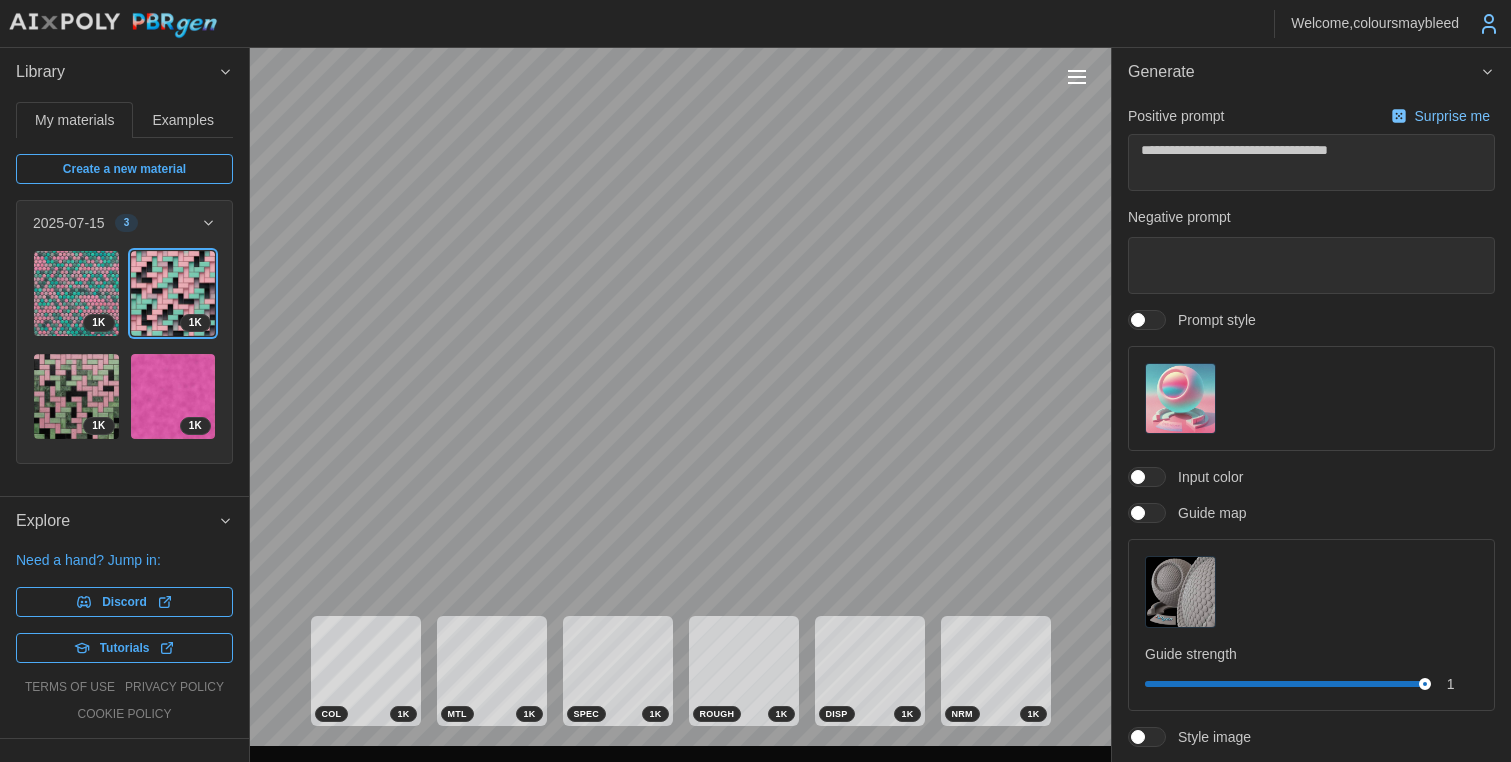 scroll, scrollTop: 0, scrollLeft: 0, axis: both 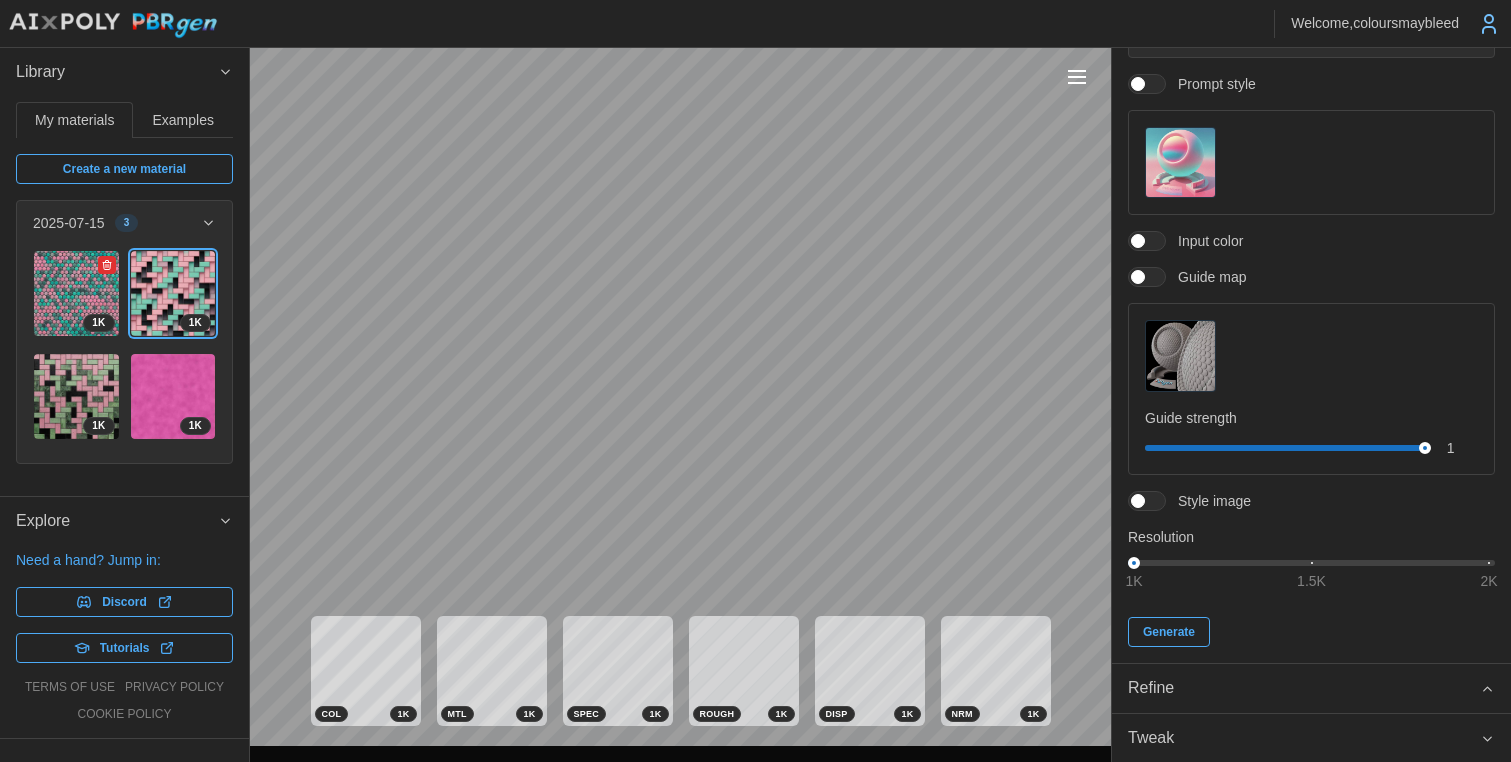 click at bounding box center (76, 293) 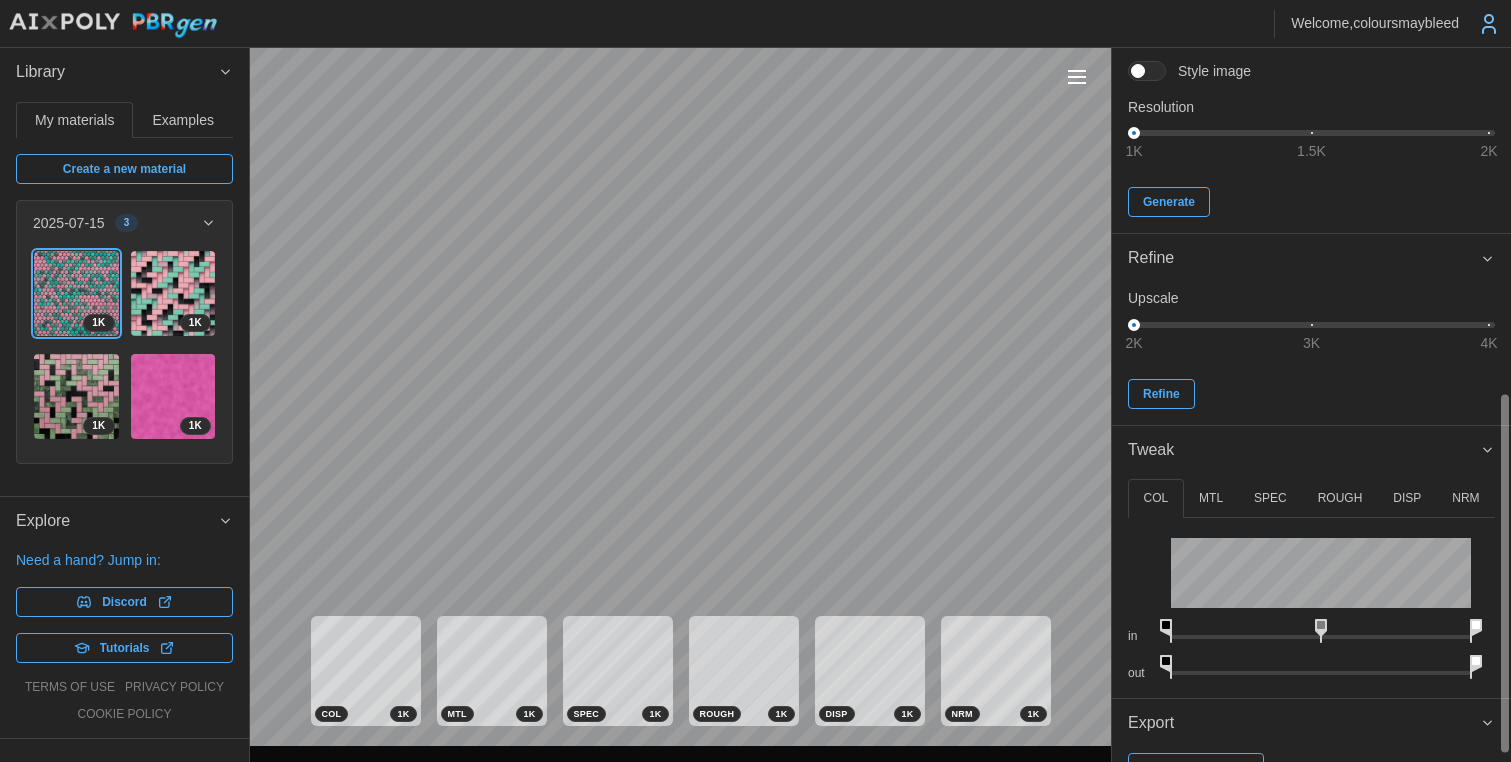 scroll, scrollTop: 688, scrollLeft: 0, axis: vertical 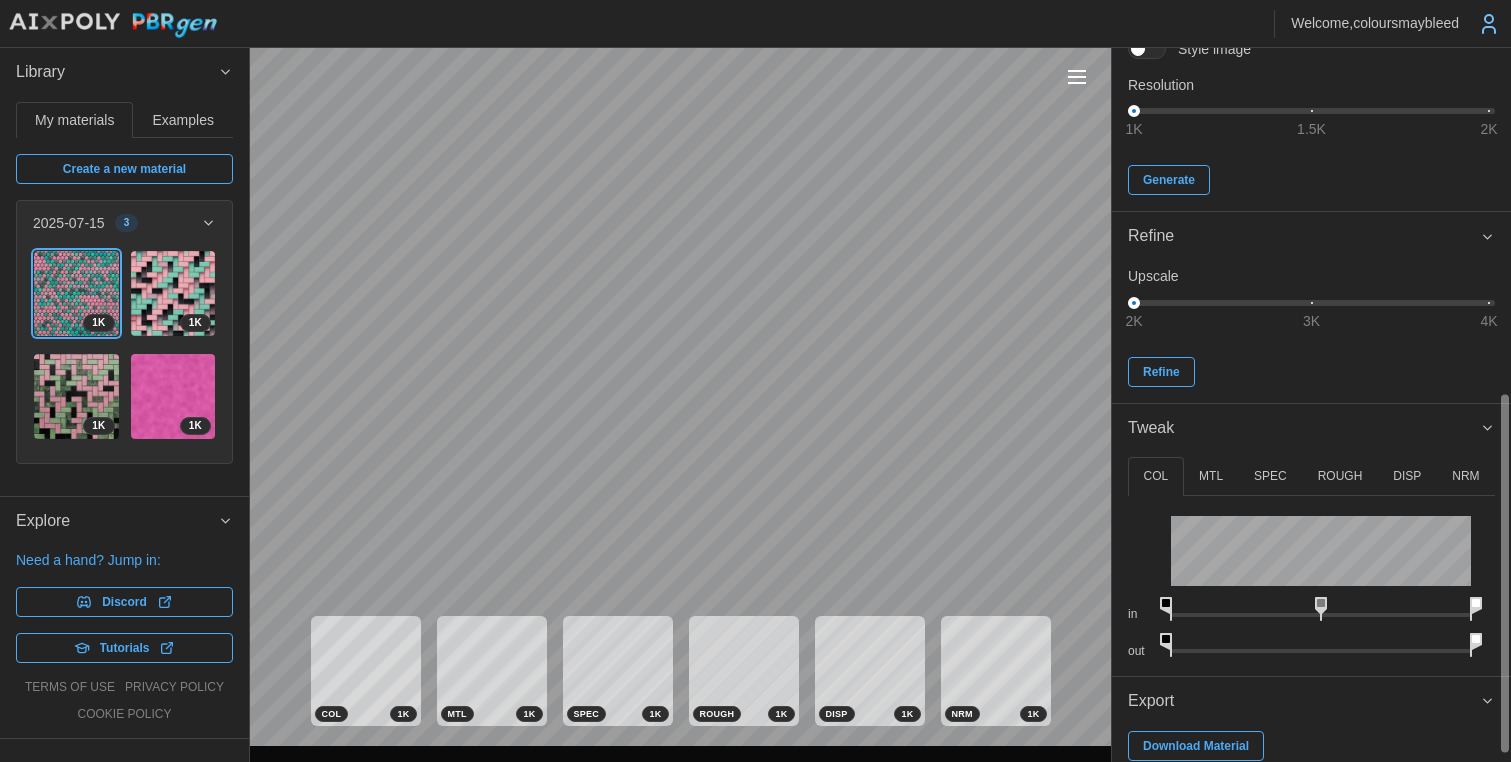 click on "ROUGH" at bounding box center (1340, 476) 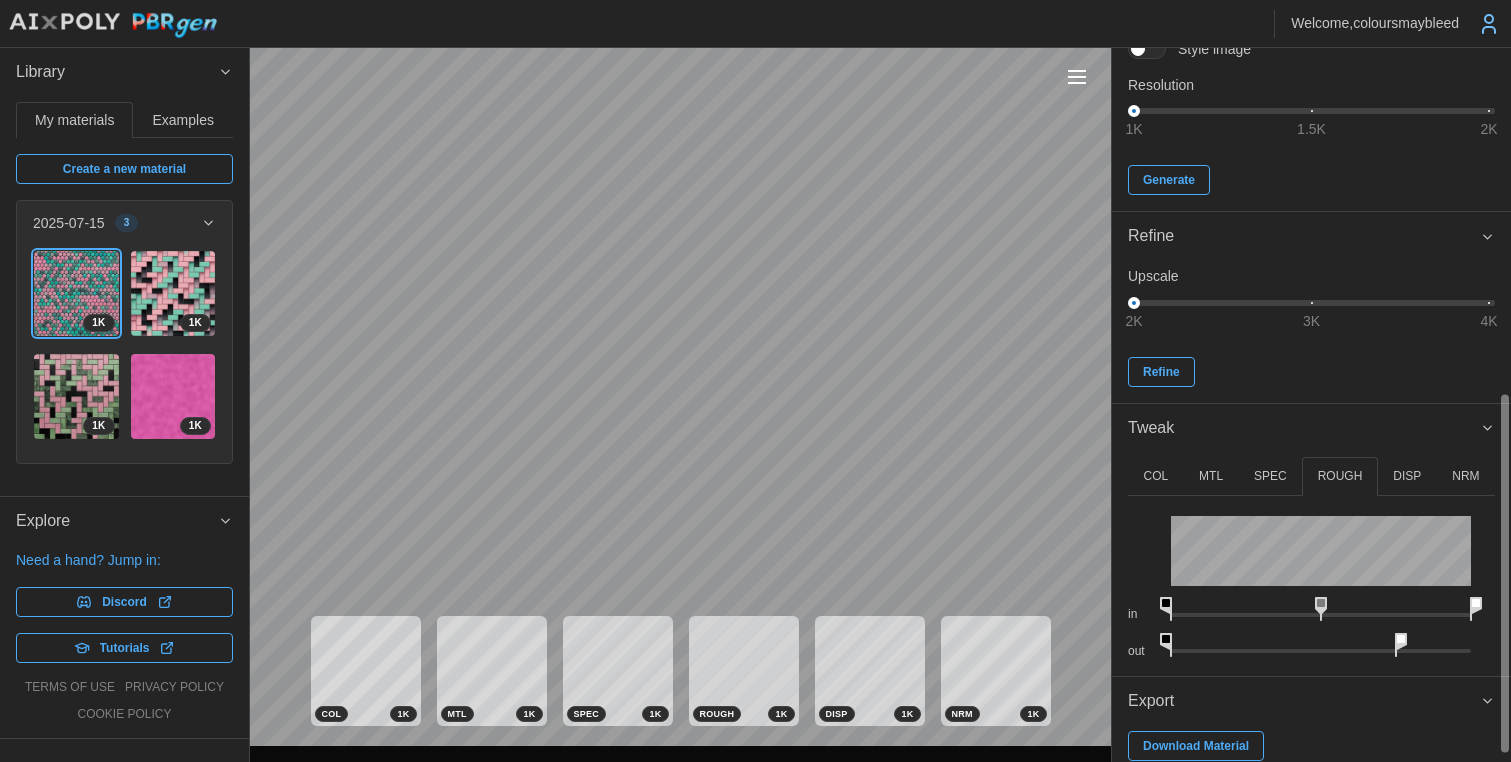 drag, startPoint x: 1334, startPoint y: 642, endPoint x: 1084, endPoint y: 647, distance: 250.04999 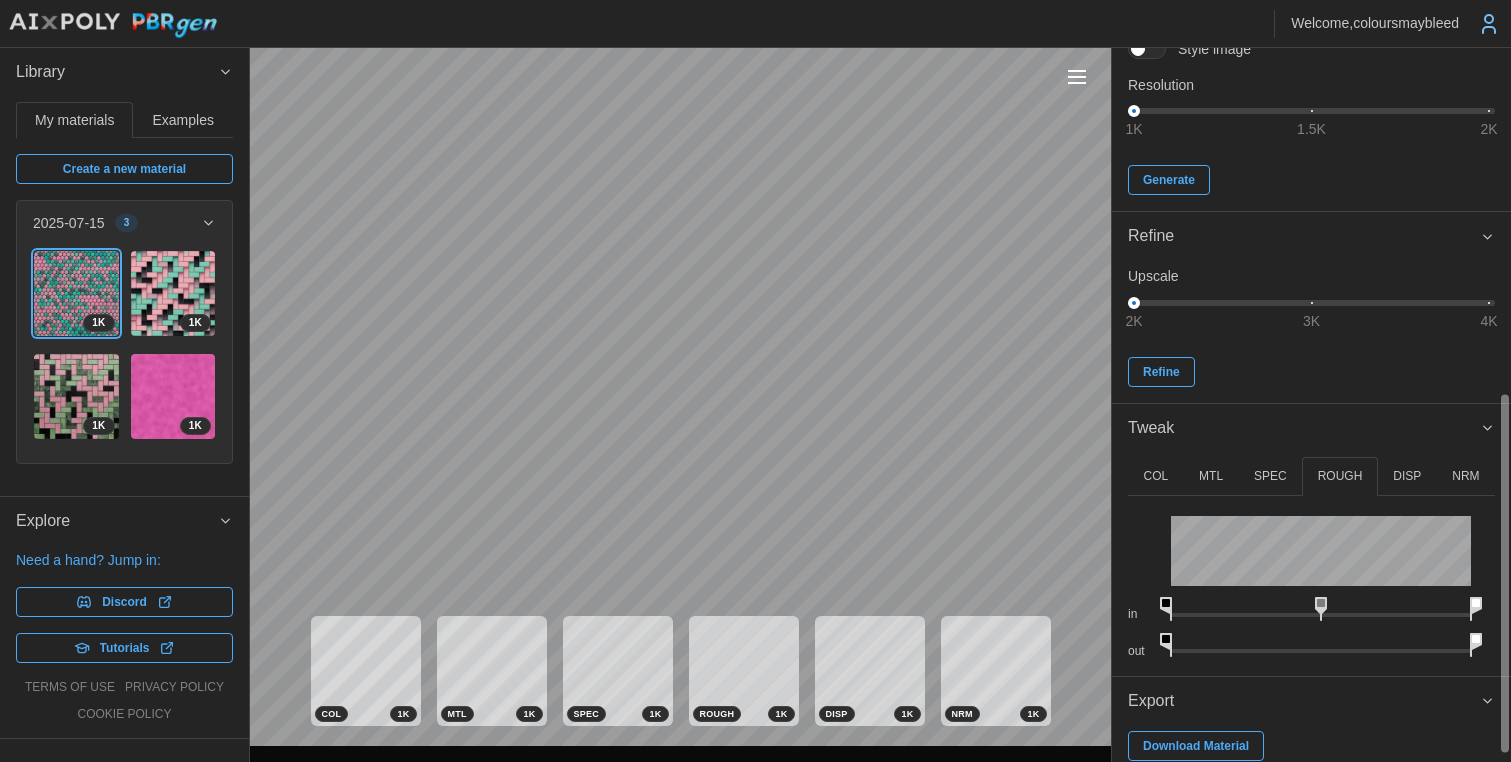 drag, startPoint x: 1407, startPoint y: 641, endPoint x: 1504, endPoint y: 633, distance: 97.32934 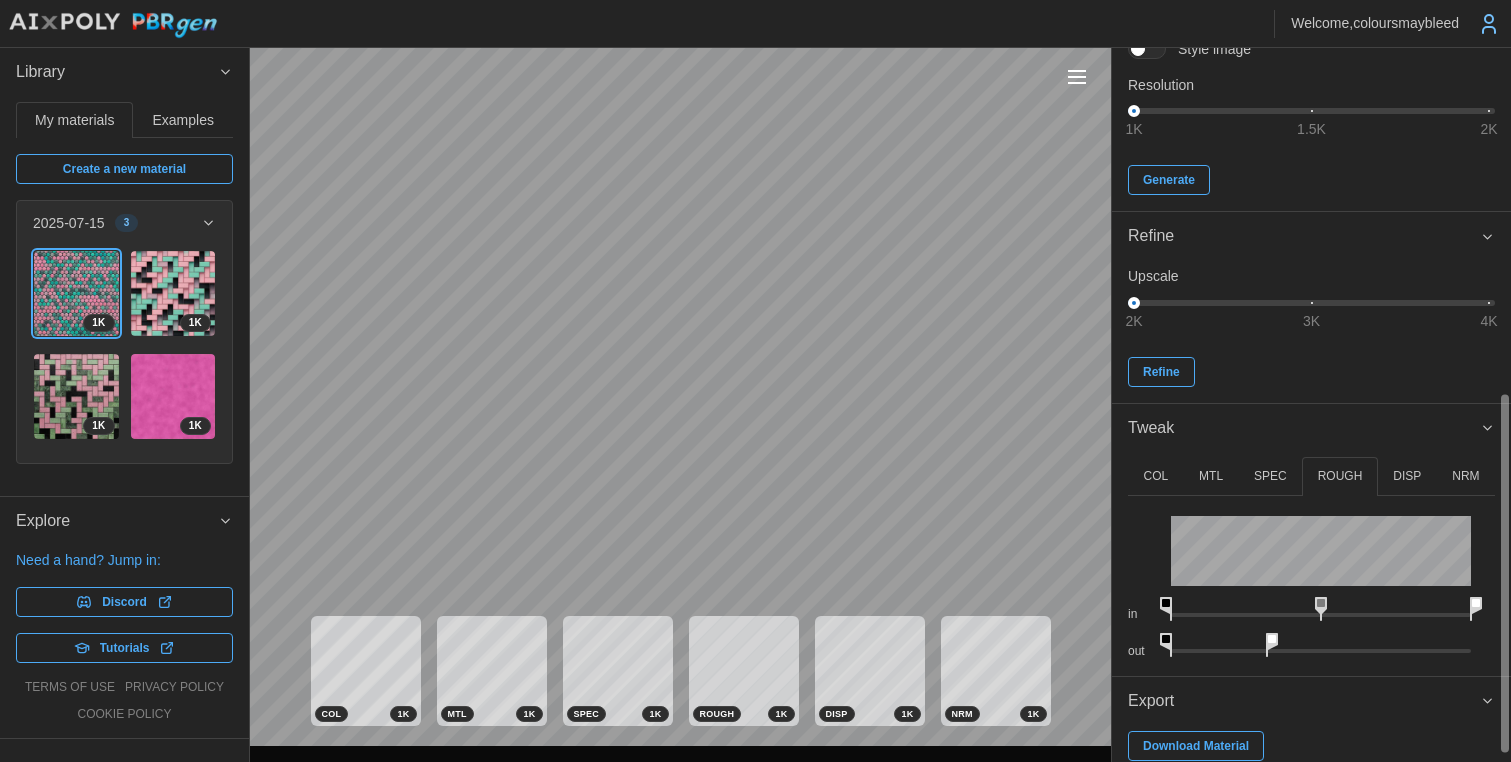 drag, startPoint x: 1474, startPoint y: 638, endPoint x: 1271, endPoint y: 641, distance: 203.02217 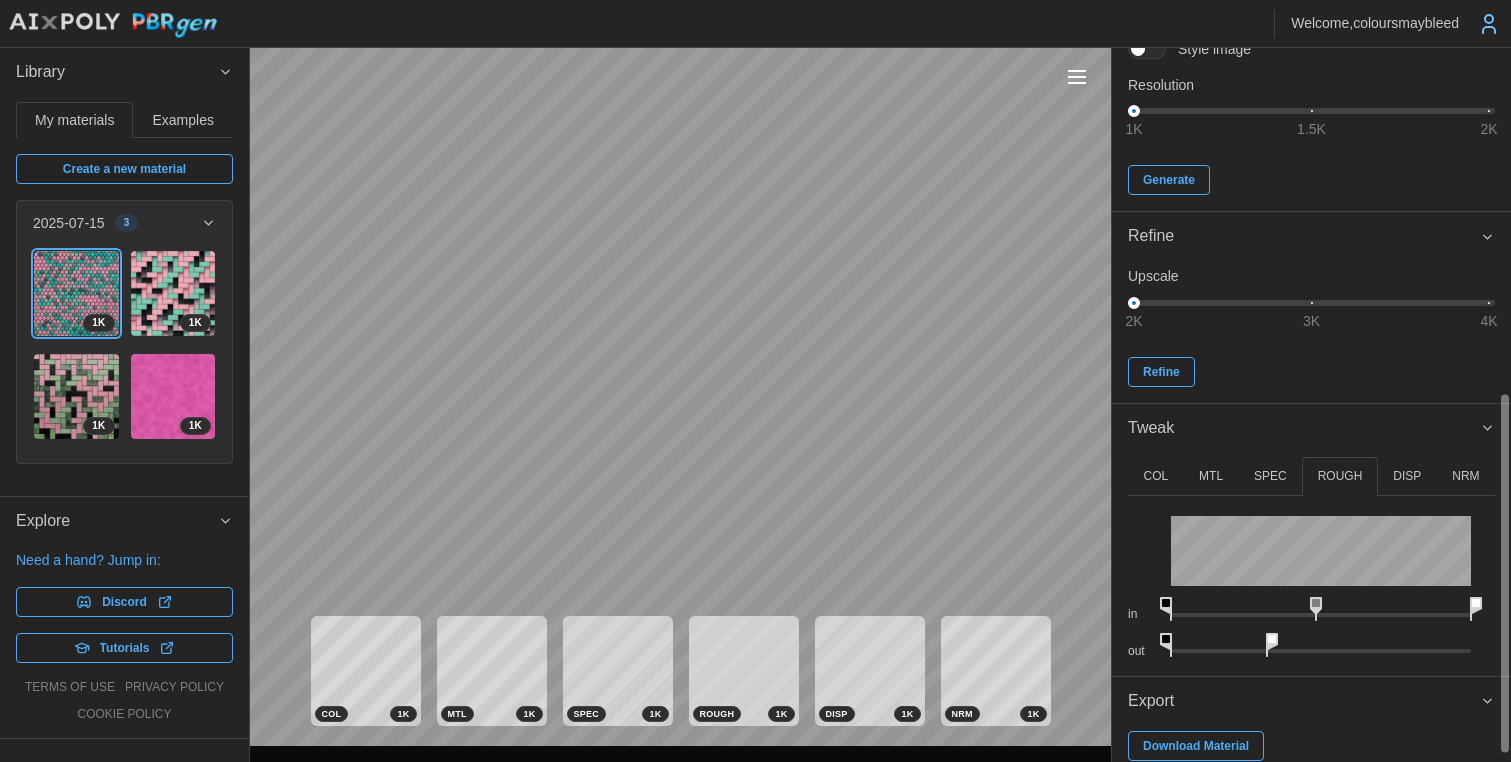 click 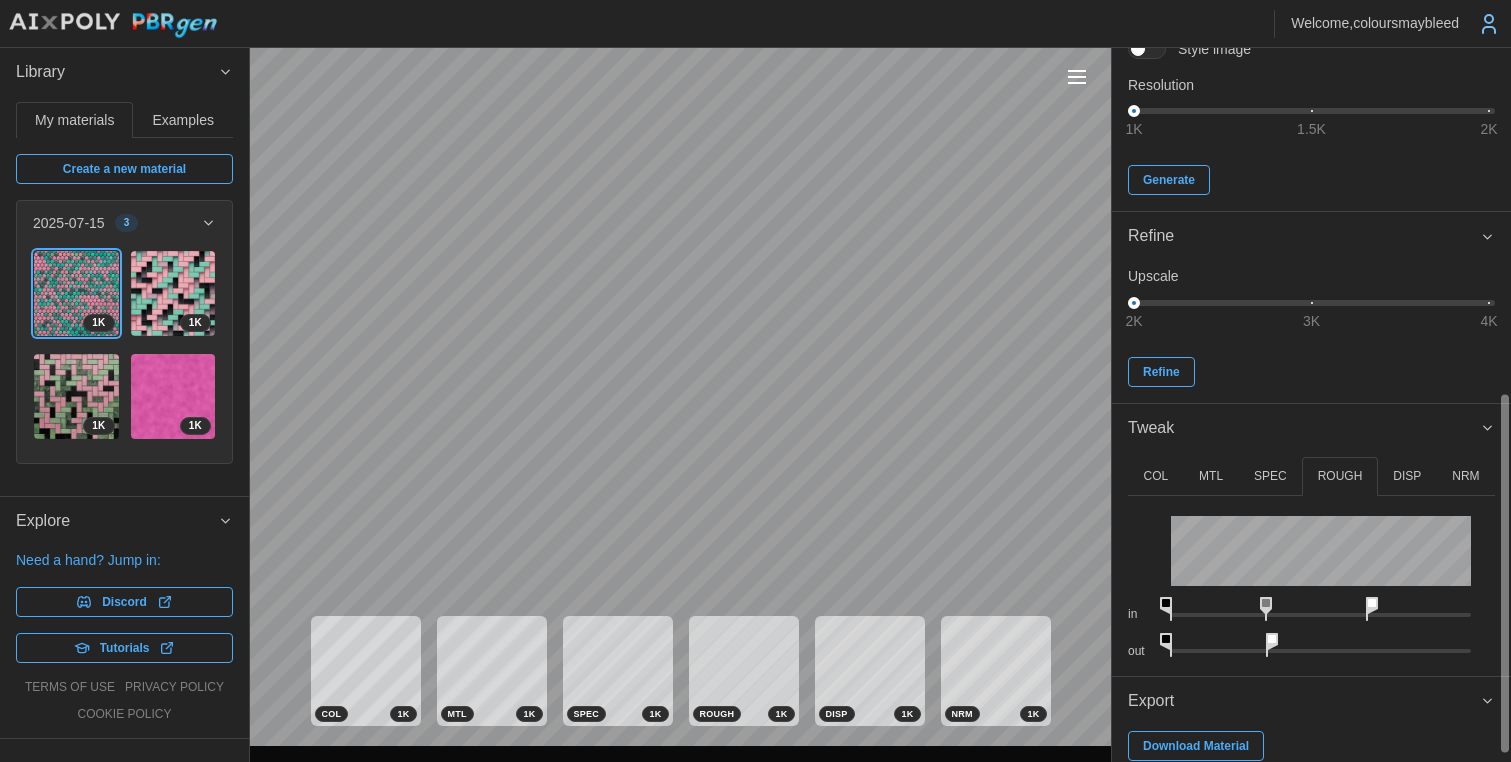 drag, startPoint x: 1479, startPoint y: 606, endPoint x: 1371, endPoint y: 607, distance: 108.00463 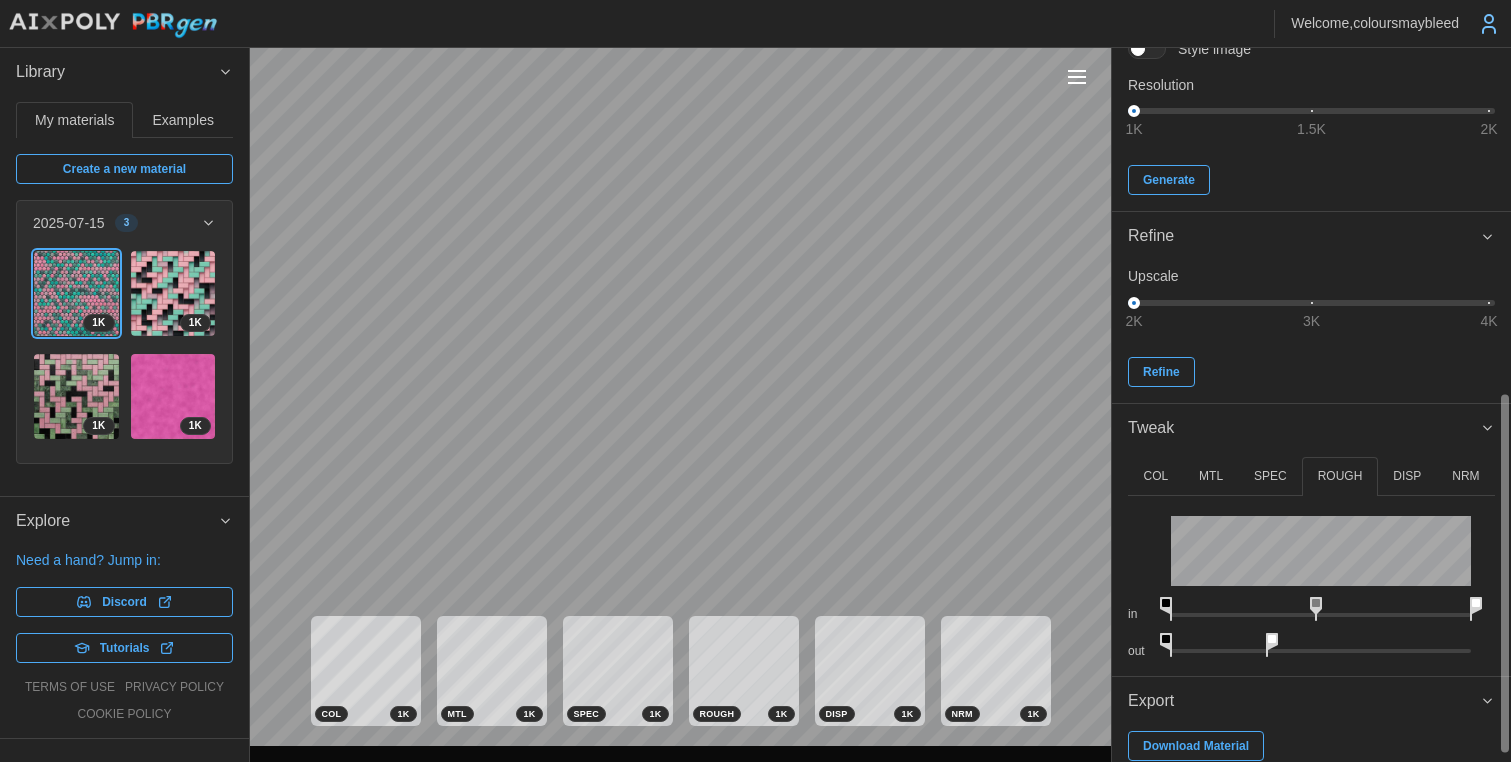drag, startPoint x: 1375, startPoint y: 600, endPoint x: 1168, endPoint y: 495, distance: 232.10773 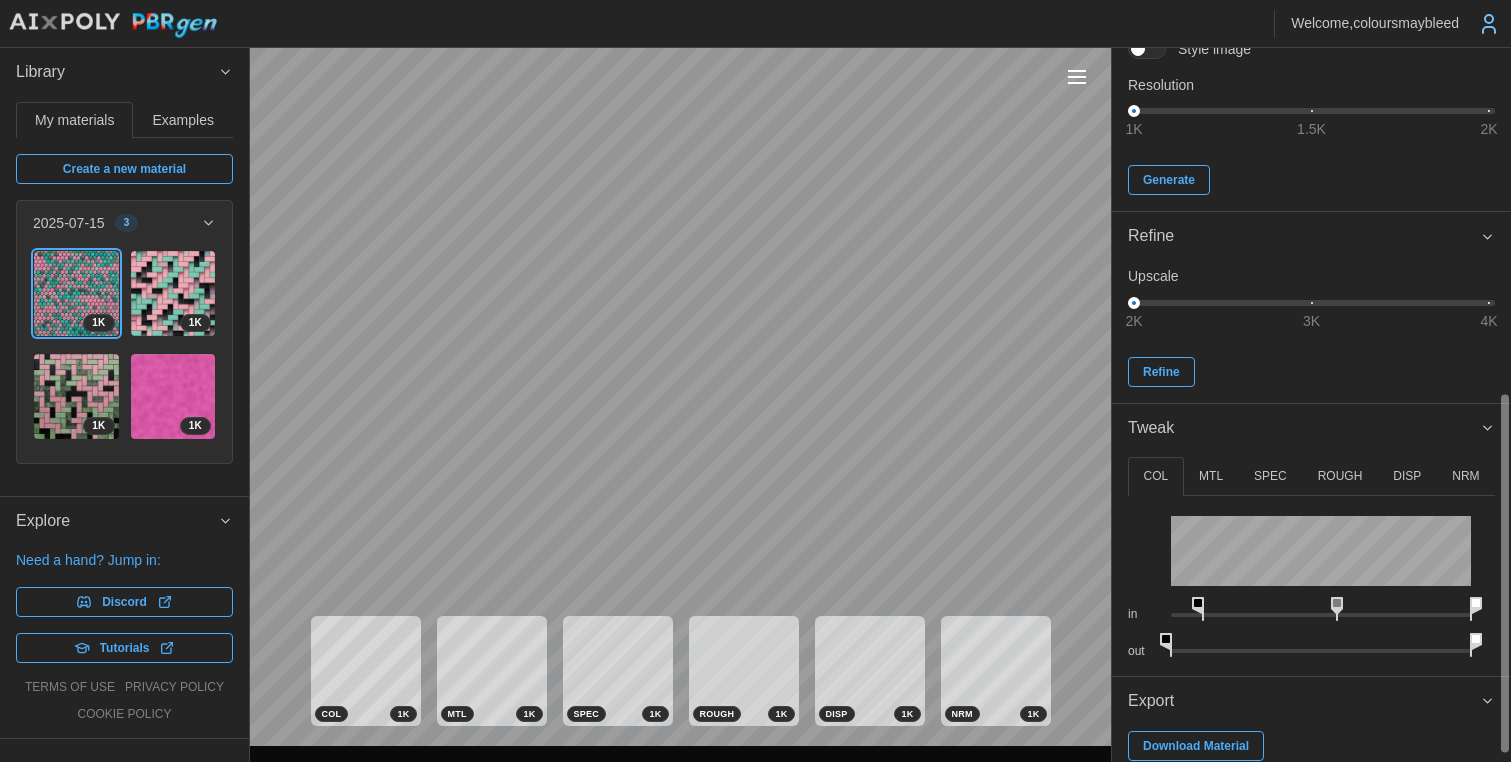 drag, startPoint x: 1173, startPoint y: 604, endPoint x: 1207, endPoint y: 607, distance: 34.132095 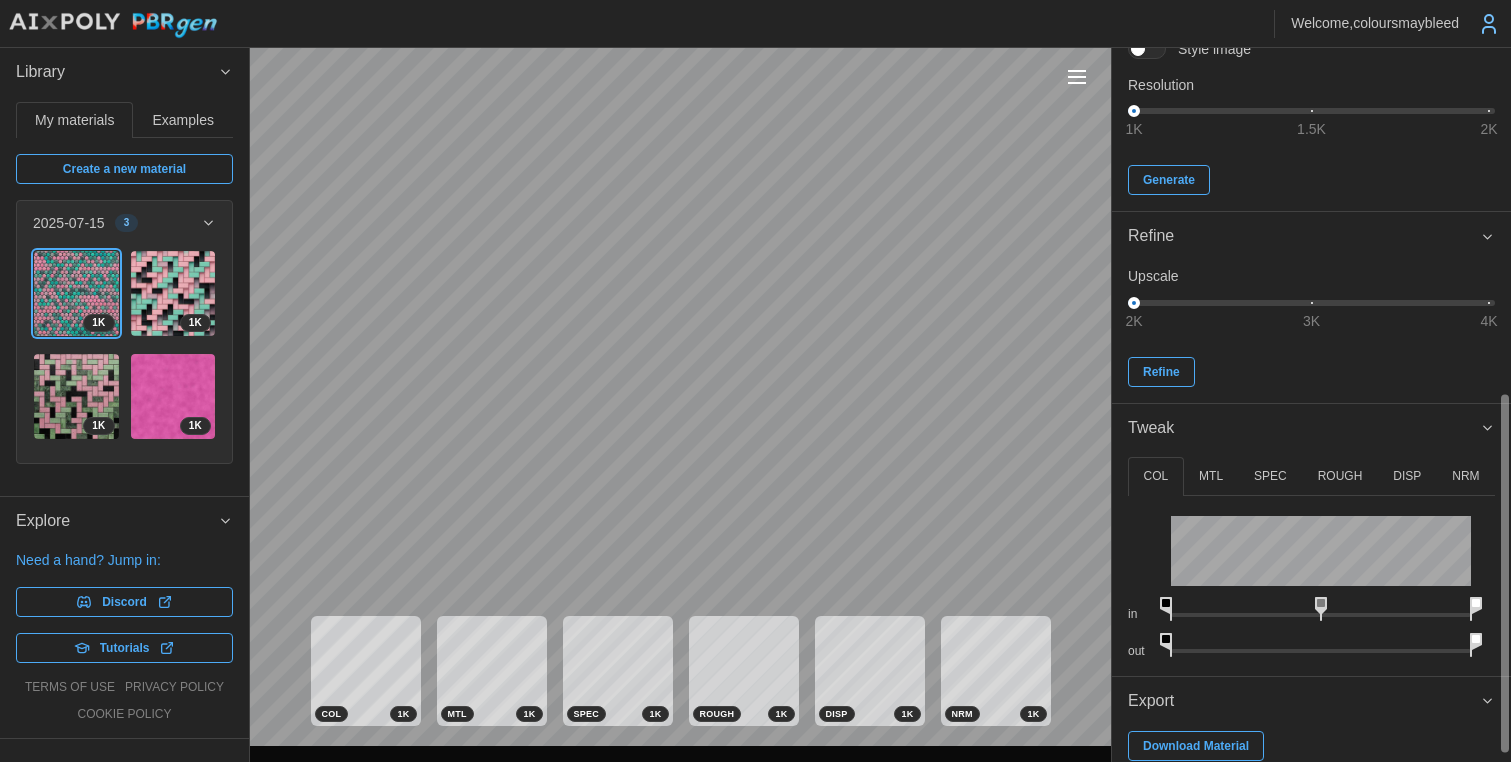 drag, startPoint x: 1204, startPoint y: 604, endPoint x: 1140, endPoint y: 620, distance: 65.96969 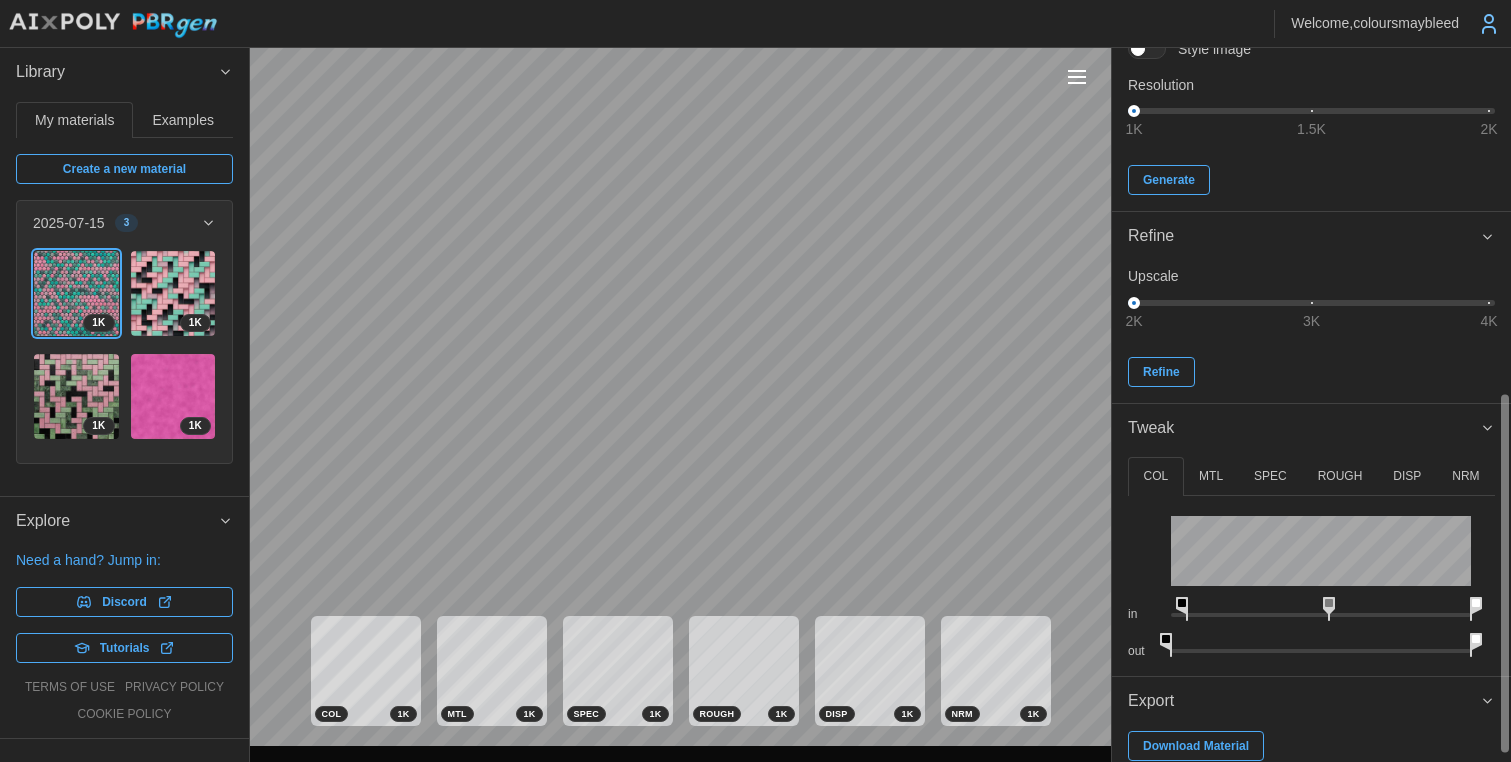 drag, startPoint x: 1176, startPoint y: 606, endPoint x: 1191, endPoint y: 610, distance: 15.524175 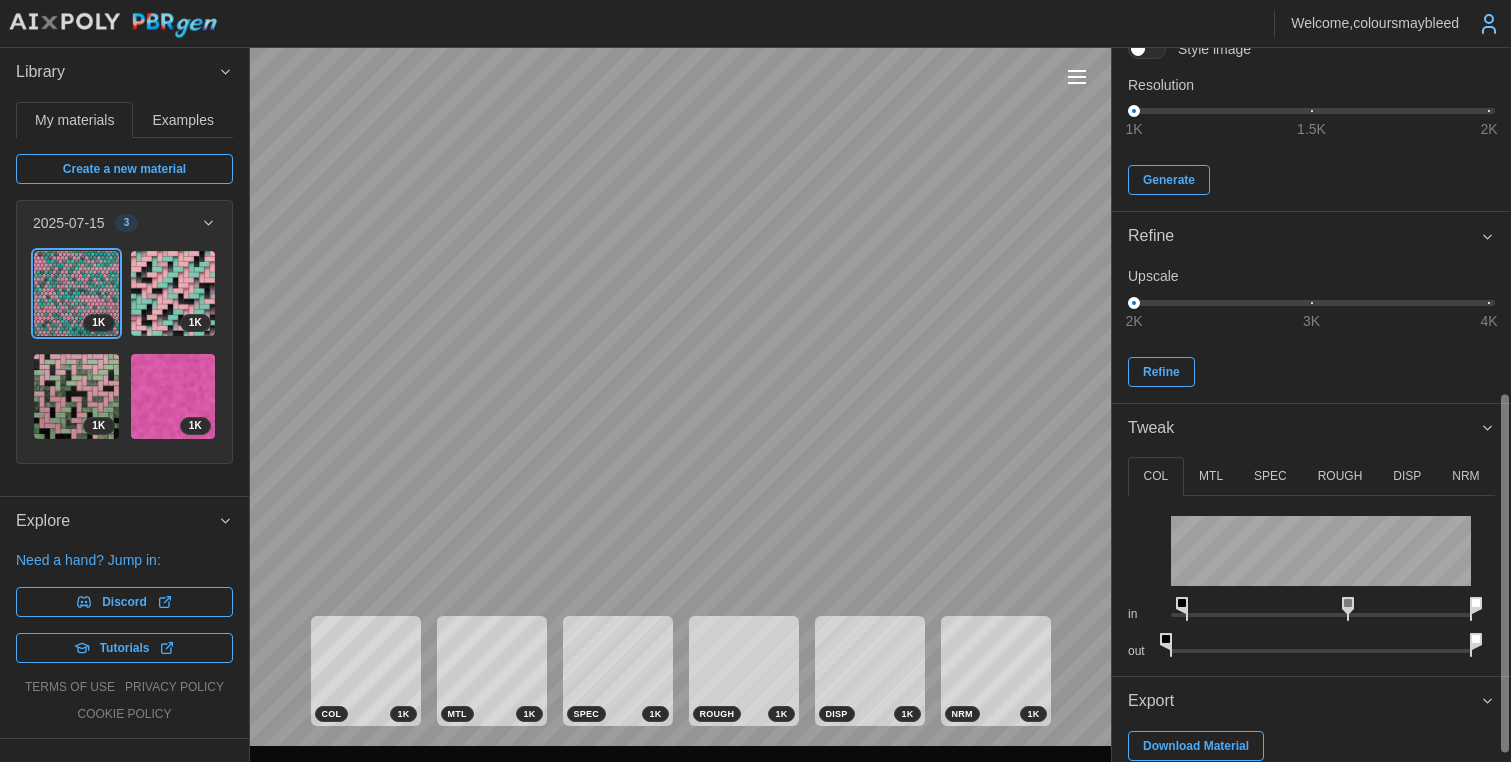 drag, startPoint x: 1334, startPoint y: 602, endPoint x: 1352, endPoint y: 605, distance: 18.248287 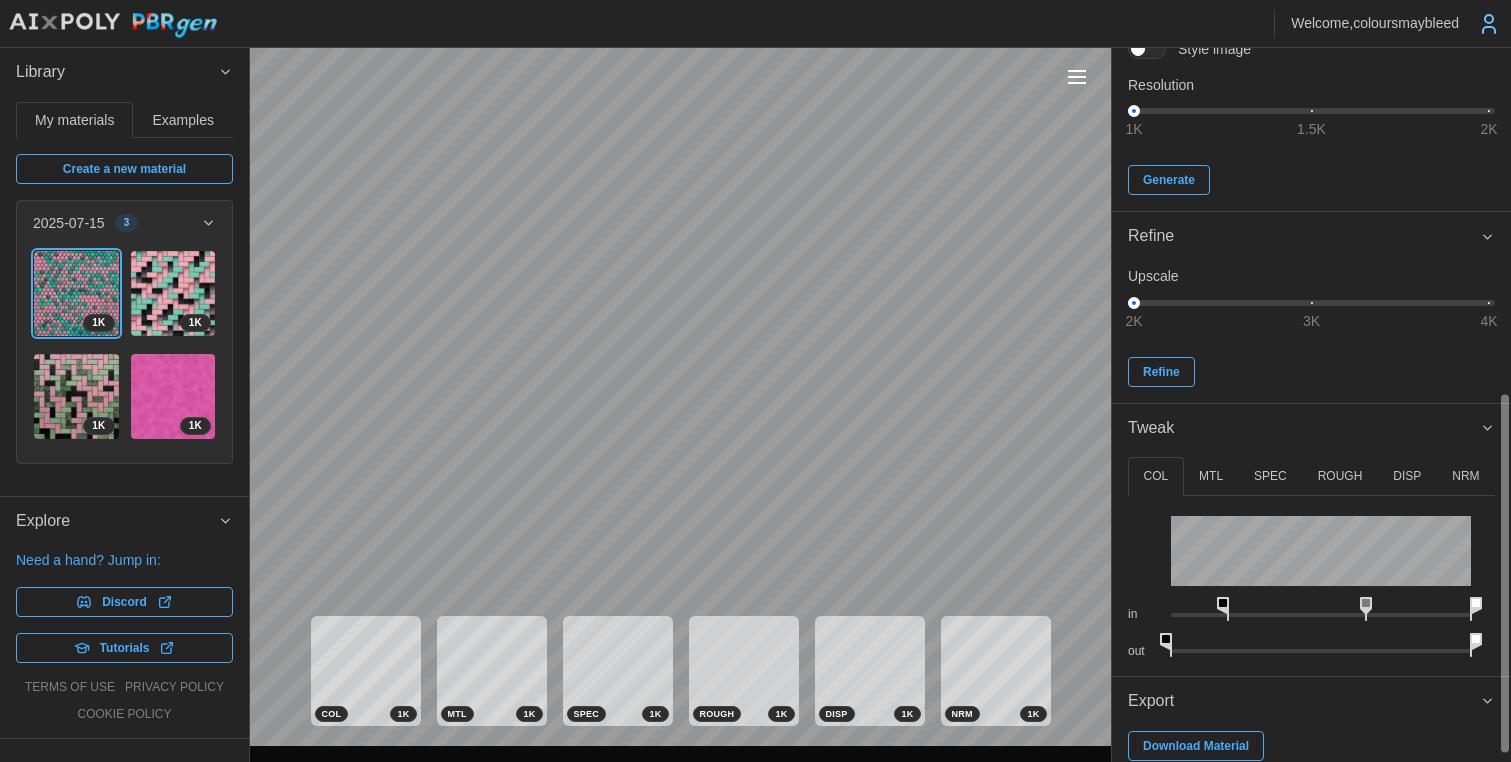 drag, startPoint x: 1190, startPoint y: 603, endPoint x: 1232, endPoint y: 608, distance: 42.296574 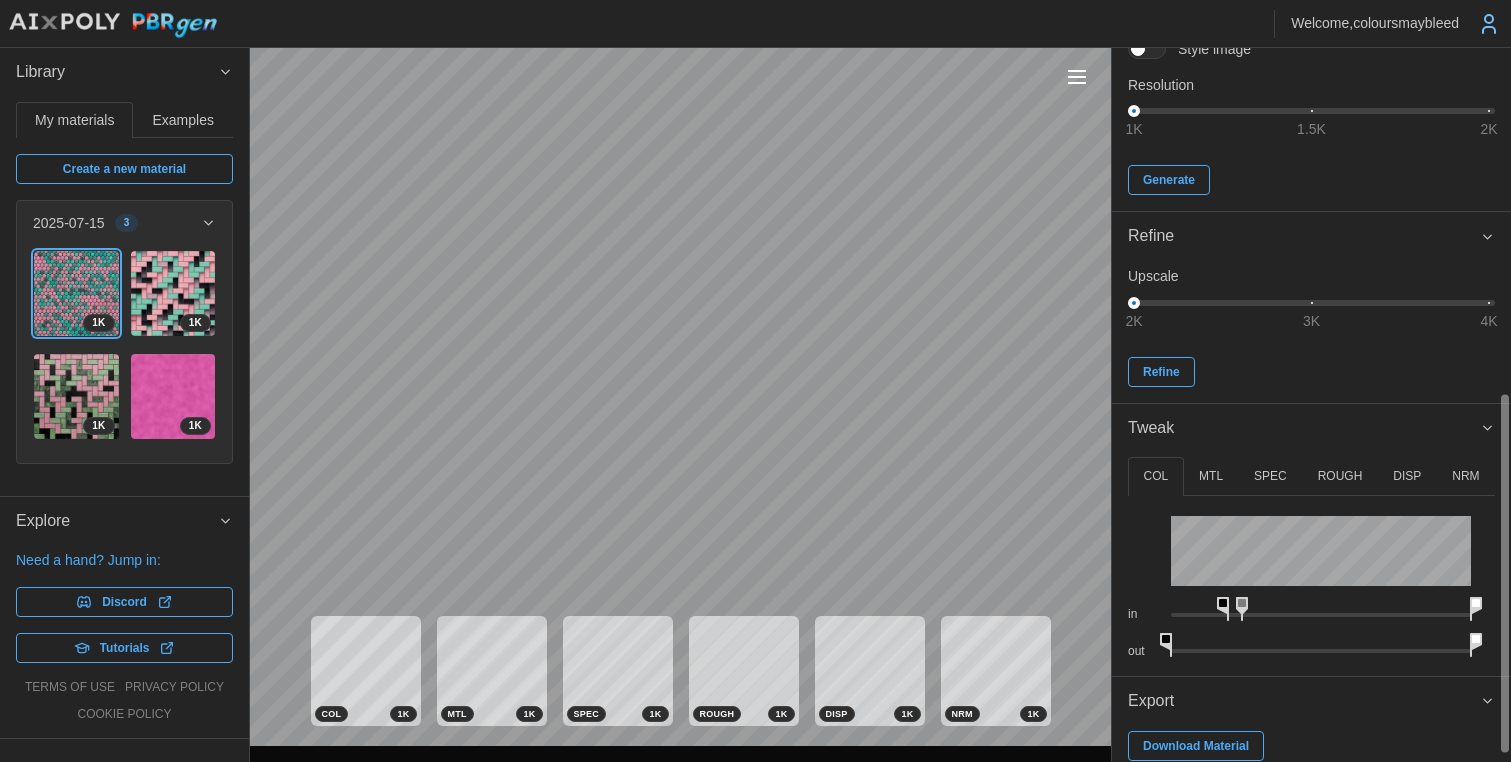 drag, startPoint x: 1366, startPoint y: 608, endPoint x: 1246, endPoint y: 610, distance: 120.01666 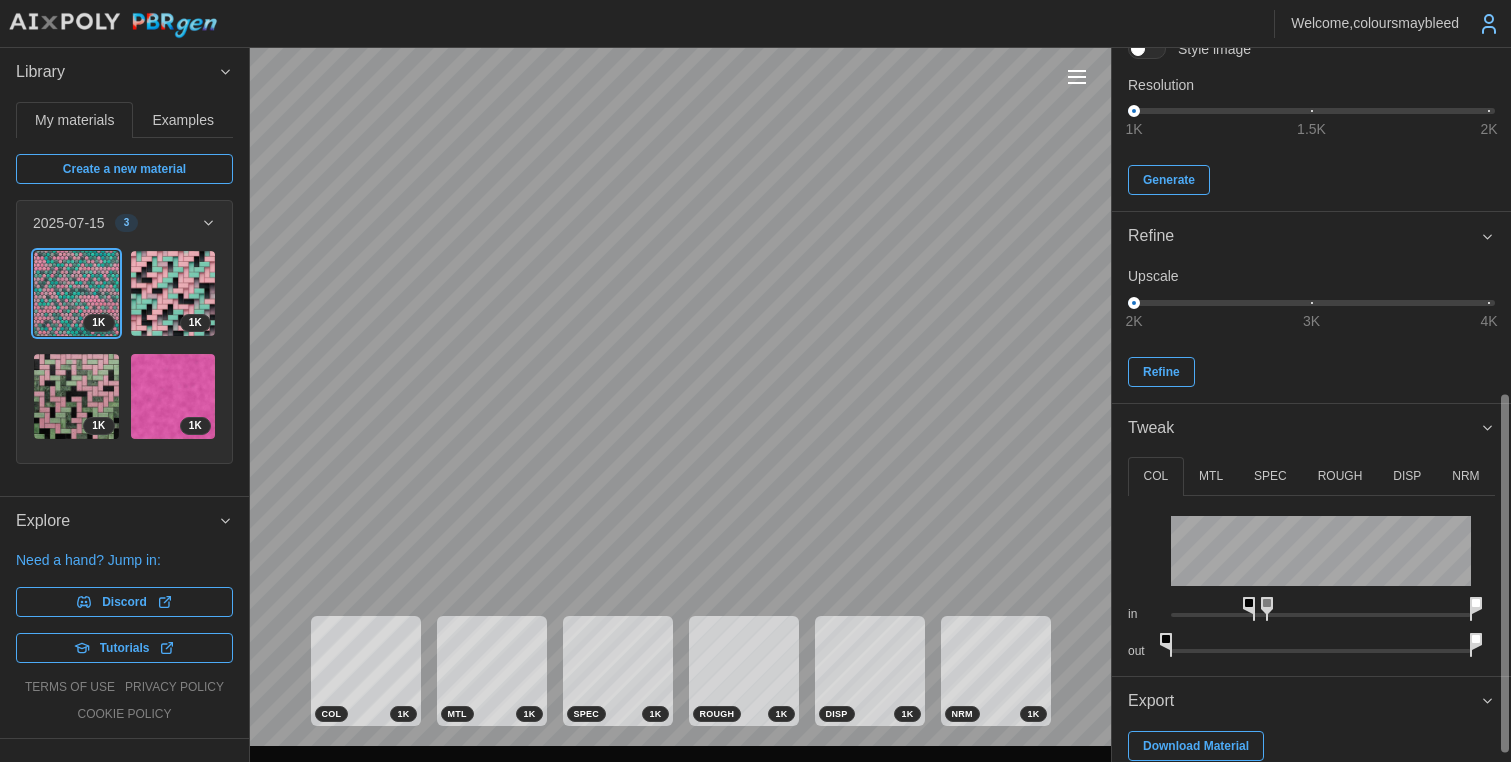 drag, startPoint x: 1228, startPoint y: 603, endPoint x: 1258, endPoint y: 606, distance: 30.149628 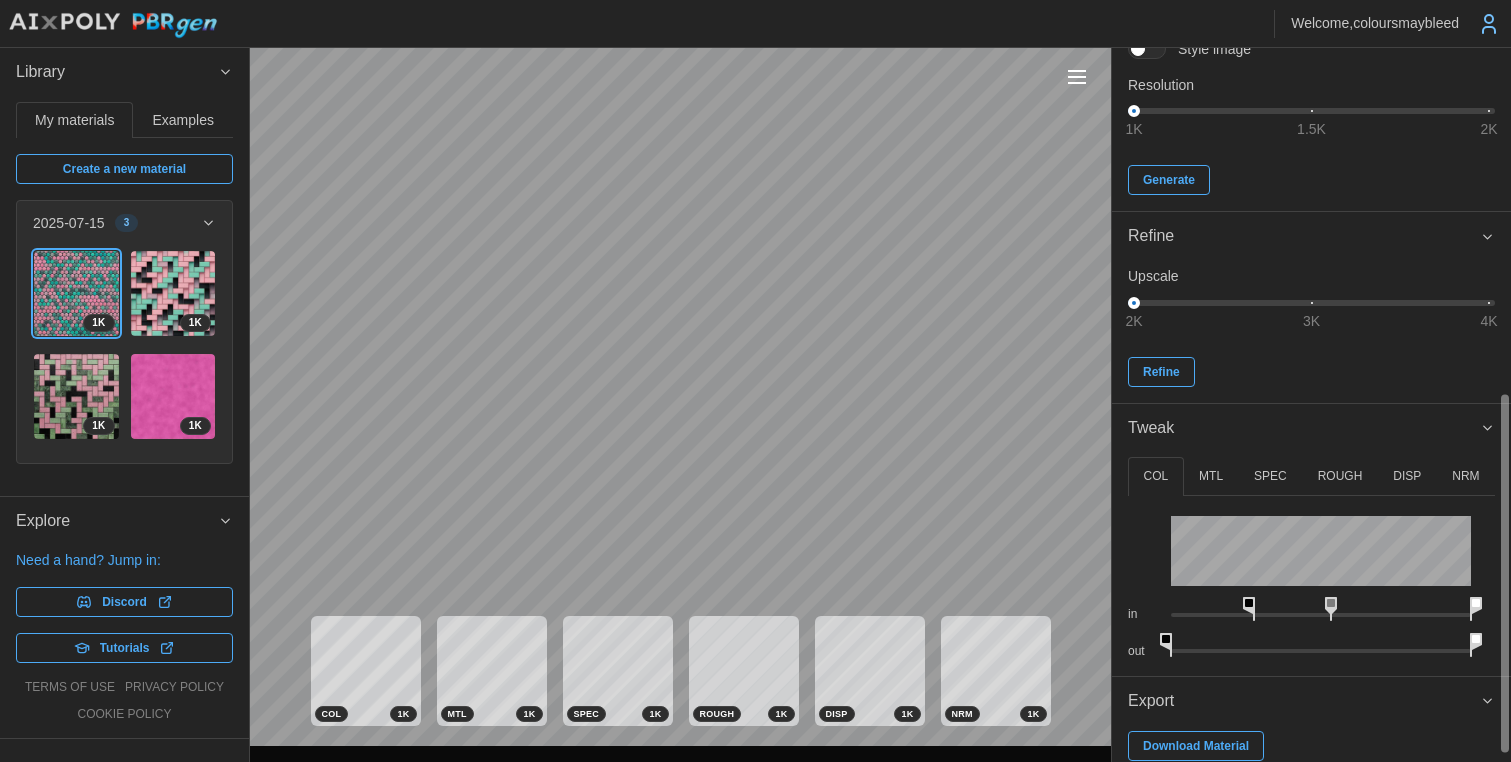 drag, startPoint x: 1274, startPoint y: 604, endPoint x: 1335, endPoint y: 605, distance: 61.008198 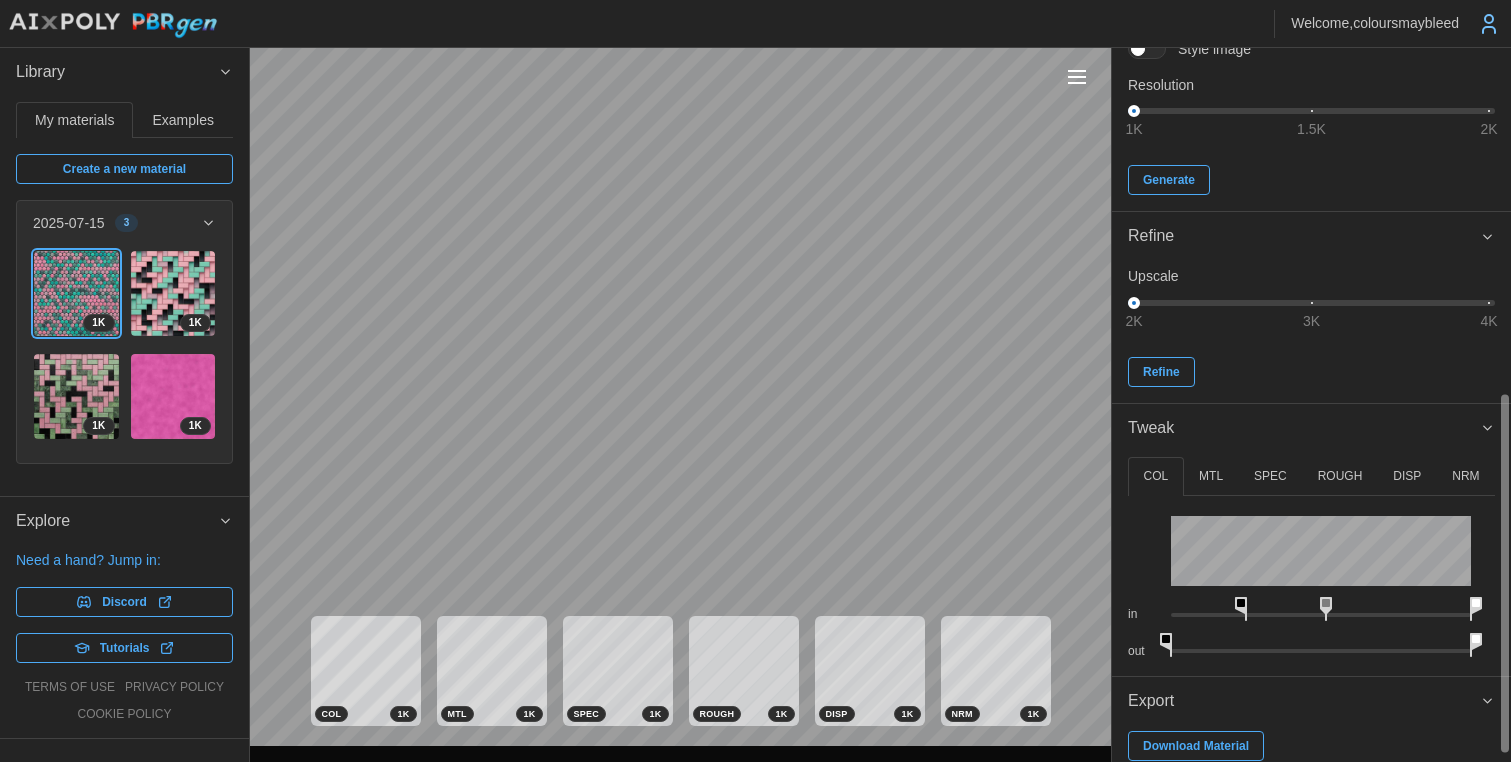 click 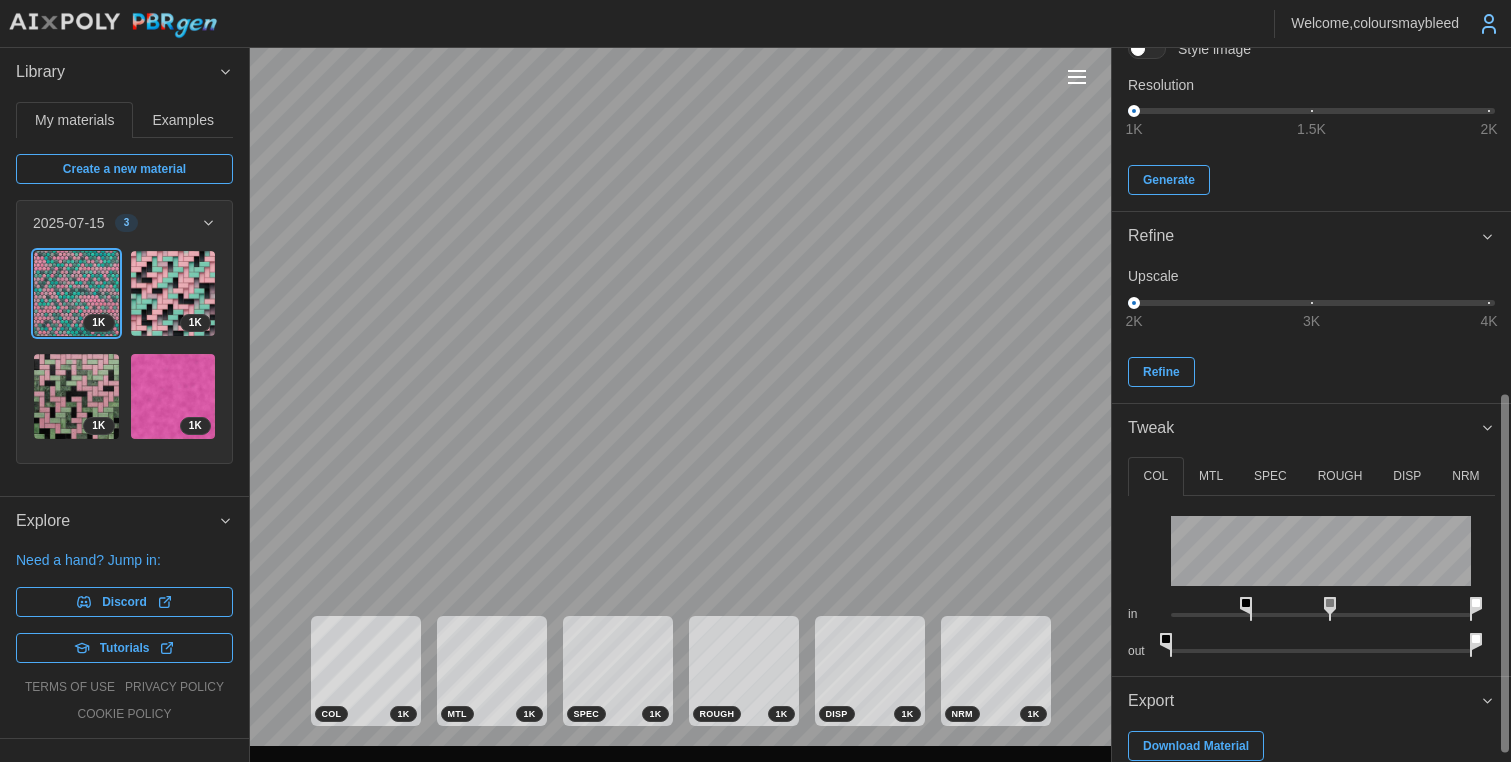 drag, startPoint x: 1241, startPoint y: 601, endPoint x: 1115, endPoint y: 563, distance: 131.60547 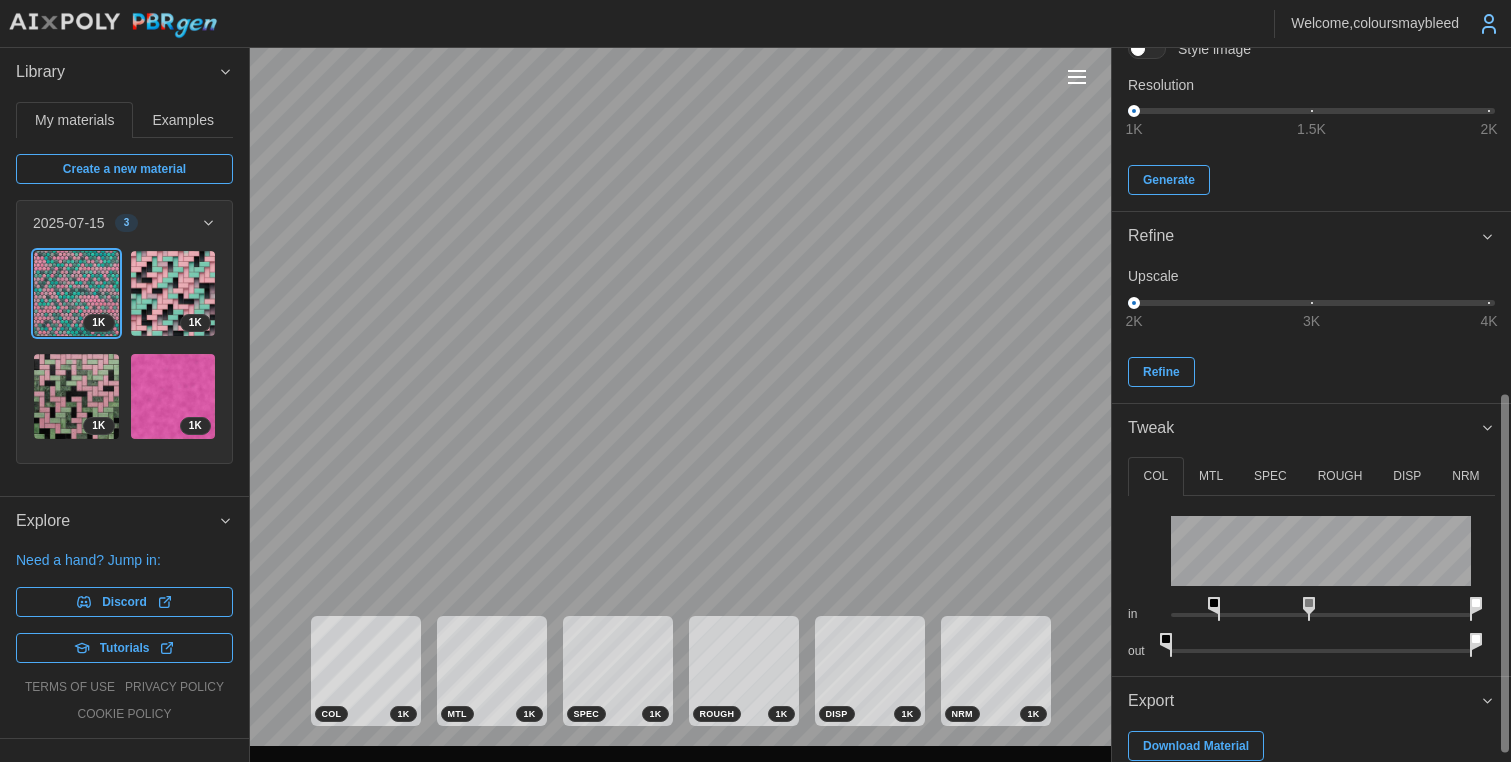 drag, startPoint x: 1251, startPoint y: 606, endPoint x: 1223, endPoint y: 606, distance: 28 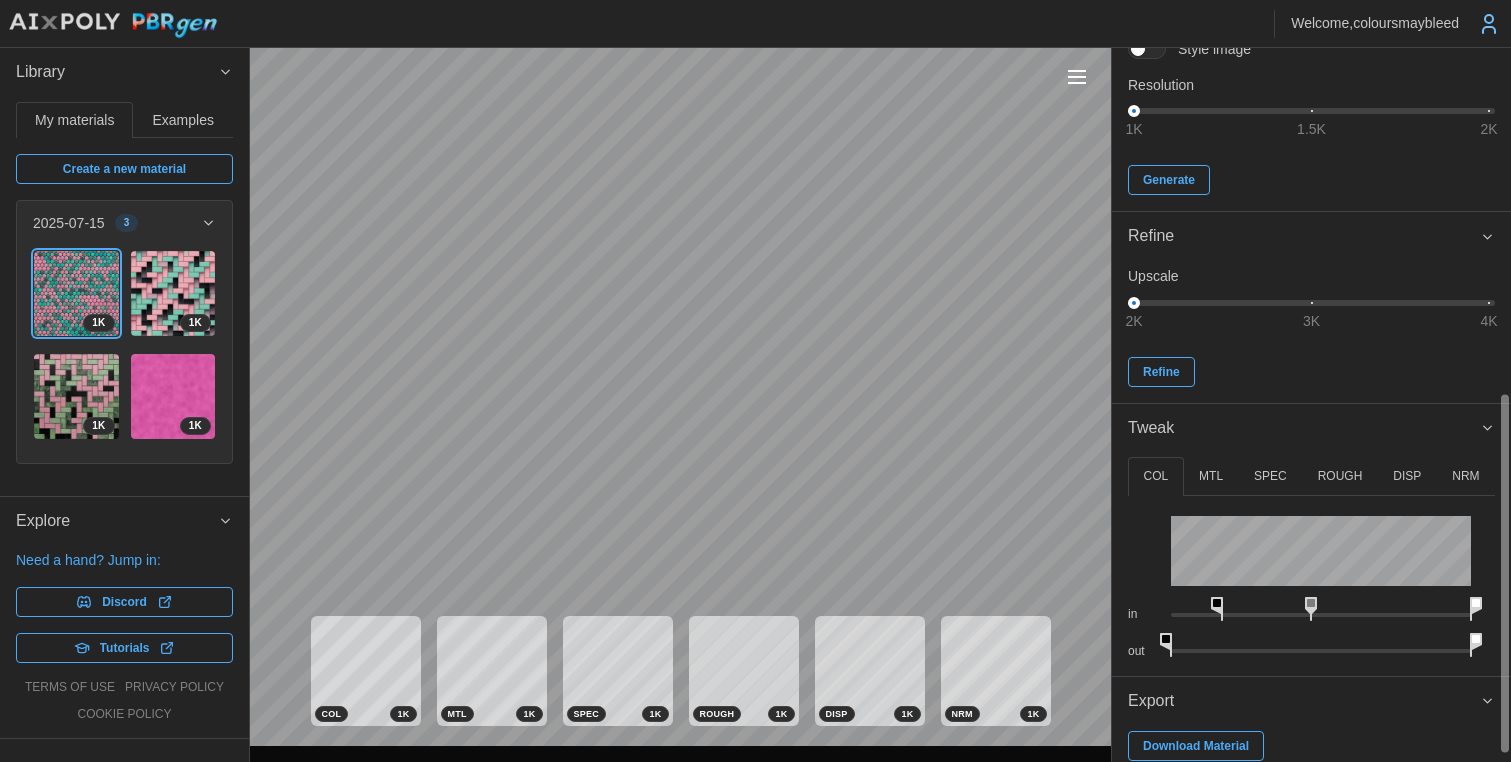 drag, startPoint x: 1218, startPoint y: 607, endPoint x: 1170, endPoint y: 591, distance: 50.596443 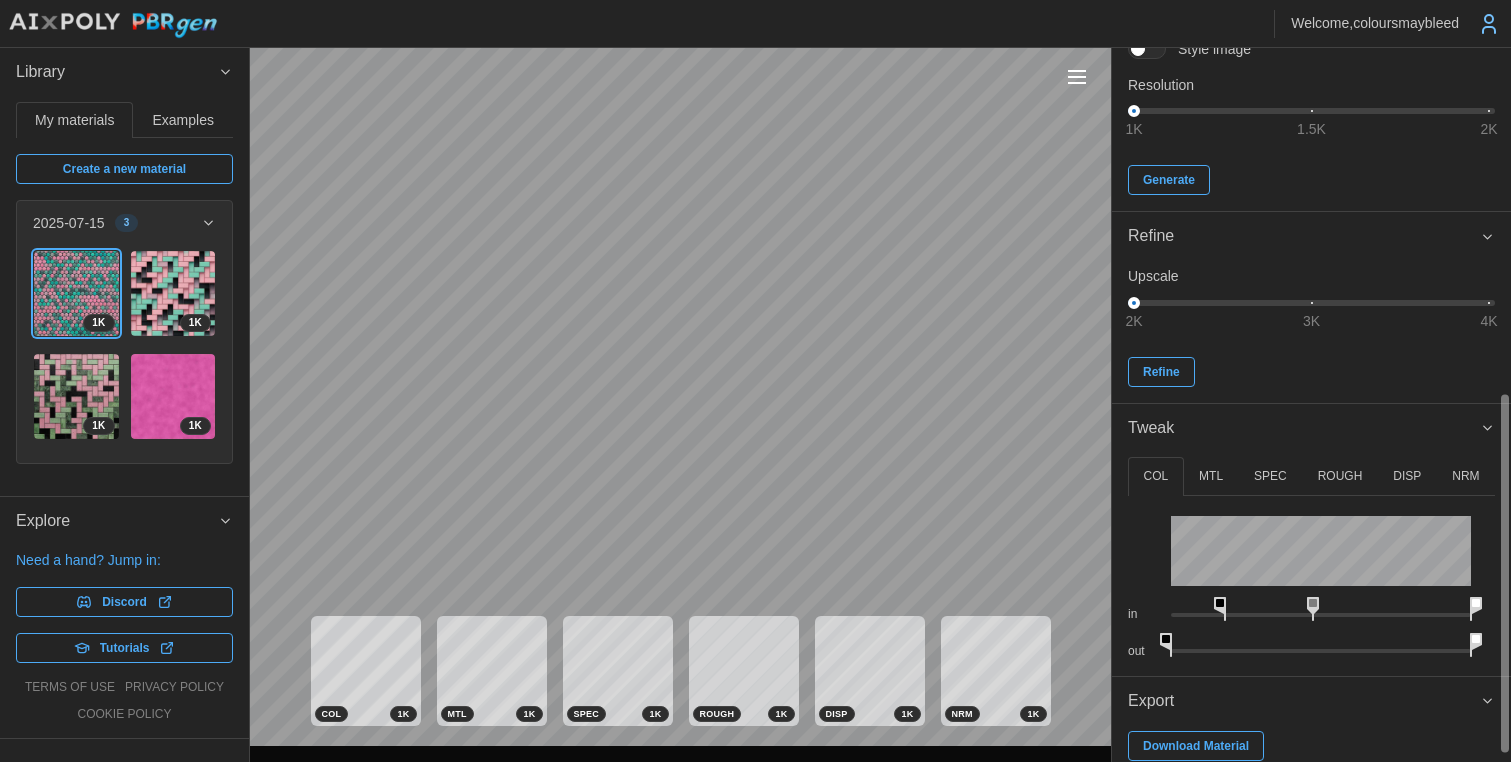 drag, startPoint x: 1219, startPoint y: 601, endPoint x: 1143, endPoint y: 579, distance: 79.12016 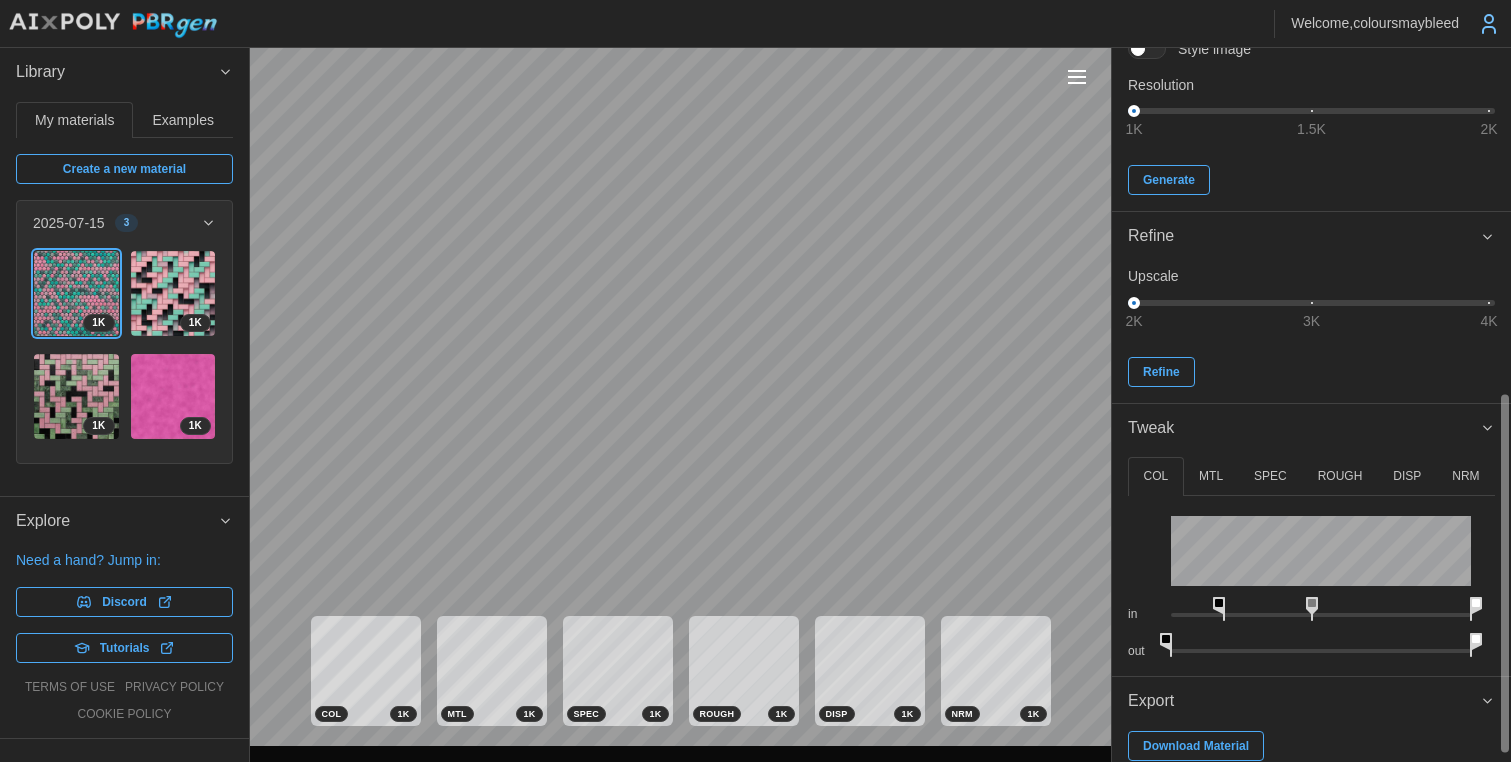 click on "NRM" at bounding box center (1465, 476) 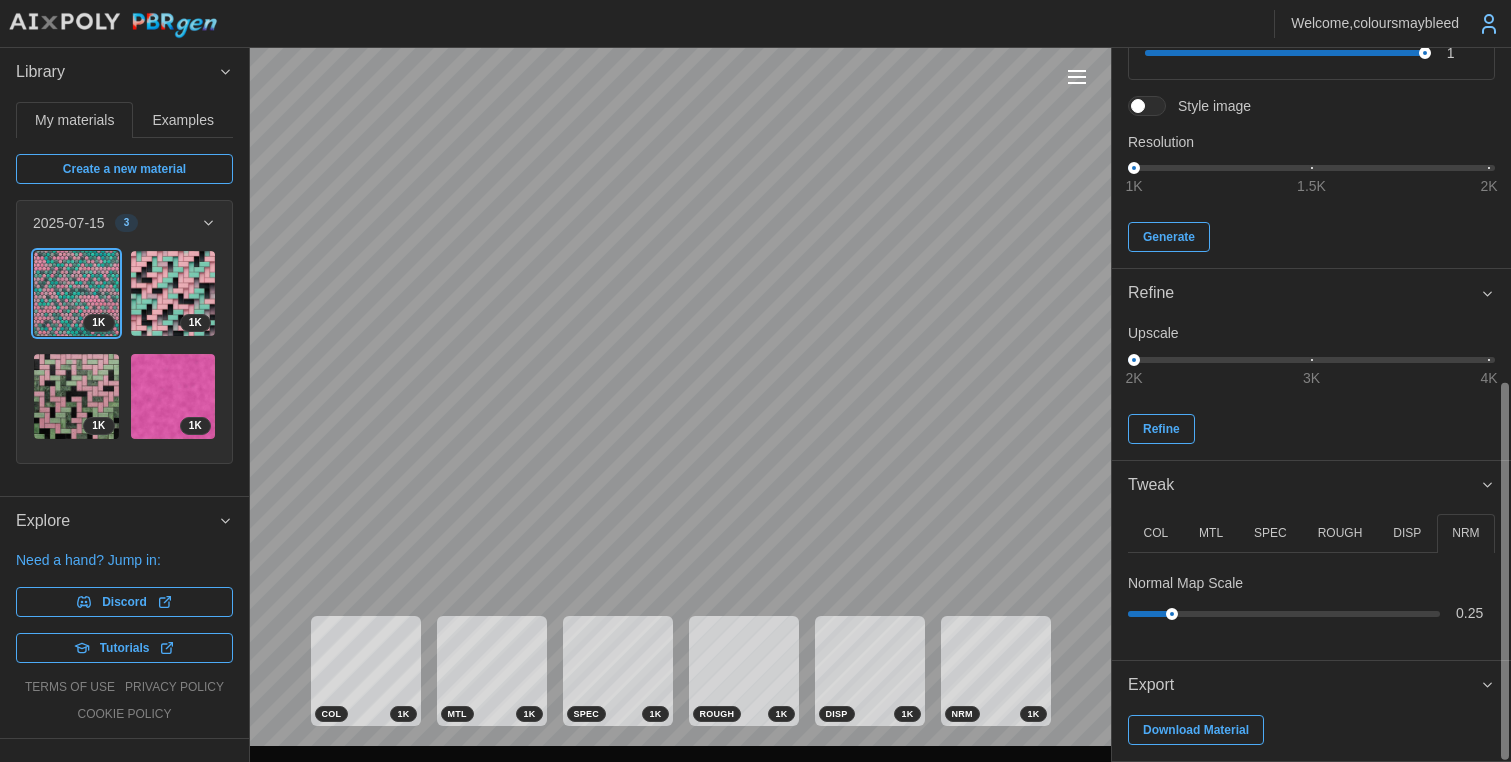 scroll, scrollTop: 630, scrollLeft: 0, axis: vertical 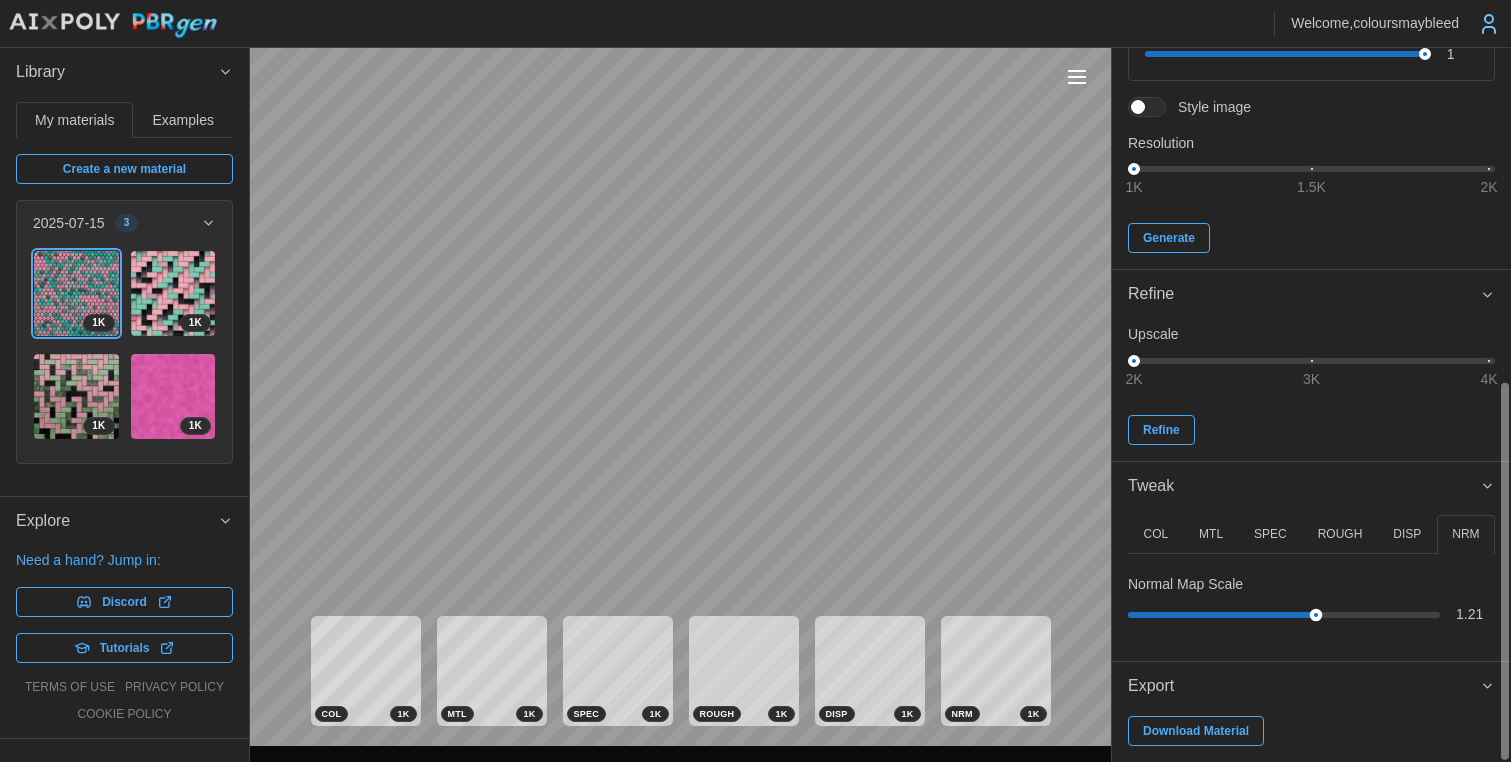 drag, startPoint x: 1170, startPoint y: 615, endPoint x: 1175, endPoint y: 570, distance: 45.276924 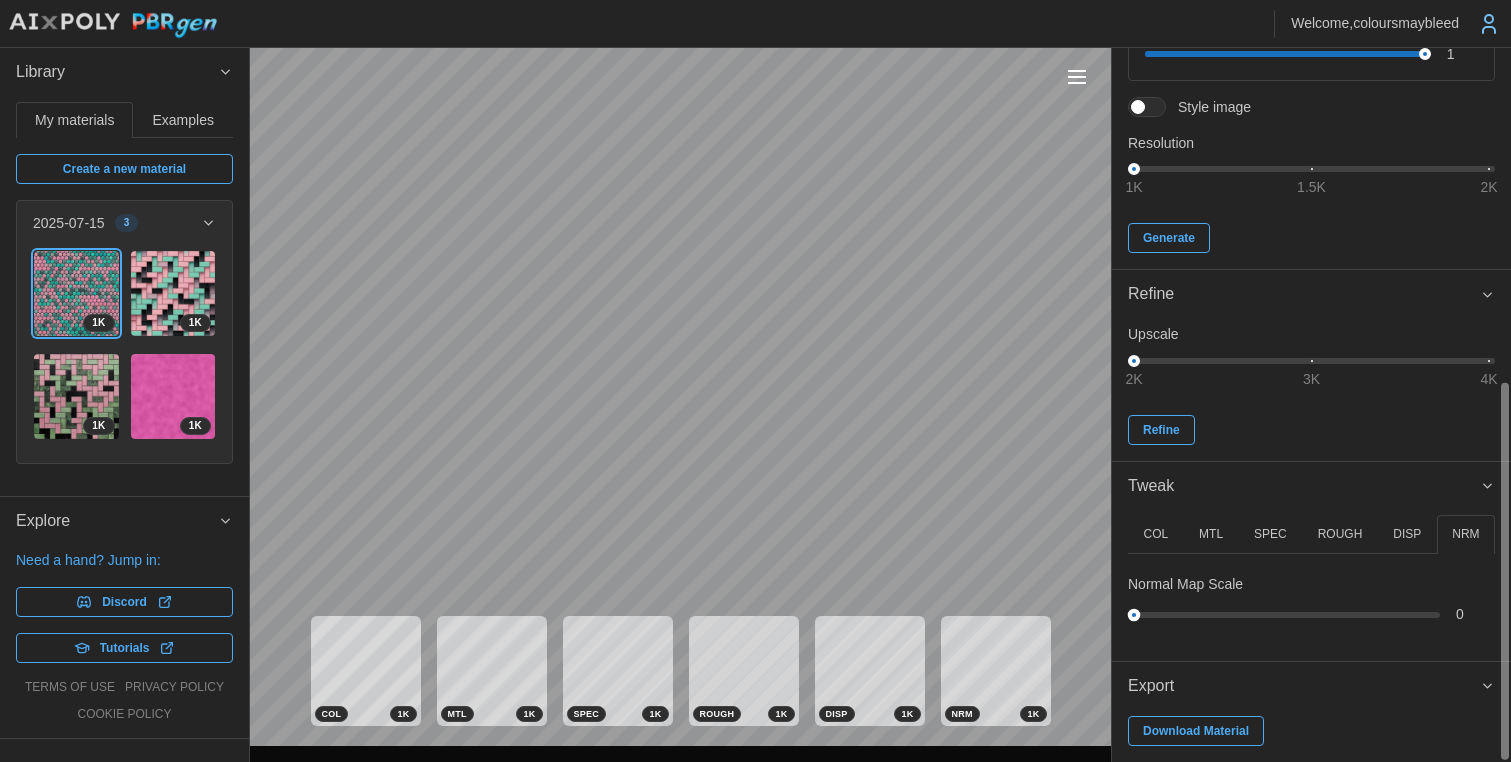 drag, startPoint x: 1295, startPoint y: 611, endPoint x: 1075, endPoint y: 620, distance: 220.18402 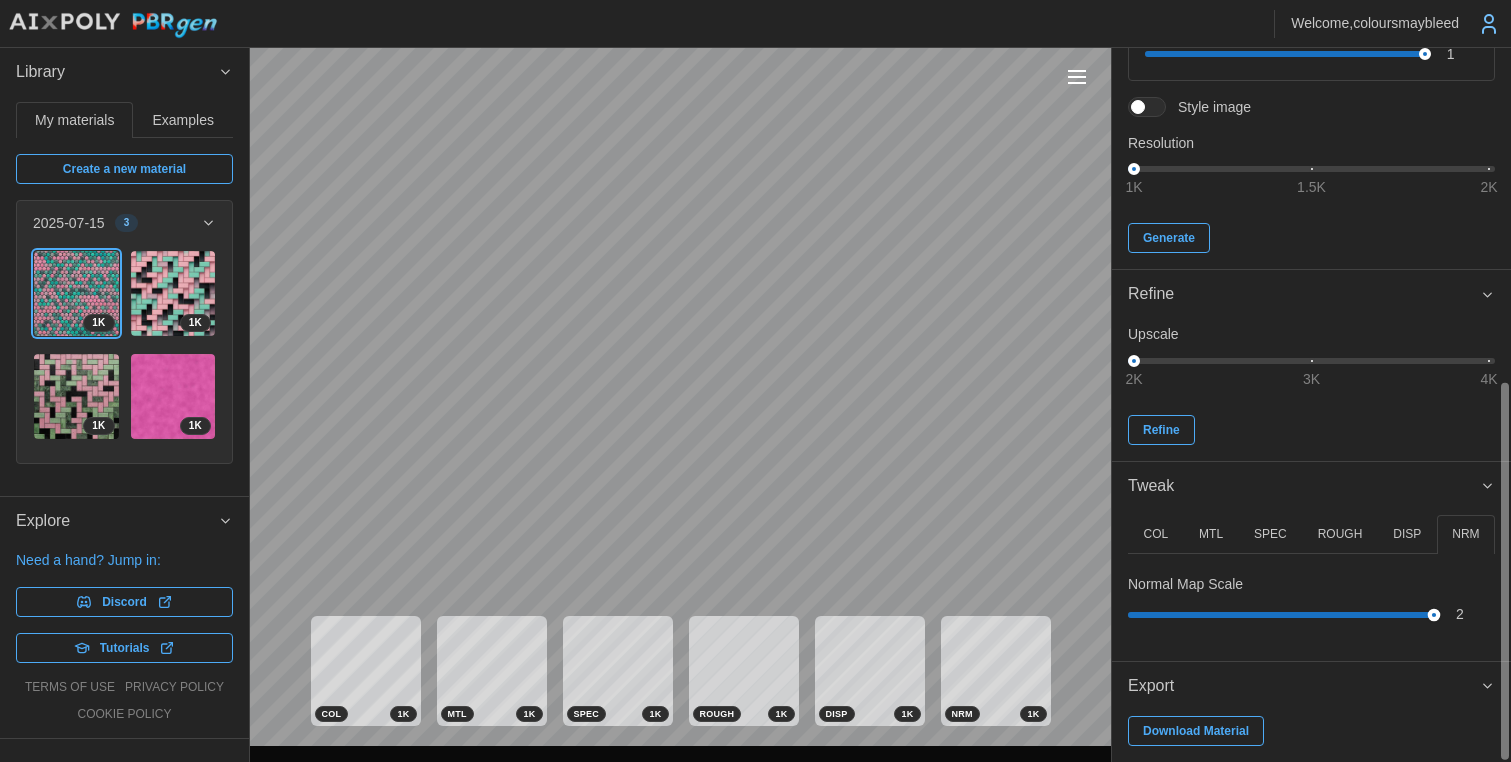 drag, startPoint x: 1135, startPoint y: 612, endPoint x: 1359, endPoint y: 578, distance: 226.56566 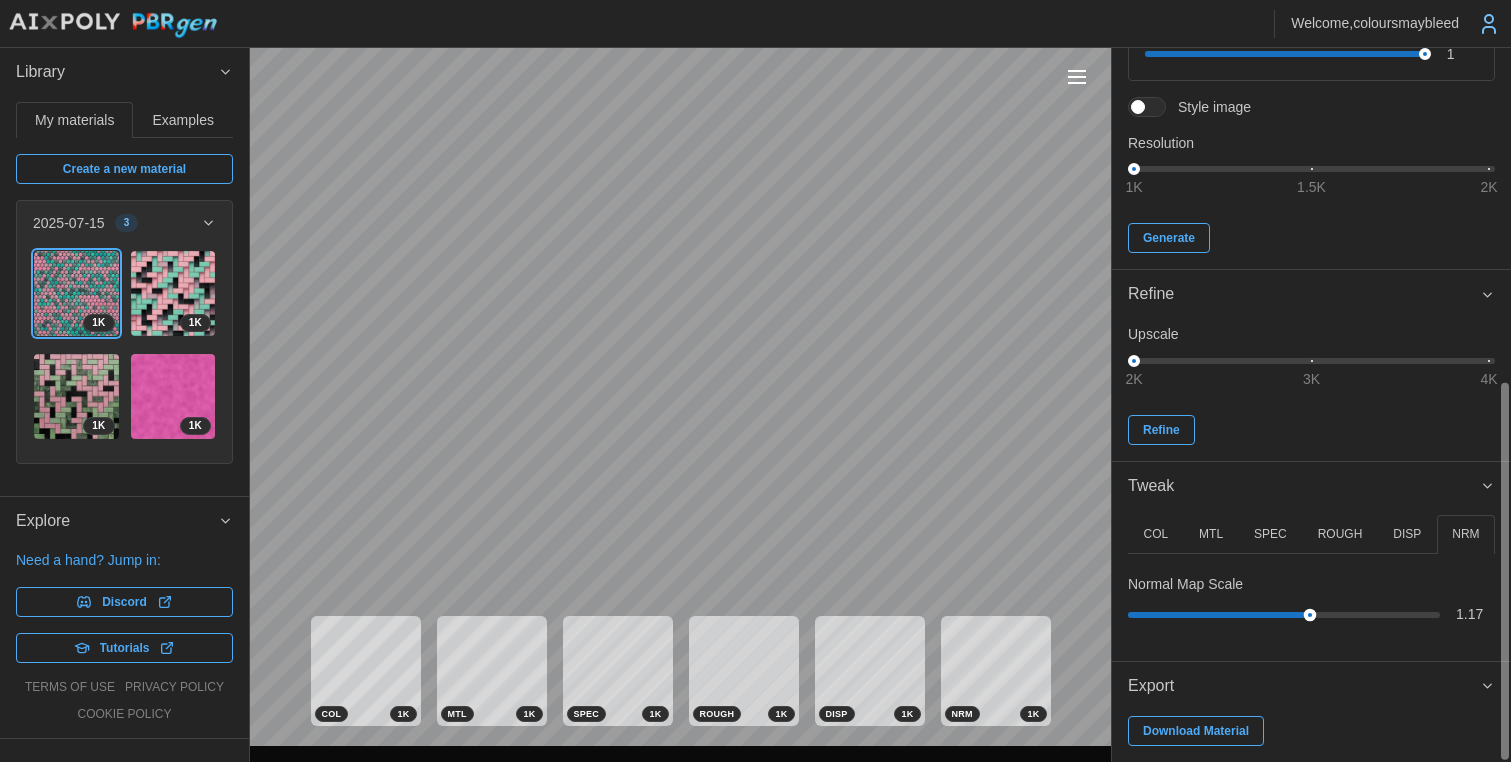 drag, startPoint x: 1428, startPoint y: 613, endPoint x: 1307, endPoint y: 627, distance: 121.80723 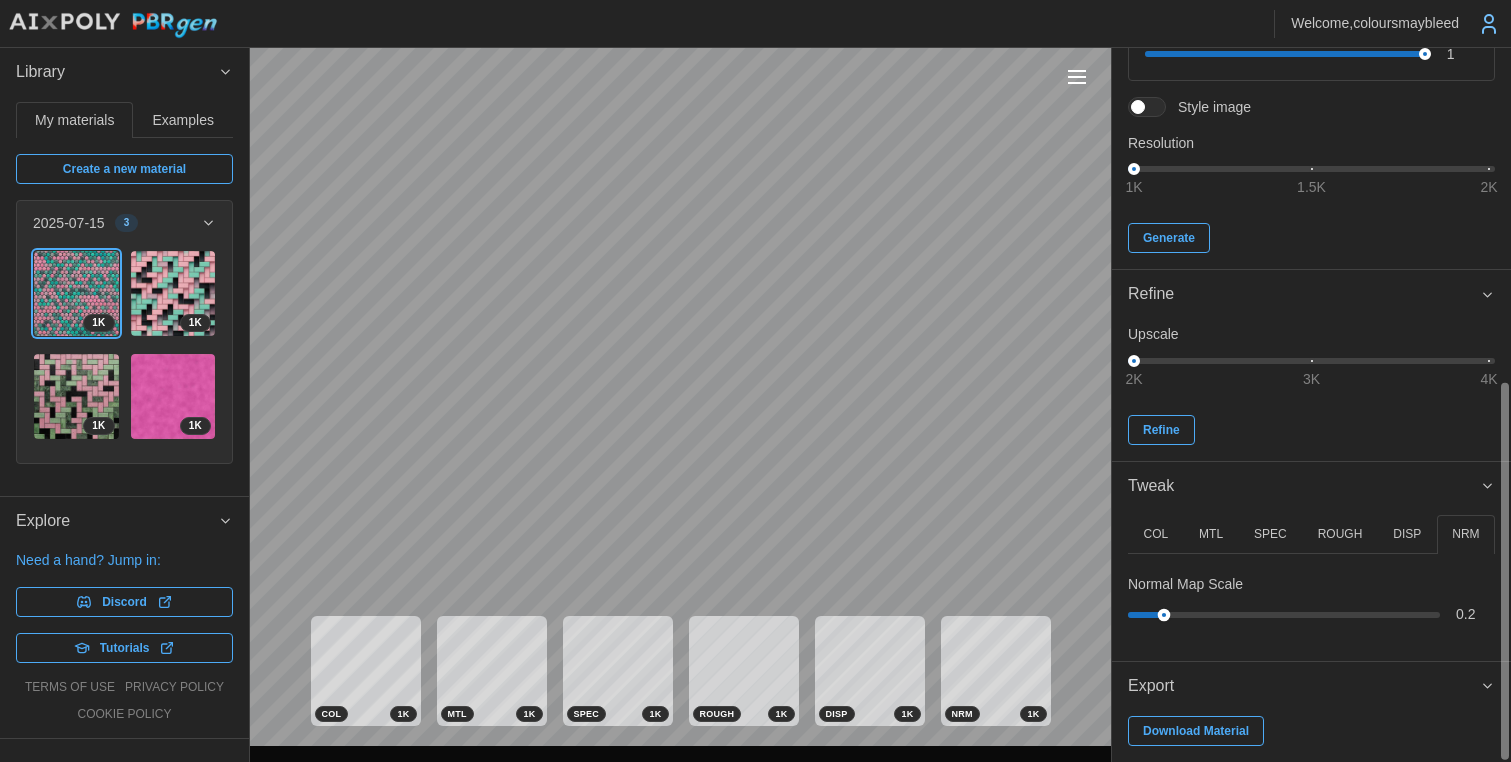 drag, startPoint x: 1301, startPoint y: 612, endPoint x: 1106, endPoint y: 599, distance: 195.43285 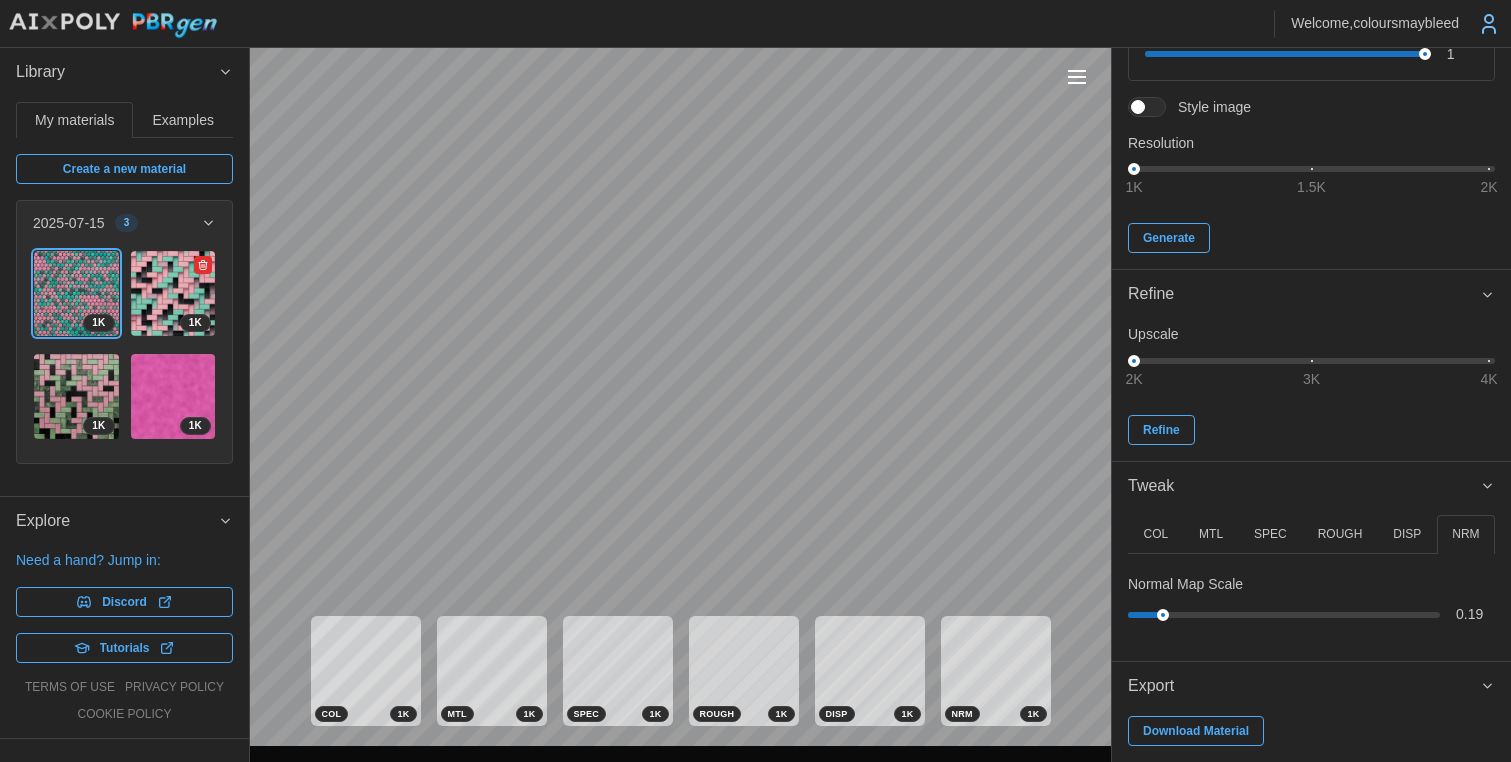 click at bounding box center [173, 293] 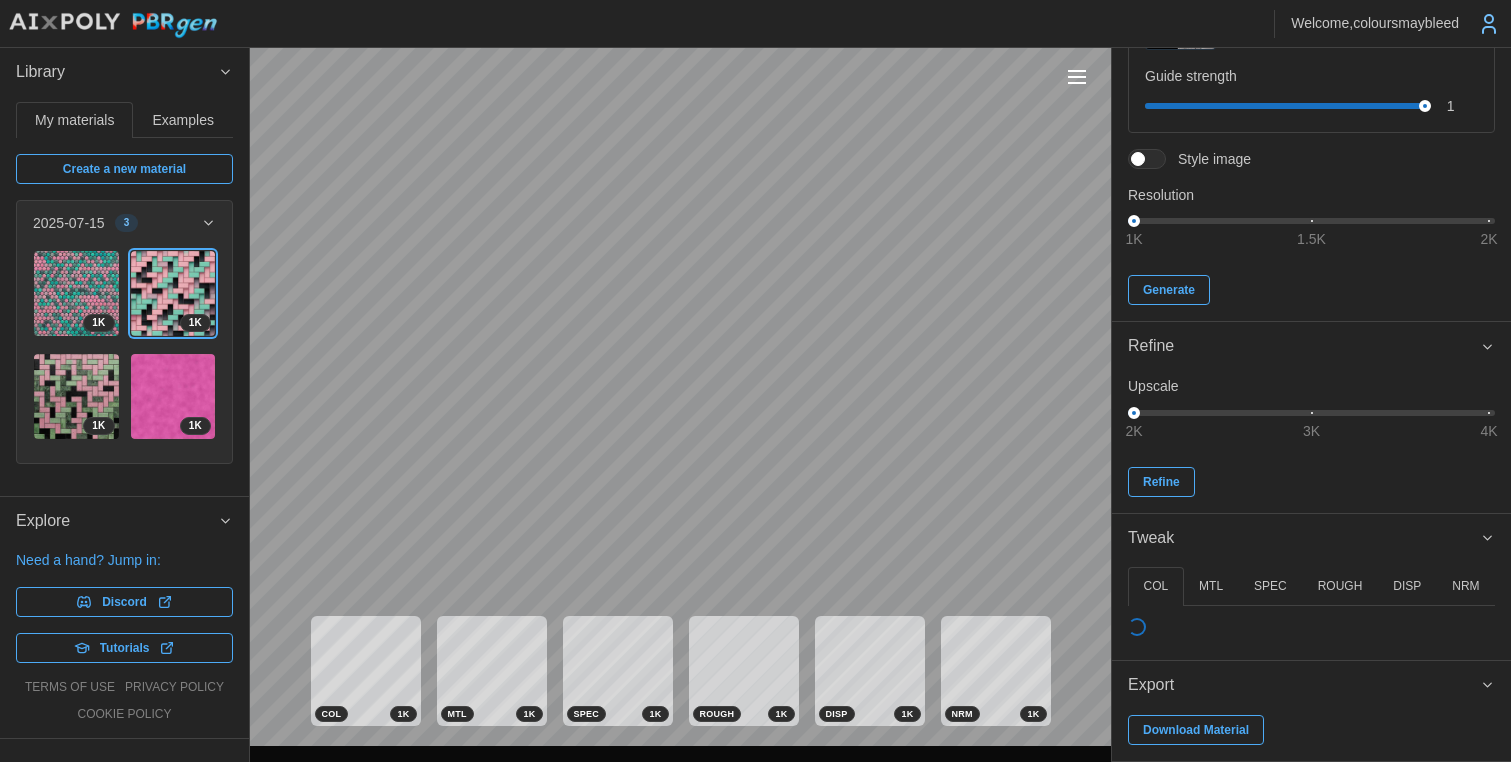 scroll, scrollTop: 630, scrollLeft: 0, axis: vertical 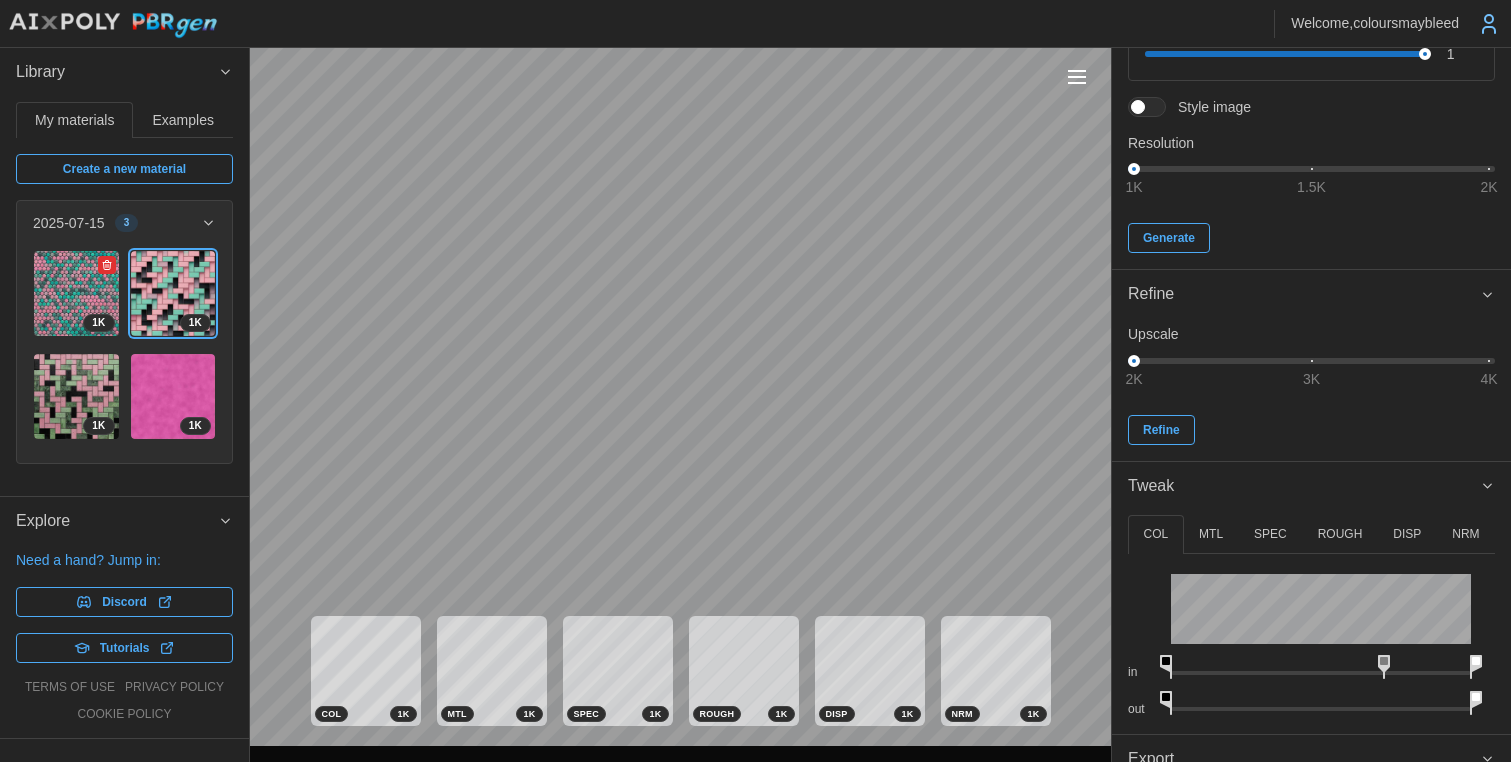 click at bounding box center [76, 293] 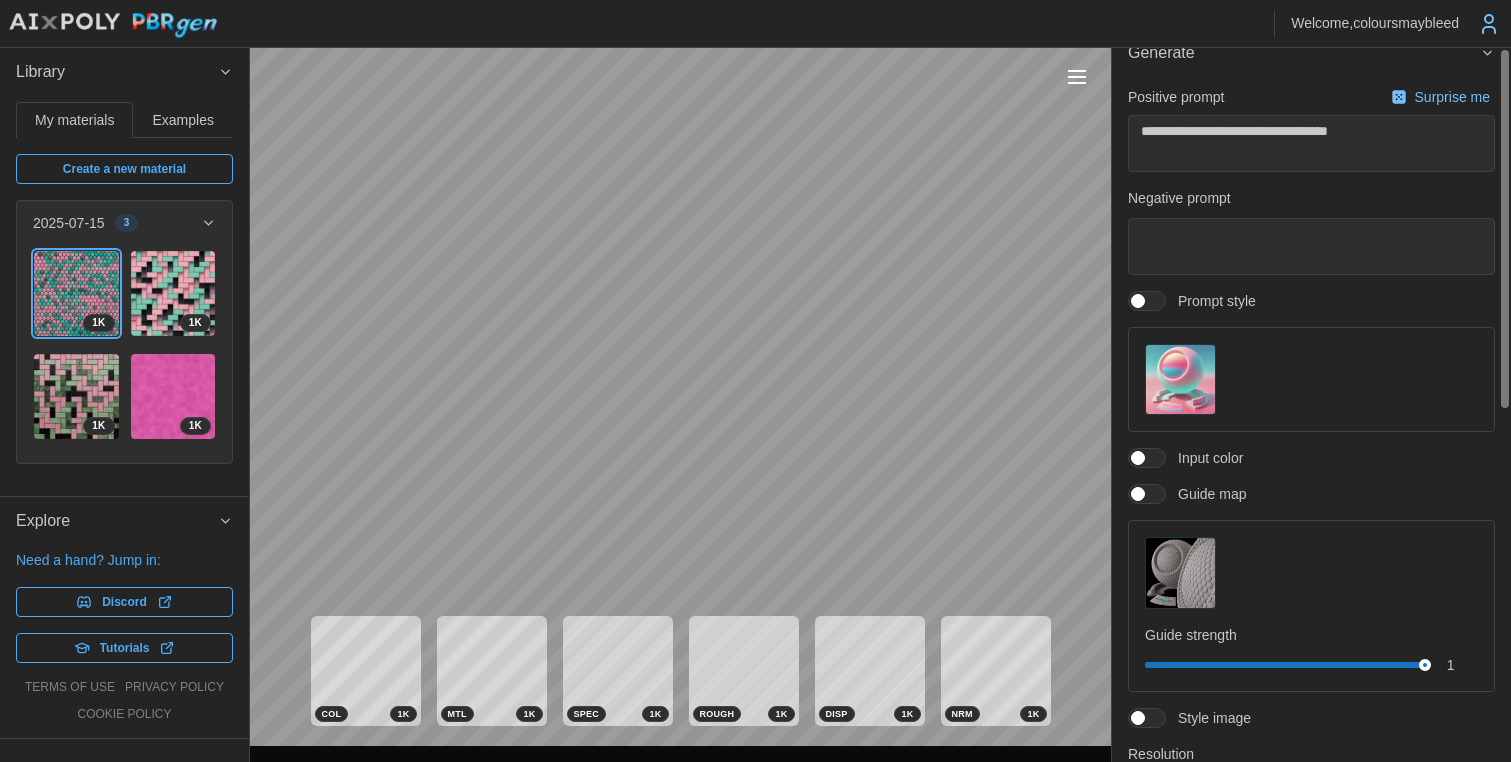 scroll, scrollTop: 0, scrollLeft: 0, axis: both 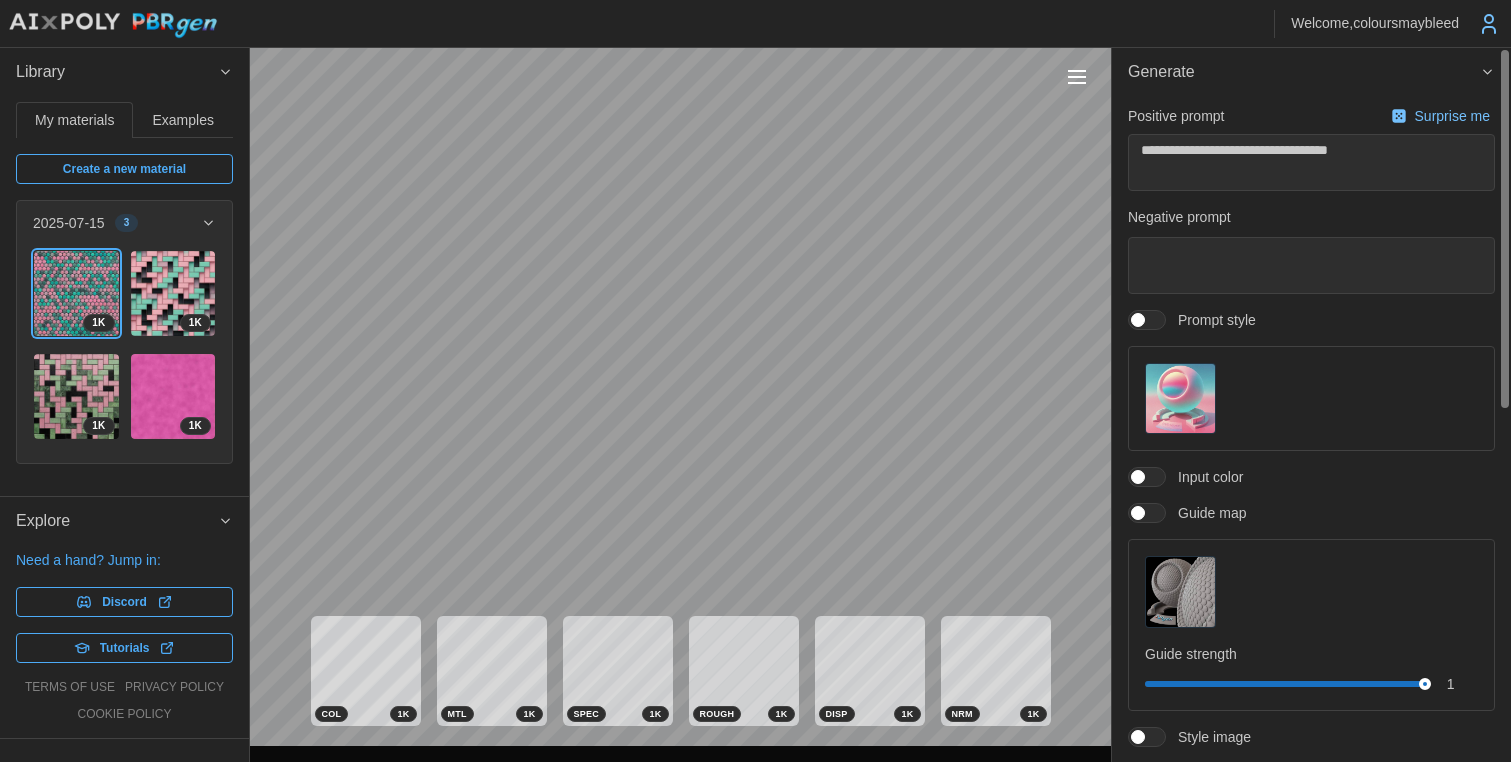 click at bounding box center [1180, 398] 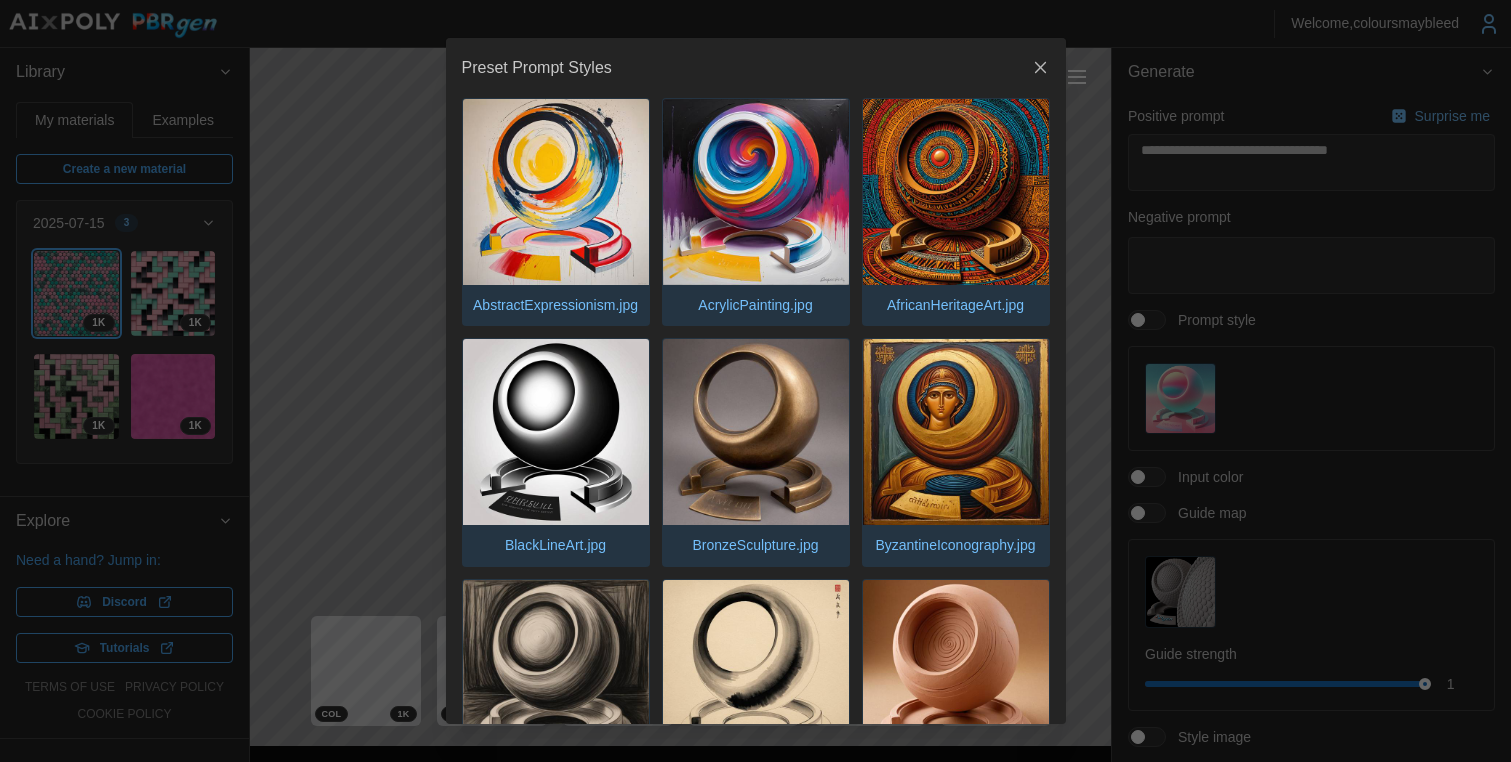 click at bounding box center [956, 192] 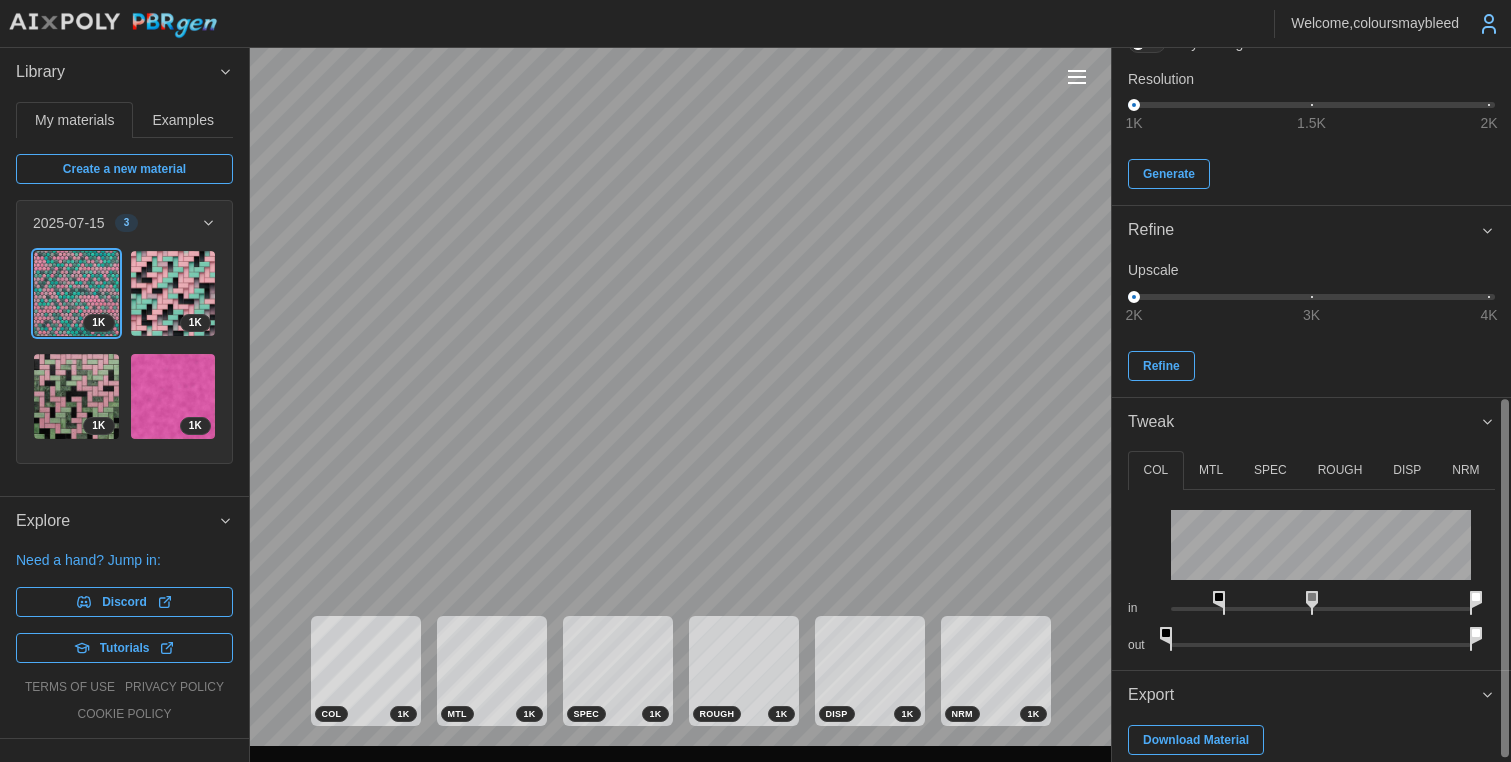 scroll, scrollTop: 703, scrollLeft: 0, axis: vertical 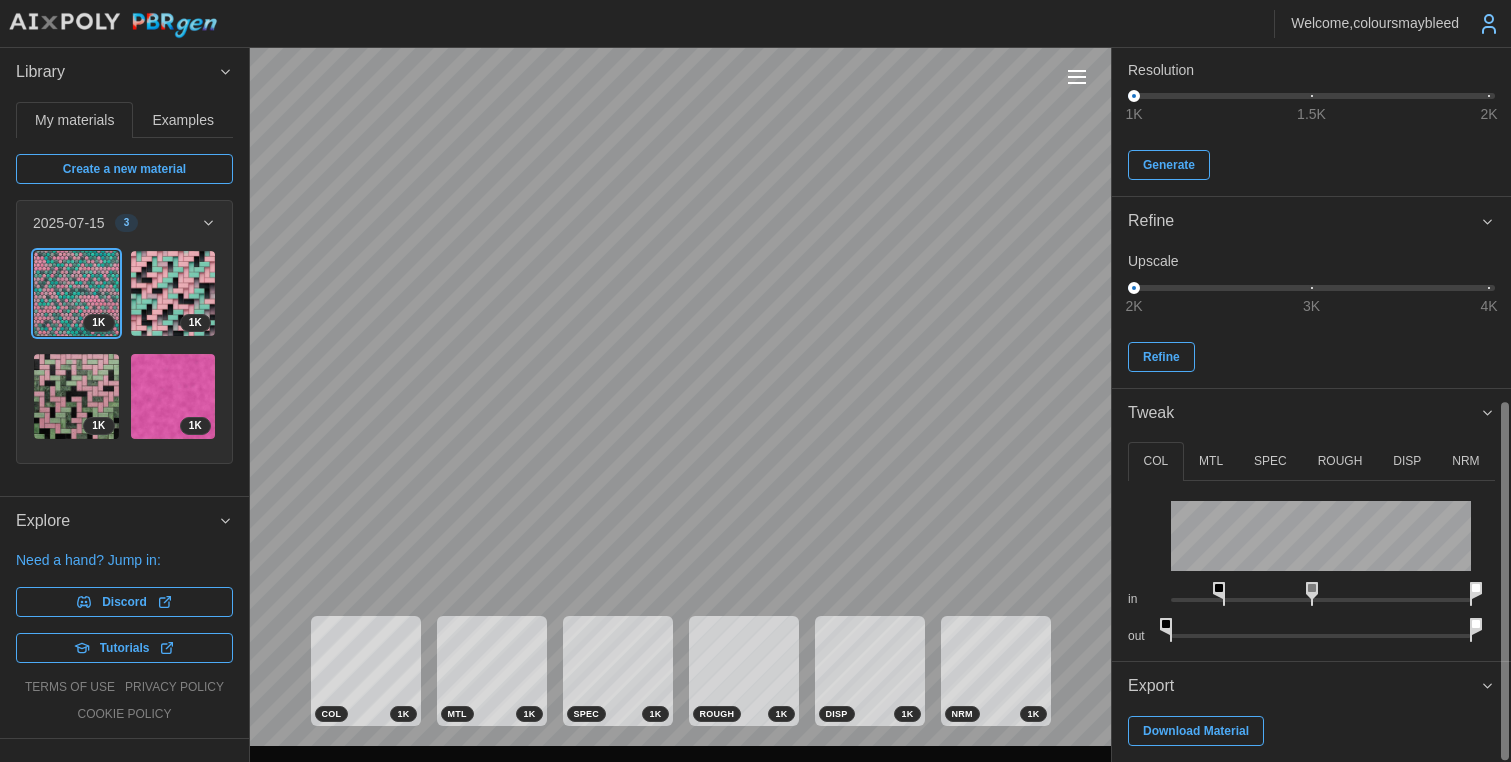 click on "Download Material" at bounding box center [1196, 731] 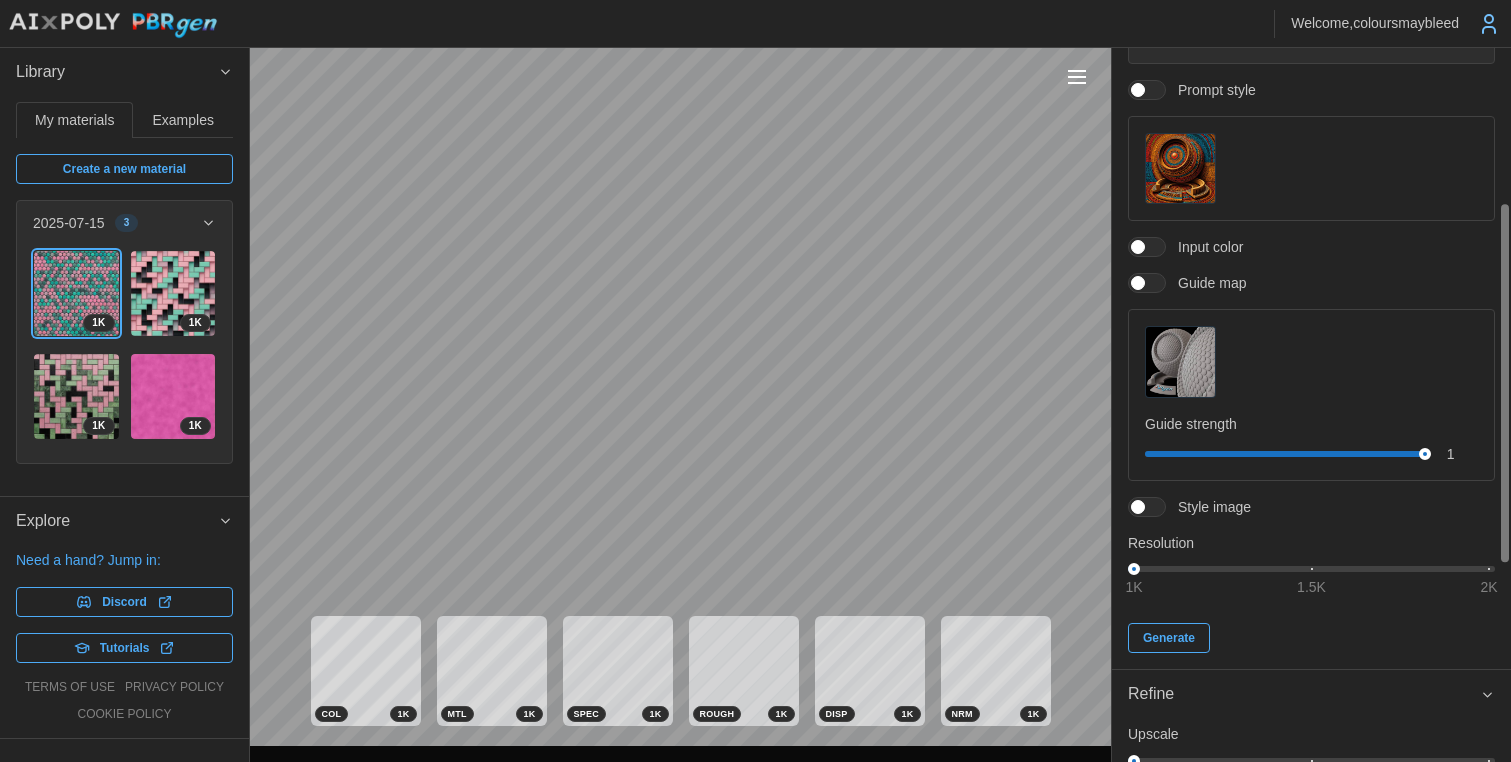 scroll, scrollTop: 226, scrollLeft: 0, axis: vertical 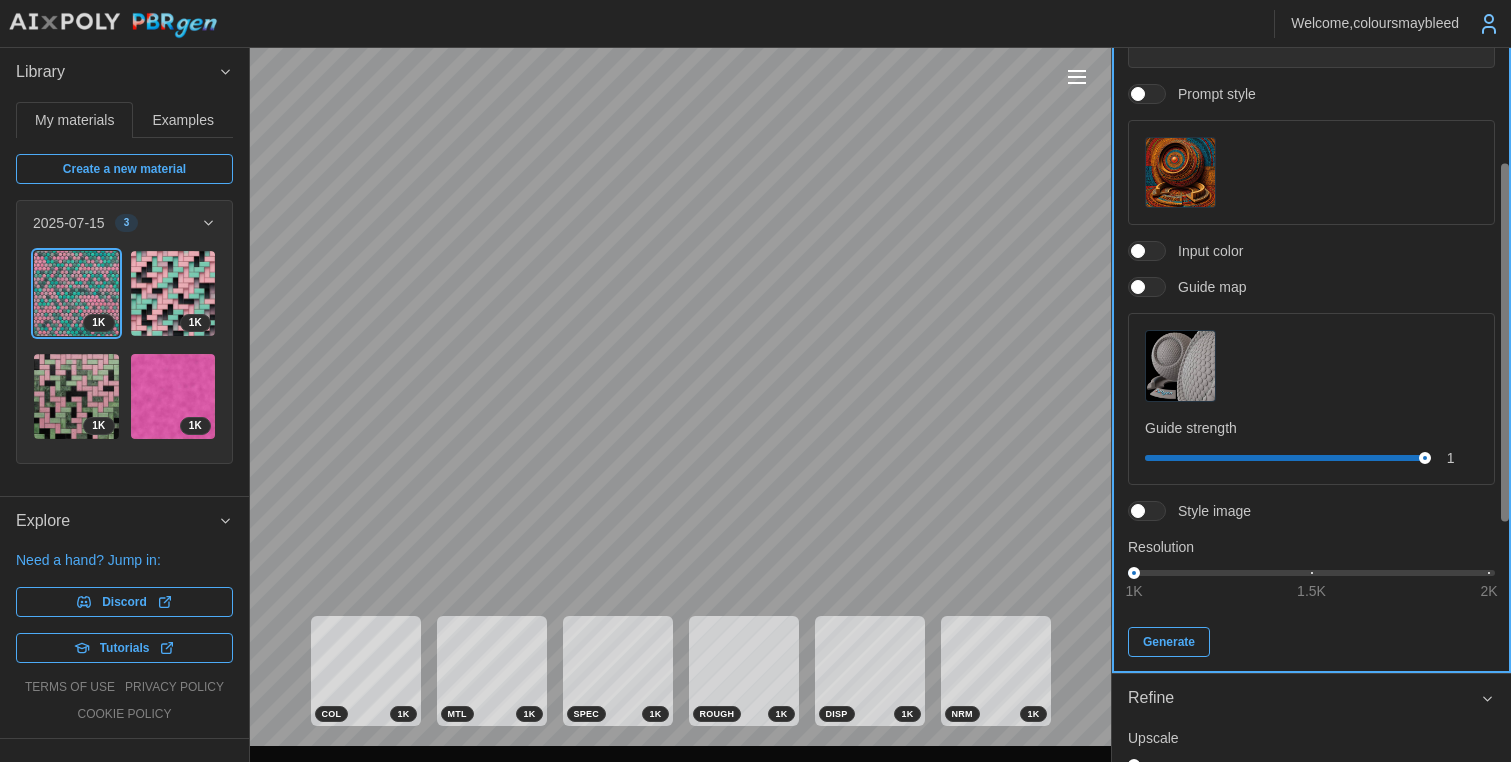 click on "Generate" at bounding box center (1169, 642) 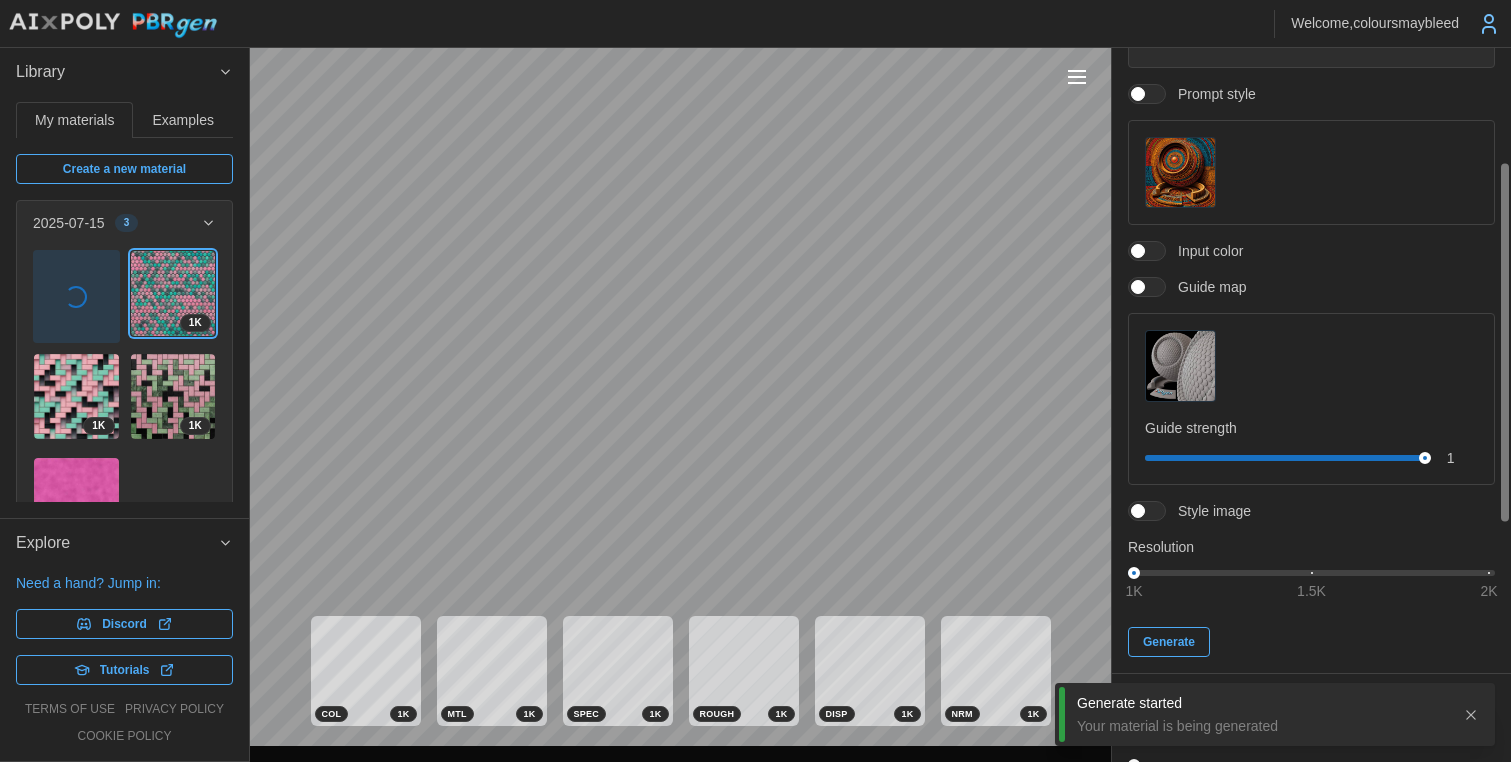 click at bounding box center [1180, 365] 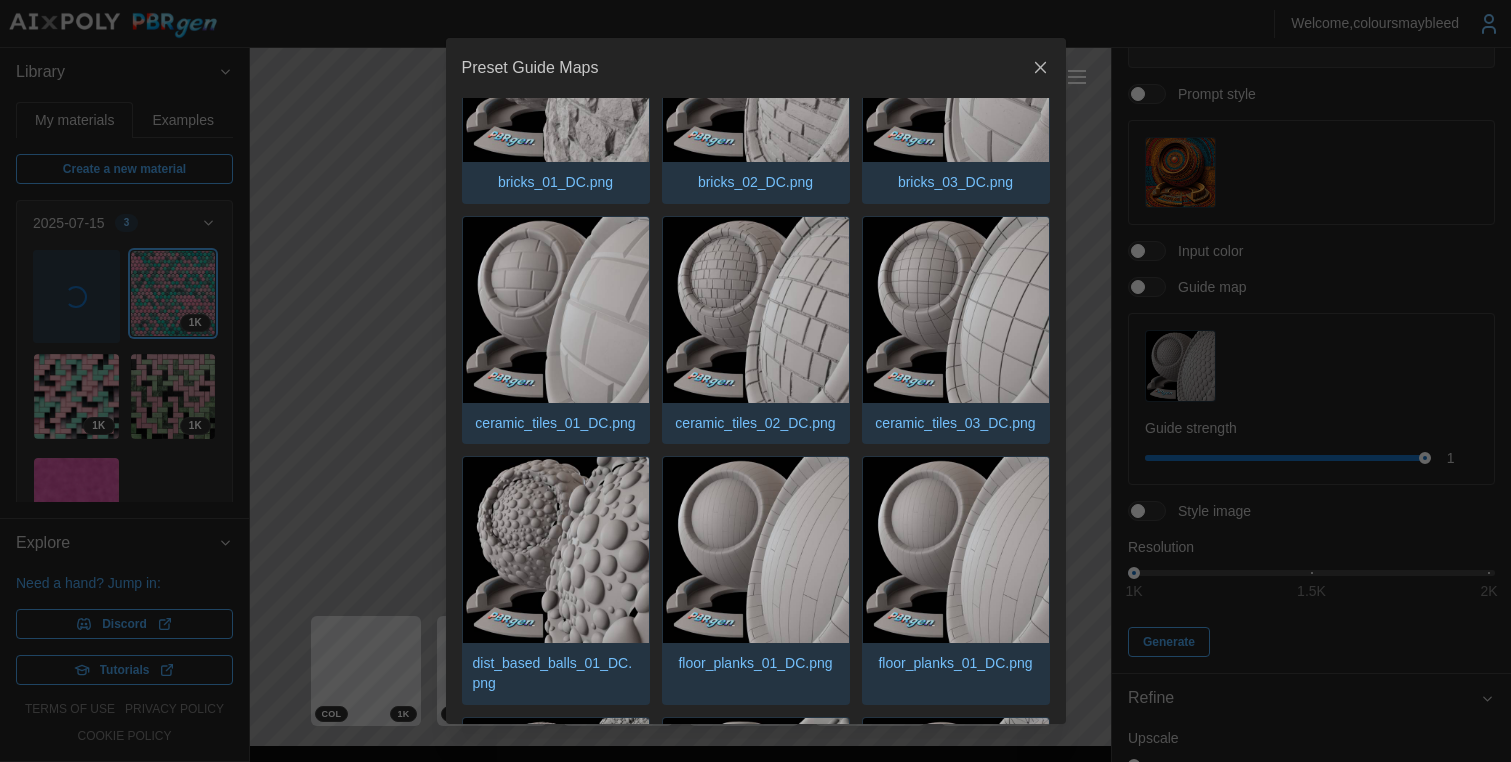 scroll, scrollTop: 424, scrollLeft: 0, axis: vertical 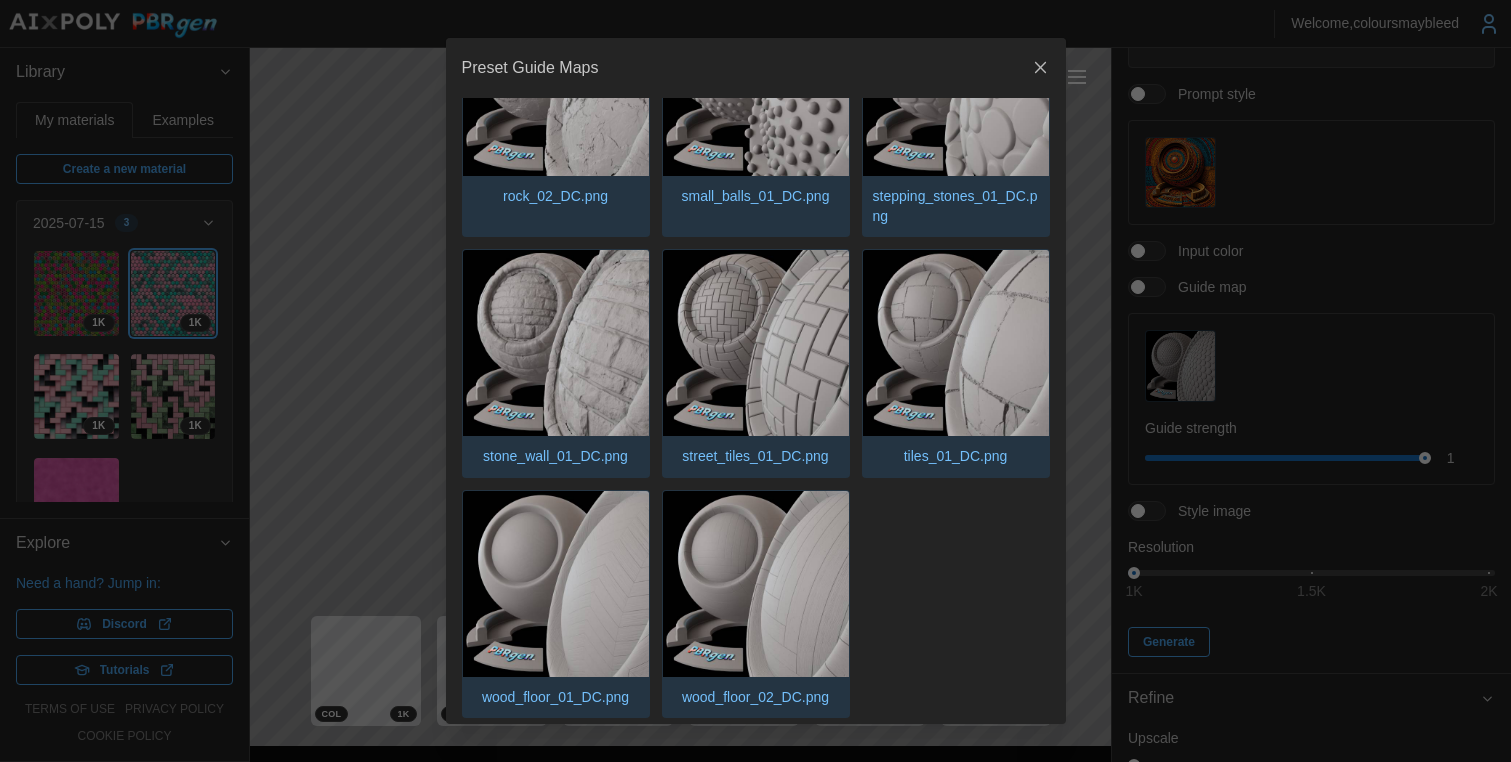 click at bounding box center (755, 381) 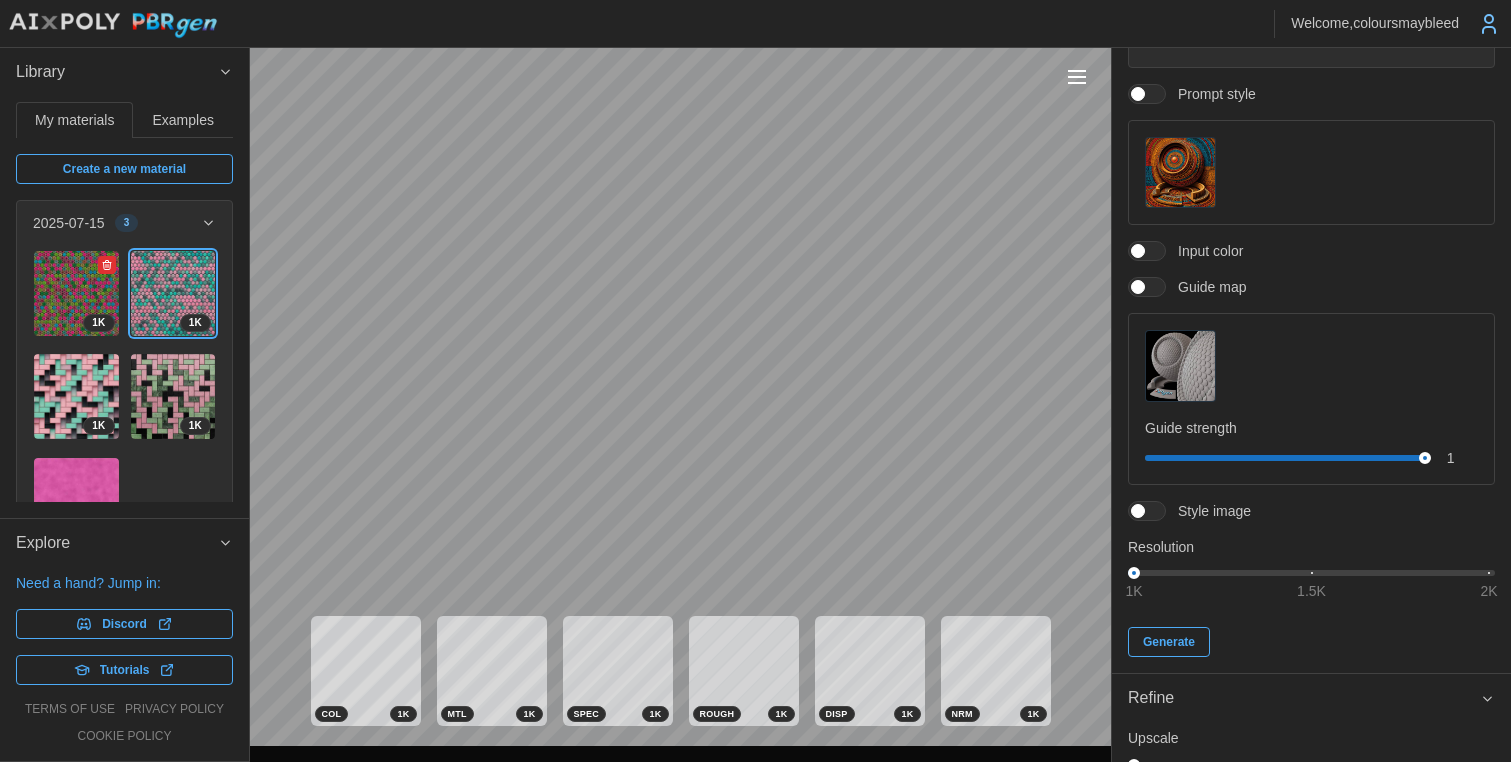 click at bounding box center (76, 293) 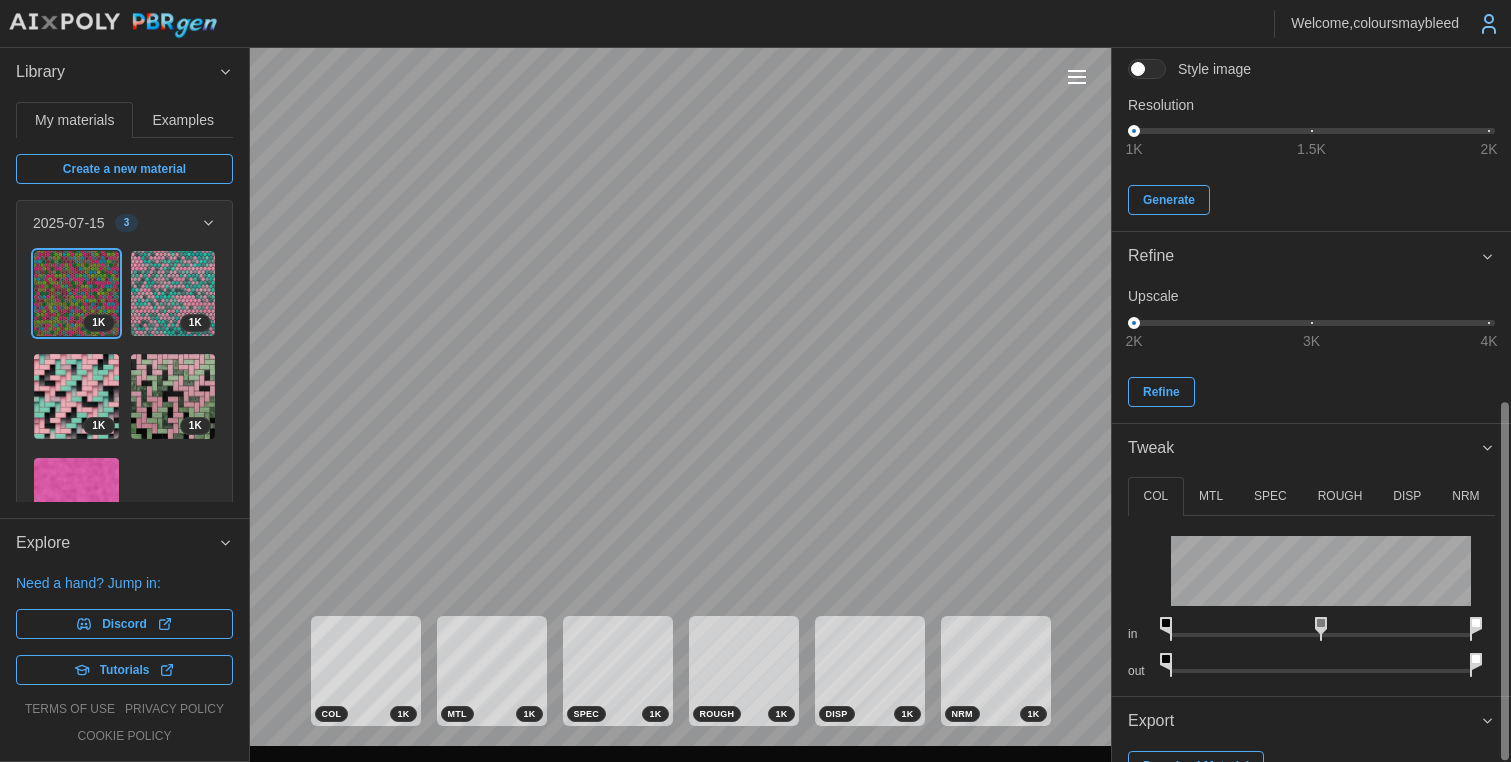 scroll, scrollTop: 703, scrollLeft: 0, axis: vertical 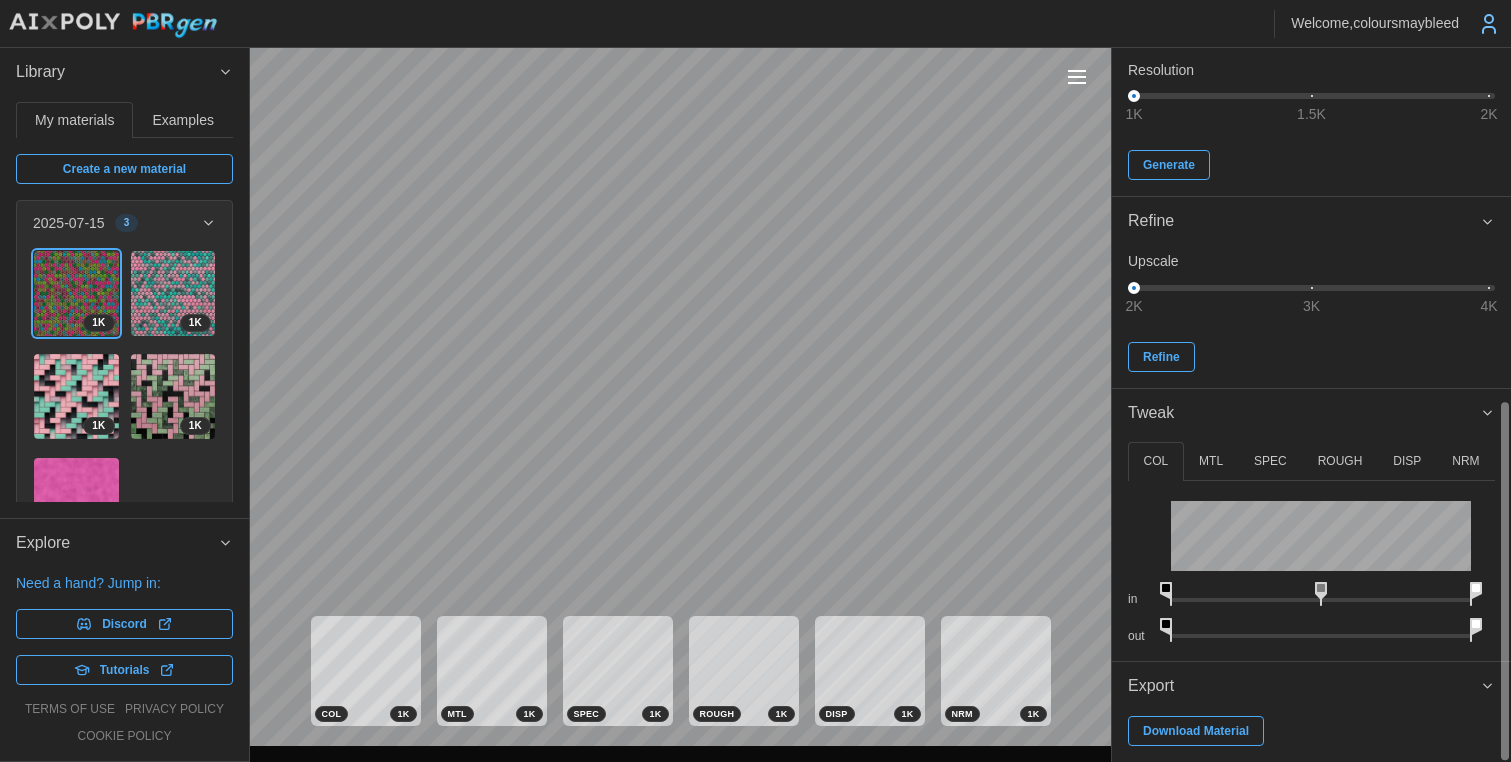 click on "NRM" at bounding box center [1465, 461] 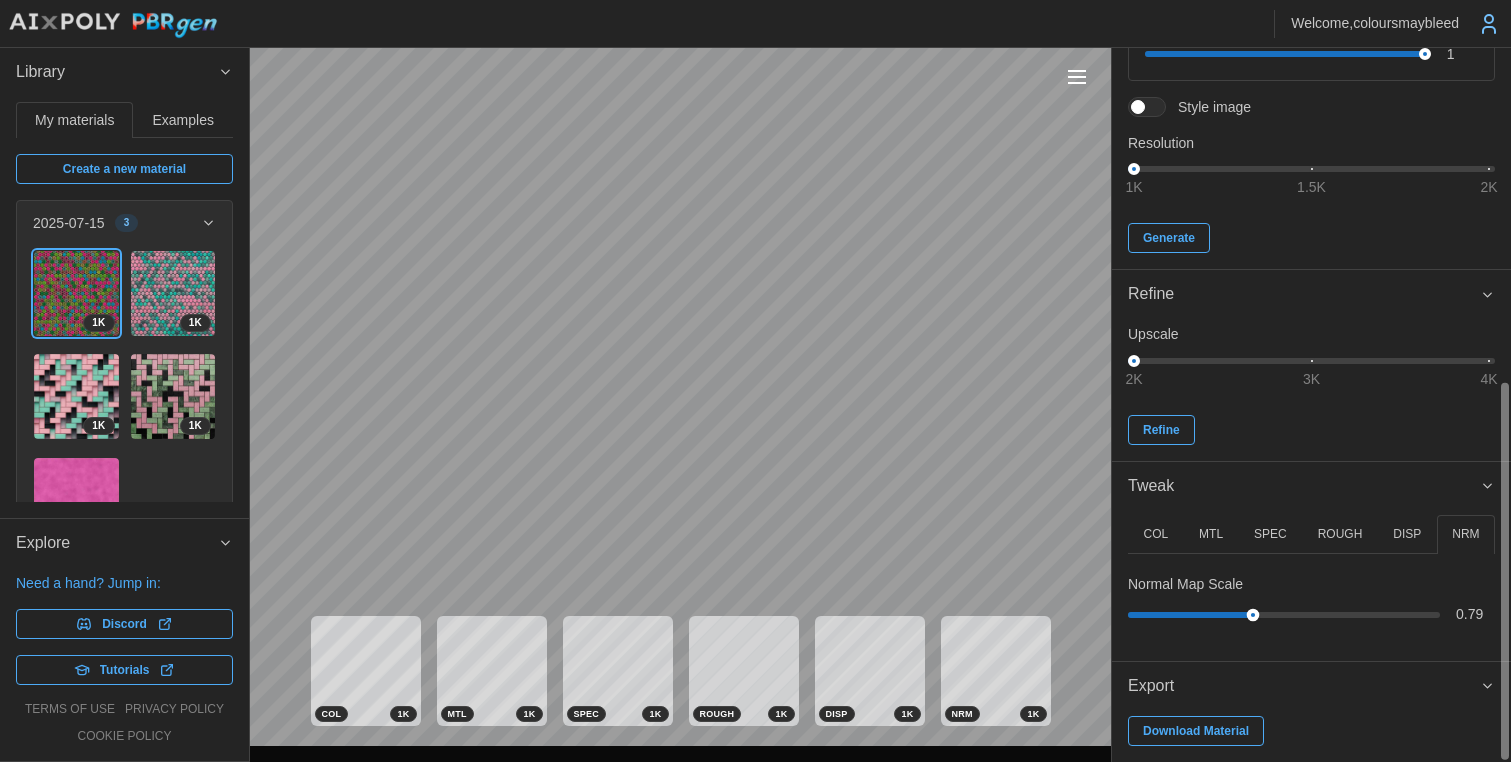 drag, startPoint x: 1169, startPoint y: 610, endPoint x: 1212, endPoint y: 597, distance: 44.922153 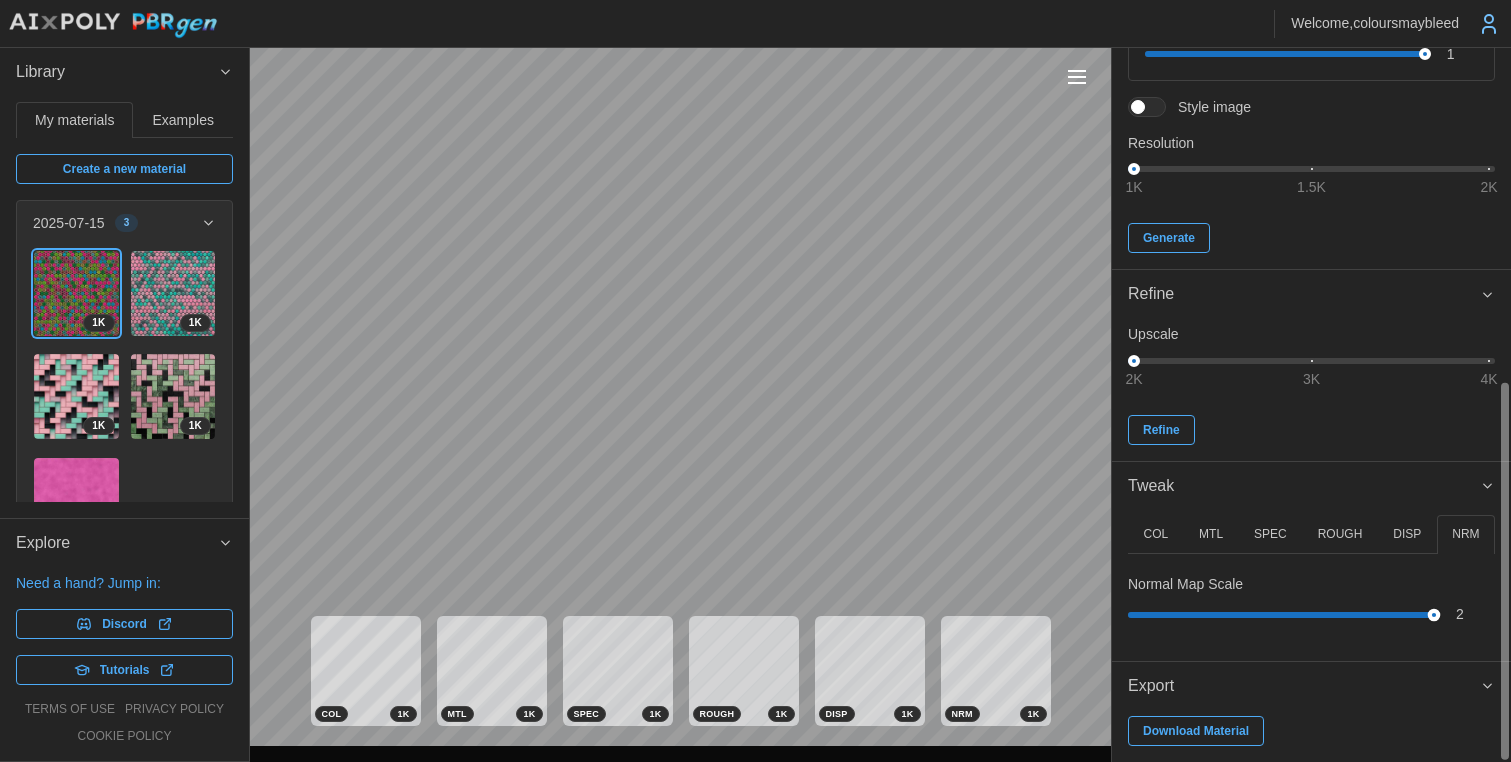 drag, startPoint x: 1277, startPoint y: 617, endPoint x: 1217, endPoint y: 587, distance: 67.08204 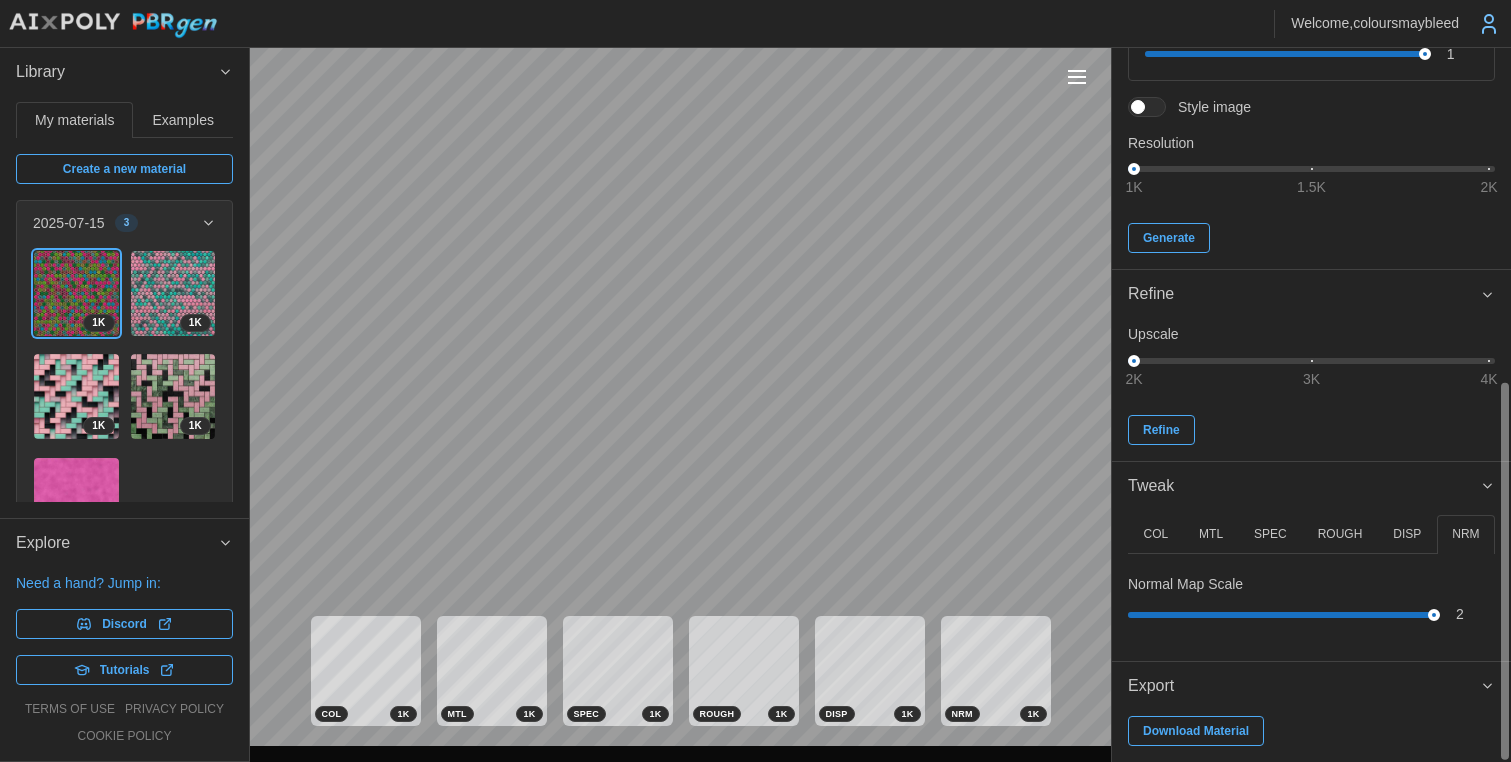 click on "ROUGH" at bounding box center (1340, 534) 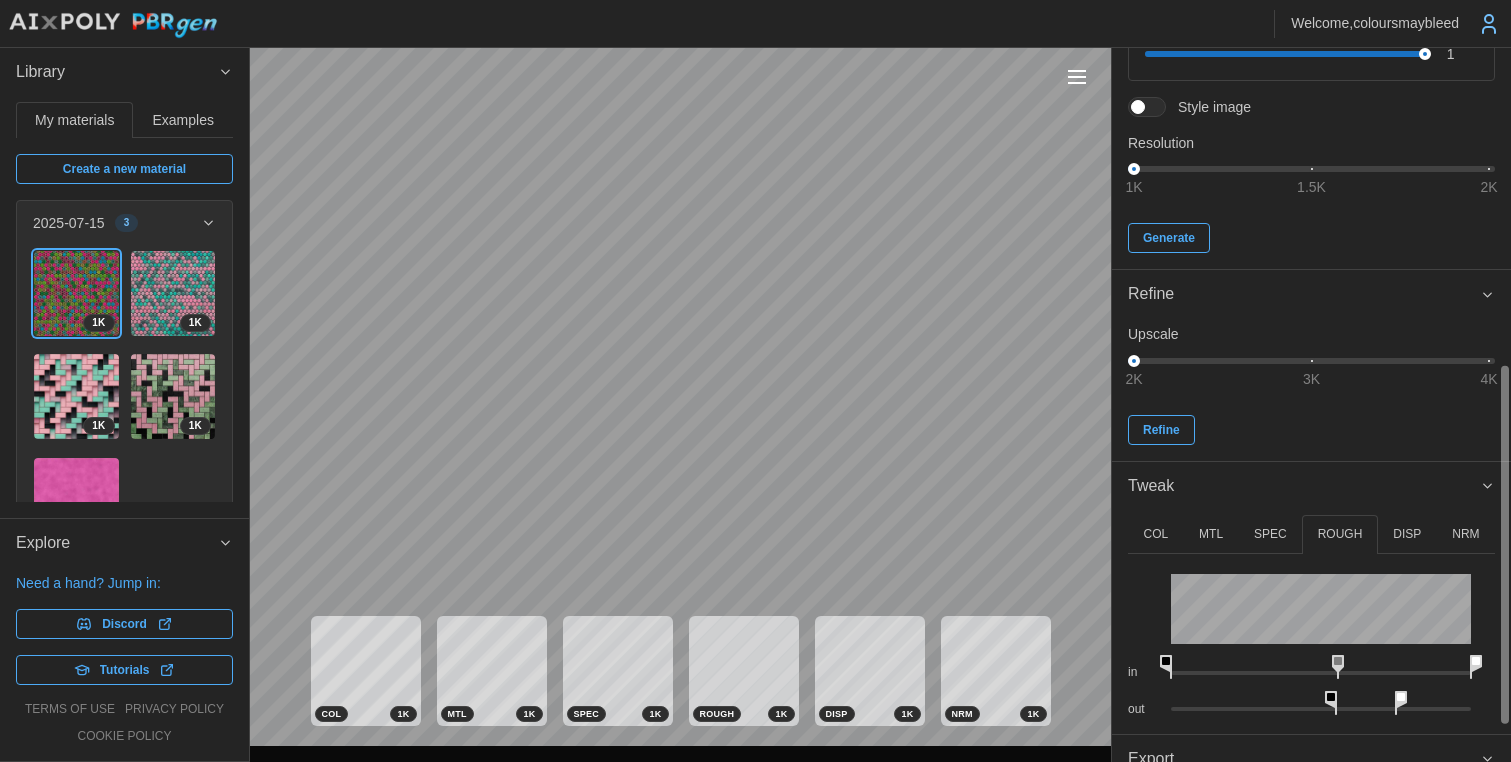 click 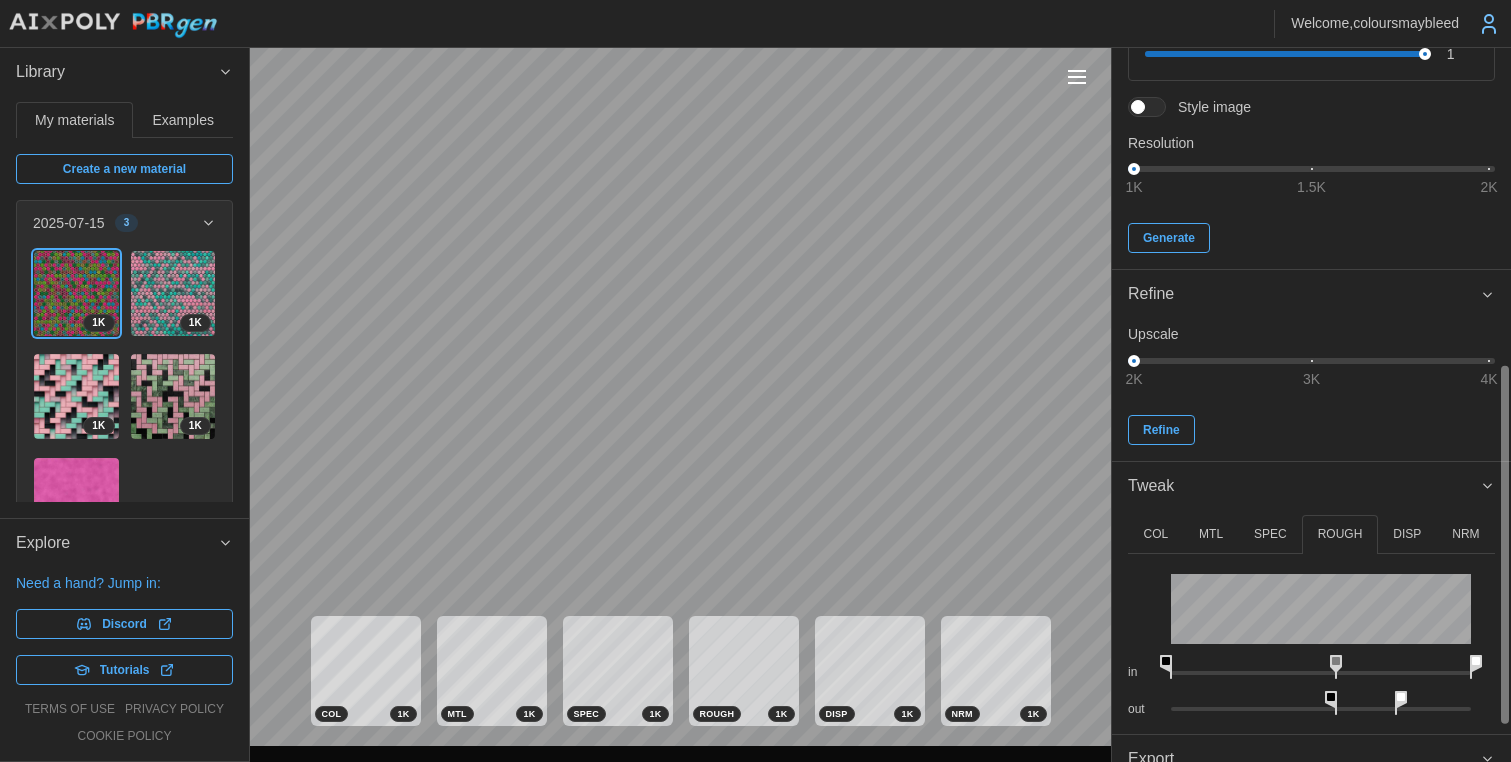 drag, startPoint x: 1479, startPoint y: 661, endPoint x: 1306, endPoint y: 692, distance: 175.75551 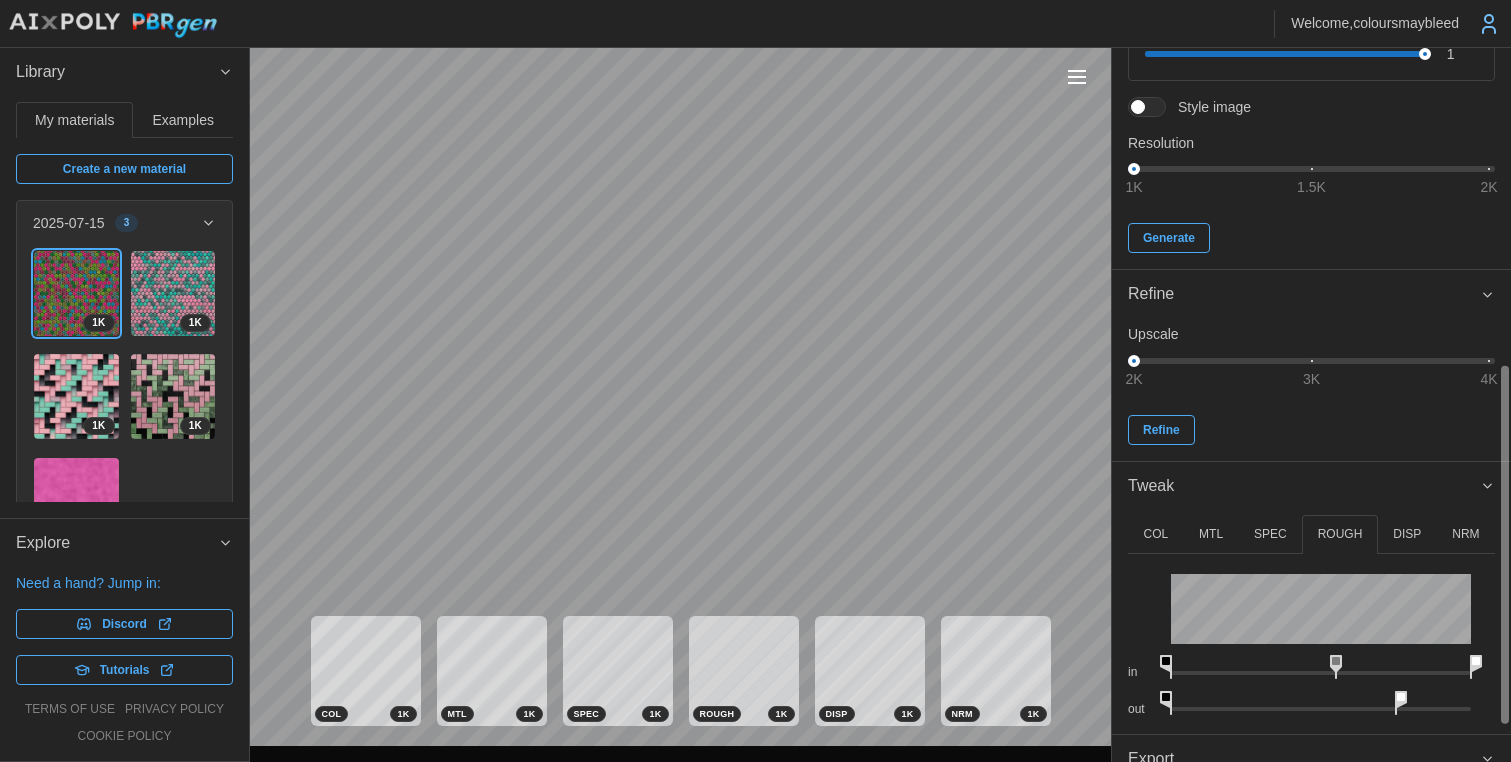 type on "*" 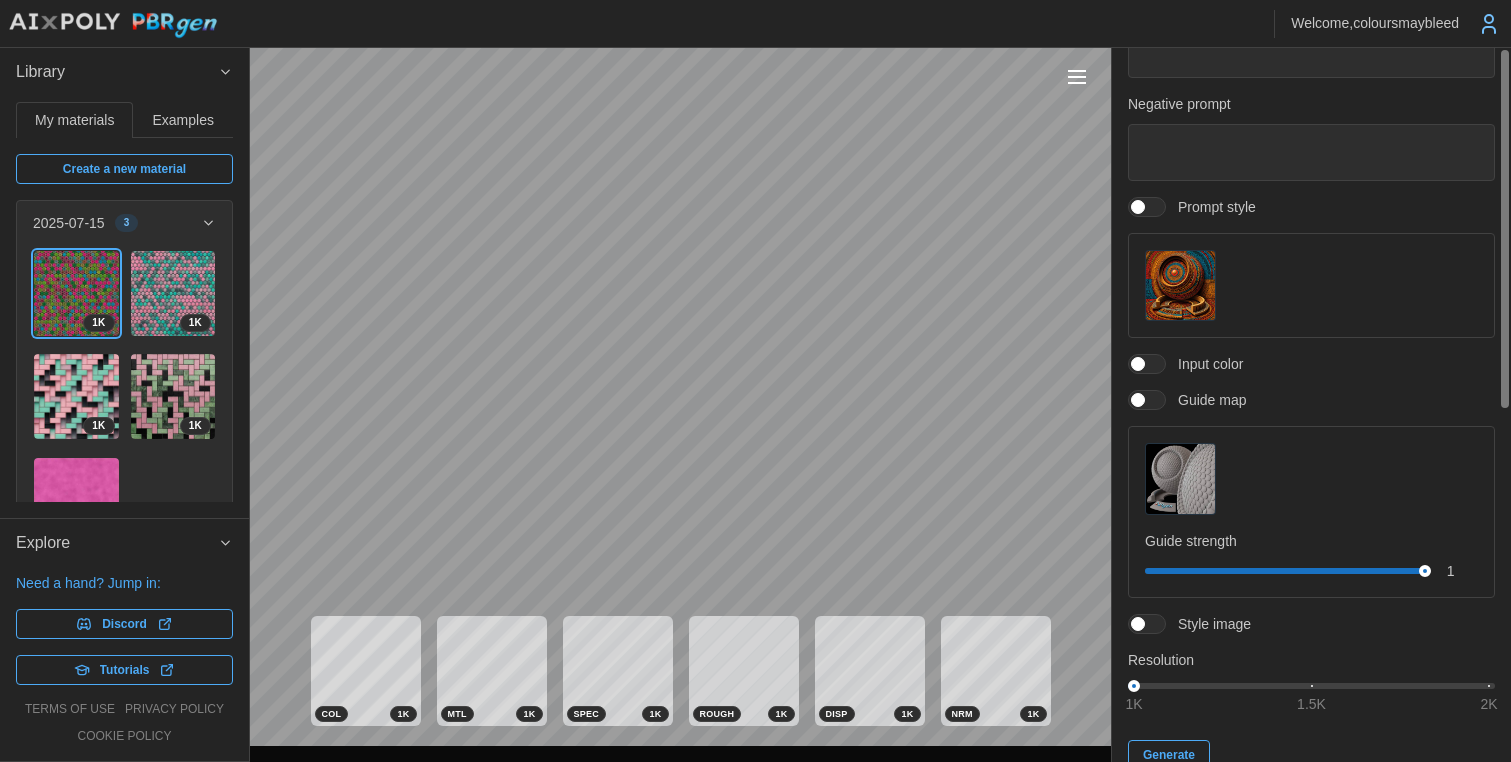 scroll, scrollTop: 0, scrollLeft: 0, axis: both 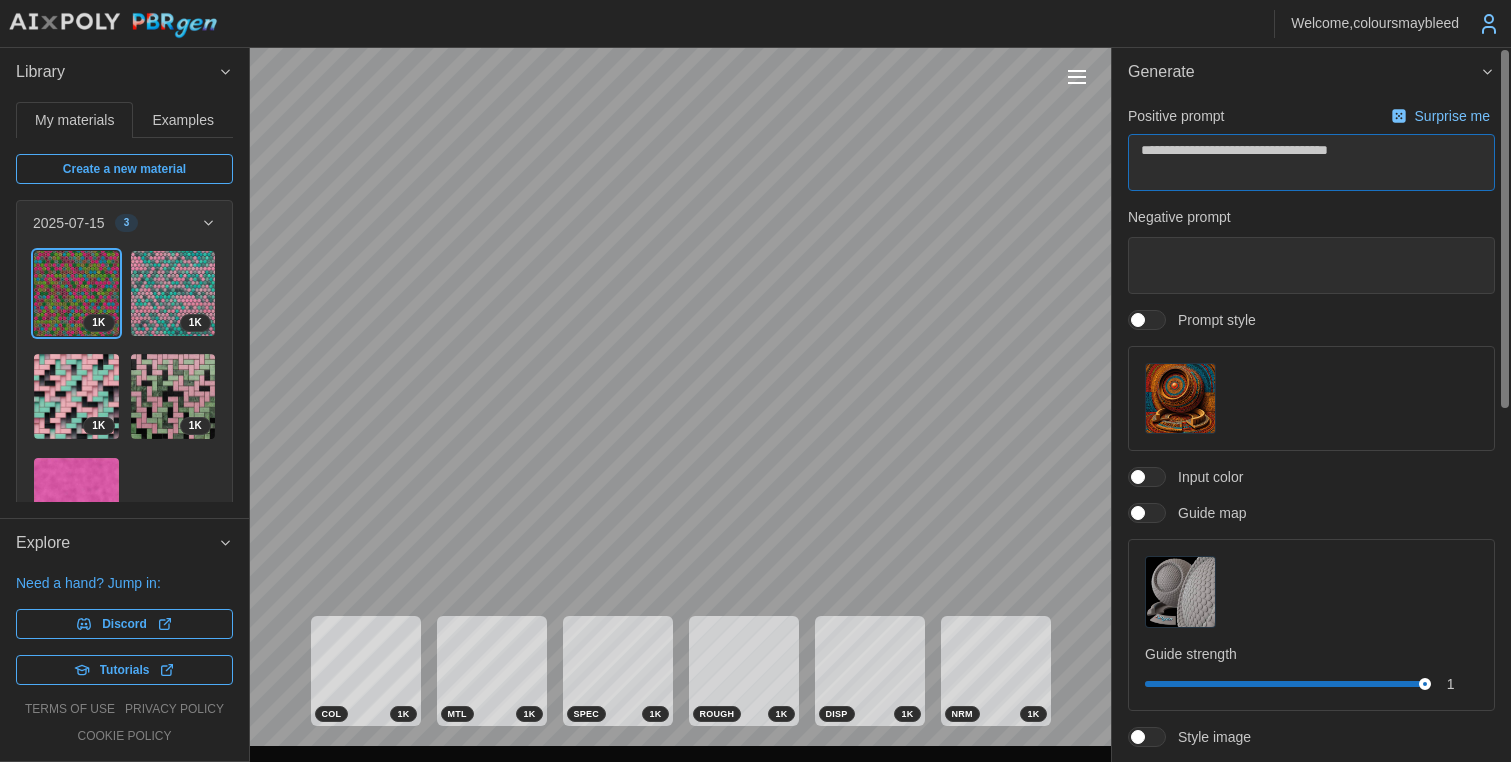 click on "**********" at bounding box center (1311, 162) 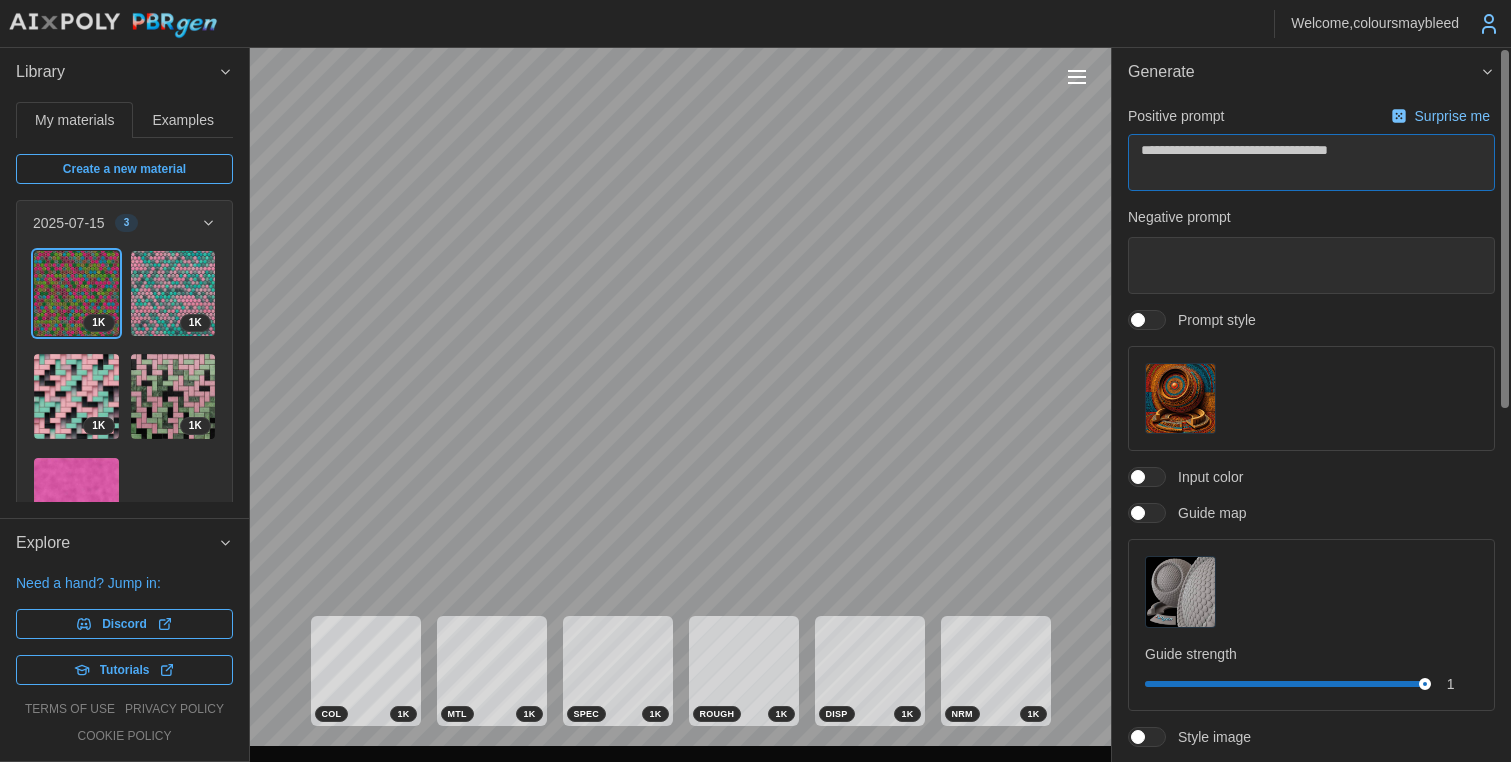 type on "**********" 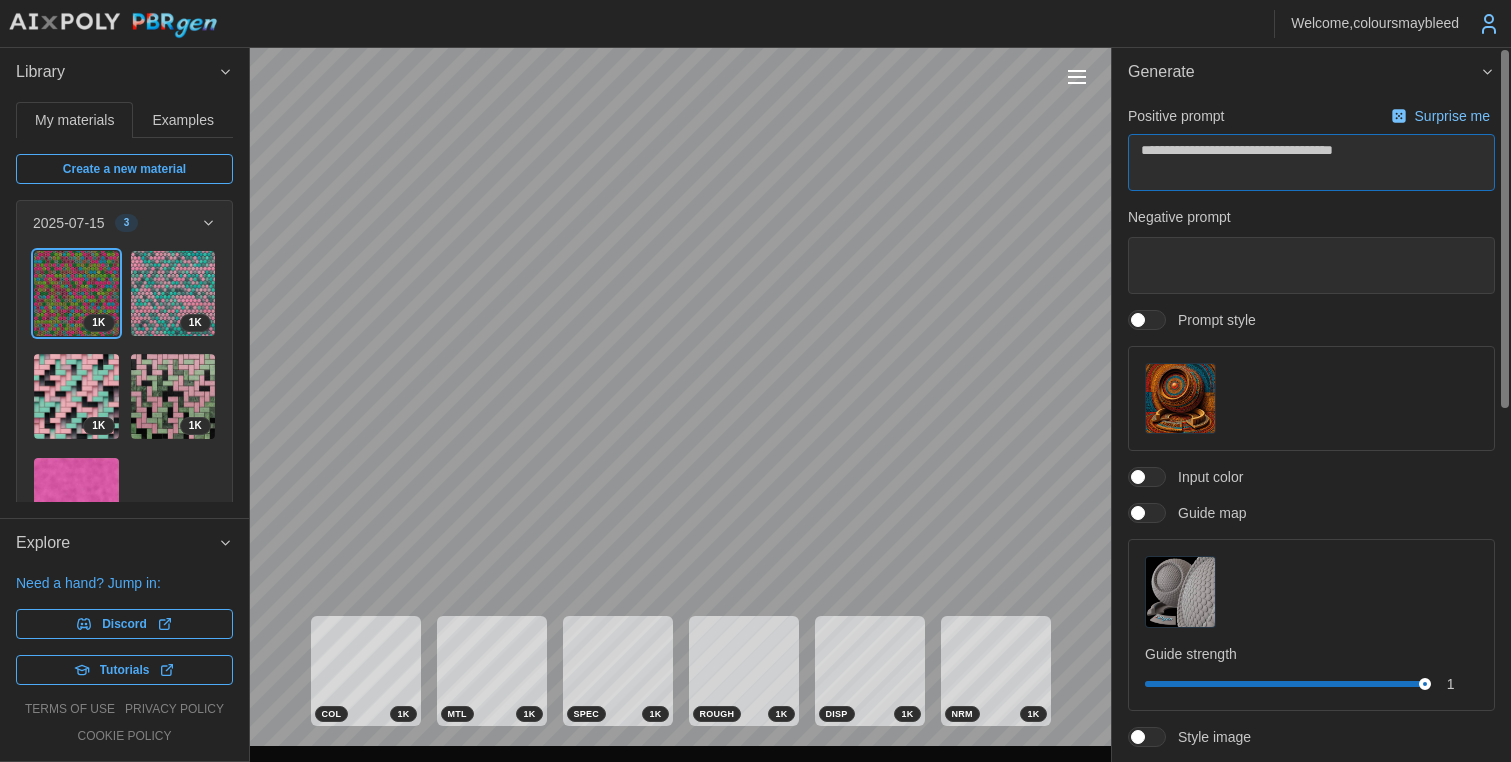 type on "**********" 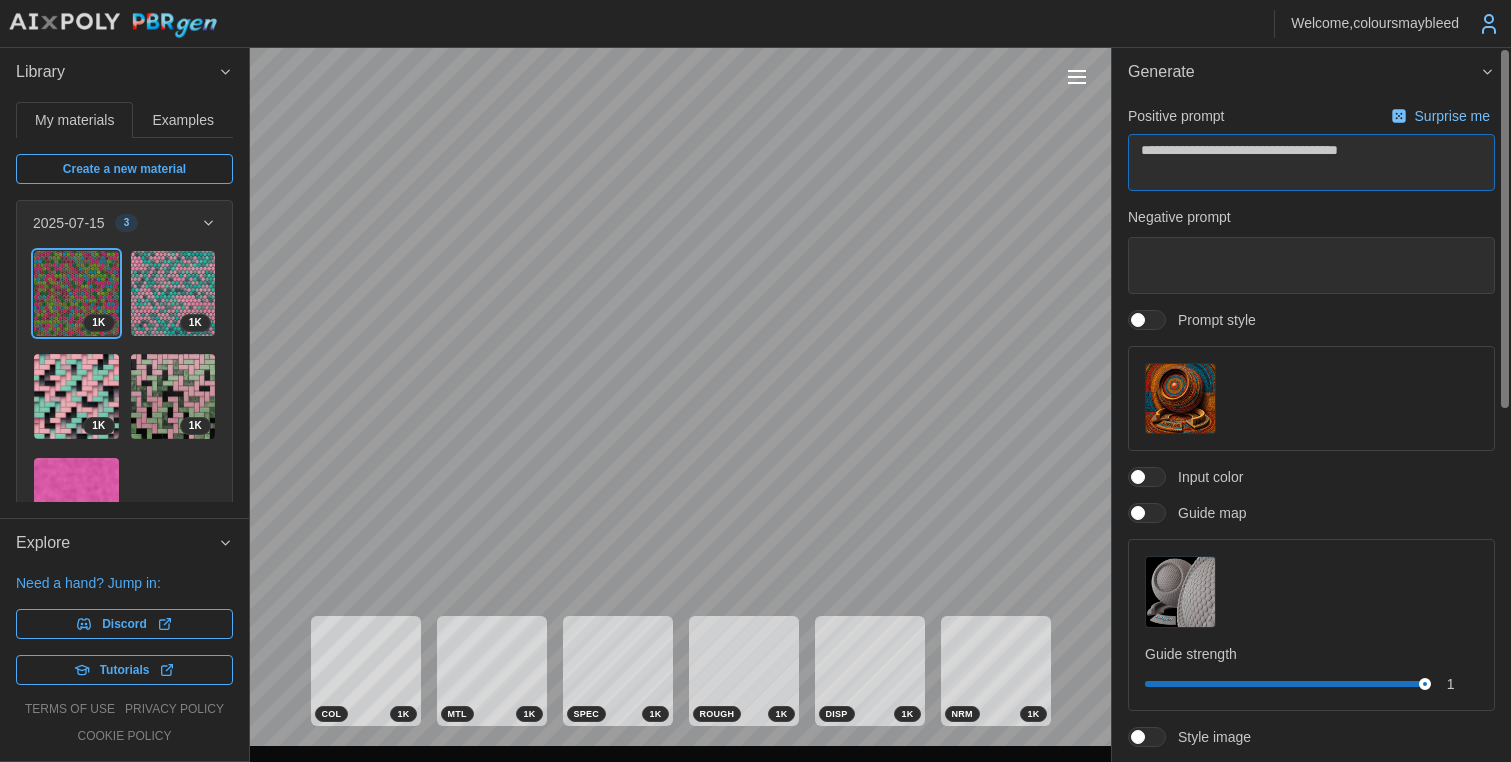 type on "**********" 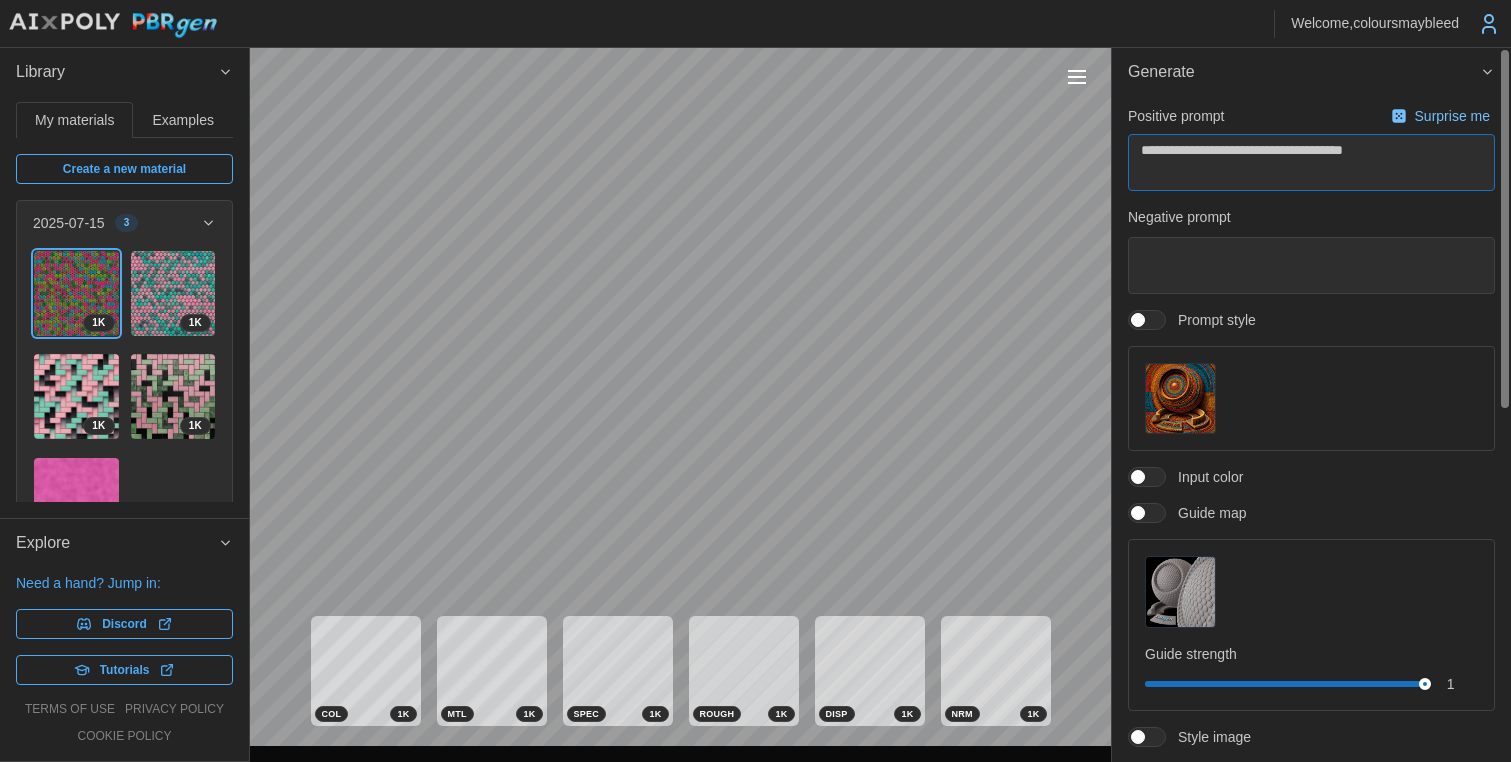 type on "**********" 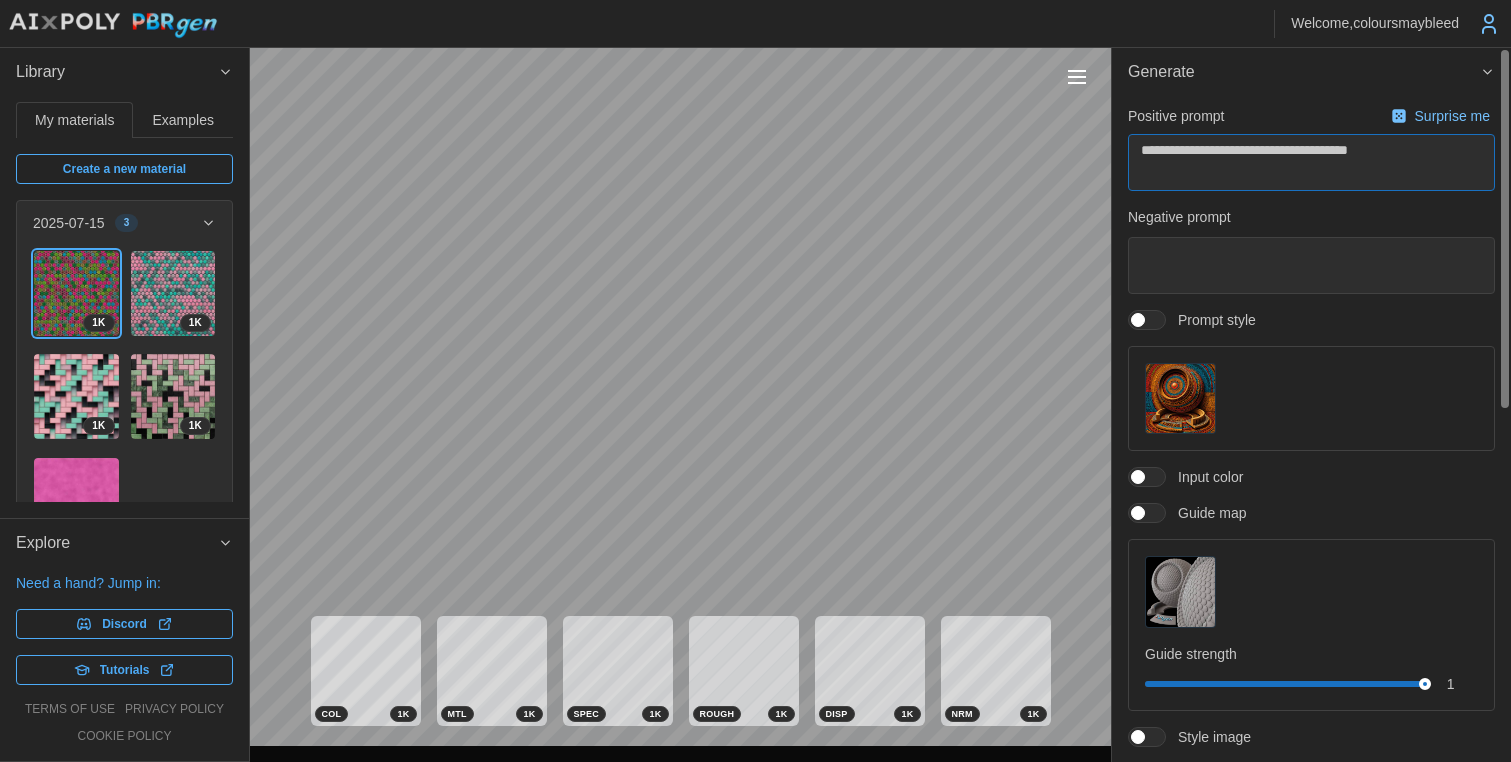 type on "**********" 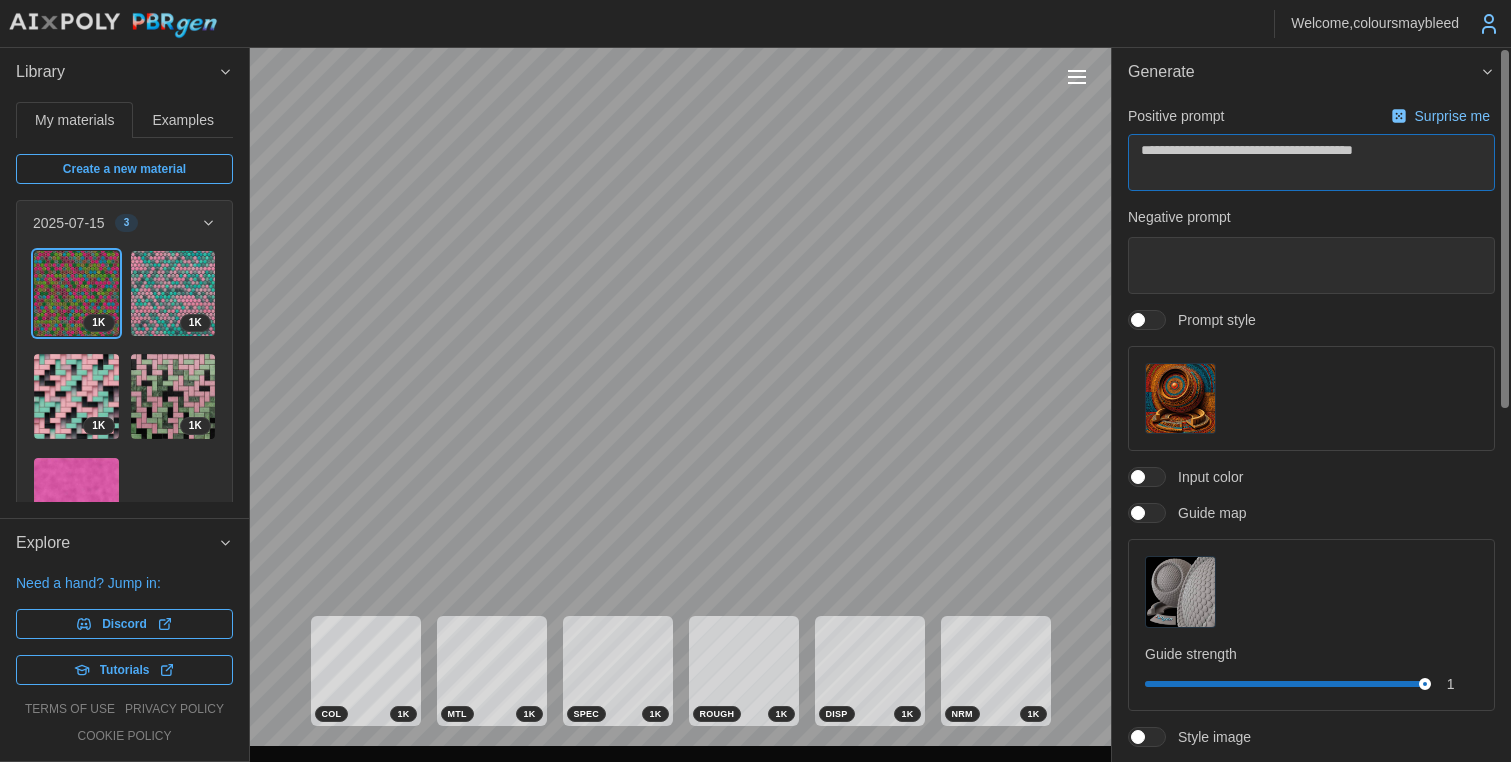 type on "**********" 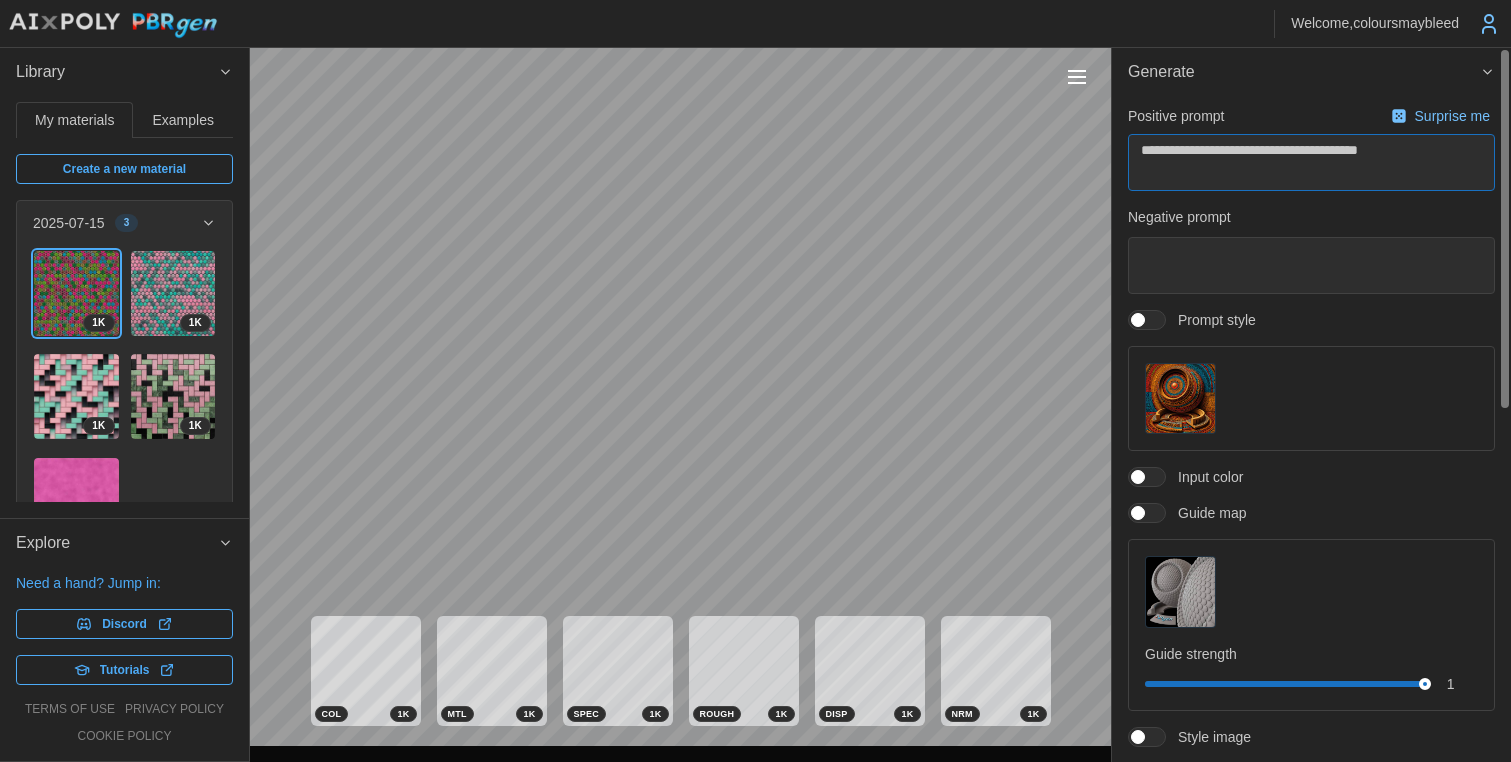 type on "**********" 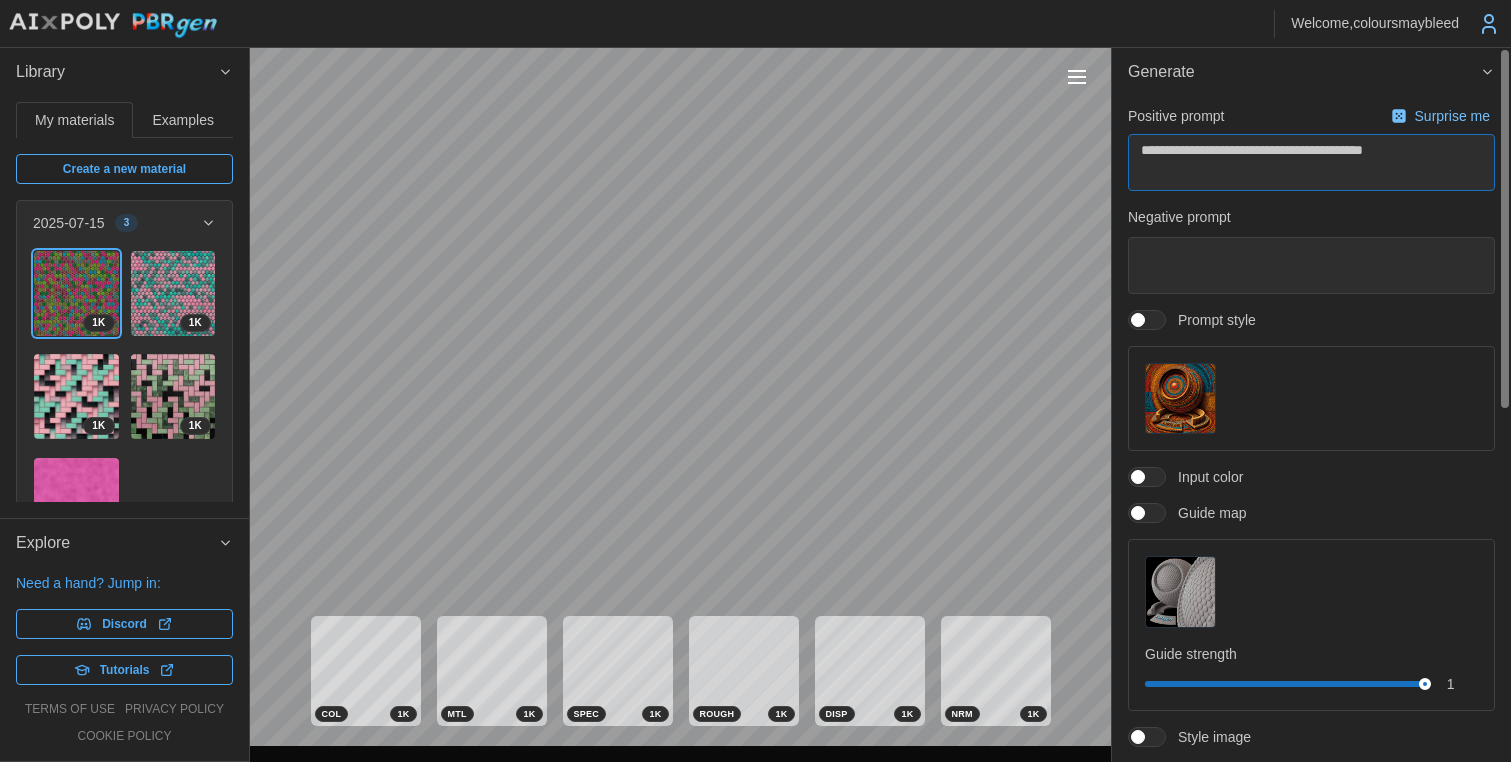 type on "**********" 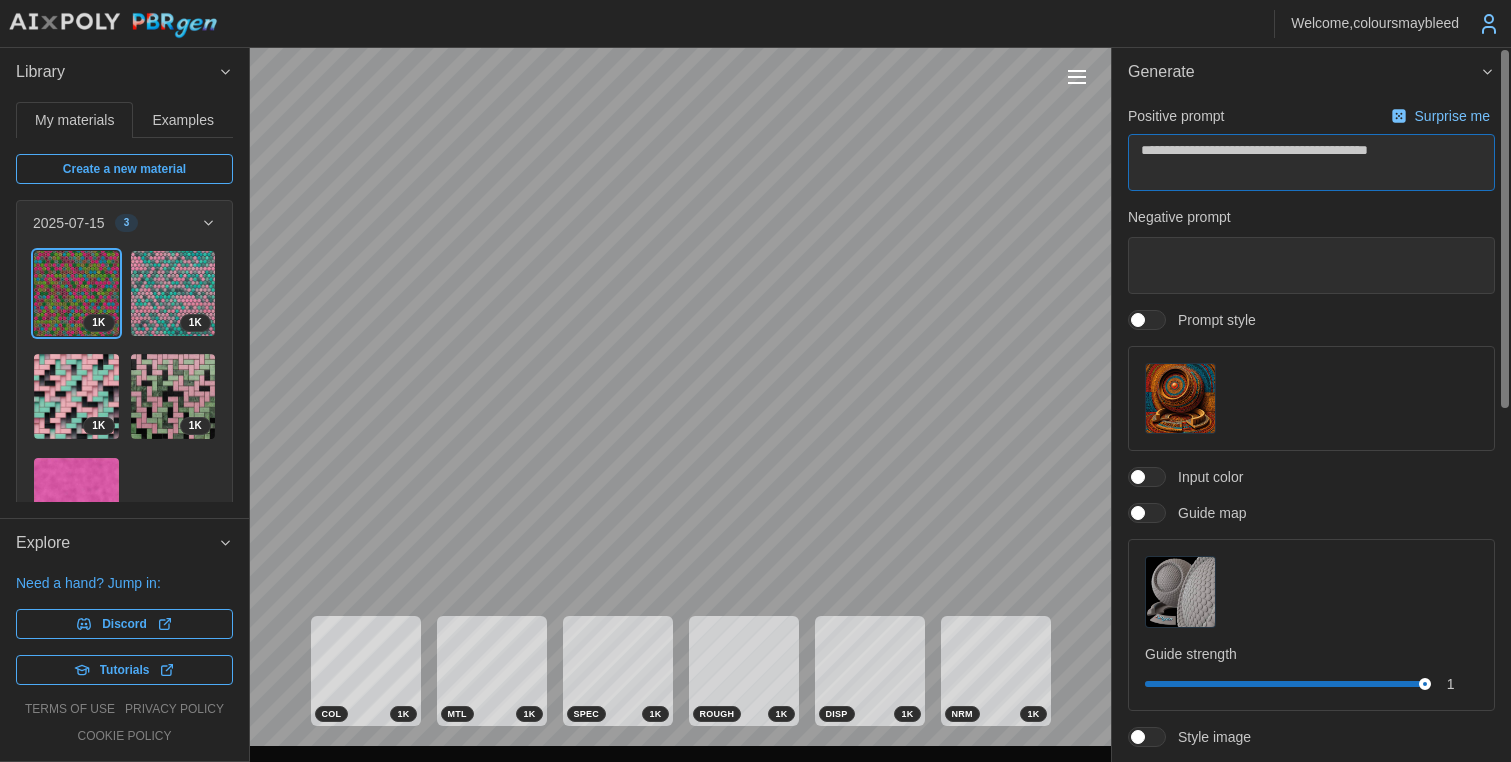 type on "**********" 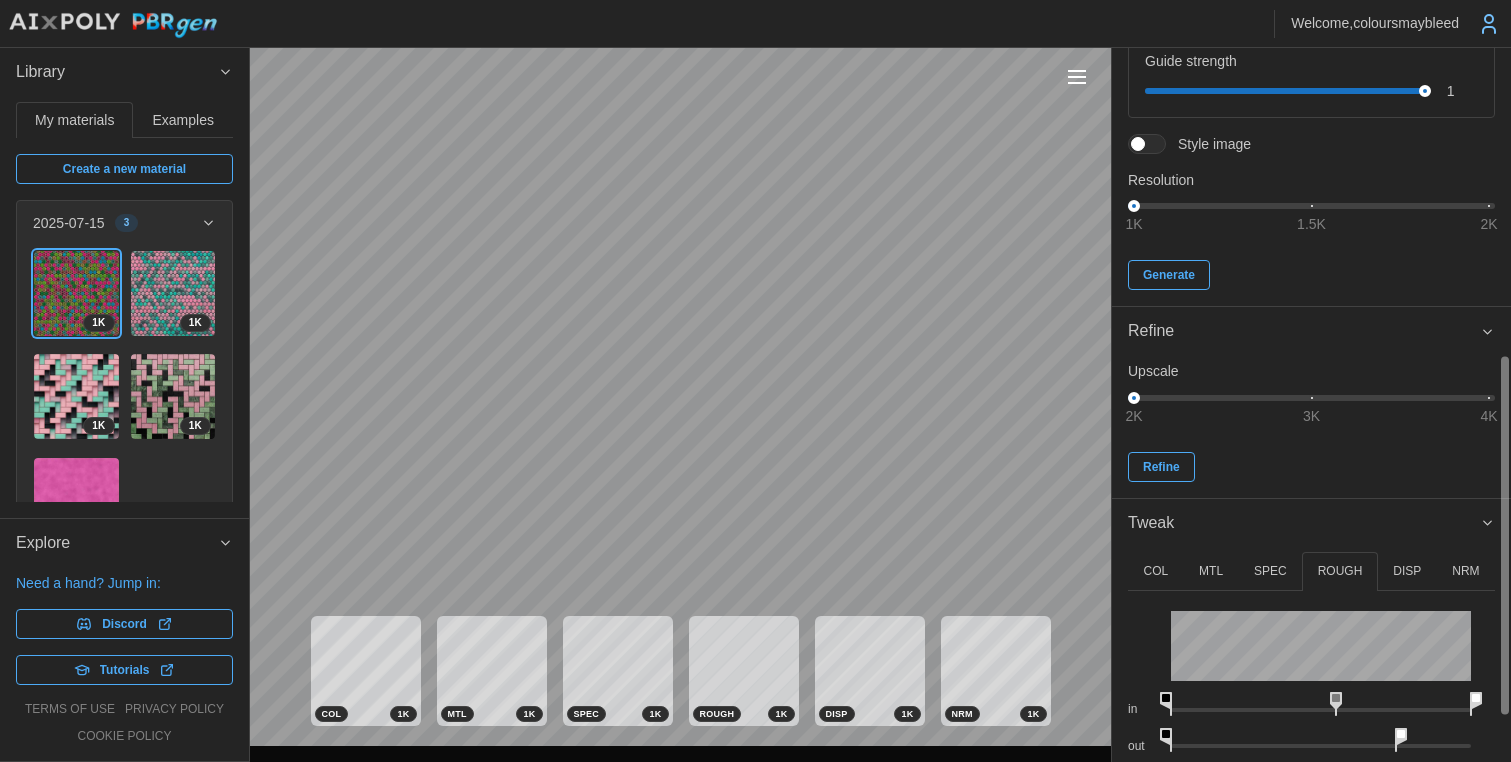 scroll, scrollTop: 612, scrollLeft: 0, axis: vertical 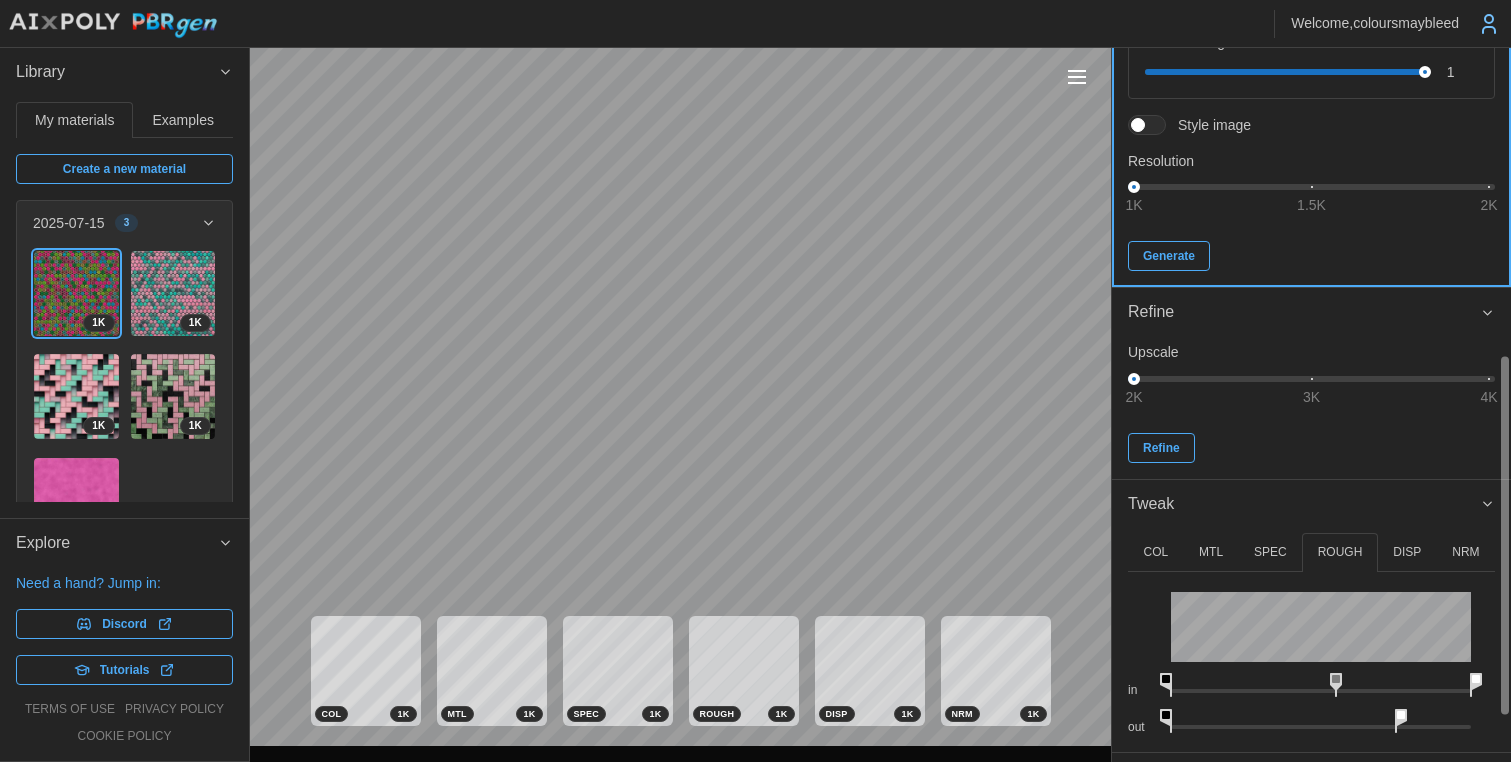 type on "**********" 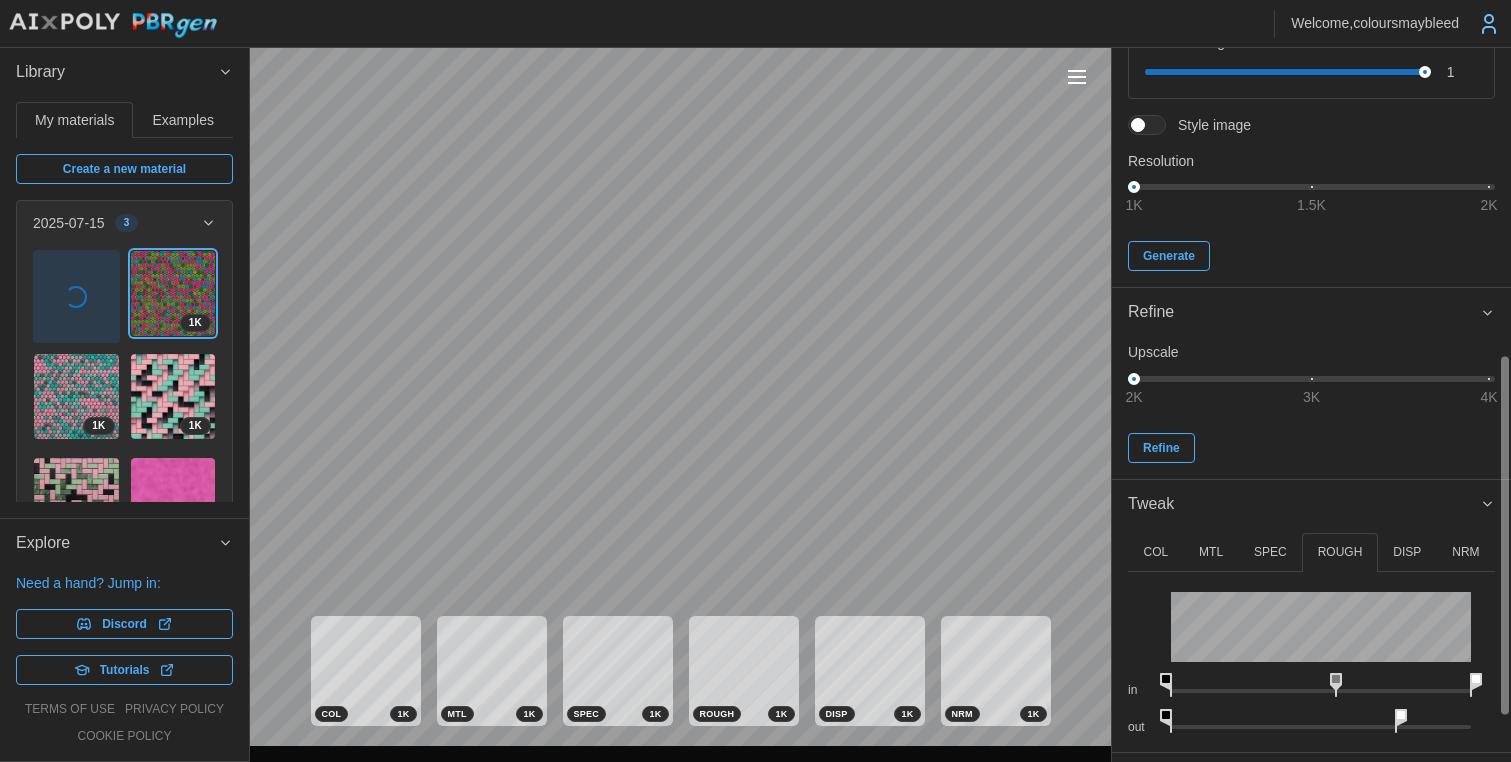 click on "NRM" at bounding box center (1465, 552) 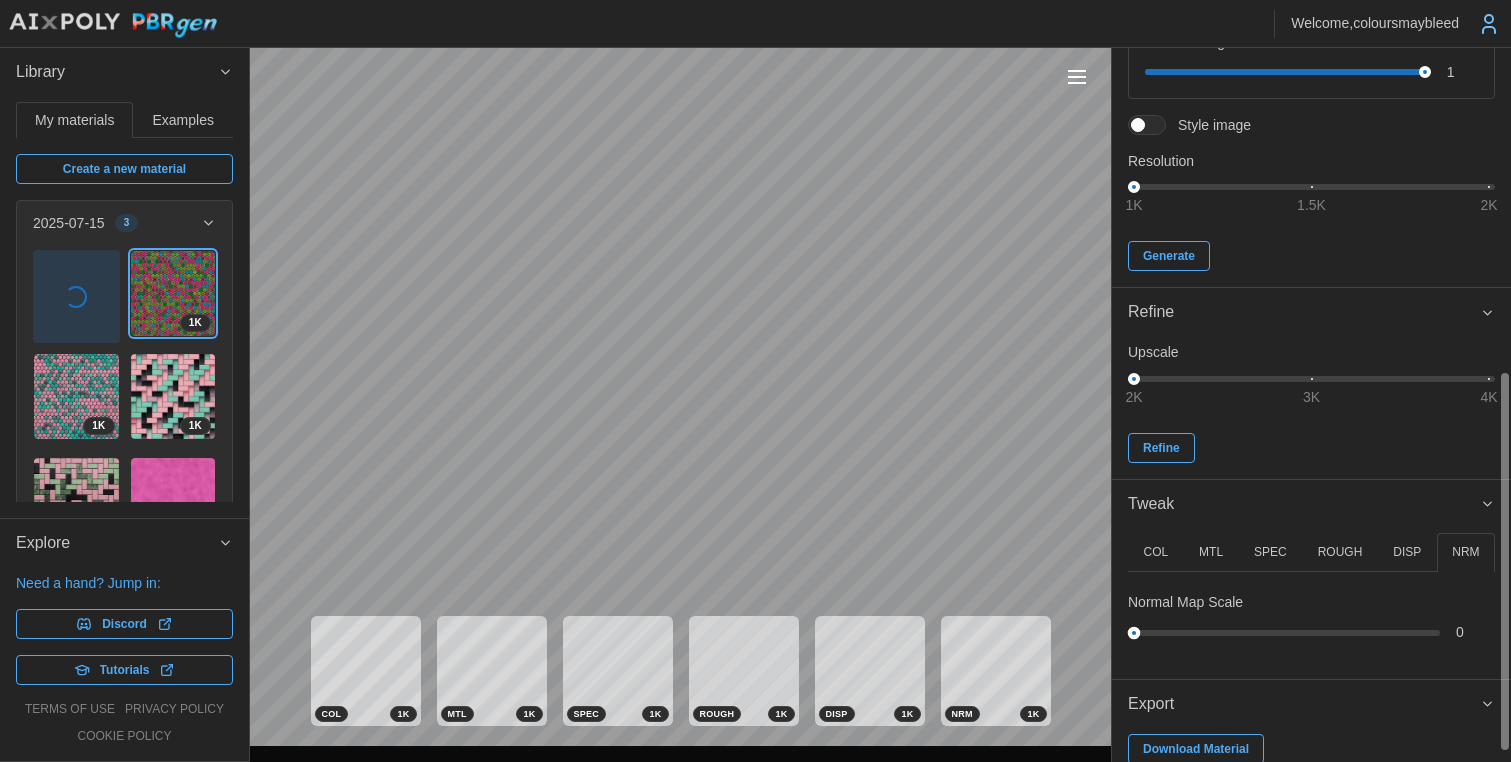 drag, startPoint x: 1427, startPoint y: 629, endPoint x: 1060, endPoint y: 617, distance: 367.19614 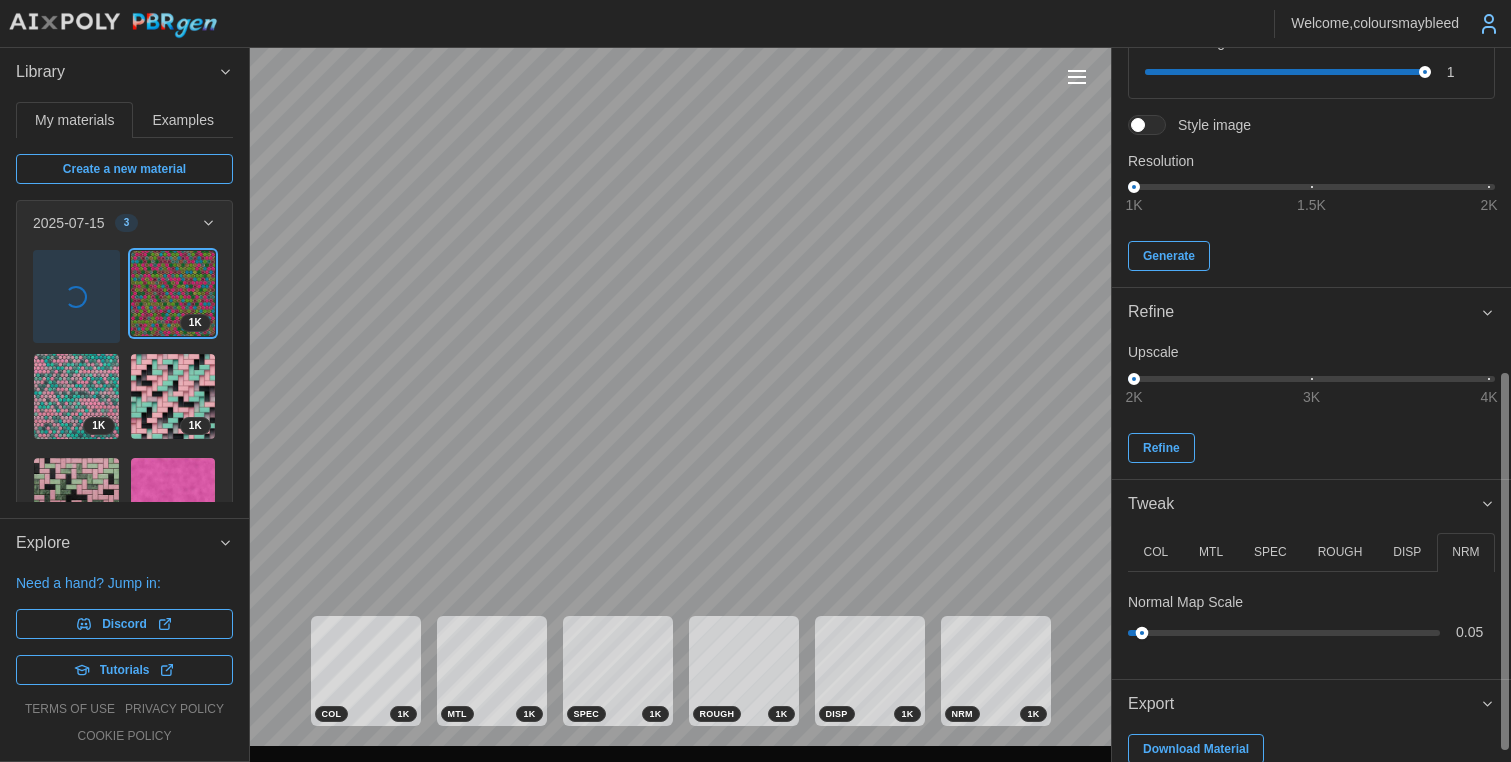 click at bounding box center [1141, 632] 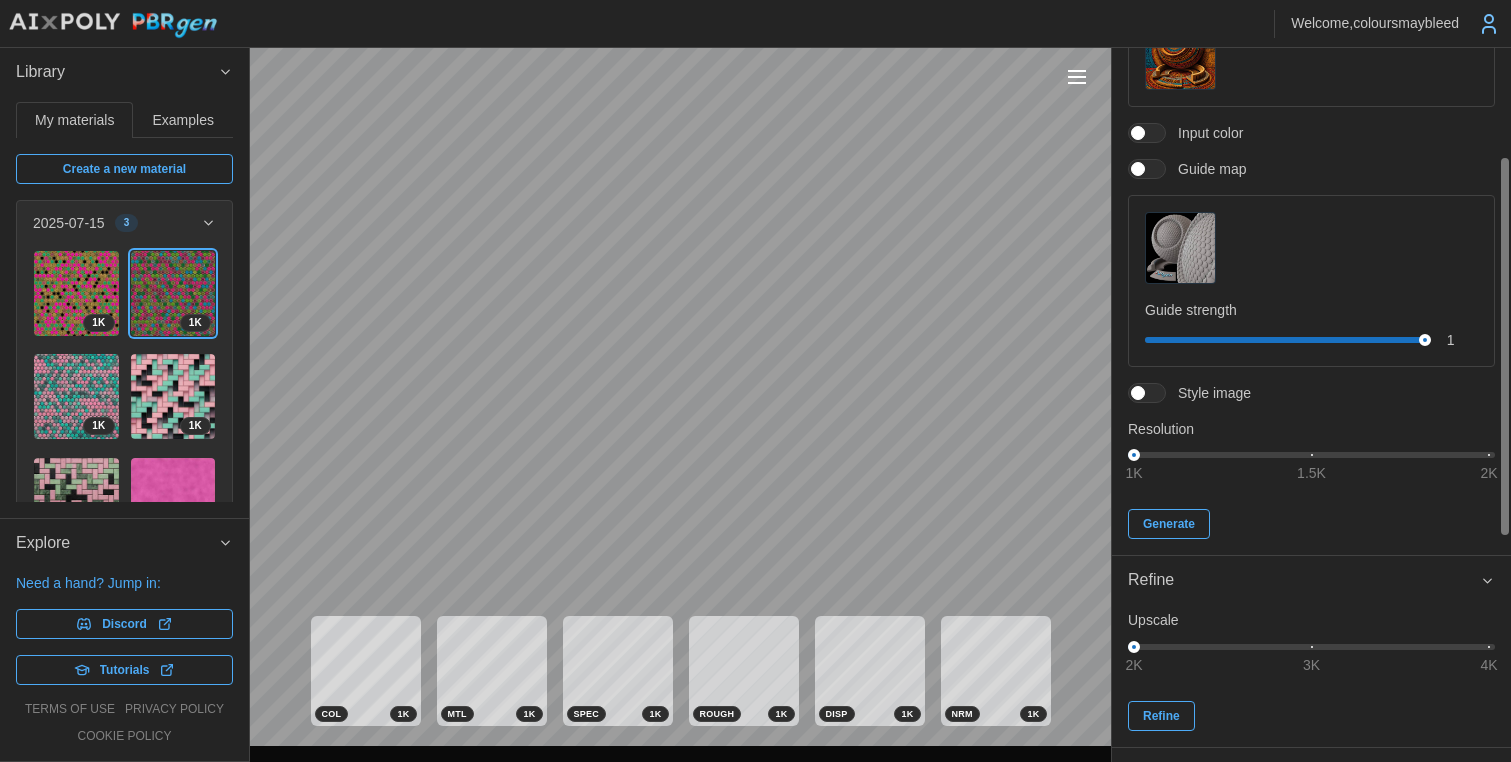 scroll, scrollTop: 204, scrollLeft: 0, axis: vertical 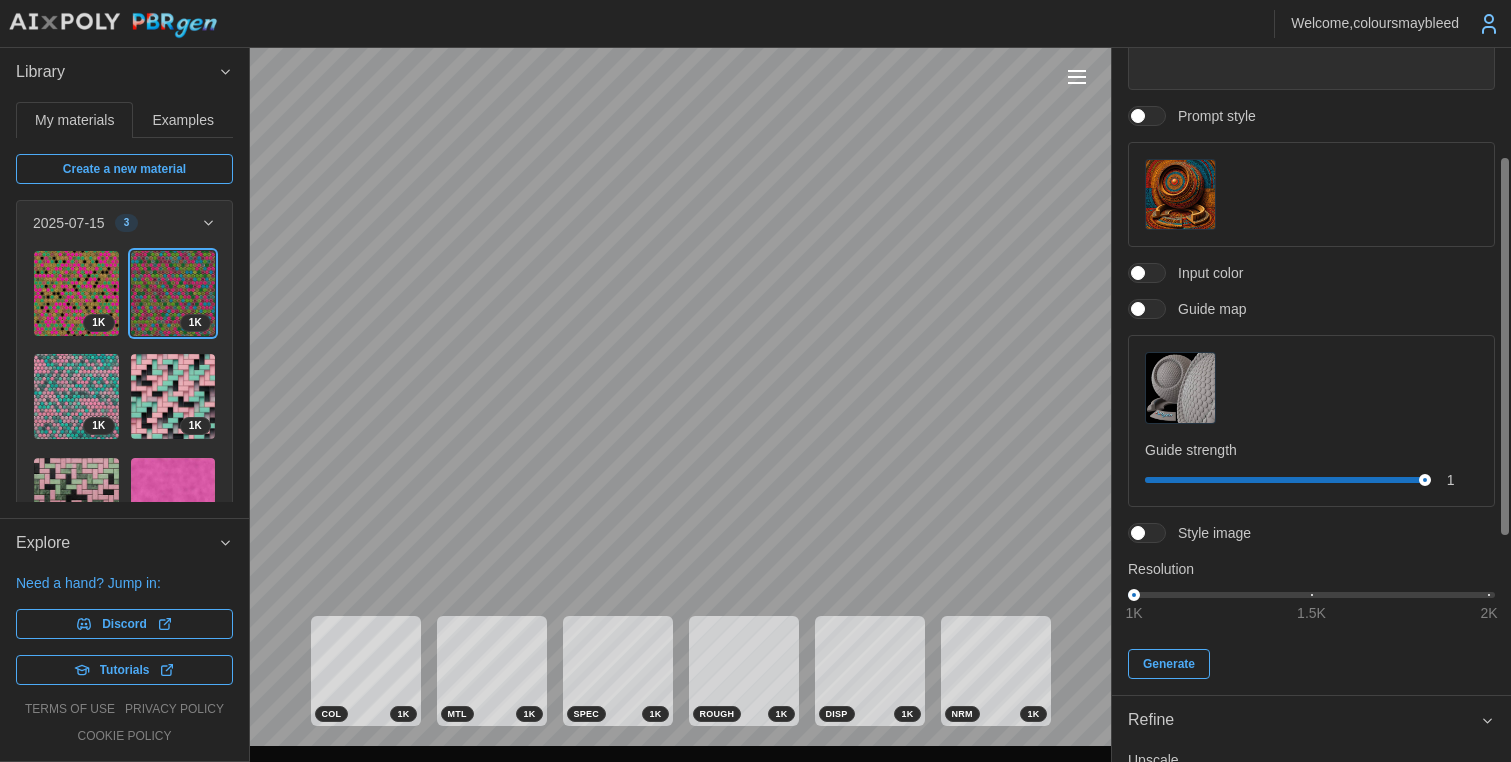 click at bounding box center [1138, 116] 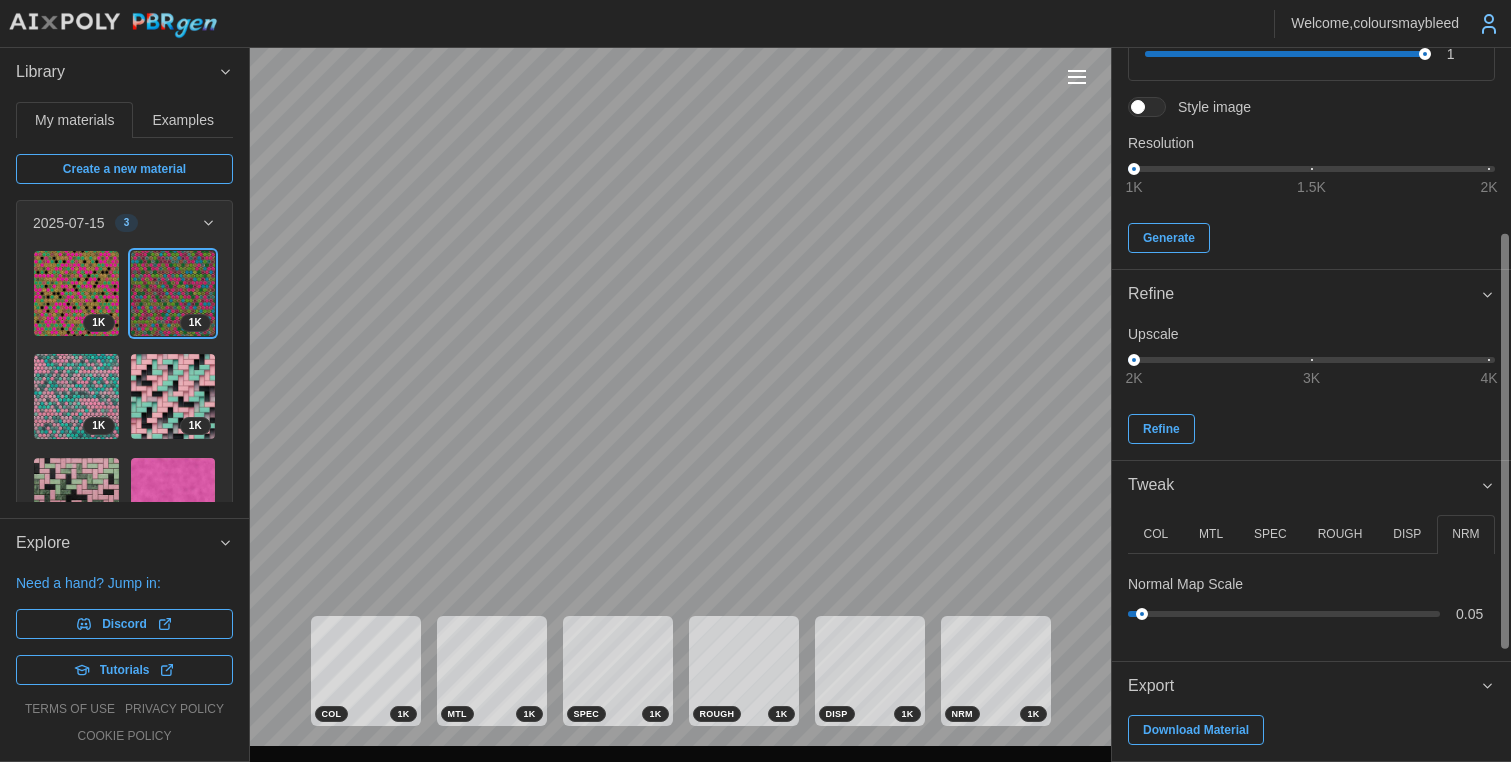 scroll, scrollTop: 0, scrollLeft: 0, axis: both 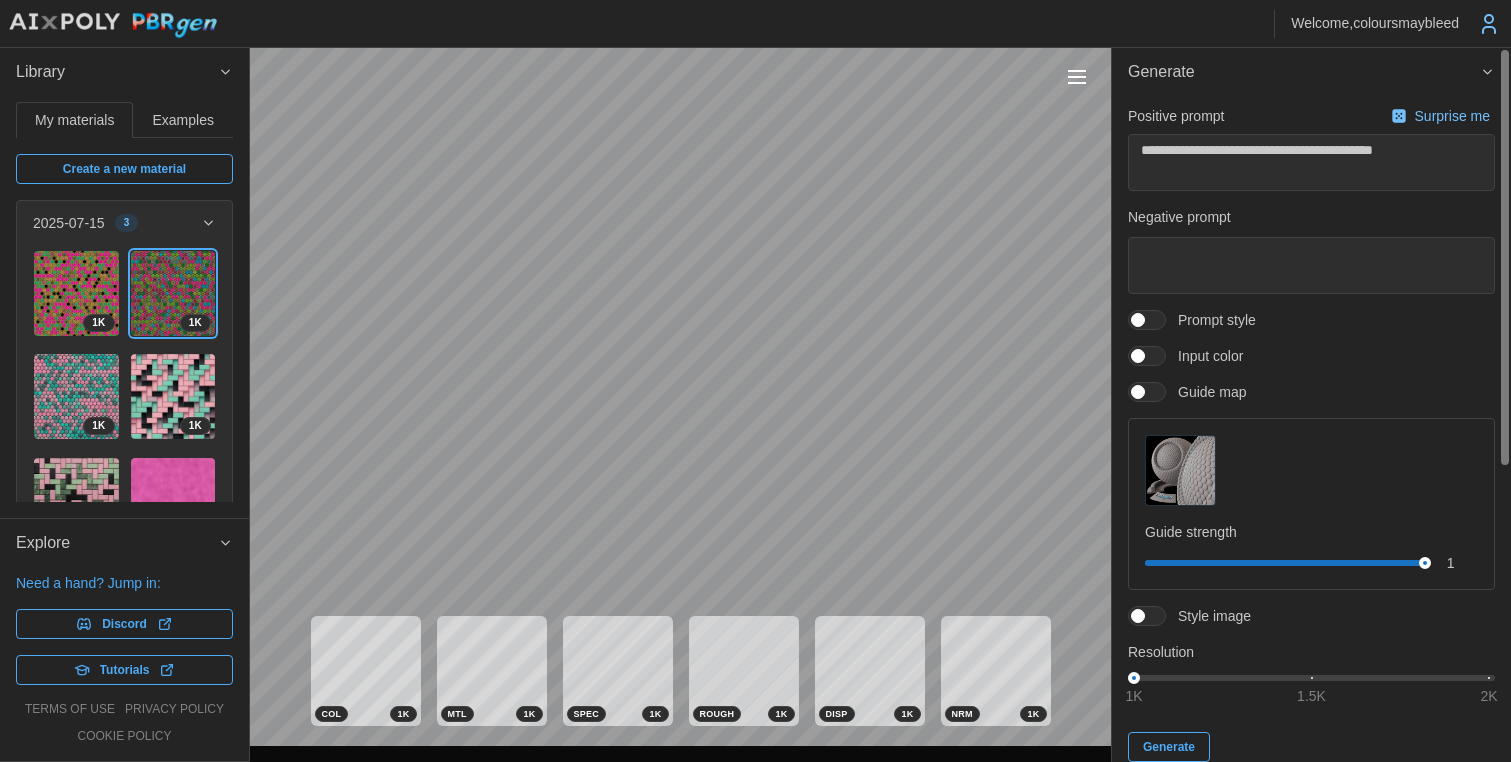 click at bounding box center [1138, 356] 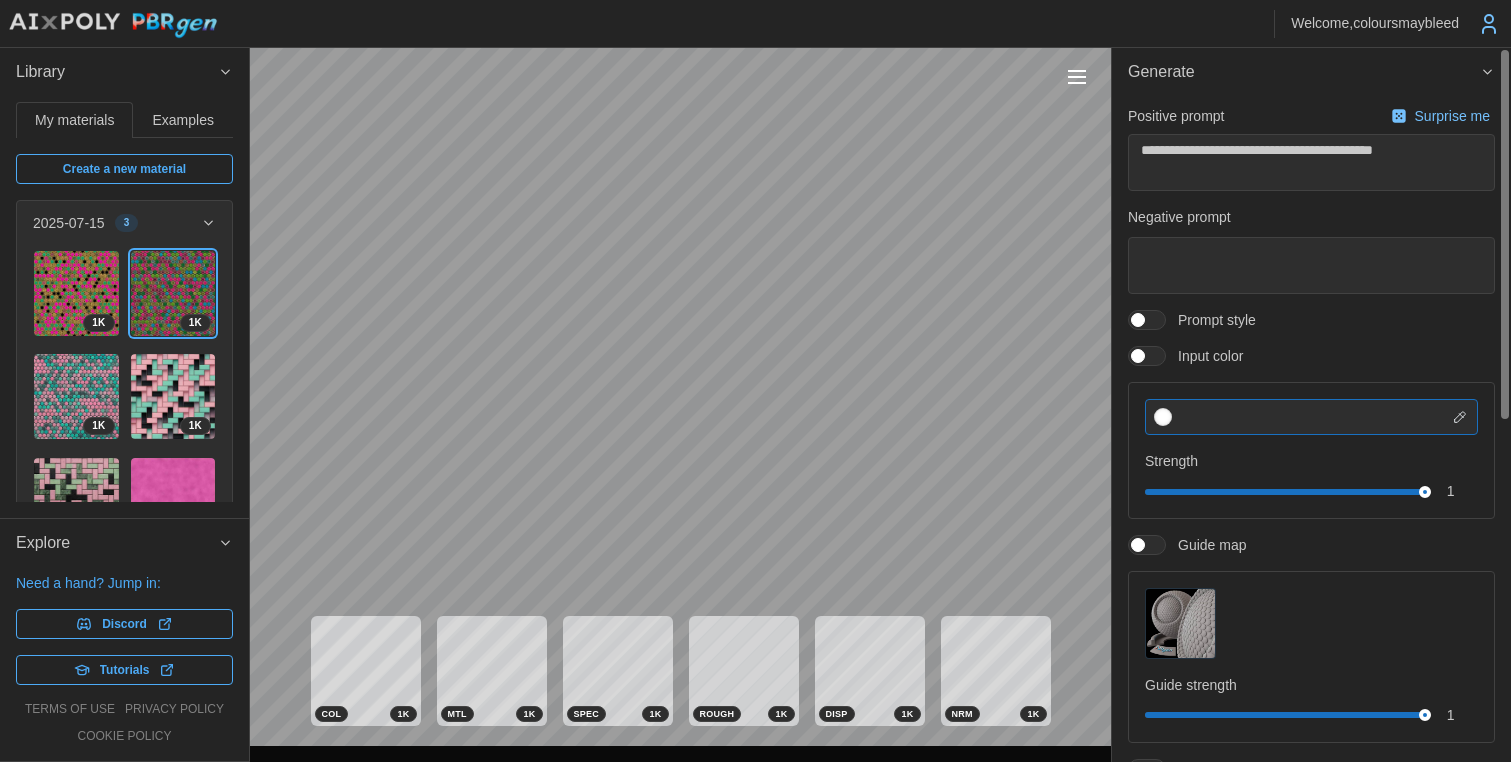 click at bounding box center (1311, 417) 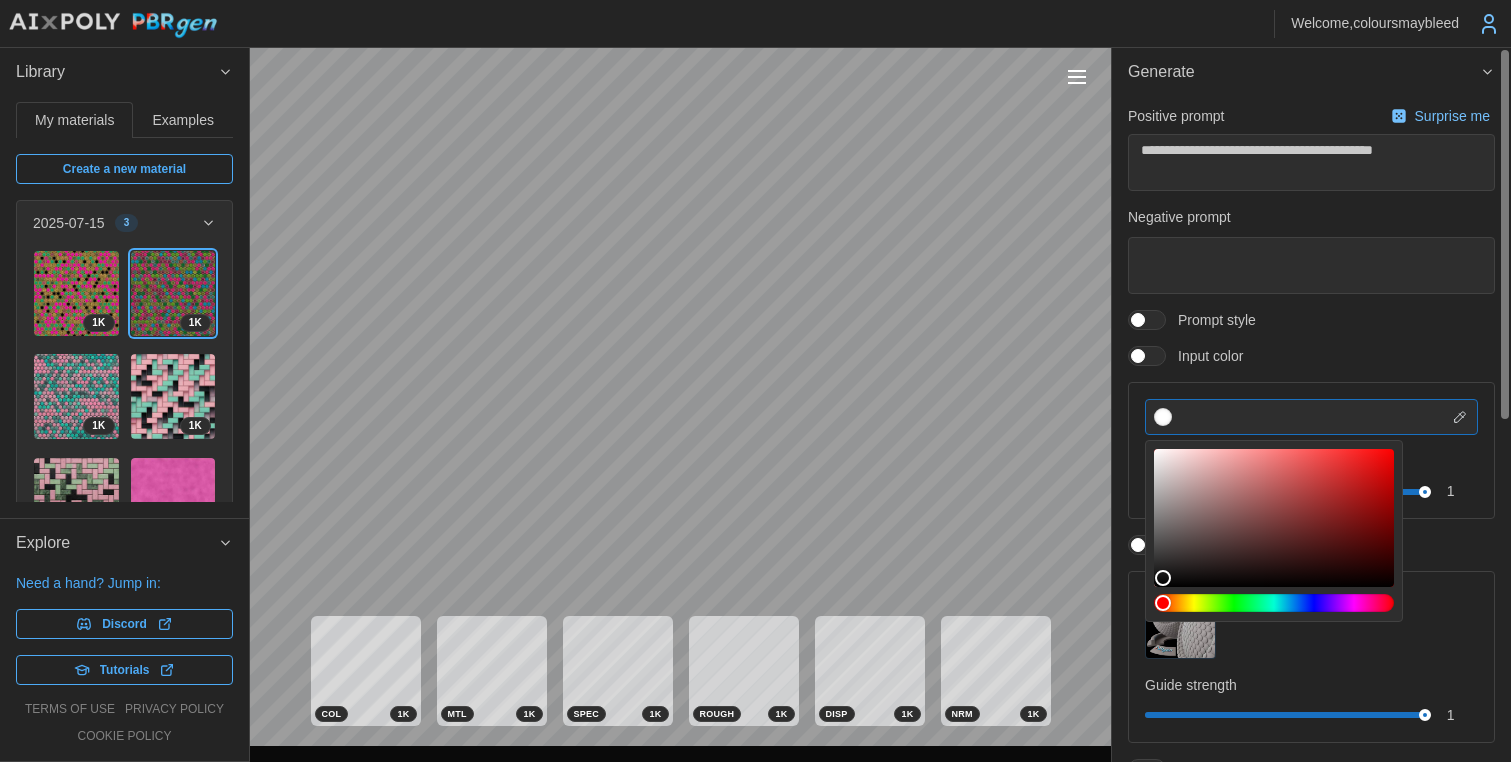 paste on "*******" 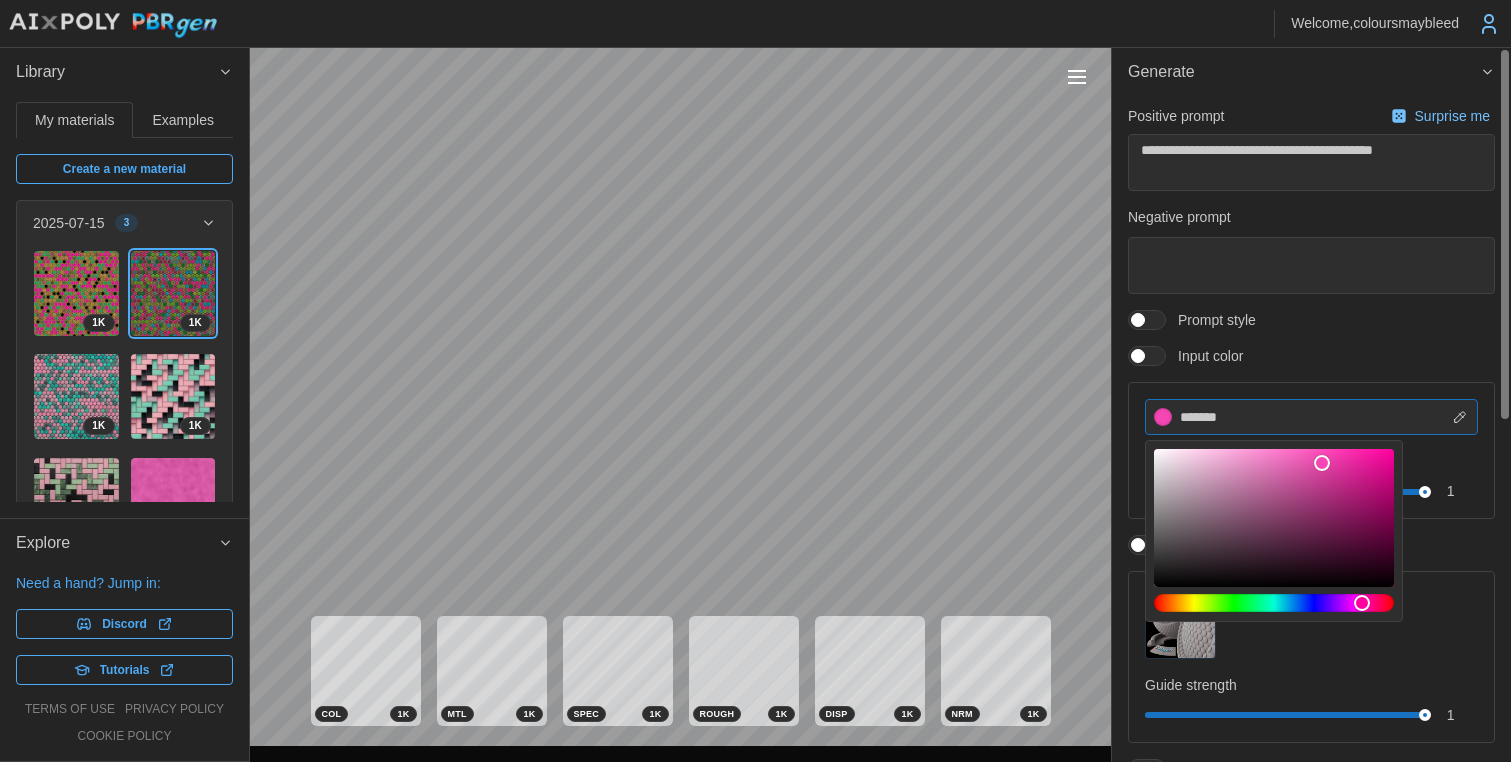 click on "*******" at bounding box center (1311, 417) 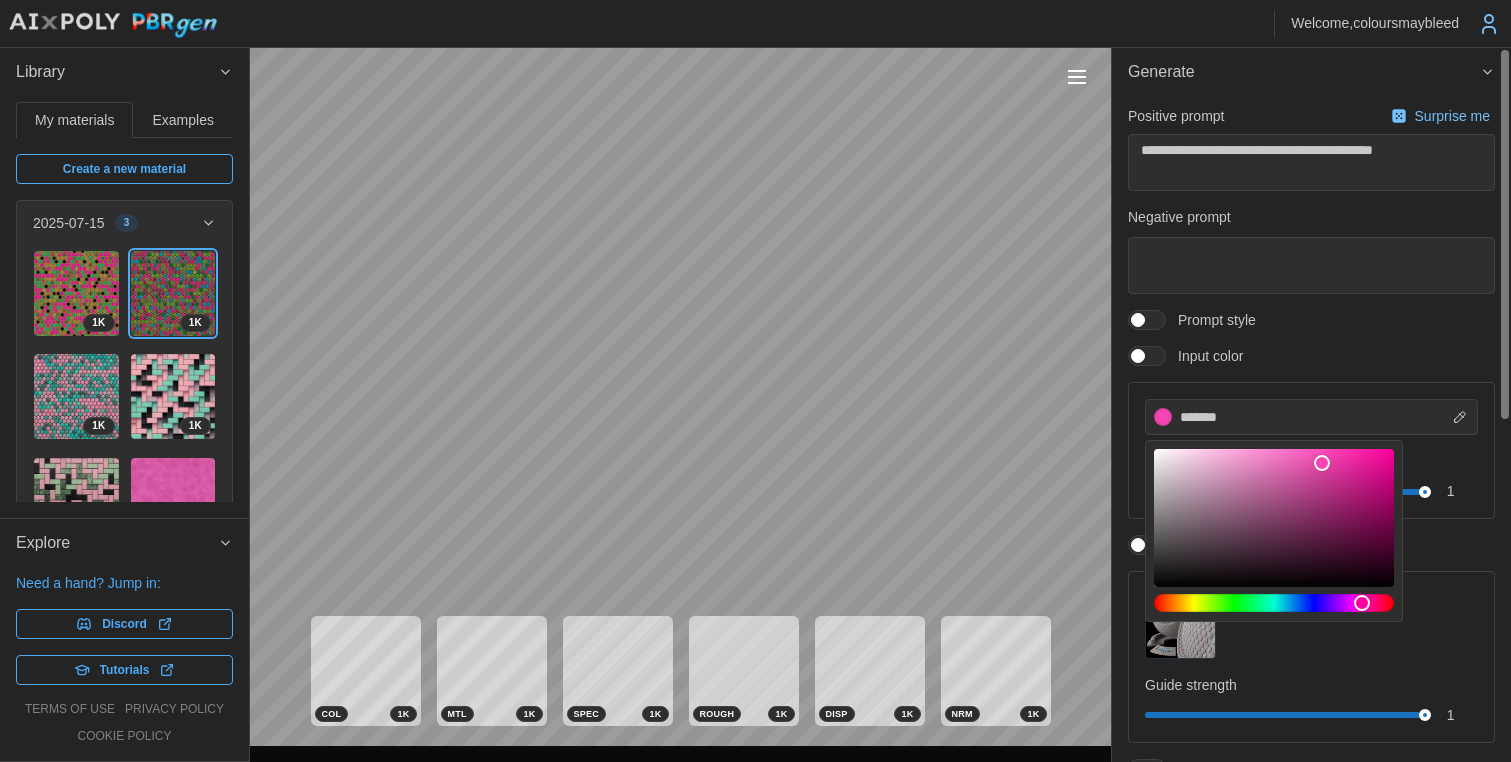 click on "Input color" at bounding box center [1311, 356] 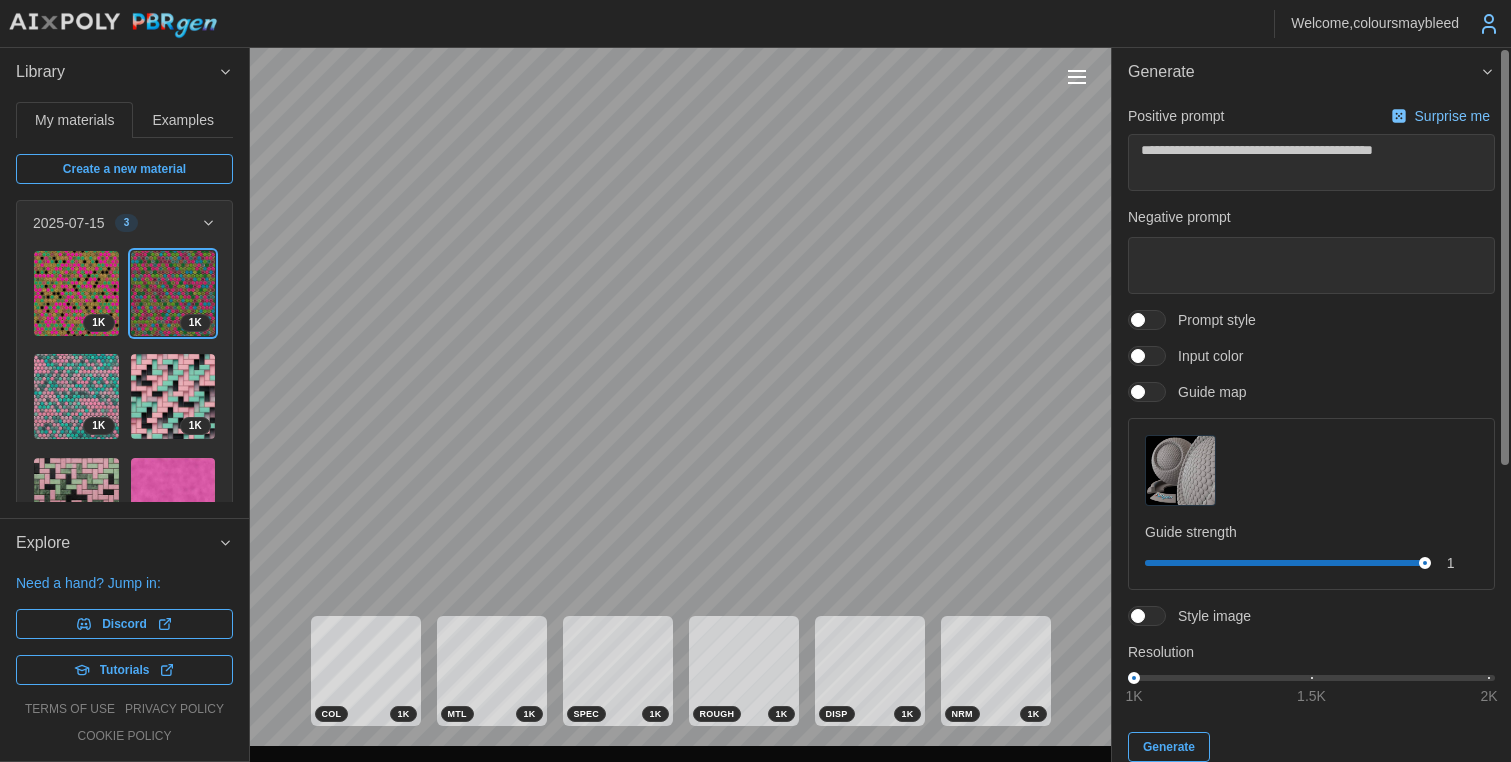 click on "Input color" at bounding box center [1204, 356] 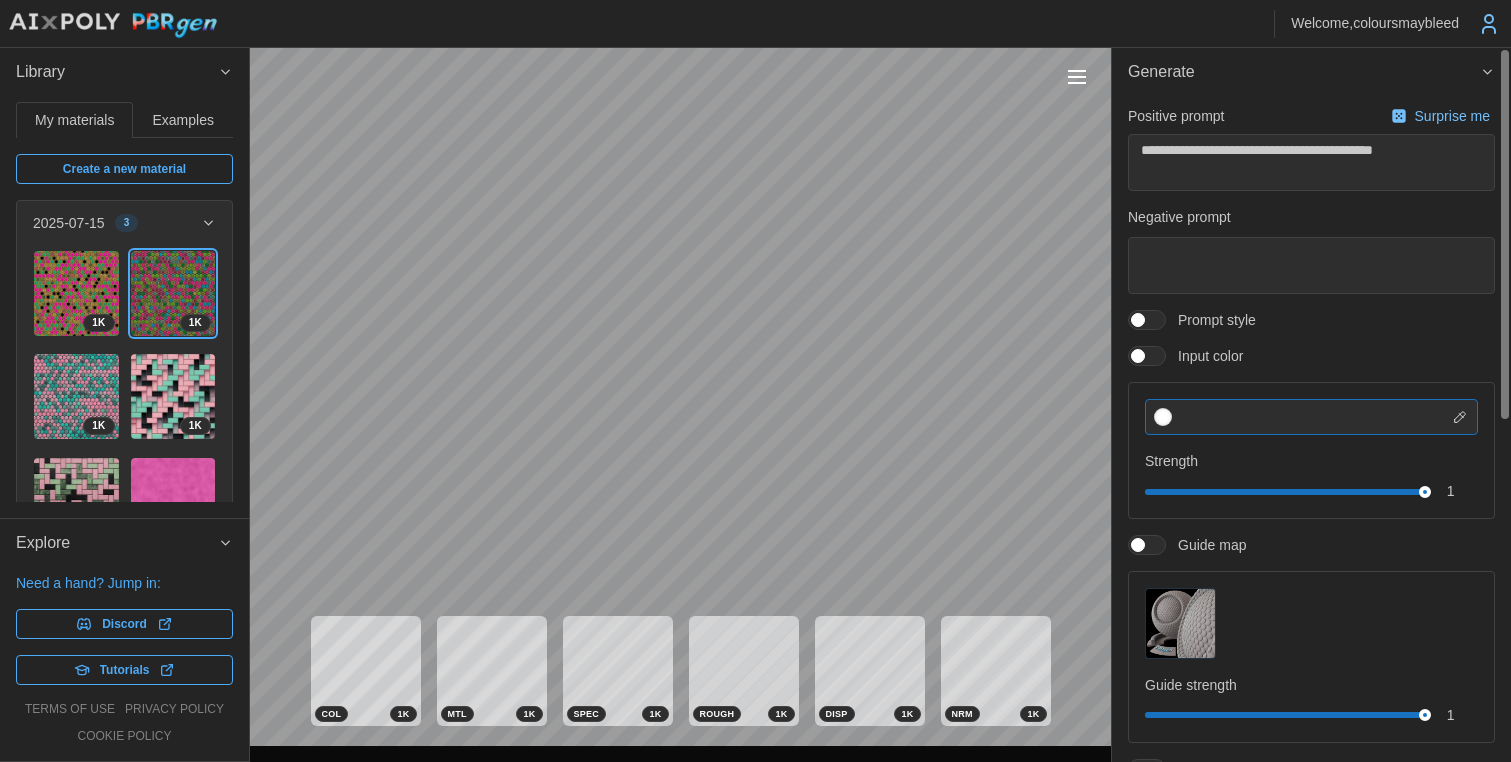 click at bounding box center (1311, 417) 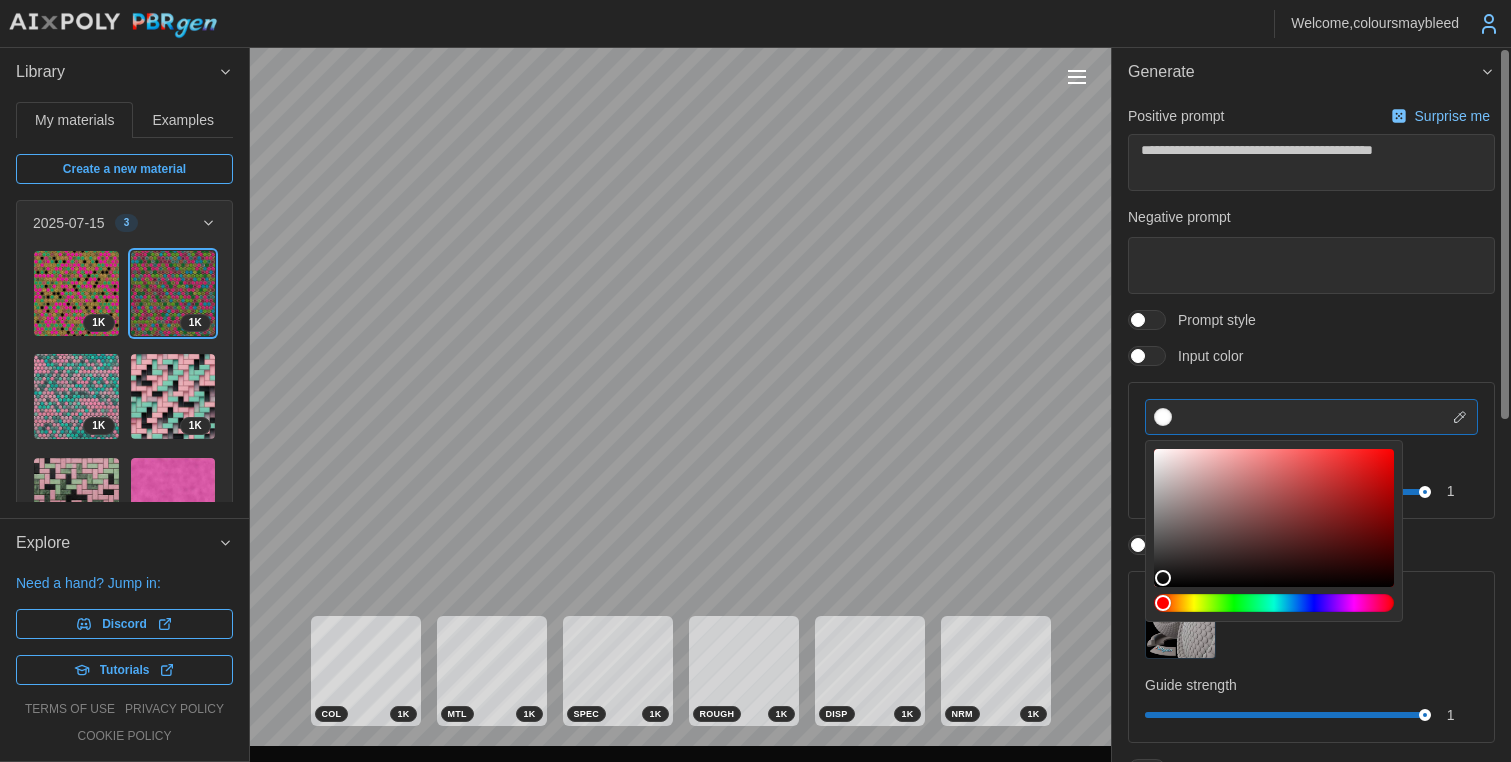 paste on "*******" 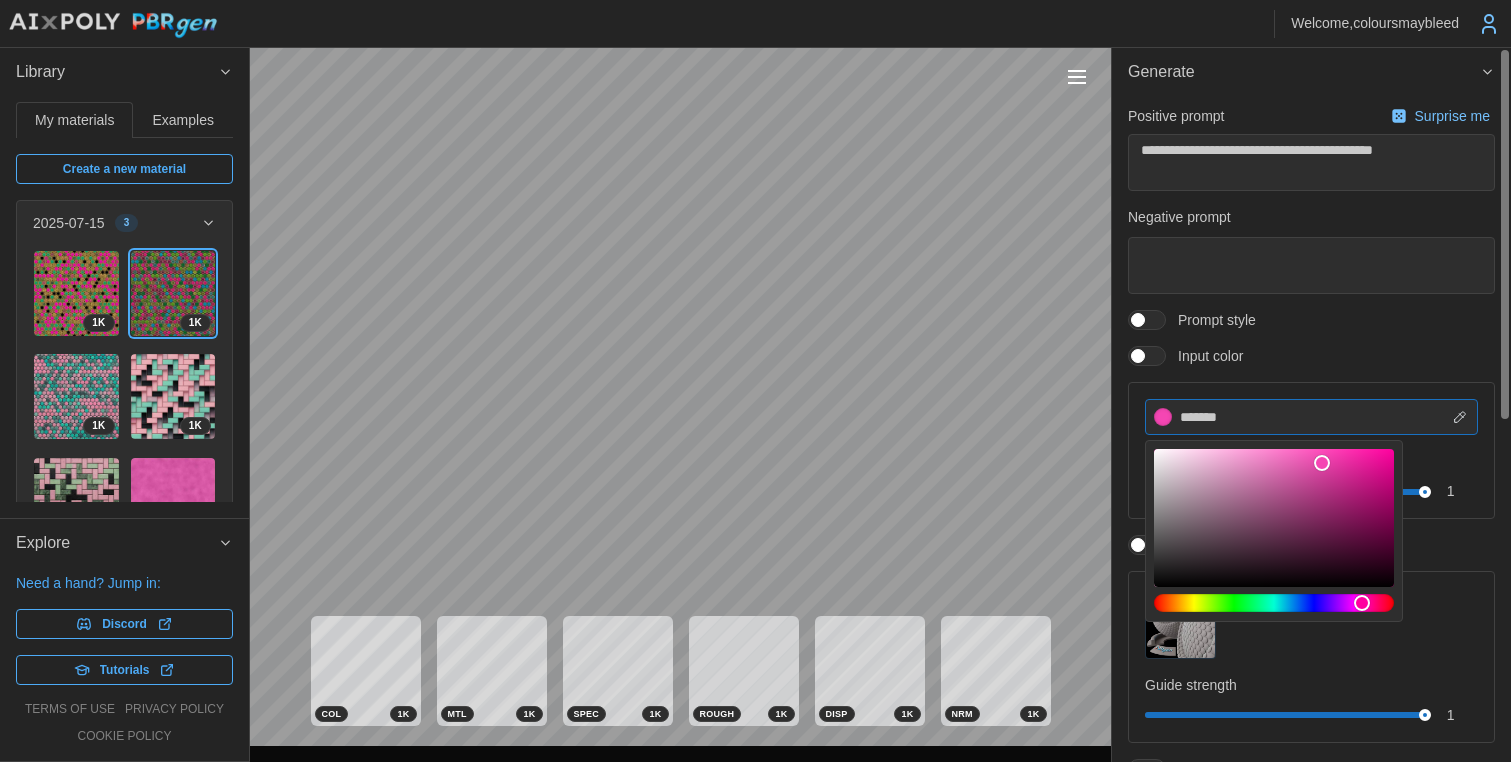 type on "*******" 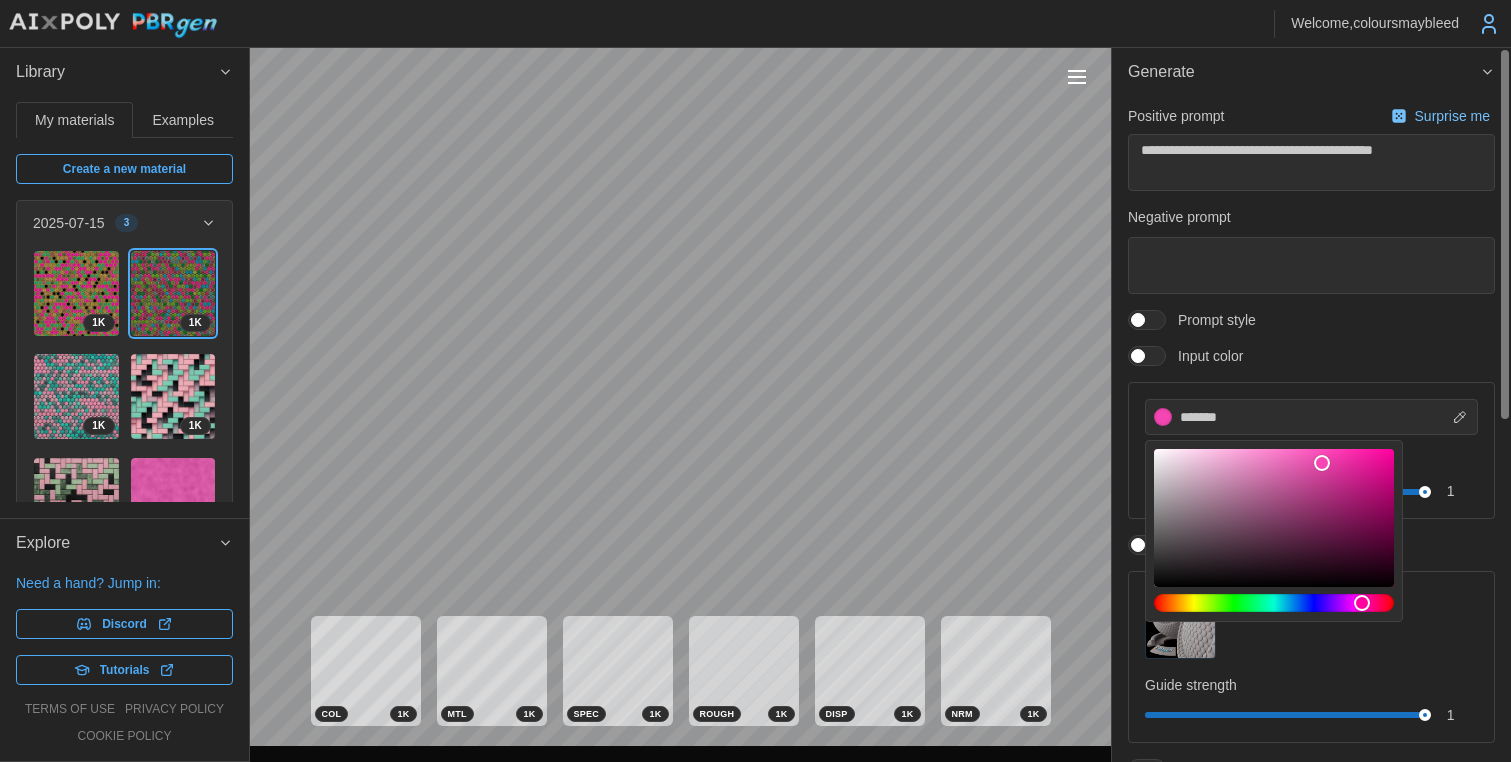 type on "*" 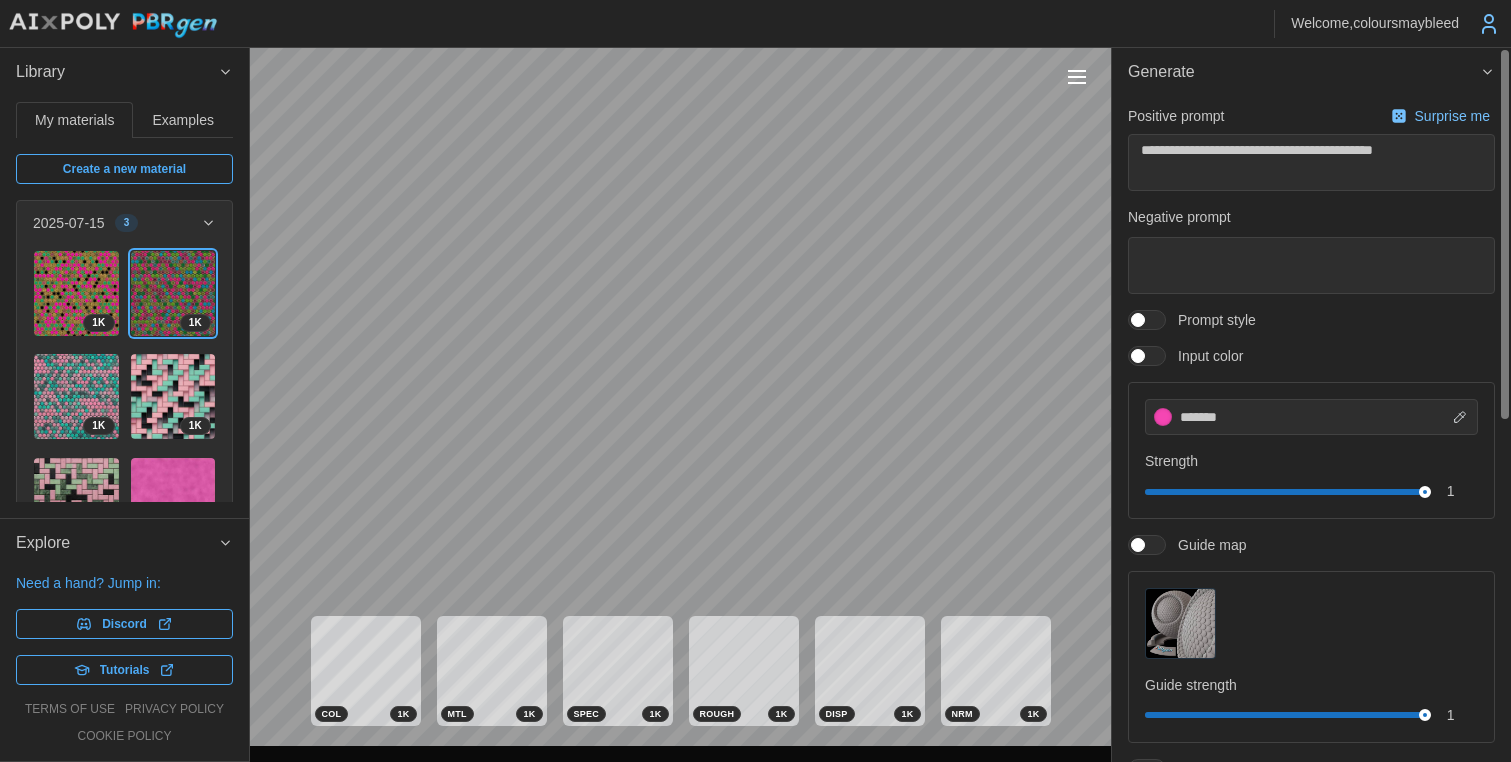 click on "Strength" at bounding box center [1311, 461] 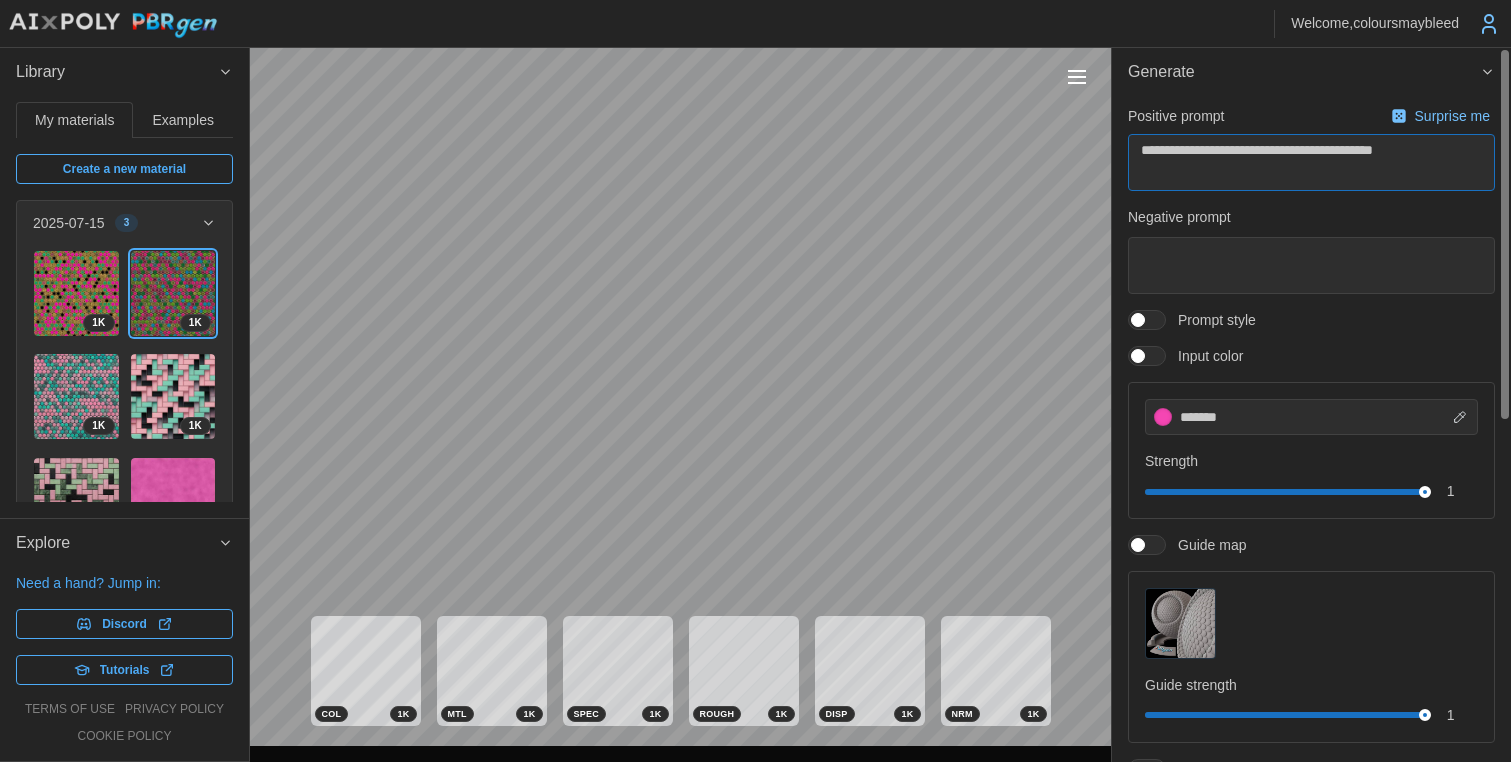 click on "**********" at bounding box center [755, 381] 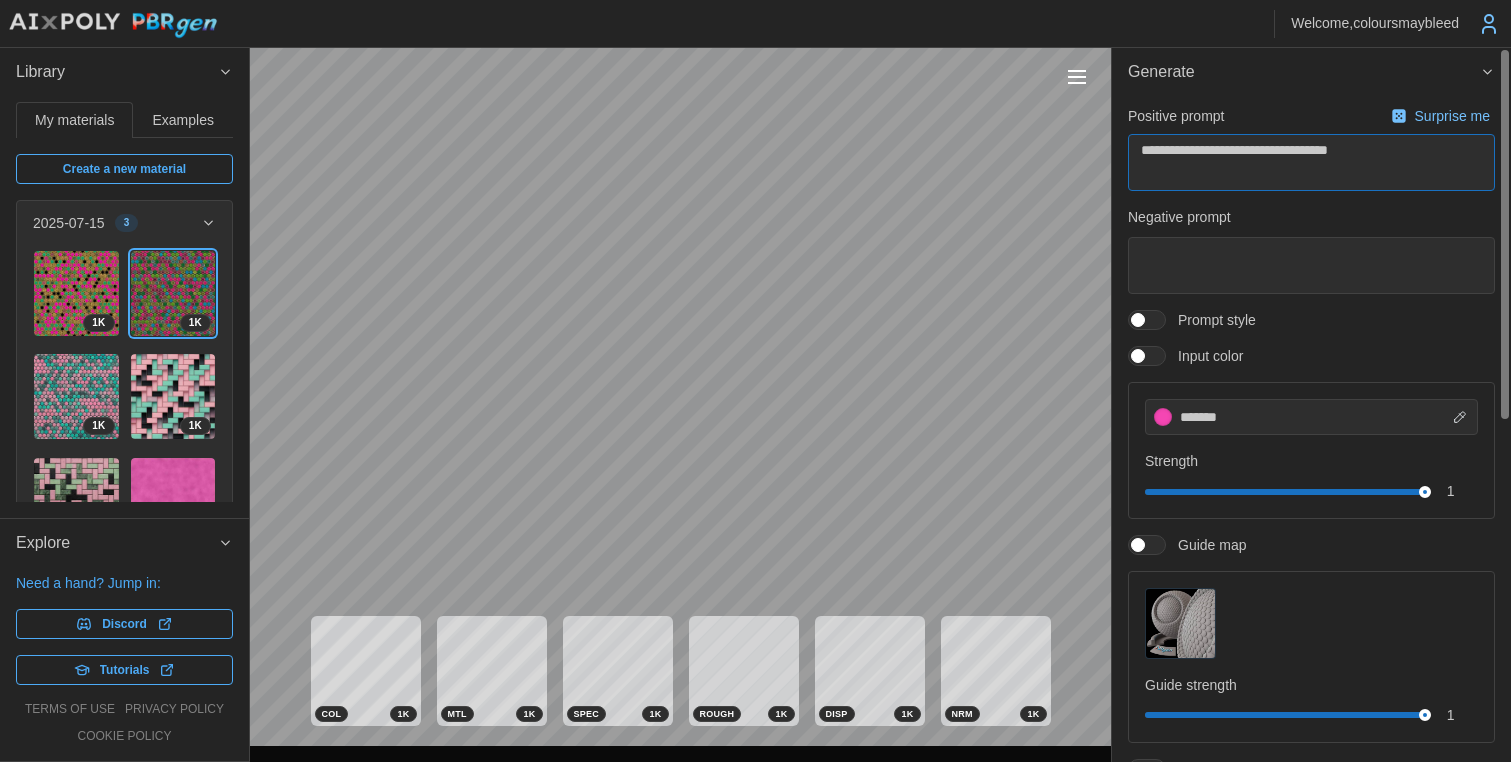 drag, startPoint x: 1182, startPoint y: 150, endPoint x: 1304, endPoint y: 151, distance: 122.0041 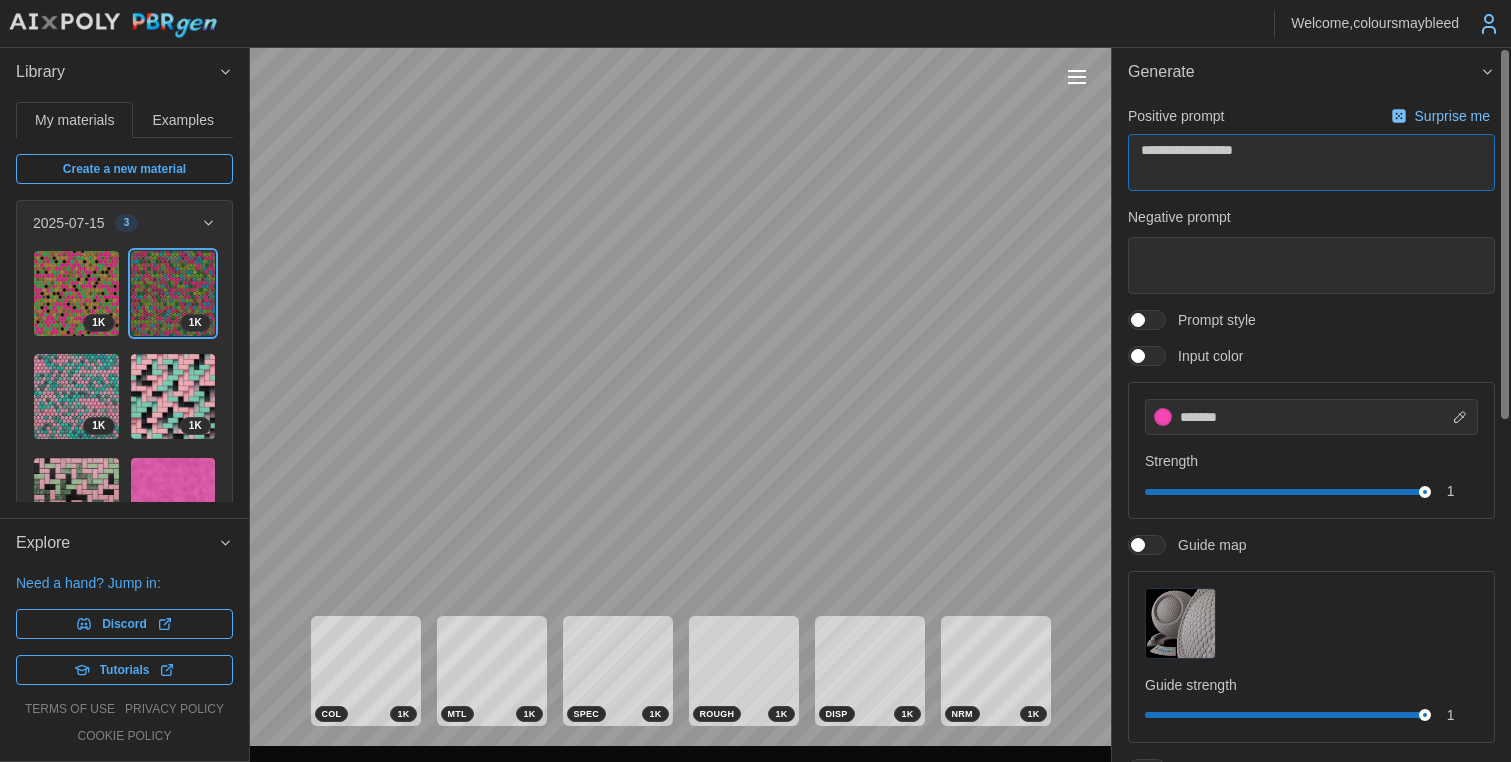 type on "**********" 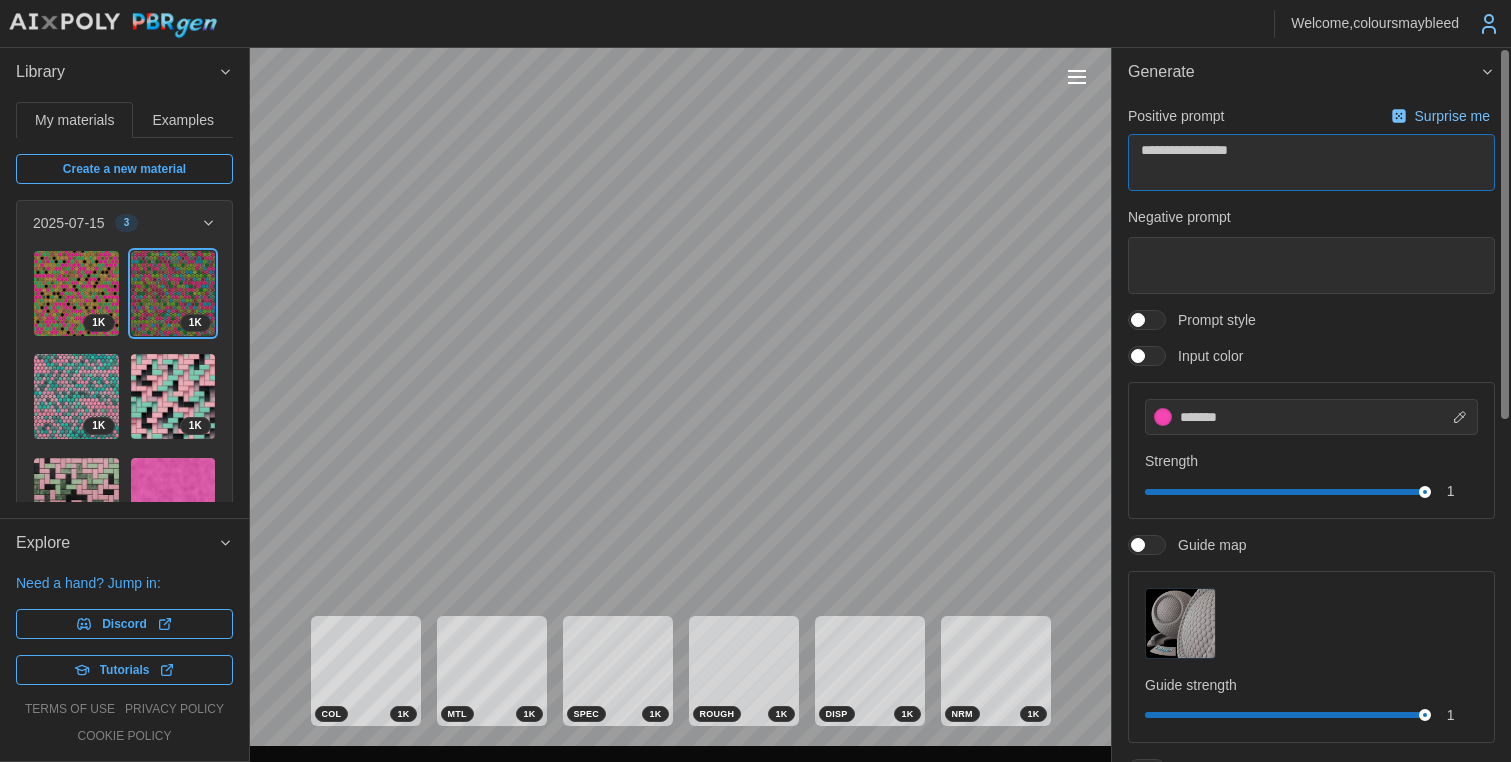 drag, startPoint x: 1207, startPoint y: 153, endPoint x: 1321, endPoint y: 162, distance: 114.35471 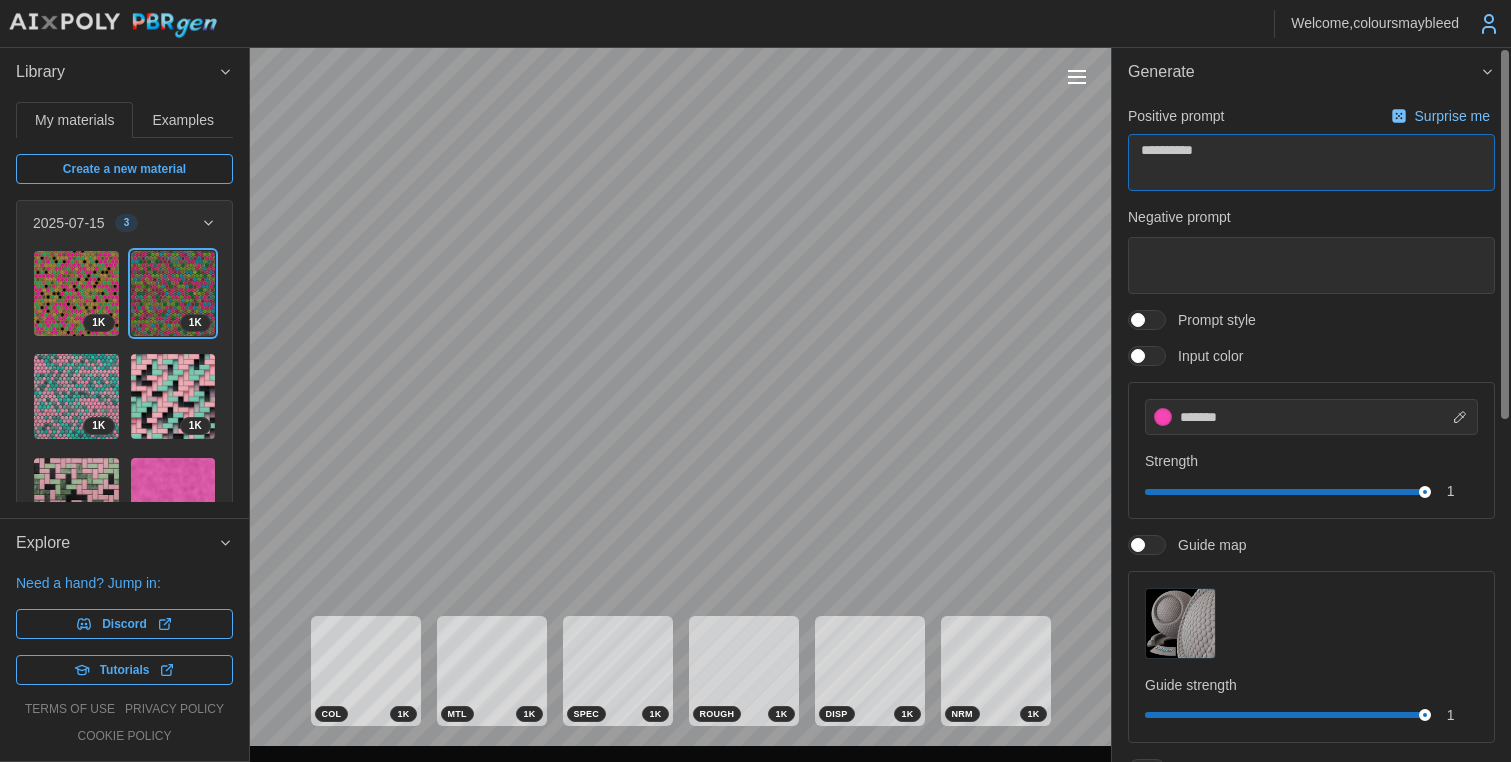 type on "*********" 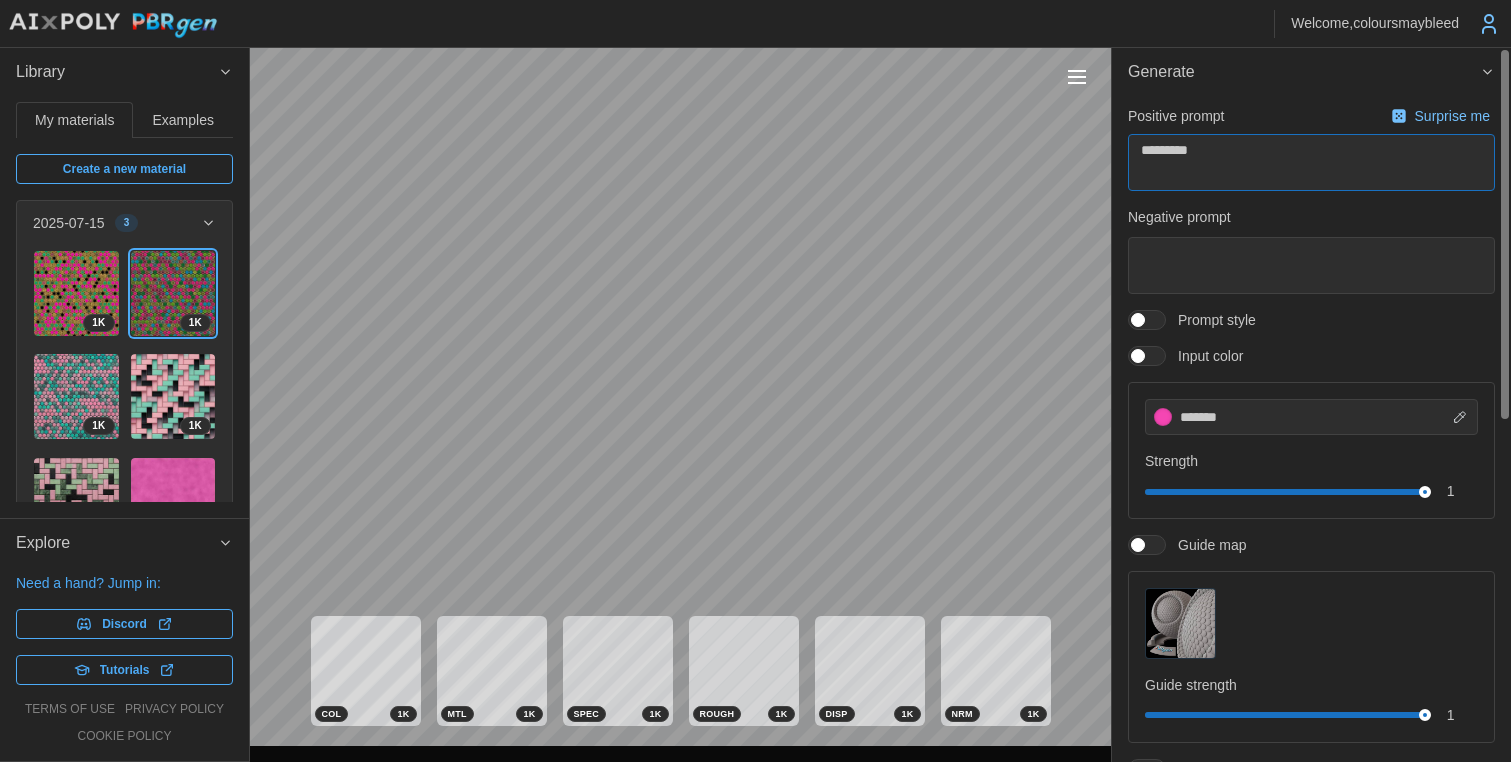 click on "*********" at bounding box center [1311, 162] 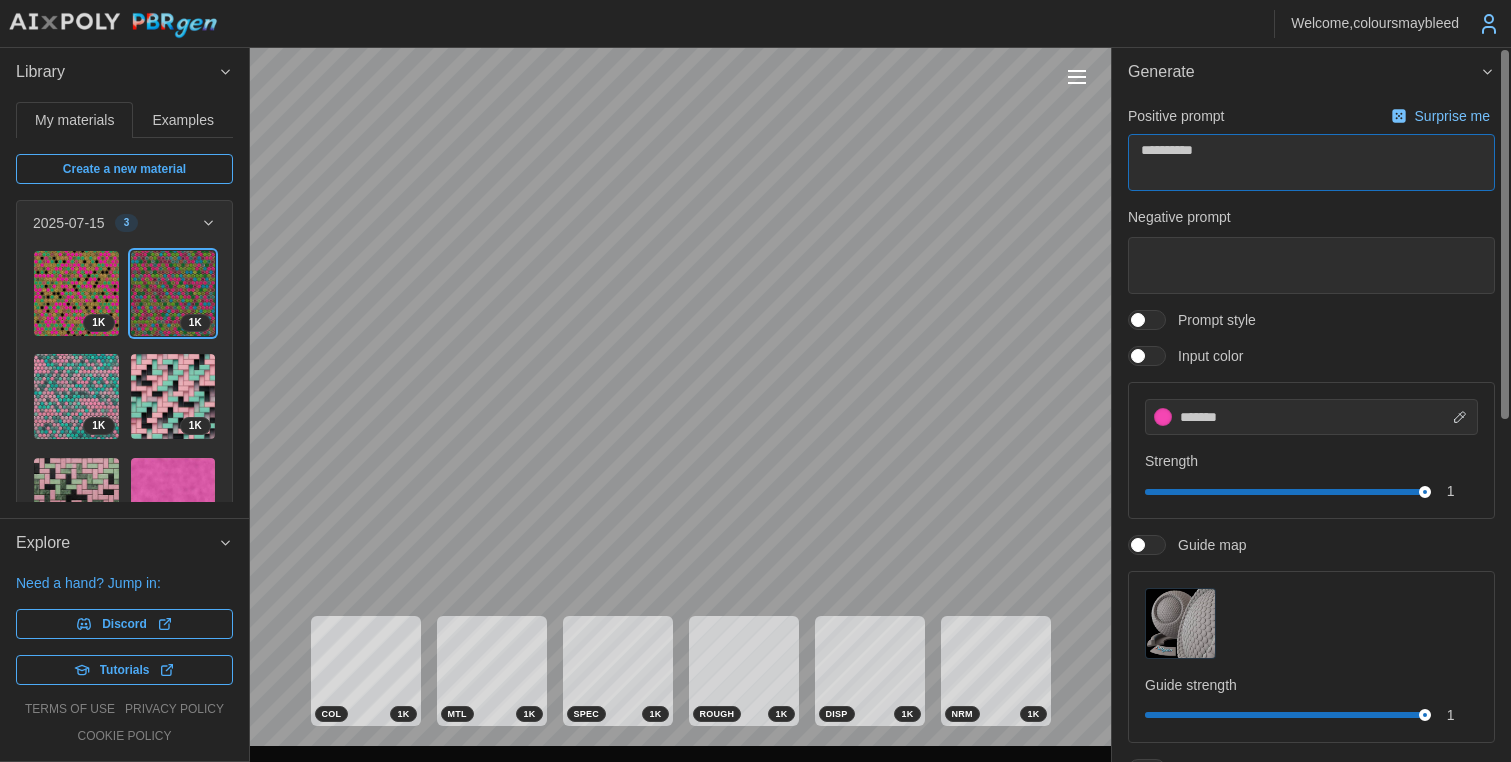 type on "**********" 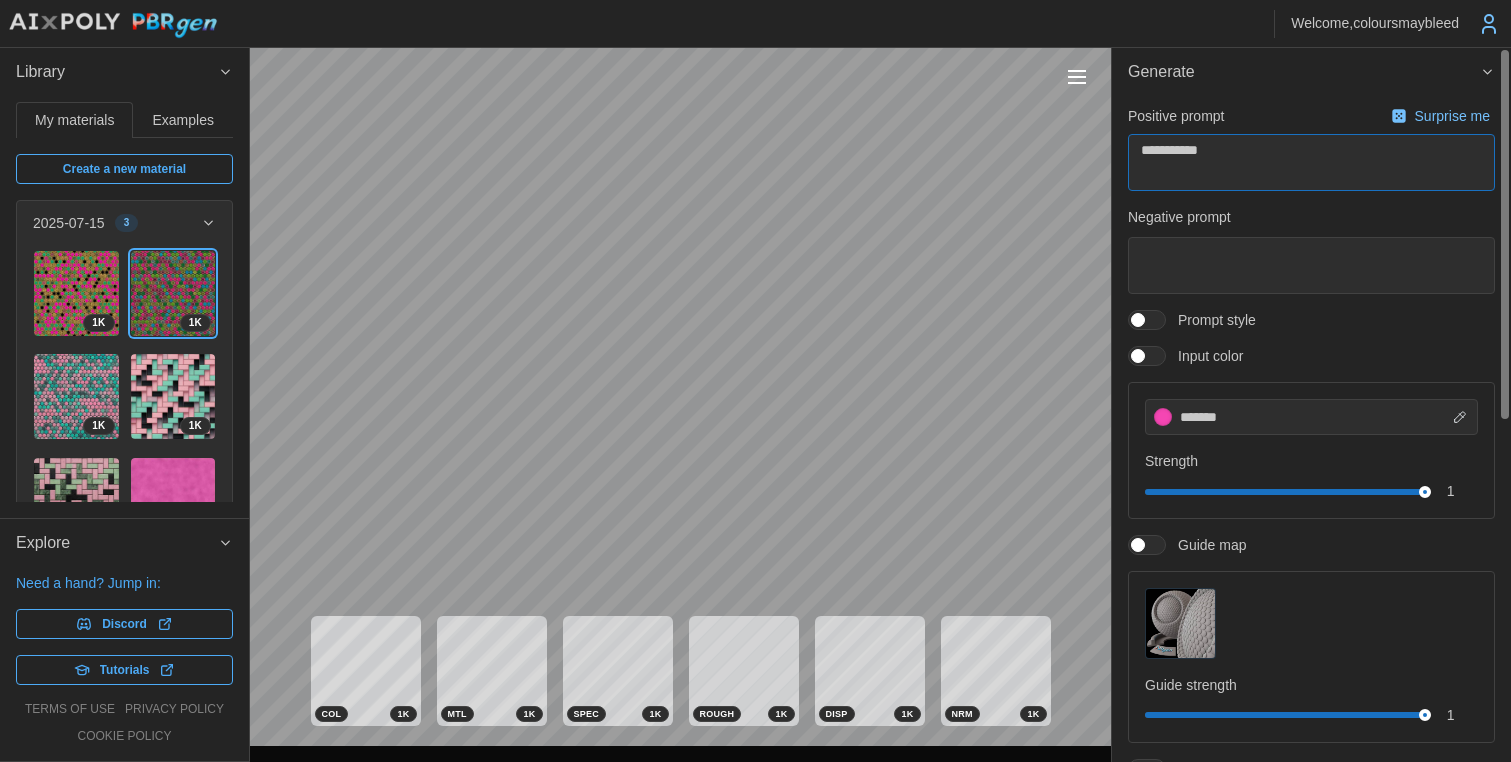 type on "**********" 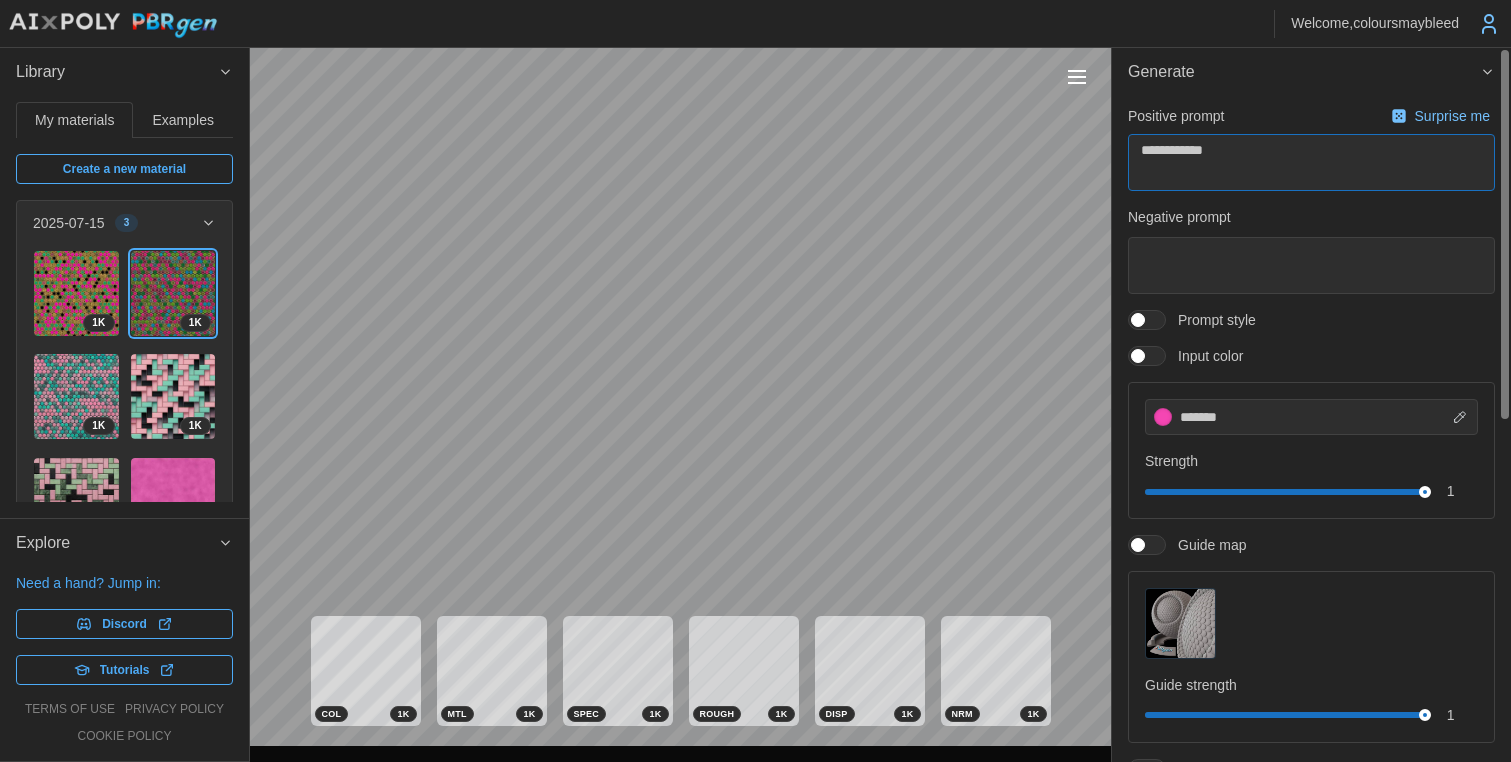 type on "**********" 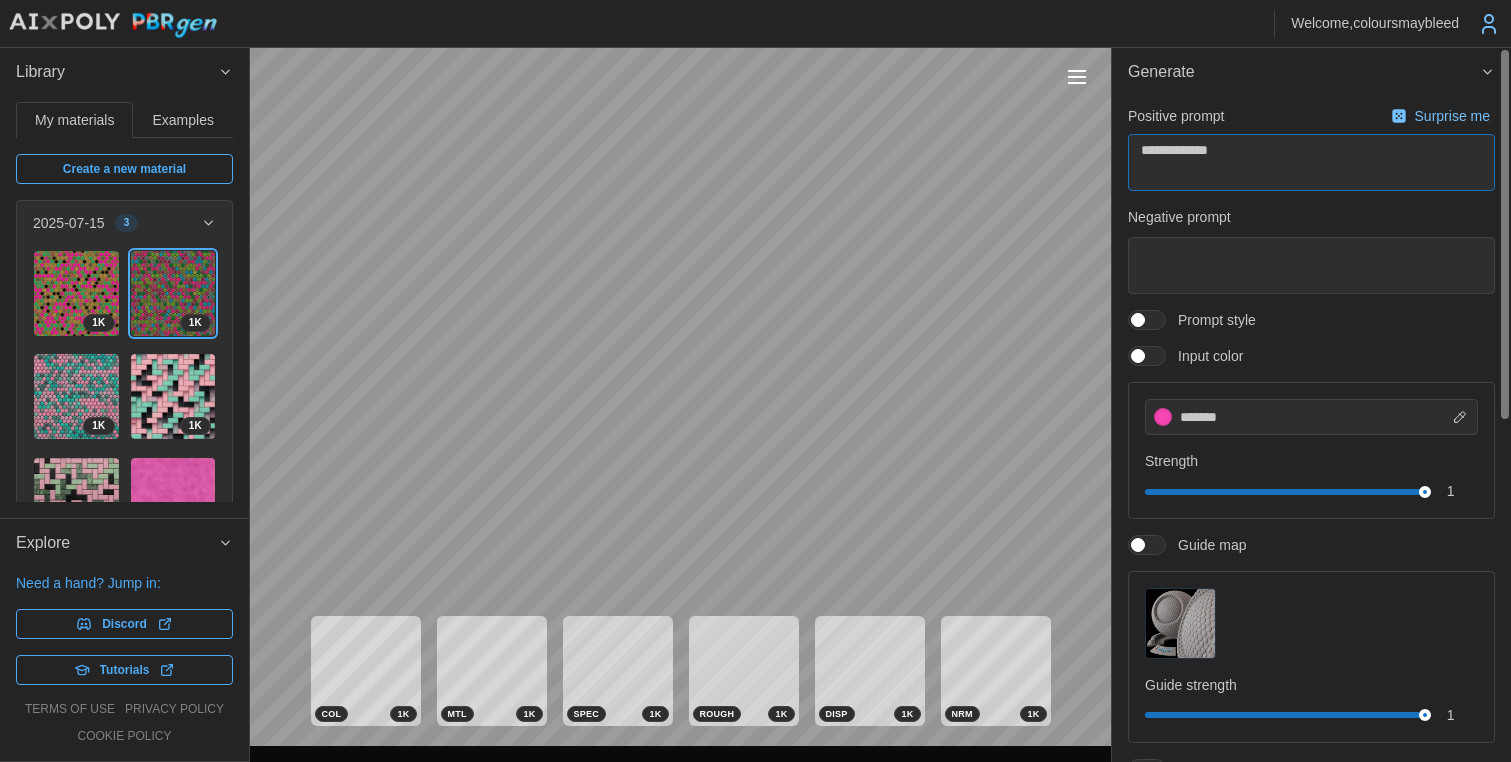 type on "**********" 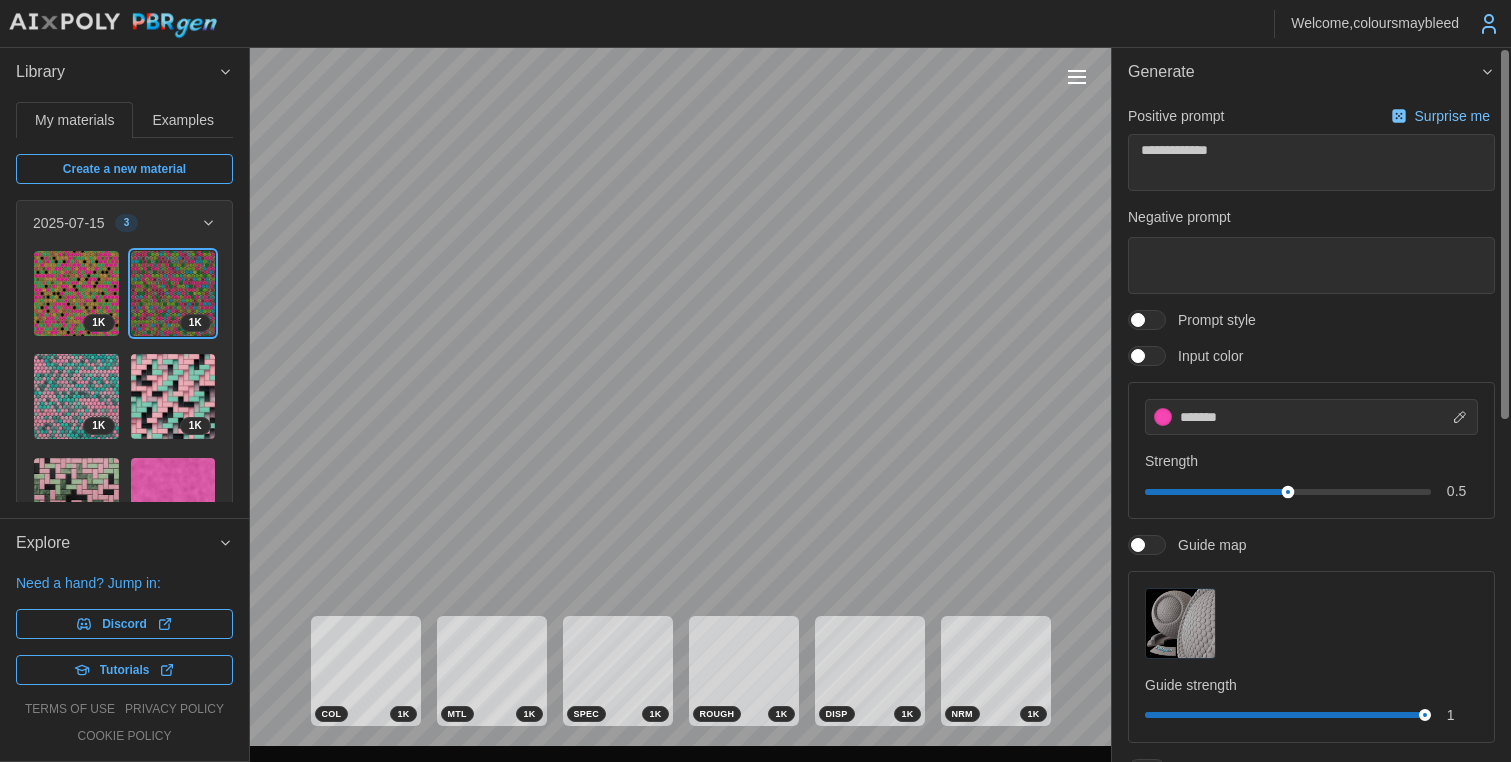 drag, startPoint x: 1421, startPoint y: 493, endPoint x: 1286, endPoint y: 498, distance: 135.09256 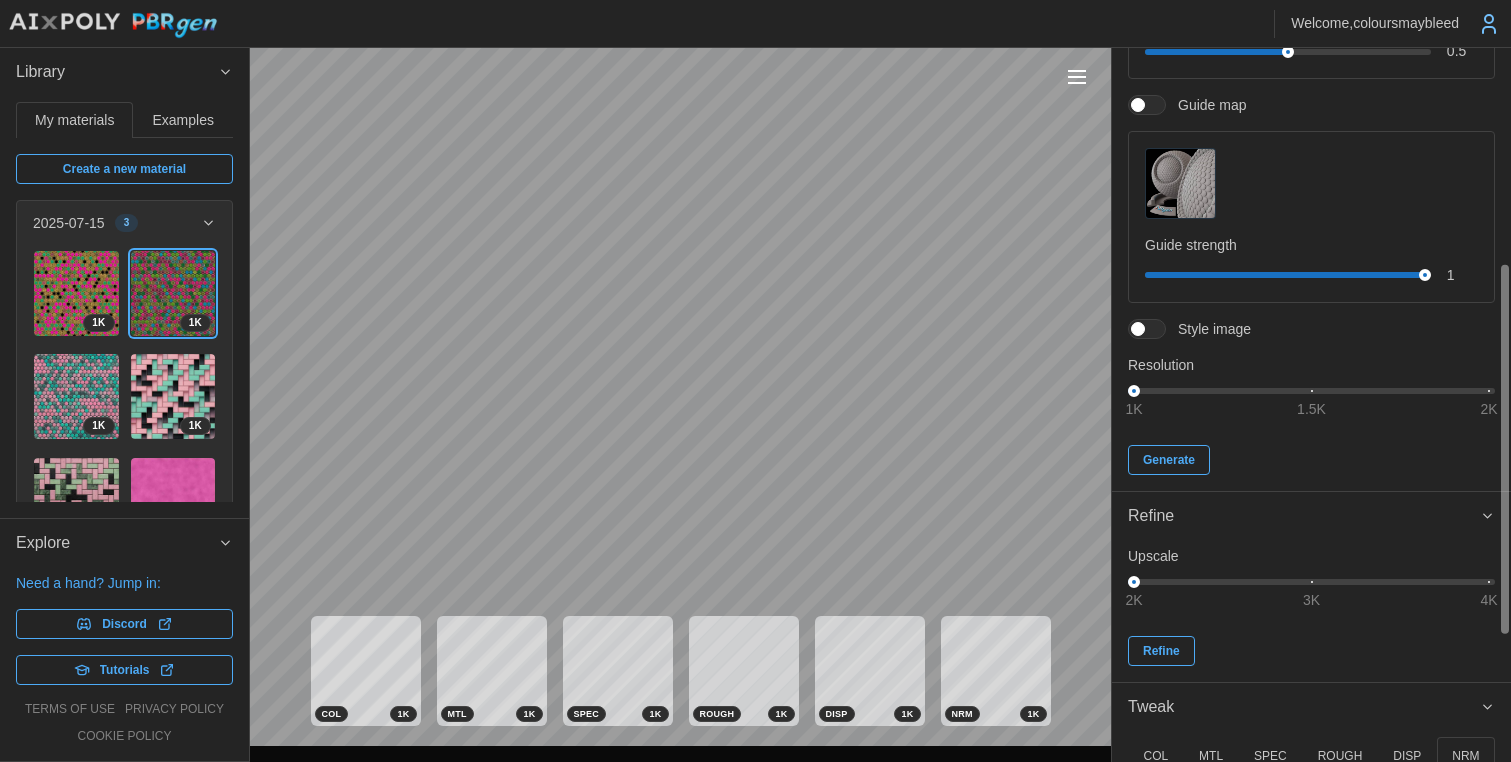 click at bounding box center (1504, 449) 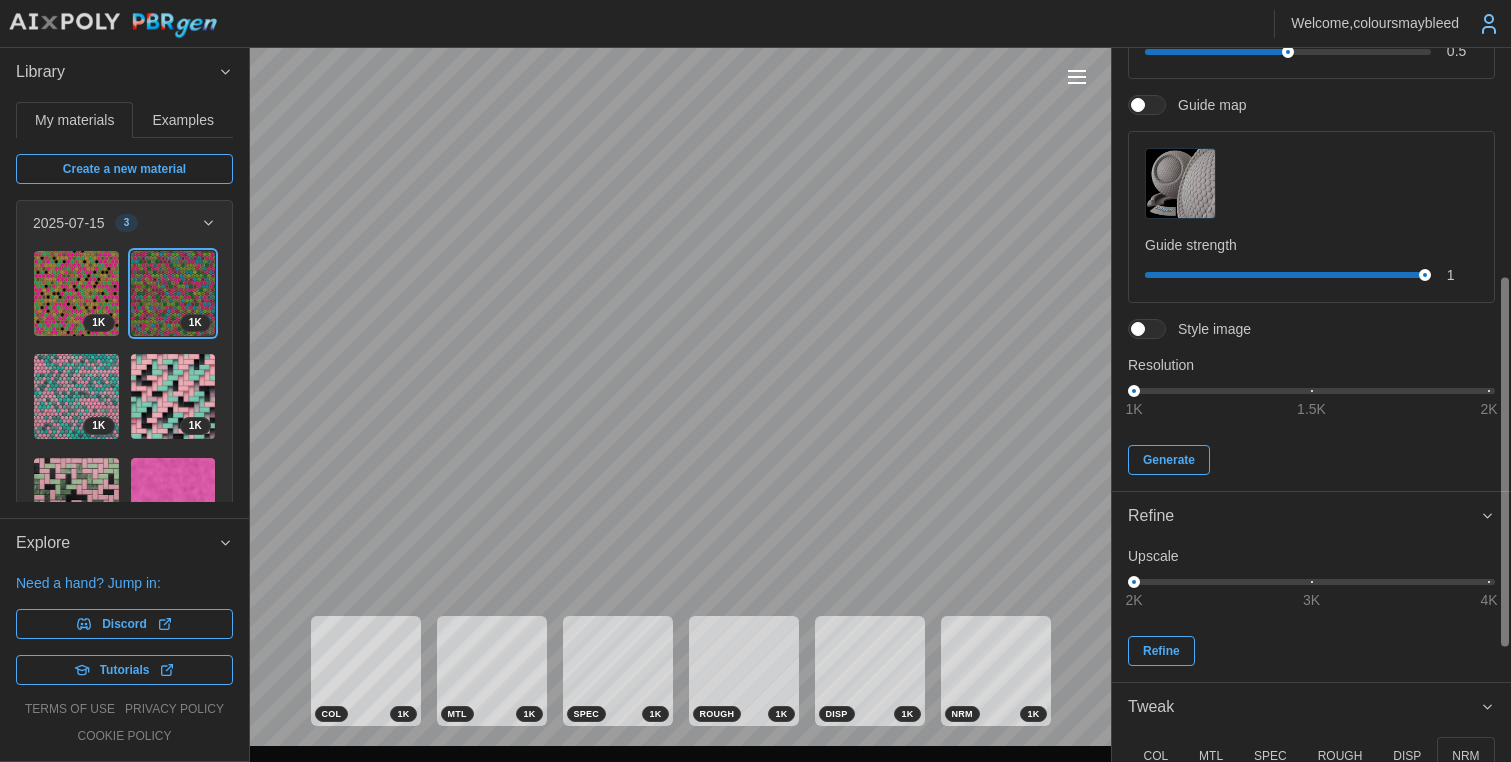 scroll, scrollTop: 441, scrollLeft: 0, axis: vertical 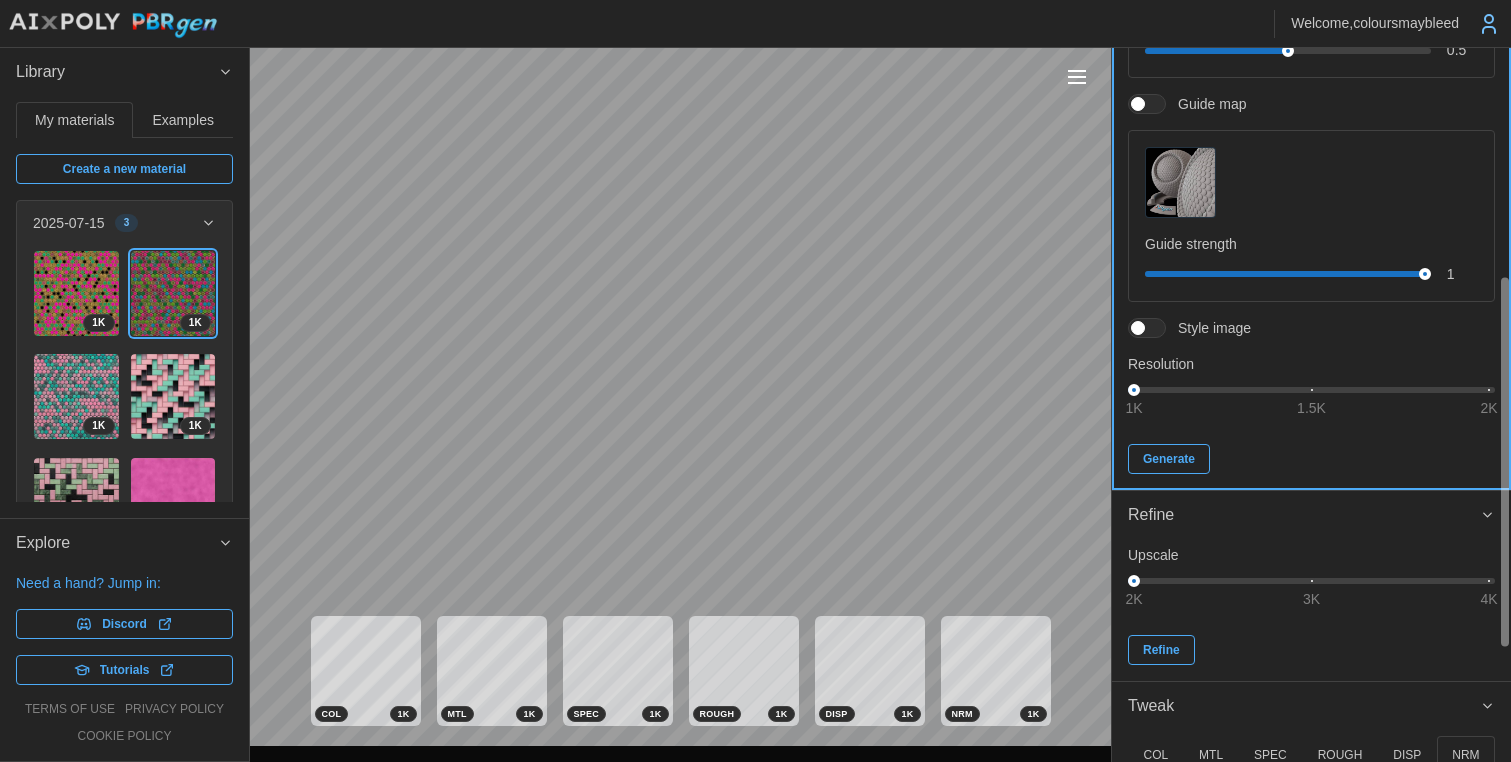click on "Generate" at bounding box center [1169, 459] 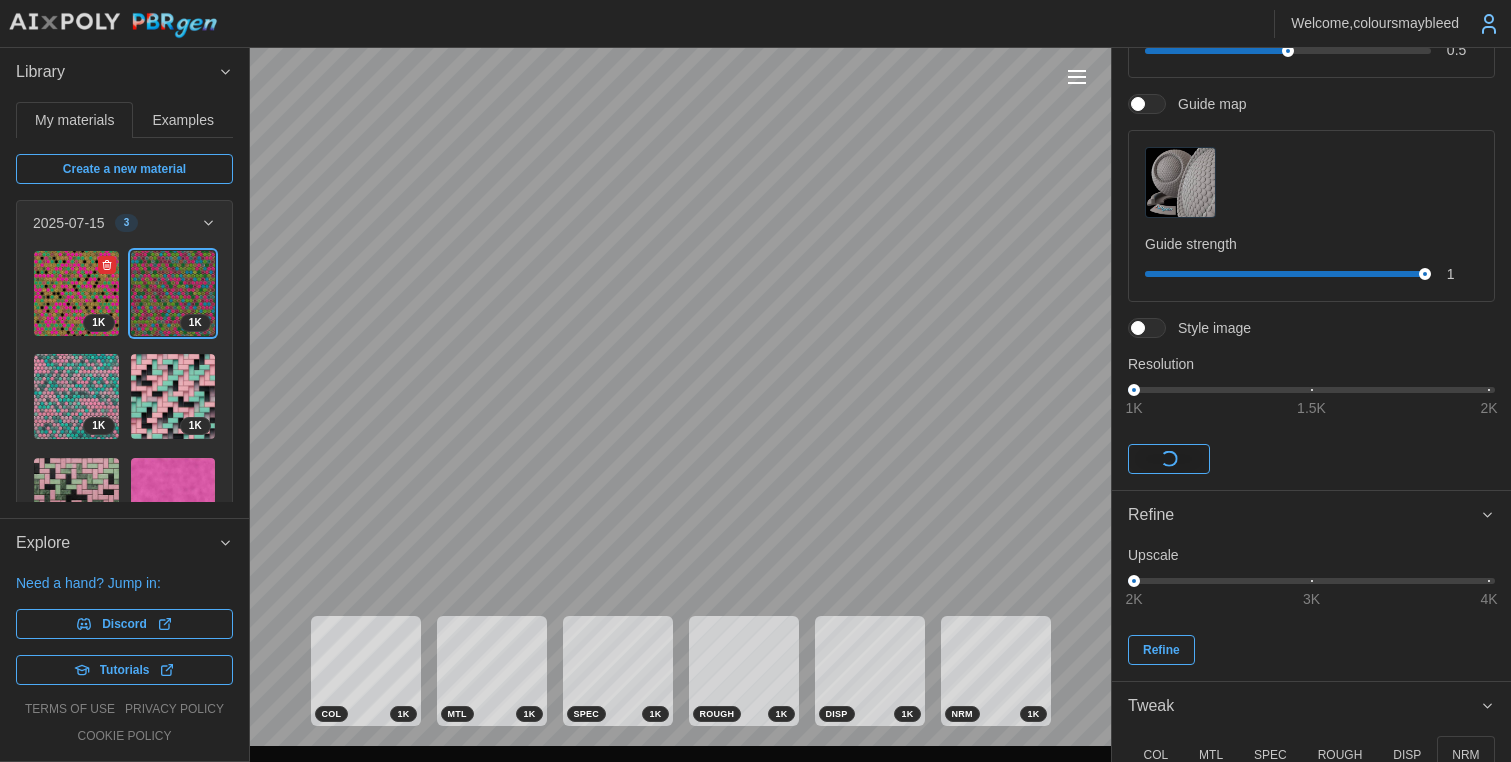 click 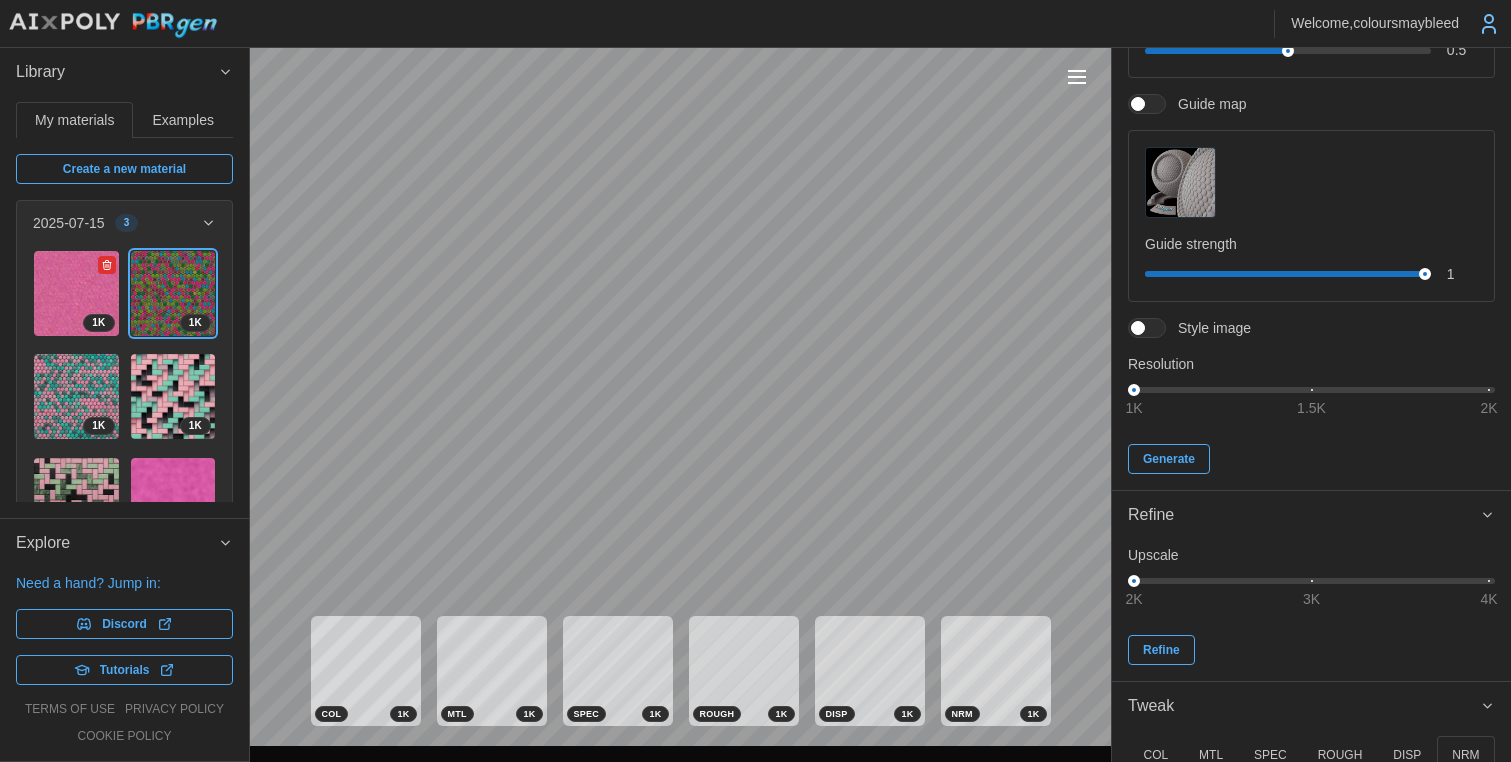 click at bounding box center [76, 293] 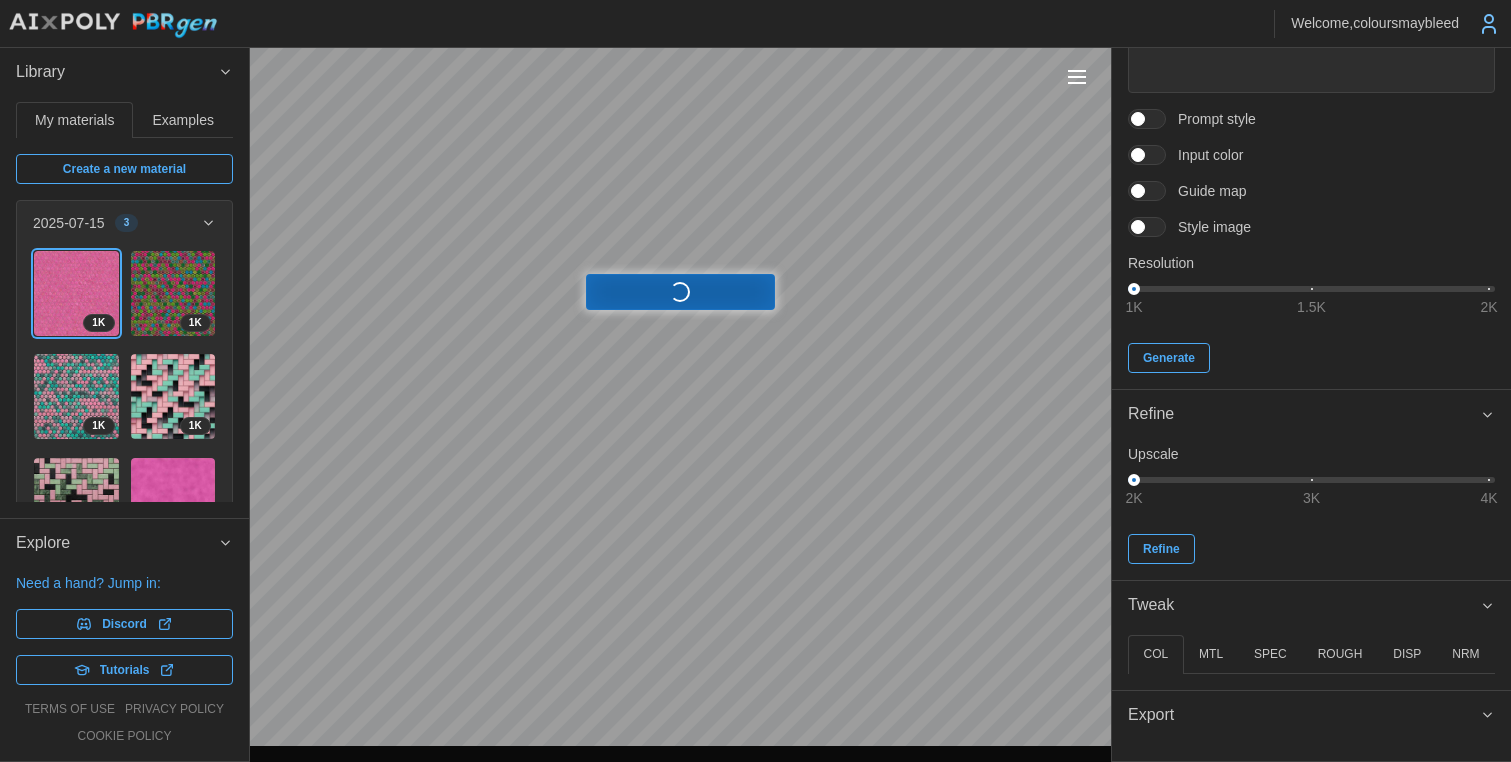 scroll, scrollTop: 441, scrollLeft: 0, axis: vertical 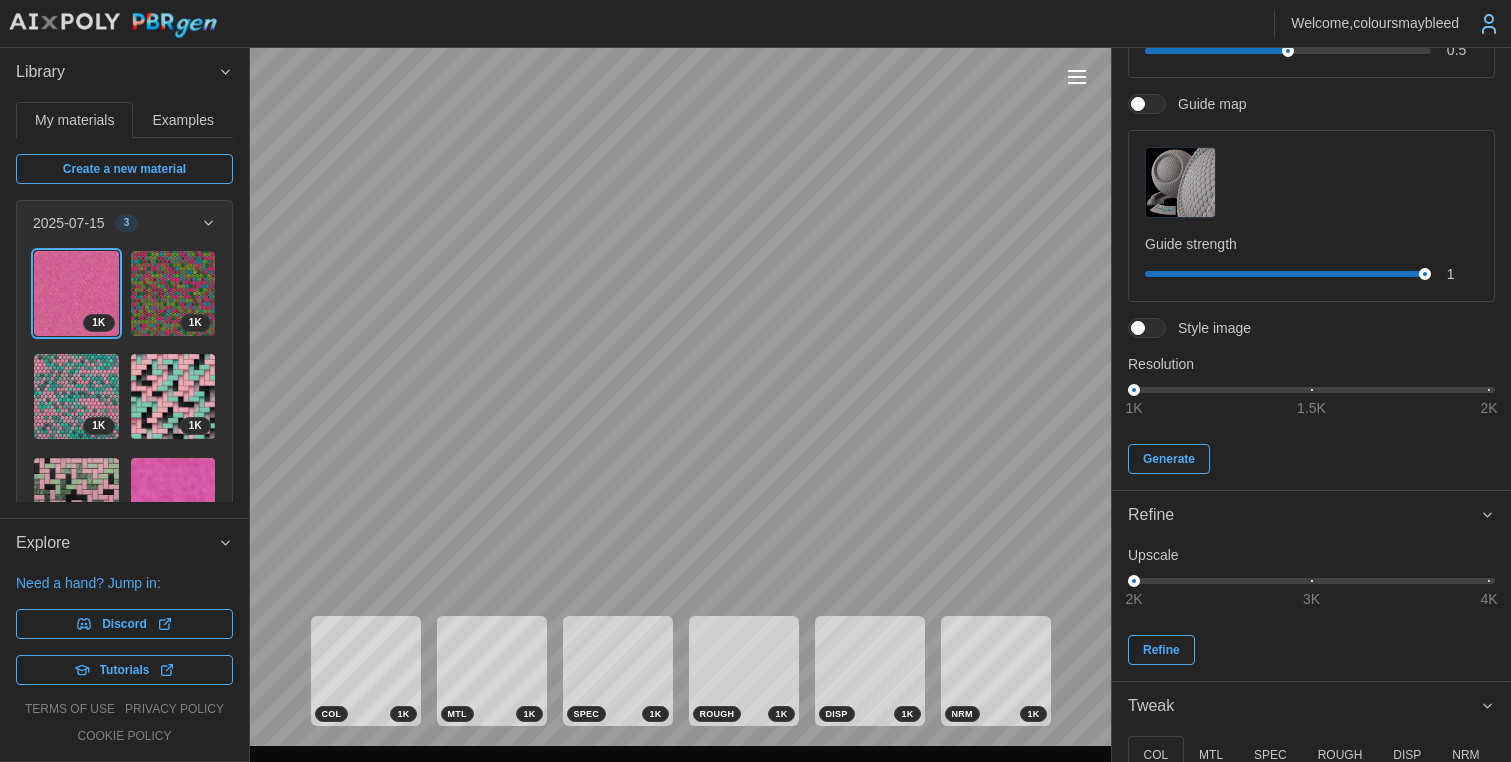 type on "*" 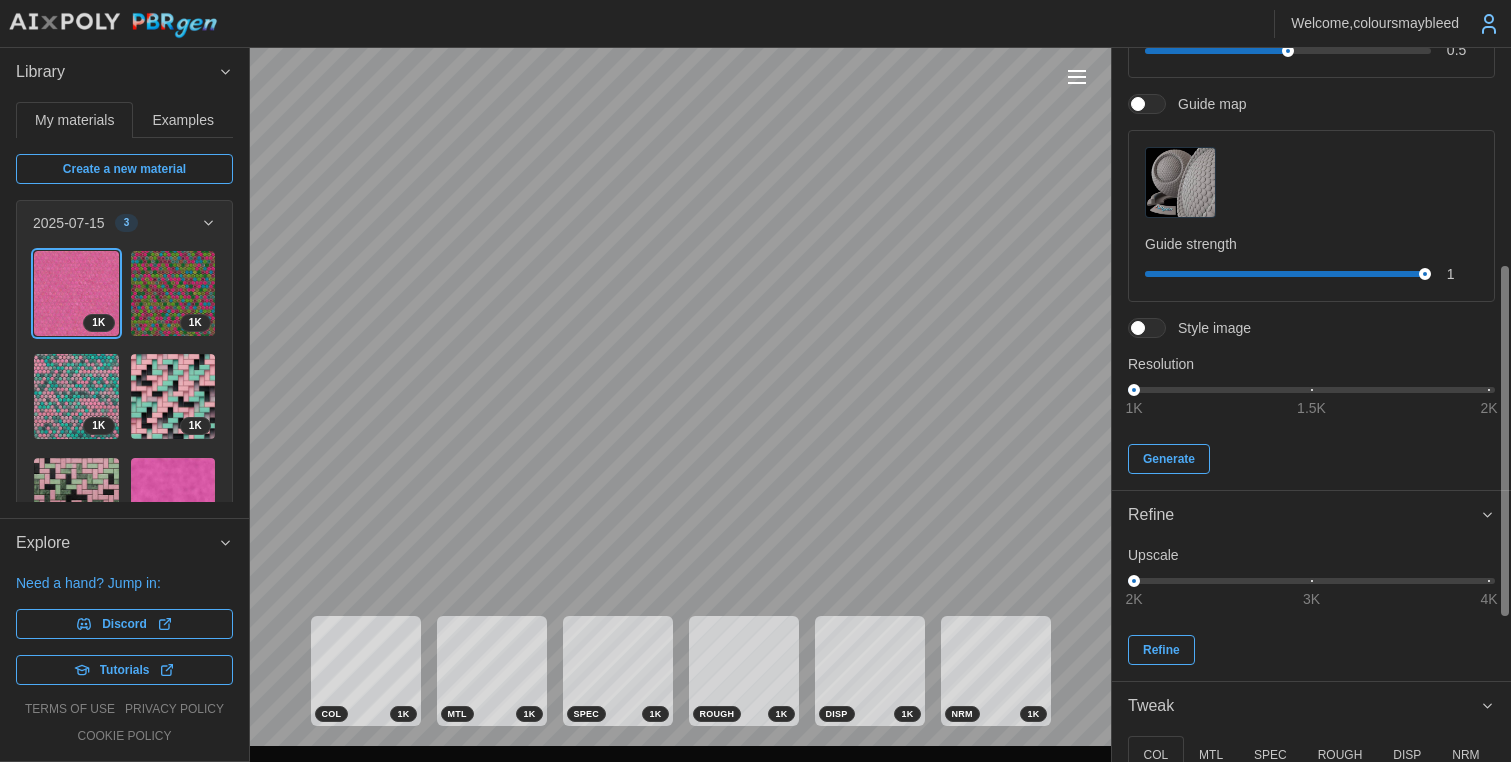 scroll, scrollTop: 0, scrollLeft: 0, axis: both 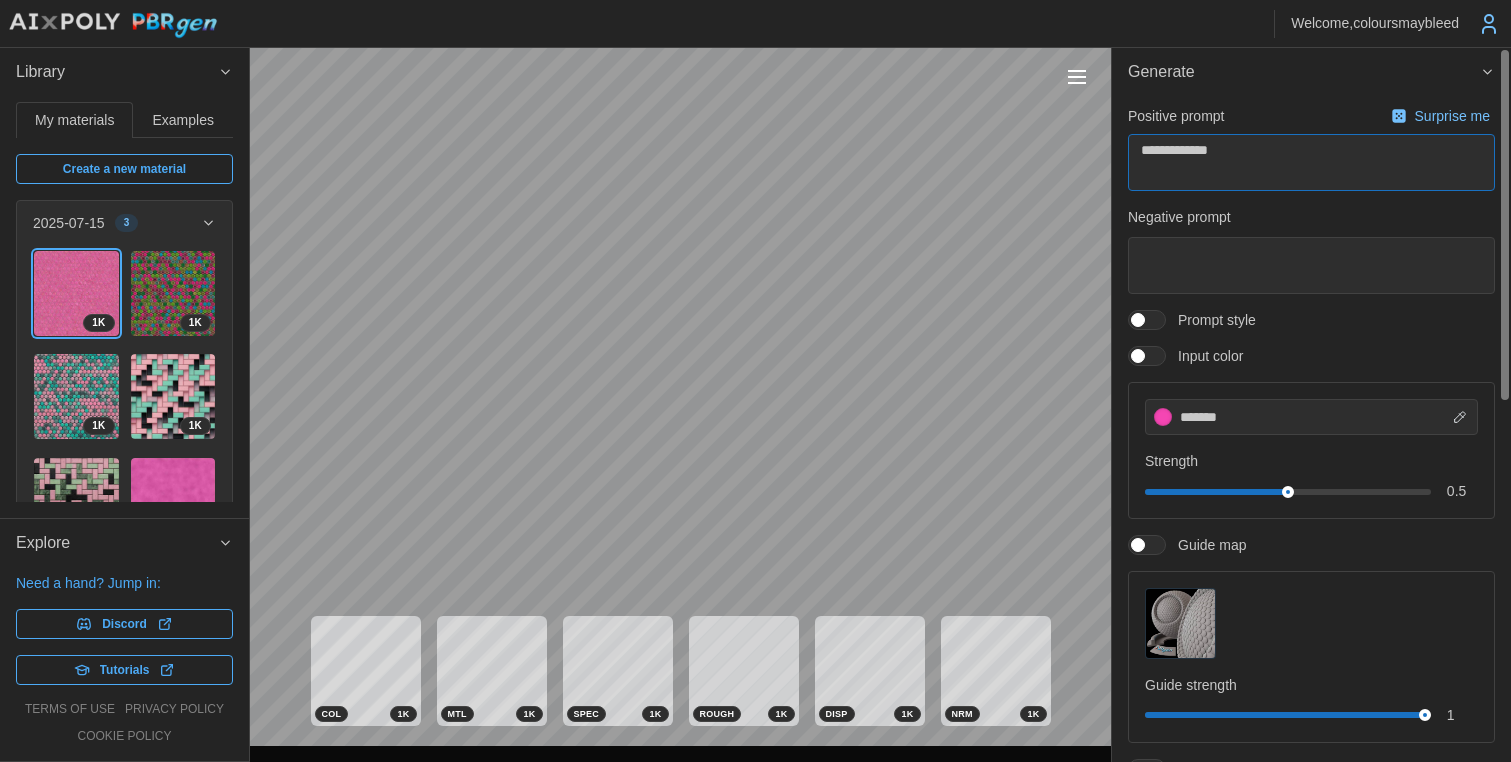 drag, startPoint x: 1174, startPoint y: 155, endPoint x: 1452, endPoint y: 176, distance: 278.79202 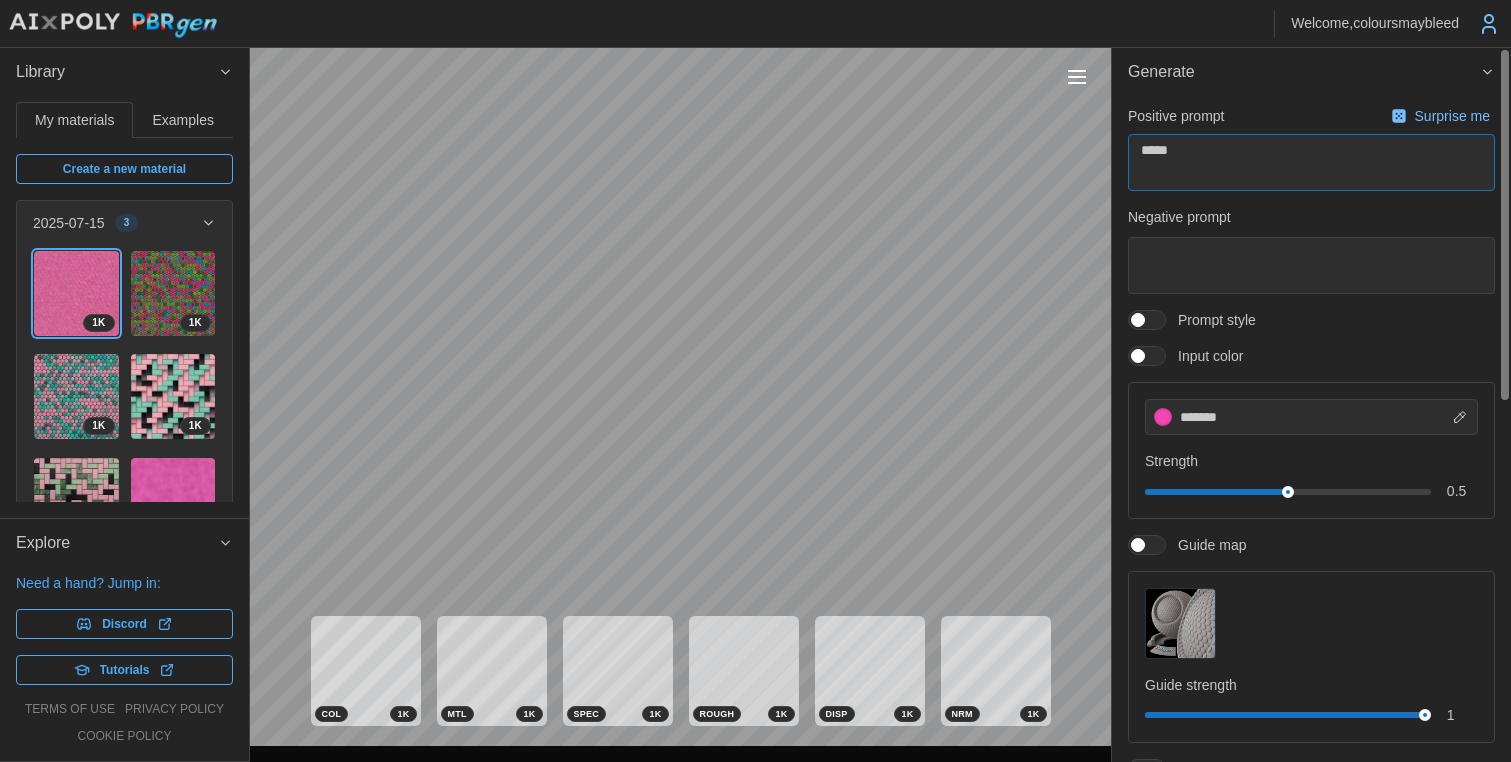 type on "****" 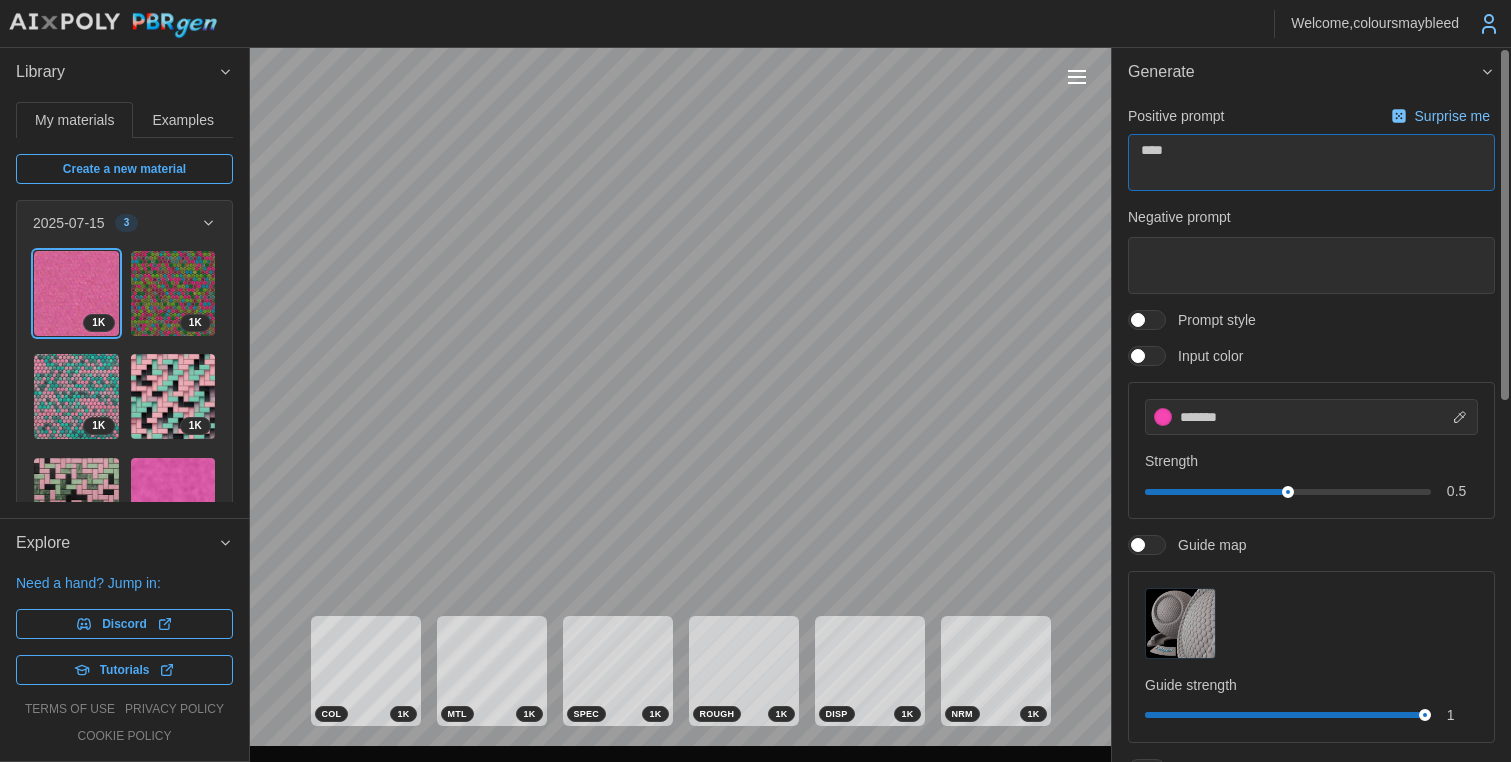 type on "****" 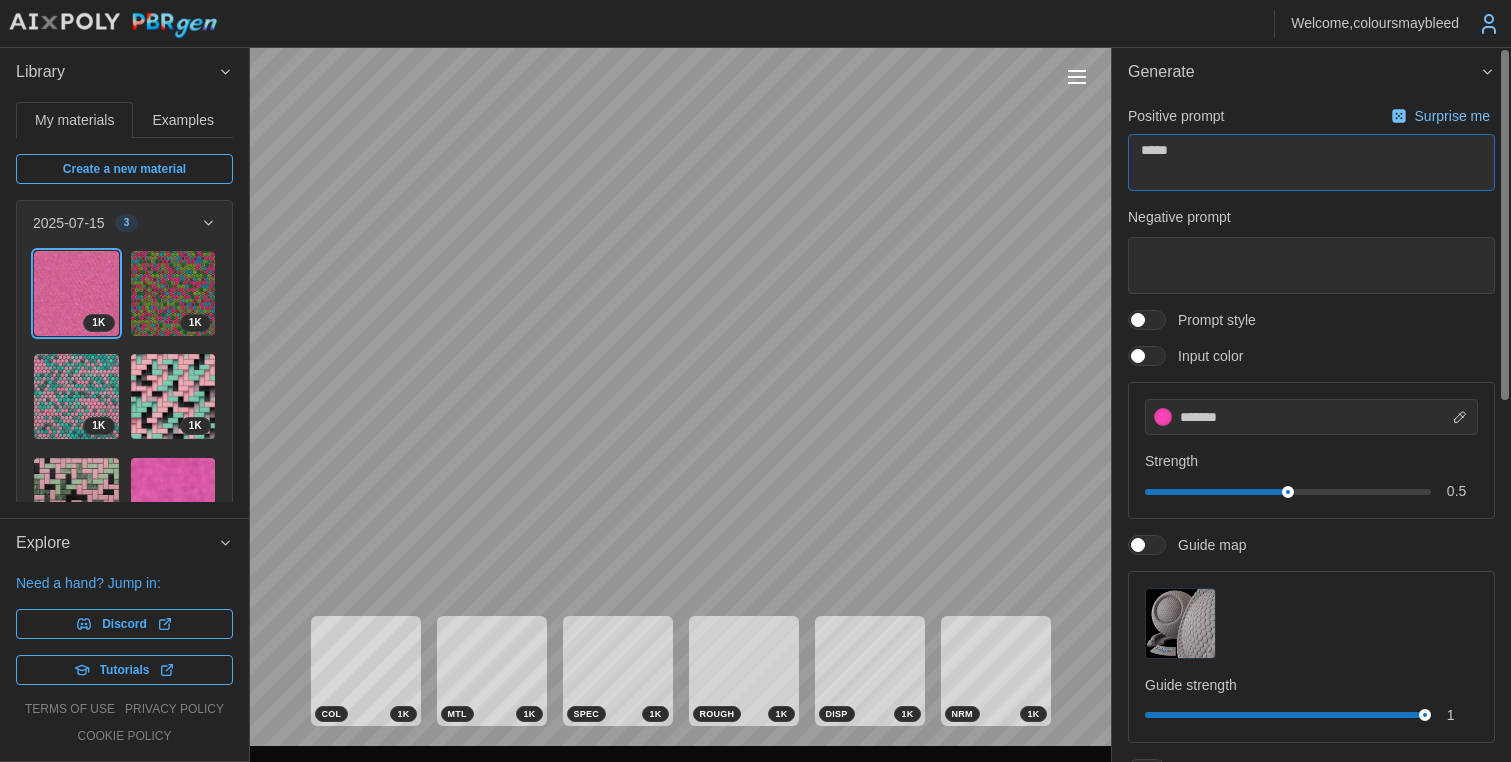 type on "****" 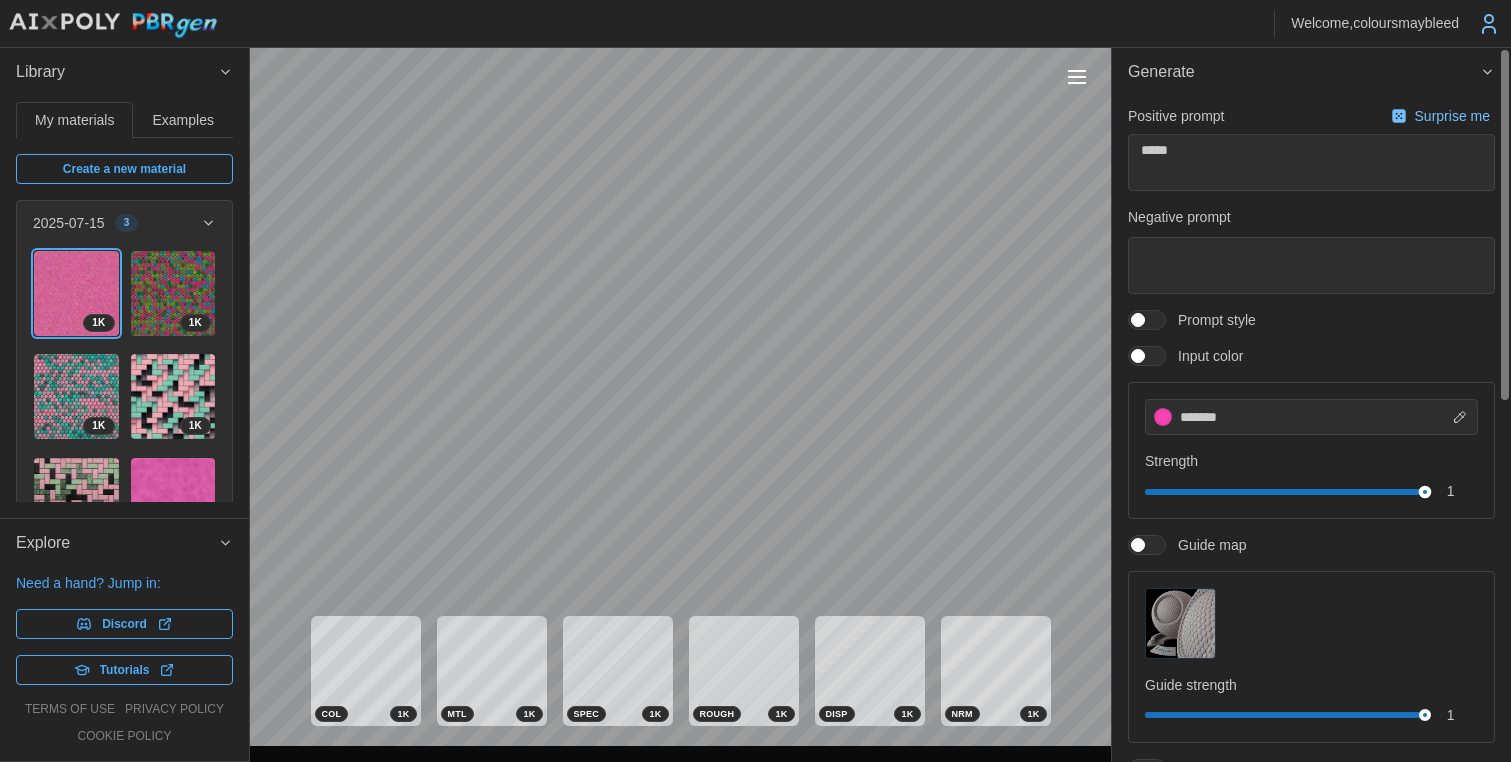 drag, startPoint x: 1340, startPoint y: 496, endPoint x: 1494, endPoint y: 499, distance: 154.02922 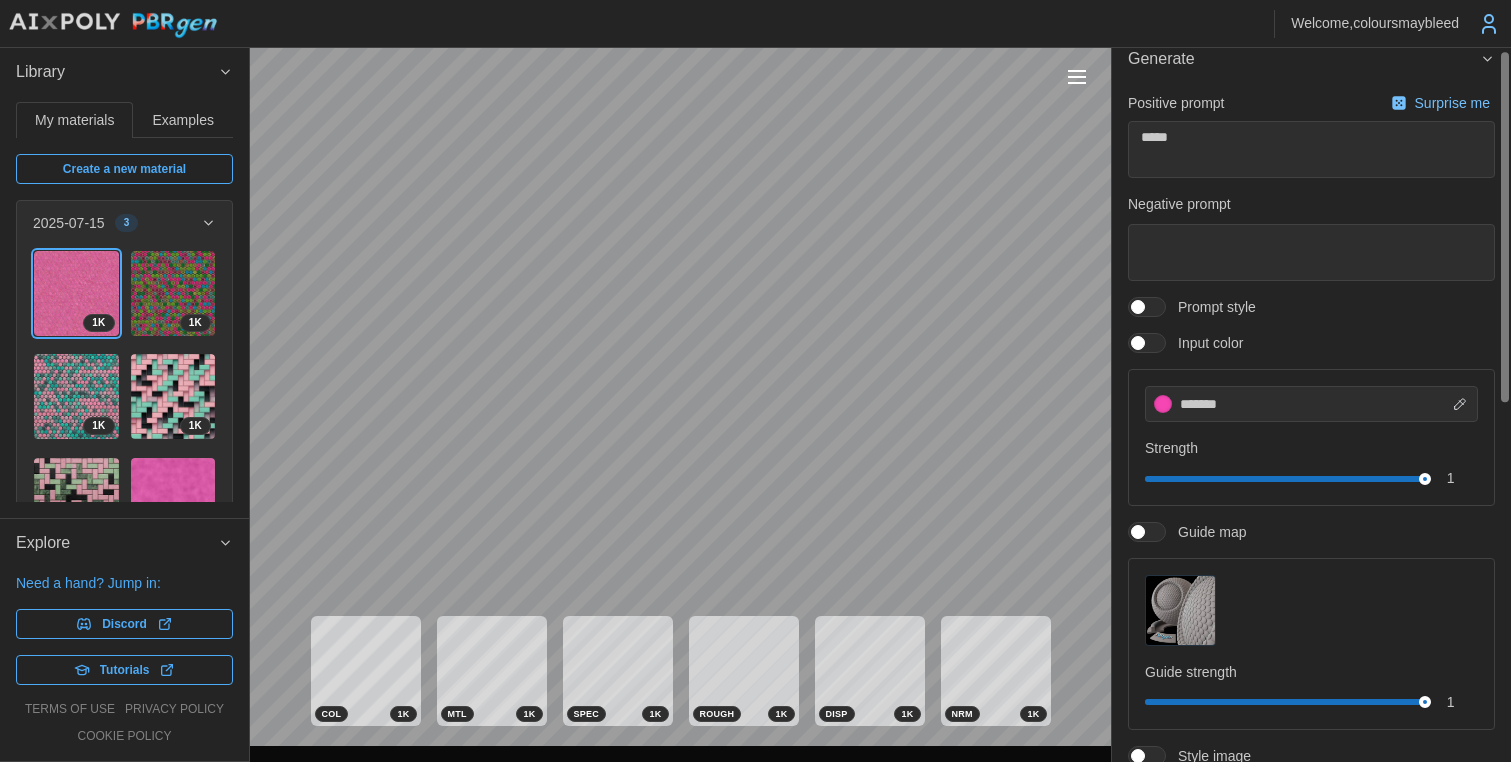 scroll, scrollTop: 0, scrollLeft: 0, axis: both 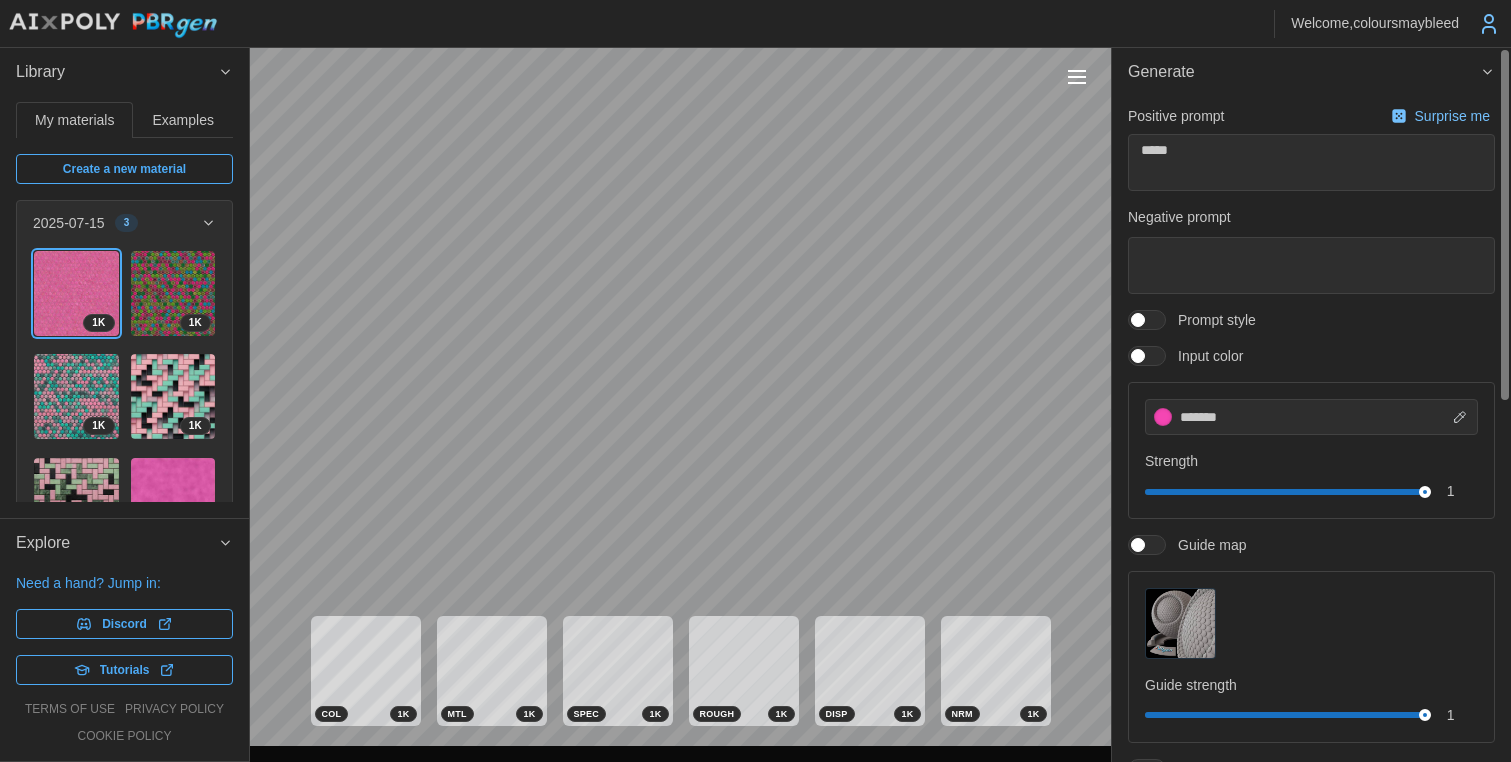 click at bounding box center (1157, 320) 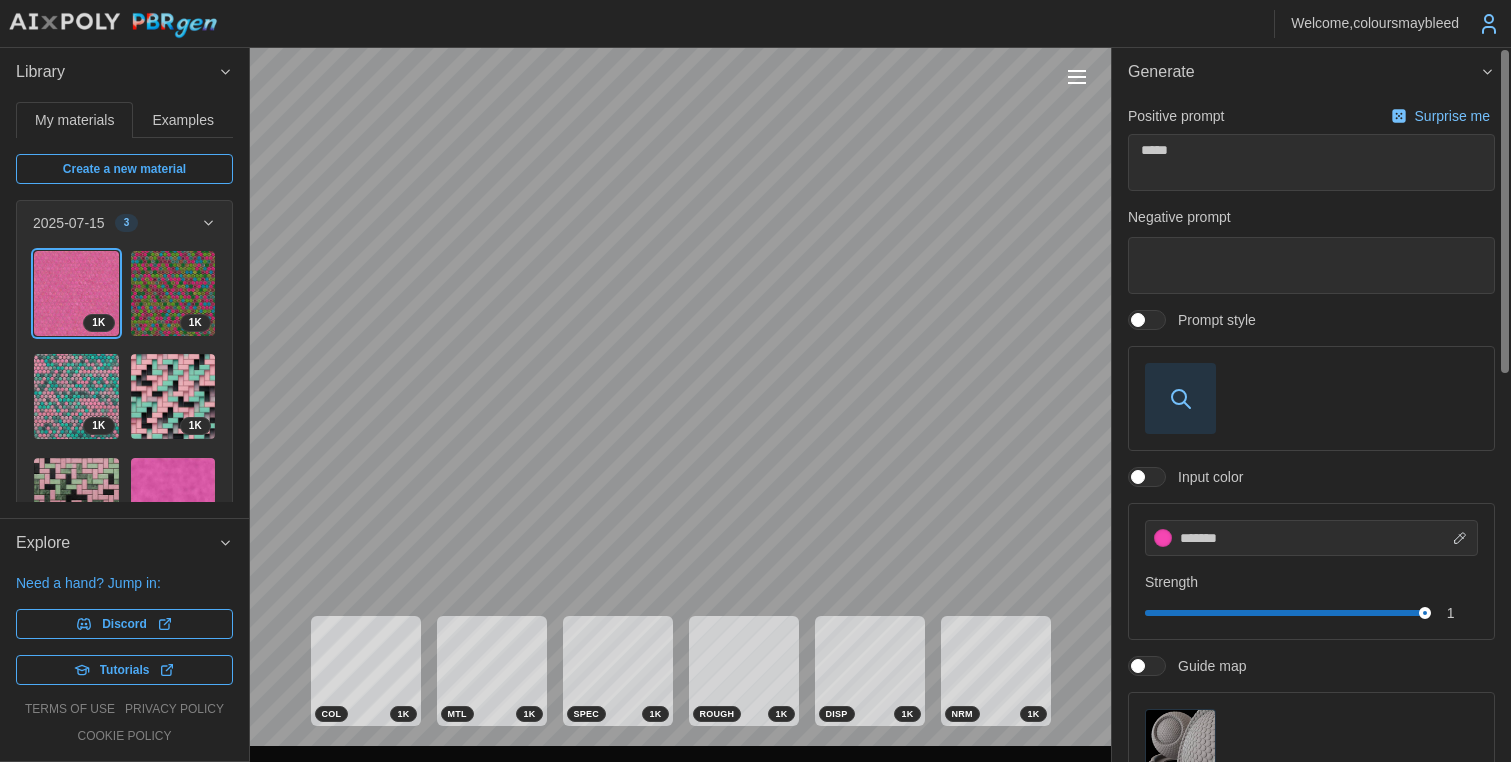 click at bounding box center [1180, 398] 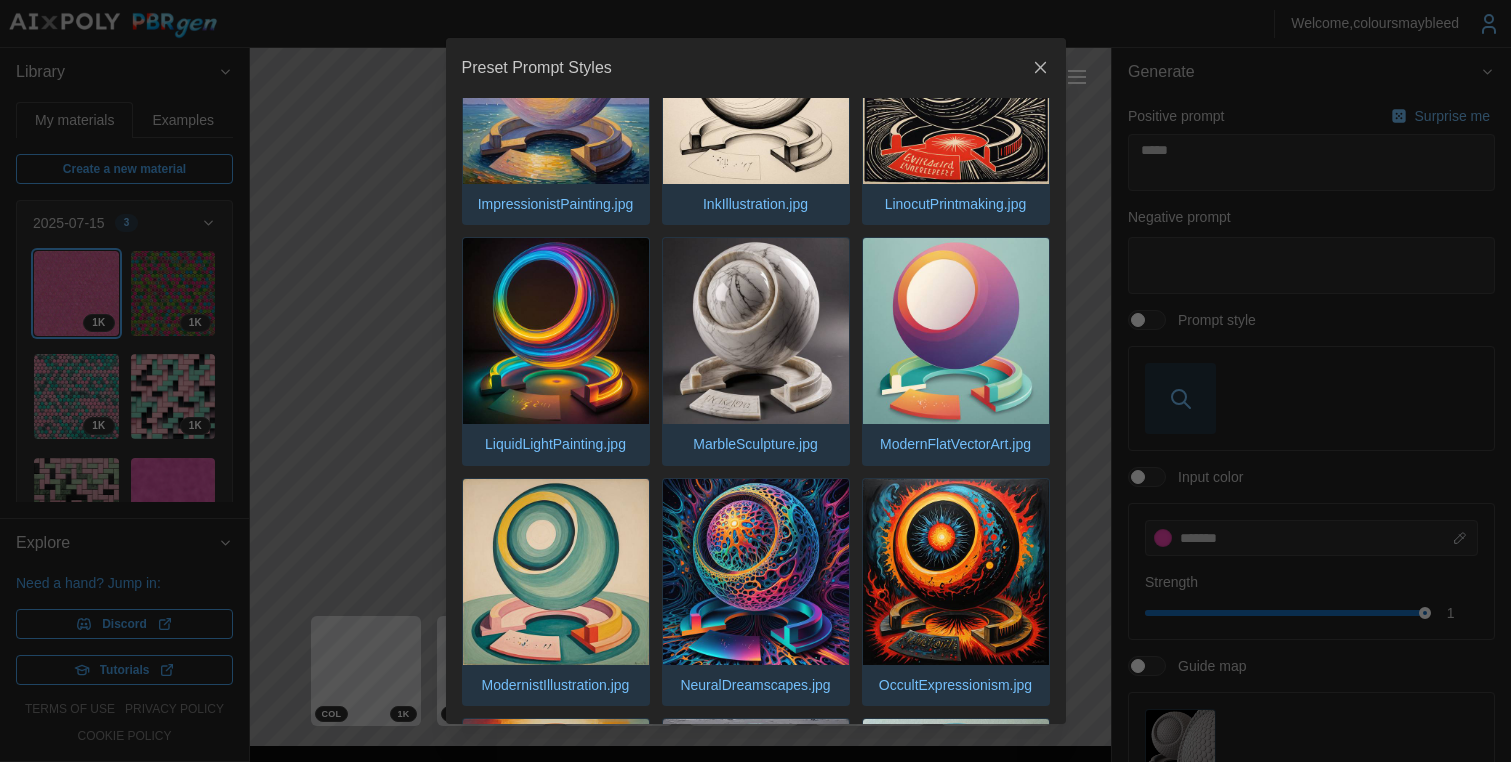 scroll, scrollTop: 1780, scrollLeft: 0, axis: vertical 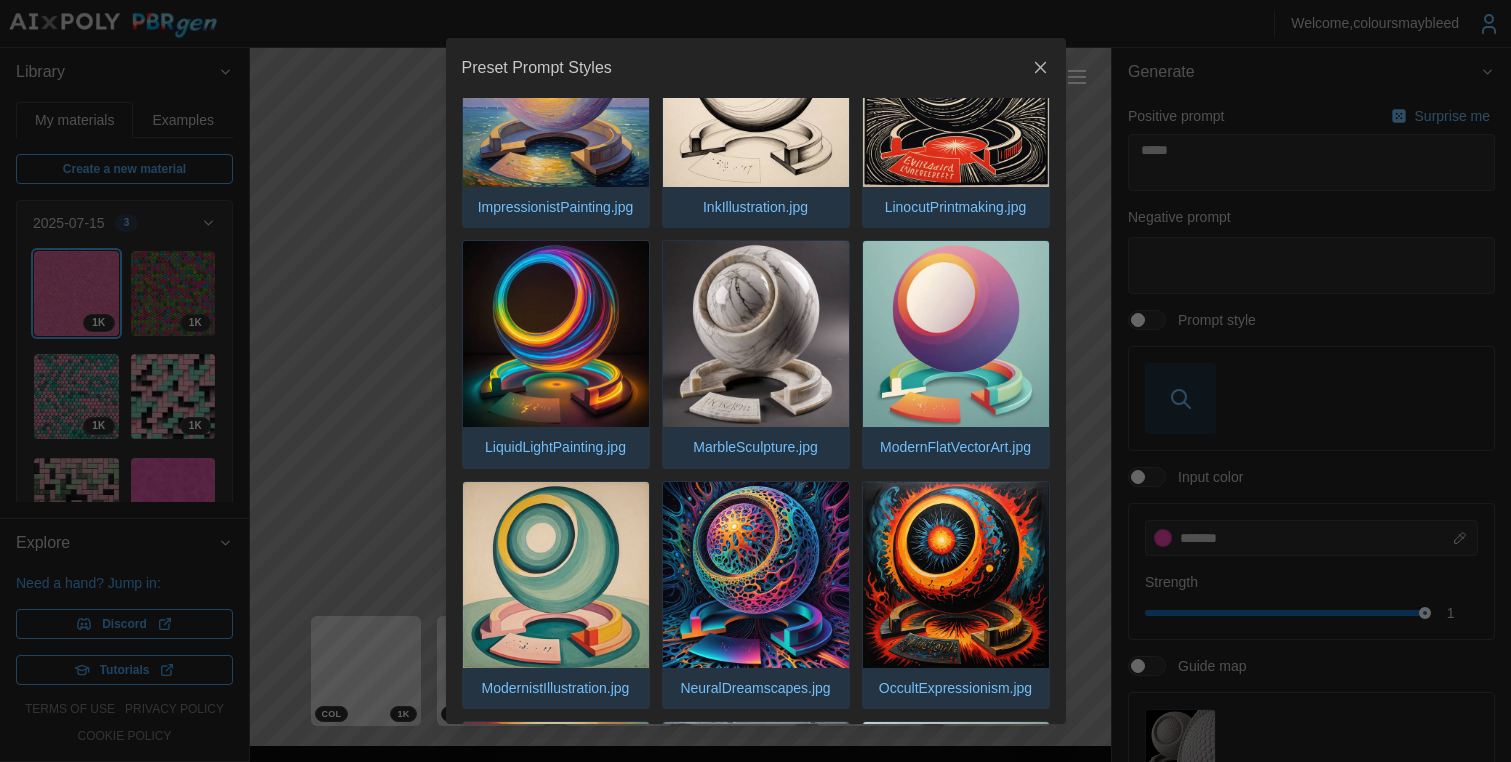 click at bounding box center (956, 334) 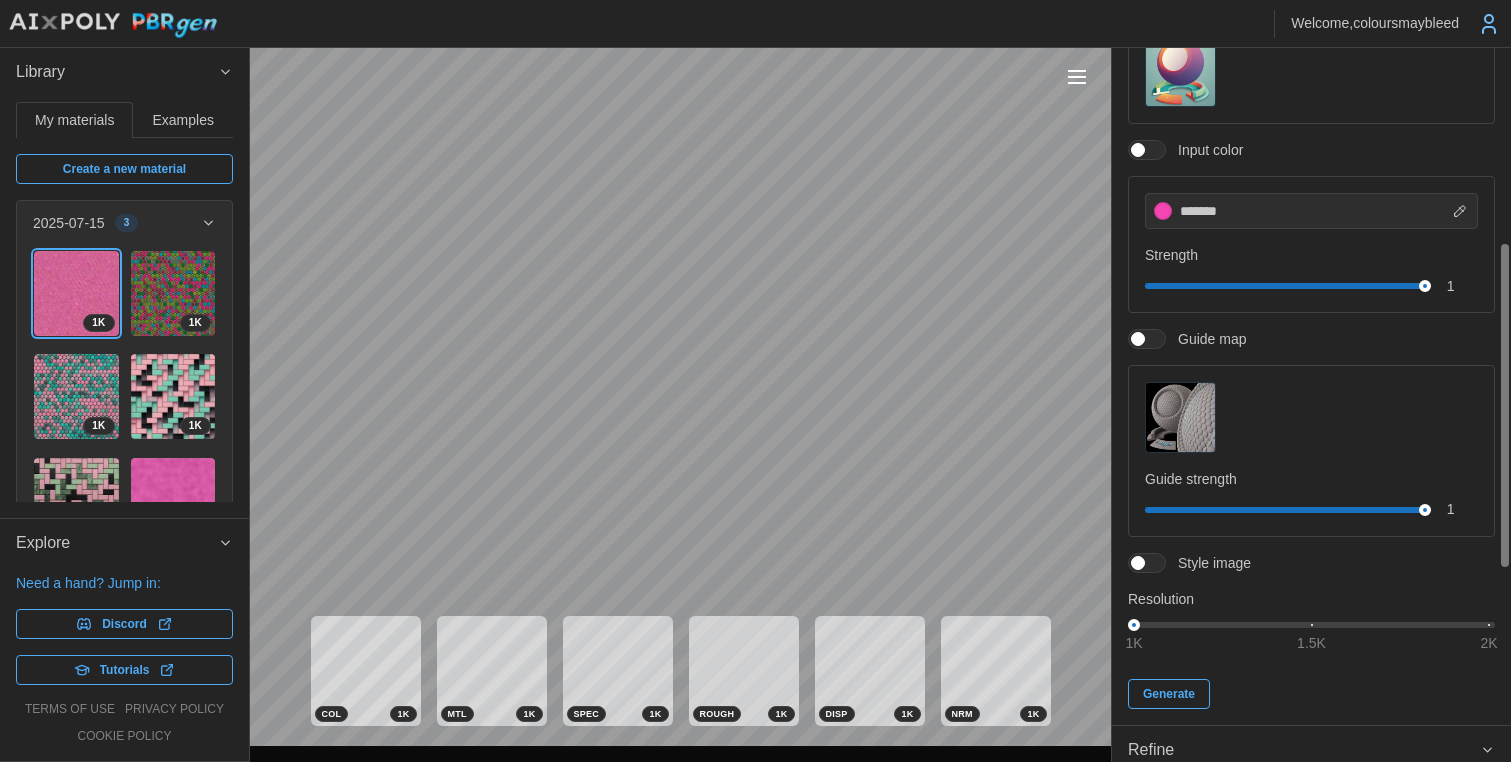 scroll, scrollTop: 429, scrollLeft: 0, axis: vertical 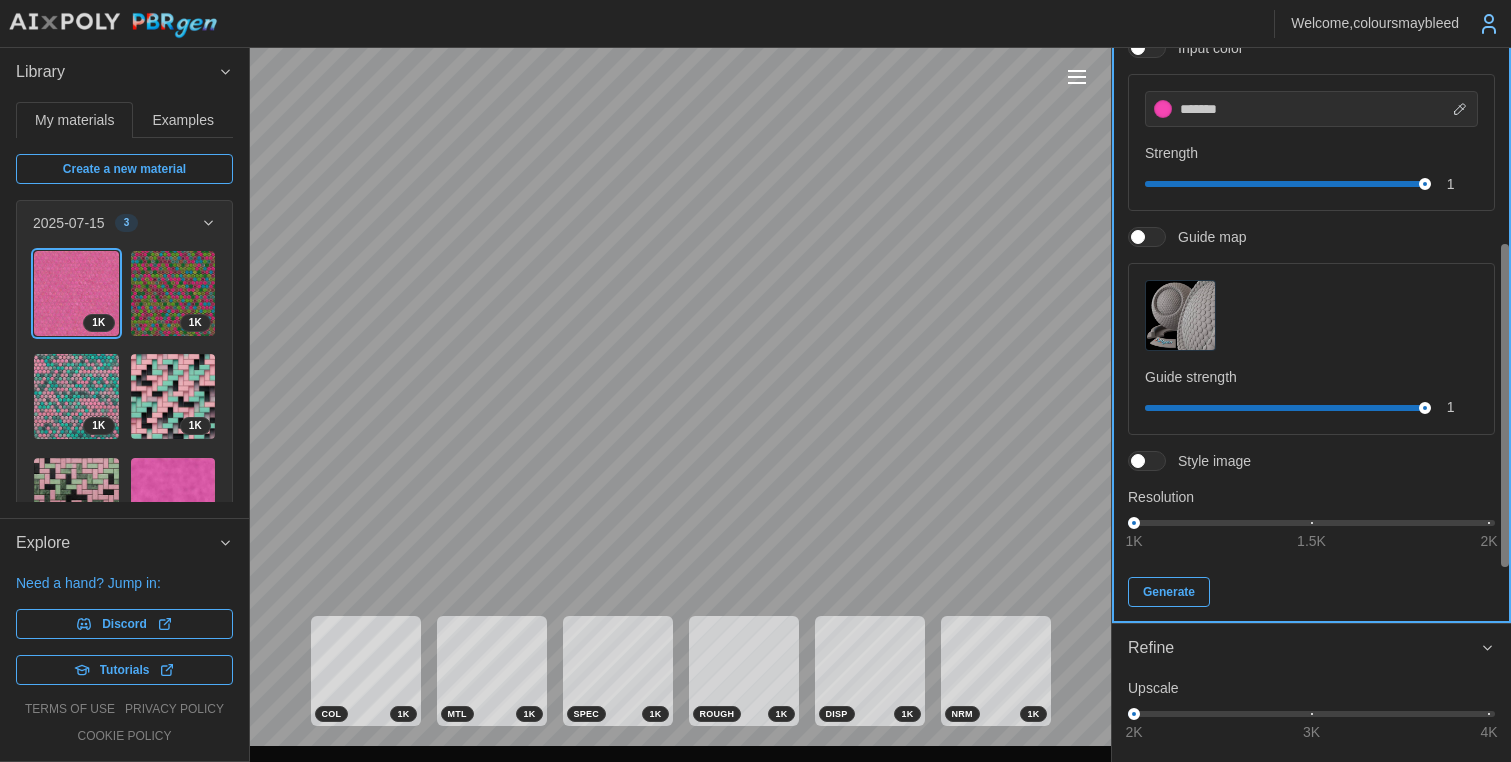 click on "Generate" at bounding box center [1169, 592] 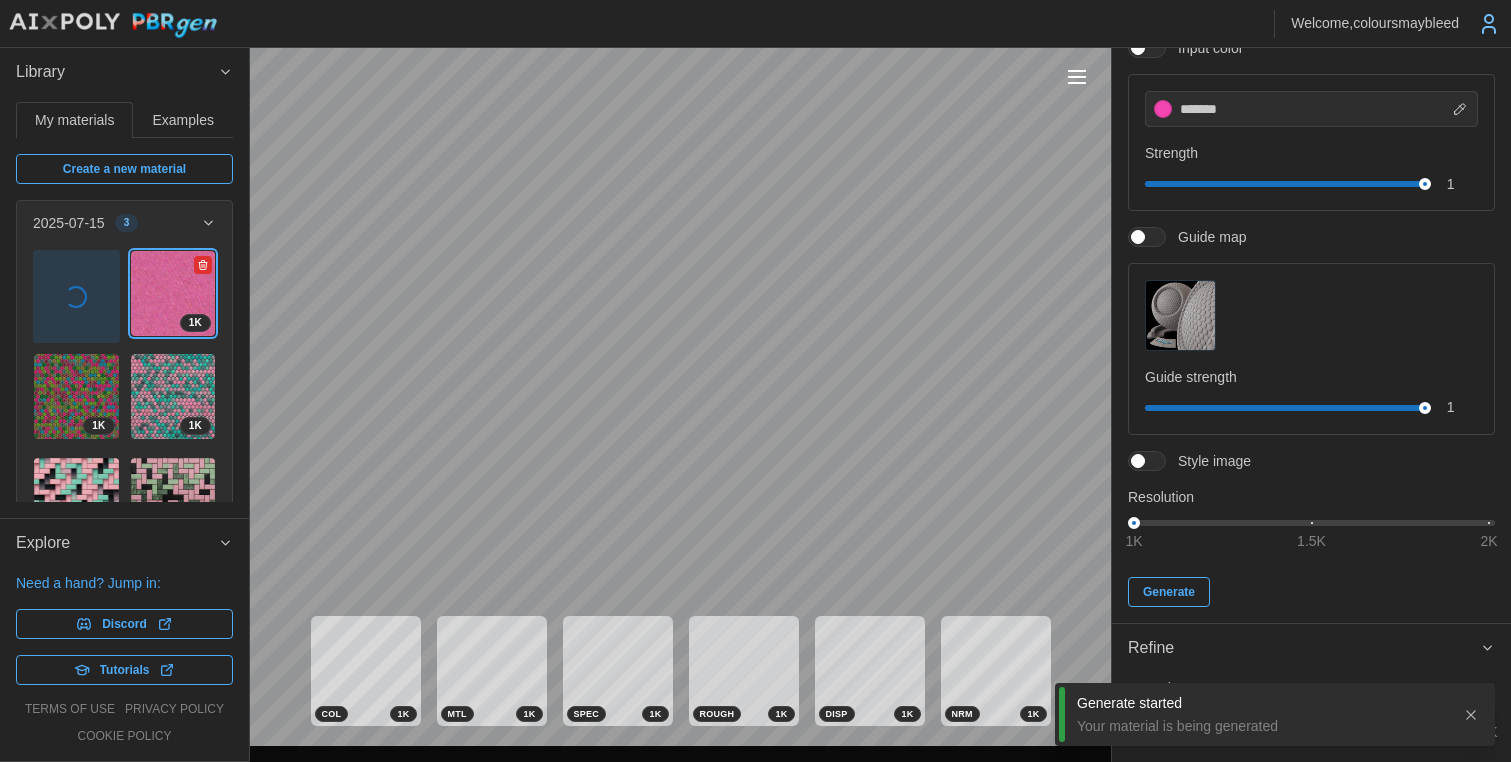 click 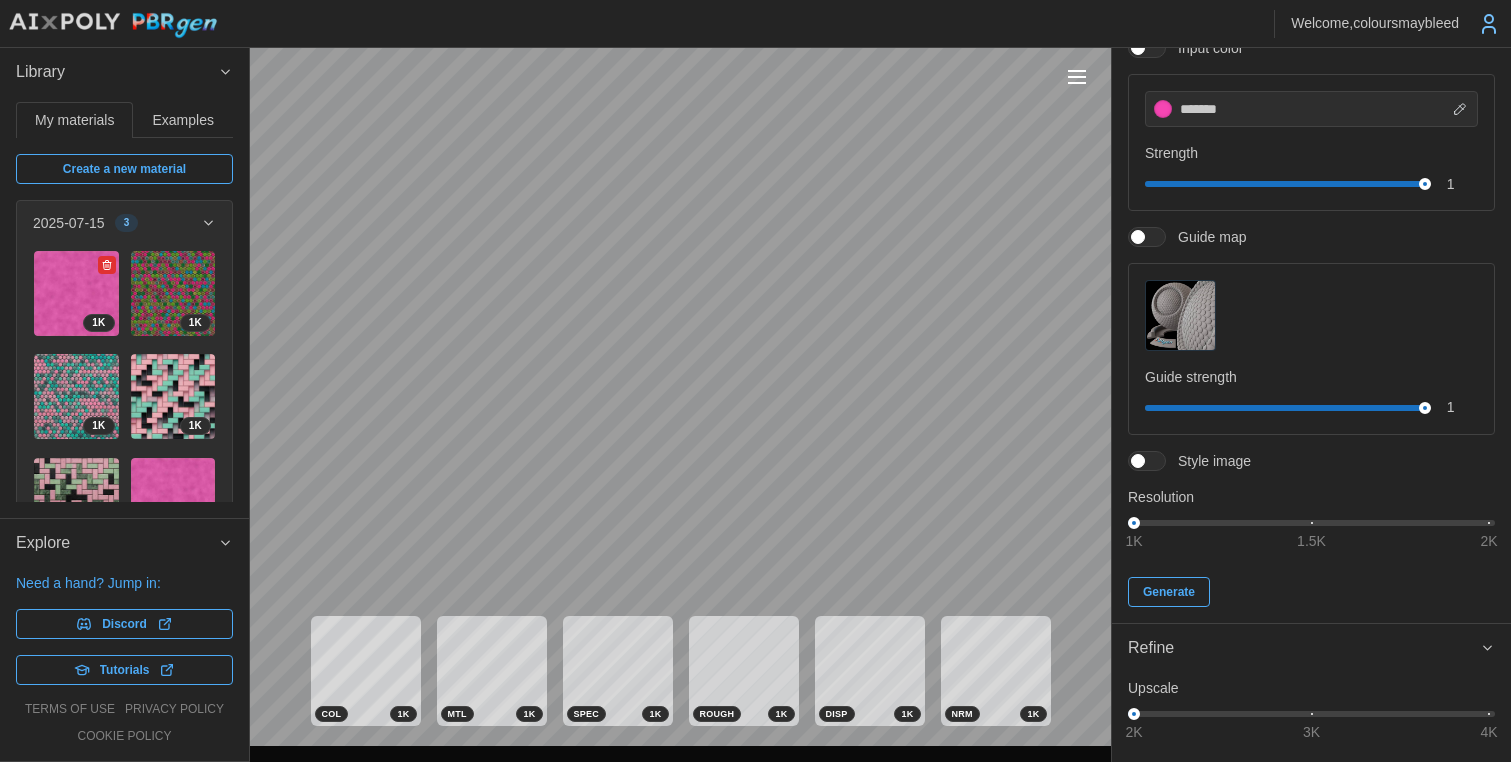 click at bounding box center [76, 293] 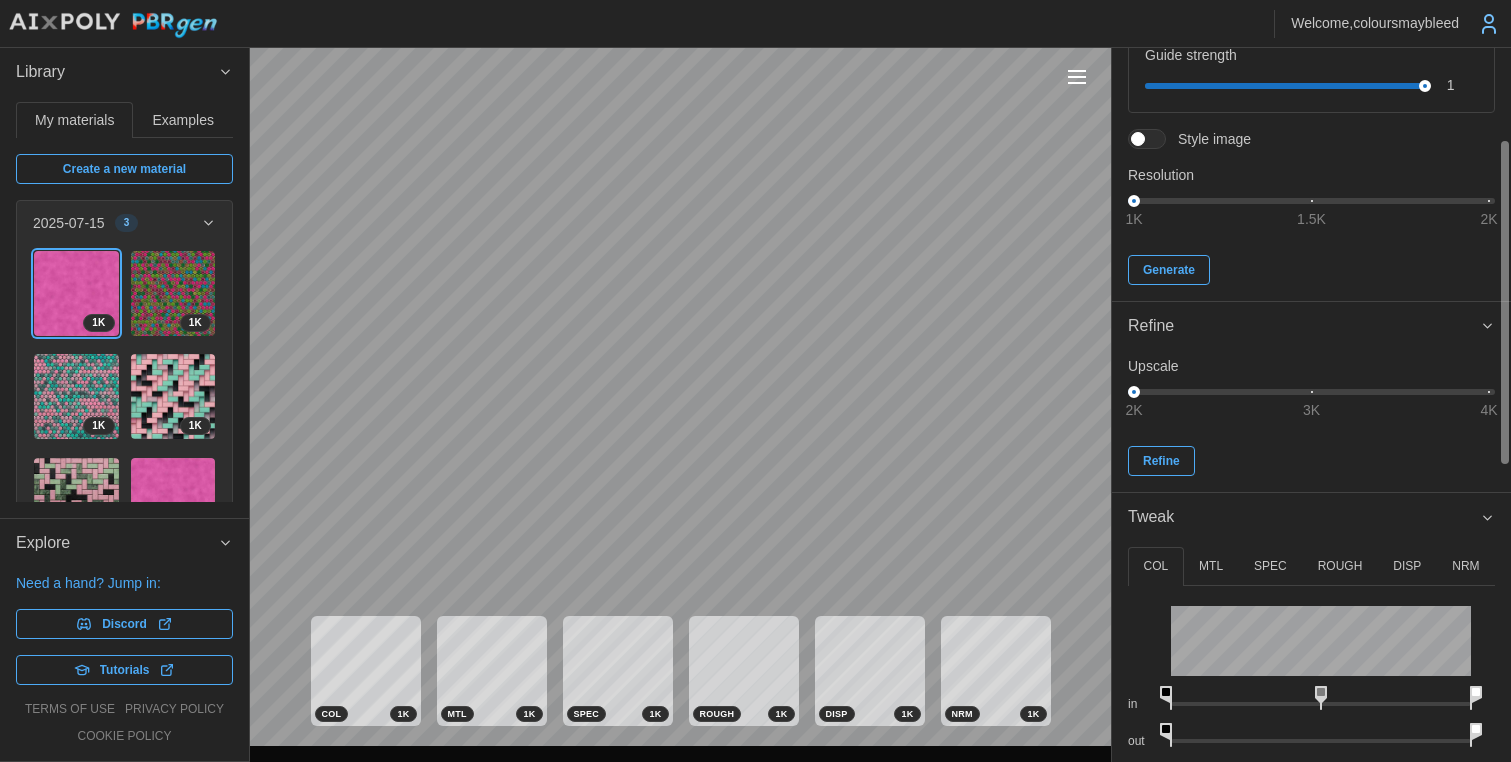 scroll, scrollTop: 856, scrollLeft: 0, axis: vertical 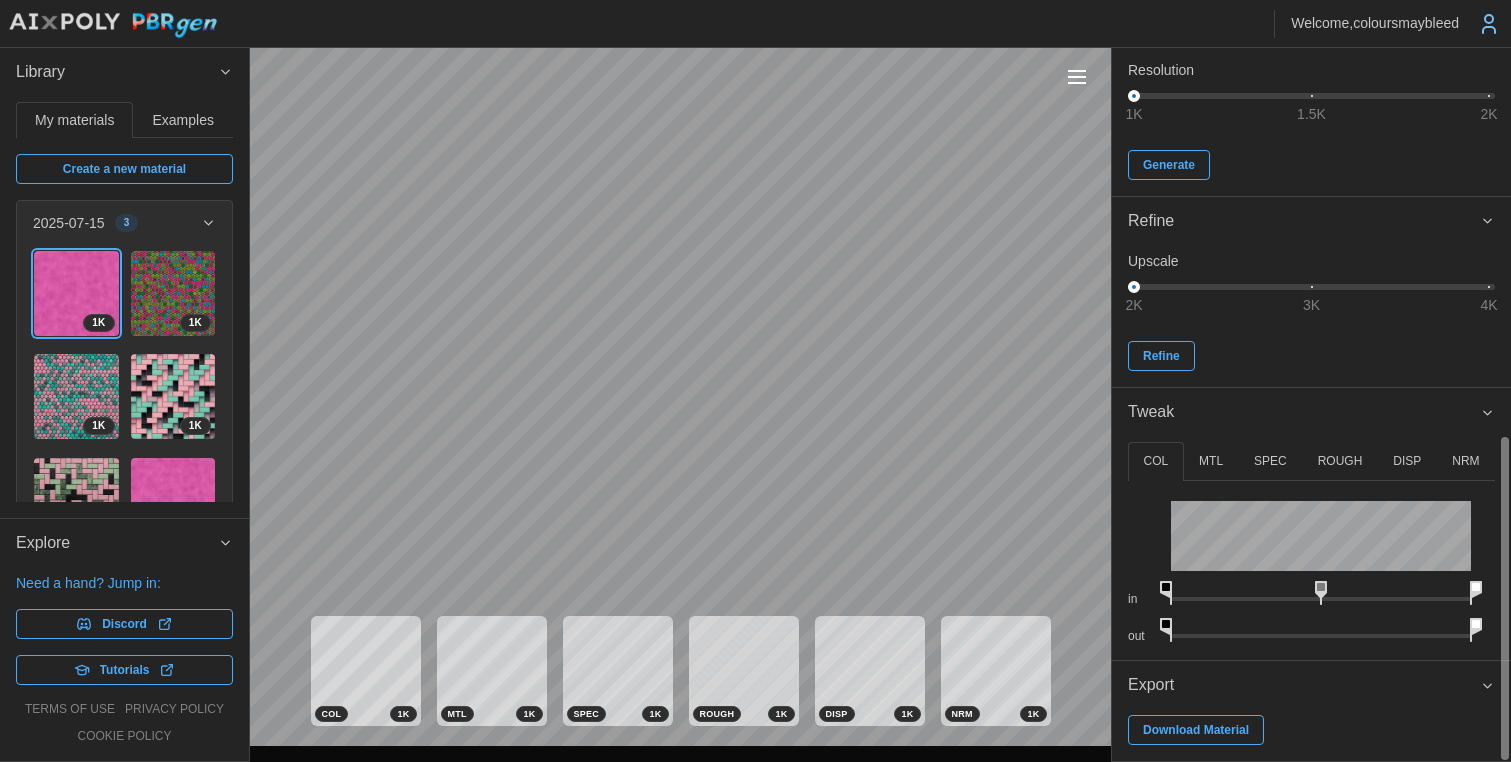 click on "NRM" at bounding box center (1465, 461) 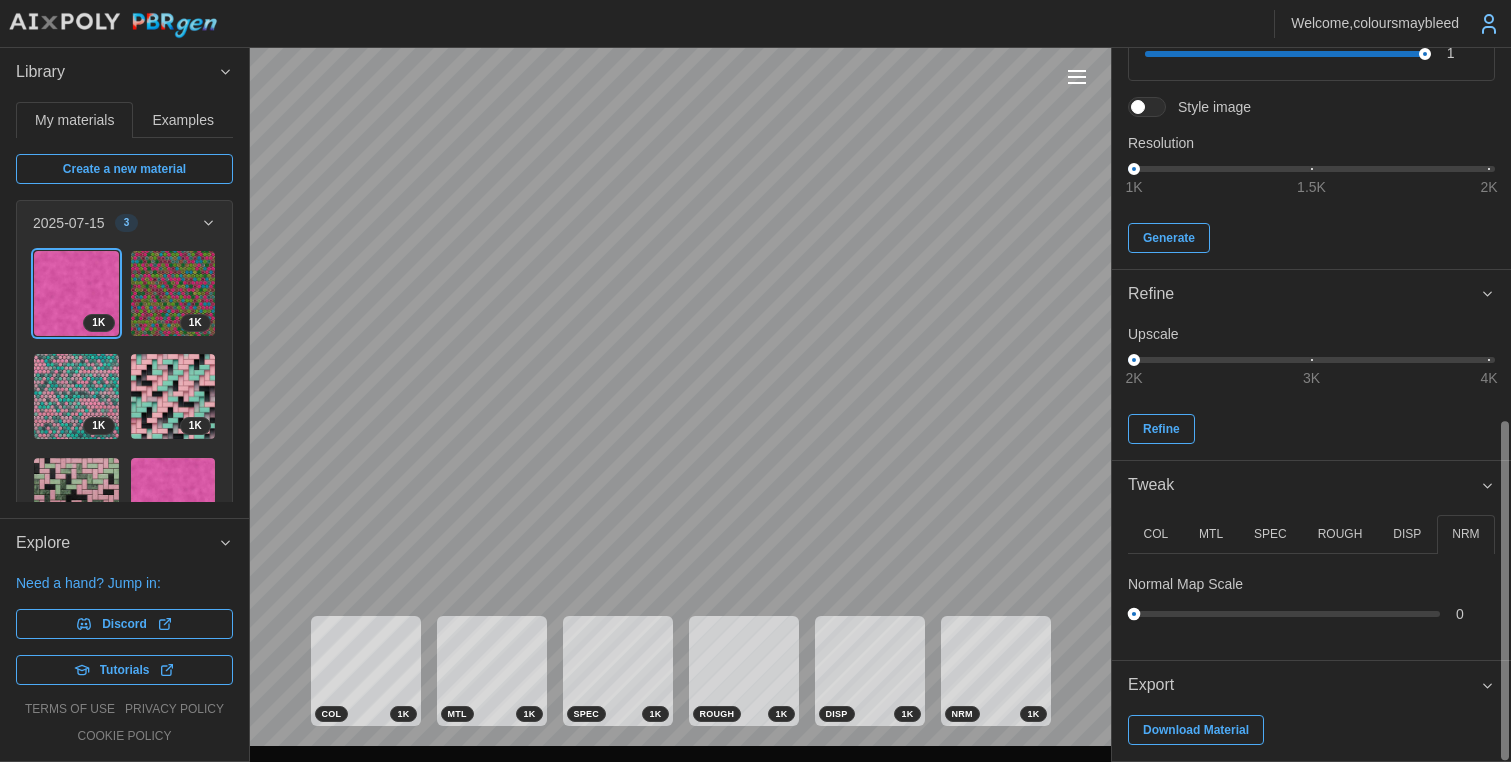 drag, startPoint x: 1080, startPoint y: 609, endPoint x: 982, endPoint y: 598, distance: 98.61542 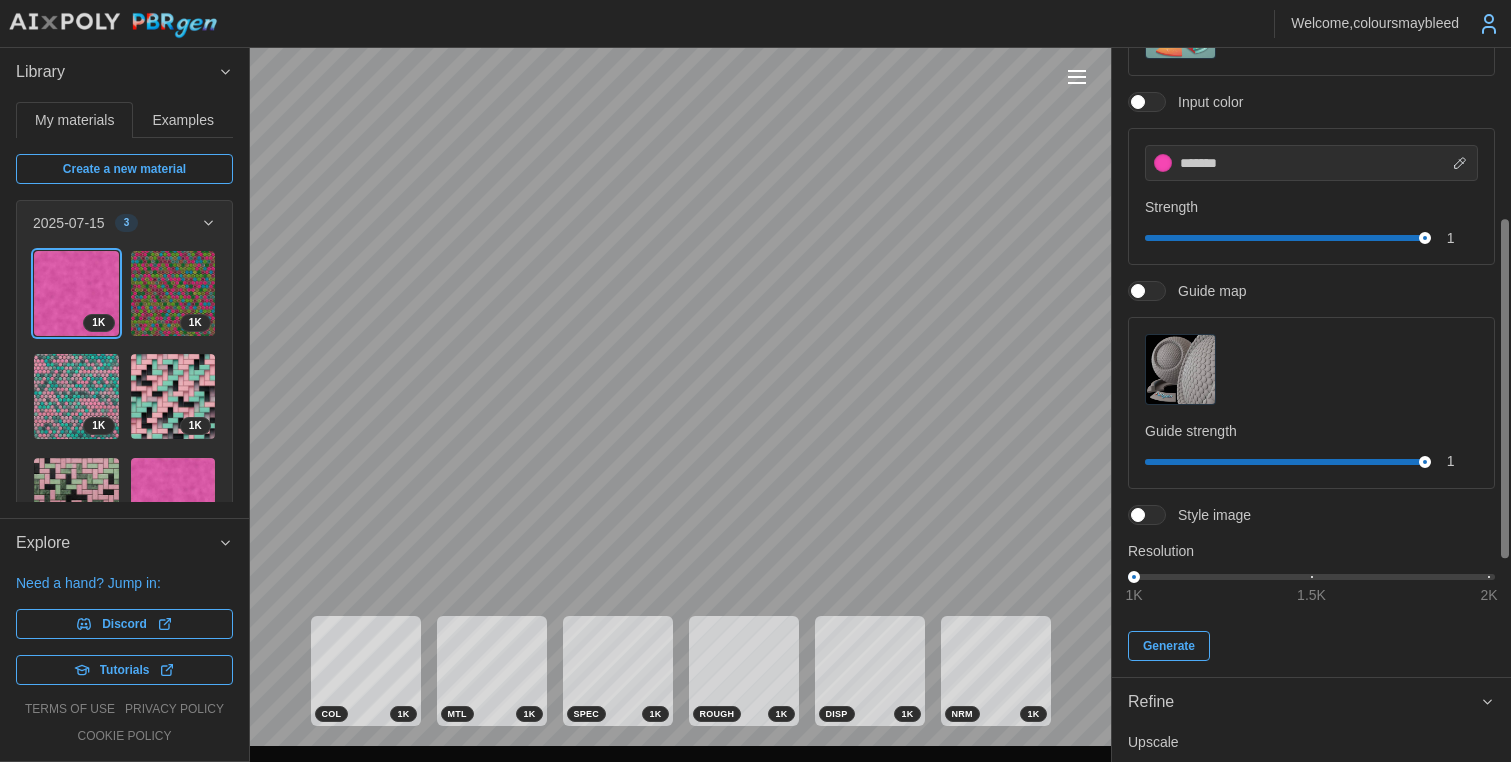 scroll, scrollTop: 357, scrollLeft: 0, axis: vertical 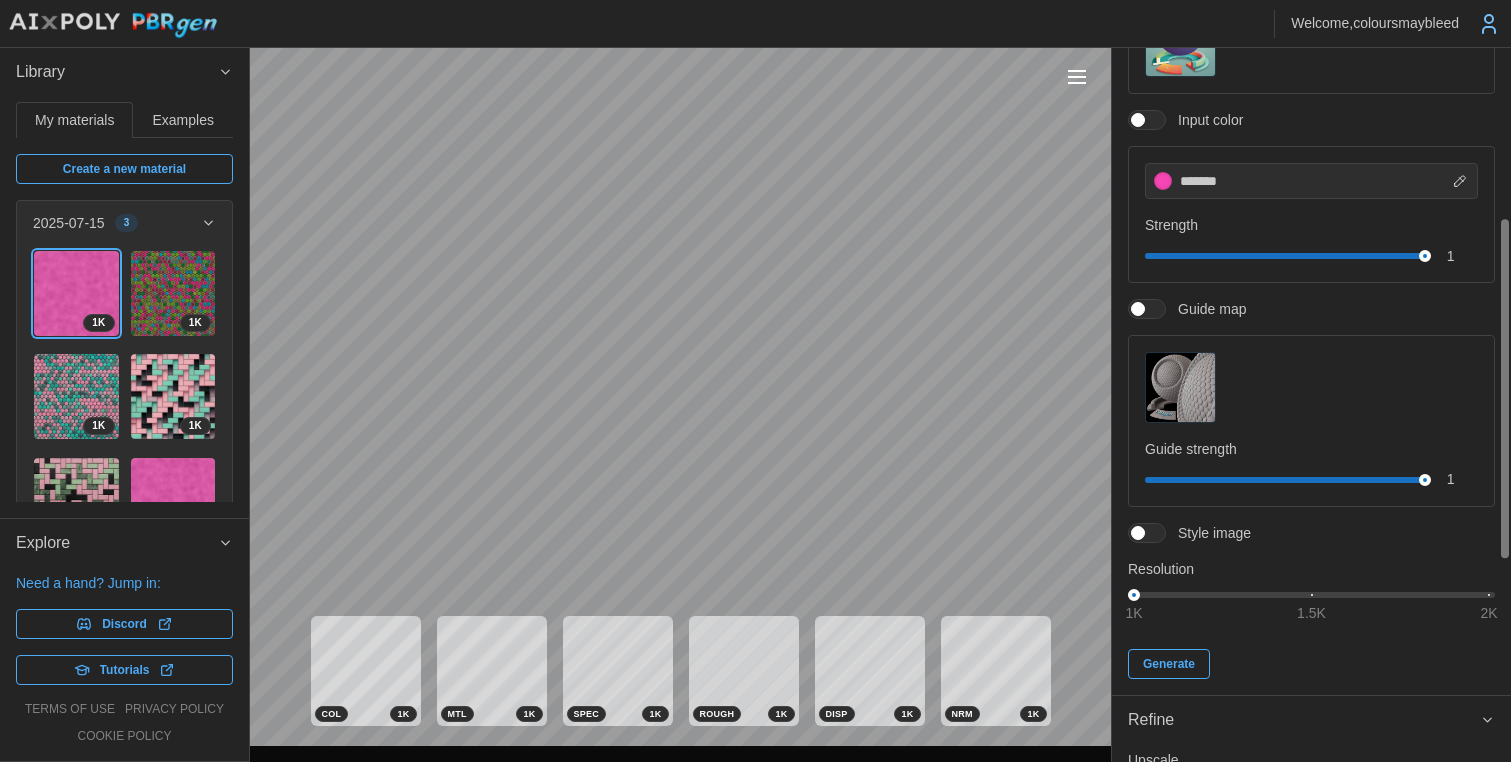 click at bounding box center (1138, 120) 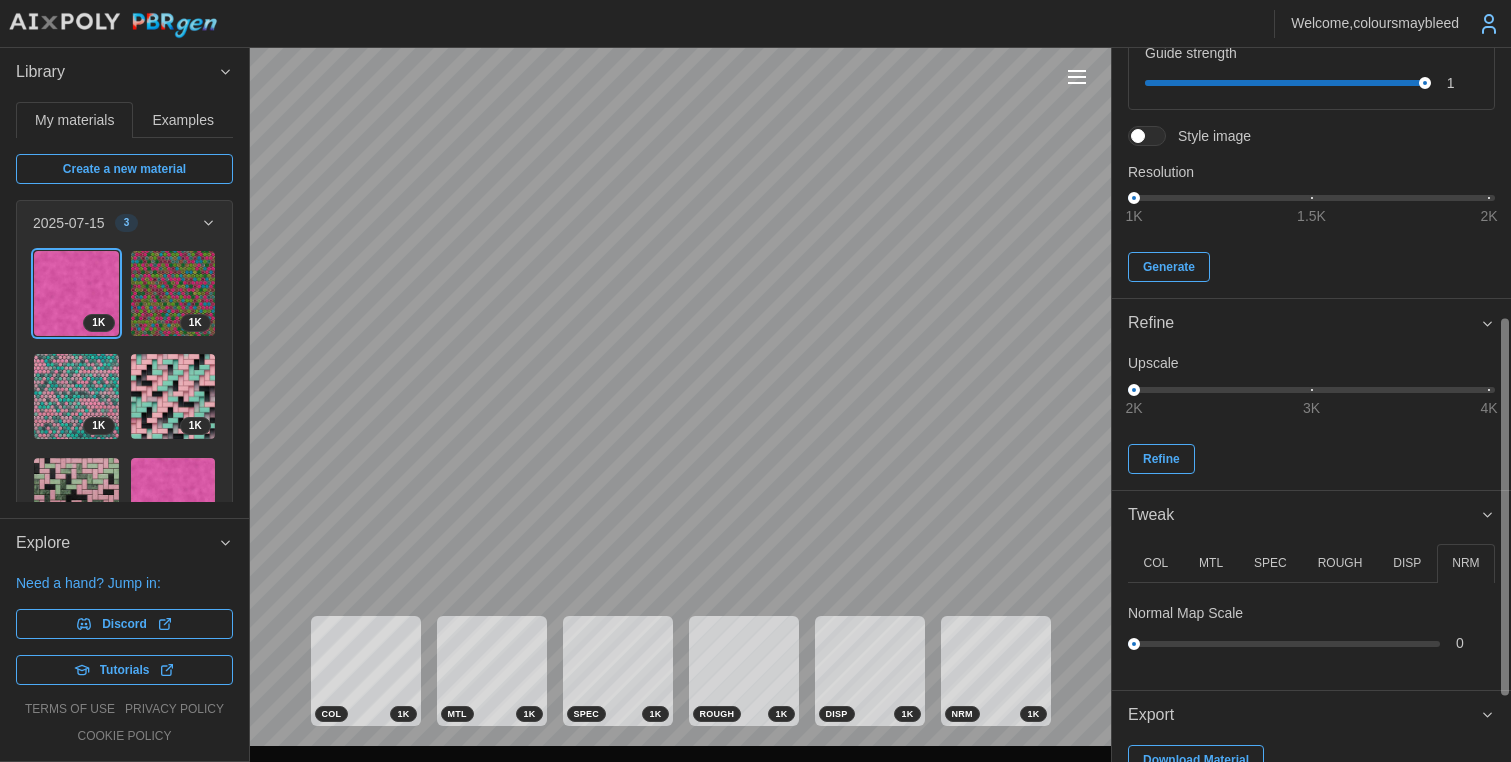 scroll, scrollTop: 630, scrollLeft: 0, axis: vertical 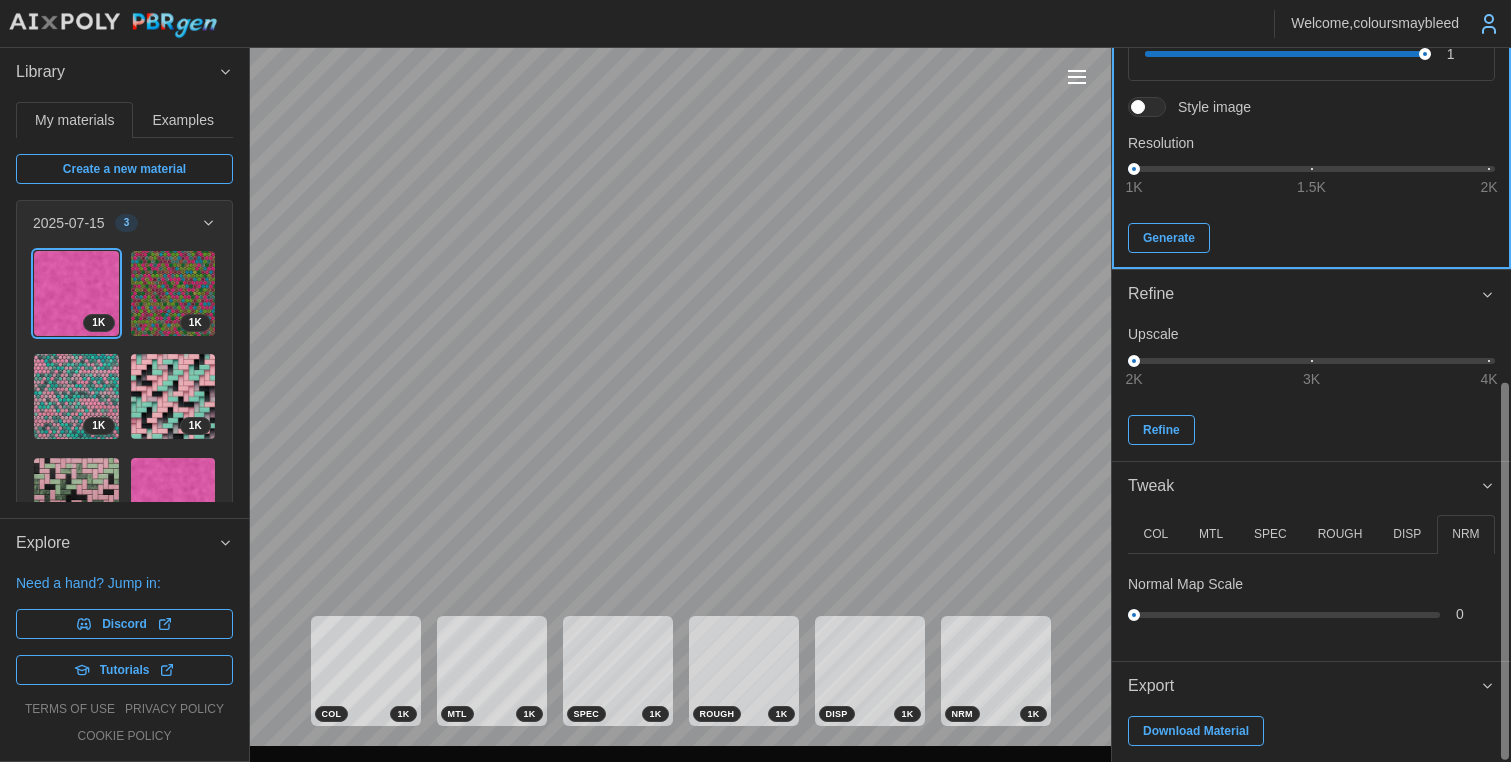 click on "Generate" at bounding box center (1169, 238) 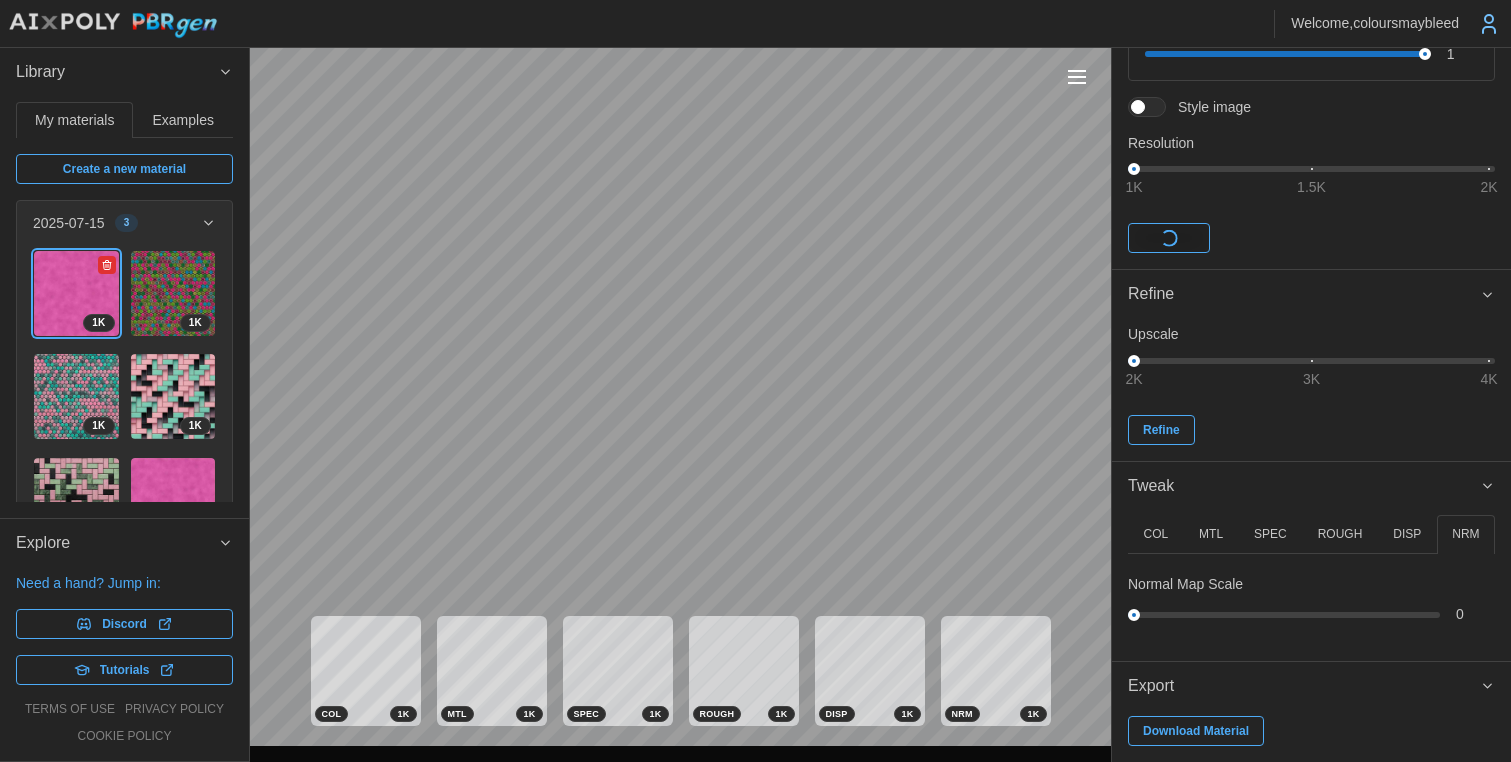 click 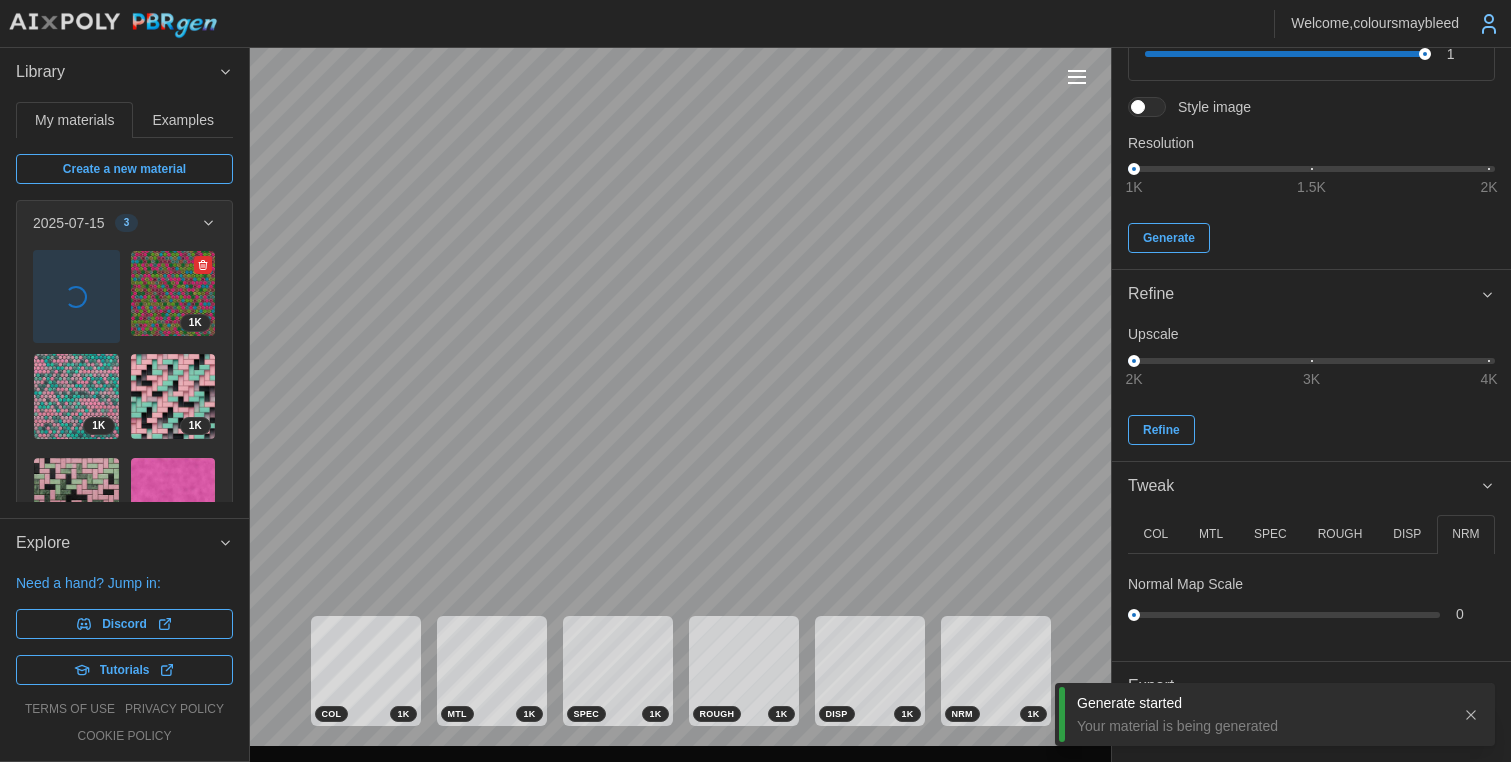 click at bounding box center (173, 293) 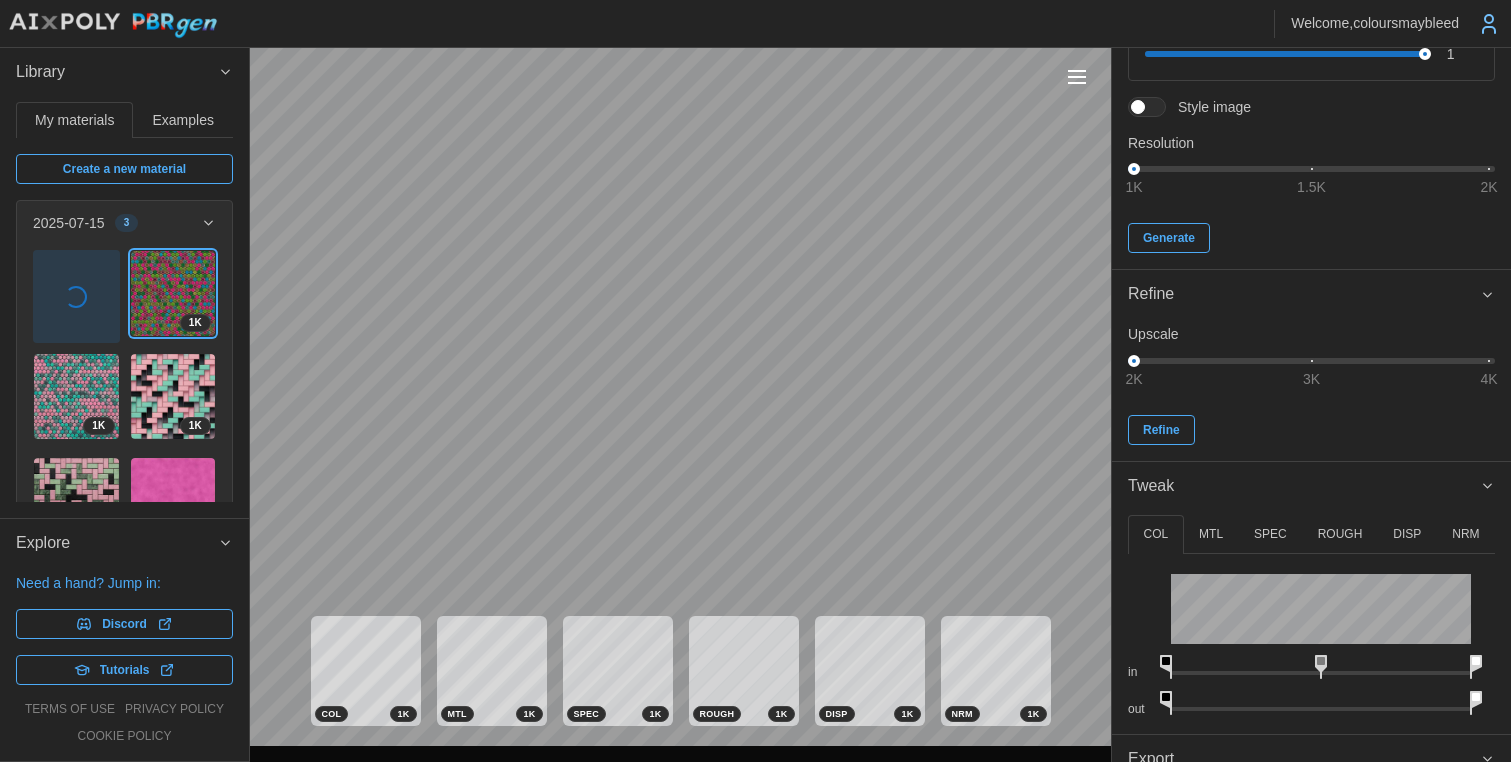 scroll, scrollTop: 630, scrollLeft: 0, axis: vertical 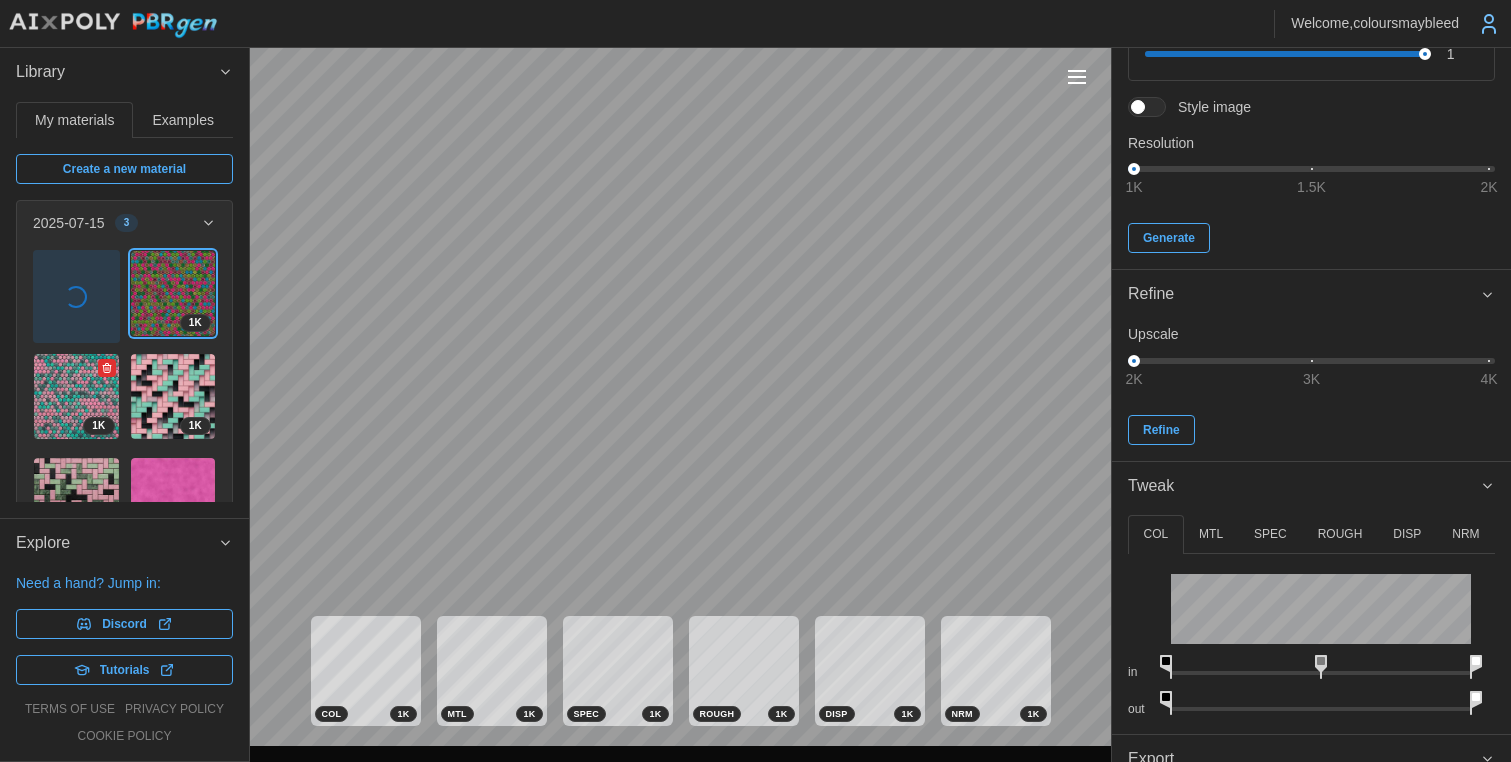 click at bounding box center (76, 396) 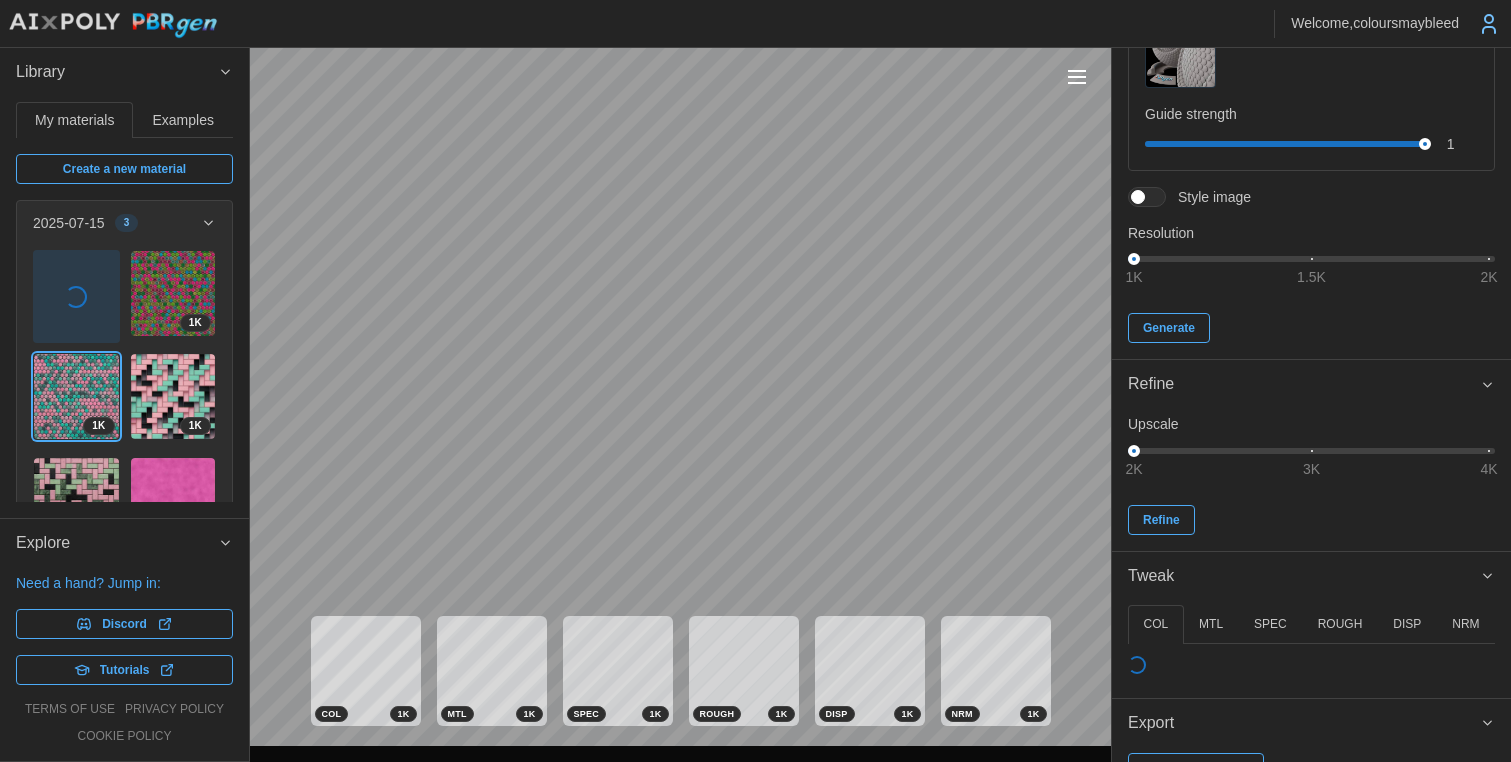 scroll, scrollTop: 547, scrollLeft: 0, axis: vertical 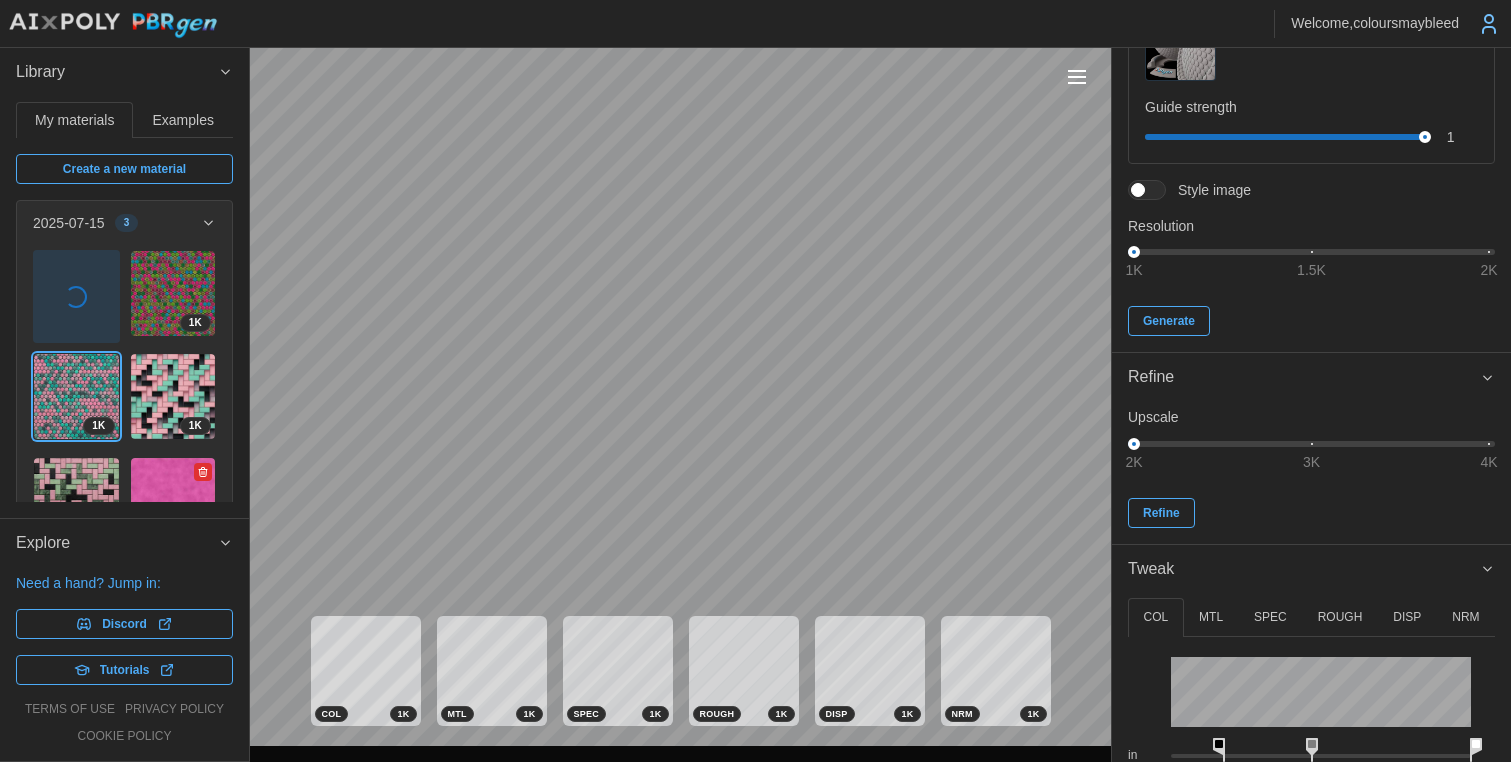 click at bounding box center [173, 500] 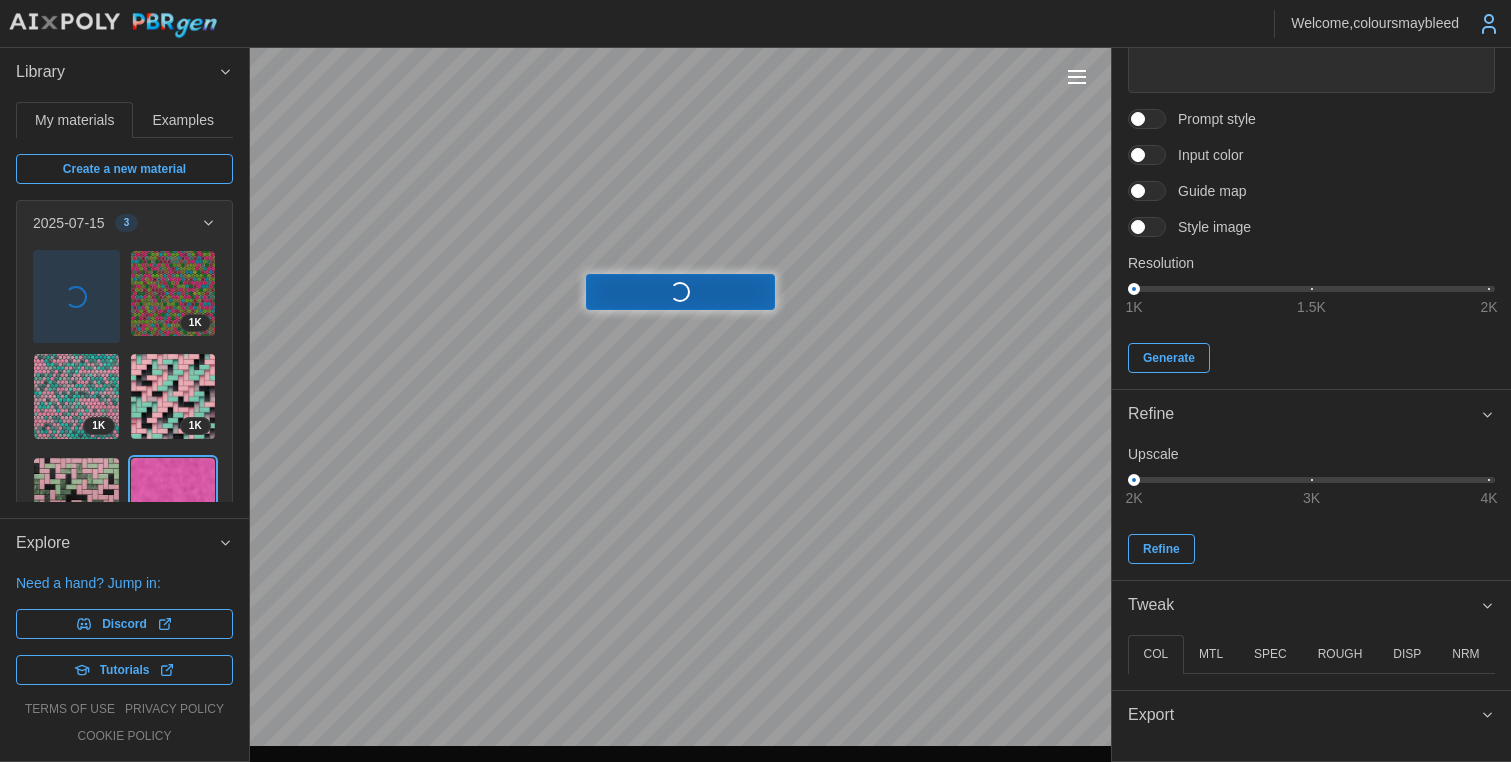 scroll, scrollTop: 512, scrollLeft: 0, axis: vertical 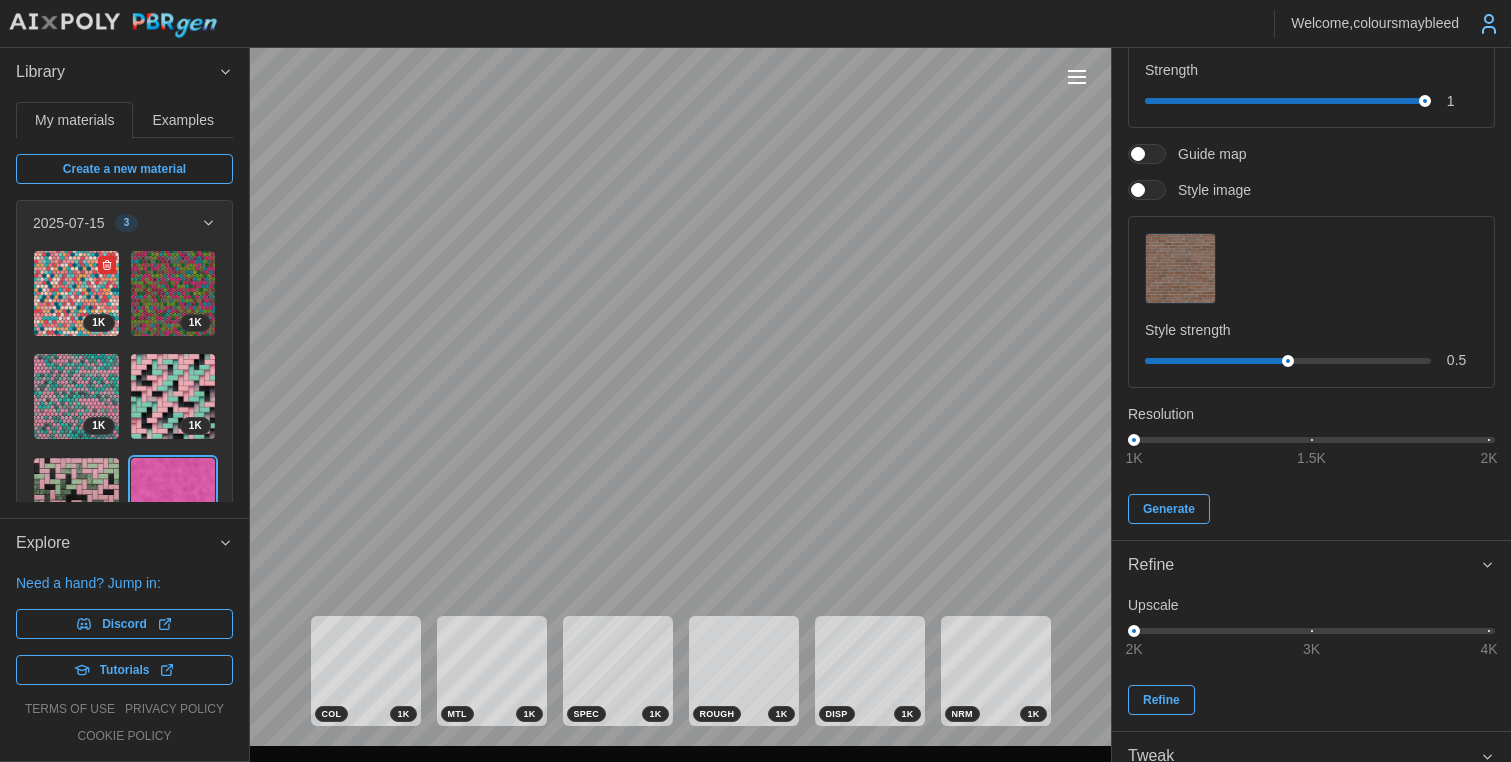 click at bounding box center (76, 293) 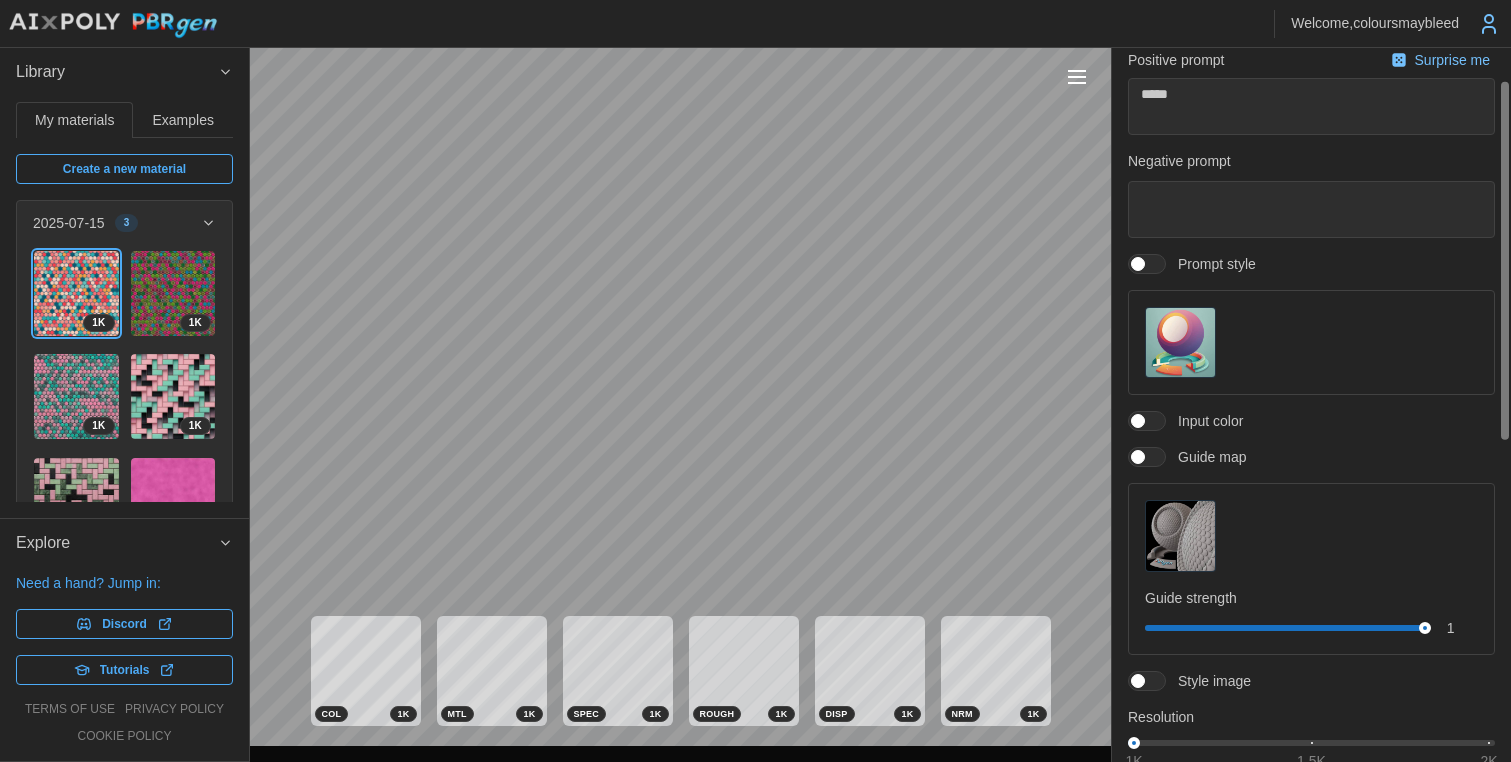 scroll, scrollTop: 0, scrollLeft: 0, axis: both 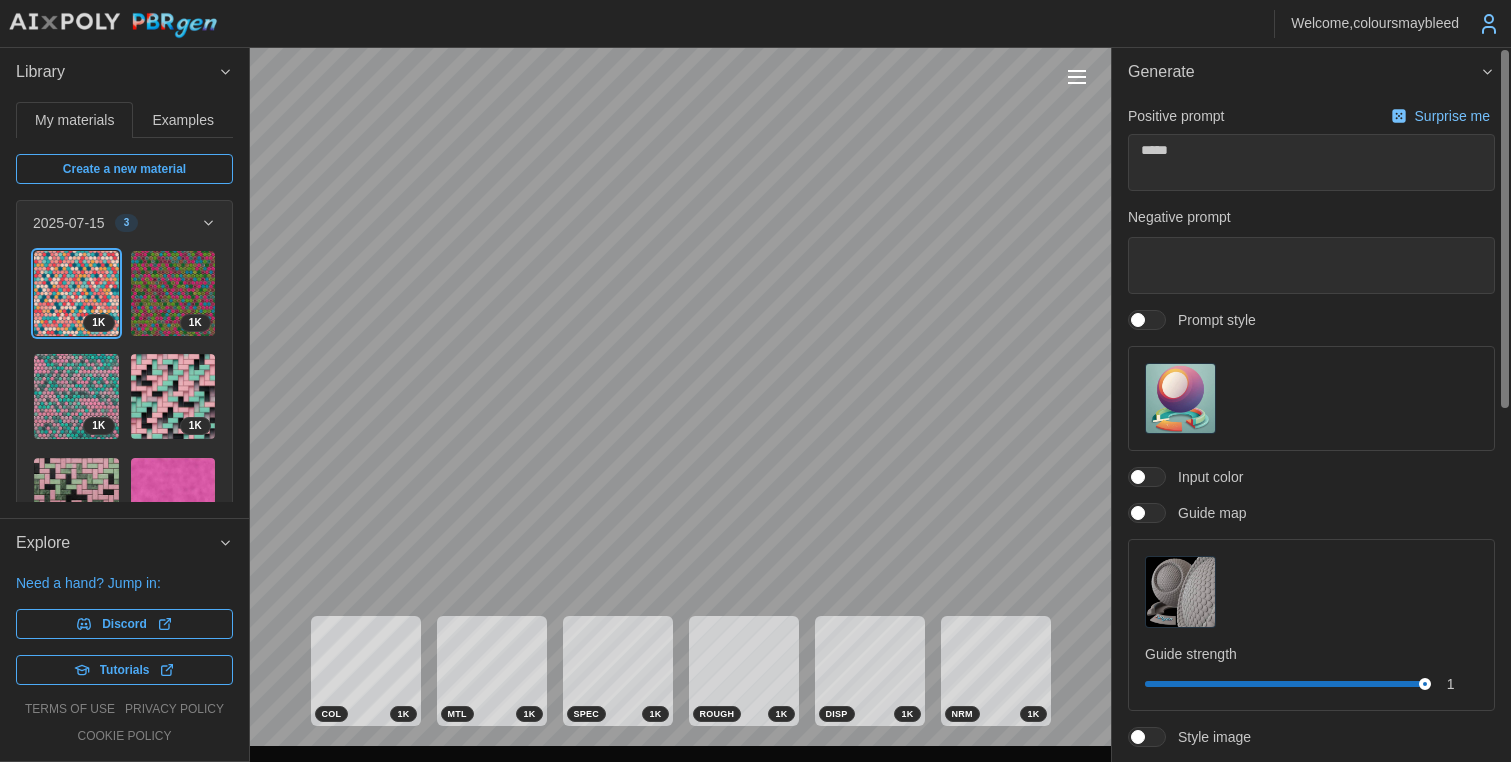 click at bounding box center (1138, 320) 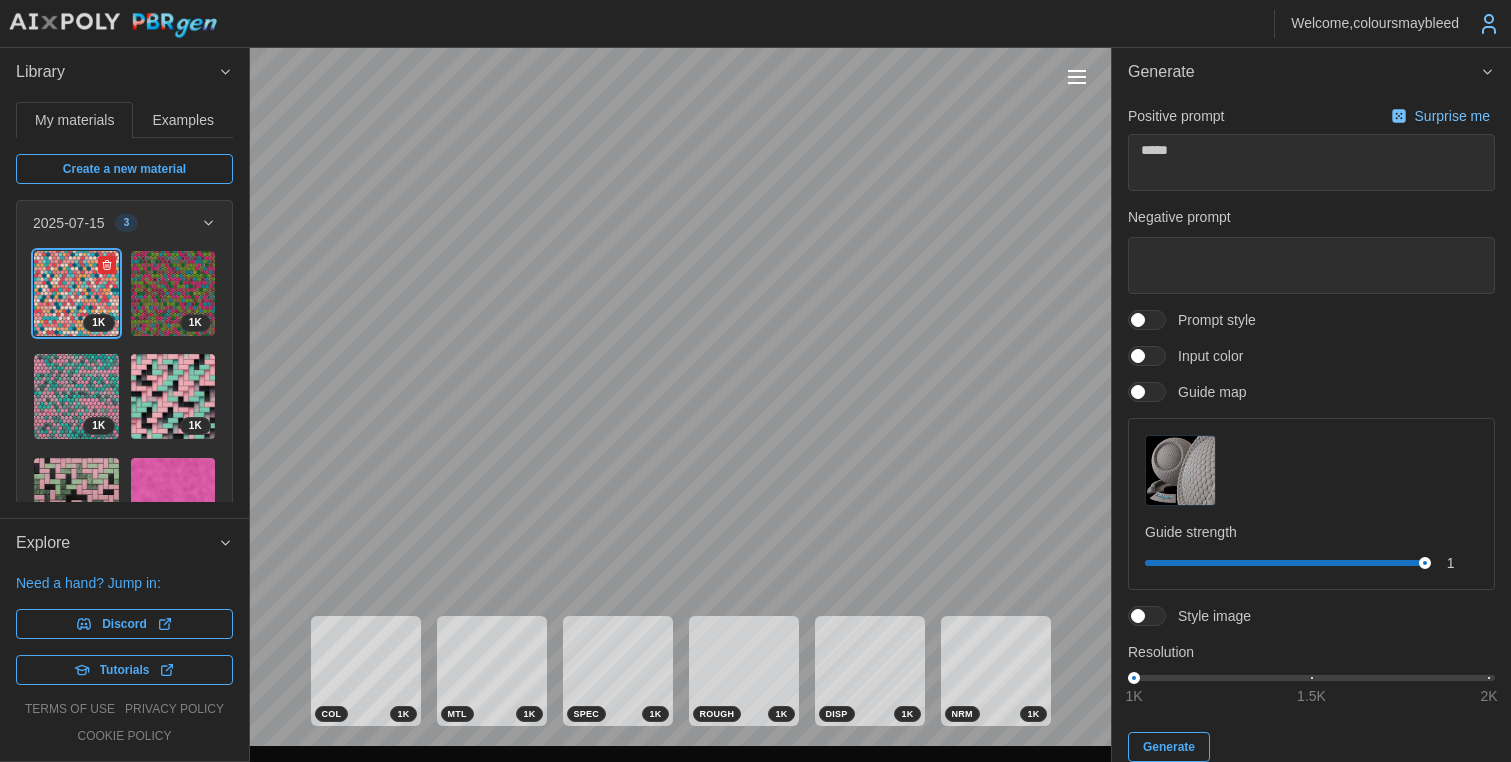 click 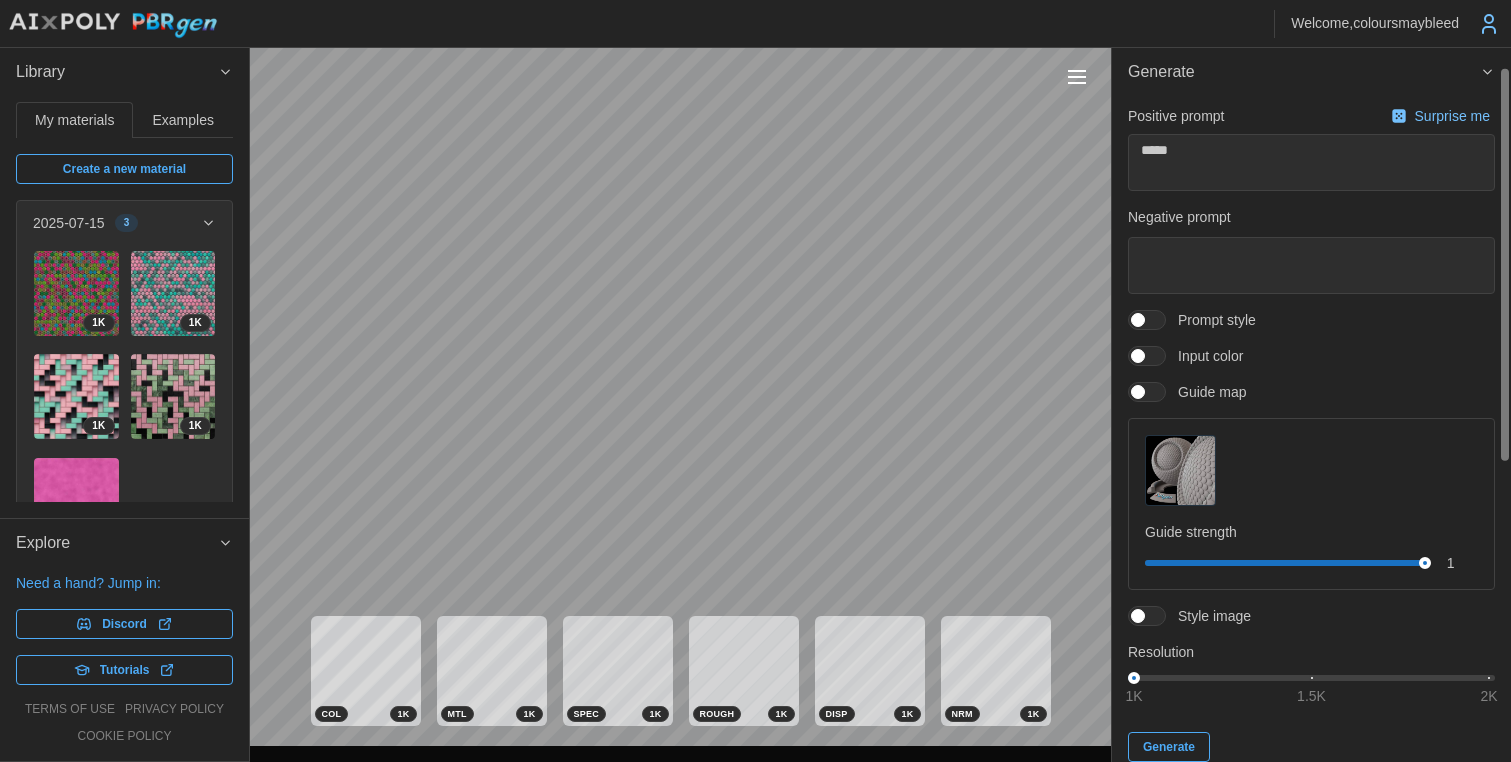 scroll, scrollTop: 196, scrollLeft: 0, axis: vertical 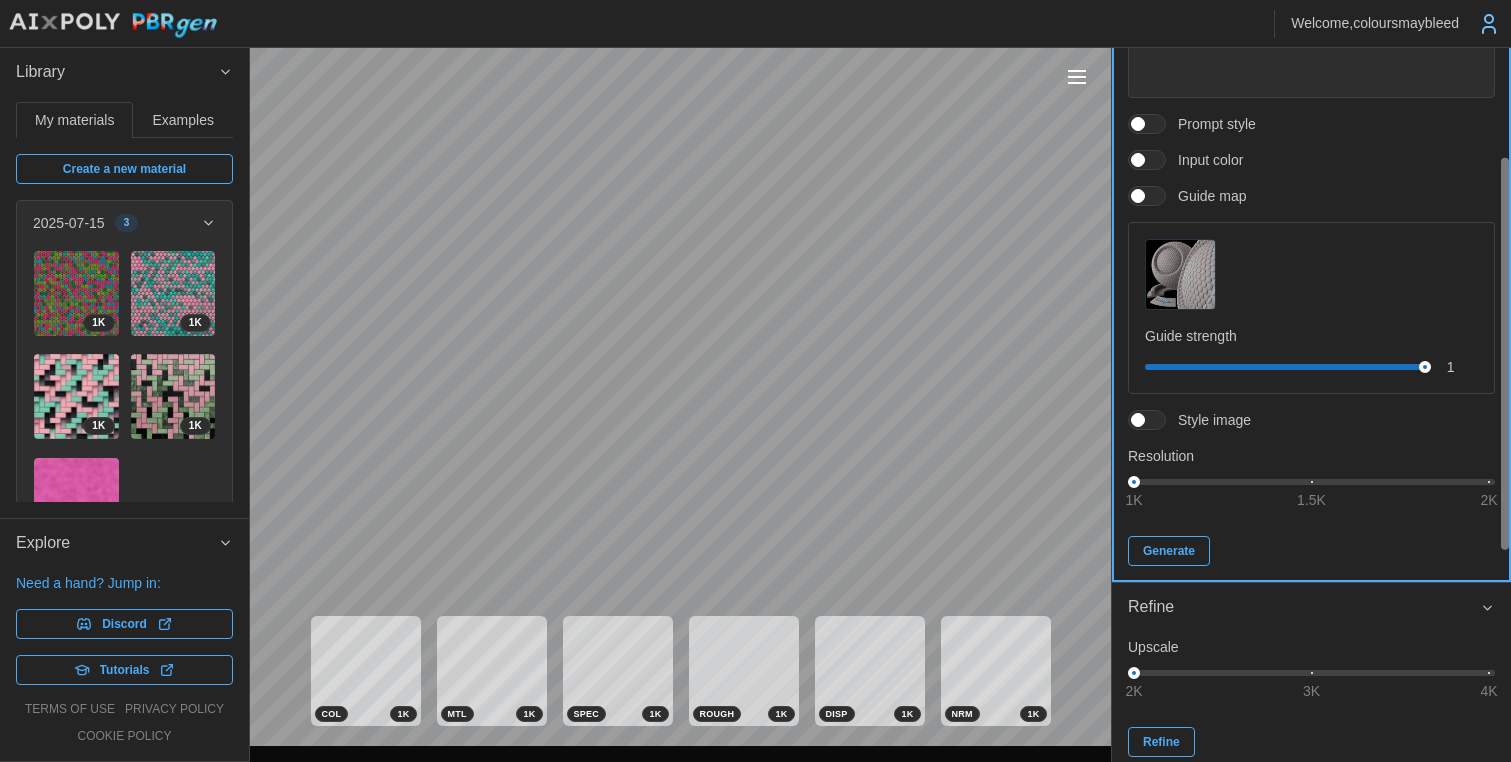 click on "Generate" at bounding box center [1169, 551] 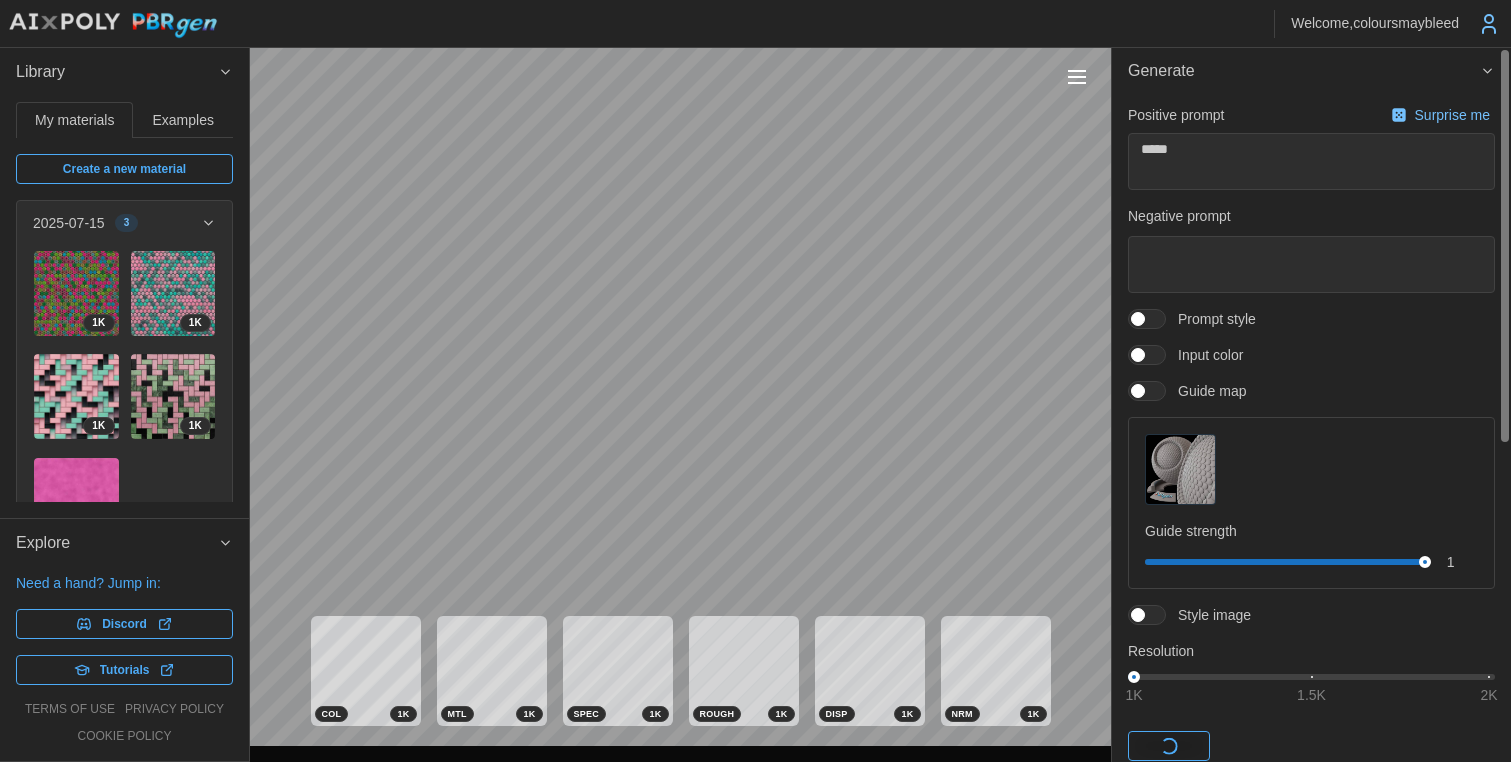 scroll, scrollTop: 0, scrollLeft: 0, axis: both 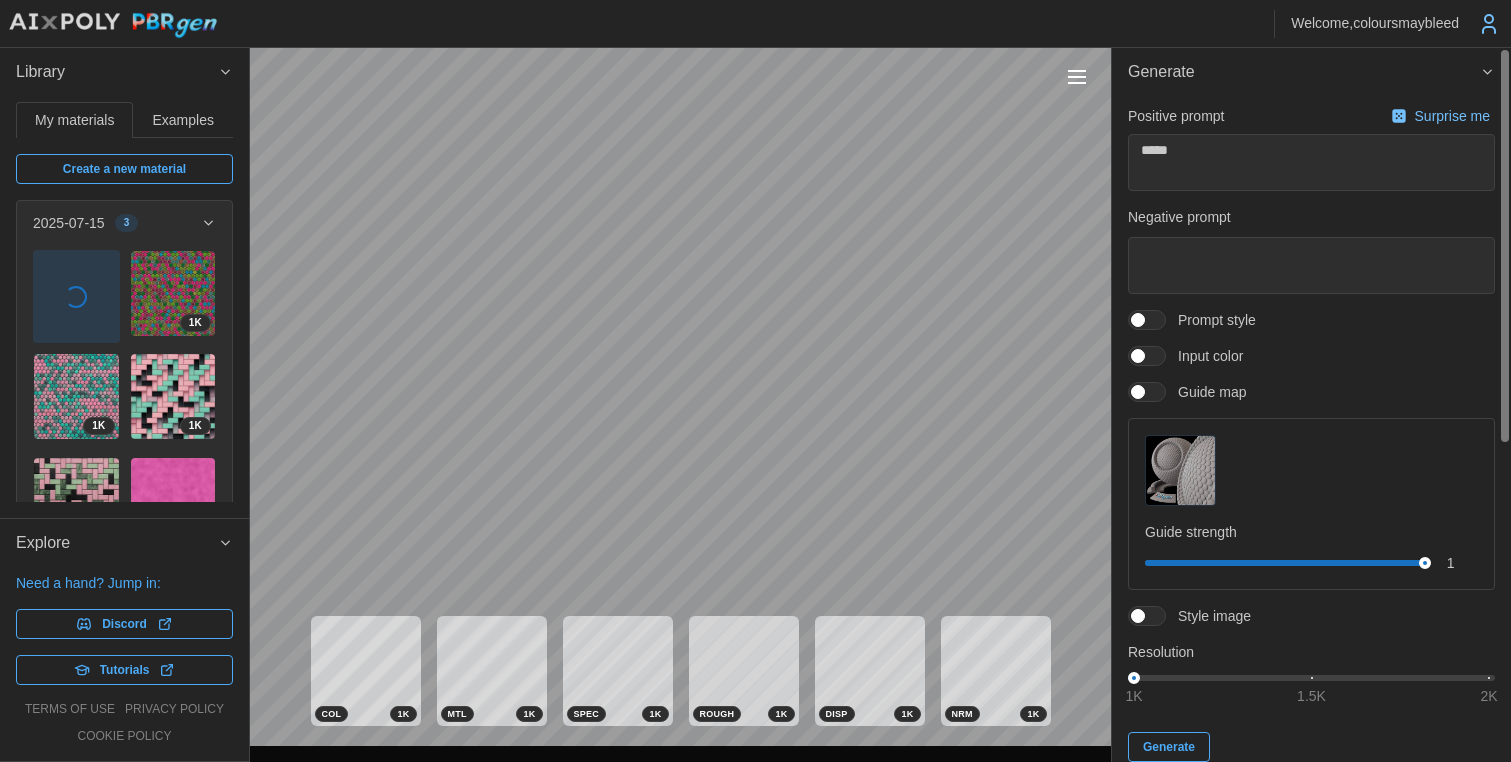 click on "Surprise me" at bounding box center [1454, 116] 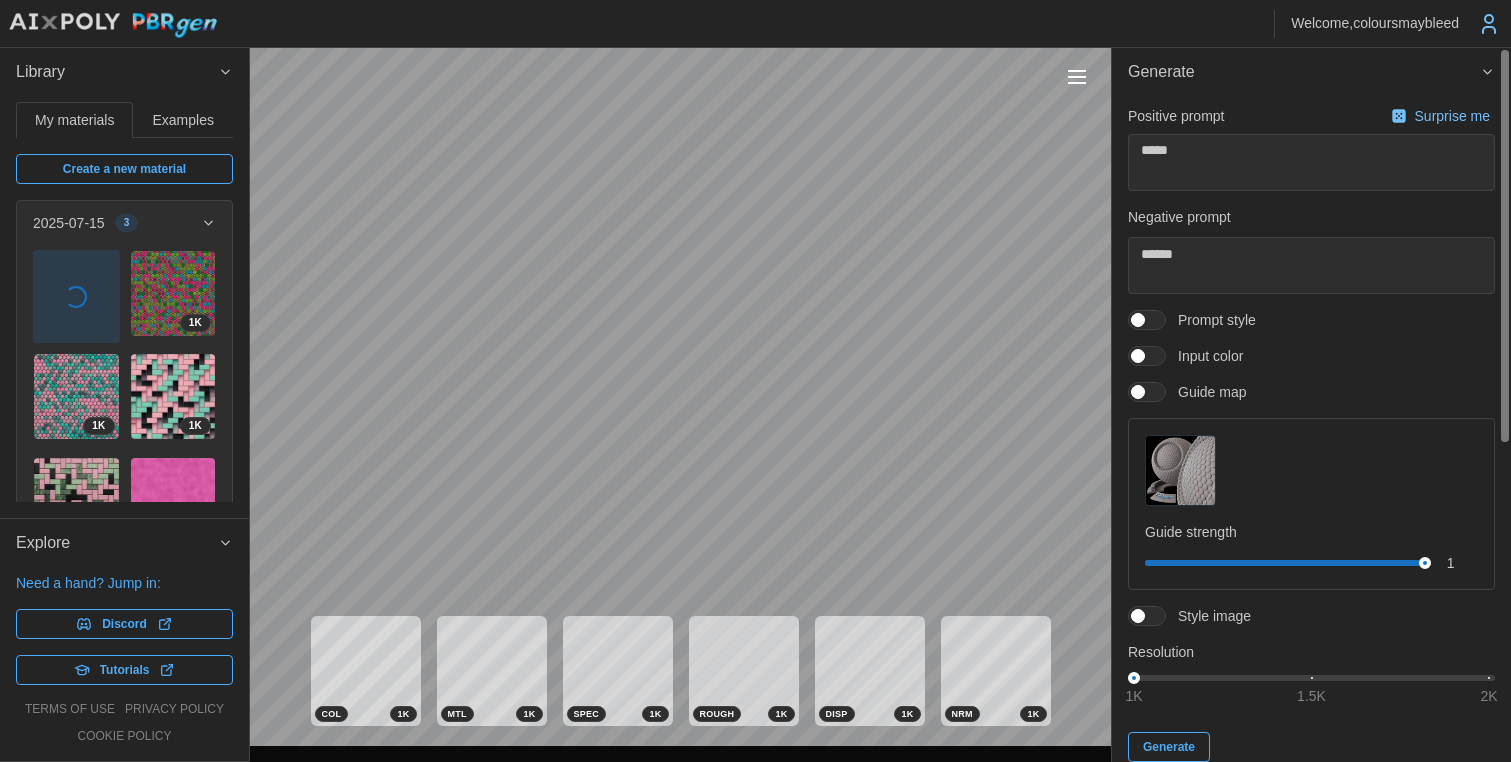 click on "Surprise me" at bounding box center (1454, 116) 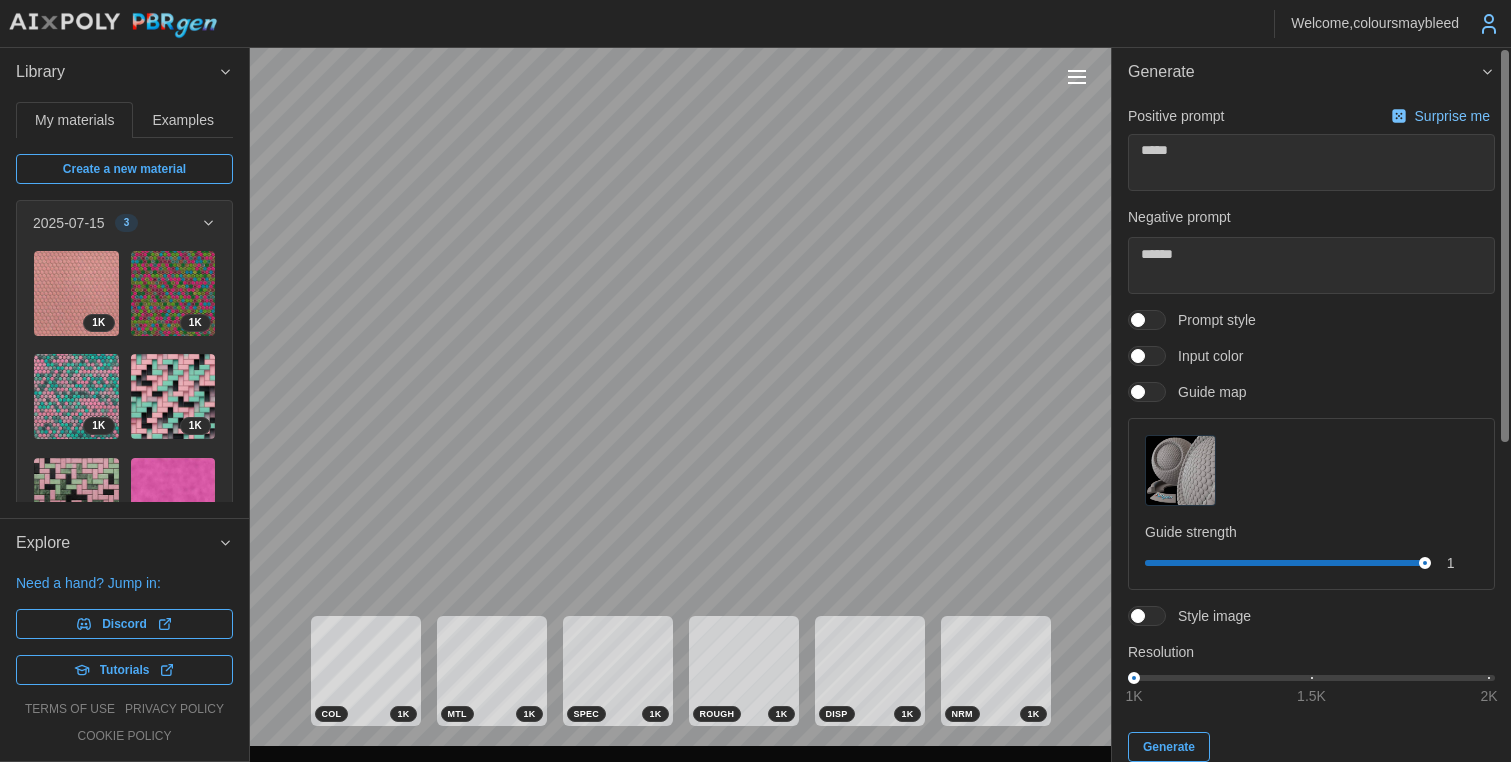 click on "Surprise me" at bounding box center [1454, 116] 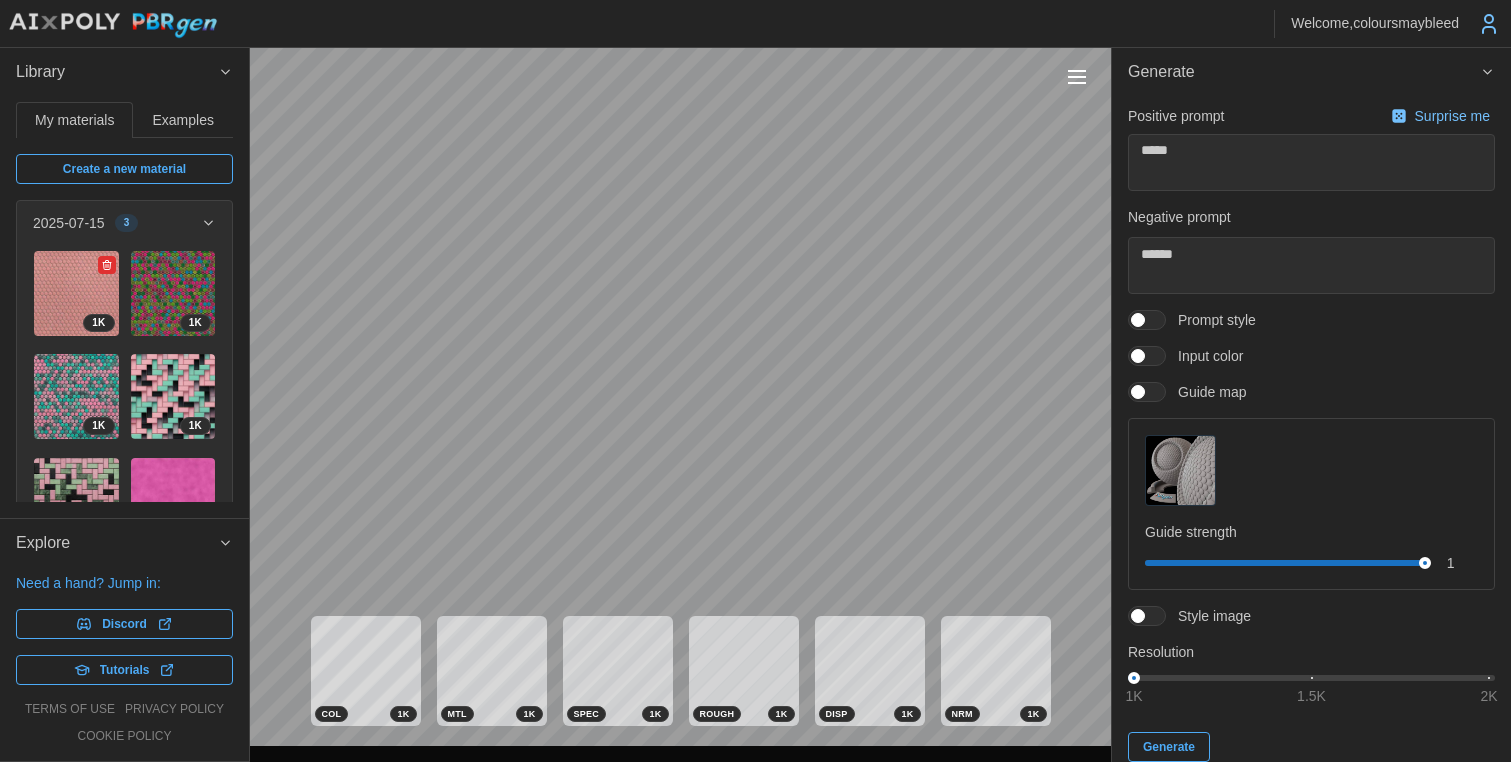 click at bounding box center (76, 293) 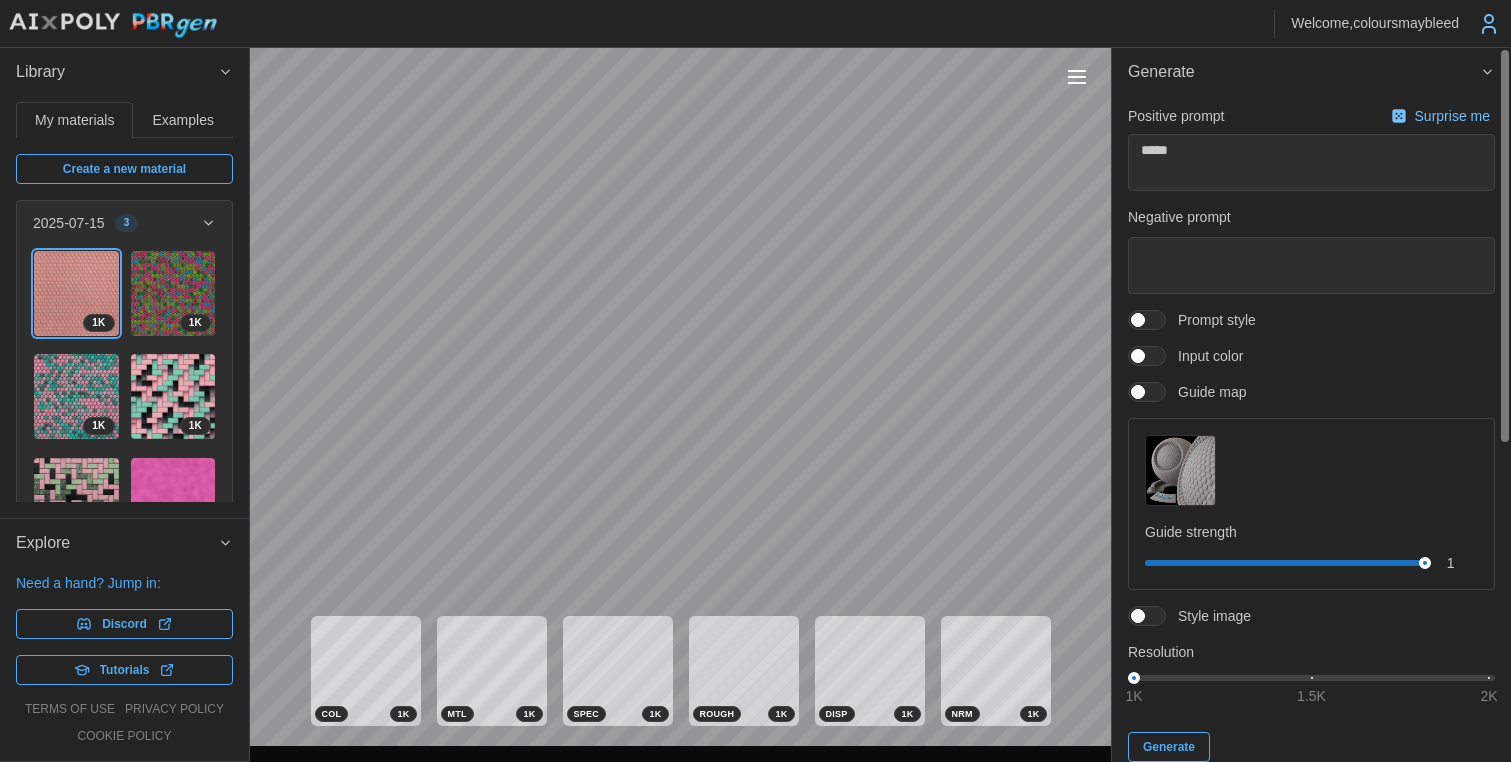 click on "Surprise me" at bounding box center [1454, 116] 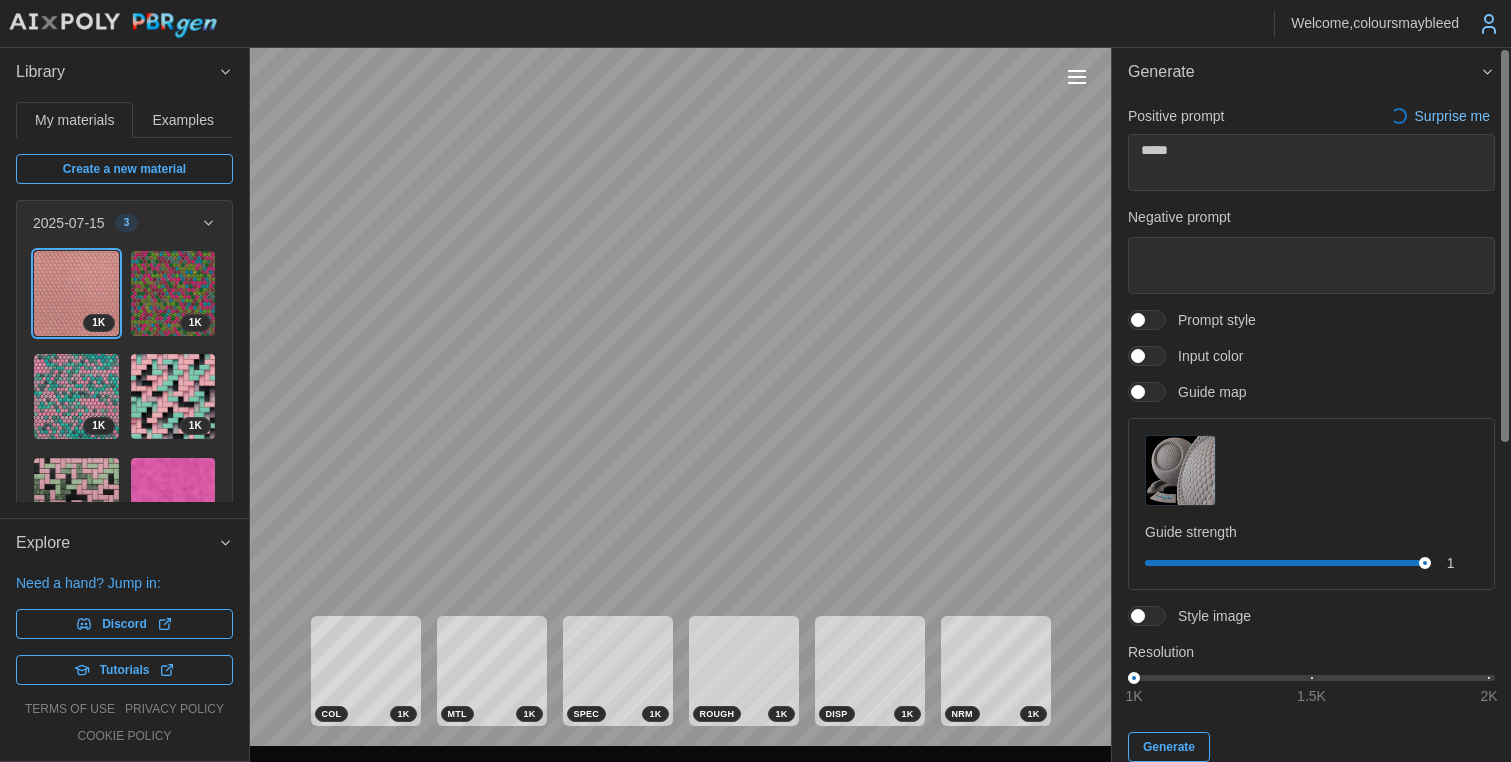 type on "*" 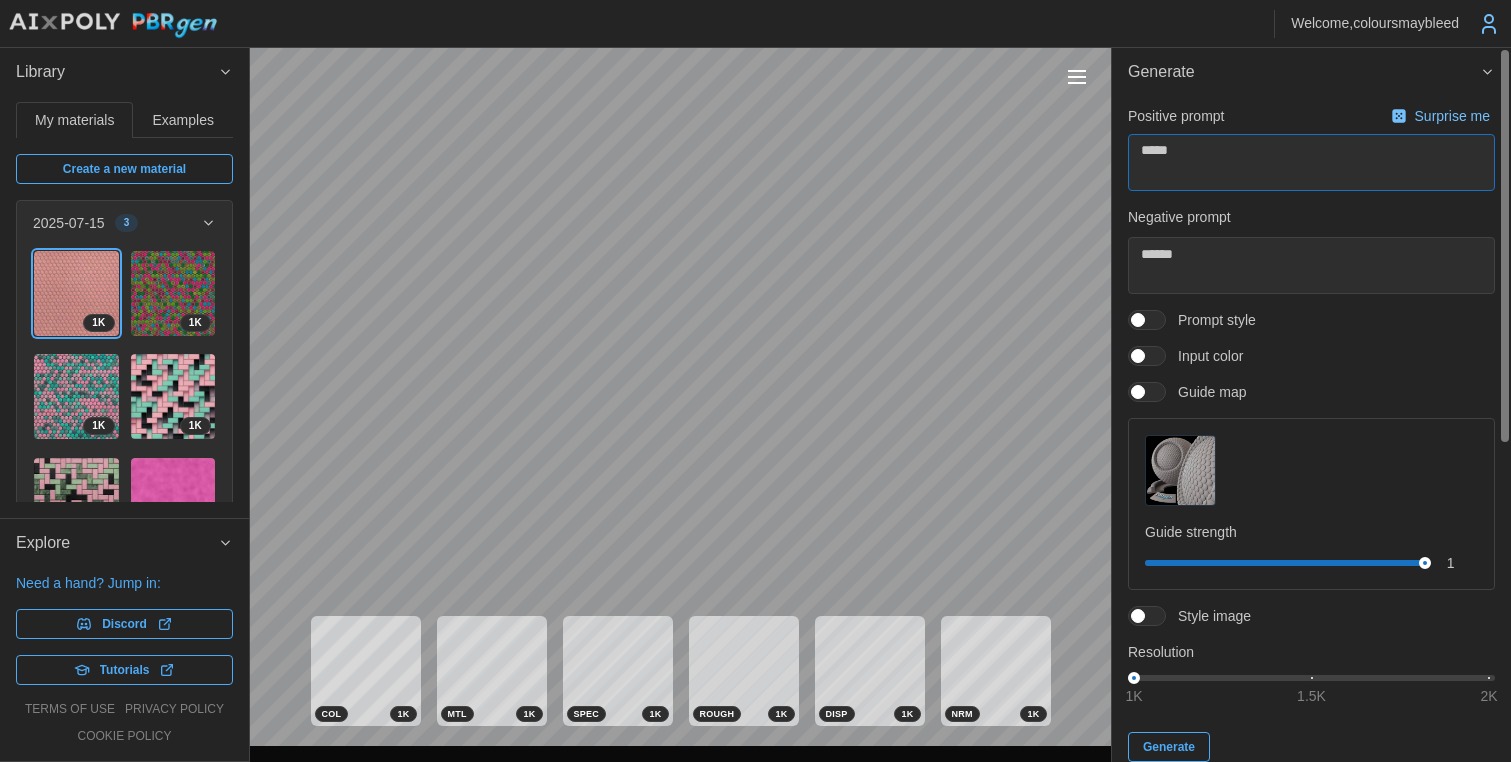 drag, startPoint x: 1235, startPoint y: 178, endPoint x: 1121, endPoint y: 174, distance: 114.07015 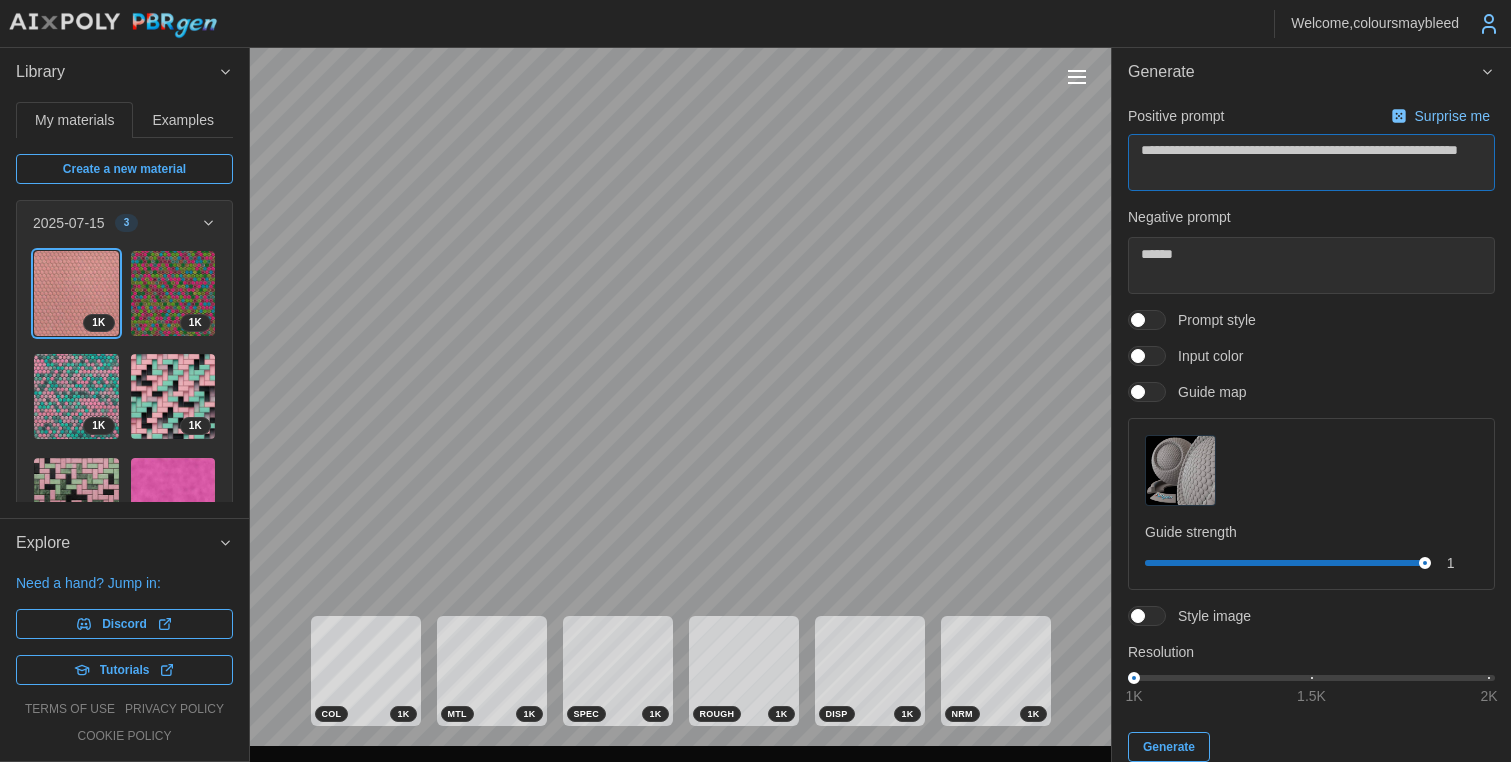 type on "**********" 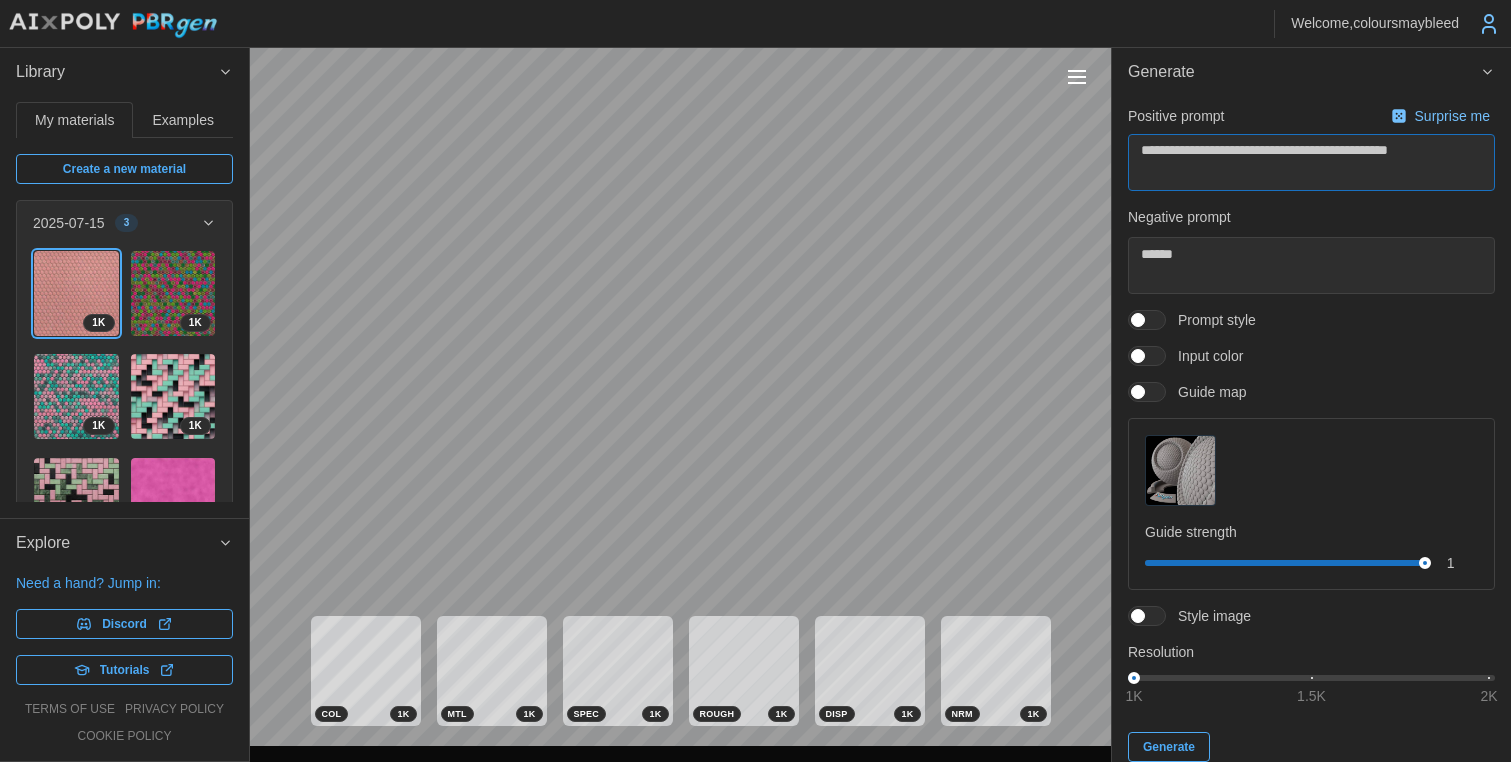 type on "**********" 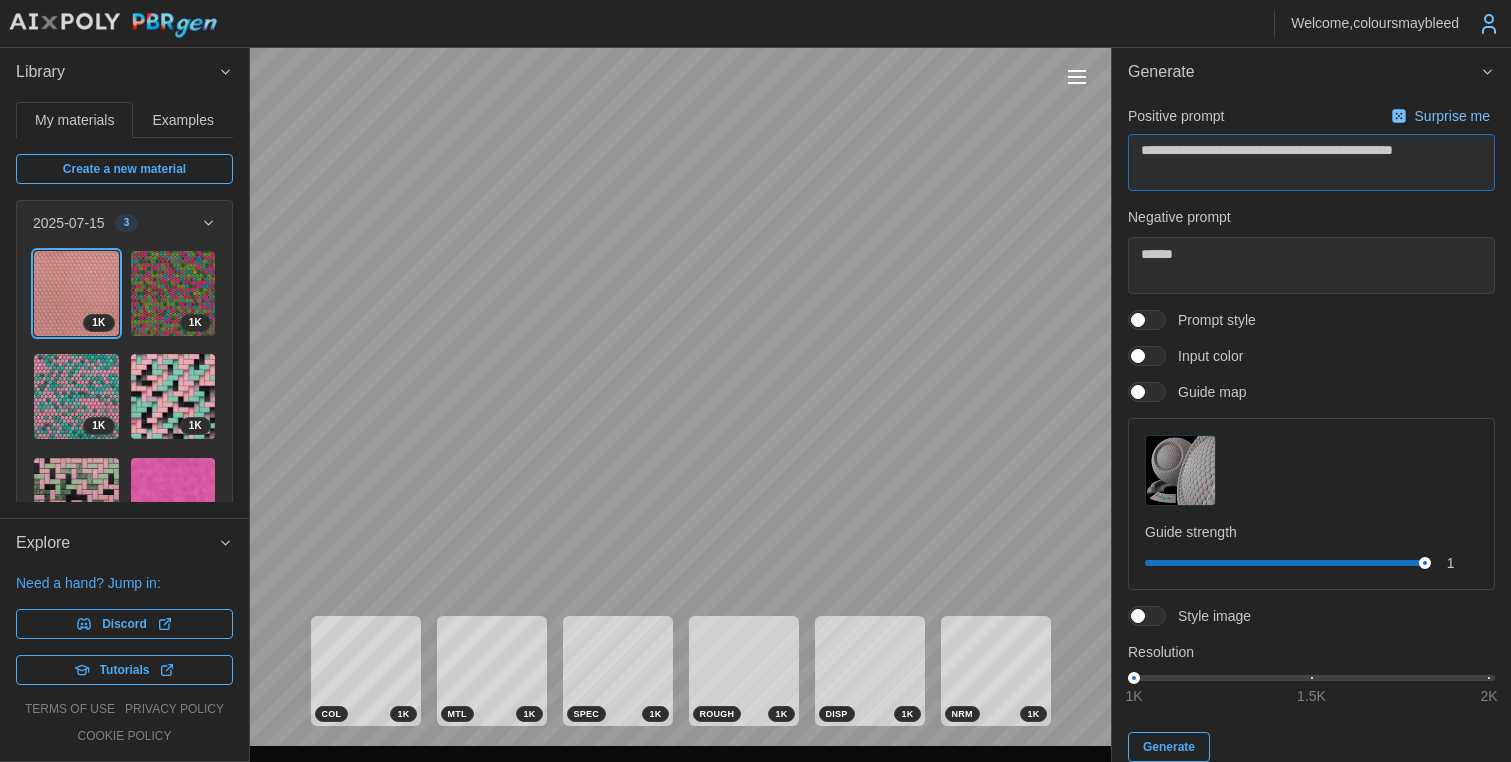 type on "**********" 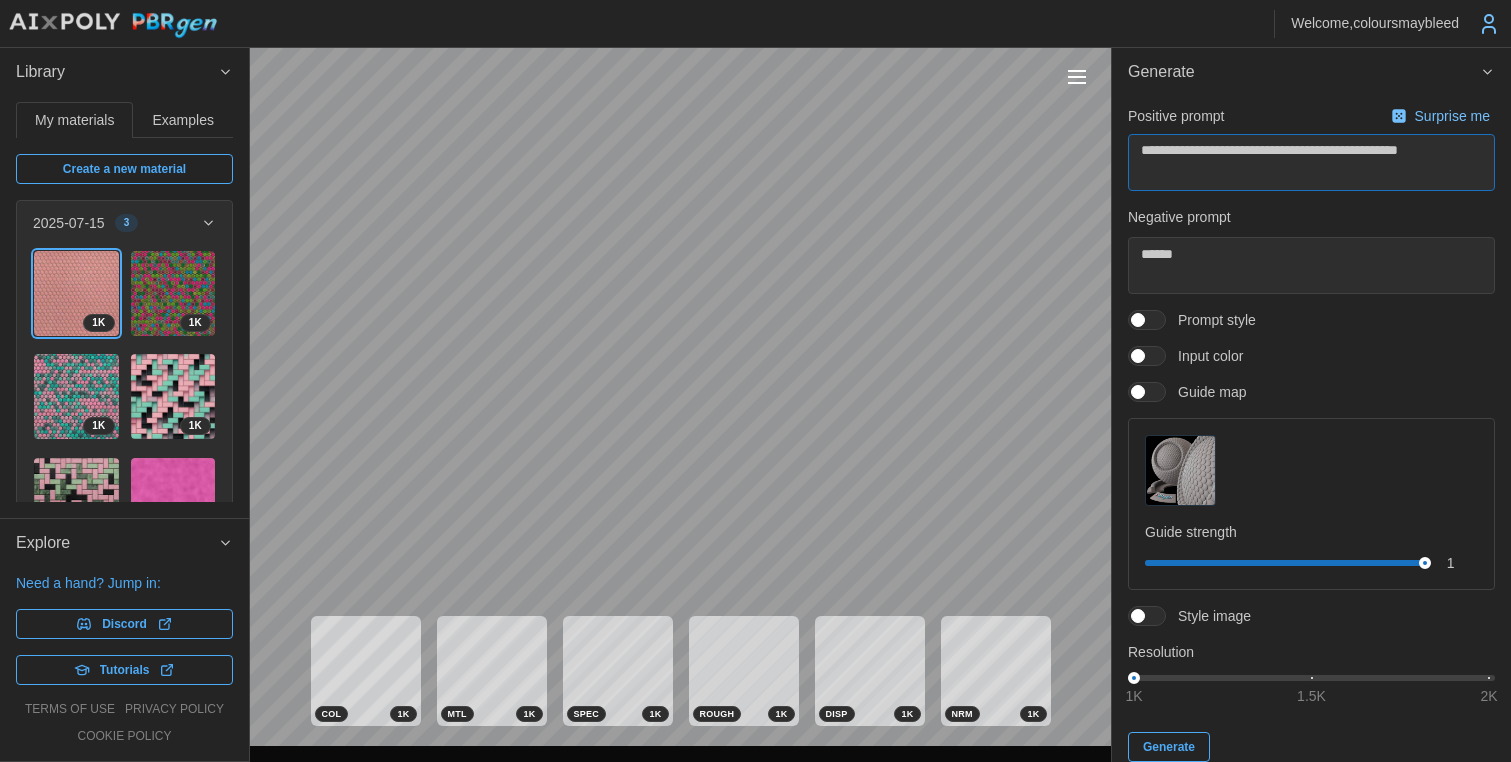 type on "**********" 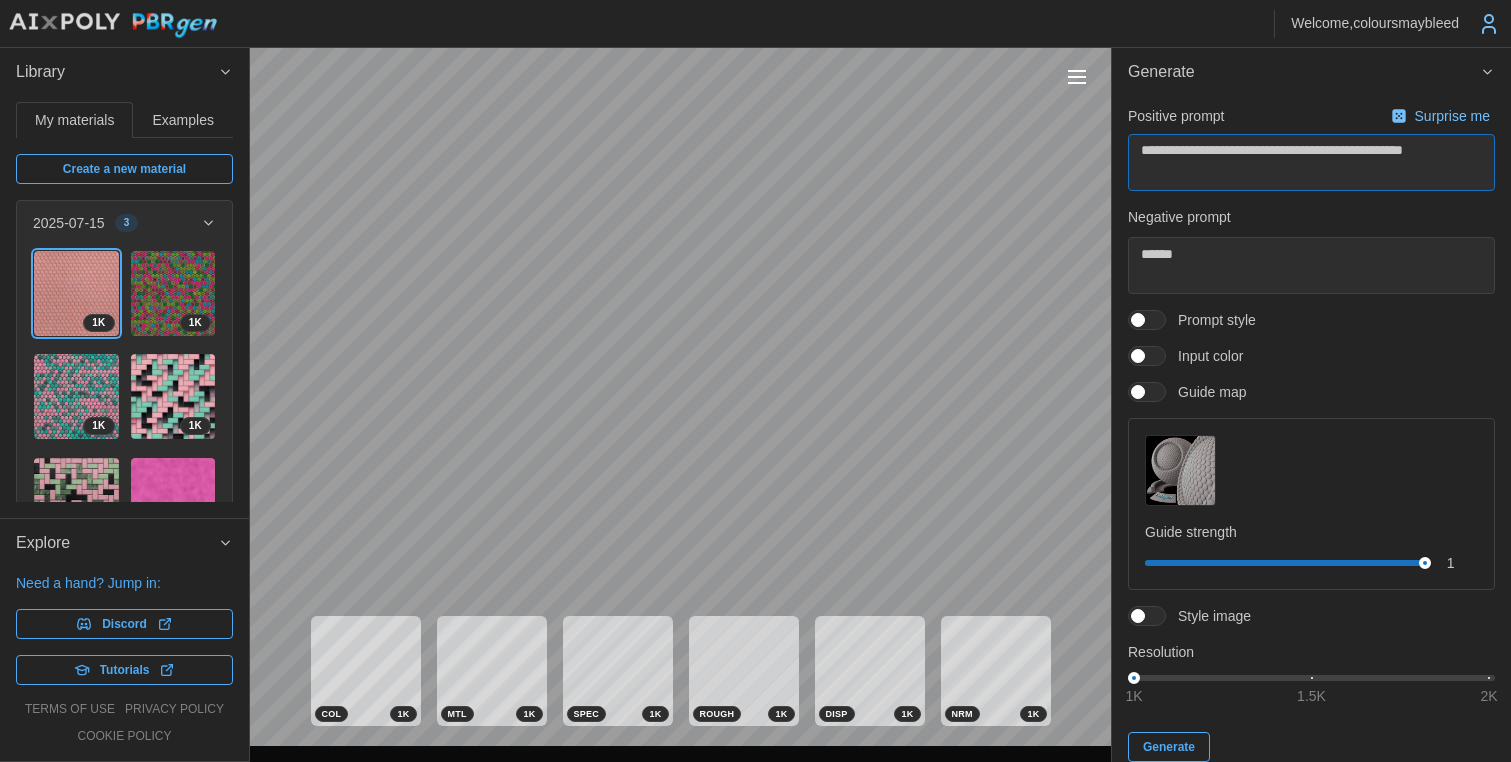 type on "**********" 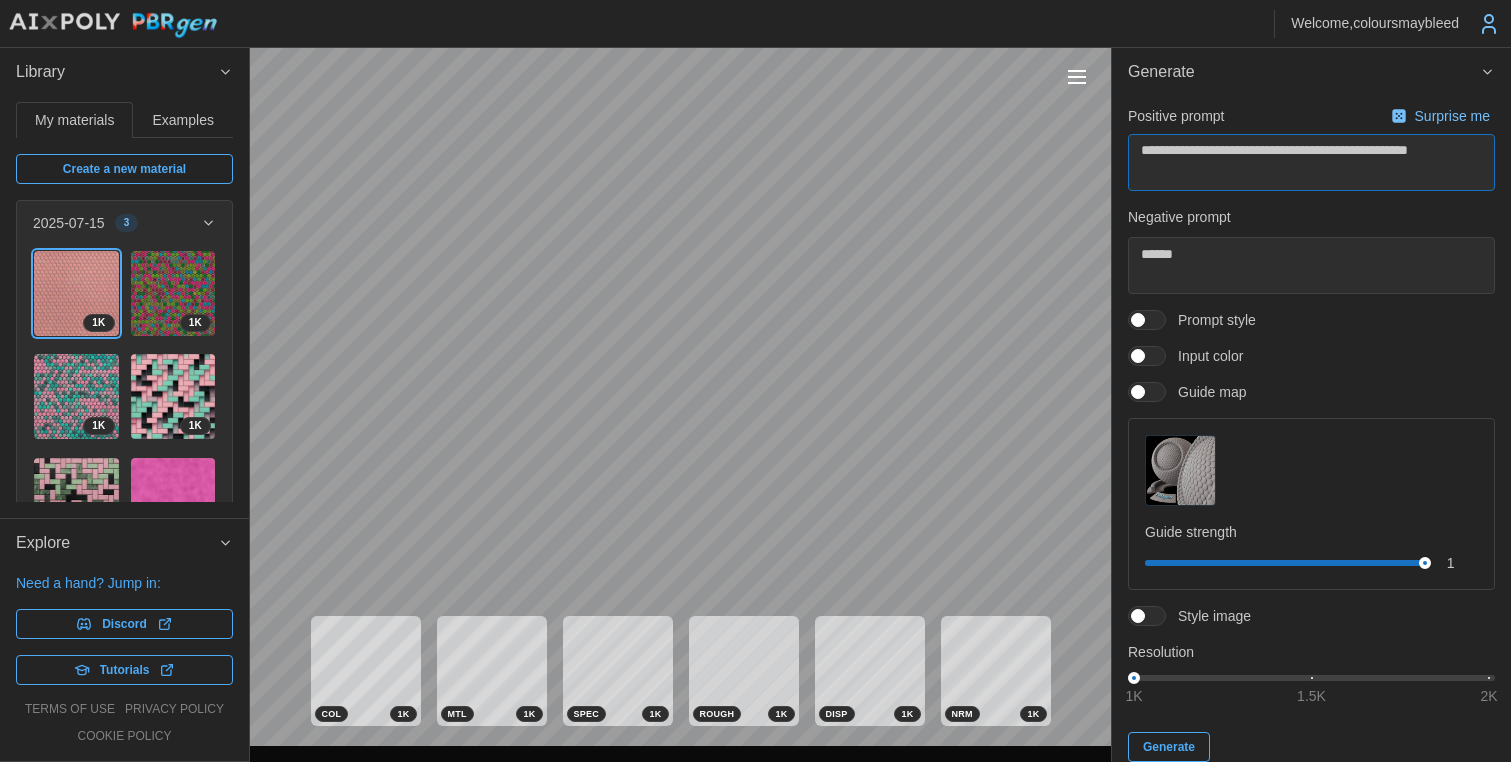 type on "**********" 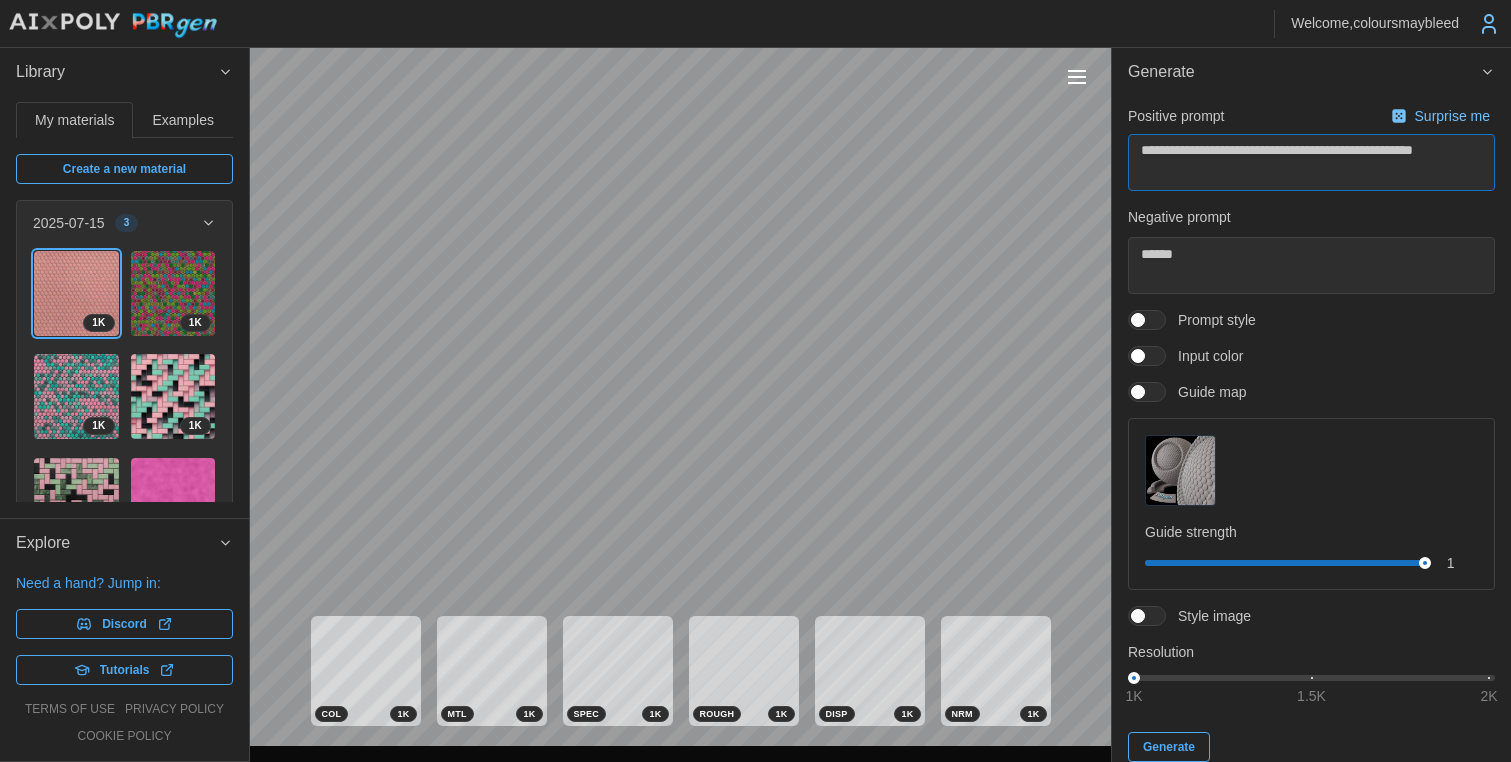 type on "**********" 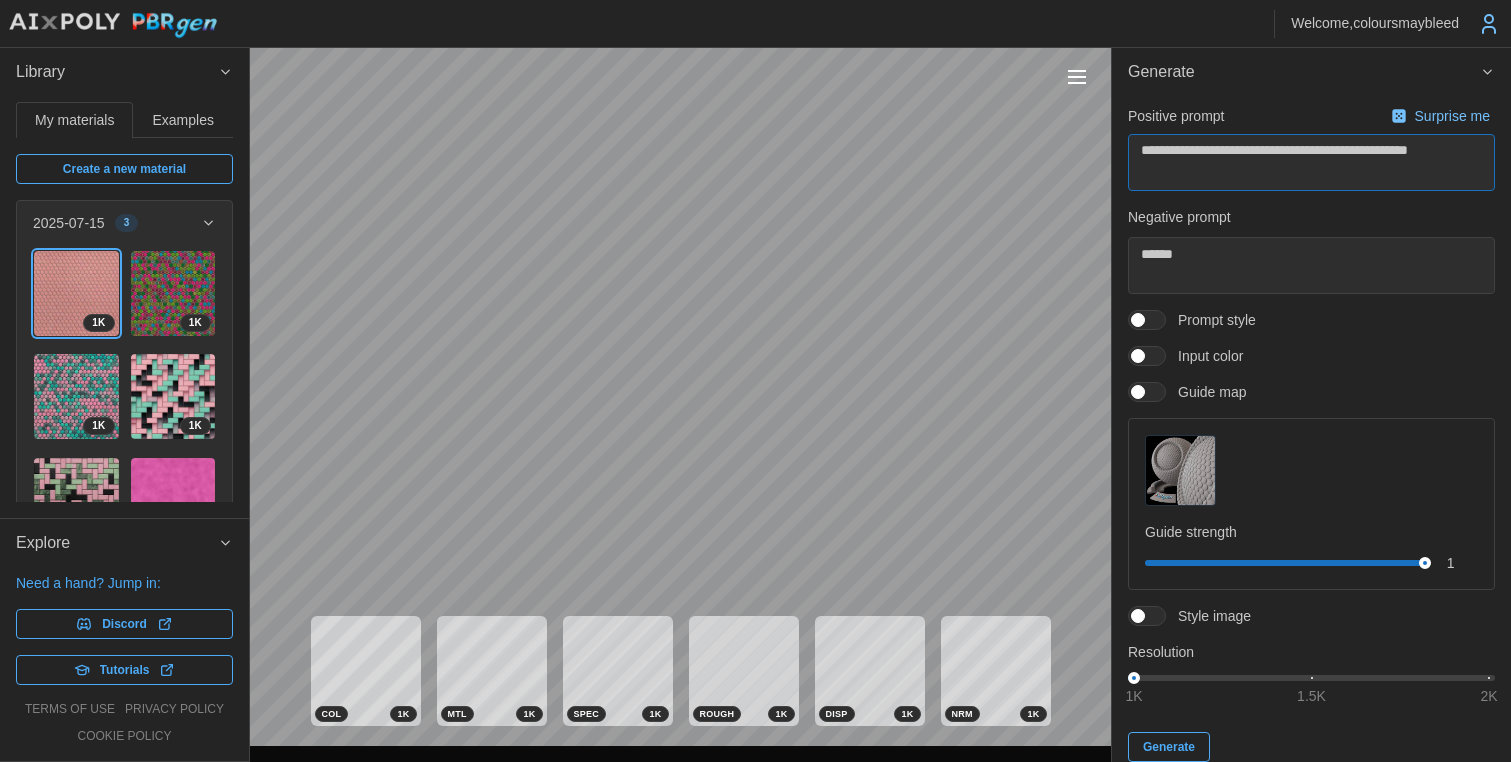 type on "**********" 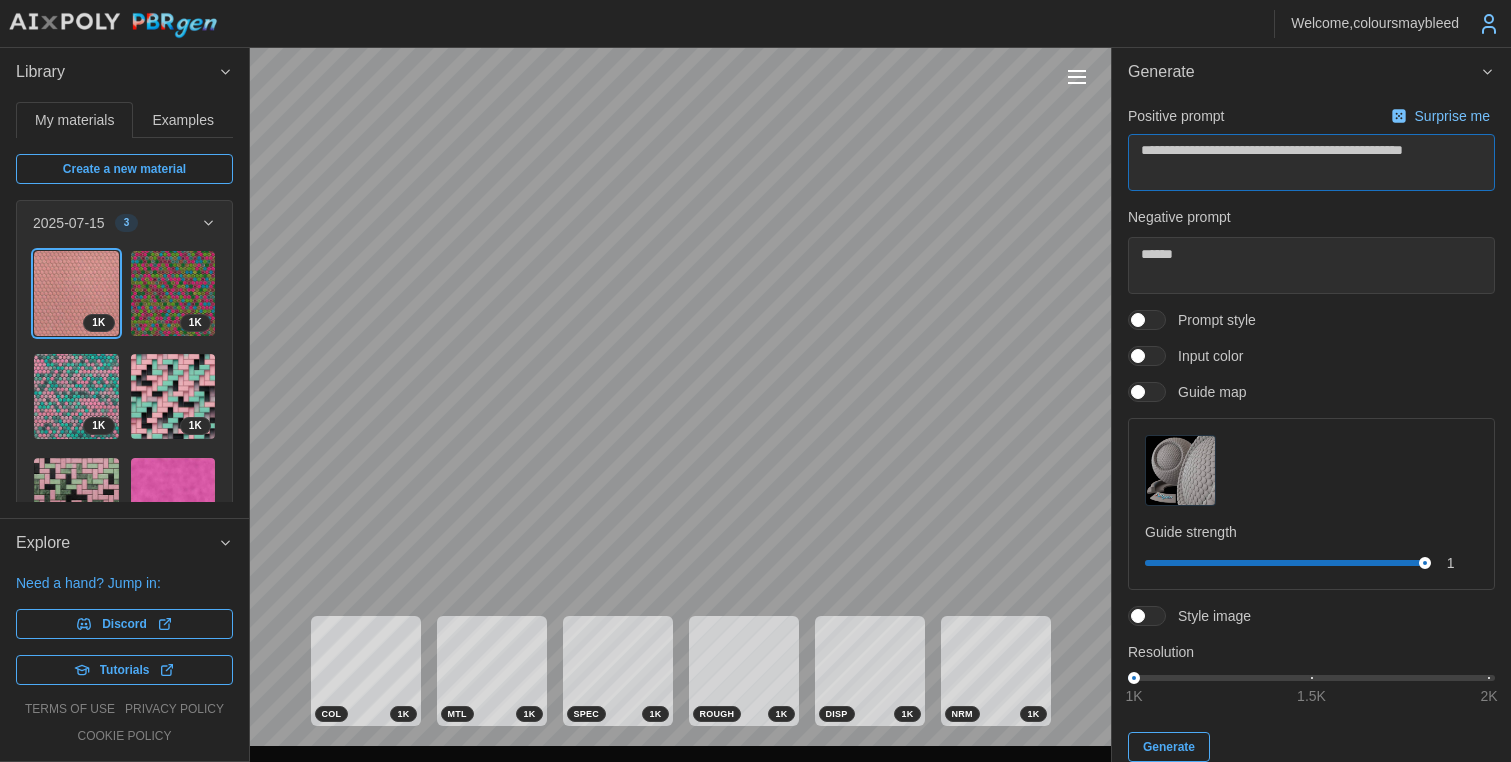 type on "**********" 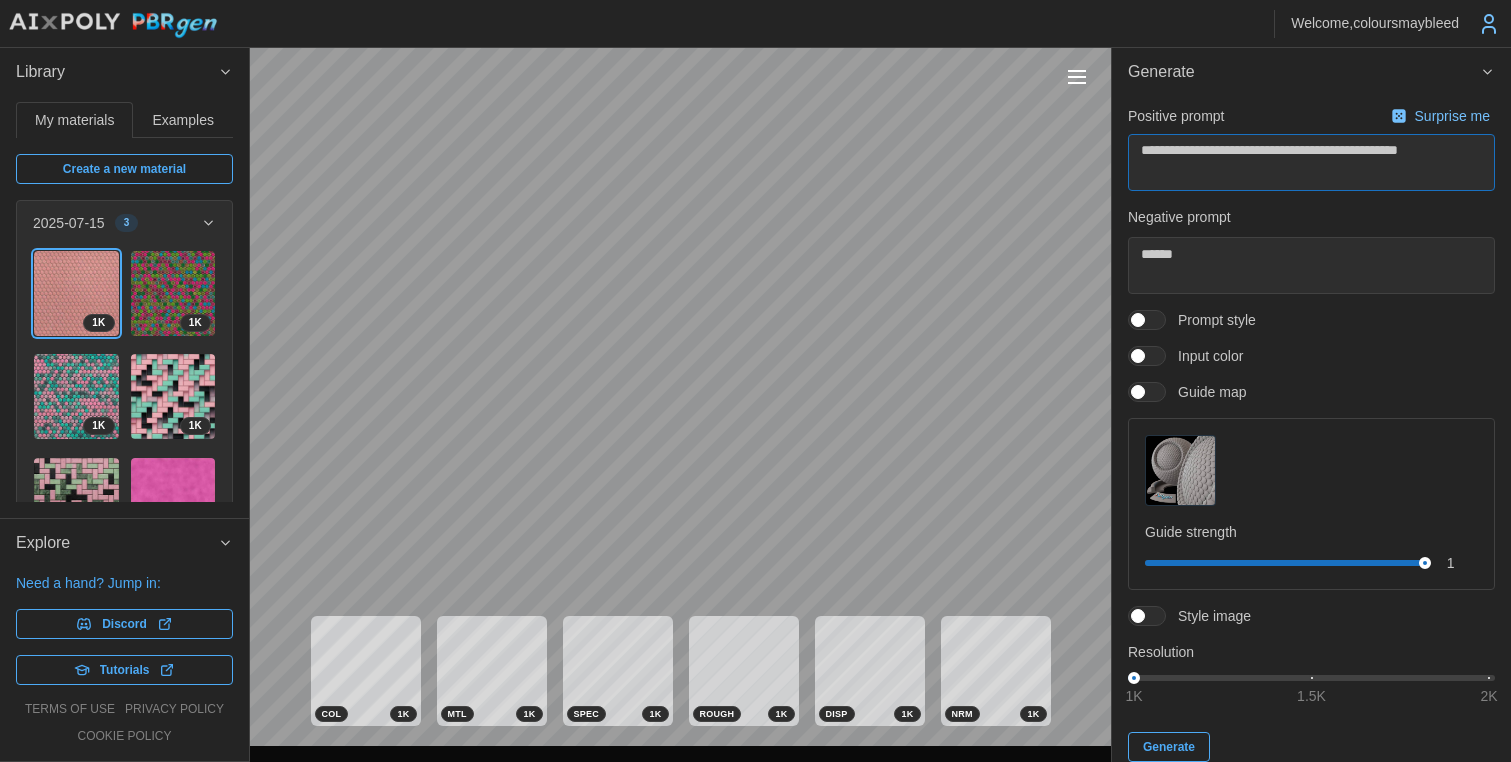 type on "**********" 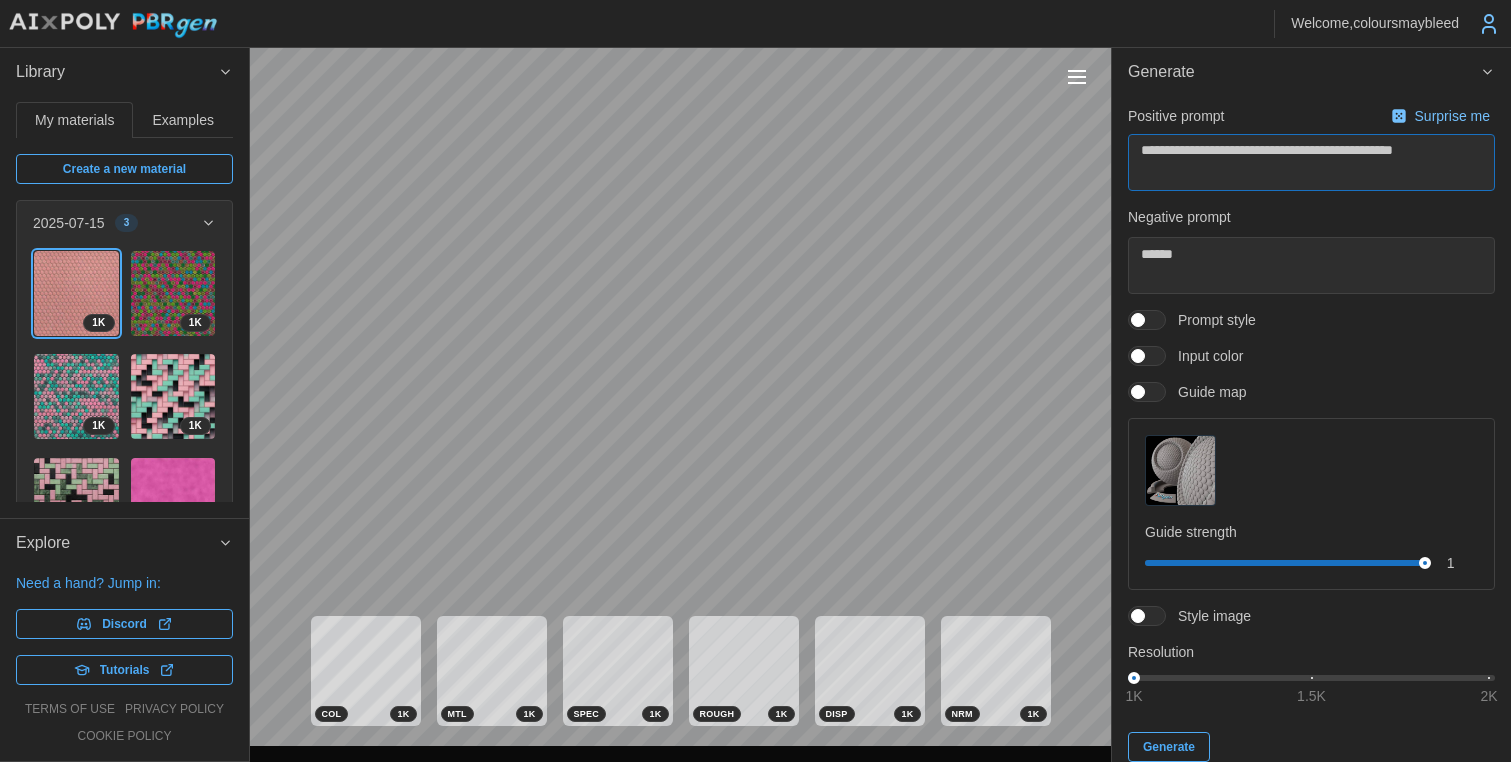 type on "**********" 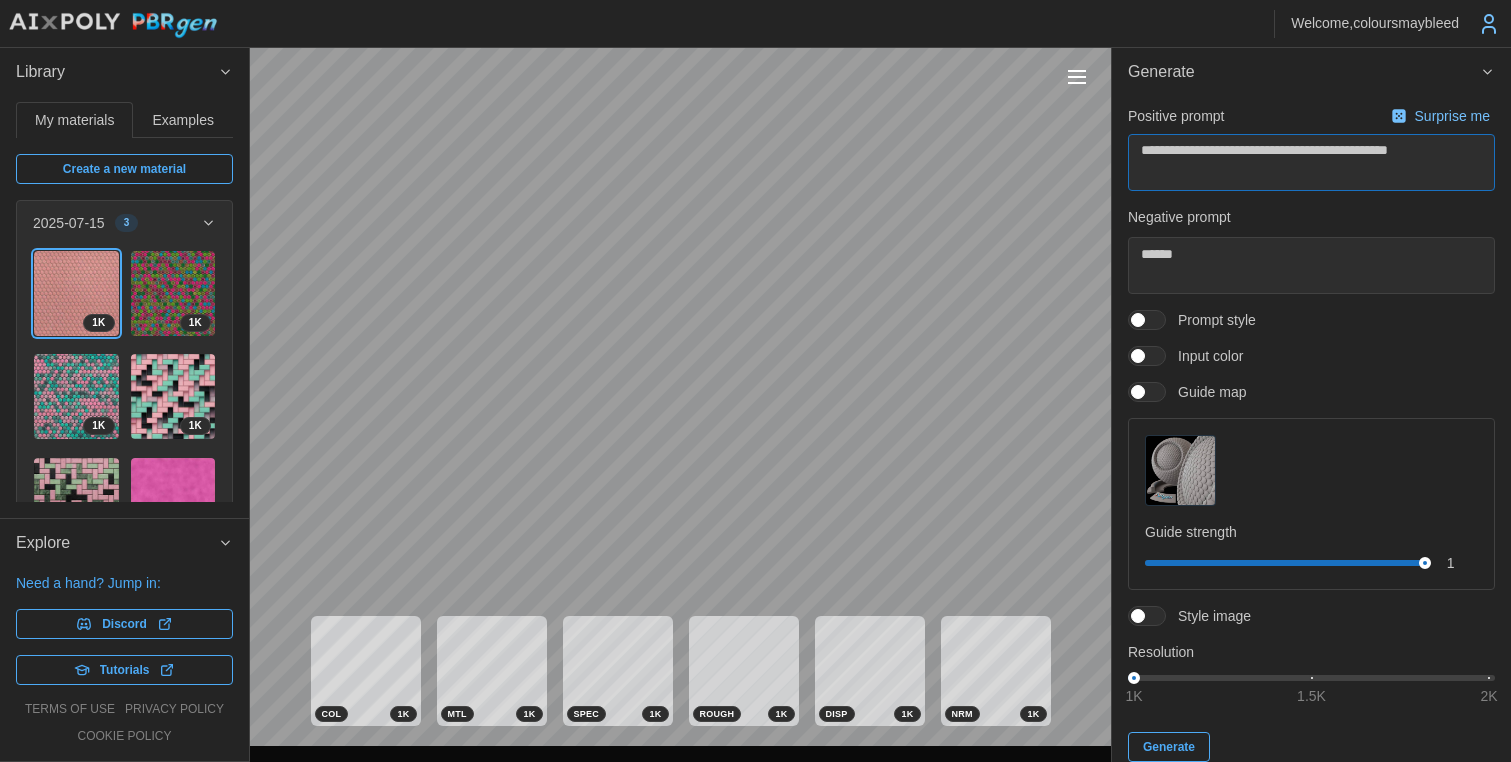 type on "**********" 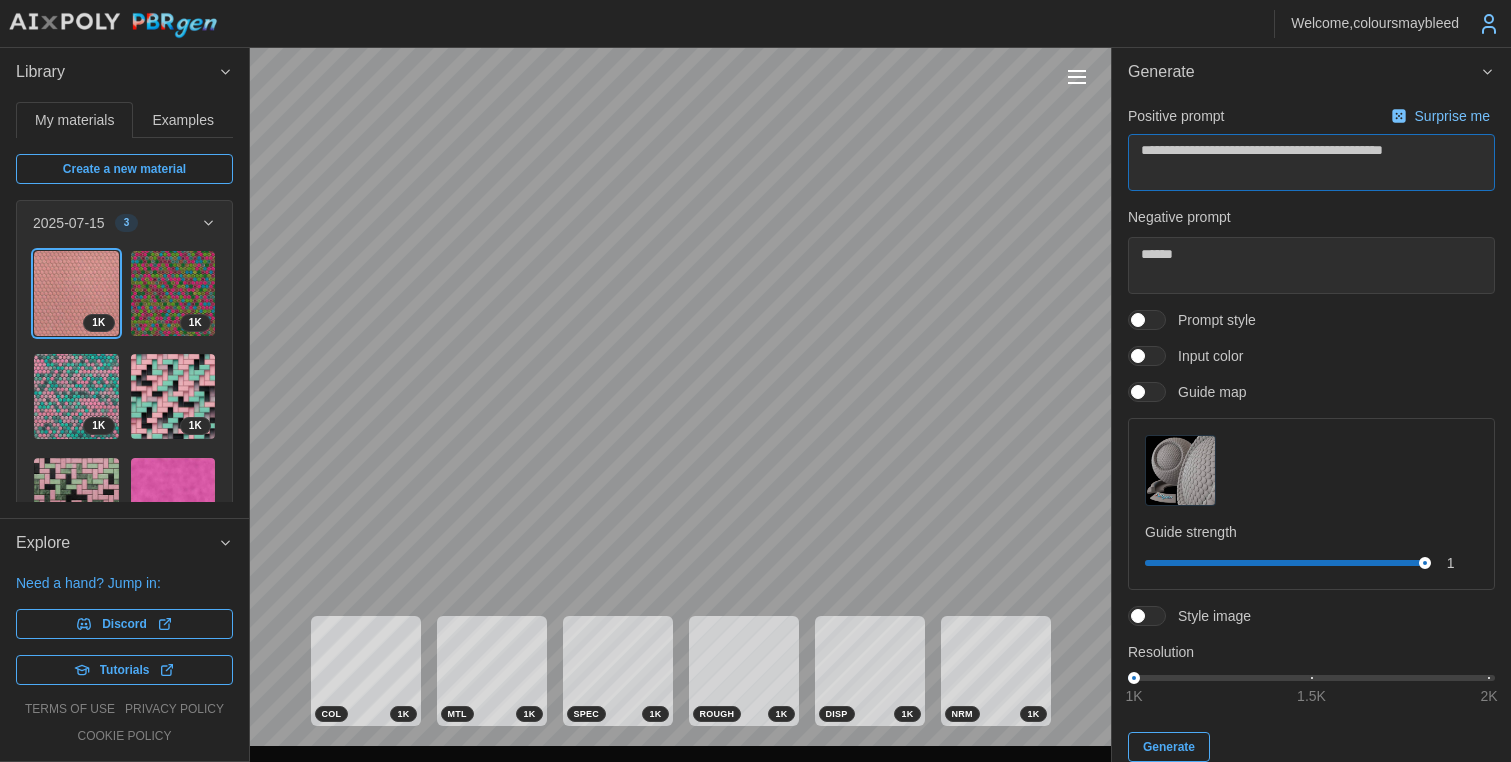type on "**********" 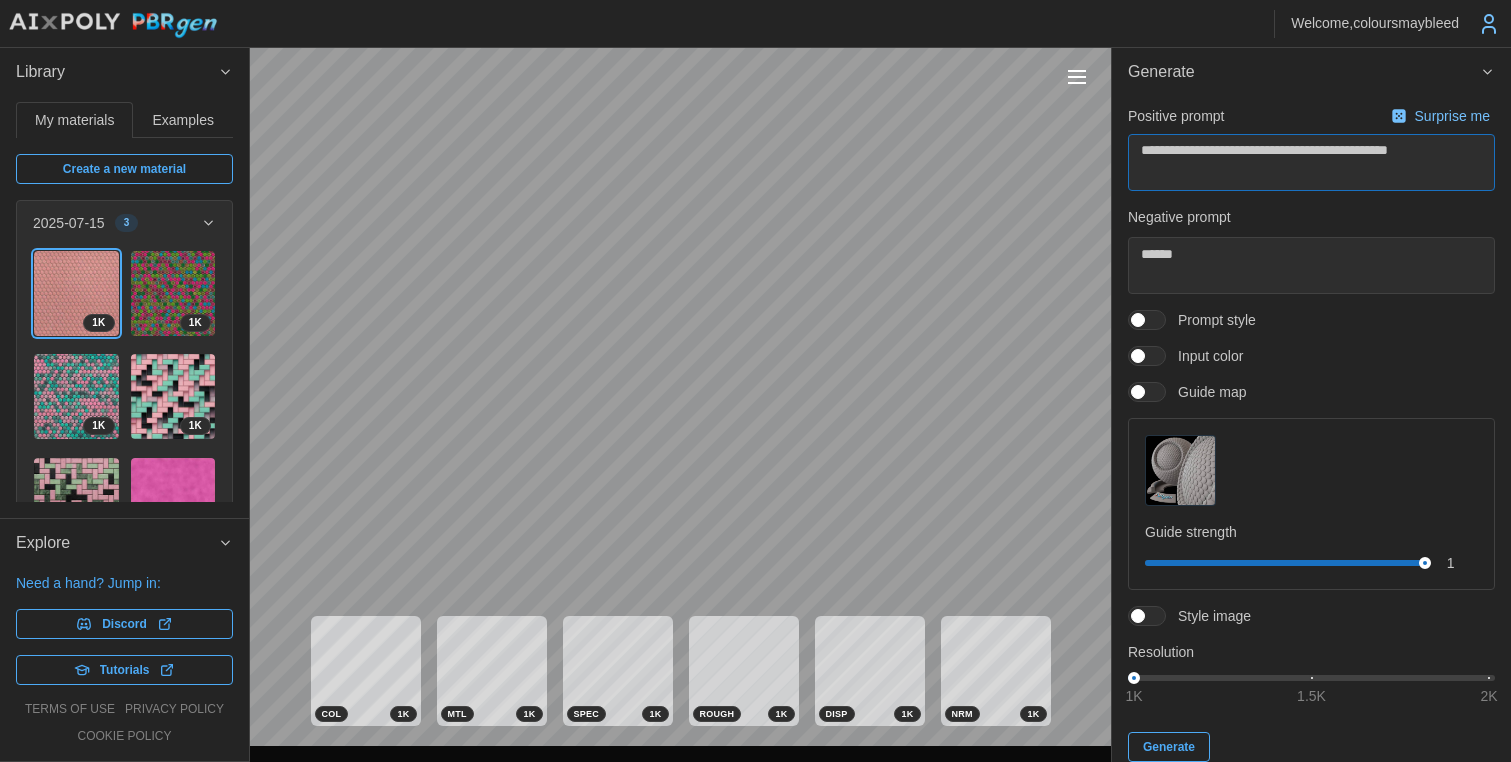 type on "**********" 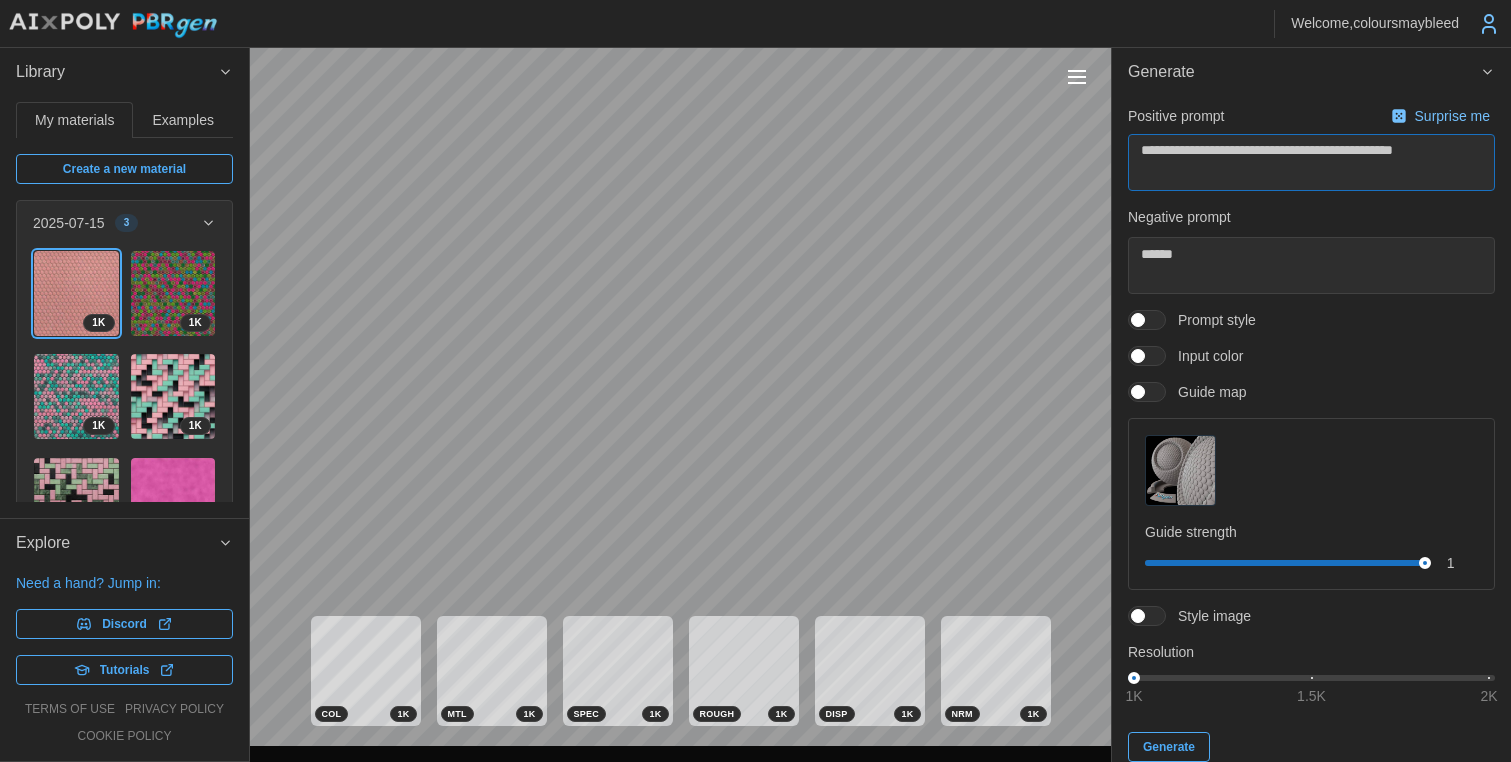 type on "**********" 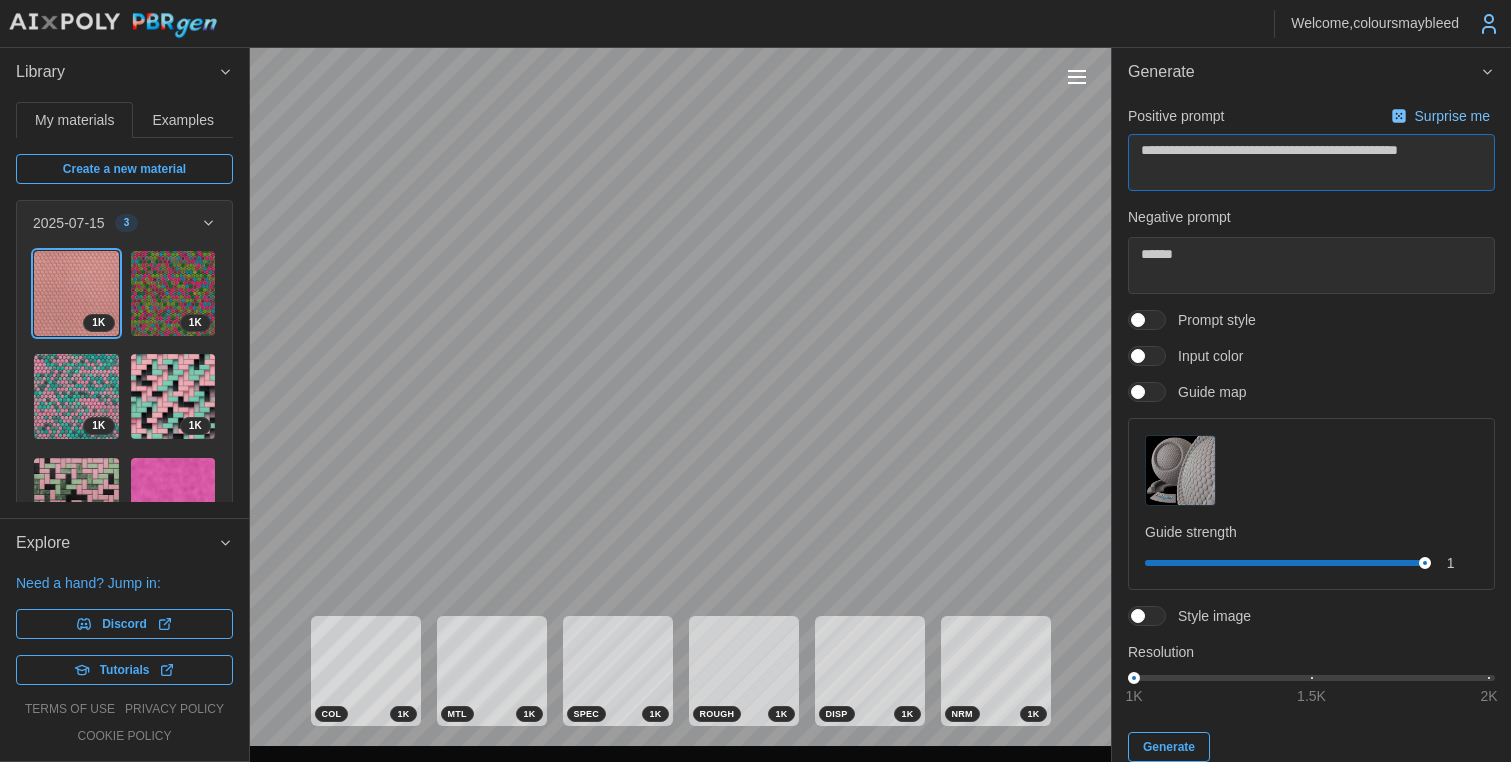 type on "**********" 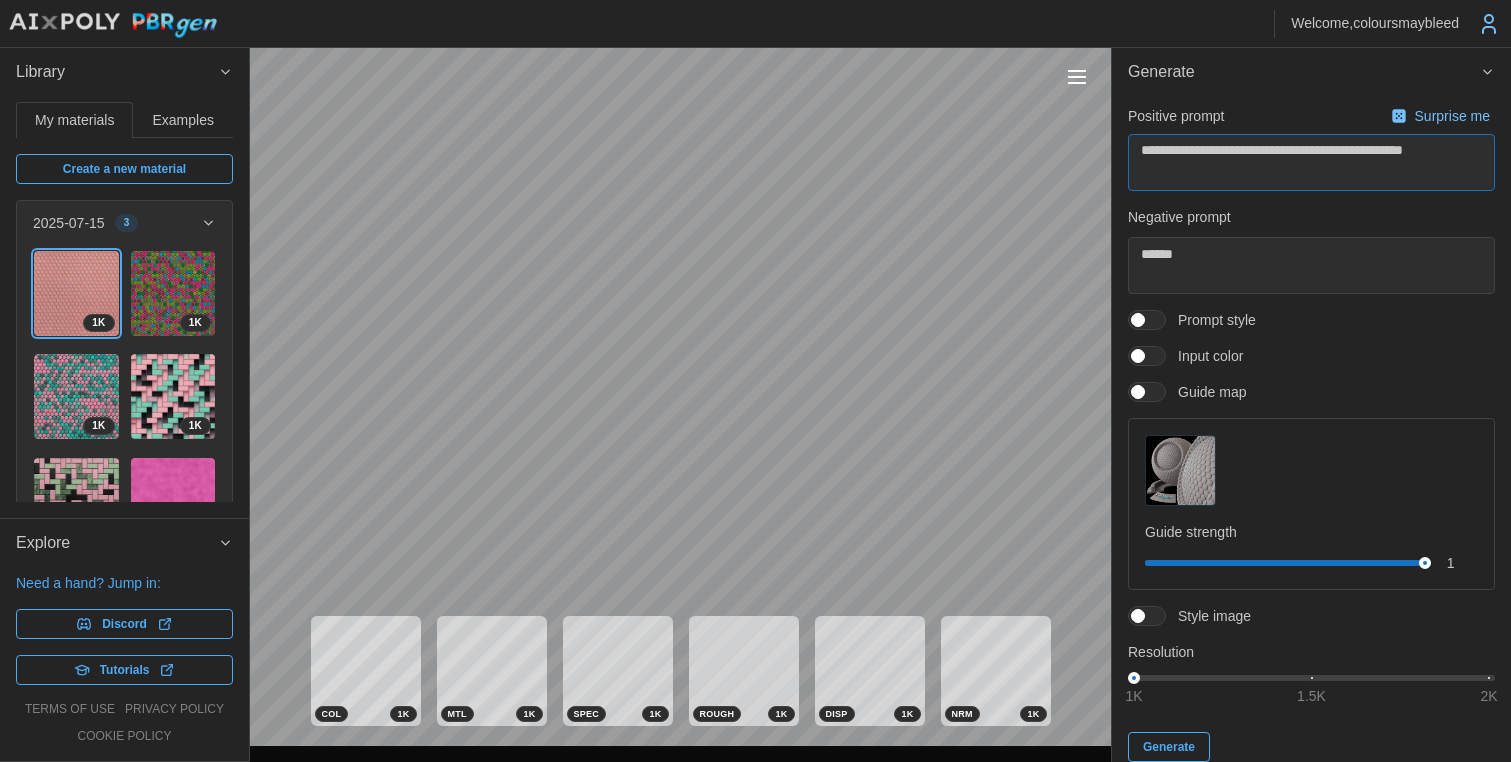 type on "**********" 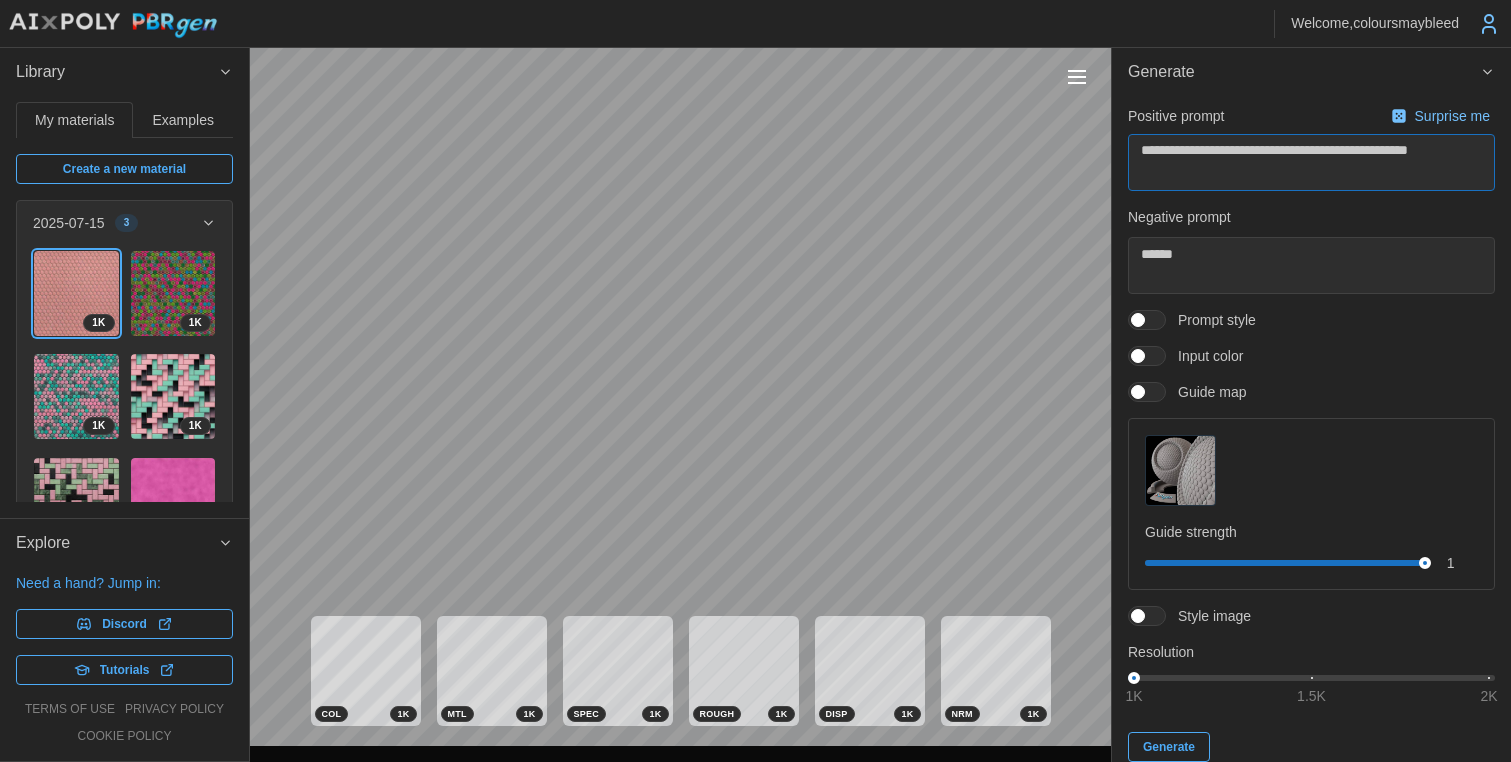 type on "**********" 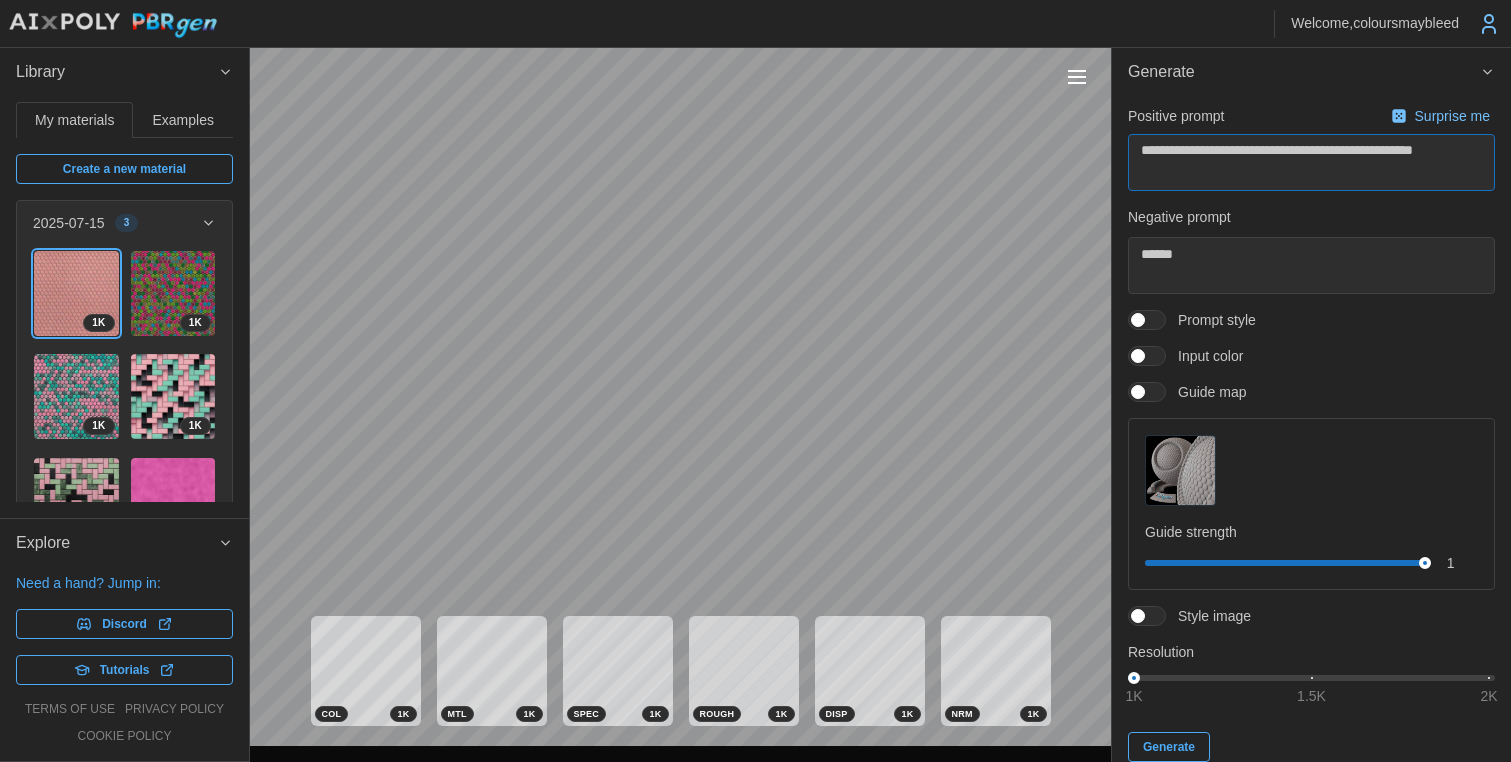 type on "**********" 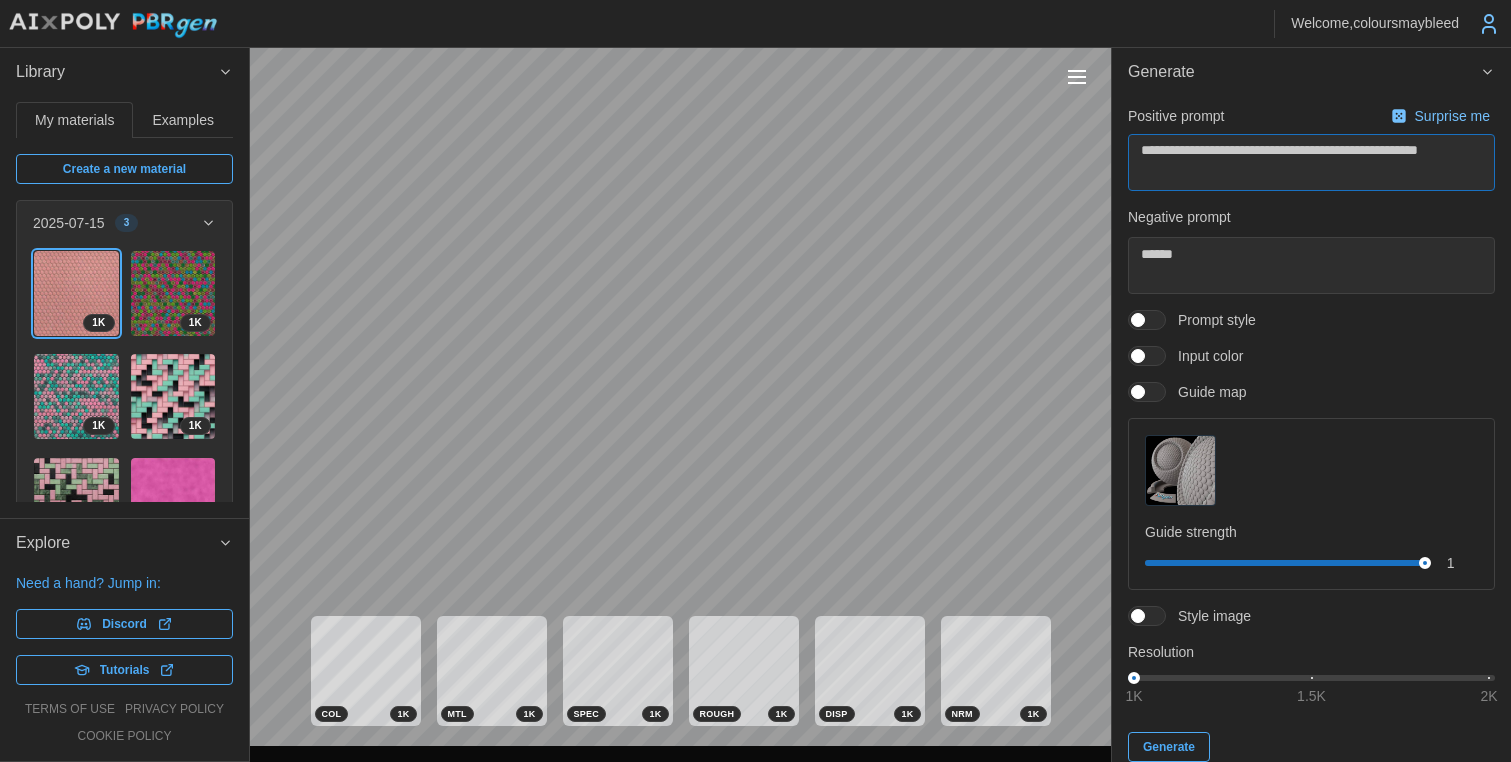 type on "**********" 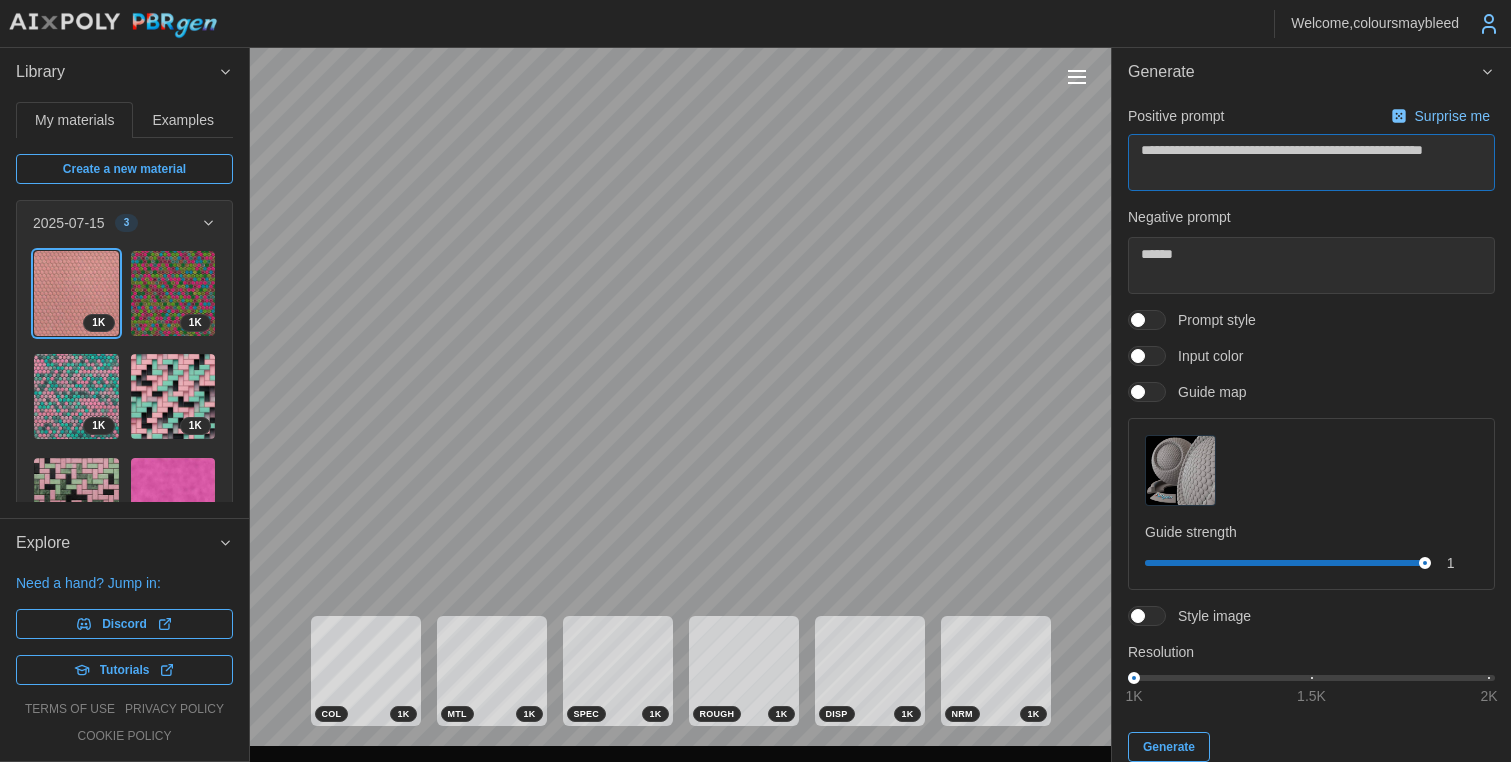 type on "**********" 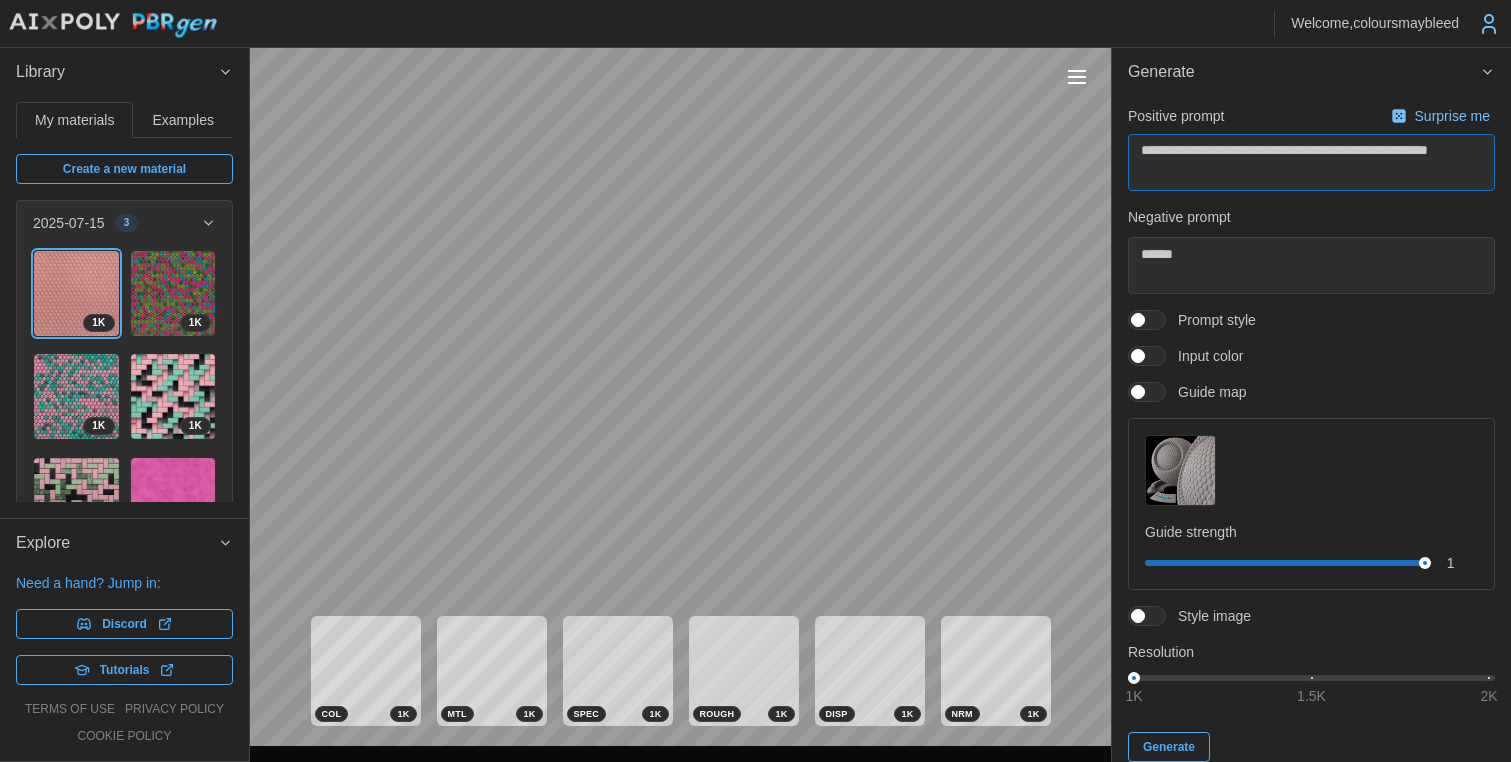 type on "**********" 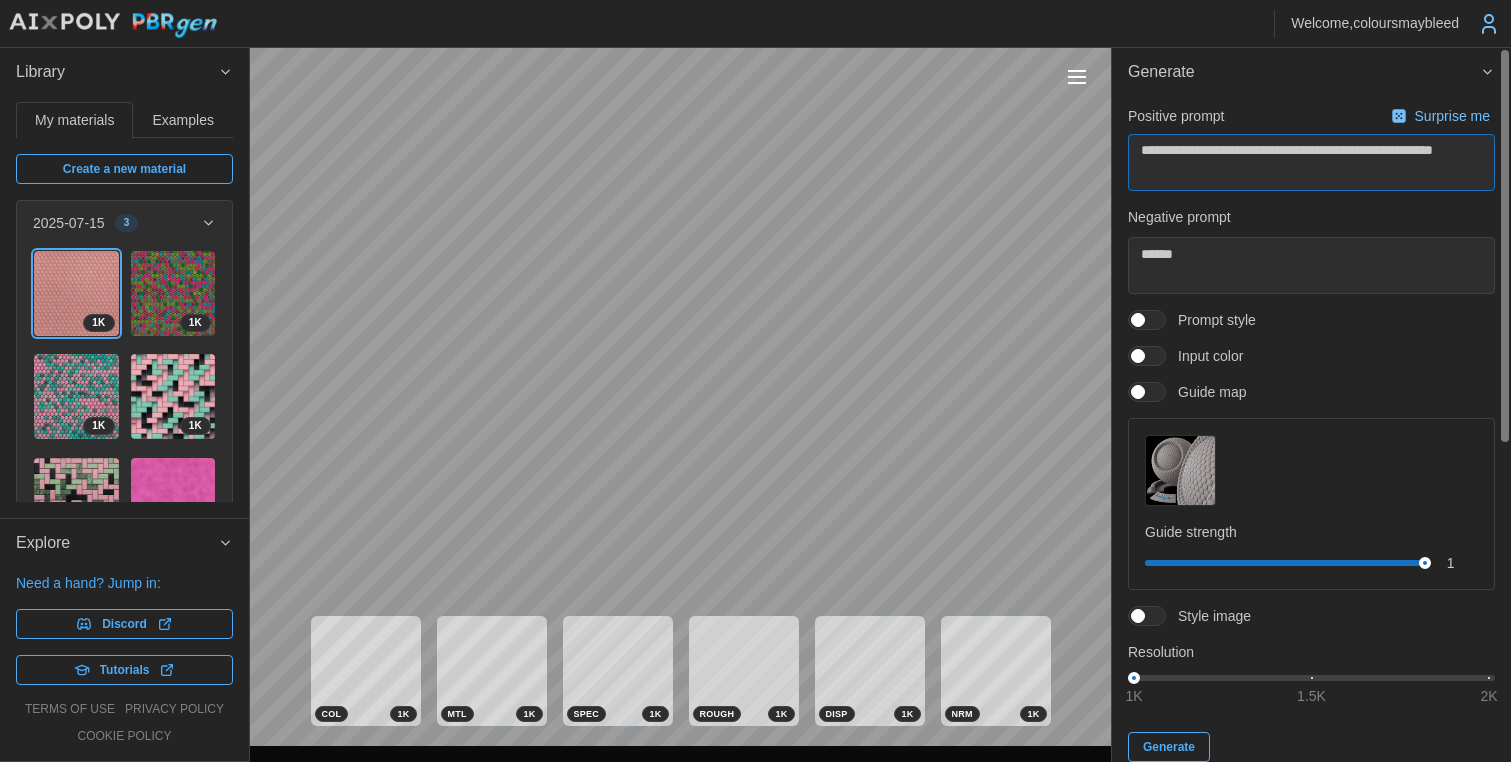 type on "**********" 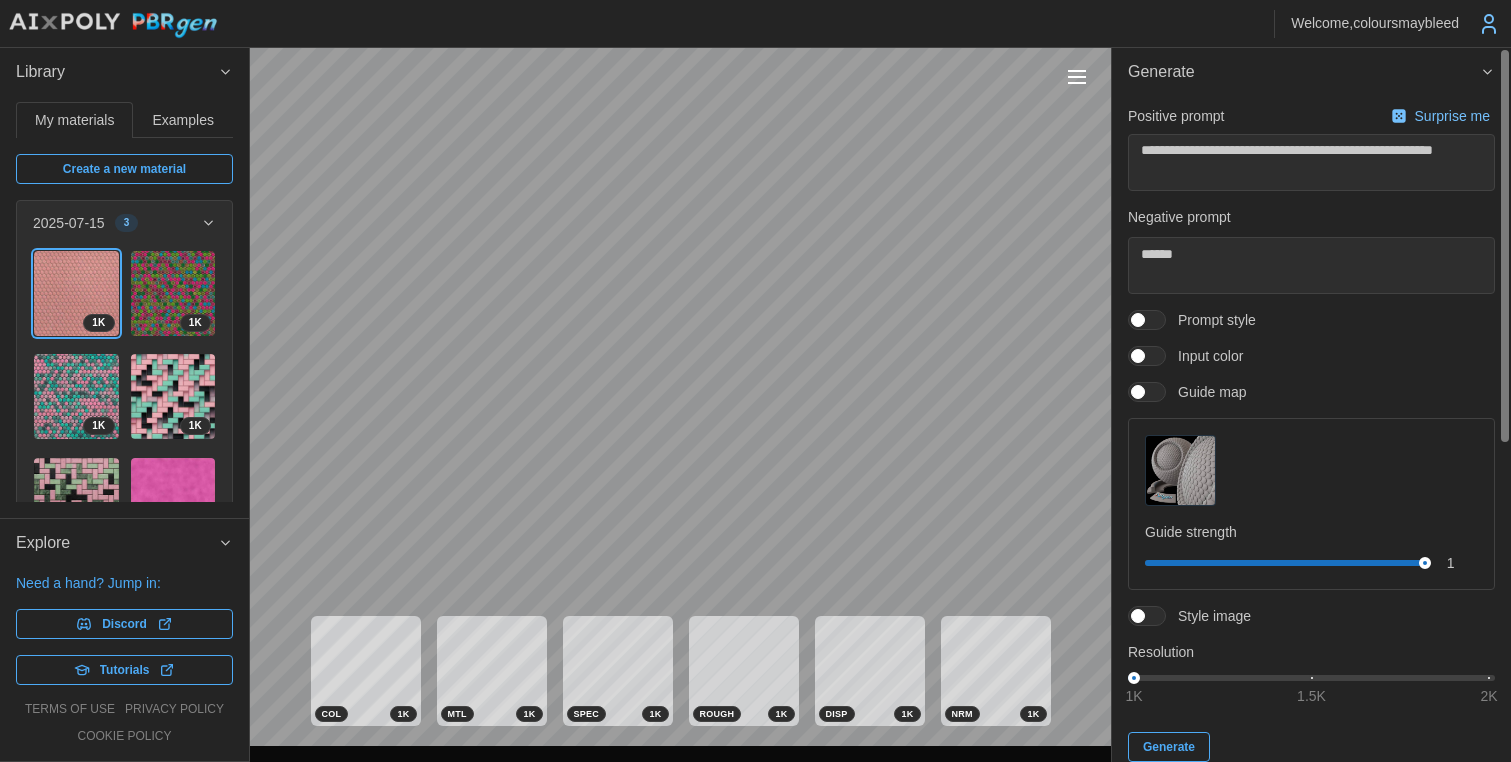 click at bounding box center [1147, 392] 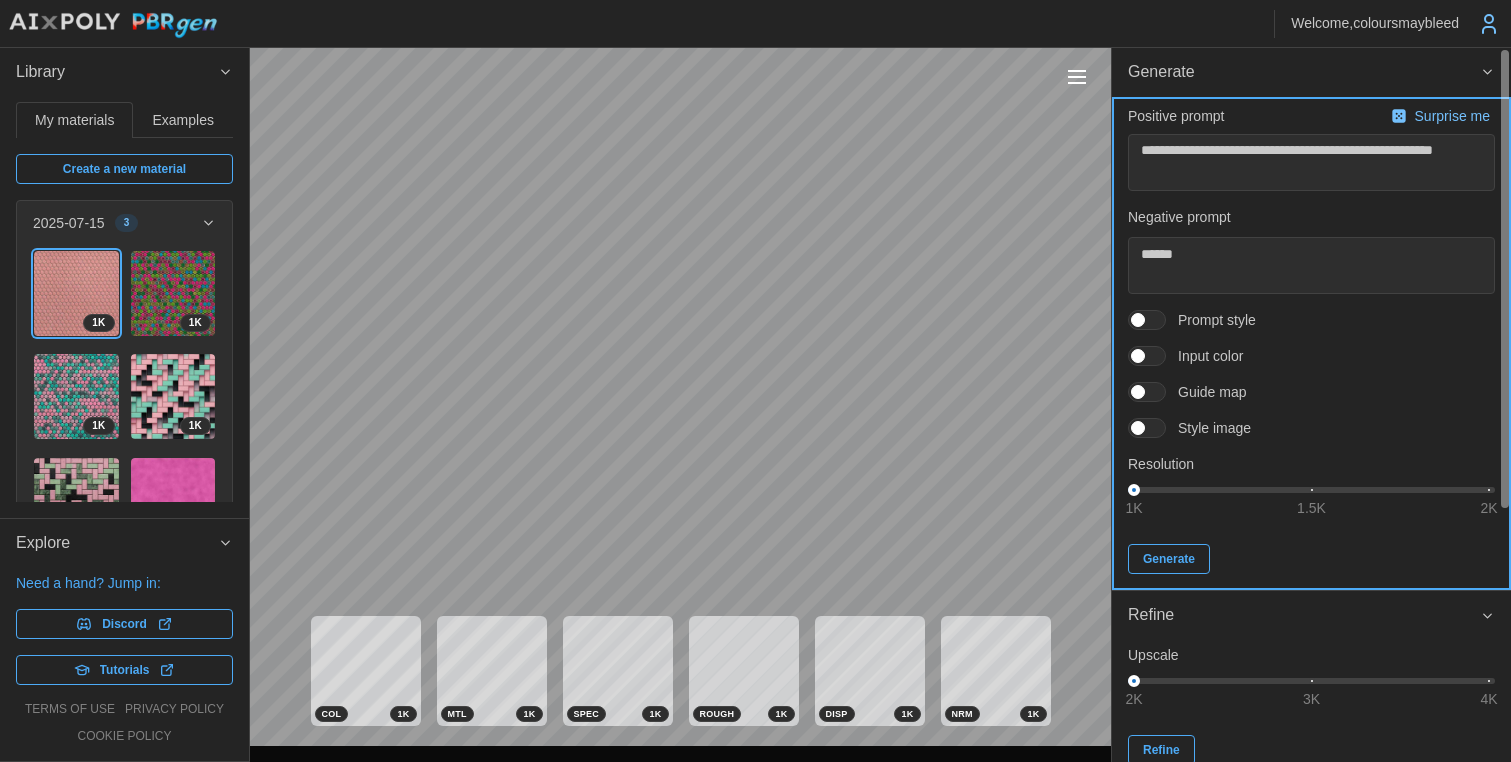 click on "Generate" at bounding box center [1169, 559] 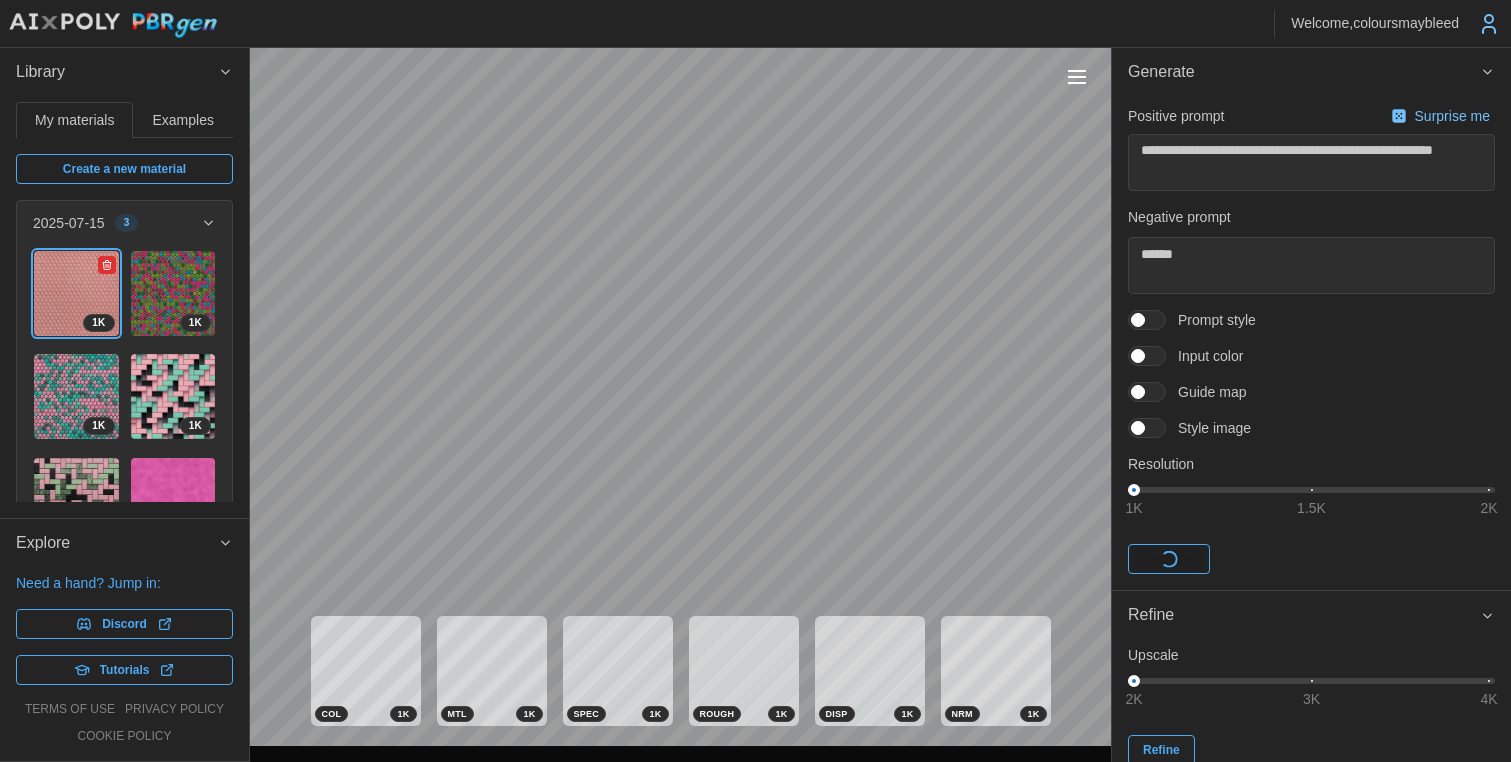 click 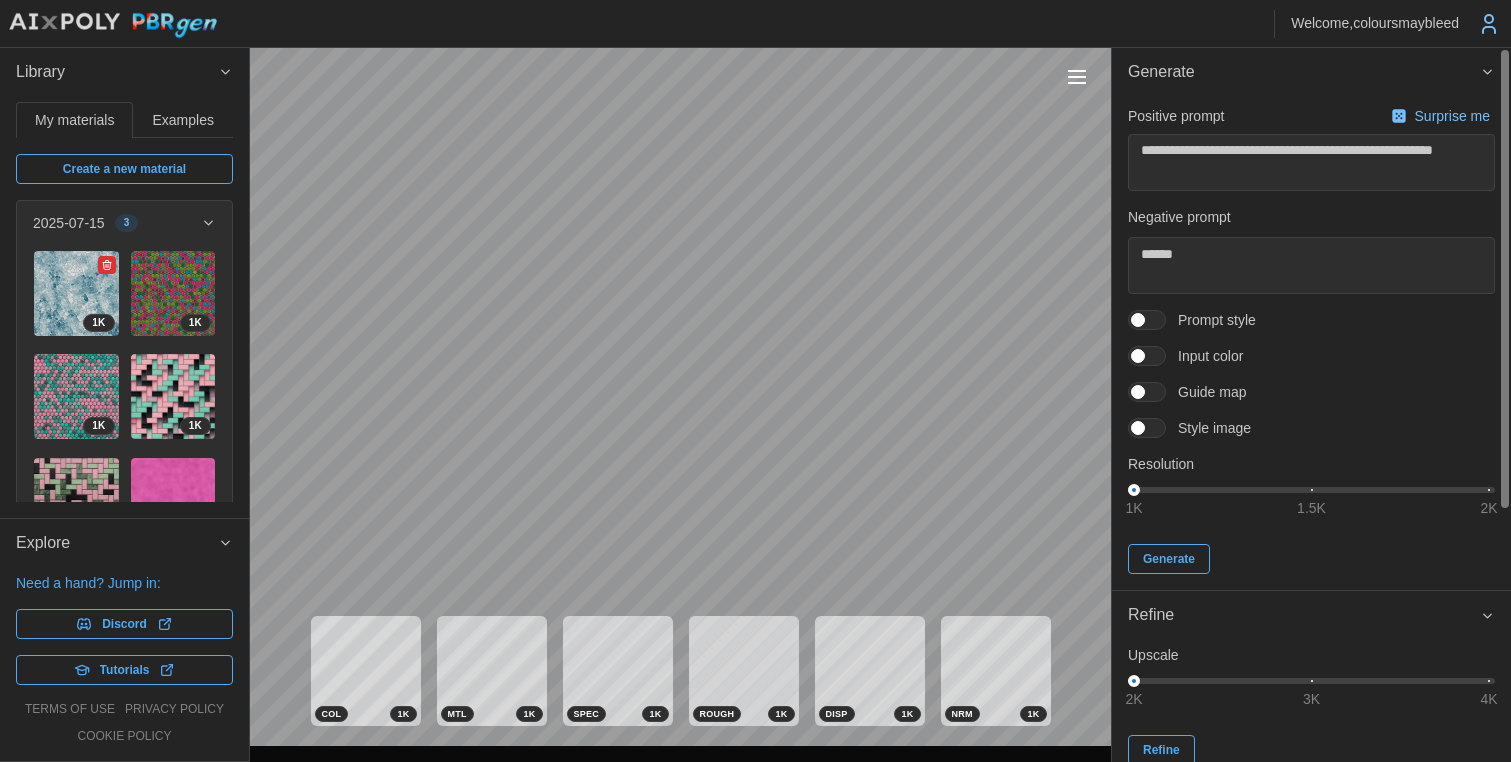click at bounding box center [76, 293] 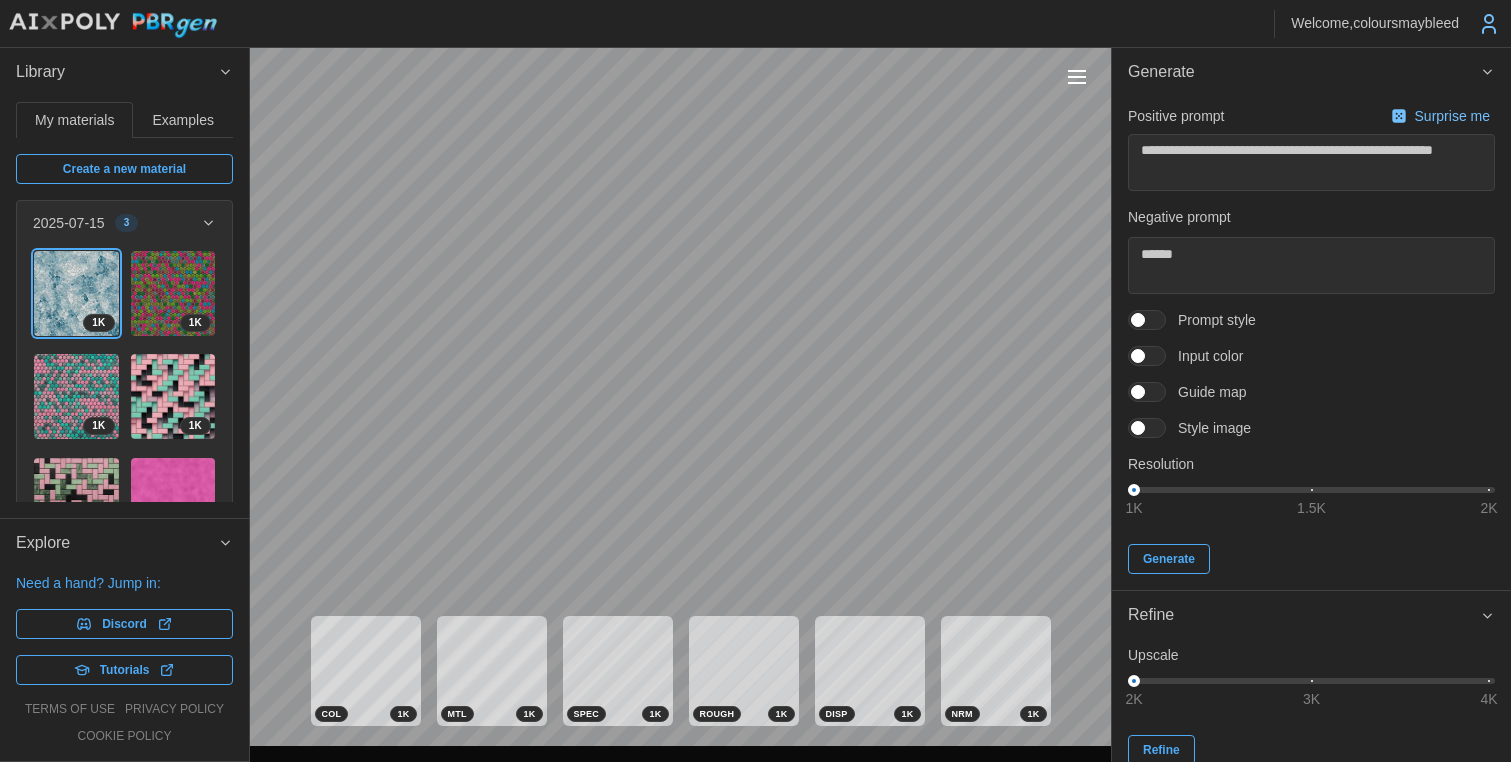 type on "*" 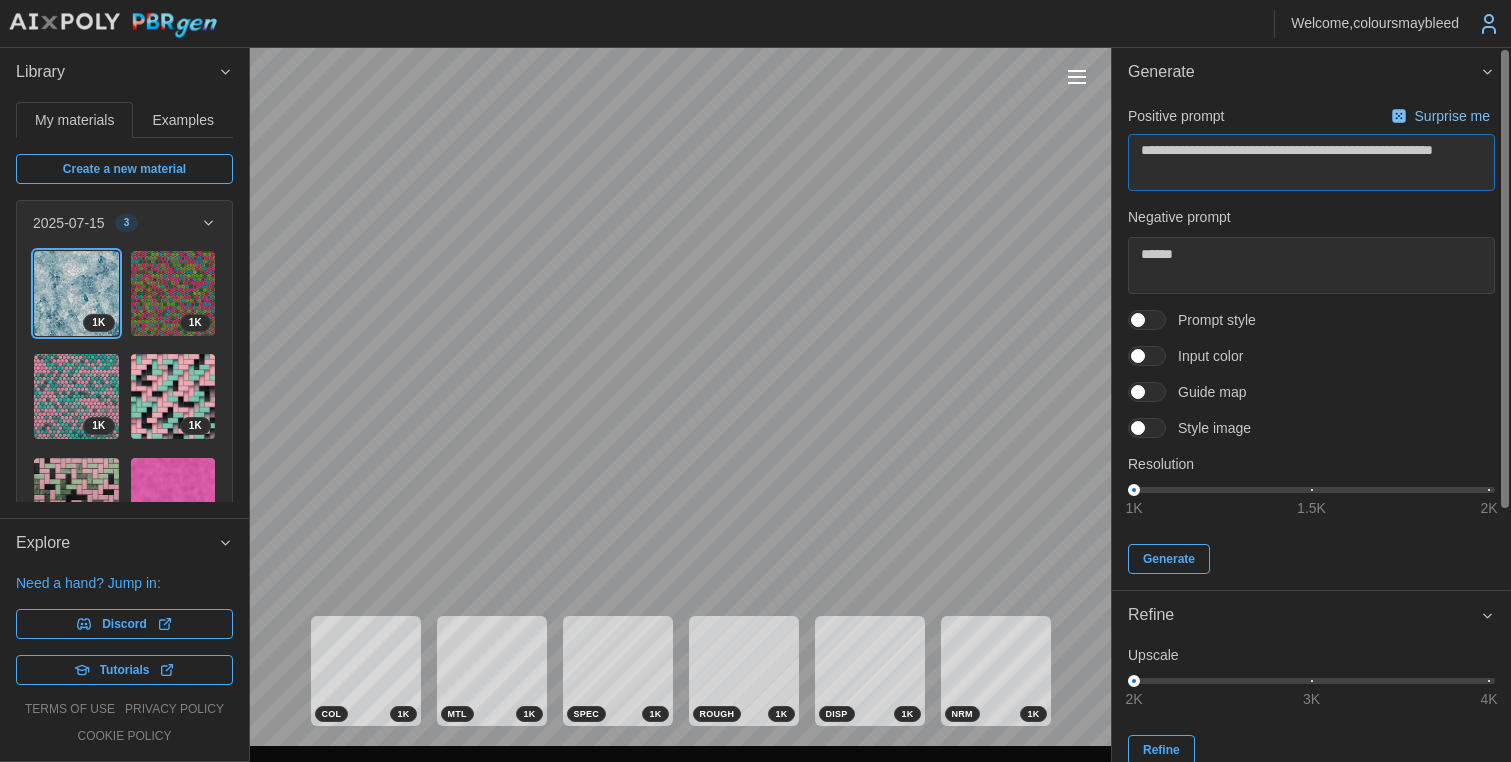 click on "**********" at bounding box center [755, 381] 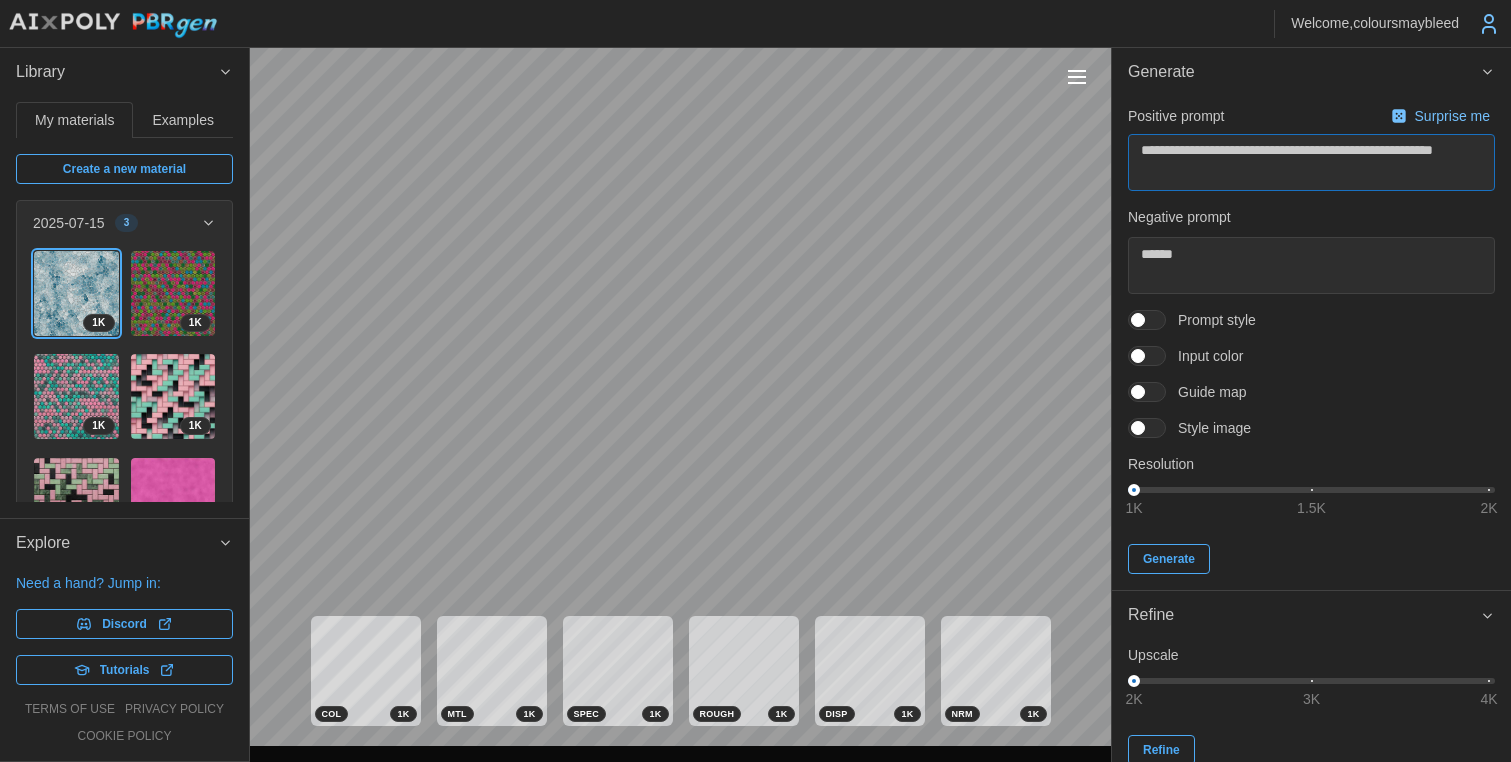 type on "**********" 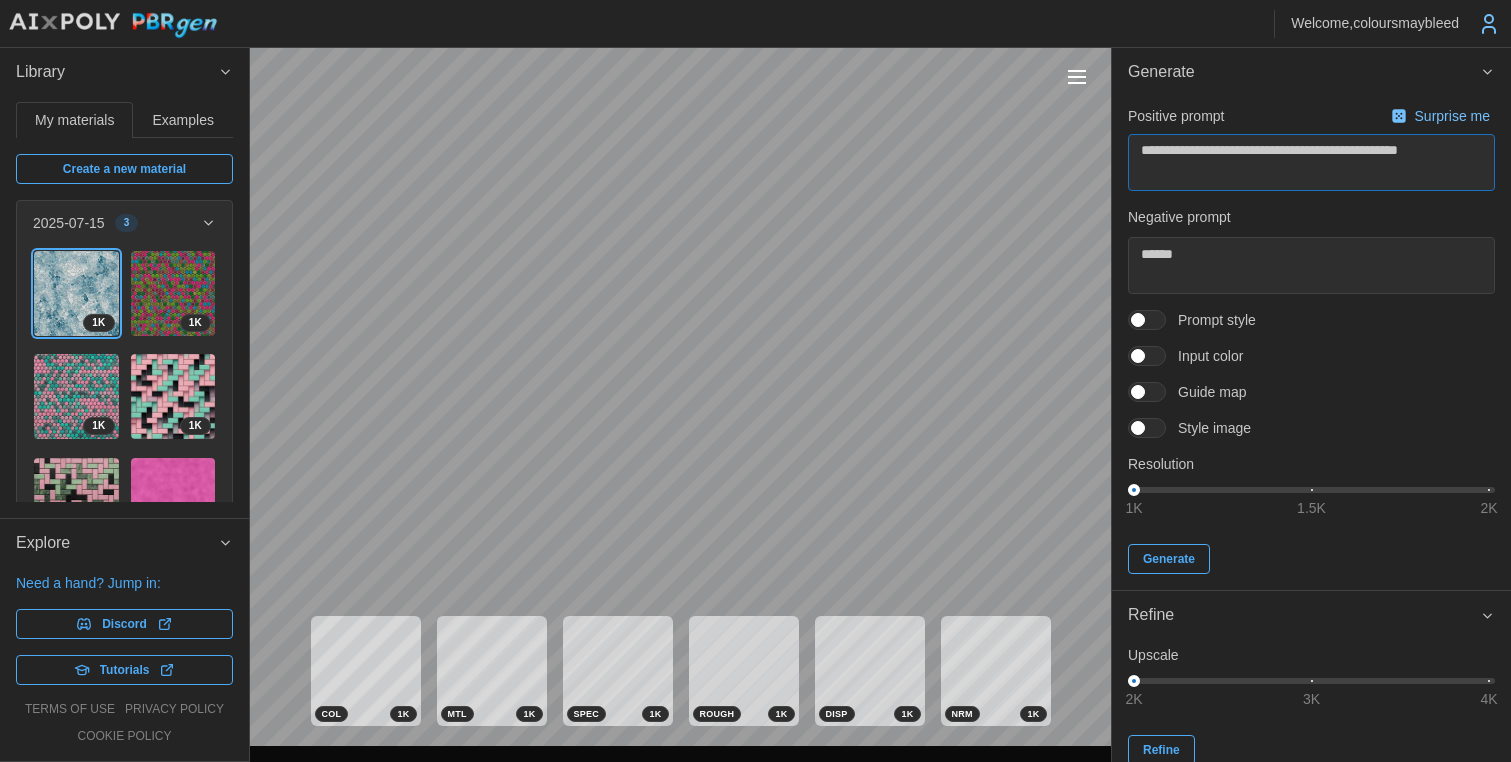 type on "**********" 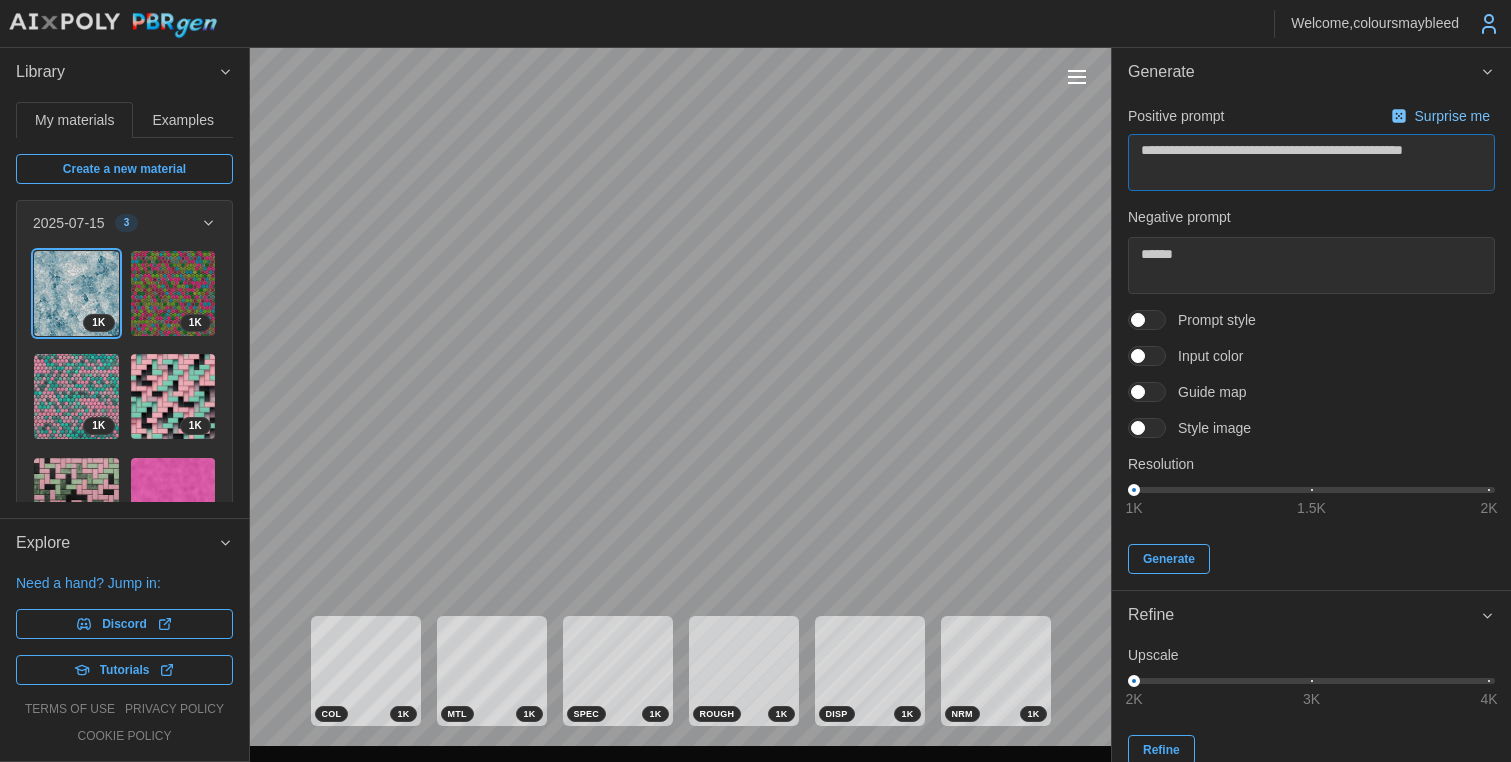 type on "**********" 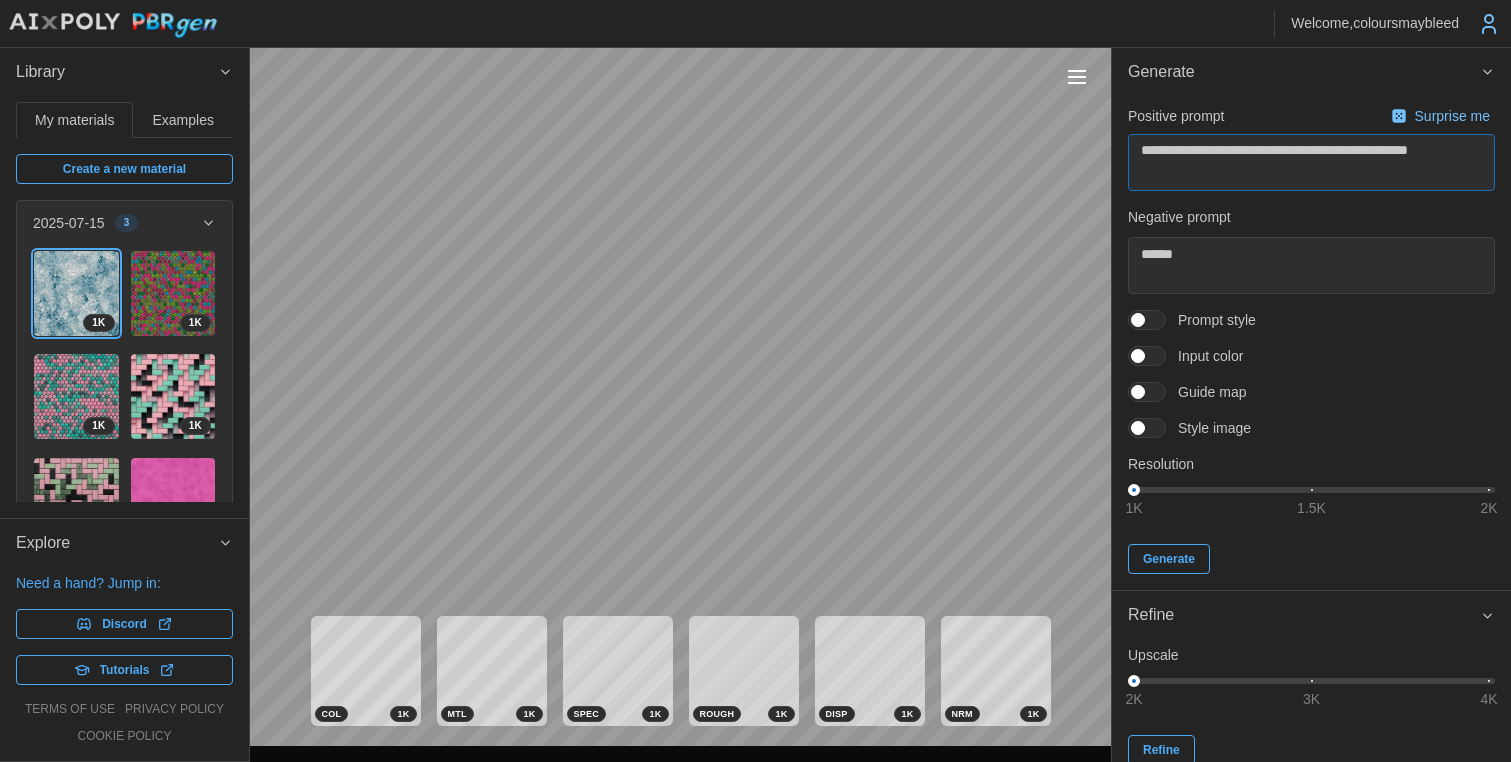 type on "**********" 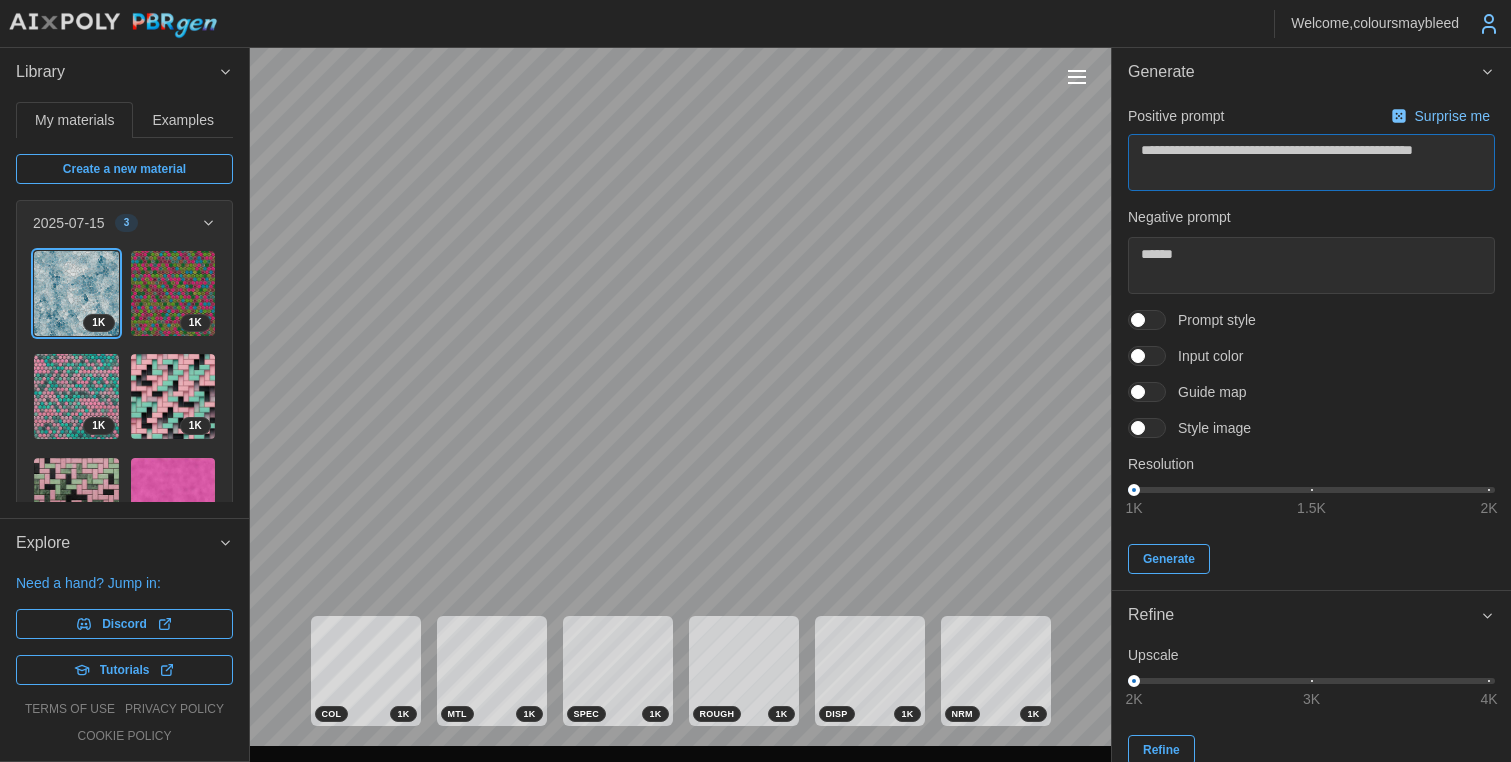 type on "**********" 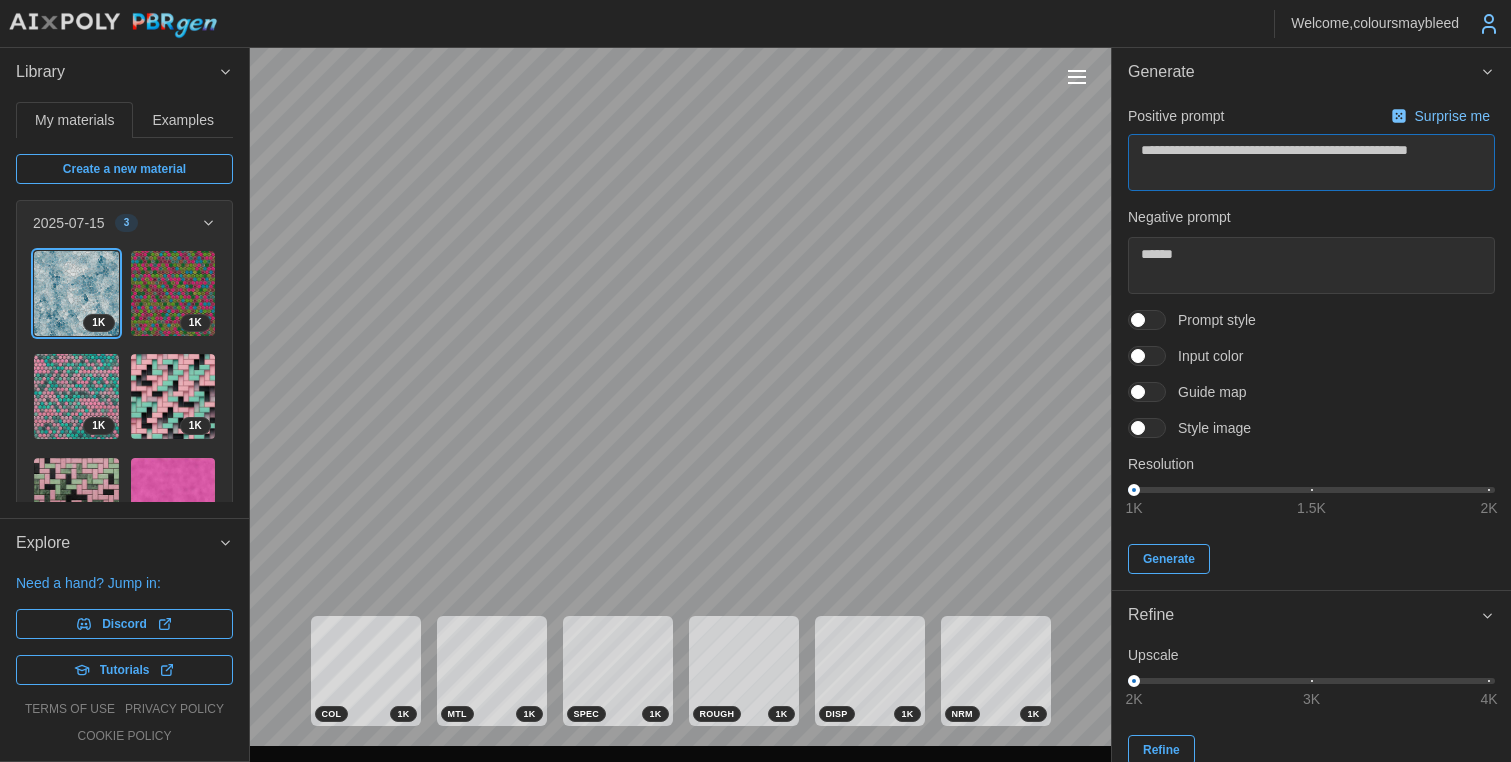 type on "**********" 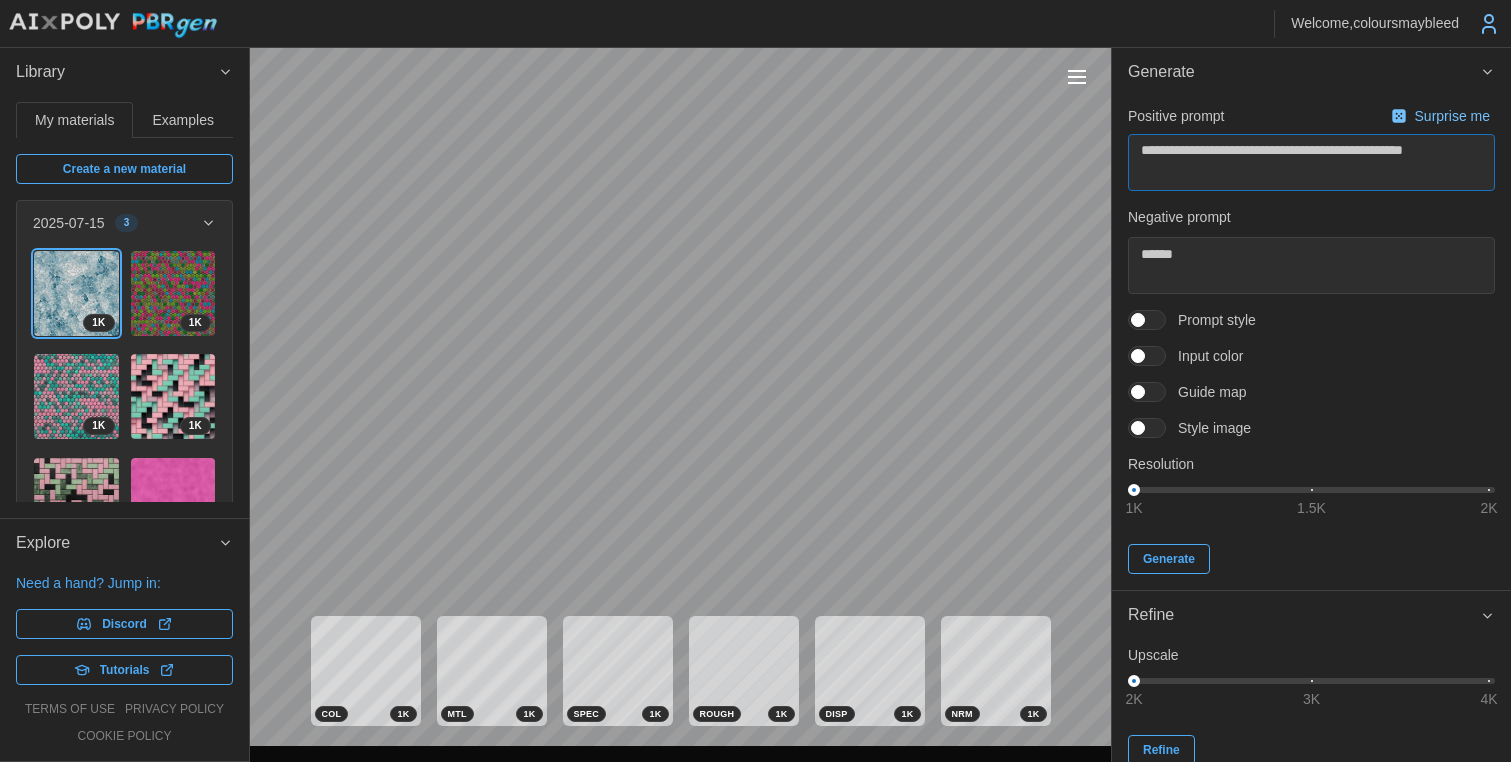 type on "**********" 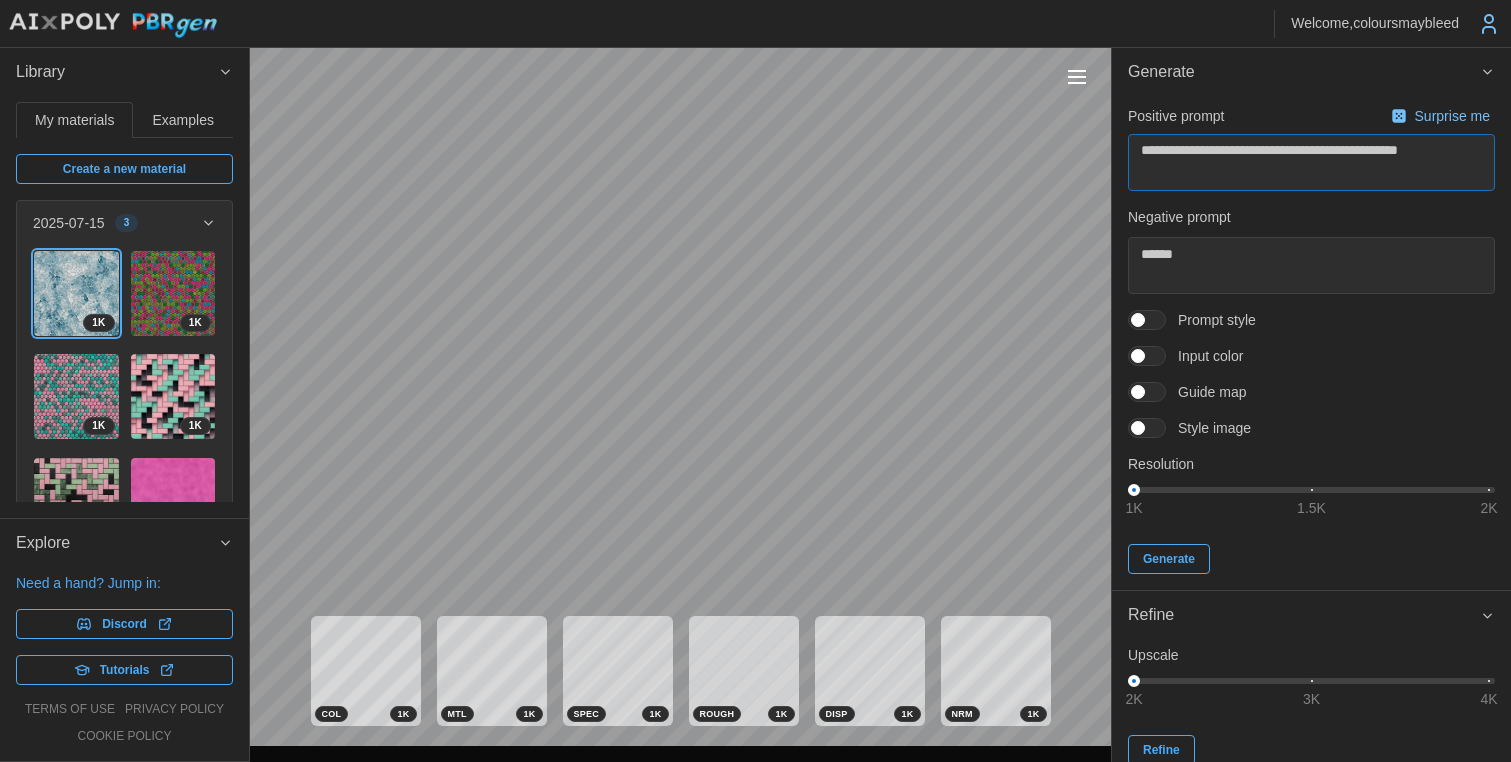 type on "**********" 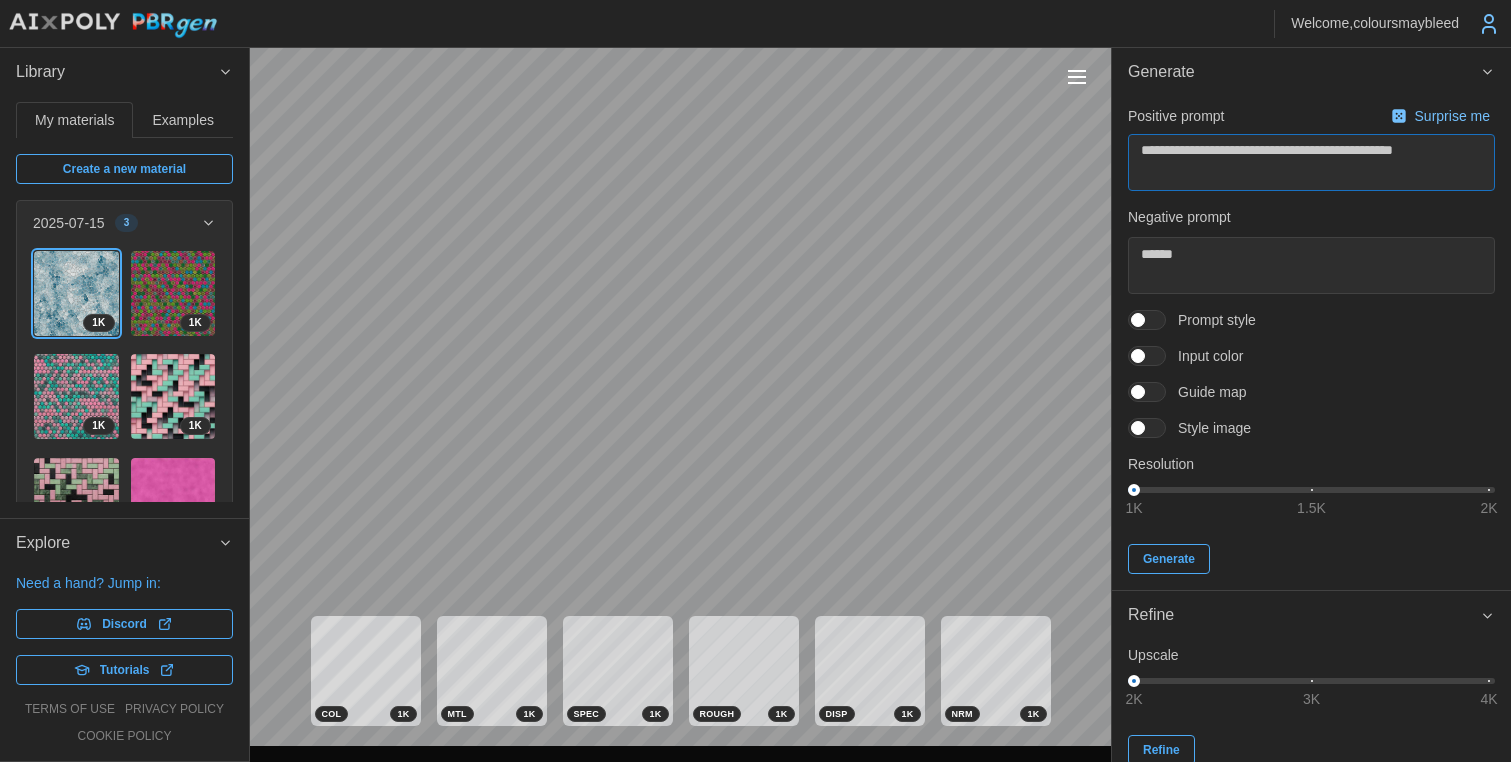 type on "**********" 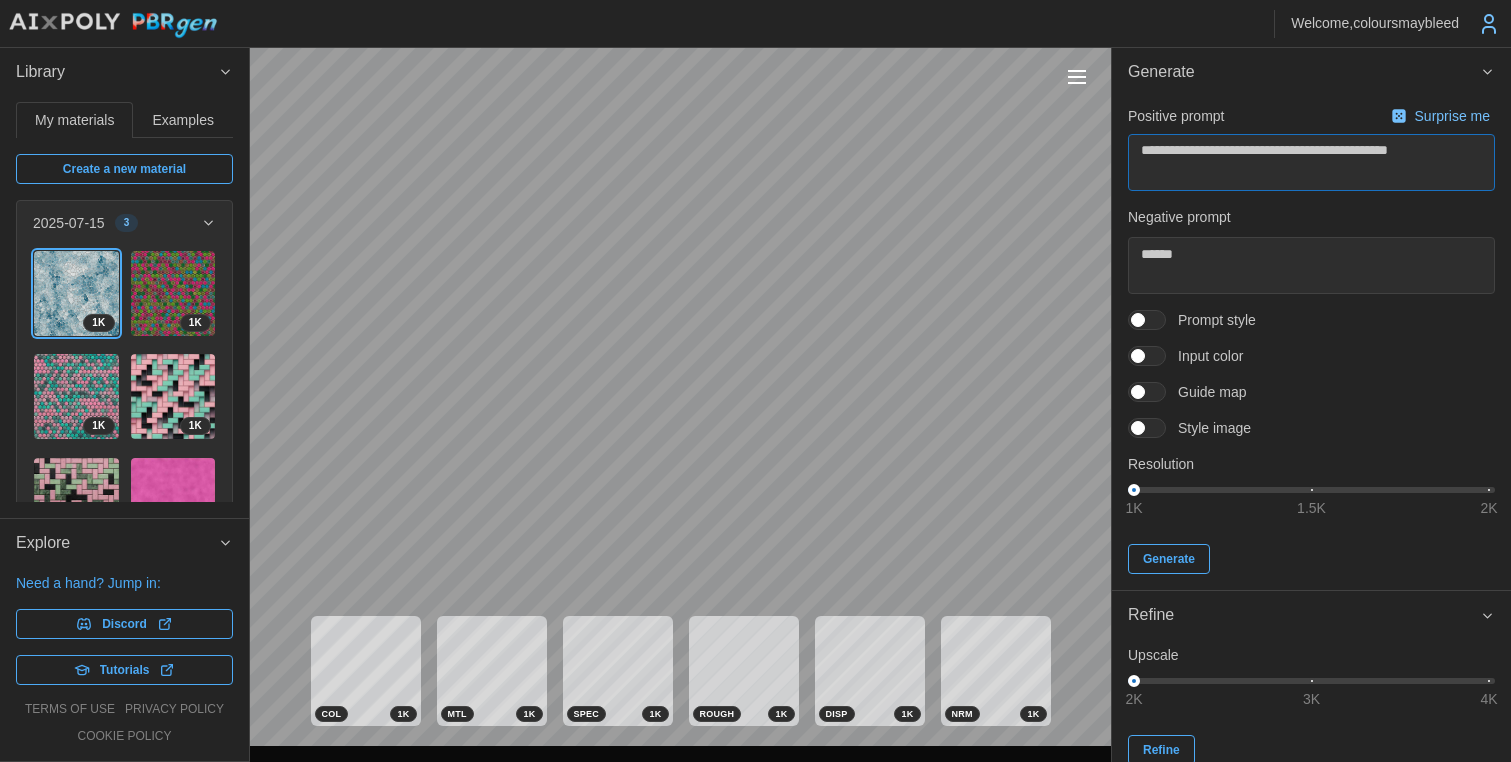 type on "**********" 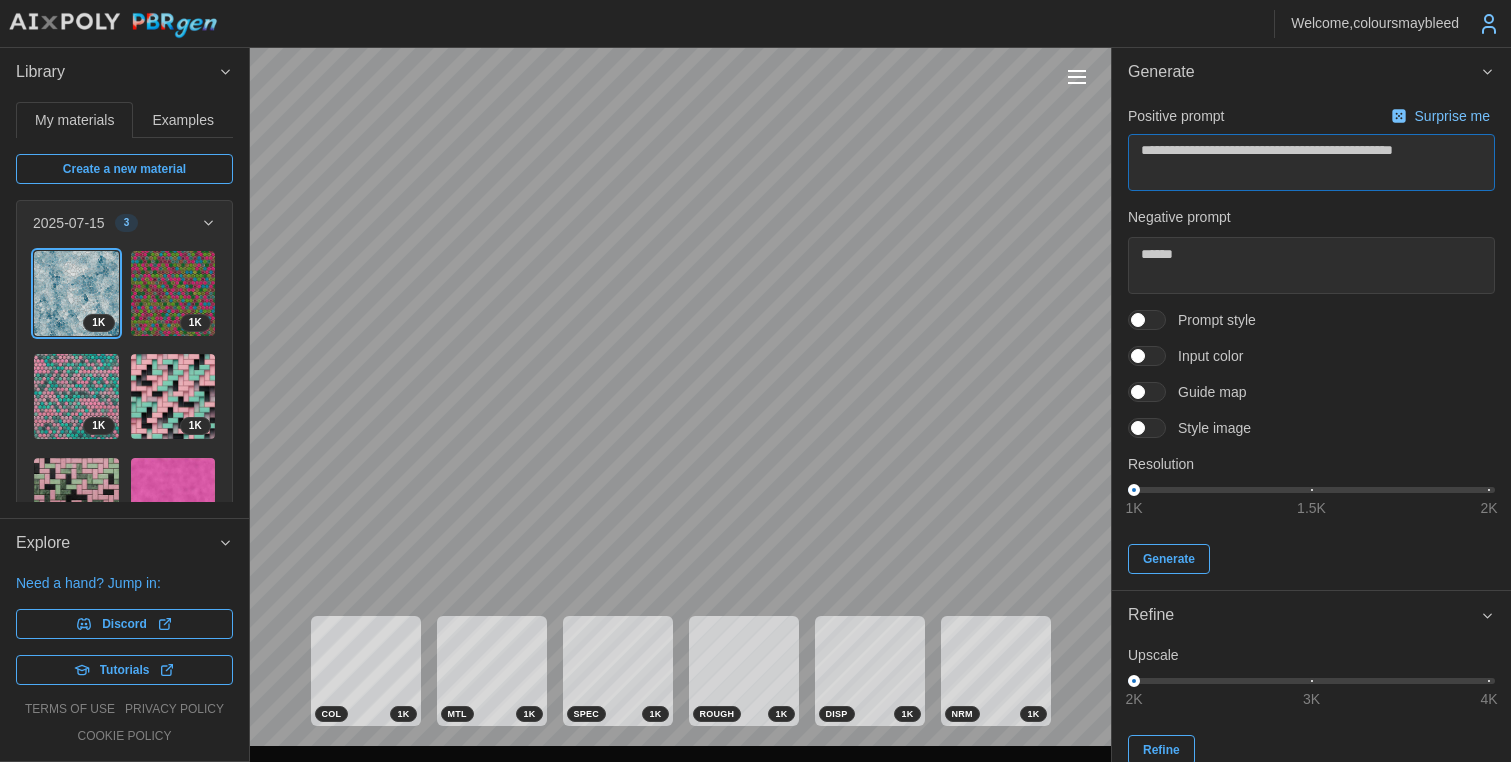 type on "**********" 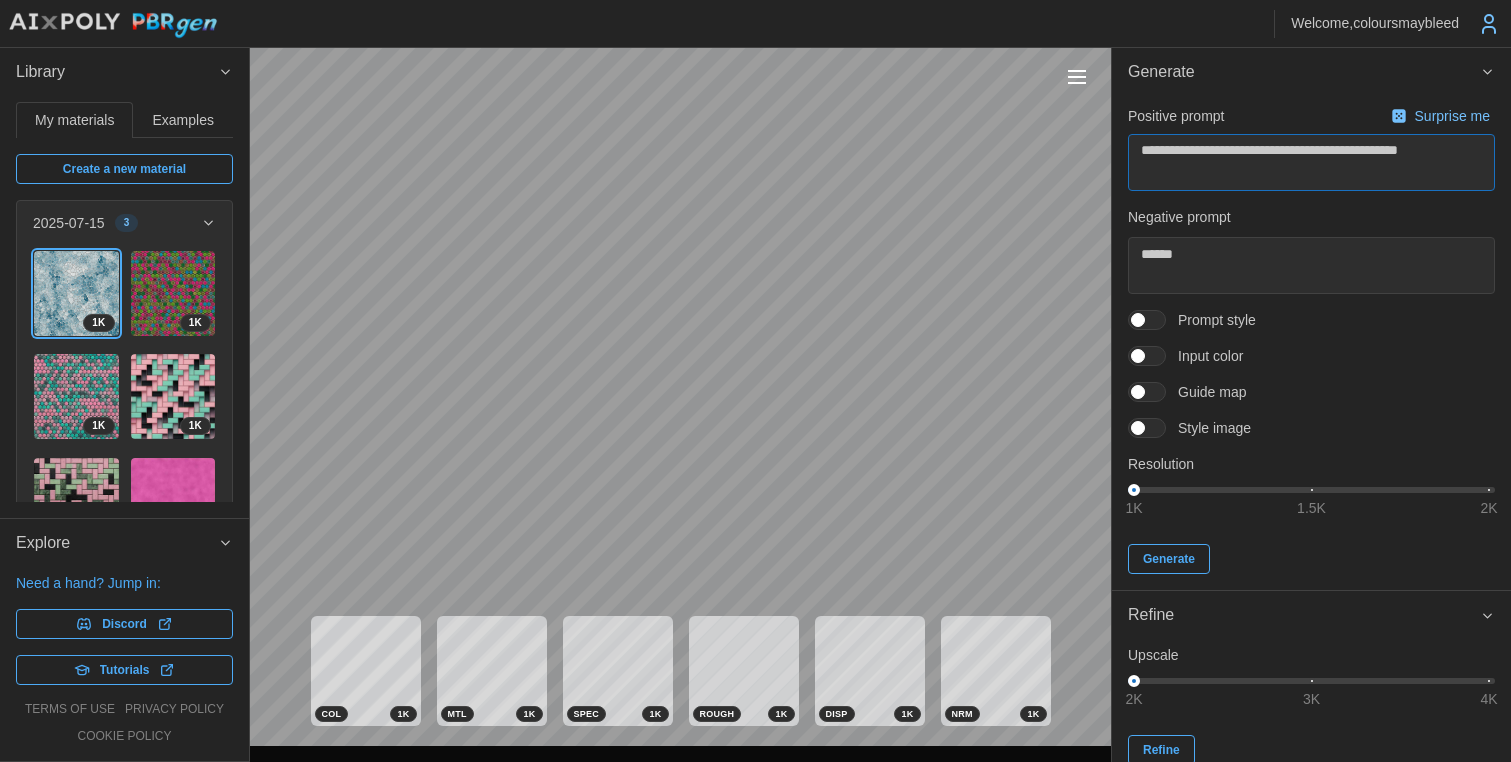 type on "**********" 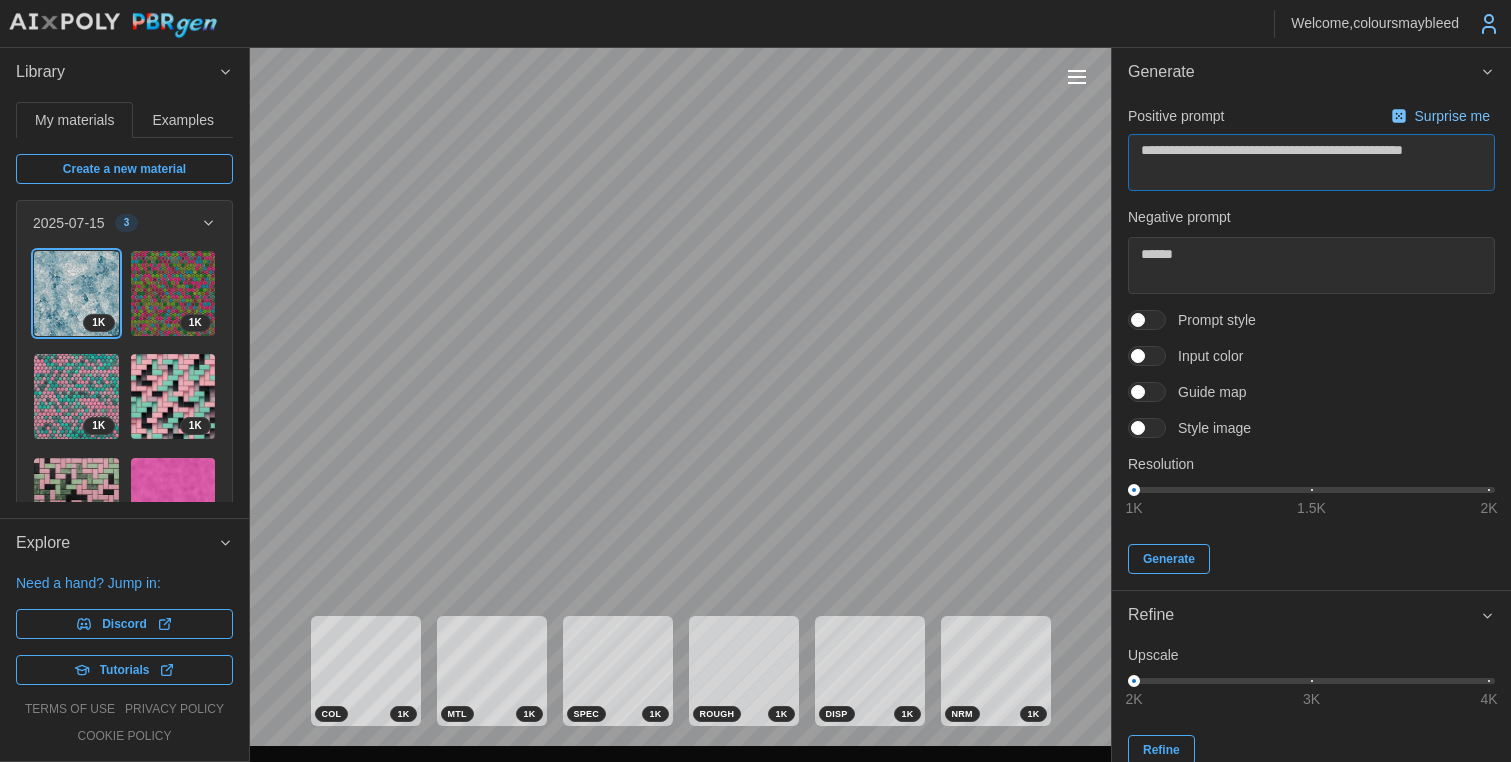 type on "**********" 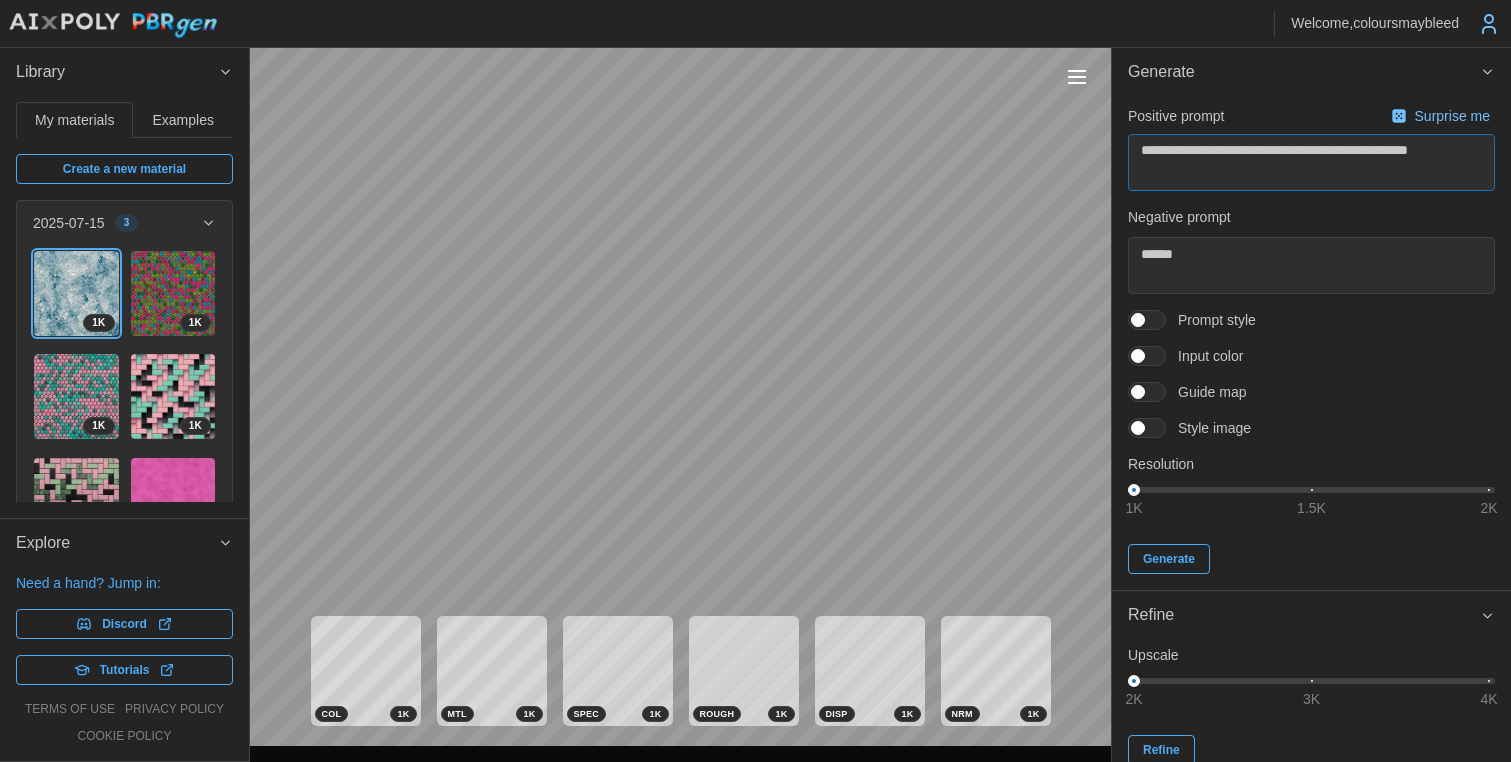 type on "**********" 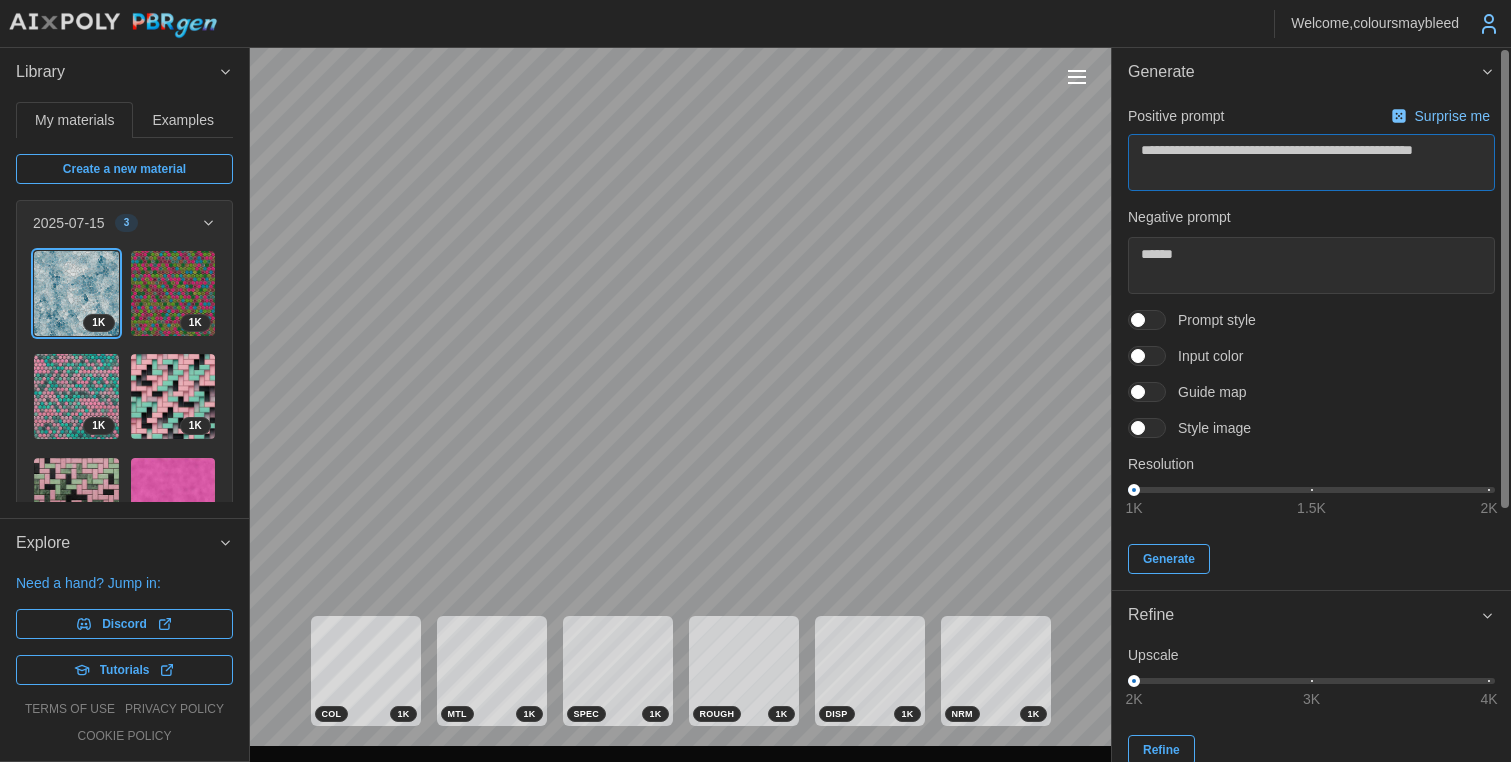 drag, startPoint x: 1243, startPoint y: 150, endPoint x: 1301, endPoint y: 151, distance: 58.00862 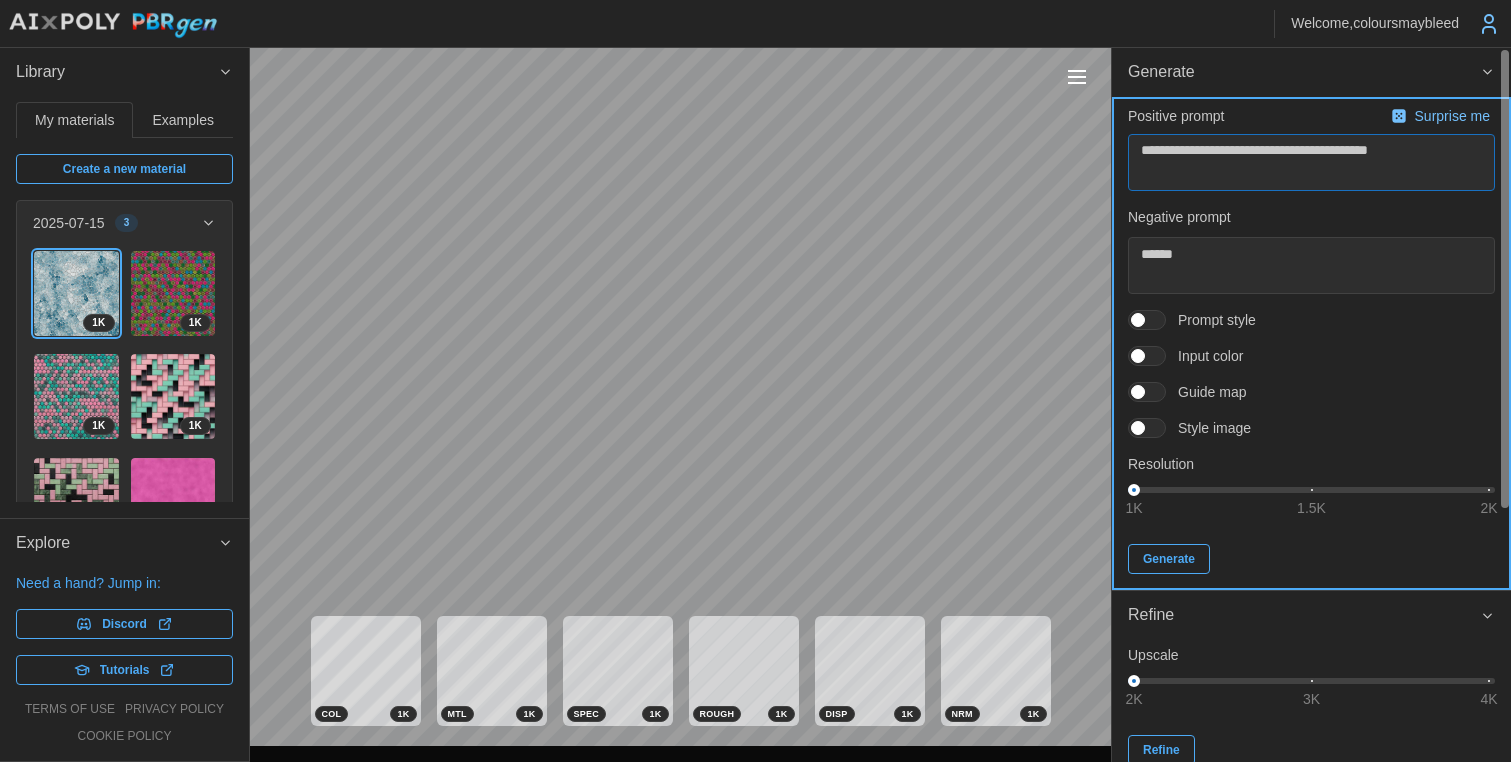 type on "**********" 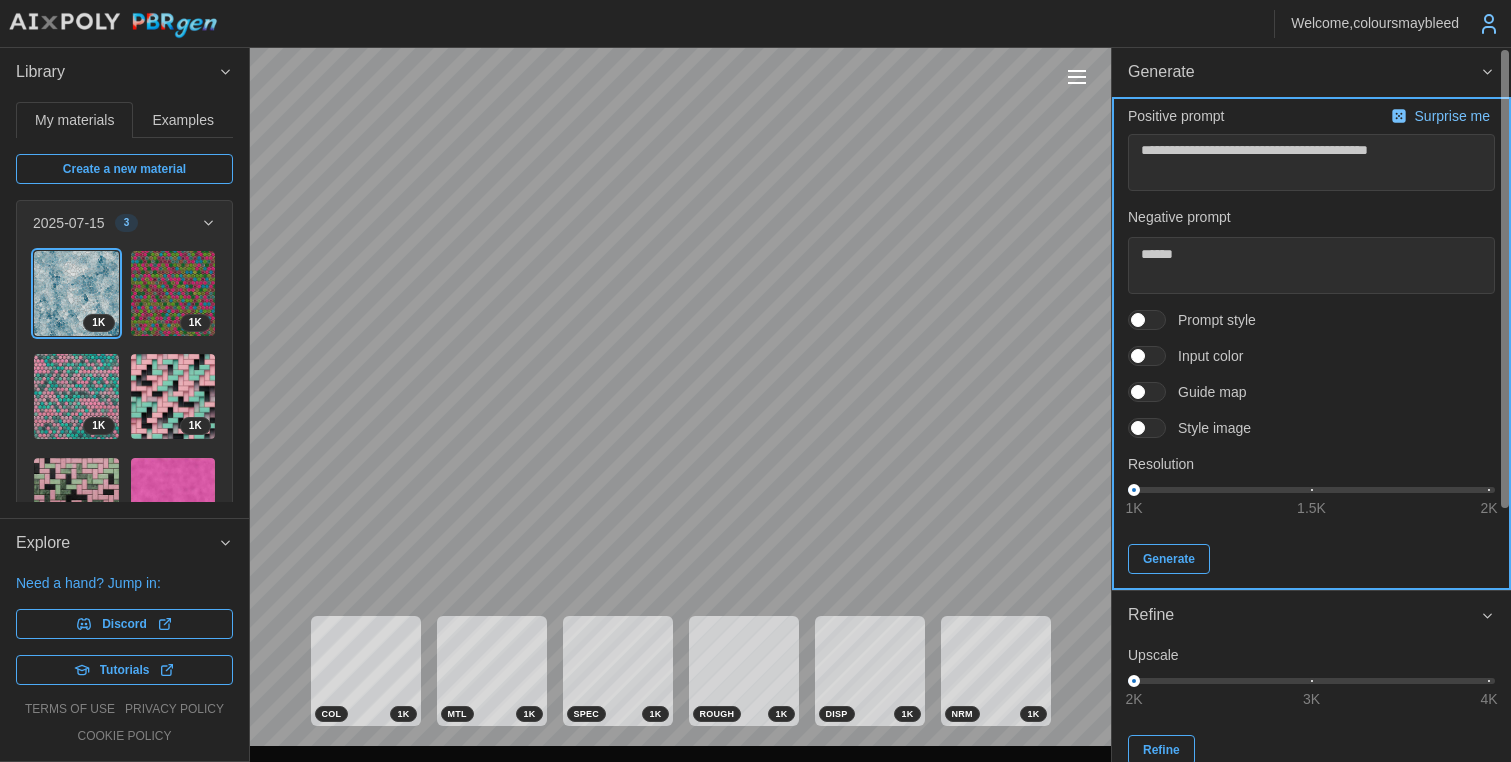 click on "Generate" at bounding box center [1169, 559] 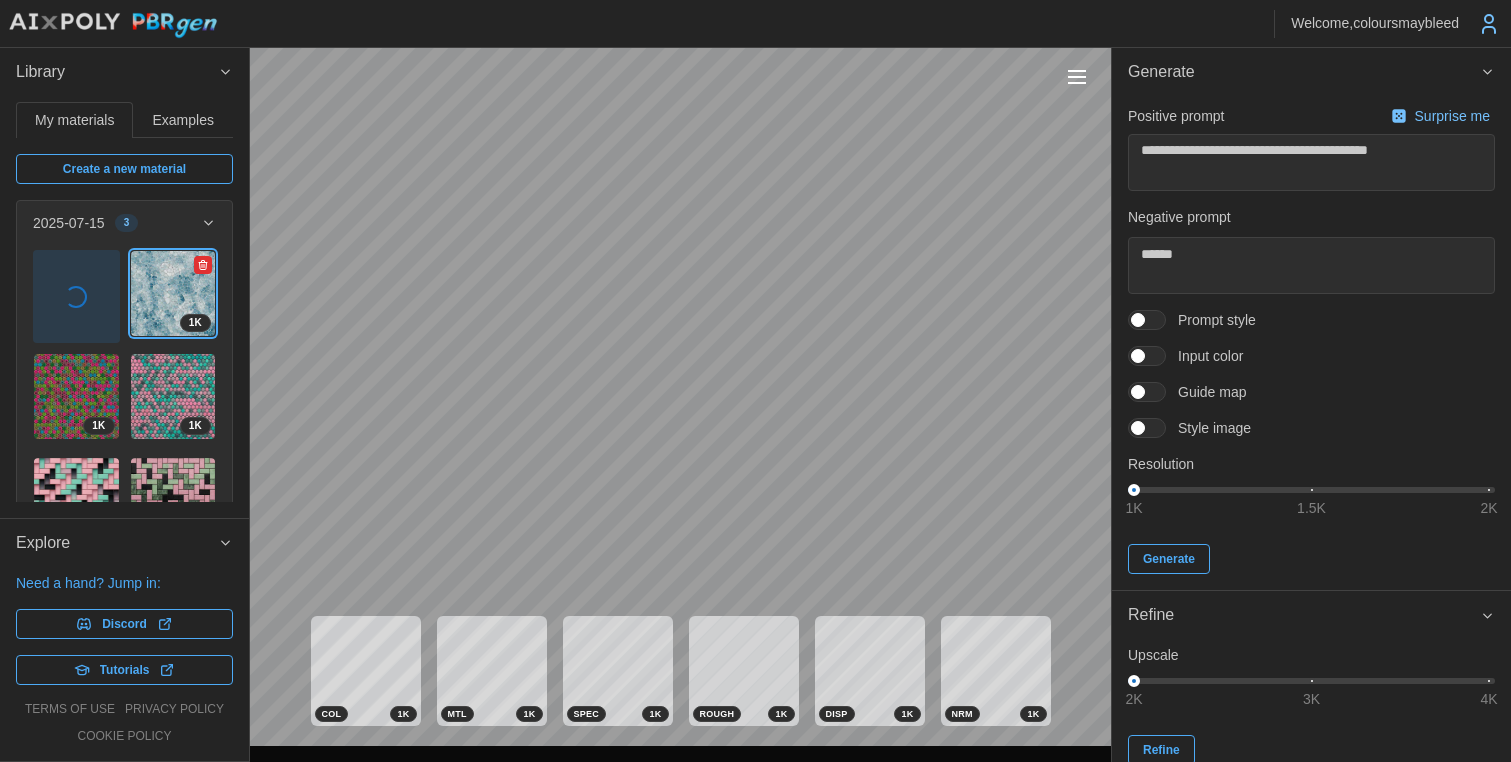 click 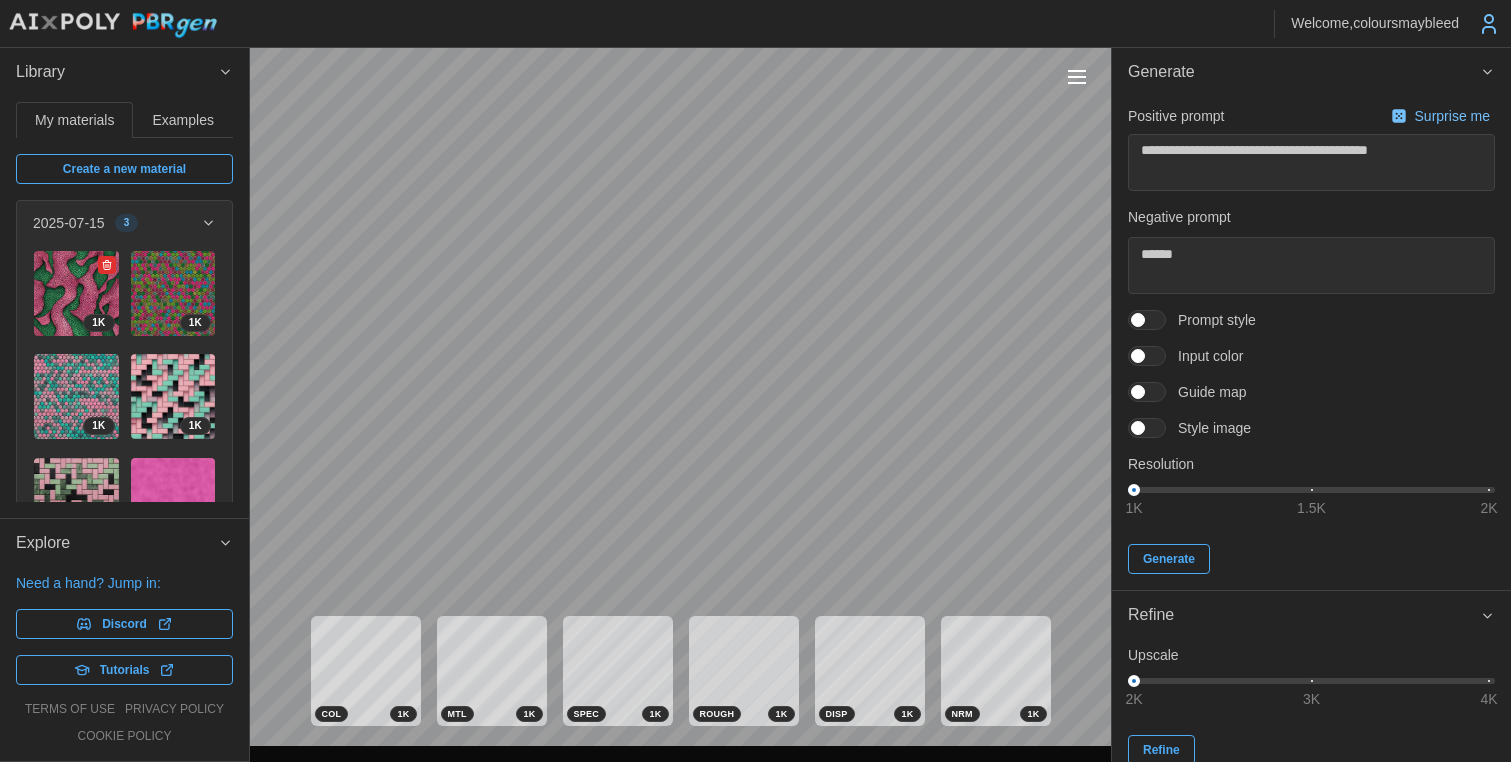 click at bounding box center [76, 293] 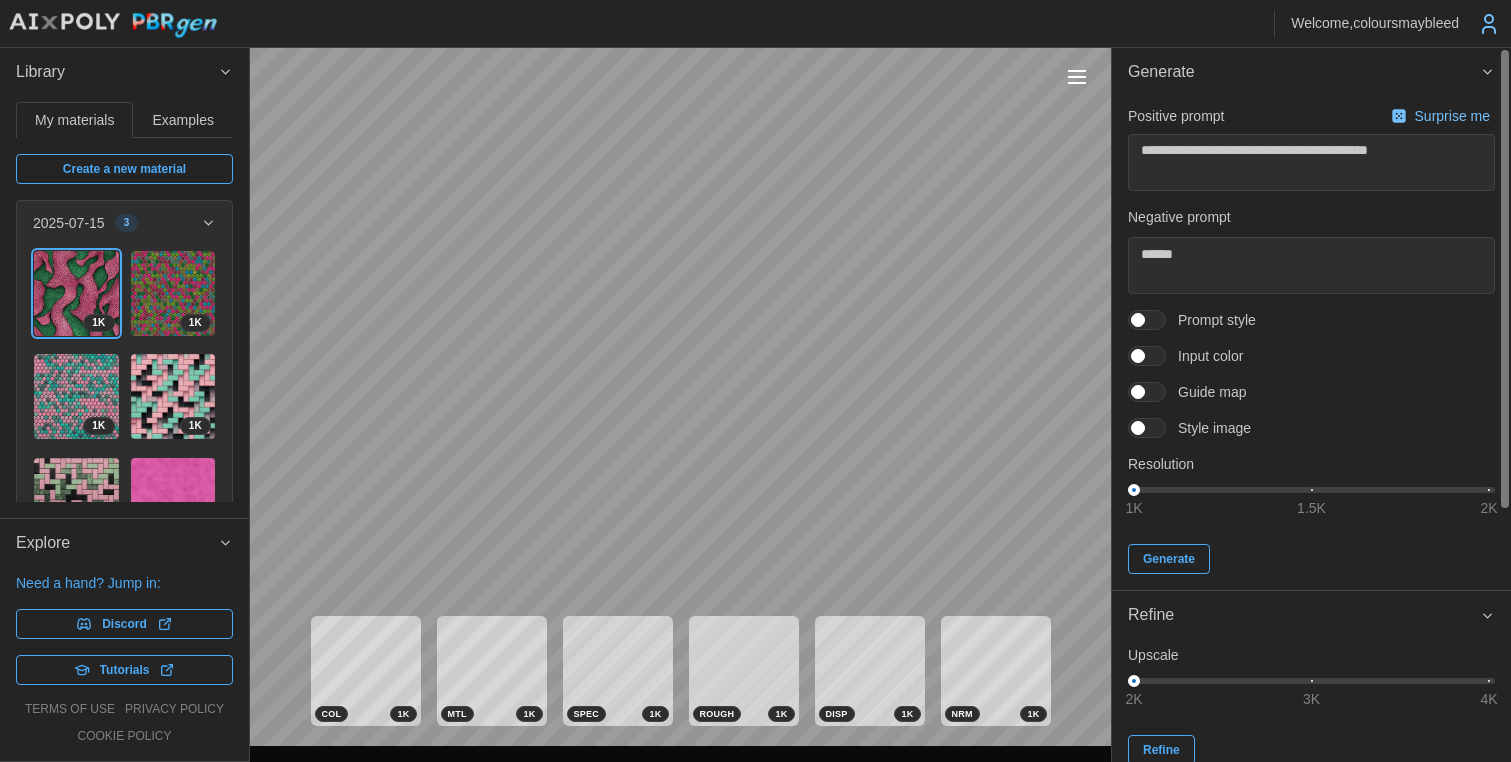 scroll, scrollTop: 394, scrollLeft: 0, axis: vertical 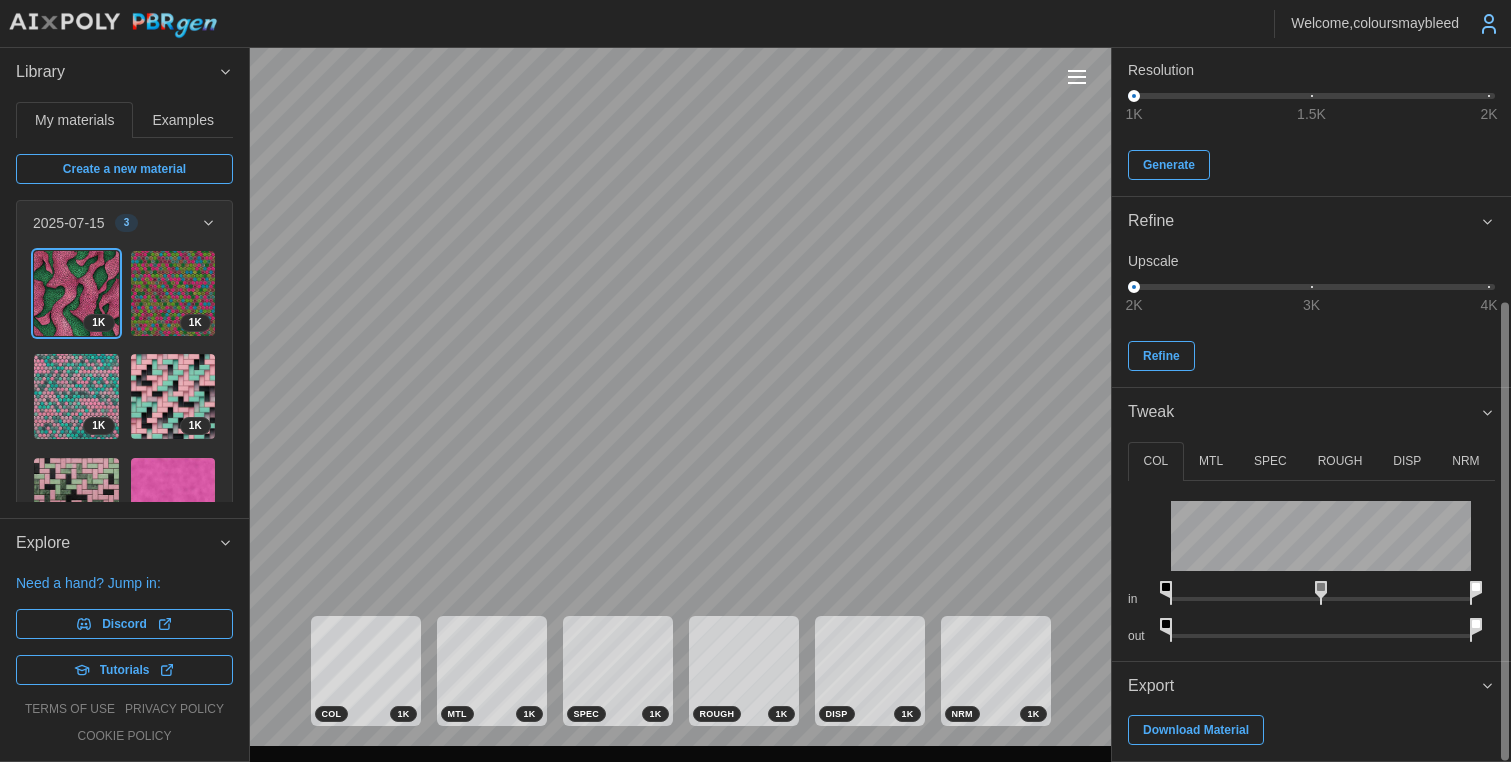 click on "ROUGH" at bounding box center [1340, 461] 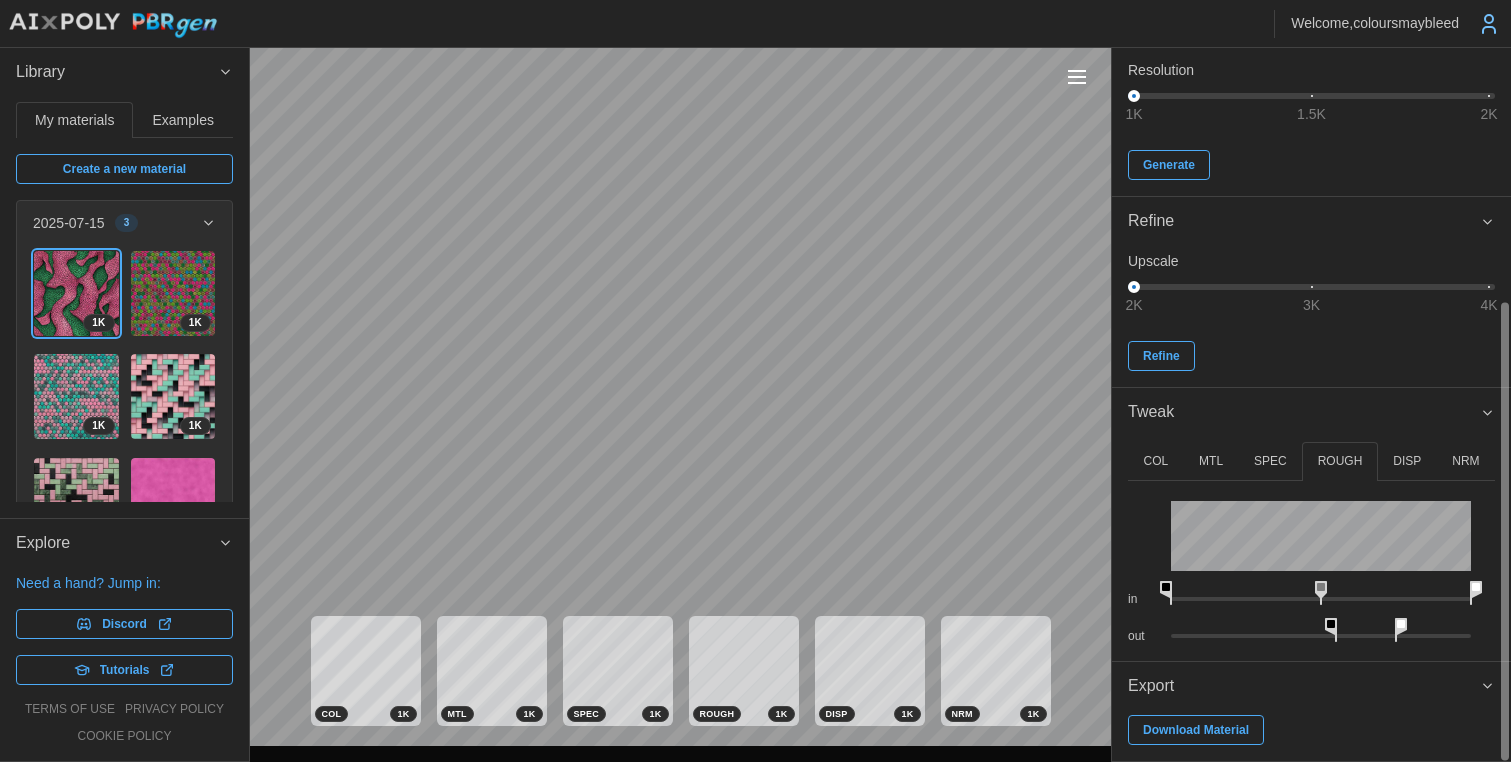 click on "DISP" at bounding box center [1407, 461] 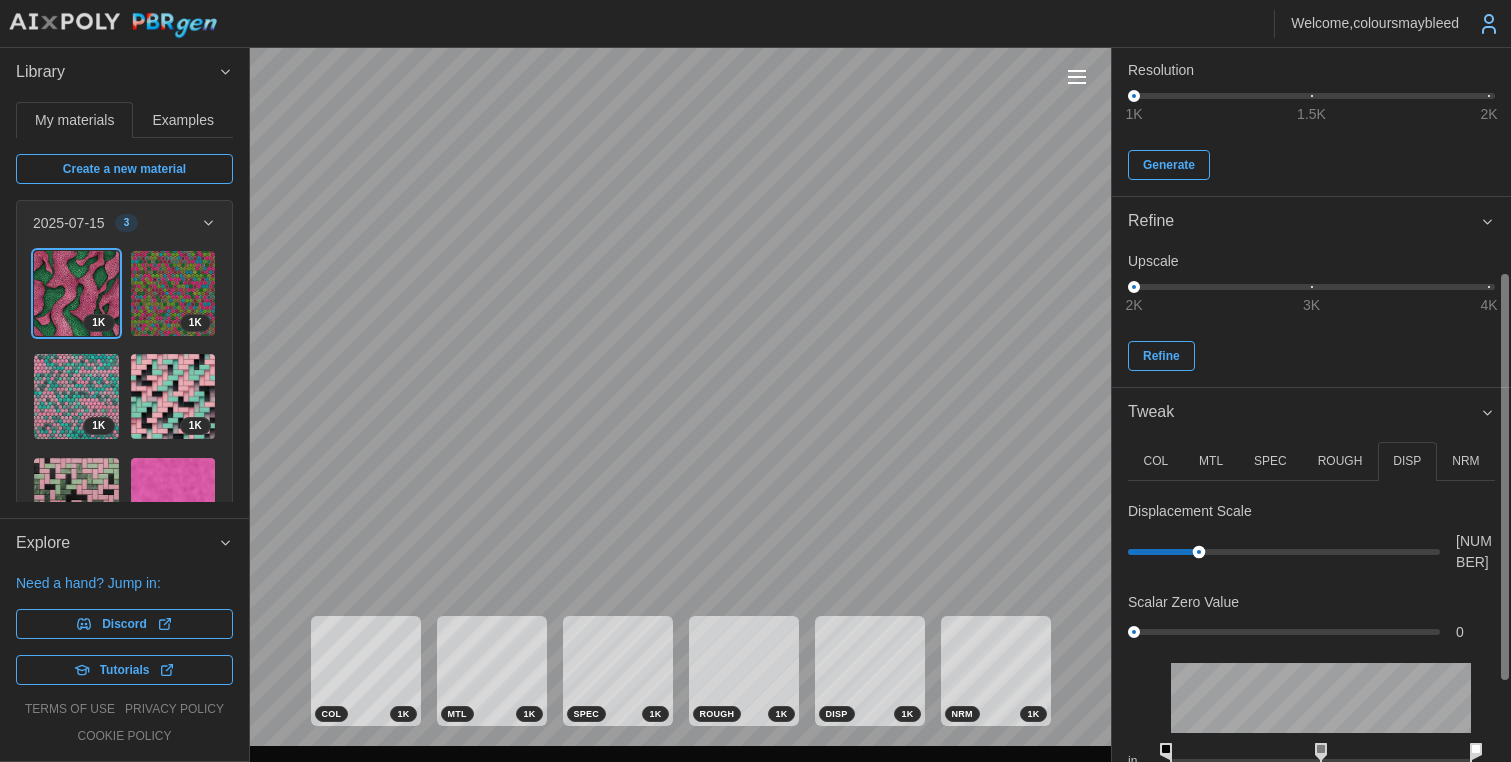 drag, startPoint x: 1145, startPoint y: 544, endPoint x: 1198, endPoint y: 538, distance: 53.338543 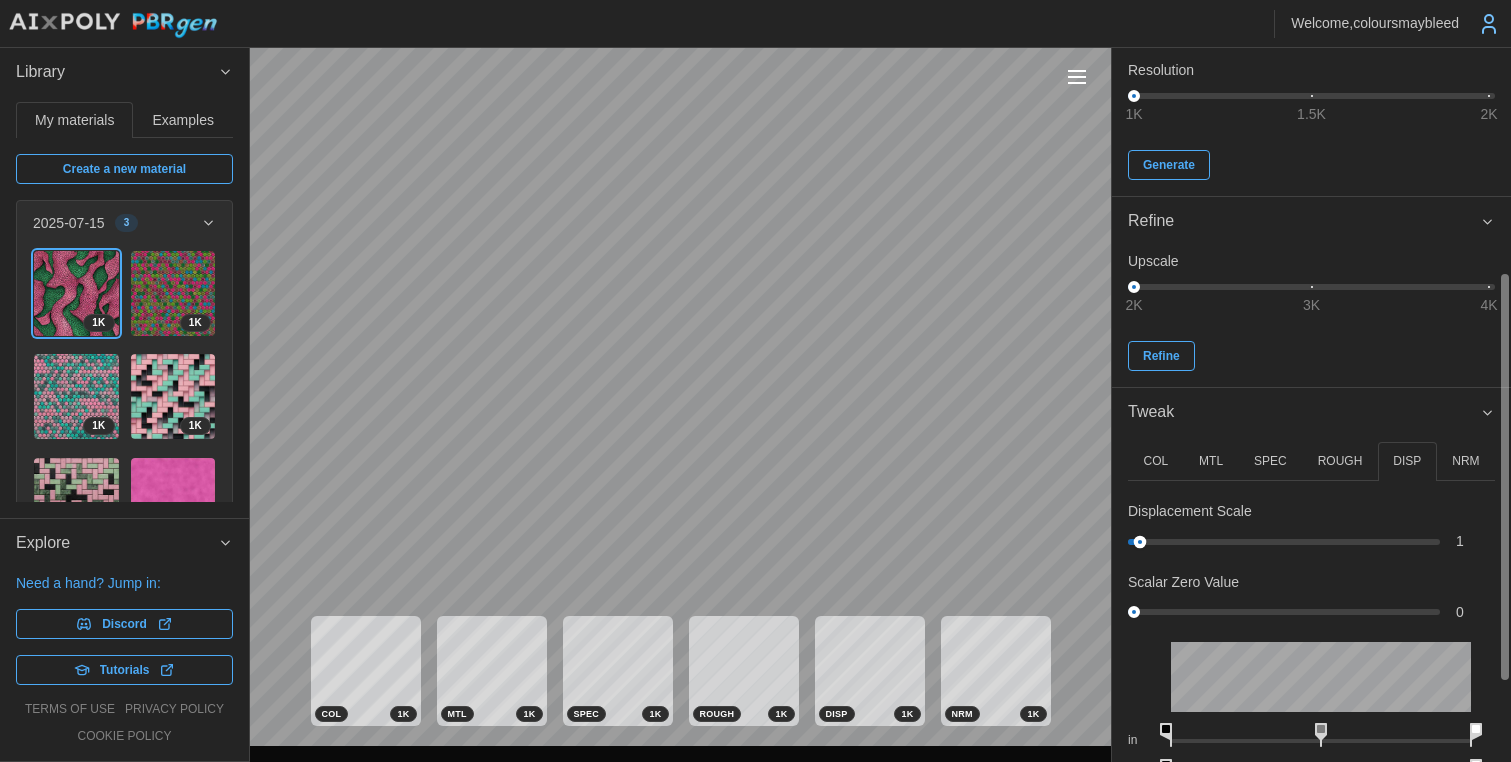 drag, startPoint x: 1196, startPoint y: 540, endPoint x: 1140, endPoint y: 540, distance: 56 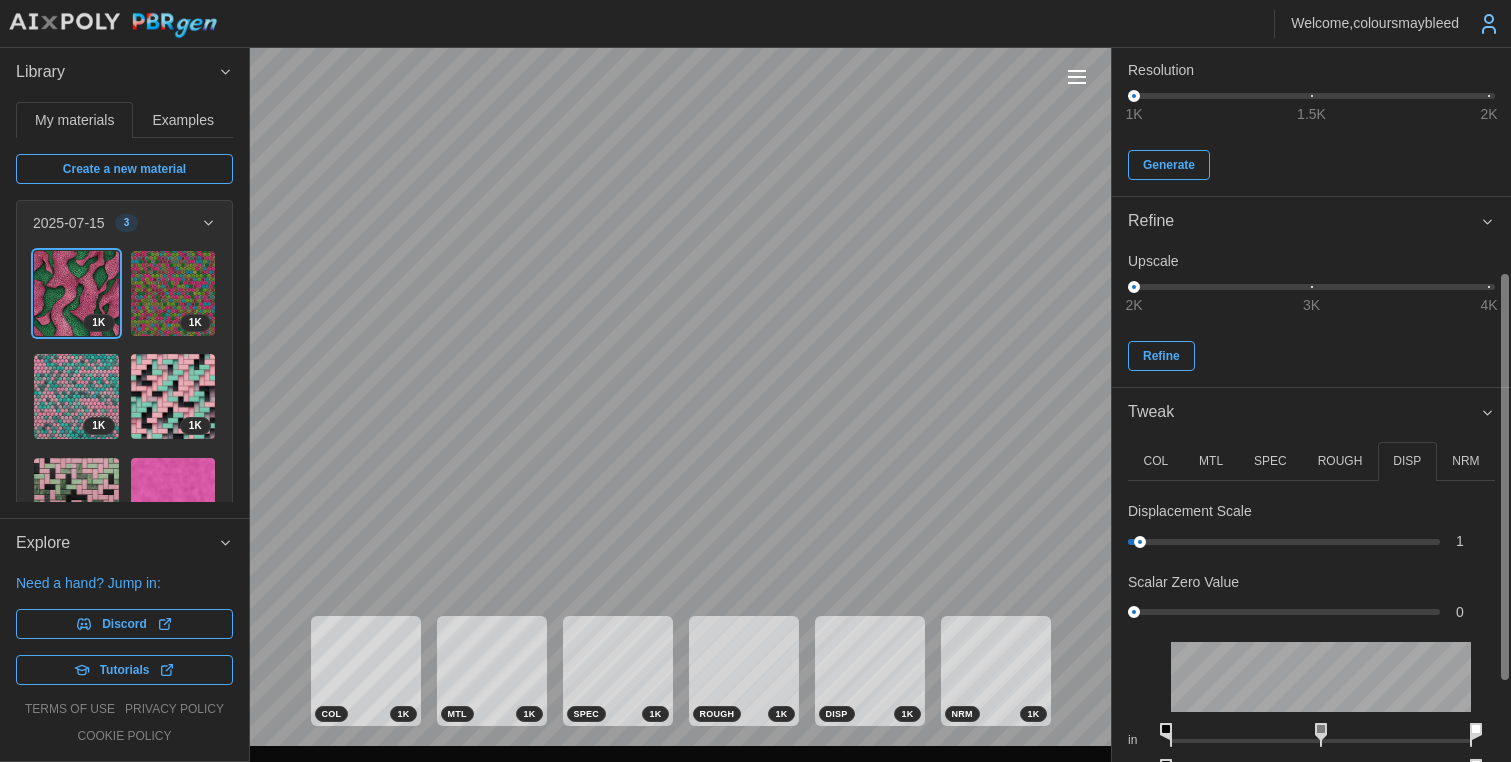 click on "NRM" at bounding box center [1466, 461] 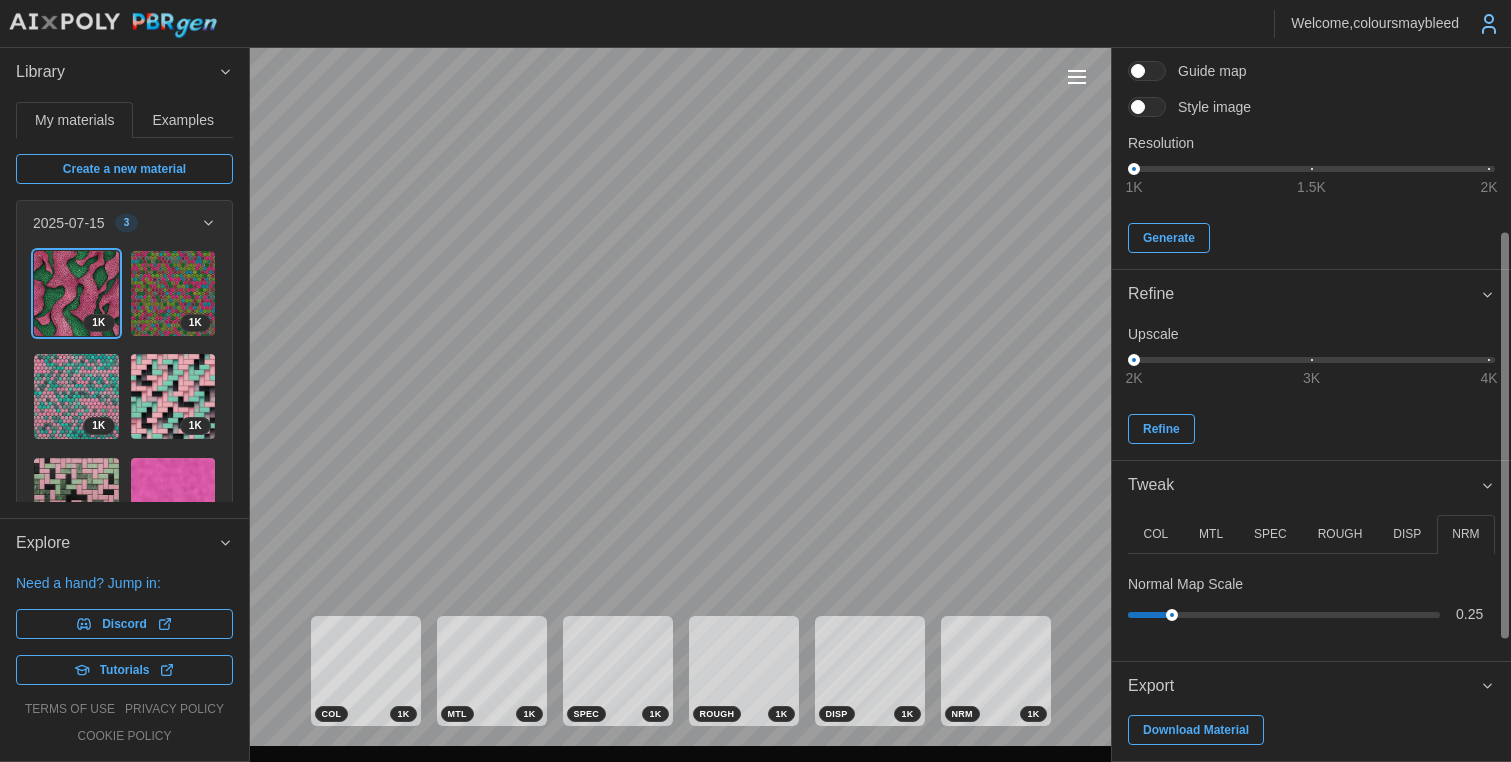scroll, scrollTop: 321, scrollLeft: 0, axis: vertical 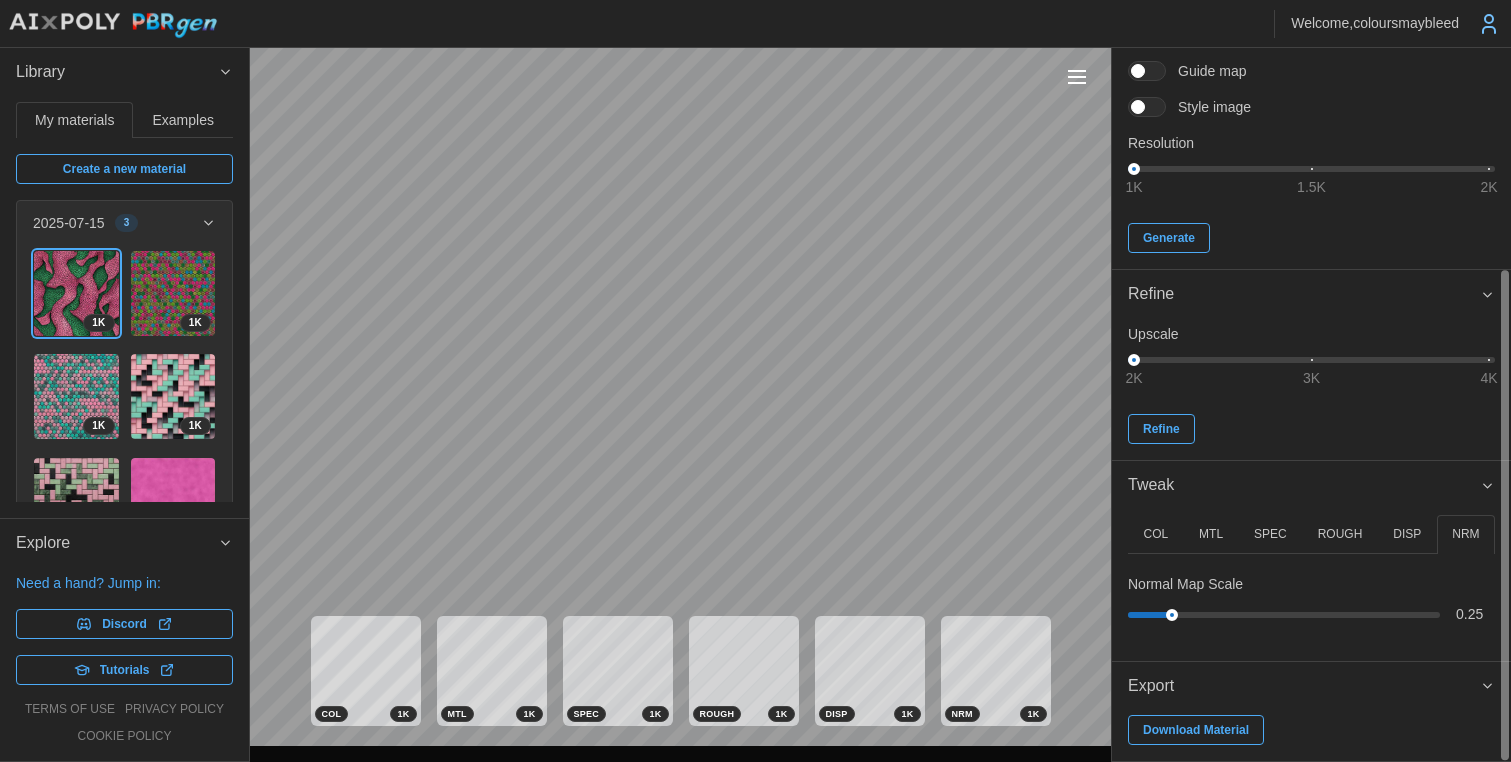 click on "ROUGH" at bounding box center [1340, 534] 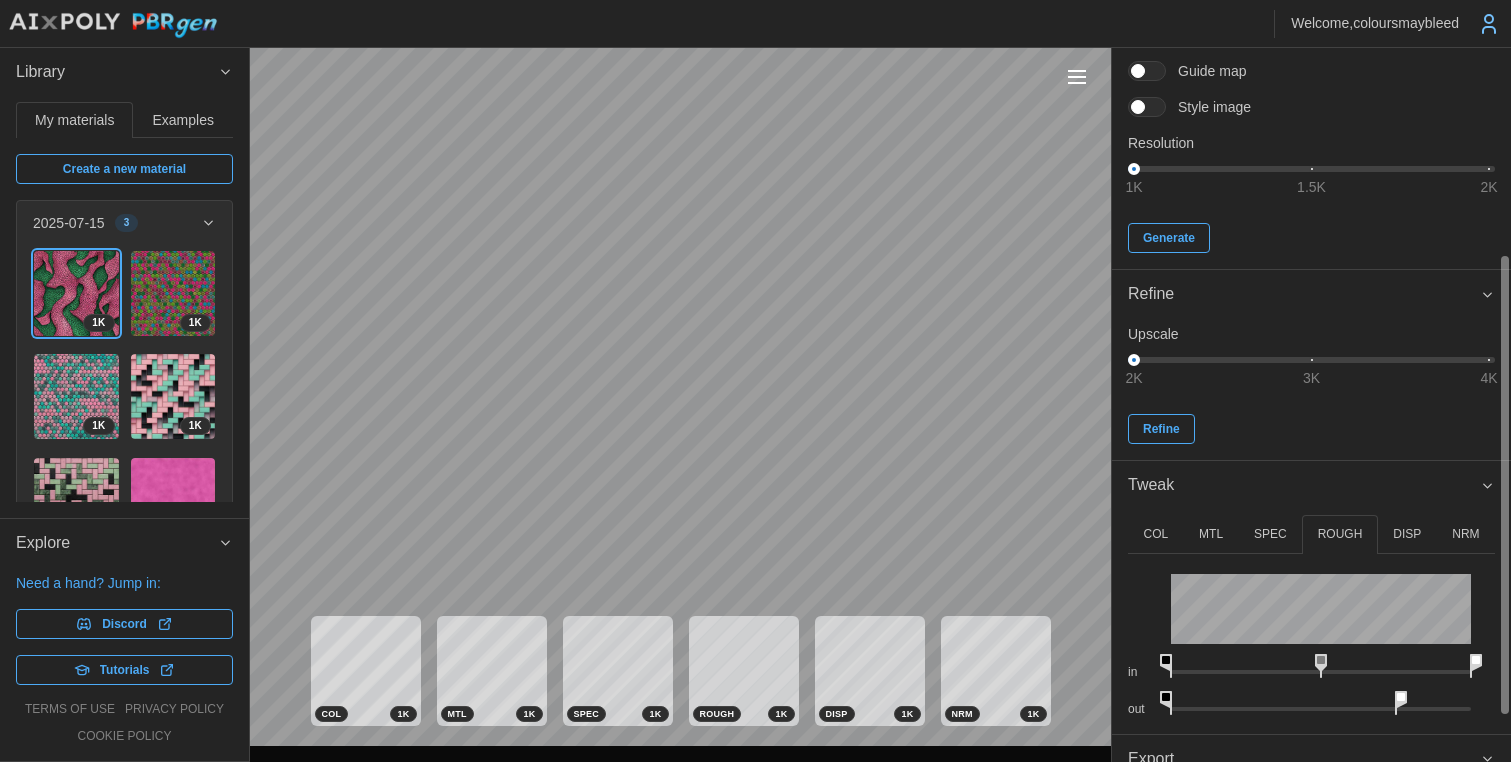 drag, startPoint x: 1331, startPoint y: 701, endPoint x: 1118, endPoint y: 706, distance: 213.05867 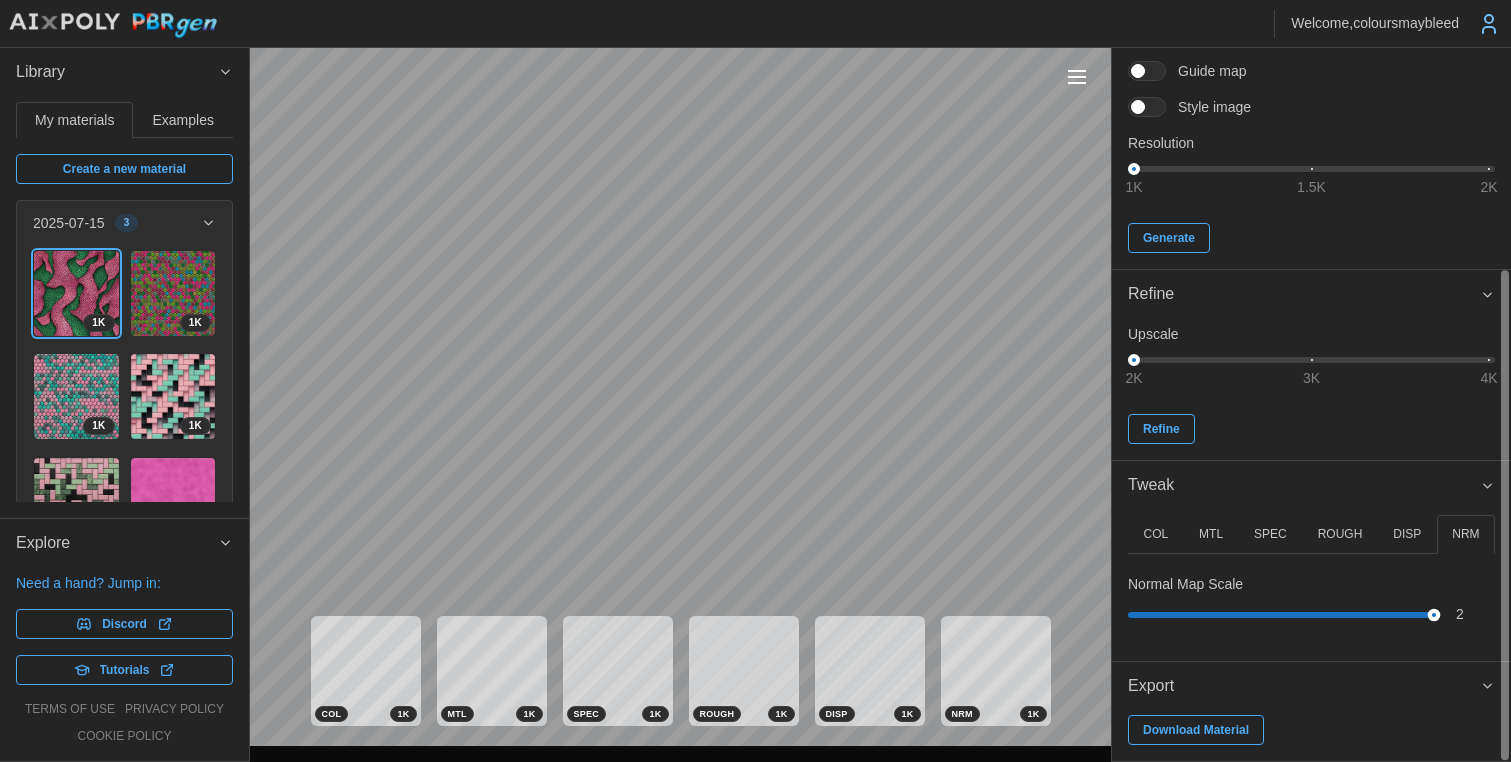 drag, startPoint x: 1174, startPoint y: 614, endPoint x: 1131, endPoint y: 514, distance: 108.85311 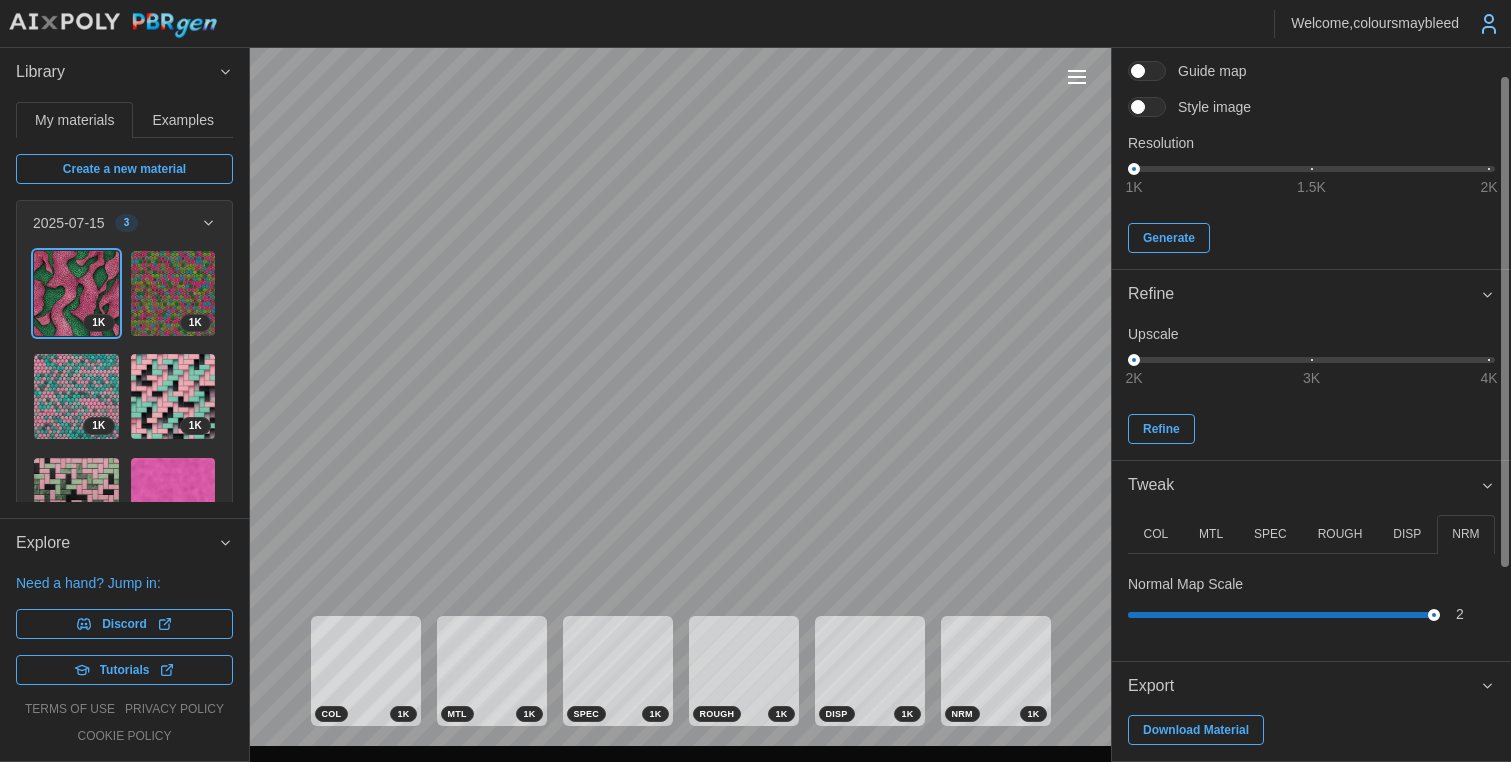 scroll, scrollTop: 0, scrollLeft: 0, axis: both 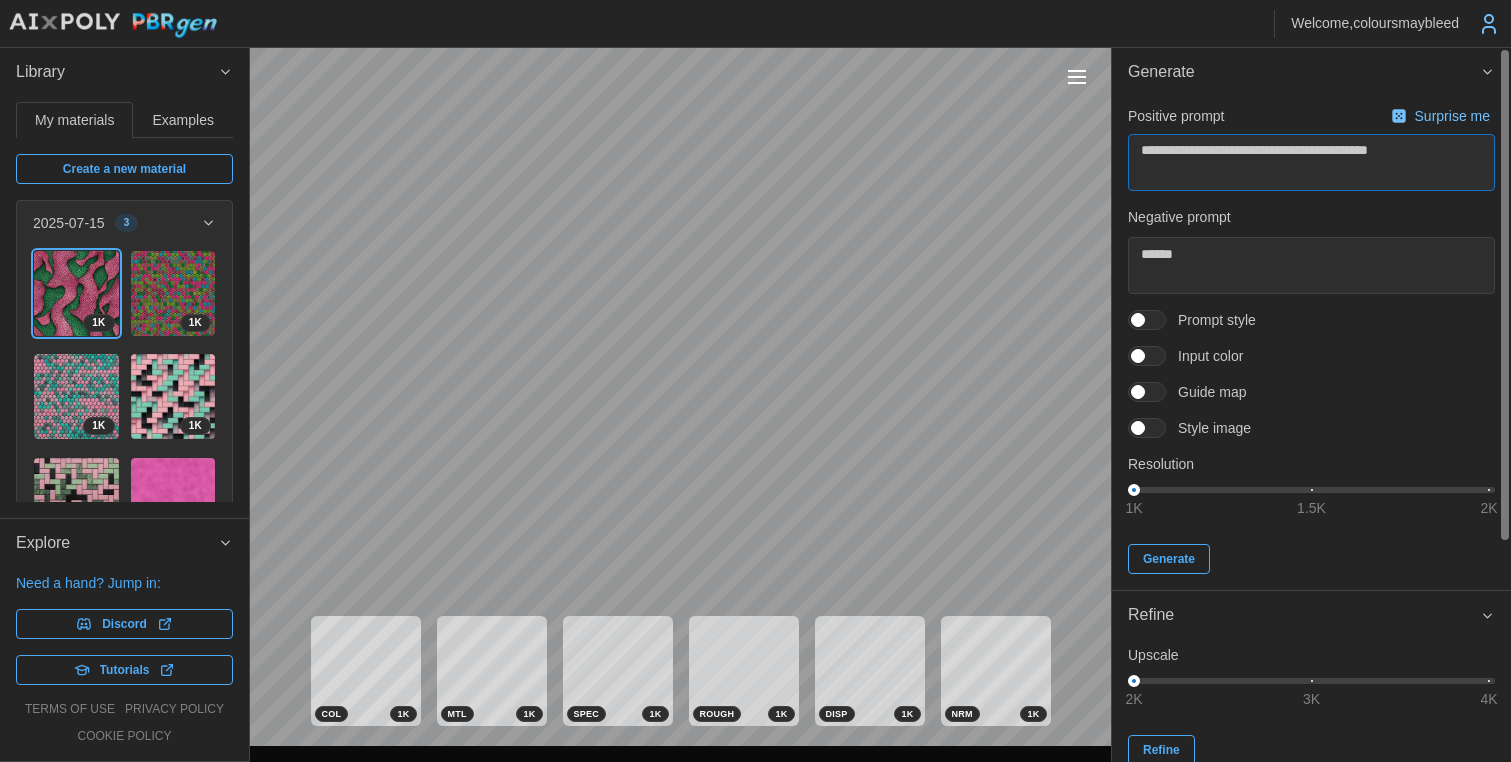 drag, startPoint x: 1373, startPoint y: 152, endPoint x: 1600, endPoint y: 165, distance: 227.37195 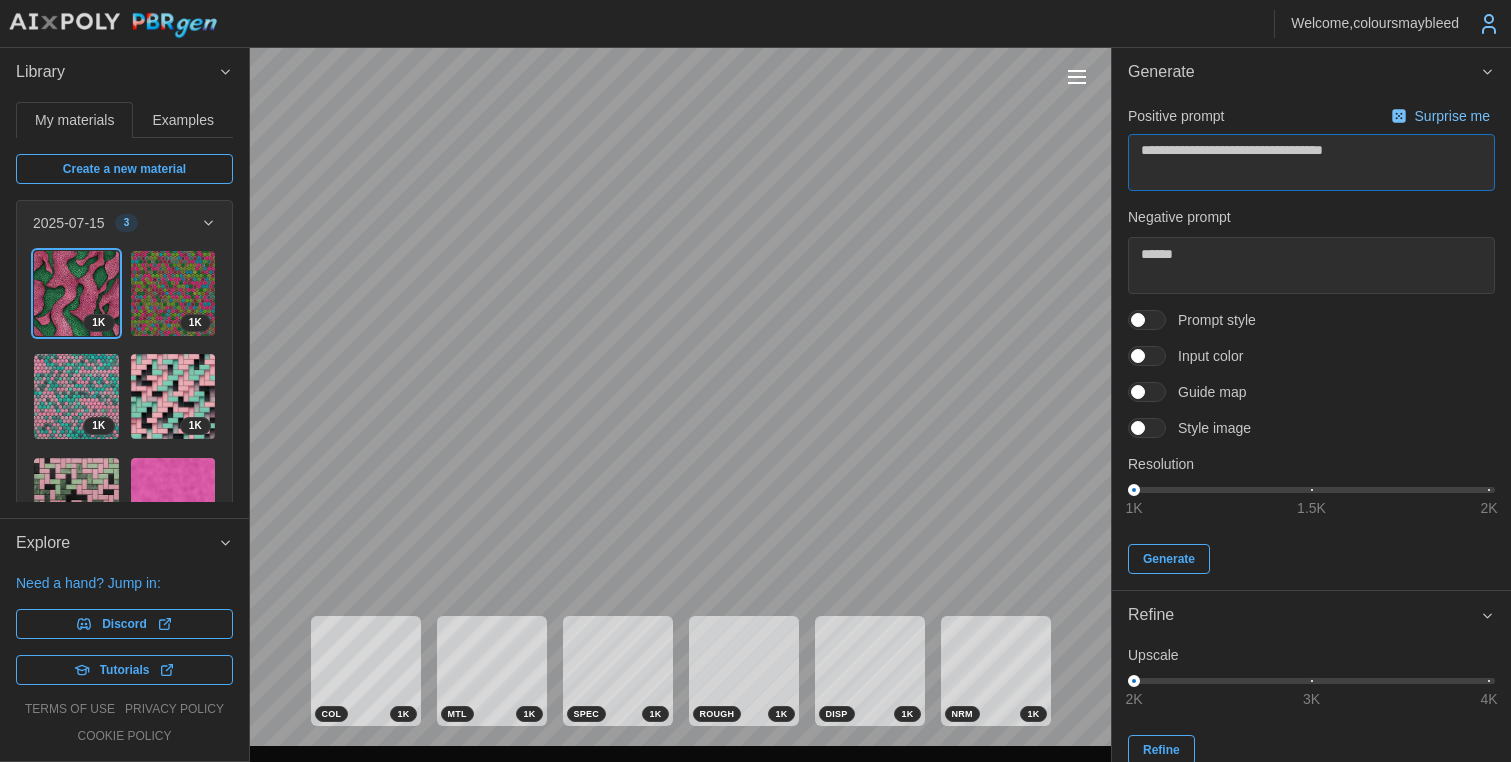 type on "**********" 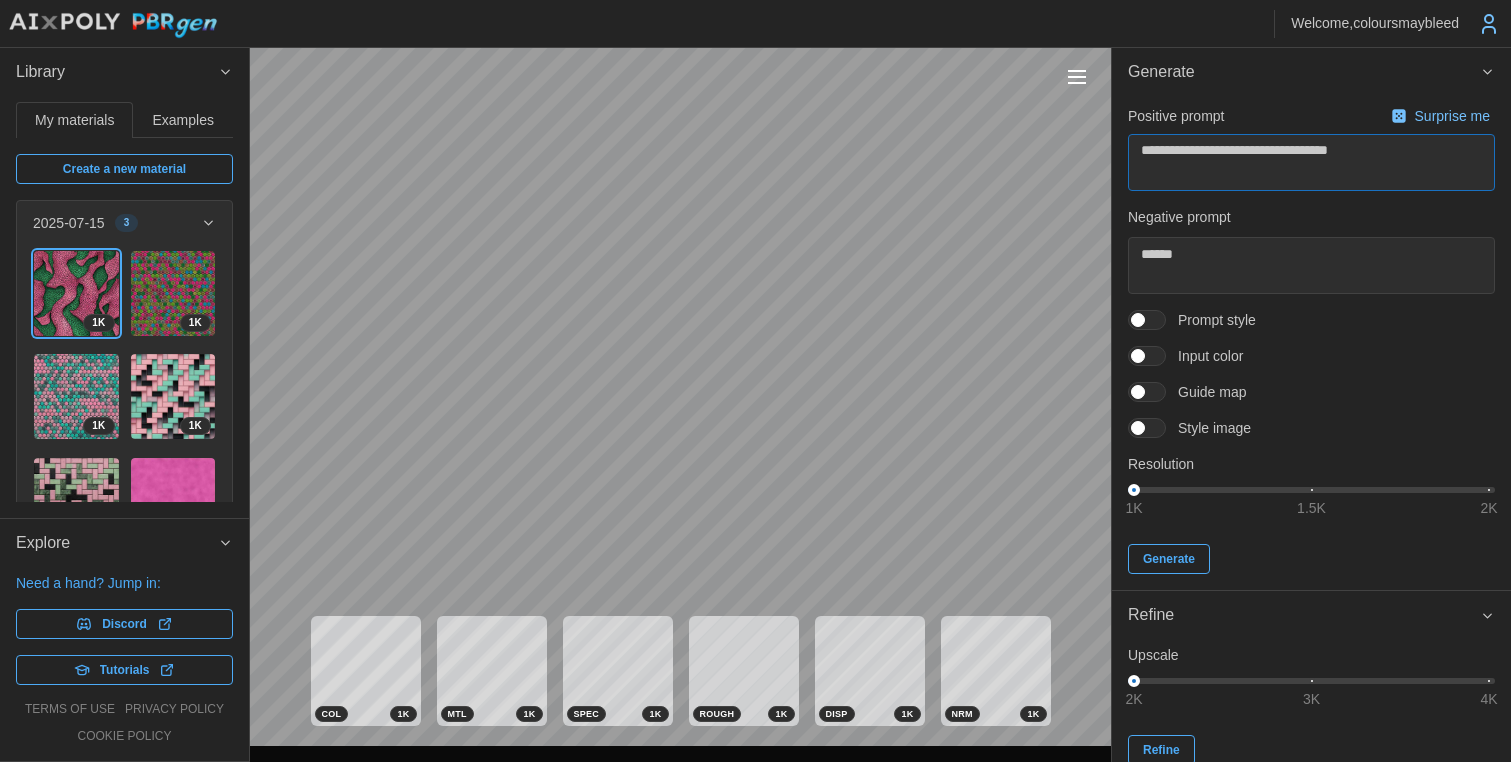 type on "**********" 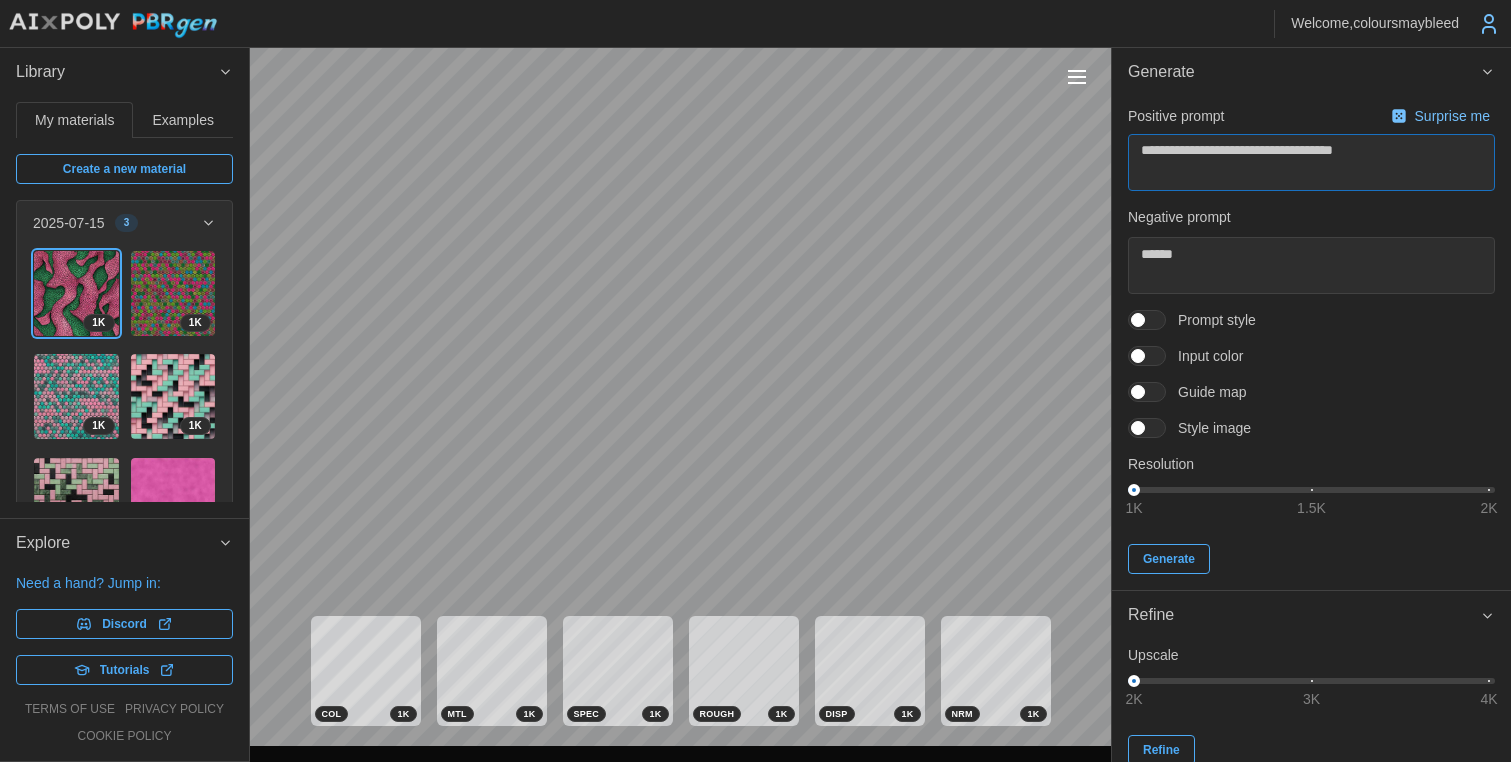 type on "**********" 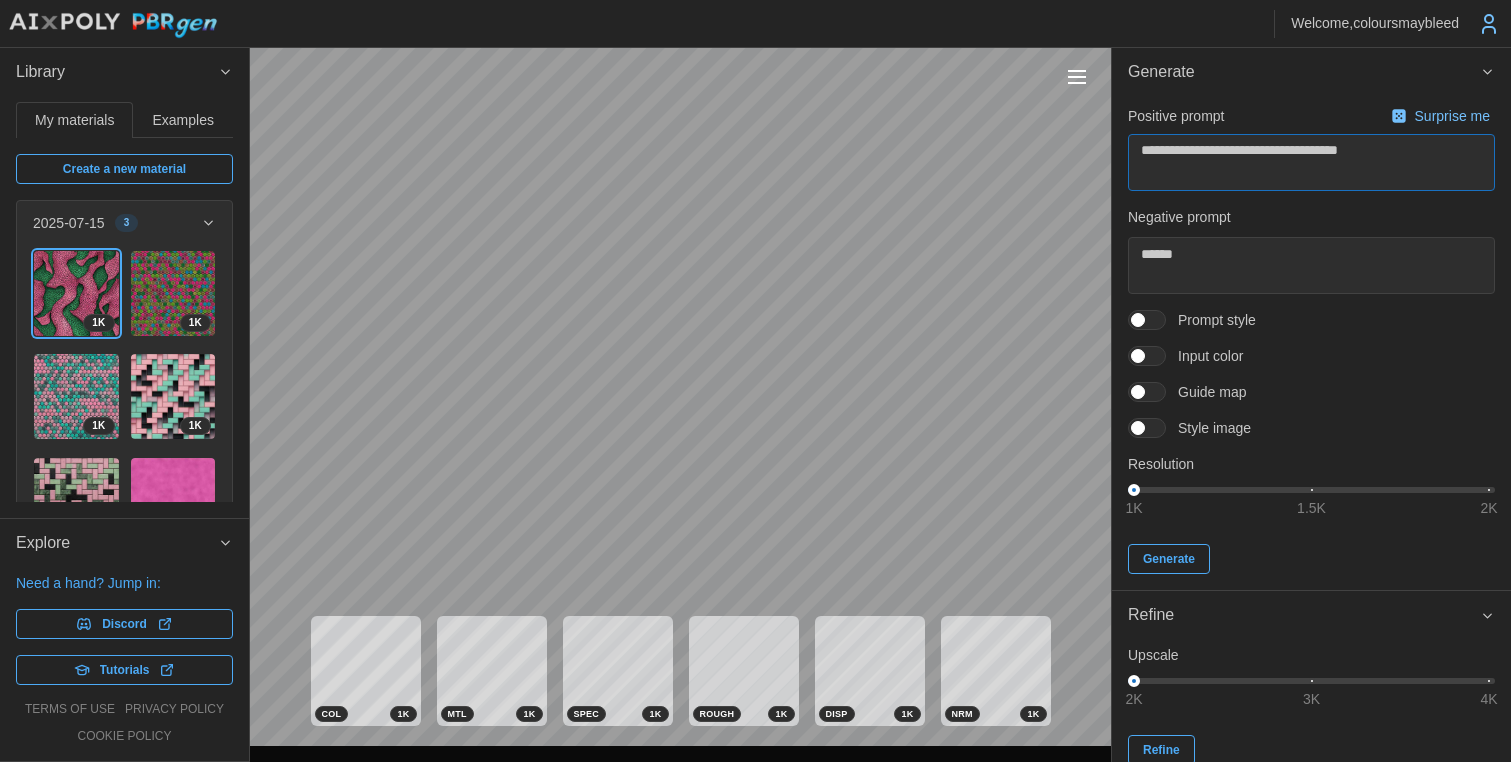 type on "**********" 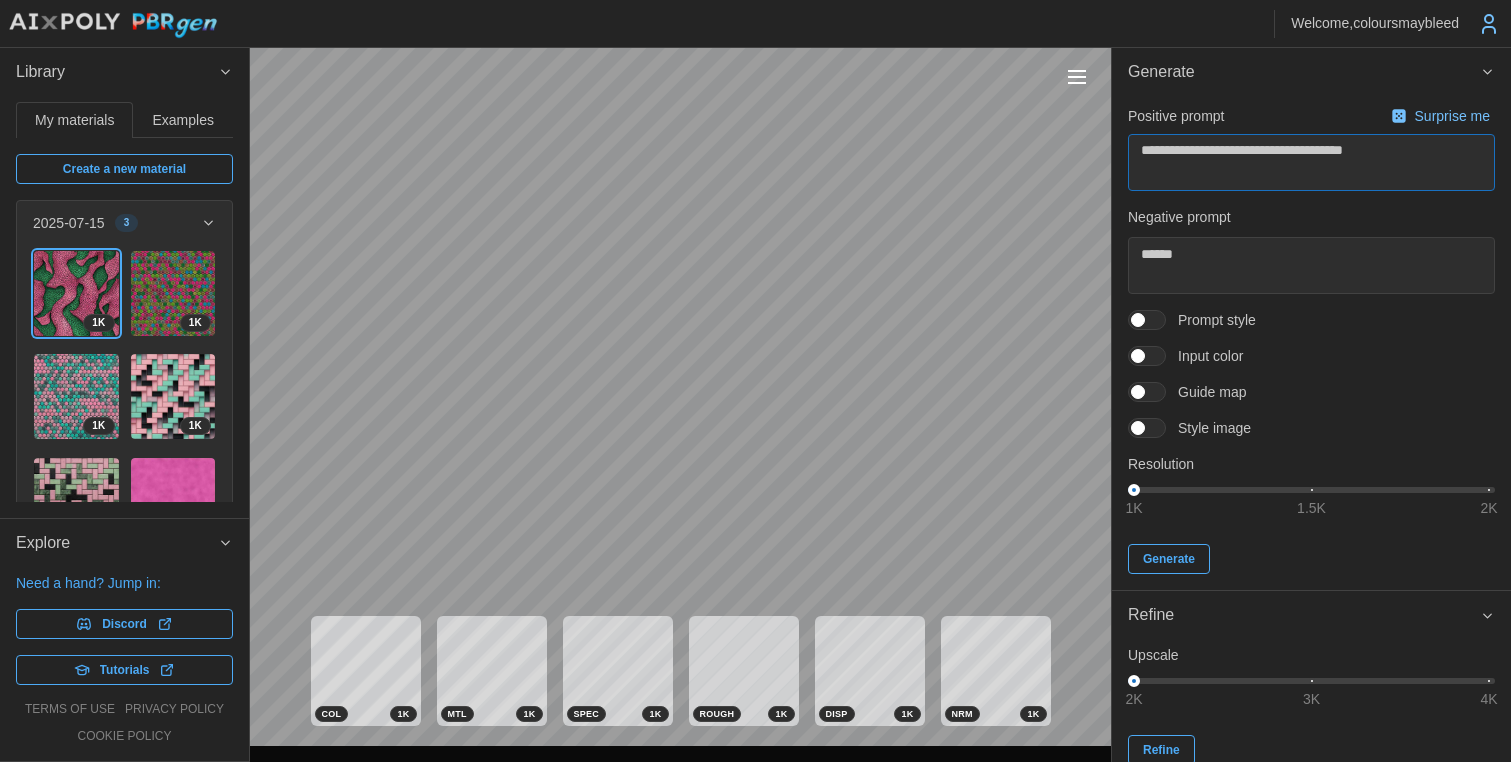 type on "**********" 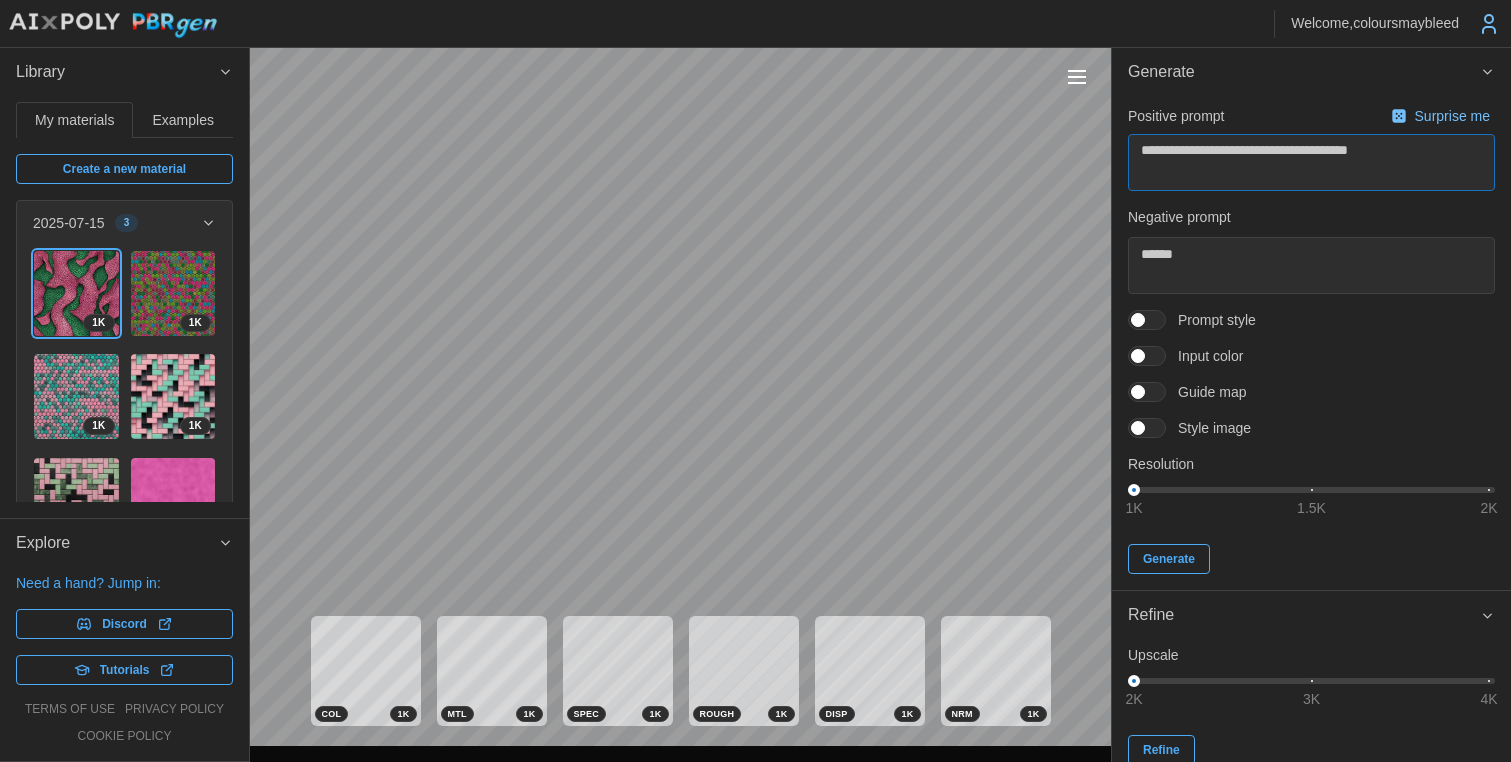 type on "**********" 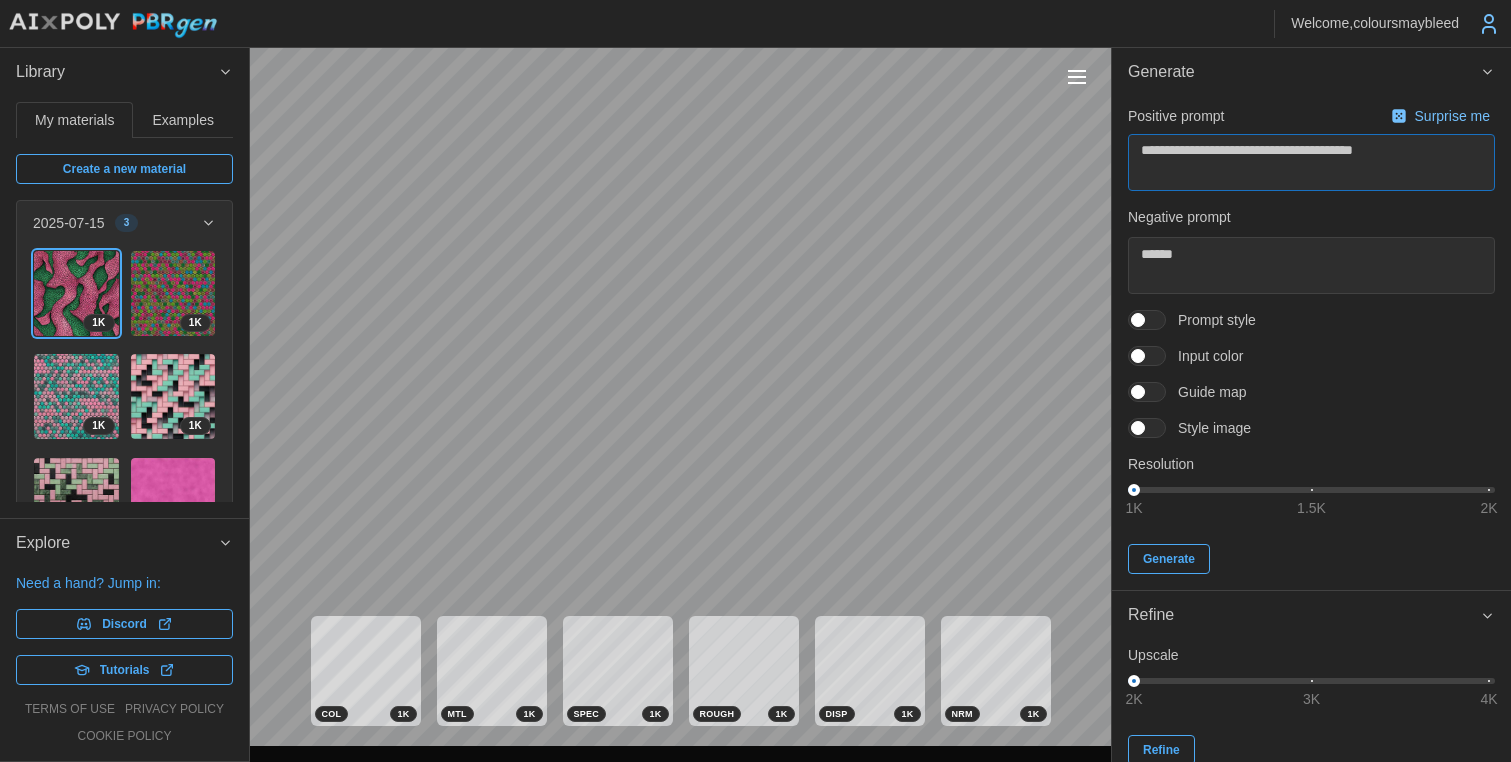 type on "**********" 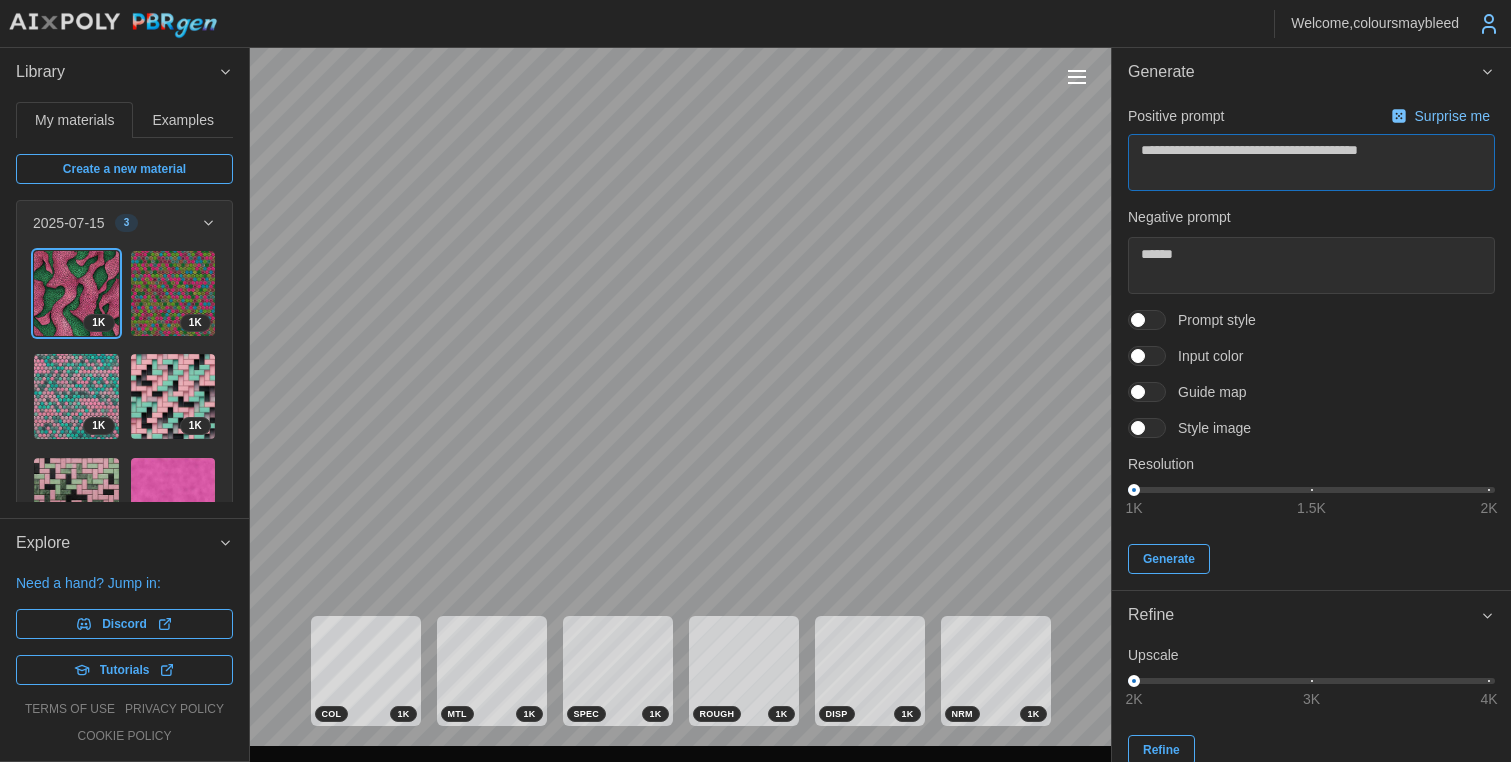 type on "**********" 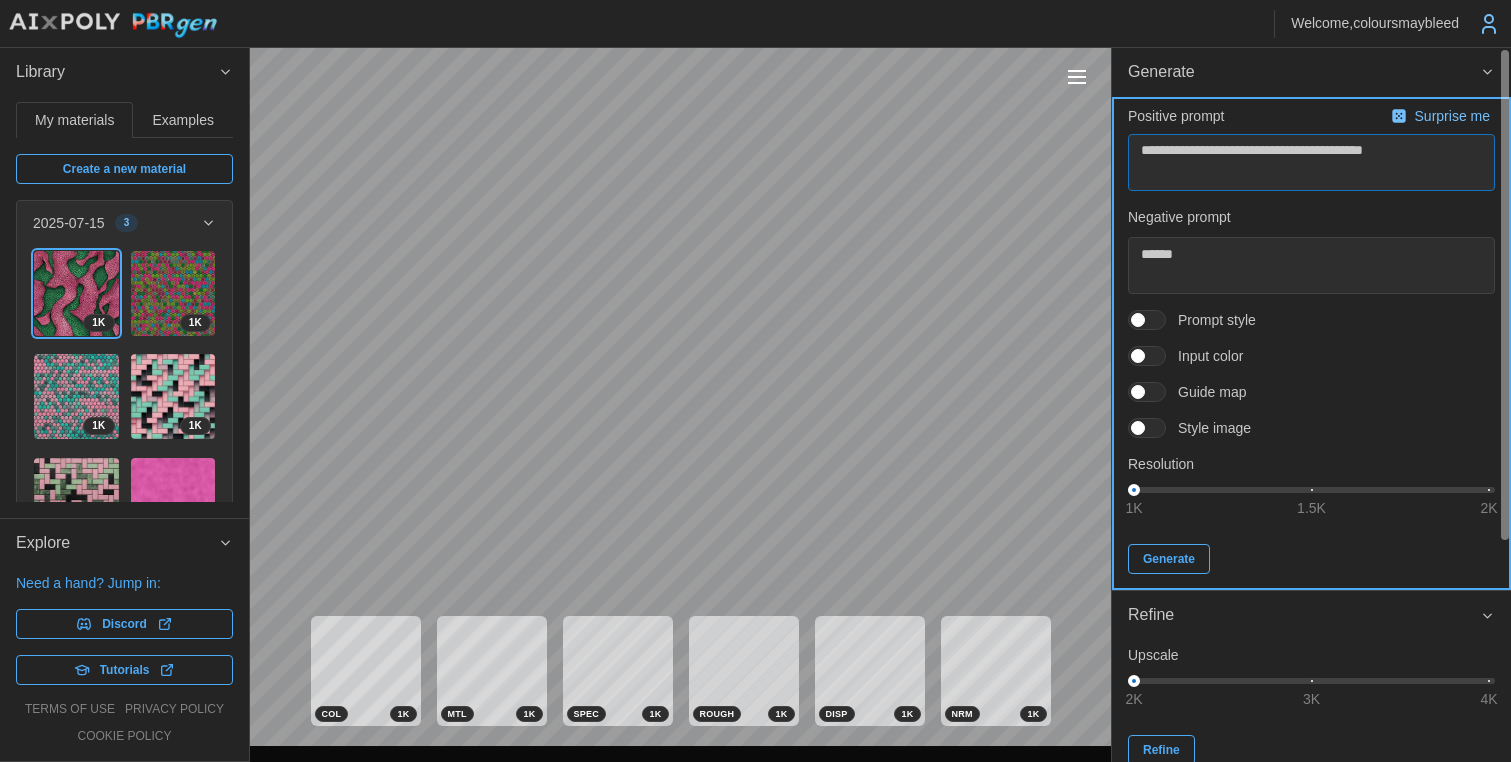 type on "**********" 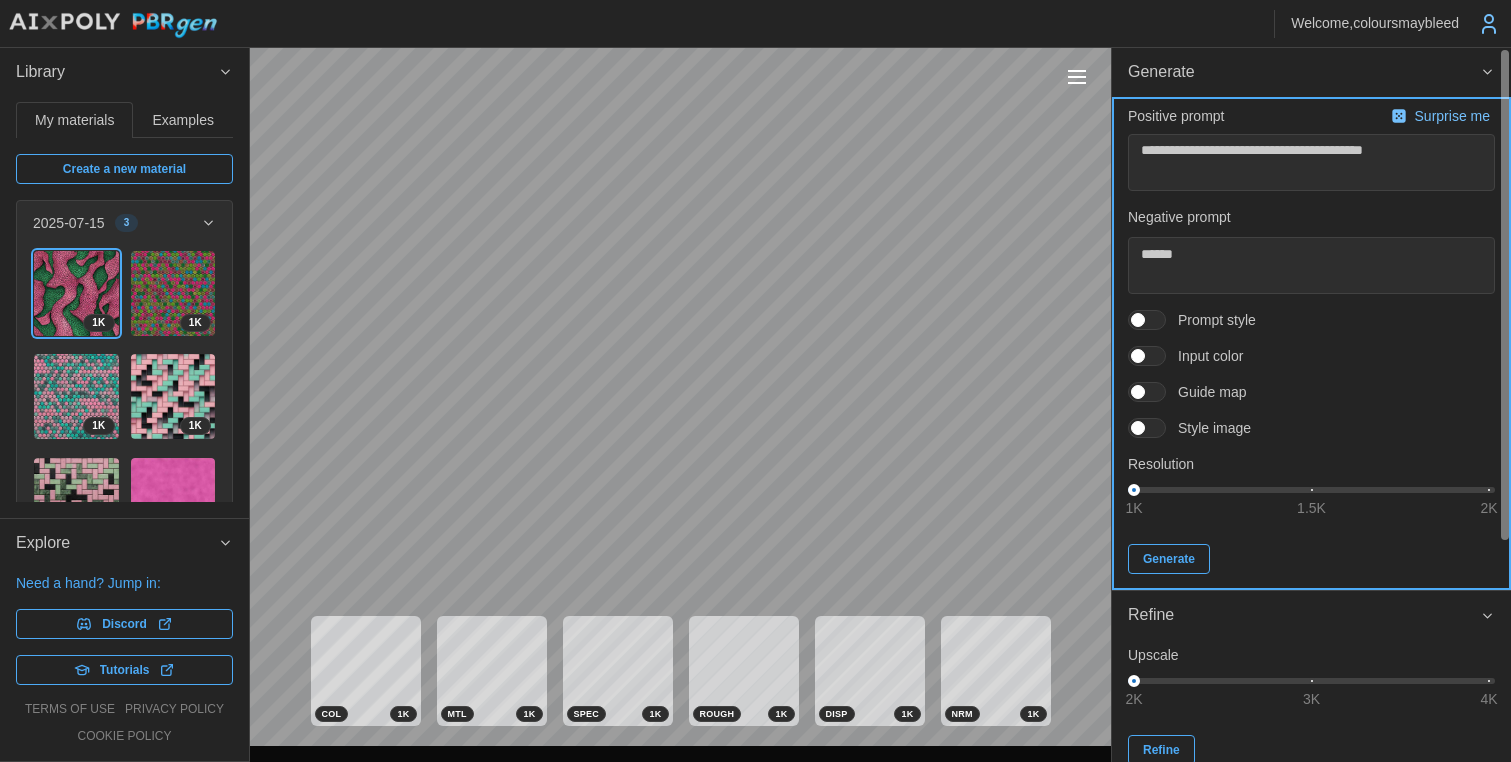 click on "Generate" at bounding box center [1169, 559] 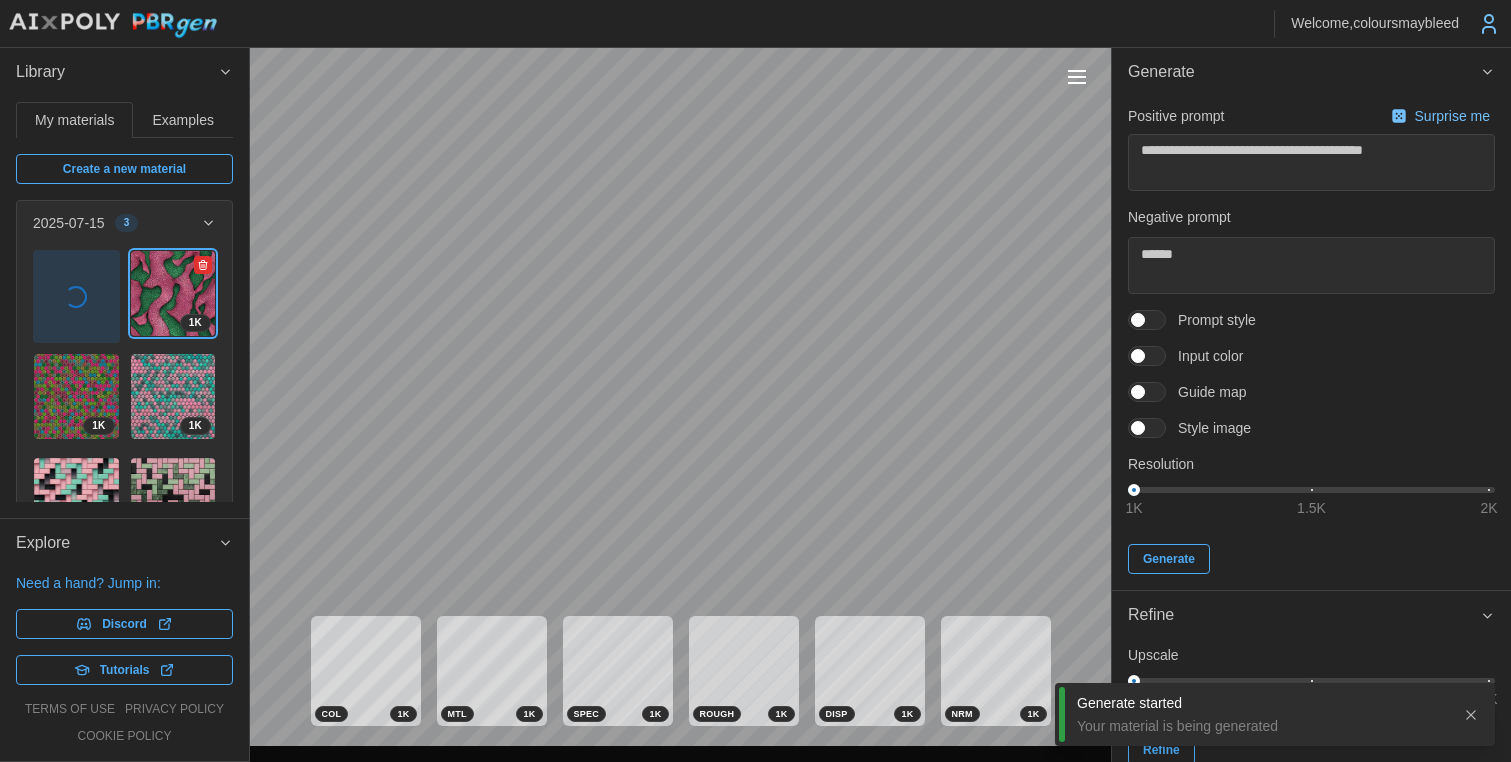 click 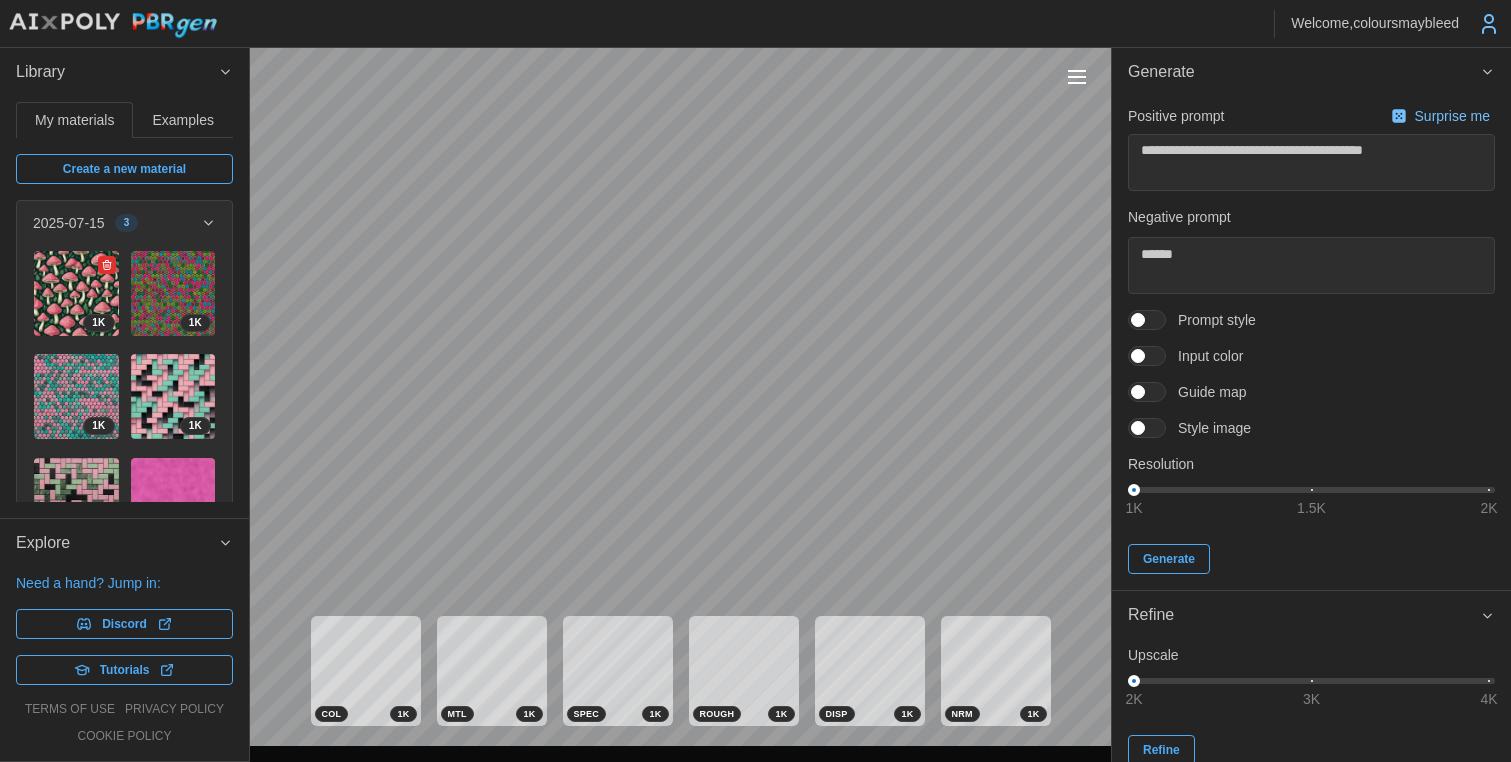 click at bounding box center [76, 293] 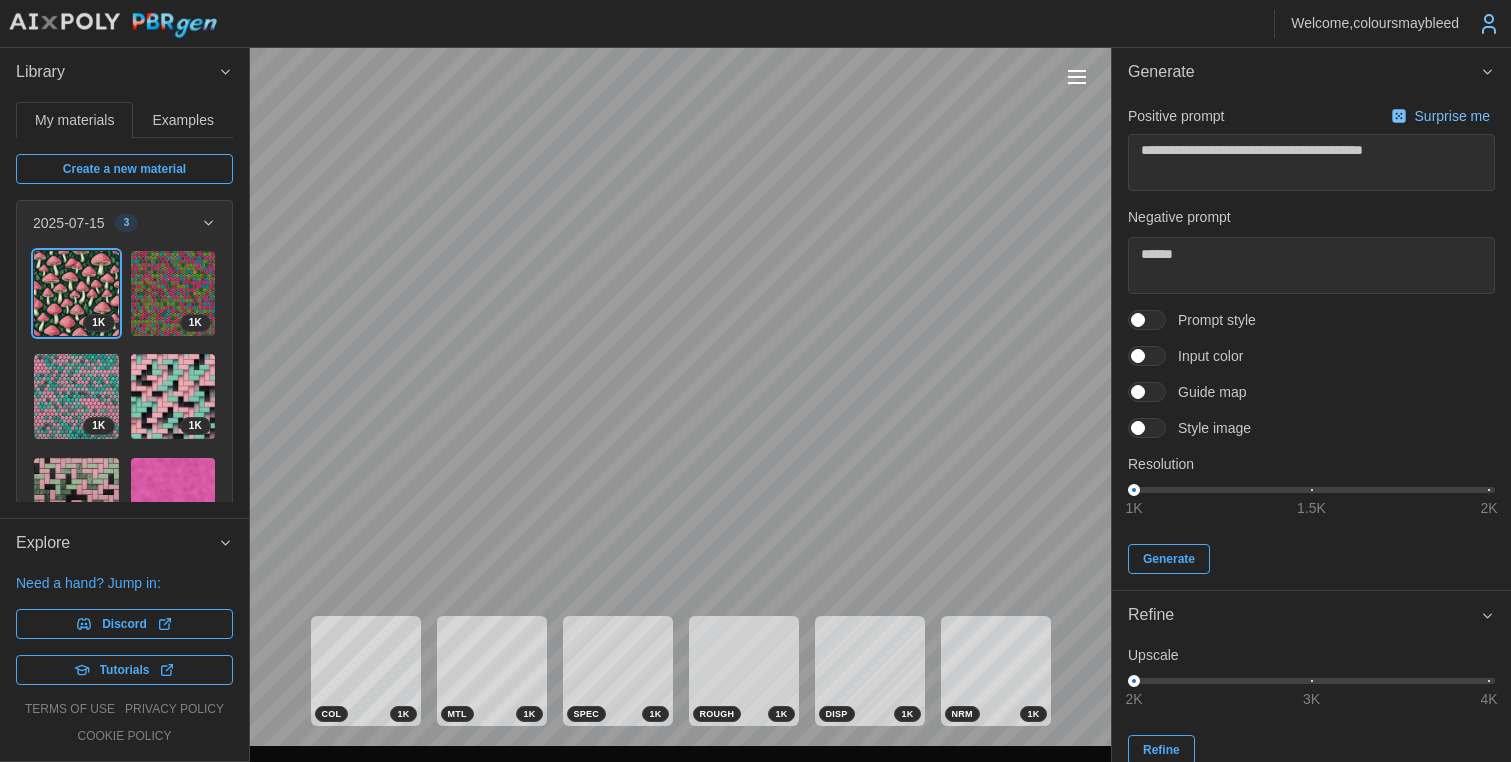 type on "*" 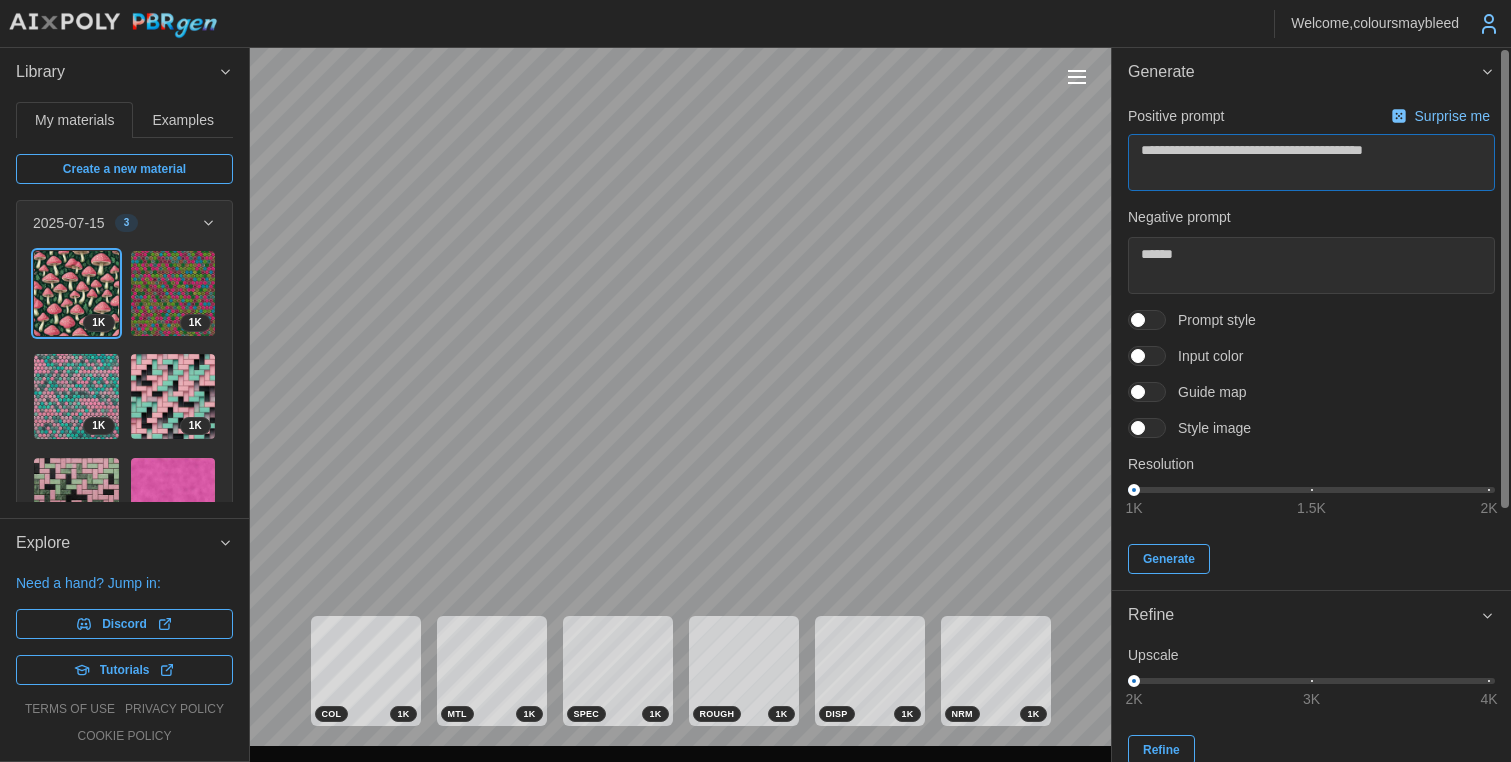 drag, startPoint x: 1368, startPoint y: 153, endPoint x: 1573, endPoint y: 163, distance: 205.24376 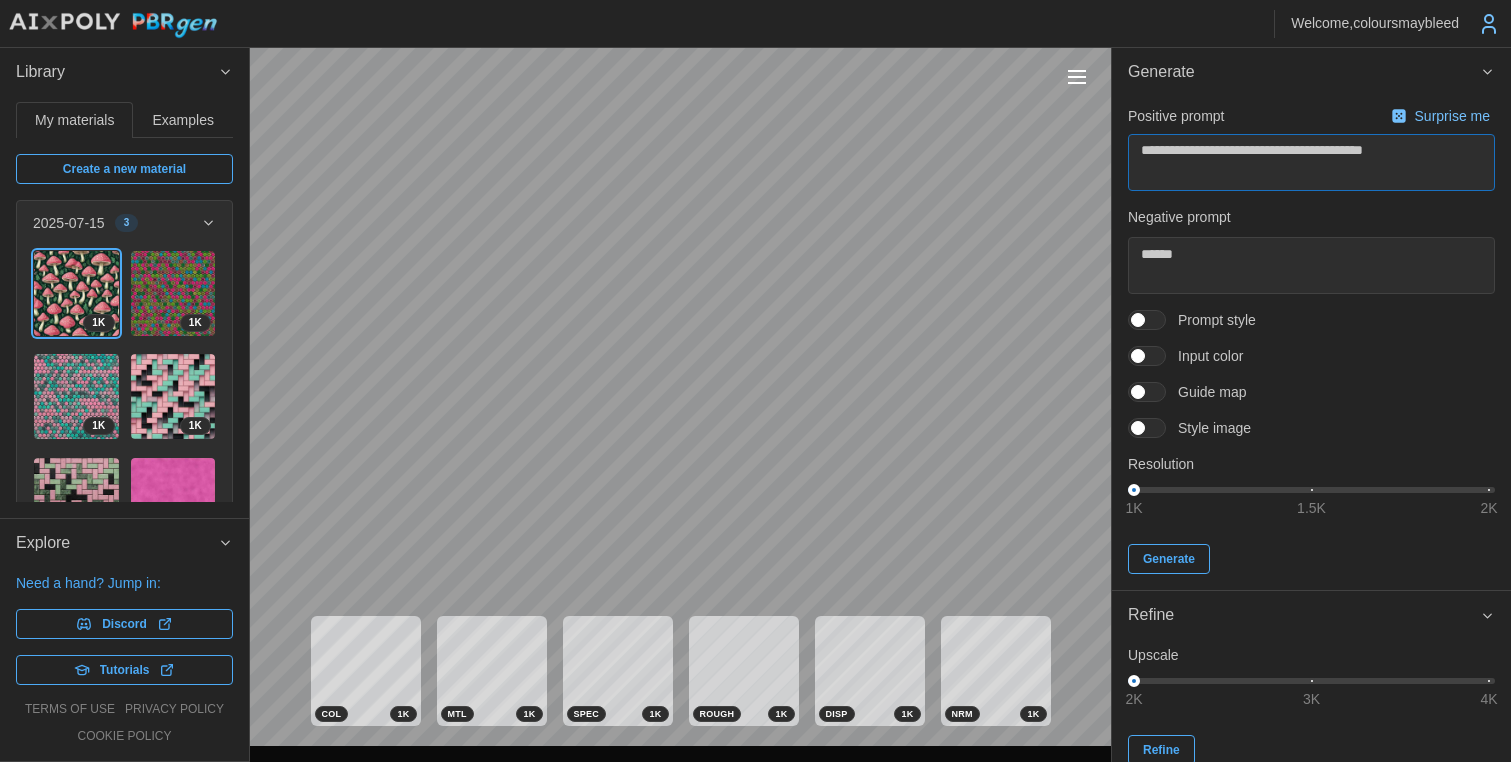 type on "**********" 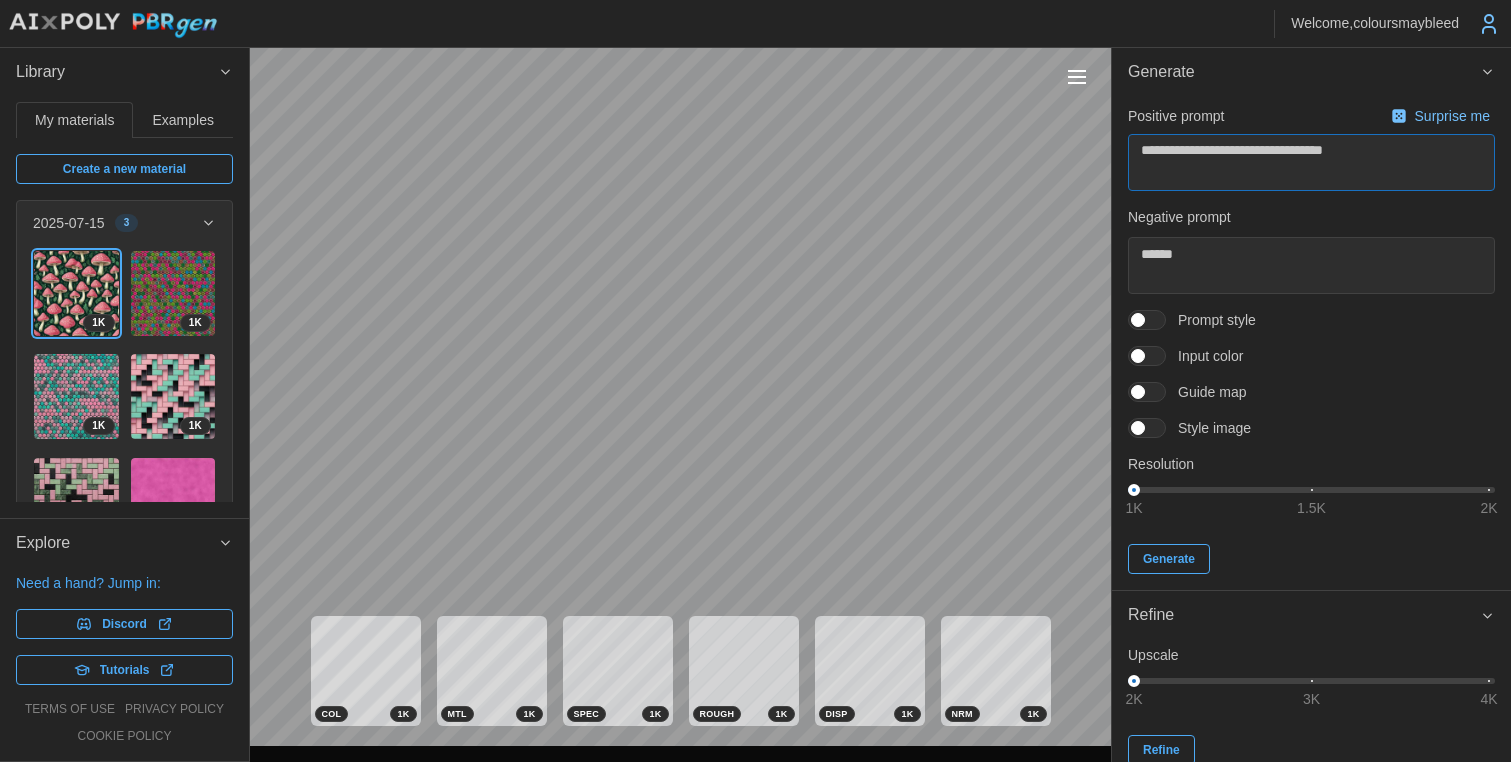 type on "**********" 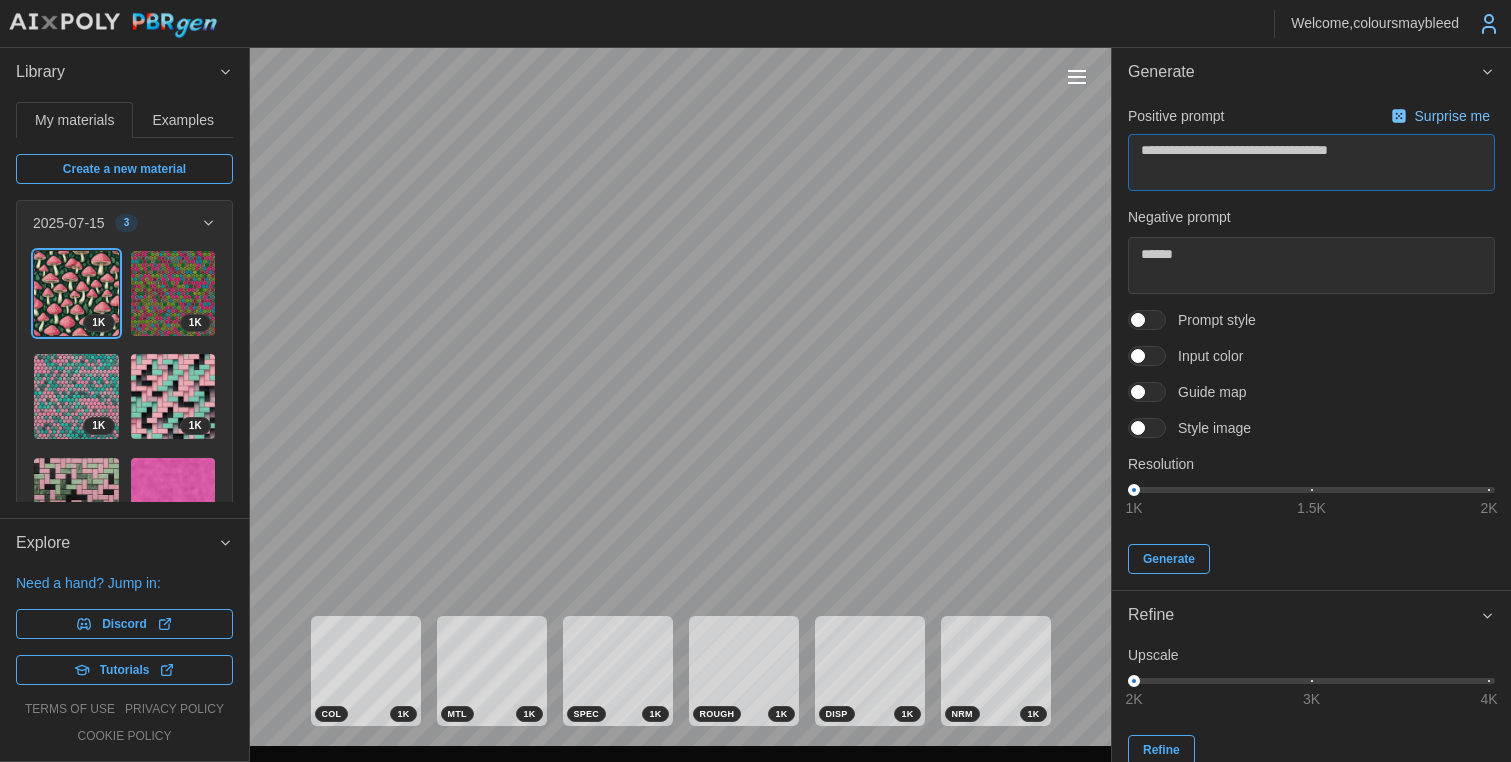 type on "**********" 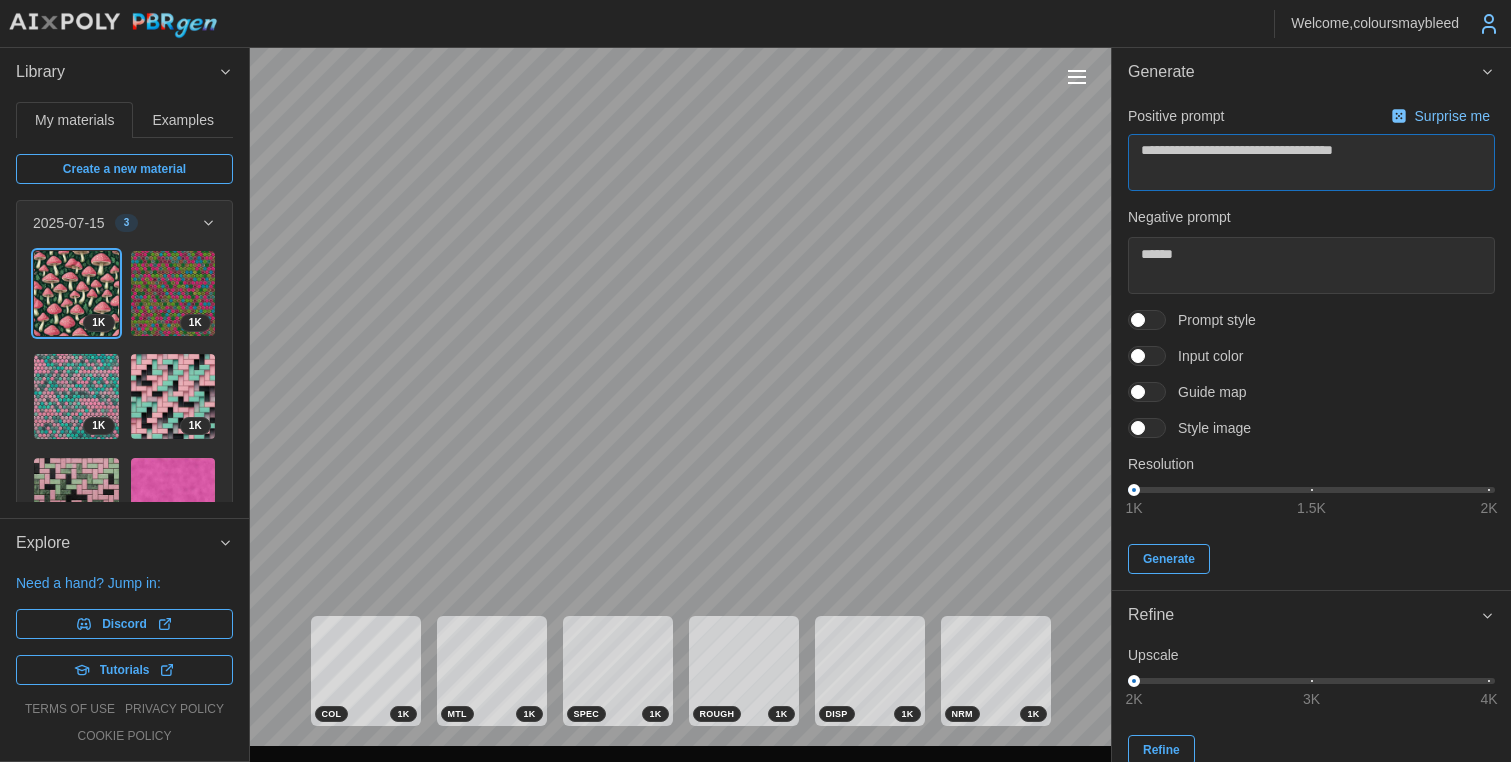 type on "**********" 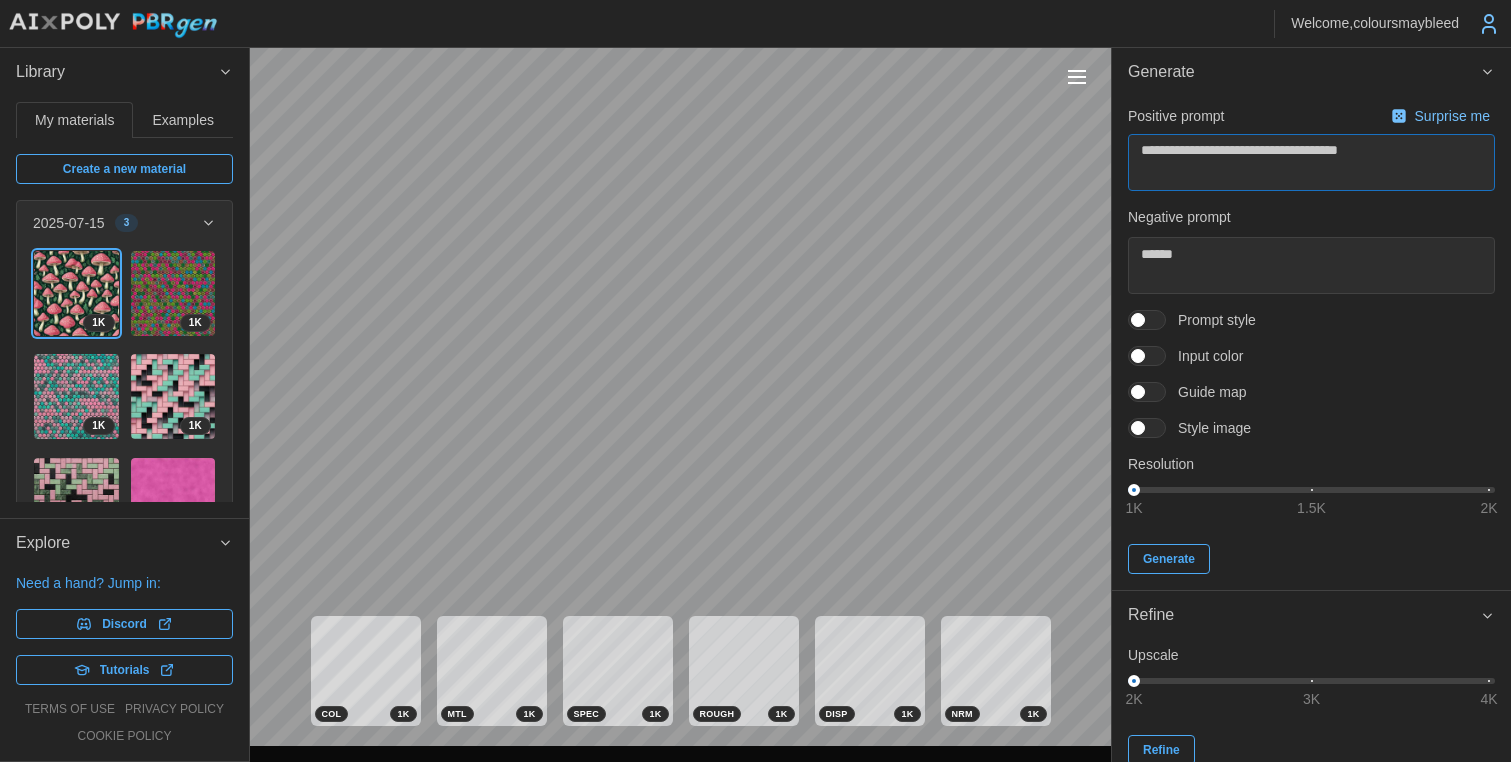 type on "**********" 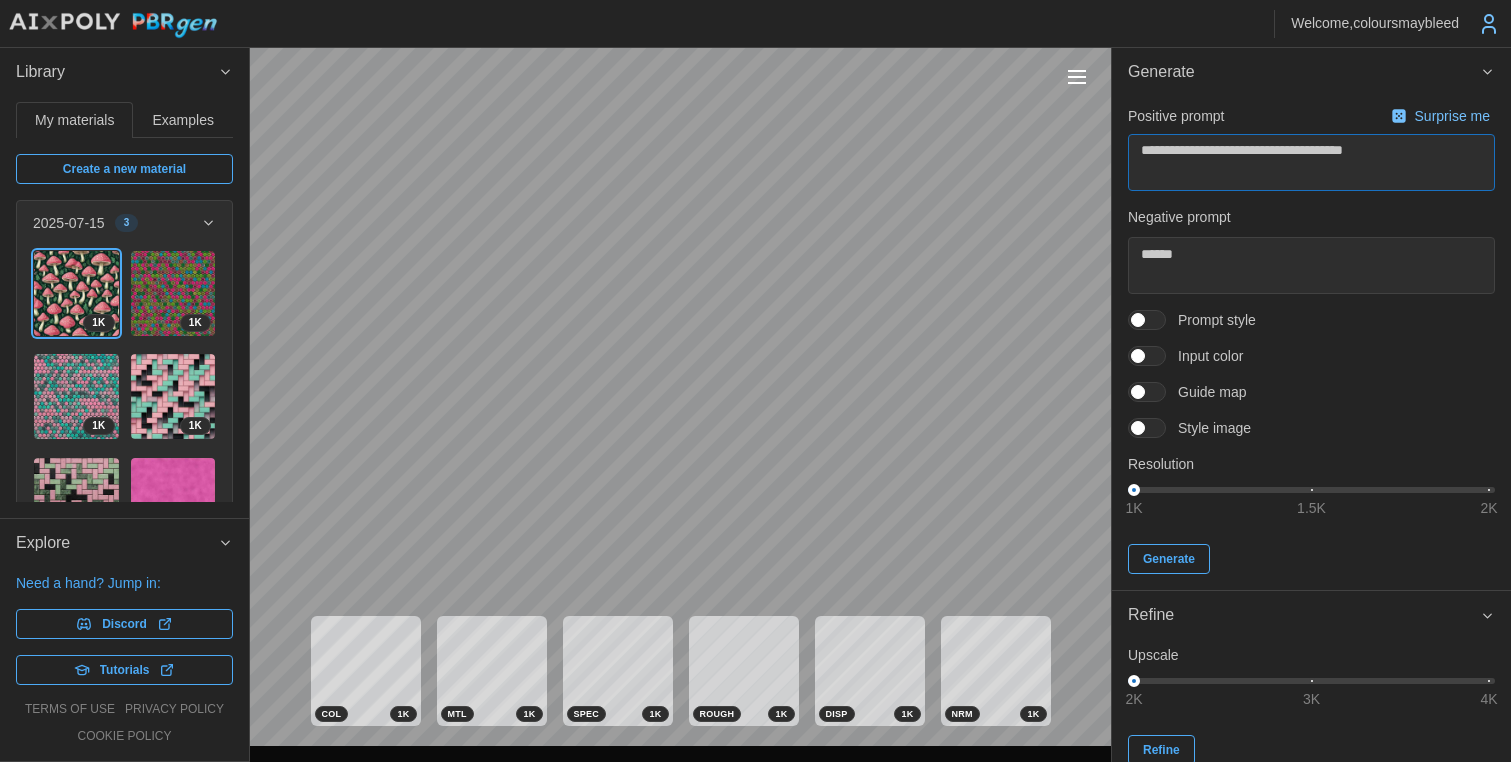 type on "**********" 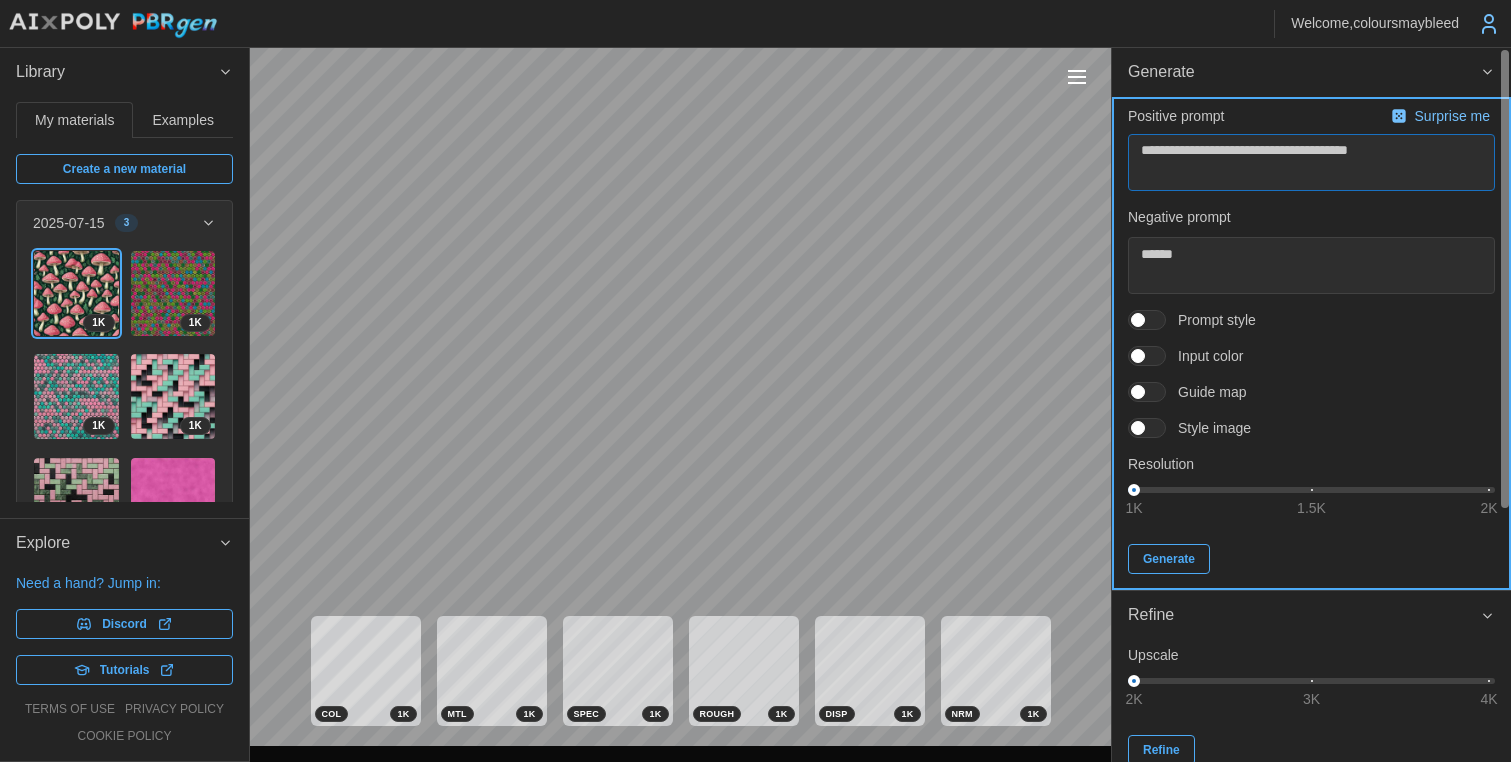 type on "**********" 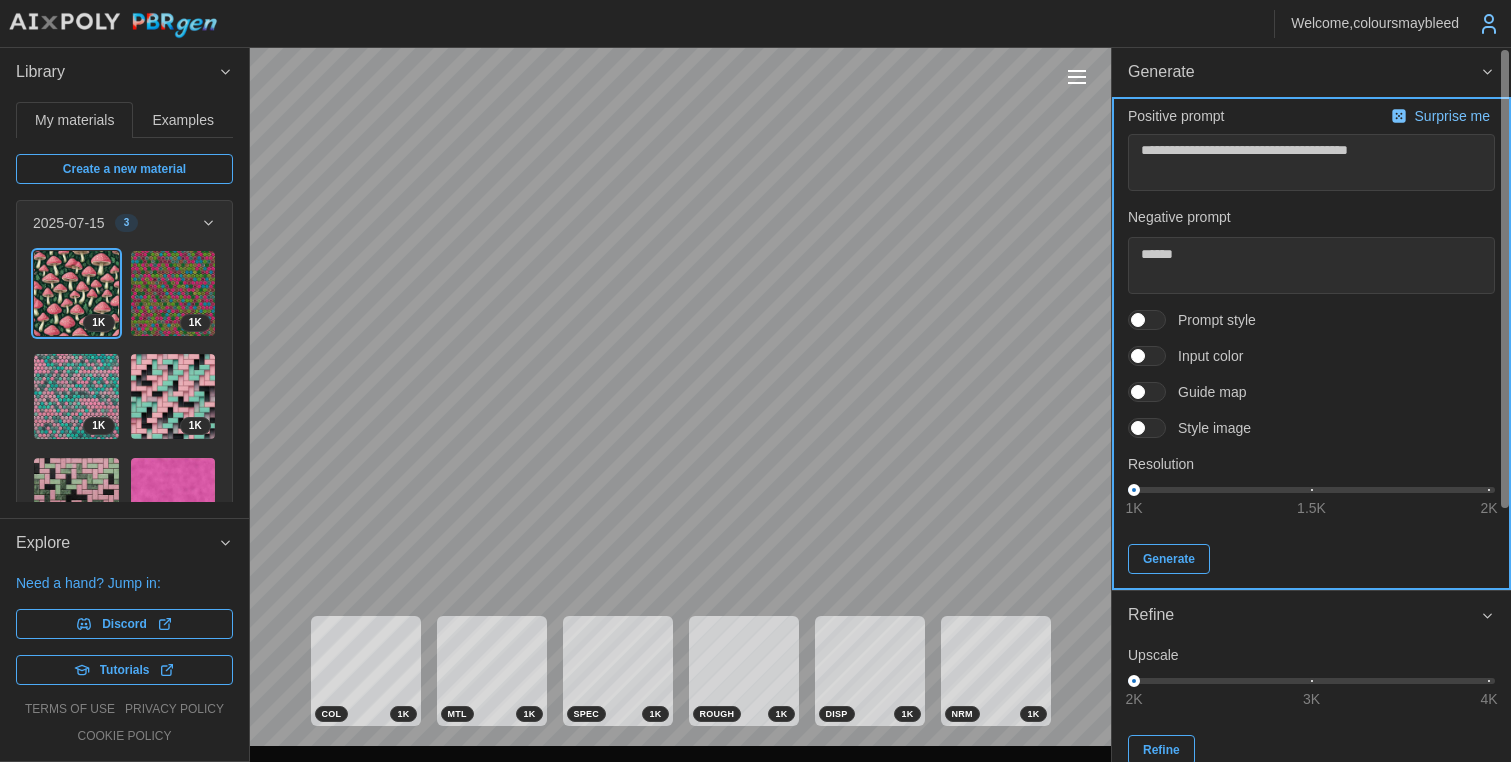 click on "Generate" at bounding box center [1169, 559] 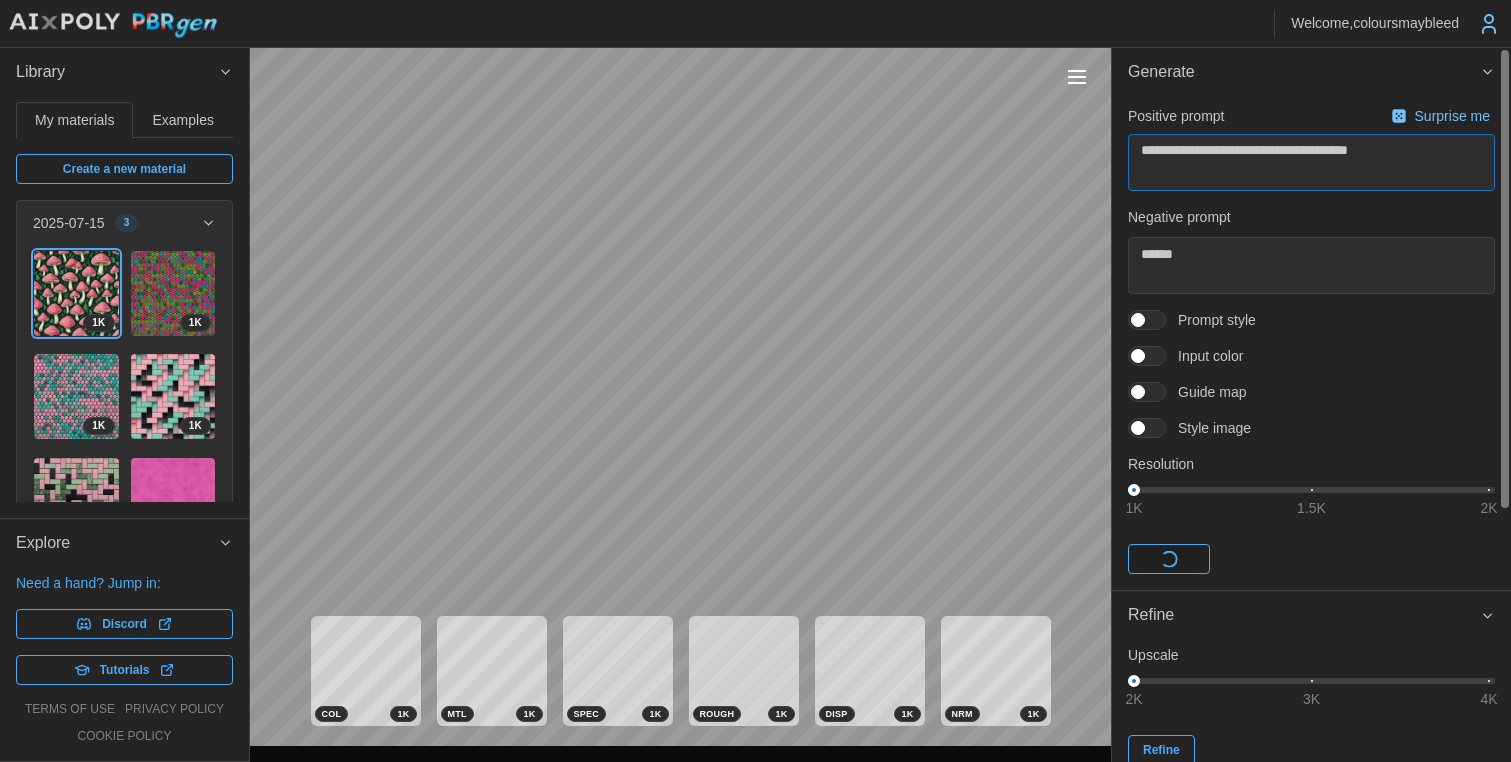 click on "**********" at bounding box center [1311, 162] 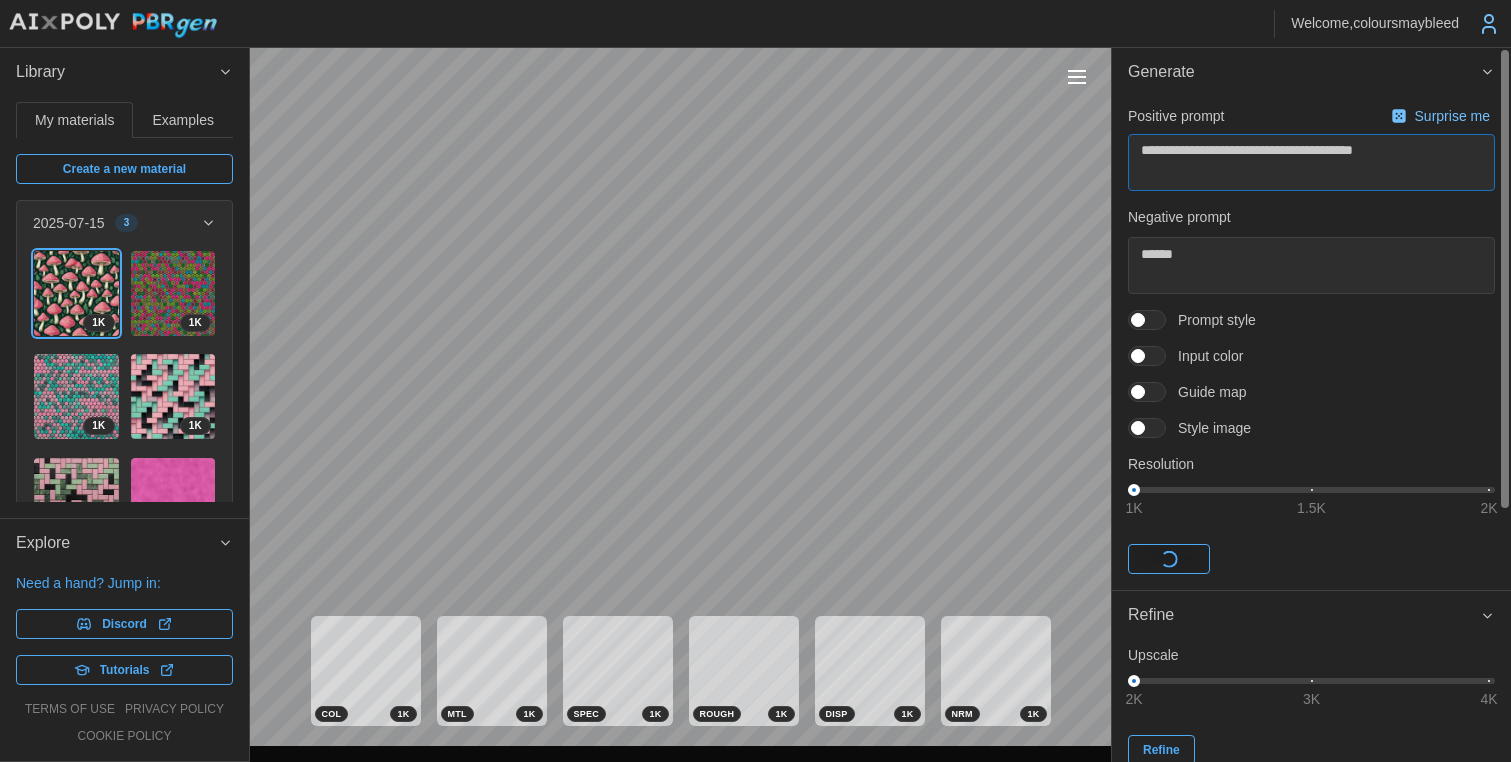 type on "**********" 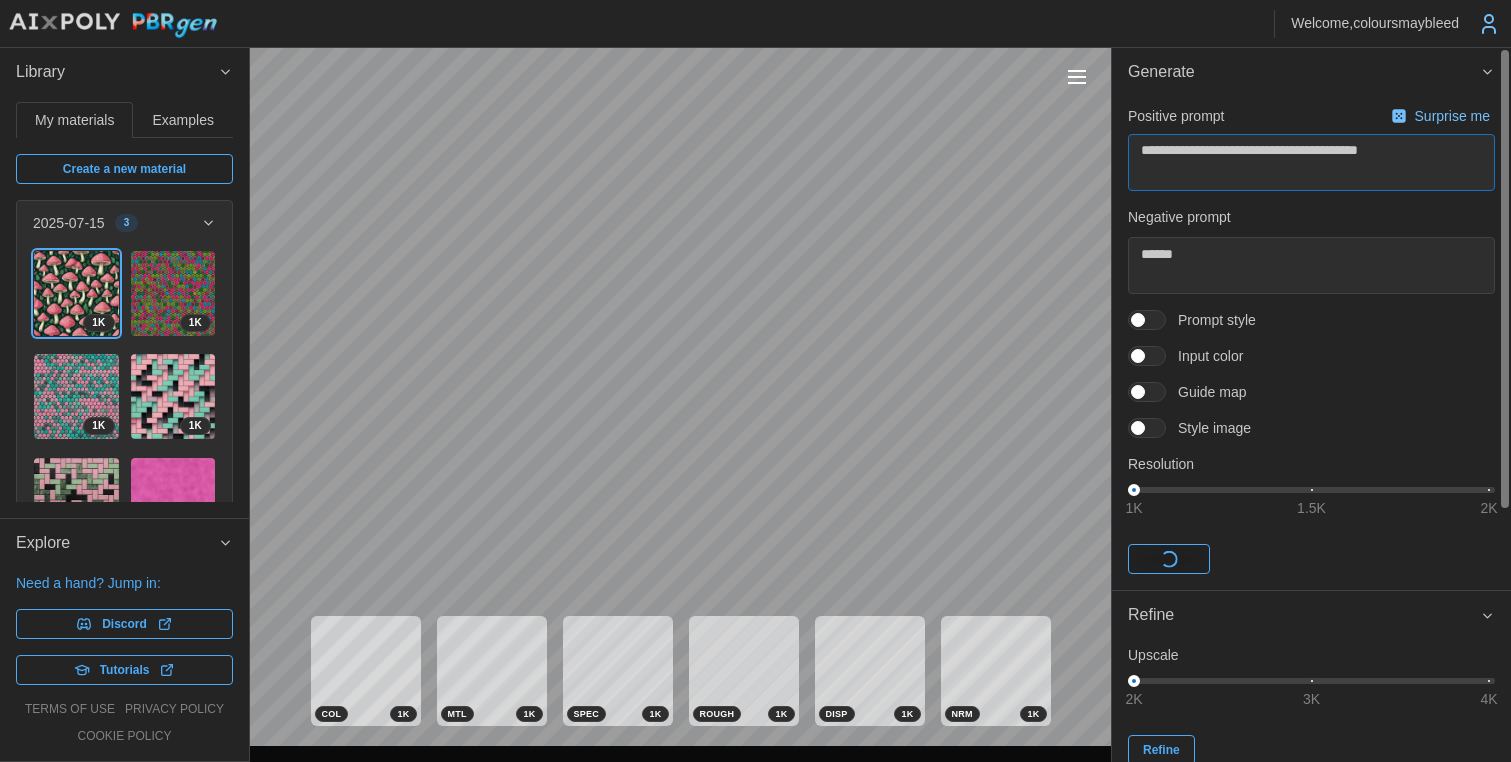 type on "*" 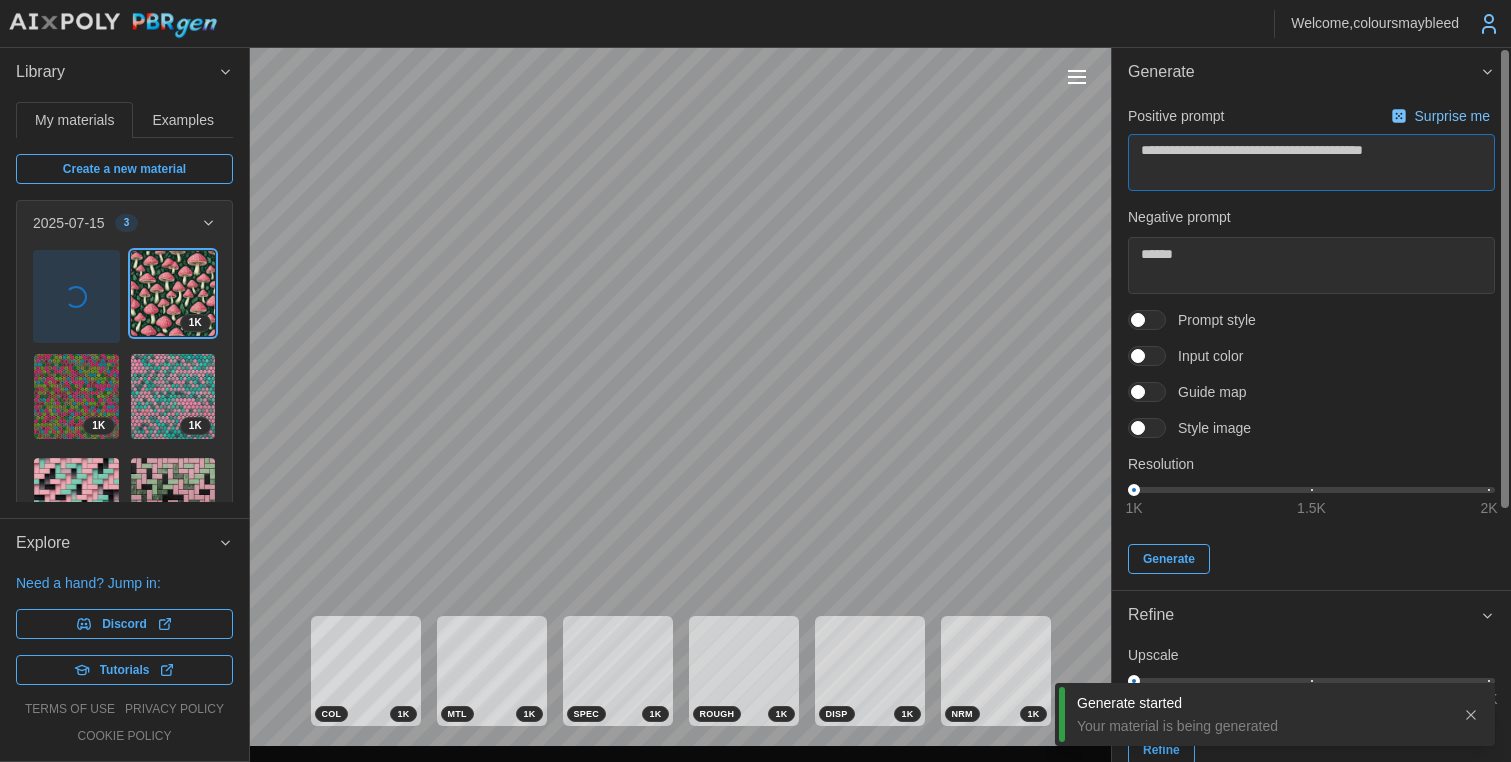 type on "**********" 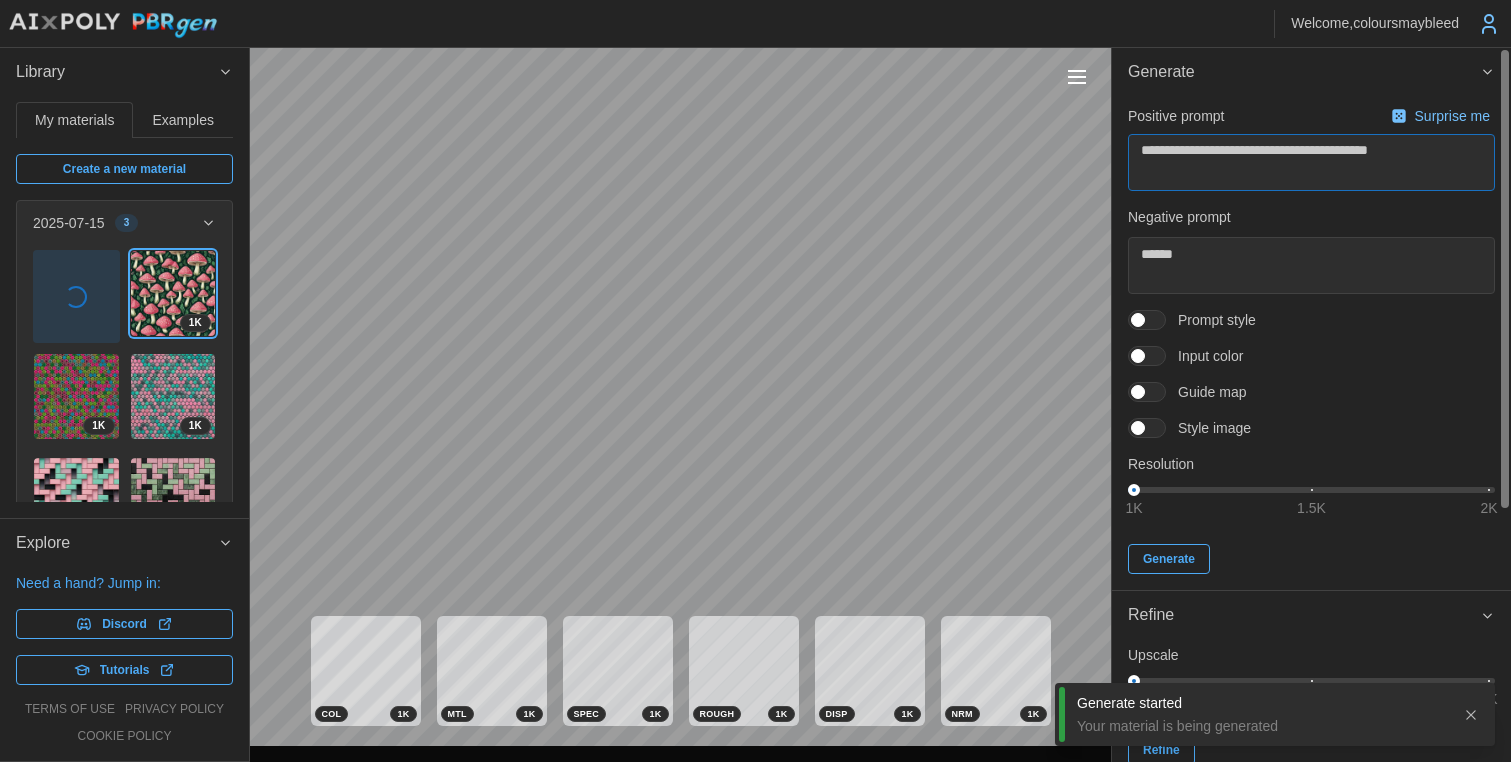 type on "**********" 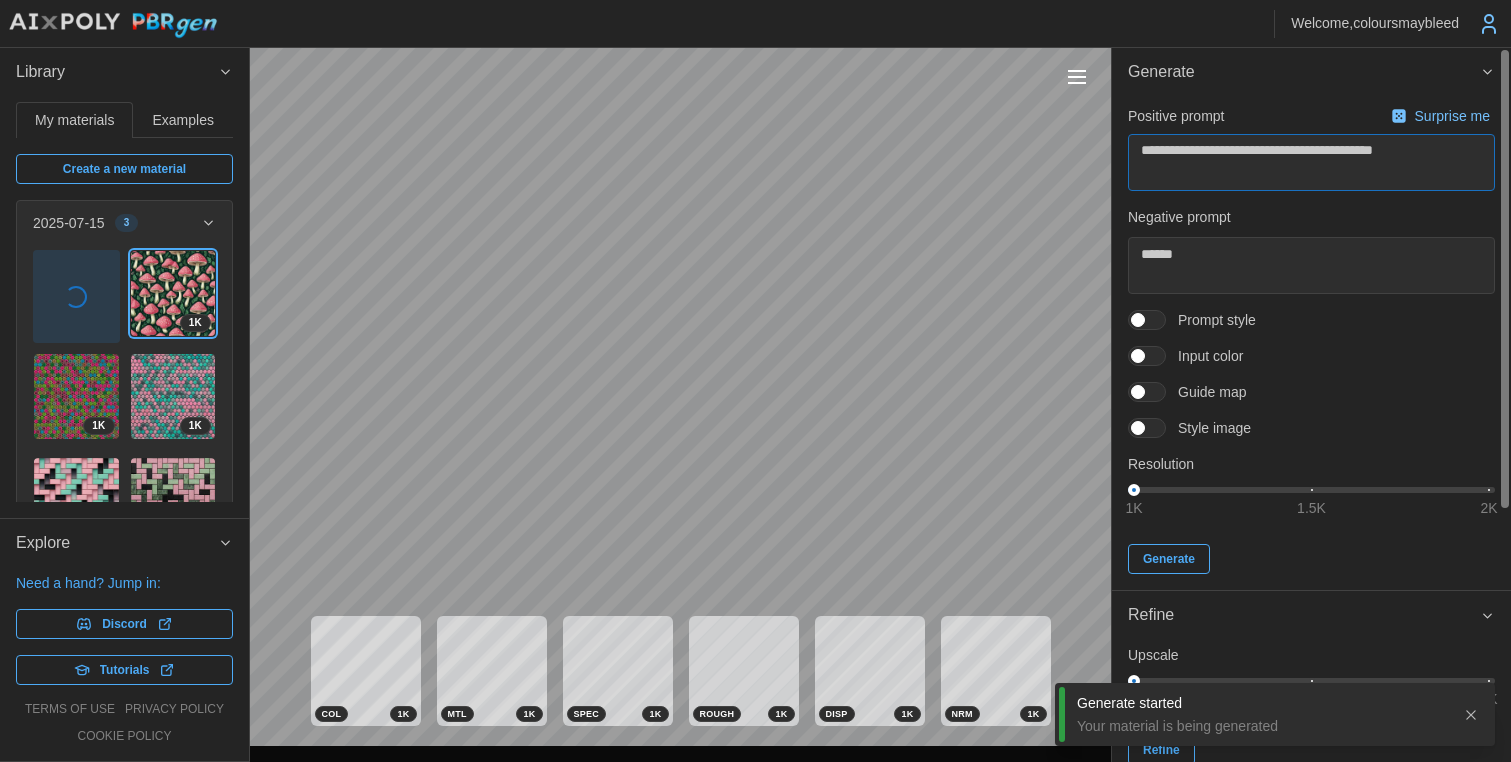 type on "**********" 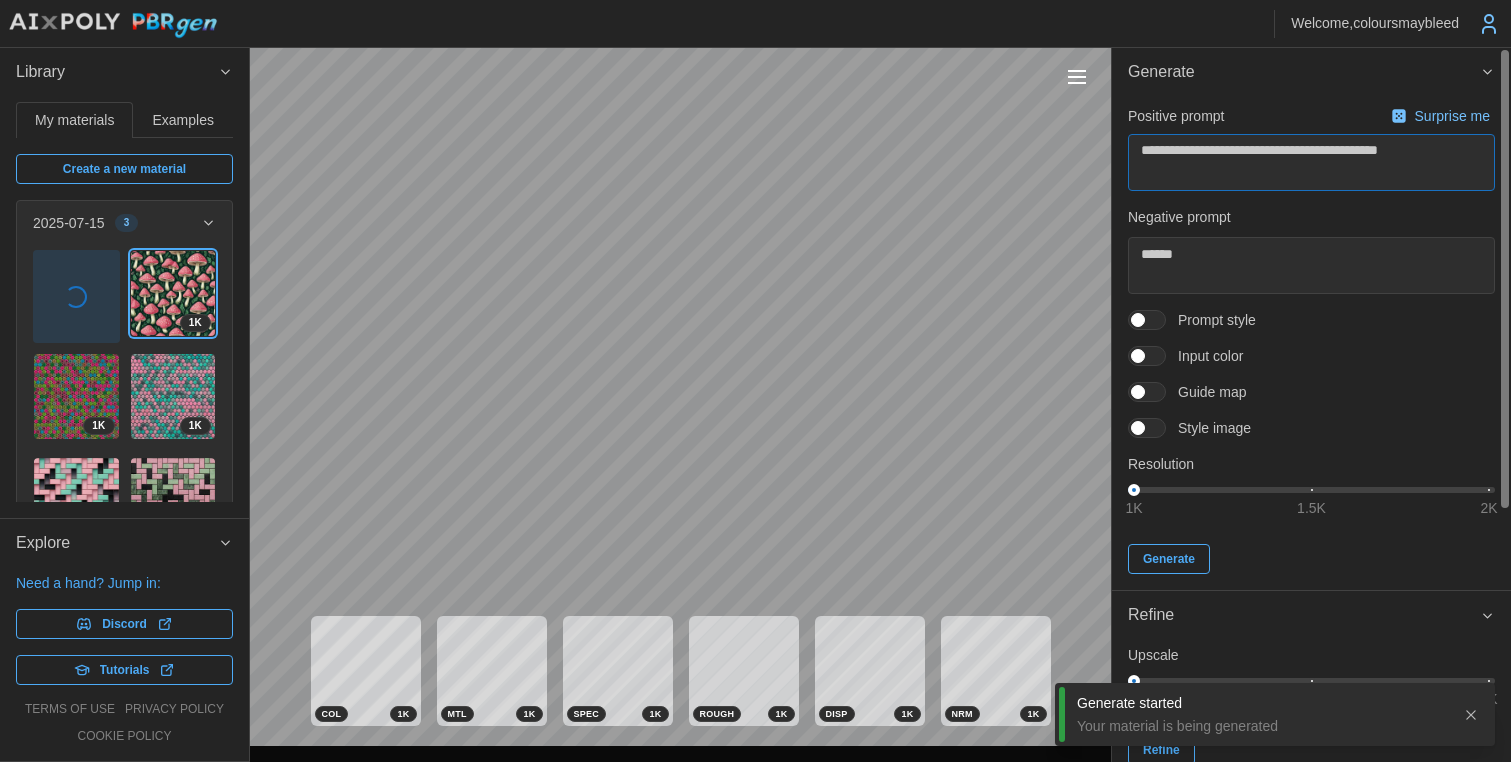 type on "*" 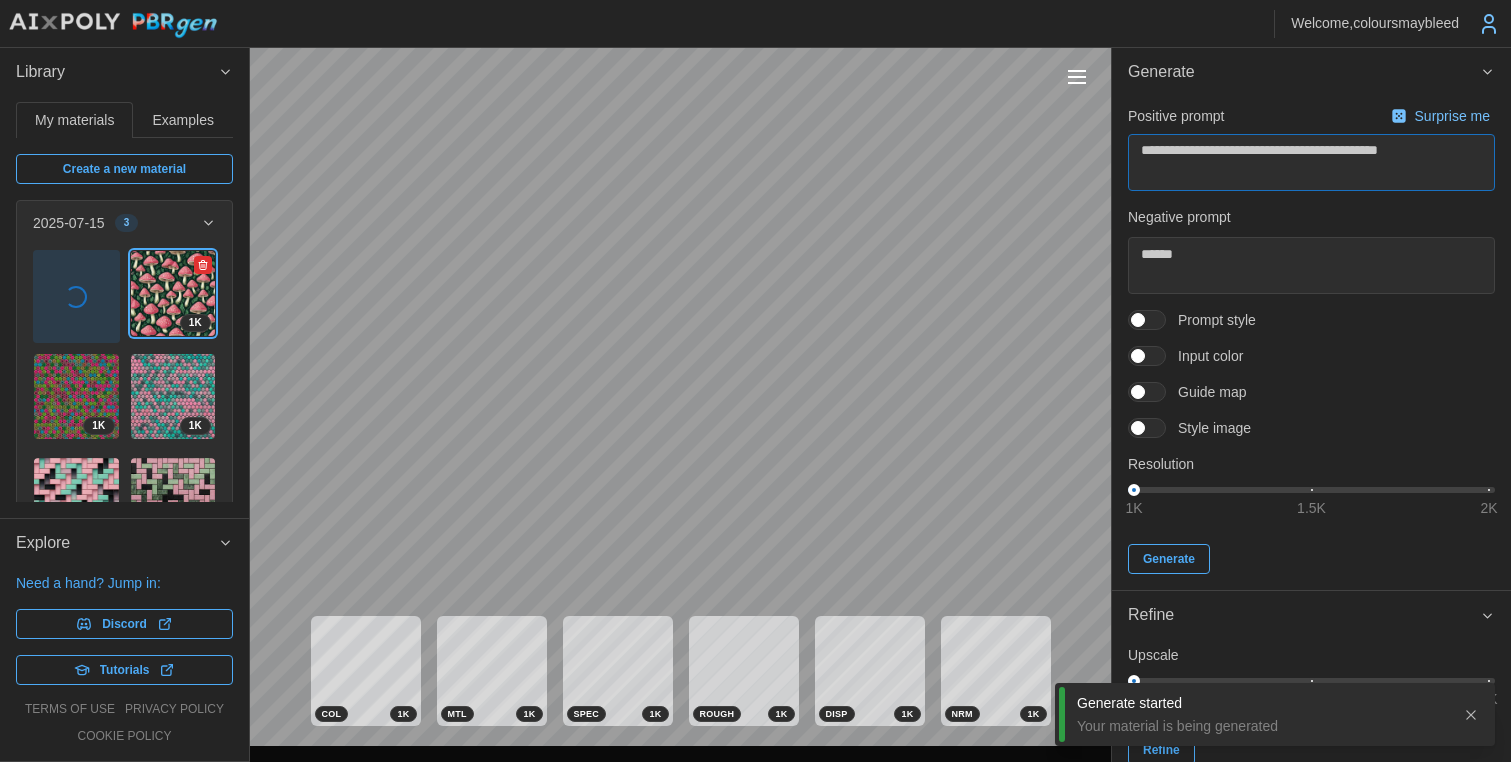 type on "**********" 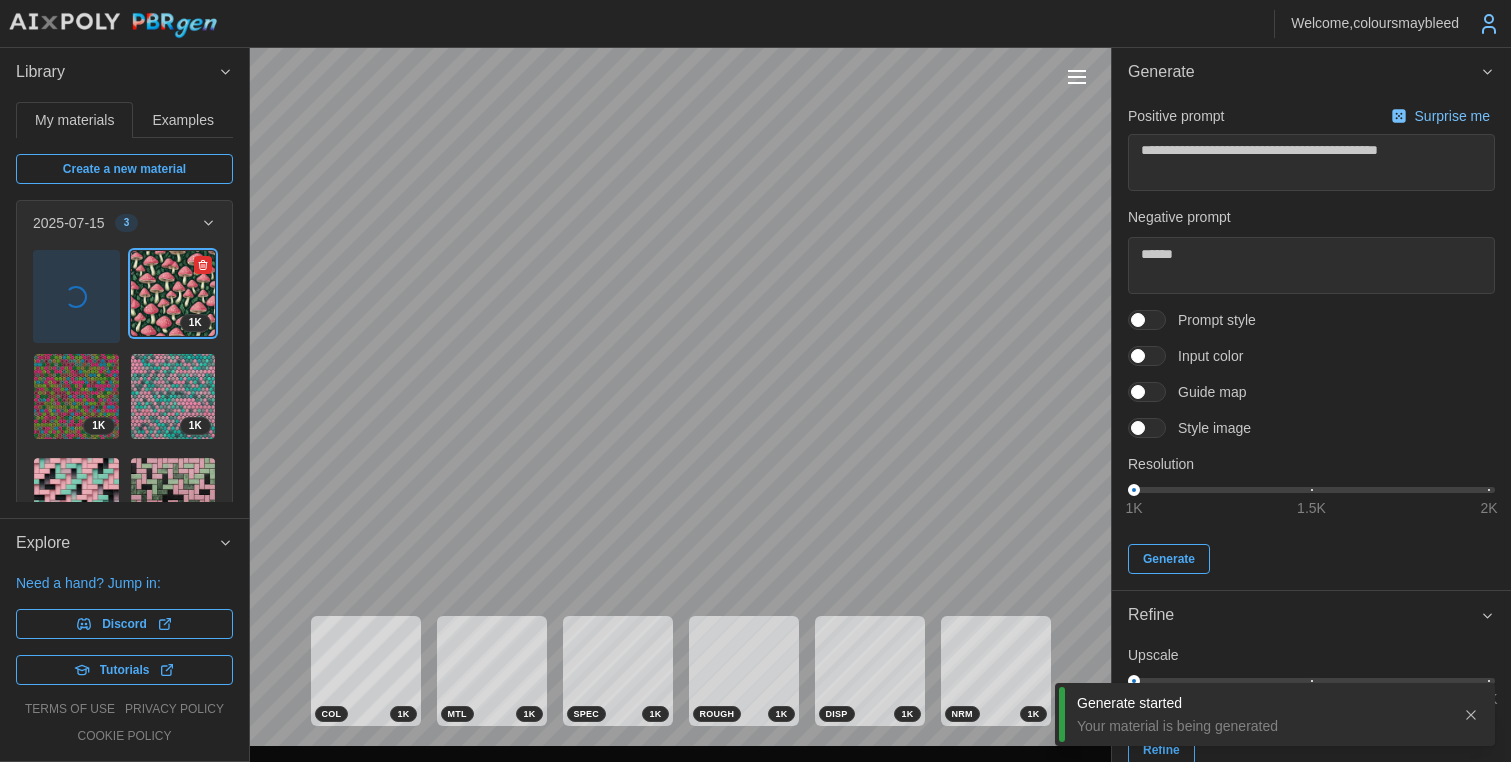 click 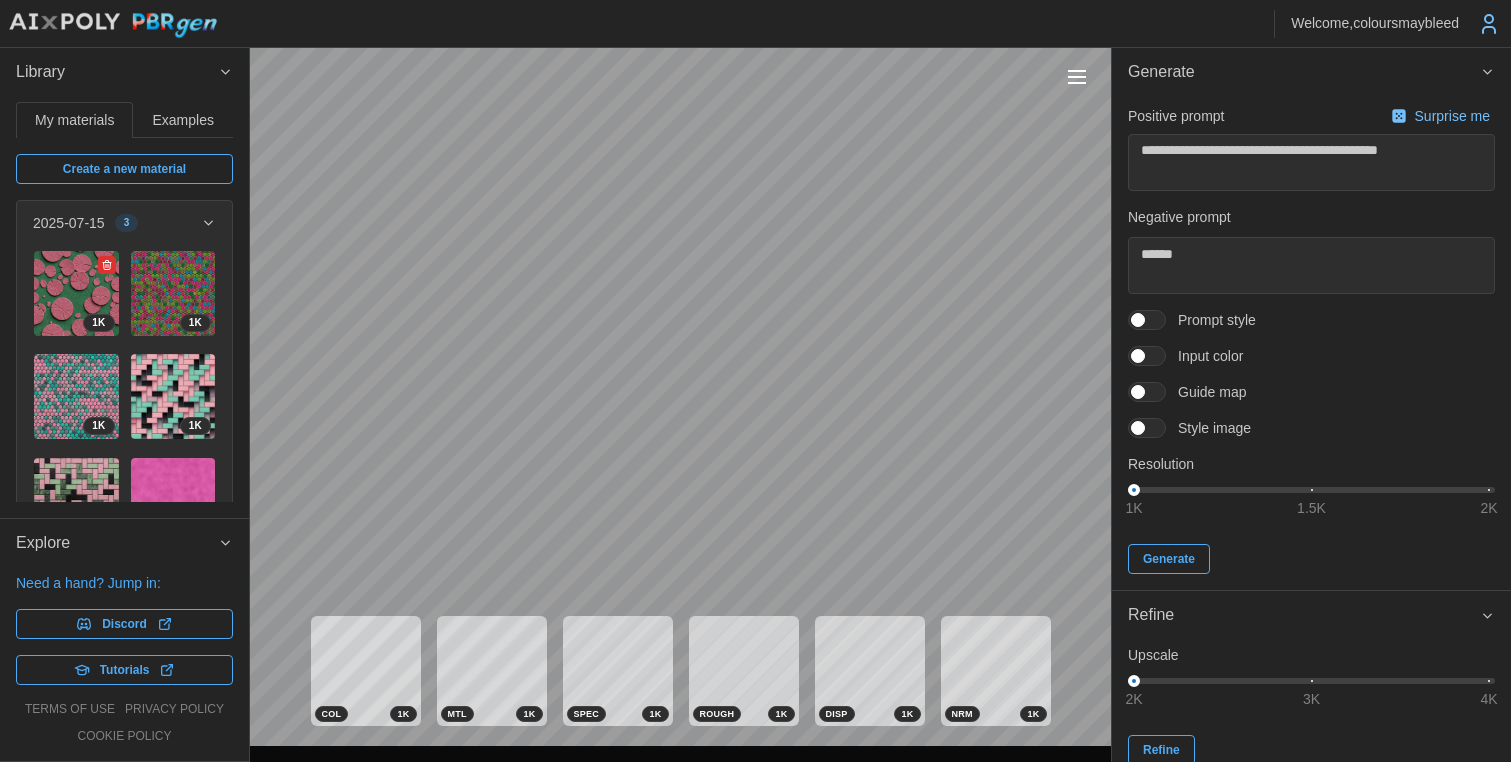 click at bounding box center (76, 293) 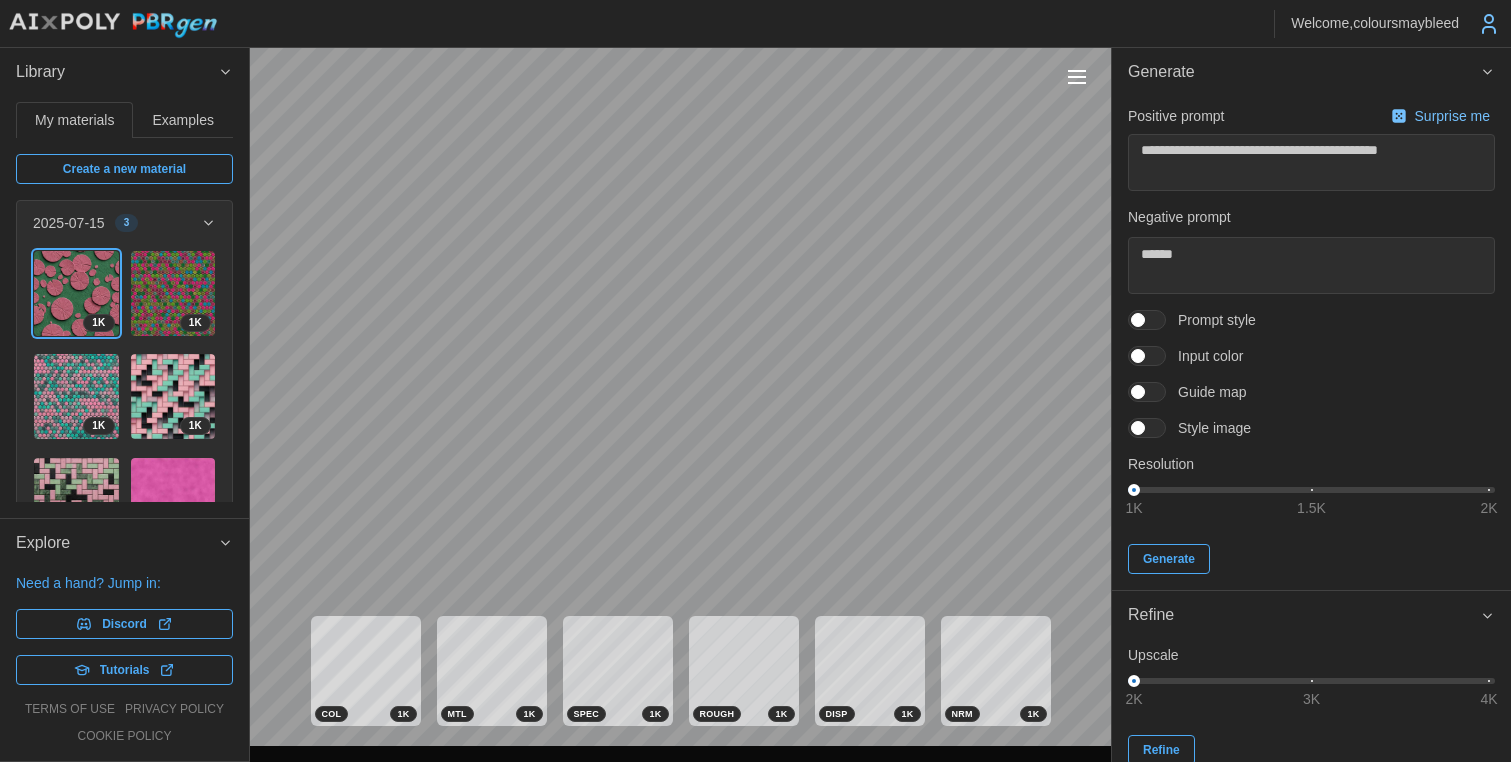 type on "*" 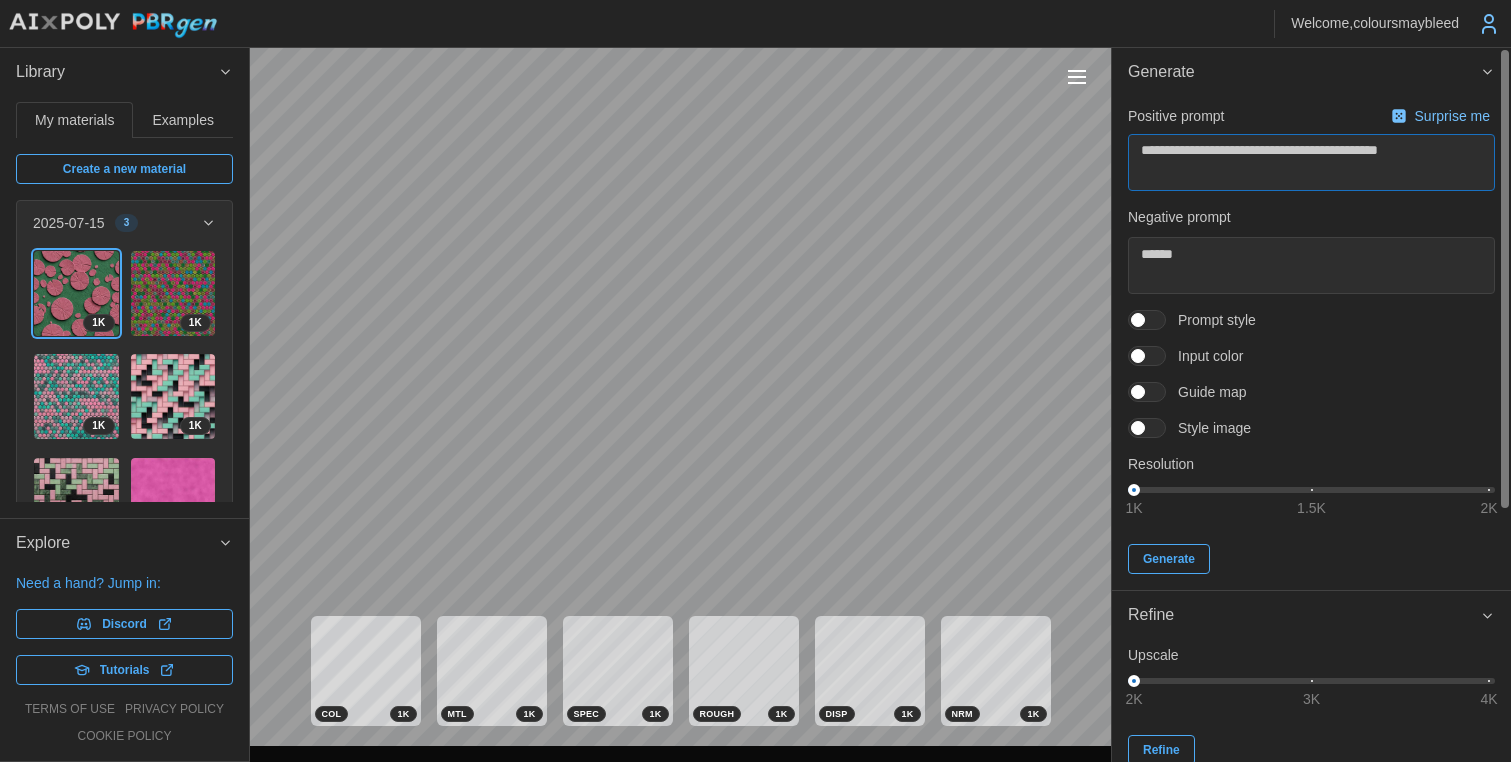 click on "**********" at bounding box center (1311, 162) 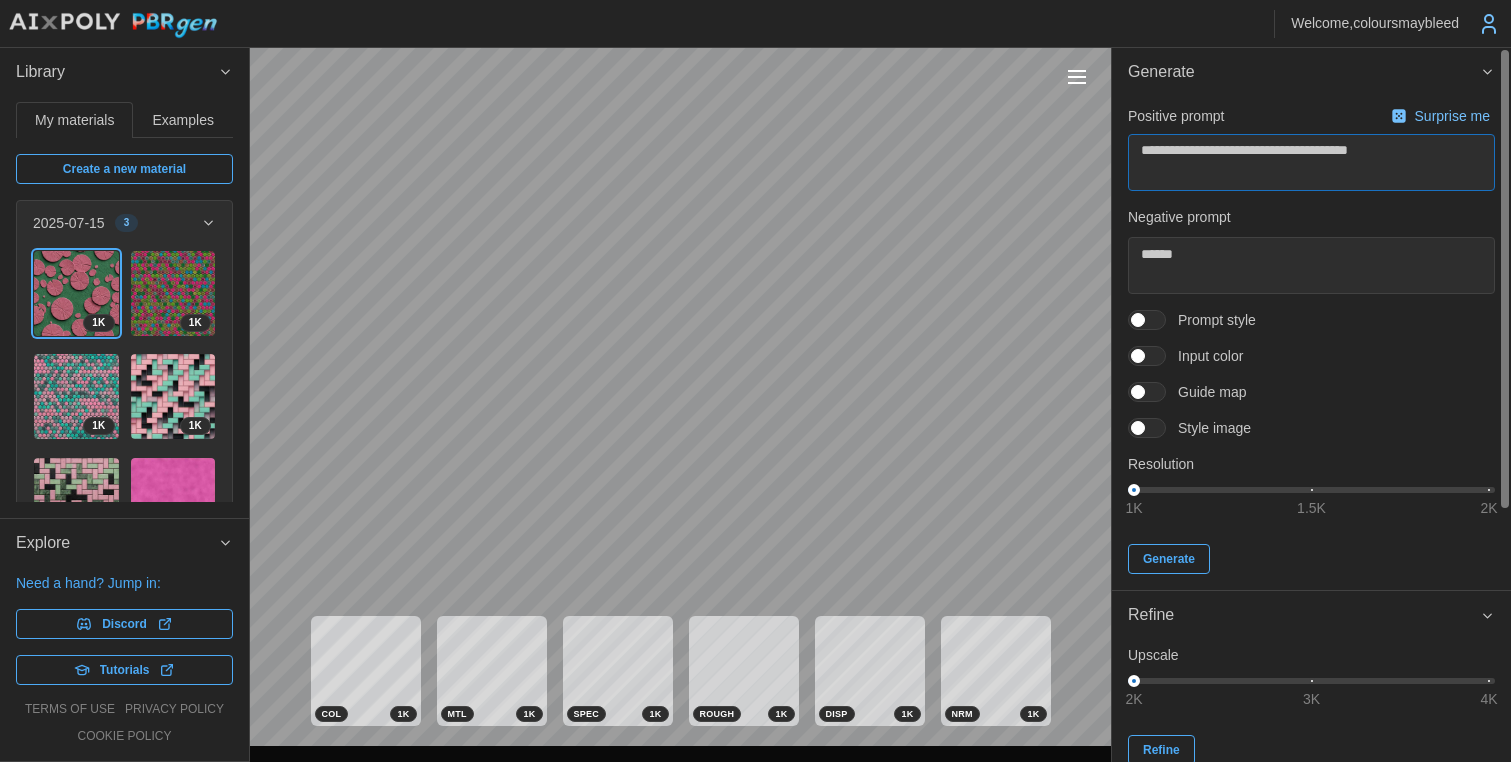 type on "**********" 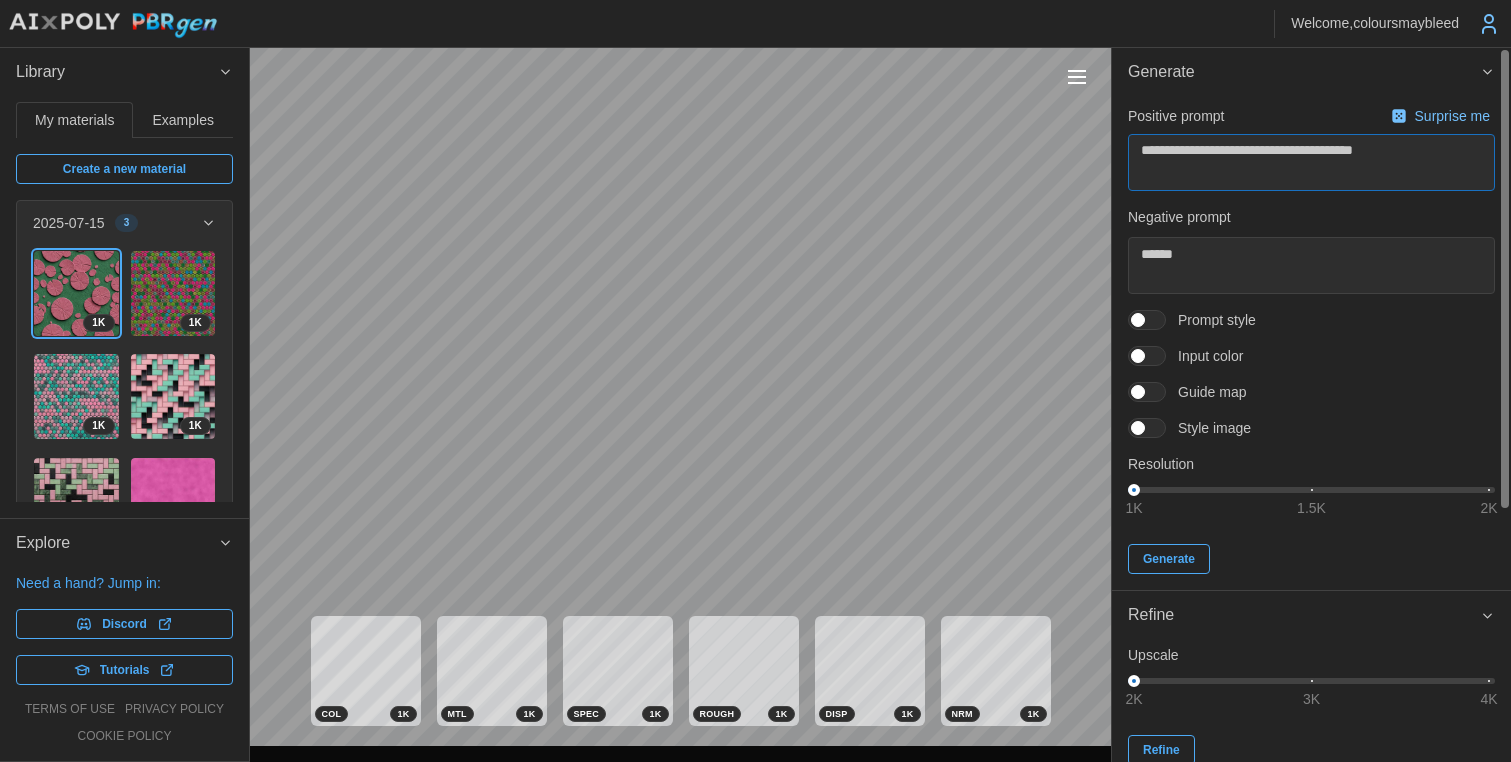 type on "**********" 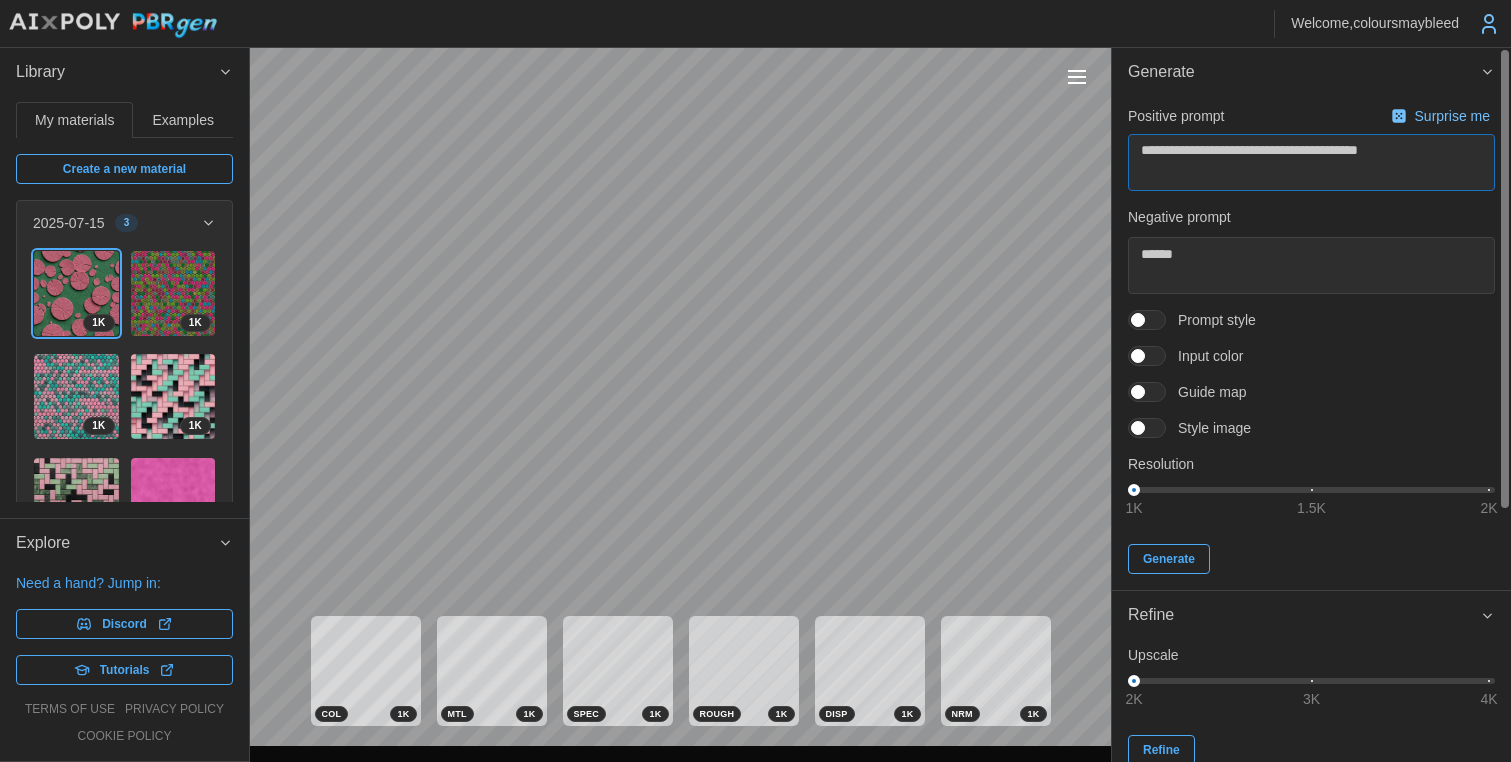 type on "**********" 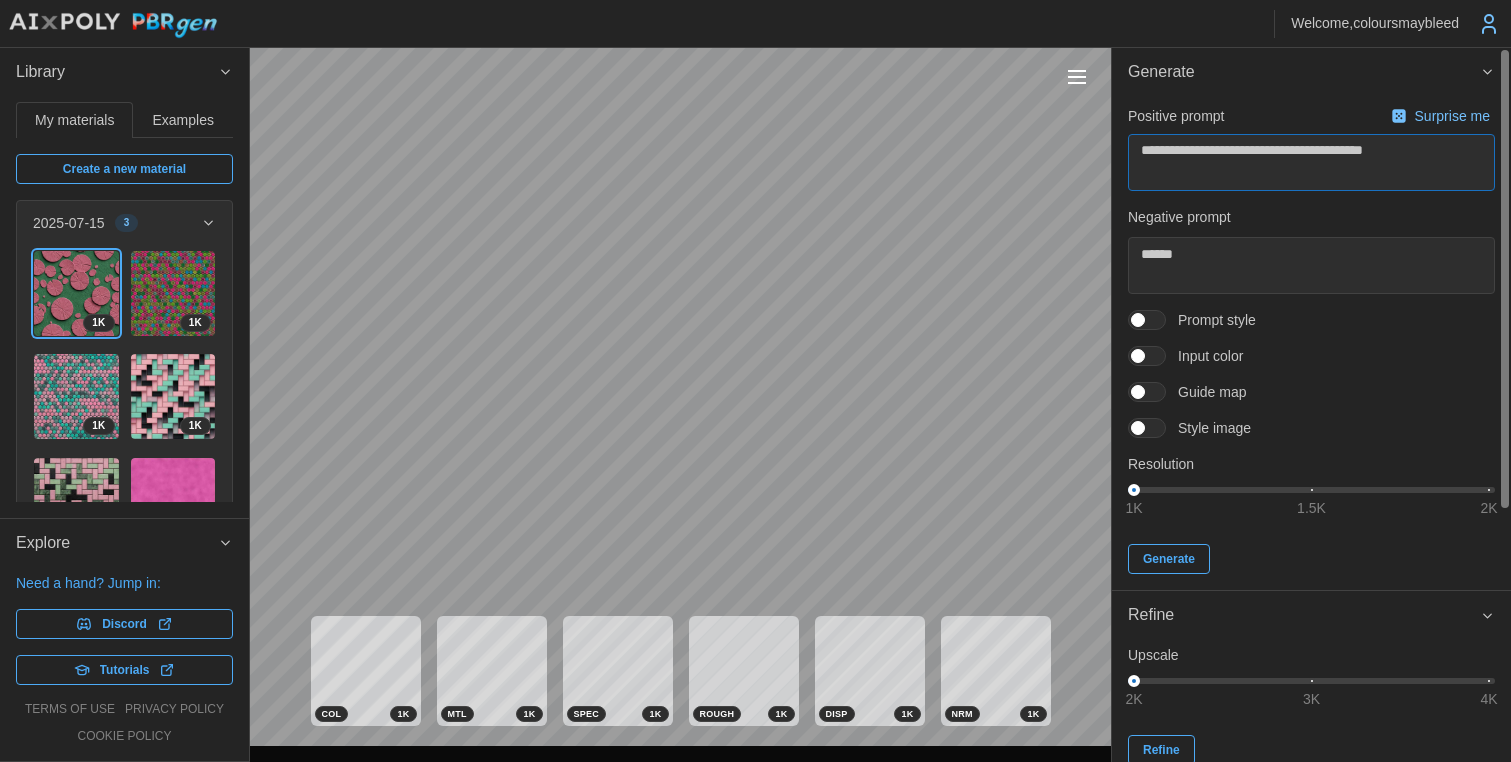 type on "**********" 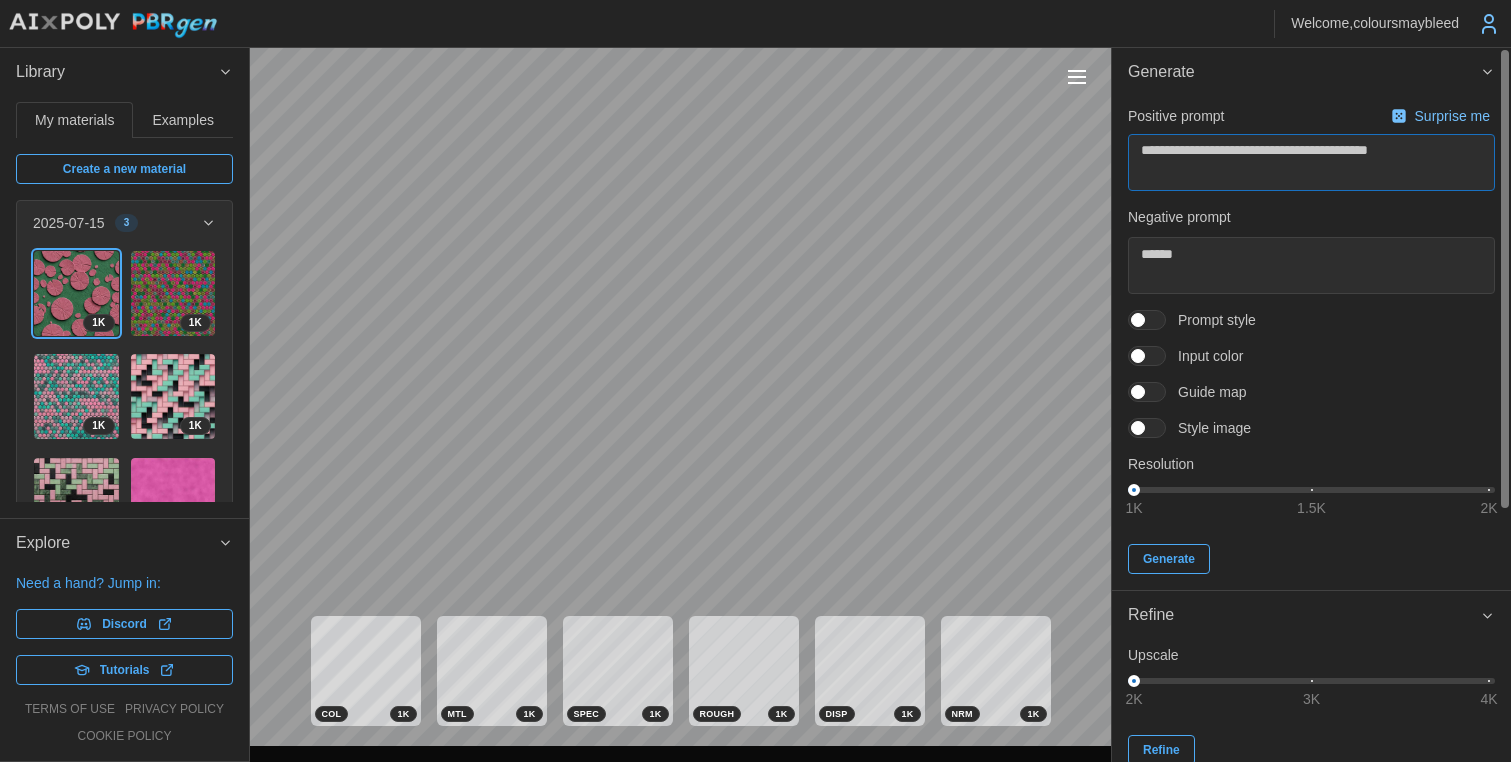 type on "**********" 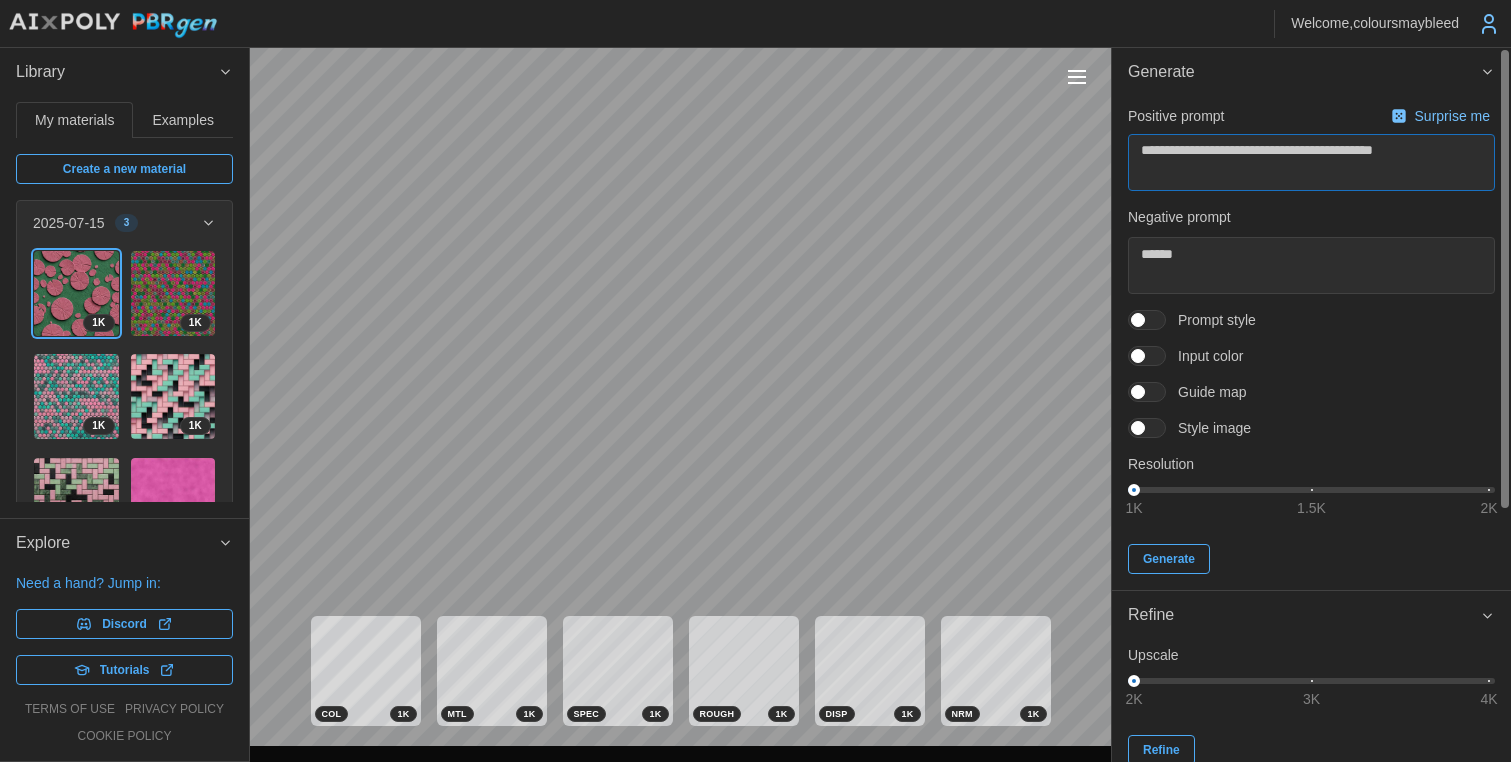 type on "**********" 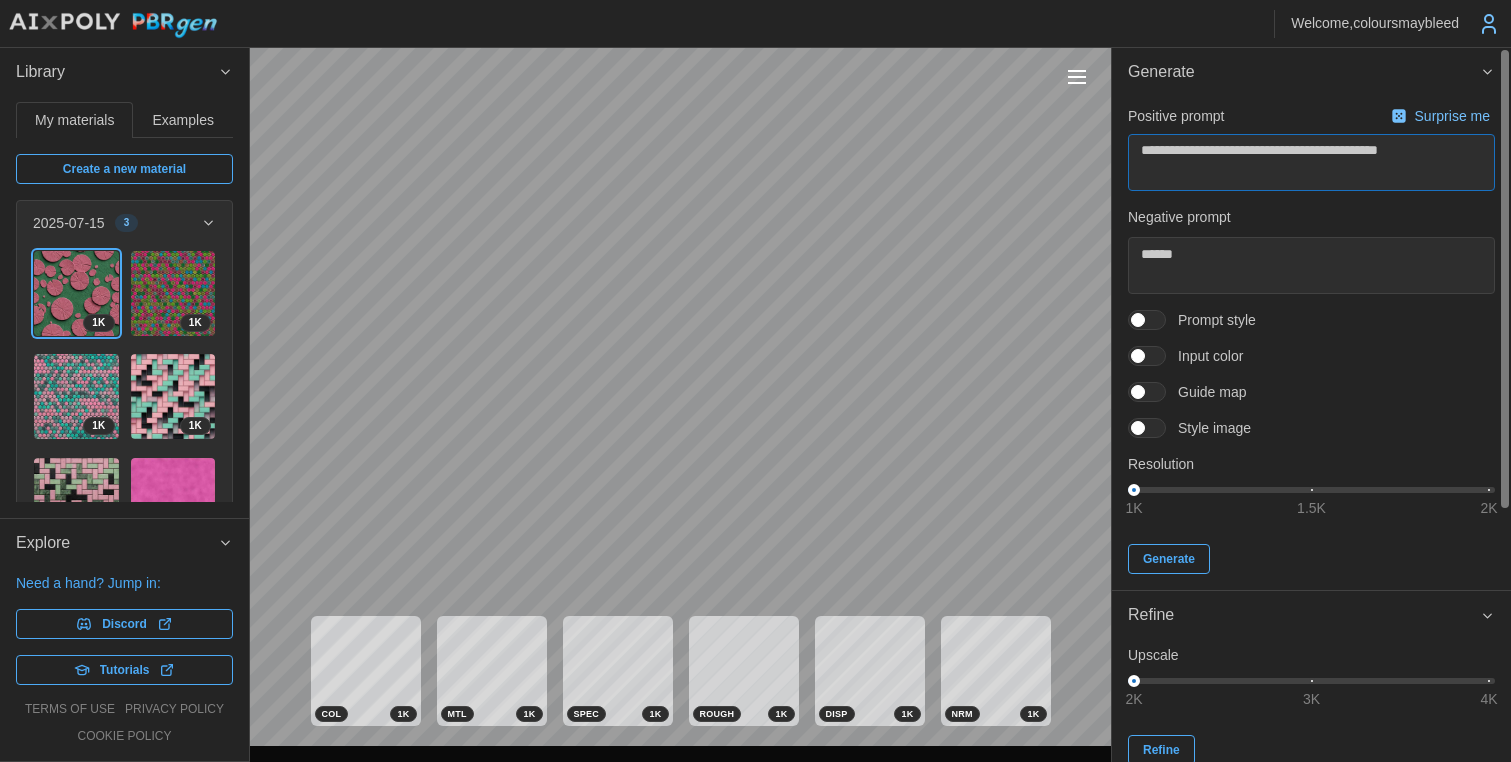type on "**********" 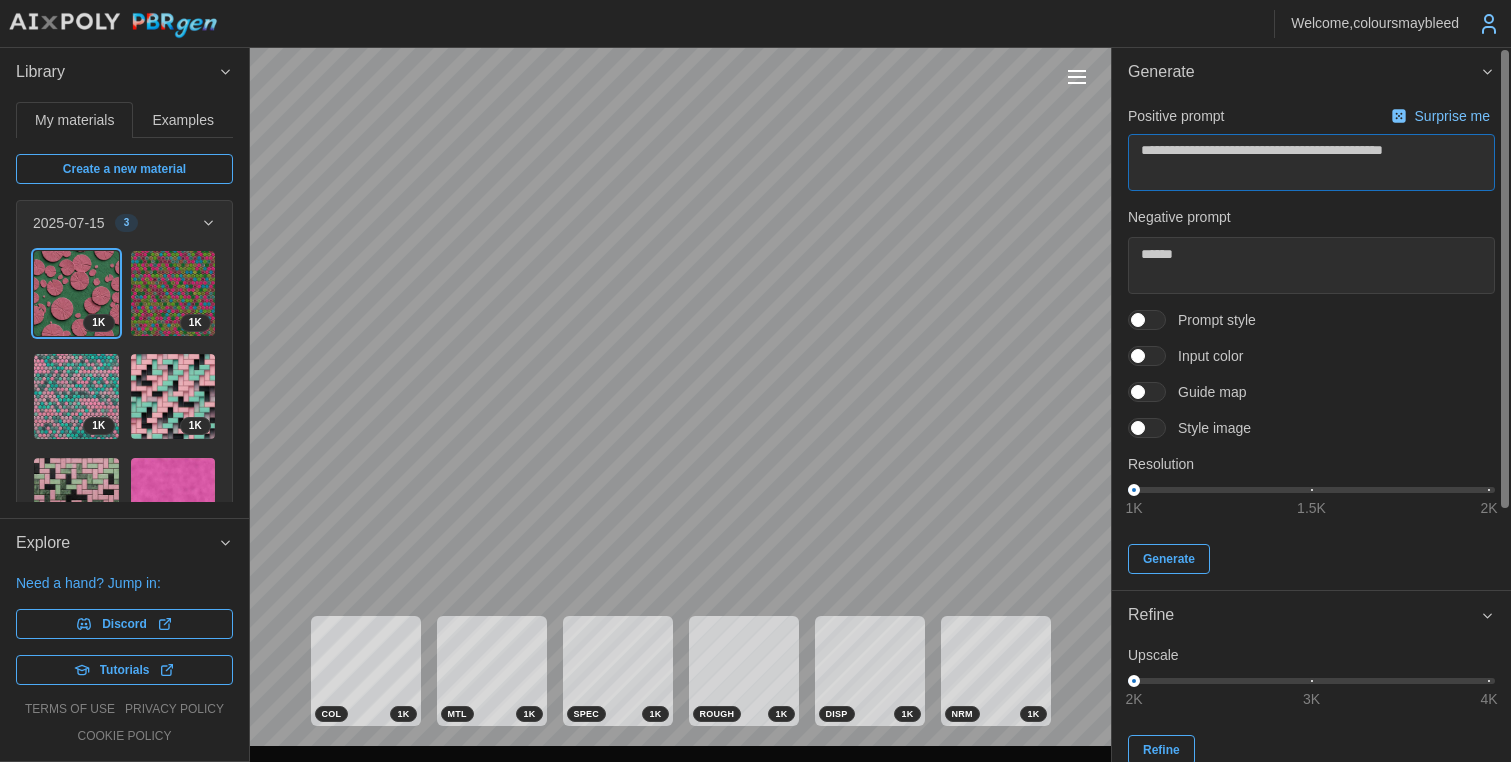 type on "**********" 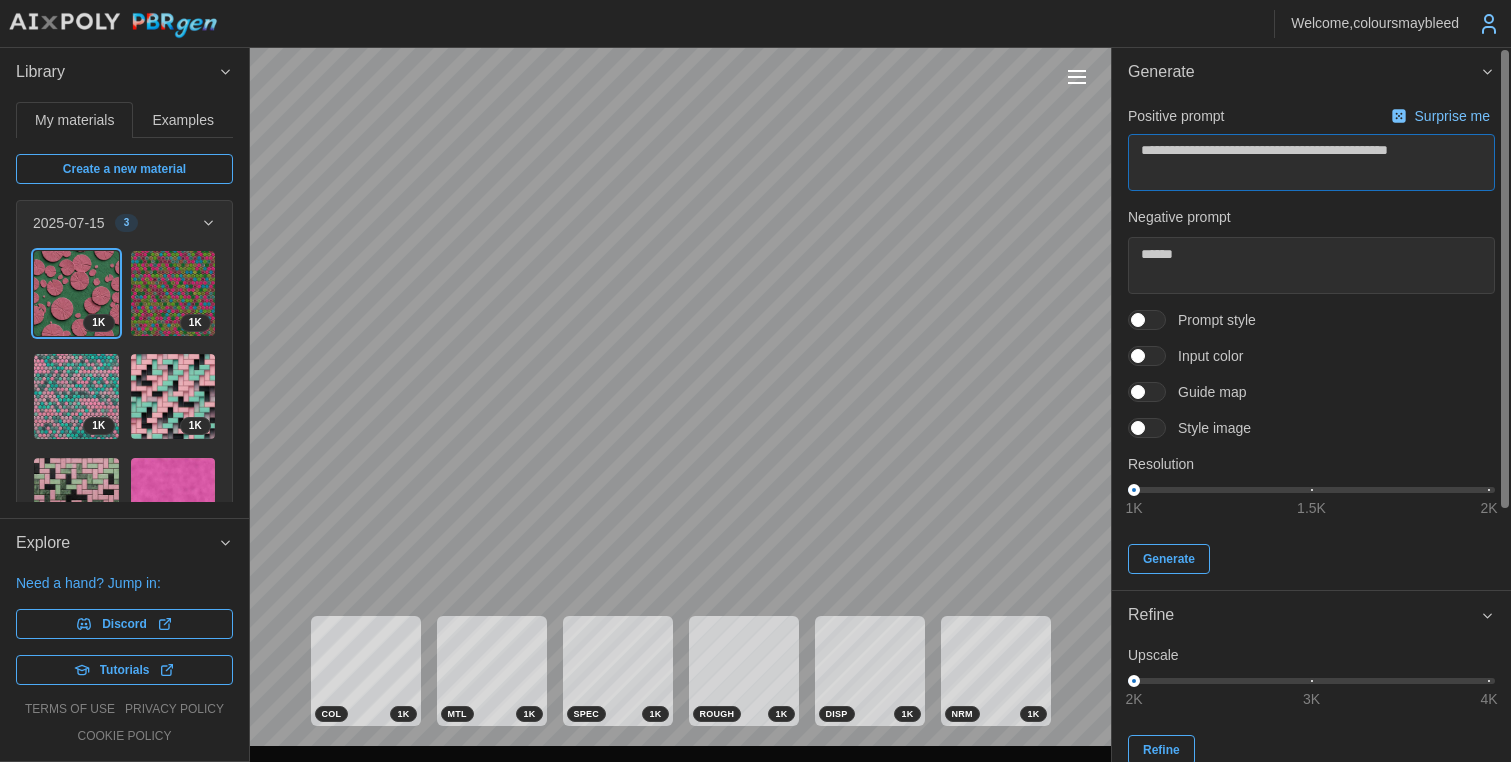 type on "**********" 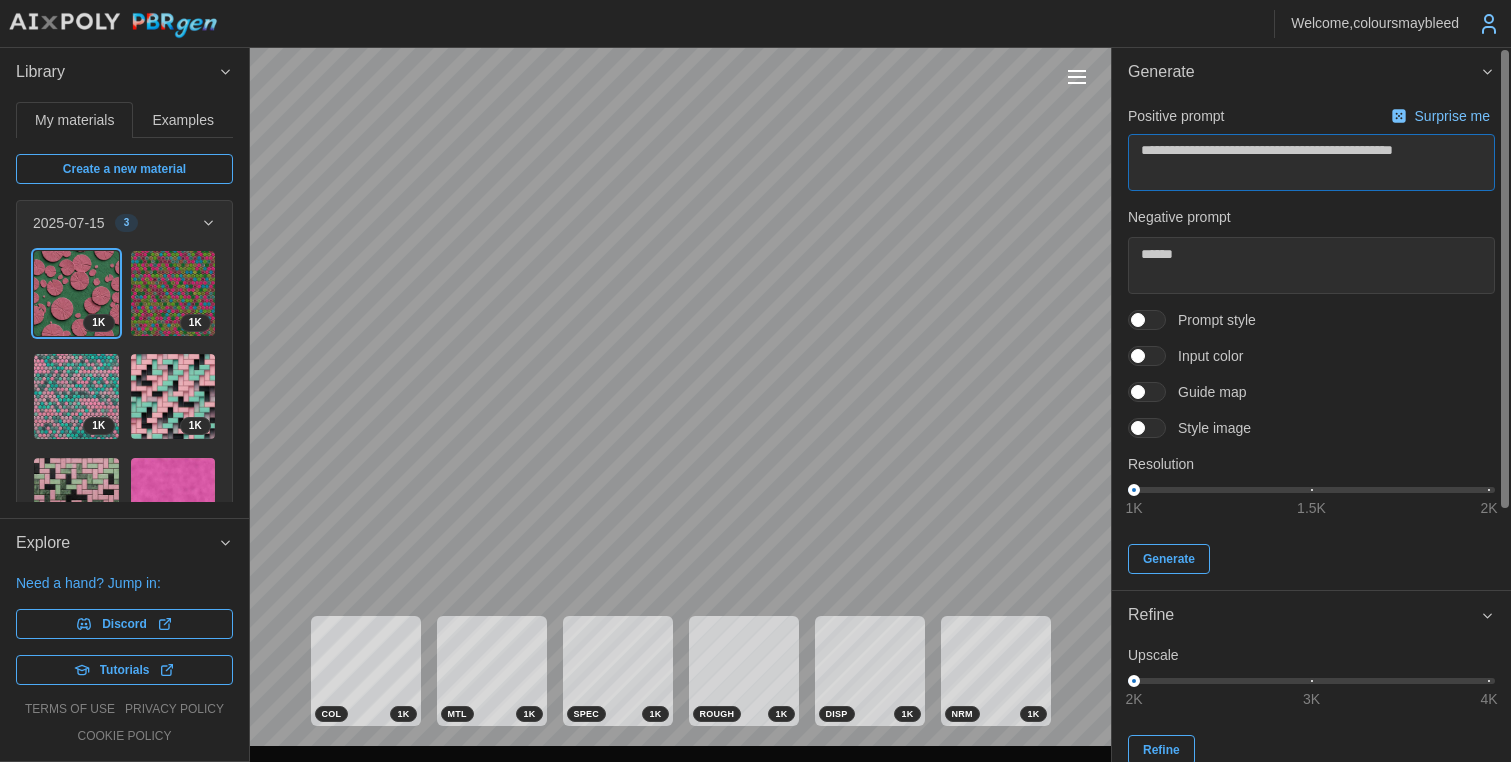 type on "**********" 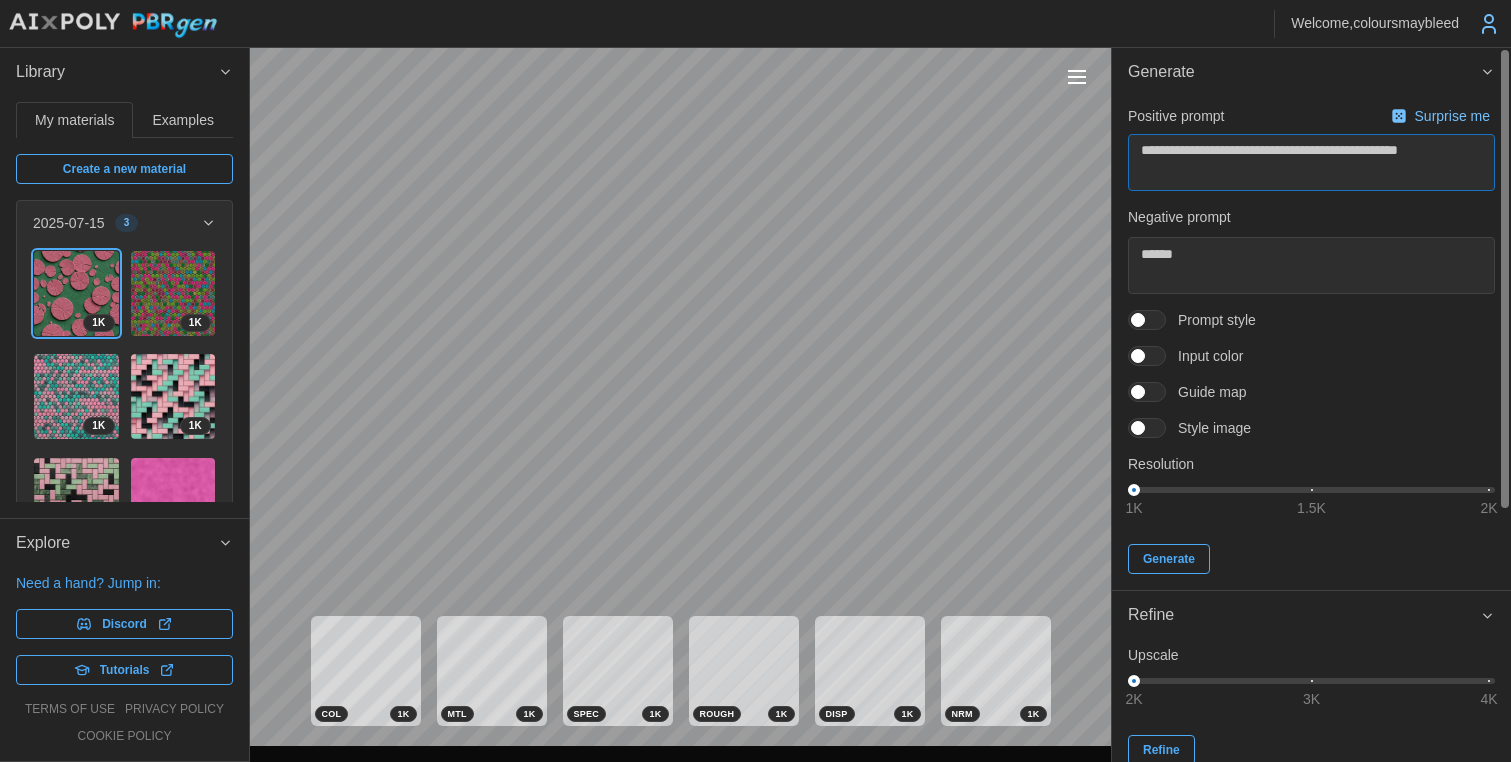 type on "**********" 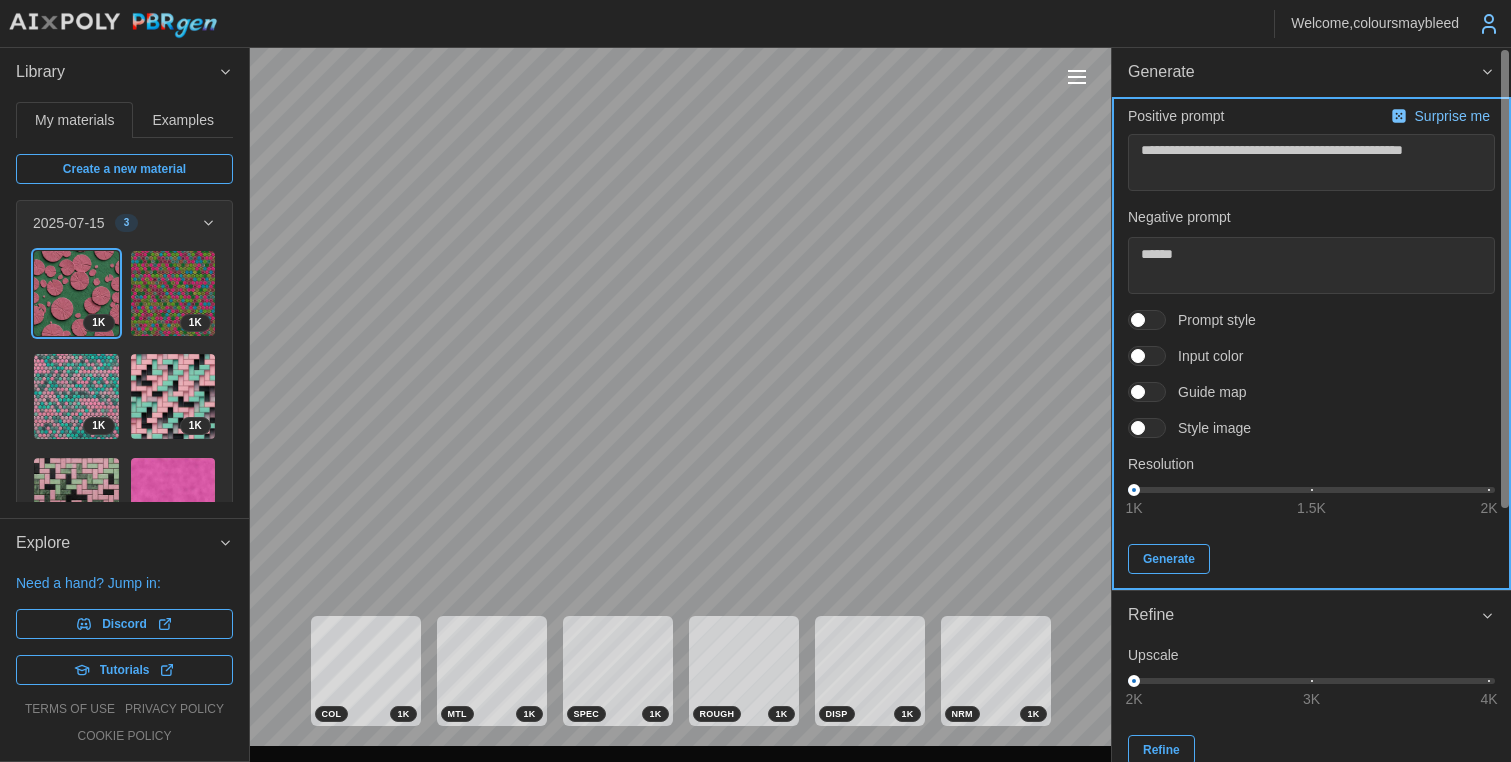 click on "Generate" at bounding box center (1169, 559) 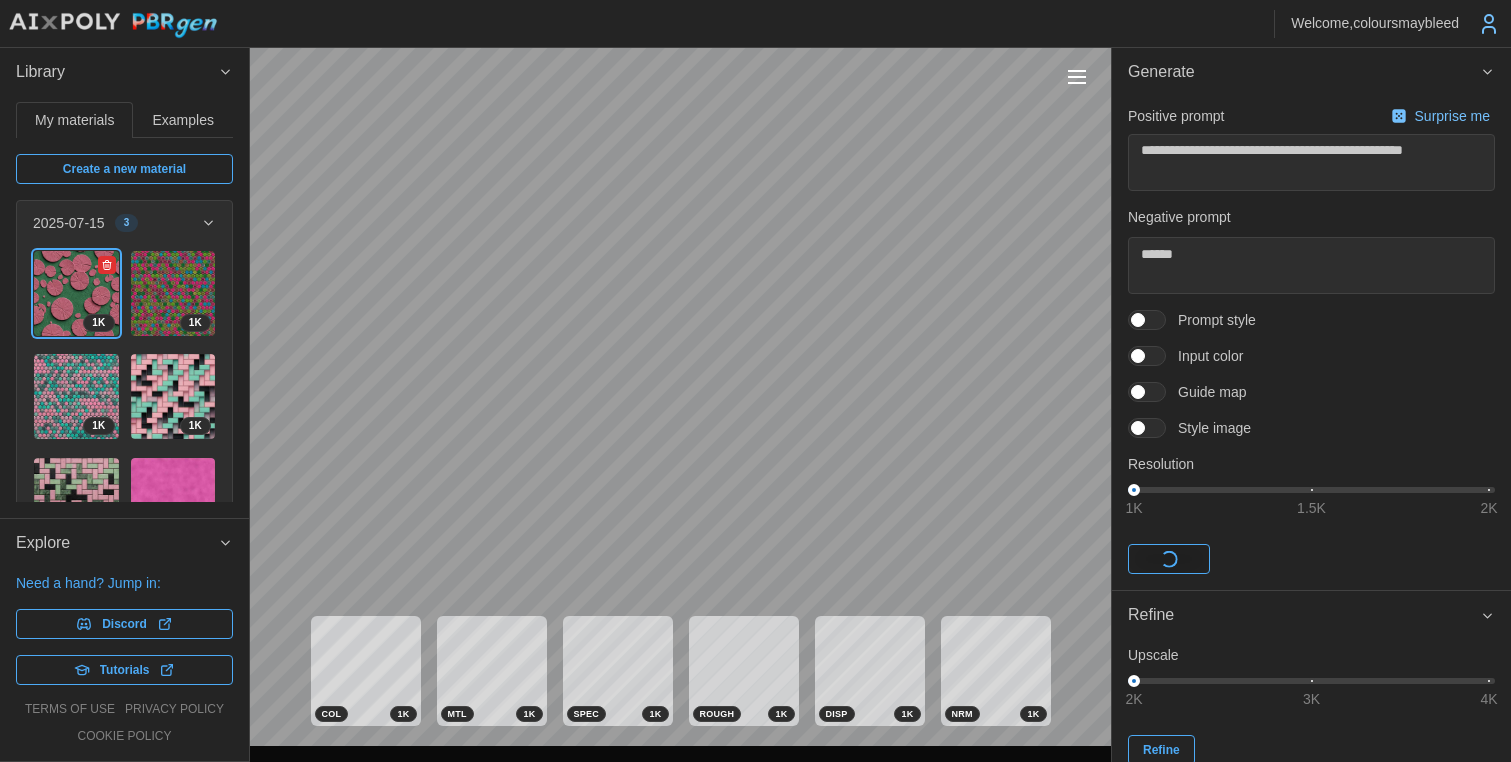 click 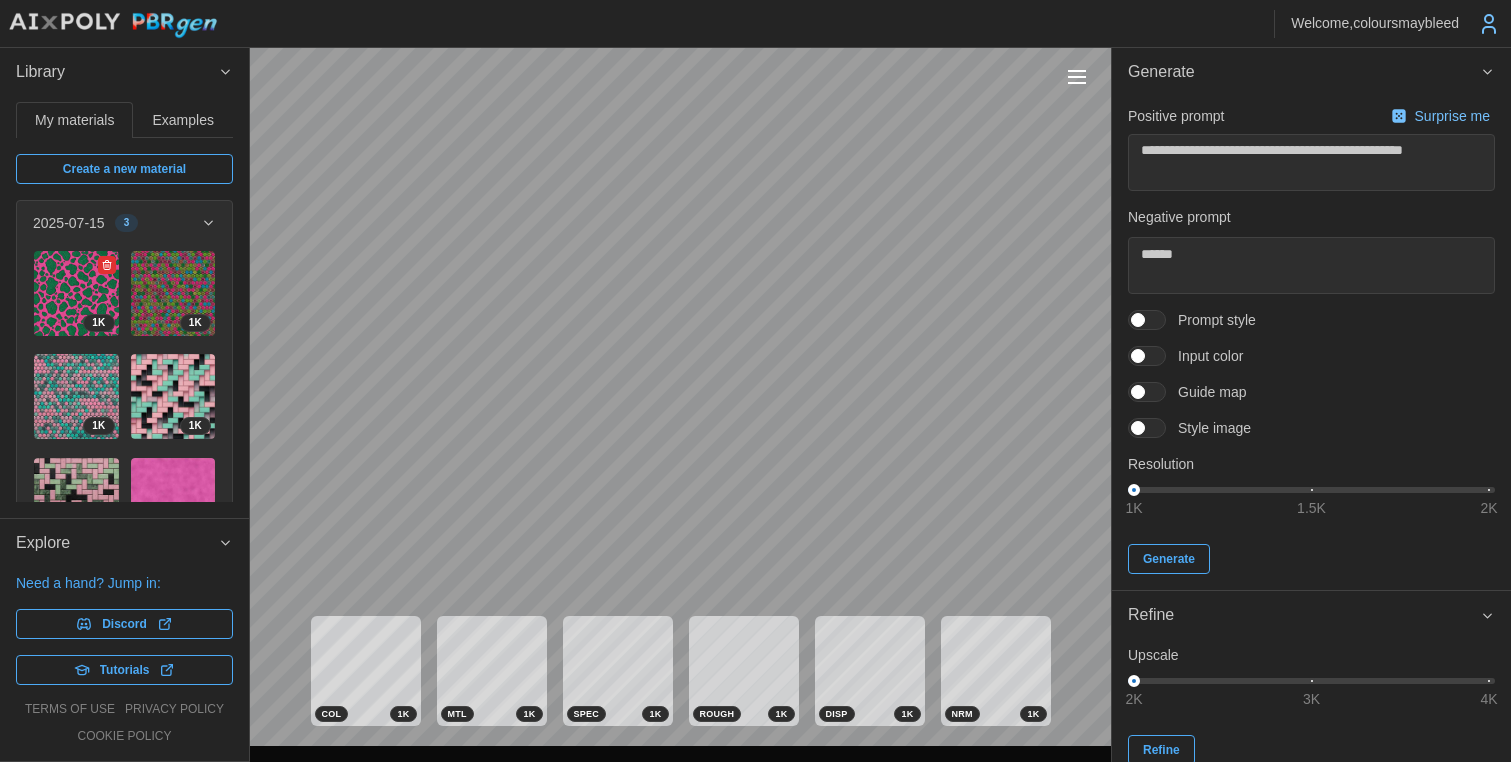 click at bounding box center (76, 293) 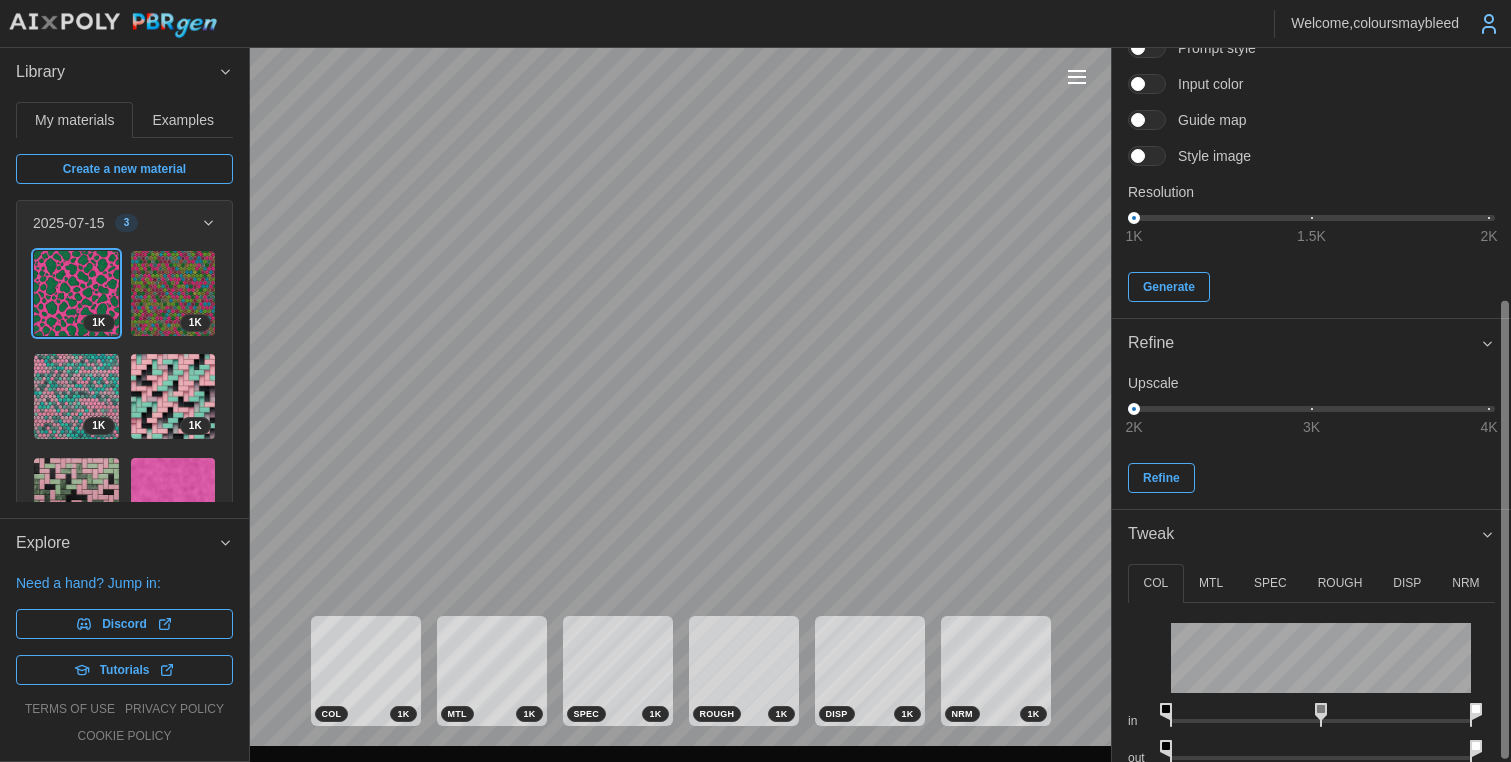 scroll, scrollTop: 394, scrollLeft: 0, axis: vertical 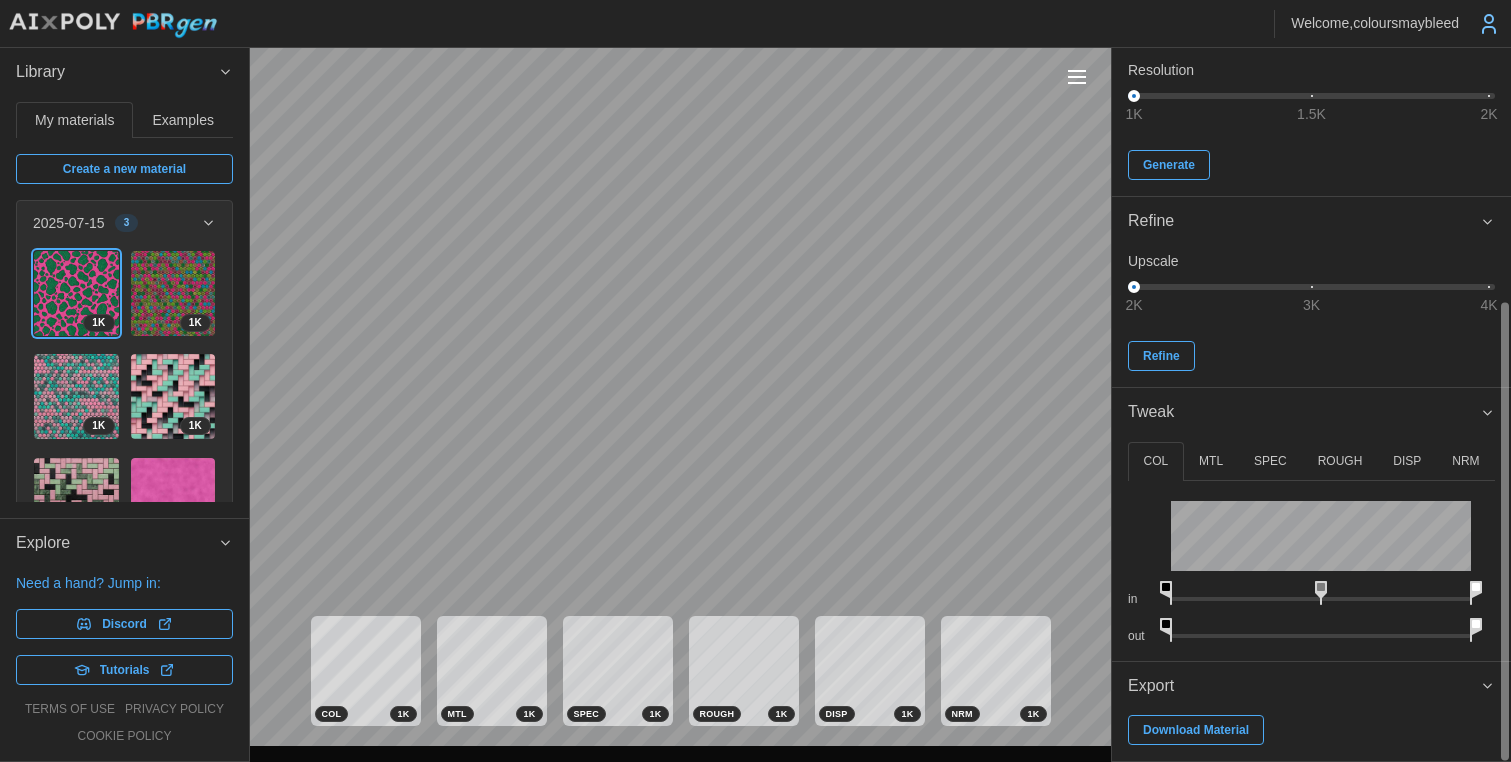 drag, startPoint x: 1457, startPoint y: 459, endPoint x: 1450, endPoint y: 471, distance: 13.892444 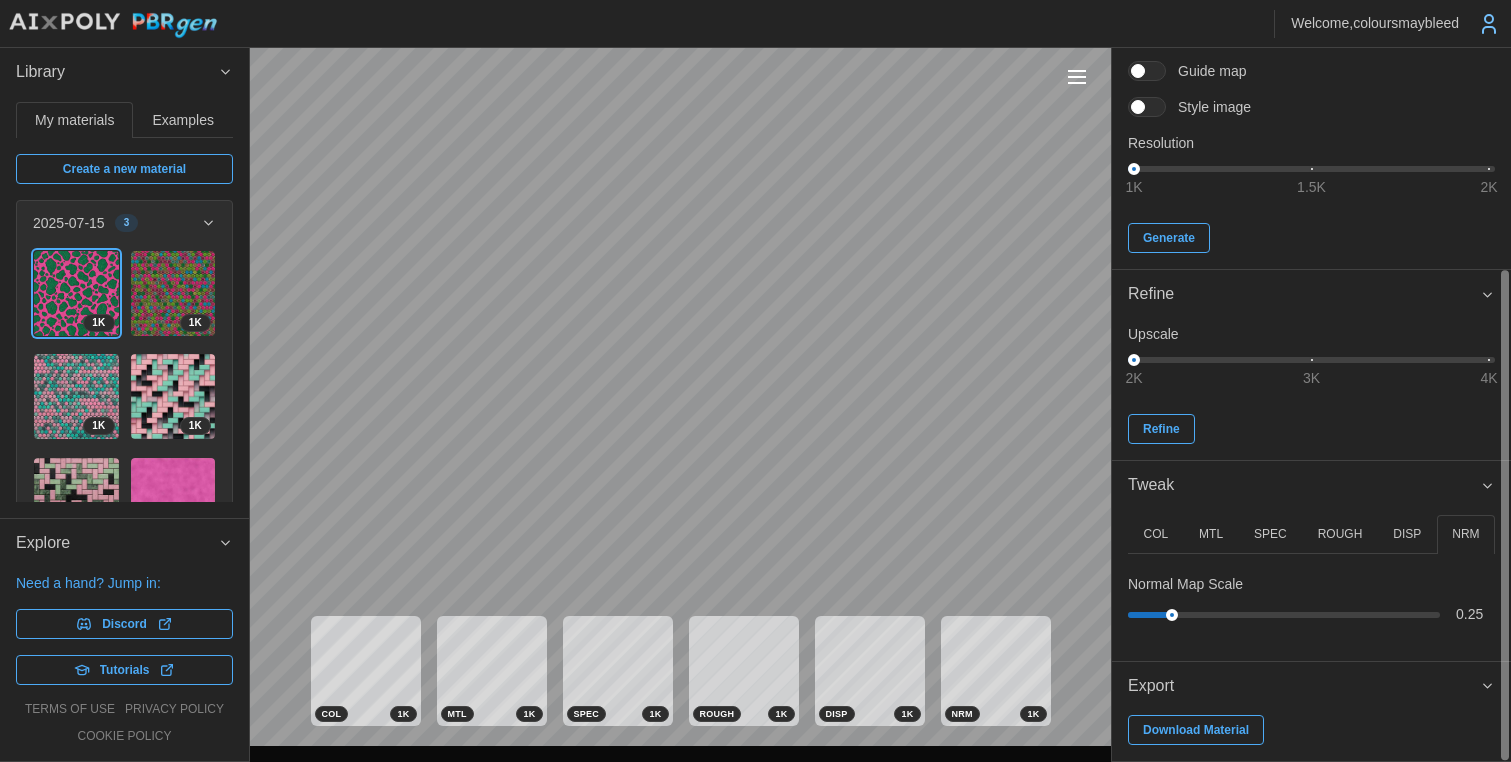 scroll, scrollTop: 321, scrollLeft: 0, axis: vertical 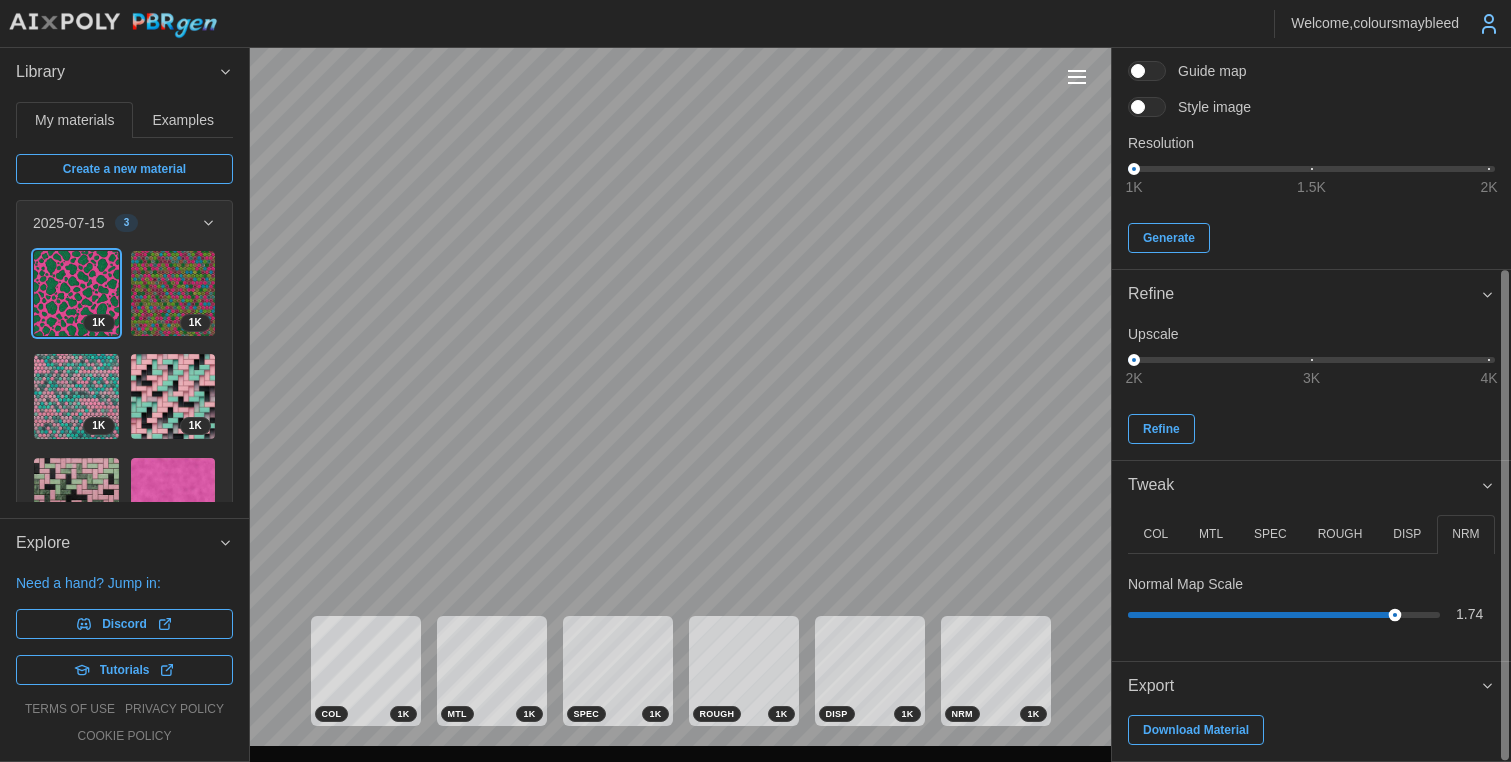 drag, startPoint x: 1171, startPoint y: 611, endPoint x: 1147, endPoint y: 535, distance: 79.69943 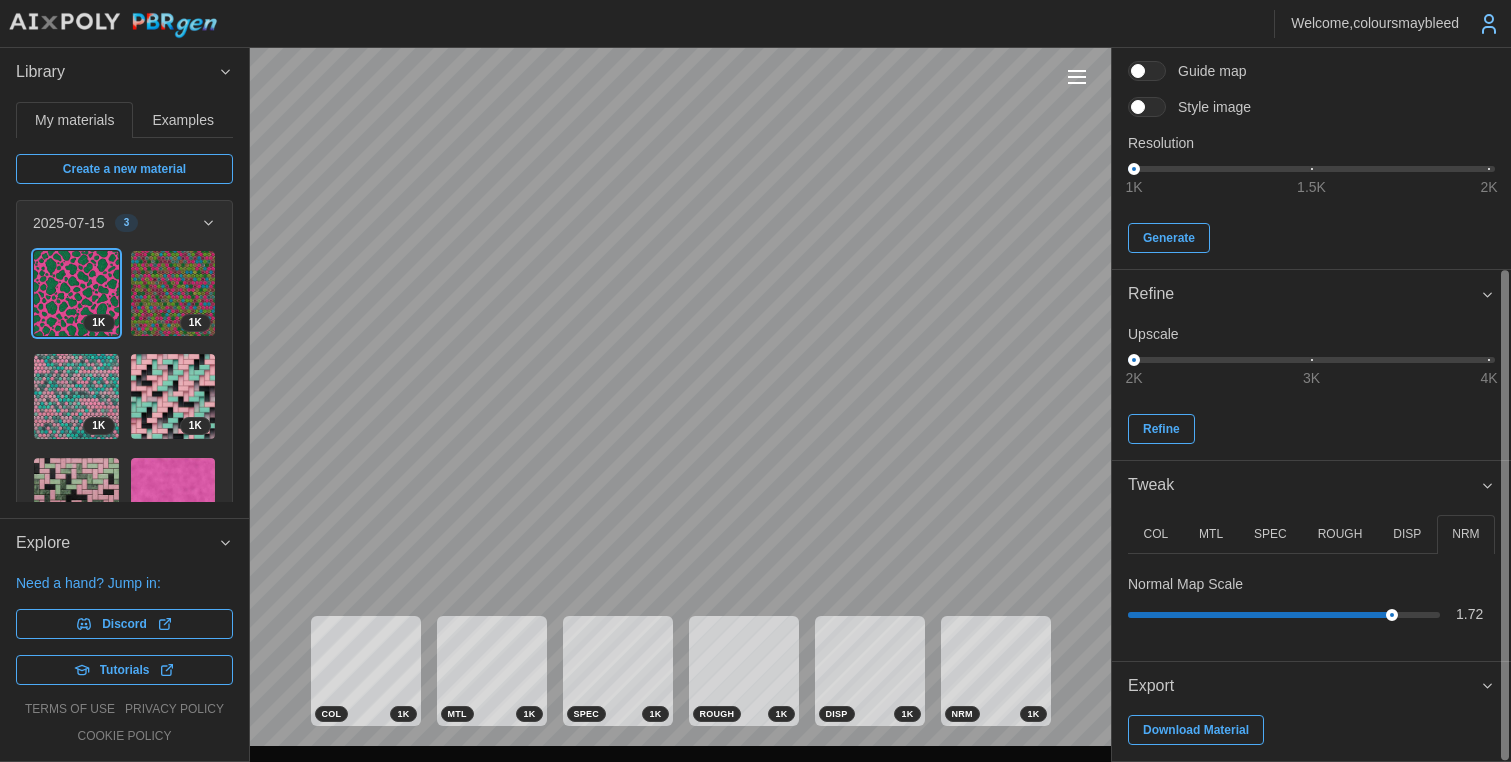 click on "ROUGH" at bounding box center (1340, 534) 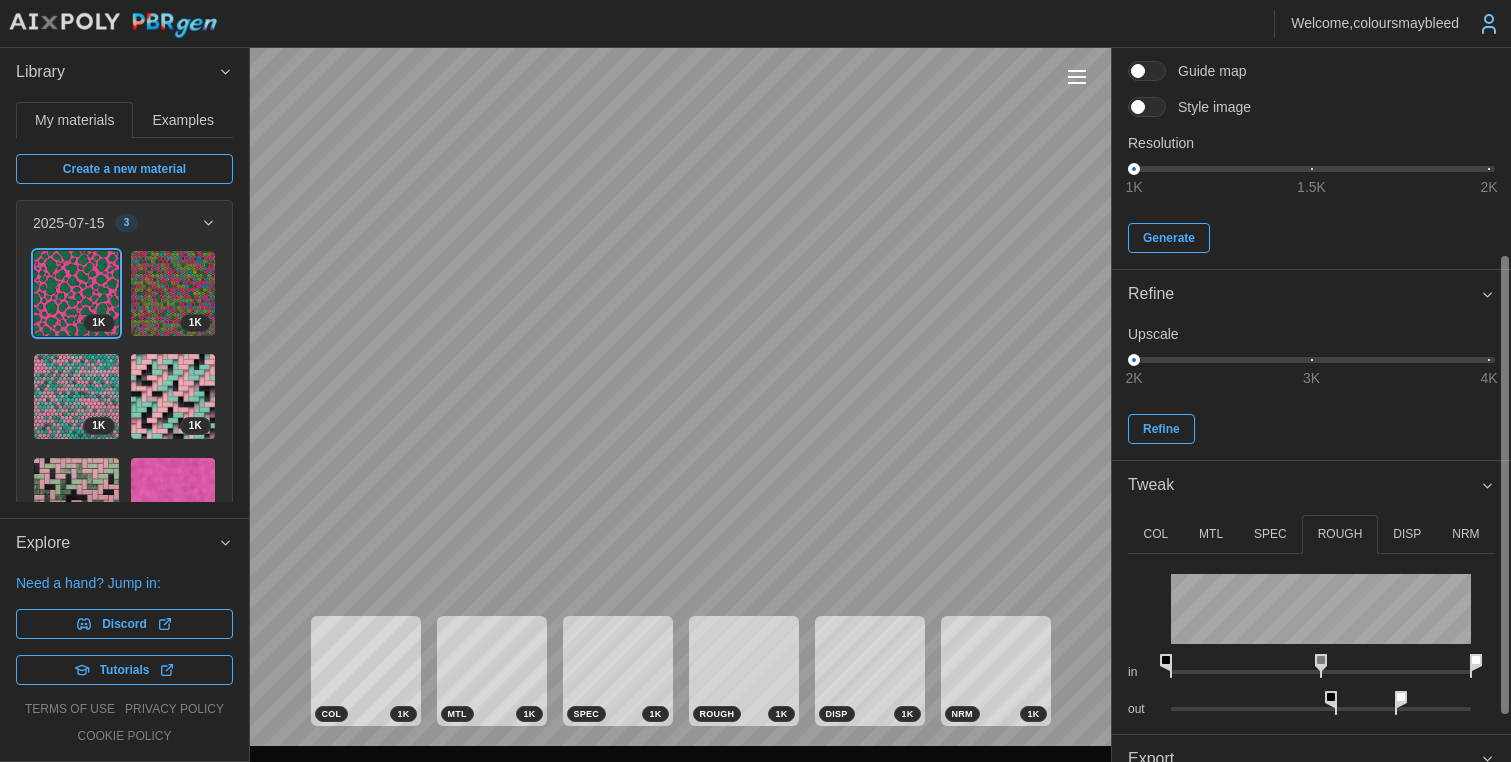 click on "SPEC" at bounding box center (1270, 534) 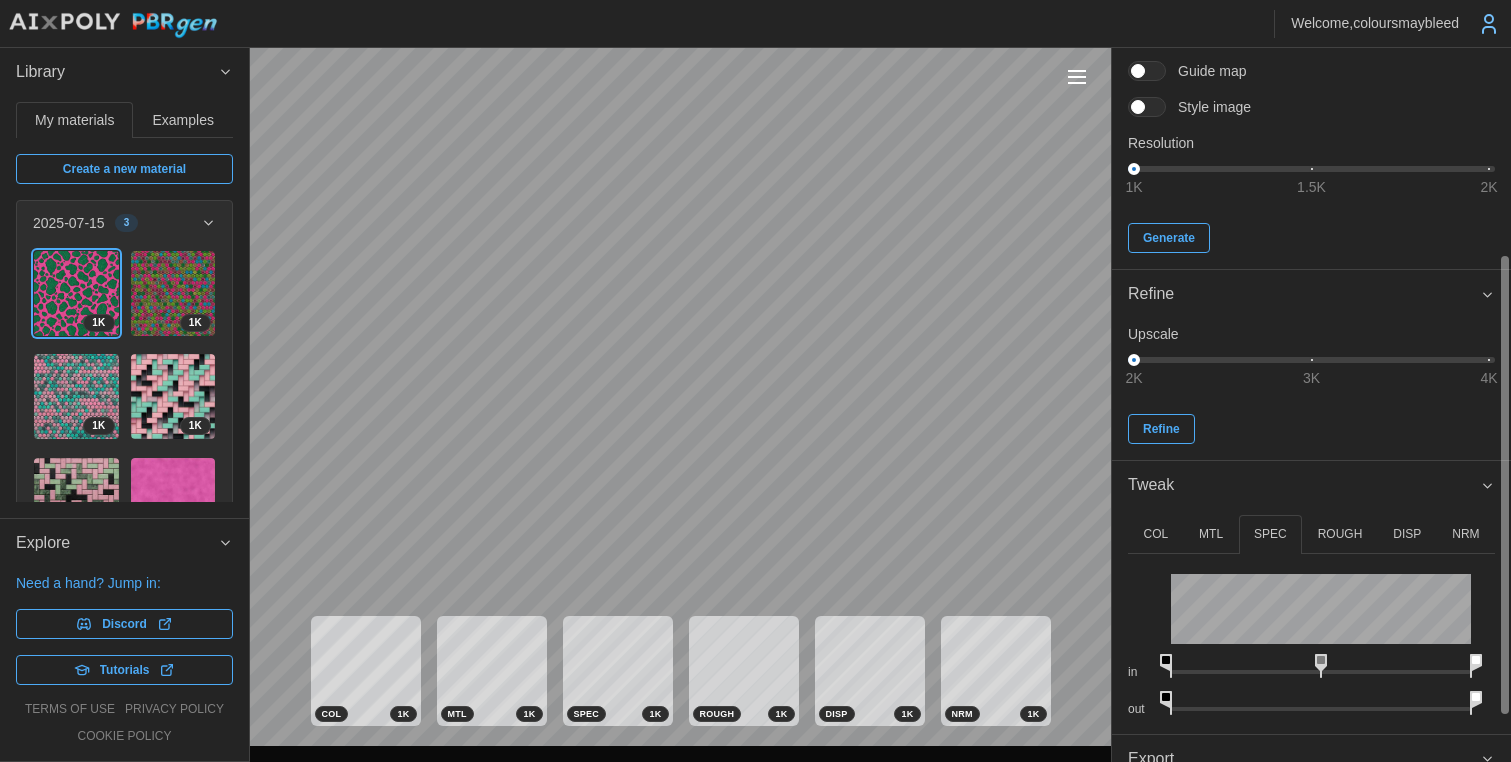 click on "**********" at bounding box center (755, 381) 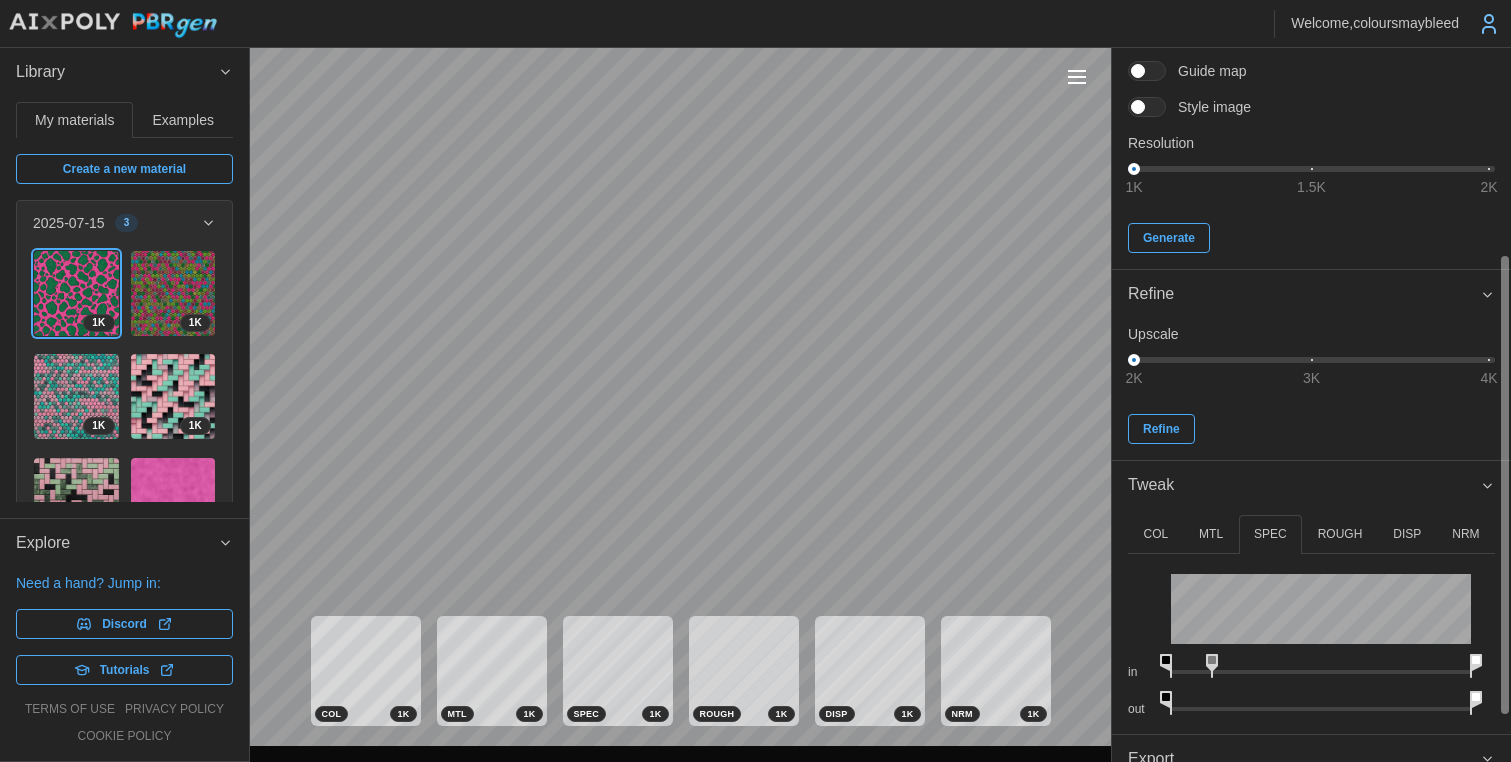 drag, startPoint x: 1326, startPoint y: 658, endPoint x: 1216, endPoint y: 657, distance: 110.00455 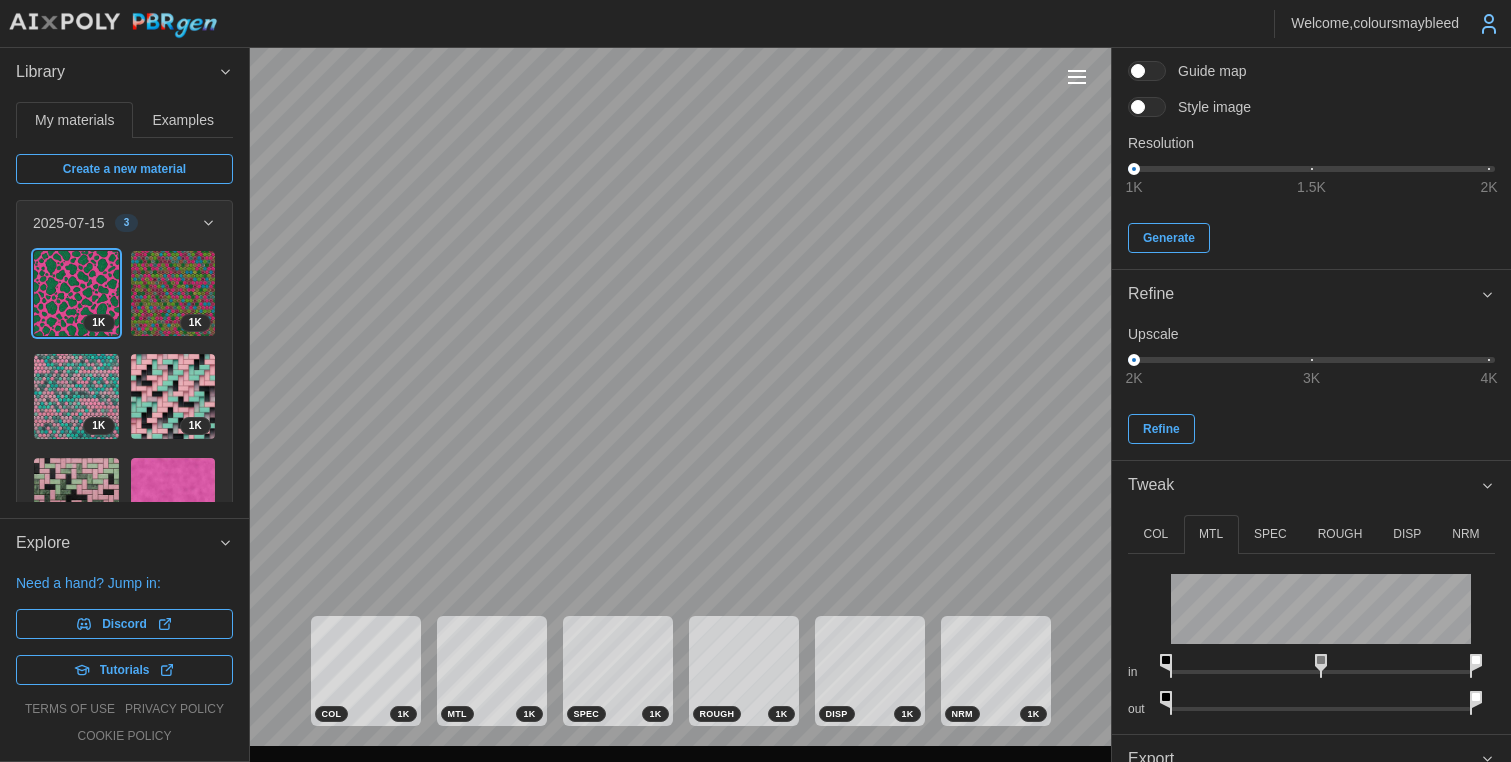 drag, startPoint x: 1180, startPoint y: 698, endPoint x: 1544, endPoint y: 709, distance: 364.16617 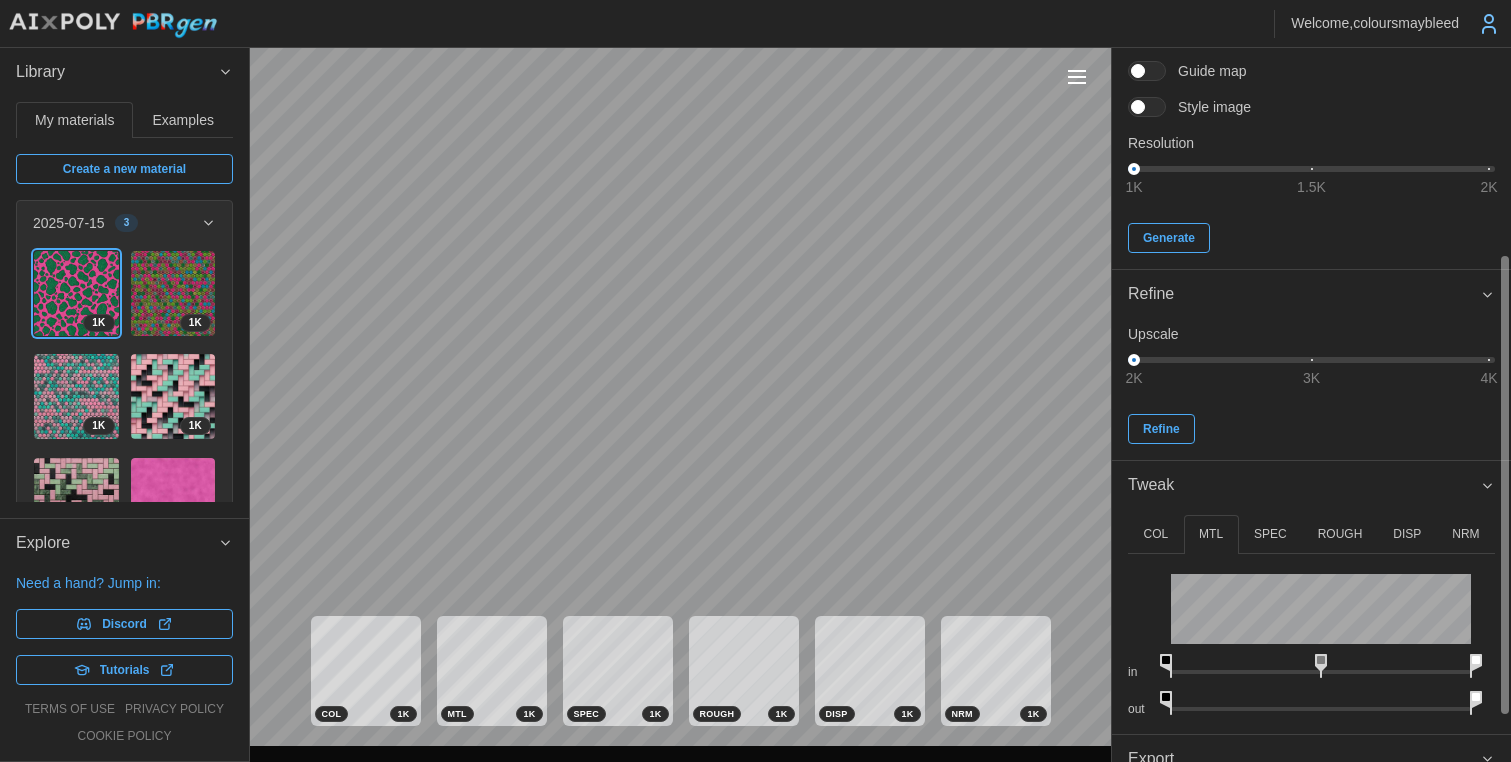 click on "ROUGH" at bounding box center [1340, 534] 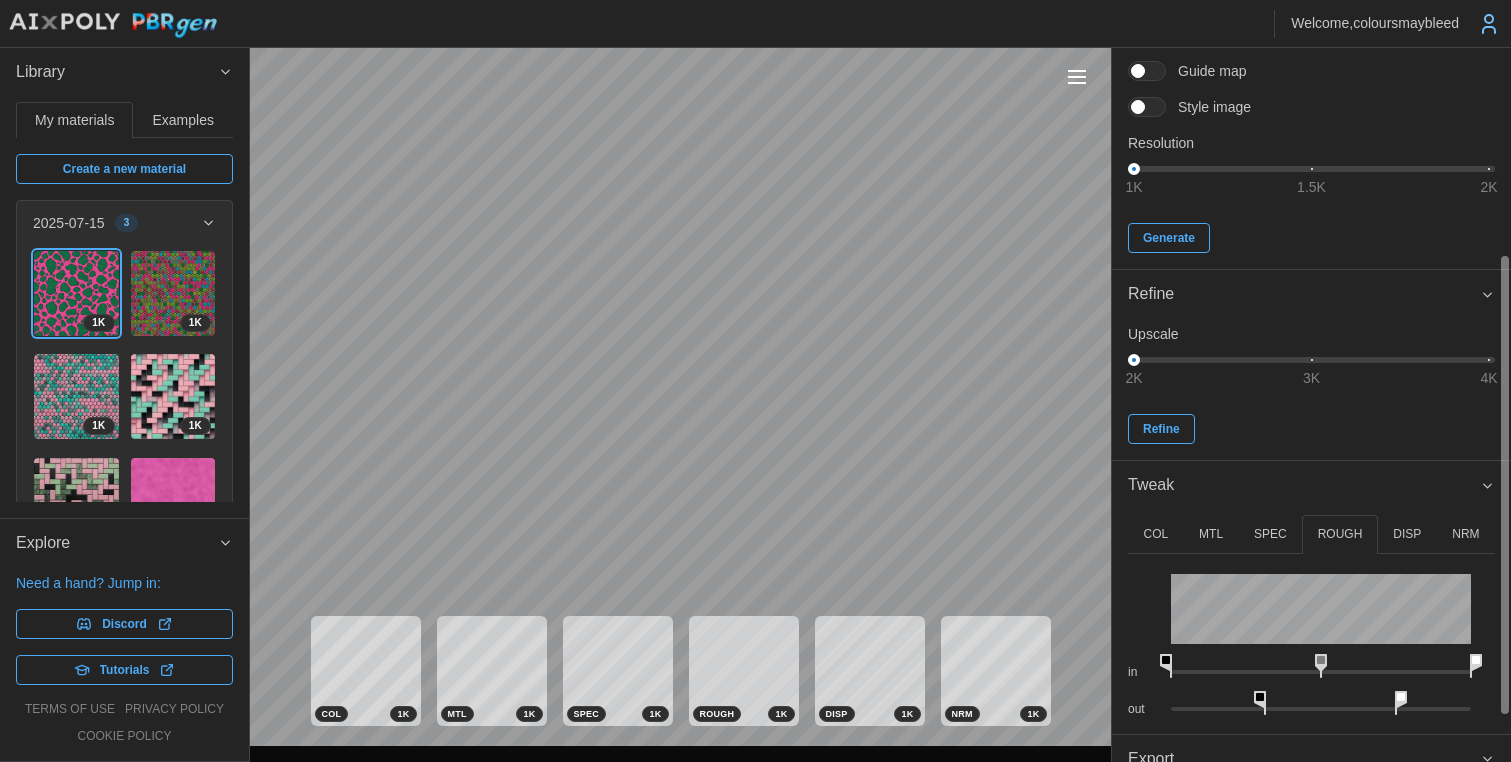 drag, startPoint x: 1330, startPoint y: 707, endPoint x: 1269, endPoint y: 694, distance: 62.369865 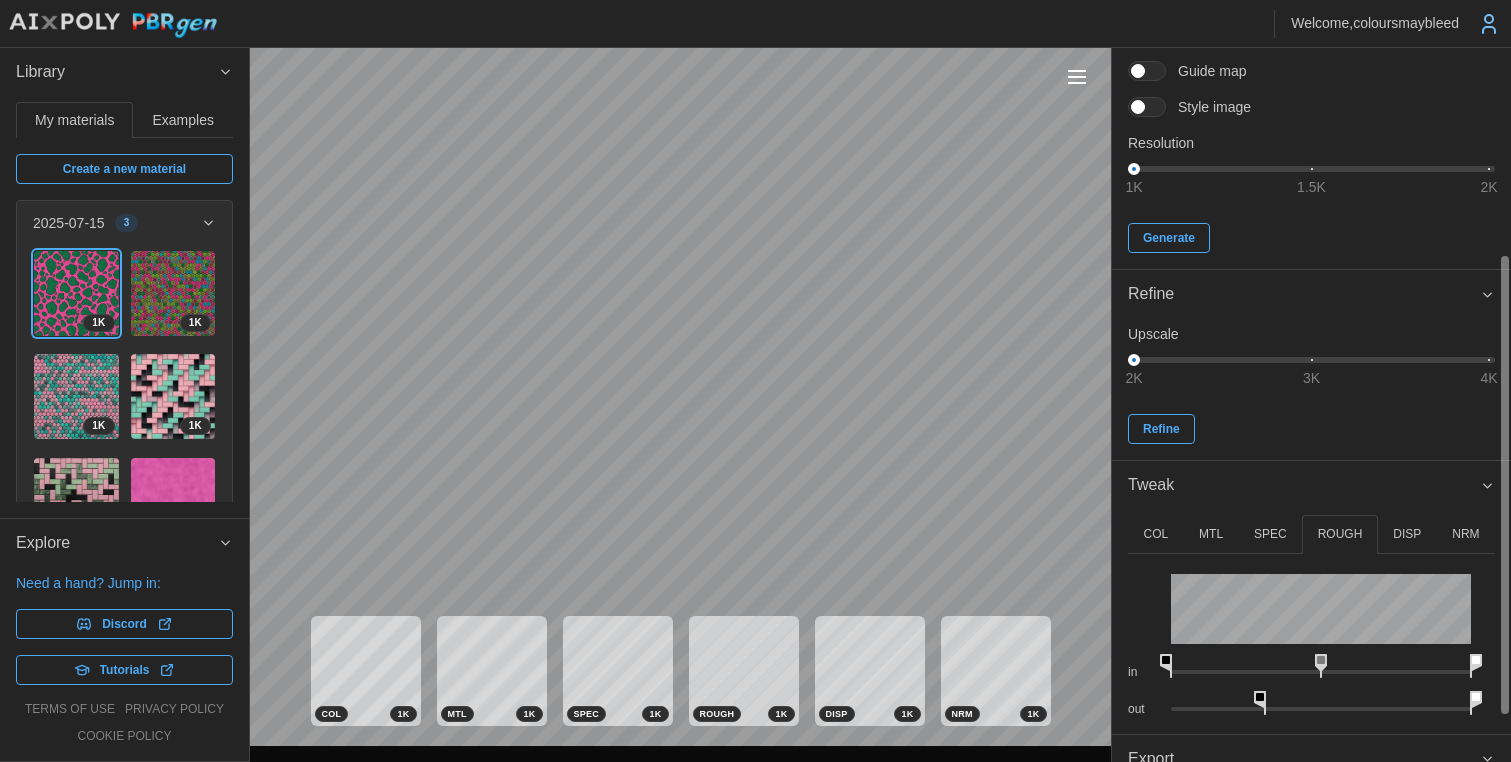 drag, startPoint x: 1404, startPoint y: 699, endPoint x: 1381, endPoint y: 648, distance: 55.946404 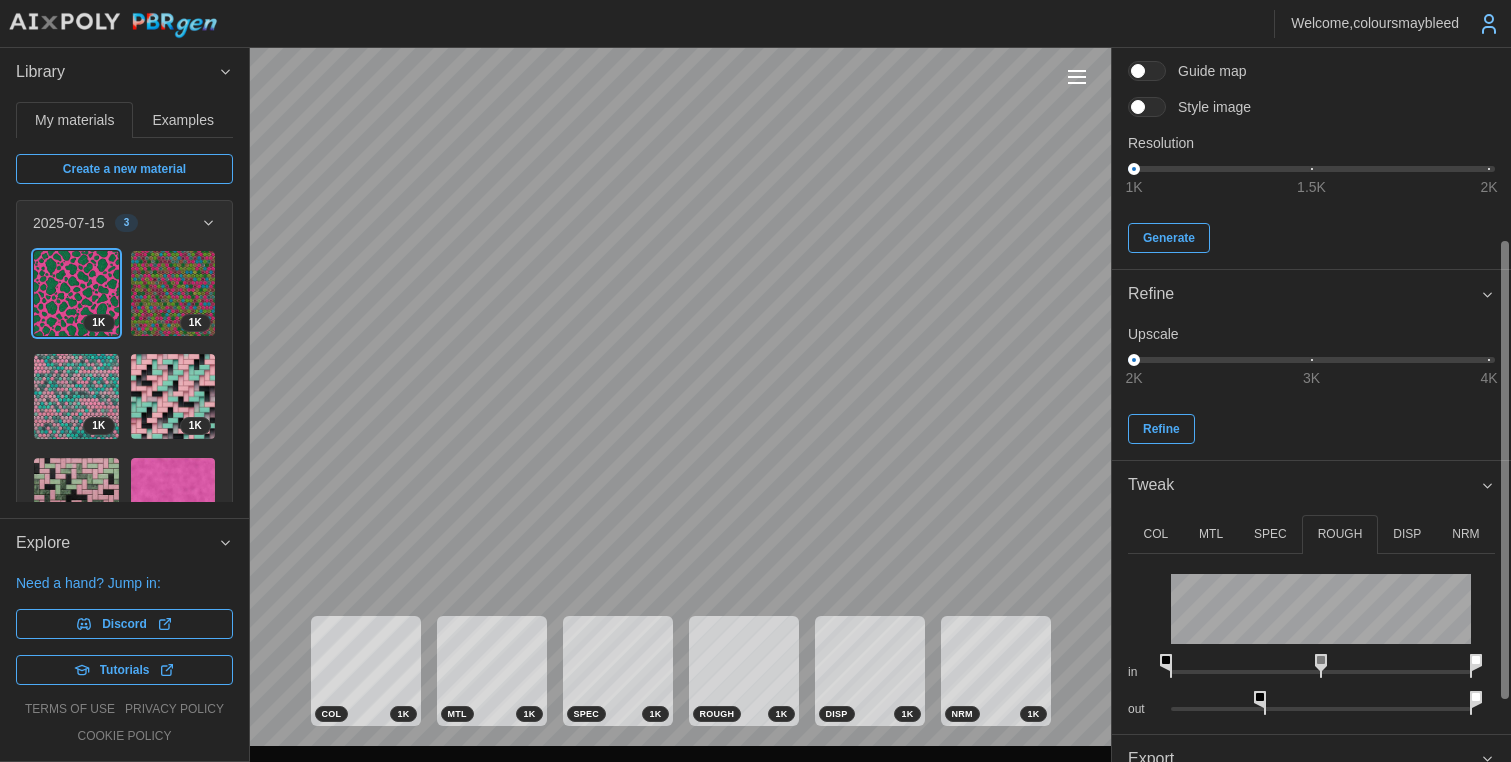 scroll, scrollTop: 0, scrollLeft: 0, axis: both 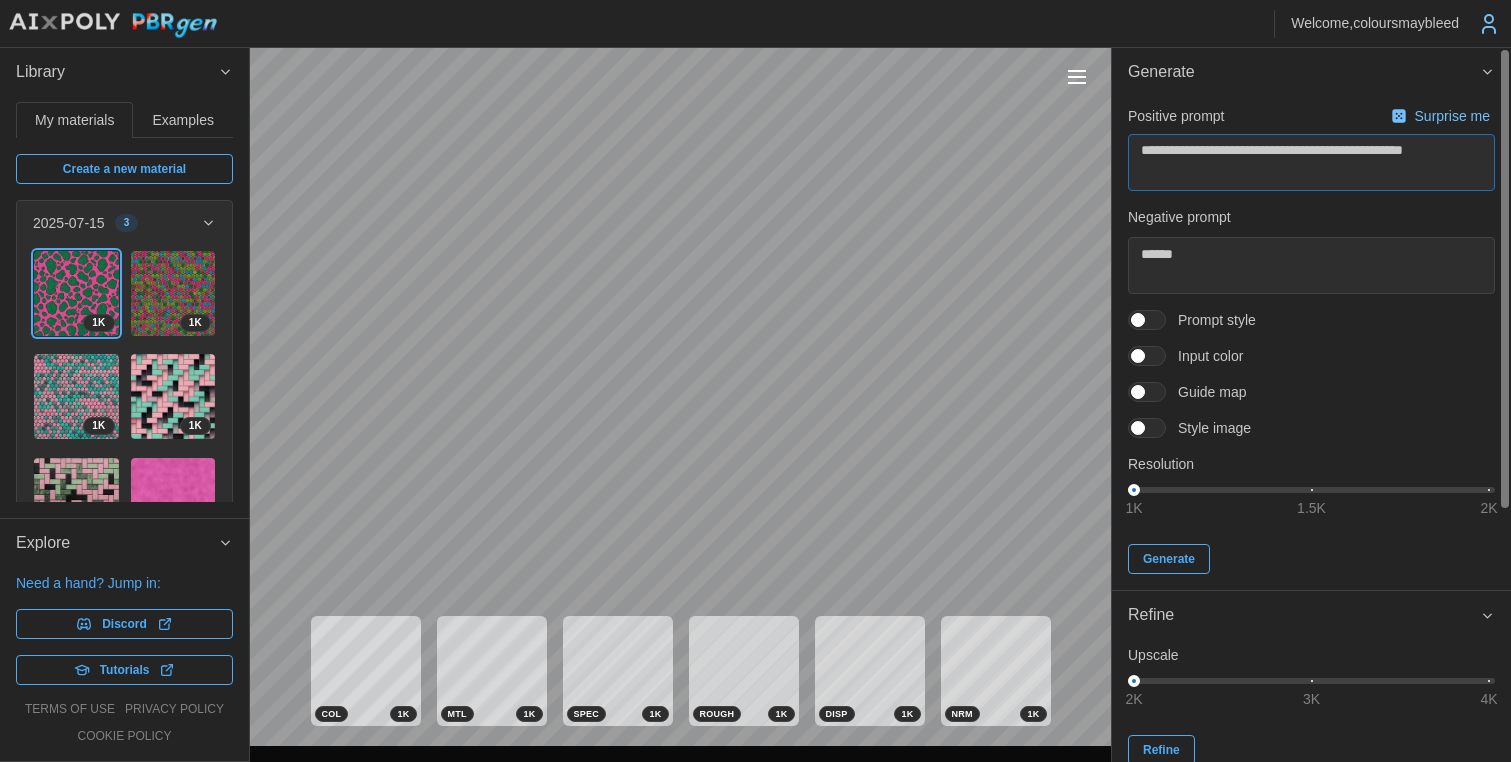 drag, startPoint x: 1368, startPoint y: 150, endPoint x: 1437, endPoint y: 171, distance: 72.12489 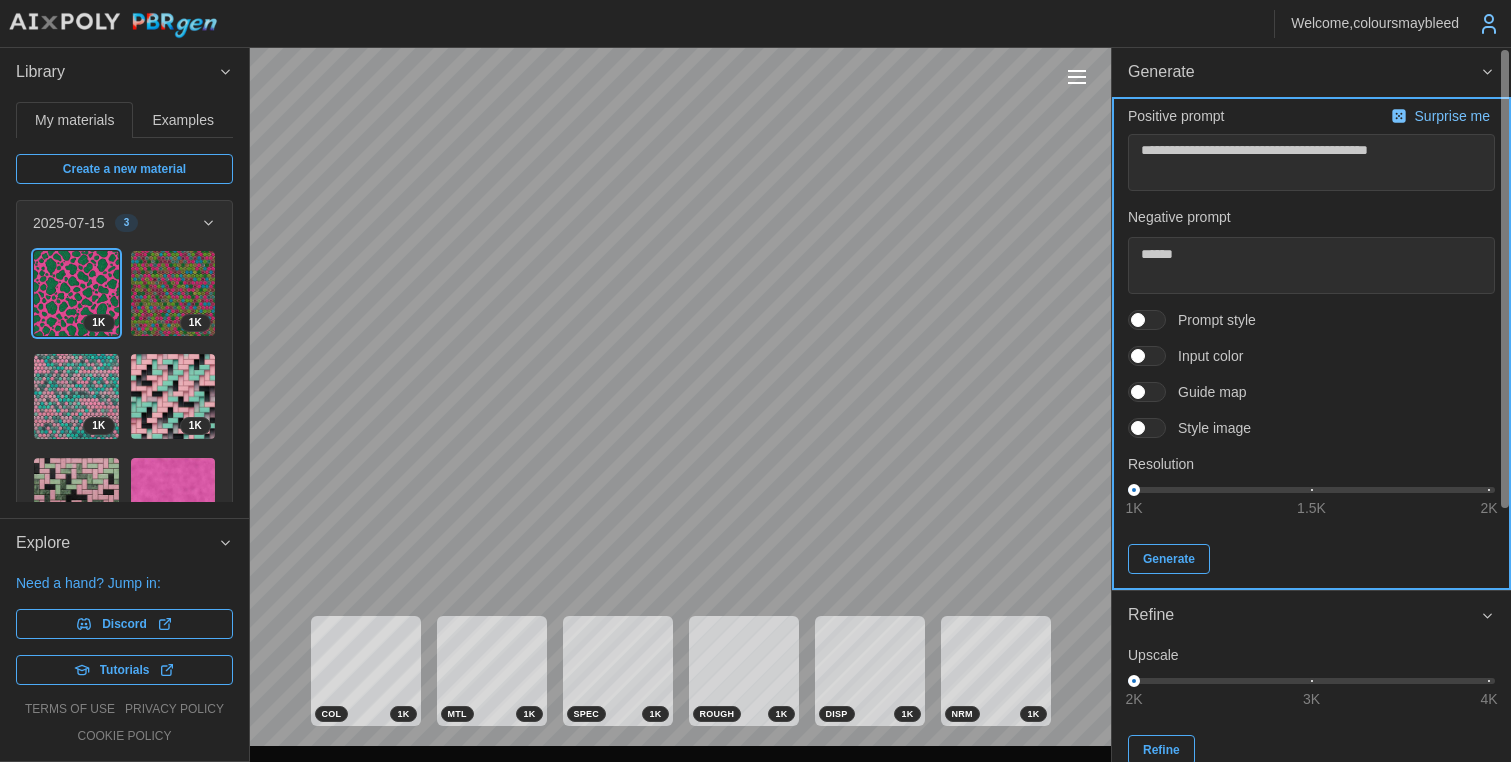 click on "Generate" at bounding box center (1169, 559) 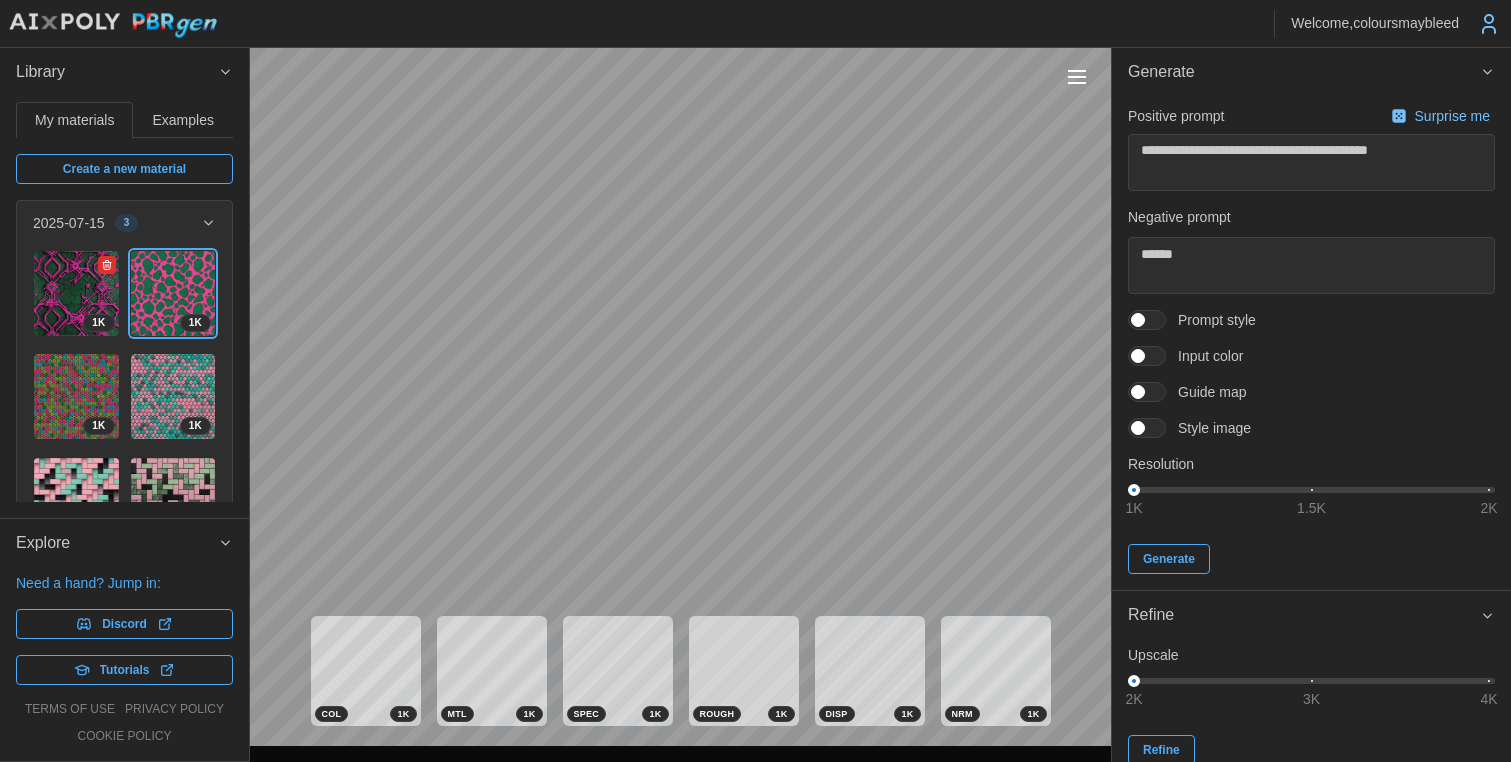 click at bounding box center [76, 293] 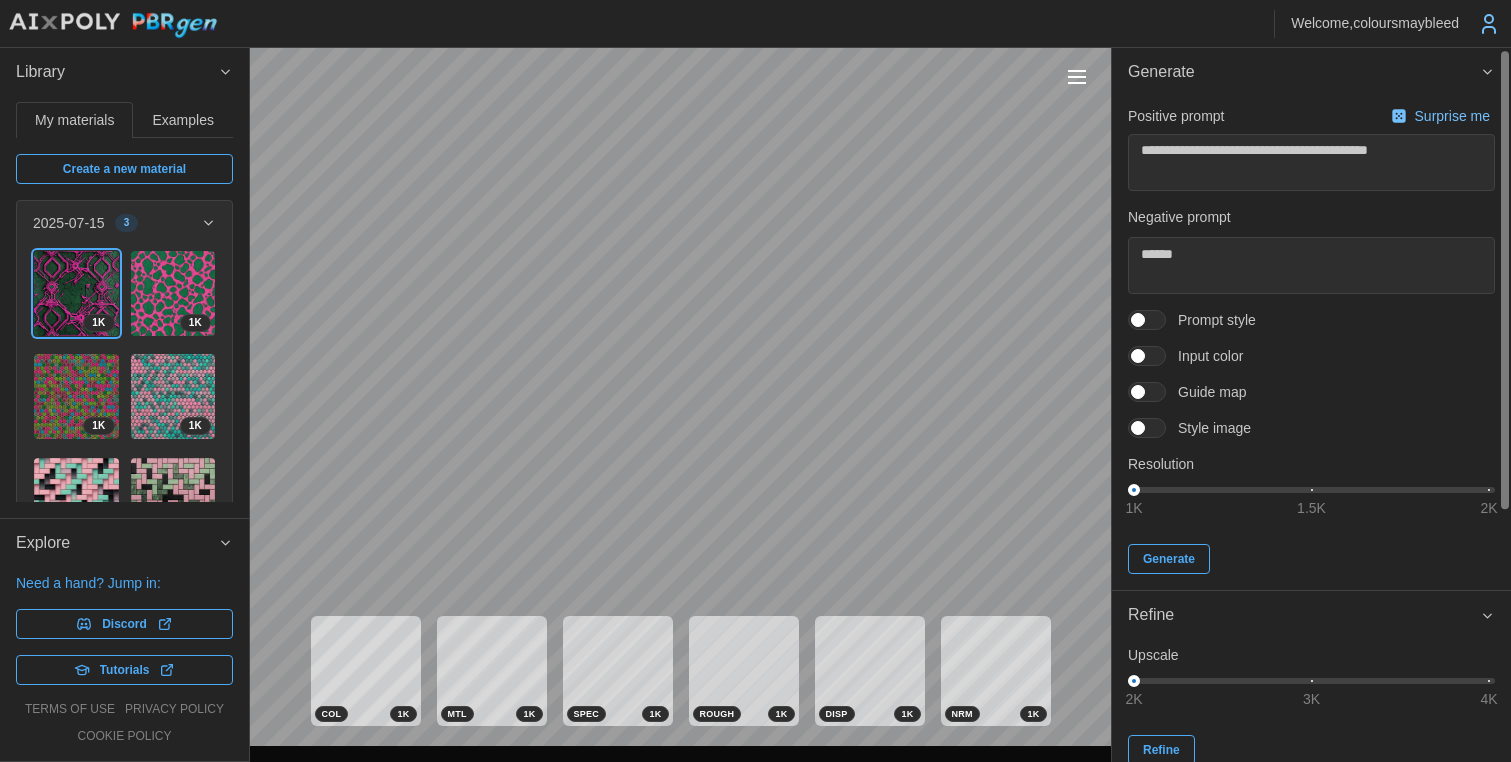 scroll, scrollTop: 394, scrollLeft: 0, axis: vertical 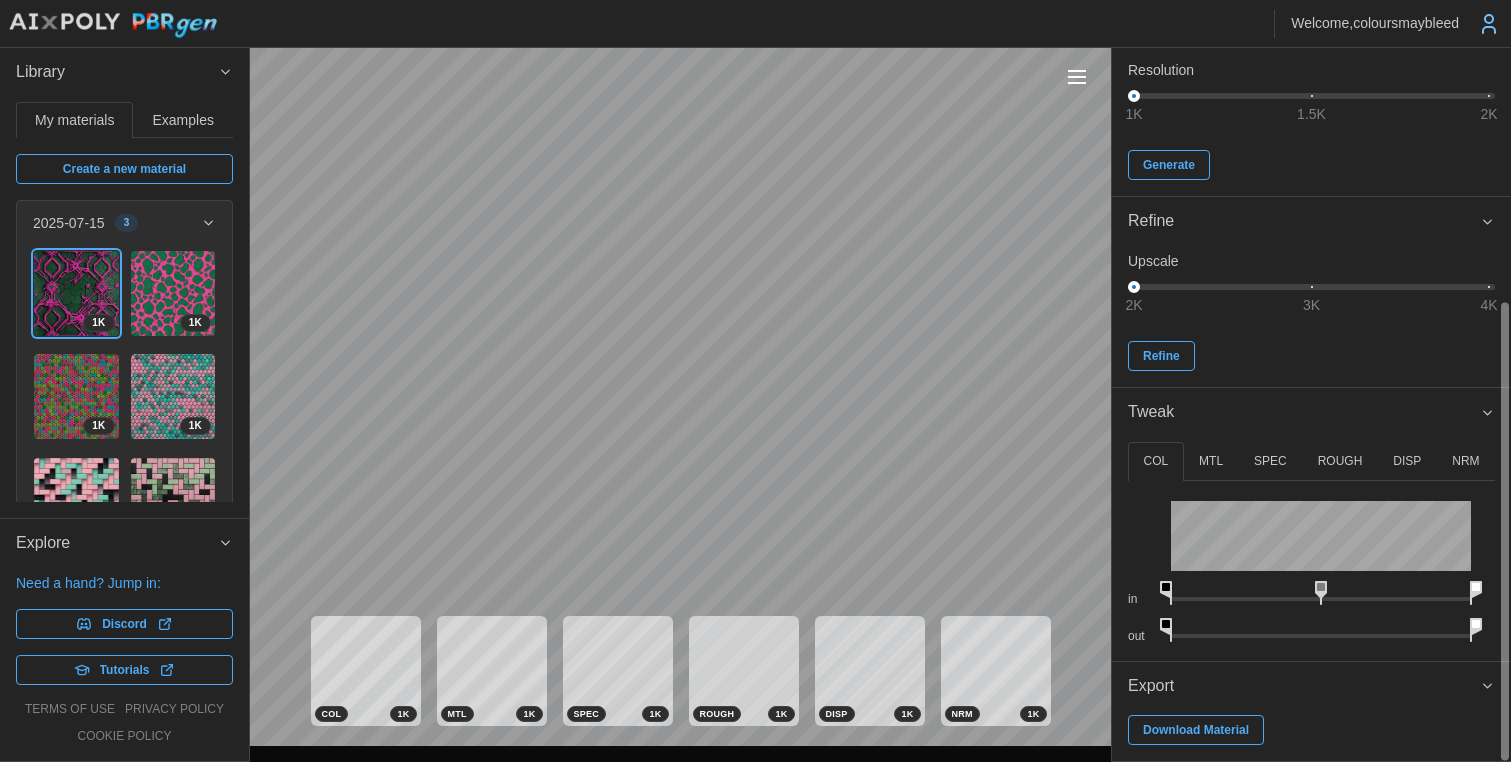 click on "ROUGH" at bounding box center [1340, 461] 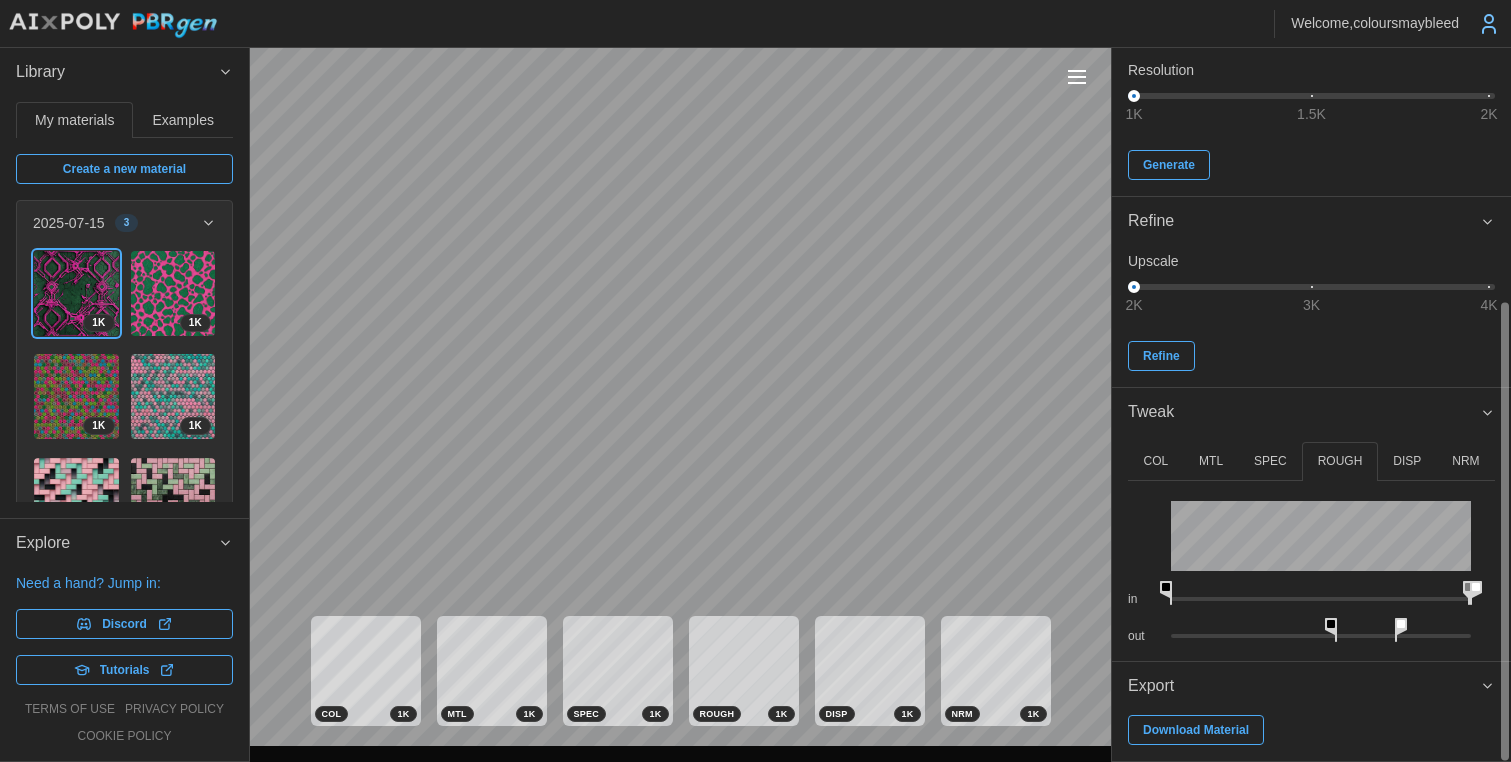 drag, startPoint x: 1322, startPoint y: 587, endPoint x: 1456, endPoint y: 579, distance: 134.23859 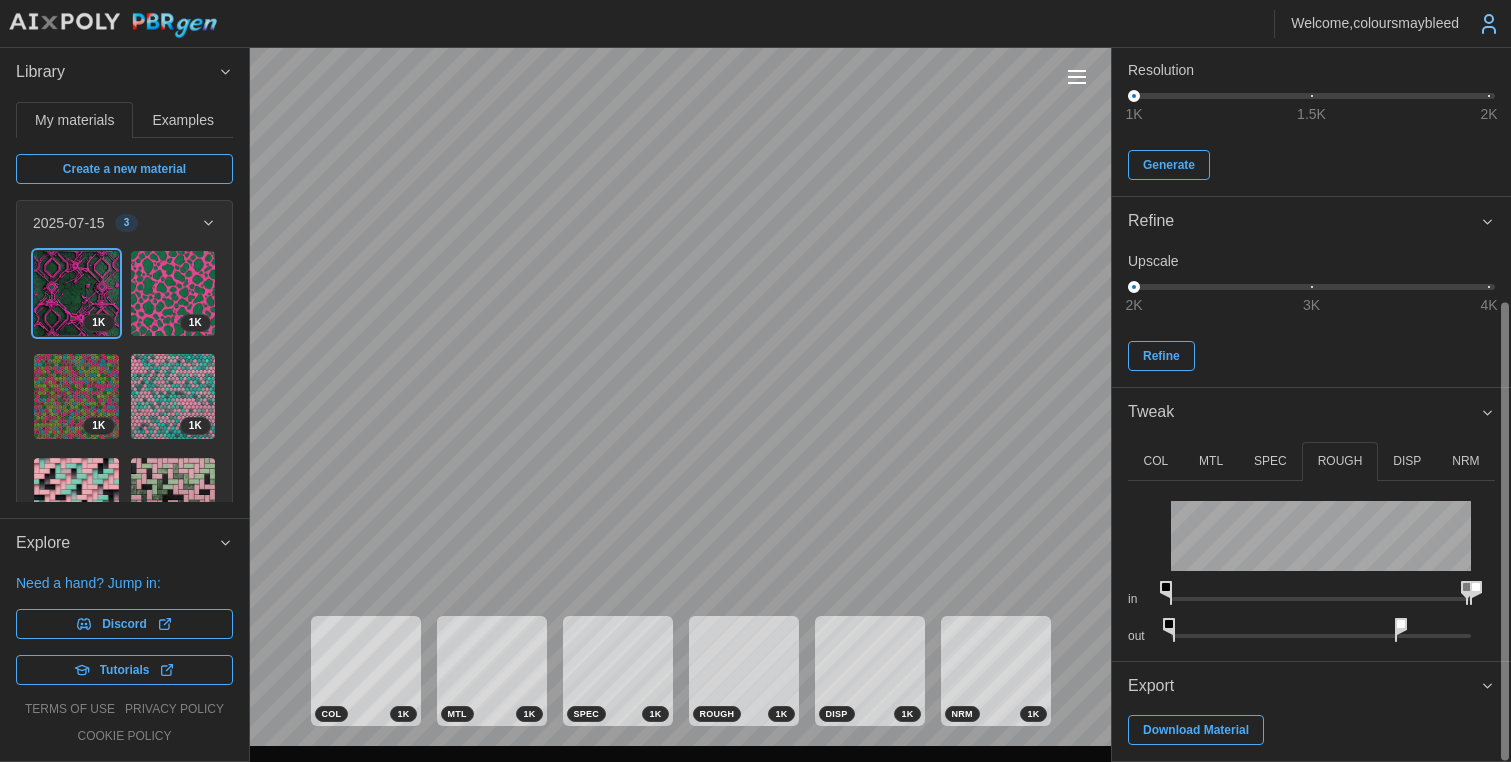drag, startPoint x: 1336, startPoint y: 627, endPoint x: 1143, endPoint y: 620, distance: 193.1269 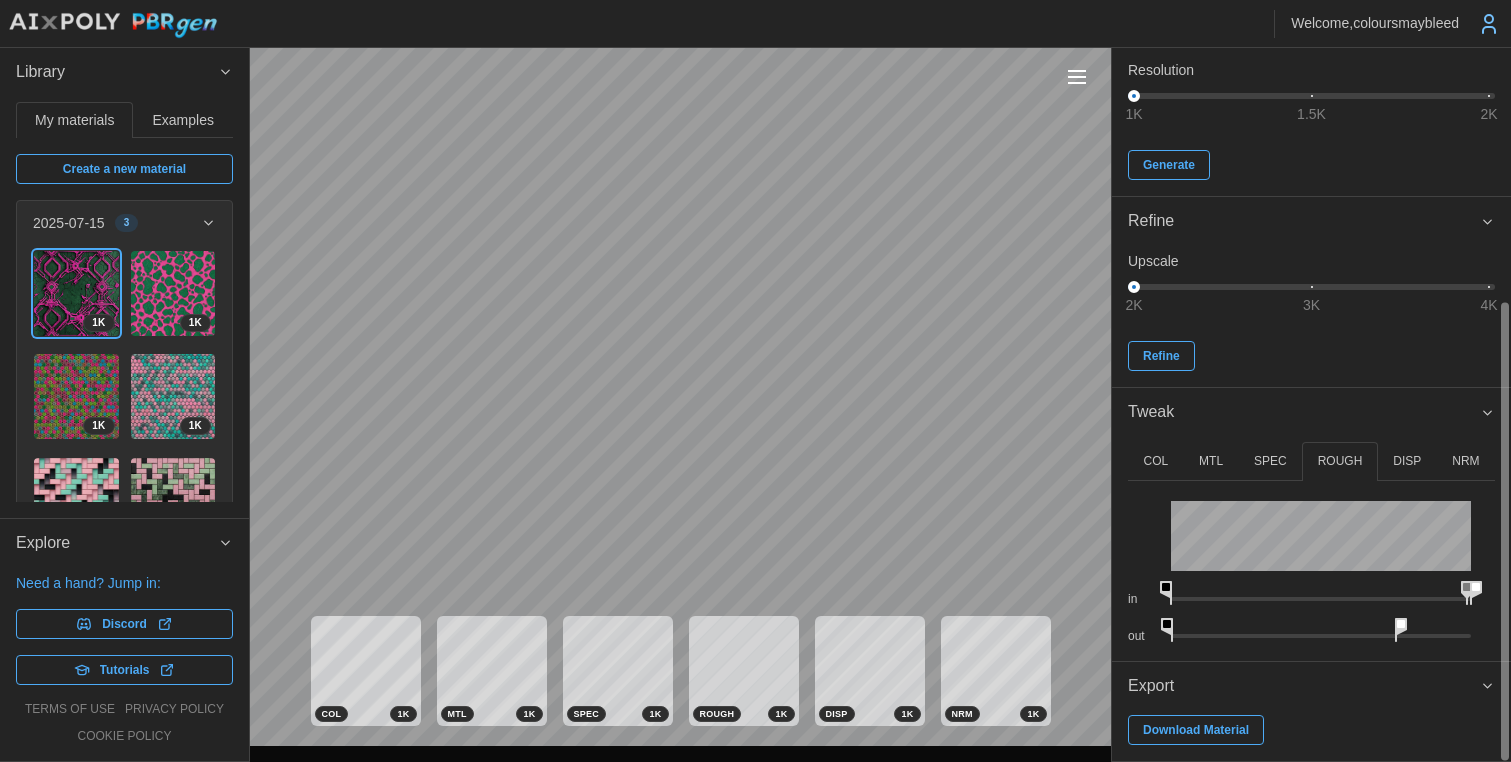 click on "MTL" at bounding box center (1211, 461) 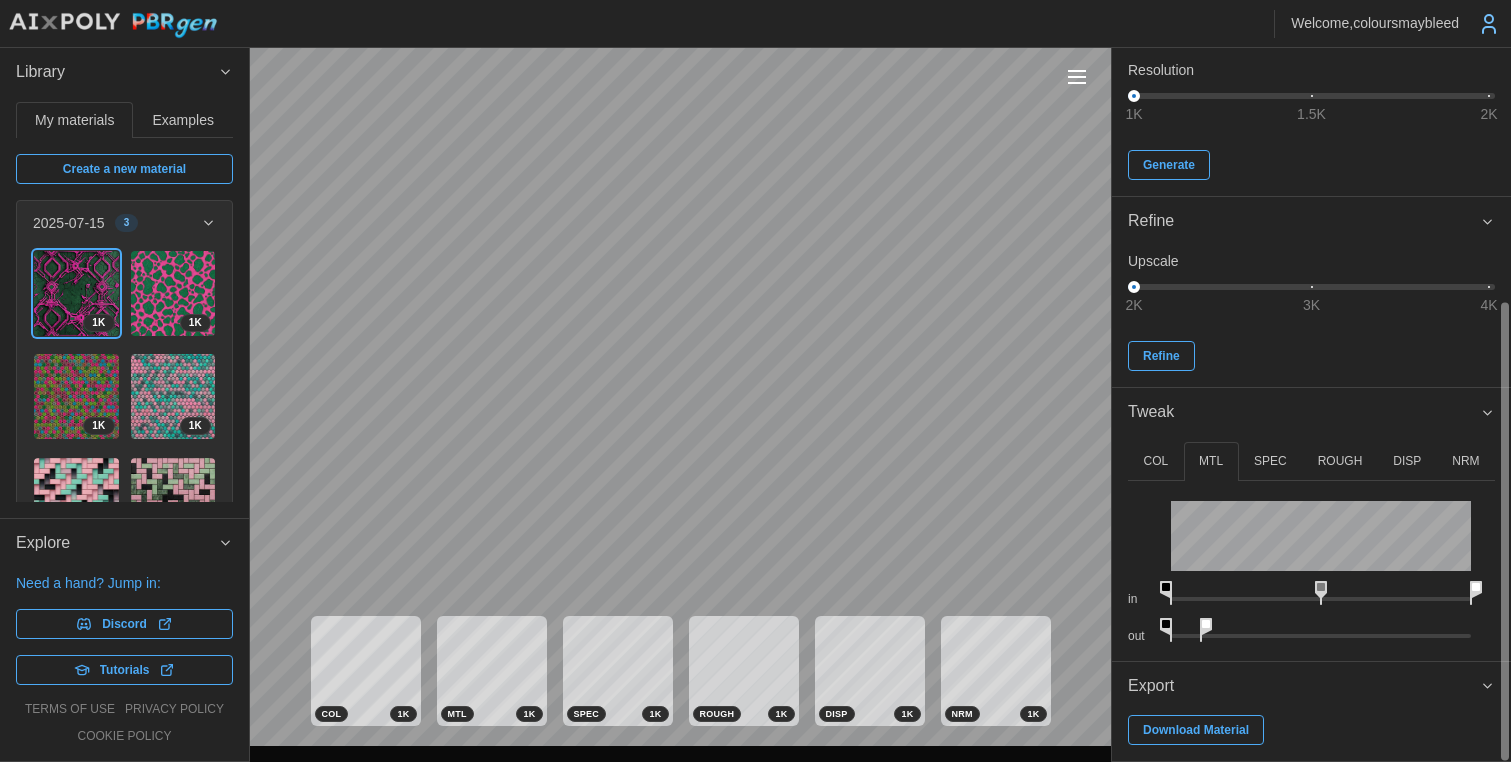drag, startPoint x: 1184, startPoint y: 628, endPoint x: 1202, endPoint y: 622, distance: 18.973665 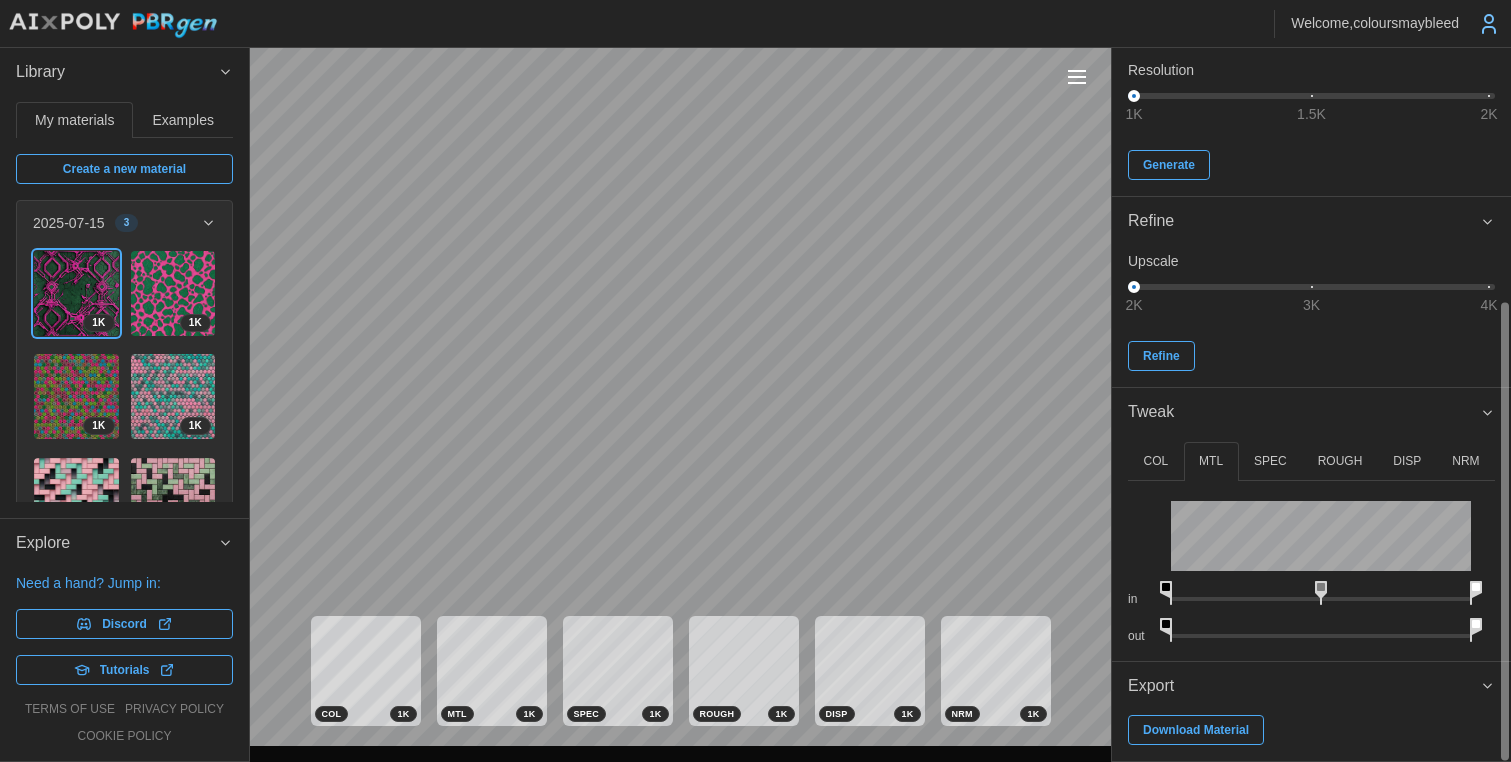 drag, startPoint x: 1231, startPoint y: 623, endPoint x: 1538, endPoint y: 629, distance: 307.05862 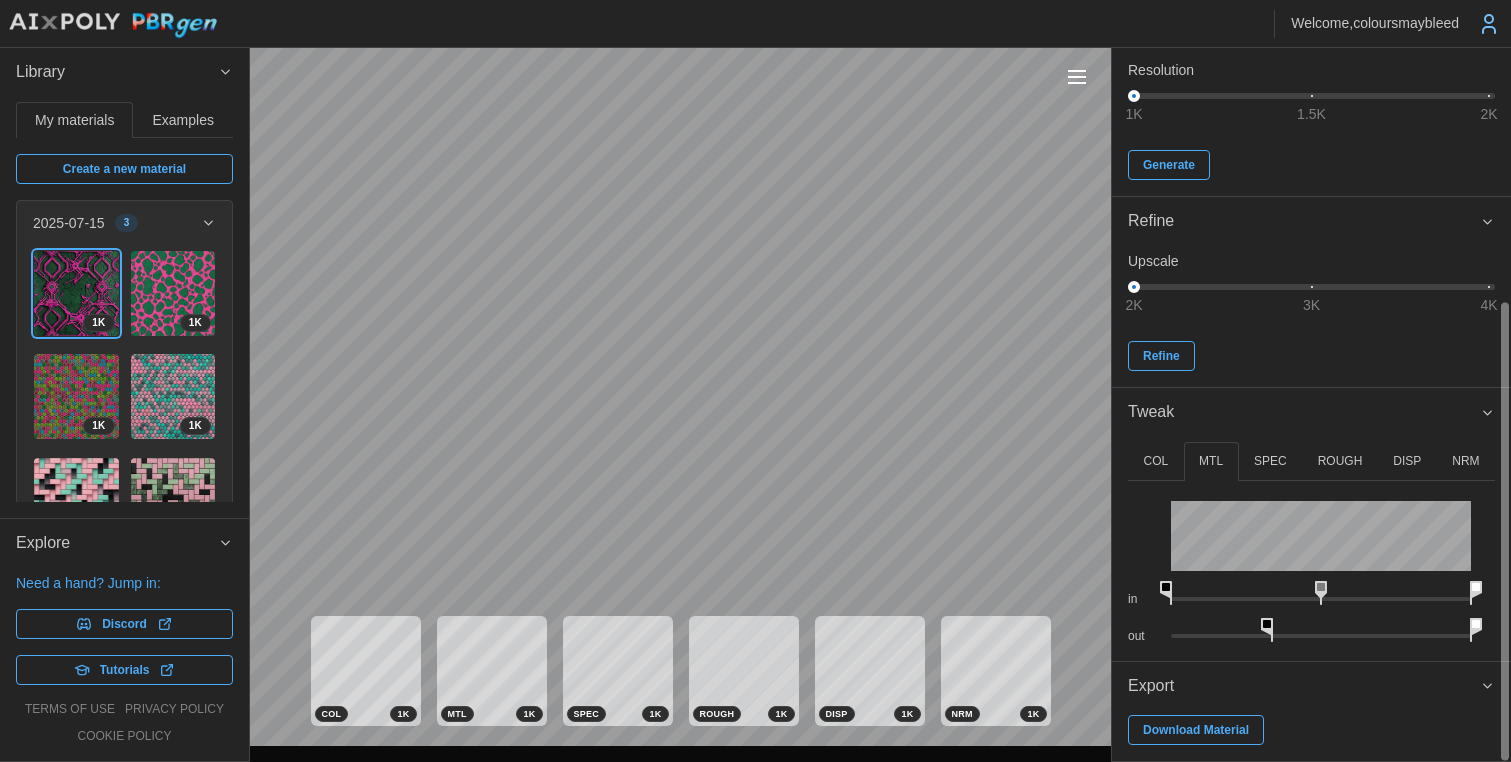 drag, startPoint x: 1175, startPoint y: 629, endPoint x: 1284, endPoint y: 604, distance: 111.83023 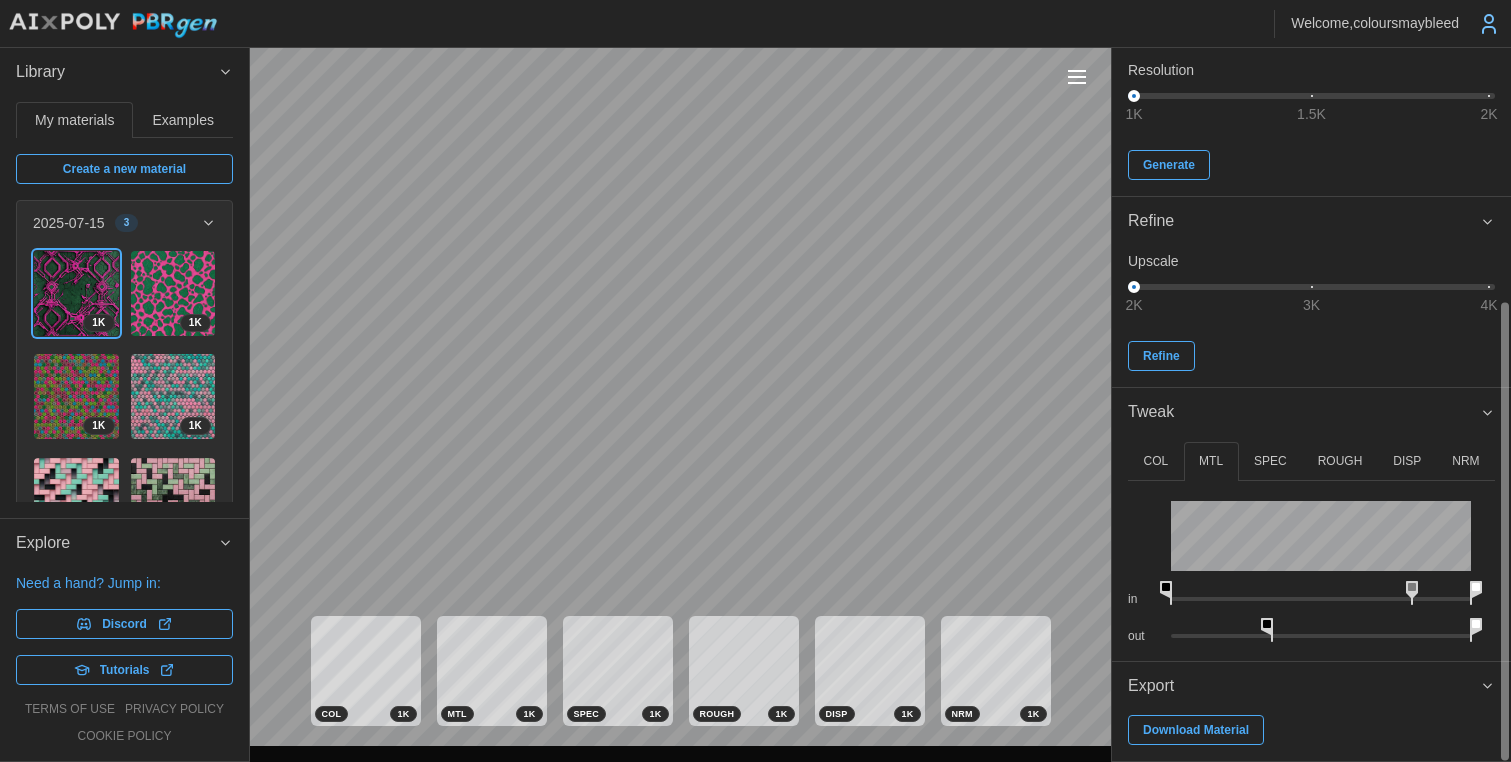 drag, startPoint x: 1288, startPoint y: 589, endPoint x: 1421, endPoint y: 589, distance: 133 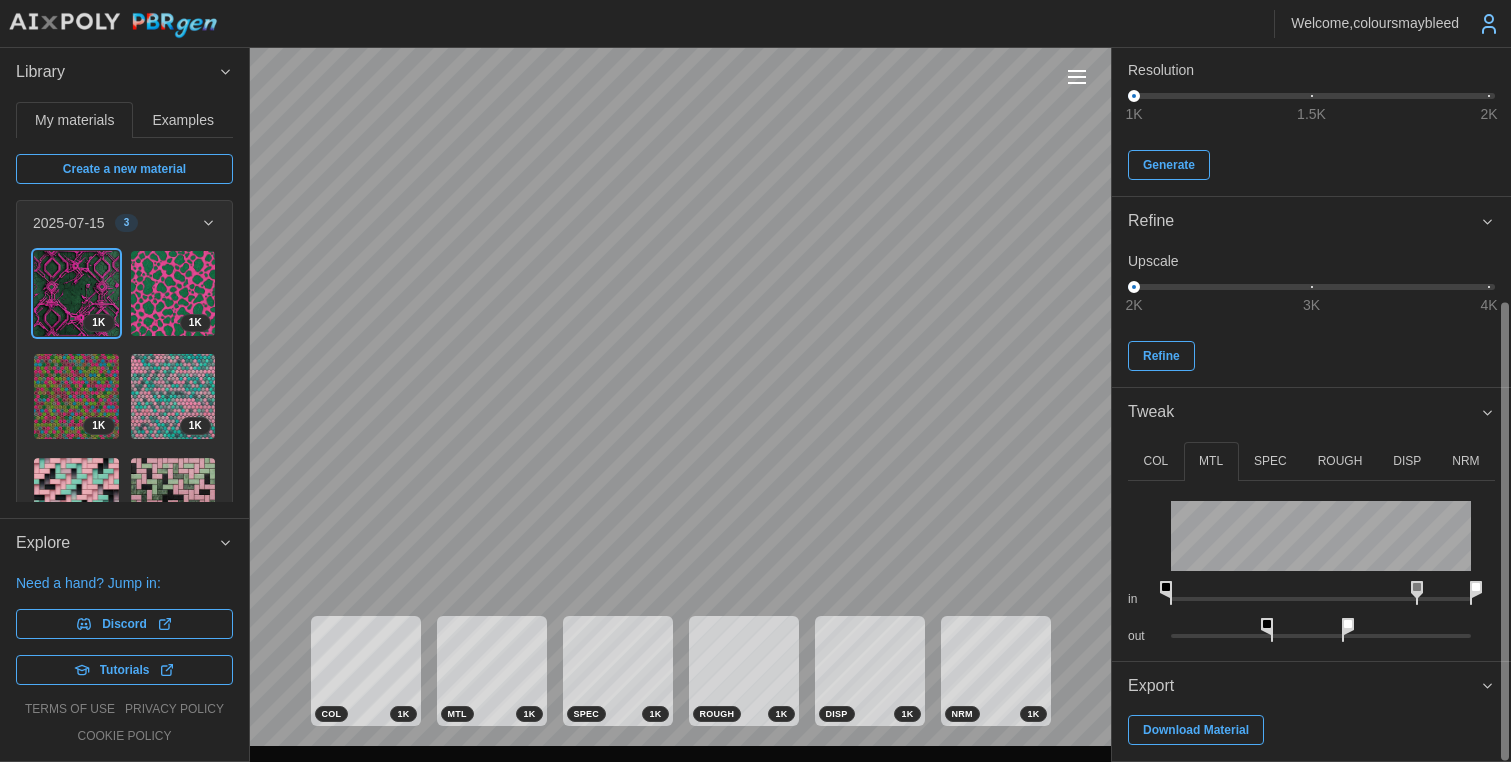 drag, startPoint x: 1476, startPoint y: 625, endPoint x: 1347, endPoint y: 637, distance: 129.55693 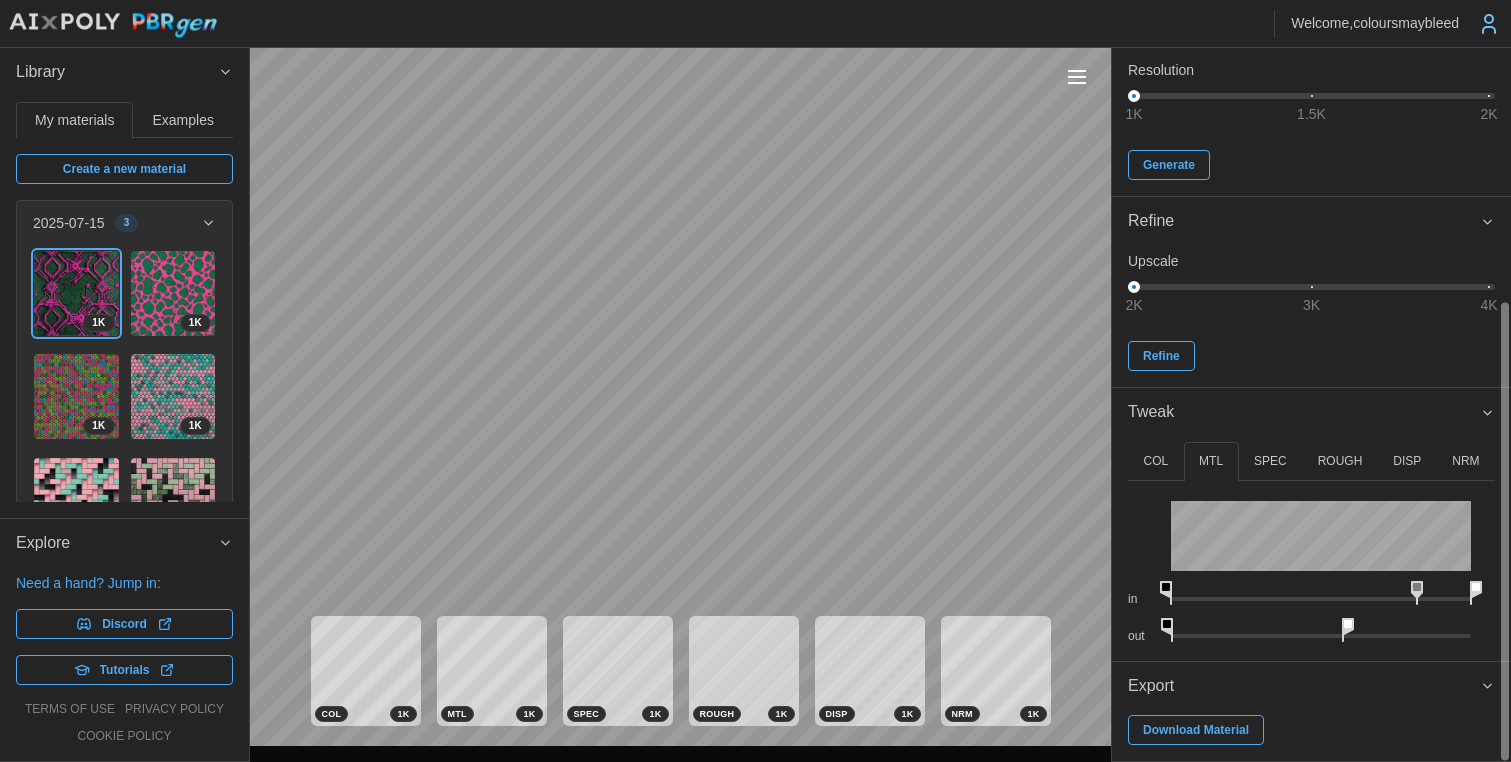click on "**********" at bounding box center [755, 381] 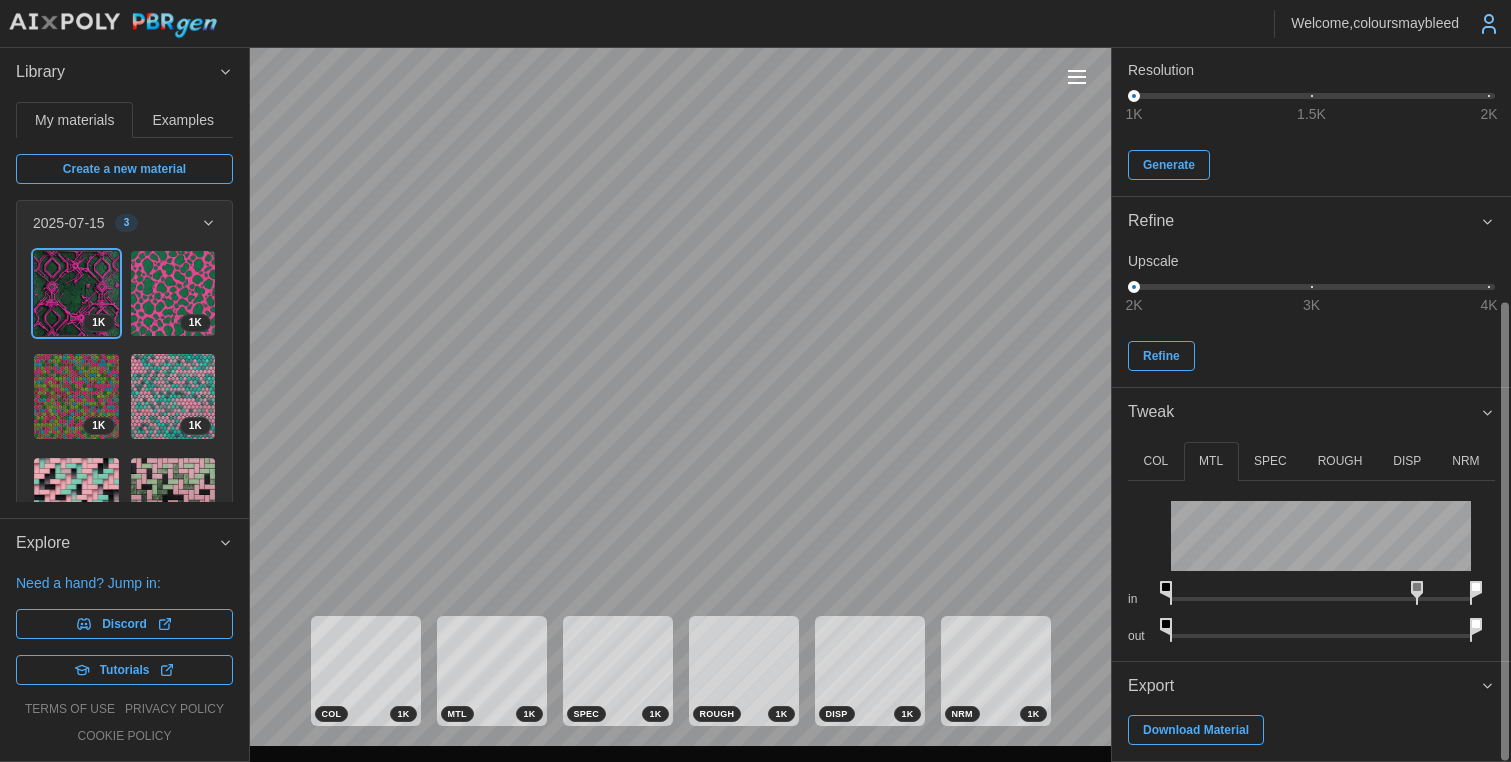 drag, startPoint x: 1355, startPoint y: 626, endPoint x: 1510, endPoint y: 623, distance: 155.02902 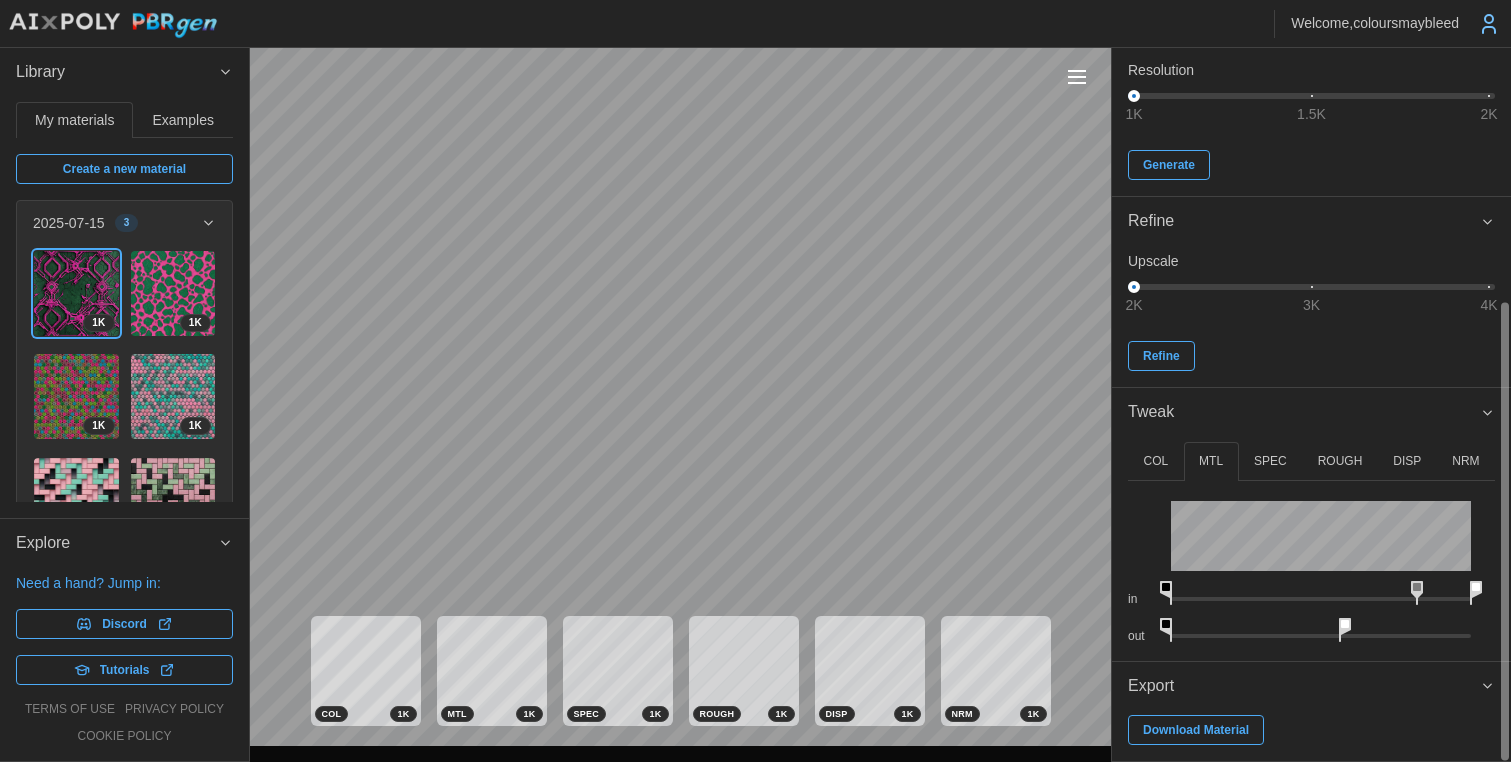 drag, startPoint x: 1473, startPoint y: 625, endPoint x: 1355, endPoint y: 624, distance: 118.004234 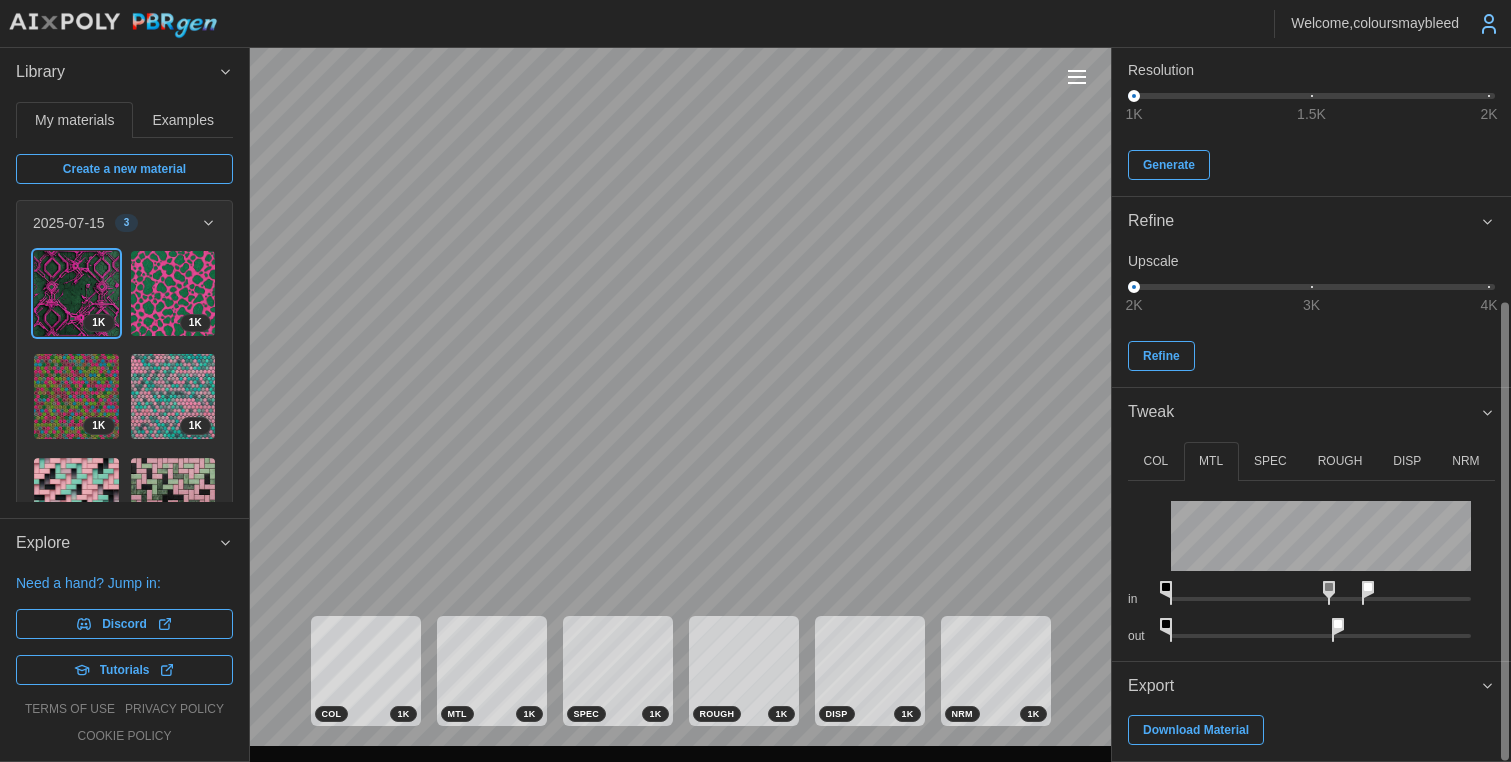 drag, startPoint x: 1481, startPoint y: 588, endPoint x: 1367, endPoint y: 592, distance: 114.07015 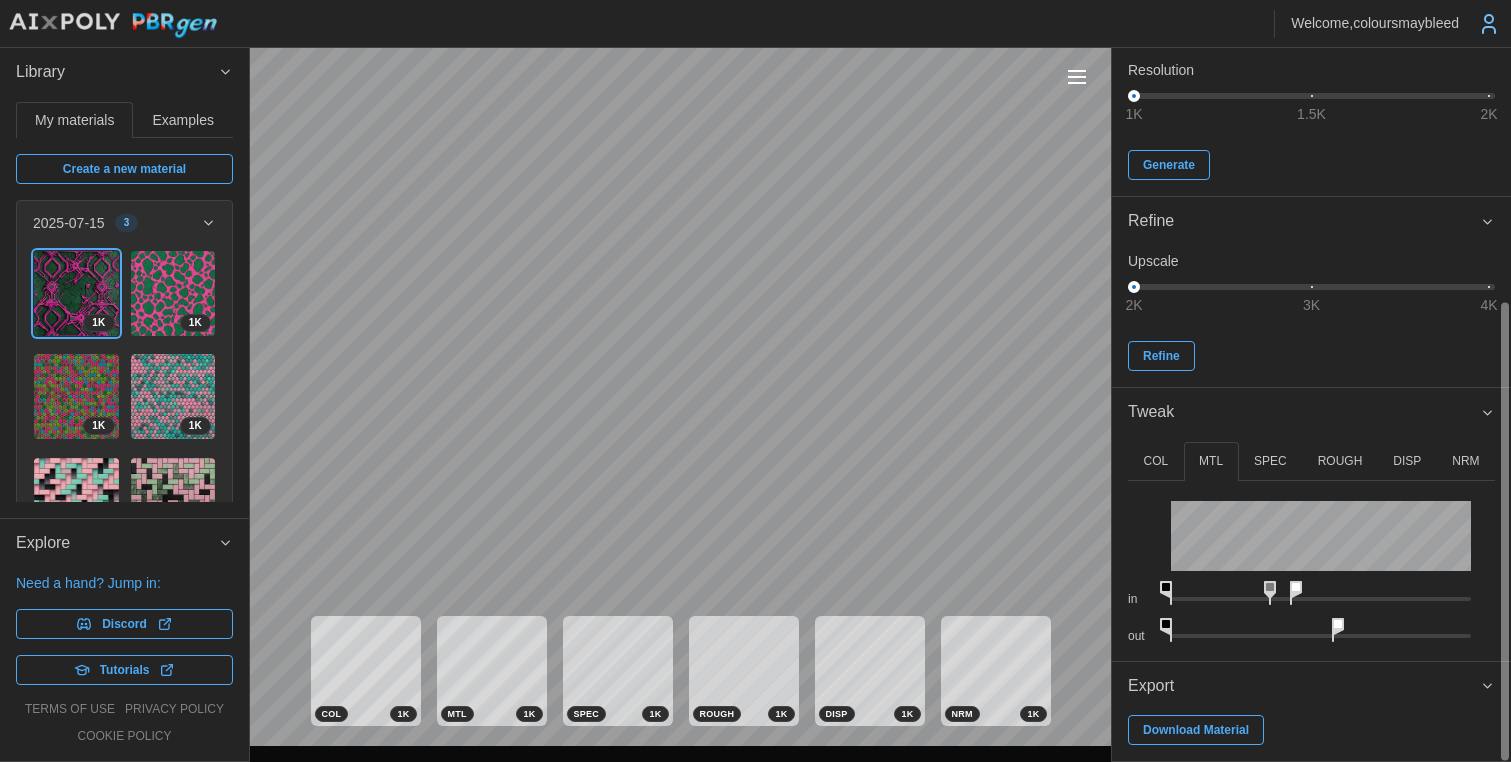 drag, startPoint x: 1370, startPoint y: 590, endPoint x: 1295, endPoint y: 593, distance: 75.059975 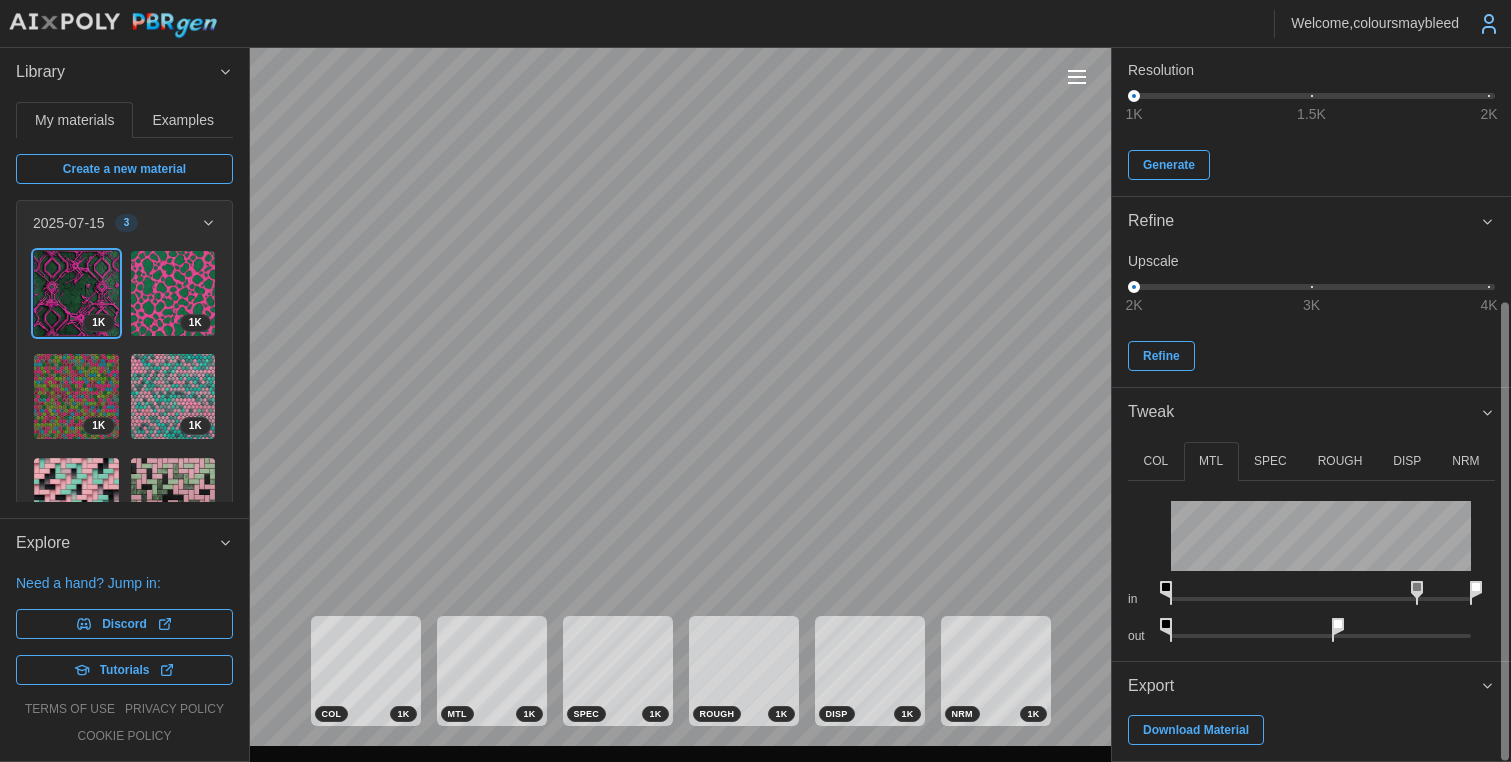 drag, startPoint x: 1298, startPoint y: 588, endPoint x: 1530, endPoint y: 590, distance: 232.00862 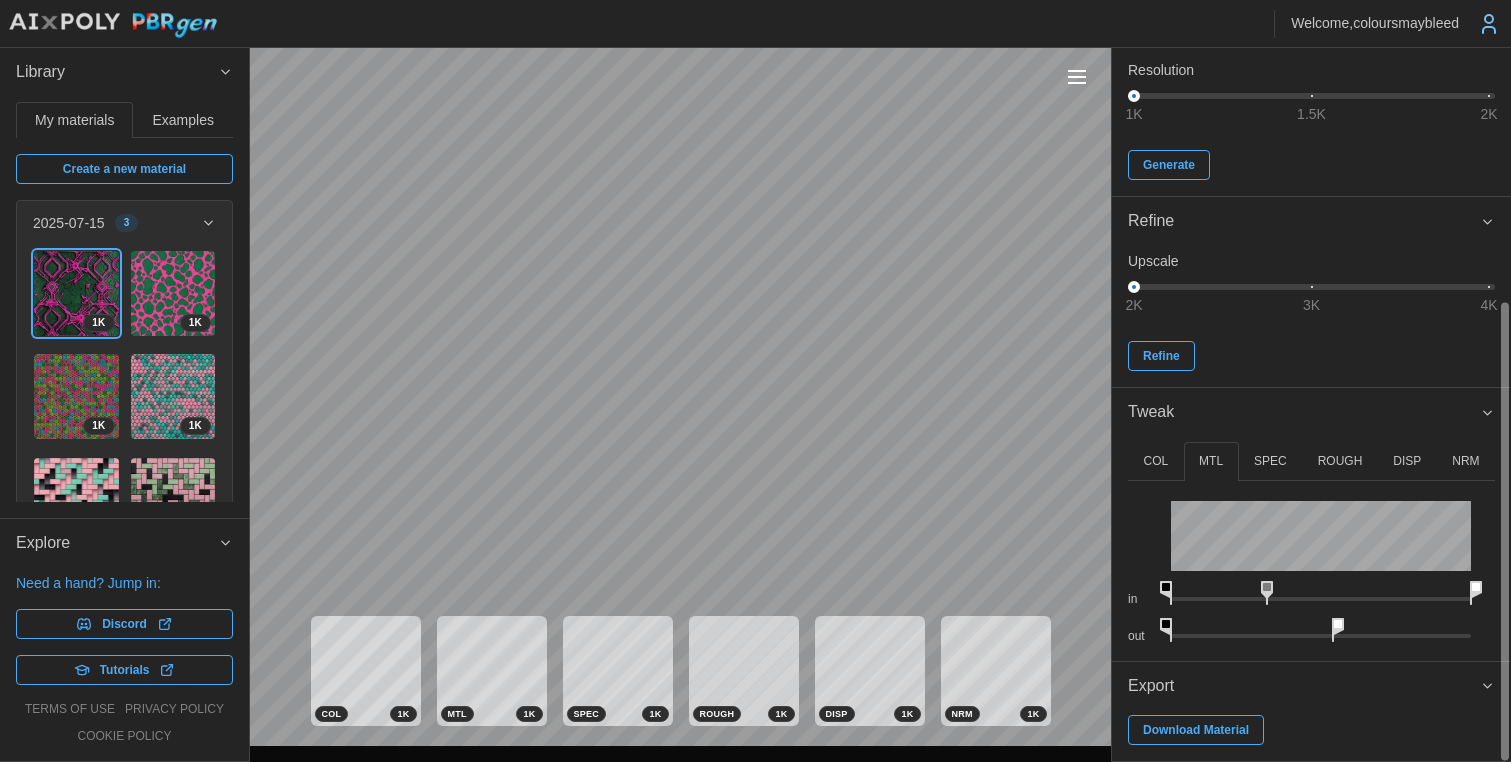 drag, startPoint x: 1422, startPoint y: 590, endPoint x: 1271, endPoint y: 597, distance: 151.16217 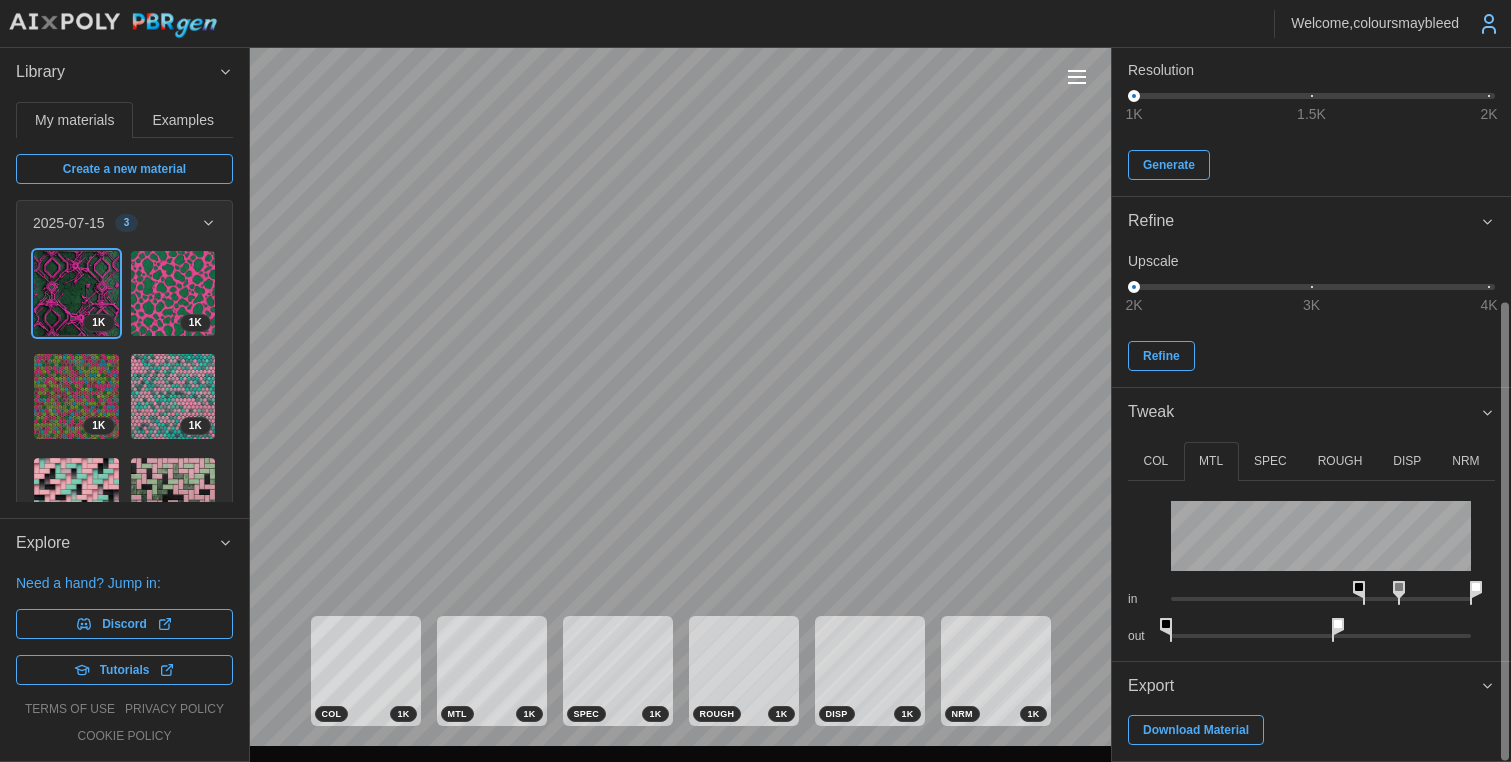 drag, startPoint x: 1183, startPoint y: 586, endPoint x: 1359, endPoint y: 585, distance: 176.00284 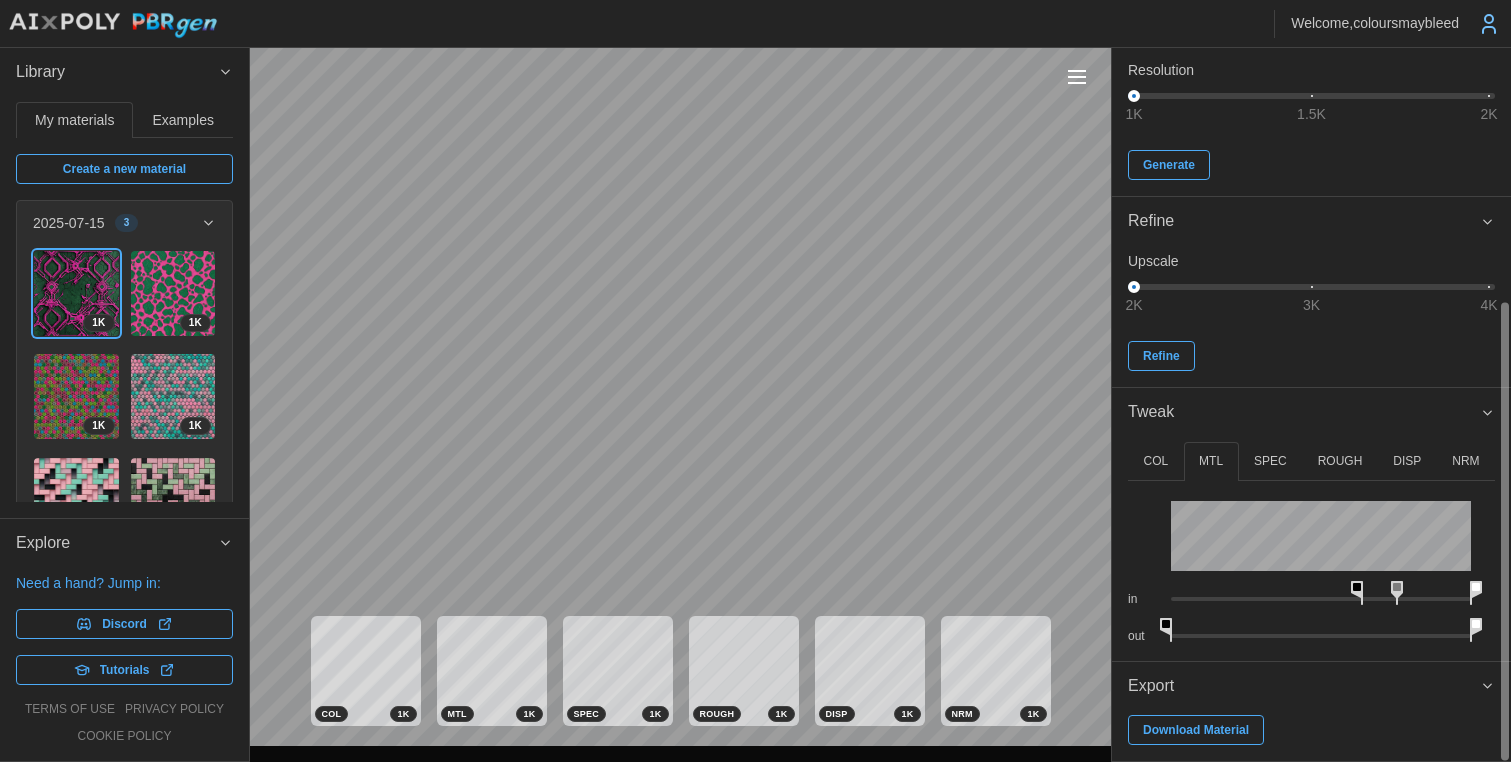 drag, startPoint x: 1339, startPoint y: 630, endPoint x: 1584, endPoint y: 637, distance: 245.09998 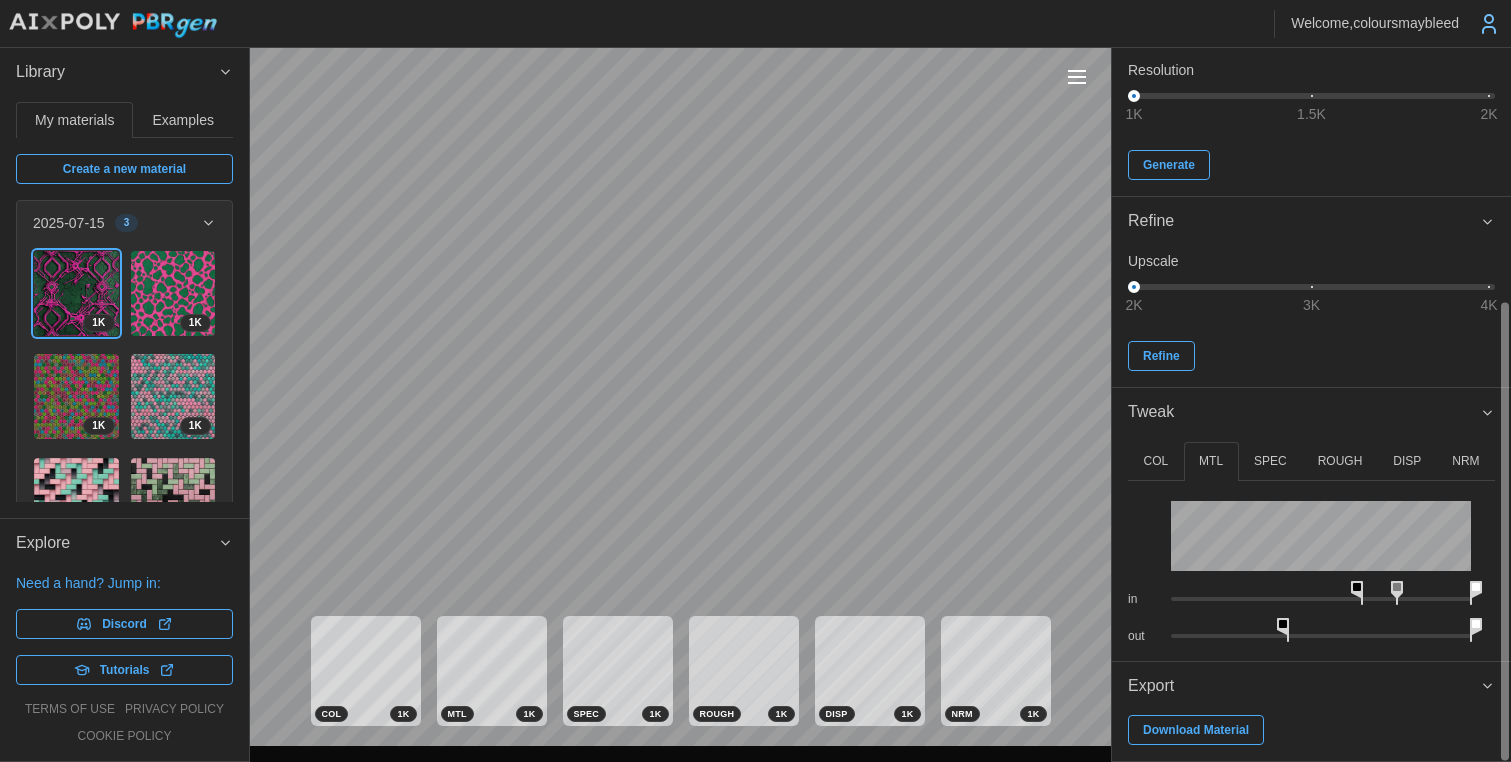 drag, startPoint x: 1170, startPoint y: 626, endPoint x: 1292, endPoint y: 627, distance: 122.0041 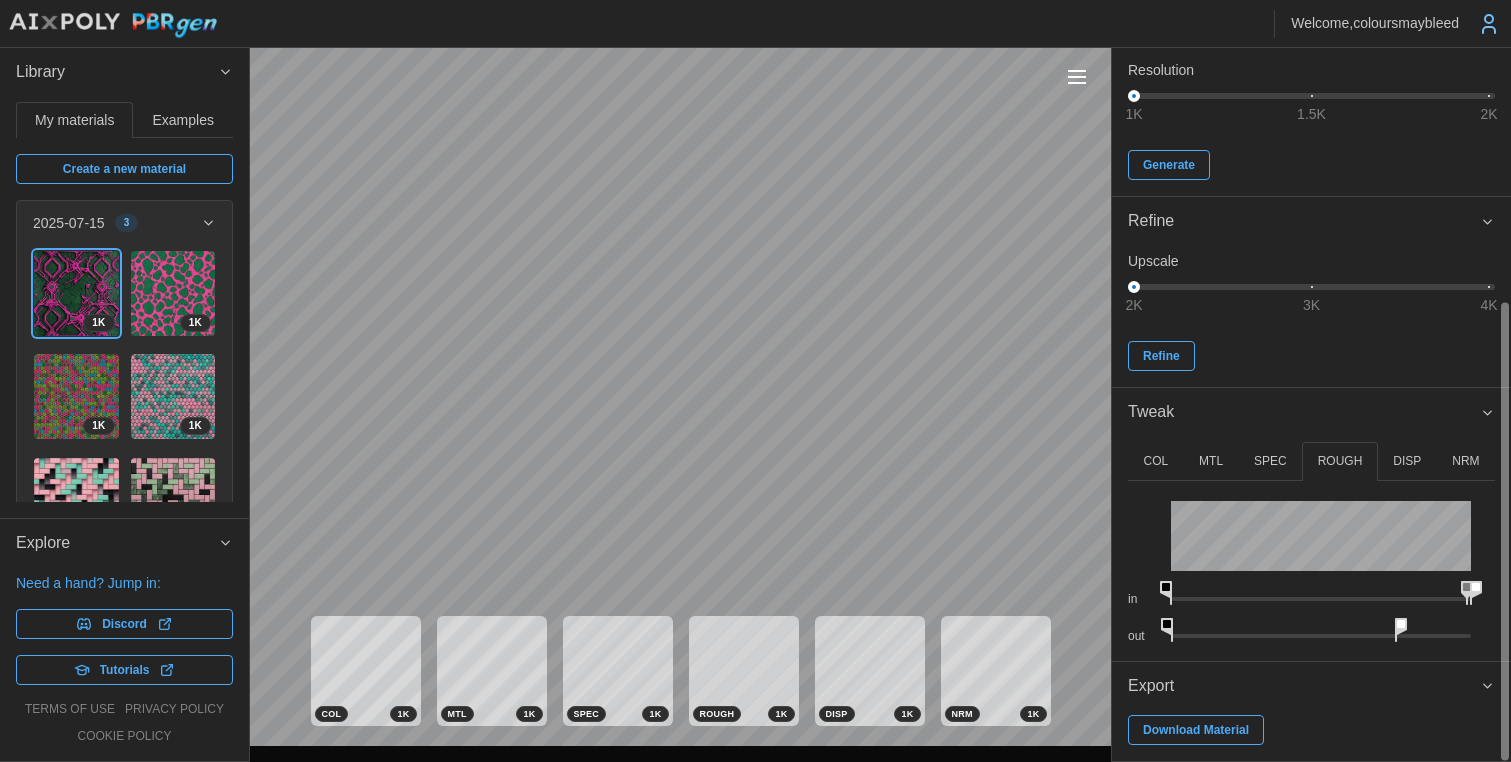 click on "SPEC" at bounding box center (1270, 461) 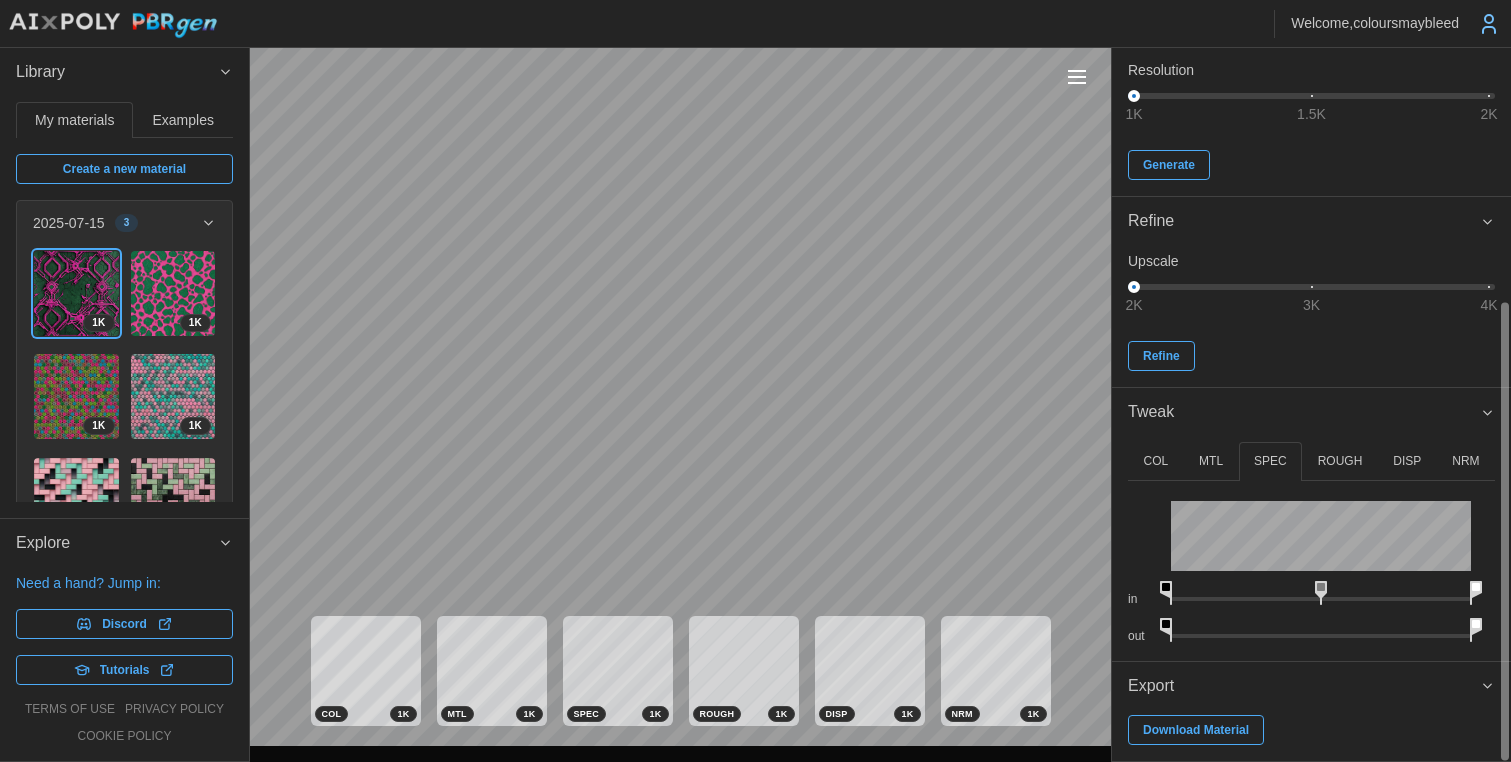 drag, startPoint x: 1319, startPoint y: 624, endPoint x: 1050, endPoint y: 629, distance: 269.04648 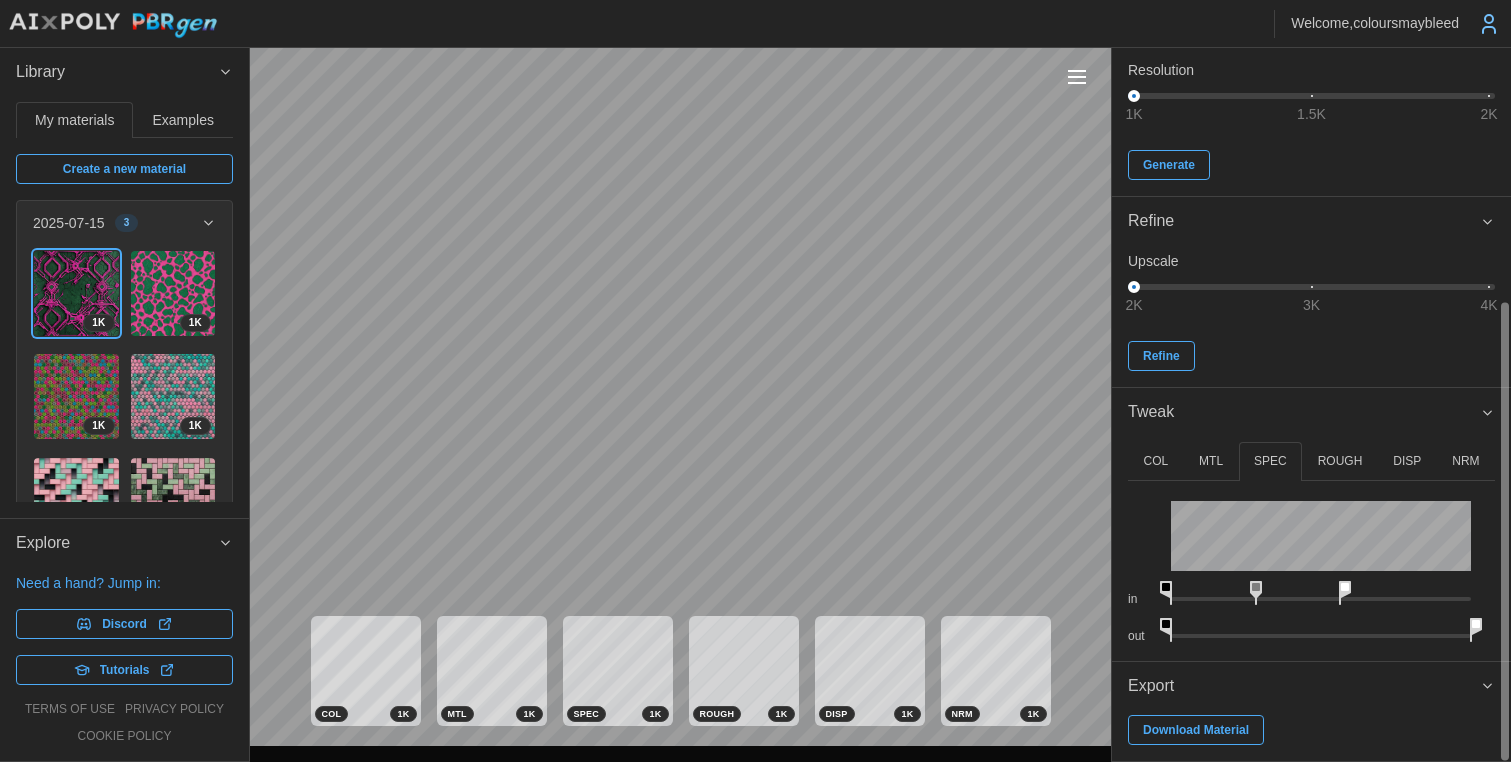 drag, startPoint x: 1479, startPoint y: 588, endPoint x: 1344, endPoint y: 603, distance: 135.83078 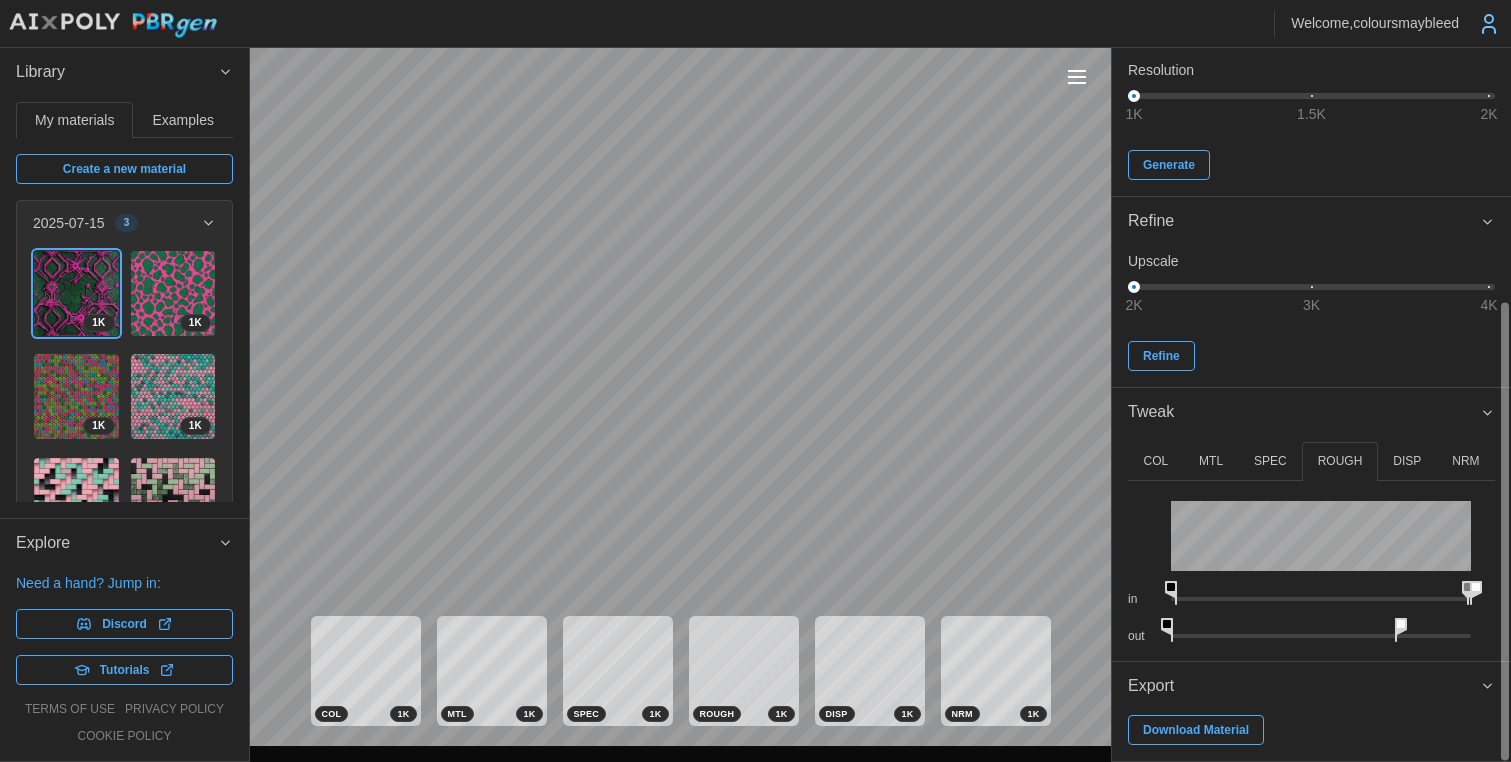 drag, startPoint x: 1170, startPoint y: 592, endPoint x: 1161, endPoint y: 605, distance: 15.811388 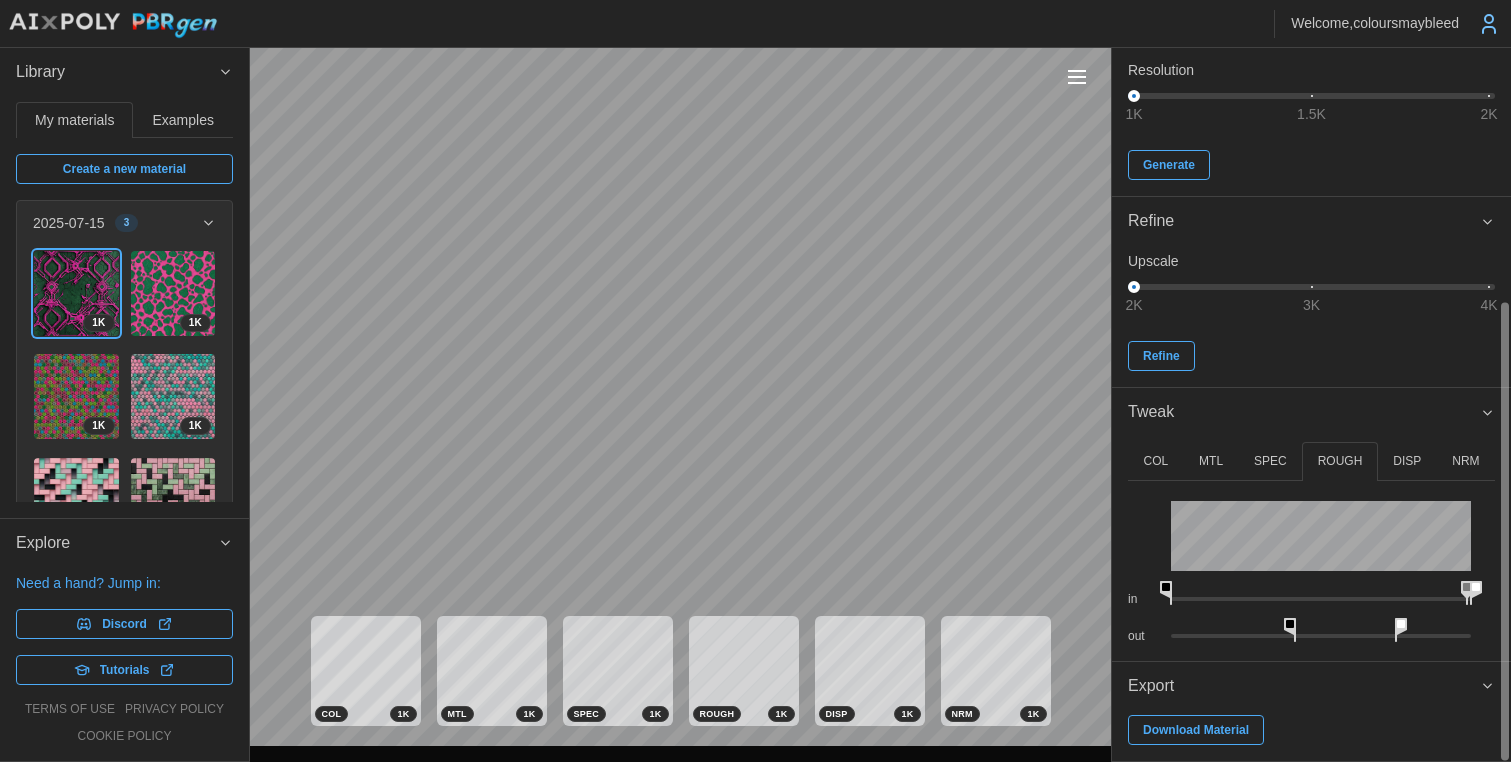 drag, startPoint x: 1176, startPoint y: 628, endPoint x: 1299, endPoint y: 625, distance: 123.03658 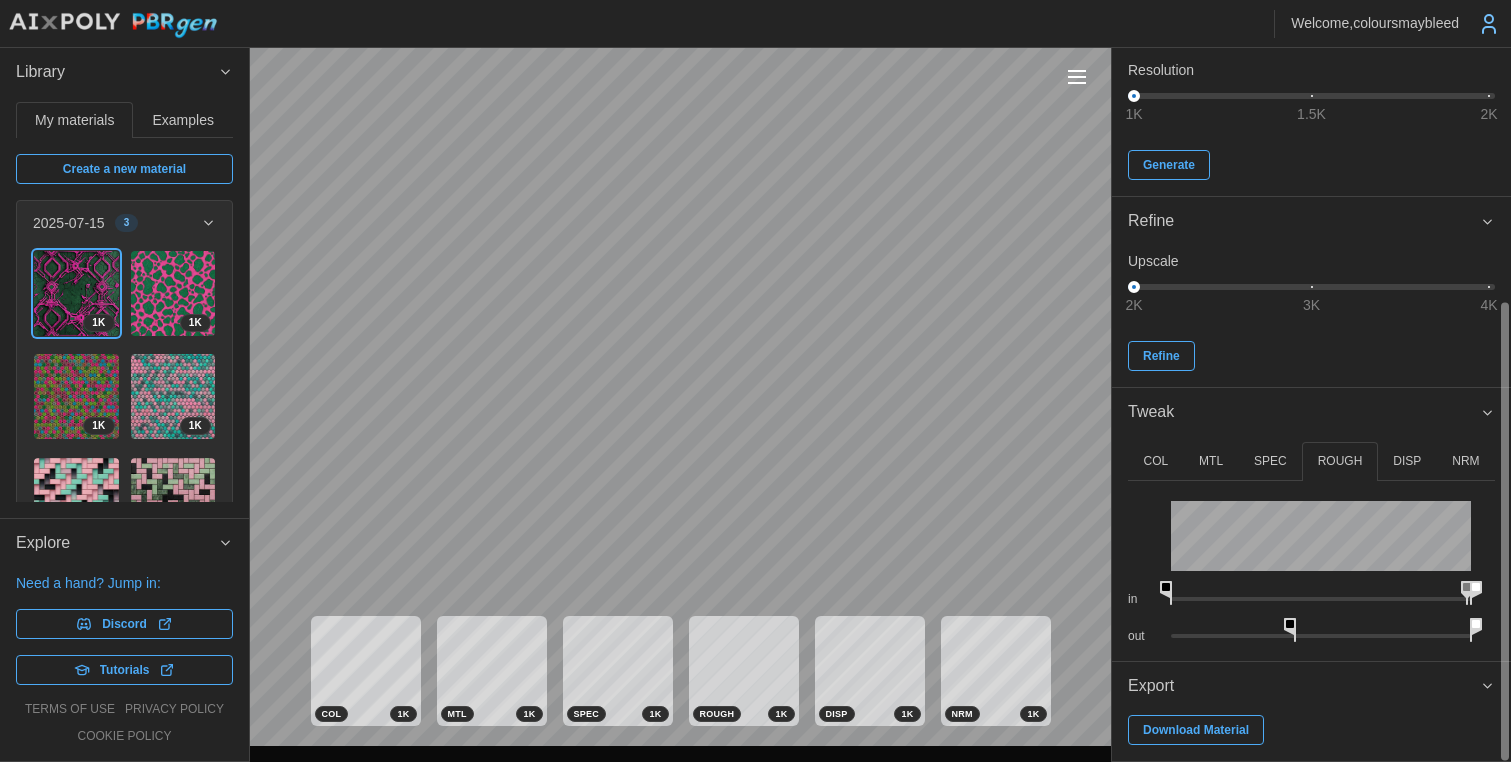 drag, startPoint x: 1402, startPoint y: 630, endPoint x: 1495, endPoint y: 625, distance: 93.13431 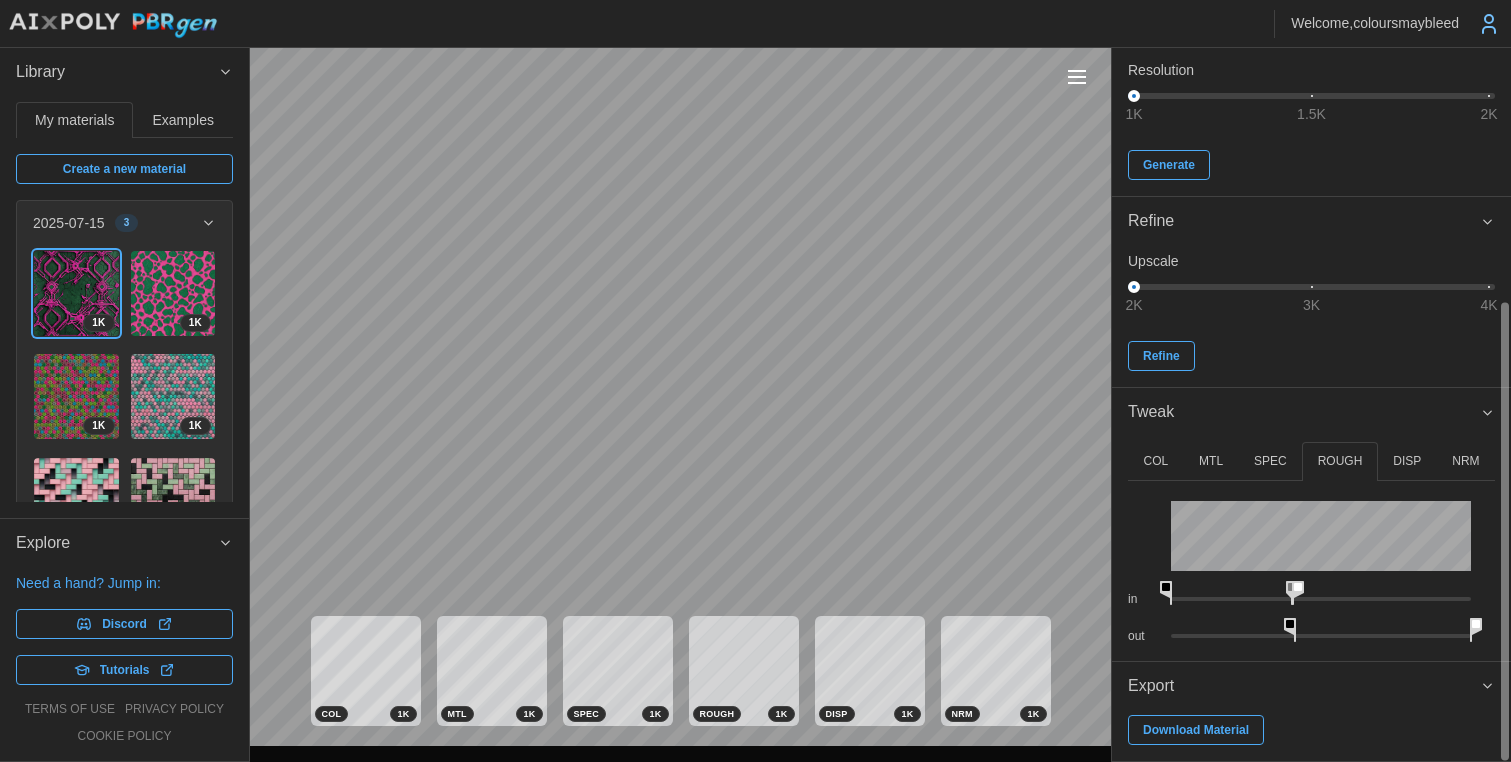 drag, startPoint x: 1479, startPoint y: 588, endPoint x: 1297, endPoint y: 600, distance: 182.39517 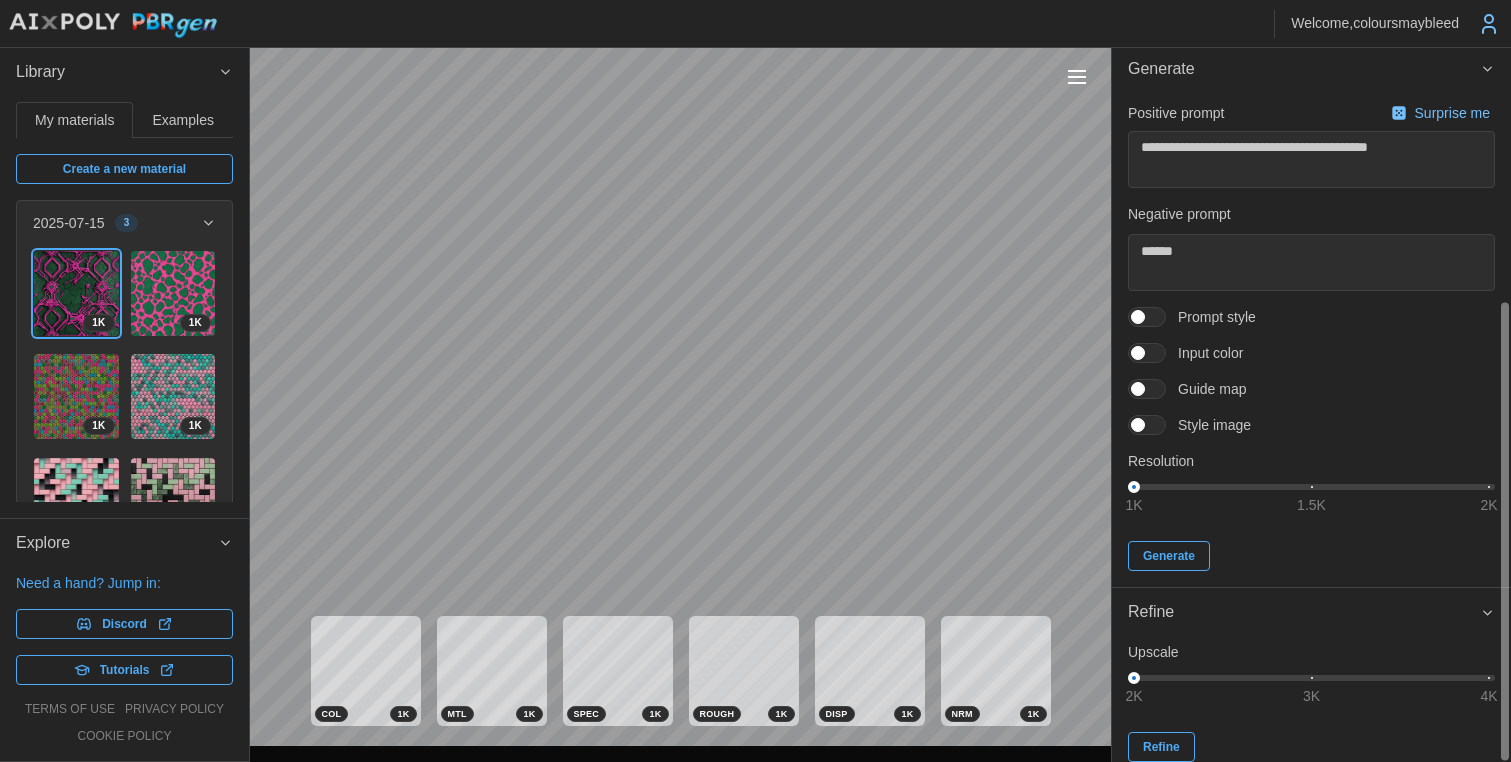 scroll, scrollTop: 0, scrollLeft: 0, axis: both 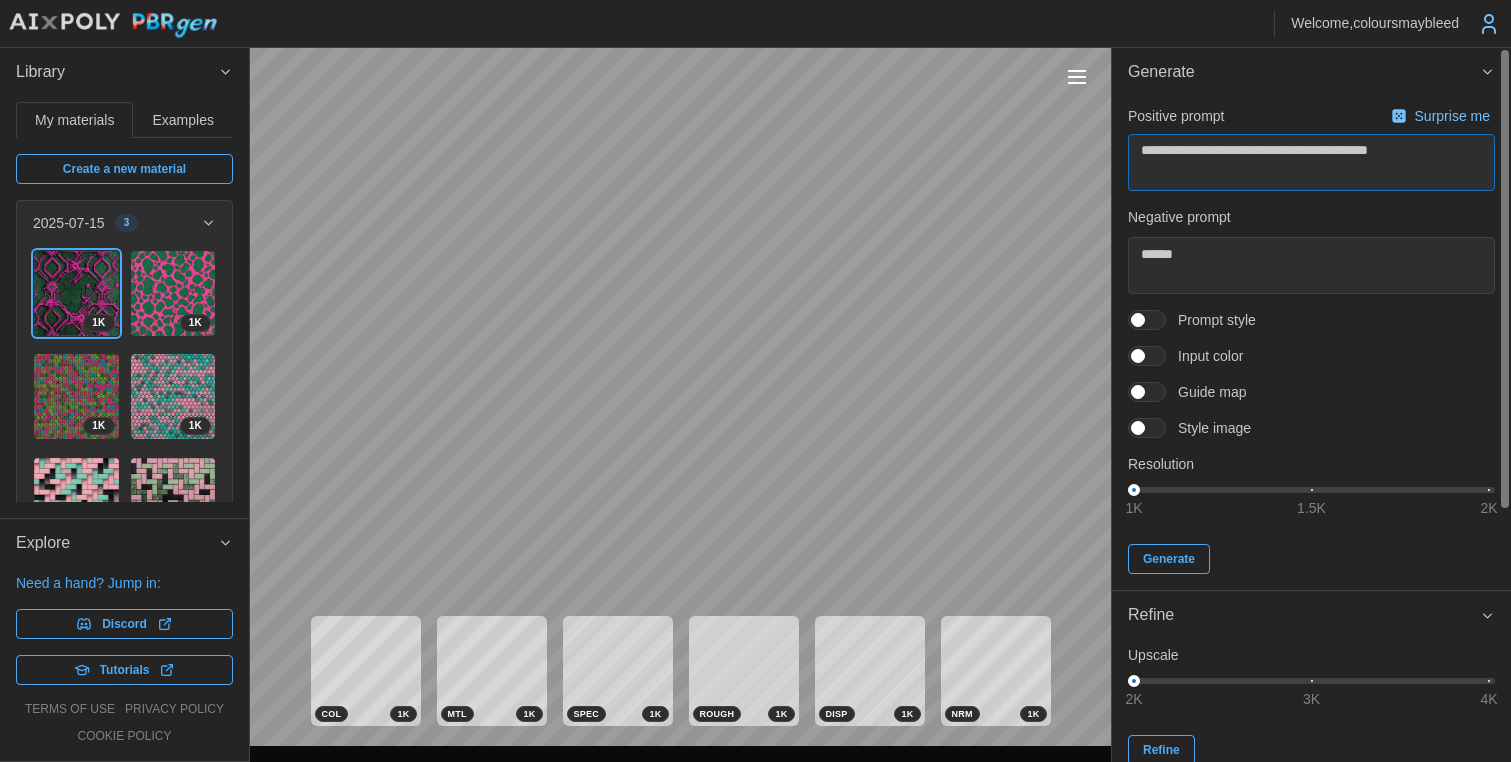 drag, startPoint x: 1369, startPoint y: 151, endPoint x: 1486, endPoint y: 168, distance: 118.22859 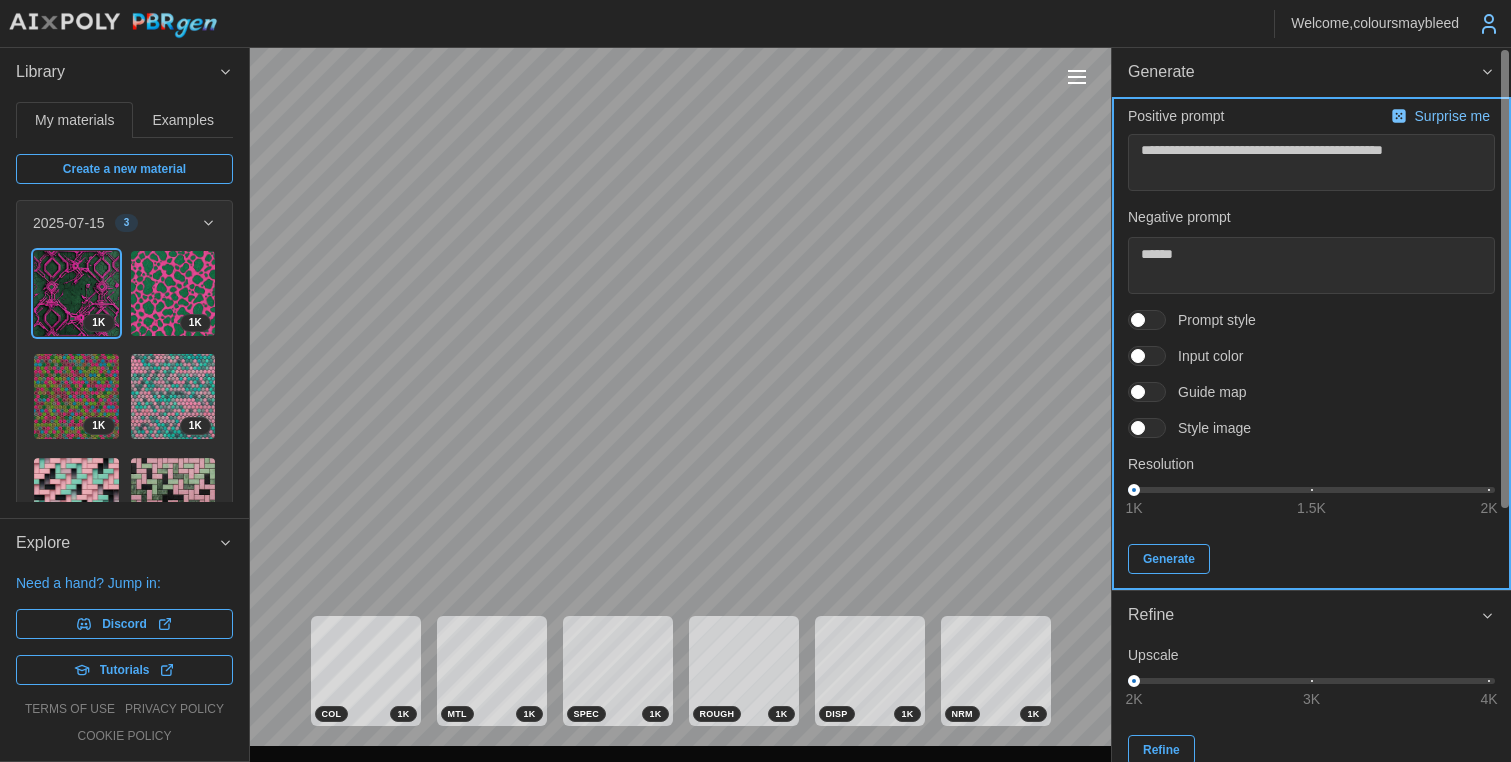 click on "Generate" at bounding box center (1169, 559) 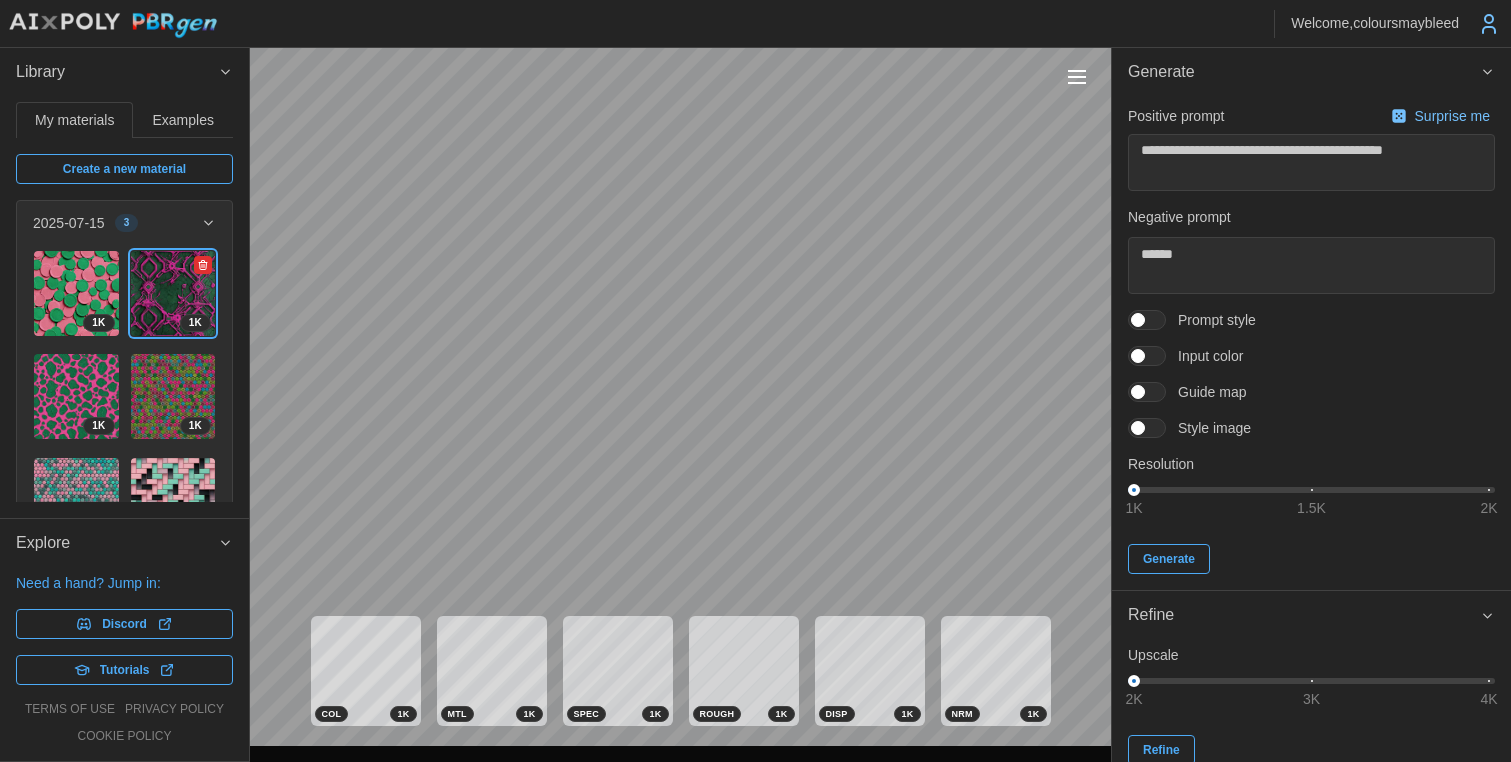 click 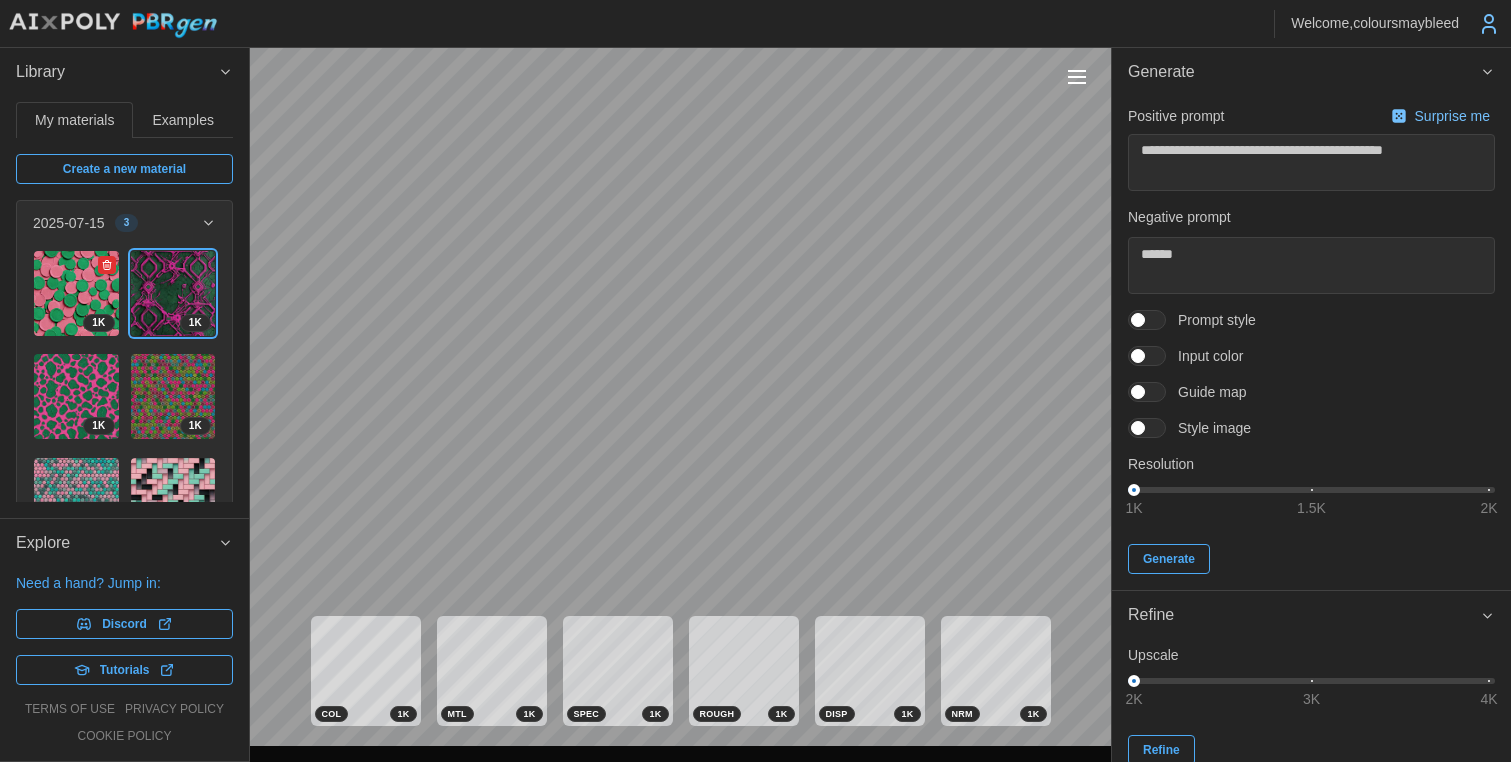 click at bounding box center (76, 293) 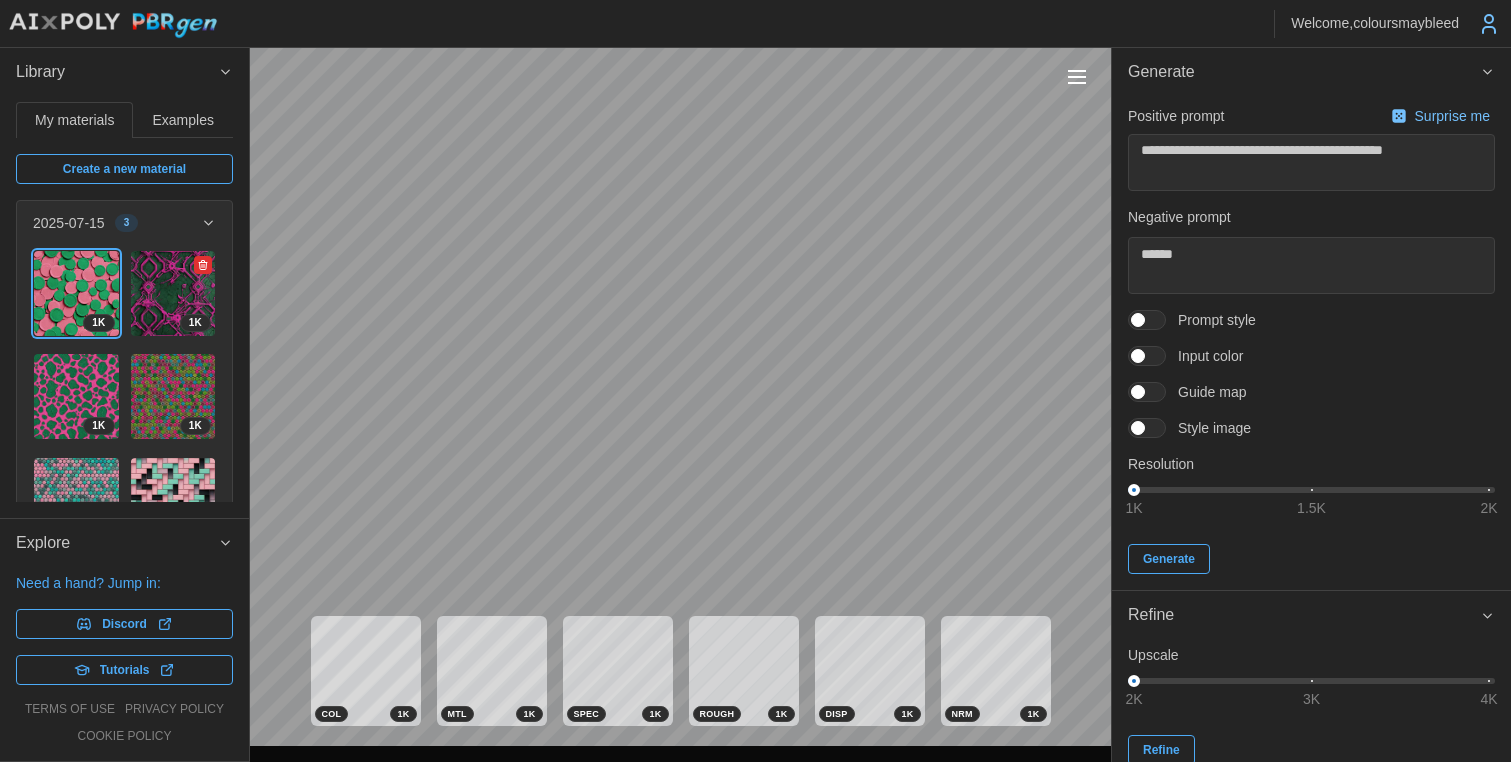 click 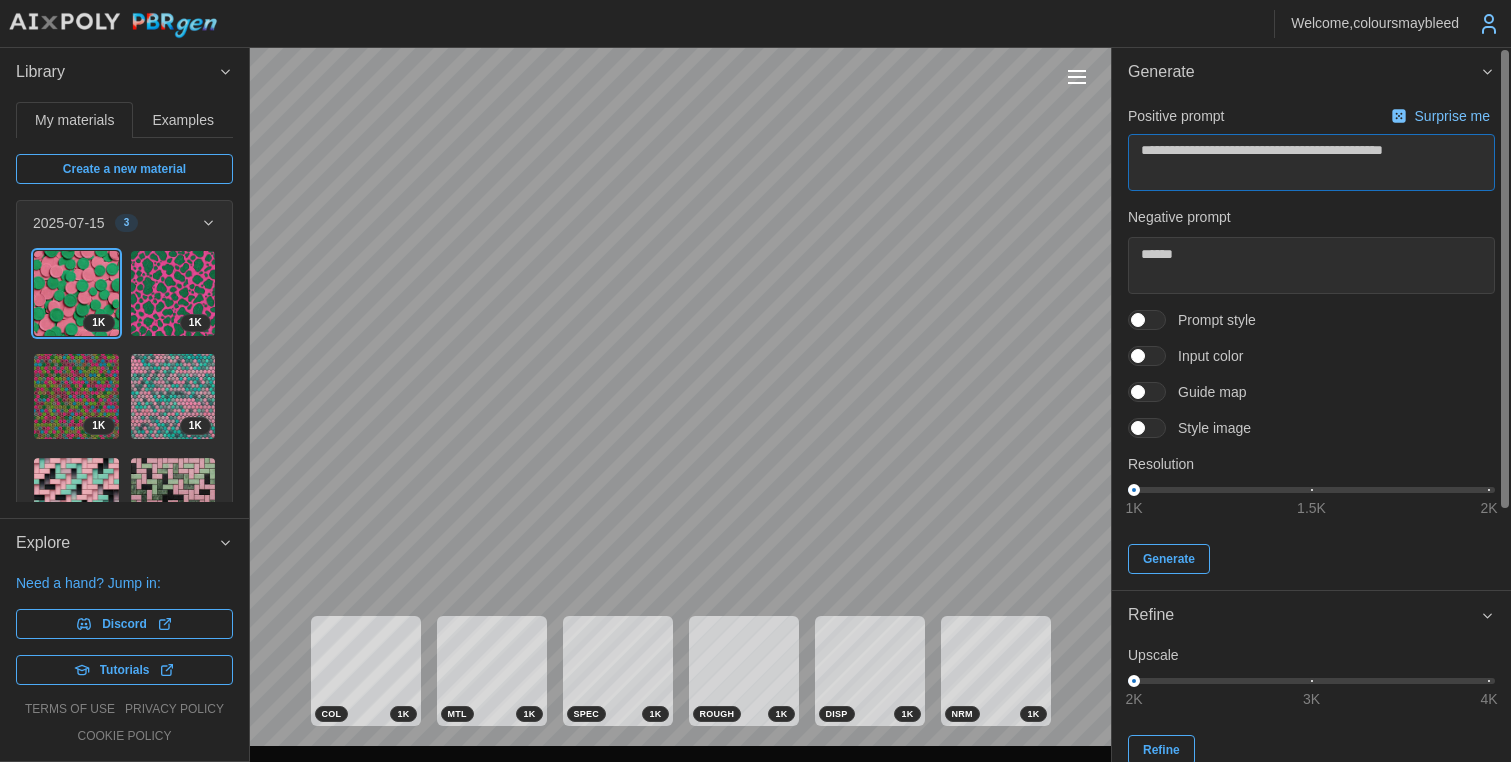 drag, startPoint x: 1142, startPoint y: 150, endPoint x: 1235, endPoint y: 154, distance: 93.08598 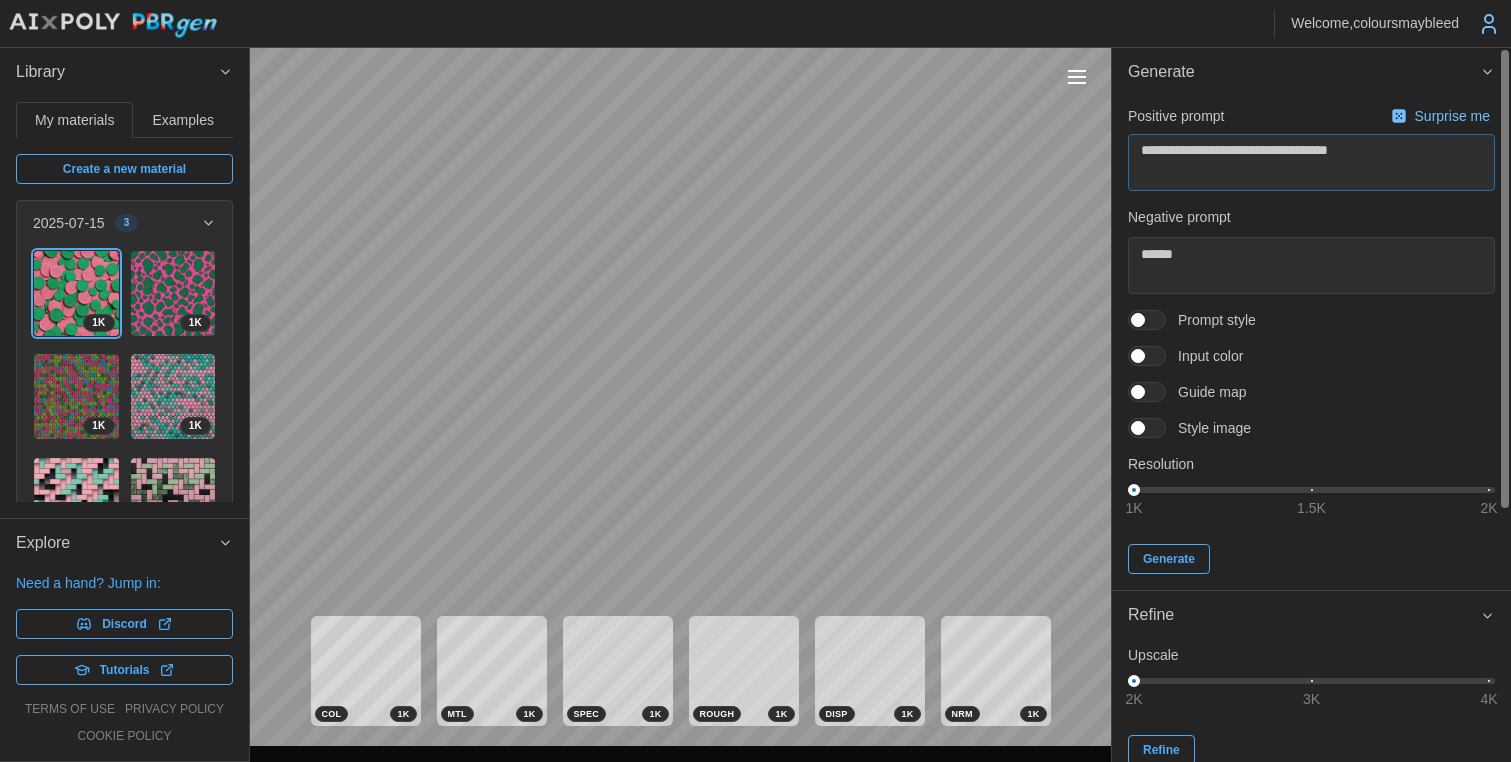 drag, startPoint x: 1303, startPoint y: 150, endPoint x: 1501, endPoint y: 154, distance: 198.0404 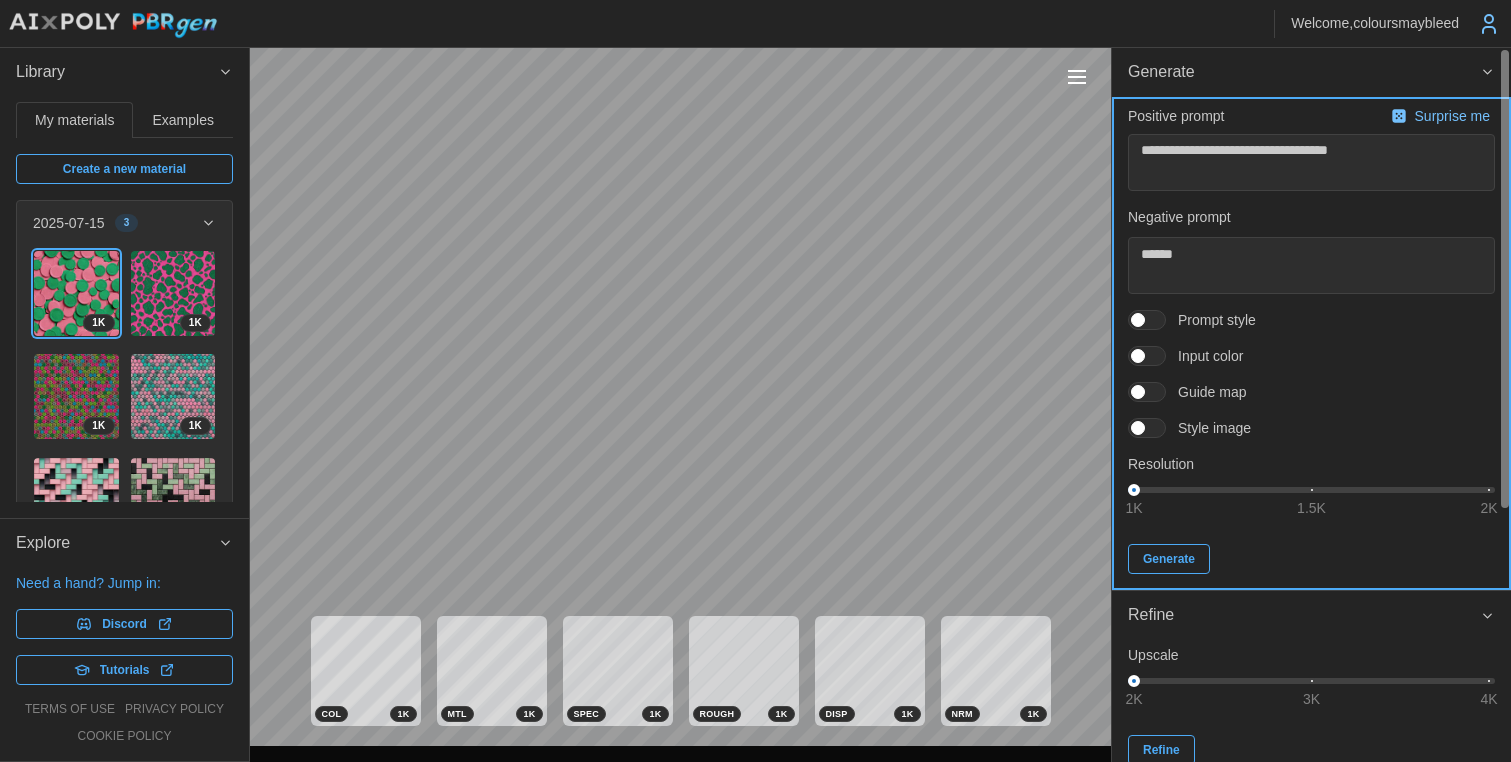 click on "Generate" at bounding box center [1169, 559] 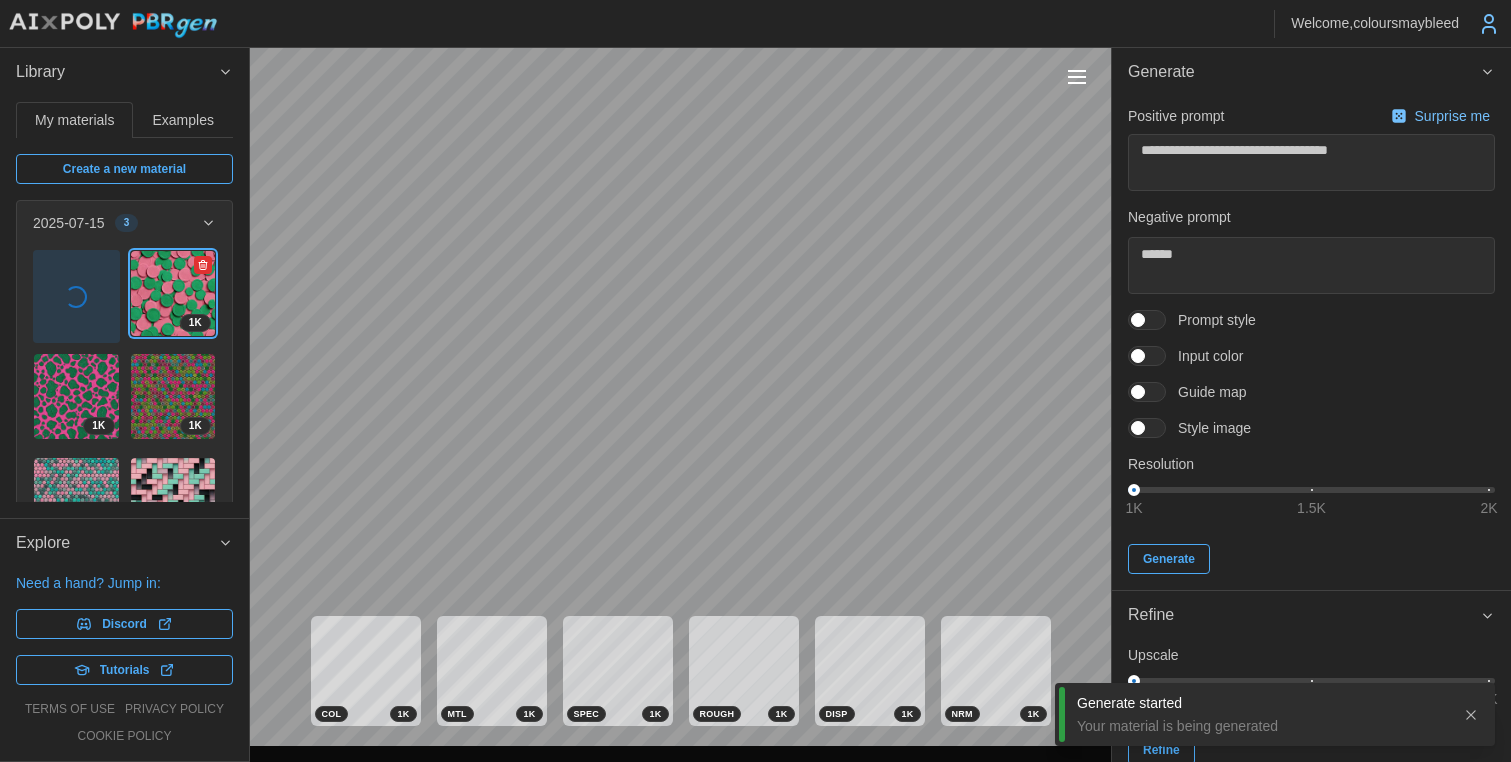 click 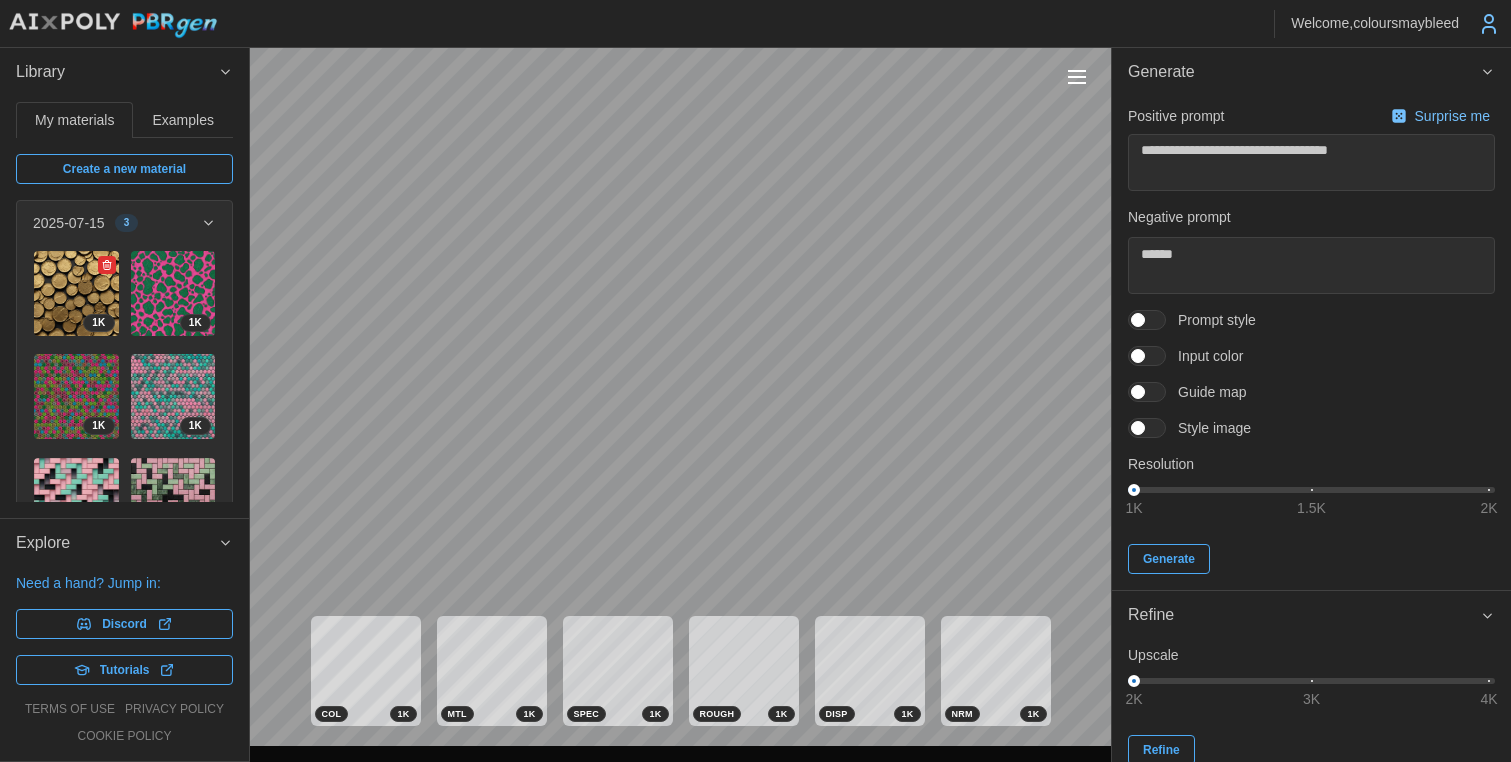 click at bounding box center (76, 293) 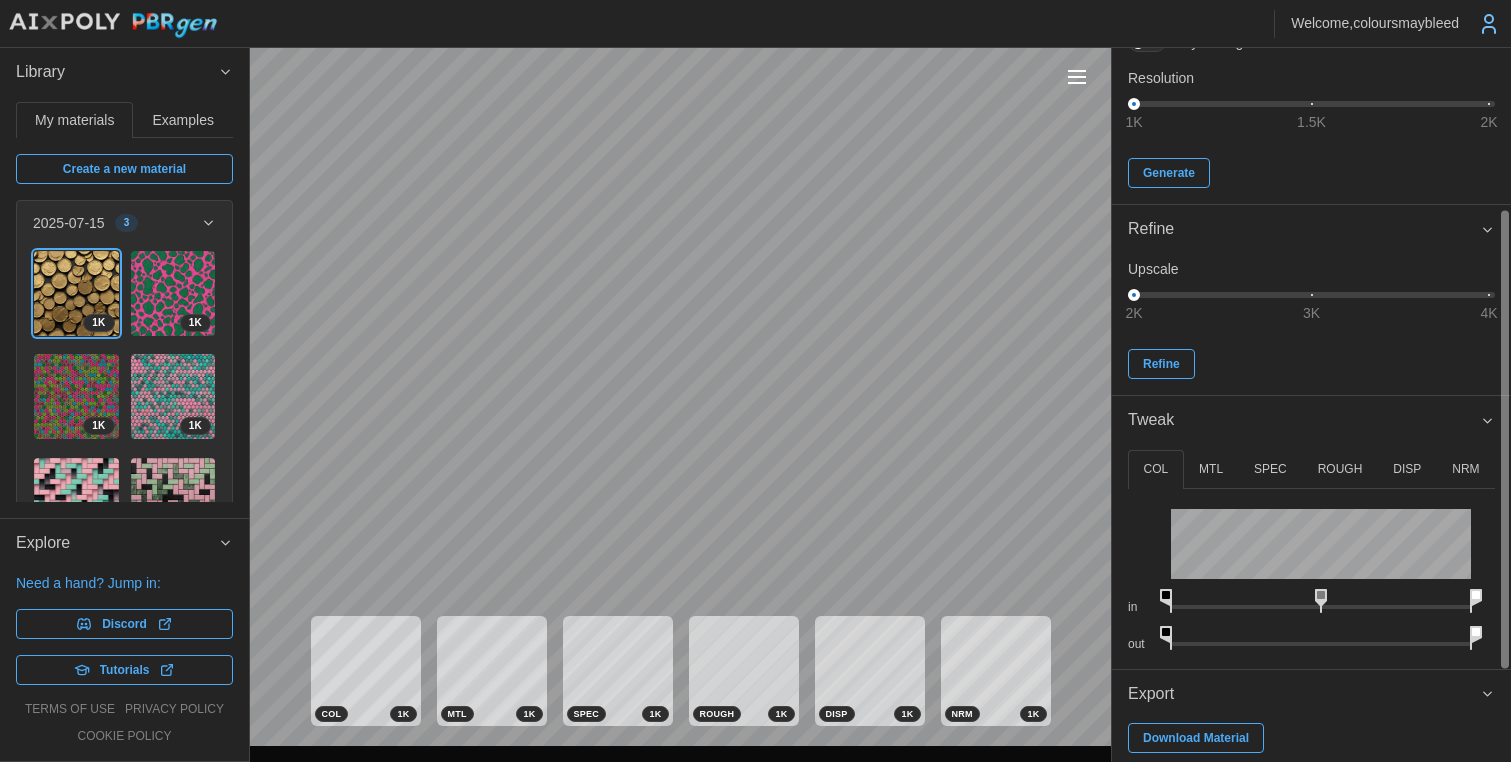scroll, scrollTop: 394, scrollLeft: 0, axis: vertical 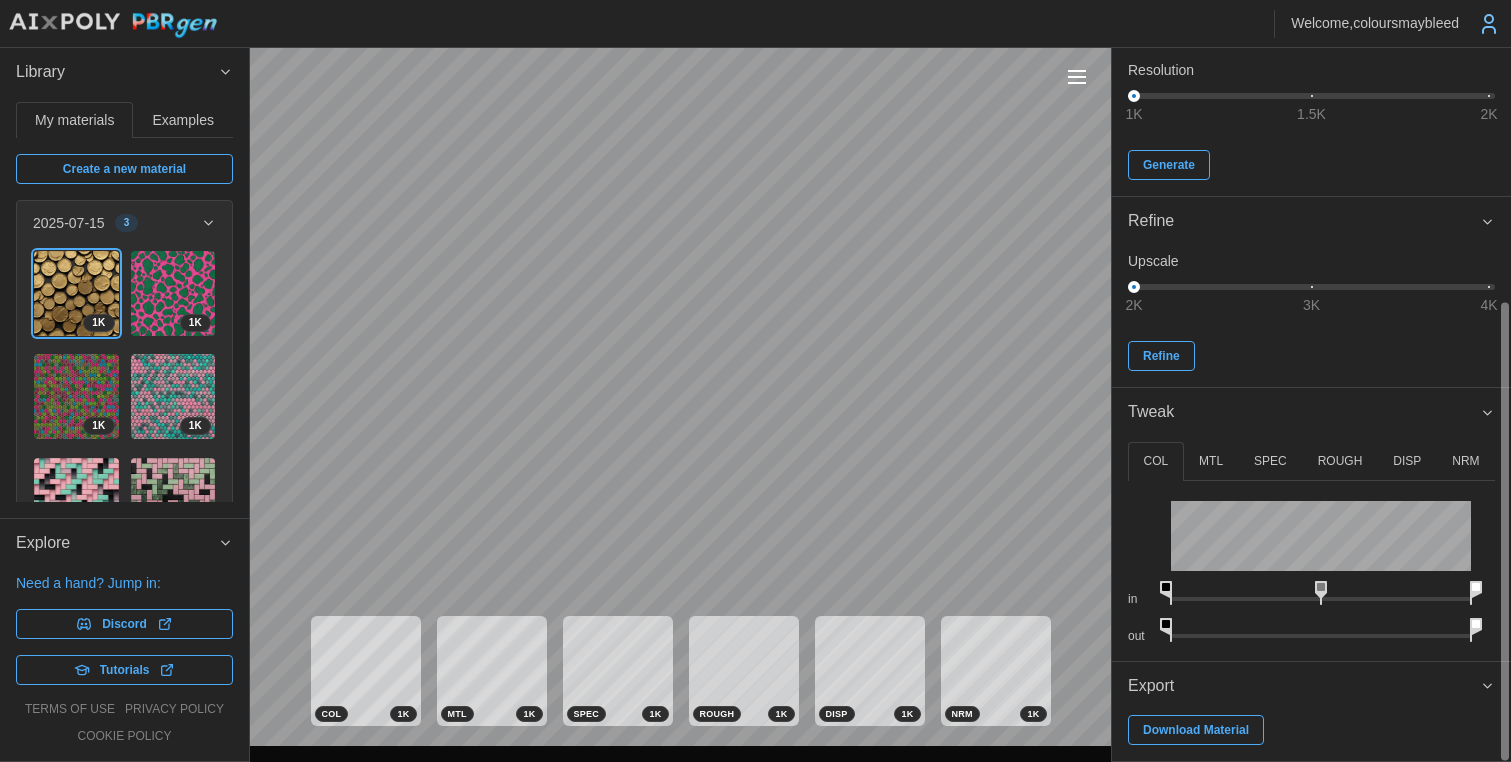 click on "MTL" at bounding box center (1211, 461) 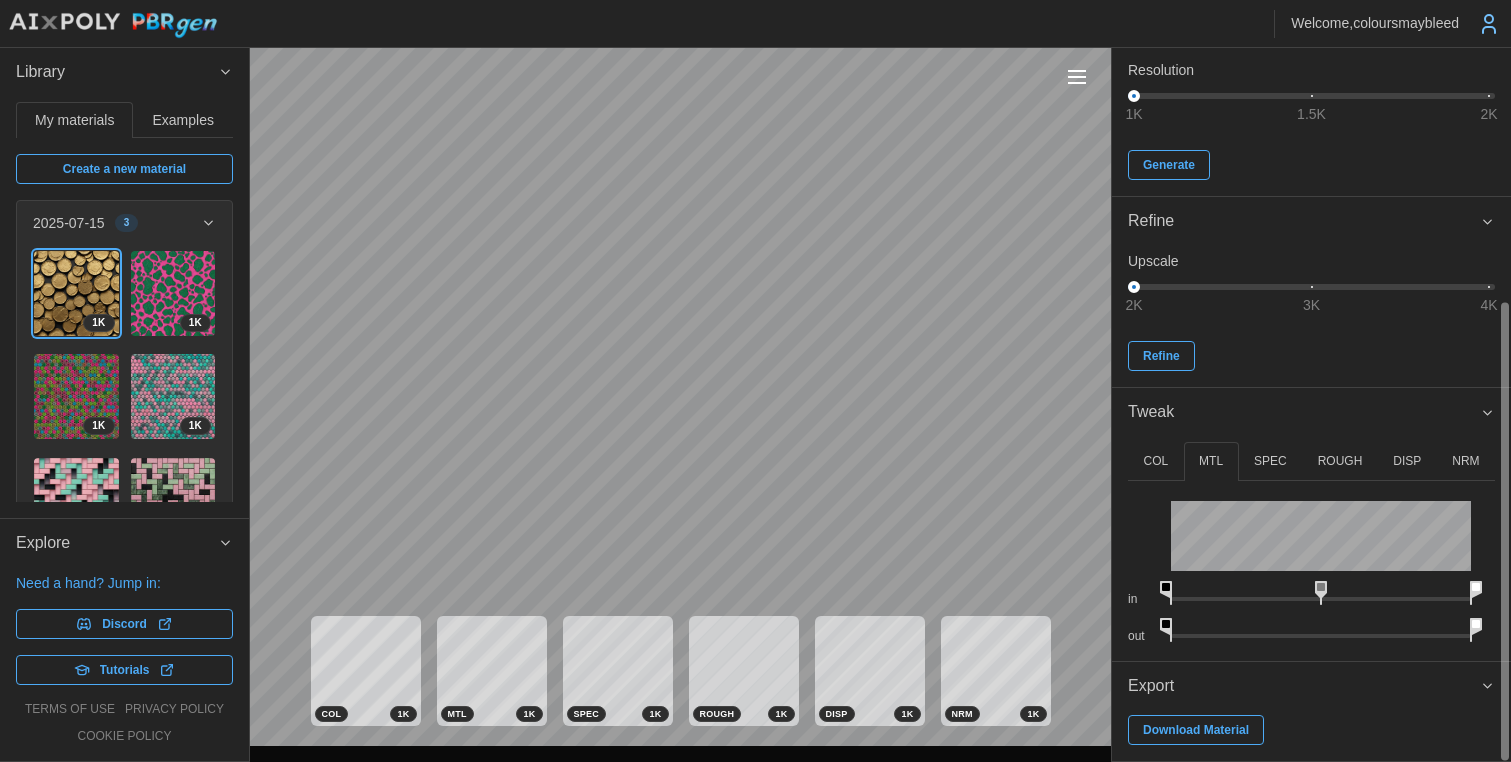 drag, startPoint x: 1182, startPoint y: 625, endPoint x: 1559, endPoint y: 634, distance: 377.10742 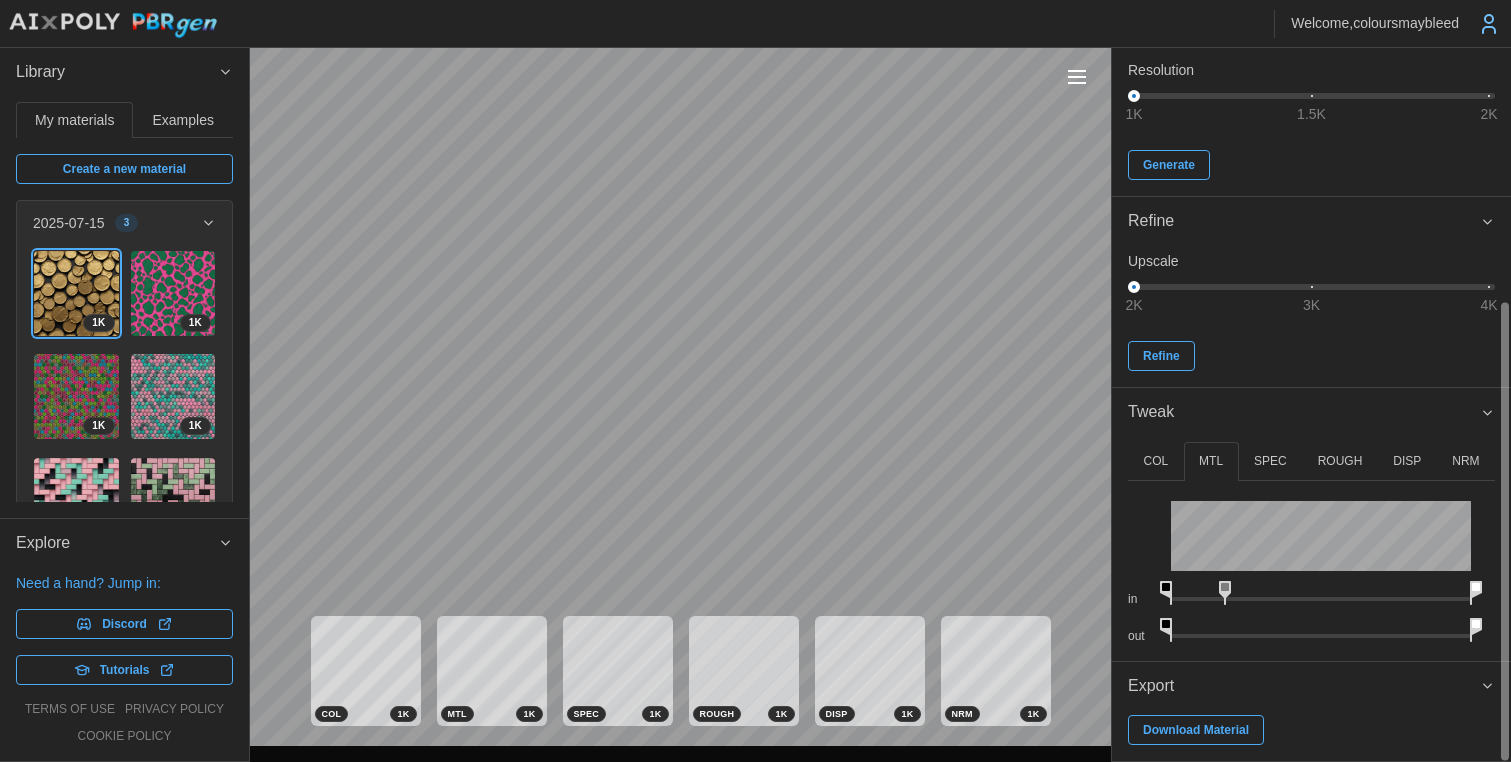 drag, startPoint x: 1326, startPoint y: 587, endPoint x: 1229, endPoint y: 592, distance: 97.128784 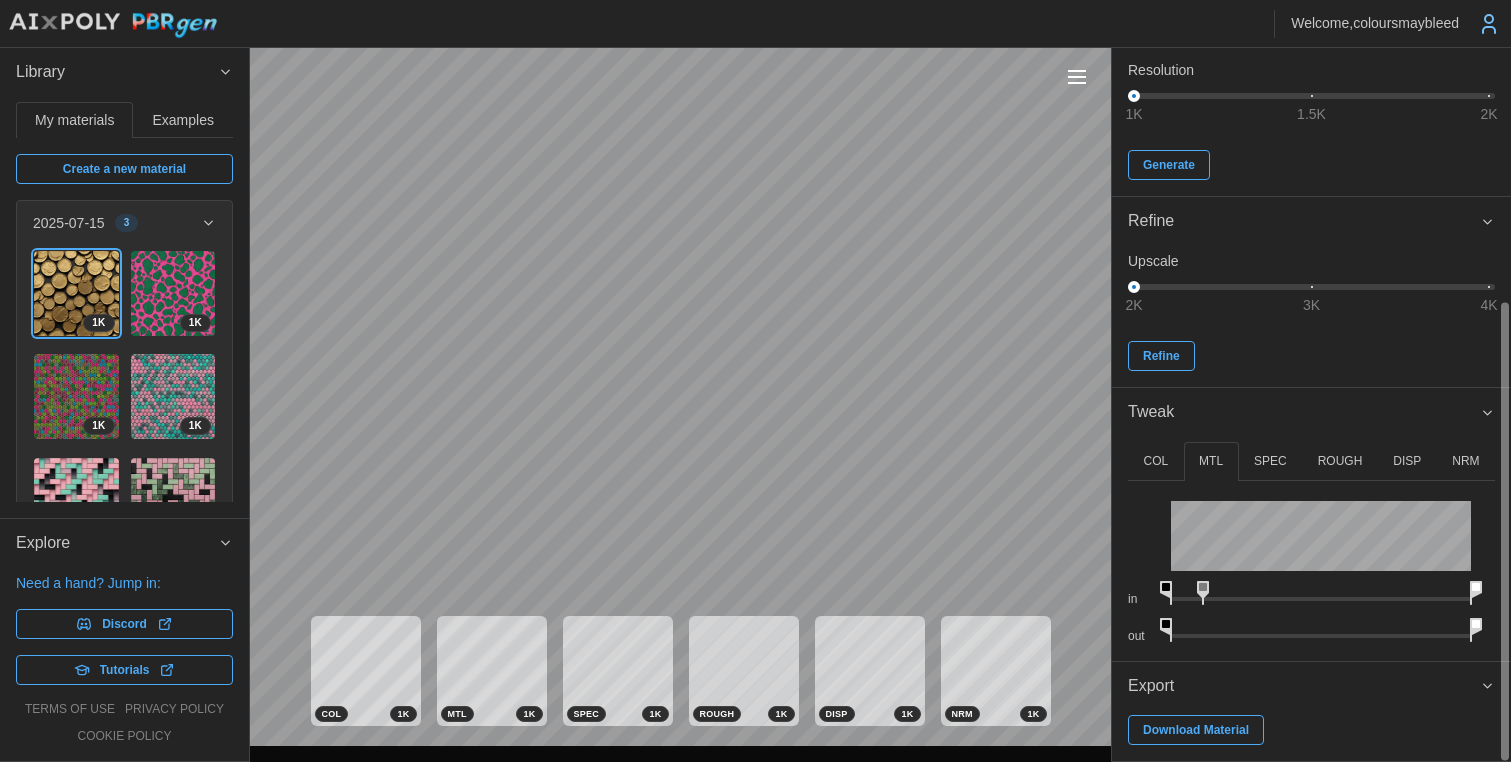 drag, startPoint x: 1229, startPoint y: 588, endPoint x: 1207, endPoint y: 592, distance: 22.36068 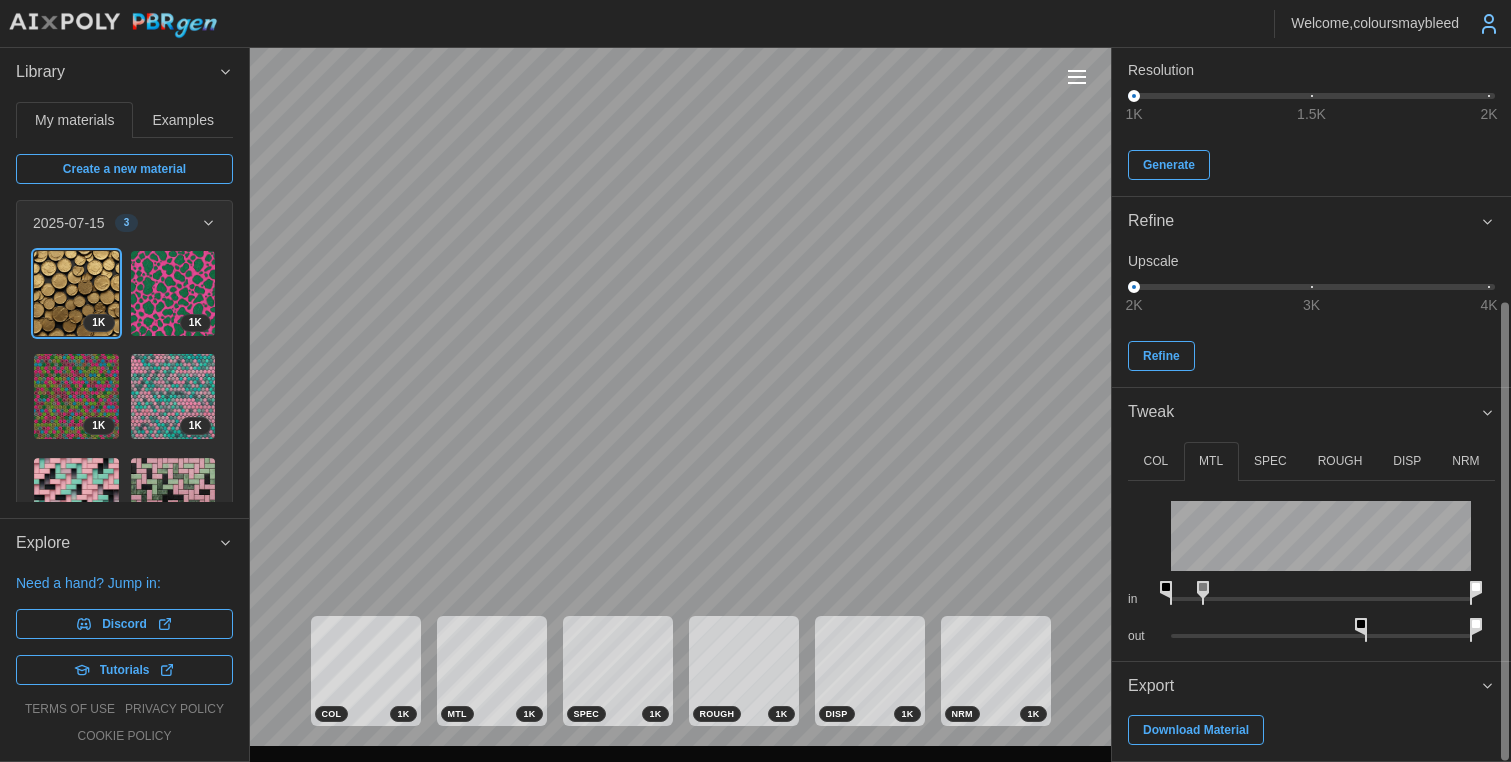 drag, startPoint x: 1167, startPoint y: 623, endPoint x: 1370, endPoint y: 636, distance: 203.41583 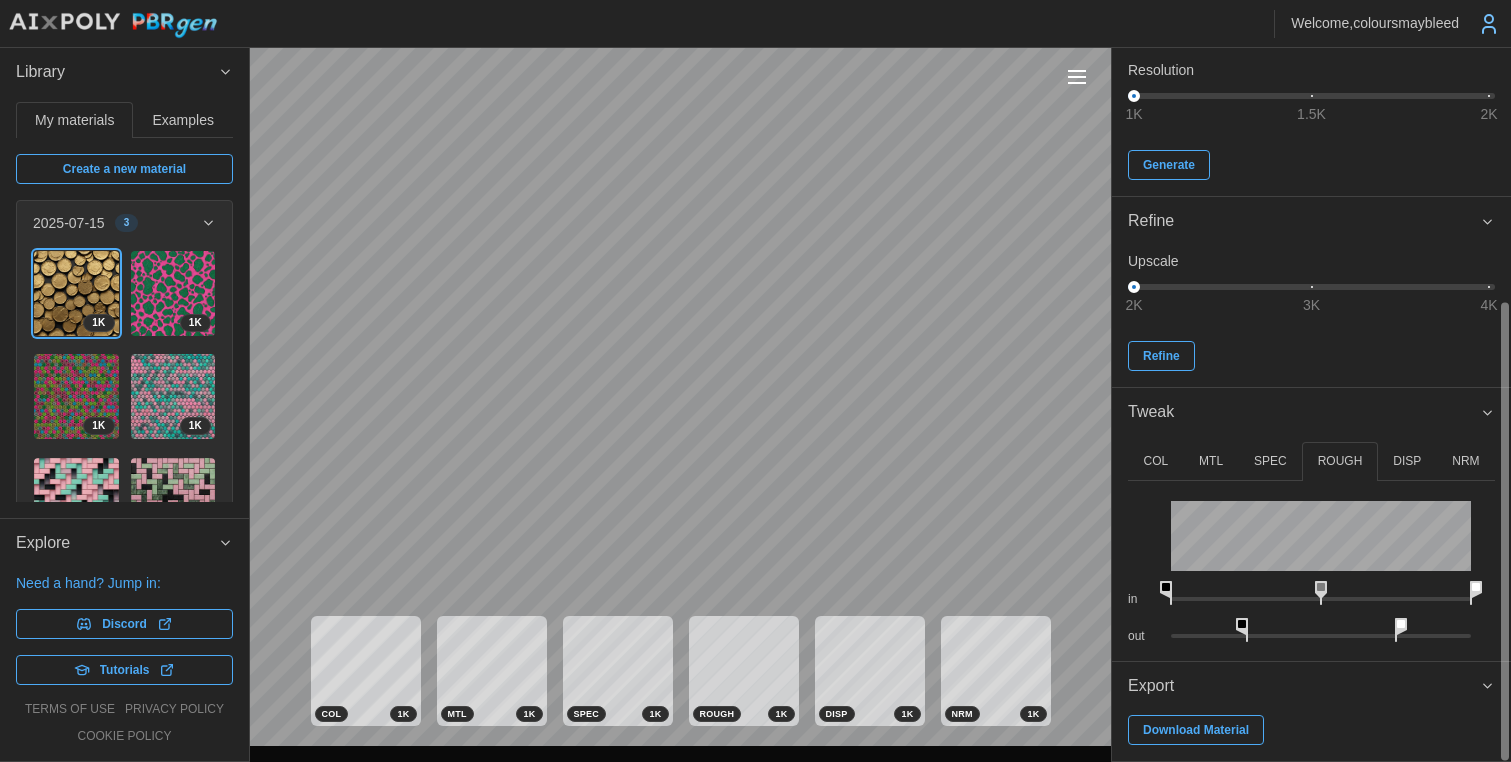 drag, startPoint x: 1334, startPoint y: 625, endPoint x: 1251, endPoint y: 624, distance: 83.00603 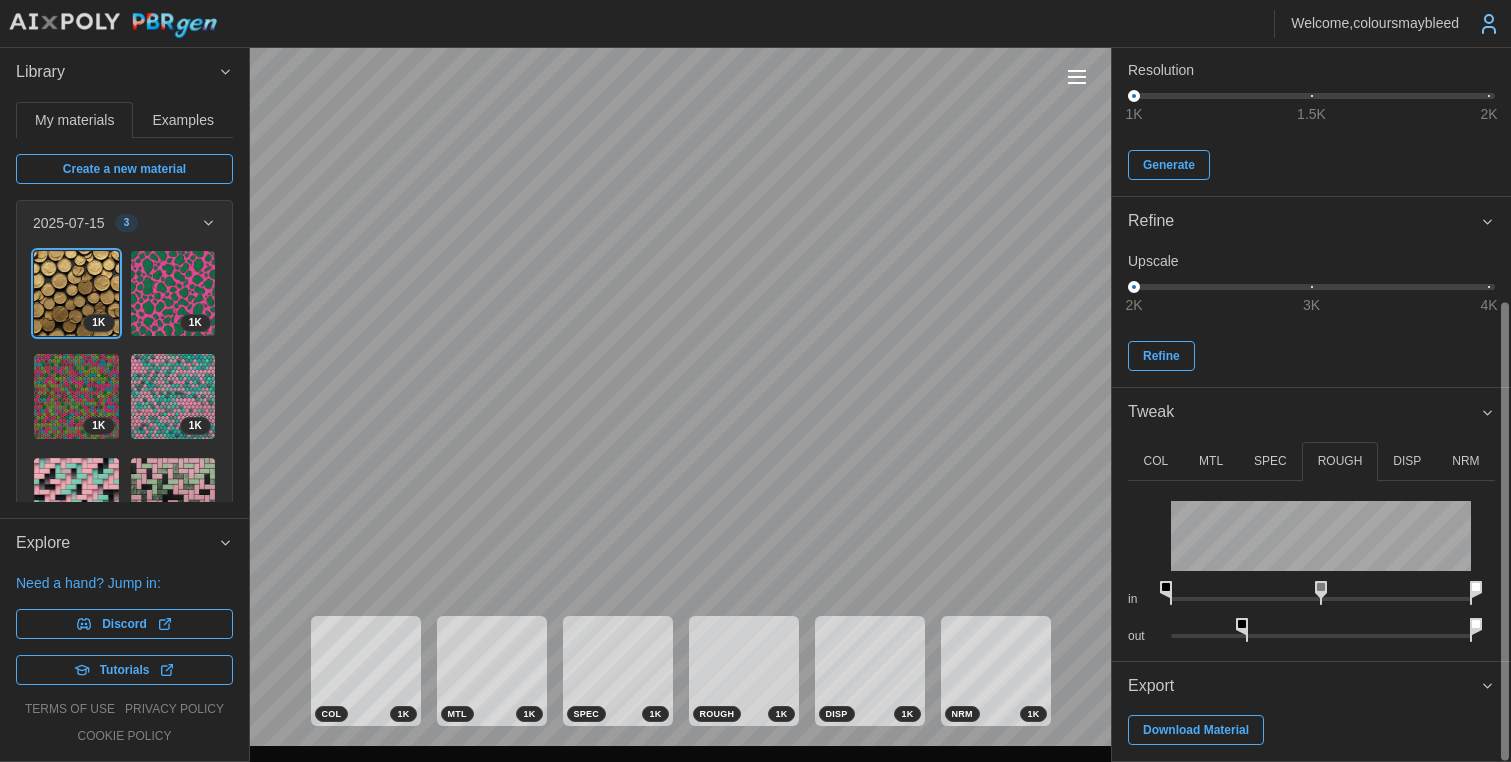 drag, startPoint x: 1384, startPoint y: 629, endPoint x: 1609, endPoint y: 629, distance: 225 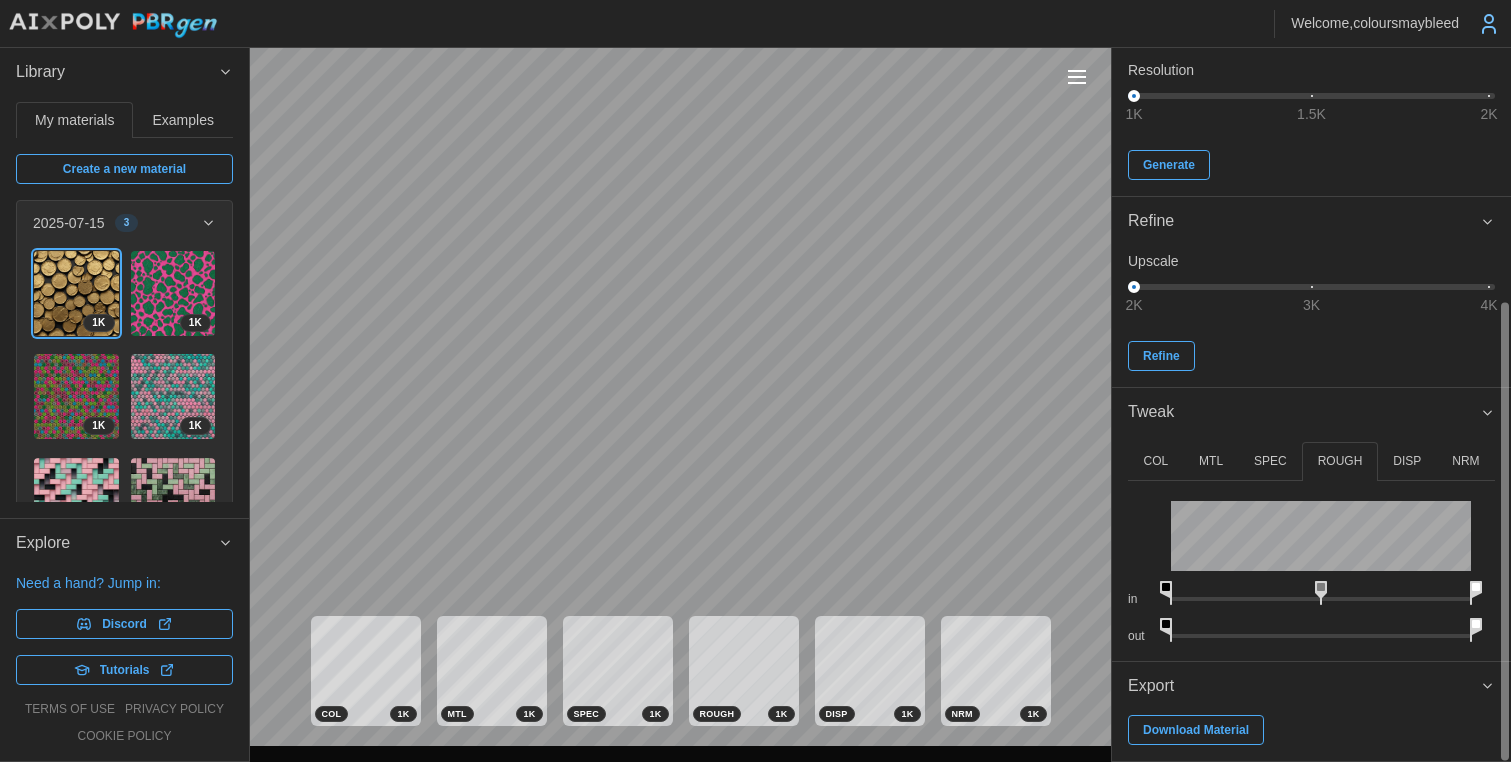 drag, startPoint x: 1248, startPoint y: 626, endPoint x: 1071, endPoint y: 632, distance: 177.10167 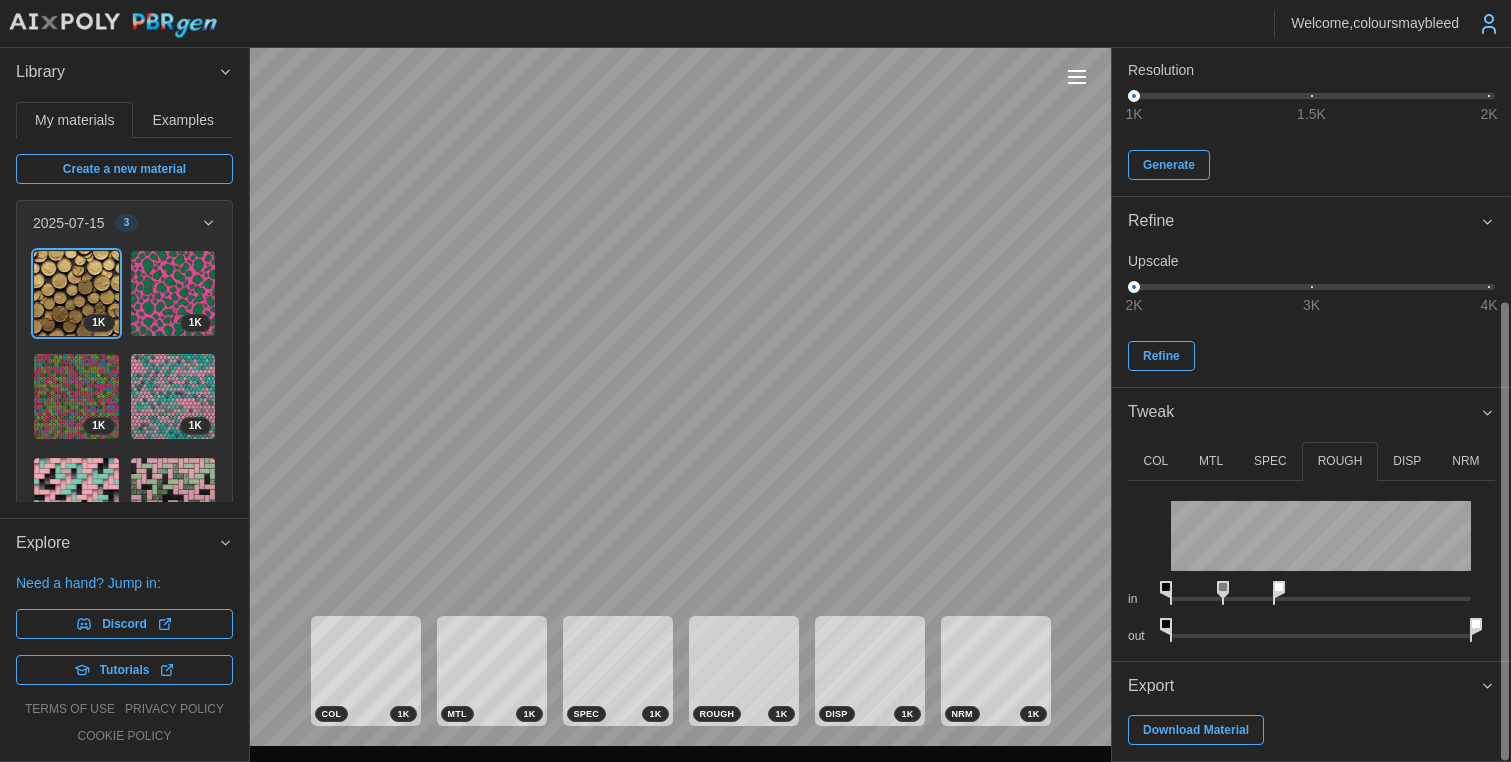 drag, startPoint x: 1473, startPoint y: 584, endPoint x: 1160, endPoint y: 545, distance: 315.42035 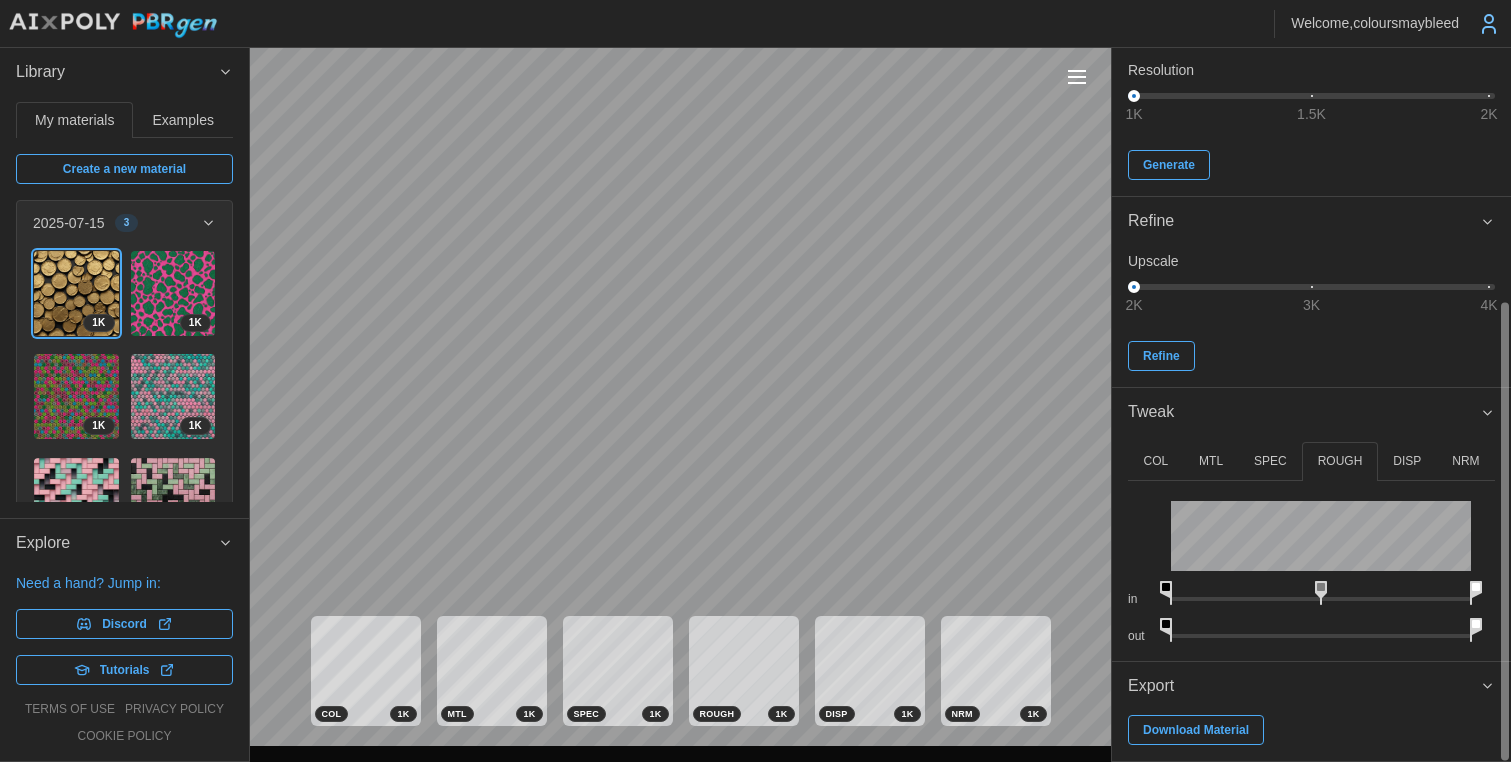drag, startPoint x: 1281, startPoint y: 590, endPoint x: 1504, endPoint y: 598, distance: 223.14345 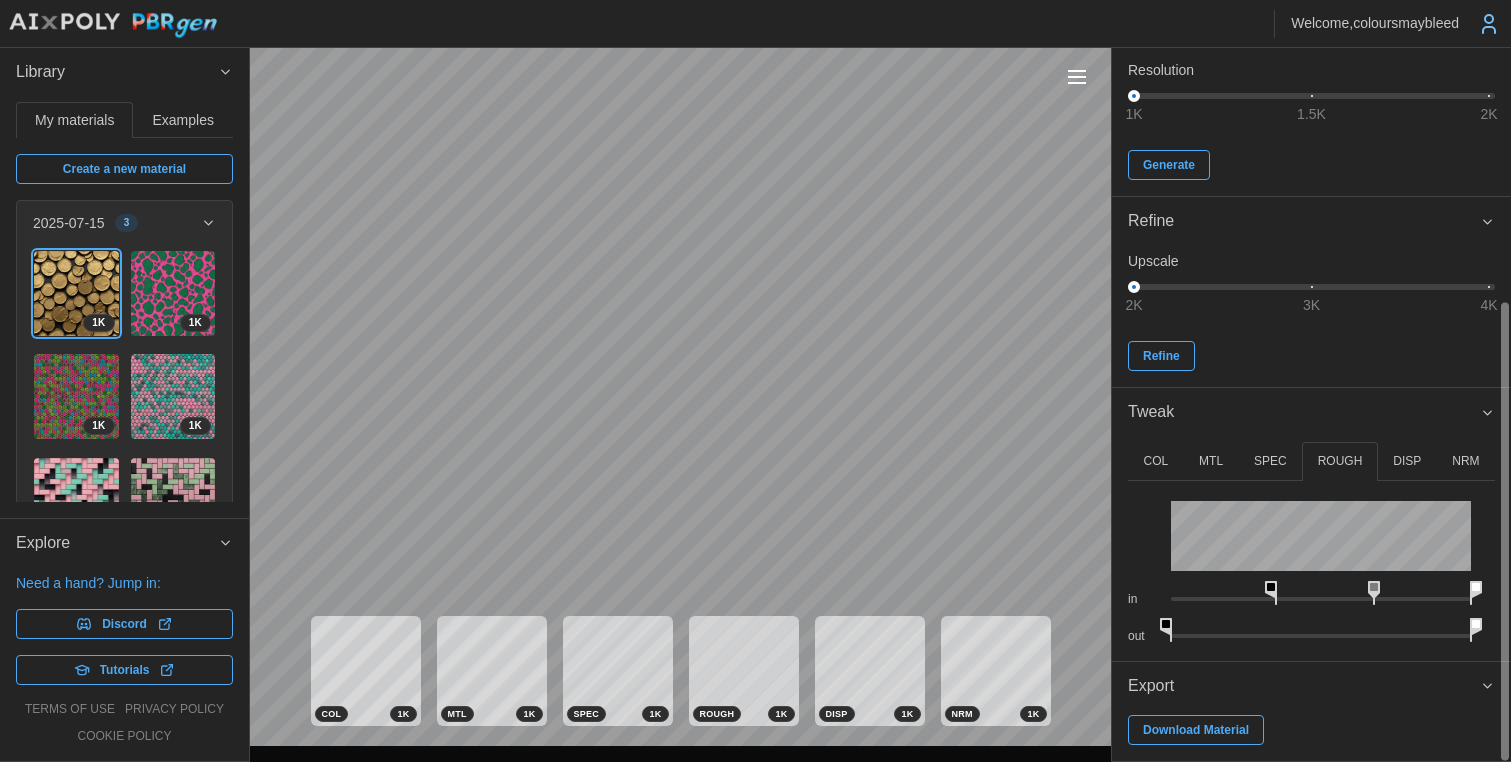 drag, startPoint x: 1174, startPoint y: 591, endPoint x: 1124, endPoint y: 537, distance: 73.593475 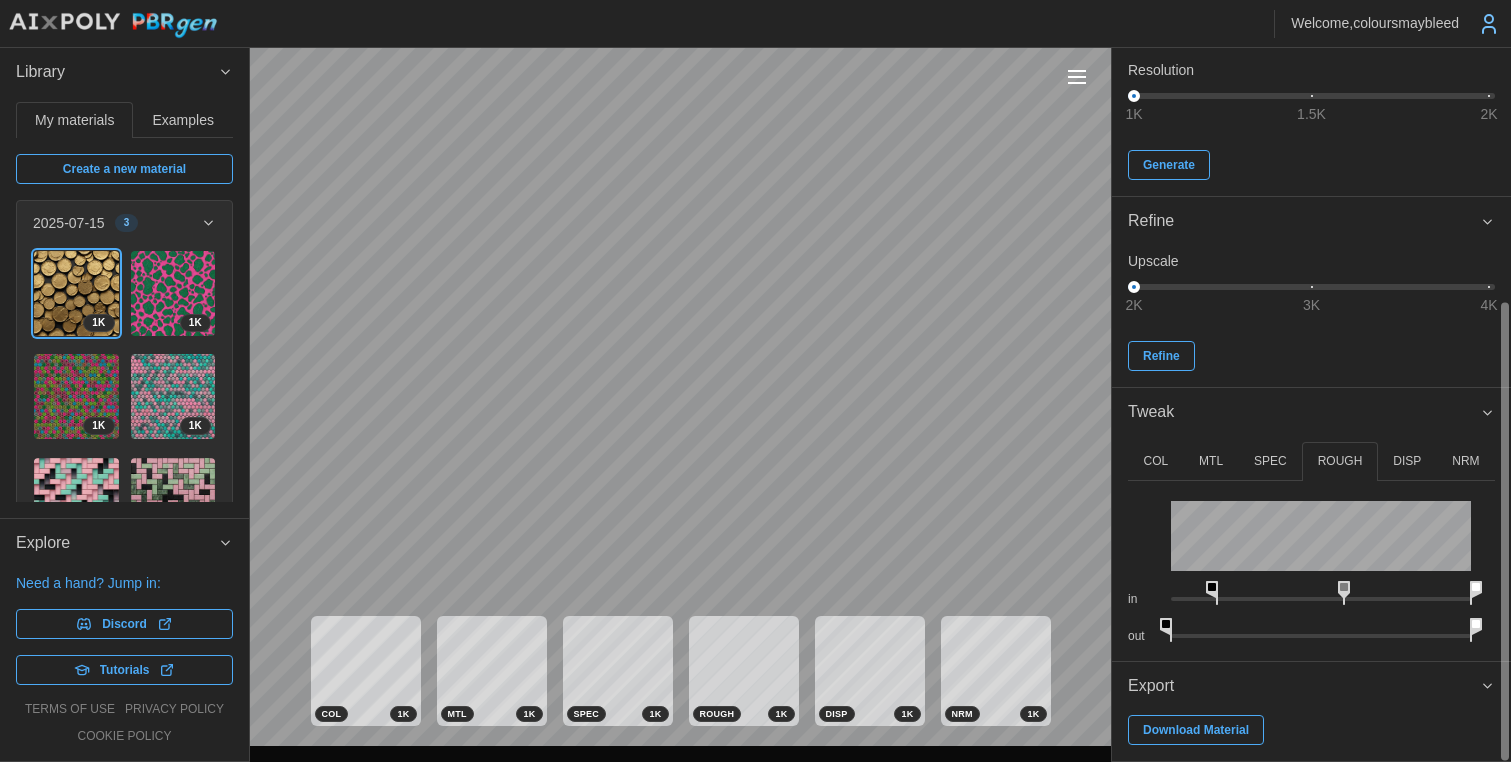 drag, startPoint x: 1276, startPoint y: 594, endPoint x: 1221, endPoint y: 598, distance: 55.145264 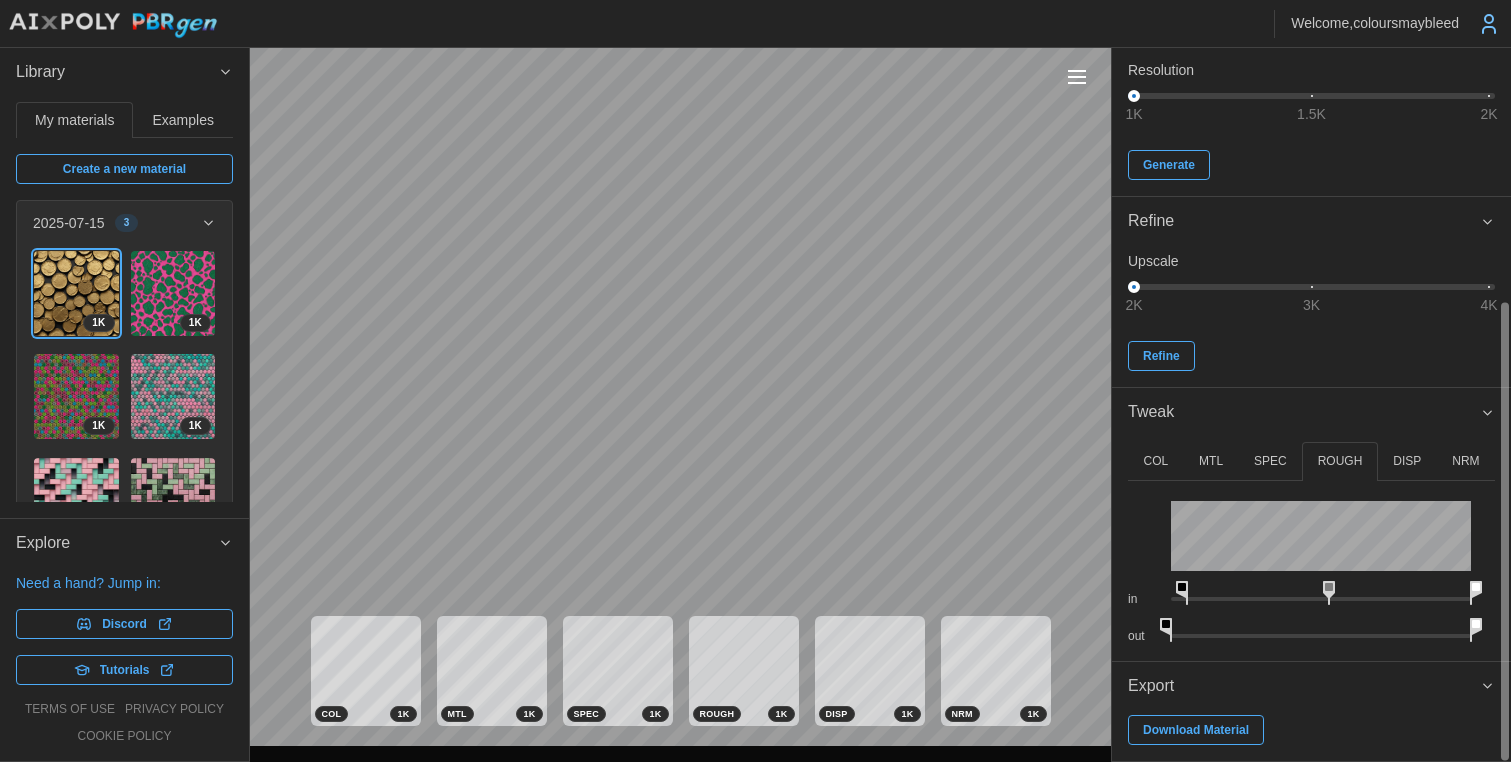 drag, startPoint x: 1214, startPoint y: 590, endPoint x: 1191, endPoint y: 592, distance: 23.086792 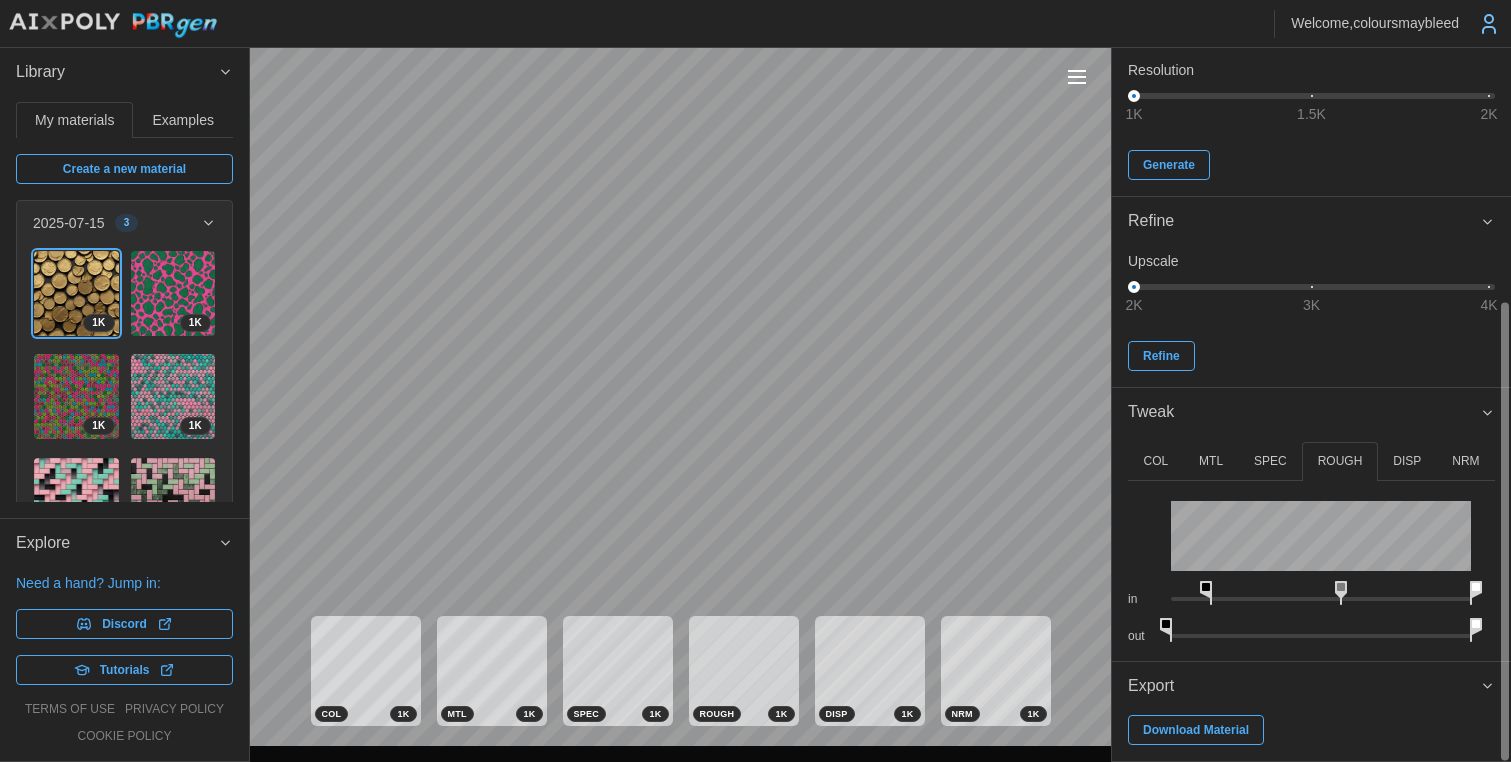 drag, startPoint x: 1188, startPoint y: 588, endPoint x: 1215, endPoint y: 590, distance: 27.073973 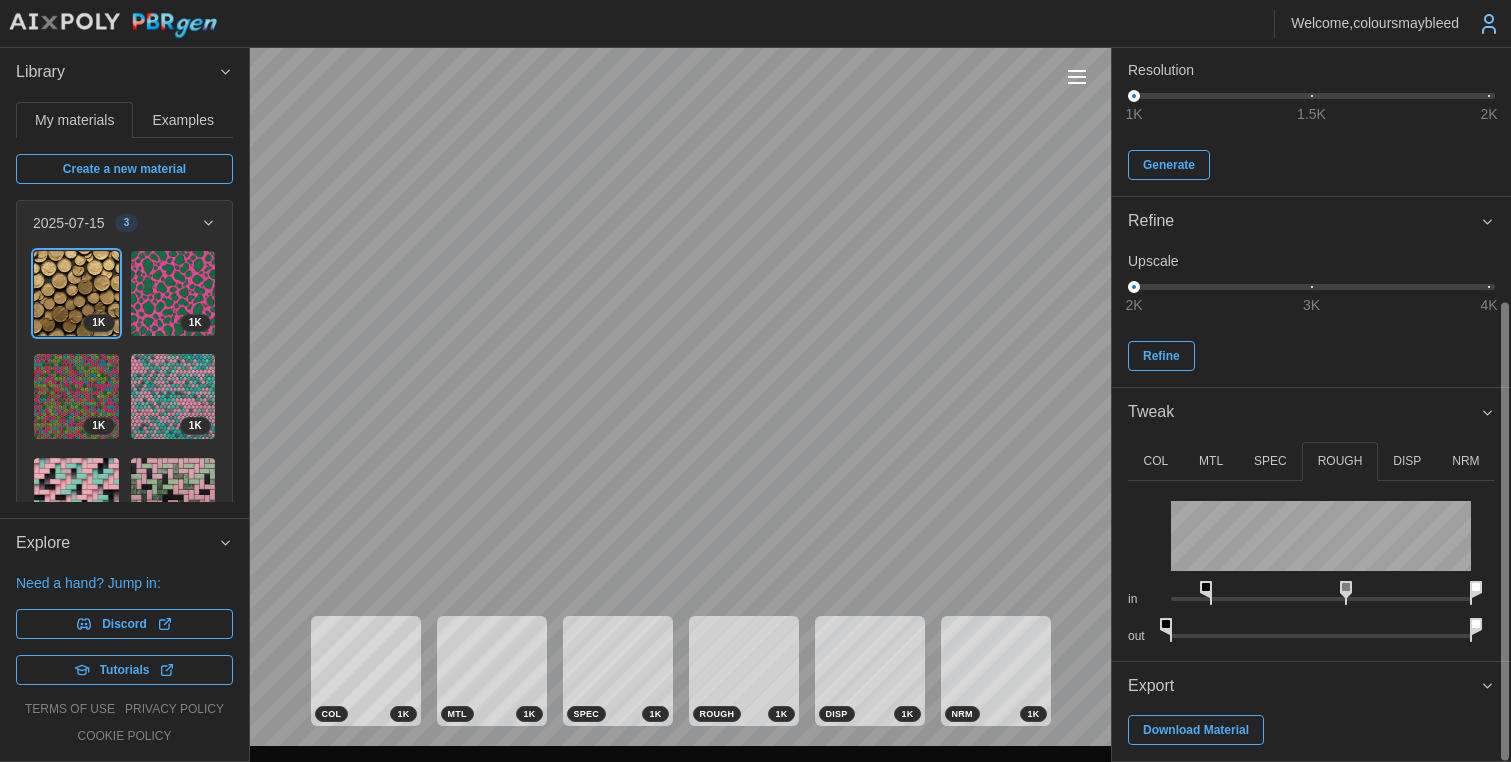 drag, startPoint x: 1344, startPoint y: 587, endPoint x: 1261, endPoint y: 596, distance: 83.48653 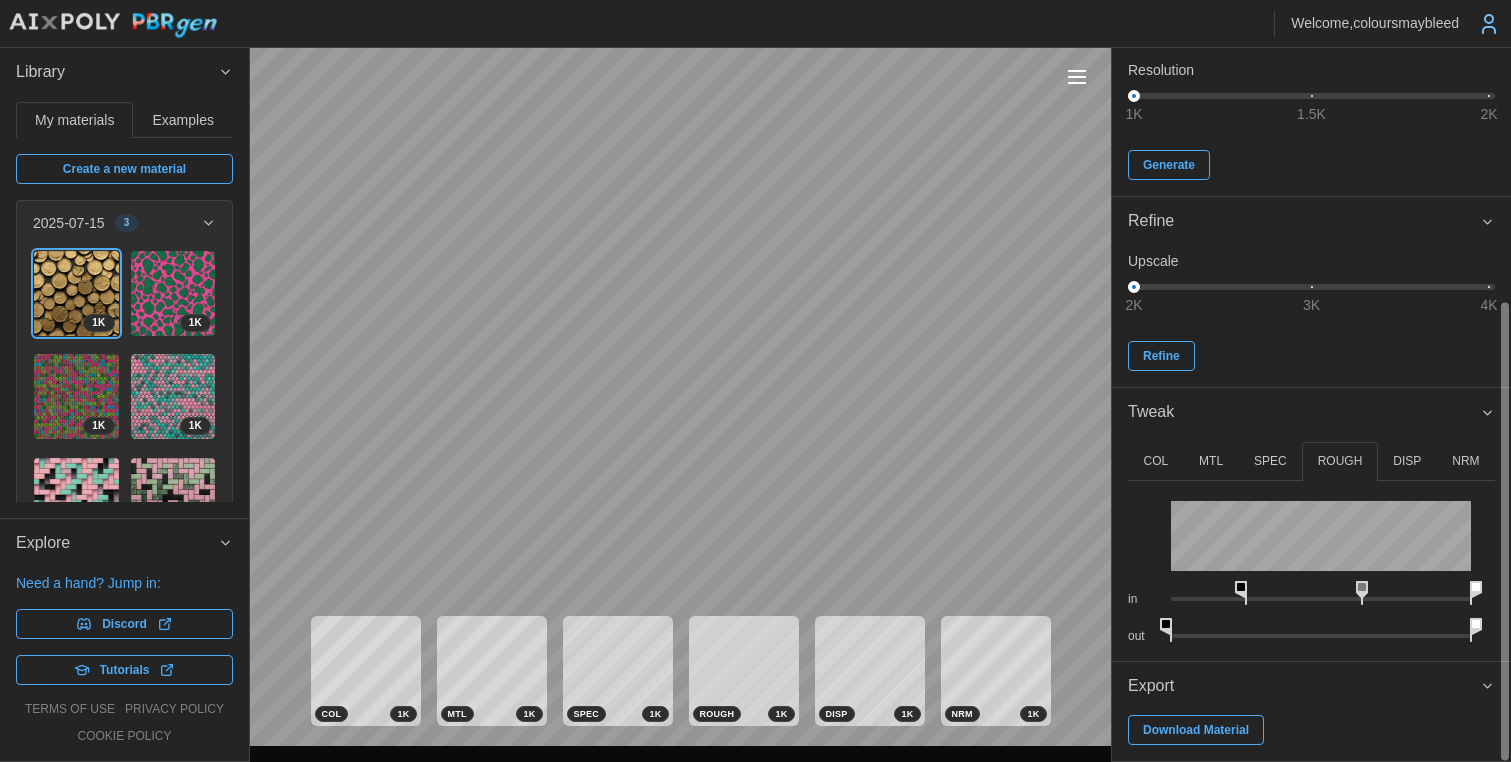drag, startPoint x: 1212, startPoint y: 589, endPoint x: 1246, endPoint y: 588, distance: 34.0147 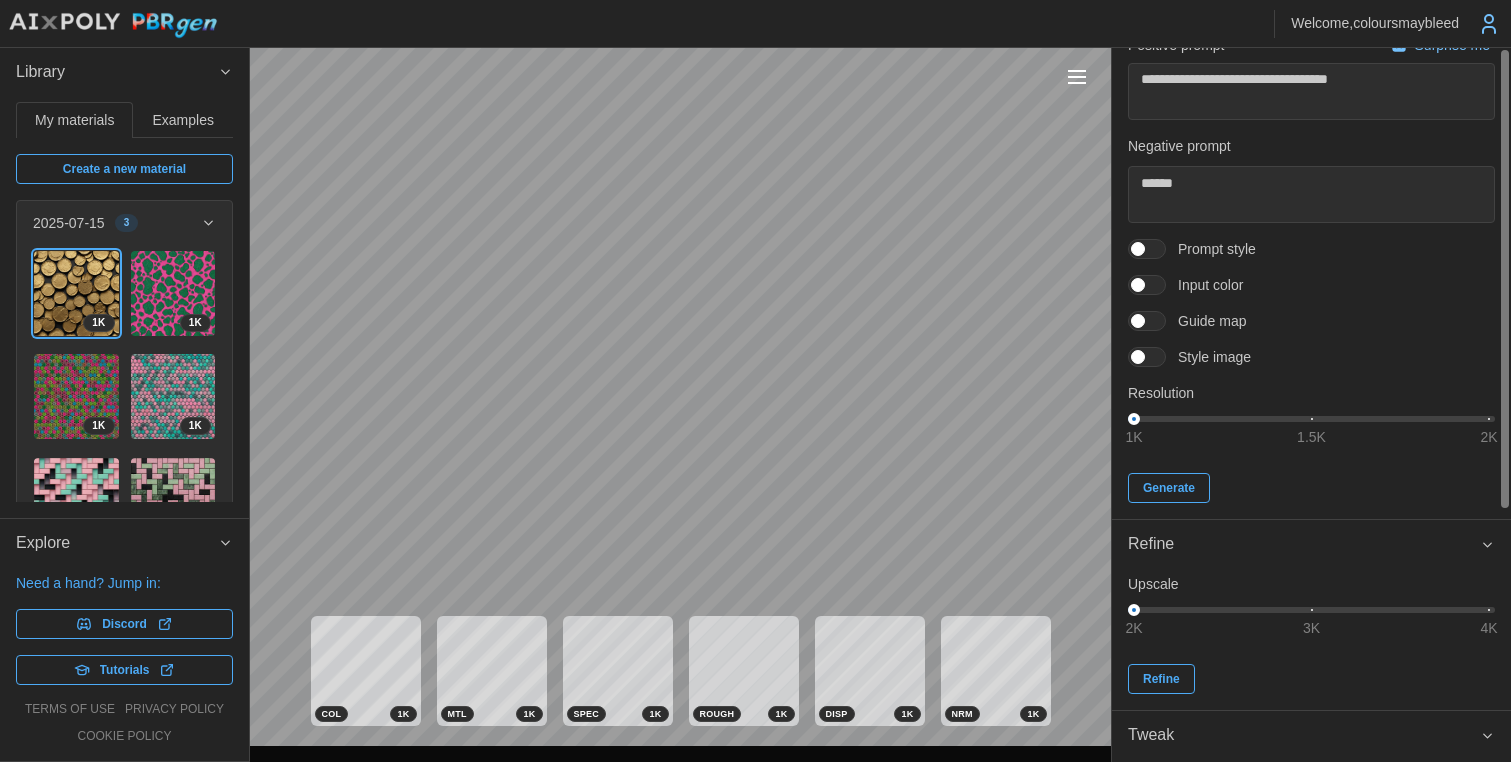 scroll, scrollTop: 0, scrollLeft: 0, axis: both 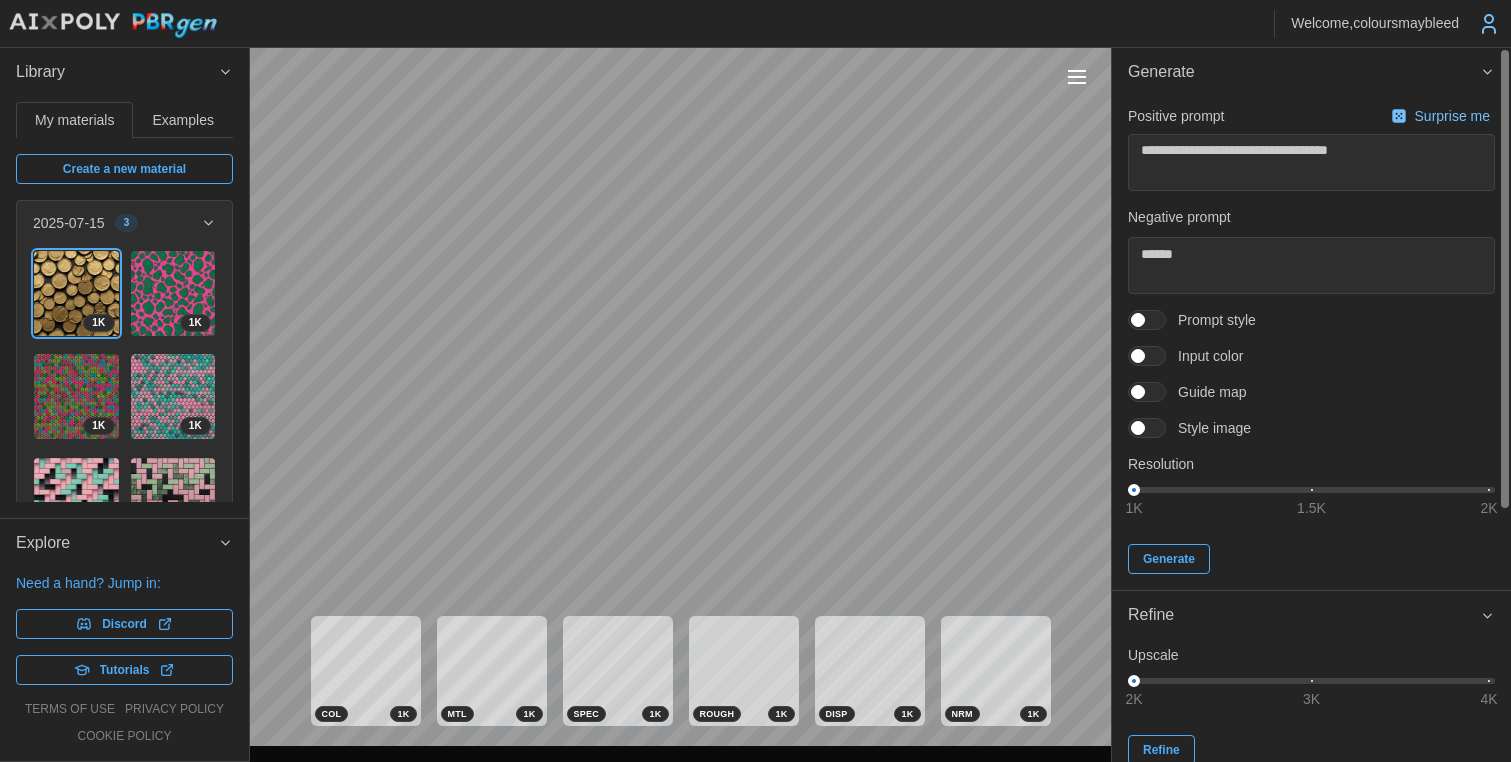 click on "Surprise me" at bounding box center (1454, 116) 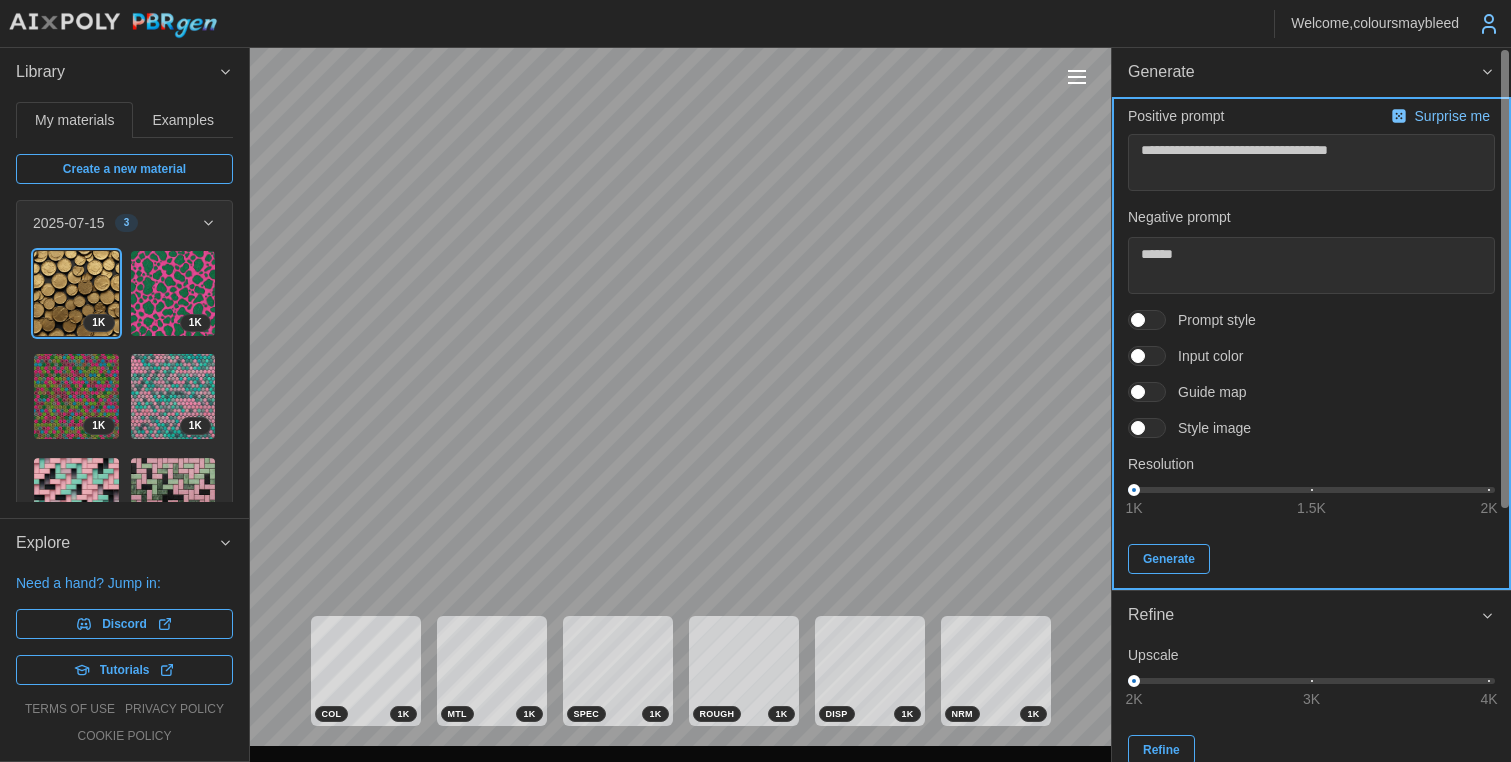 click on "Generate" at bounding box center [1169, 559] 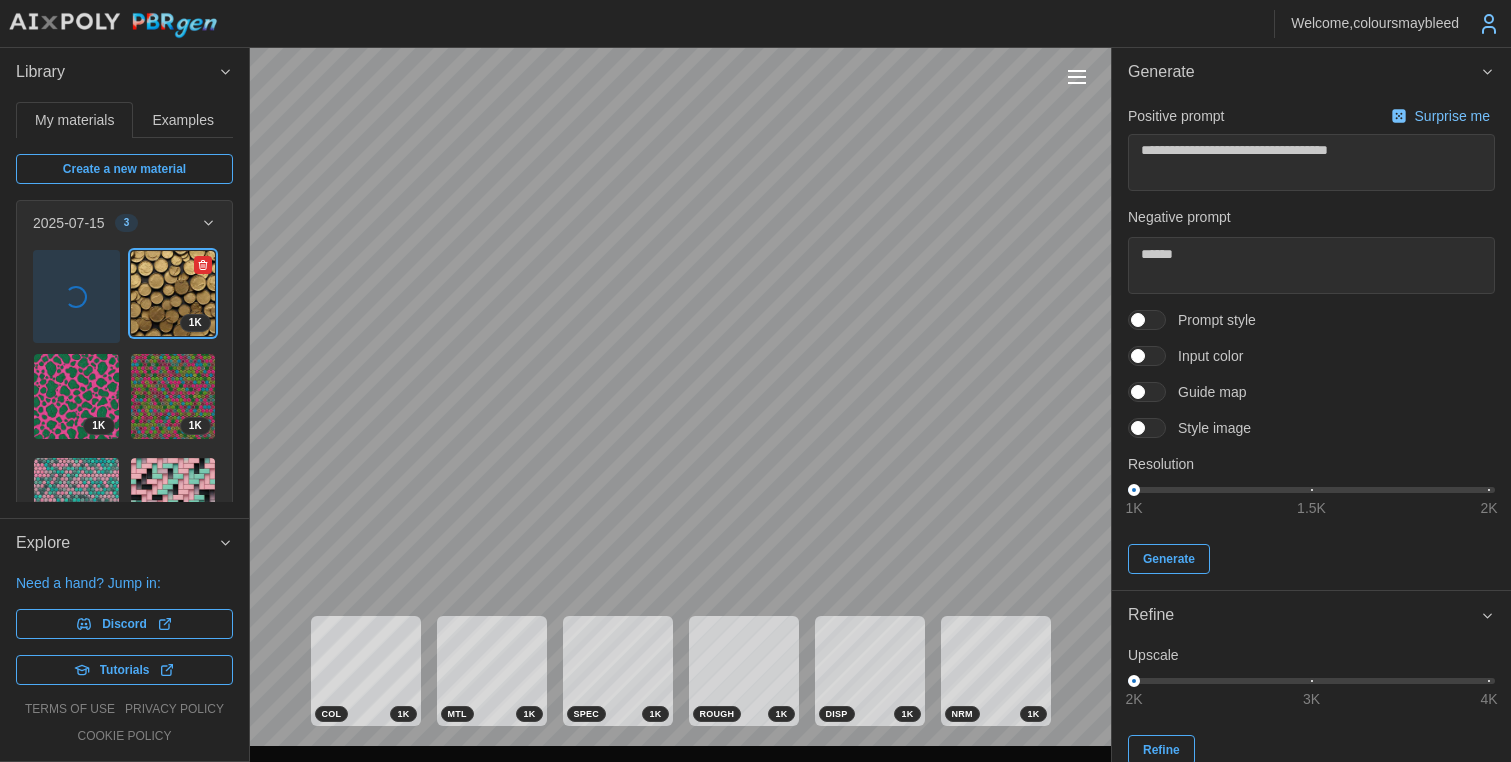 click 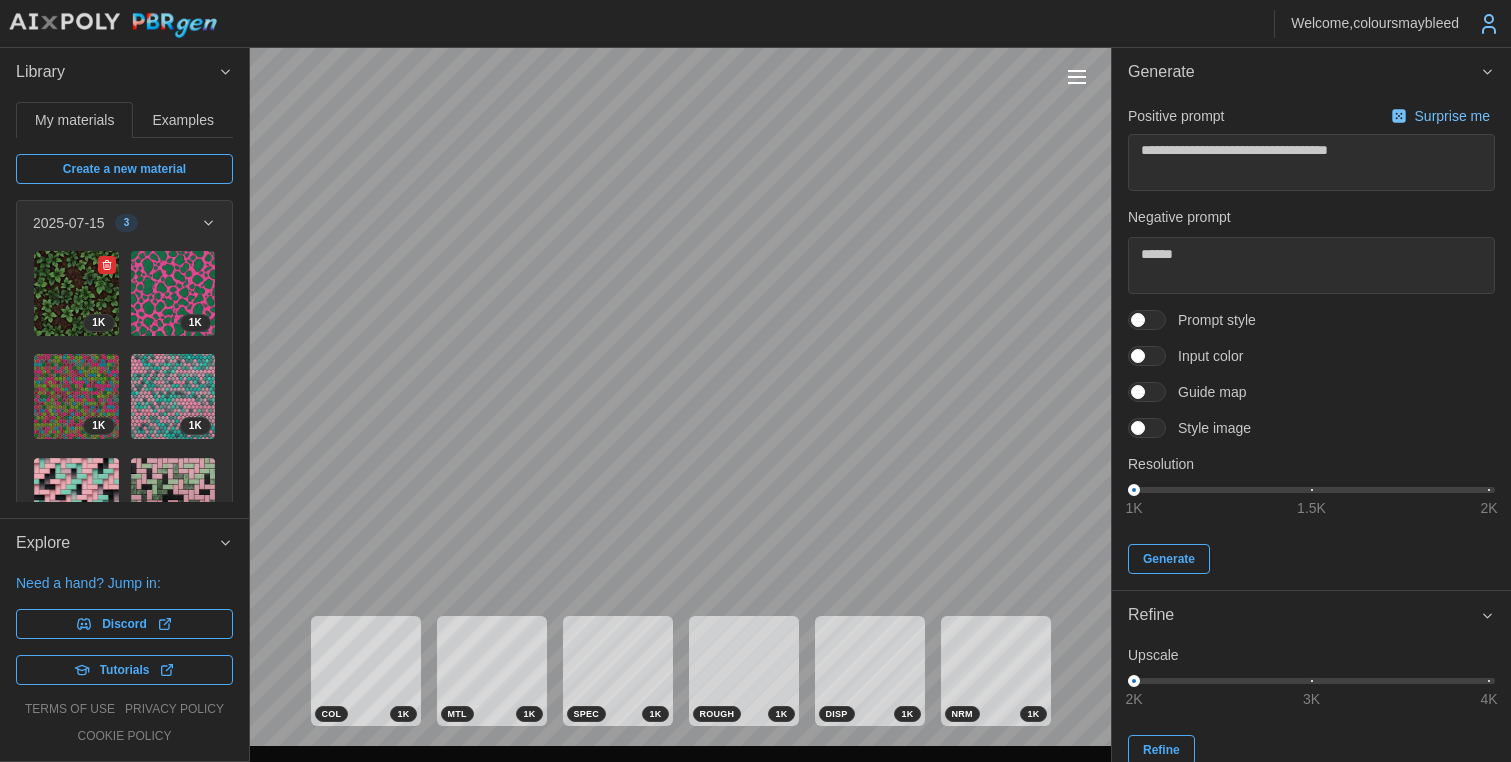 click at bounding box center (76, 293) 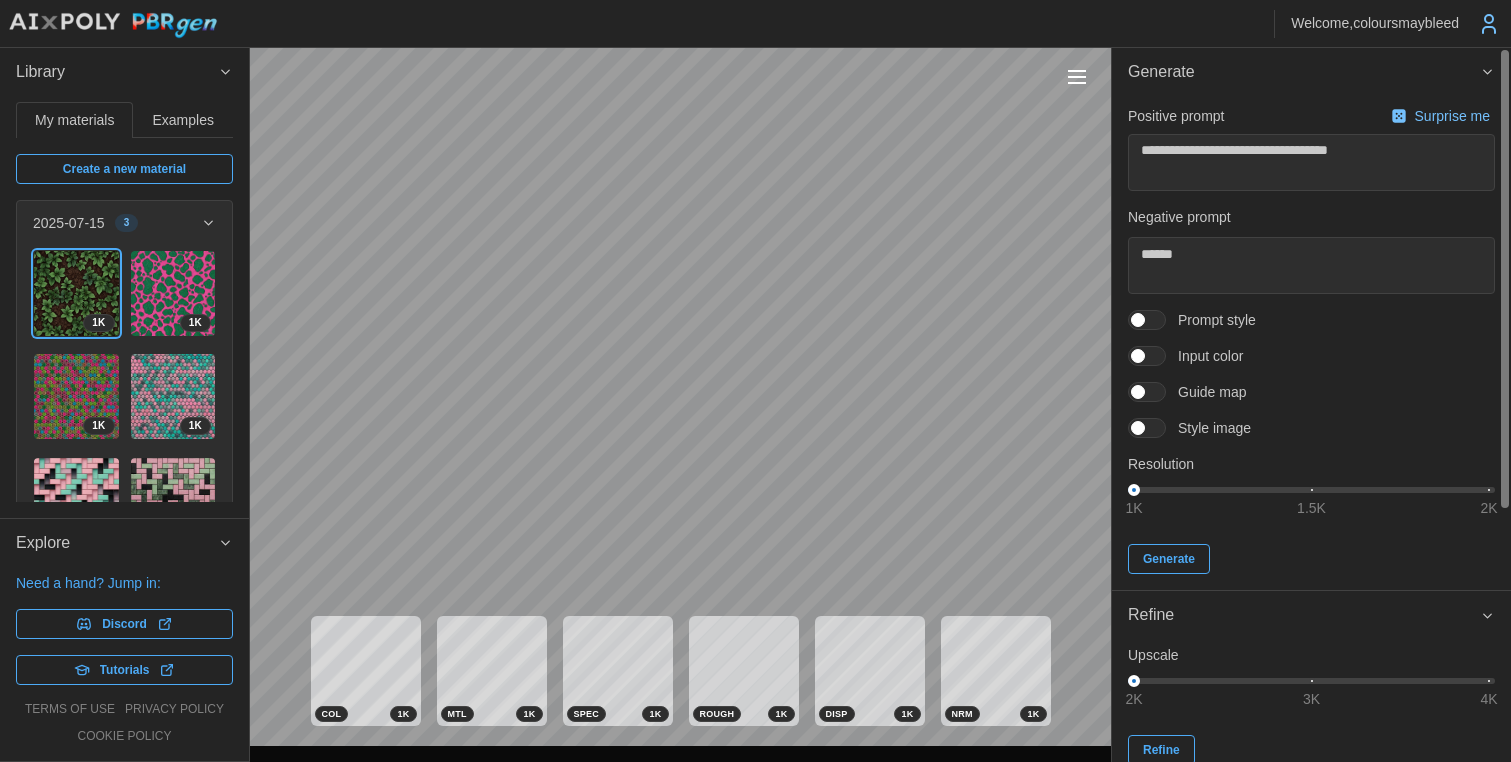 click on "Surprise me" at bounding box center [1454, 116] 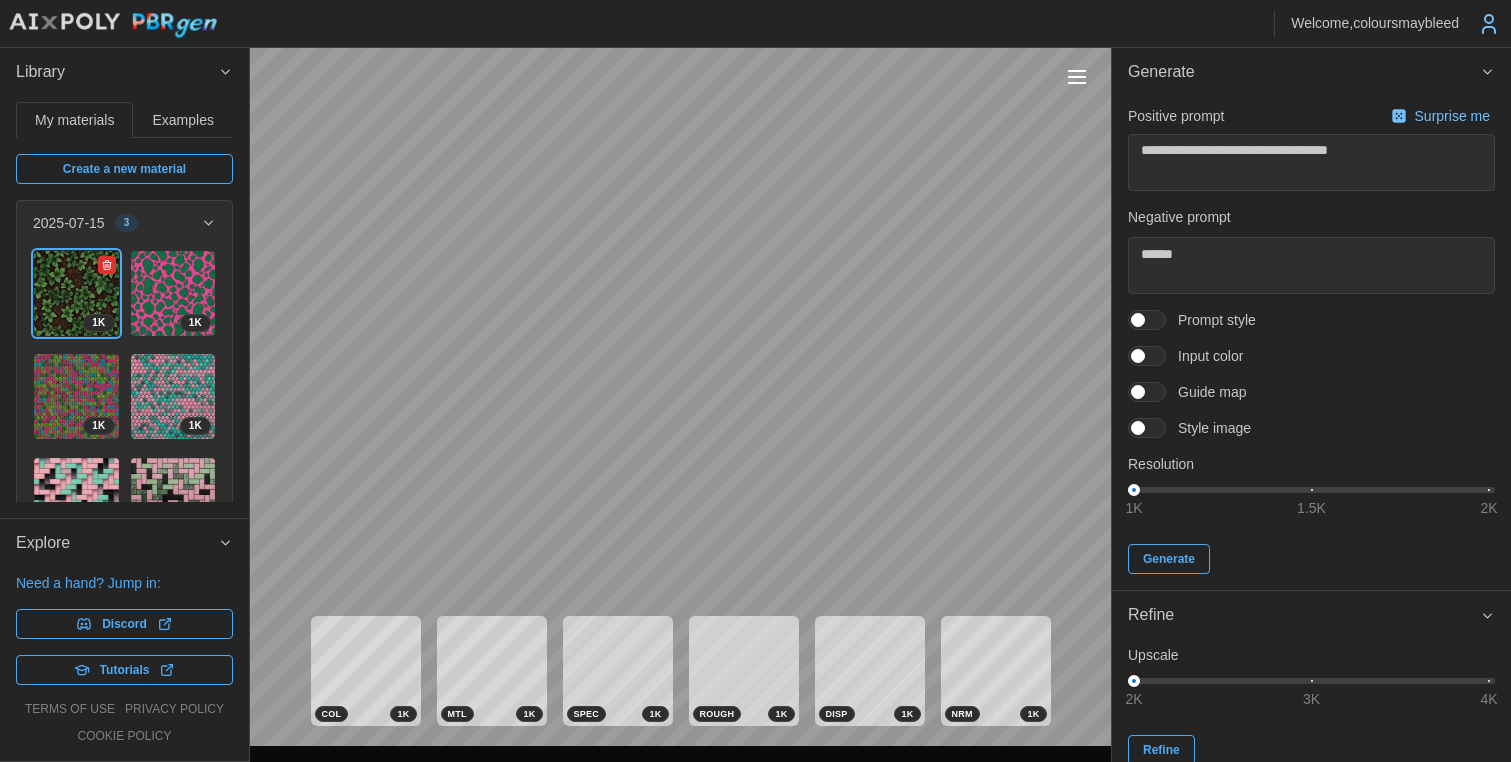 click at bounding box center [76, 293] 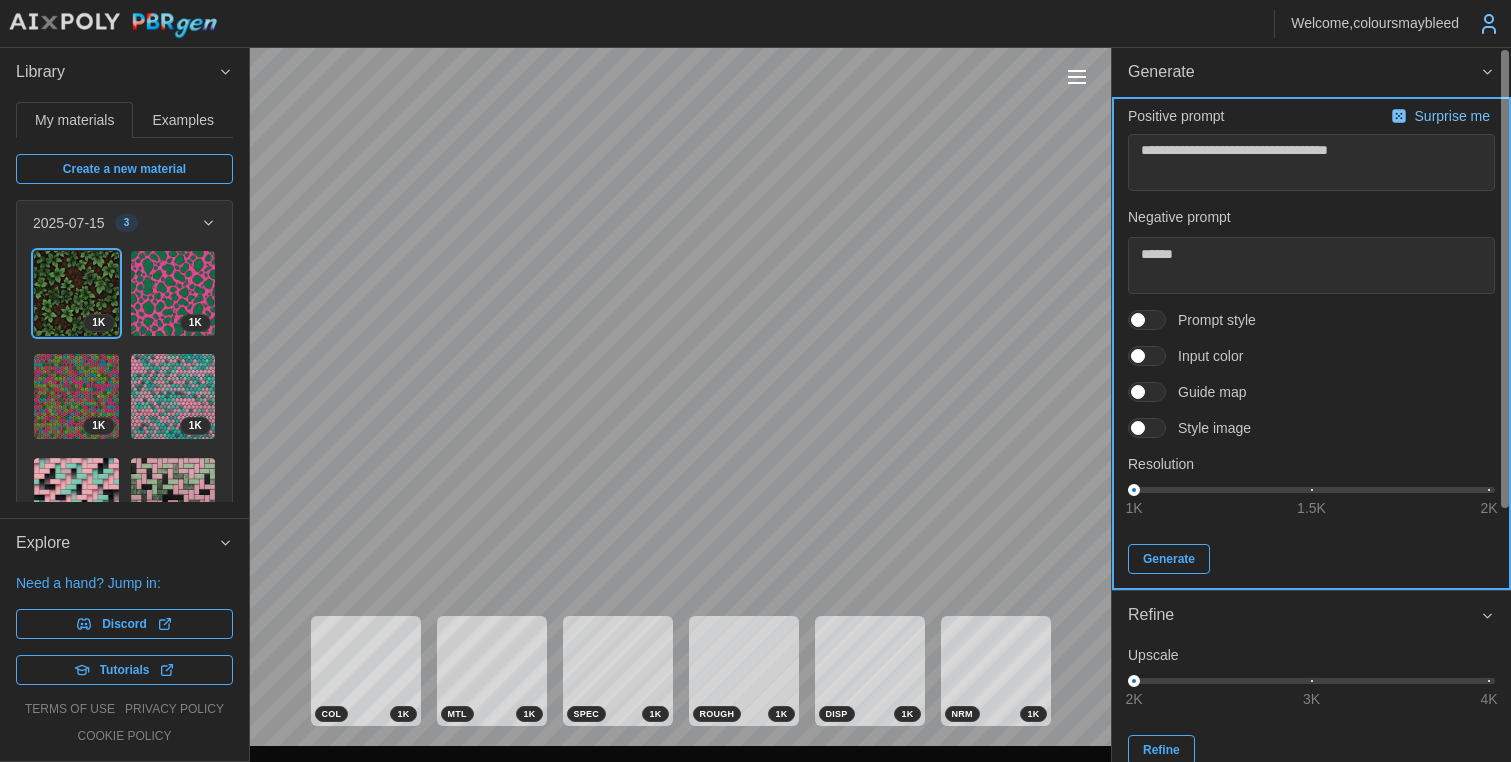 click on "Generate" at bounding box center (1169, 559) 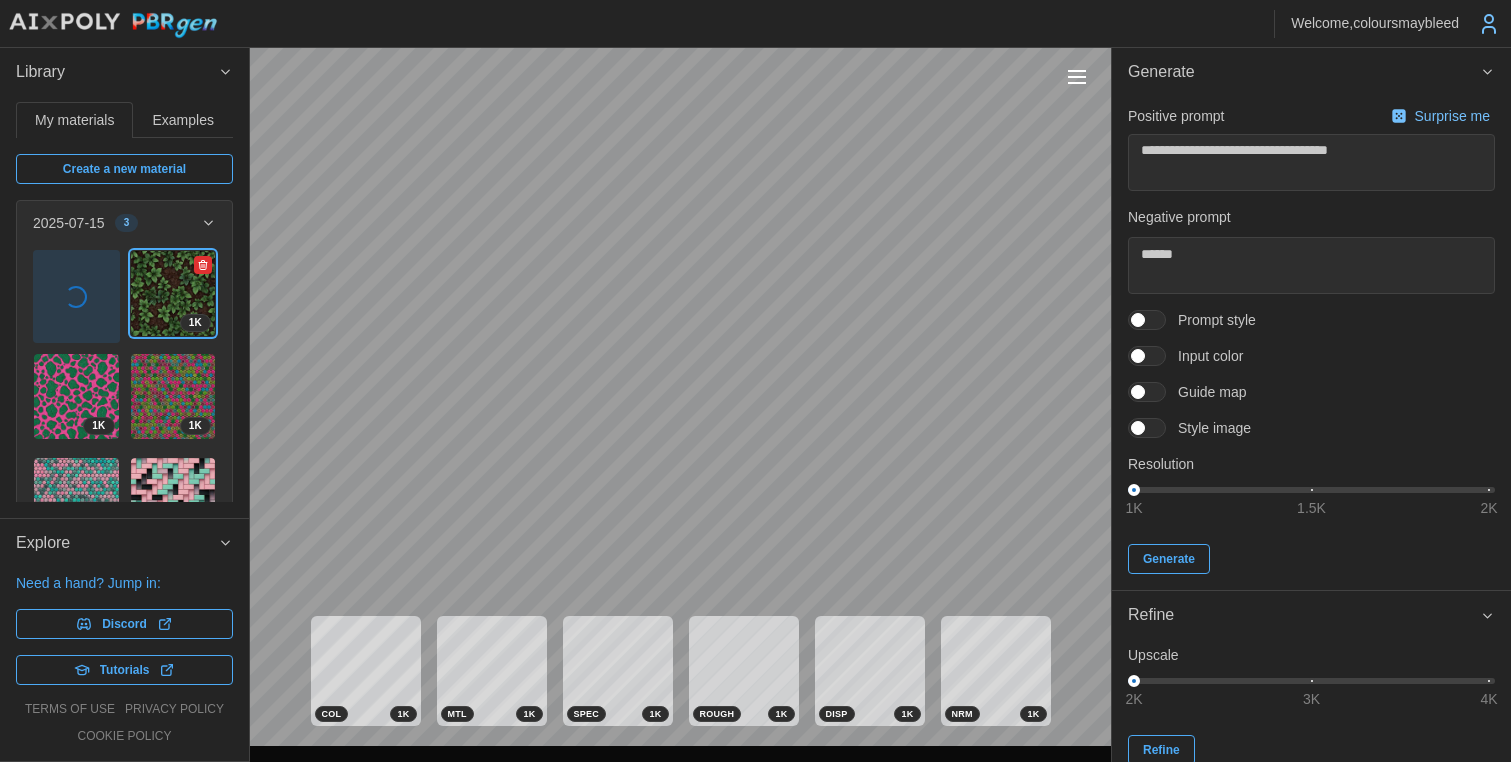 click 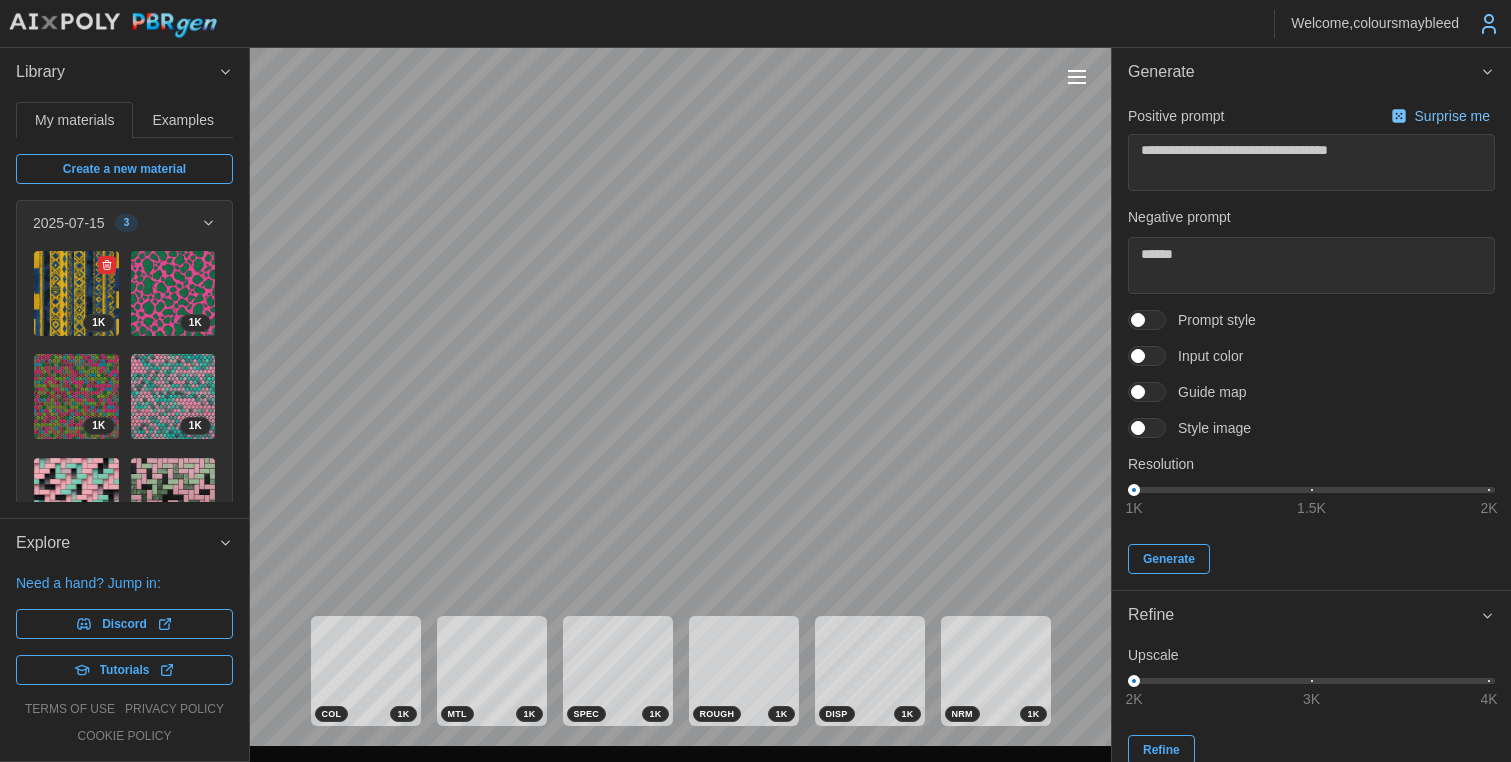 click at bounding box center [76, 293] 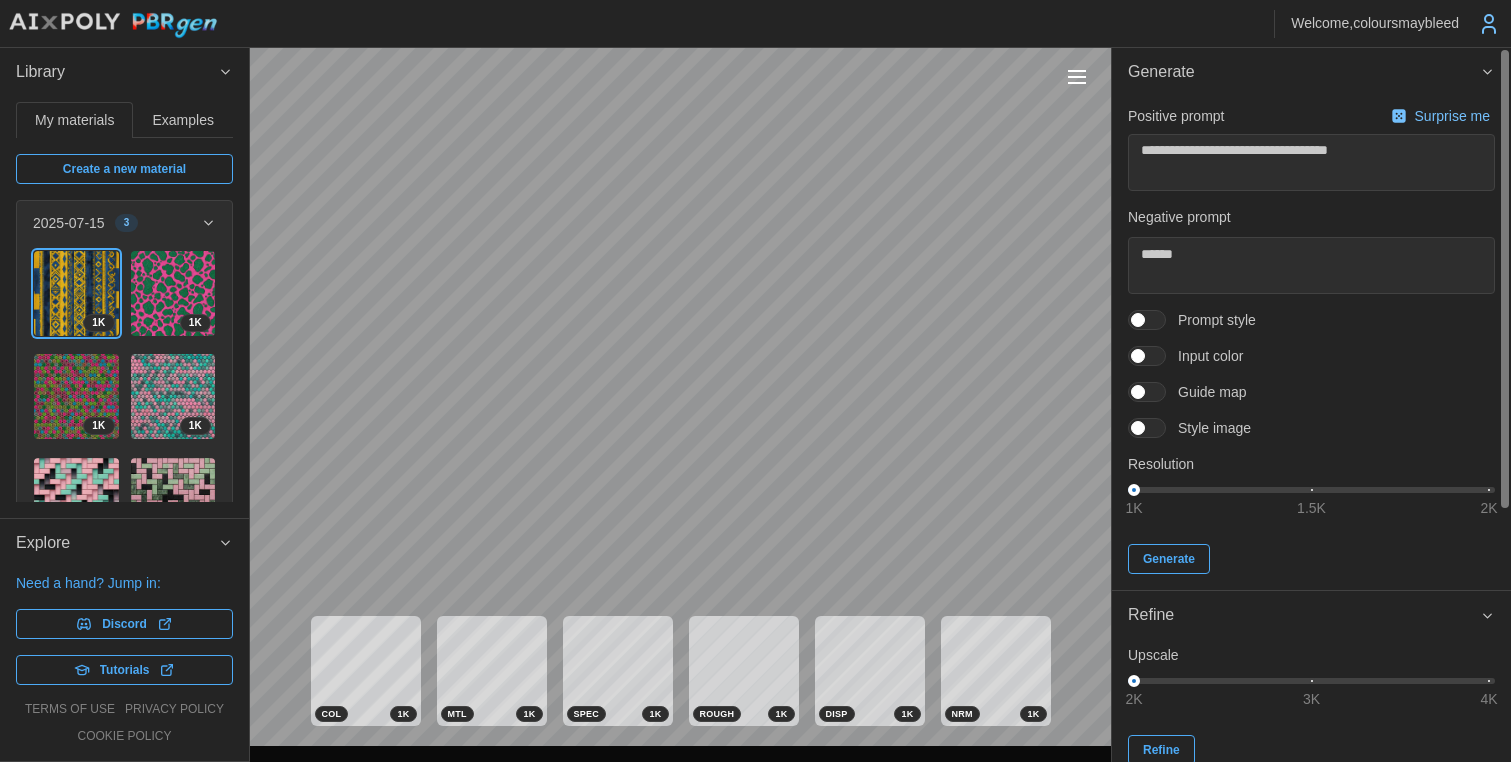 click at bounding box center [1138, 356] 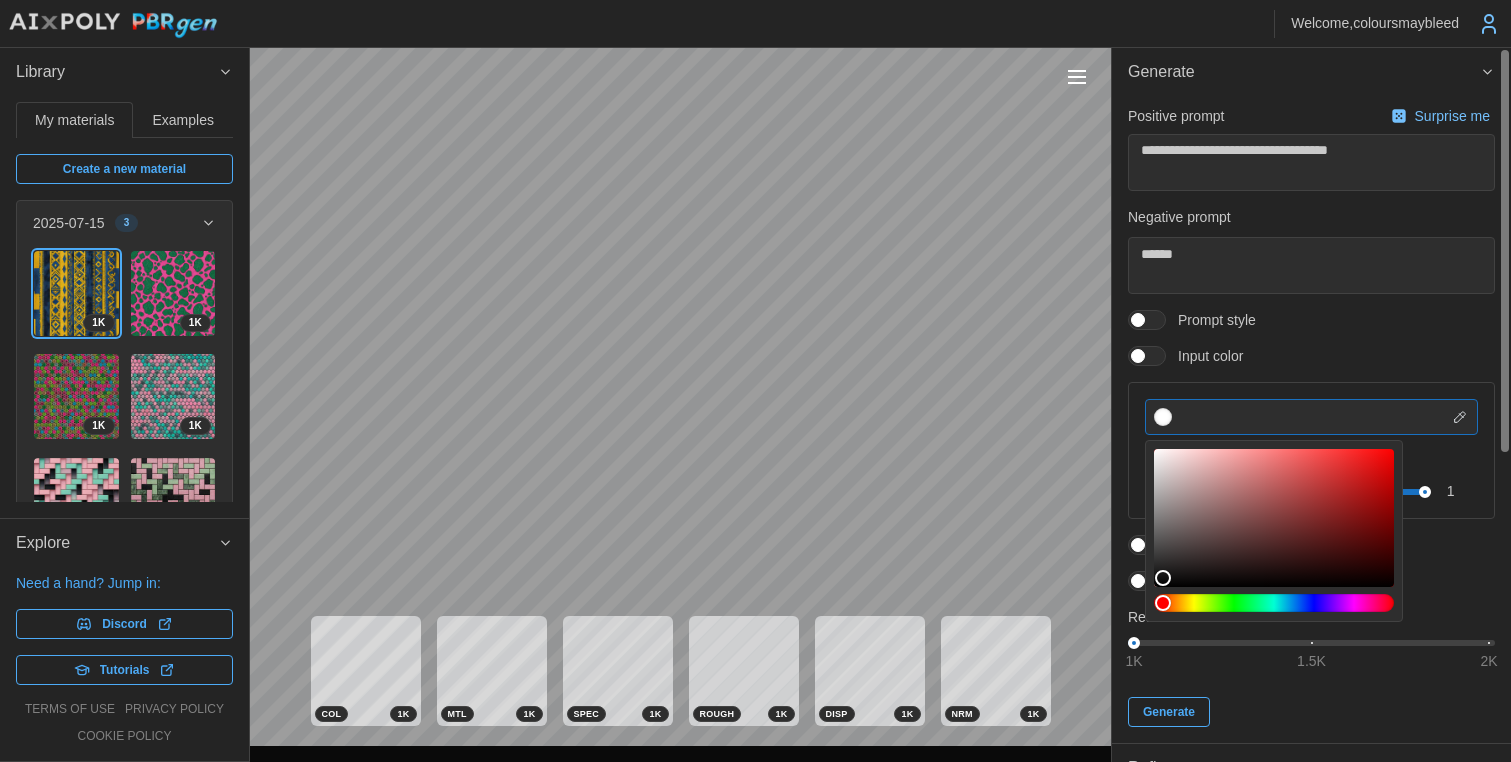click at bounding box center (1311, 417) 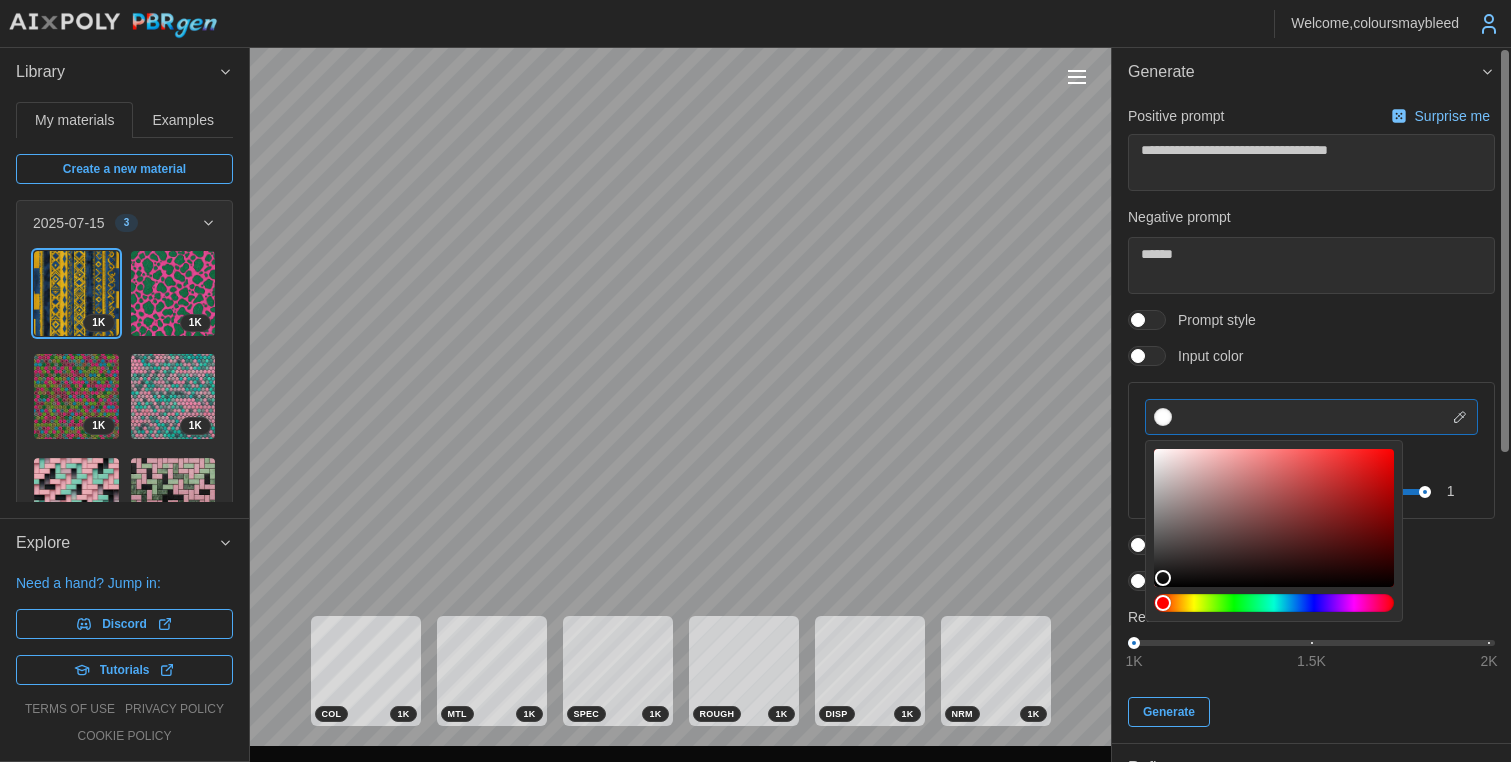 paste on "*******" 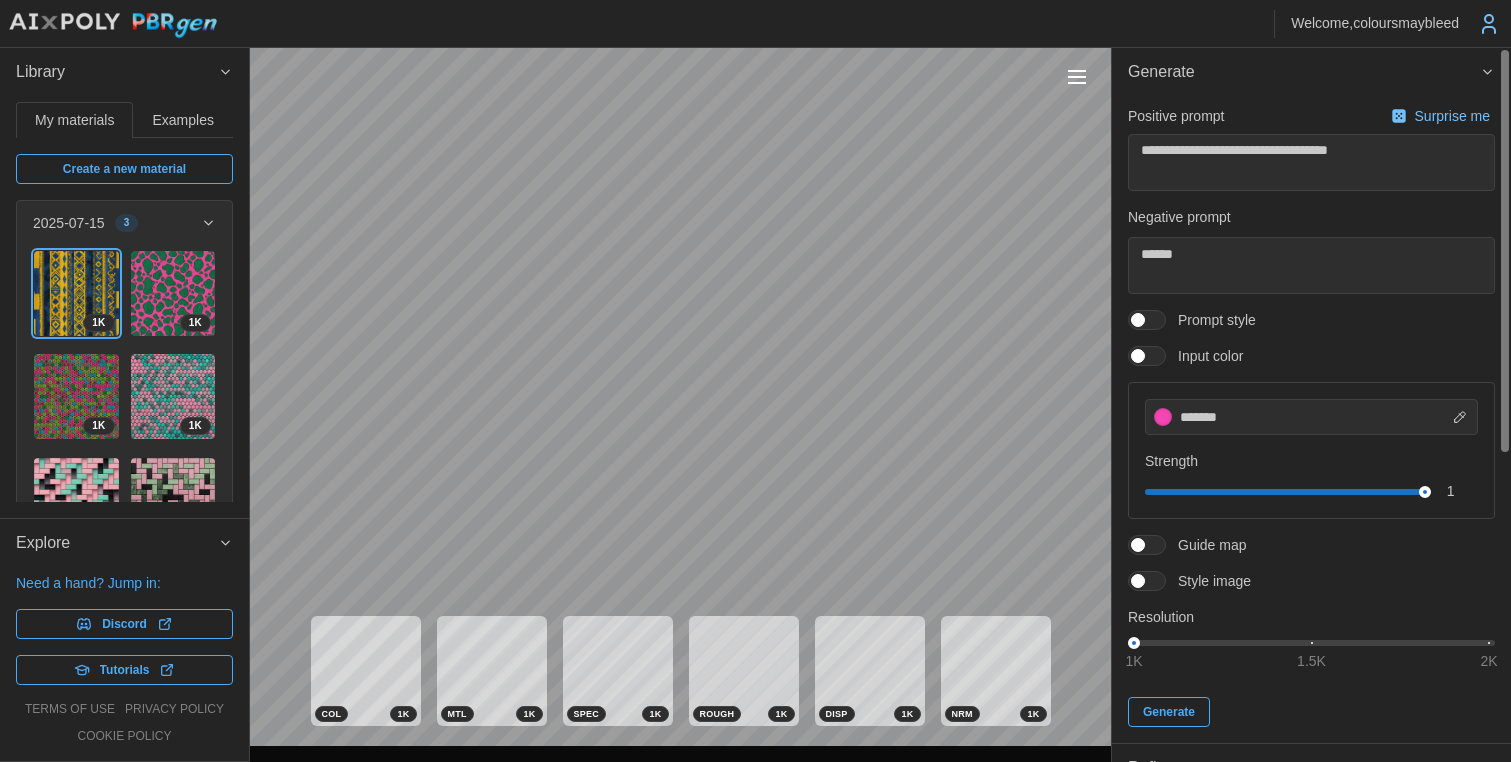 click on "Strength" at bounding box center [1311, 461] 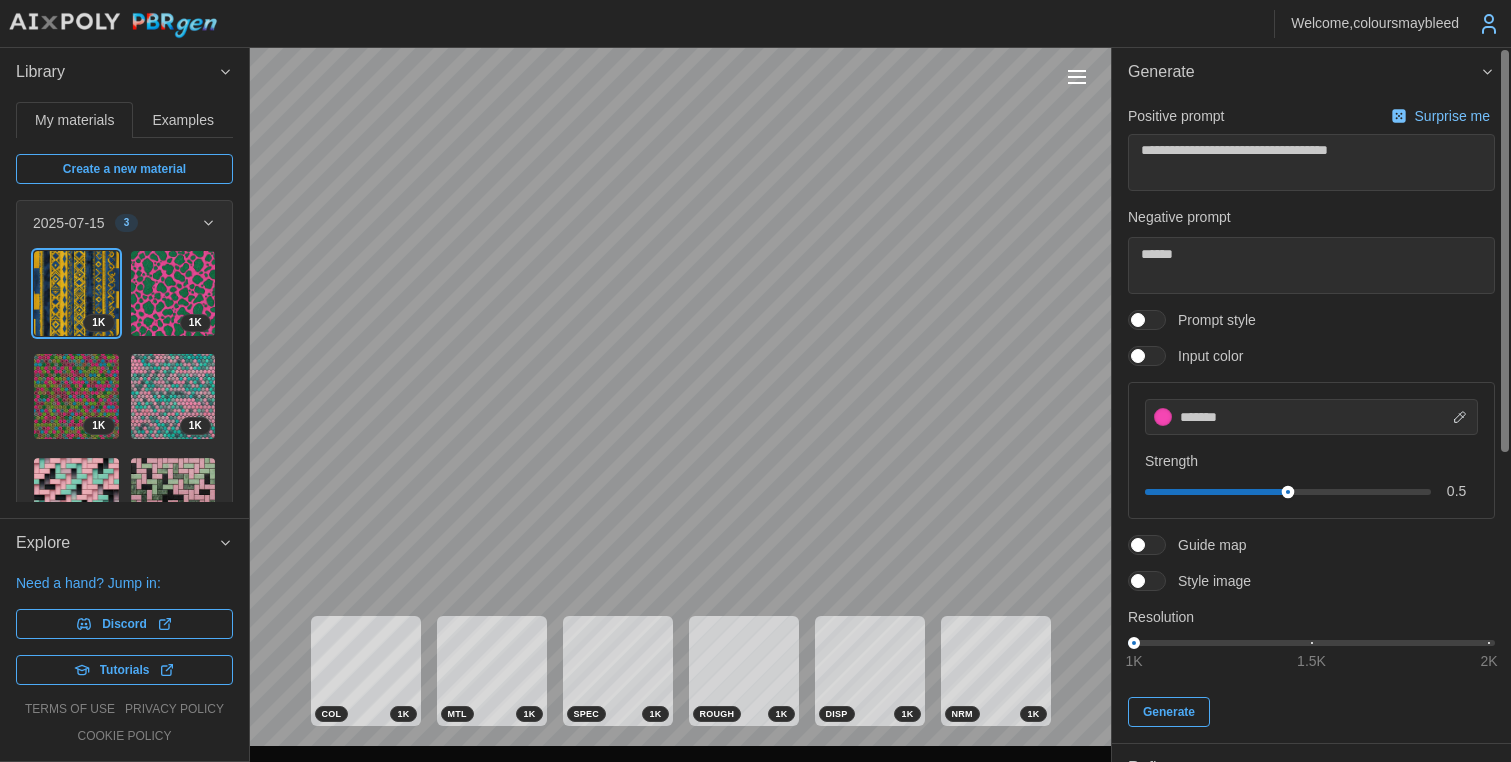 drag, startPoint x: 1418, startPoint y: 495, endPoint x: 1286, endPoint y: 497, distance: 132.01515 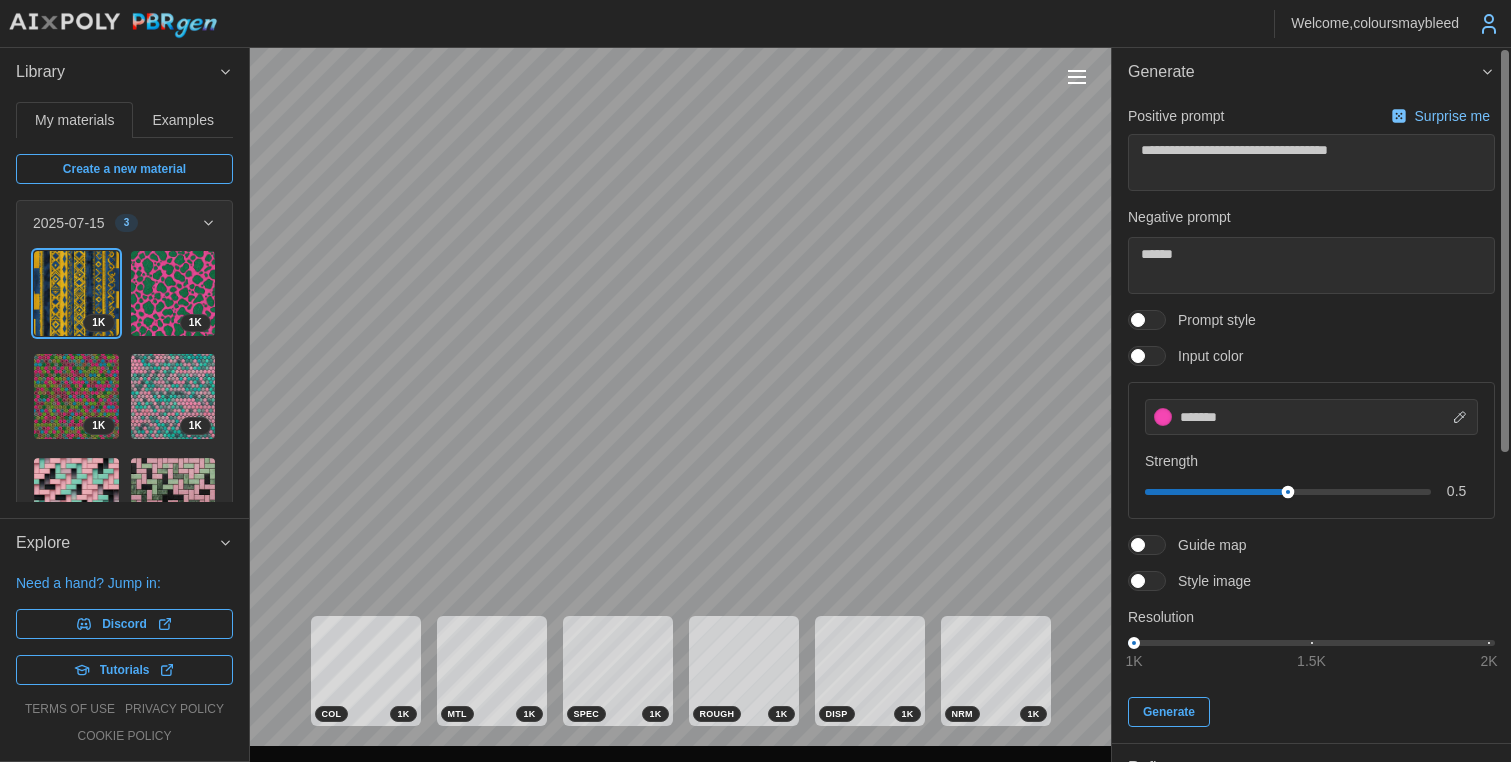 click on "0.5" at bounding box center (1311, 491) 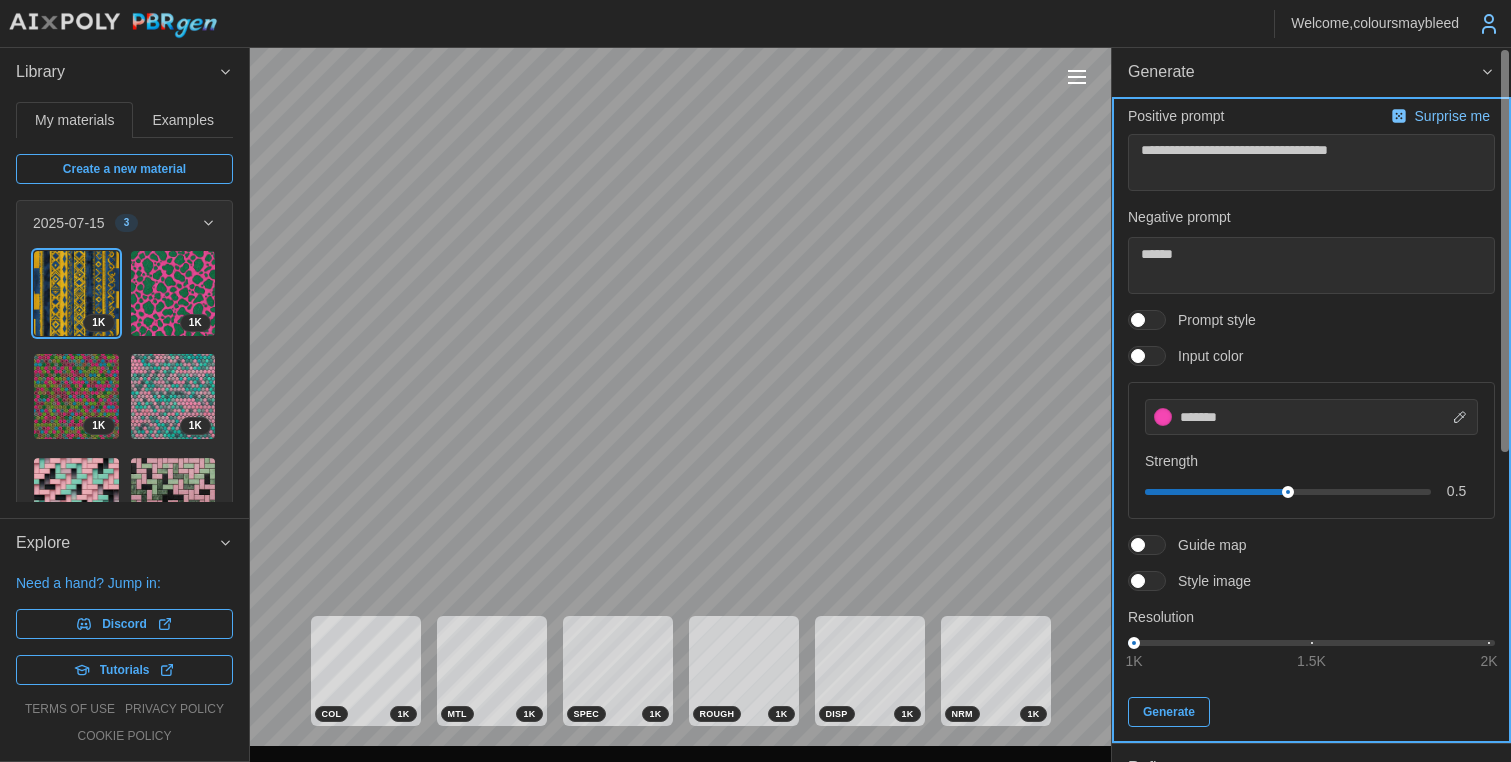 click on "Generate" at bounding box center [1169, 712] 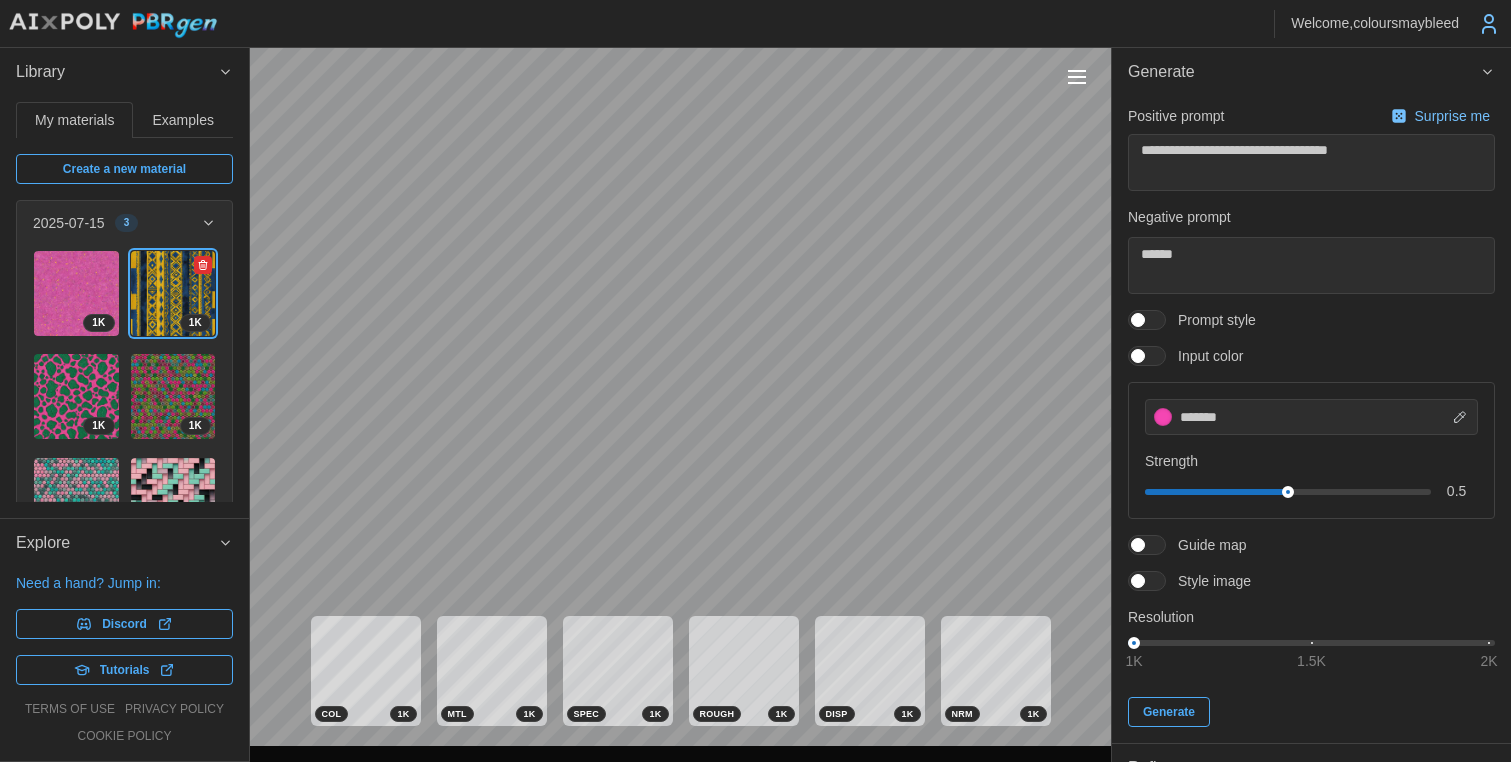 click 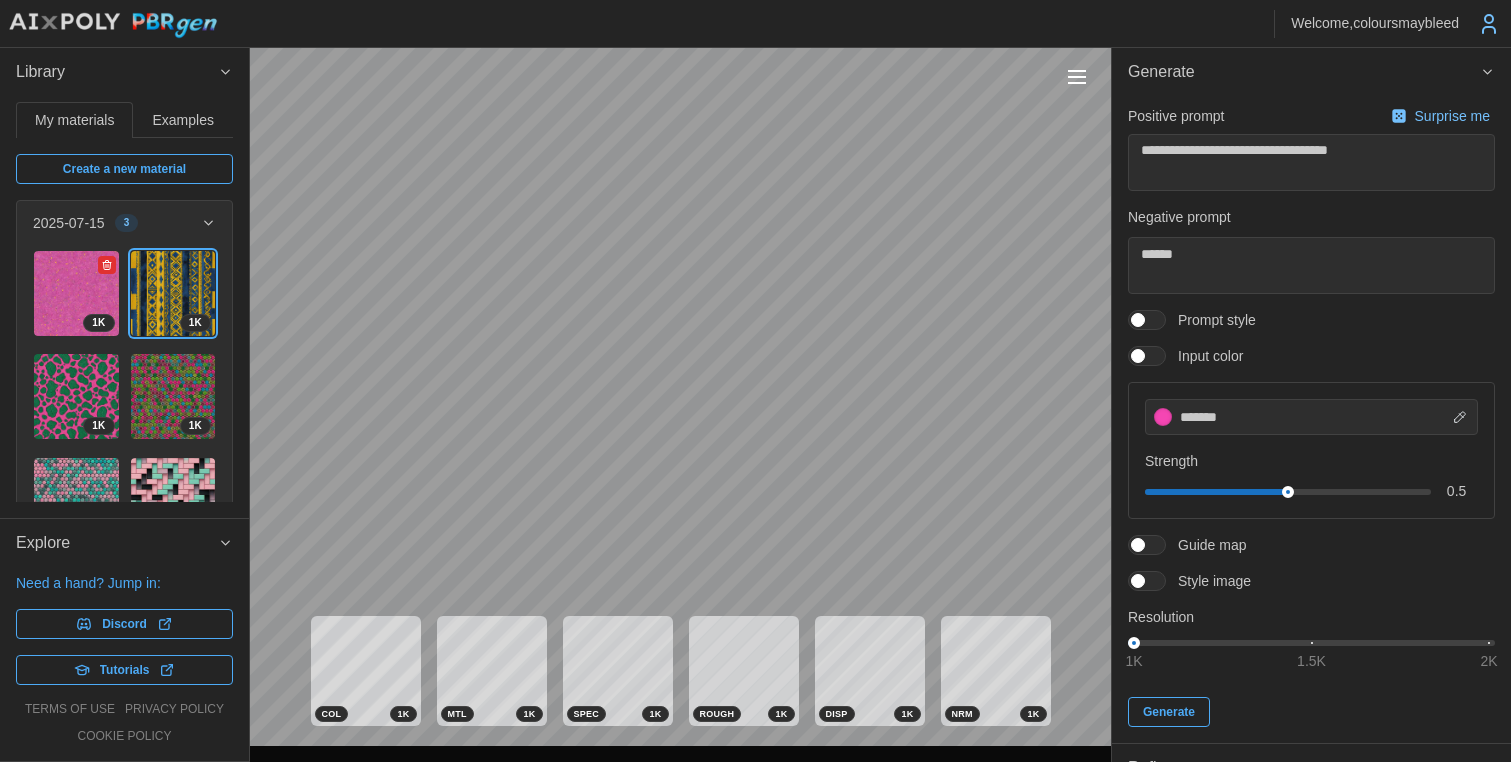 click at bounding box center (76, 293) 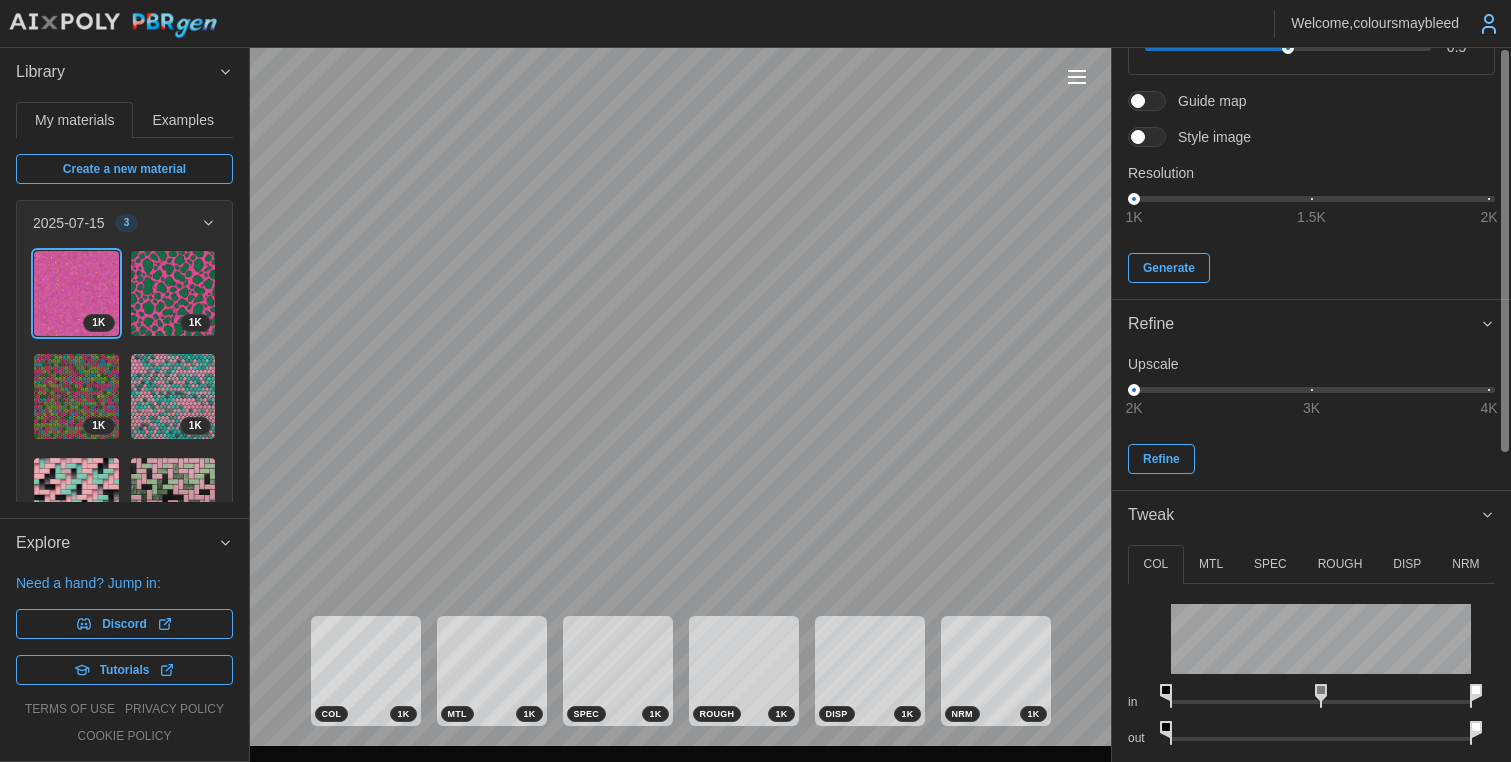 scroll, scrollTop: 547, scrollLeft: 0, axis: vertical 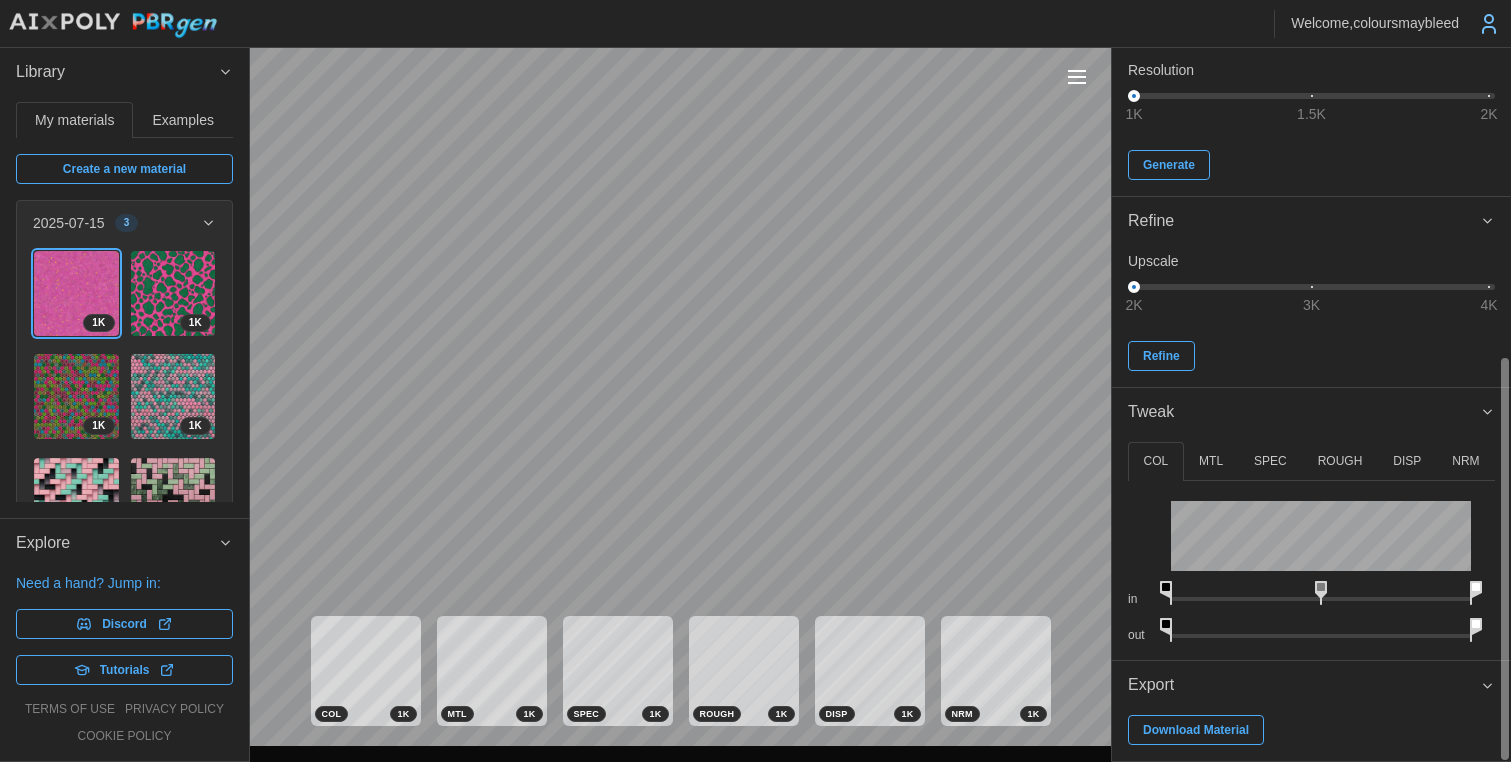 click on "MTL" at bounding box center (1211, 461) 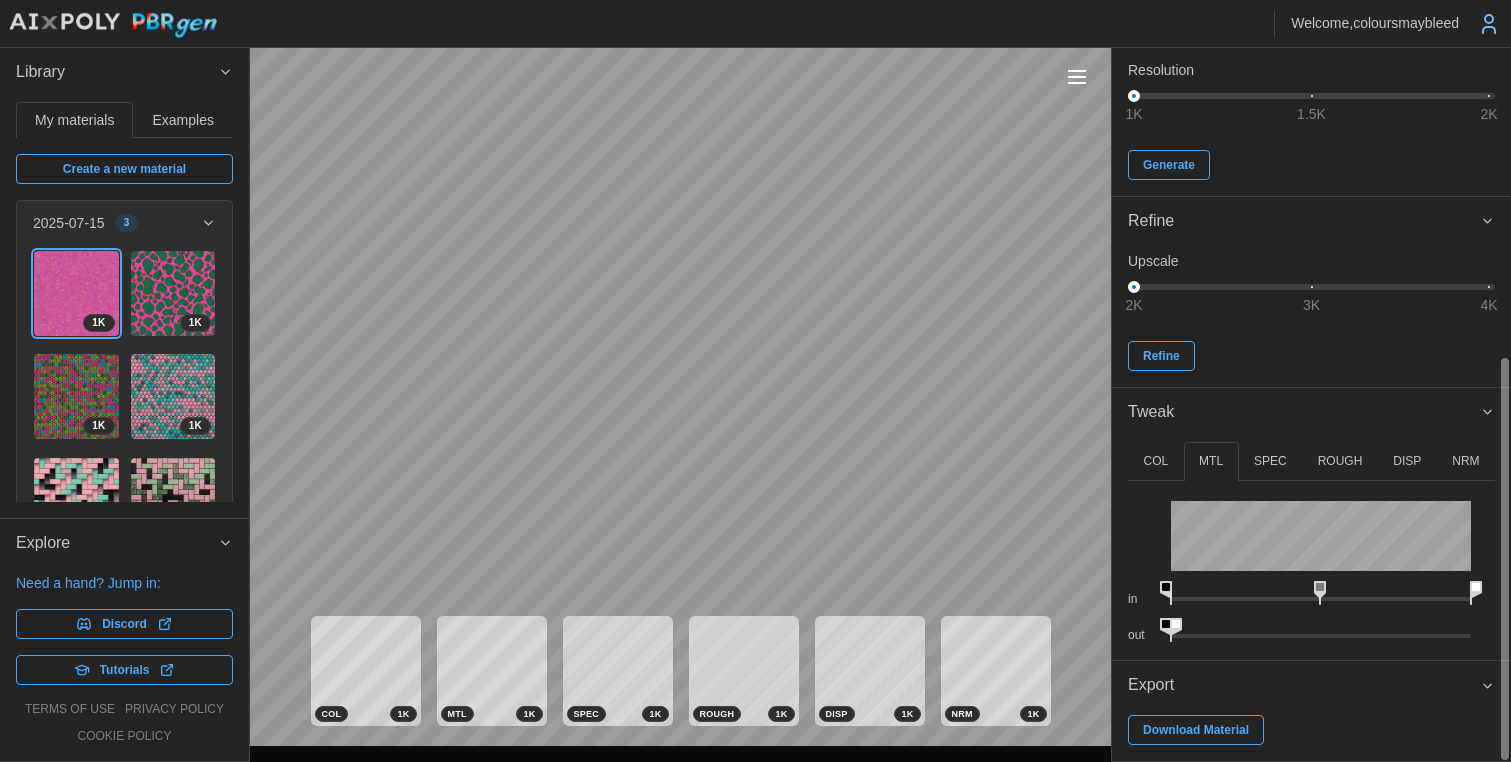 drag, startPoint x: 1326, startPoint y: 591, endPoint x: 1236, endPoint y: 609, distance: 91.78235 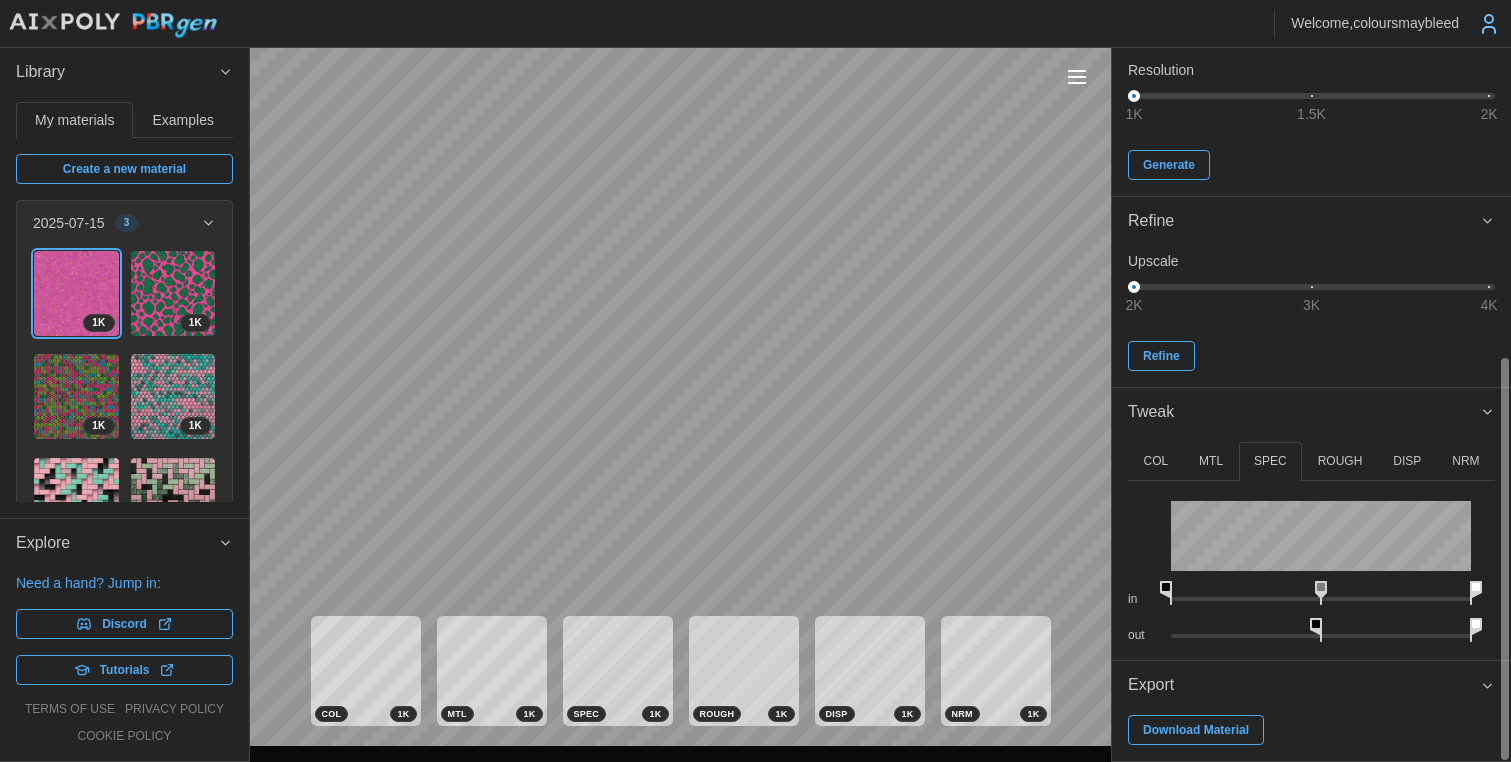 click on "ROUGH" at bounding box center [1340, 461] 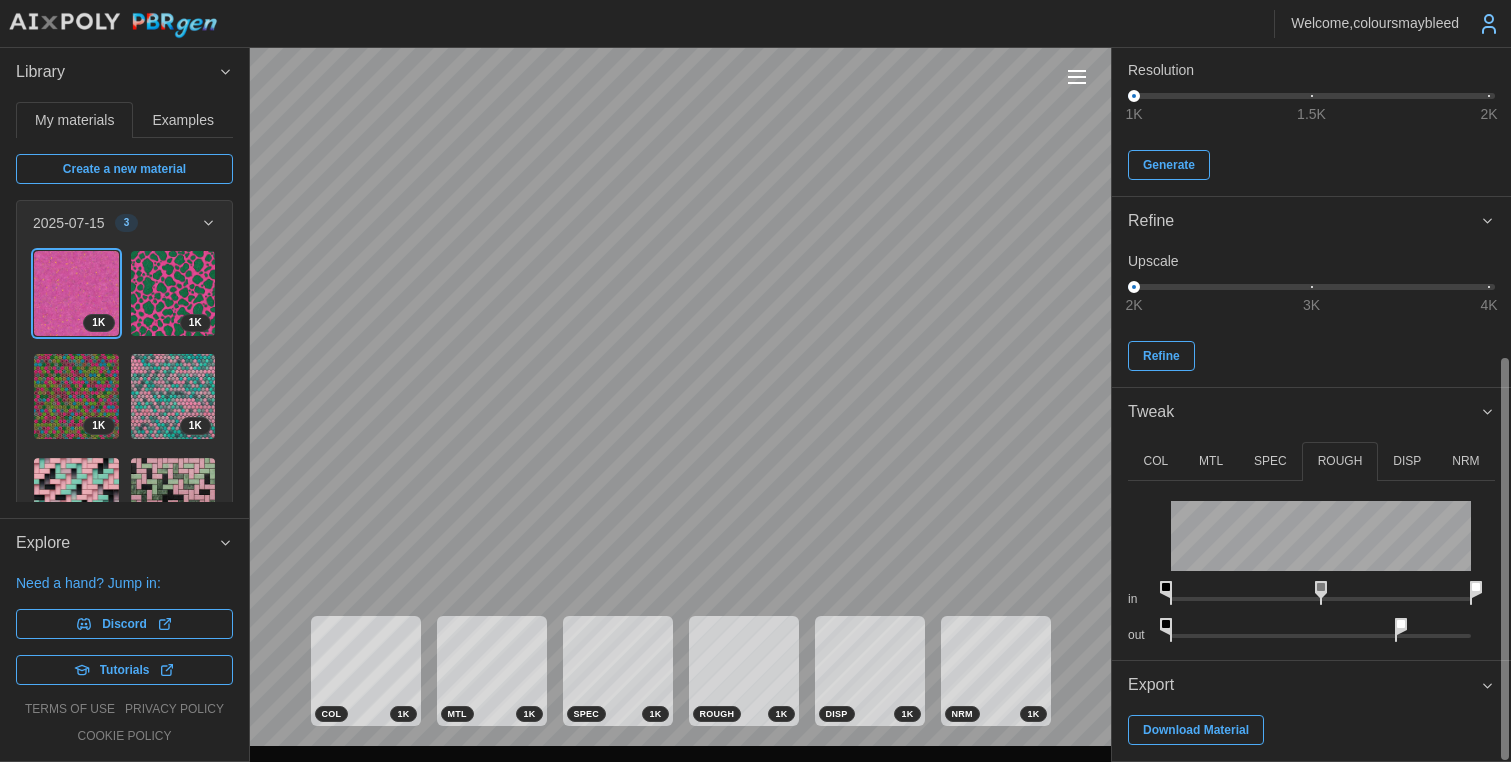 drag, startPoint x: 1334, startPoint y: 624, endPoint x: 1134, endPoint y: 642, distance: 200.80836 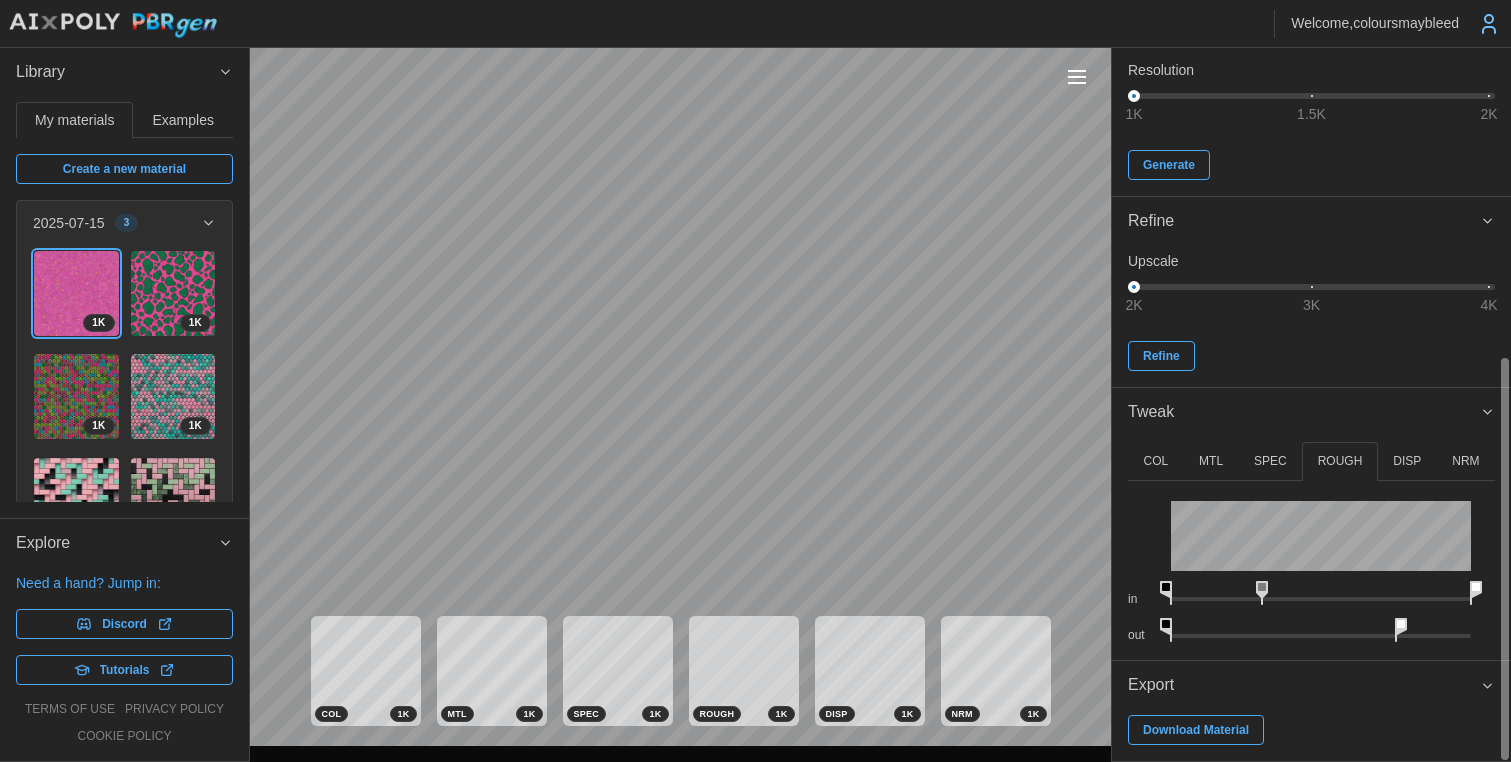 drag, startPoint x: 1328, startPoint y: 588, endPoint x: 1139, endPoint y: 550, distance: 192.78226 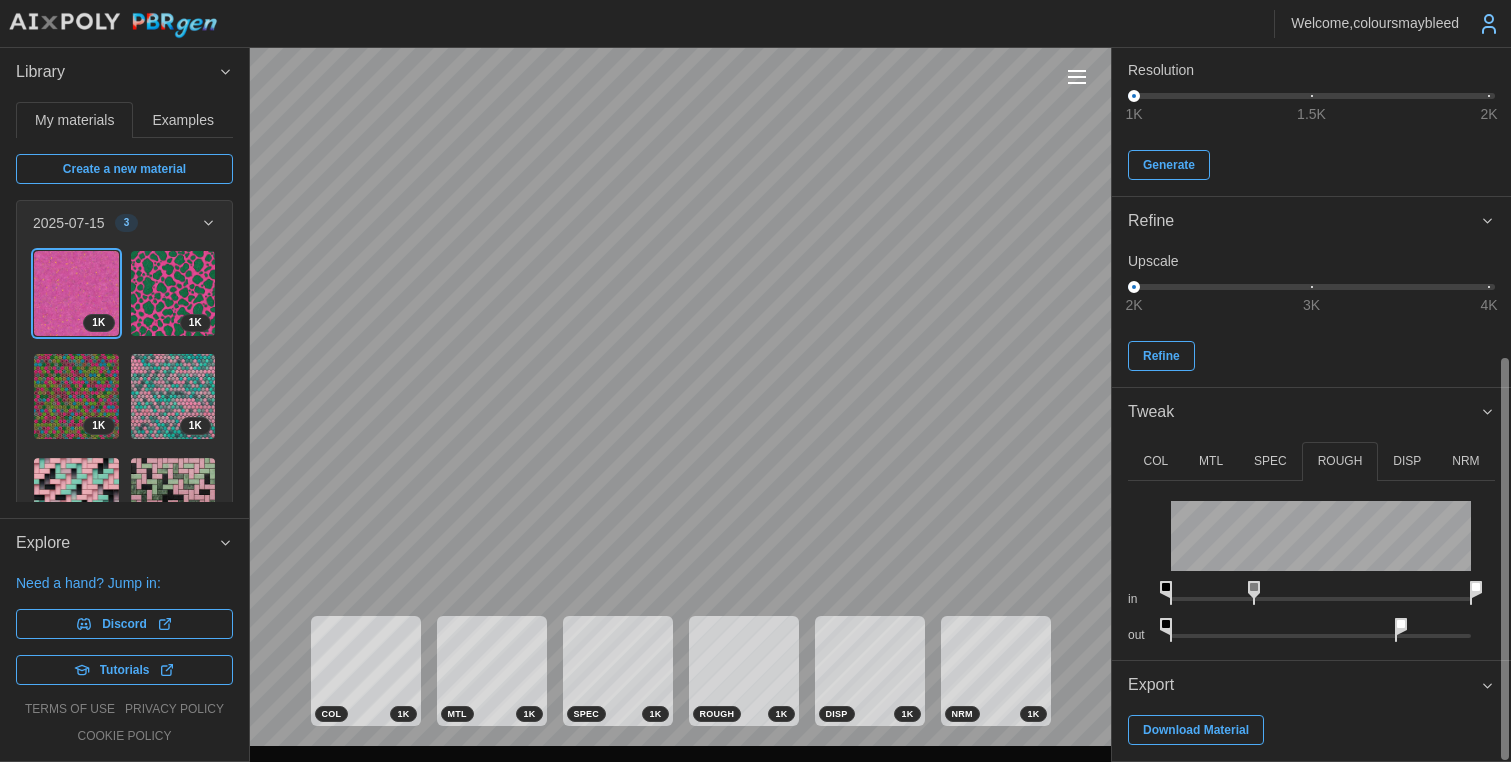 drag, startPoint x: 1269, startPoint y: 589, endPoint x: 1258, endPoint y: 592, distance: 11.401754 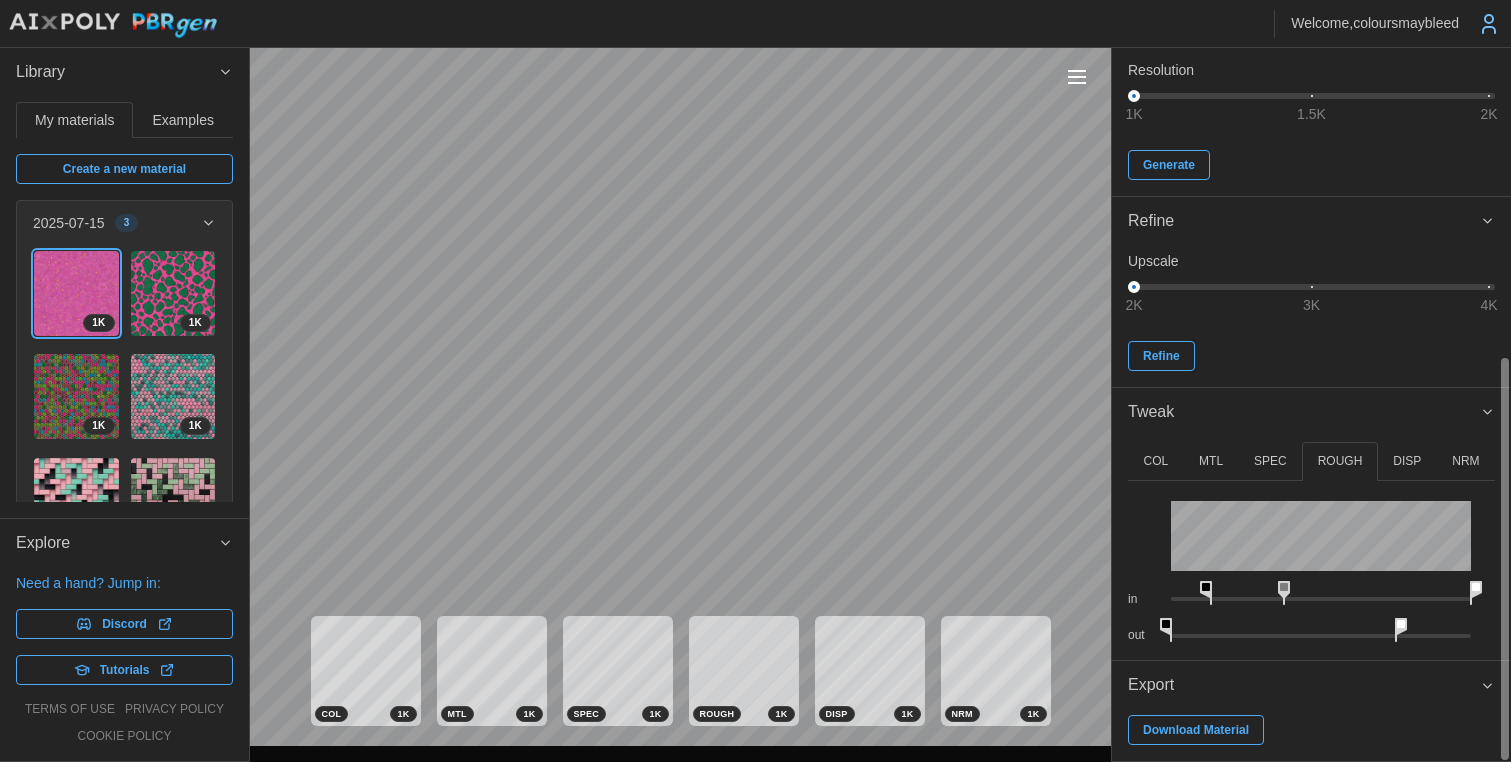 drag, startPoint x: 1173, startPoint y: 589, endPoint x: 1215, endPoint y: 591, distance: 42.047592 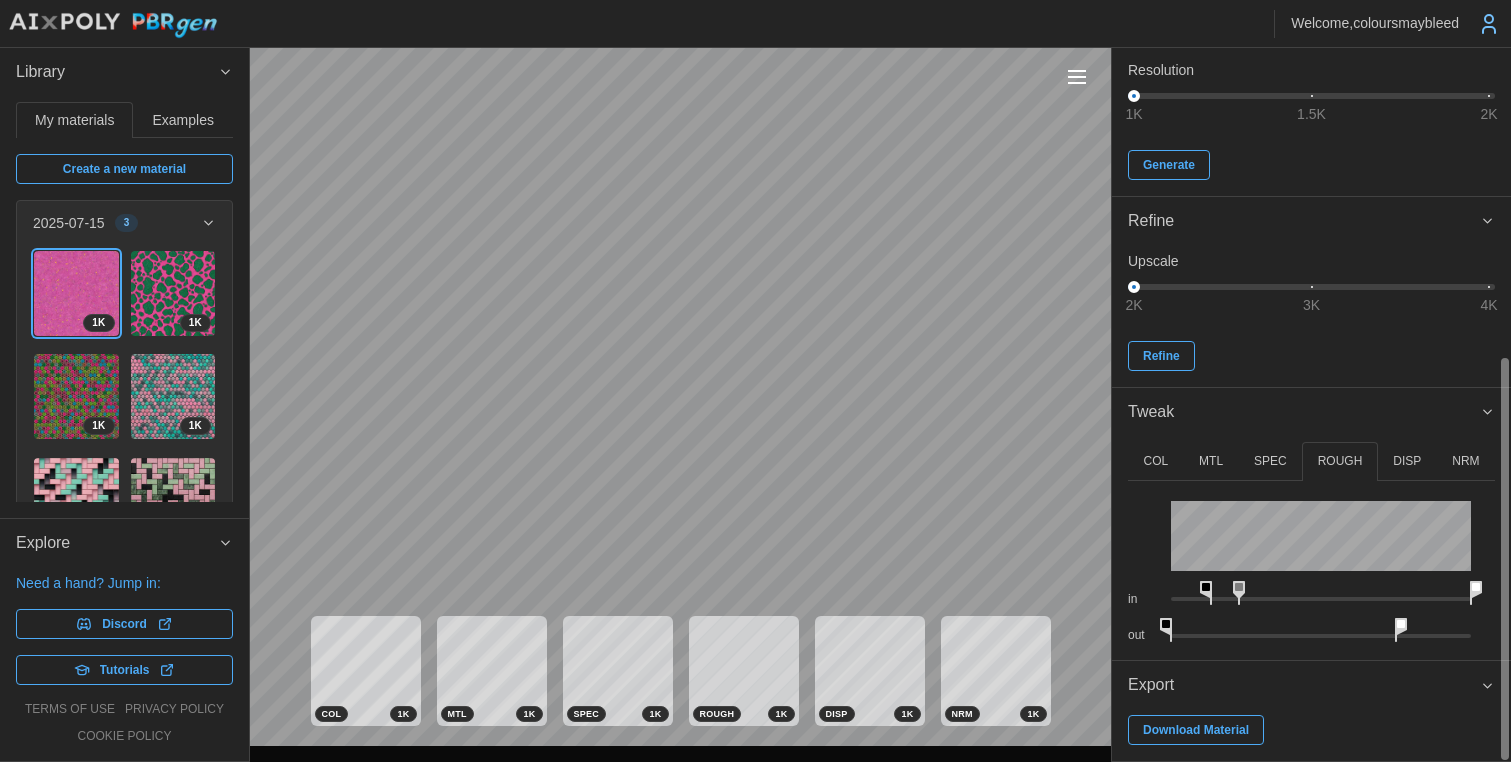 drag, startPoint x: 1290, startPoint y: 589, endPoint x: 1241, endPoint y: 591, distance: 49.0408 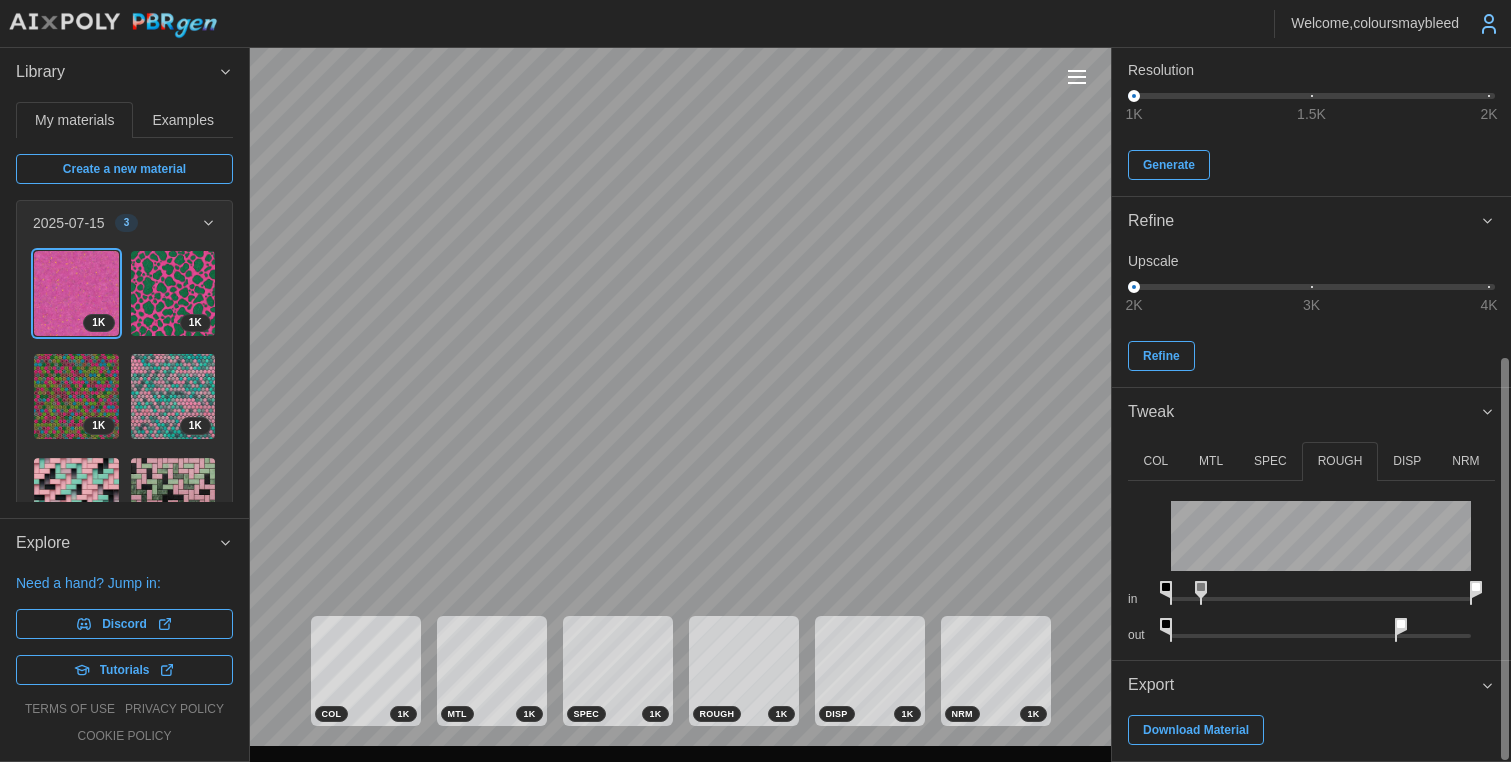 drag, startPoint x: 1214, startPoint y: 590, endPoint x: 1118, endPoint y: 585, distance: 96.13012 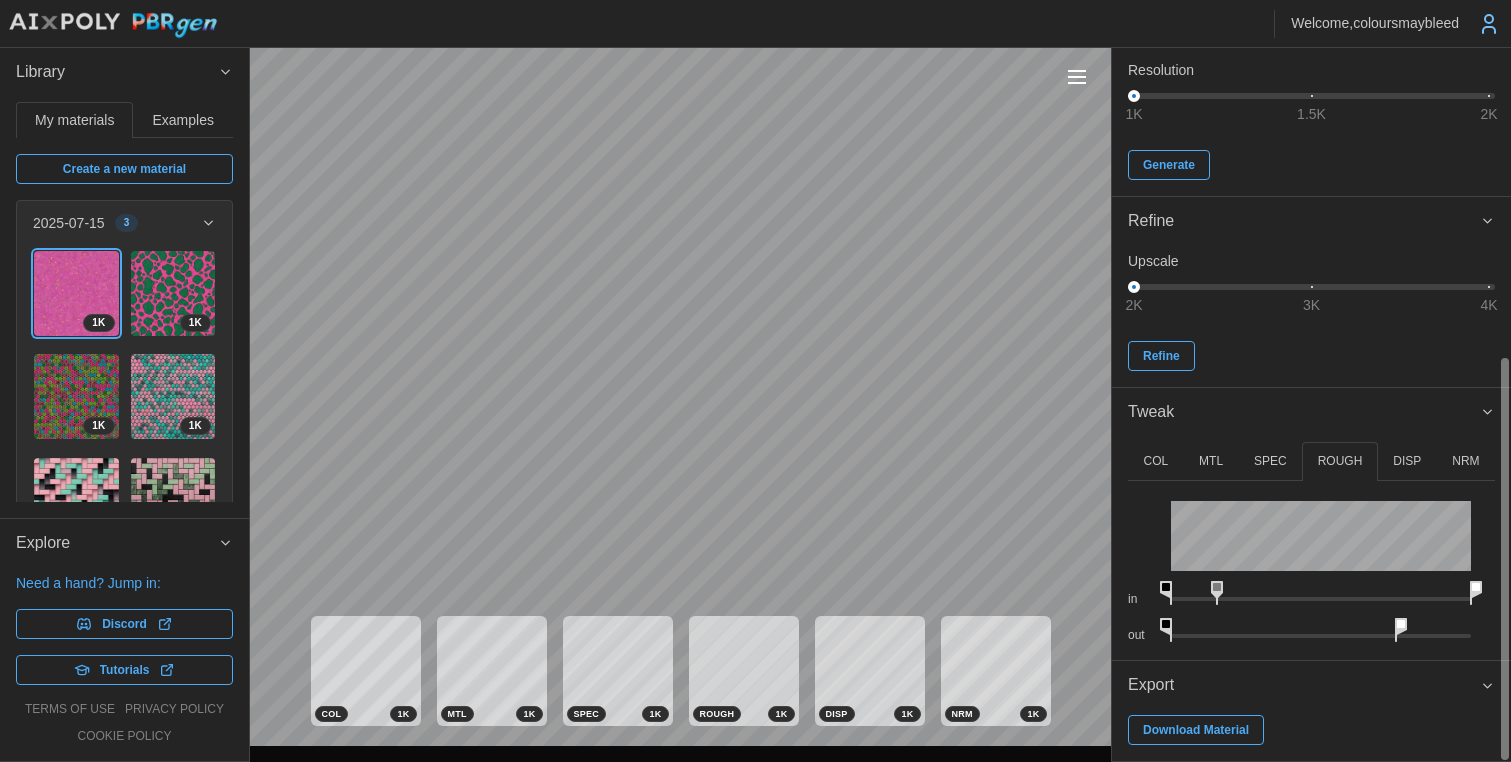drag, startPoint x: 1201, startPoint y: 587, endPoint x: 1134, endPoint y: 545, distance: 79.07591 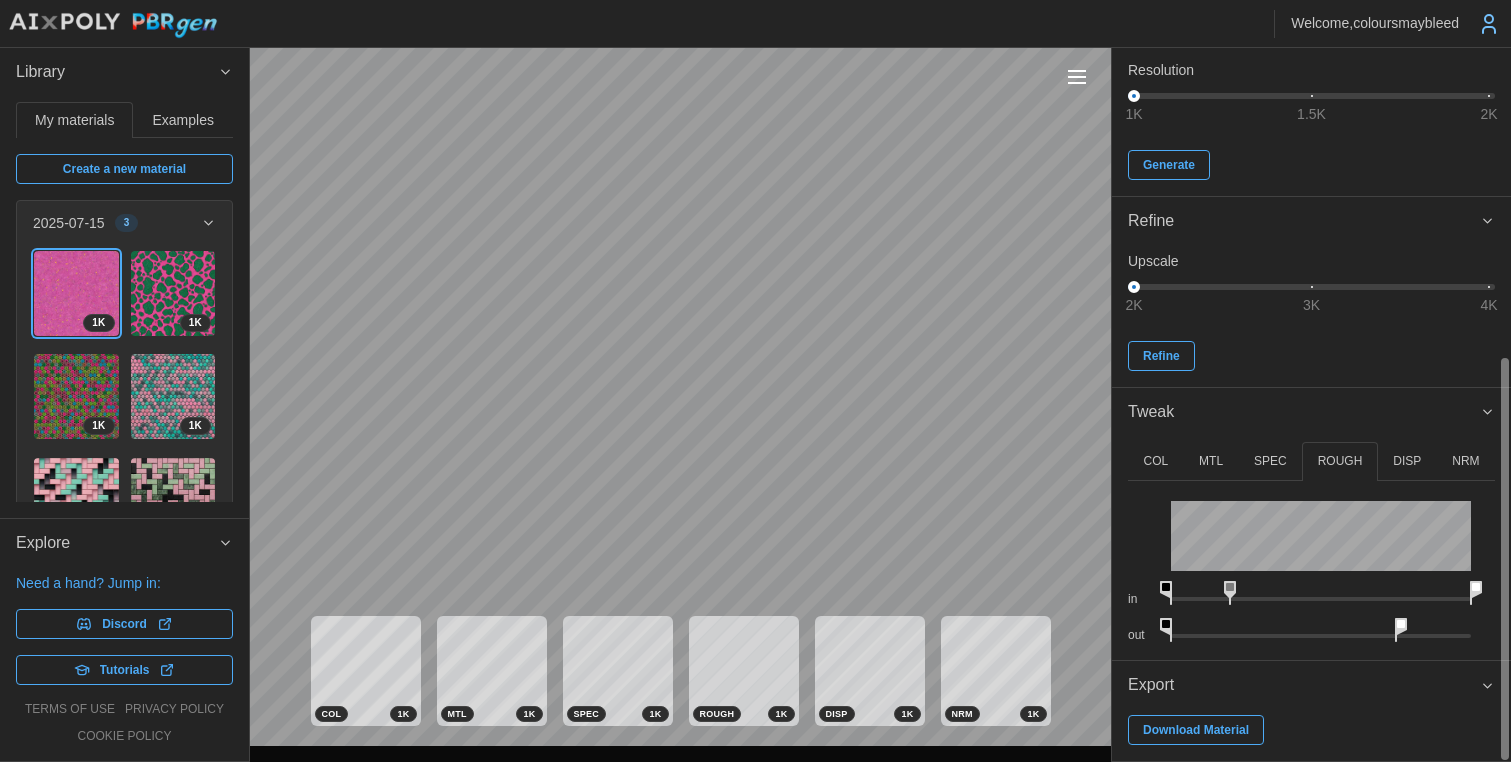 drag, startPoint x: 1221, startPoint y: 590, endPoint x: 1234, endPoint y: 592, distance: 13.152946 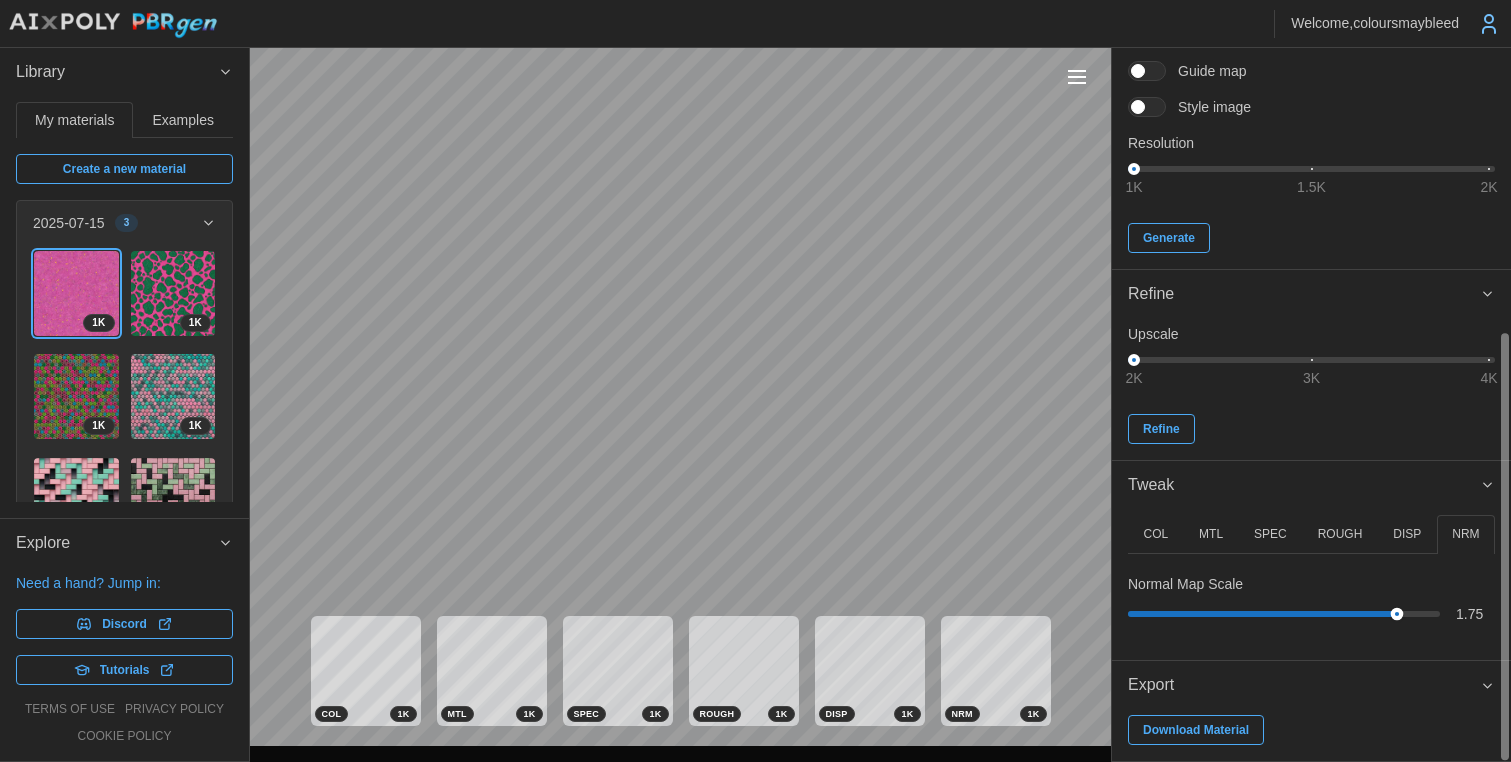 drag, startPoint x: 1174, startPoint y: 611, endPoint x: 1188, endPoint y: 540, distance: 72.36712 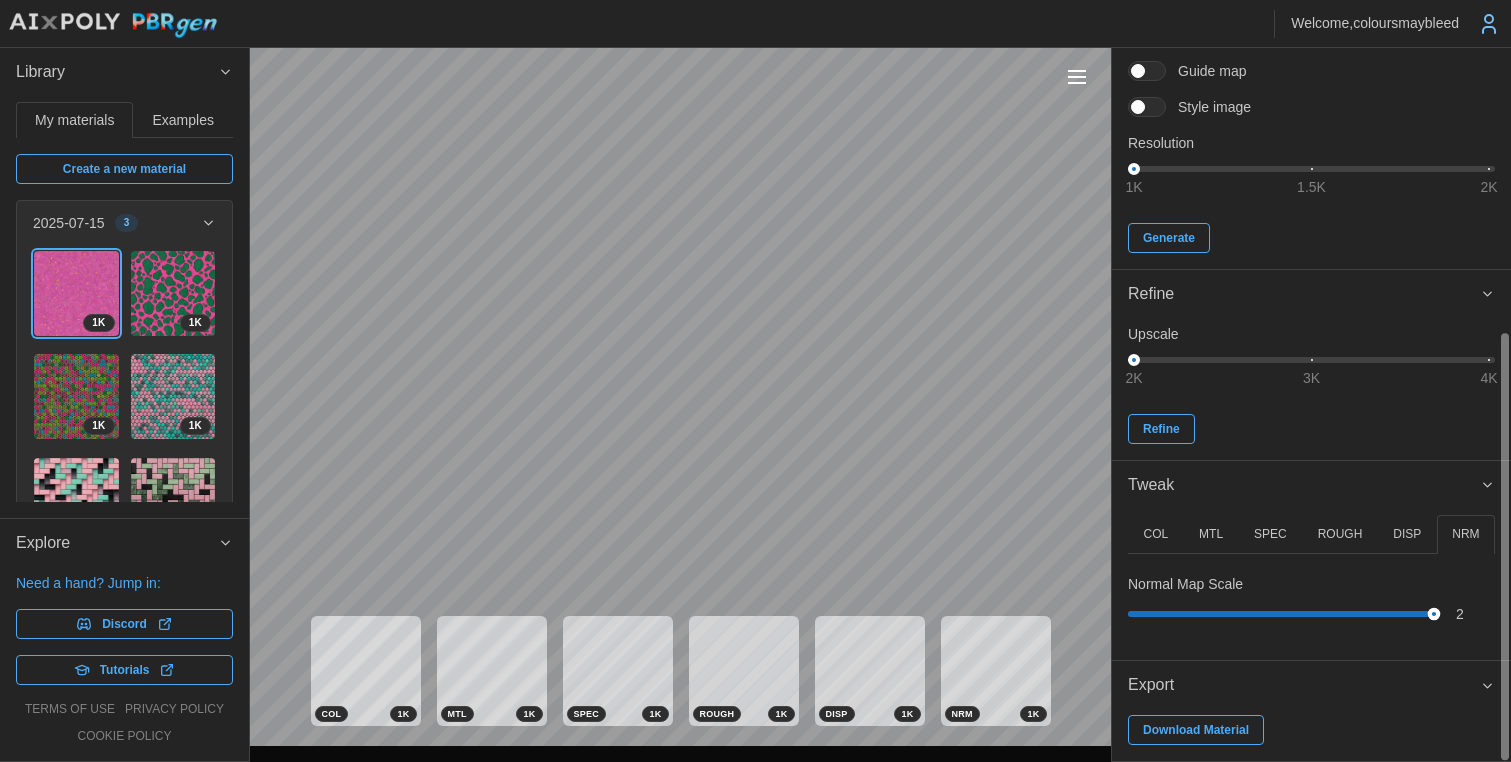 drag, startPoint x: 1468, startPoint y: 612, endPoint x: 1547, endPoint y: 613, distance: 79.00633 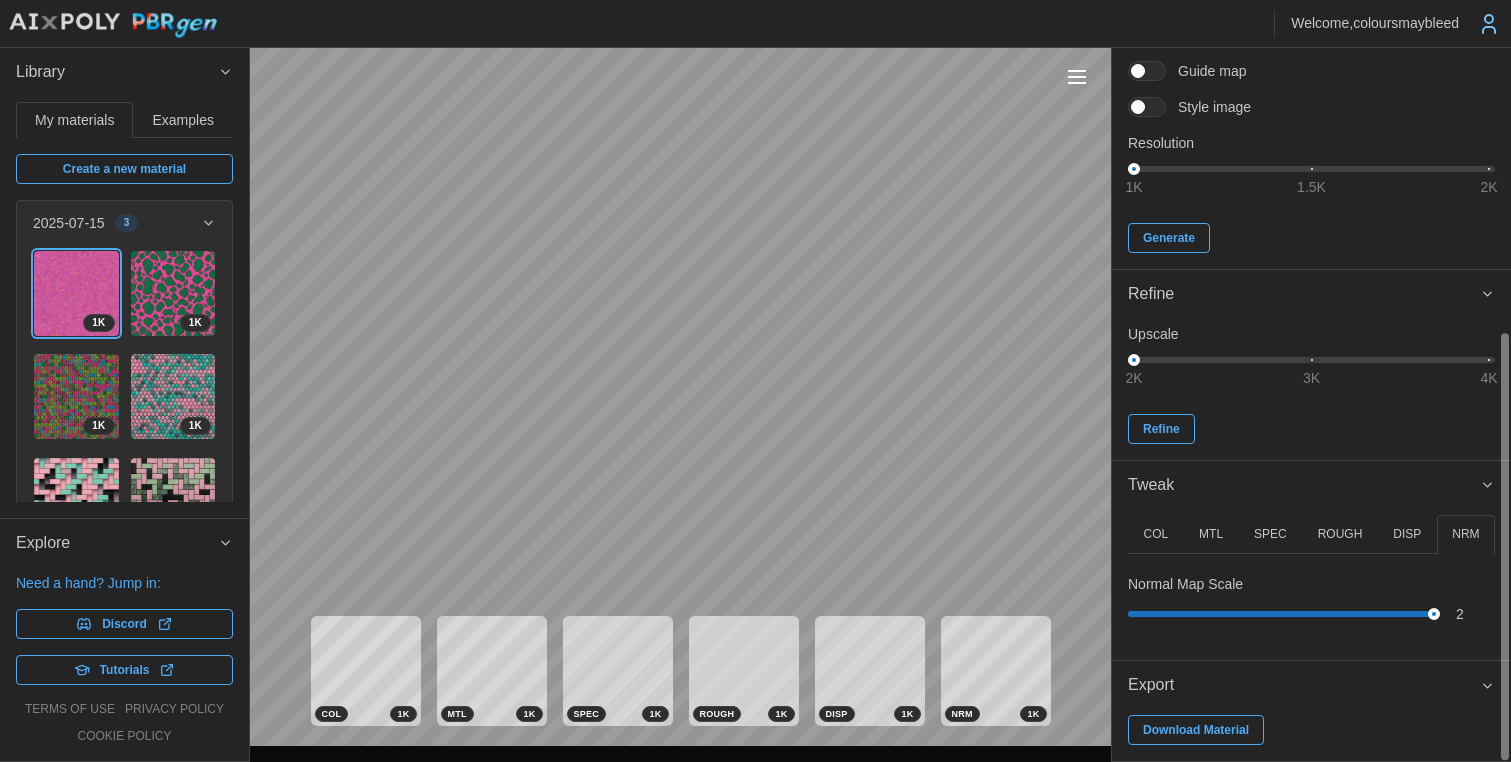 click on "SPEC" at bounding box center (1270, 534) 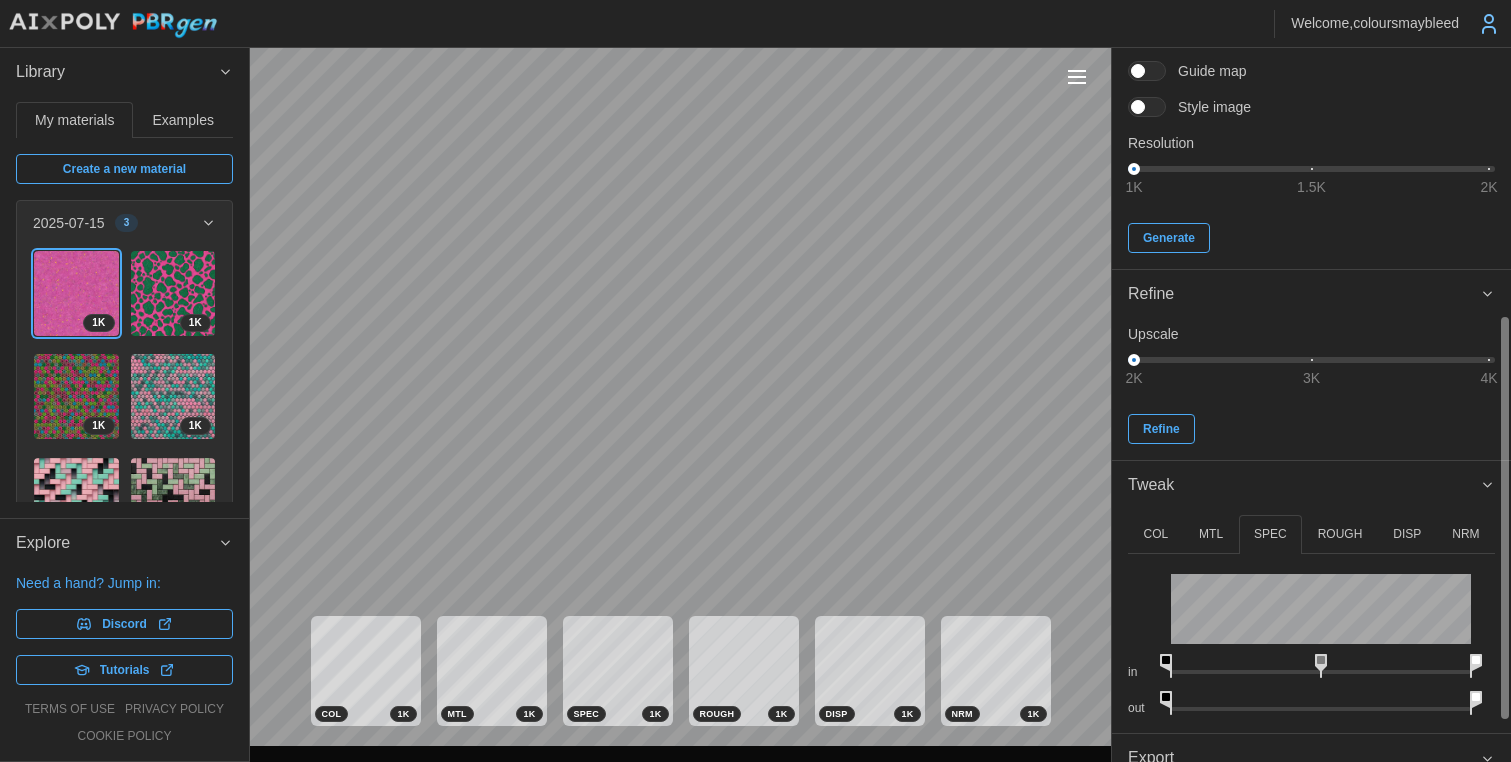 drag, startPoint x: 1321, startPoint y: 695, endPoint x: 1132, endPoint y: 696, distance: 189.00264 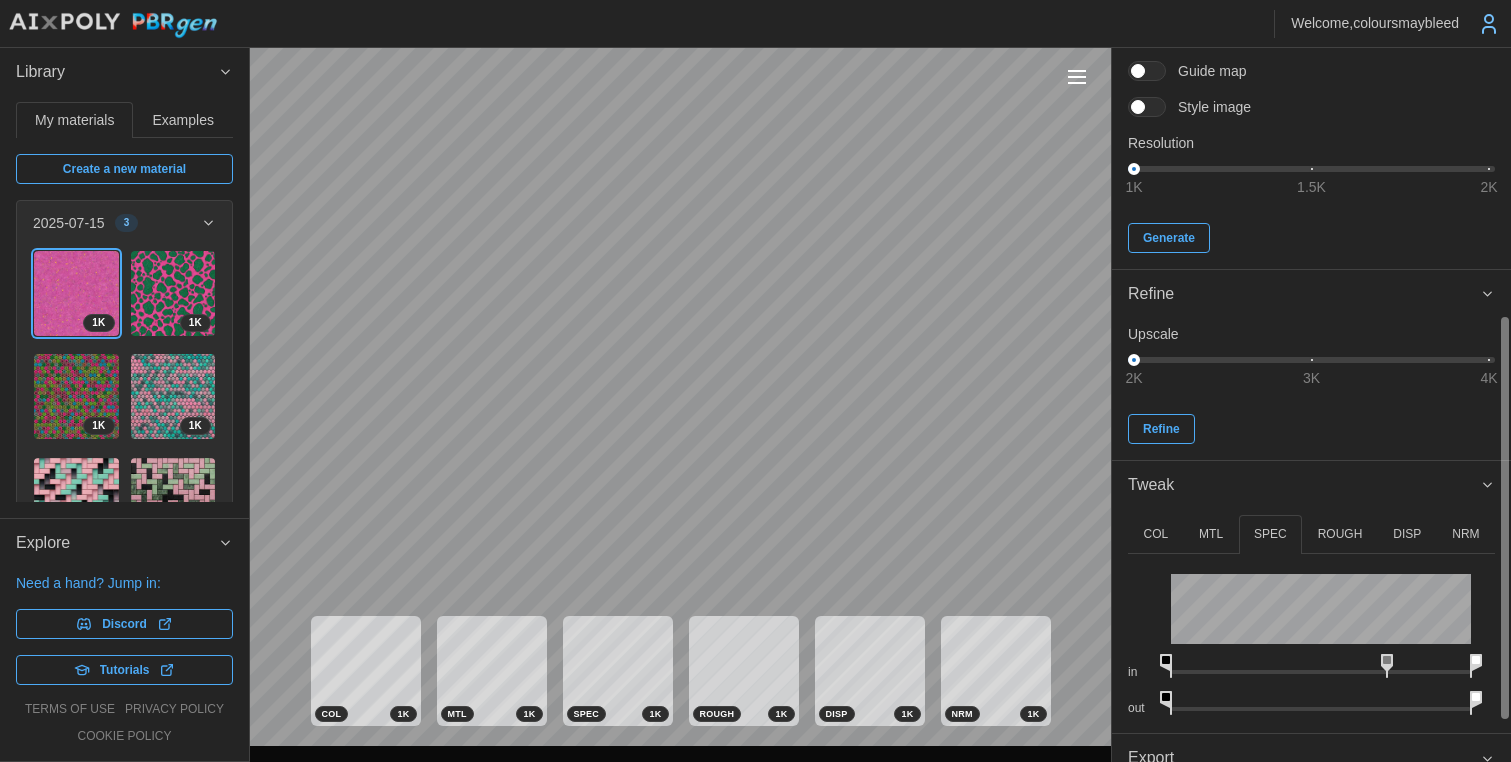 drag, startPoint x: 1327, startPoint y: 661, endPoint x: 1390, endPoint y: 646, distance: 64.7611 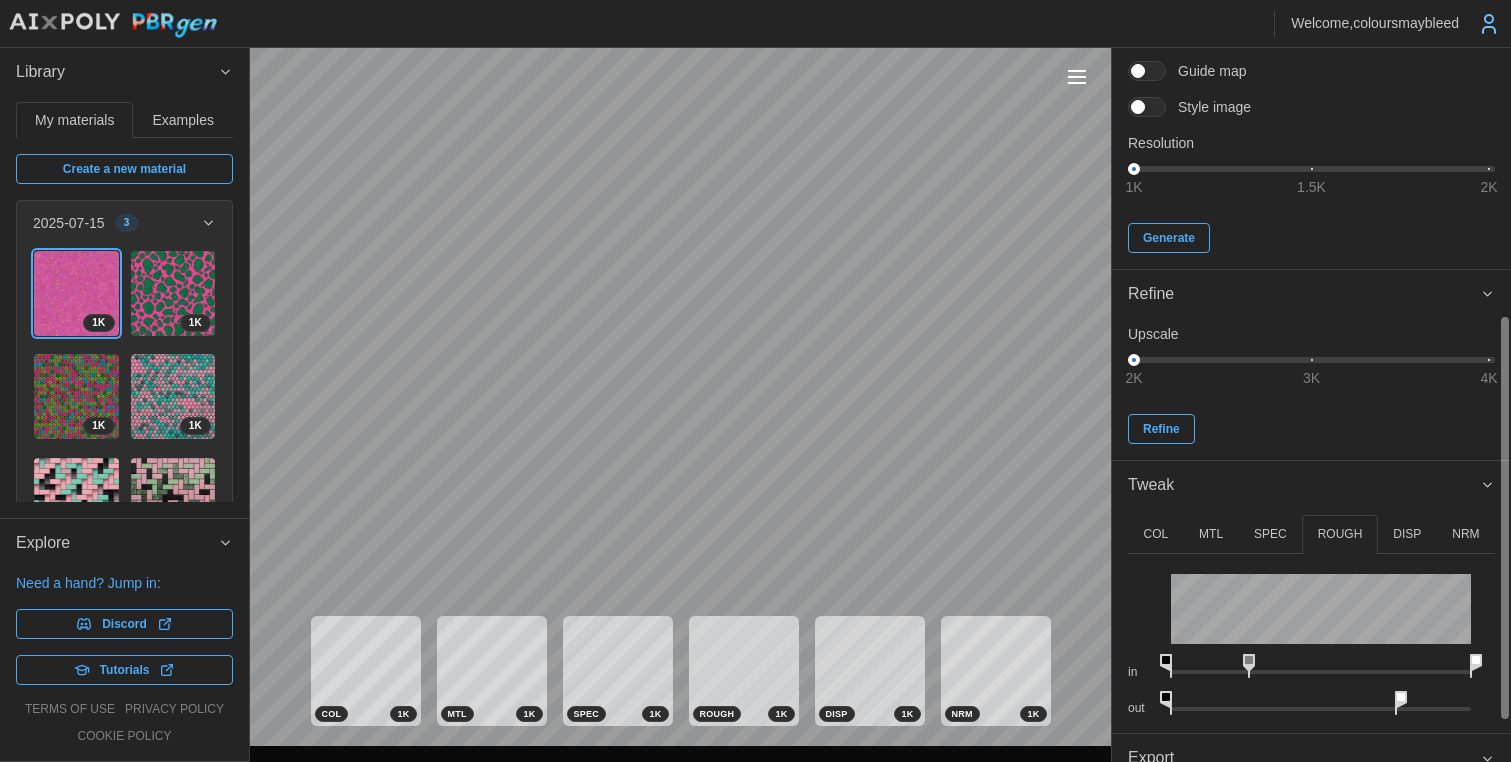 drag, startPoint x: 1237, startPoint y: 659, endPoint x: 1253, endPoint y: 663, distance: 16.492422 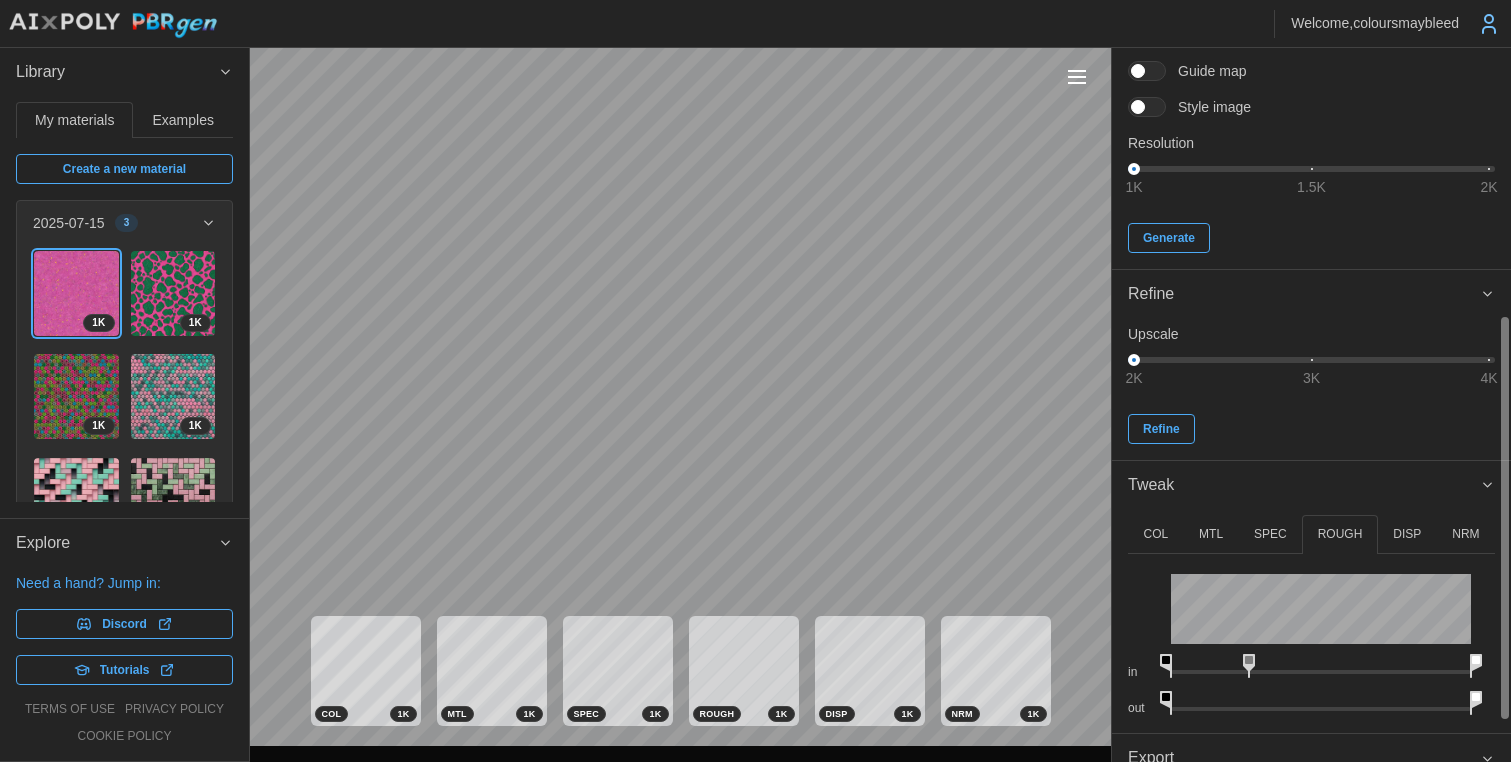 drag, startPoint x: 1426, startPoint y: 700, endPoint x: 1488, endPoint y: 701, distance: 62.008064 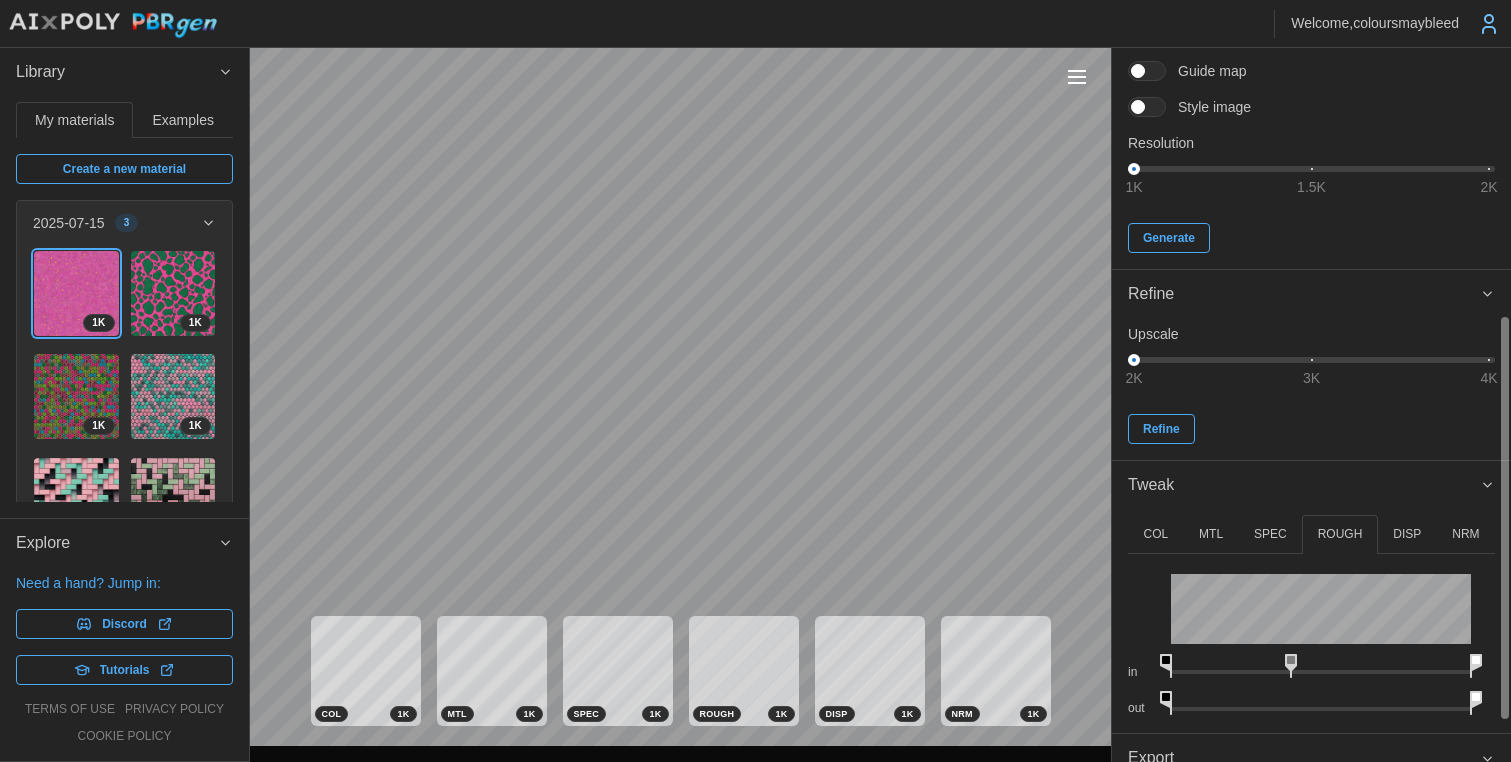 drag, startPoint x: 1257, startPoint y: 663, endPoint x: 1274, endPoint y: 658, distance: 17.720045 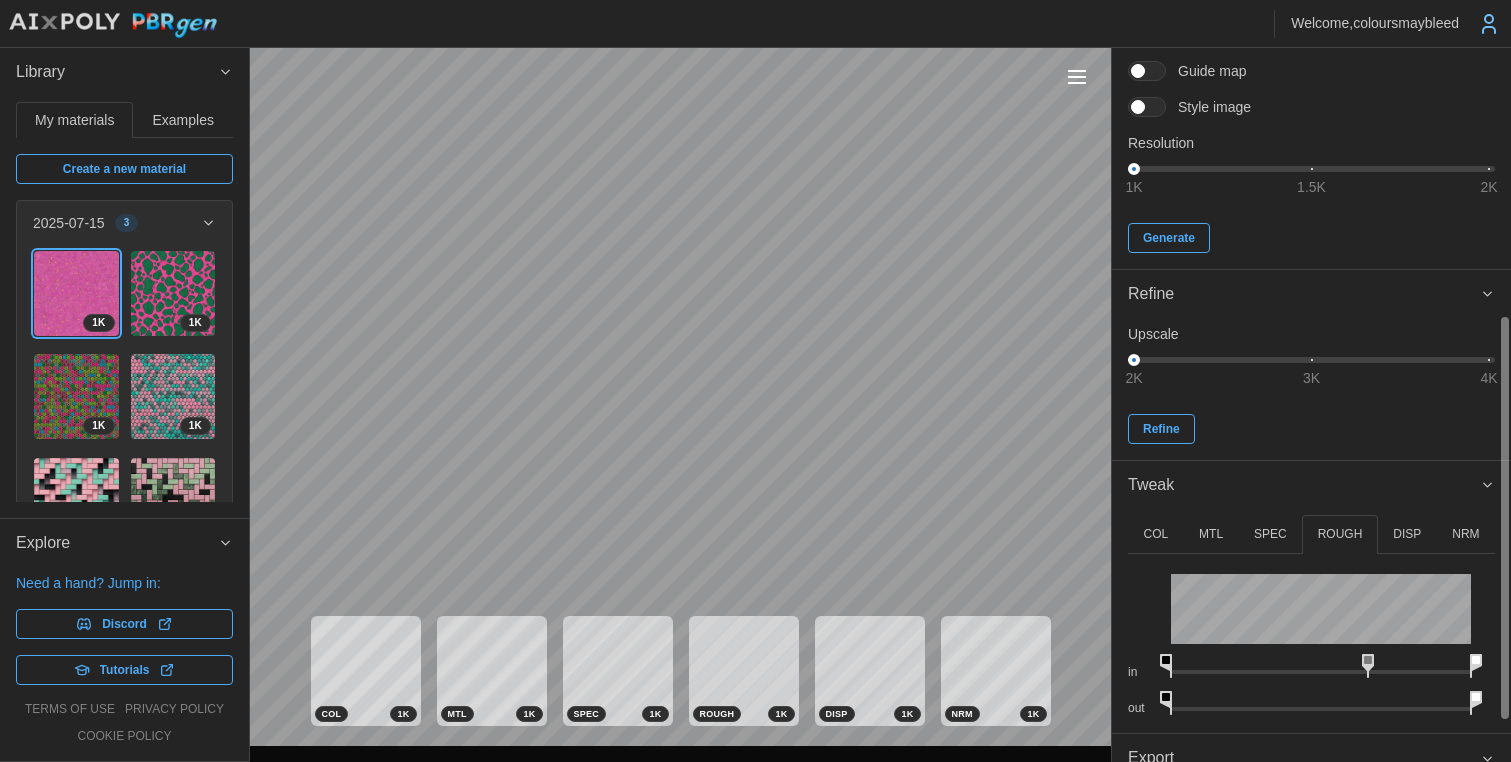 drag, startPoint x: 1295, startPoint y: 659, endPoint x: 1305, endPoint y: 644, distance: 18.027756 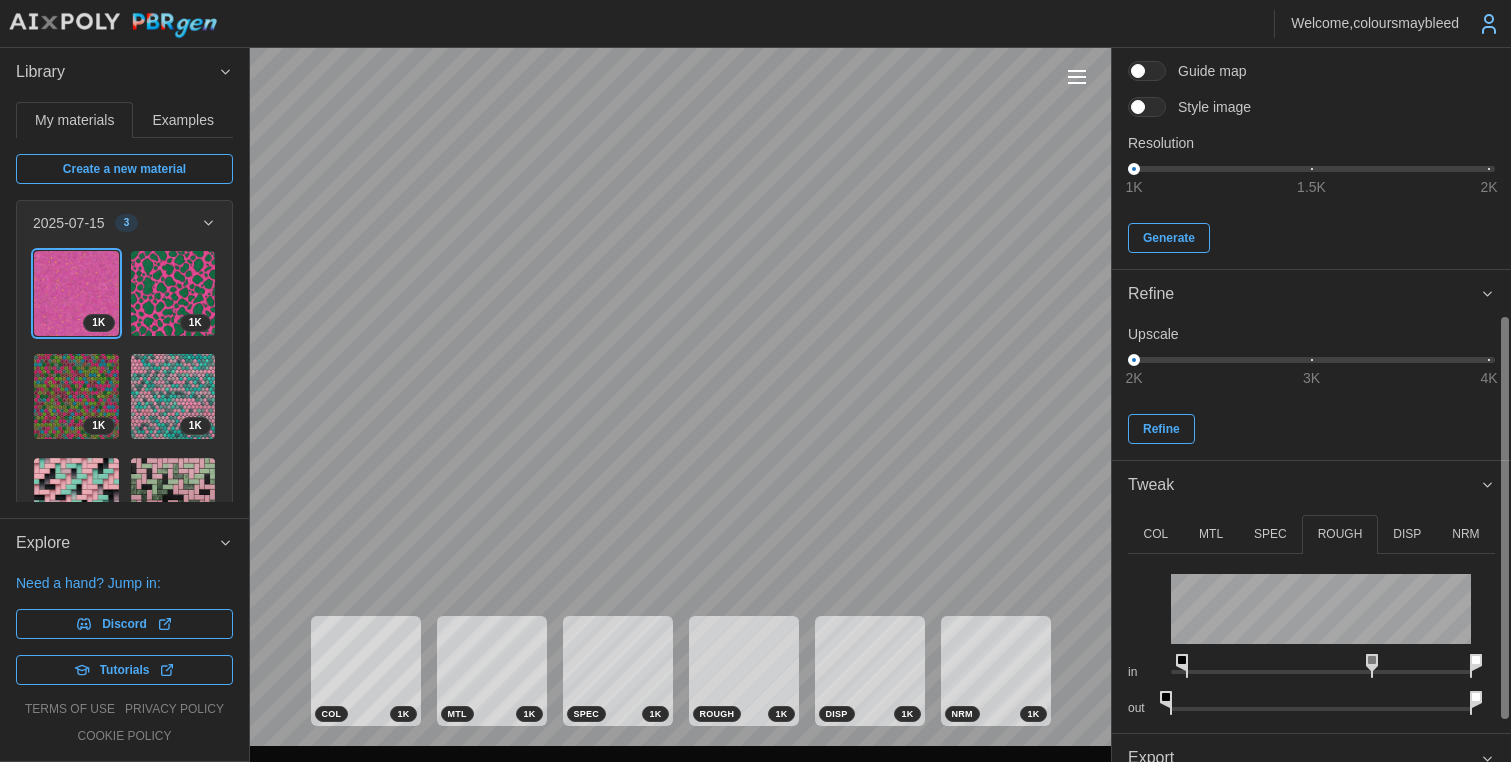 drag, startPoint x: 1180, startPoint y: 661, endPoint x: 1130, endPoint y: 659, distance: 50.039986 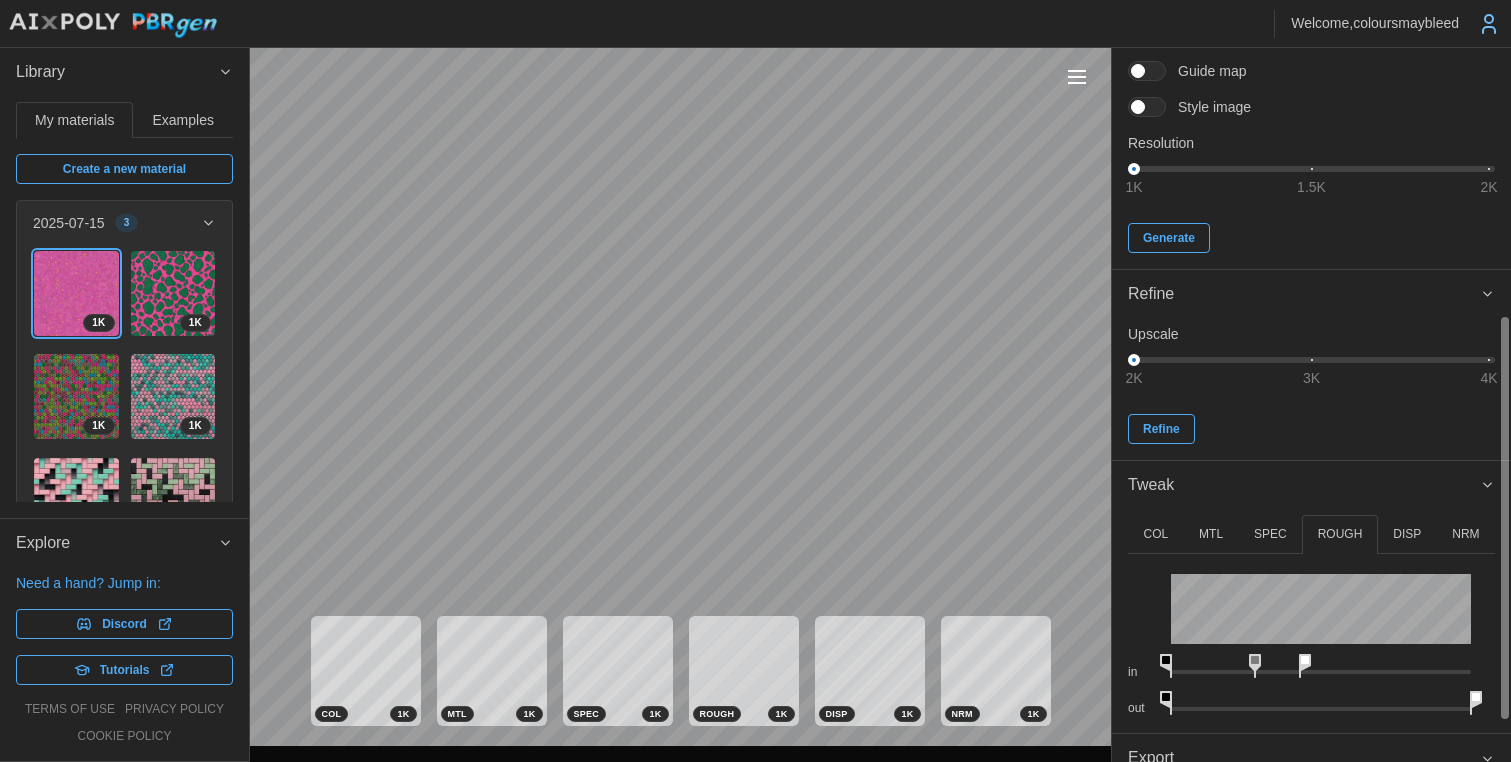 drag, startPoint x: 1478, startPoint y: 662, endPoint x: 1304, endPoint y: 663, distance: 174.00287 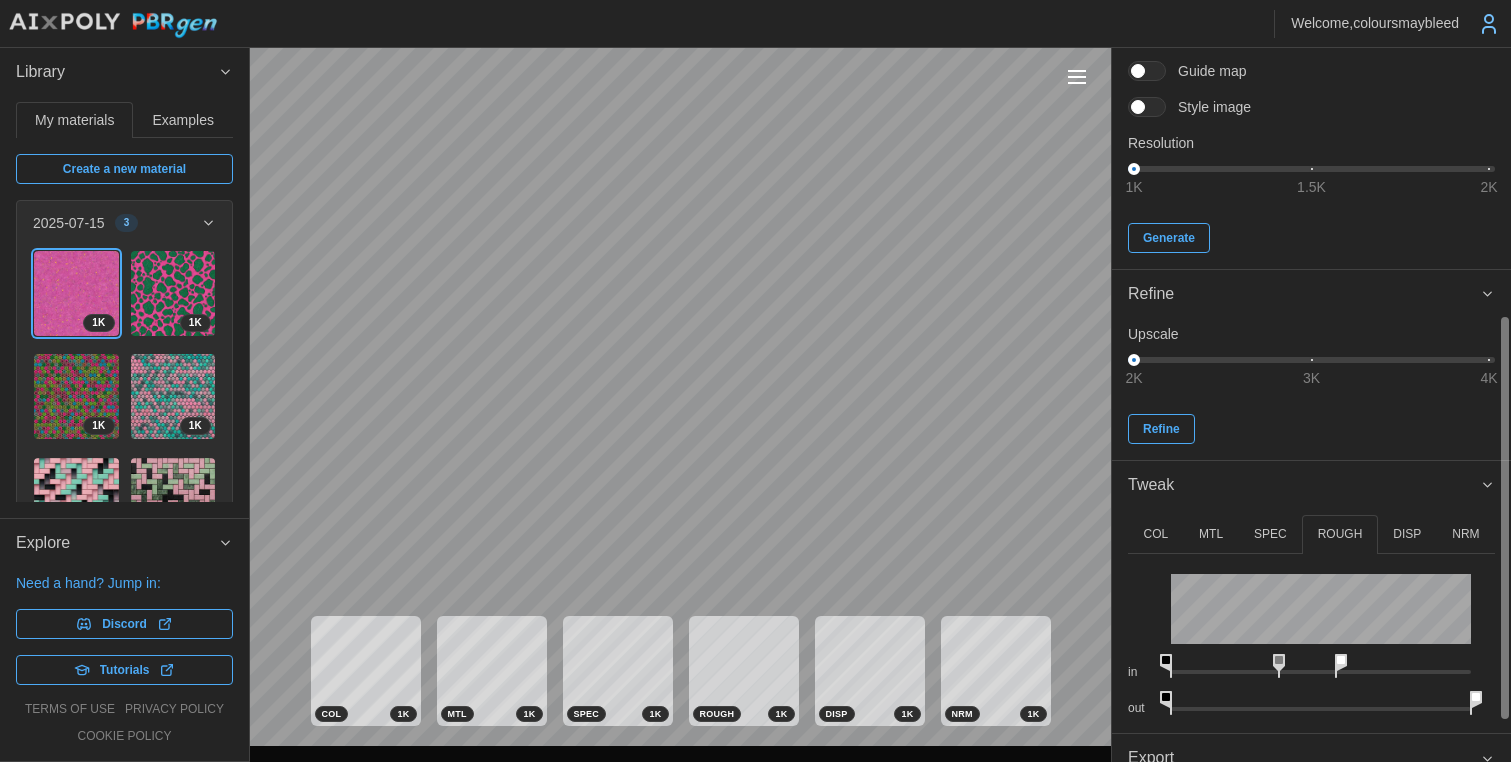 drag, startPoint x: 1310, startPoint y: 664, endPoint x: 1325, endPoint y: 657, distance: 16.552946 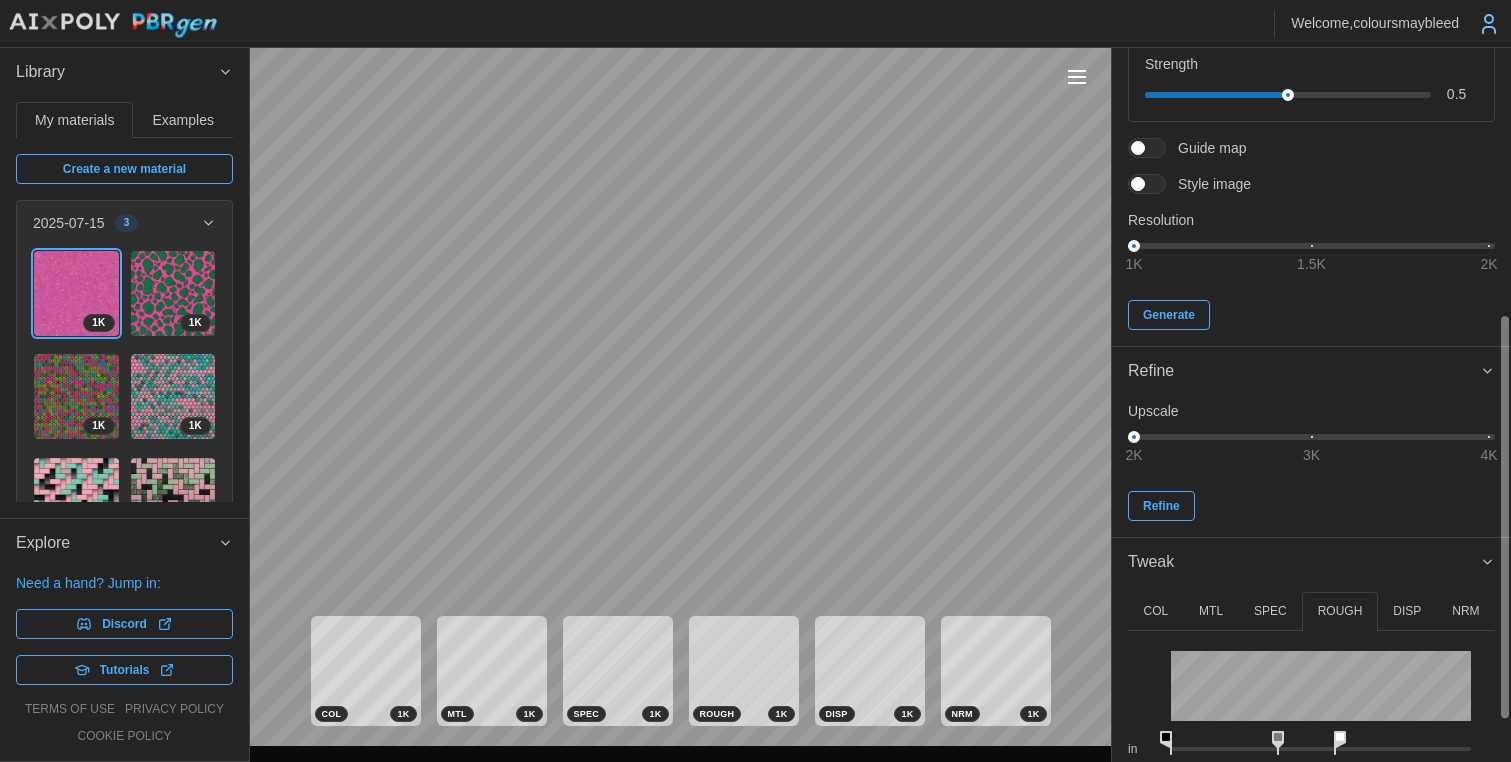 scroll, scrollTop: 0, scrollLeft: 0, axis: both 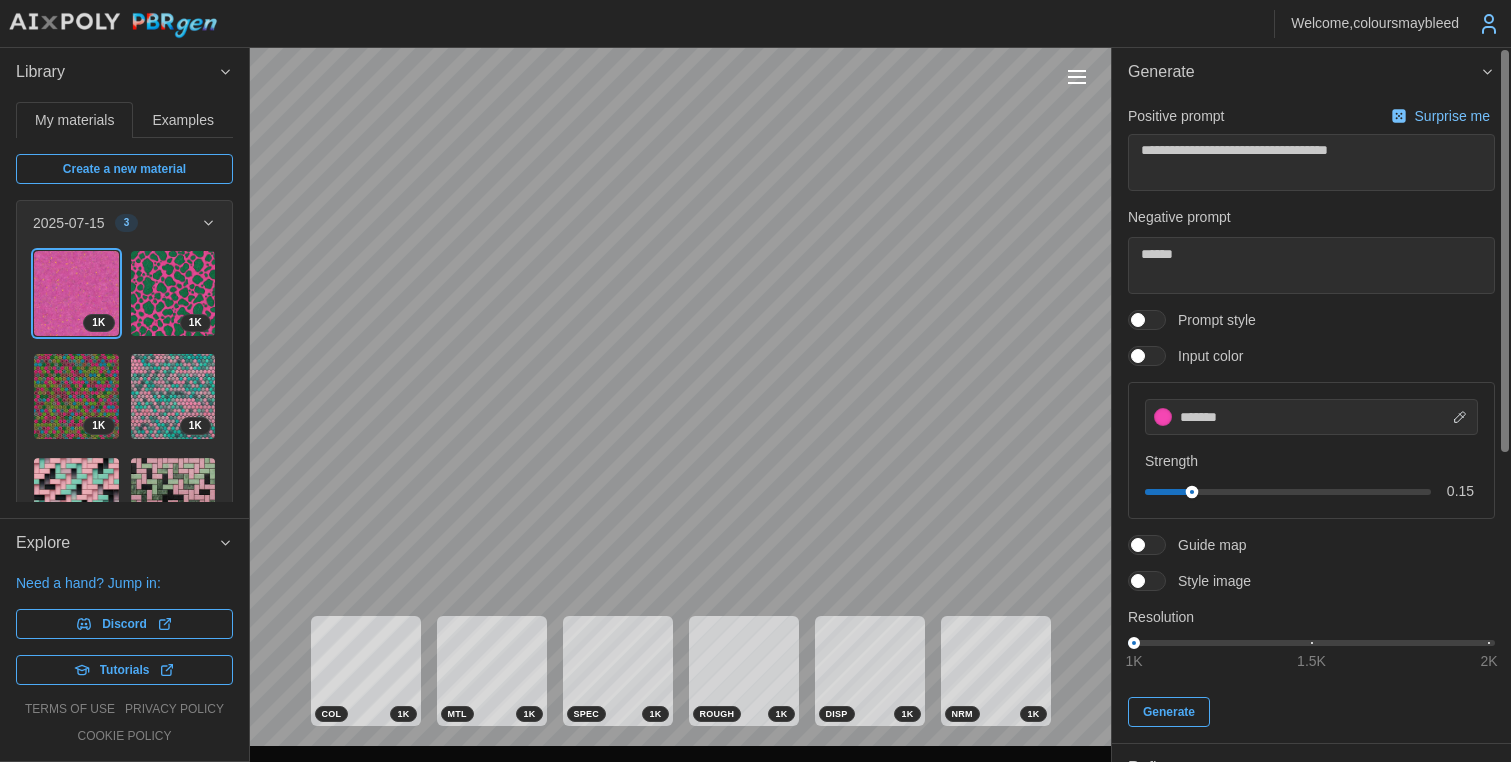 drag, startPoint x: 1287, startPoint y: 493, endPoint x: 1191, endPoint y: 501, distance: 96.332756 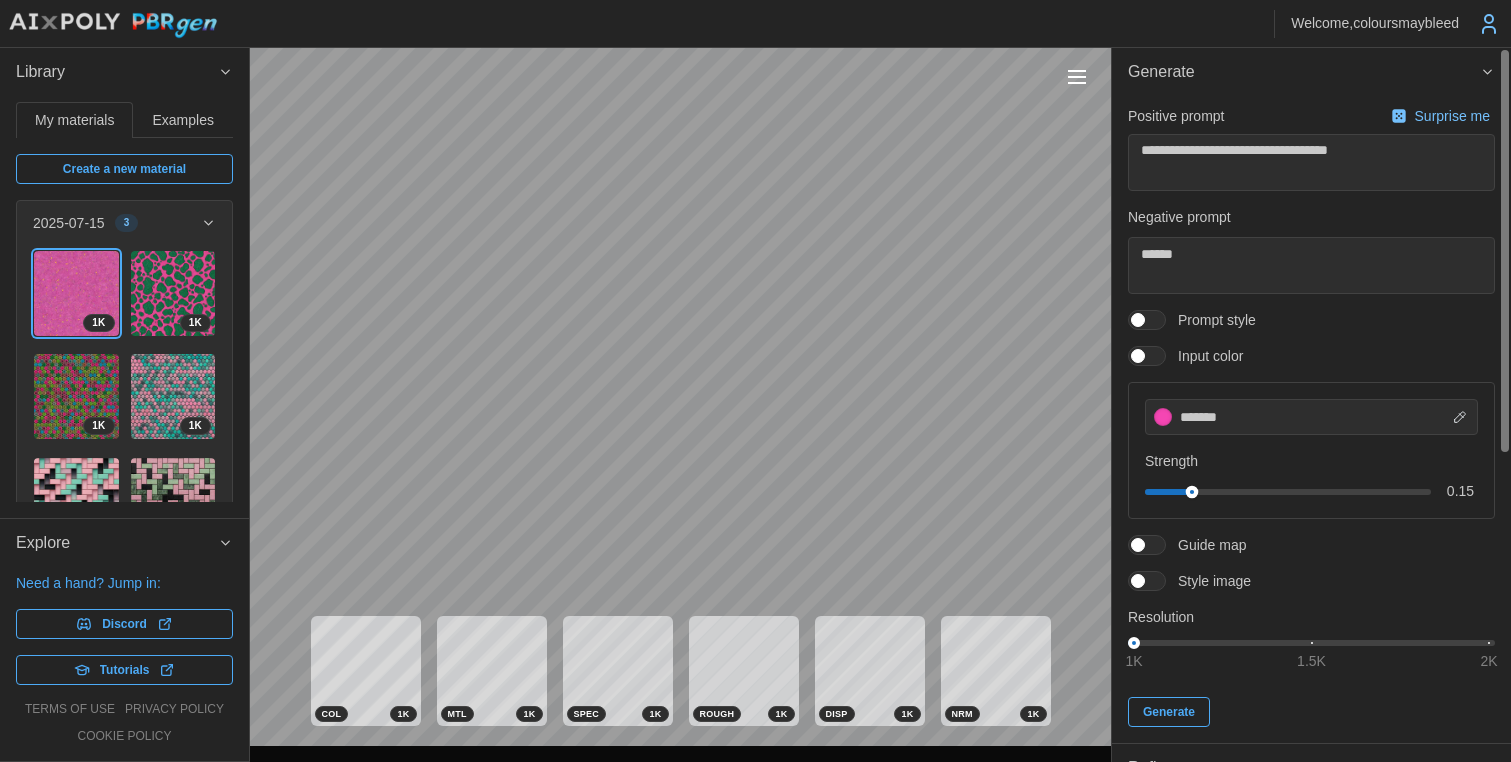 click on "0.15" at bounding box center (1311, 491) 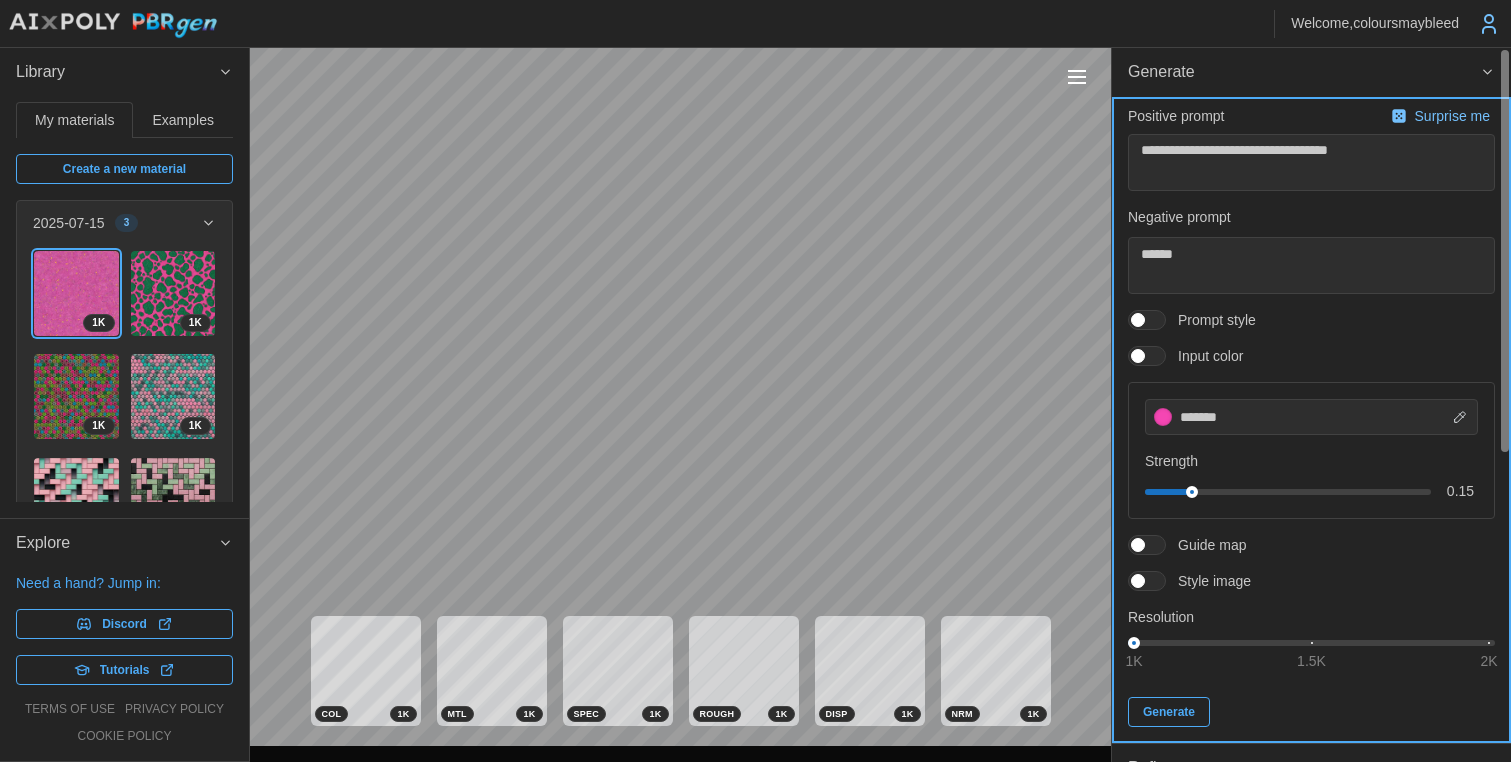click on "Generate" at bounding box center [1169, 712] 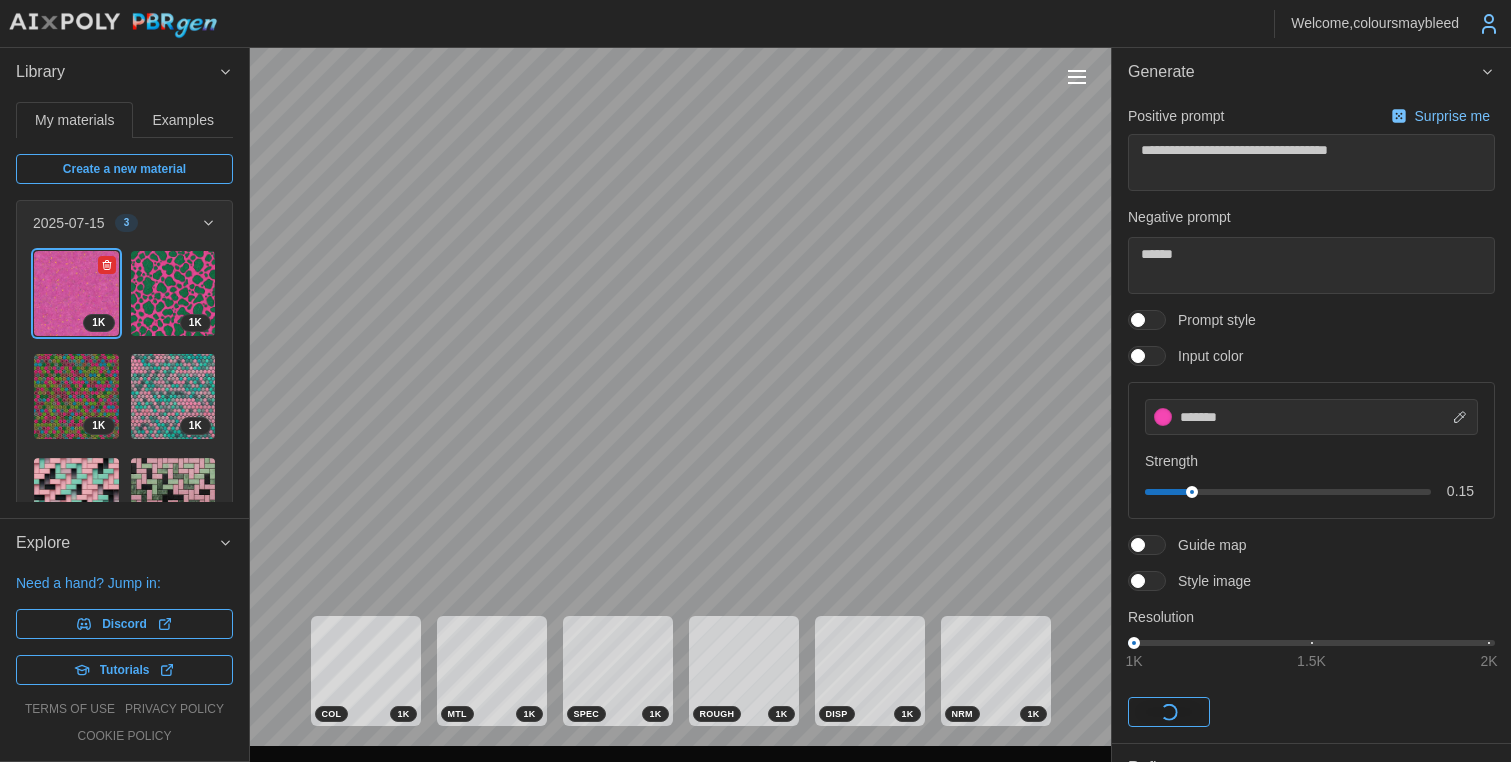 click 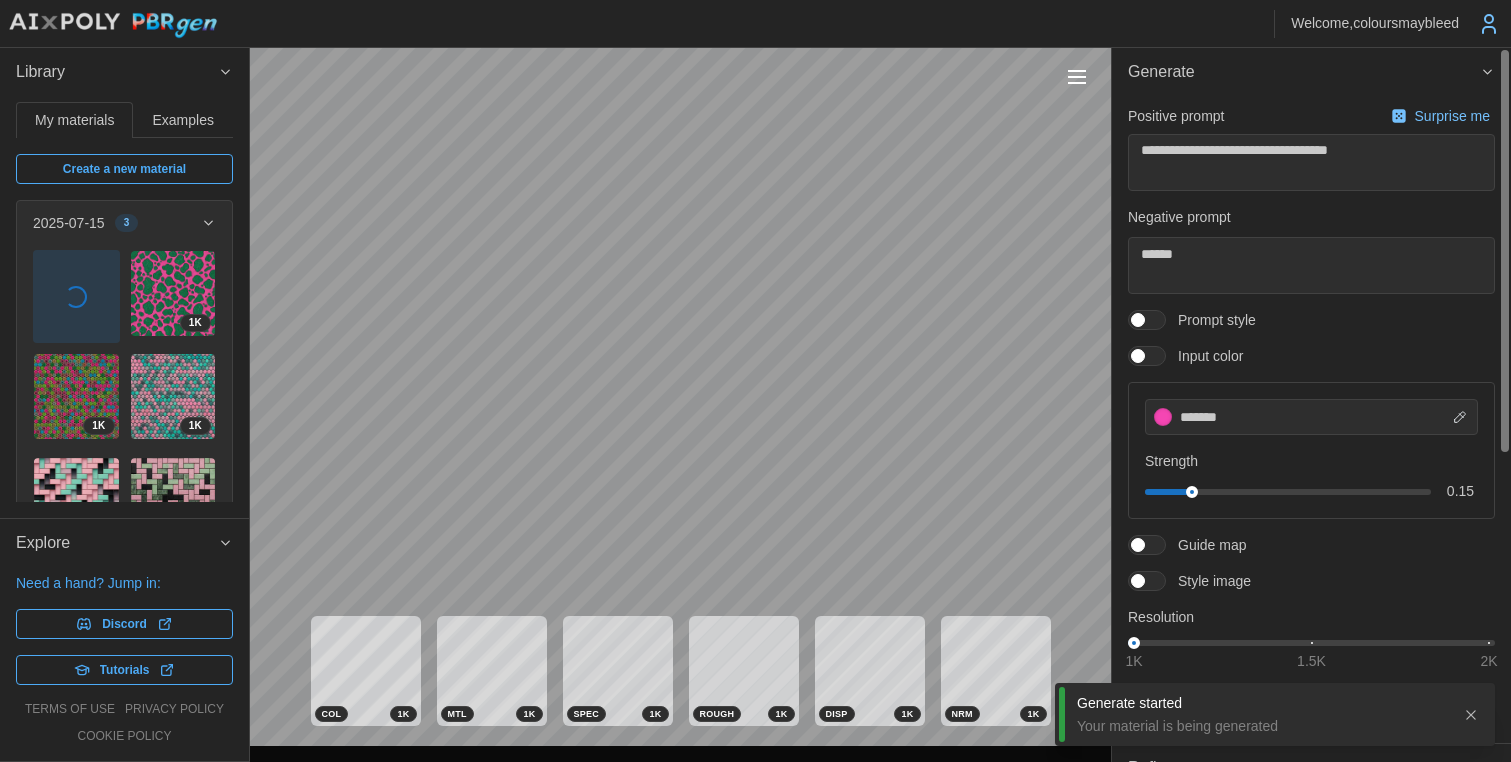 click on "Surprise me" at bounding box center (1454, 116) 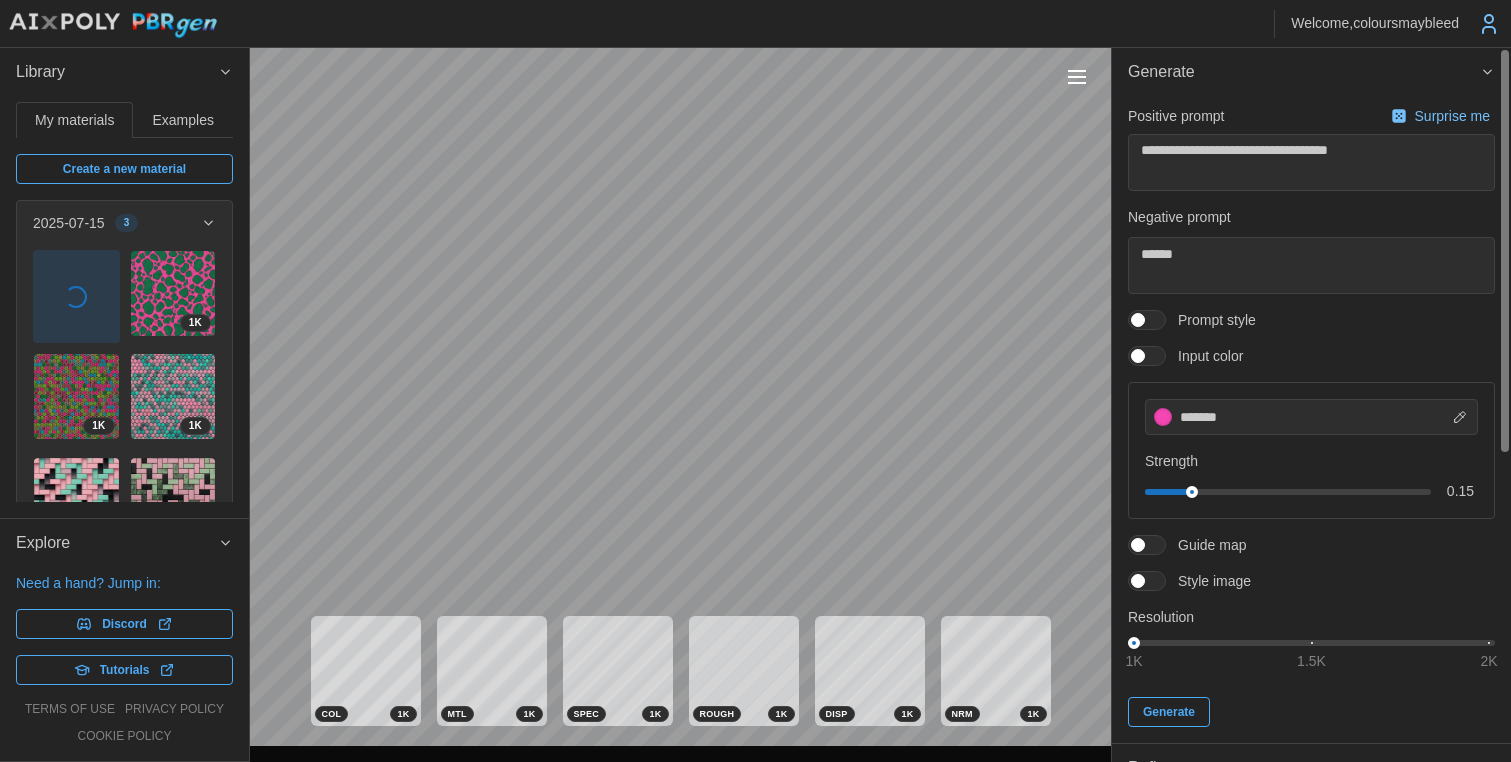click on "Surprise me" at bounding box center (1454, 116) 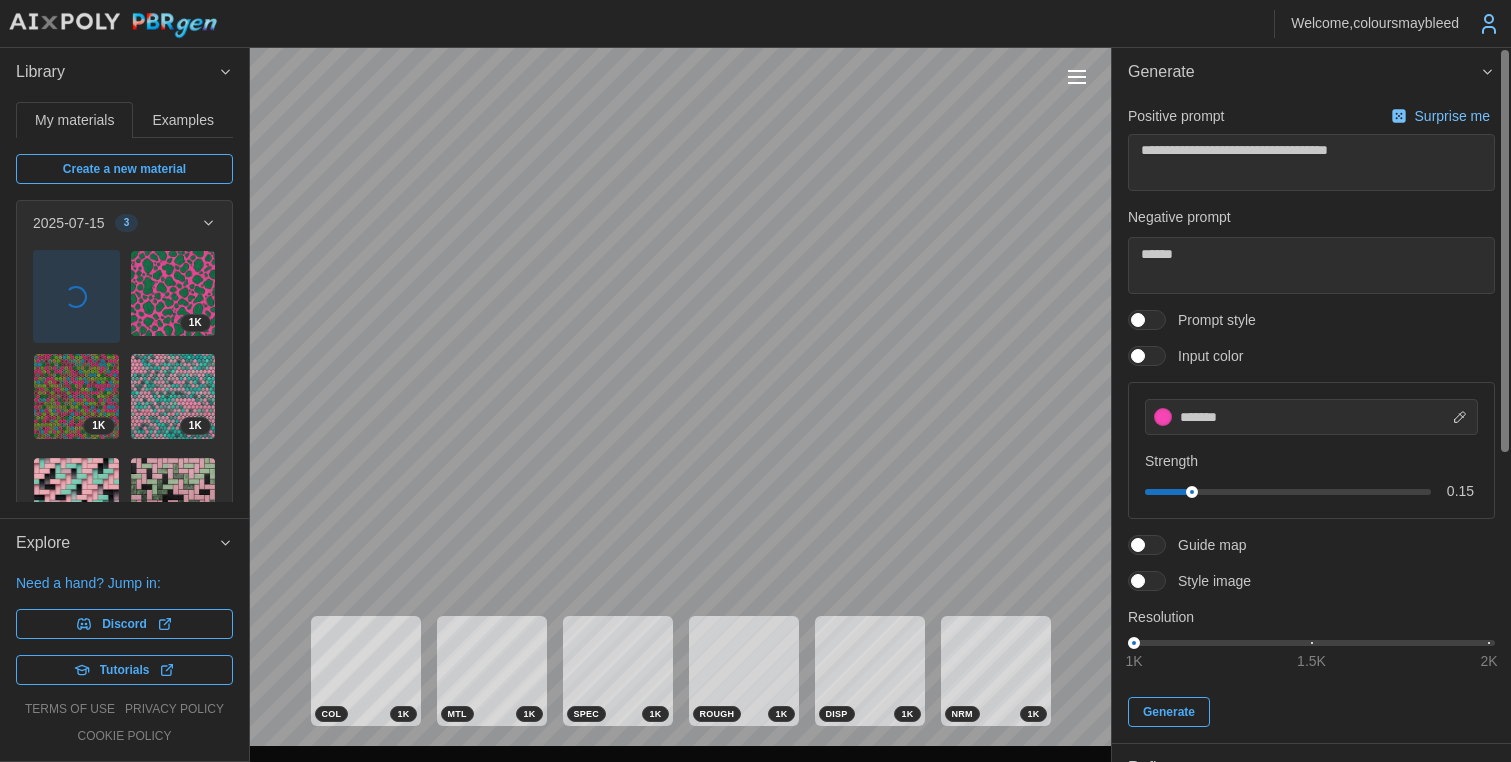 click on "Surprise me" at bounding box center (1454, 116) 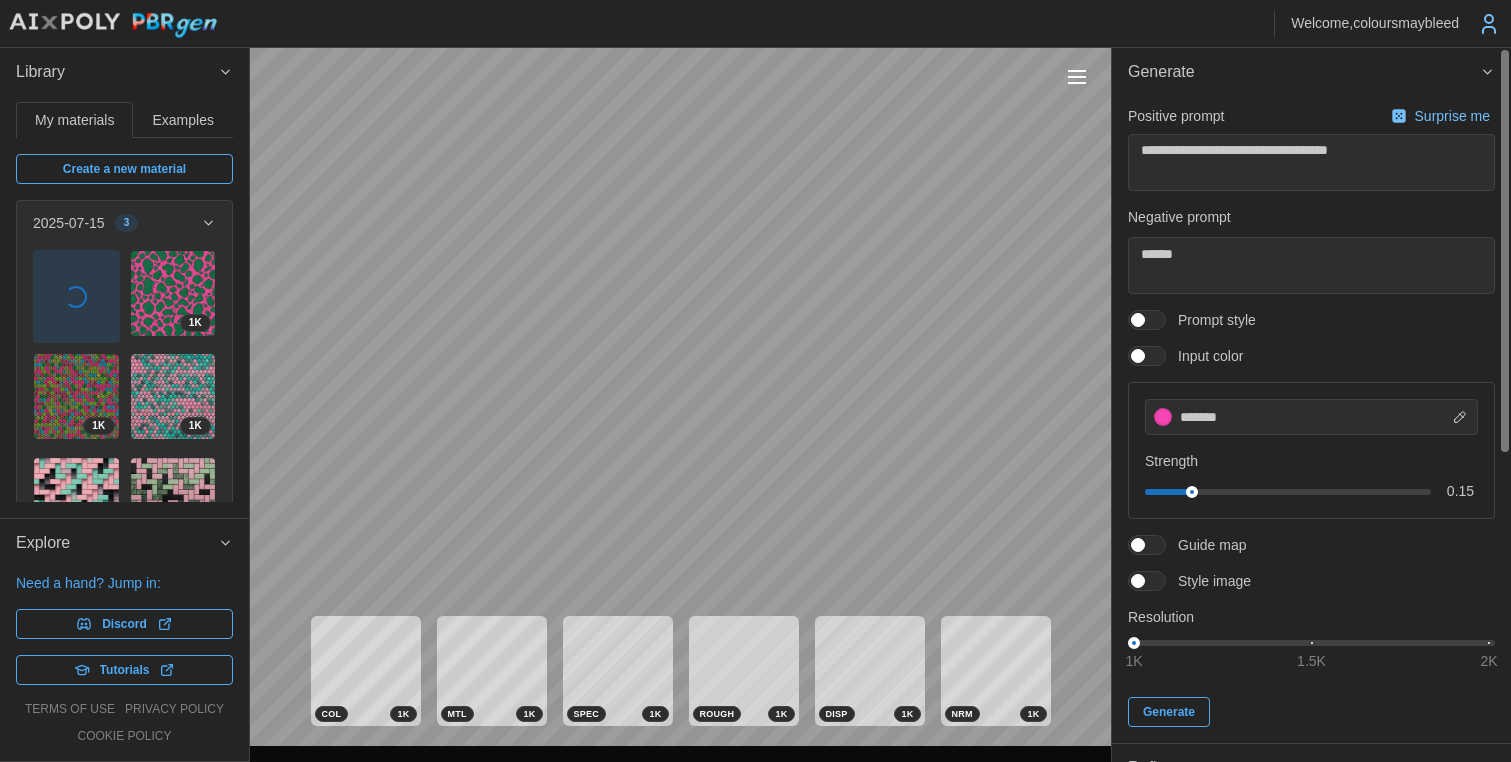 click on "Surprise me" at bounding box center (1454, 116) 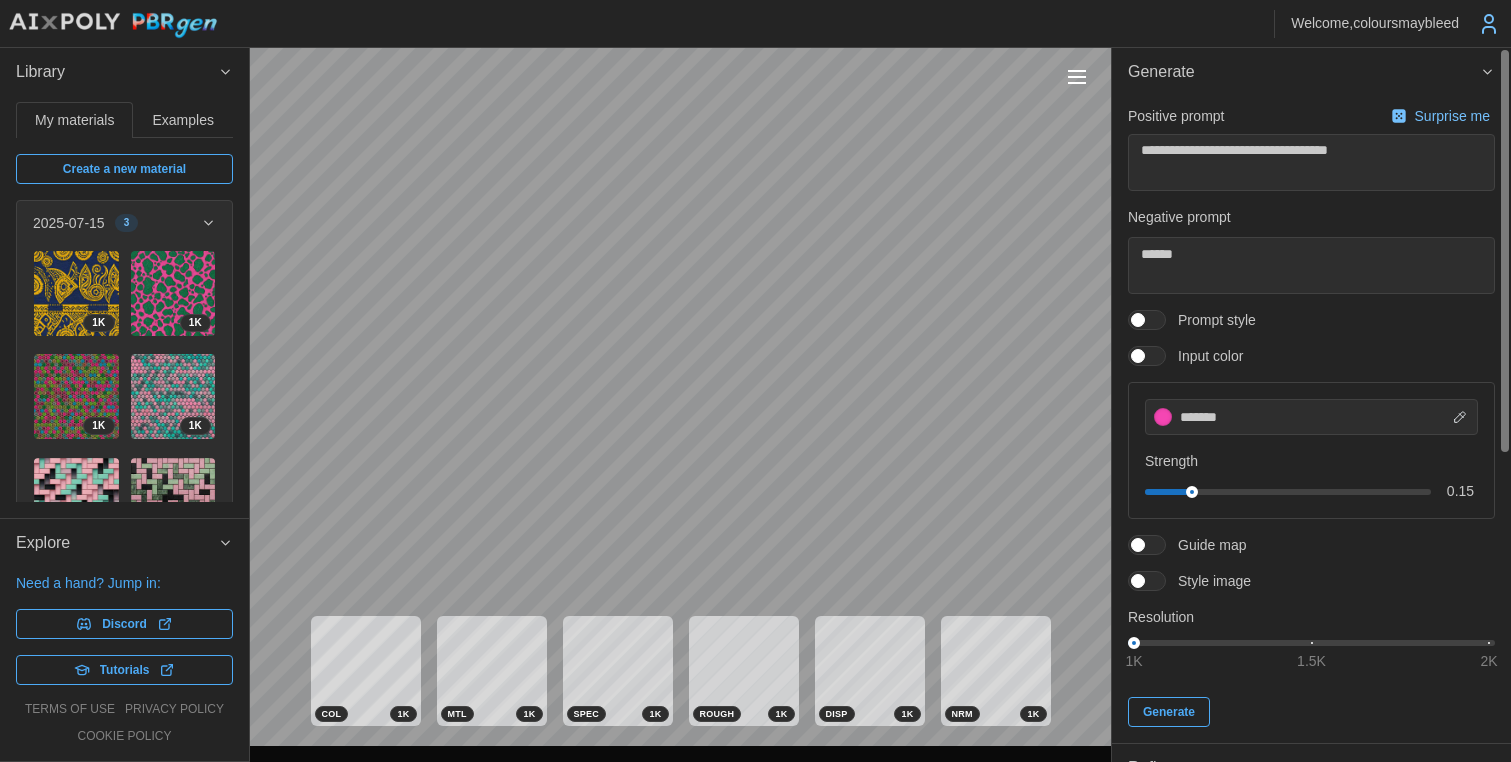 click on "Surprise me" at bounding box center (1454, 116) 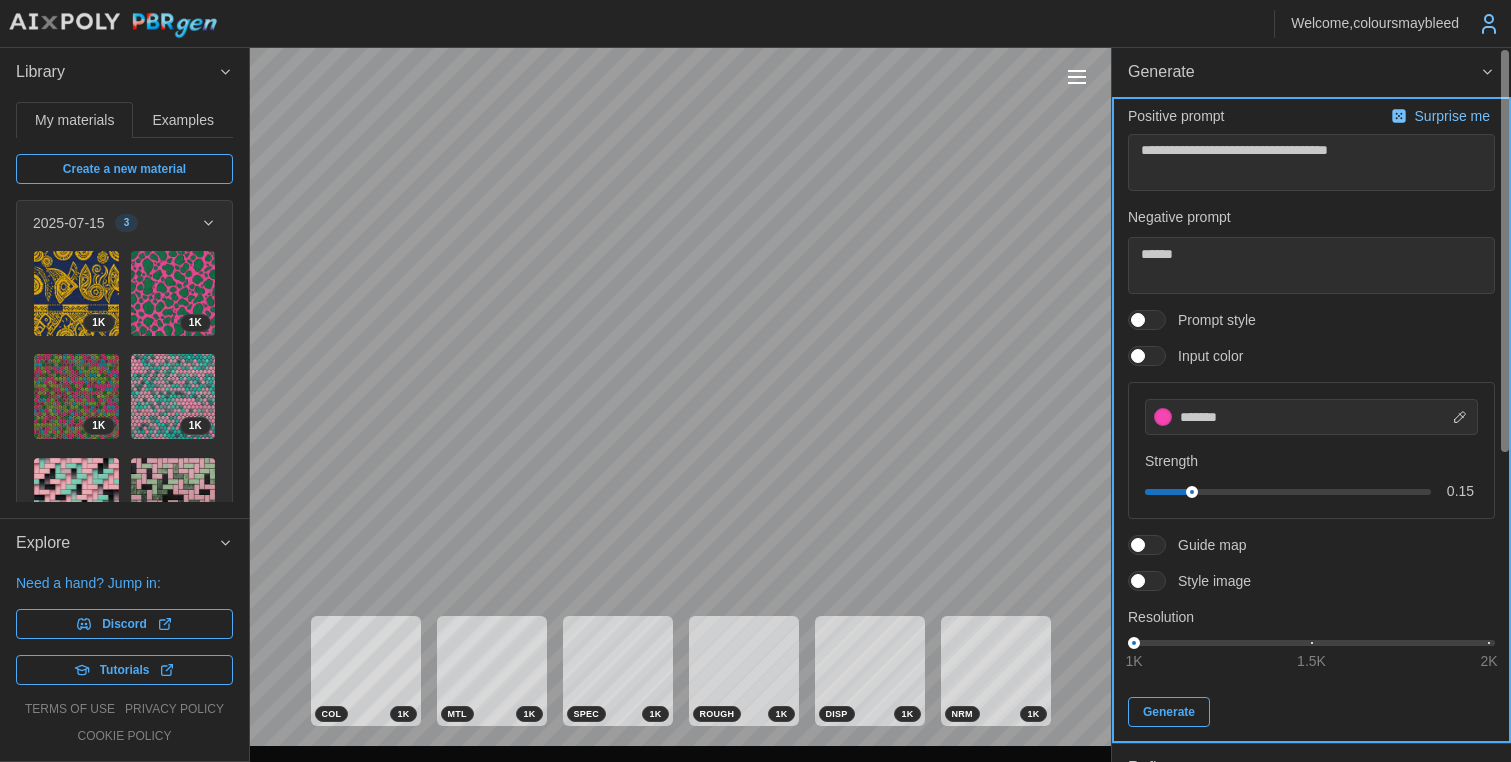 click on "Generate" at bounding box center (1169, 712) 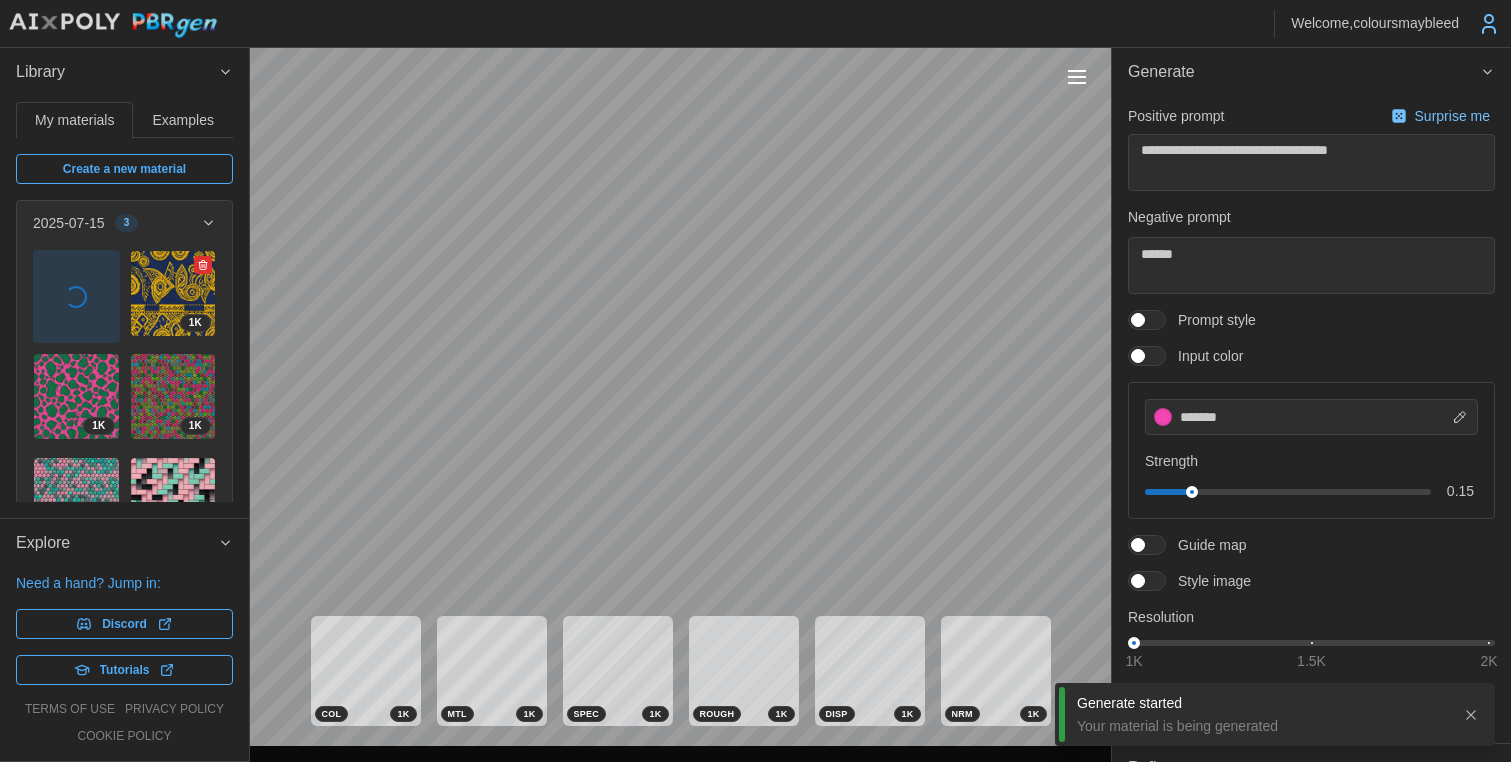 click 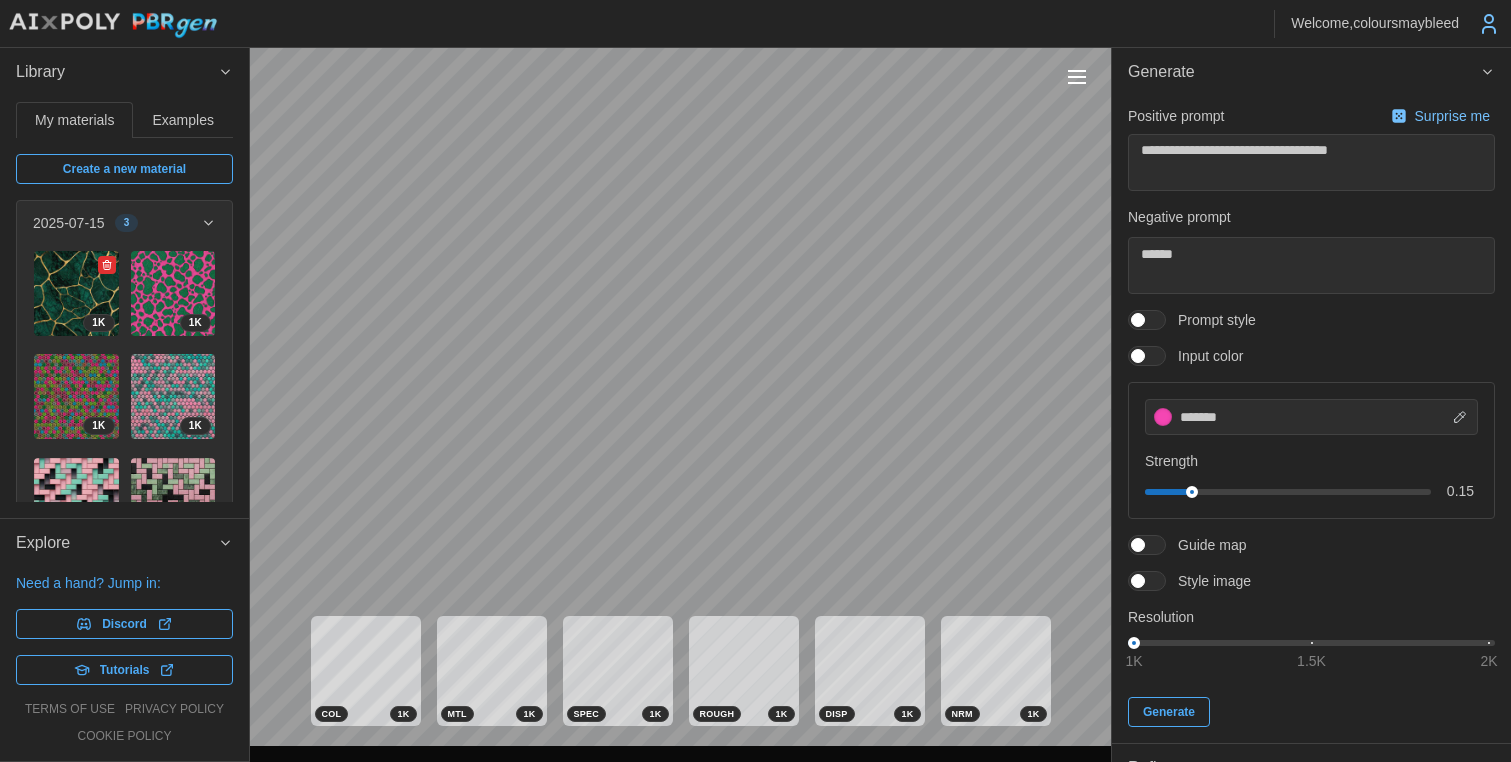 click at bounding box center [76, 293] 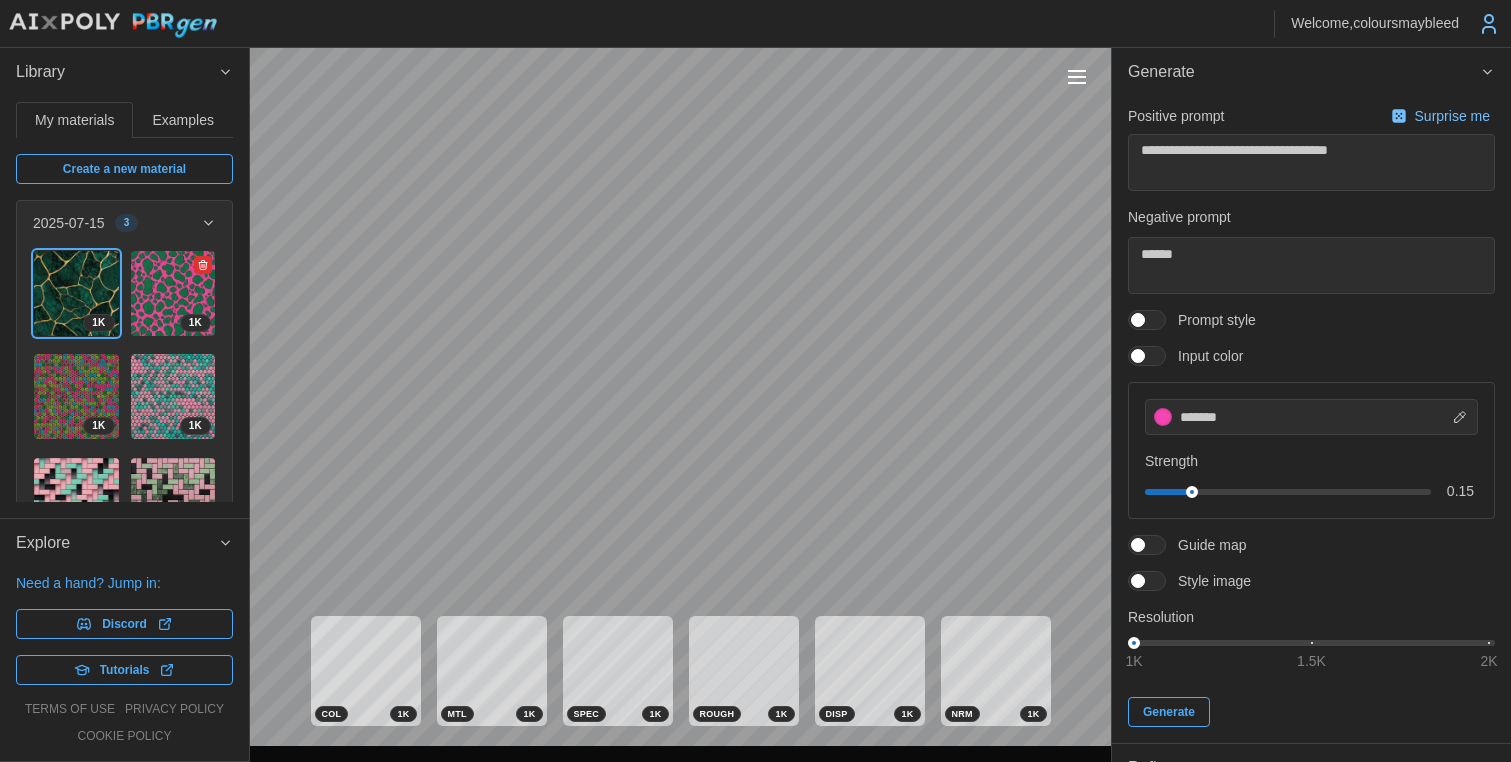 click at bounding box center (173, 293) 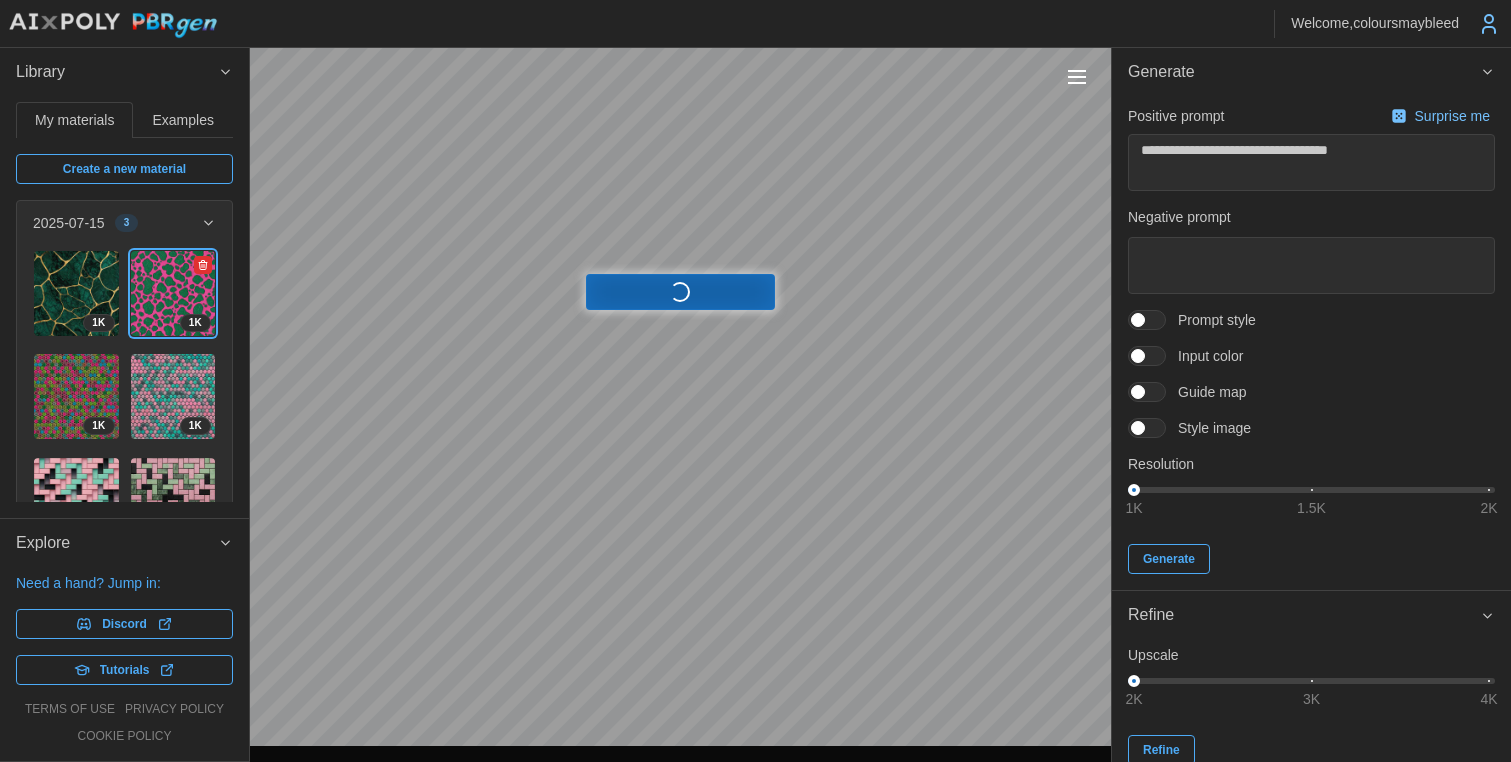 click 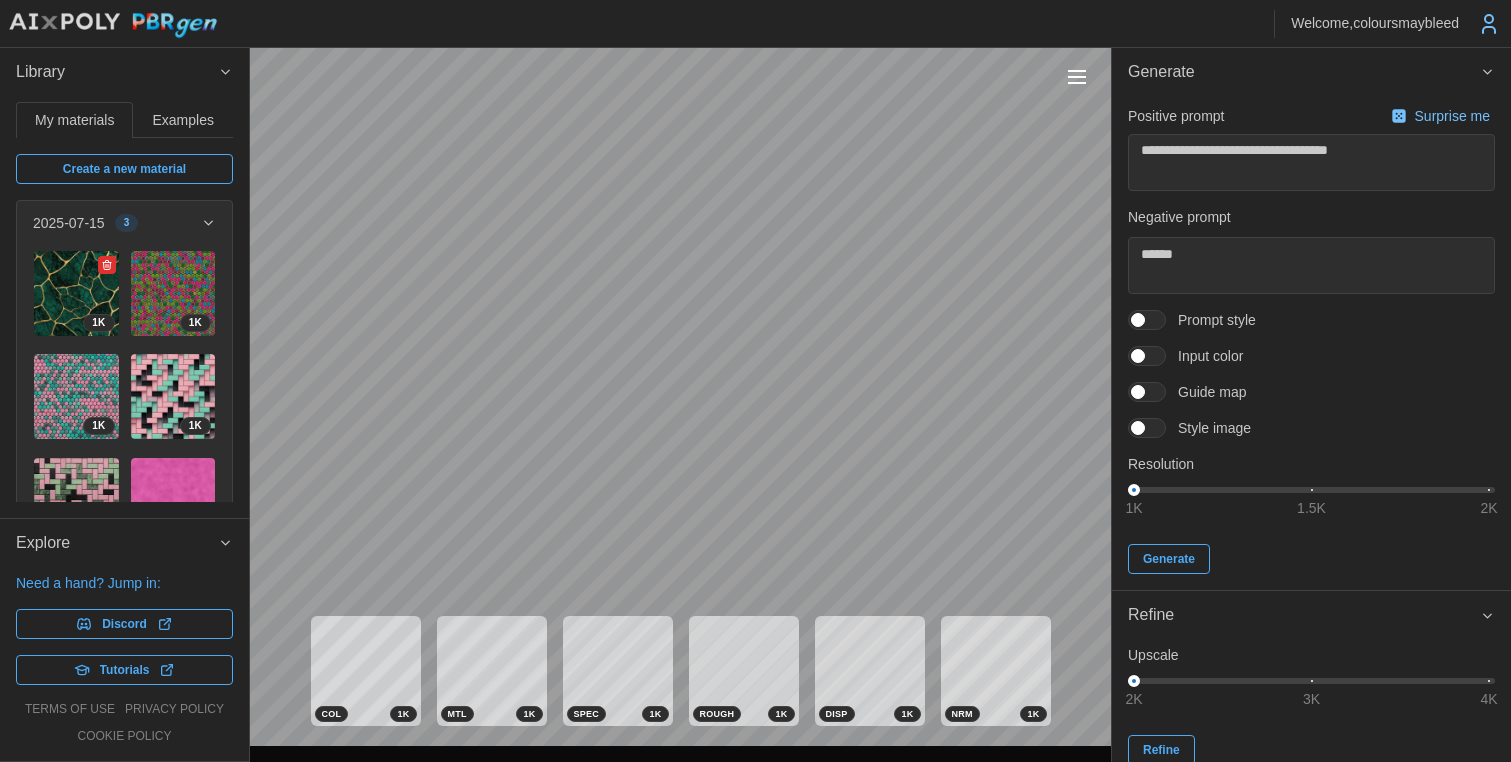 click at bounding box center [76, 293] 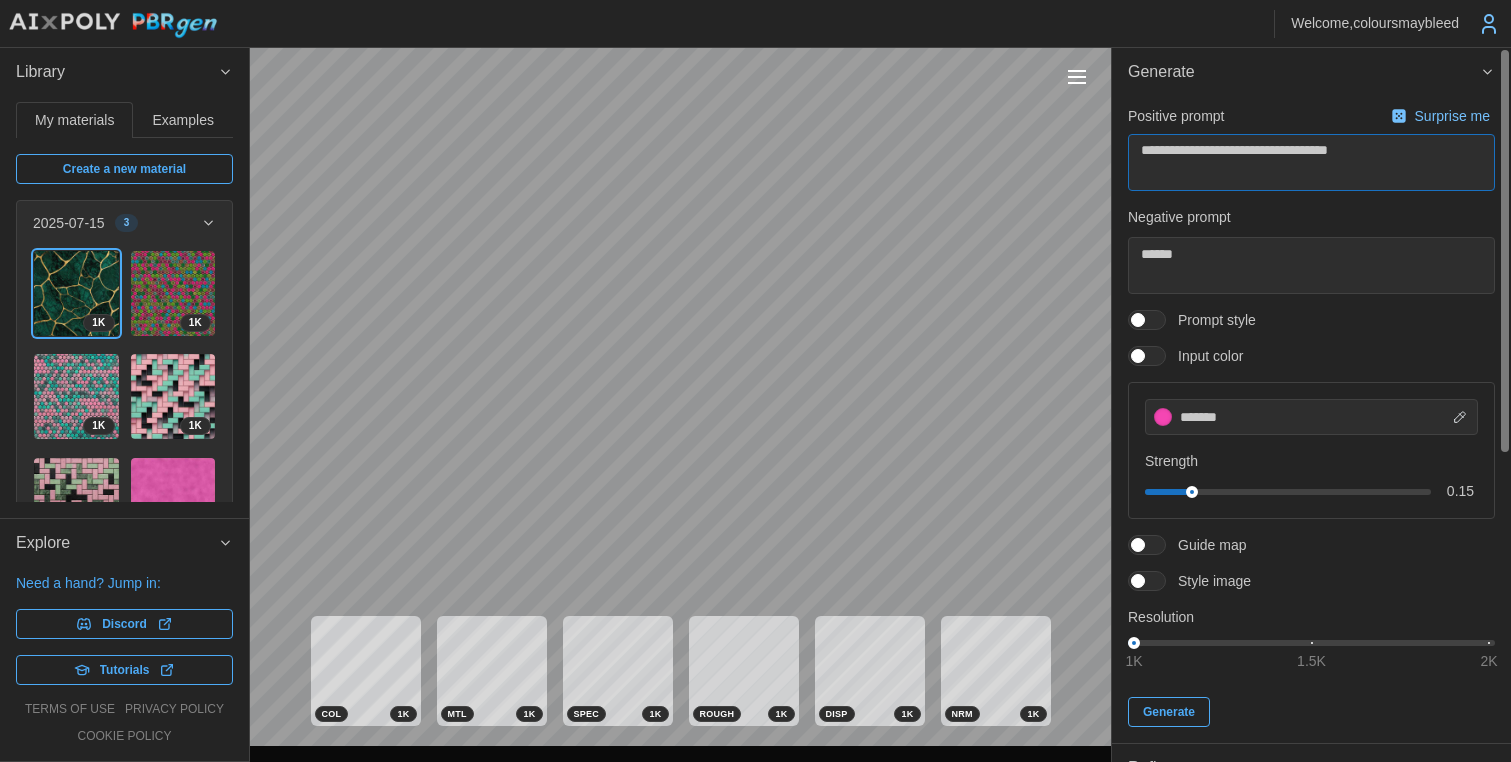 click on "**********" at bounding box center [1311, 162] 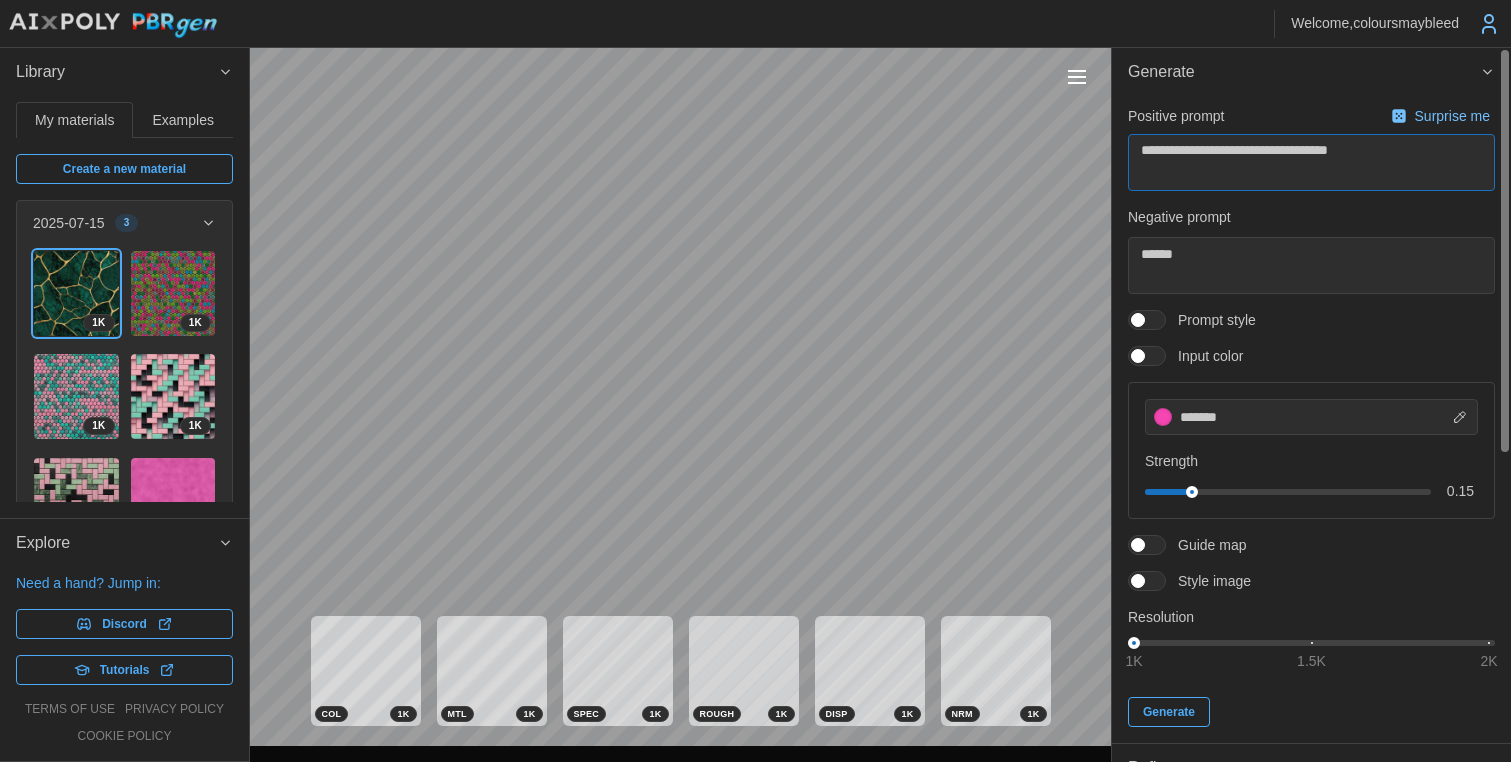 drag, startPoint x: 1204, startPoint y: 152, endPoint x: 1295, endPoint y: 154, distance: 91.02197 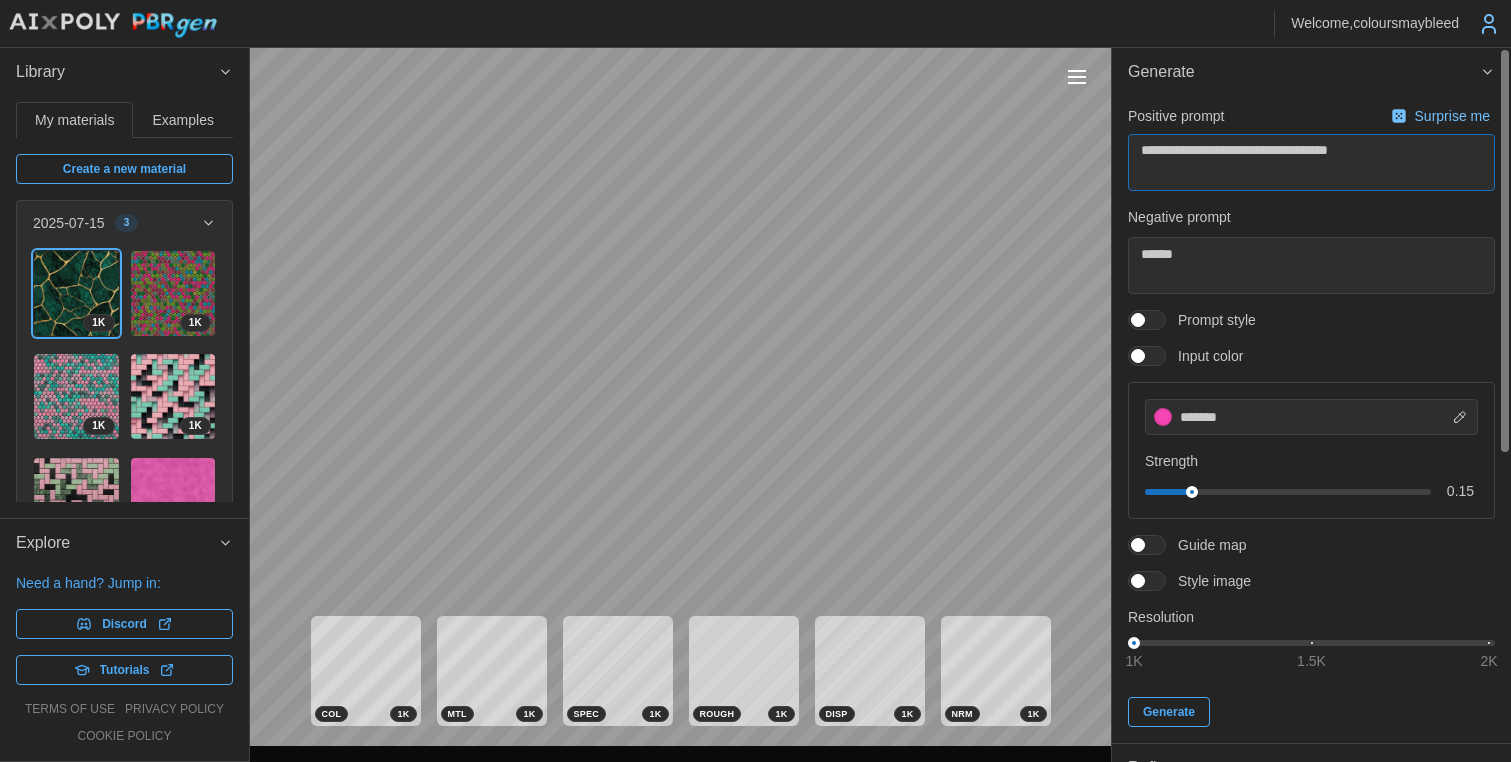 click on "**********" at bounding box center [1311, 162] 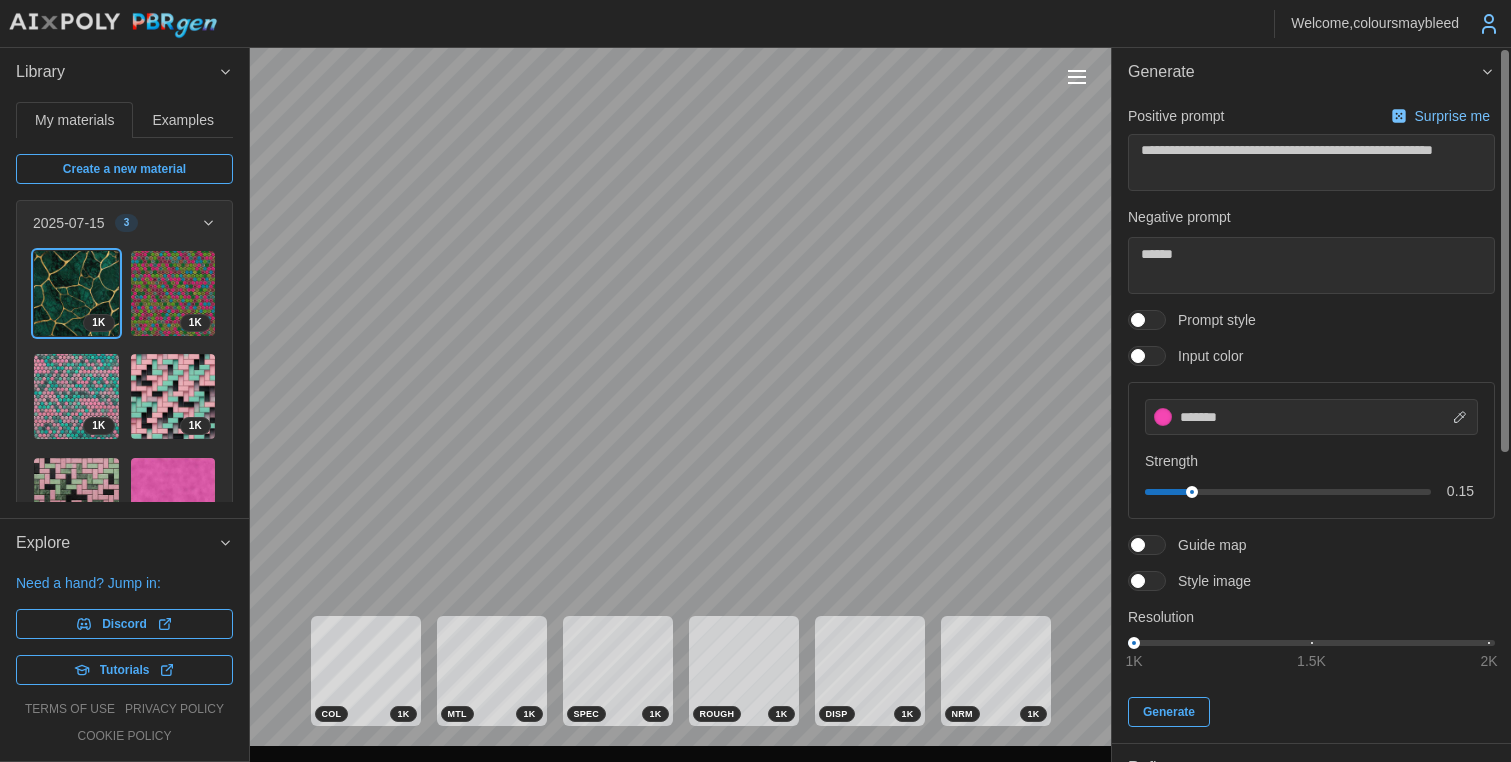 click at bounding box center (1138, 356) 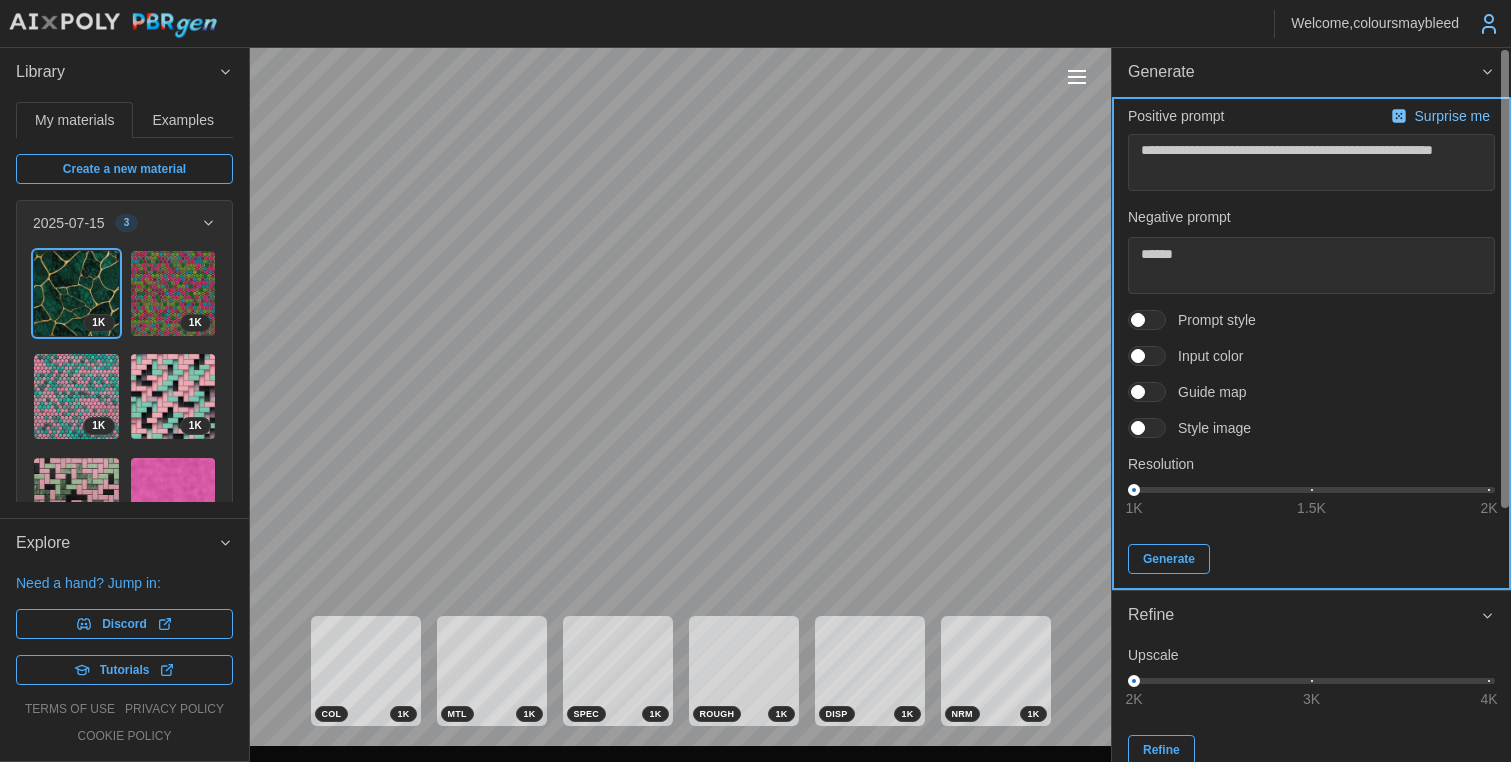 click on "Generate" at bounding box center [1169, 559] 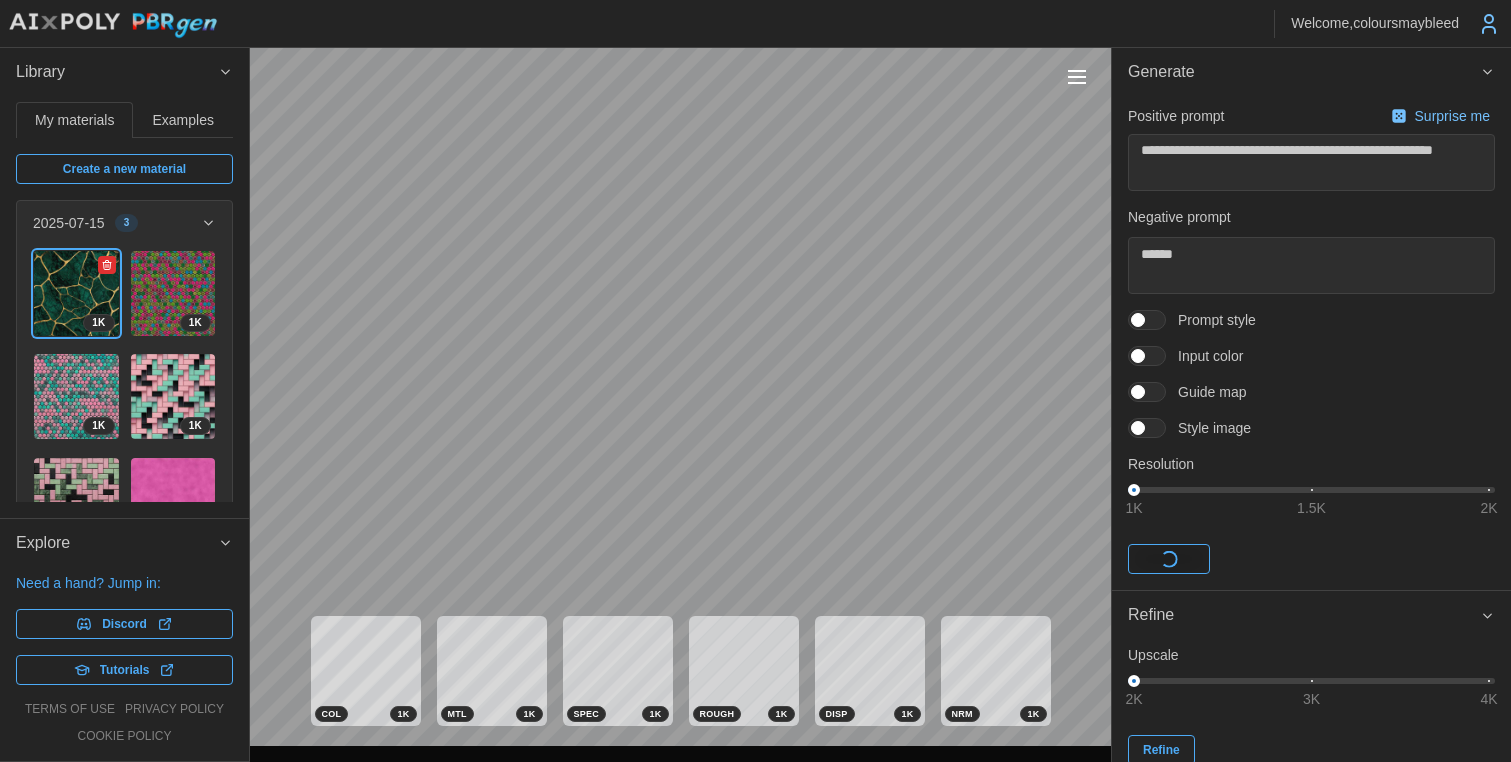 click 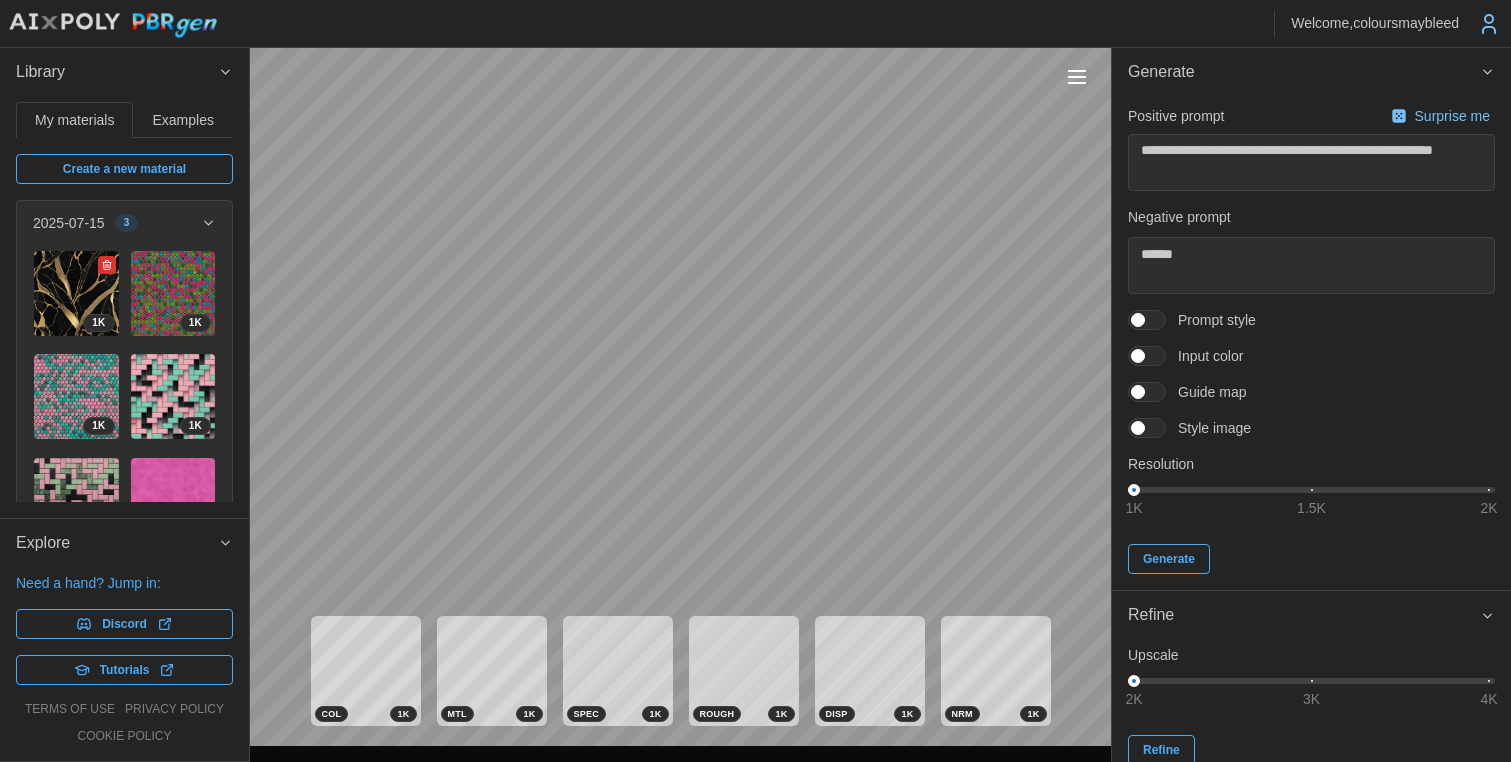 click at bounding box center [76, 293] 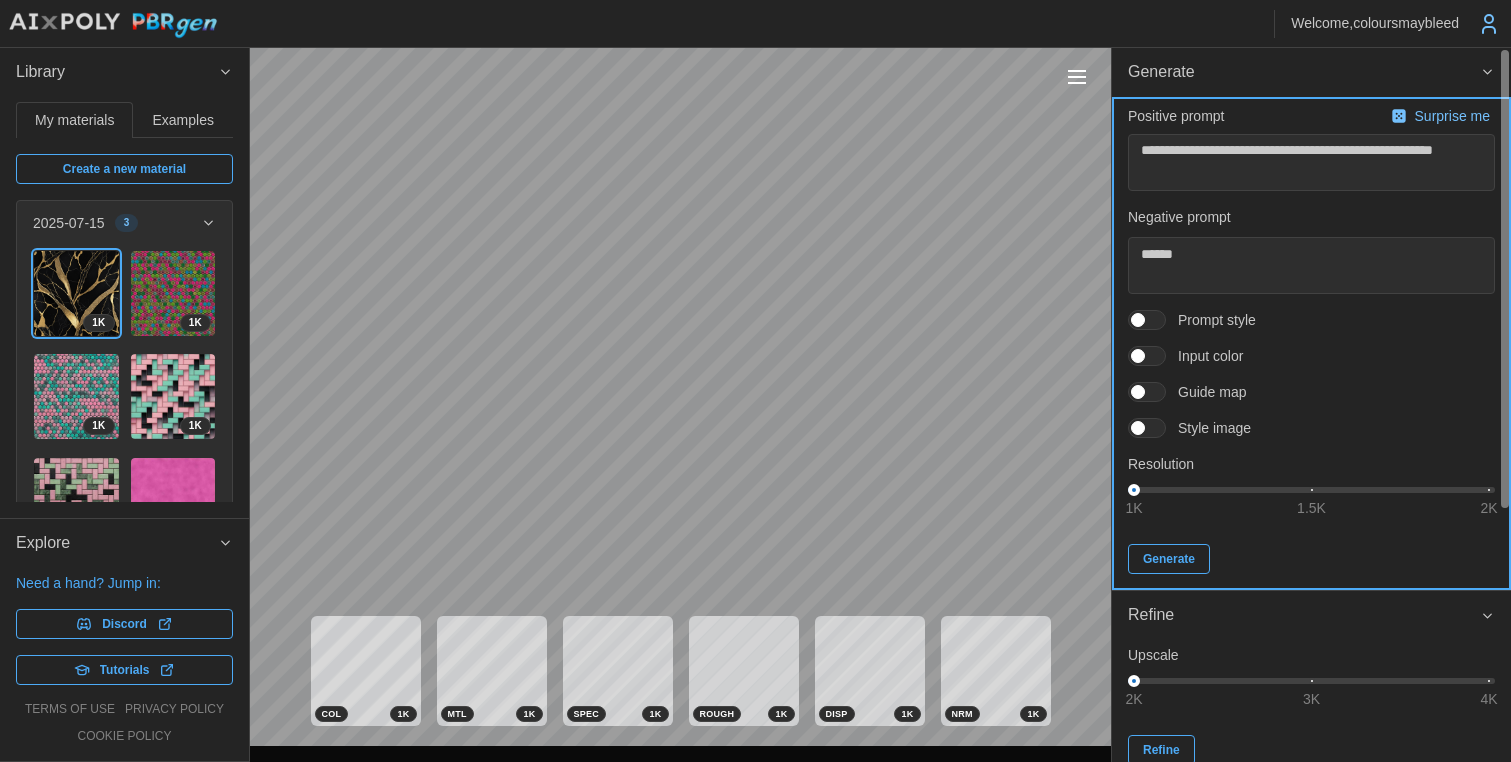 click on "Generate" at bounding box center (1169, 559) 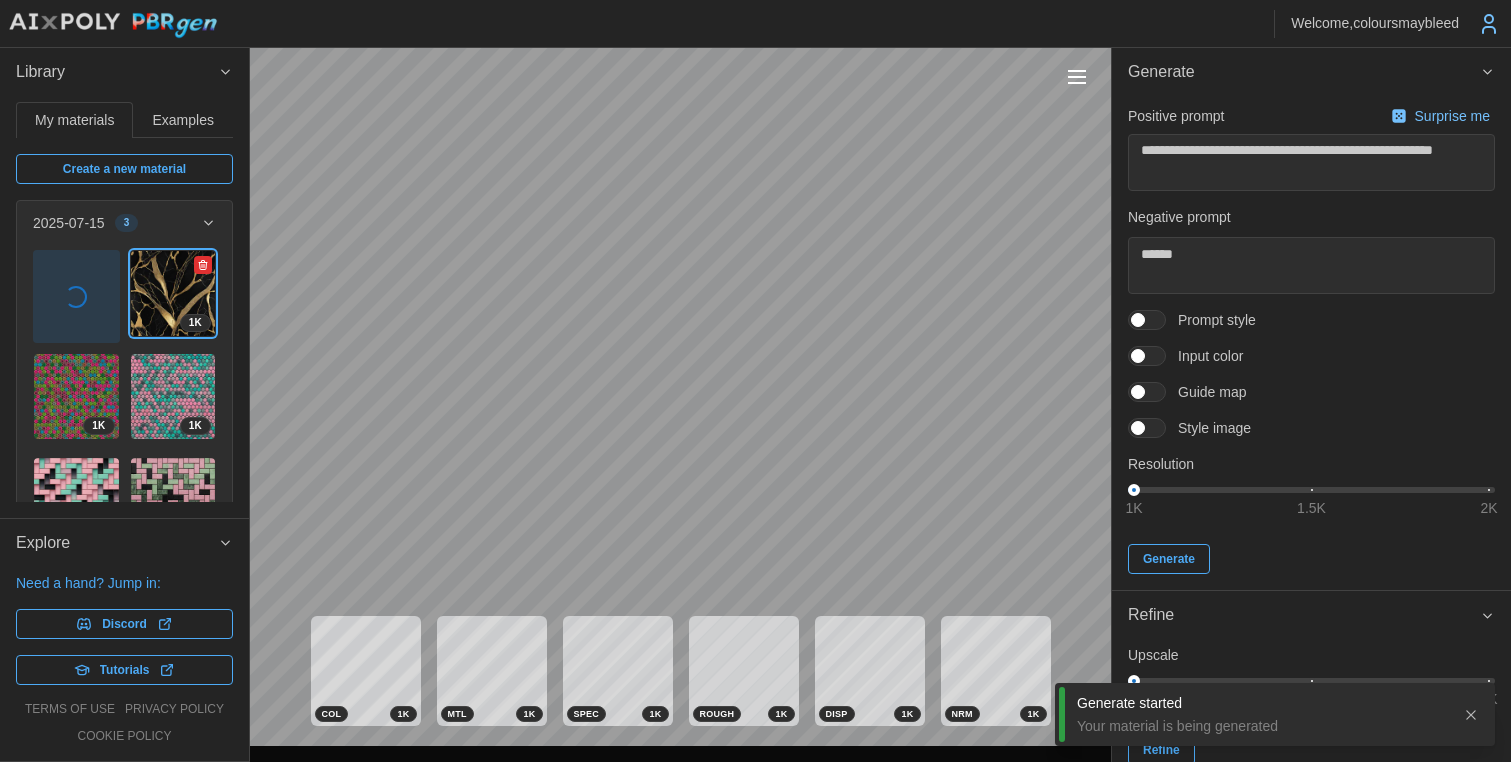 click 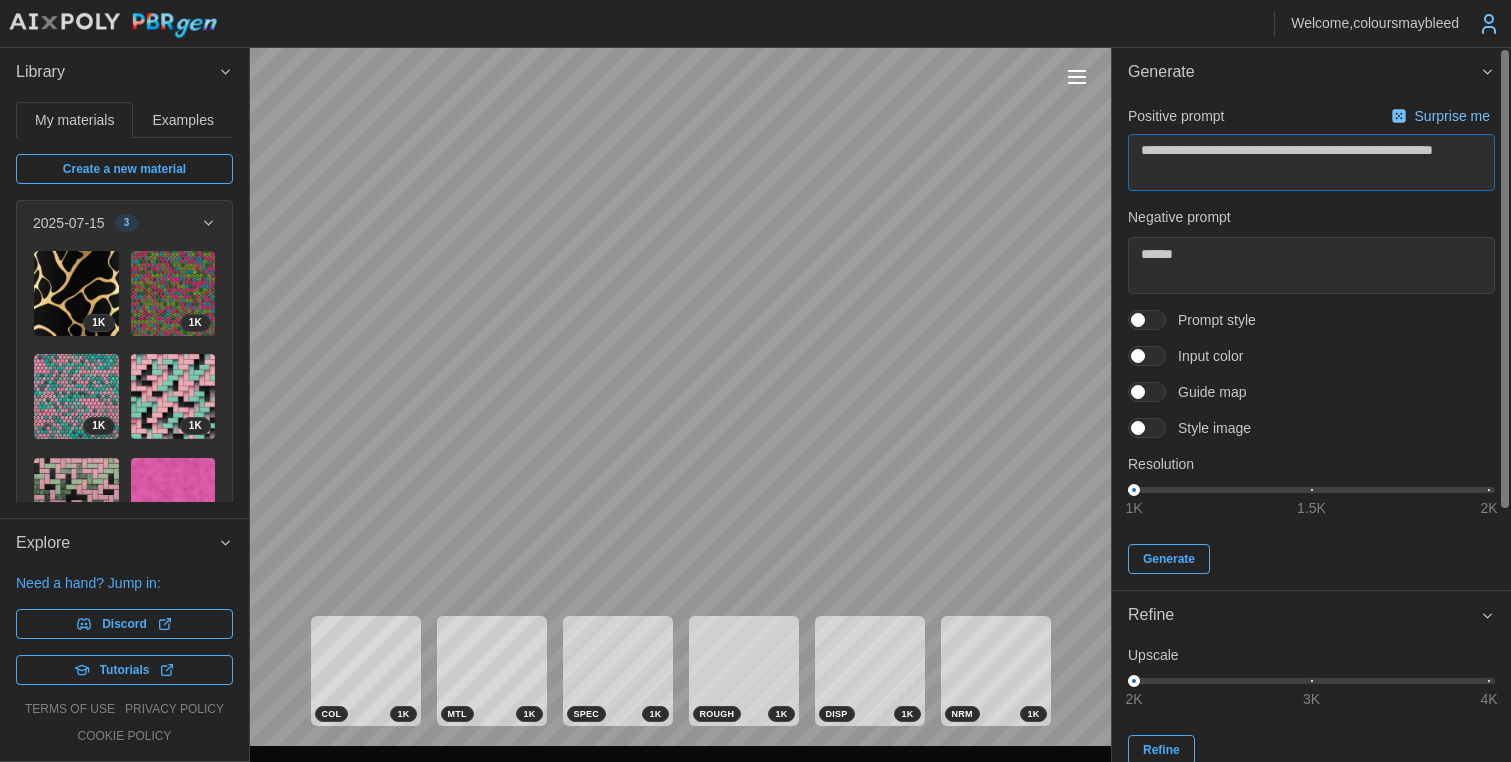 drag, startPoint x: 1211, startPoint y: 172, endPoint x: 1115, endPoint y: 173, distance: 96.00521 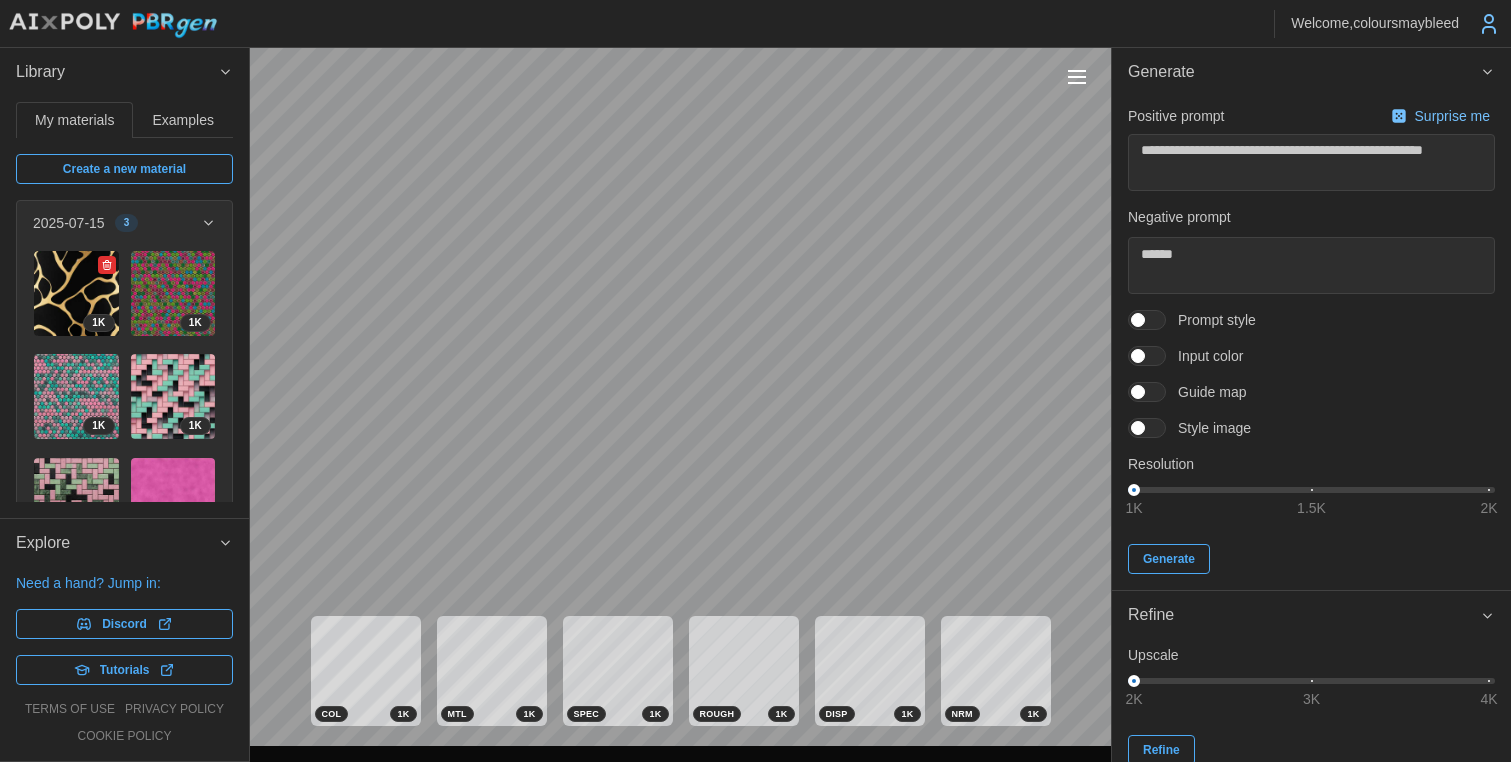 click at bounding box center (76, 293) 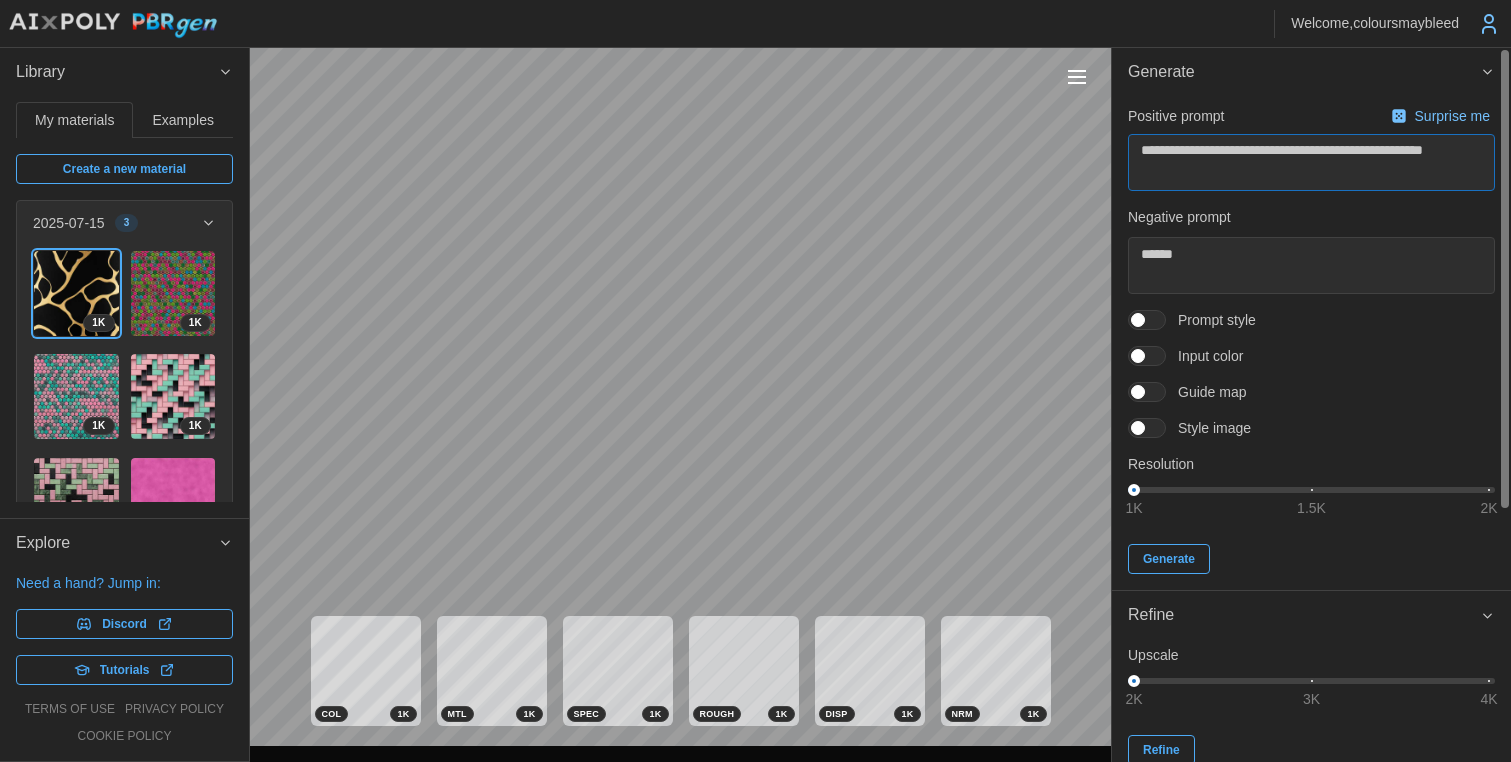 drag, startPoint x: 1201, startPoint y: 151, endPoint x: 1232, endPoint y: 148, distance: 31.144823 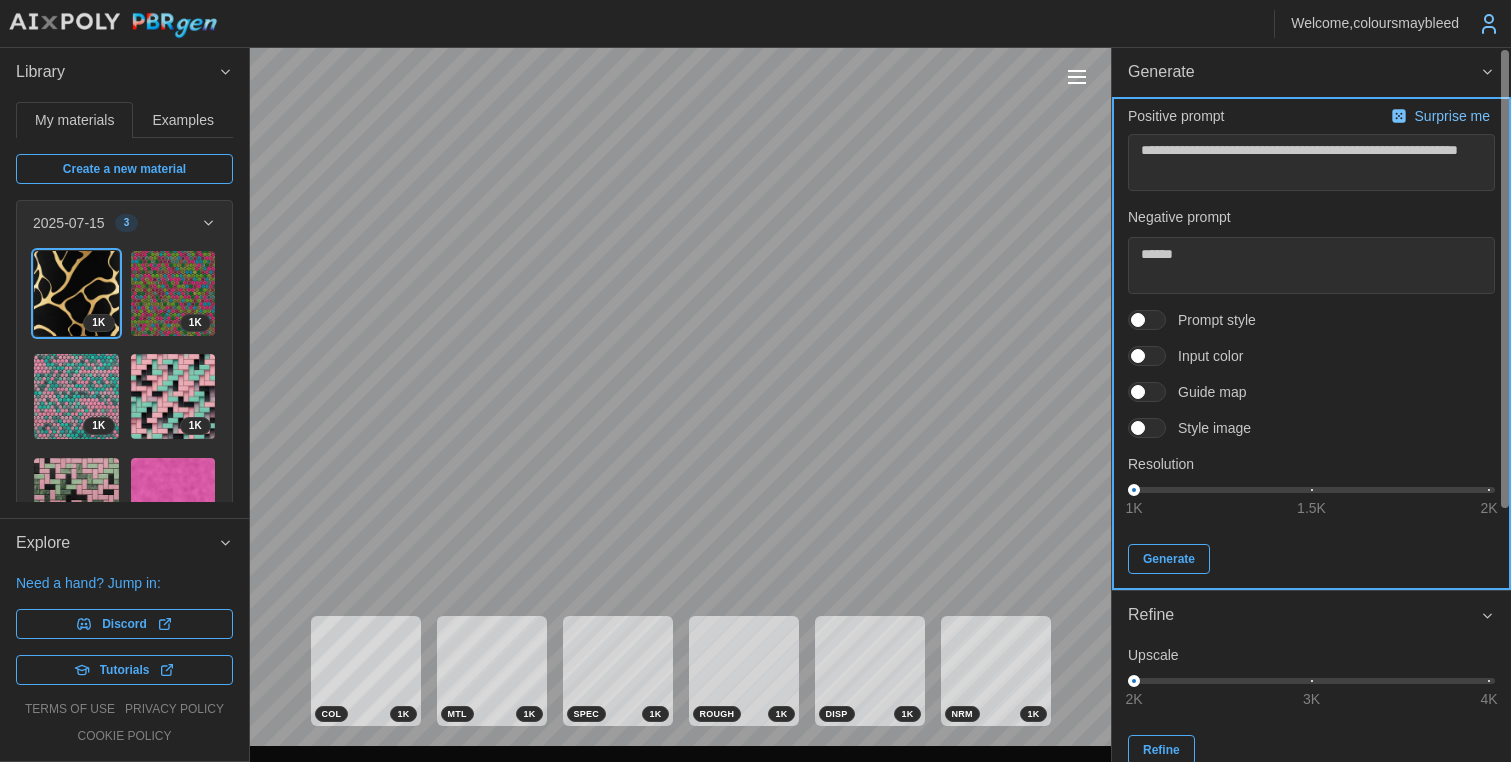 click on "Generate" at bounding box center (1169, 559) 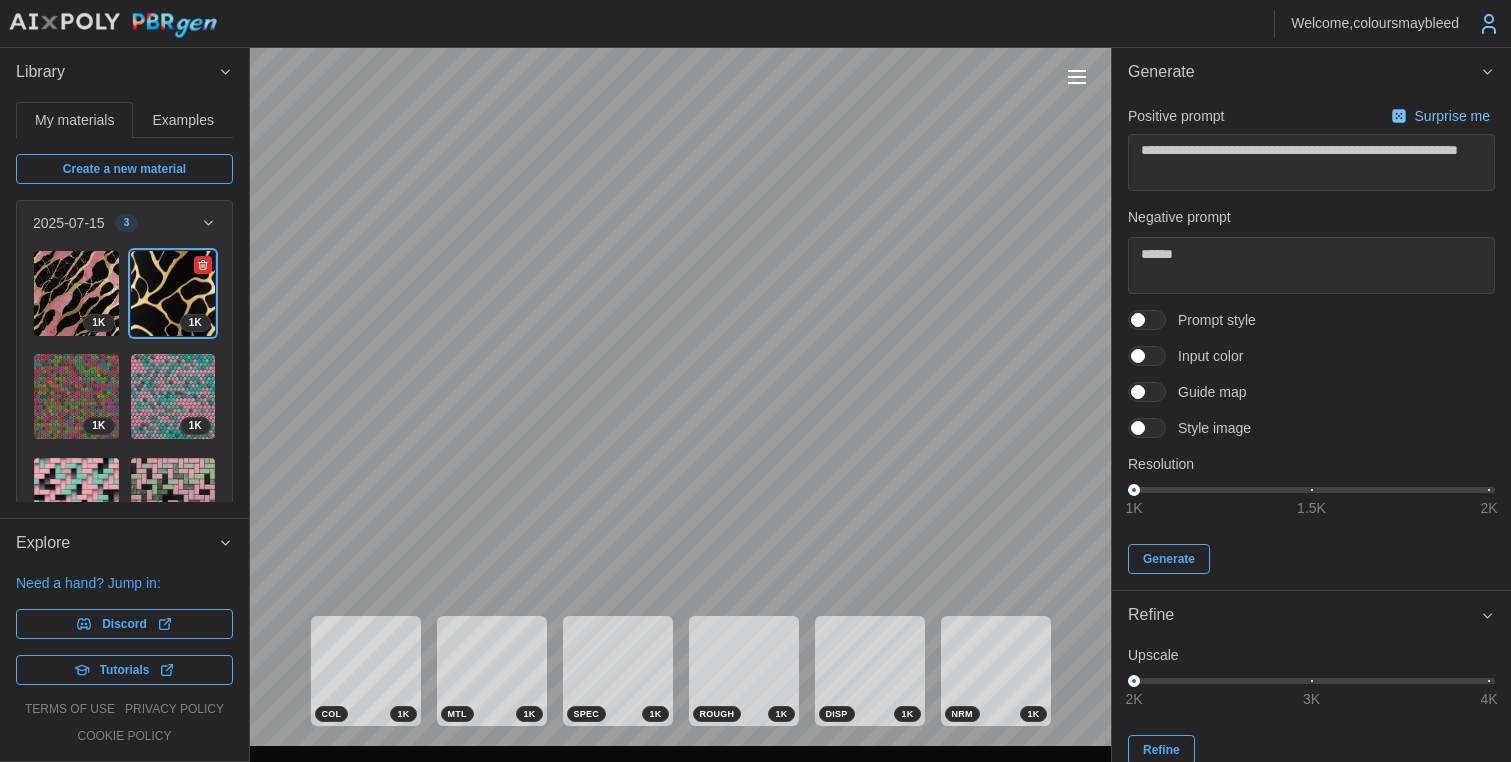 click at bounding box center [203, 265] 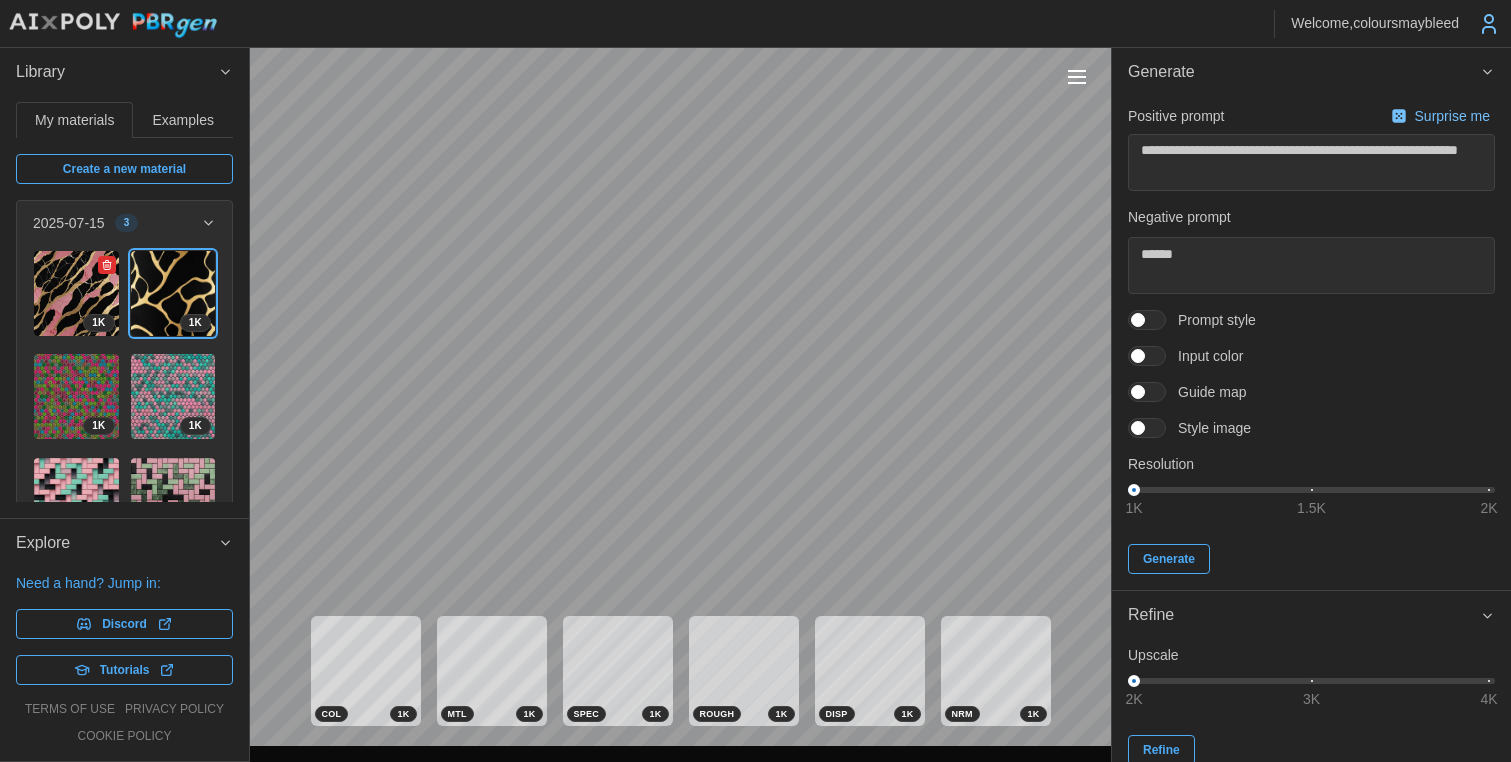 click at bounding box center (76, 293) 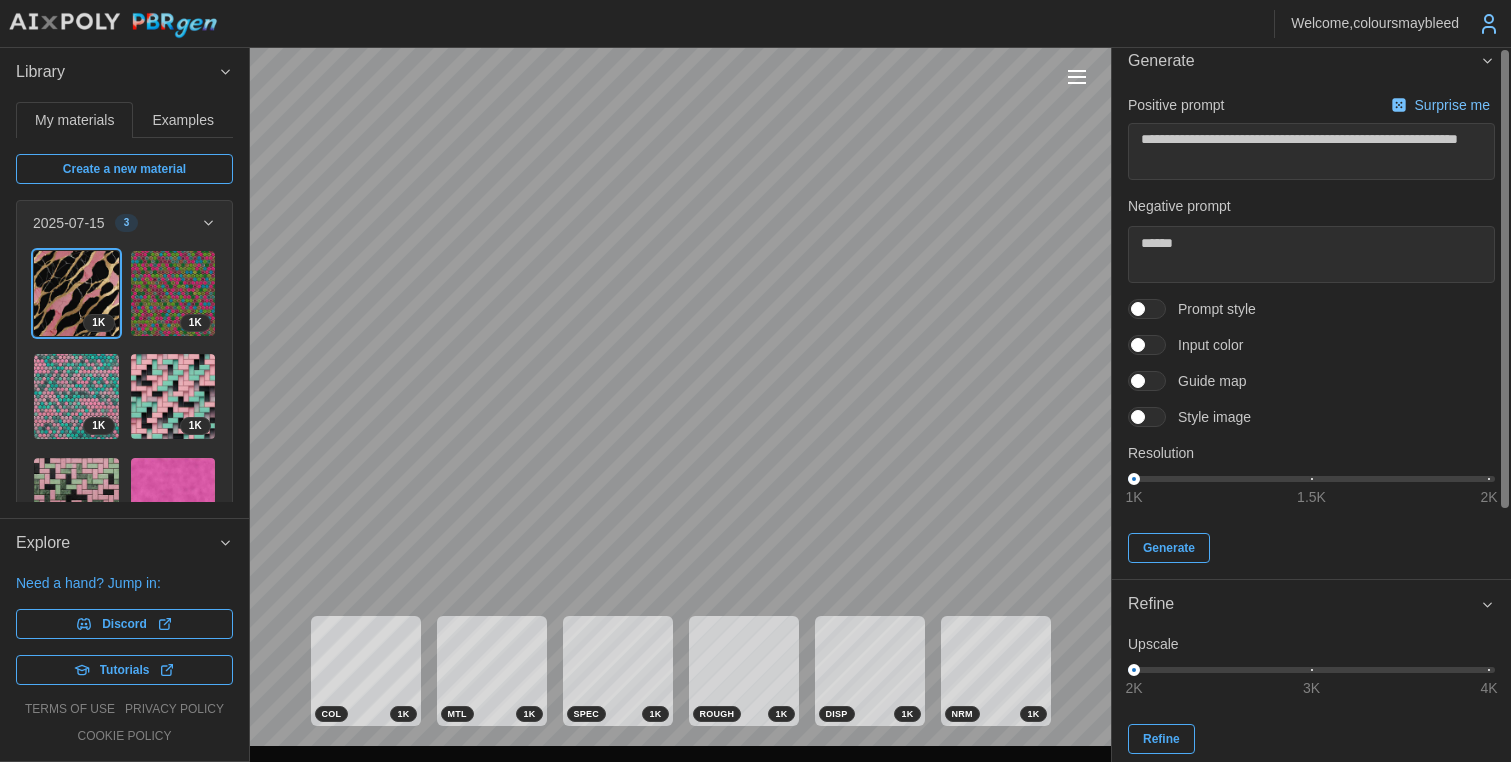 scroll, scrollTop: 0, scrollLeft: 0, axis: both 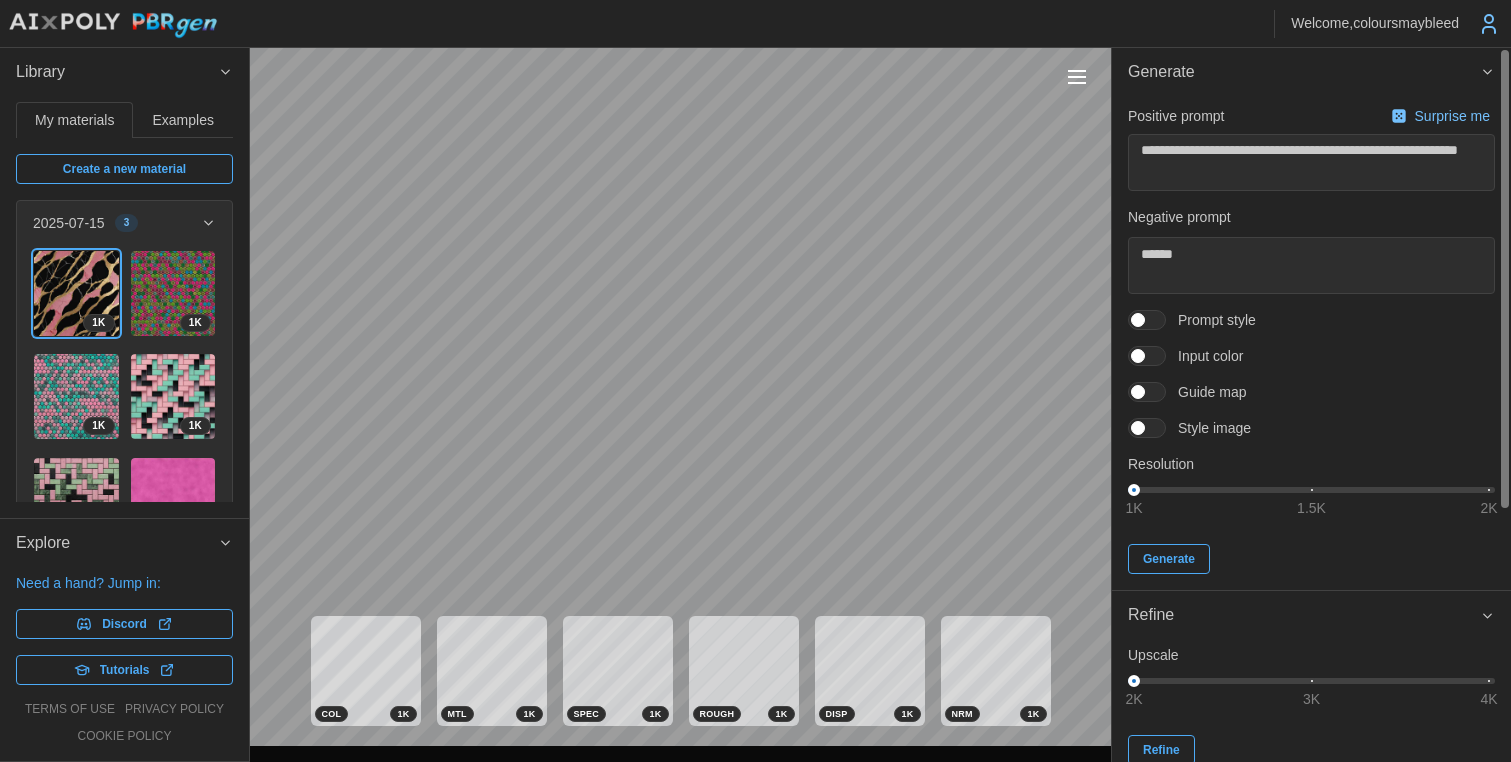 click on "Guide map" at bounding box center (1206, 392) 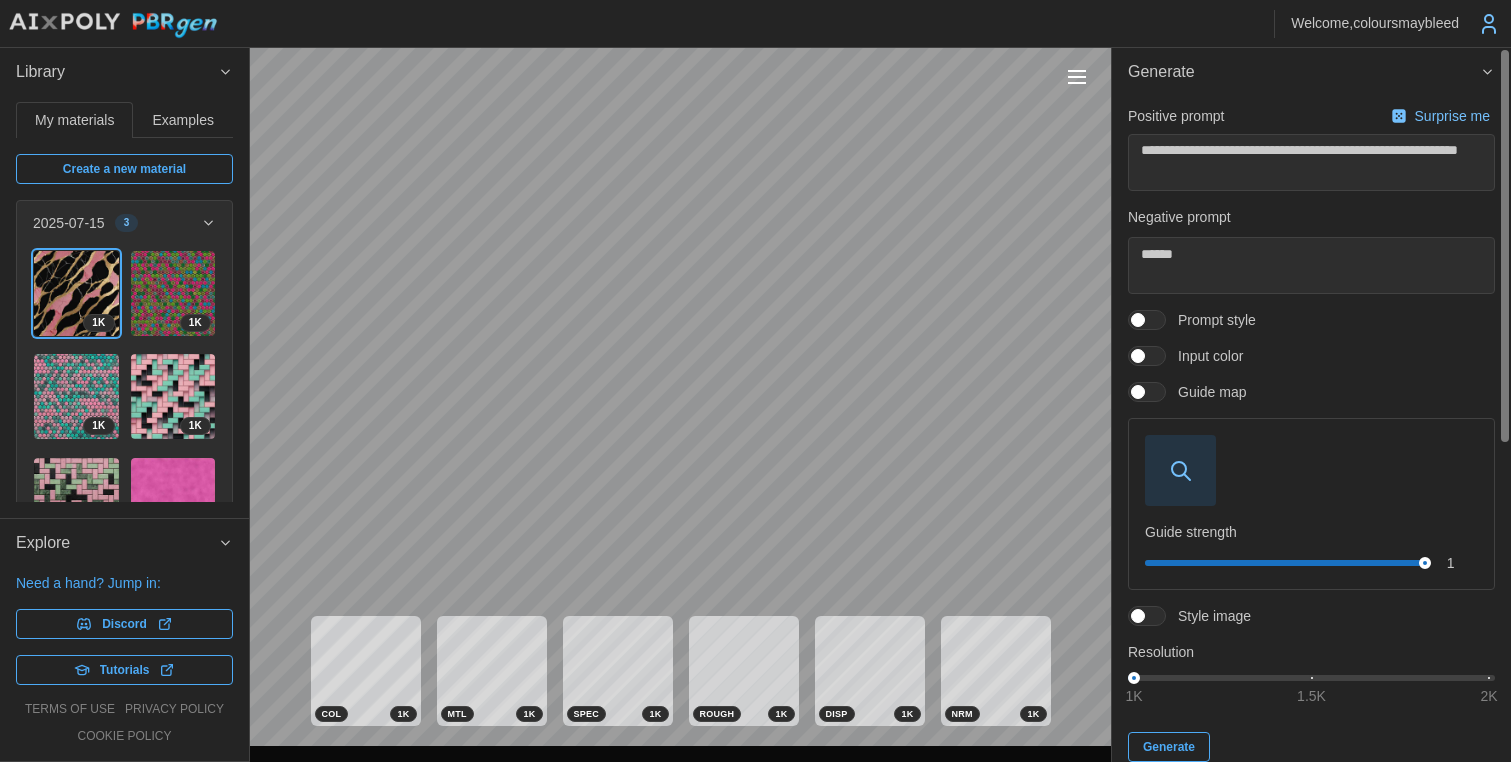 click at bounding box center (1138, 392) 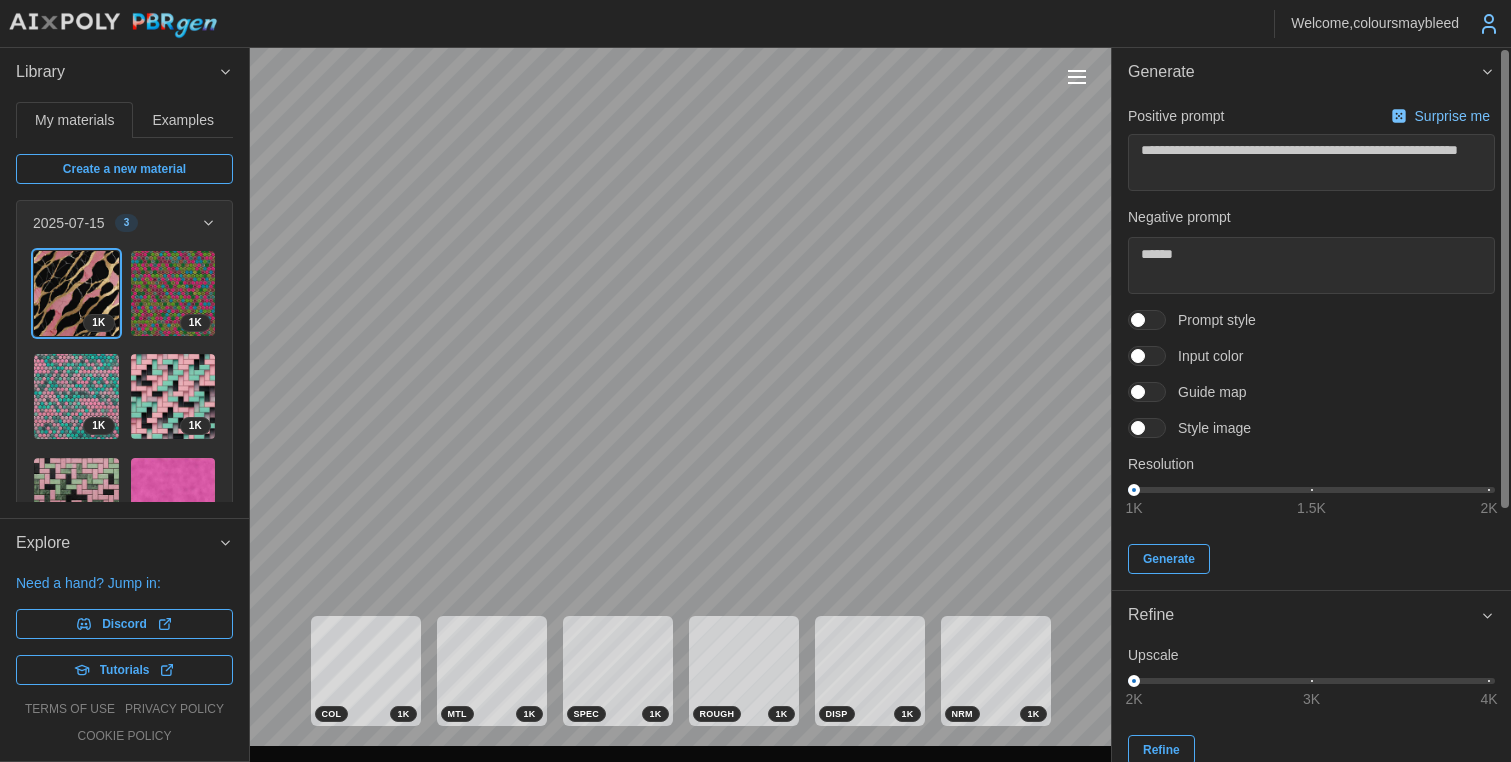 click at bounding box center [1157, 392] 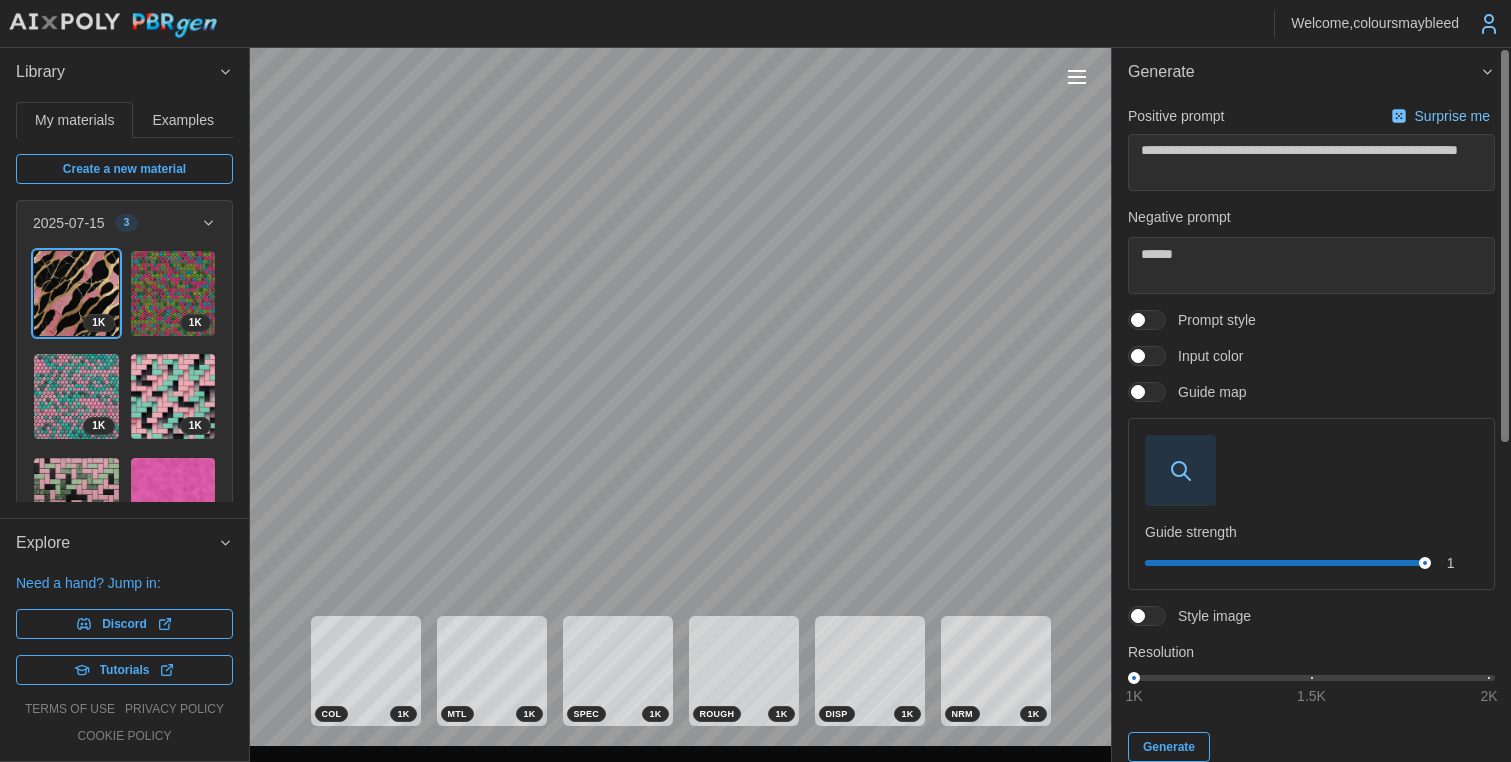 click at bounding box center [1180, 470] 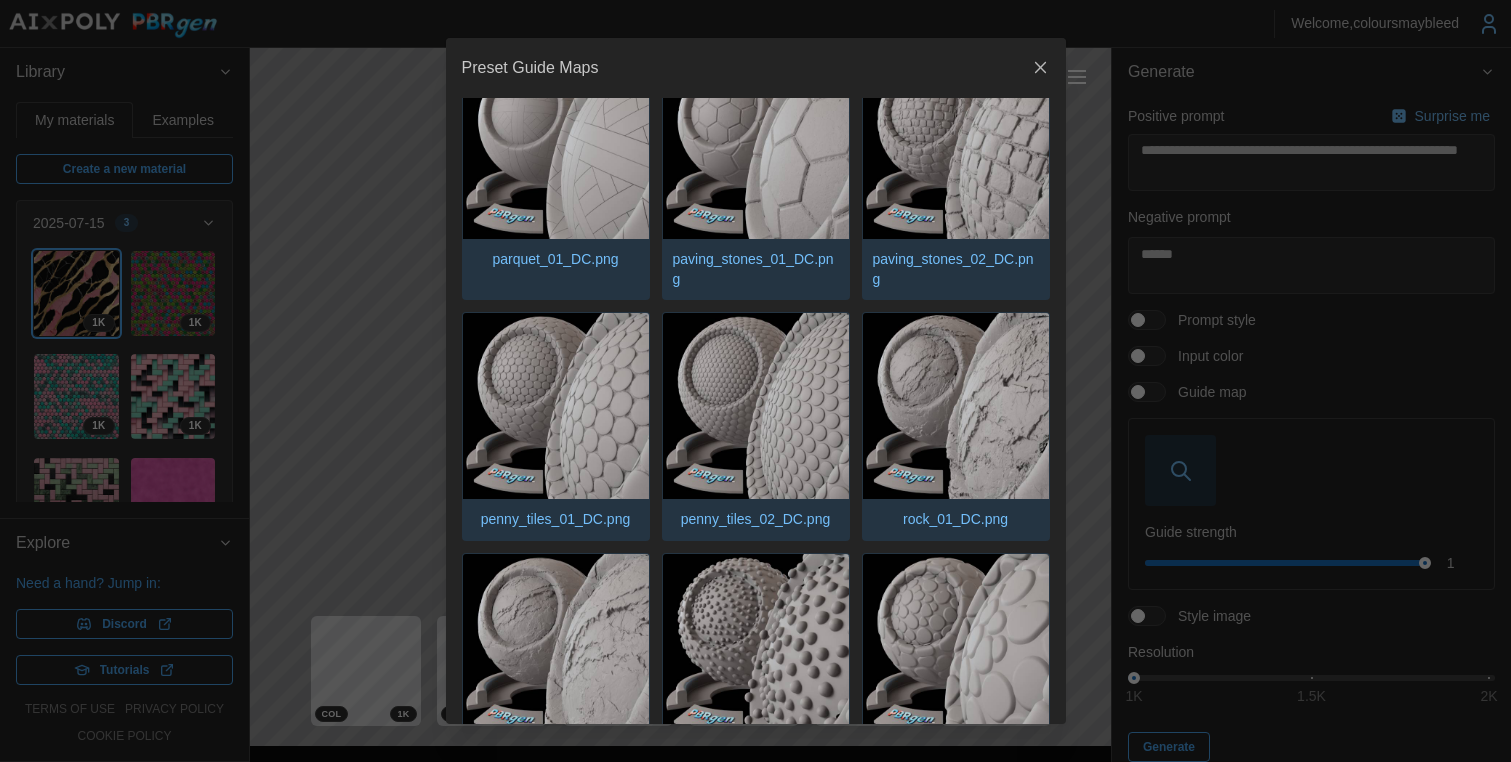 scroll, scrollTop: 1320, scrollLeft: 0, axis: vertical 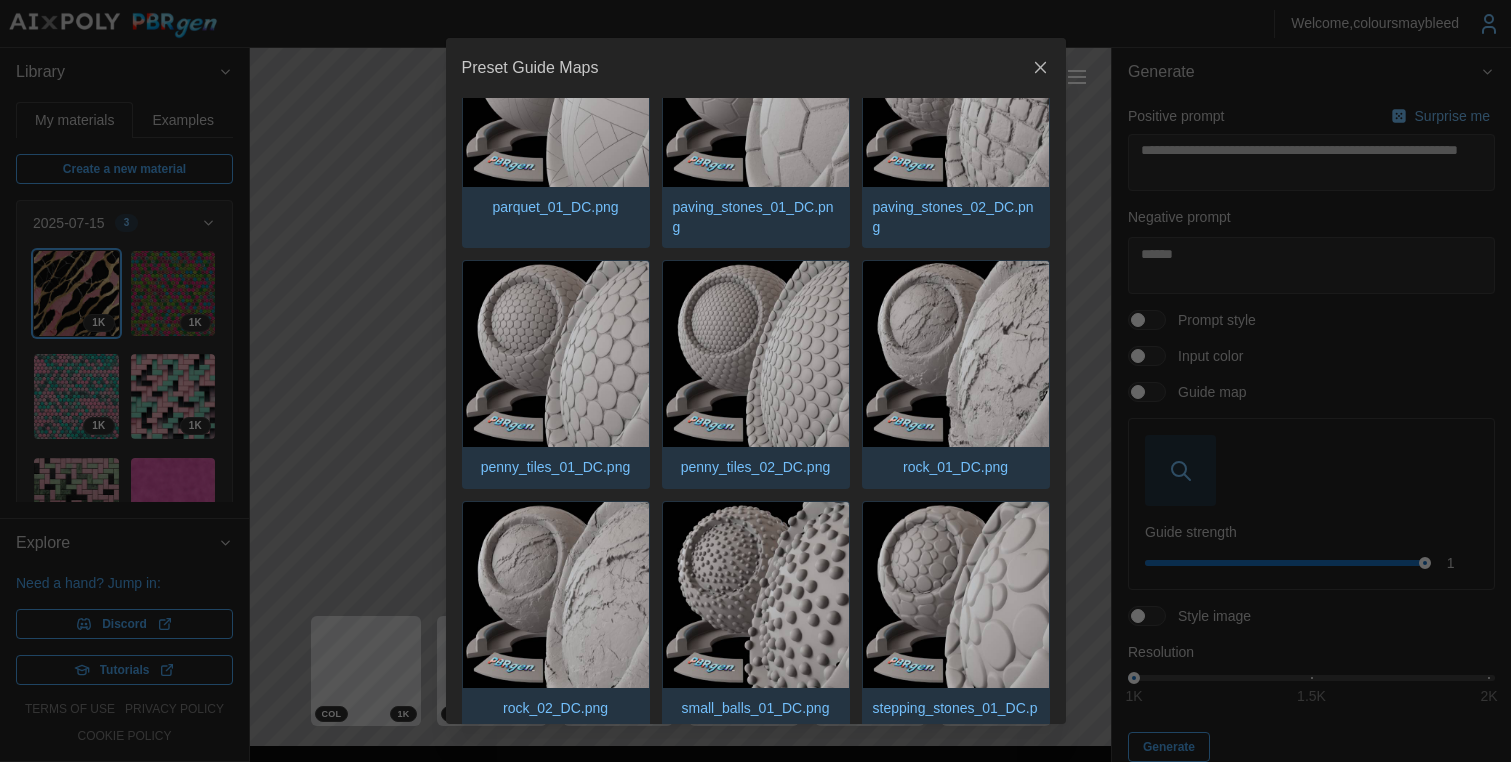 click at bounding box center [756, 595] 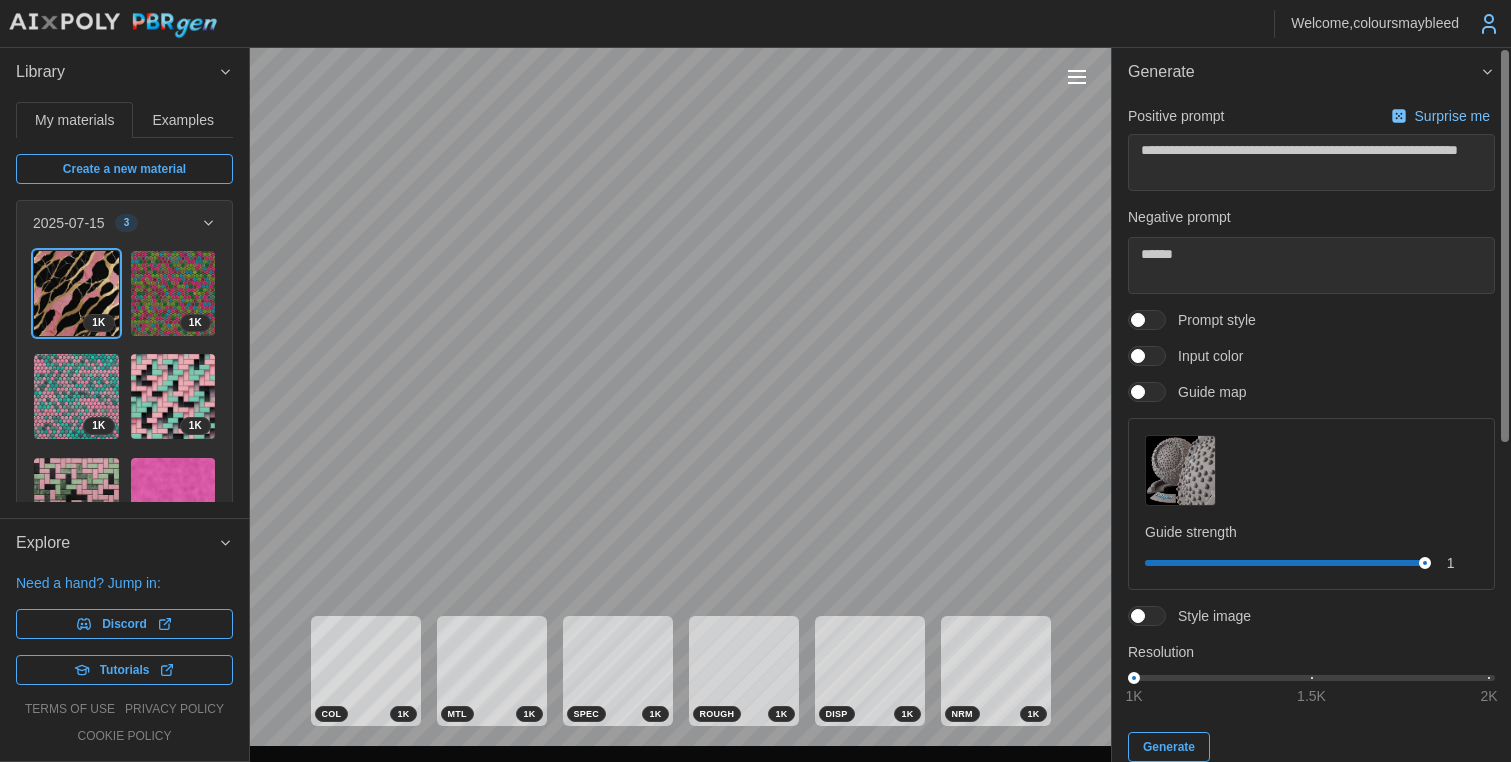 click at bounding box center [1180, 470] 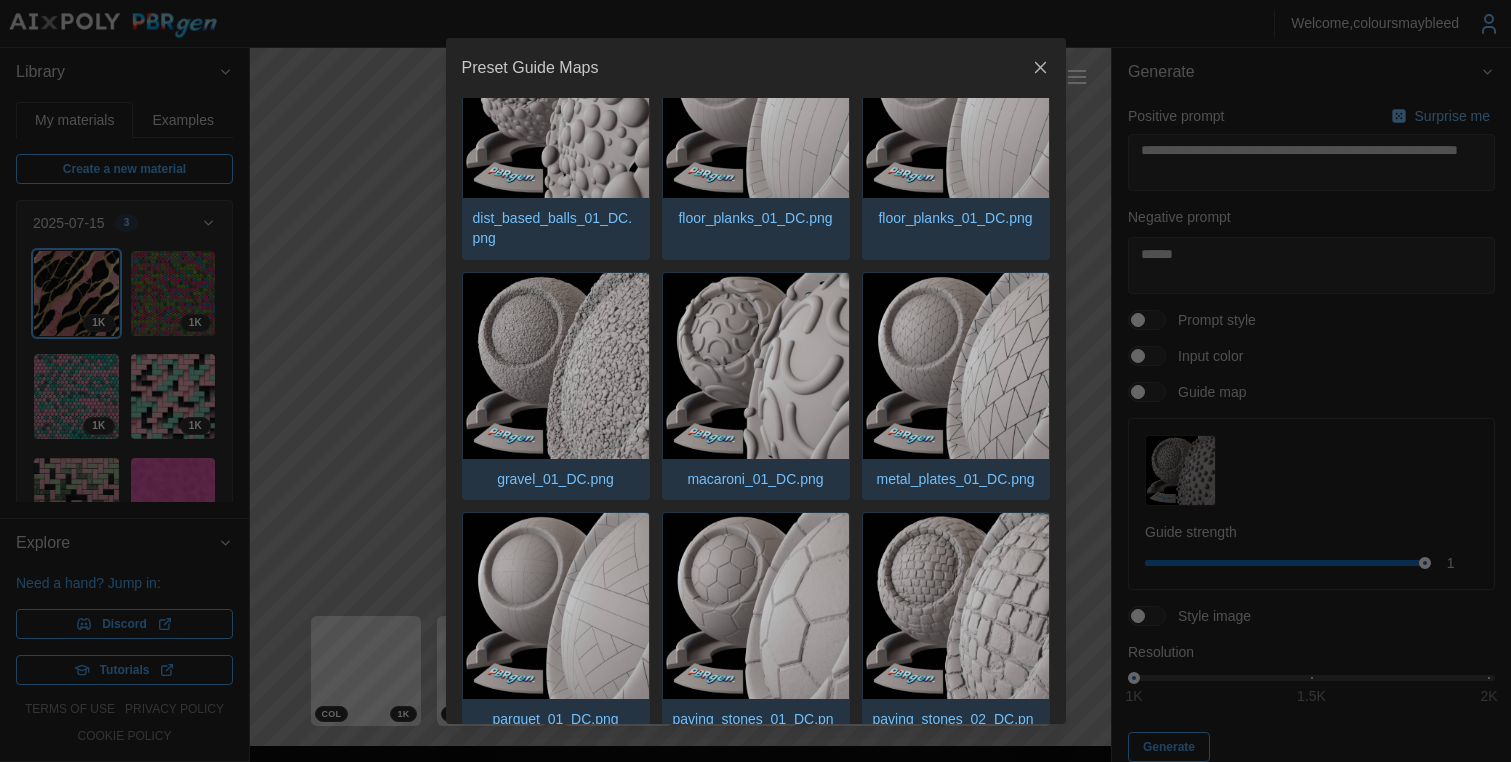 scroll, scrollTop: 986, scrollLeft: 0, axis: vertical 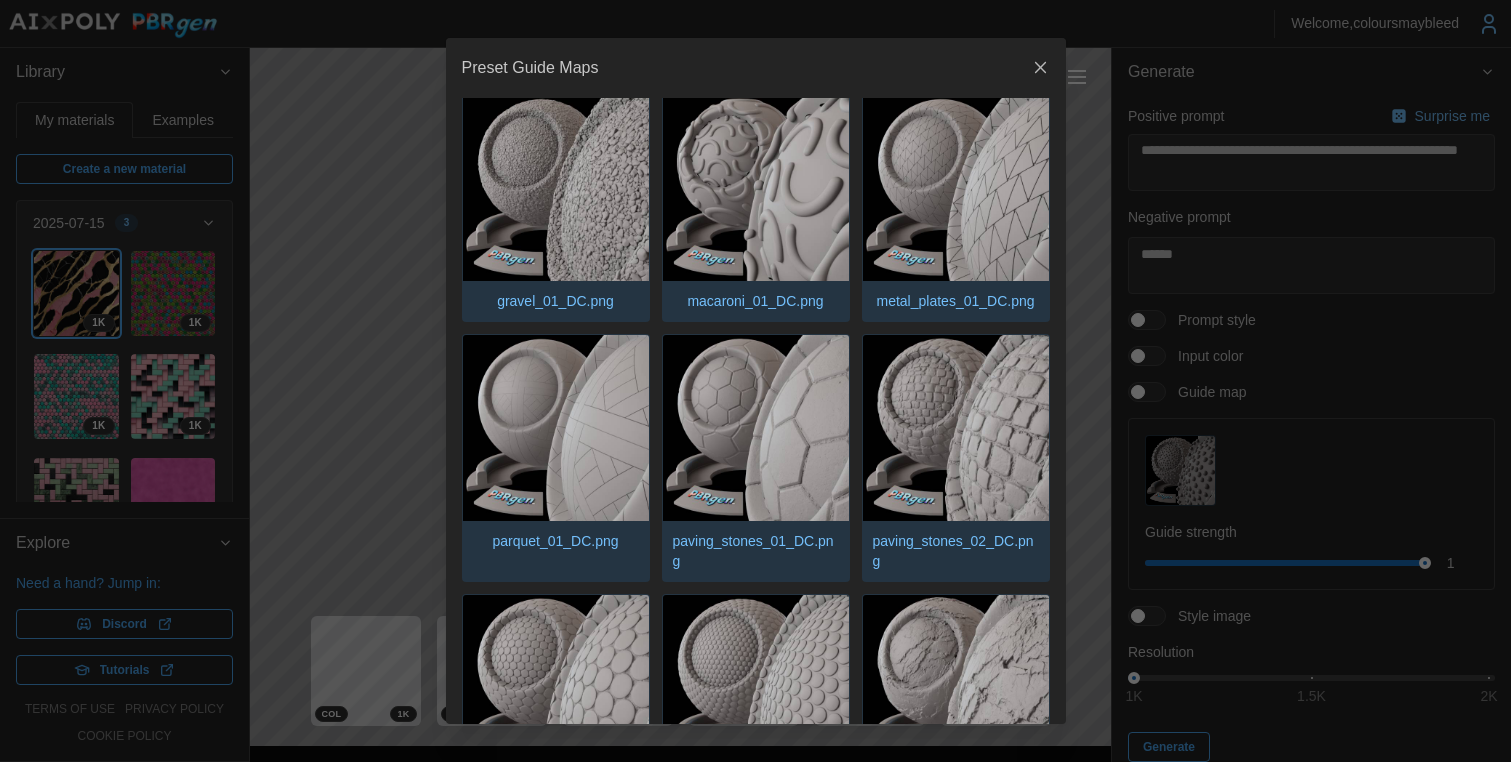 click at bounding box center (756, 428) 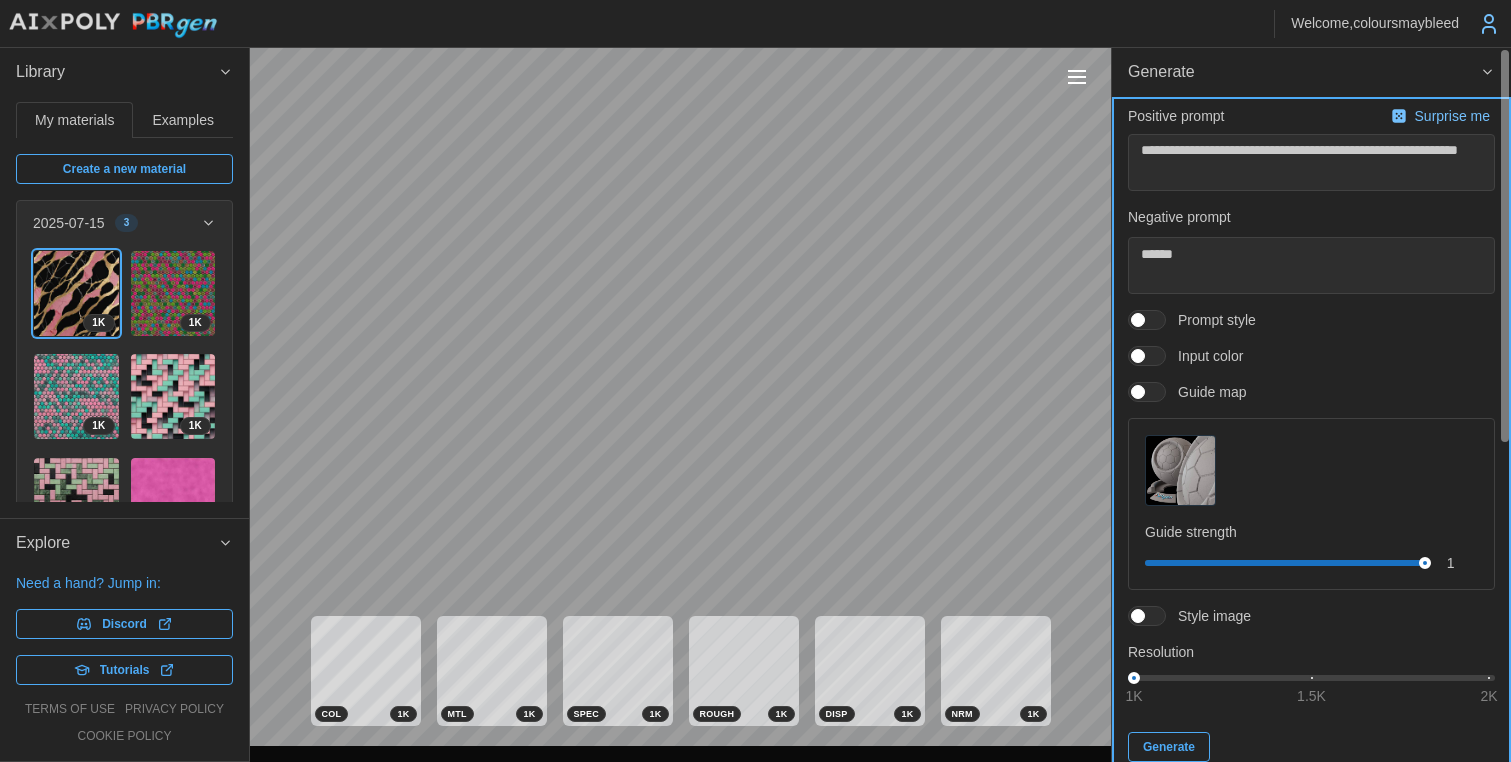 click on "Generate" at bounding box center (1169, 747) 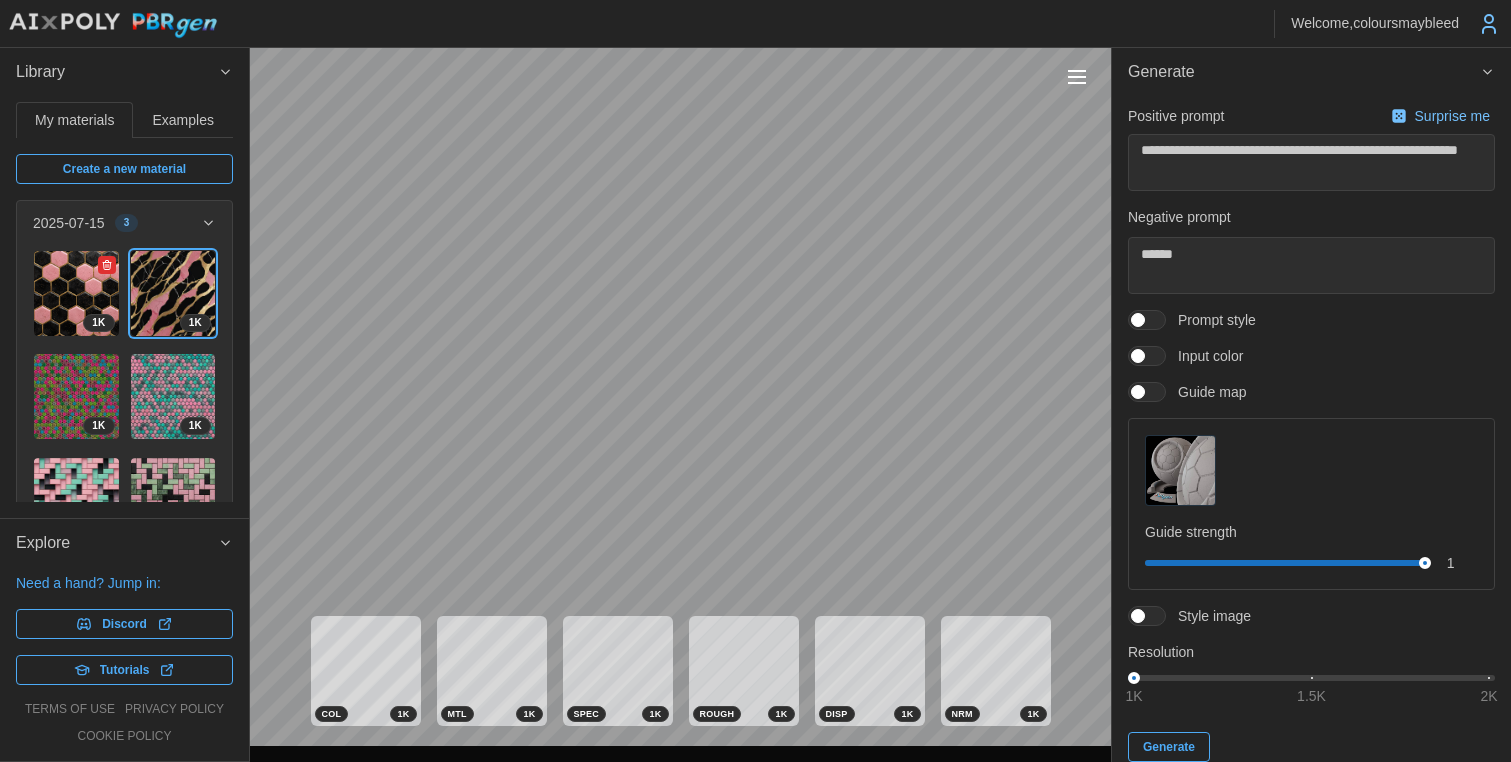 click at bounding box center (76, 293) 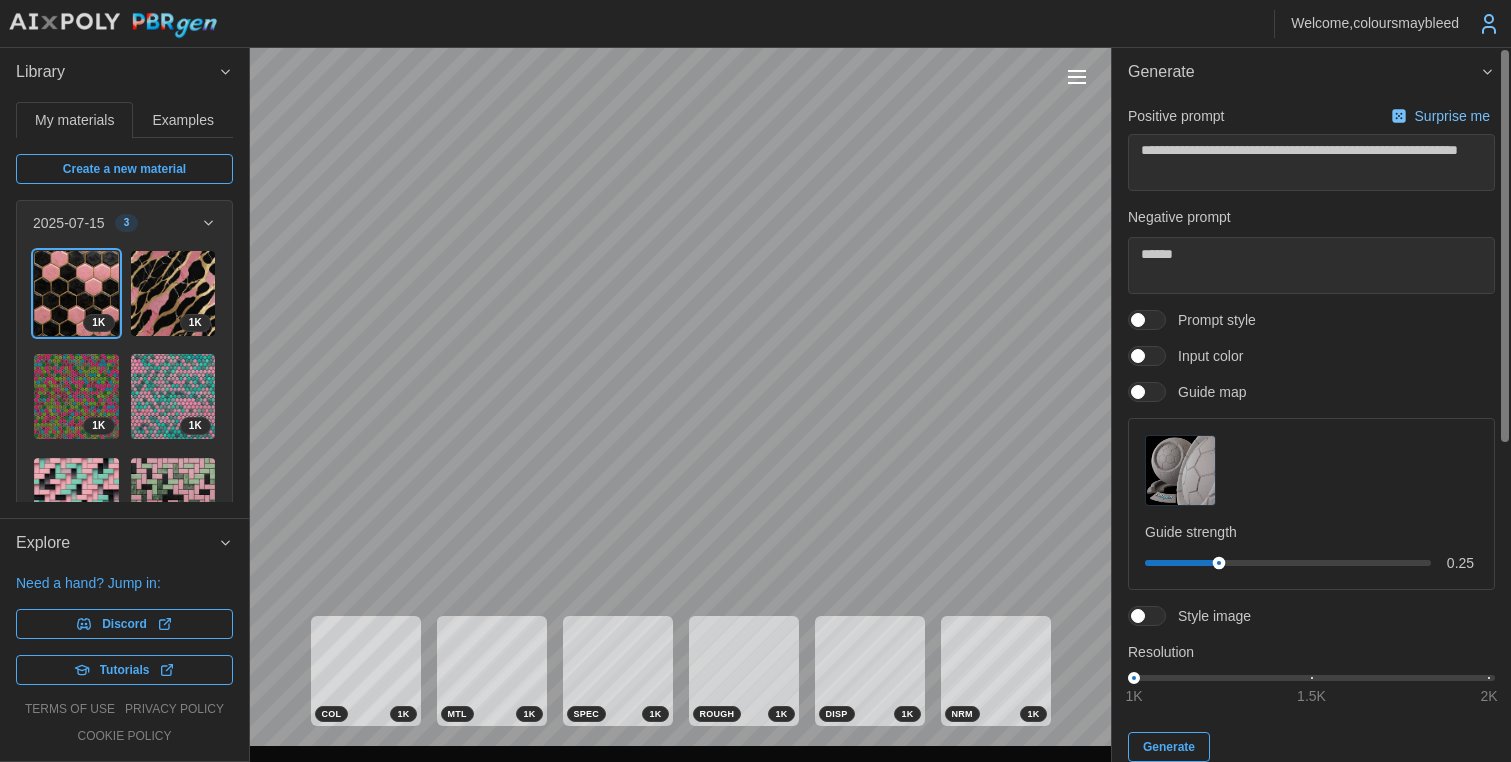 drag, startPoint x: 1292, startPoint y: 561, endPoint x: 1219, endPoint y: 562, distance: 73.00685 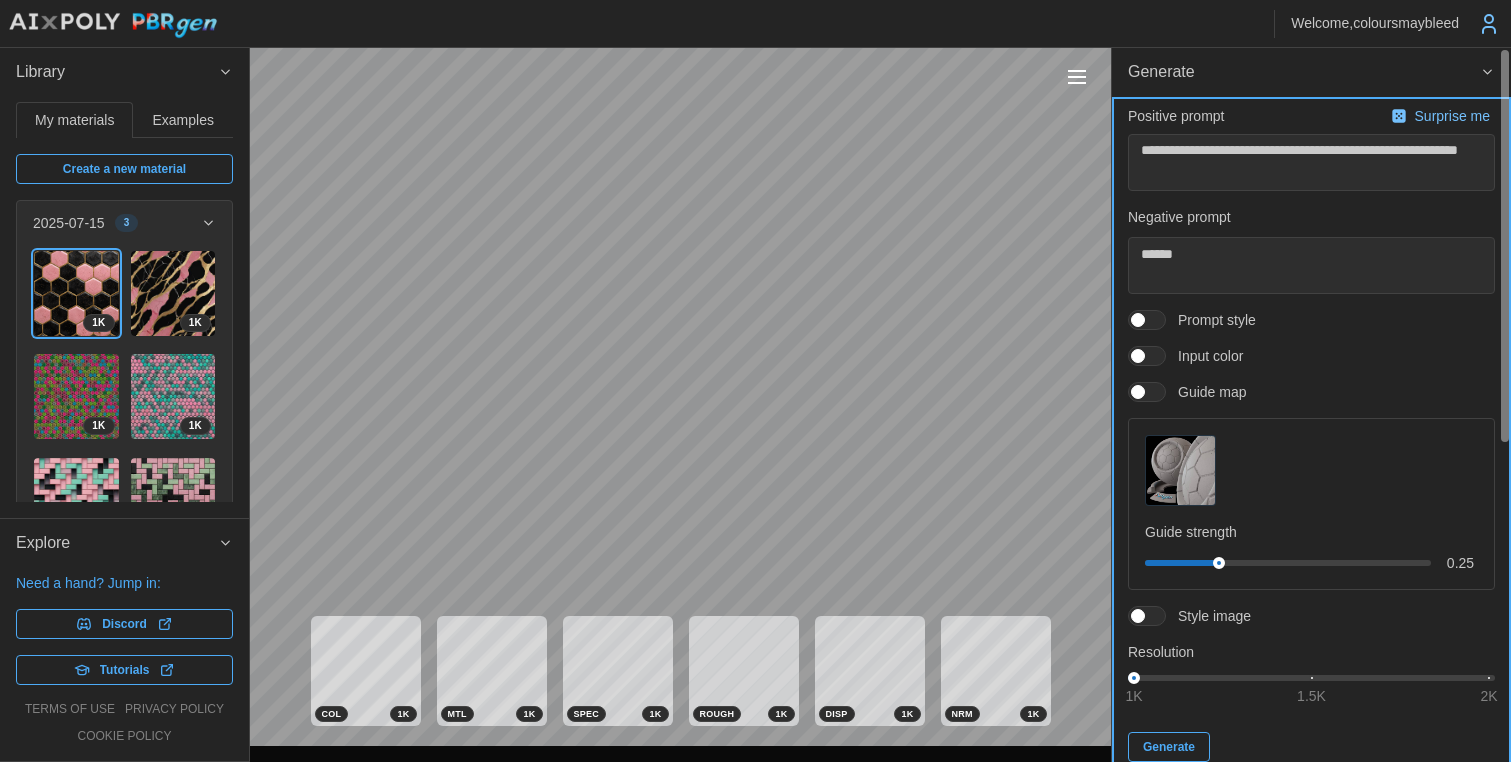 click on "Generate" at bounding box center [1169, 747] 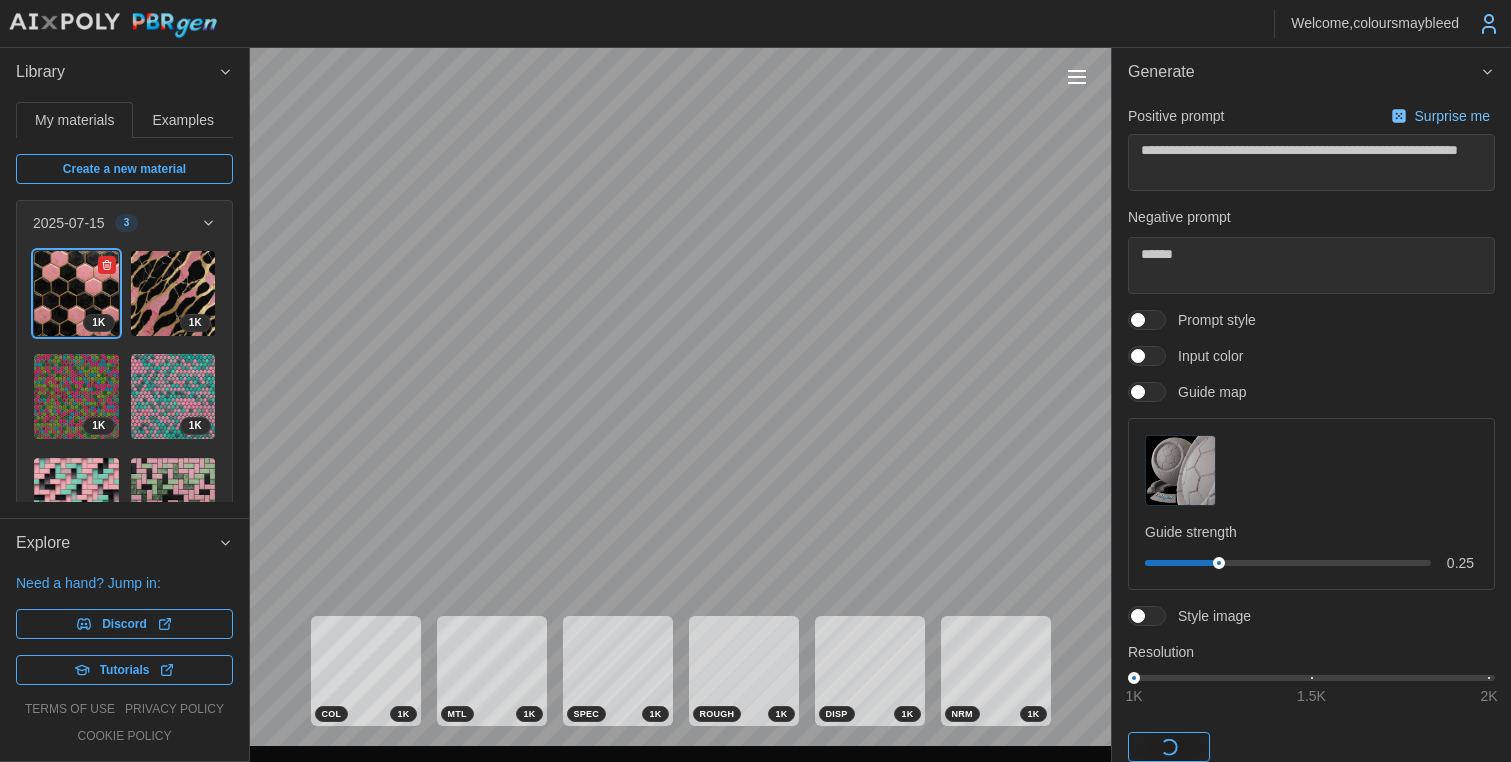 click 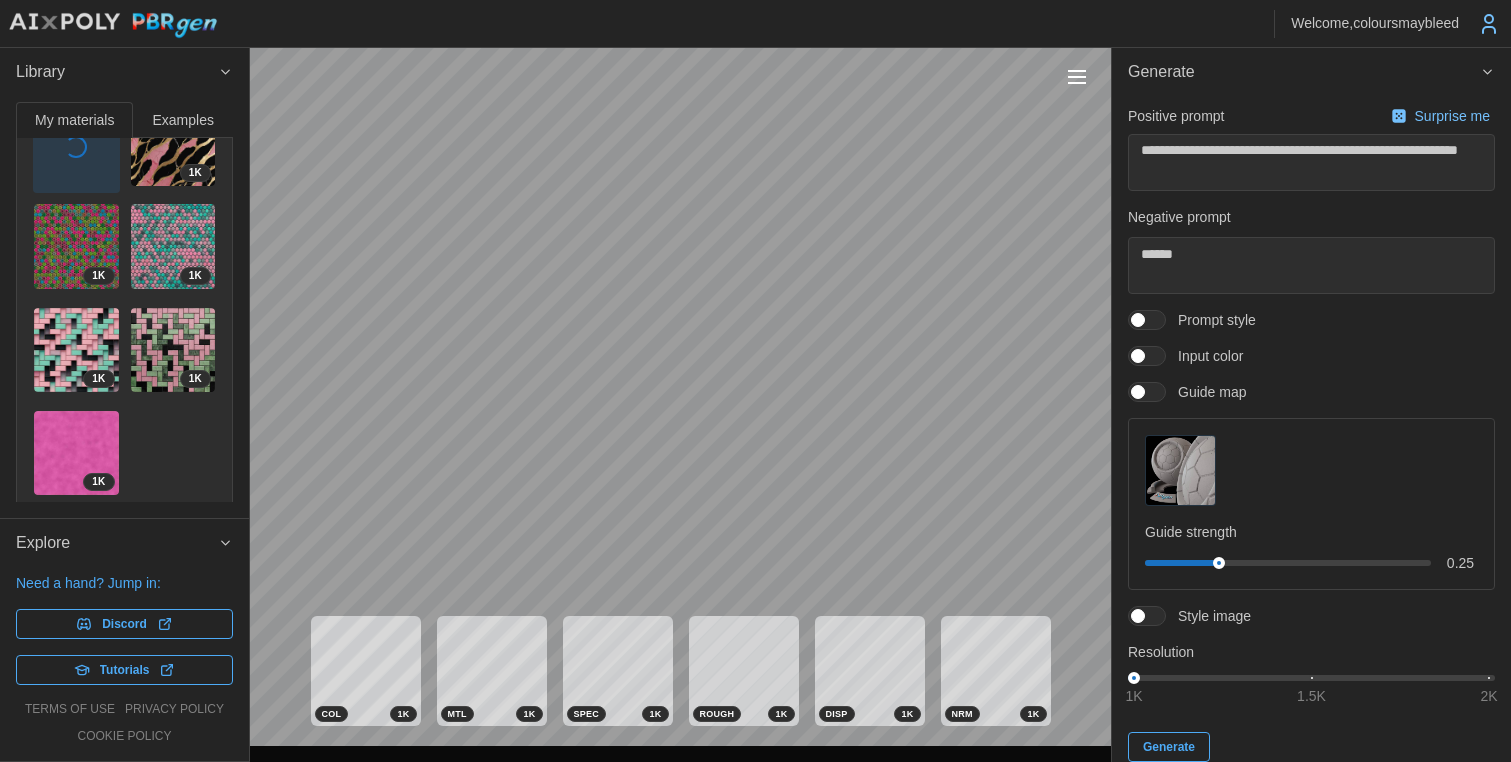 scroll, scrollTop: 0, scrollLeft: 0, axis: both 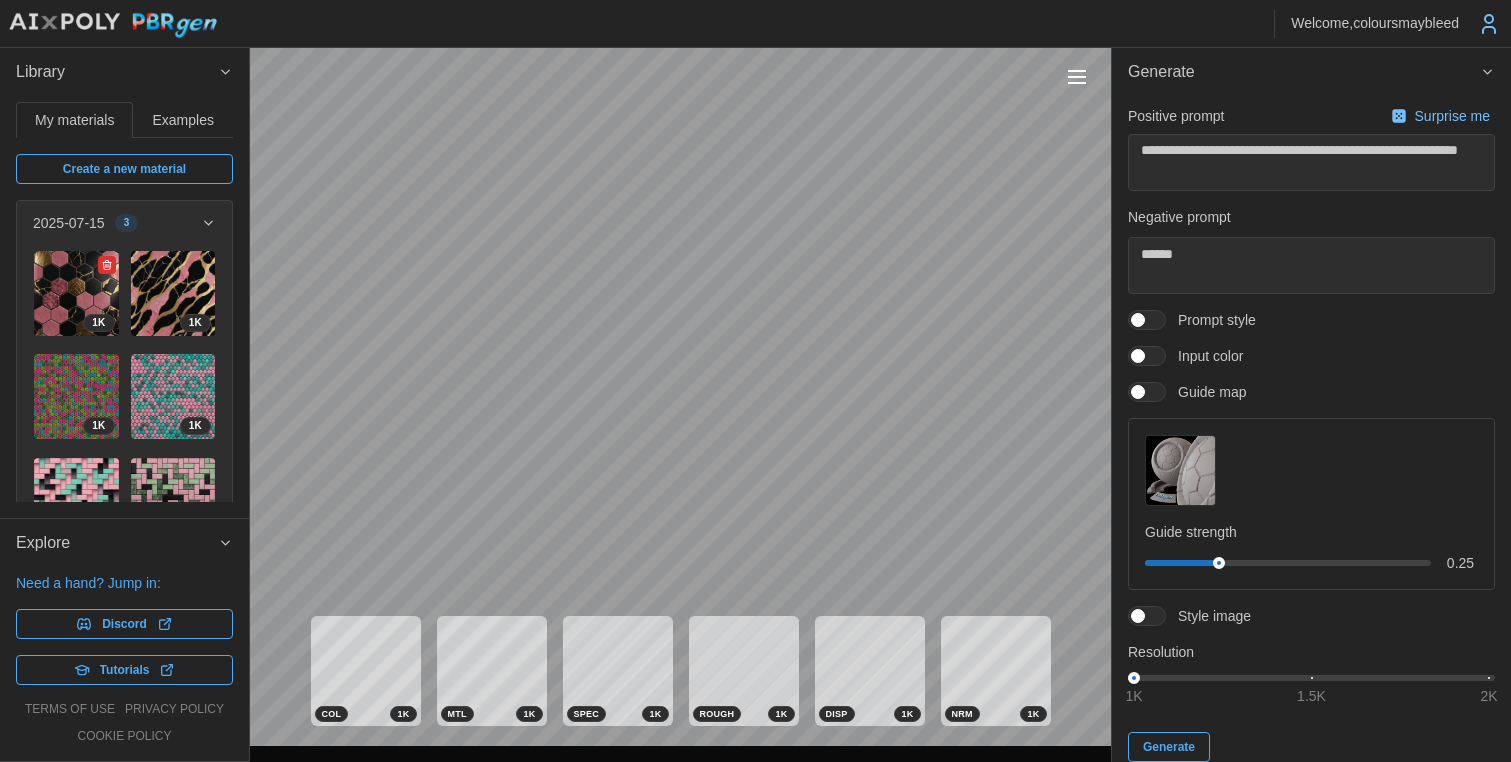 click at bounding box center [76, 293] 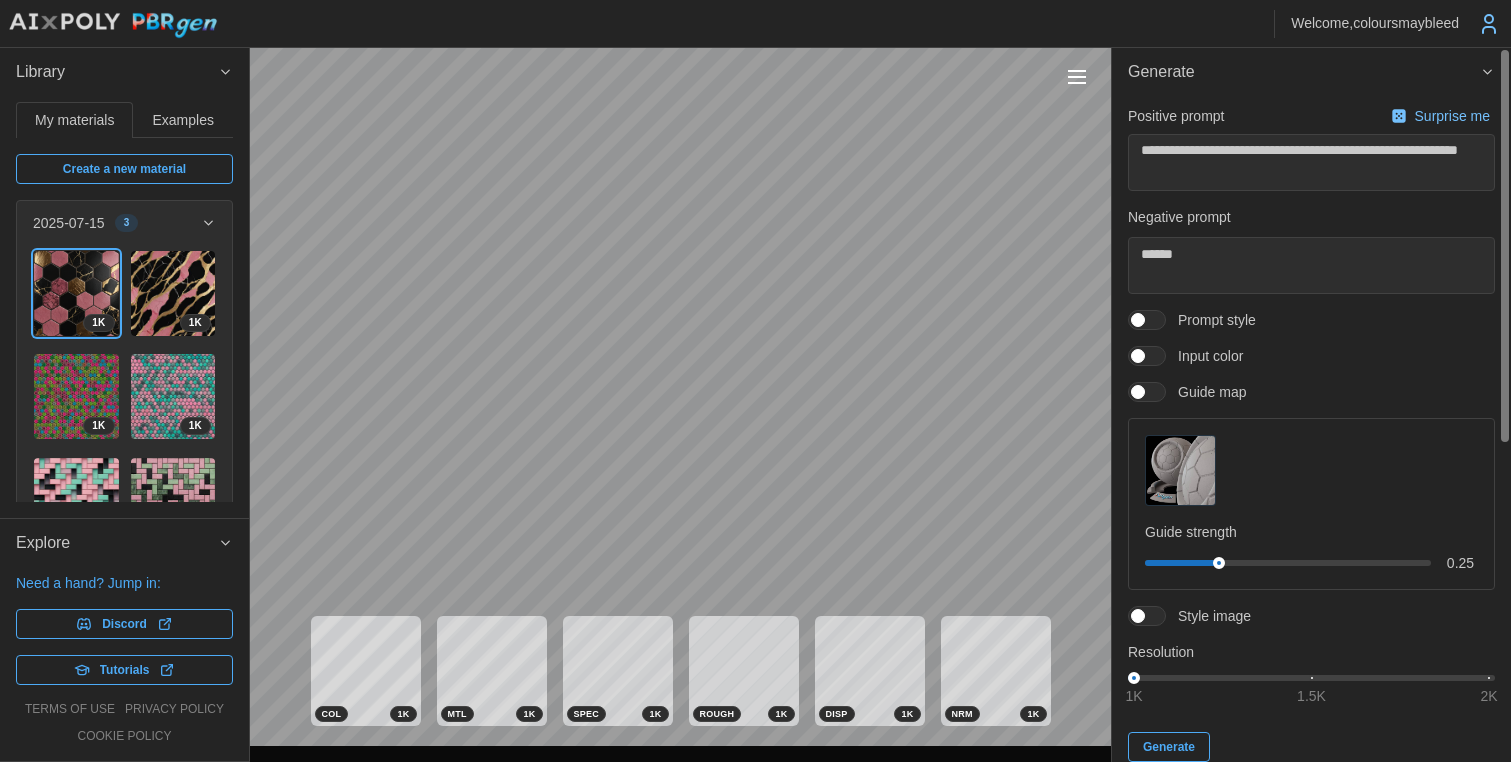 click at bounding box center (1138, 392) 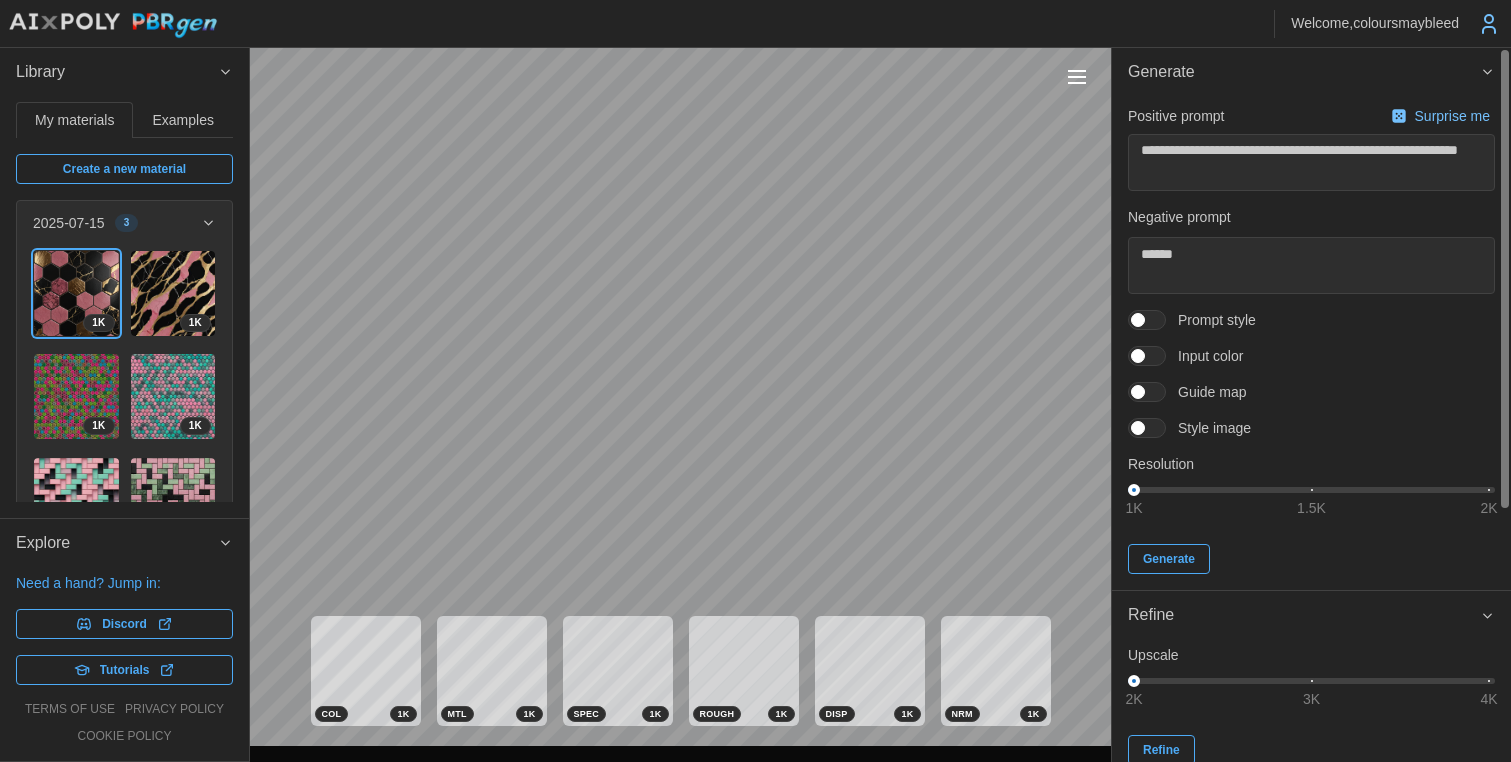 click on "Surprise me" at bounding box center [1454, 116] 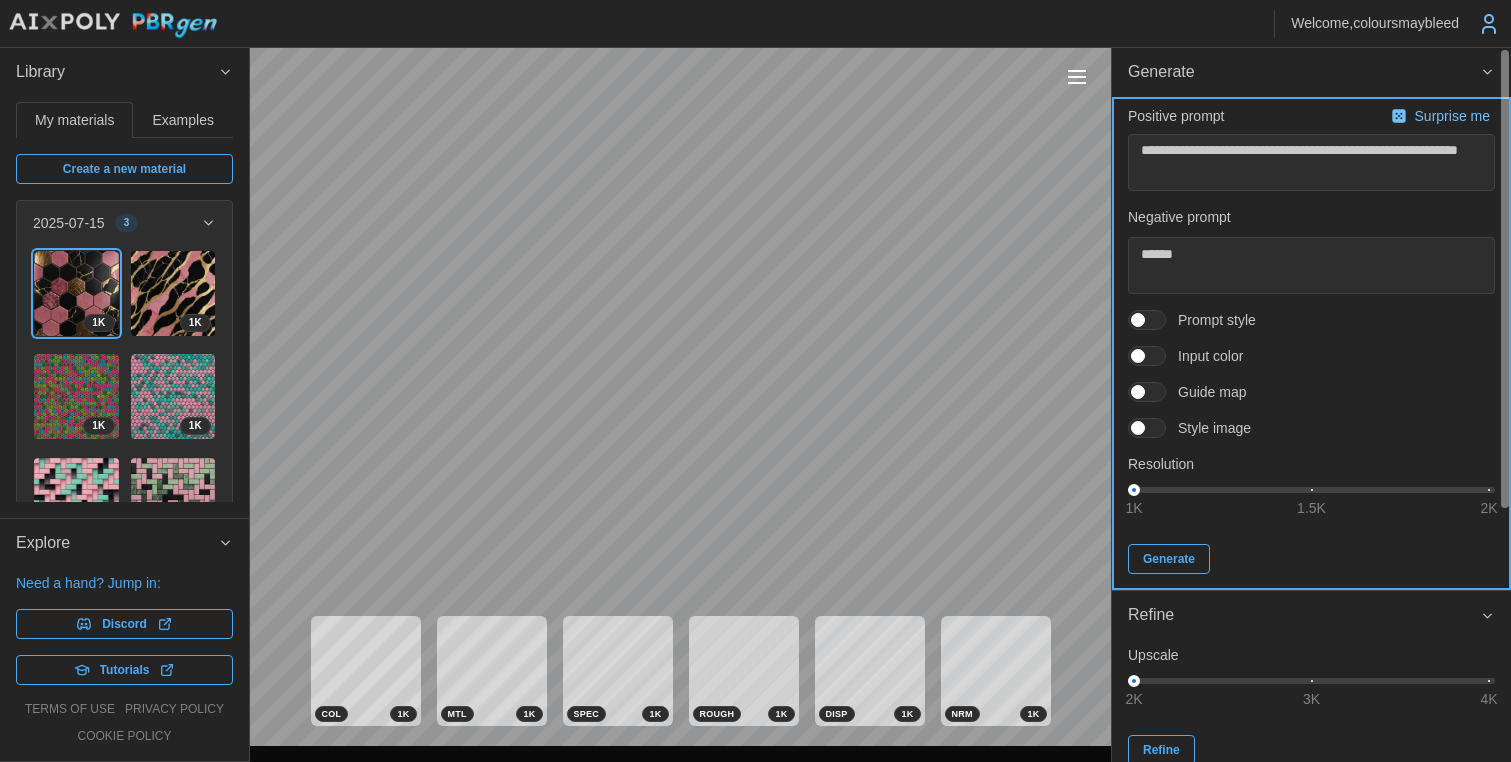 click on "Generate" at bounding box center [1169, 559] 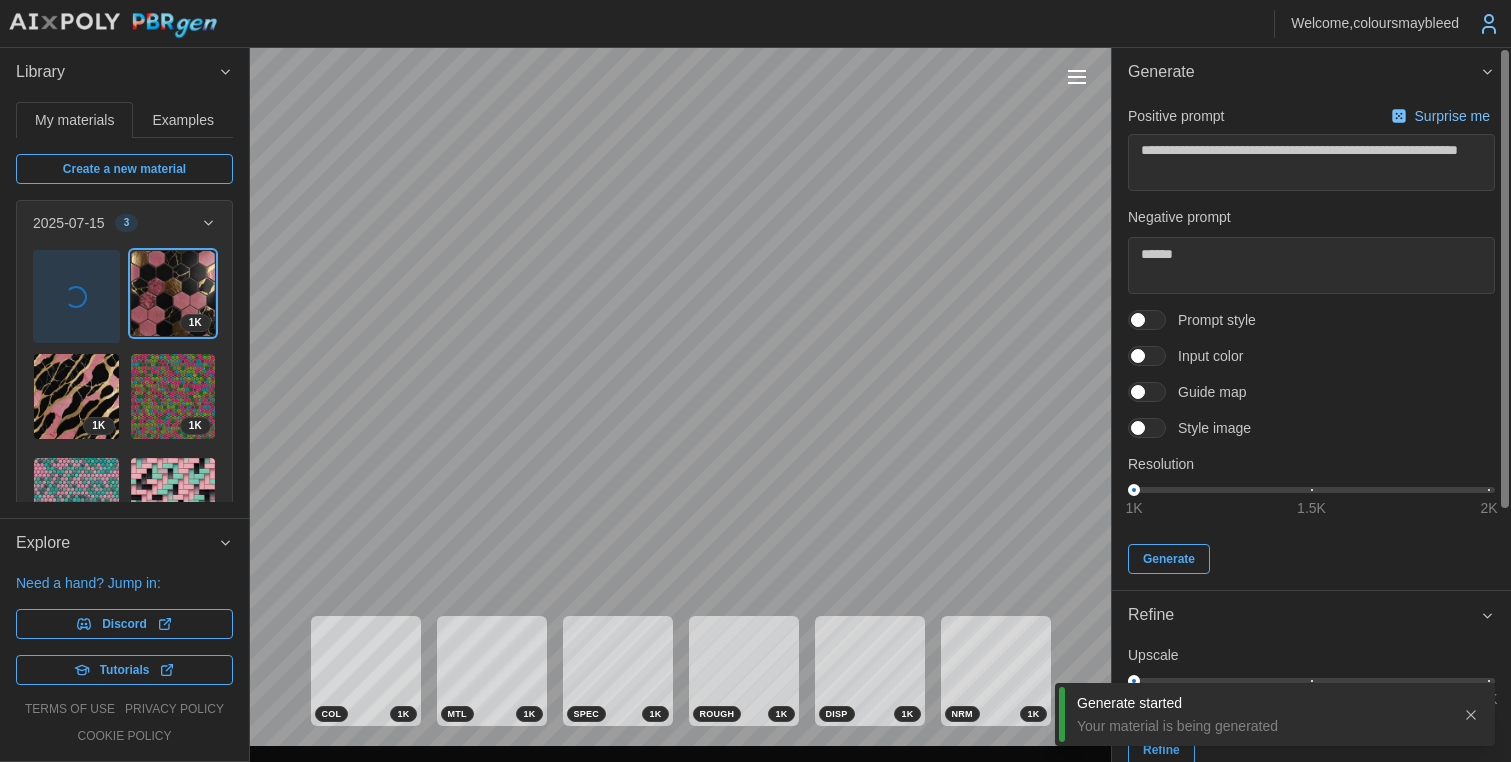 click on "Surprise me" at bounding box center [1454, 116] 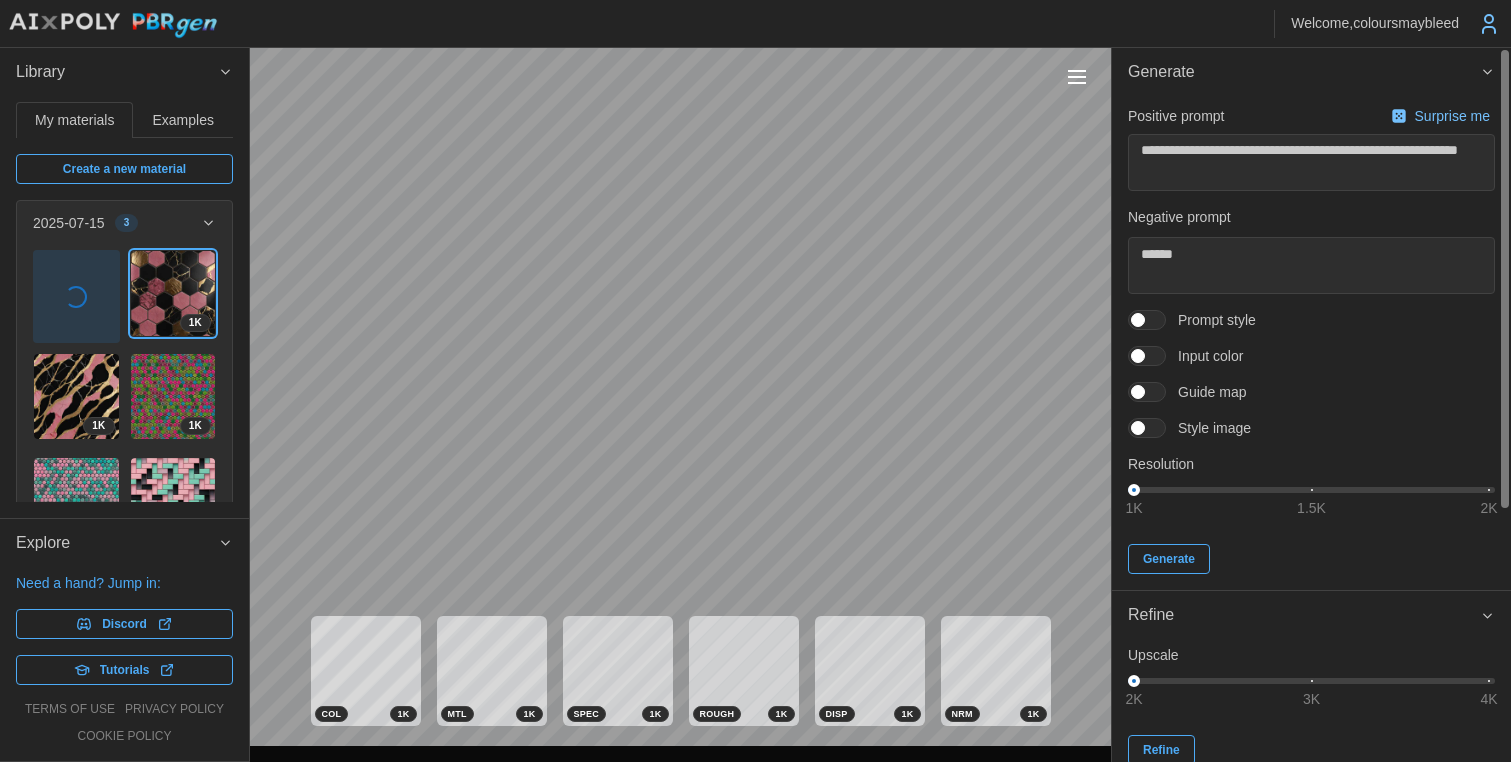 click on "Surprise me" at bounding box center [1440, 116] 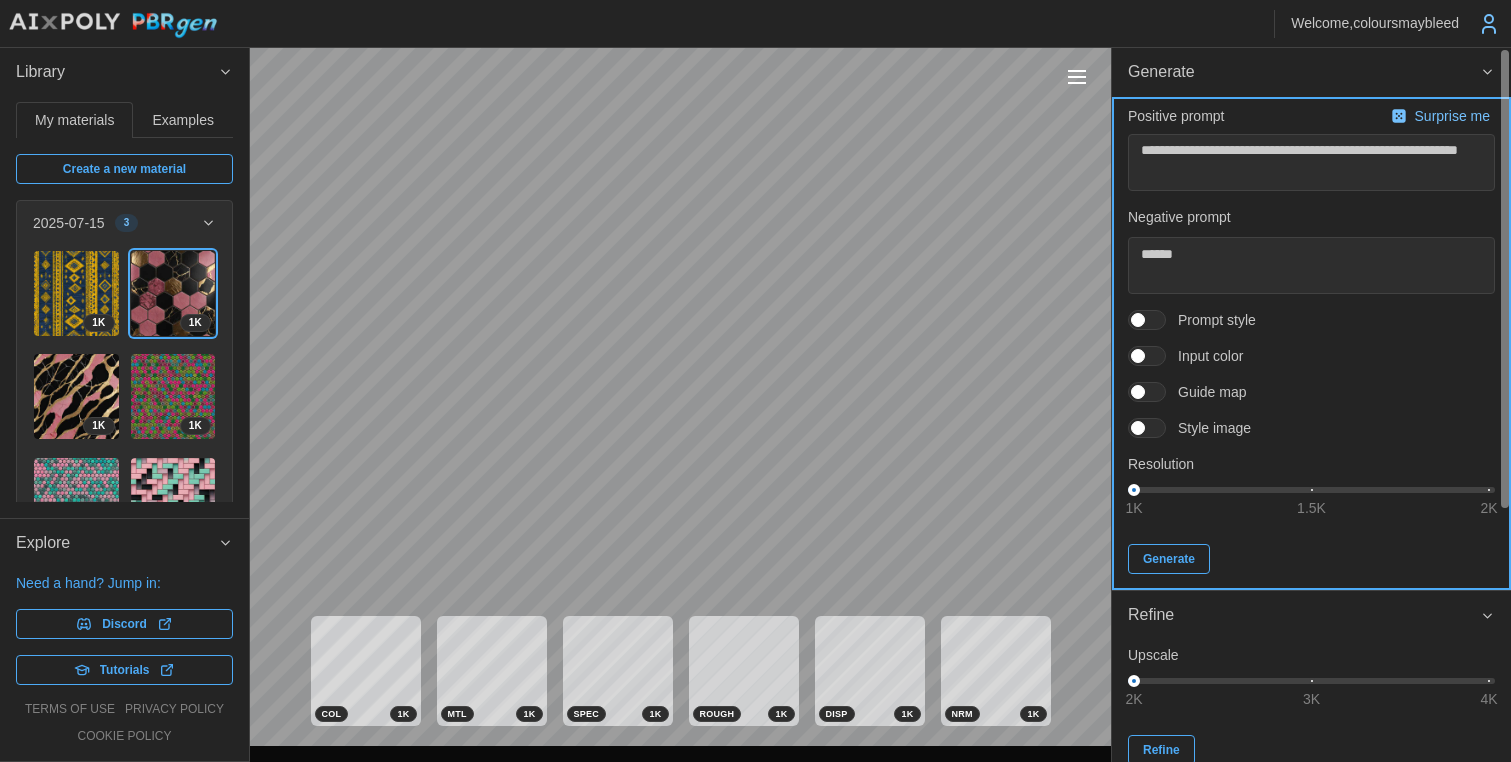 click on "Generate" at bounding box center [1169, 559] 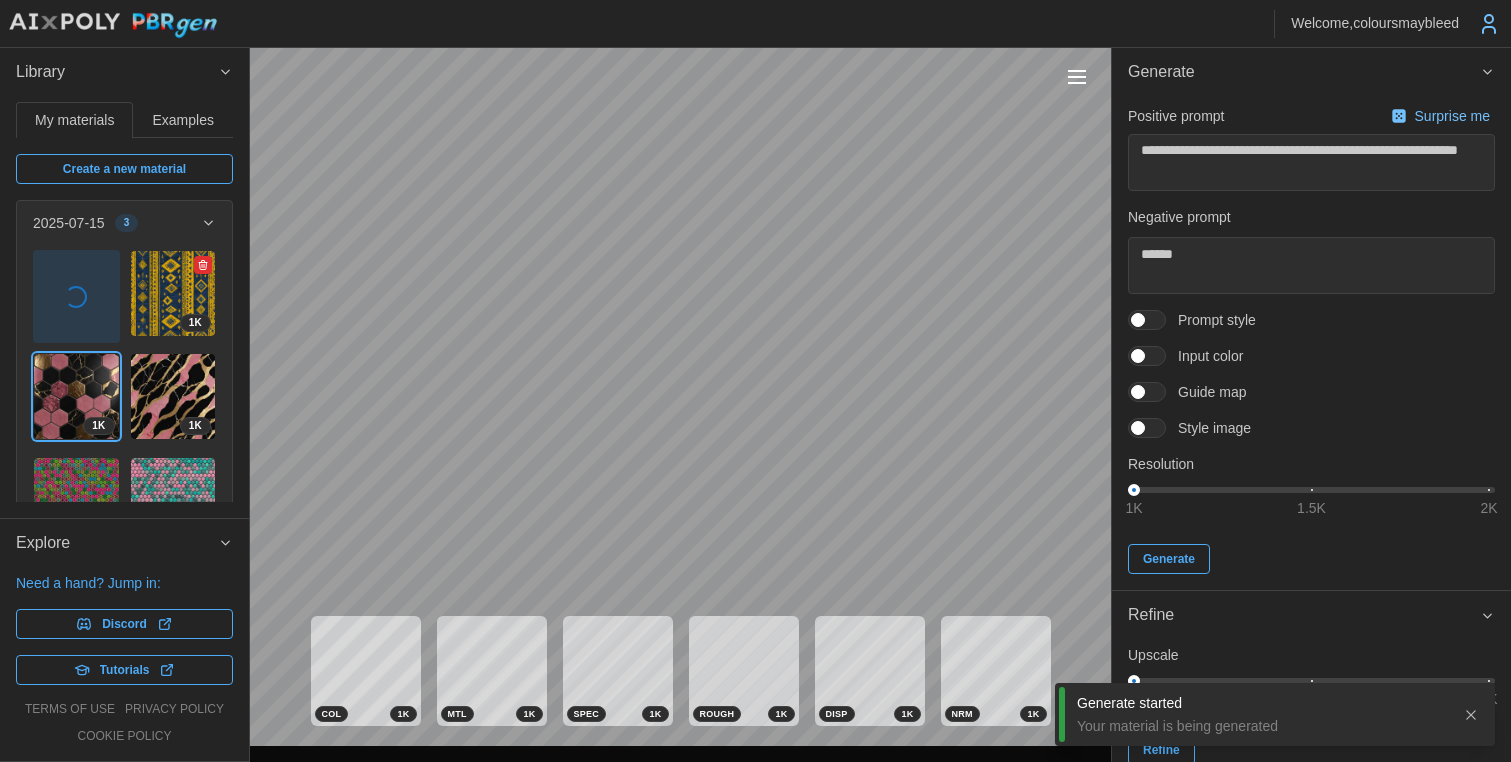 click 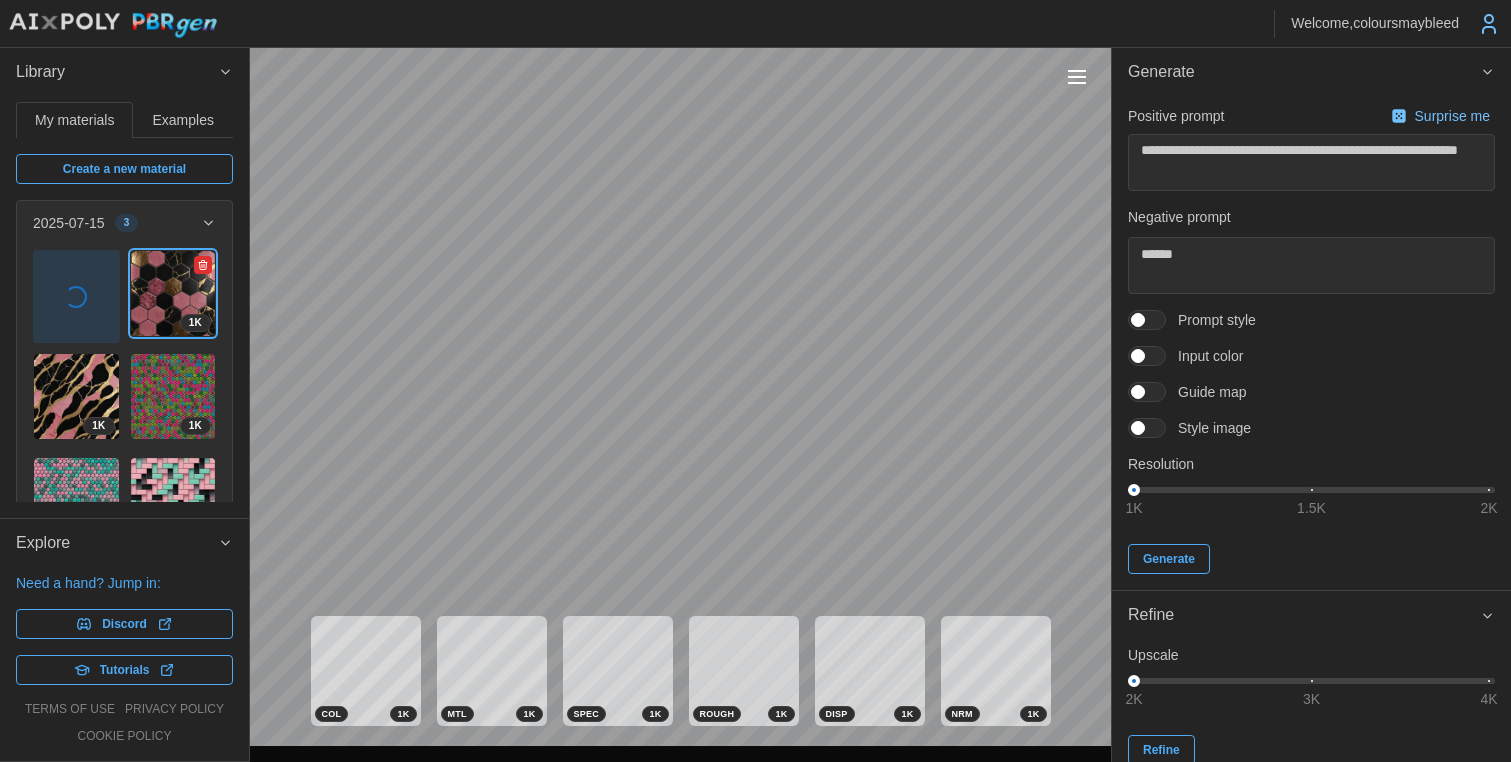 click 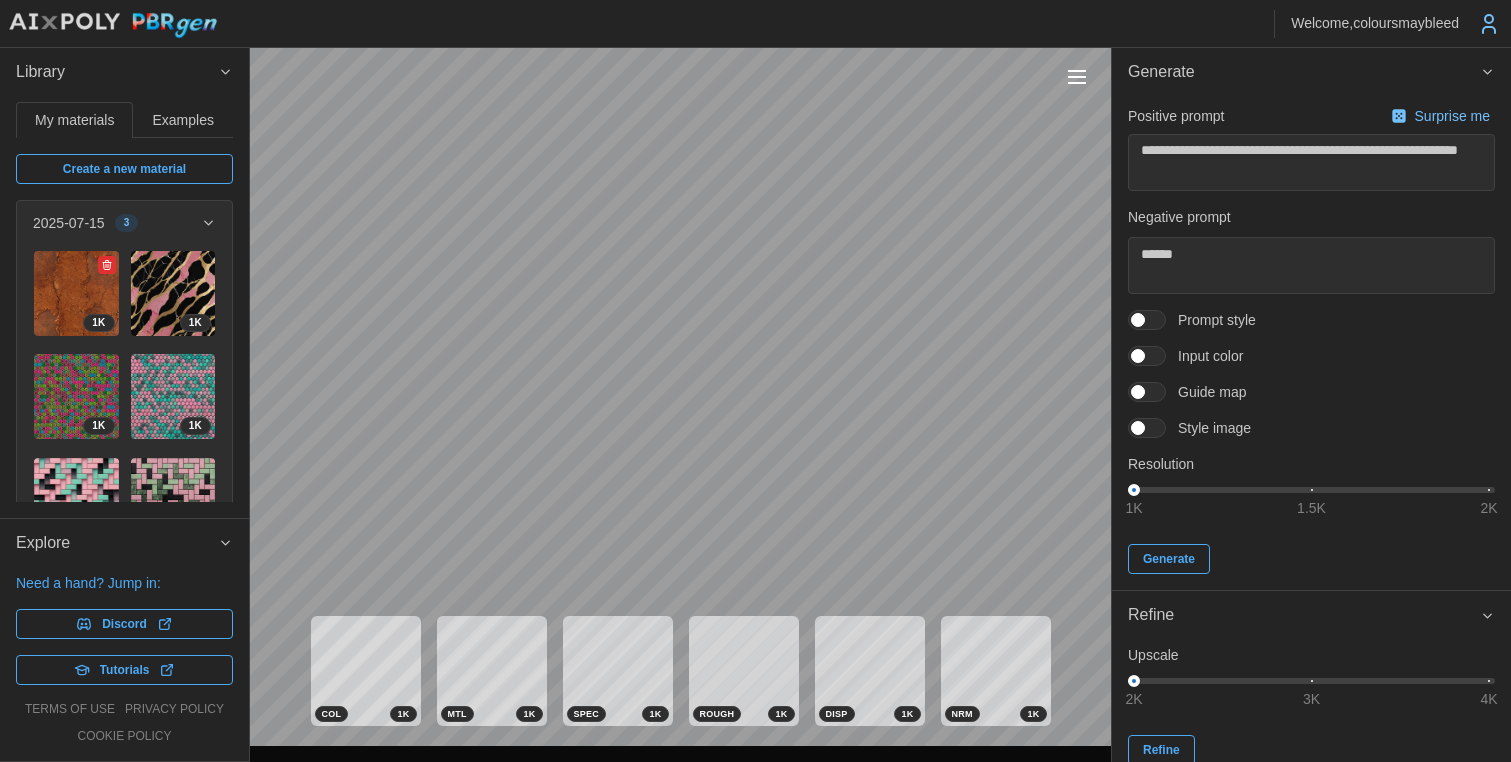click at bounding box center (76, 293) 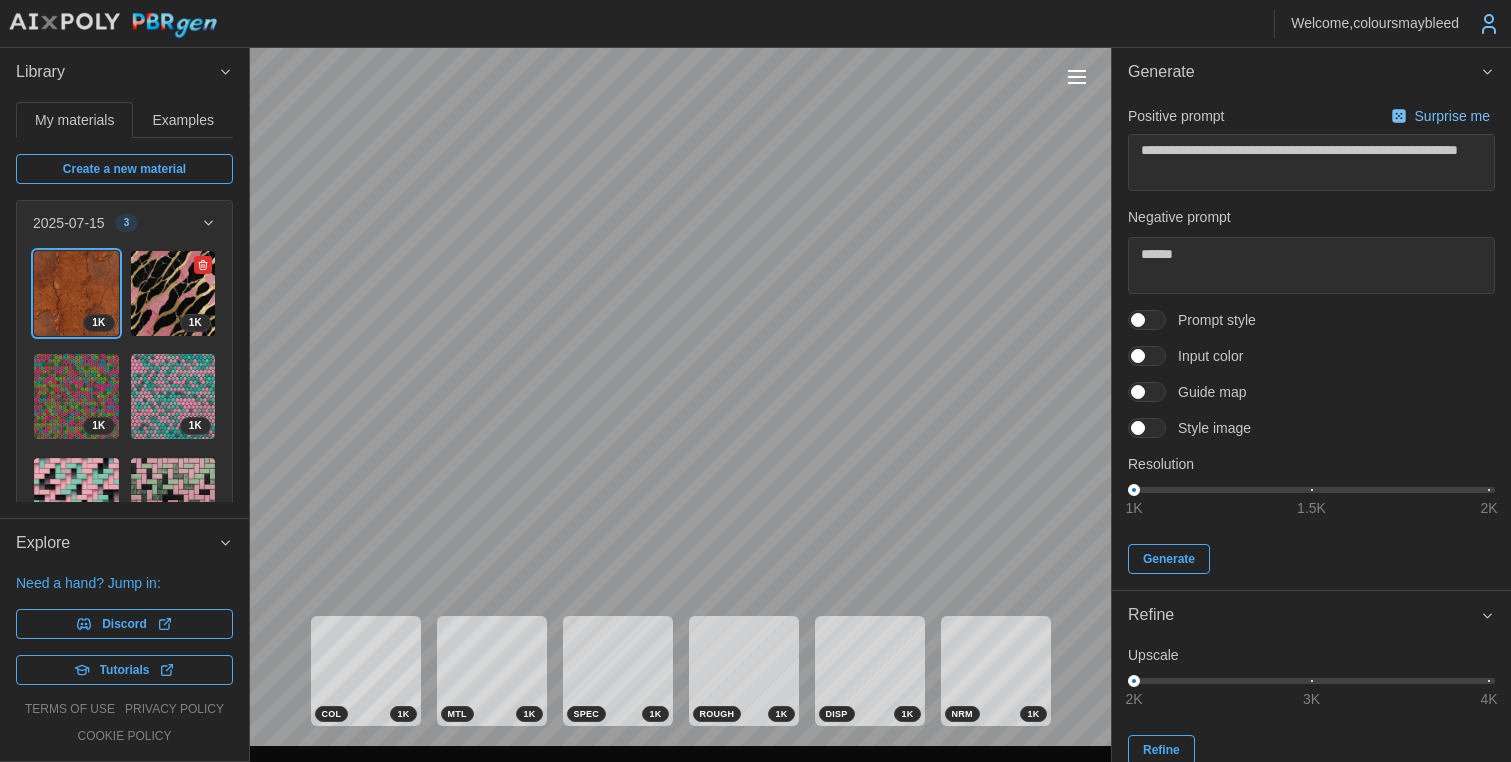 click 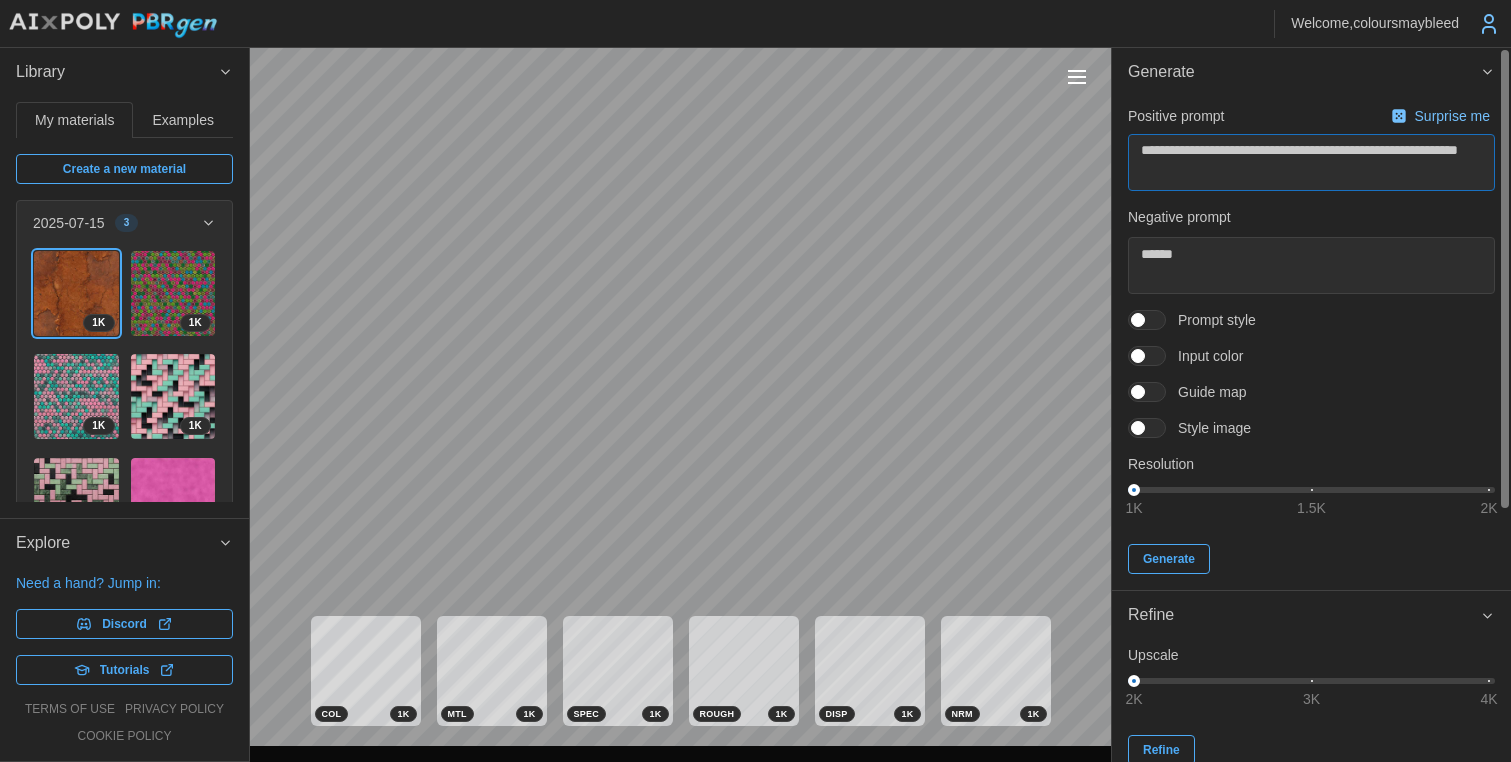 drag, startPoint x: 1136, startPoint y: 150, endPoint x: 1263, endPoint y: 153, distance: 127.03543 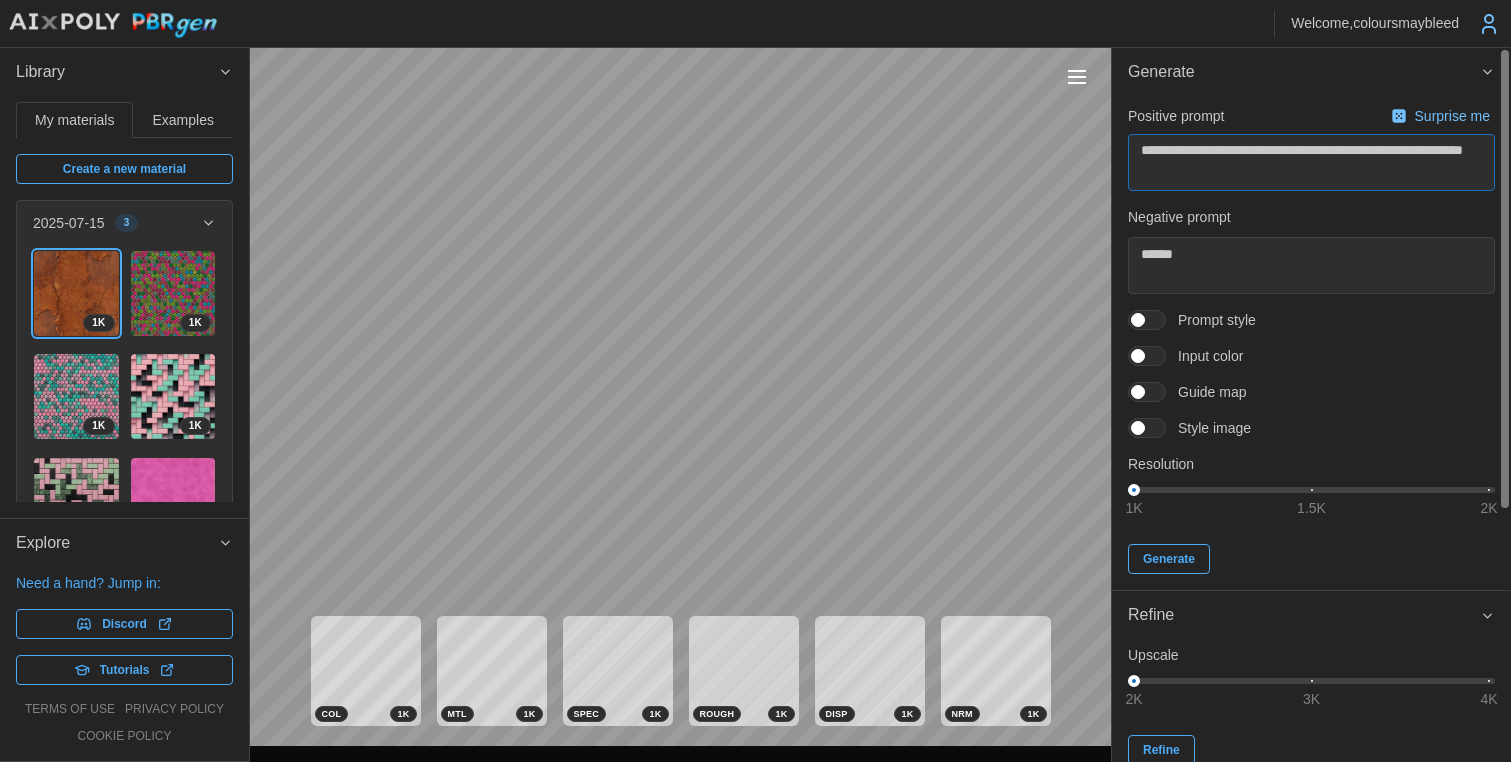 drag, startPoint x: 1302, startPoint y: 152, endPoint x: 1368, endPoint y: 151, distance: 66.007576 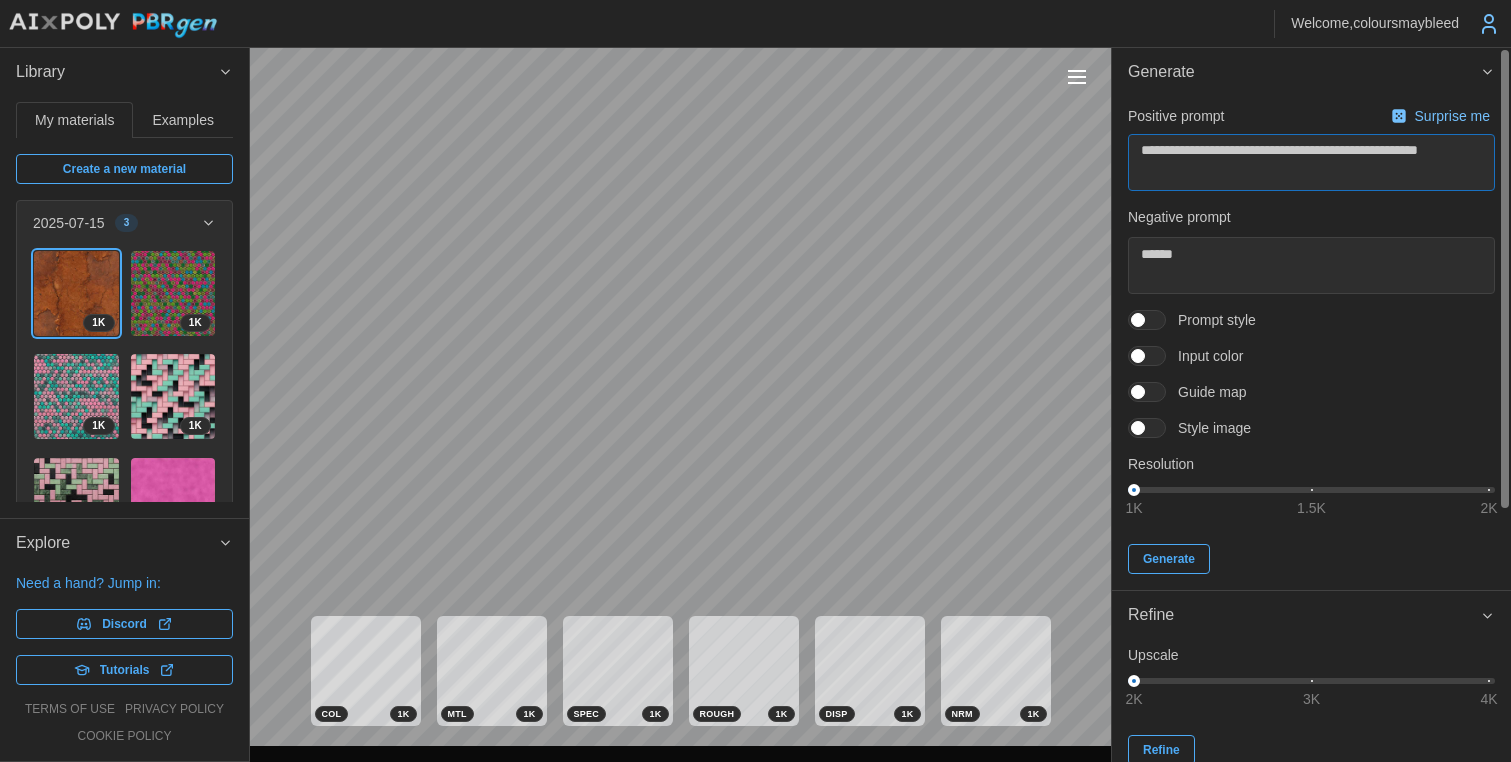 drag, startPoint x: 1441, startPoint y: 152, endPoint x: 1450, endPoint y: 178, distance: 27.513634 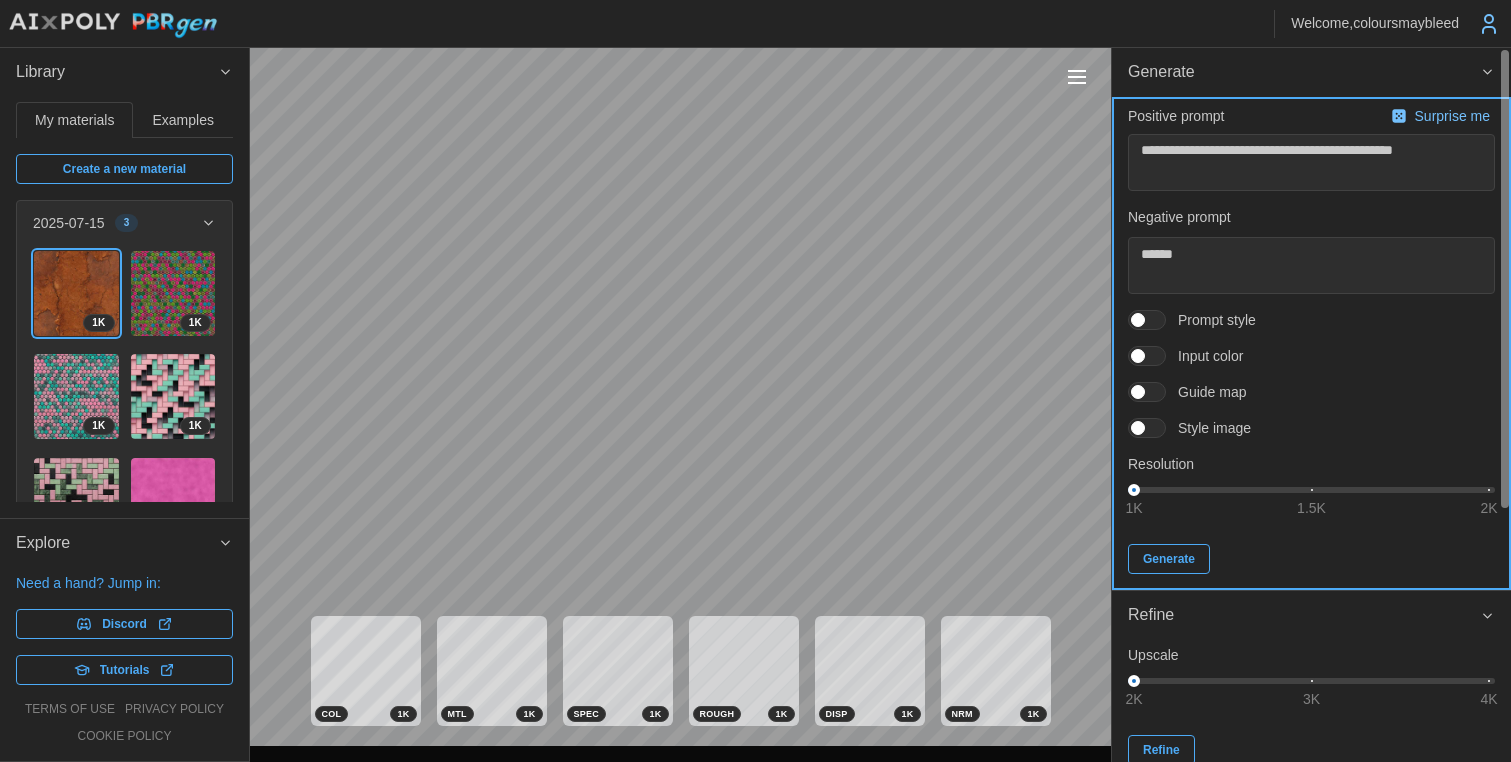 click on "Generate" at bounding box center [1169, 559] 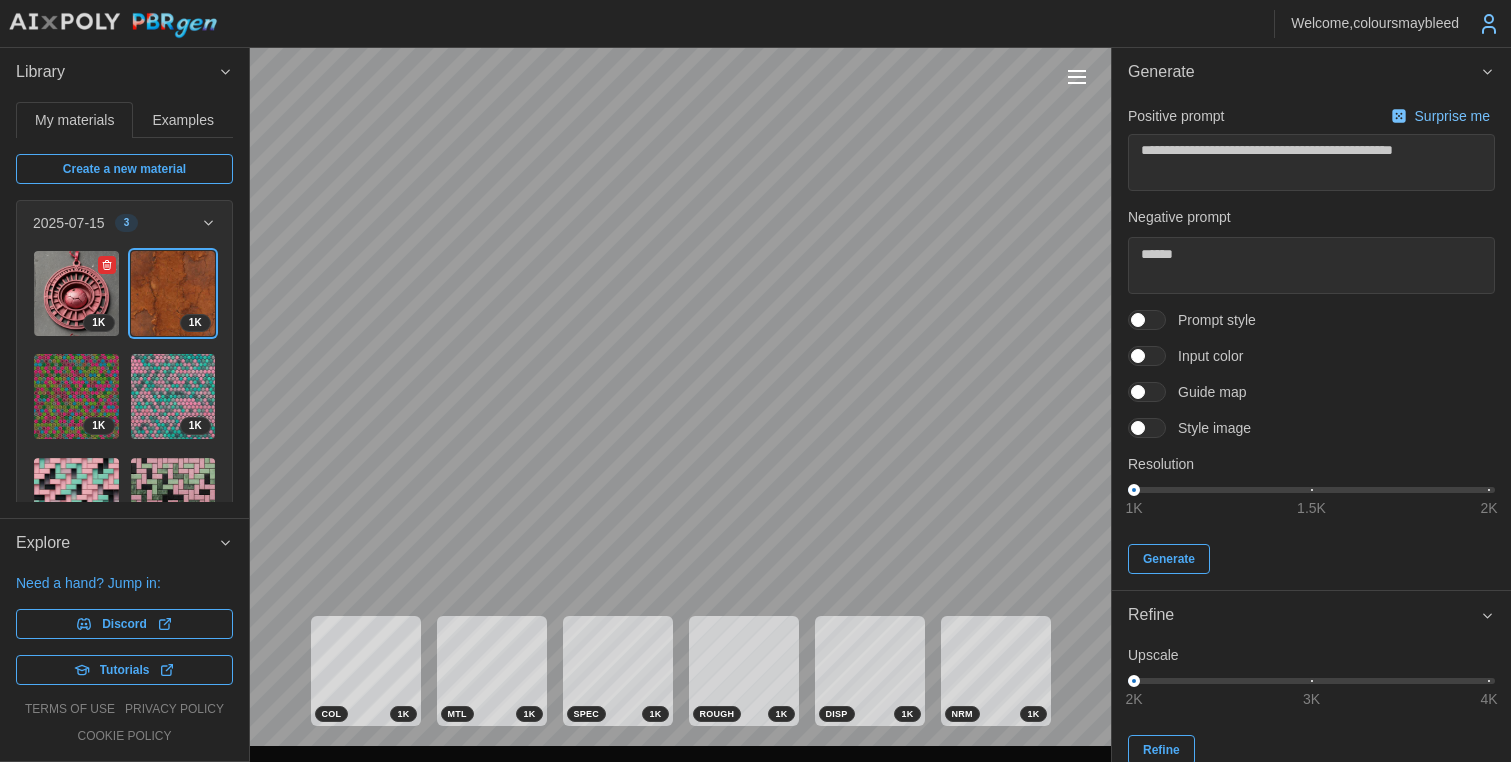 click at bounding box center (107, 265) 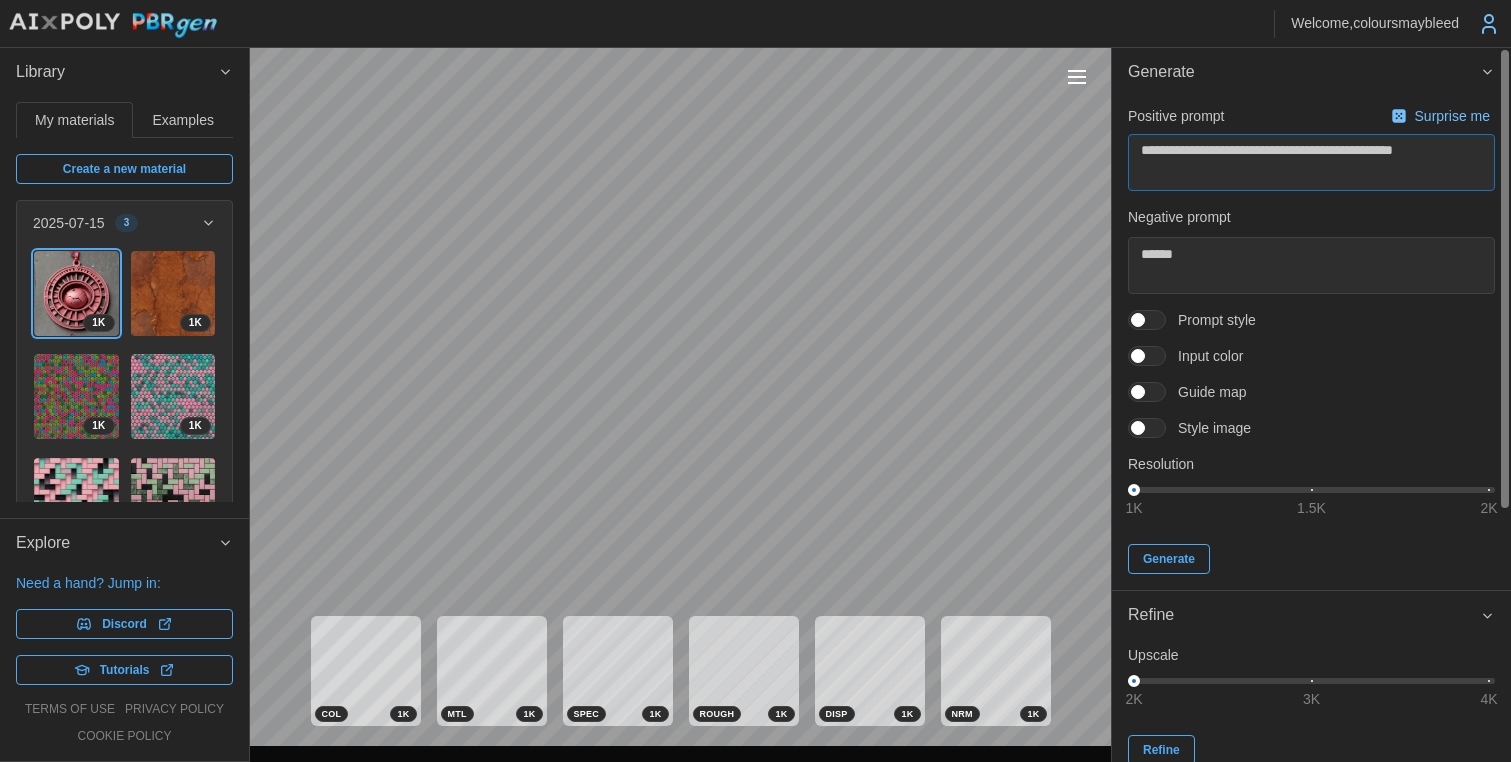 drag, startPoint x: 1367, startPoint y: 152, endPoint x: 1392, endPoint y: 185, distance: 41.400482 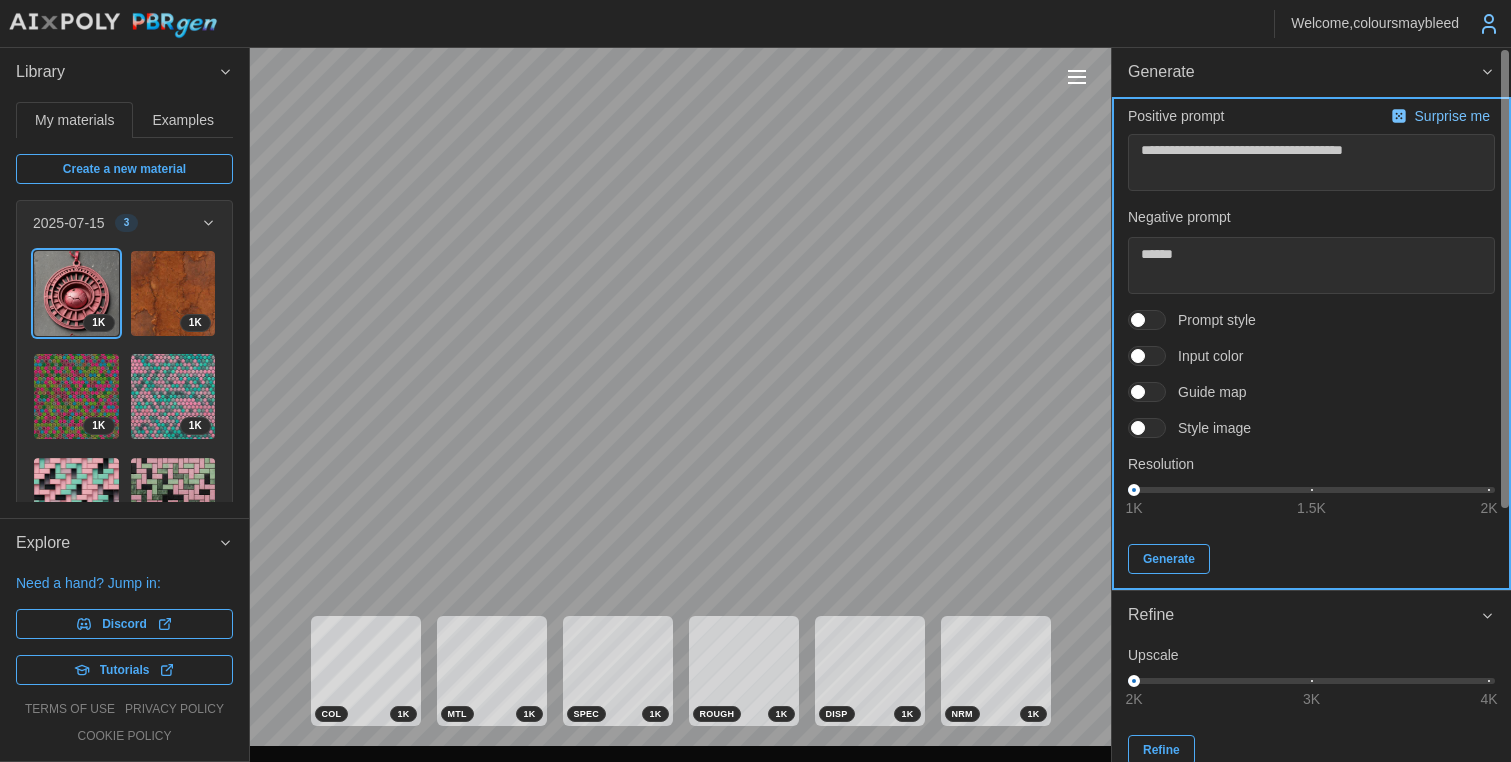 click on "Generate" at bounding box center [1169, 559] 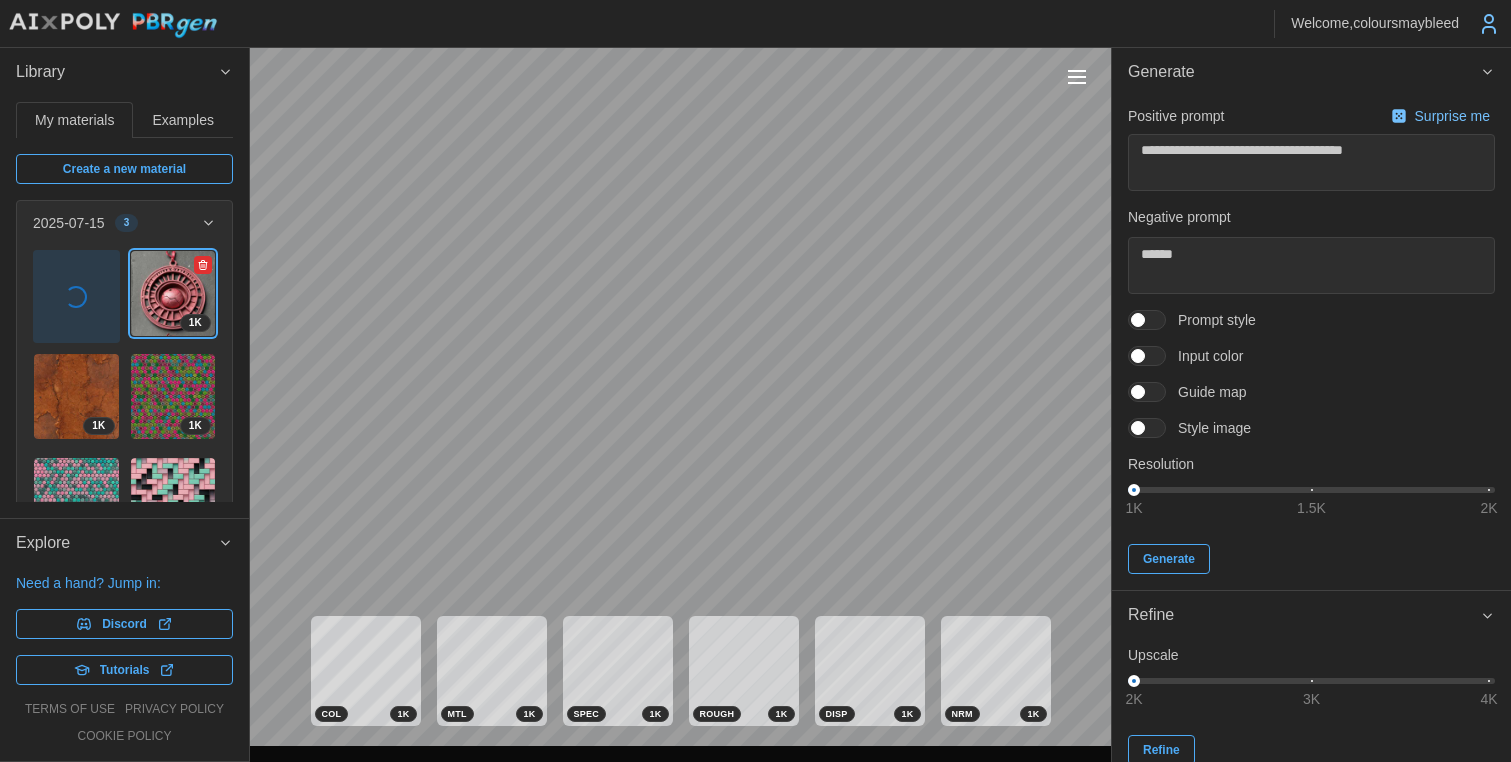 click 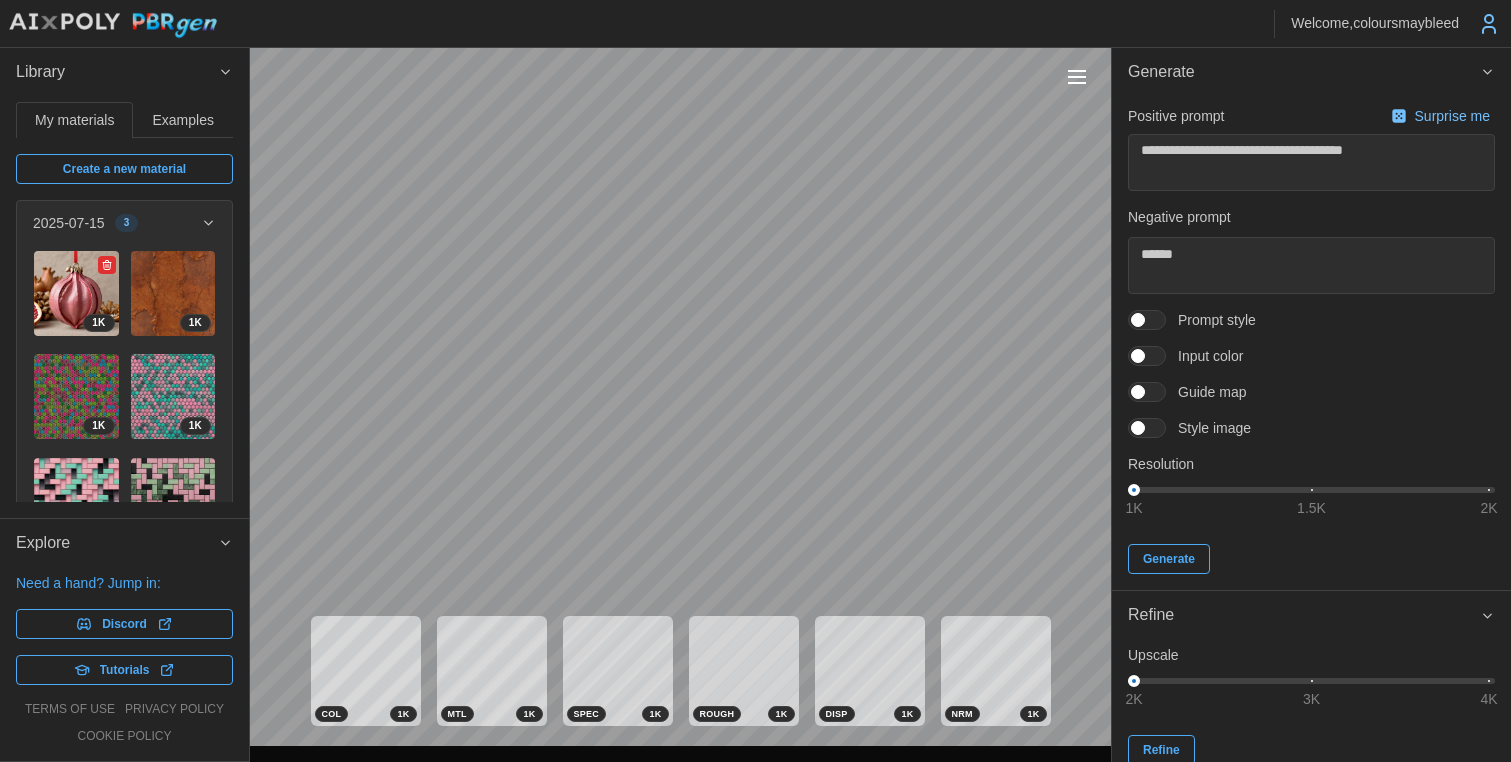 click at bounding box center (76, 293) 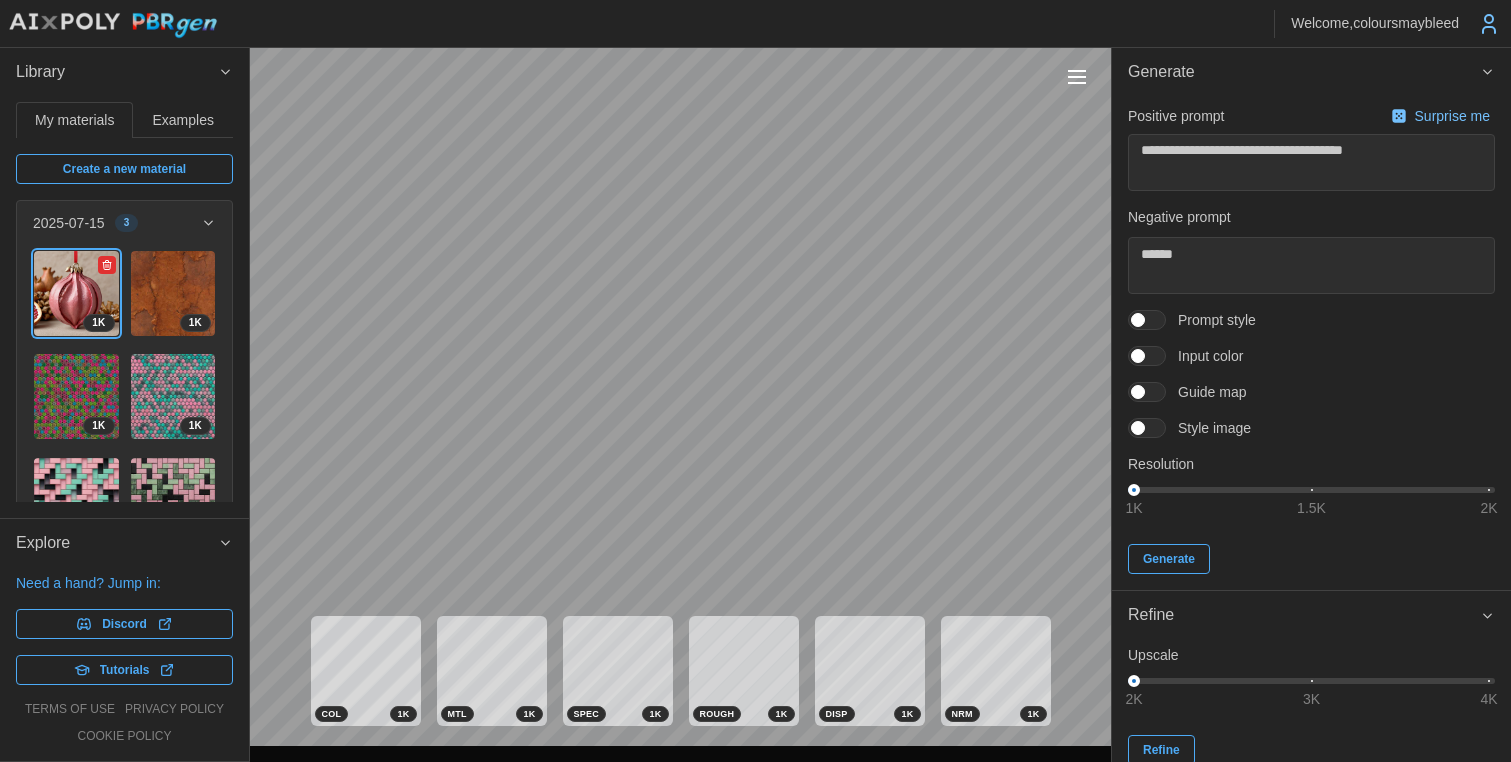 click 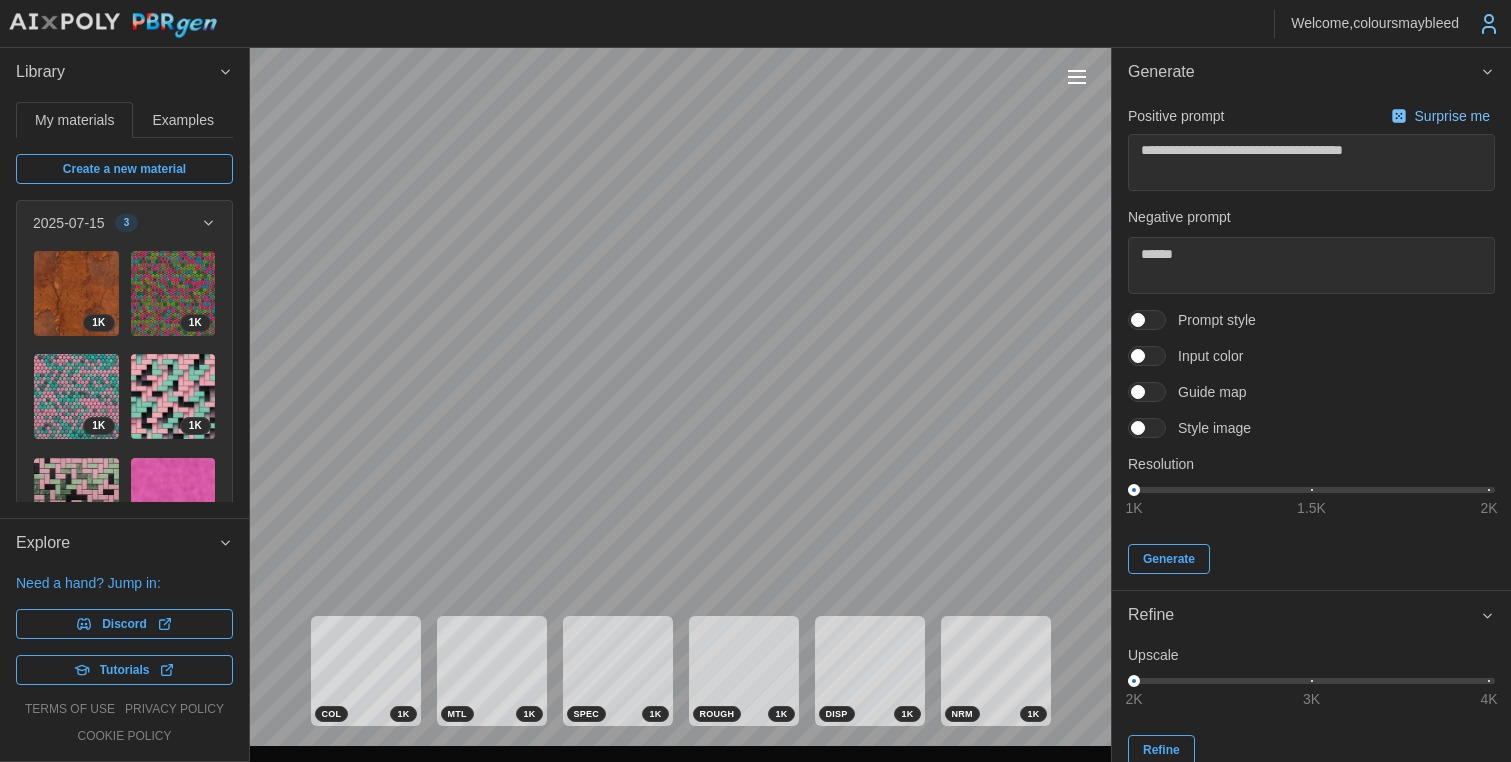 scroll, scrollTop: 55, scrollLeft: 0, axis: vertical 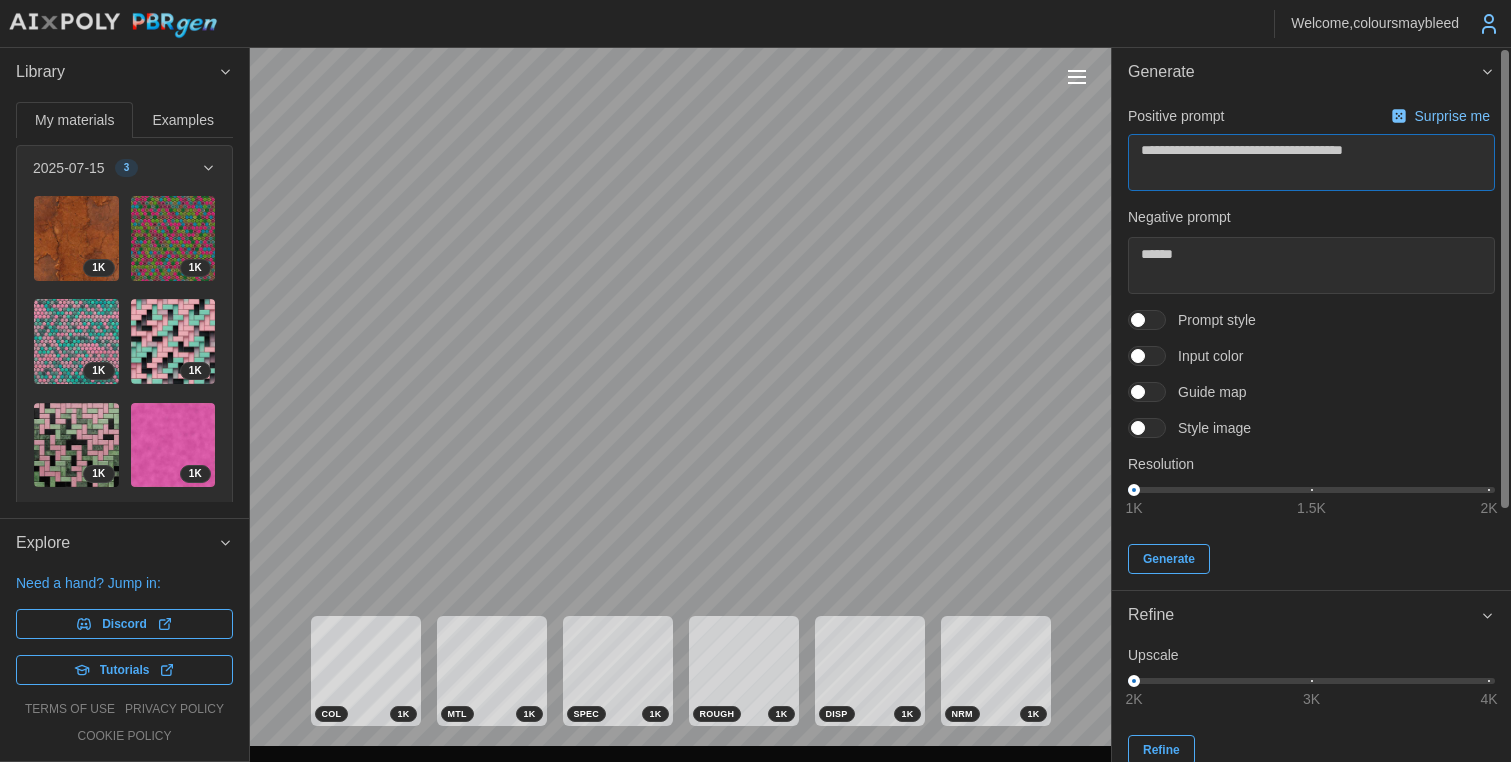 click on "**********" at bounding box center (755, 381) 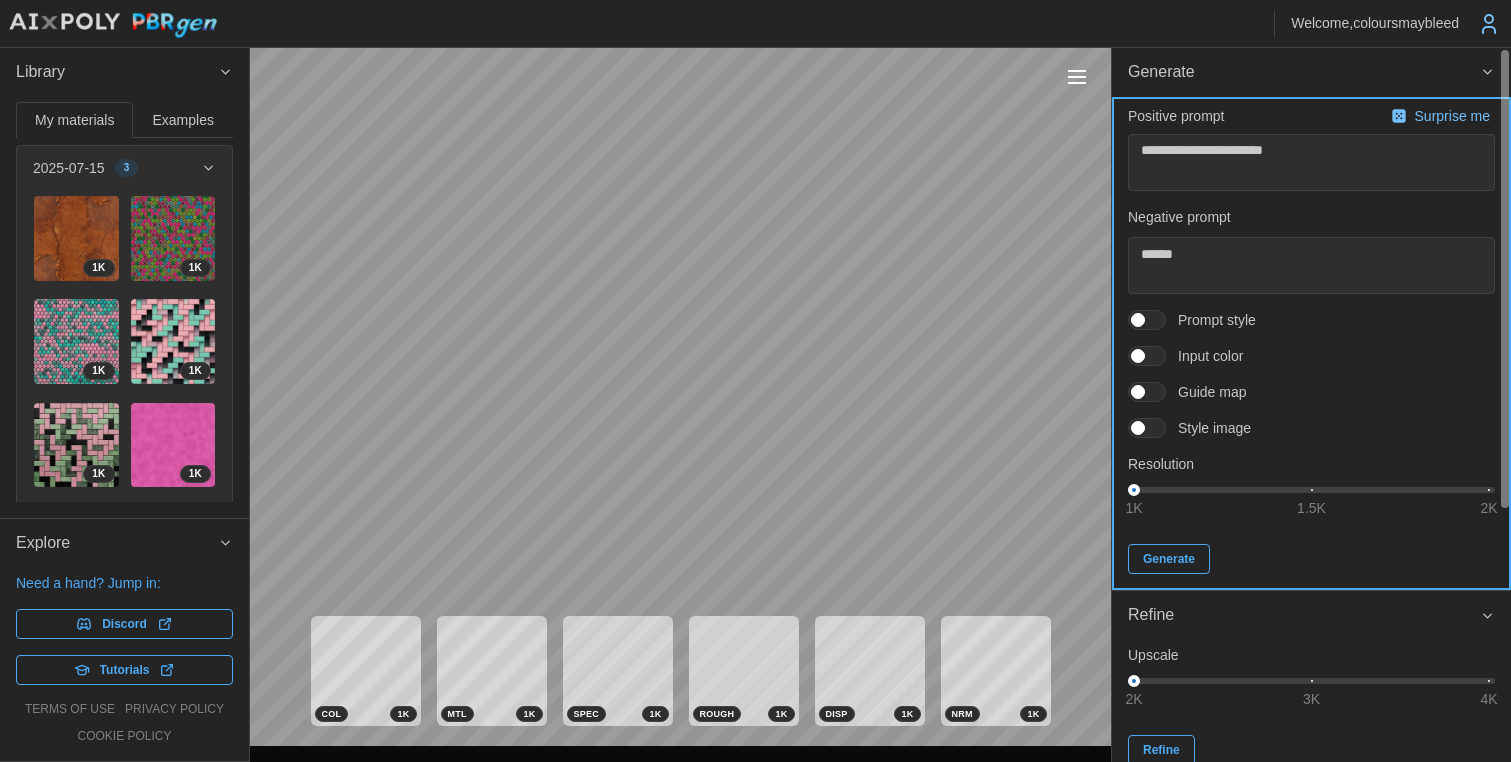 click on "Generate" at bounding box center (1169, 559) 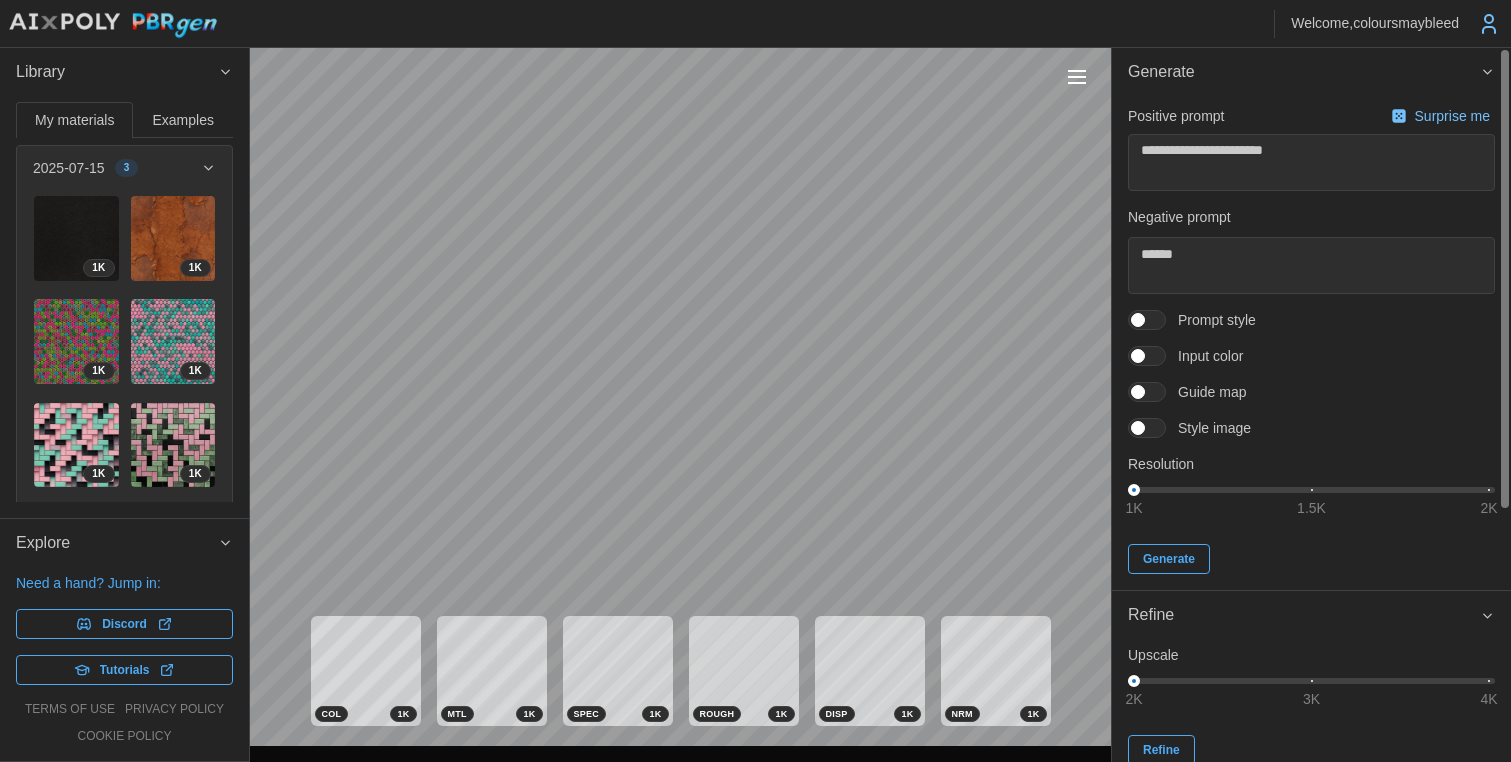 click on "Tutorials" at bounding box center (125, 670) 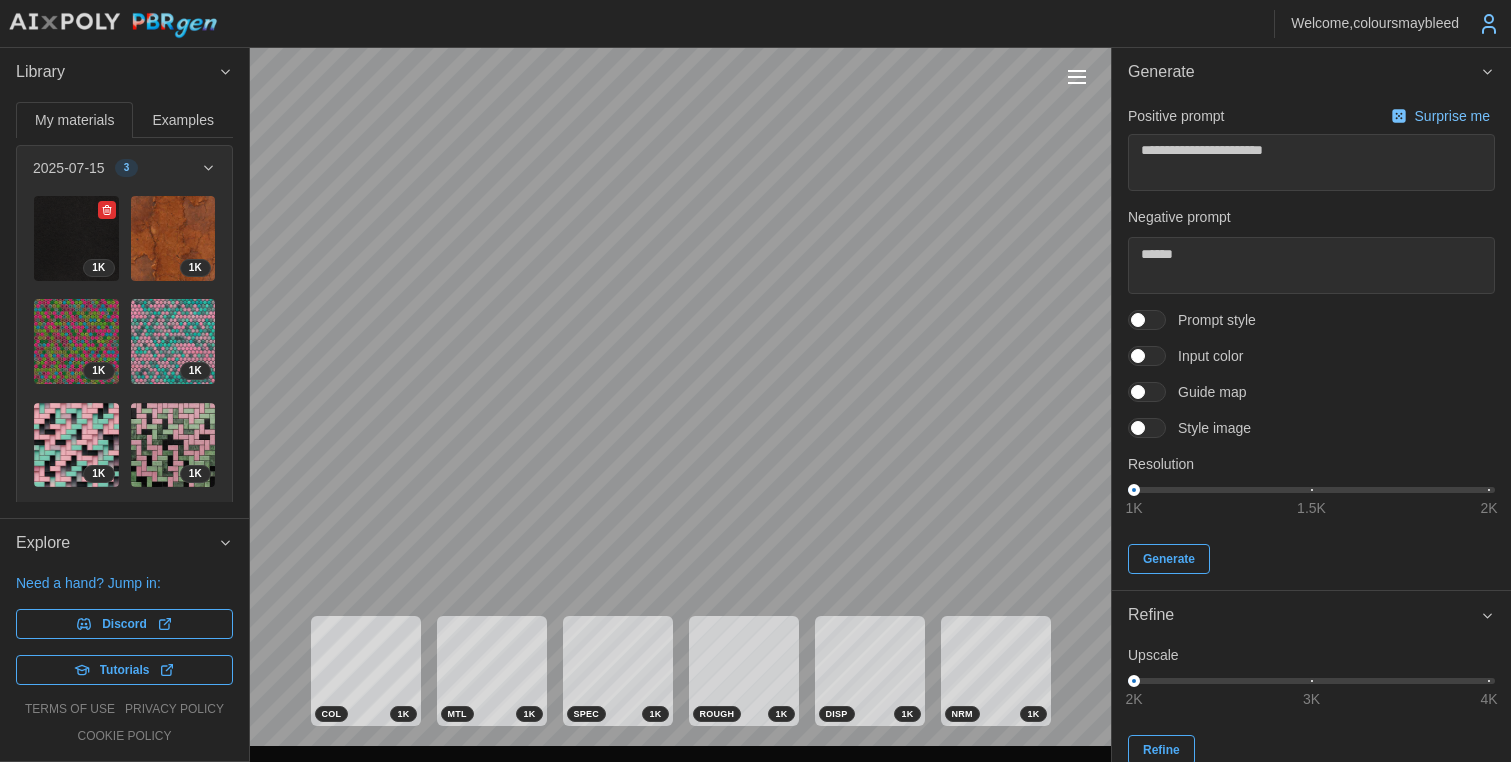 click at bounding box center [76, 238] 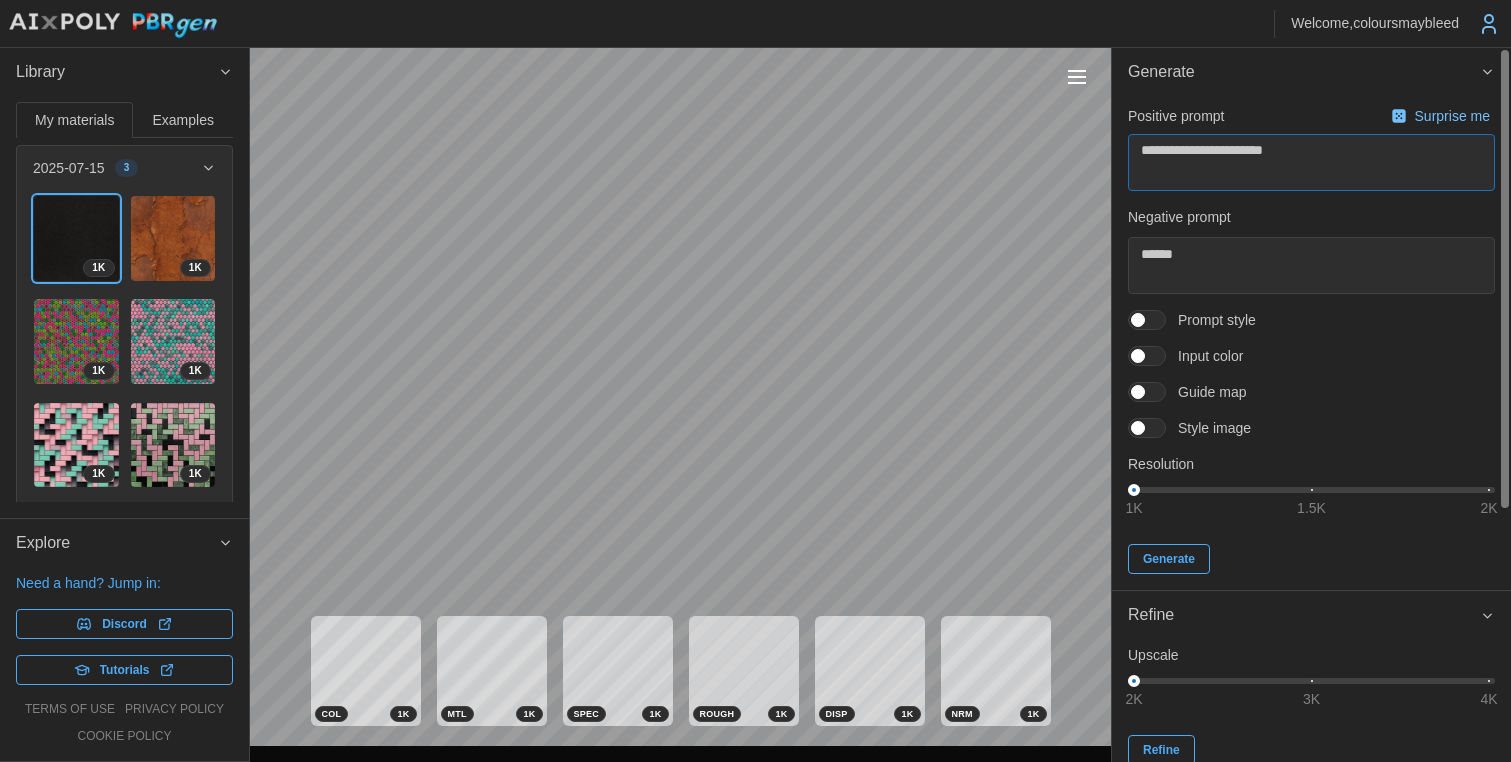 click on "**********" at bounding box center (755, 381) 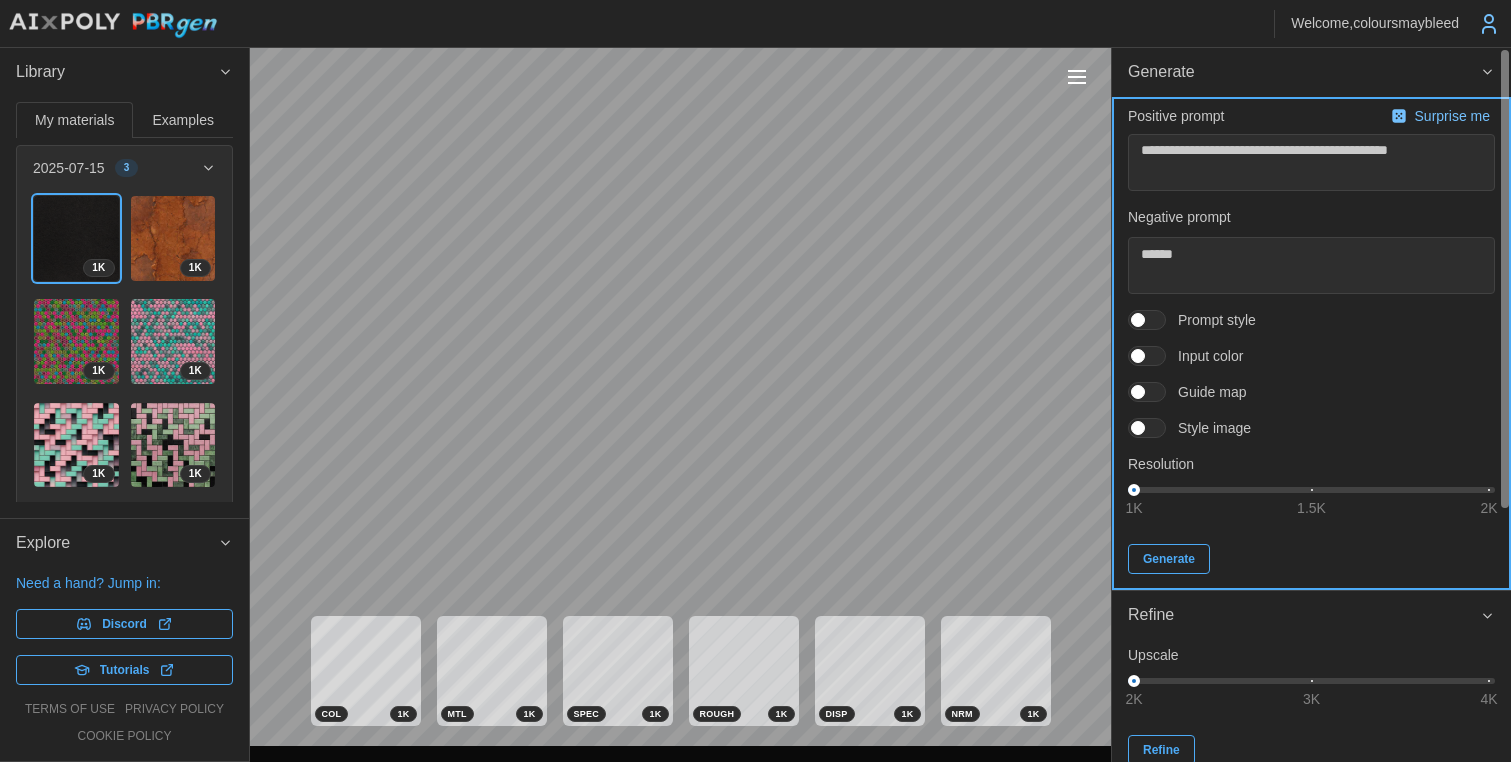 click on "Generate" at bounding box center [1169, 559] 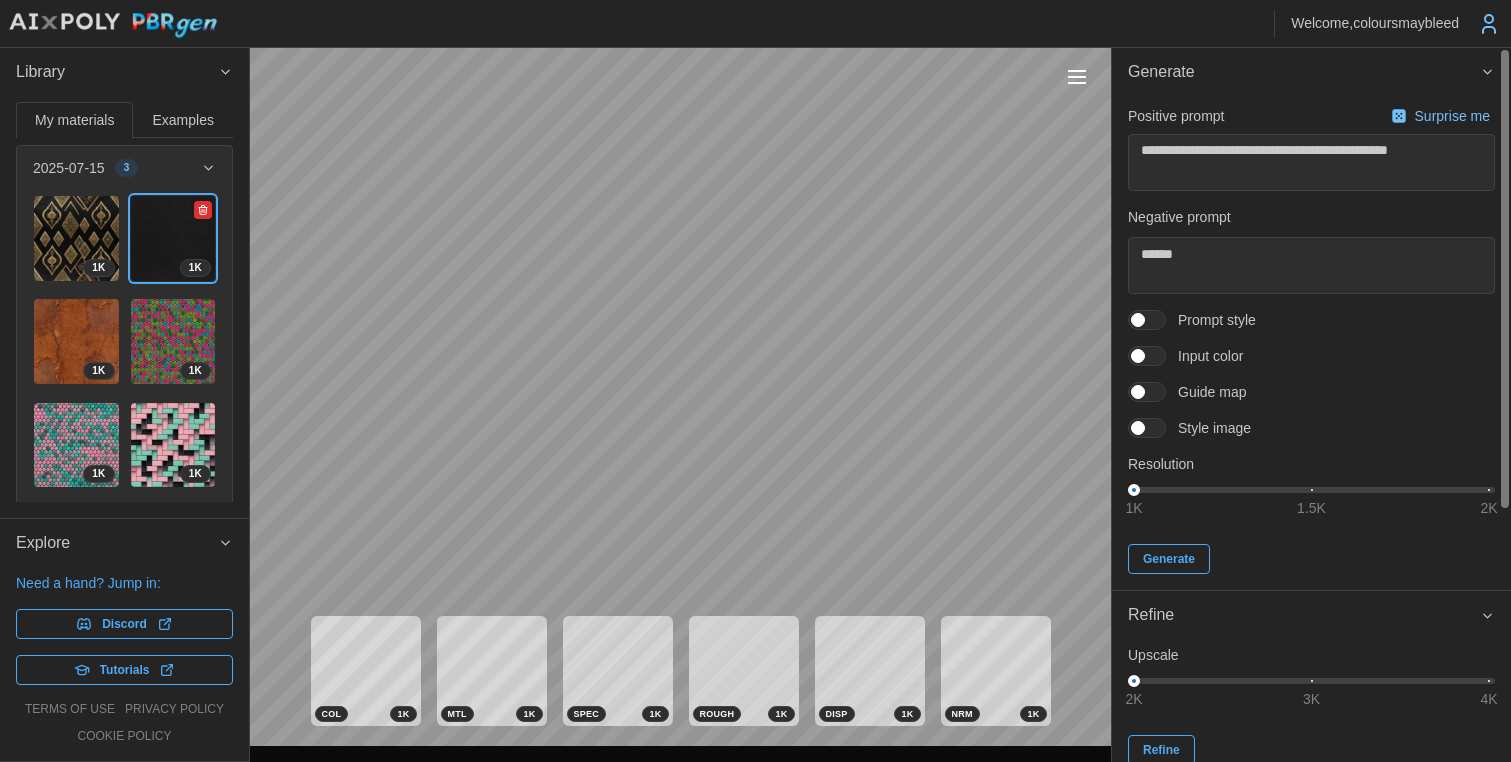 click 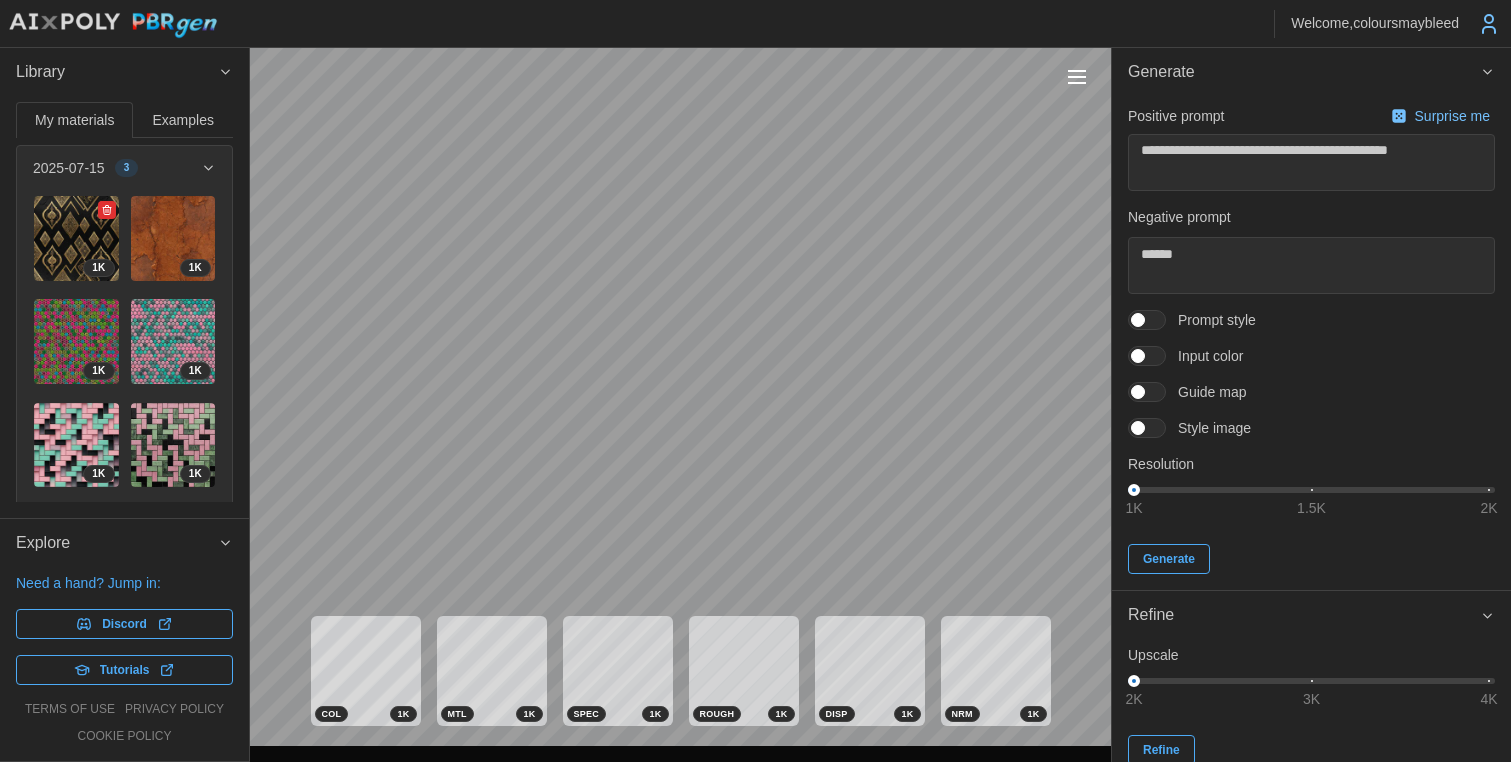 click at bounding box center (76, 238) 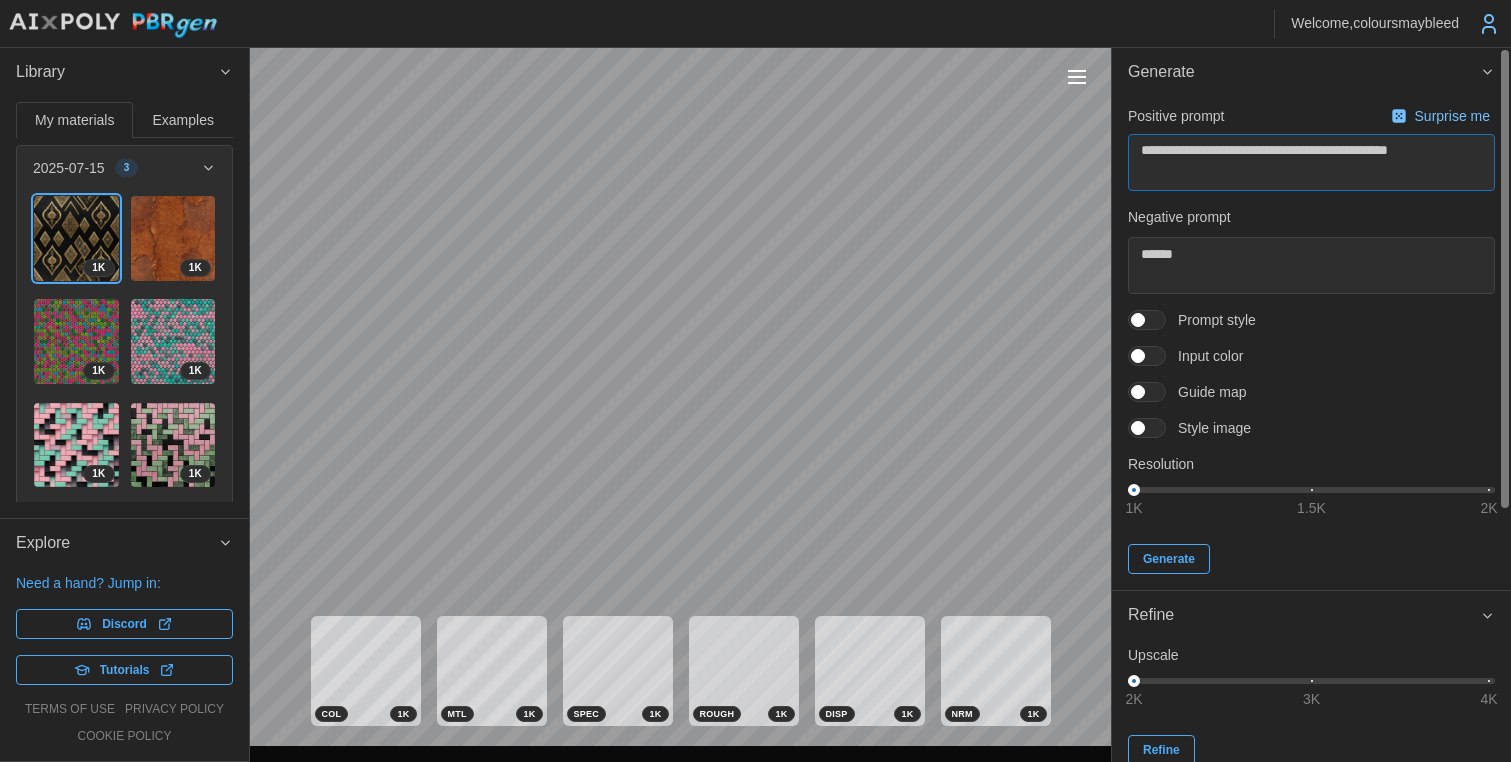 click on "**********" at bounding box center [1311, 162] 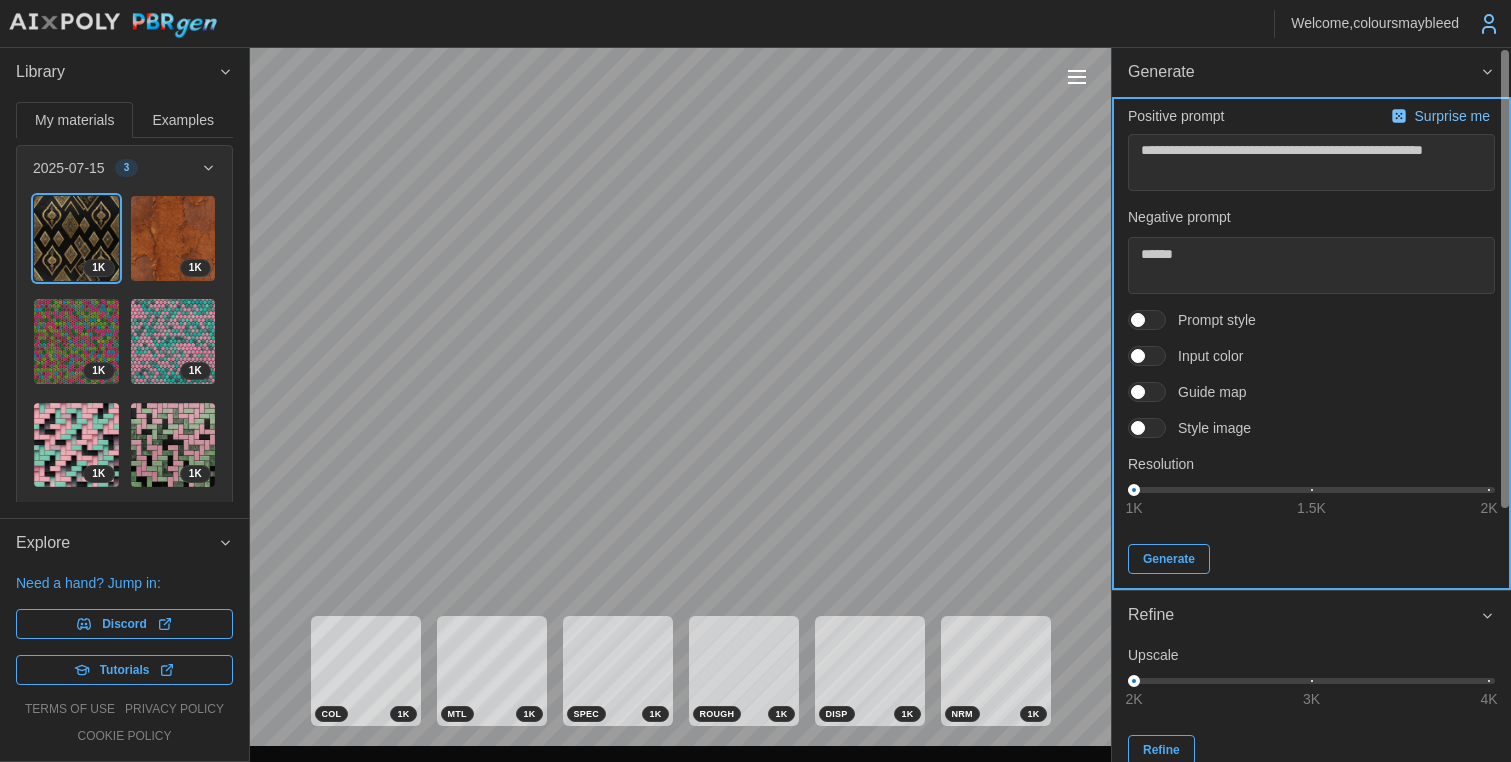 click on "Generate" at bounding box center [1169, 559] 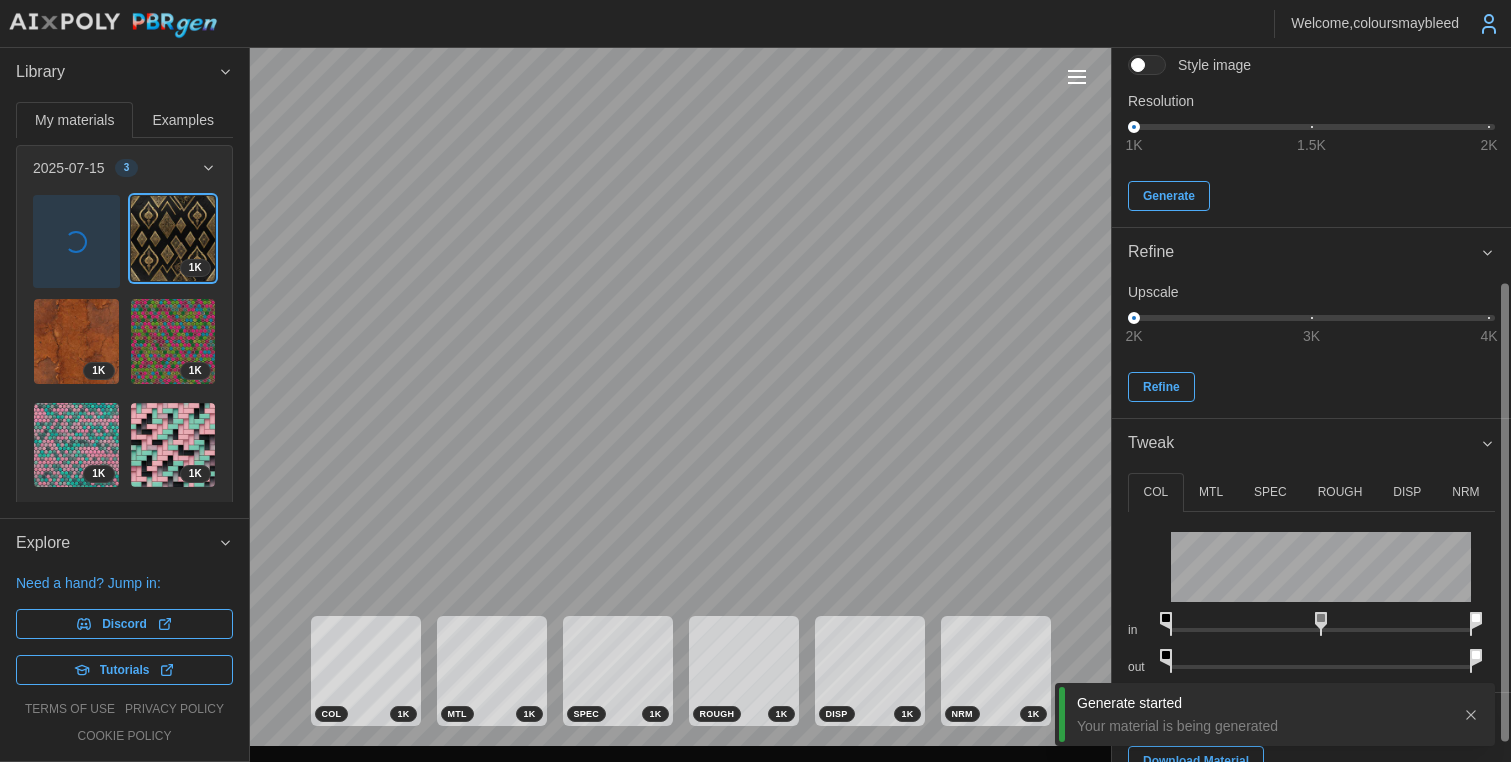 scroll, scrollTop: 394, scrollLeft: 0, axis: vertical 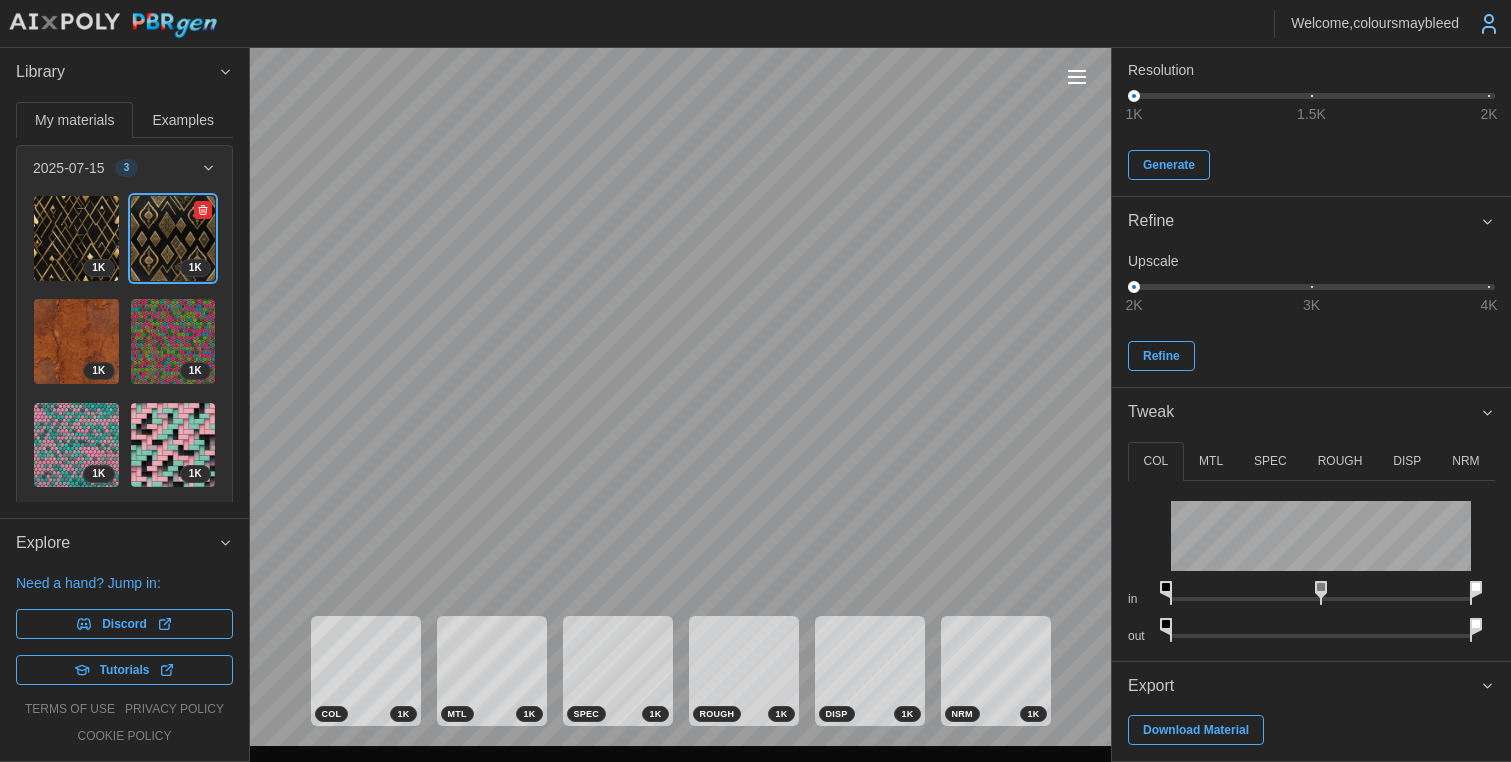 click at bounding box center [203, 210] 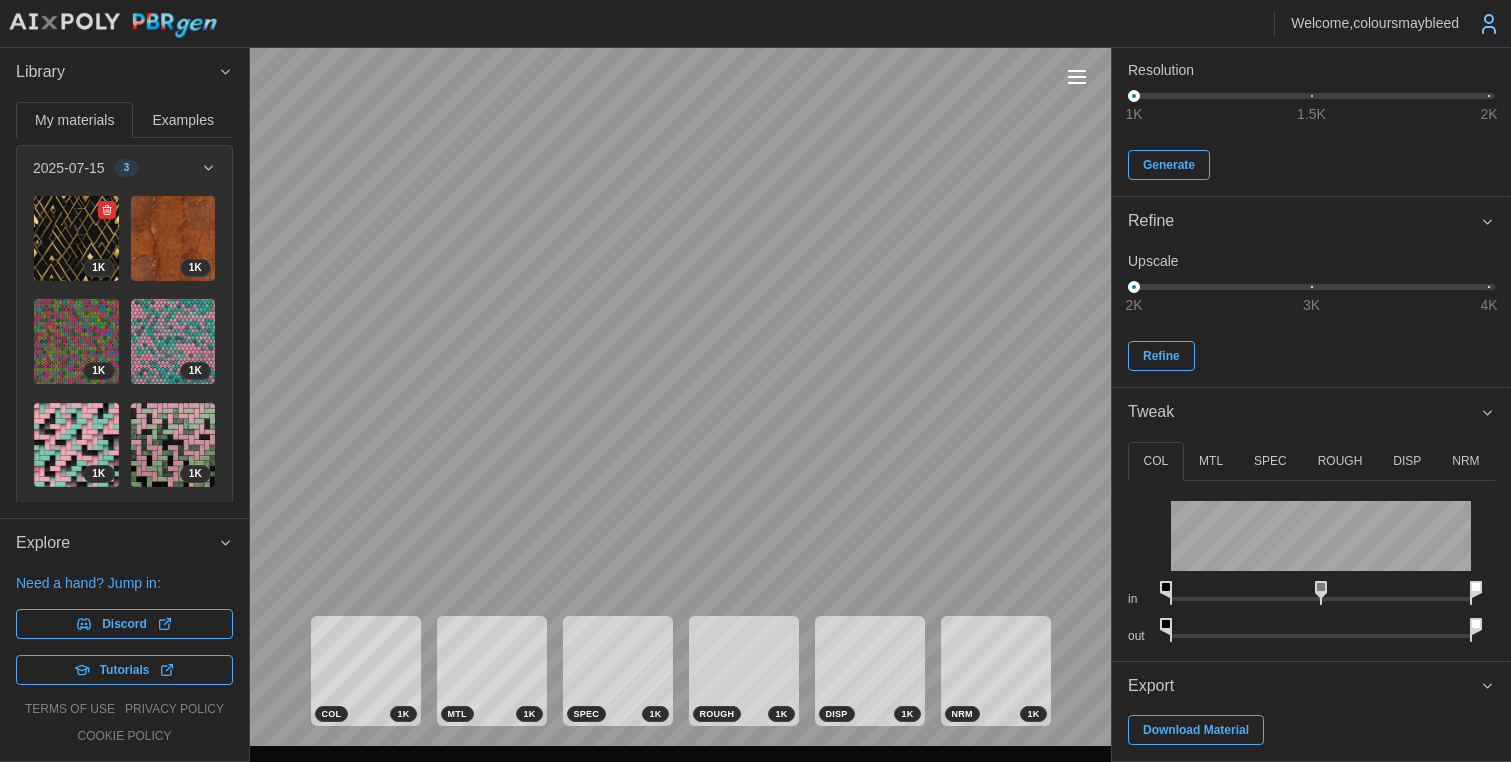 click at bounding box center [76, 238] 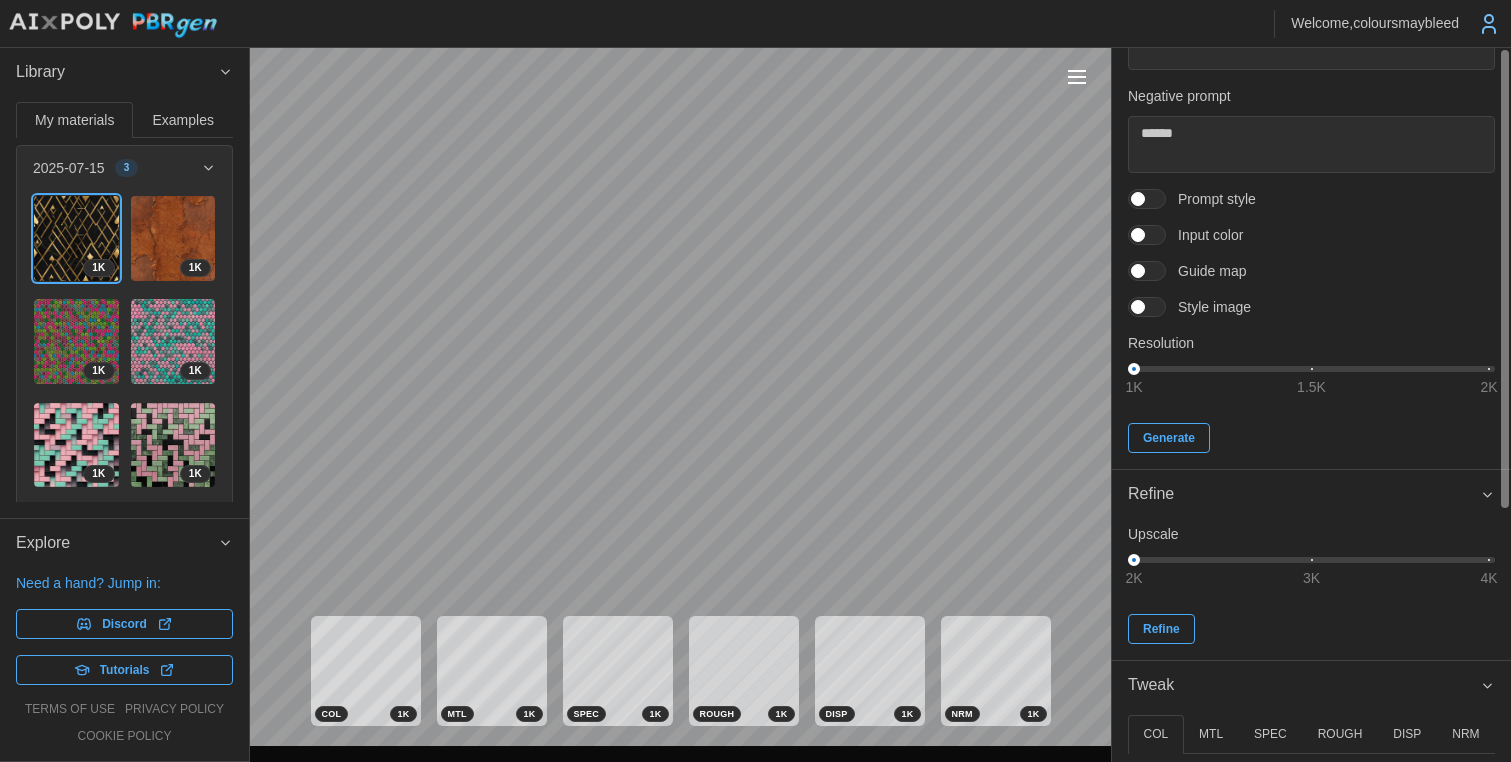 scroll, scrollTop: 0, scrollLeft: 0, axis: both 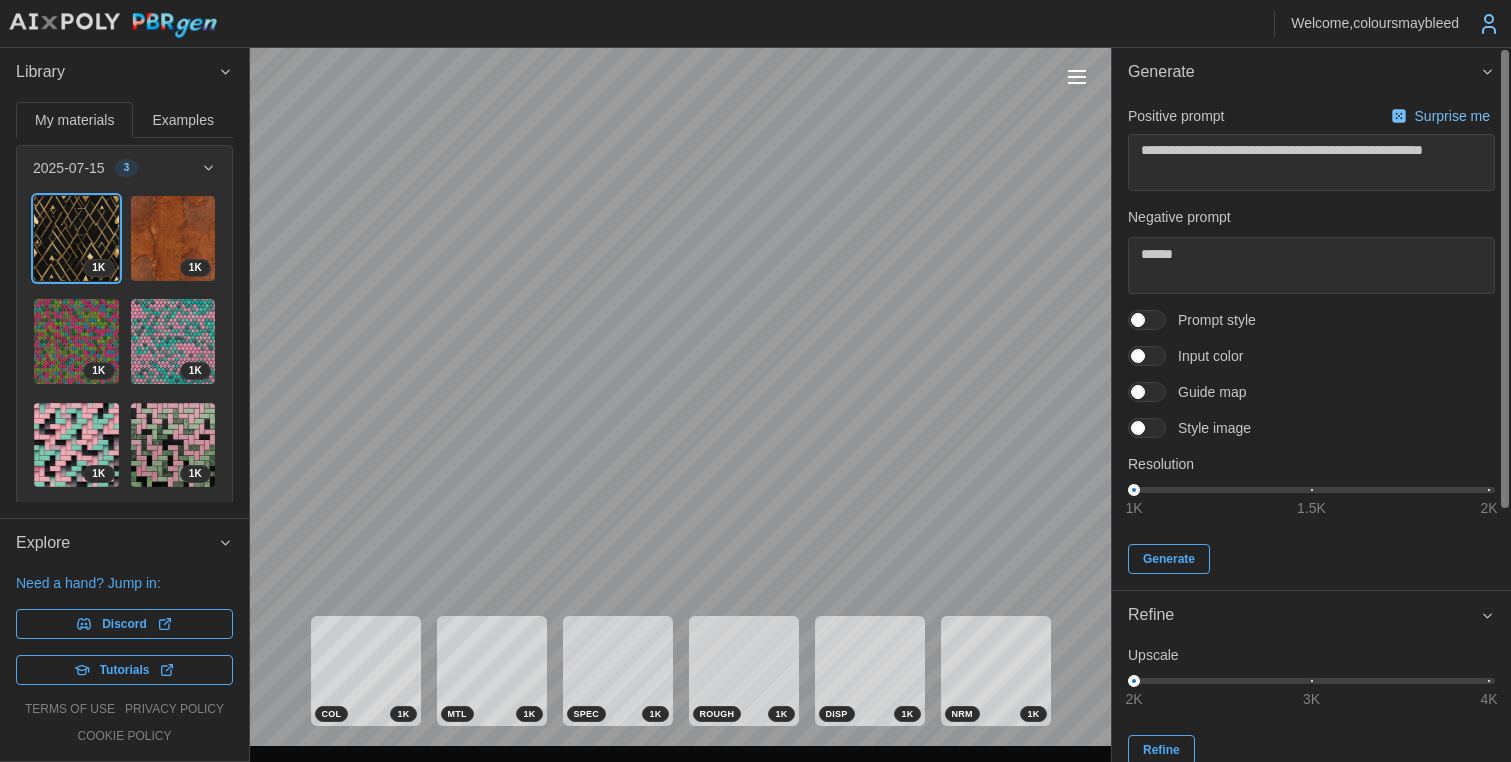 click at bounding box center (1157, 428) 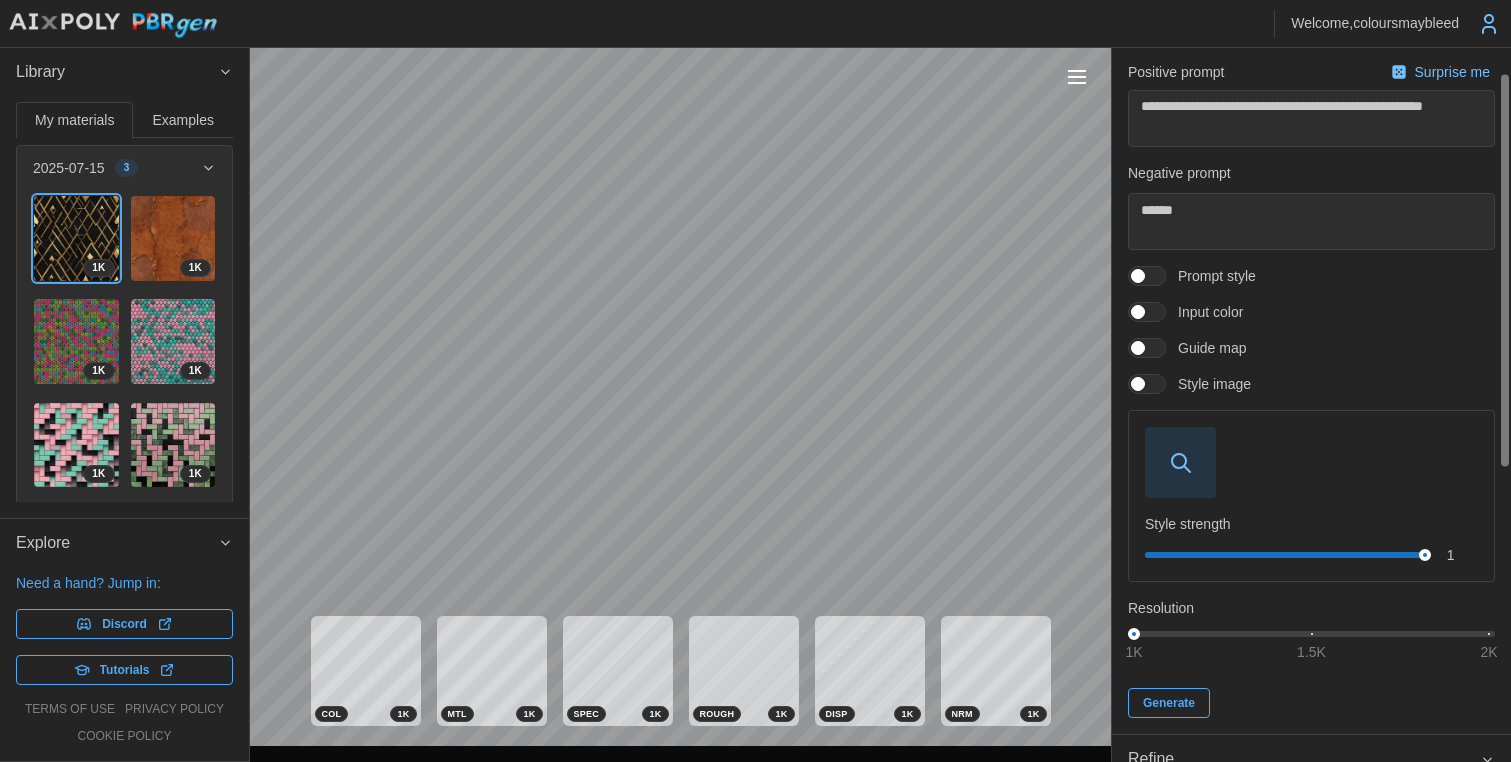 scroll, scrollTop: 155, scrollLeft: 0, axis: vertical 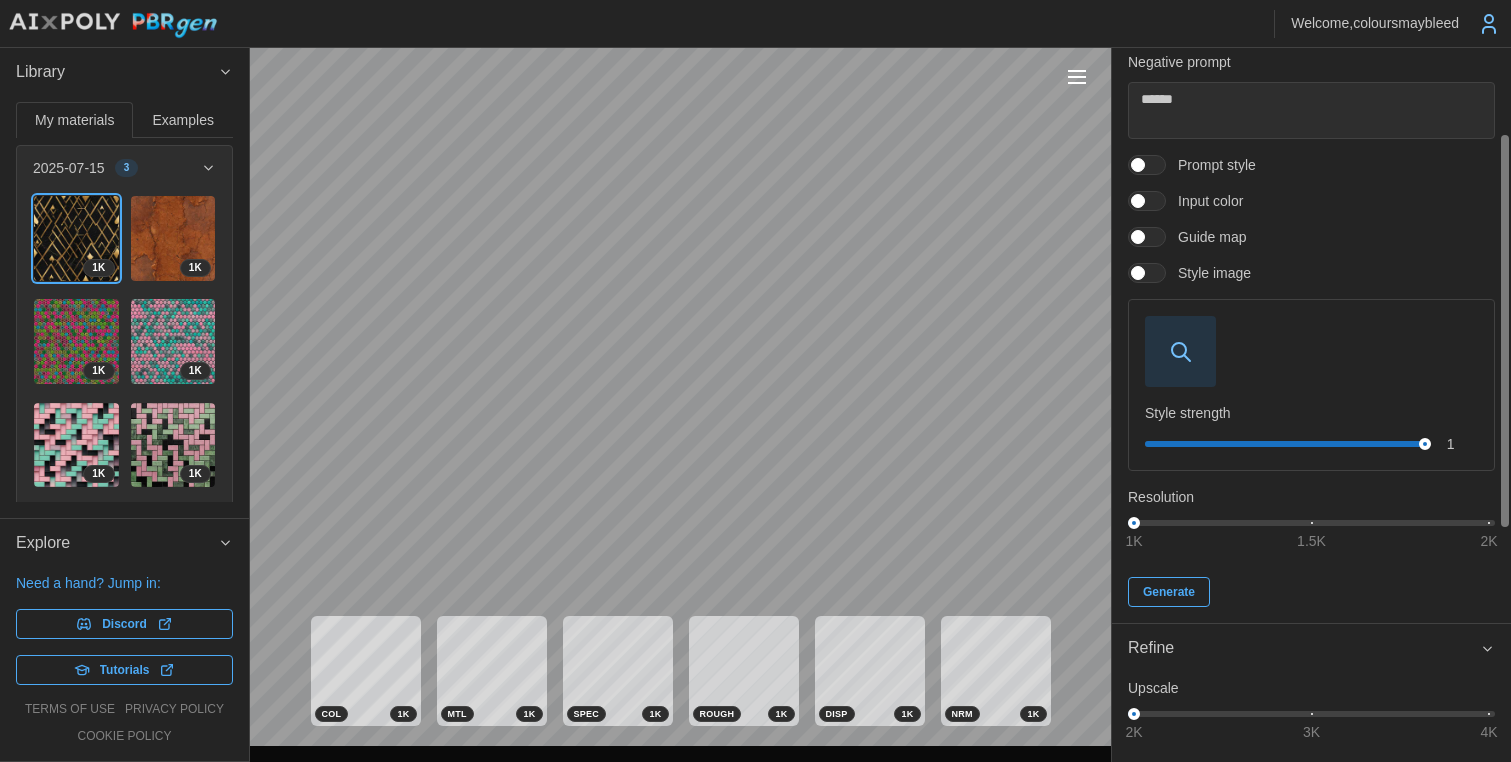 click at bounding box center [1180, 351] 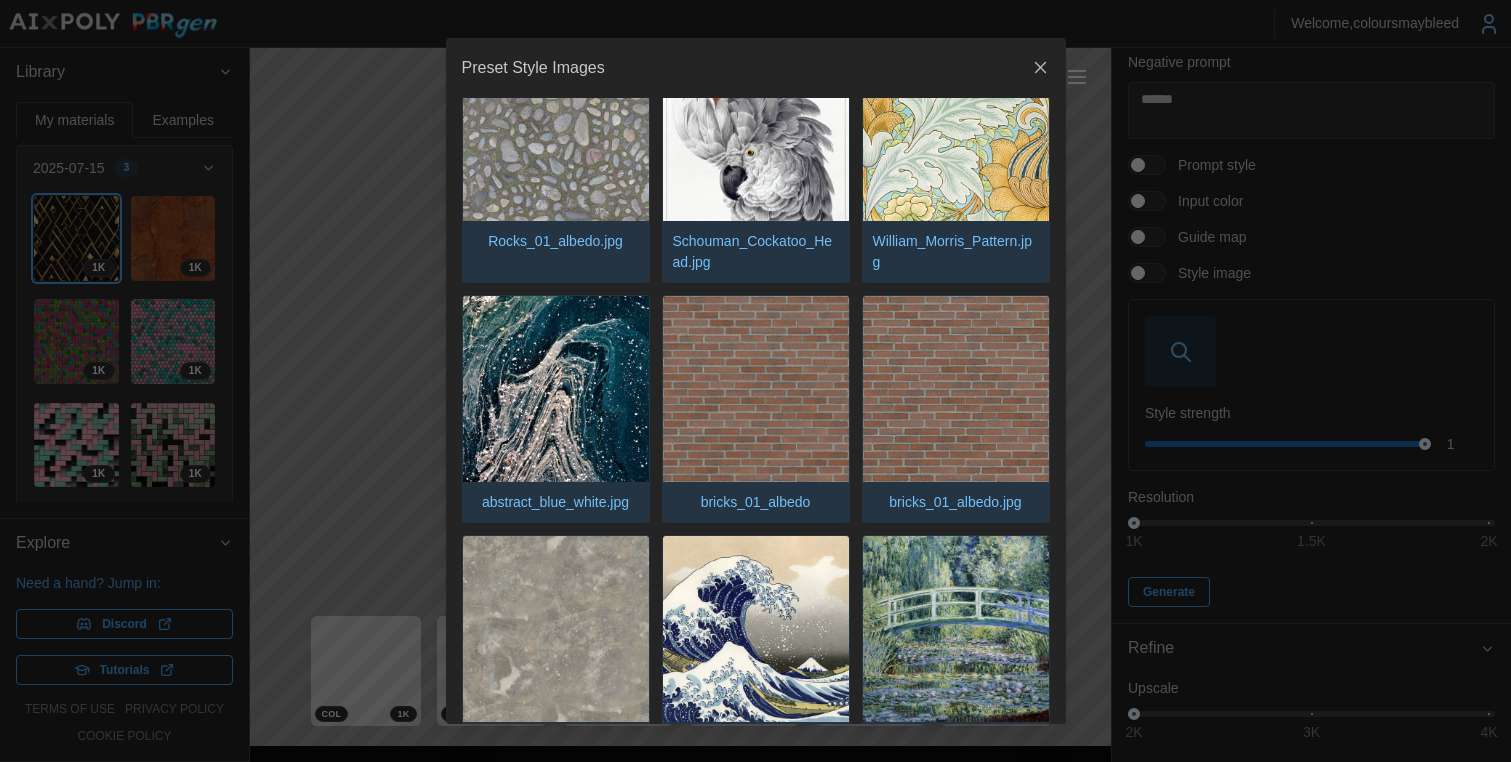 scroll, scrollTop: 441, scrollLeft: 0, axis: vertical 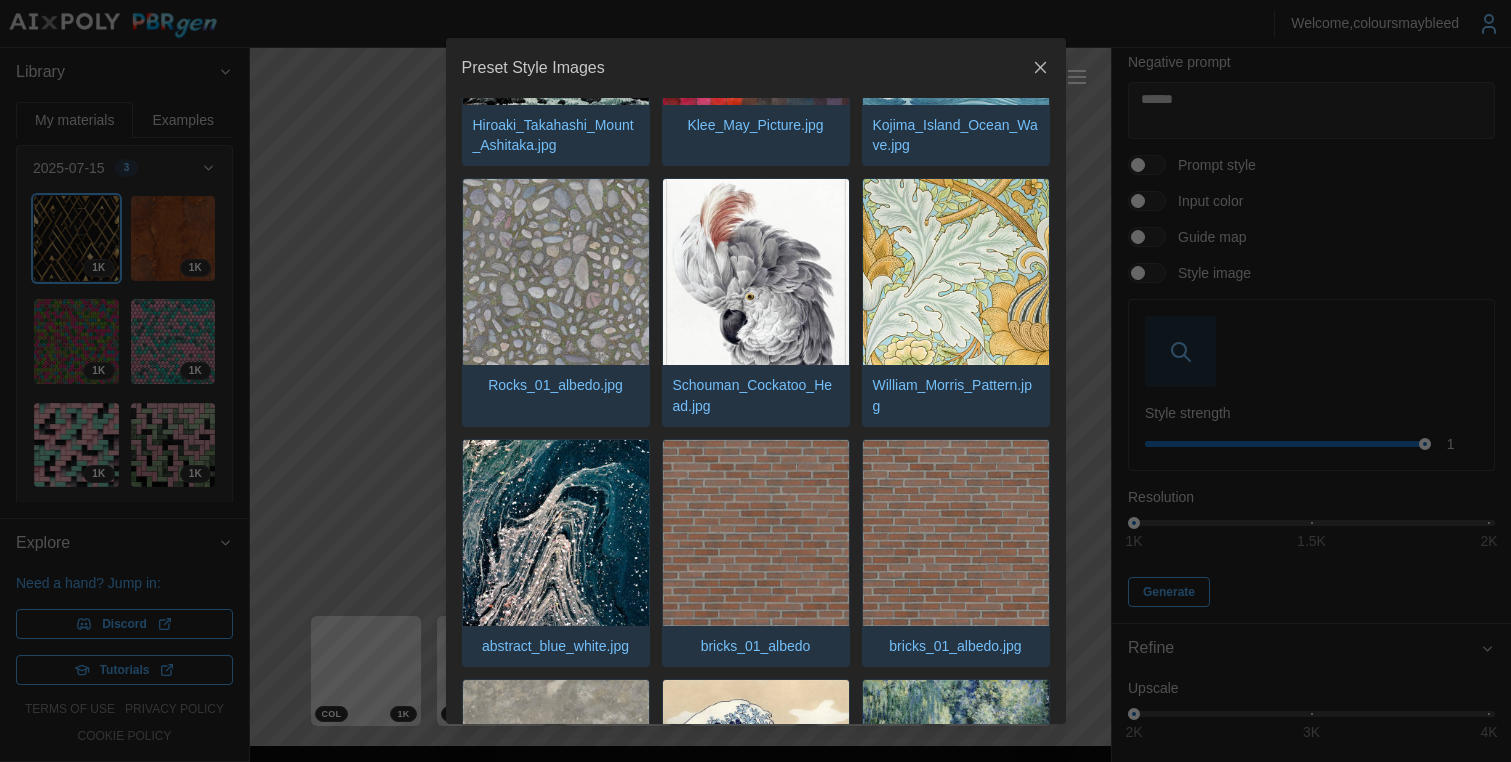 click at bounding box center [756, 272] 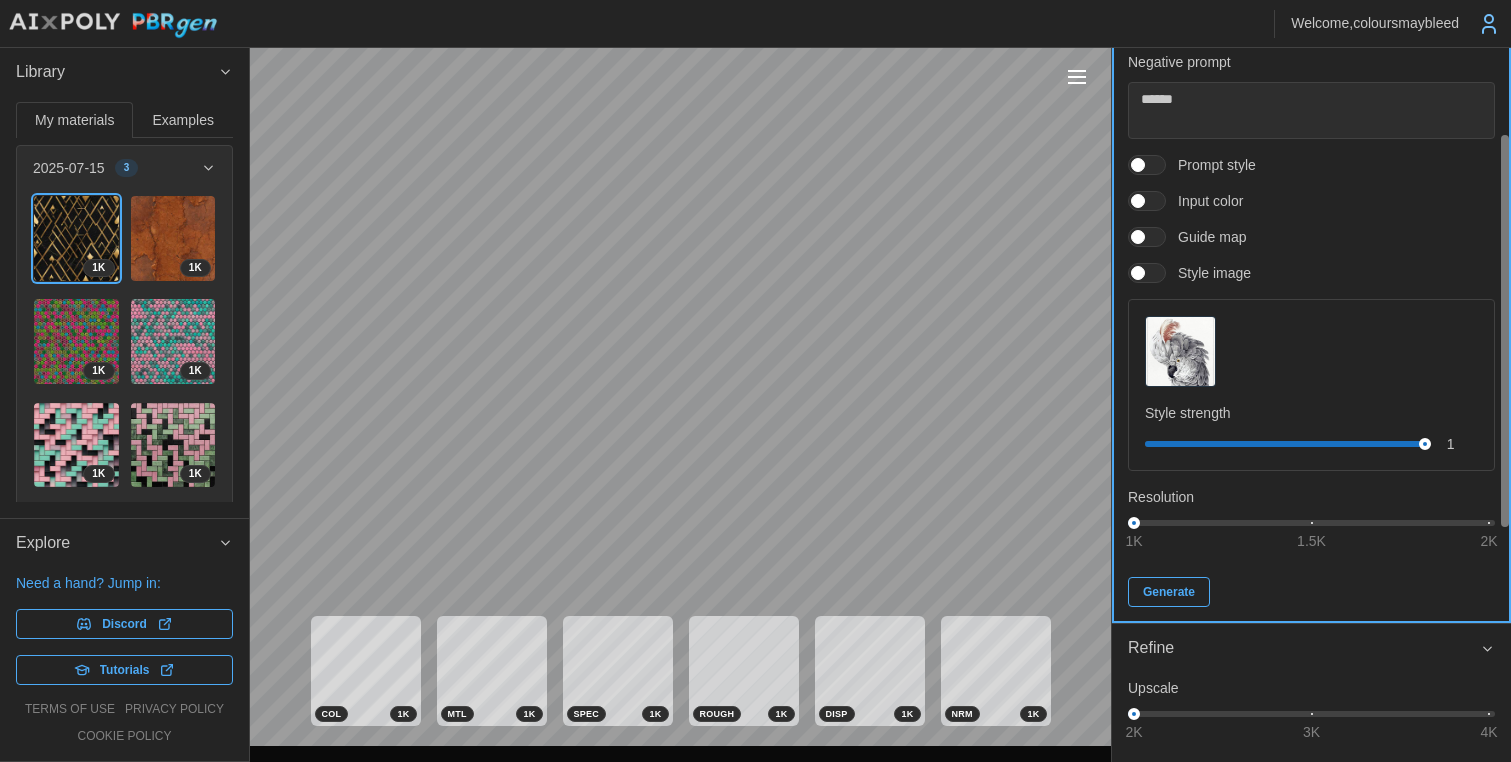 click on "Generate" at bounding box center (1169, 592) 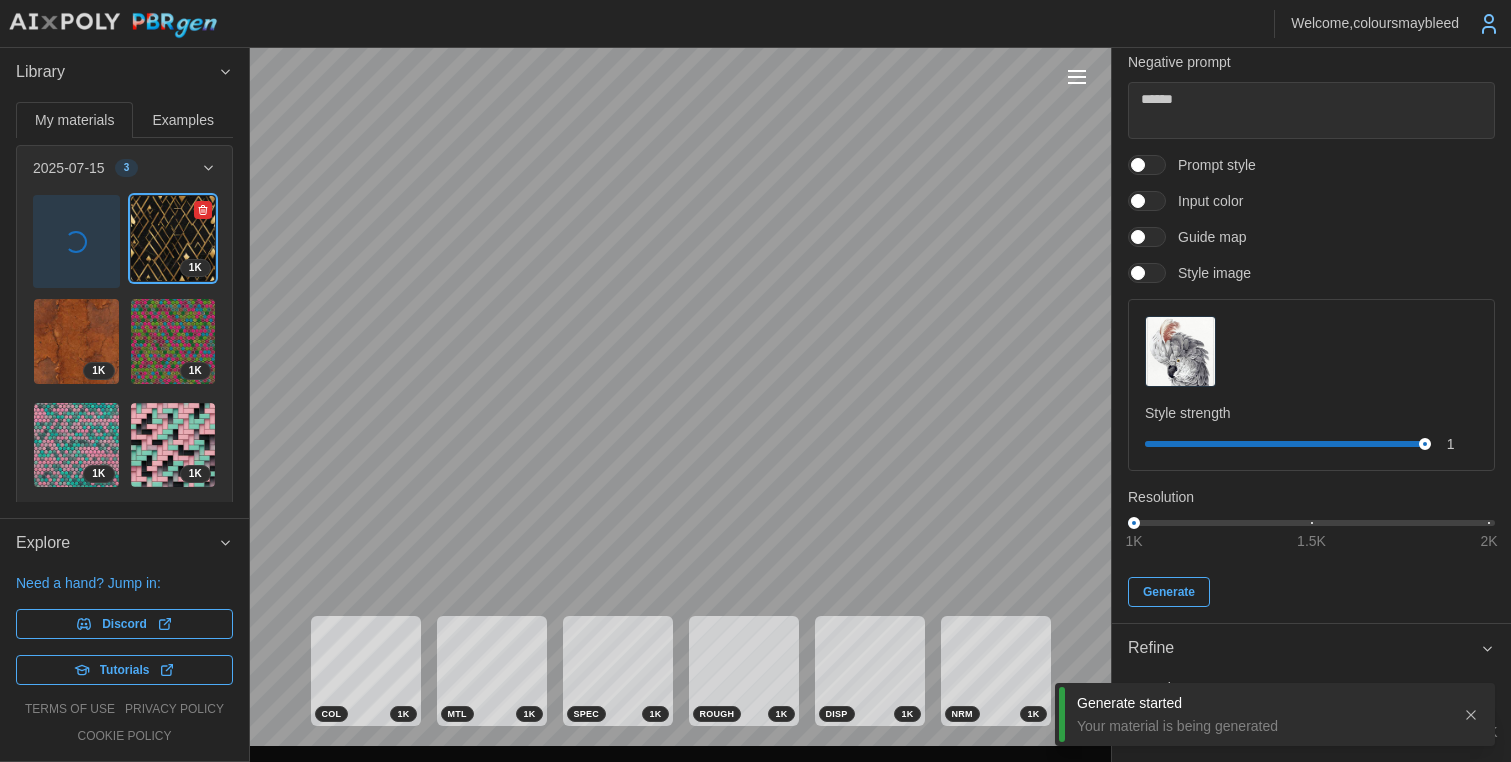 click 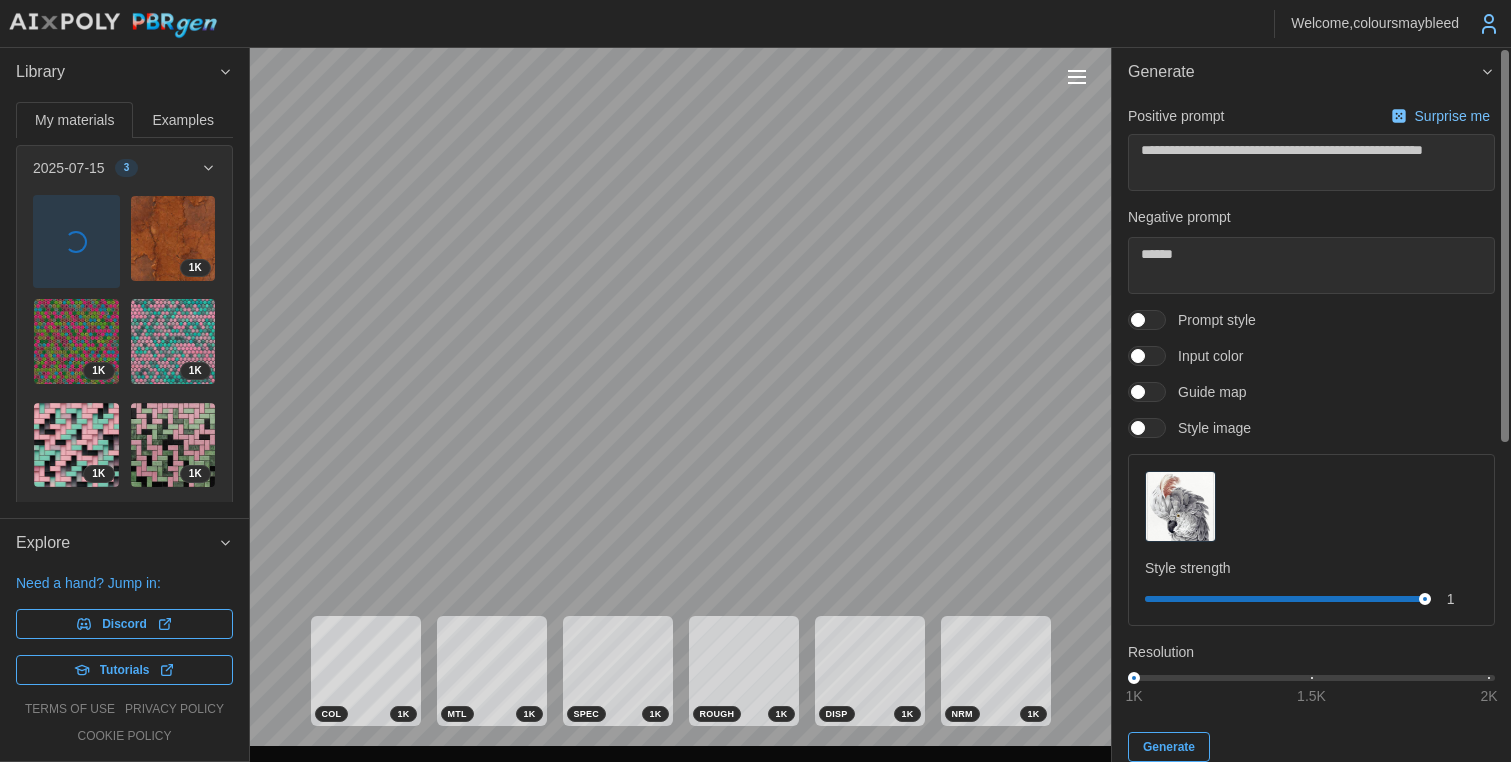 scroll, scrollTop: 0, scrollLeft: 0, axis: both 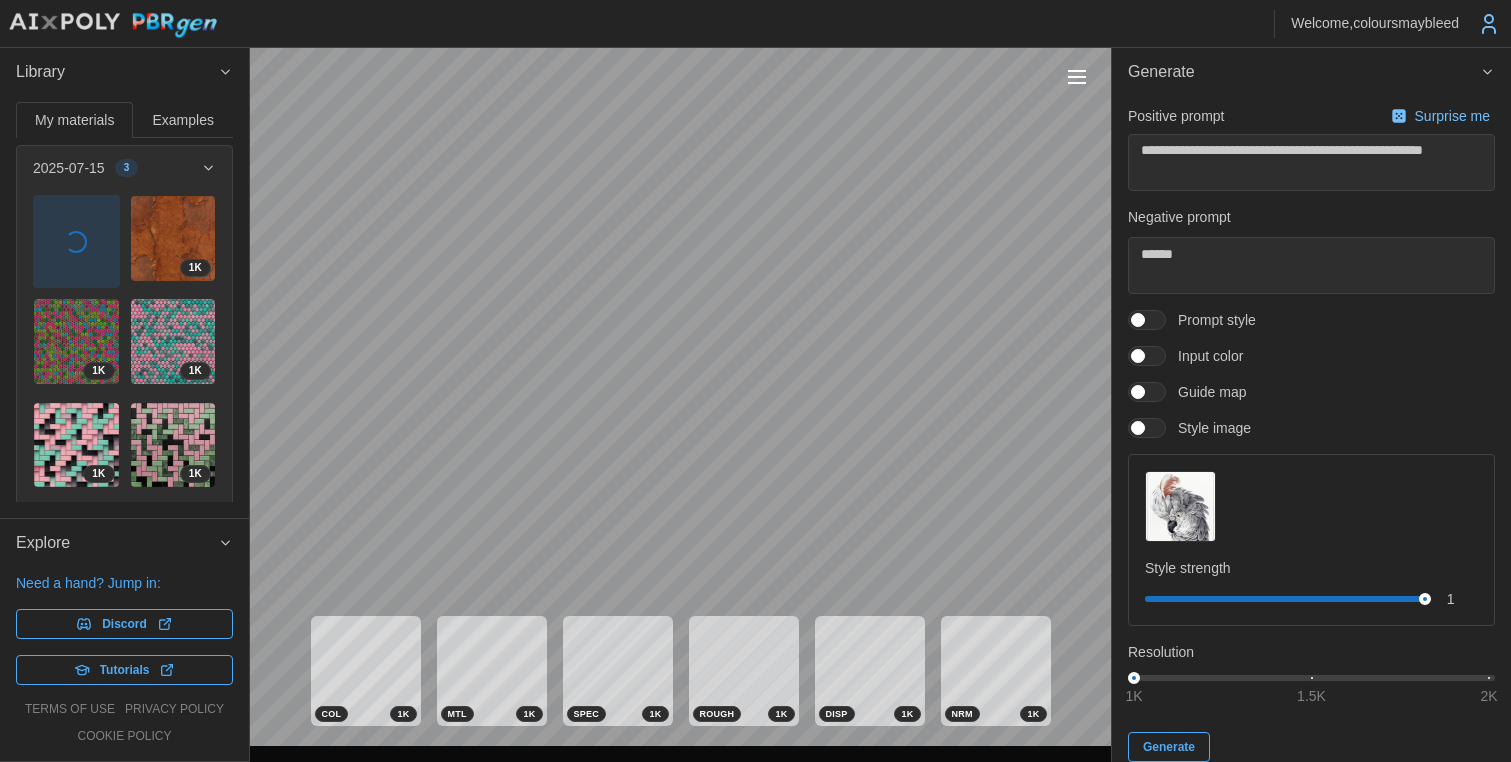 click on "Examples" at bounding box center [183, 120] 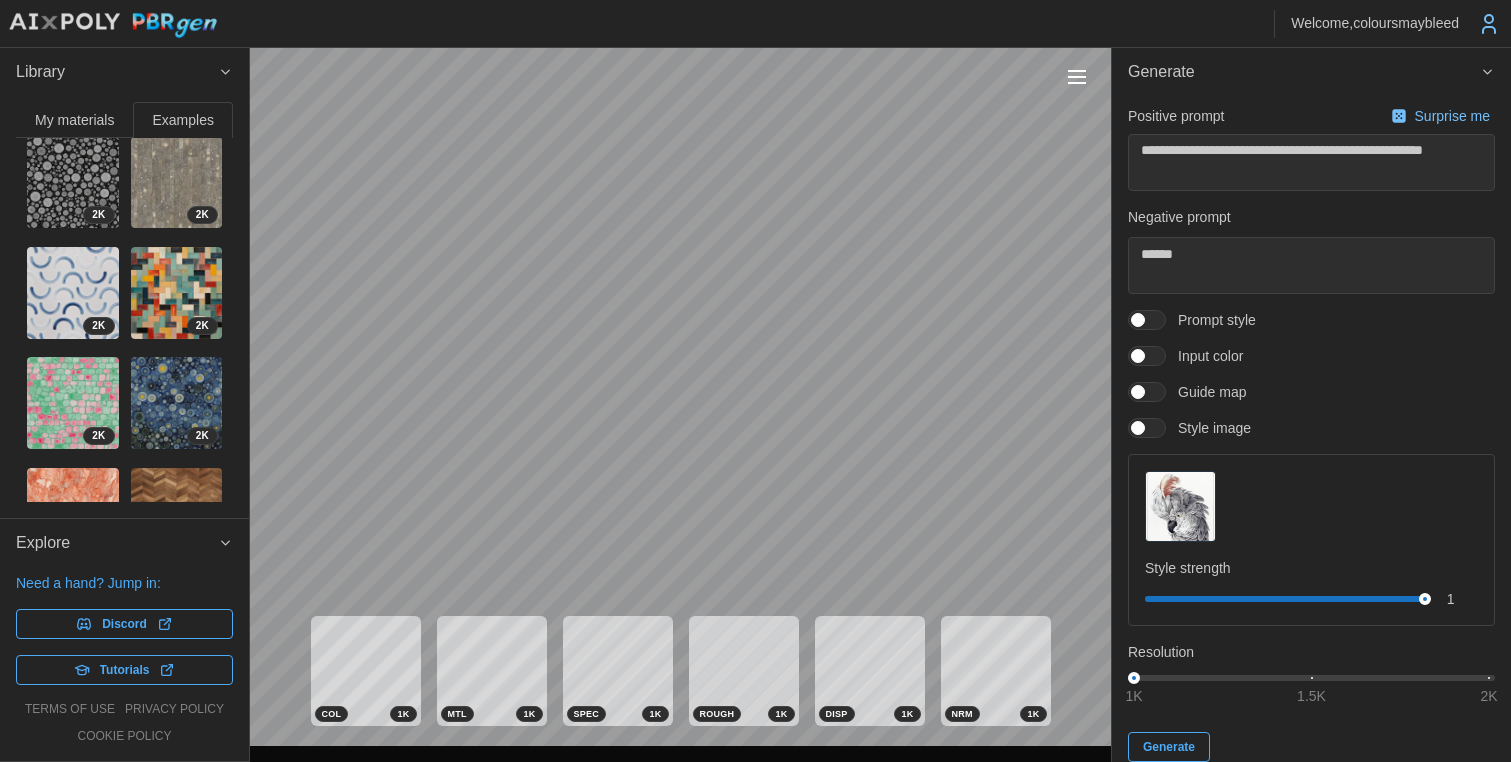 scroll, scrollTop: 0, scrollLeft: 0, axis: both 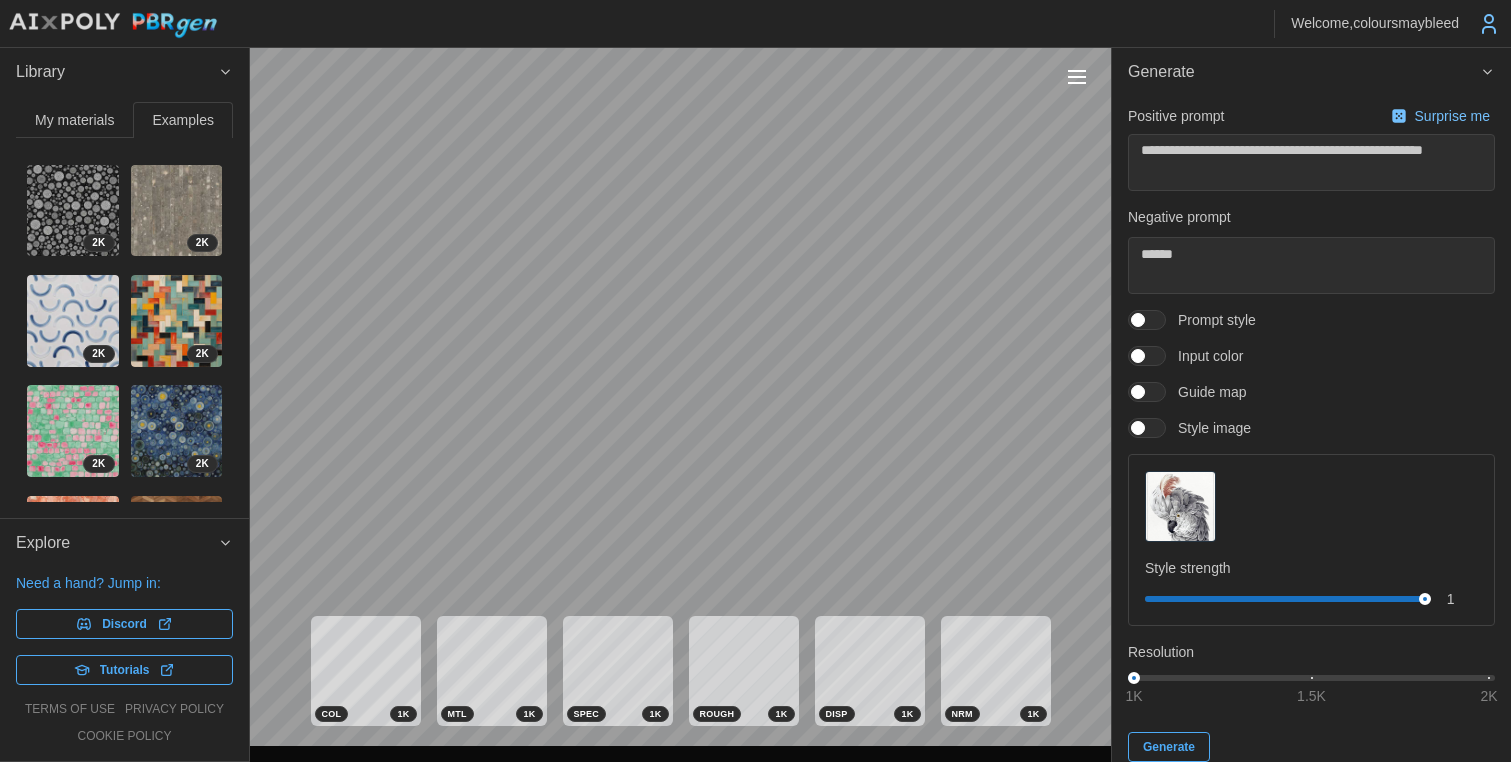 click on "My materials" at bounding box center [74, 120] 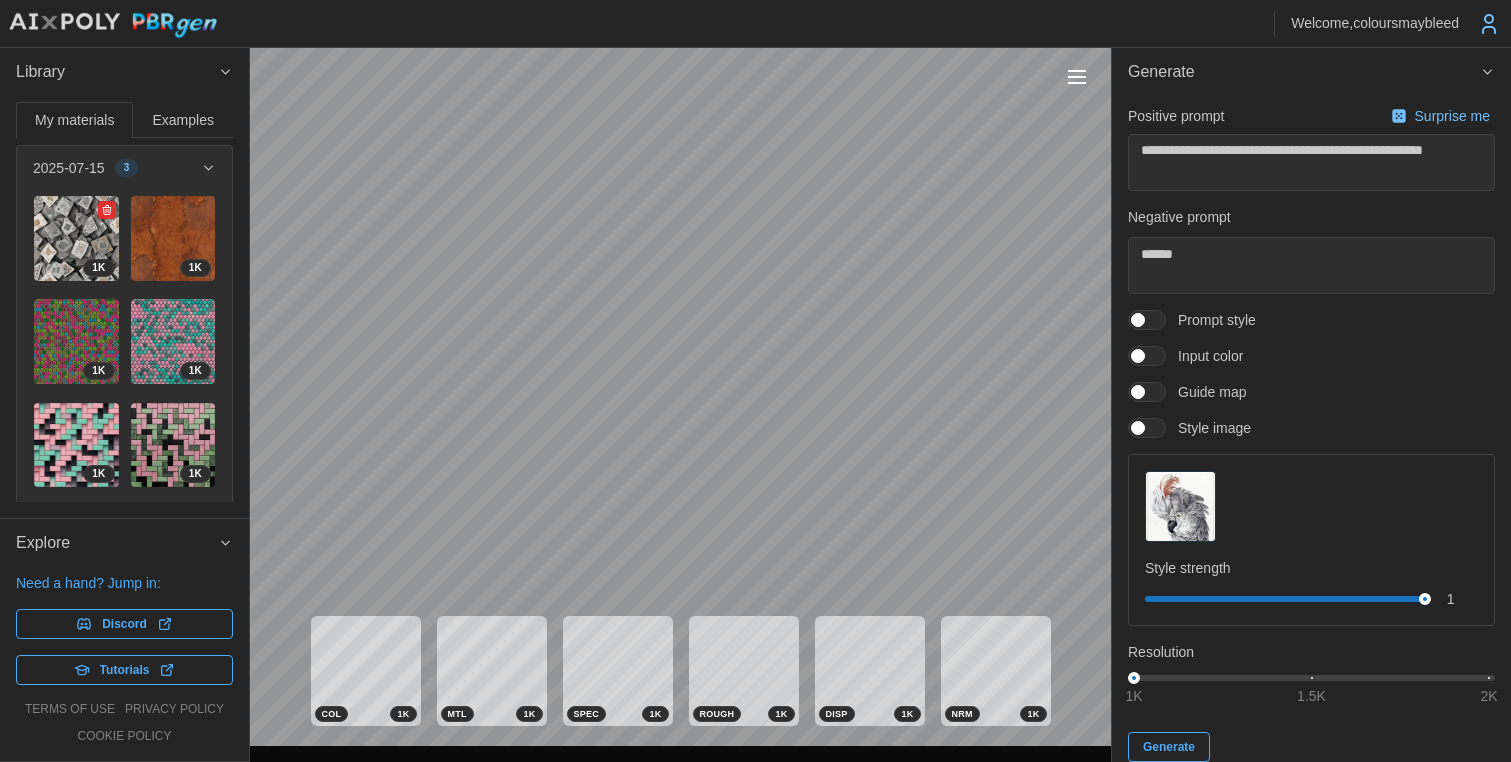 click at bounding box center (76, 238) 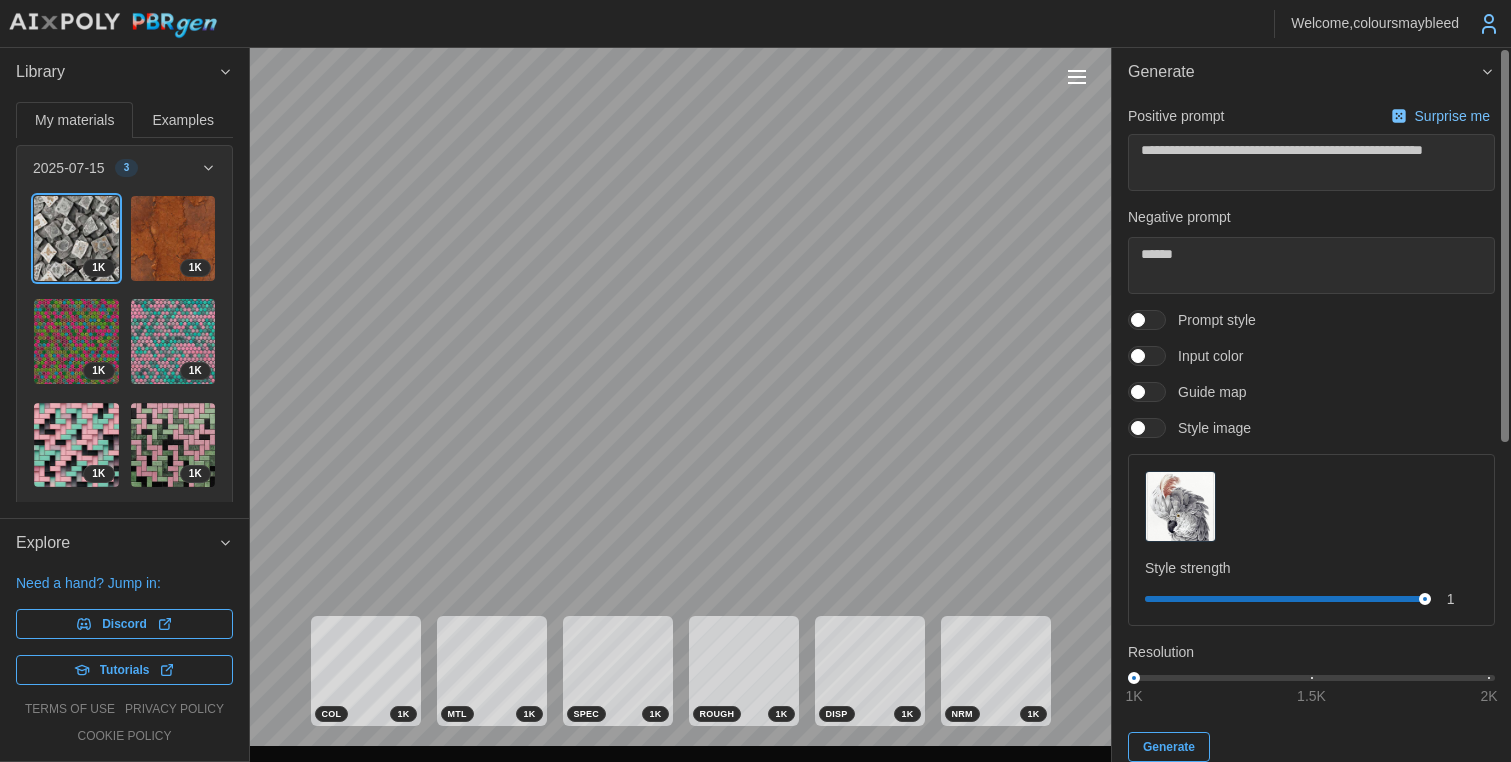 click at bounding box center [1180, 506] 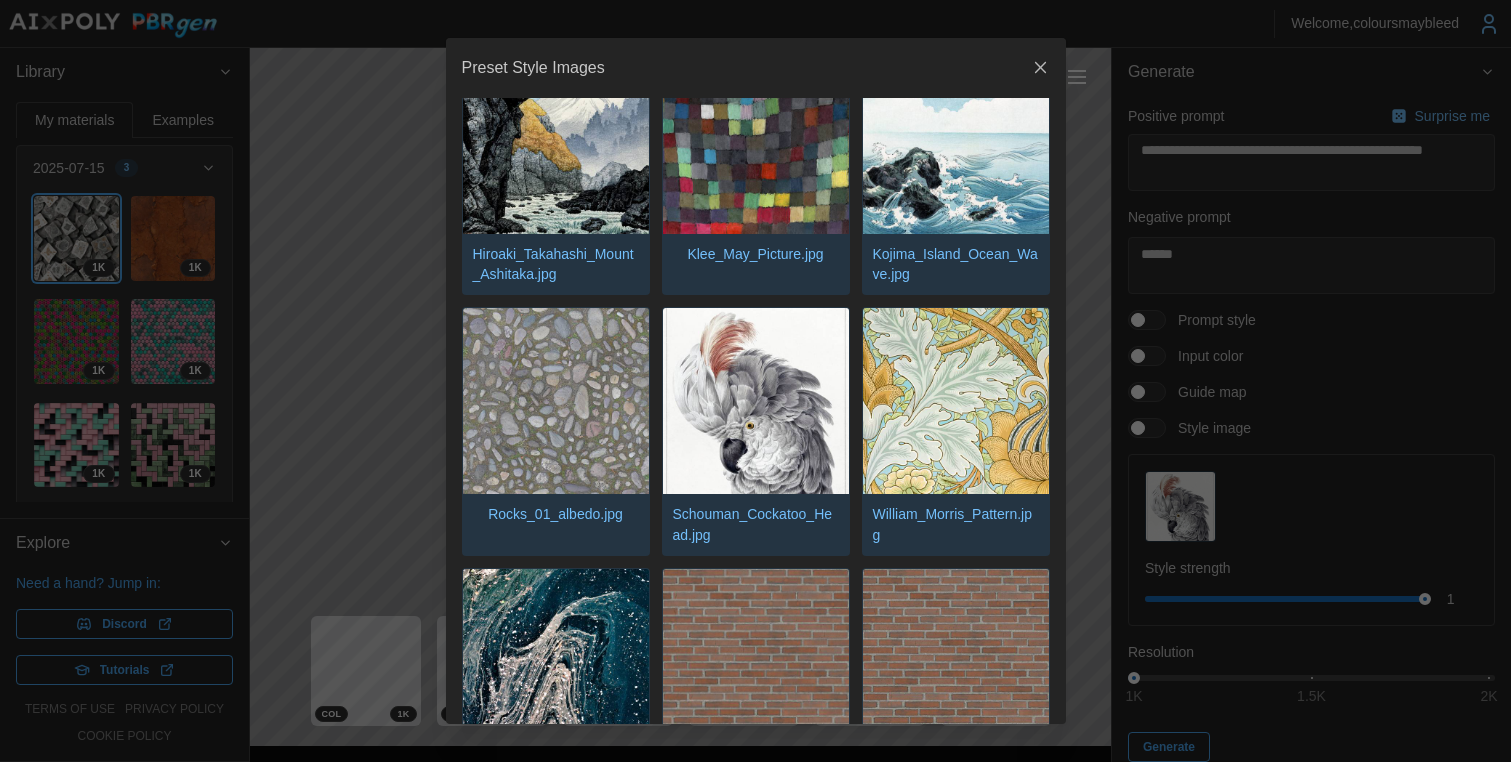 scroll, scrollTop: 294, scrollLeft: 0, axis: vertical 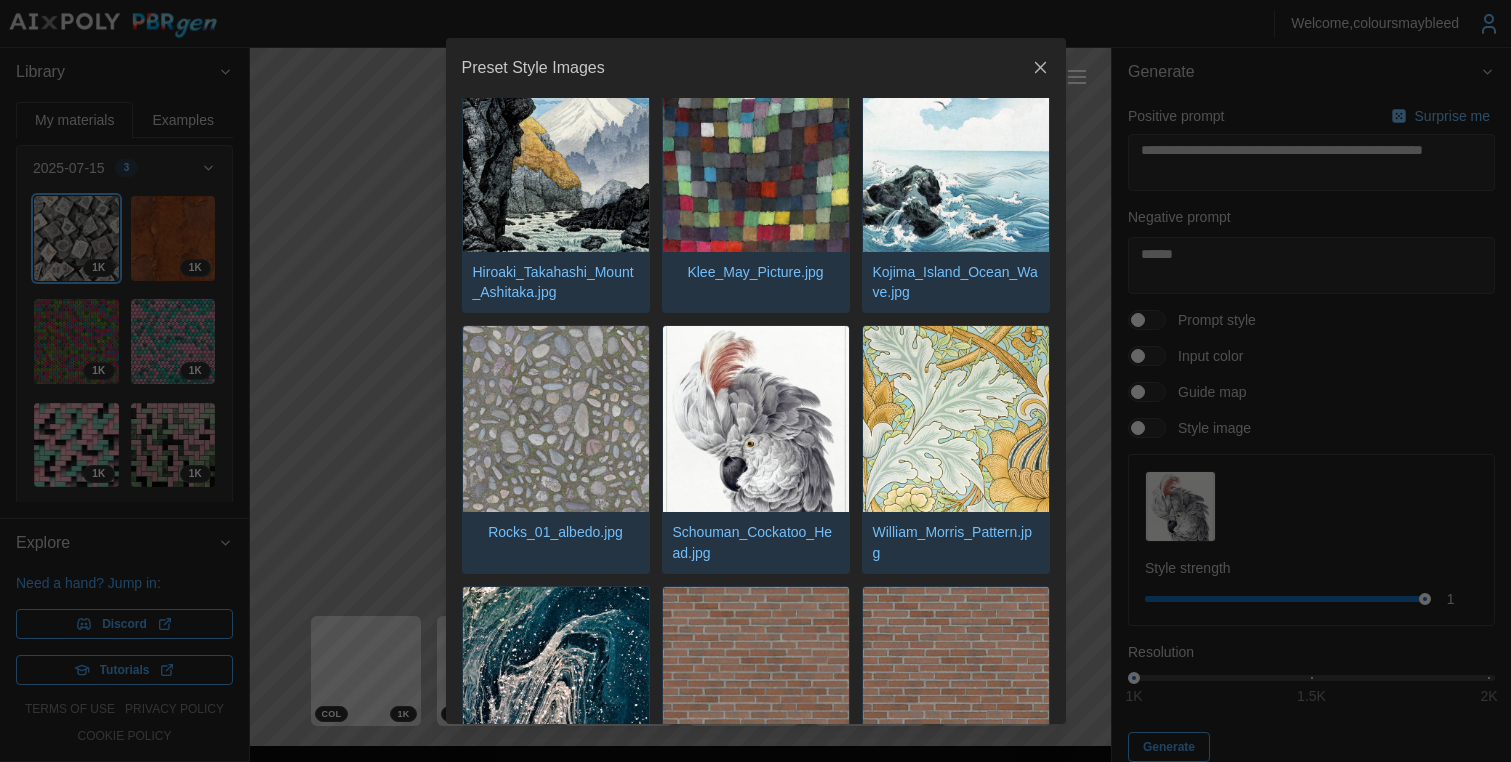 click at bounding box center (956, 419) 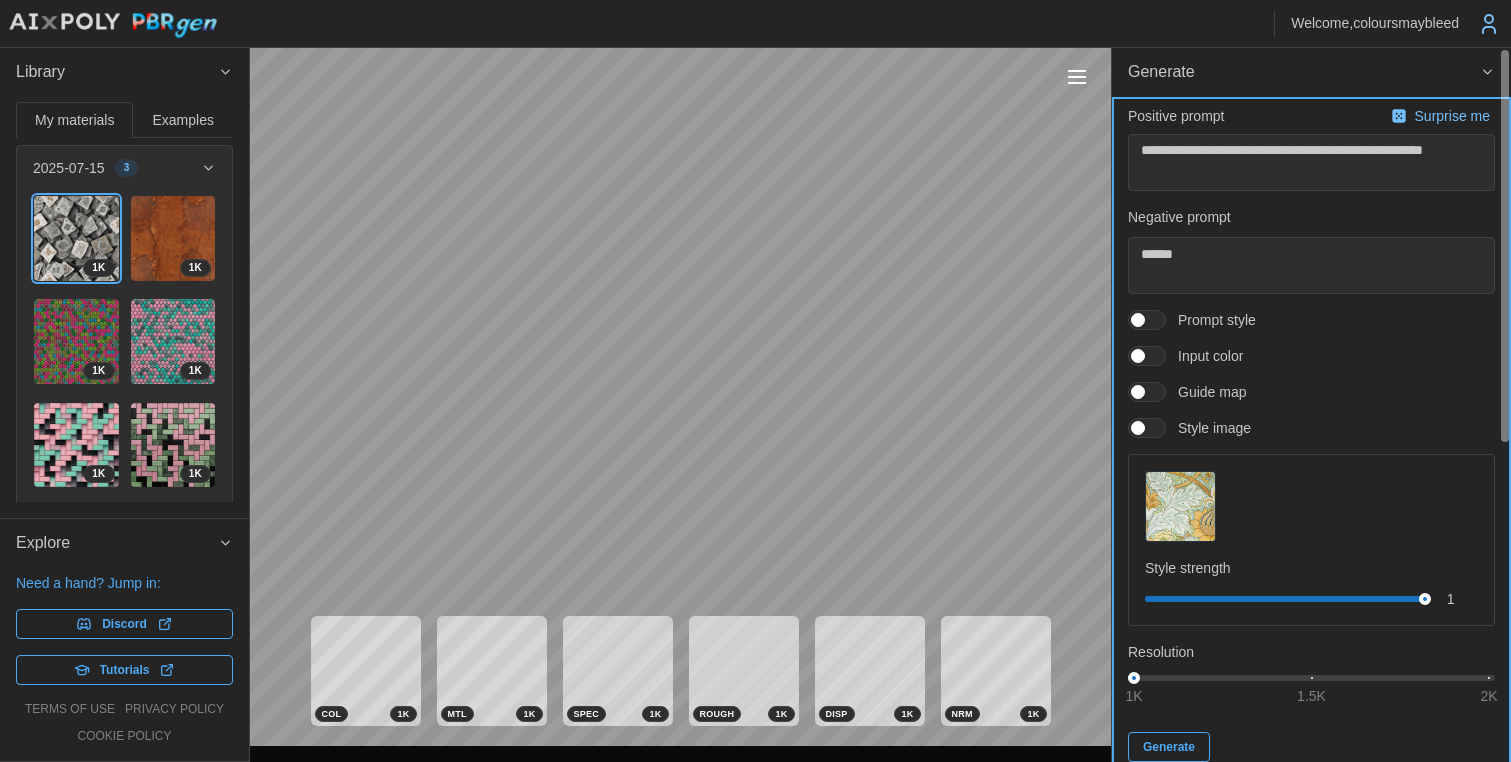 click on "Generate" at bounding box center [1169, 747] 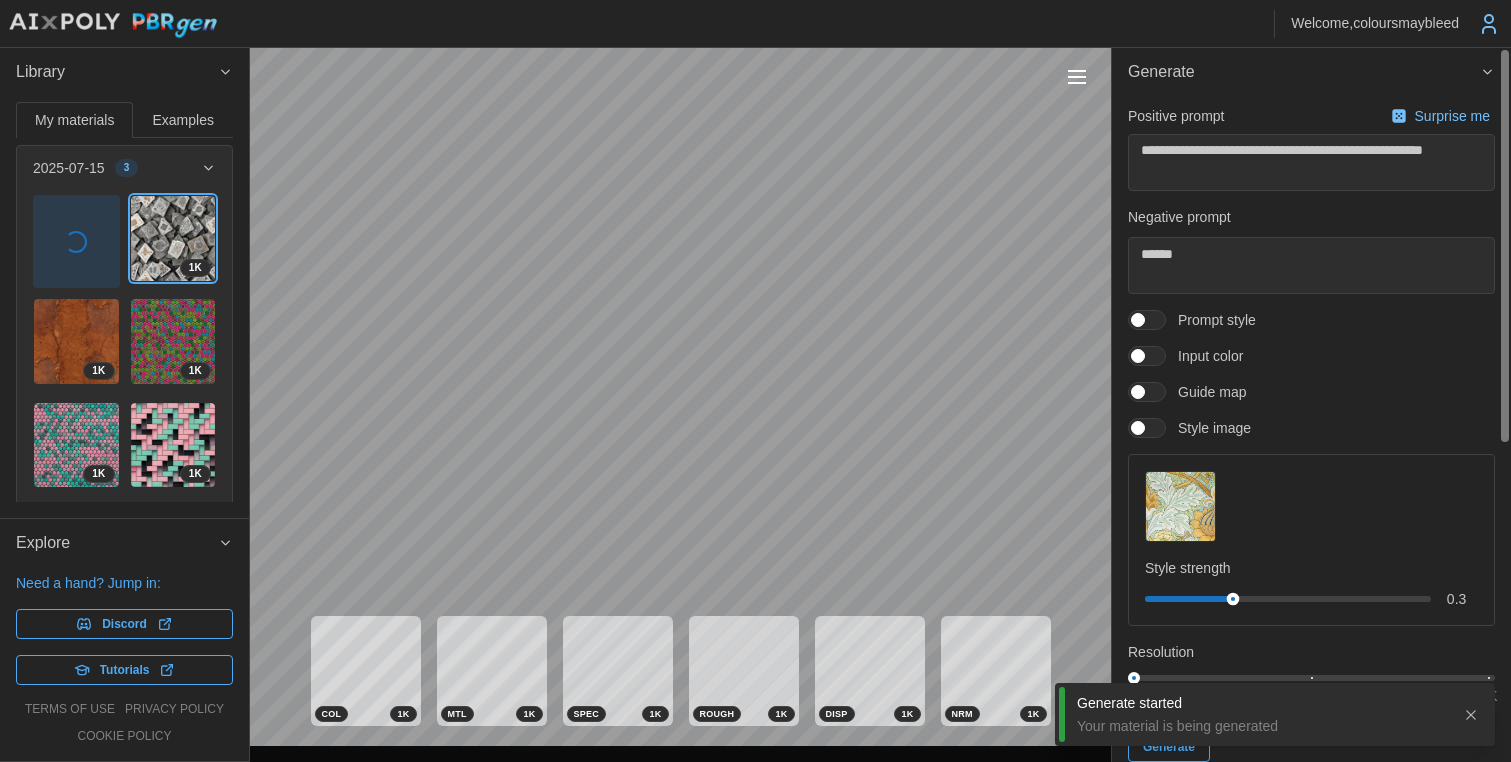 drag, startPoint x: 1405, startPoint y: 599, endPoint x: 1231, endPoint y: 589, distance: 174.28712 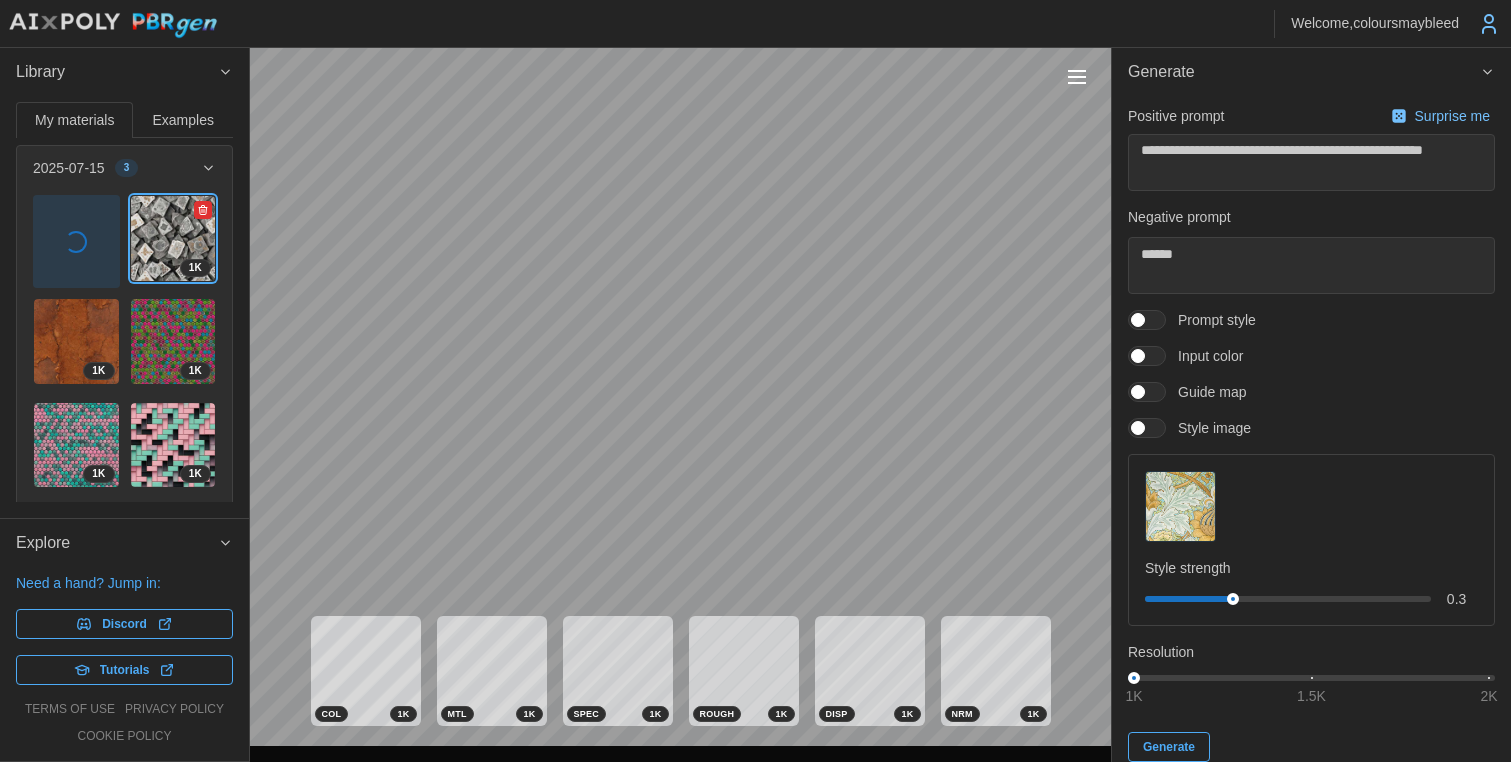 click 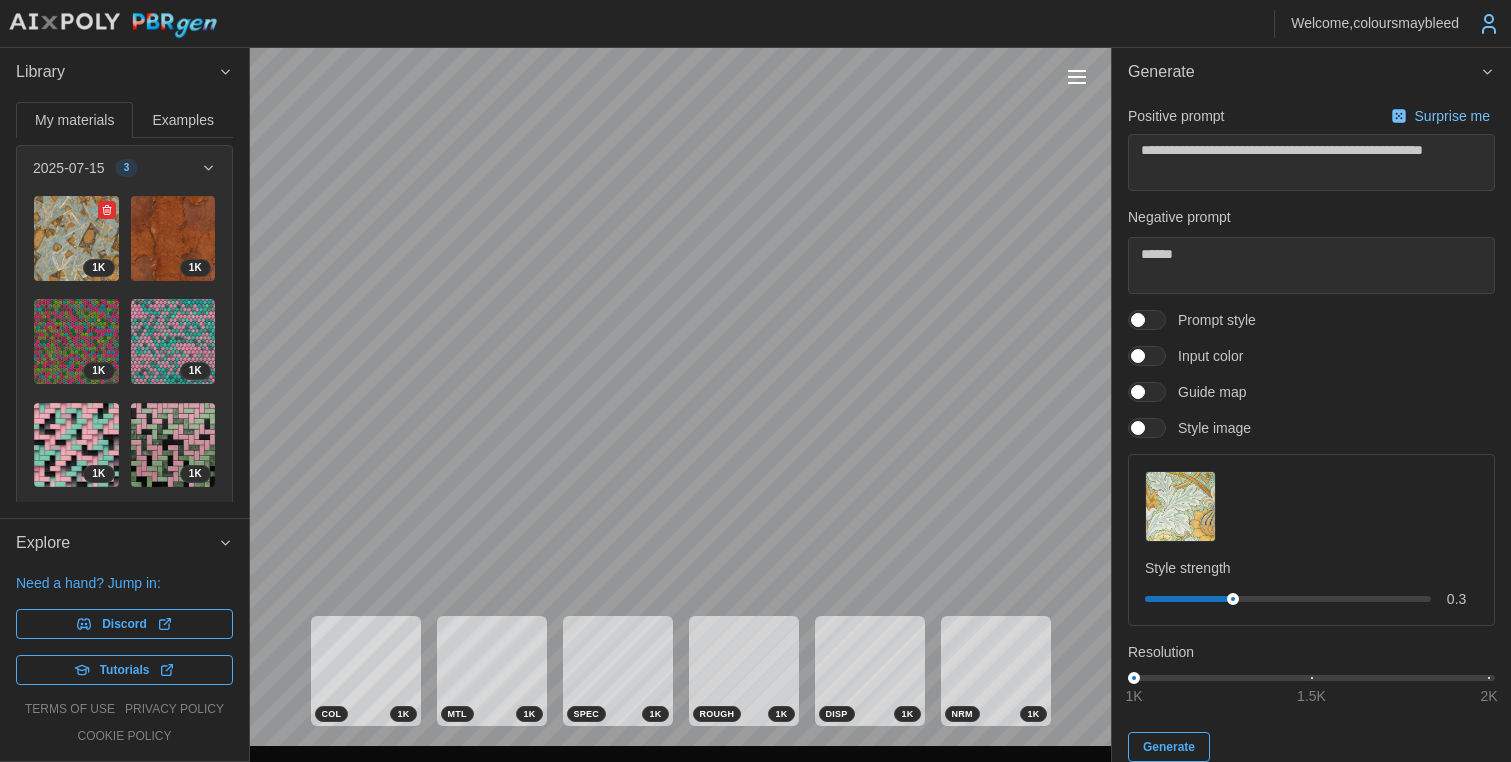 click at bounding box center (76, 238) 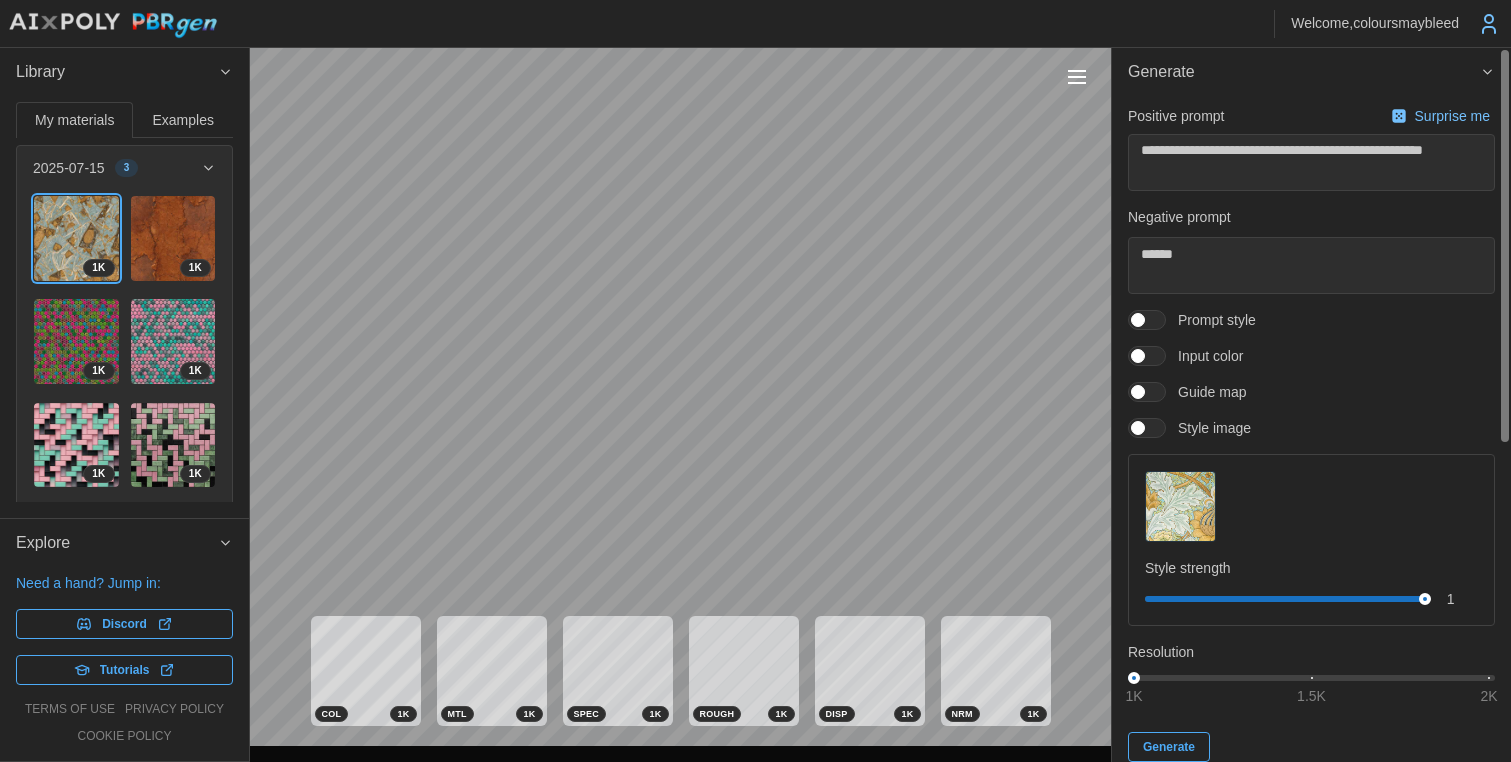 click at bounding box center (1180, 506) 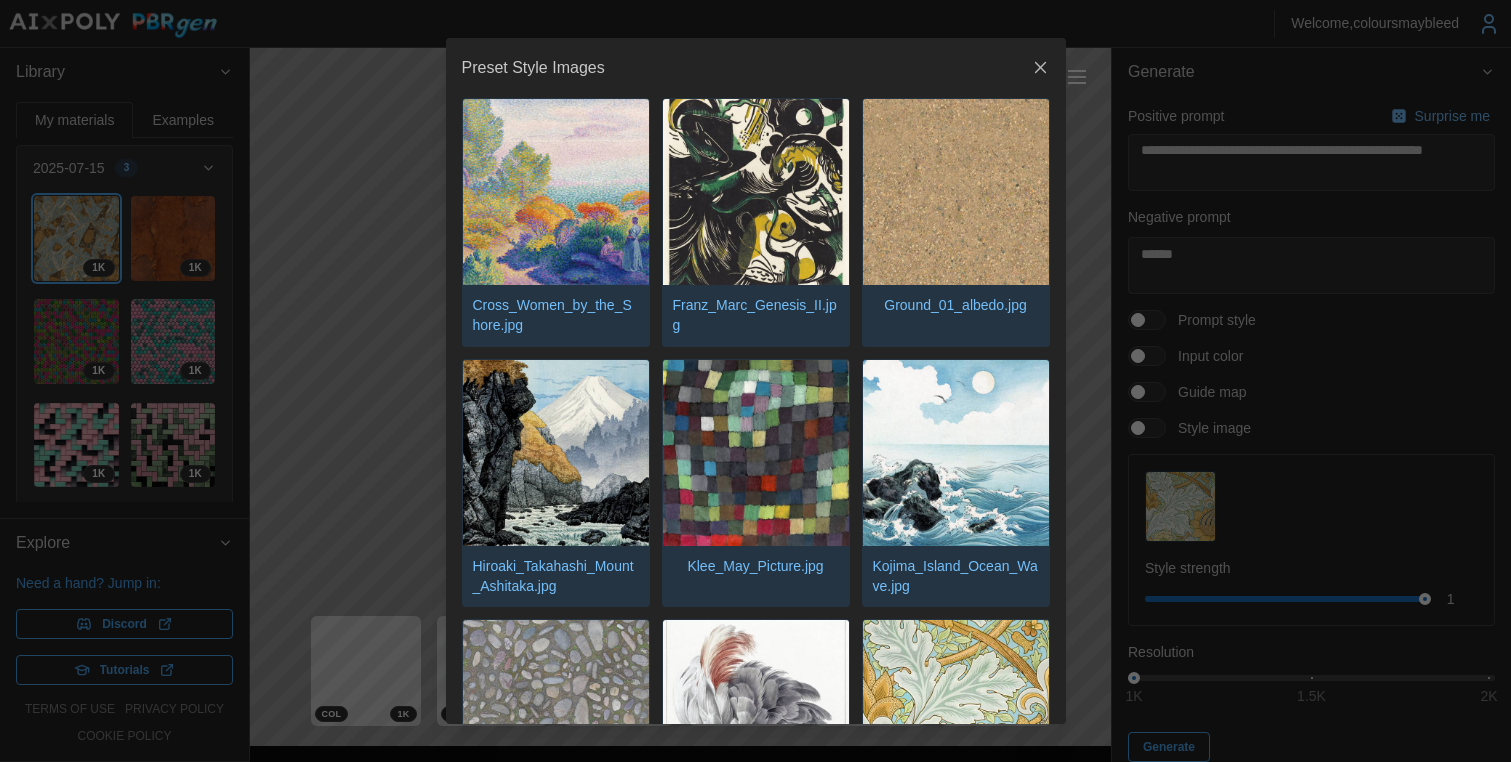 click 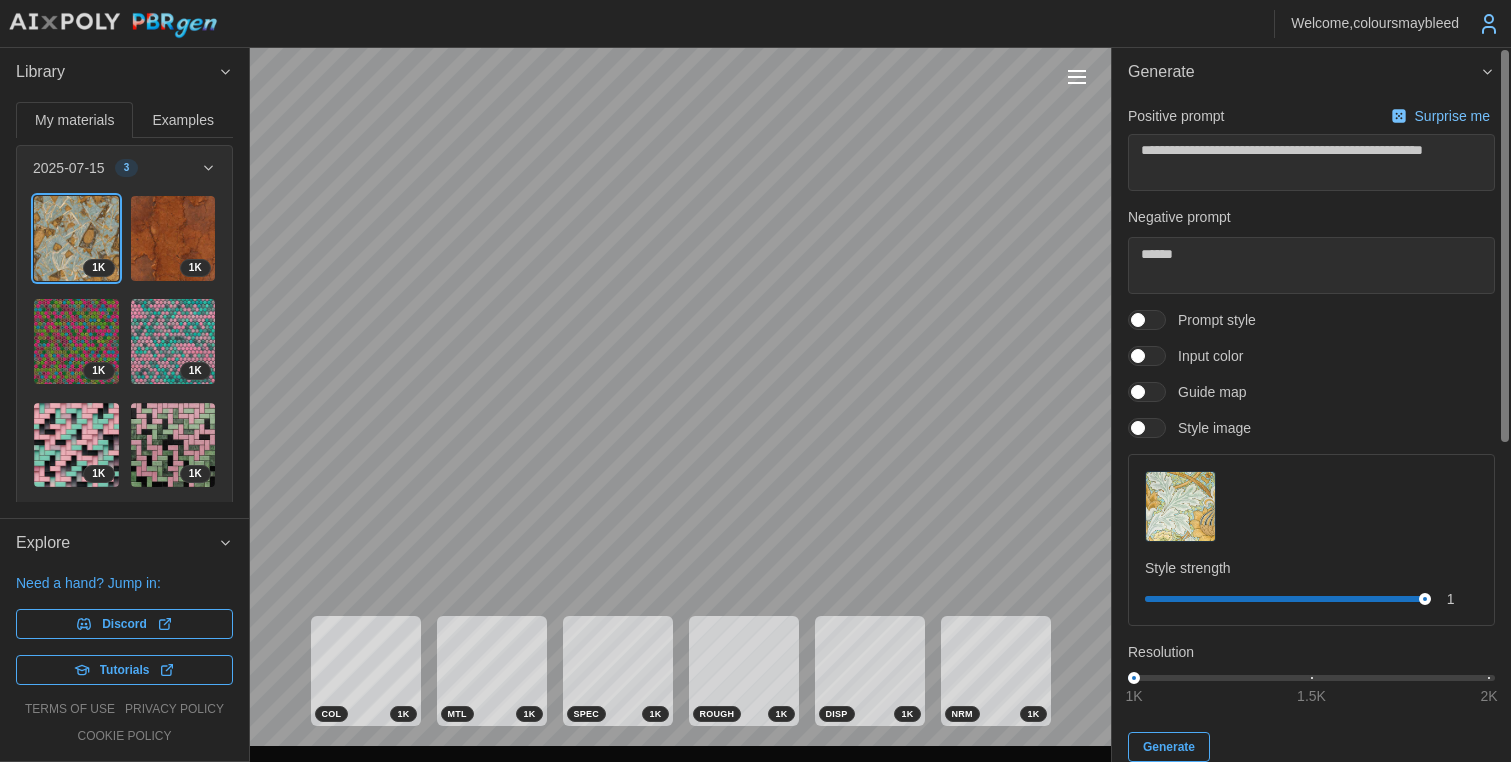 click at bounding box center [1138, 428] 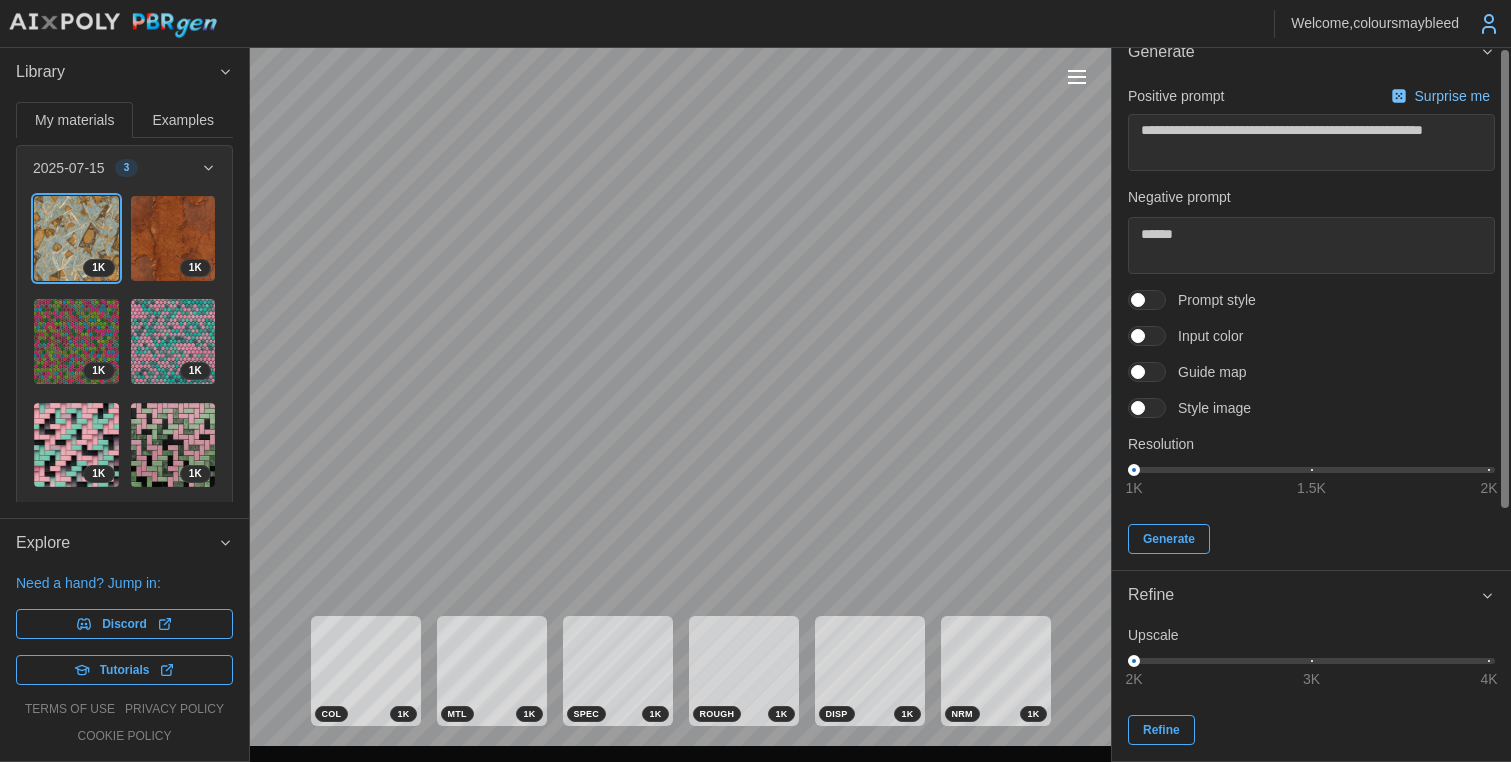 scroll, scrollTop: 0, scrollLeft: 0, axis: both 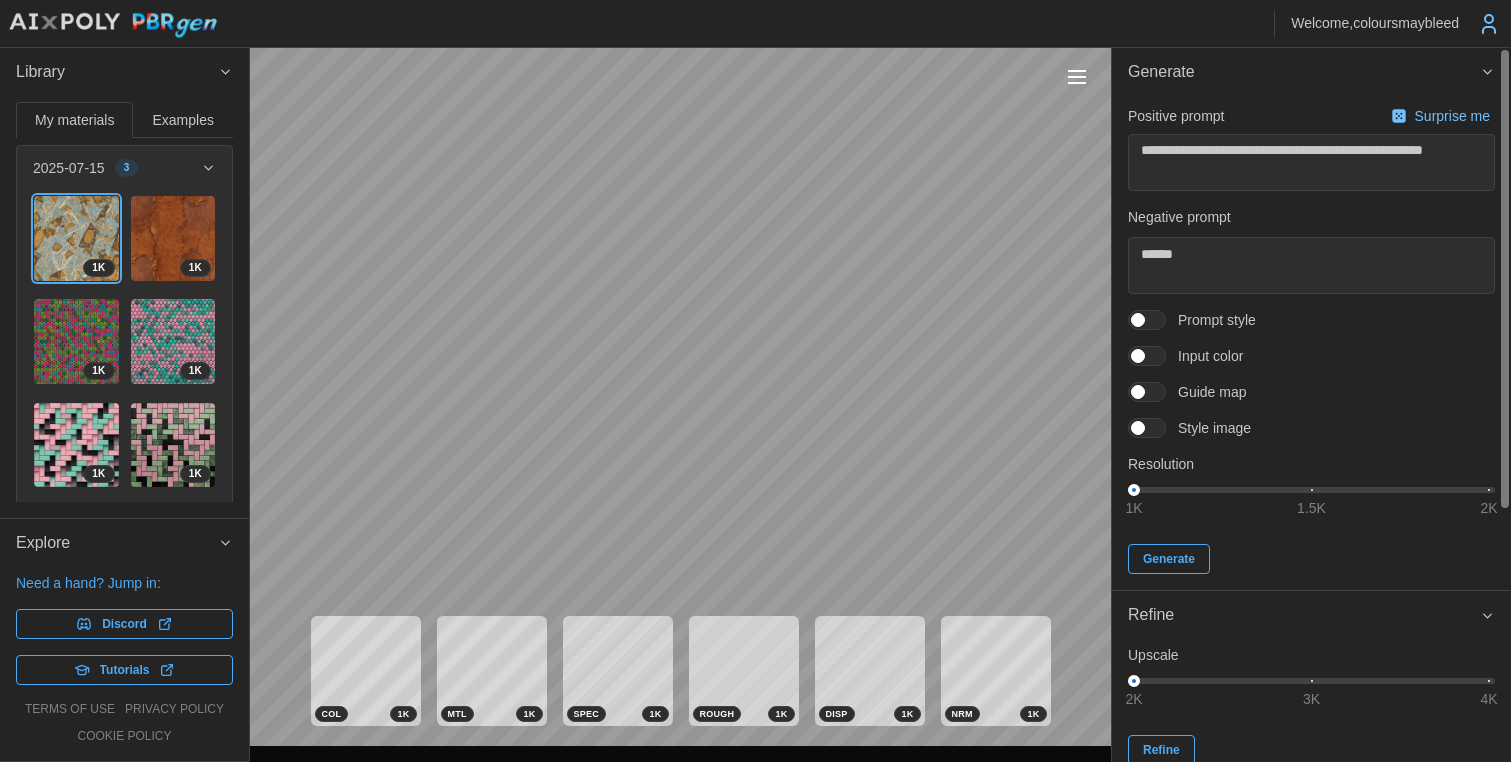 click at bounding box center [1157, 320] 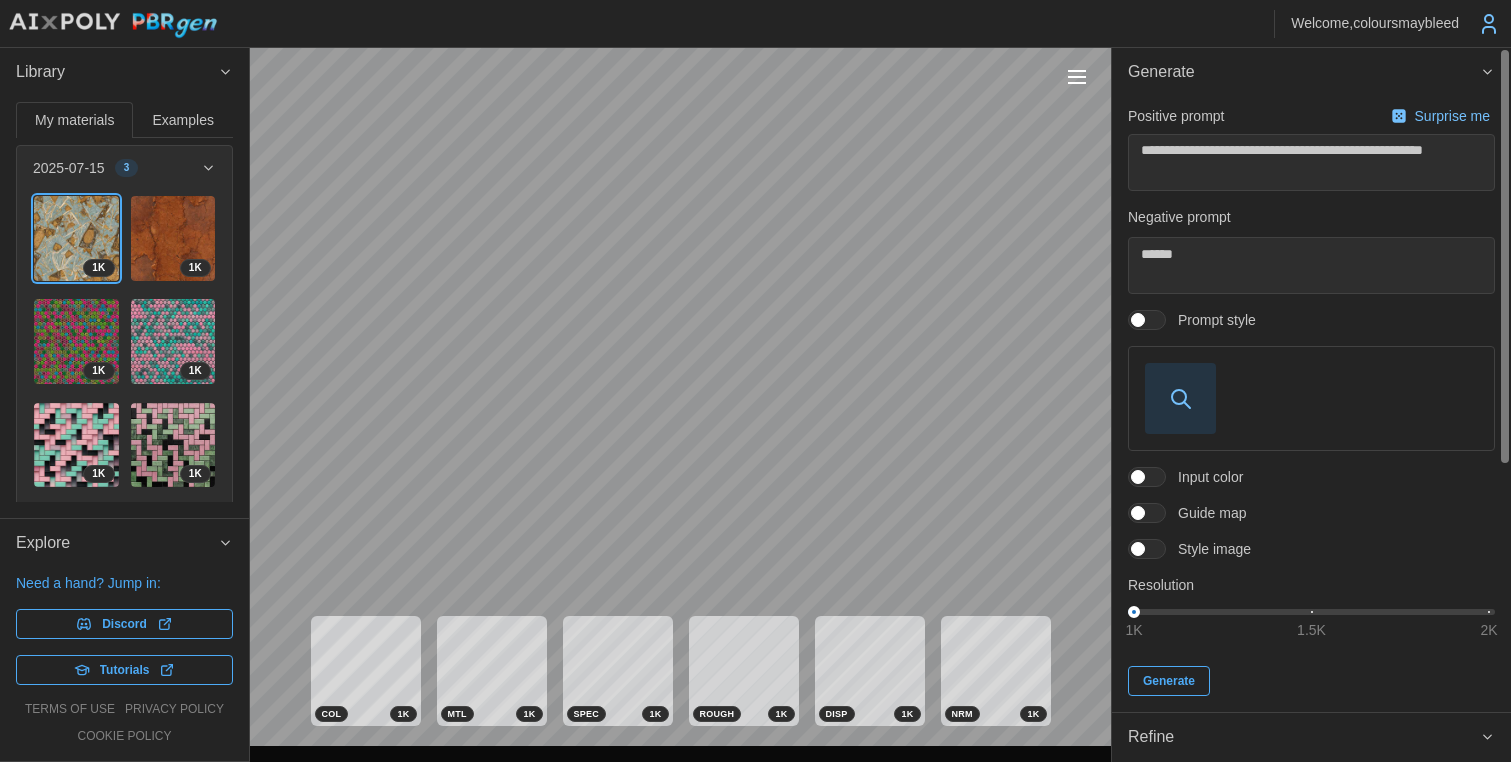 click at bounding box center (1180, 398) 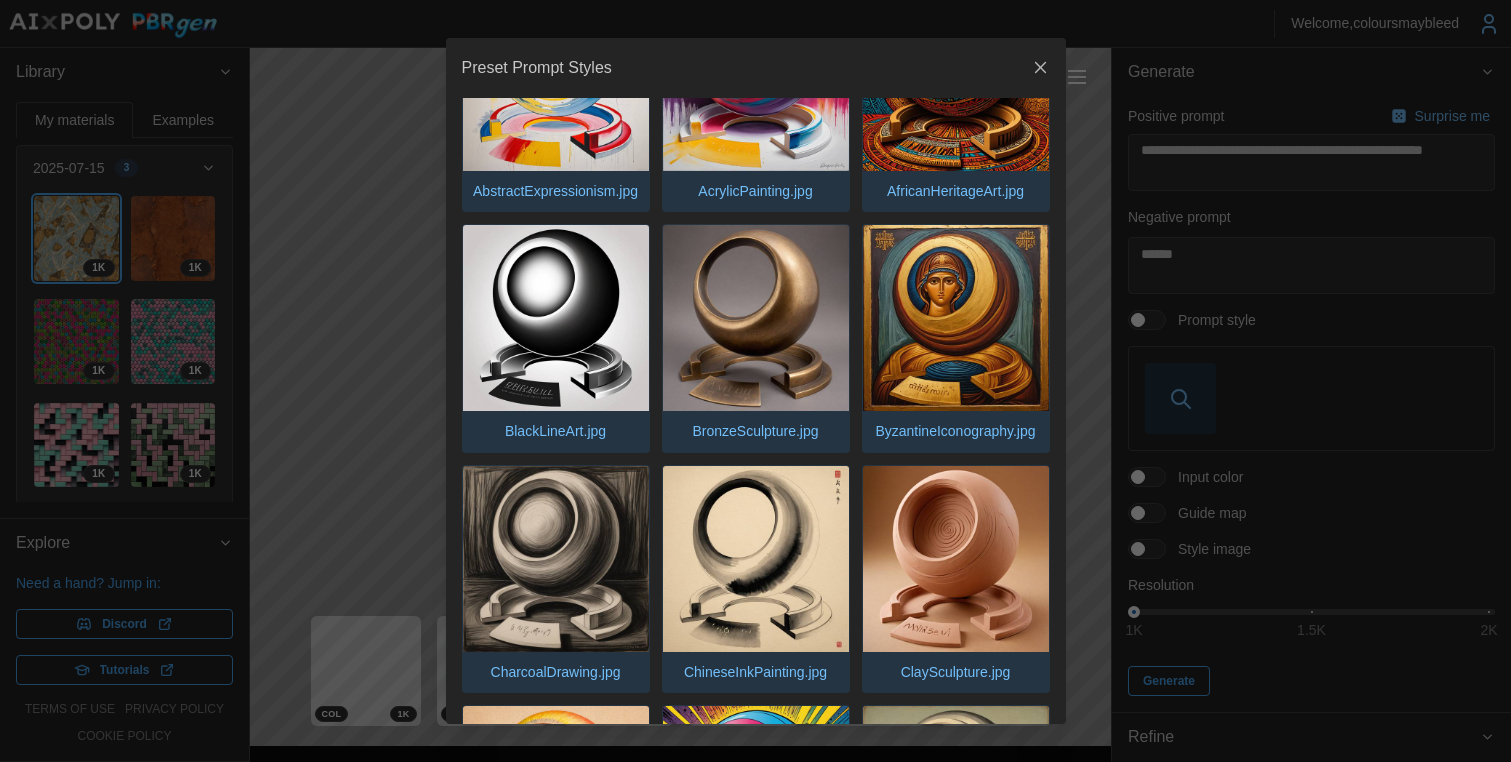 scroll, scrollTop: 129, scrollLeft: 0, axis: vertical 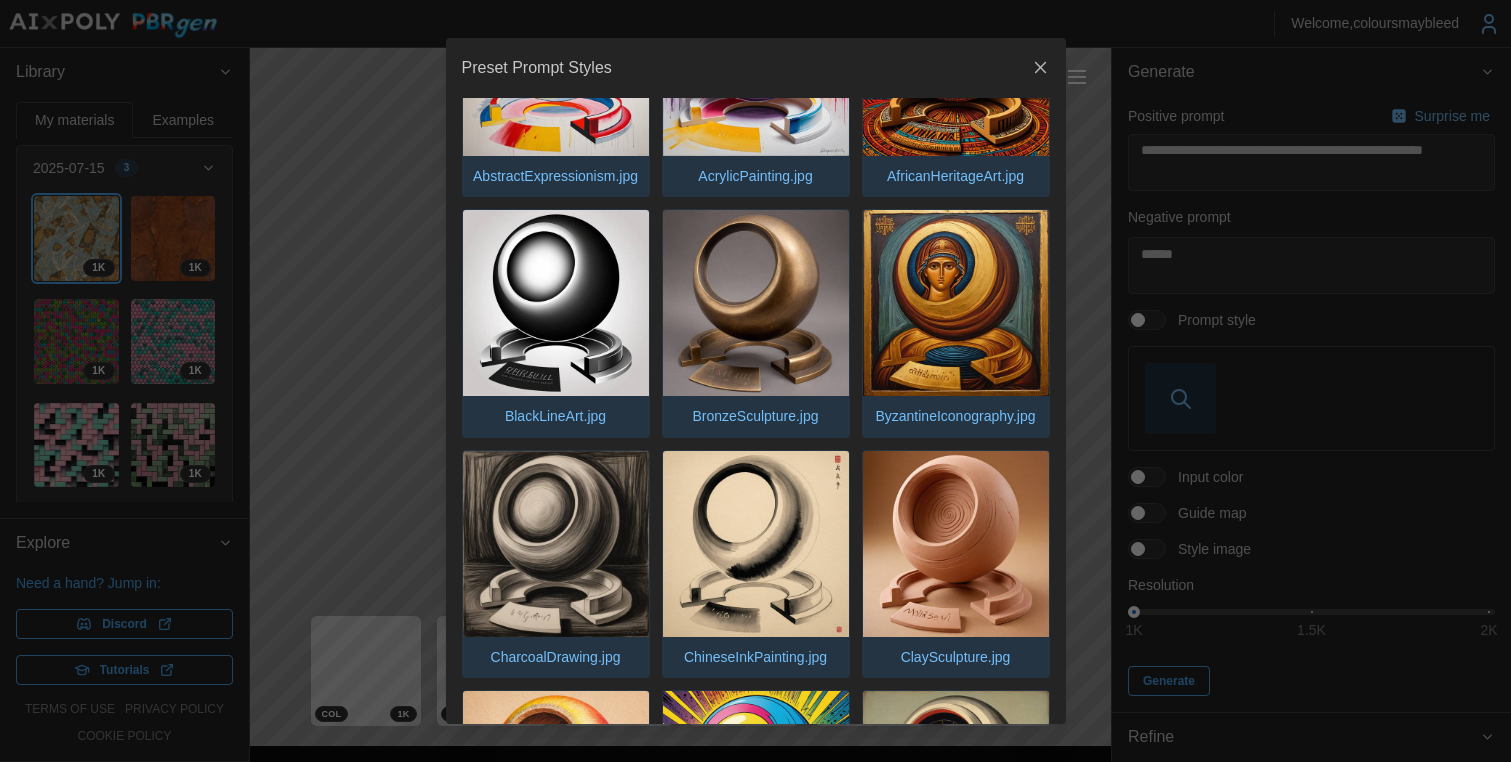 click at bounding box center (756, 303) 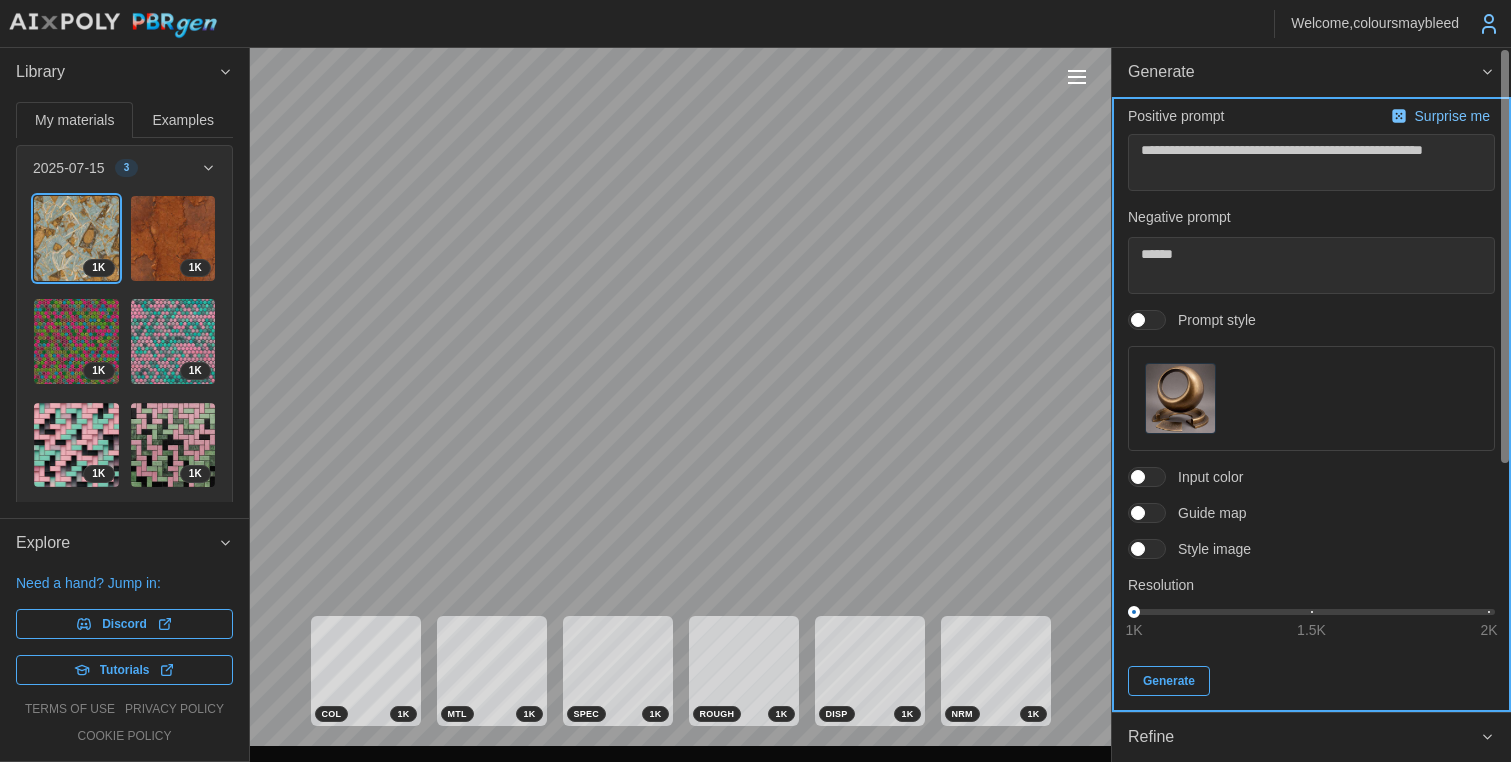 click on "Generate" at bounding box center [1169, 681] 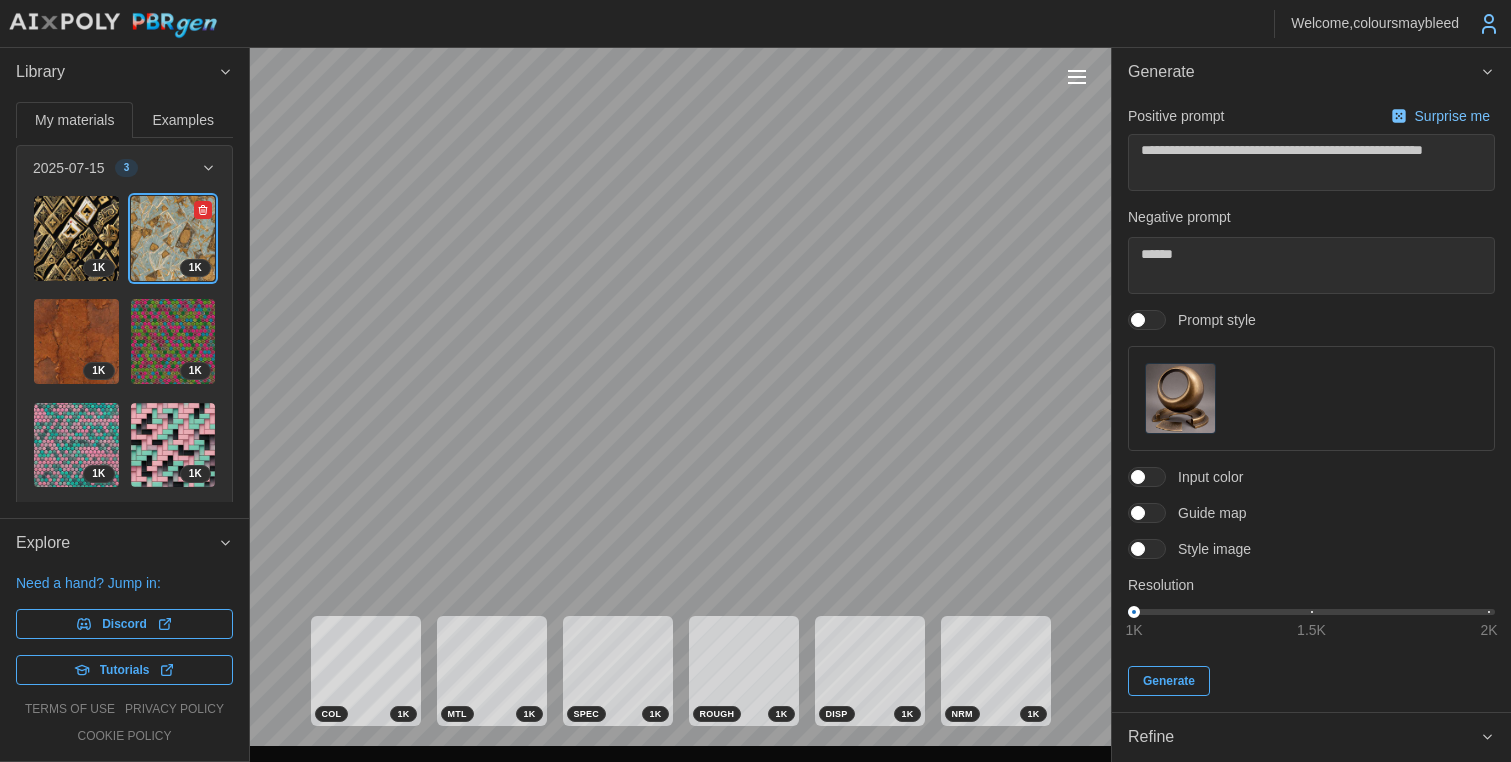 click 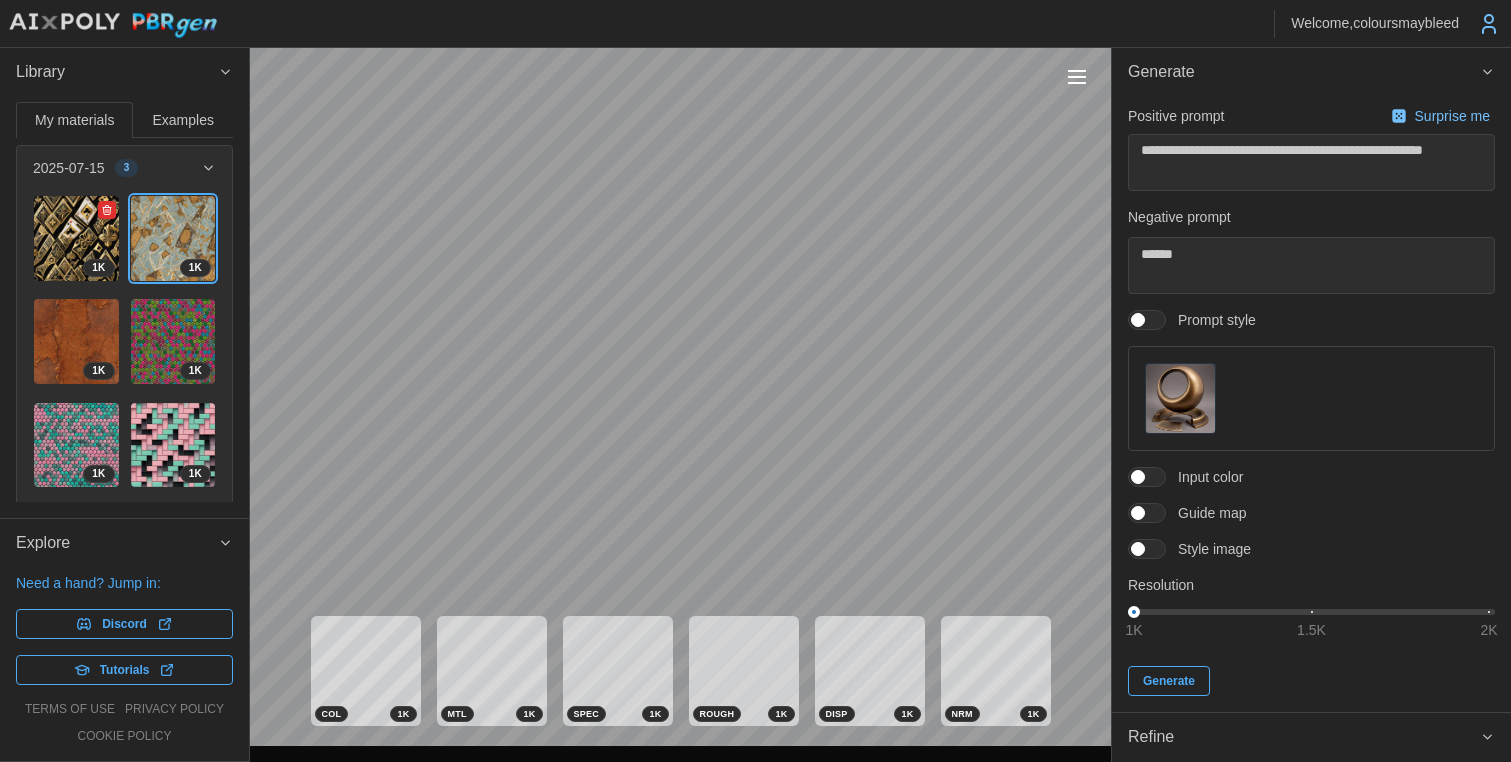 click at bounding box center (76, 238) 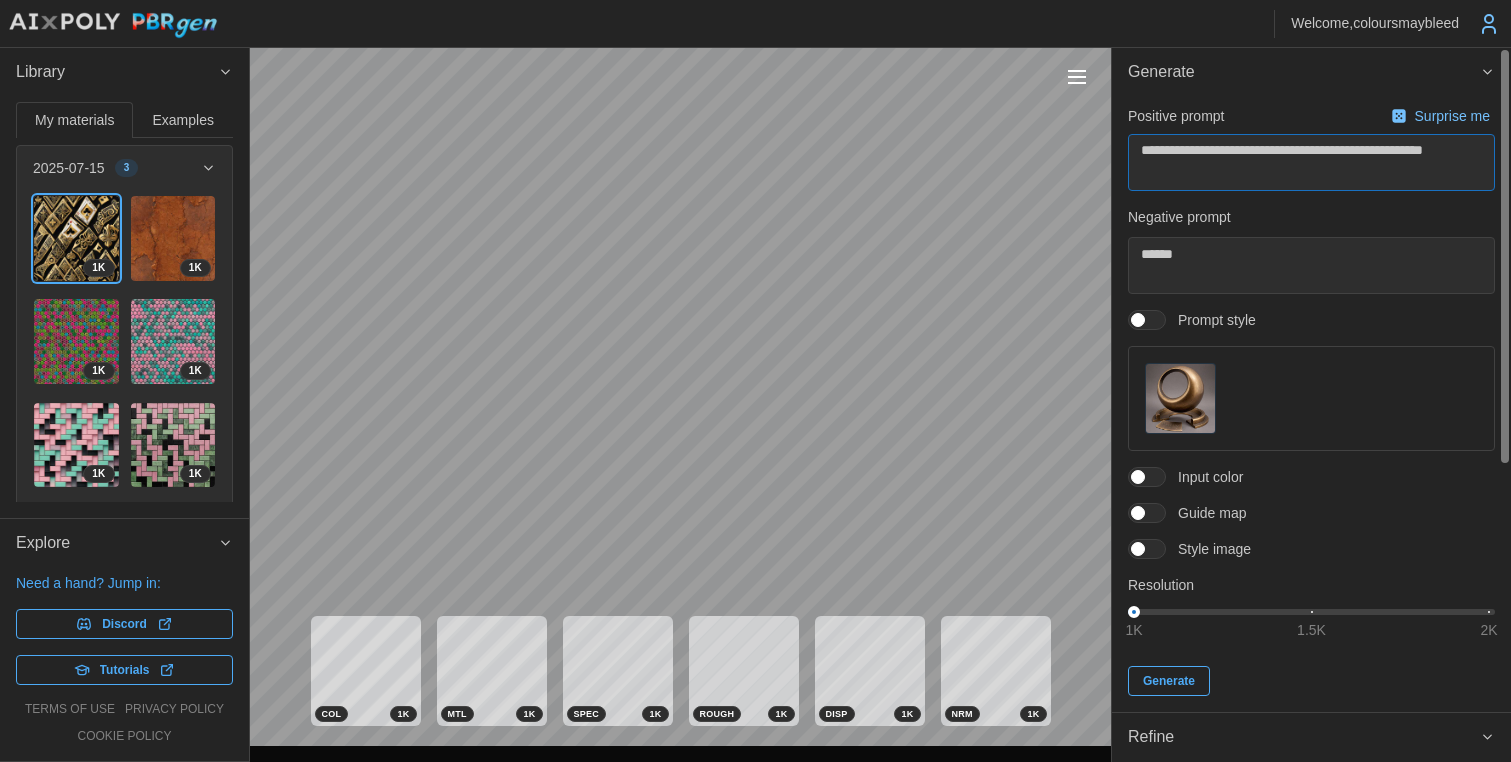 click on "**********" at bounding box center [1311, 162] 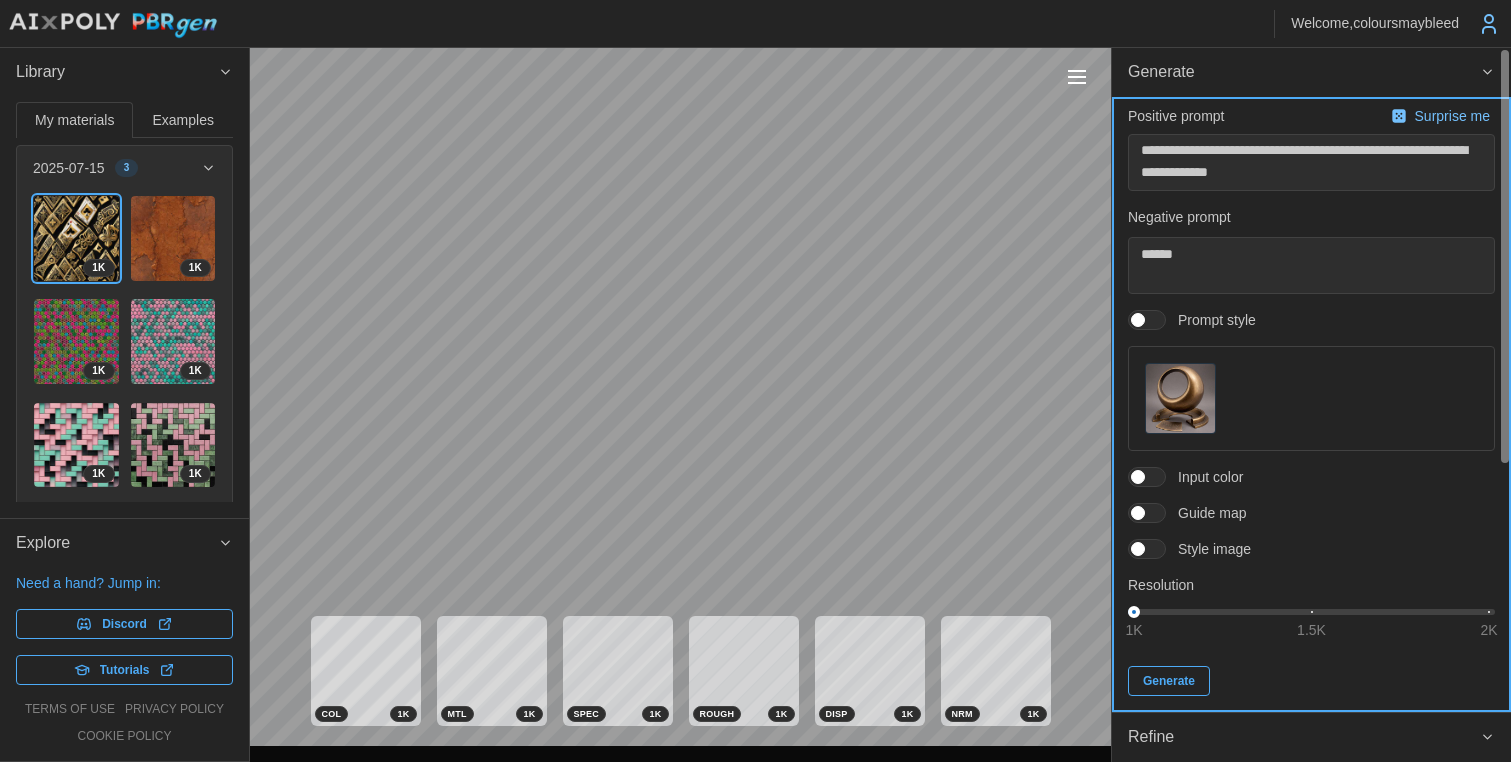 click on "Generate" at bounding box center (1169, 681) 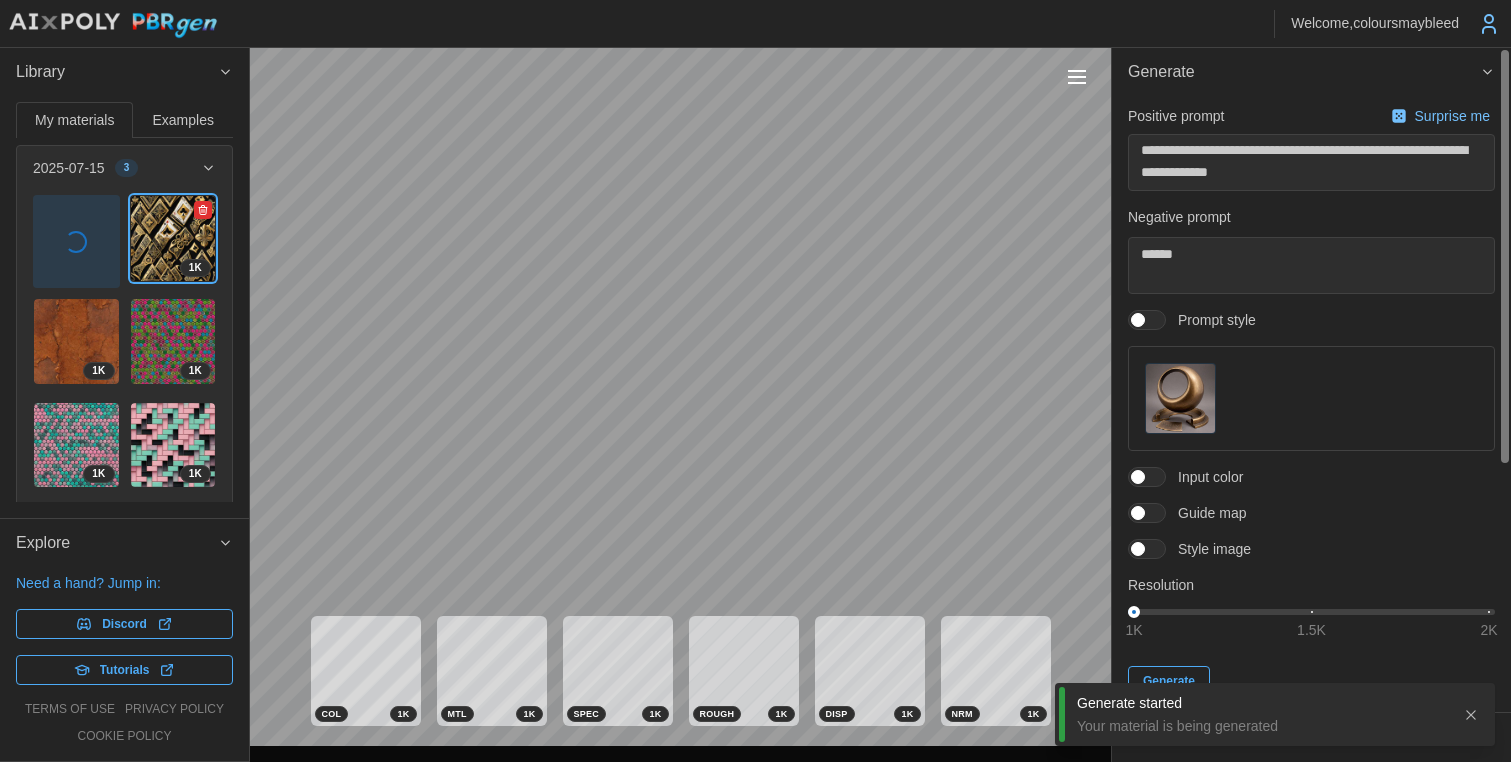 click 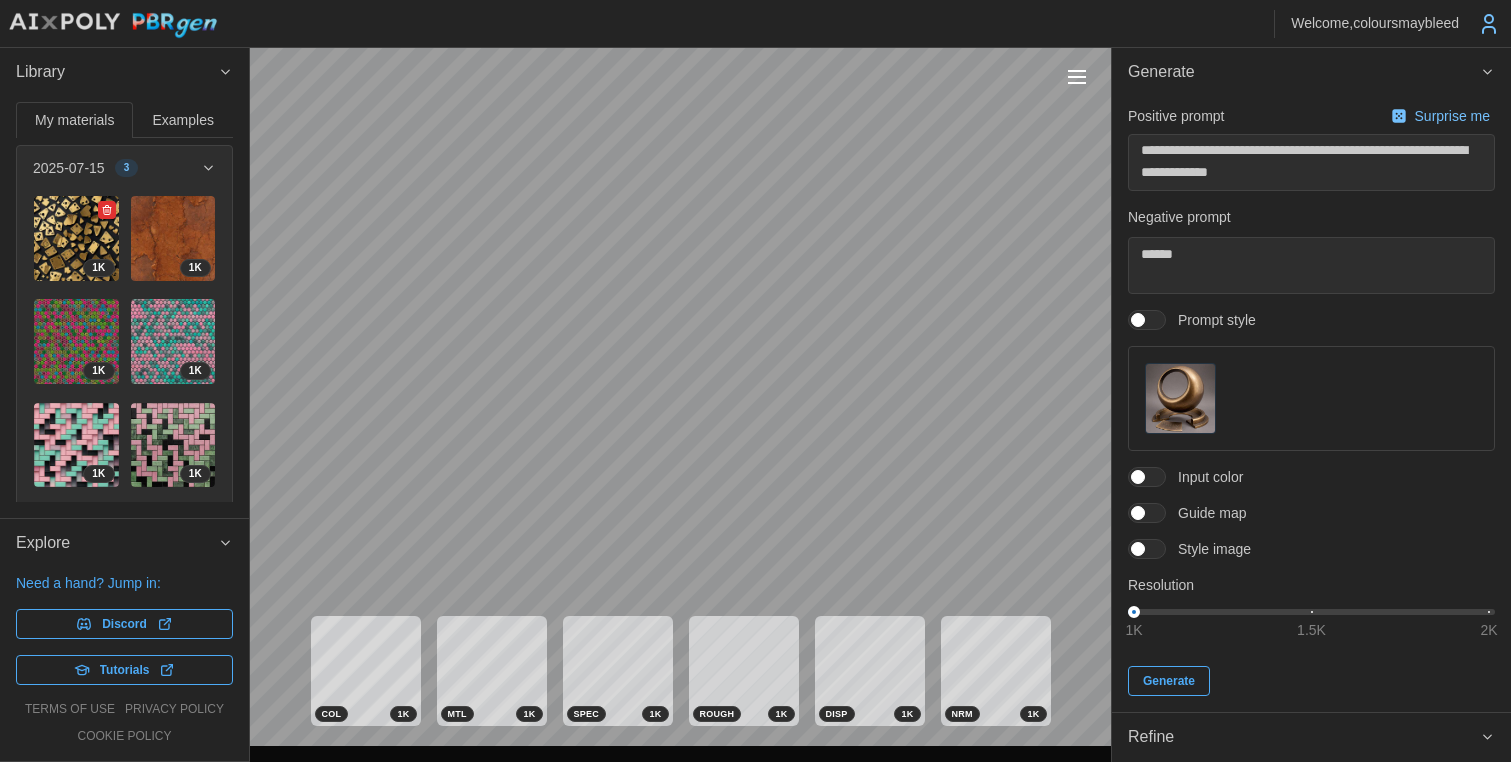 click at bounding box center (76, 238) 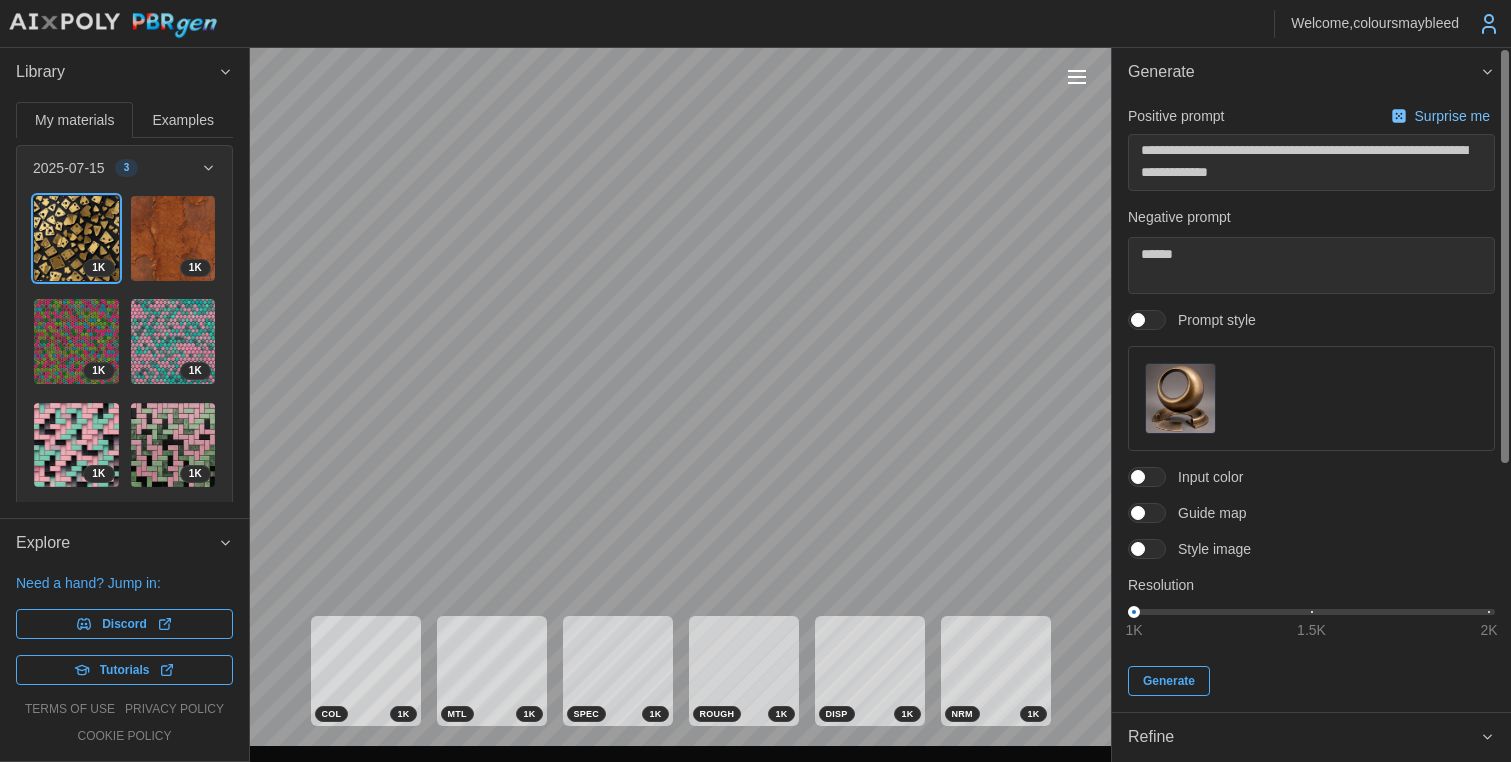 click at bounding box center [1138, 320] 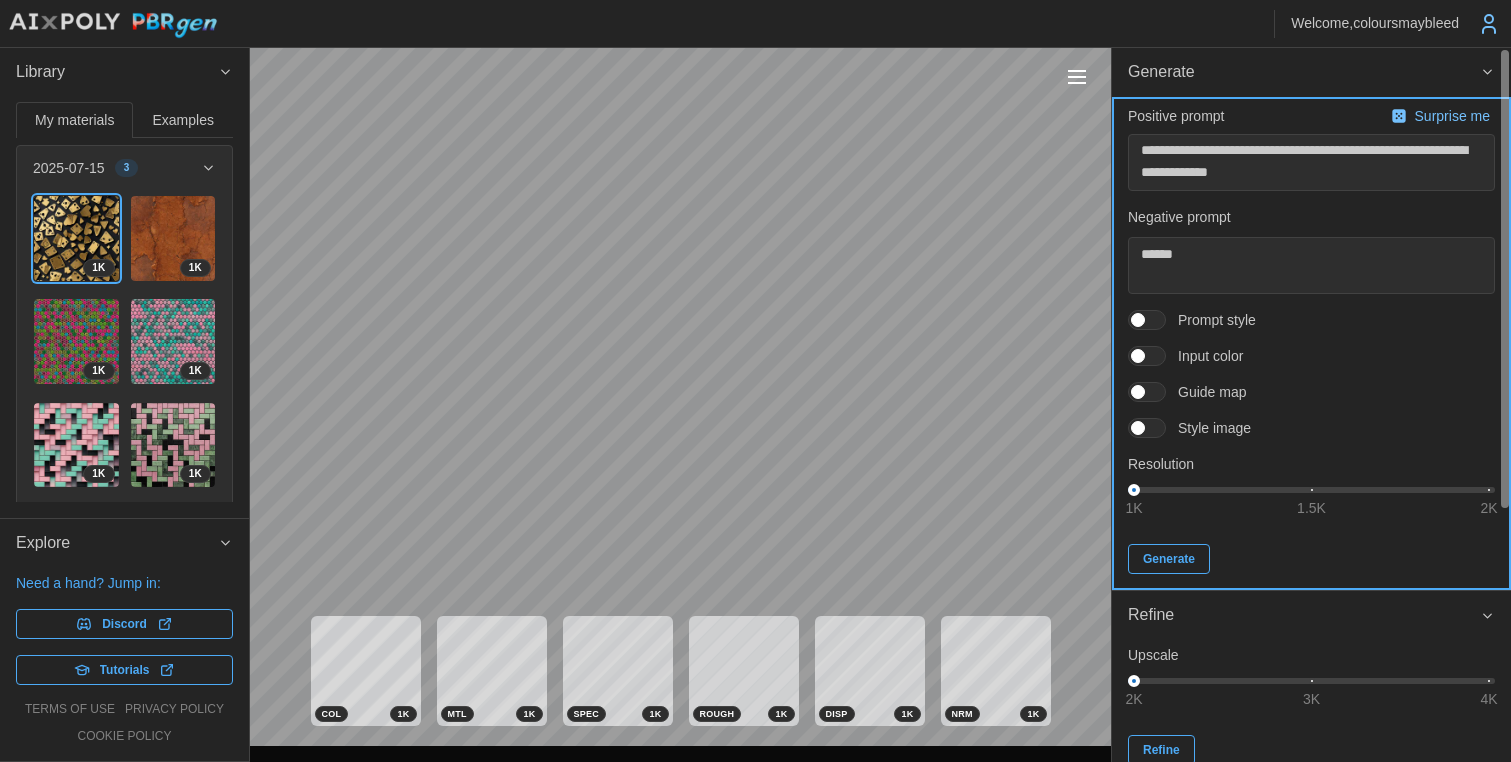 click on "Generate" at bounding box center (1169, 559) 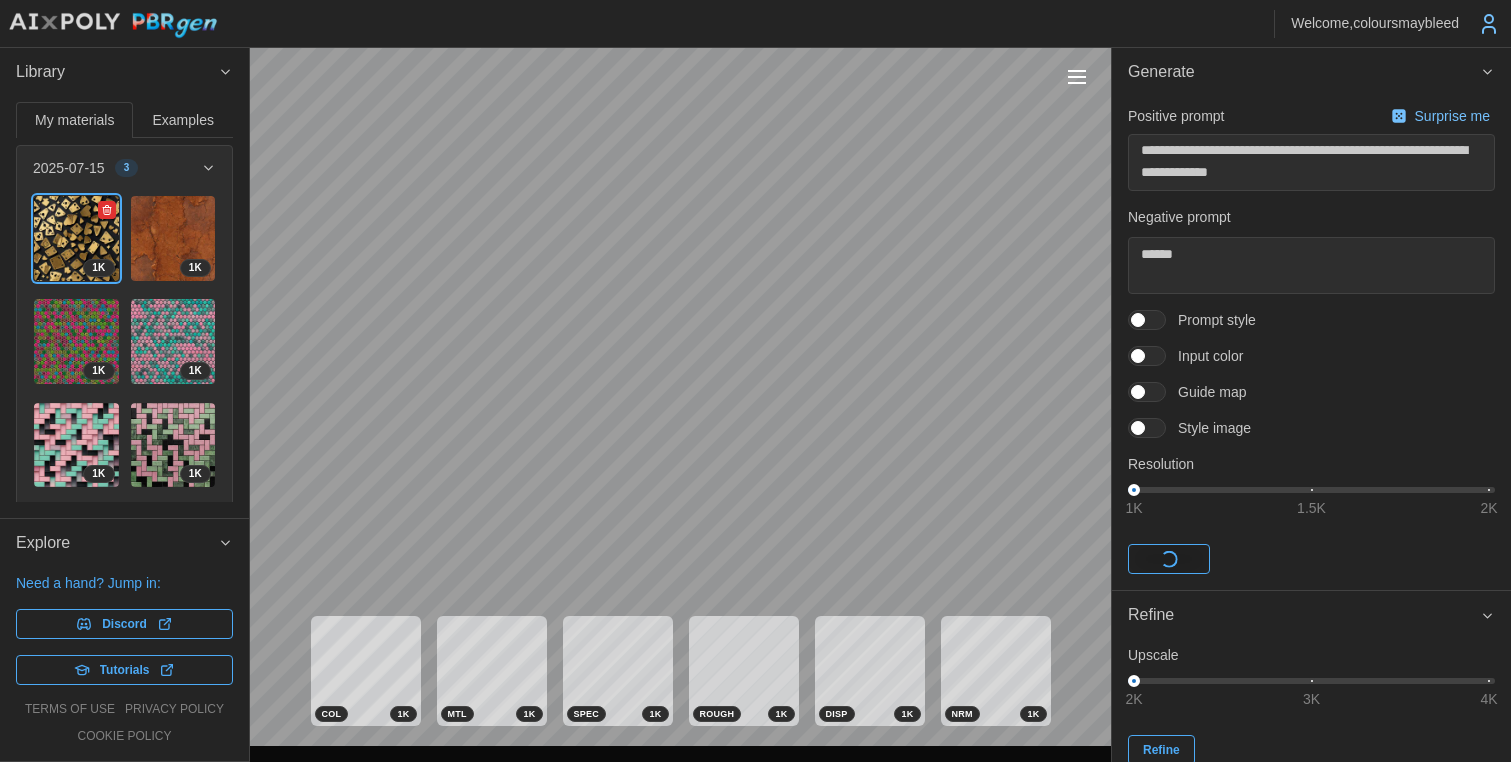 click 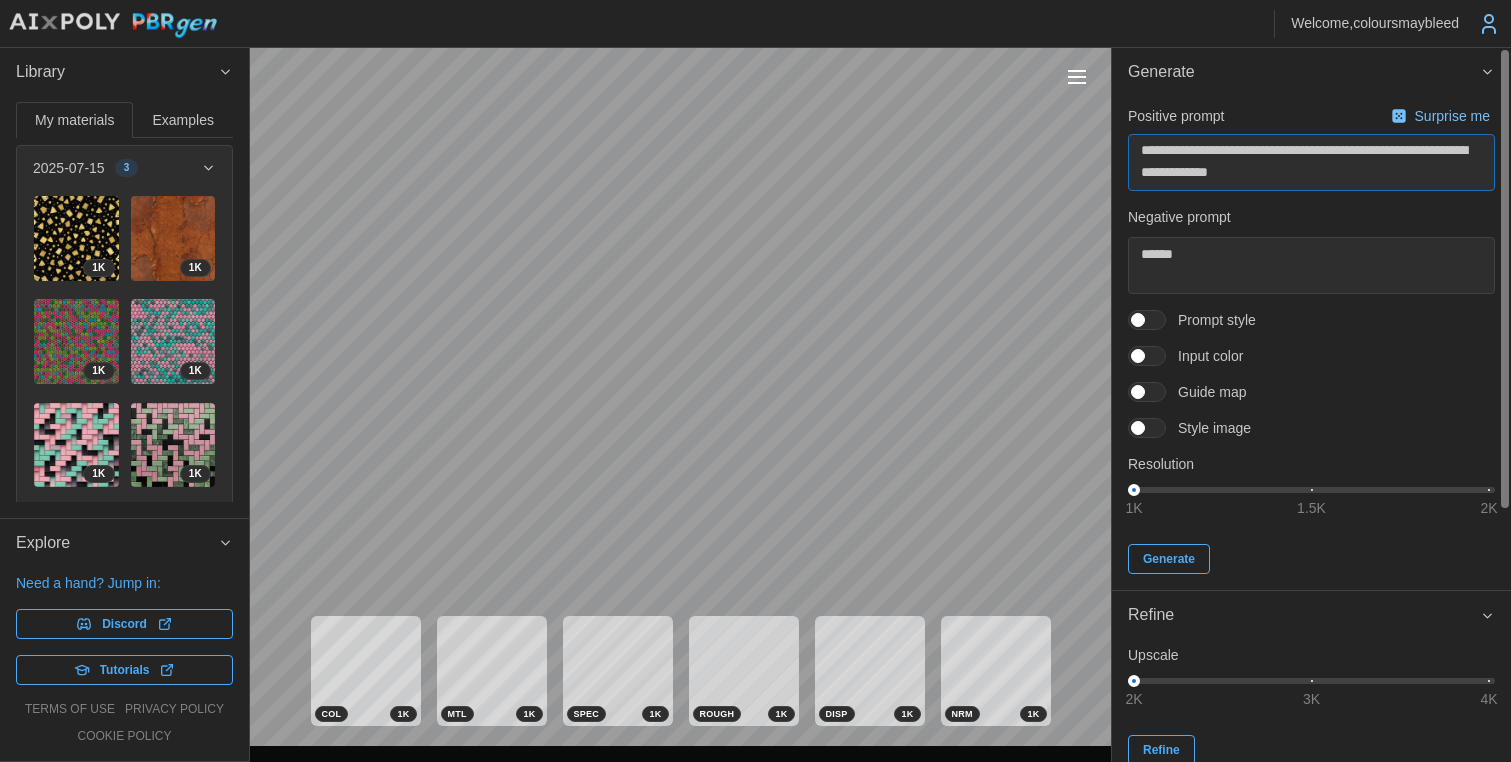 click on "**********" at bounding box center [1311, 162] 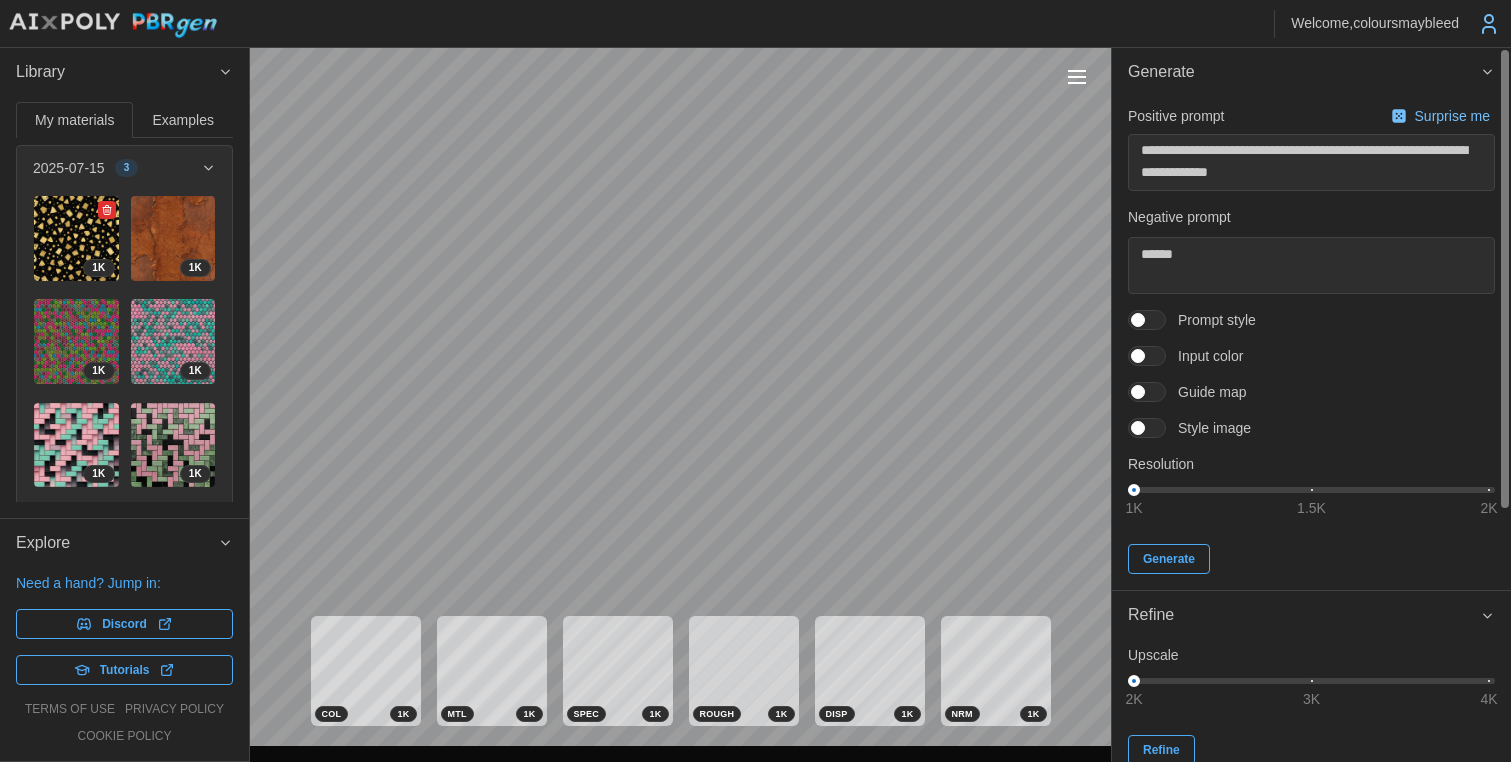 click at bounding box center [76, 238] 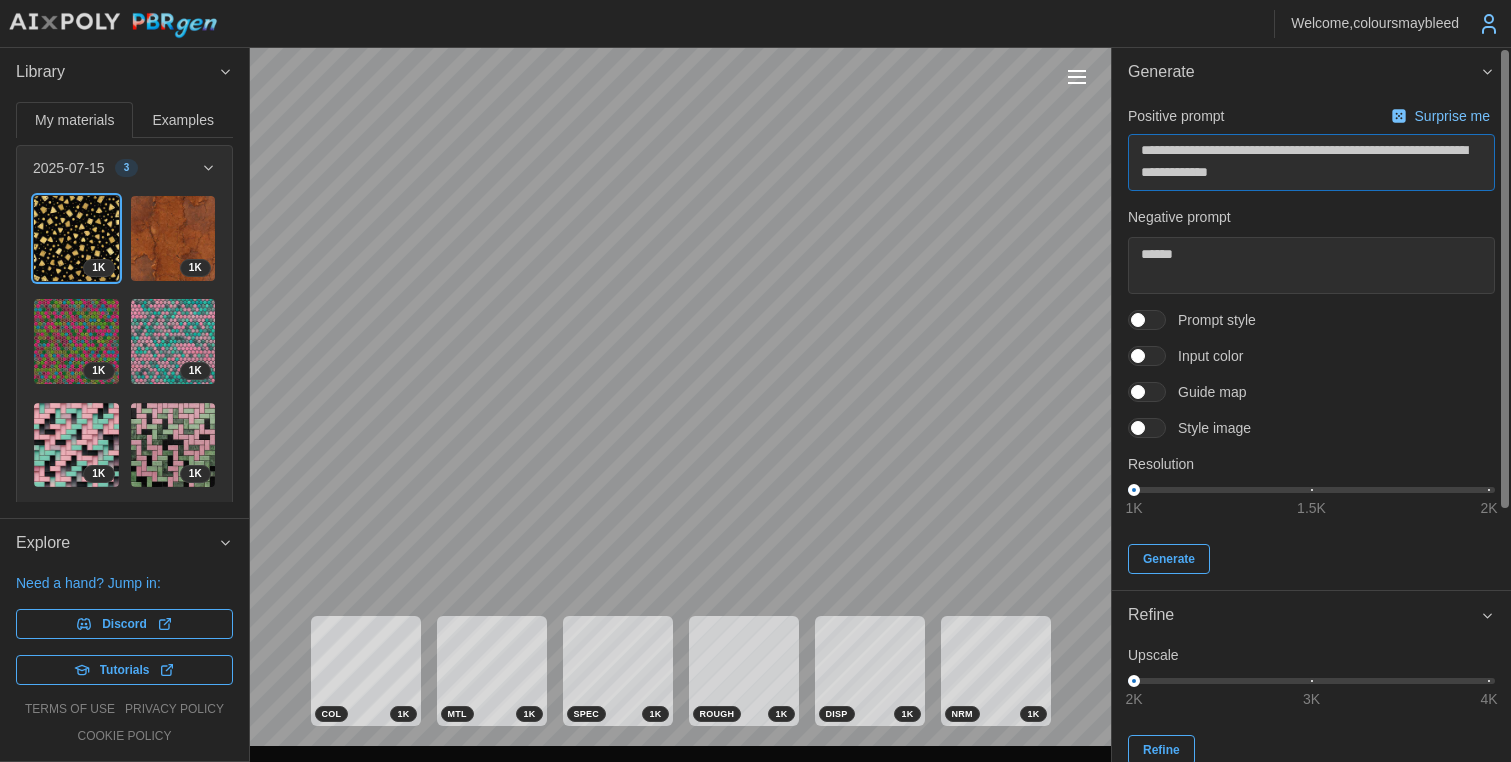 drag, startPoint x: 1209, startPoint y: 151, endPoint x: 1236, endPoint y: 151, distance: 27 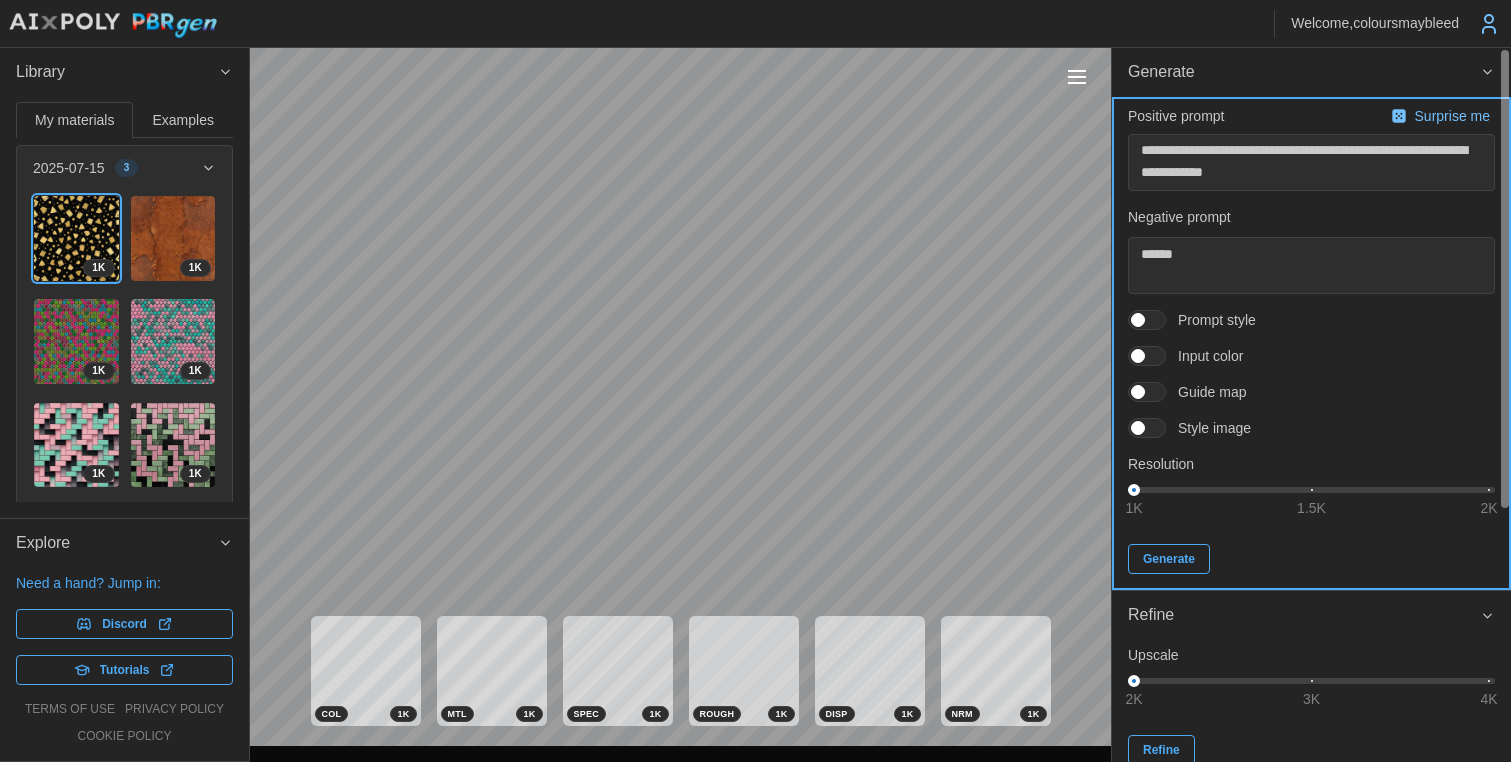click on "Generate" at bounding box center (1169, 559) 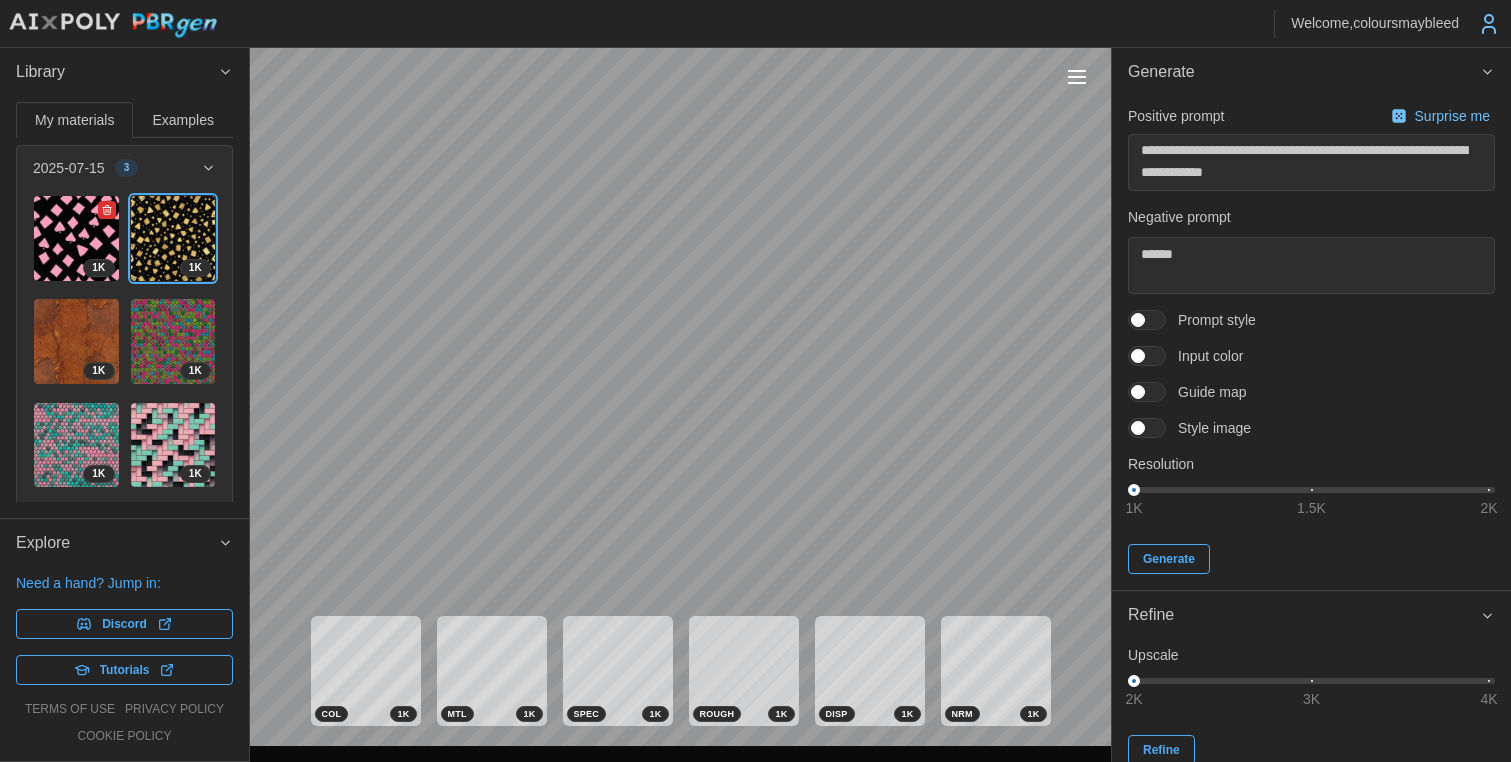 click at bounding box center [76, 238] 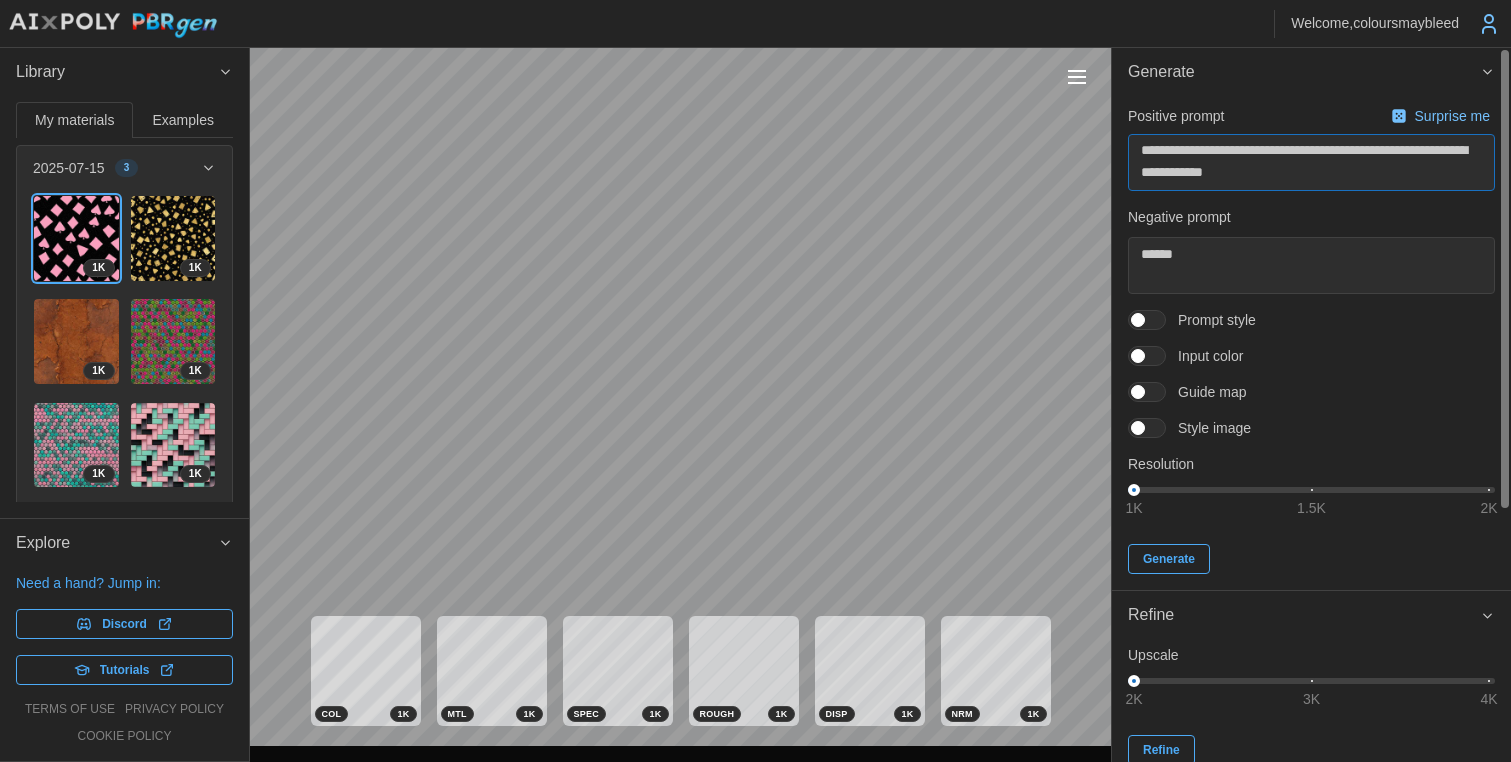 drag, startPoint x: 1291, startPoint y: 148, endPoint x: 1360, endPoint y: 151, distance: 69.065186 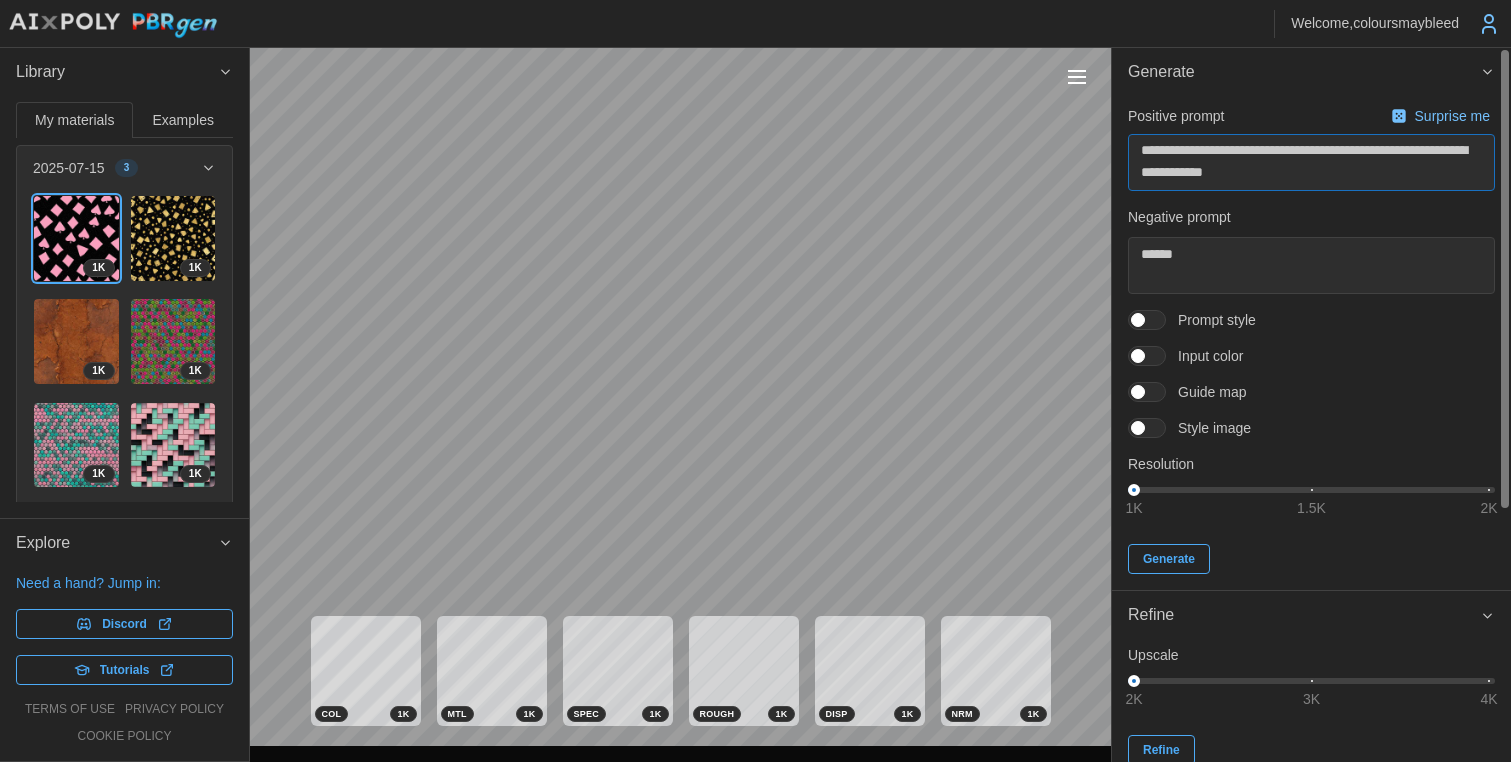 click on "**********" at bounding box center [1311, 162] 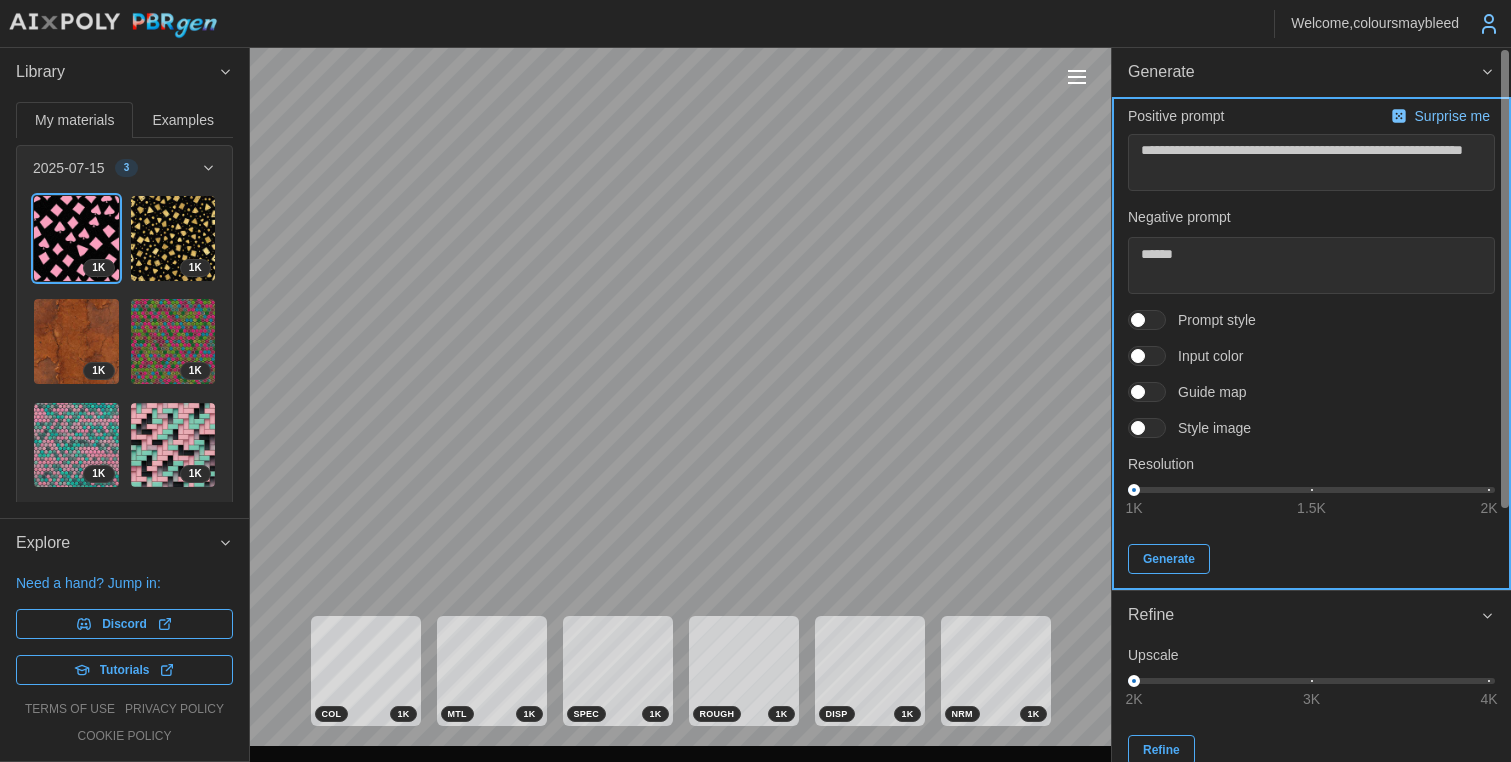 click on "Generate" at bounding box center (1169, 559) 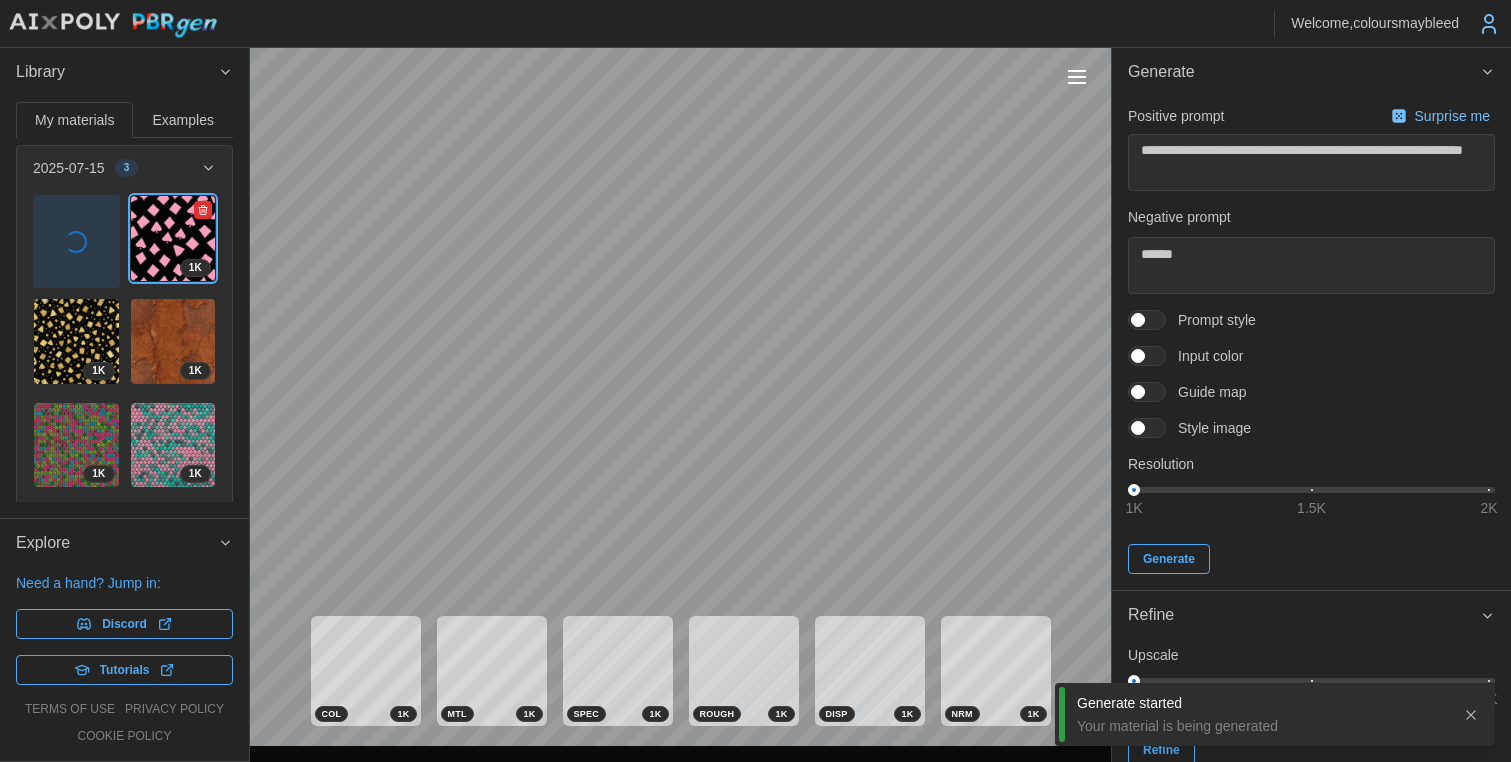 click 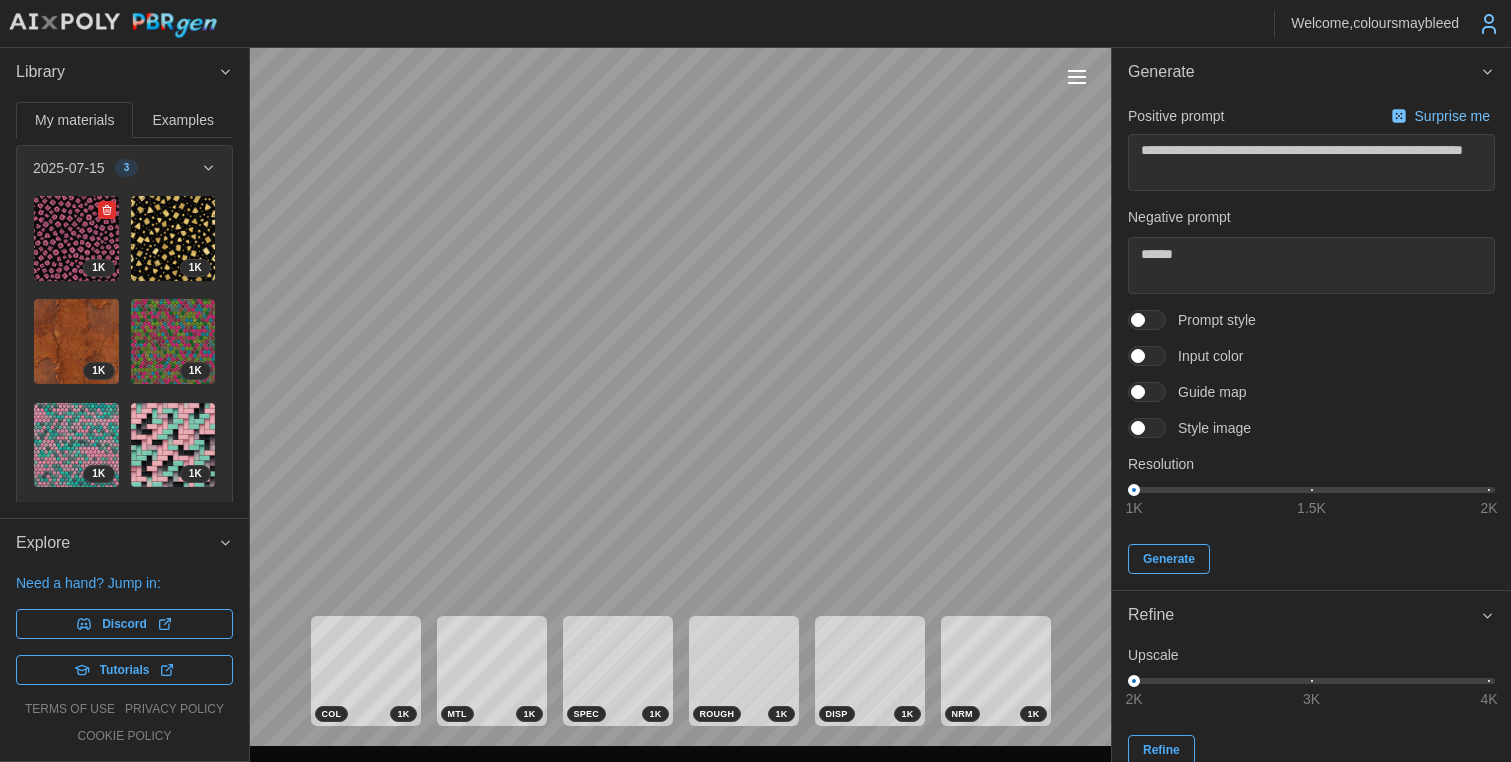 click at bounding box center [76, 238] 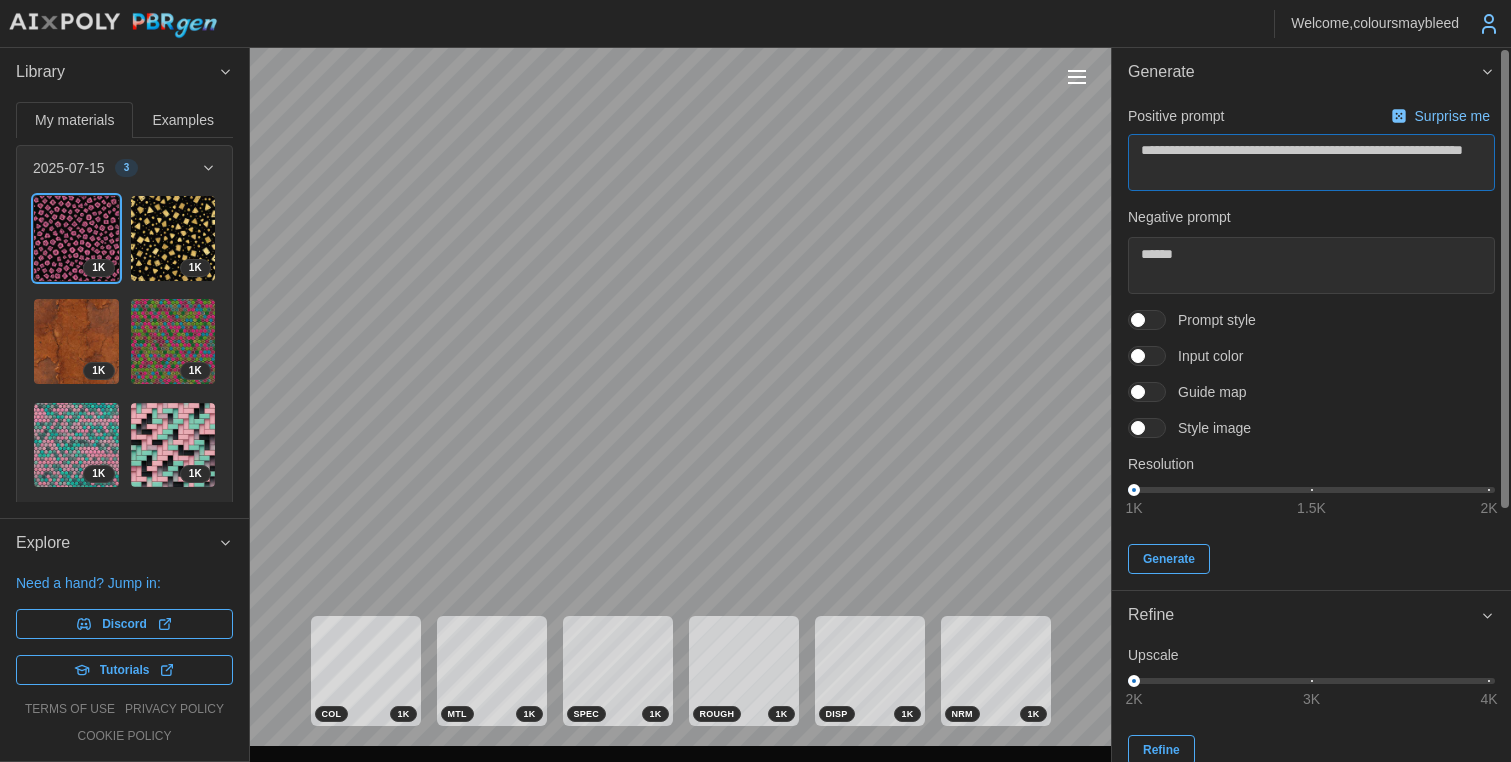 click on "**********" at bounding box center (755, 381) 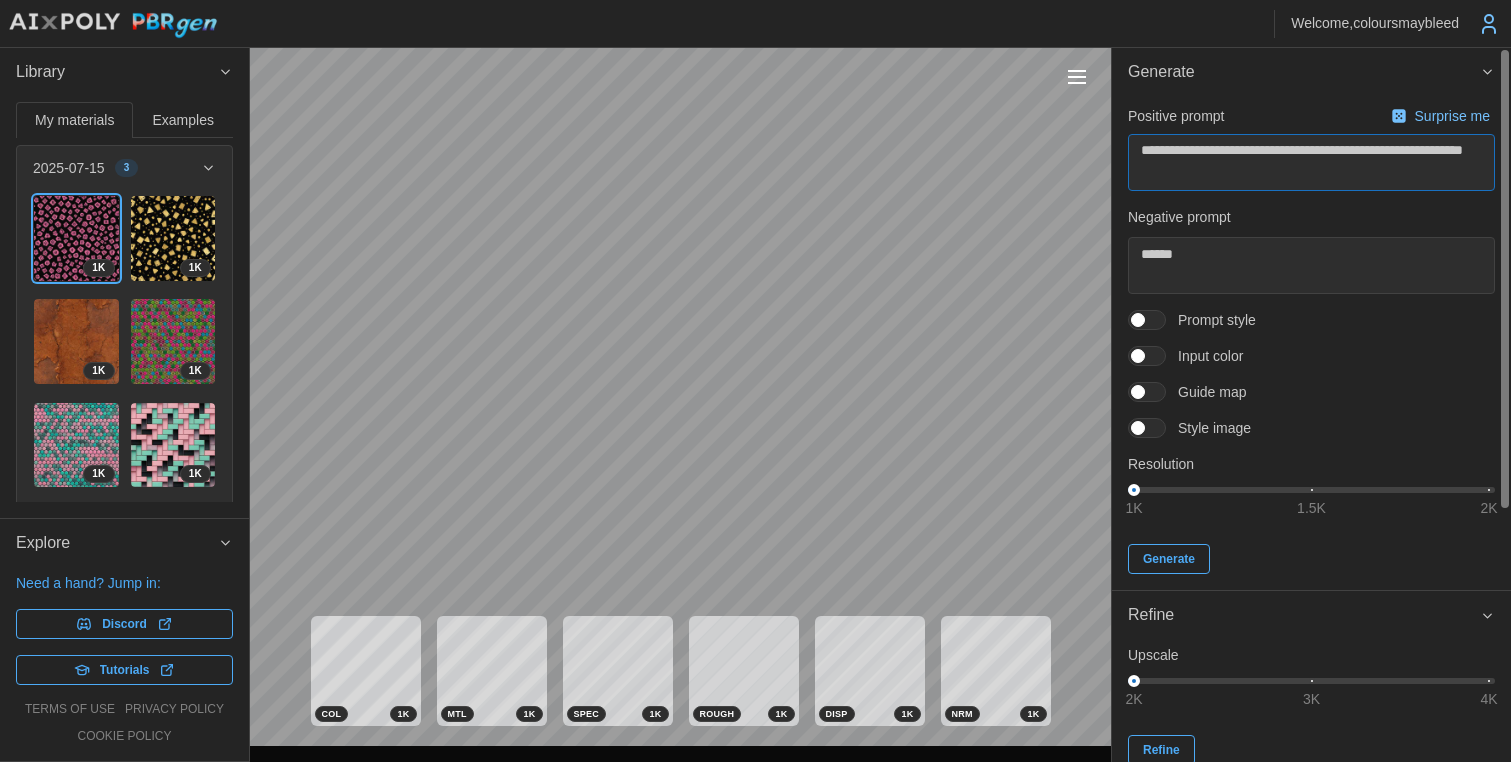 click on "**********" at bounding box center [1311, 162] 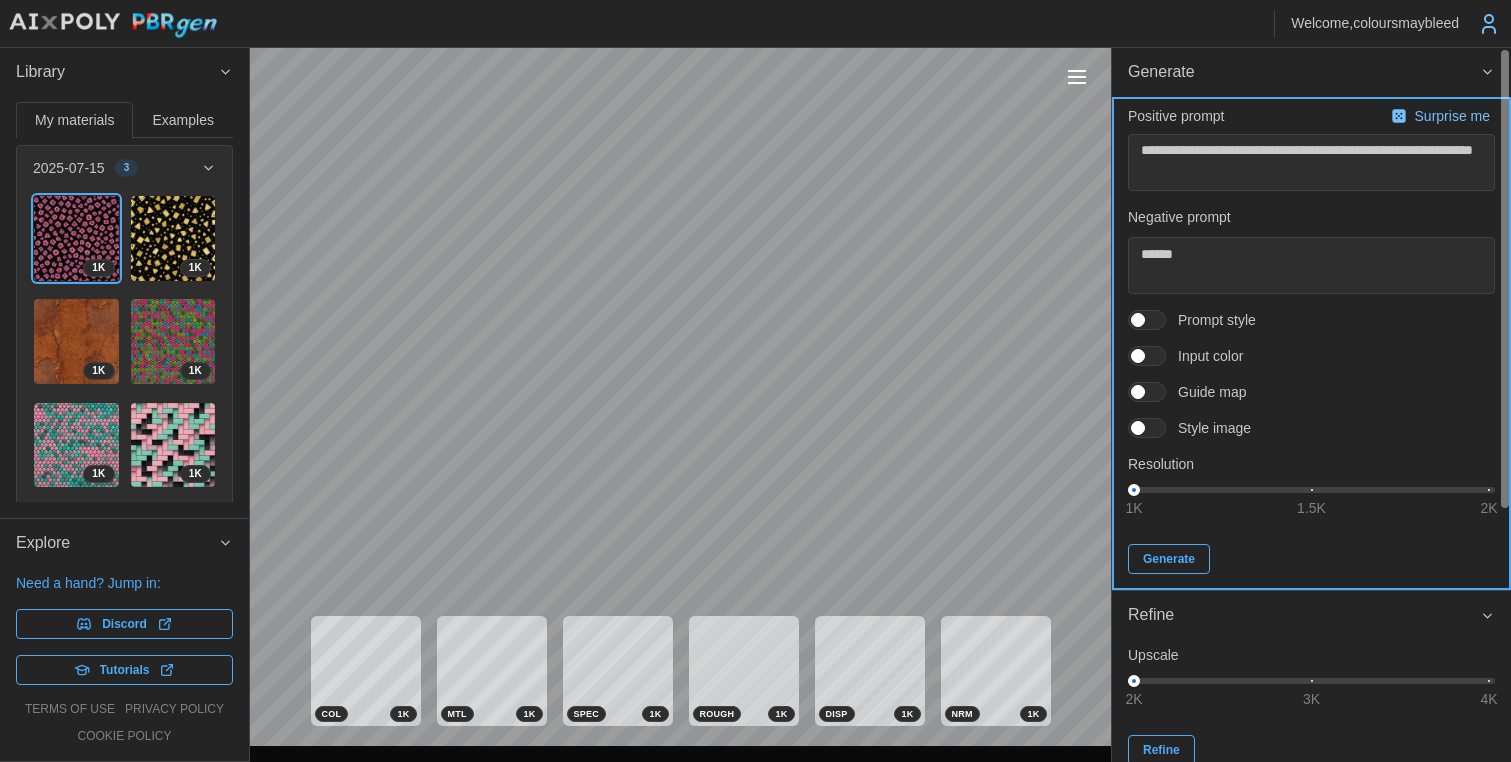 click on "Generate" at bounding box center (1169, 559) 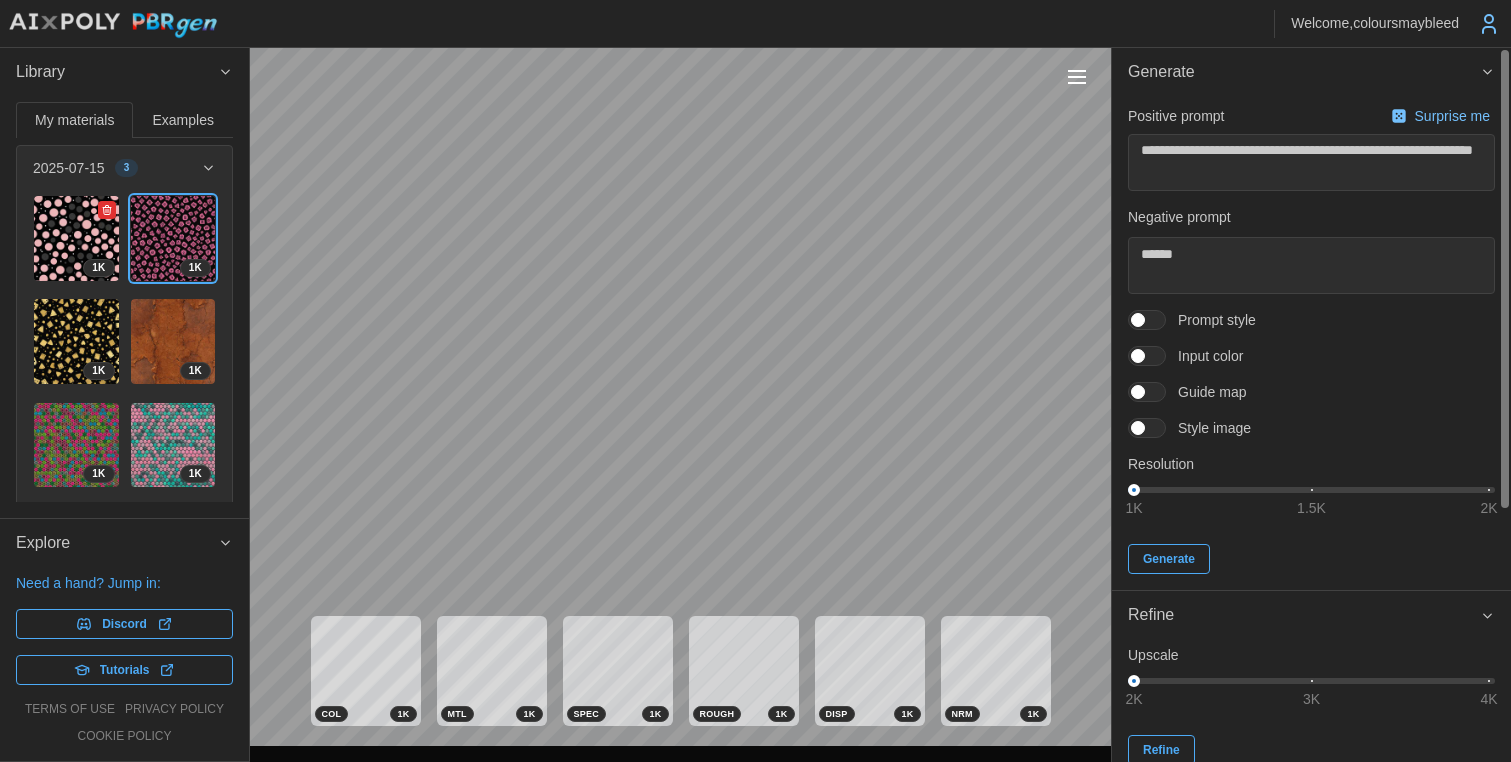 click at bounding box center (76, 238) 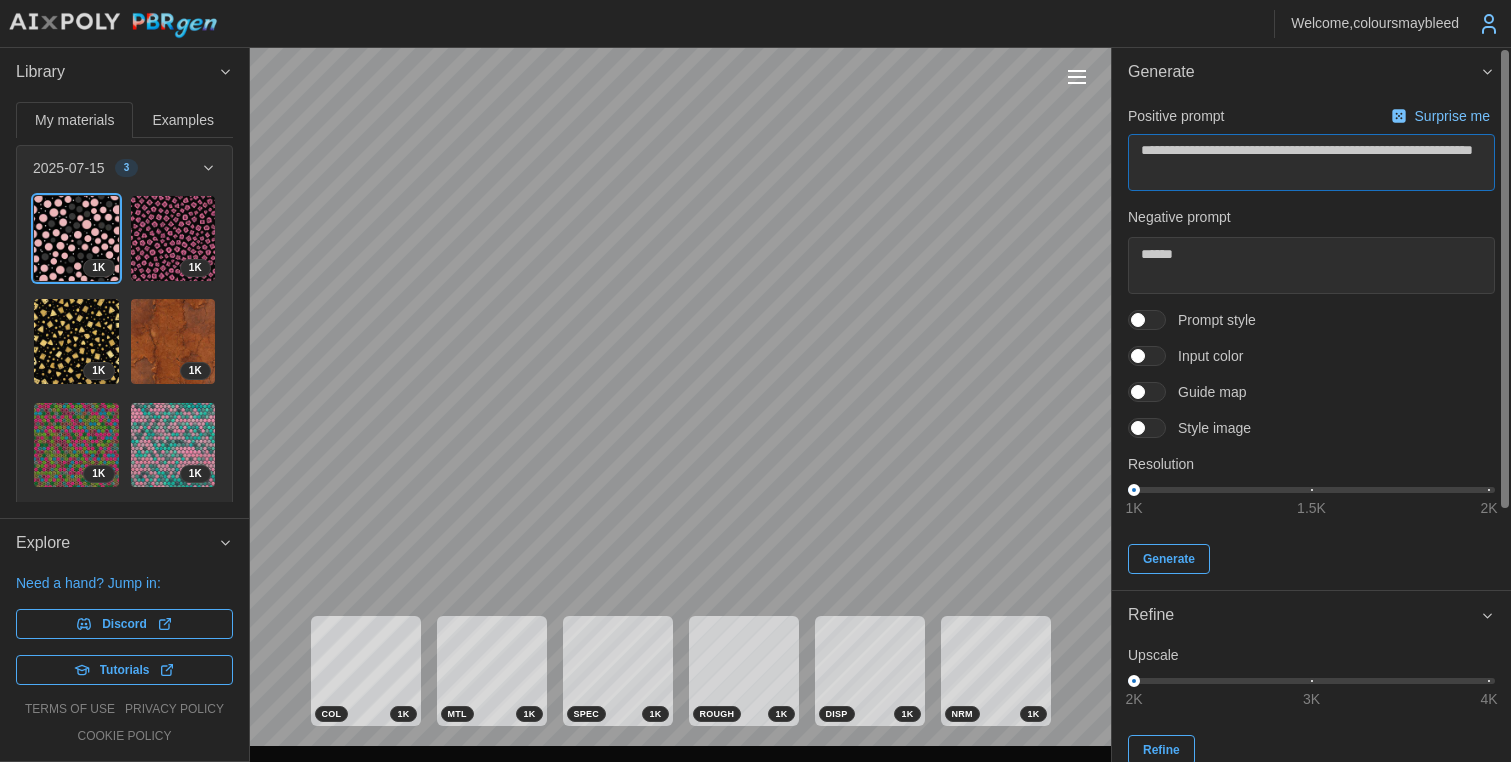 click on "**********" at bounding box center [1311, 162] 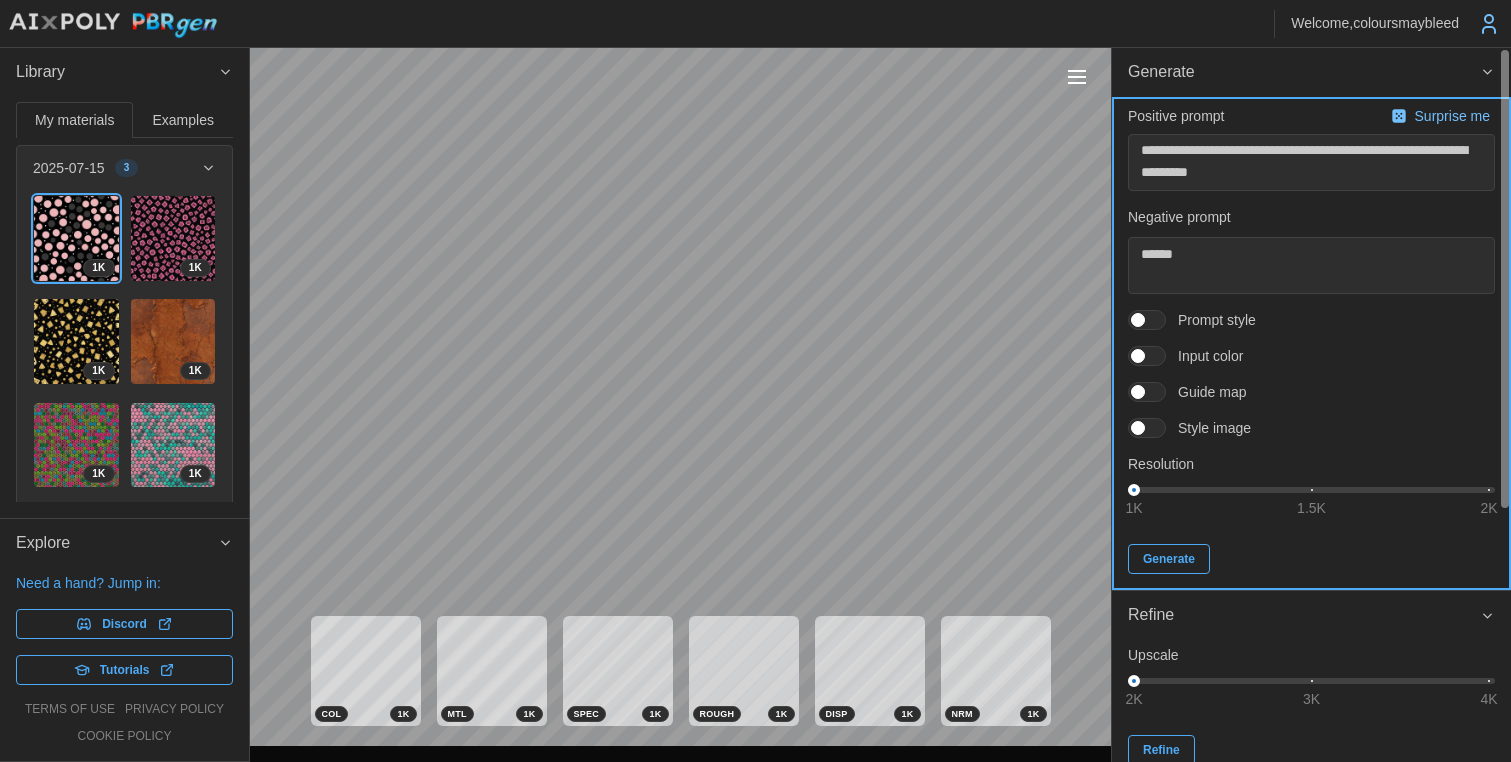 click on "Generate" at bounding box center [1169, 559] 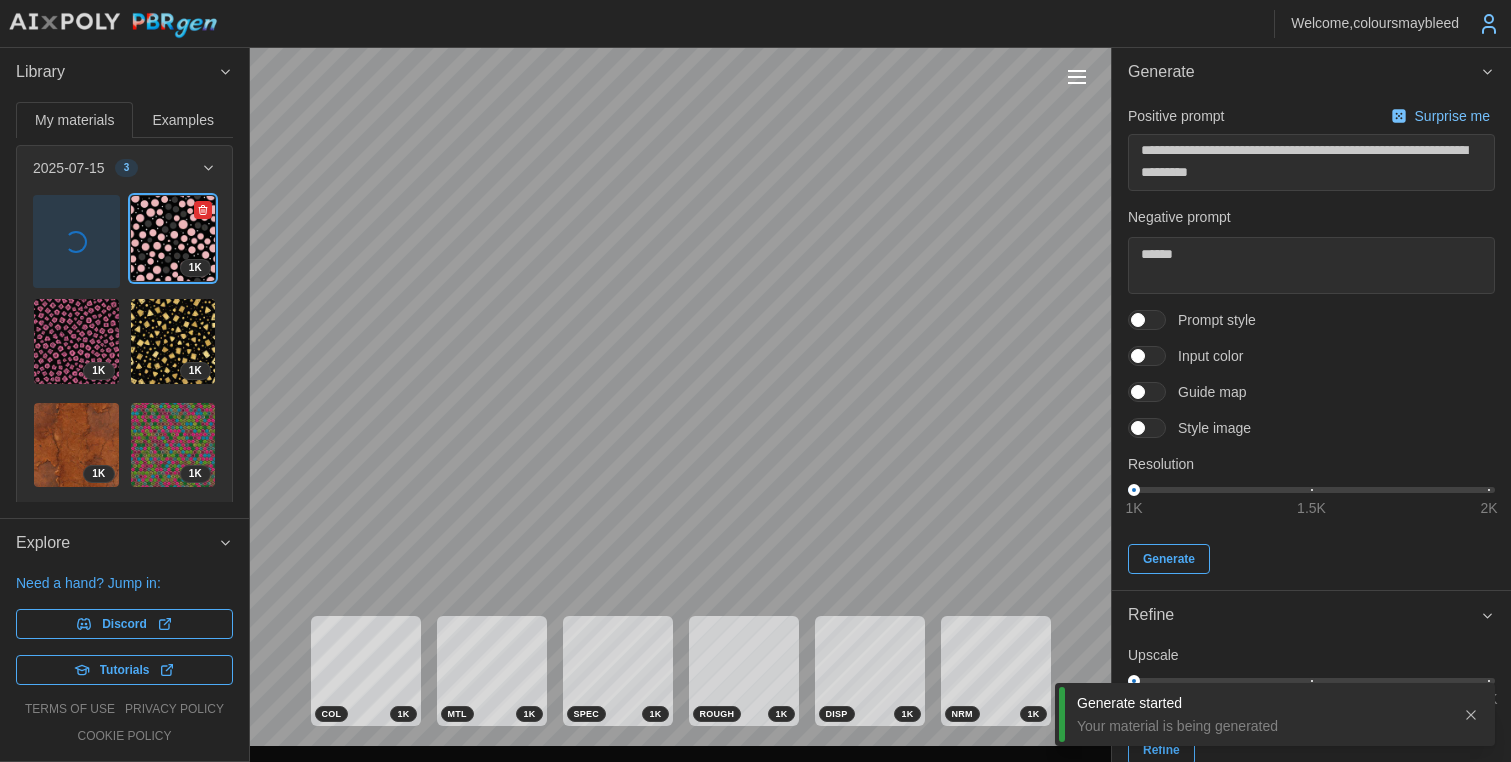 click 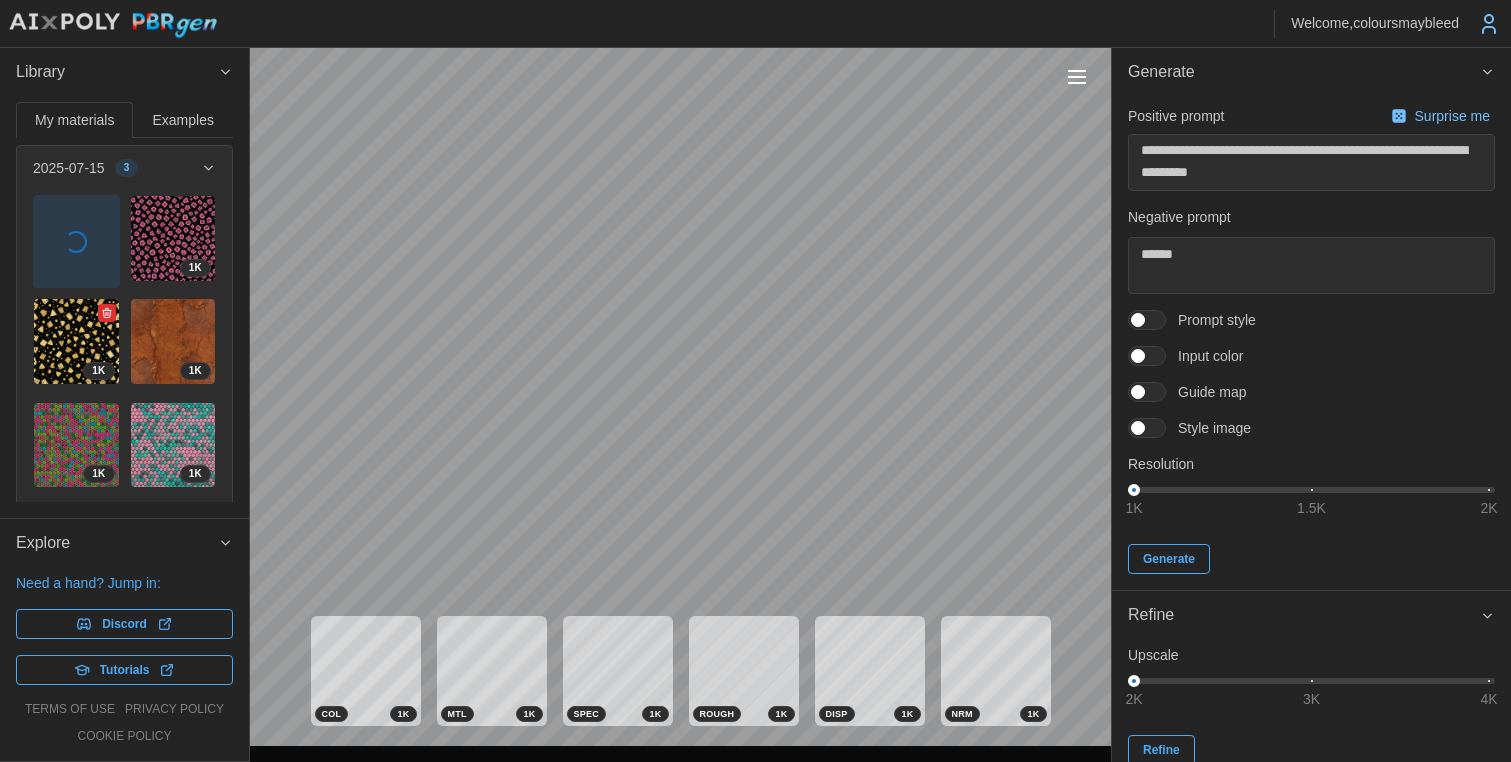 click 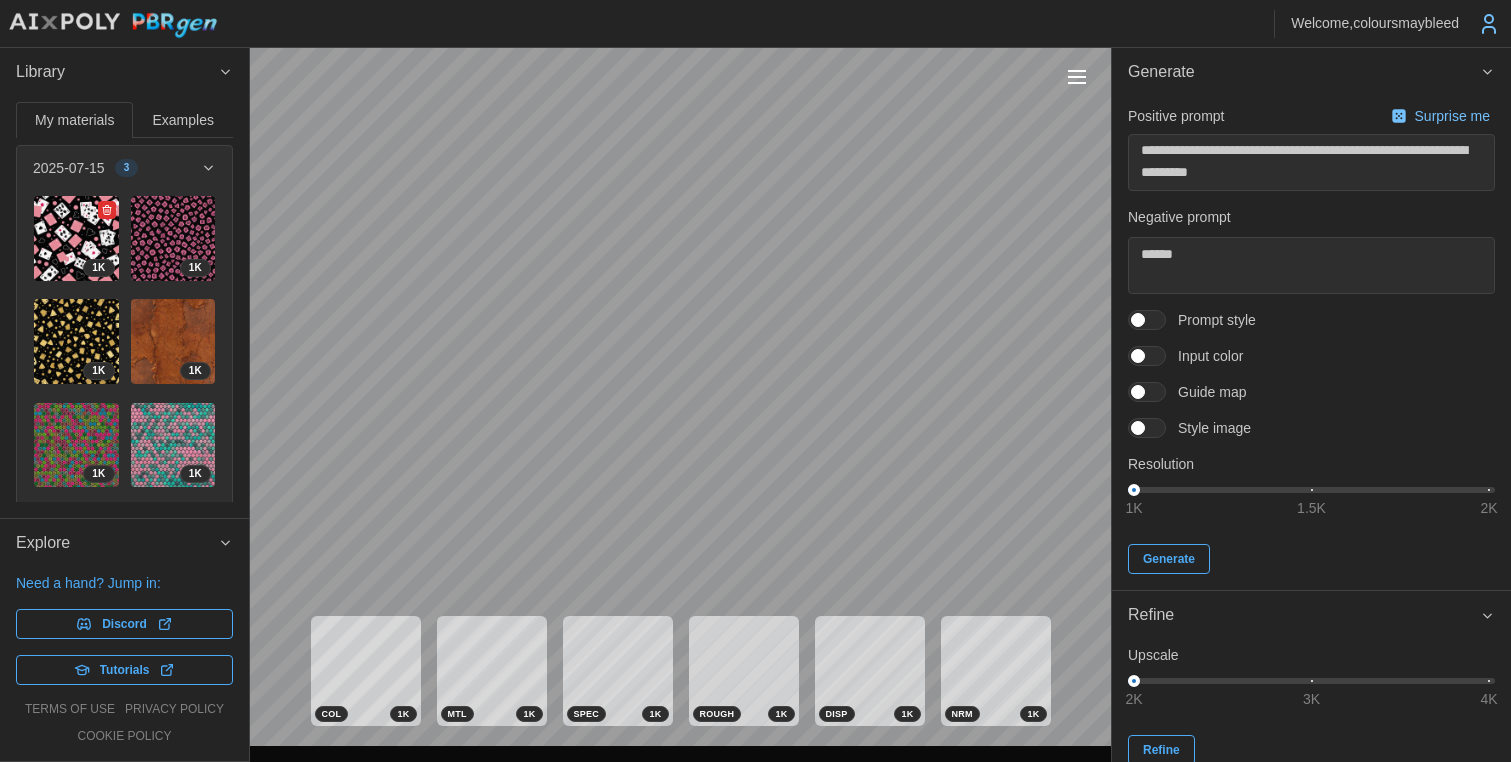 click at bounding box center (76, 238) 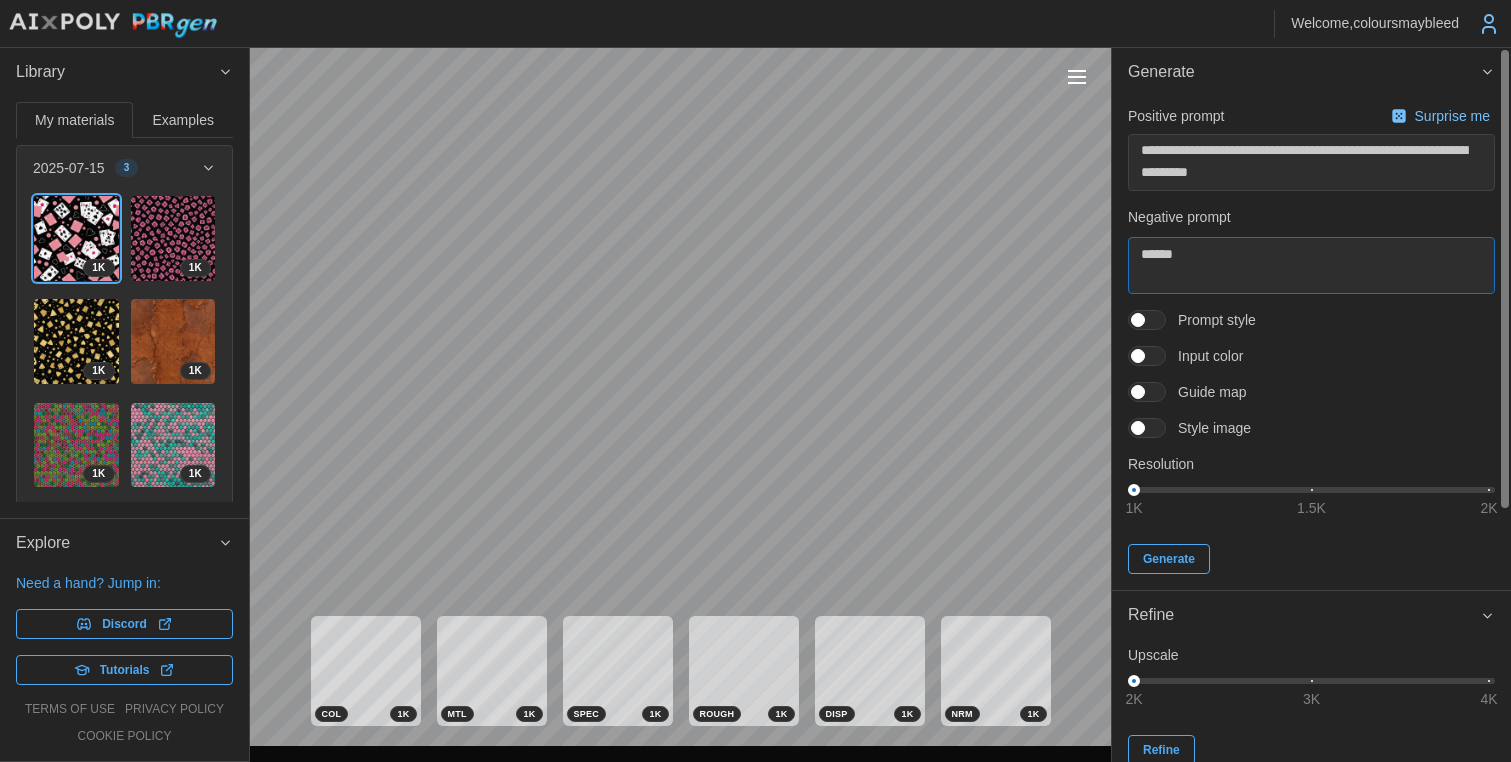 click on "******" at bounding box center [1311, 265] 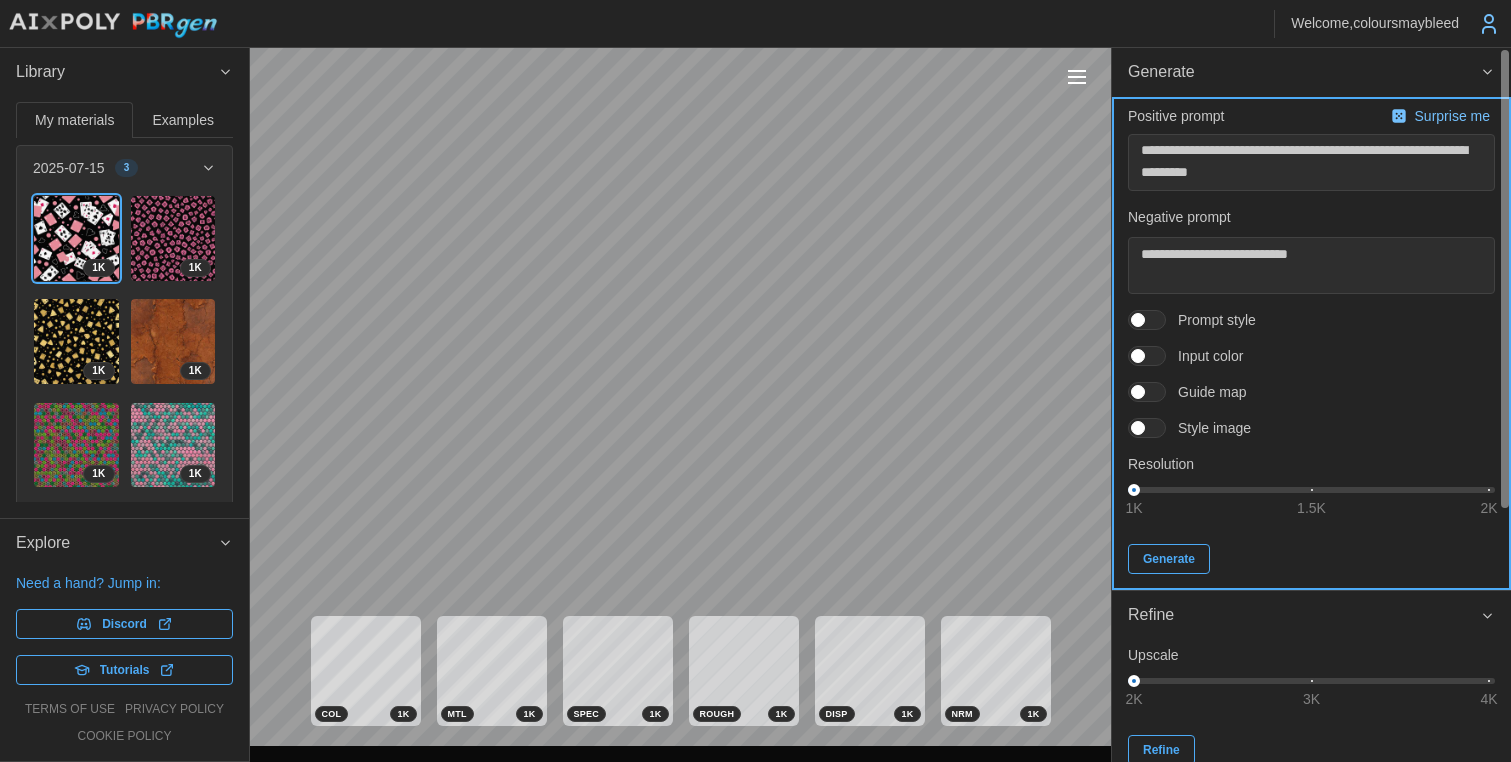 click on "Generate" at bounding box center (1169, 559) 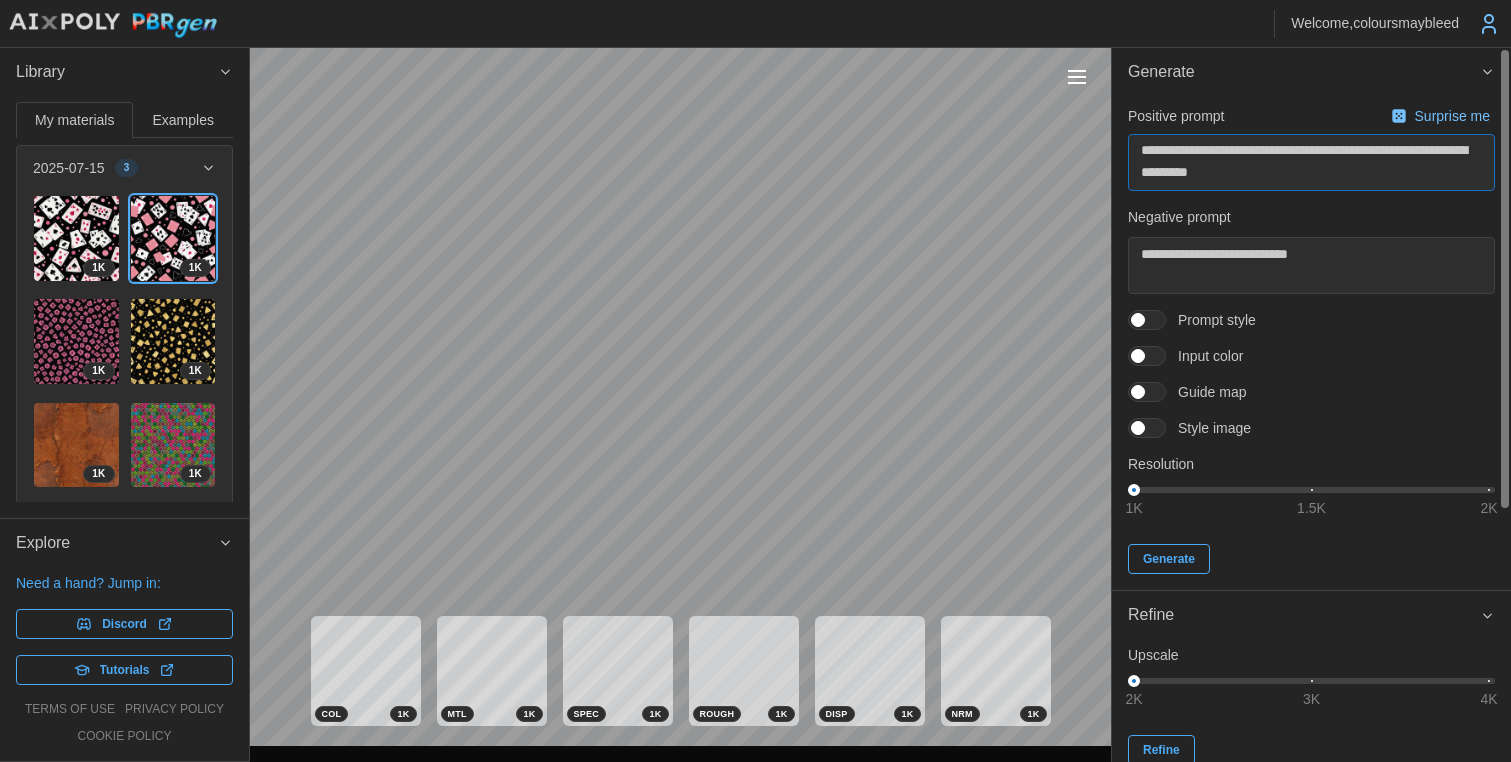 click on "**********" at bounding box center (1311, 162) 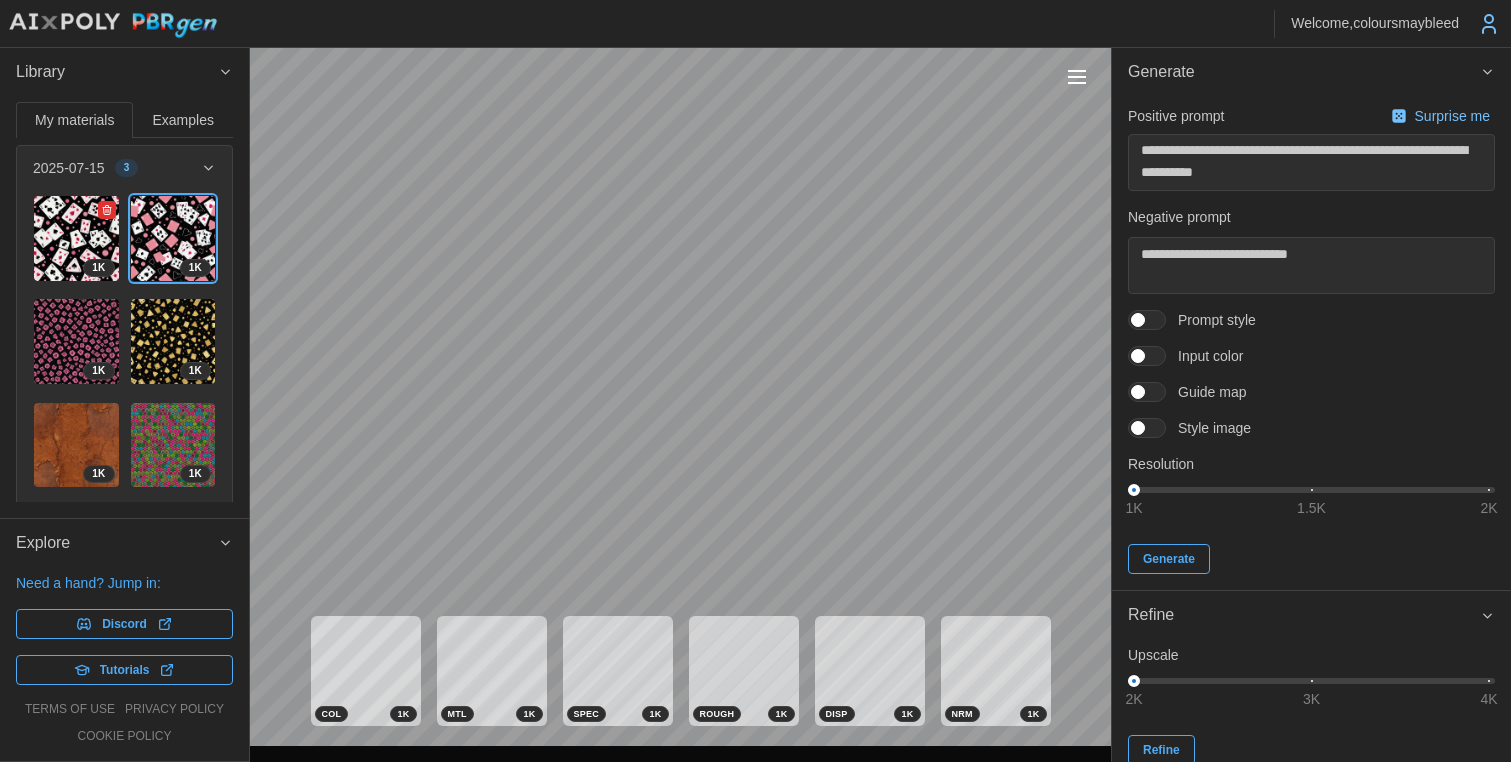 click at bounding box center [76, 238] 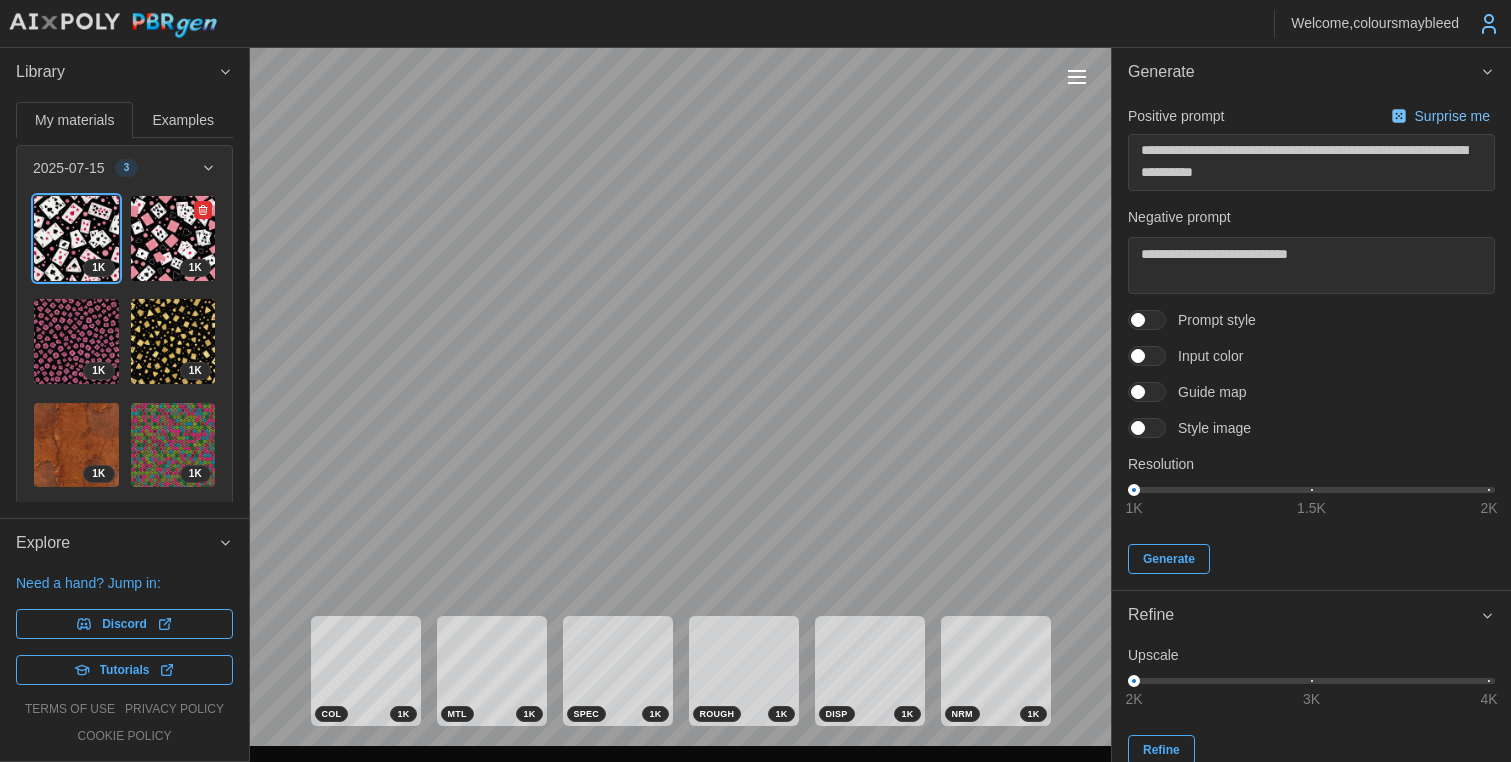 click 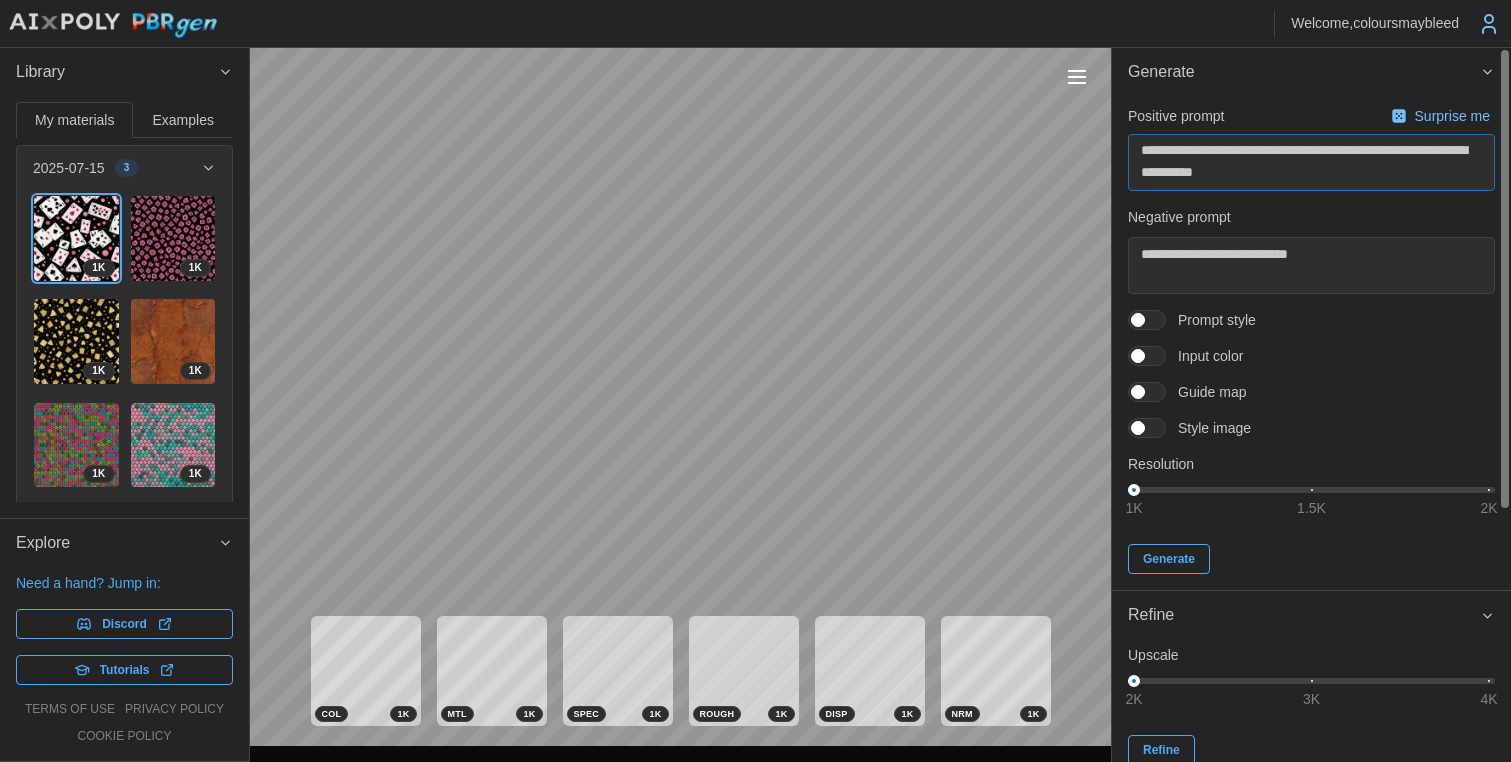 click on "**********" at bounding box center [755, 381] 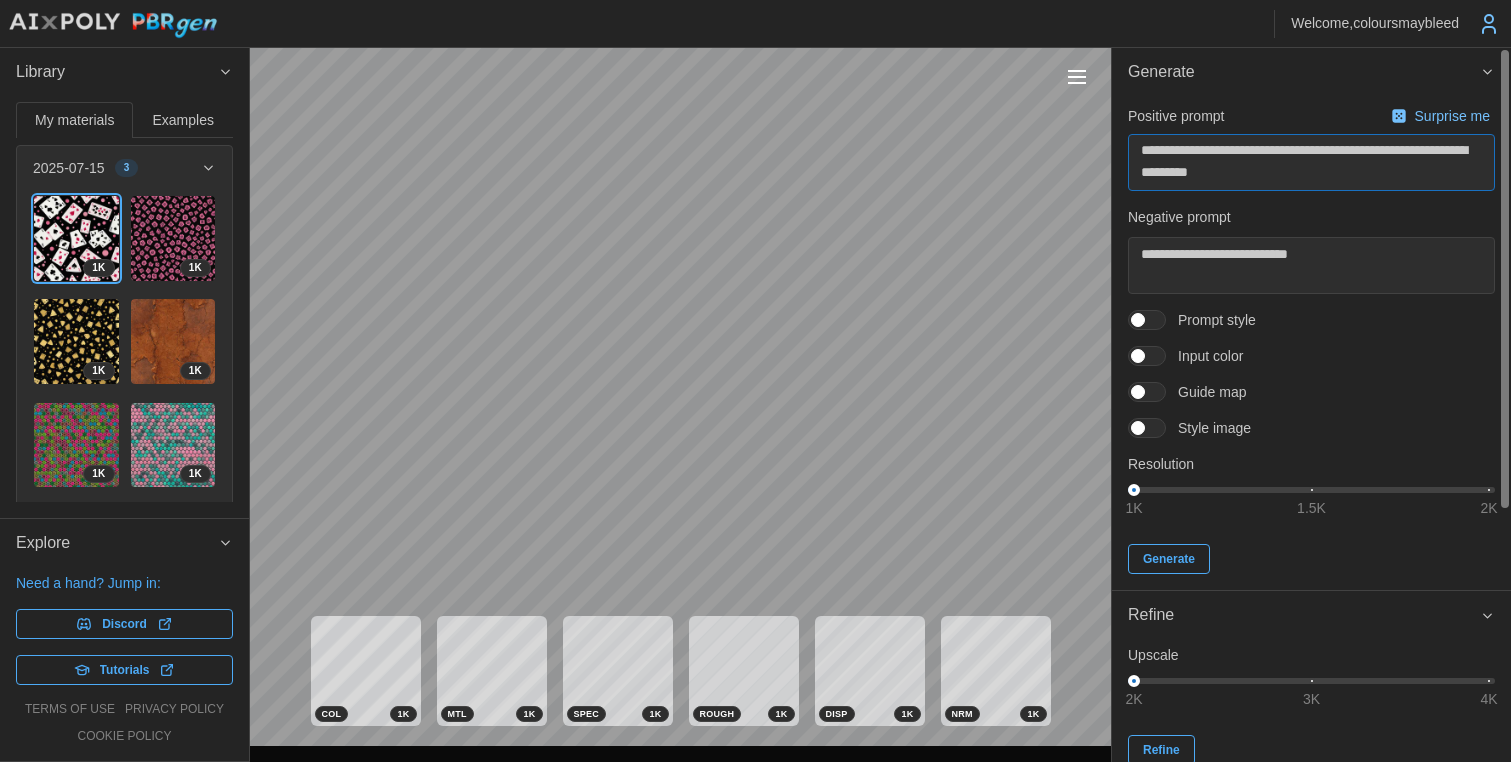 paste 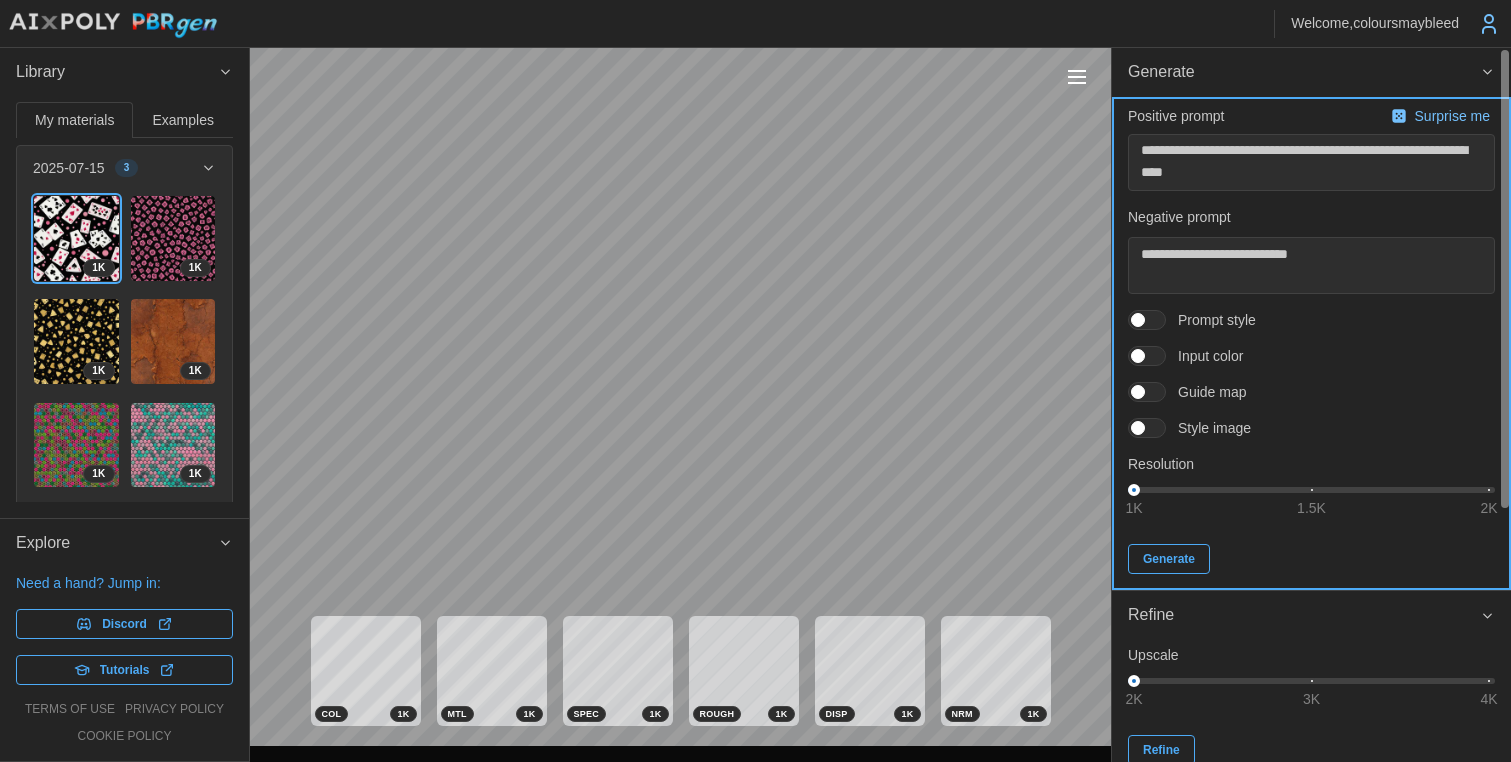 click on "Generate" at bounding box center (1169, 559) 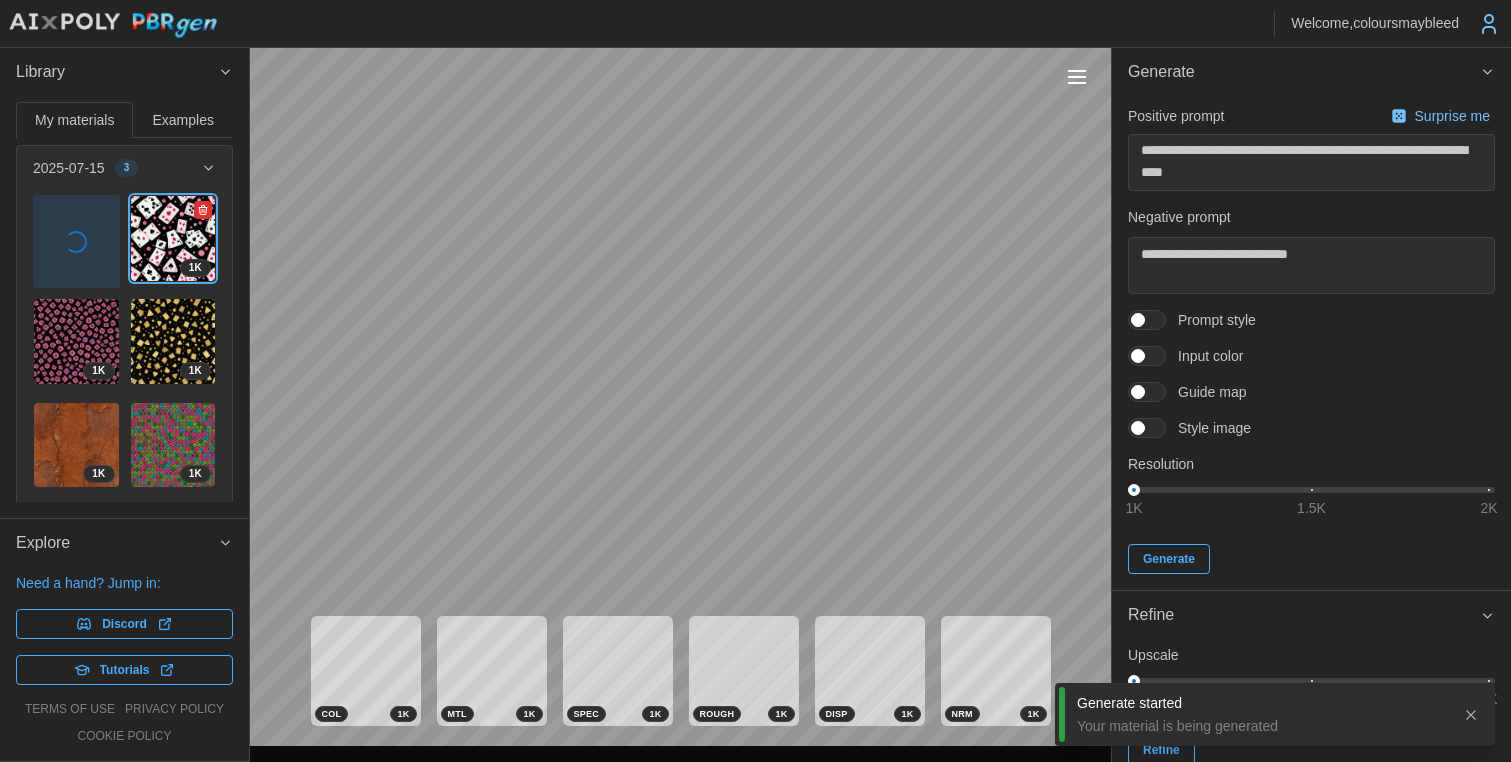 click 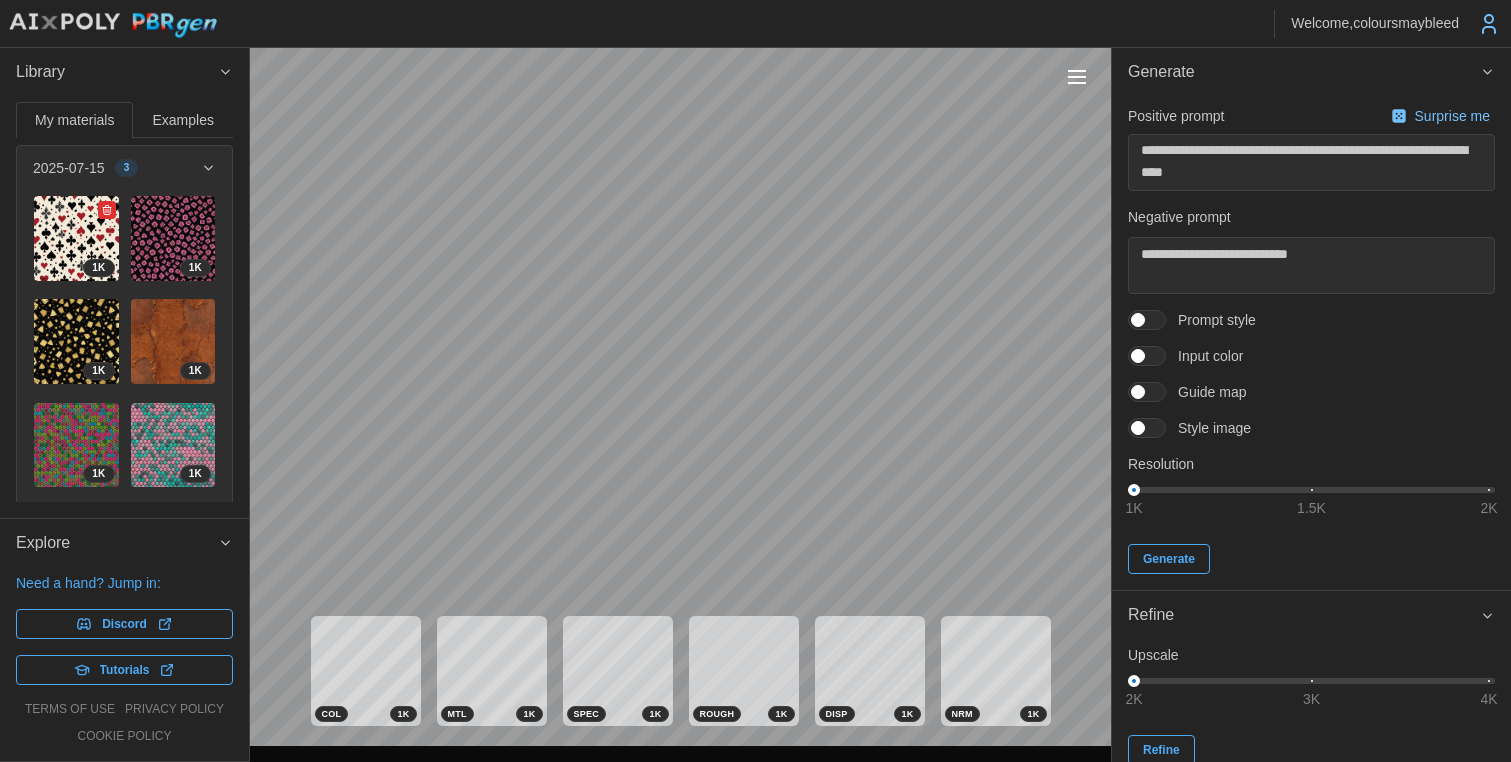 click at bounding box center (76, 238) 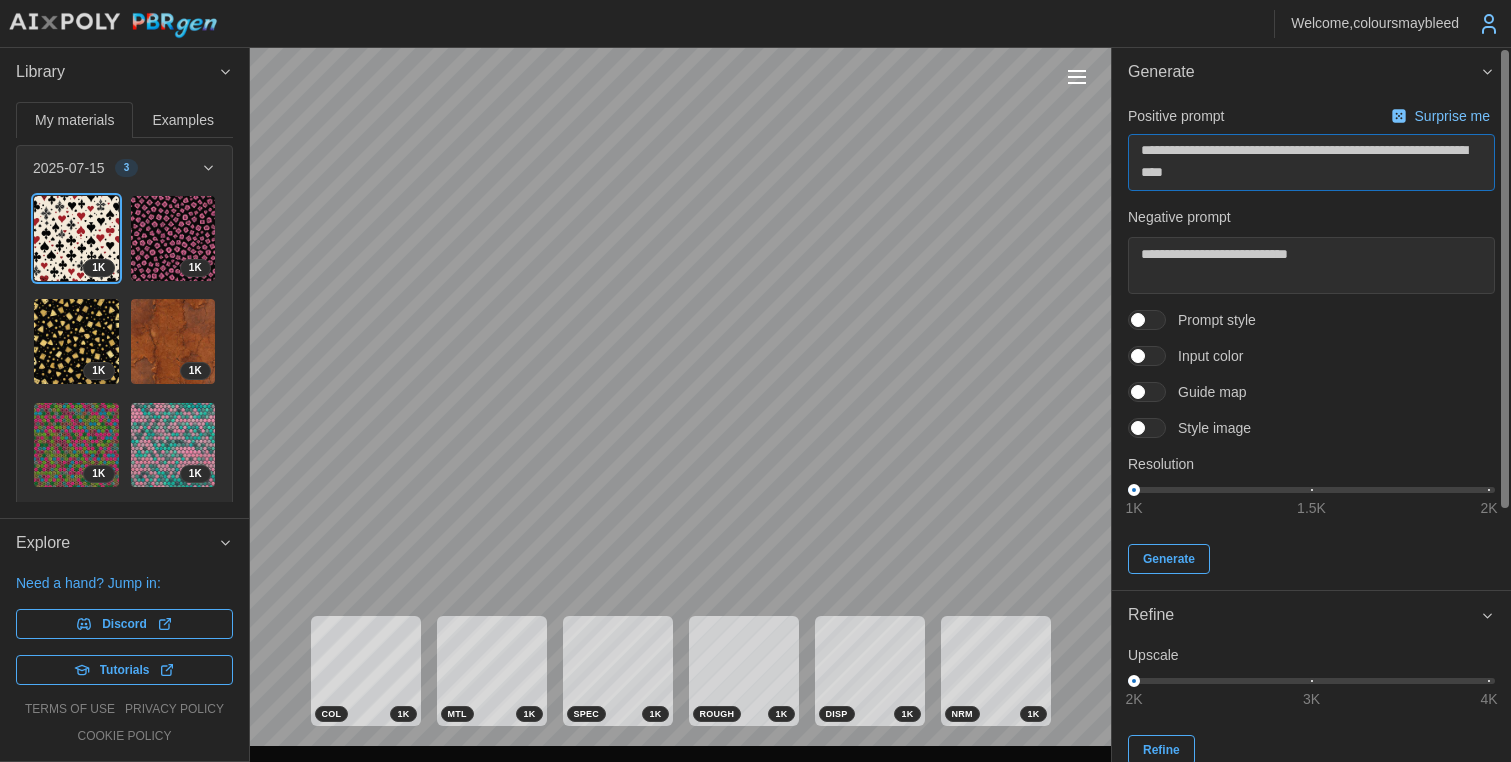 click on "**********" at bounding box center [1311, 162] 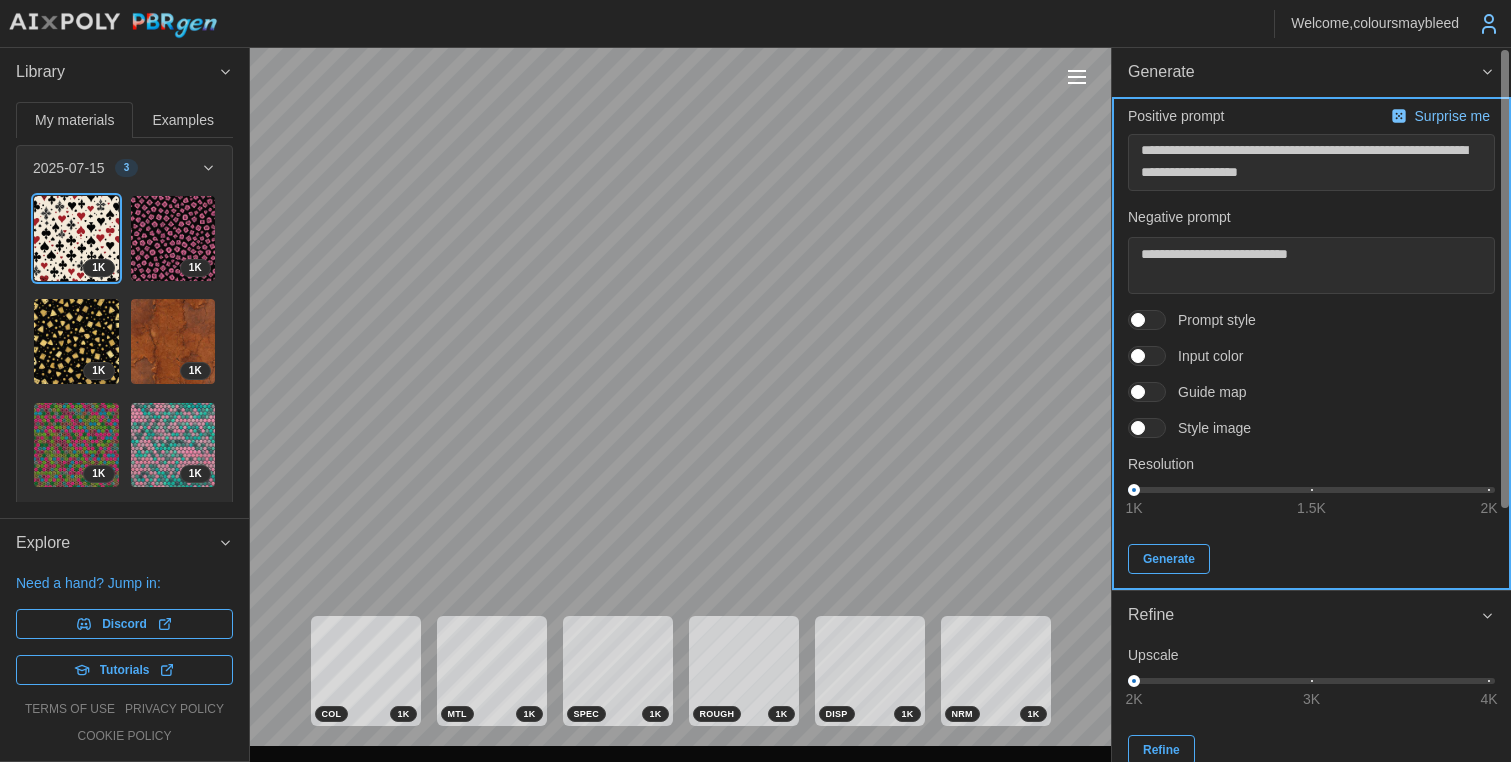 click on "Generate" at bounding box center [1169, 559] 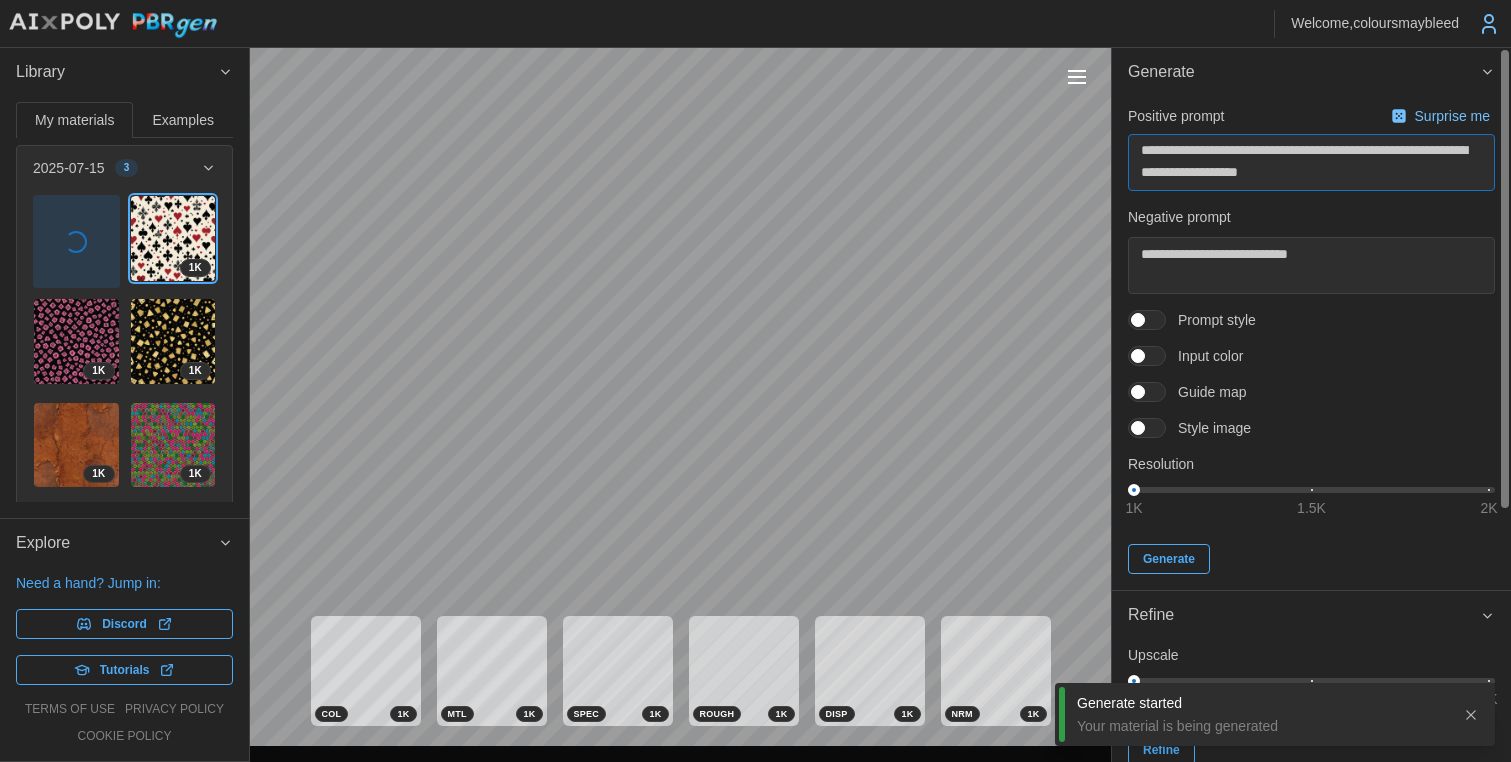 drag, startPoint x: 1175, startPoint y: 149, endPoint x: 1195, endPoint y: 151, distance: 20.09975 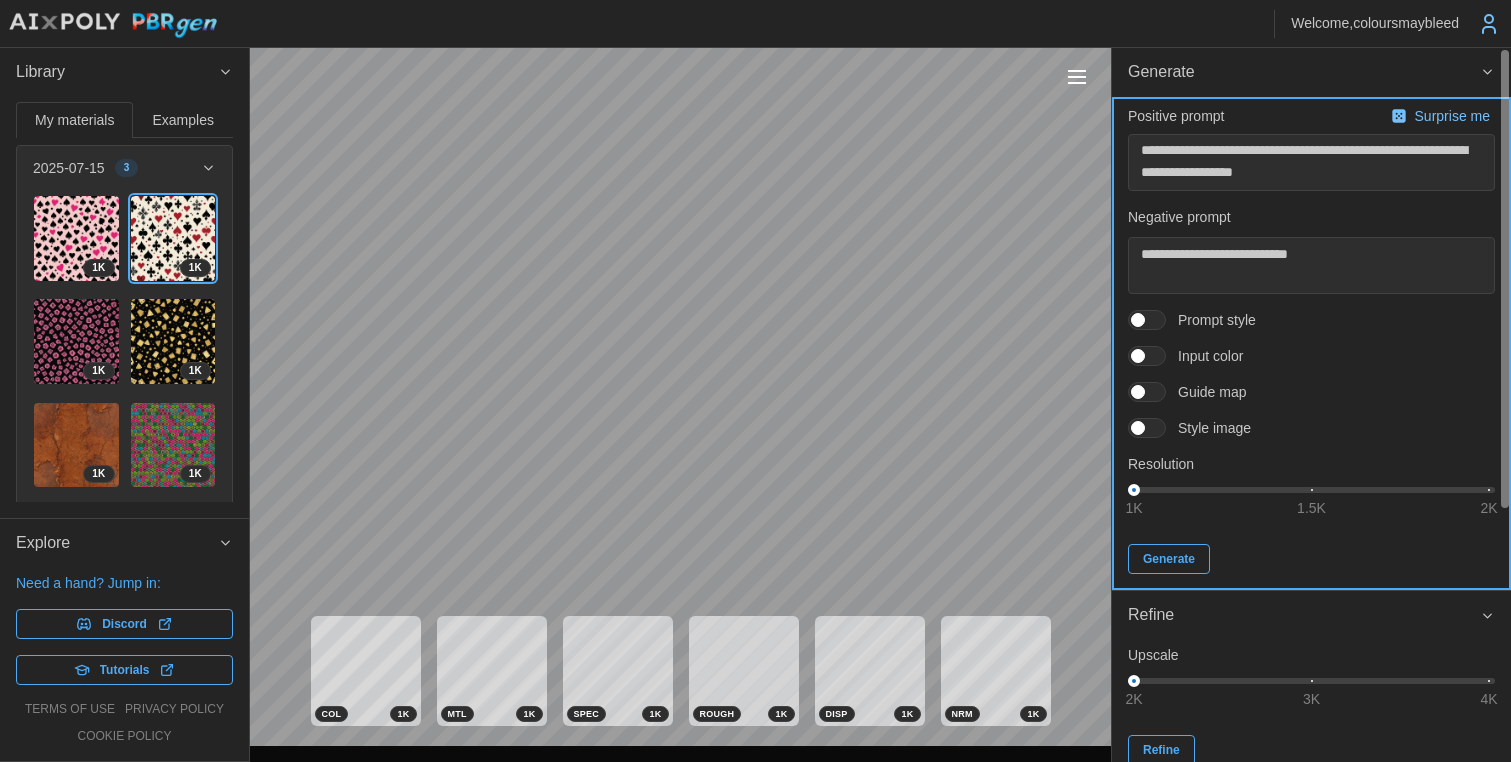 click on "Generate" at bounding box center [1169, 559] 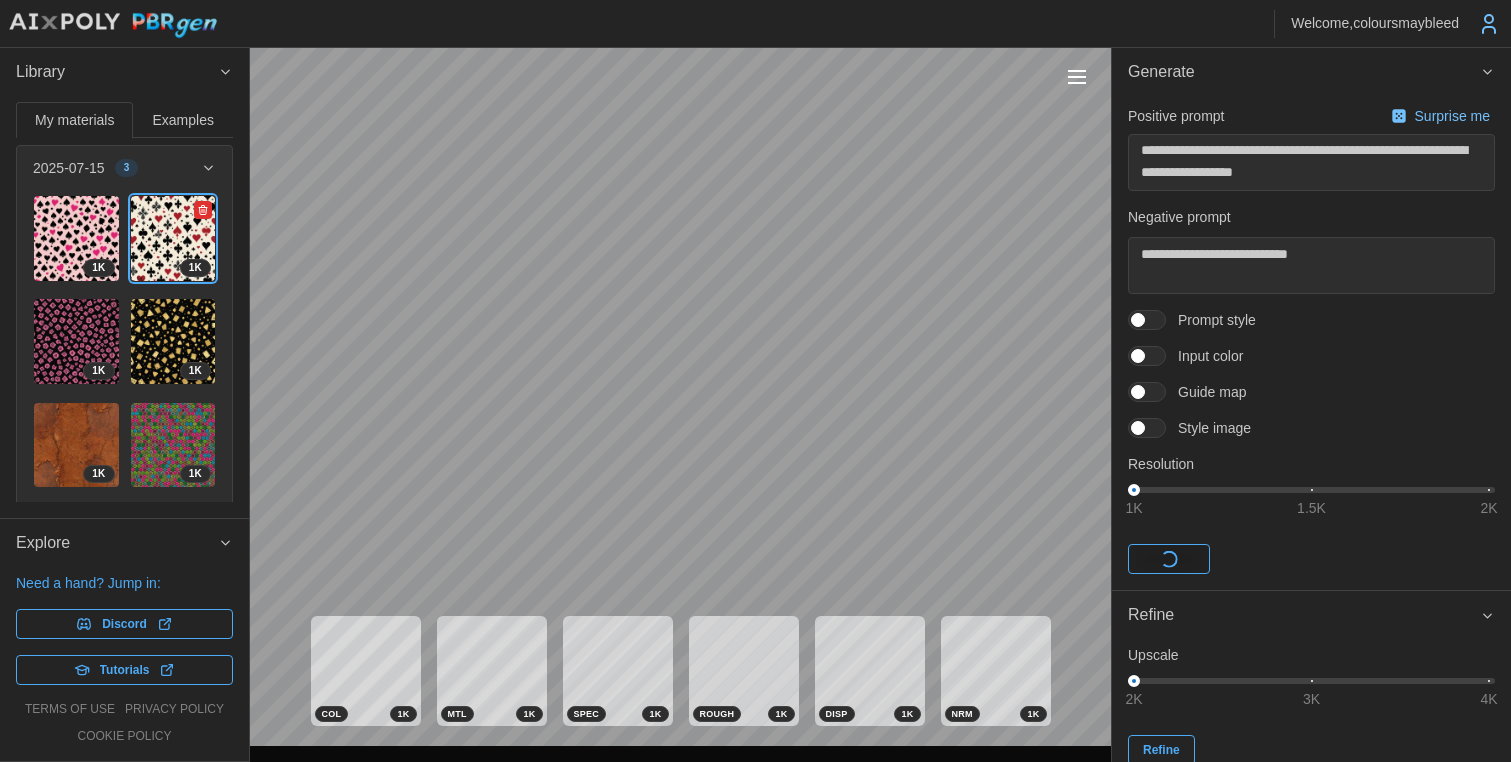 click 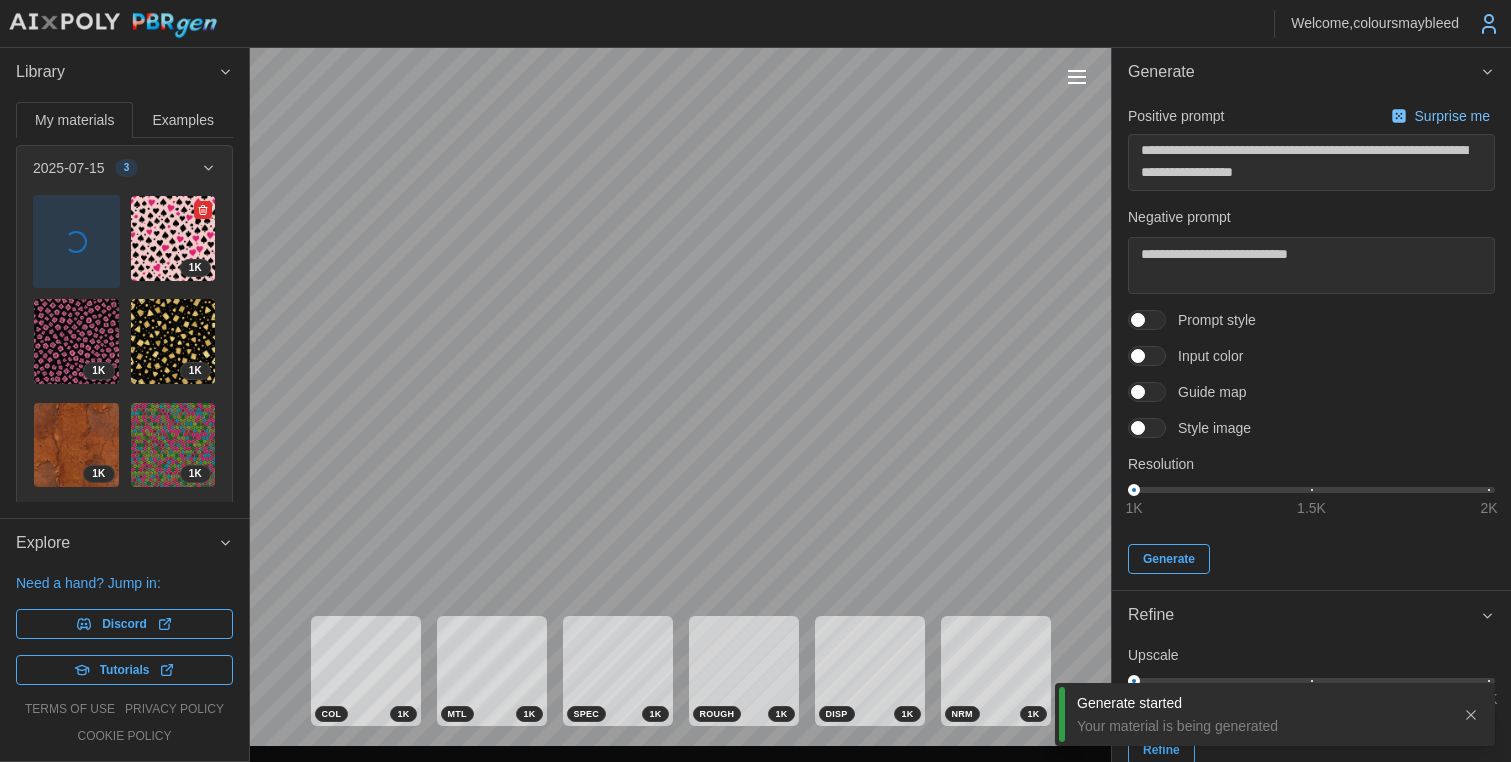 click at bounding box center (173, 238) 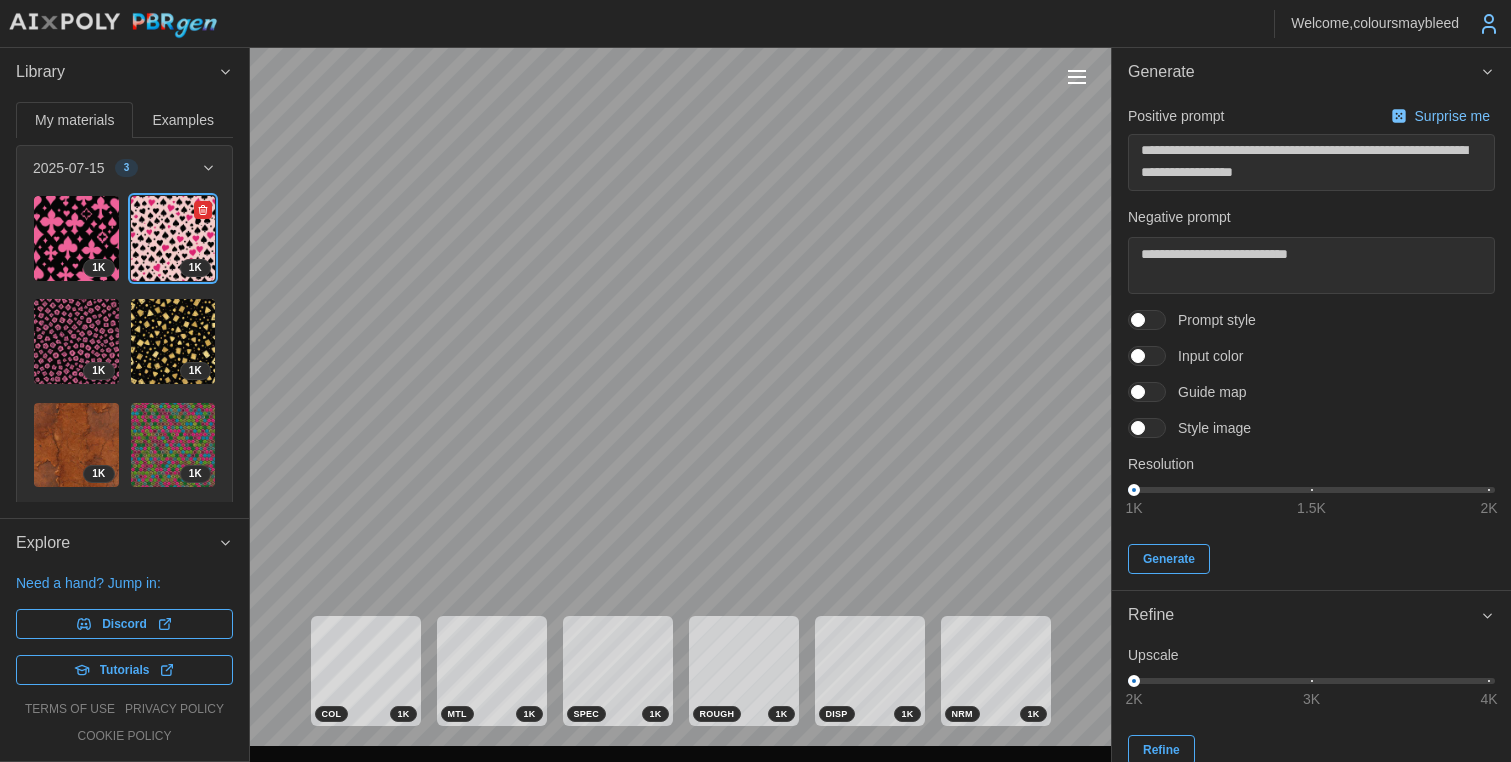 click 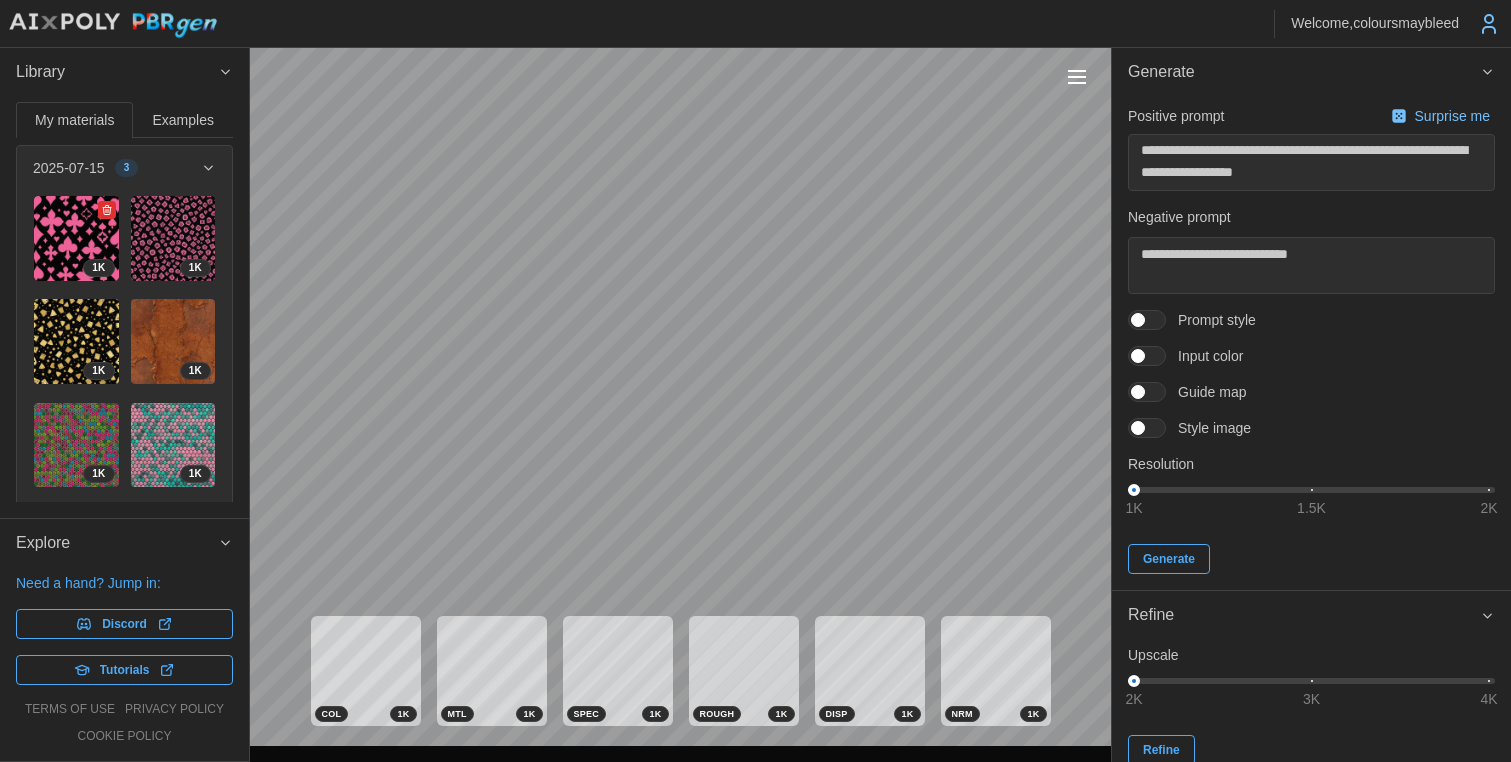 click at bounding box center (76, 238) 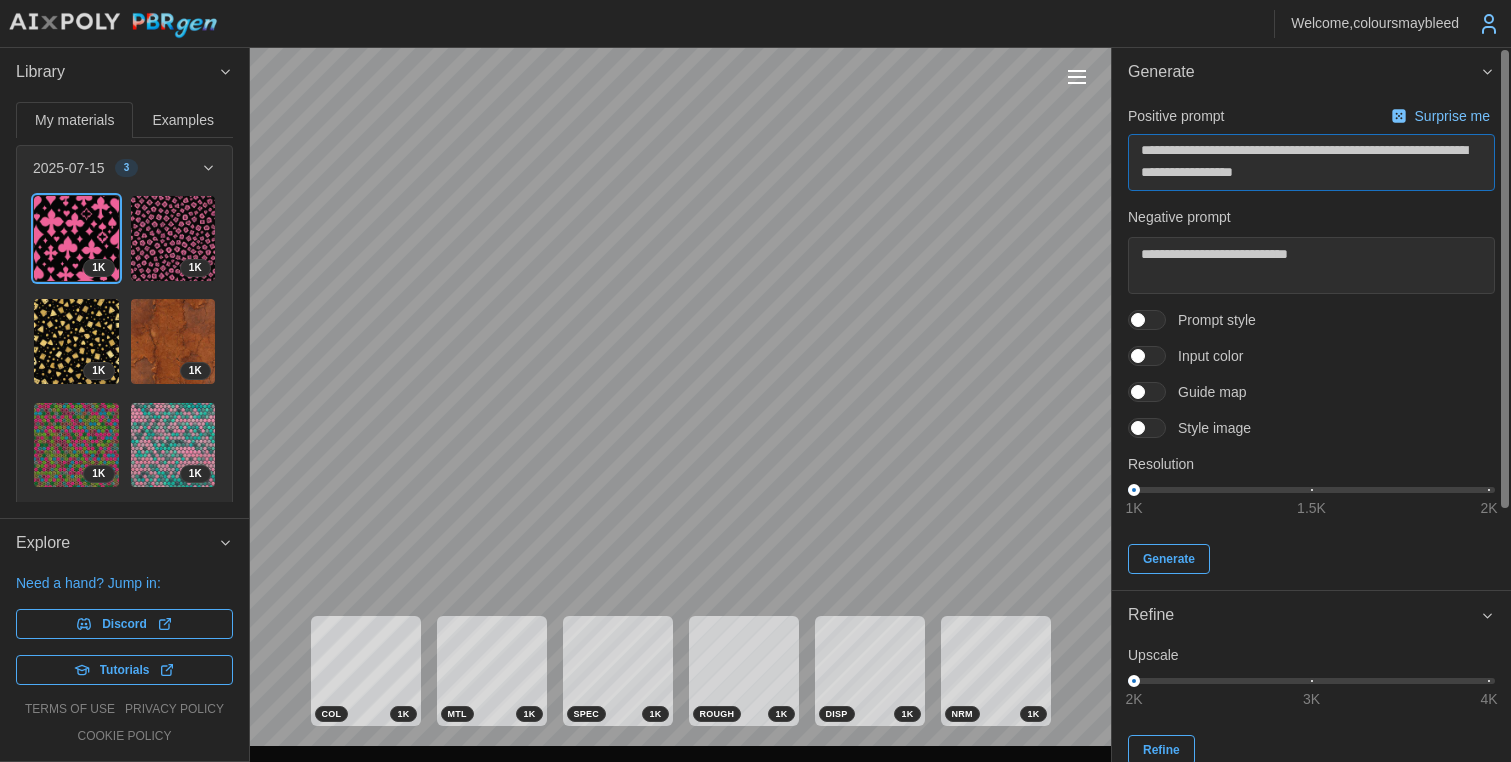 drag, startPoint x: 1279, startPoint y: 172, endPoint x: 1334, endPoint y: 171, distance: 55.00909 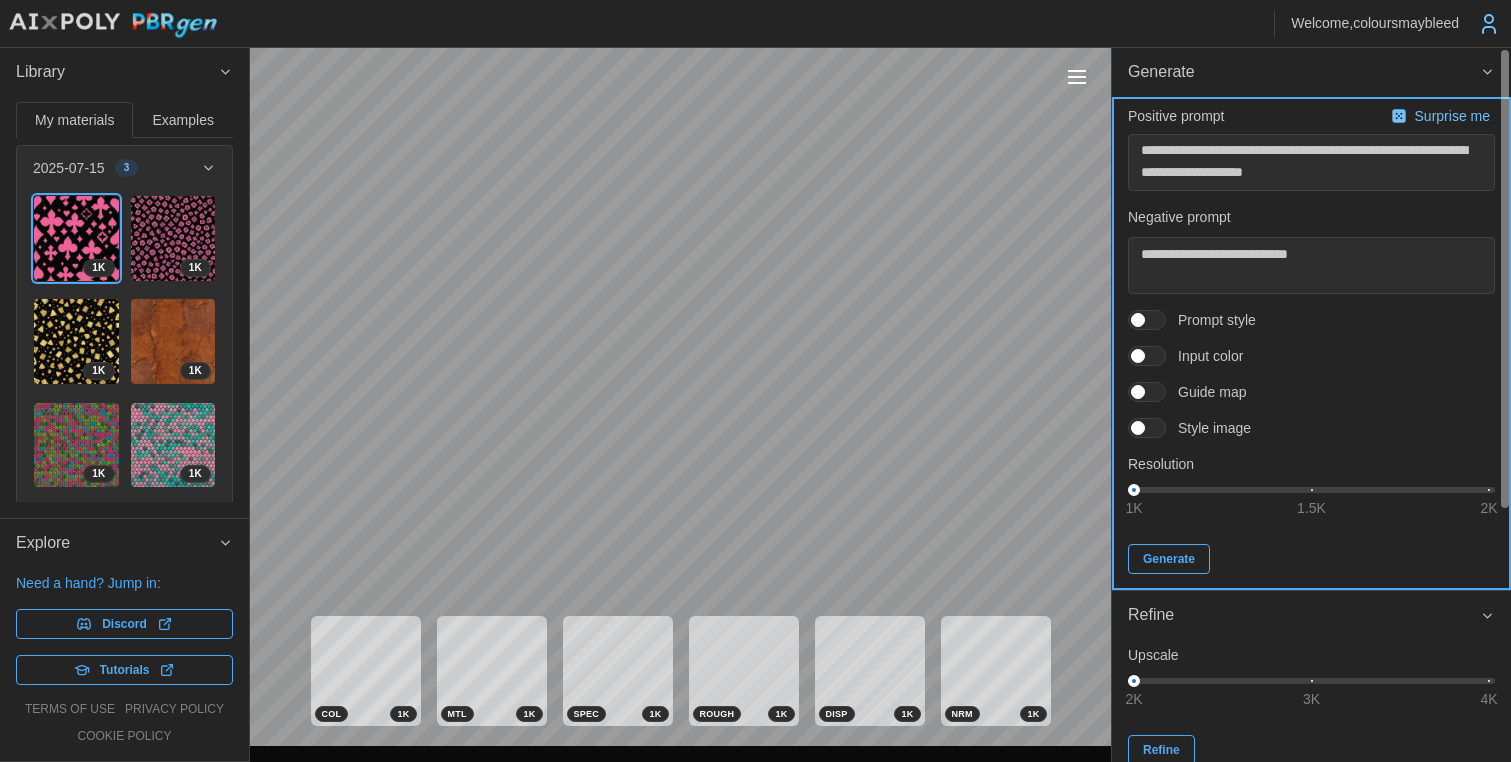 click on "Generate" at bounding box center [1169, 559] 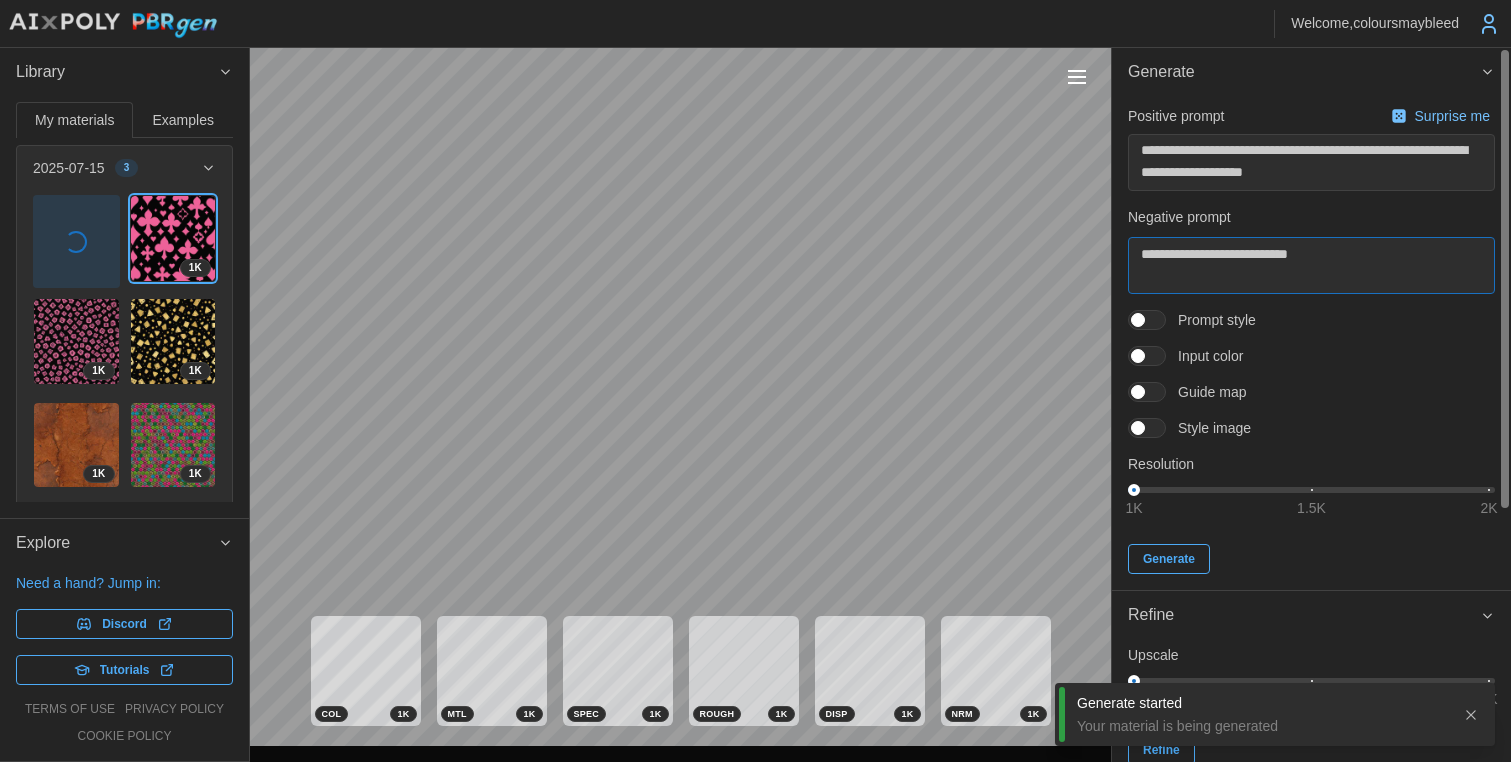 click on "**********" at bounding box center (1311, 265) 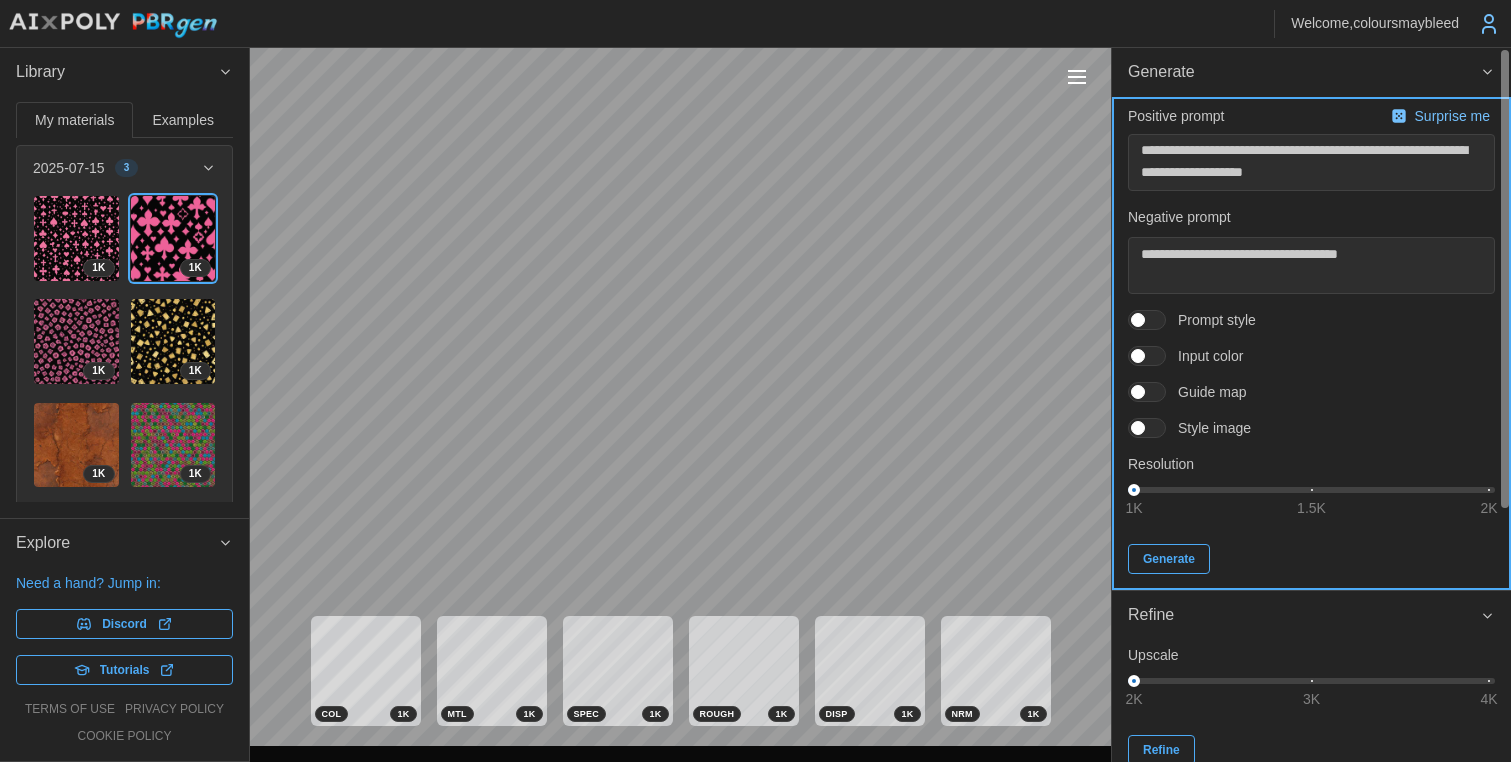 click on "Generate" at bounding box center [1169, 559] 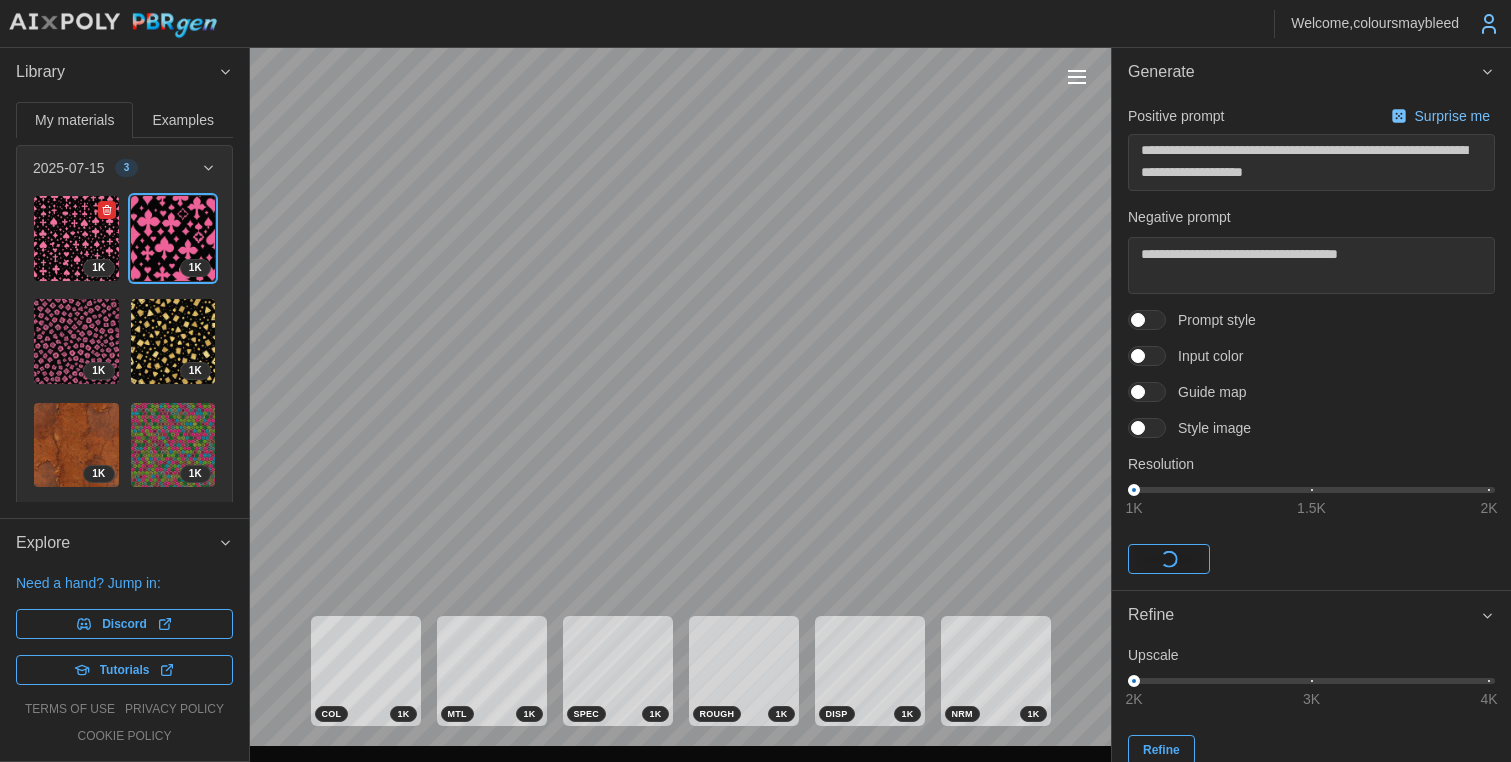 click at bounding box center [76, 238] 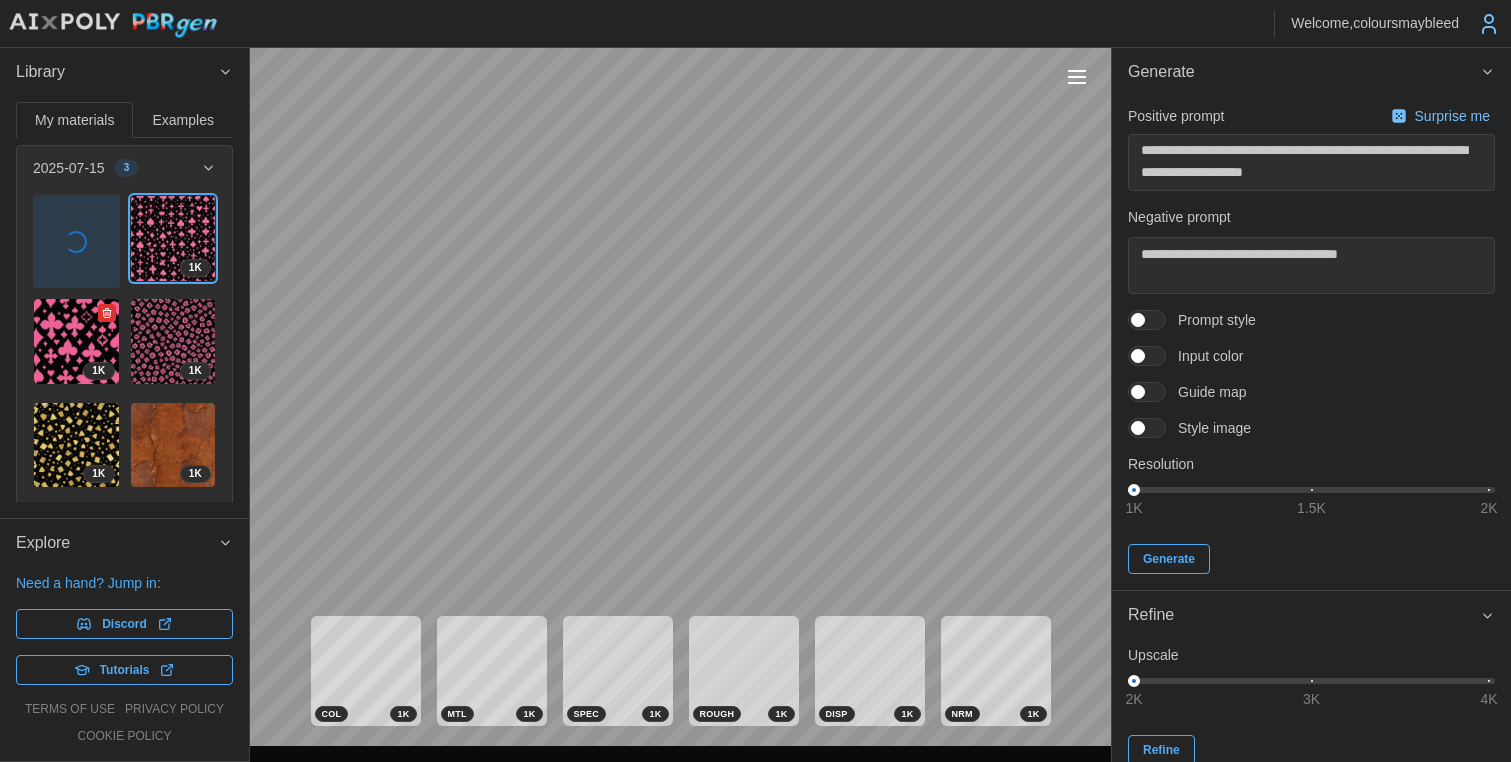 click 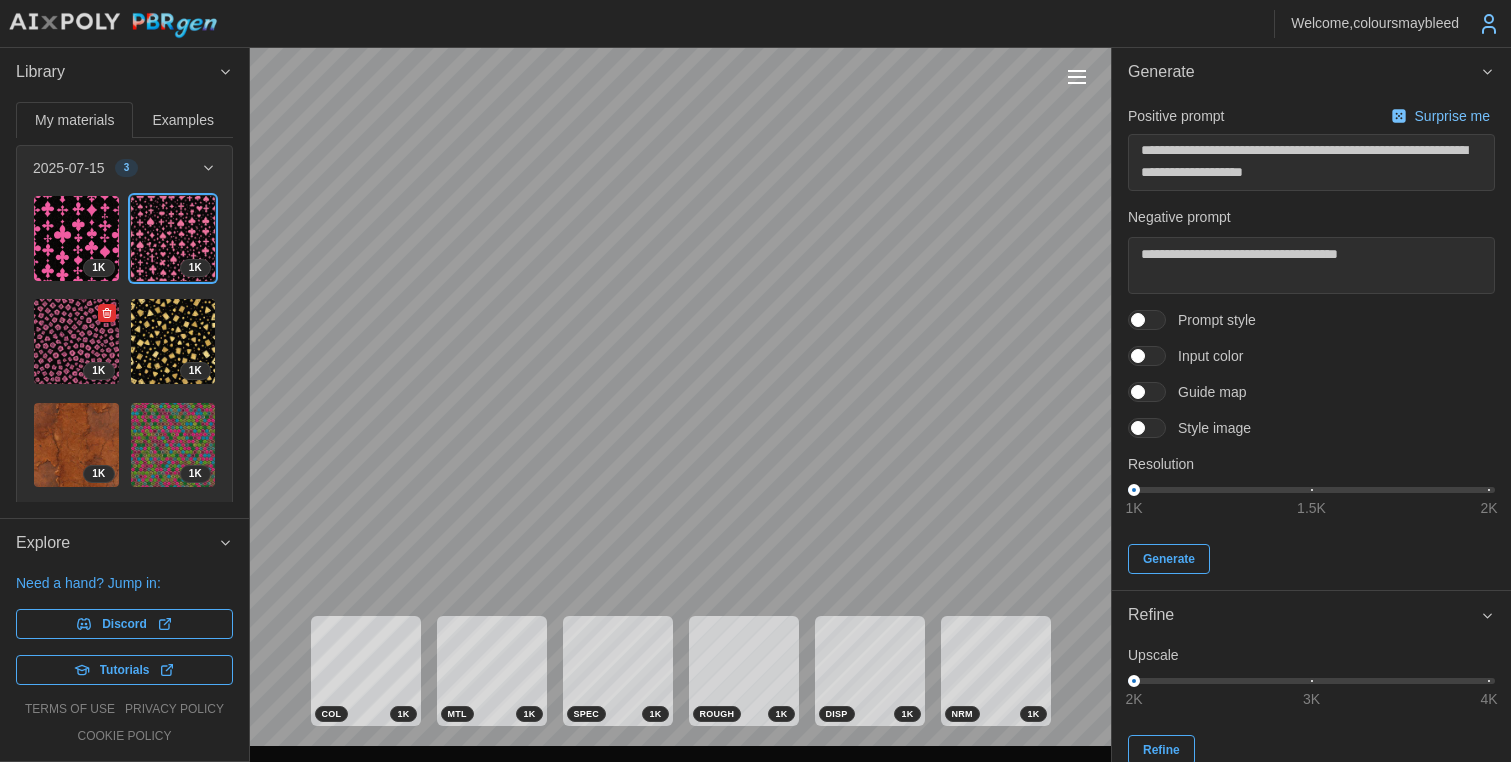 click 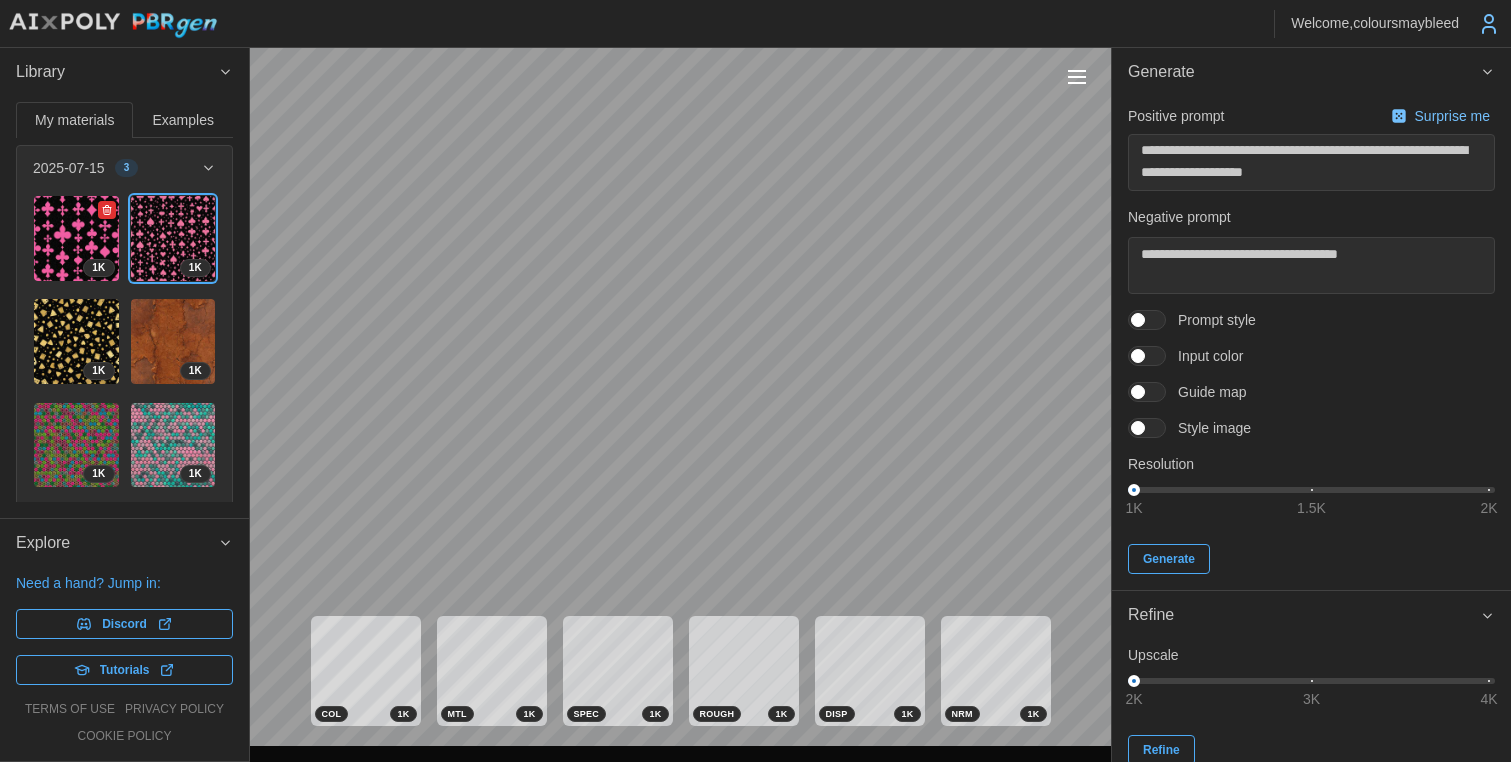 click at bounding box center (76, 238) 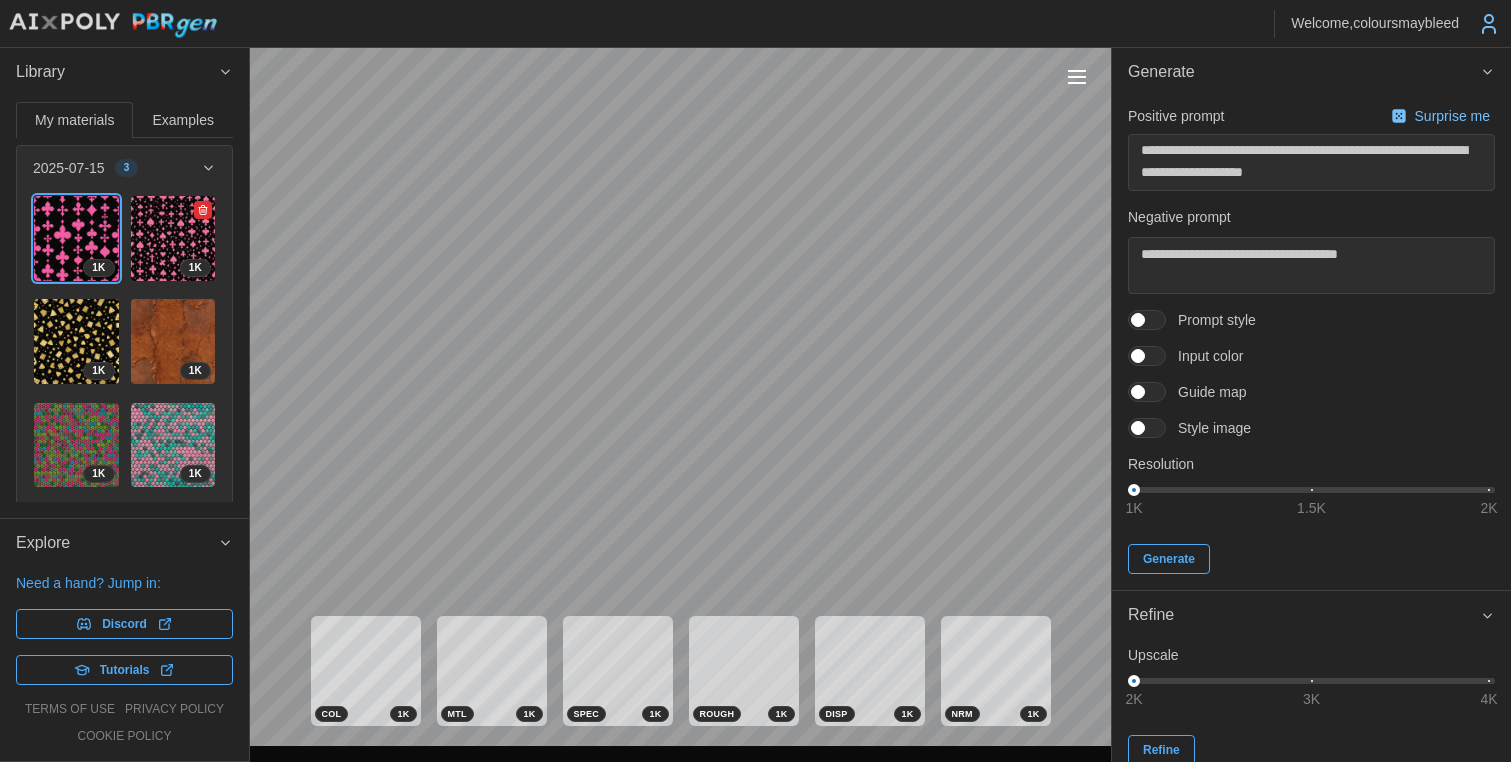 click at bounding box center (173, 238) 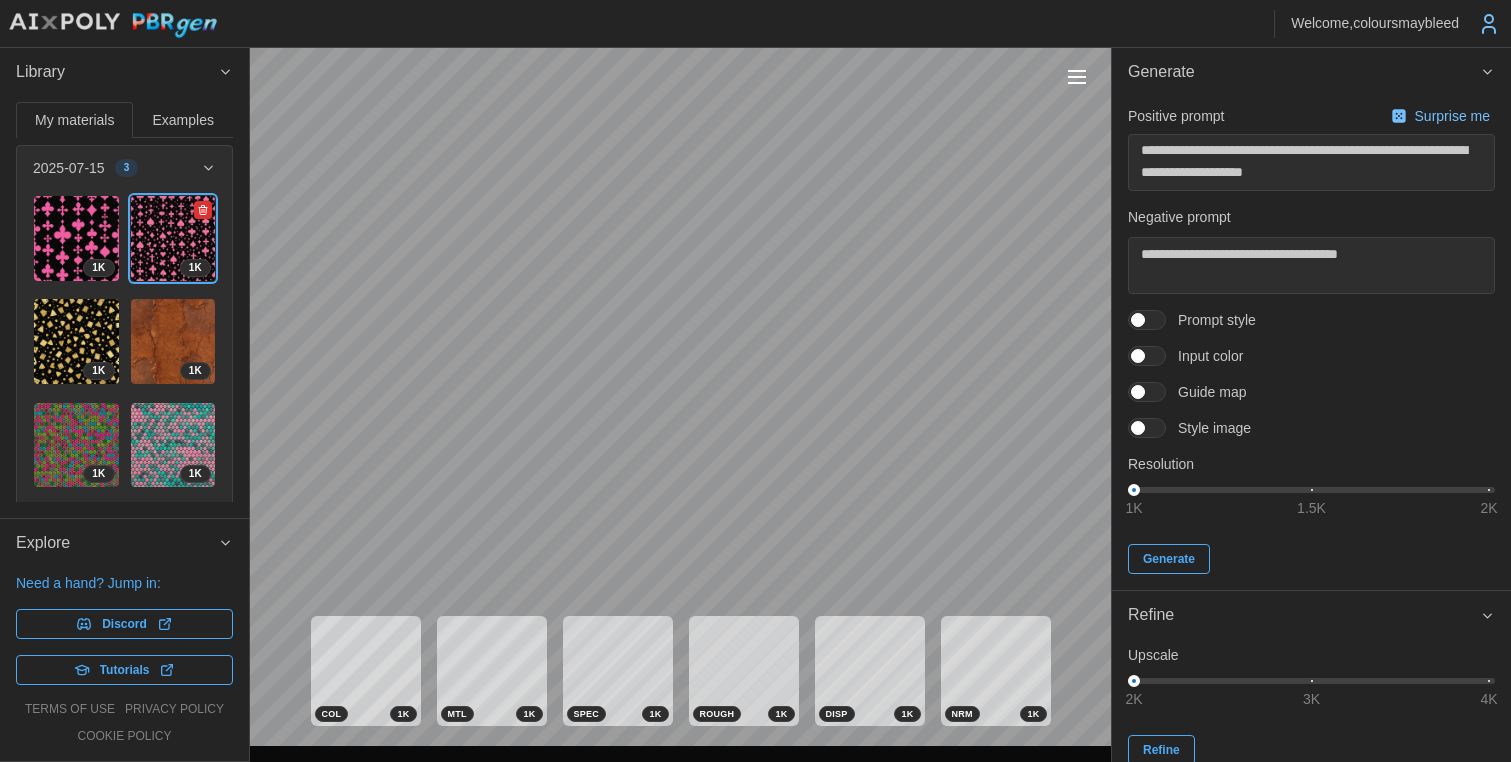 click 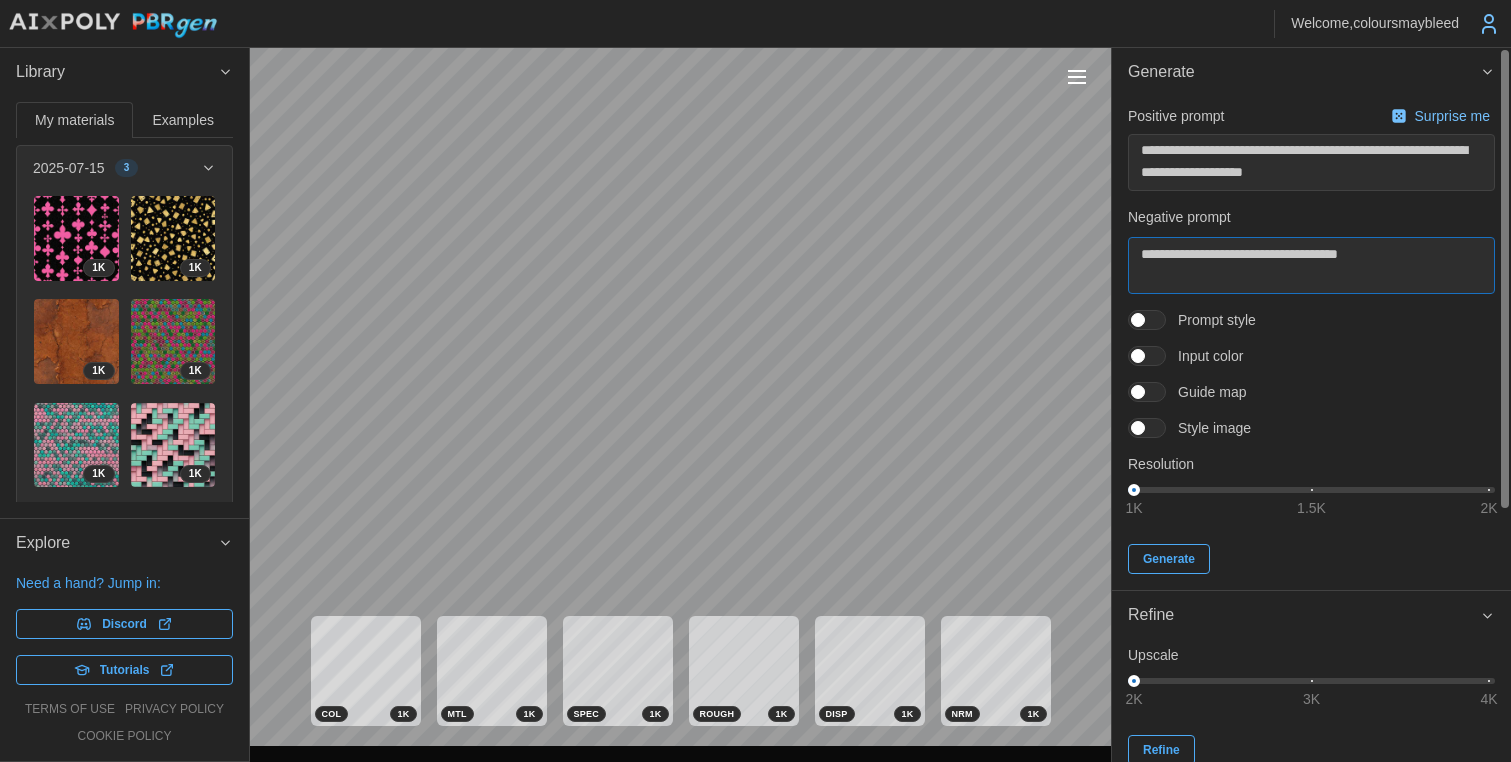 click on "**********" at bounding box center (1311, 265) 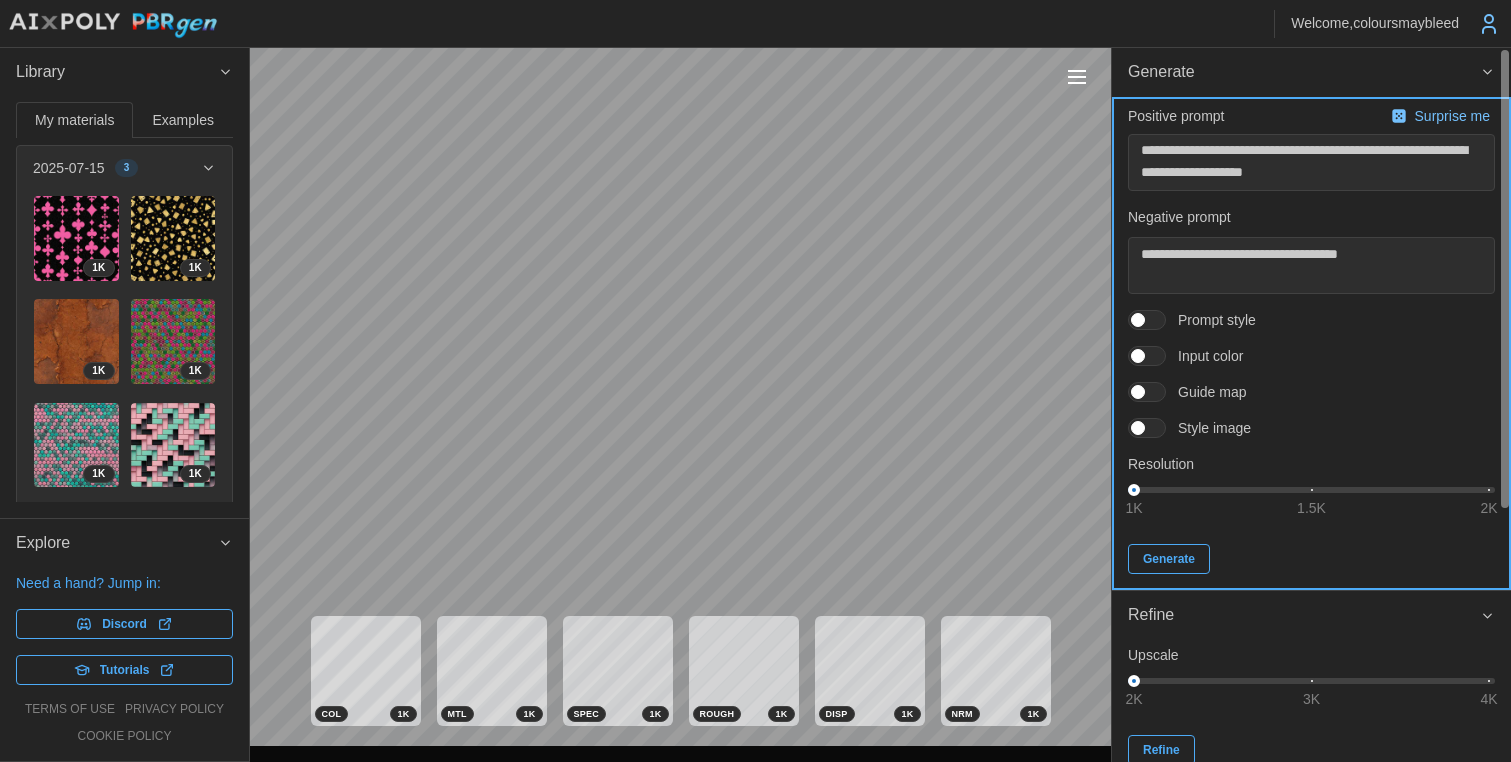click on "Generate" at bounding box center (1169, 559) 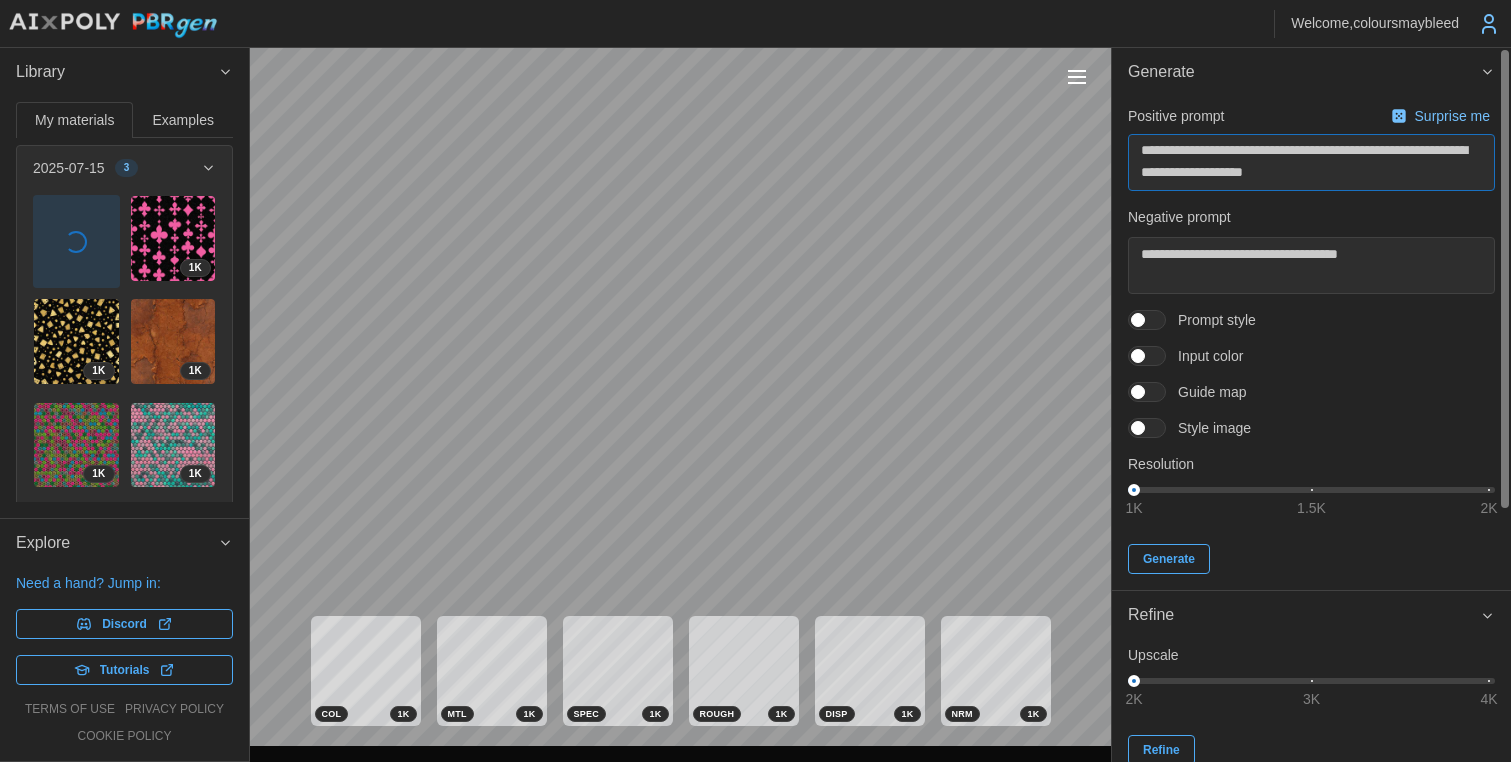 click on "**********" at bounding box center [1311, 162] 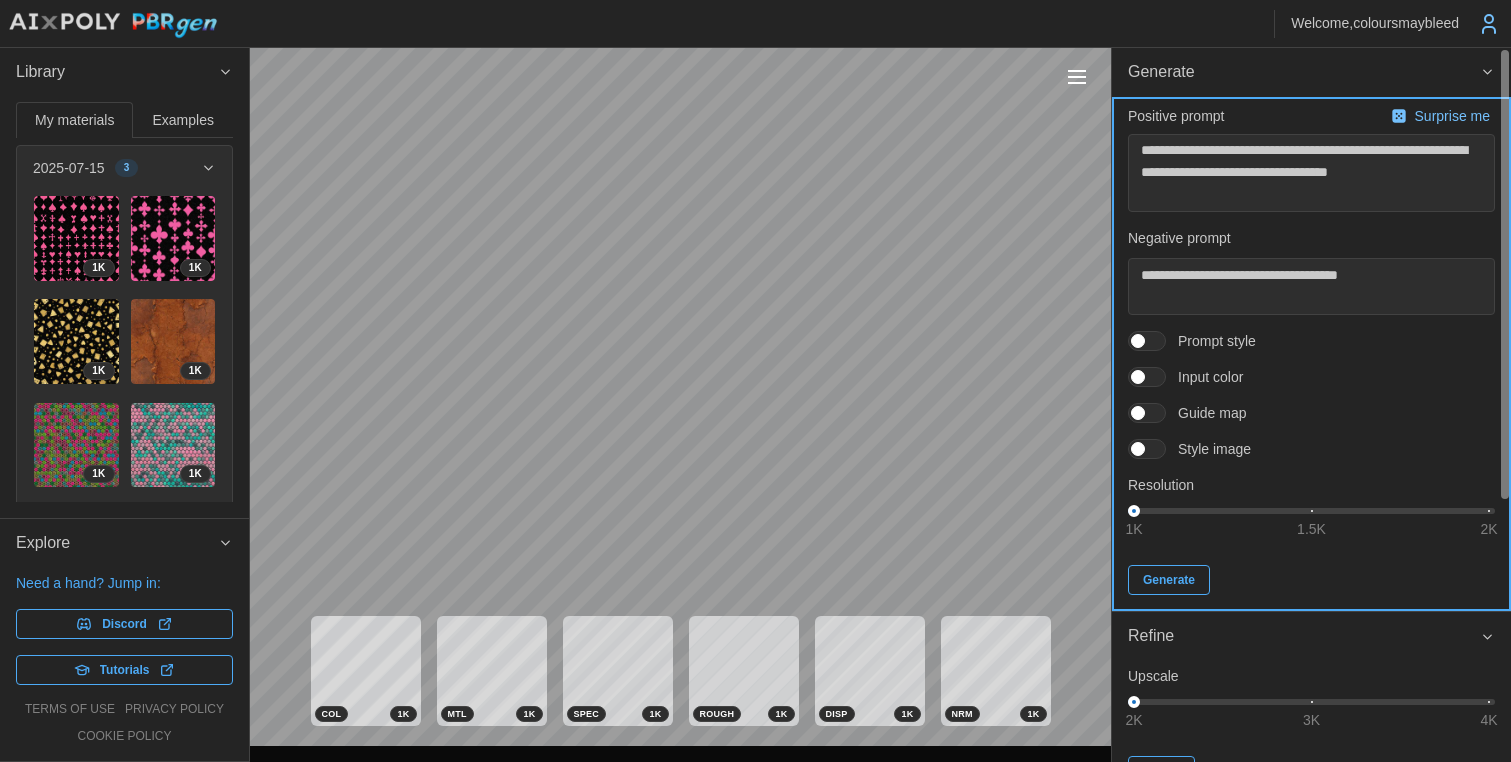 click on "Generate" at bounding box center (1169, 580) 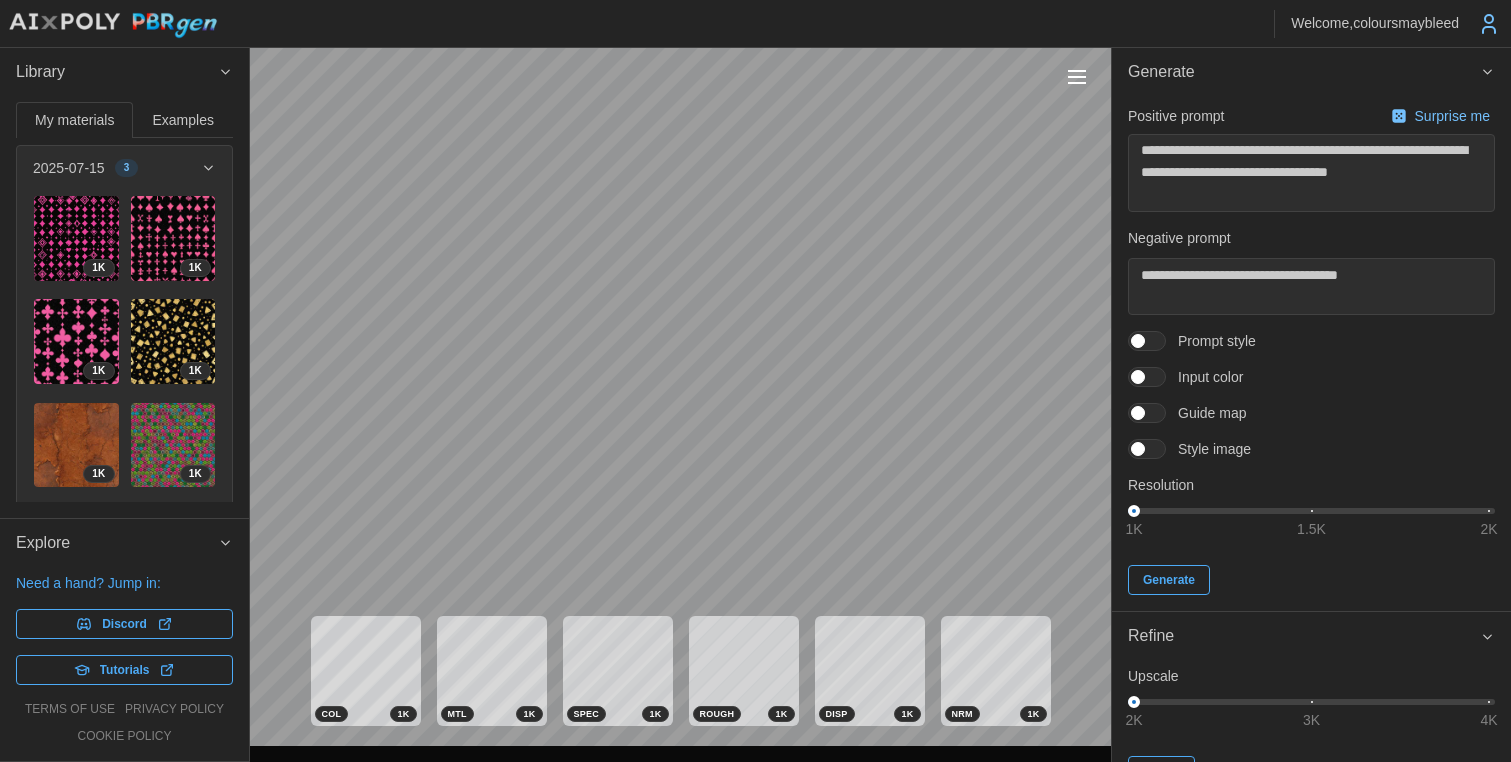 click at bounding box center [1077, 77] 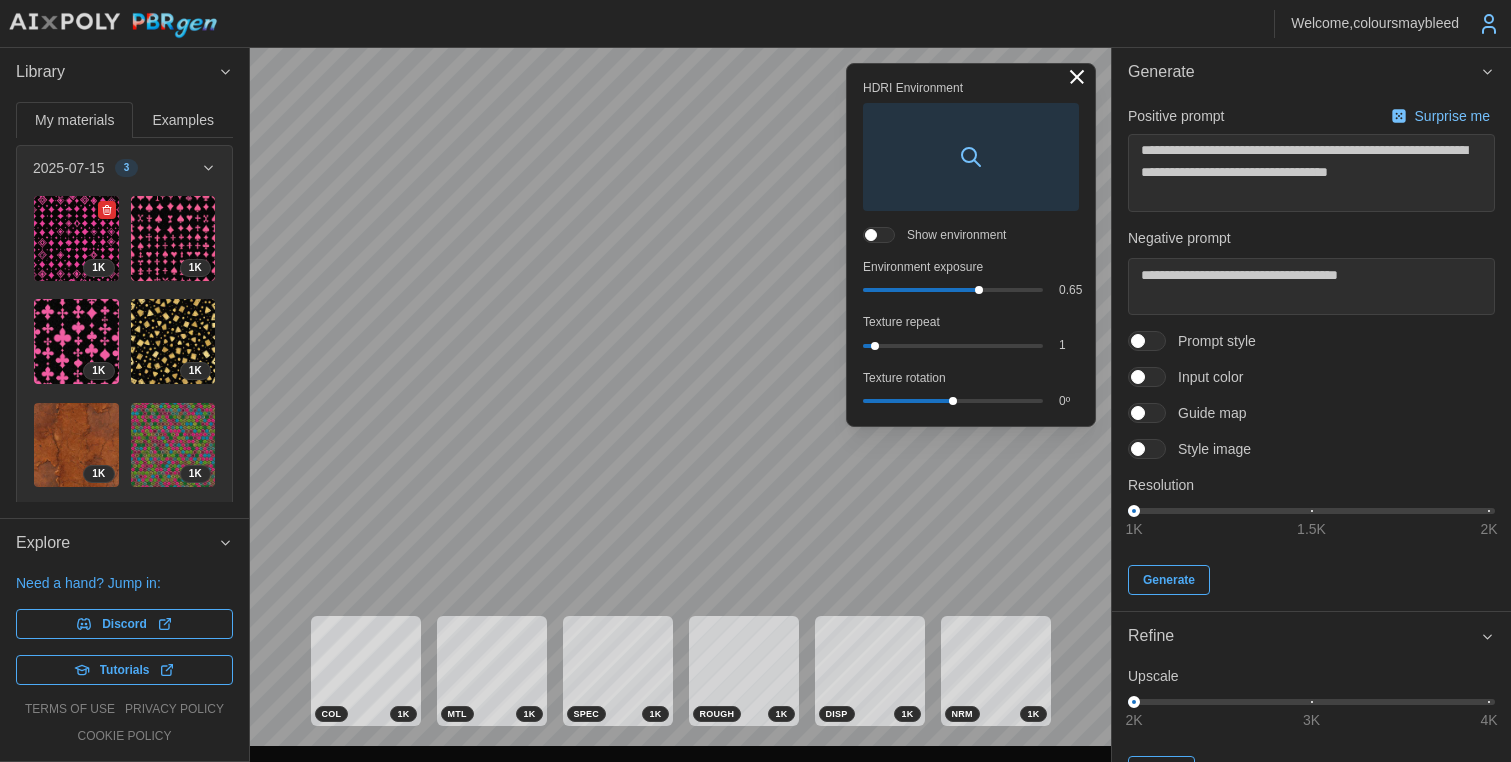 click at bounding box center [76, 238] 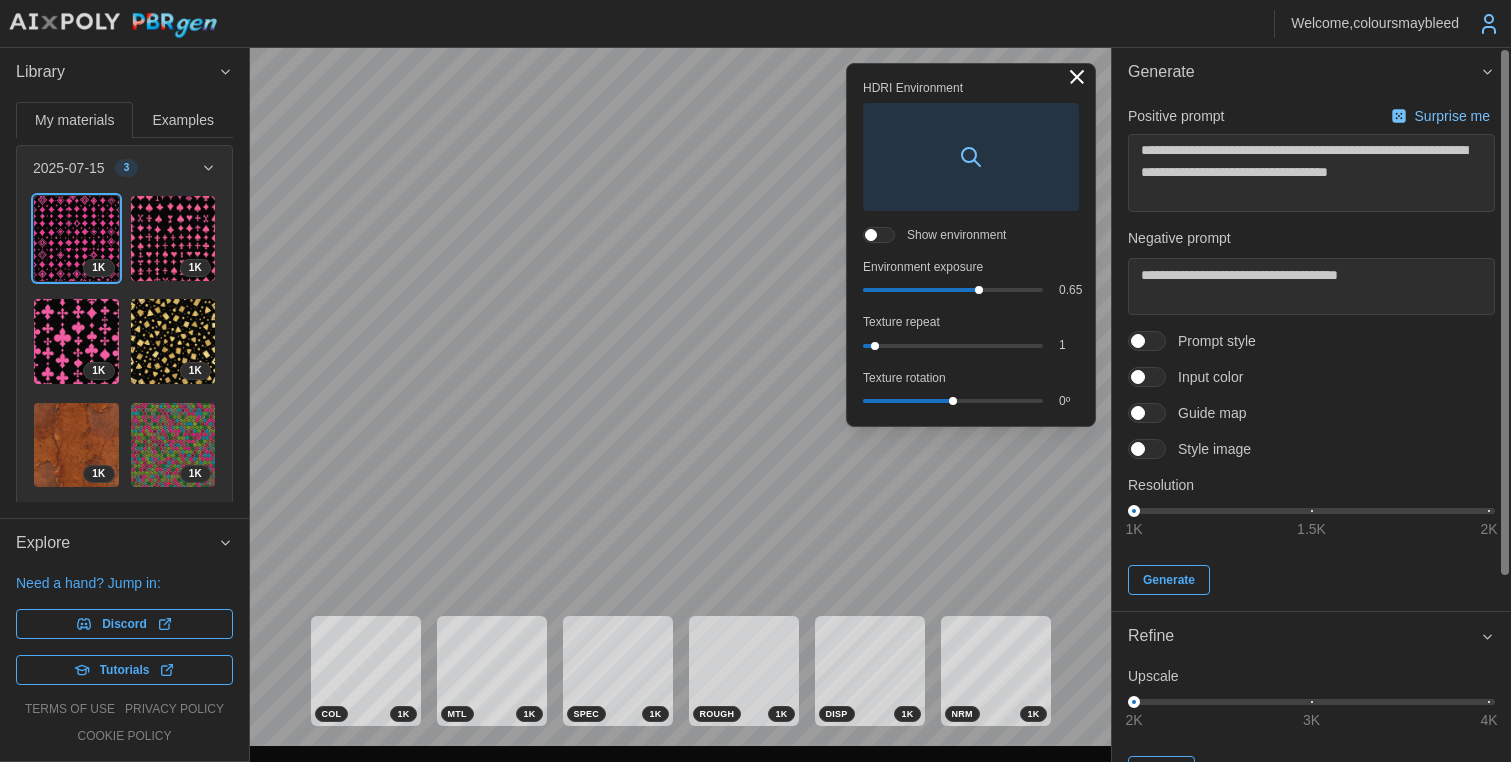 click at bounding box center (1077, 77) 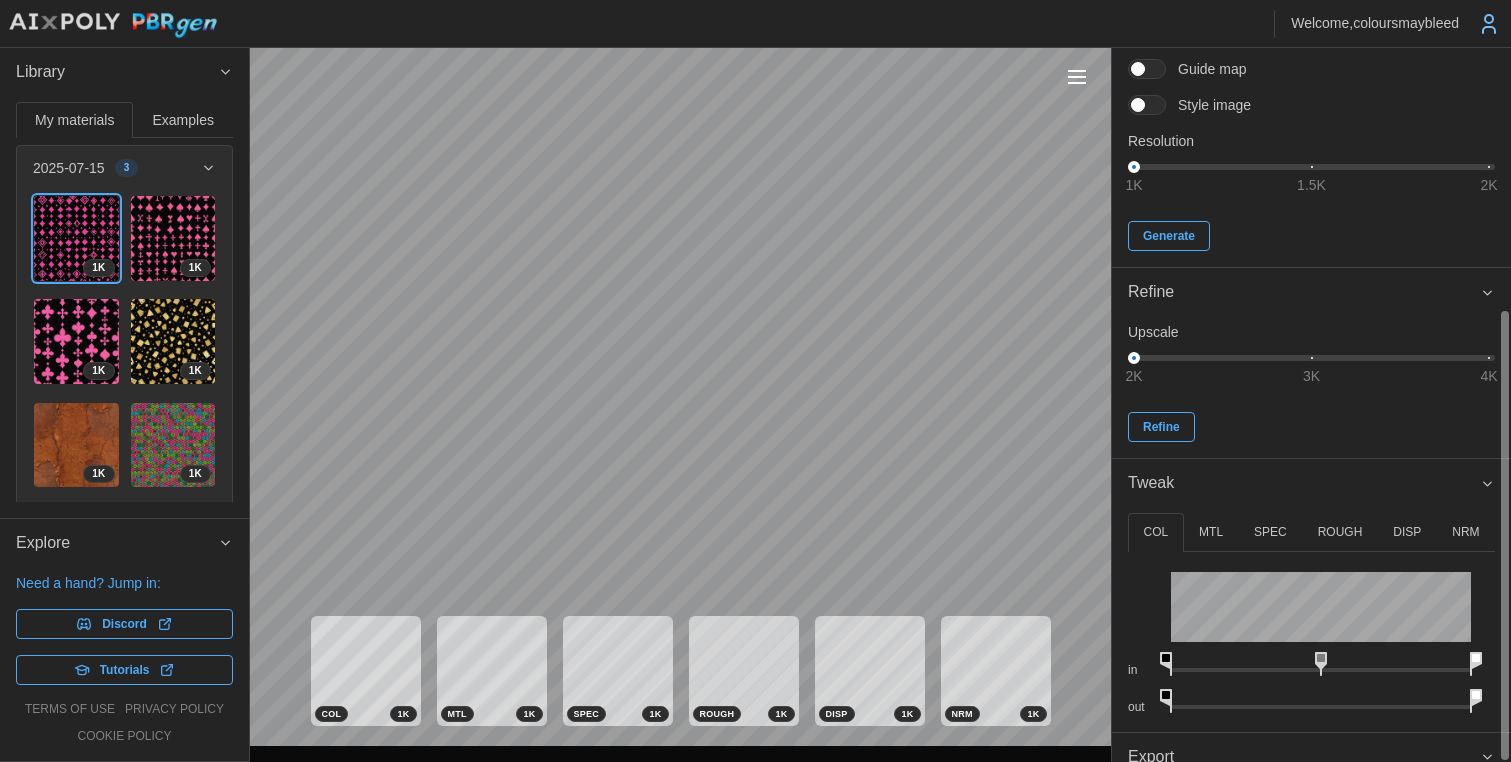scroll, scrollTop: 415, scrollLeft: 0, axis: vertical 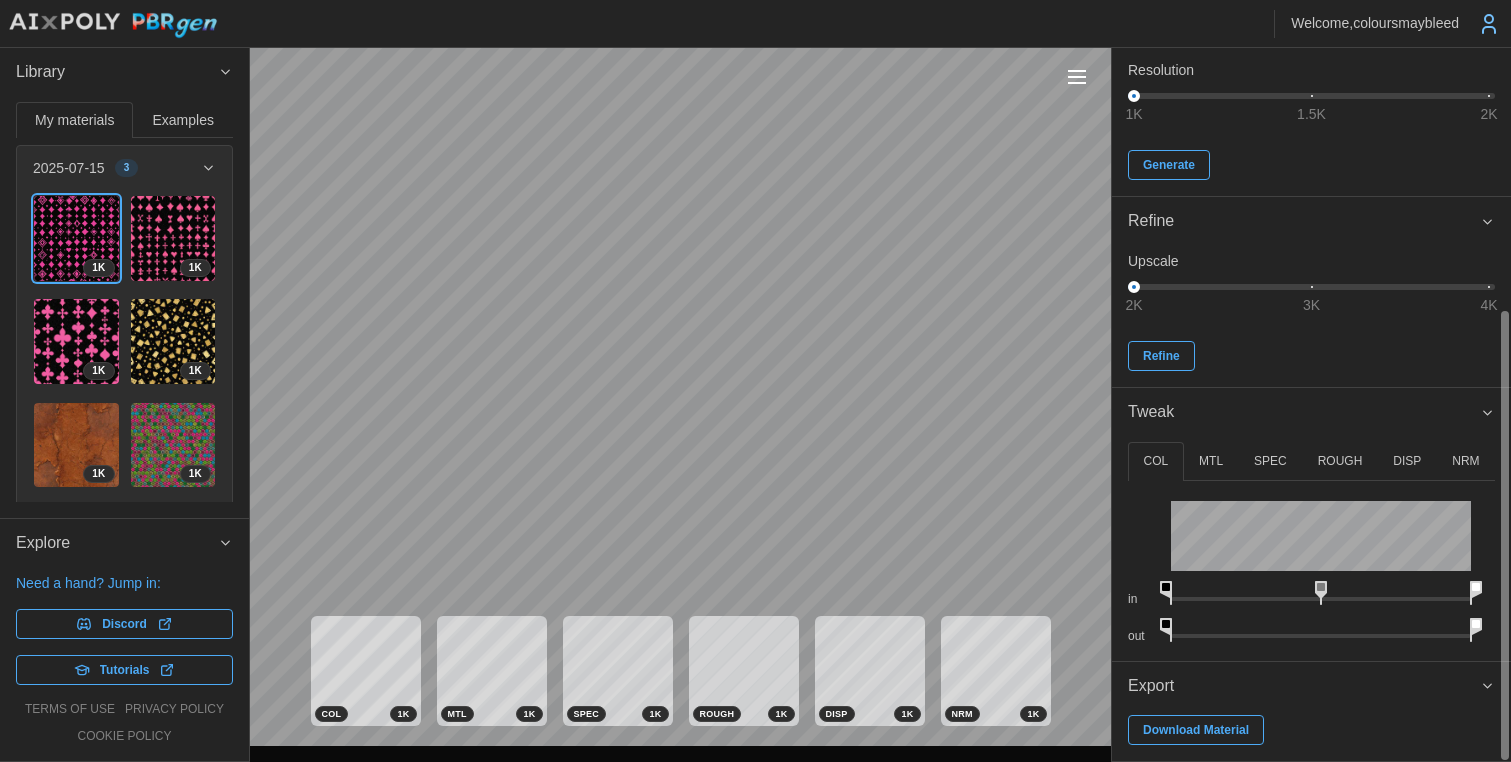 click on "ROUGH" at bounding box center [1340, 461] 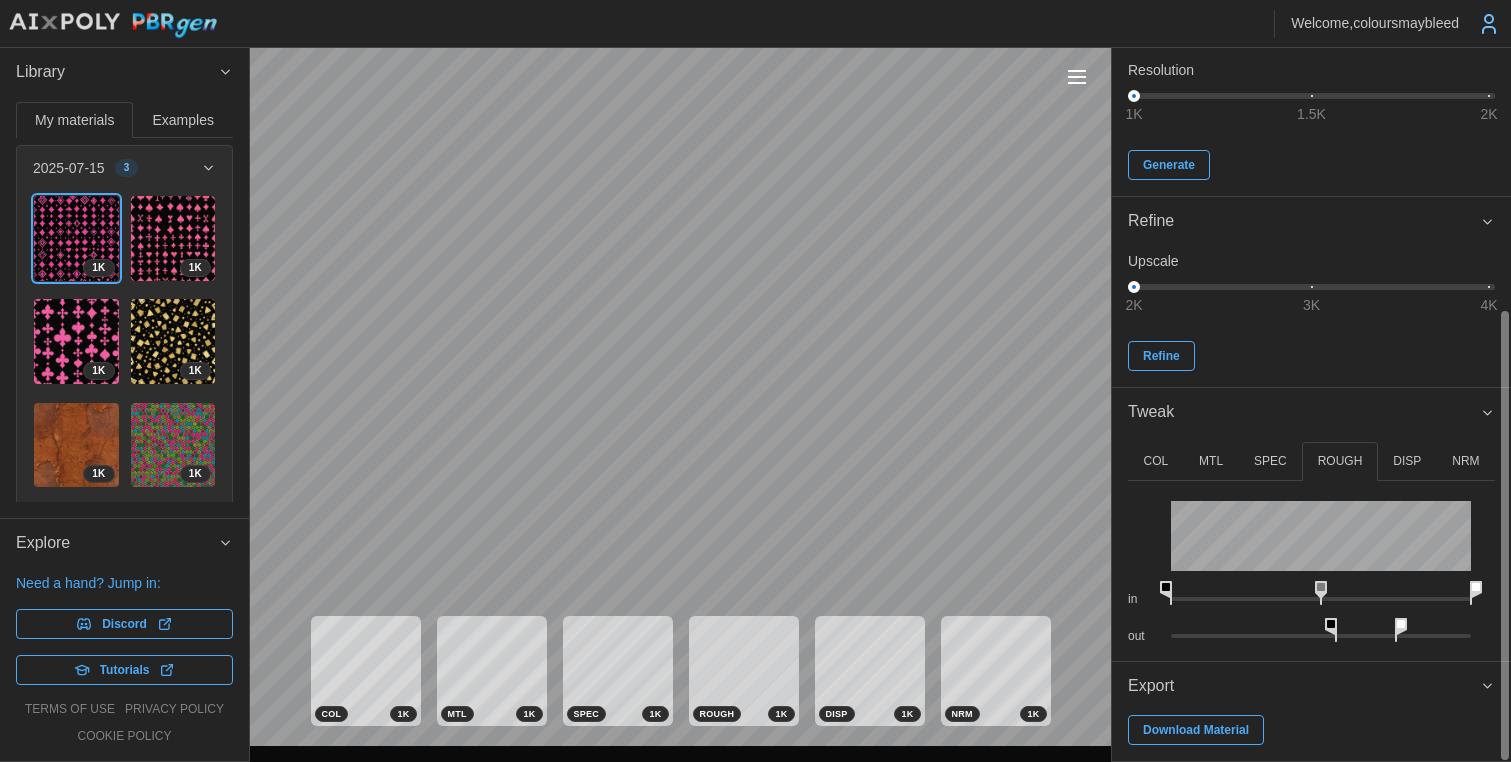 click on "DISP" at bounding box center [1407, 461] 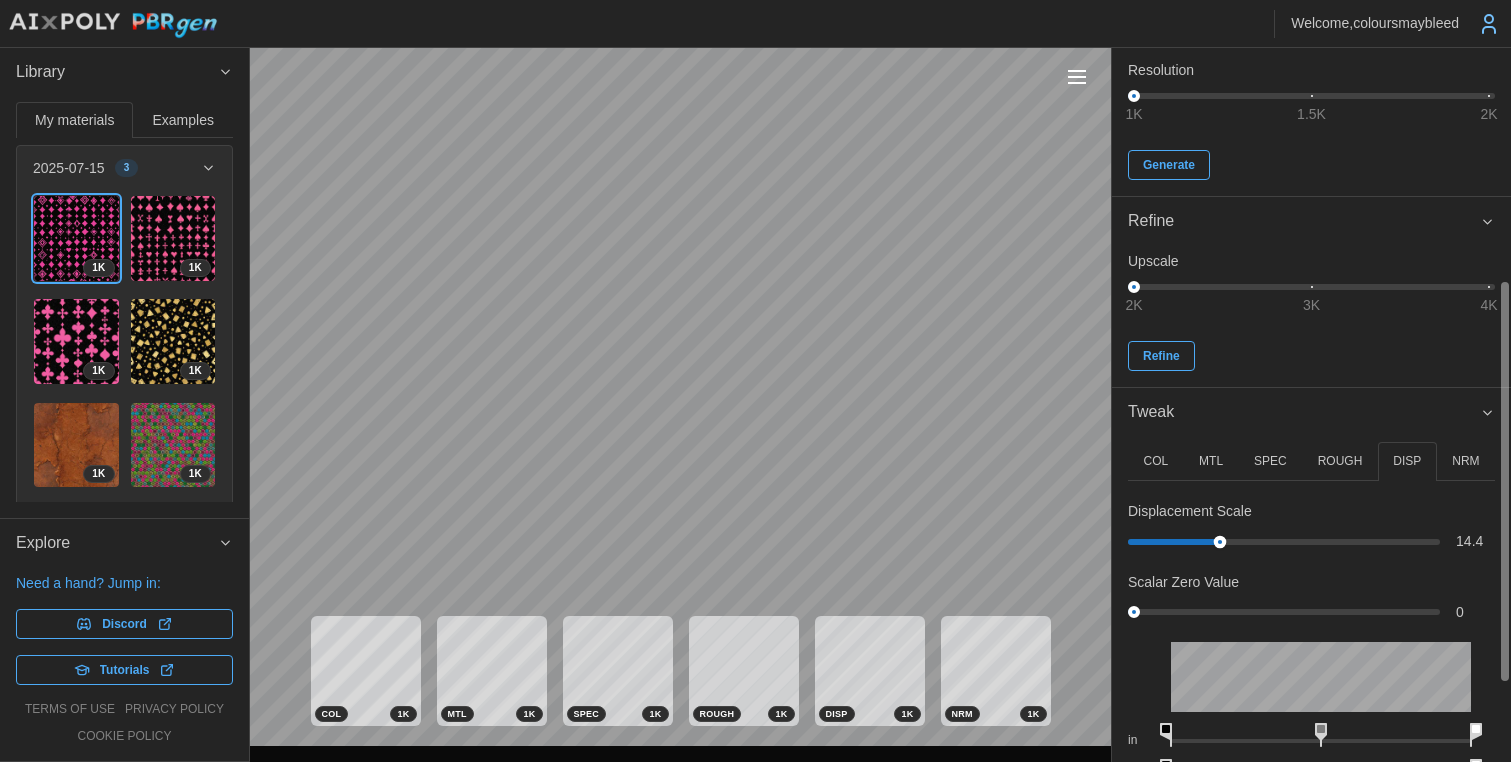 drag, startPoint x: 1169, startPoint y: 540, endPoint x: 1219, endPoint y: 543, distance: 50.08992 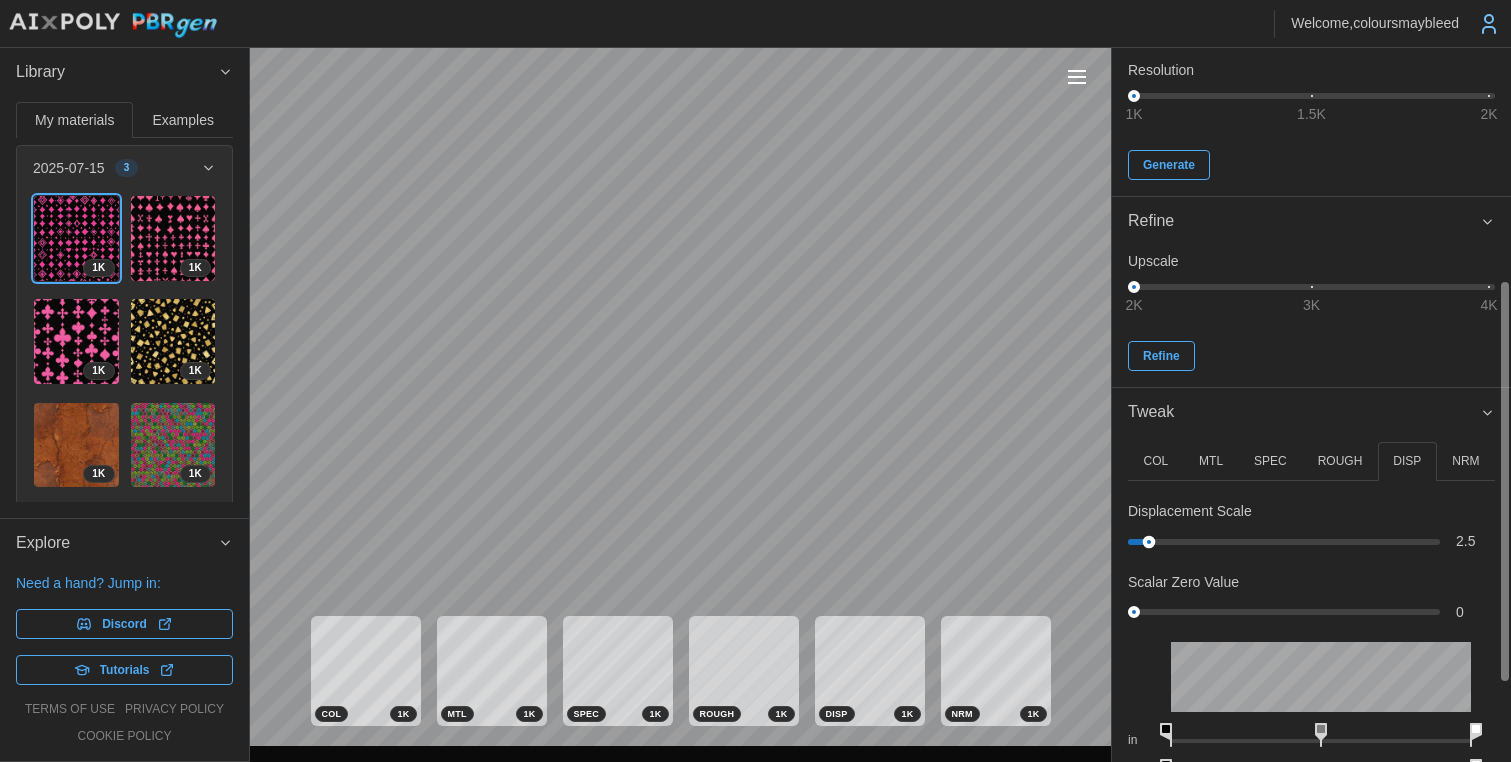 drag, startPoint x: 1211, startPoint y: 535, endPoint x: 1149, endPoint y: 527, distance: 62.514 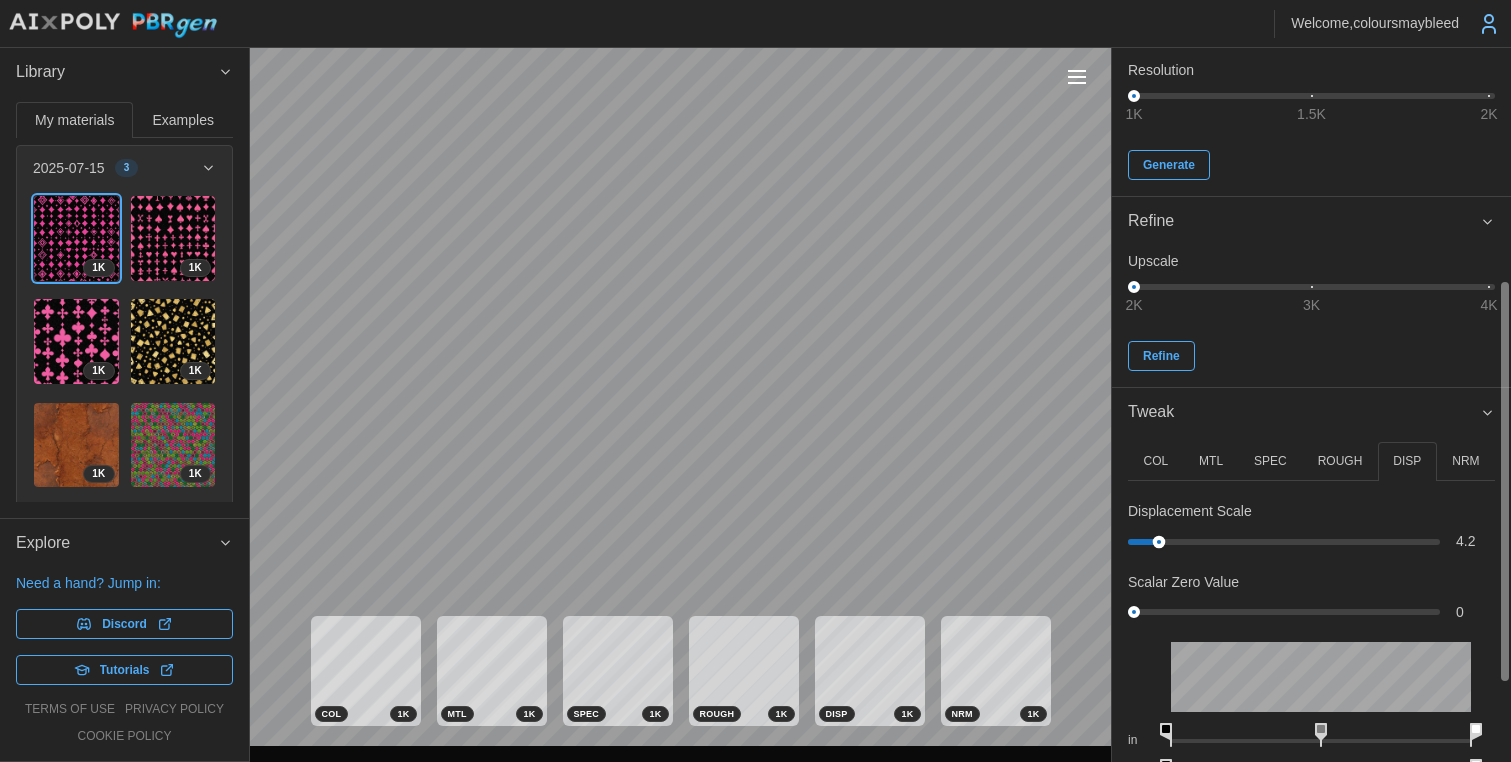 click at bounding box center (1159, 541) 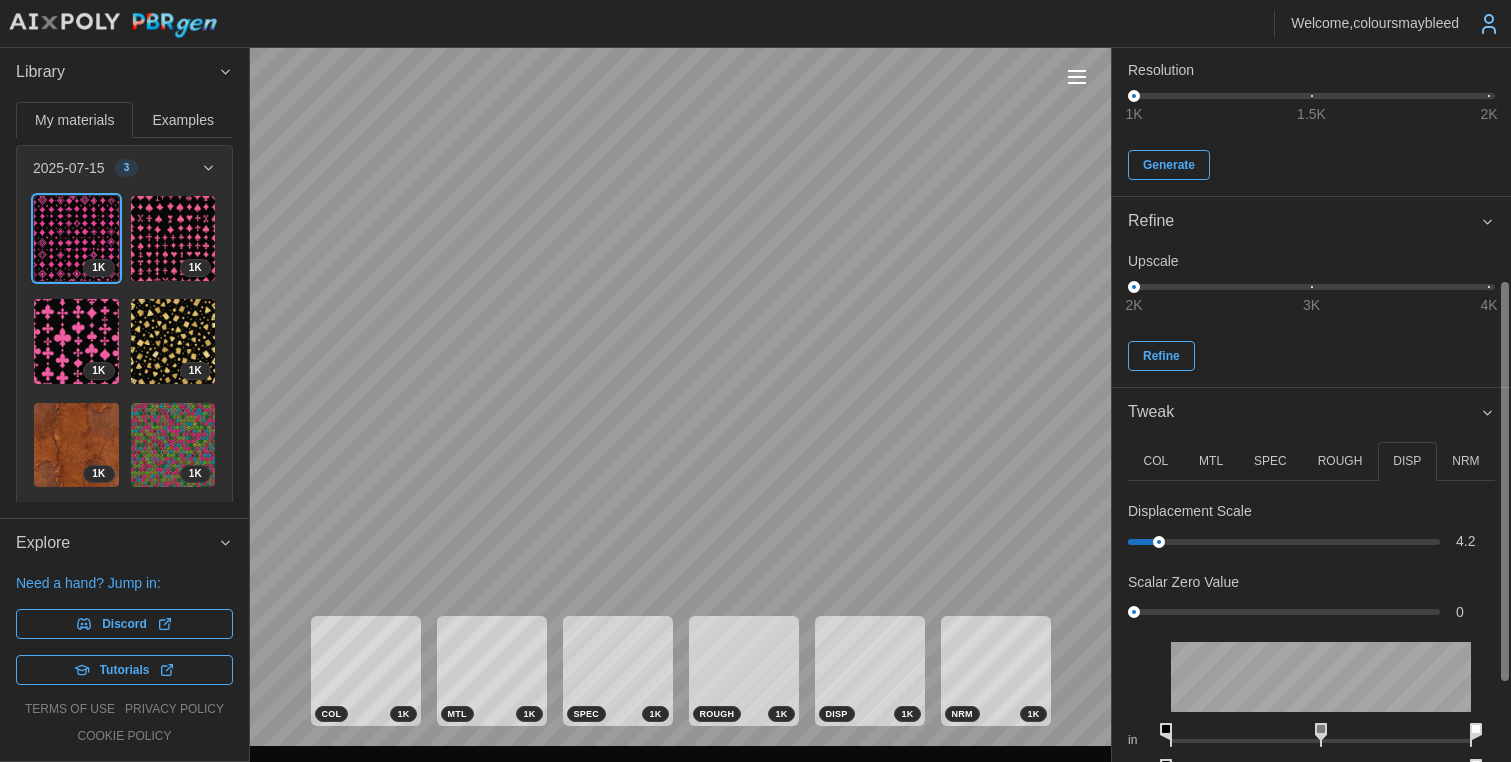 click on "ROUGH" at bounding box center (1340, 461) 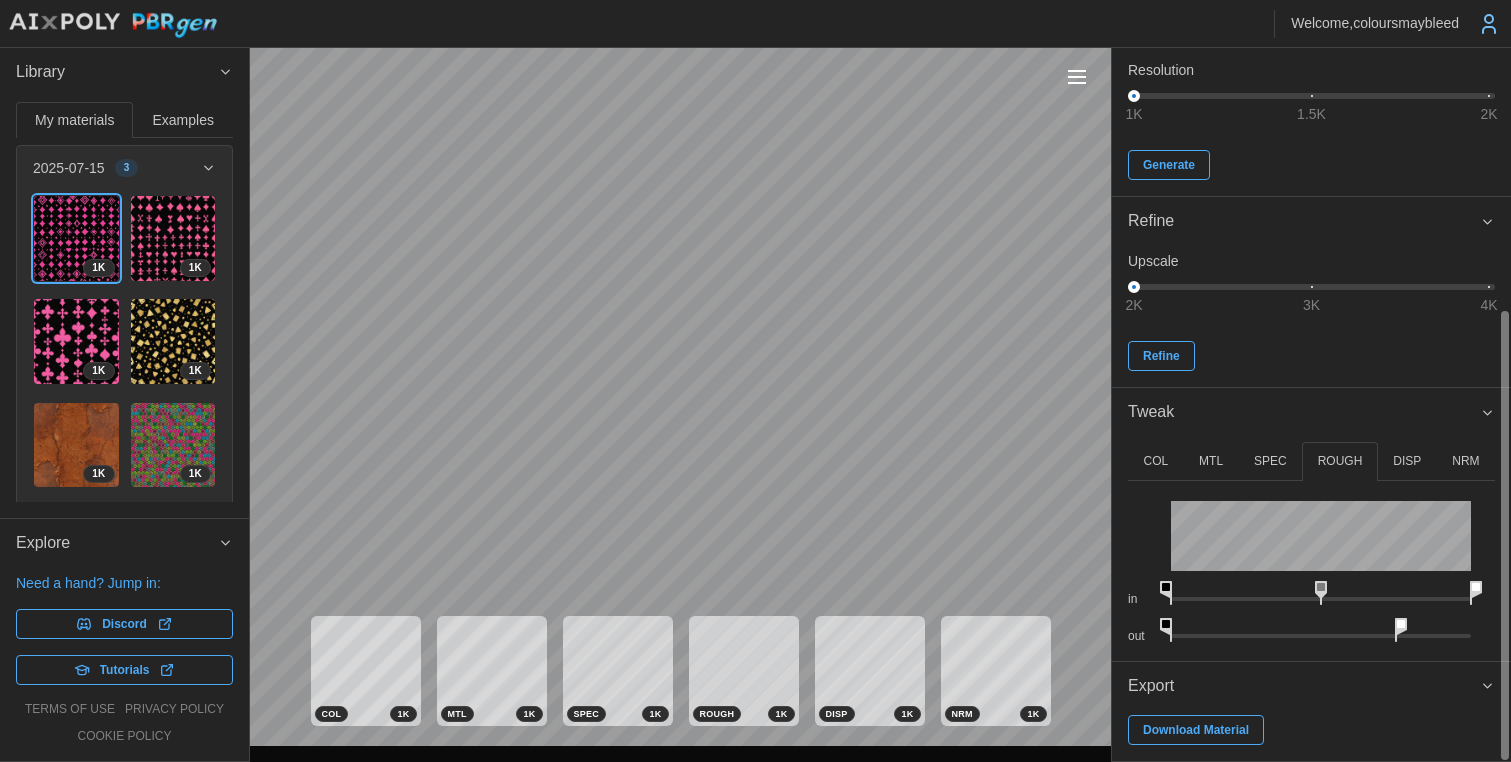 click on "**********" at bounding box center (755, 381) 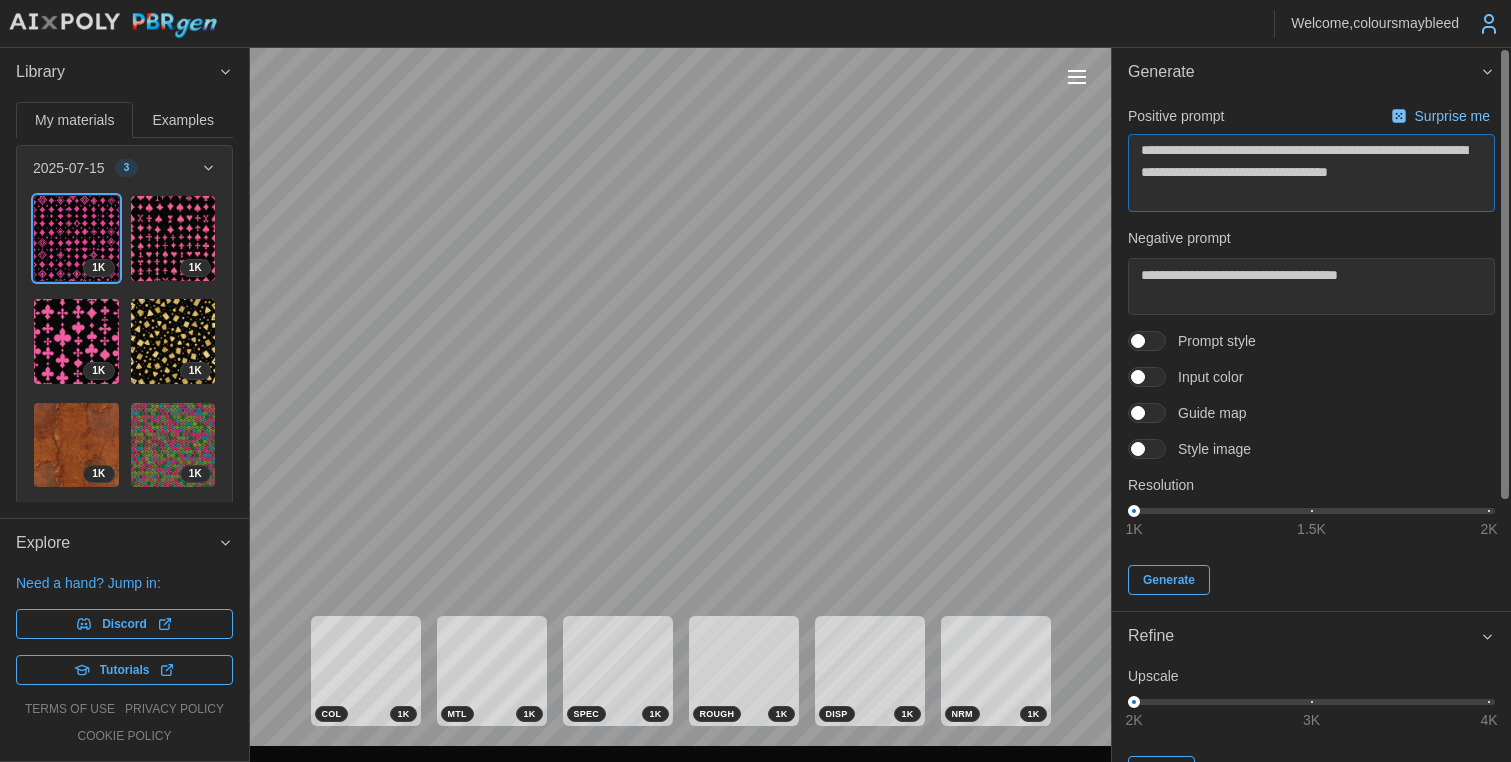 click on "**********" at bounding box center [1311, 173] 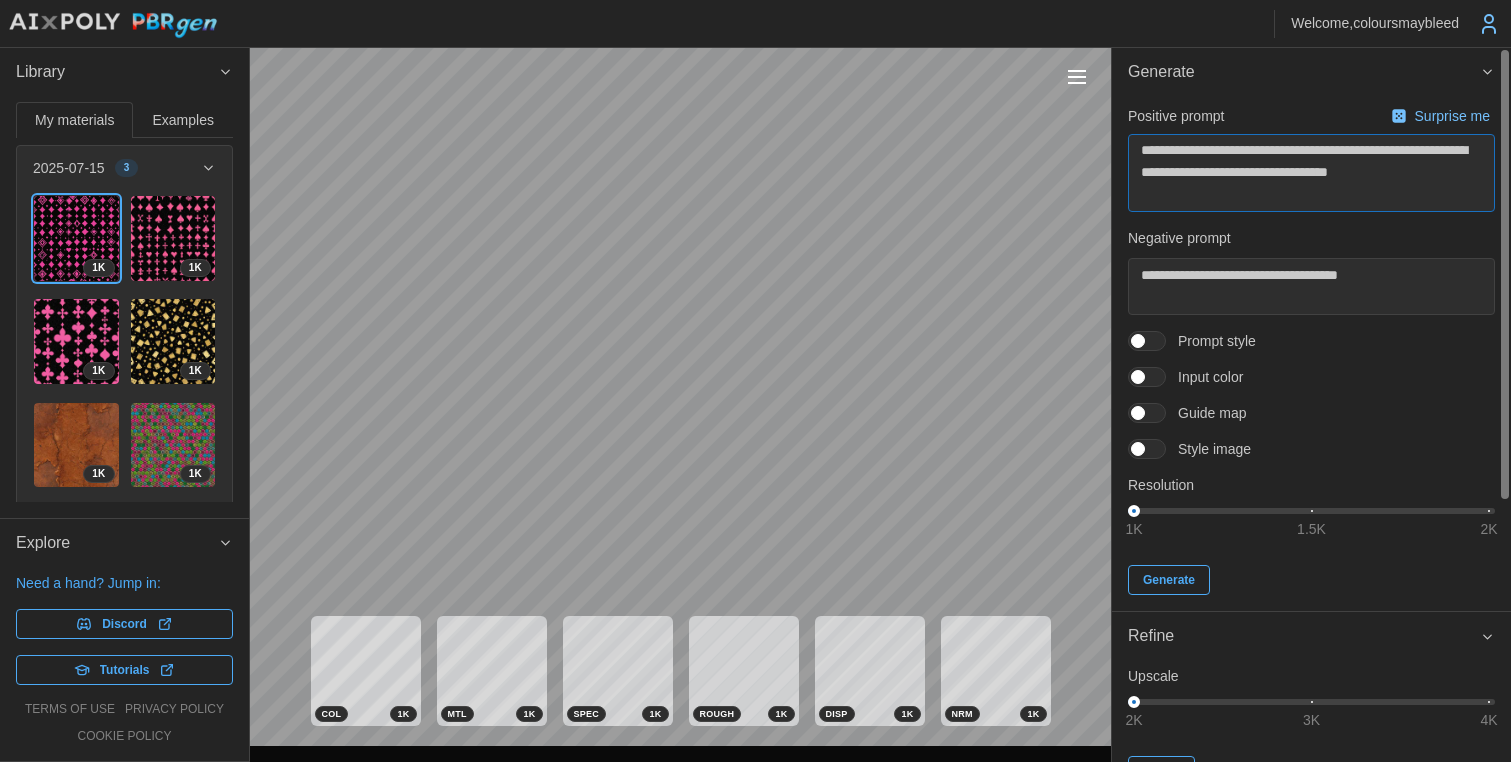 drag, startPoint x: 1174, startPoint y: 150, endPoint x: 1246, endPoint y: 156, distance: 72.249565 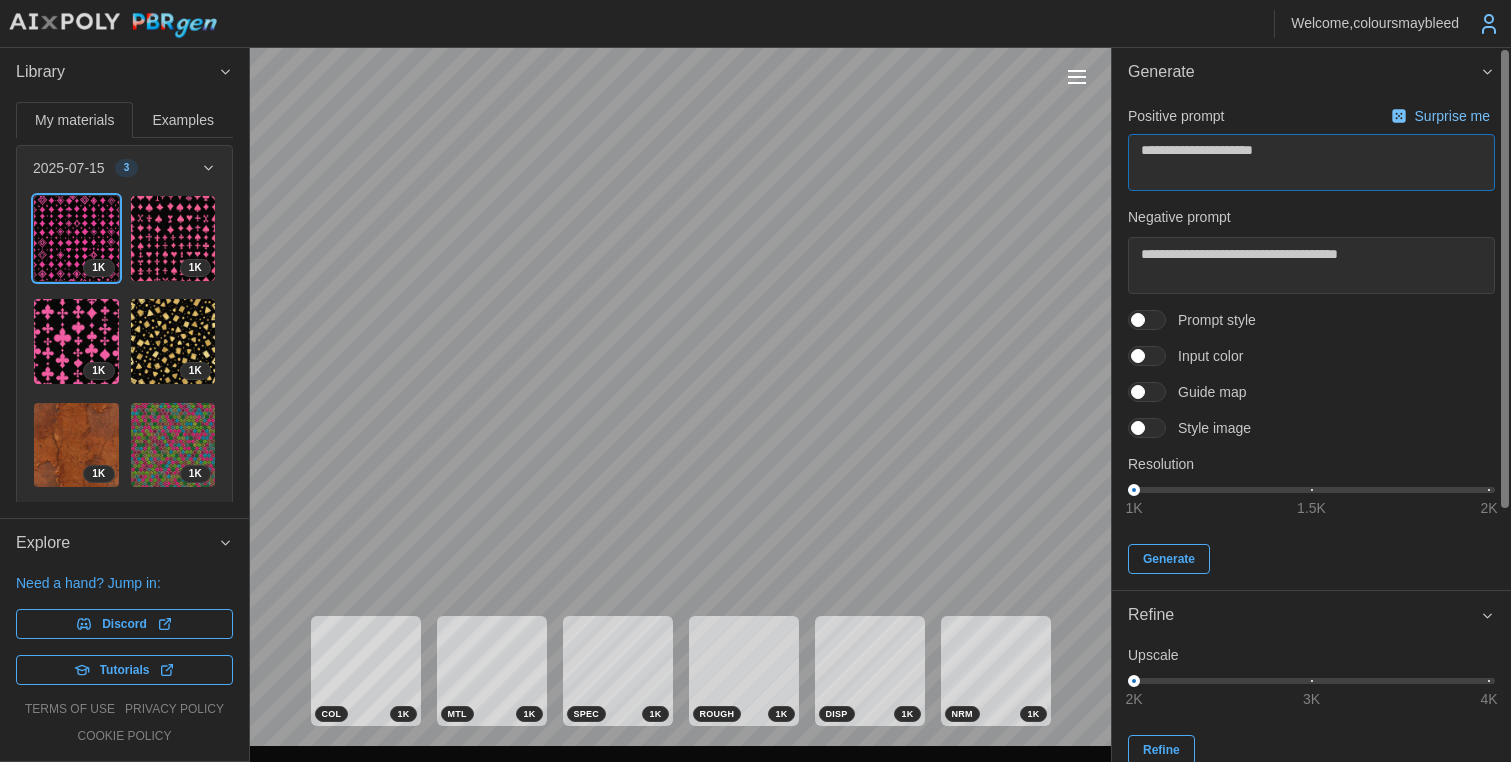 click on "**********" at bounding box center (1311, 162) 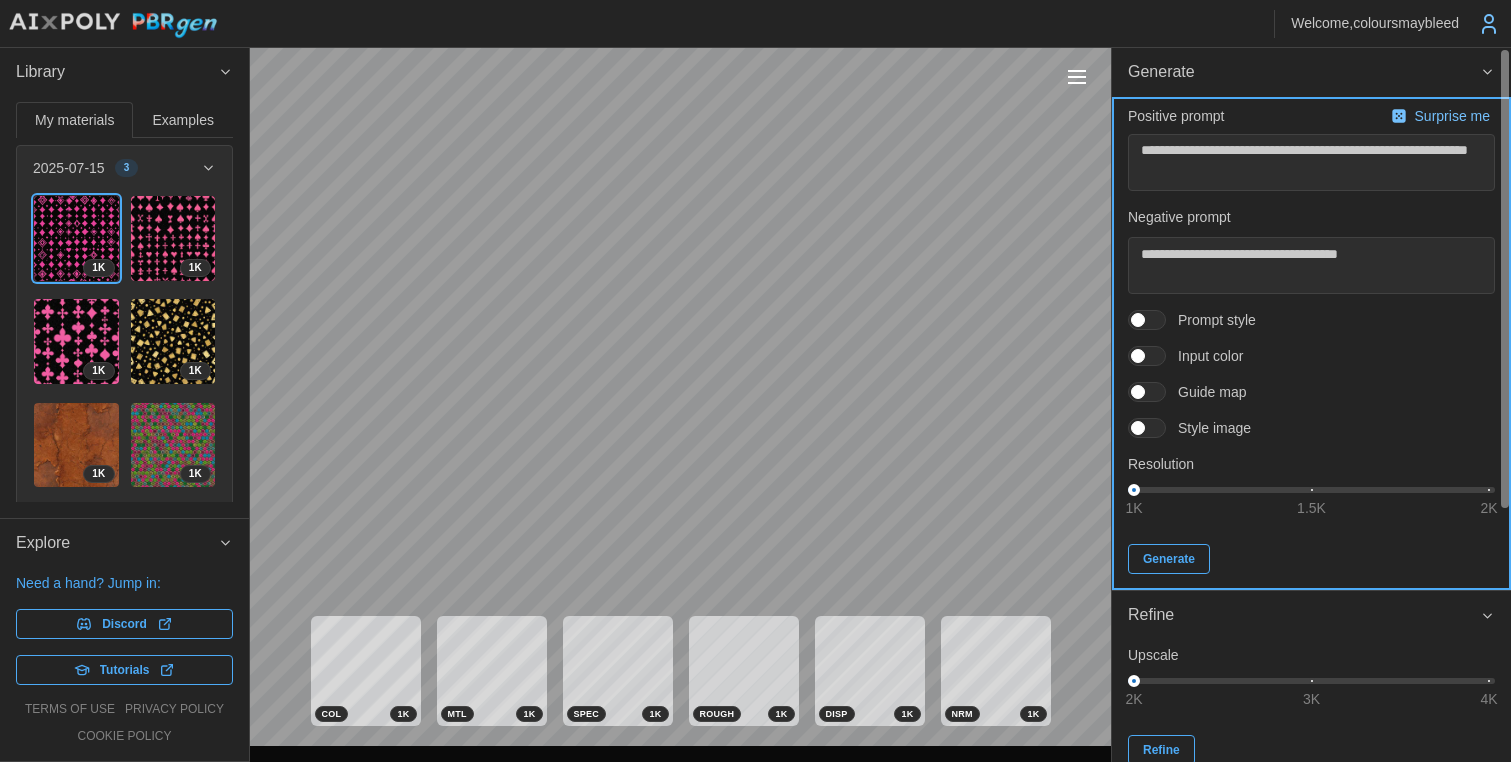 click on "Generate" at bounding box center (1169, 559) 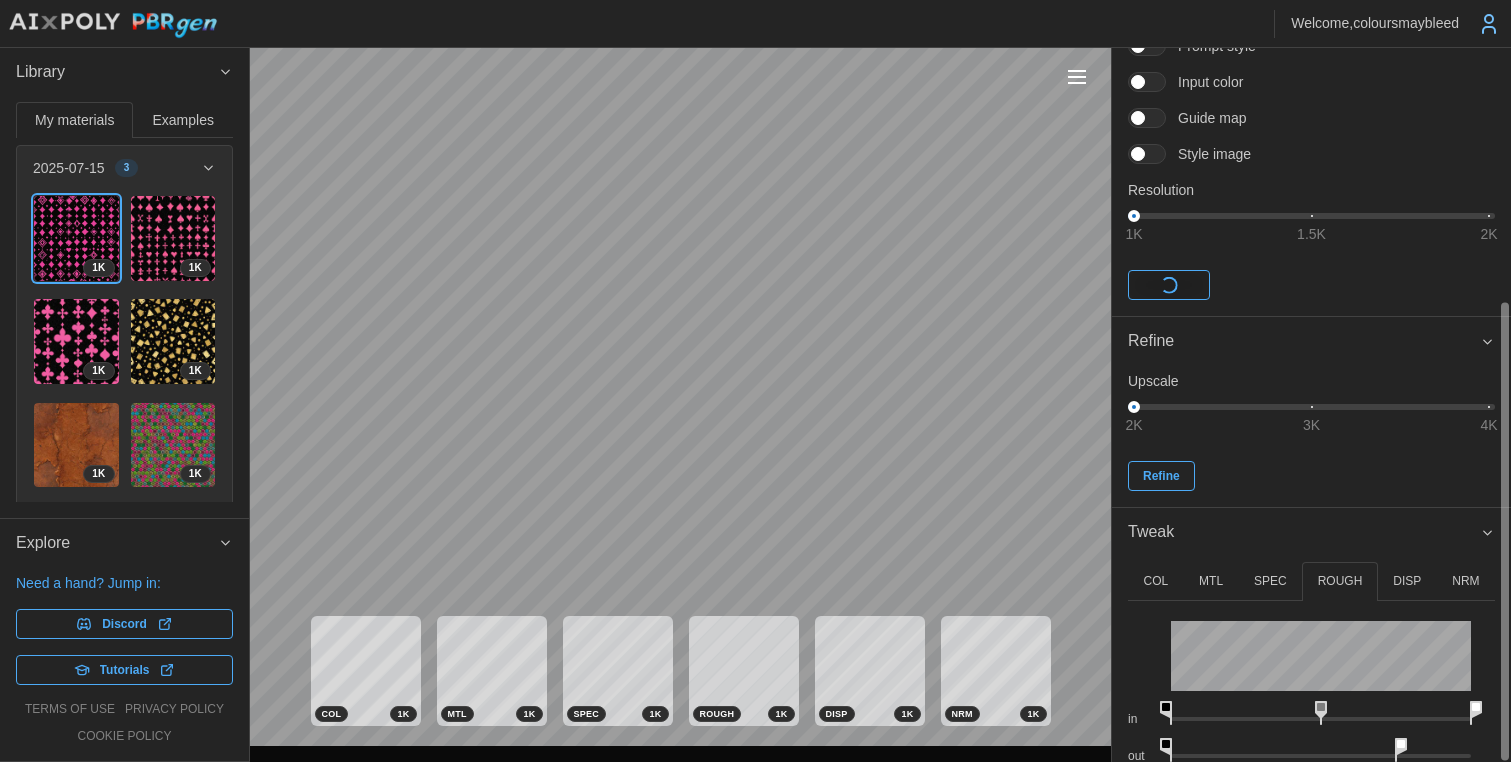 scroll, scrollTop: 394, scrollLeft: 0, axis: vertical 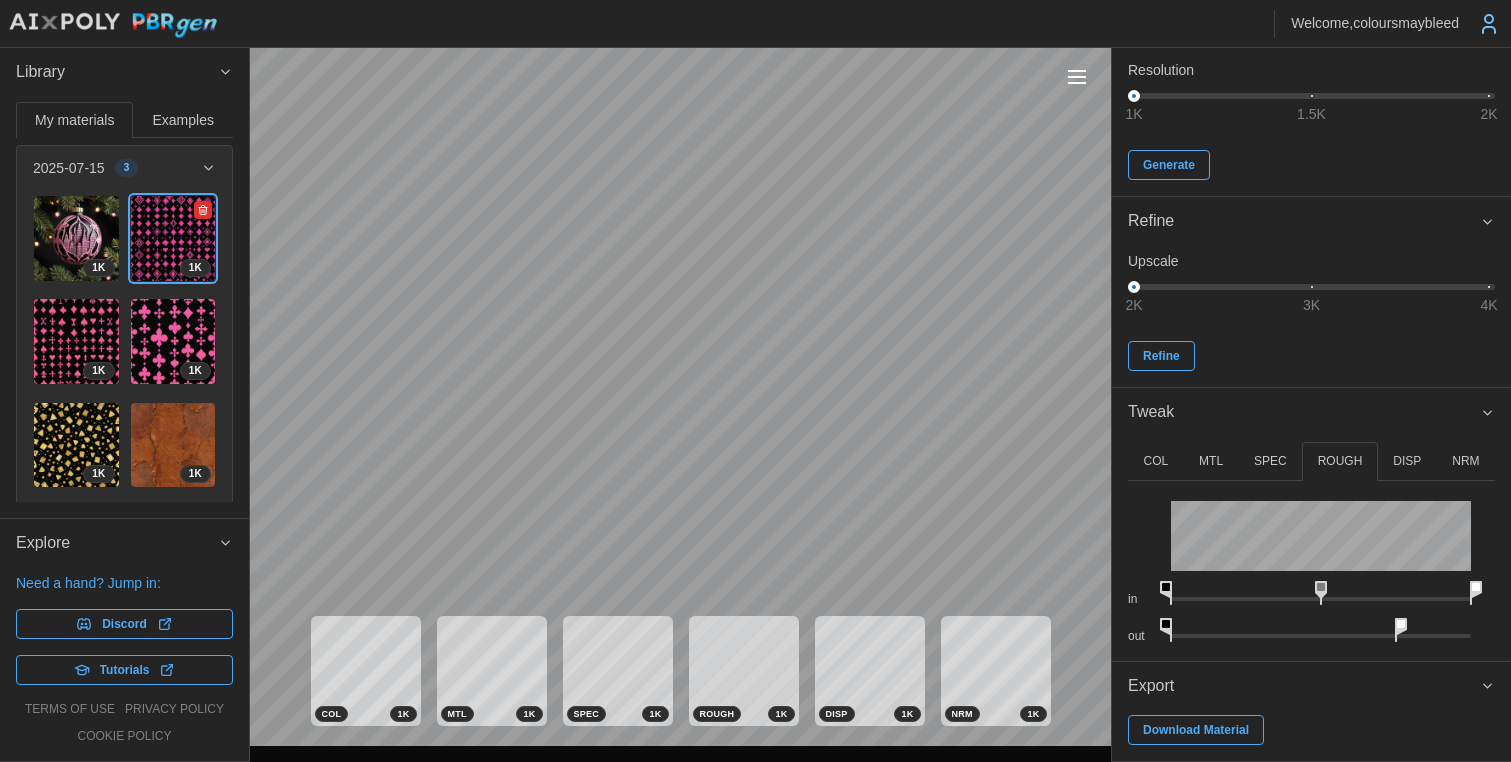 click at bounding box center [203, 210] 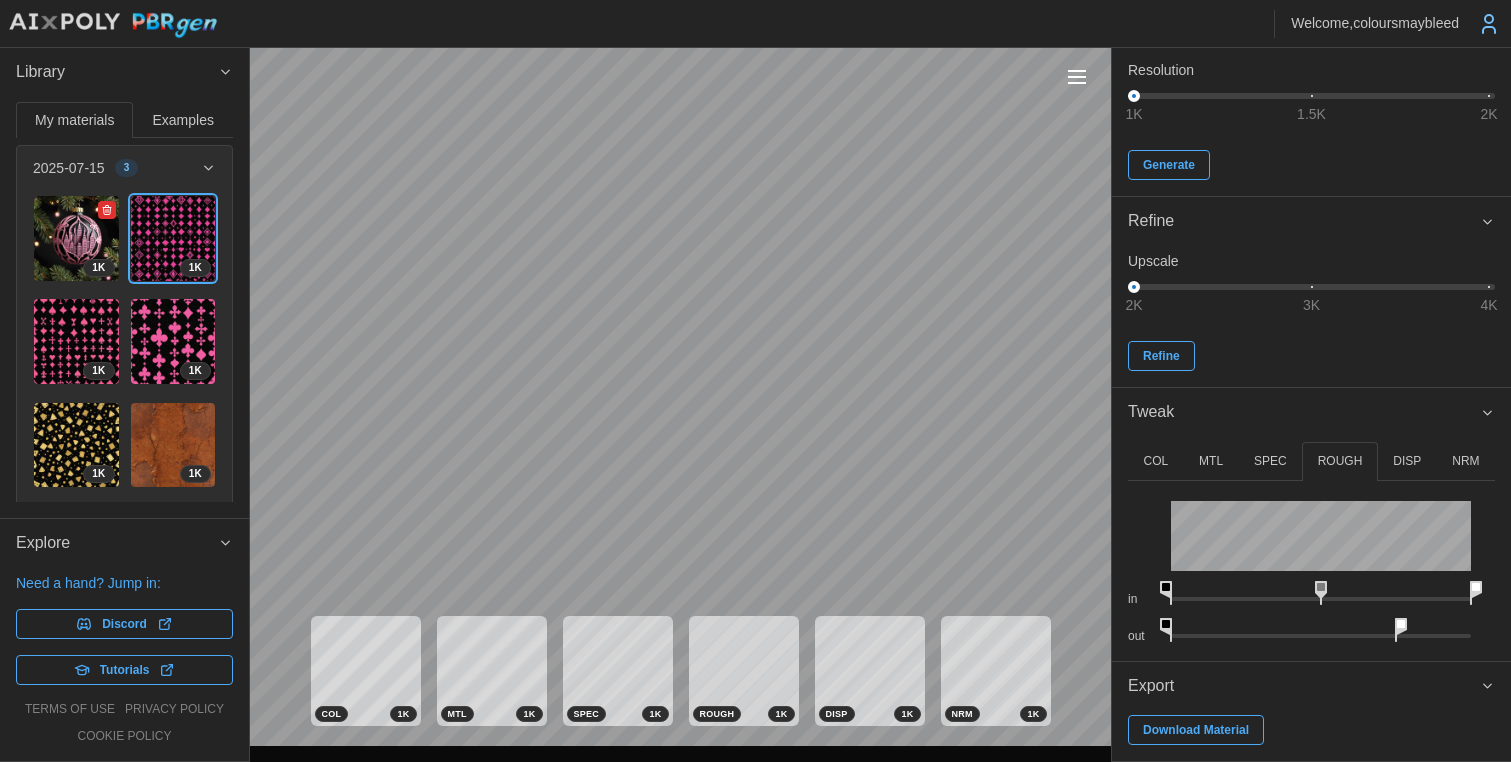 click at bounding box center [76, 238] 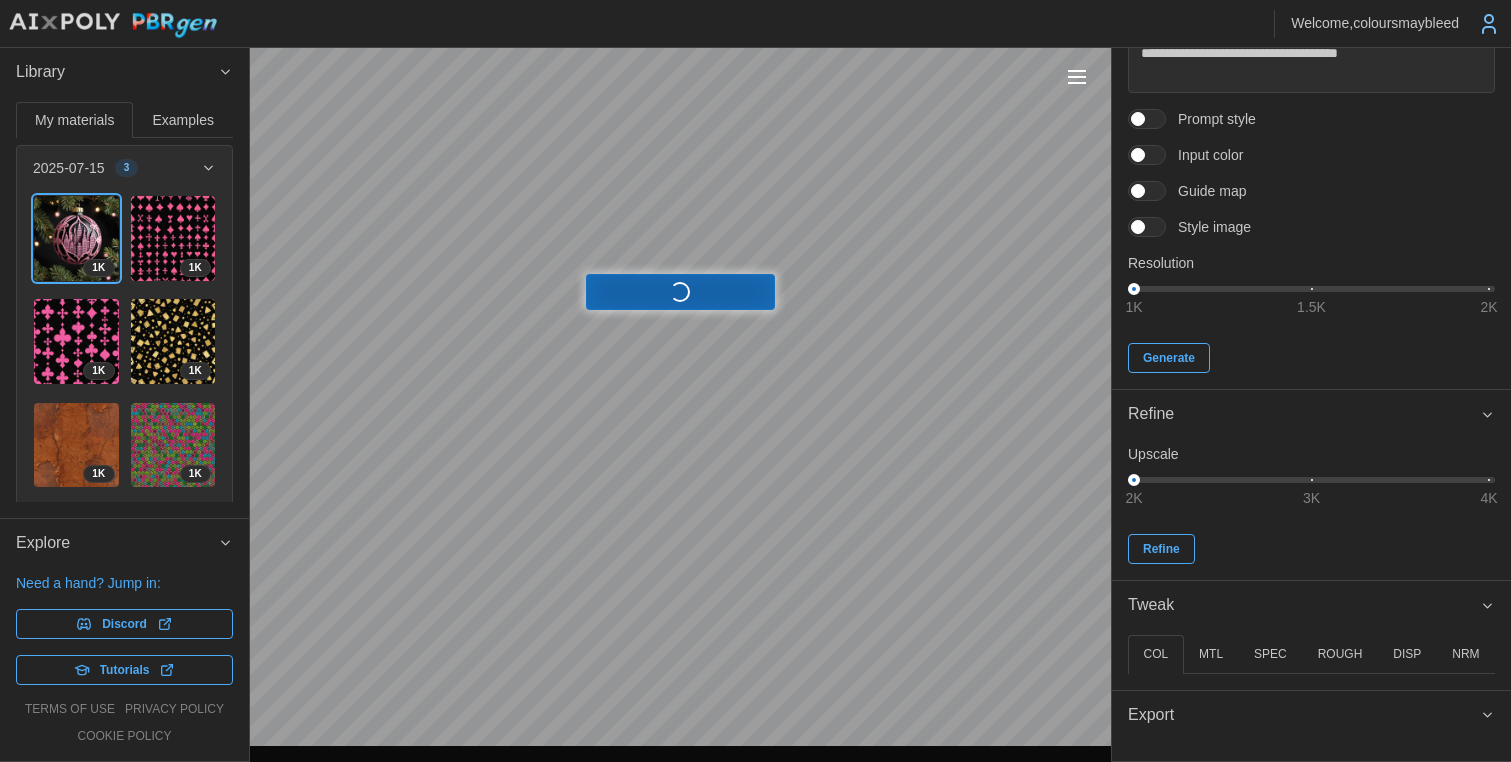 scroll, scrollTop: 231, scrollLeft: 0, axis: vertical 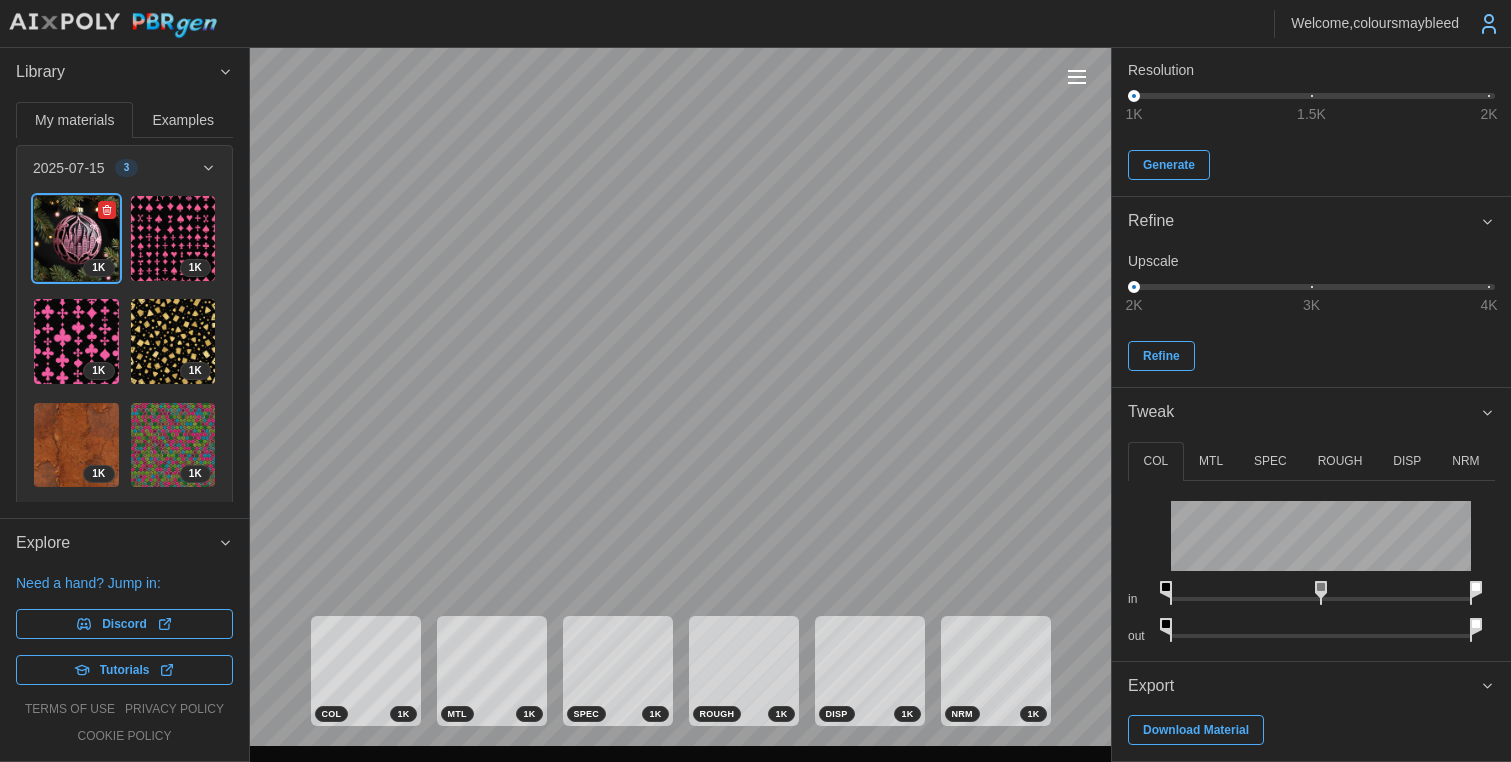 click 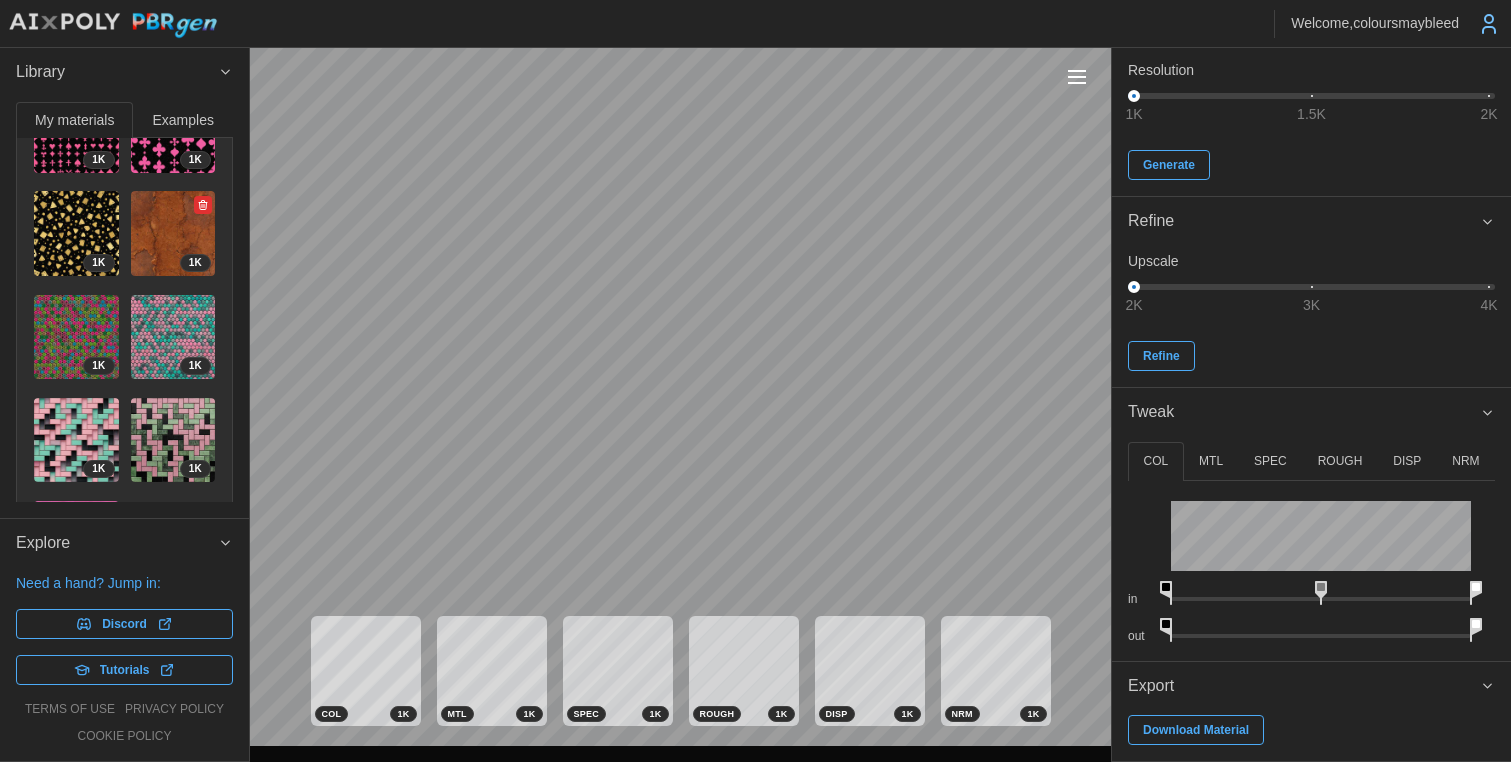 scroll, scrollTop: 245, scrollLeft: 0, axis: vertical 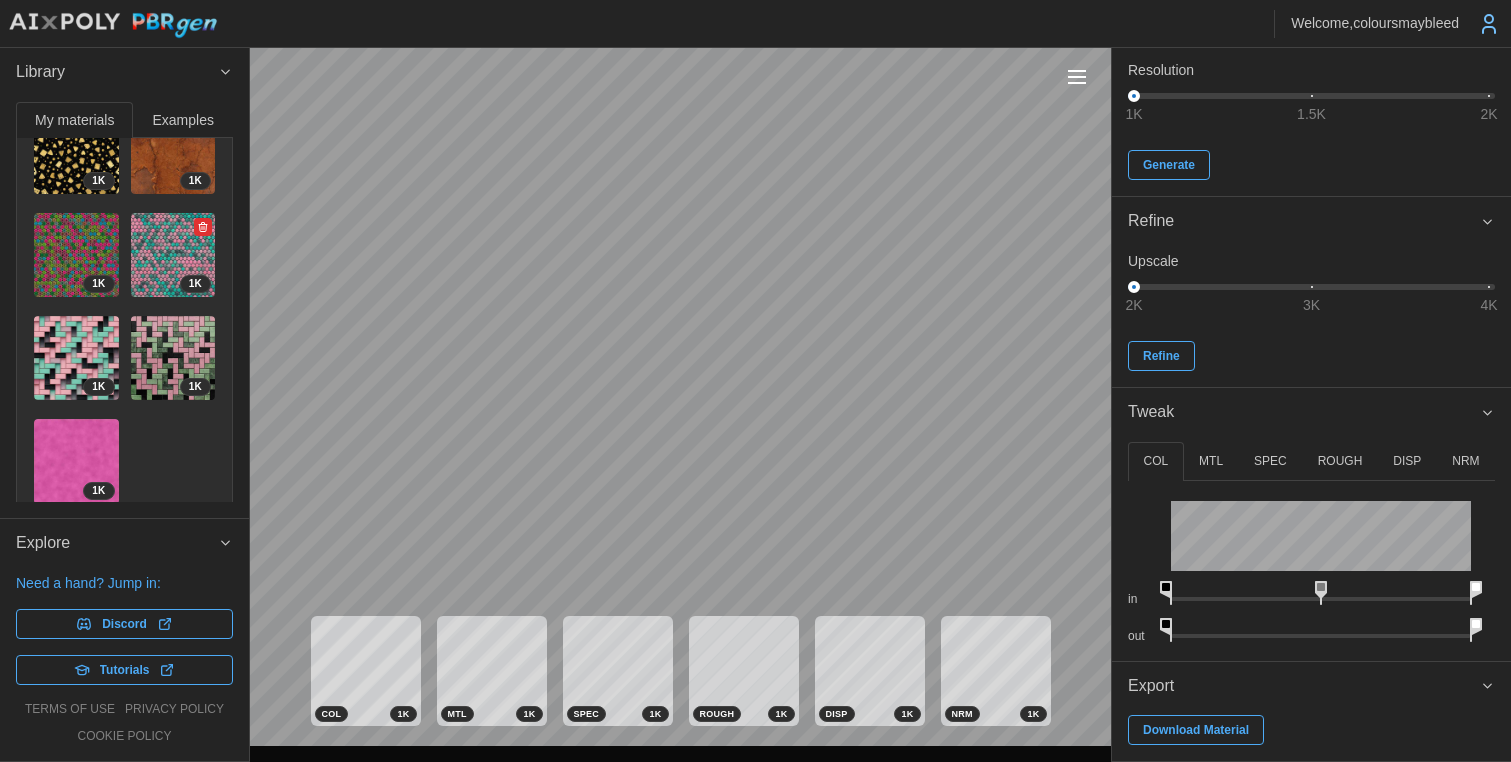 click at bounding box center (173, 255) 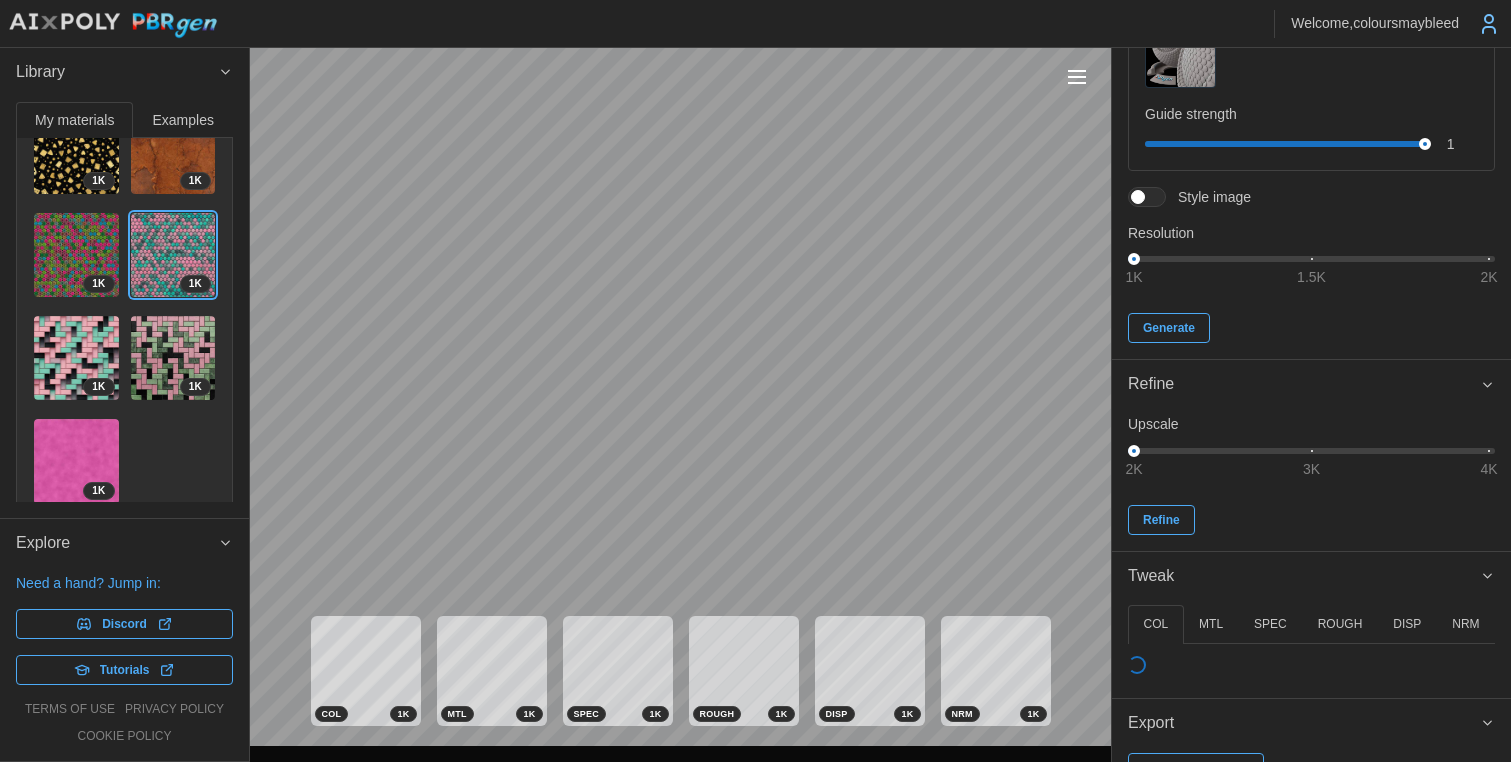 scroll, scrollTop: 703, scrollLeft: 0, axis: vertical 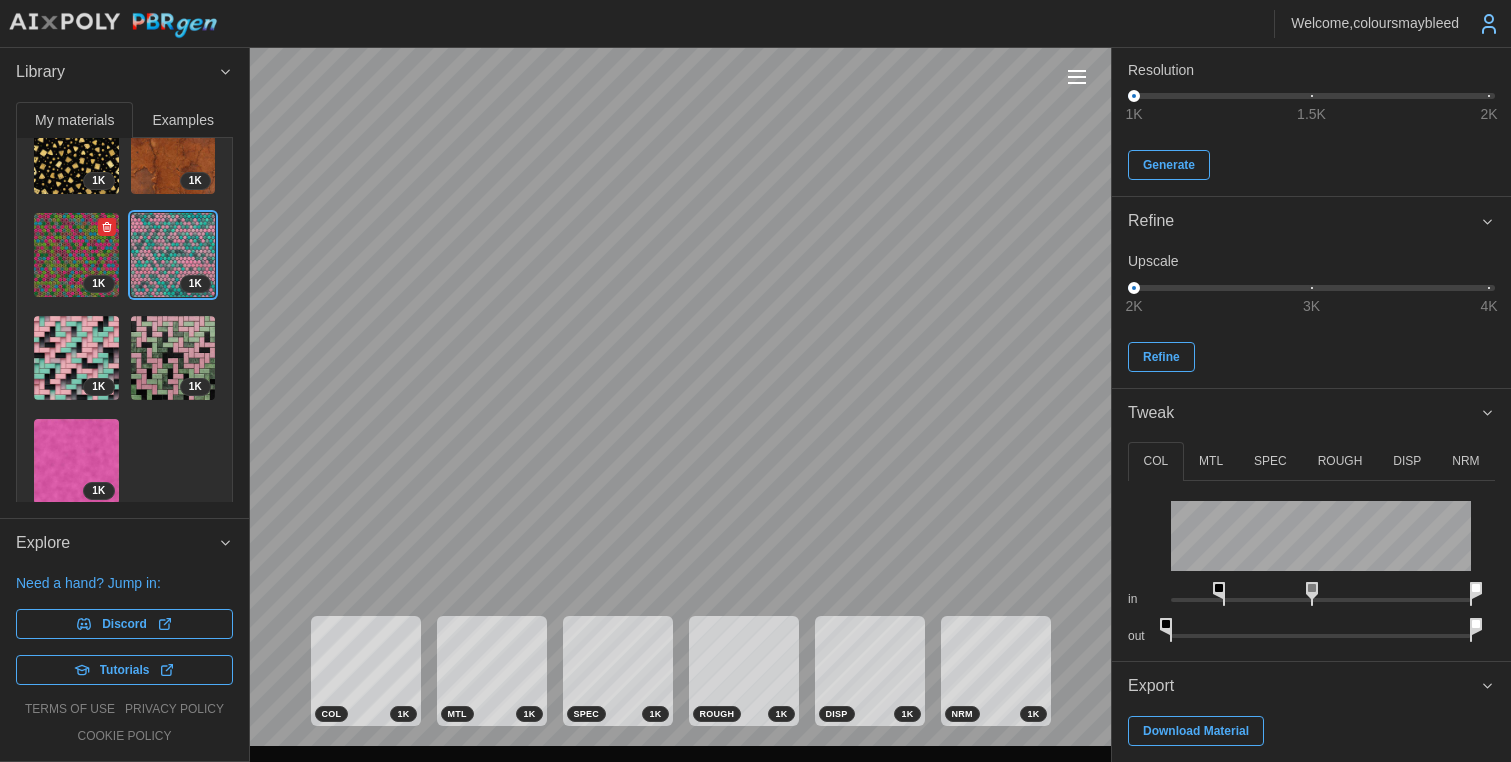 click at bounding box center (76, 255) 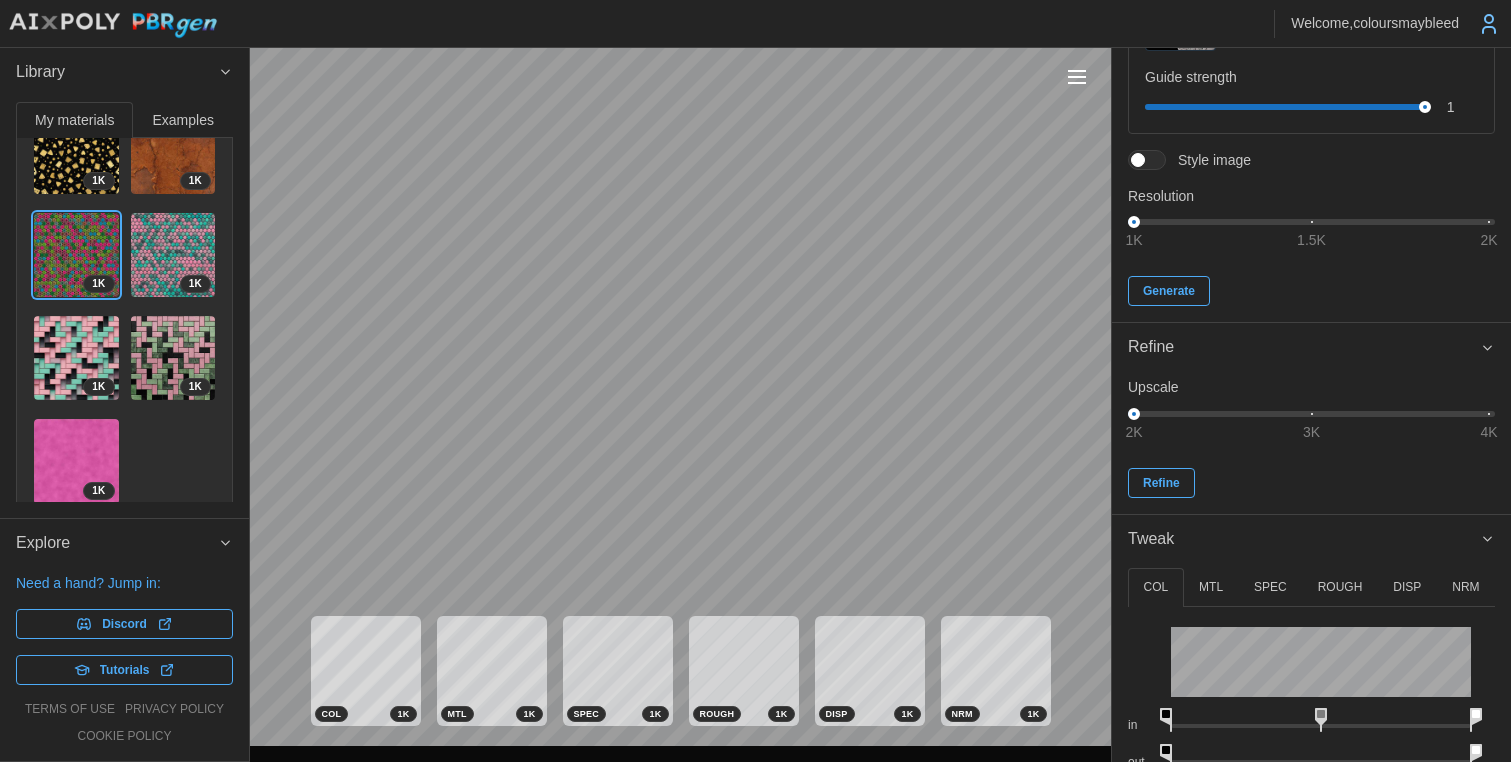 scroll, scrollTop: 703, scrollLeft: 0, axis: vertical 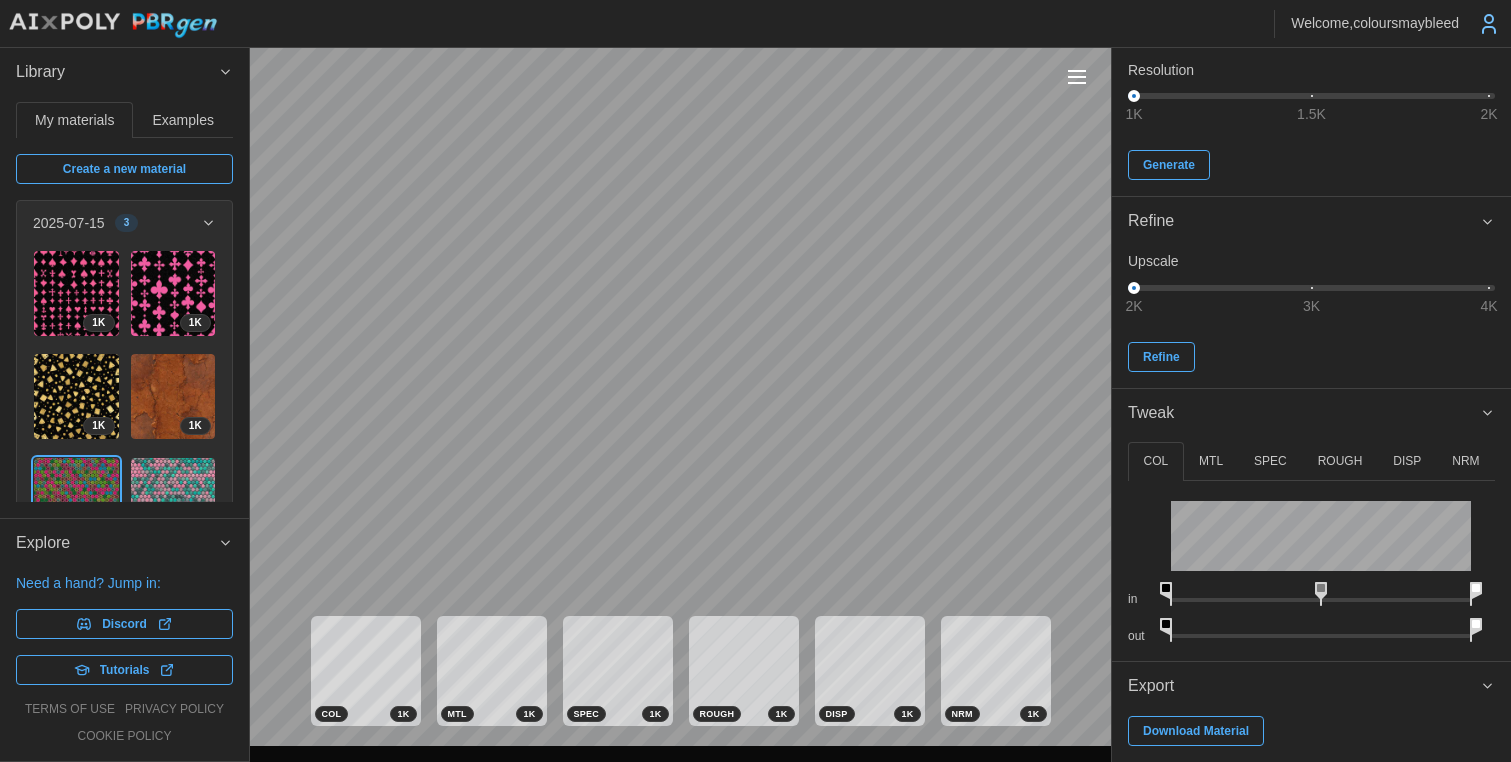 click on "Create a new material" at bounding box center (124, 169) 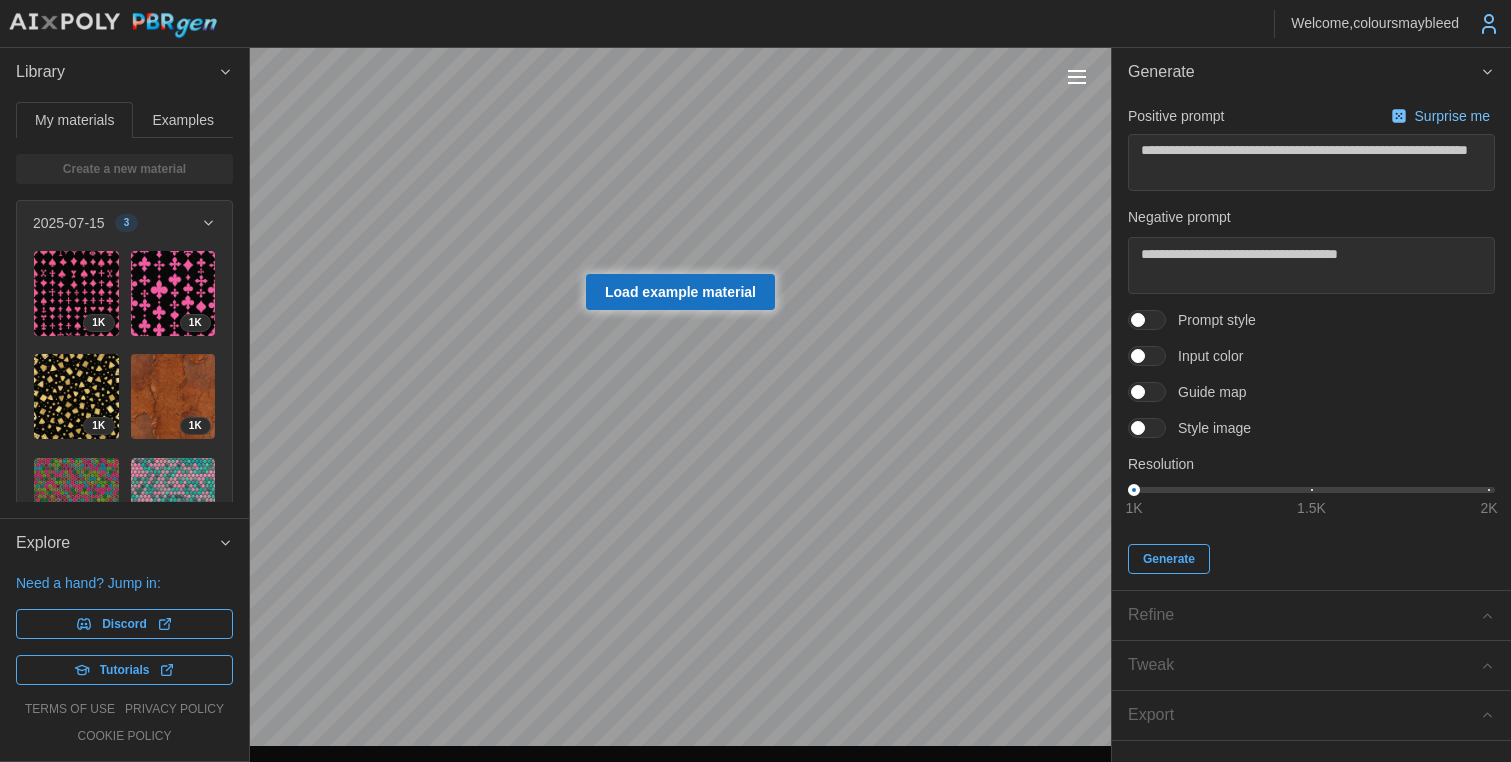 scroll, scrollTop: 0, scrollLeft: 0, axis: both 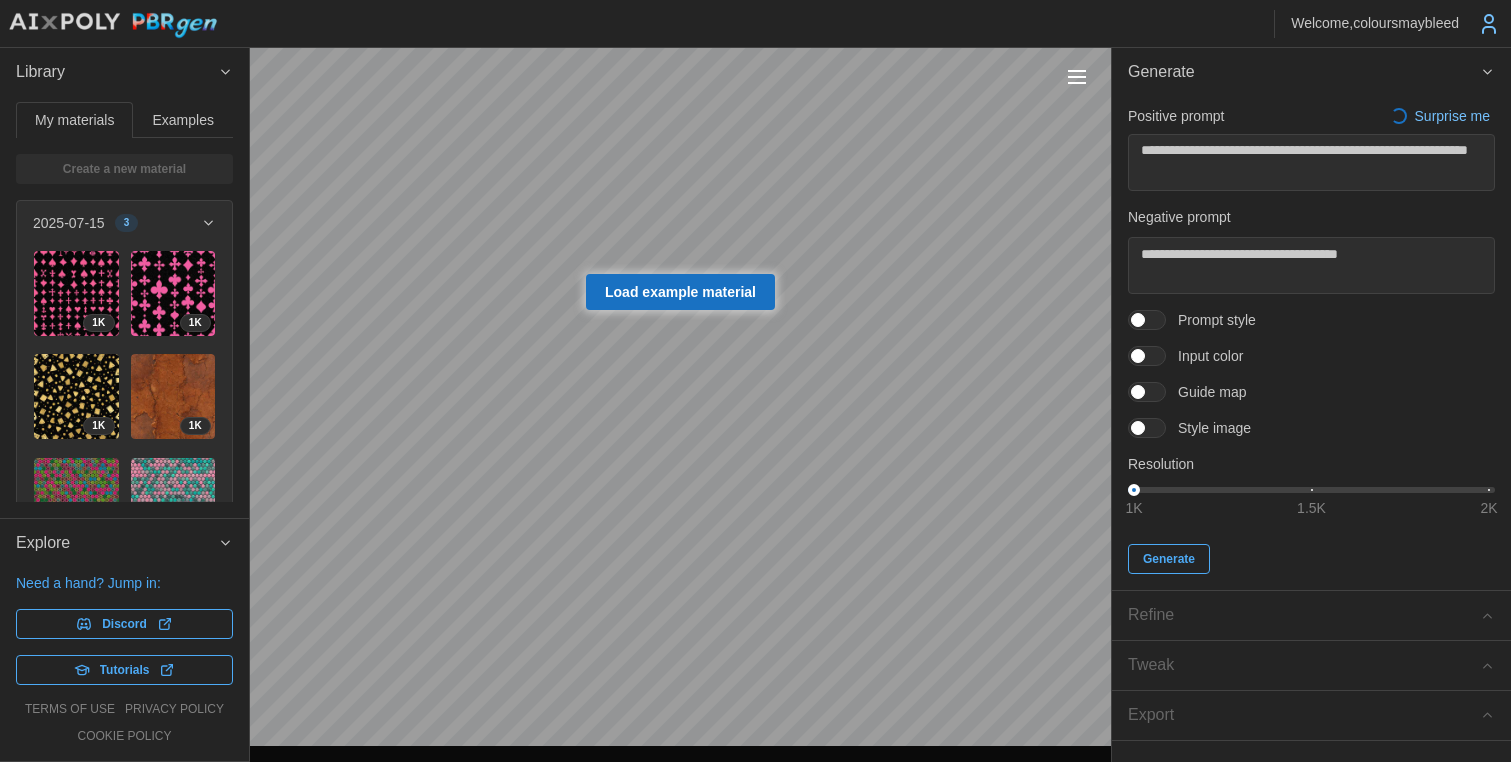 type on "*" 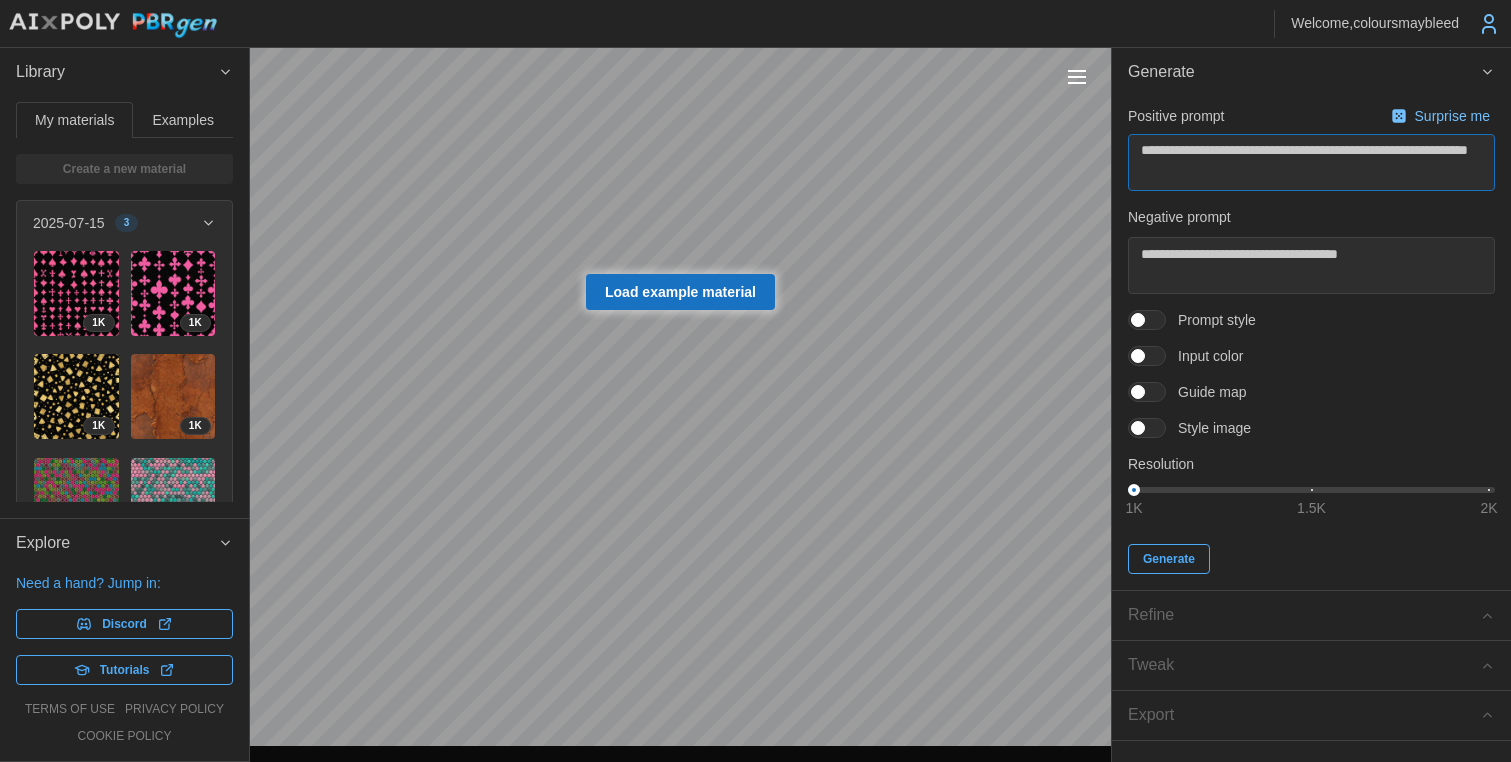 drag, startPoint x: 1171, startPoint y: 151, endPoint x: 1126, endPoint y: 152, distance: 45.01111 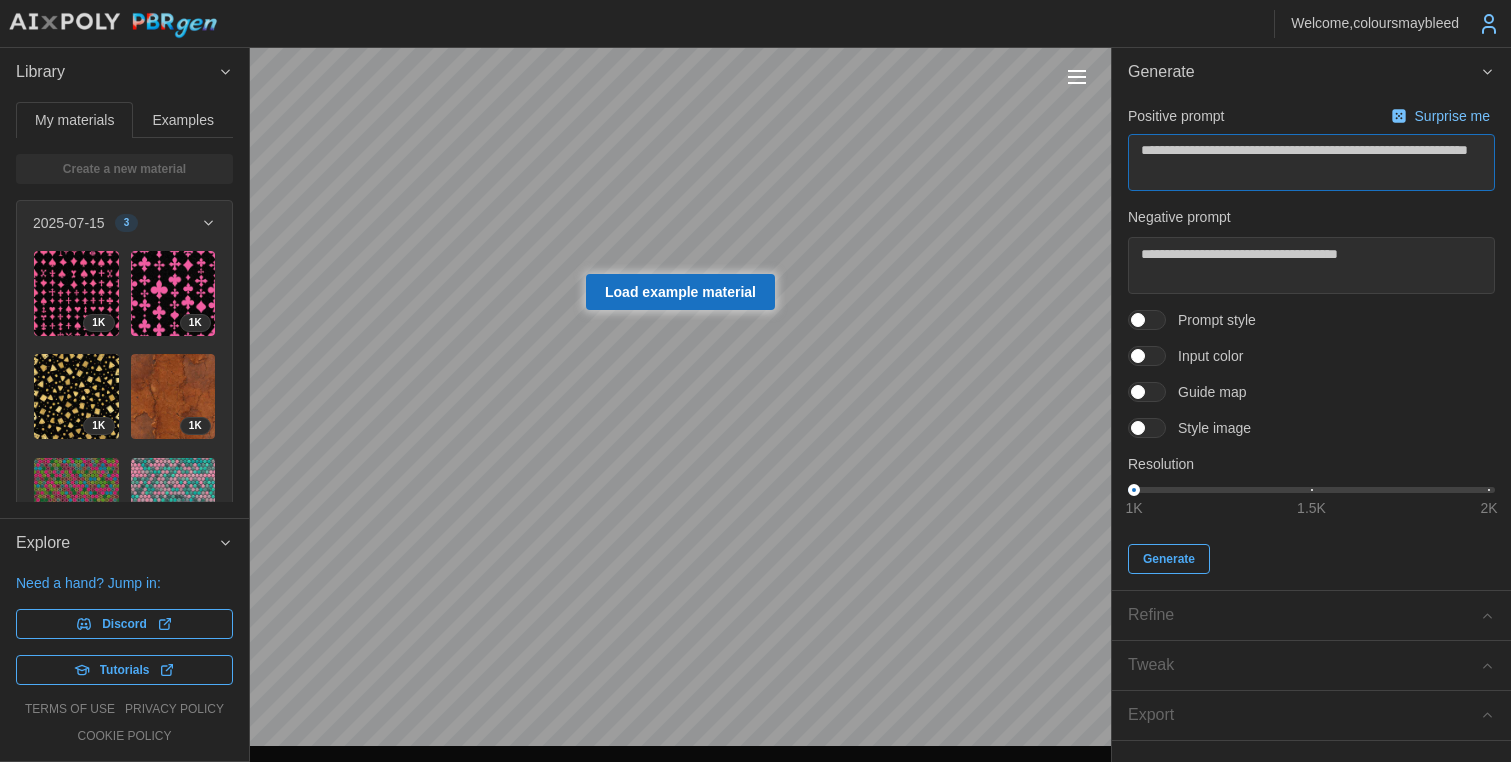 drag, startPoint x: 1335, startPoint y: 151, endPoint x: 1357, endPoint y: 182, distance: 38.013157 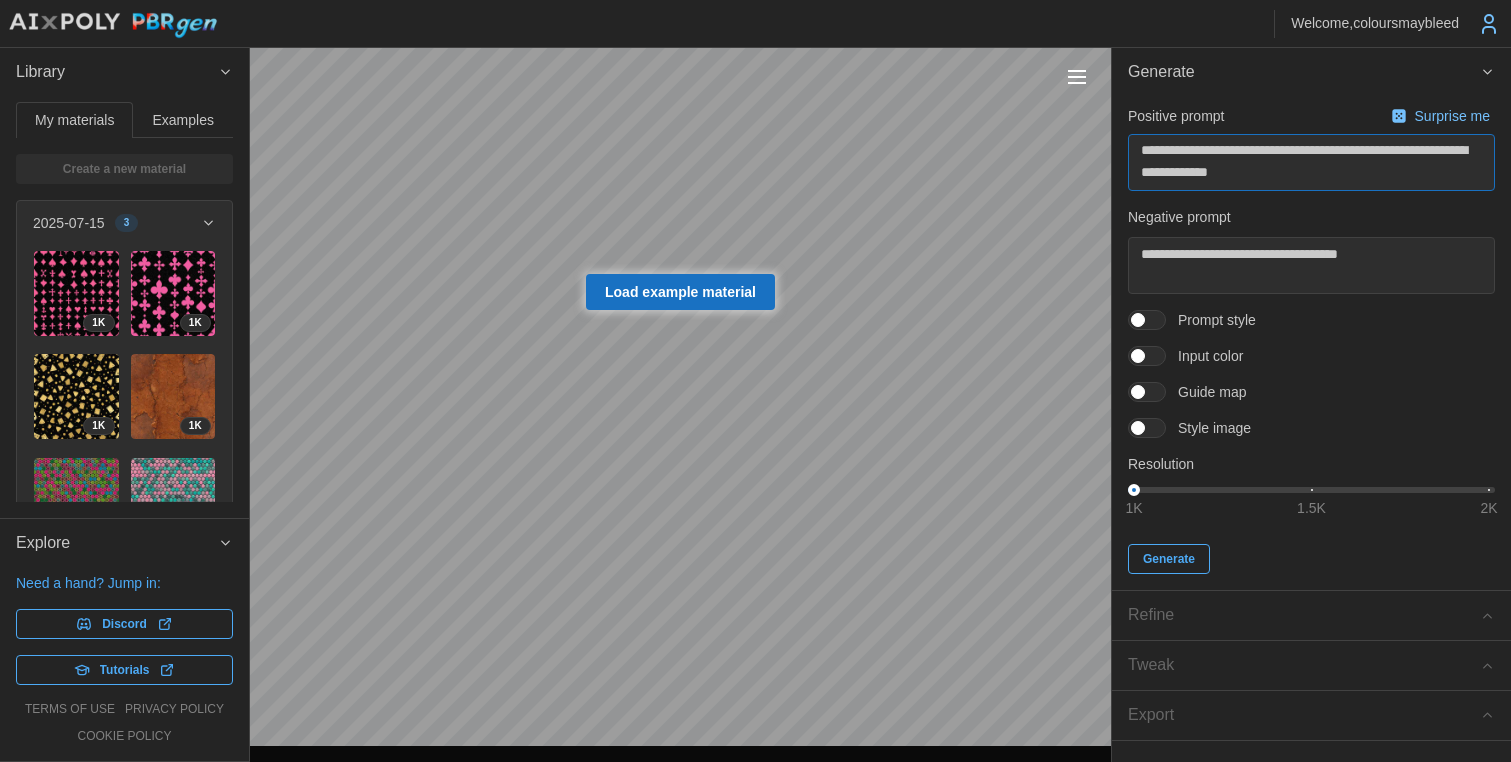 type on "**********" 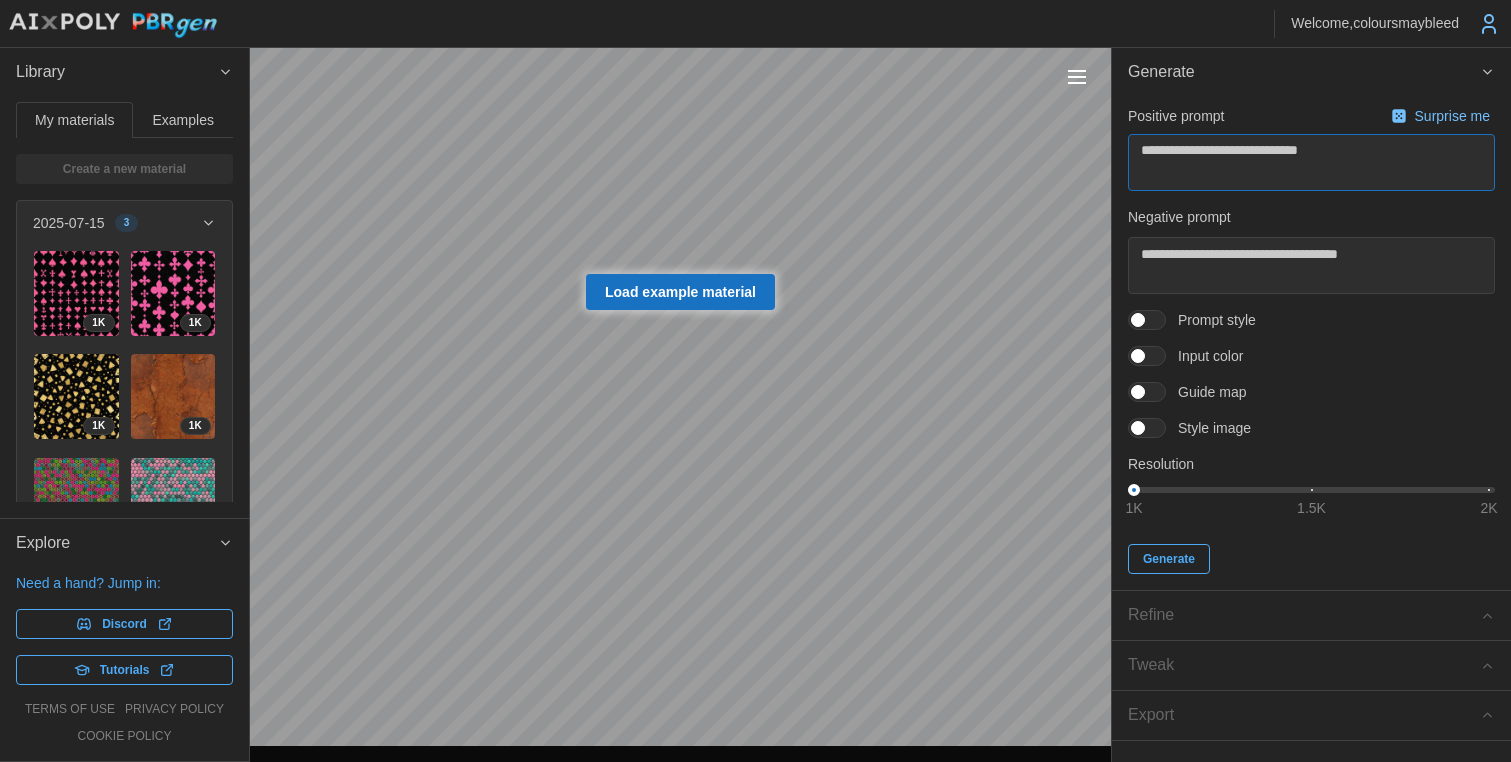 type on "**********" 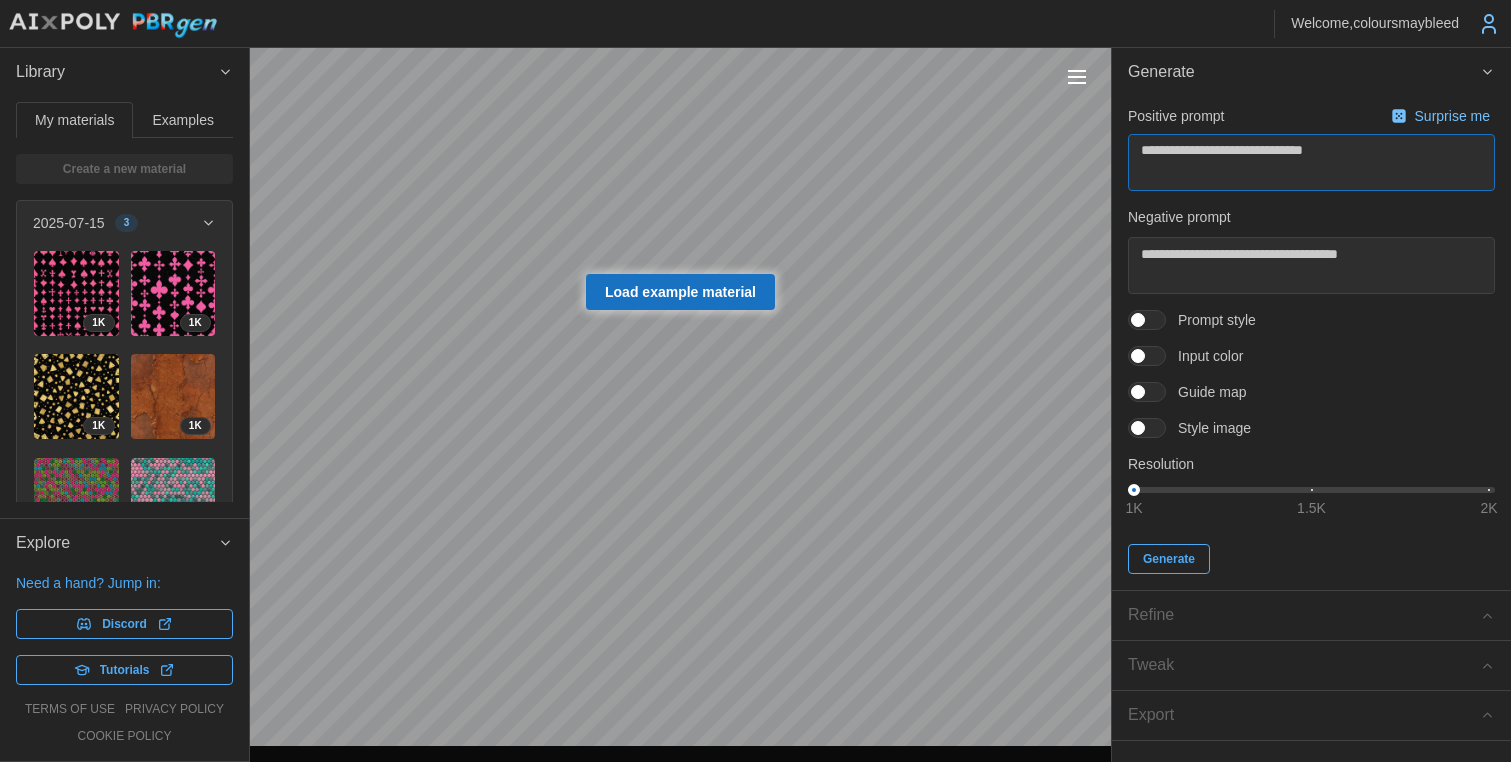 type on "**********" 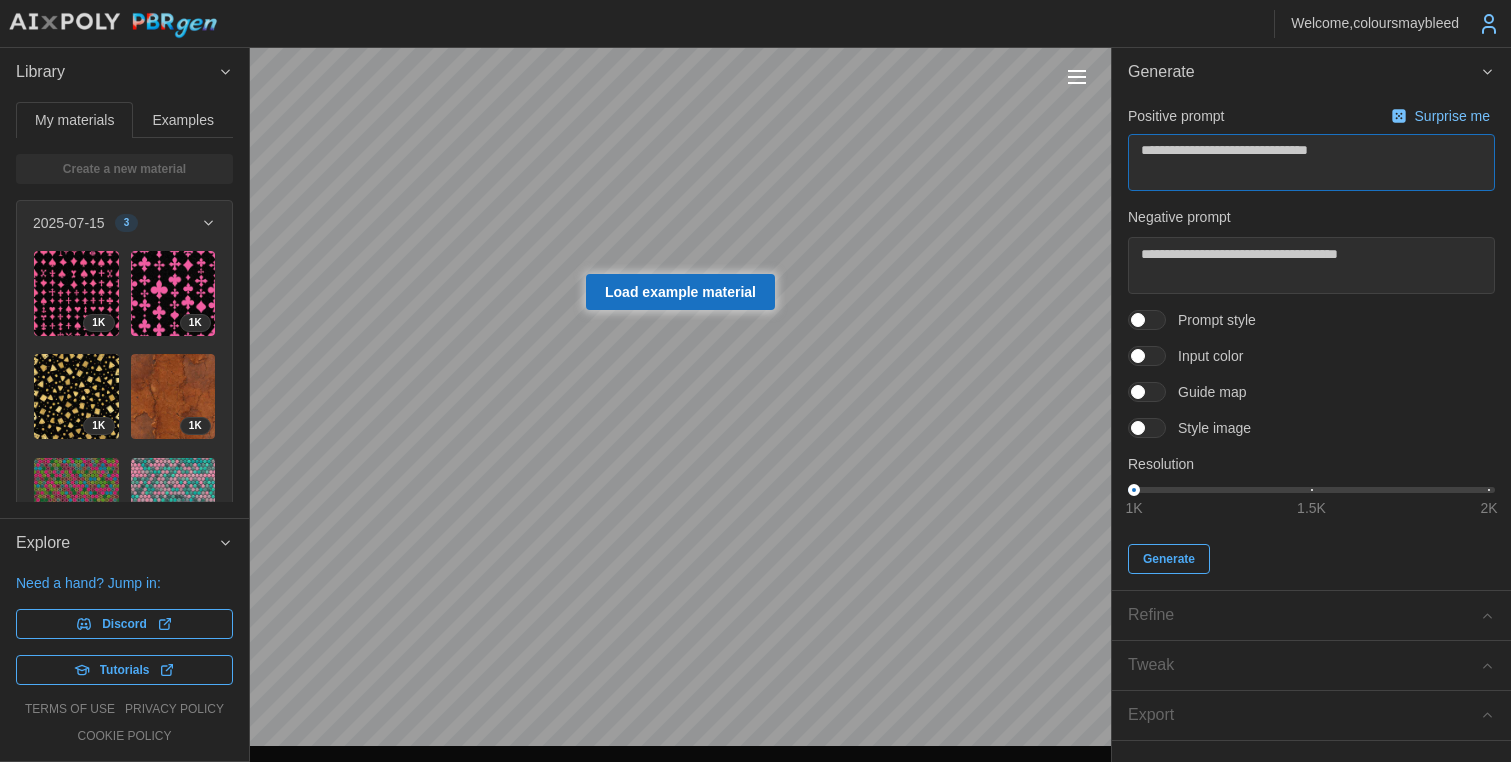 type on "**********" 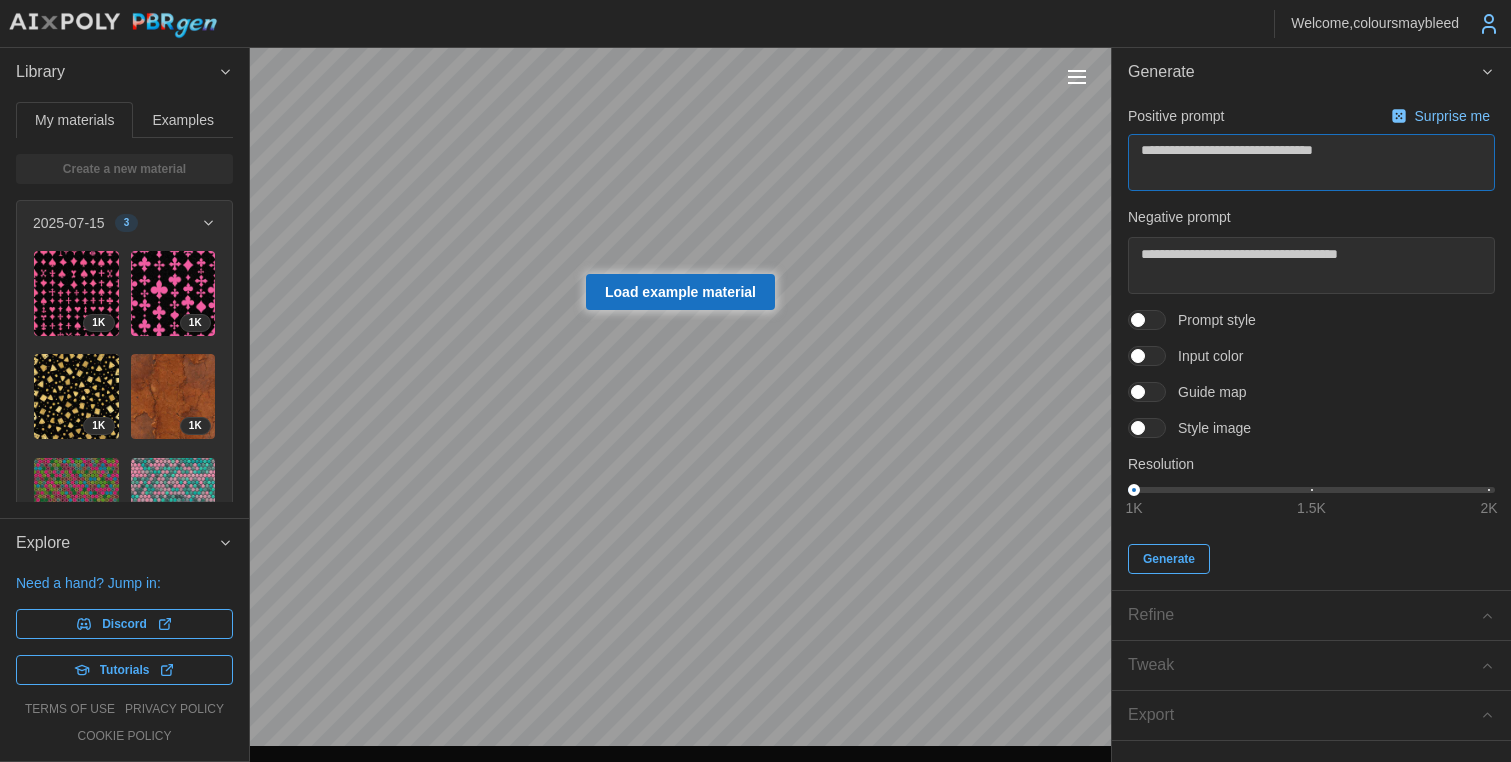 type on "**********" 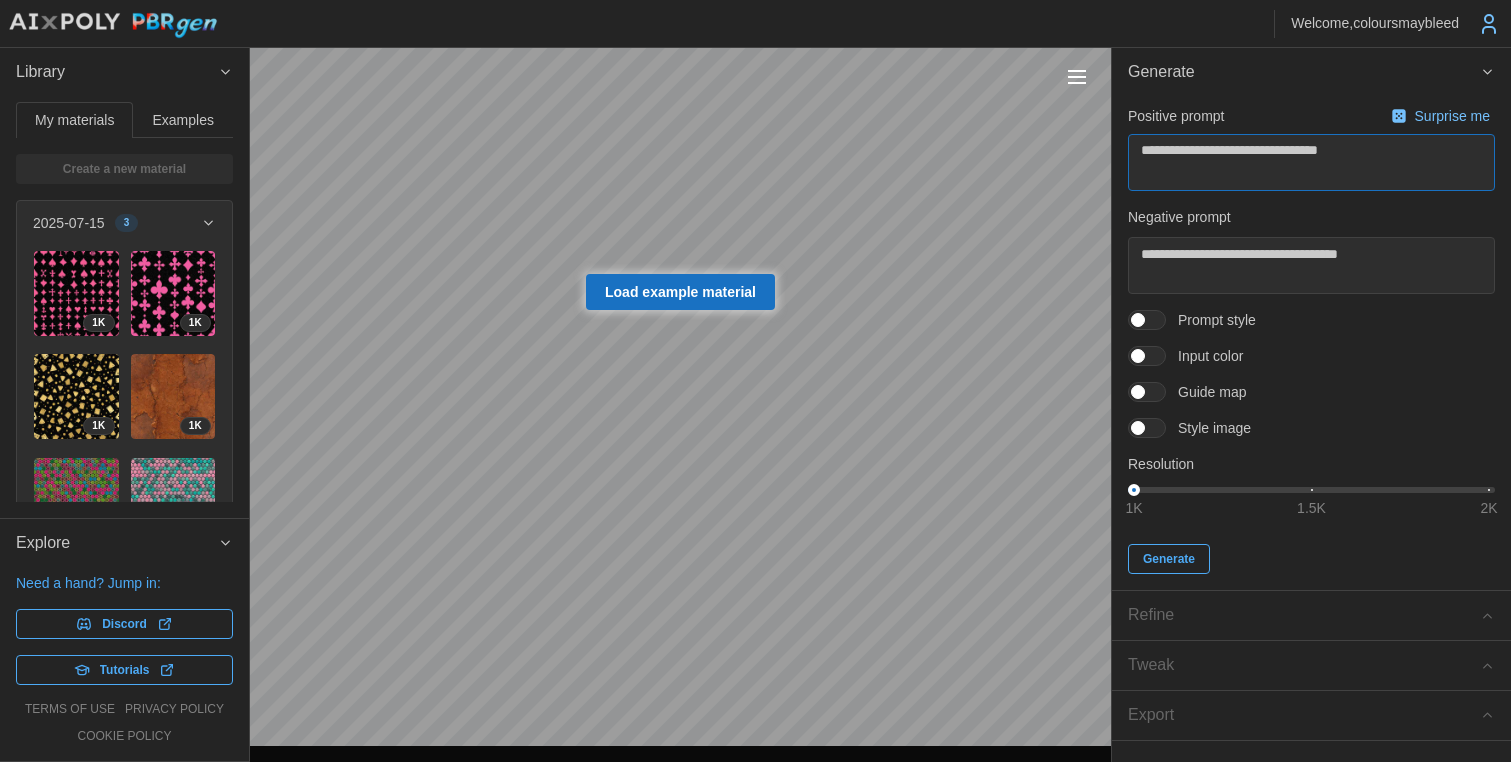 type on "**********" 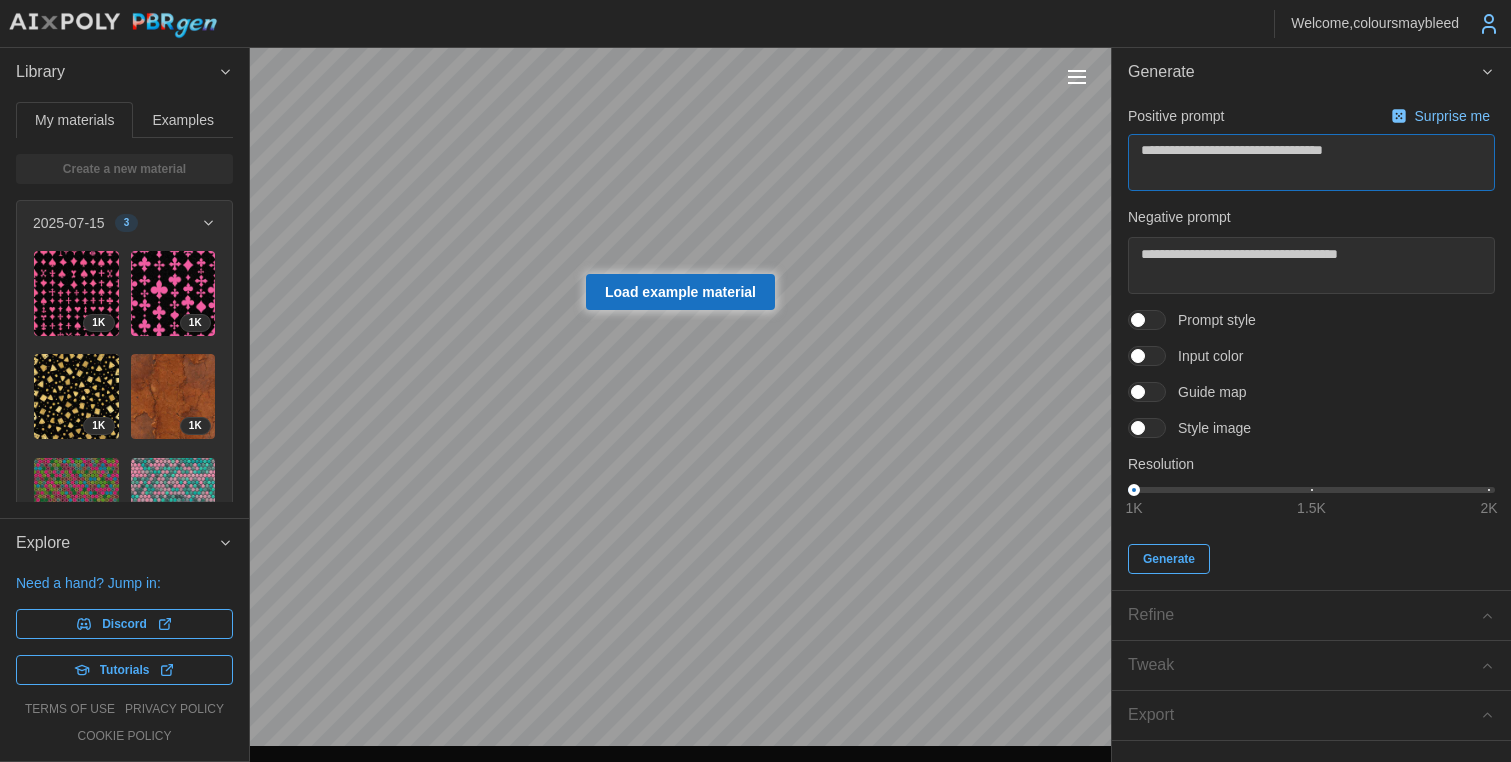 type on "**********" 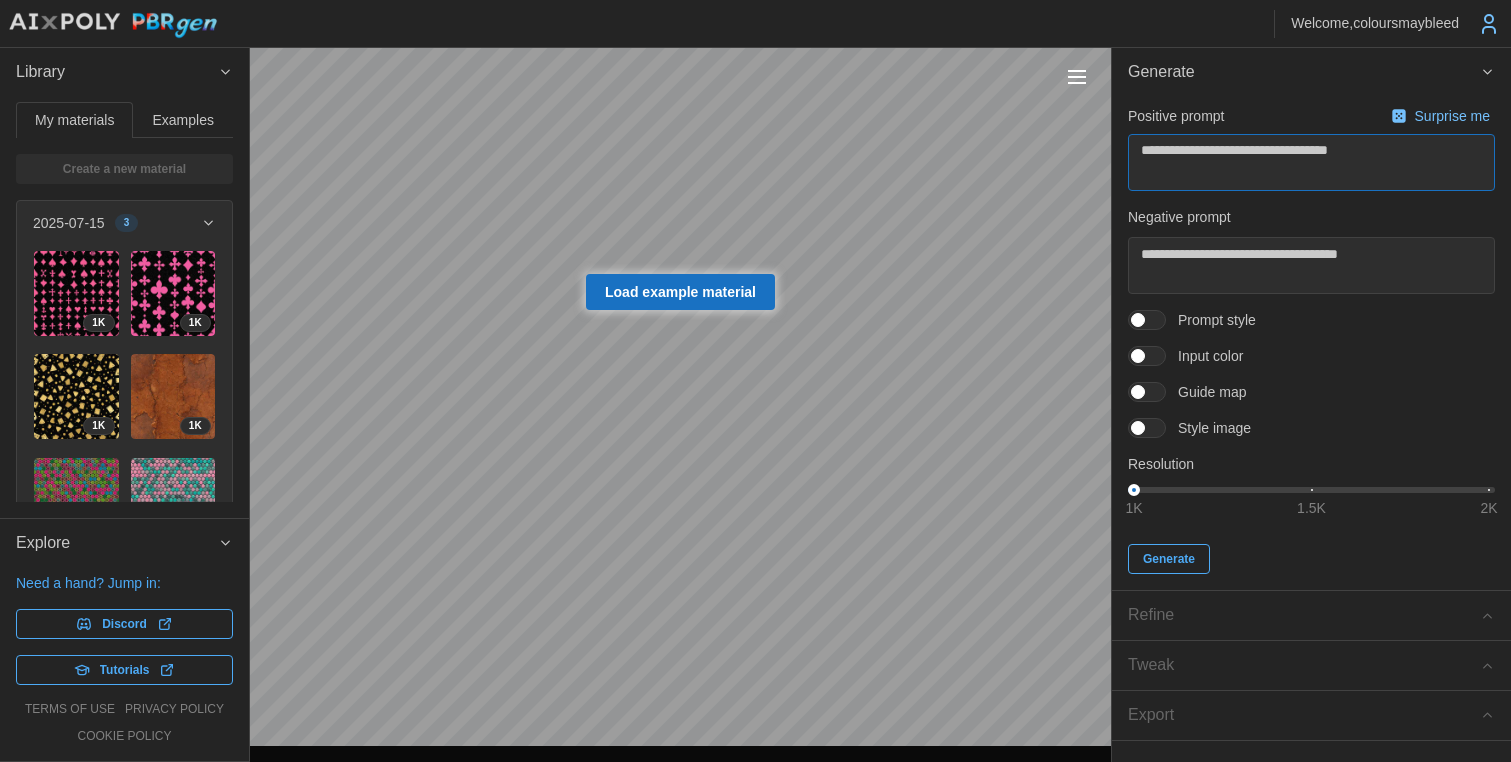 type on "**********" 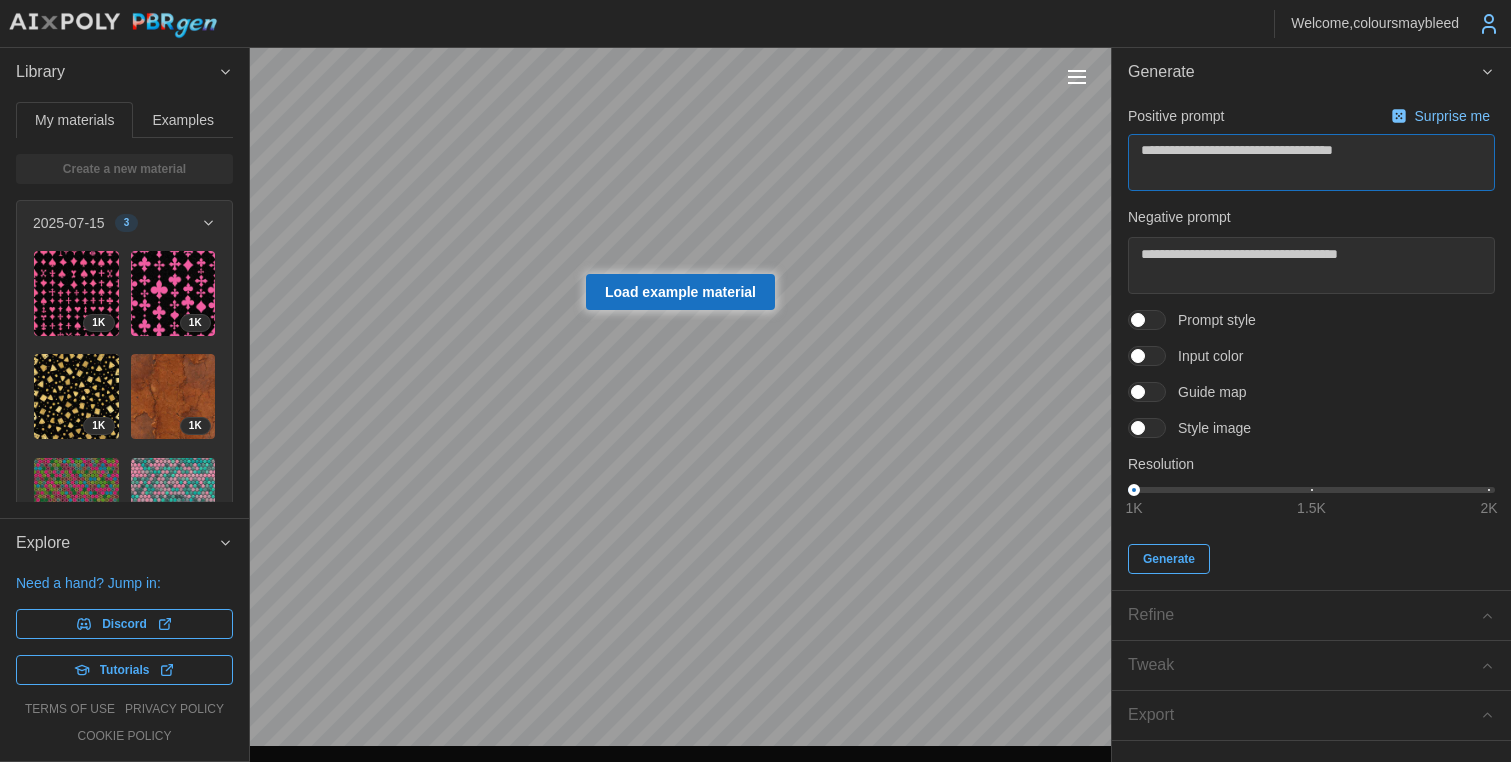 type on "**********" 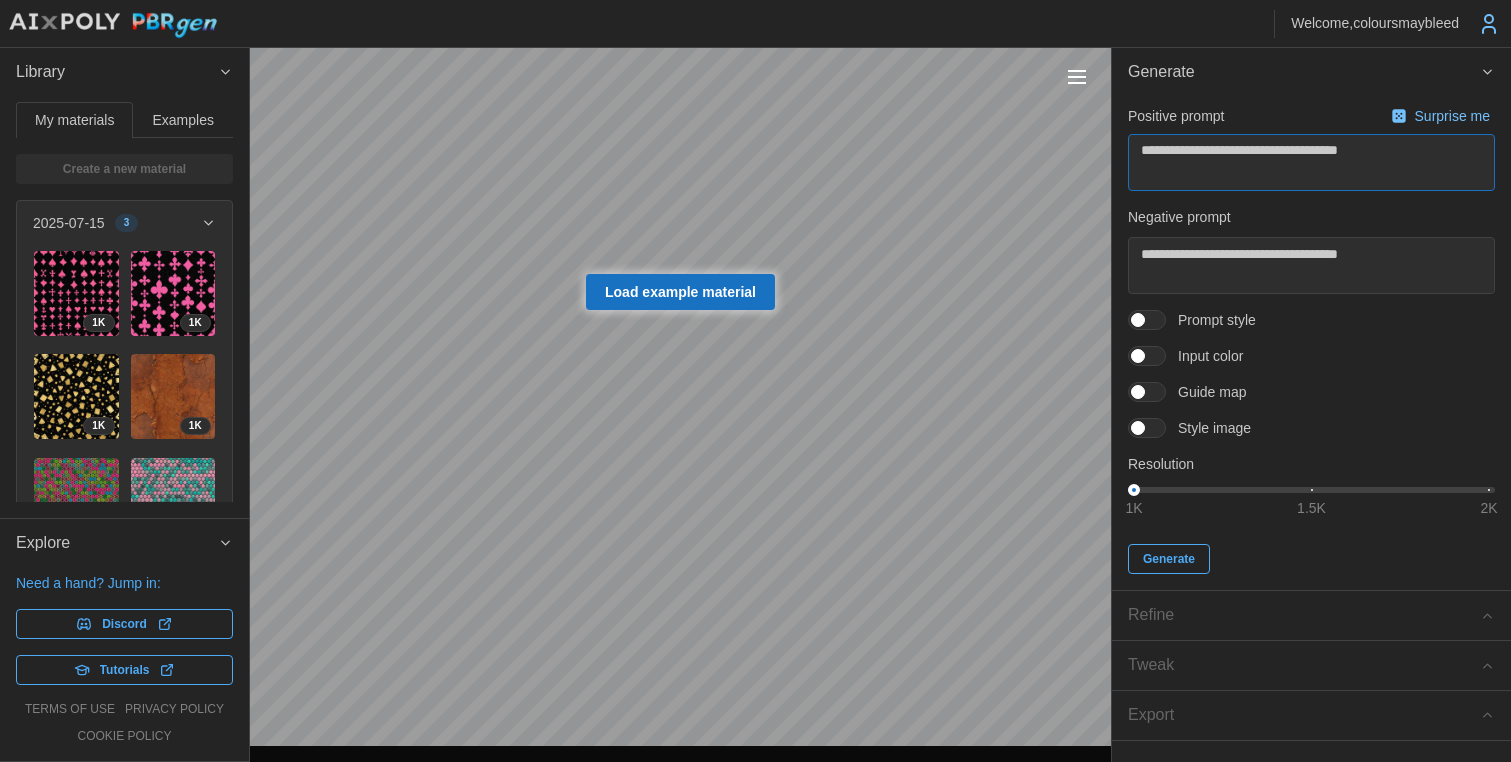 type on "**********" 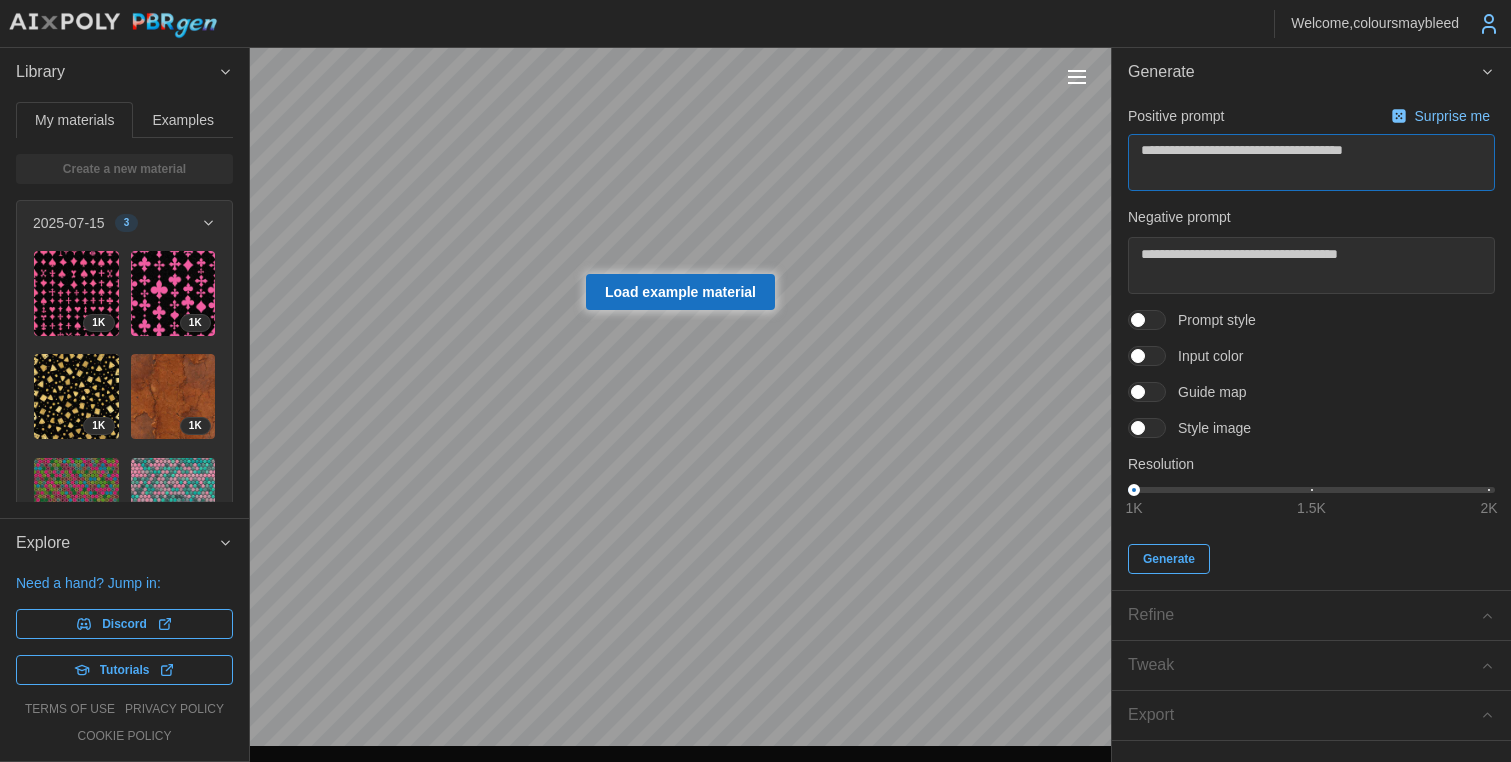 type on "**********" 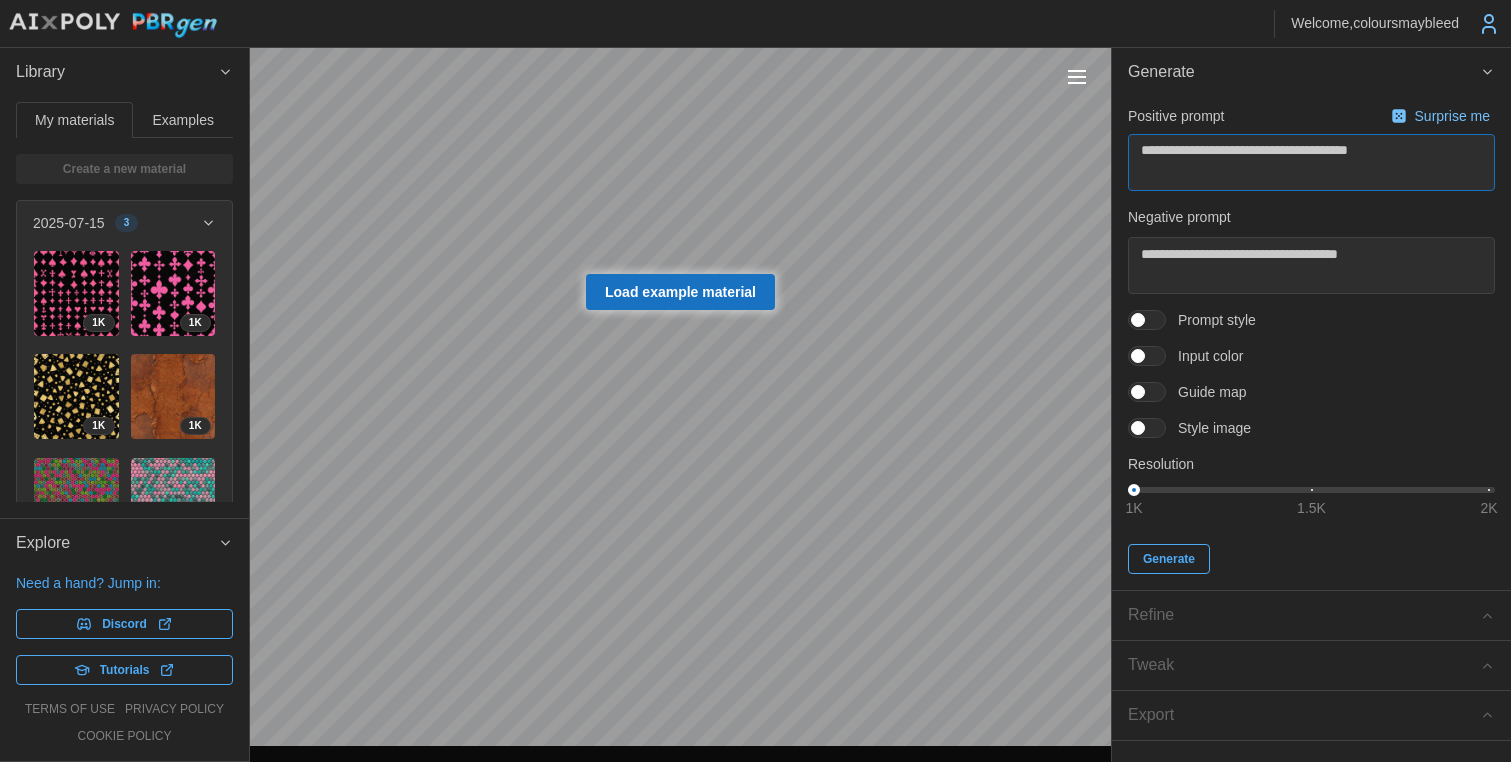 type on "**********" 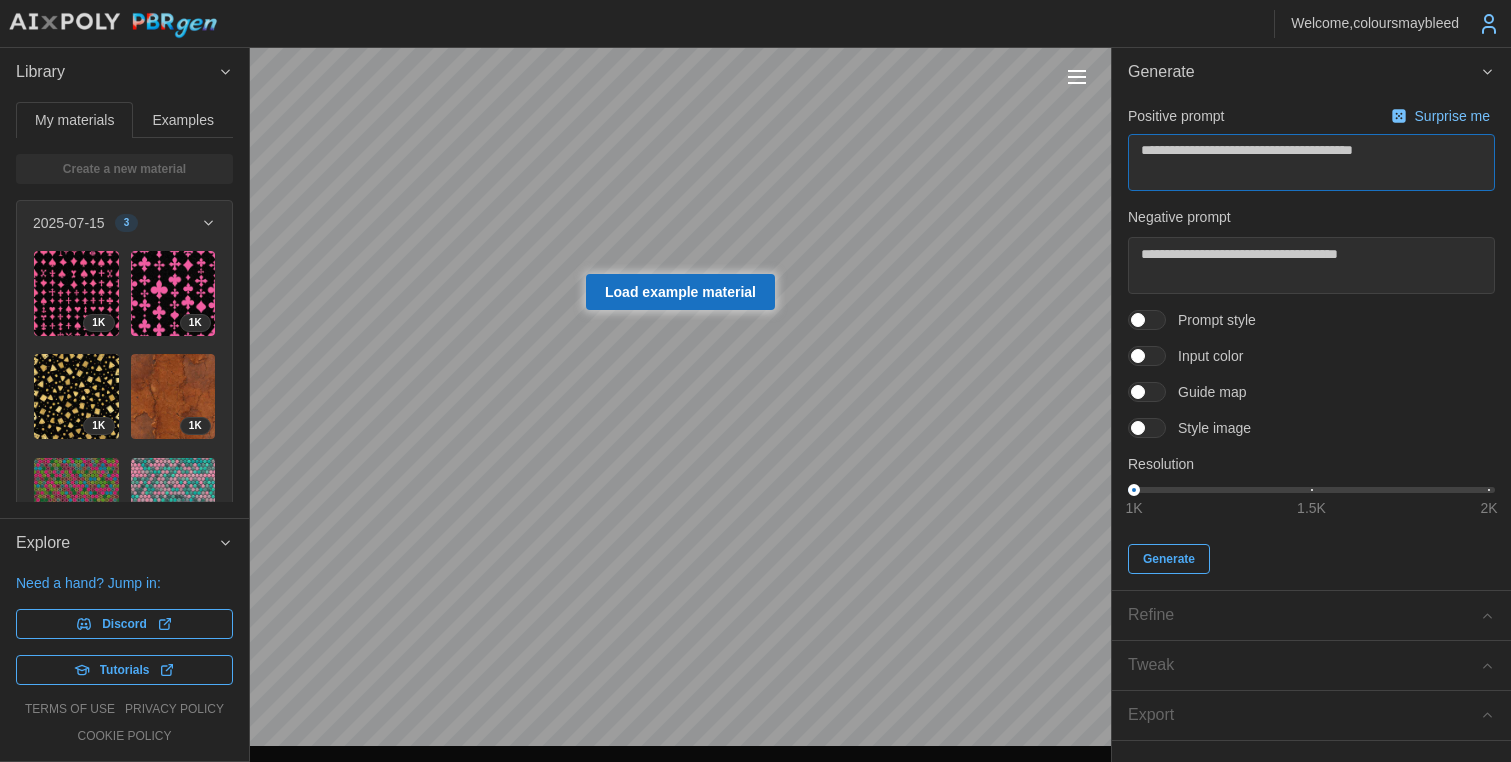 type on "**********" 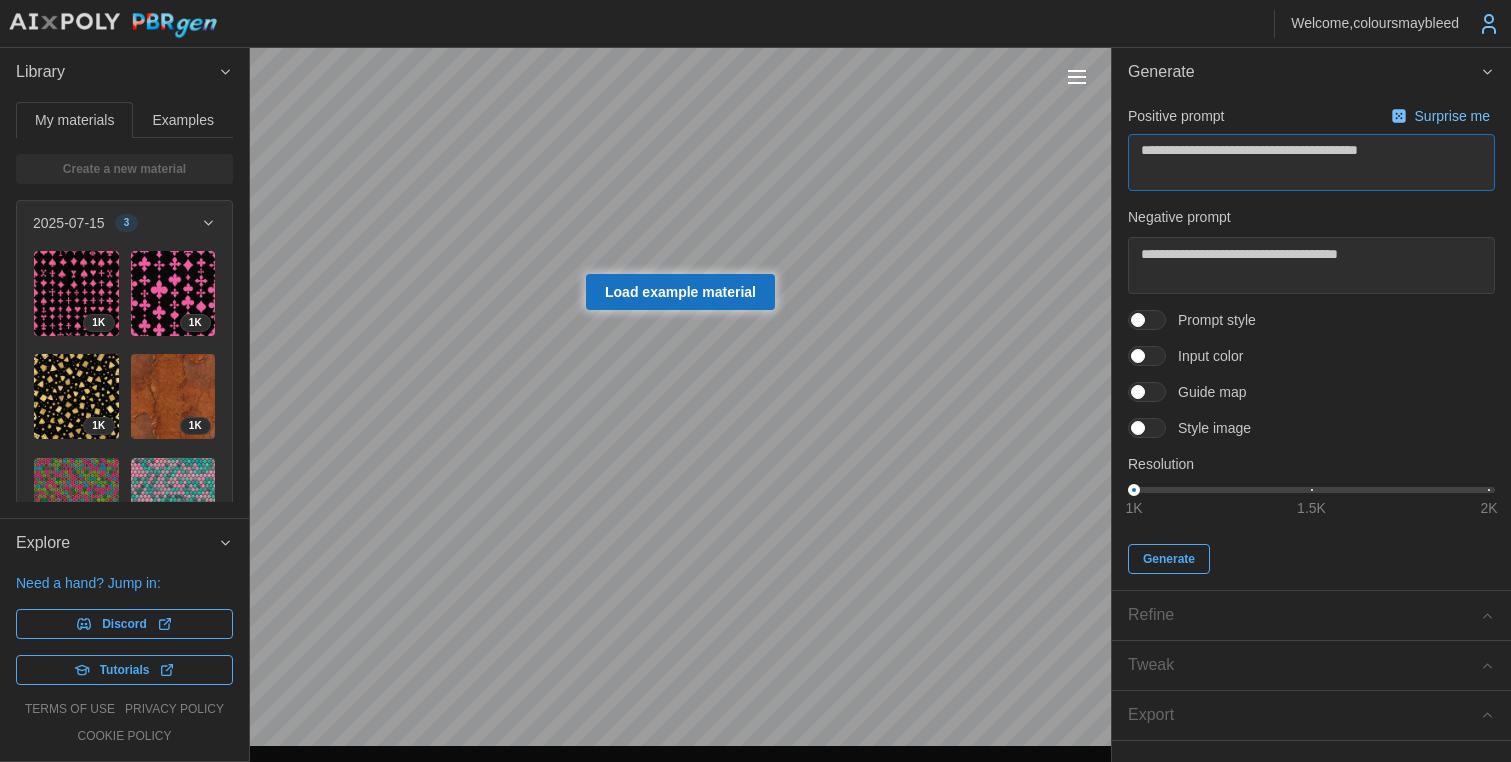type on "**********" 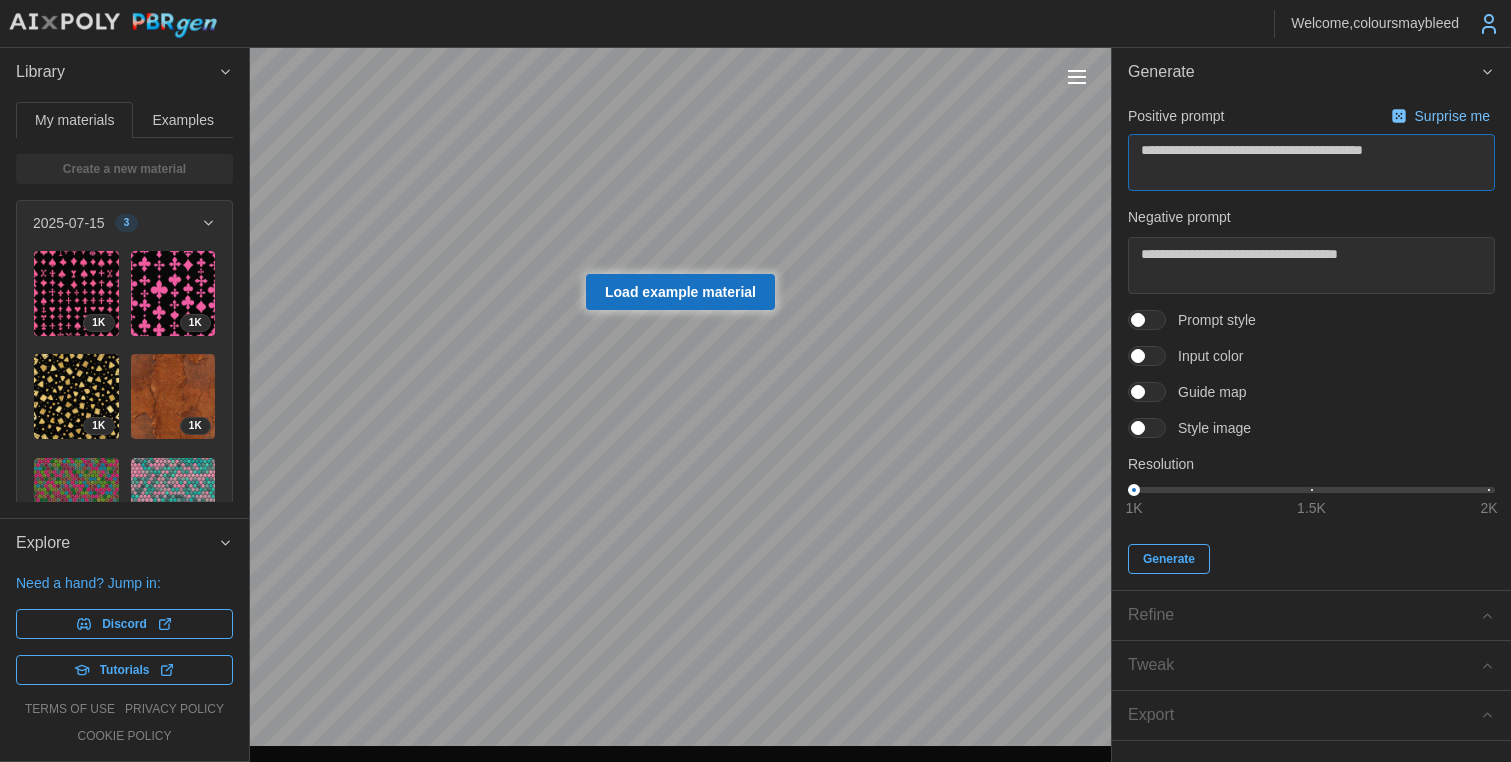 type on "**********" 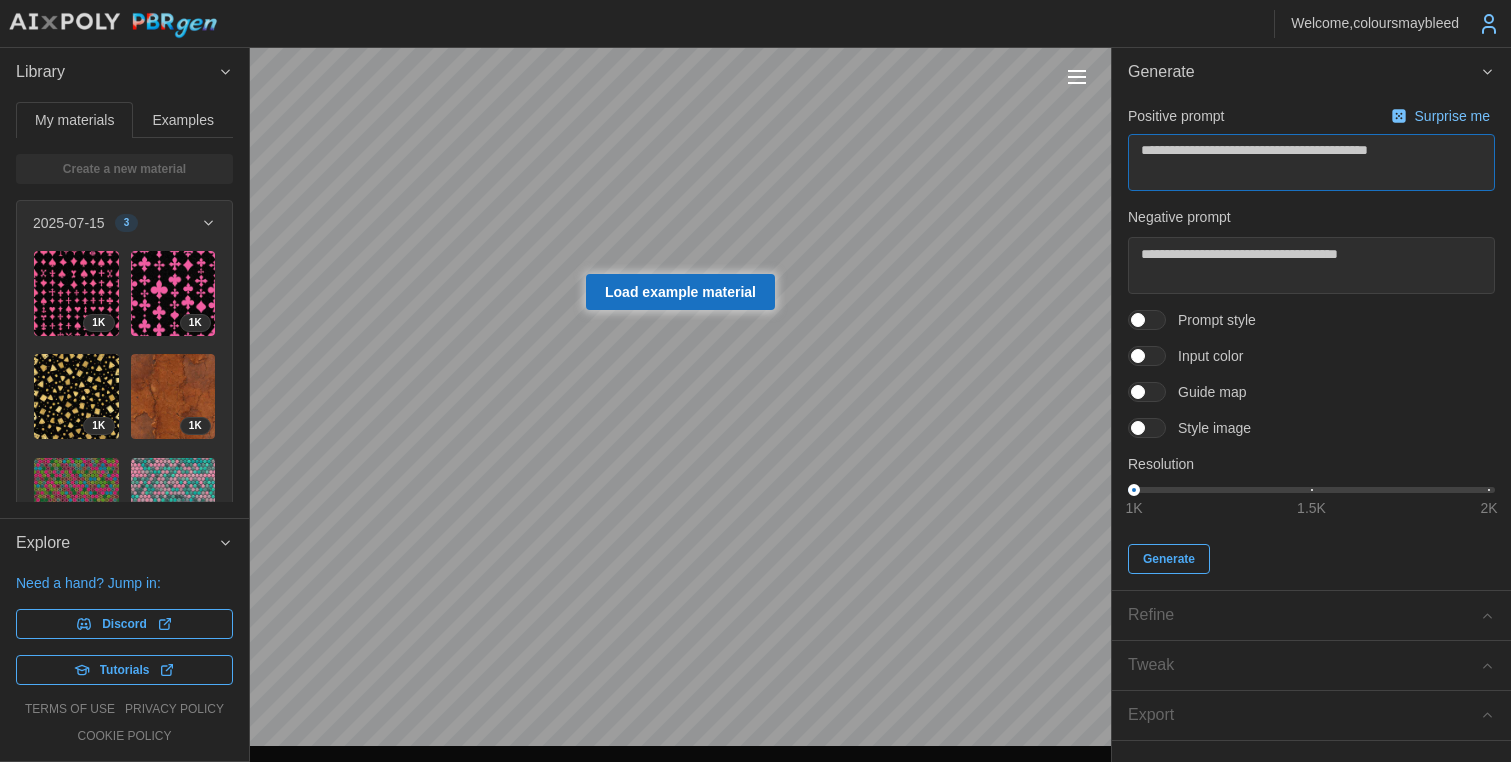 type on "**********" 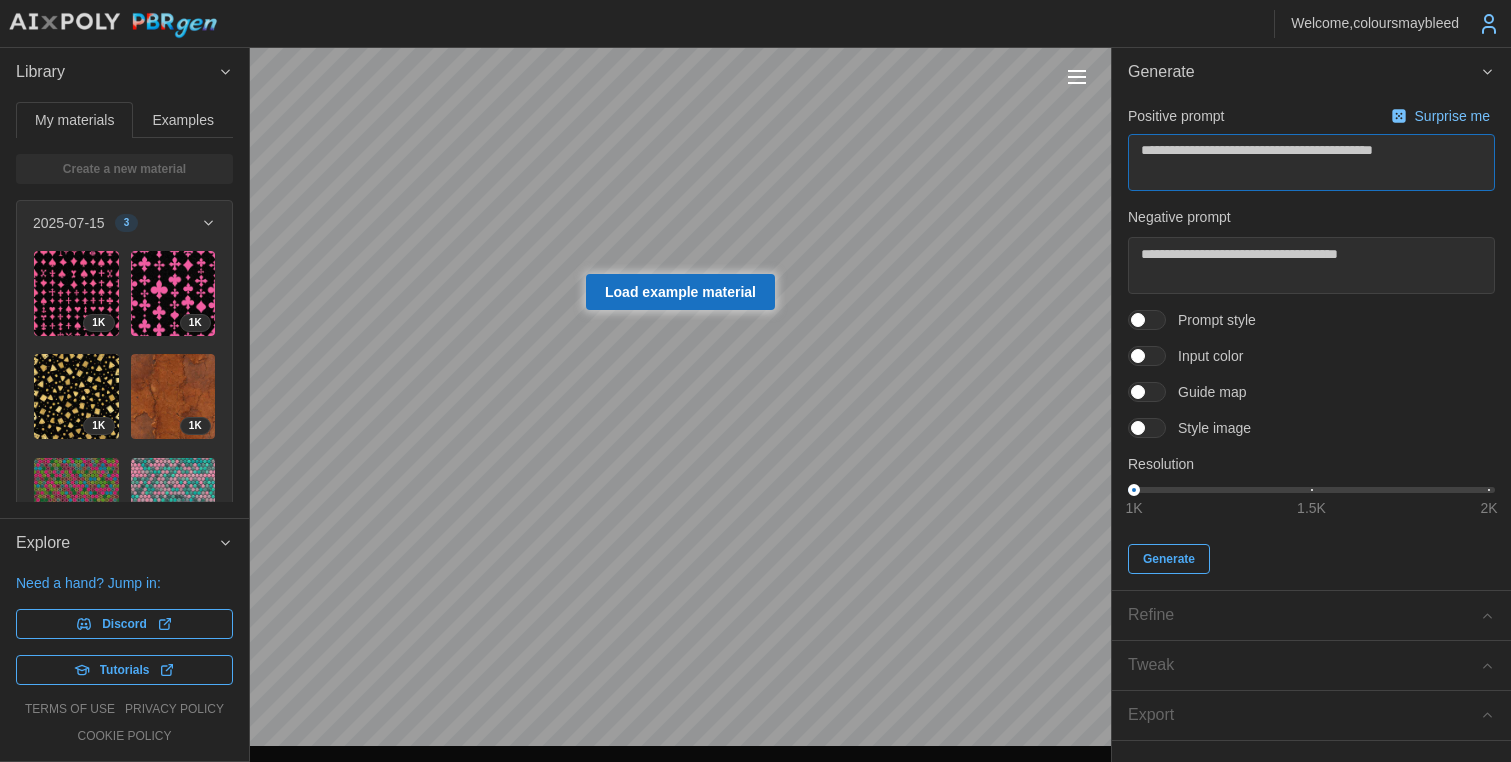 type on "**********" 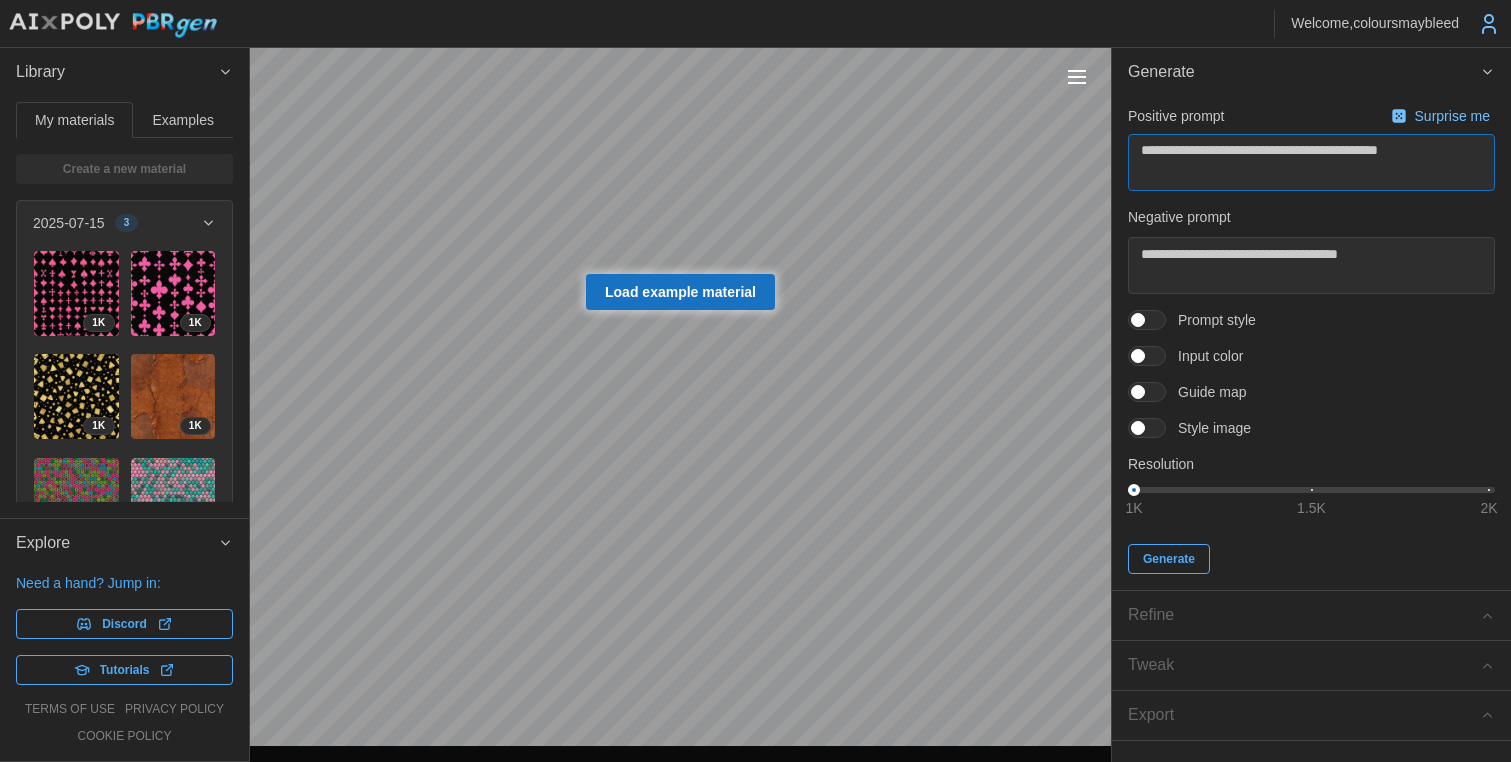 type on "**********" 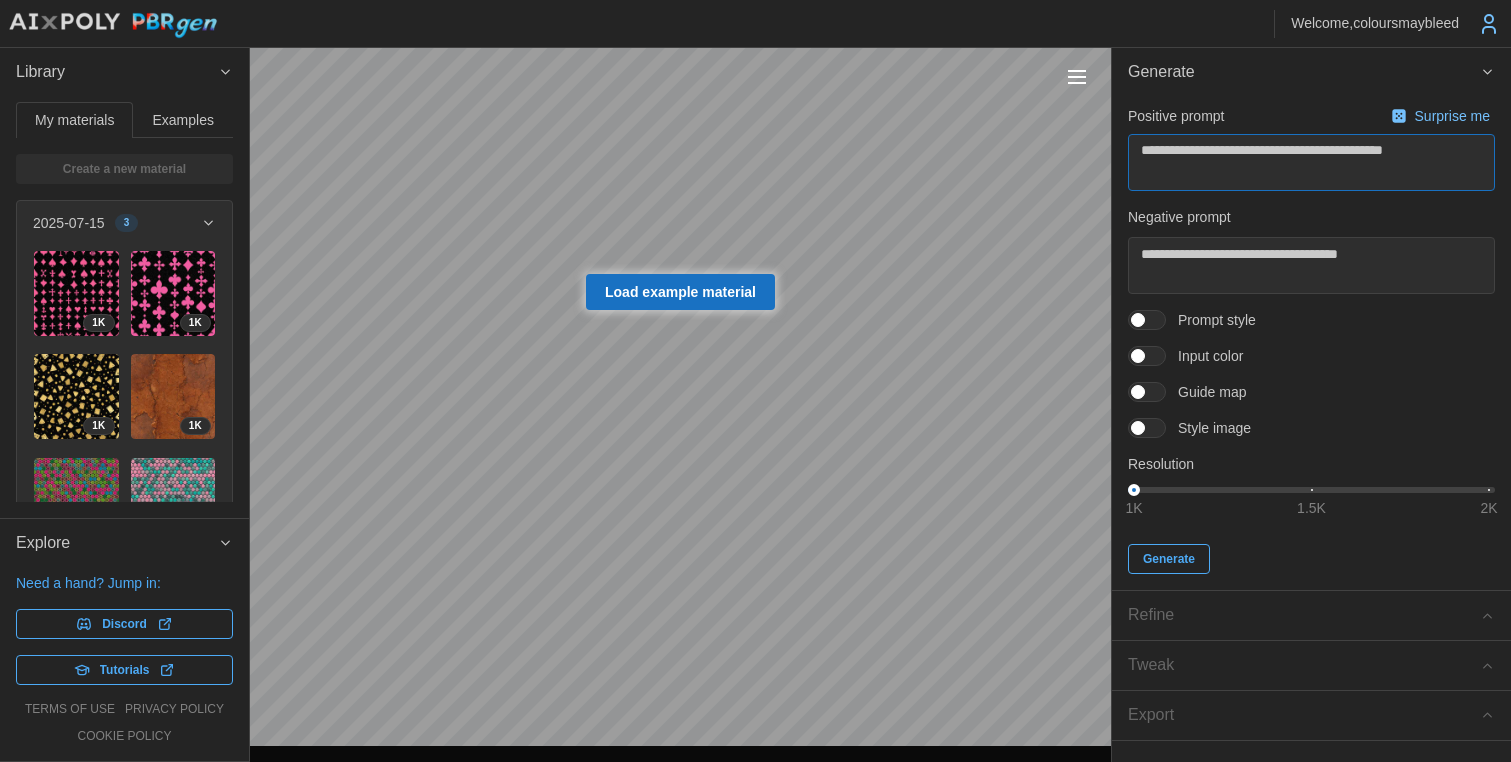 type on "**********" 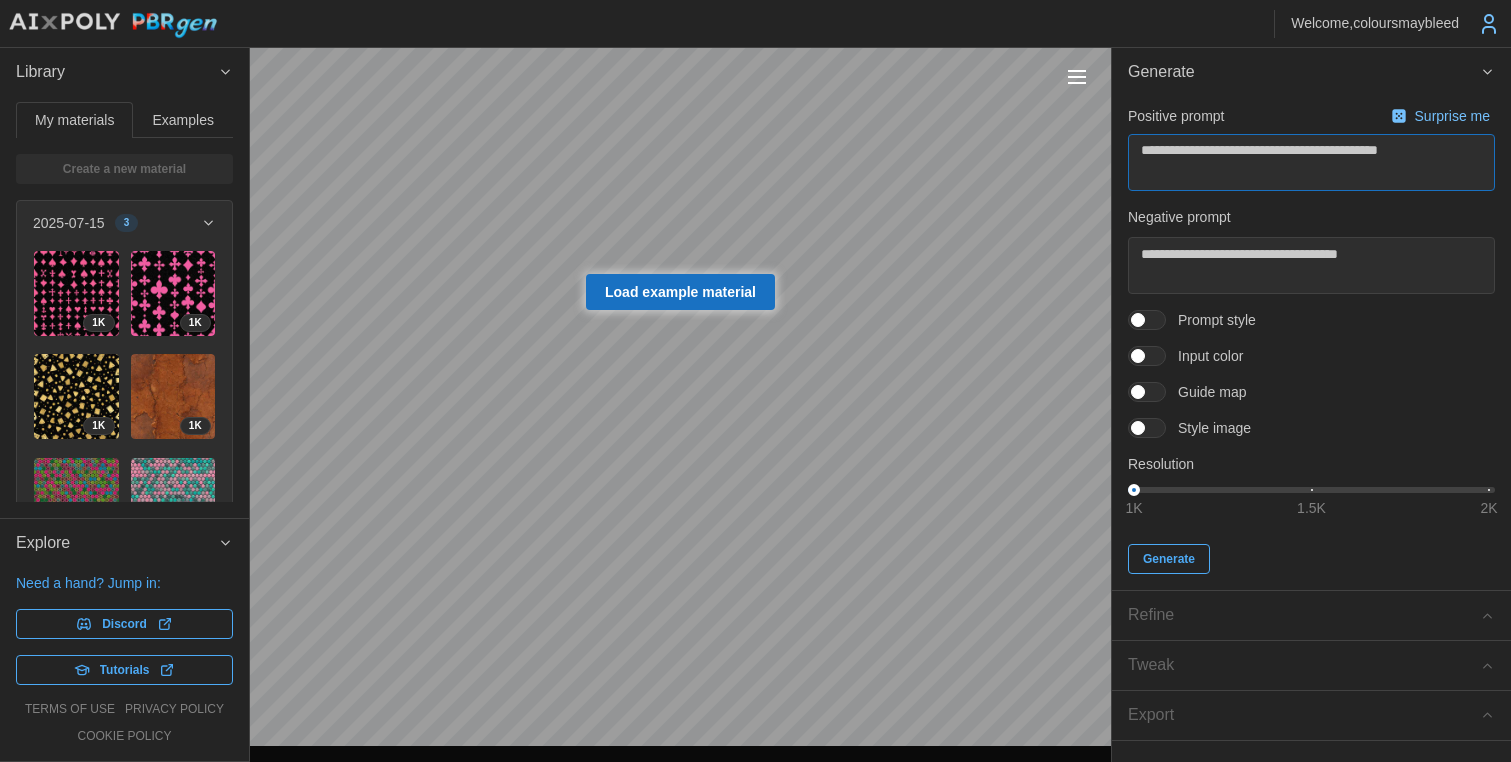 type on "**********" 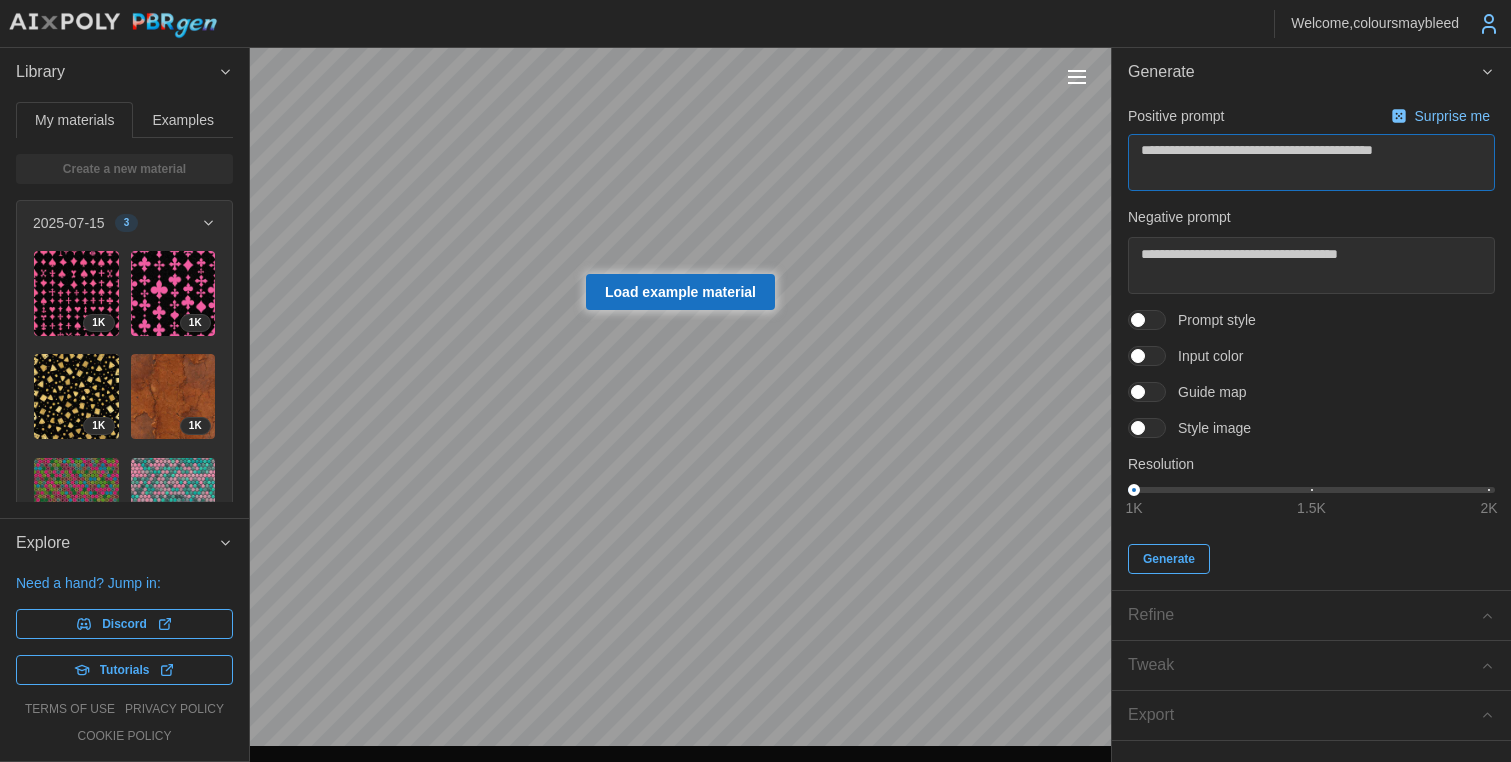type on "**********" 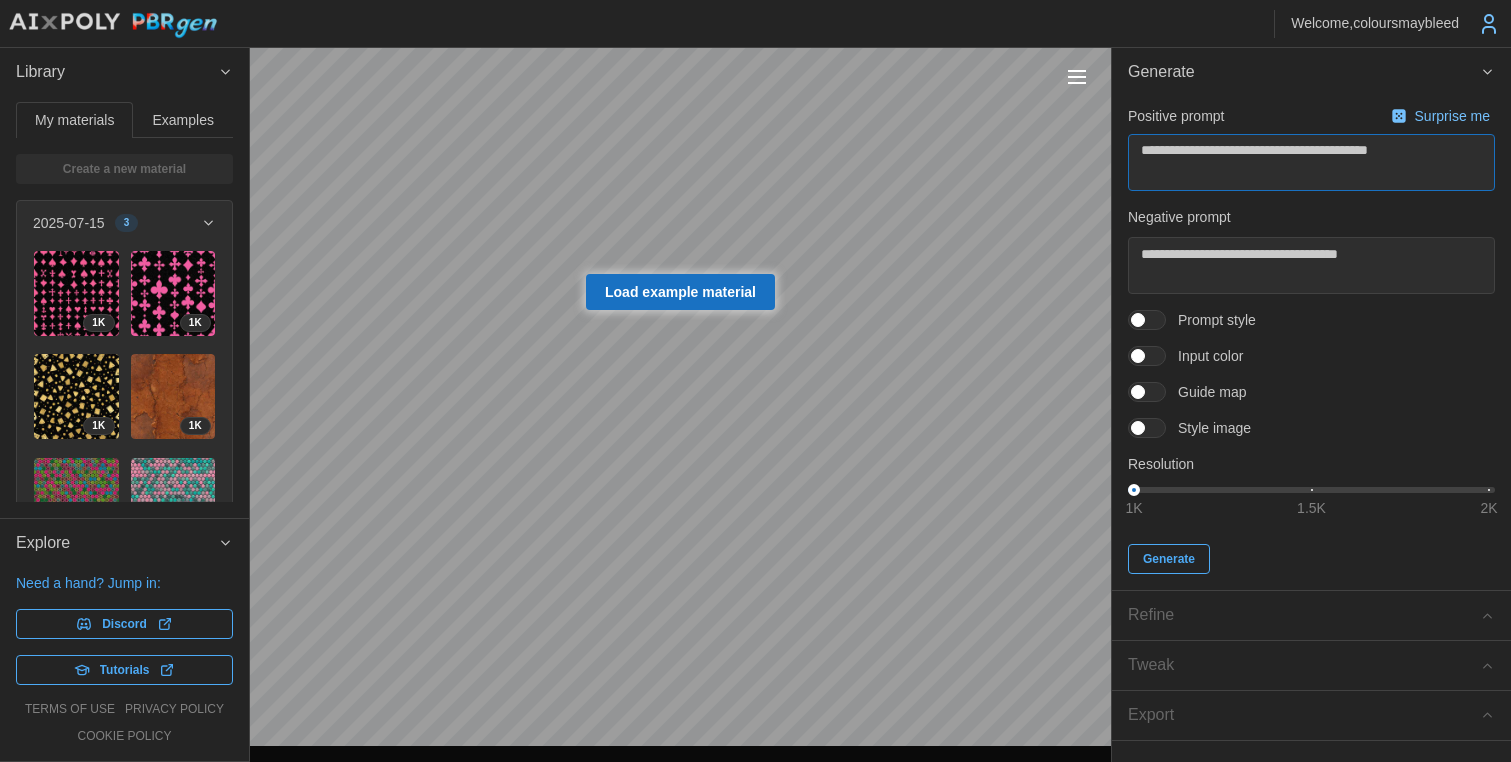 type on "**********" 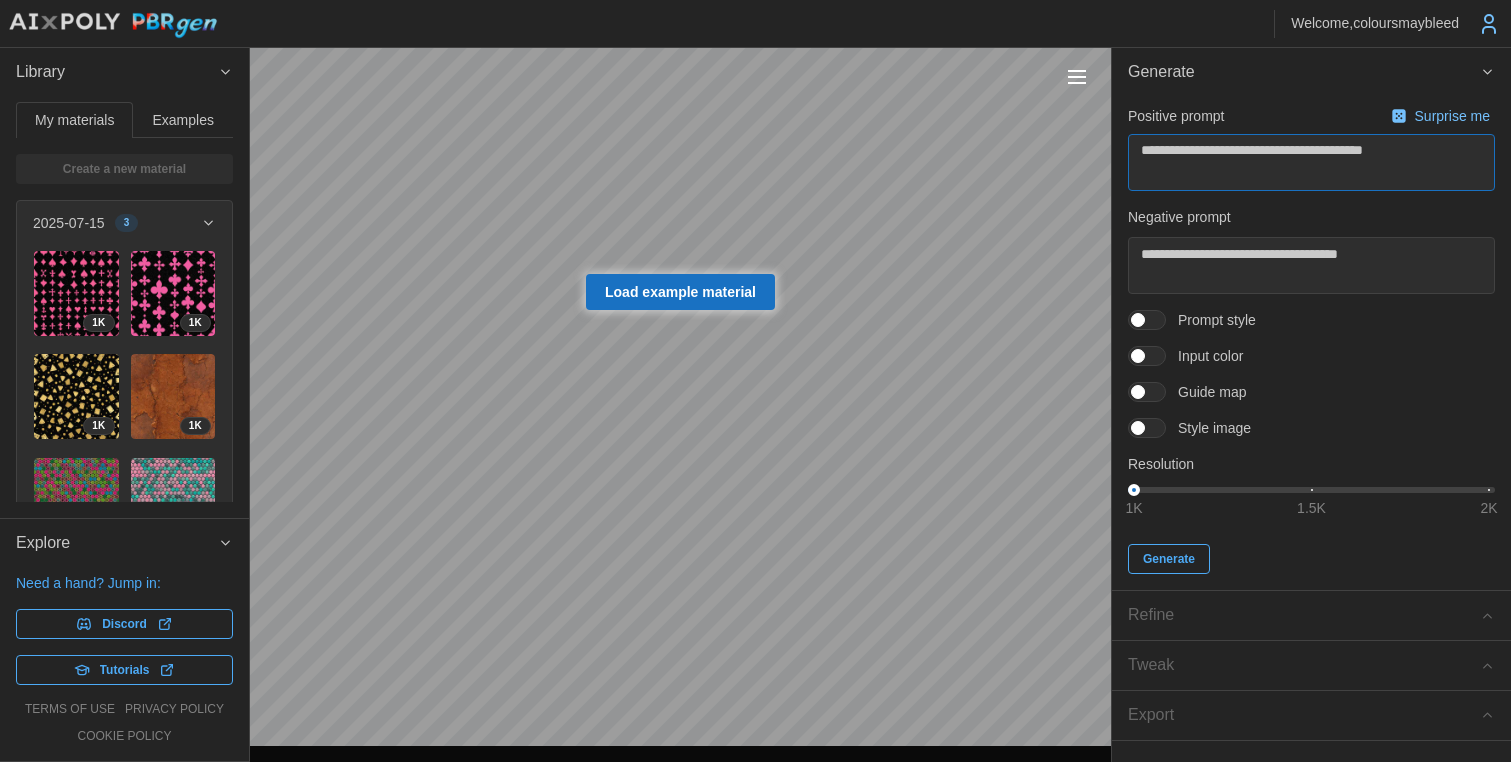 type on "**********" 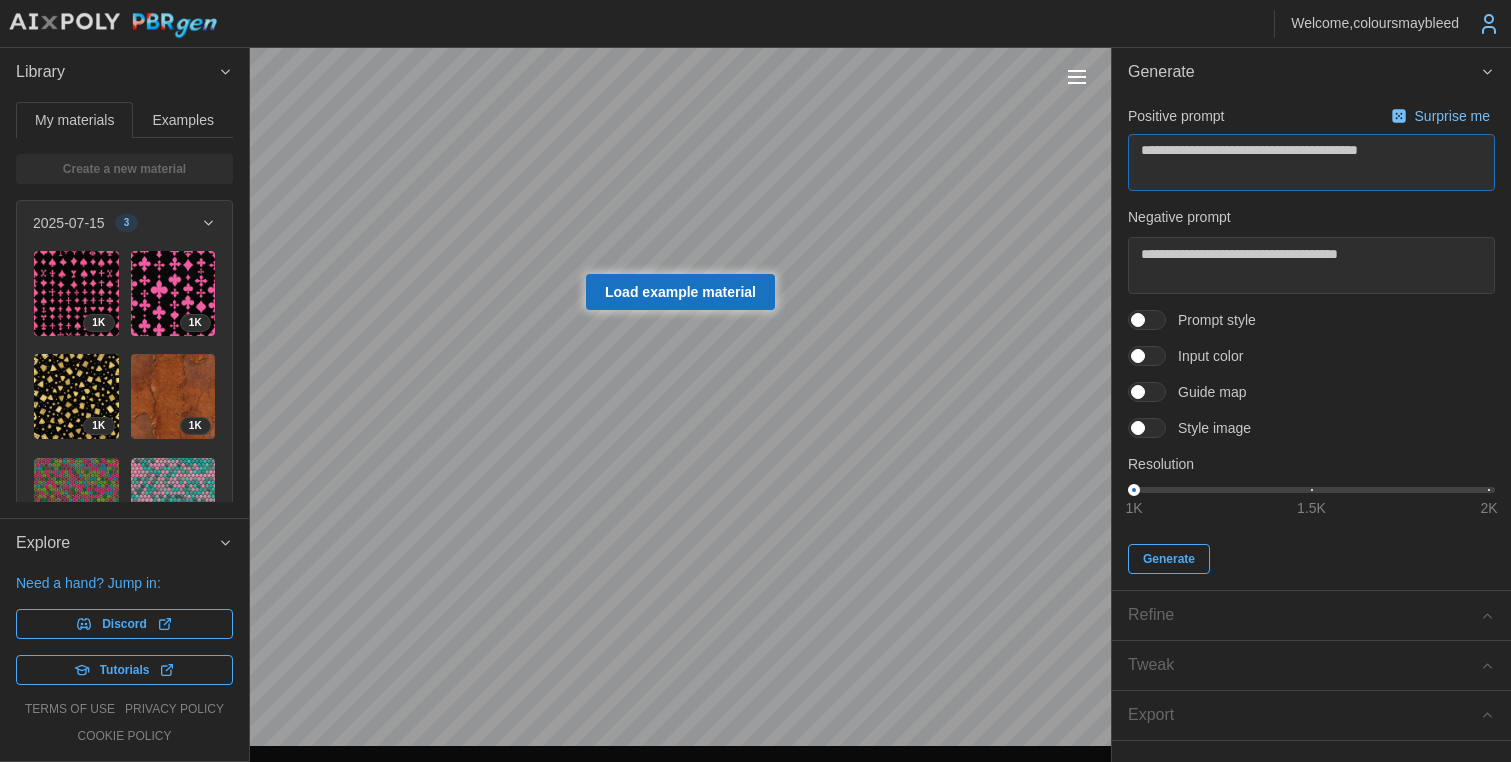 type on "**********" 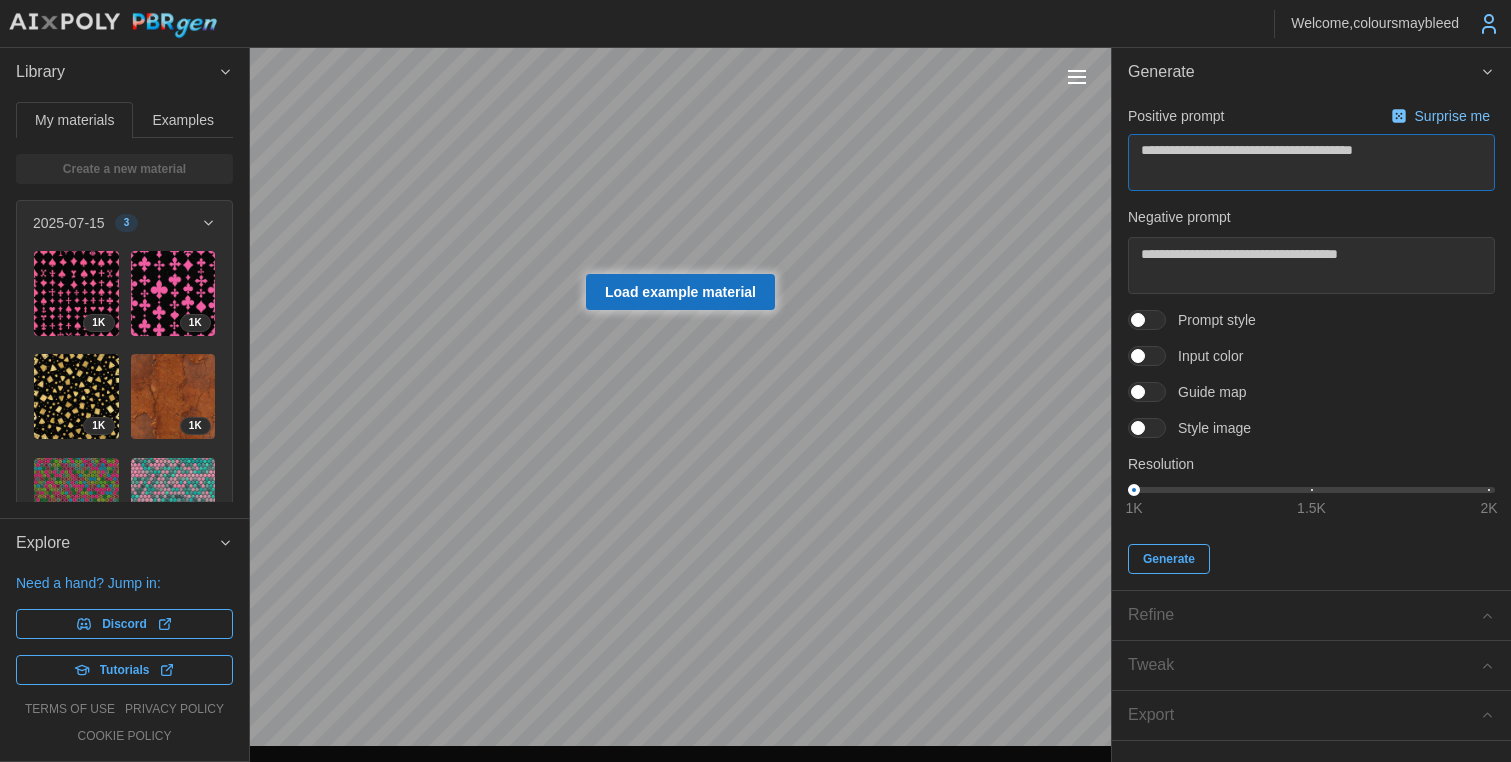 type on "**********" 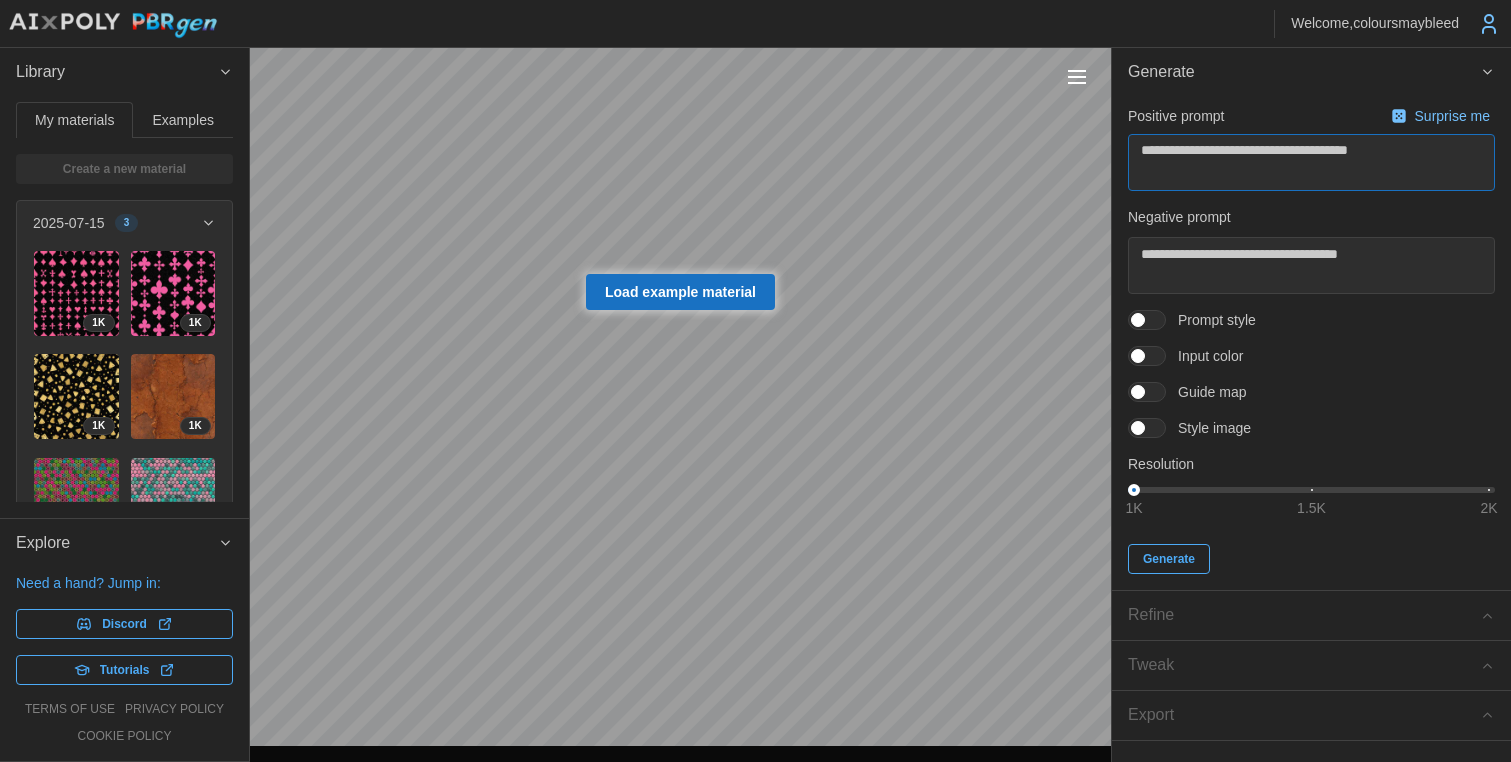 type on "**********" 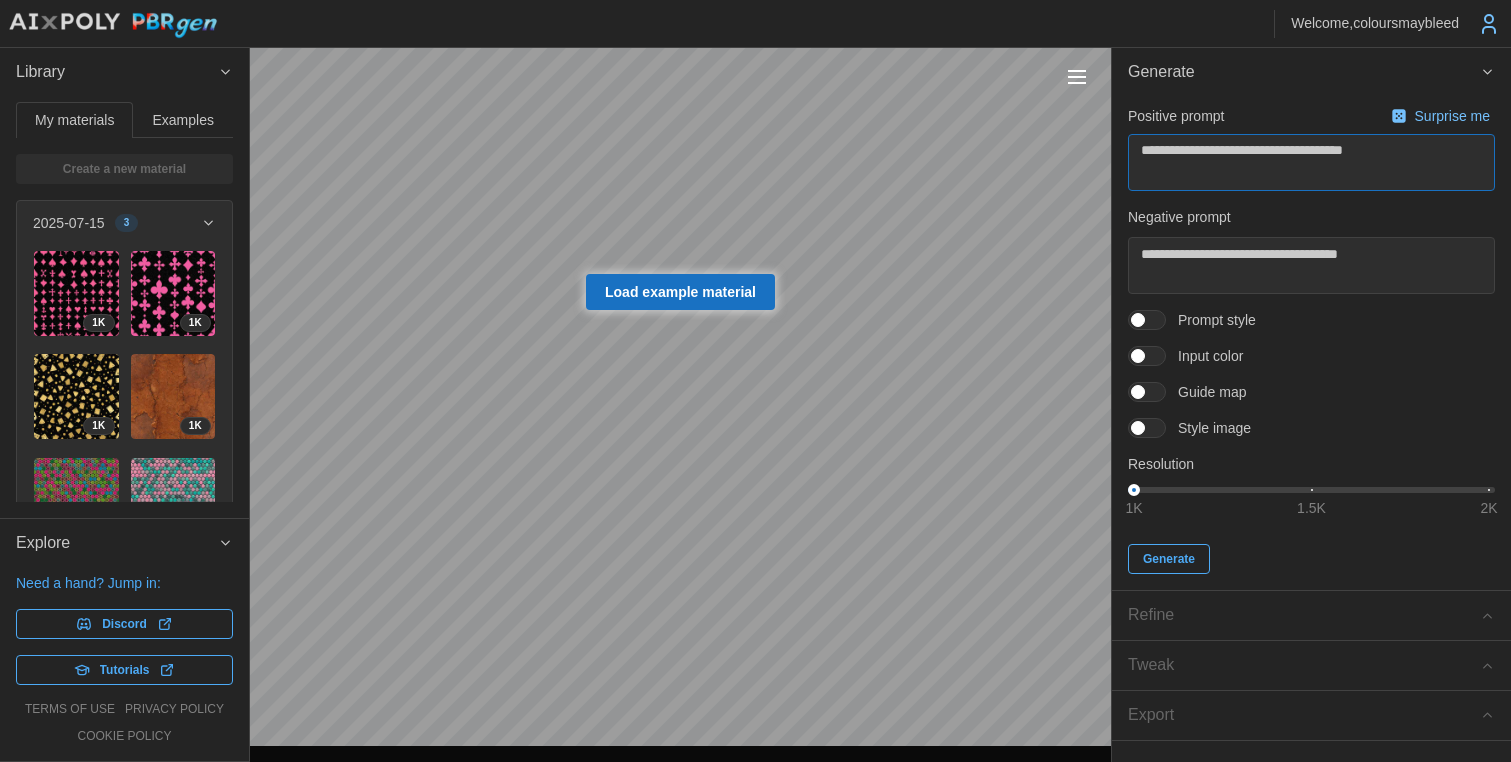 type on "**********" 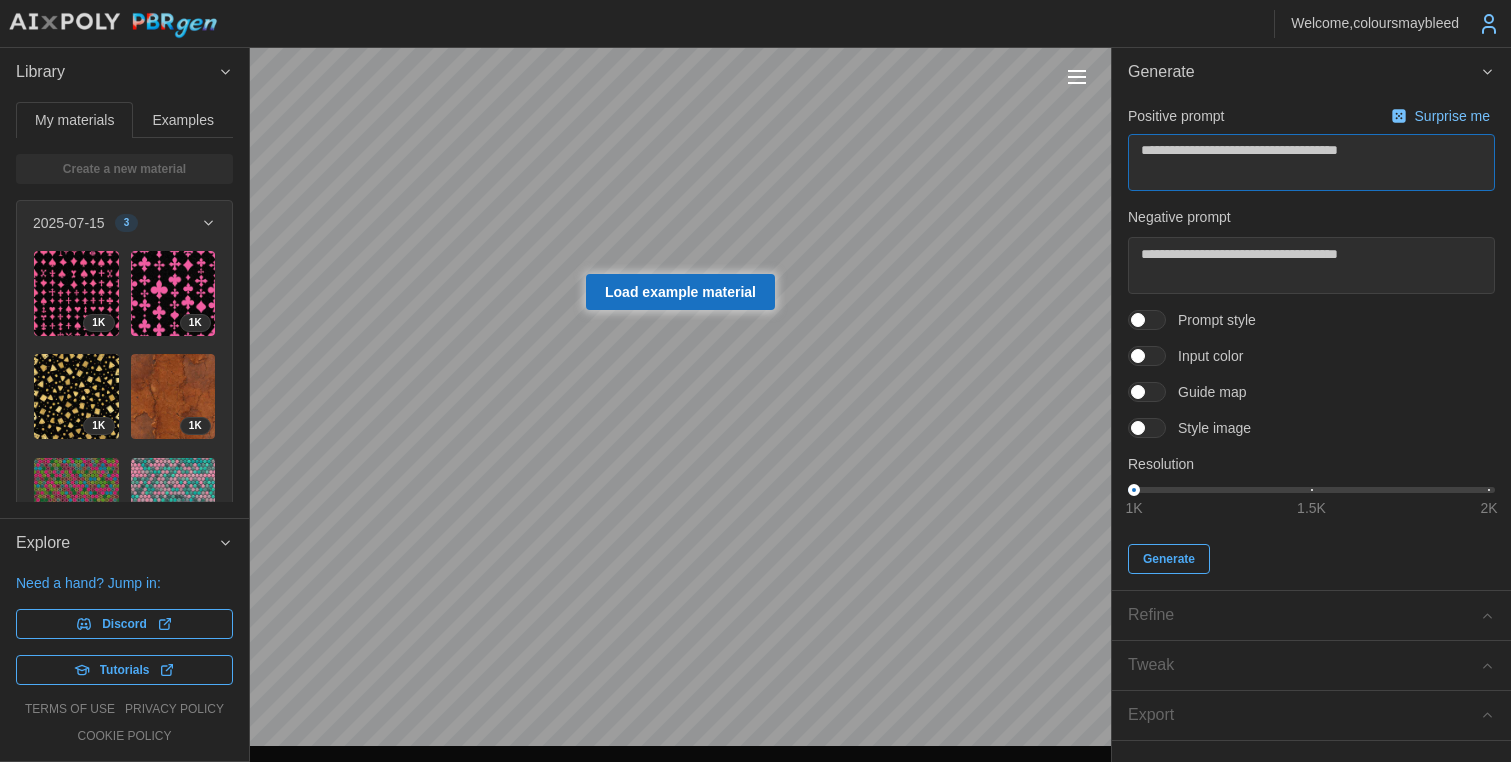 type on "**********" 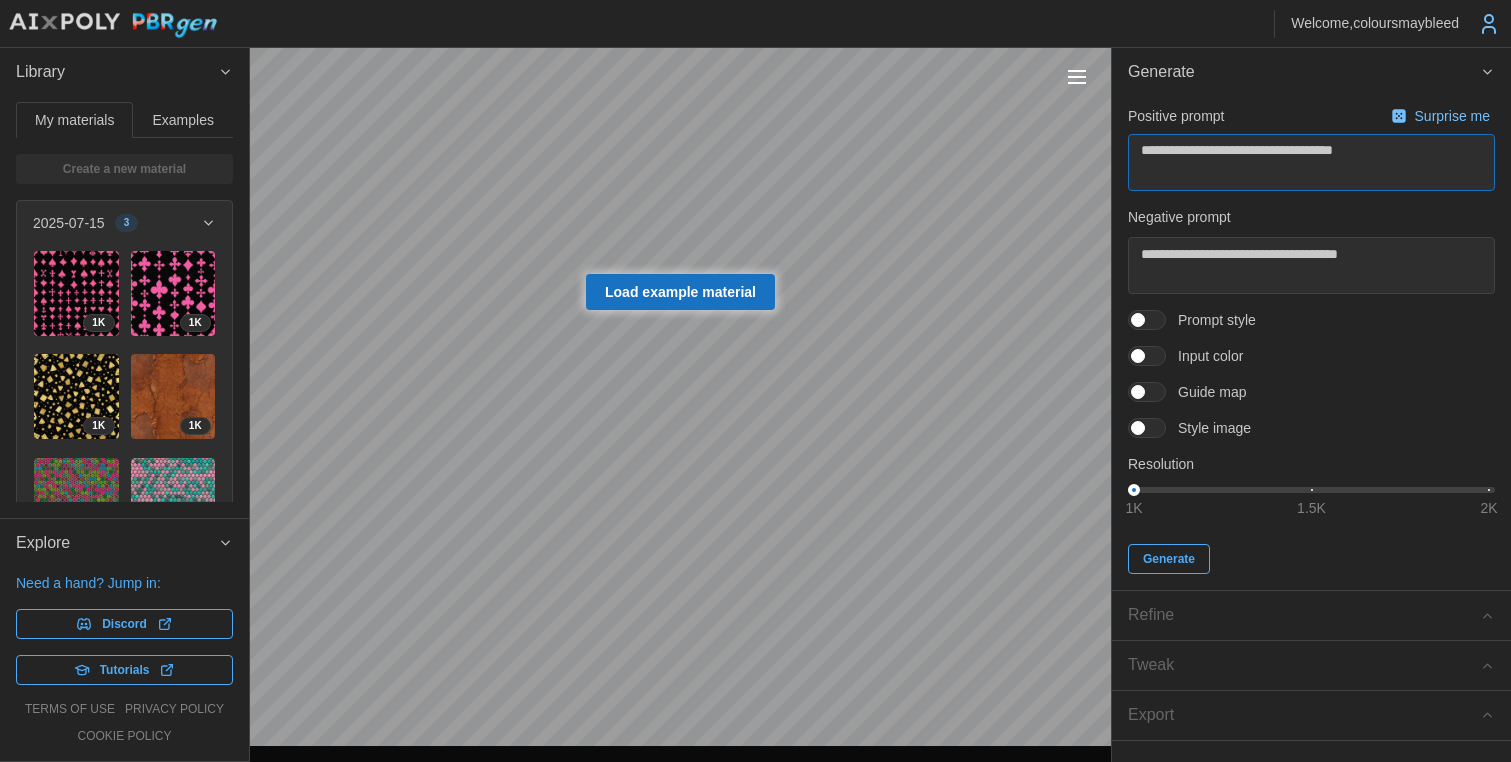 type on "**********" 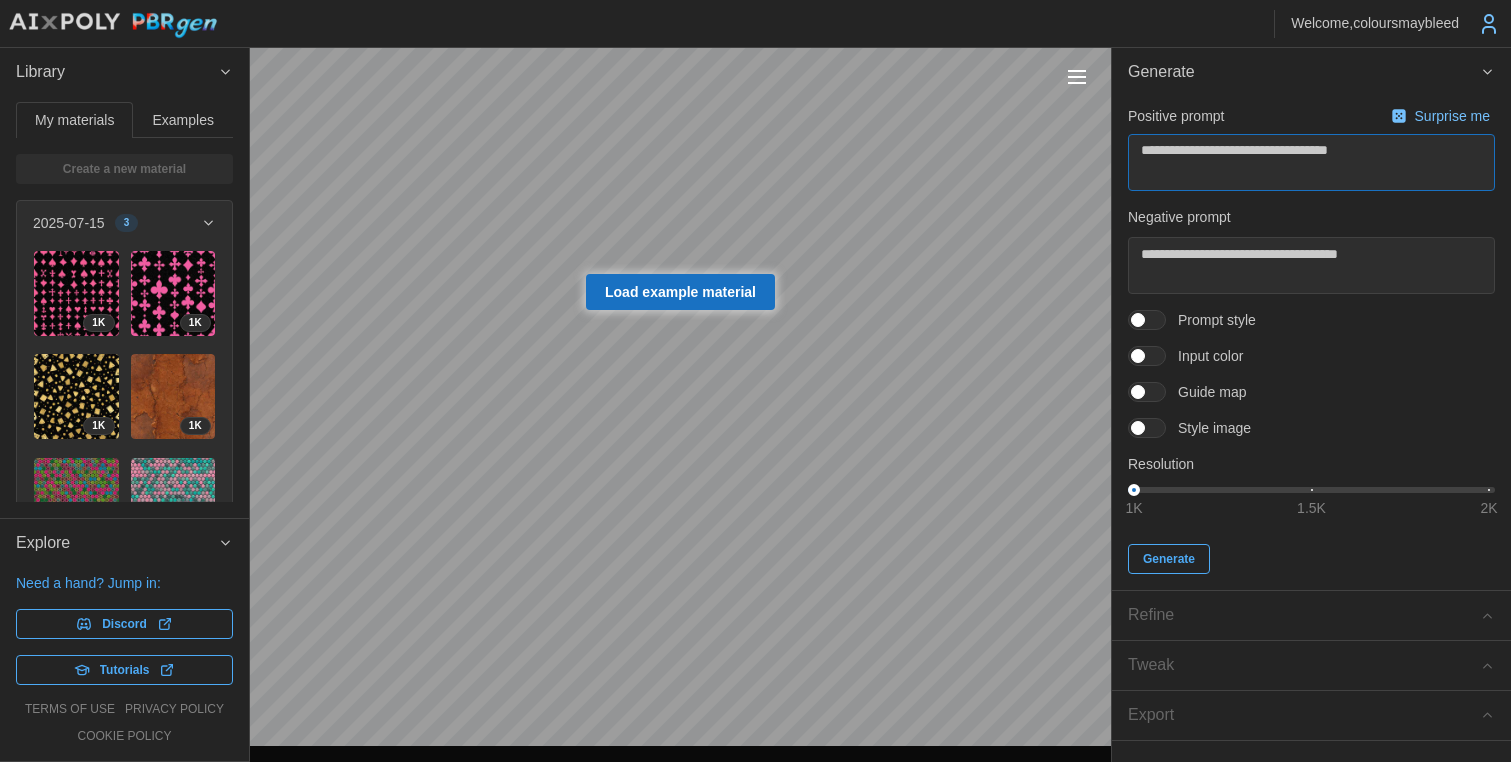 type on "**********" 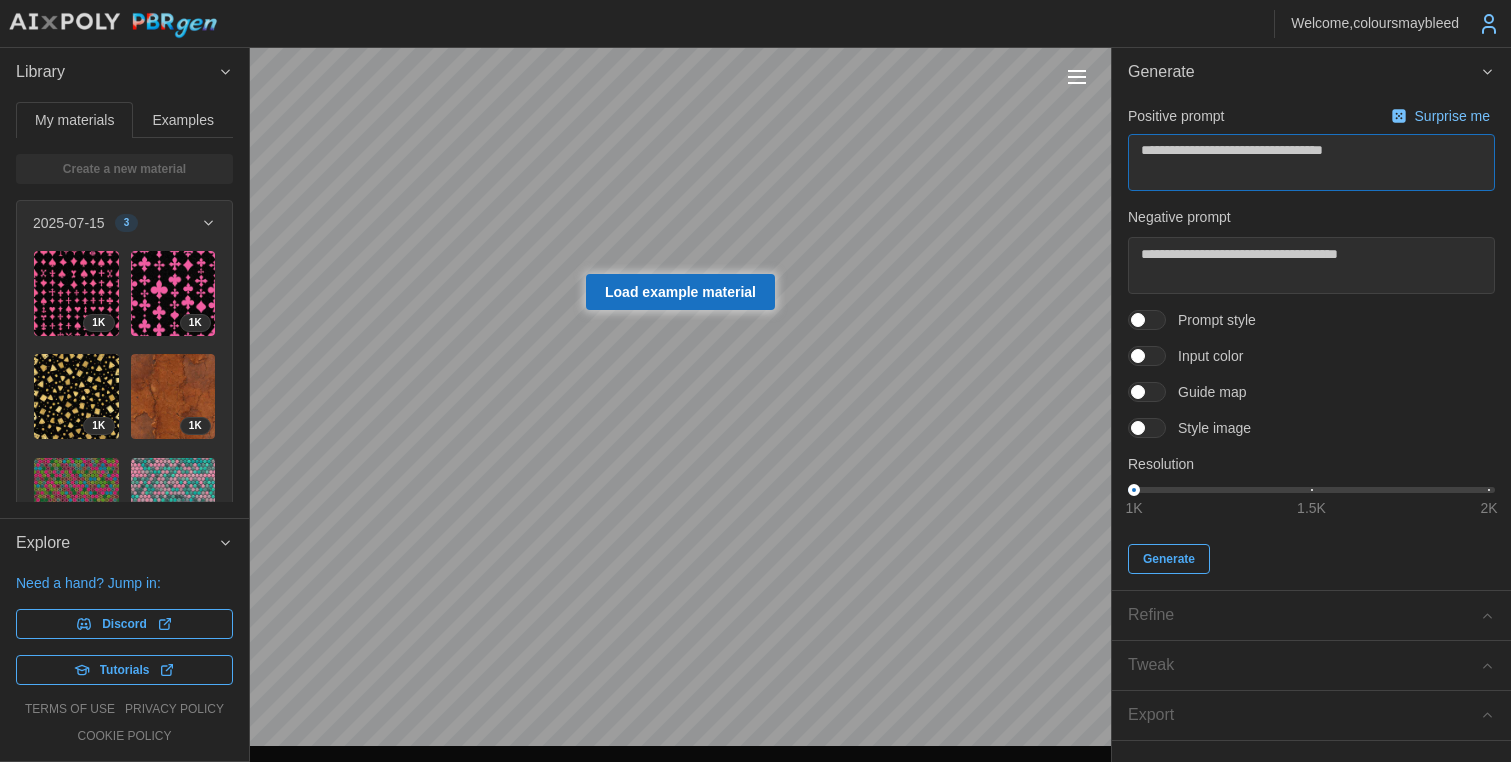 type on "**********" 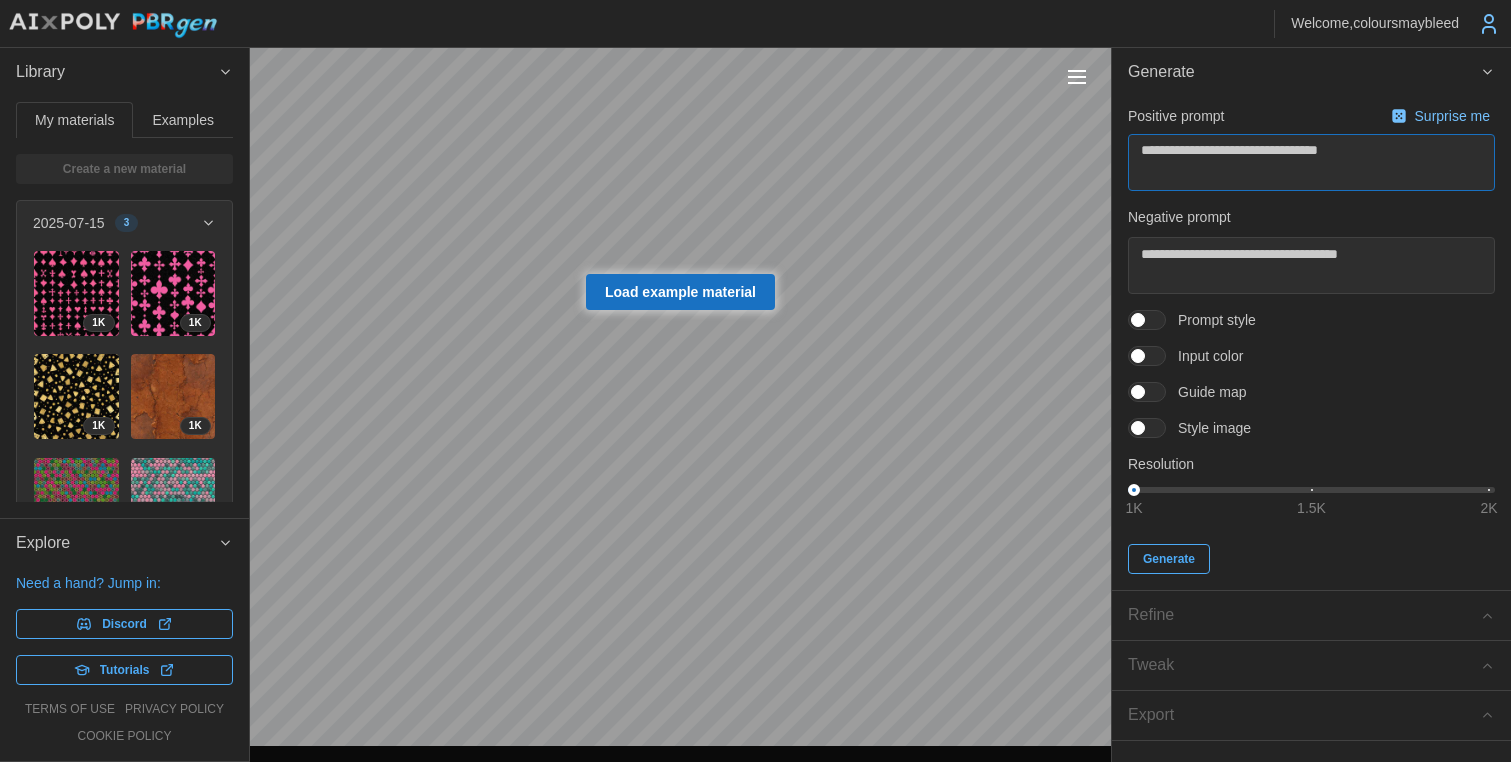 type on "**********" 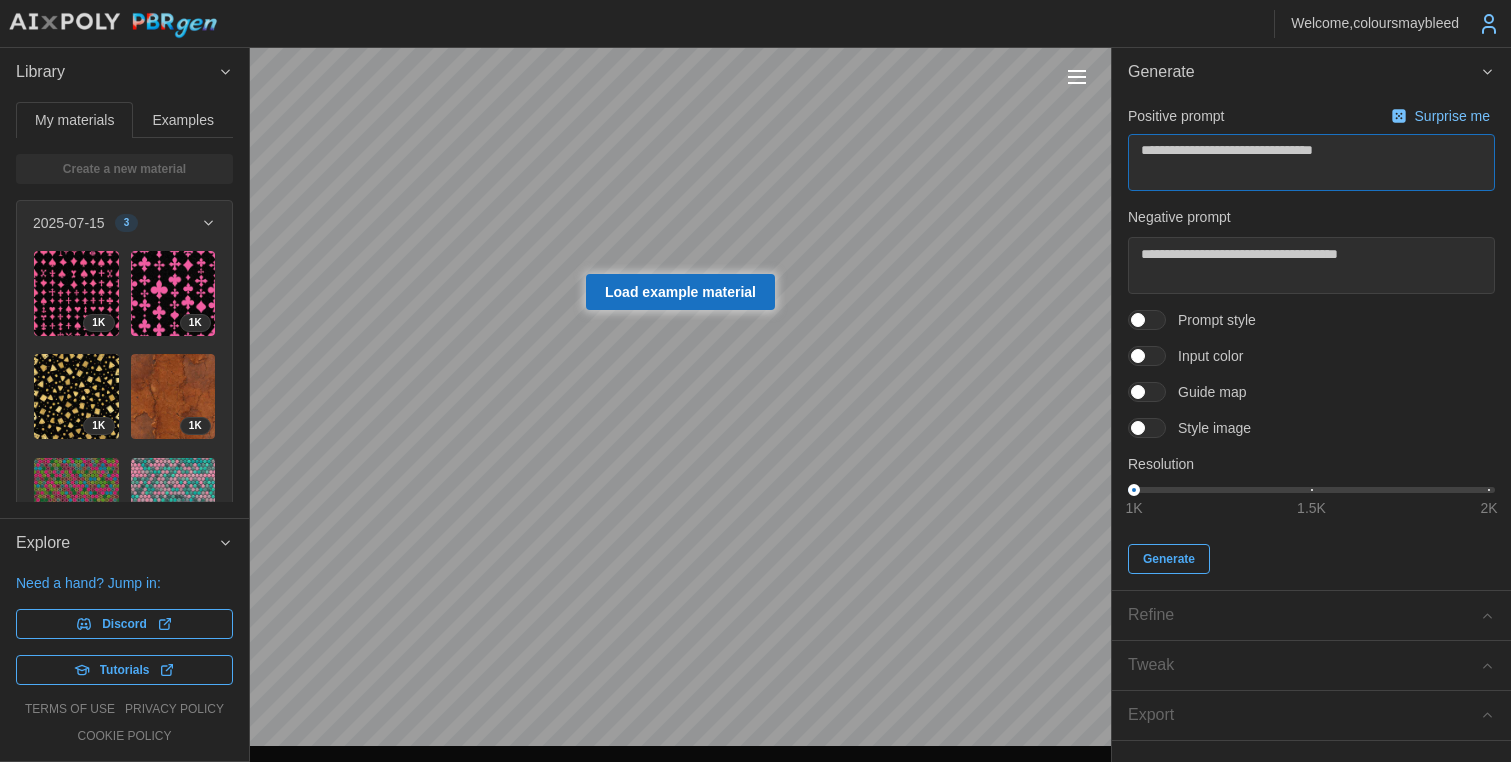 type on "**********" 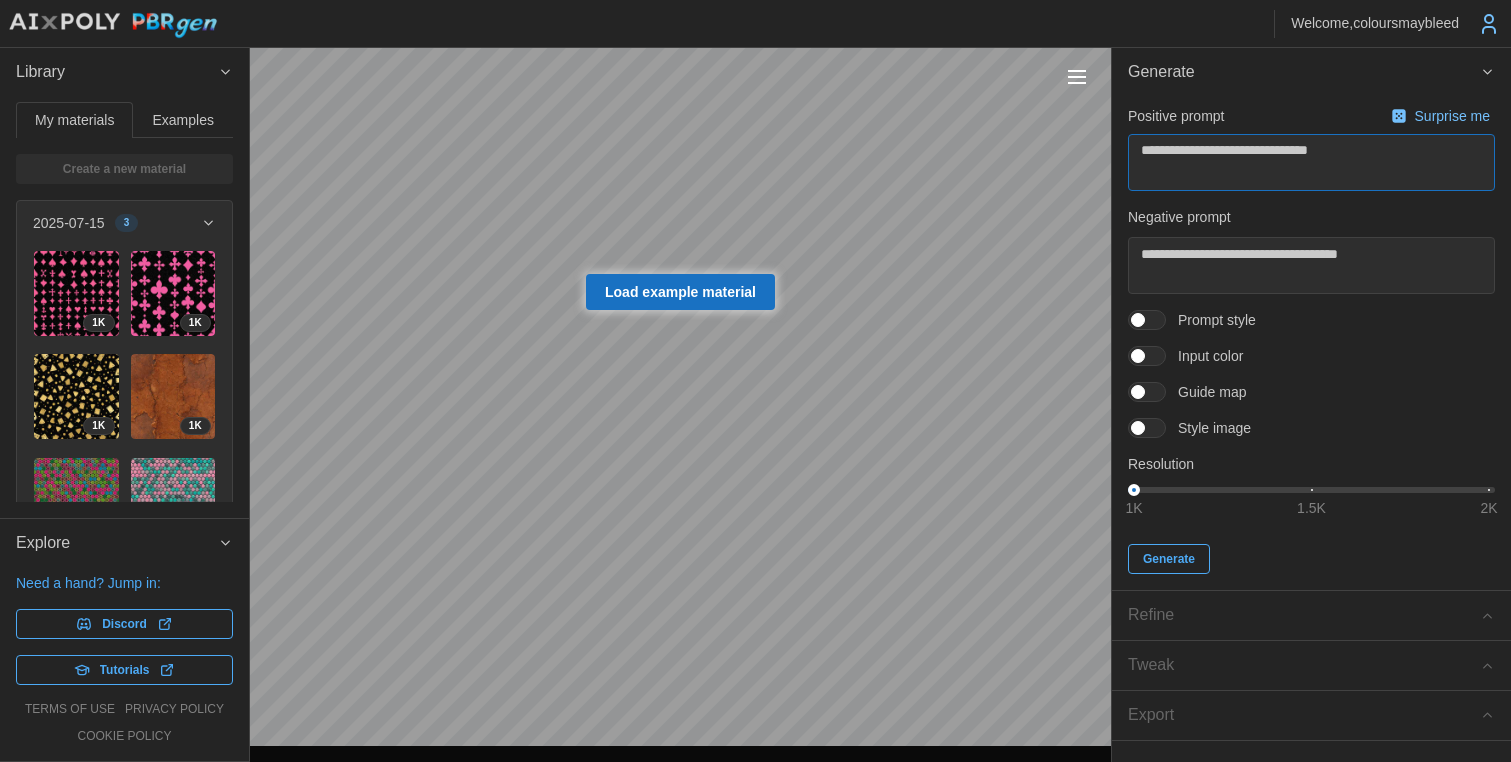 type on "**********" 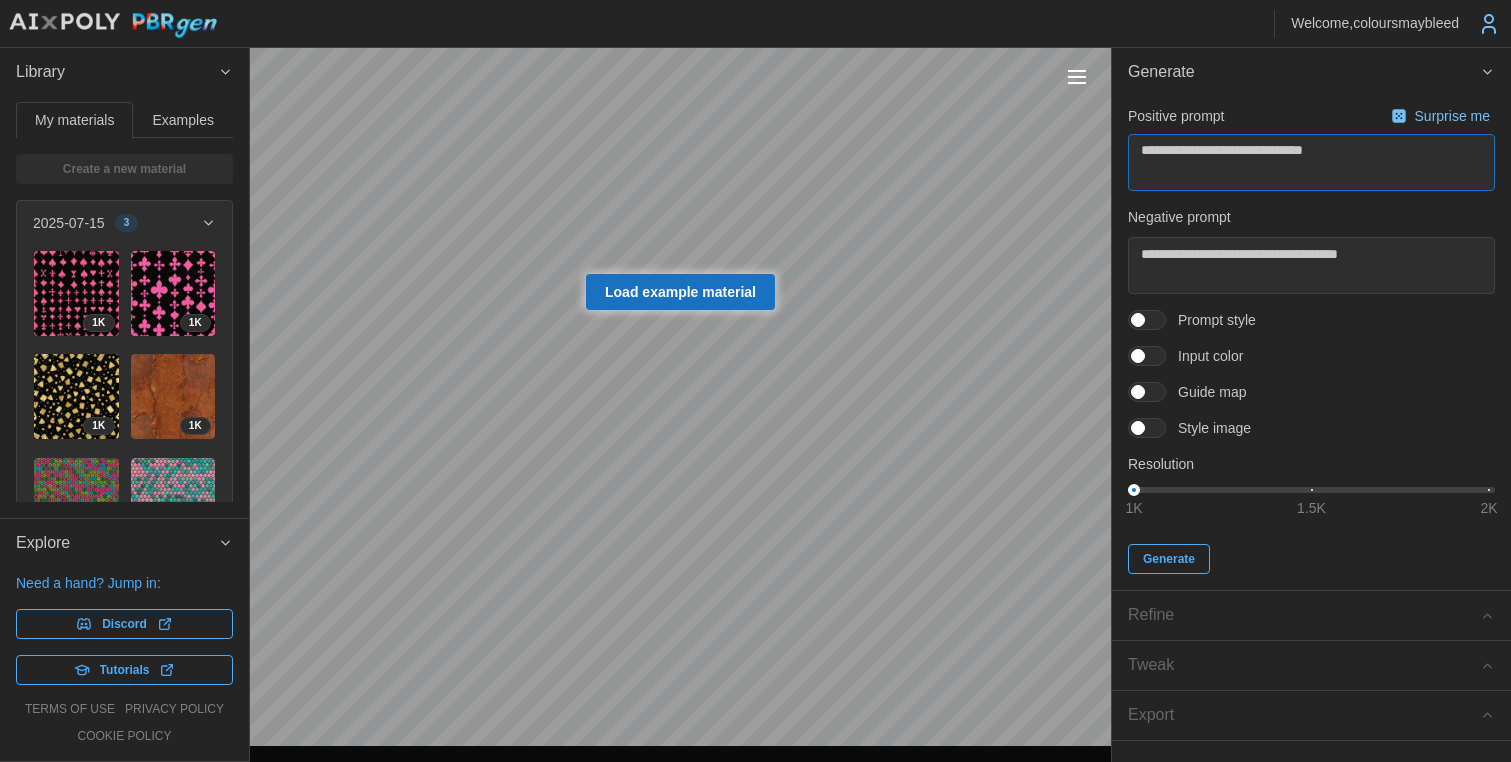 type on "**********" 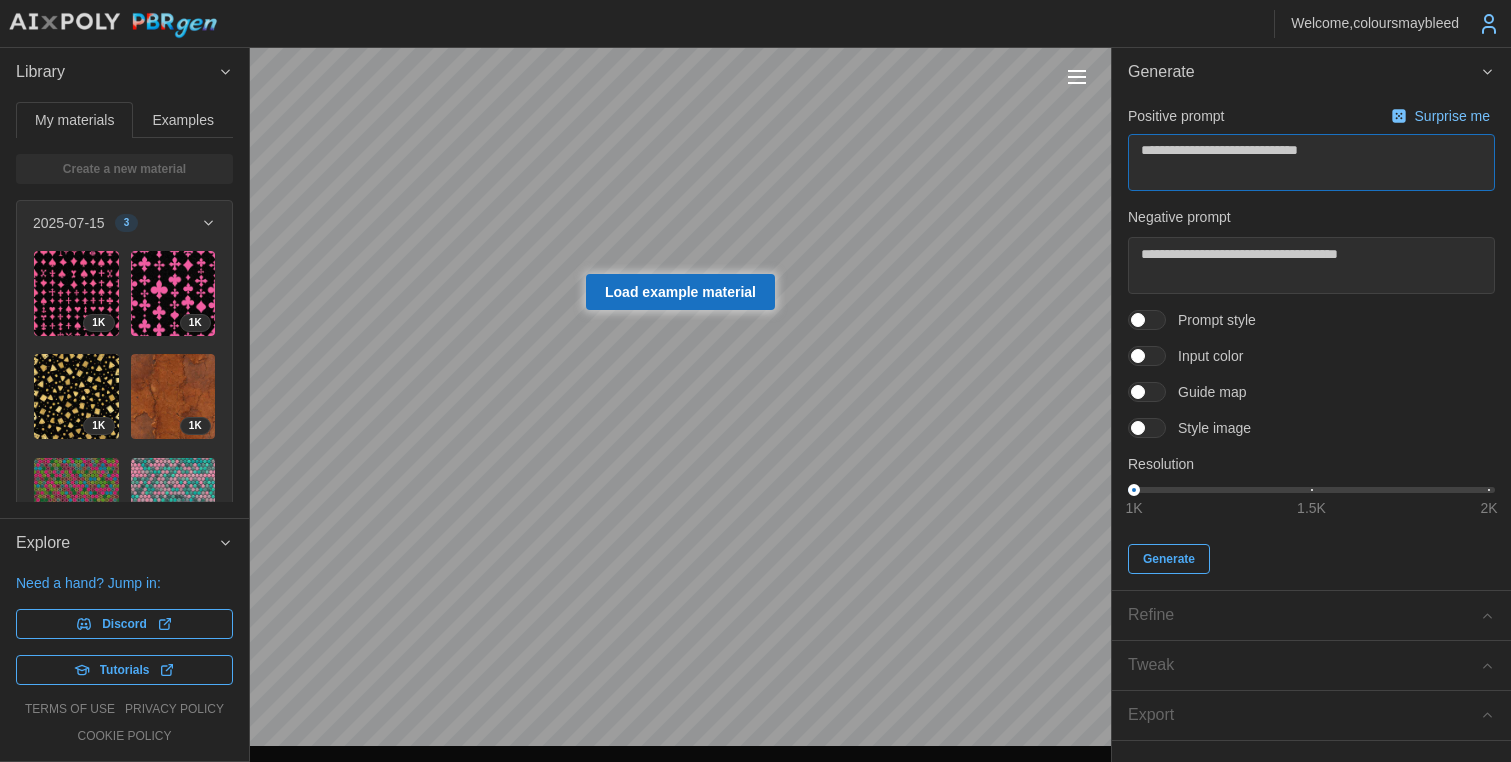 type on "**********" 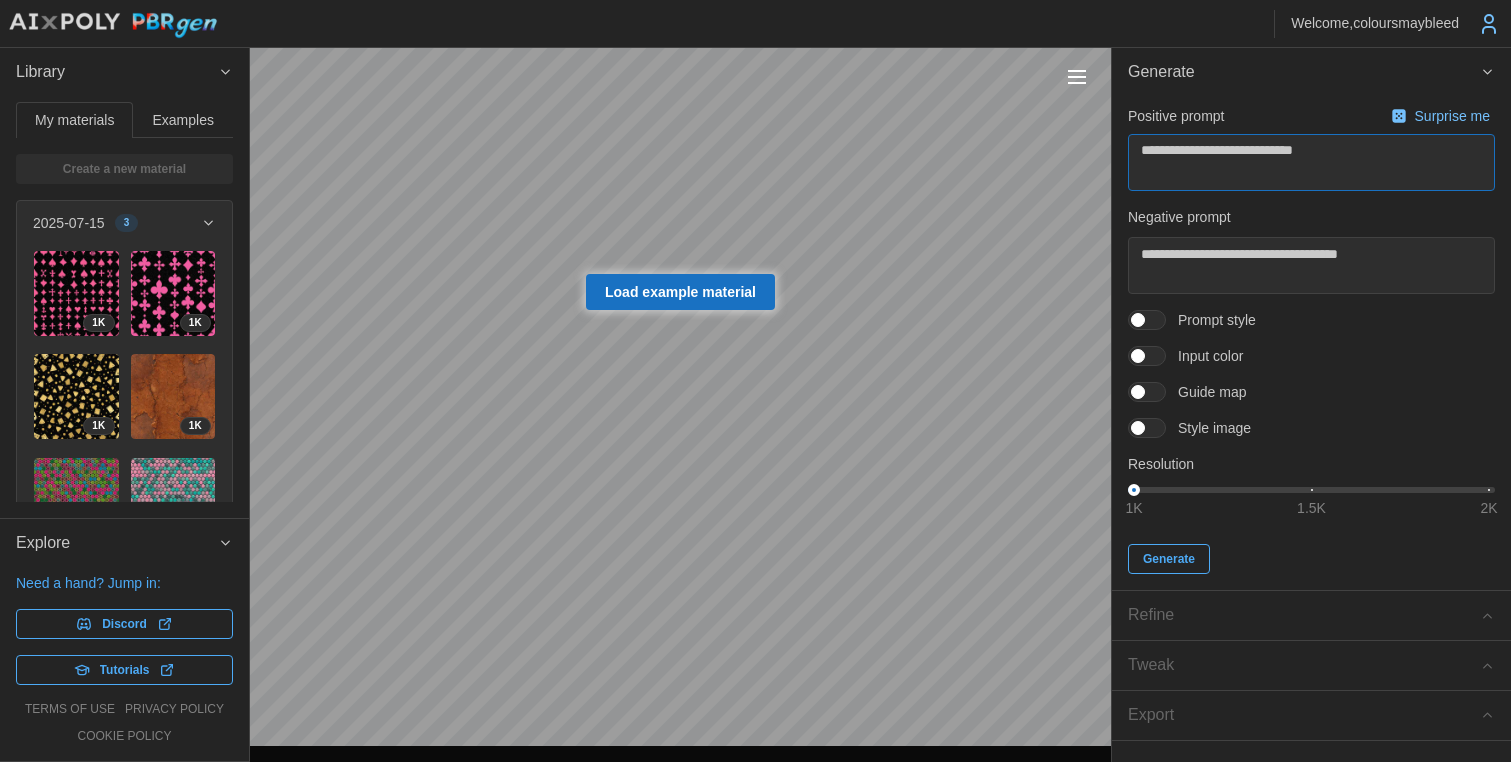 type on "**********" 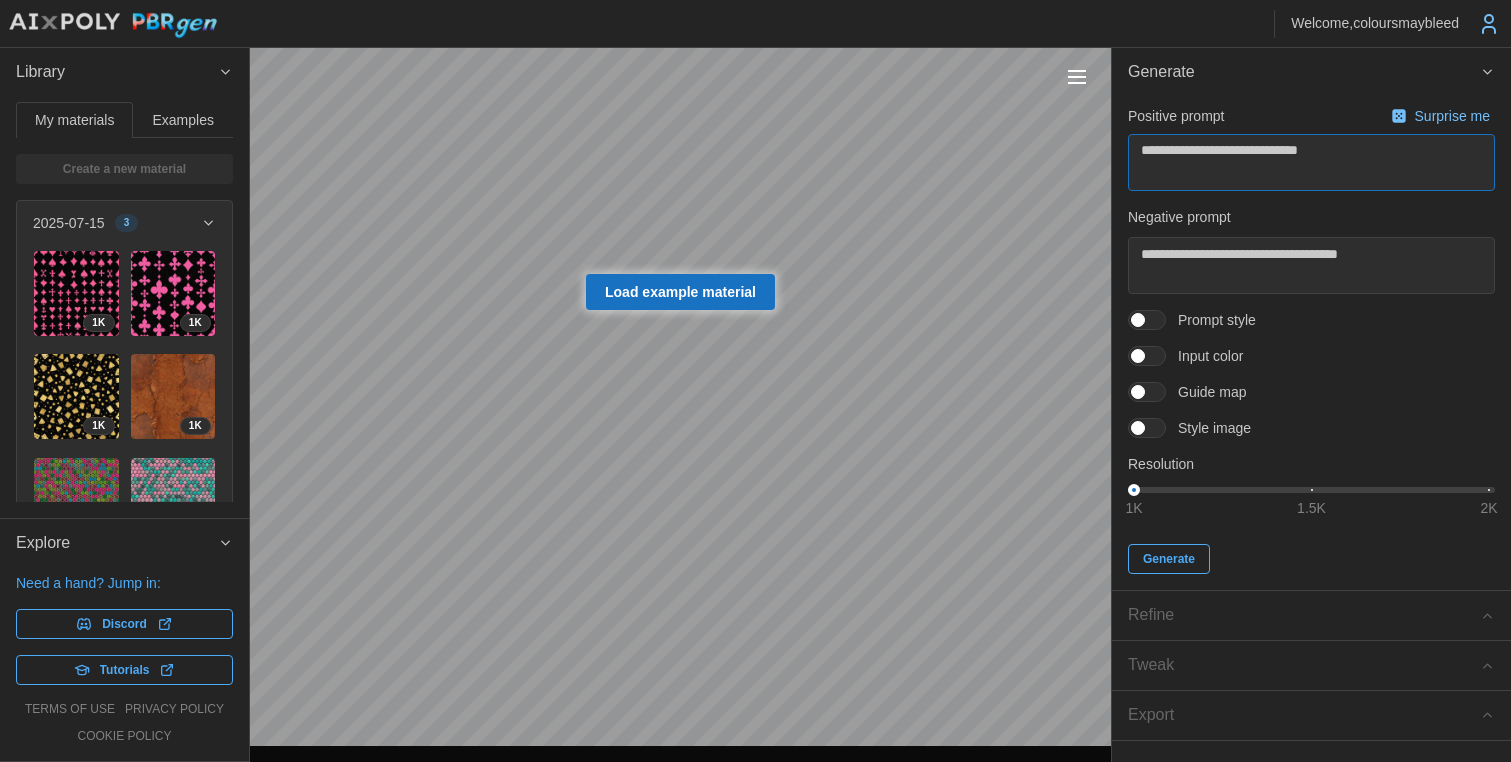 type on "**********" 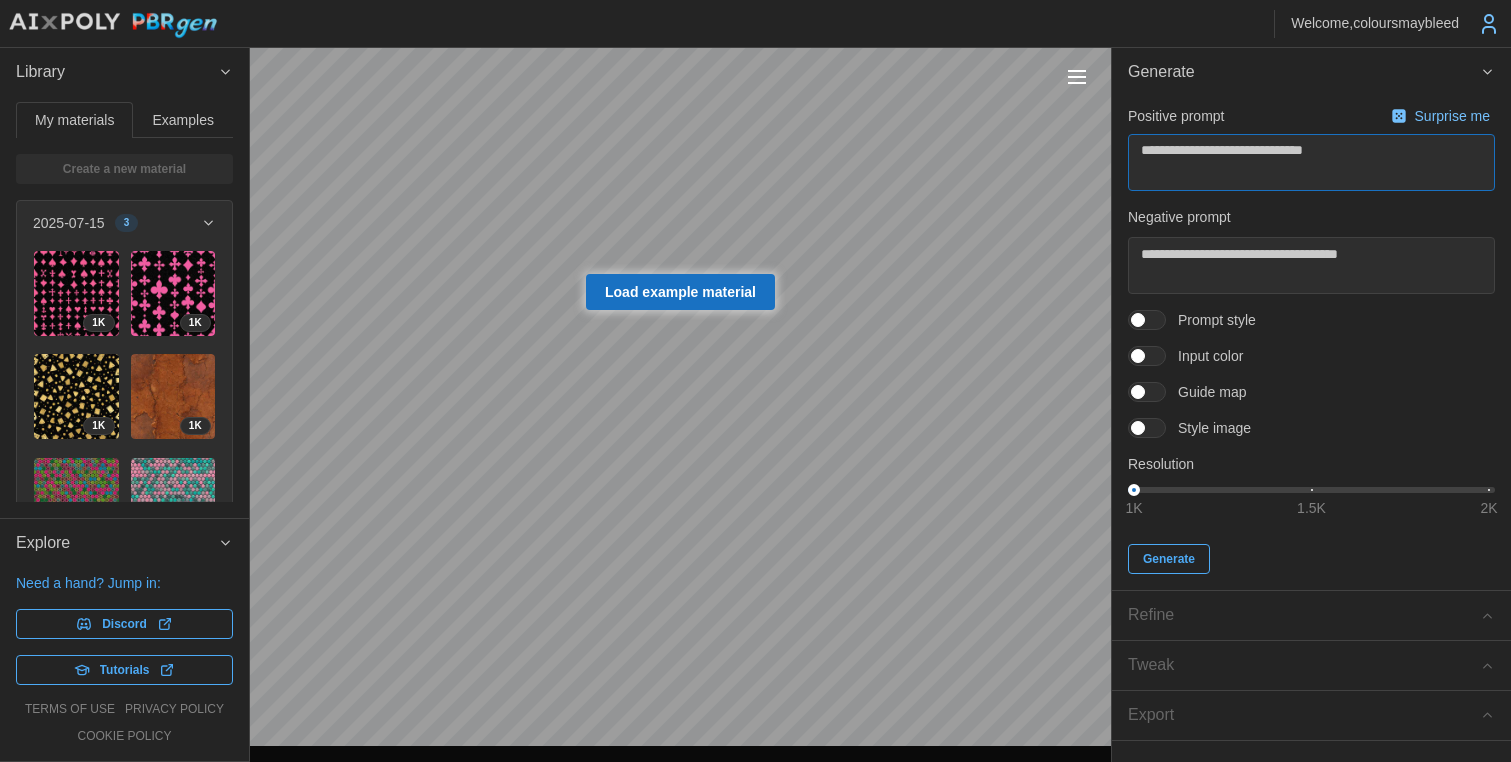 type on "**********" 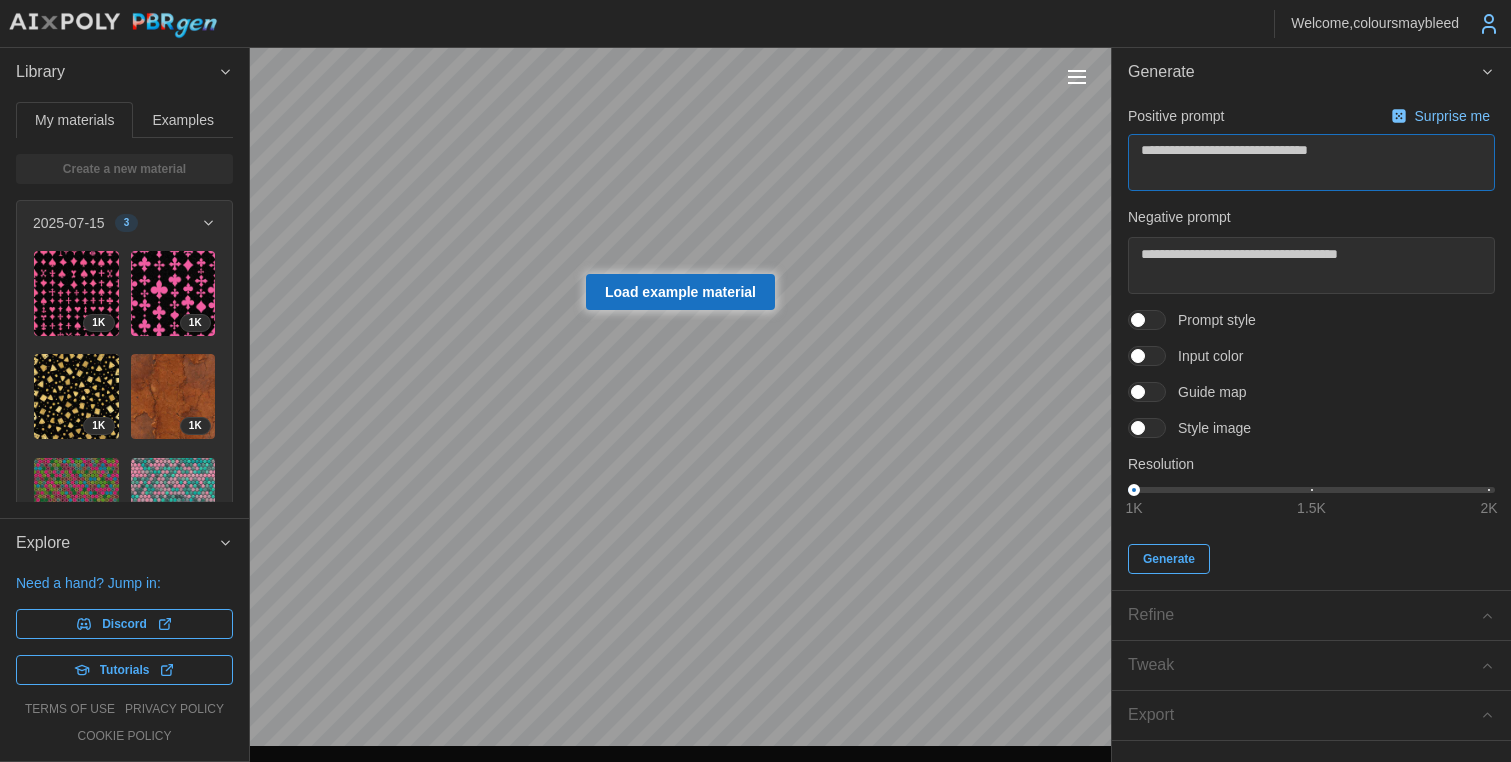 type on "**********" 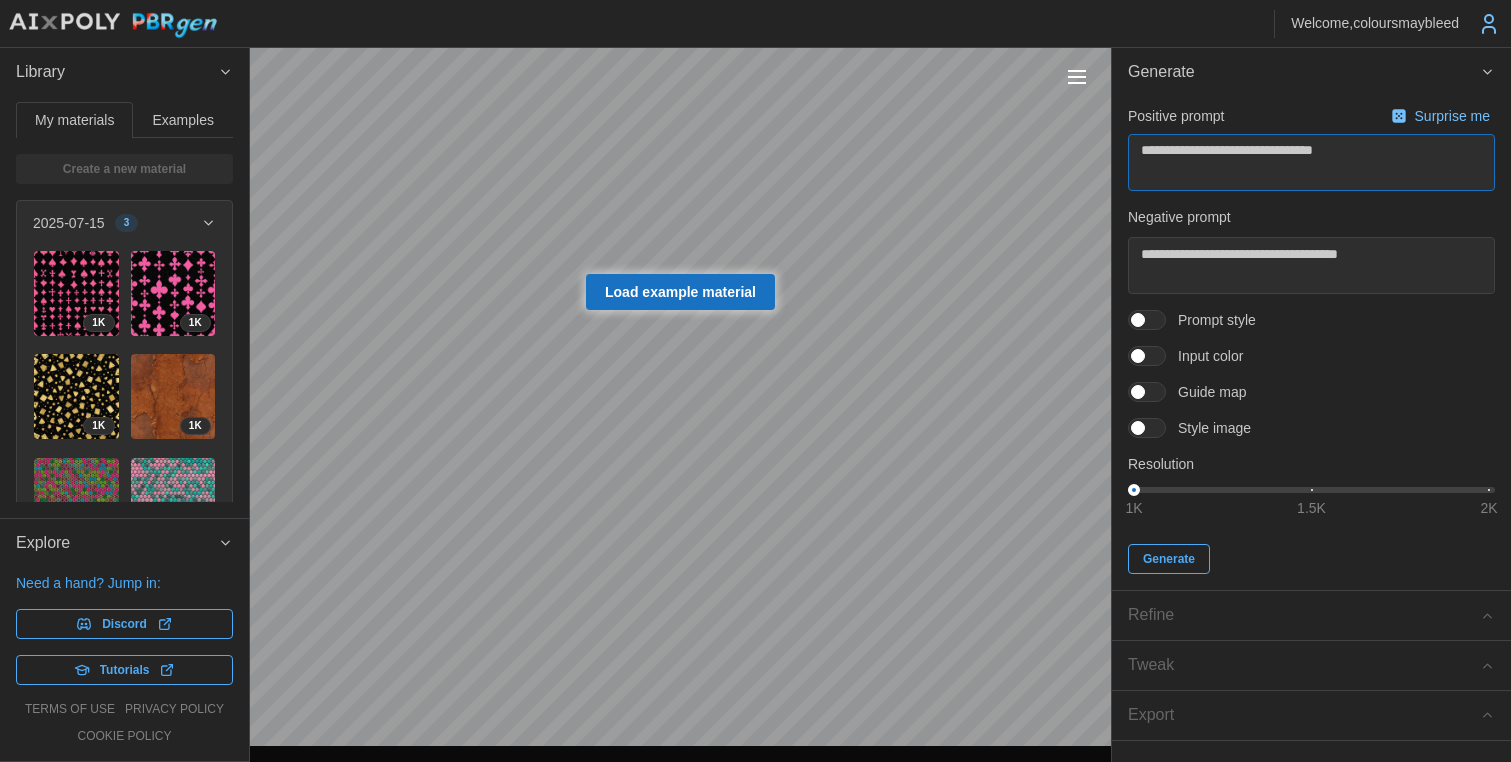 type on "**********" 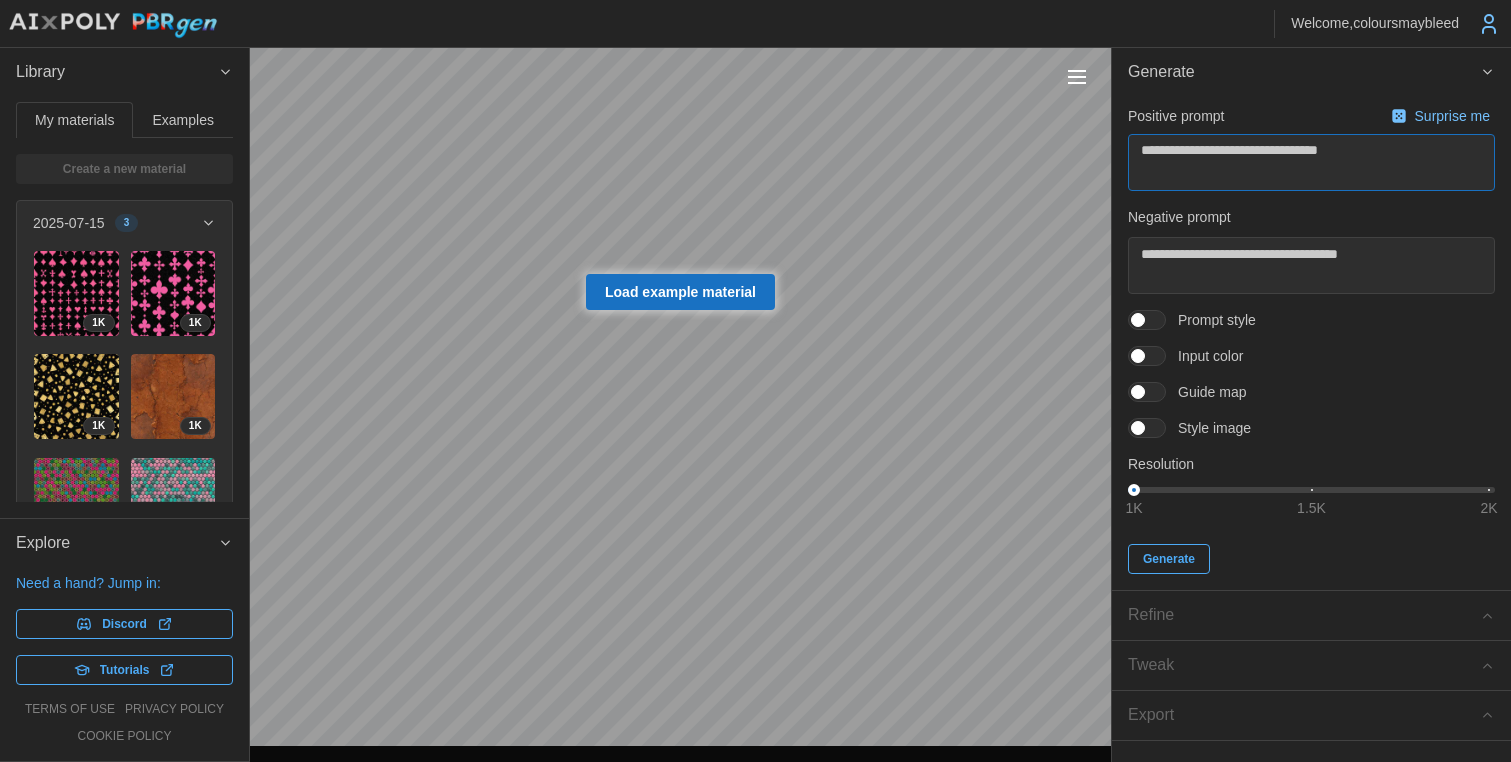 type on "**********" 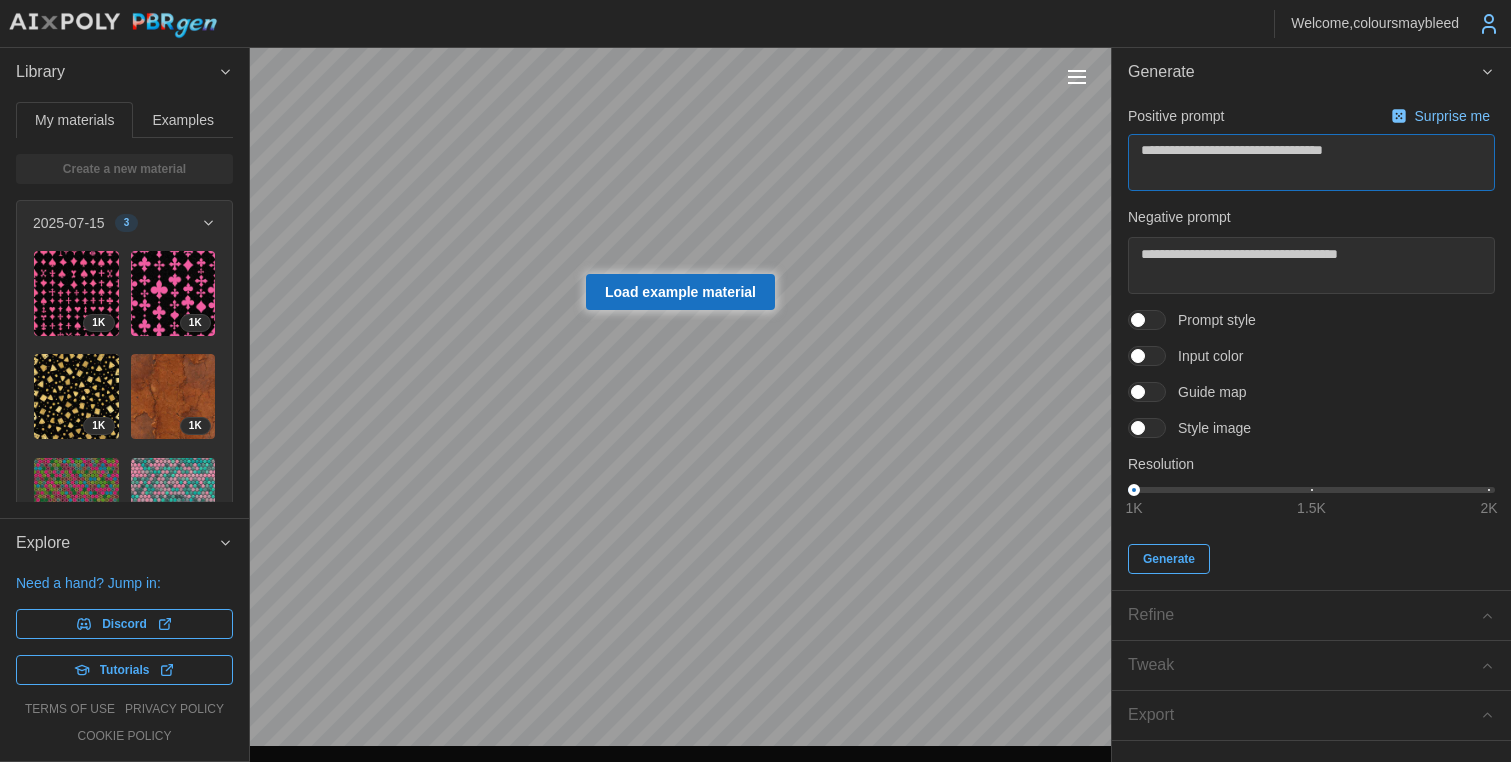 type on "**********" 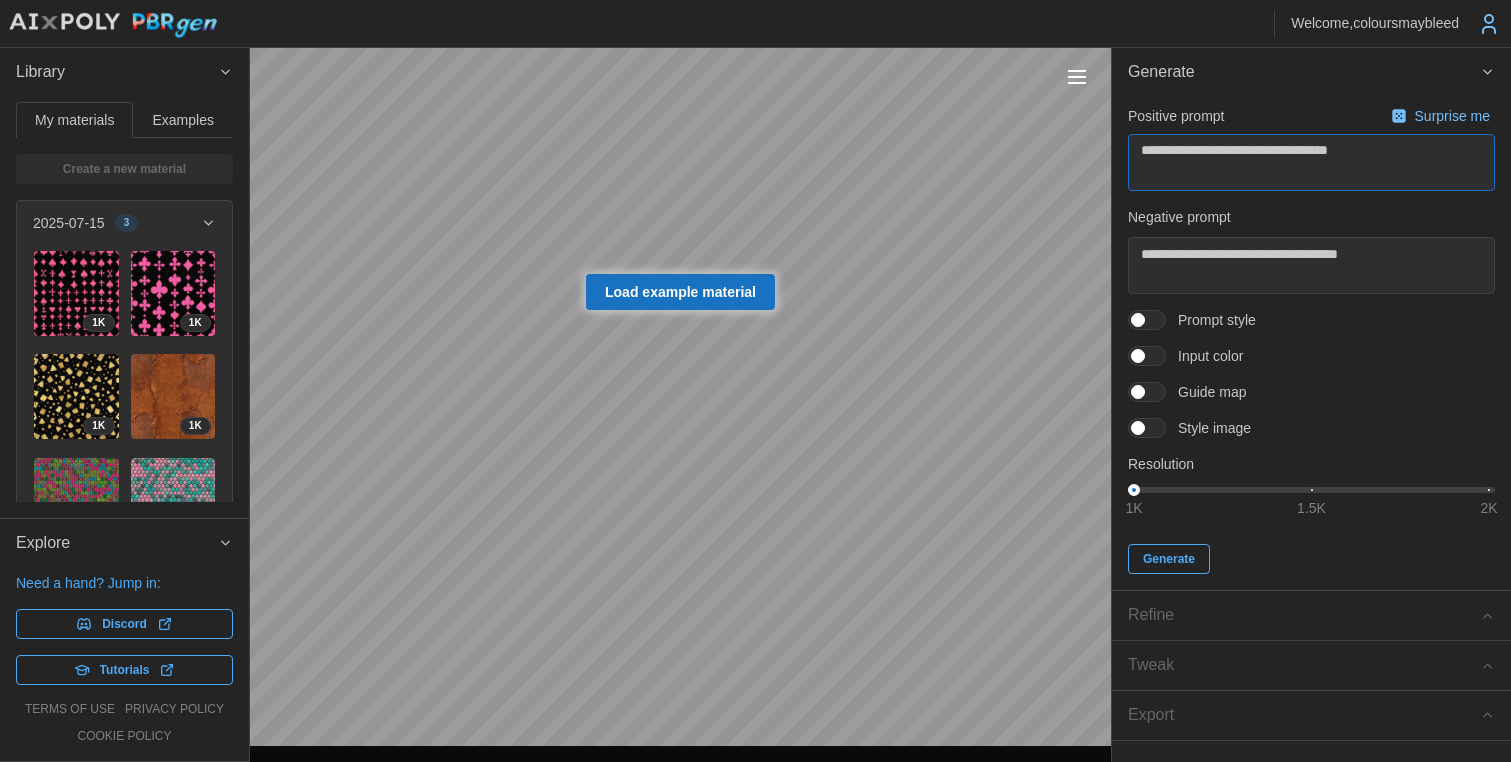 type on "**********" 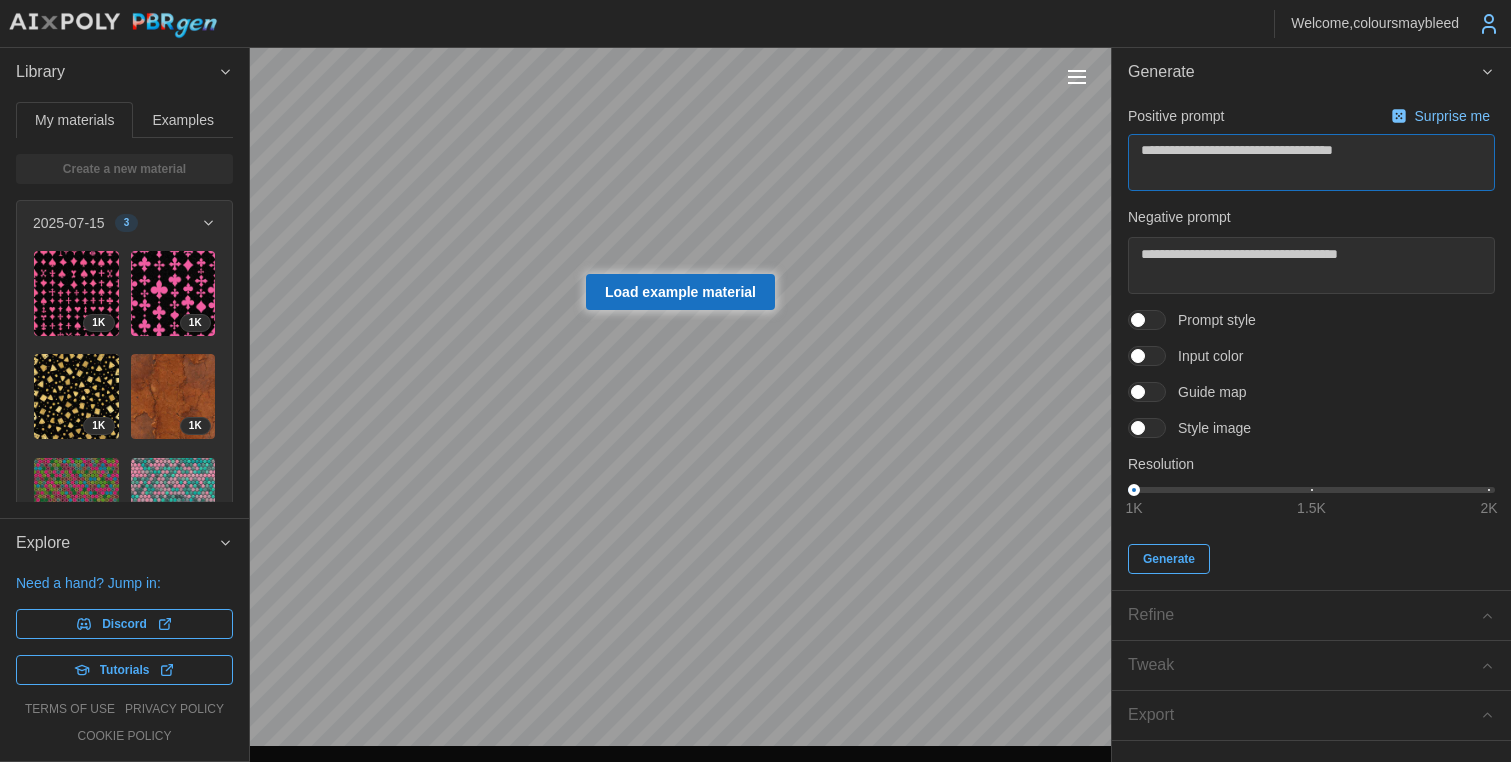 type on "**********" 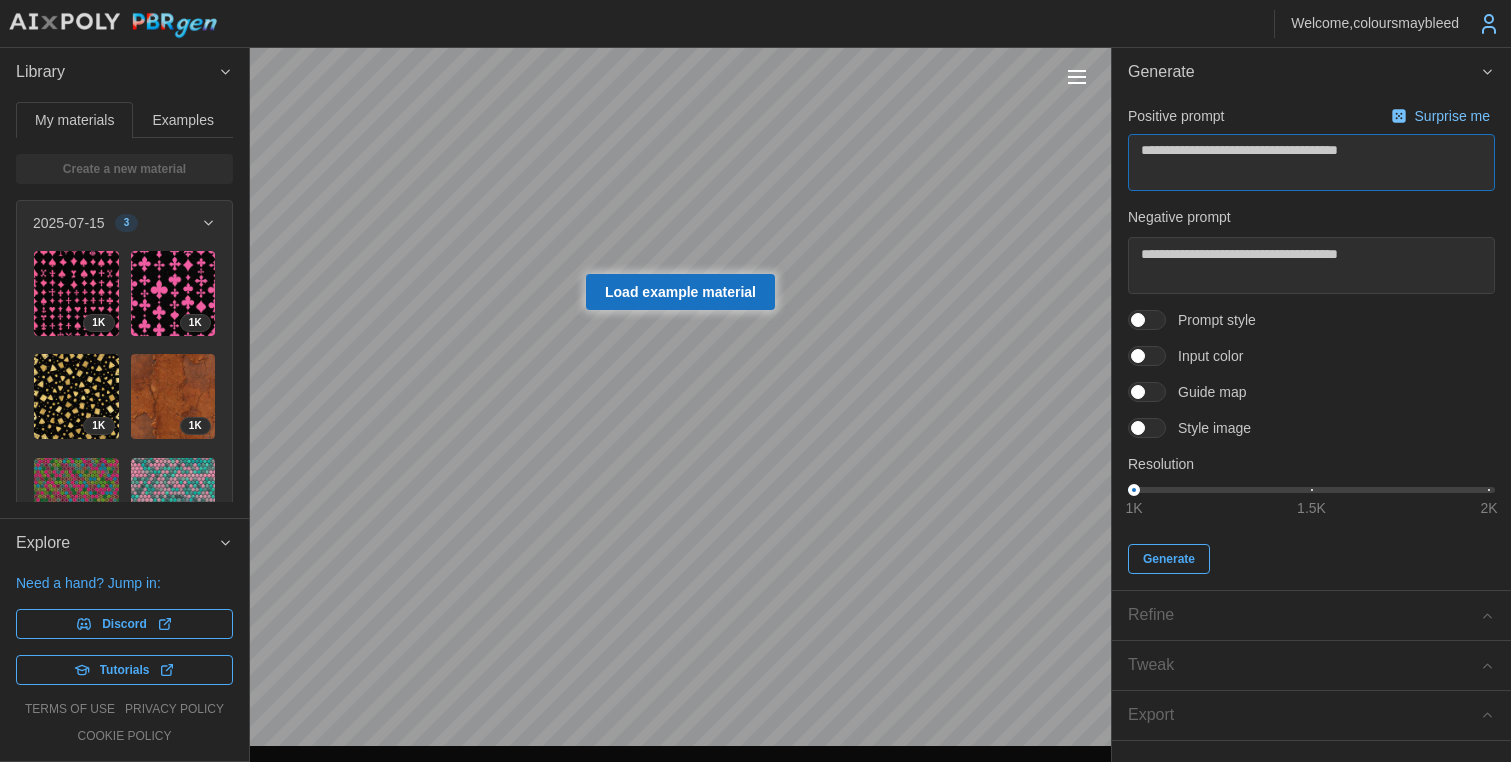 type on "*" 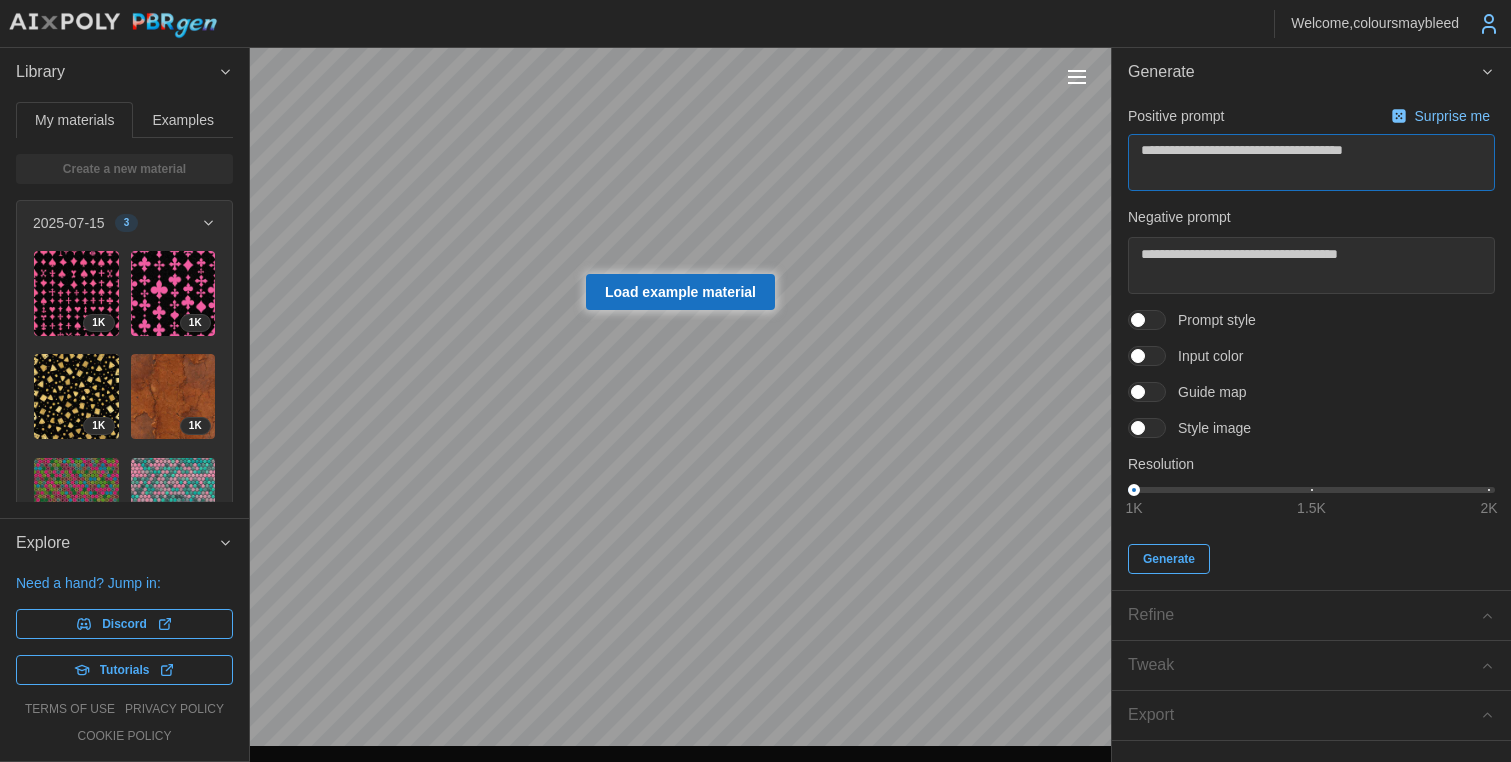 type on "**********" 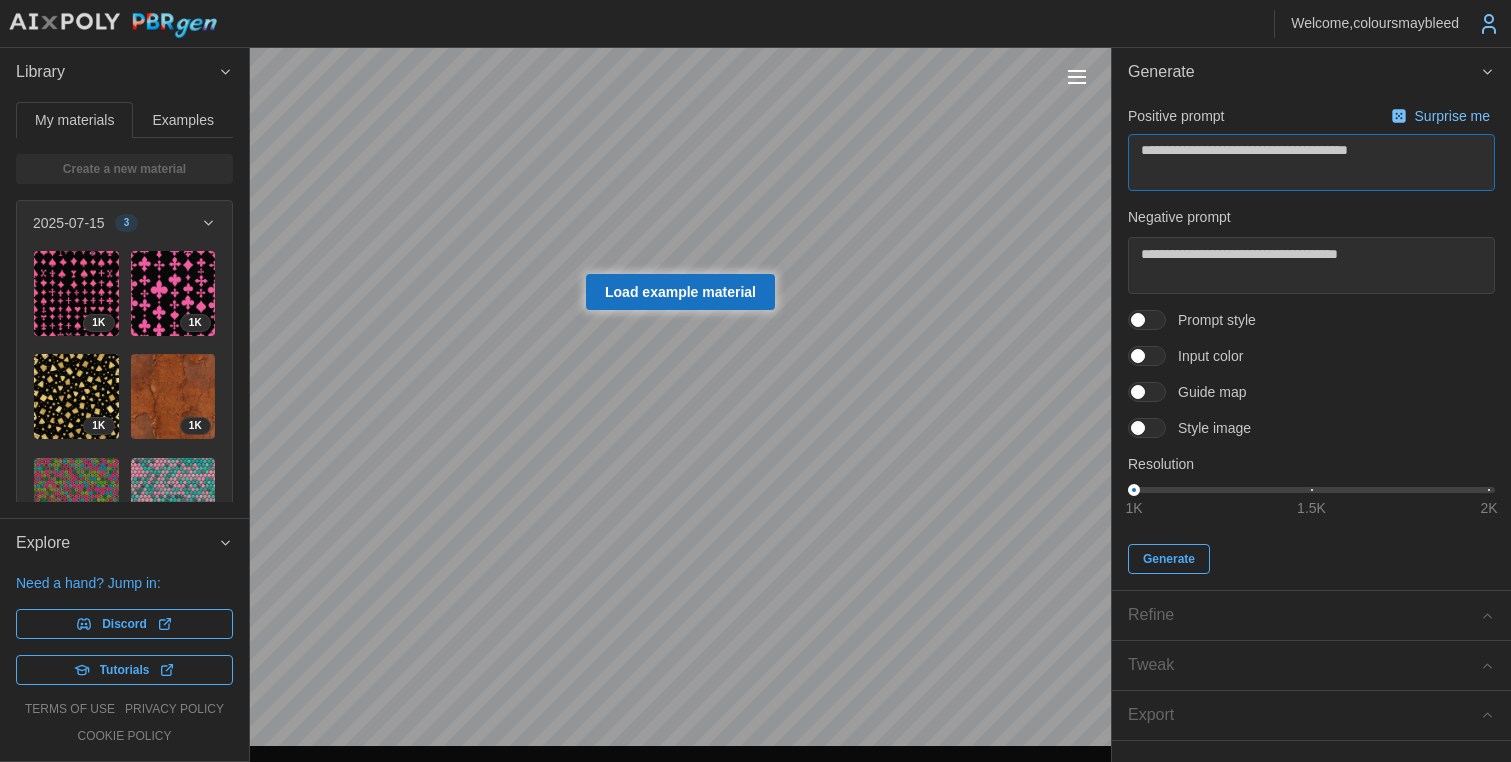 type on "**********" 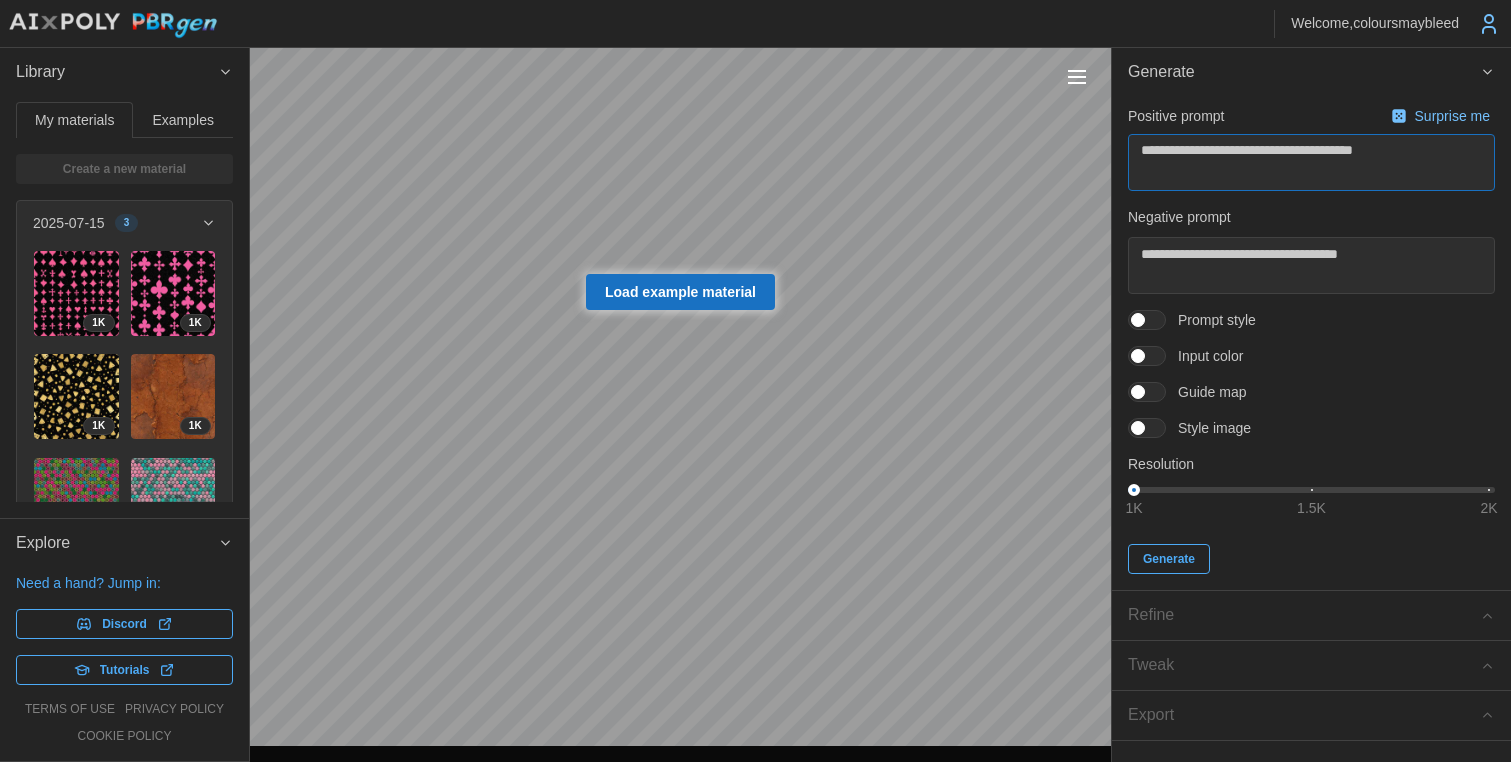 type on "**********" 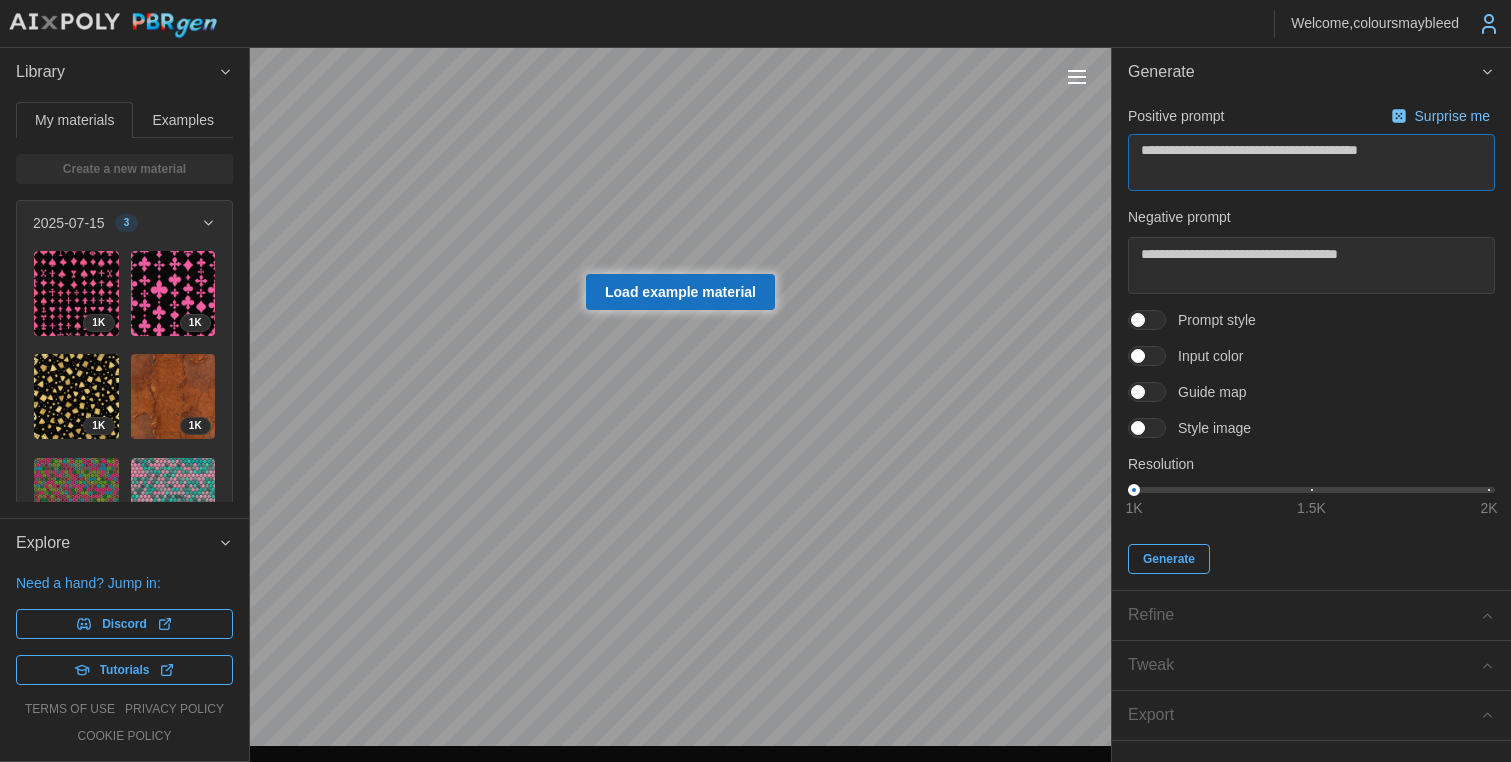 type on "**********" 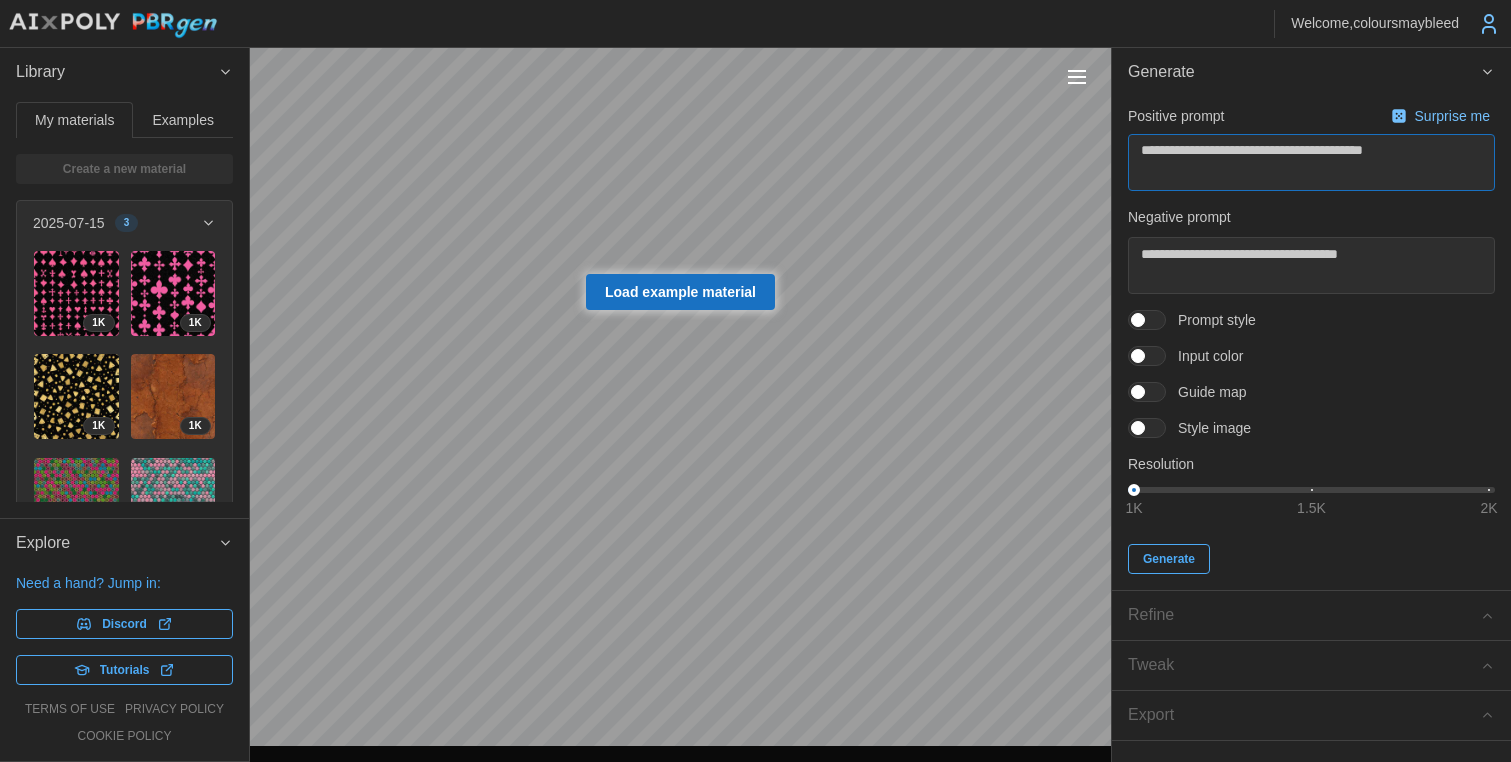 type on "**********" 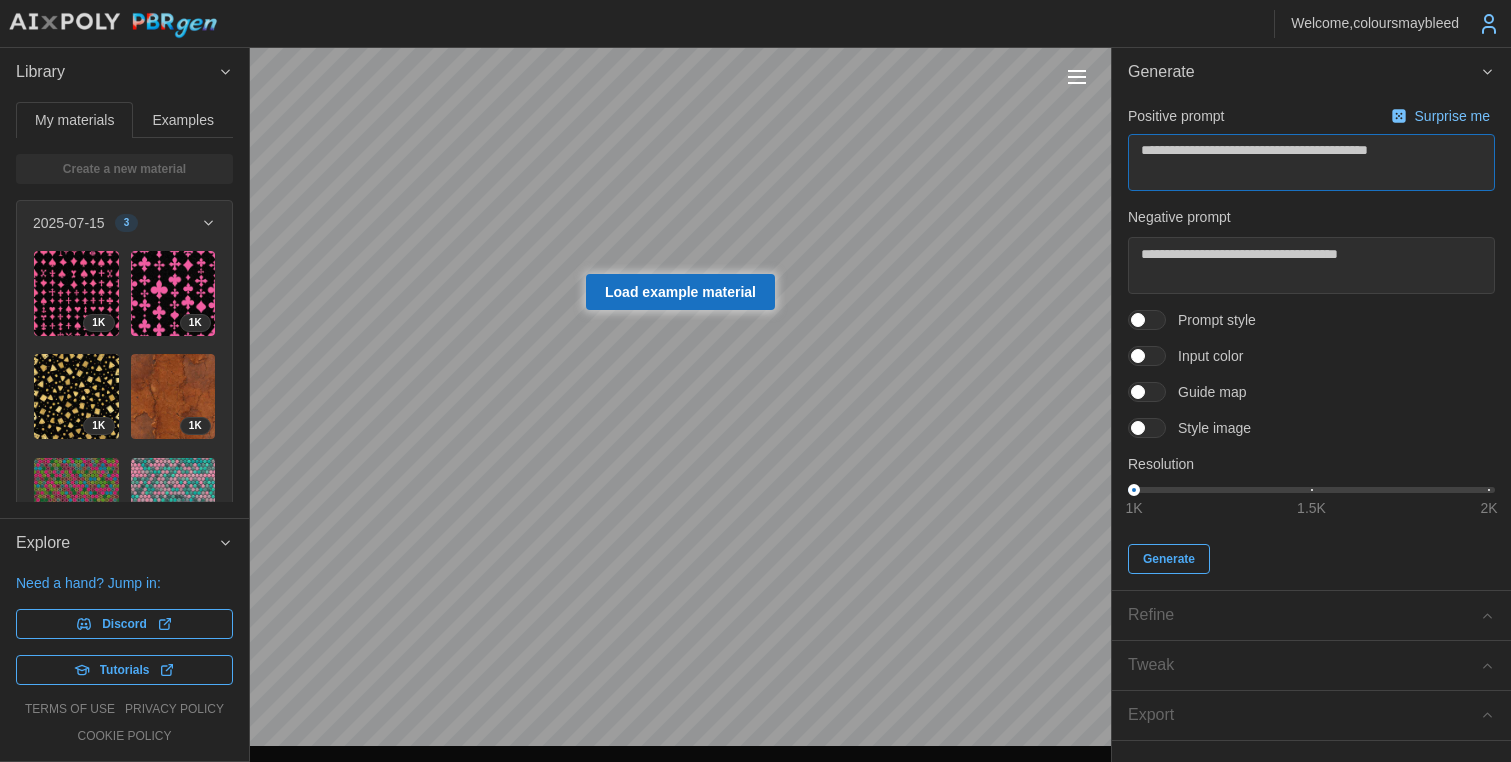 type on "**********" 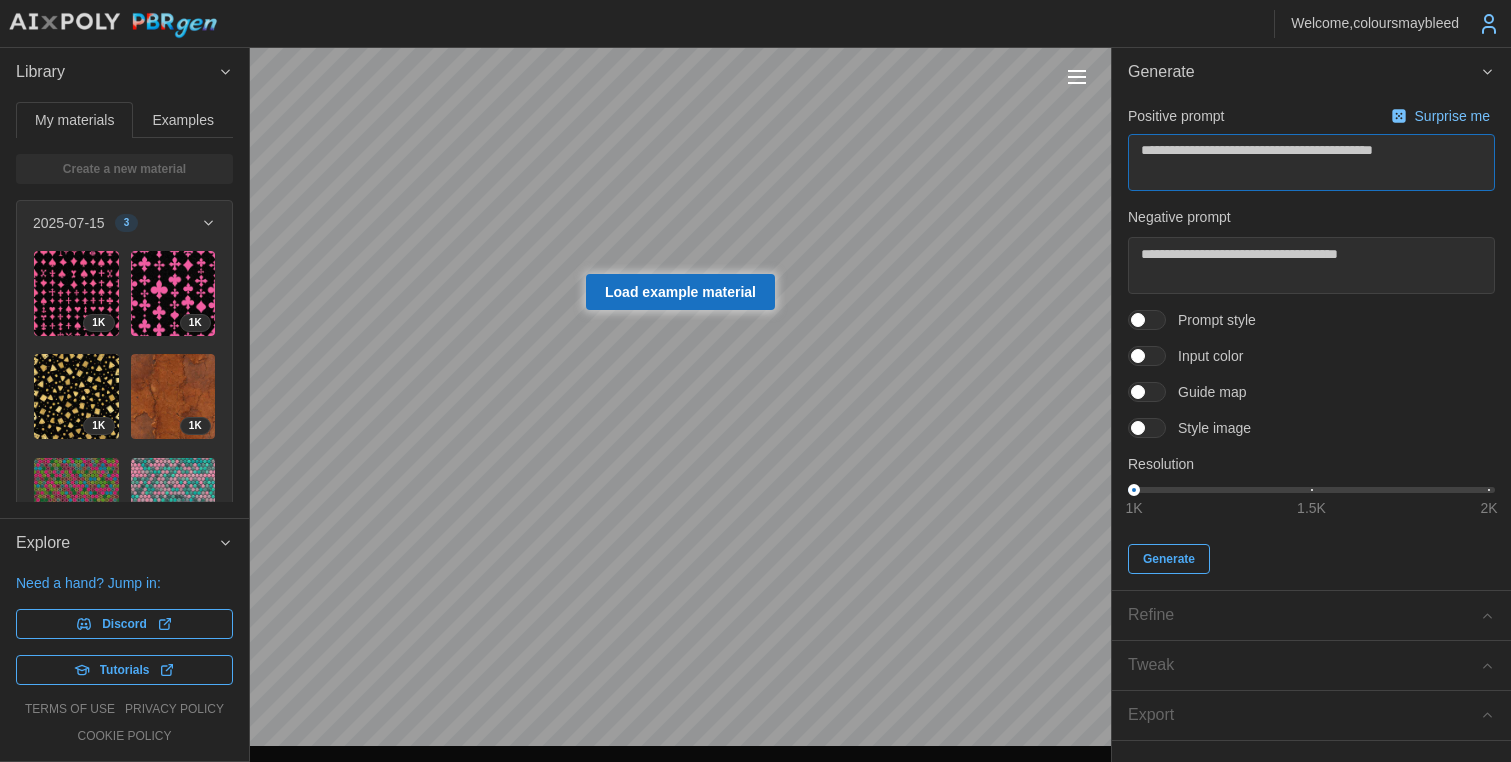 type on "**********" 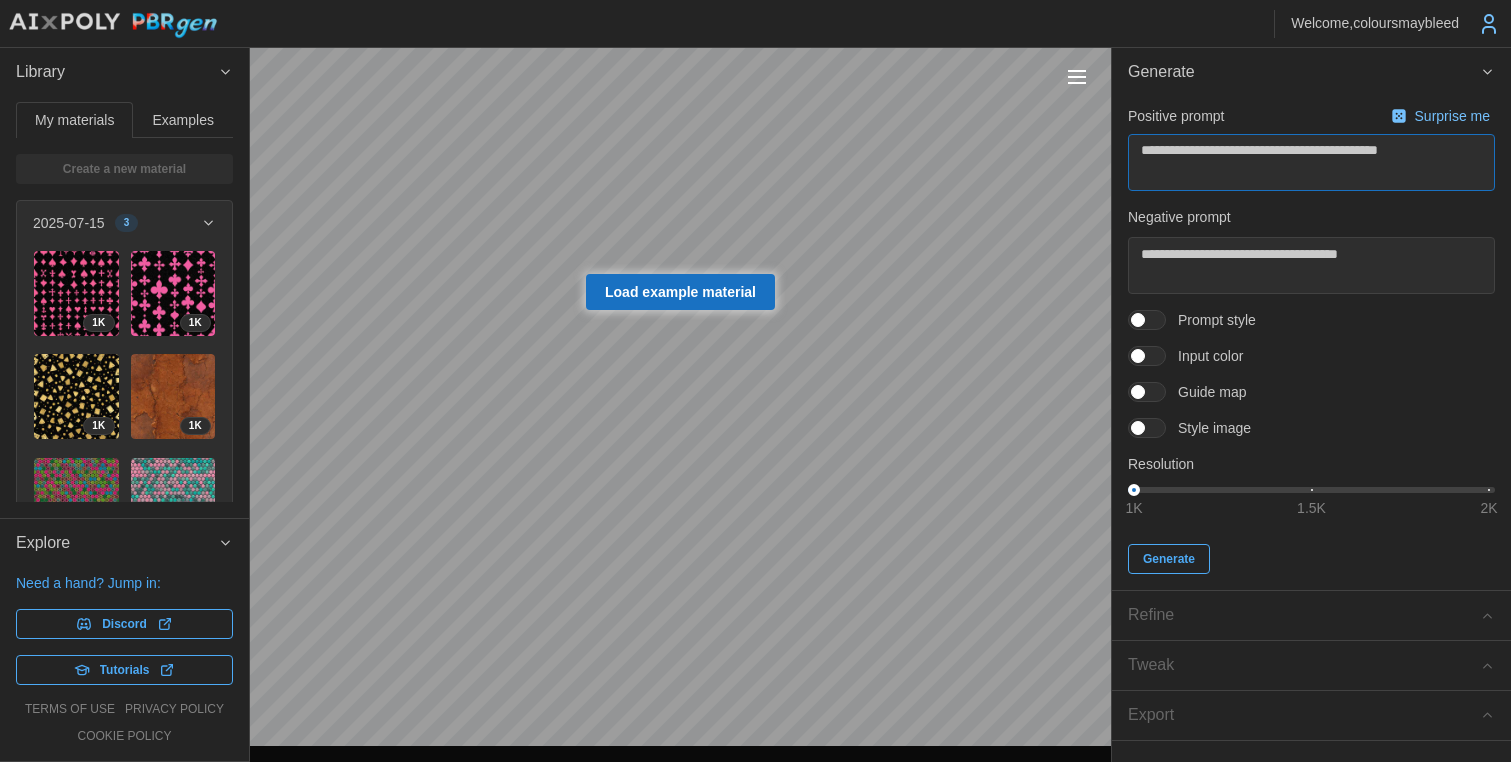 type on "**********" 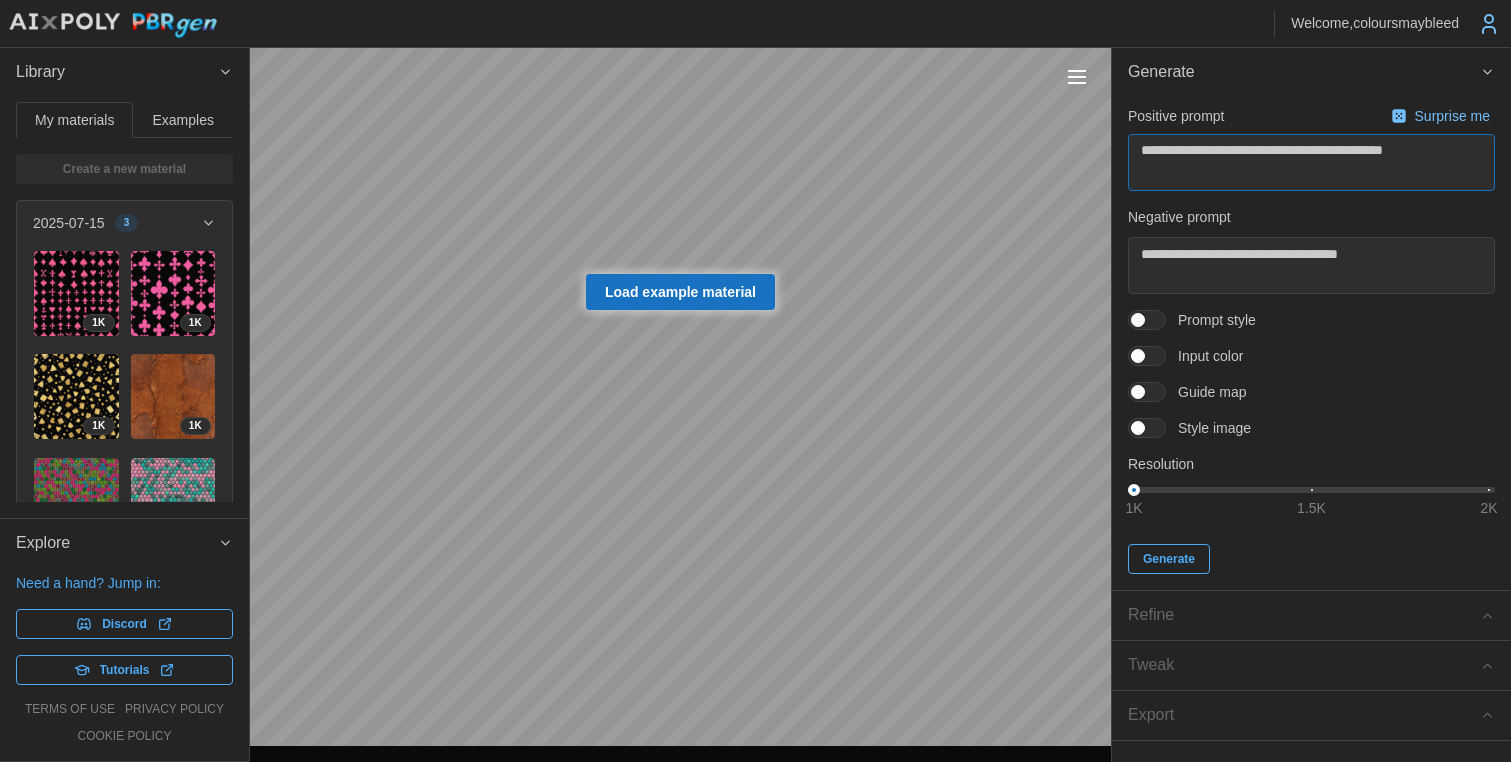 type on "**********" 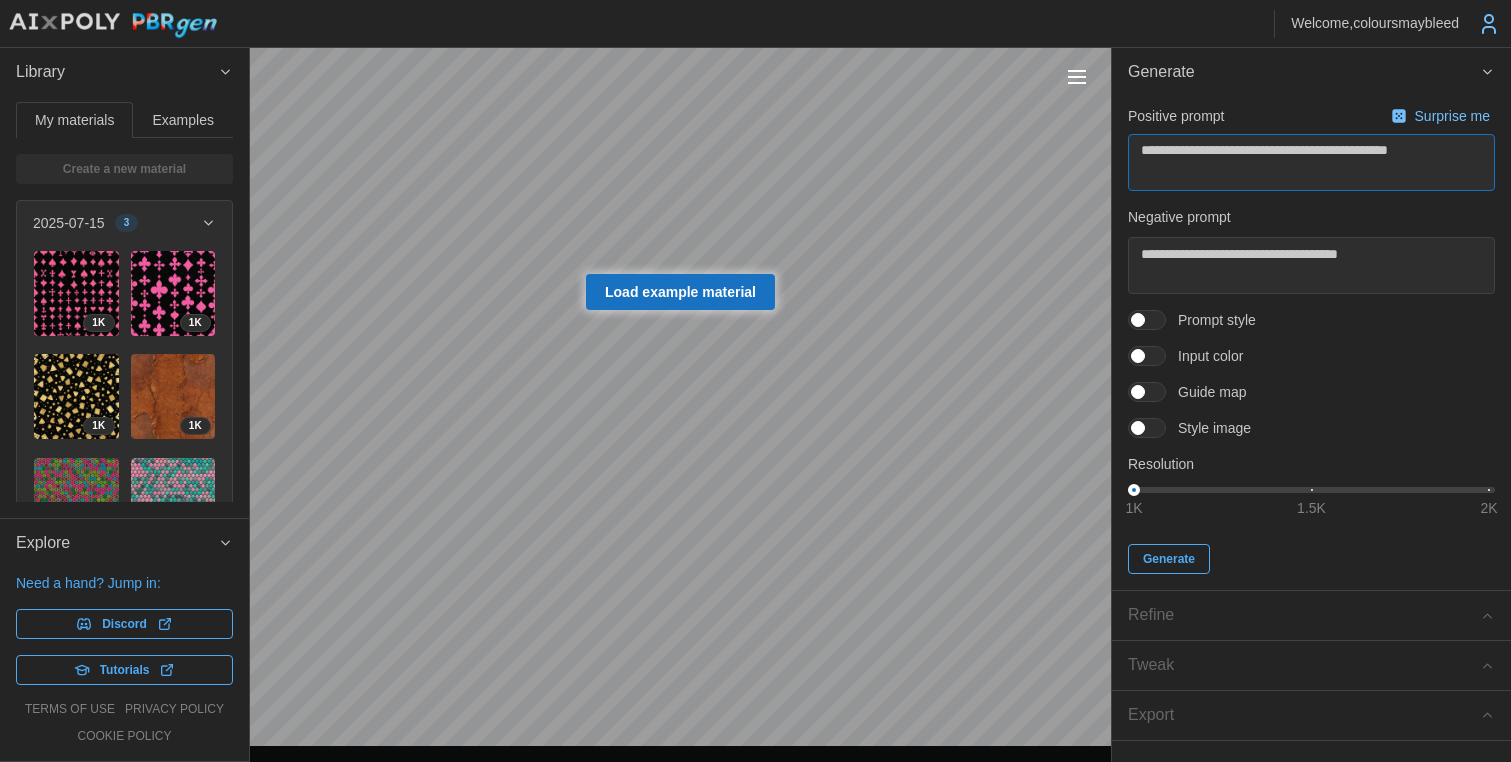 type on "**********" 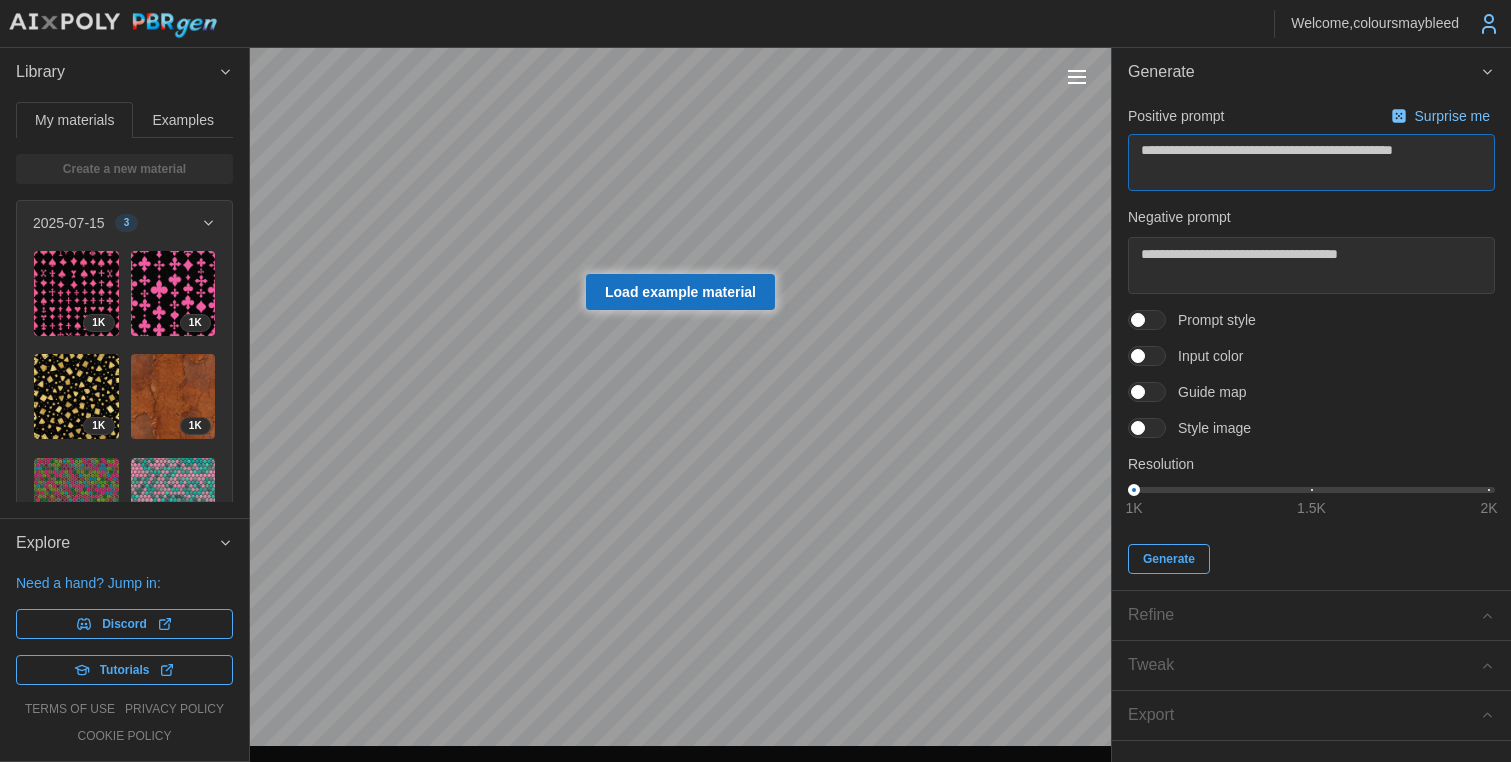 type on "**********" 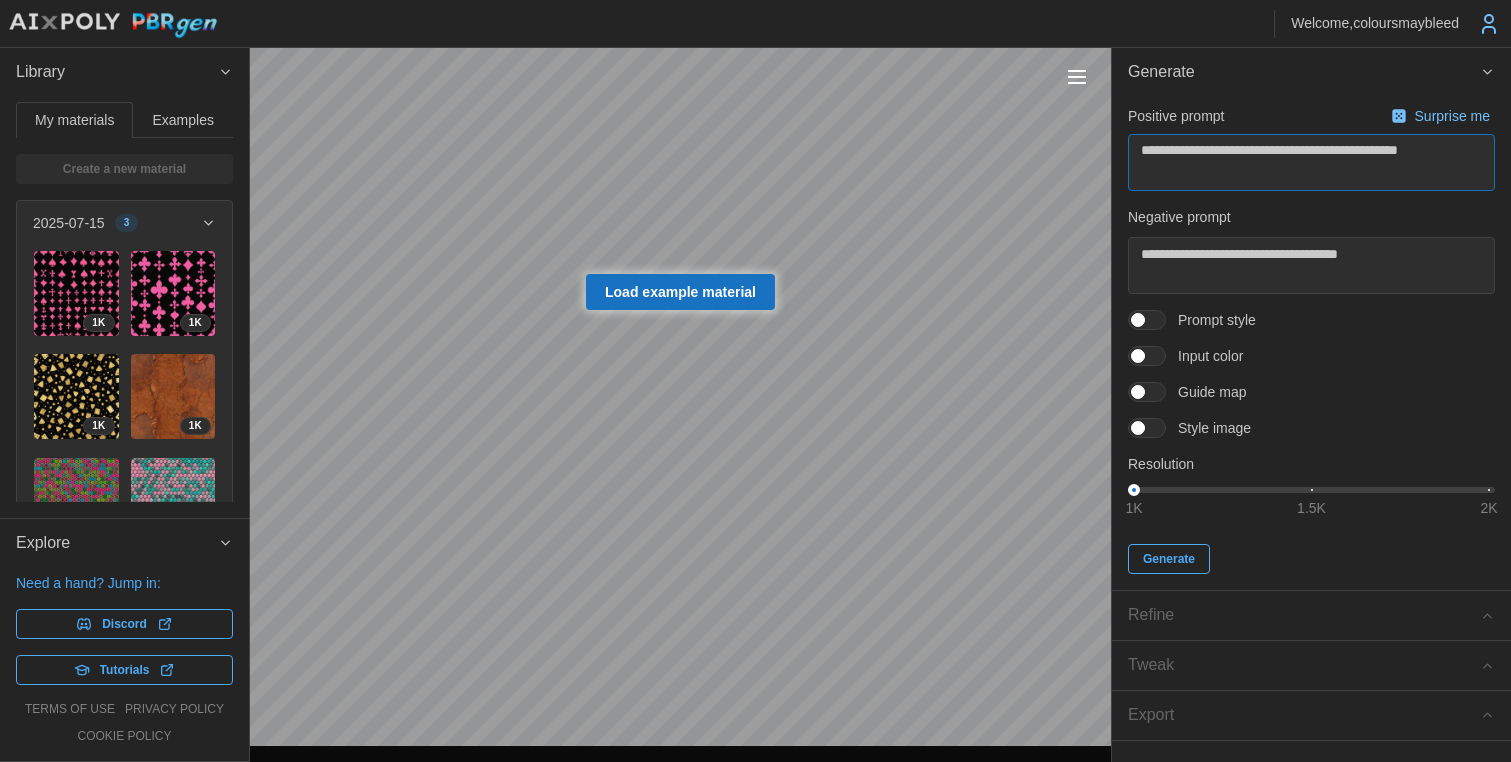 type on "**********" 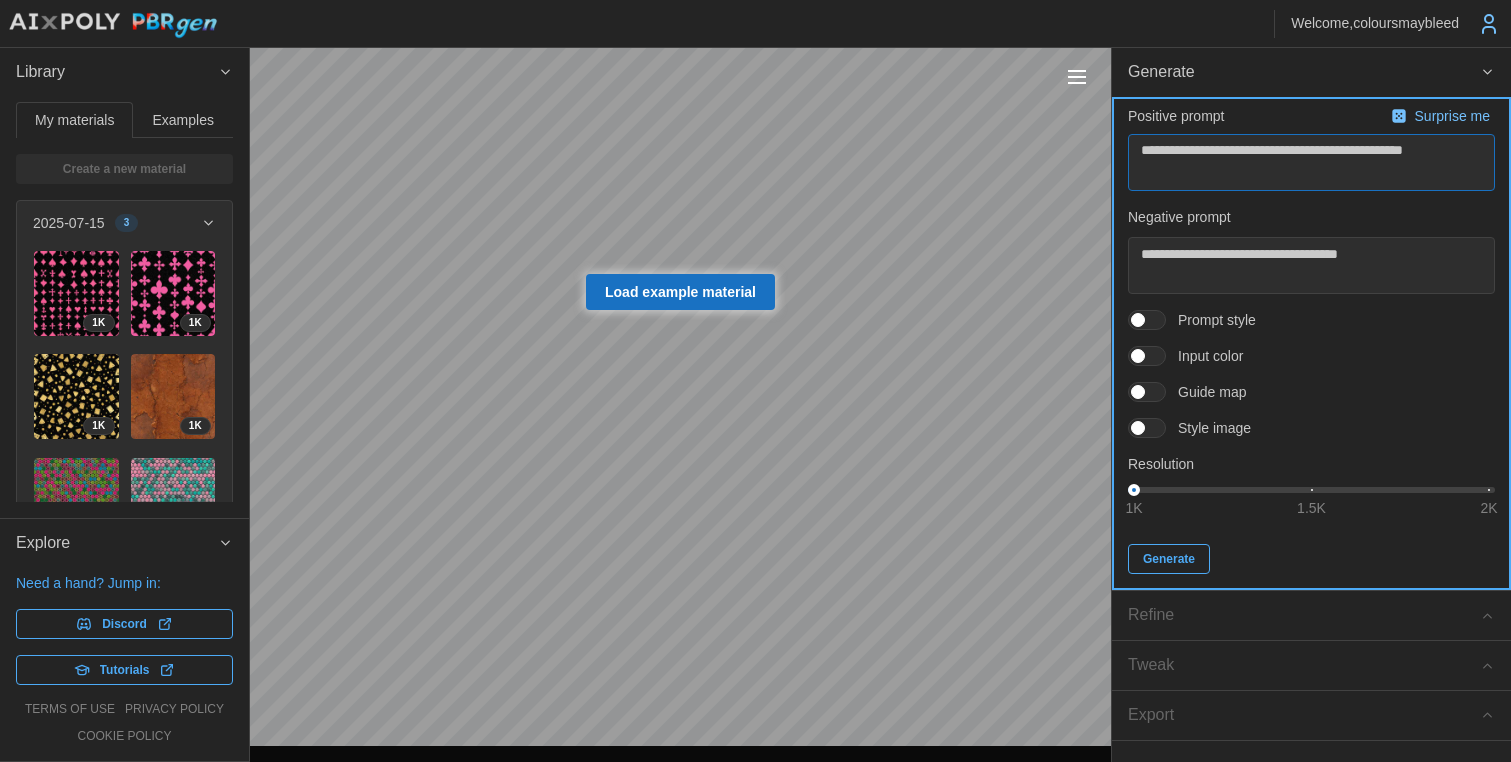 type on "**********" 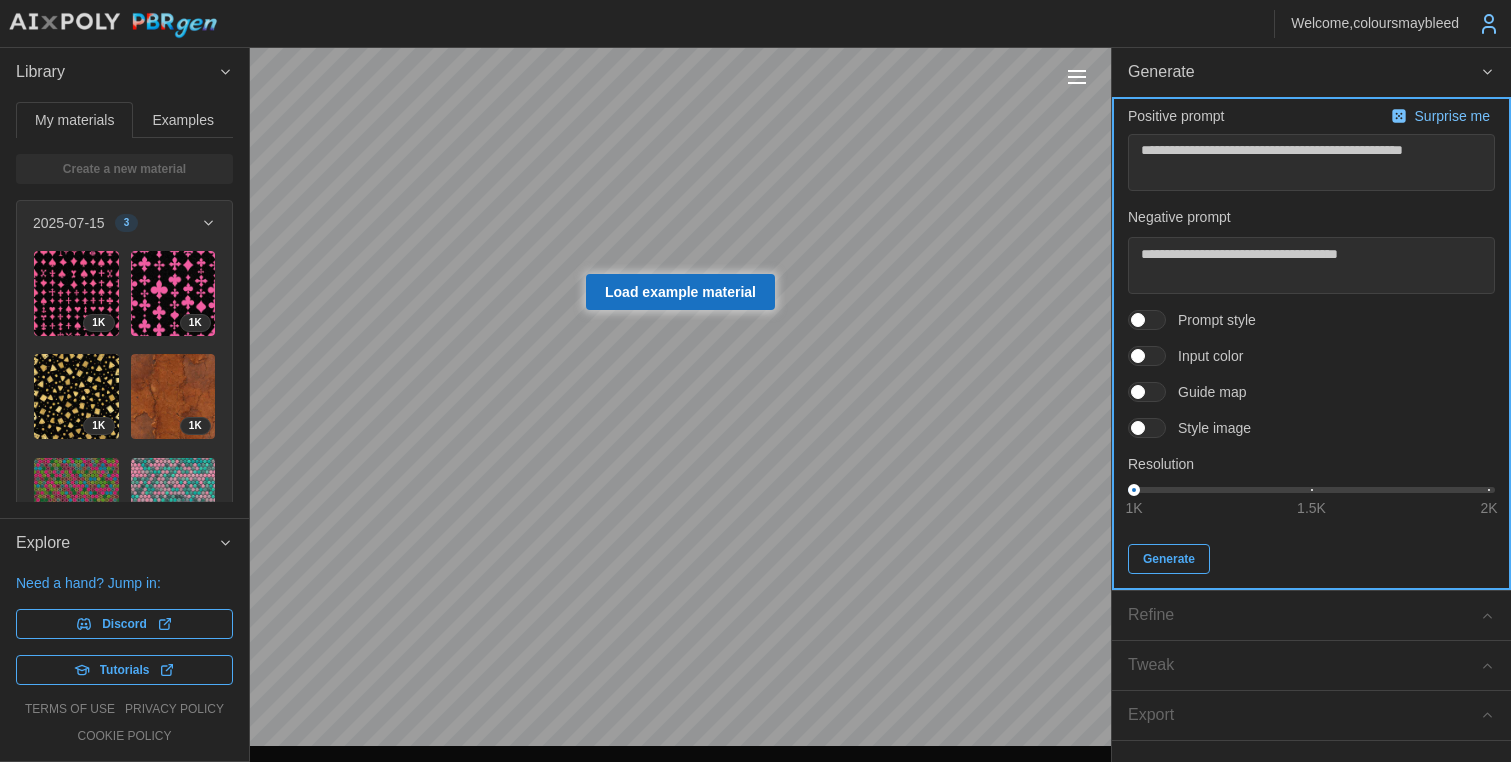 click on "Generate" at bounding box center (1169, 559) 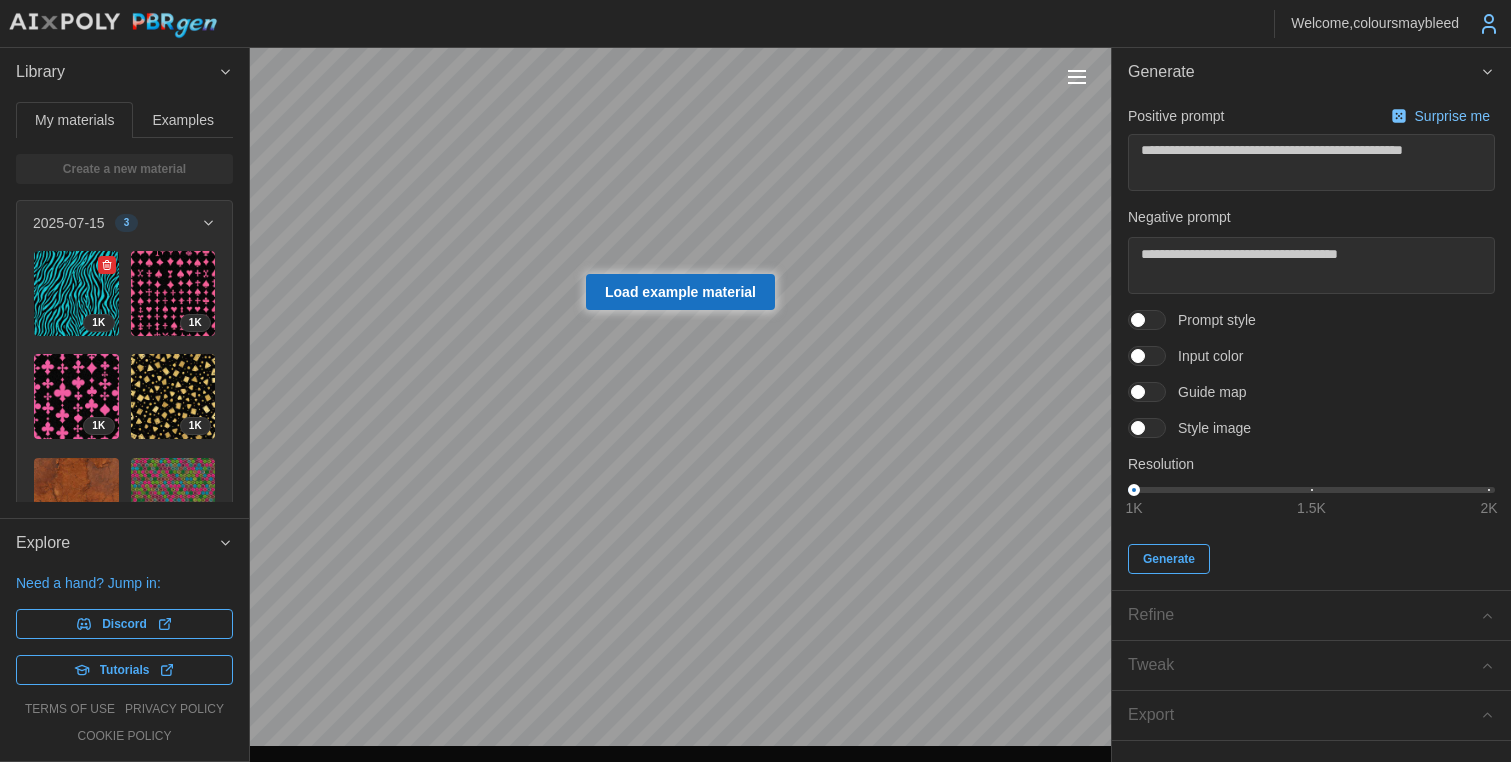 click at bounding box center (76, 293) 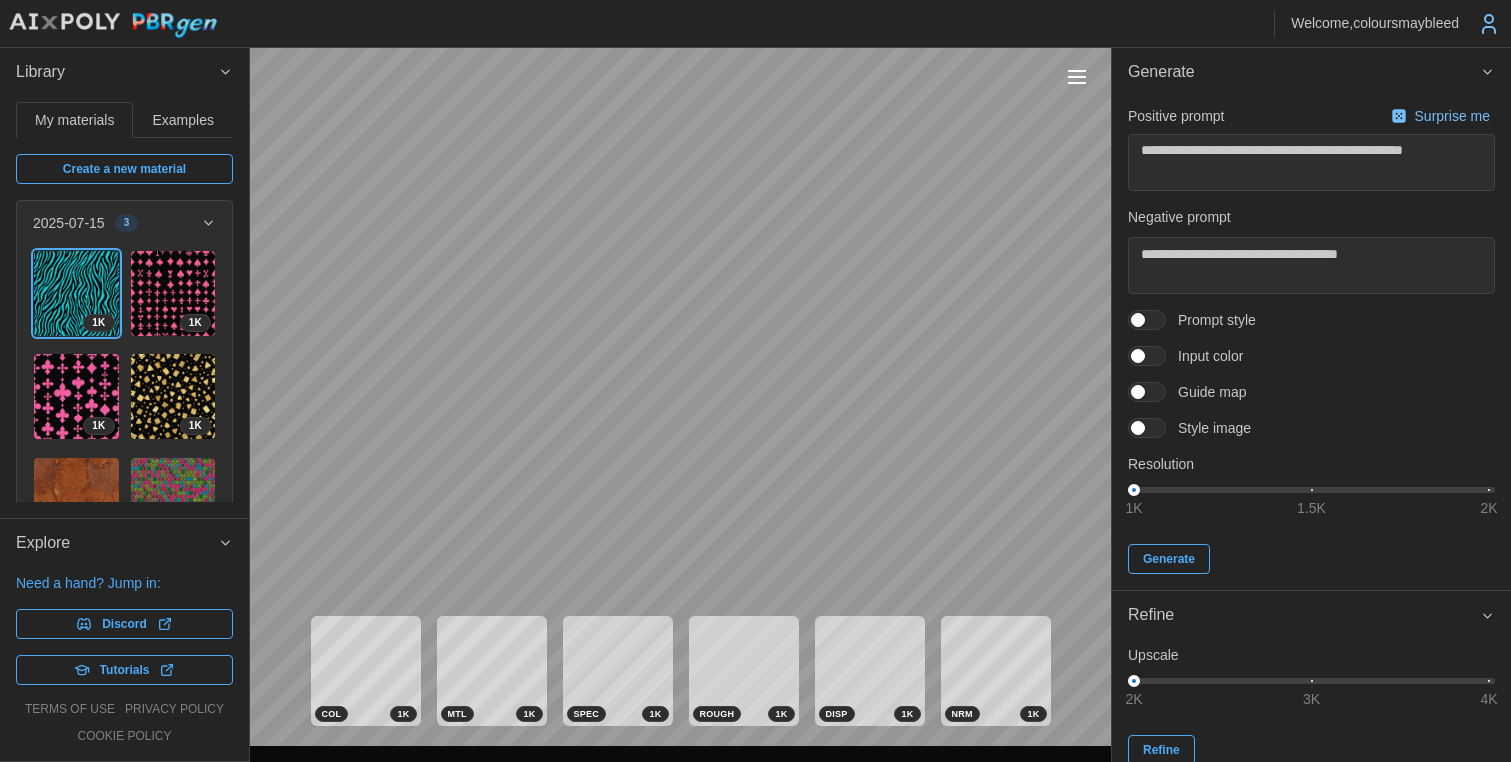 type on "*" 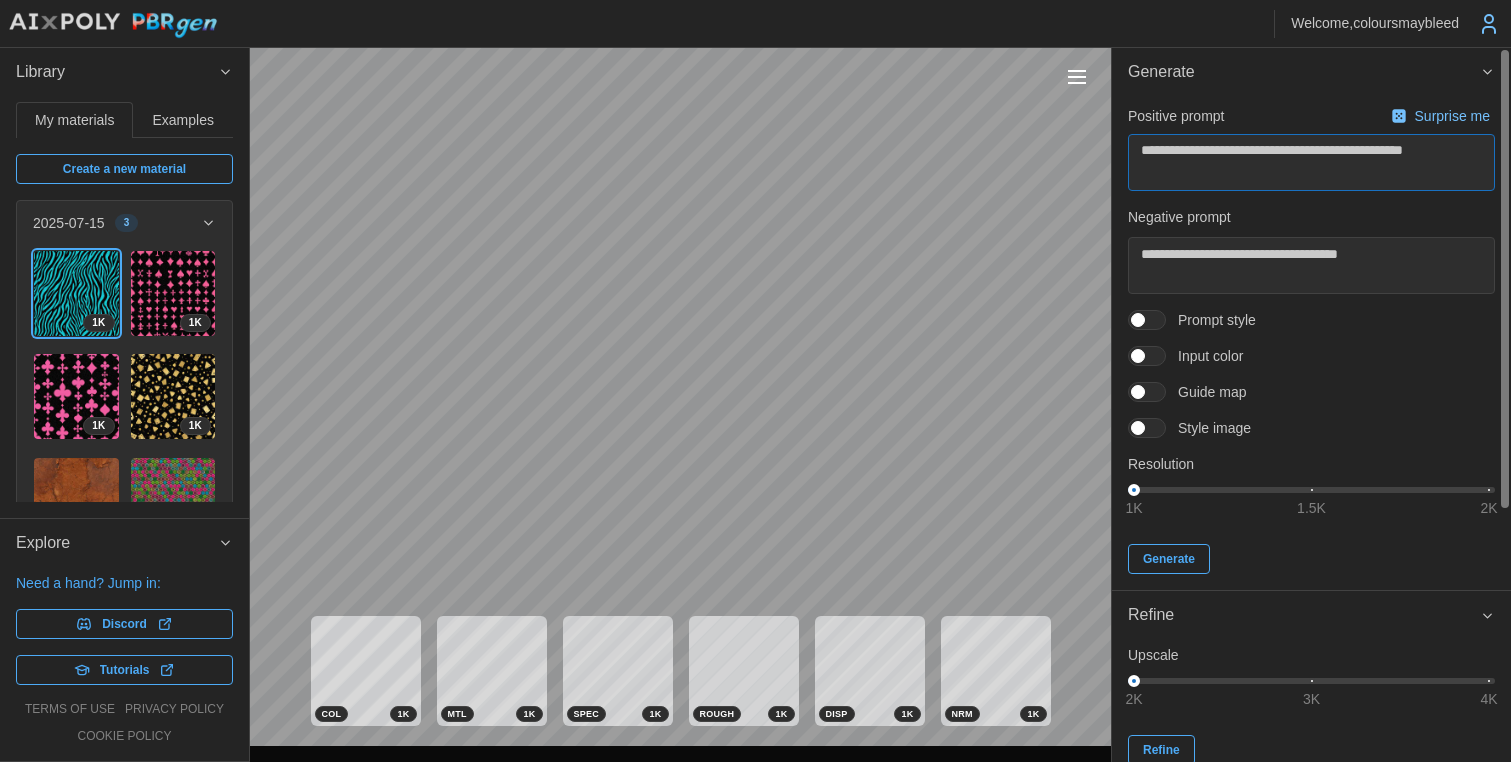 drag, startPoint x: 1203, startPoint y: 152, endPoint x: 1116, endPoint y: 151, distance: 87.005745 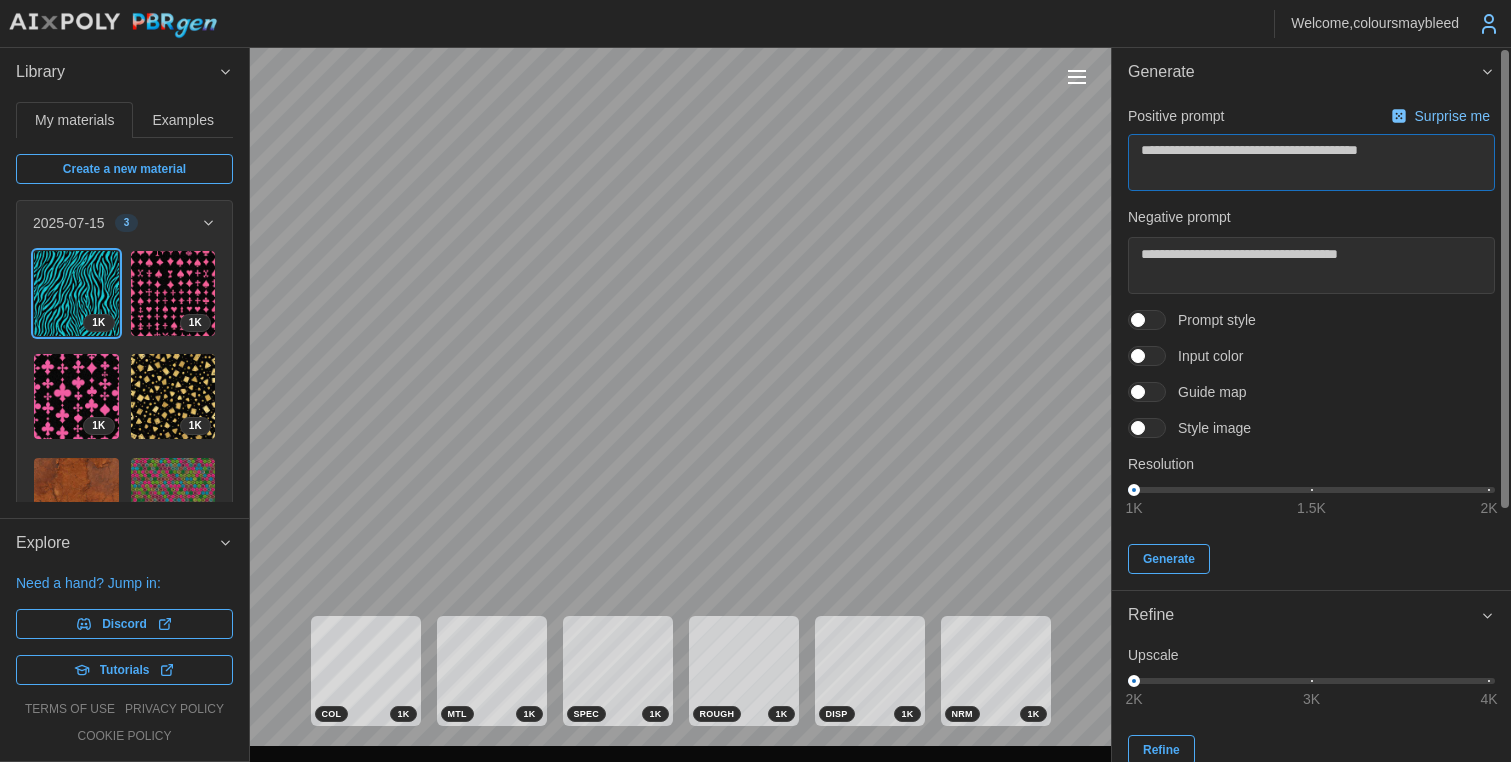 type on "**********" 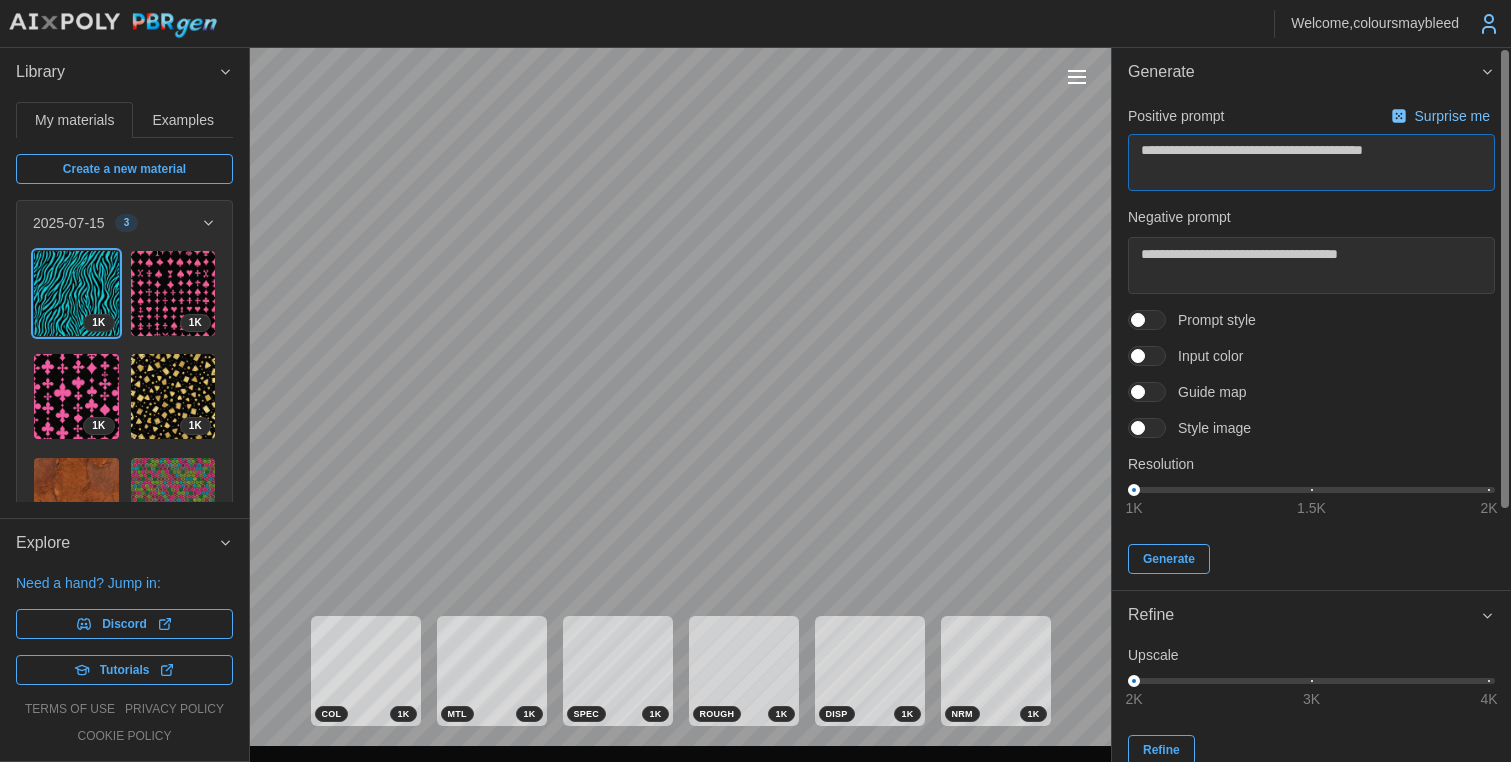 type on "**********" 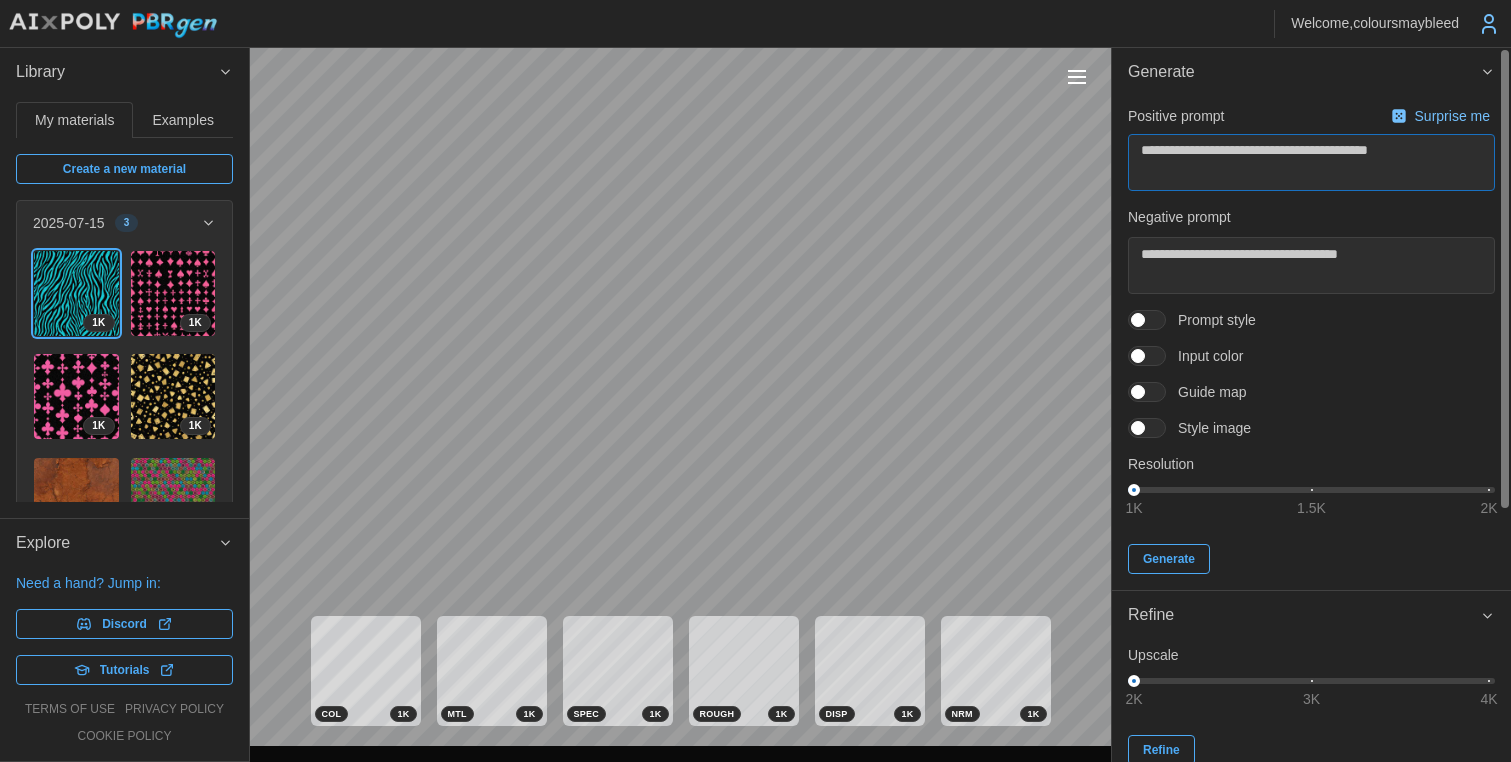 type on "**********" 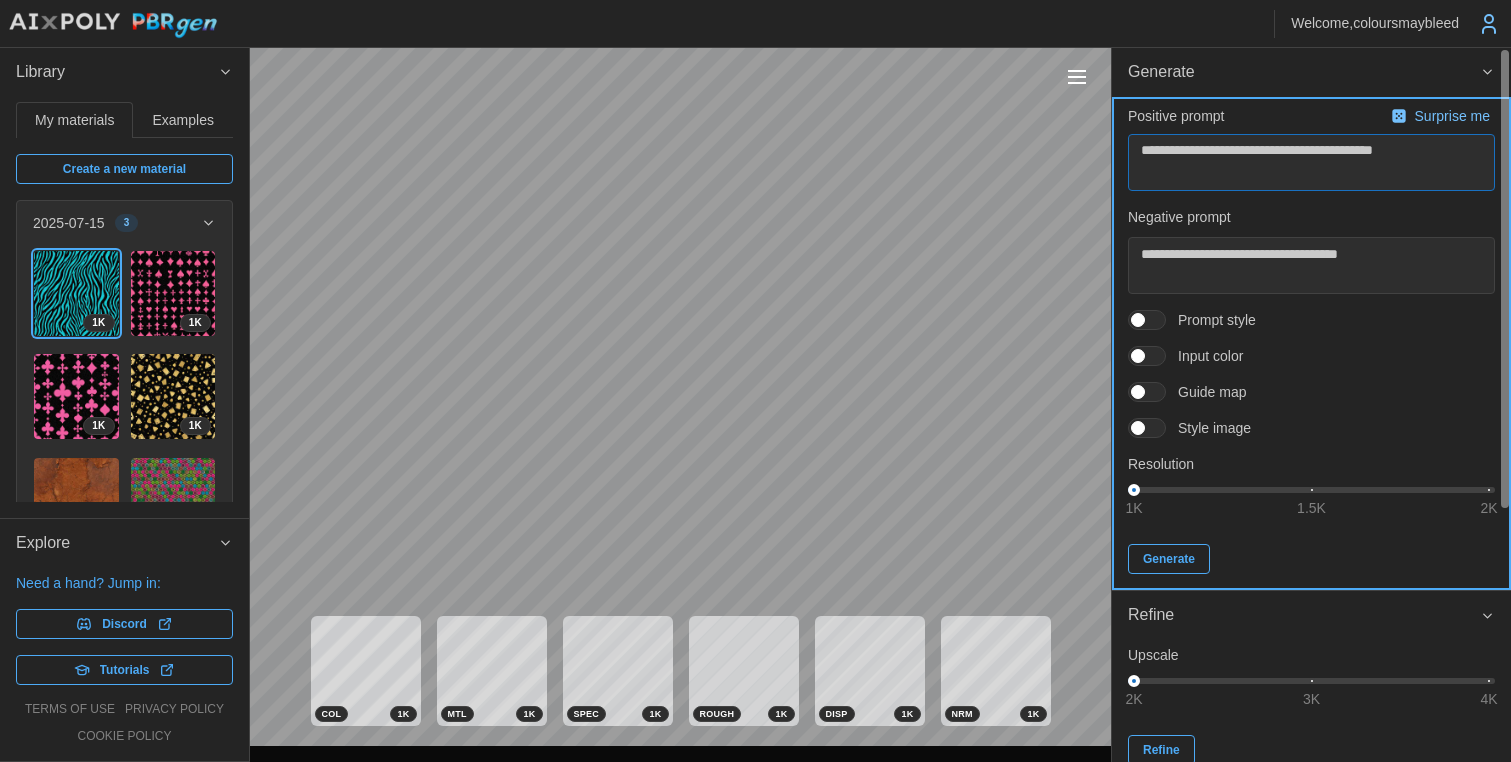 type on "**********" 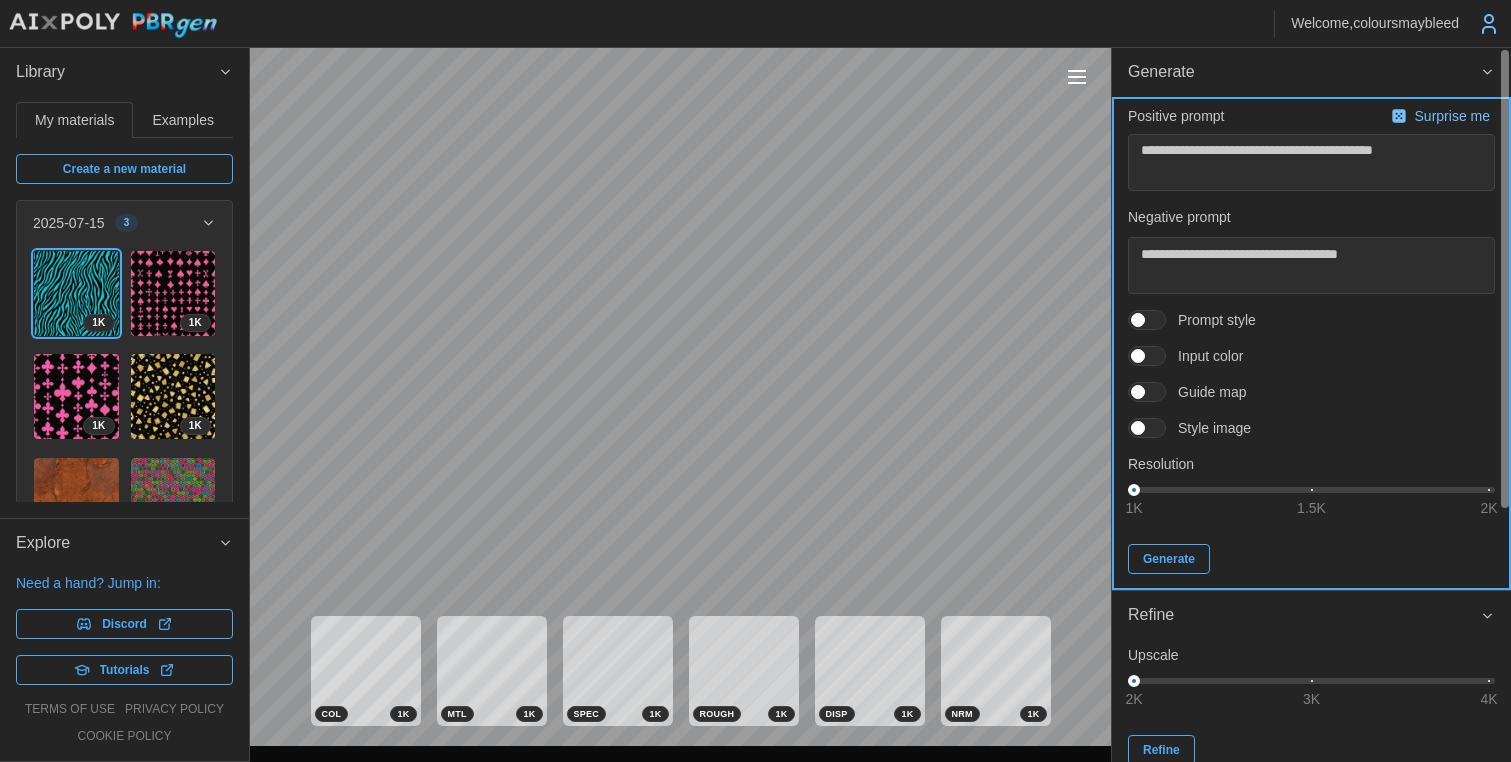 click on "Generate" at bounding box center (1169, 559) 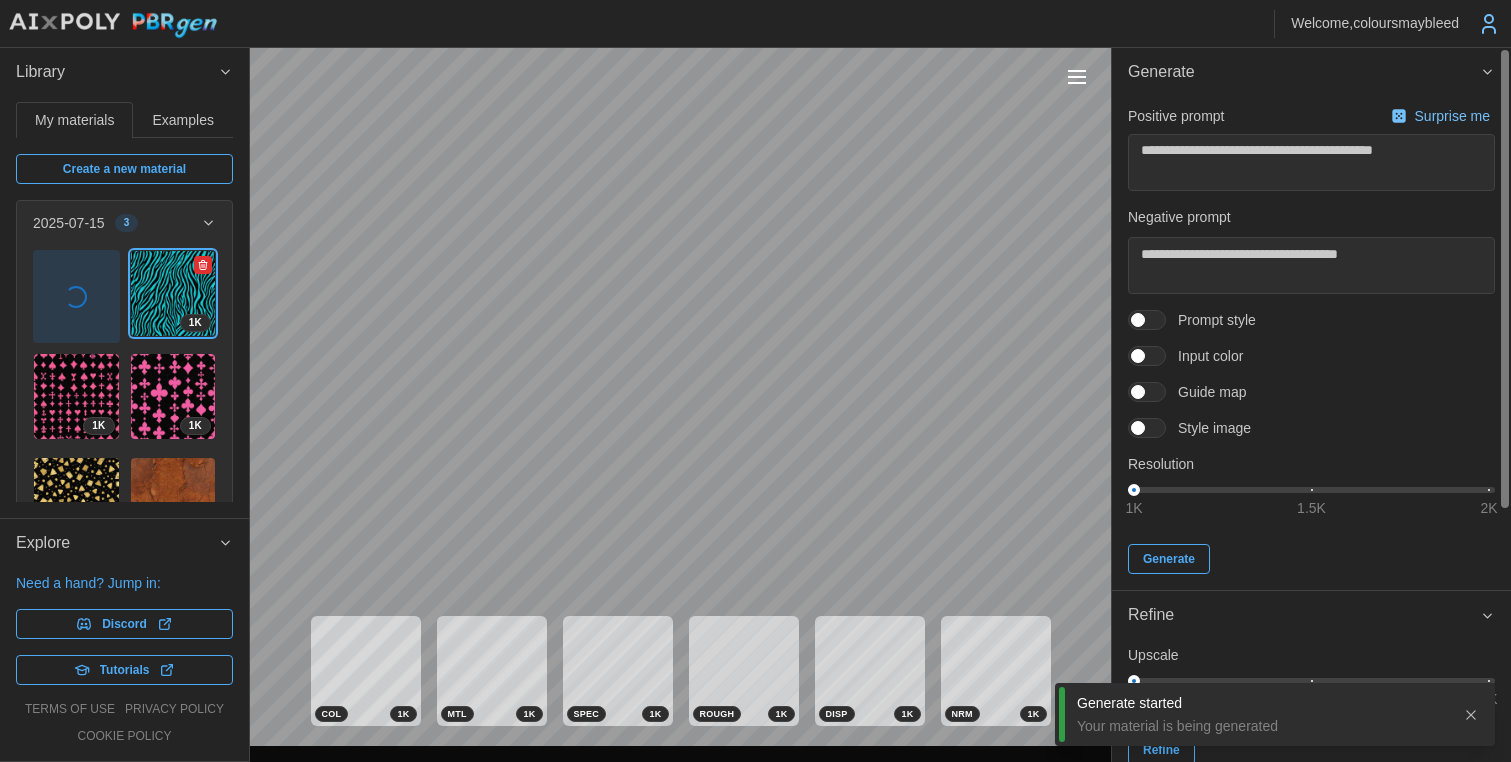 click 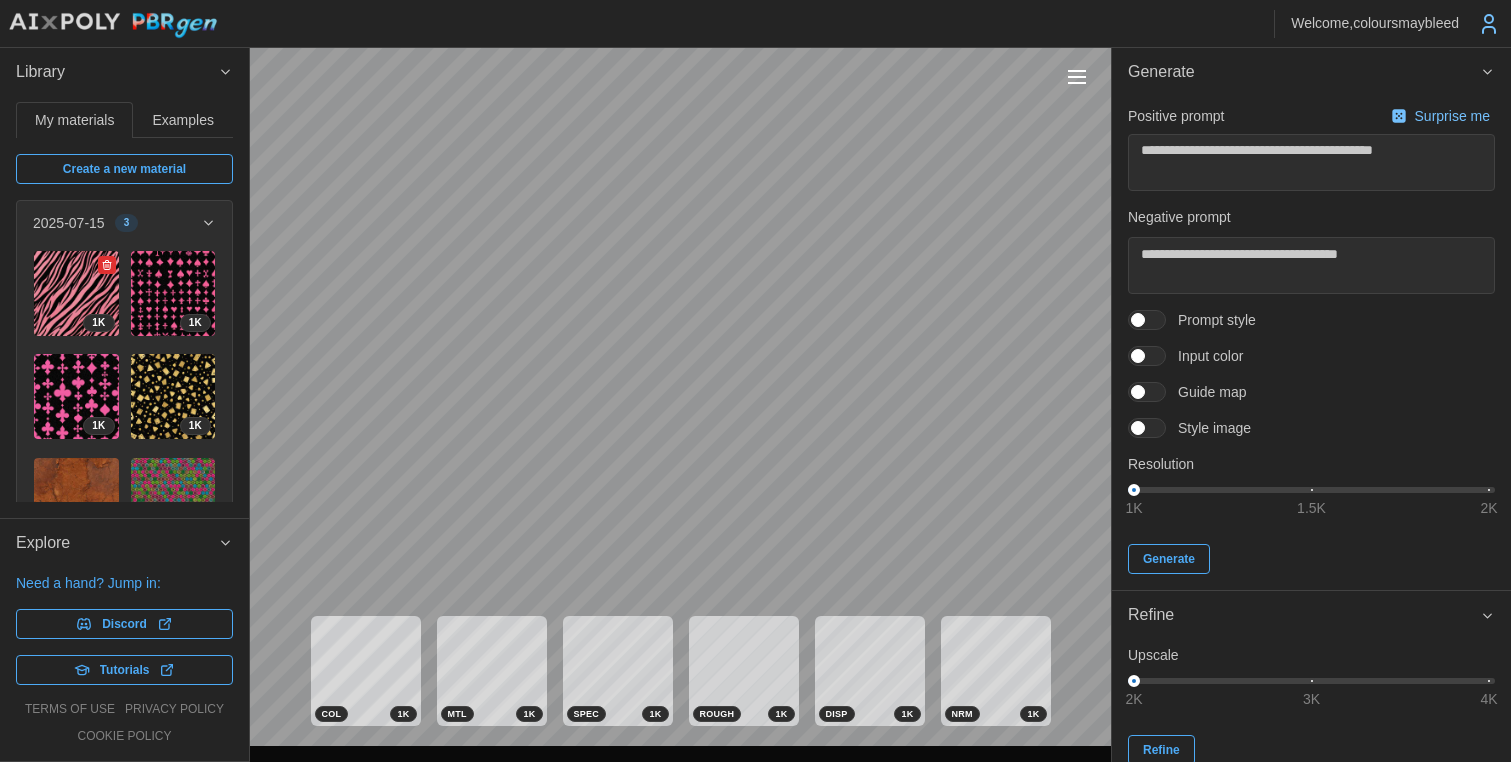 click at bounding box center (76, 293) 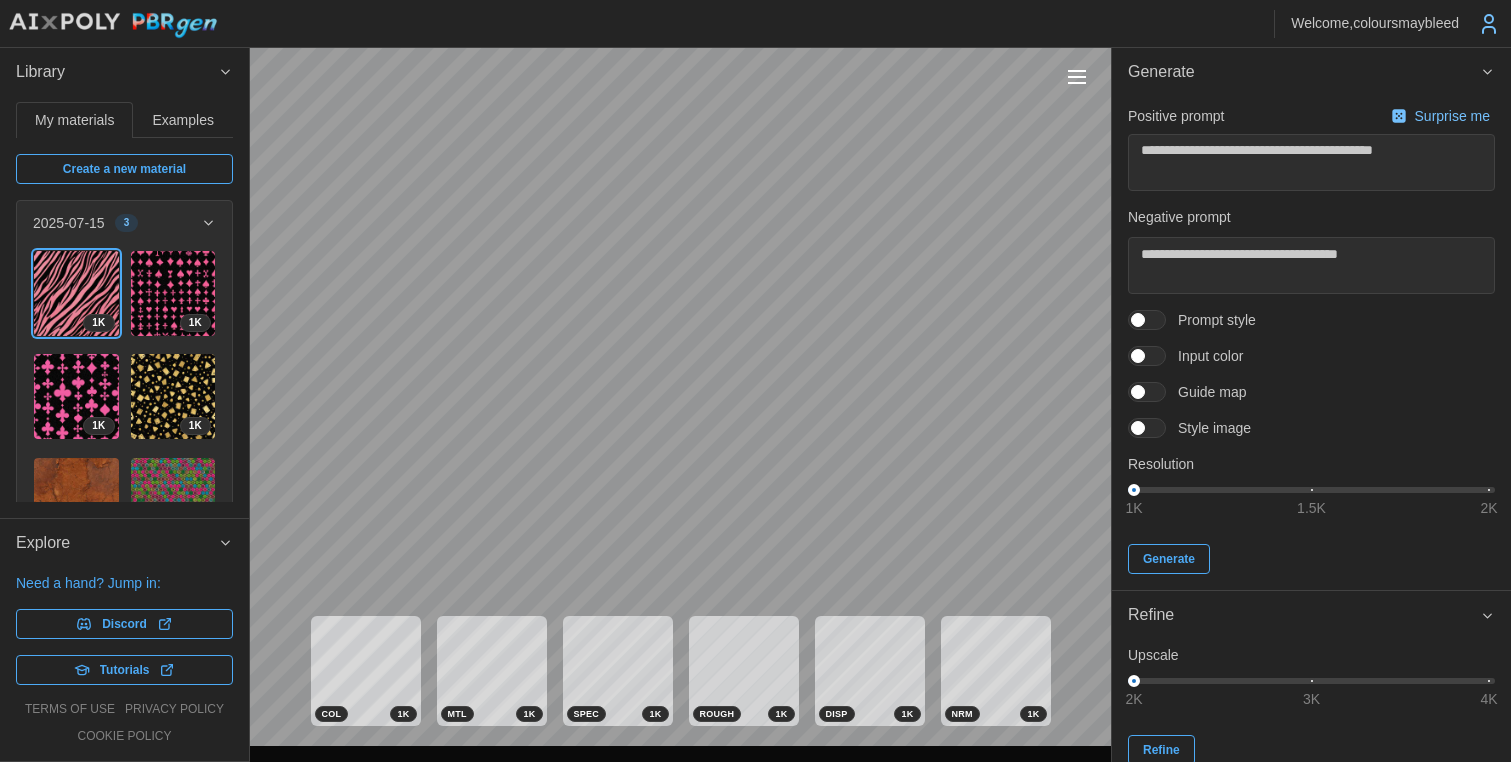 type on "*" 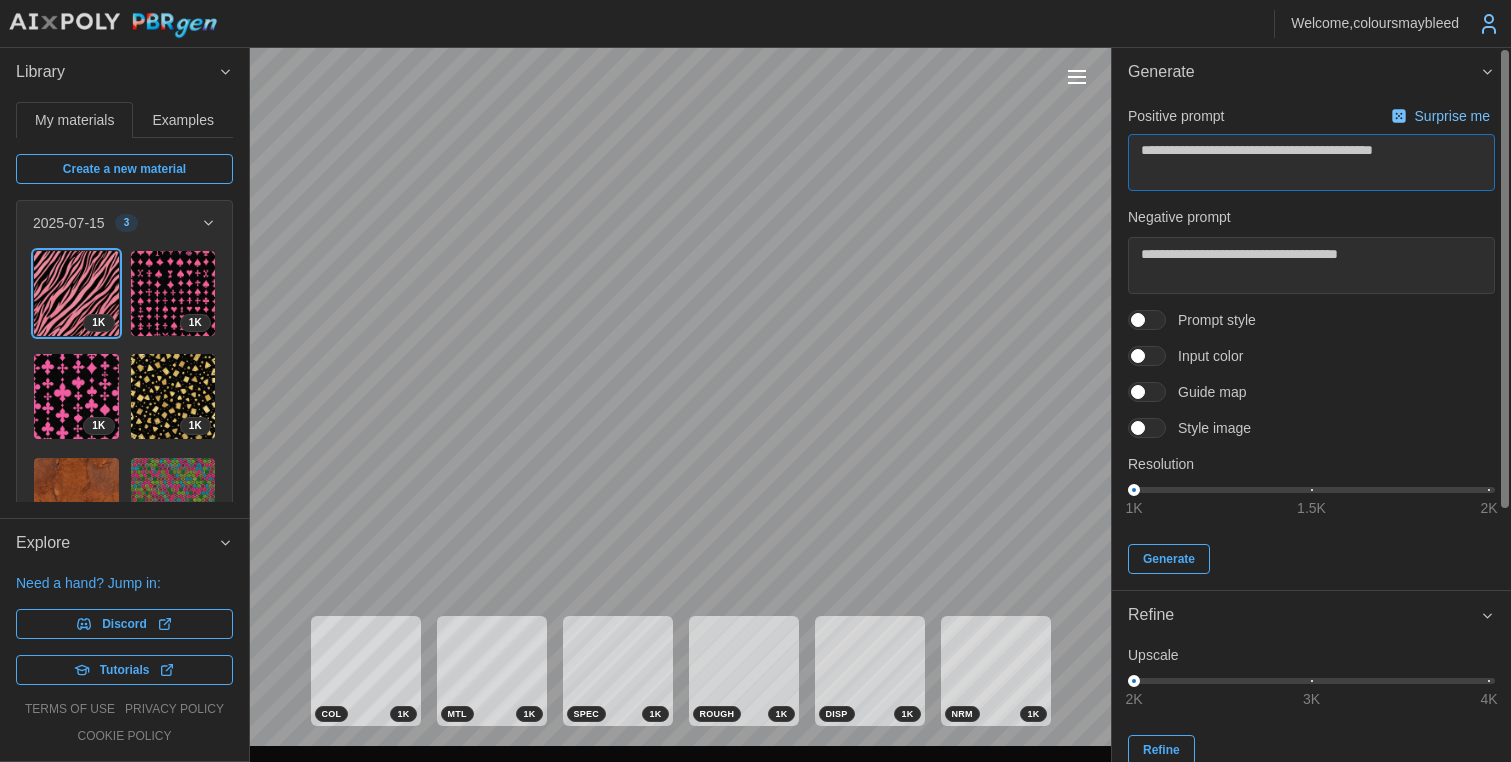 click on "**********" at bounding box center [1311, 162] 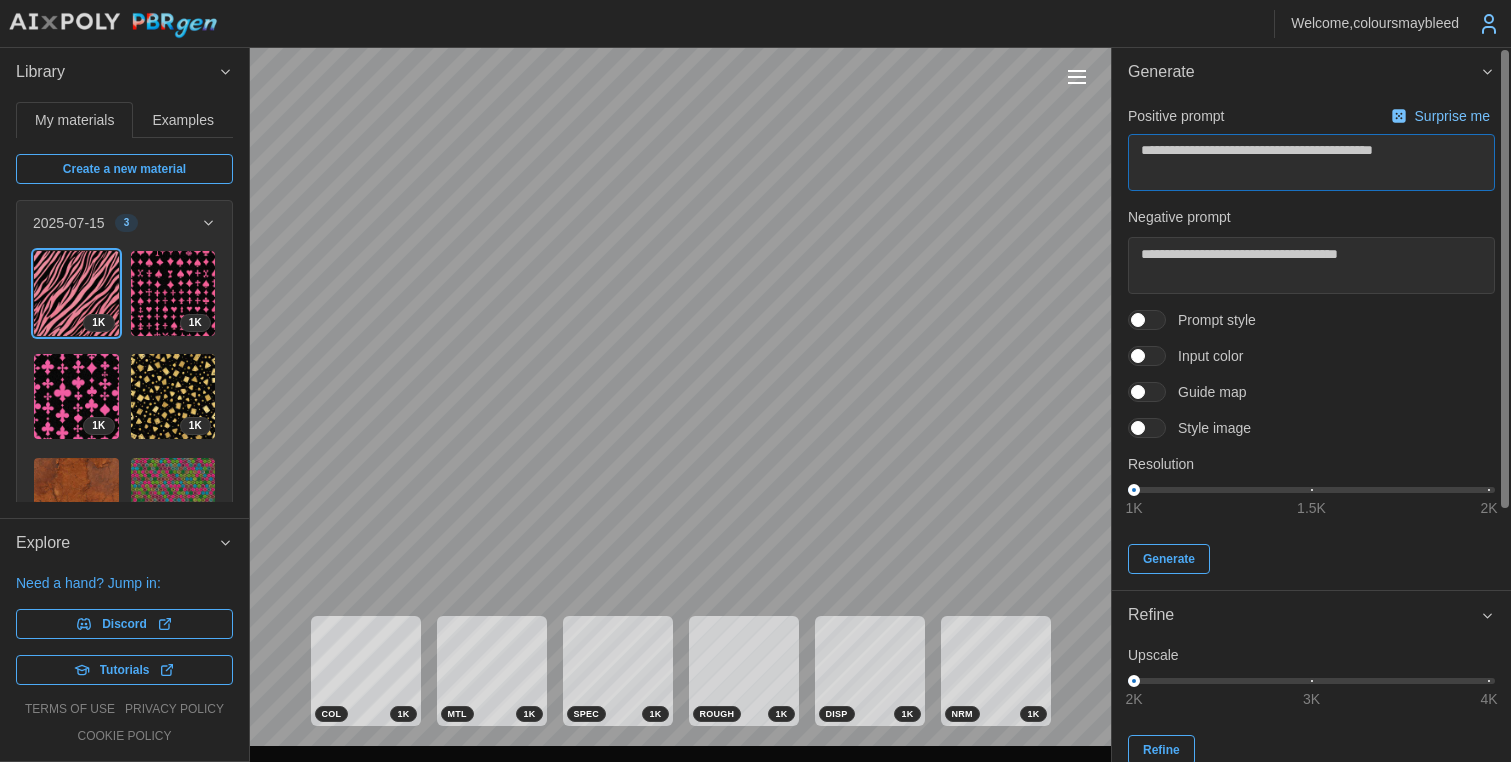 click on "**********" at bounding box center [1311, 162] 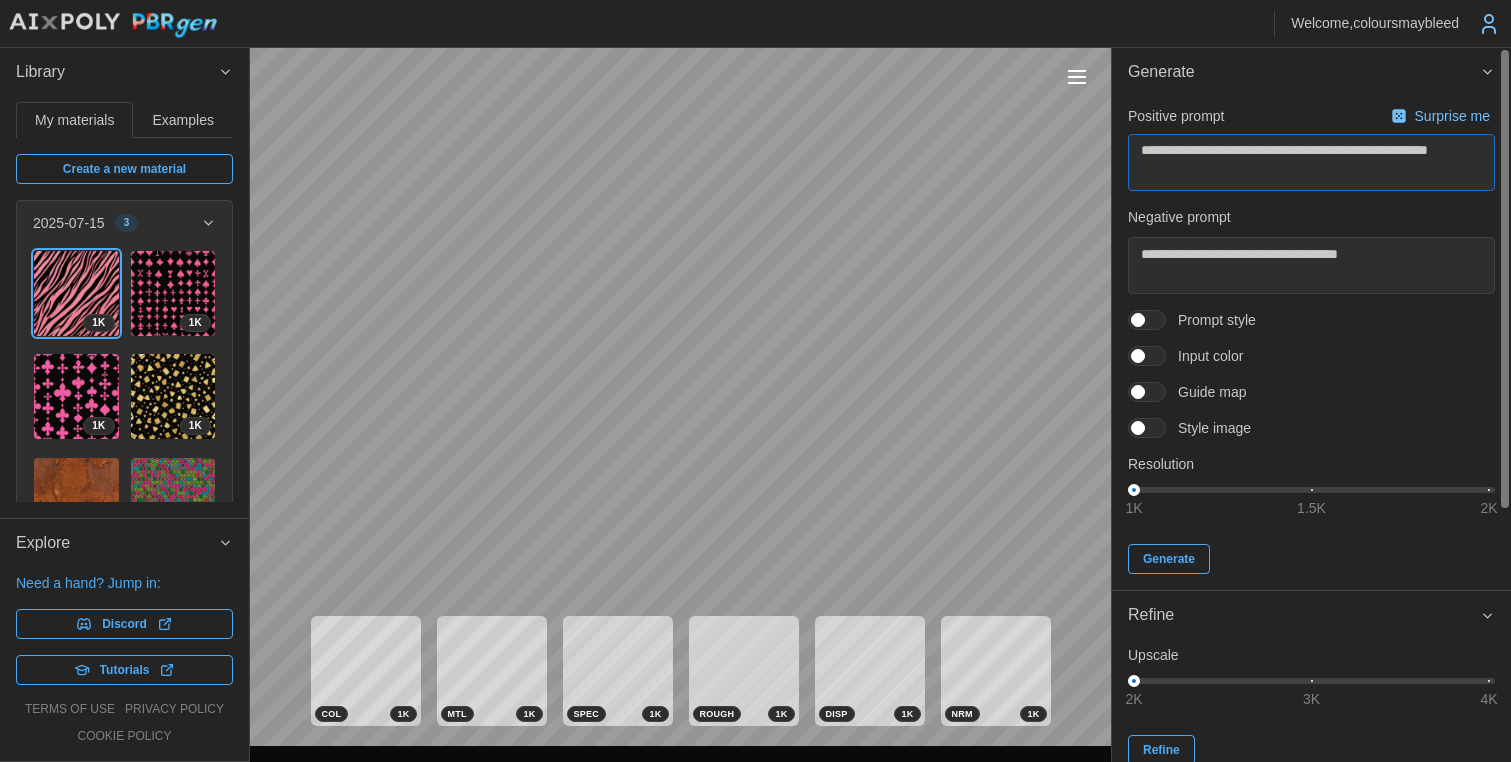 type on "**********" 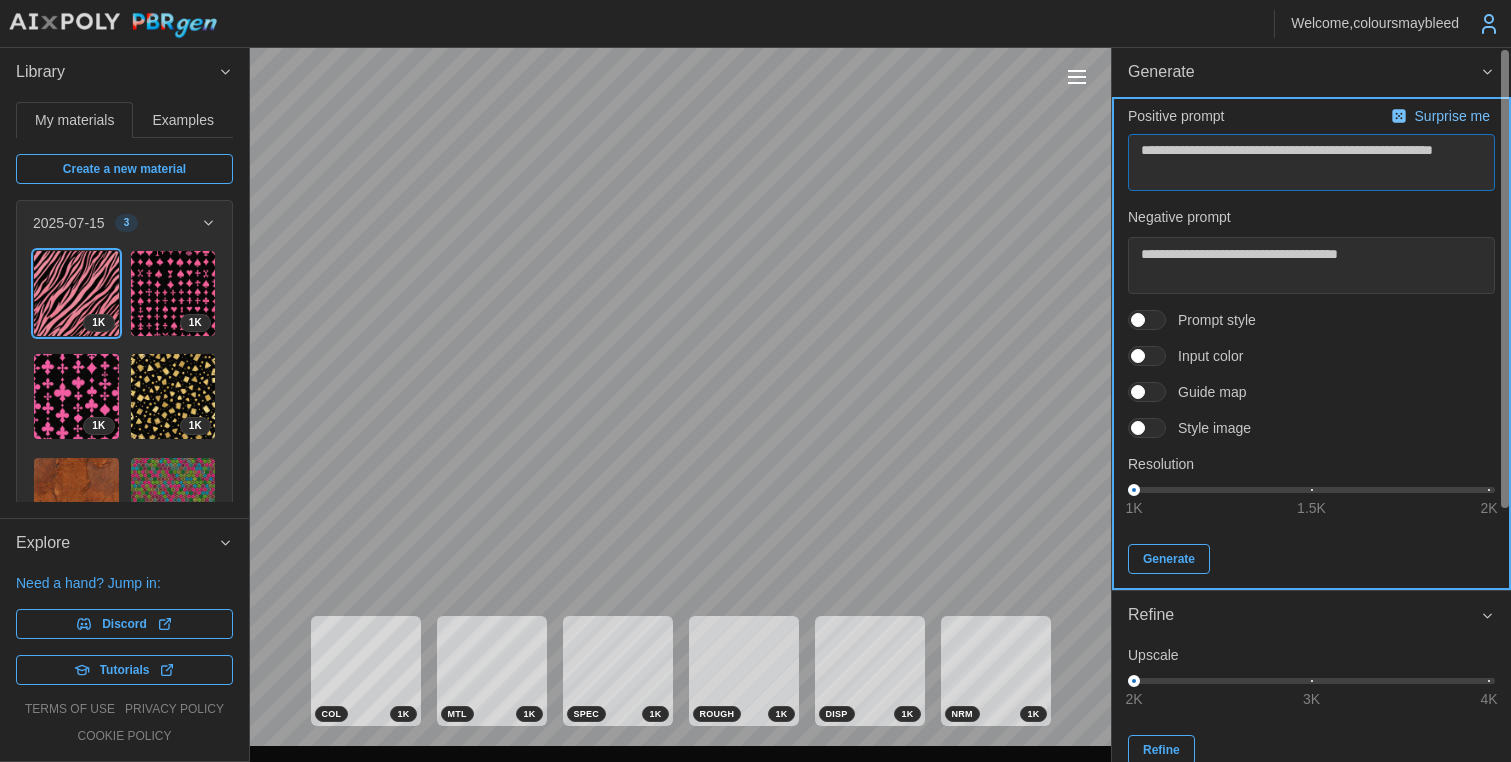 type on "**********" 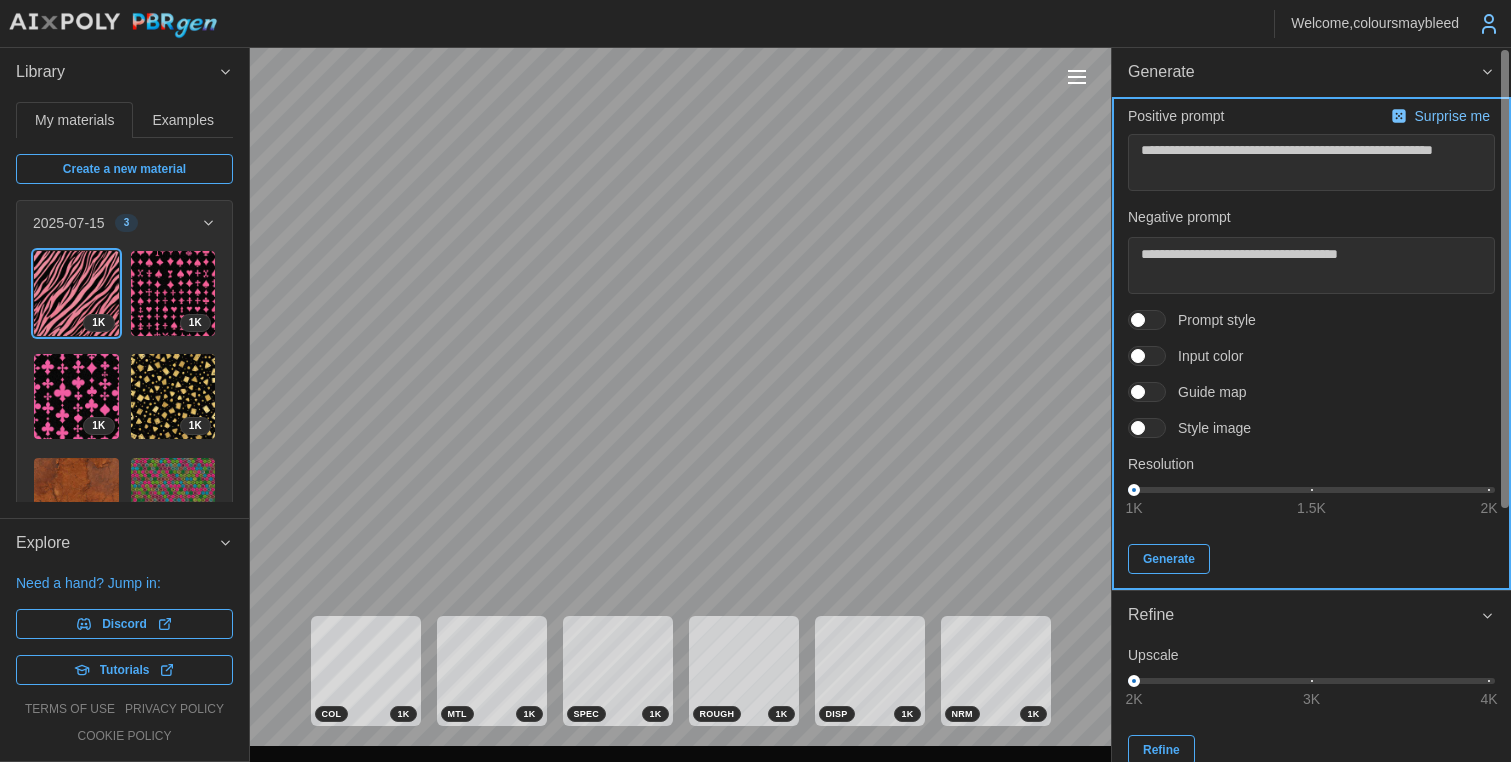 click on "Generate" at bounding box center (1169, 559) 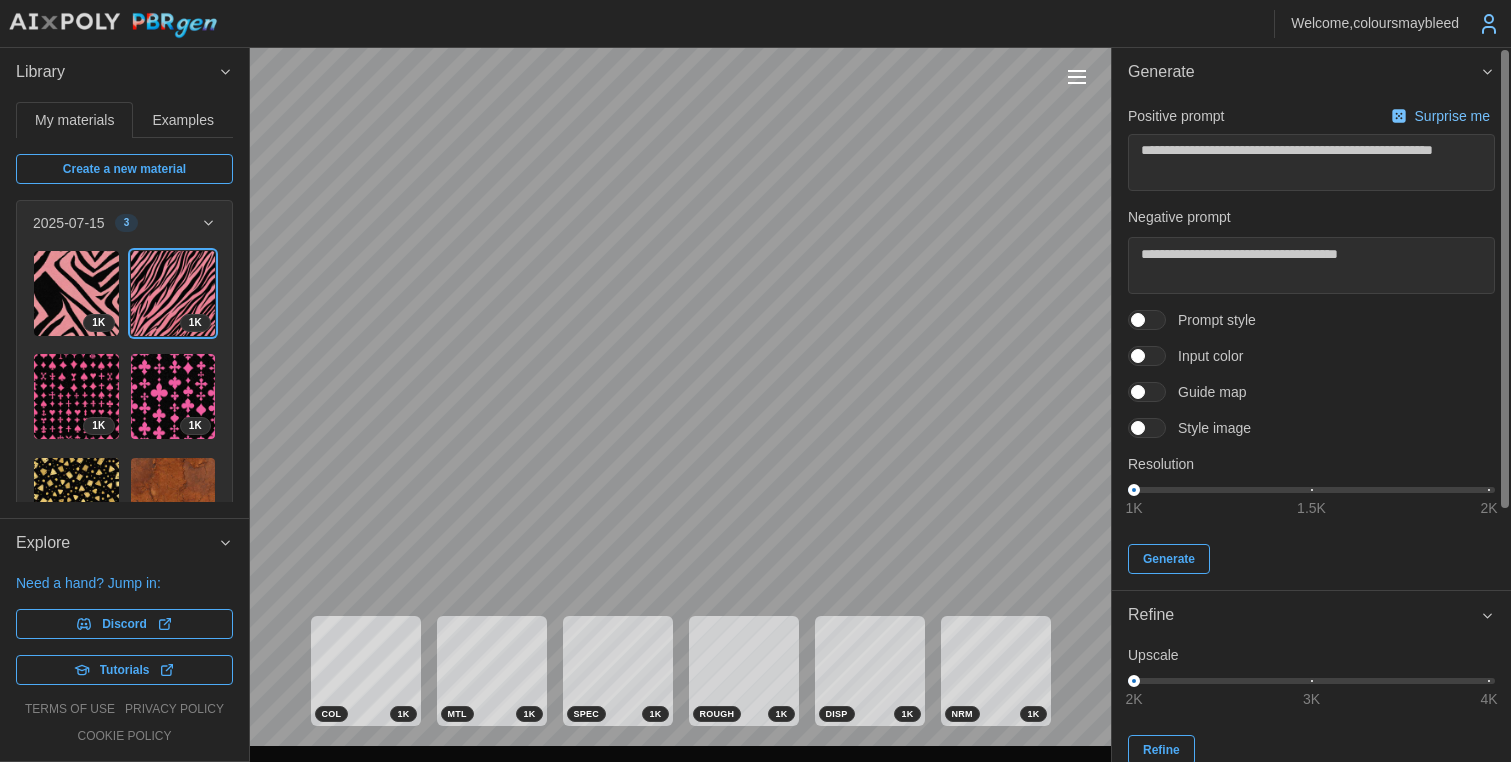 click at bounding box center [1138, 320] 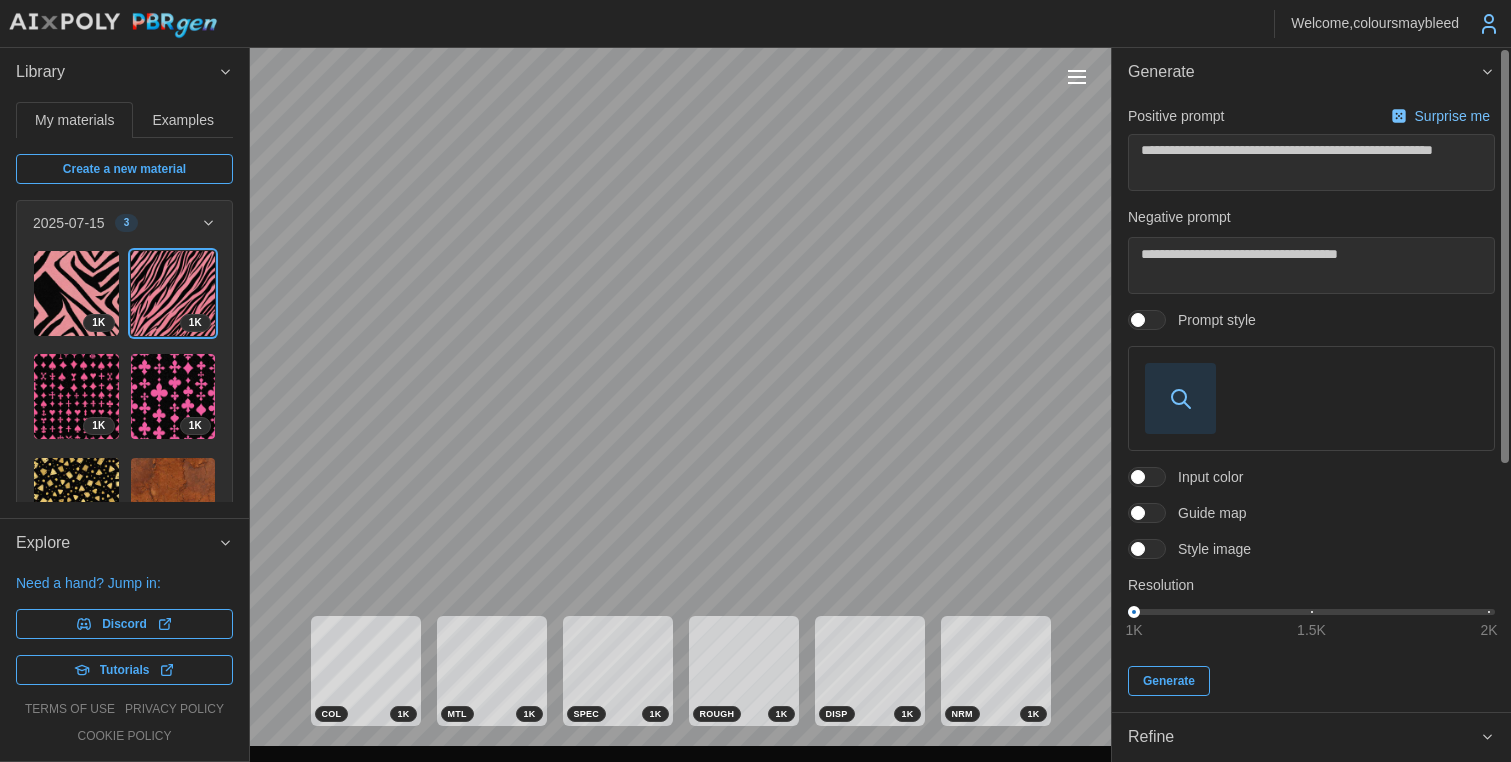 click at bounding box center (1180, 398) 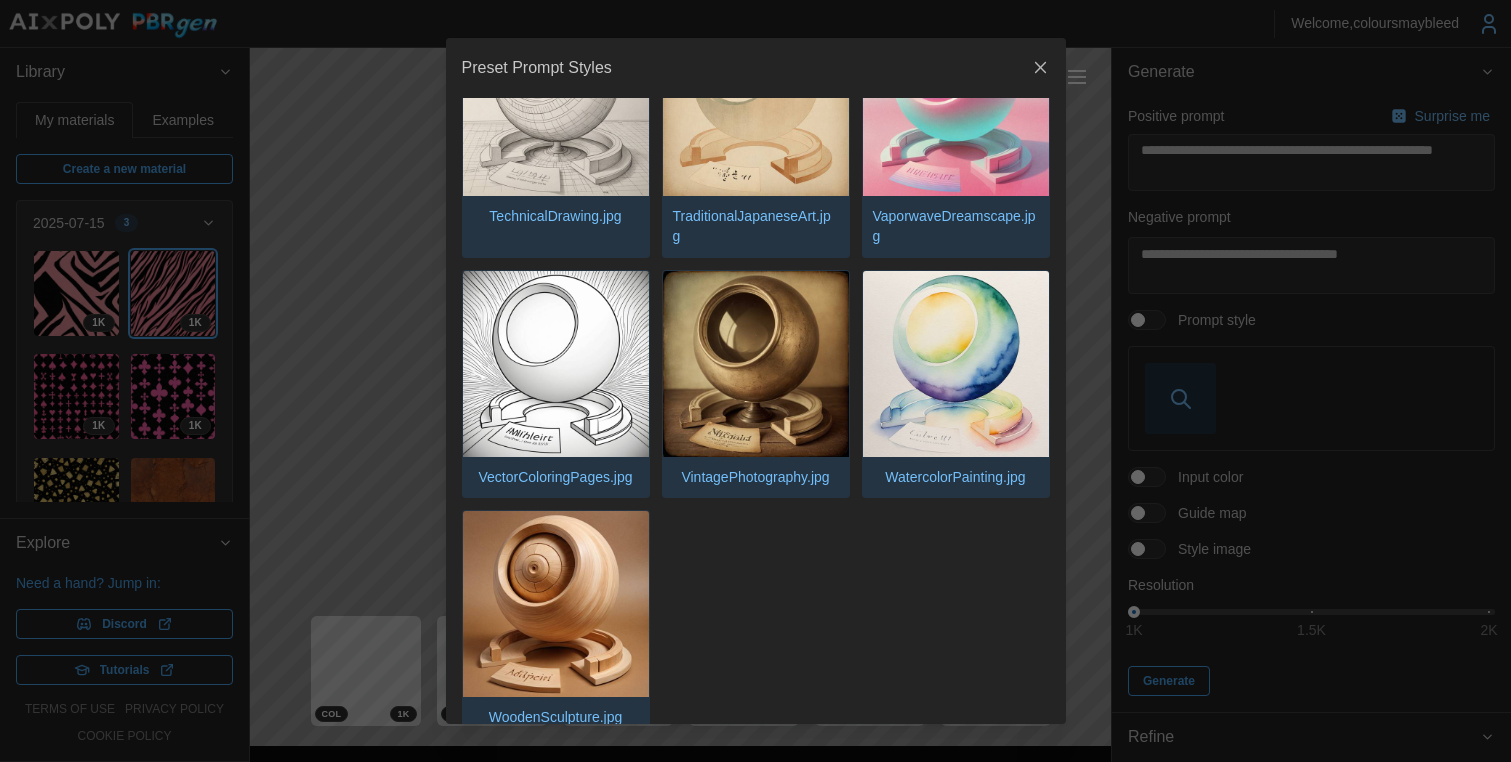 scroll, scrollTop: 4287, scrollLeft: 0, axis: vertical 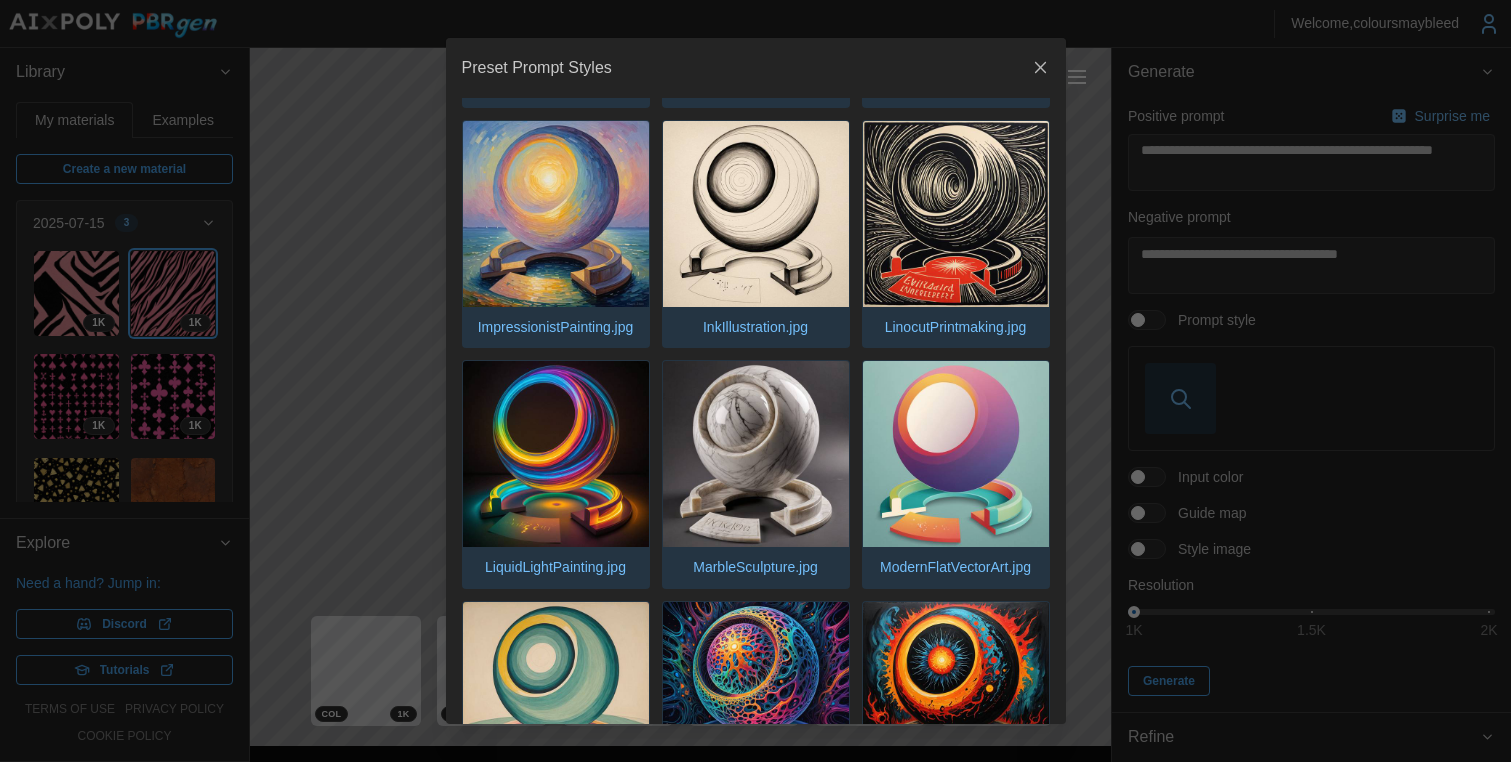 click at bounding box center (556, 454) 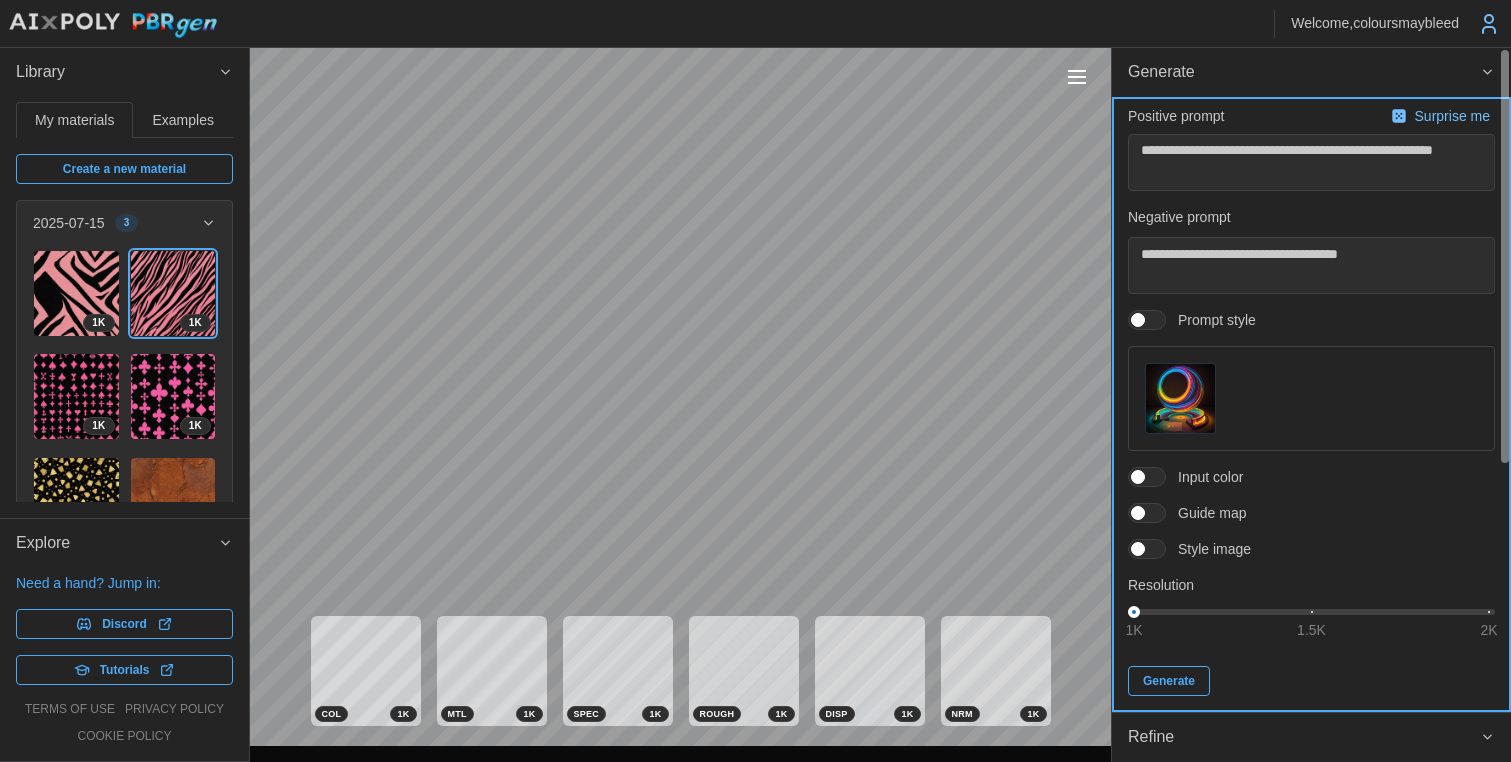 click on "Generate" at bounding box center [1169, 681] 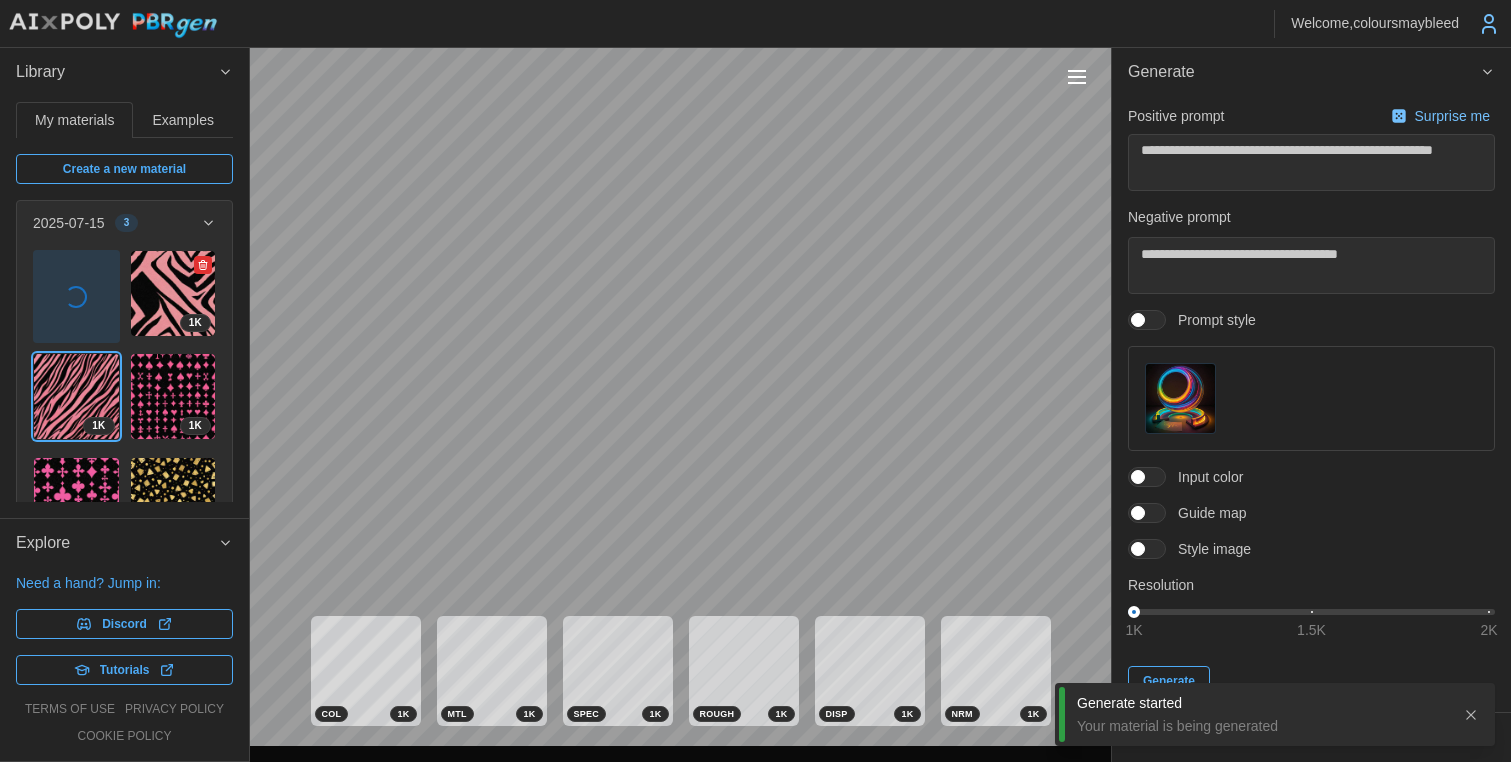 click at bounding box center (173, 293) 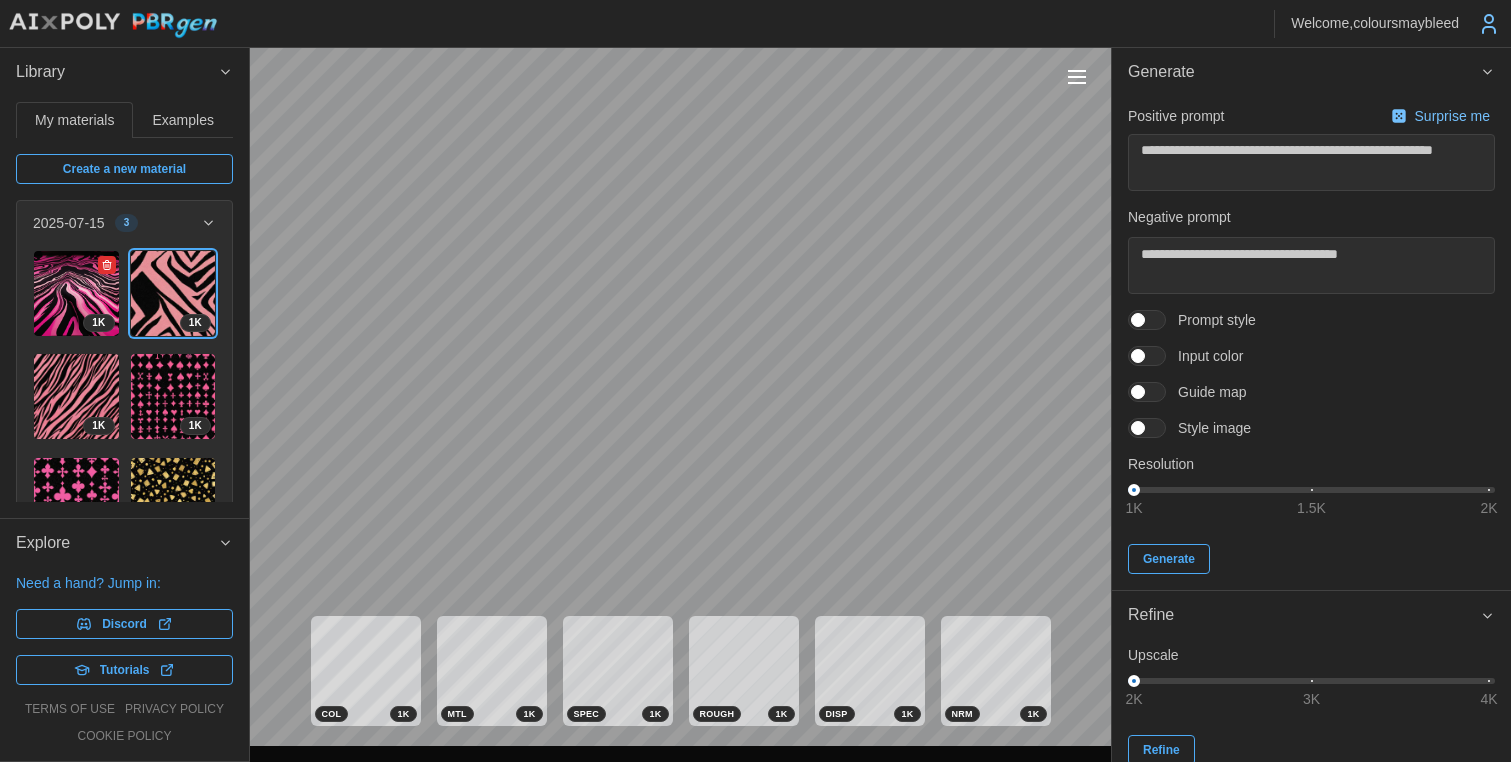 click at bounding box center [76, 293] 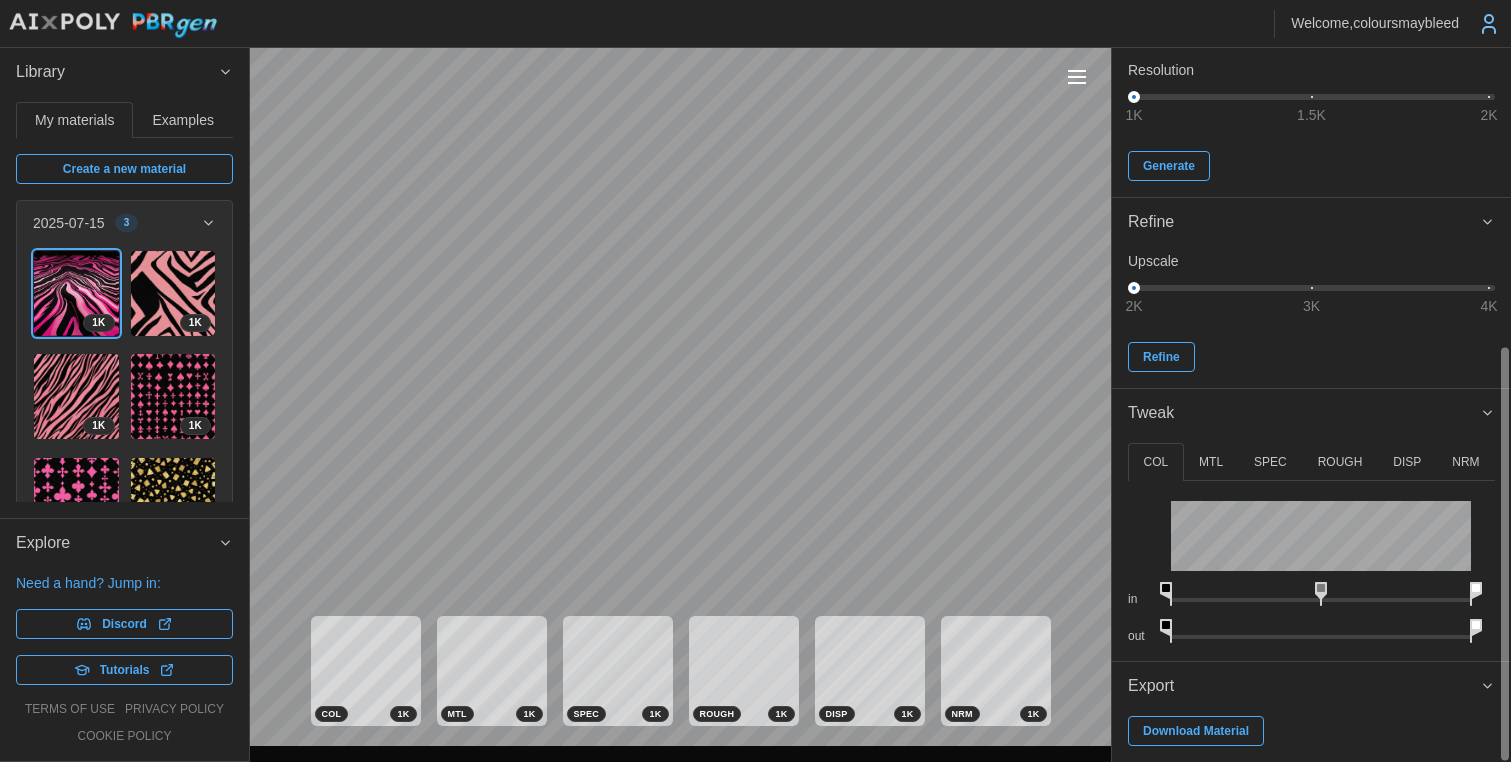 click on "NRM" at bounding box center (1465, 462) 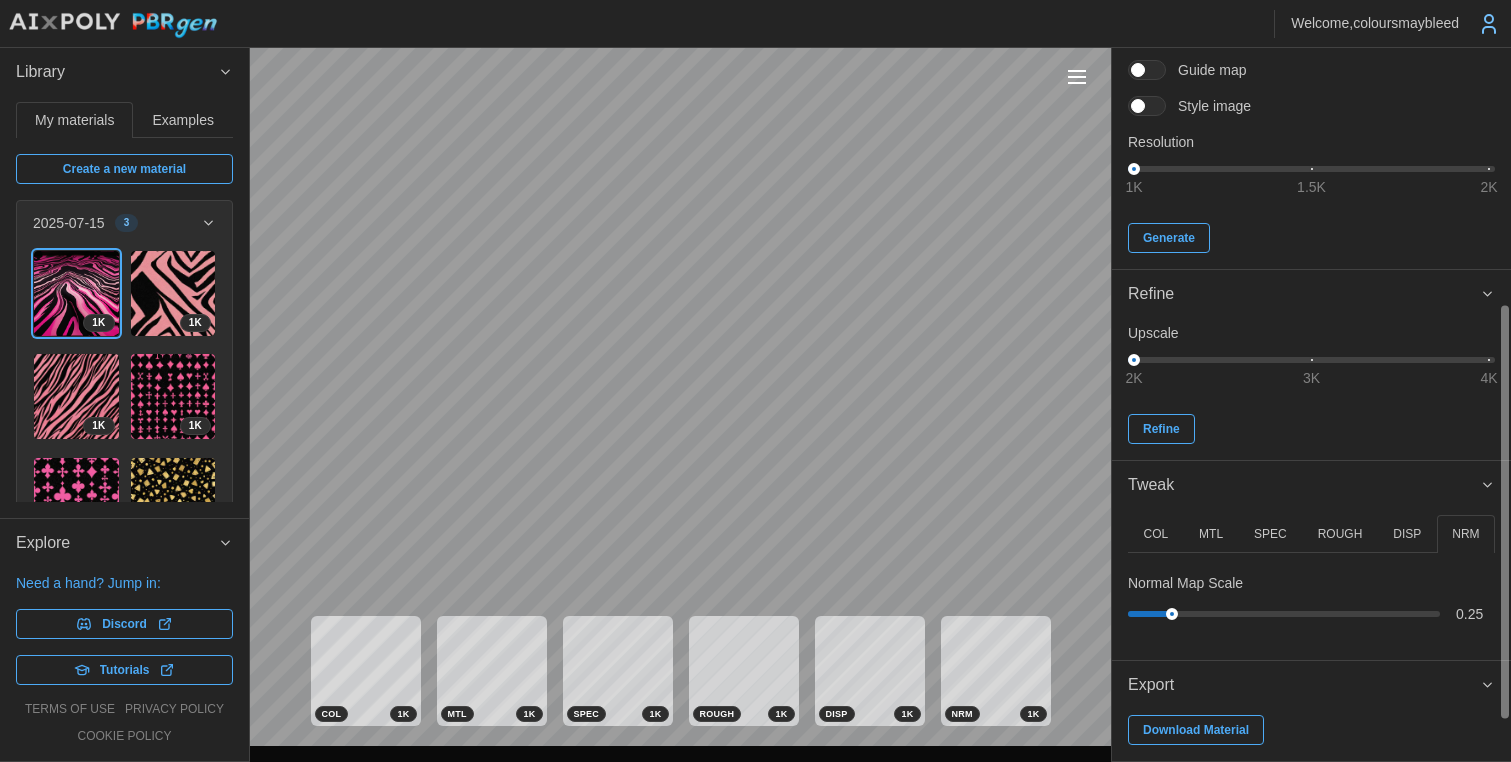 scroll, scrollTop: 442, scrollLeft: 0, axis: vertical 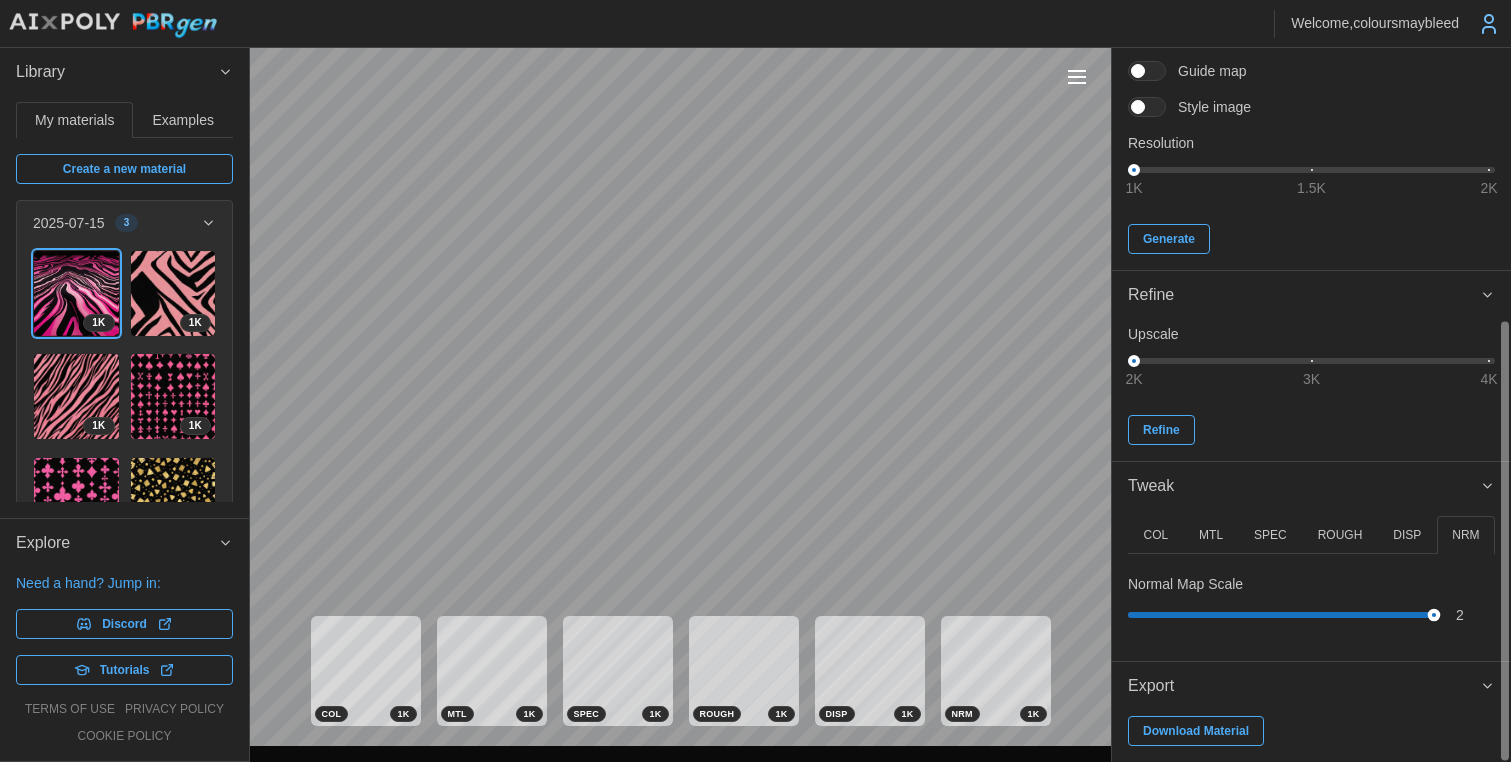 drag, startPoint x: 1177, startPoint y: 613, endPoint x: 1144, endPoint y: 527, distance: 92.11406 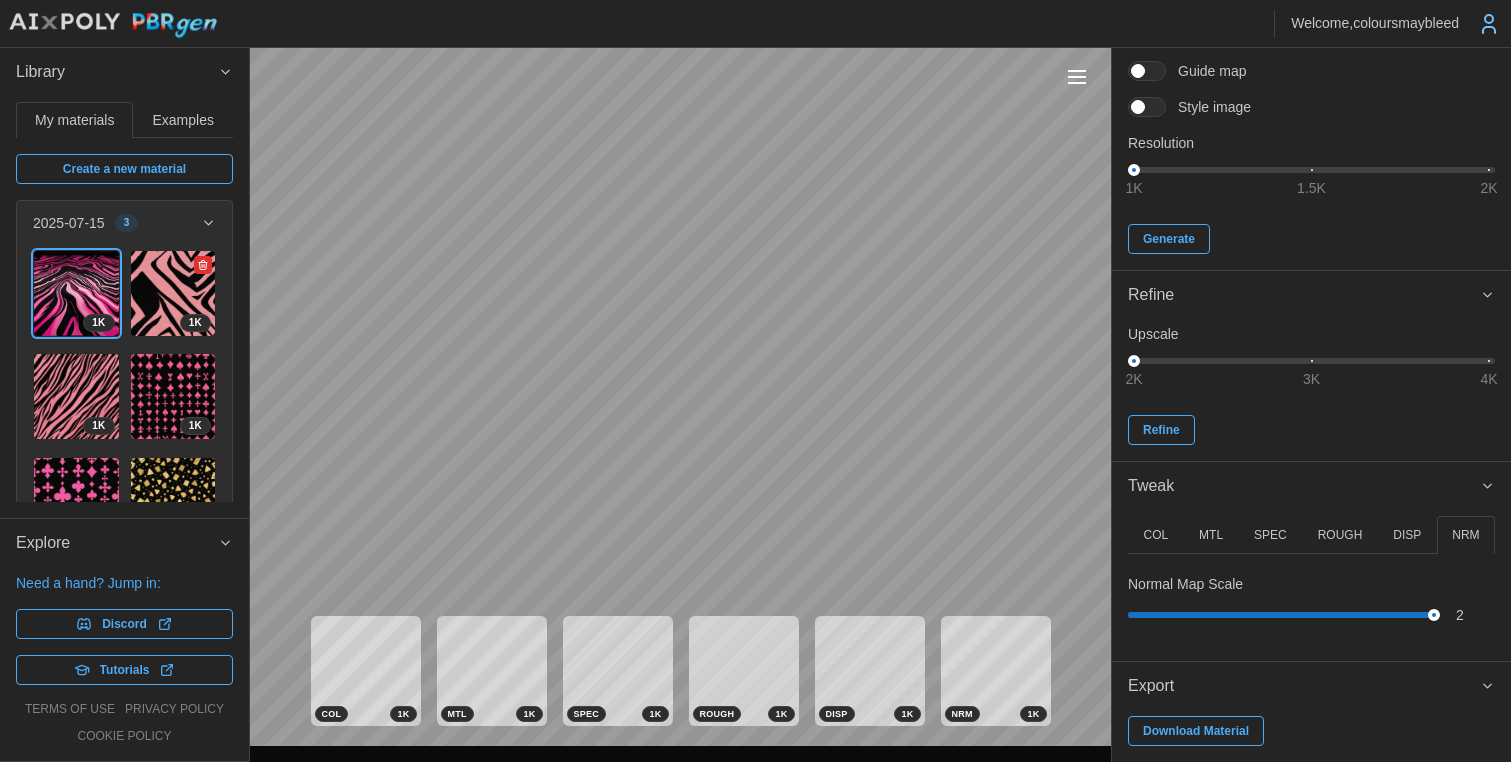 click at bounding box center (173, 293) 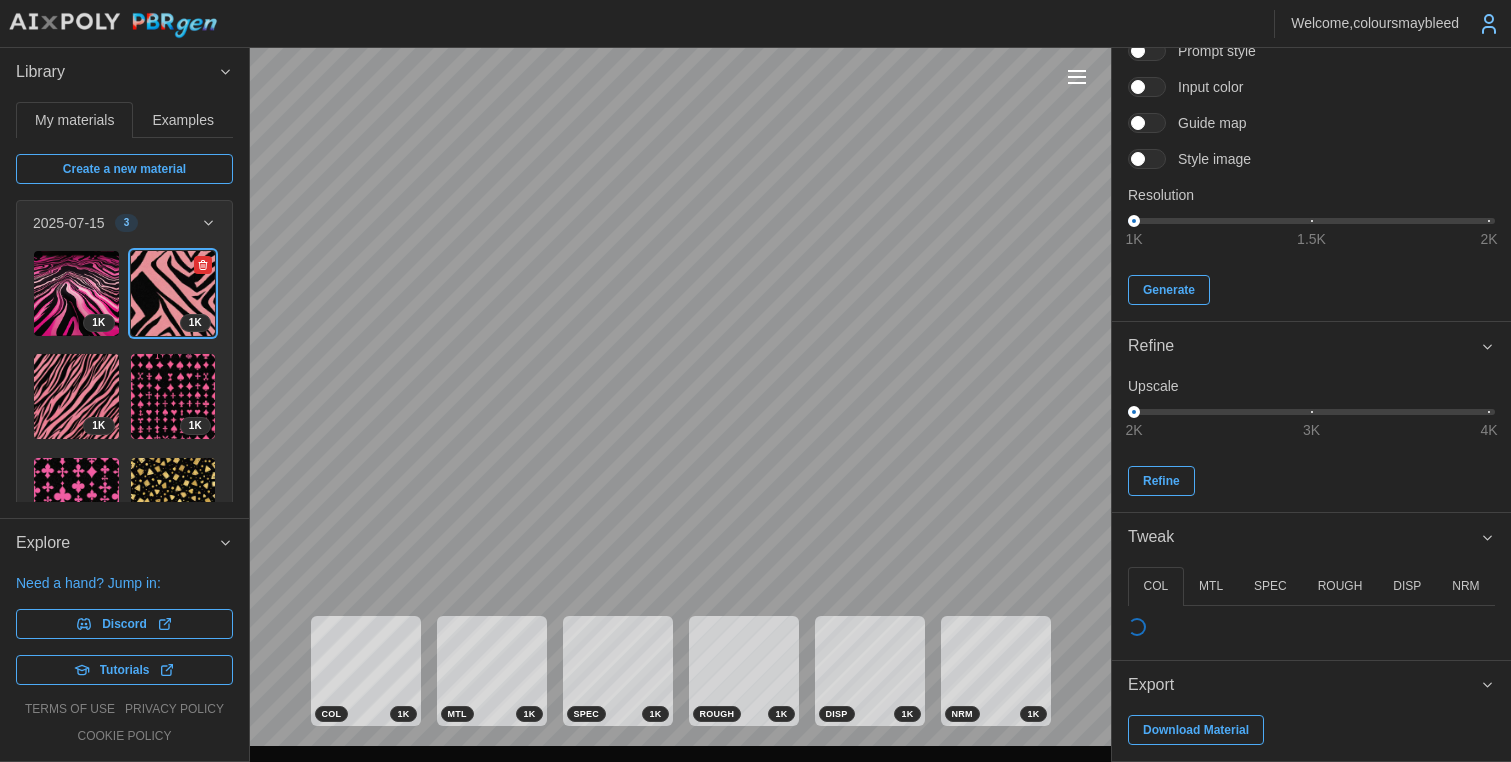scroll, scrollTop: 321, scrollLeft: 0, axis: vertical 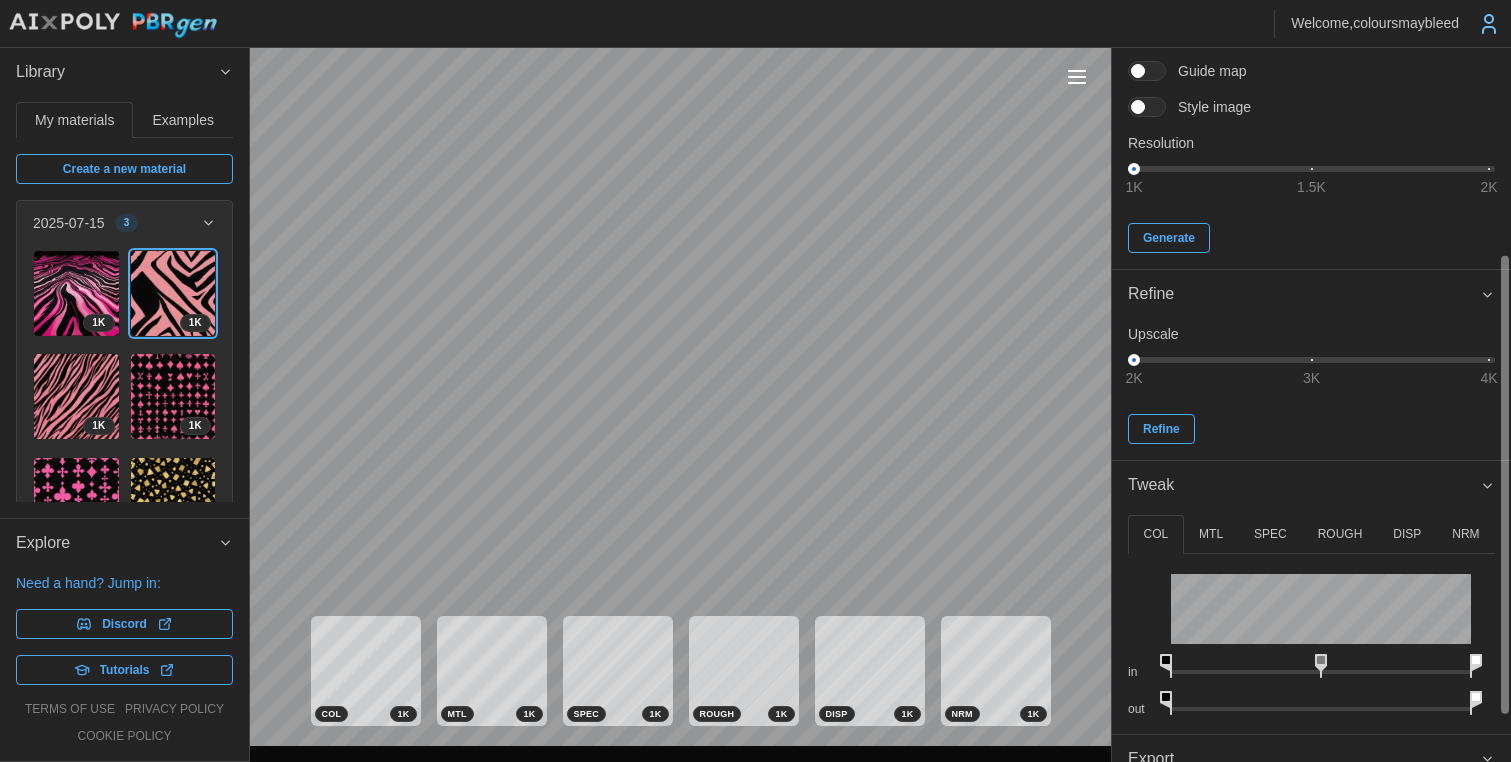 click on "NRM" at bounding box center [1465, 534] 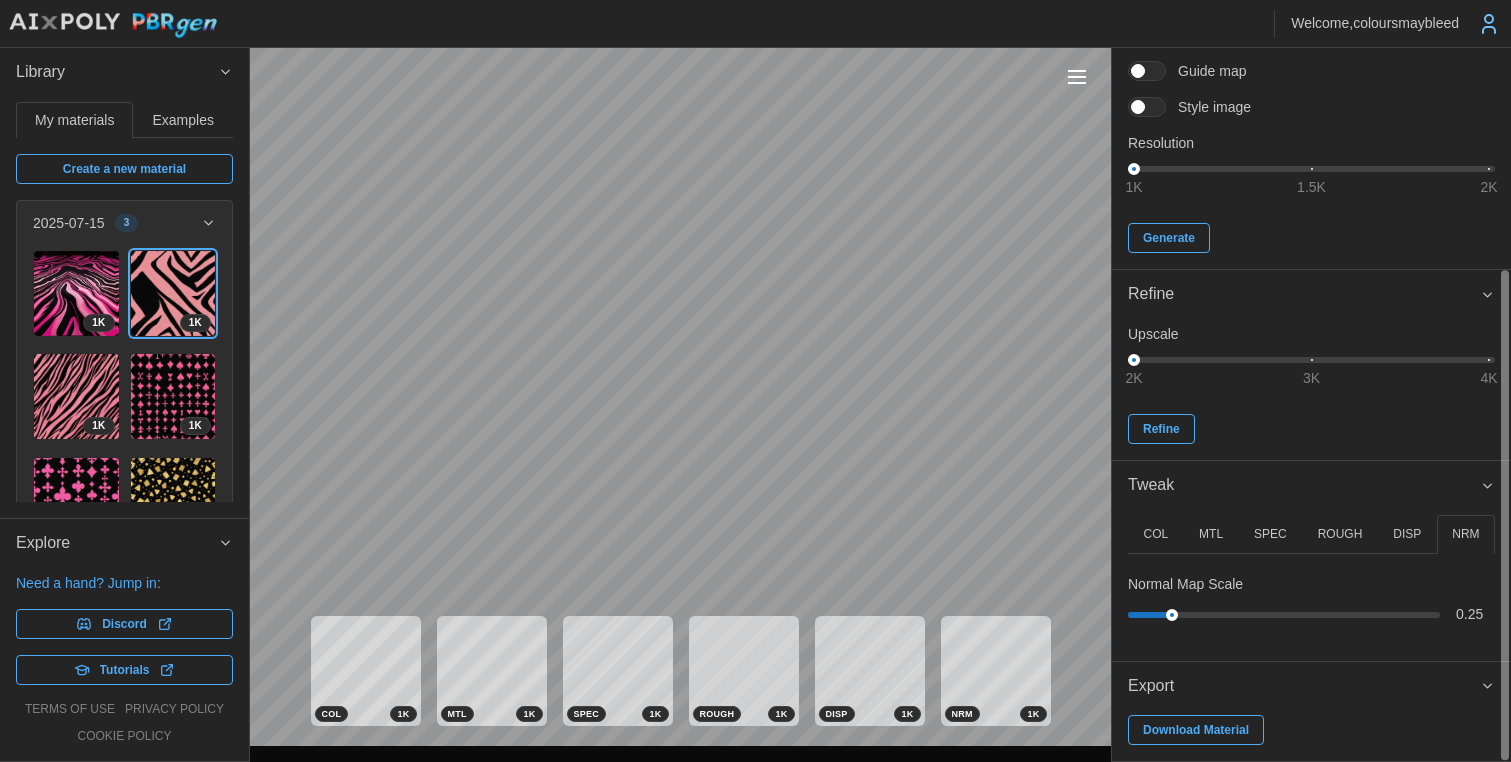 click on "DISP" at bounding box center (1407, 534) 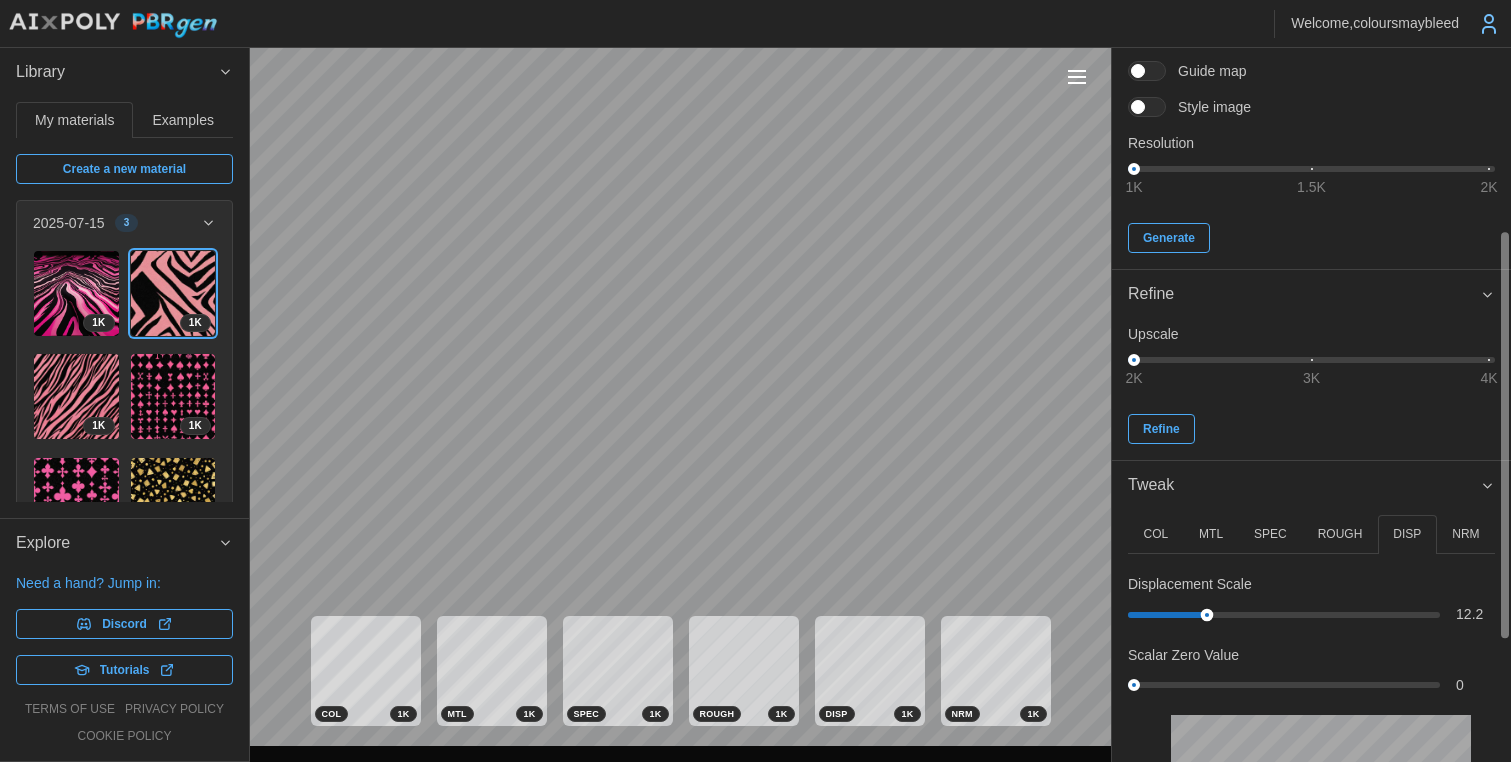 drag, startPoint x: 1147, startPoint y: 616, endPoint x: 1196, endPoint y: 624, distance: 49.648766 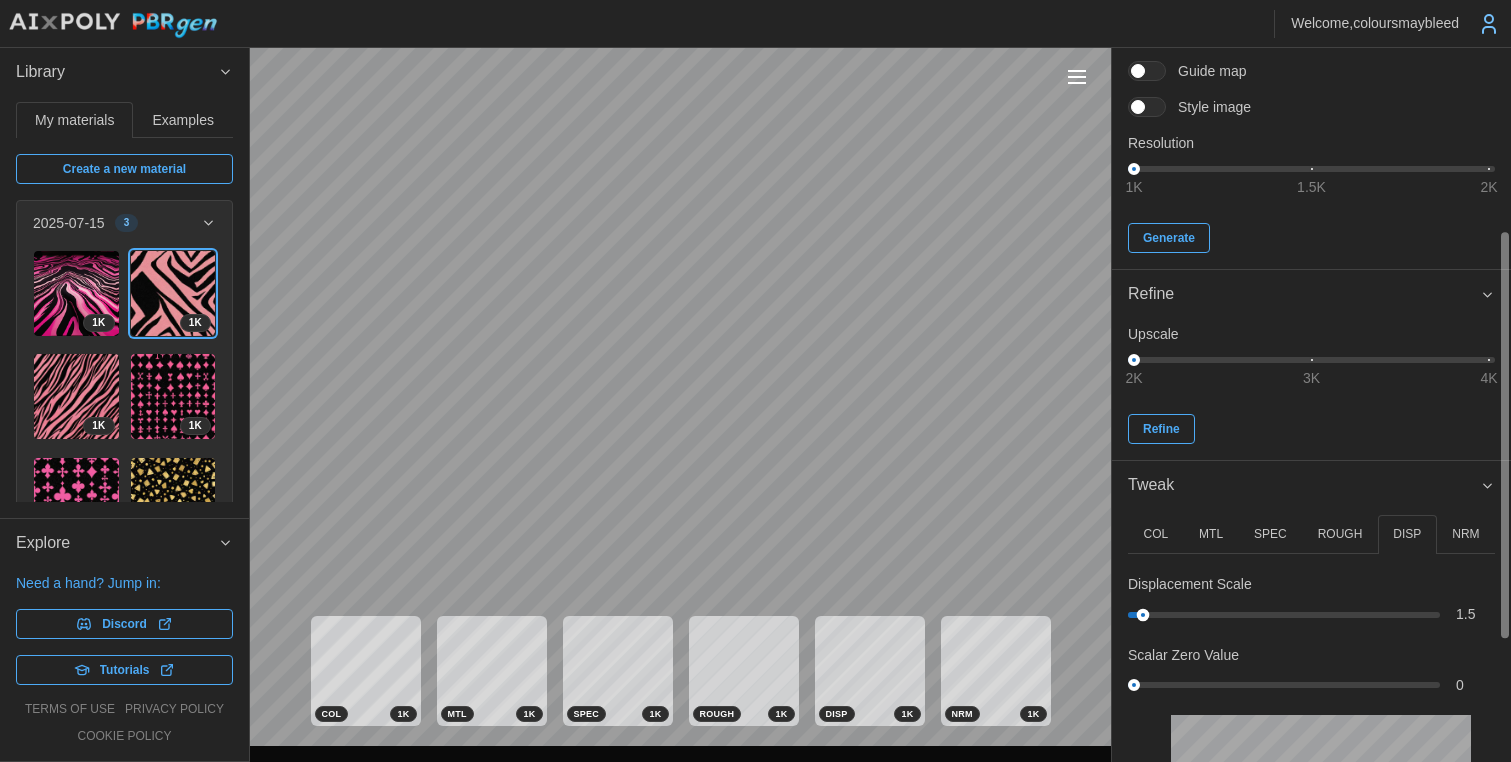 drag, startPoint x: 1206, startPoint y: 613, endPoint x: 1143, endPoint y: 616, distance: 63.07139 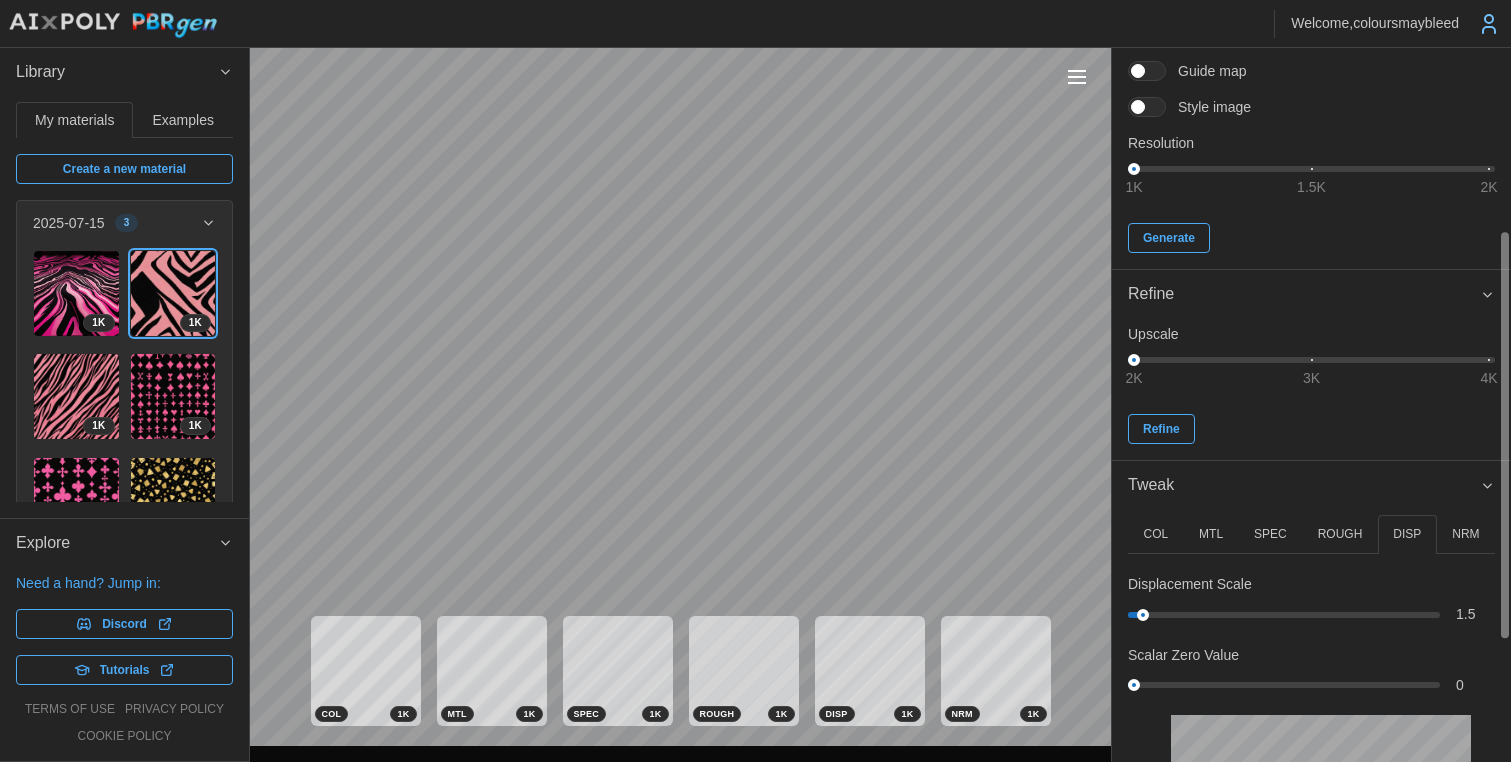 click on "NRM" at bounding box center (1465, 534) 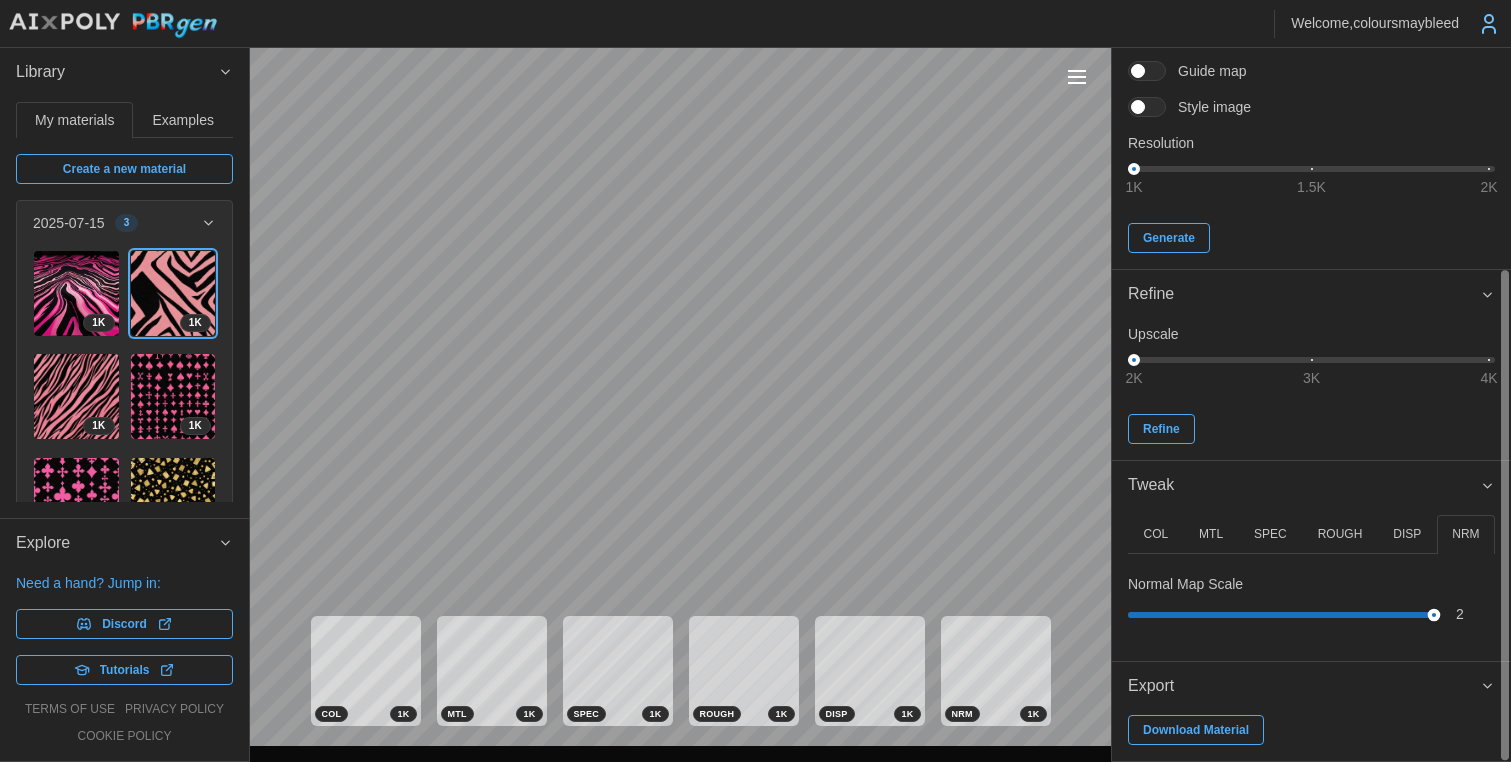 drag, startPoint x: 1174, startPoint y: 610, endPoint x: 1464, endPoint y: 599, distance: 290.20856 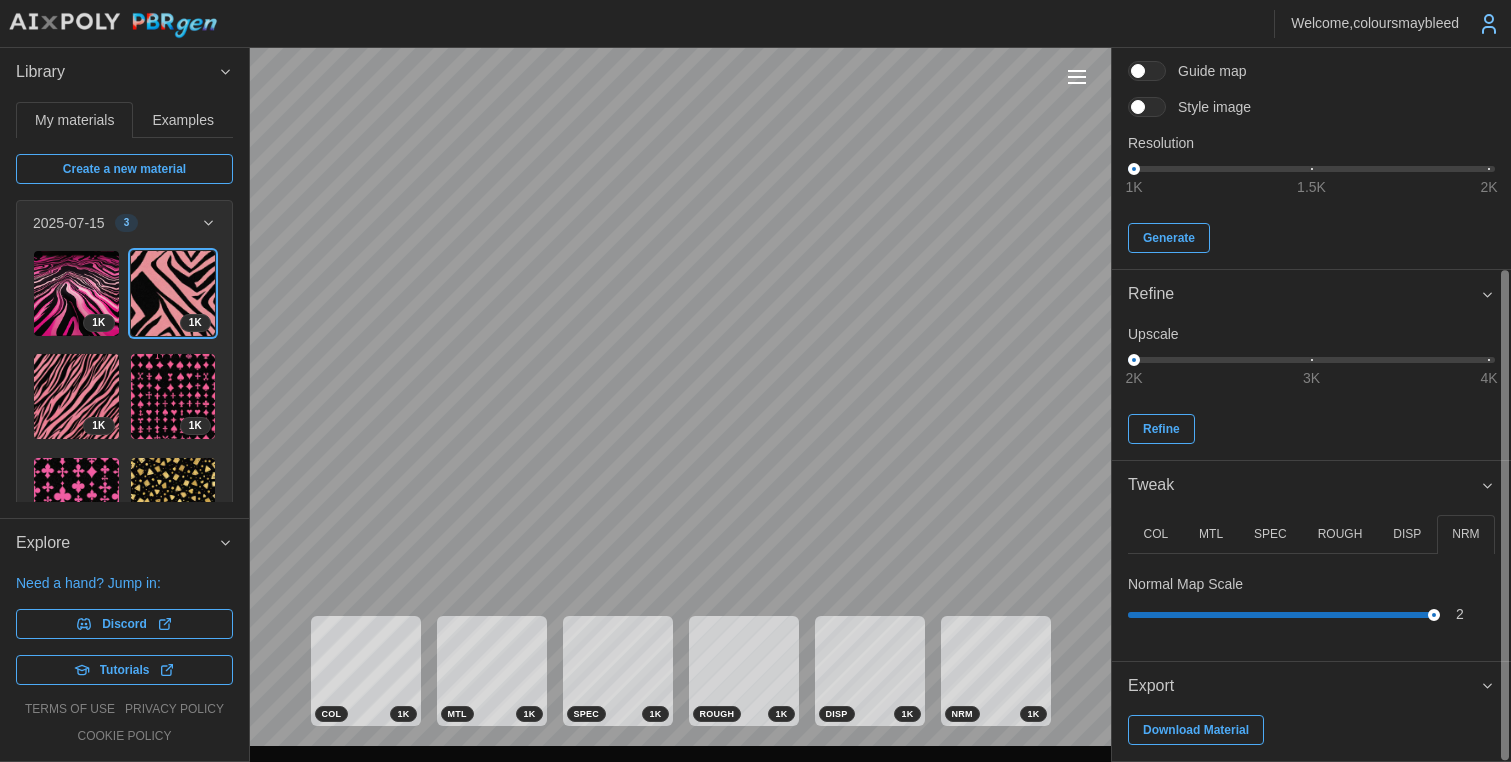 click on "SPEC" at bounding box center (1270, 534) 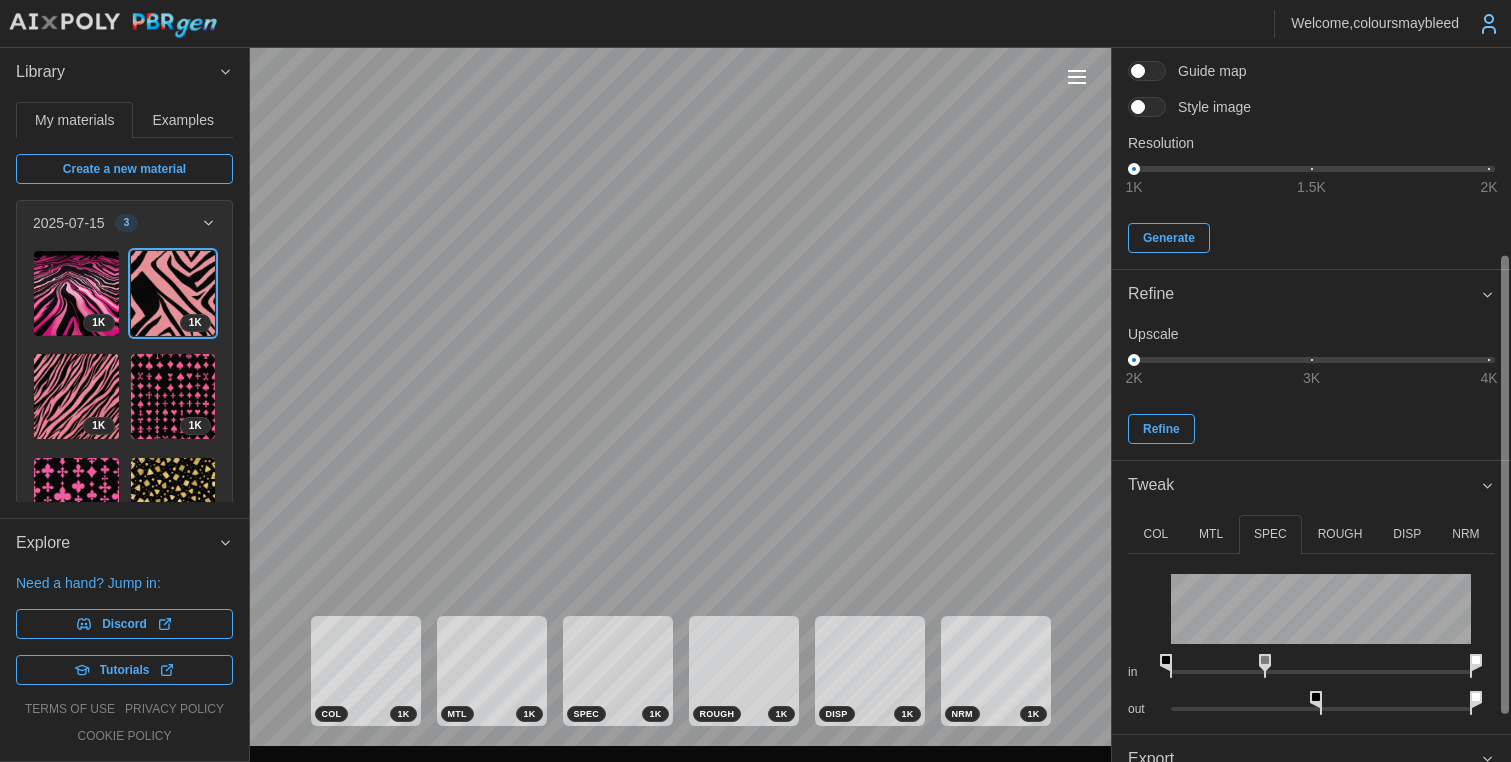 click on "in out" at bounding box center (1311, 636) 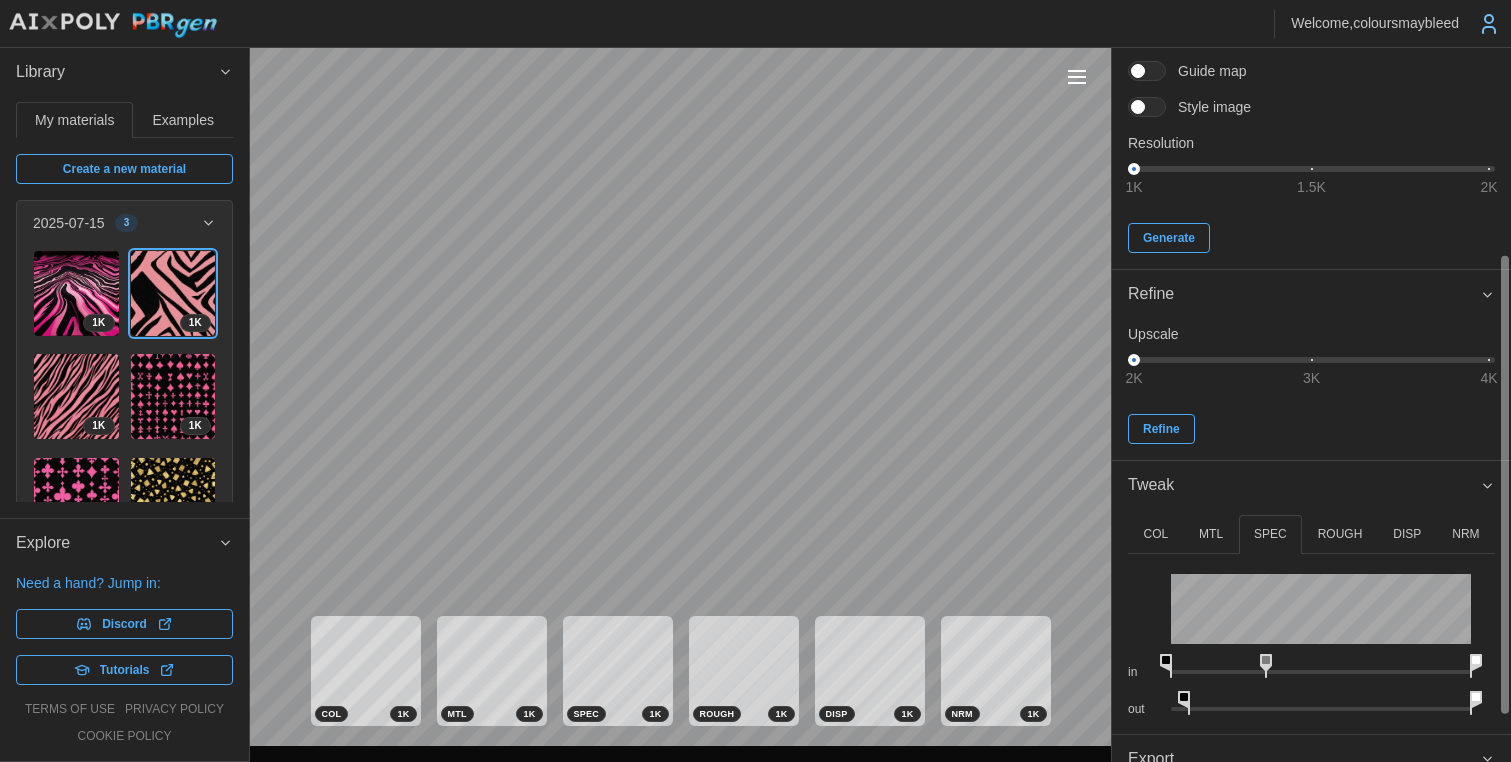 drag, startPoint x: 1319, startPoint y: 696, endPoint x: 1274, endPoint y: 648, distance: 65.795135 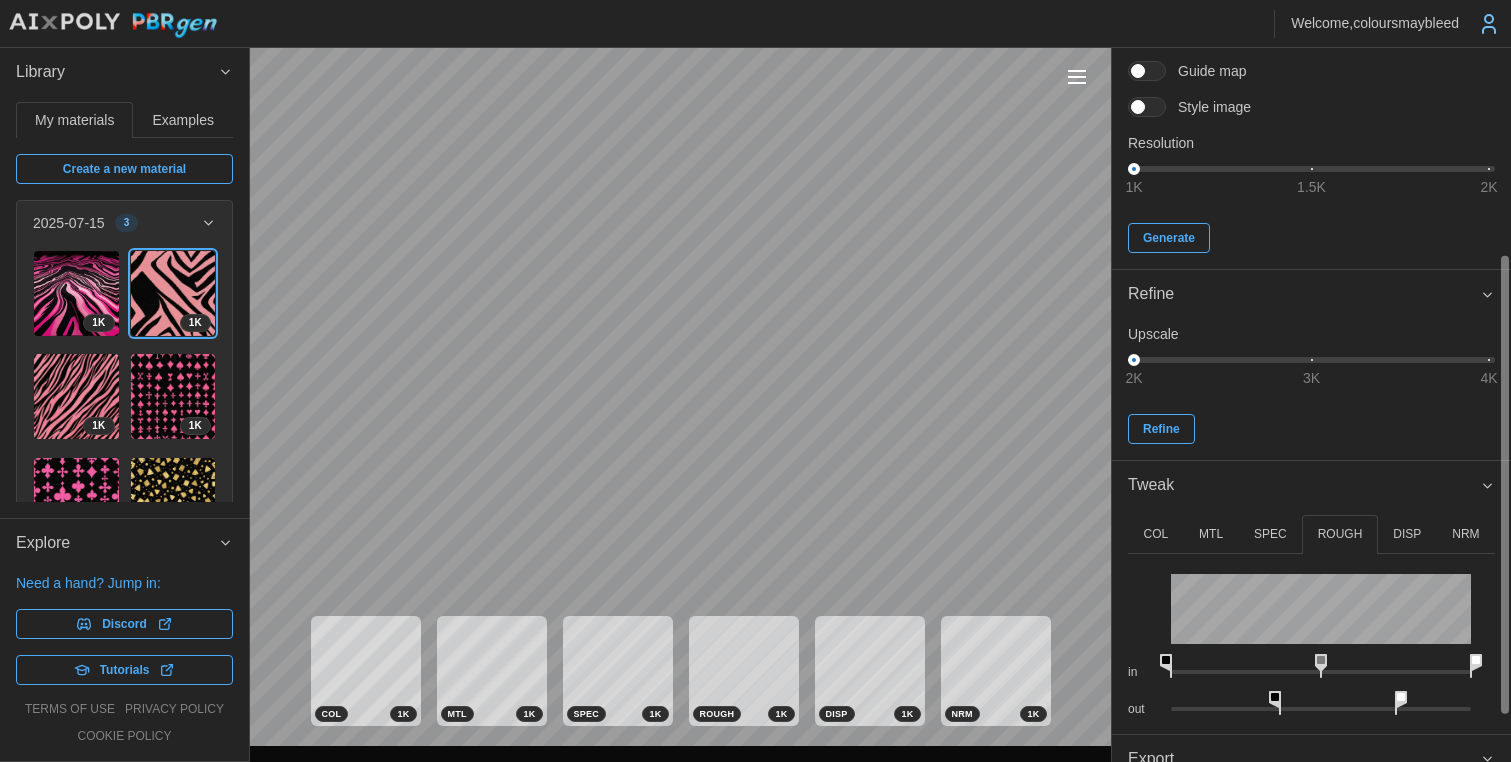 drag, startPoint x: 1332, startPoint y: 696, endPoint x: 1284, endPoint y: 680, distance: 50.596443 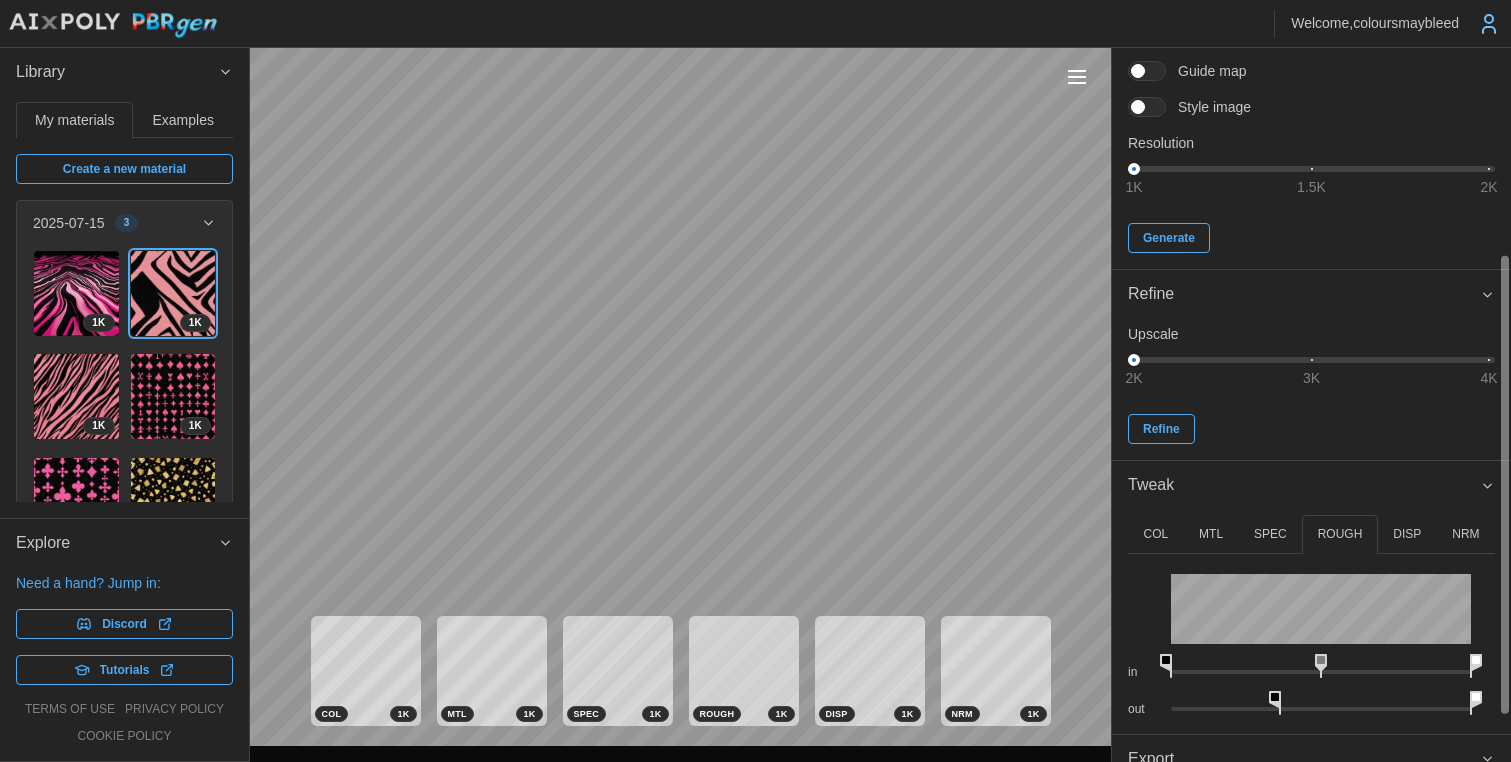 drag, startPoint x: 1404, startPoint y: 697, endPoint x: 1559, endPoint y: 703, distance: 155.11609 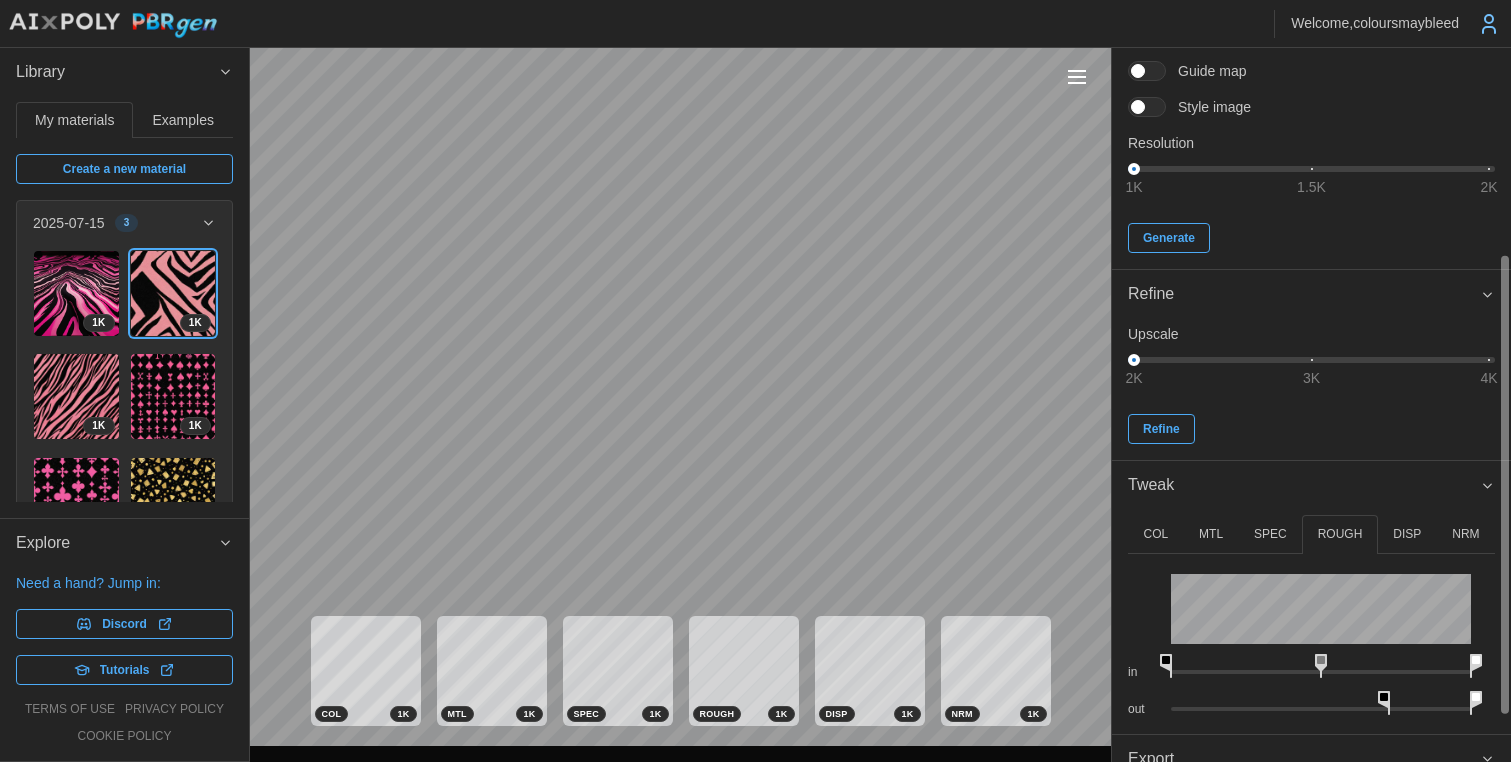 drag, startPoint x: 1279, startPoint y: 699, endPoint x: 1172, endPoint y: 627, distance: 128.969 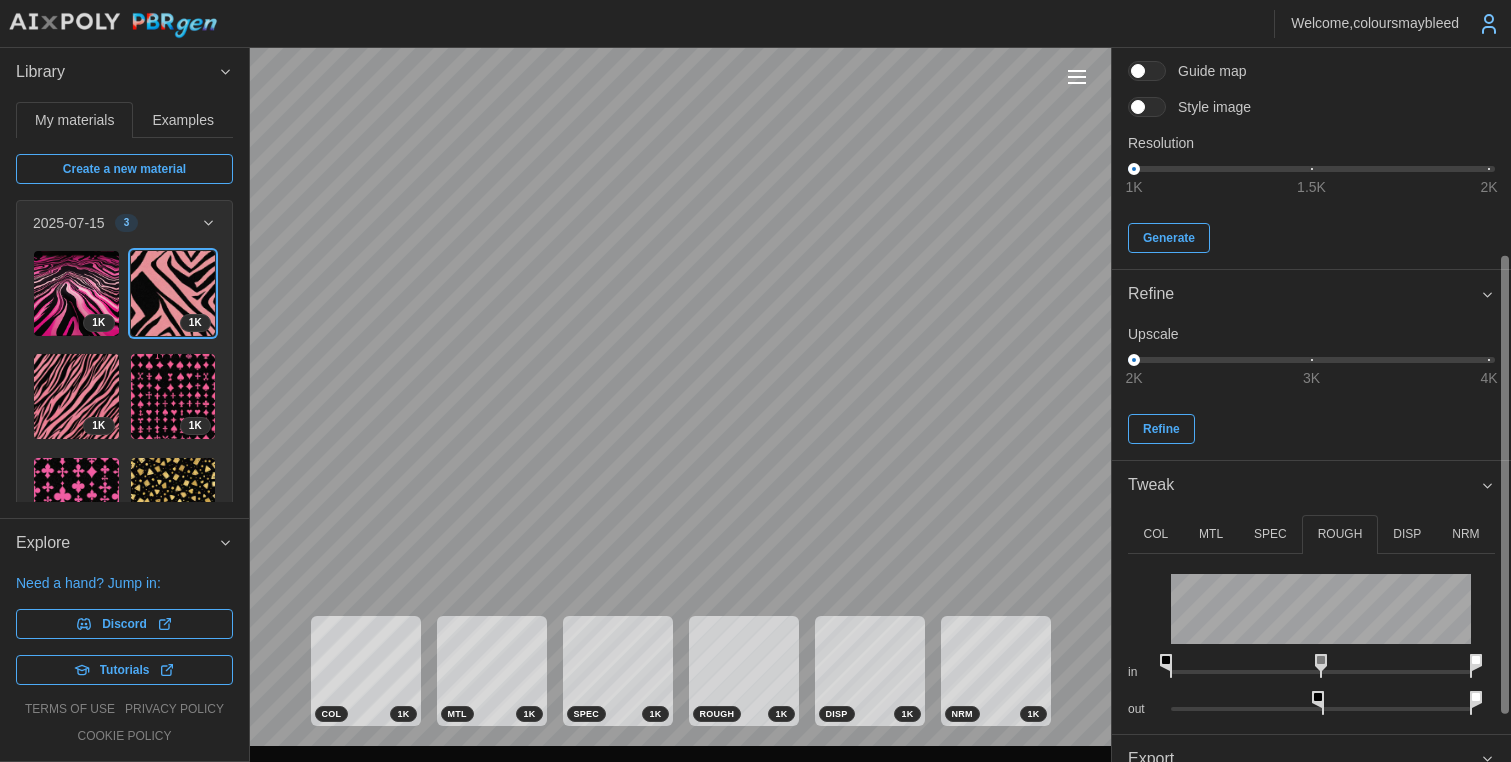 drag, startPoint x: 1364, startPoint y: 700, endPoint x: 1319, endPoint y: 674, distance: 51.971146 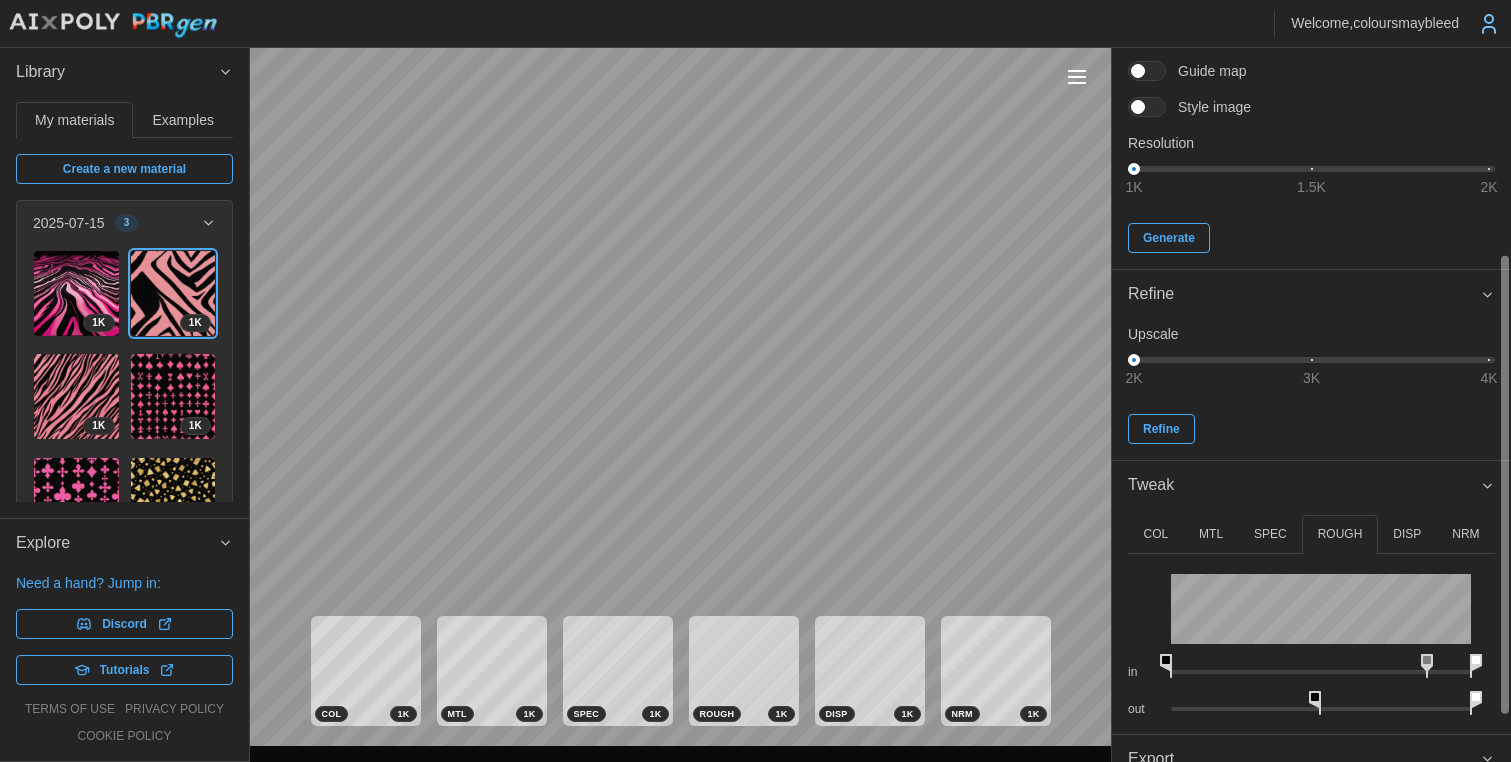 drag, startPoint x: 1321, startPoint y: 659, endPoint x: 1431, endPoint y: 655, distance: 110.0727 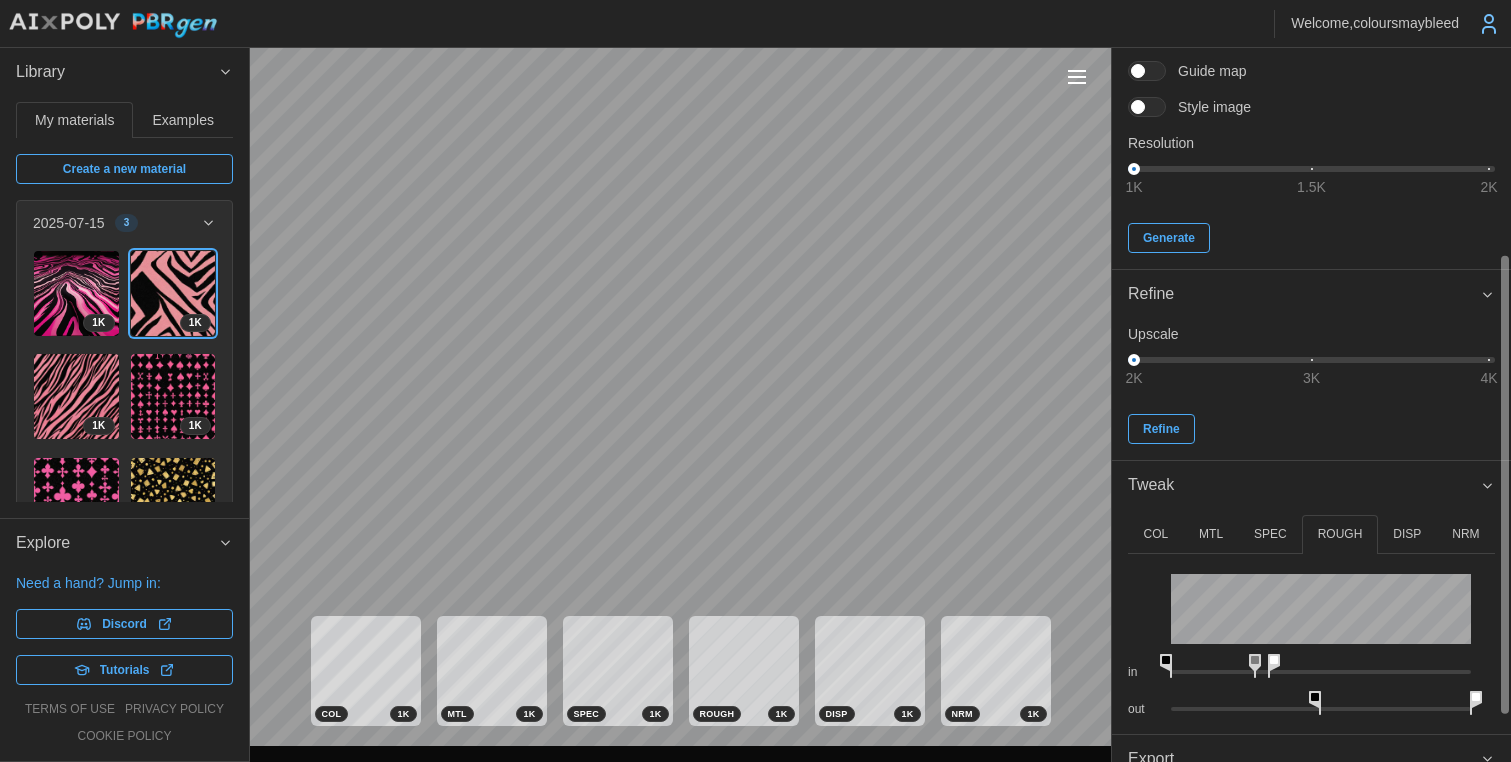 drag, startPoint x: 1481, startPoint y: 666, endPoint x: 1134, endPoint y: 600, distance: 353.2209 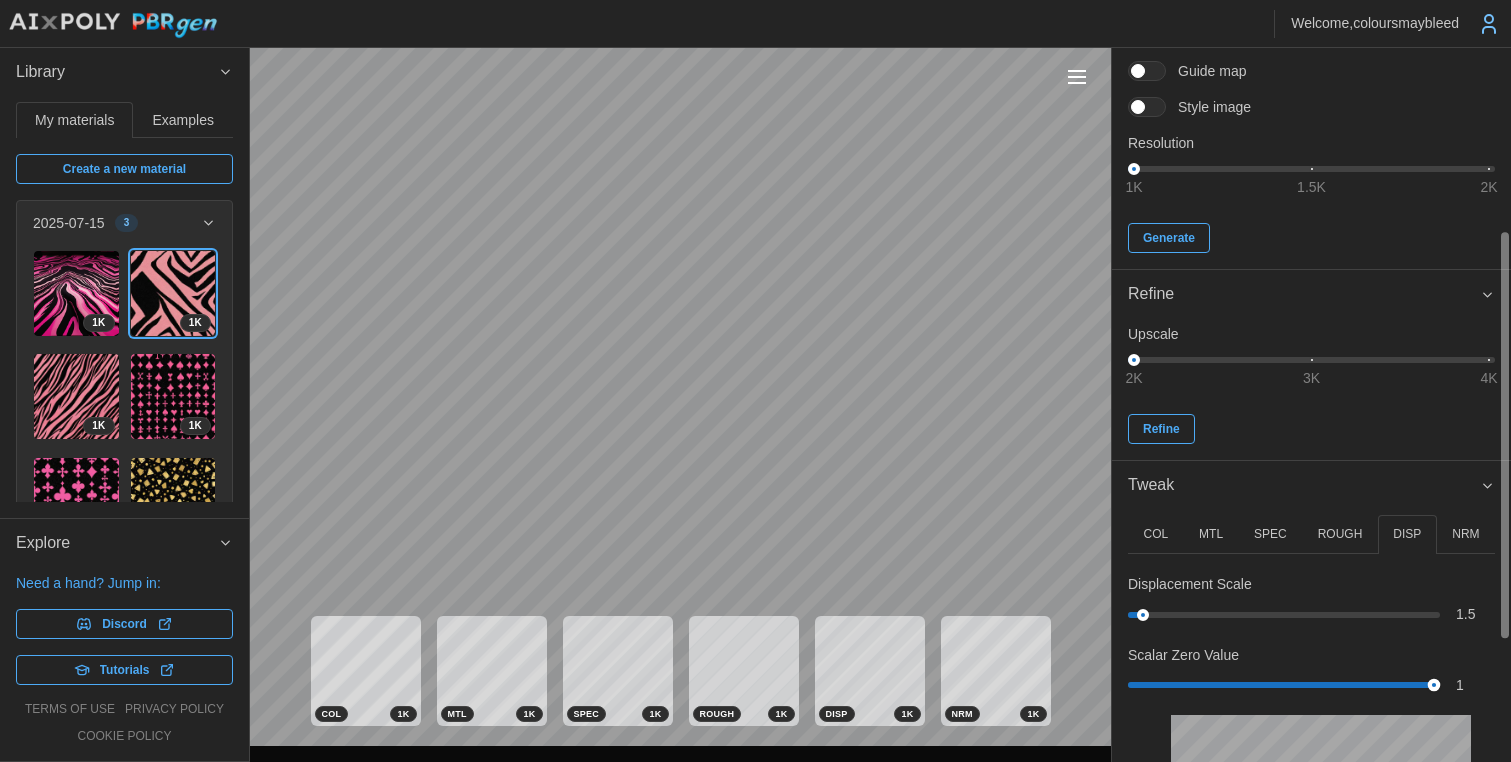 drag, startPoint x: 1133, startPoint y: 683, endPoint x: 1111, endPoint y: 457, distance: 227.06827 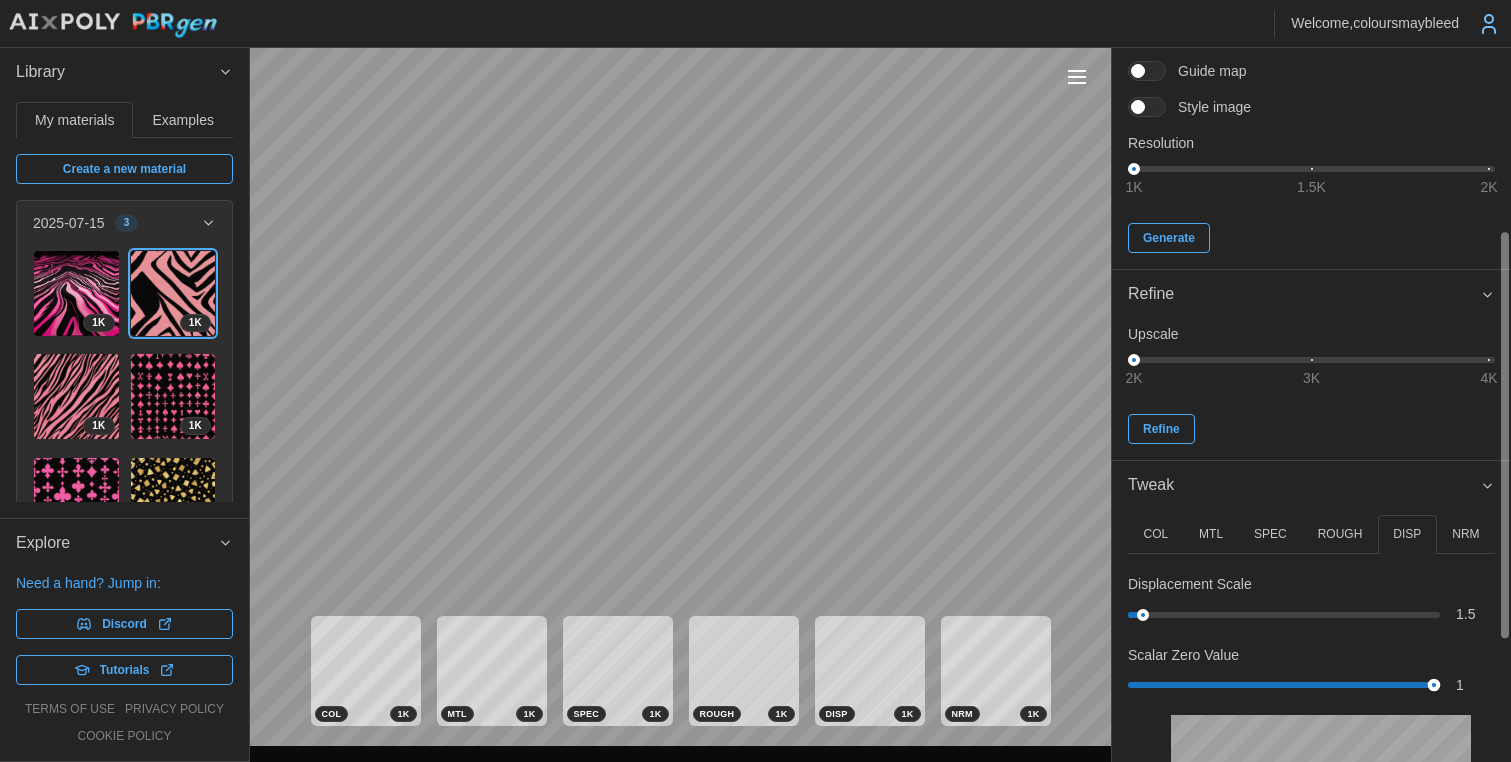 drag, startPoint x: 1431, startPoint y: 685, endPoint x: 1222, endPoint y: 651, distance: 211.7475 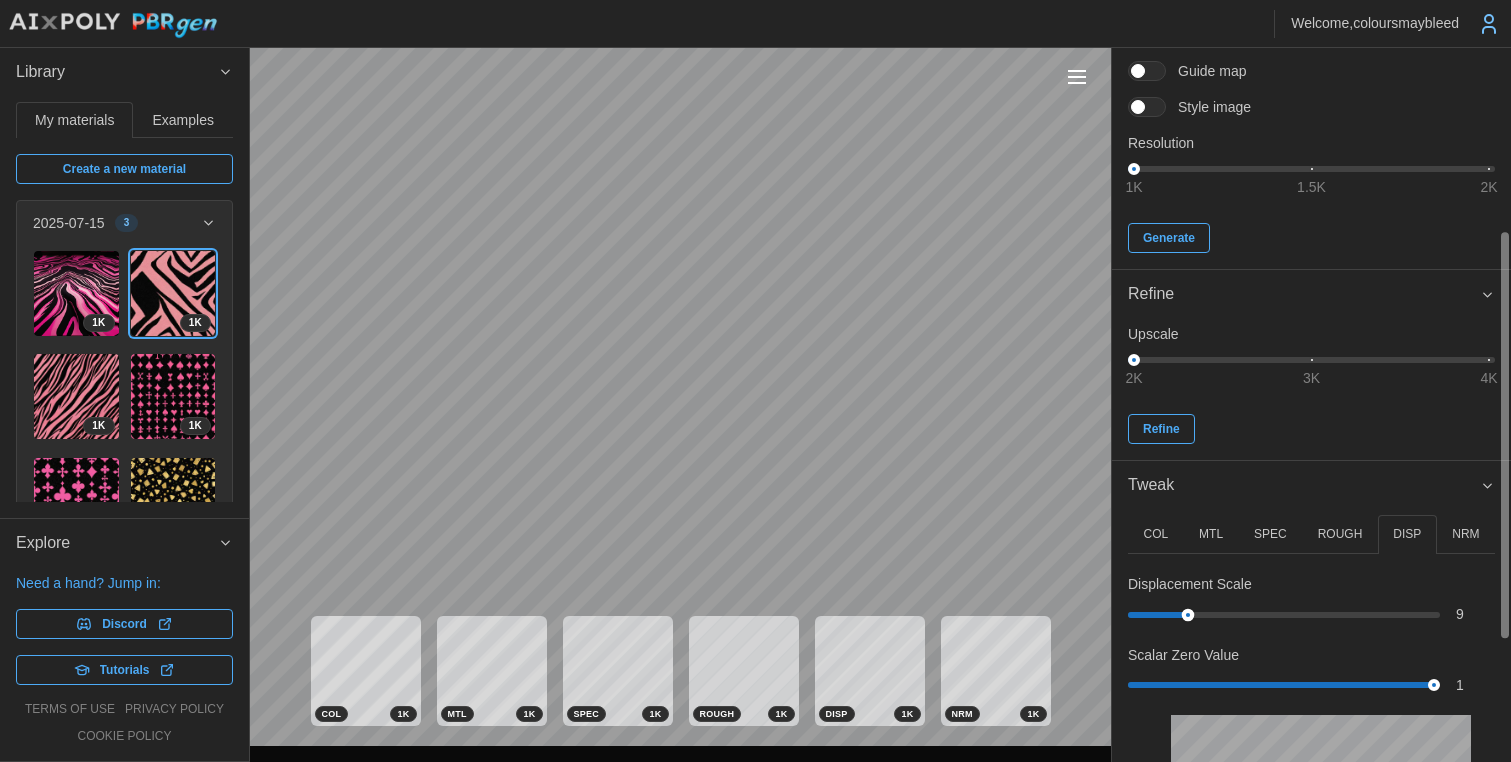 drag, startPoint x: 1142, startPoint y: 614, endPoint x: 1188, endPoint y: 616, distance: 46.043457 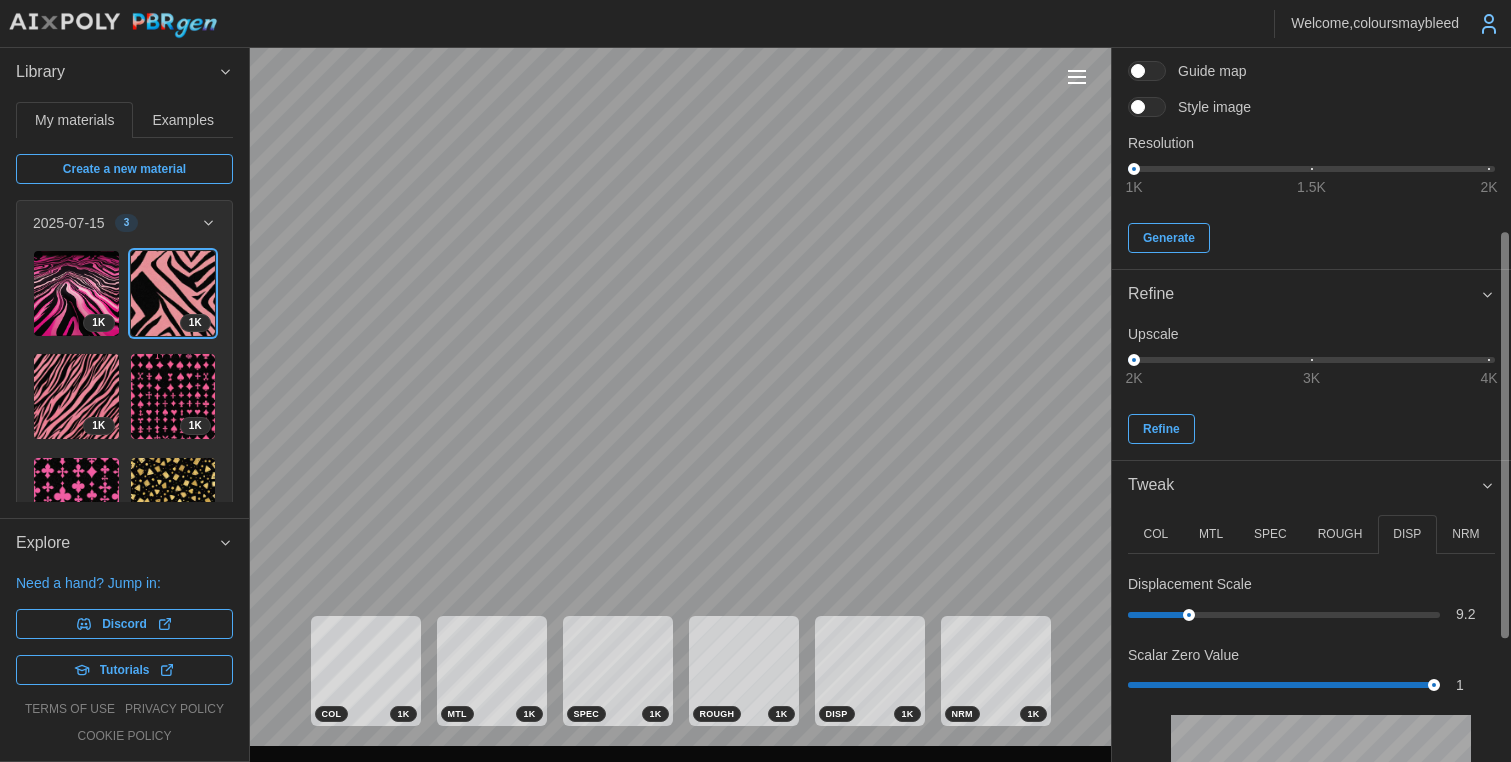 click on "COL" at bounding box center (1155, 534) 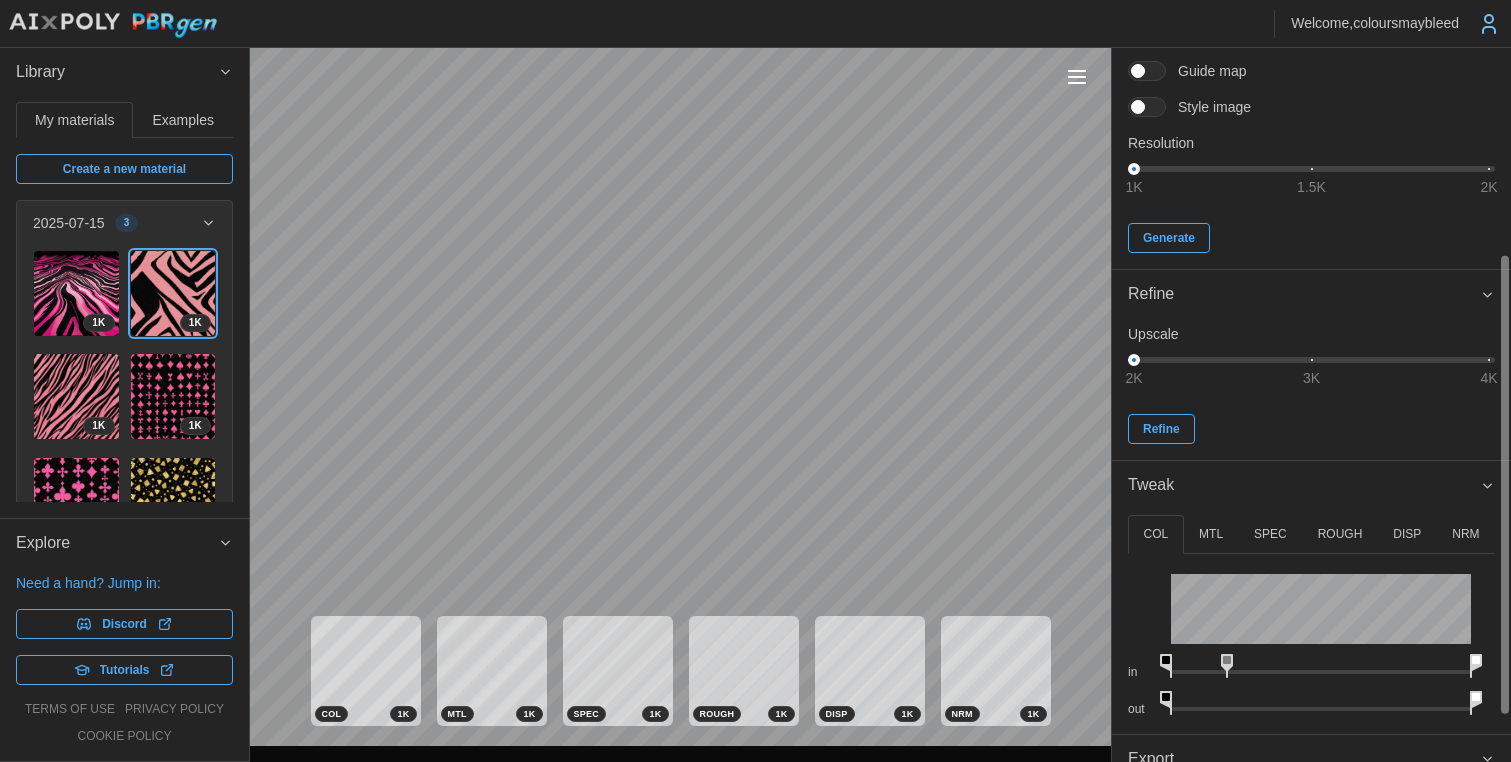 drag, startPoint x: 1323, startPoint y: 662, endPoint x: 1231, endPoint y: 666, distance: 92.086914 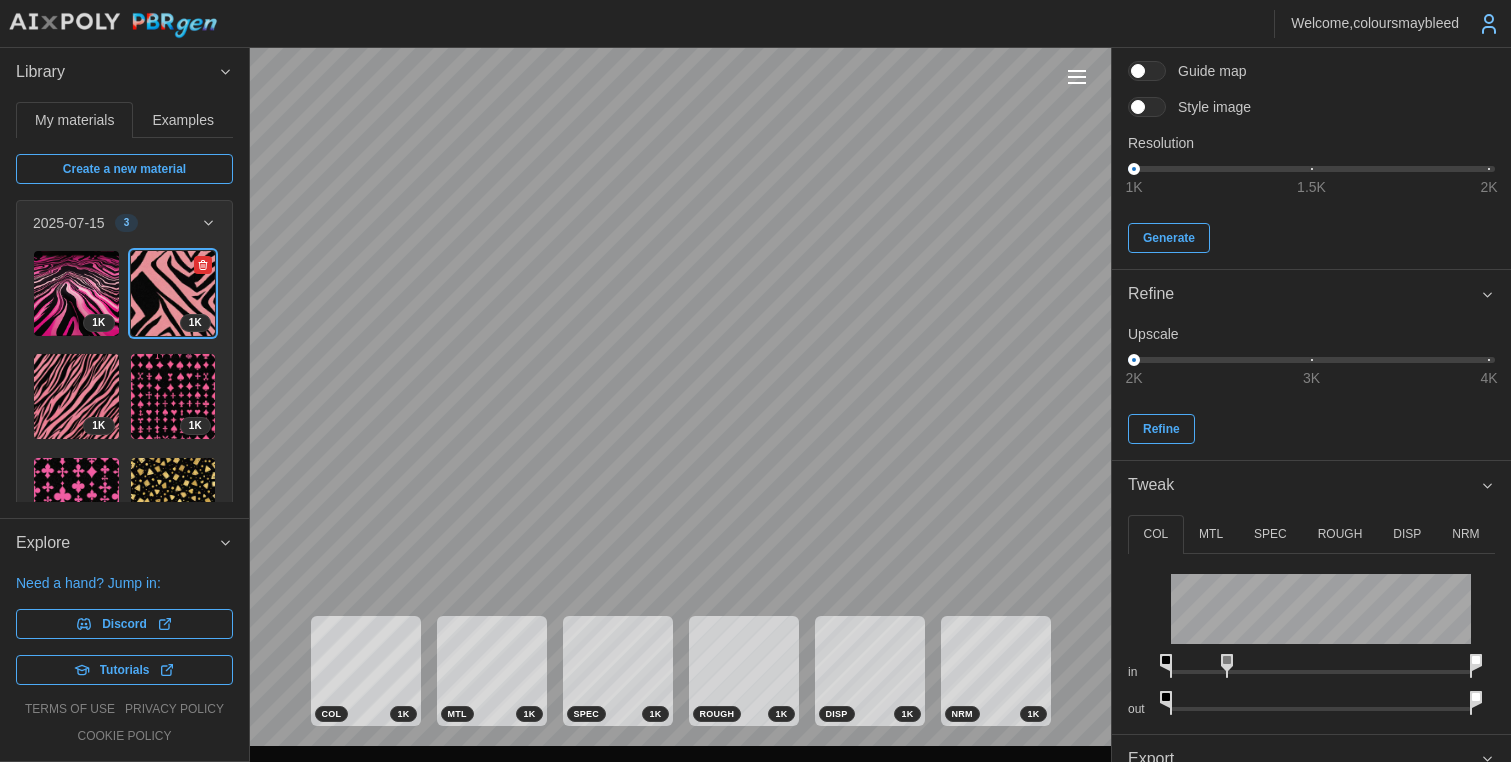 click 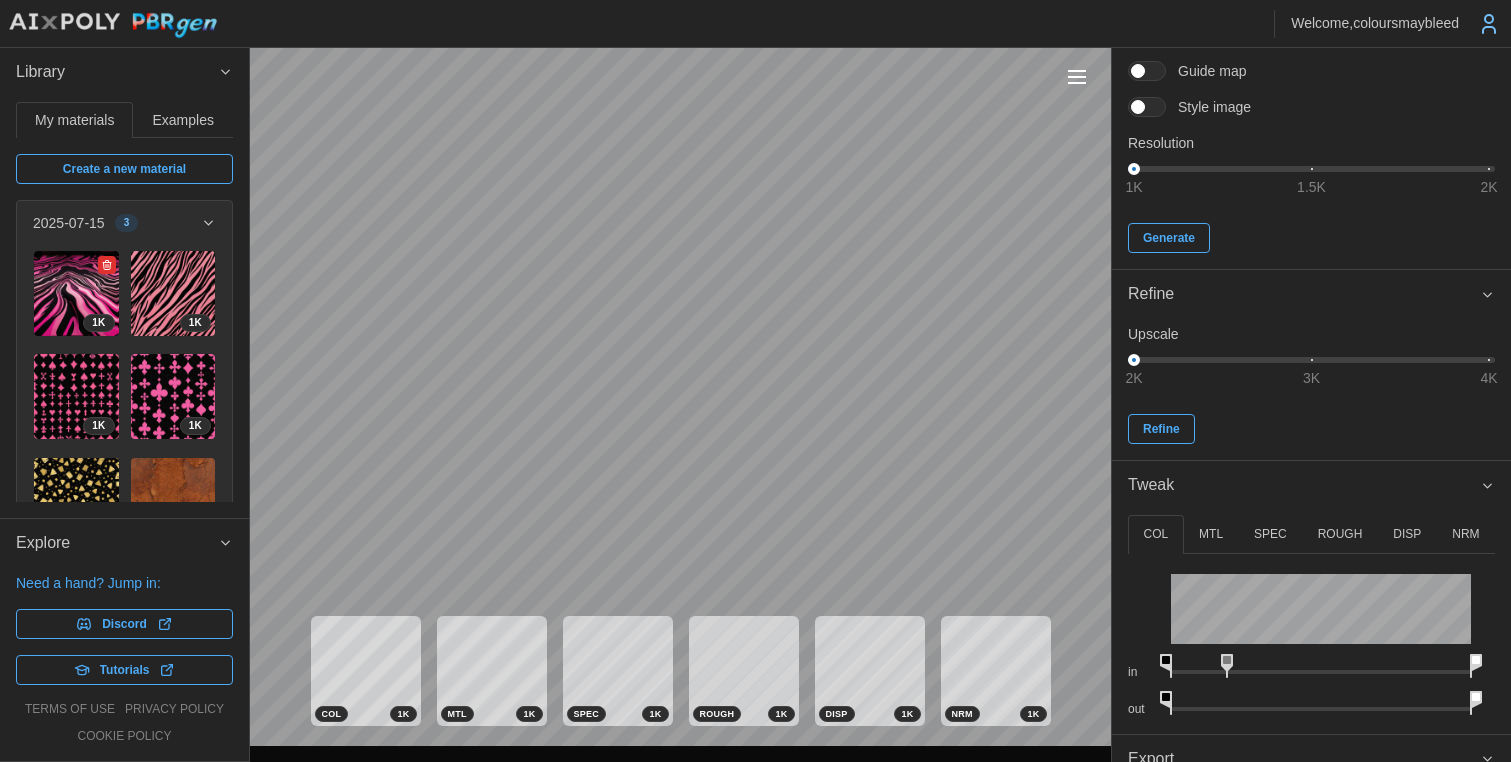 click 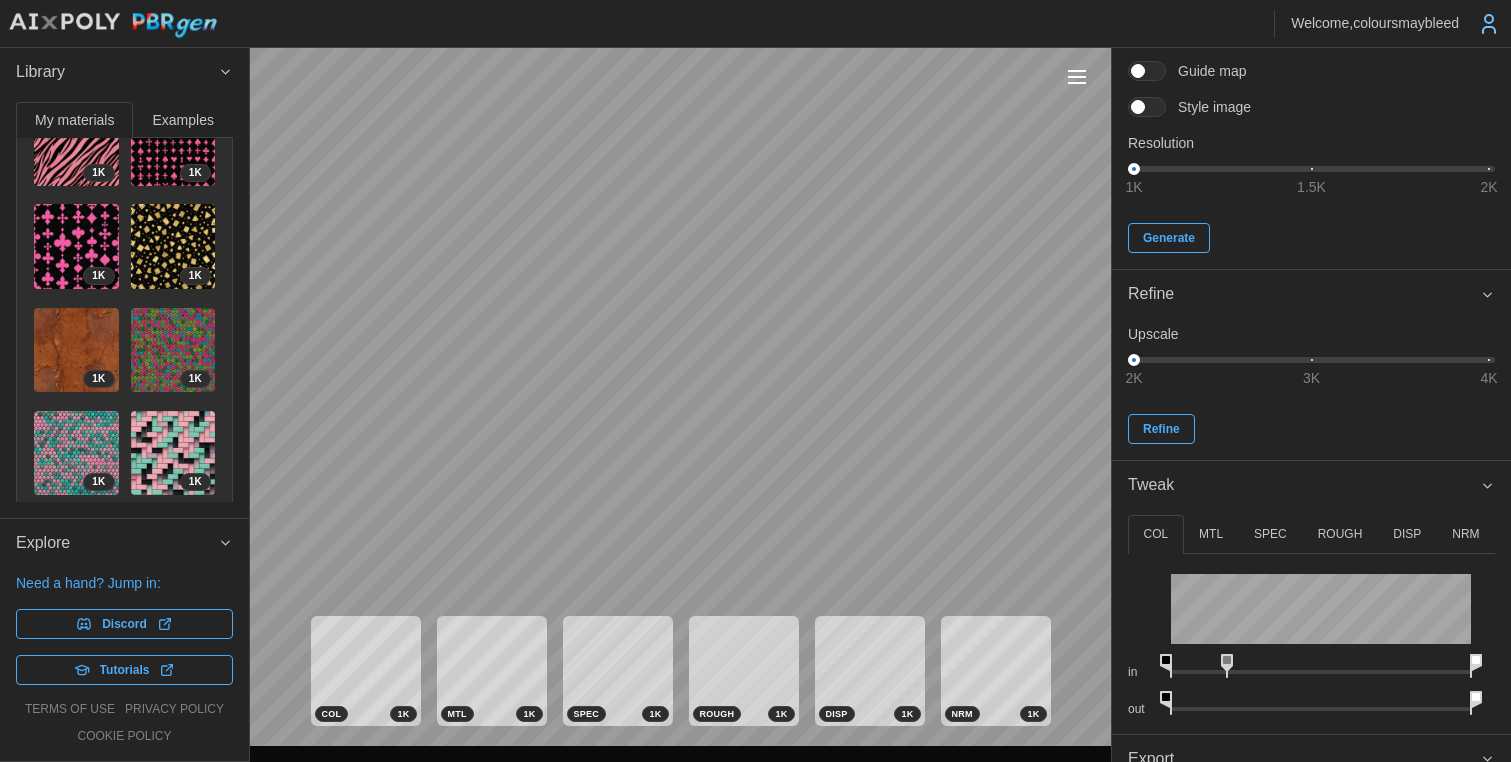 scroll, scrollTop: 245, scrollLeft: 0, axis: vertical 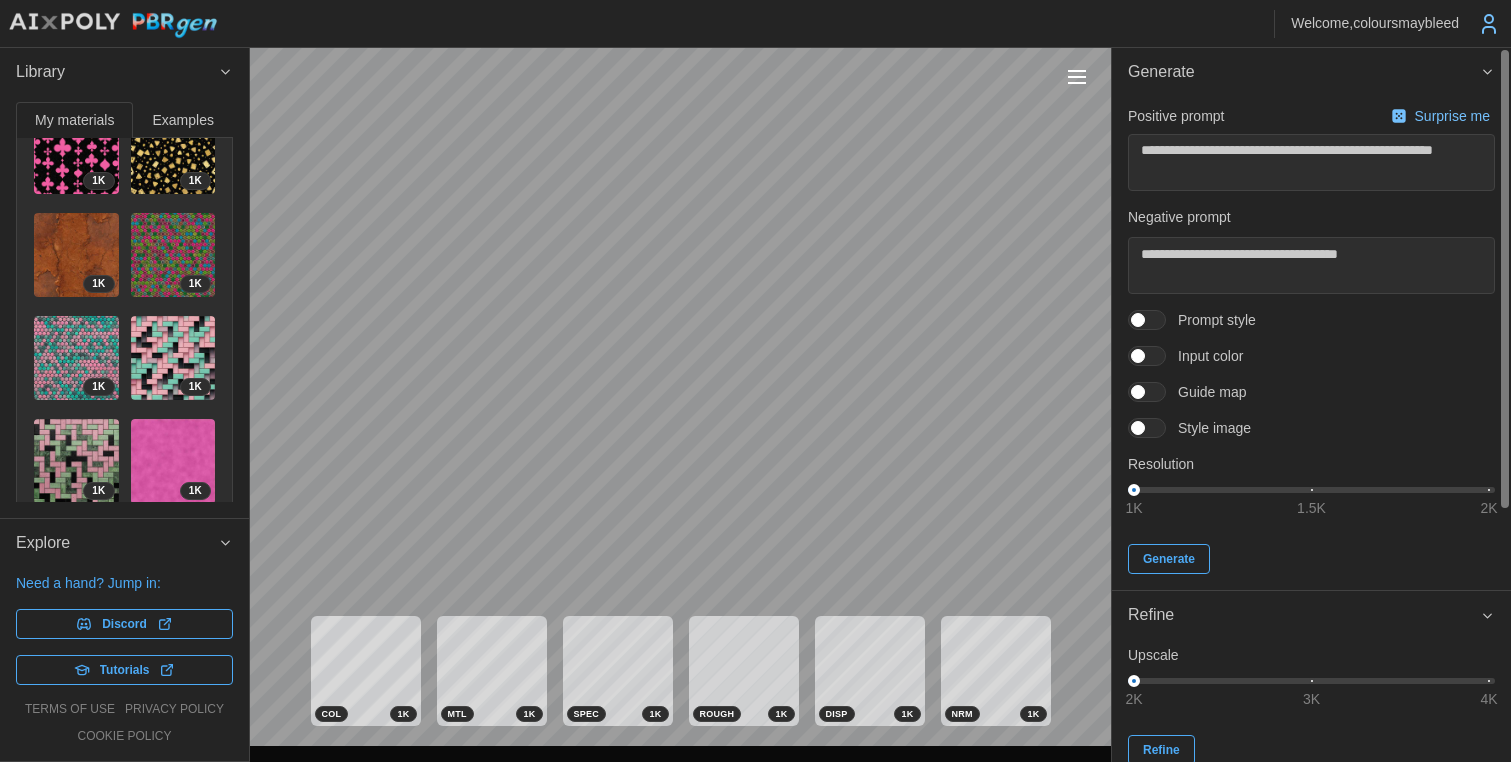 click on "Surprise me" at bounding box center (1454, 116) 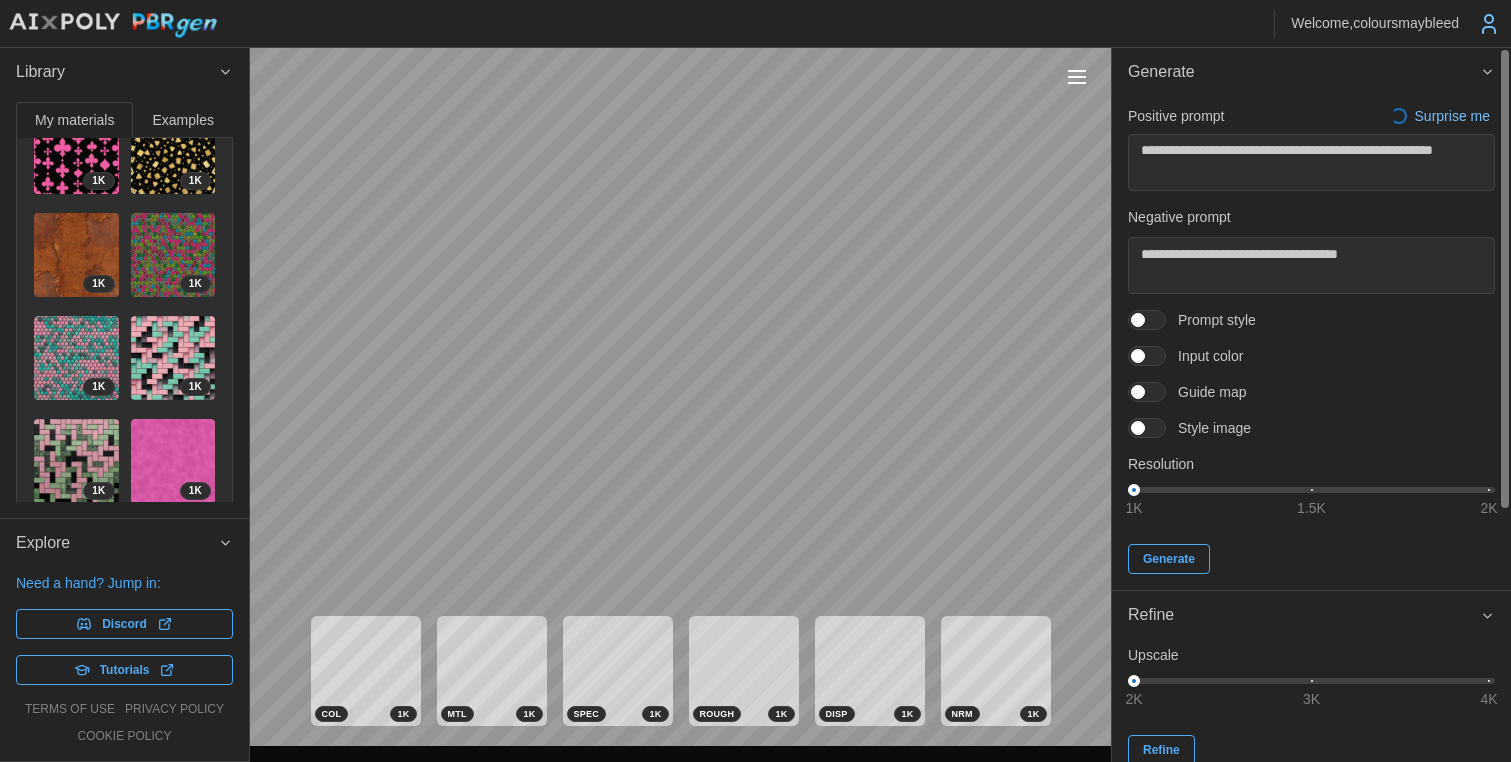 type on "*" 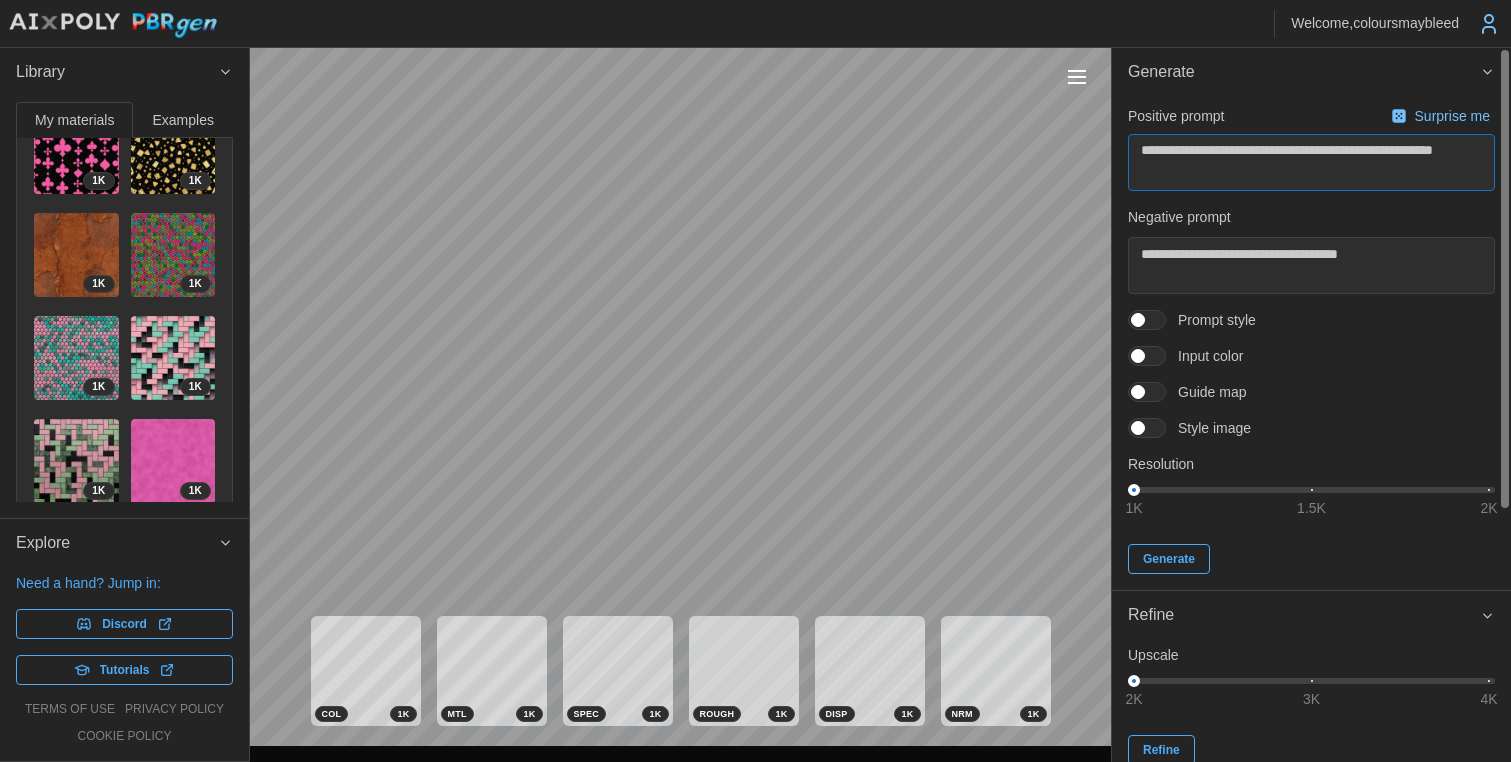 click on "**********" at bounding box center (755, 381) 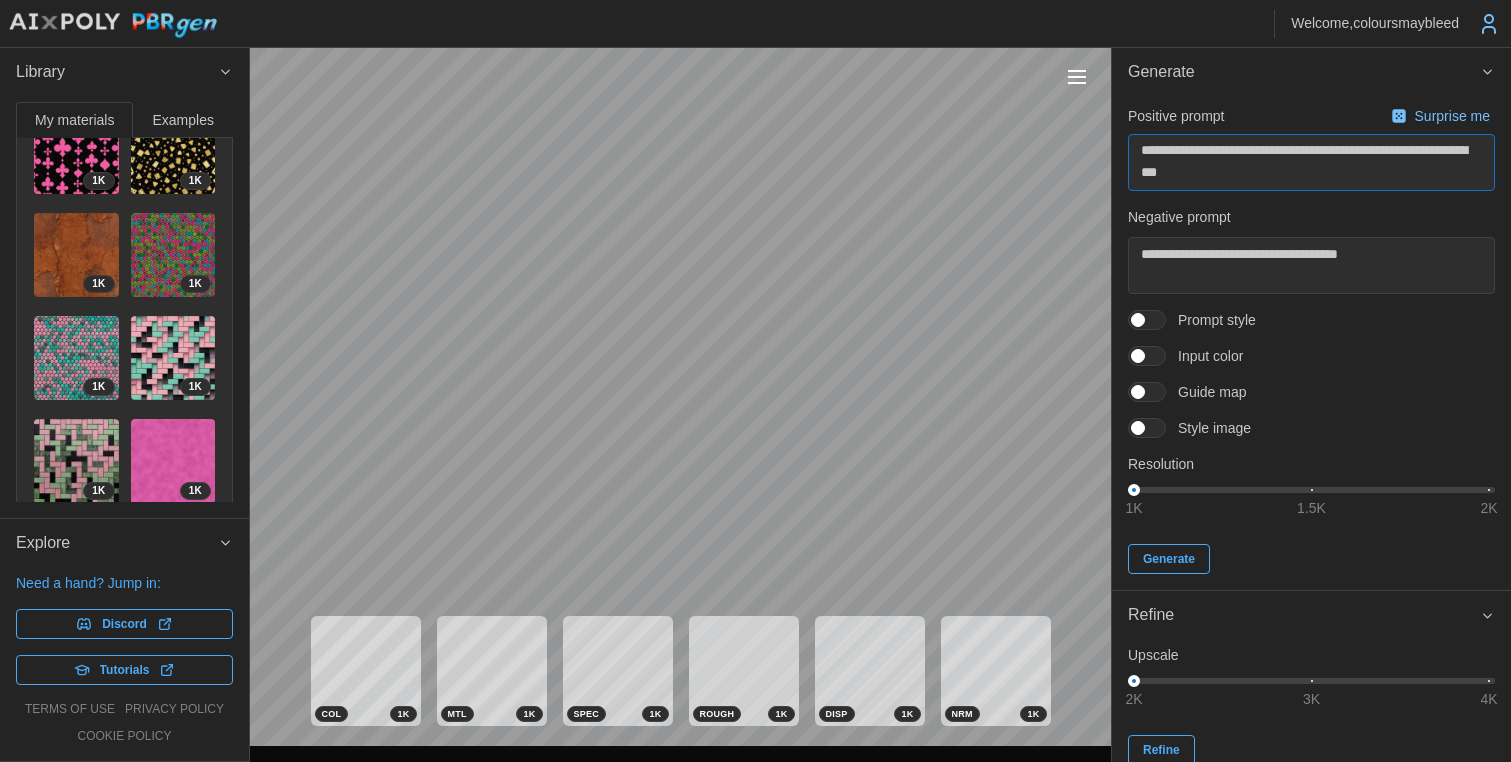 type on "**********" 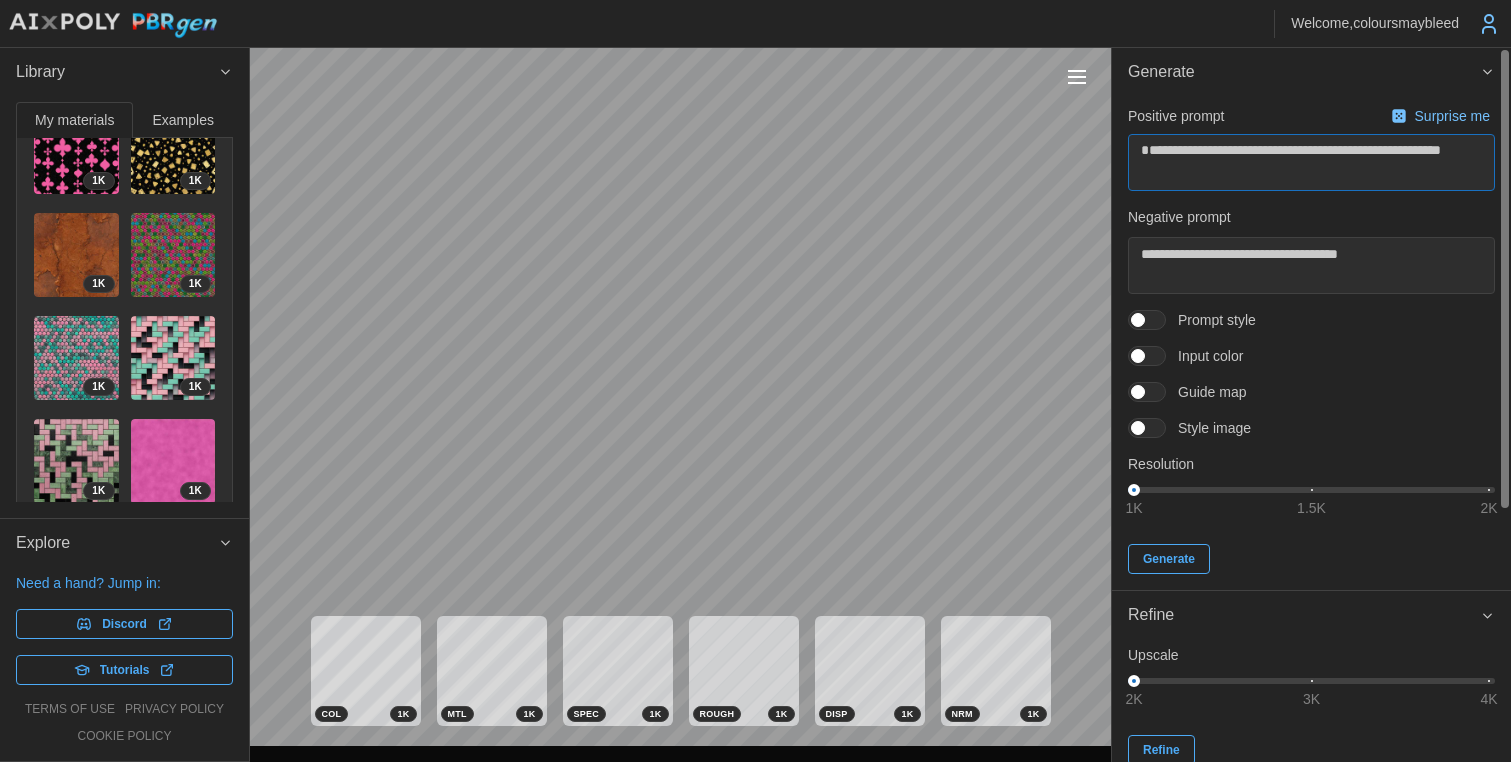 click on "**********" at bounding box center (755, 381) 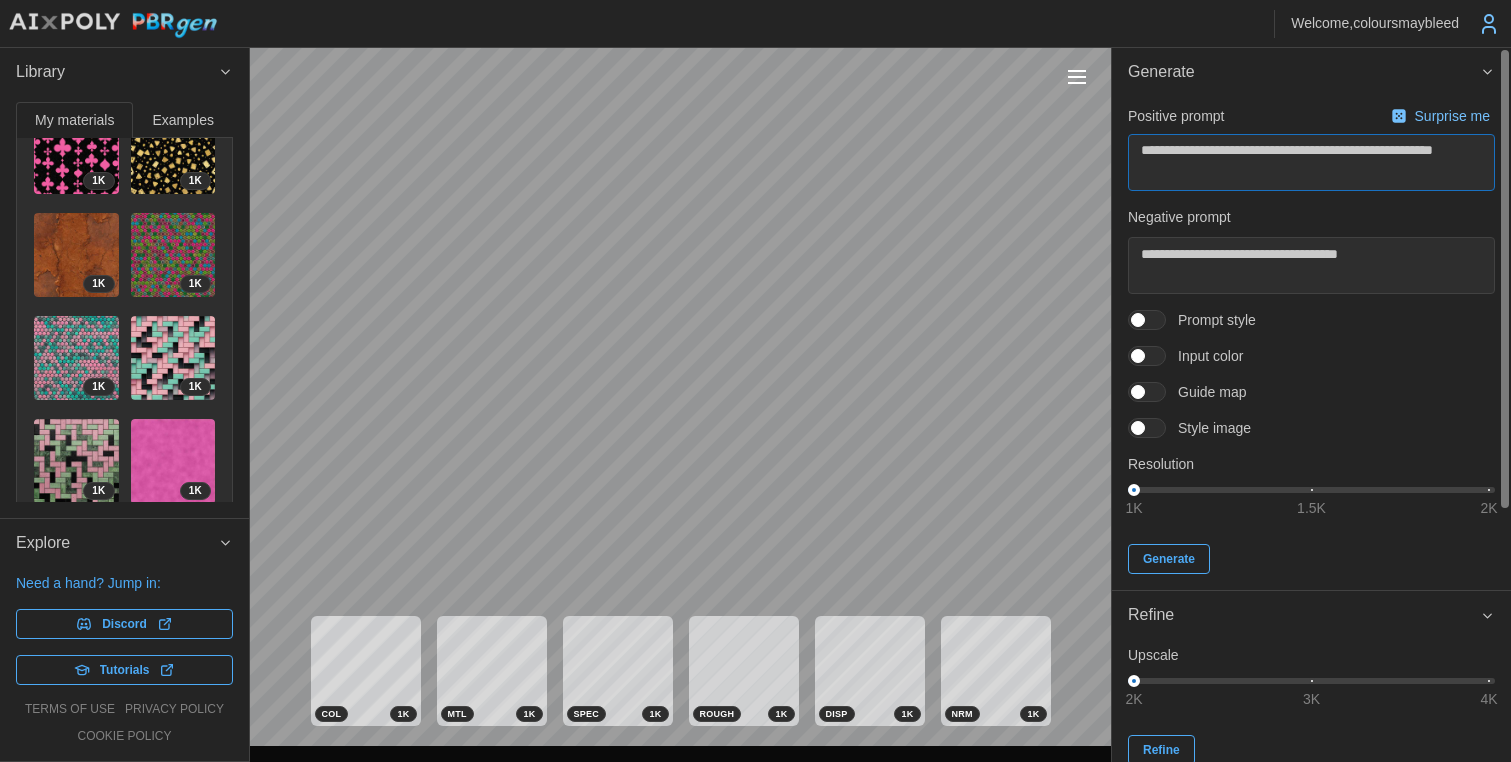drag, startPoint x: 1234, startPoint y: 151, endPoint x: 1202, endPoint y: 153, distance: 32.06244 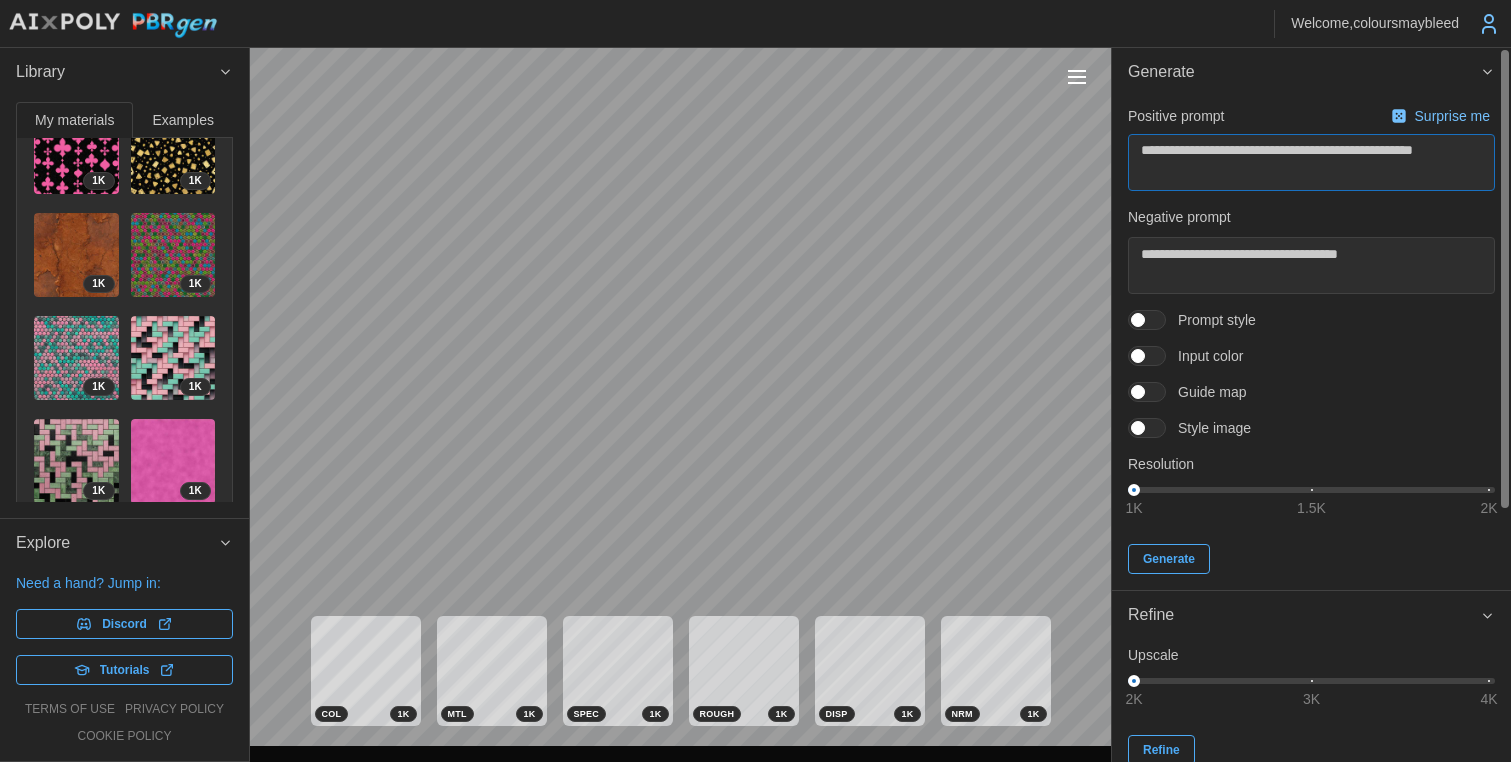 type on "**********" 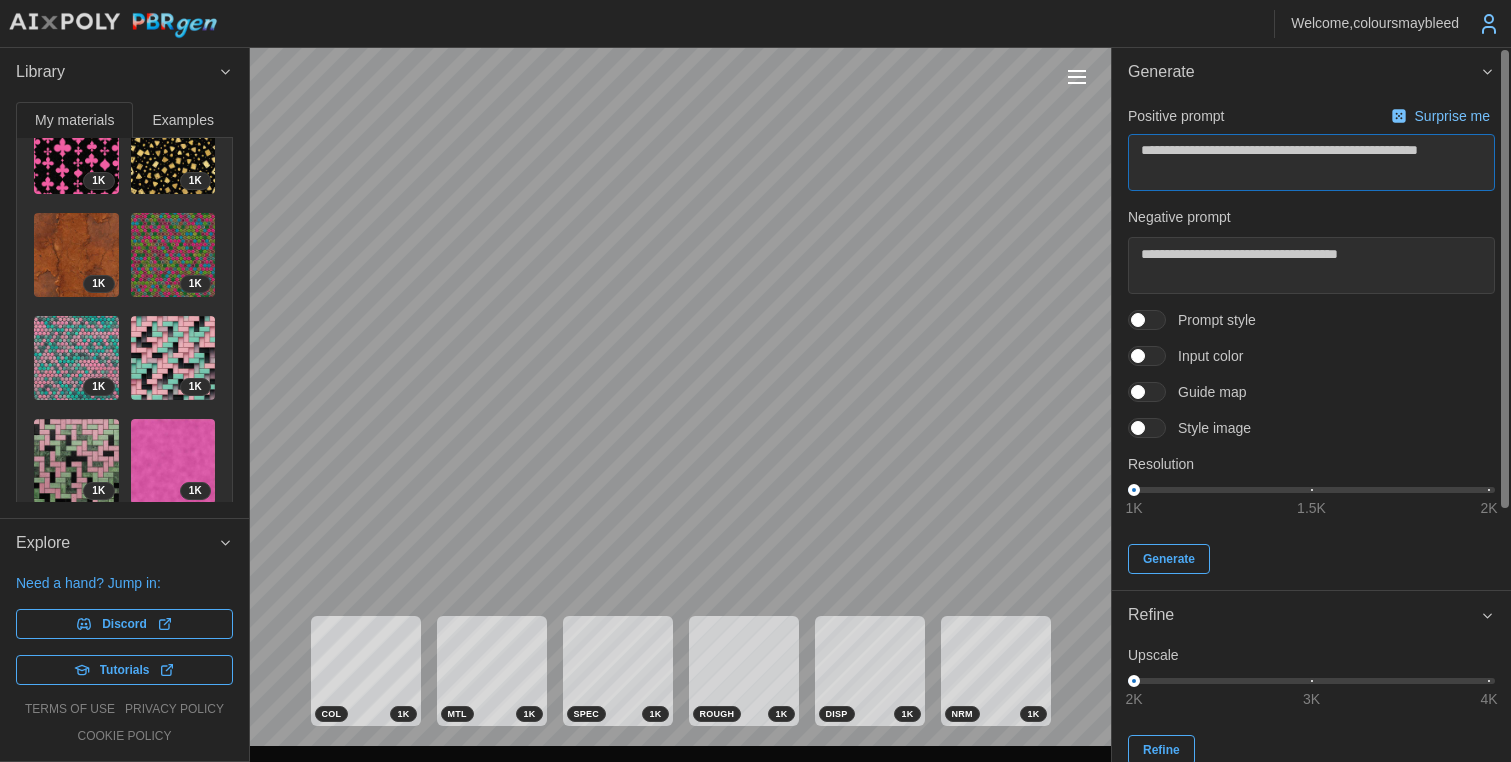 type on "**********" 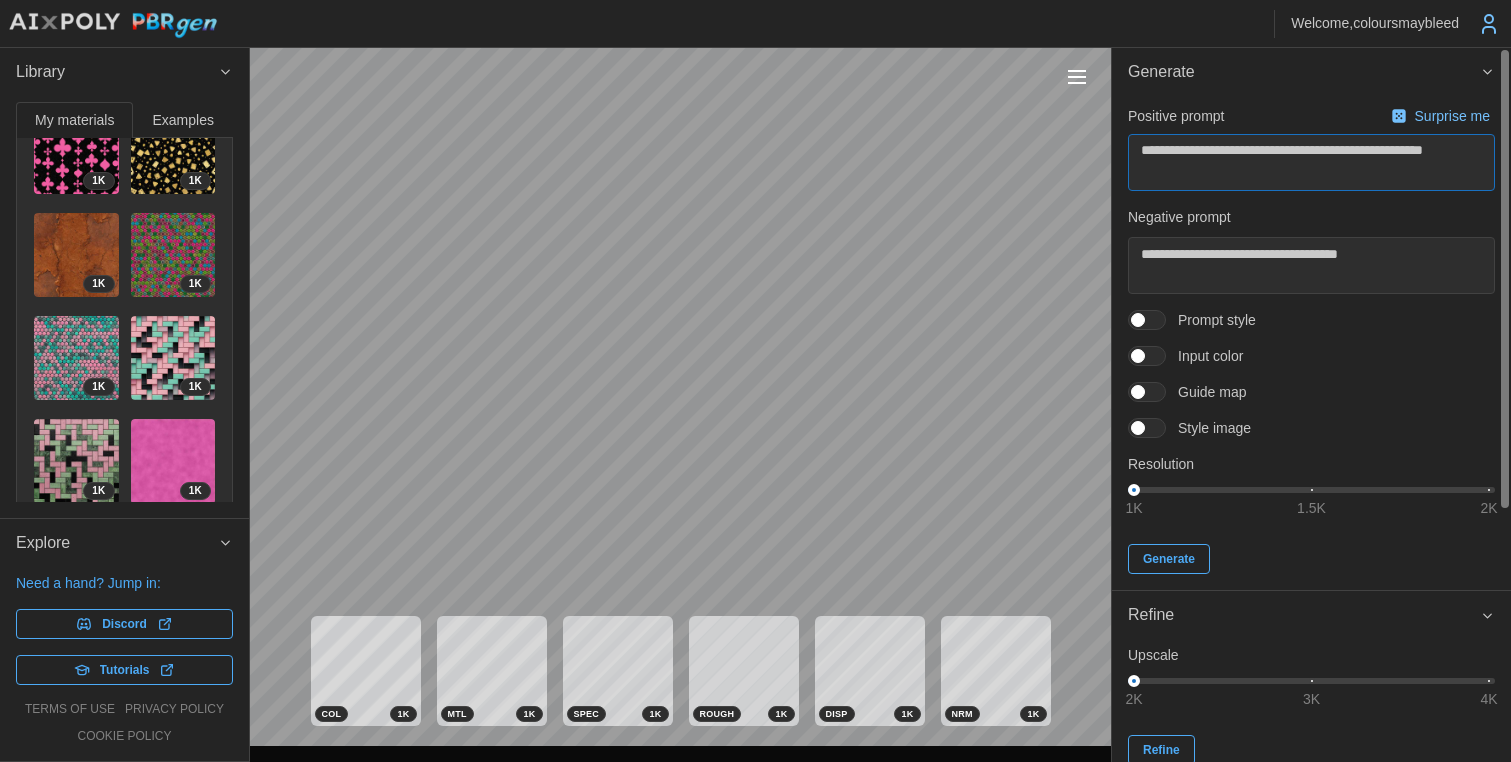 type on "**********" 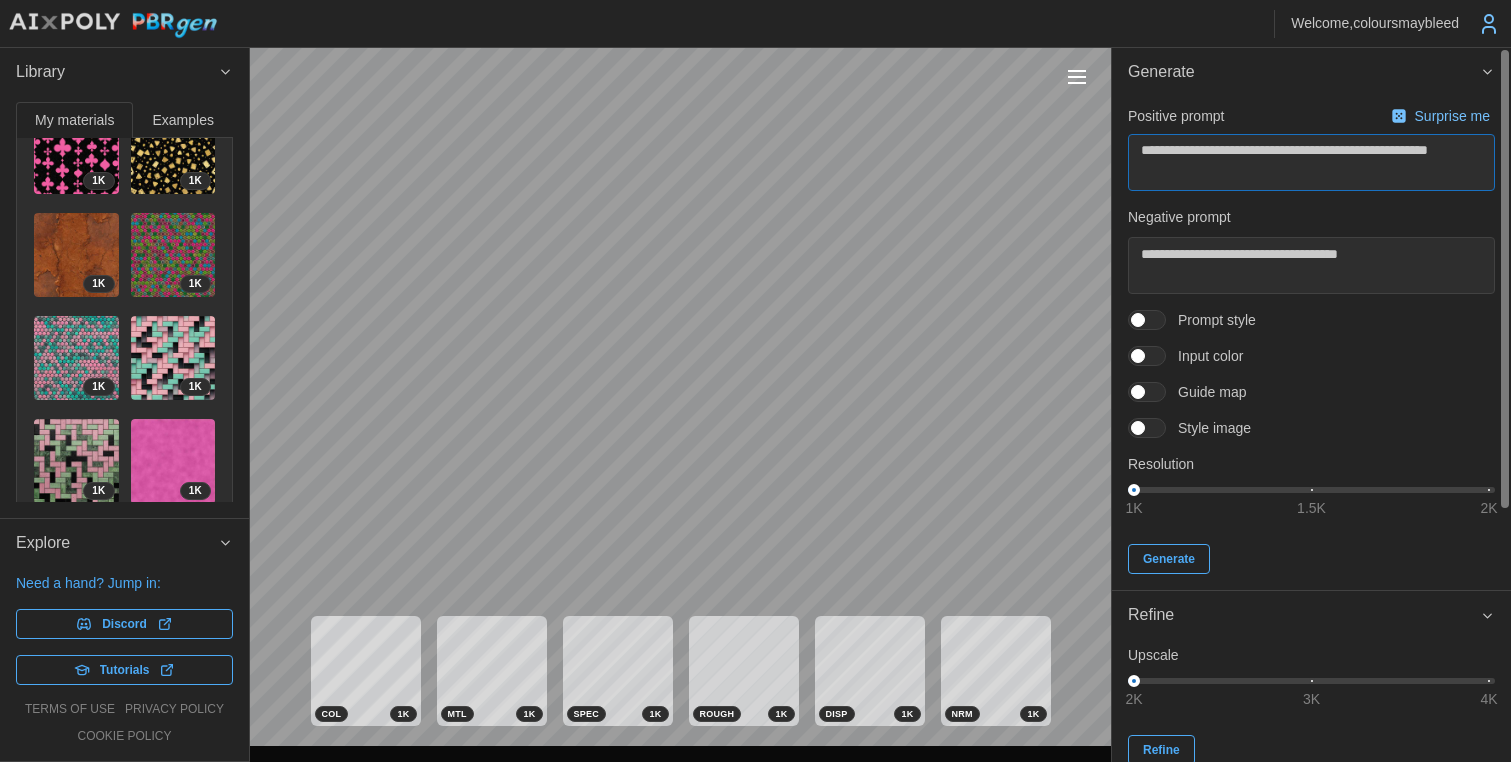 type on "**********" 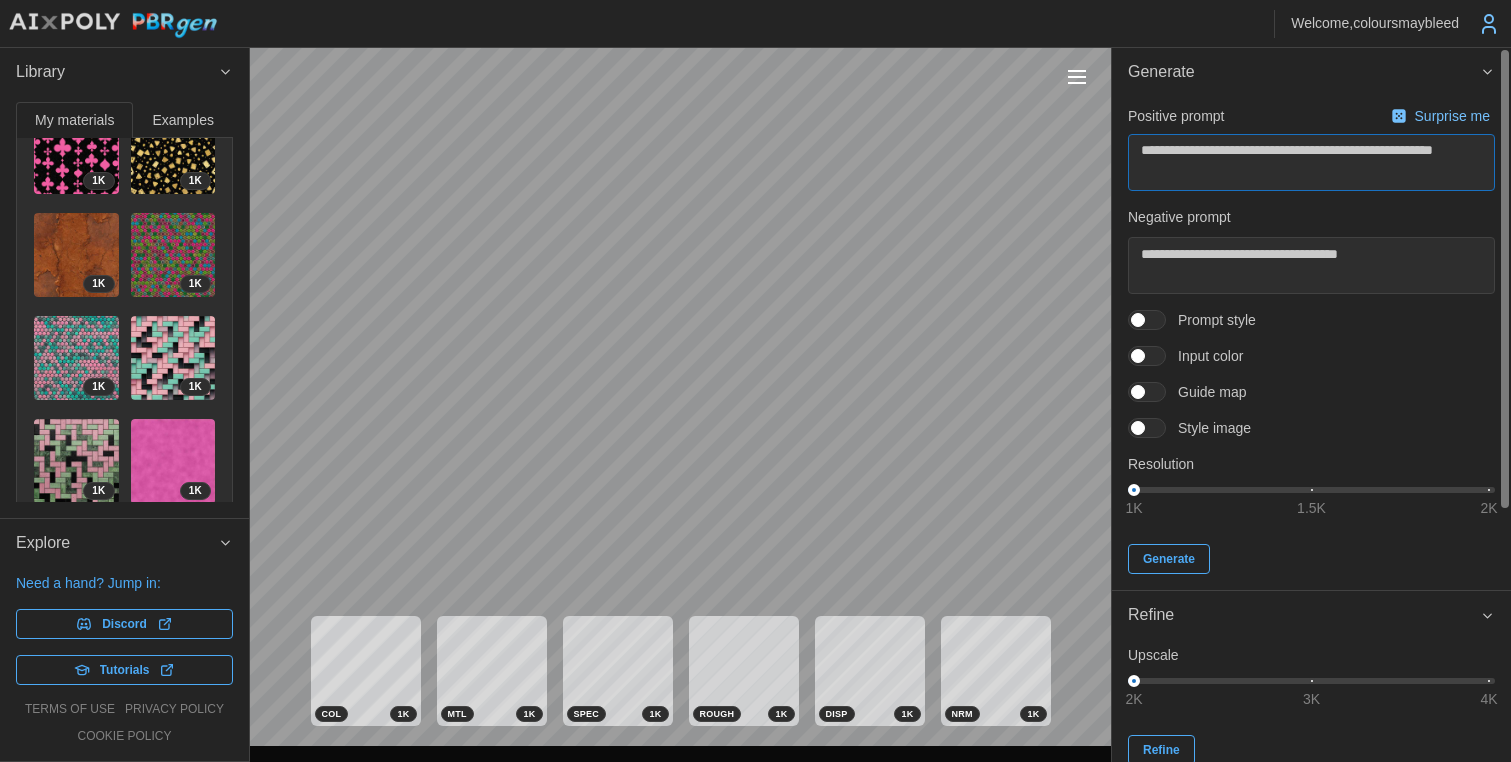 type on "**********" 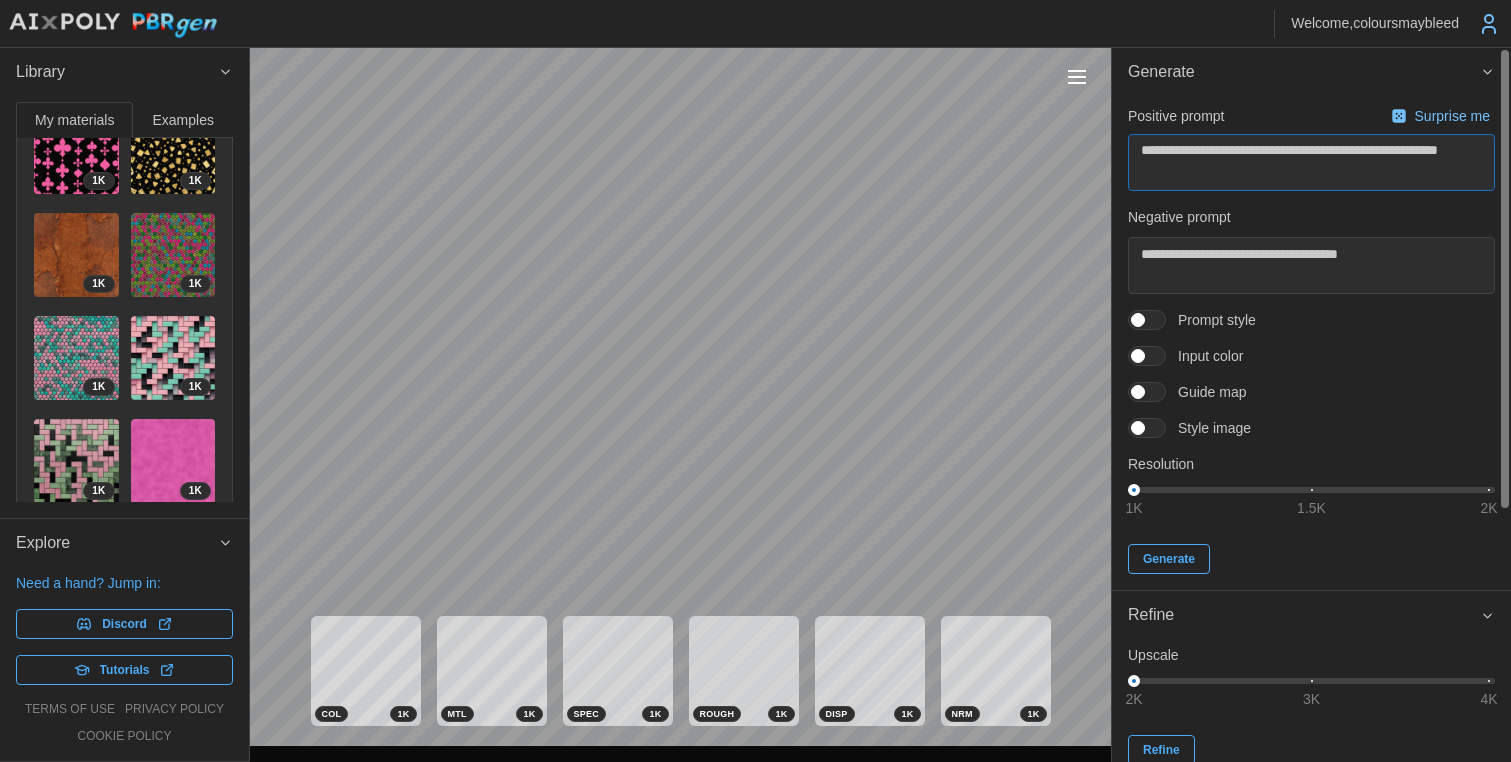 type on "**********" 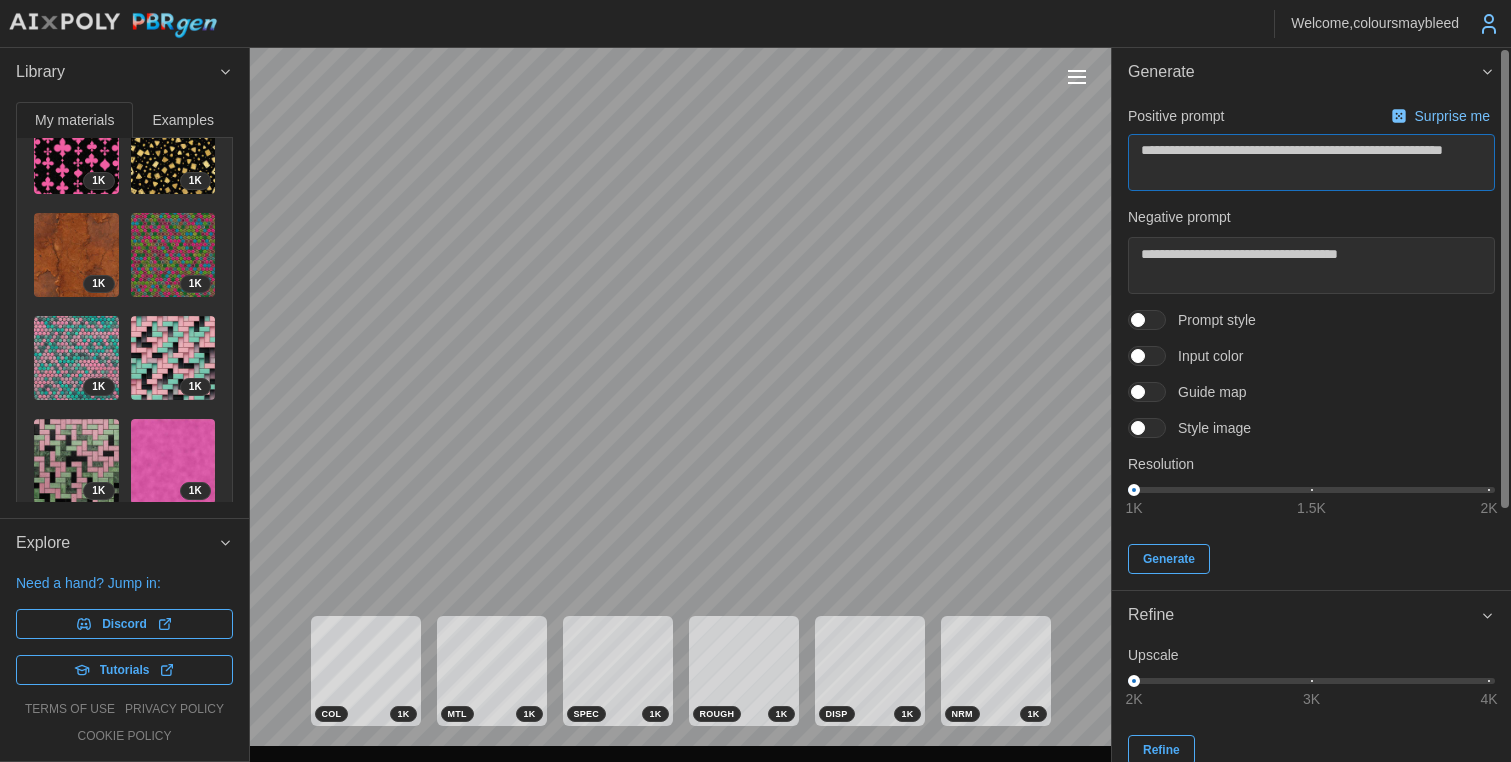 type on "**********" 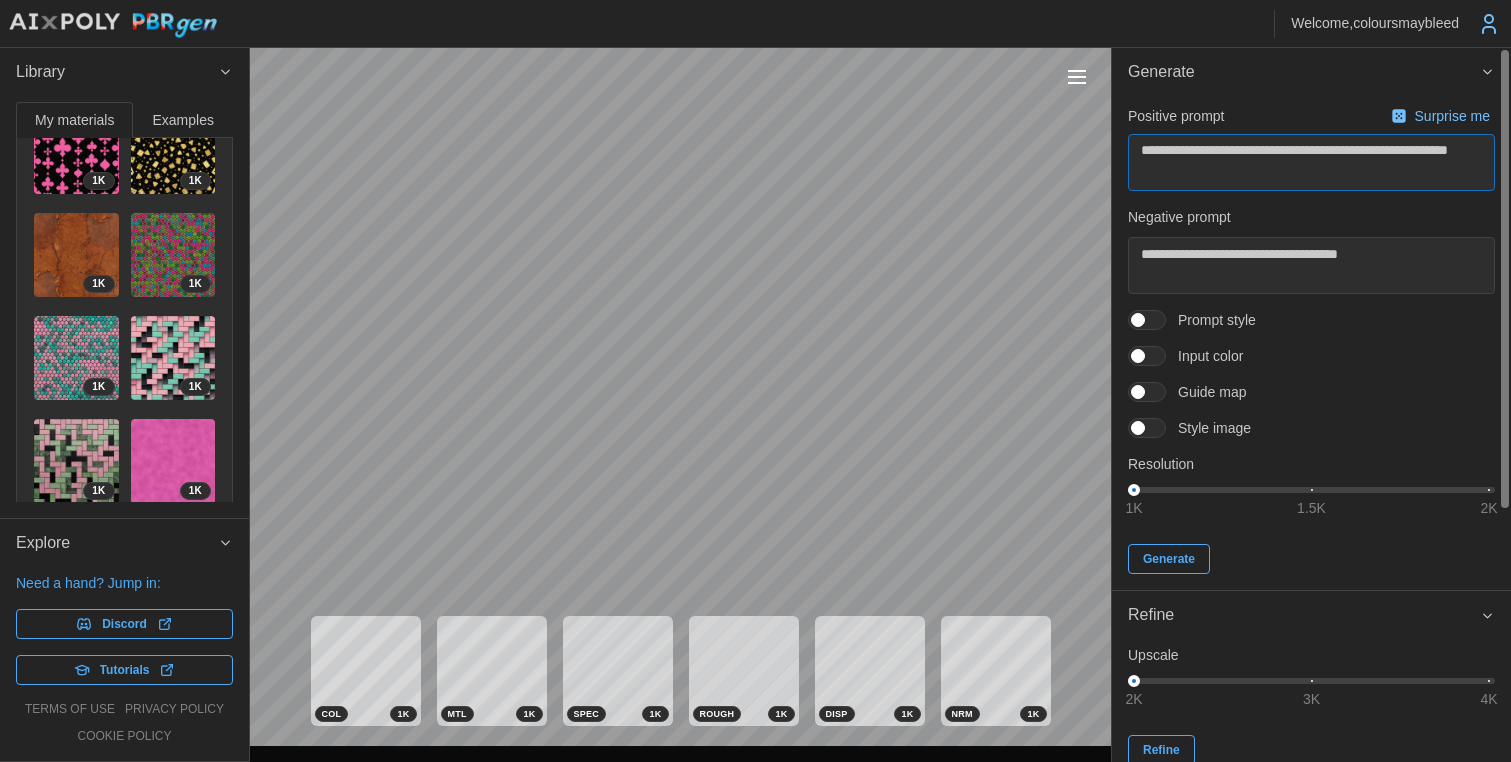 type on "**********" 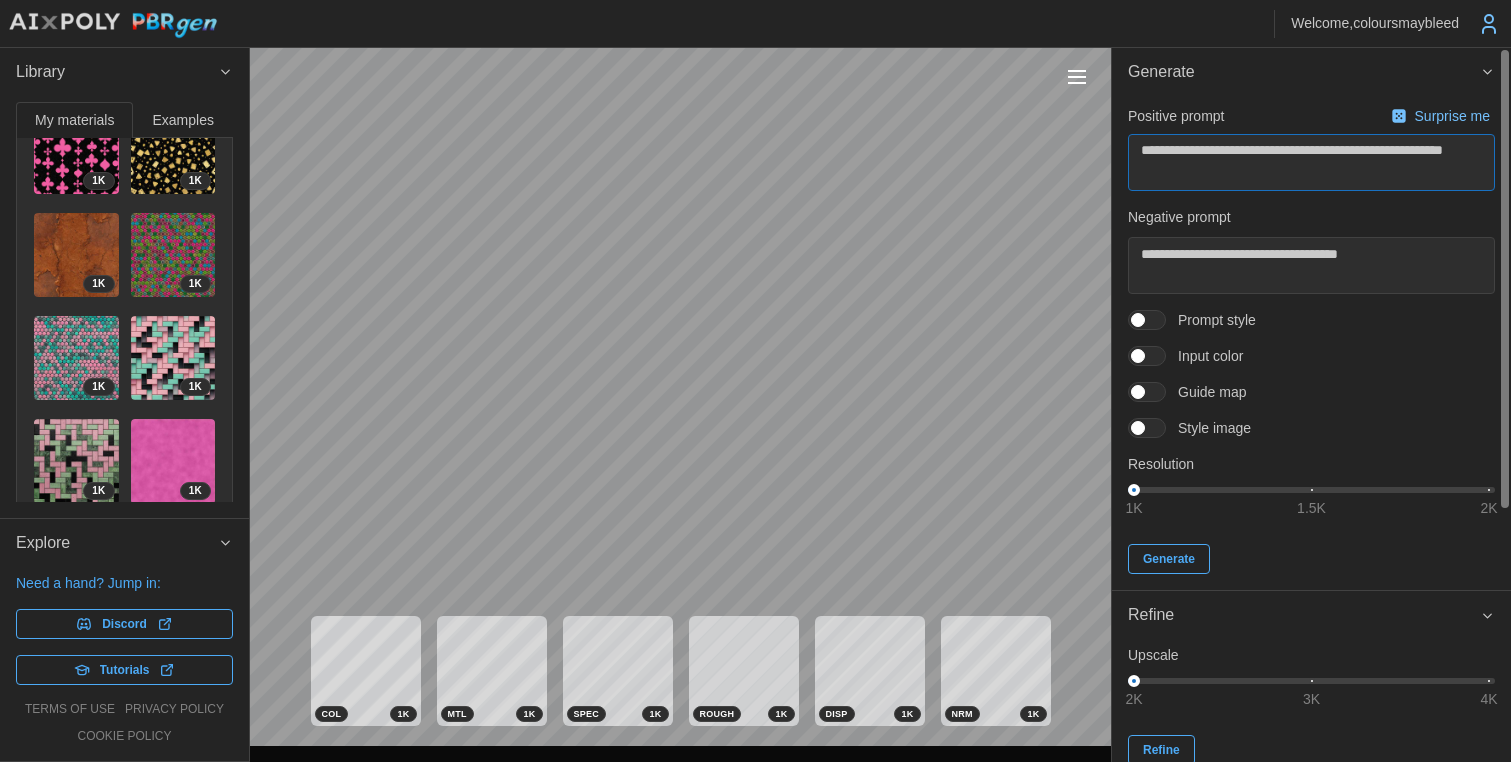 type on "**********" 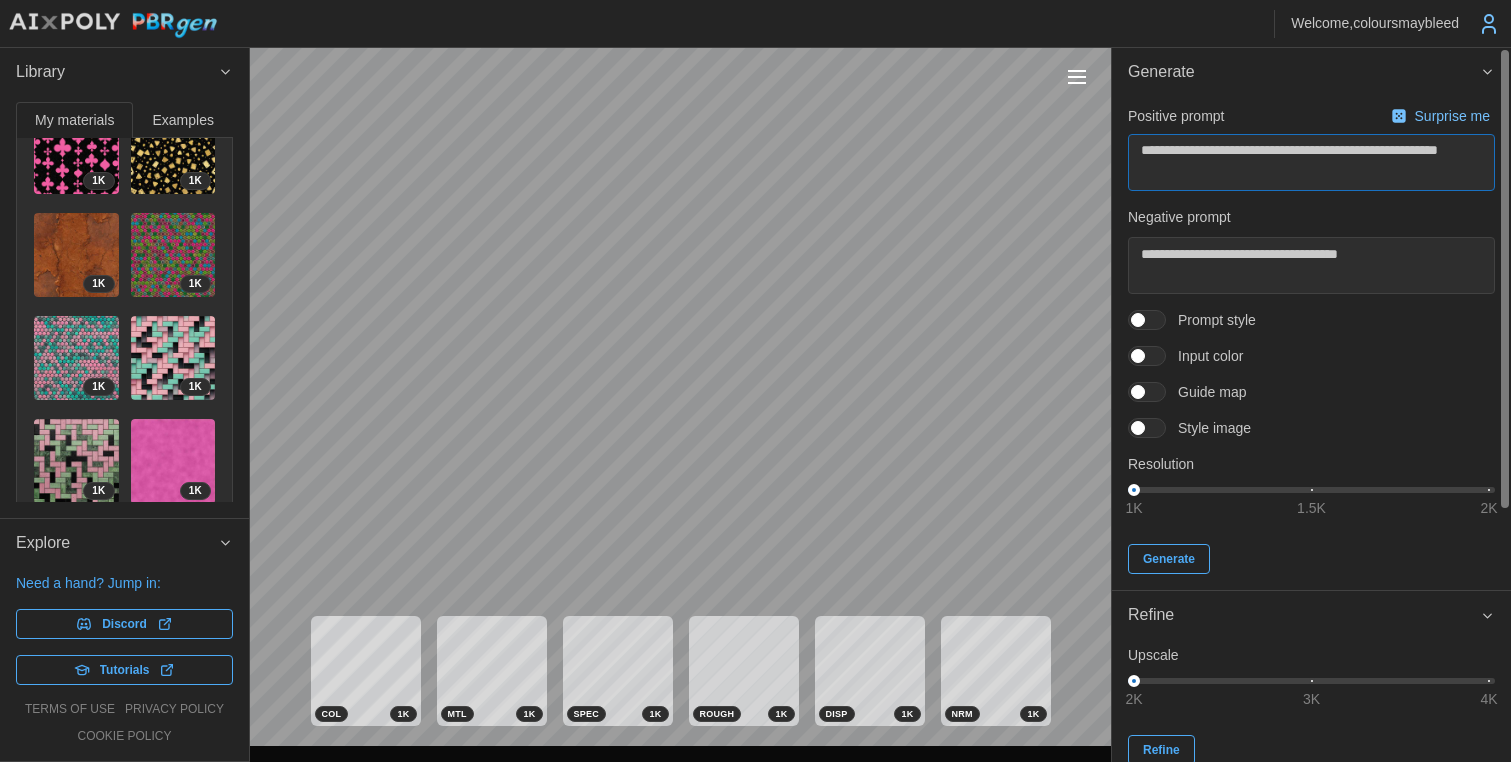 type on "**********" 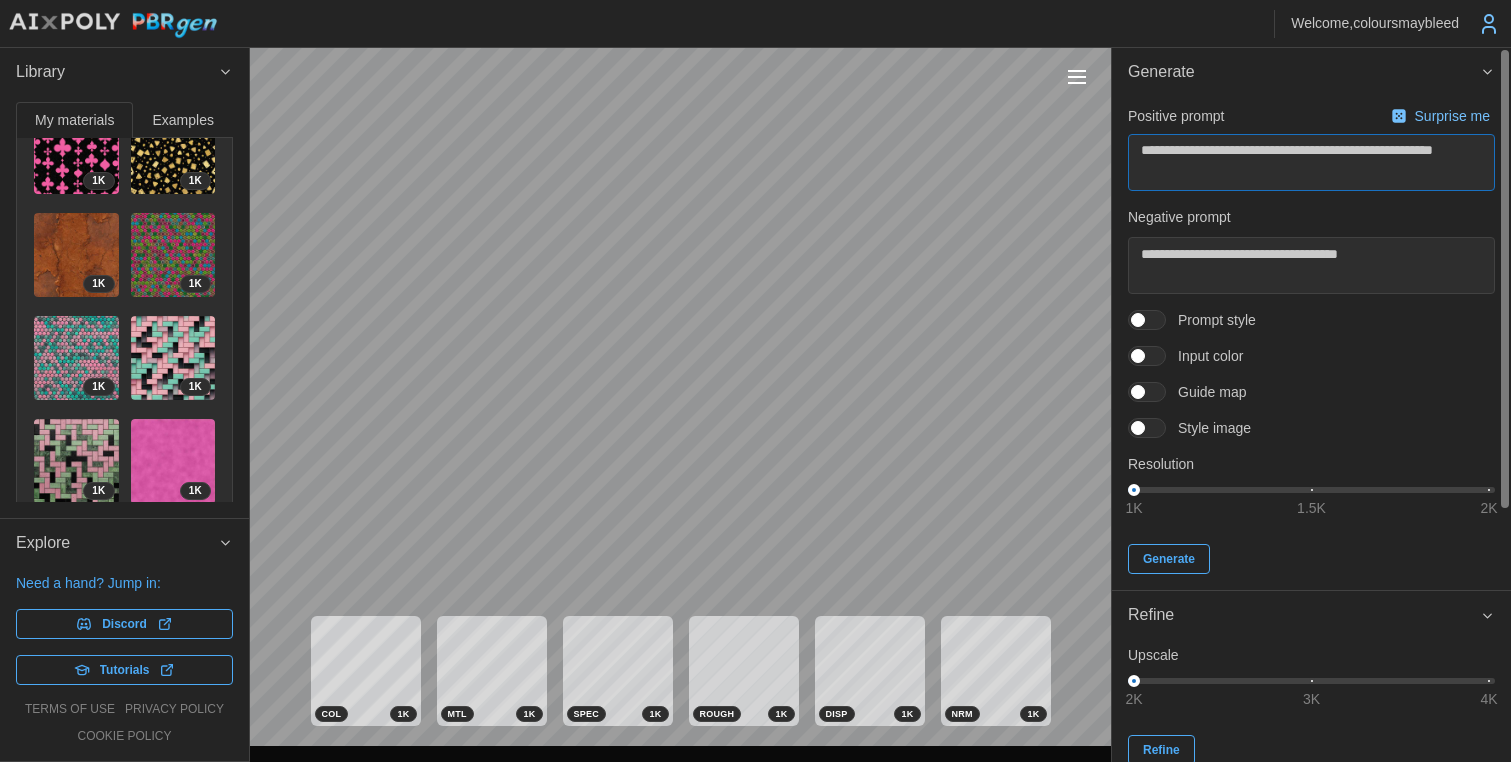 type on "**********" 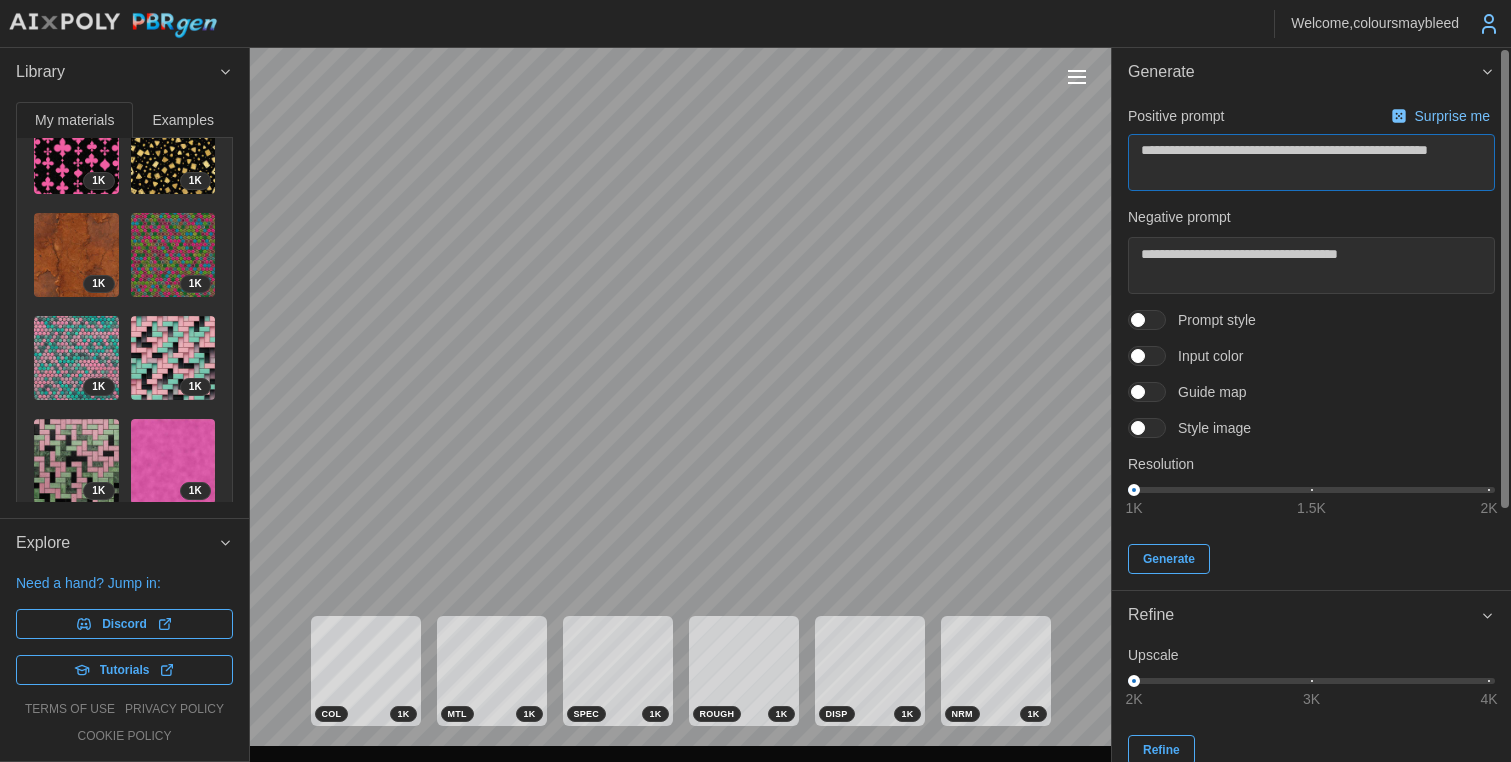 type on "**********" 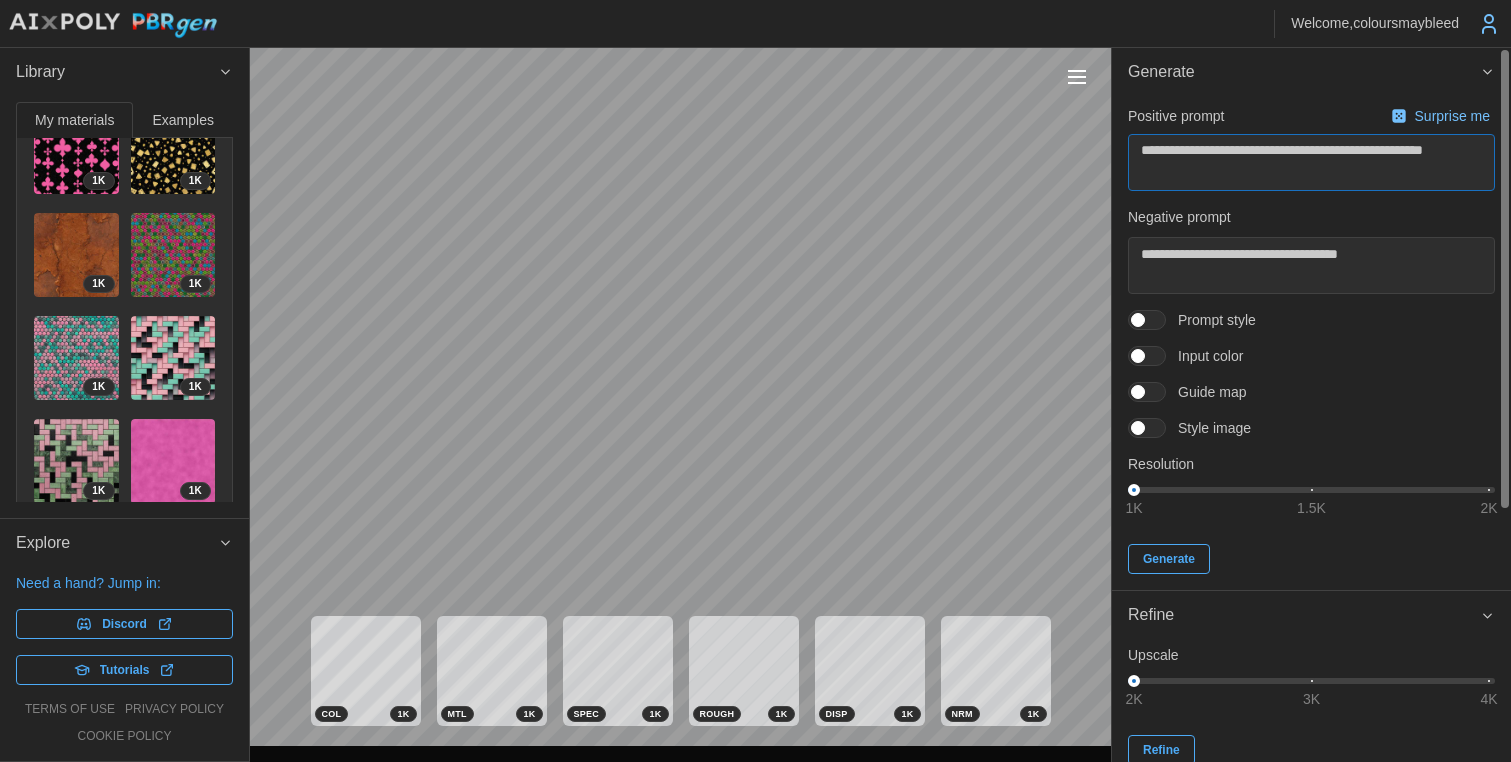 type on "**********" 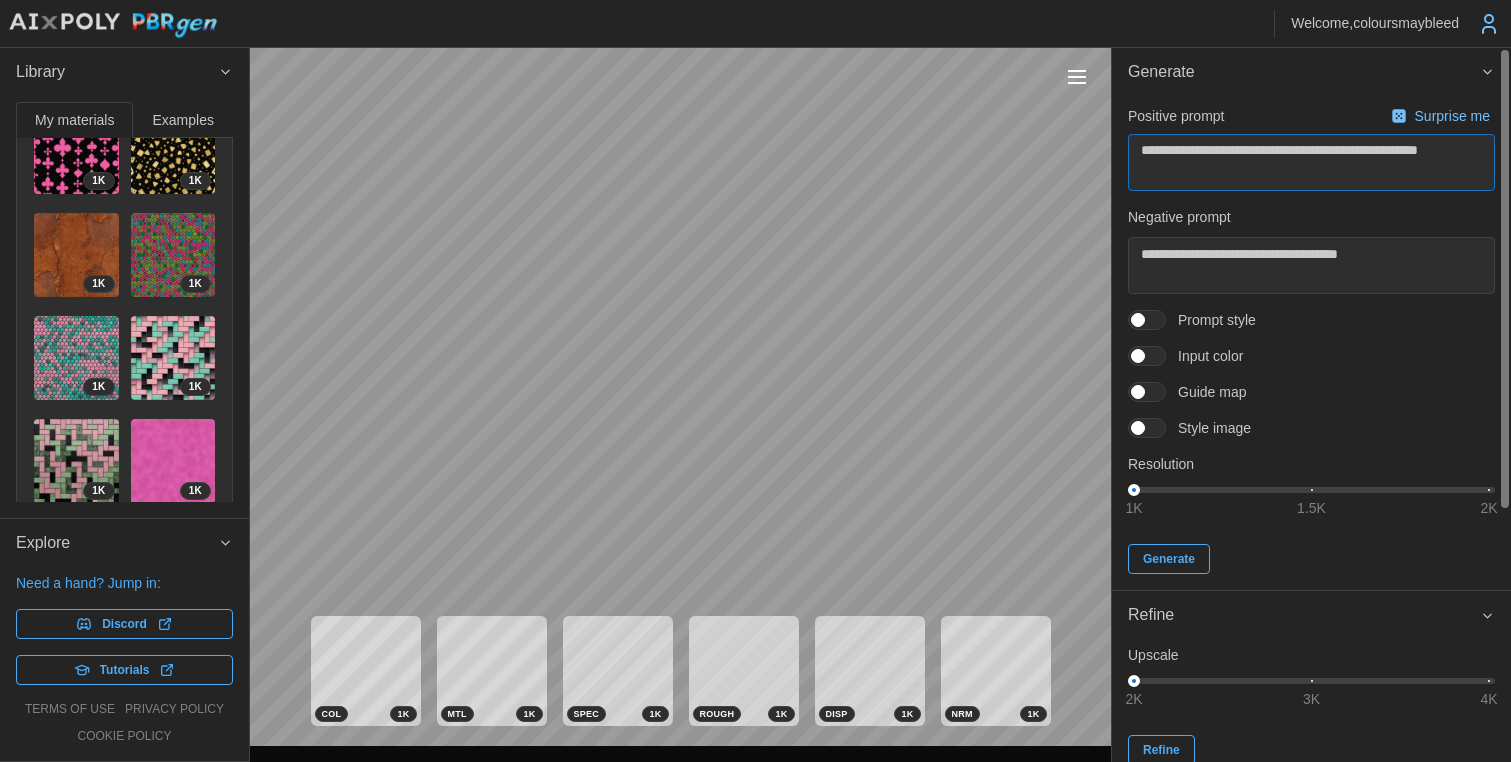 type on "**********" 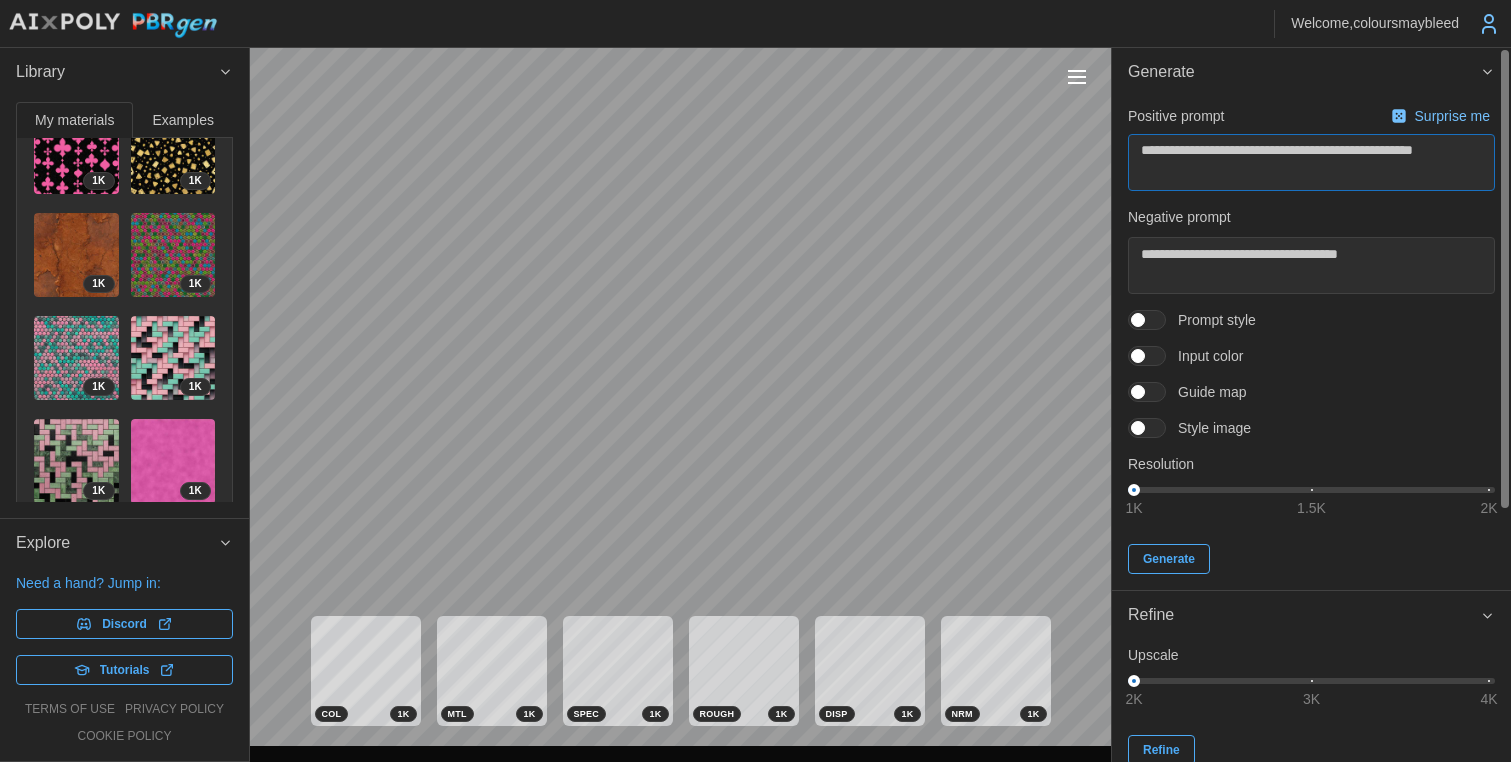 type on "**********" 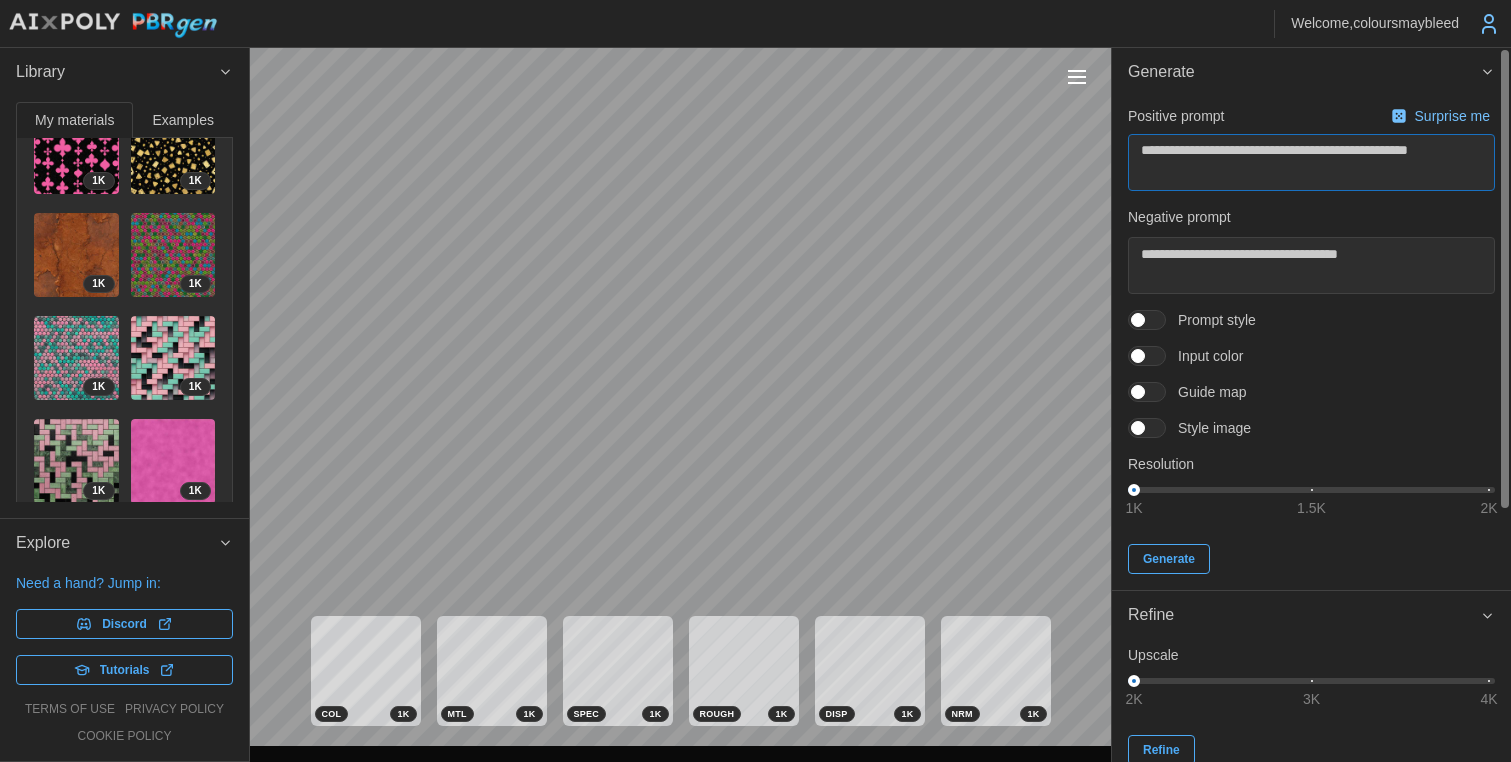 type on "**********" 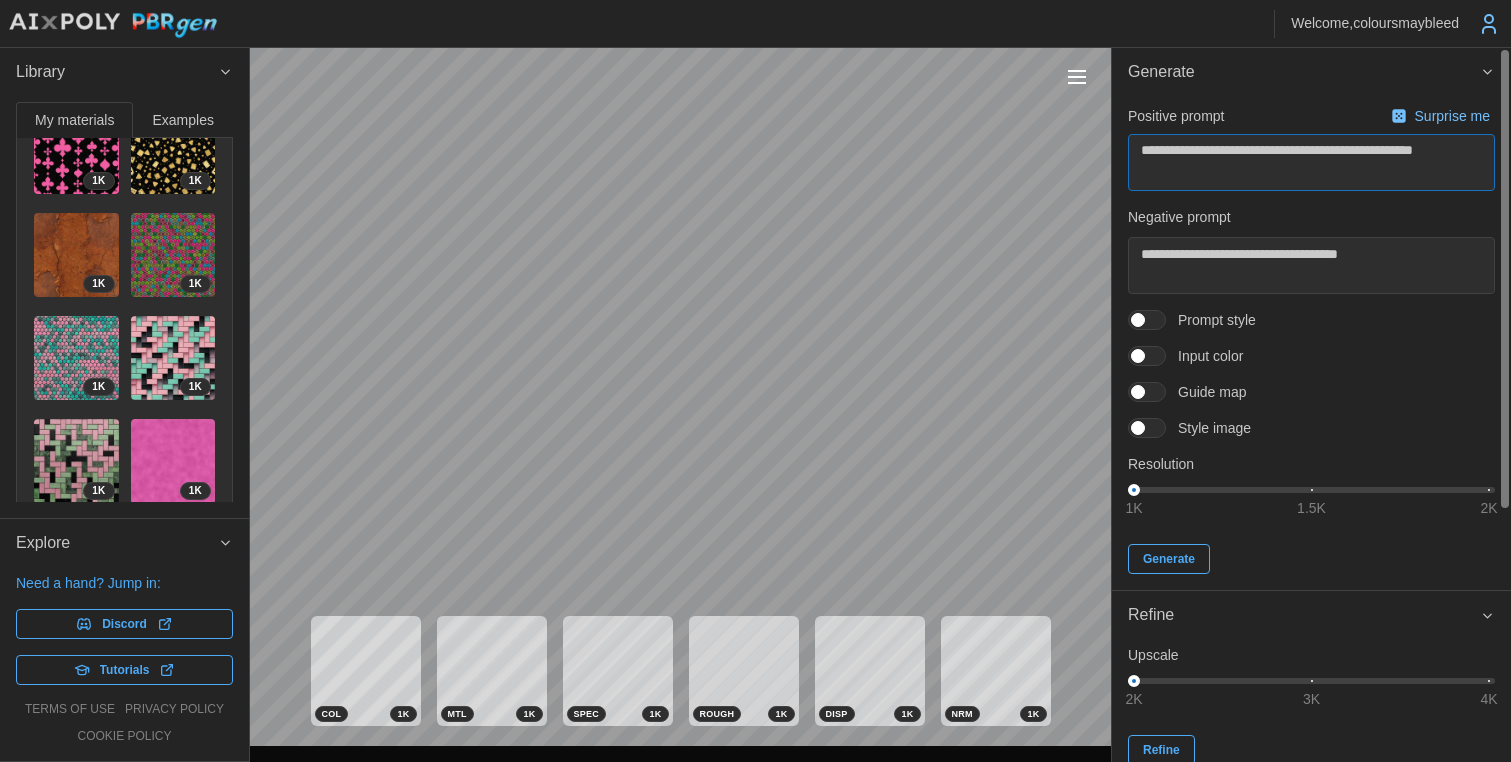 type on "**********" 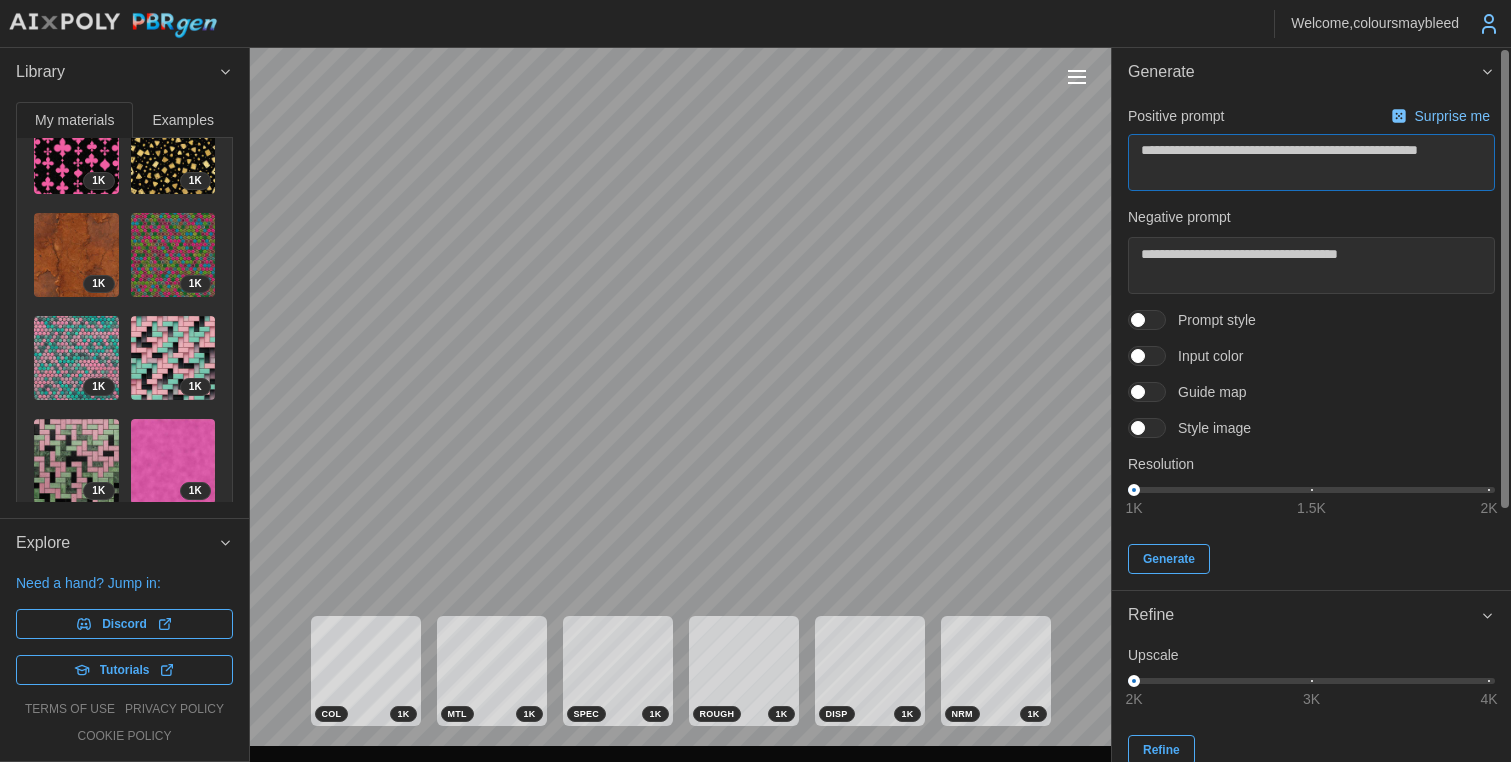 type on "**********" 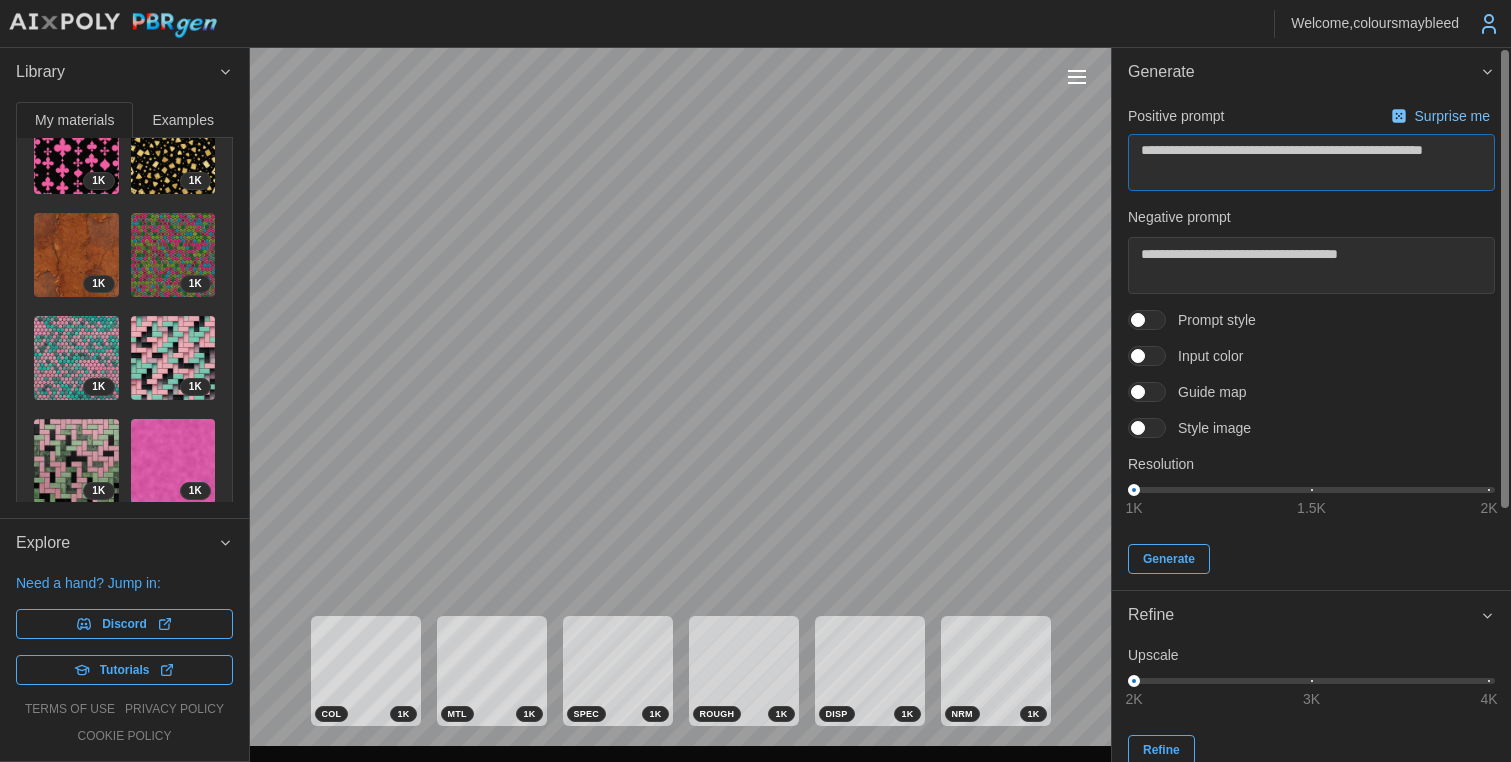 type on "**********" 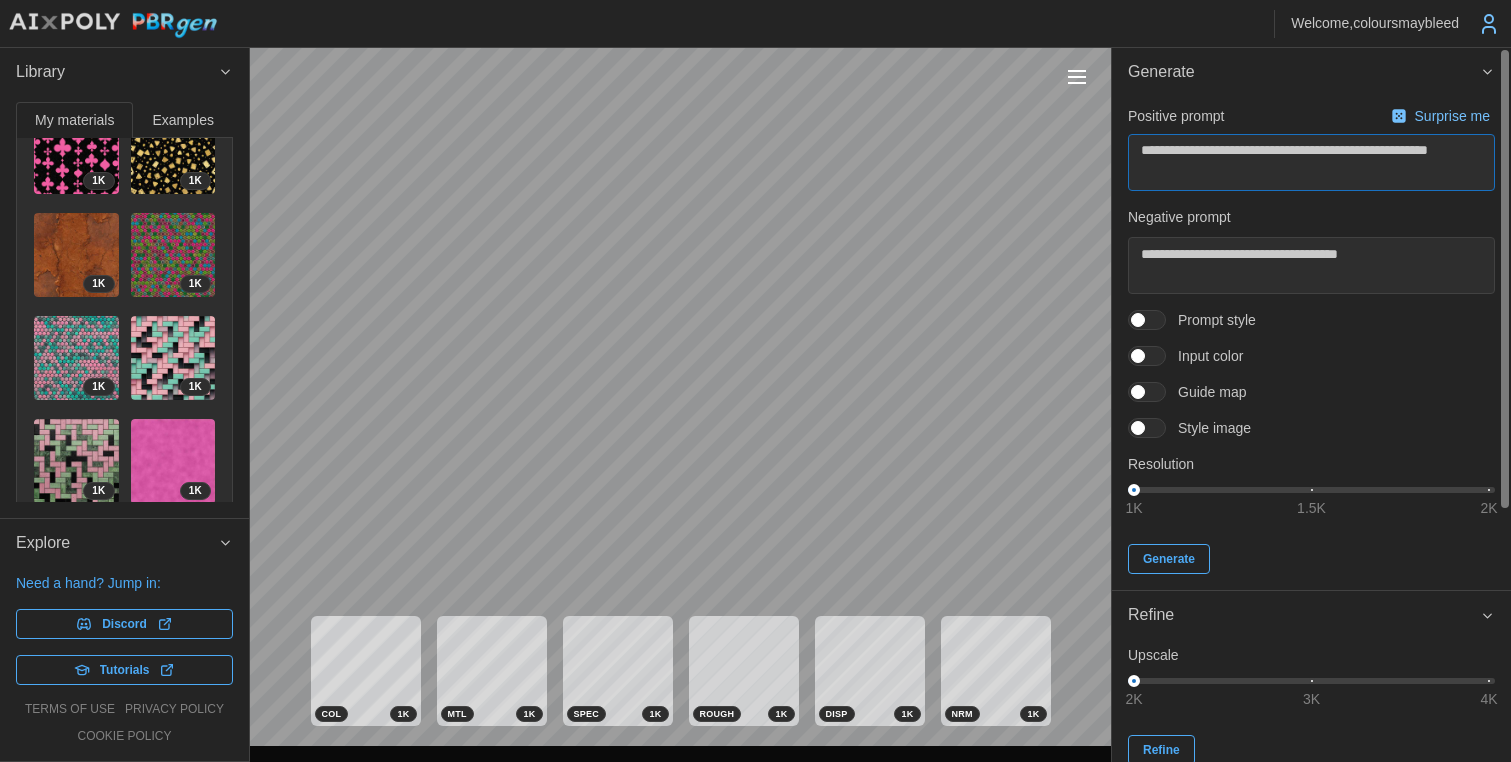 type on "*" 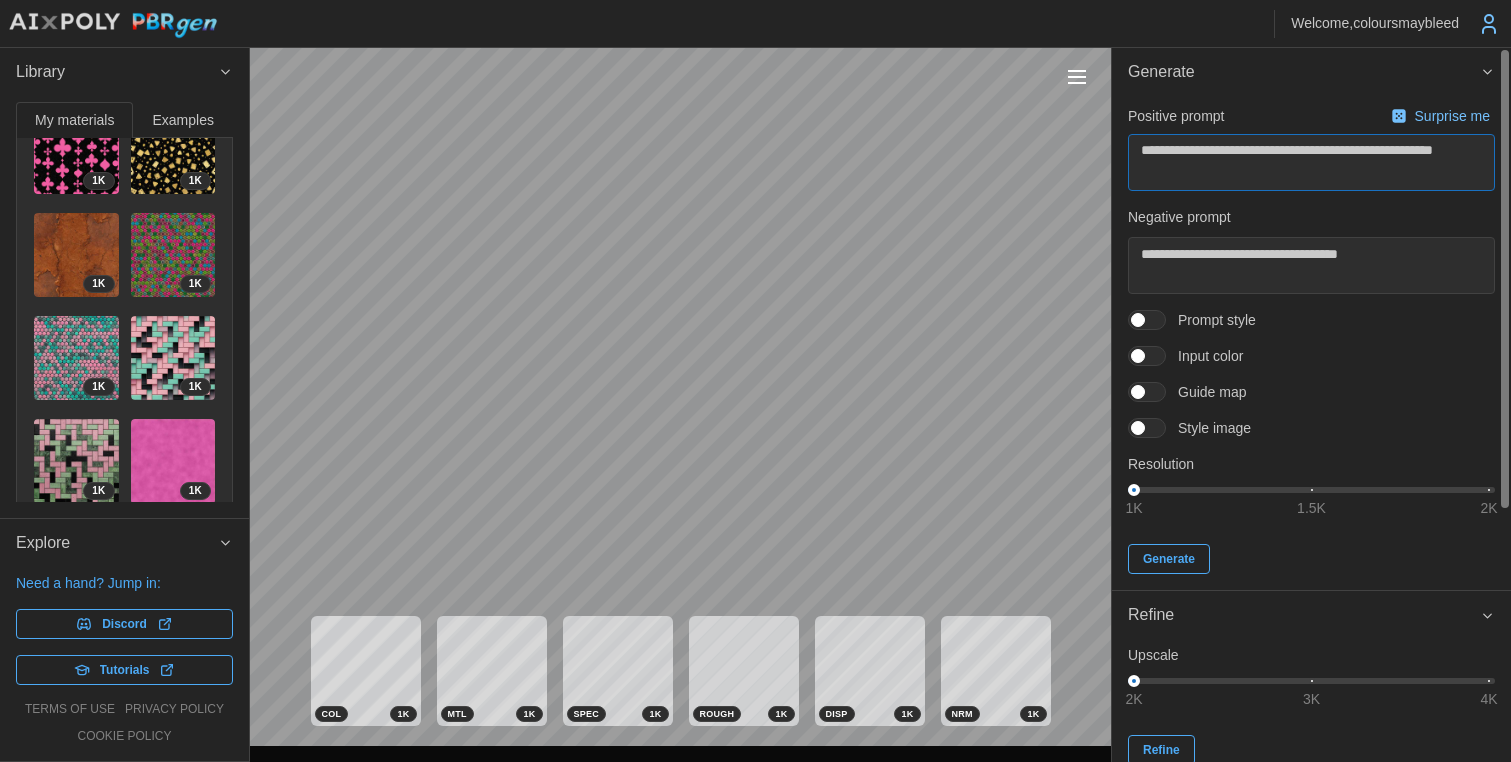 drag, startPoint x: 1245, startPoint y: 152, endPoint x: 1270, endPoint y: 232, distance: 83.81527 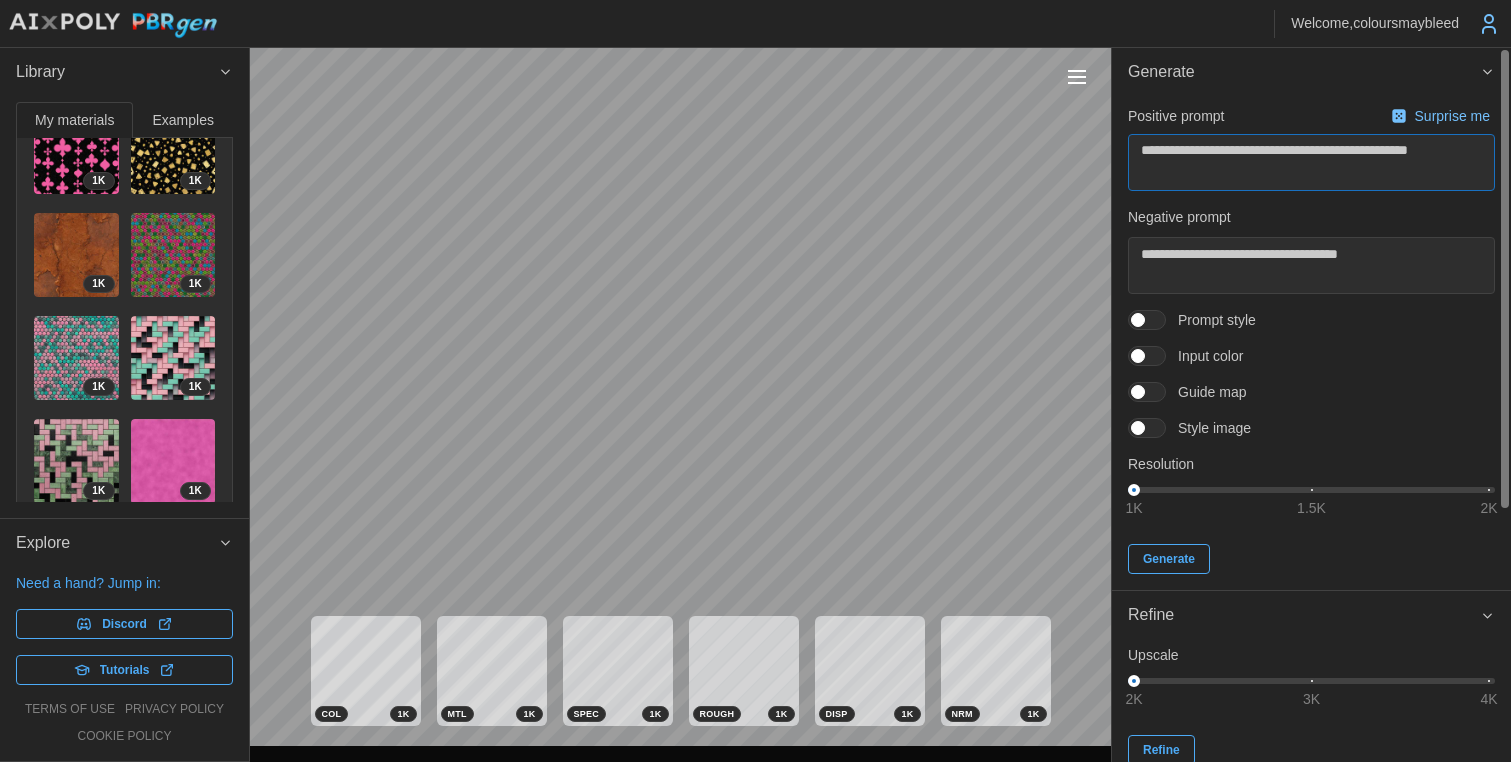 type on "**********" 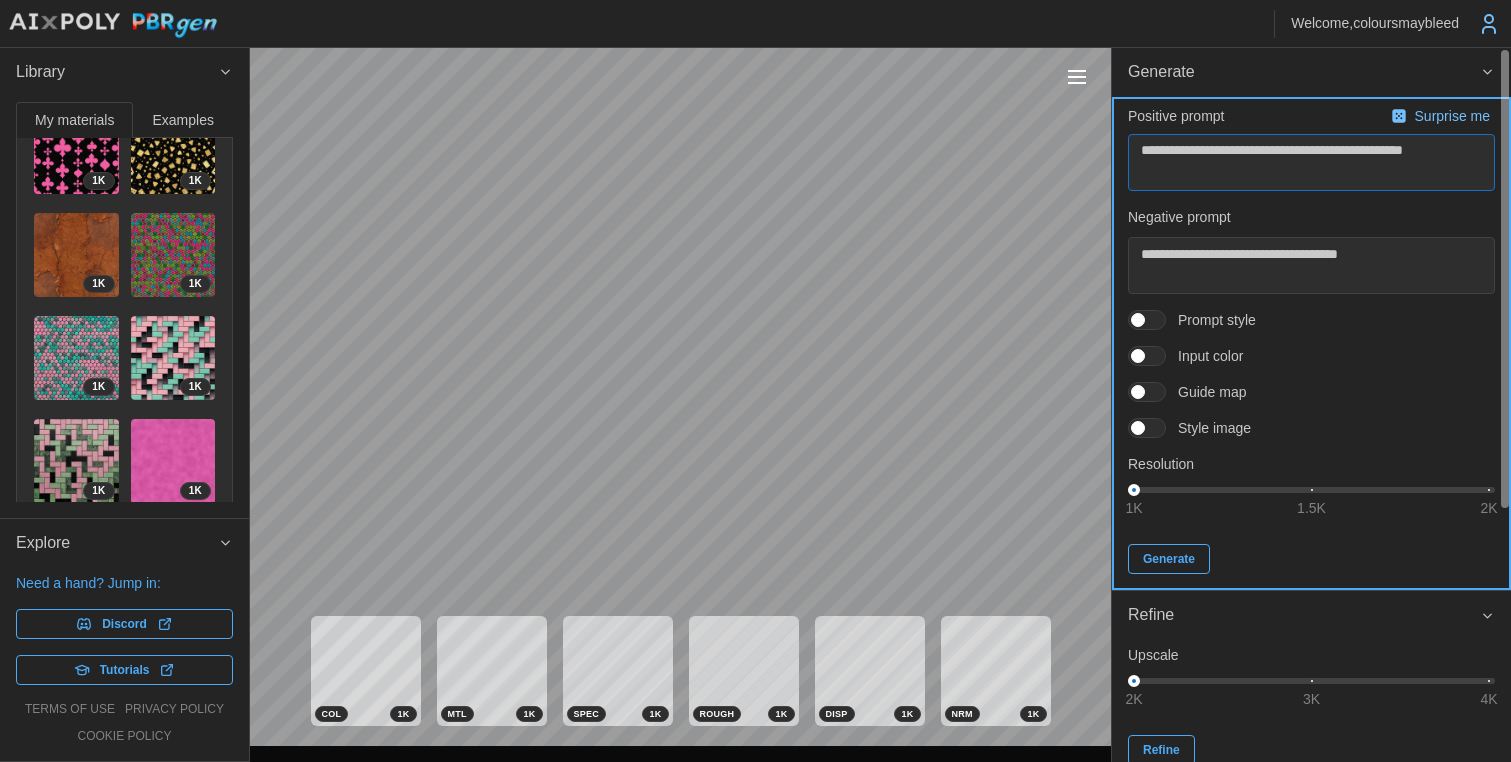 type on "**********" 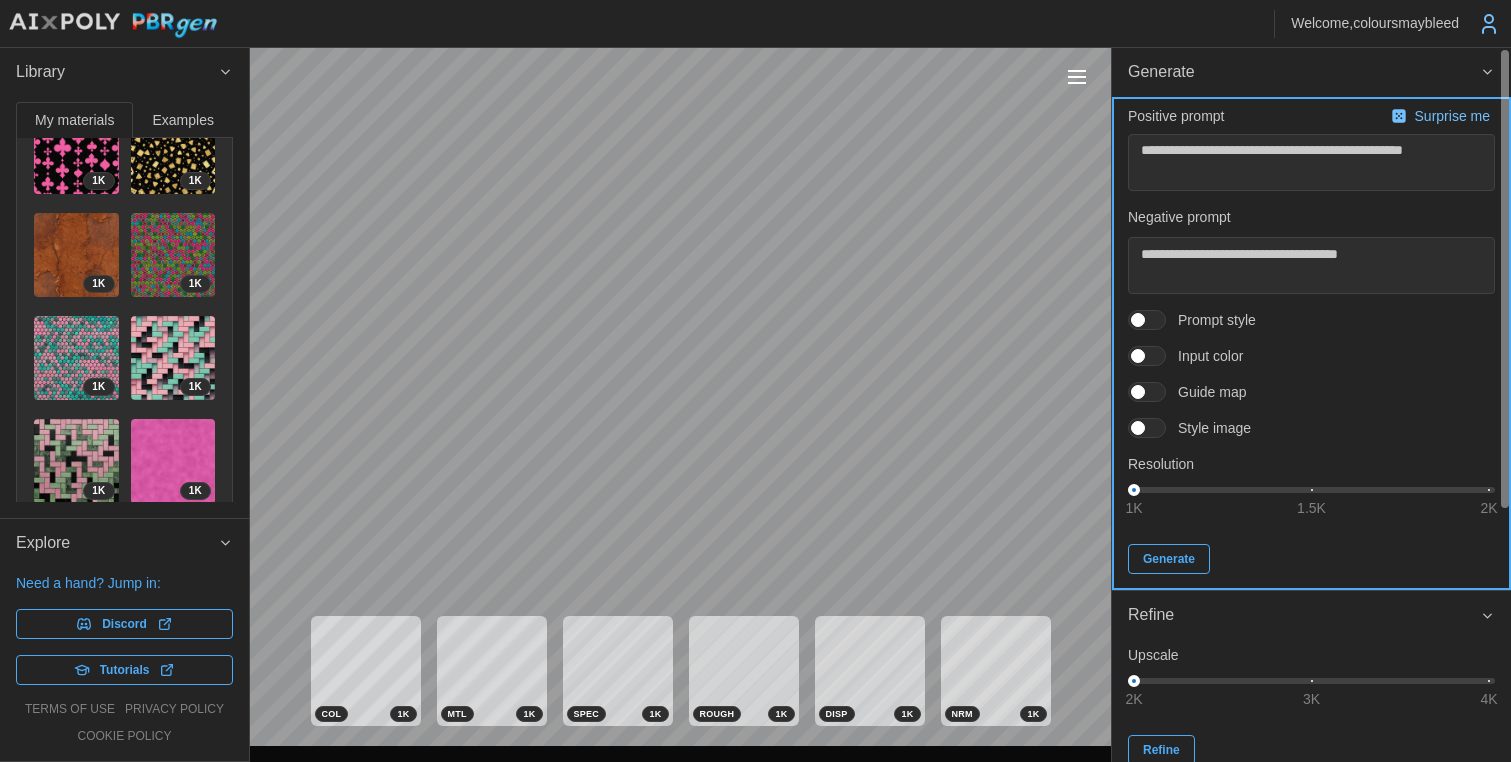 click on "Generate" at bounding box center [1169, 559] 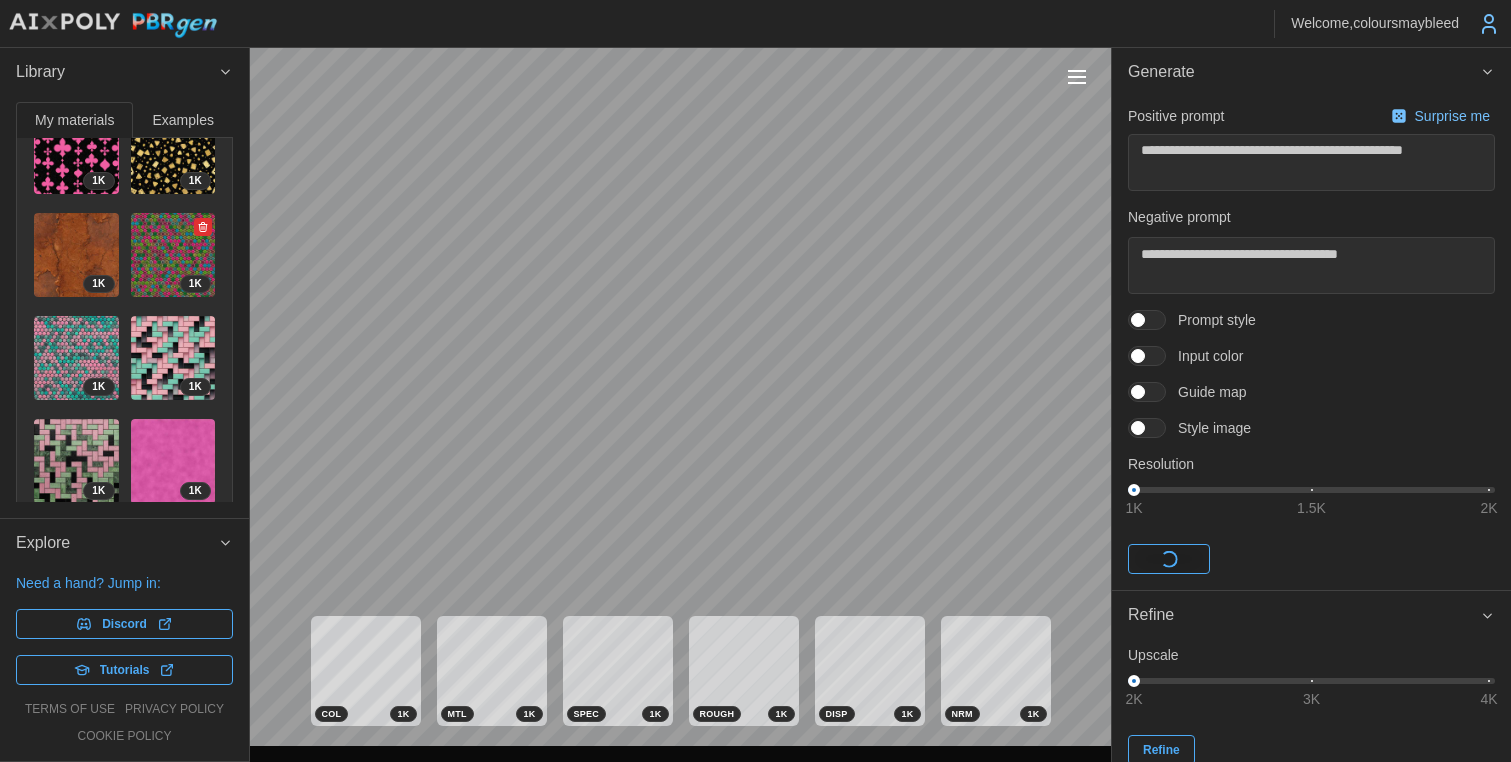 scroll, scrollTop: 0, scrollLeft: 0, axis: both 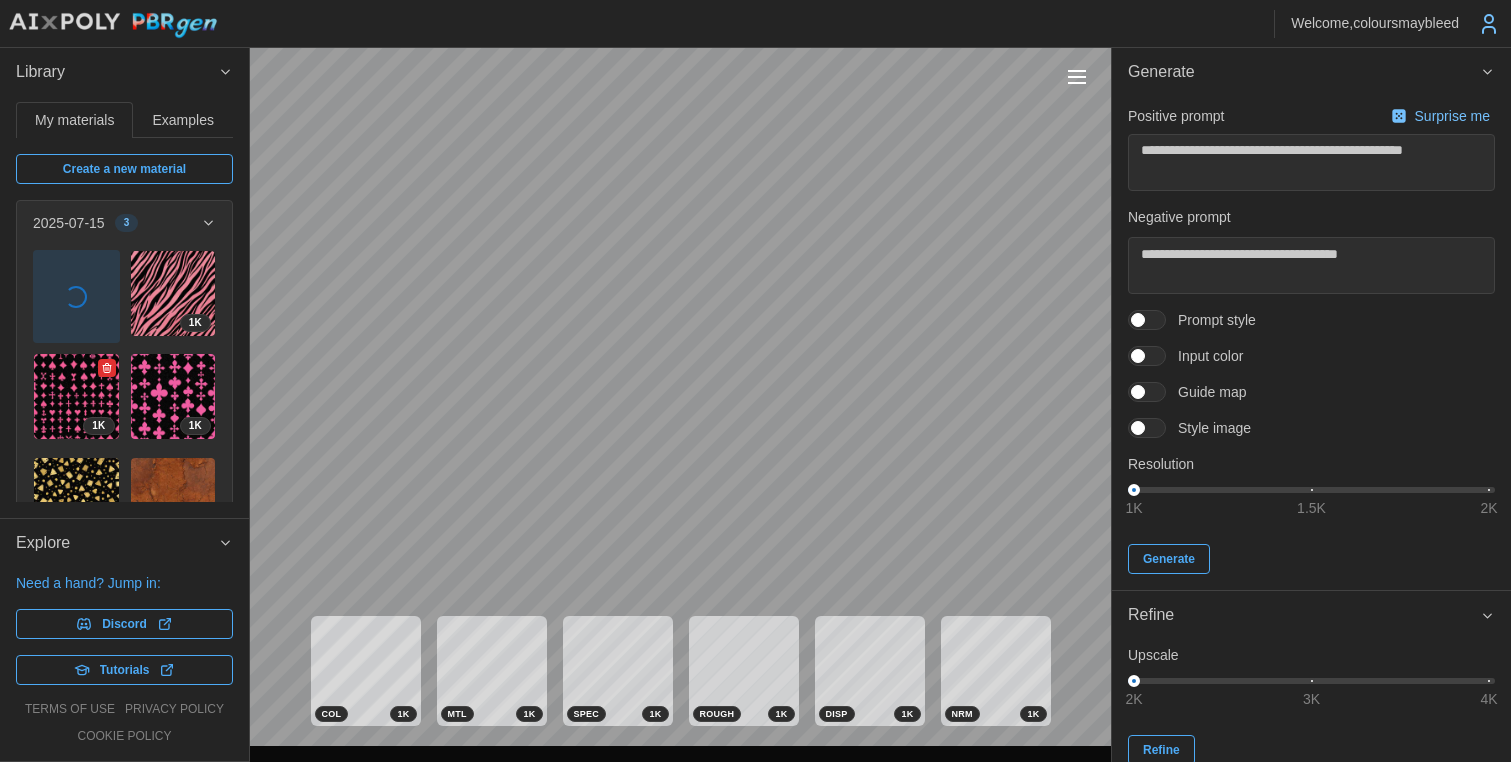 click 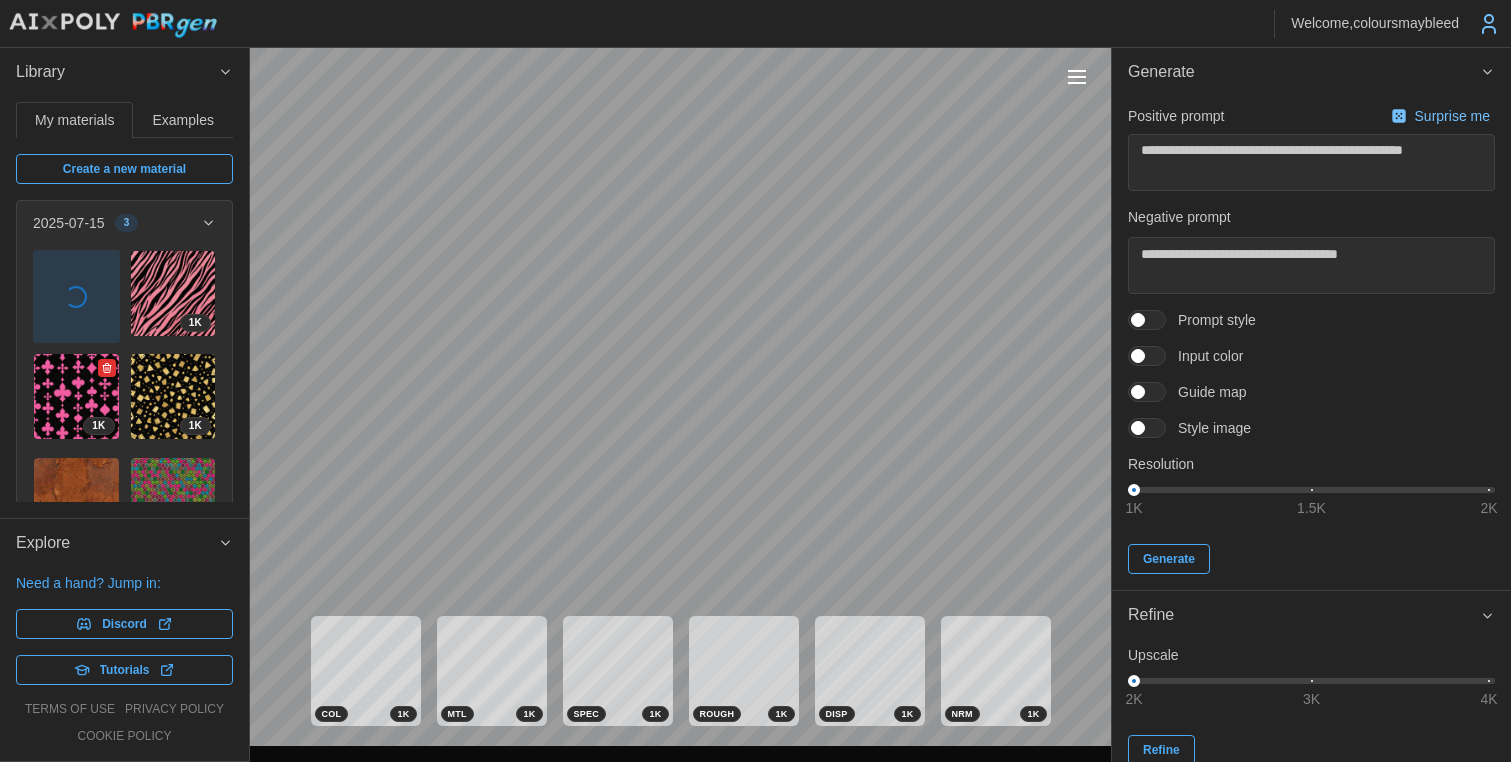 click 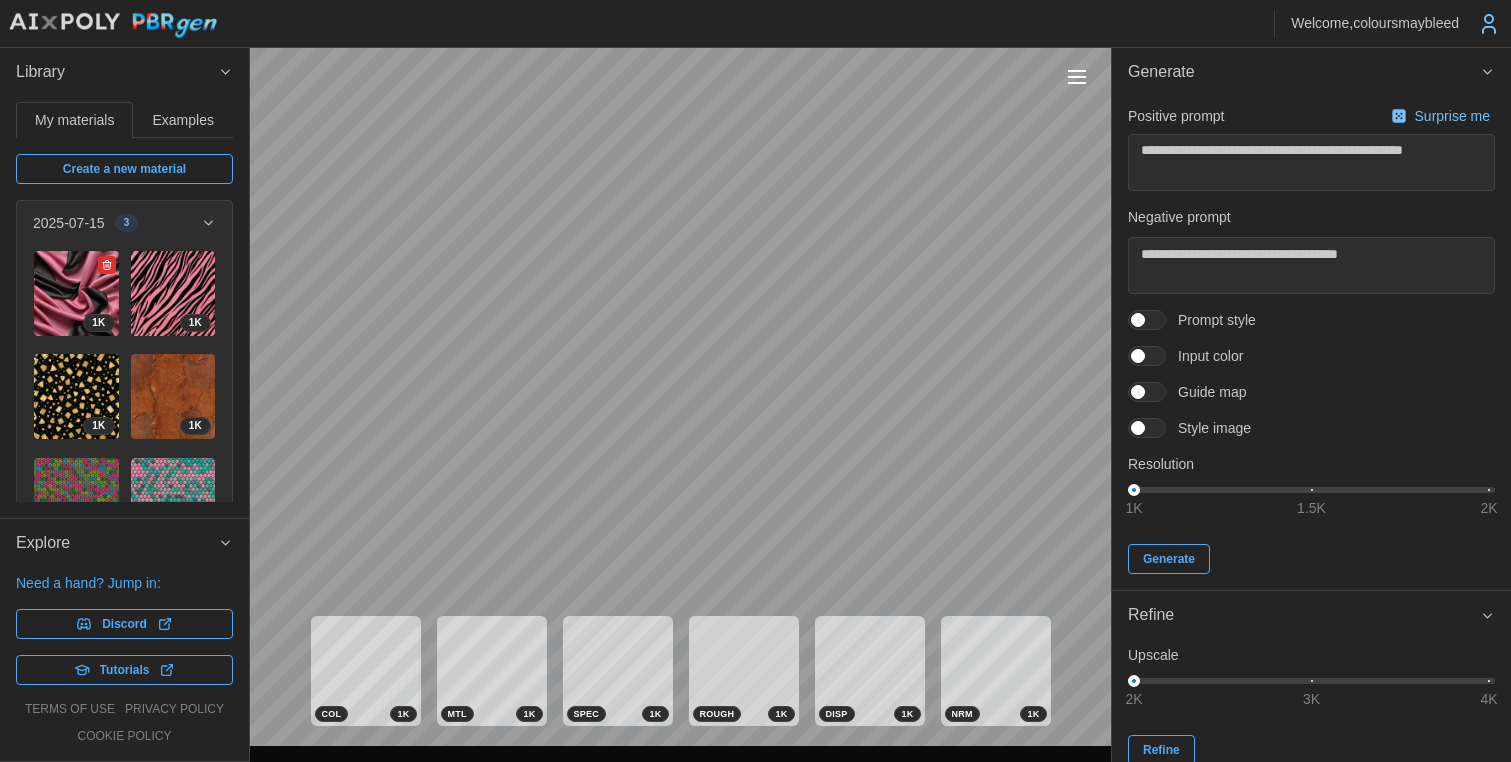 click at bounding box center [76, 293] 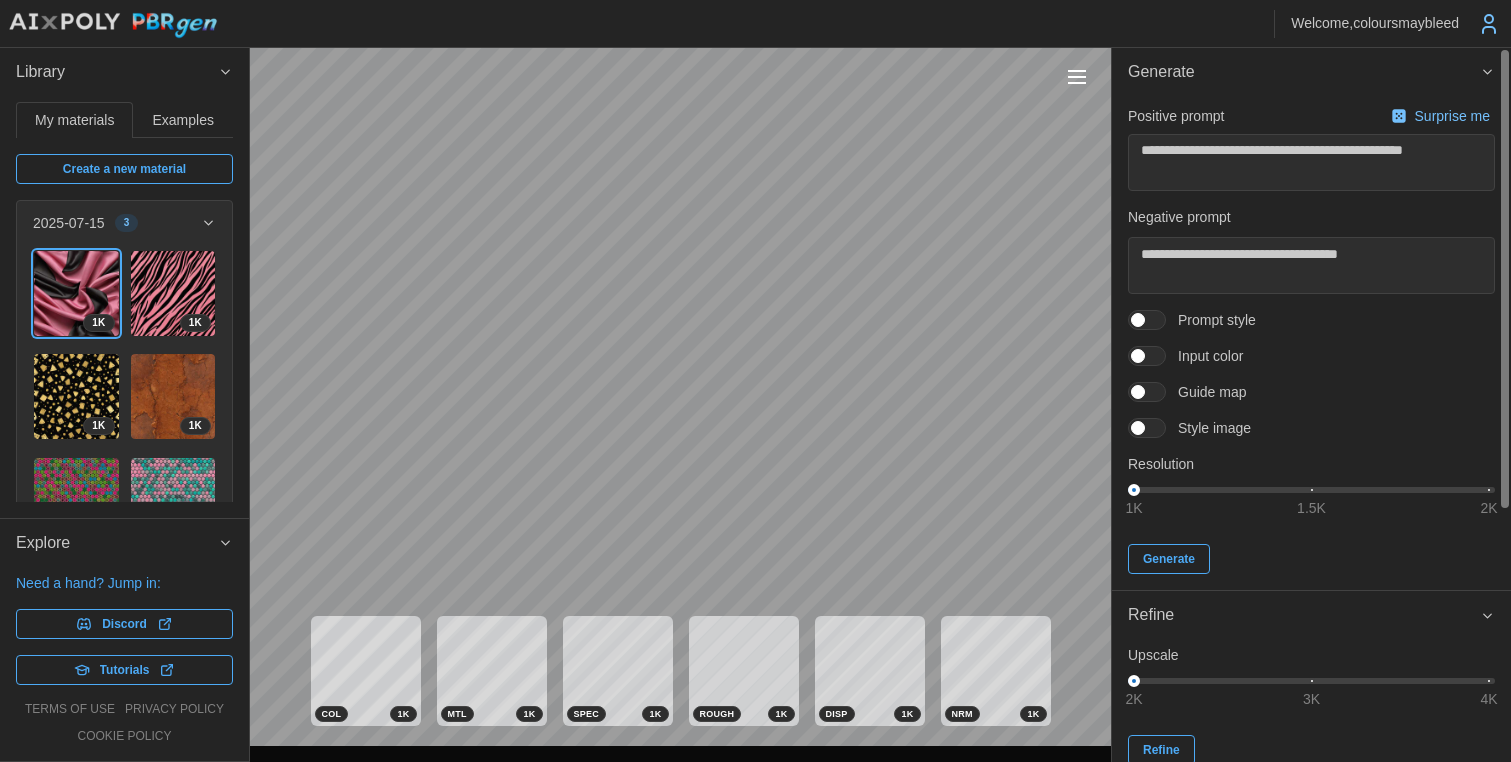 click at bounding box center (1157, 428) 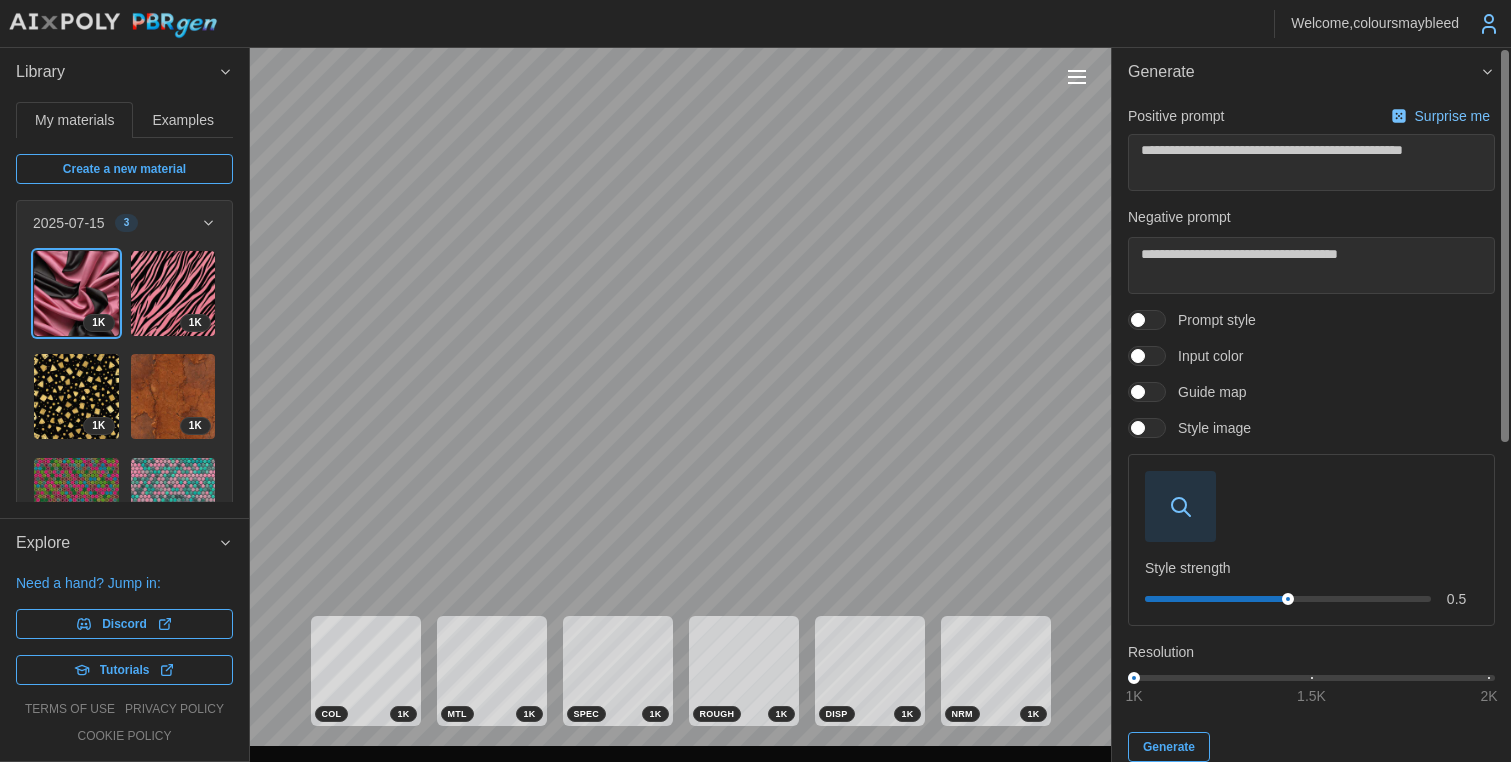 click 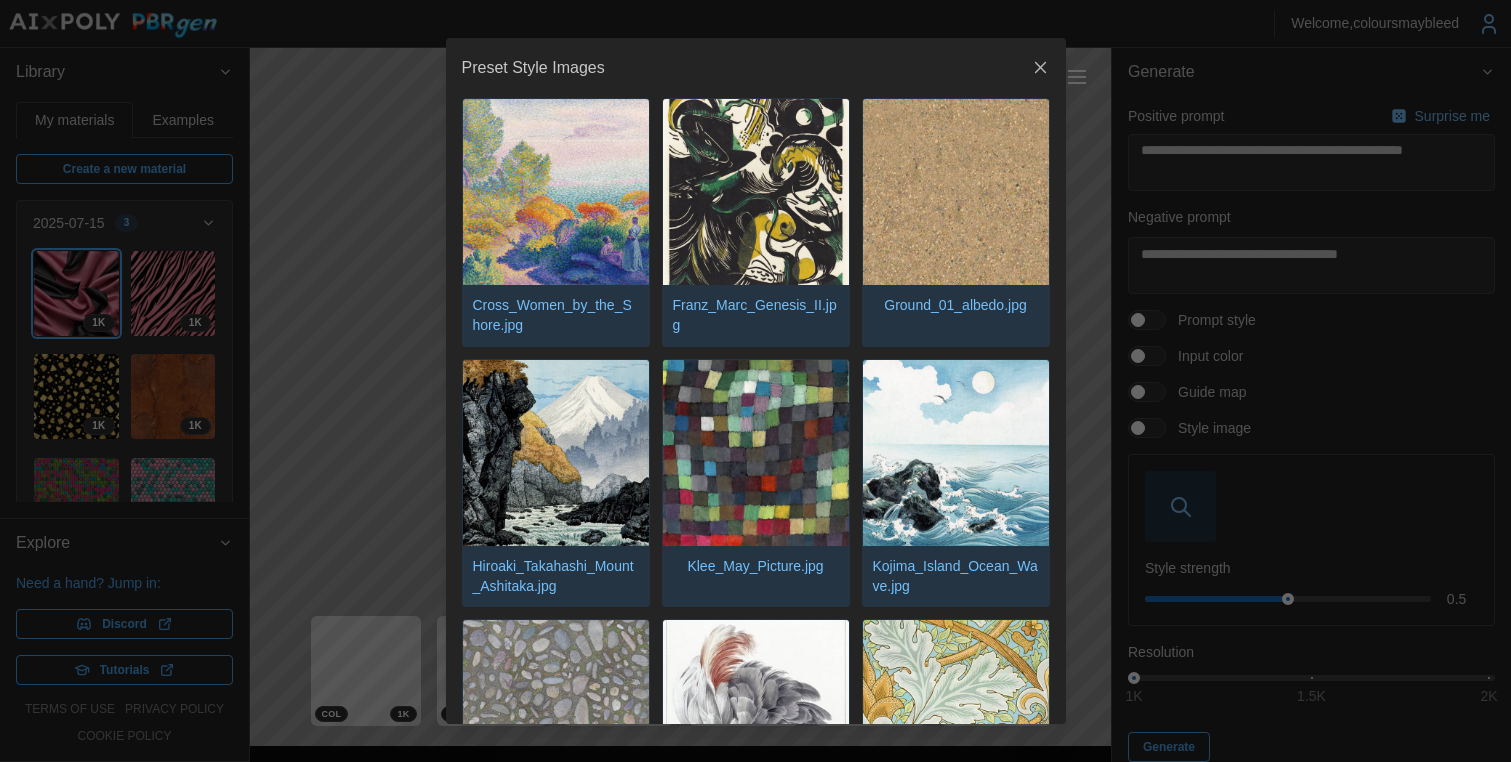 click at bounding box center (556, 192) 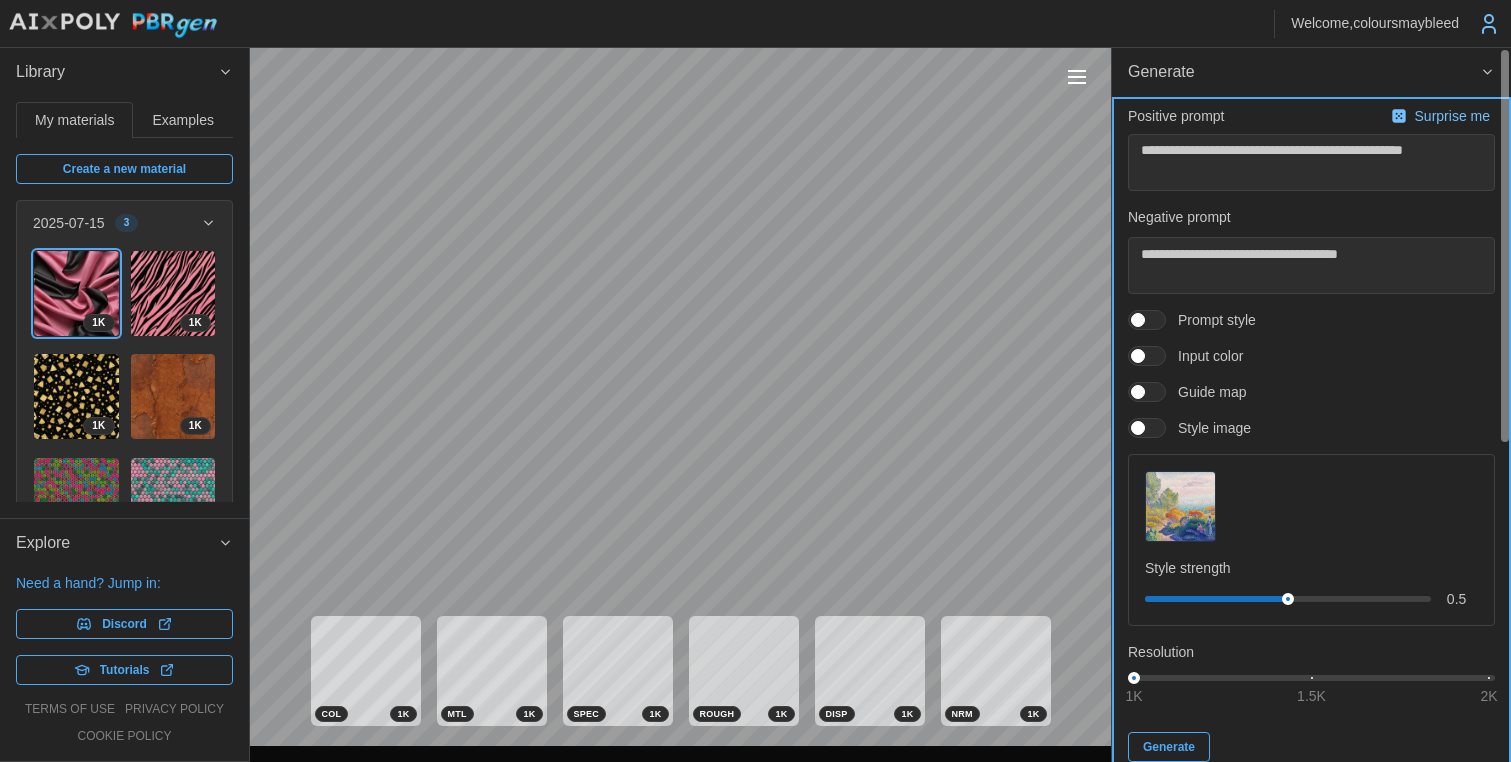 click on "Generate" at bounding box center (1169, 747) 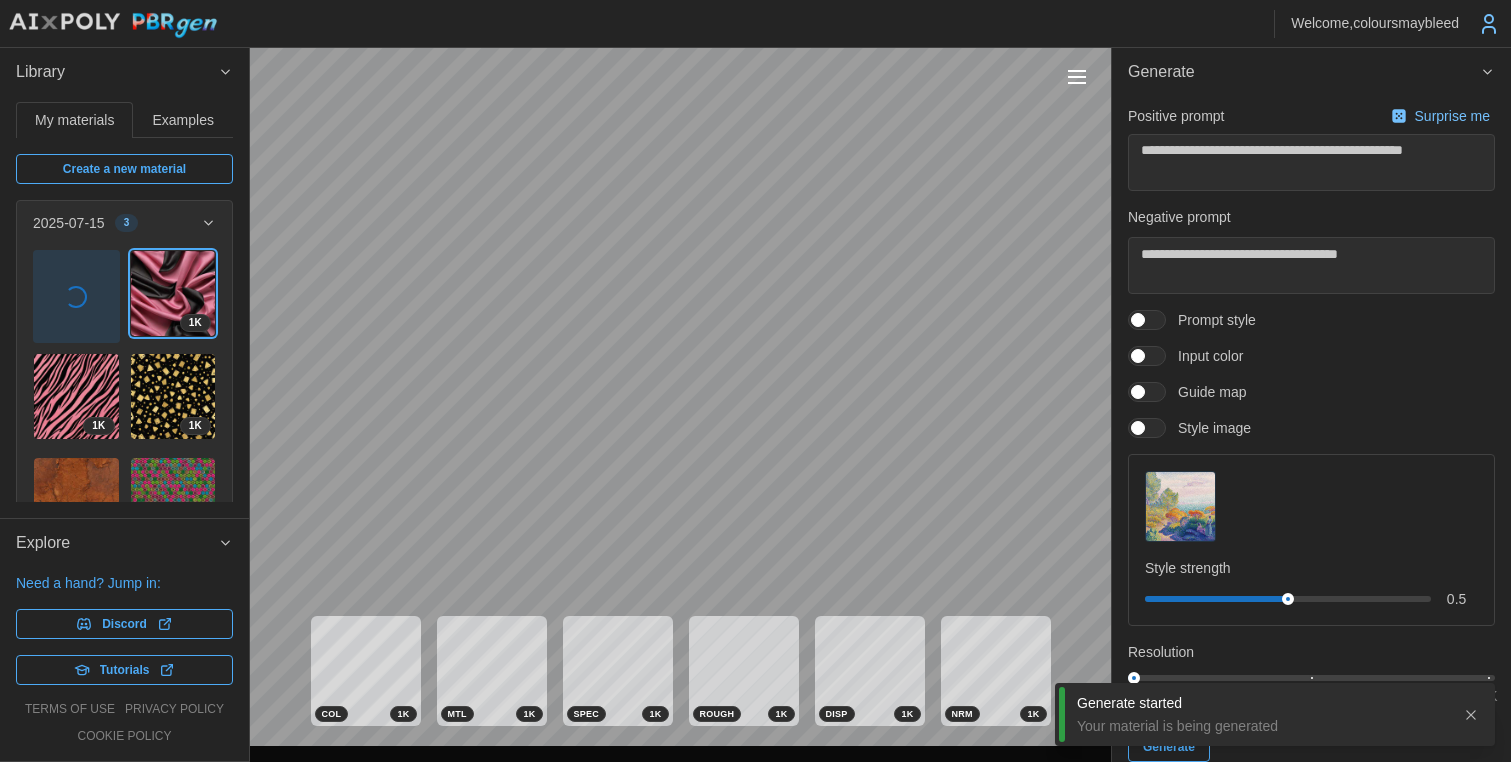 click at bounding box center (76, 296) 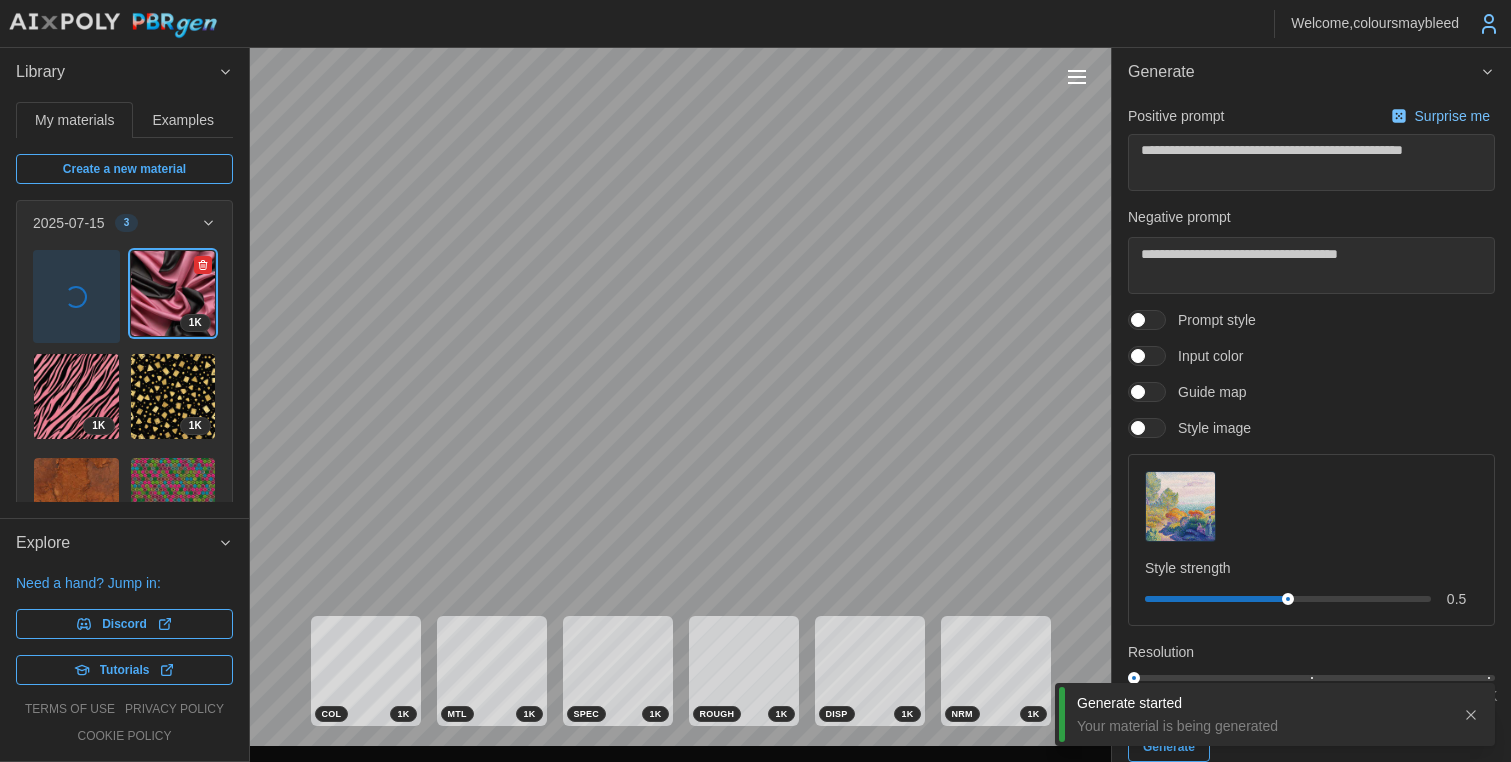 click 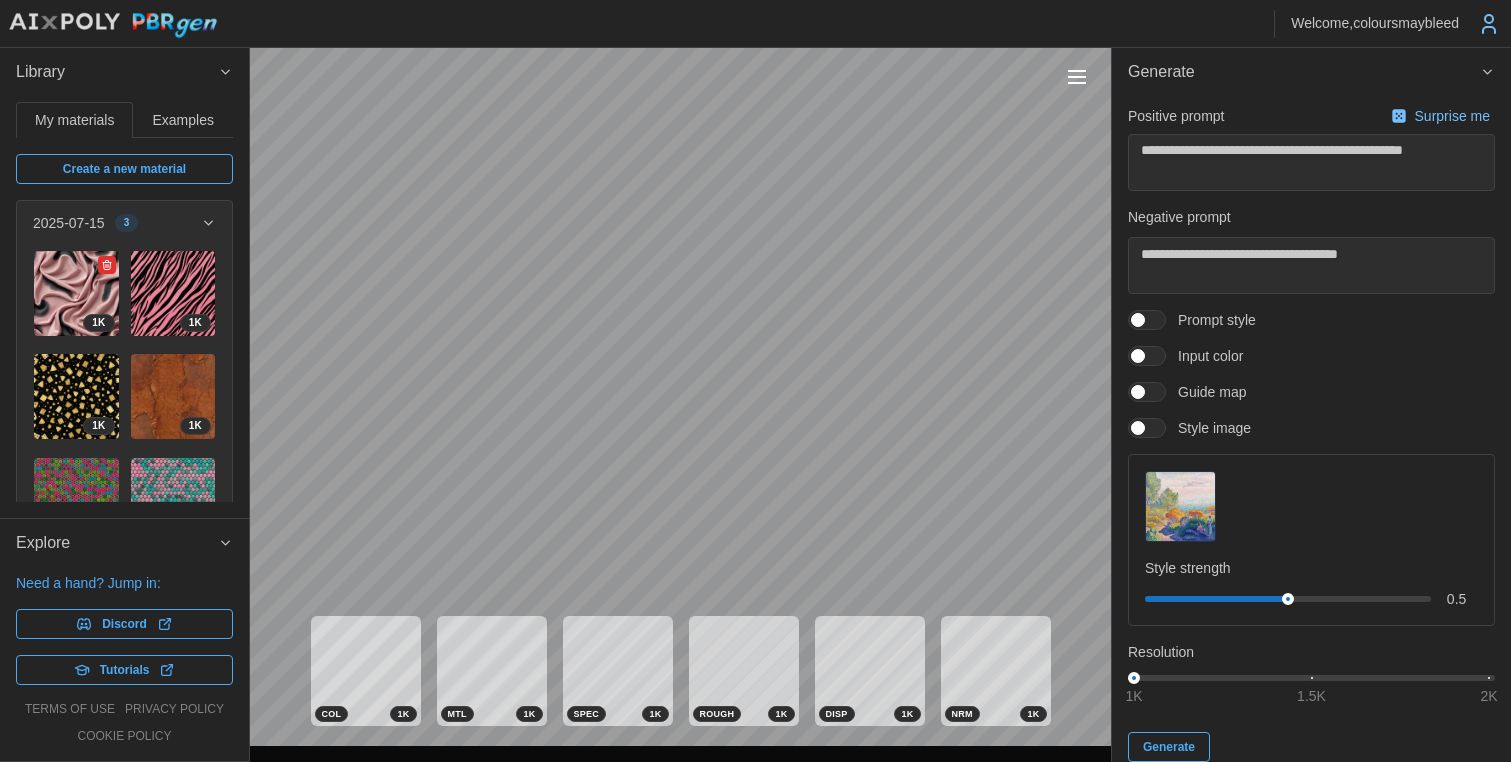 click at bounding box center [76, 293] 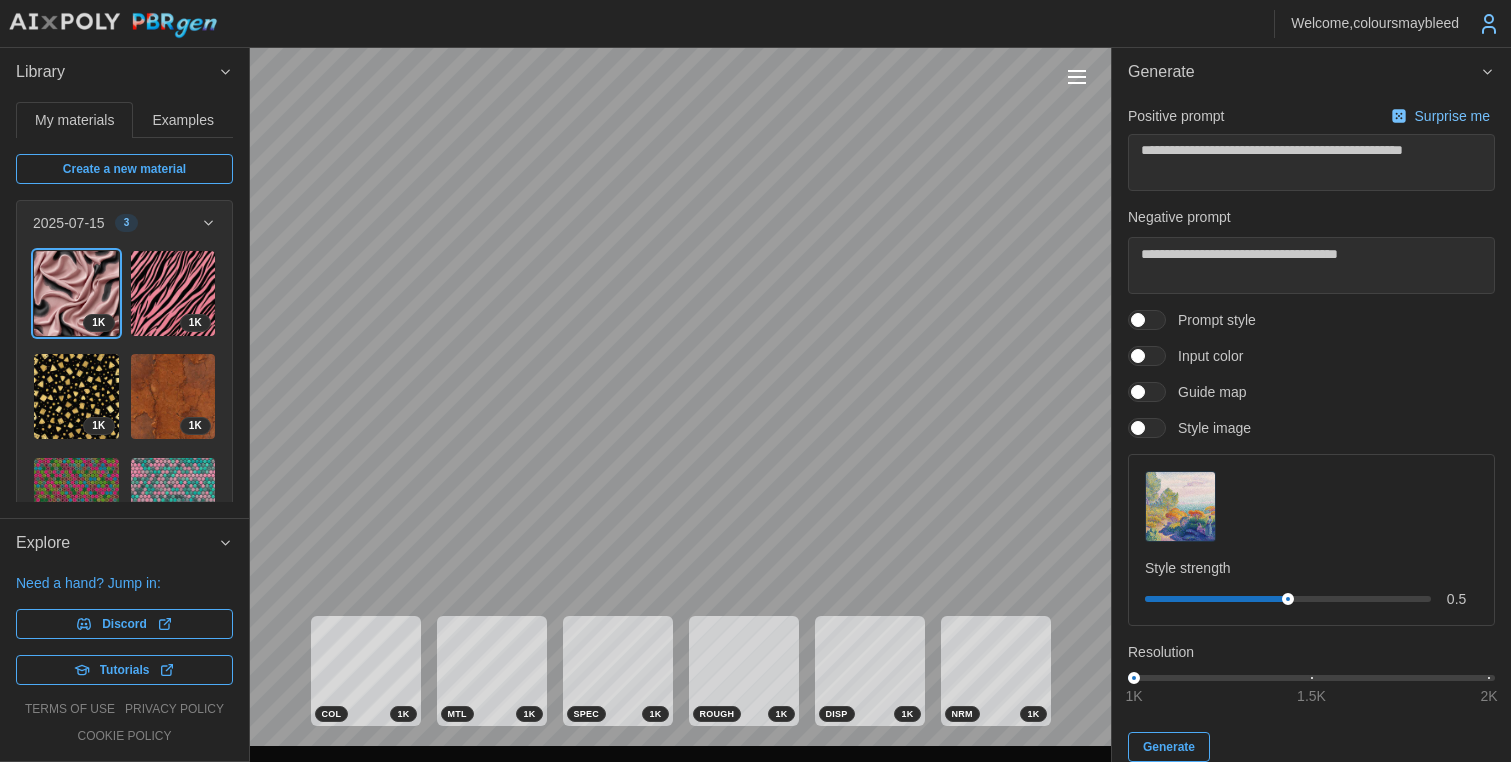 type on "*" 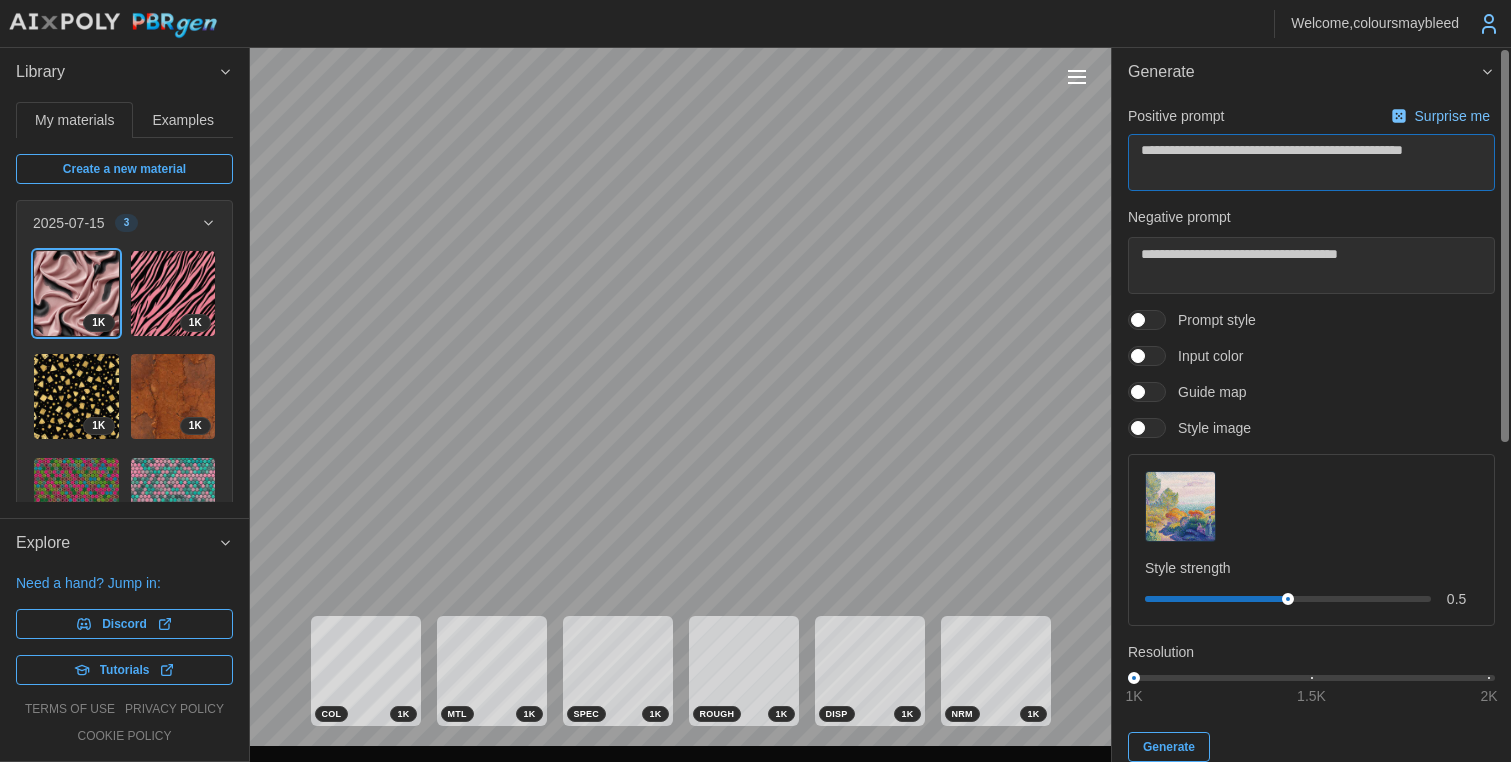 drag, startPoint x: 1363, startPoint y: 154, endPoint x: 1493, endPoint y: 156, distance: 130.01538 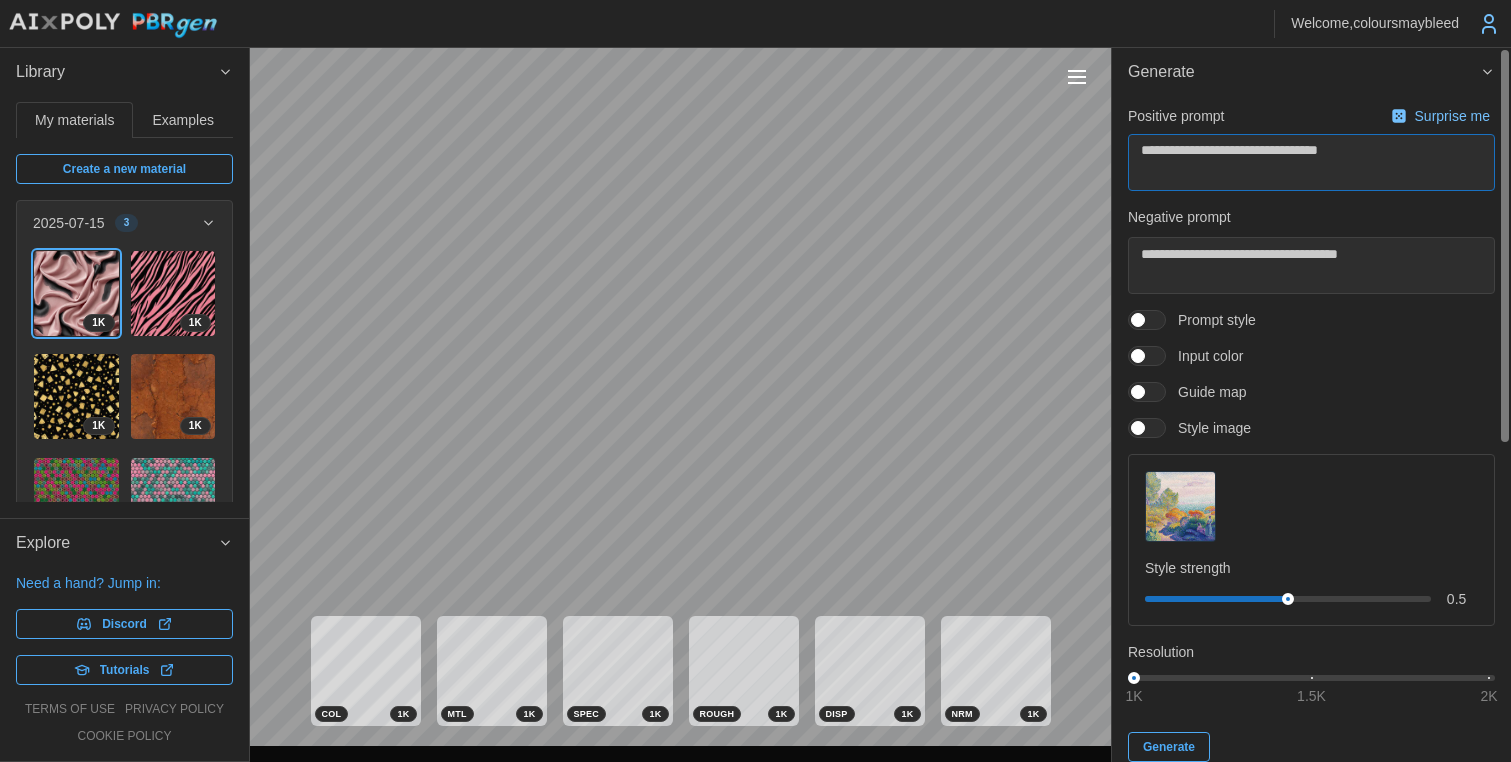 type on "**********" 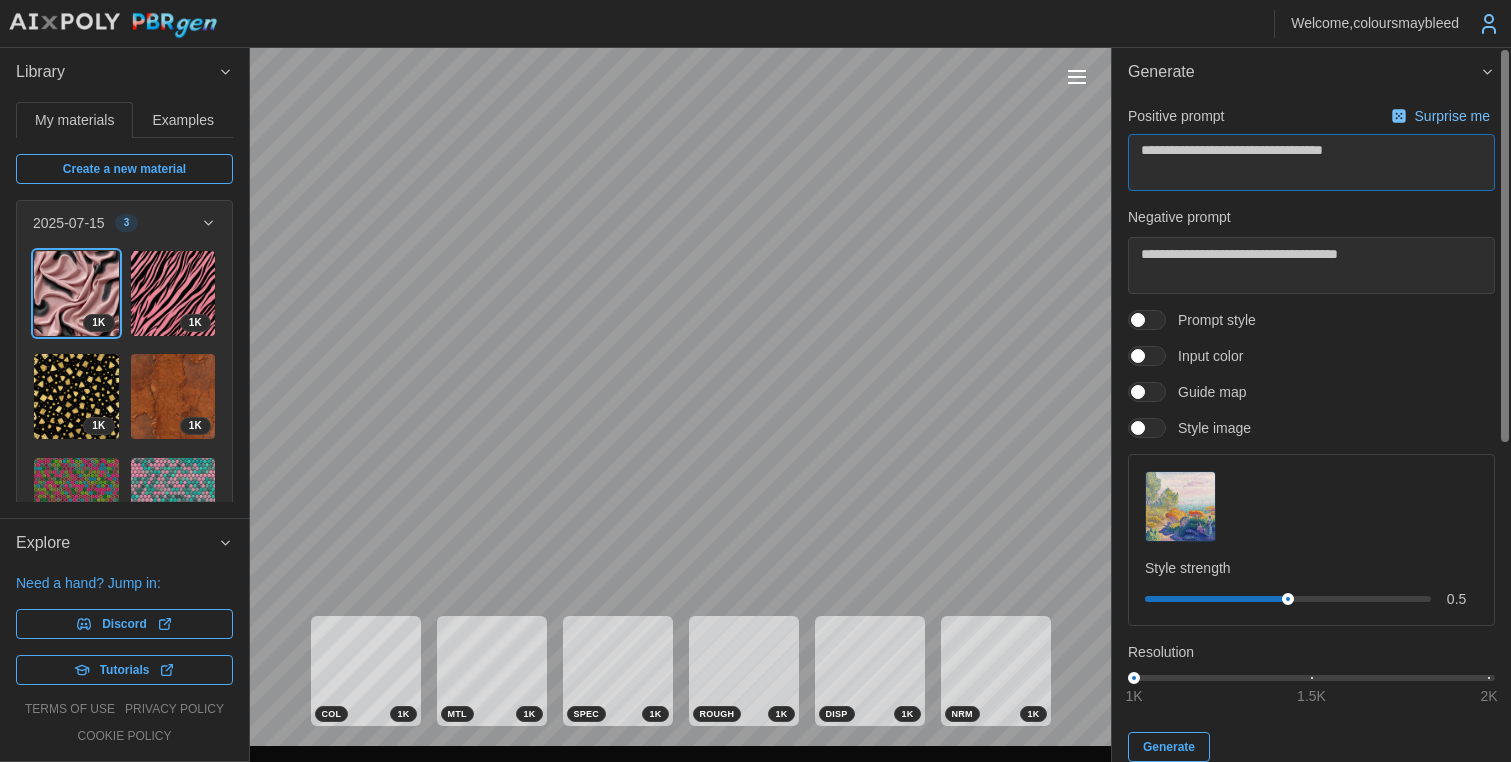 type on "**********" 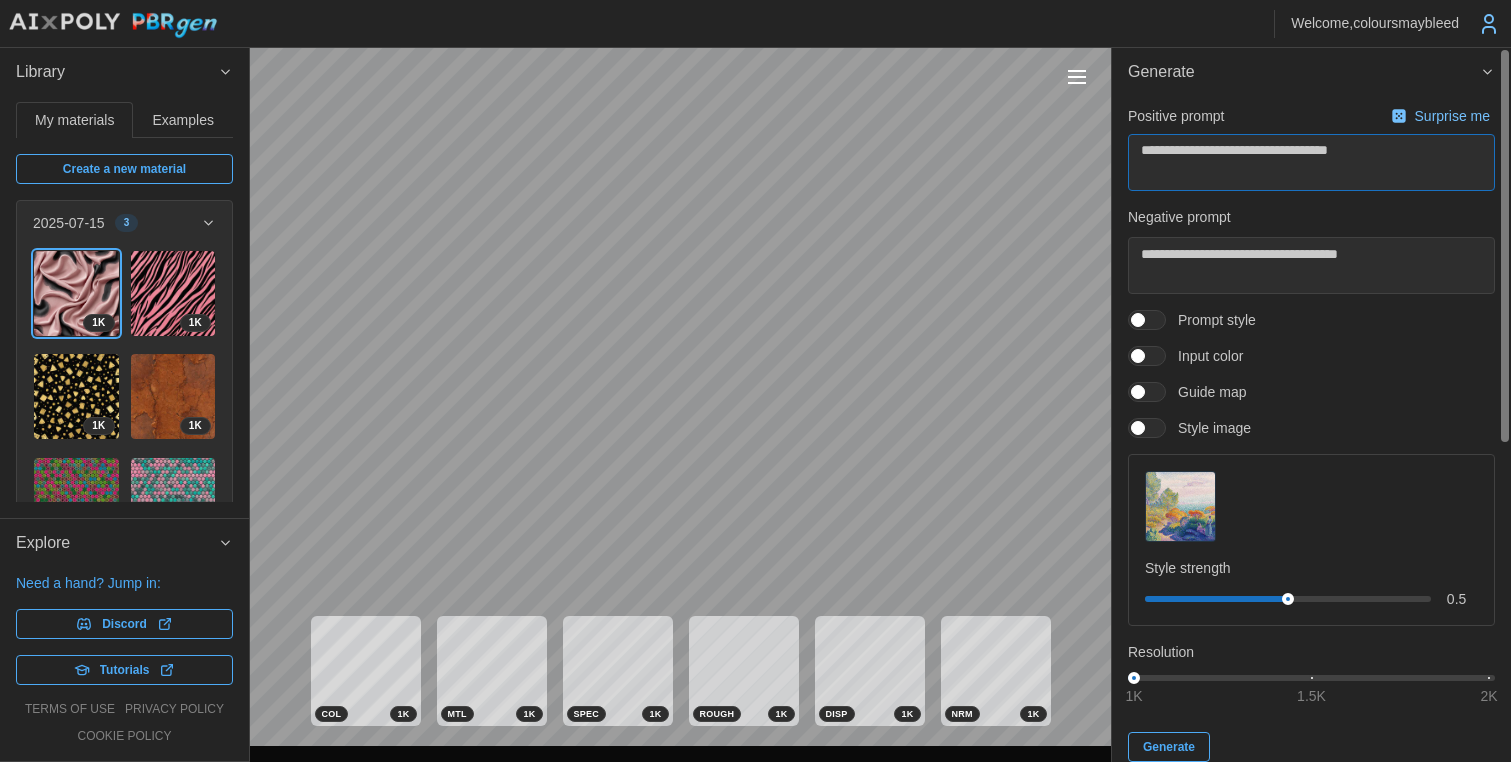 type on "**********" 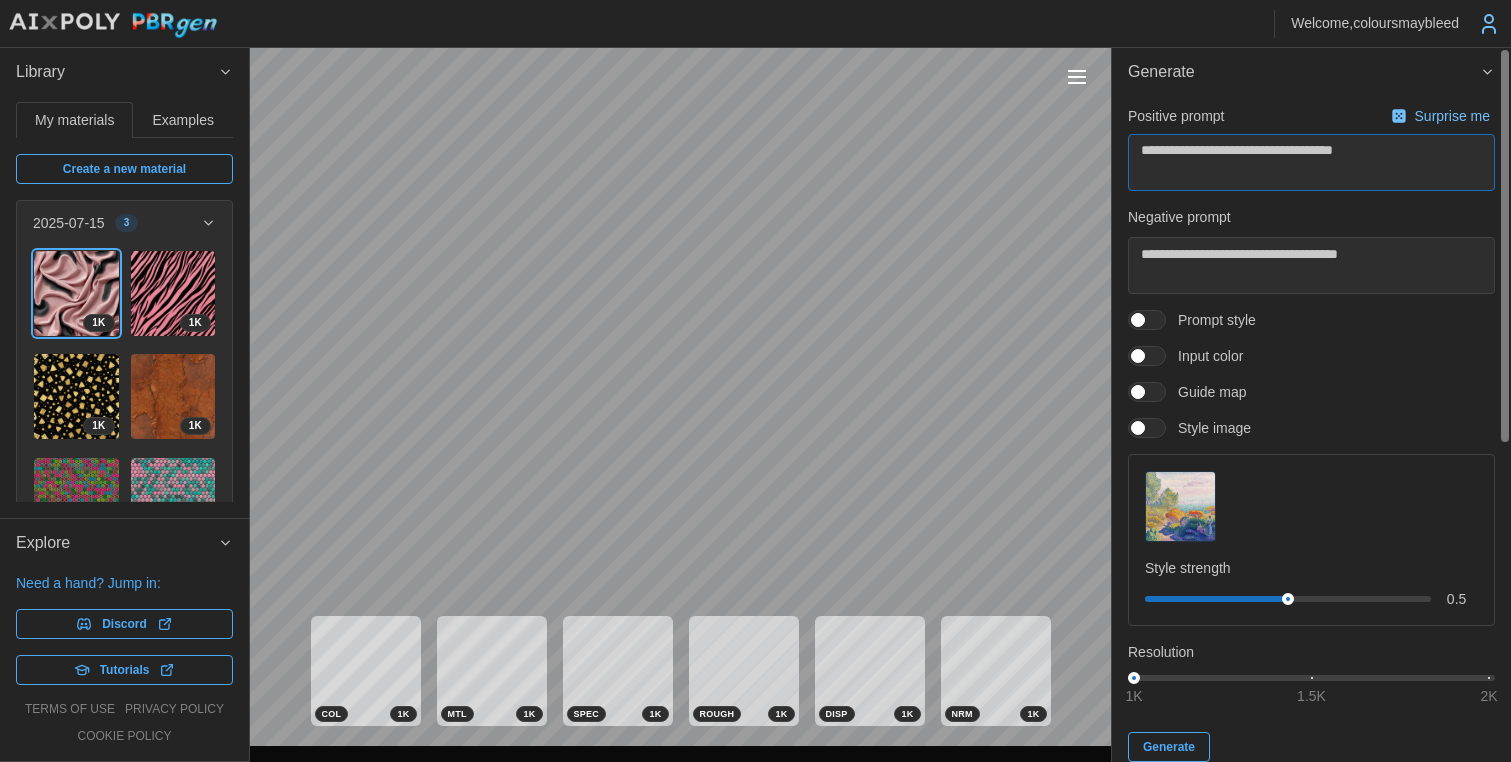 type on "**********" 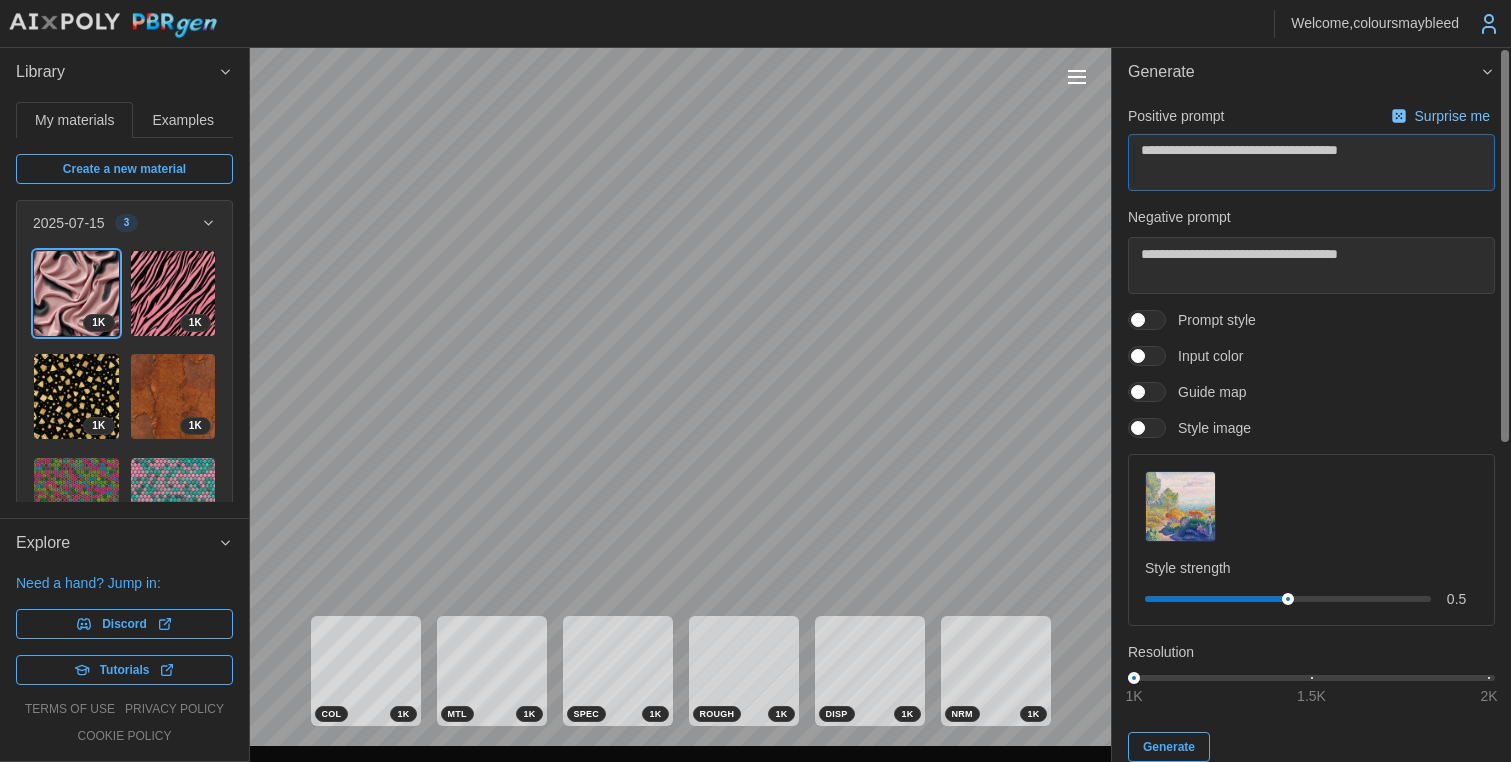 type on "**********" 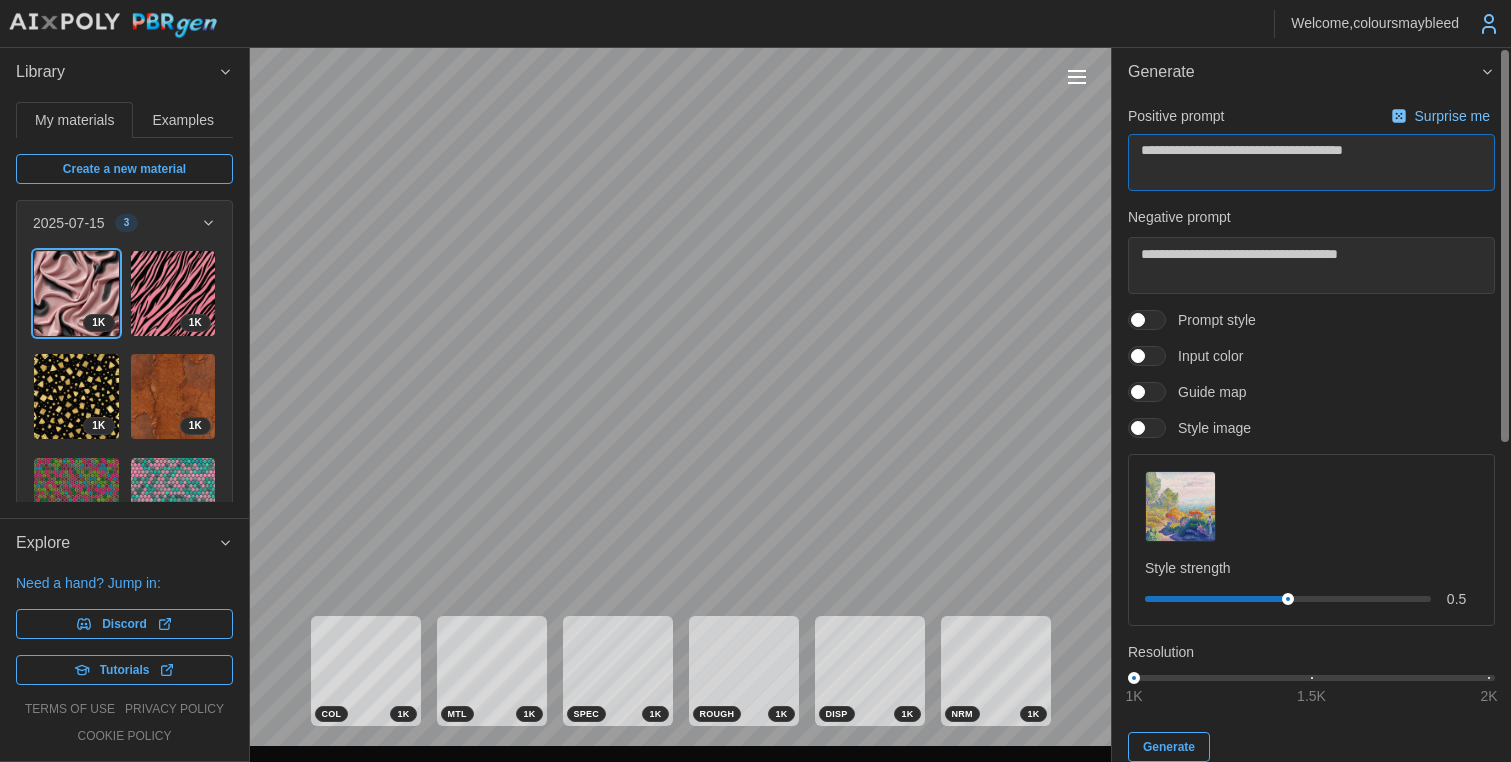 type on "**********" 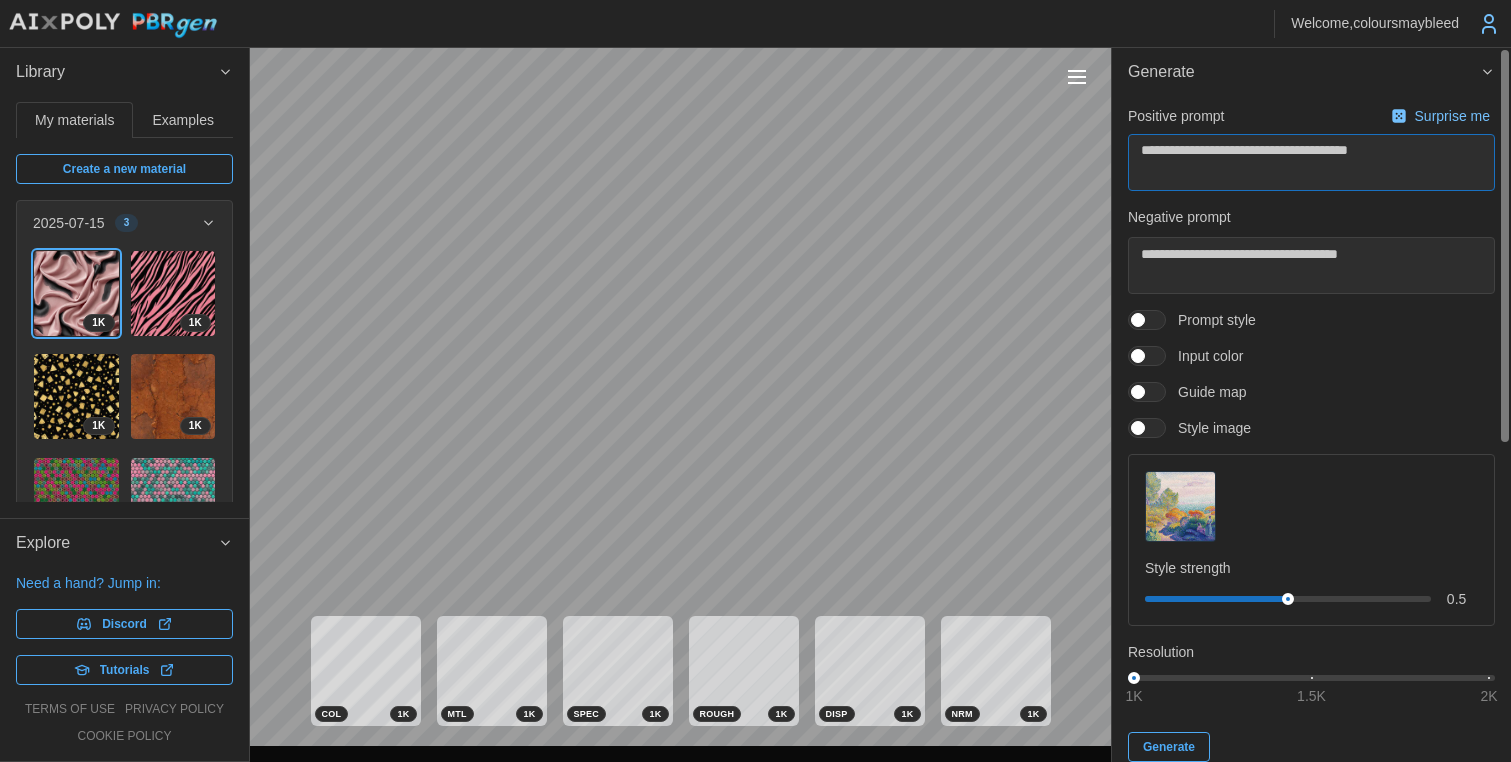 type 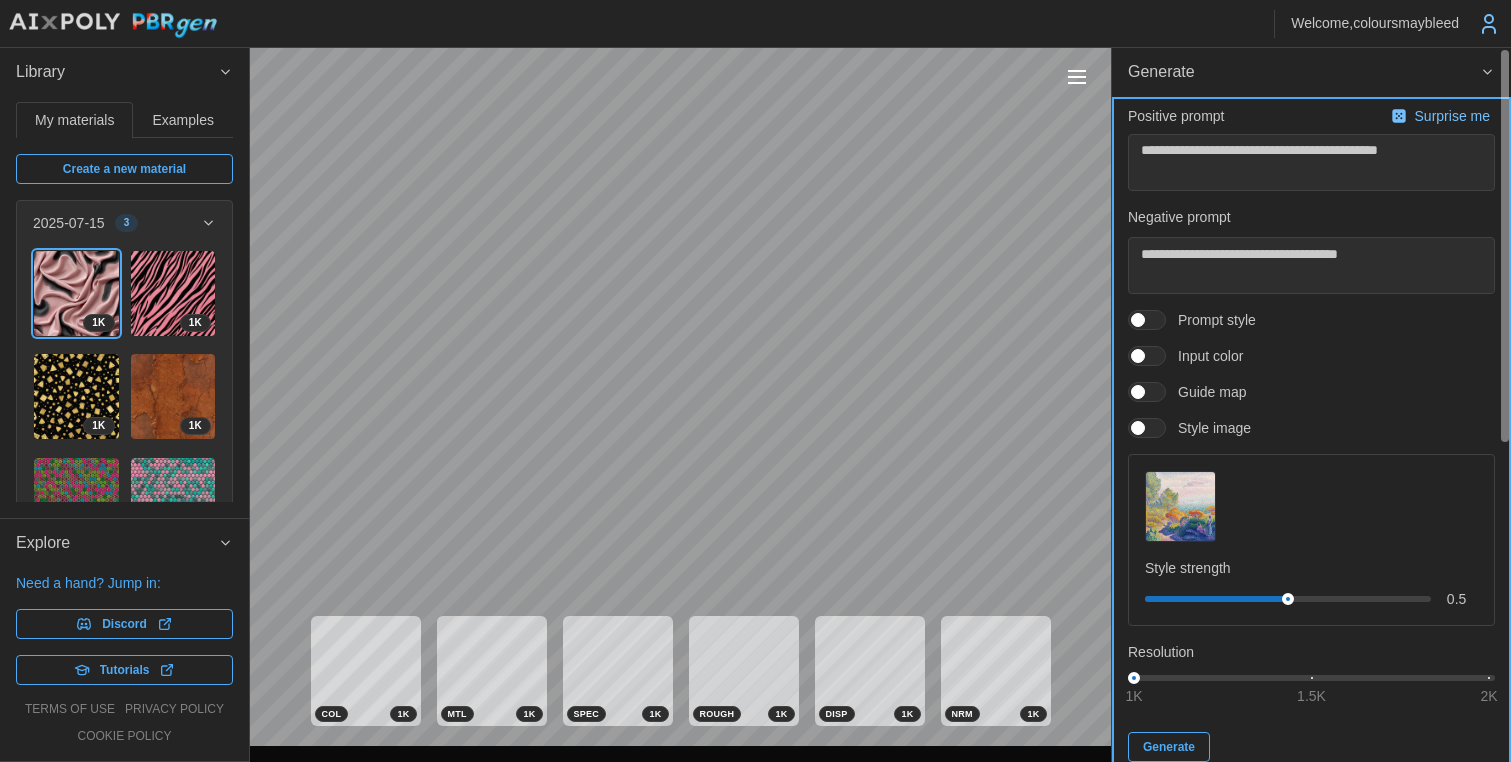 click on "Generate" at bounding box center (1169, 747) 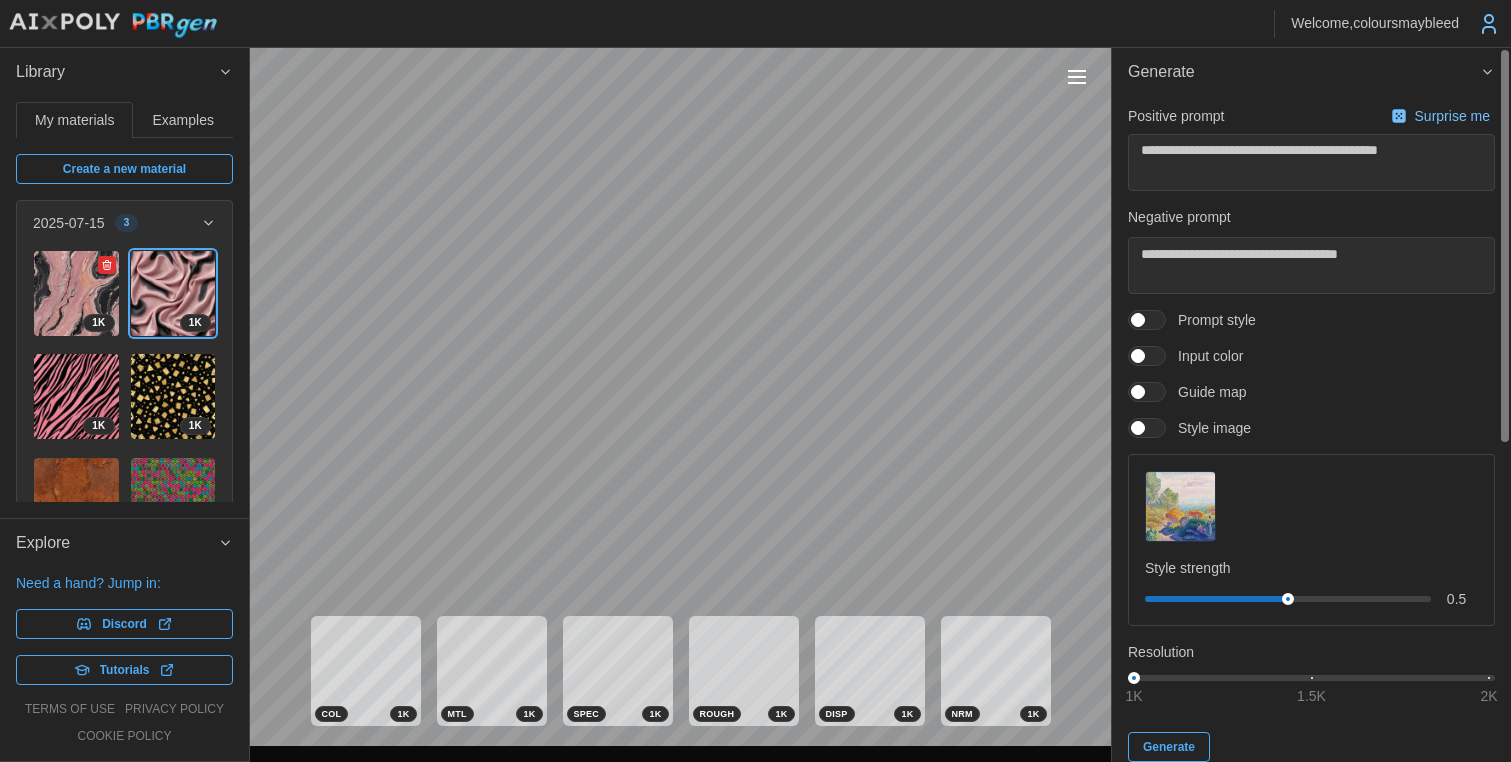 click at bounding box center (76, 293) 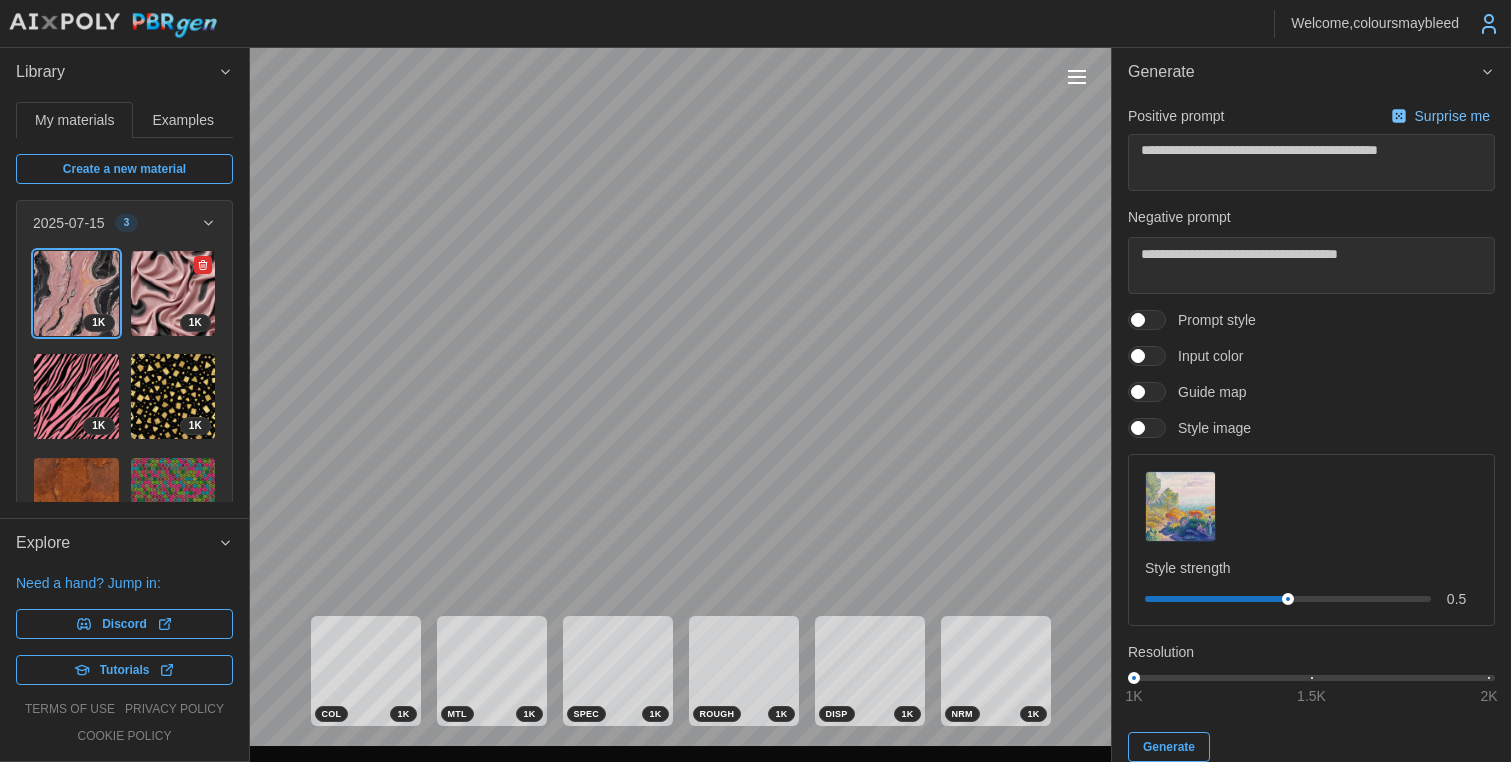 click 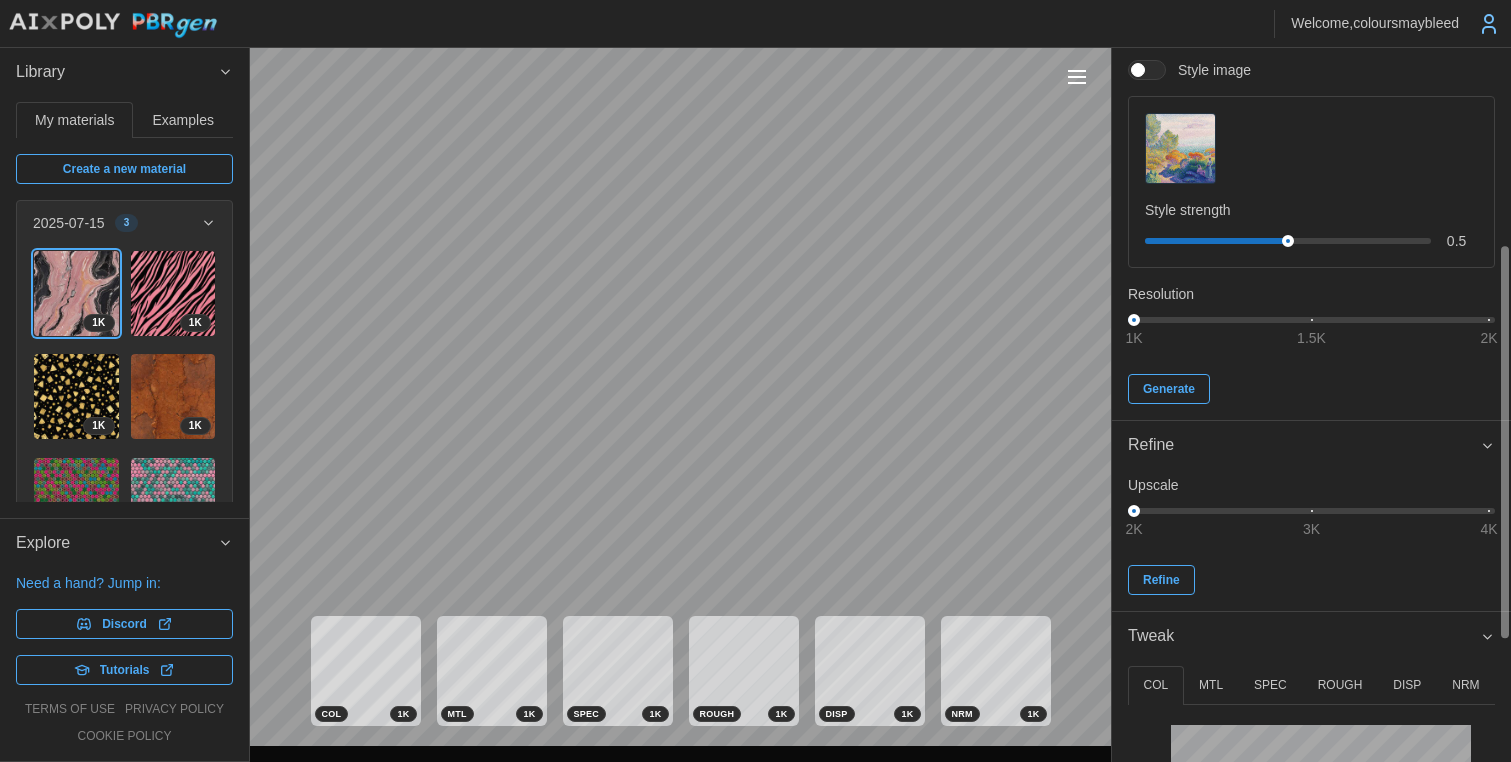 scroll, scrollTop: 582, scrollLeft: 0, axis: vertical 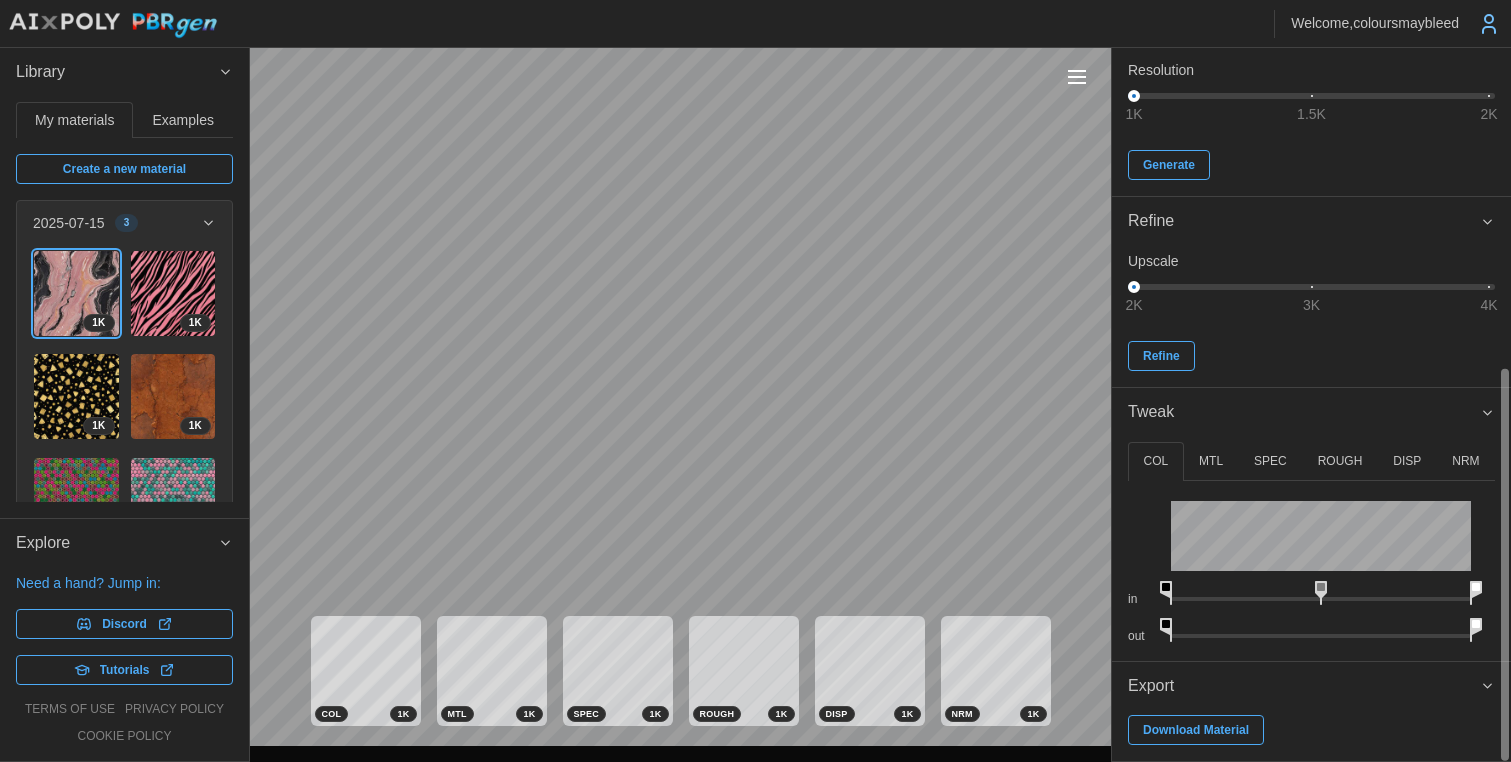 click on "DISP" at bounding box center (1407, 461) 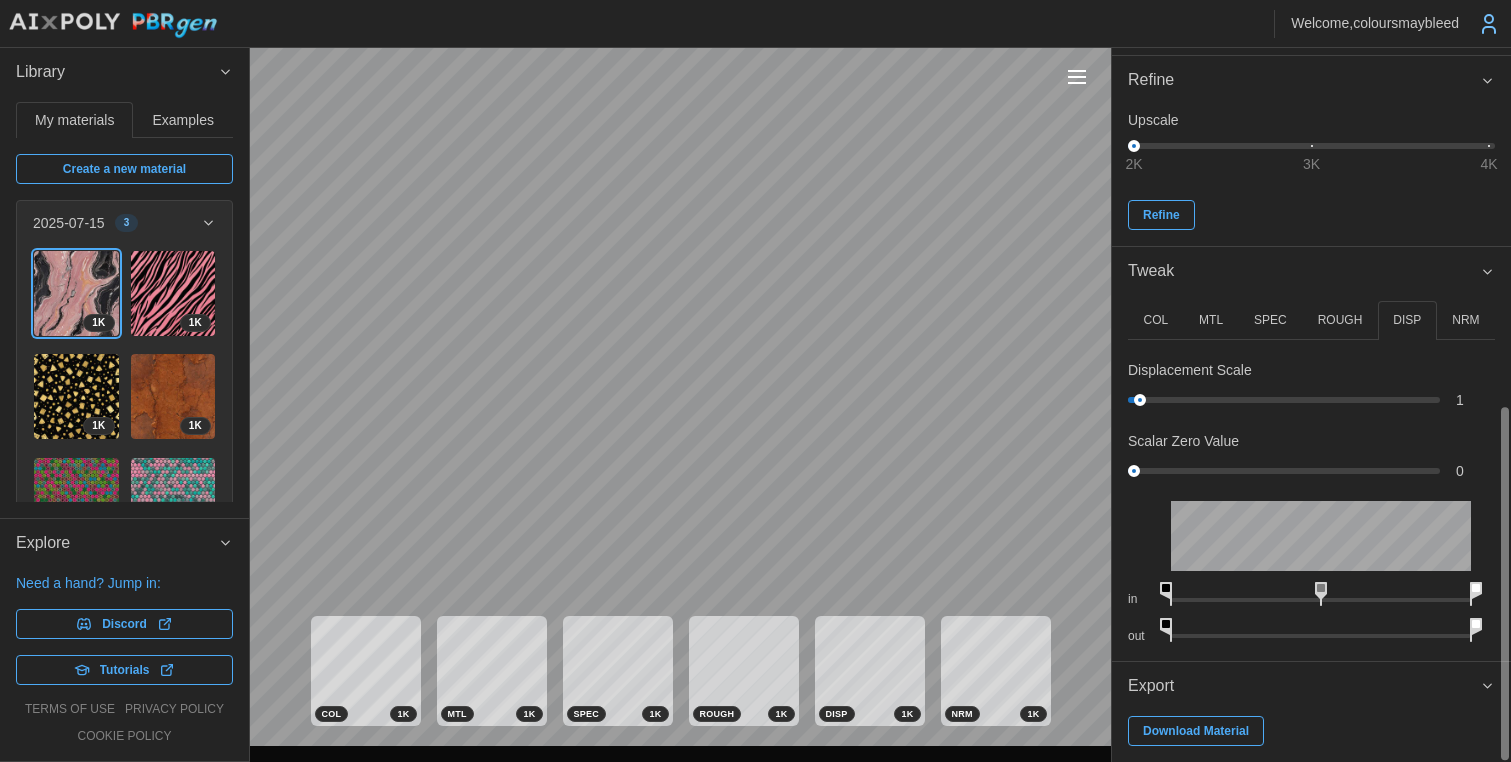 scroll, scrollTop: 723, scrollLeft: 0, axis: vertical 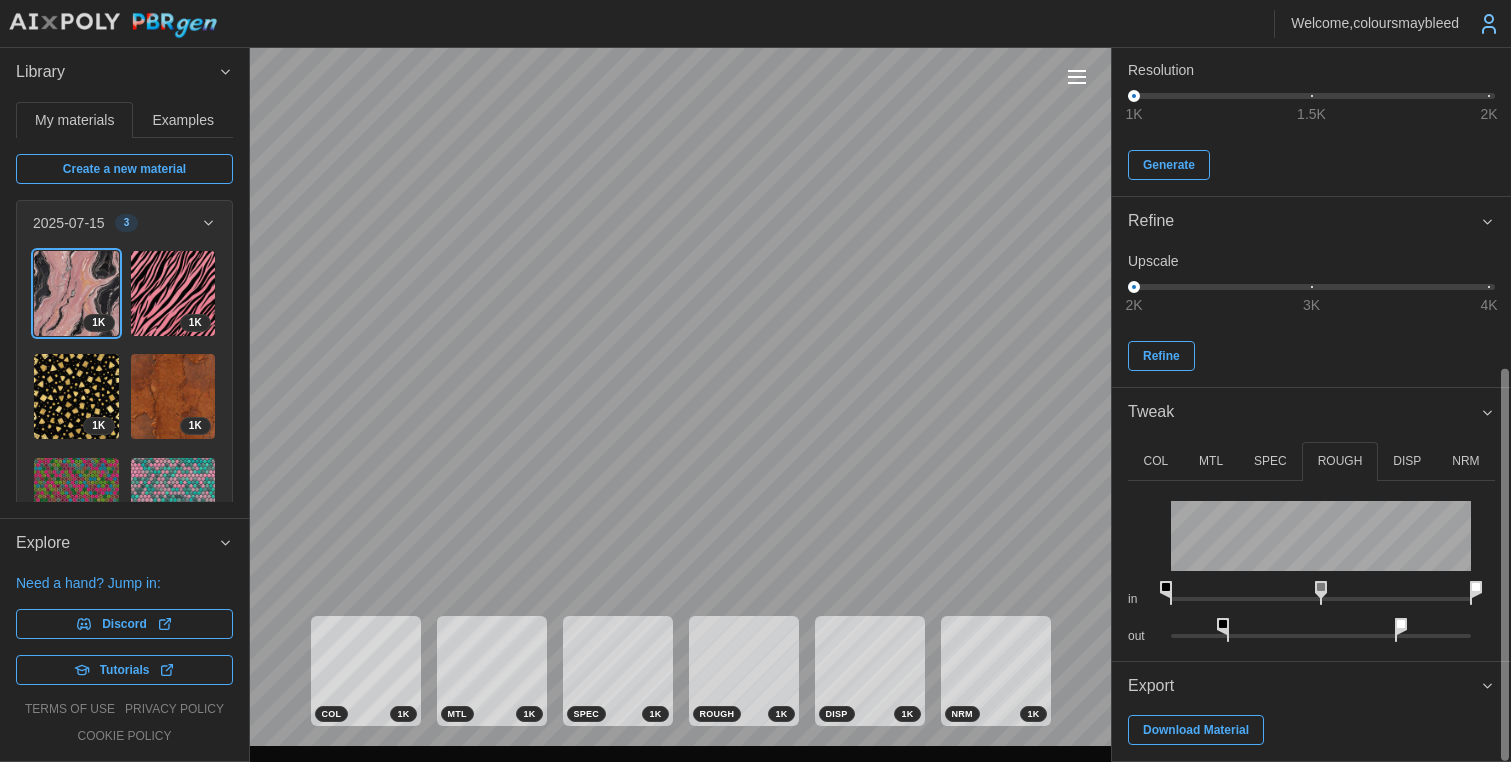 drag, startPoint x: 1329, startPoint y: 624, endPoint x: 1232, endPoint y: 624, distance: 97 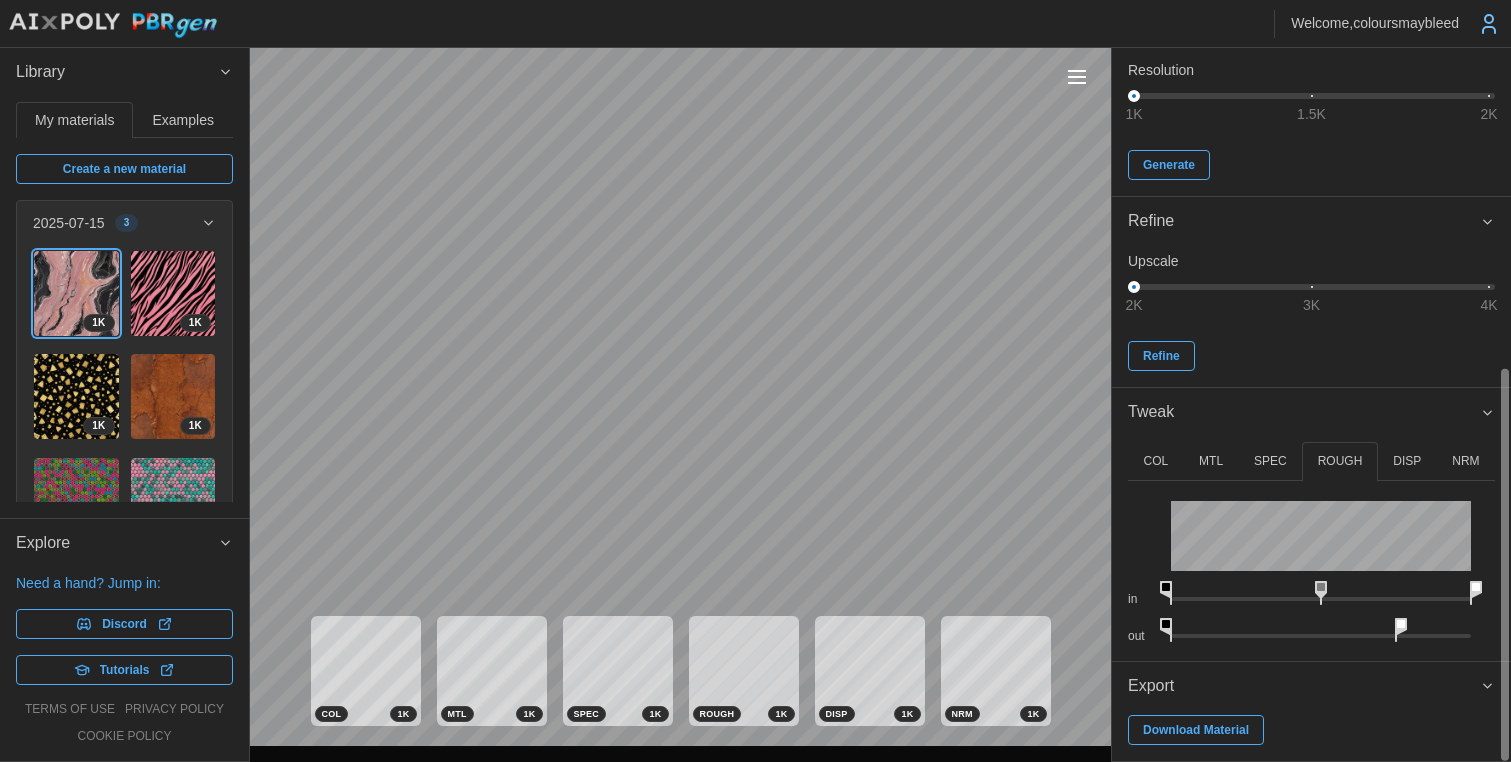 drag, startPoint x: 1123, startPoint y: 616, endPoint x: 1071, endPoint y: 612, distance: 52.153618 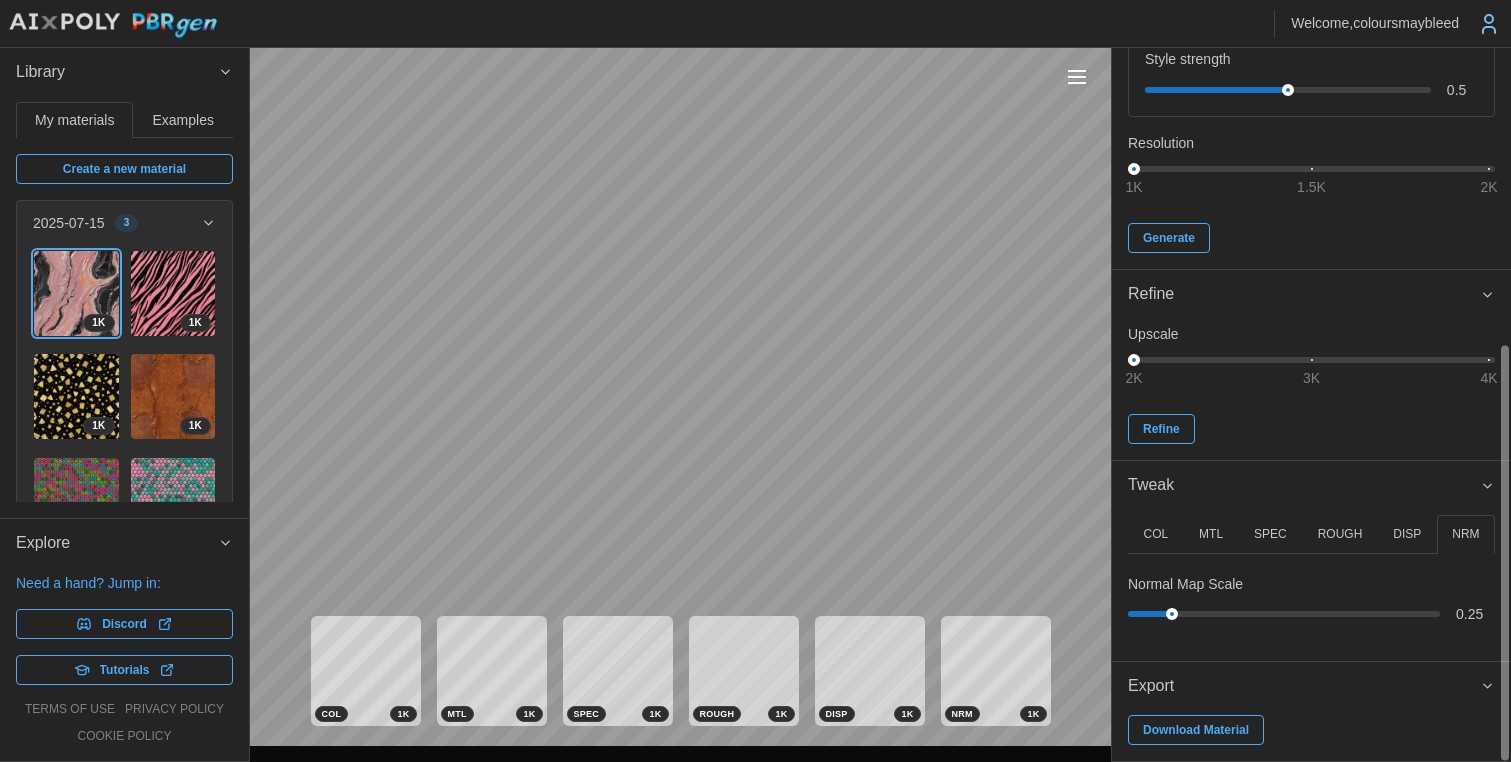 scroll, scrollTop: 509, scrollLeft: 0, axis: vertical 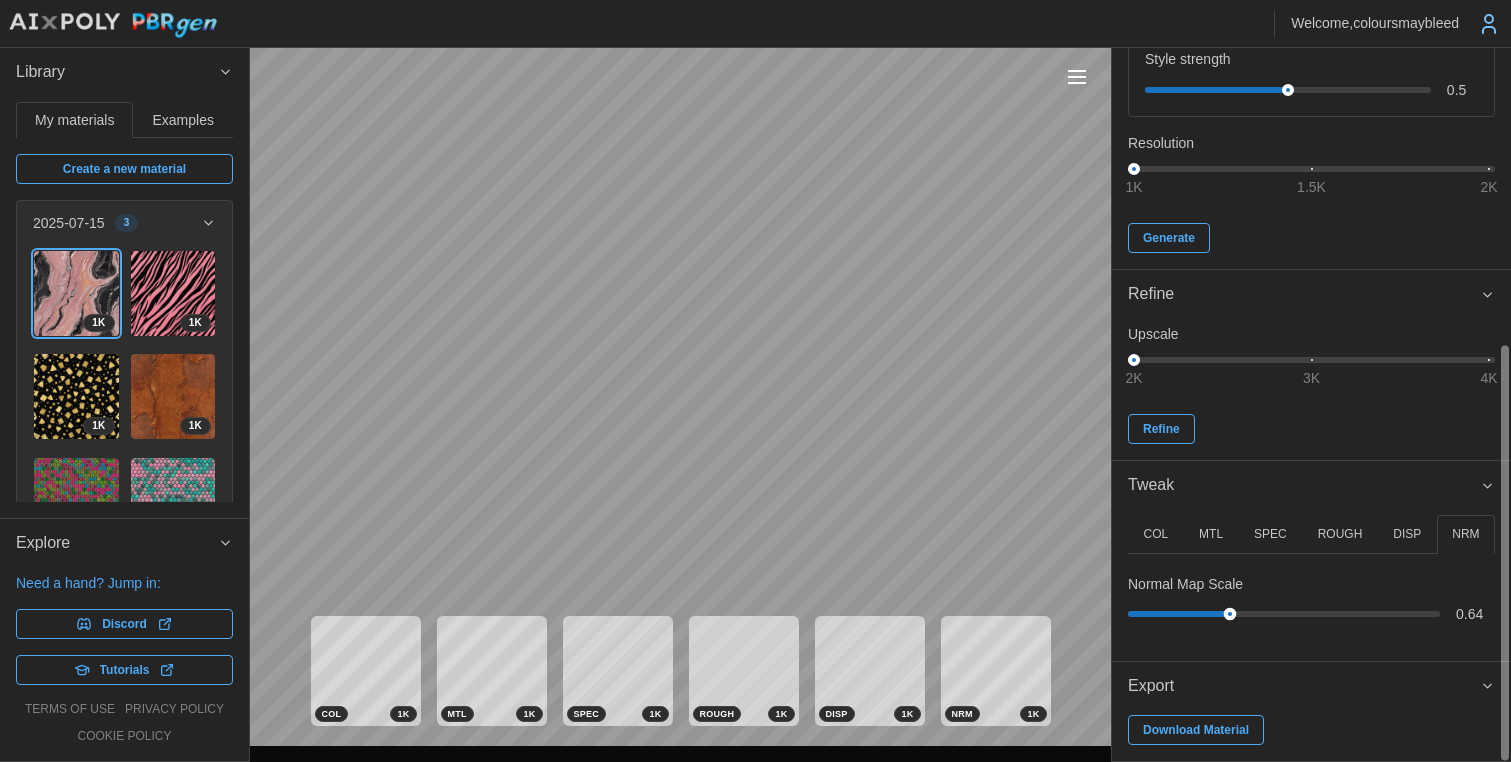 drag, startPoint x: 1172, startPoint y: 610, endPoint x: 1228, endPoint y: 611, distance: 56.008926 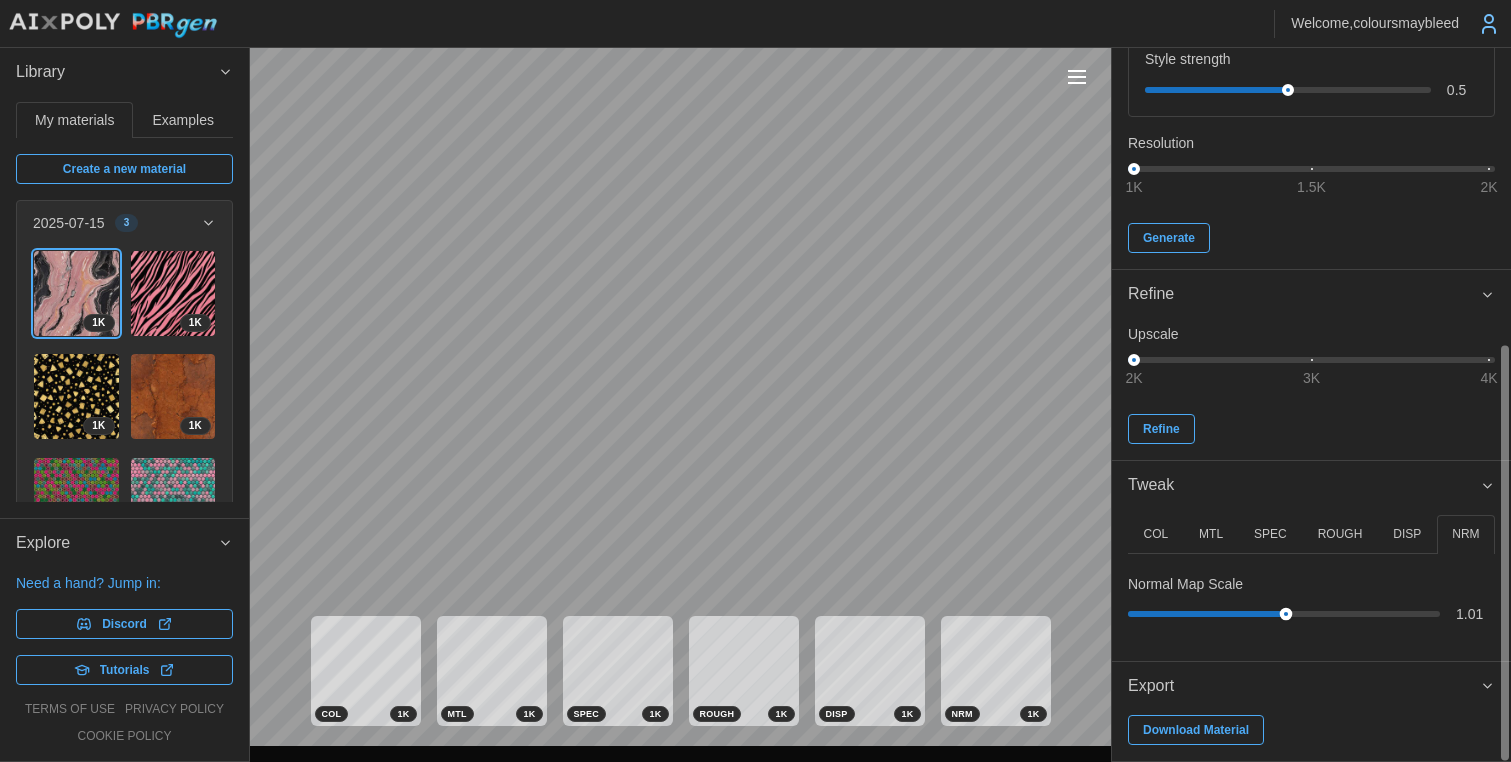 drag, startPoint x: 1233, startPoint y: 611, endPoint x: 1283, endPoint y: 610, distance: 50.01 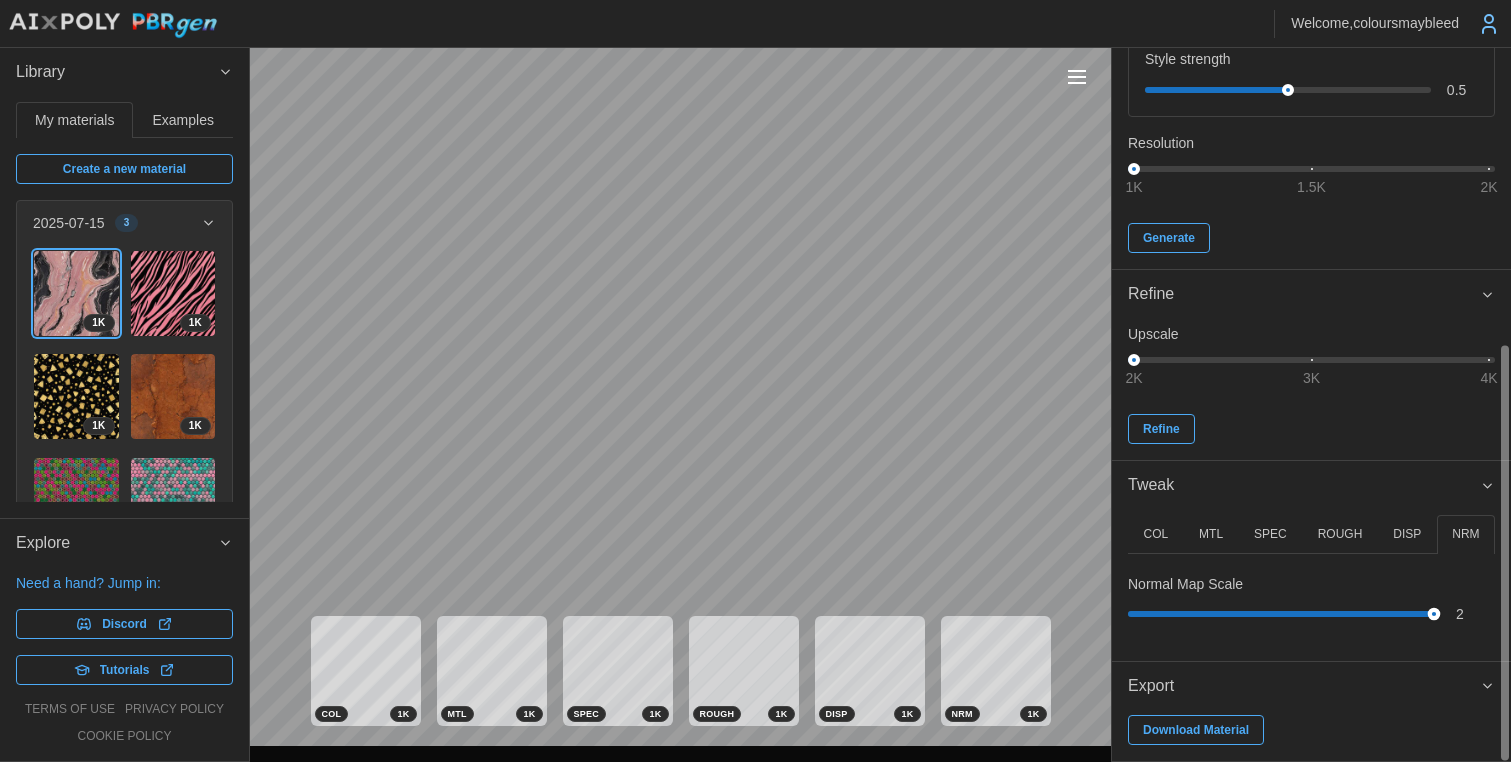 drag, startPoint x: 1285, startPoint y: 610, endPoint x: 1187, endPoint y: 555, distance: 112.37882 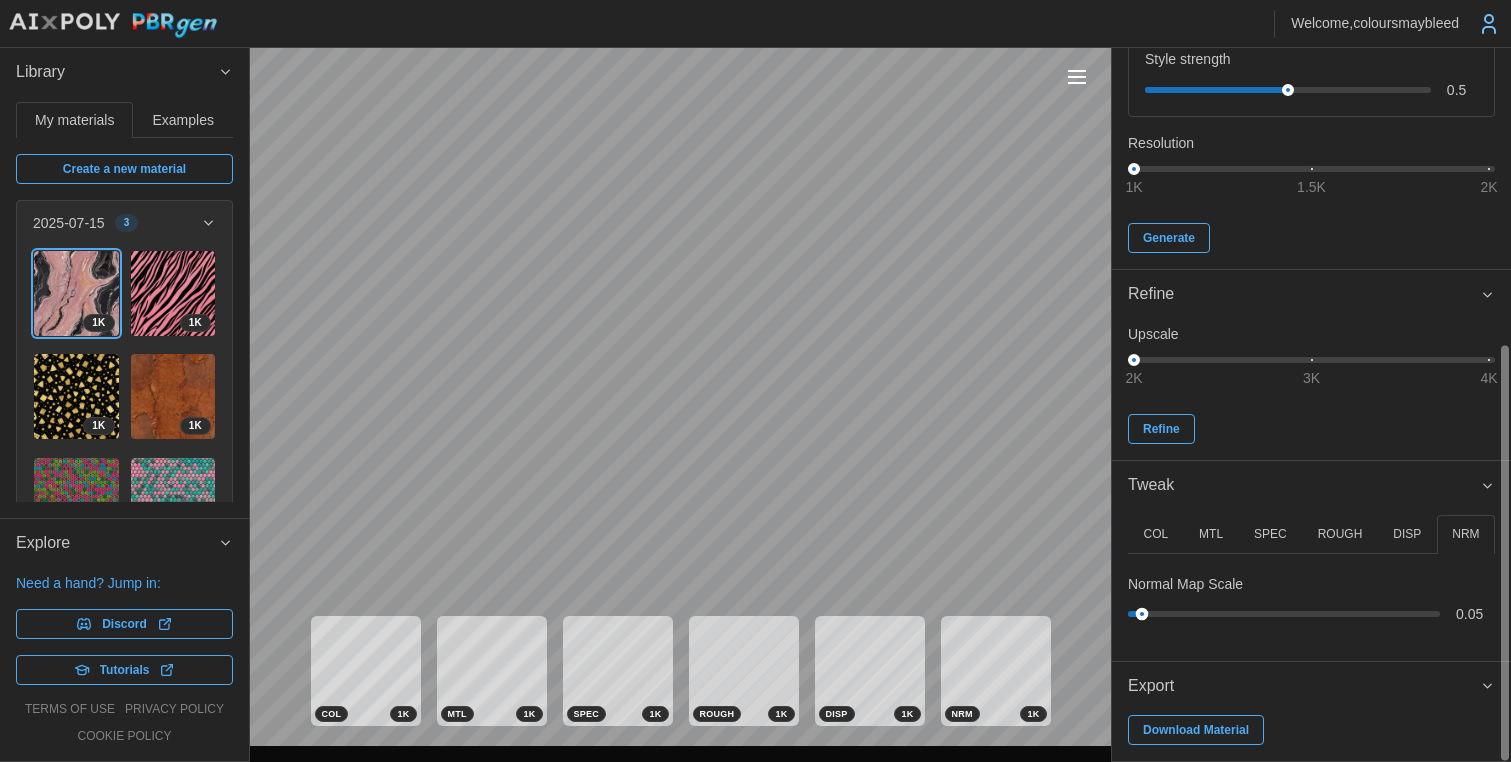 drag, startPoint x: 1431, startPoint y: 615, endPoint x: 1142, endPoint y: 614, distance: 289.00174 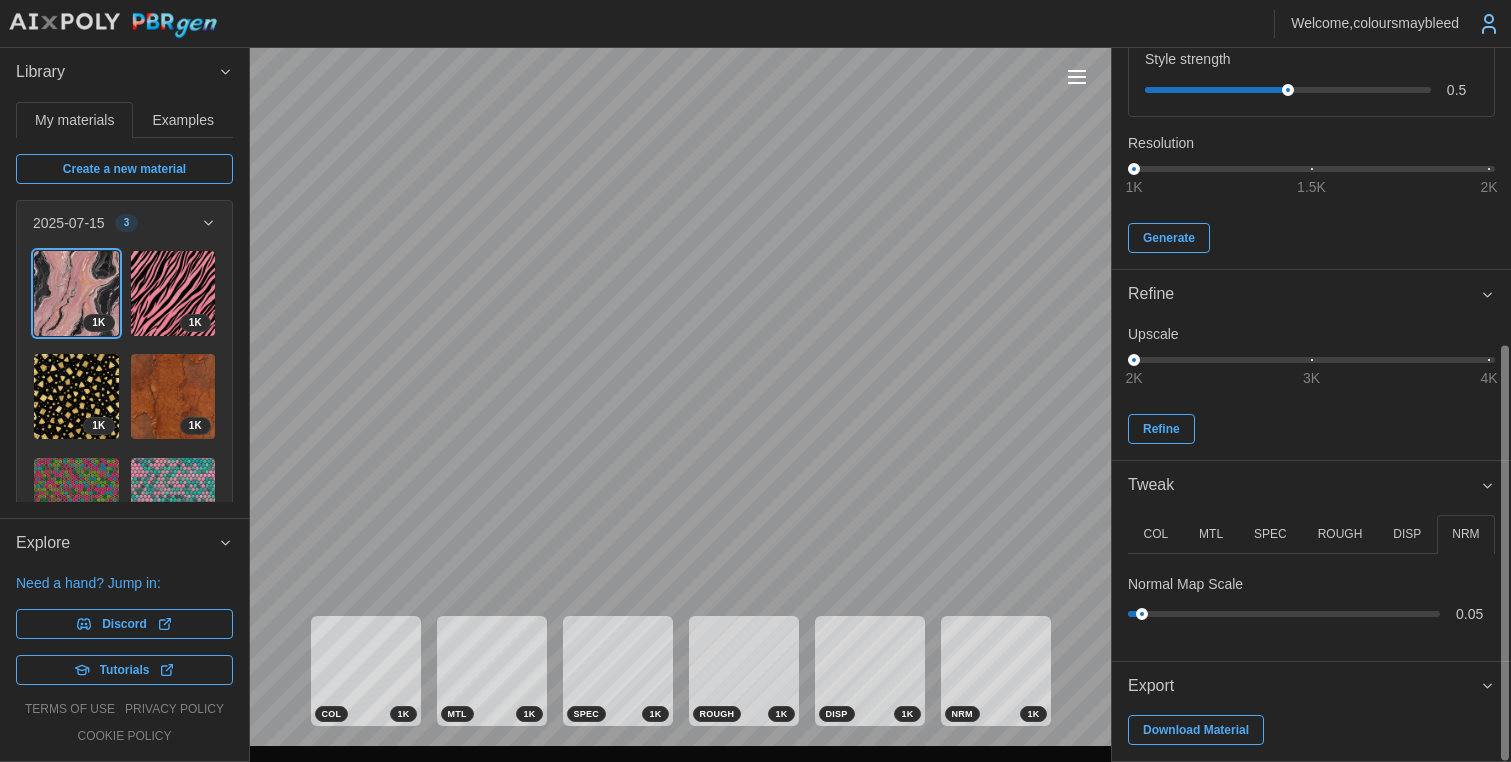 click on "DISP" at bounding box center [1407, 534] 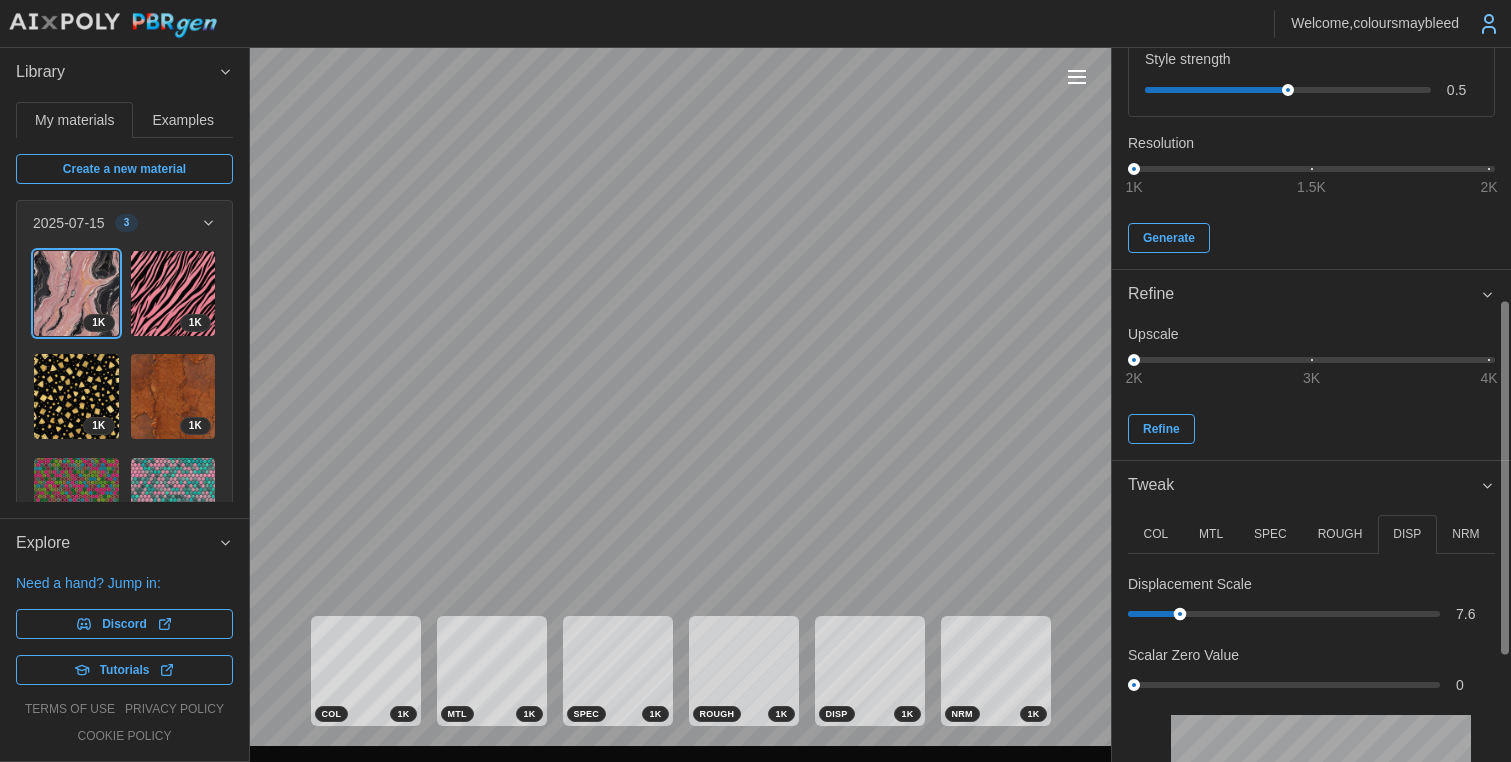drag, startPoint x: 1138, startPoint y: 613, endPoint x: 1179, endPoint y: 611, distance: 41.04875 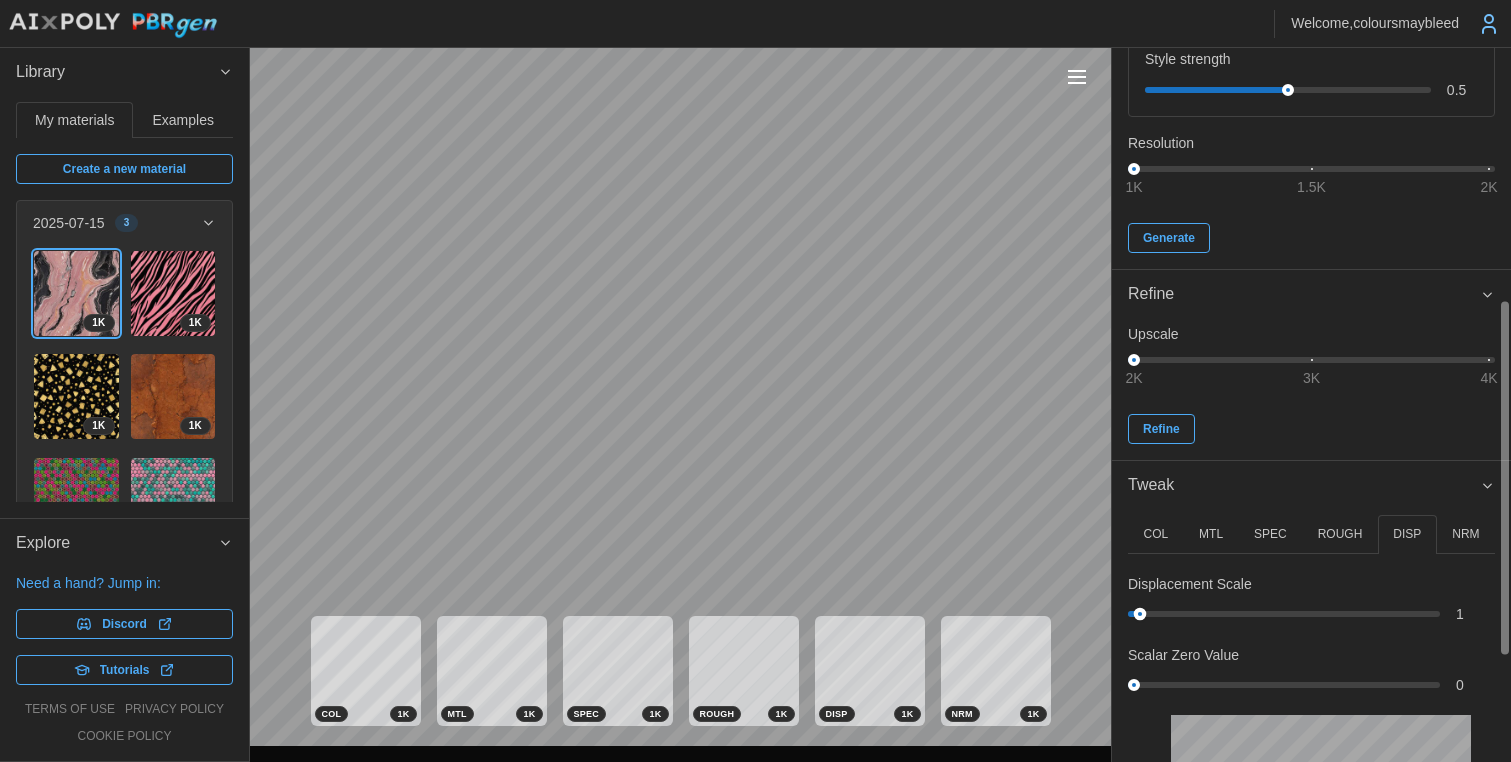 drag, startPoint x: 1181, startPoint y: 614, endPoint x: 1140, endPoint y: 613, distance: 41.01219 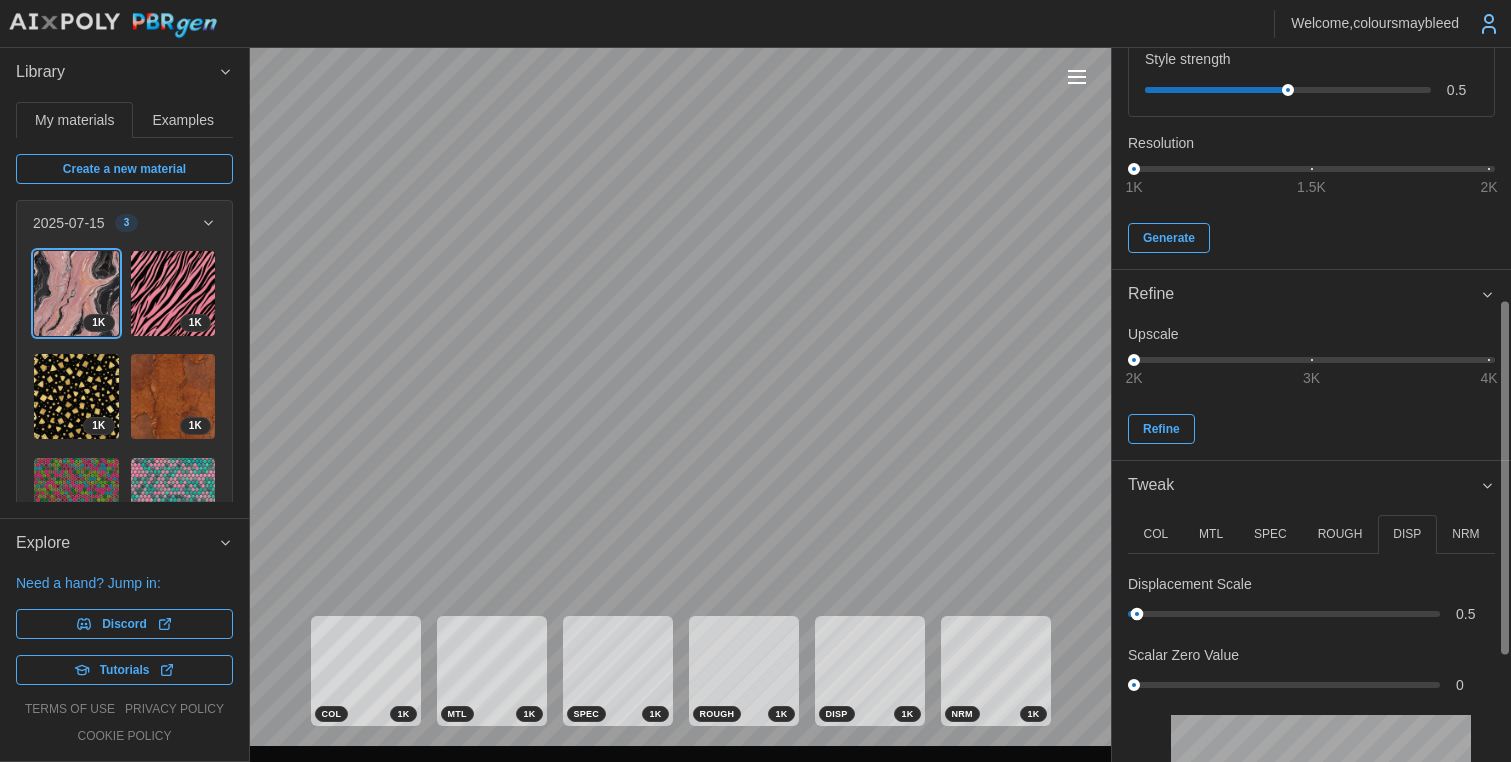 click at bounding box center [1137, 614] 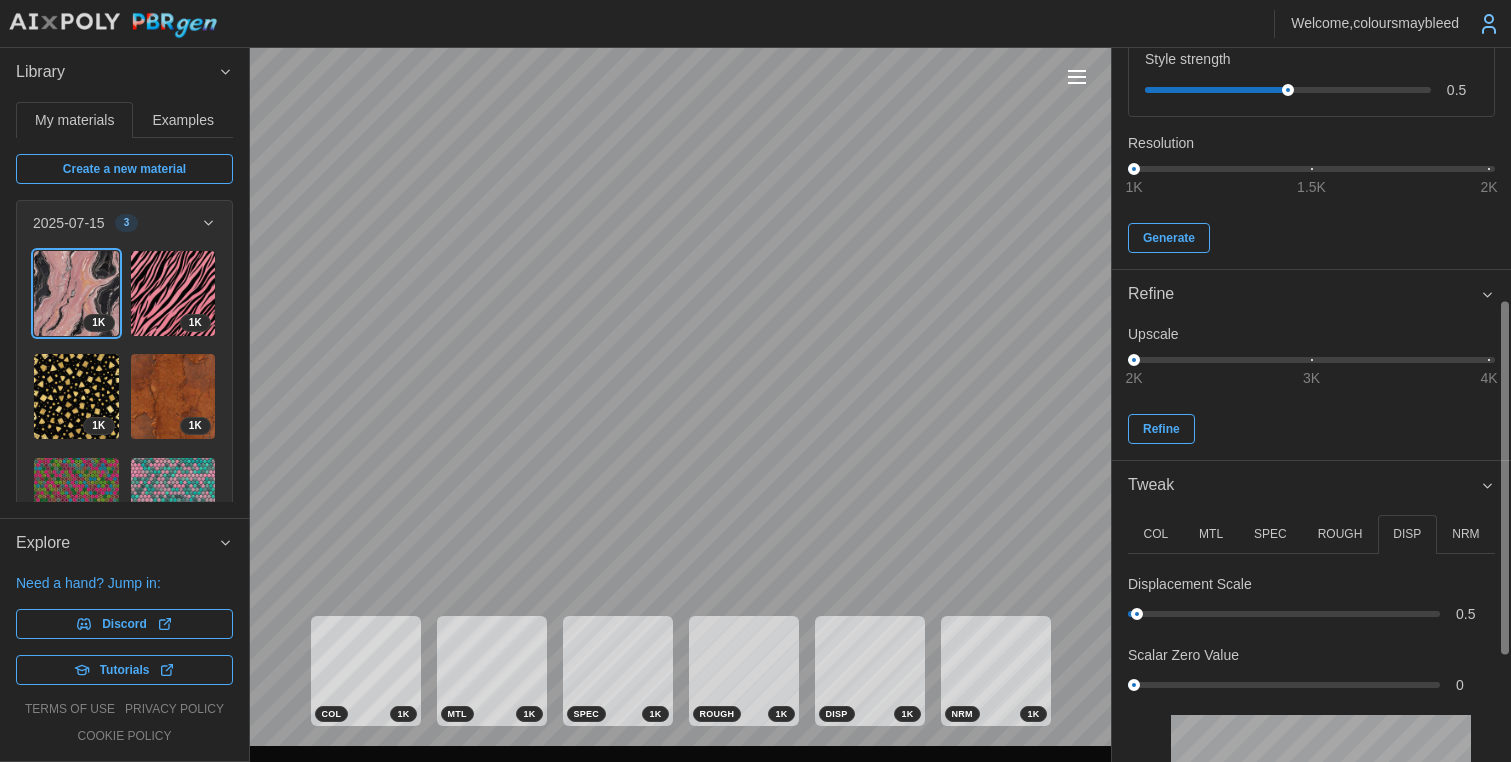 click on "ROUGH" at bounding box center (1340, 534) 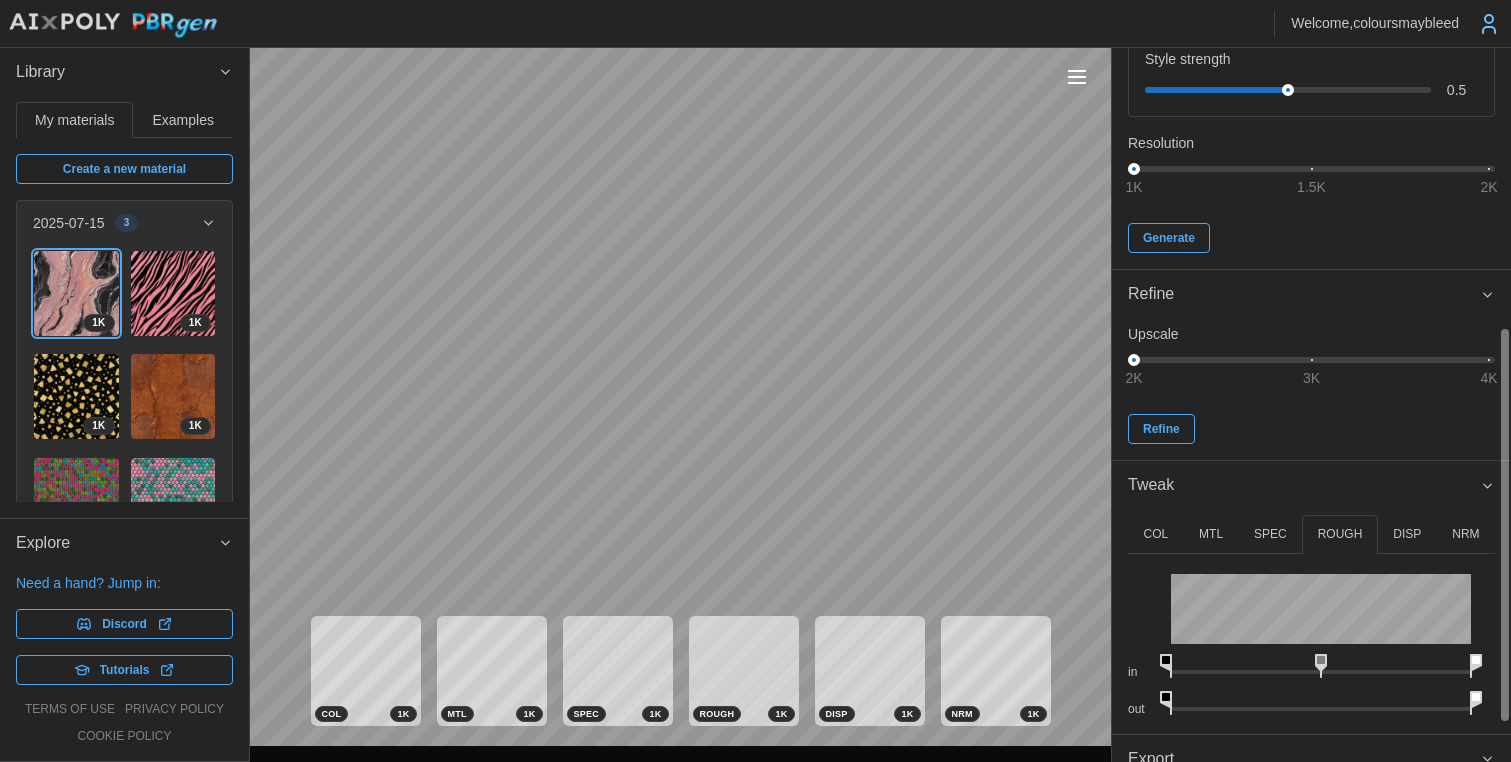 drag, startPoint x: 1405, startPoint y: 698, endPoint x: 1520, endPoint y: 701, distance: 115.03912 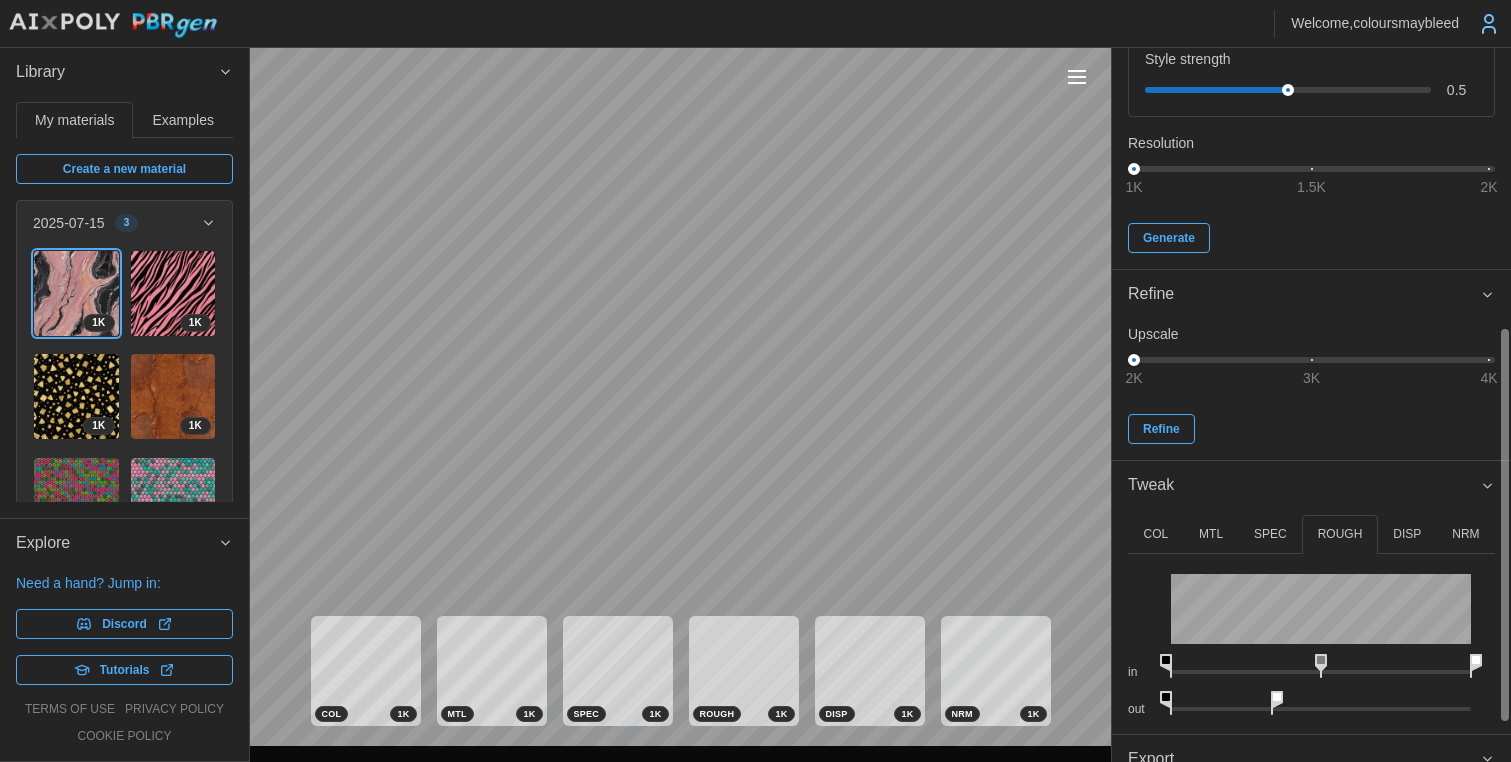 drag, startPoint x: 1478, startPoint y: 697, endPoint x: 1276, endPoint y: 719, distance: 203.19449 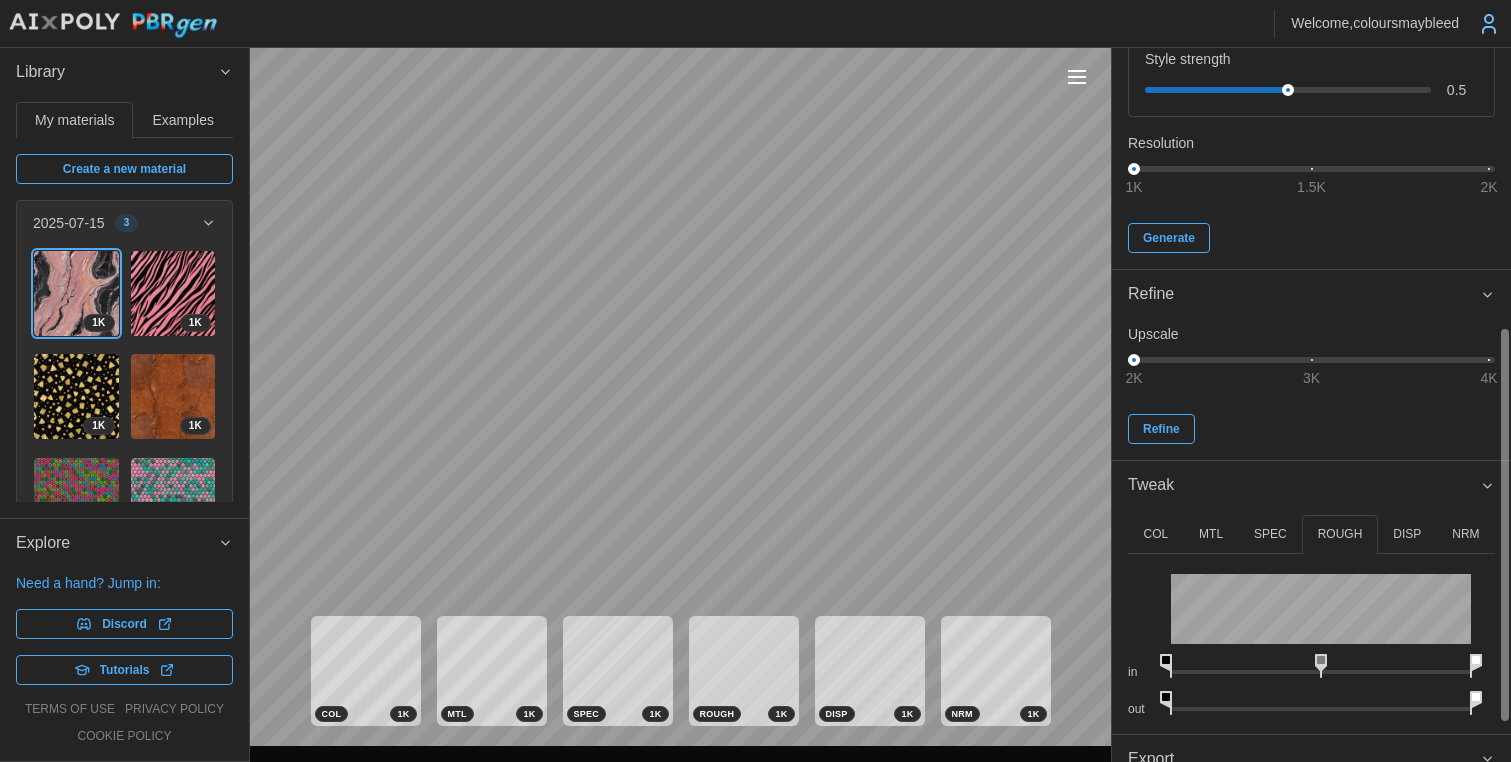 drag, startPoint x: 1283, startPoint y: 698, endPoint x: 1531, endPoint y: 700, distance: 248.00807 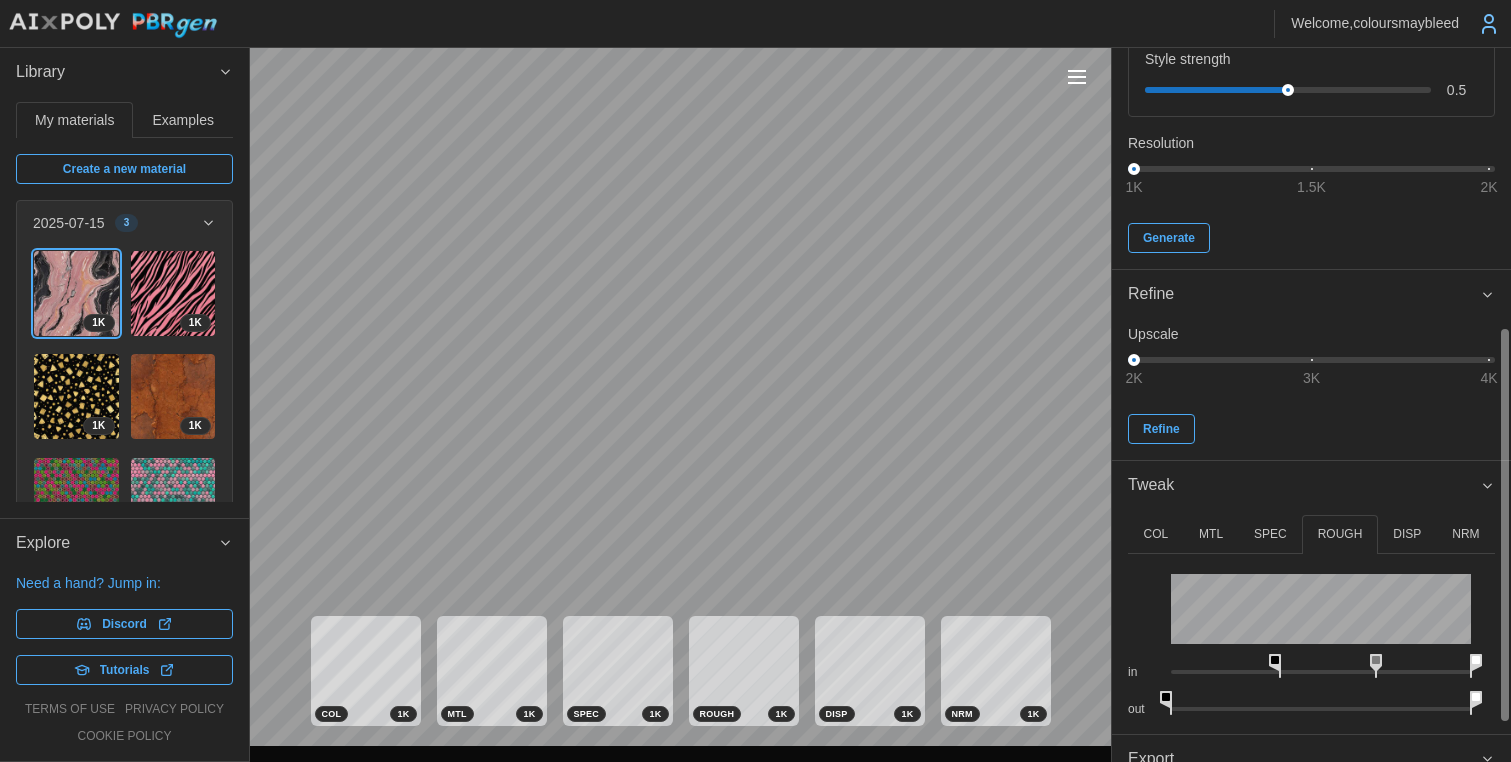 drag, startPoint x: 1211, startPoint y: 659, endPoint x: 1284, endPoint y: 657, distance: 73.02739 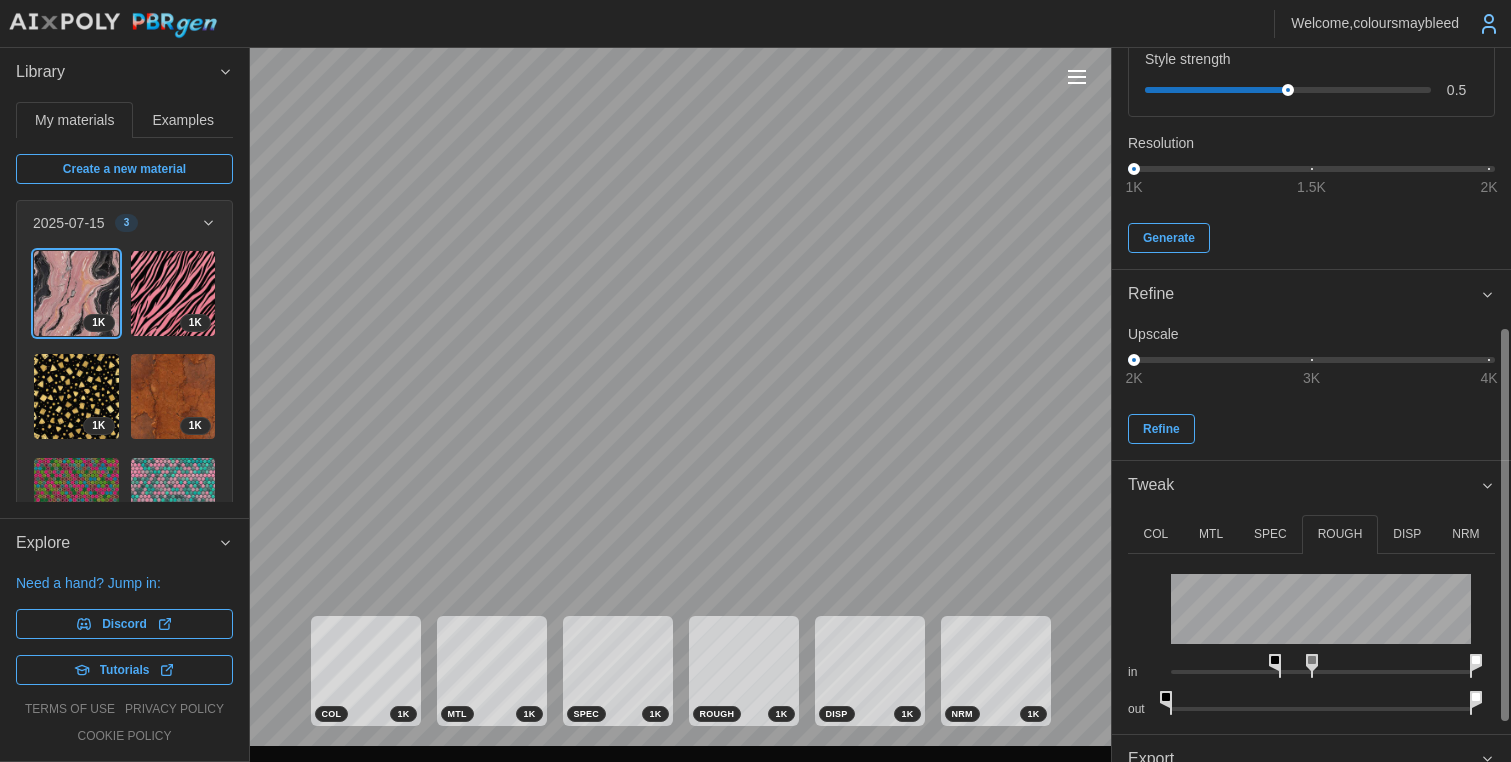 drag, startPoint x: 1377, startPoint y: 664, endPoint x: 1316, endPoint y: 669, distance: 61.204575 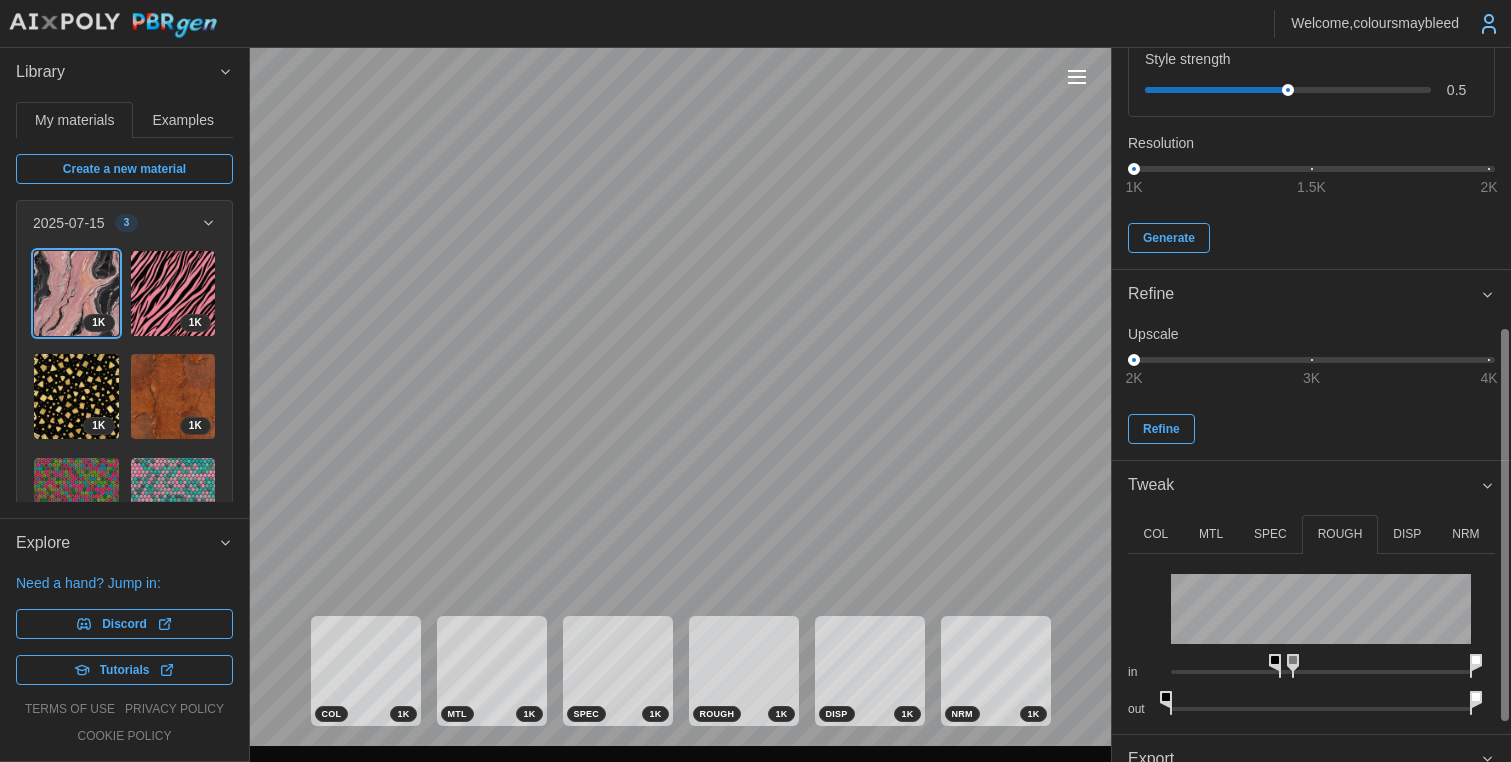 drag, startPoint x: 1314, startPoint y: 662, endPoint x: 1297, endPoint y: 666, distance: 17.464249 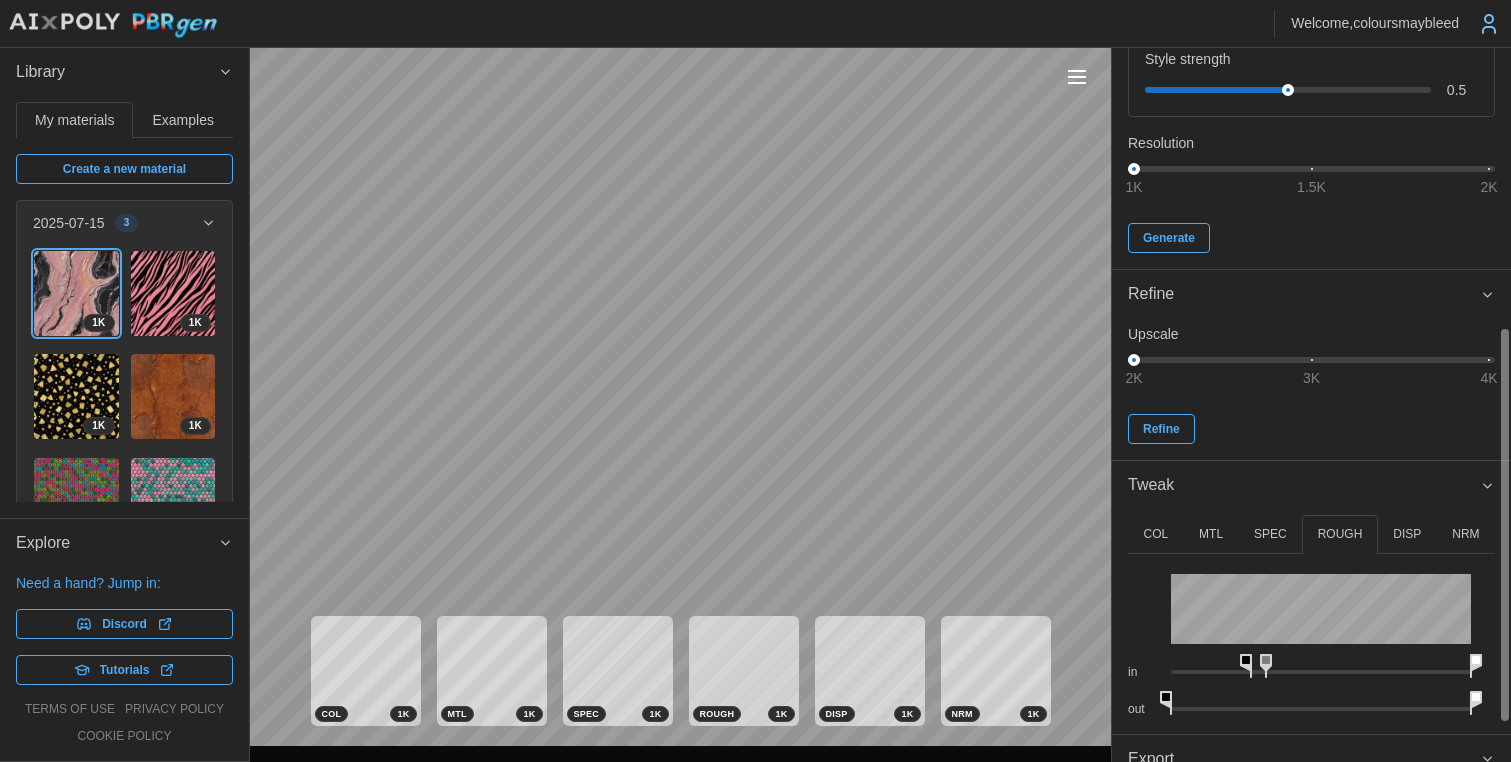 drag, startPoint x: 1279, startPoint y: 663, endPoint x: 1256, endPoint y: 662, distance: 23.021729 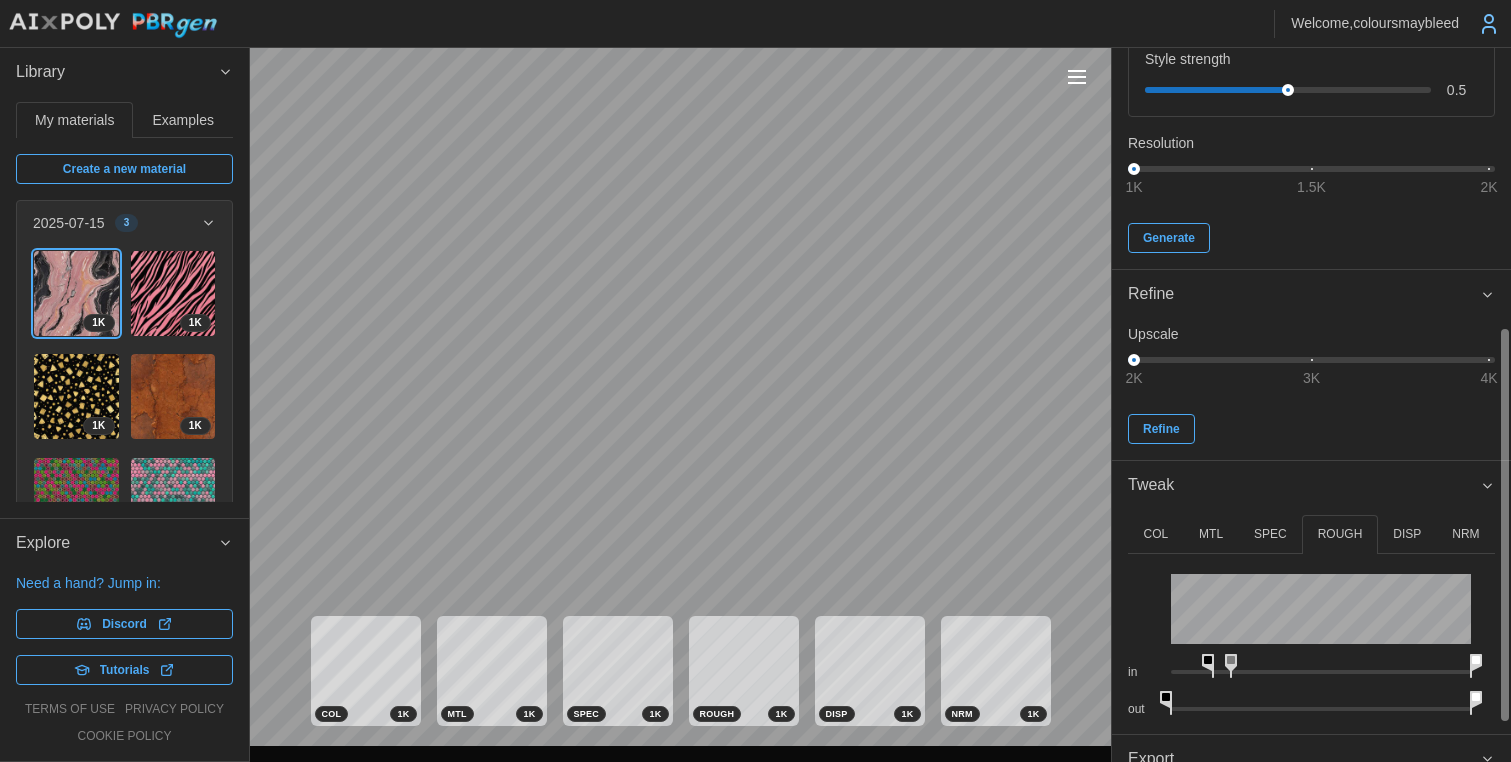 drag, startPoint x: 1251, startPoint y: 663, endPoint x: 1217, endPoint y: 665, distance: 34.058773 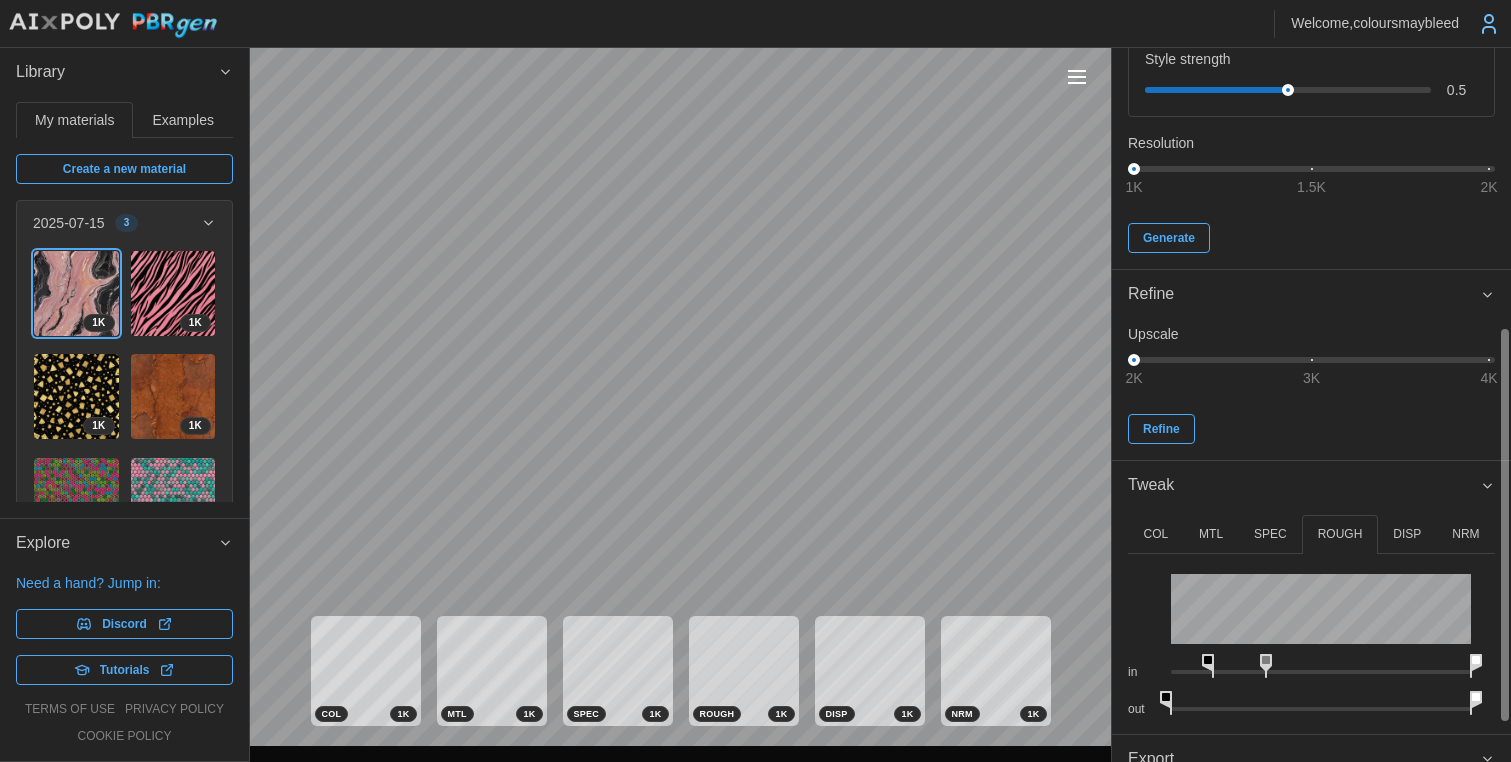 drag, startPoint x: 1237, startPoint y: 664, endPoint x: 1271, endPoint y: 664, distance: 34 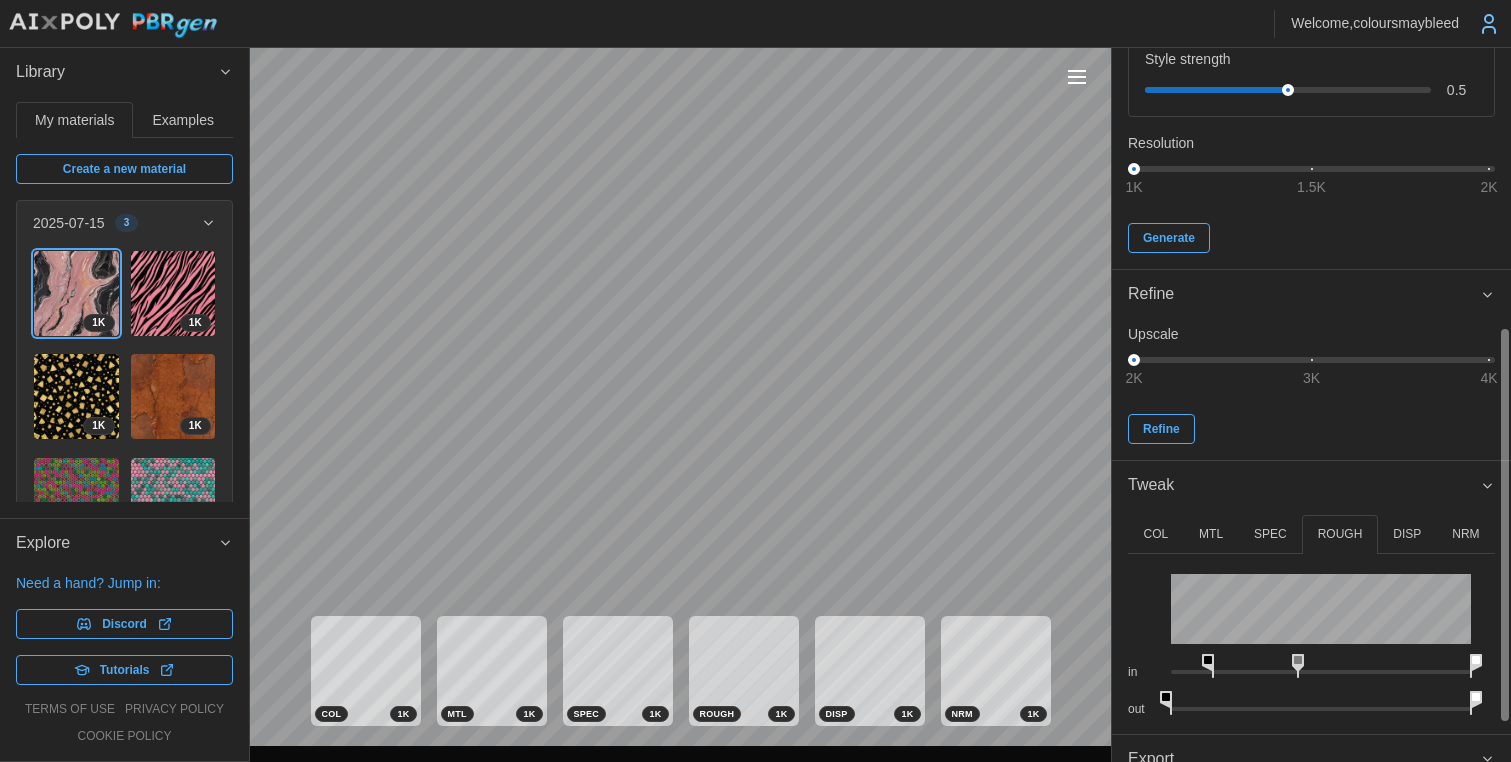 drag, startPoint x: 1272, startPoint y: 661, endPoint x: 1303, endPoint y: 666, distance: 31.400637 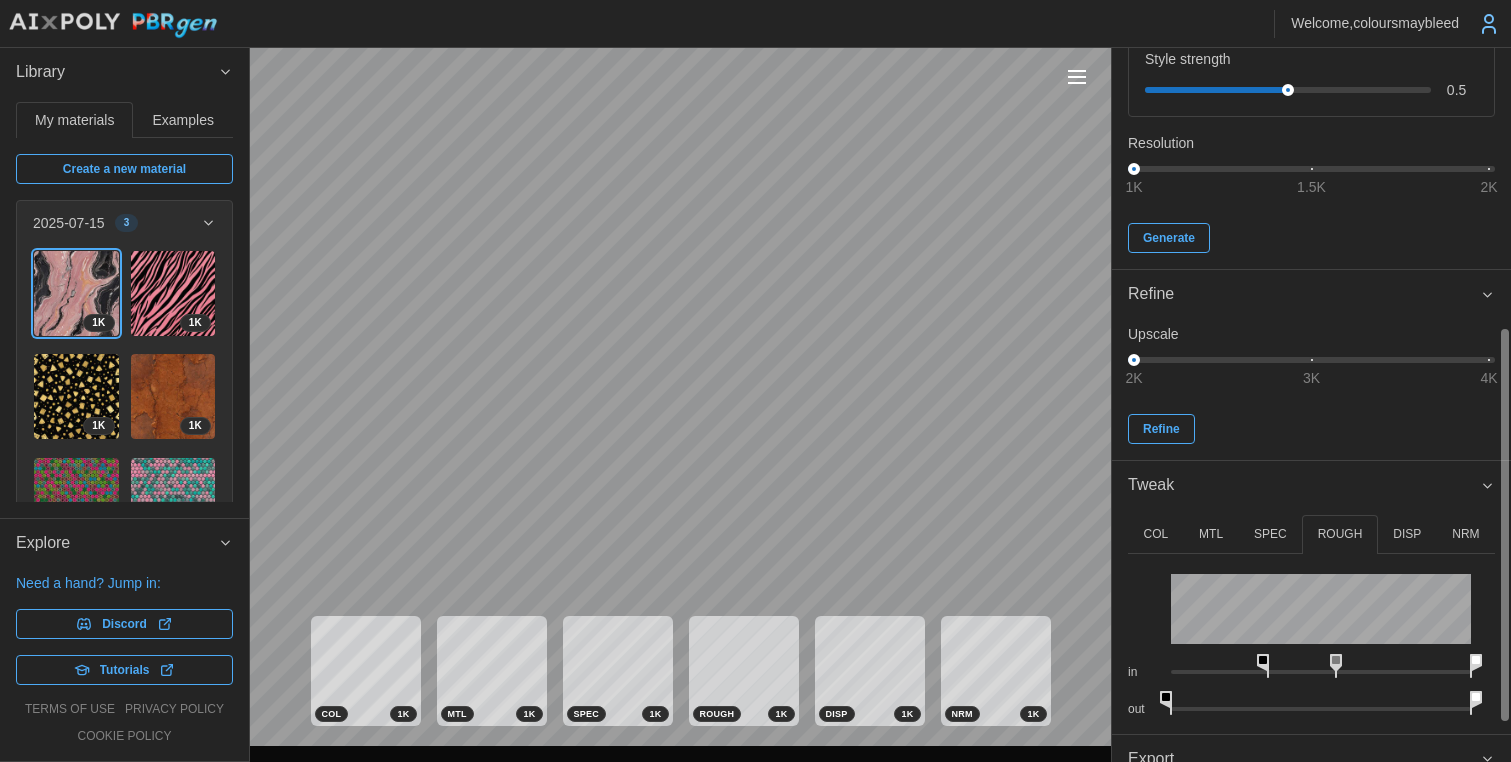 drag, startPoint x: 1222, startPoint y: 663, endPoint x: 1128, endPoint y: 566, distance: 135.07405 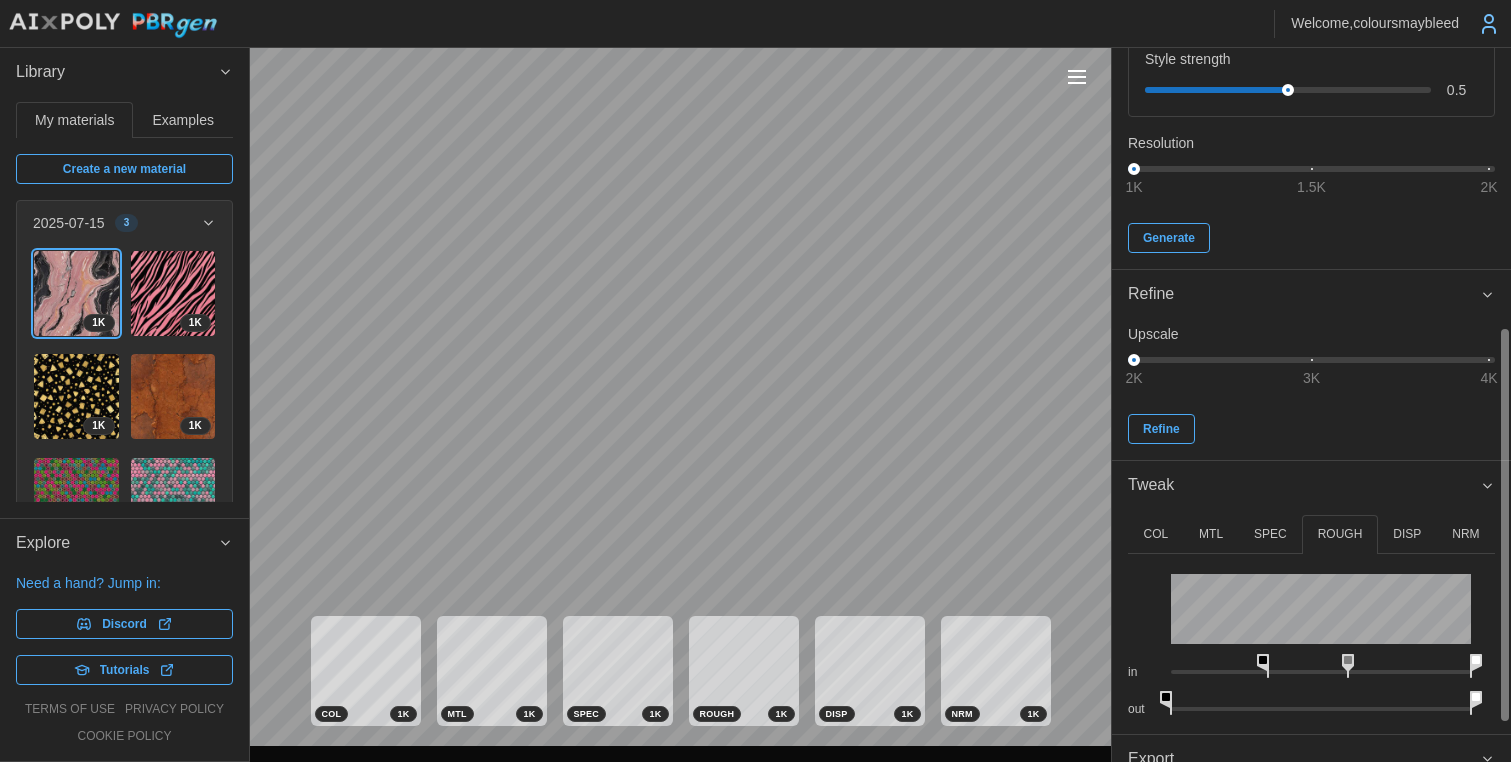 click 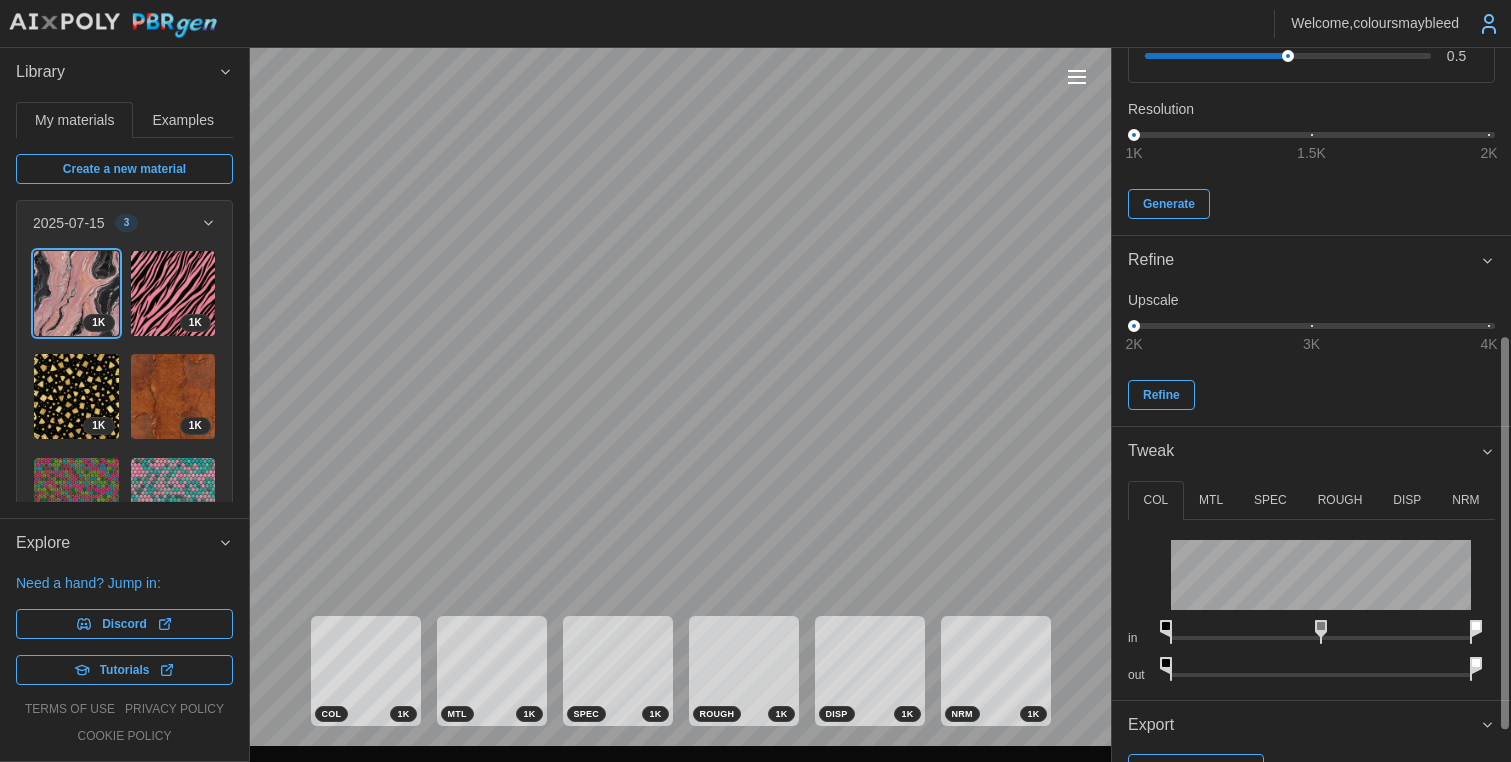 scroll, scrollTop: 582, scrollLeft: 0, axis: vertical 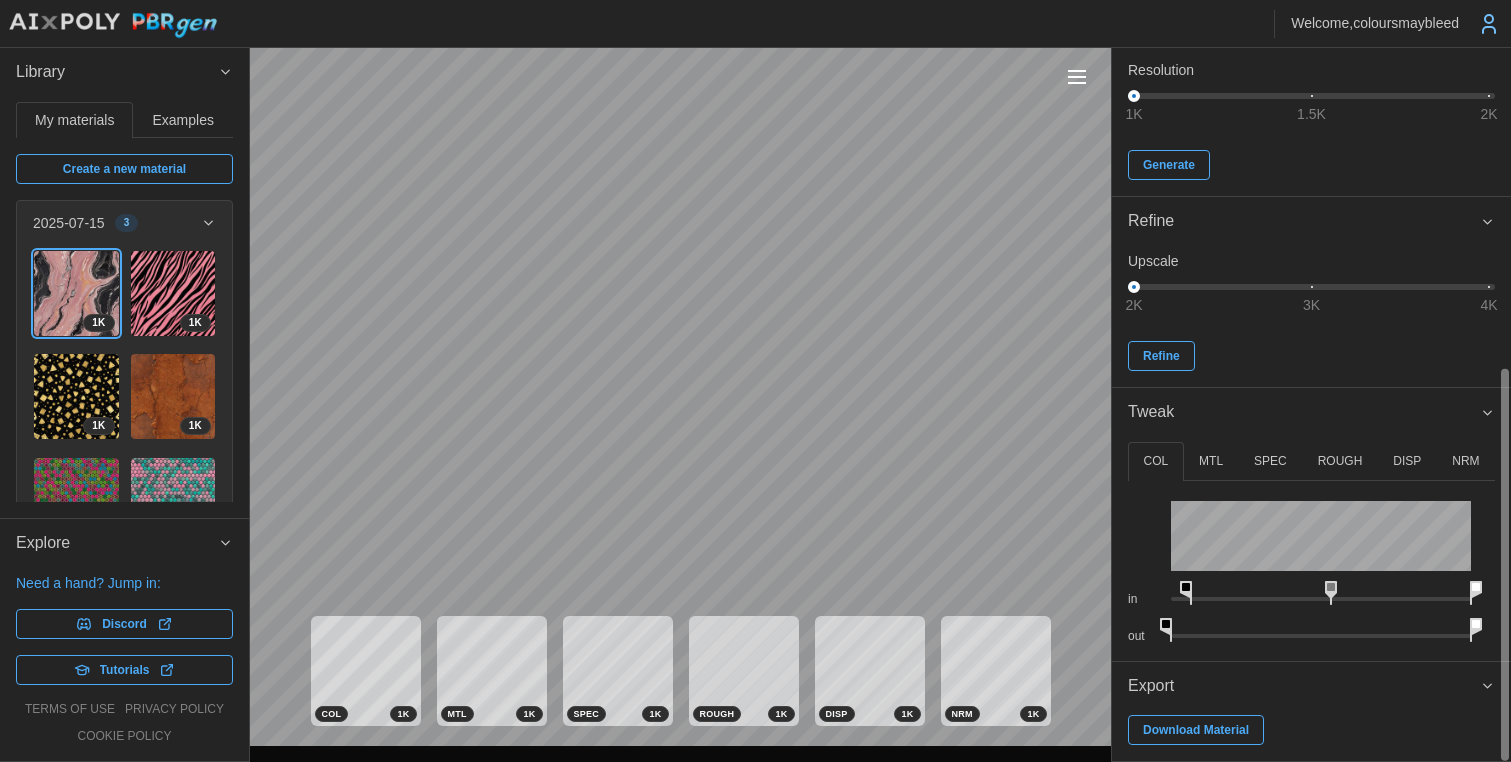 drag, startPoint x: 1175, startPoint y: 593, endPoint x: 1195, endPoint y: 594, distance: 20.024984 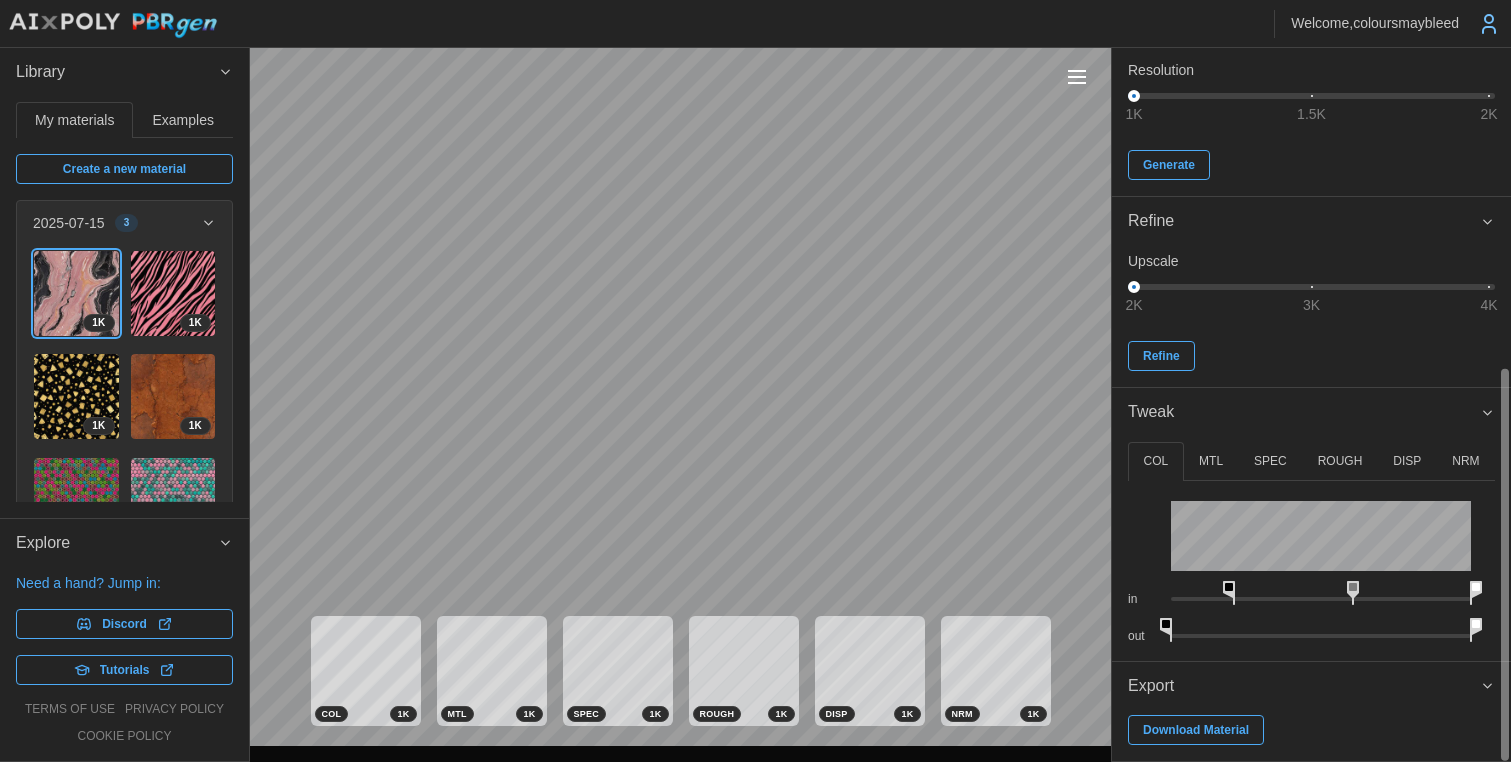drag, startPoint x: 1191, startPoint y: 589, endPoint x: 1181, endPoint y: 576, distance: 16.40122 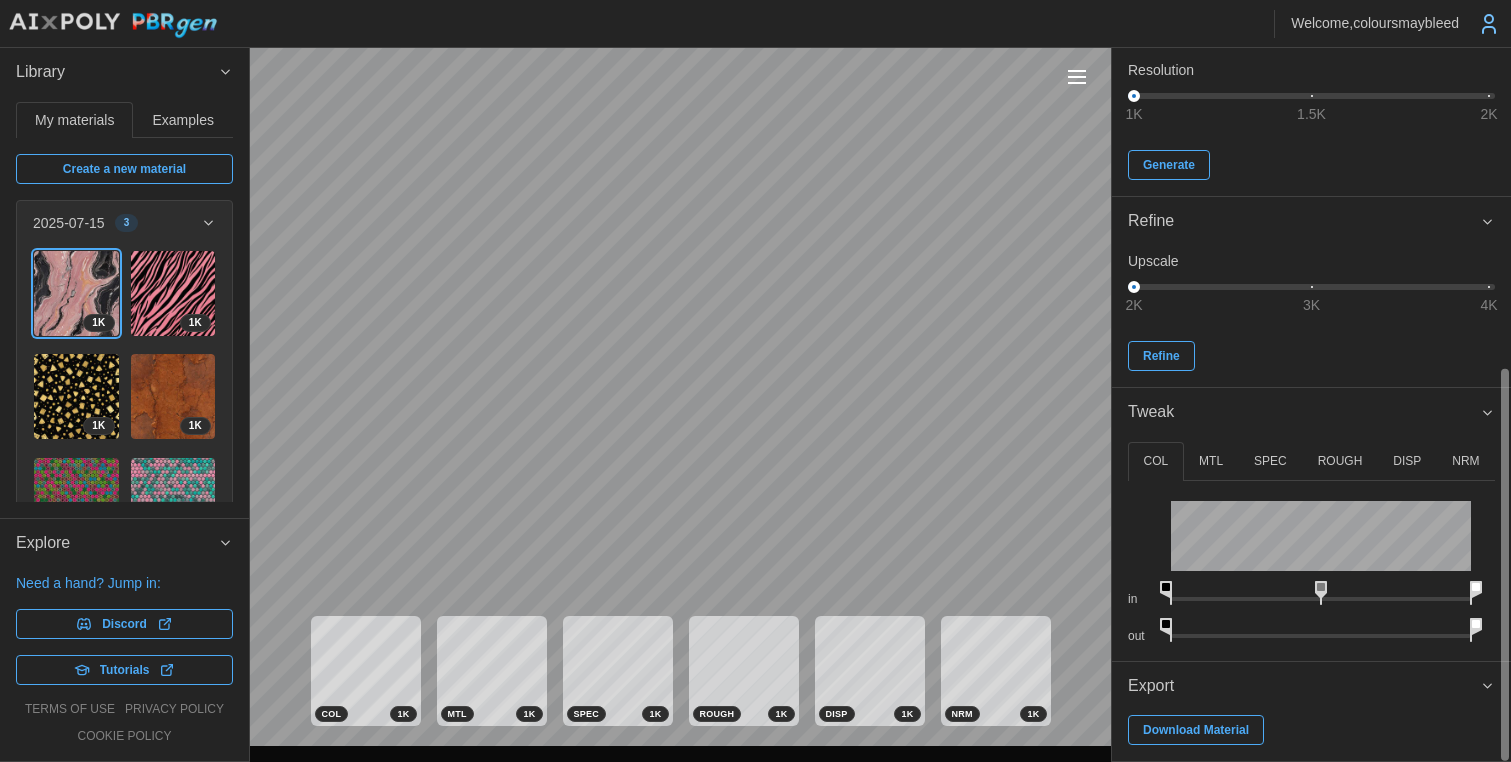 click on "**********" at bounding box center (755, 381) 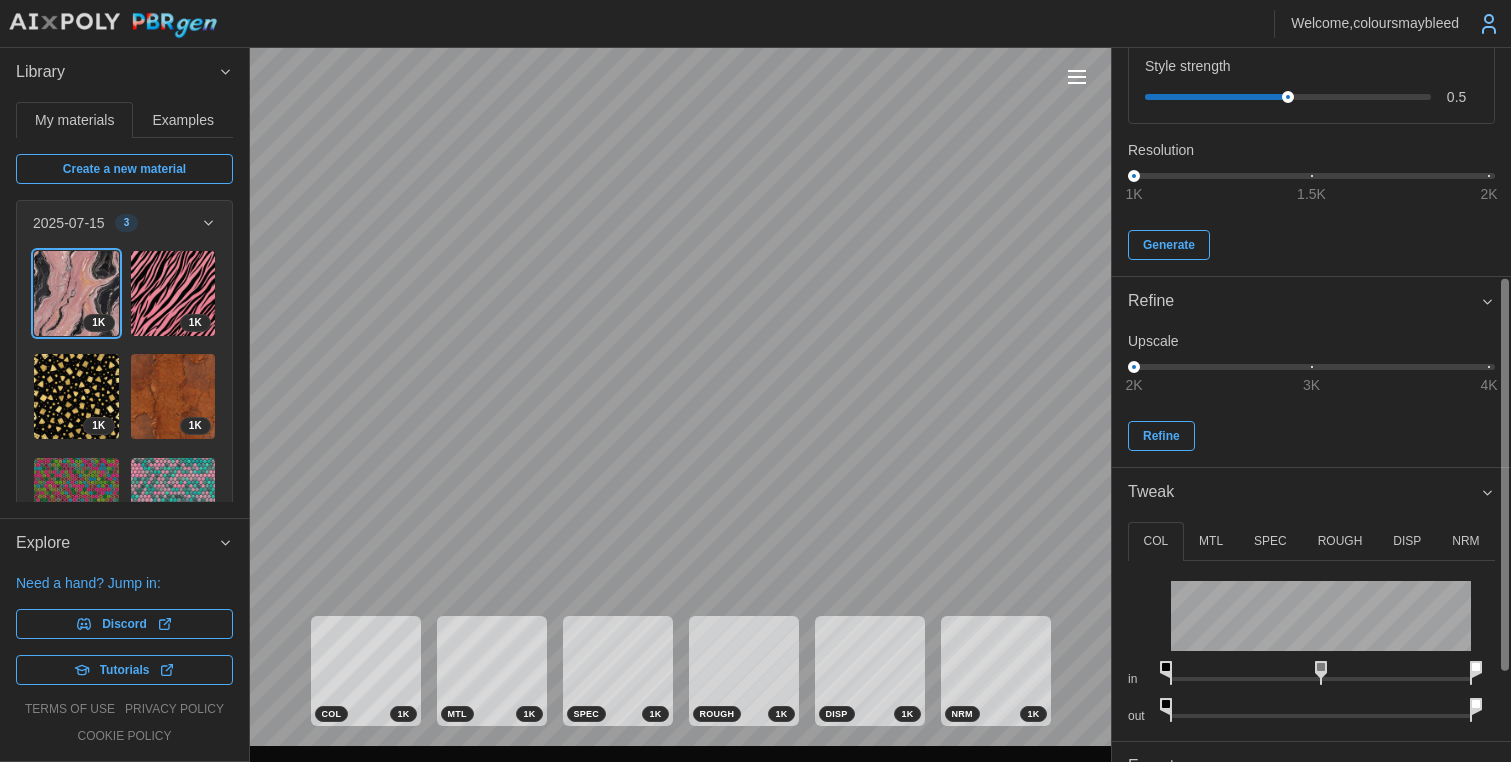 scroll, scrollTop: 582, scrollLeft: 0, axis: vertical 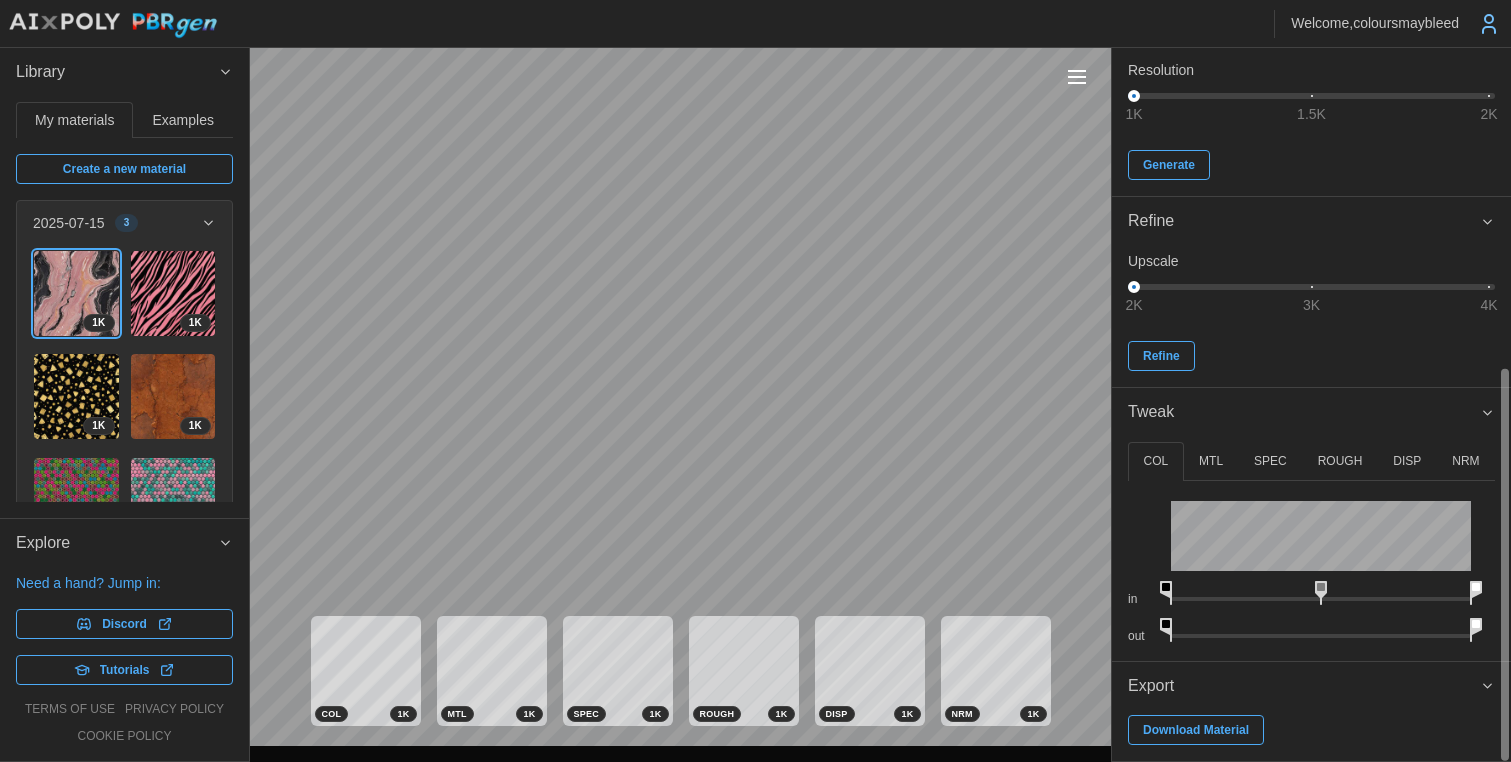 click on "Download Material" at bounding box center (1196, 730) 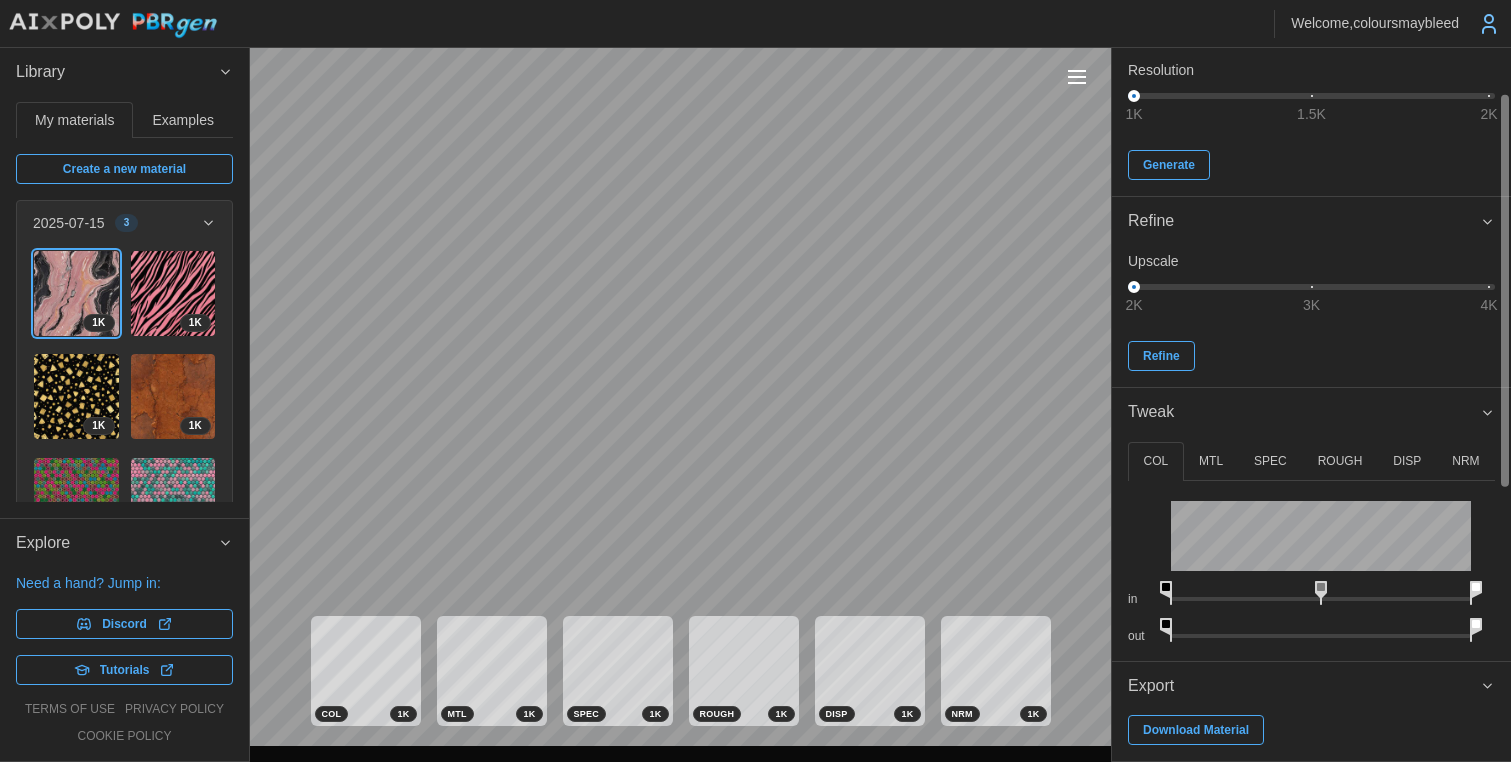 scroll, scrollTop: 0, scrollLeft: 0, axis: both 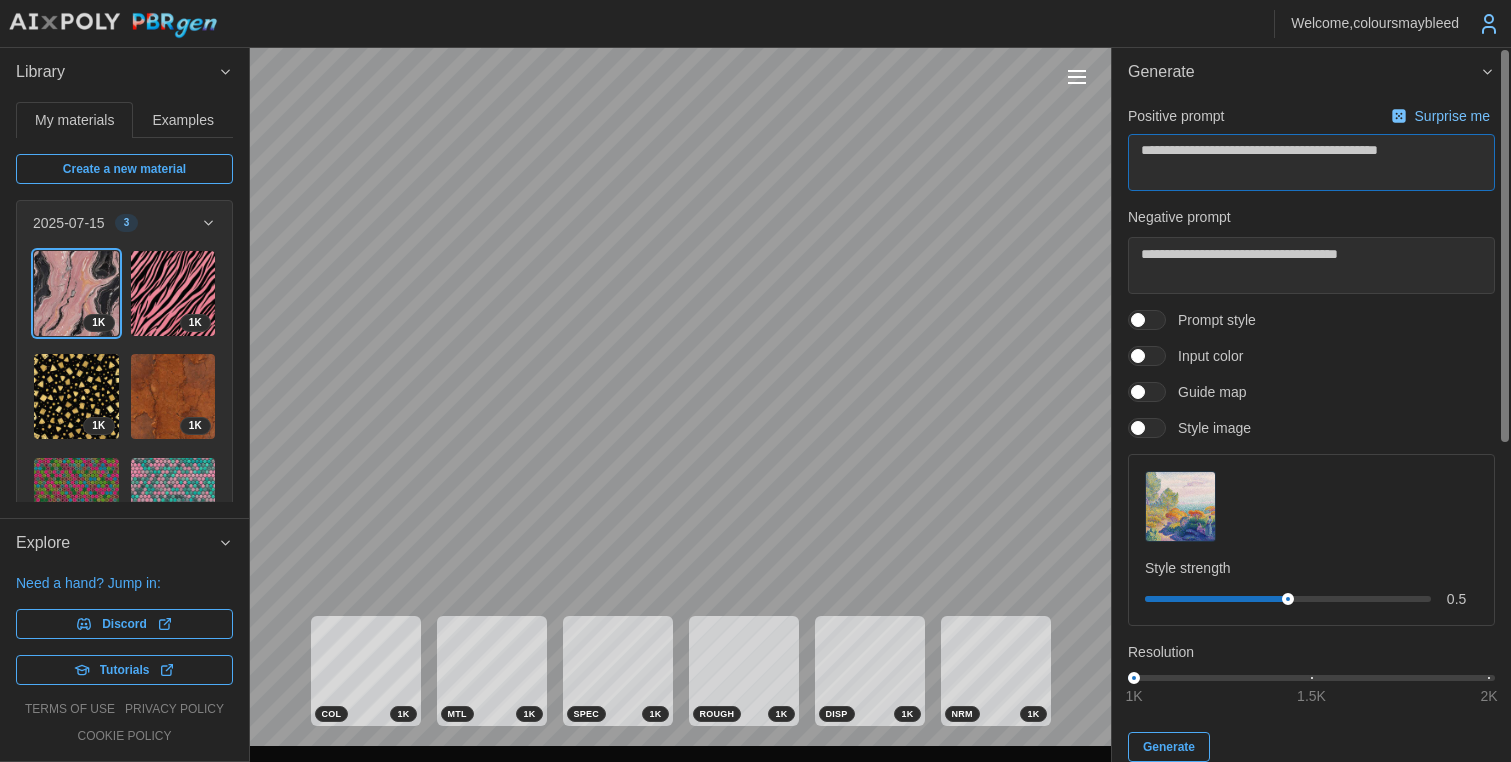 drag, startPoint x: 1465, startPoint y: 151, endPoint x: 1423, endPoint y: 152, distance: 42.0119 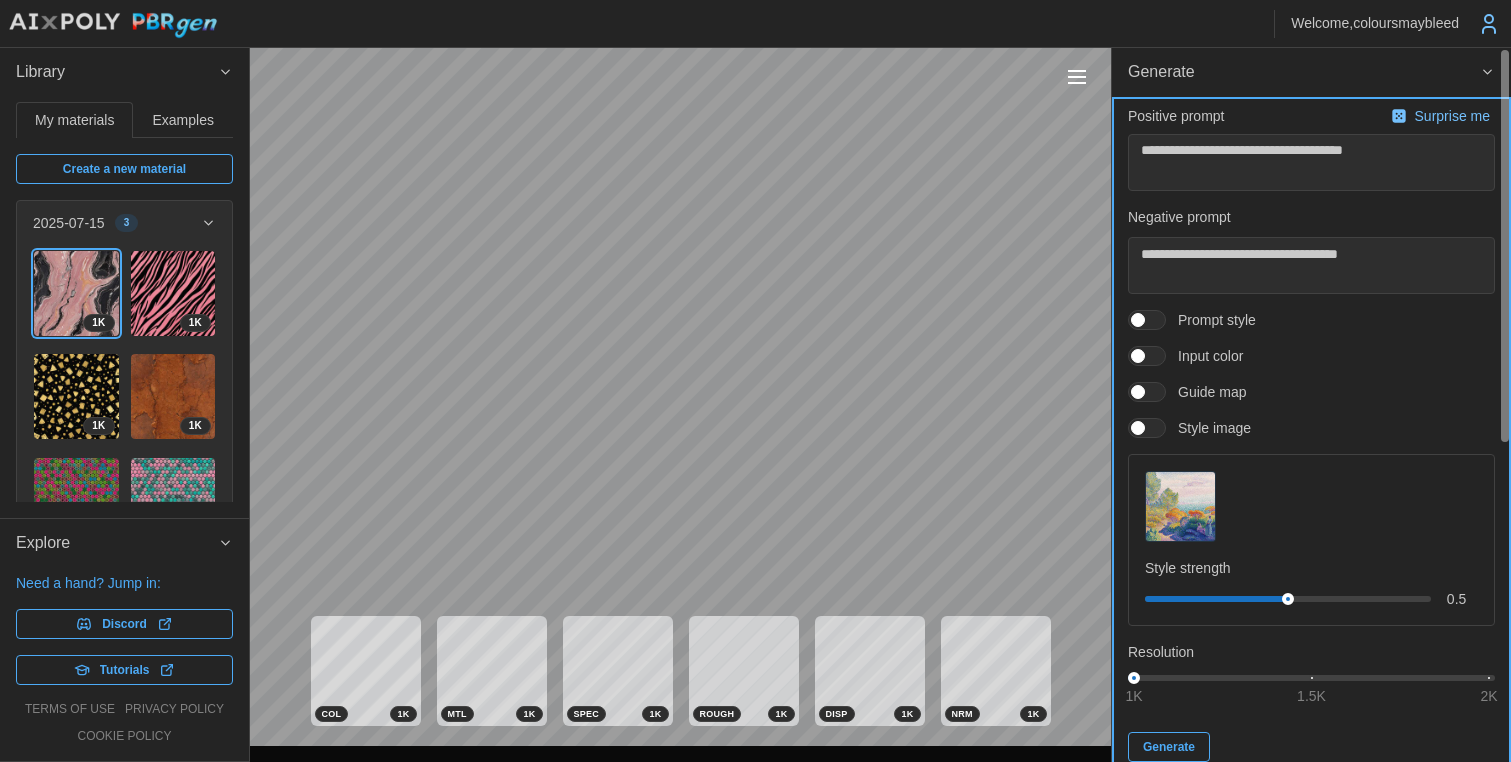 click on "Generate" at bounding box center [1169, 747] 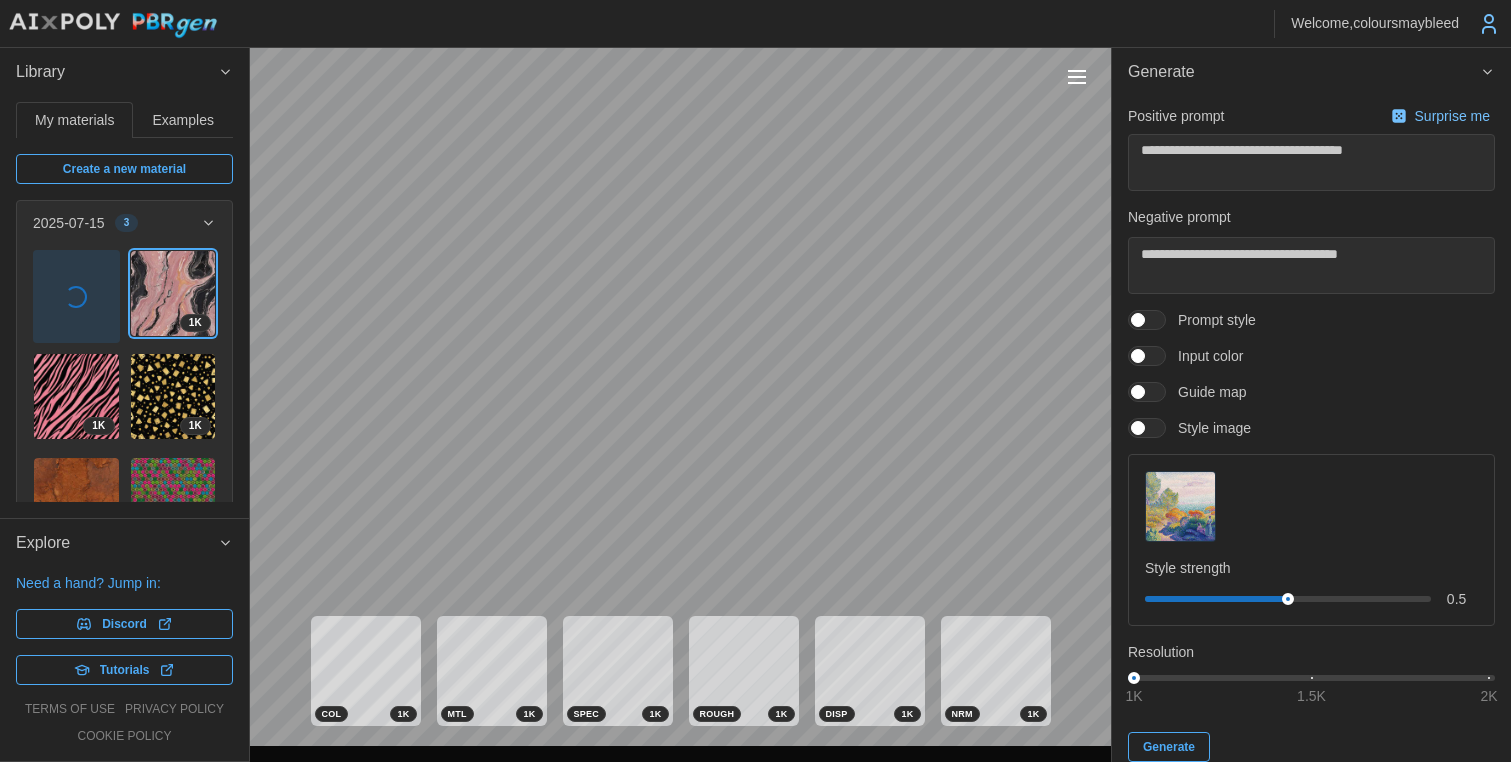 click on "Examples" at bounding box center [183, 120] 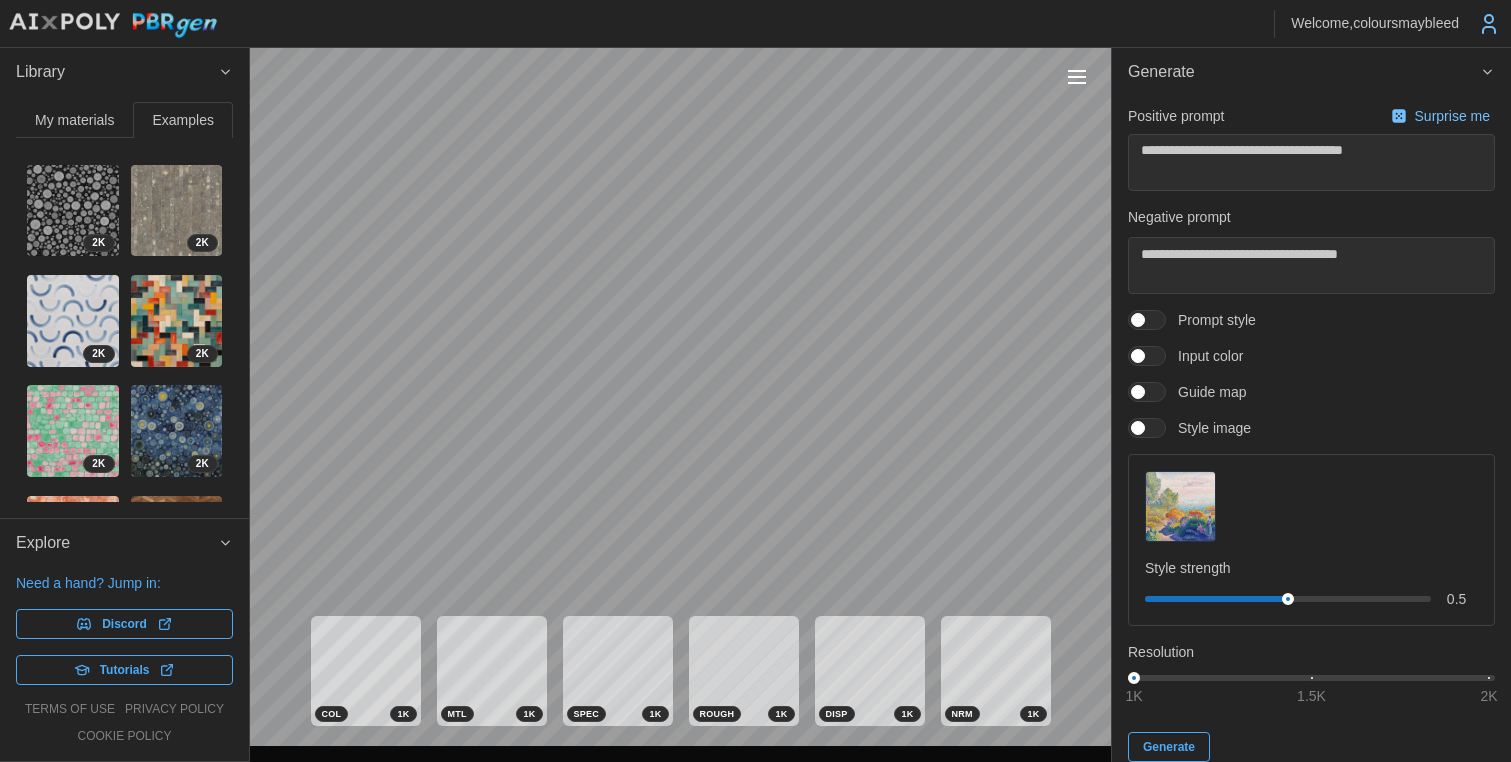 click at bounding box center [73, 211] 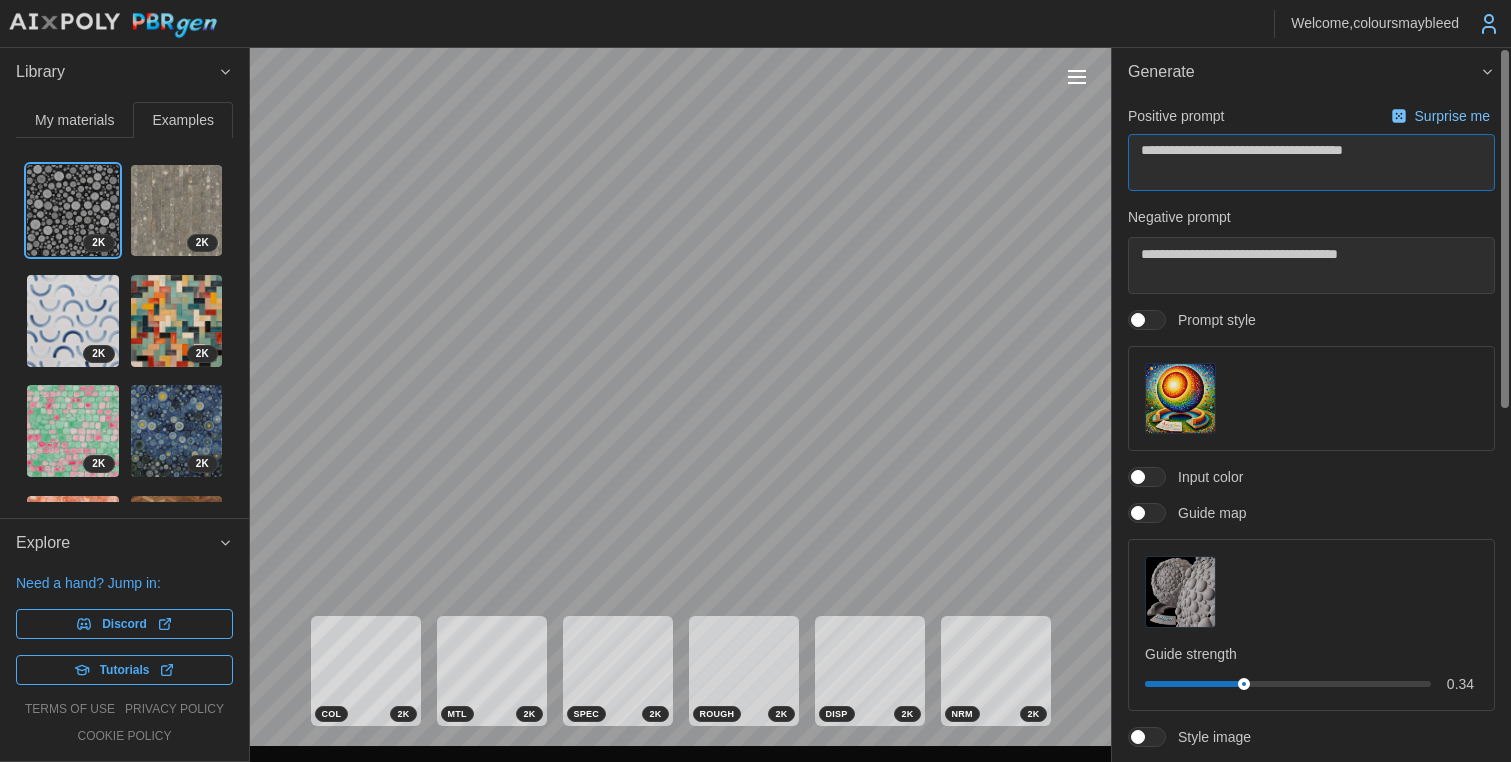 drag, startPoint x: 1170, startPoint y: 149, endPoint x: 1200, endPoint y: 149, distance: 30 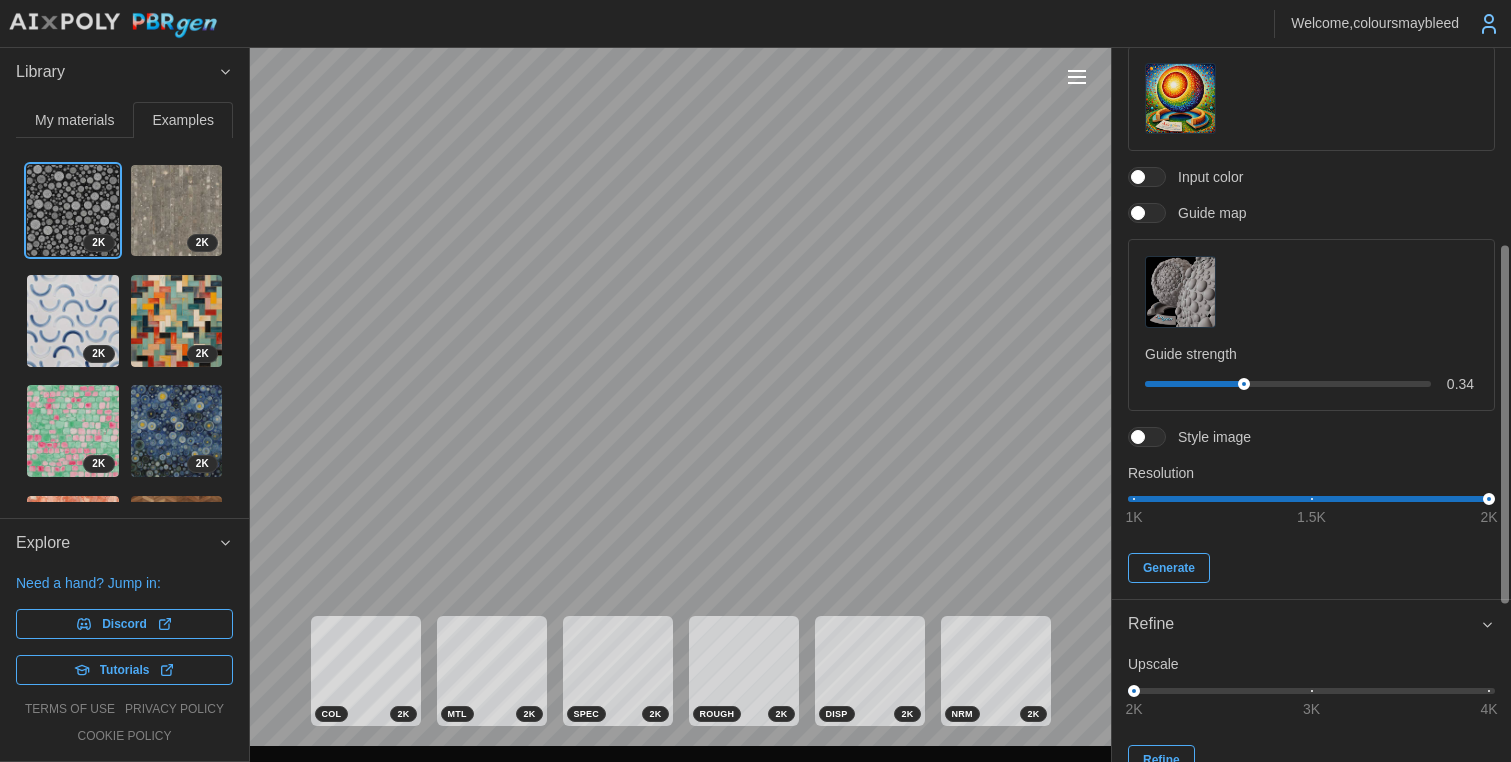 scroll, scrollTop: 444, scrollLeft: 0, axis: vertical 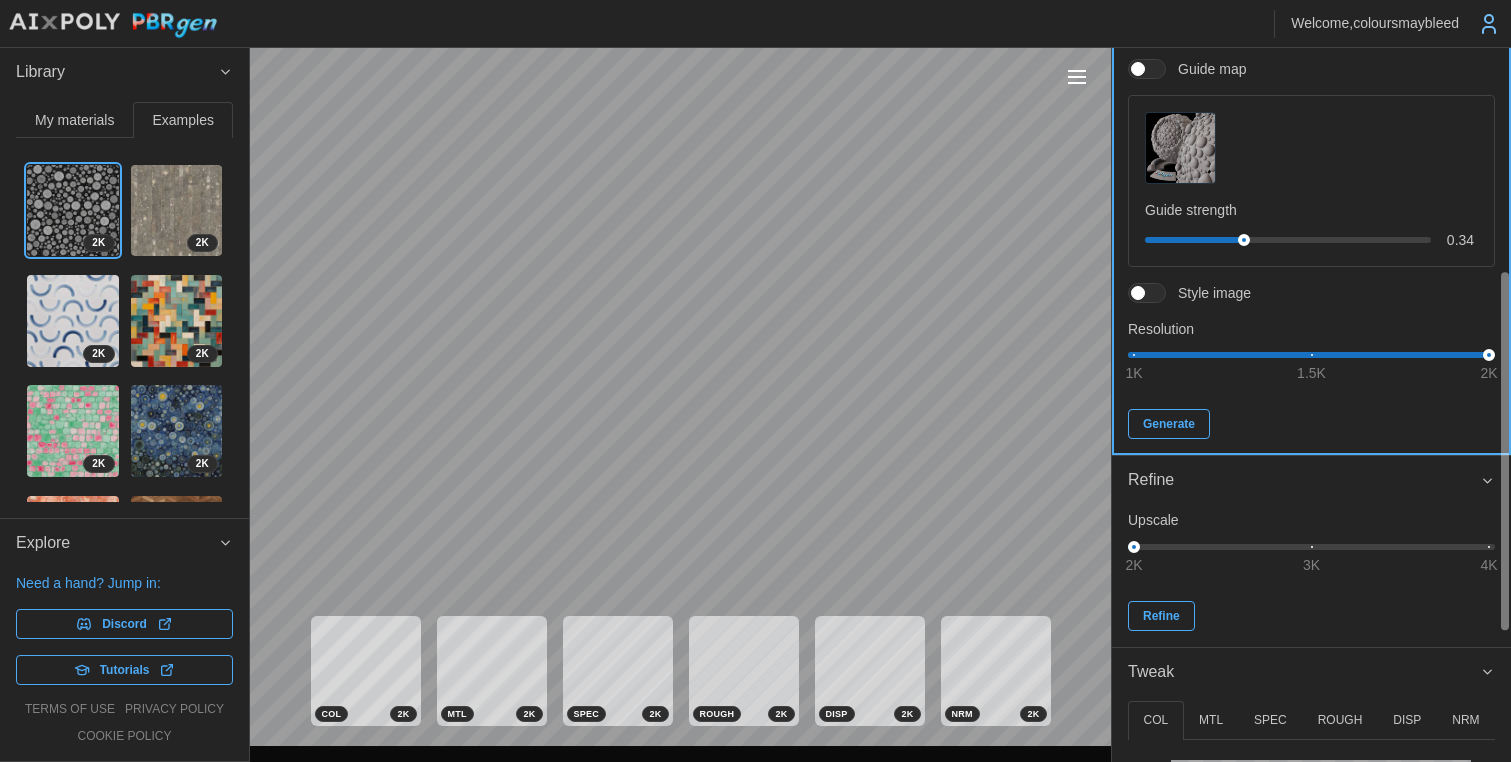click on "Generate" at bounding box center (1169, 424) 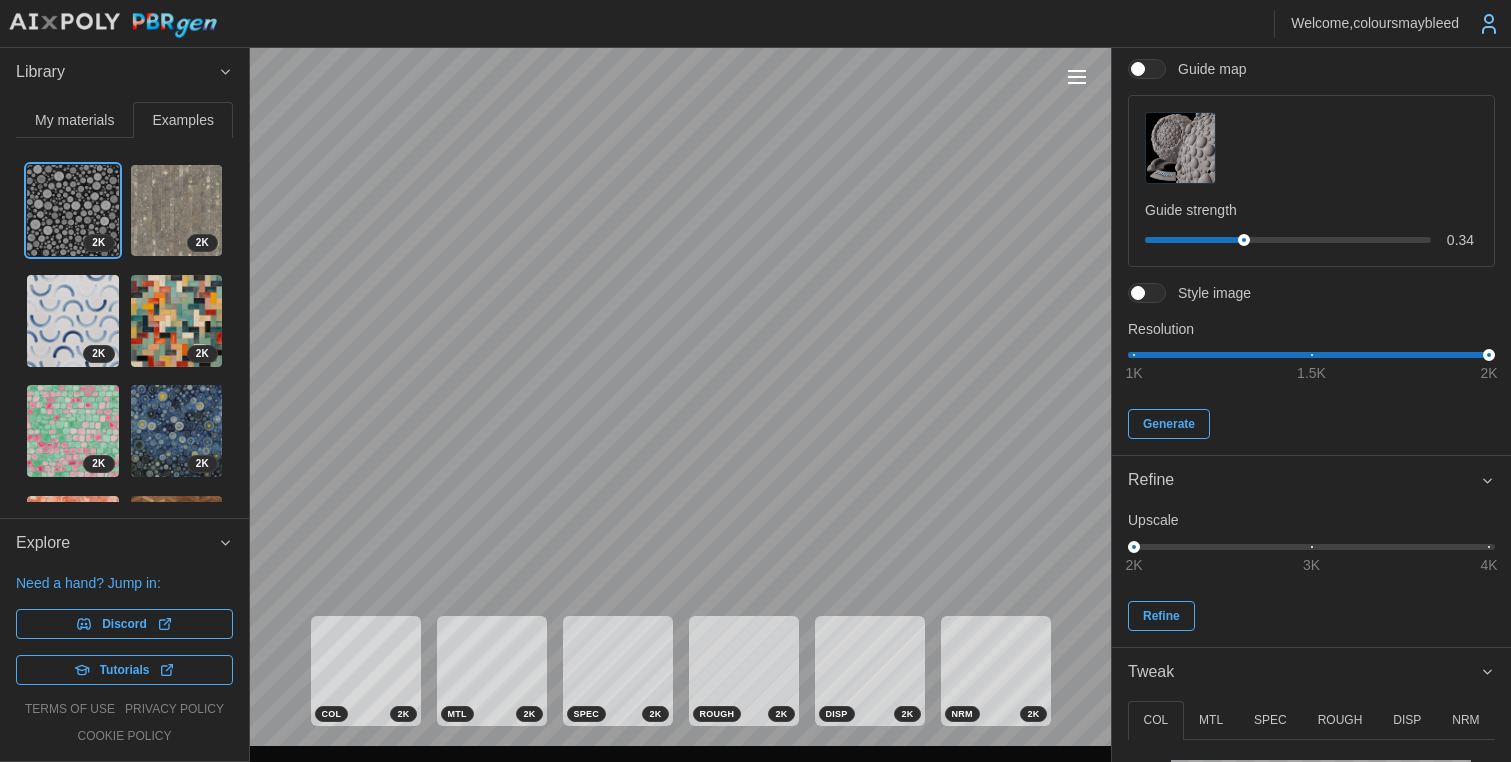 click on "My materials" at bounding box center (74, 120) 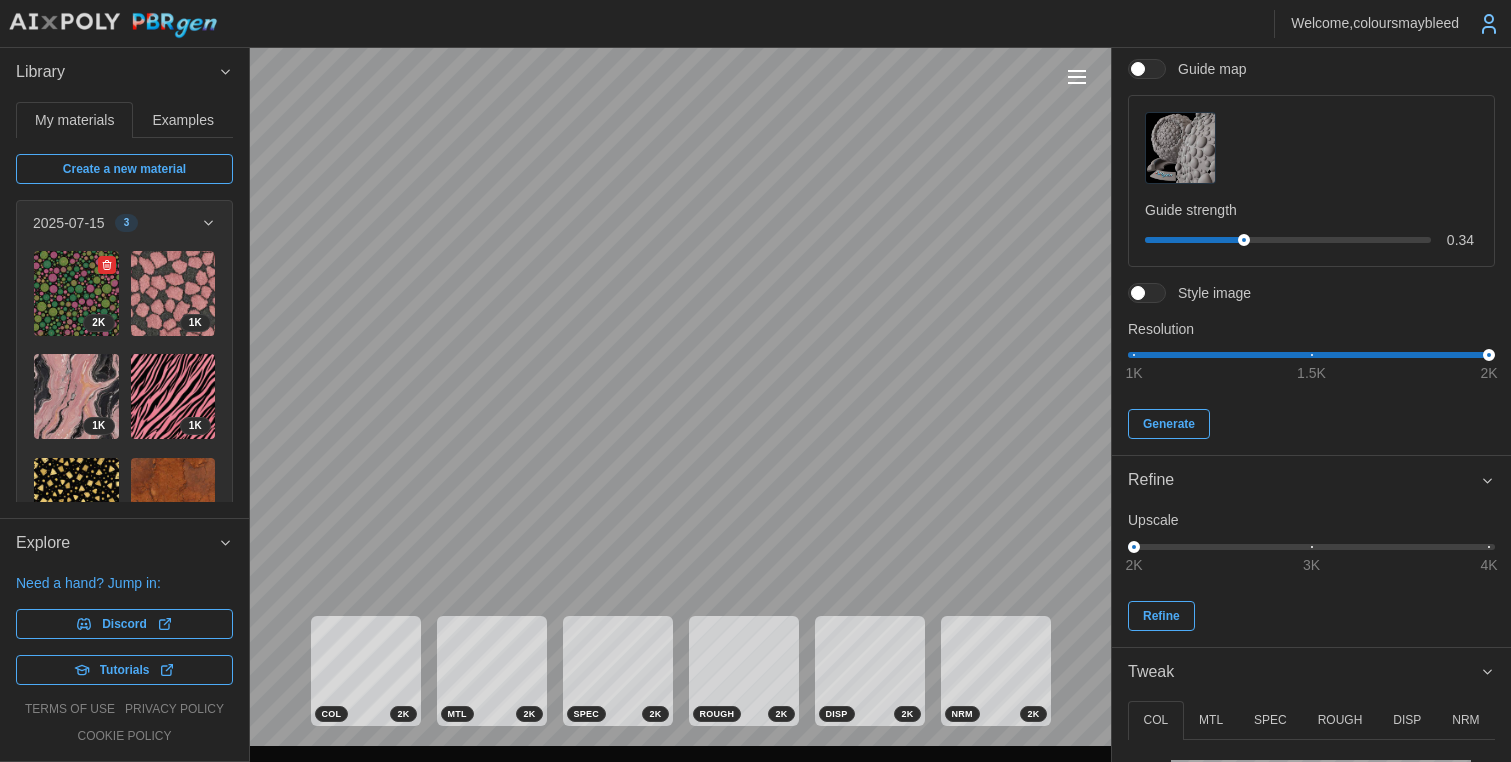 click at bounding box center (76, 293) 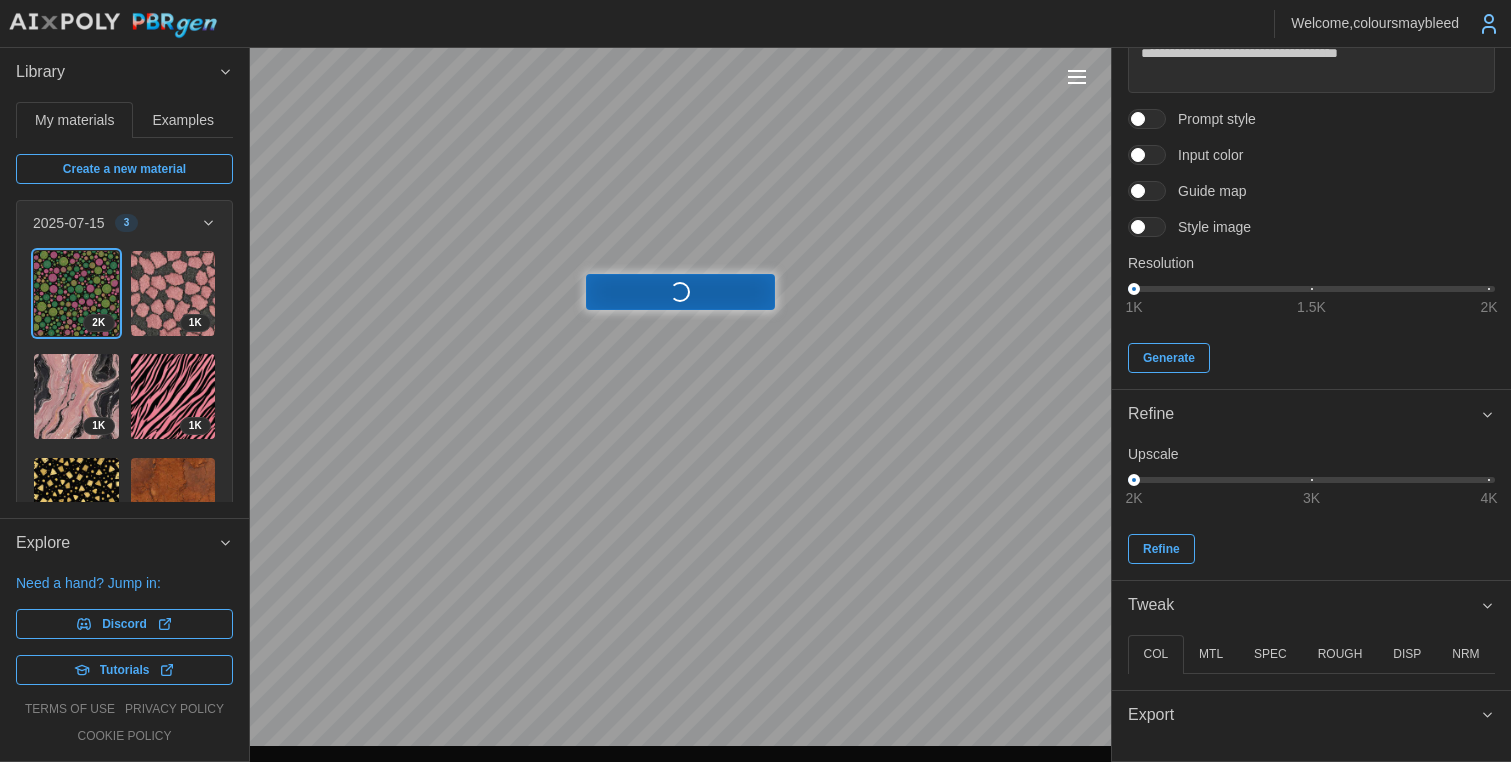 scroll, scrollTop: 444, scrollLeft: 0, axis: vertical 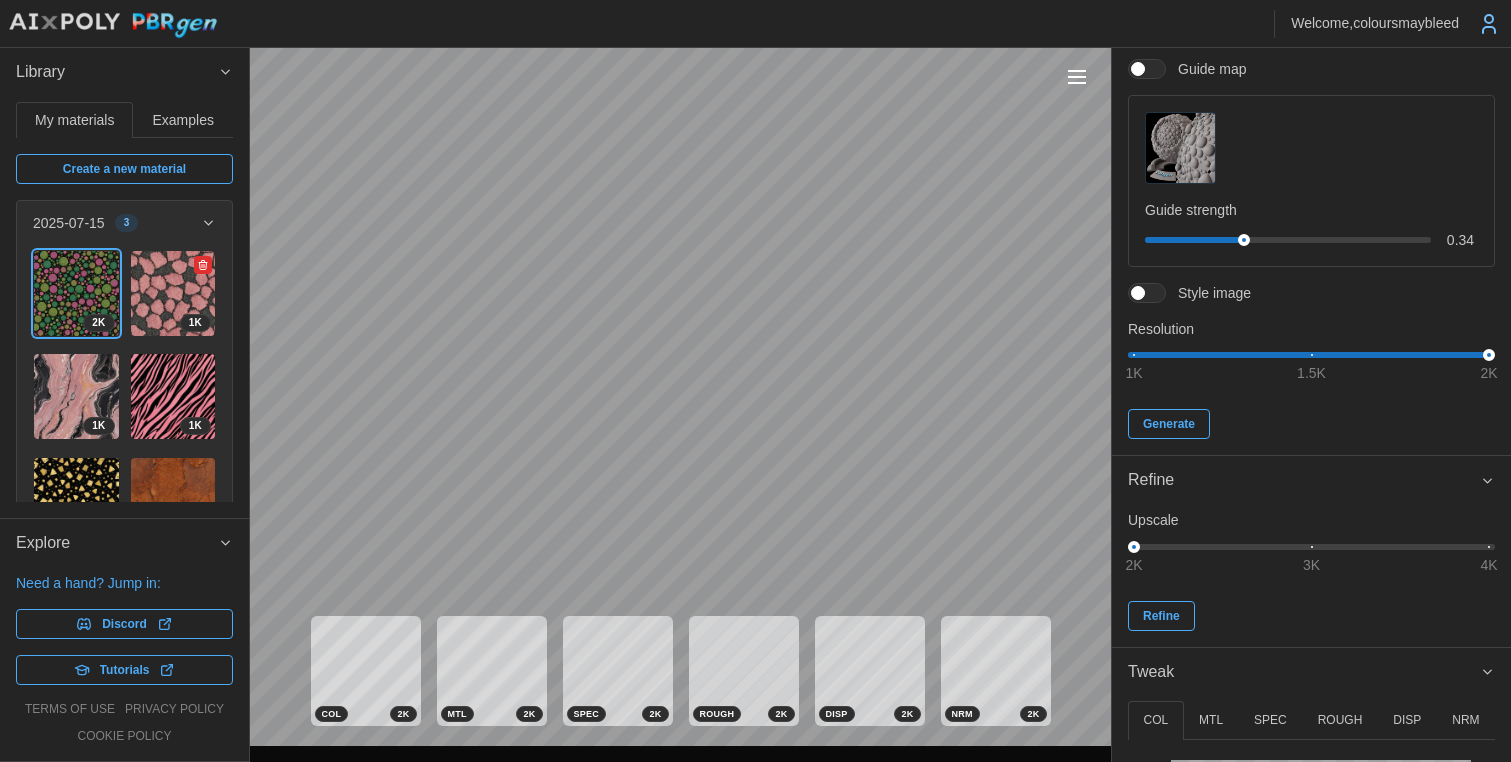 click at bounding box center [173, 293] 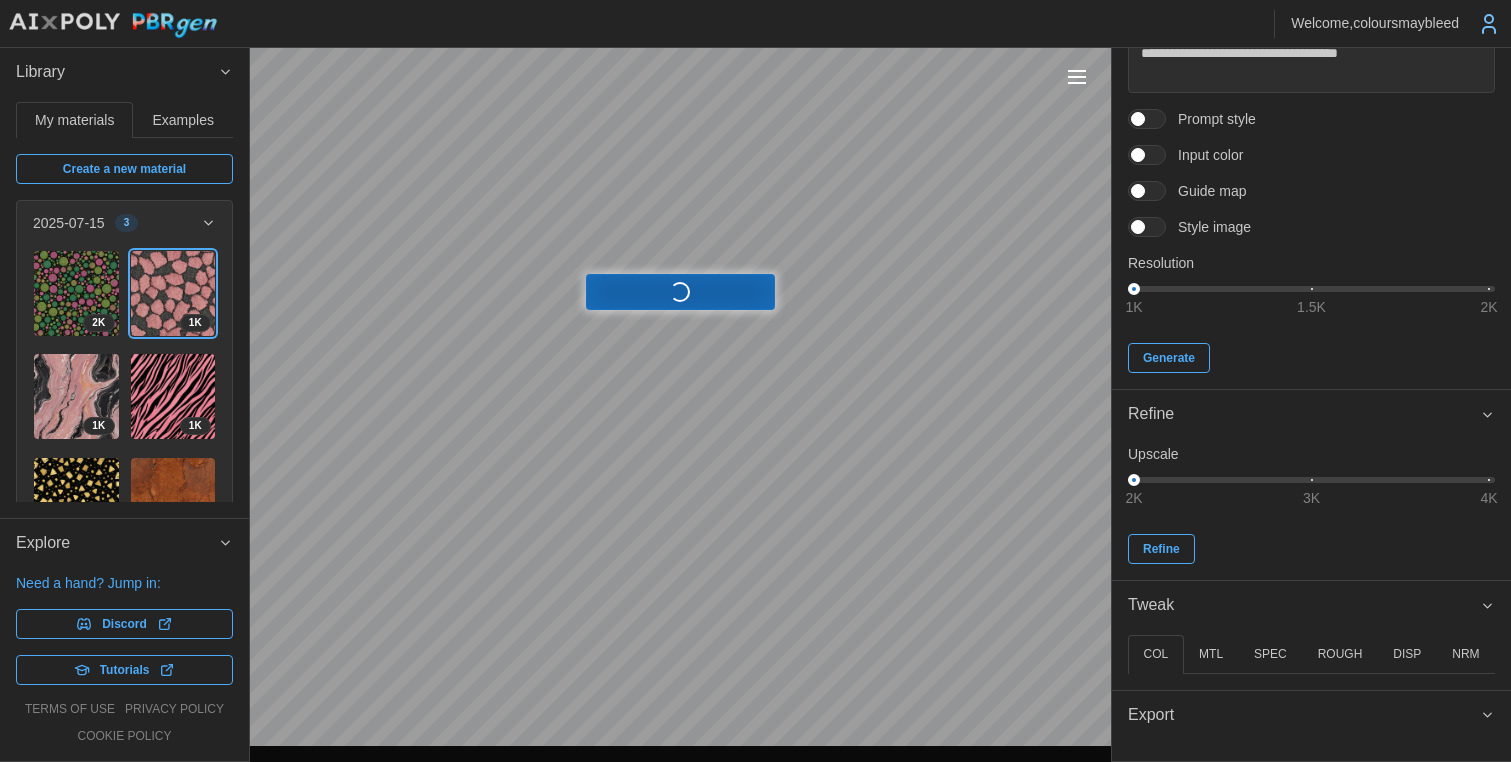 scroll, scrollTop: 322, scrollLeft: 0, axis: vertical 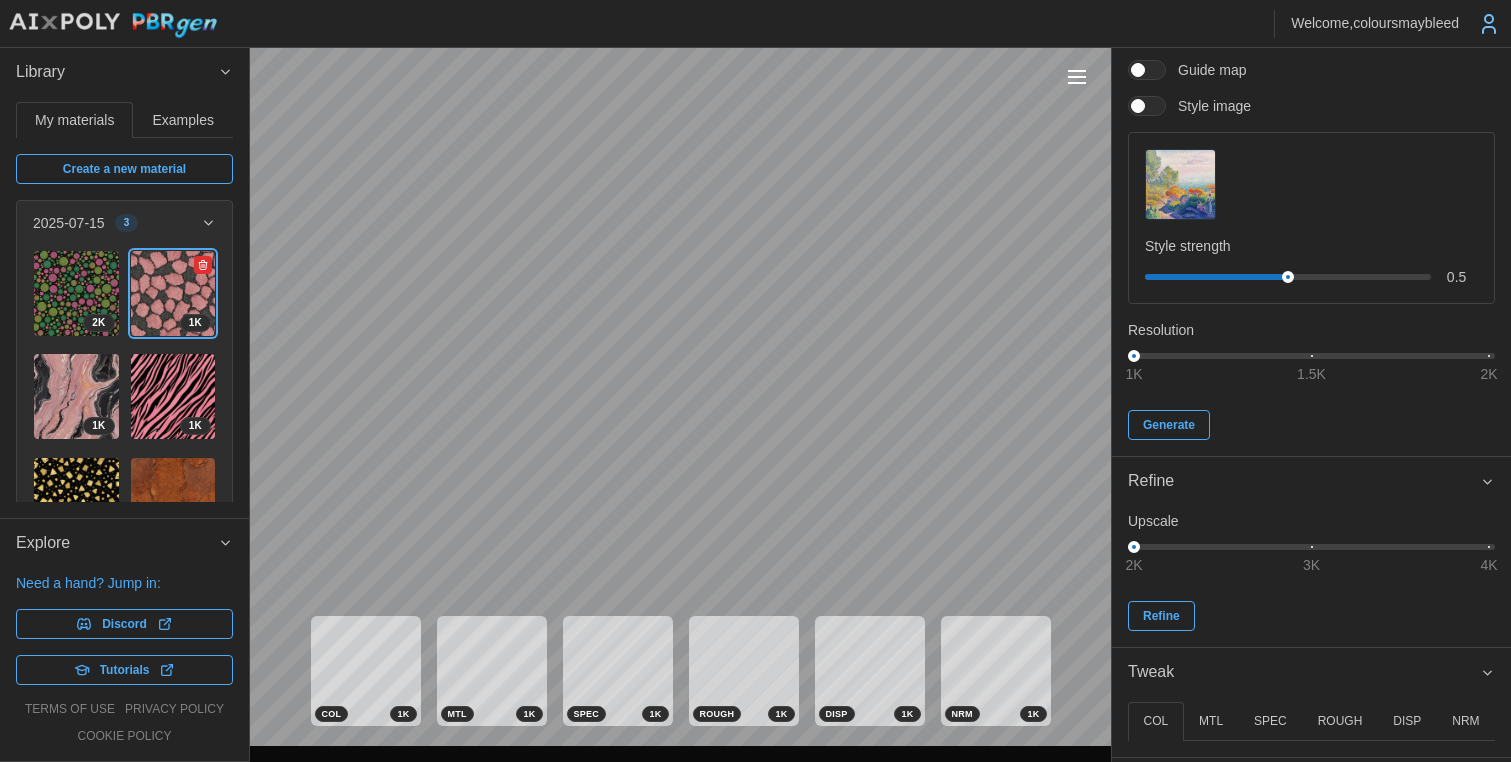 click at bounding box center (173, 293) 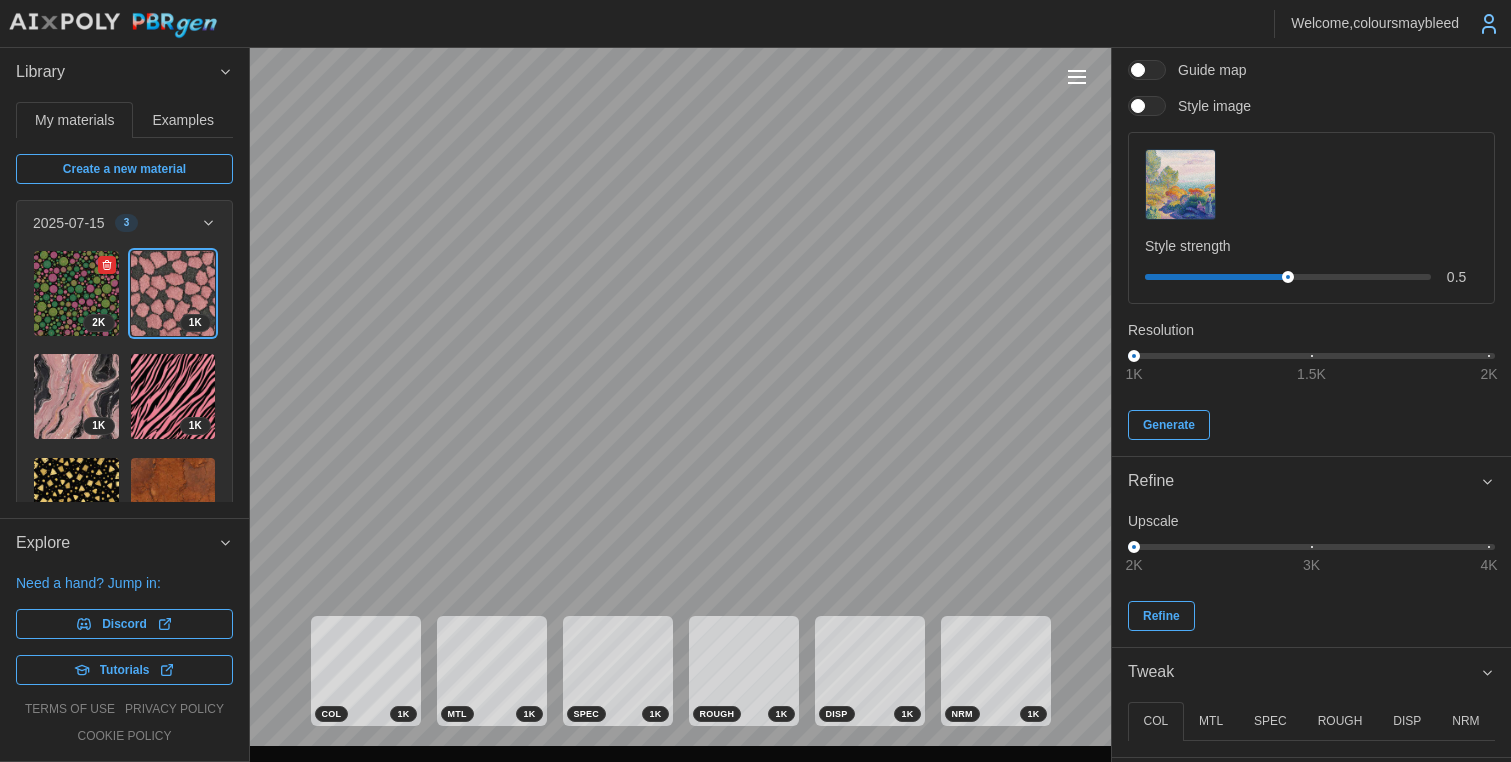 click at bounding box center (76, 293) 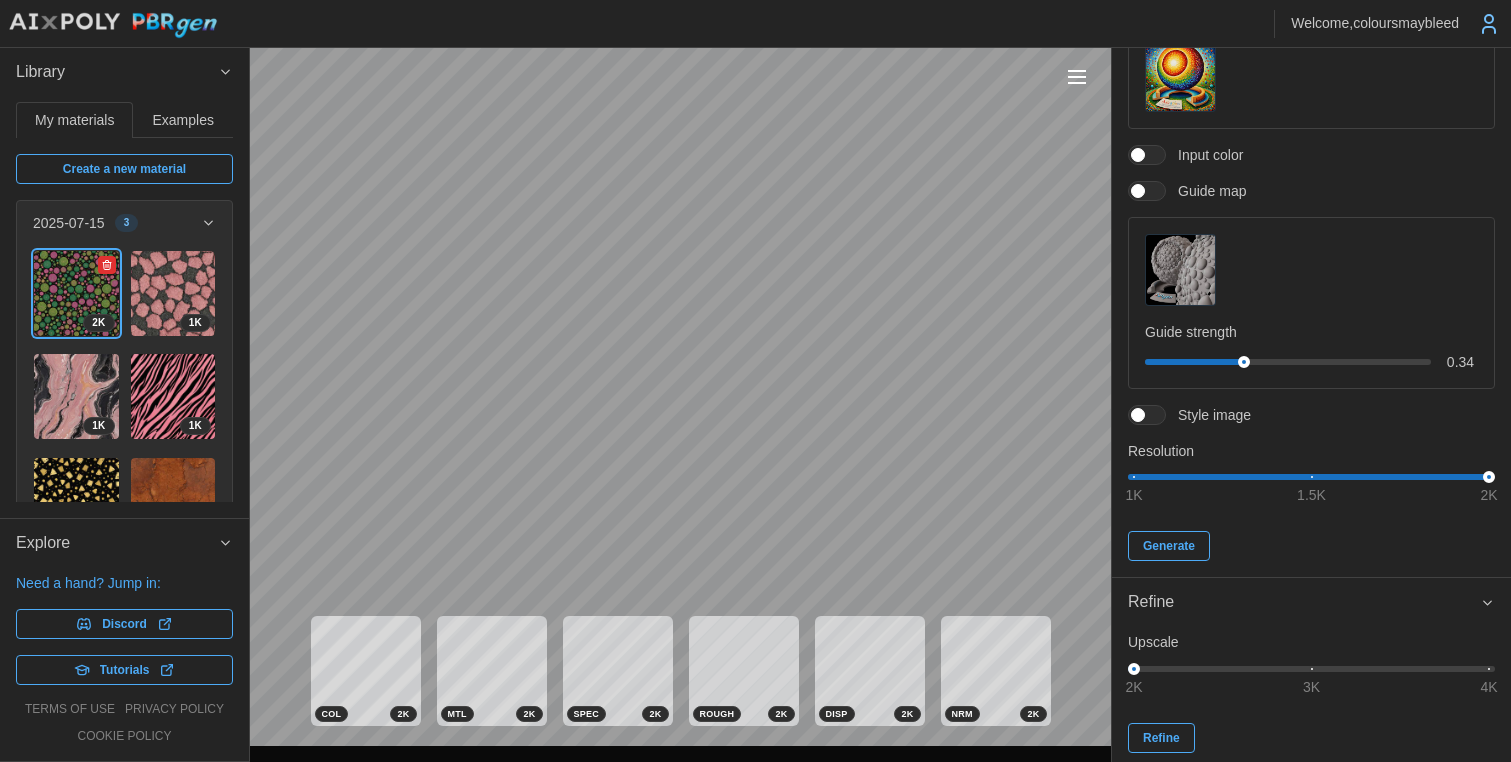 scroll, scrollTop: 444, scrollLeft: 0, axis: vertical 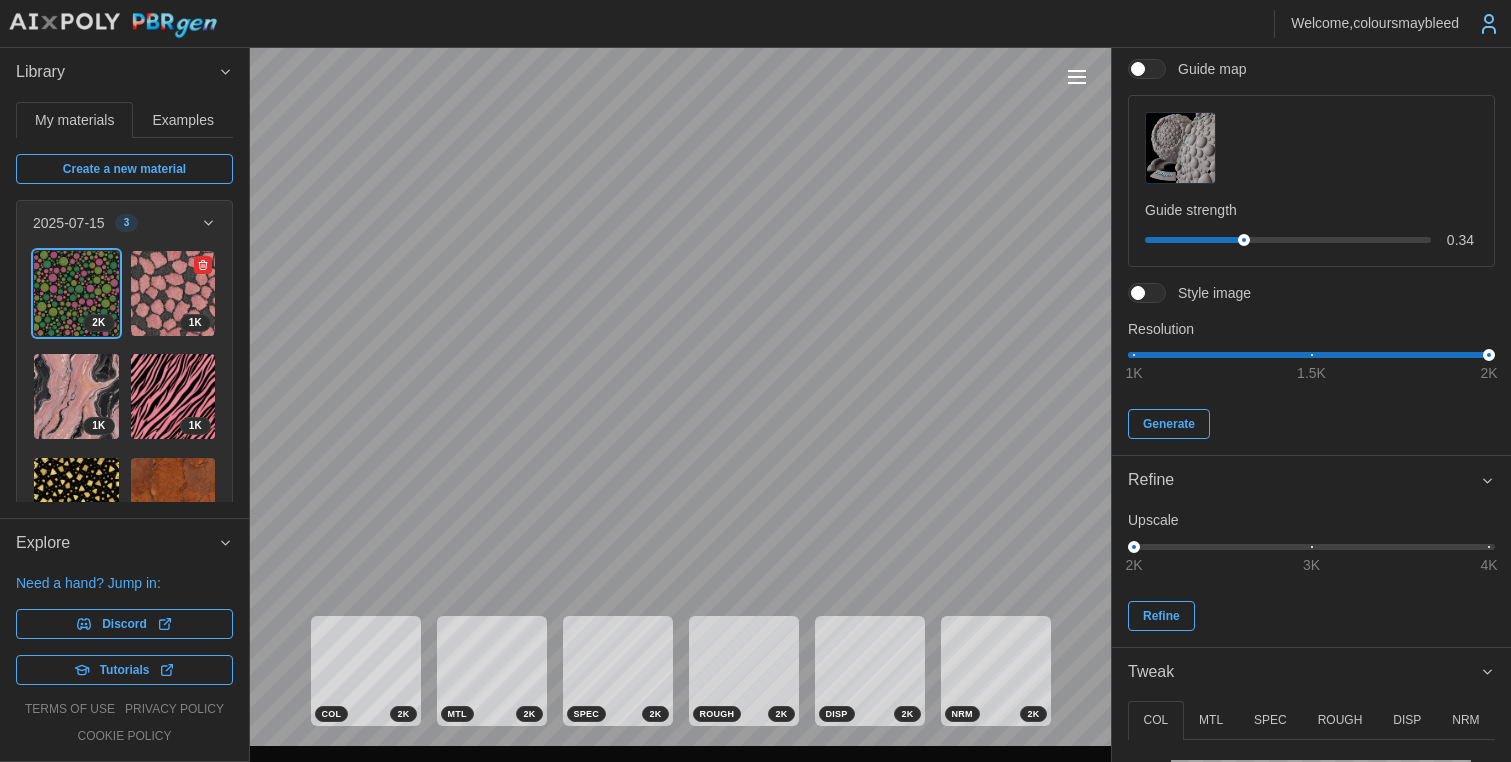 click at bounding box center (173, 293) 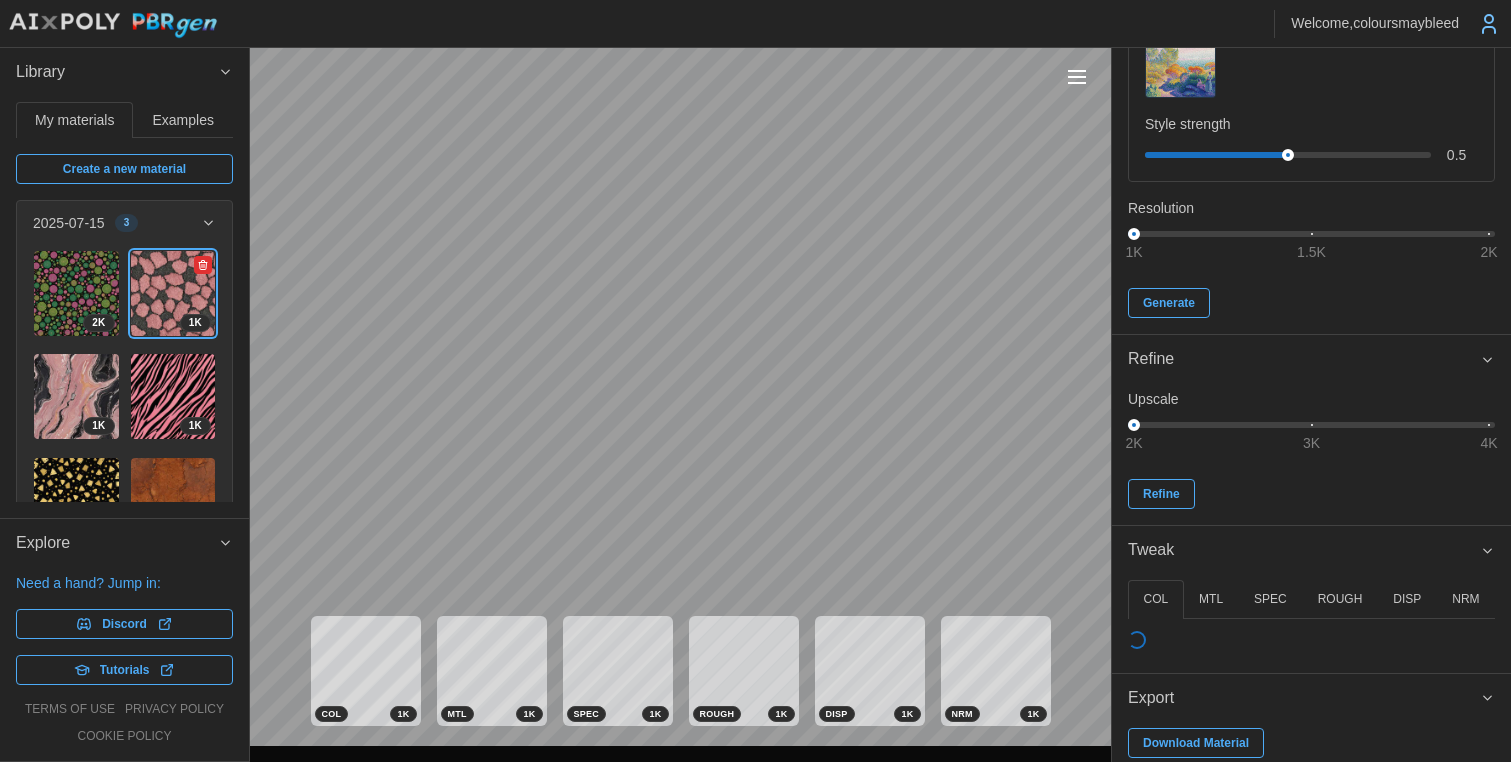 scroll, scrollTop: 322, scrollLeft: 0, axis: vertical 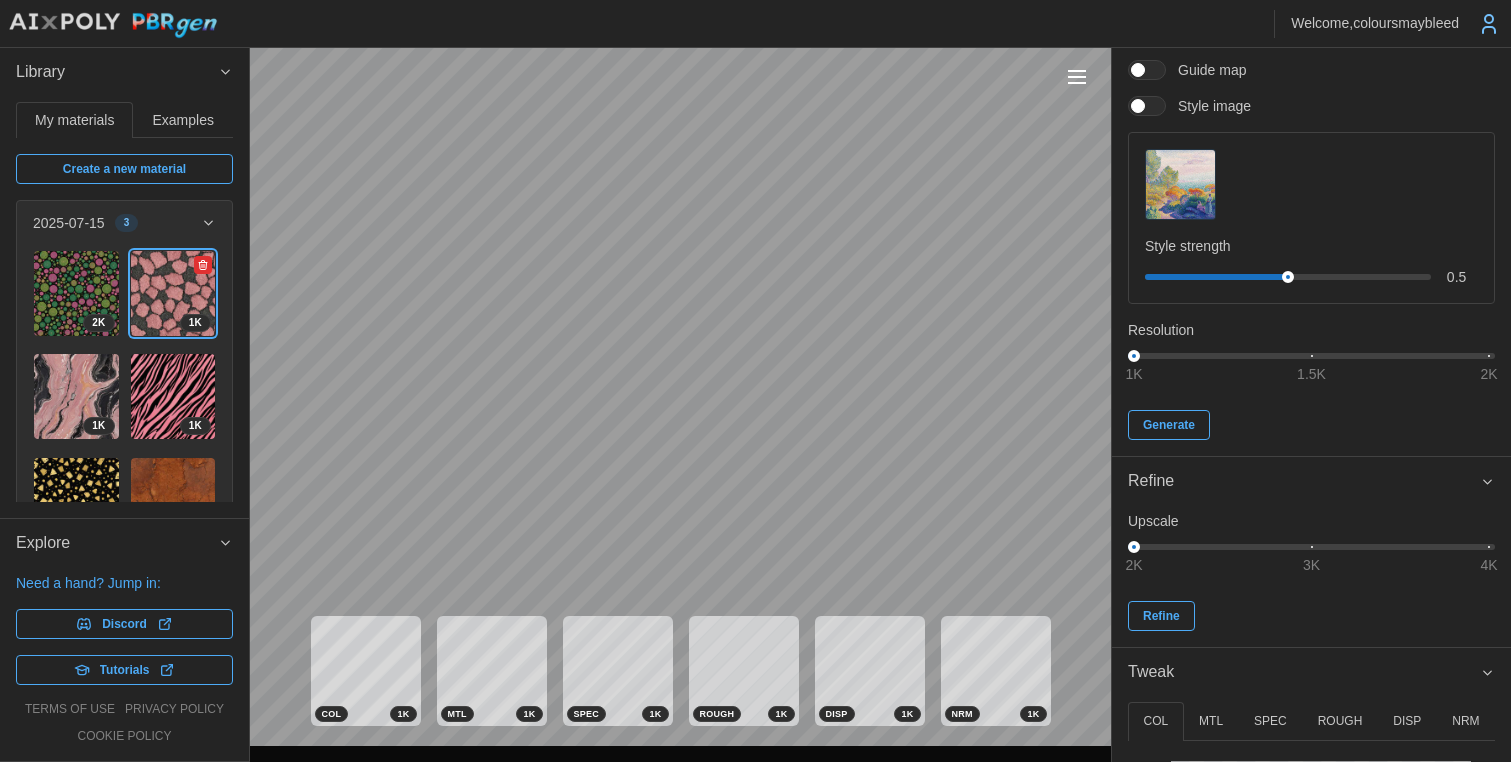 click at bounding box center (173, 293) 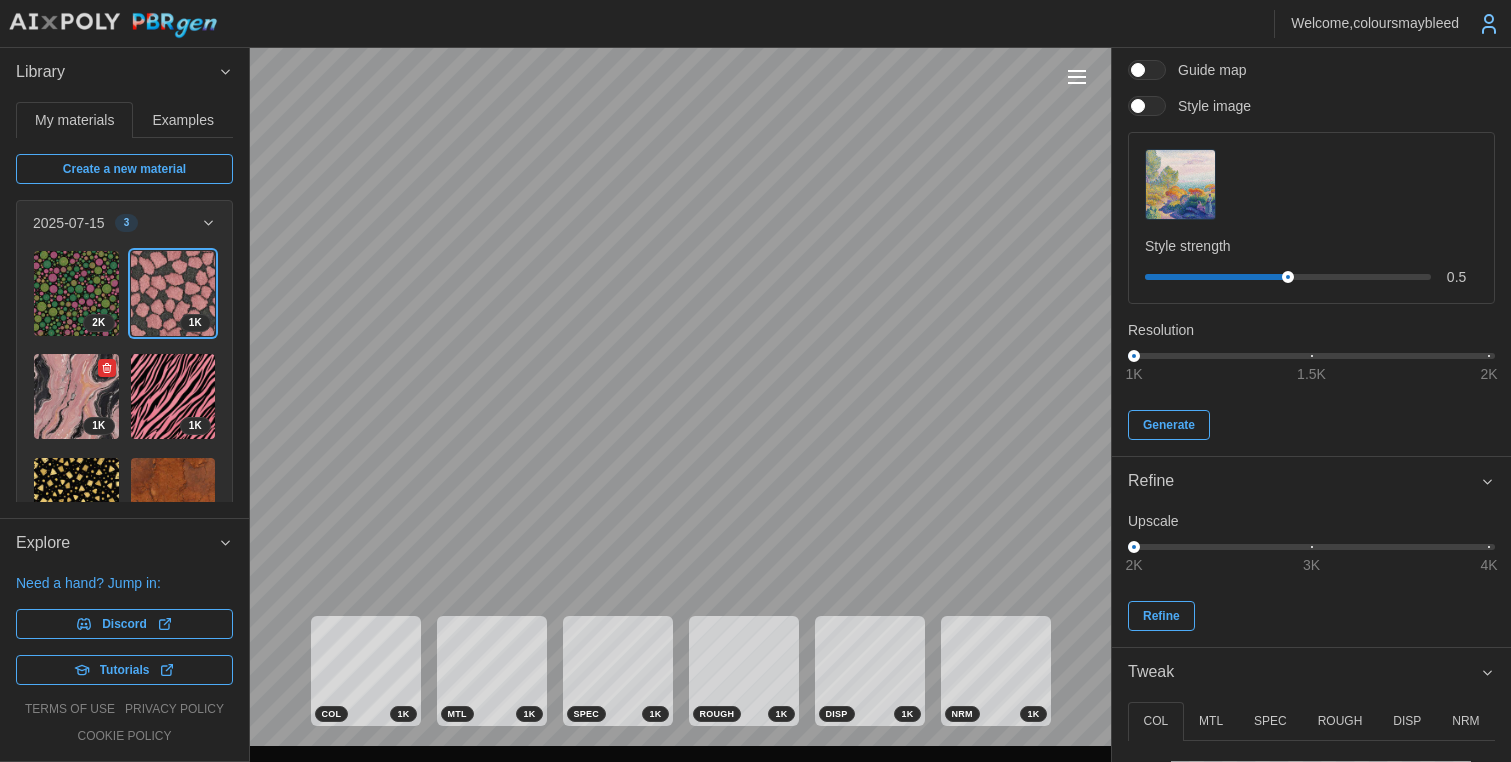 click at bounding box center (76, 396) 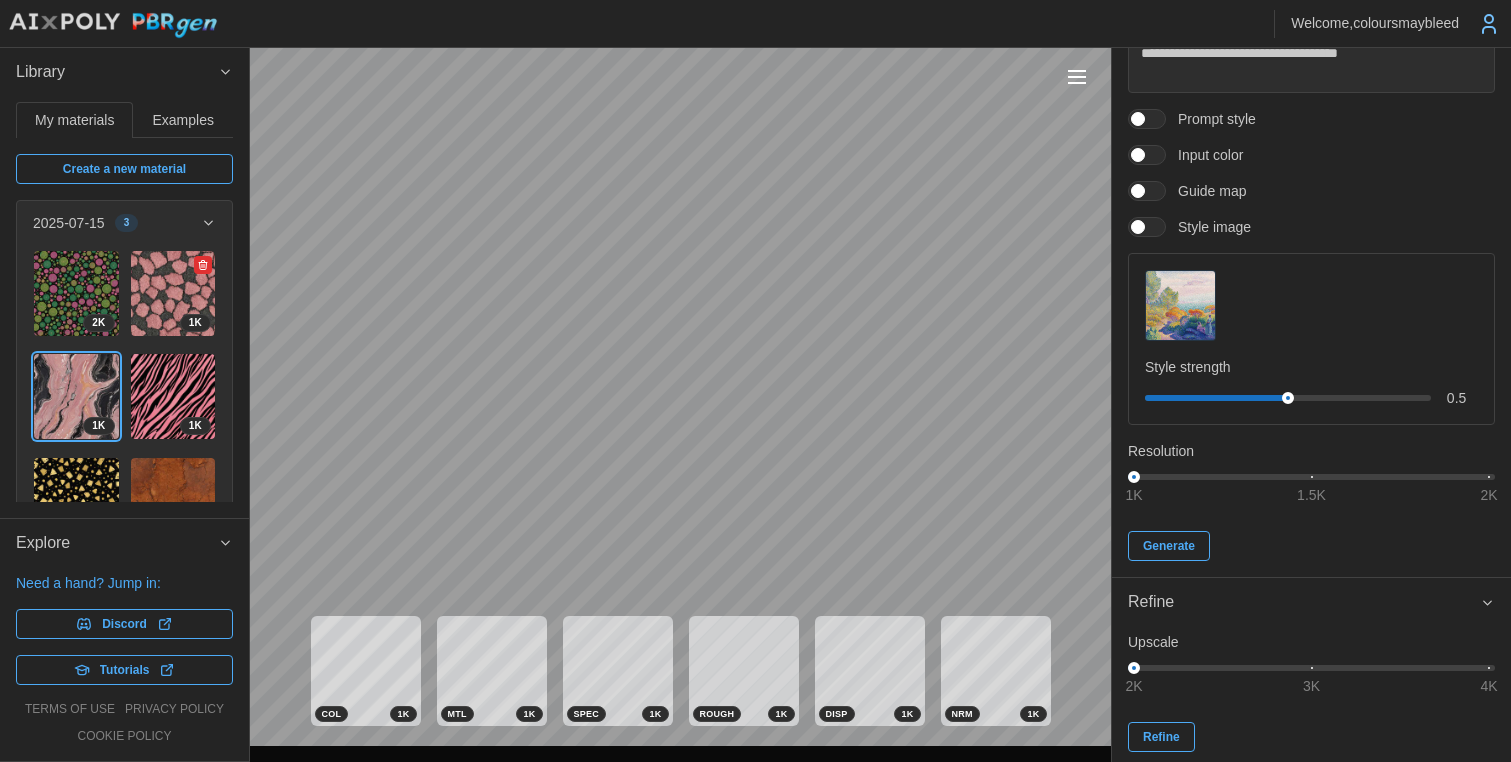 scroll, scrollTop: 322, scrollLeft: 0, axis: vertical 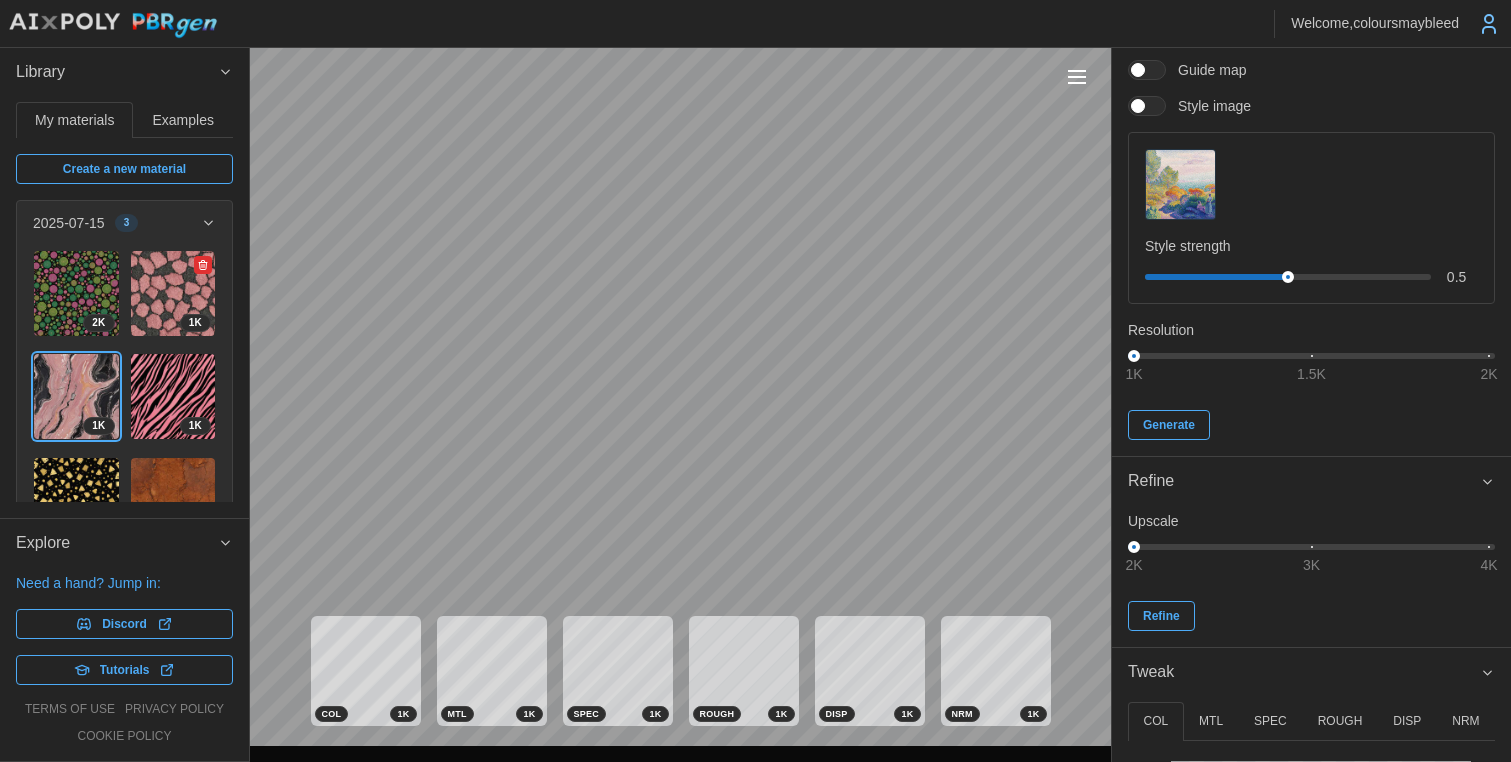 click at bounding box center [173, 293] 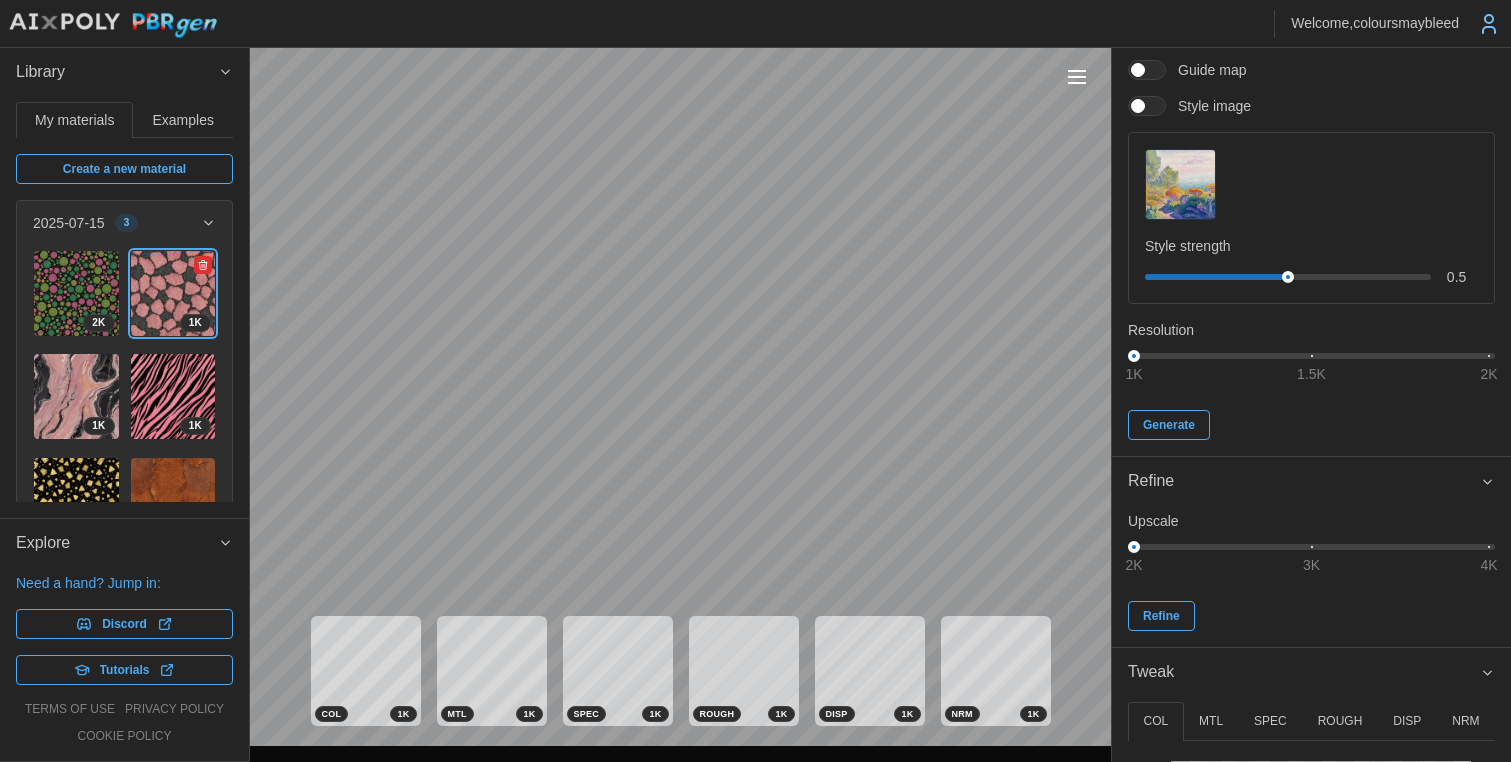 click at bounding box center (173, 293) 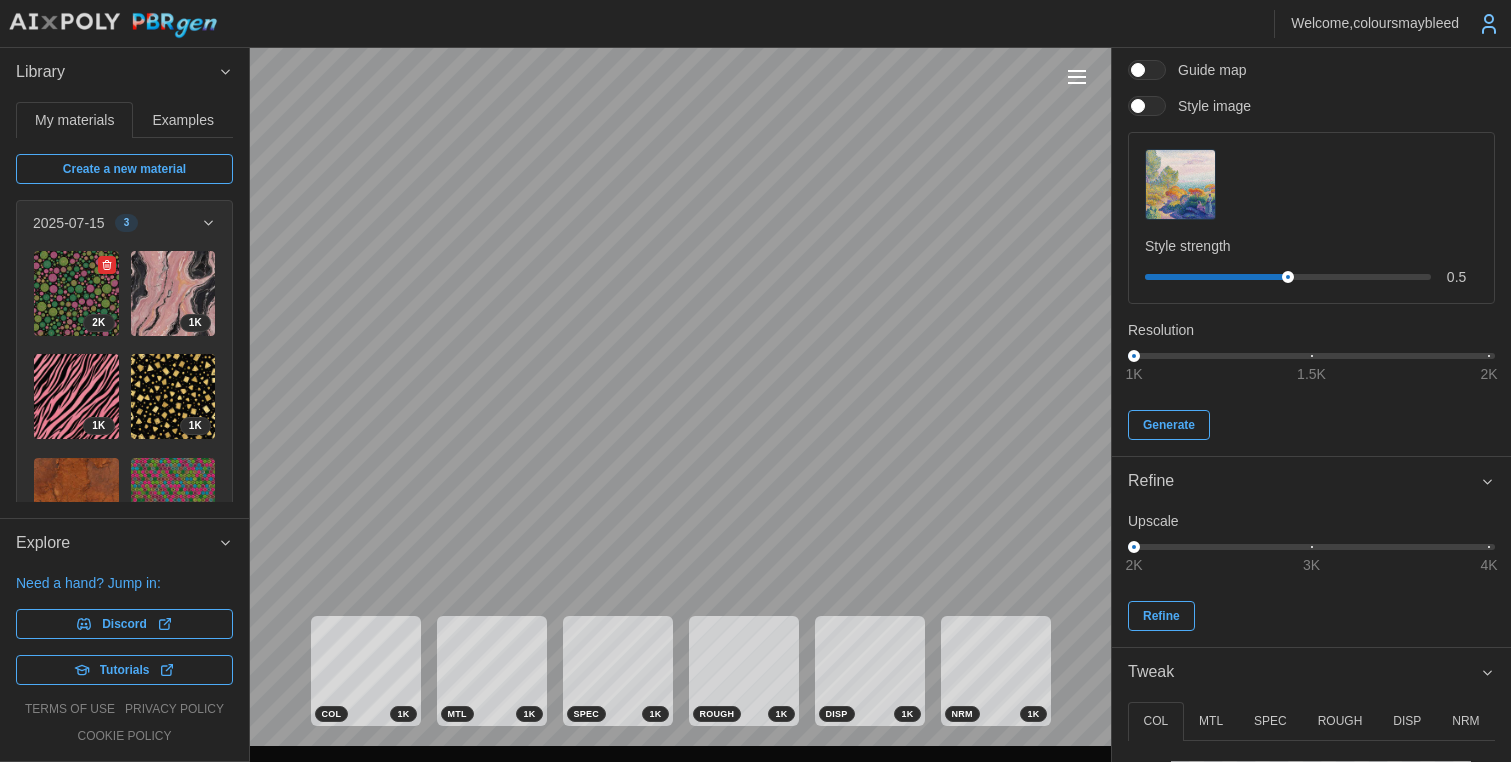 click at bounding box center [76, 293] 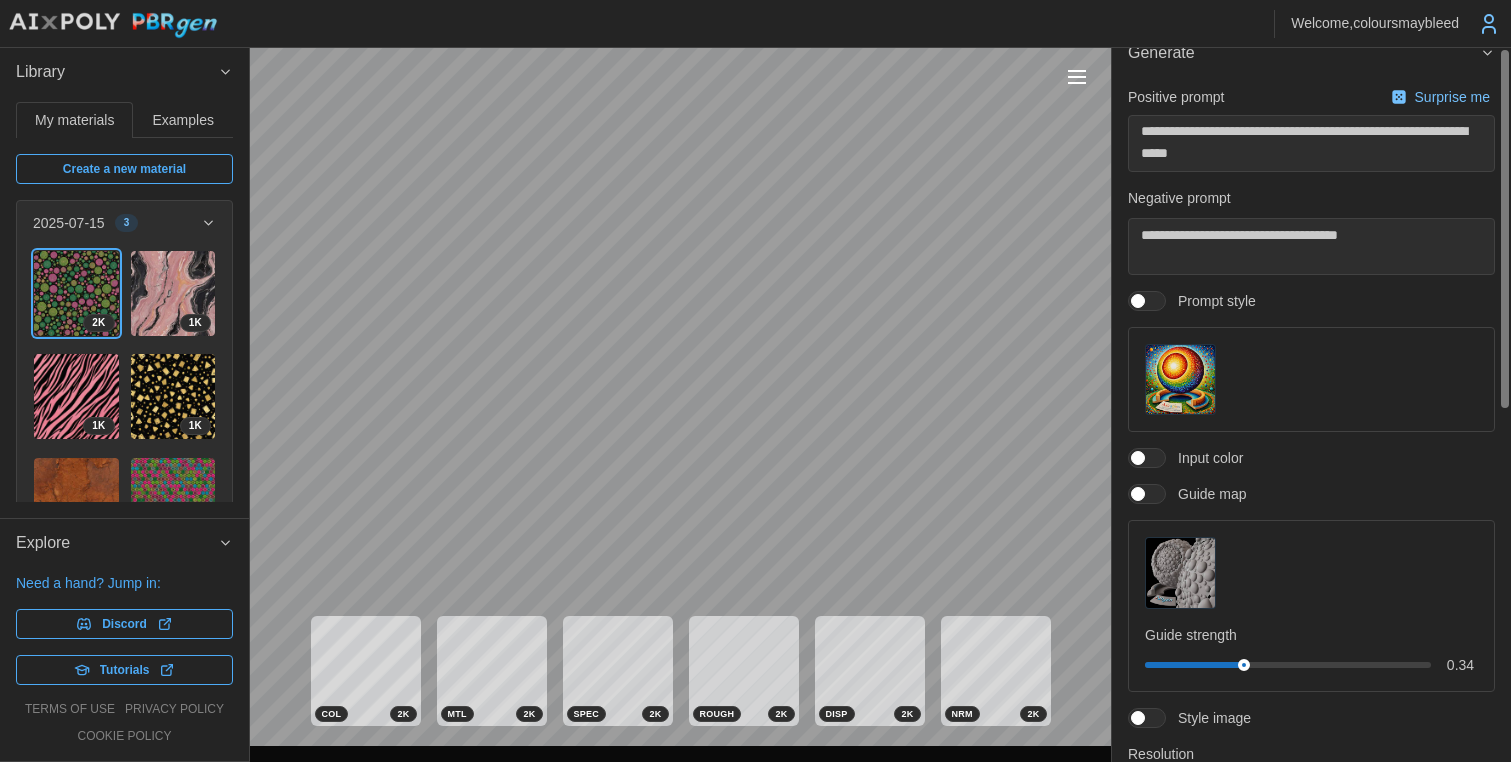 scroll, scrollTop: 0, scrollLeft: 0, axis: both 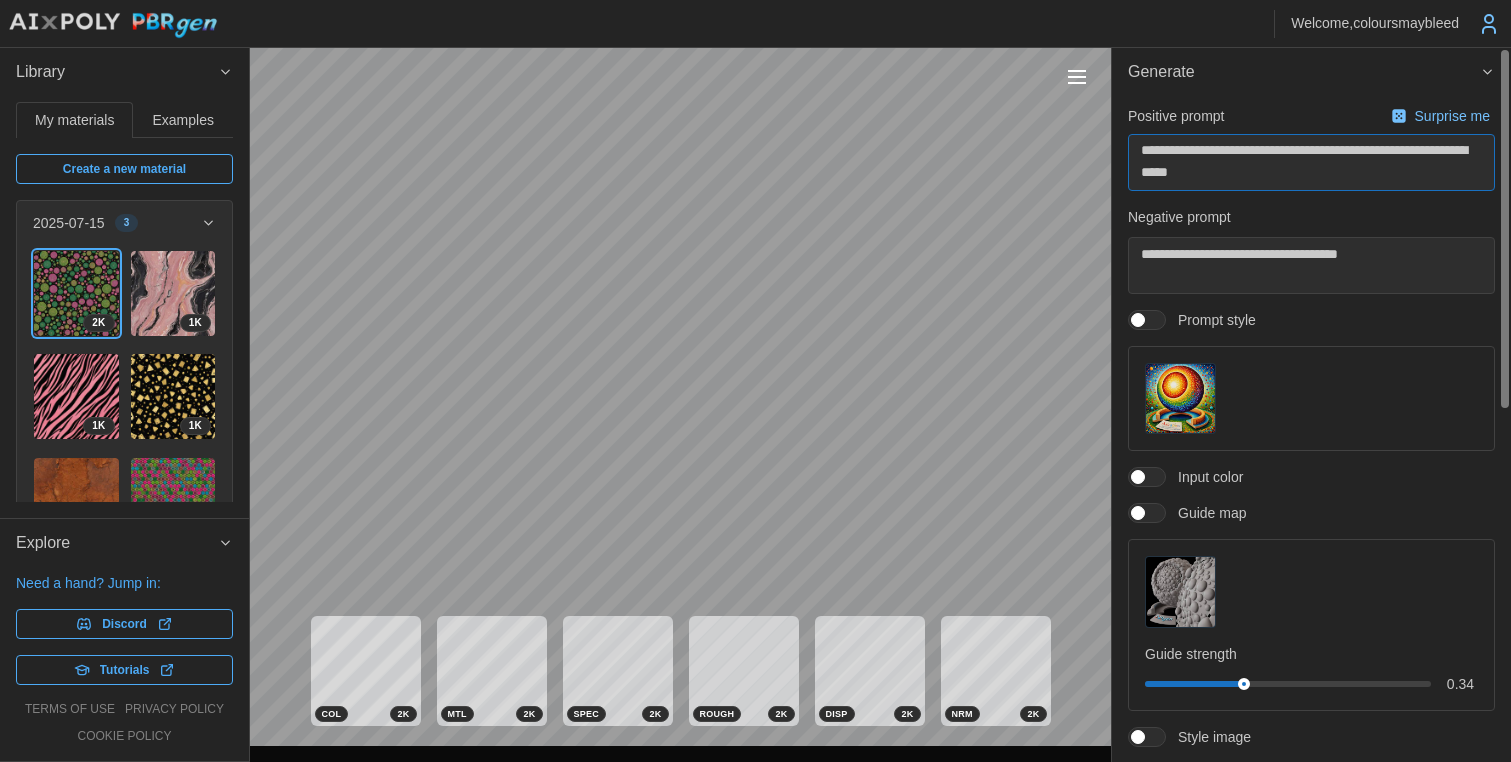 drag, startPoint x: 1201, startPoint y: 150, endPoint x: 1267, endPoint y: 149, distance: 66.007576 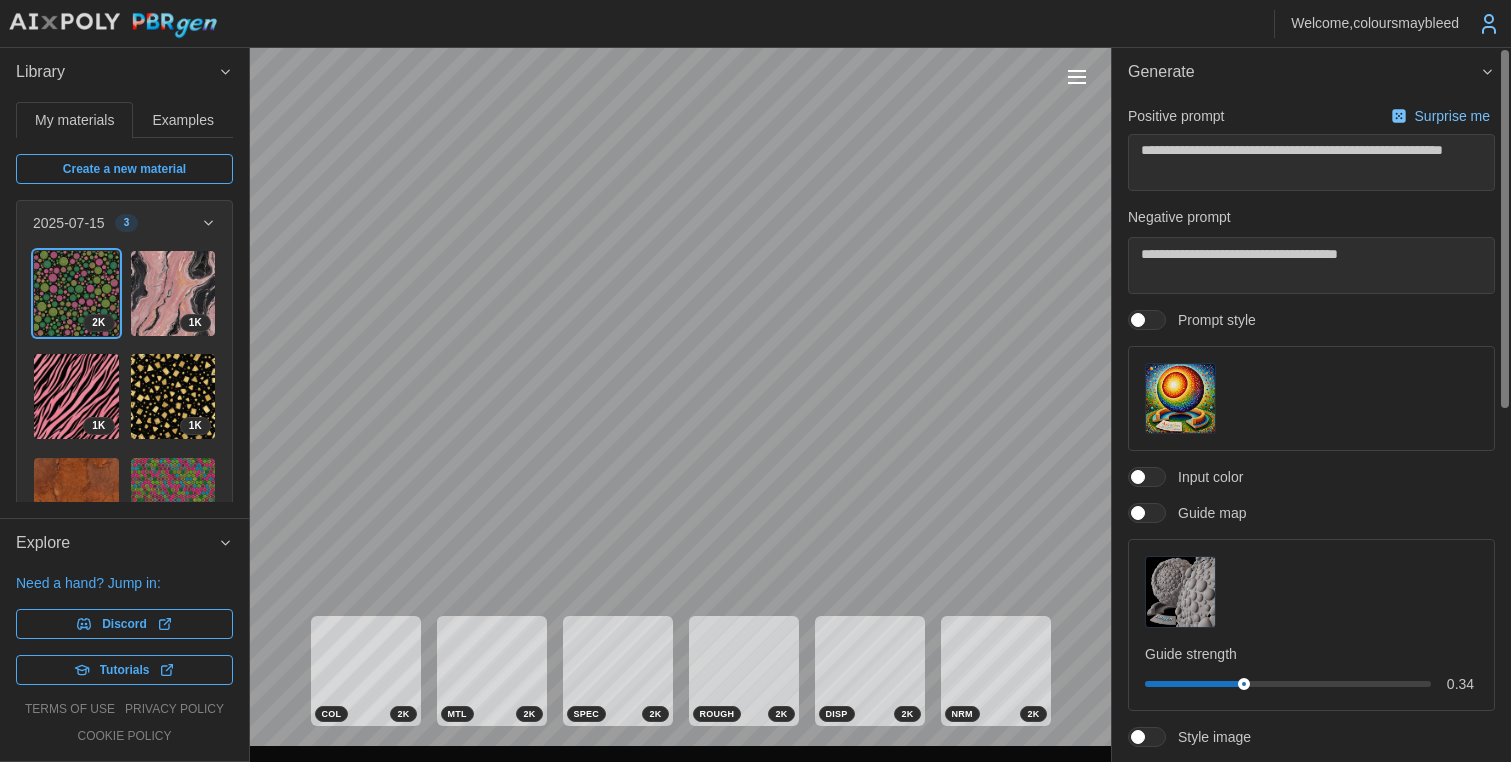 click at bounding box center [1180, 398] 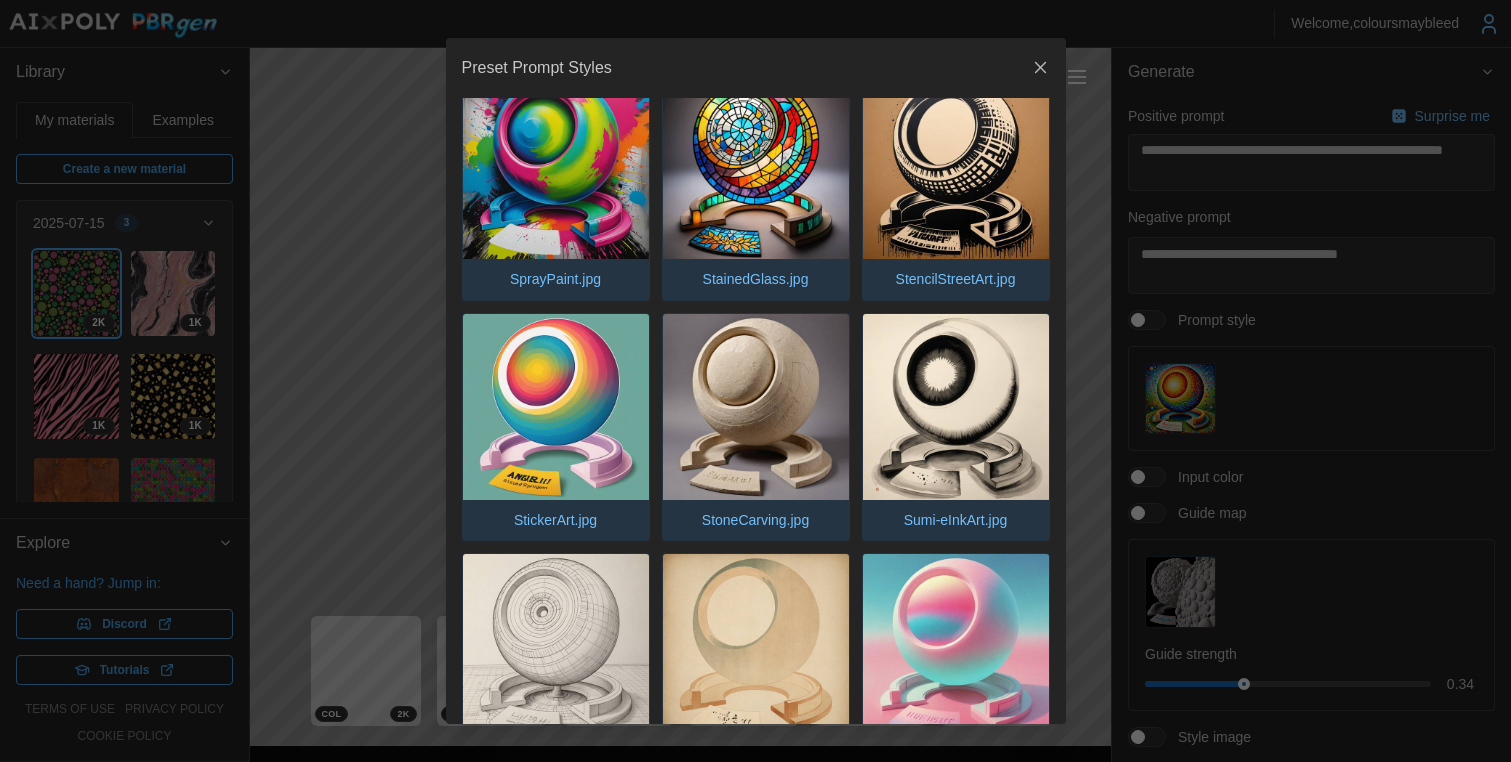 scroll, scrollTop: 3669, scrollLeft: 0, axis: vertical 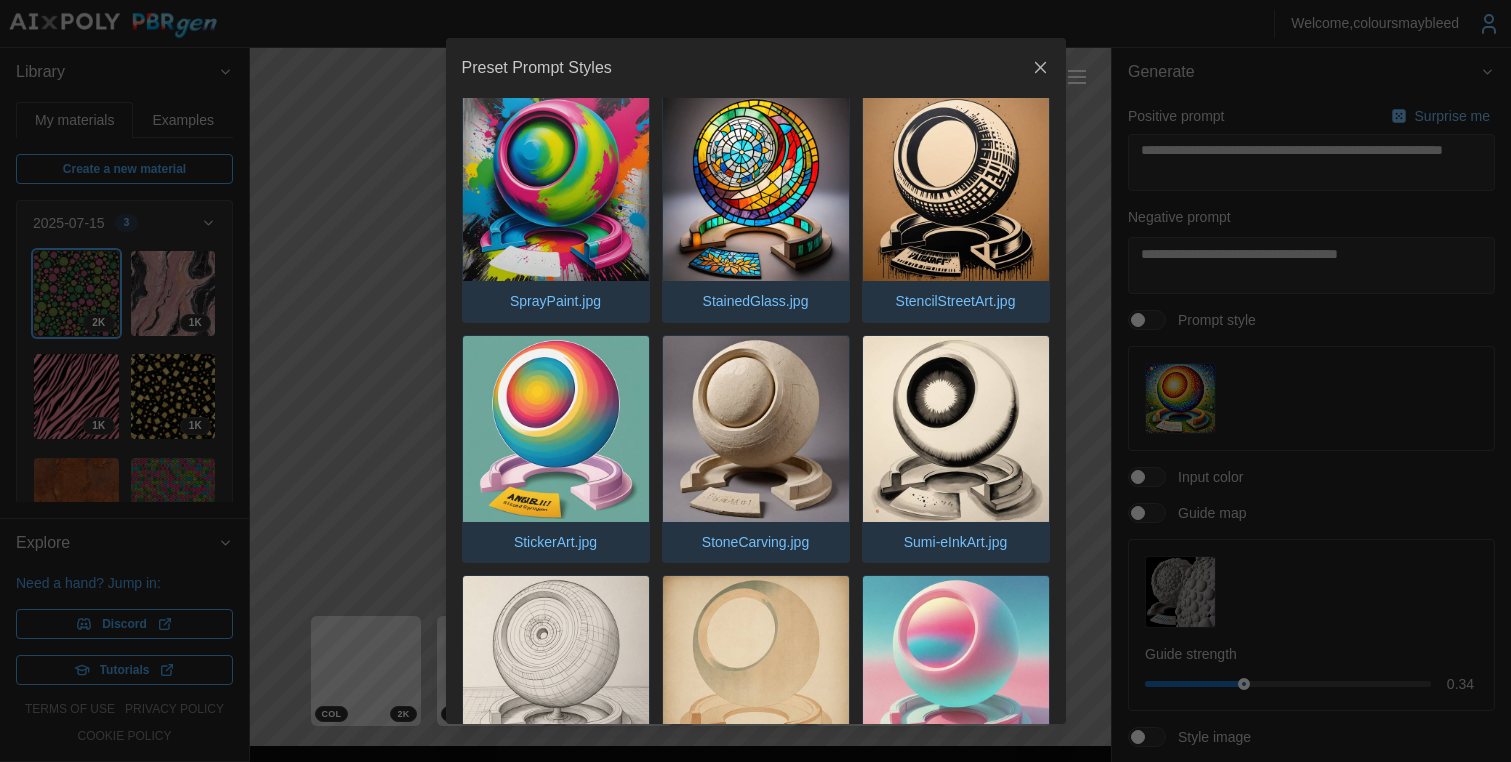 click at bounding box center [956, 188] 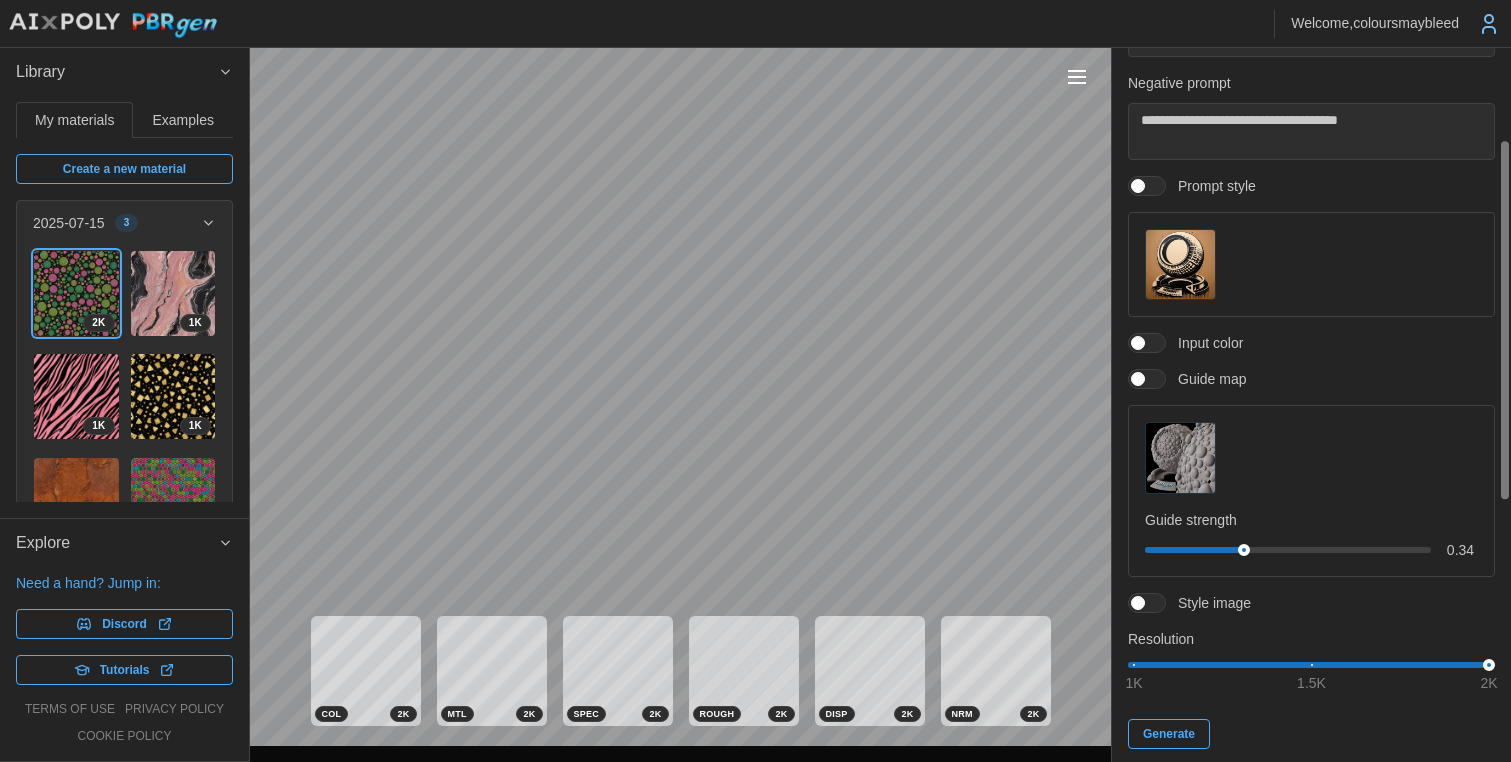 scroll, scrollTop: 182, scrollLeft: 0, axis: vertical 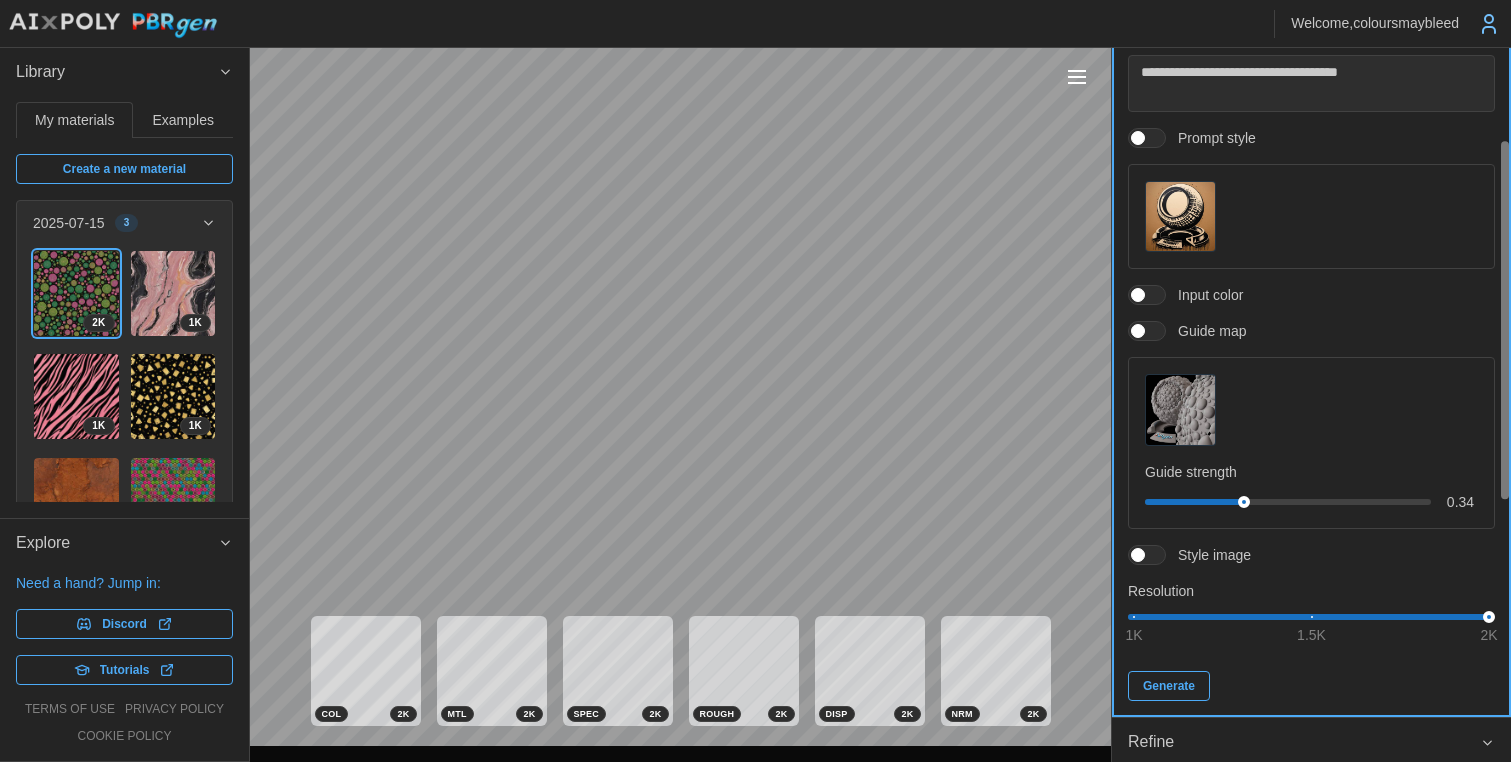 click on "Generate" at bounding box center (1169, 686) 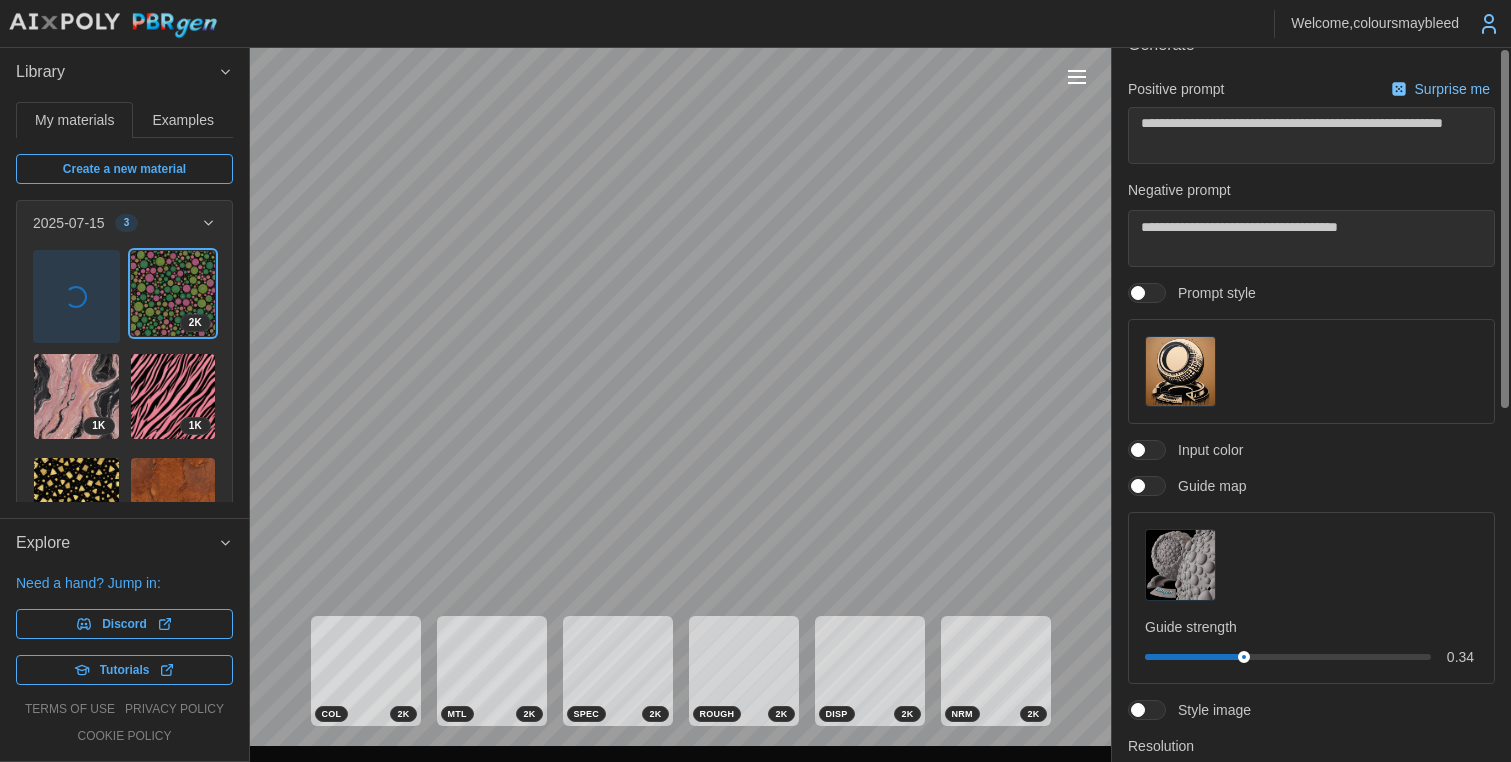 scroll, scrollTop: 0, scrollLeft: 0, axis: both 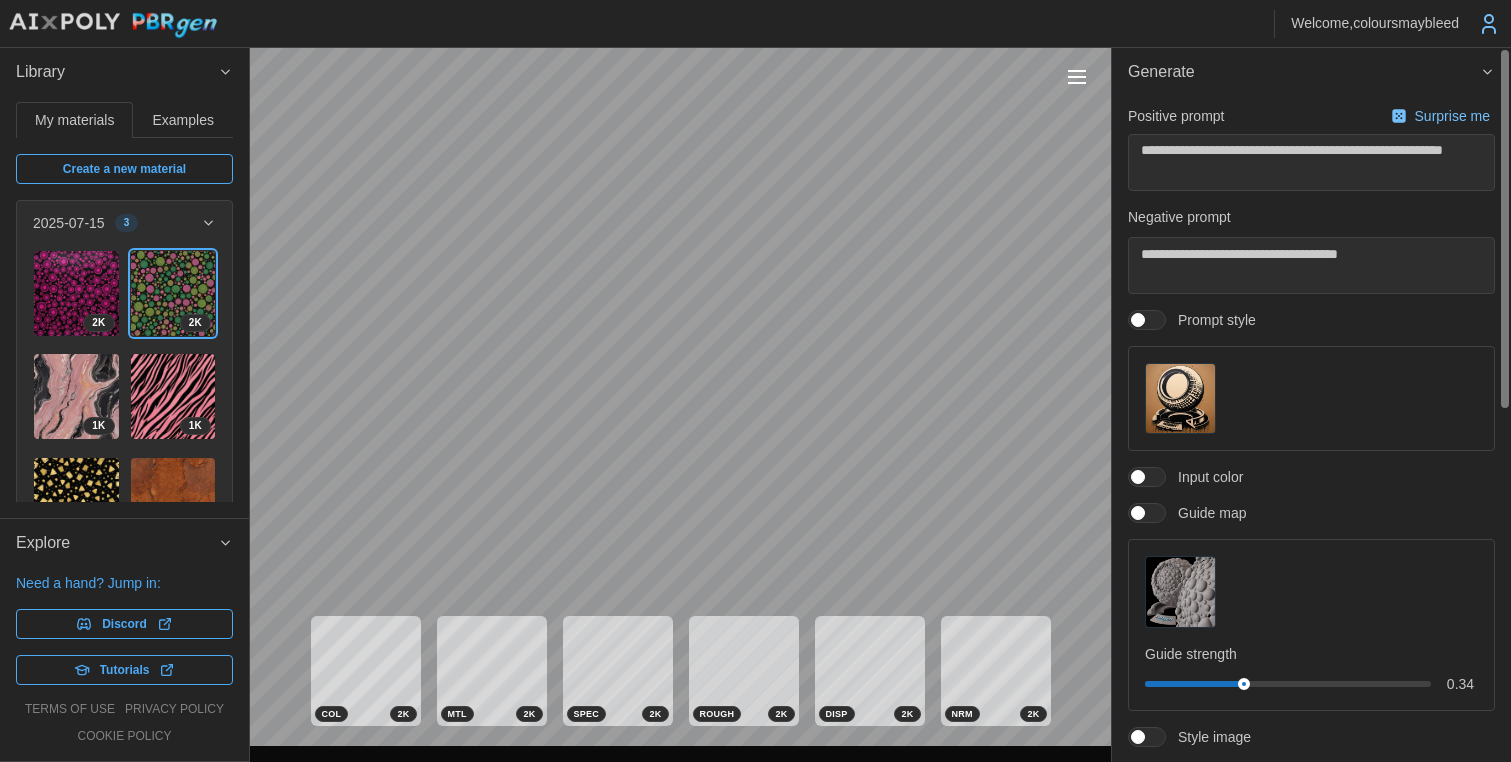 click at bounding box center (1504, 229) 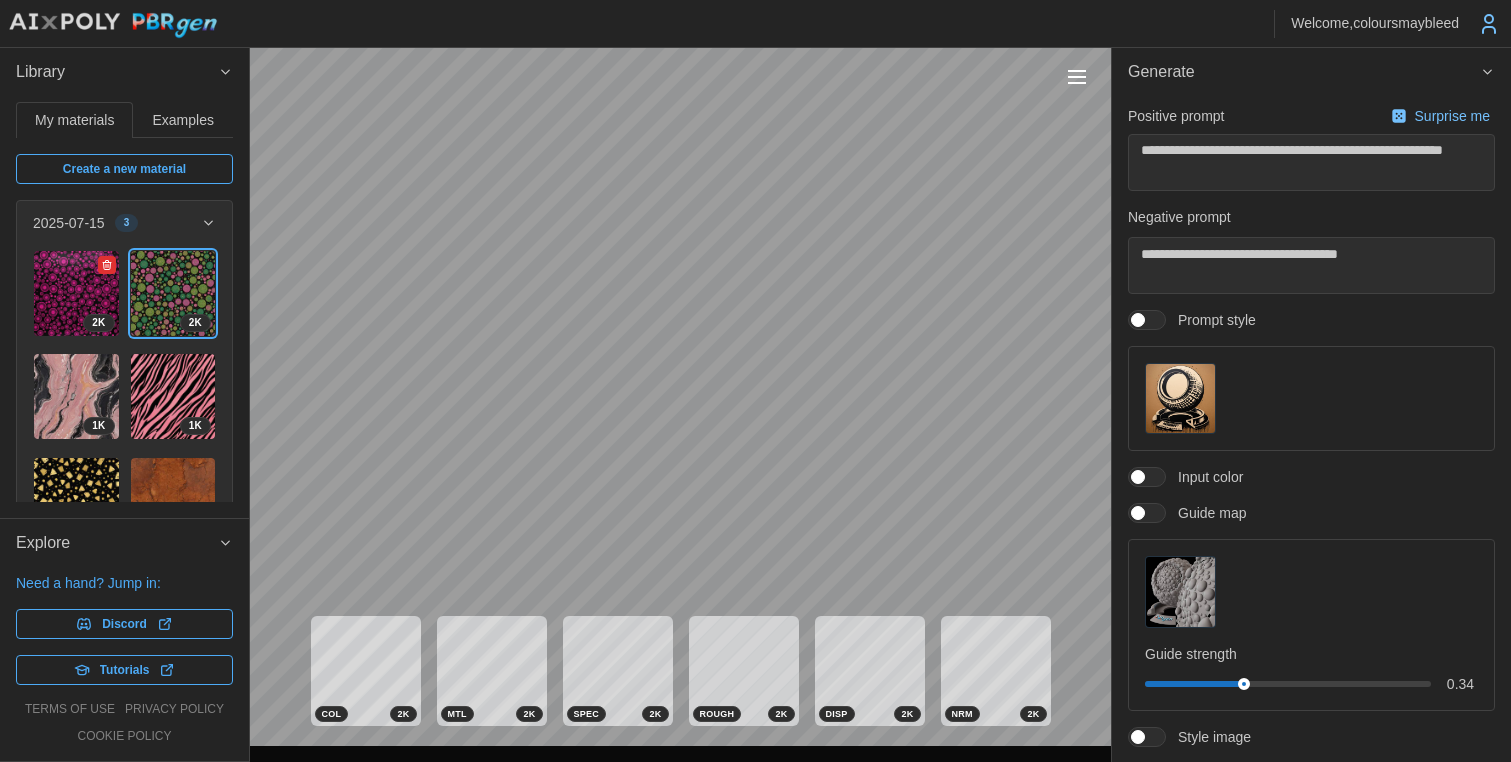 click at bounding box center (76, 293) 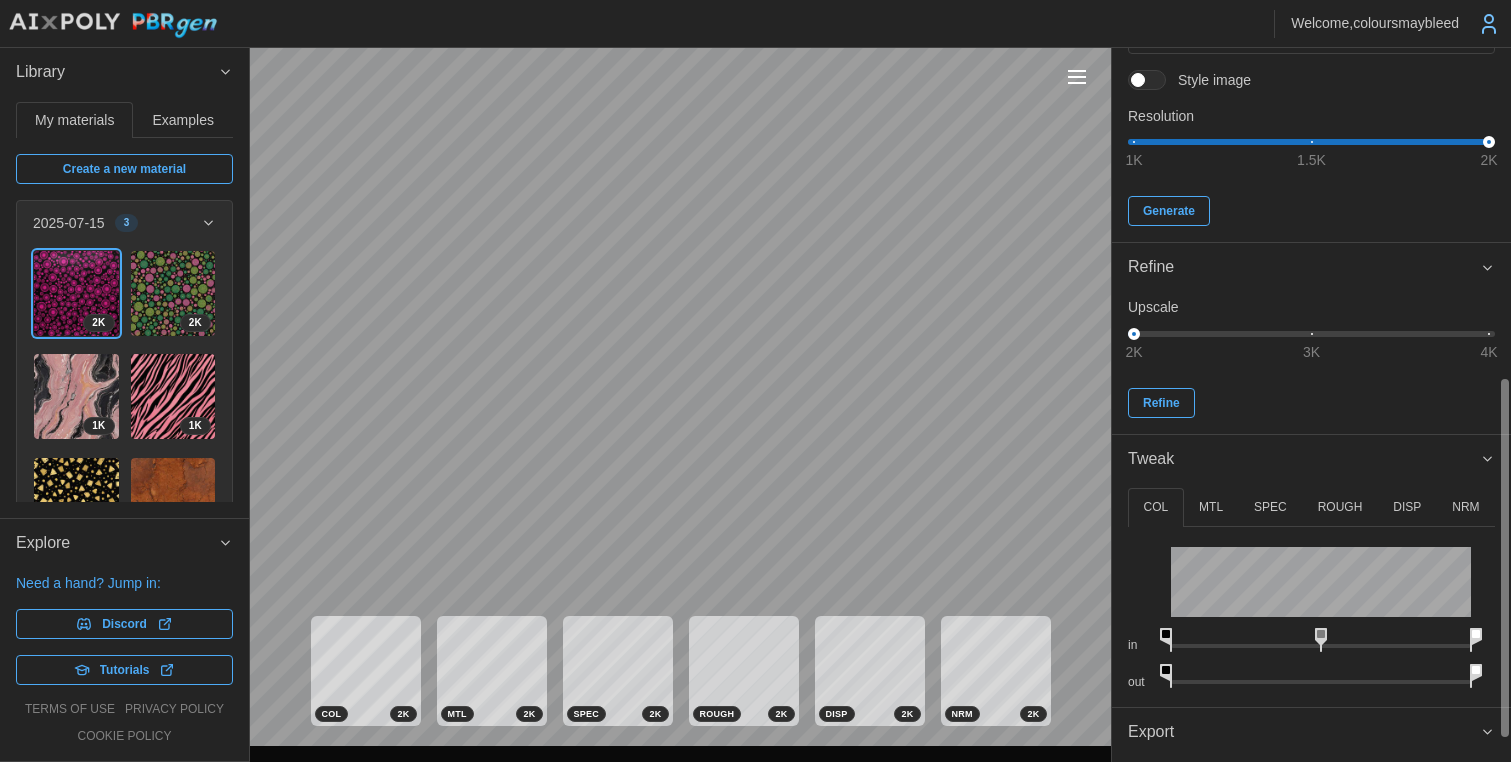 scroll, scrollTop: 703, scrollLeft: 0, axis: vertical 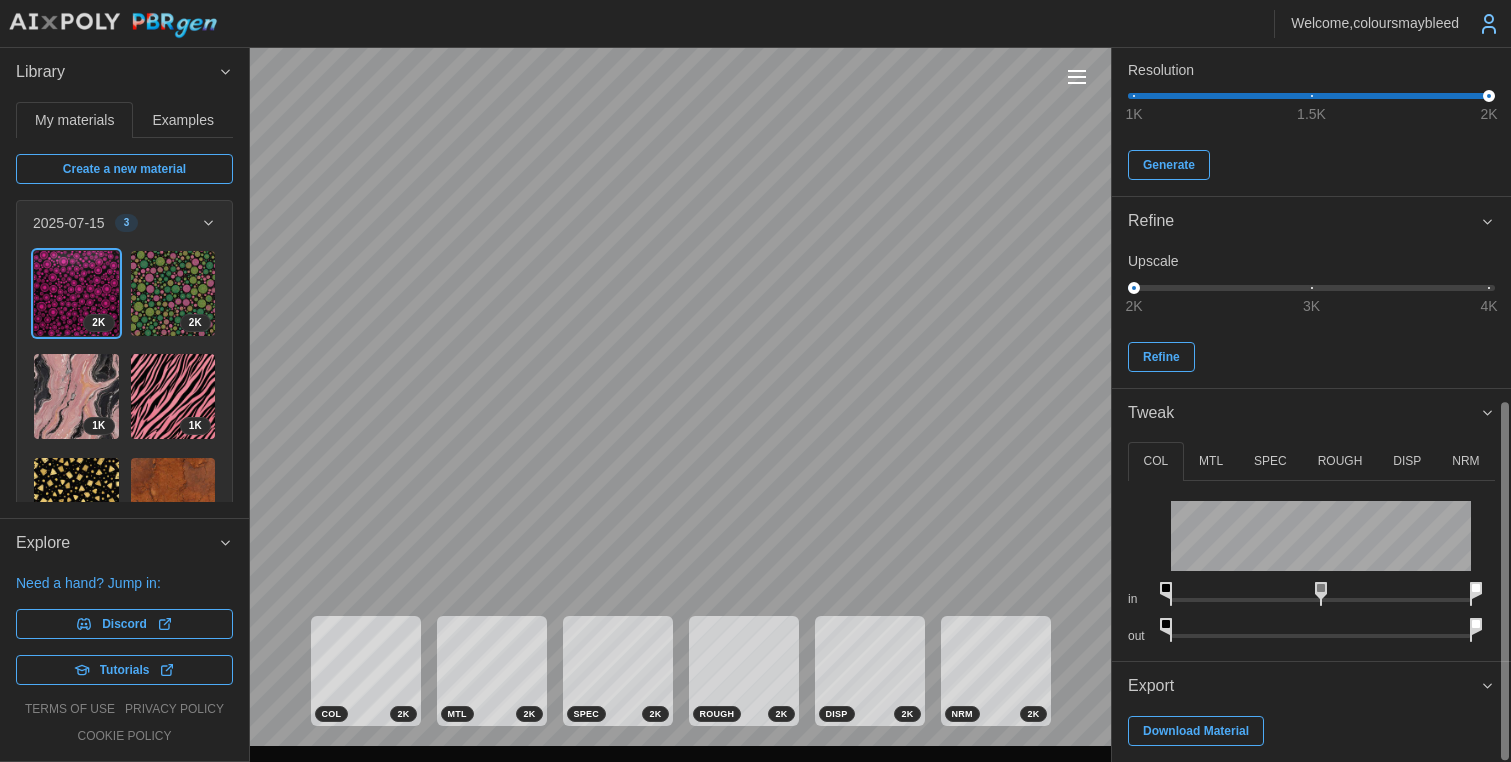 click on "MTL" at bounding box center [1211, 461] 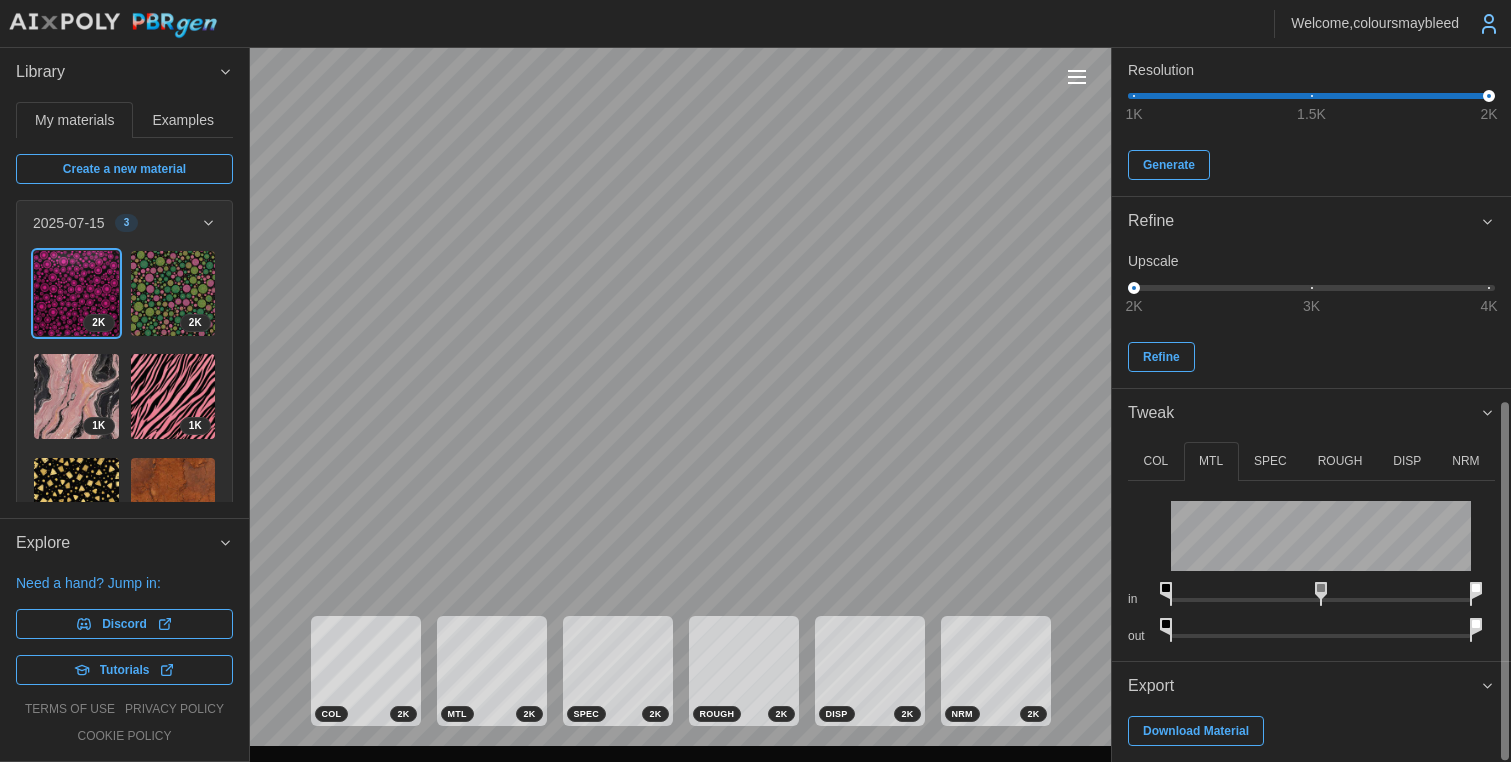 drag, startPoint x: 1181, startPoint y: 624, endPoint x: 1536, endPoint y: 624, distance: 355 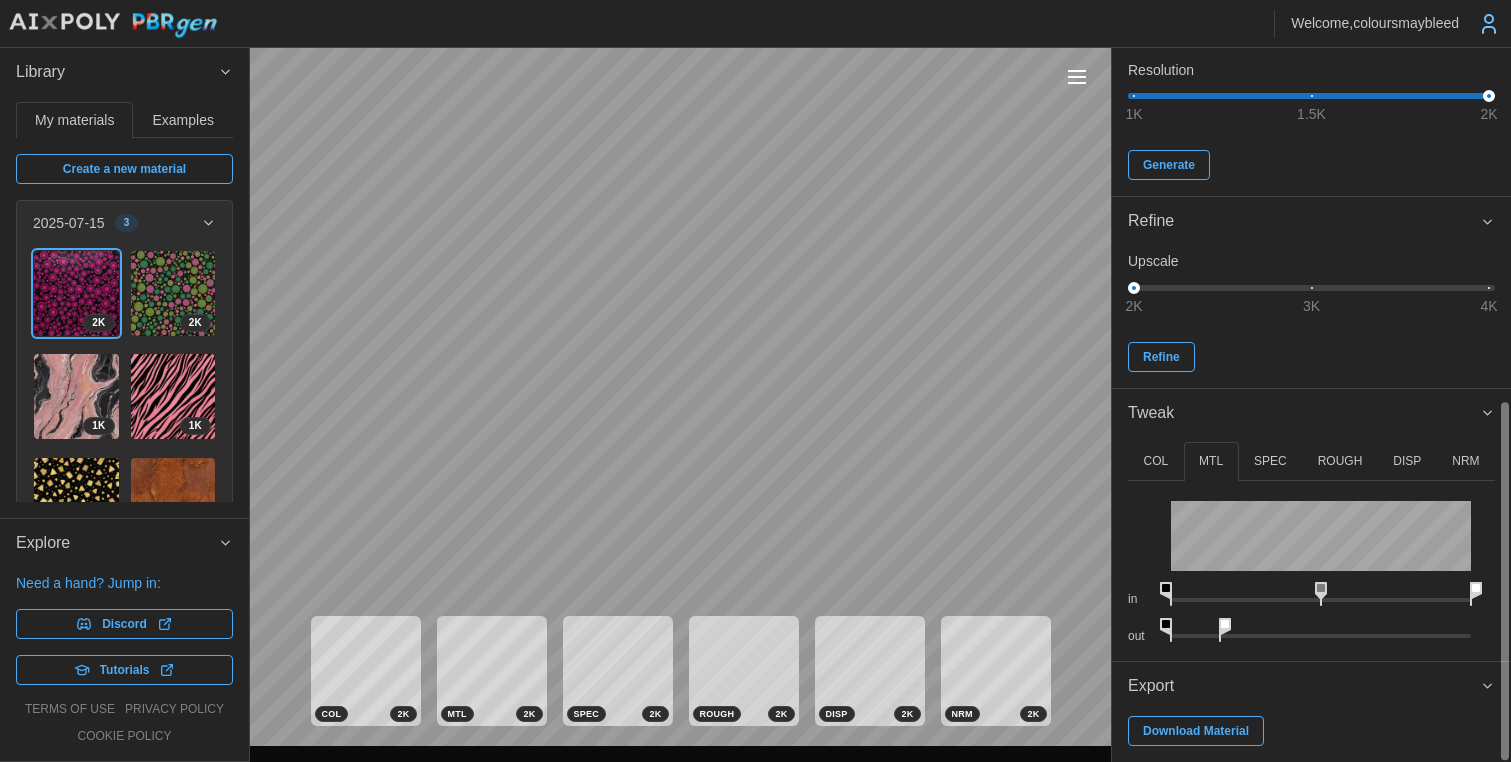 drag, startPoint x: 1479, startPoint y: 626, endPoint x: 1224, endPoint y: 639, distance: 255.33116 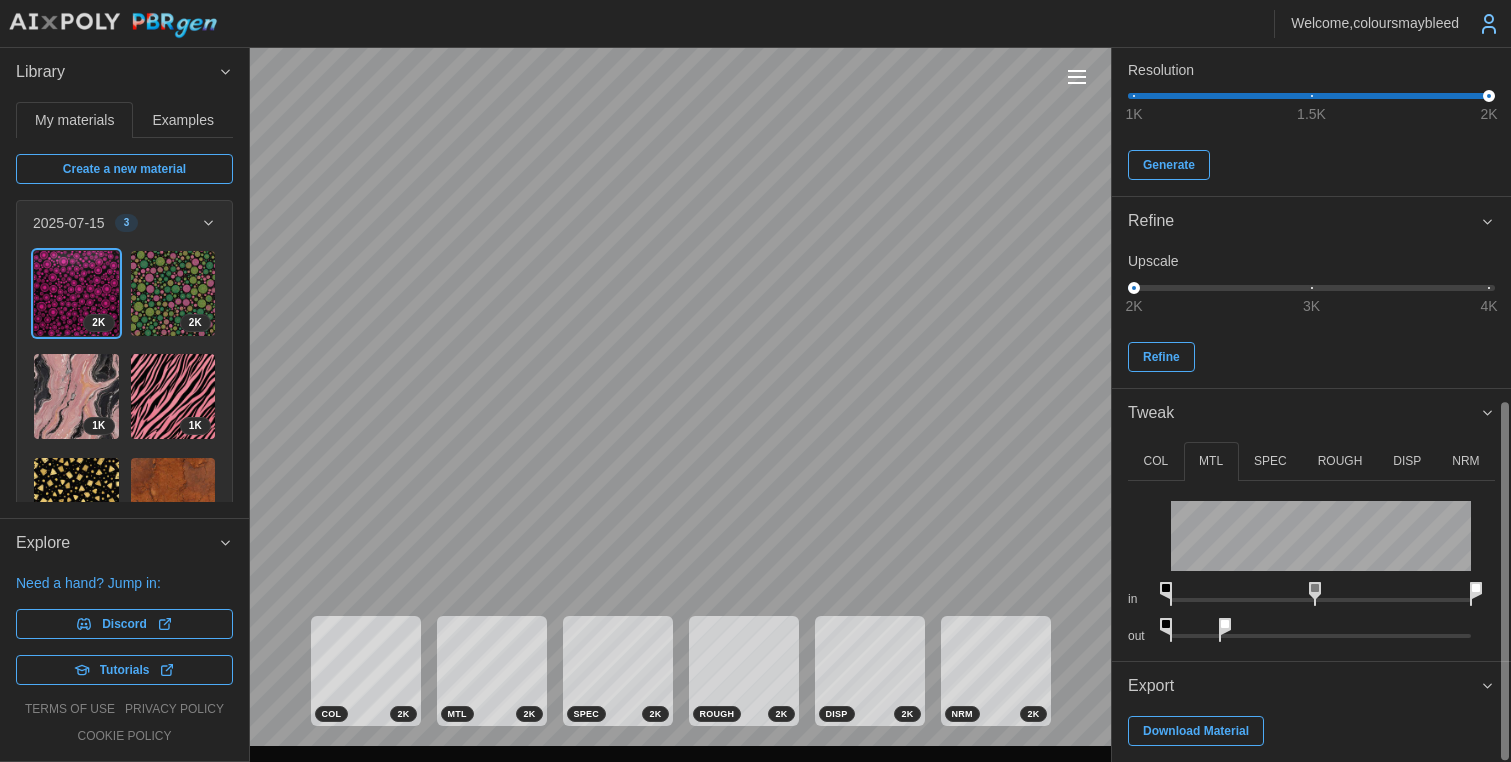 drag, startPoint x: 1321, startPoint y: 590, endPoint x: 1262, endPoint y: 621, distance: 66.64833 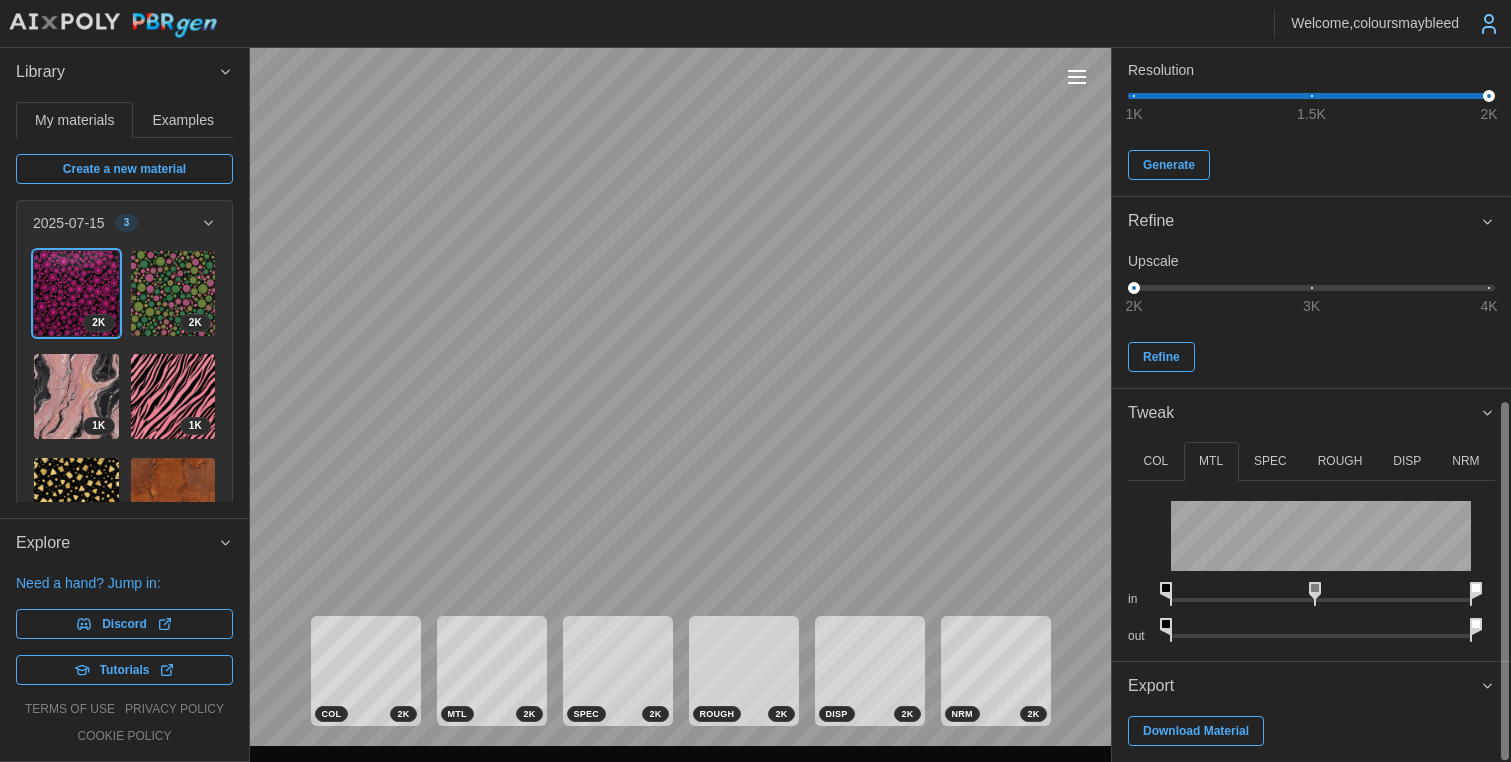 drag, startPoint x: 1229, startPoint y: 623, endPoint x: 1514, endPoint y: 634, distance: 285.2122 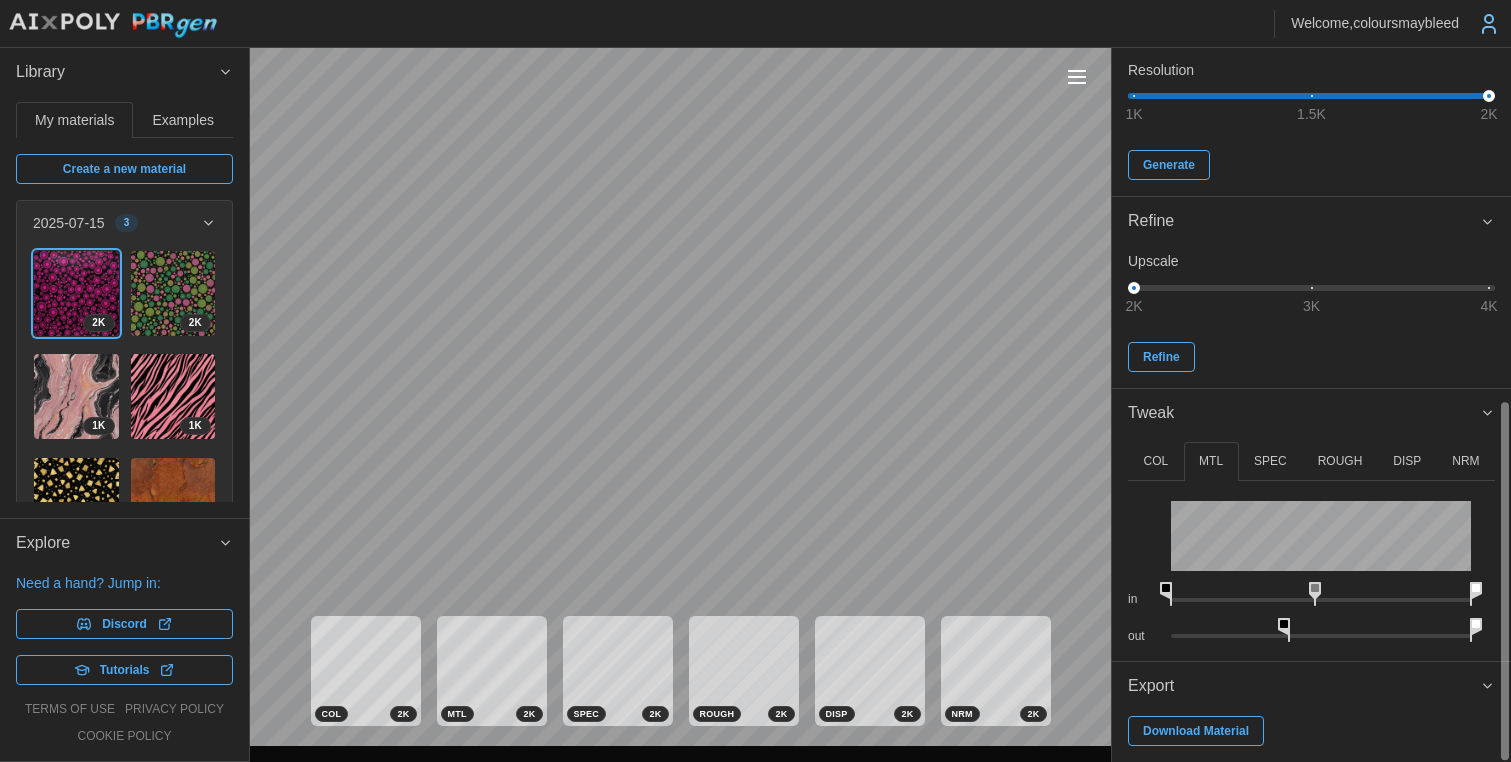 drag, startPoint x: 1171, startPoint y: 627, endPoint x: 1168, endPoint y: 596, distance: 31.144823 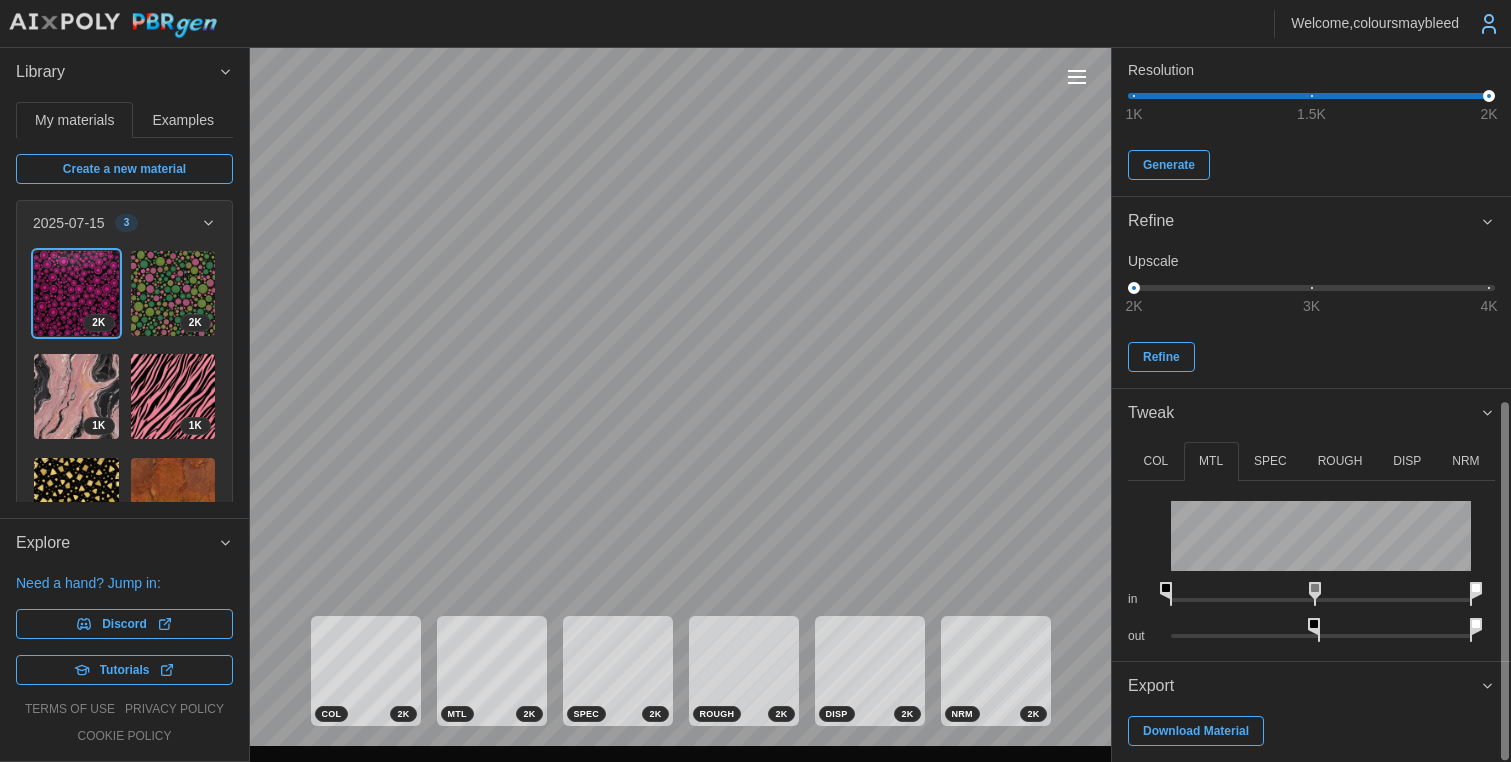 drag, startPoint x: 1287, startPoint y: 625, endPoint x: 1143, endPoint y: 518, distance: 179.40178 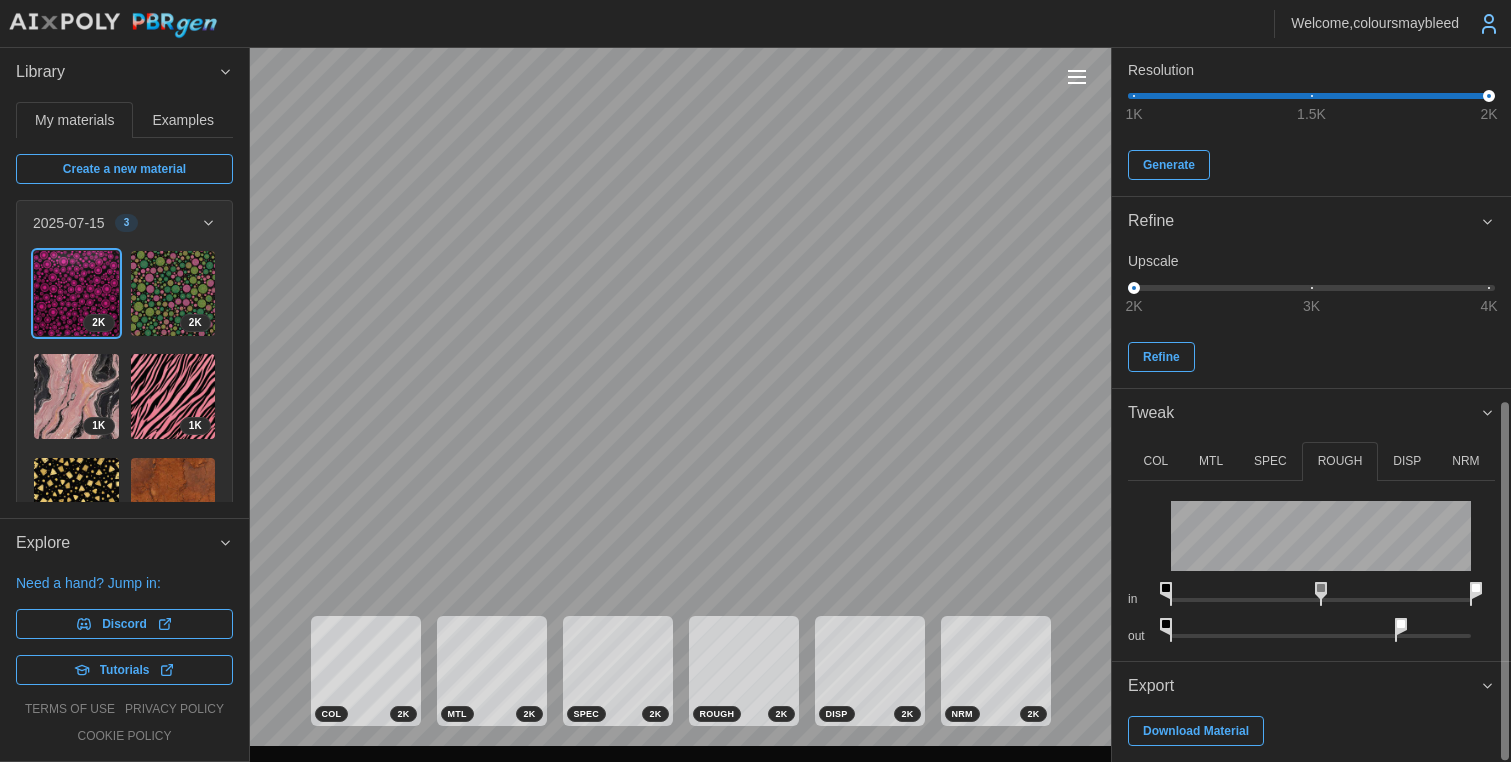 drag, startPoint x: 1316, startPoint y: 630, endPoint x: 1129, endPoint y: 613, distance: 187.77113 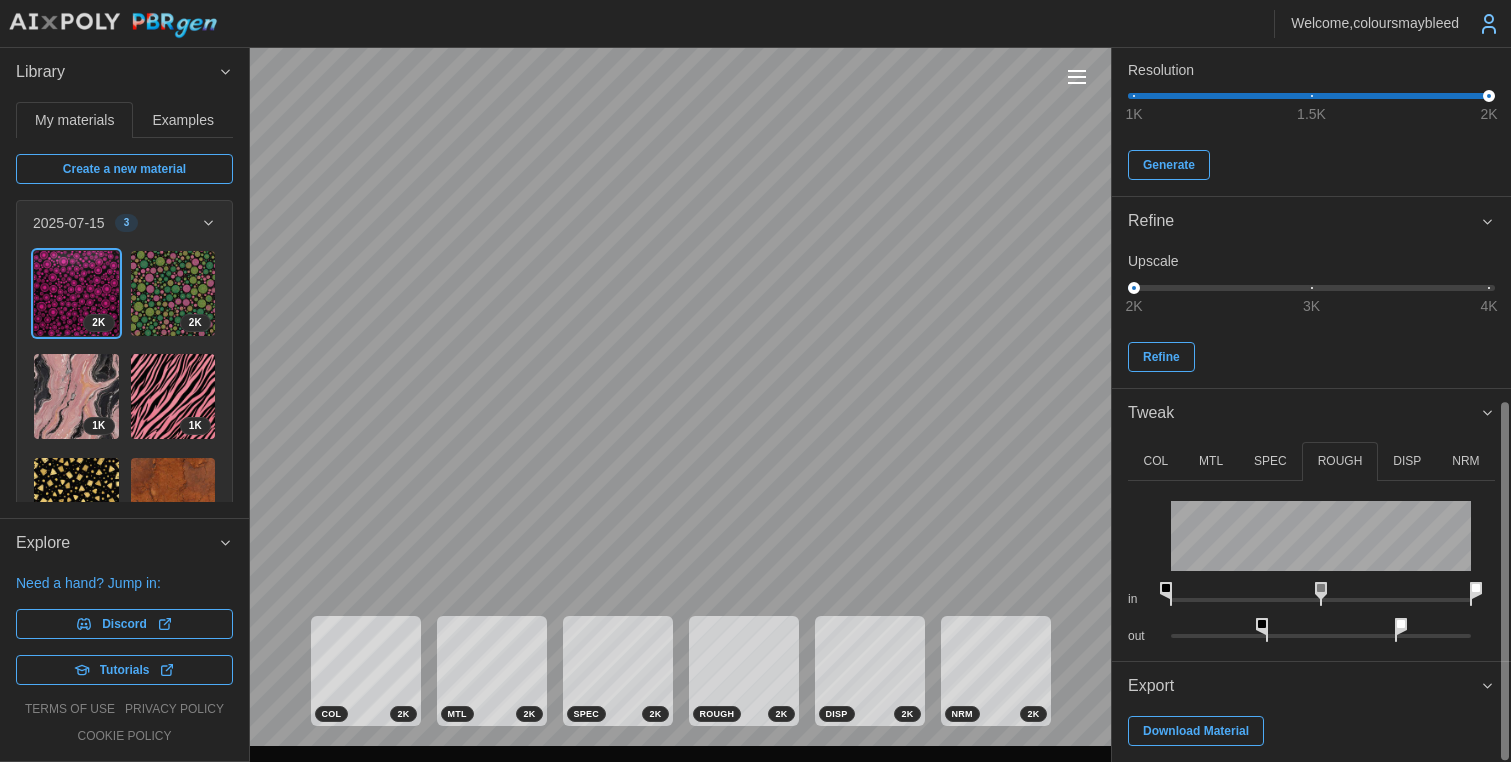 drag, startPoint x: 1169, startPoint y: 630, endPoint x: 1271, endPoint y: 634, distance: 102.0784 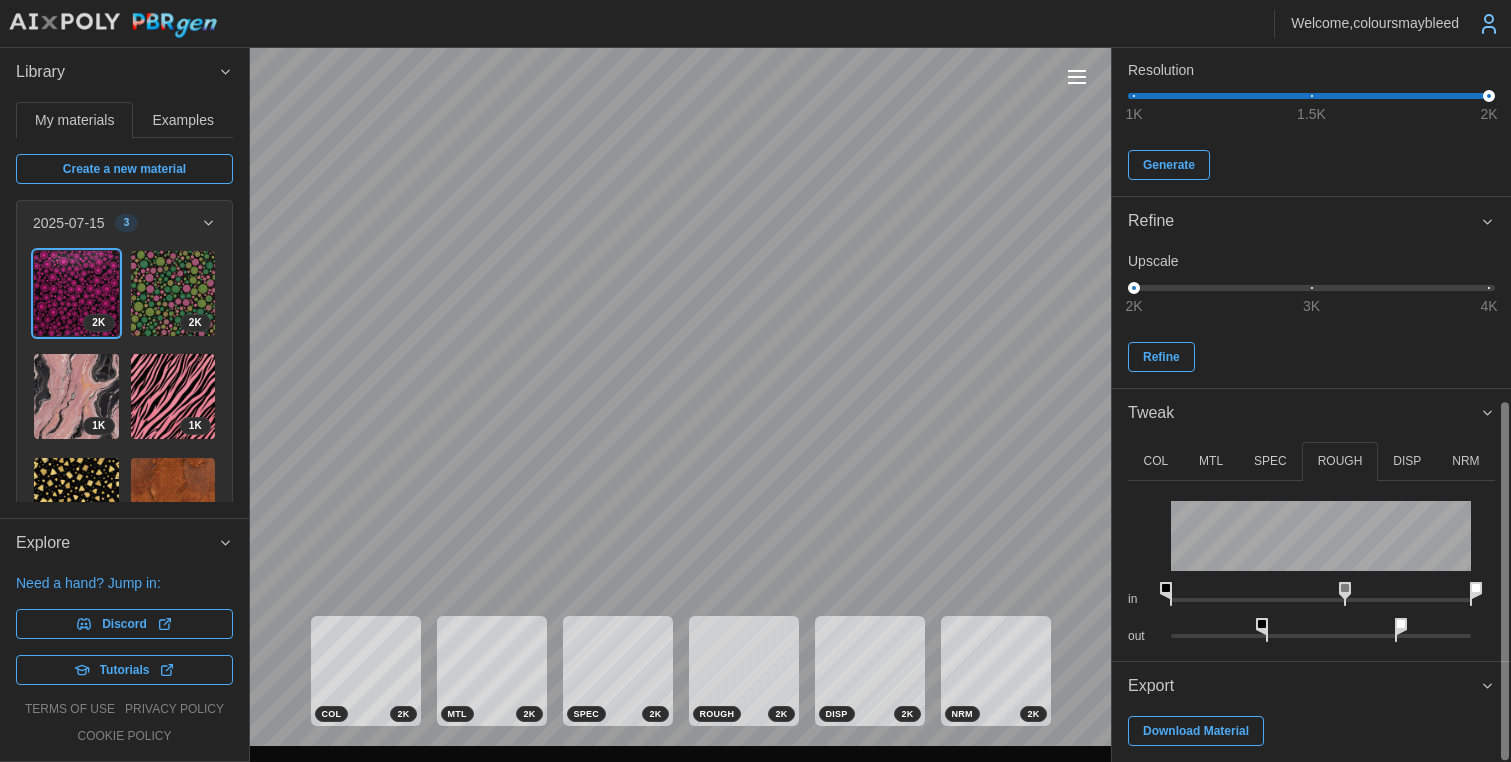 drag, startPoint x: 1323, startPoint y: 589, endPoint x: 1349, endPoint y: 582, distance: 26.925823 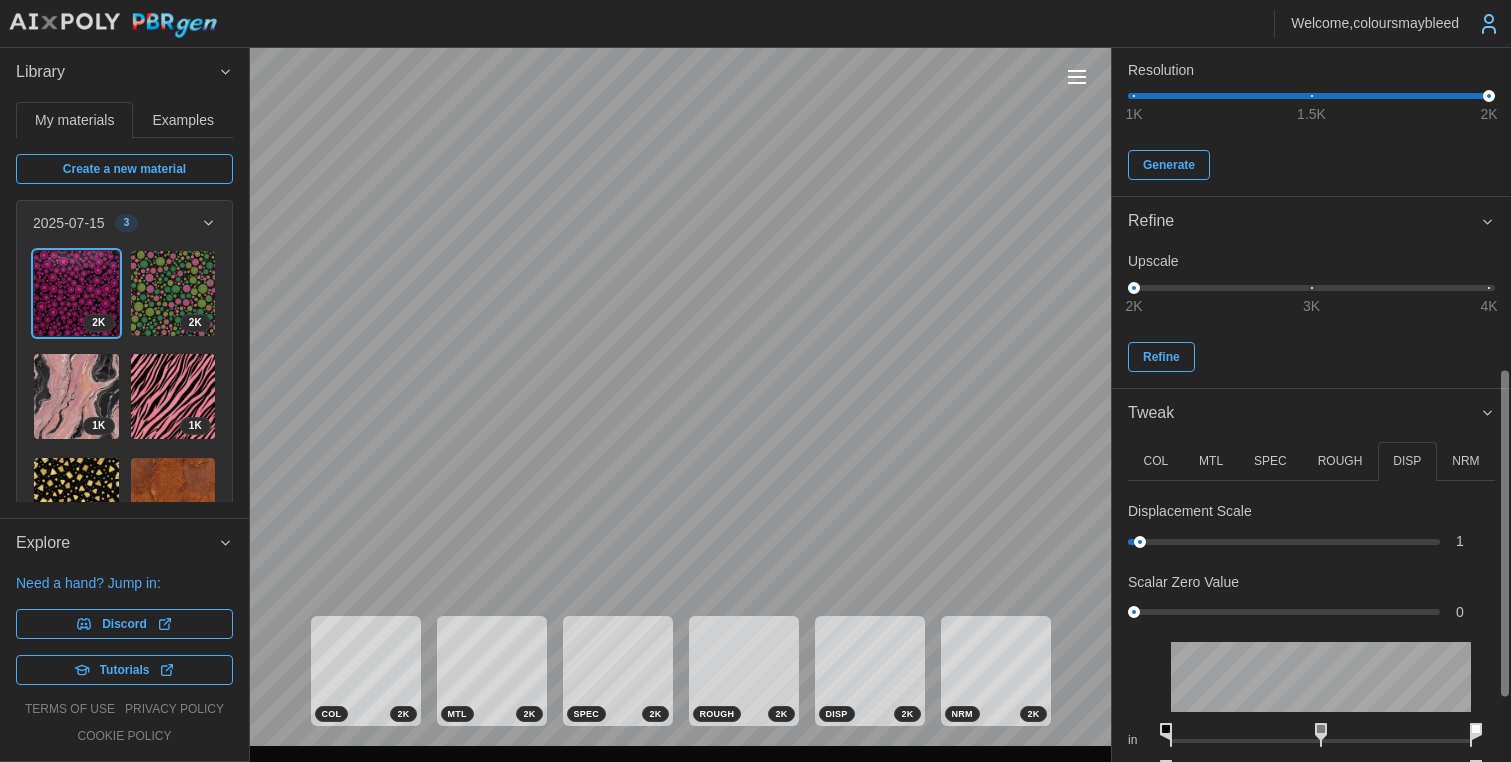 click on "NRM" at bounding box center [1465, 461] 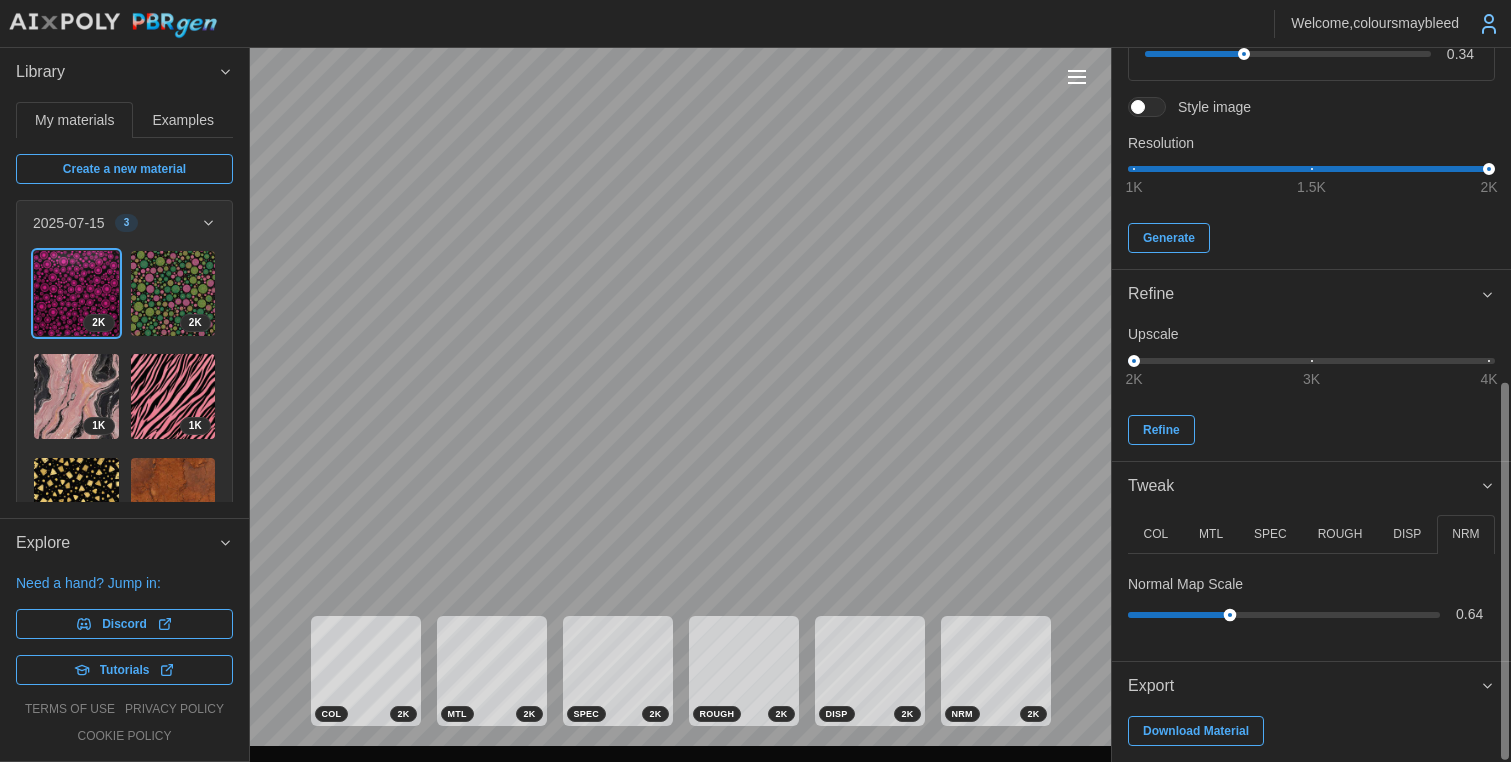 drag, startPoint x: 1173, startPoint y: 615, endPoint x: 1229, endPoint y: 617, distance: 56.0357 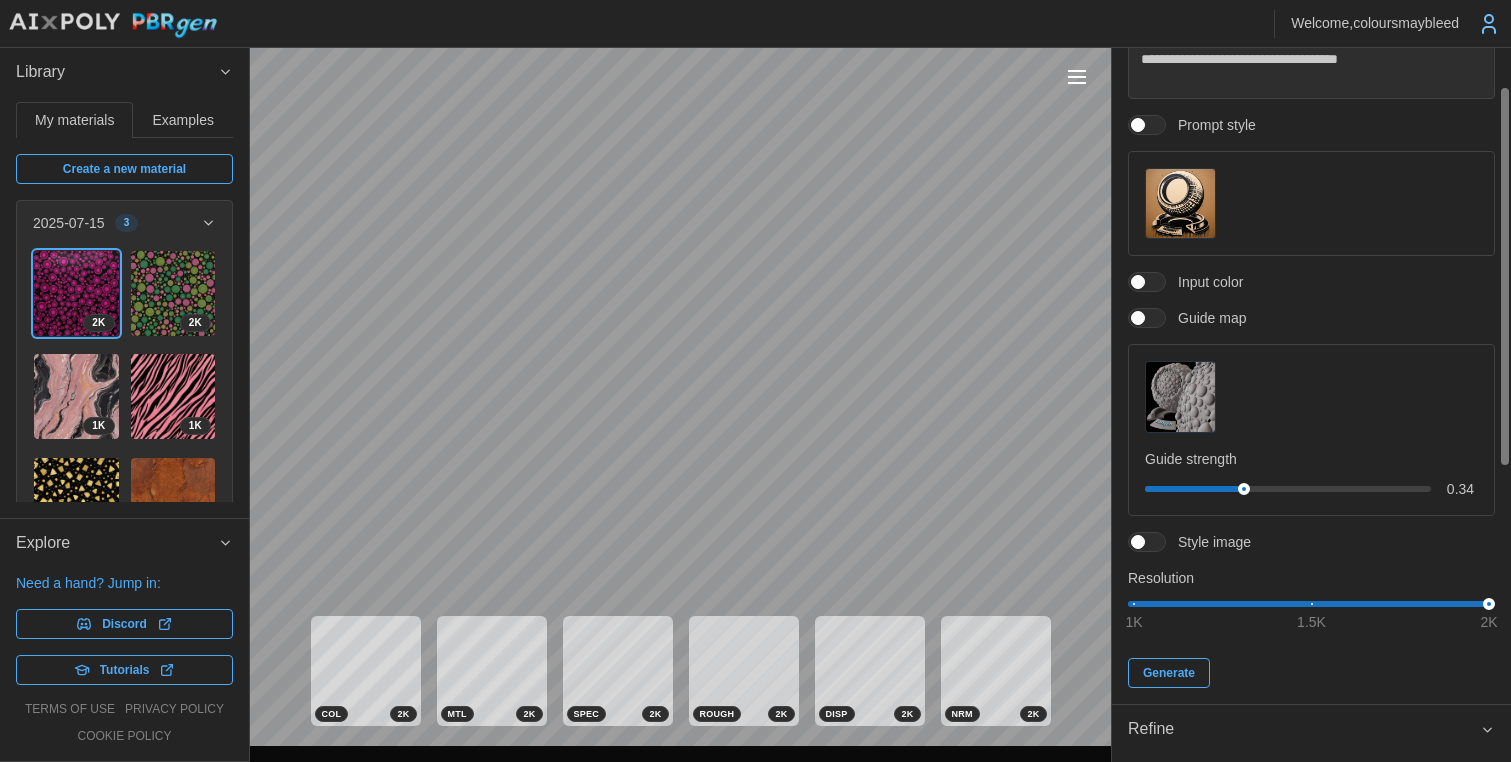 scroll, scrollTop: 0, scrollLeft: 0, axis: both 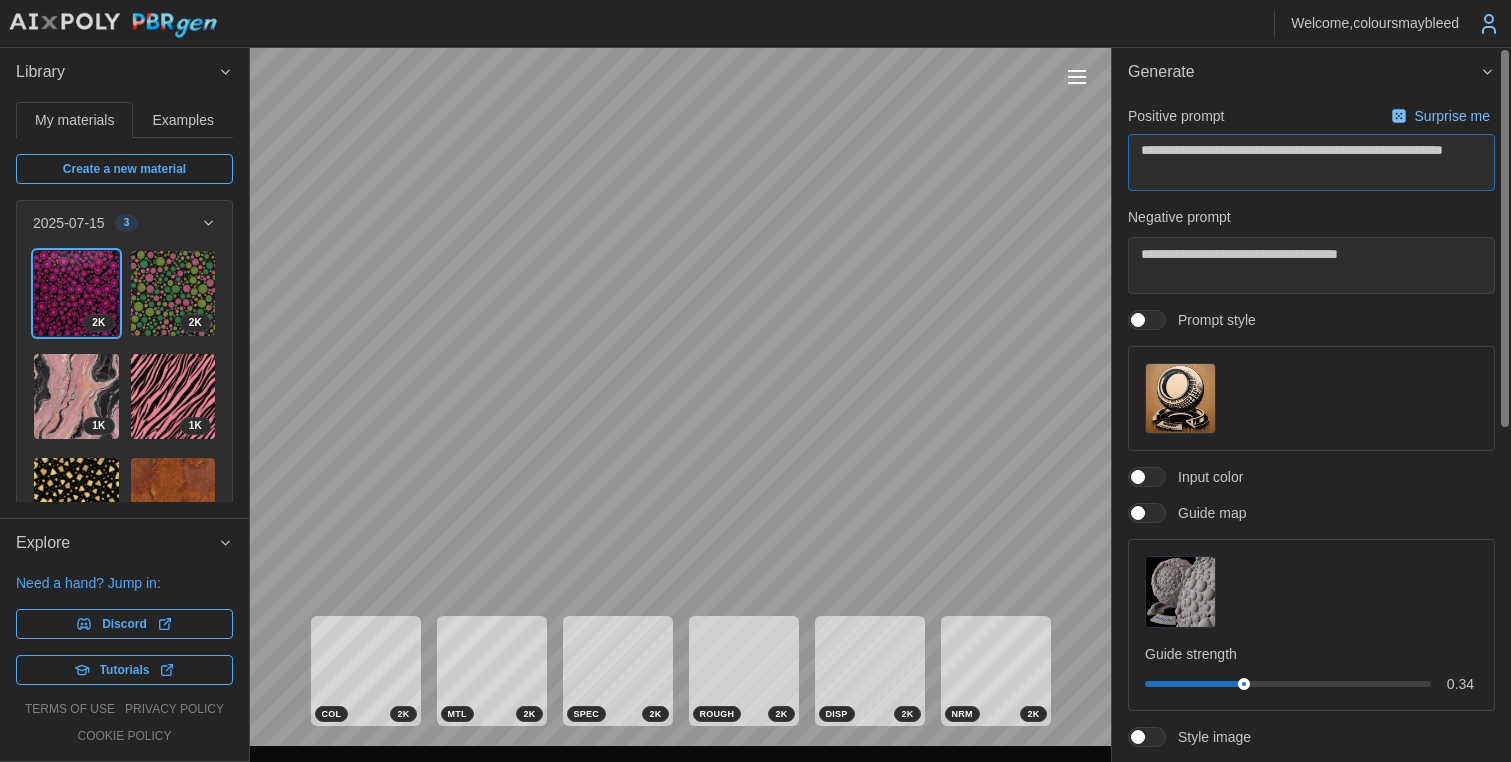 drag, startPoint x: 1200, startPoint y: 149, endPoint x: 1226, endPoint y: 149, distance: 26 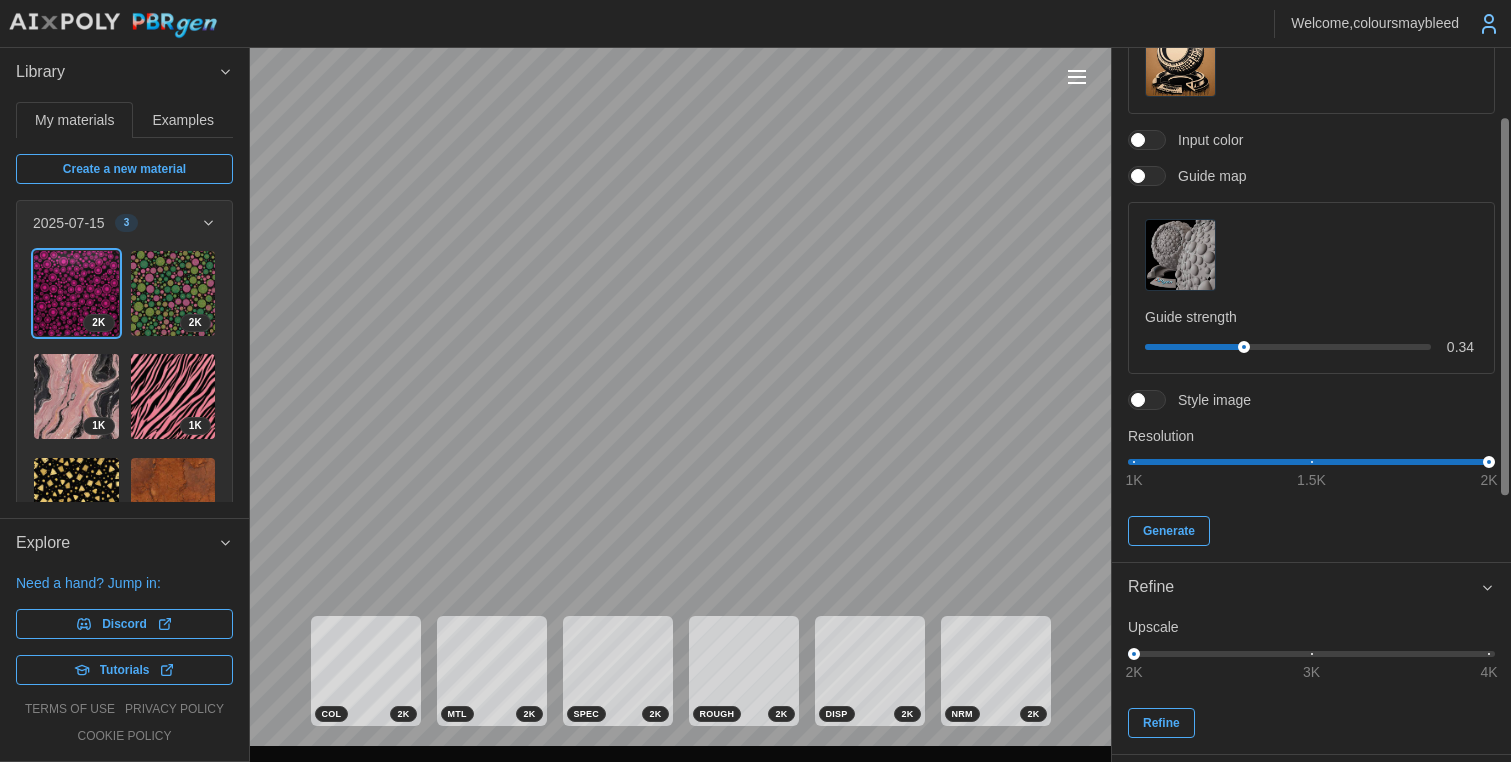scroll, scrollTop: 412, scrollLeft: 0, axis: vertical 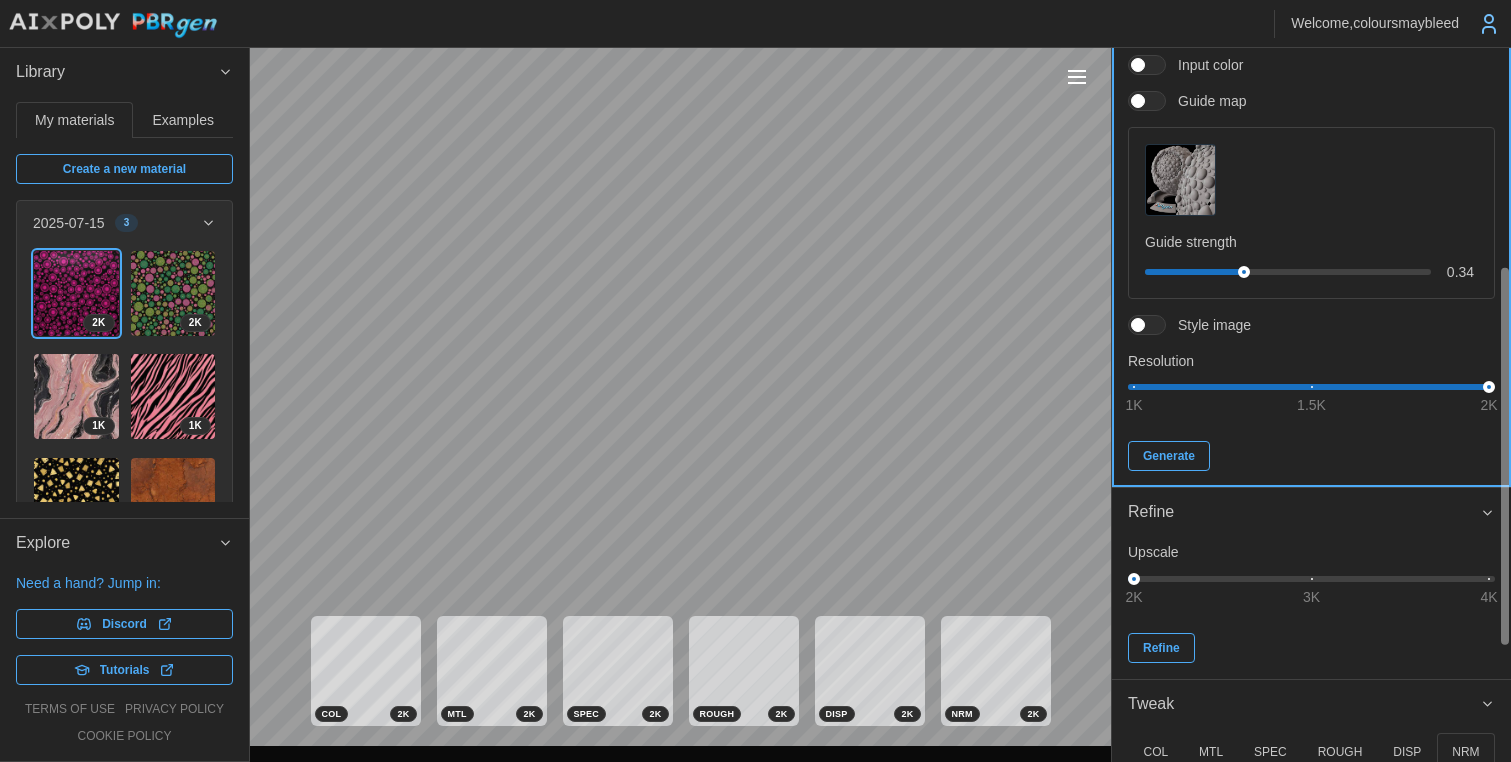 click on "Generate" at bounding box center (1169, 456) 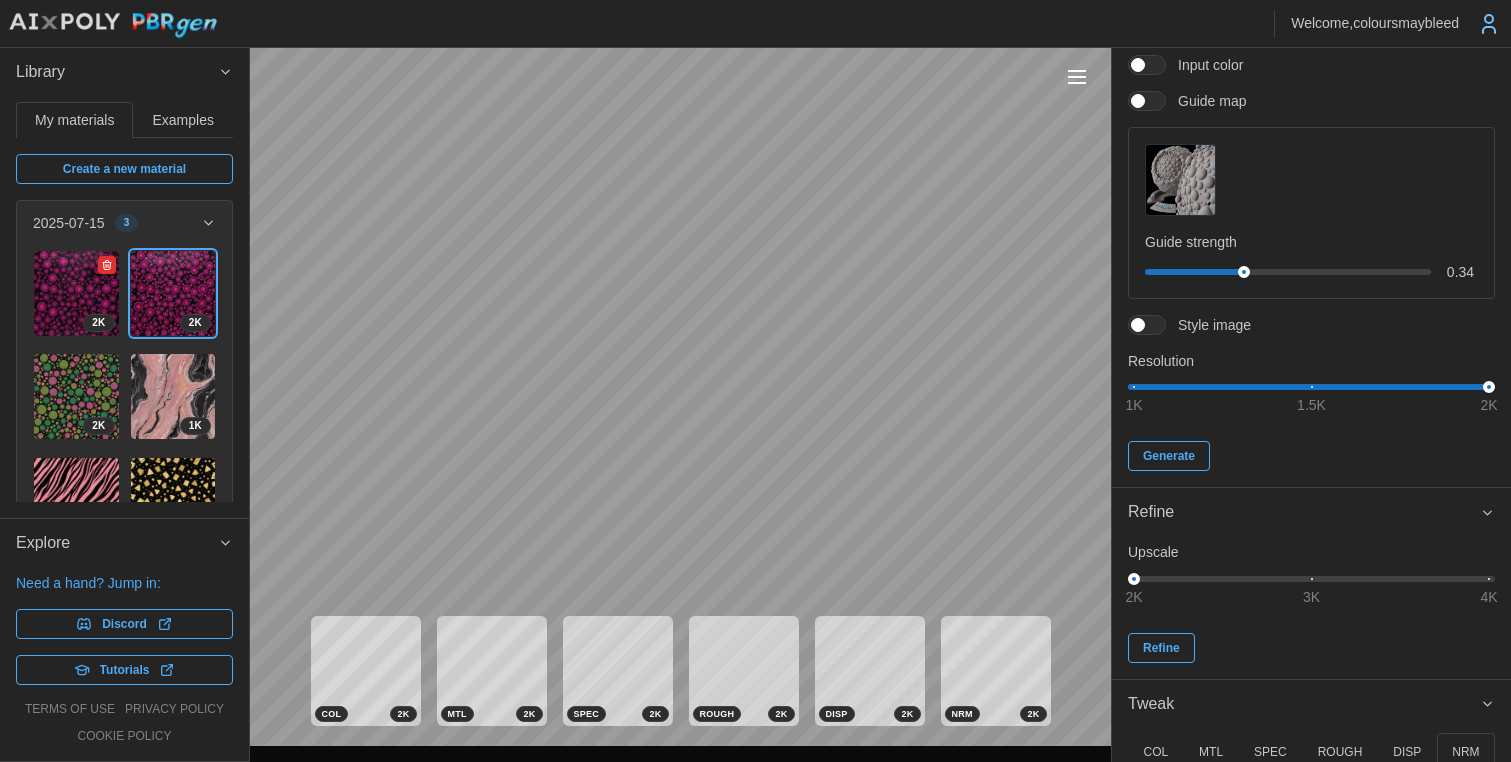 click at bounding box center (76, 293) 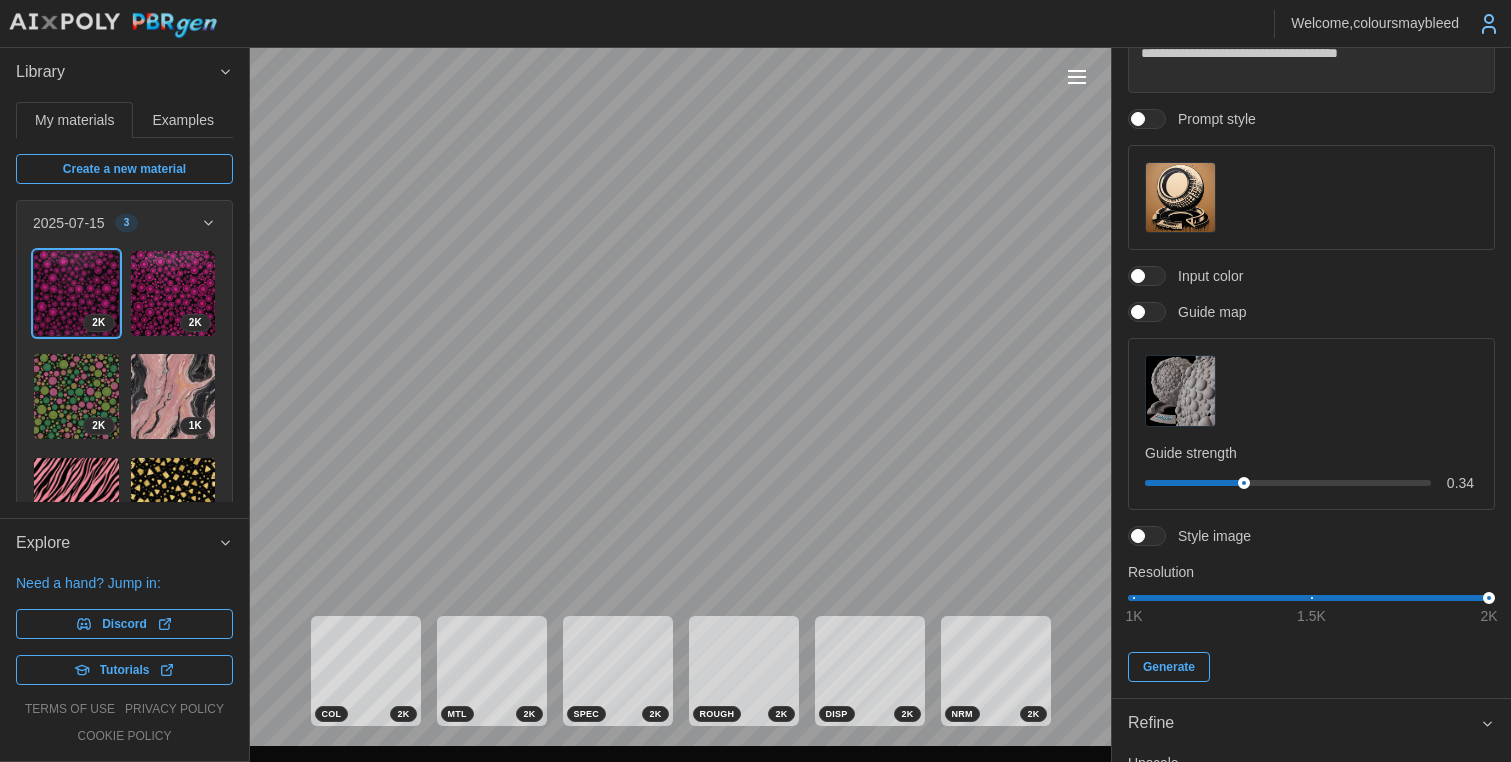scroll, scrollTop: 412, scrollLeft: 0, axis: vertical 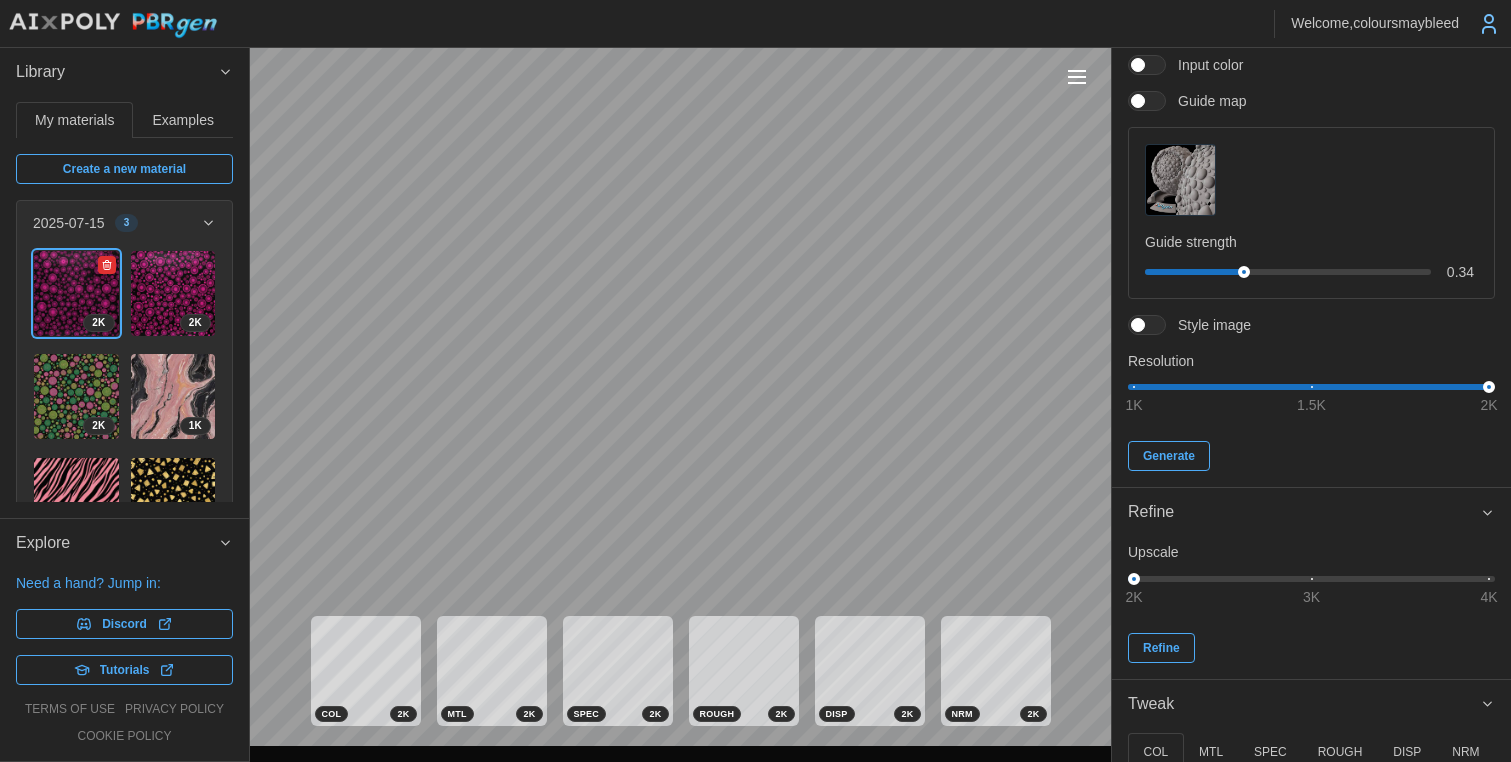 click at bounding box center (76, 293) 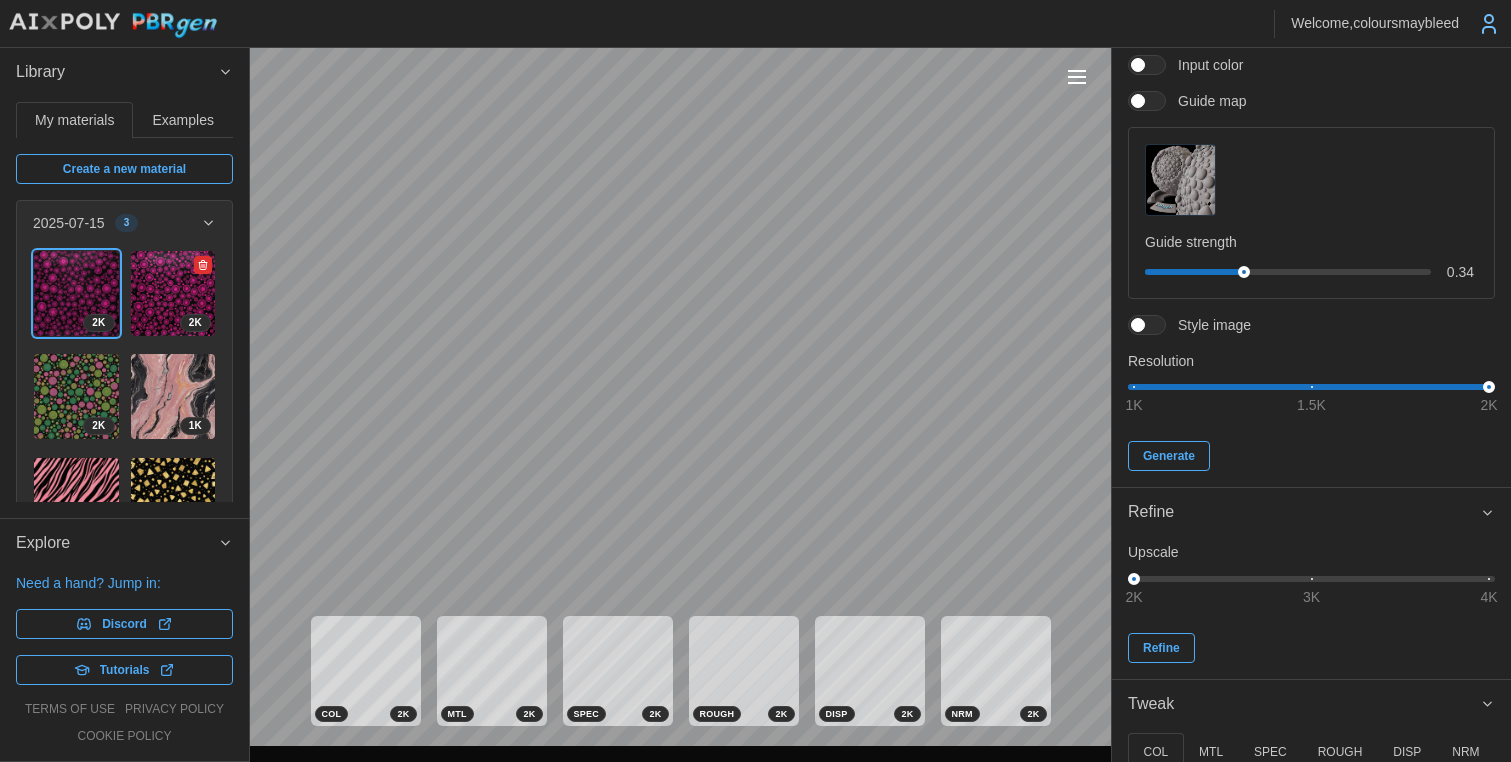 drag, startPoint x: 148, startPoint y: 282, endPoint x: 69, endPoint y: 283, distance: 79.00633 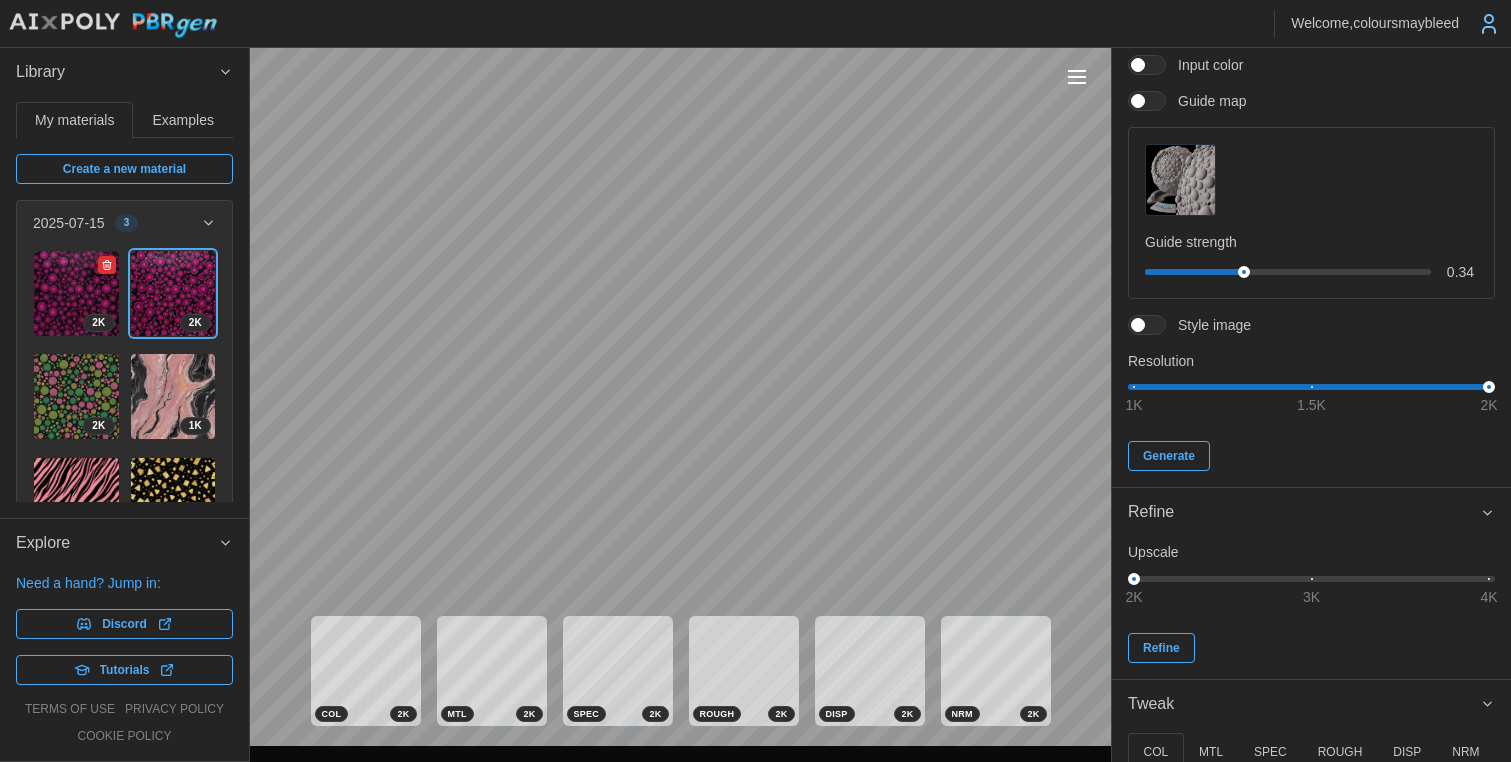 click at bounding box center [76, 293] 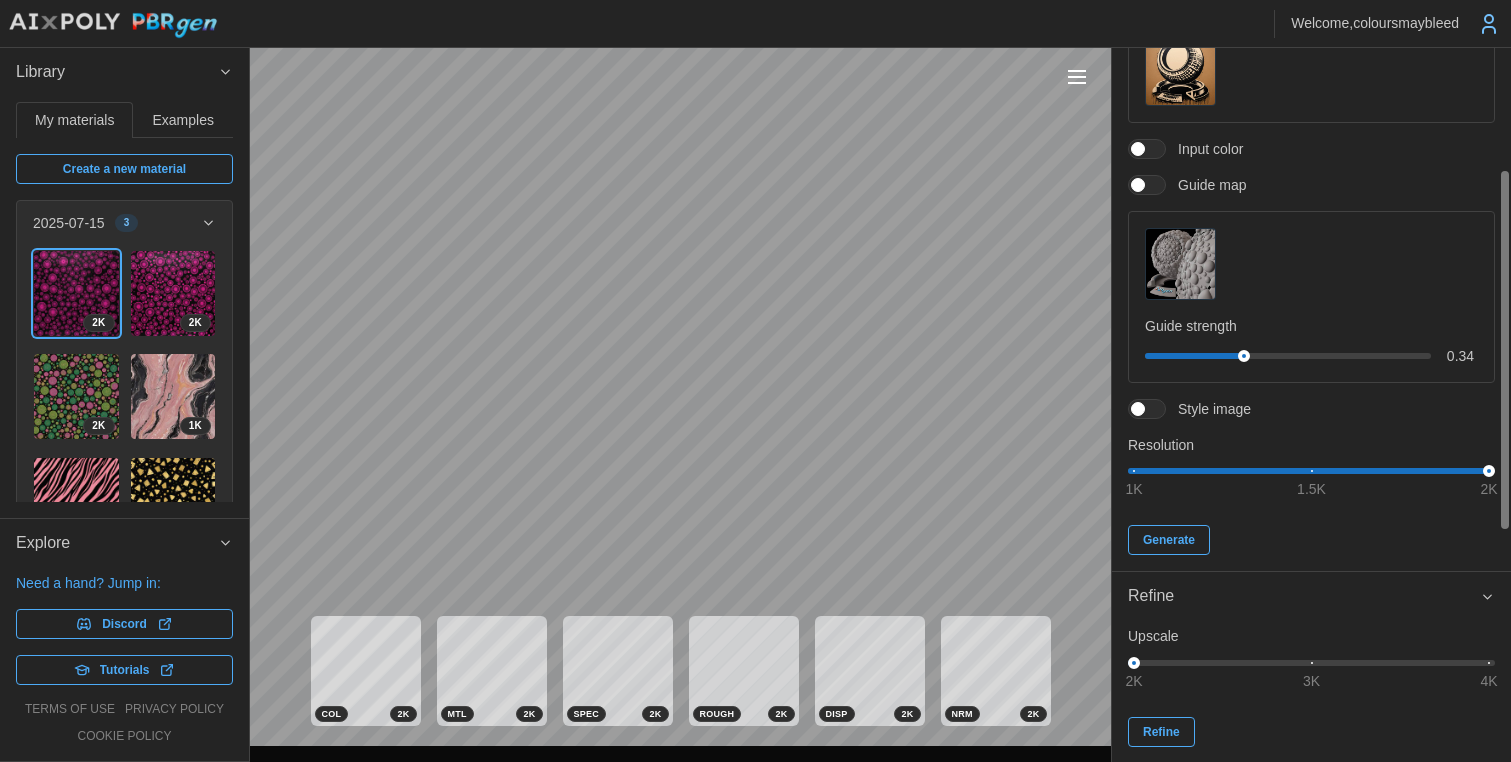 scroll, scrollTop: 241, scrollLeft: 0, axis: vertical 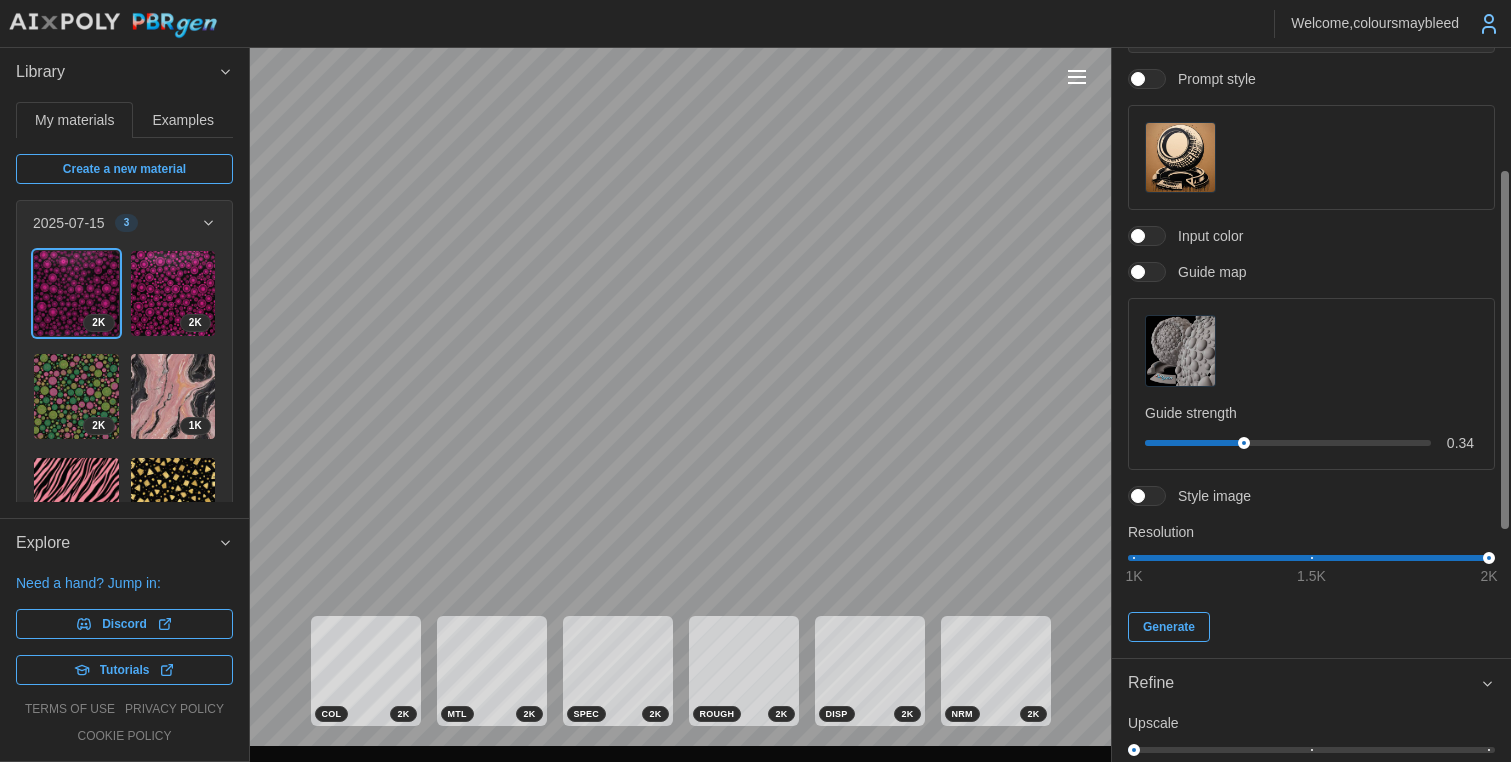 click at bounding box center (1180, 350) 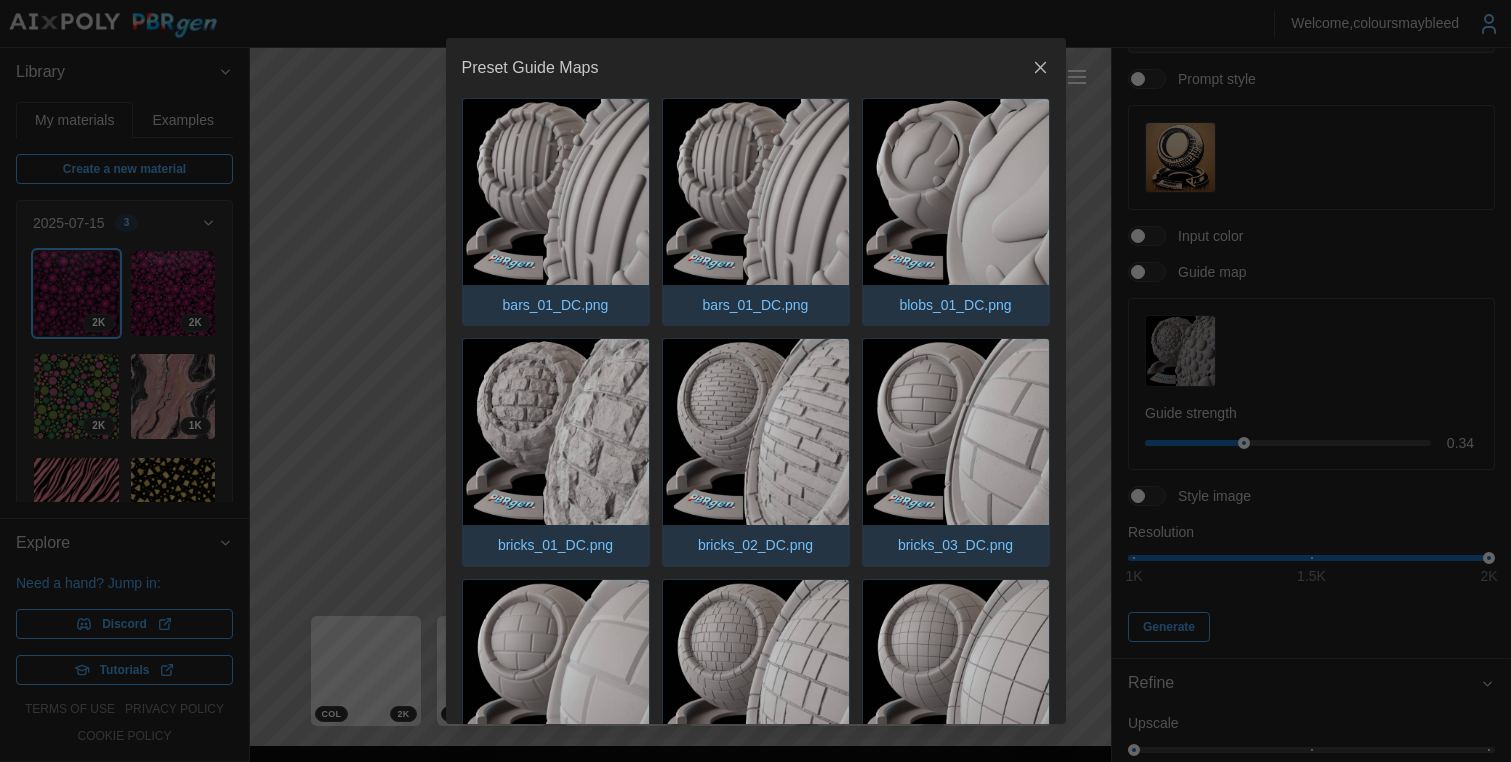 click at bounding box center [756, 192] 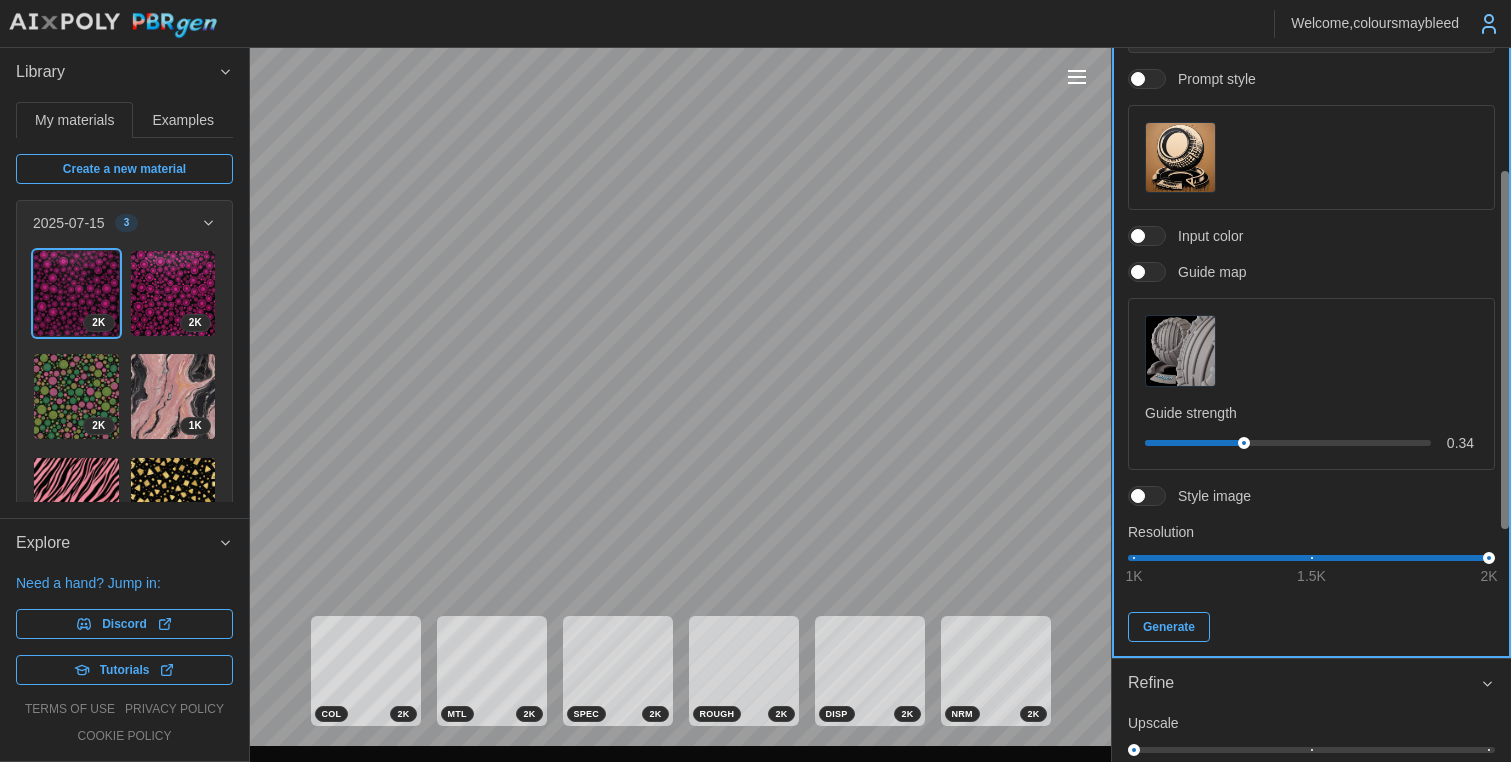 click on "Generate" at bounding box center (1169, 627) 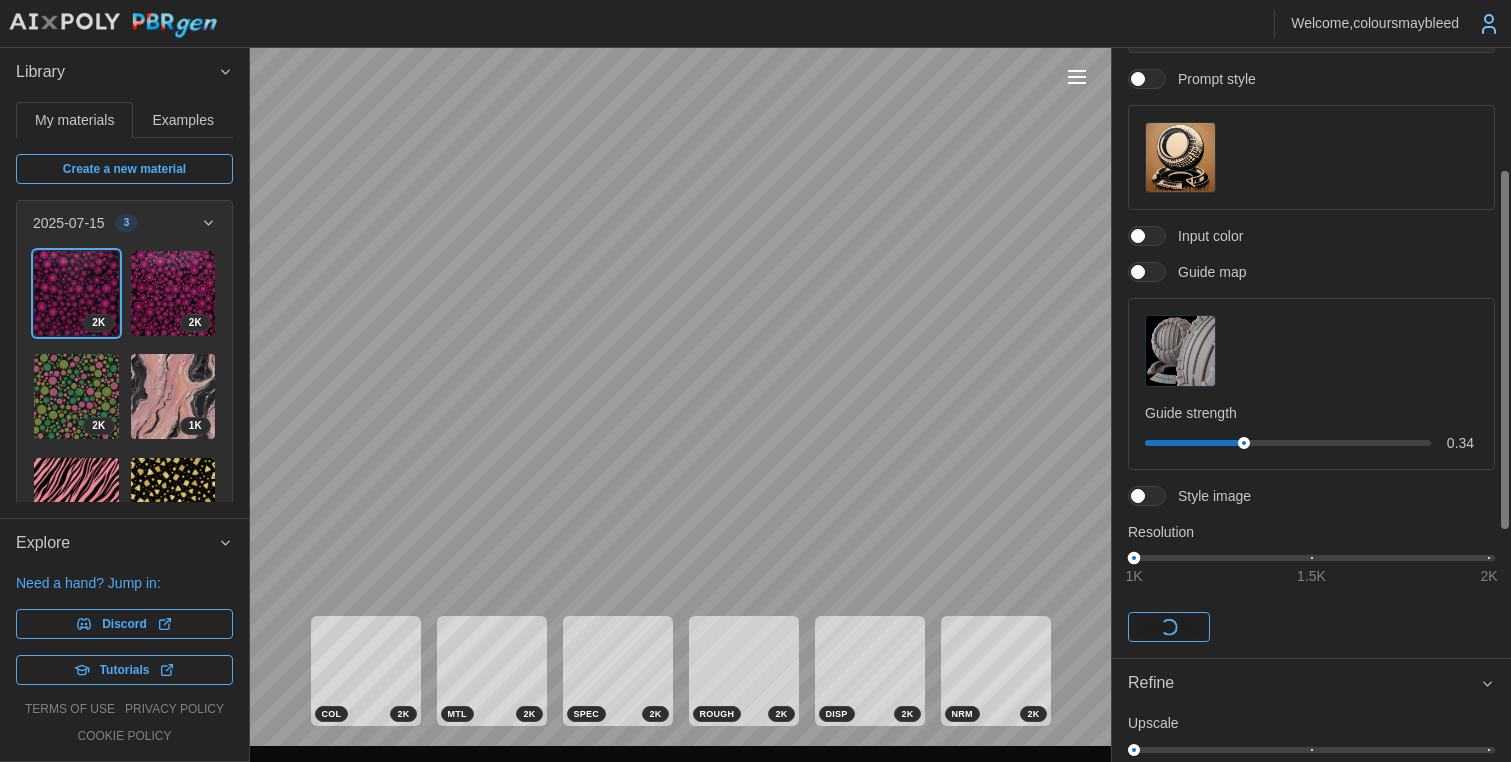 click on "**********" at bounding box center [755, 381] 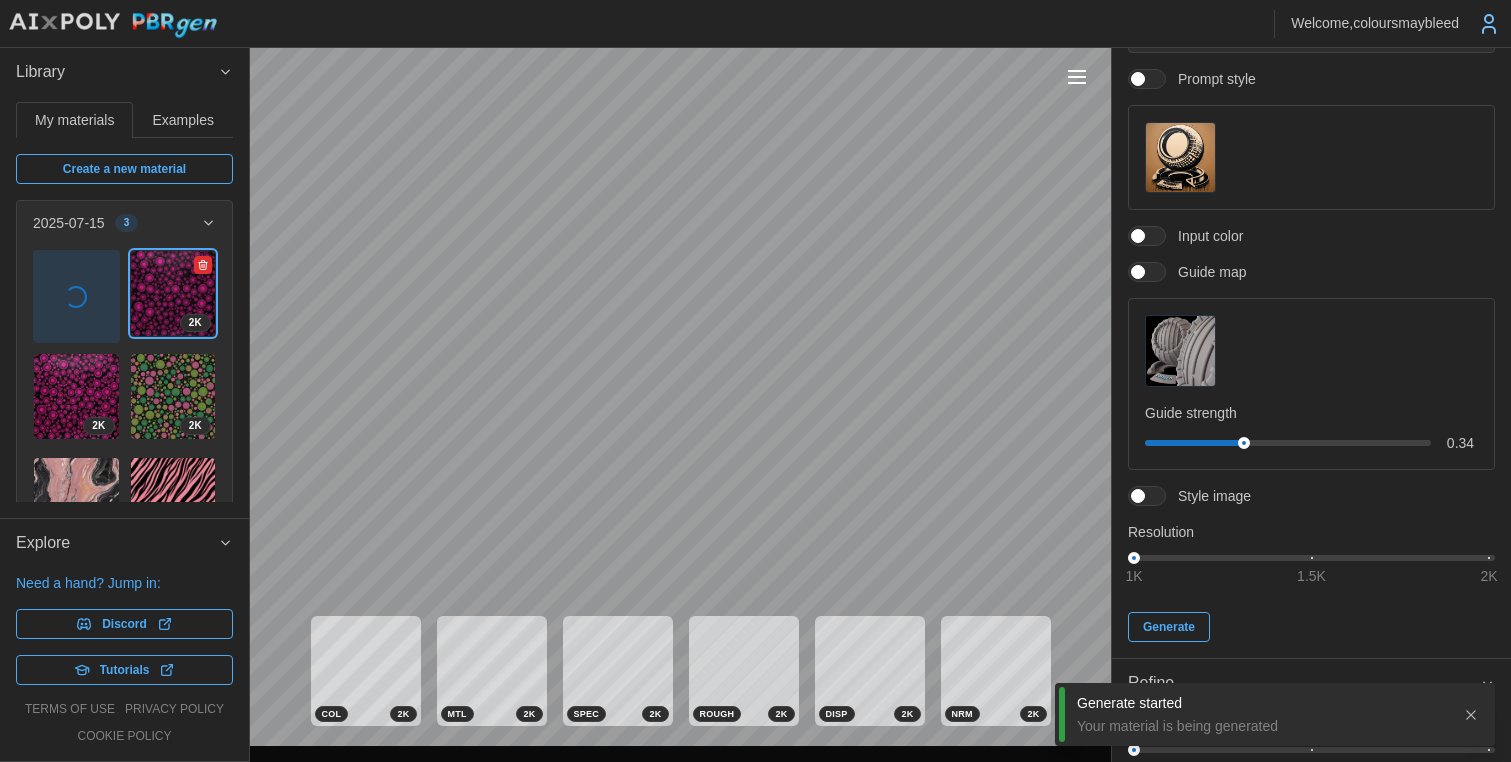click 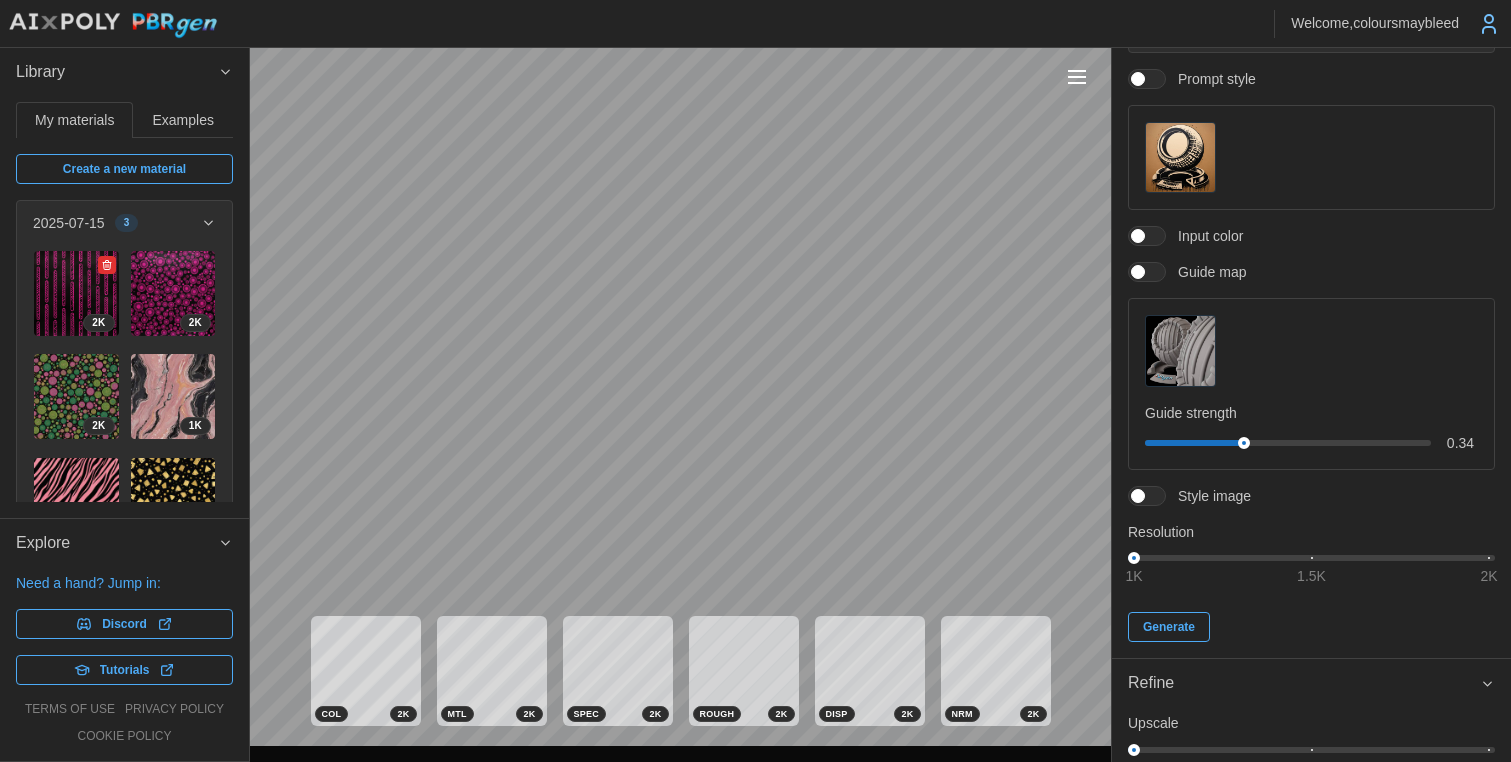 click at bounding box center (76, 293) 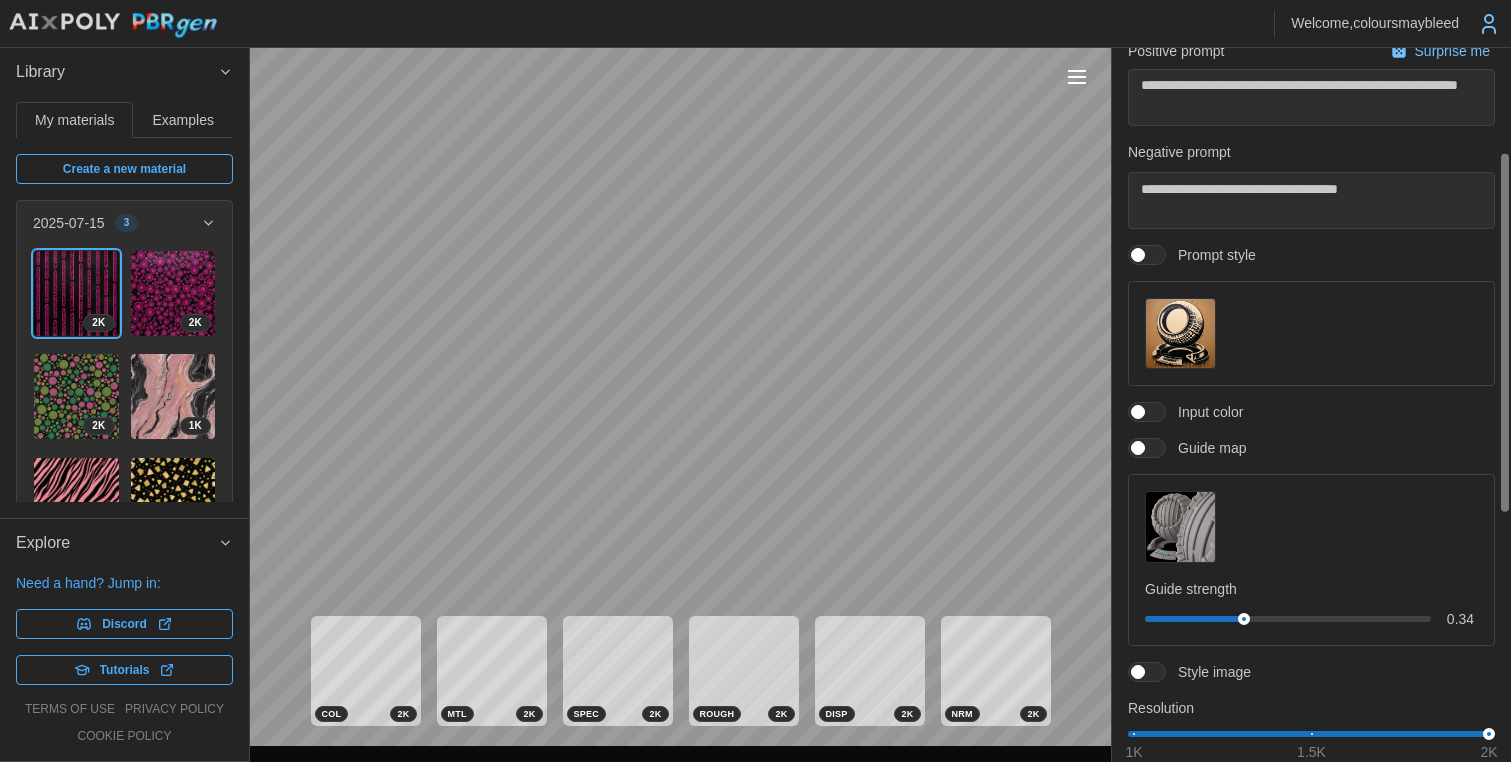 scroll, scrollTop: 0, scrollLeft: 0, axis: both 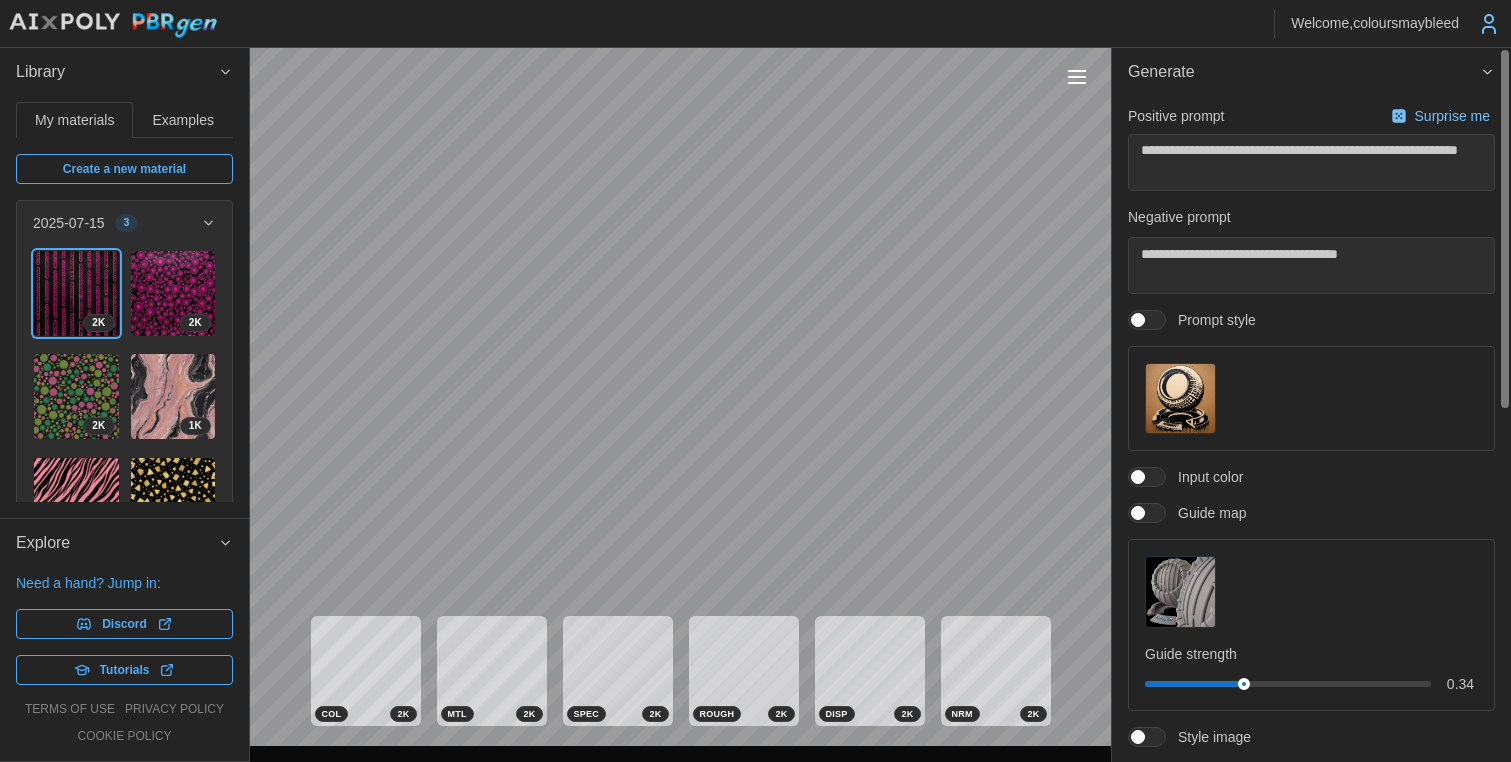 click at bounding box center (1180, 398) 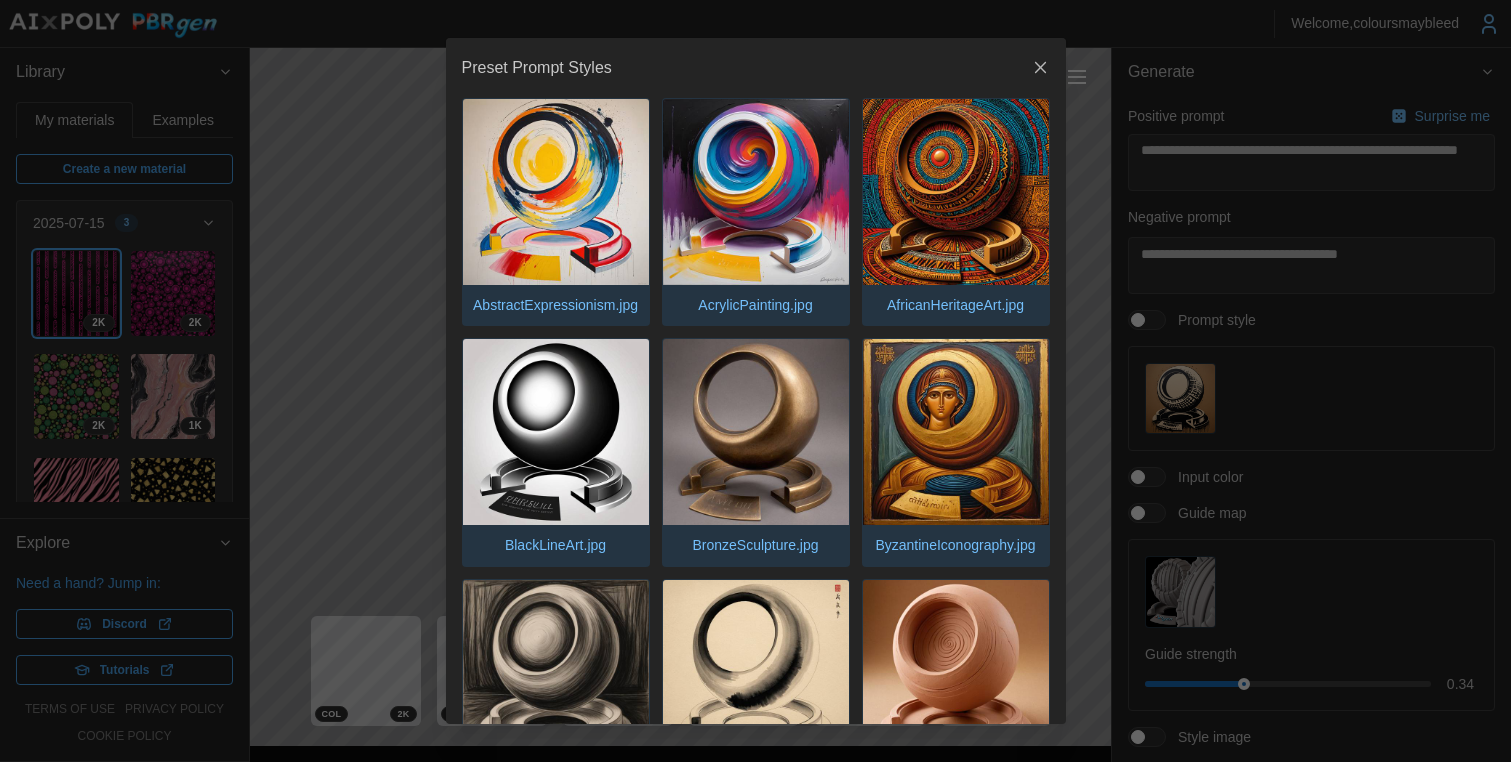 click at bounding box center [956, 432] 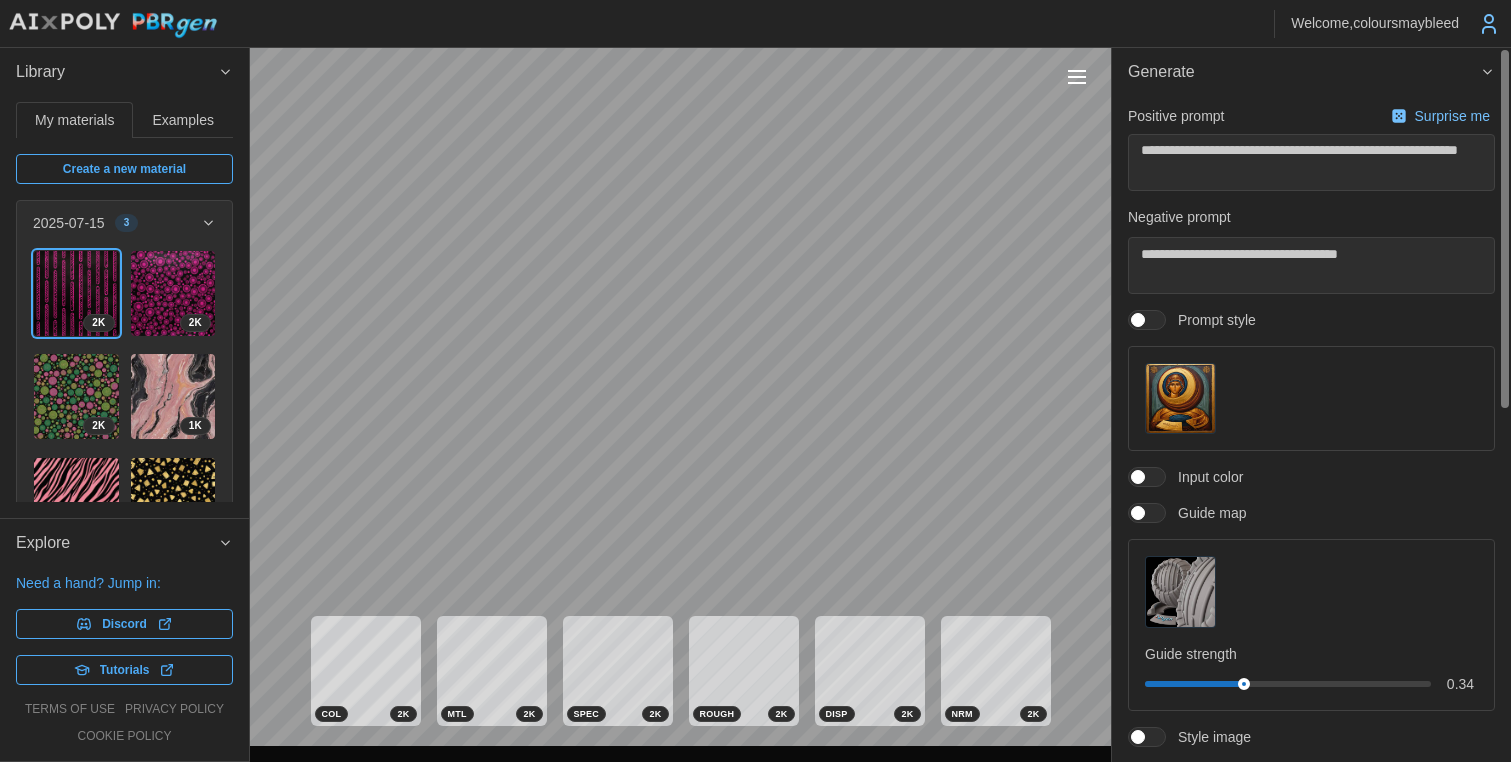 scroll, scrollTop: 194, scrollLeft: 0, axis: vertical 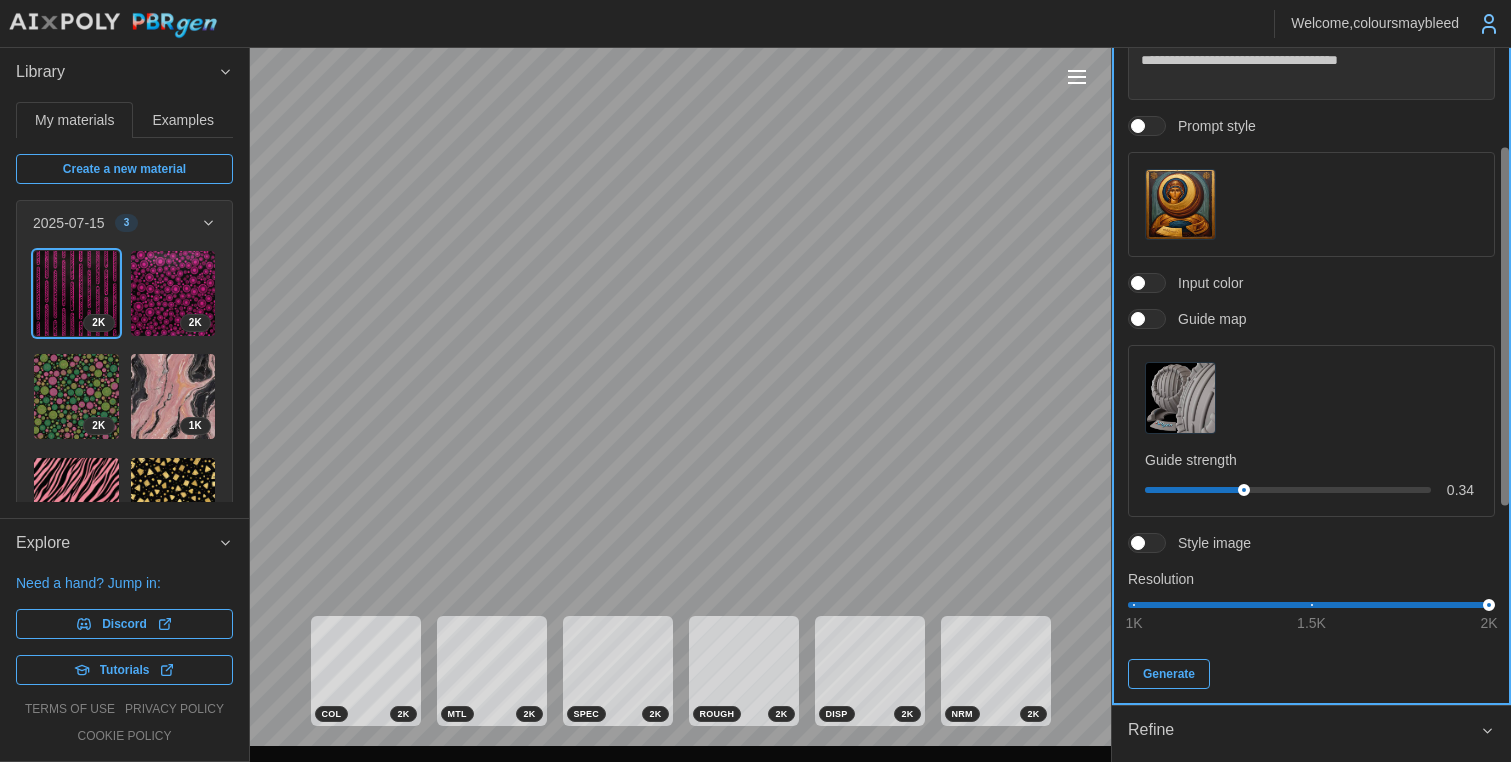 click on "Generate" at bounding box center (1169, 674) 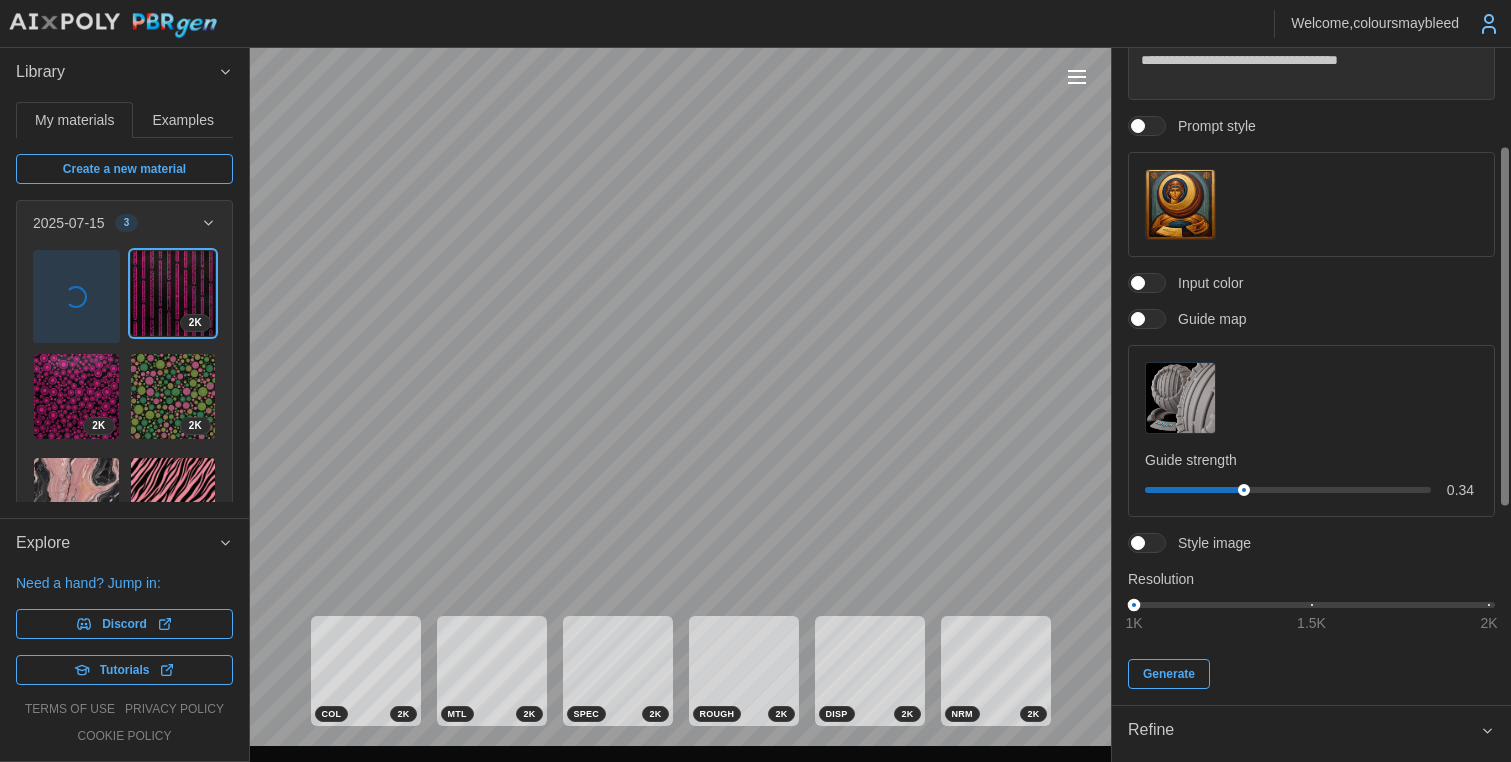 drag, startPoint x: 1492, startPoint y: 605, endPoint x: 1071, endPoint y: 614, distance: 421.0962 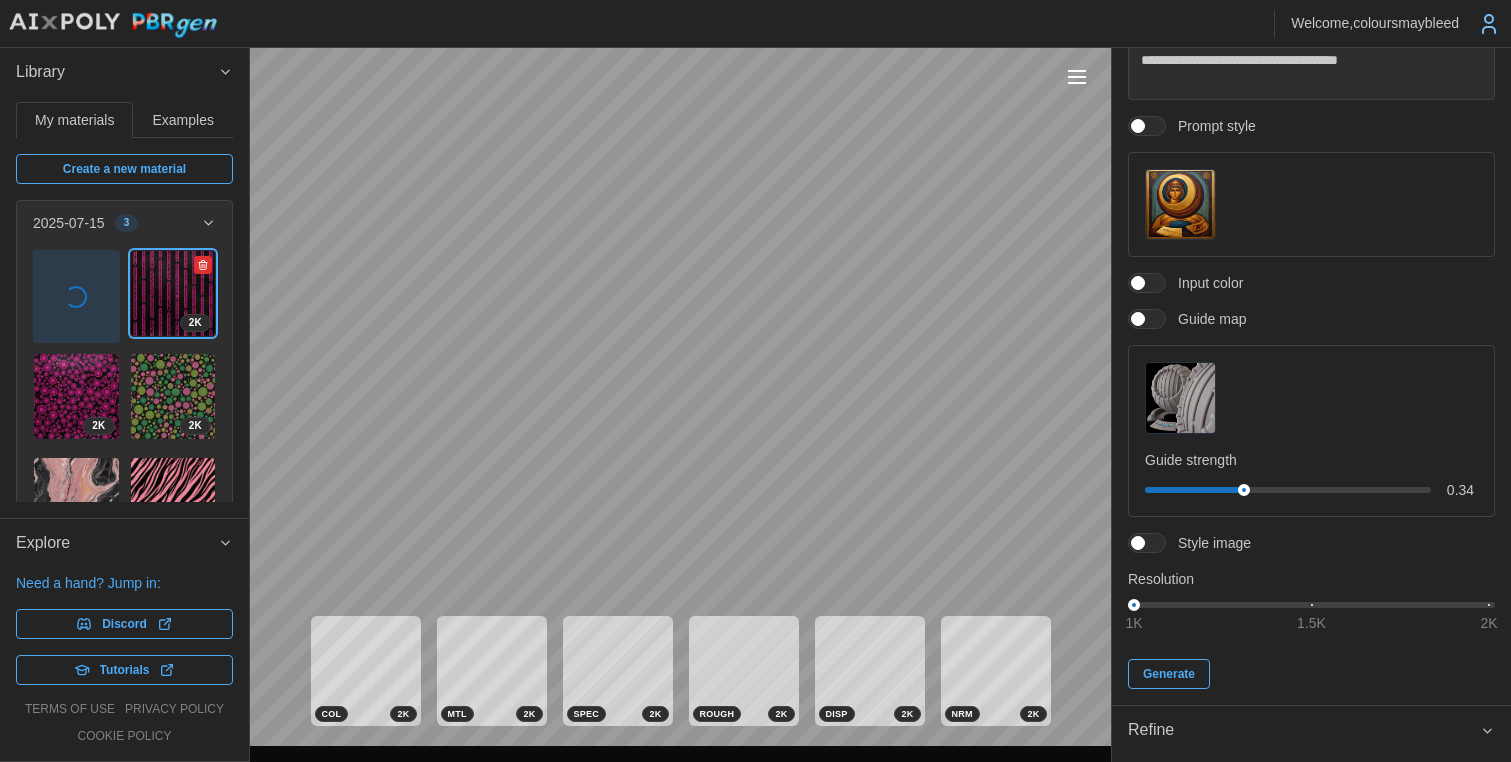 click 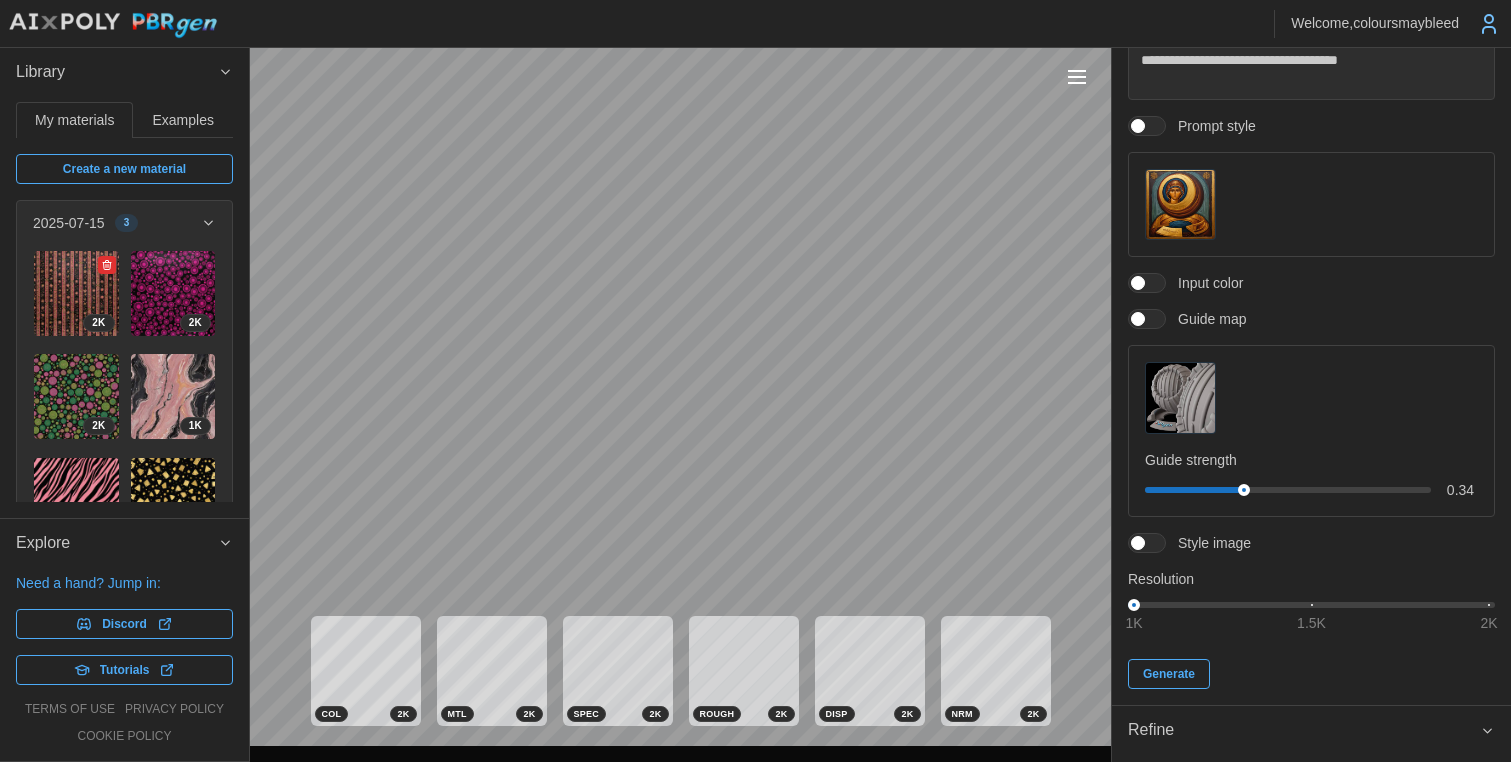 click at bounding box center [76, 293] 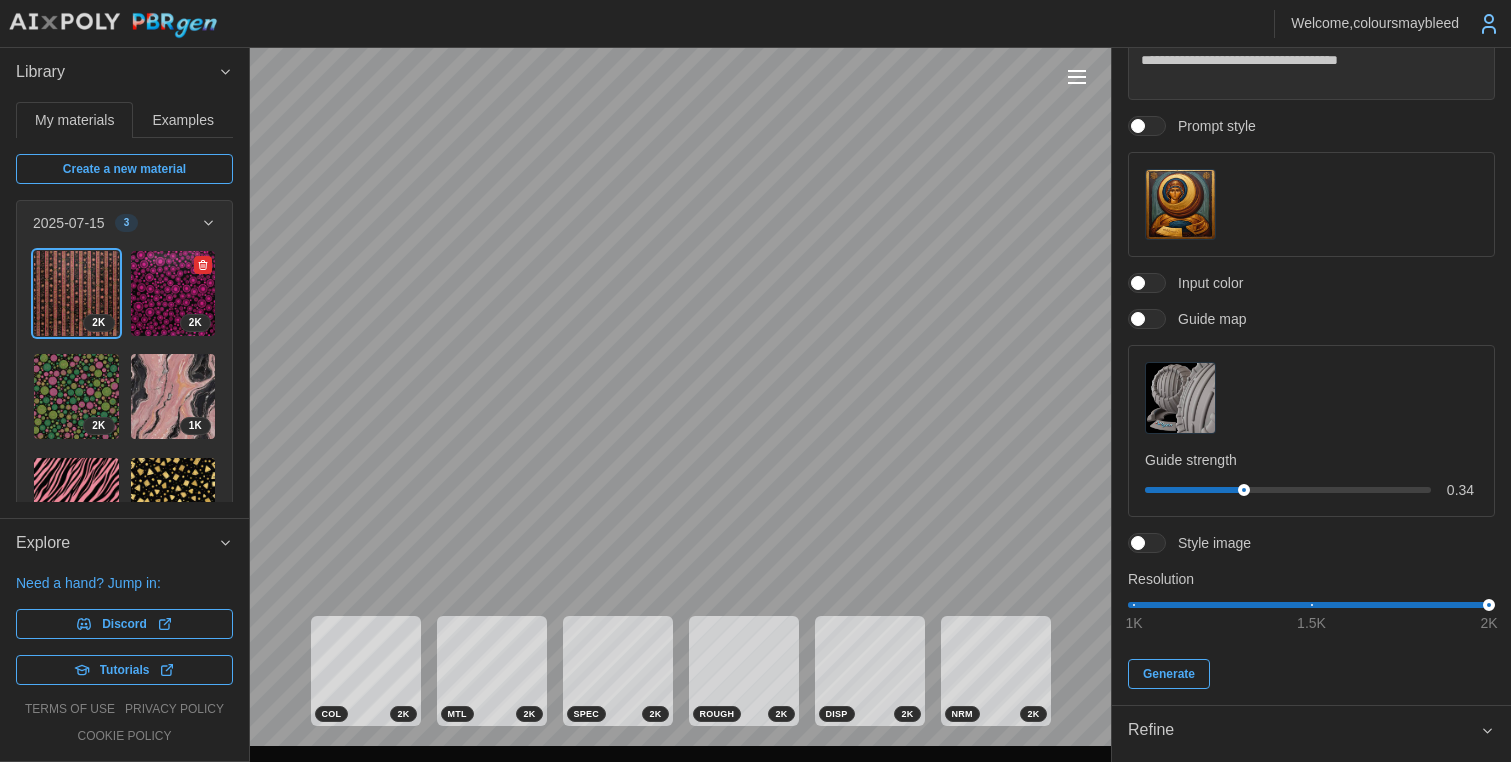click 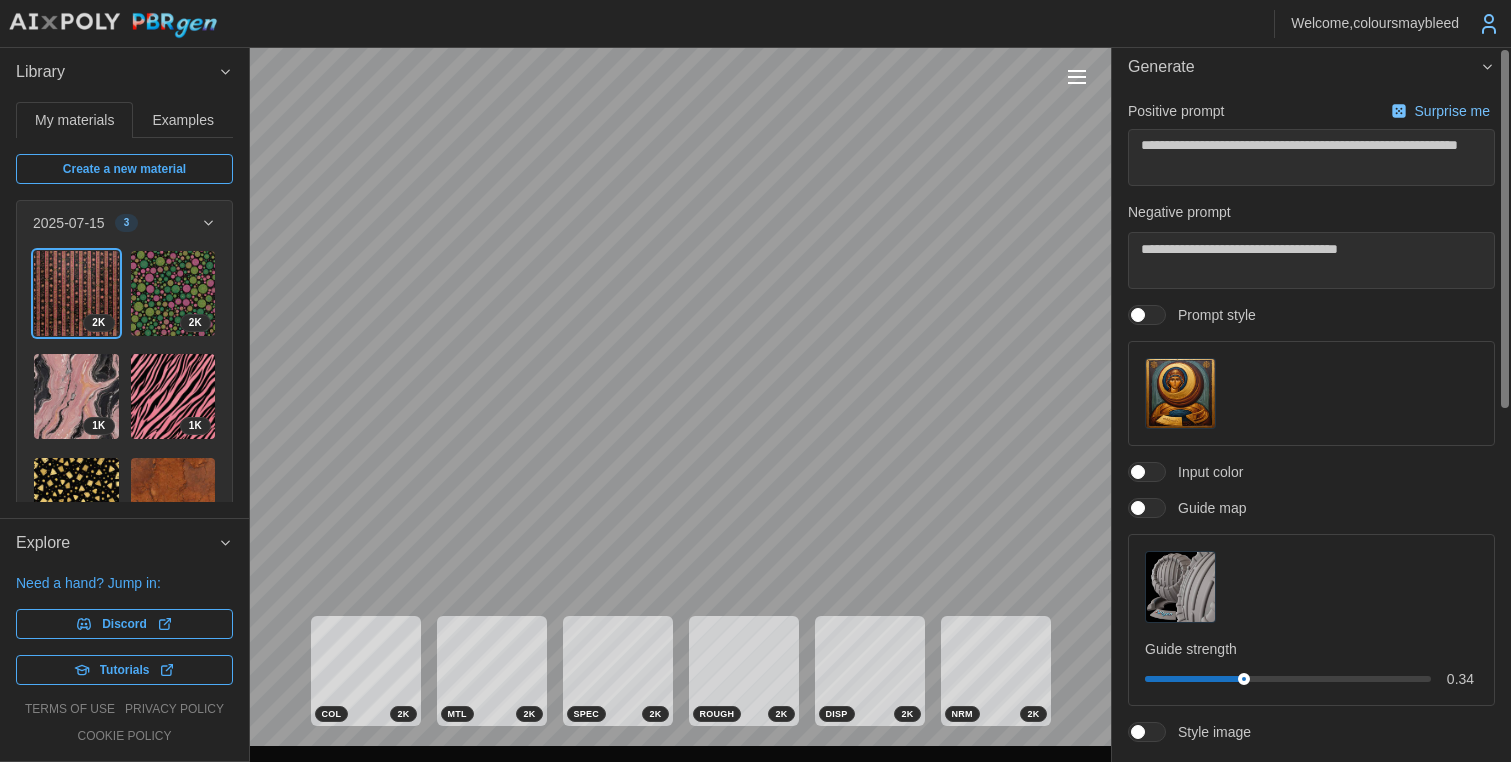 scroll, scrollTop: 0, scrollLeft: 0, axis: both 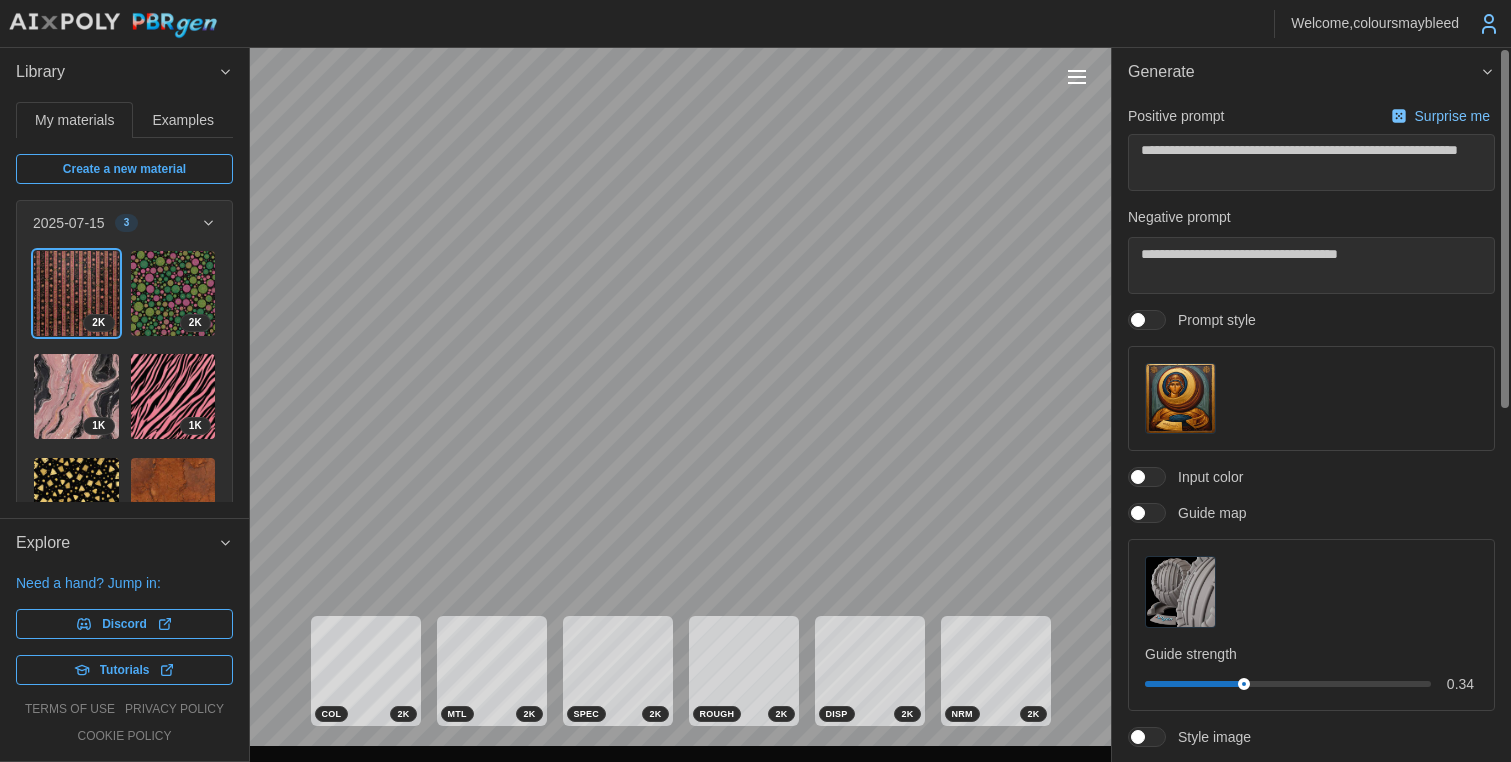 click at bounding box center [1180, 398] 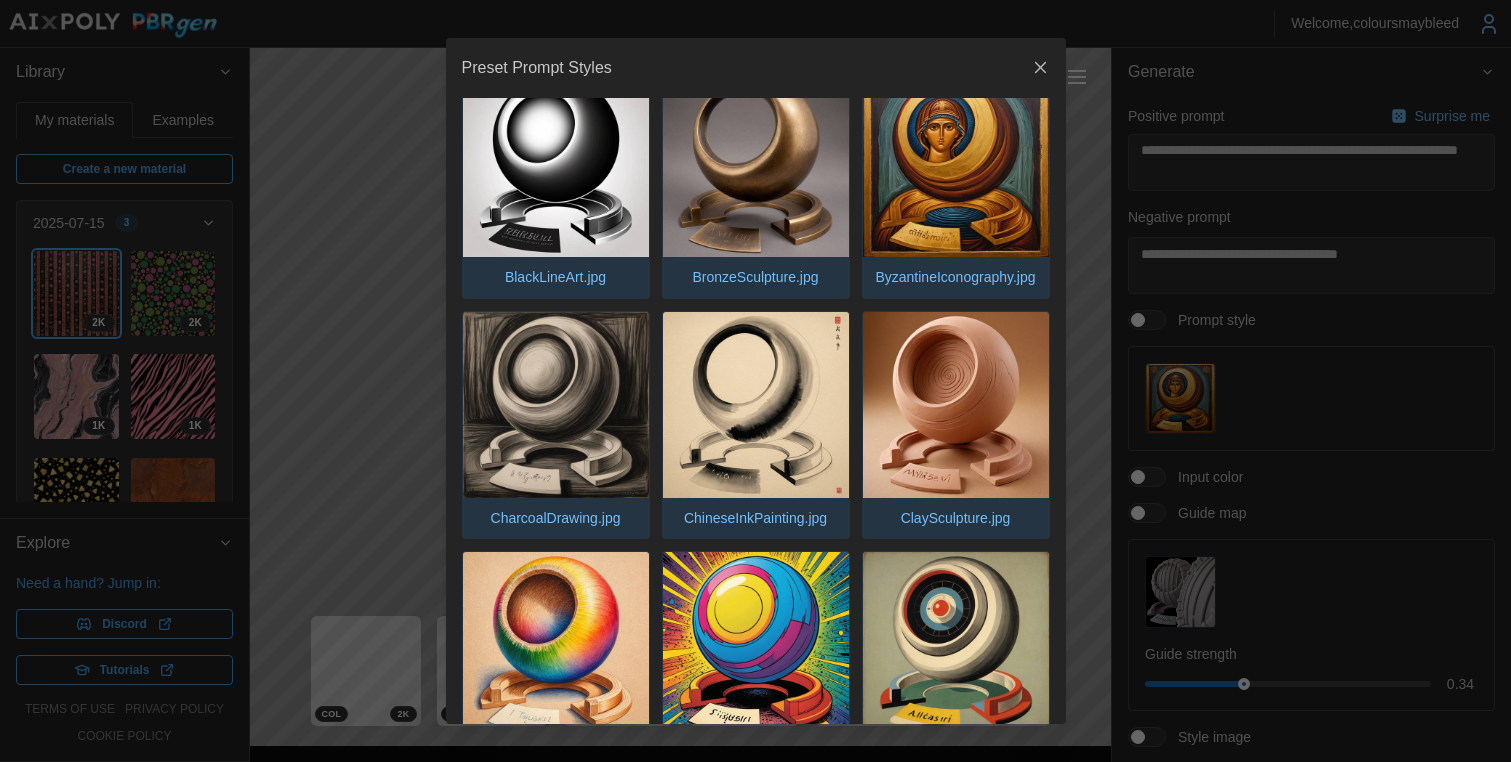 scroll, scrollTop: 272, scrollLeft: 0, axis: vertical 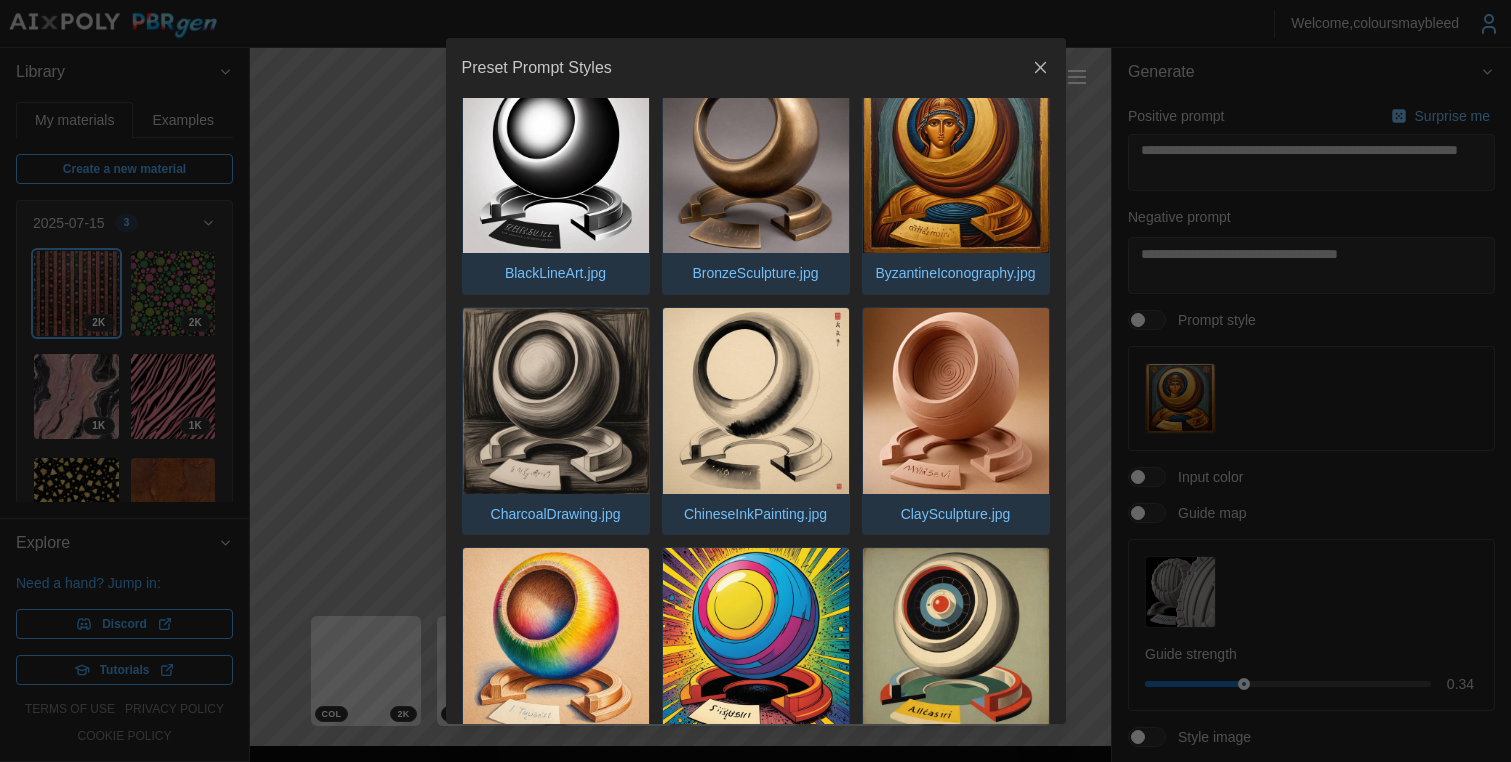 click at bounding box center [956, 401] 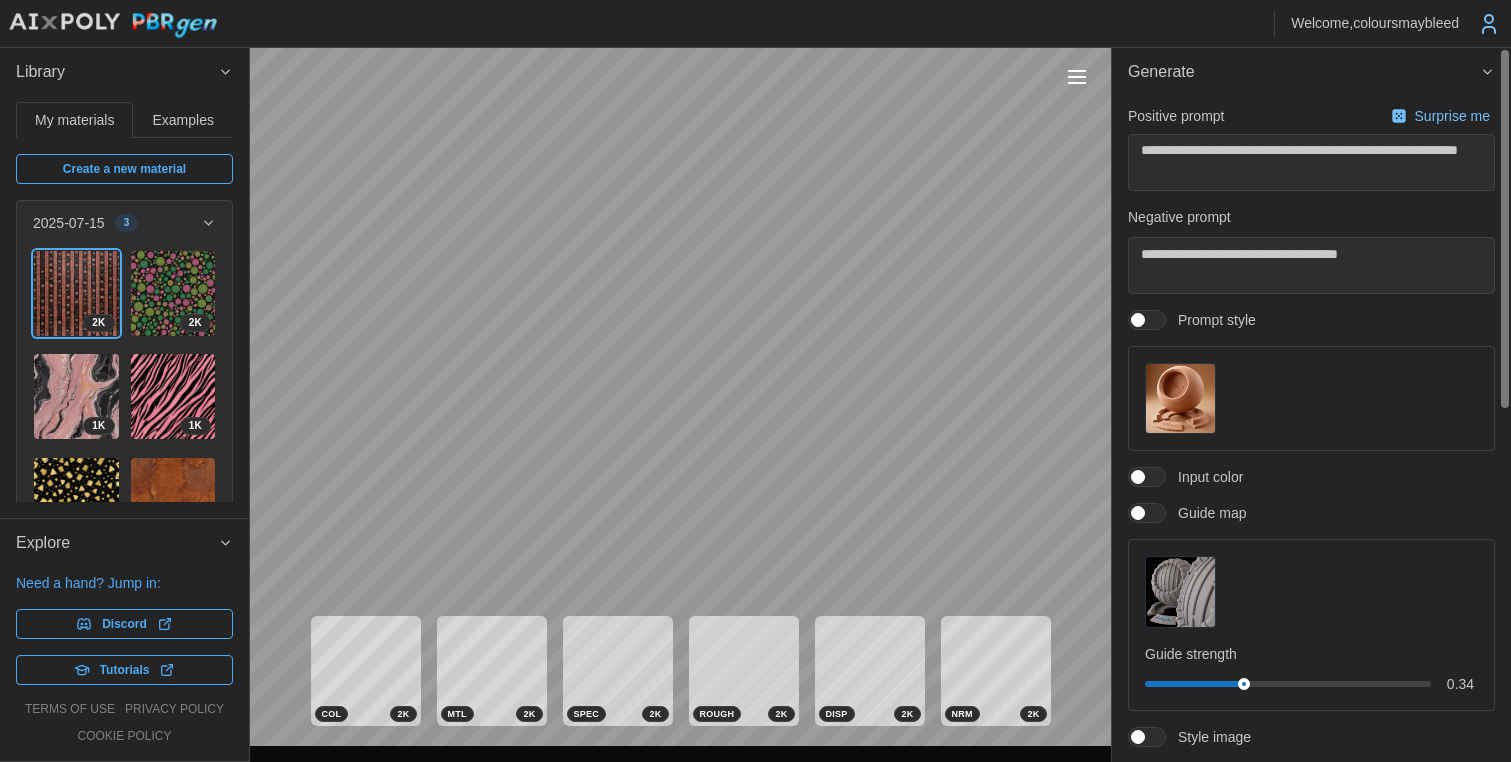 click at bounding box center [1138, 513] 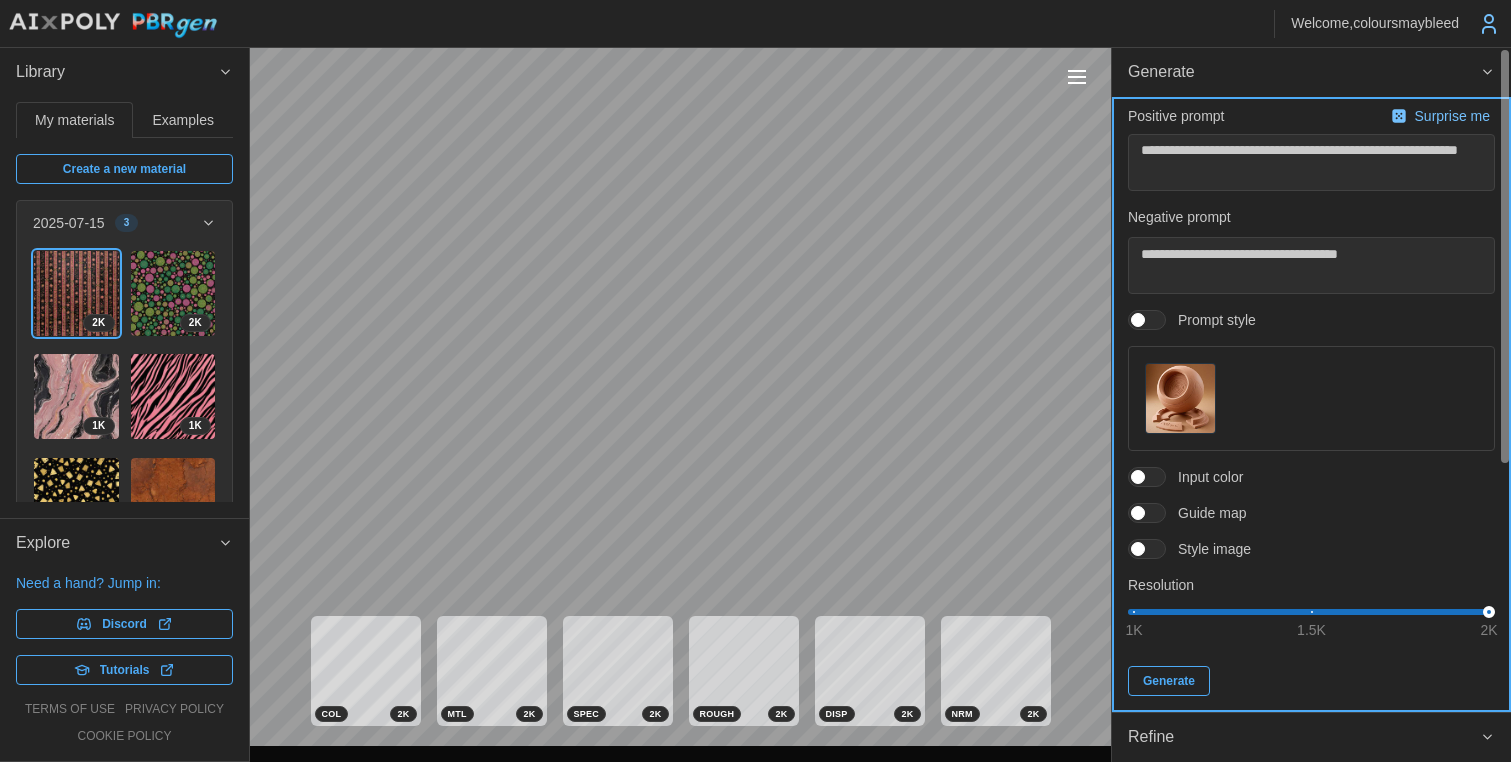 click on "Generate" at bounding box center (1169, 681) 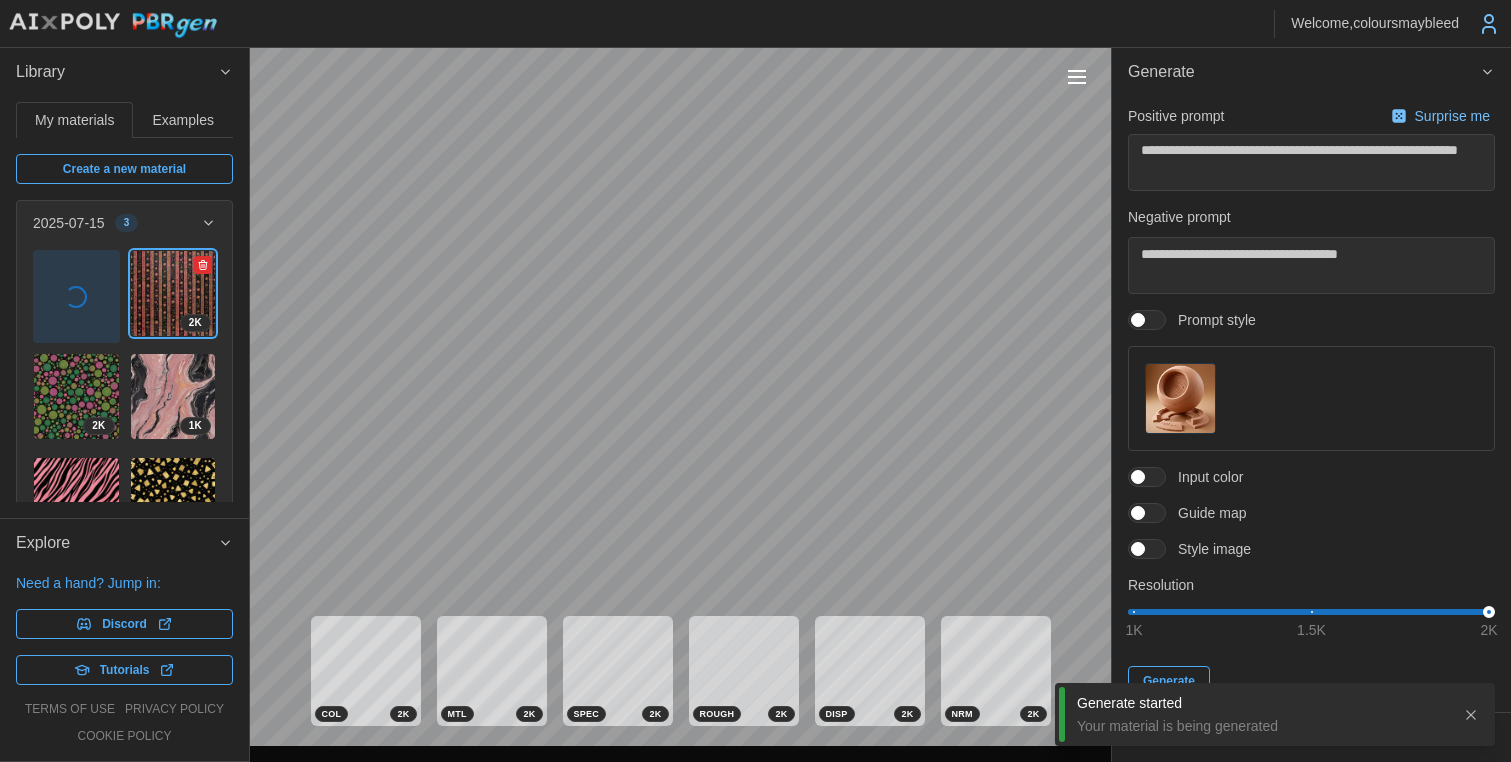 click 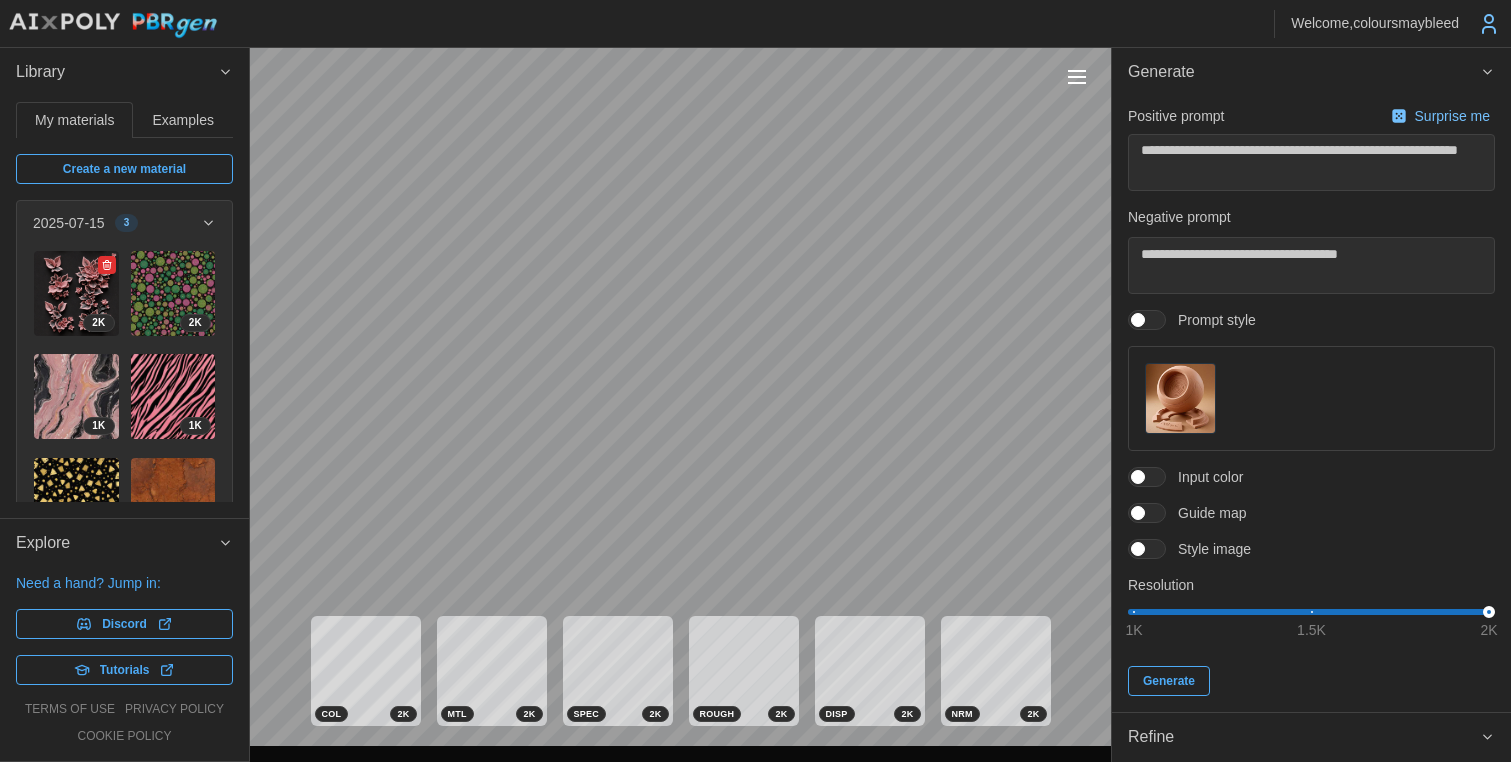 drag, startPoint x: 79, startPoint y: 292, endPoint x: 237, endPoint y: 310, distance: 159.02202 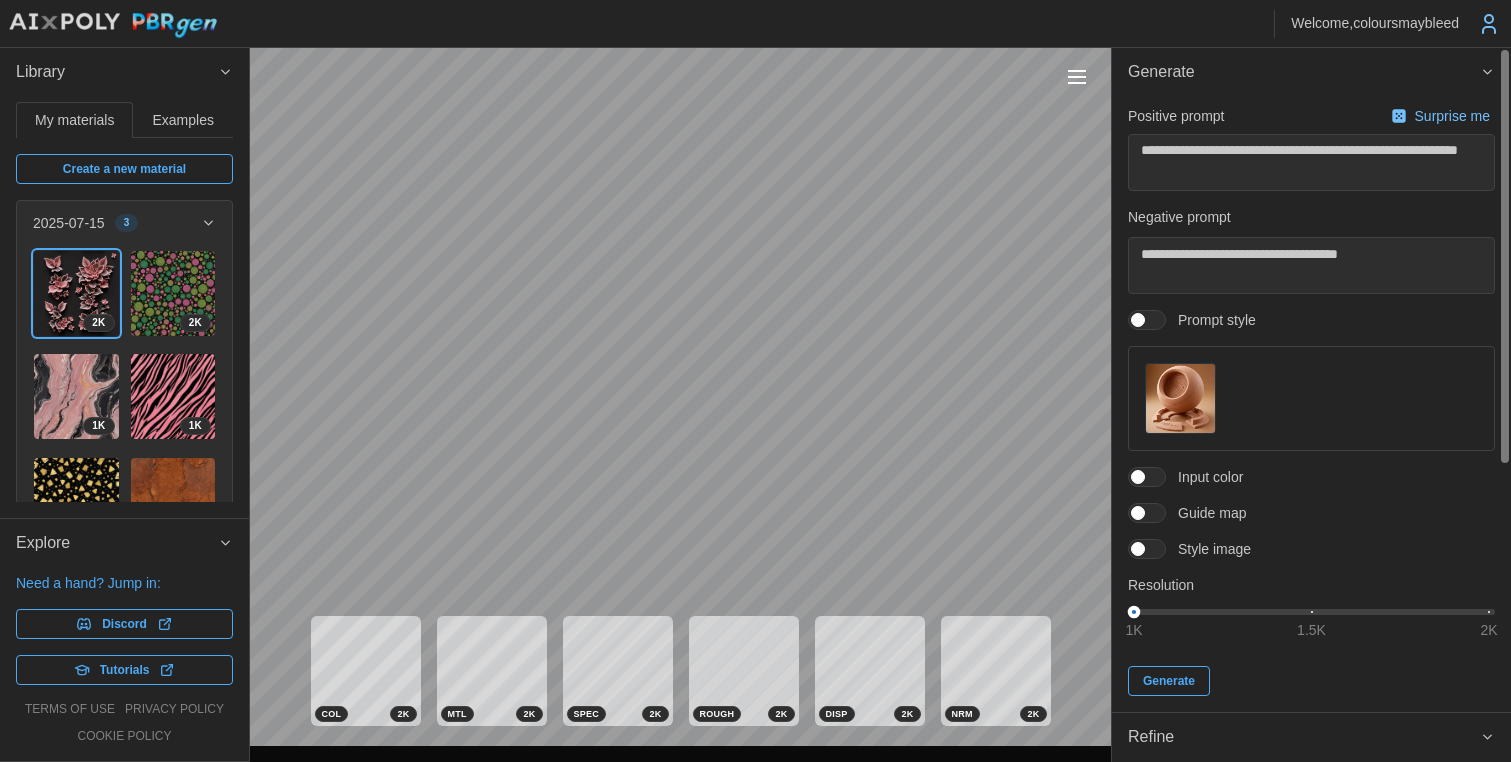 click on "**********" at bounding box center [755, 381] 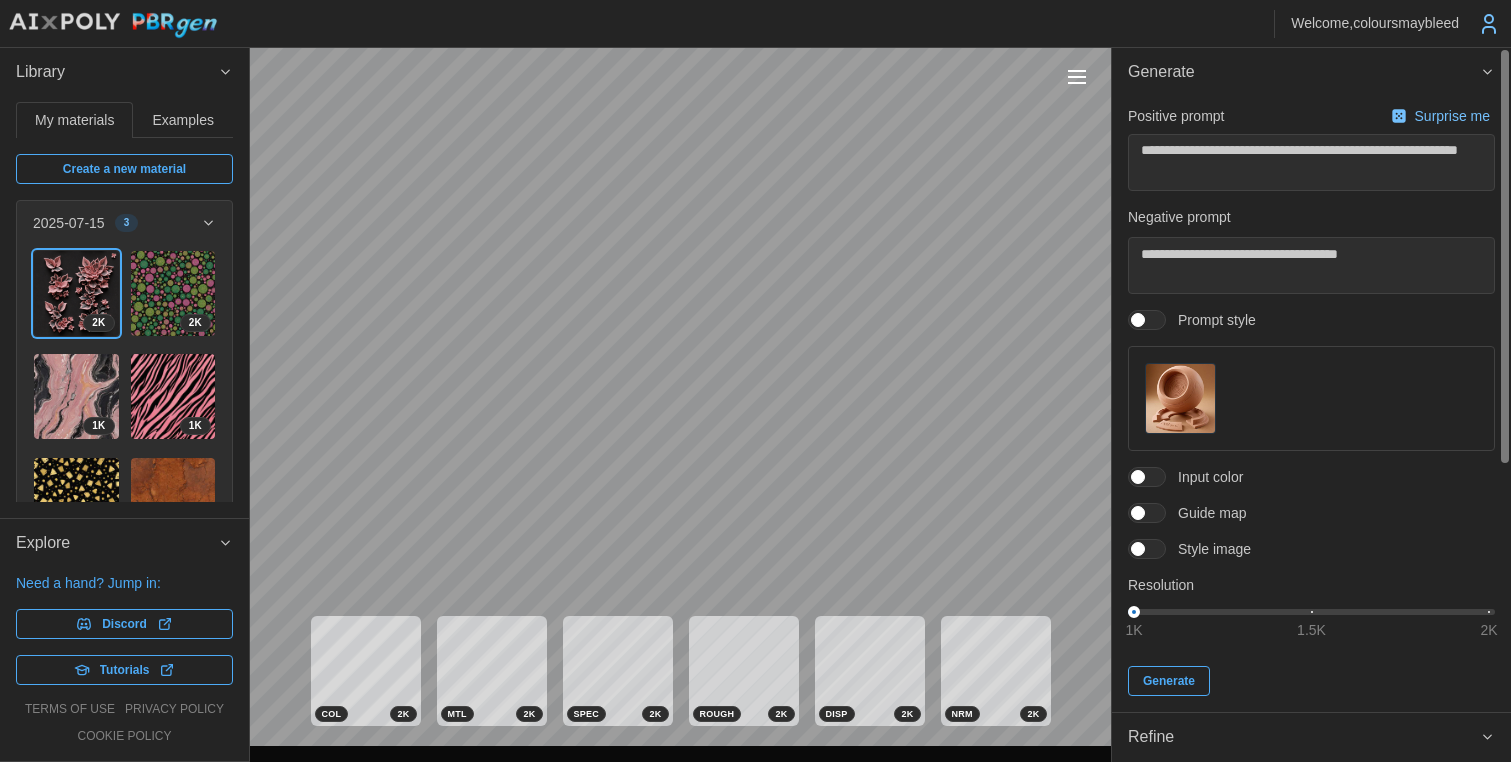 click at bounding box center (1138, 513) 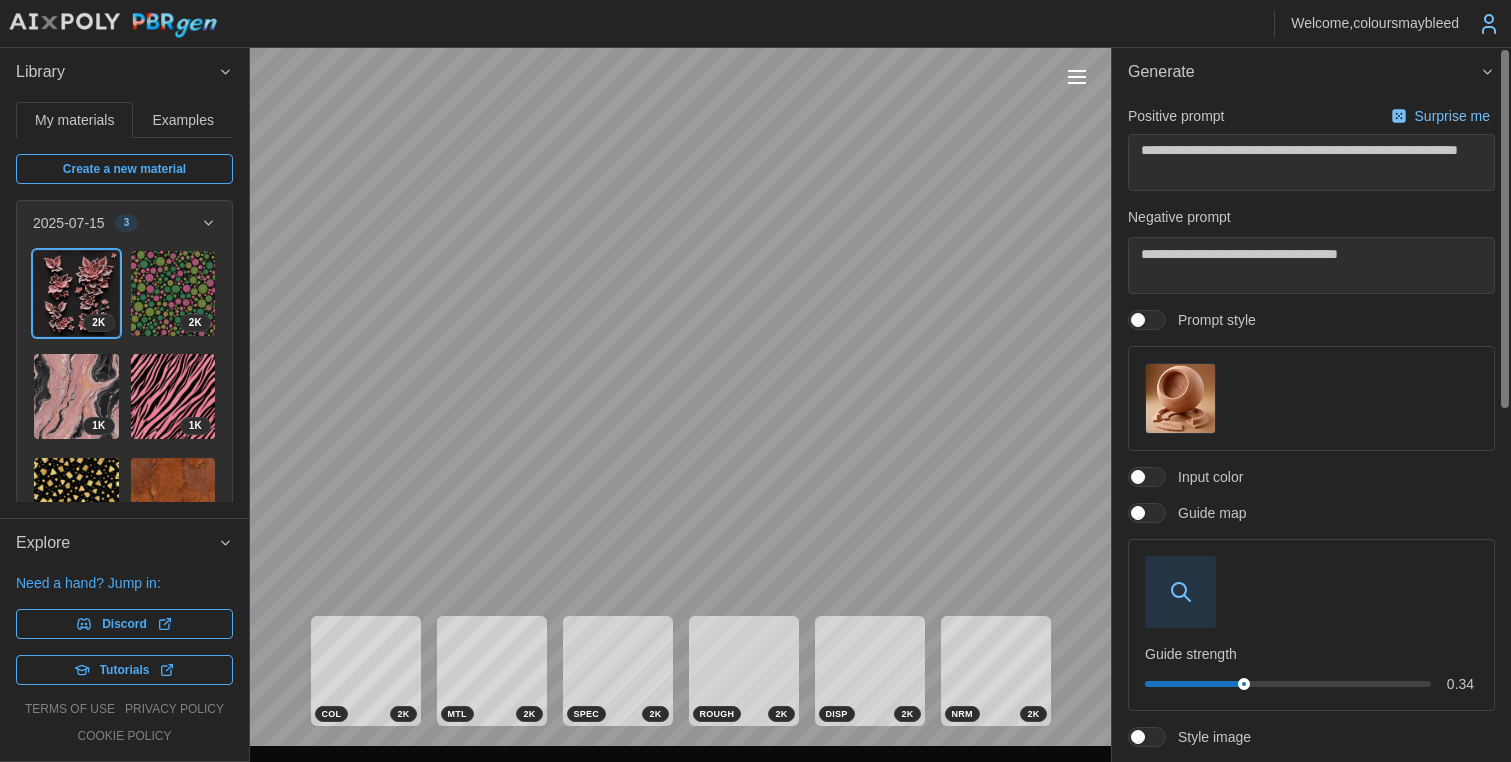 click 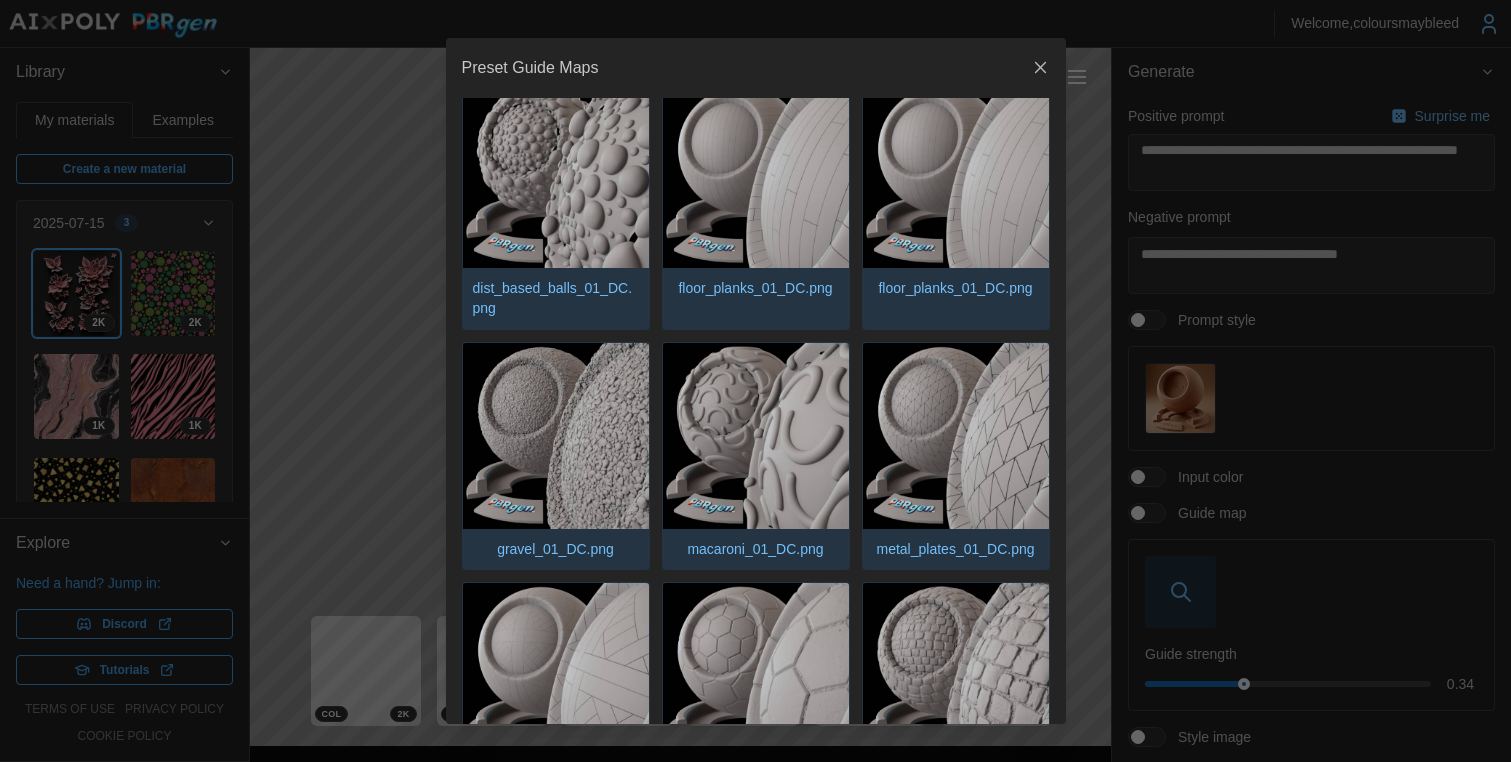 scroll, scrollTop: 749, scrollLeft: 0, axis: vertical 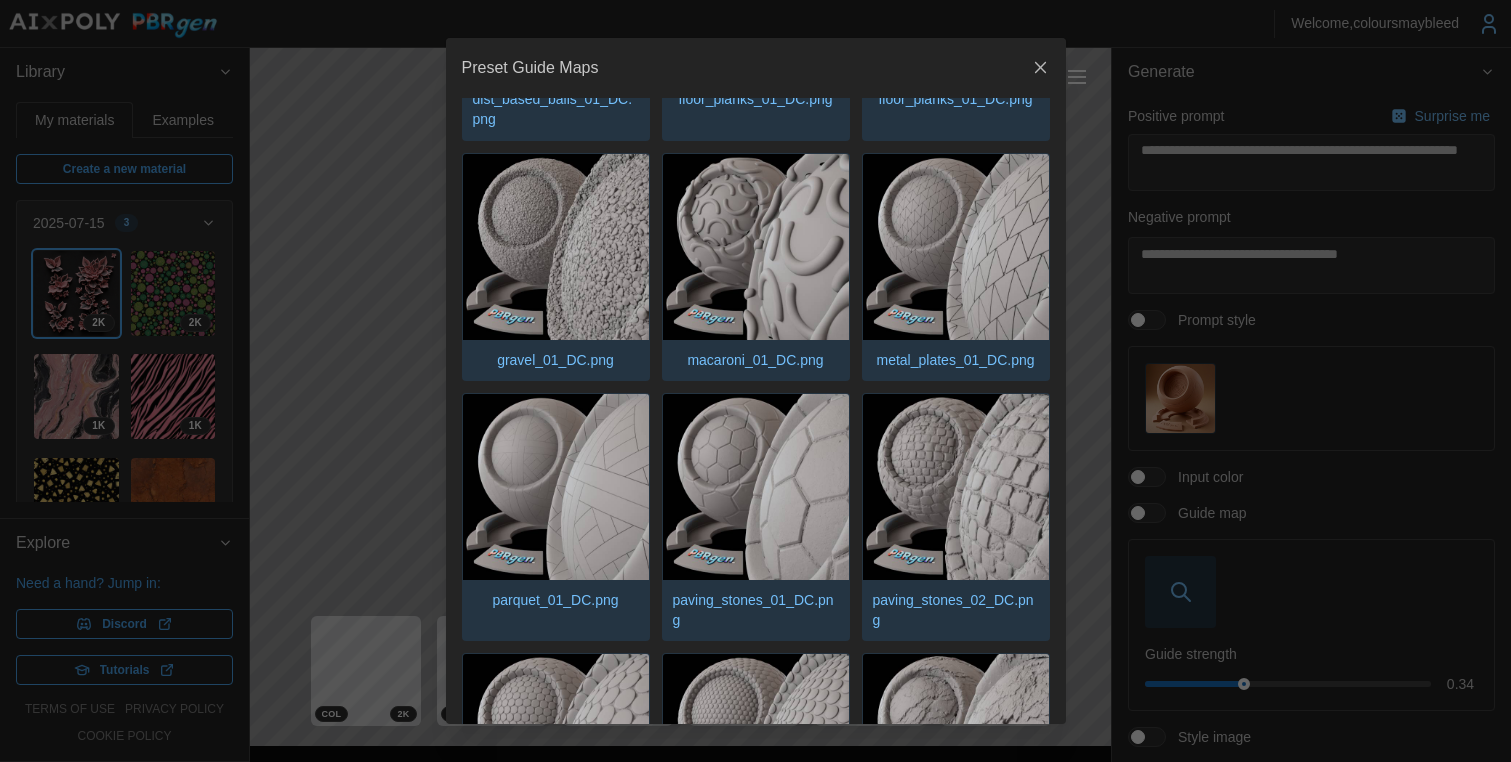 click at bounding box center [556, 247] 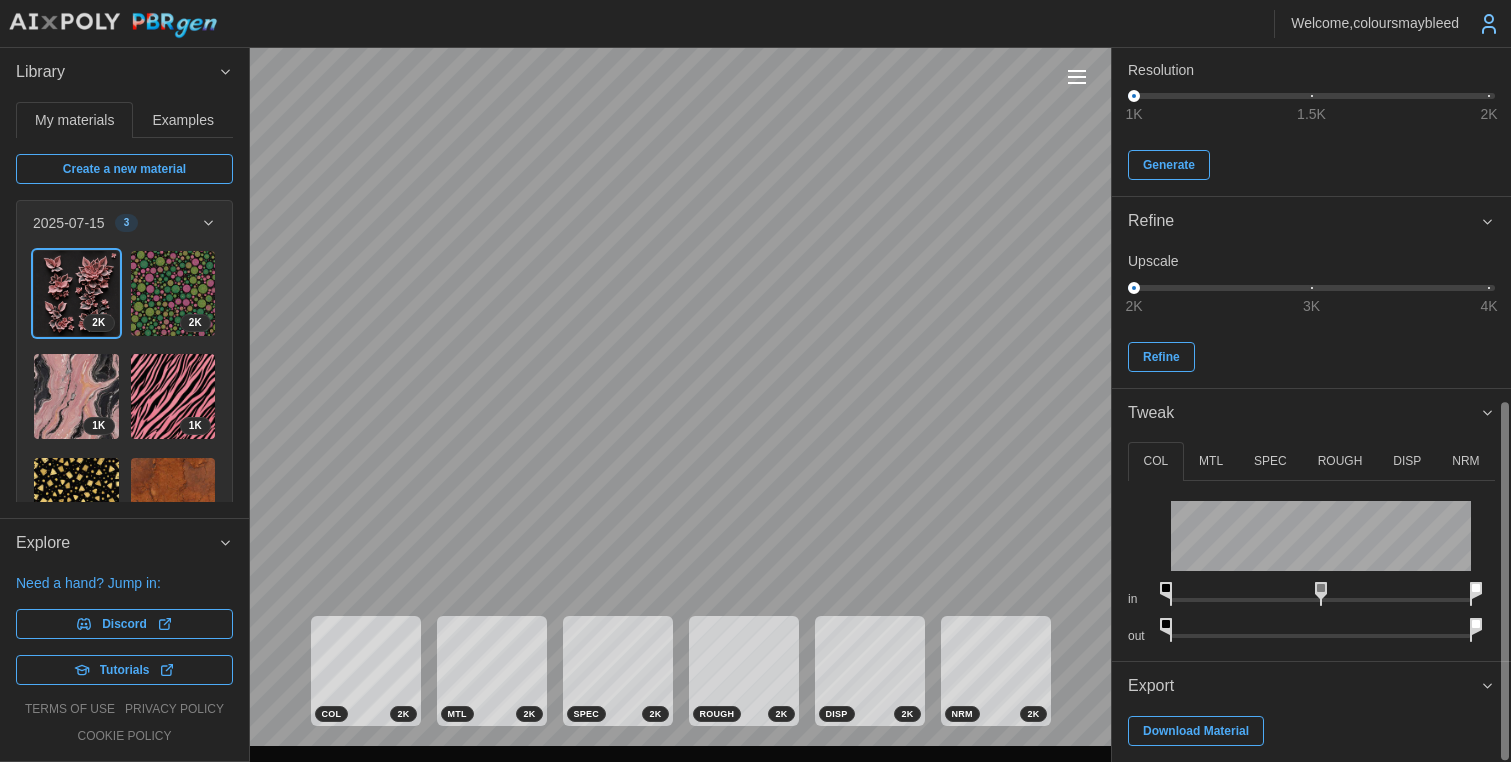 scroll, scrollTop: 299, scrollLeft: 0, axis: vertical 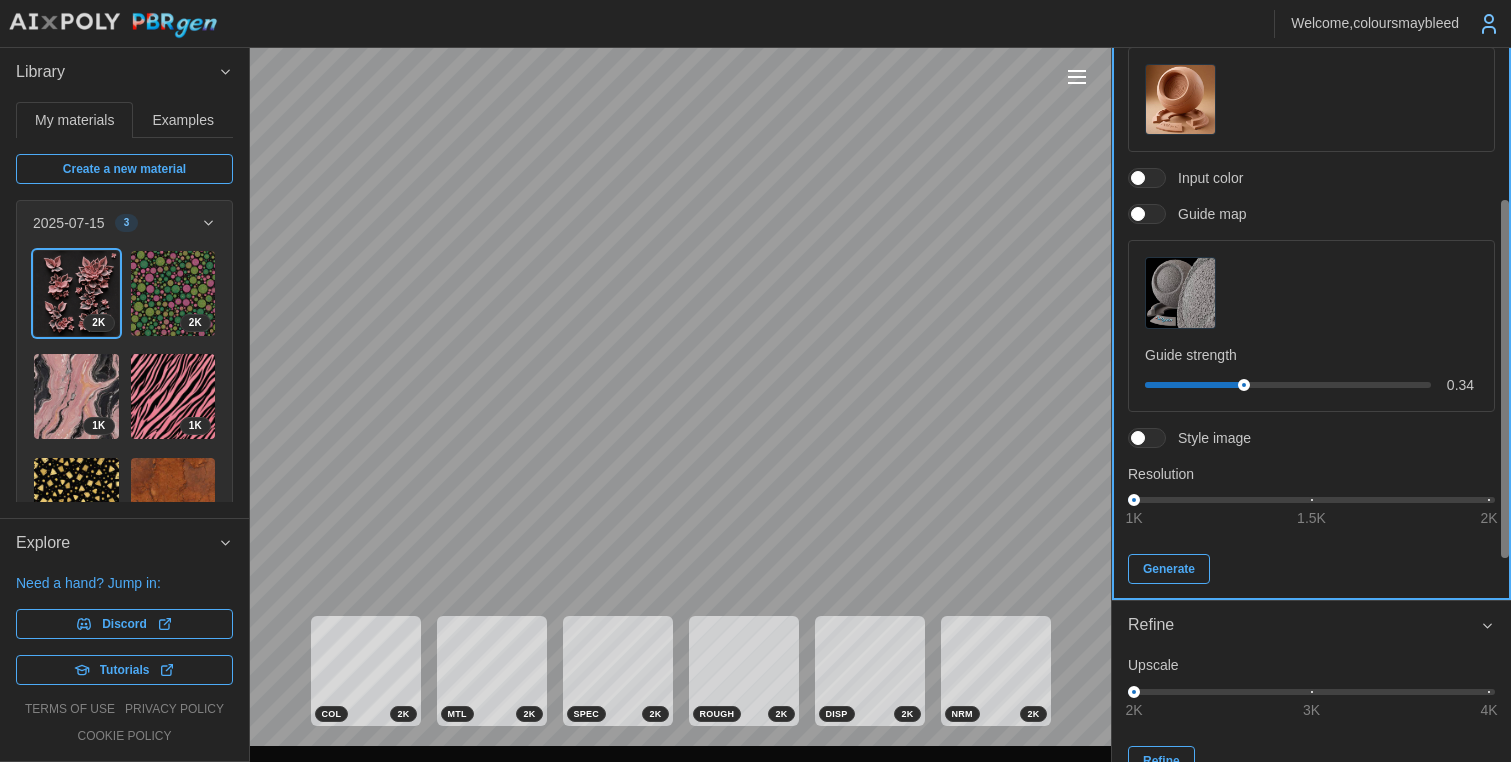 click on "Generate" at bounding box center [1169, 569] 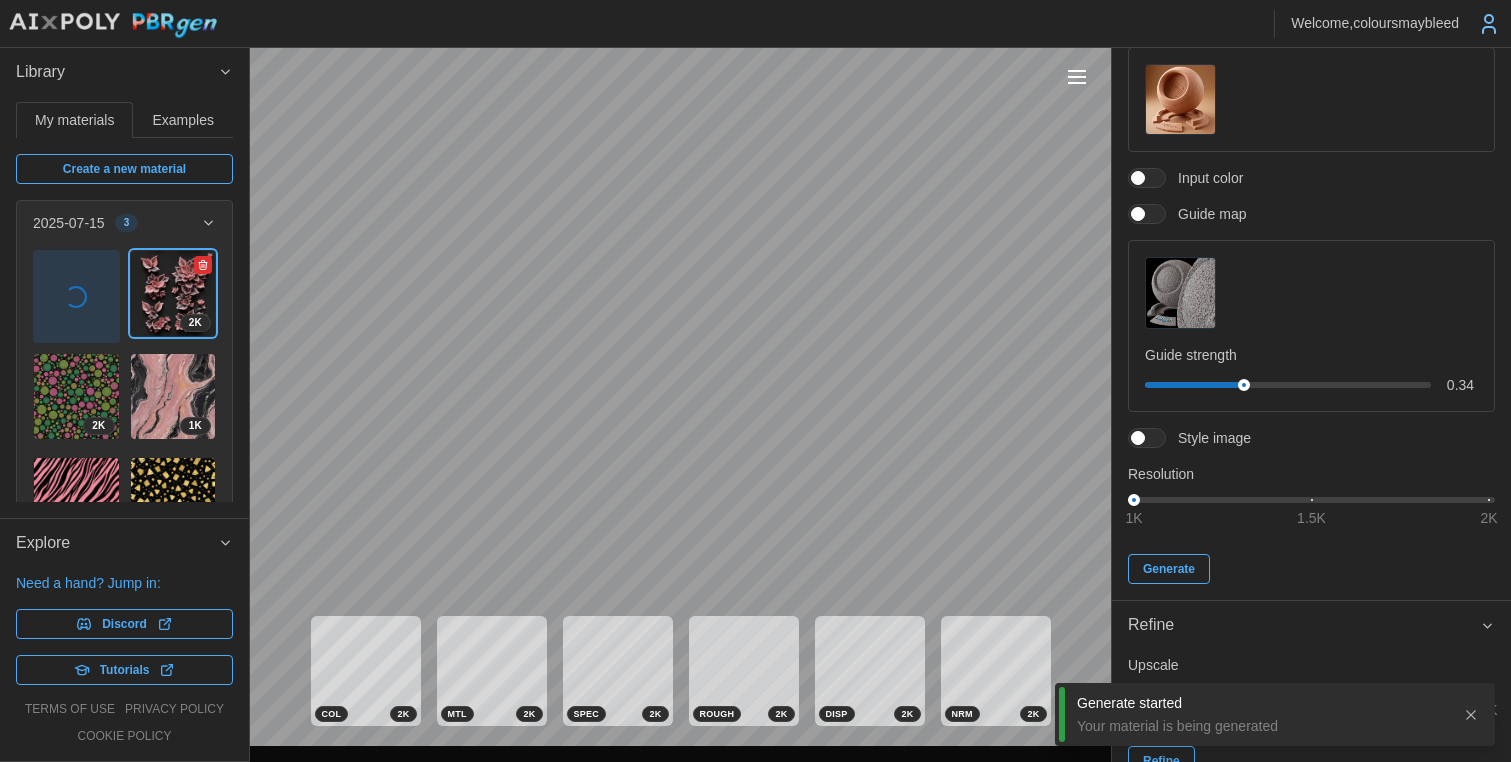 click 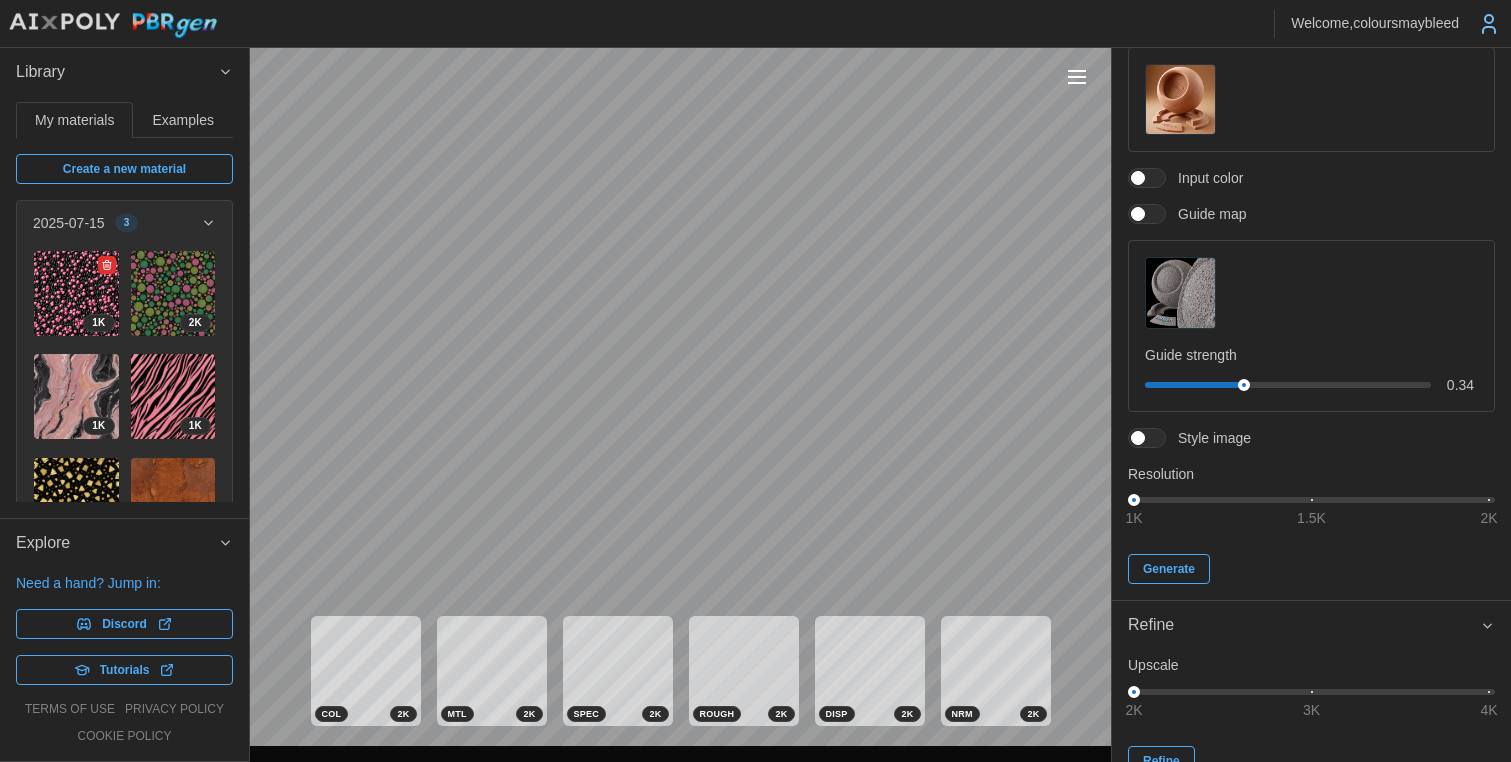 click at bounding box center (76, 293) 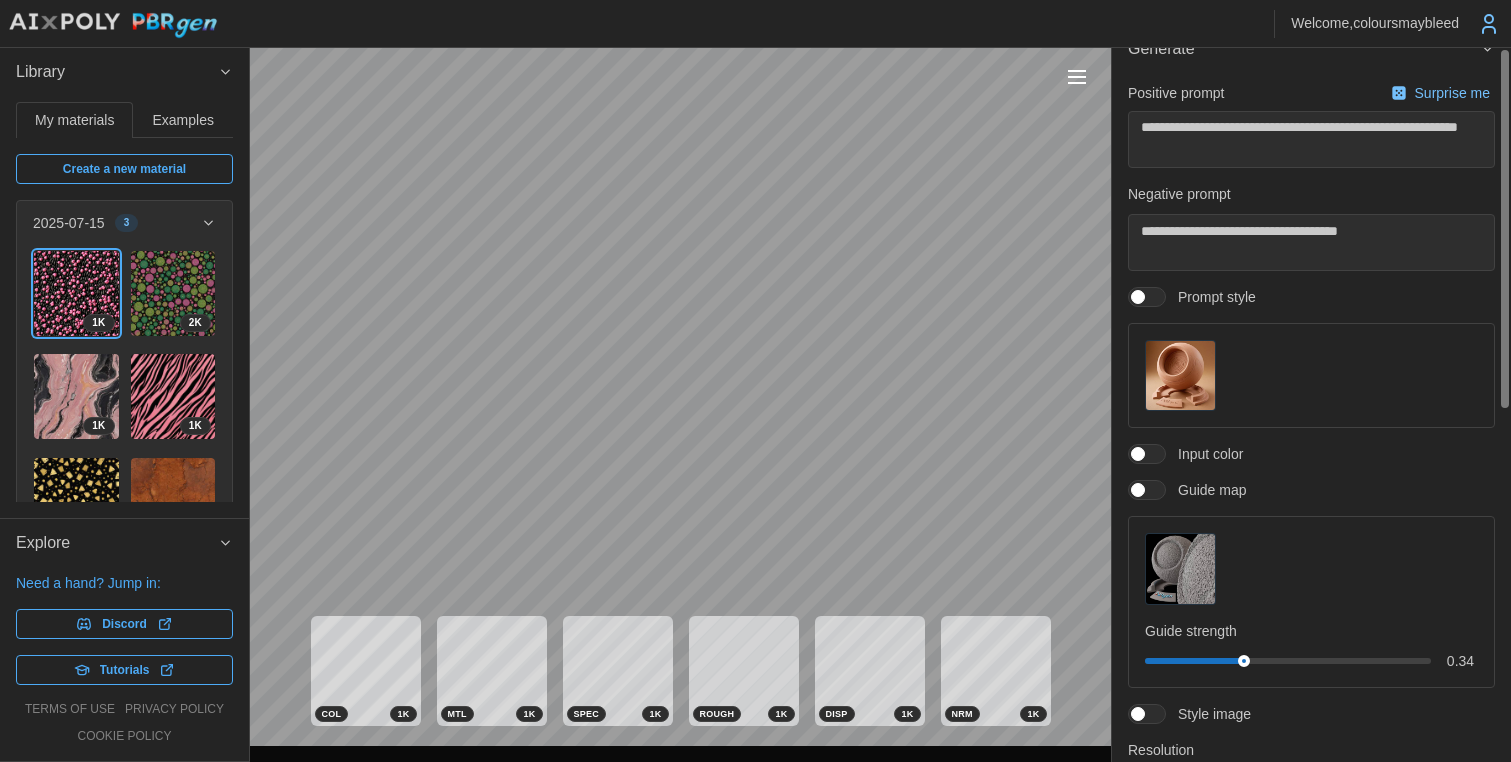 scroll, scrollTop: 0, scrollLeft: 0, axis: both 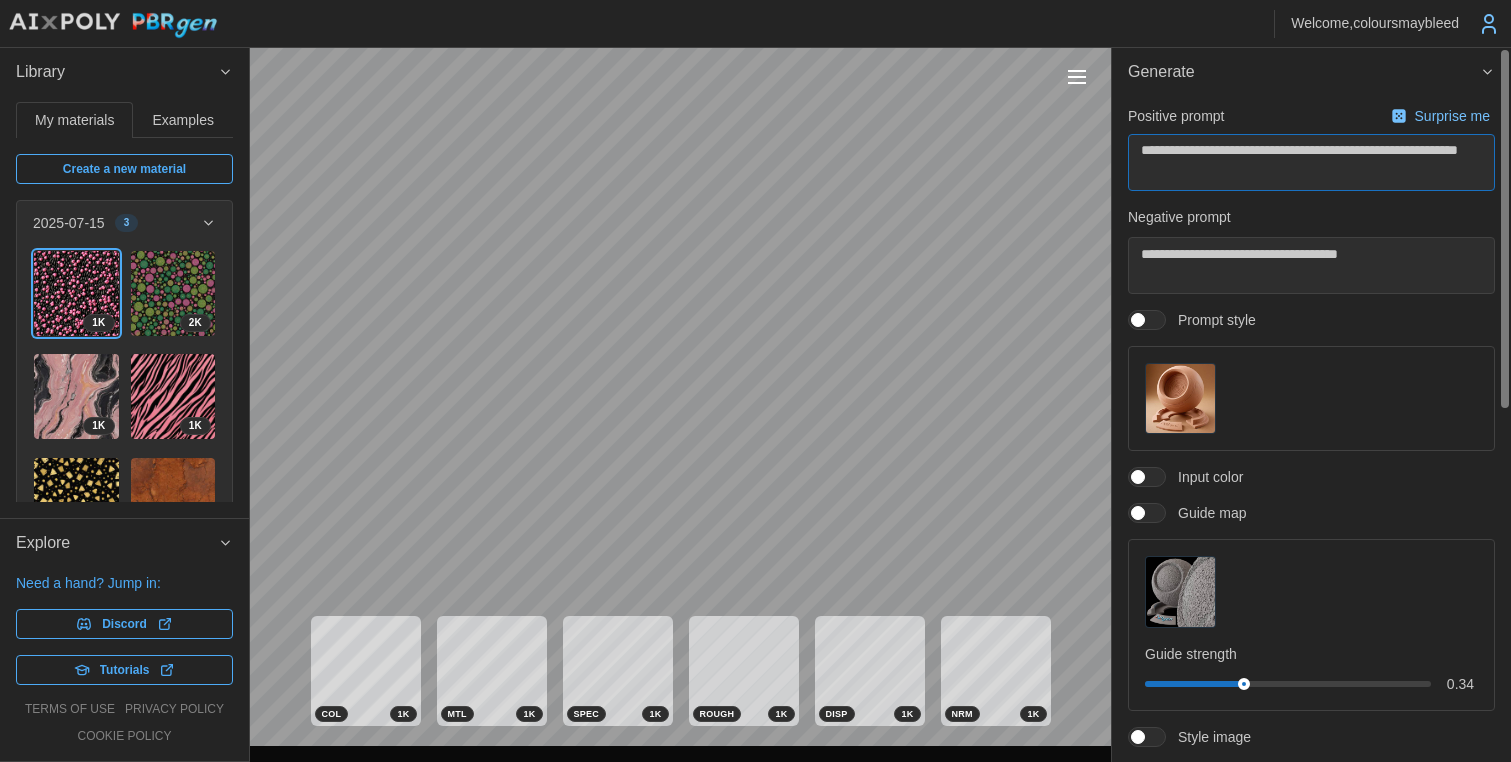 drag, startPoint x: 1201, startPoint y: 152, endPoint x: 1243, endPoint y: 153, distance: 42.0119 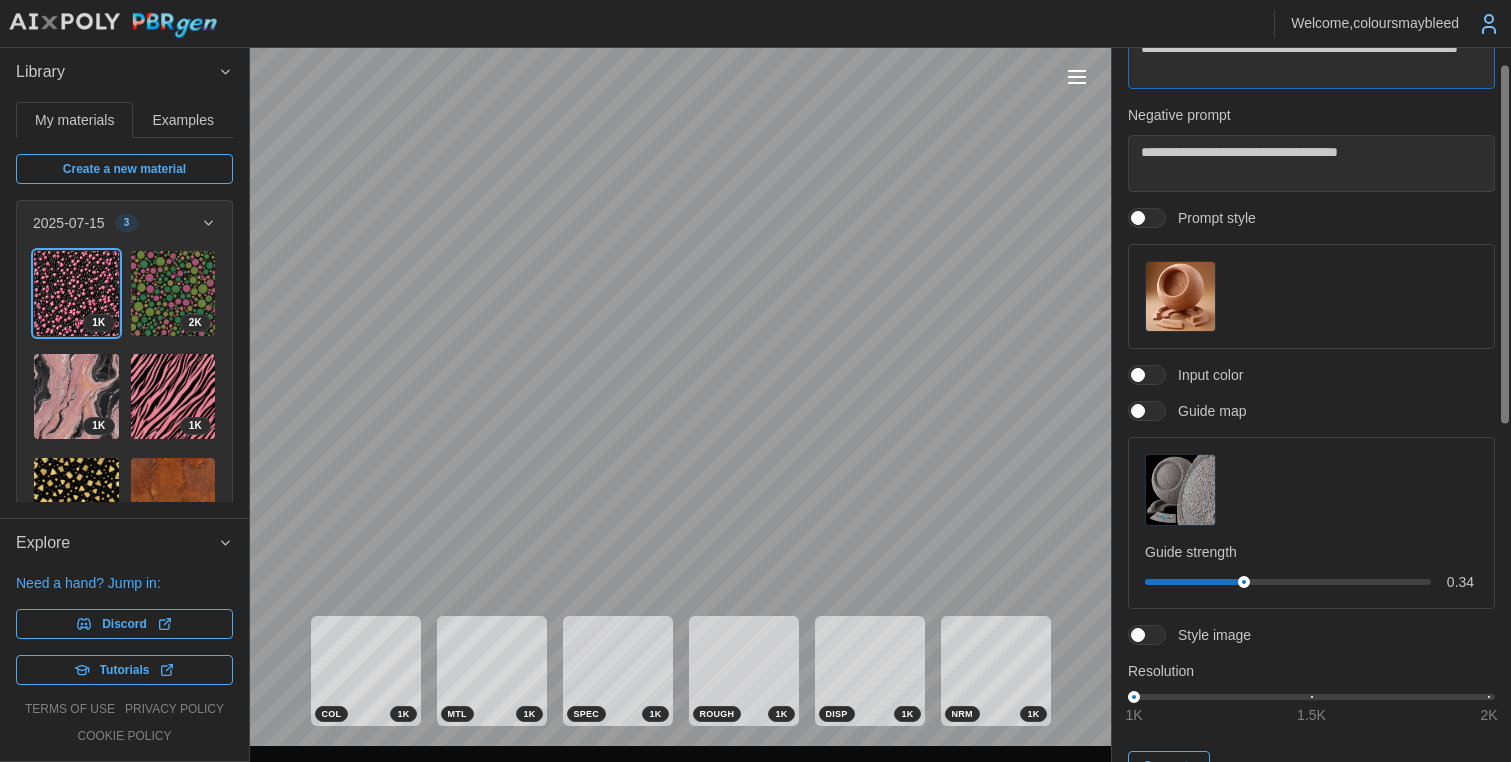 scroll, scrollTop: 187, scrollLeft: 0, axis: vertical 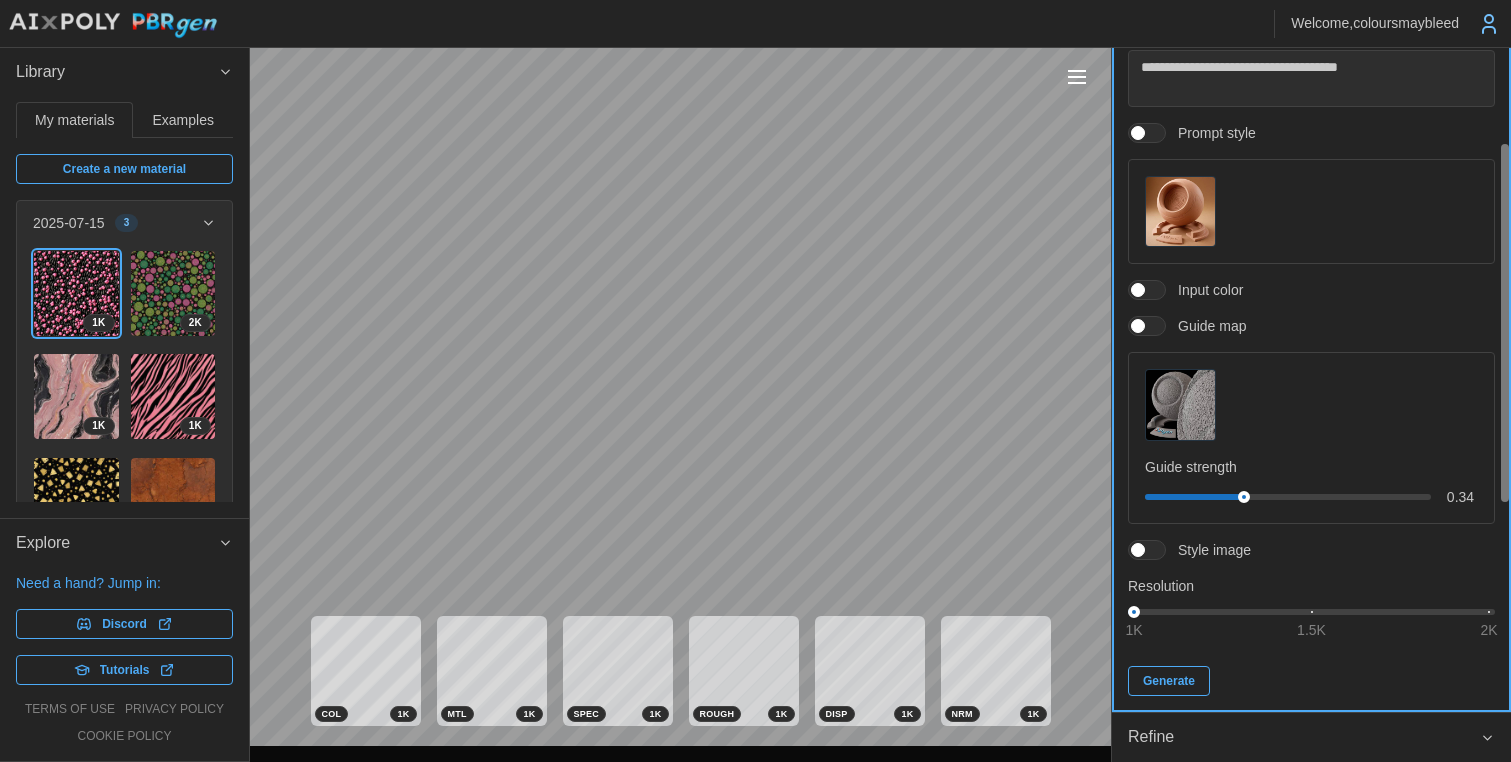 click on "Generate" at bounding box center (1169, 681) 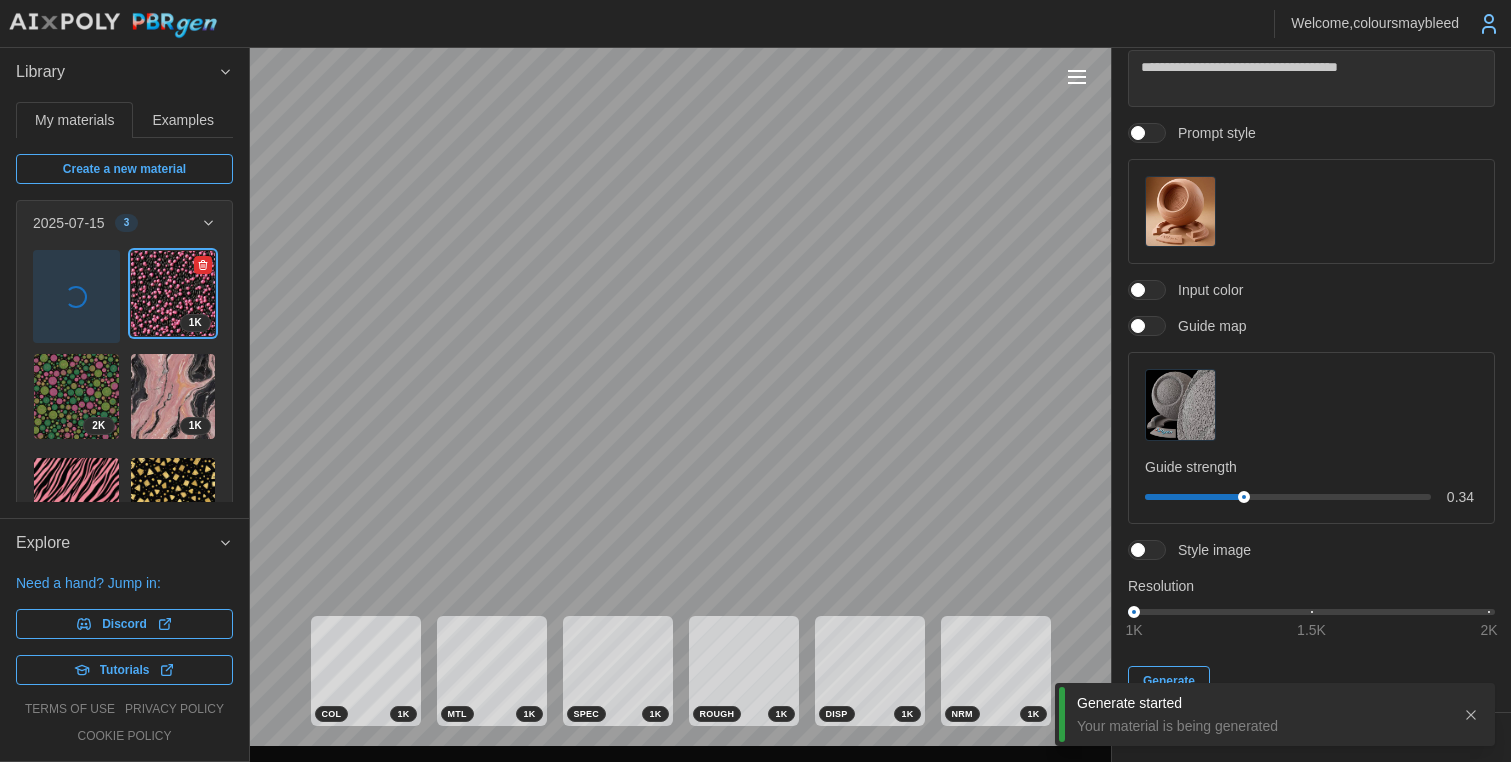 click 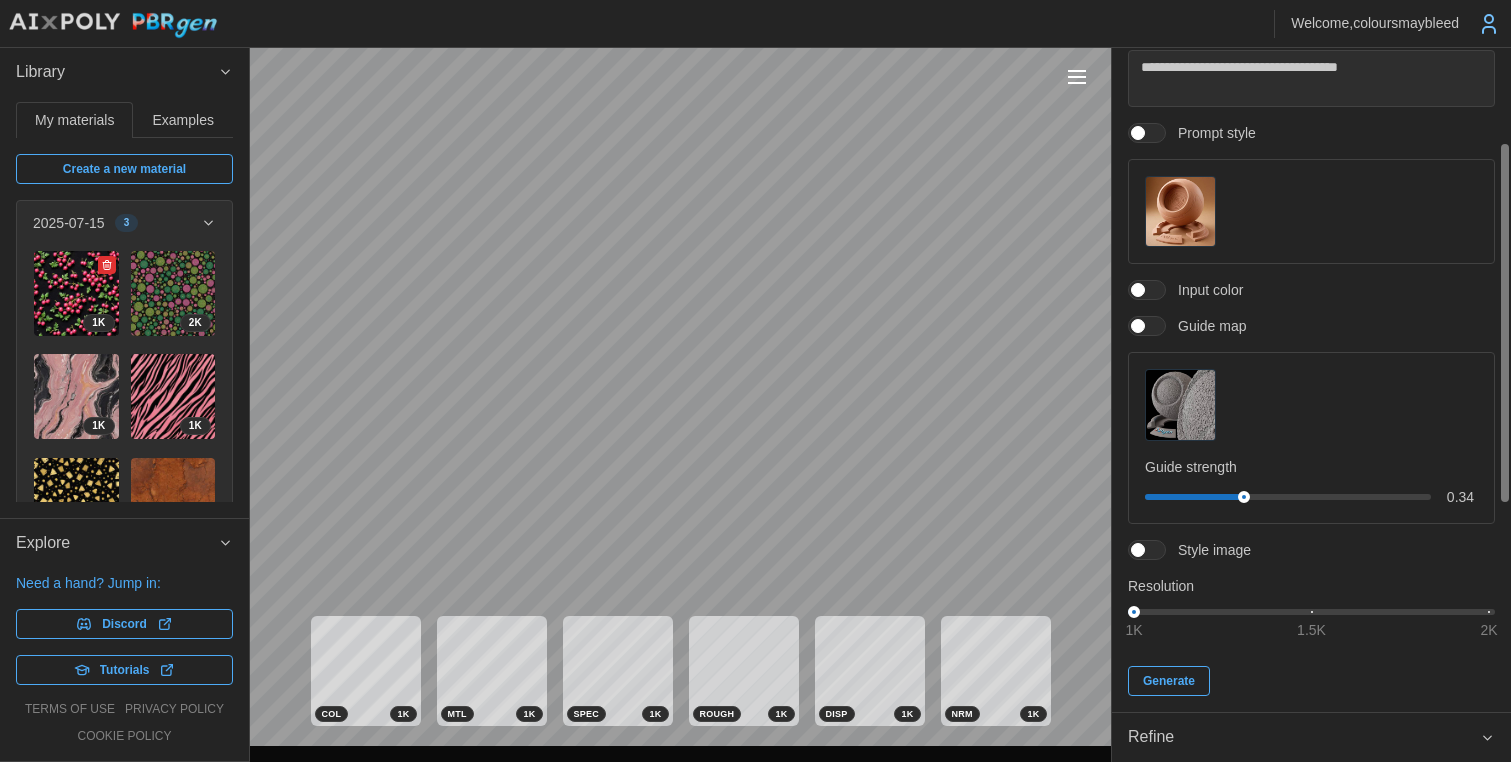 click at bounding box center (76, 293) 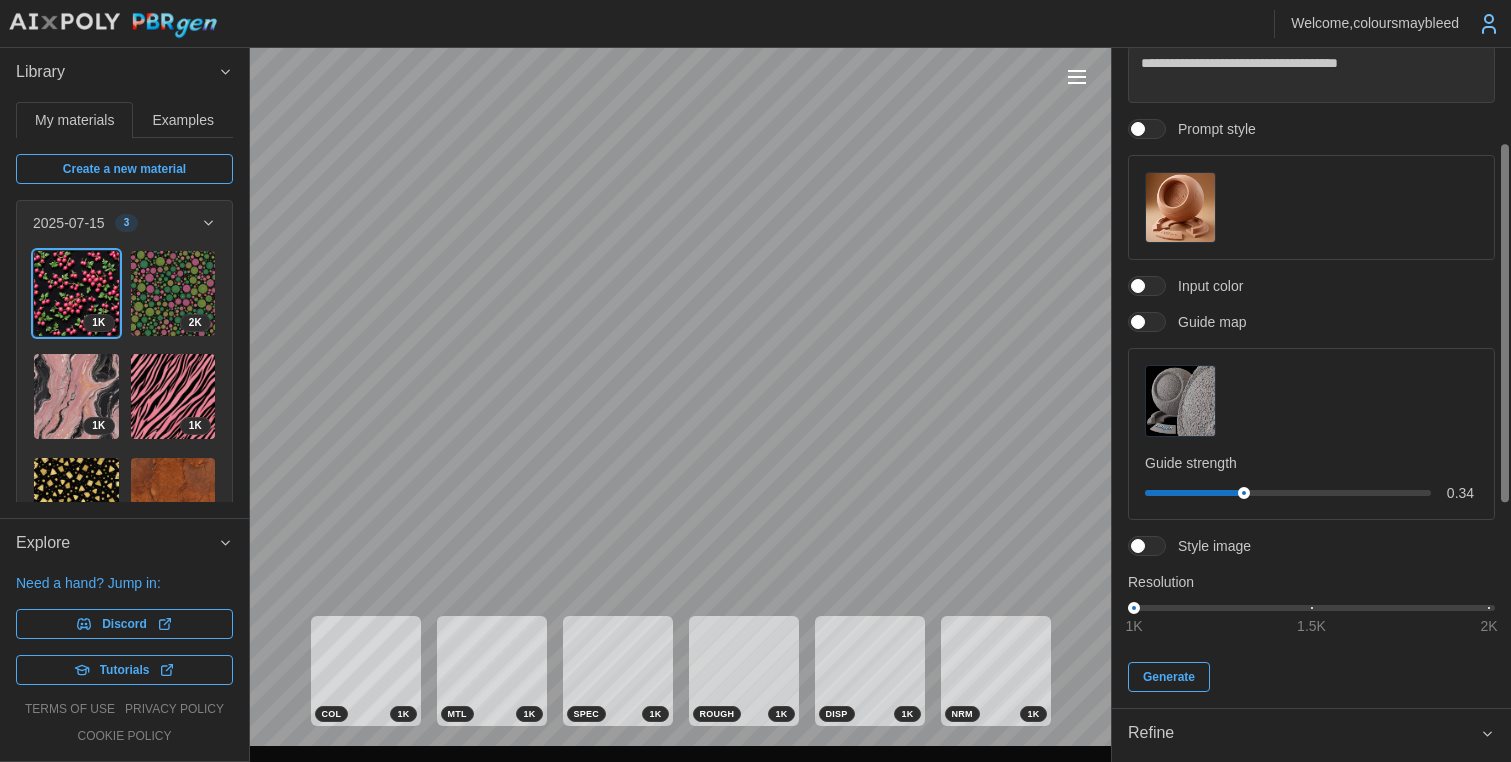 scroll, scrollTop: 191, scrollLeft: 0, axis: vertical 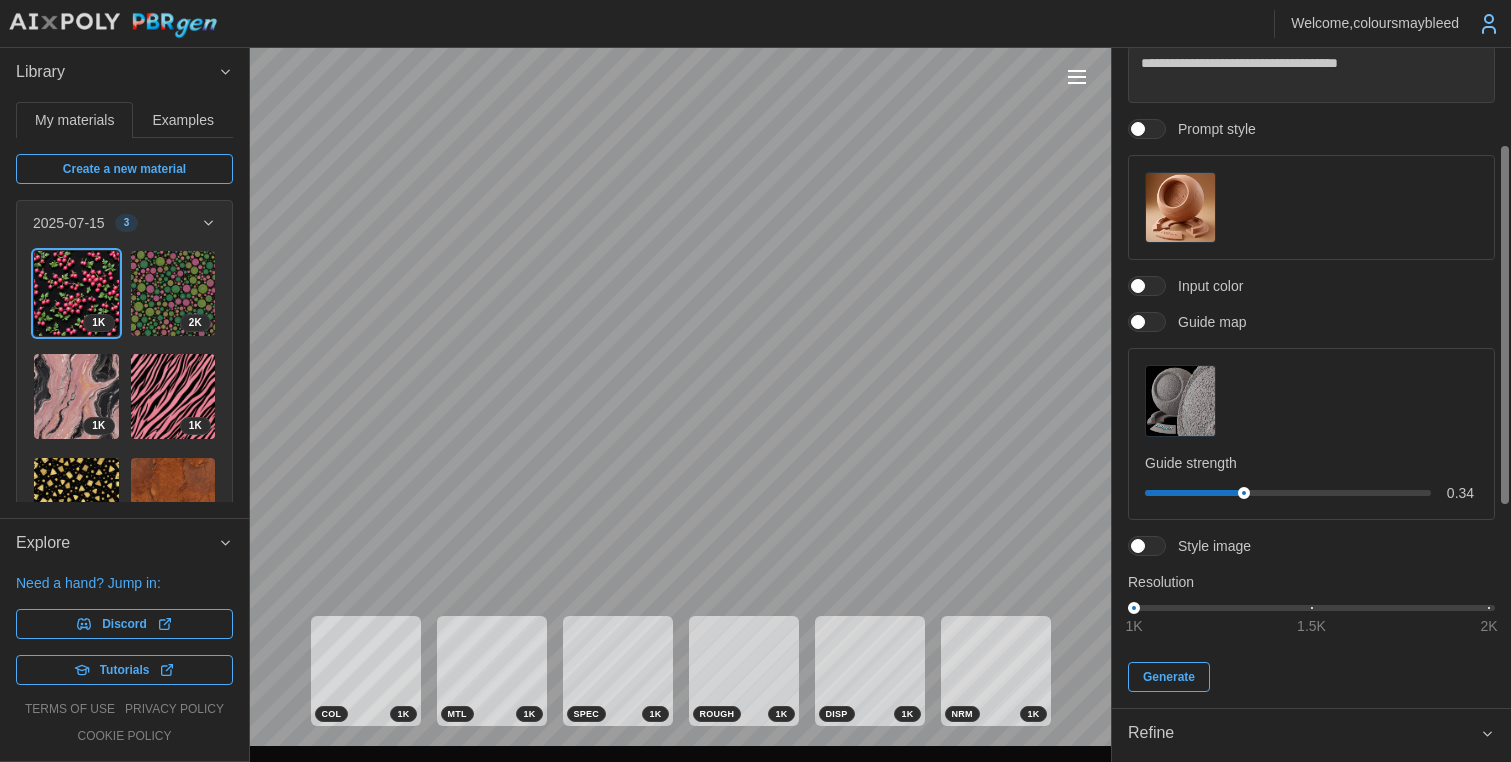 click at bounding box center [1180, 400] 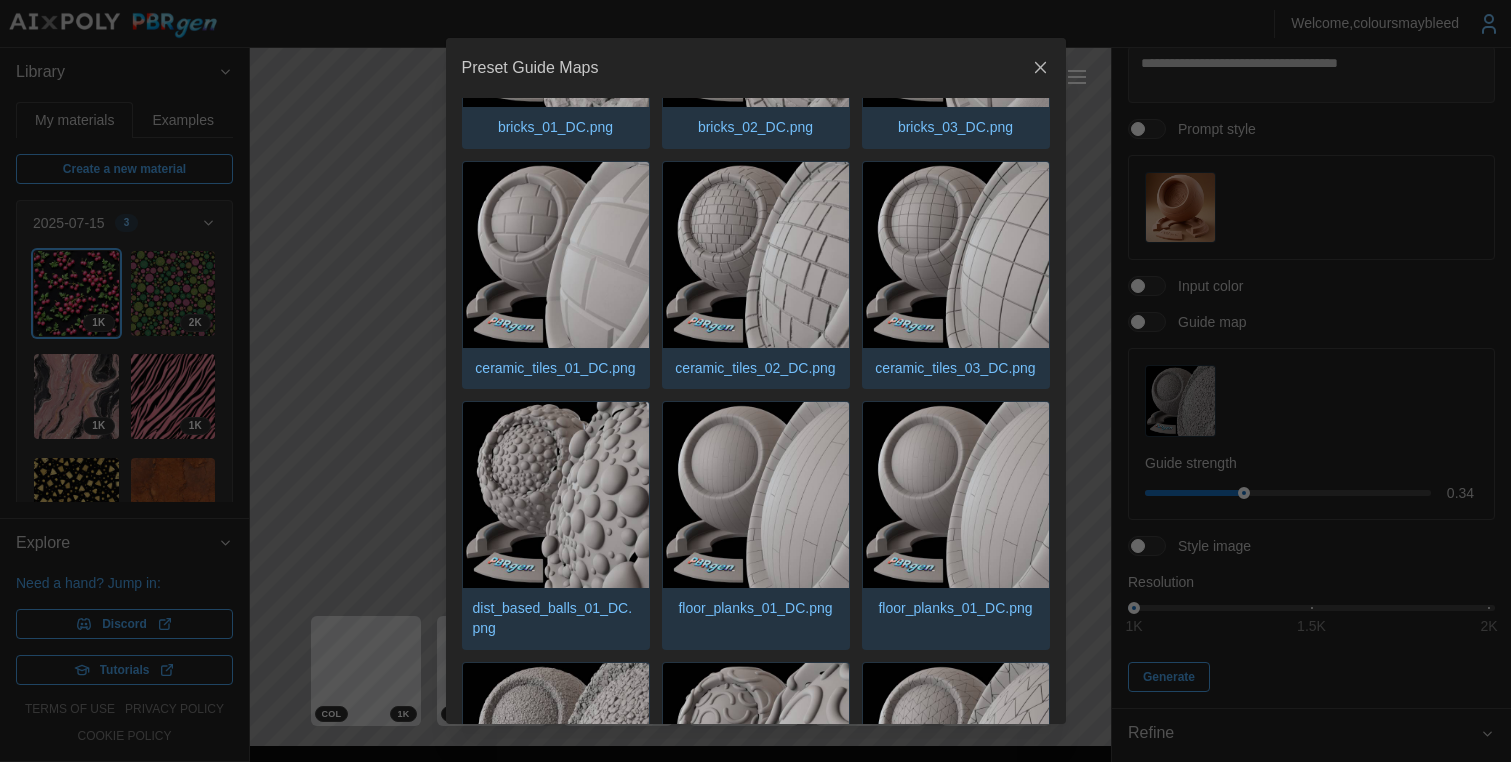 scroll, scrollTop: 473, scrollLeft: 0, axis: vertical 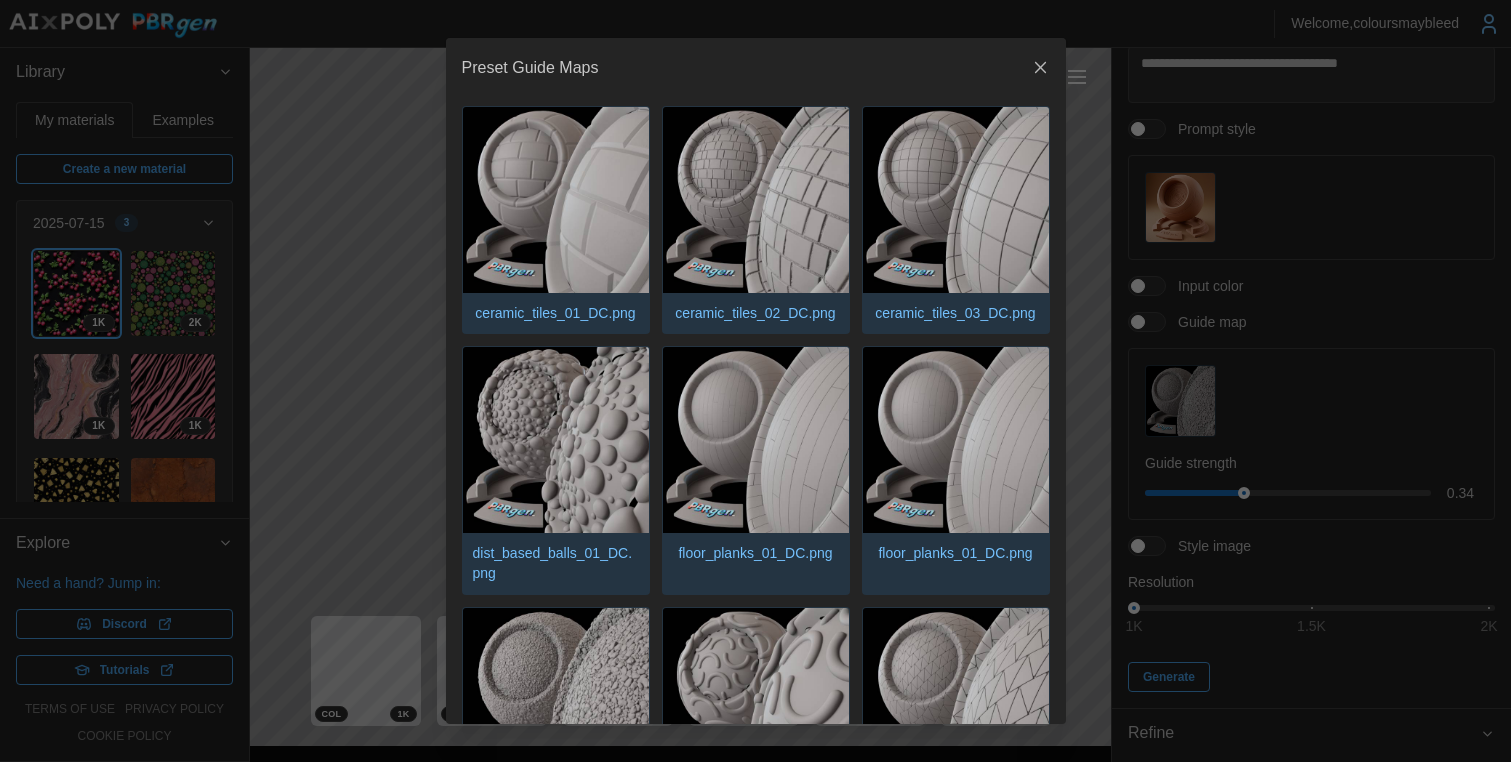 click at bounding box center [556, 440] 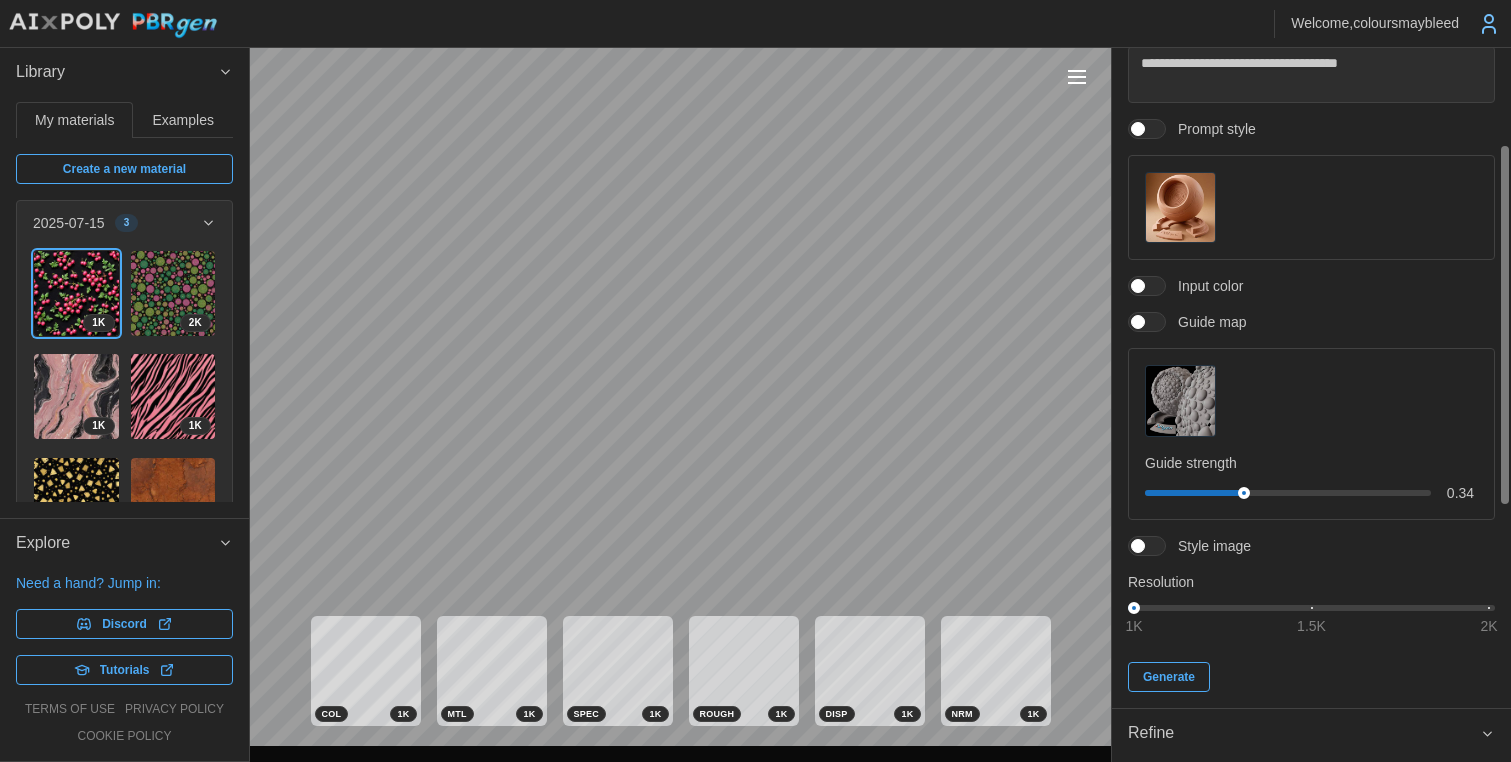 click at bounding box center [1180, 207] 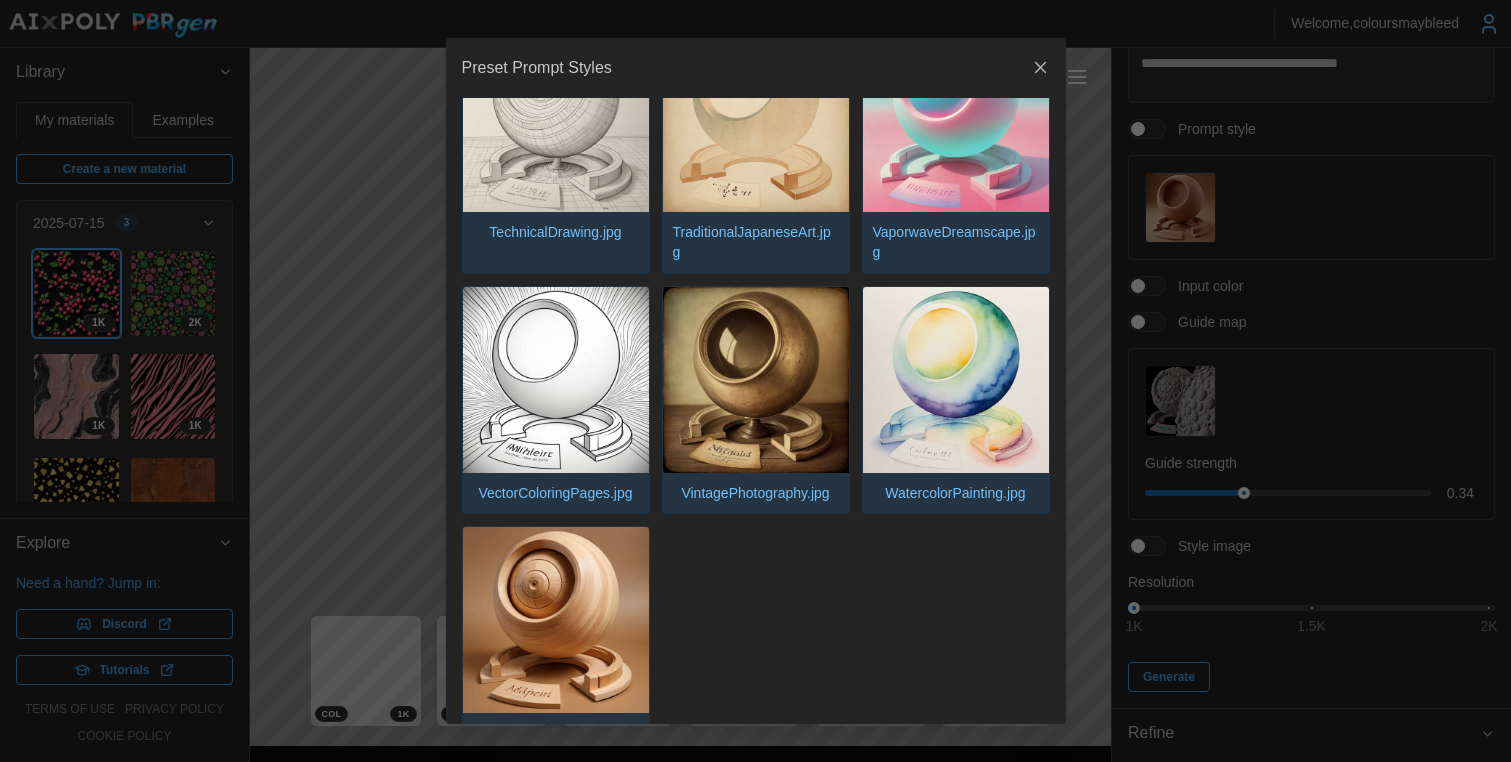 scroll, scrollTop: 4287, scrollLeft: 0, axis: vertical 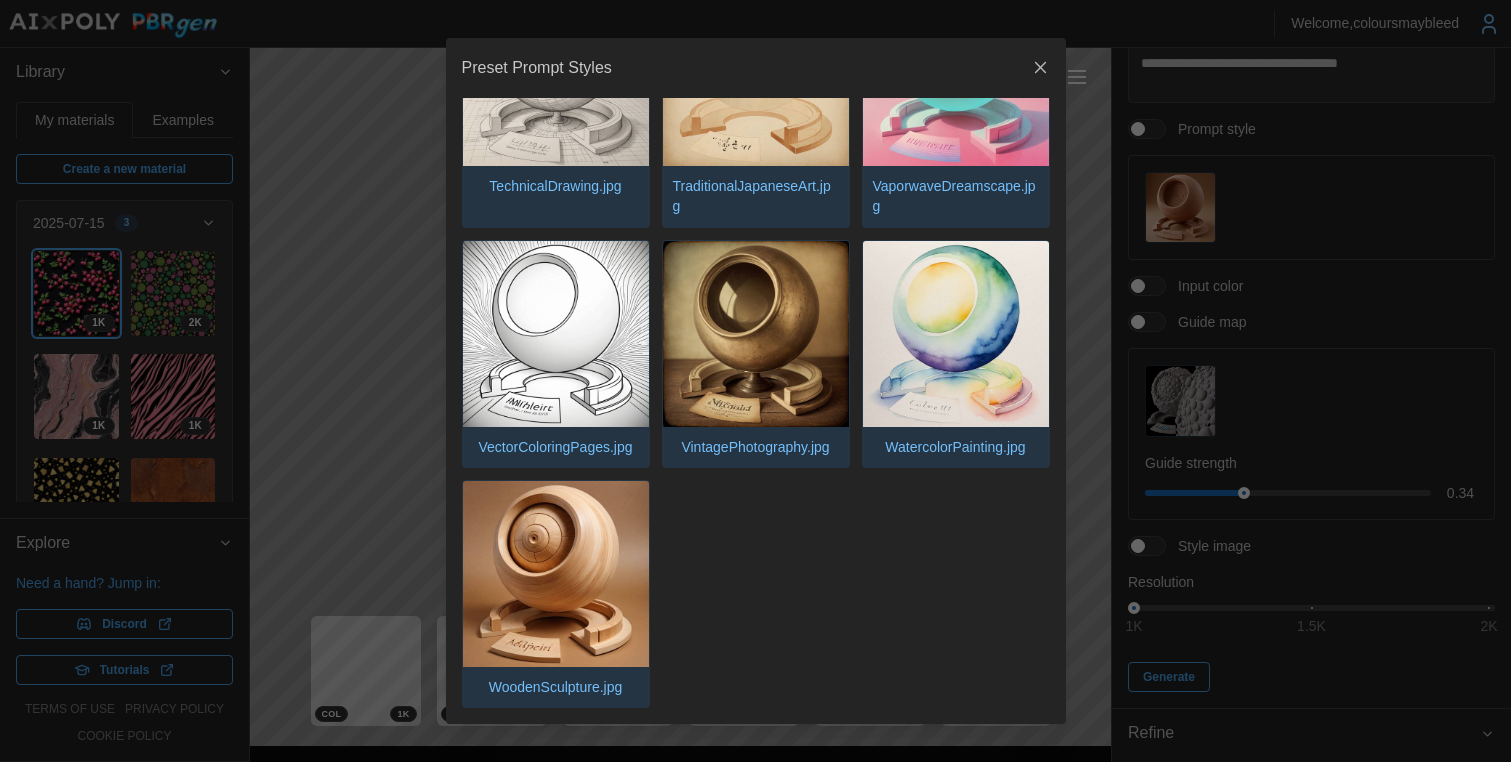 click at bounding box center [556, 334] 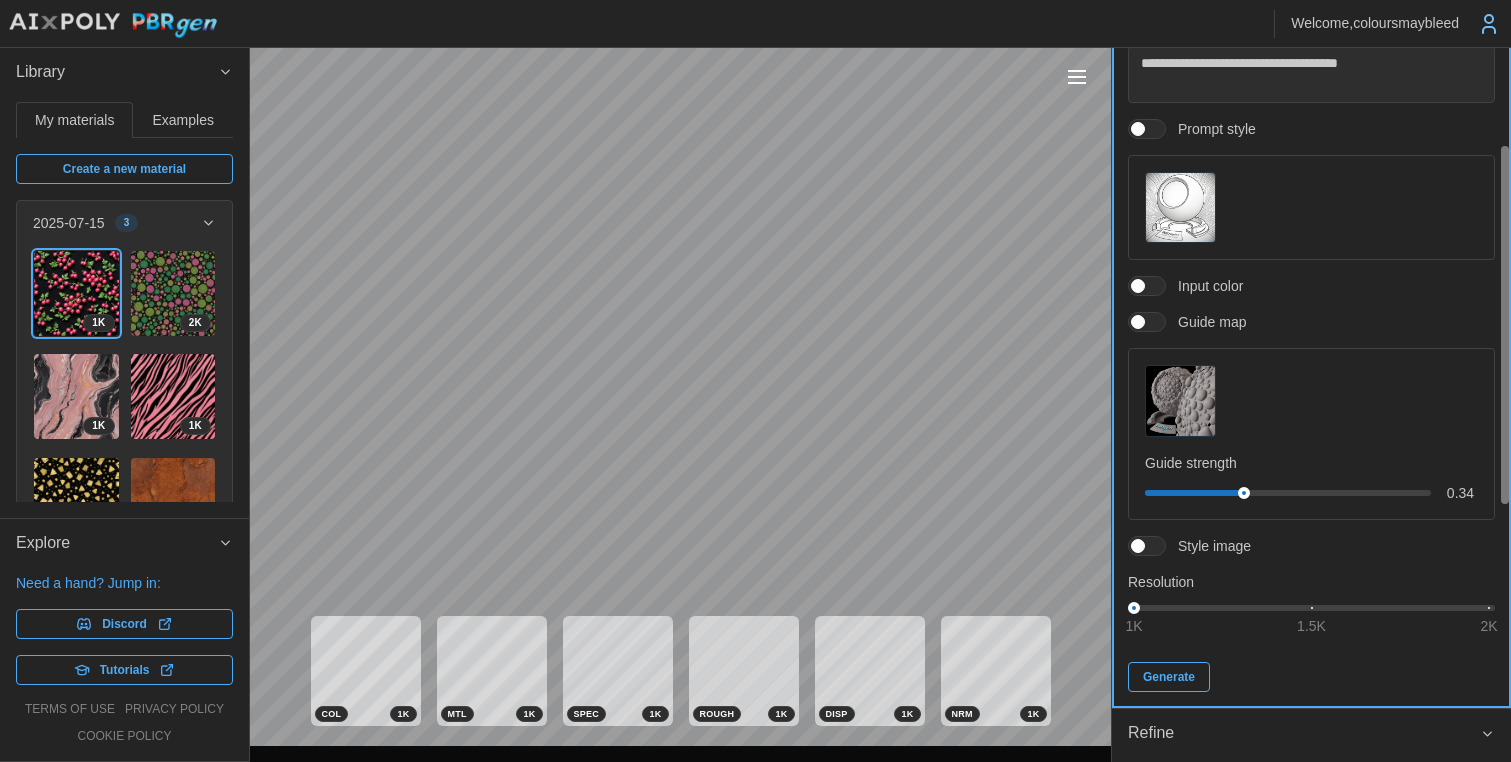 click on "Generate" at bounding box center (1169, 677) 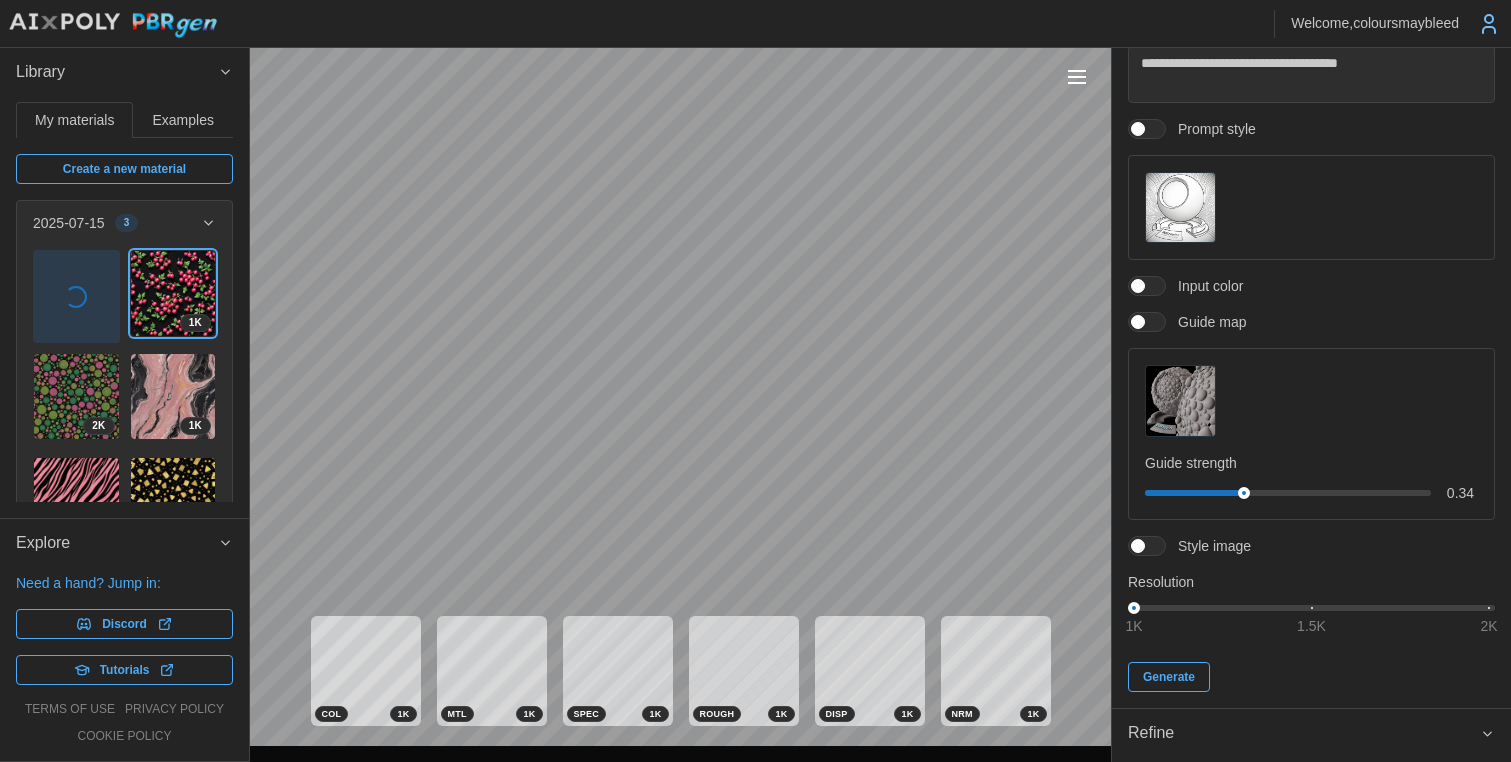 click on "Discord" at bounding box center (124, 624) 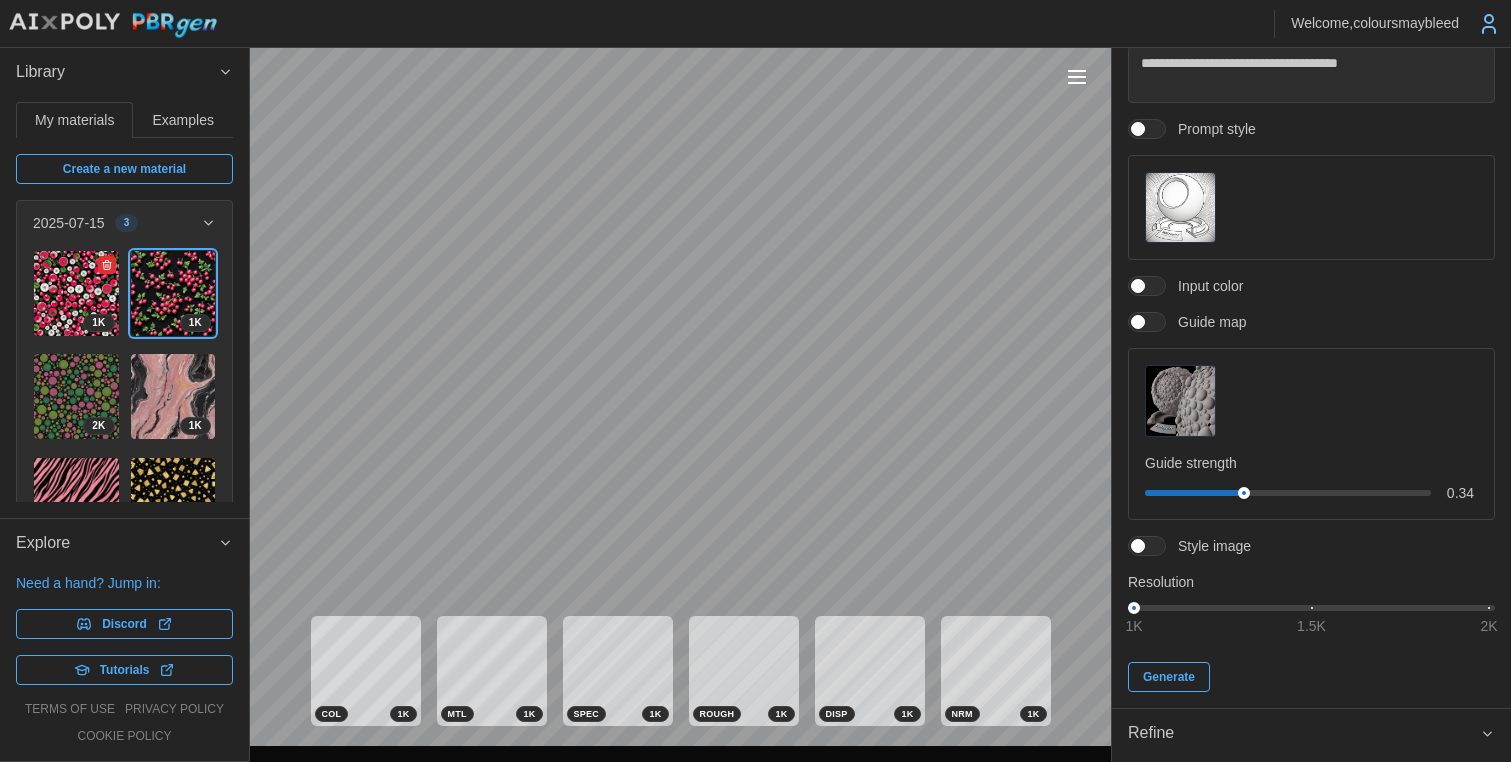 click at bounding box center [76, 293] 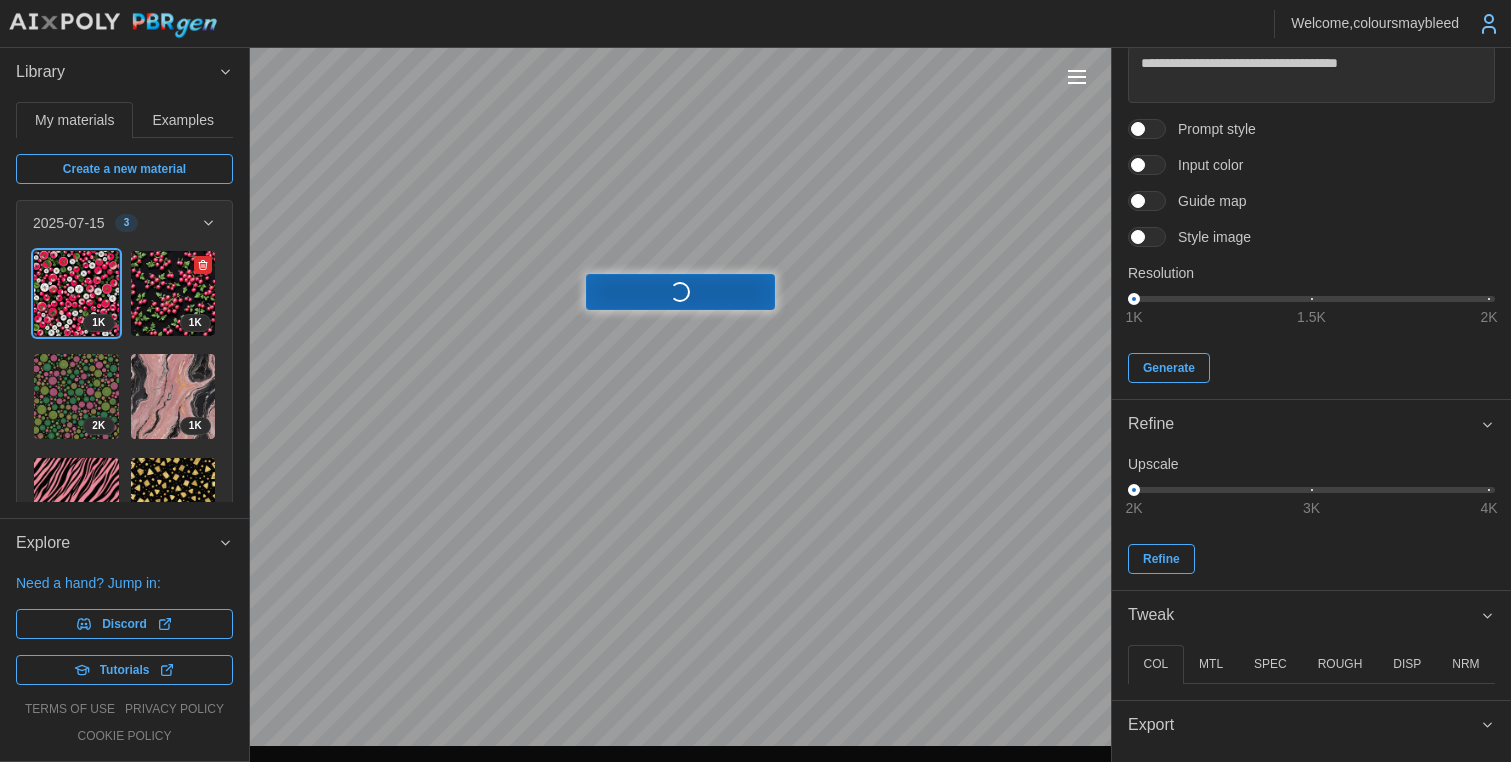 click 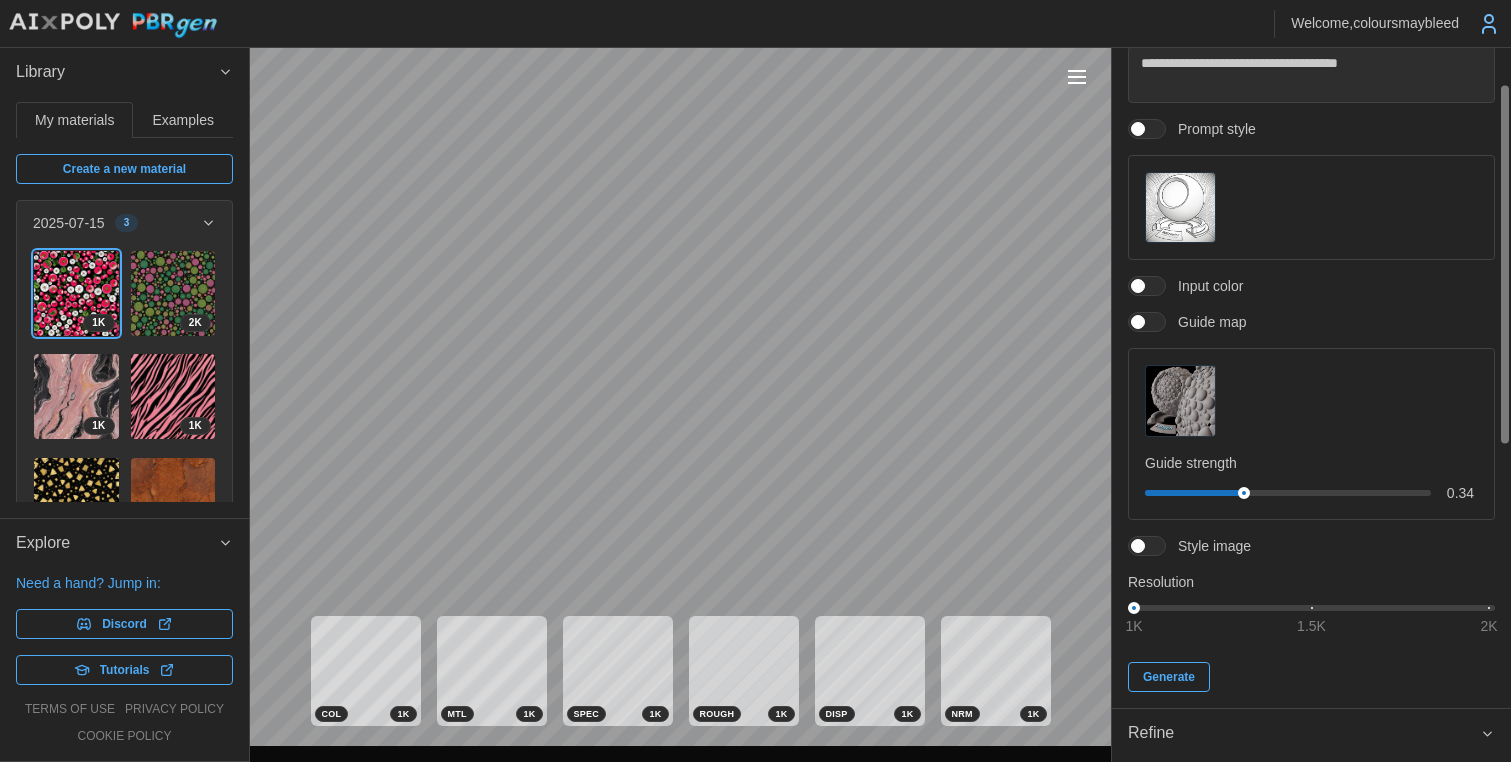 scroll, scrollTop: 0, scrollLeft: 0, axis: both 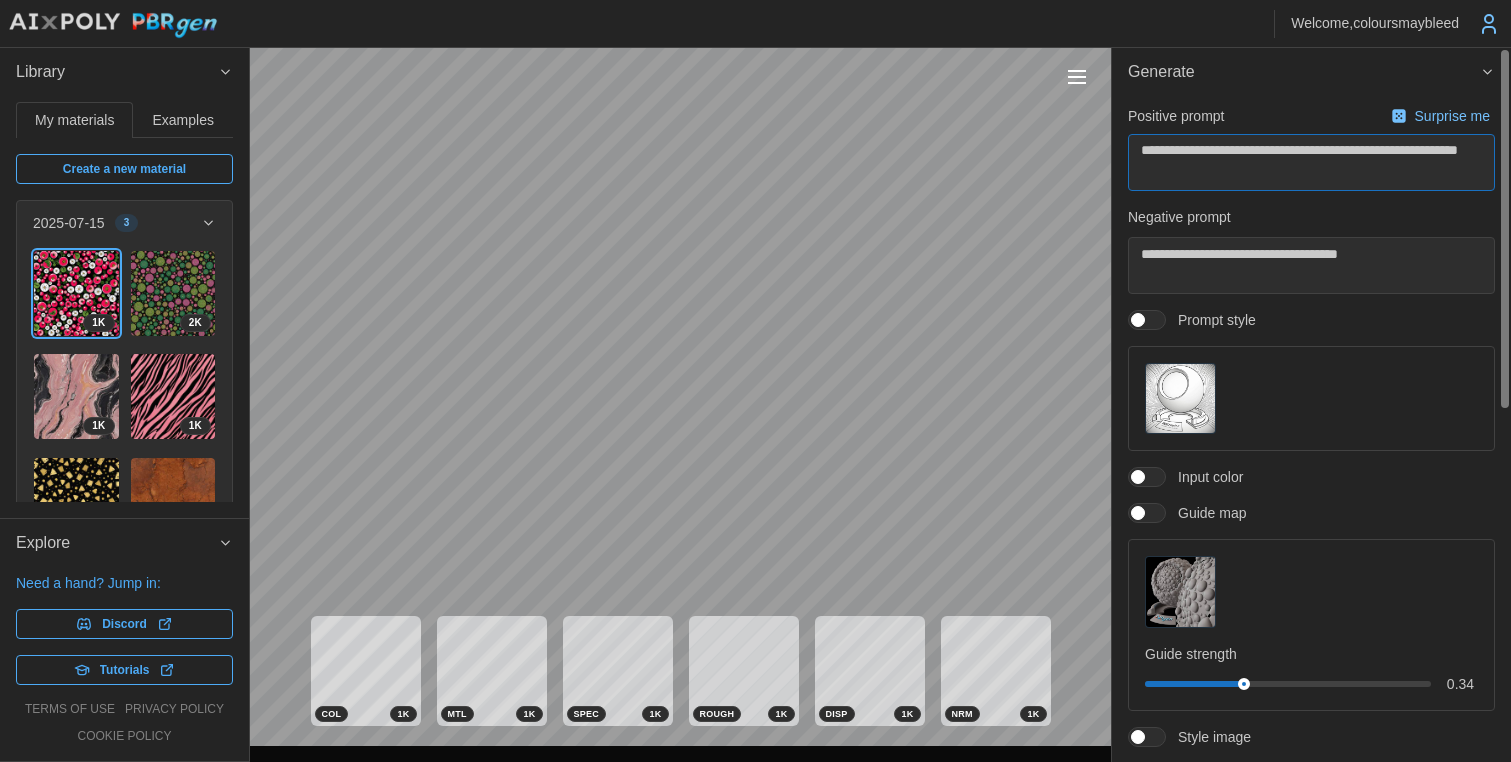 click on "**********" at bounding box center (1311, 162) 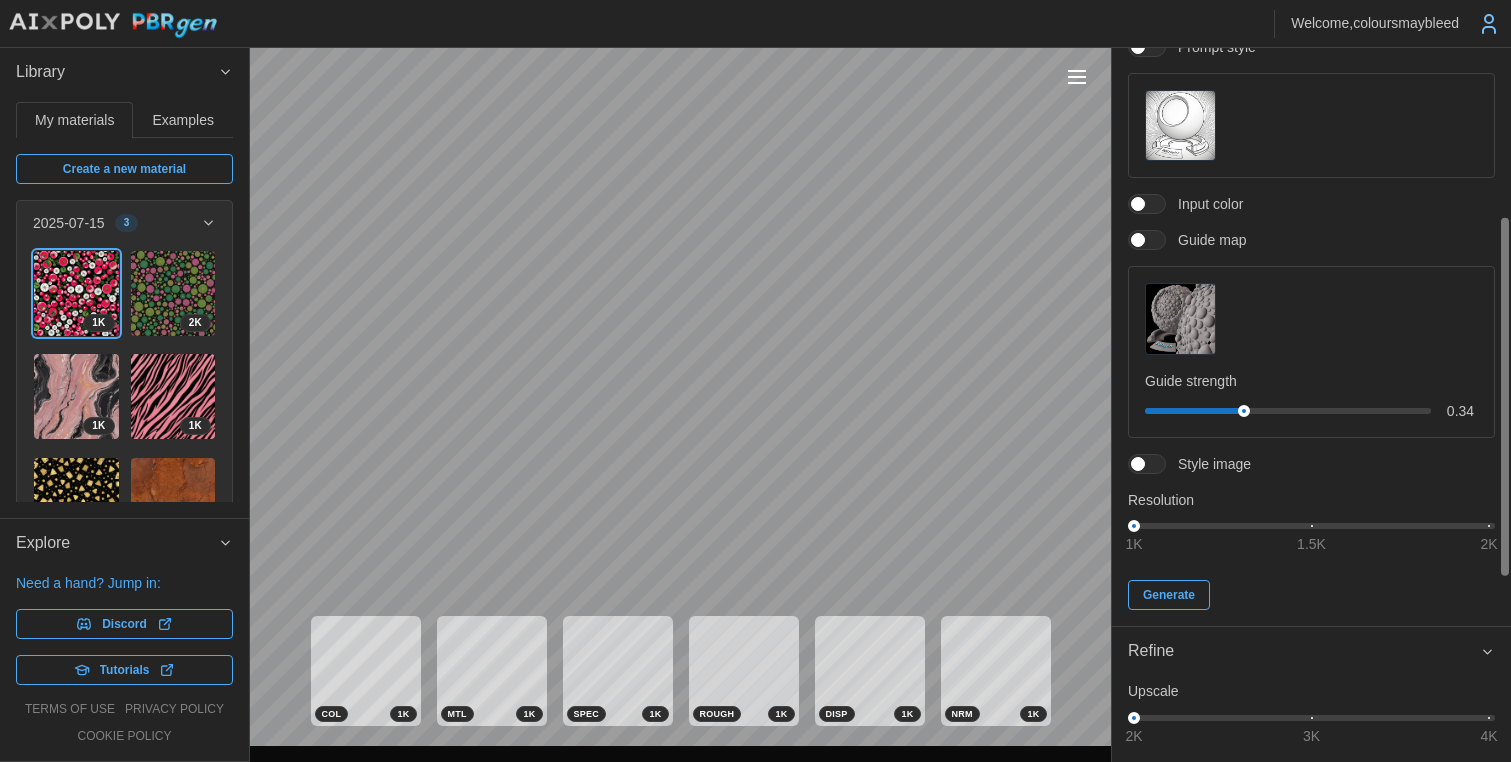 scroll, scrollTop: 367, scrollLeft: 0, axis: vertical 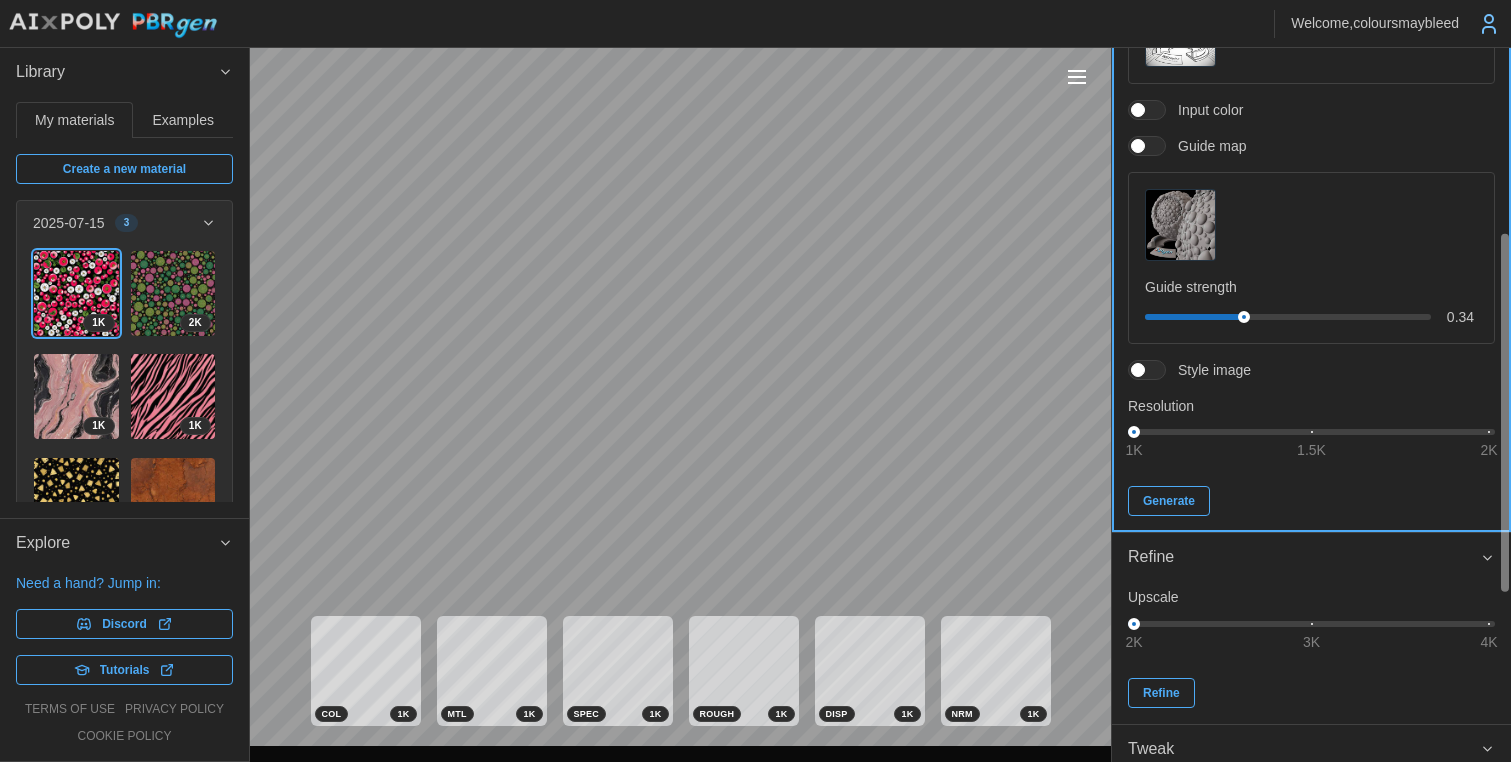 click on "Generate" at bounding box center (1169, 501) 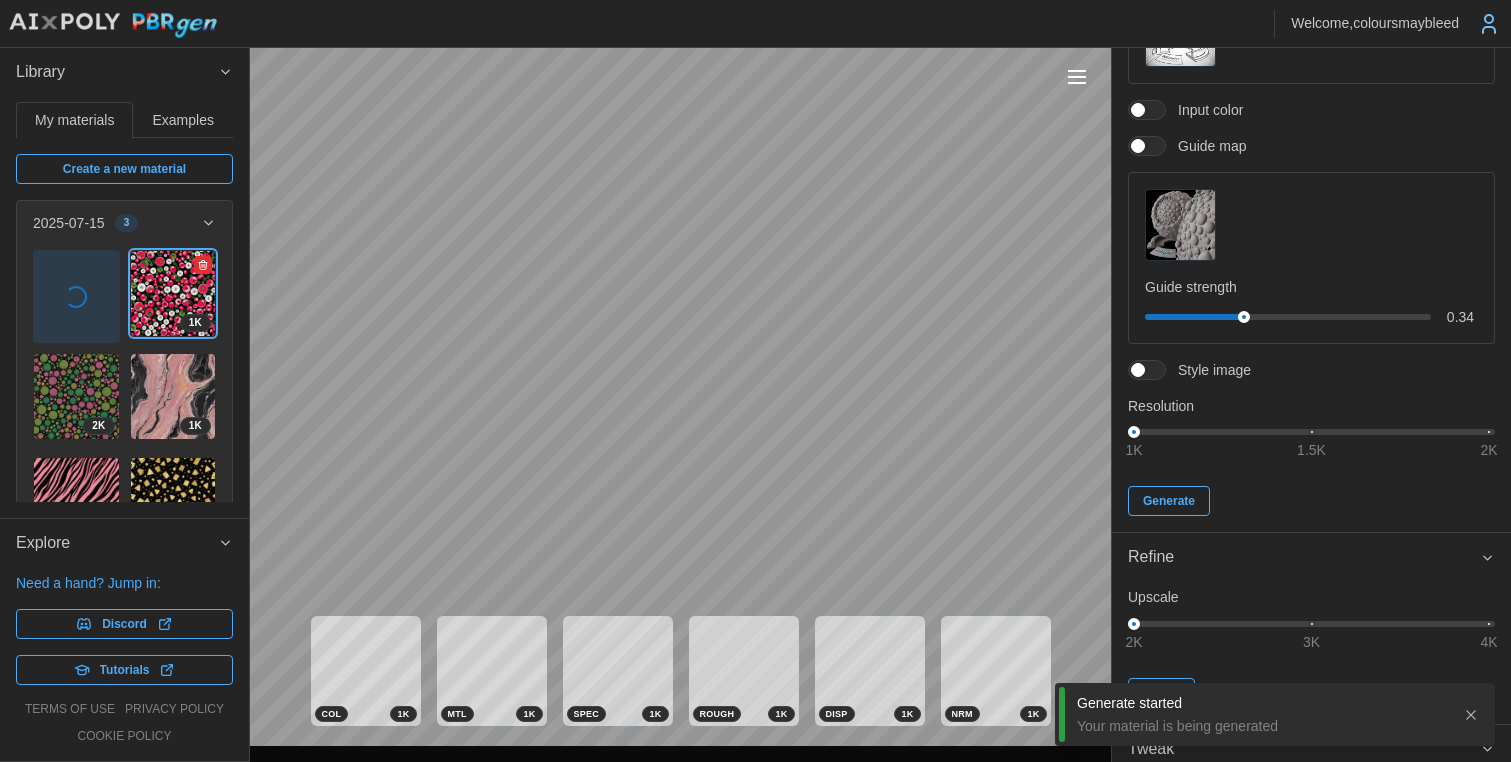 click 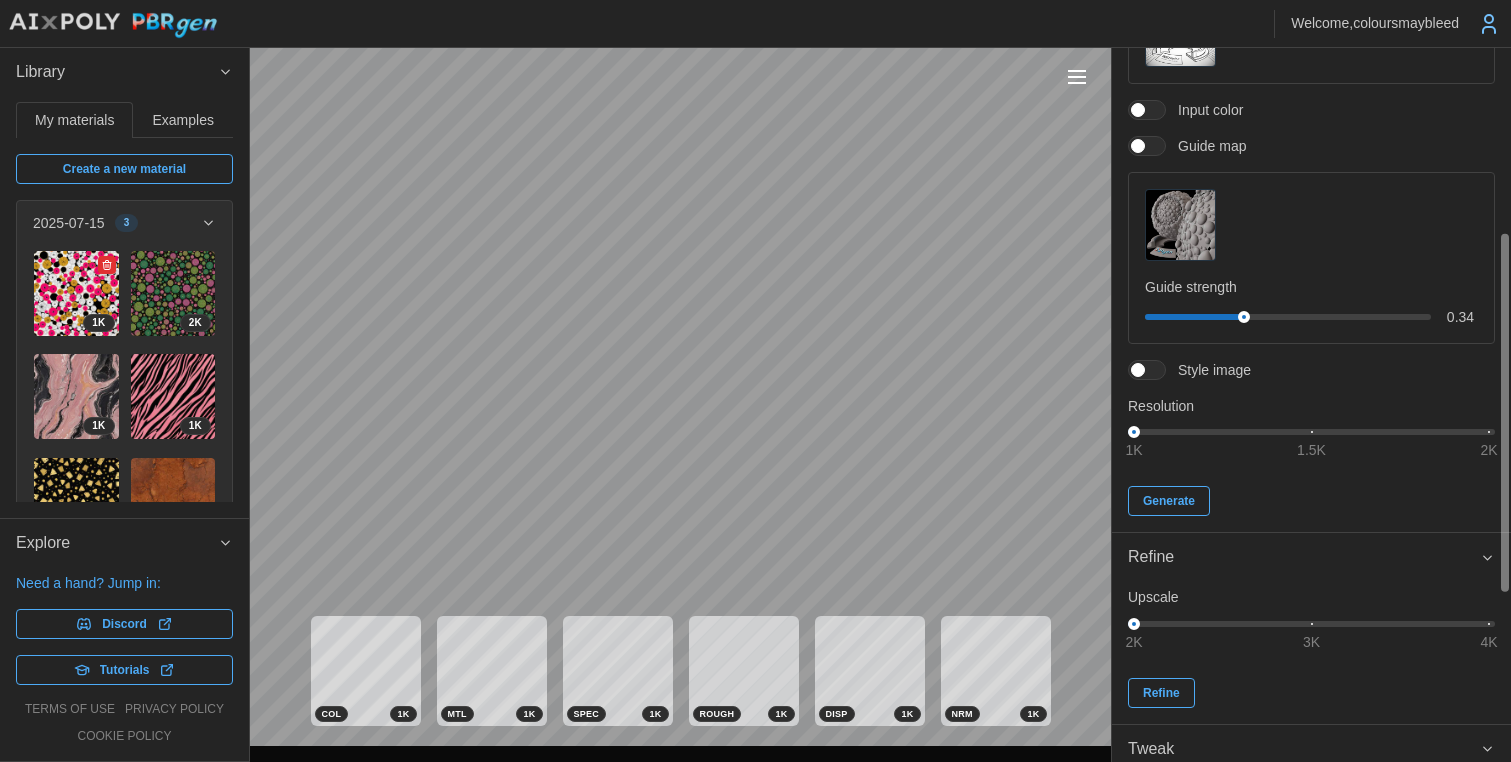 click at bounding box center (76, 293) 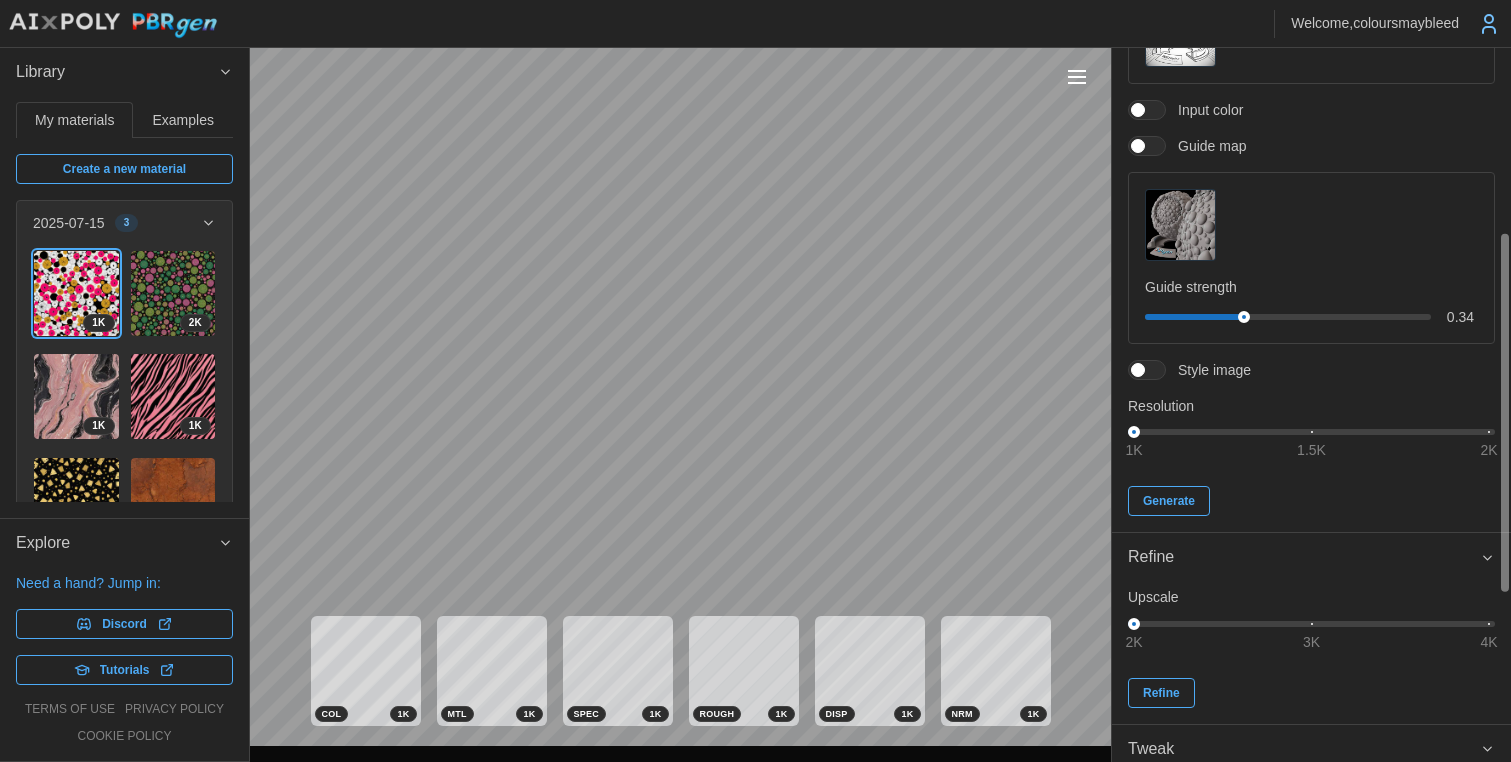 scroll, scrollTop: 189, scrollLeft: 0, axis: vertical 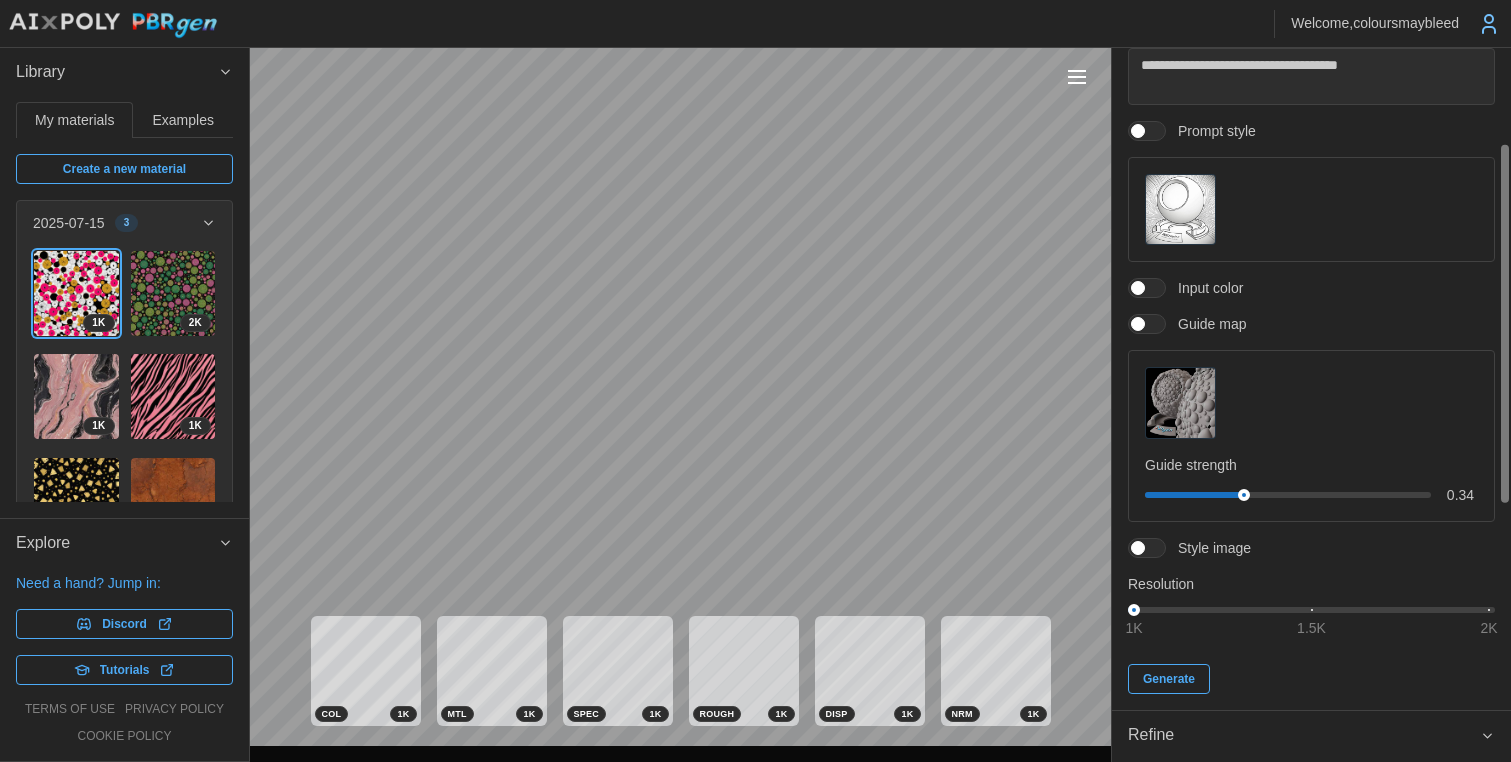 click at bounding box center [1180, 209] 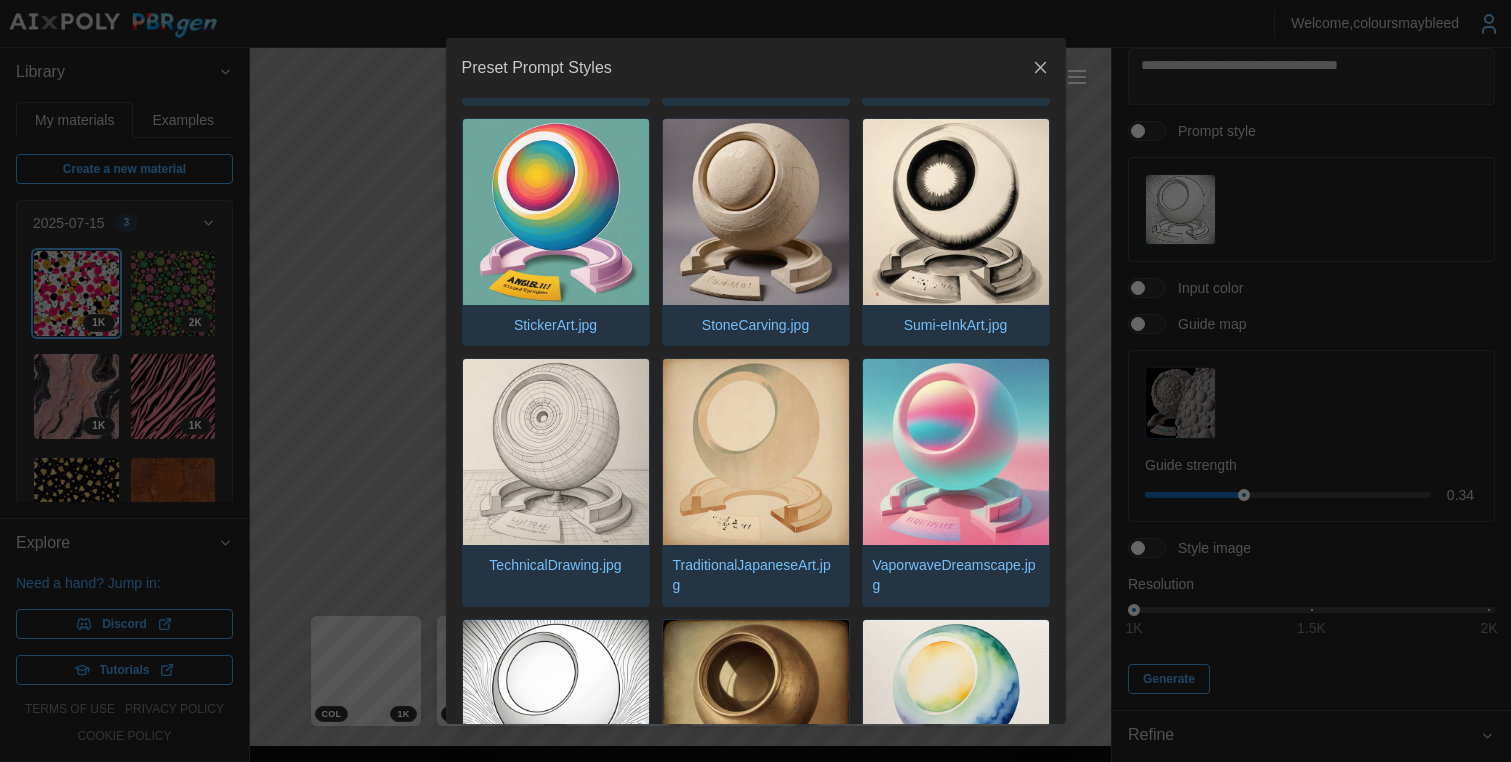 scroll, scrollTop: 4287, scrollLeft: 0, axis: vertical 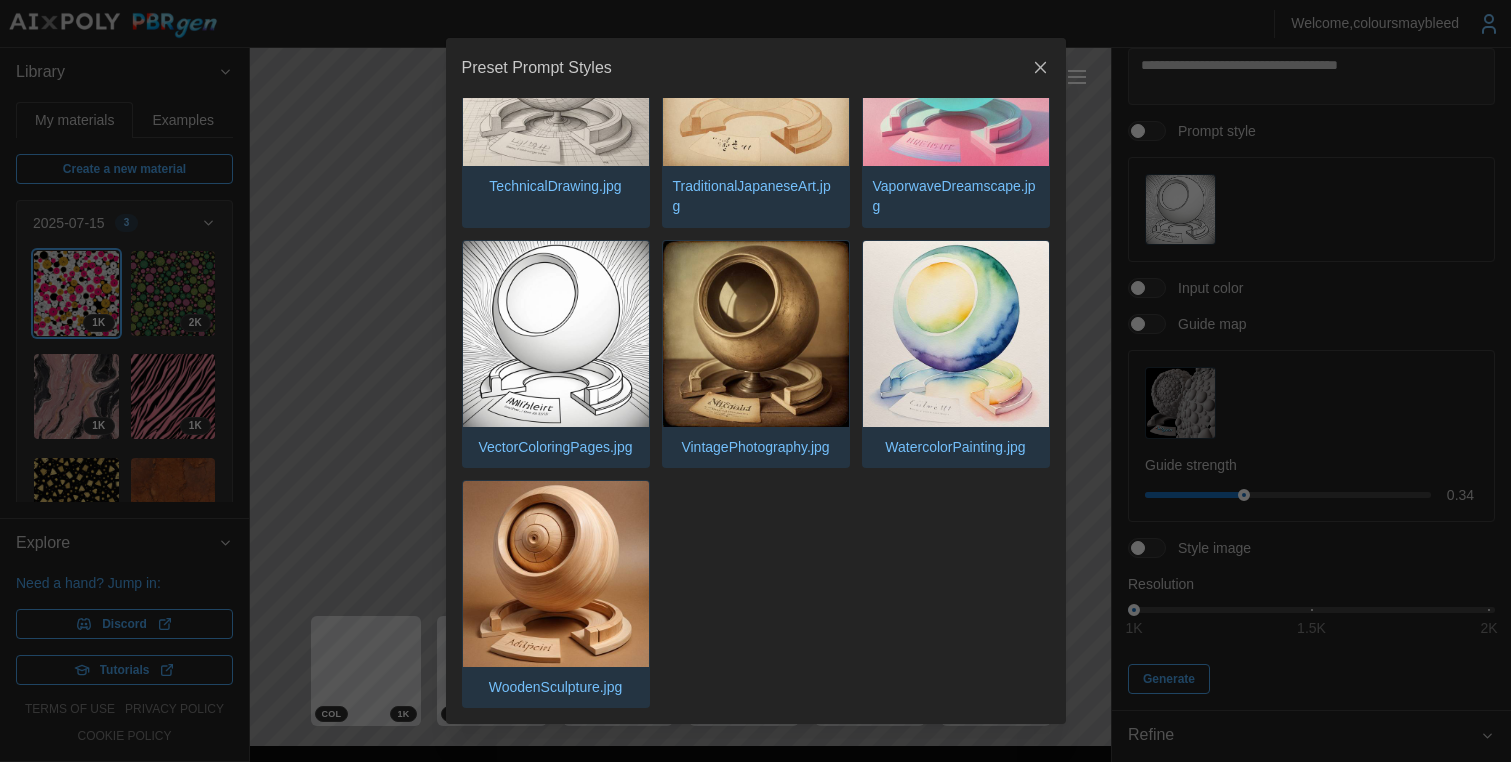 click at bounding box center [756, 334] 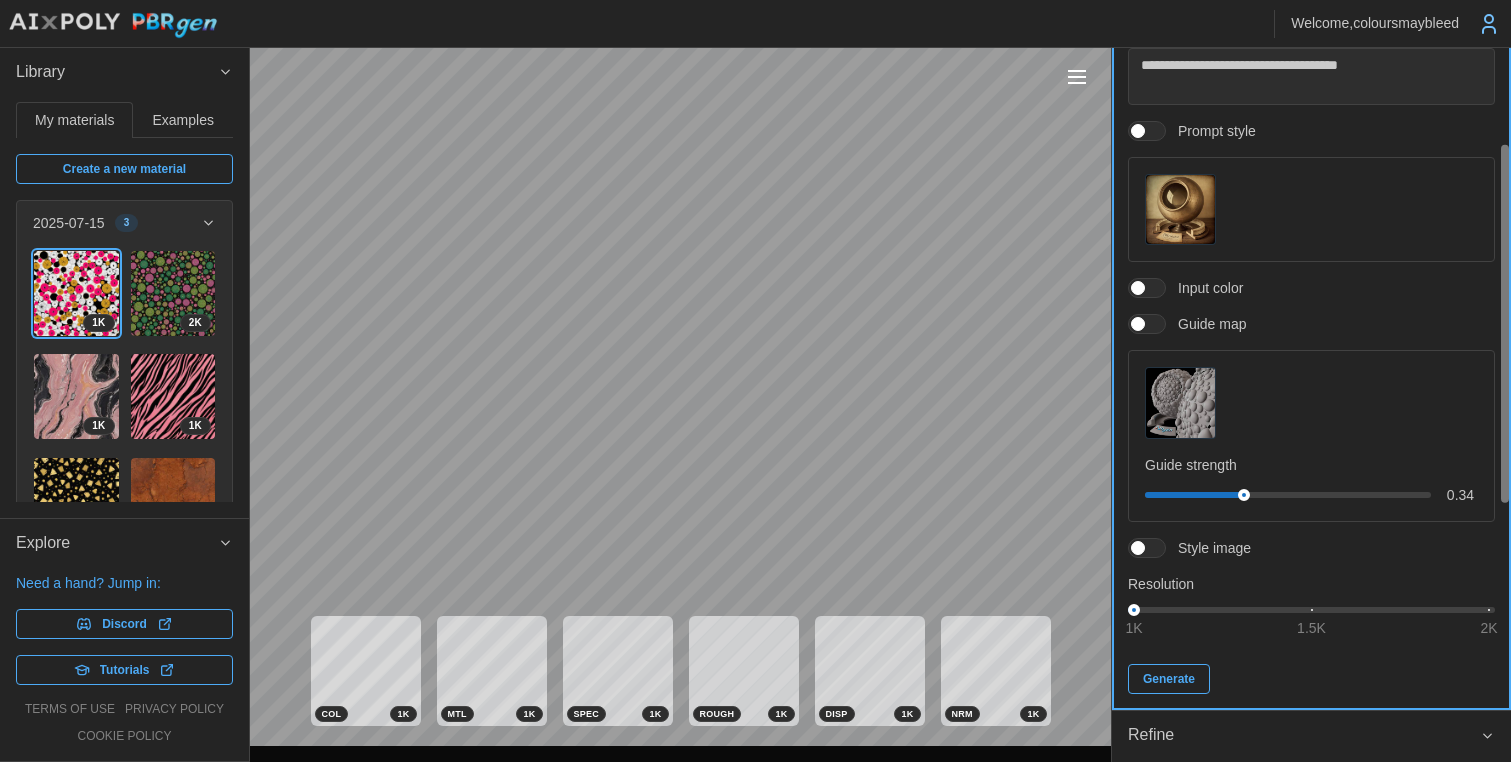 click on "Generate" at bounding box center (1169, 679) 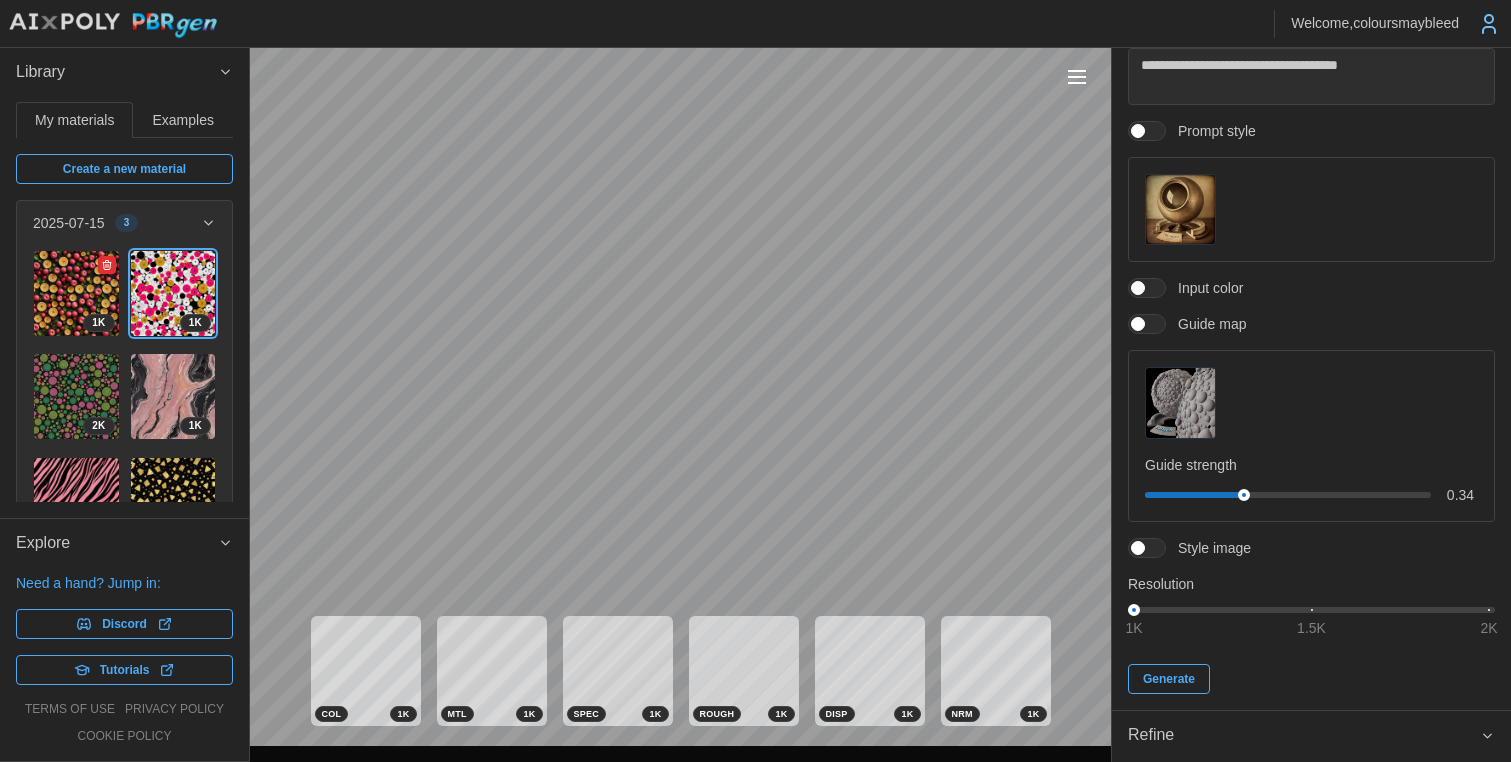 click at bounding box center (76, 293) 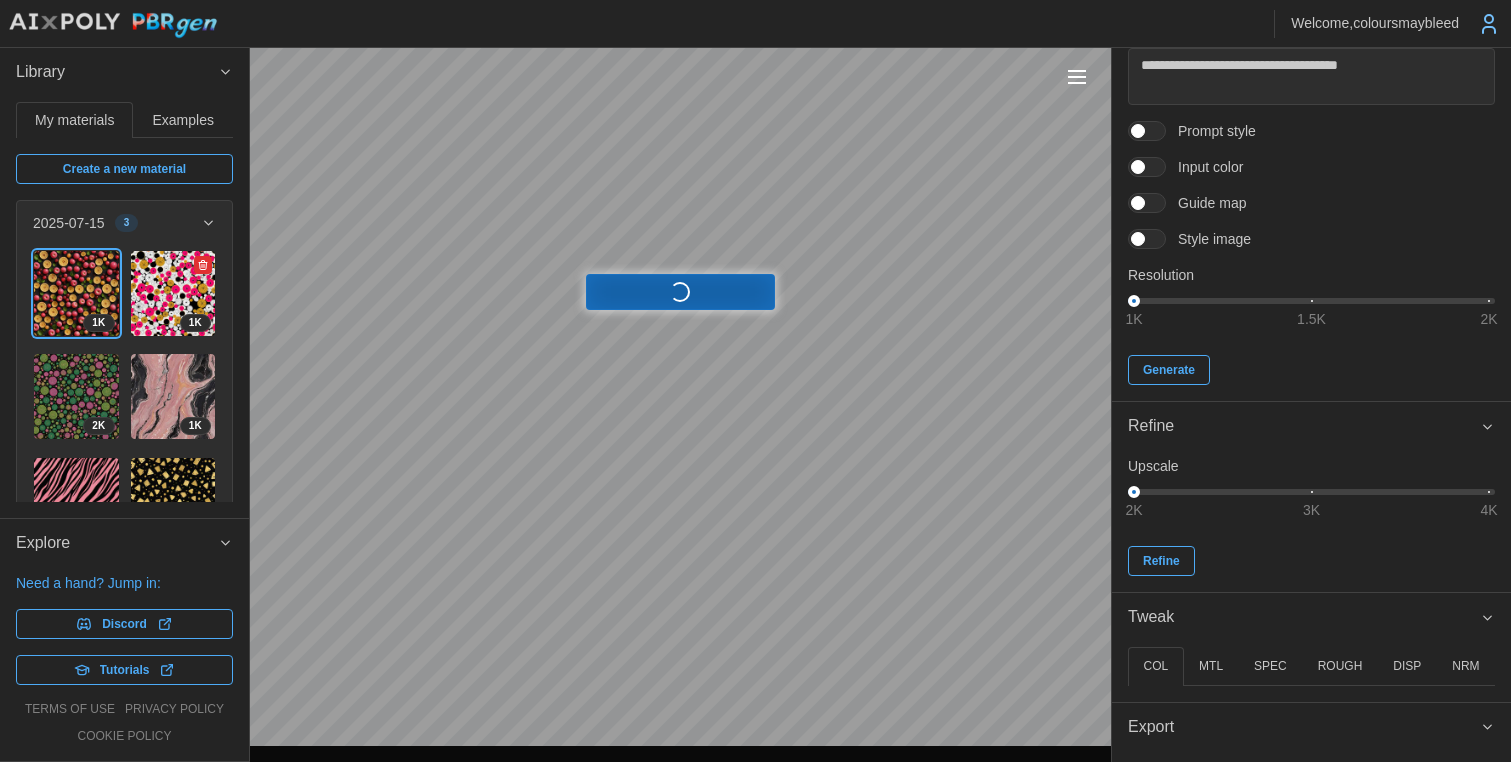 click 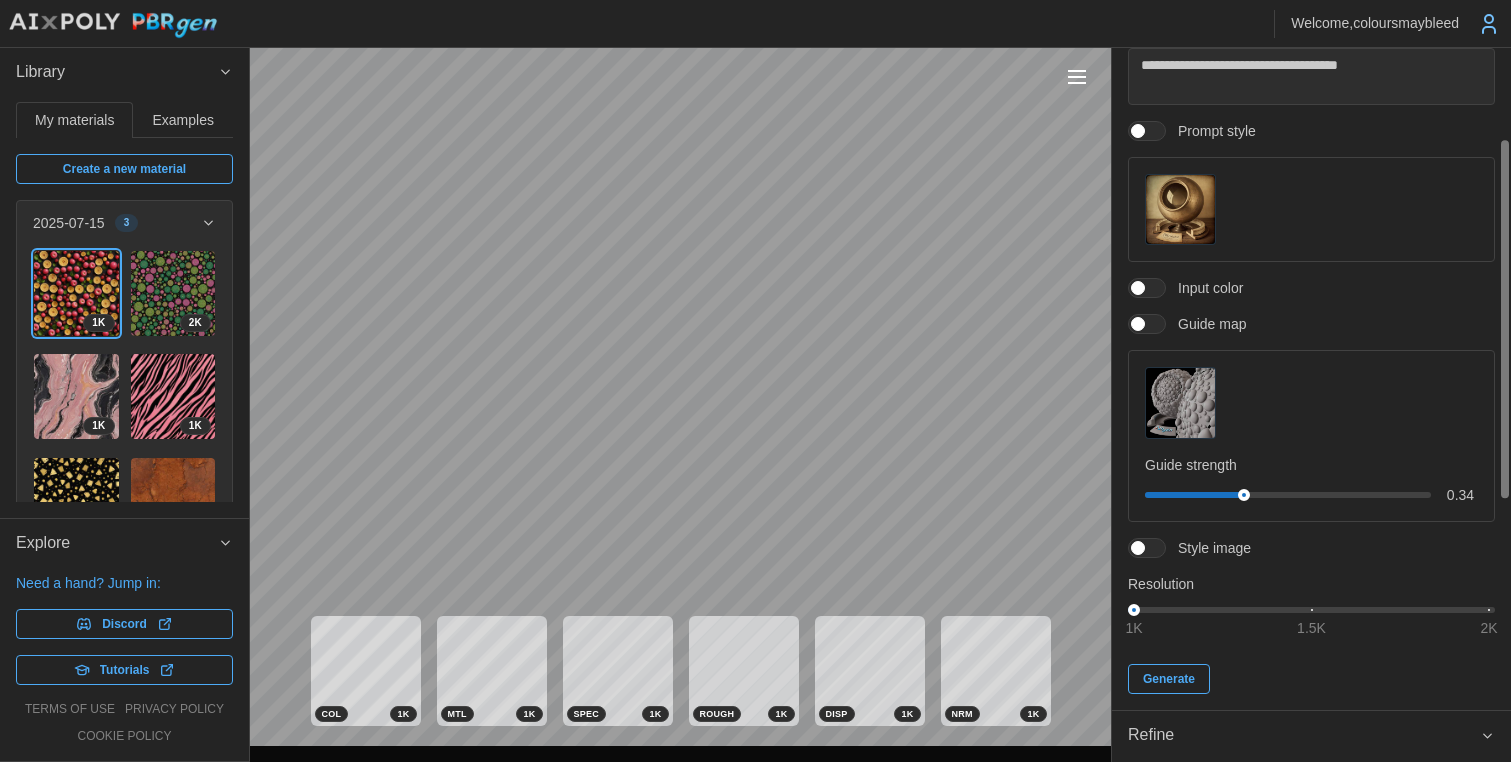 scroll, scrollTop: 0, scrollLeft: 0, axis: both 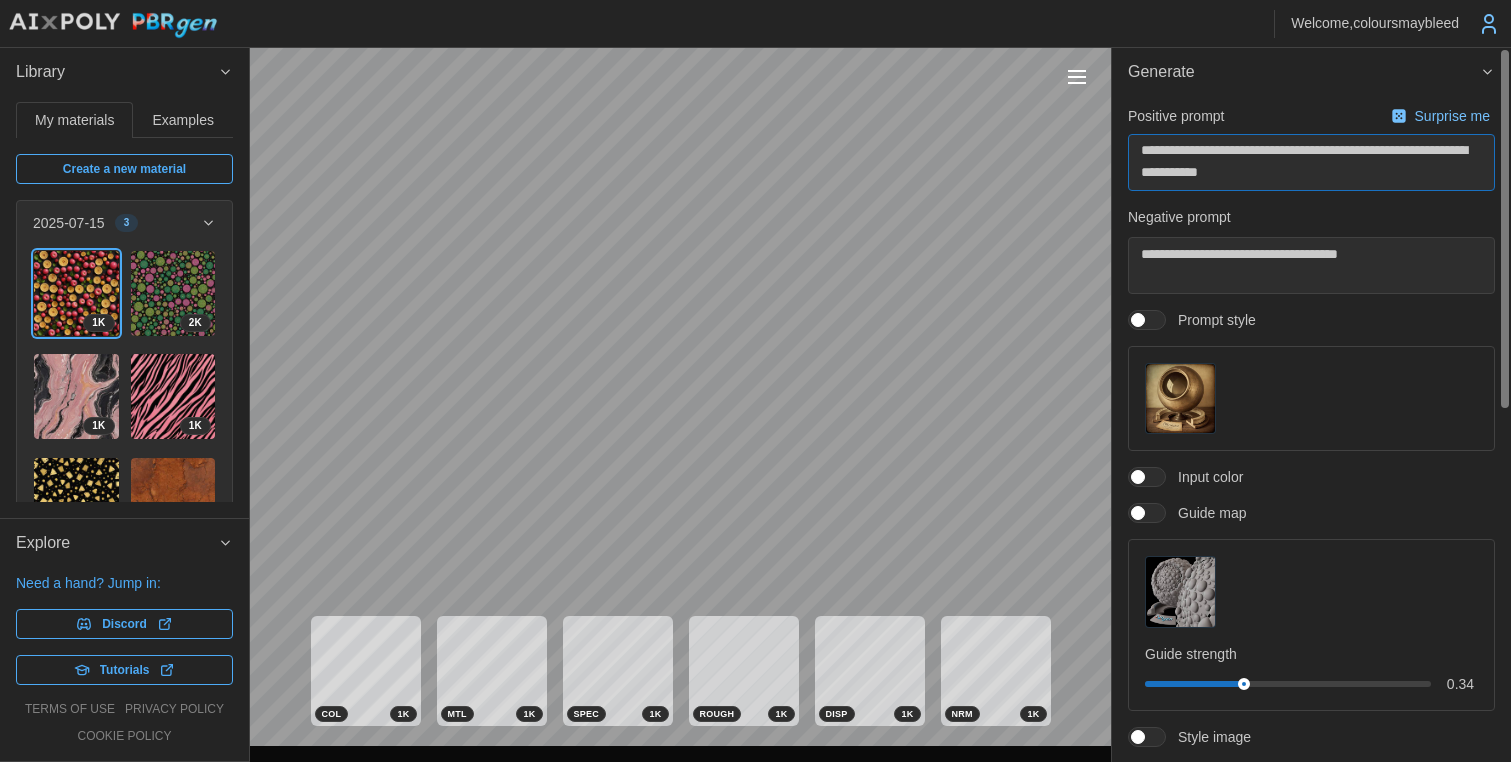 drag, startPoint x: 1200, startPoint y: 150, endPoint x: 1249, endPoint y: 153, distance: 49.09175 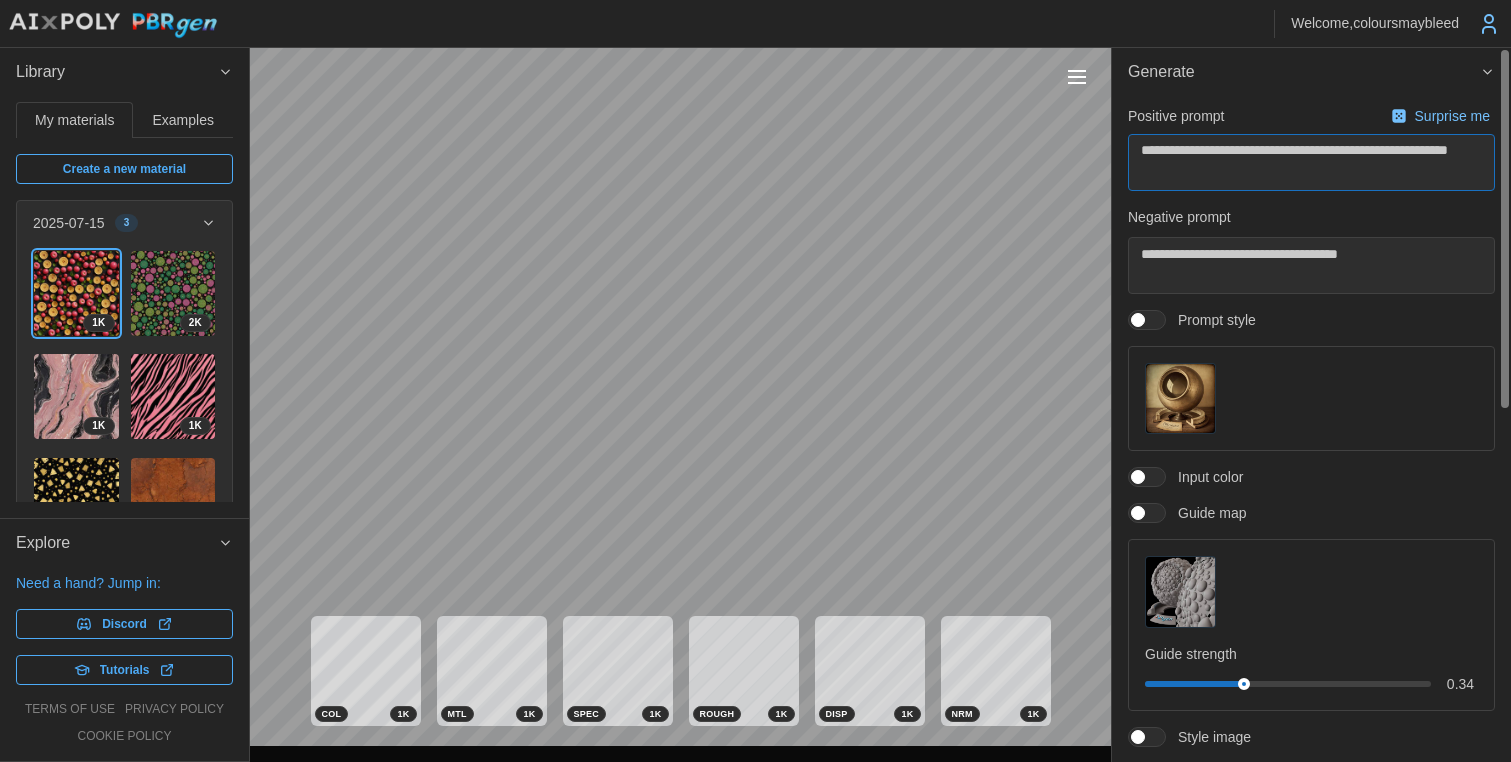 drag, startPoint x: 1310, startPoint y: 151, endPoint x: 1330, endPoint y: 155, distance: 20.396078 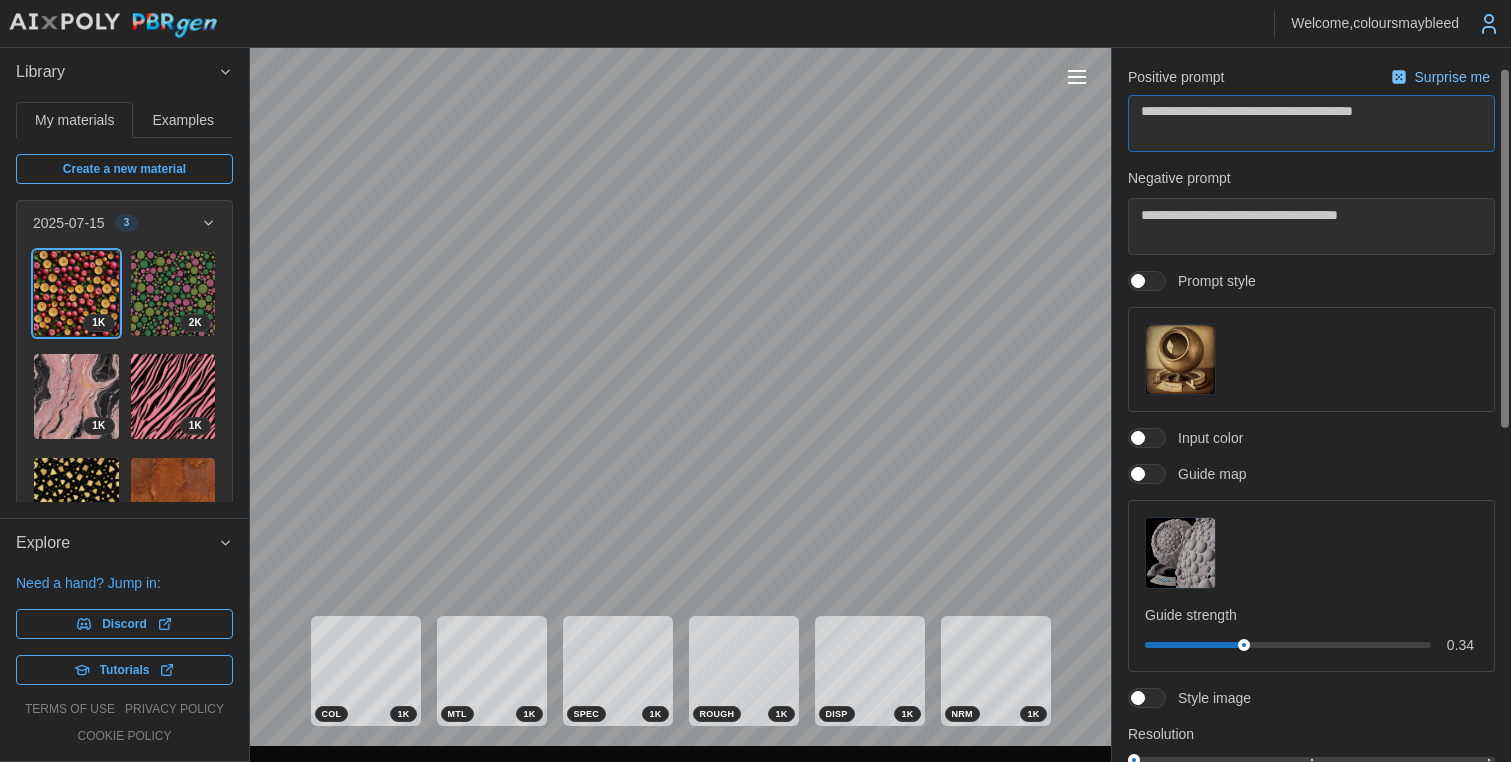 scroll, scrollTop: 137, scrollLeft: 0, axis: vertical 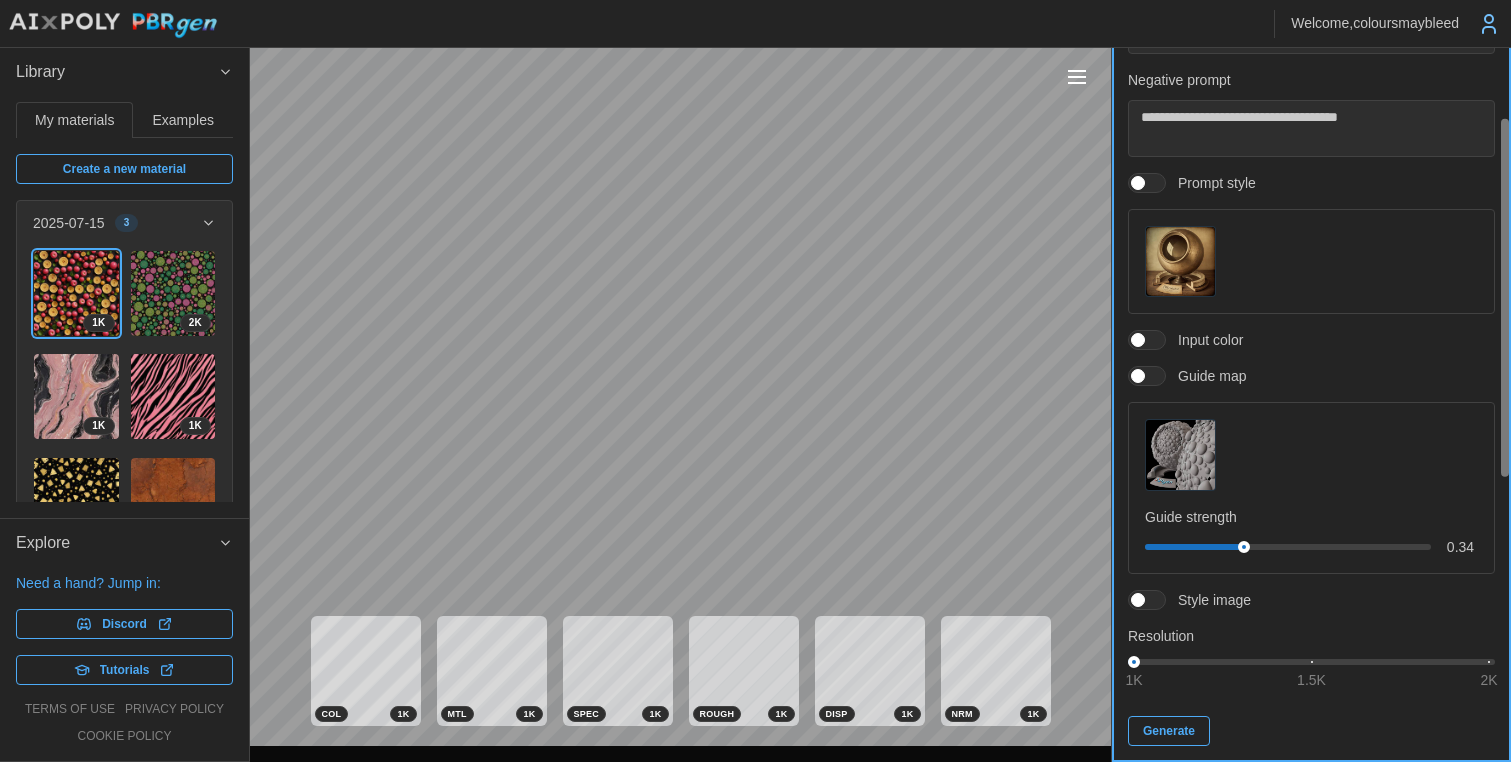 click on "Generate" at bounding box center [1169, 731] 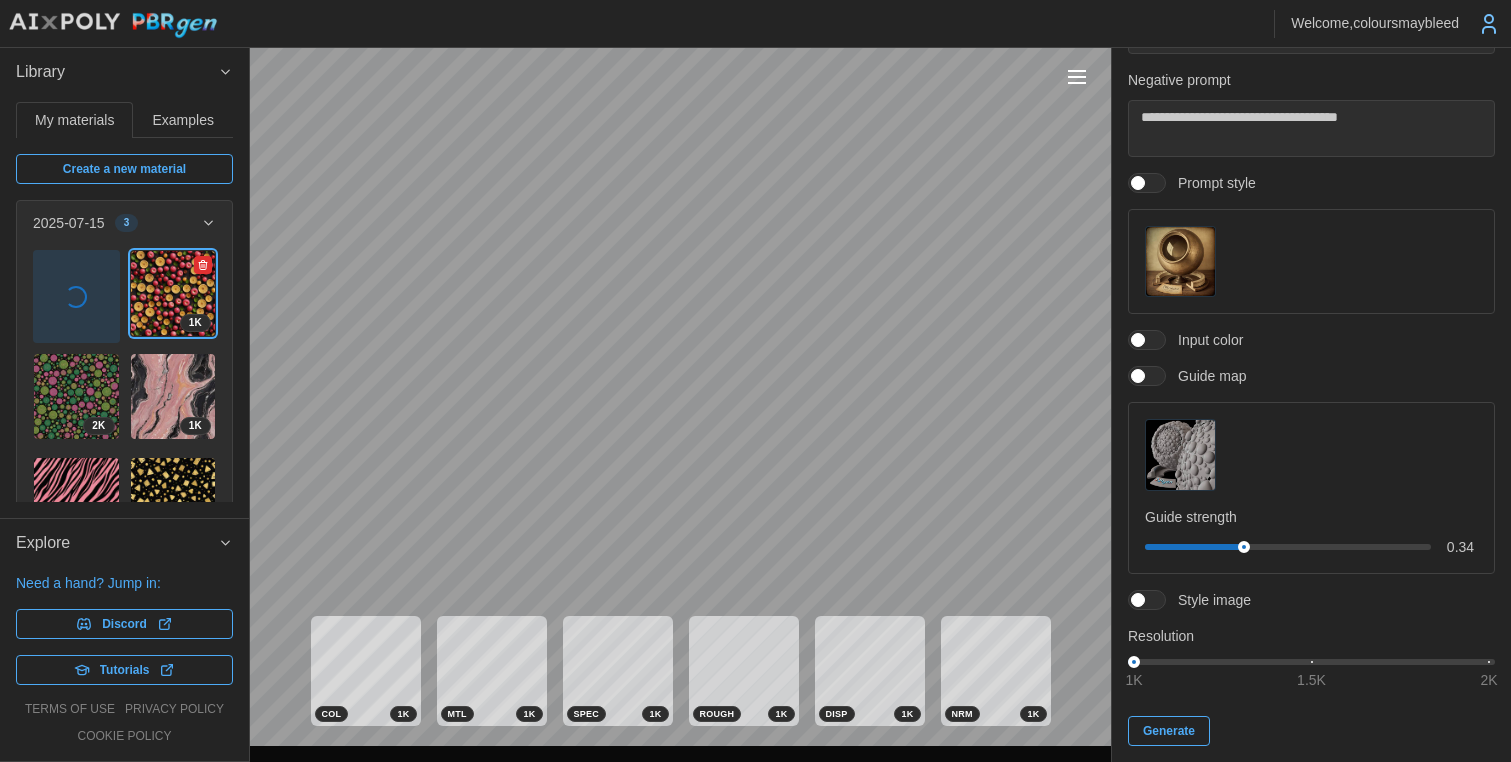 click 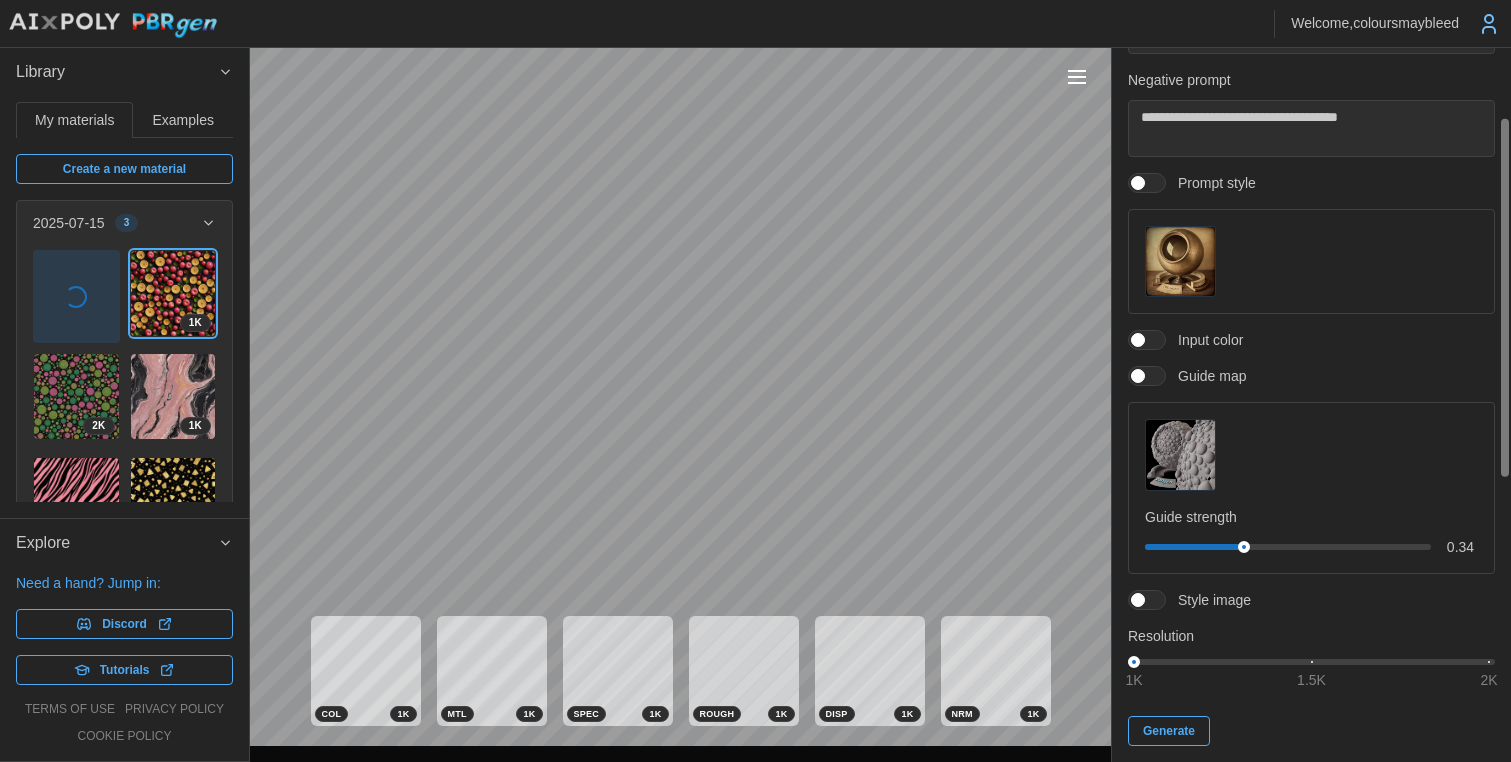 click at bounding box center (1180, 454) 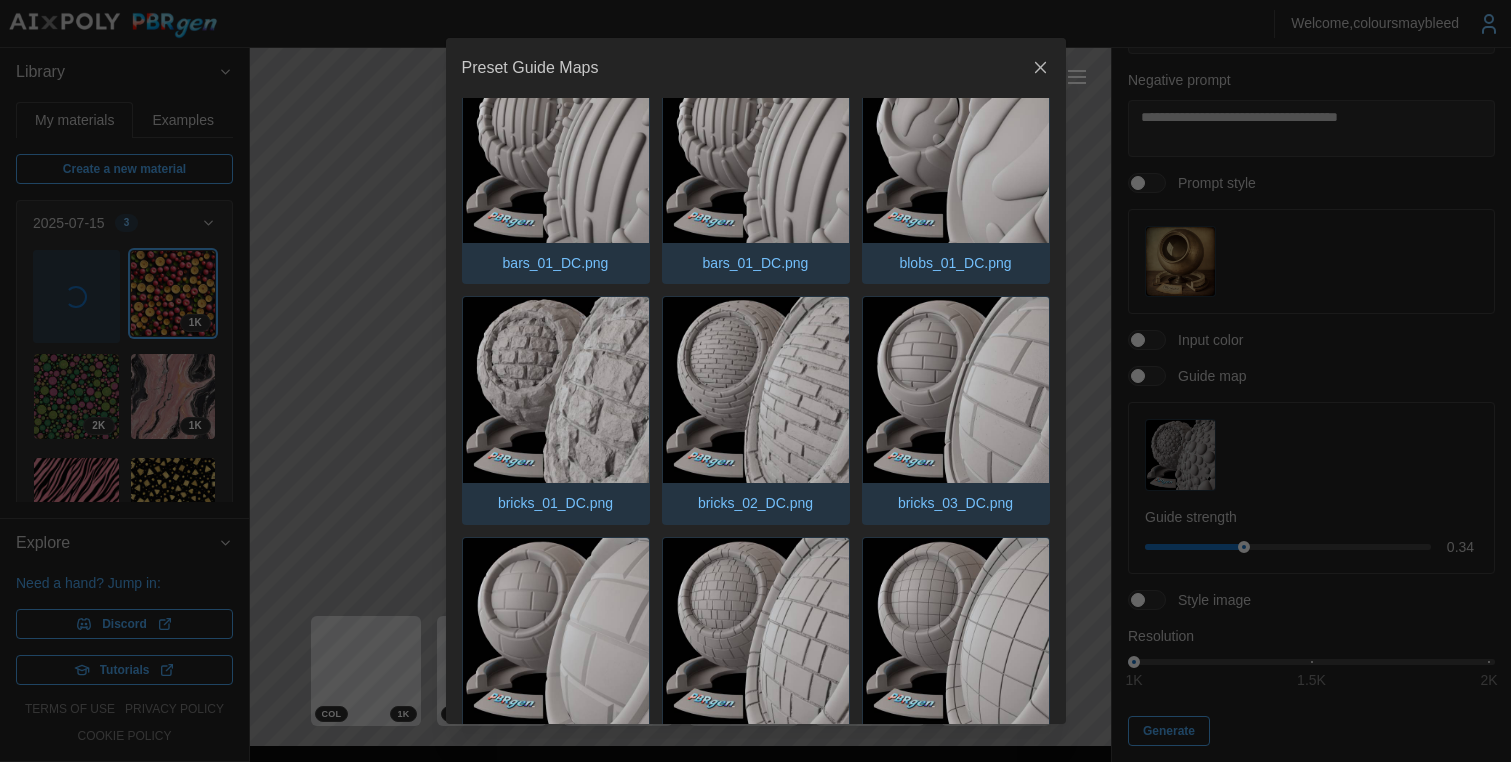 scroll, scrollTop: 0, scrollLeft: 0, axis: both 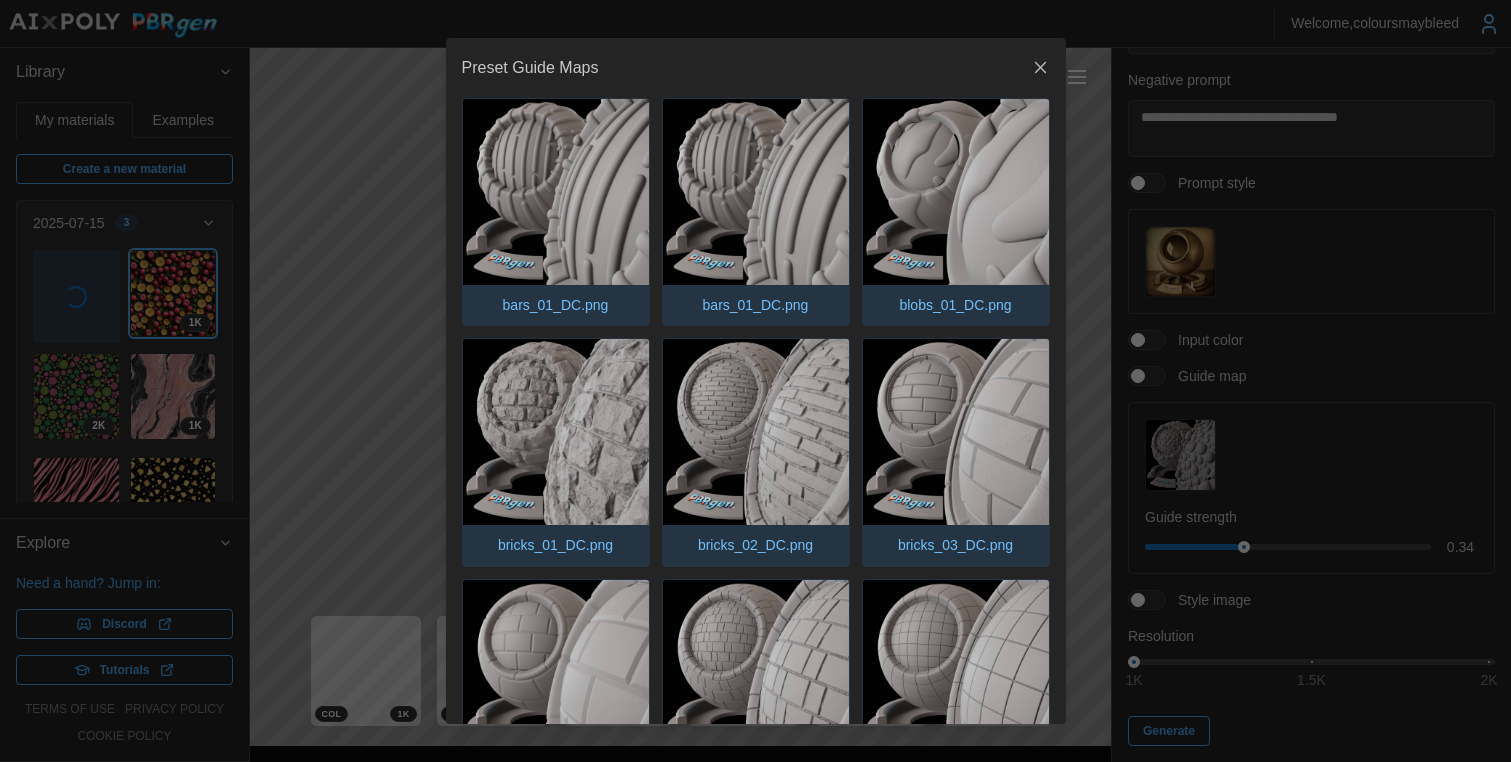 click at bounding box center (956, 192) 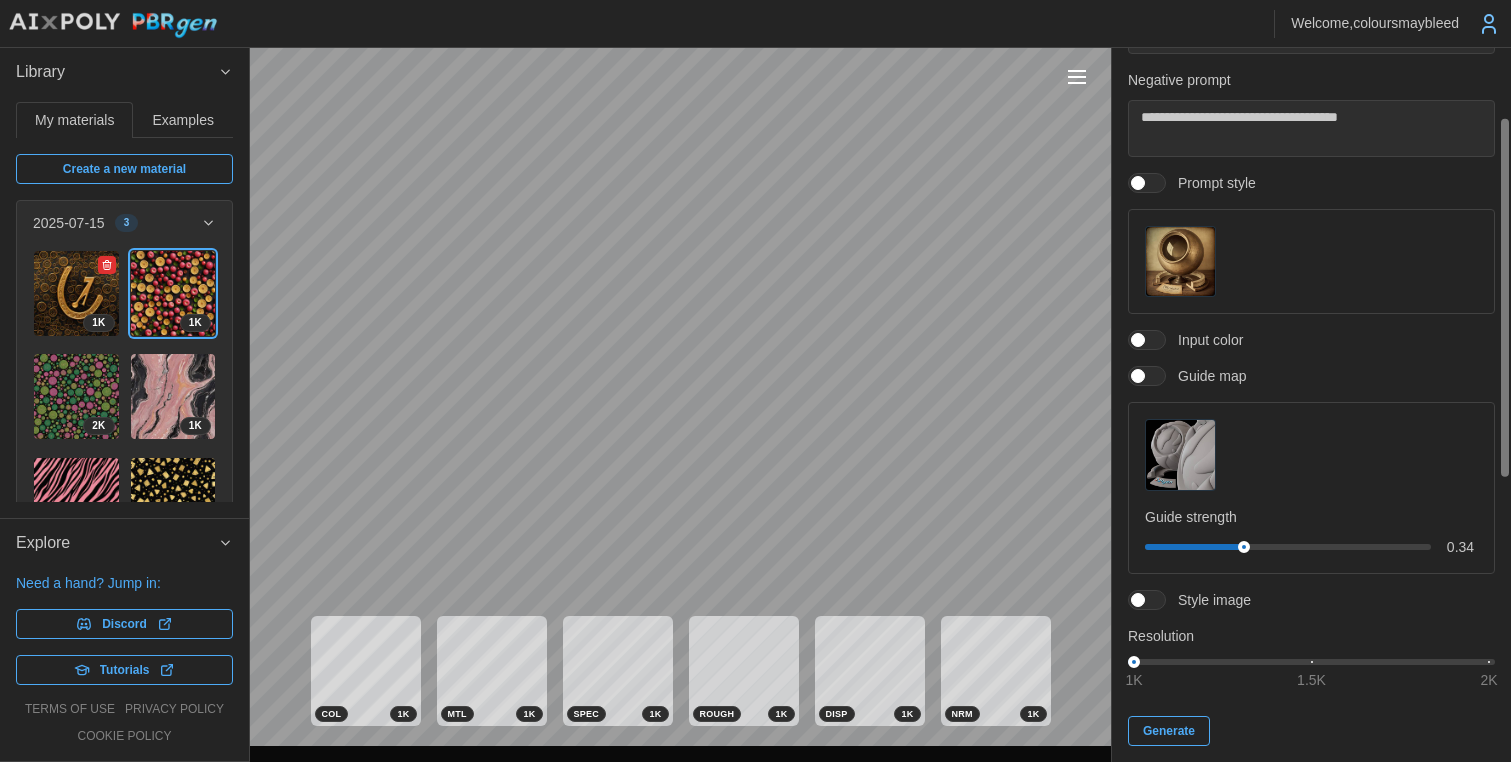 drag, startPoint x: 82, startPoint y: 287, endPoint x: 119, endPoint y: 295, distance: 37.85499 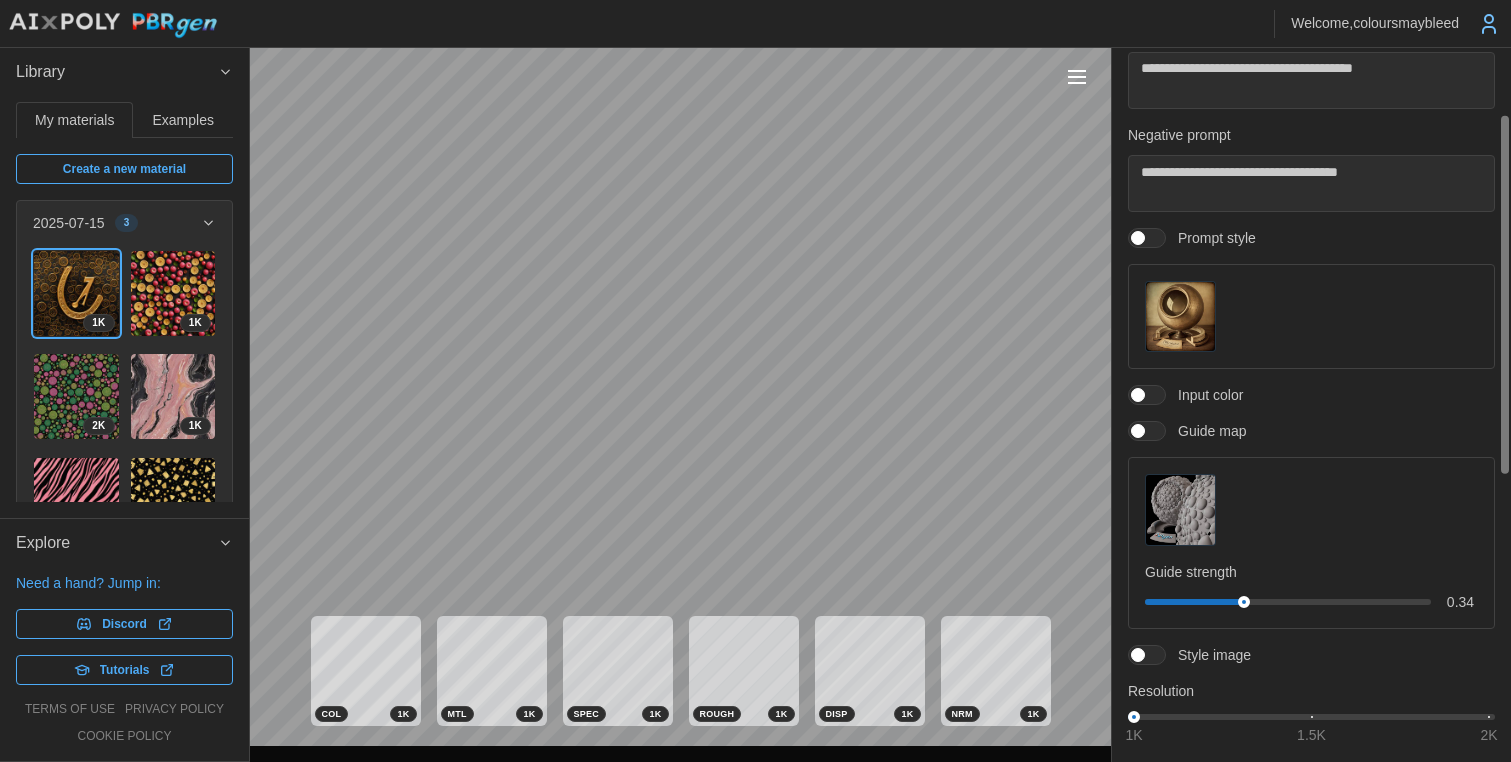 scroll, scrollTop: 0, scrollLeft: 0, axis: both 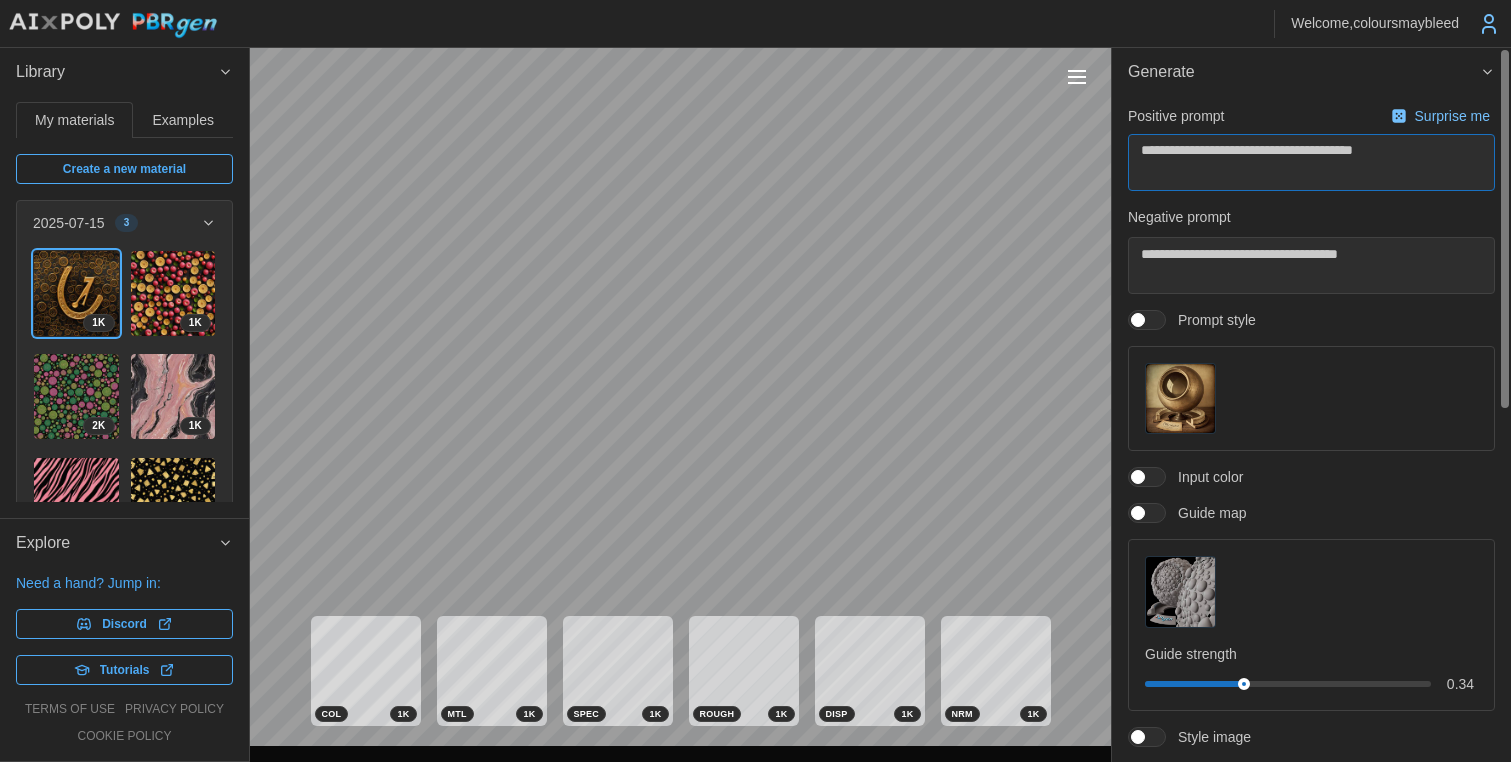 click on "**********" at bounding box center (1311, 162) 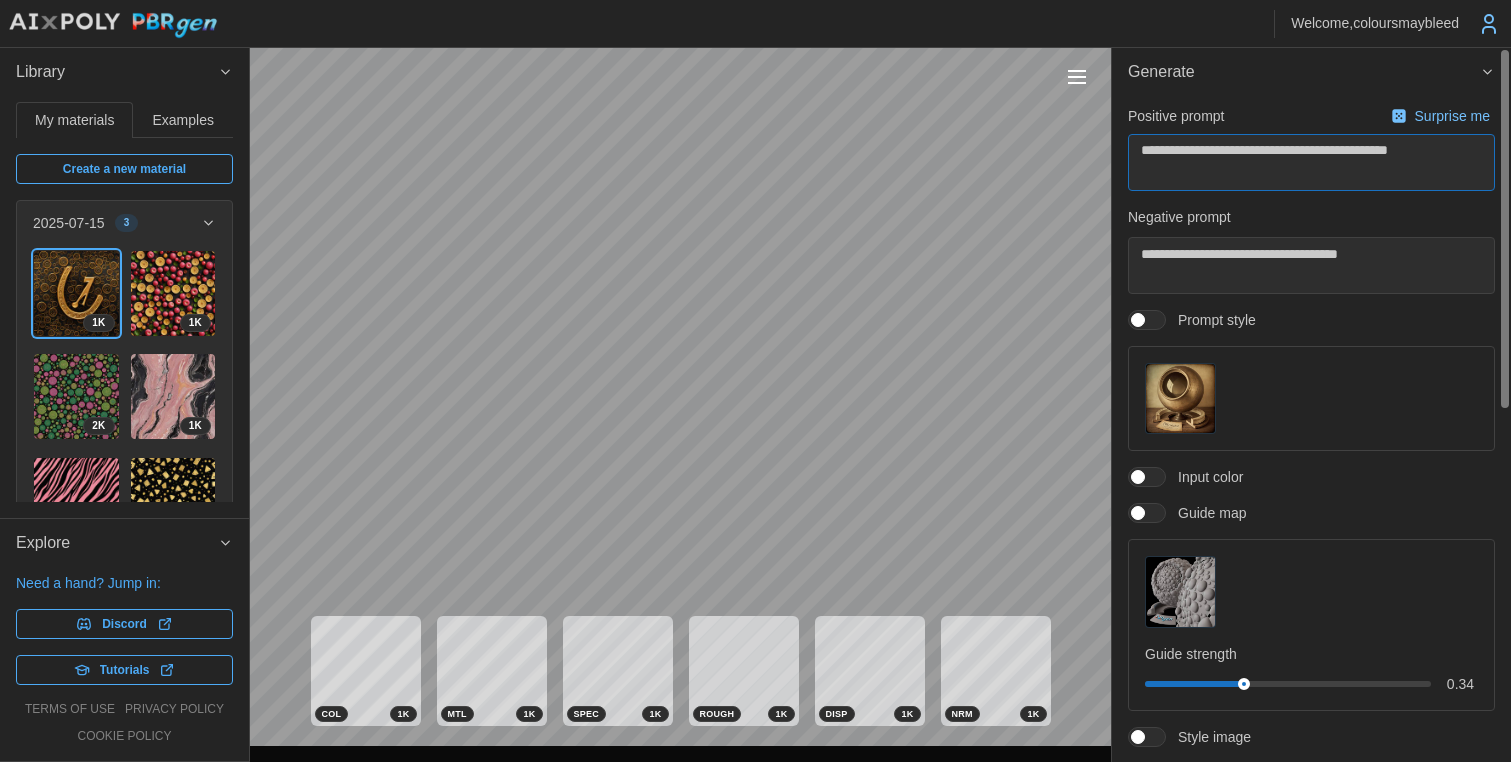drag, startPoint x: 1368, startPoint y: 153, endPoint x: 1475, endPoint y: 158, distance: 107.11676 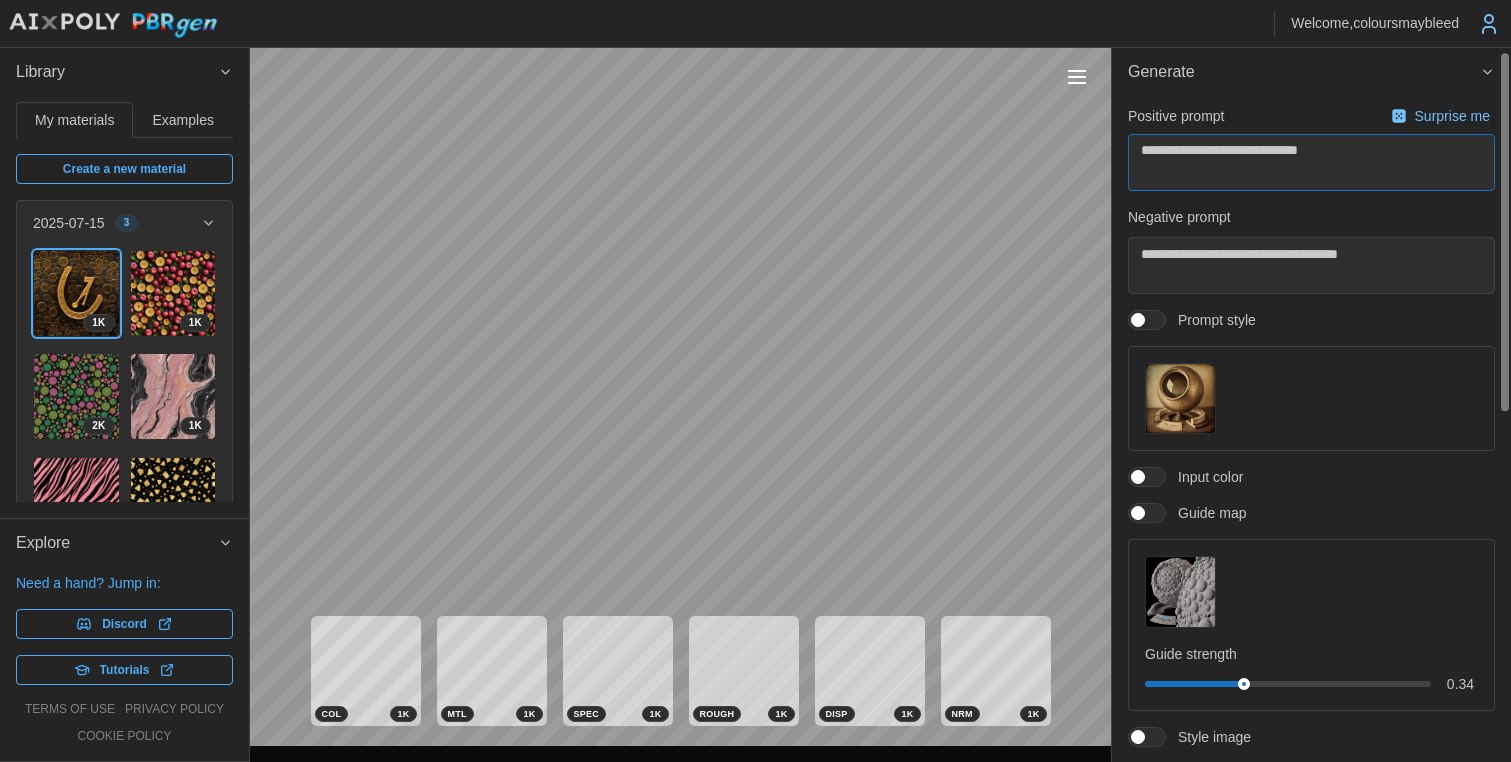 scroll, scrollTop: 170, scrollLeft: 0, axis: vertical 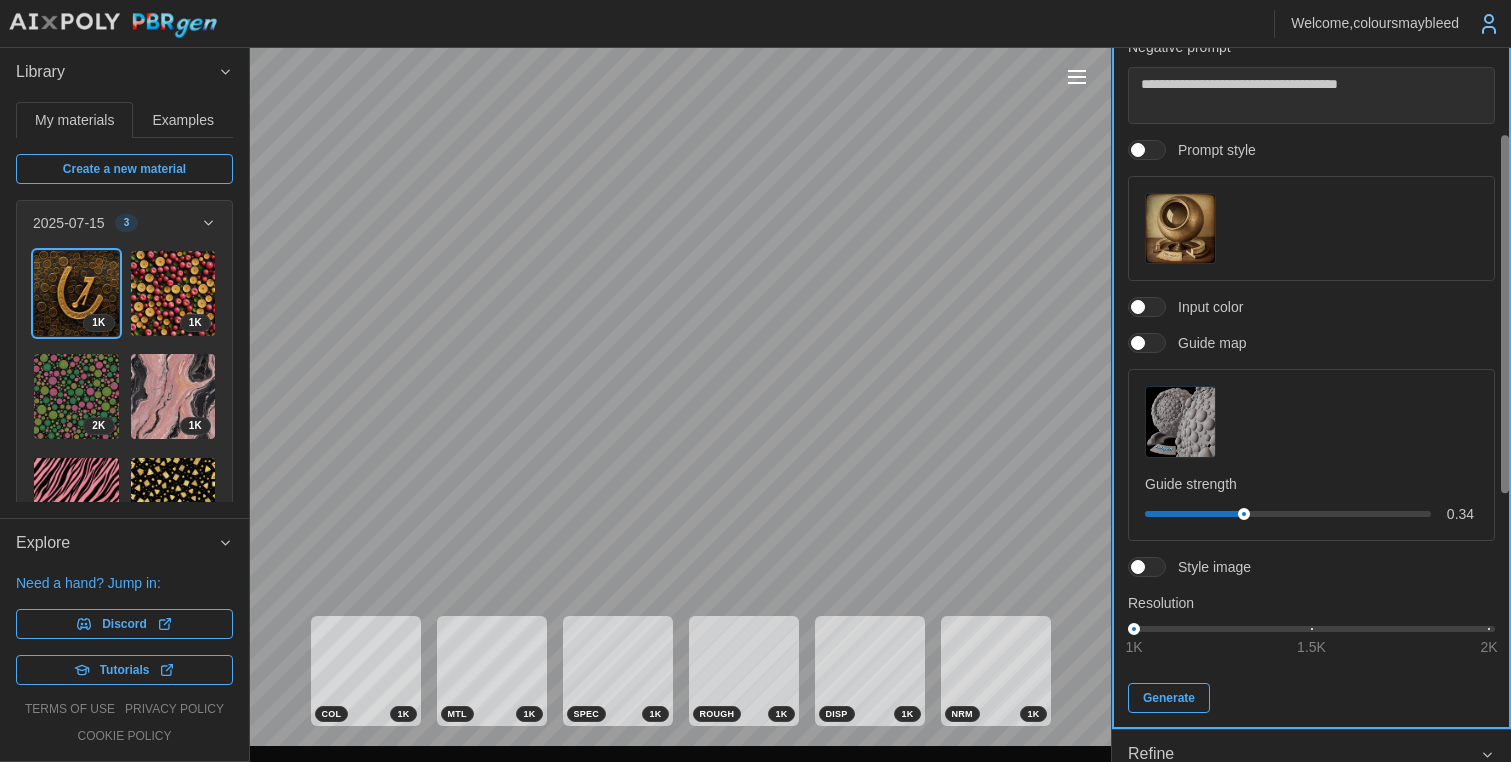 click on "Generate" at bounding box center (1169, 698) 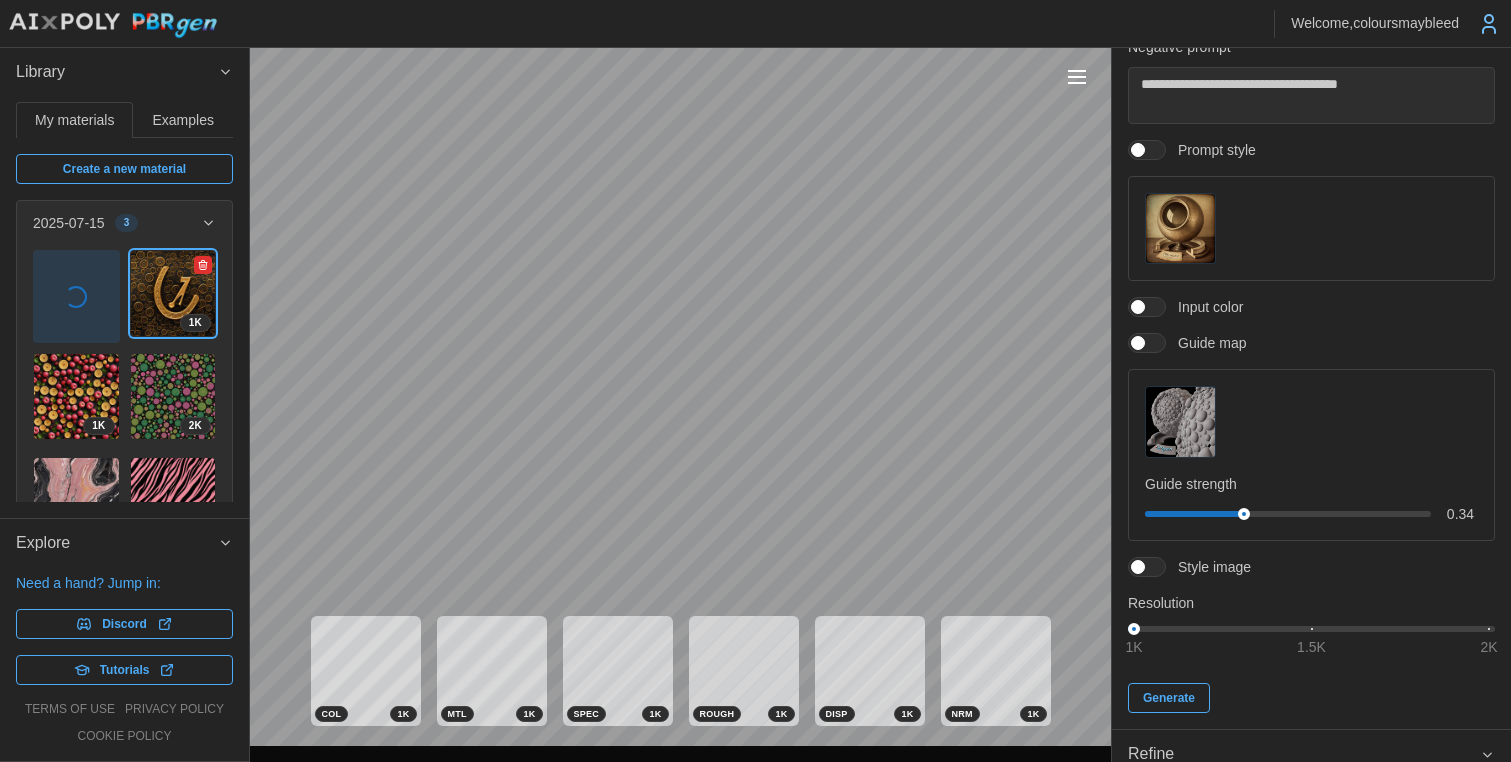 click 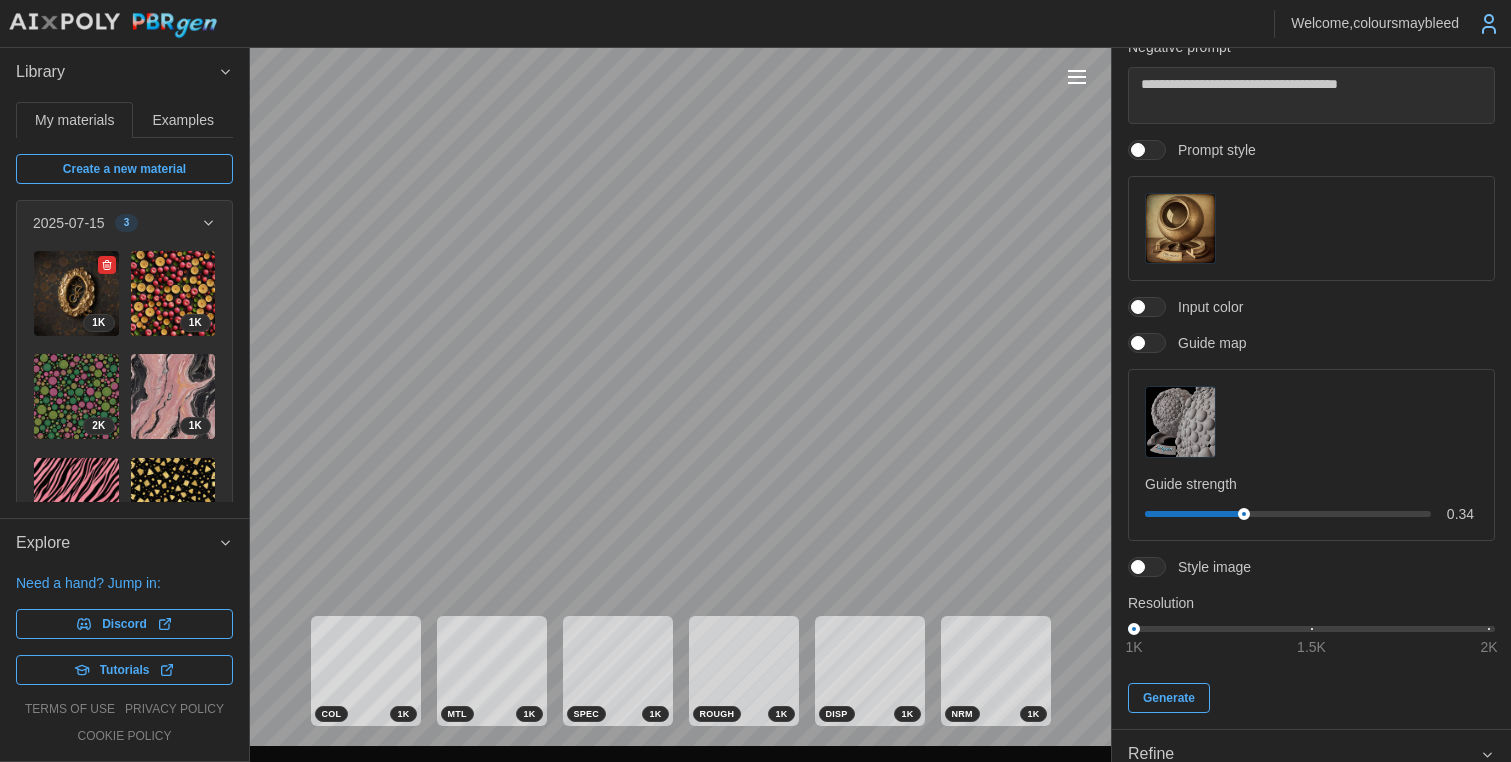 click at bounding box center (76, 293) 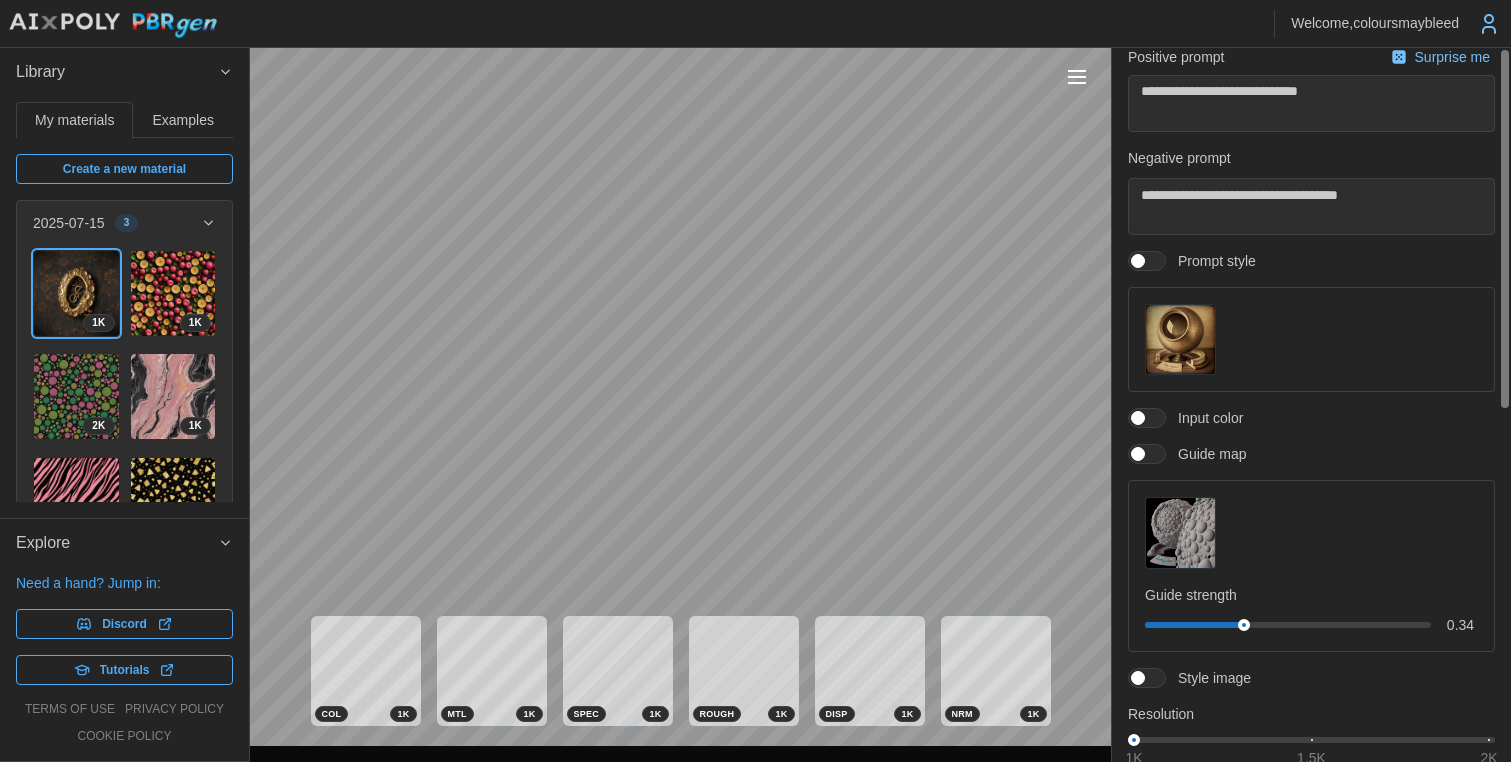 scroll, scrollTop: 0, scrollLeft: 0, axis: both 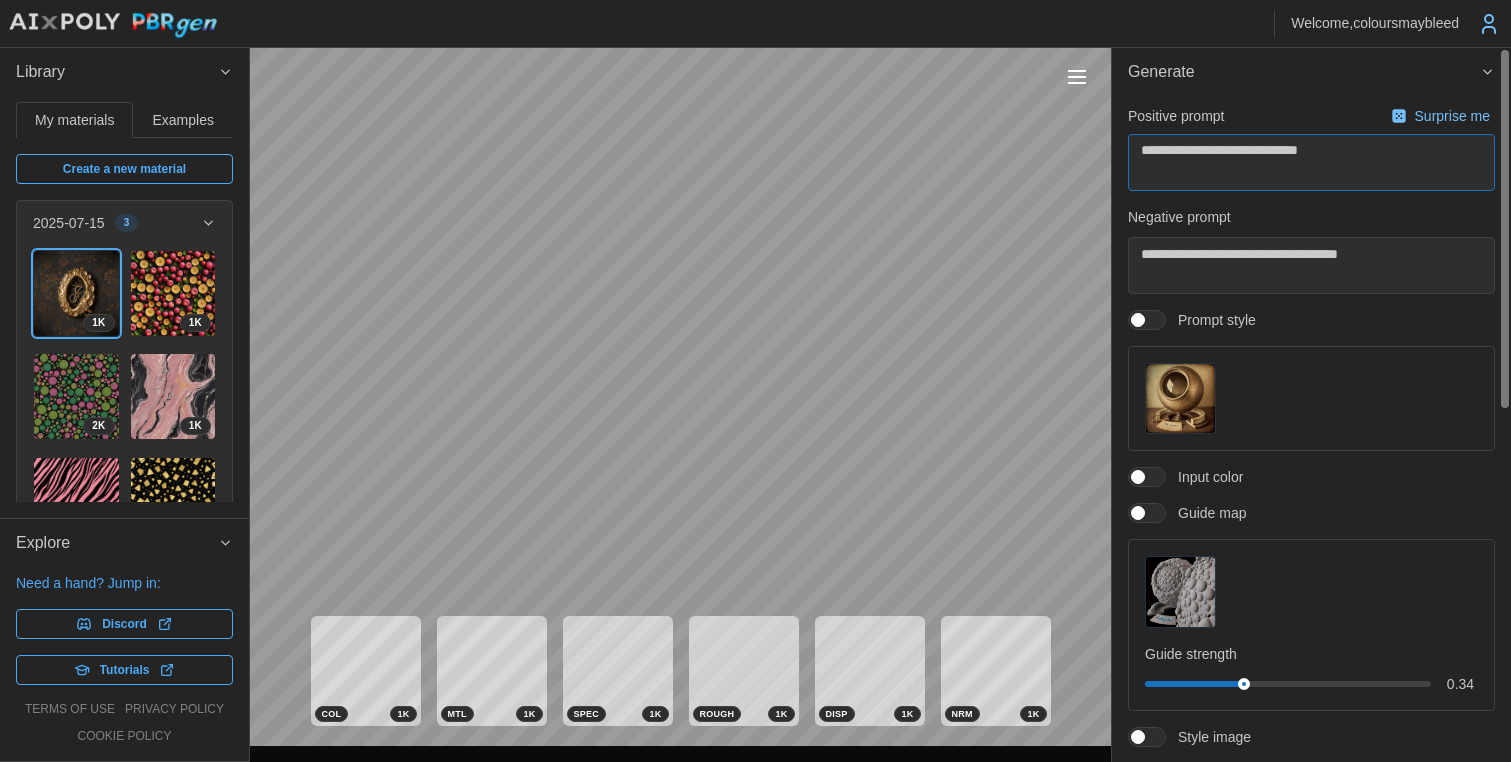 click on "**********" at bounding box center [1311, 162] 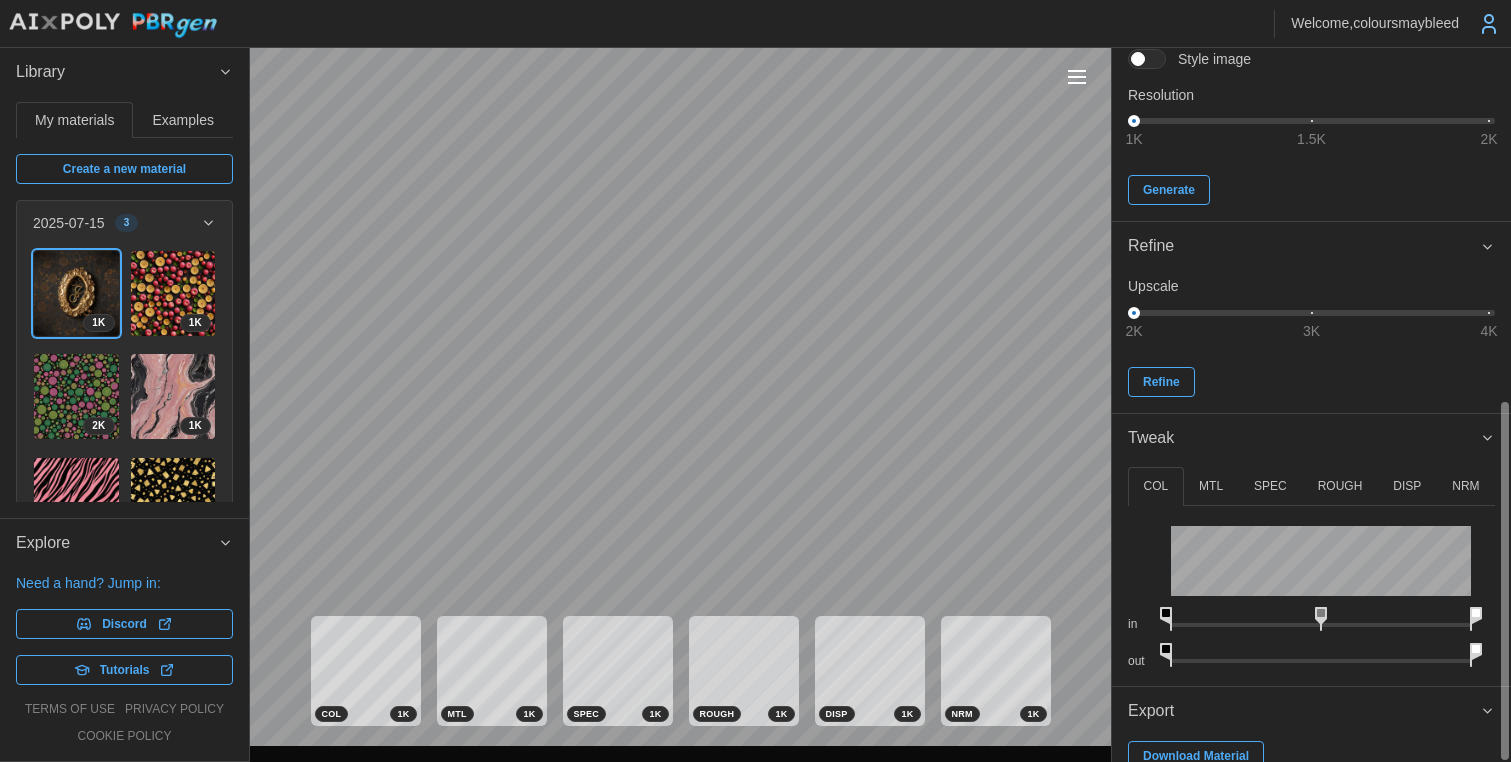 scroll, scrollTop: 703, scrollLeft: 0, axis: vertical 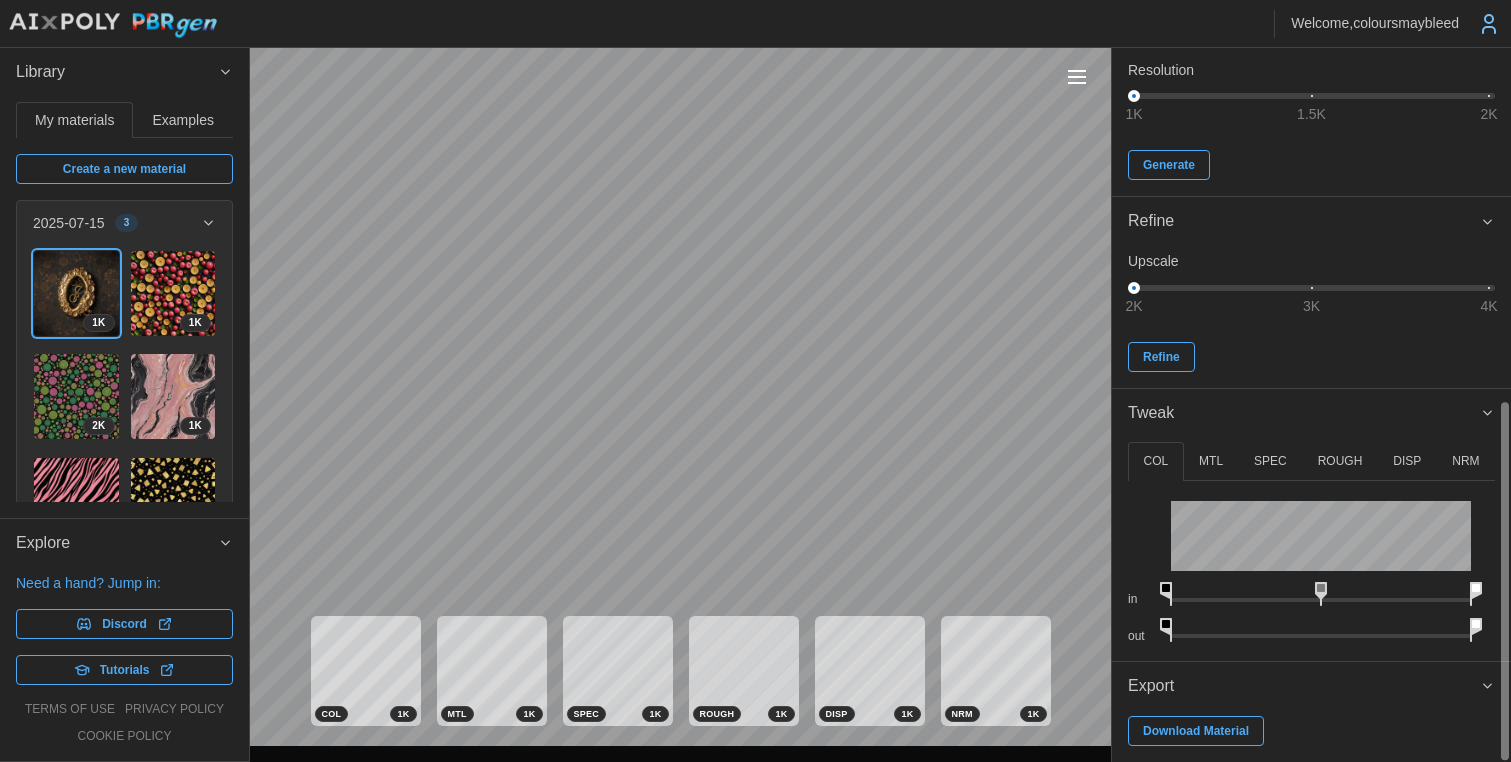 click on "Download Material" at bounding box center (1196, 731) 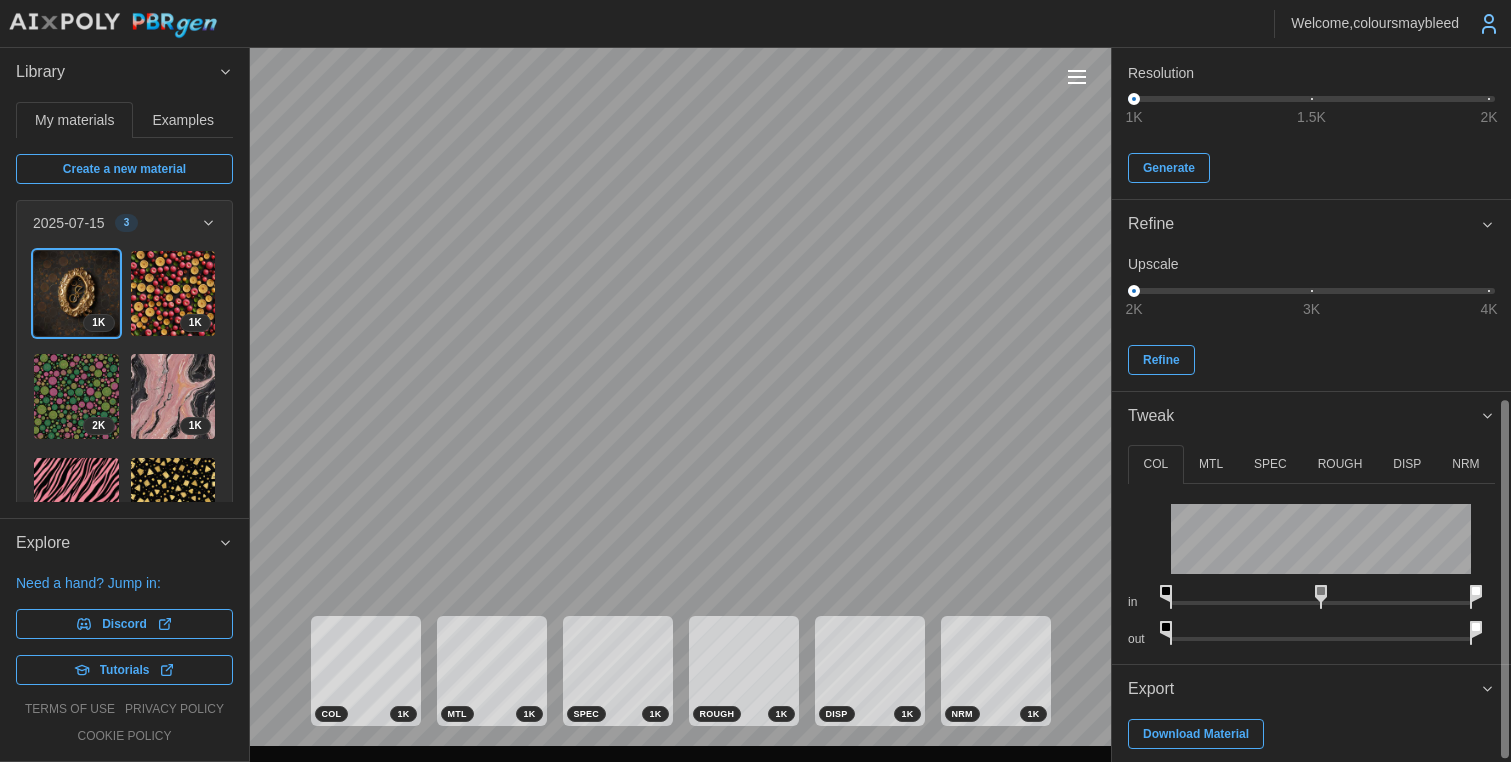 scroll, scrollTop: 699, scrollLeft: 0, axis: vertical 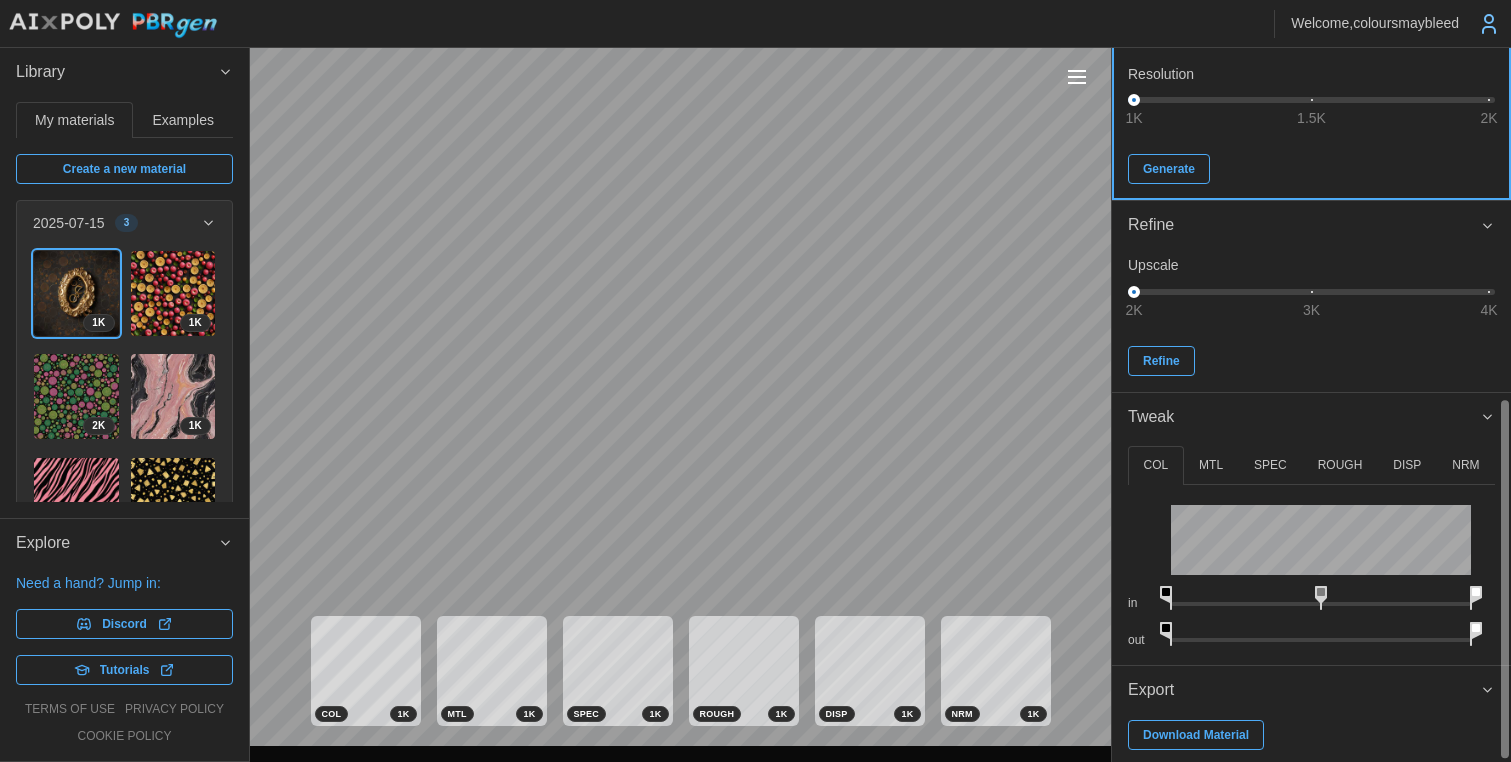 click on "Generate" at bounding box center (1169, 169) 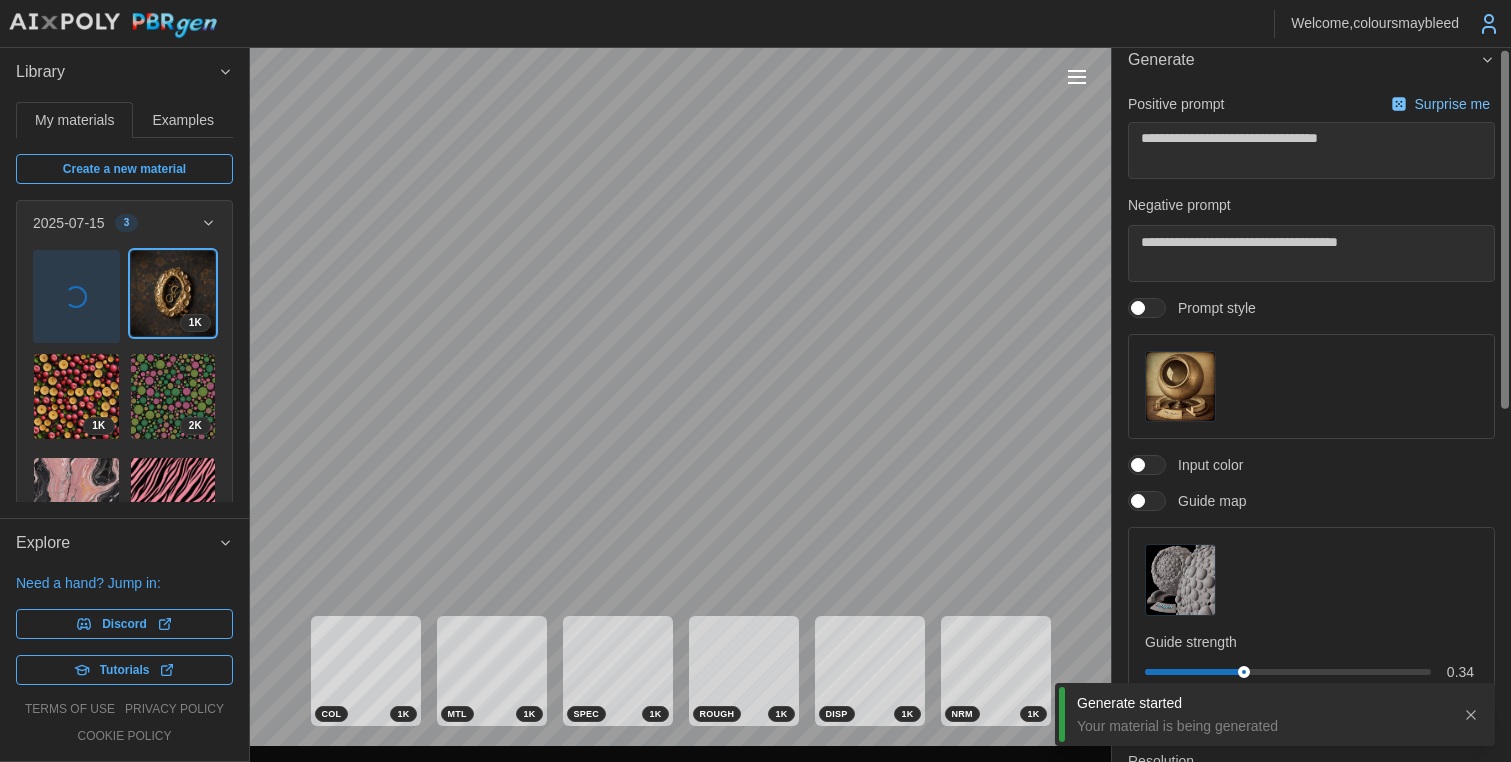 scroll, scrollTop: 0, scrollLeft: 0, axis: both 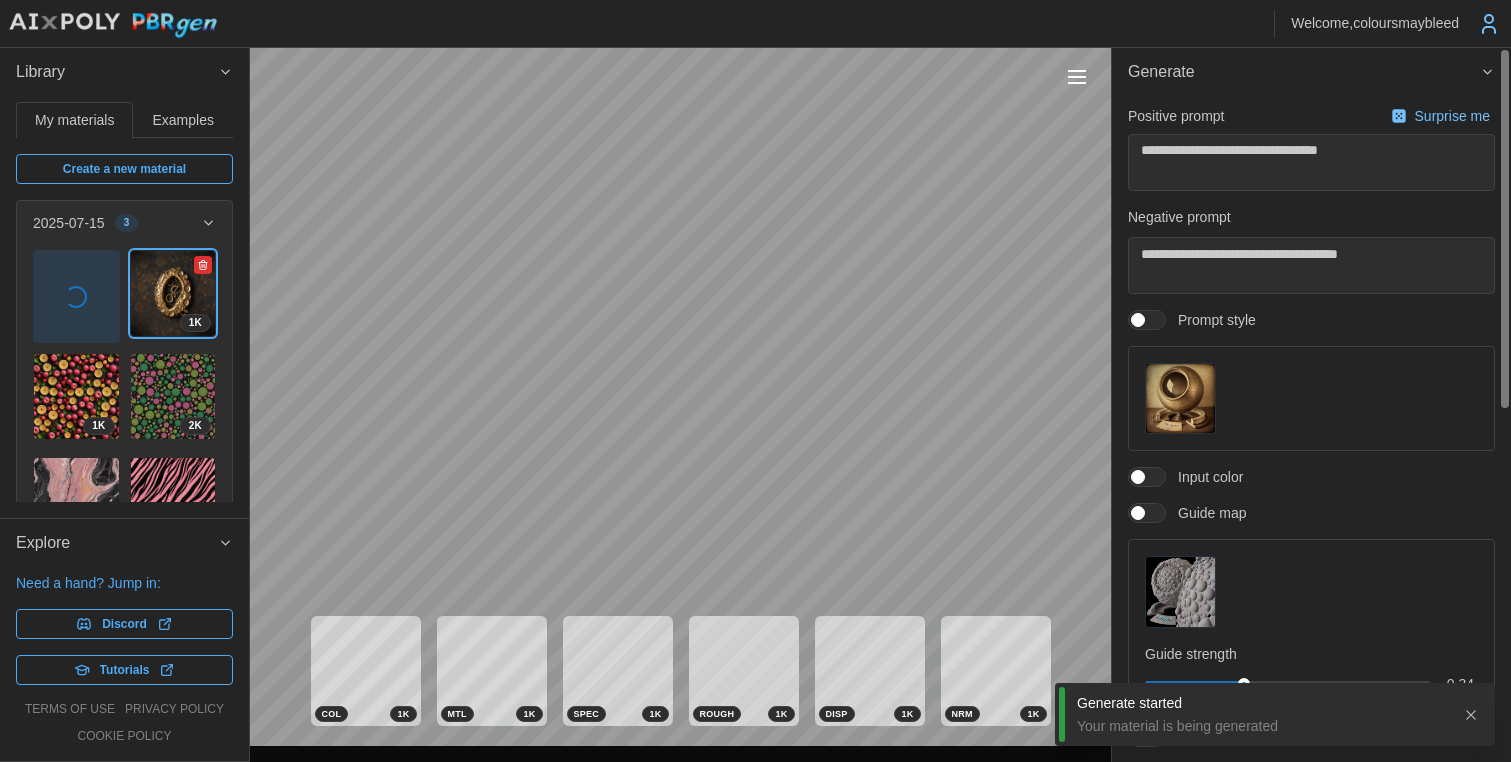 click 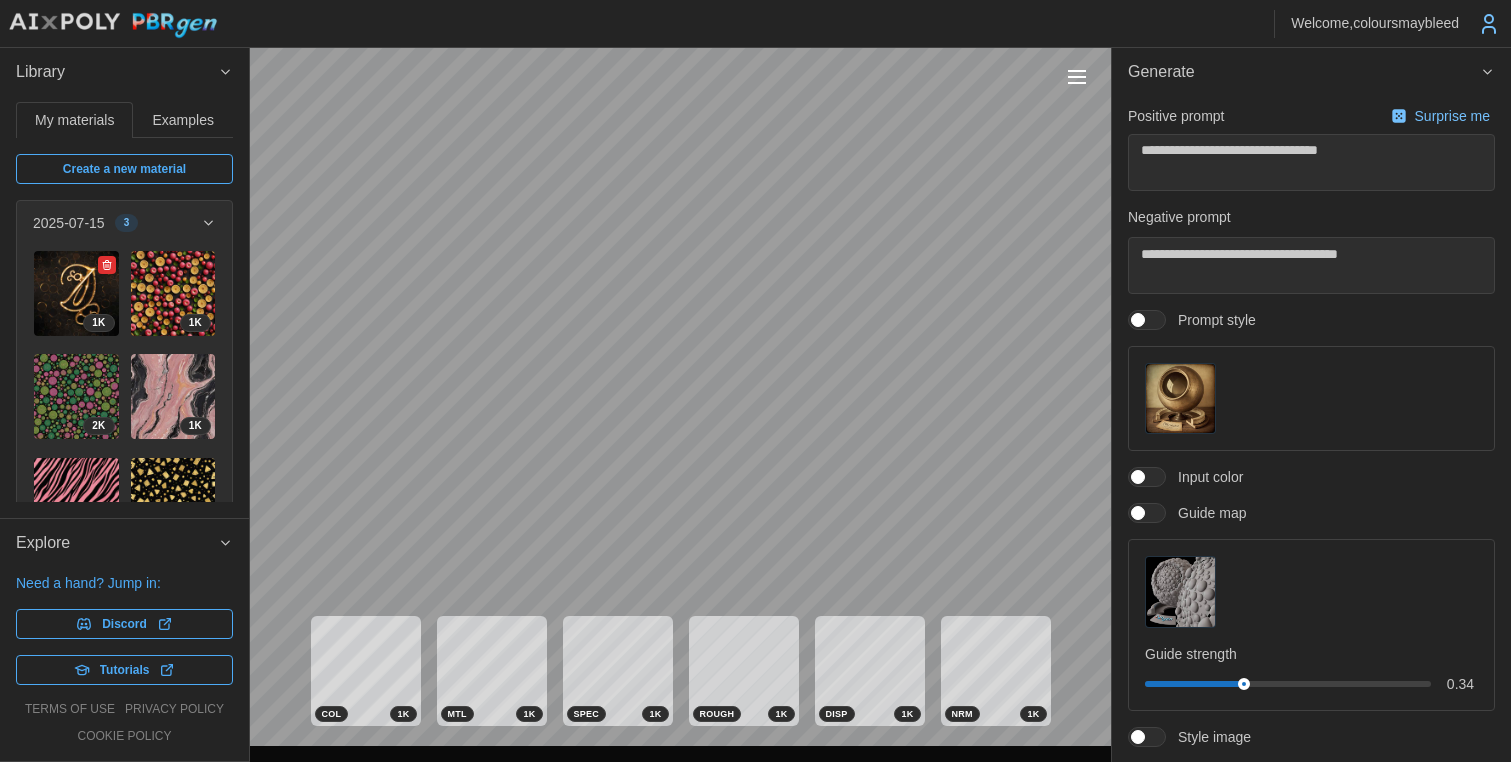 click at bounding box center [76, 293] 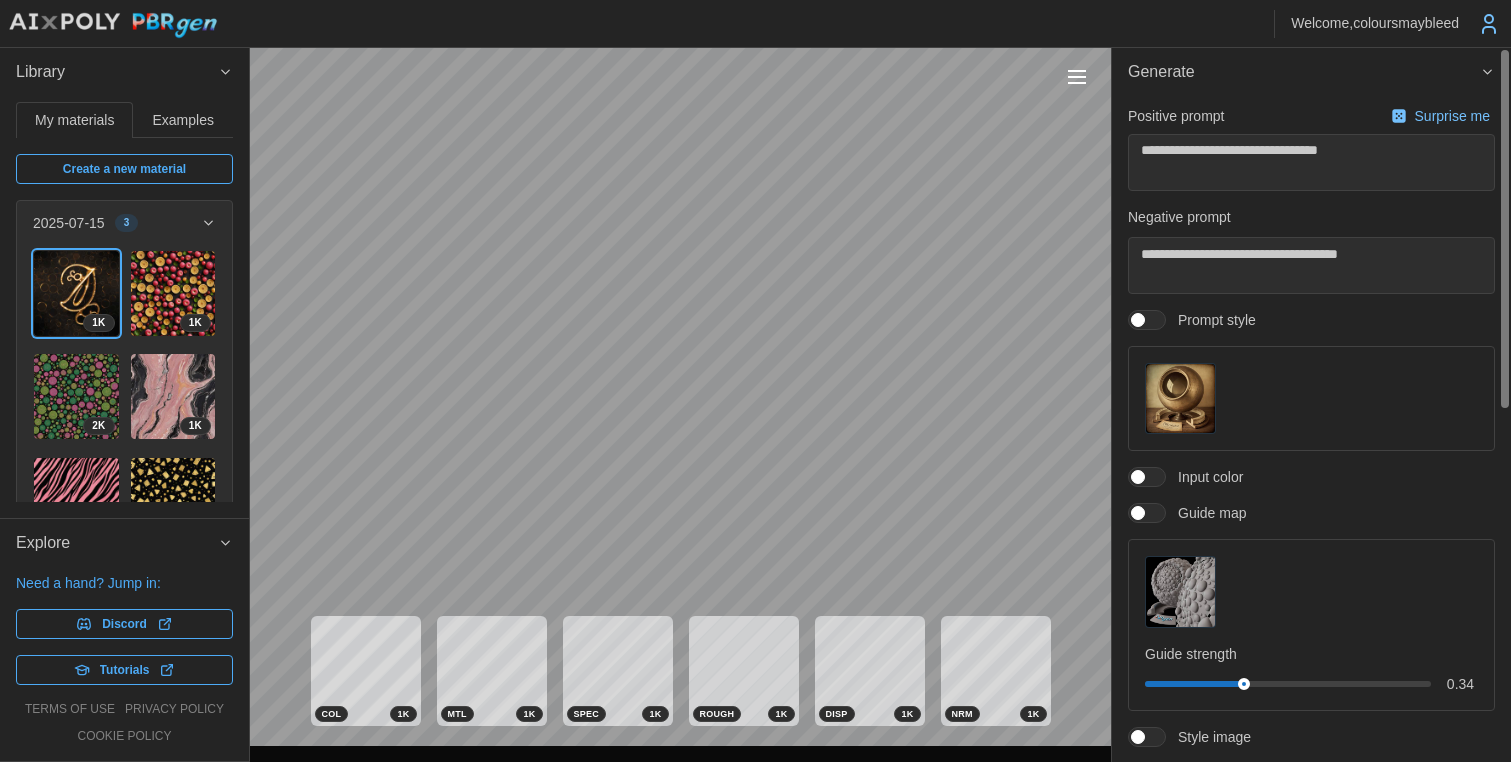 click at bounding box center [1180, 398] 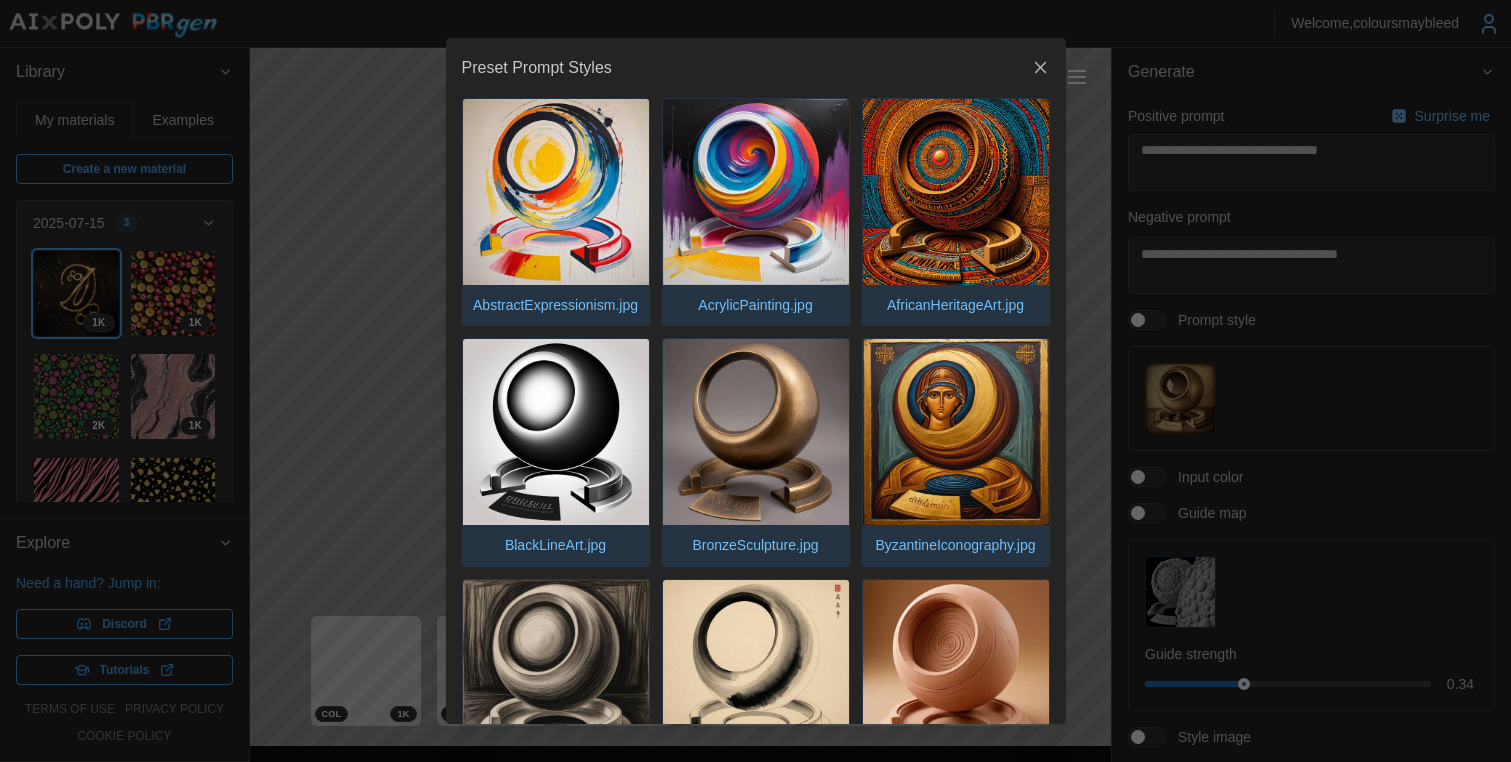 click at bounding box center [556, 192] 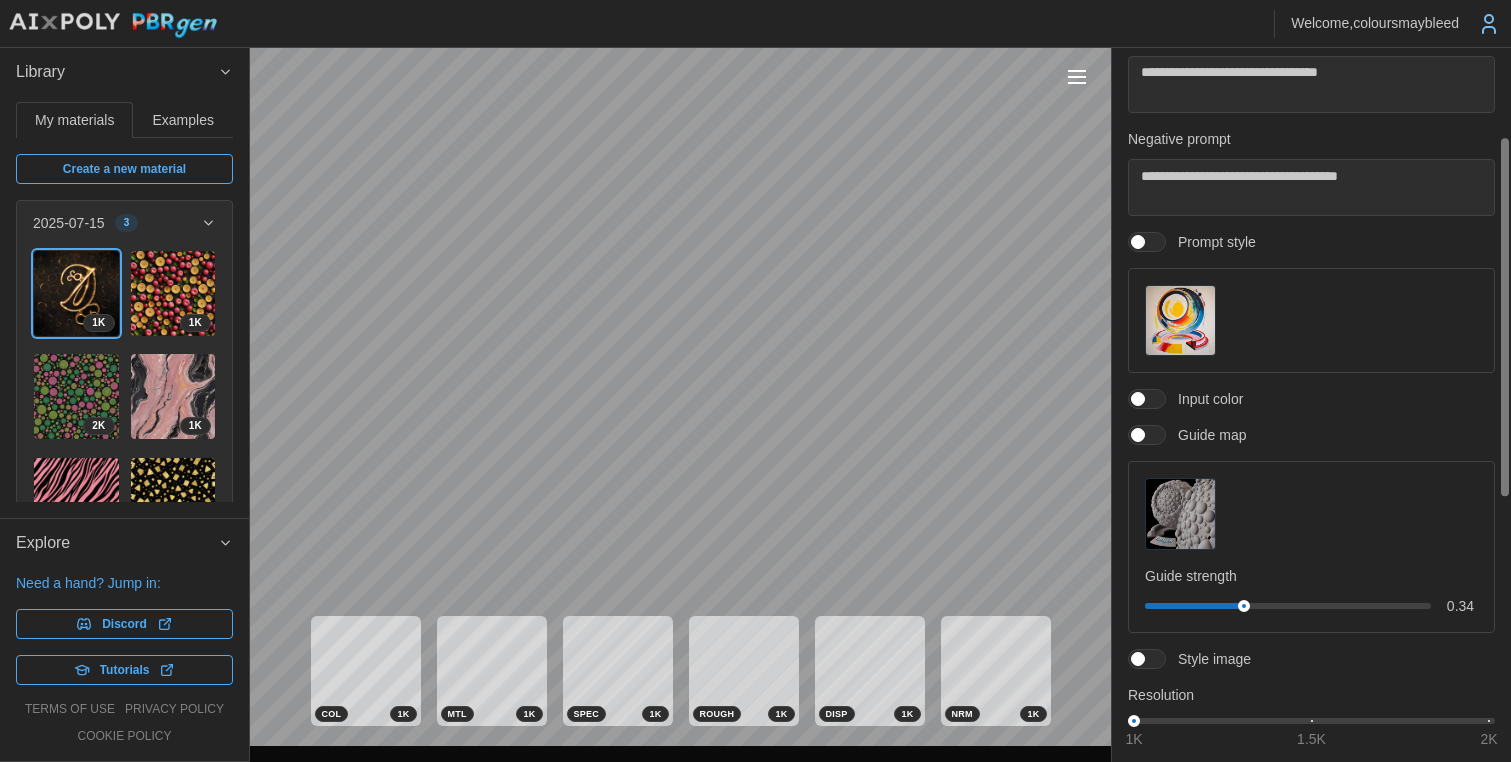 scroll, scrollTop: 176, scrollLeft: 0, axis: vertical 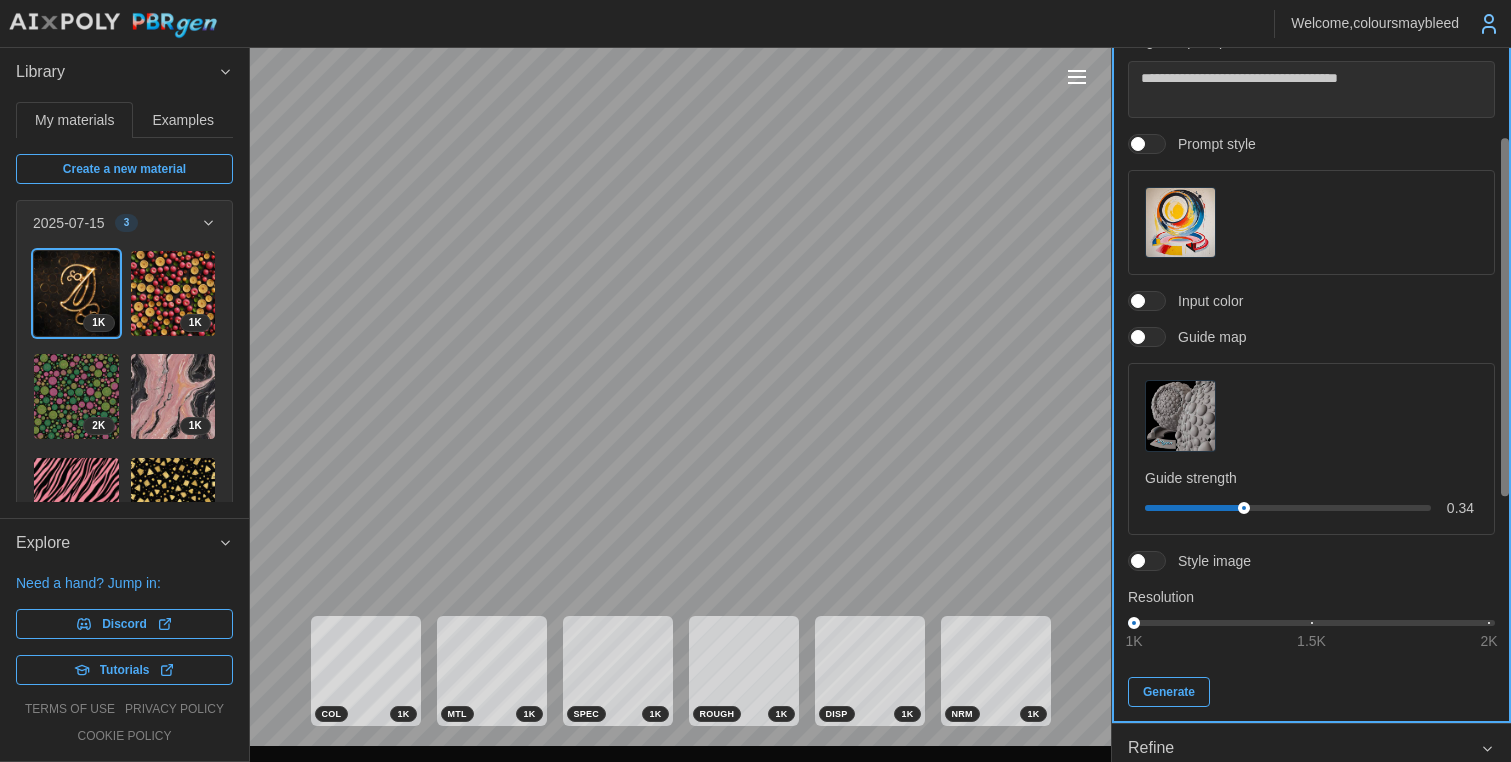 click on "Generate" at bounding box center [1169, 692] 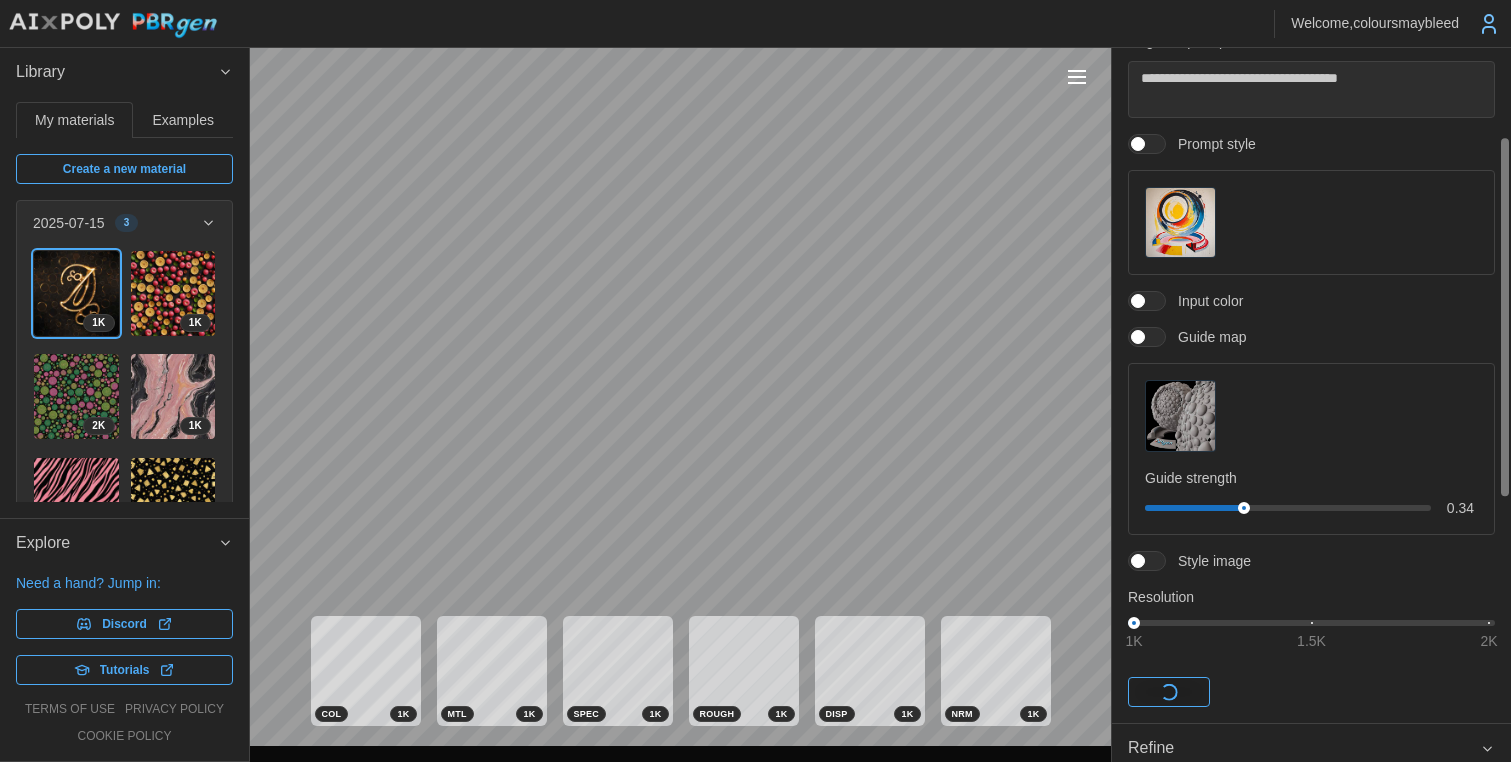 click at bounding box center [1180, 415] 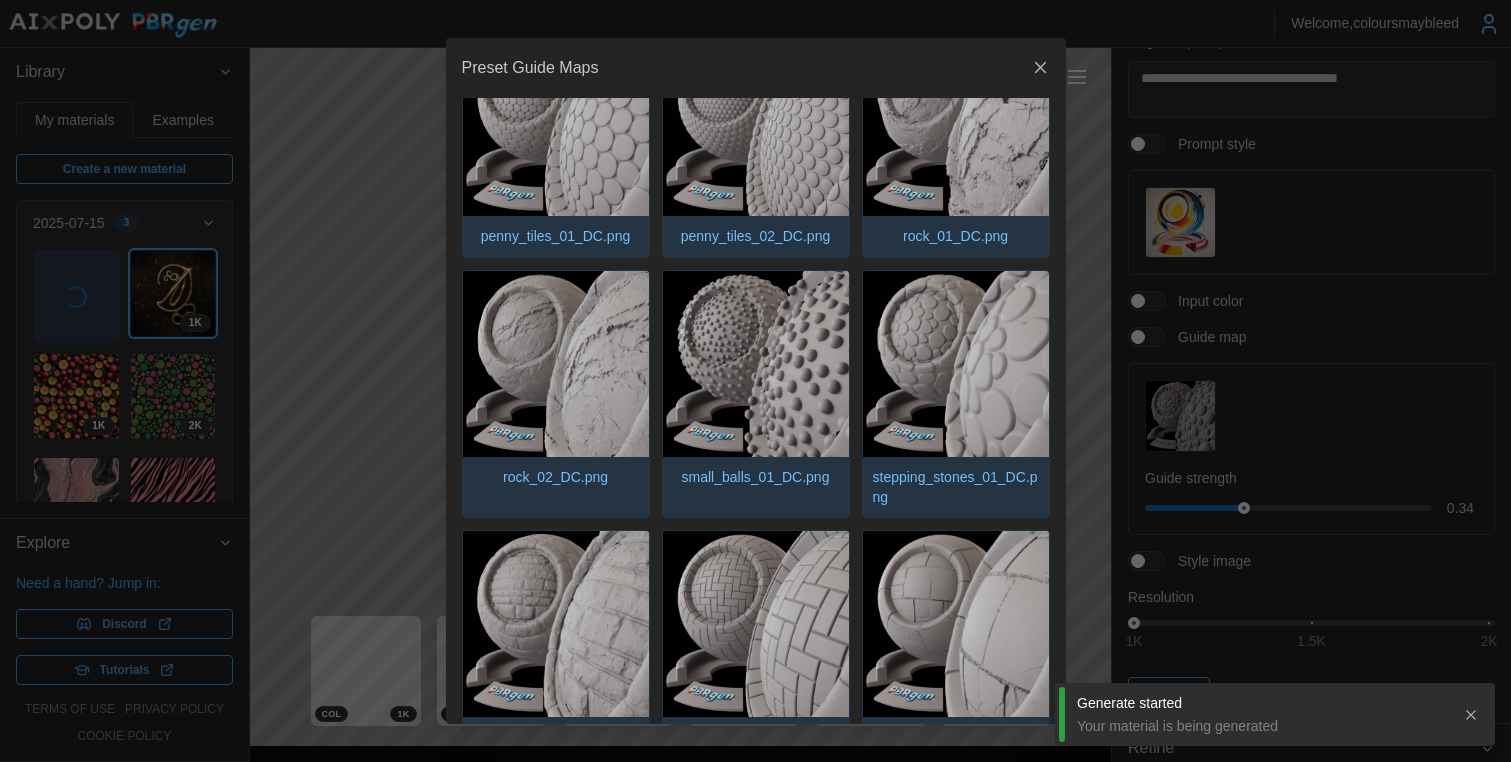 scroll, scrollTop: 1832, scrollLeft: 0, axis: vertical 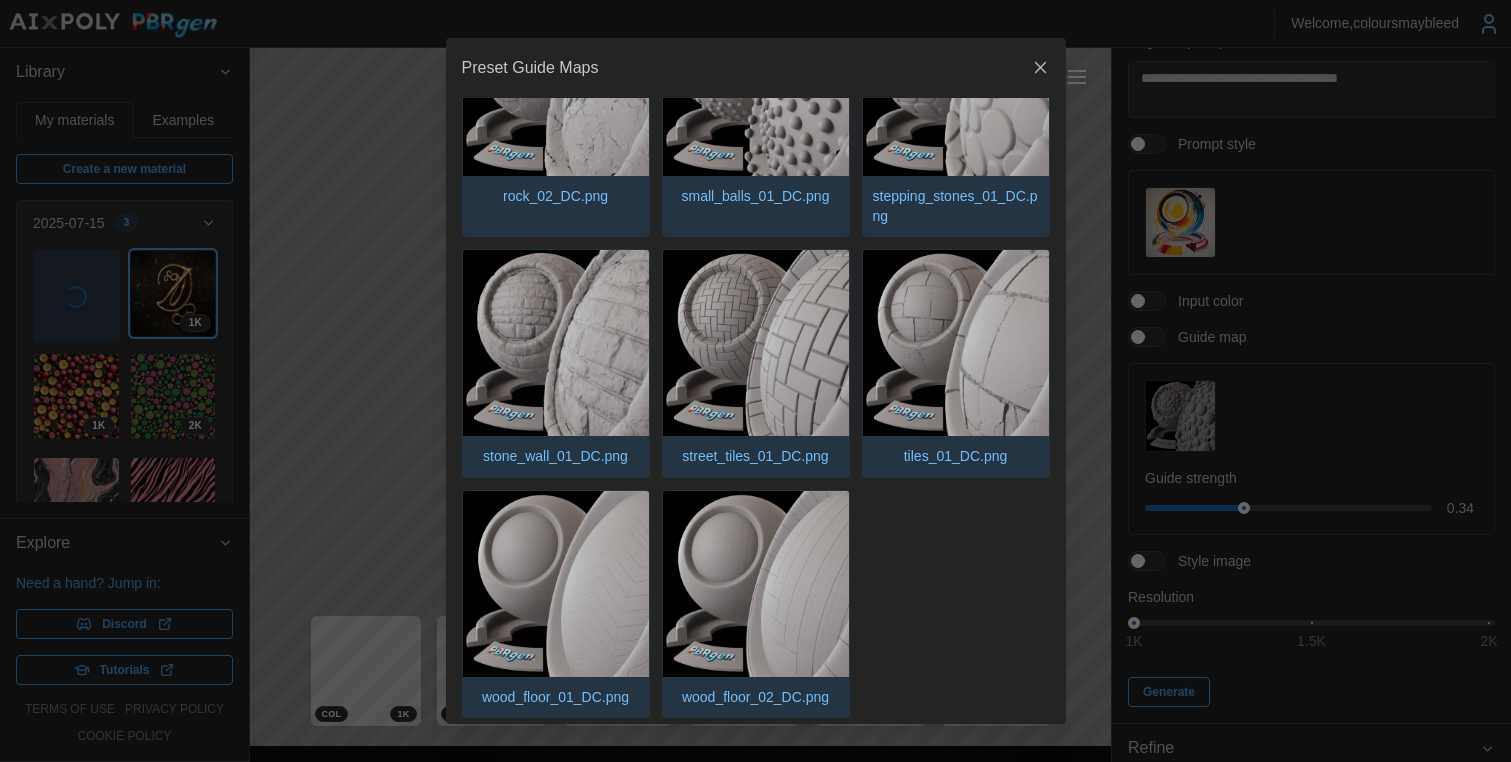 click at bounding box center [755, 381] 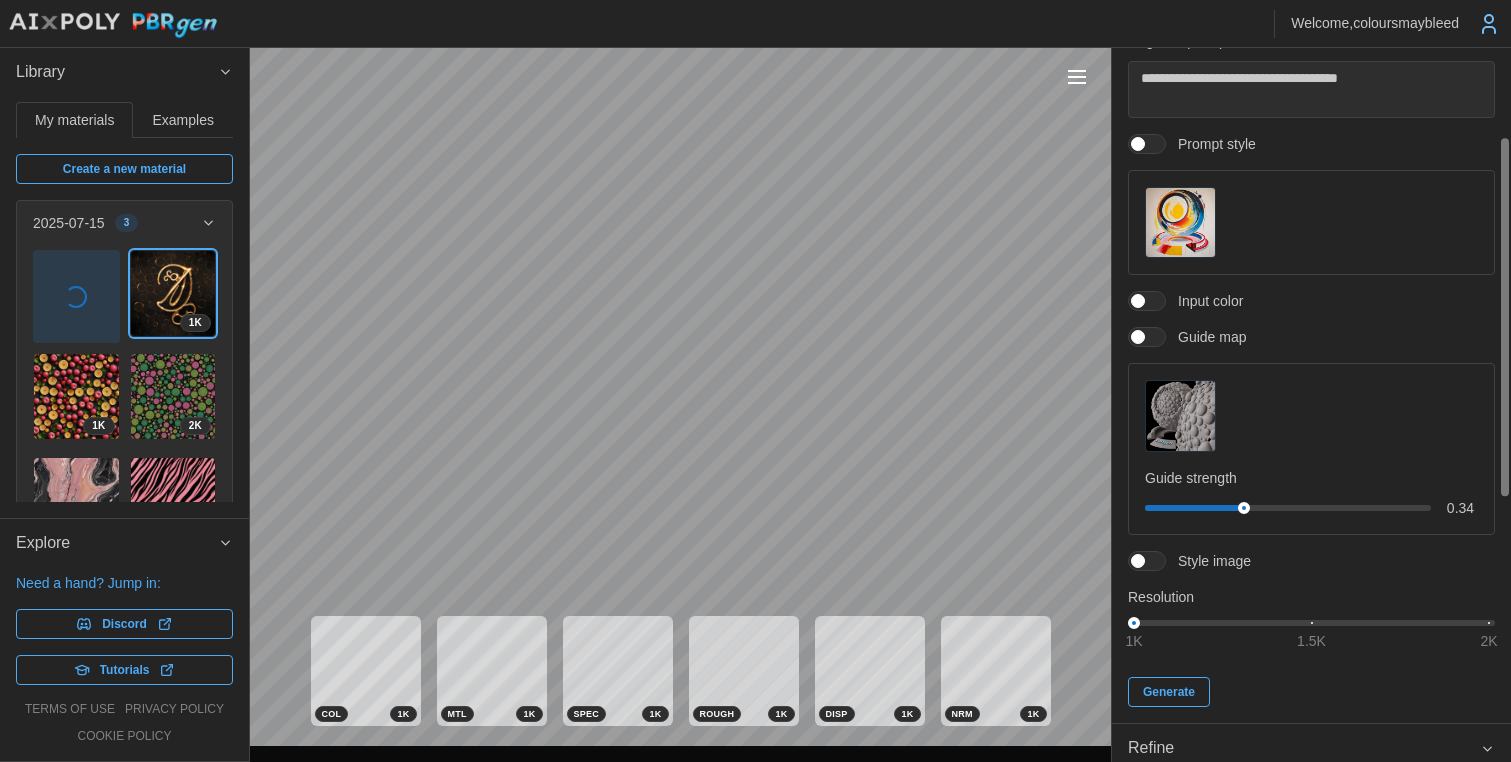 click at bounding box center [1157, 337] 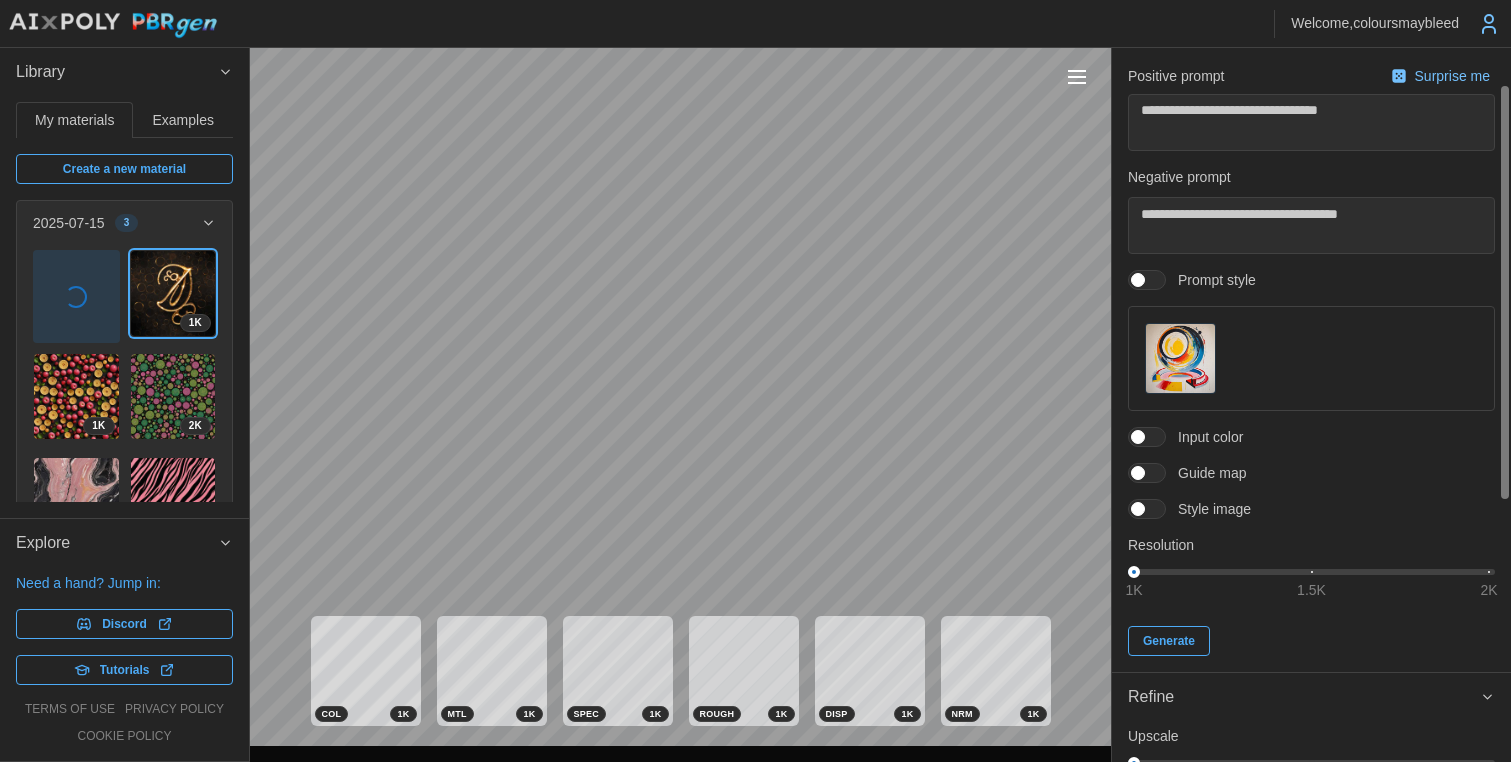 scroll, scrollTop: 38, scrollLeft: 0, axis: vertical 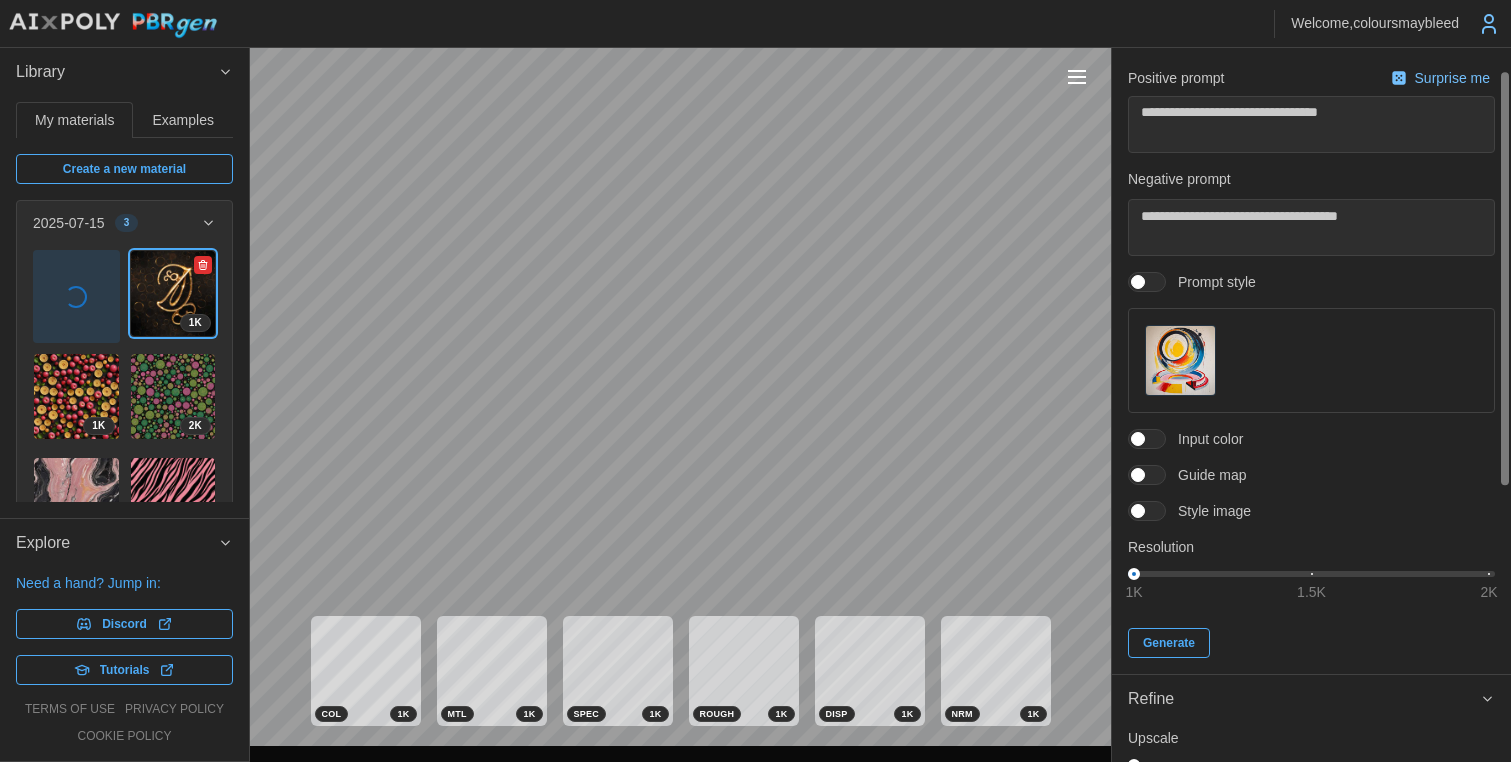 click 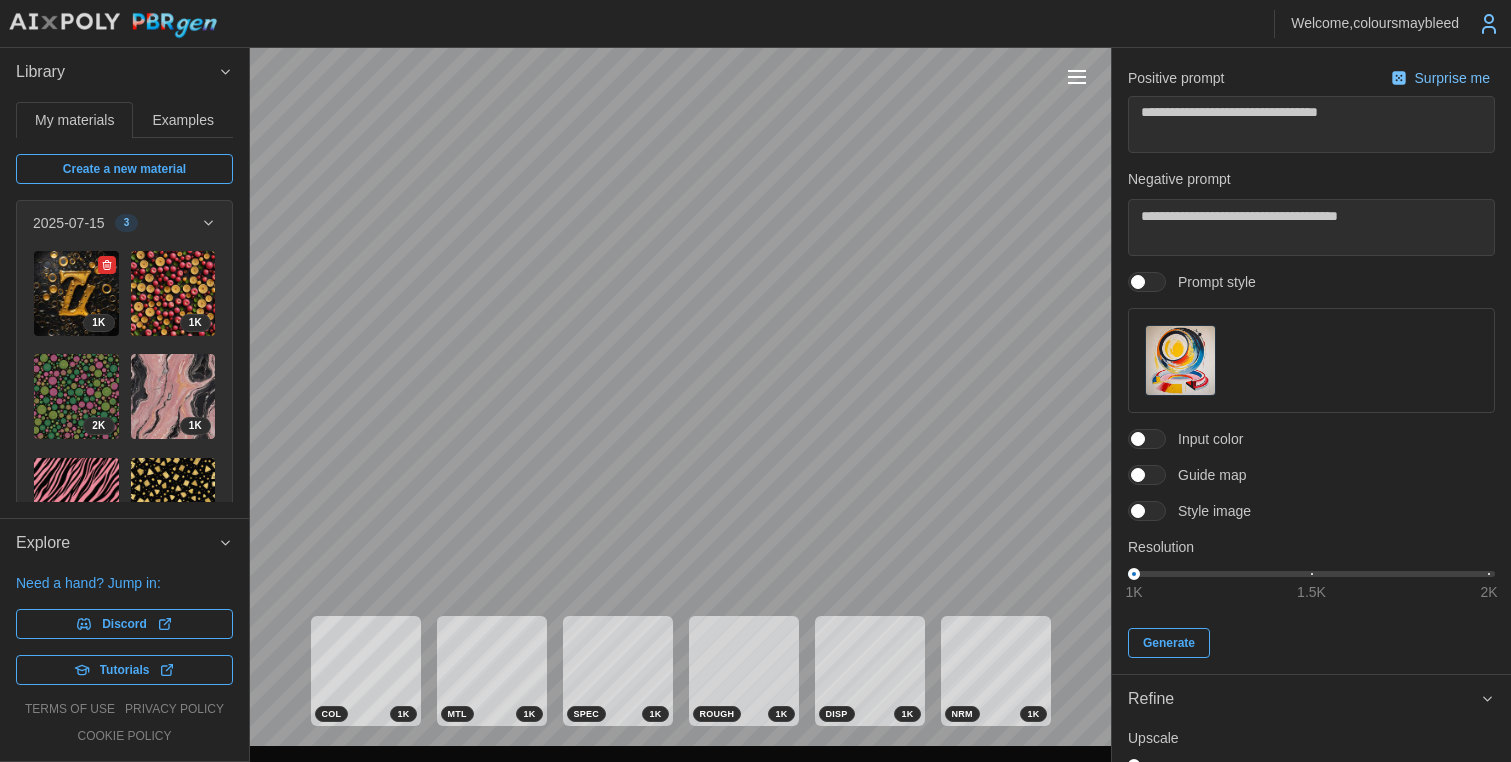 drag, startPoint x: 54, startPoint y: 281, endPoint x: 80, endPoint y: 282, distance: 26.019224 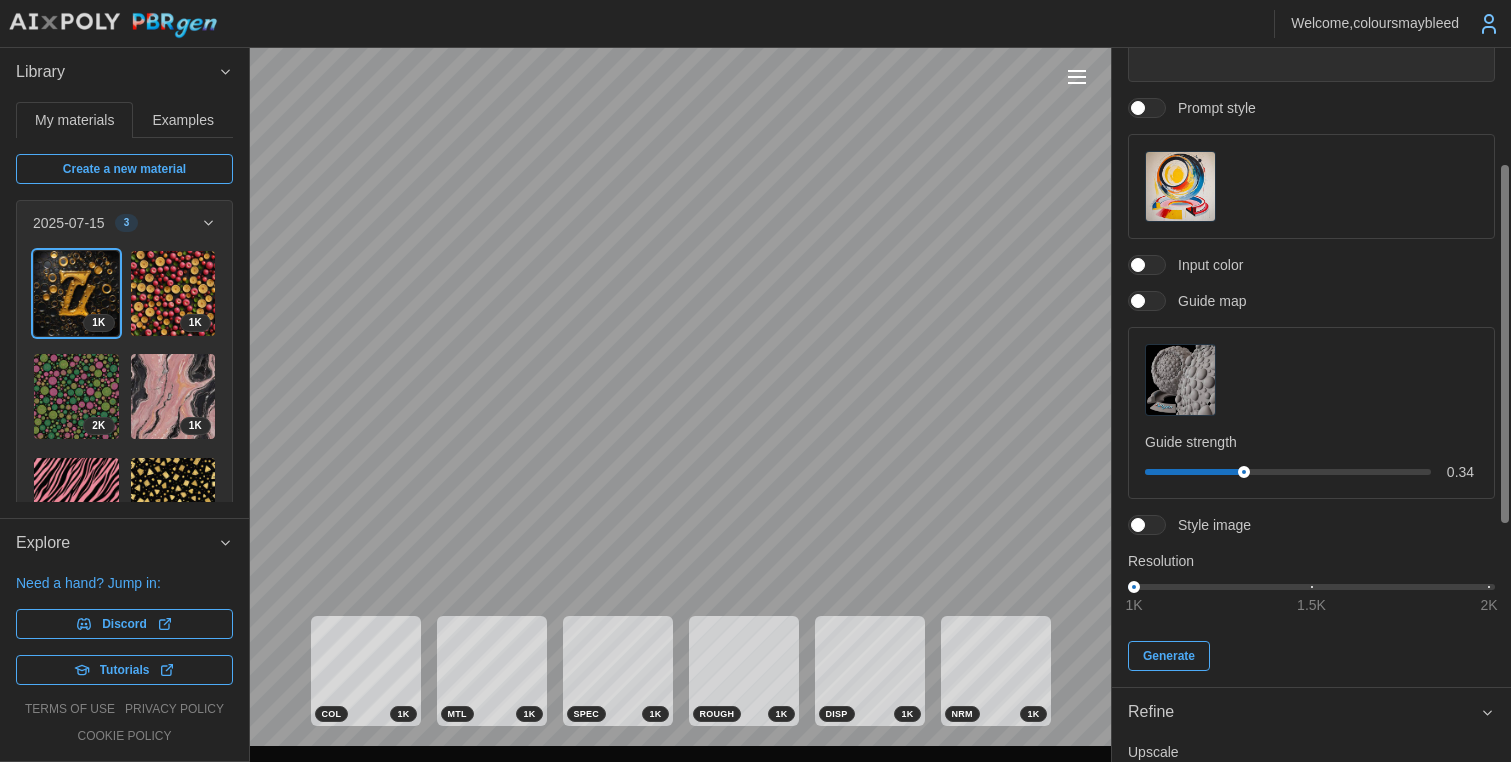 scroll, scrollTop: 229, scrollLeft: 0, axis: vertical 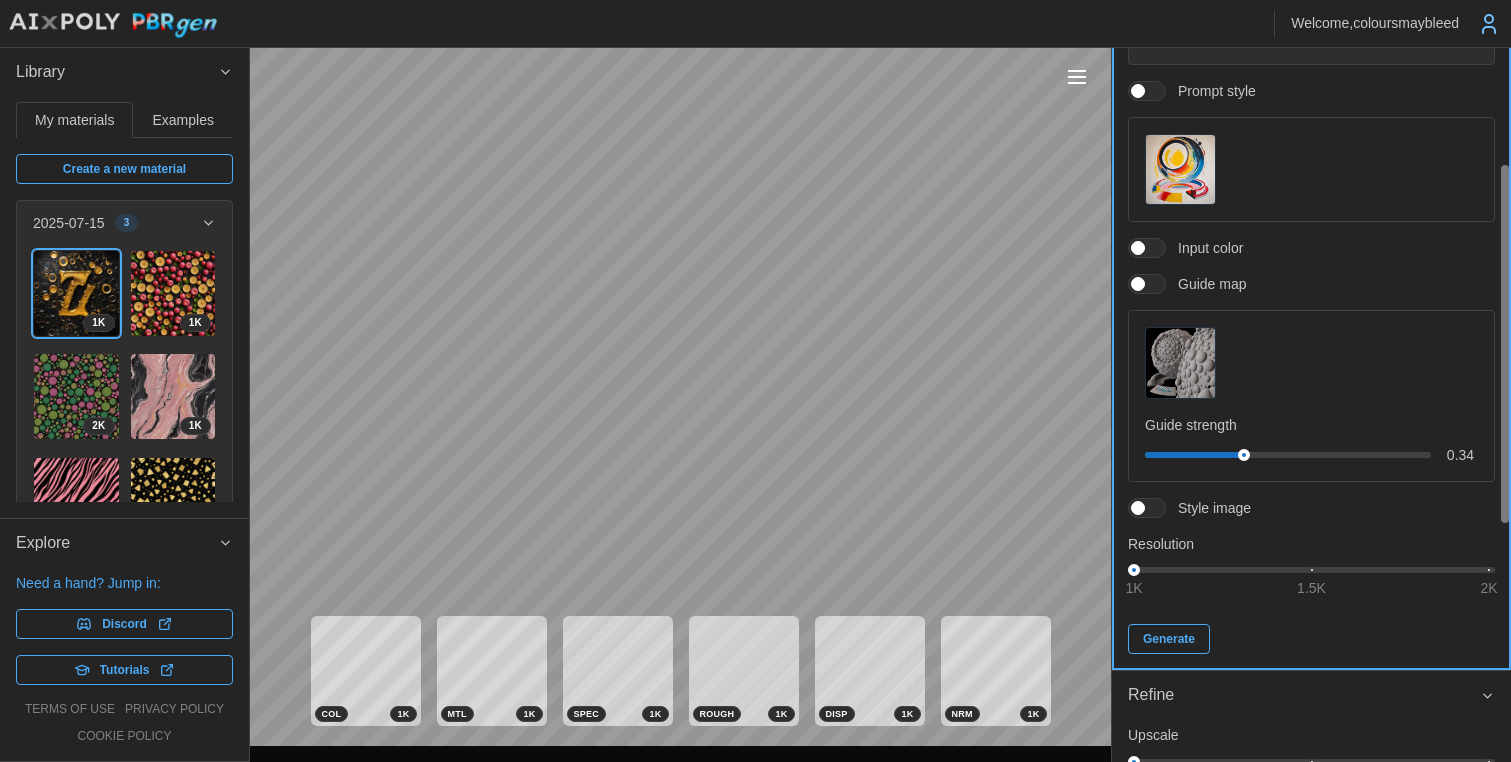 click on "Generate" at bounding box center (1169, 639) 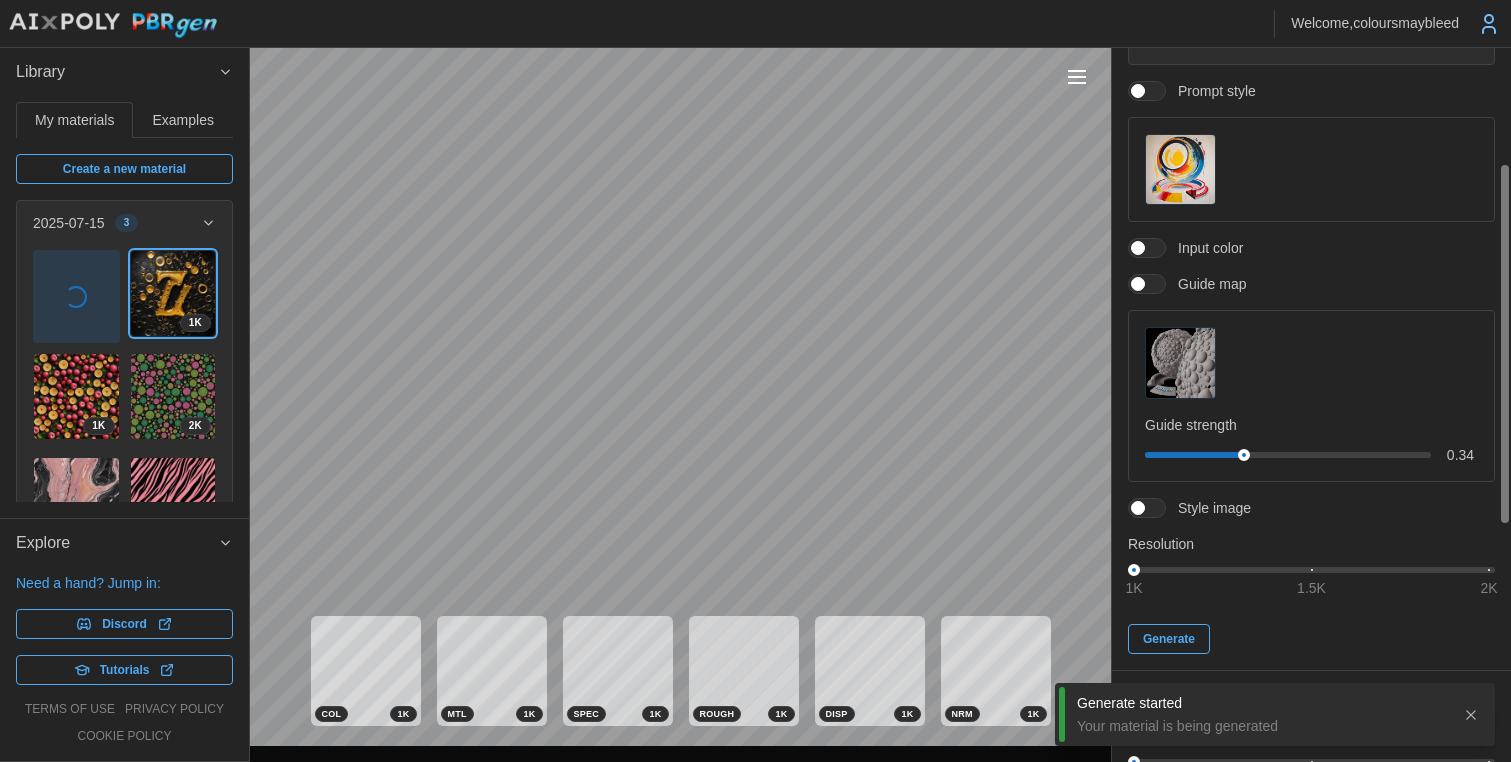 click at bounding box center (1138, 284) 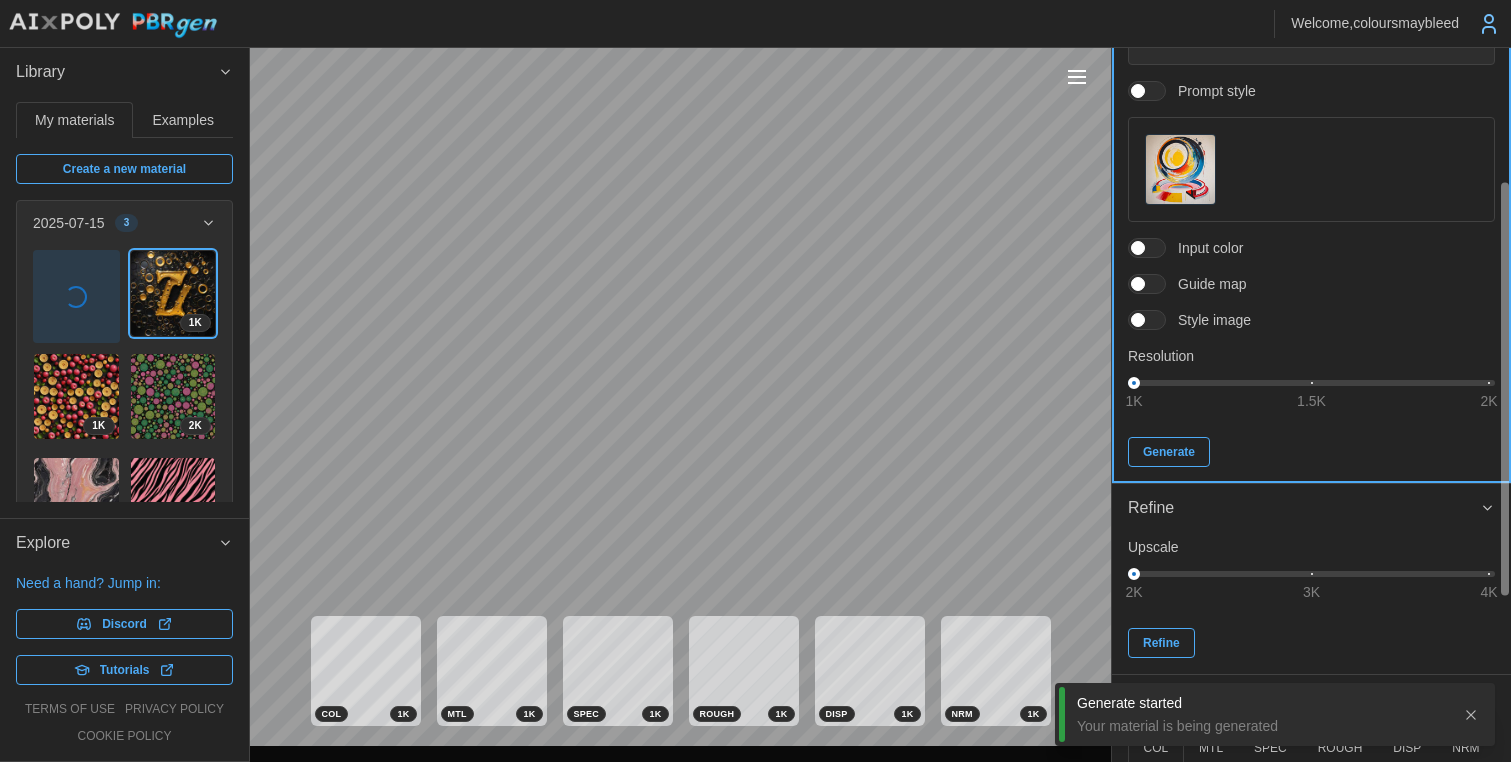 click on "Generate" at bounding box center [1169, 452] 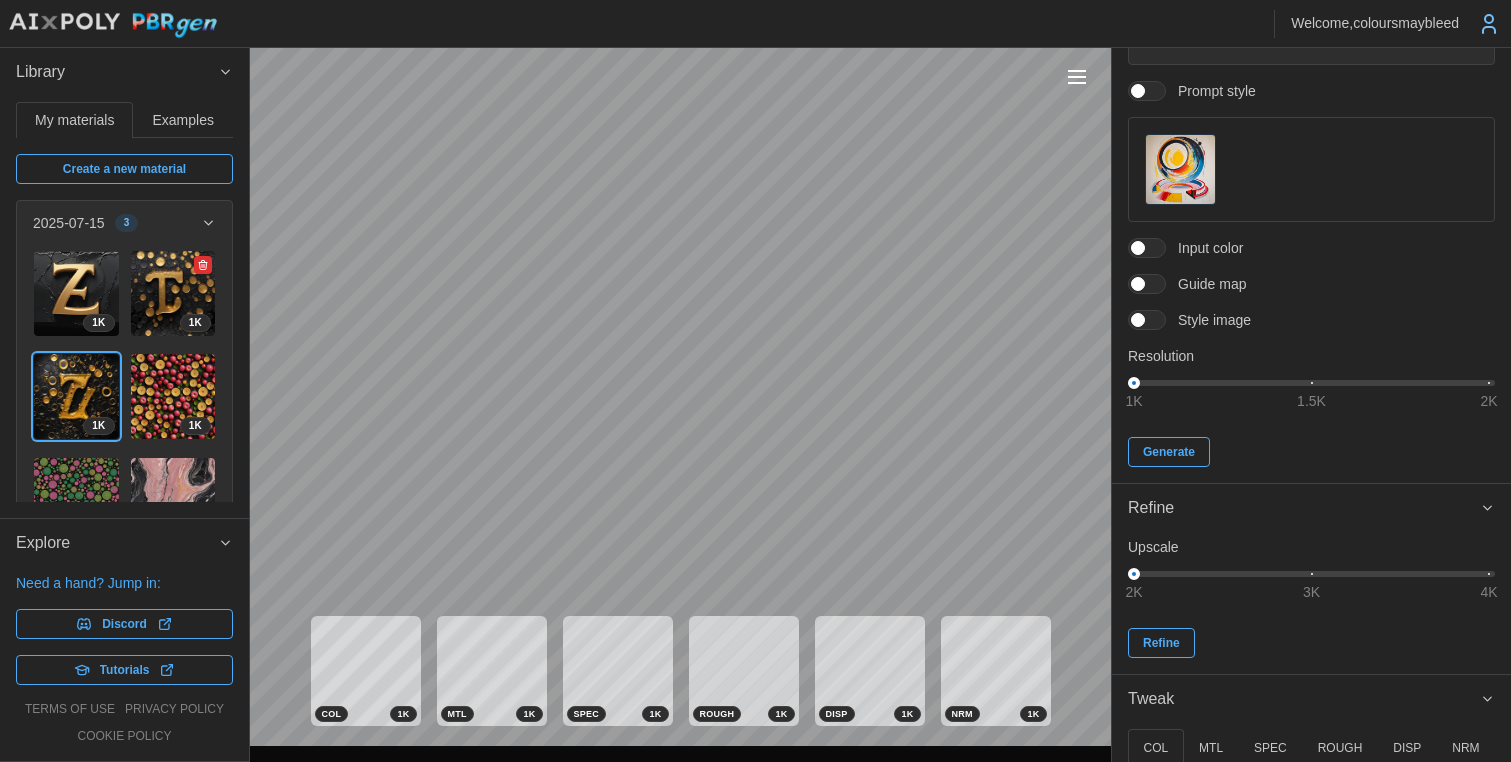 click 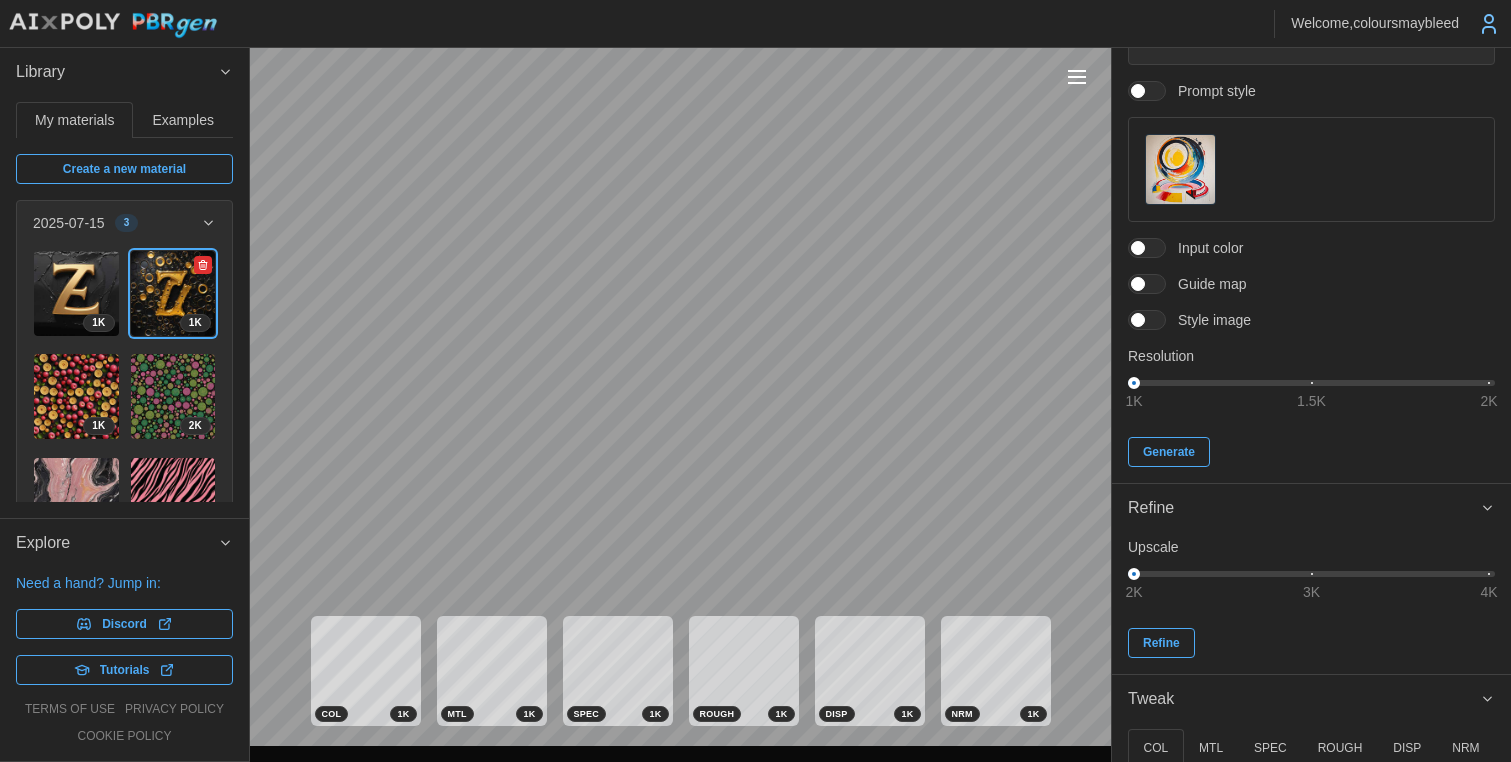 click 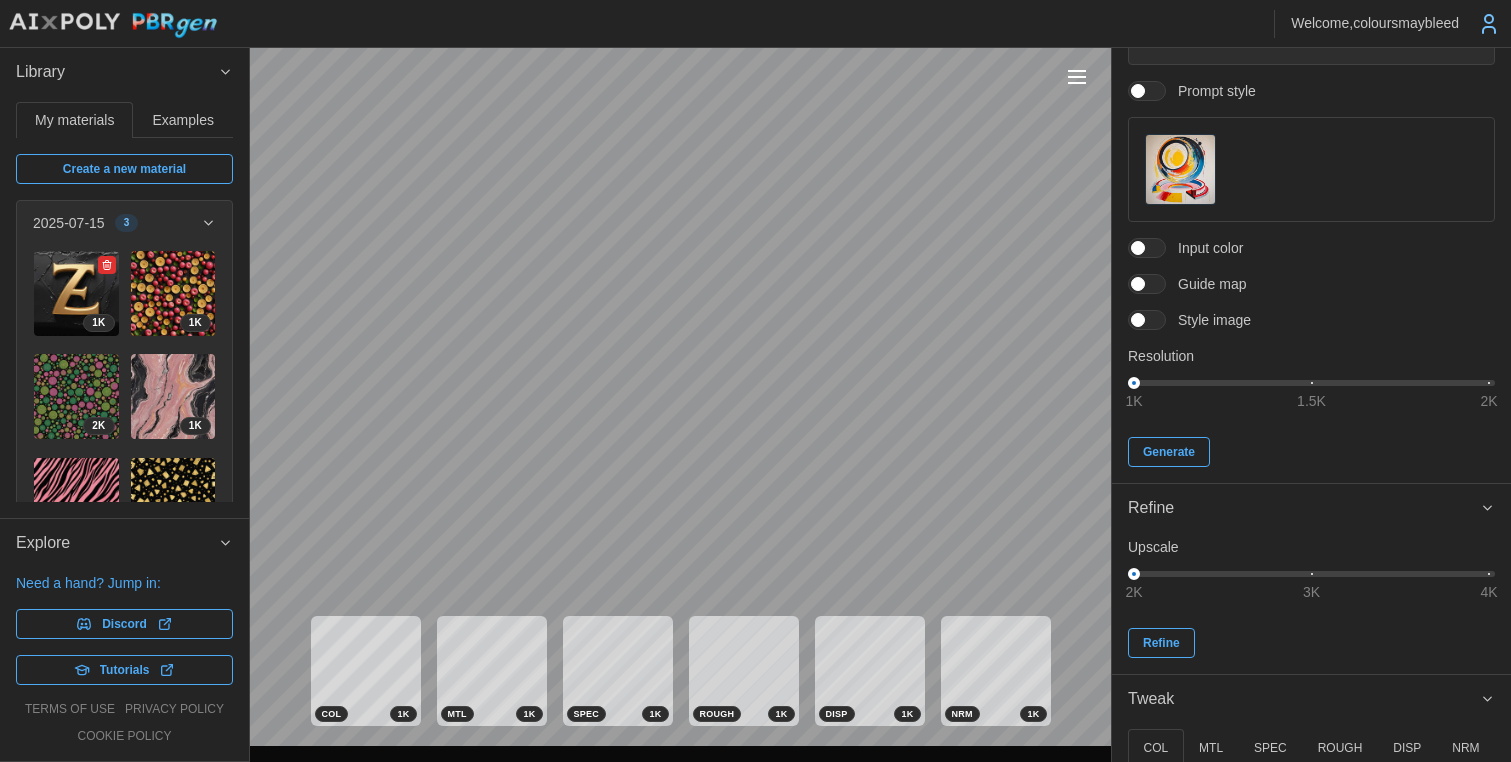 click at bounding box center (76, 293) 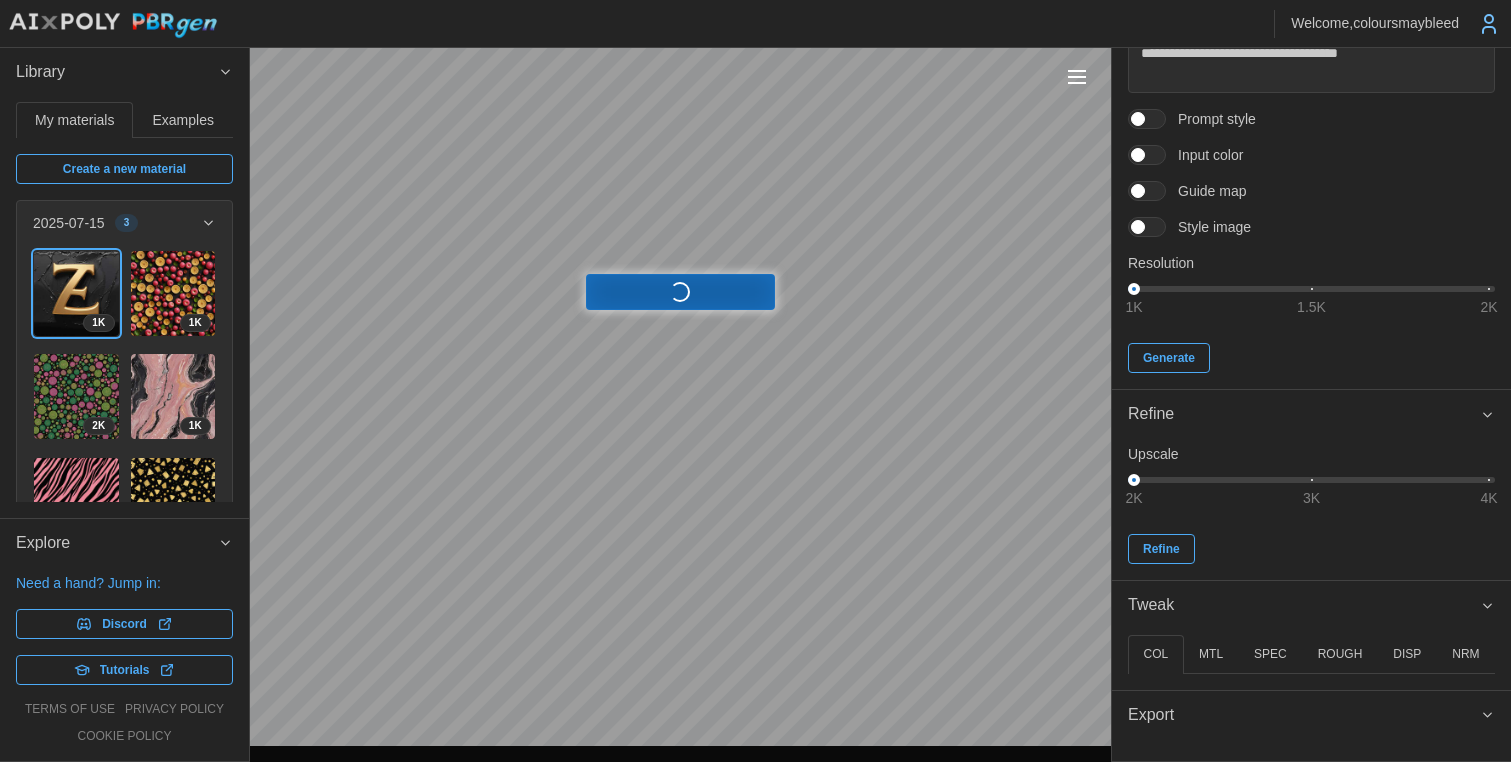 scroll, scrollTop: 229, scrollLeft: 0, axis: vertical 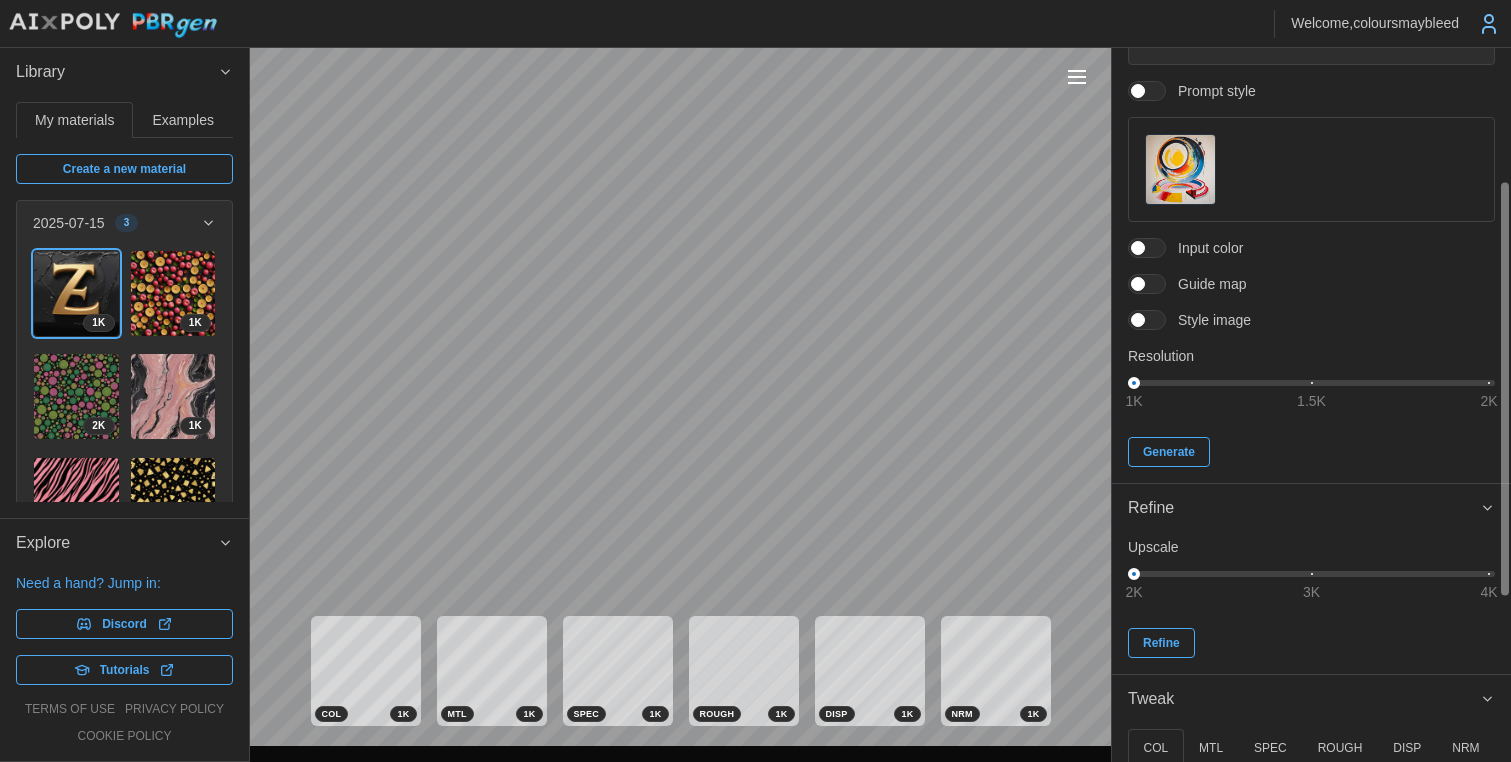 click at bounding box center [1138, 91] 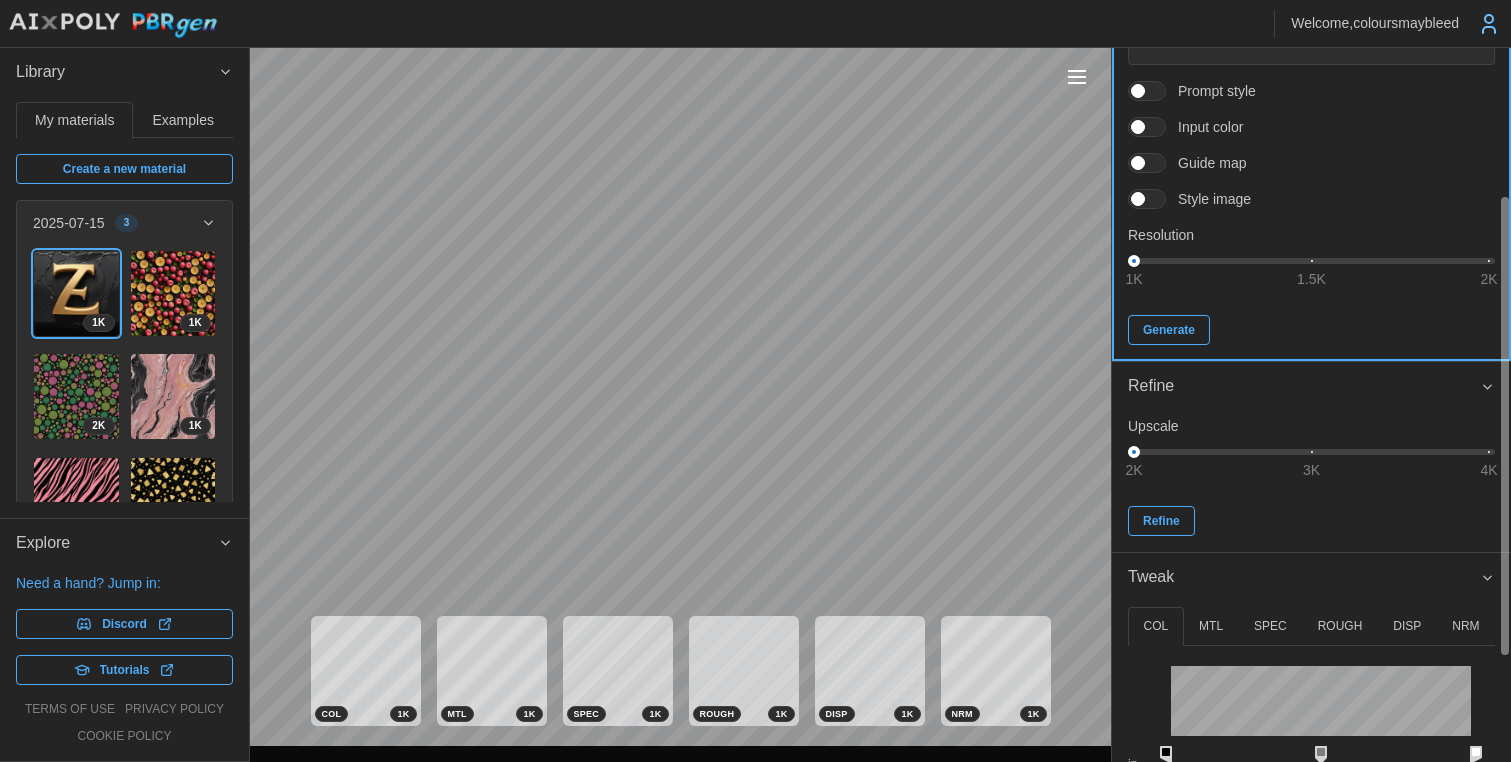 click on "Generate" at bounding box center [1169, 330] 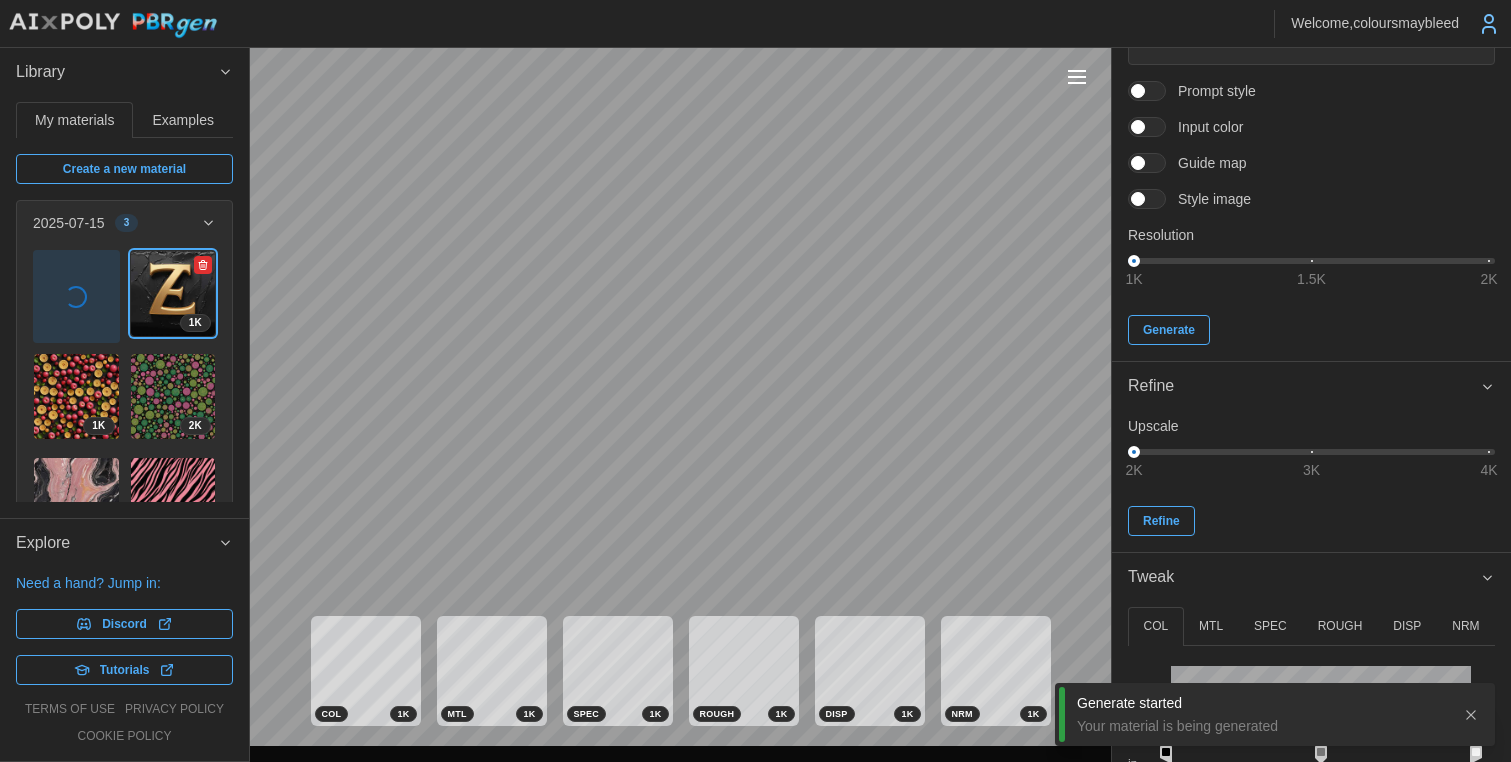 click 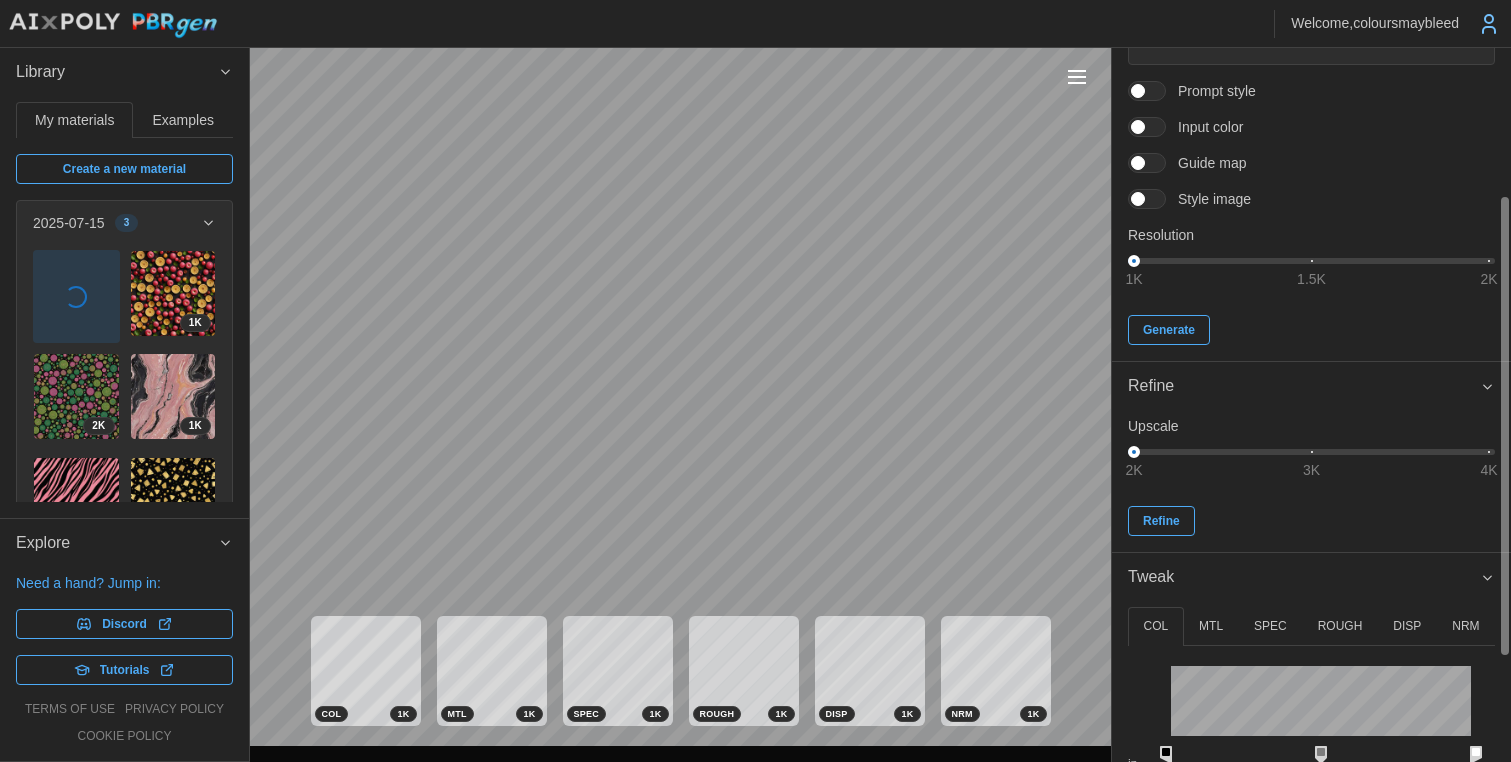 click at bounding box center [1138, 91] 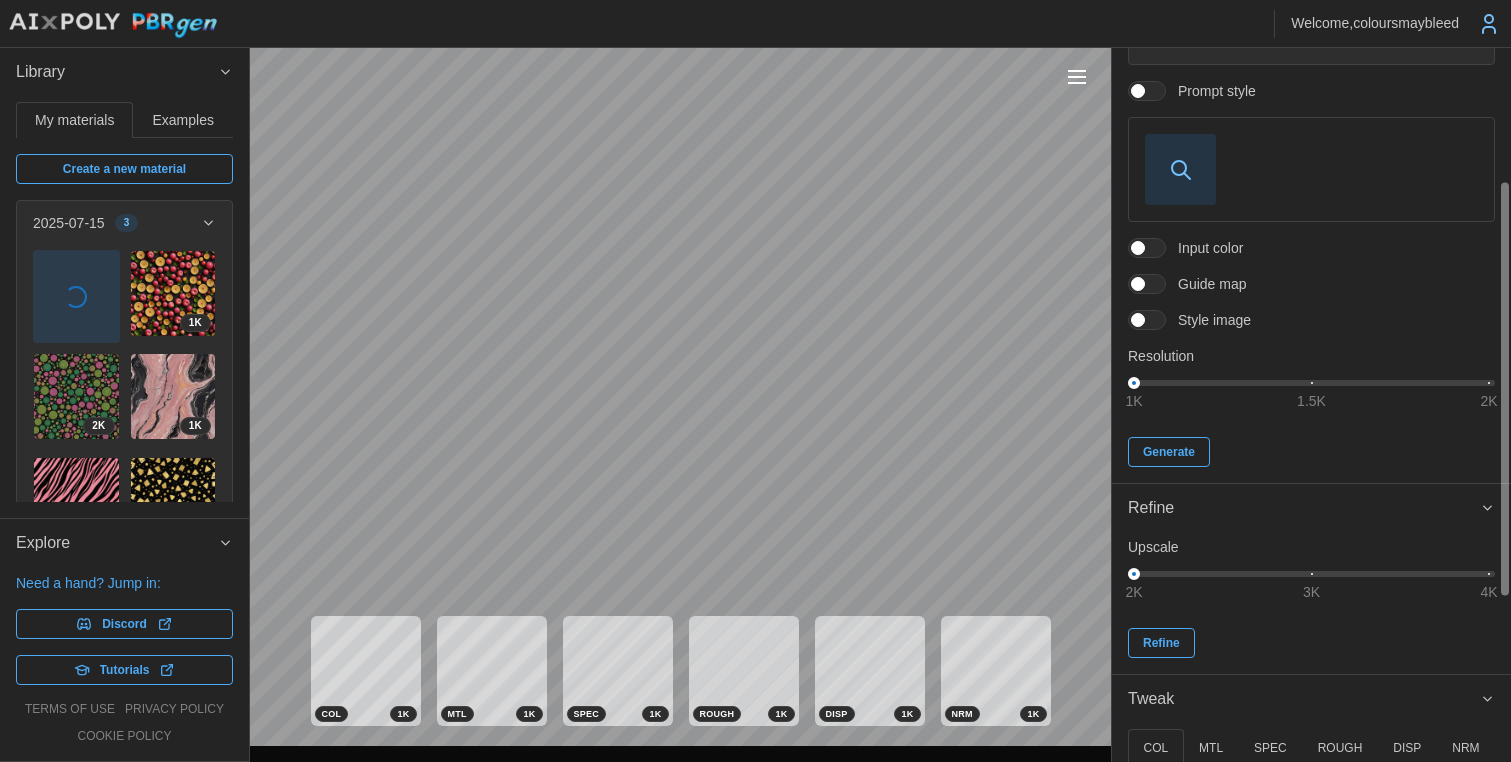 click 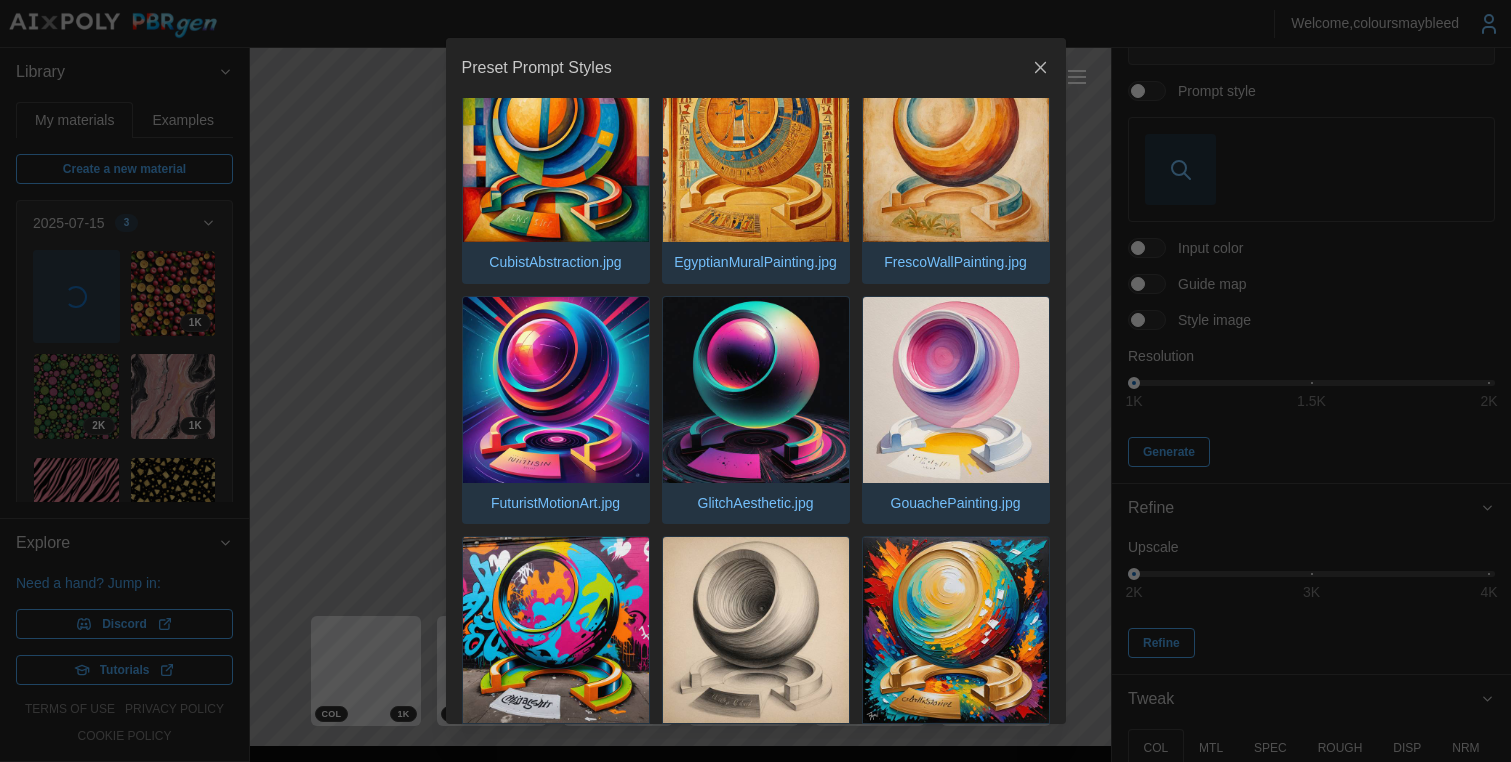 scroll, scrollTop: 1008, scrollLeft: 0, axis: vertical 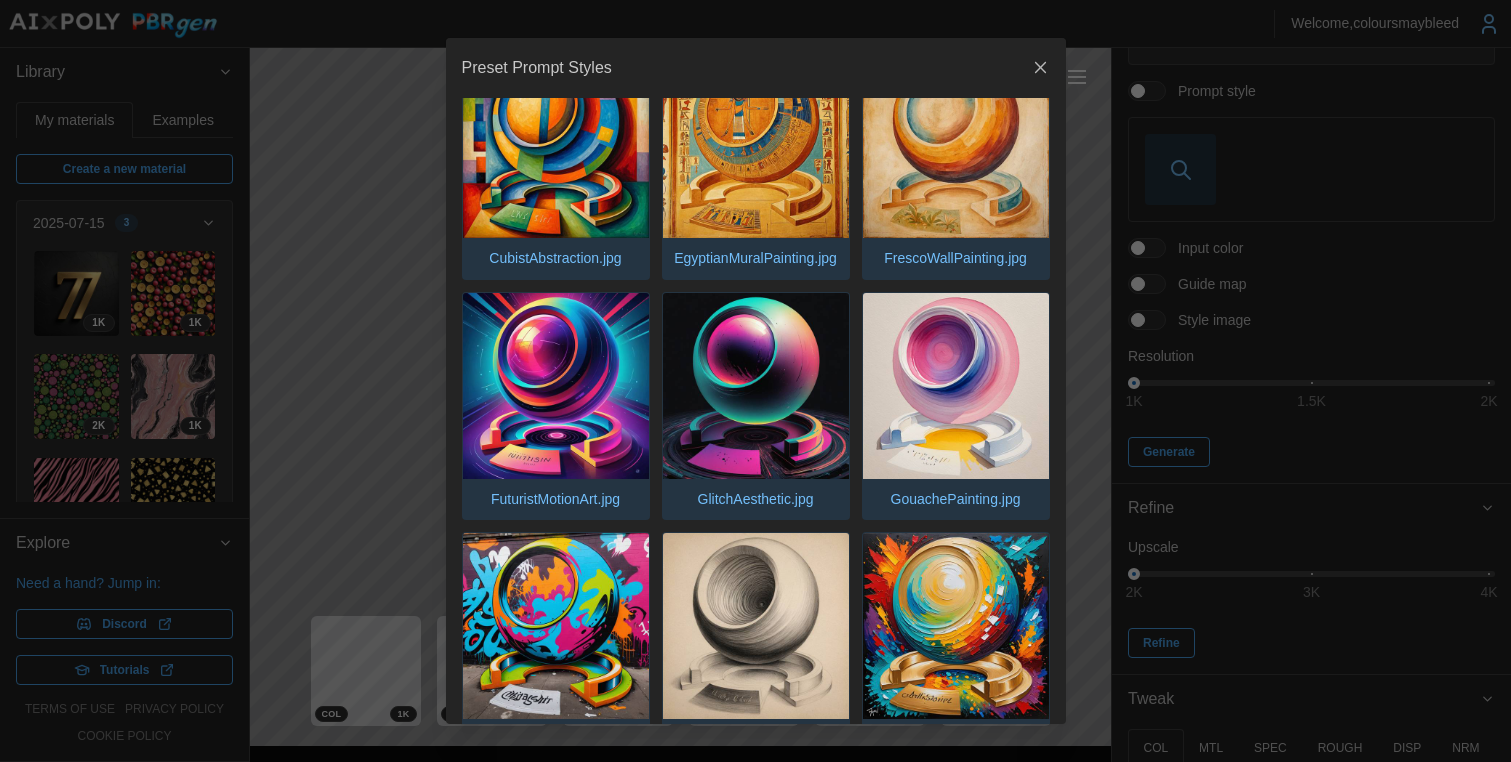 click at bounding box center [755, 381] 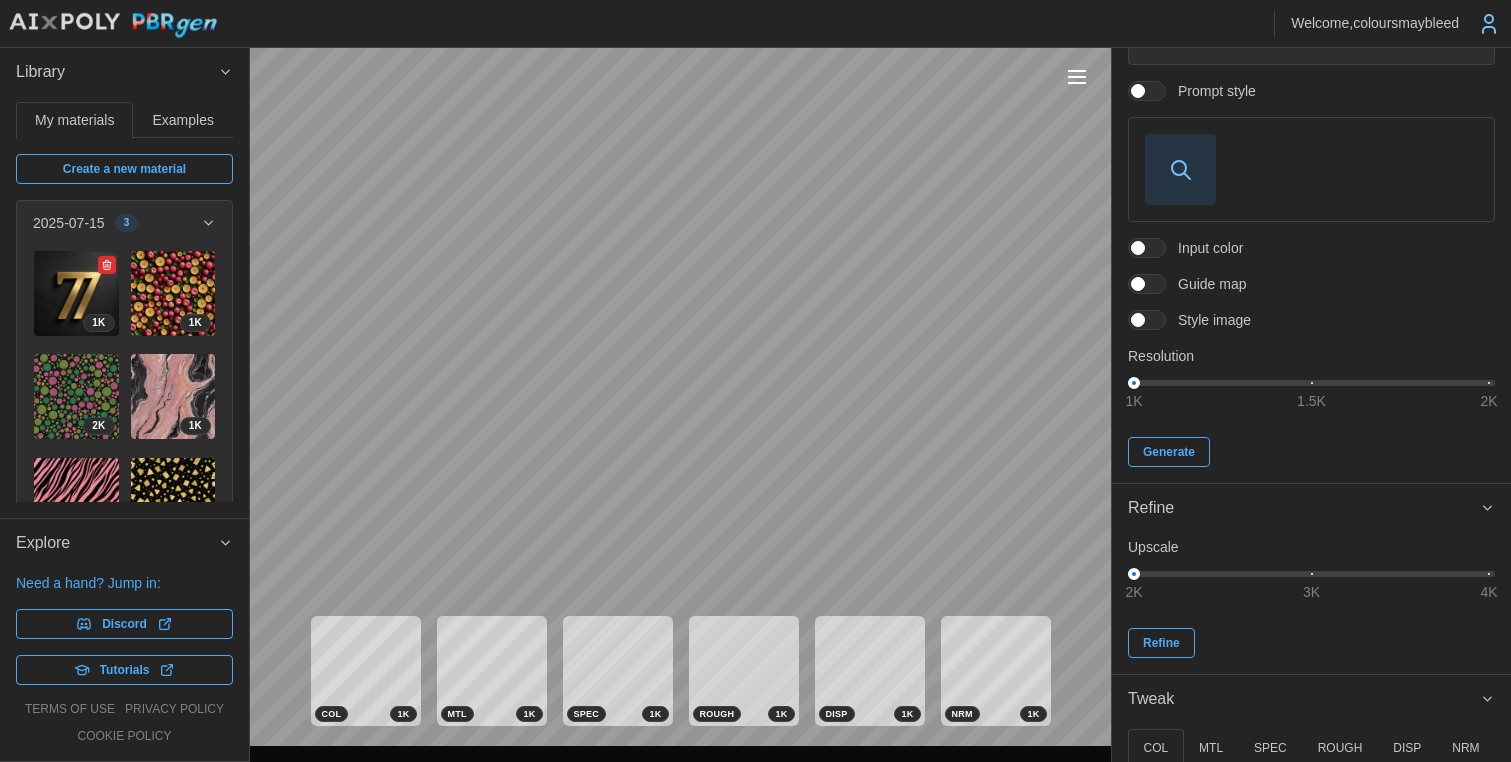 click at bounding box center (76, 293) 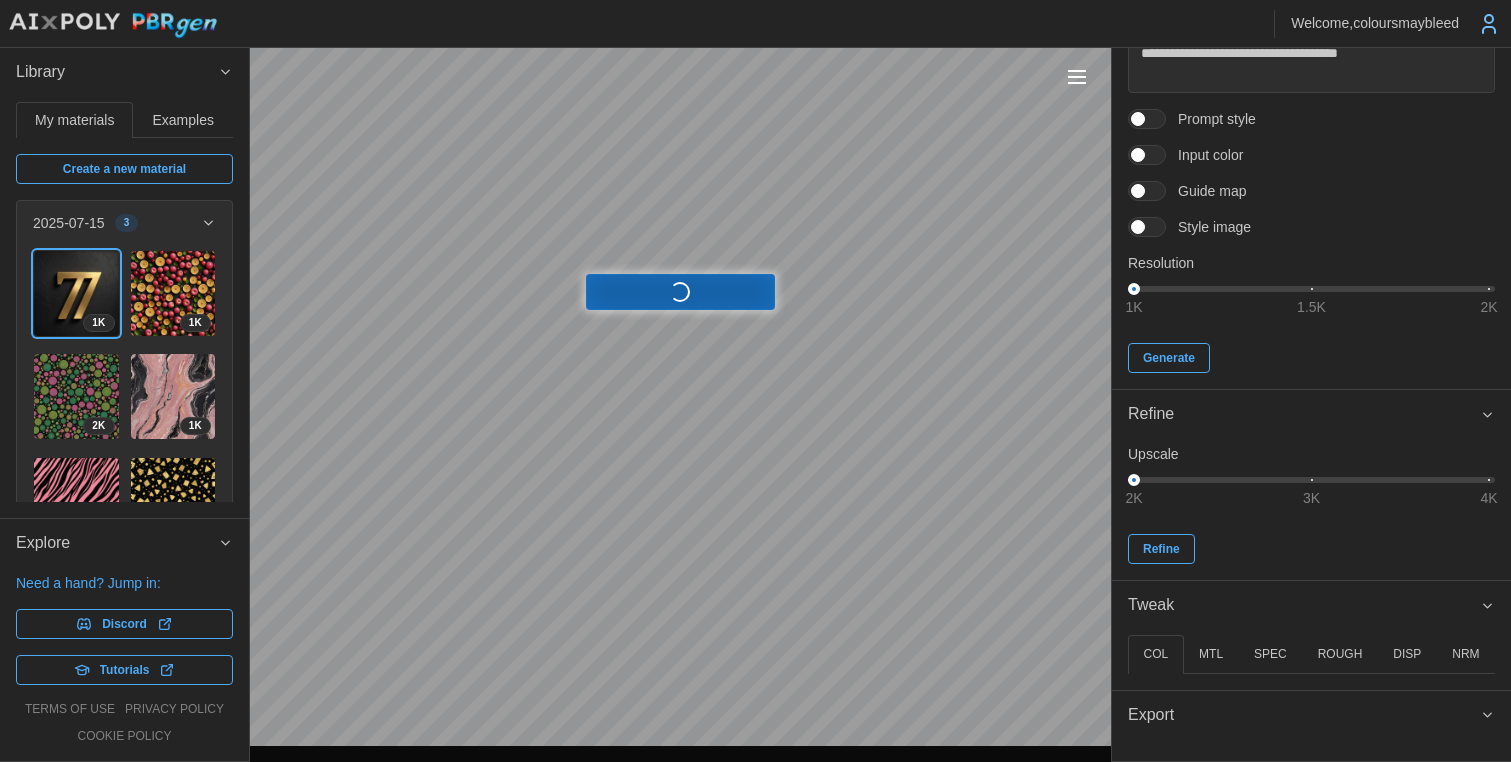 scroll, scrollTop: 229, scrollLeft: 0, axis: vertical 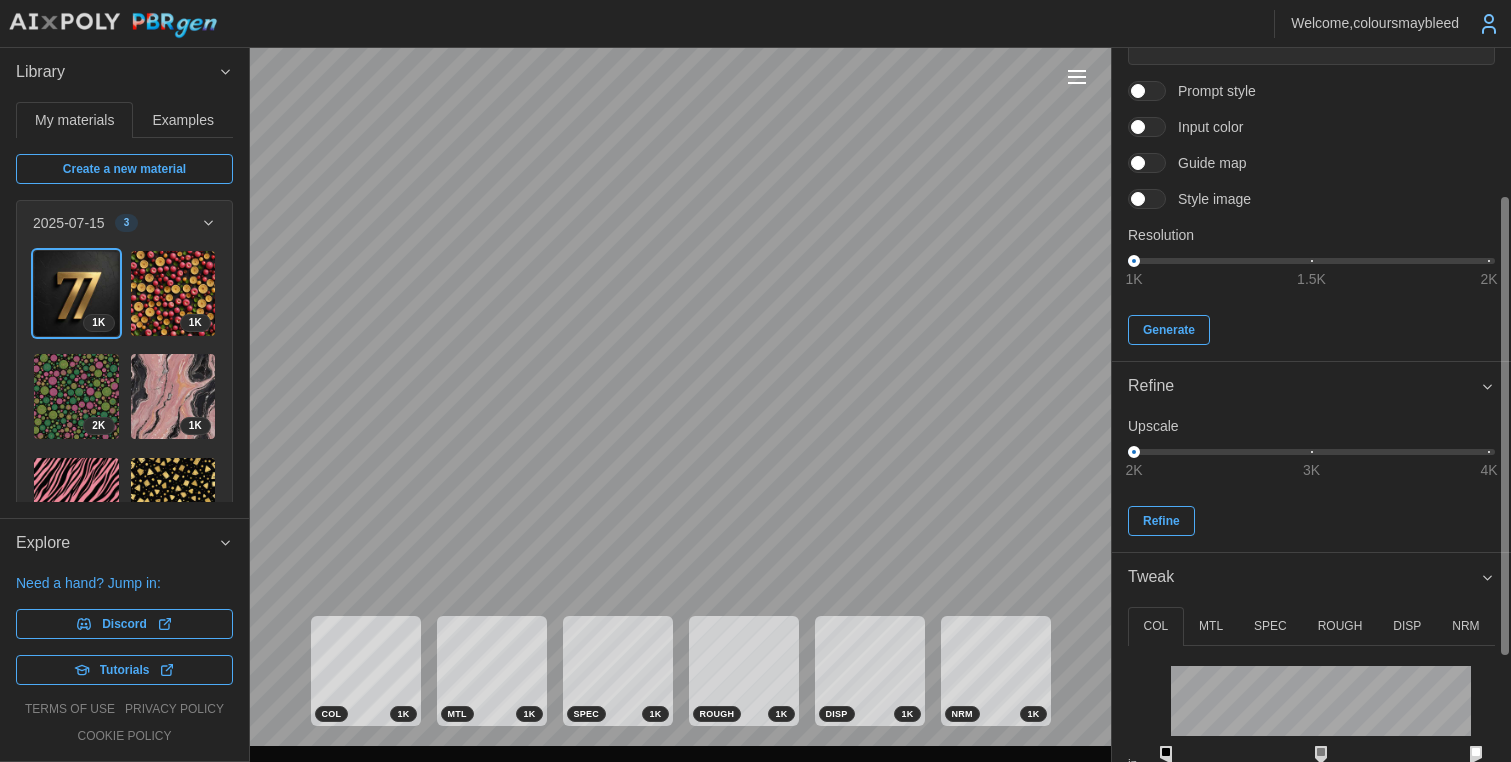 click on "ROUGH" at bounding box center [1340, 626] 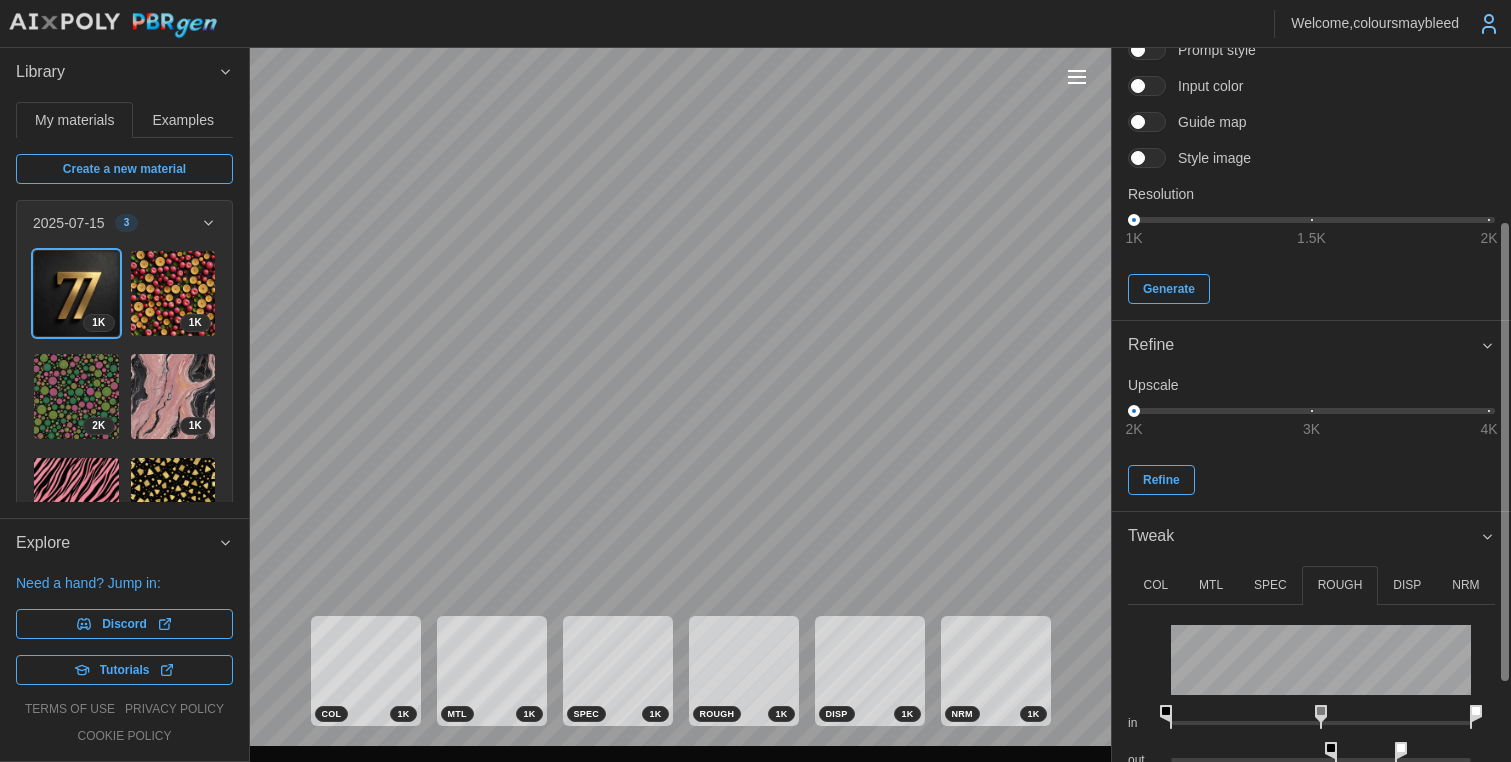 click on "MTL" at bounding box center [1211, 585] 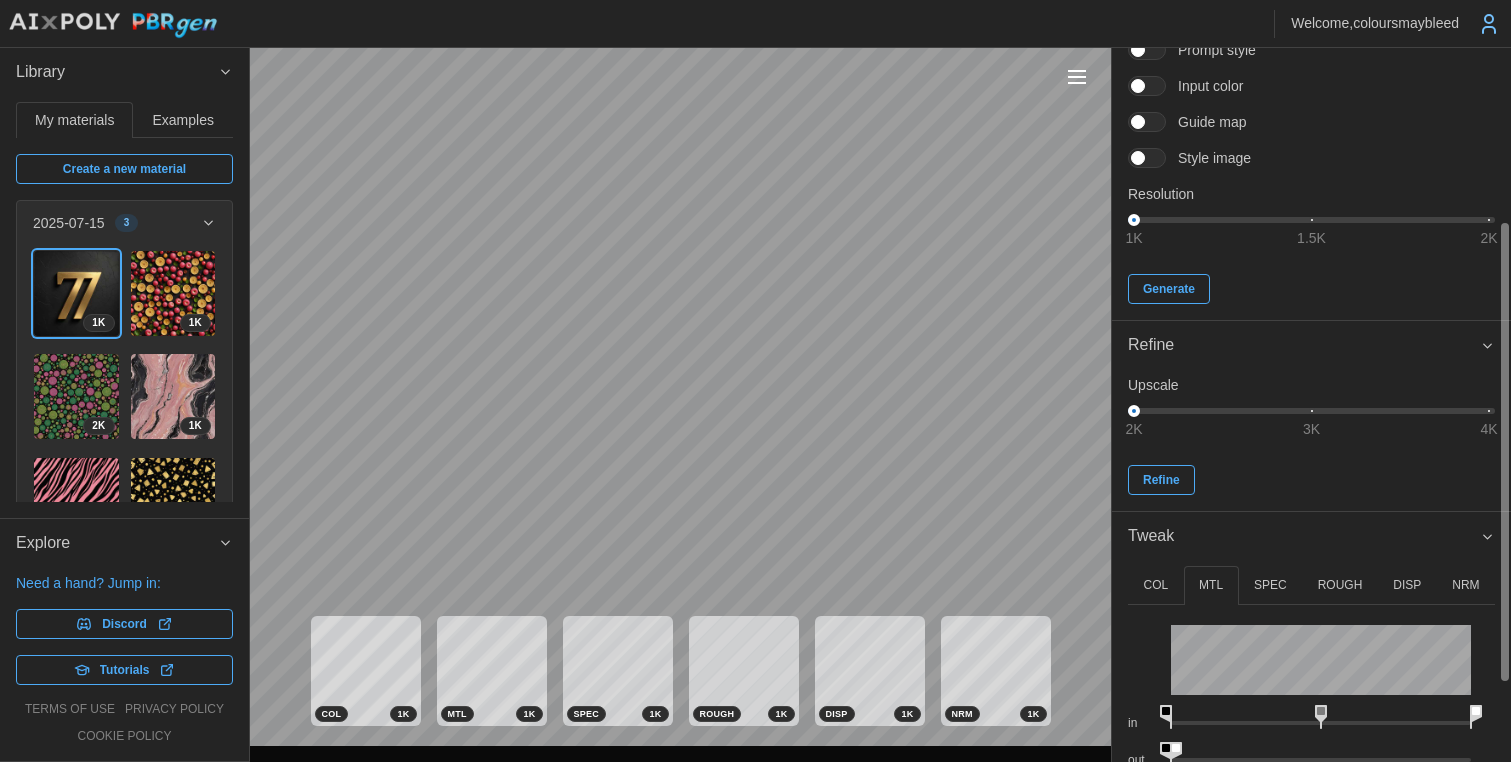 scroll, scrollTop: 394, scrollLeft: 0, axis: vertical 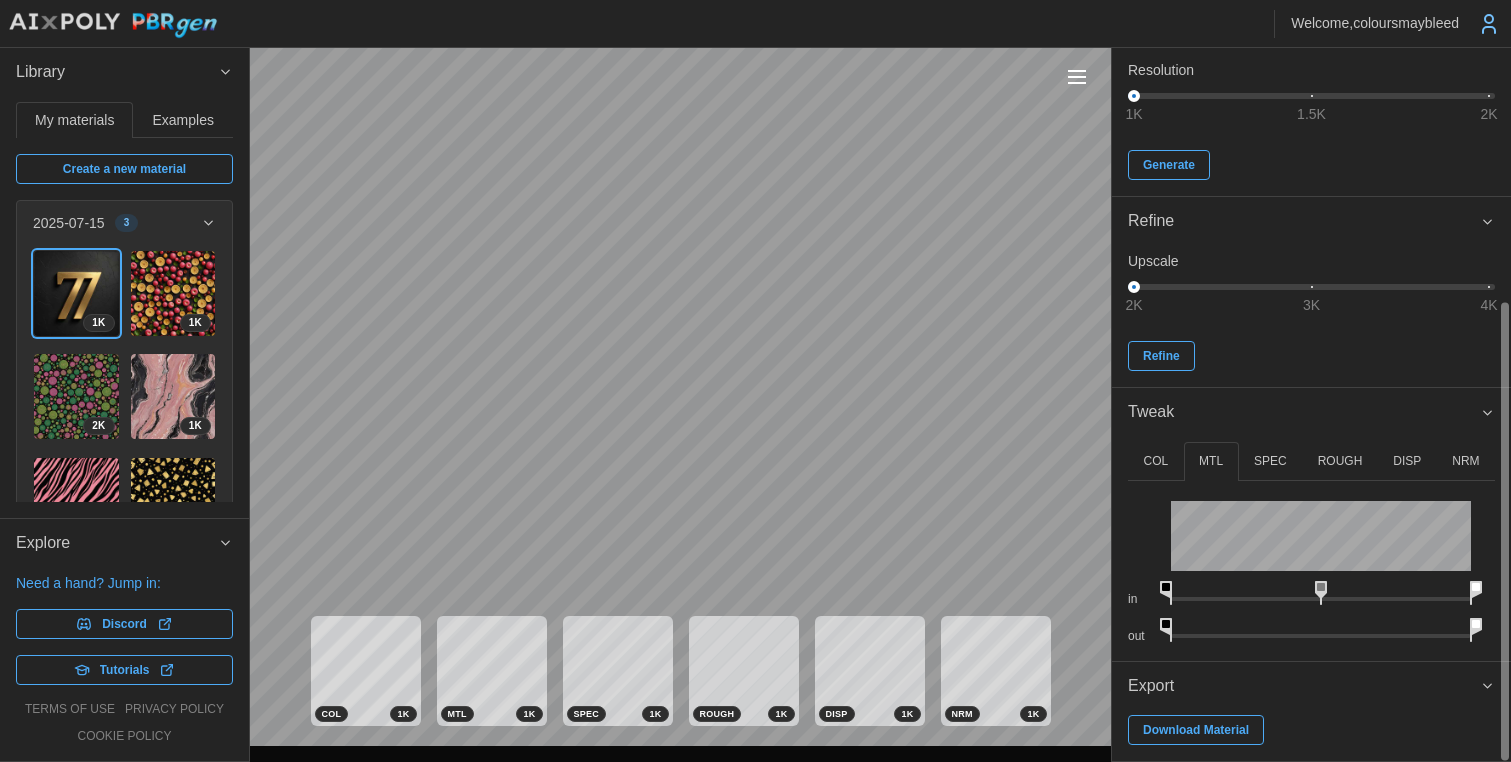 drag, startPoint x: 1181, startPoint y: 622, endPoint x: 1490, endPoint y: 646, distance: 309.93063 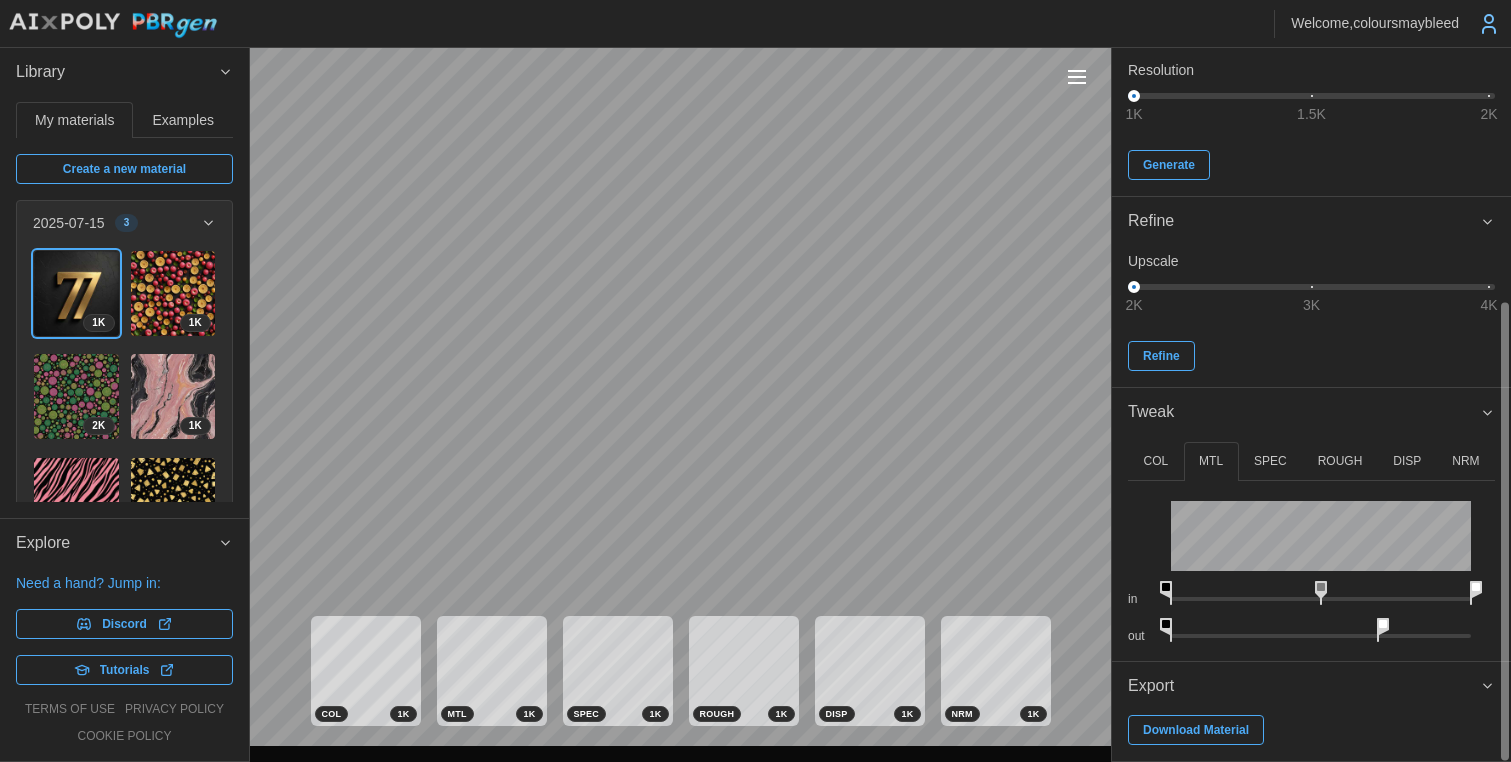 drag, startPoint x: 1479, startPoint y: 626, endPoint x: 1382, endPoint y: 633, distance: 97.25225 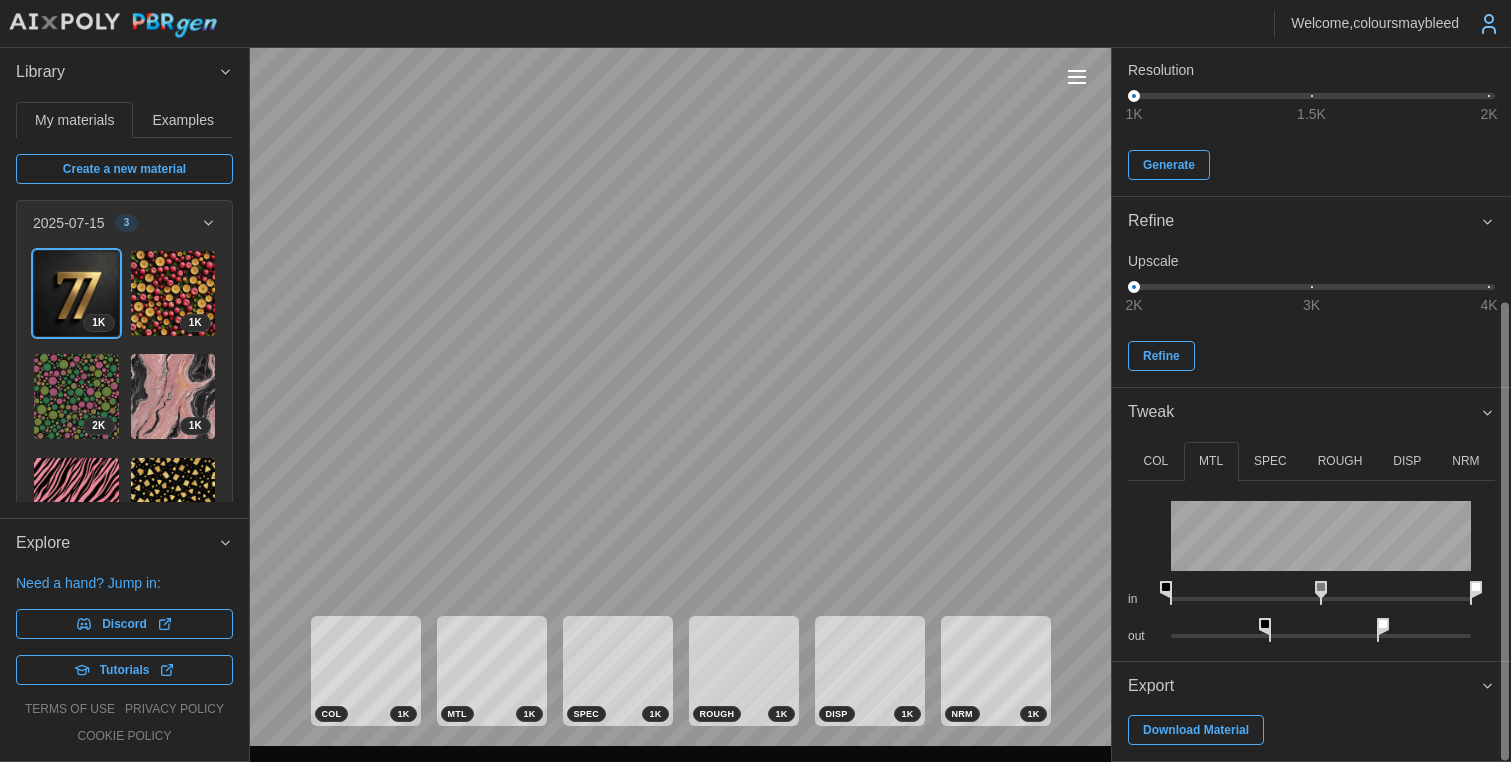 drag, startPoint x: 1170, startPoint y: 626, endPoint x: 1274, endPoint y: 638, distance: 104.69002 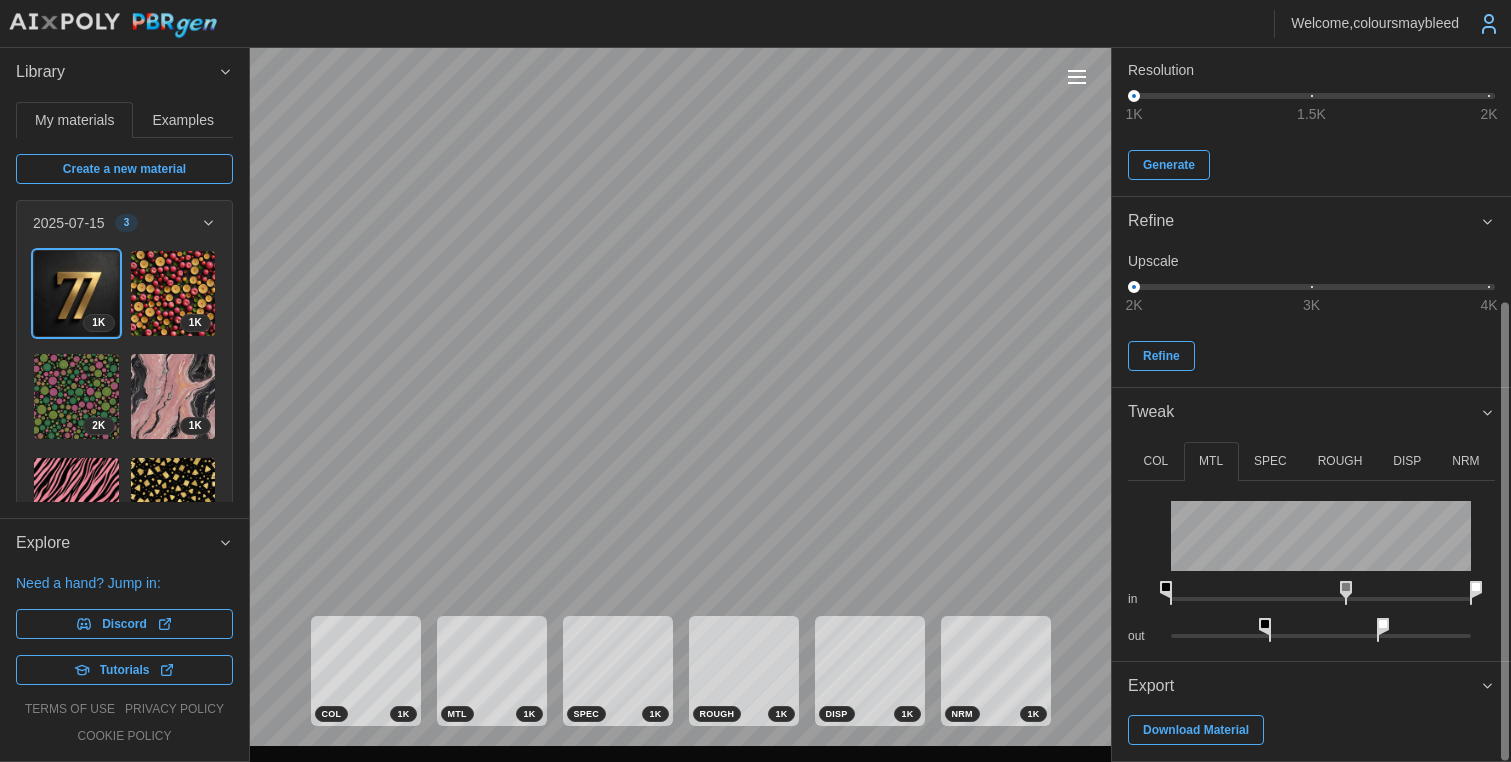 drag, startPoint x: 1323, startPoint y: 588, endPoint x: 1344, endPoint y: 592, distance: 21.377558 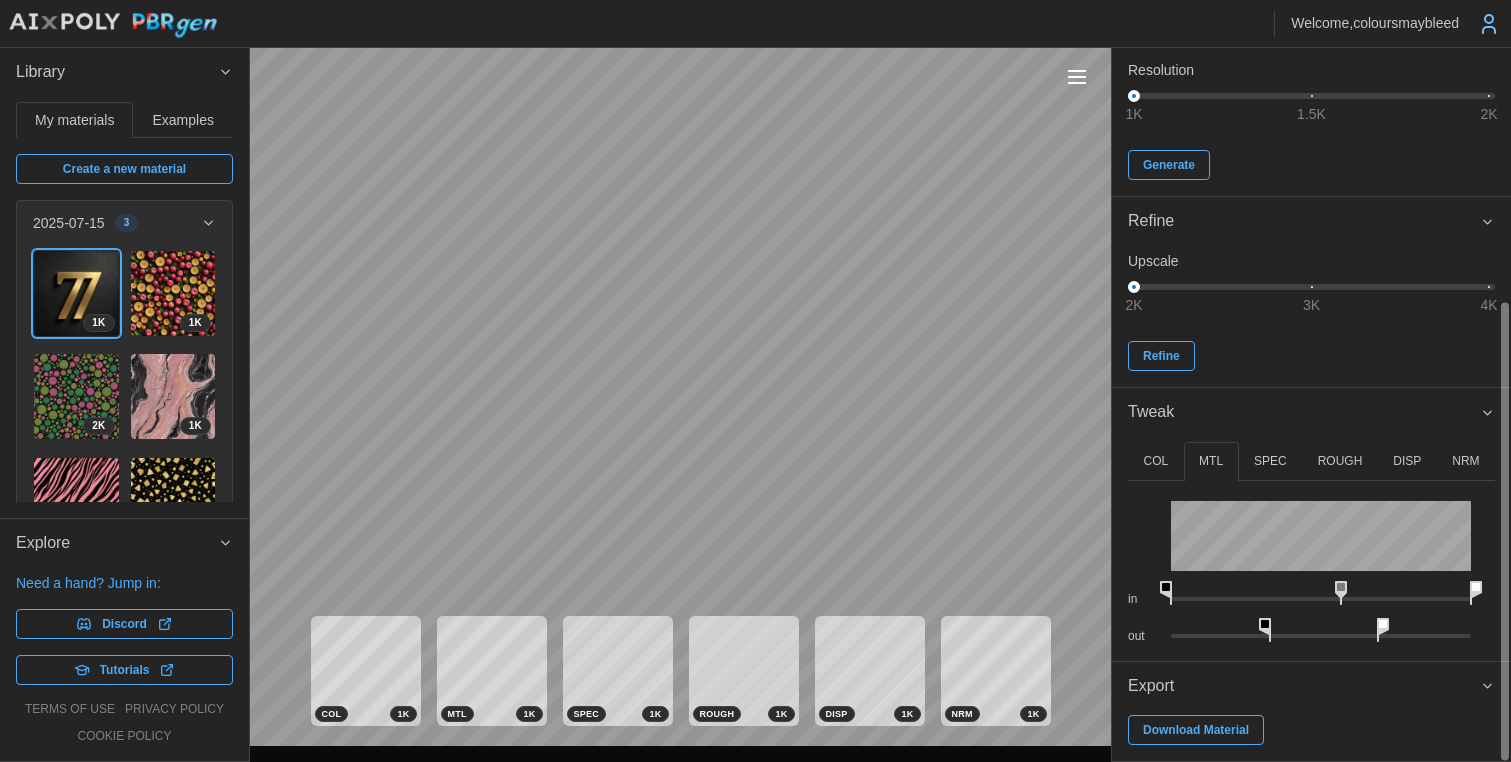 click on "**********" at bounding box center [755, 381] 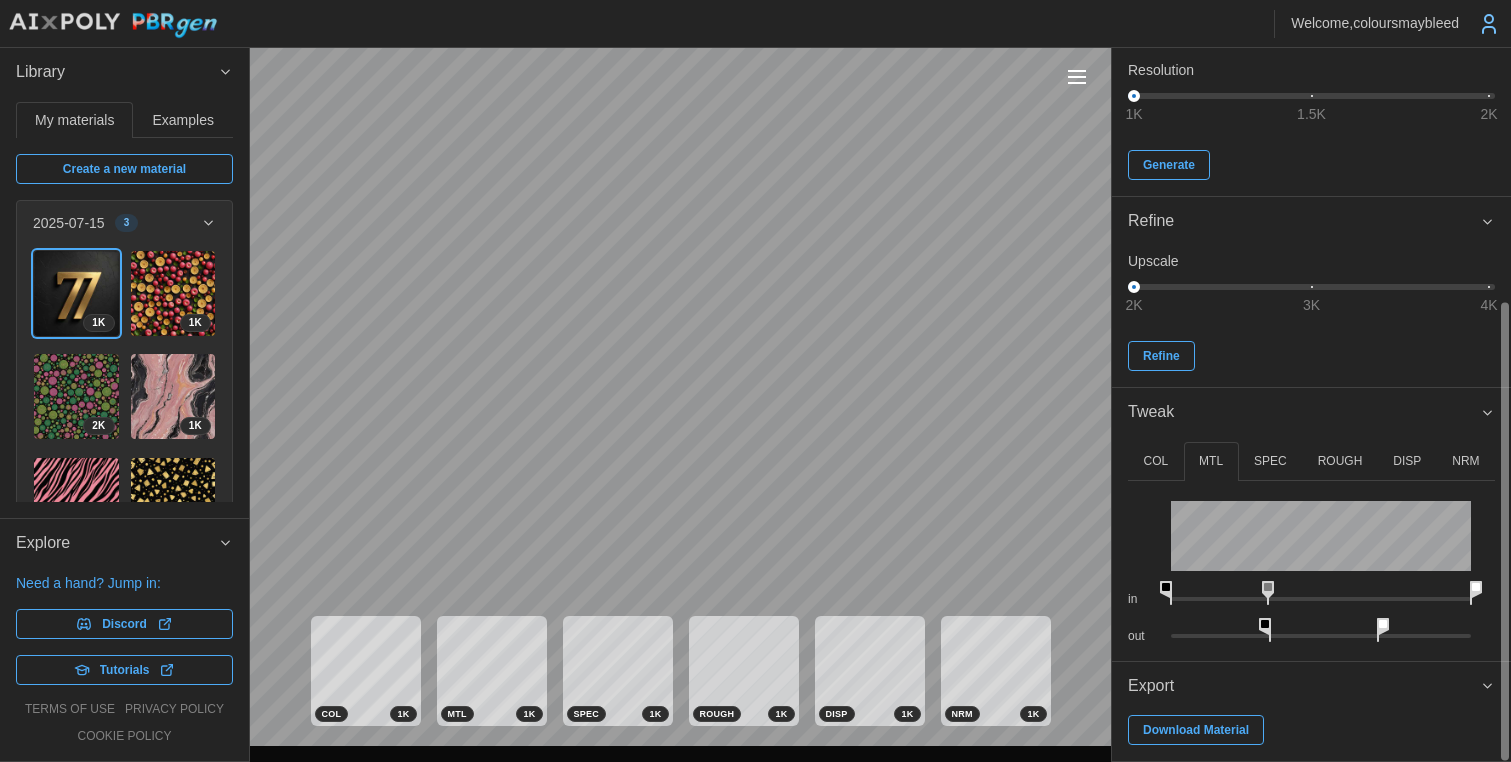 drag, startPoint x: 1346, startPoint y: 589, endPoint x: 1303, endPoint y: 594, distance: 43.289722 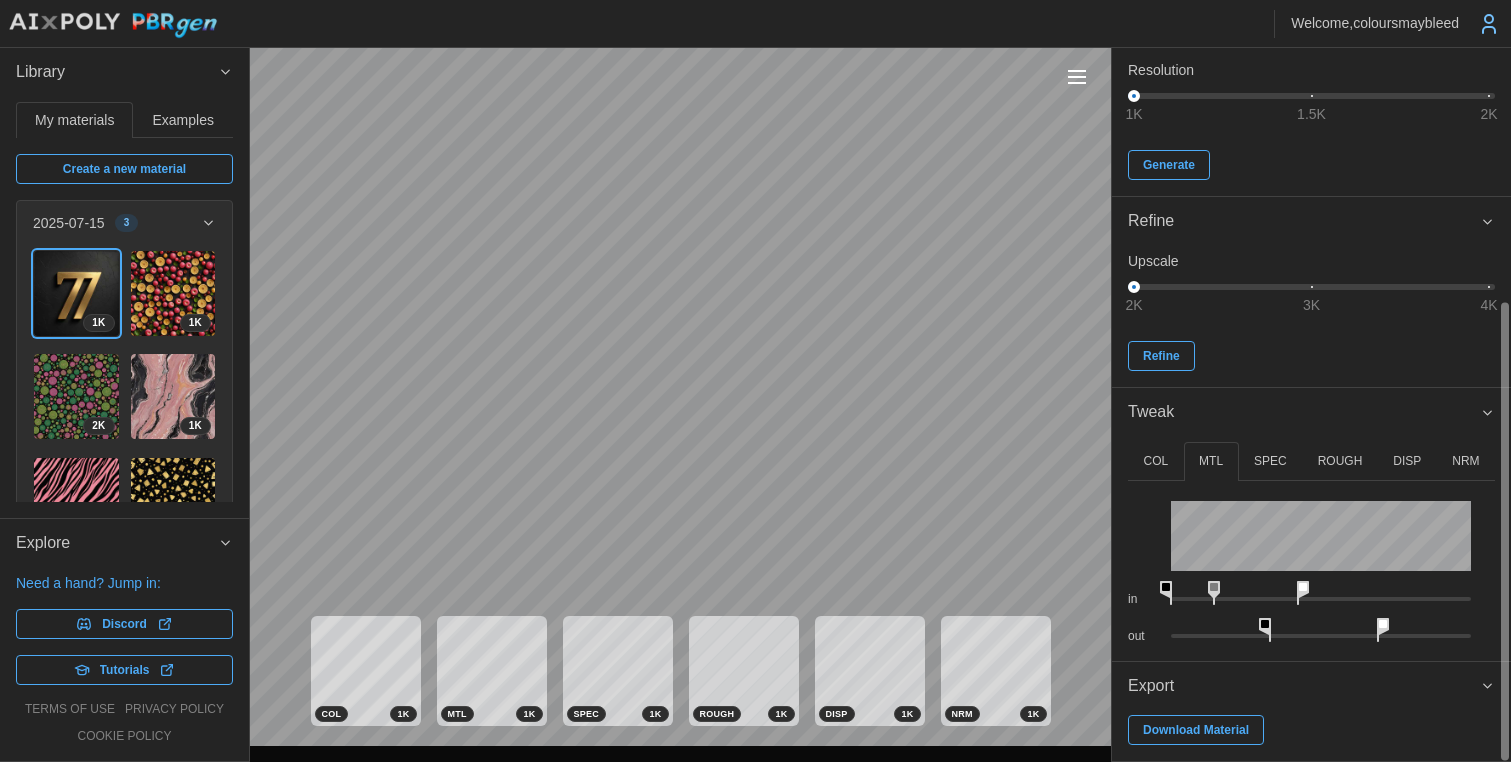 drag, startPoint x: 1482, startPoint y: 591, endPoint x: 1302, endPoint y: 599, distance: 180.17769 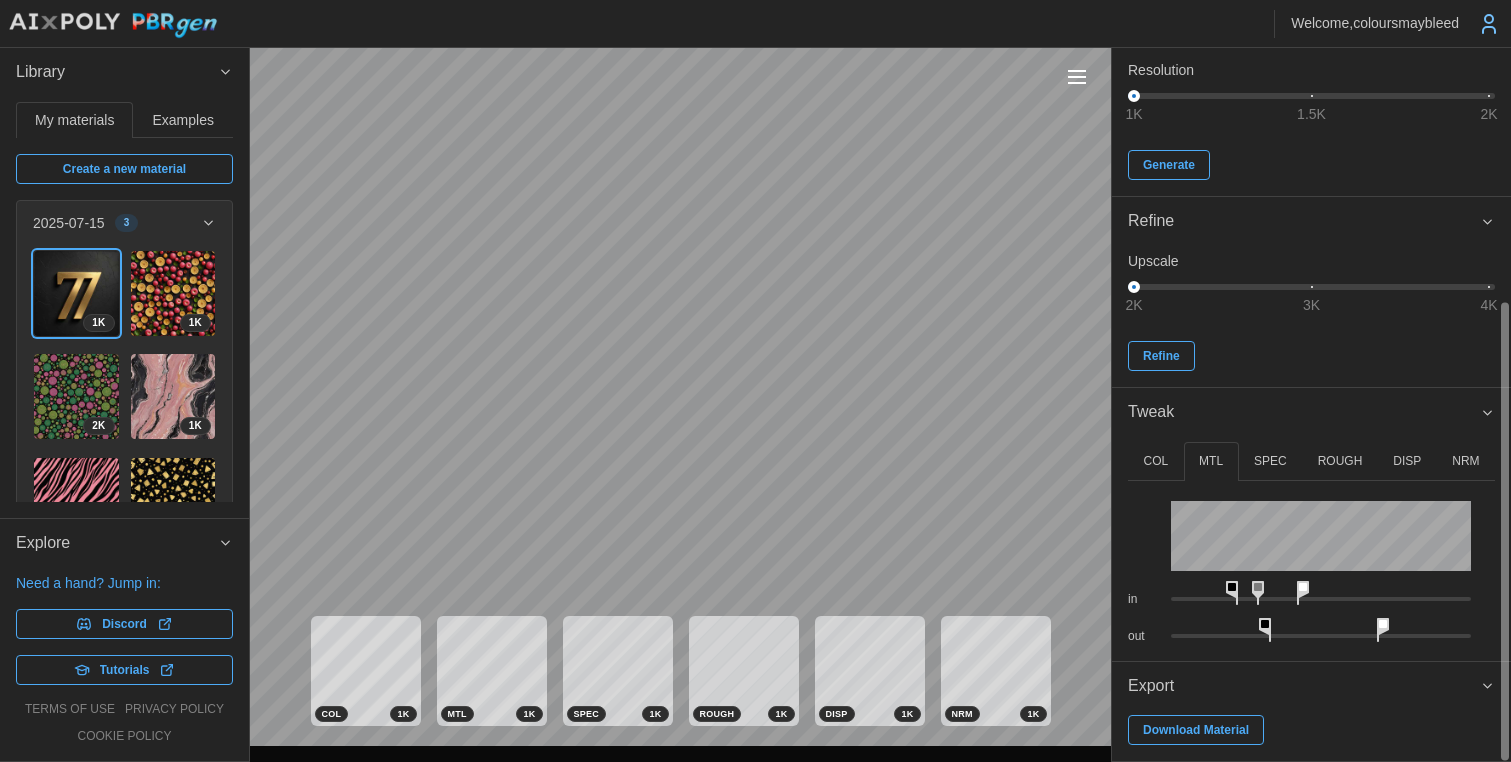 drag, startPoint x: 1179, startPoint y: 590, endPoint x: 1240, endPoint y: 590, distance: 61 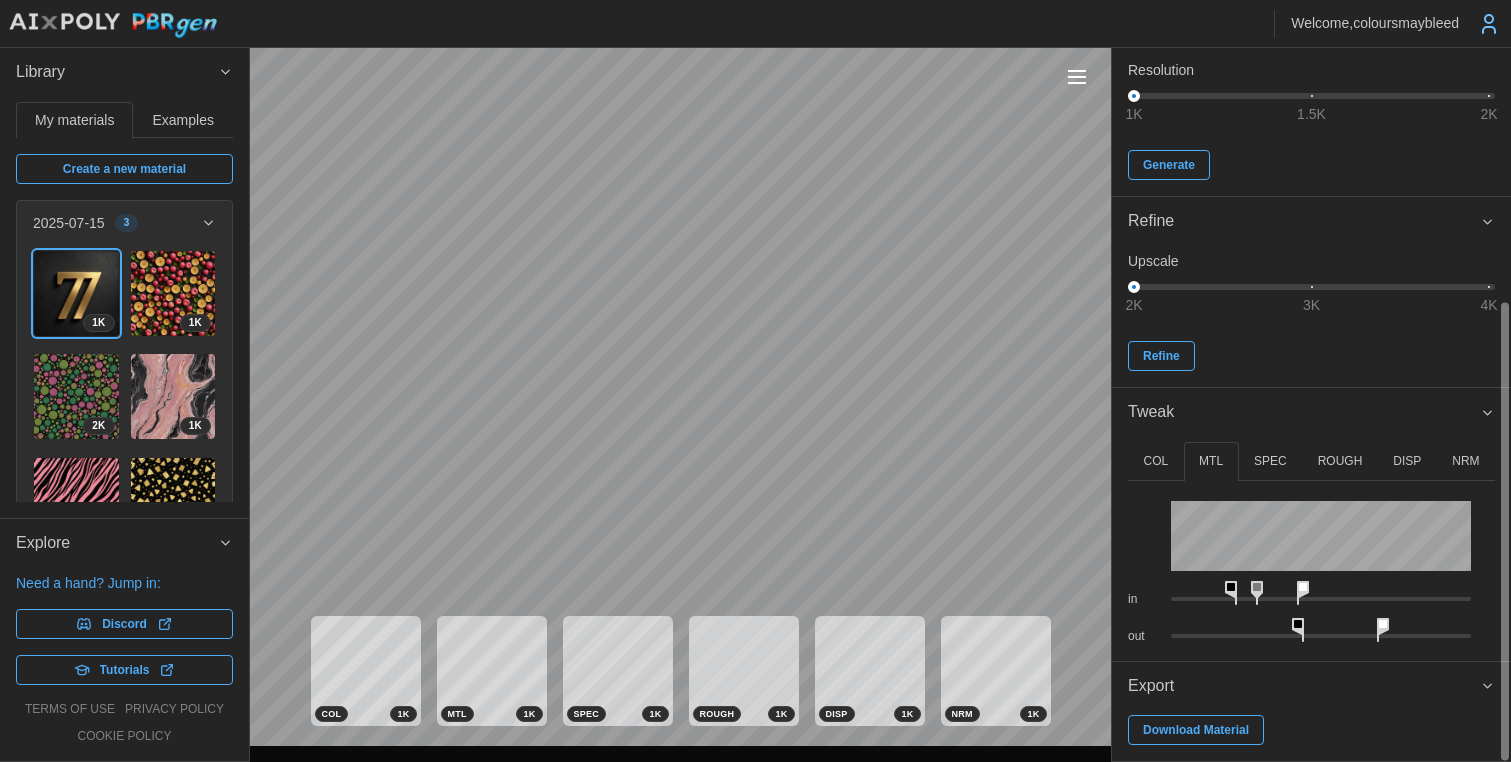 drag, startPoint x: 1179, startPoint y: 631, endPoint x: 1307, endPoint y: 624, distance: 128.19127 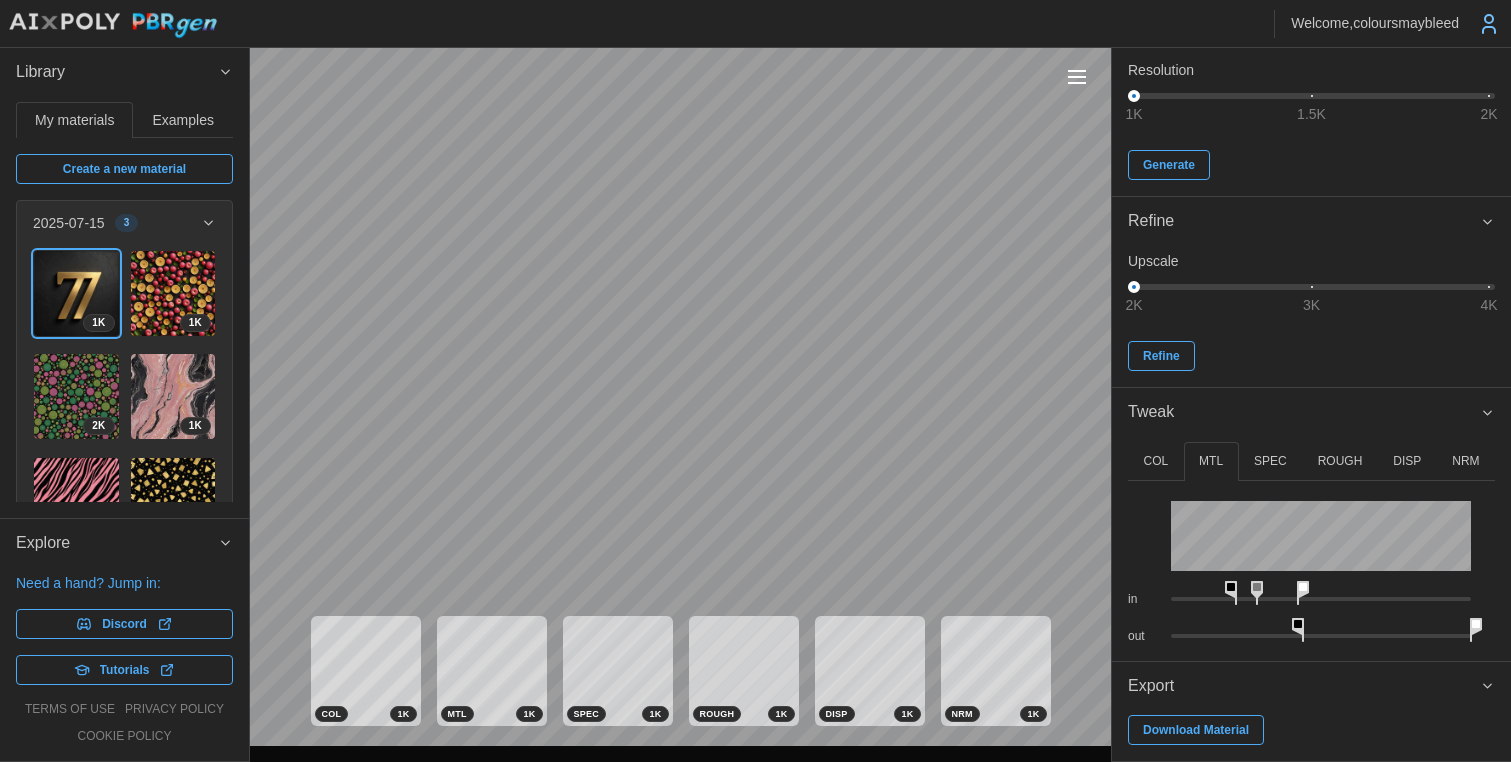 drag, startPoint x: 1396, startPoint y: 626, endPoint x: 1113, endPoint y: 547, distance: 293.81967 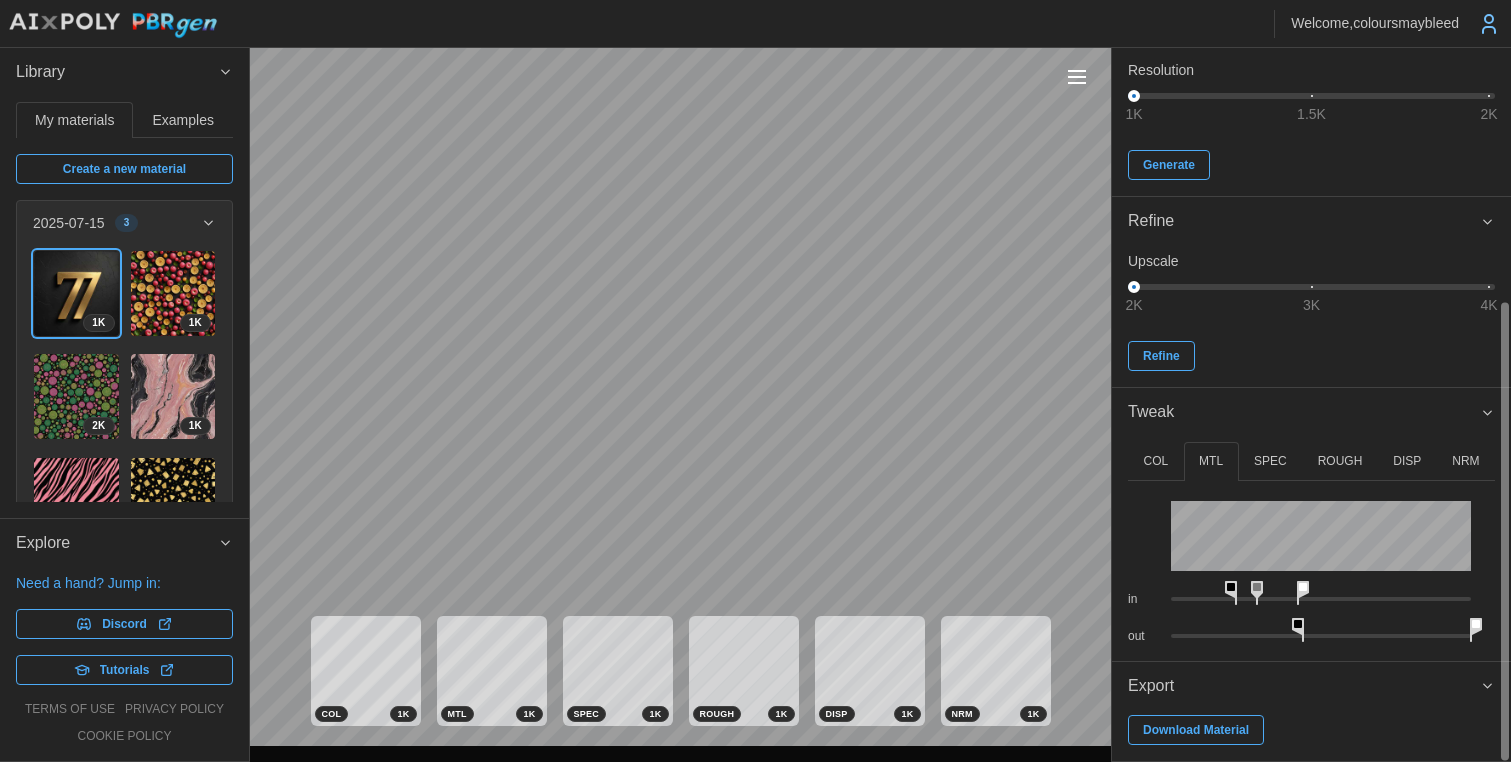 click on "SPEC" at bounding box center [1270, 461] 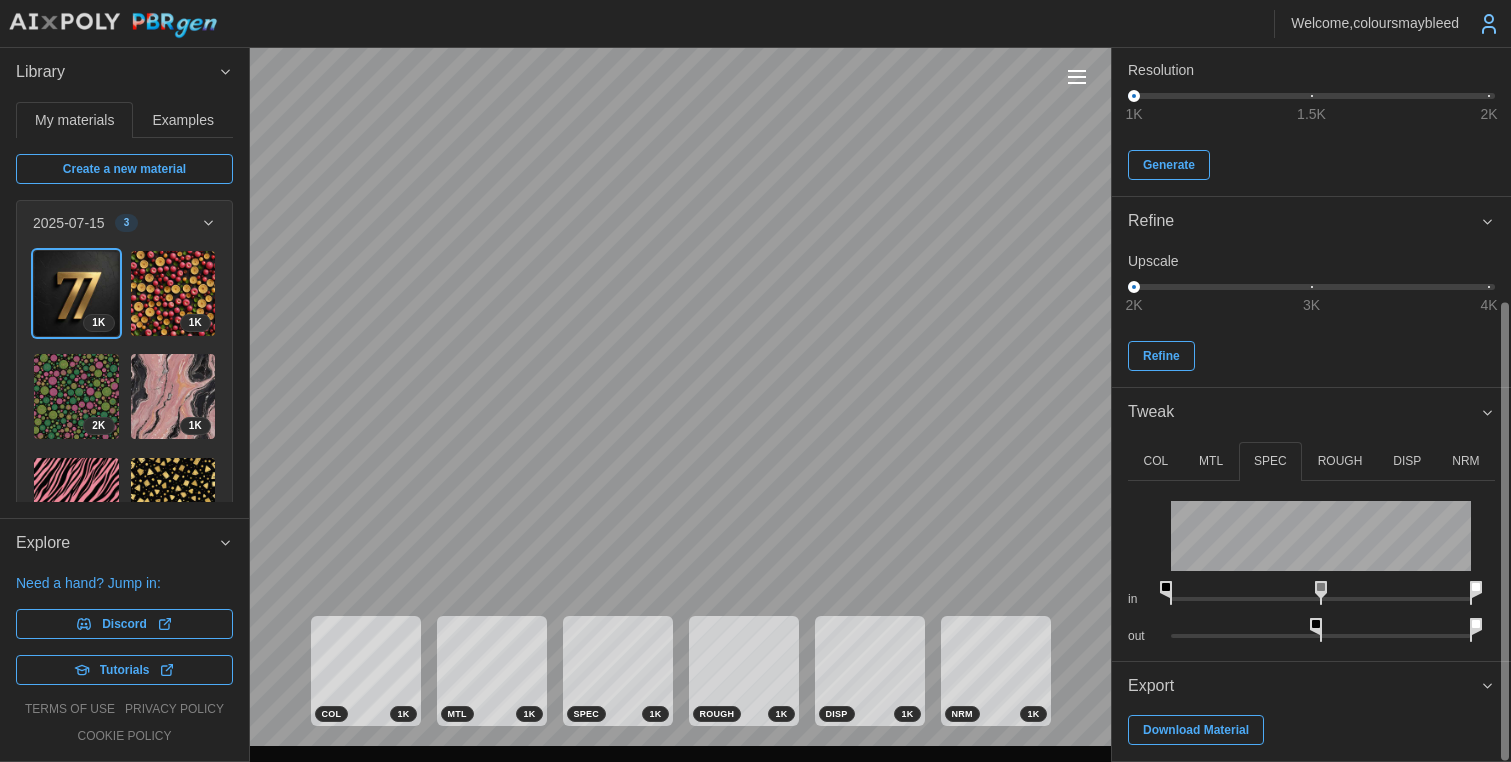 click on "ROUGH" at bounding box center (1340, 461) 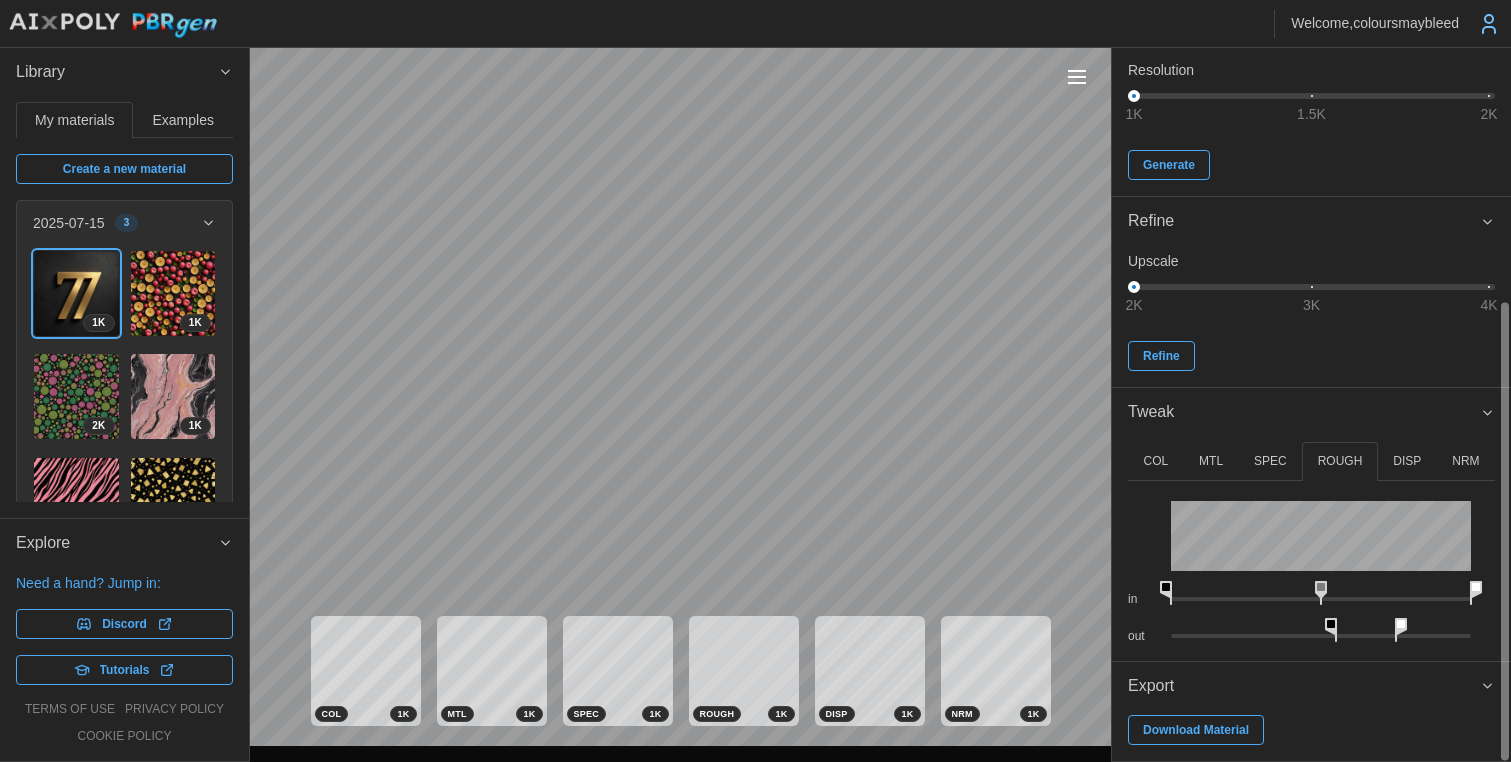 click on "**********" at bounding box center (755, 381) 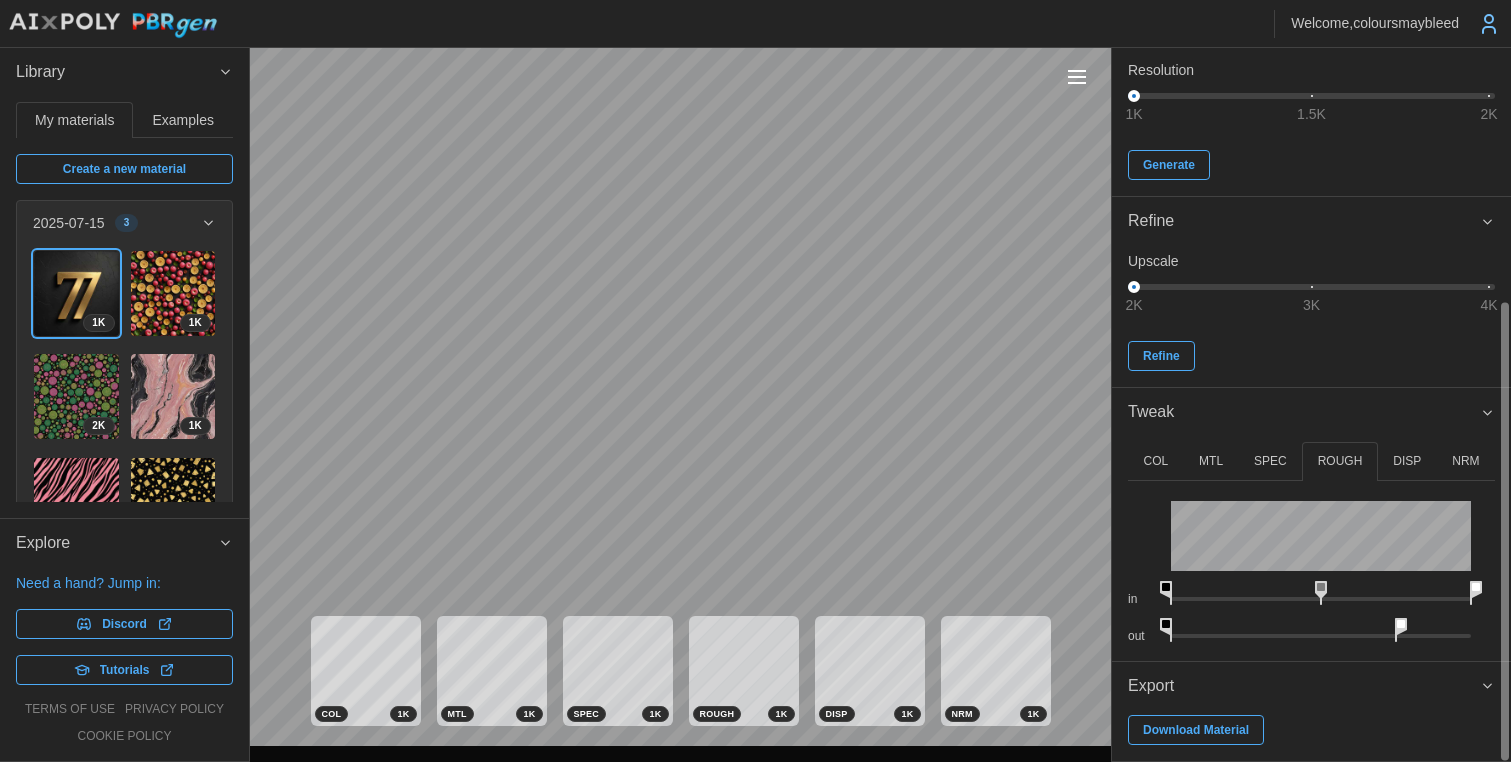 drag, startPoint x: 1336, startPoint y: 626, endPoint x: 1103, endPoint y: 610, distance: 233.5487 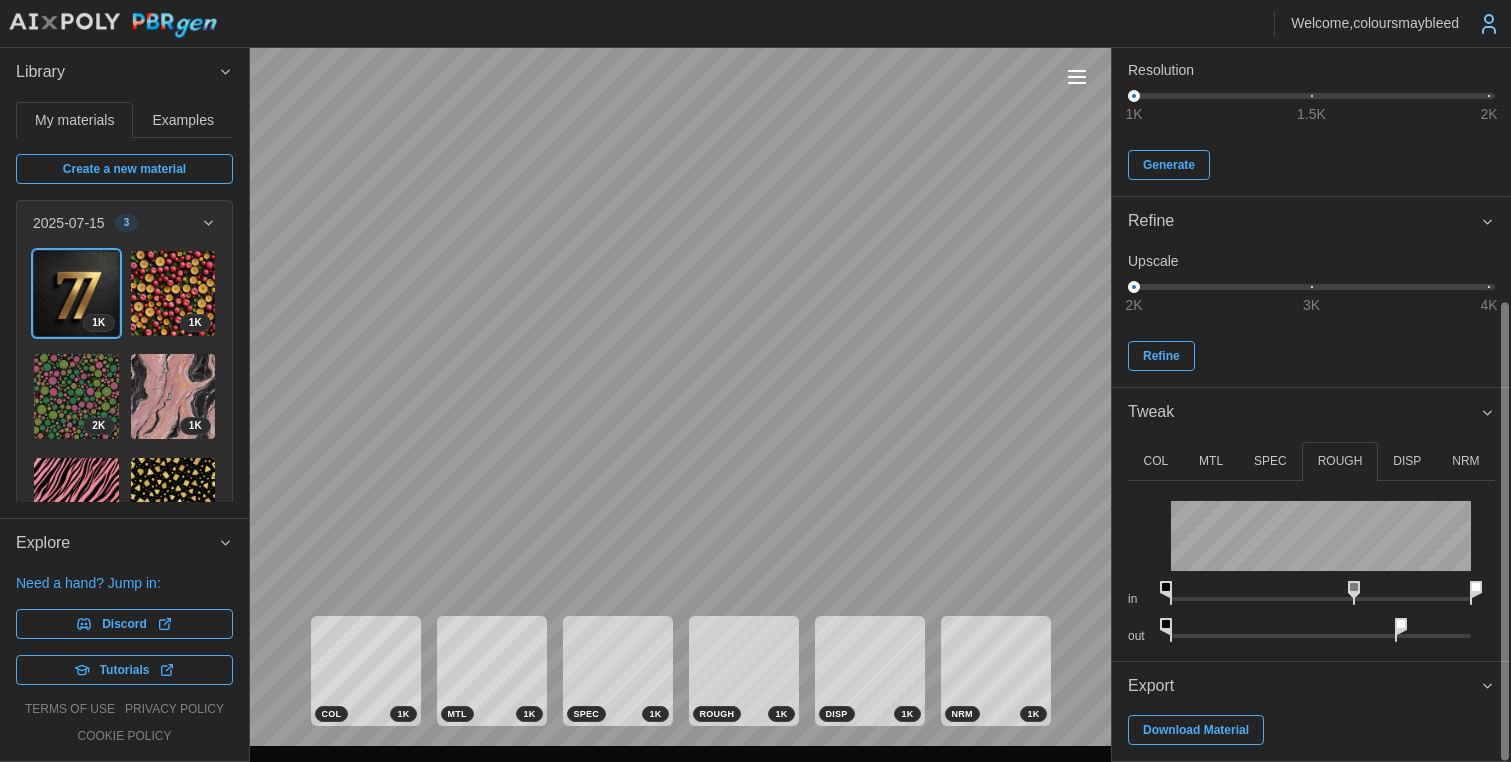 drag, startPoint x: 1321, startPoint y: 590, endPoint x: 1273, endPoint y: 573, distance: 50.92151 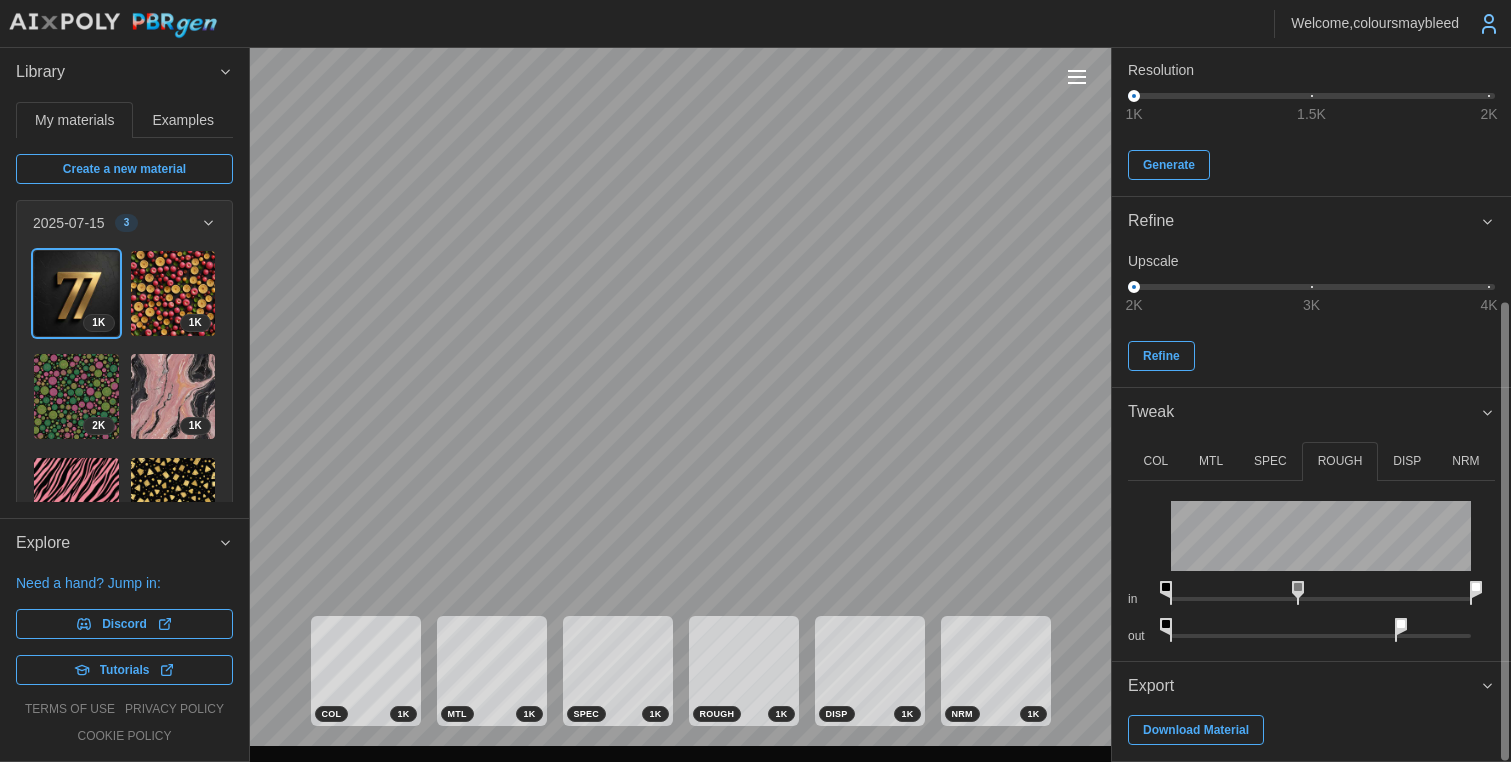 drag, startPoint x: 1358, startPoint y: 584, endPoint x: 1302, endPoint y: 591, distance: 56.435802 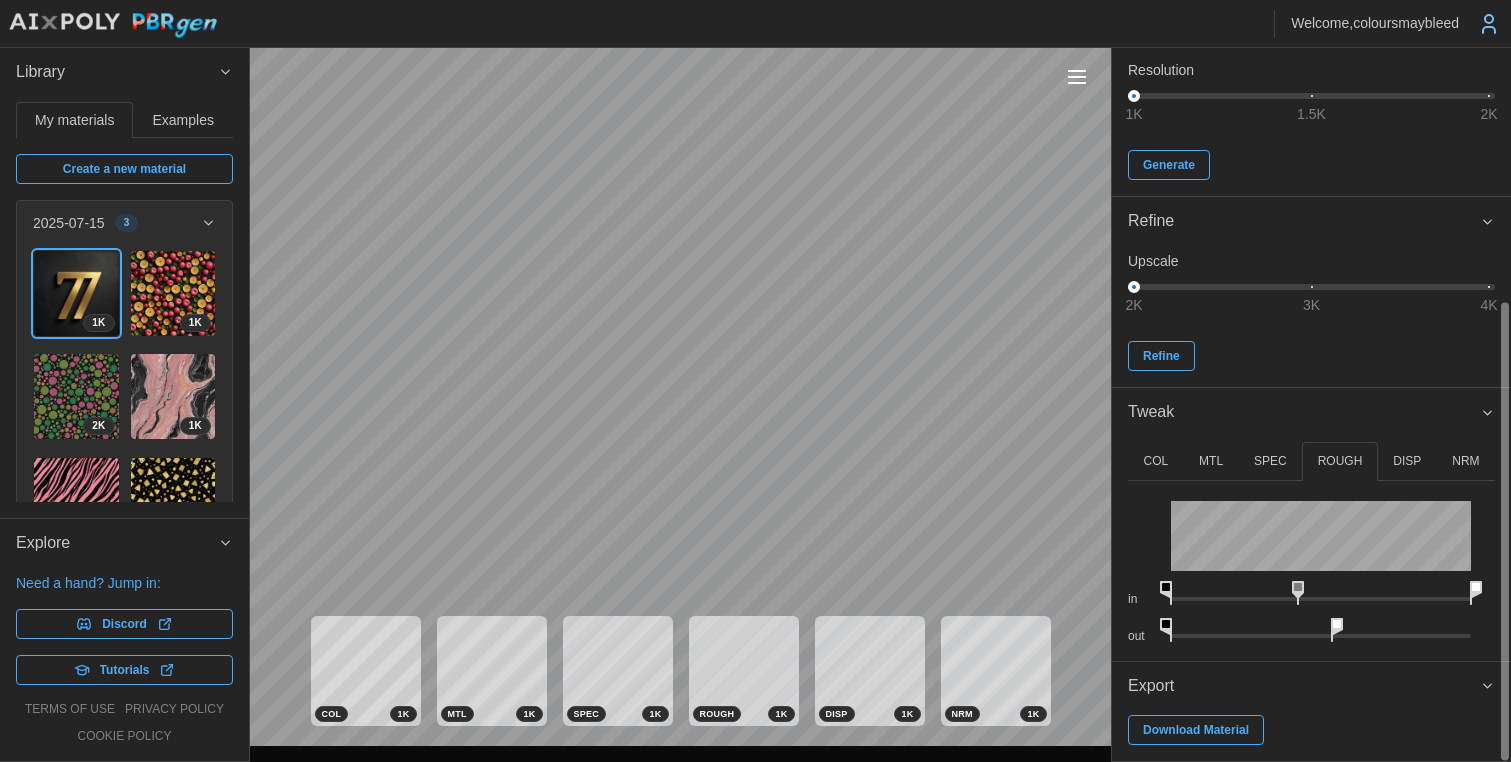drag, startPoint x: 1403, startPoint y: 630, endPoint x: 1336, endPoint y: 625, distance: 67.18631 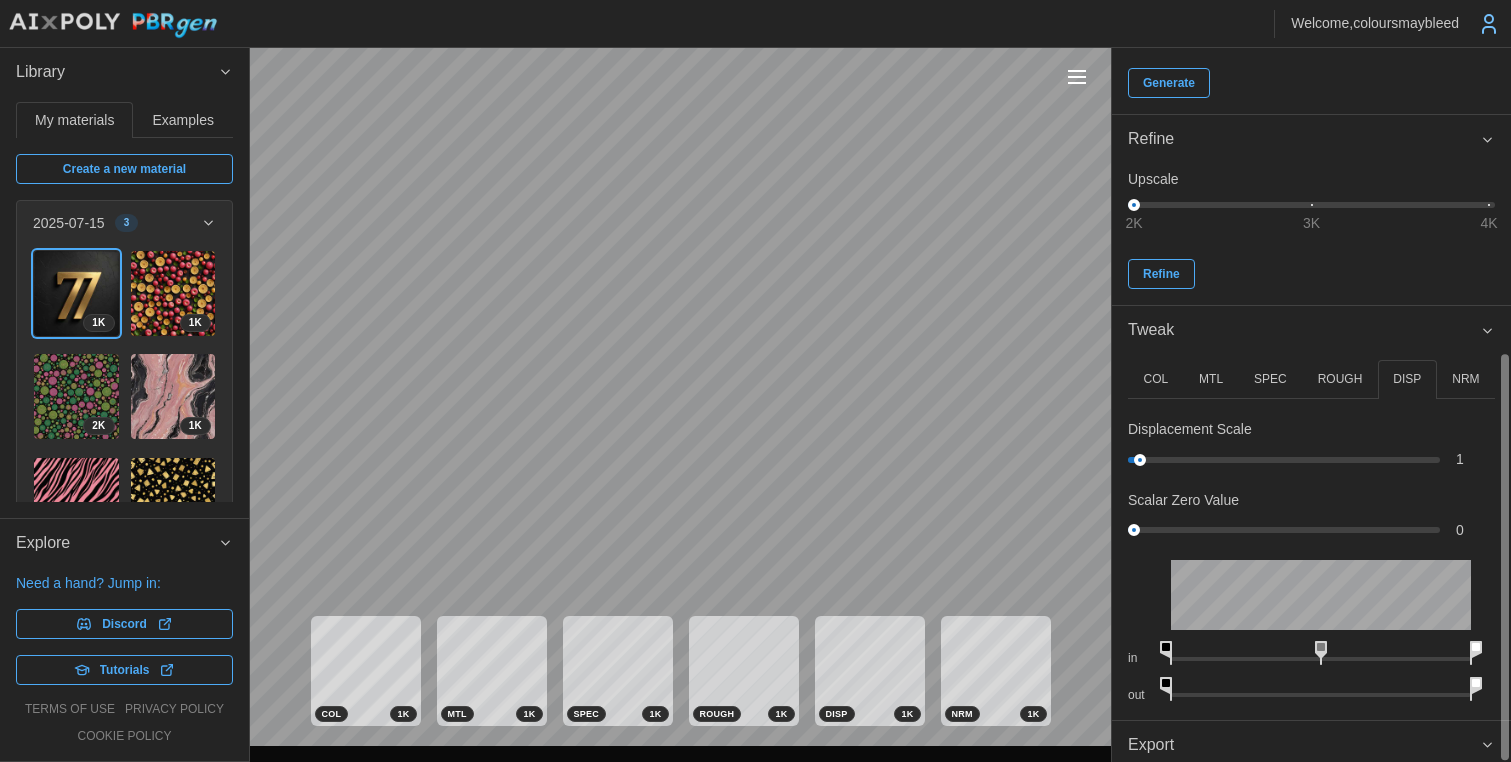 scroll, scrollTop: 535, scrollLeft: 0, axis: vertical 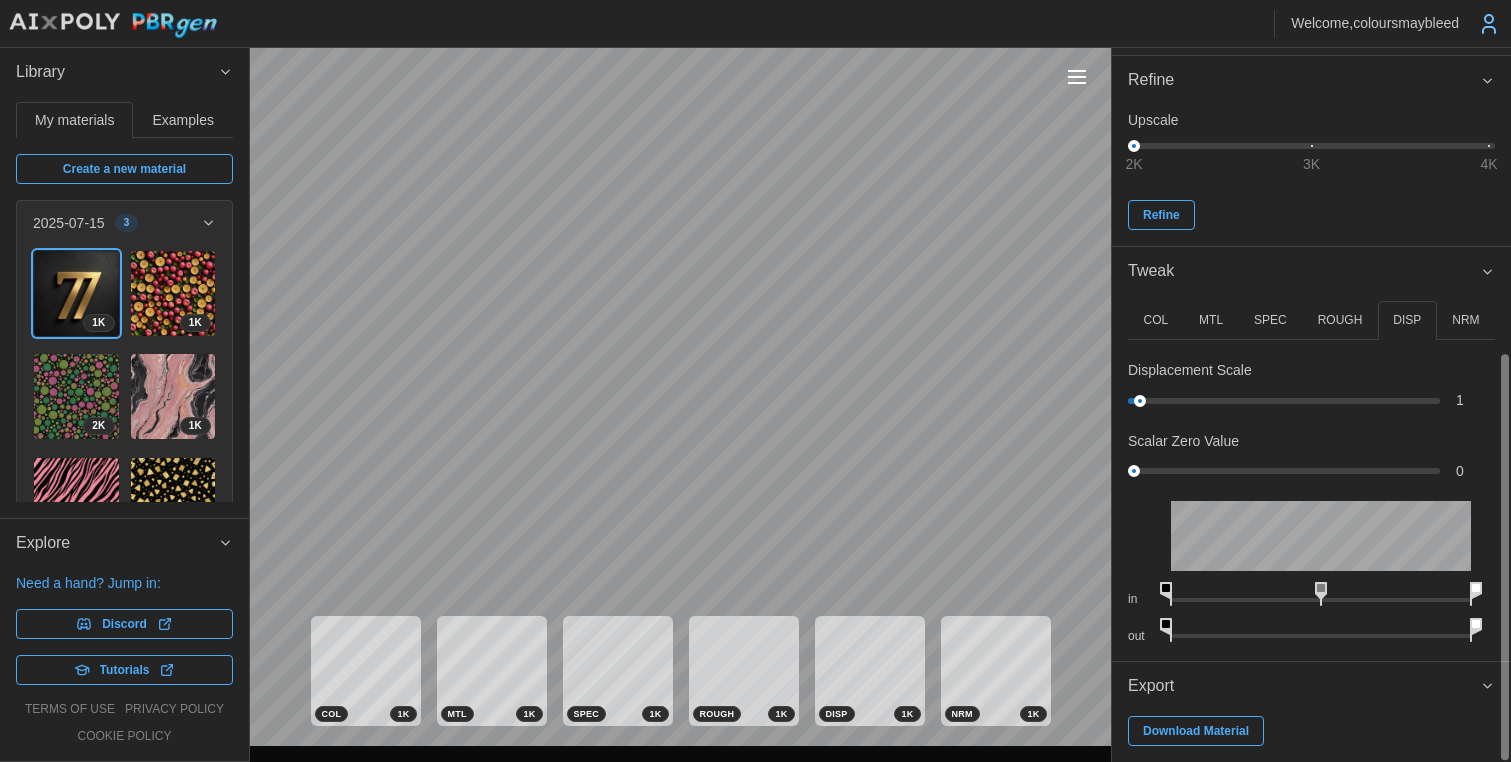 drag, startPoint x: 1172, startPoint y: 627, endPoint x: 1090, endPoint y: 636, distance: 82.492424 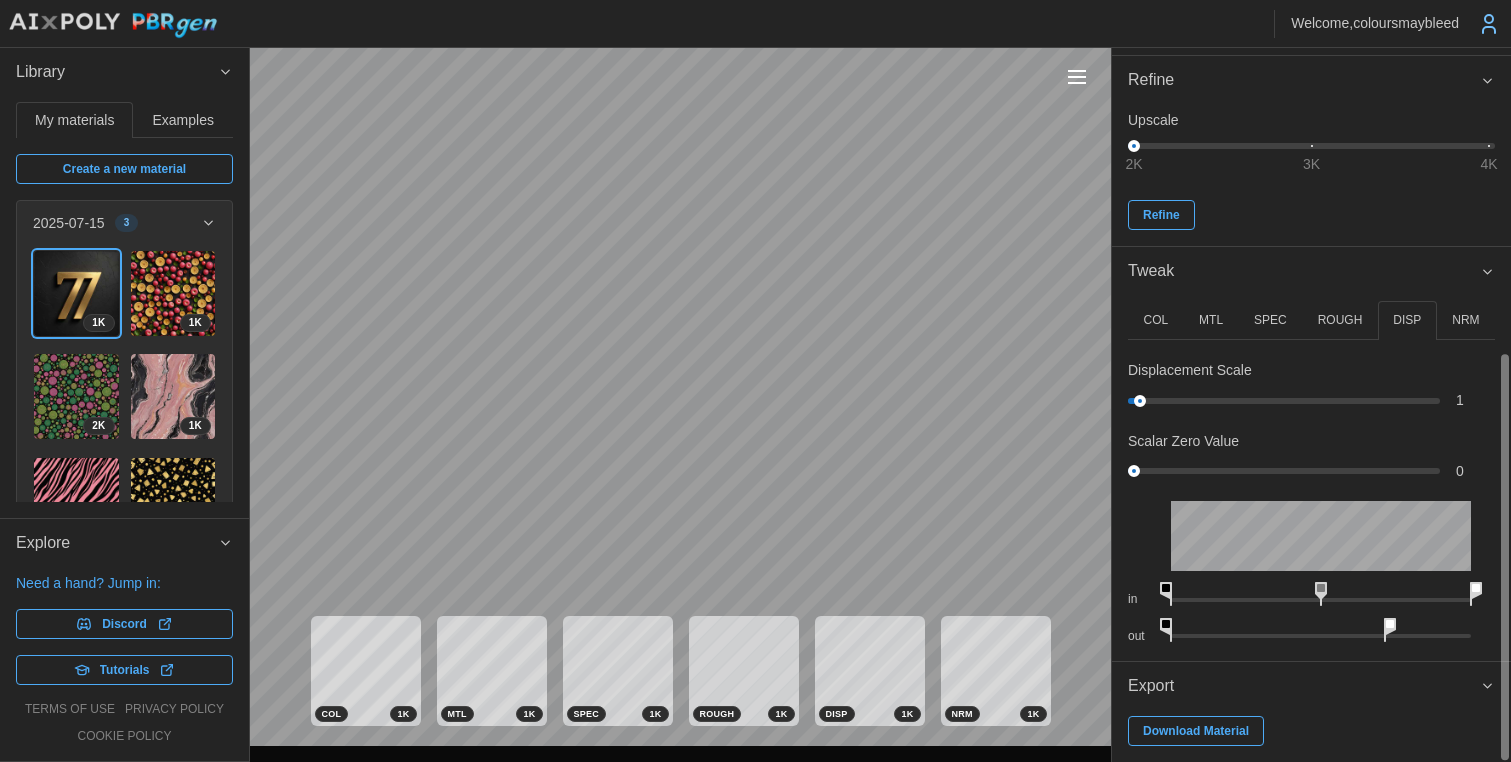drag, startPoint x: 1477, startPoint y: 629, endPoint x: 1389, endPoint y: 634, distance: 88.14193 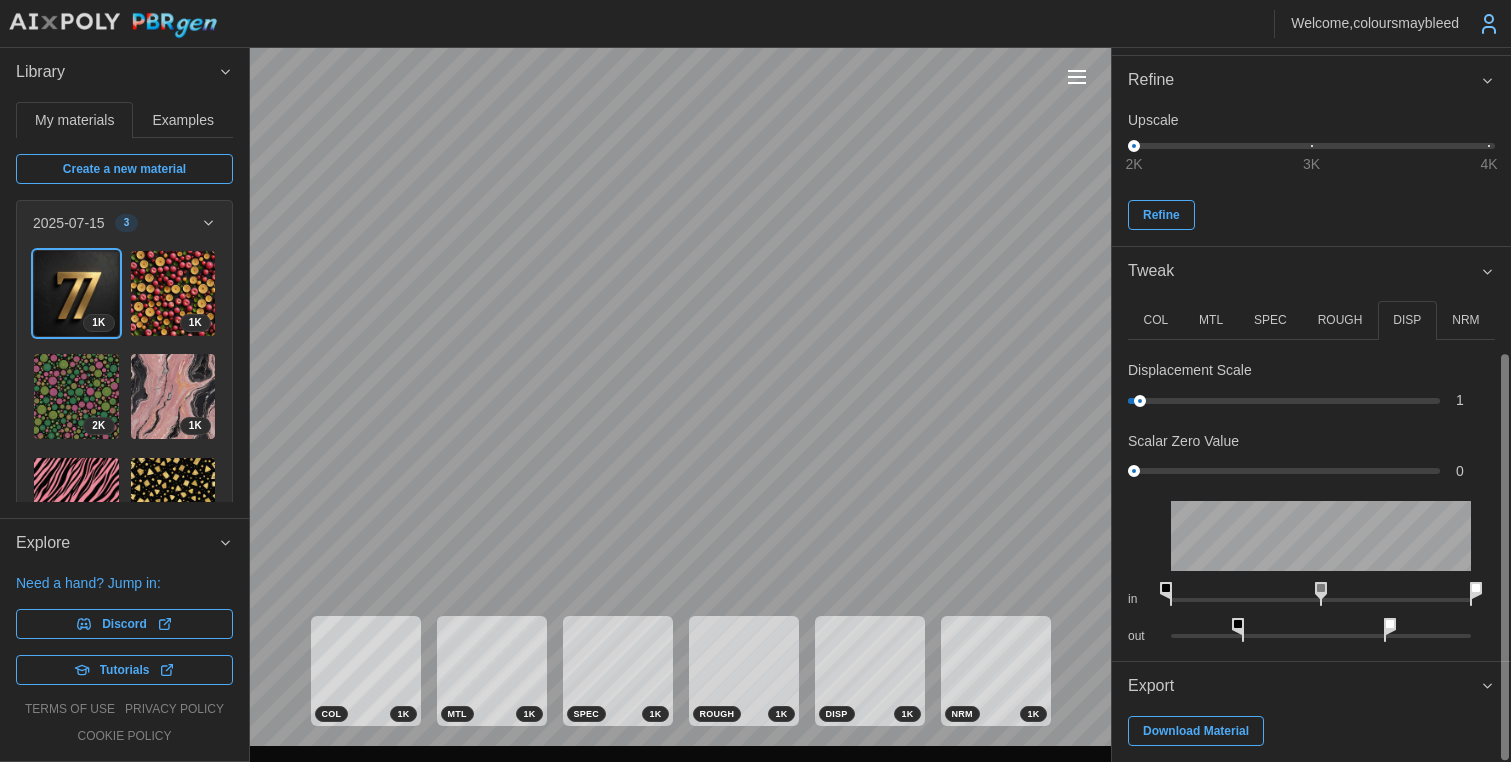 drag, startPoint x: 1168, startPoint y: 622, endPoint x: 1247, endPoint y: 624, distance: 79.025314 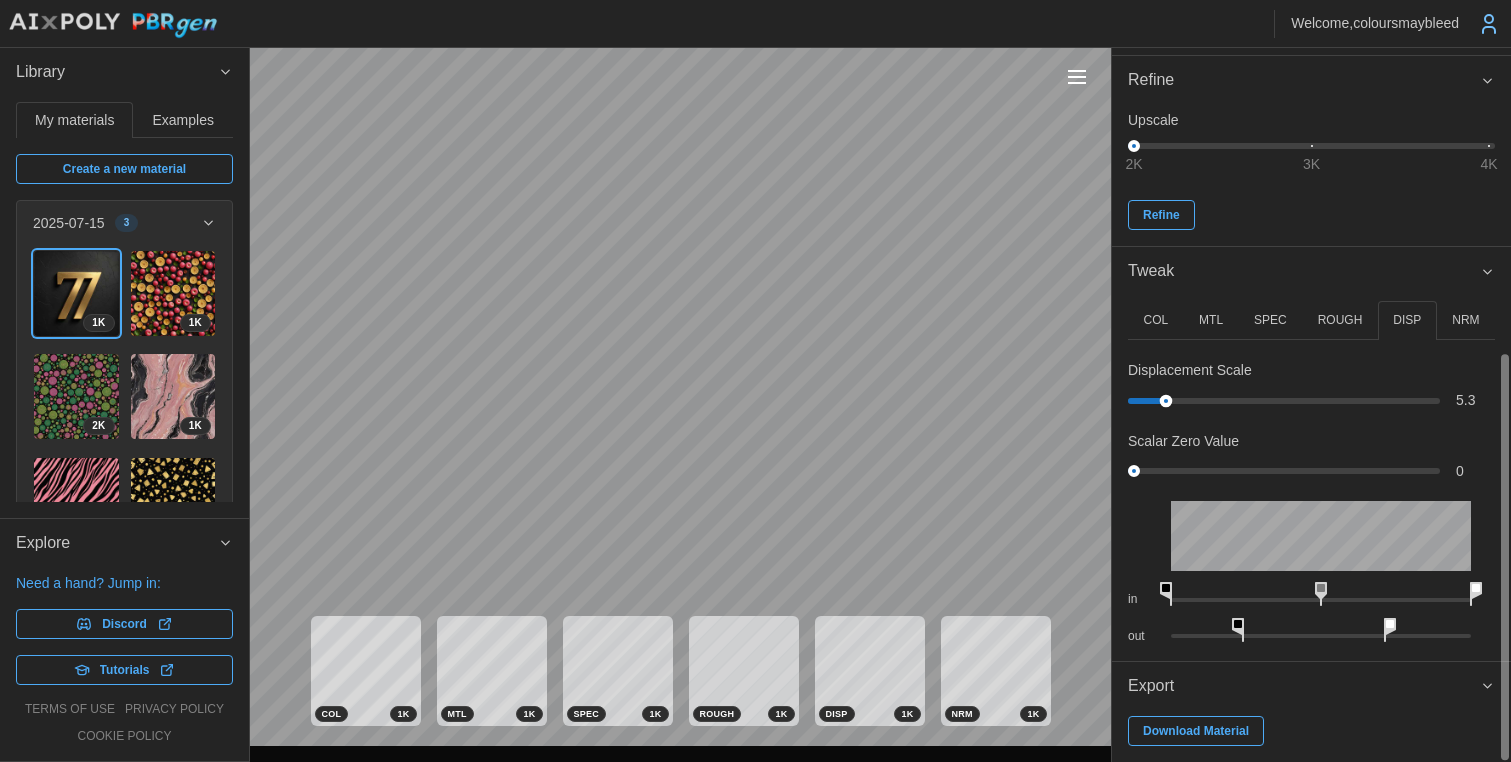 drag, startPoint x: 1141, startPoint y: 402, endPoint x: 1165, endPoint y: 404, distance: 24.083189 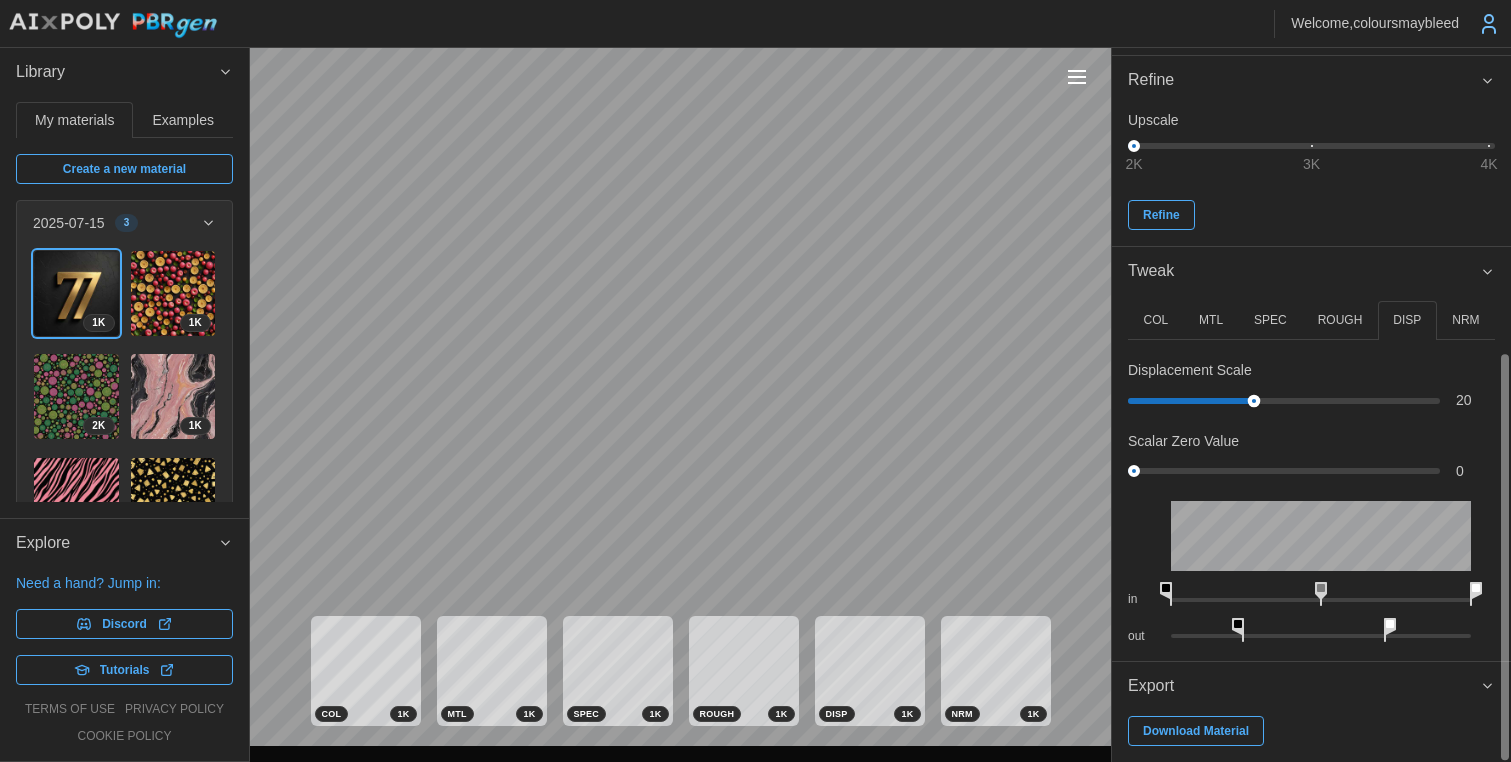drag, startPoint x: 1169, startPoint y: 404, endPoint x: 1252, endPoint y: 408, distance: 83.09633 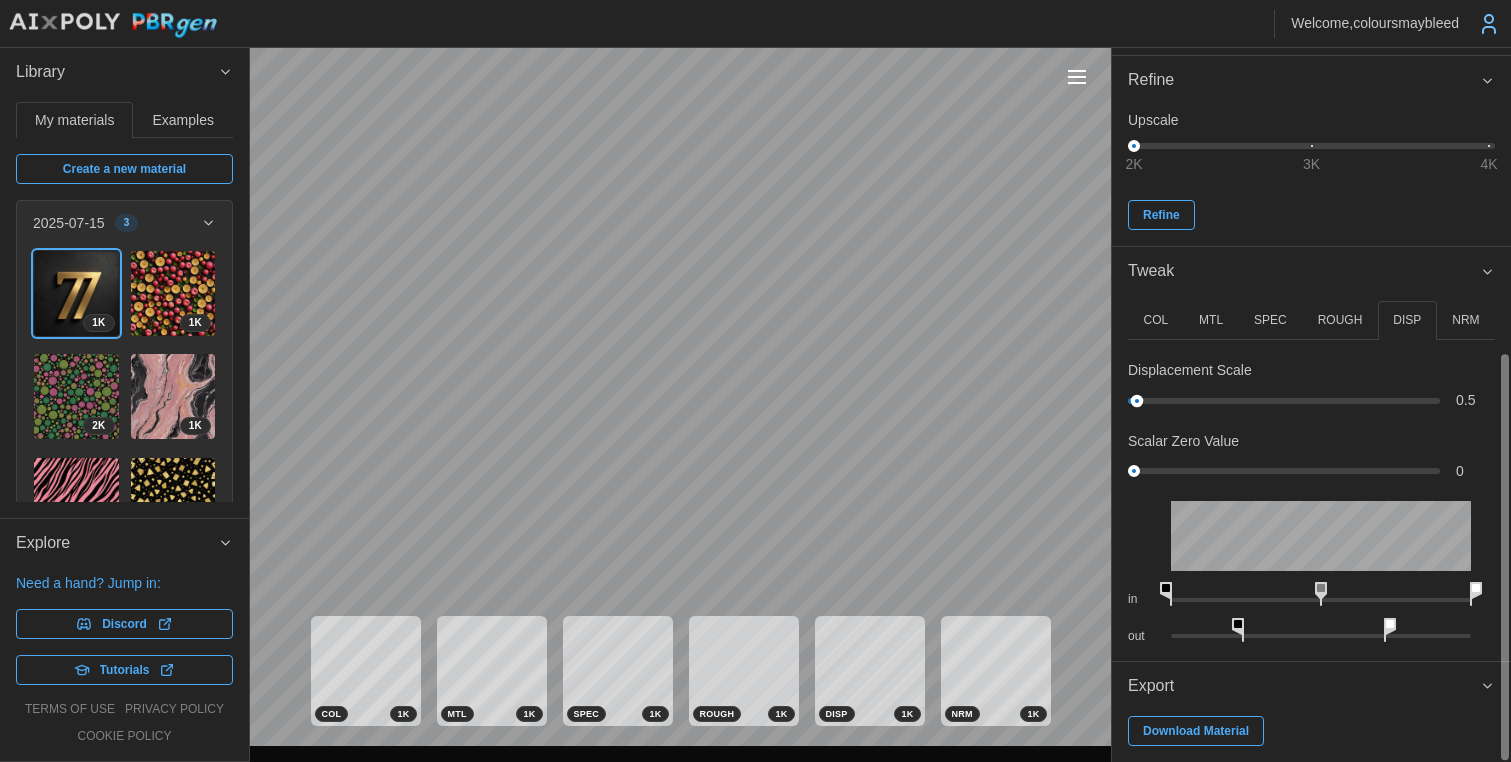 drag, startPoint x: 1249, startPoint y: 394, endPoint x: 1137, endPoint y: 403, distance: 112.36102 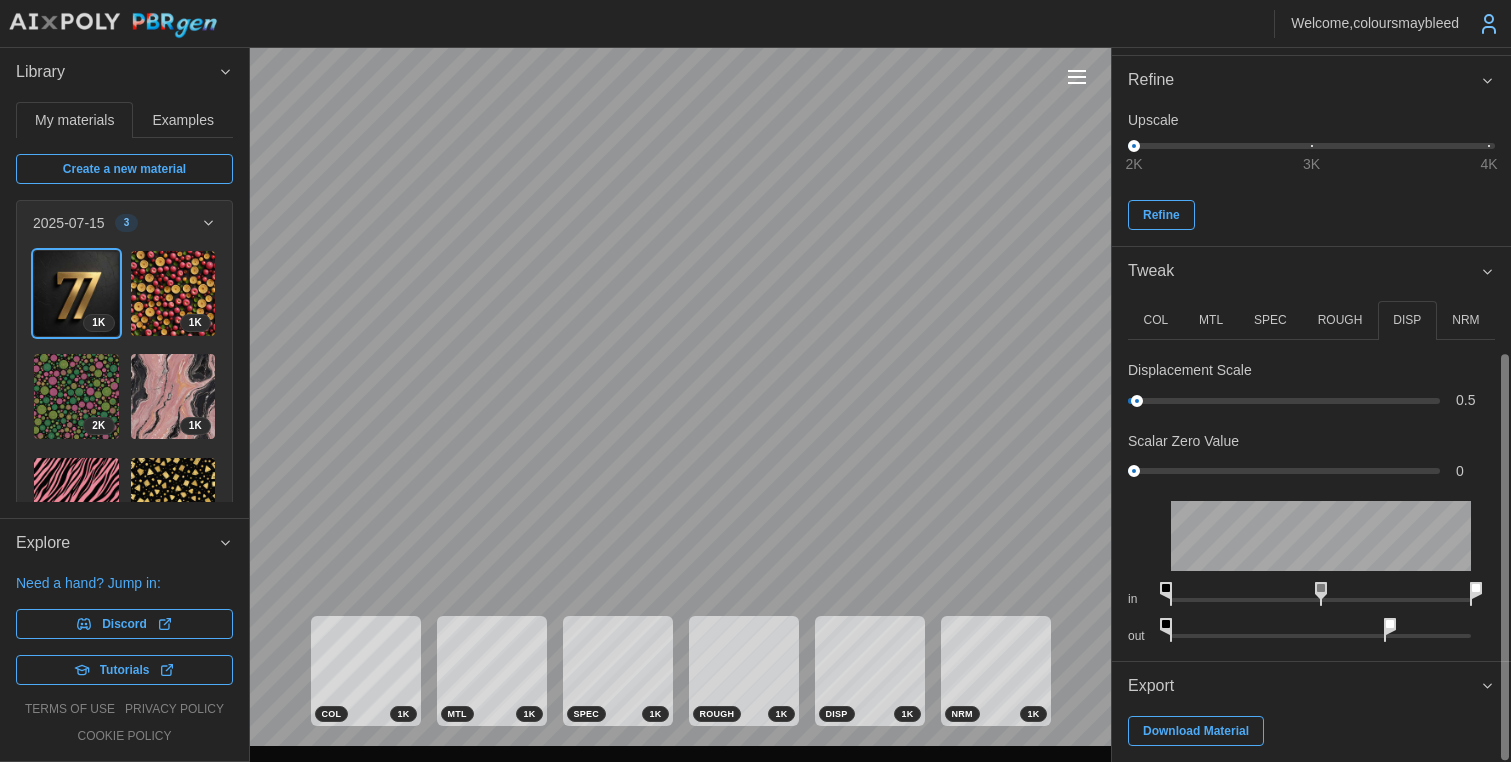 drag, startPoint x: 1244, startPoint y: 628, endPoint x: 1133, endPoint y: 635, distance: 111.220505 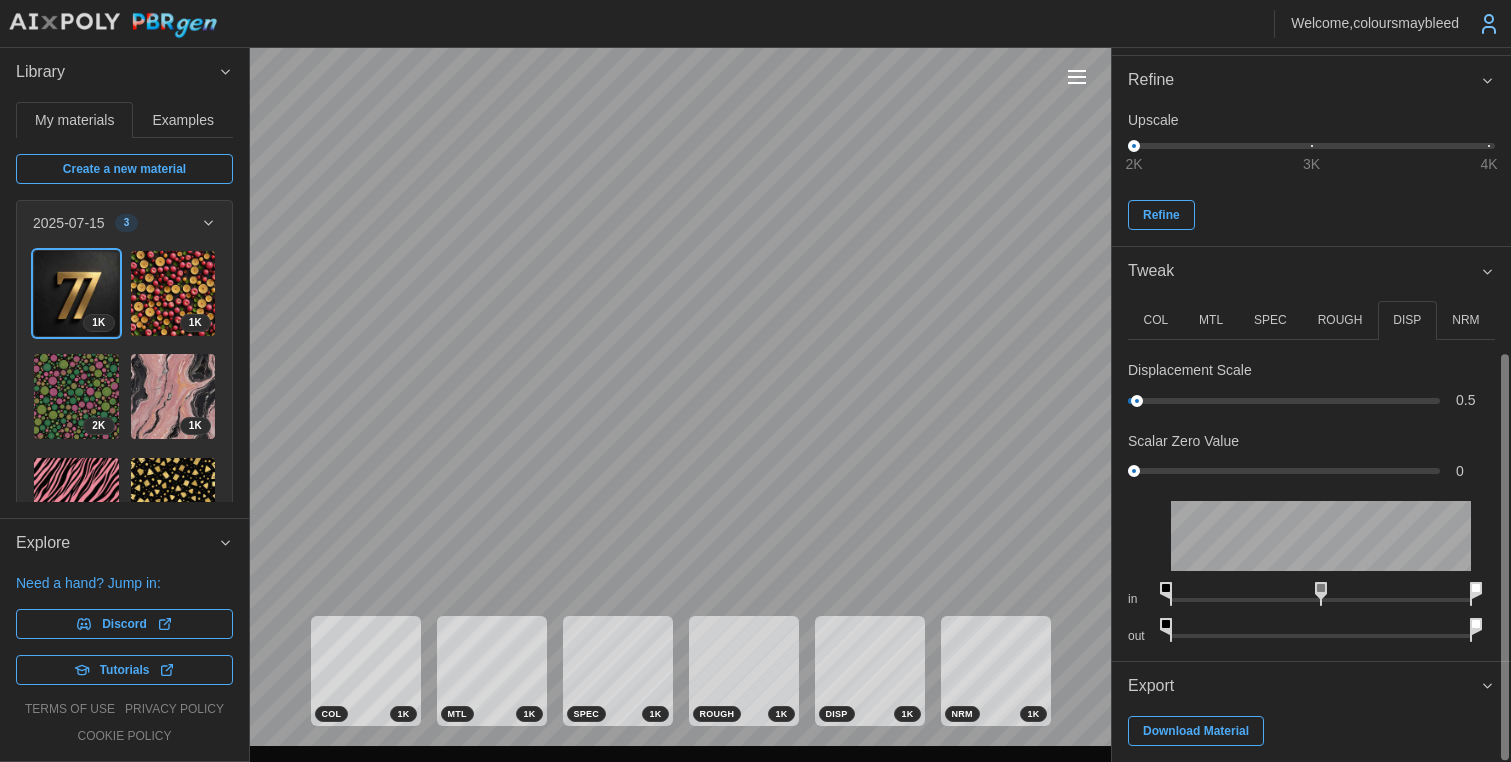 drag, startPoint x: 1394, startPoint y: 629, endPoint x: 1541, endPoint y: 634, distance: 147.085 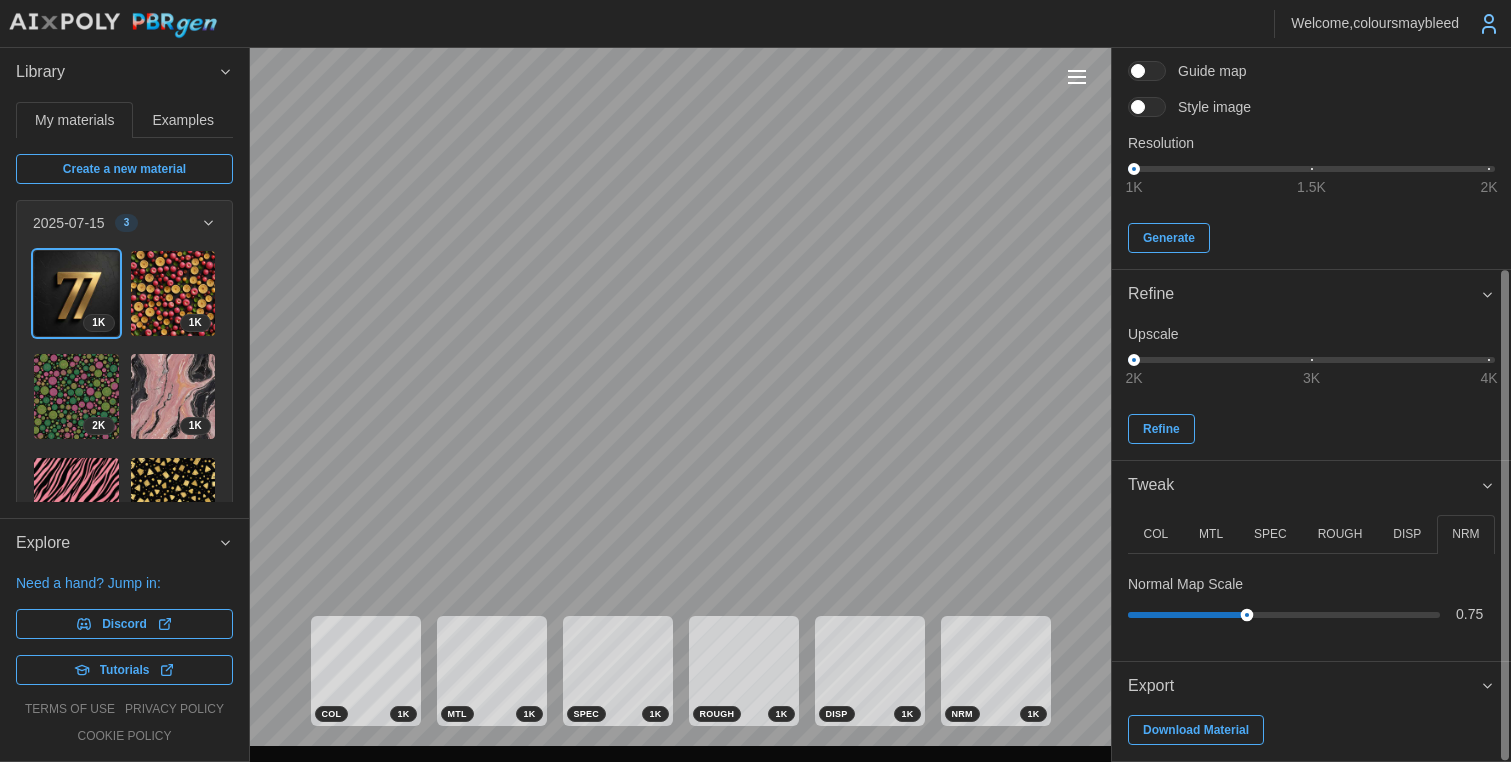 drag, startPoint x: 1171, startPoint y: 612, endPoint x: 1244, endPoint y: 611, distance: 73.00685 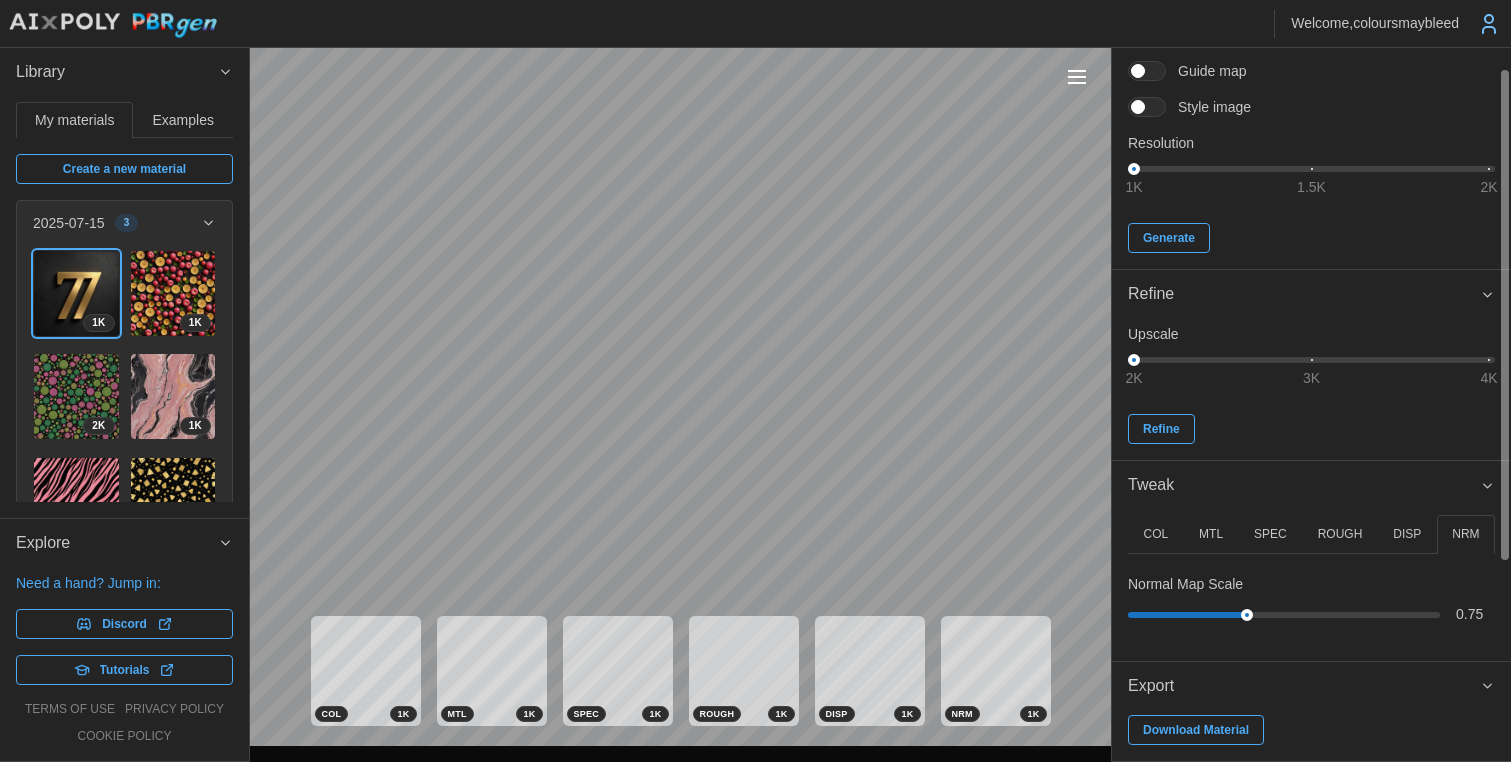 scroll, scrollTop: 0, scrollLeft: 0, axis: both 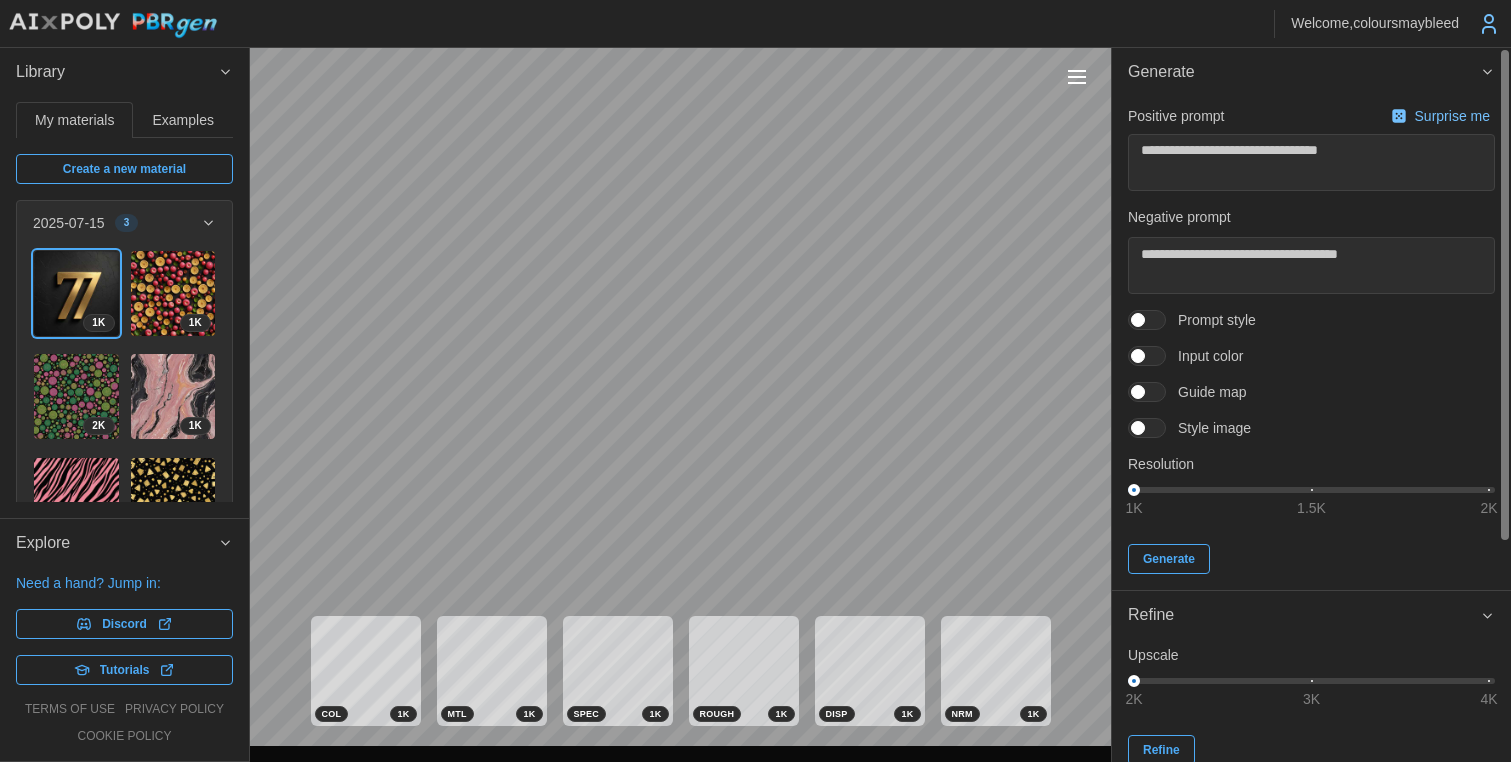click at bounding box center (1147, 428) 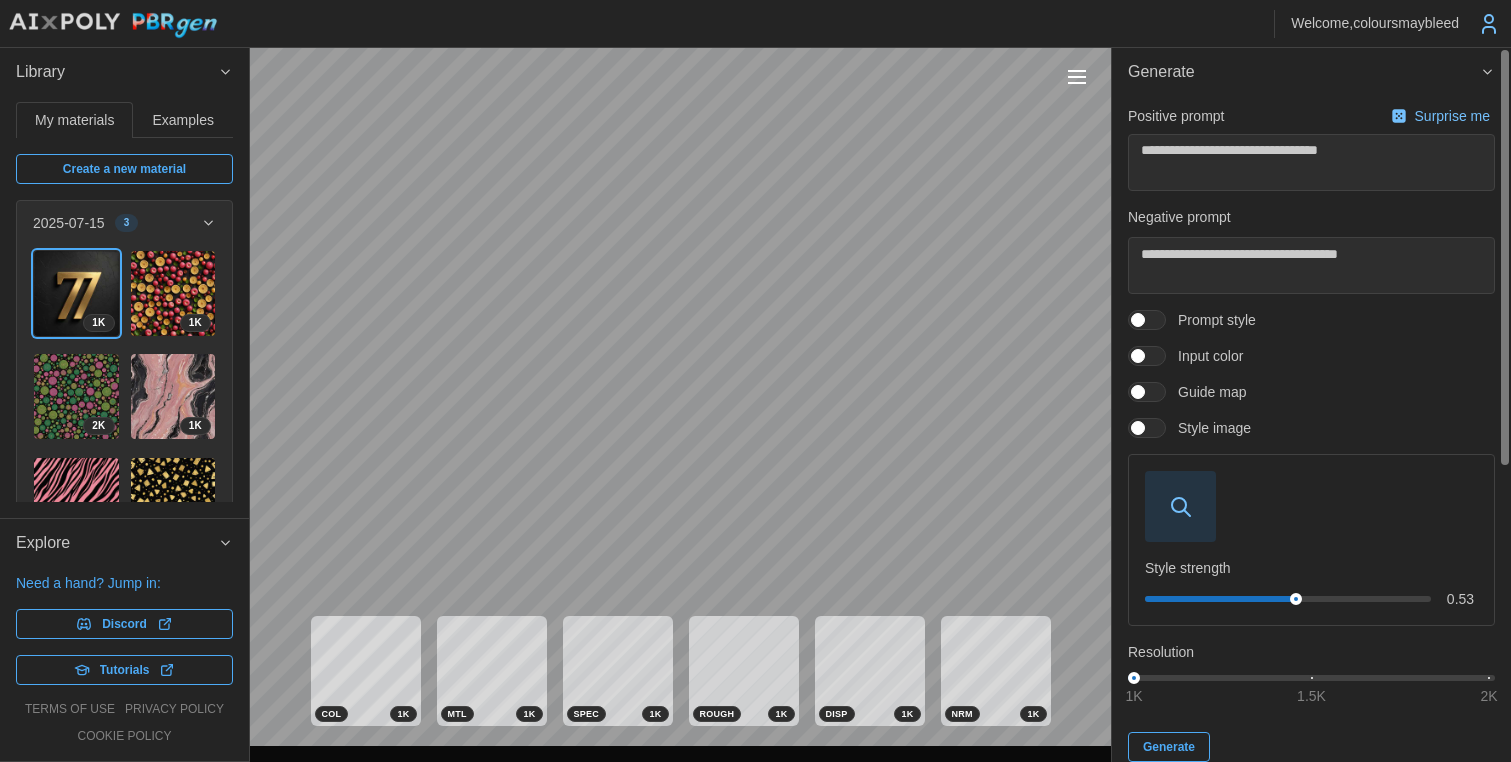 click at bounding box center [1180, 506] 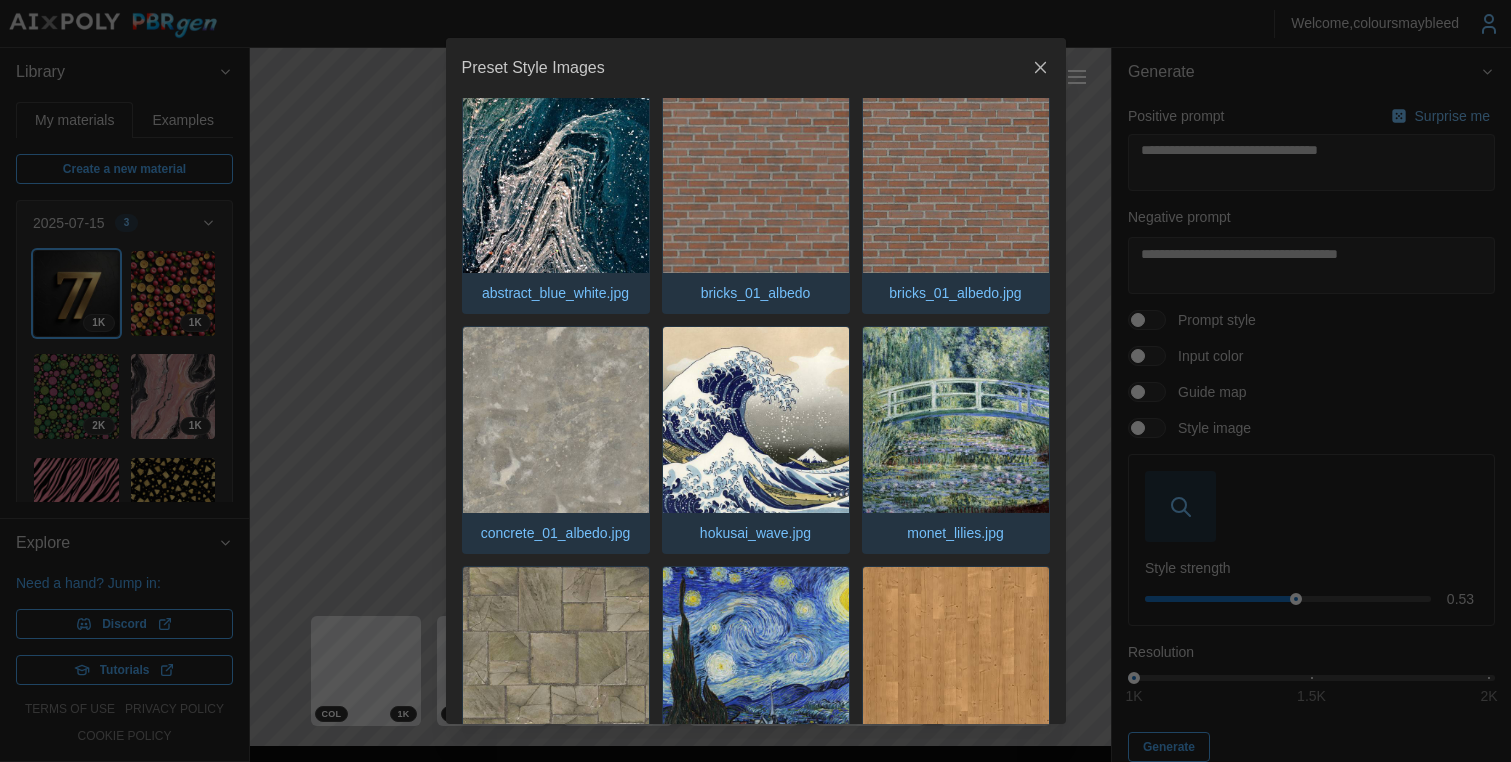 scroll, scrollTop: 797, scrollLeft: 0, axis: vertical 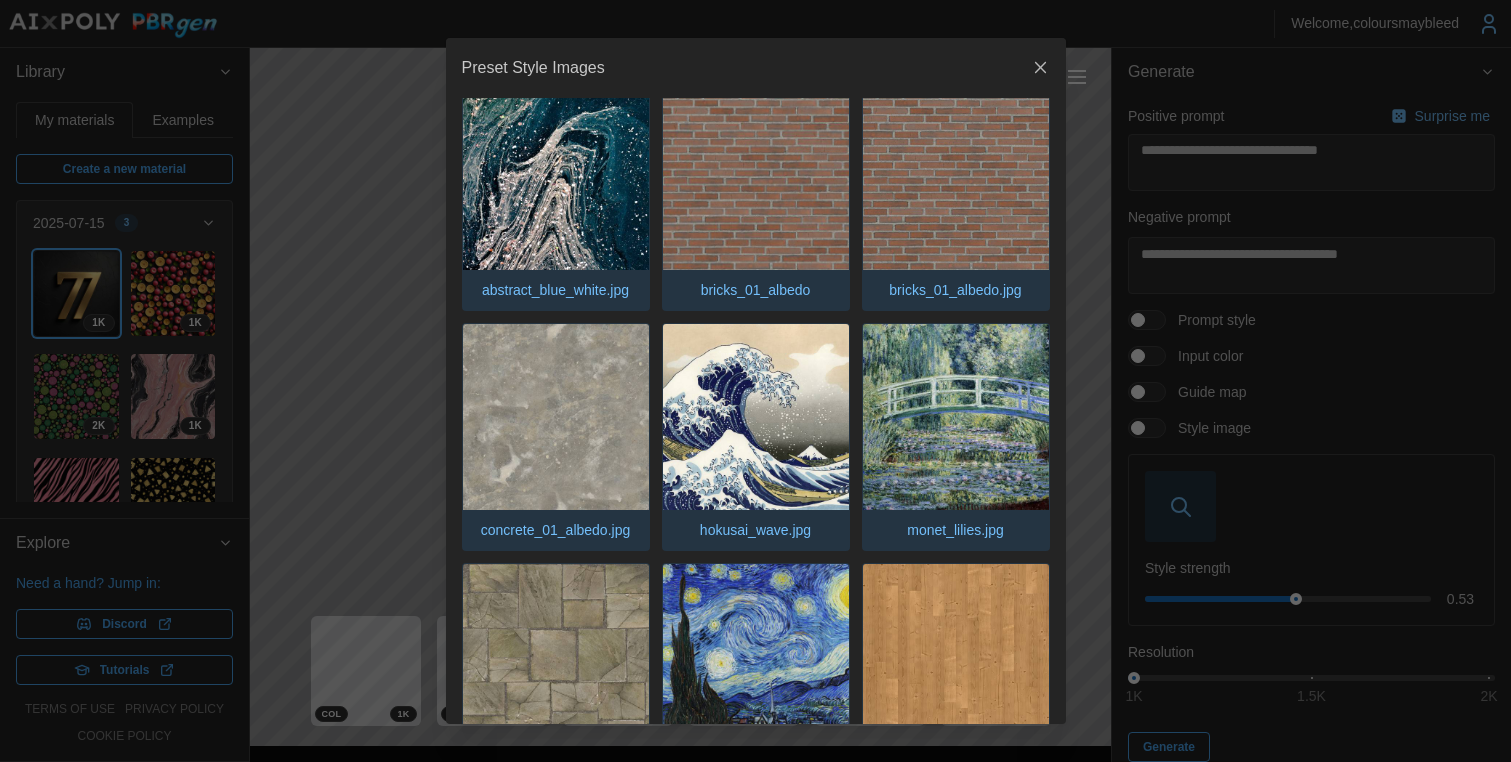 click at bounding box center (556, 417) 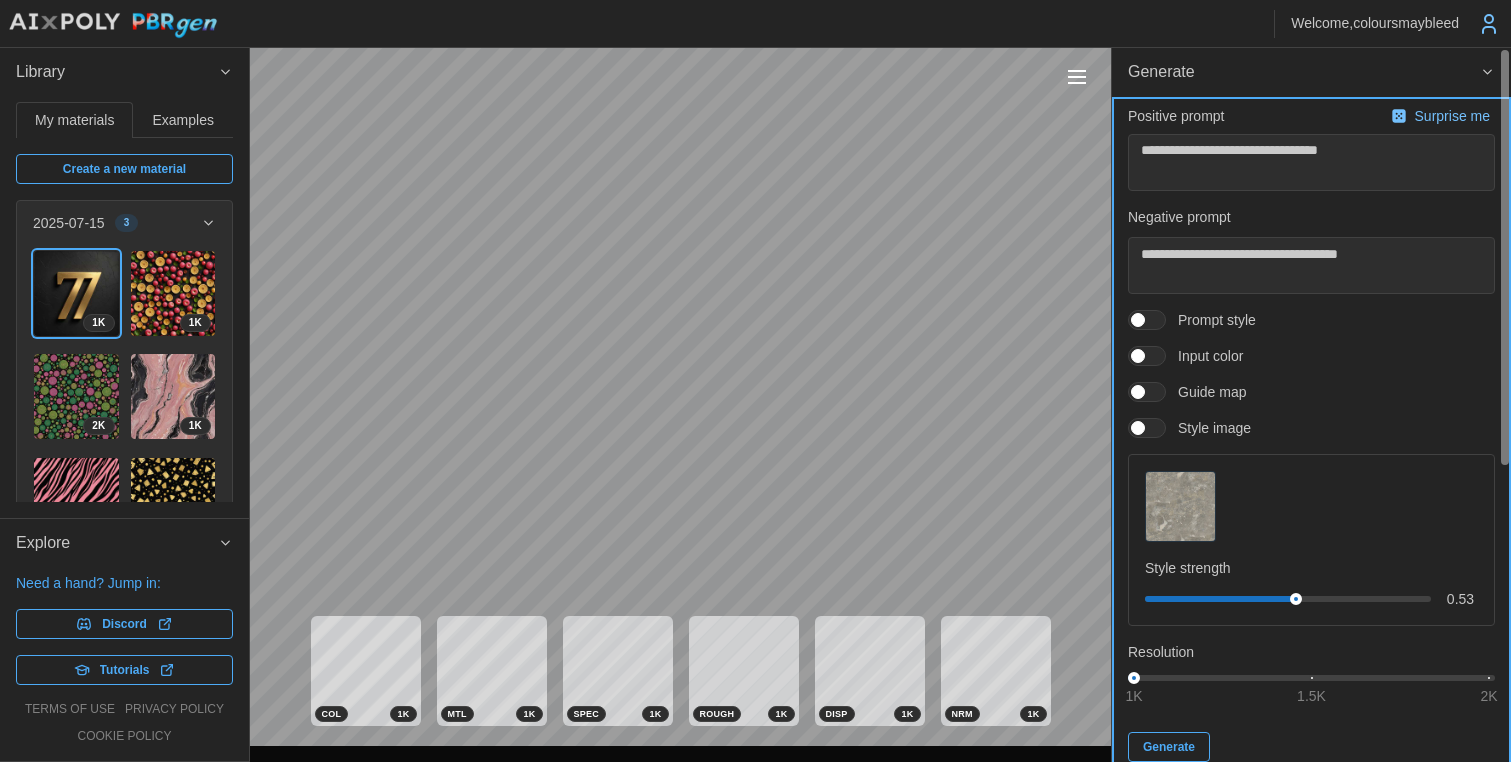 click on "Generate" at bounding box center [1169, 747] 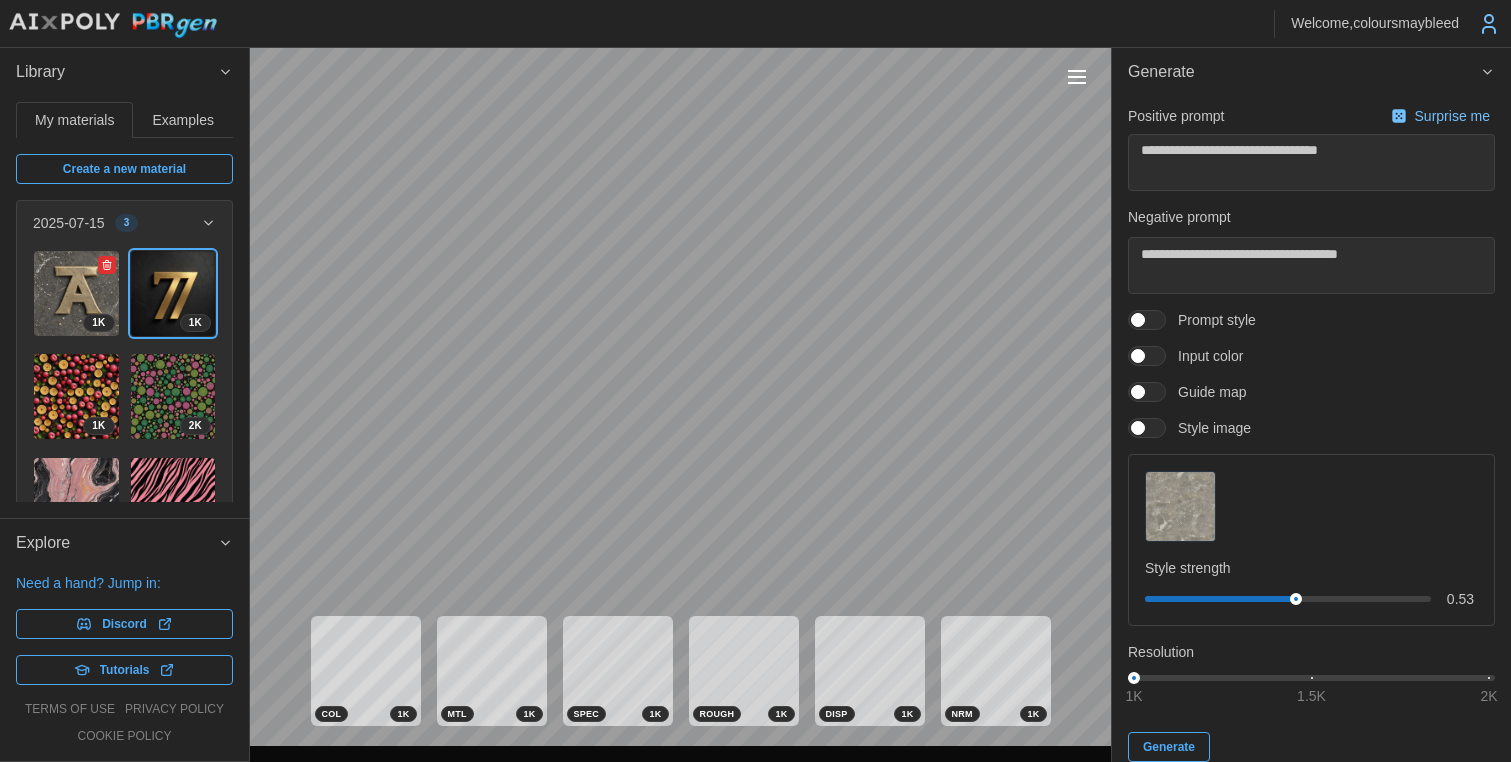 click at bounding box center (76, 293) 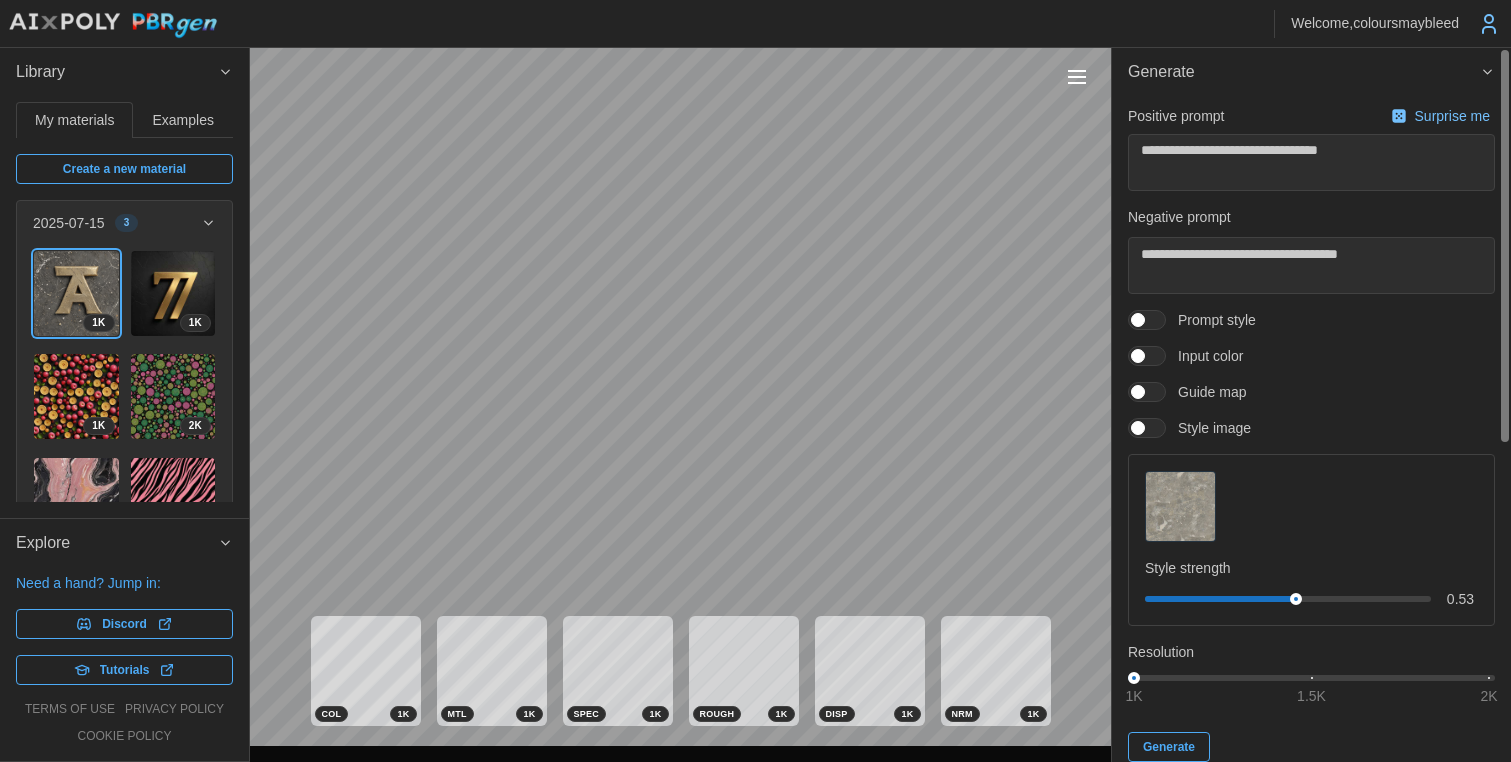 click at bounding box center [1157, 392] 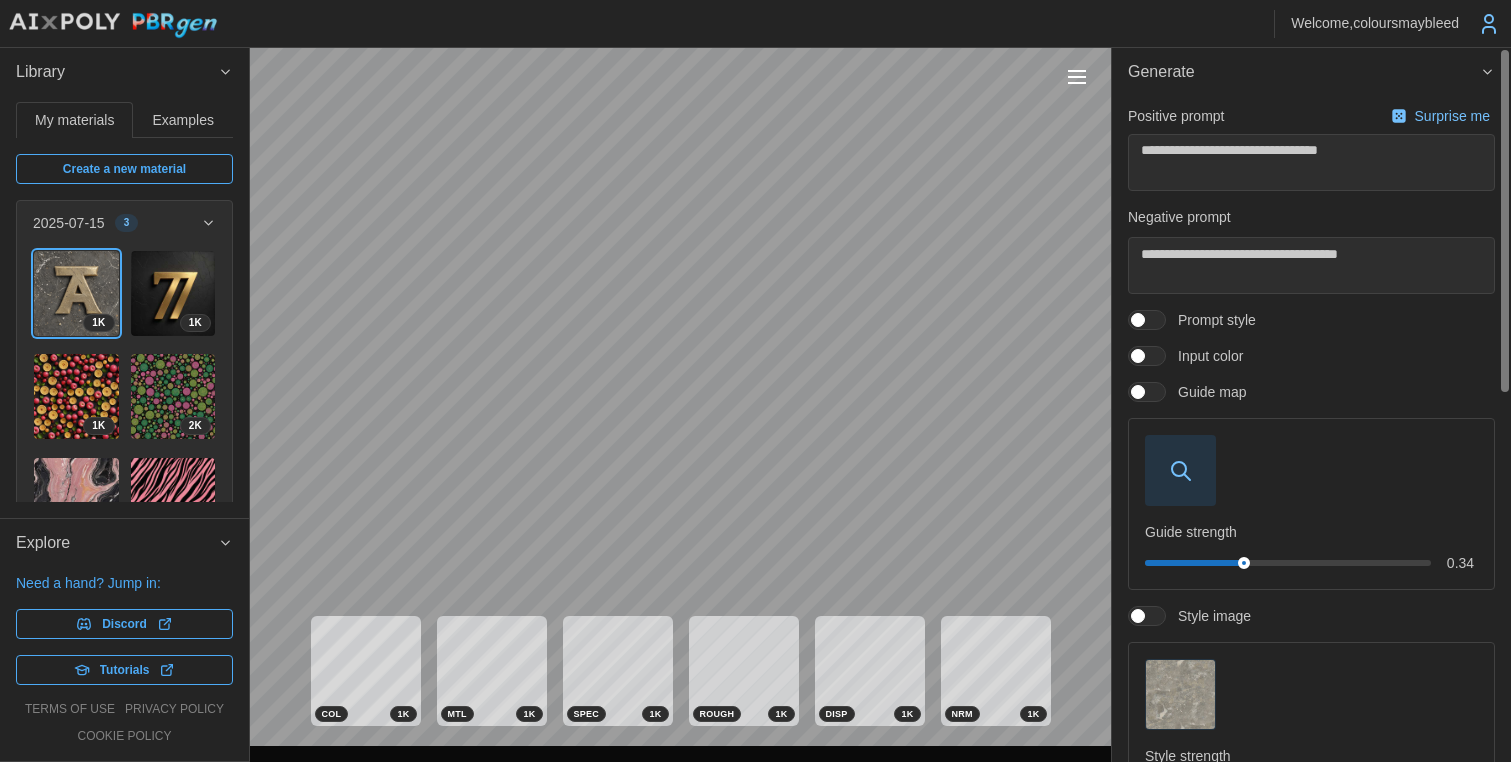 click 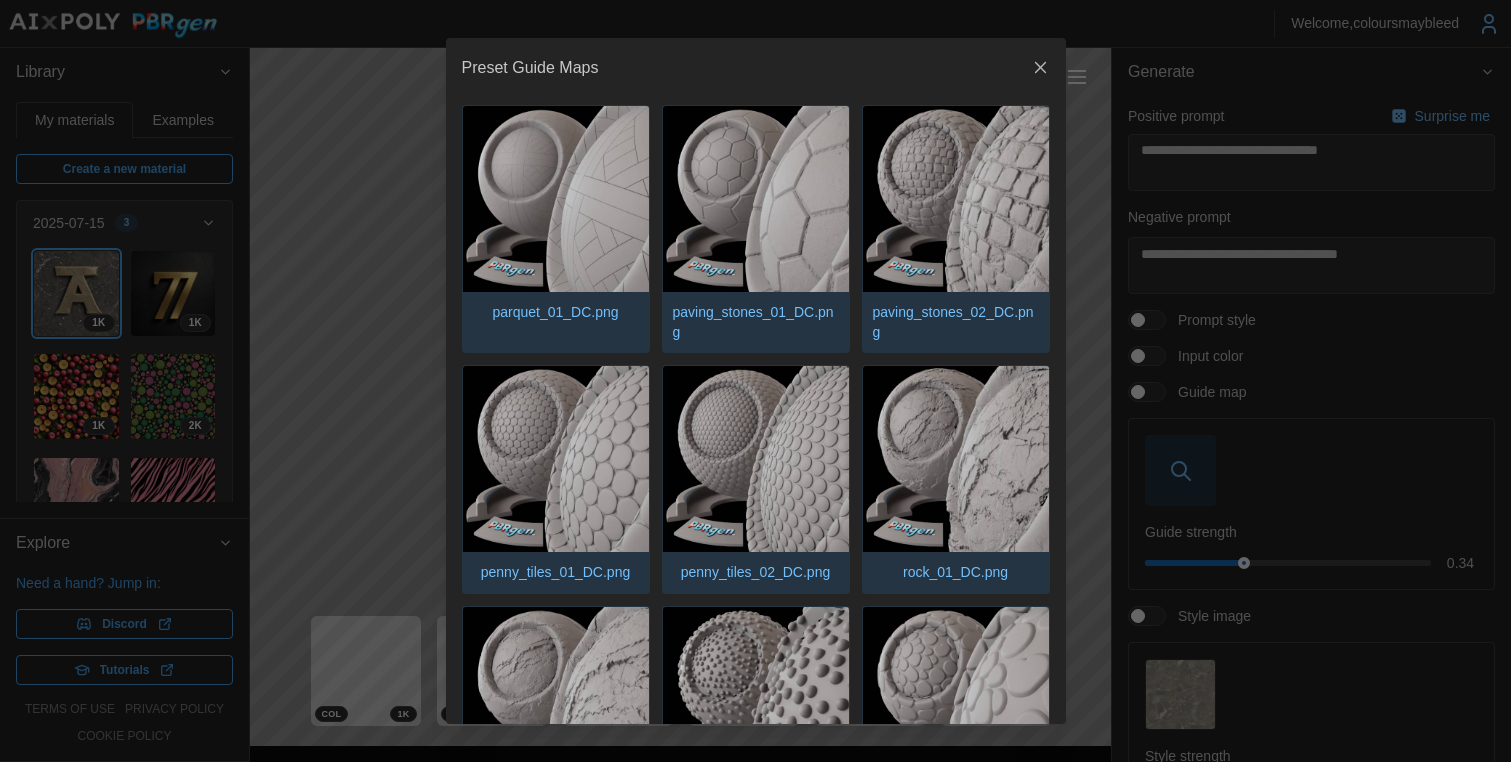 scroll, scrollTop: 1213, scrollLeft: 0, axis: vertical 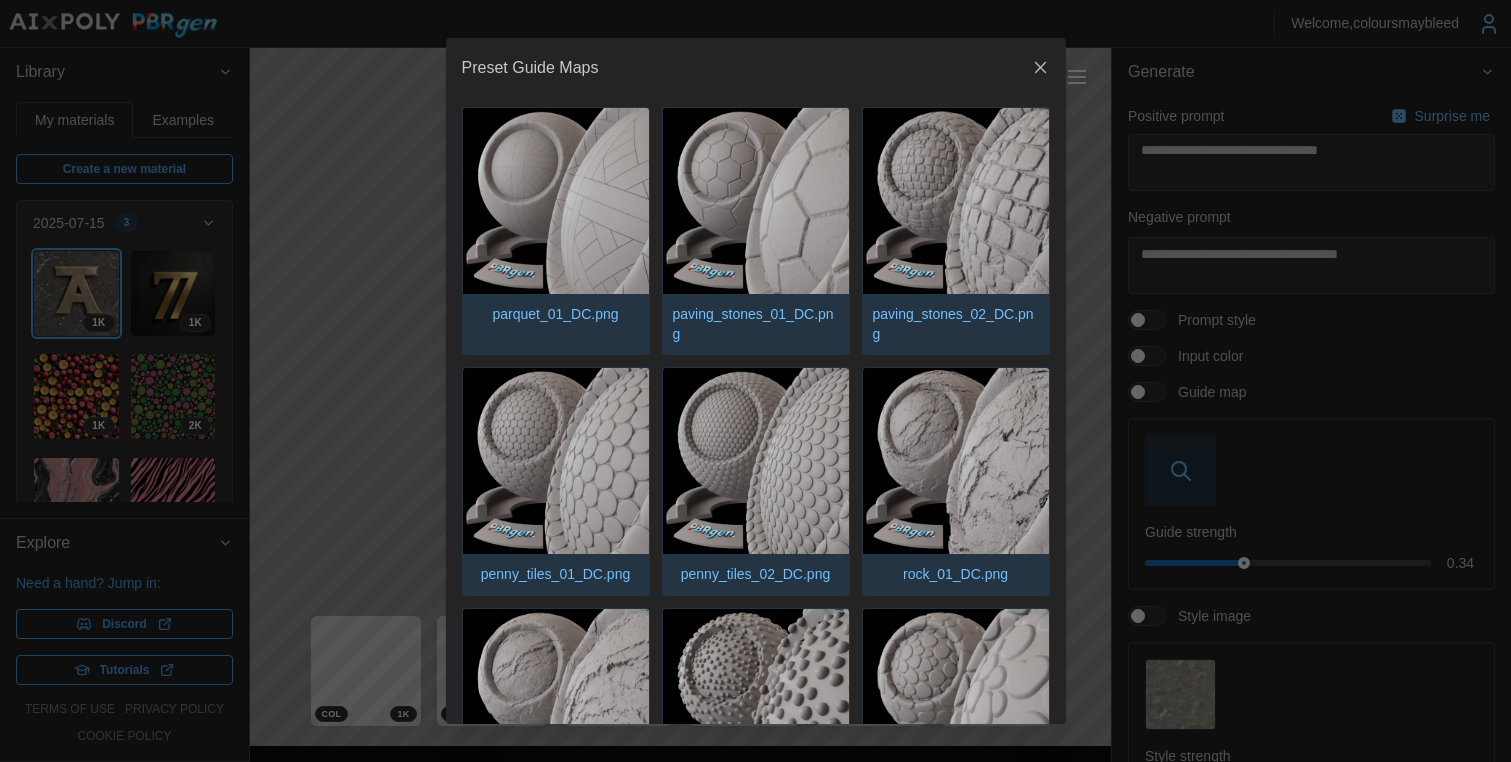 click at bounding box center [756, 201] 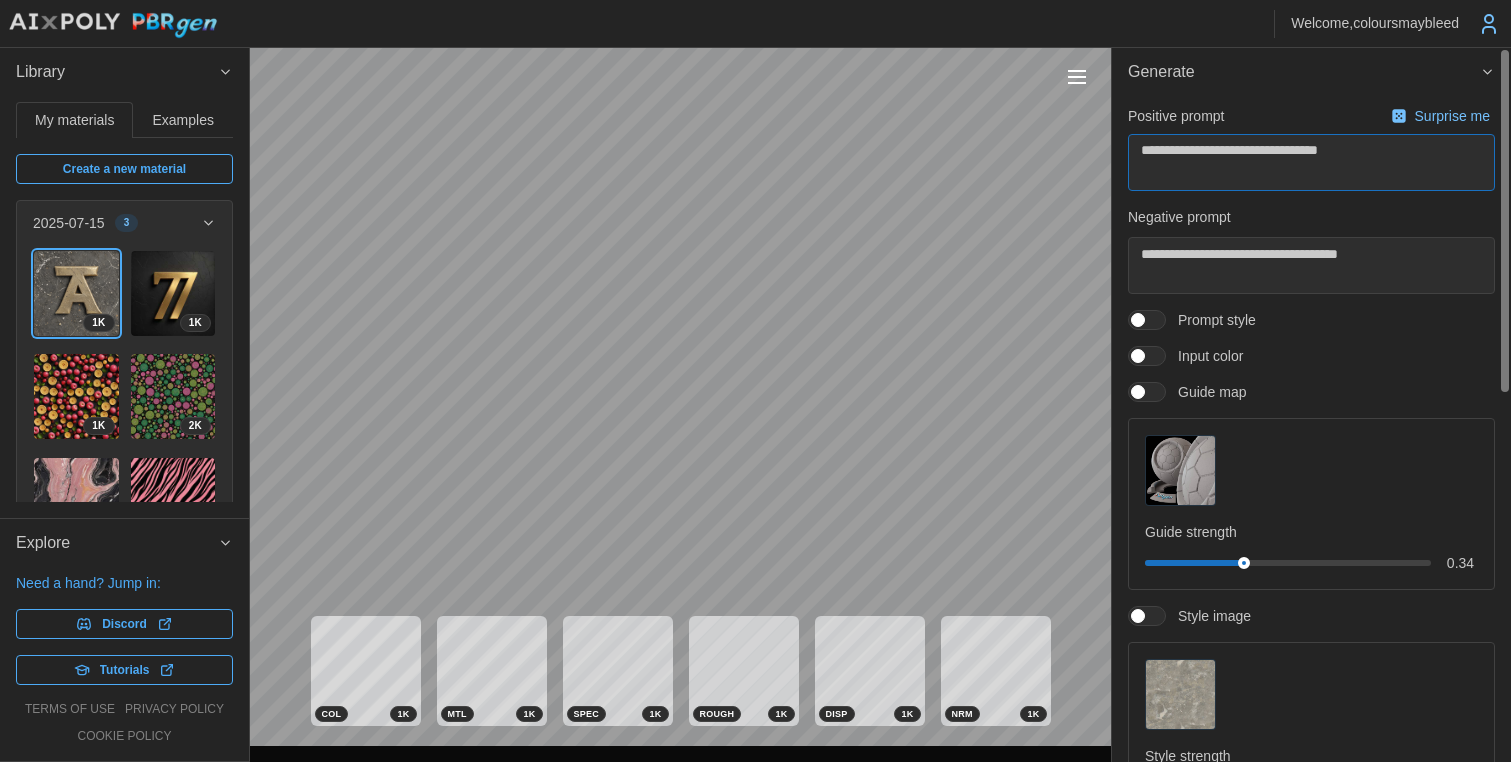 drag, startPoint x: 1189, startPoint y: 149, endPoint x: 1237, endPoint y: 150, distance: 48.010414 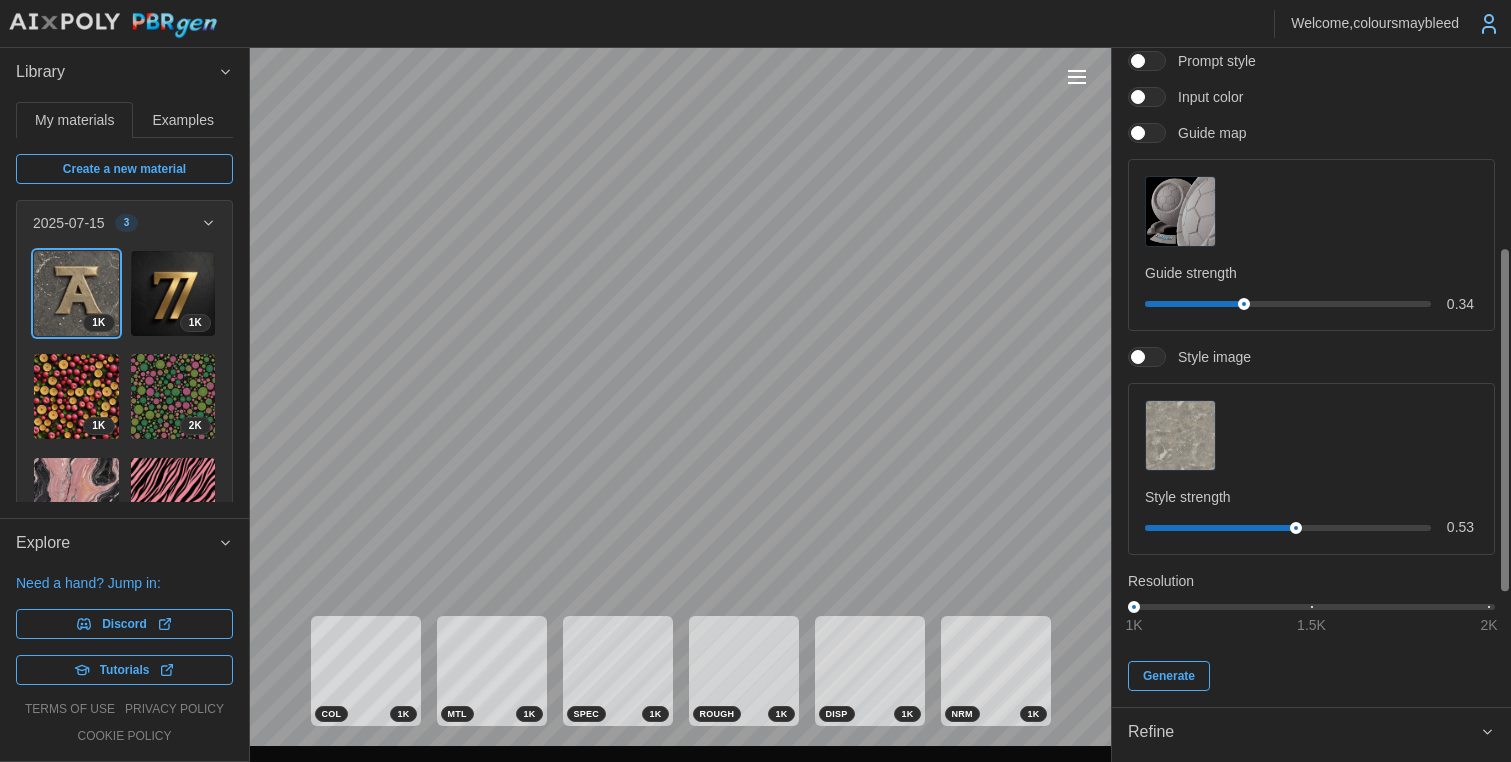 scroll, scrollTop: 416, scrollLeft: 0, axis: vertical 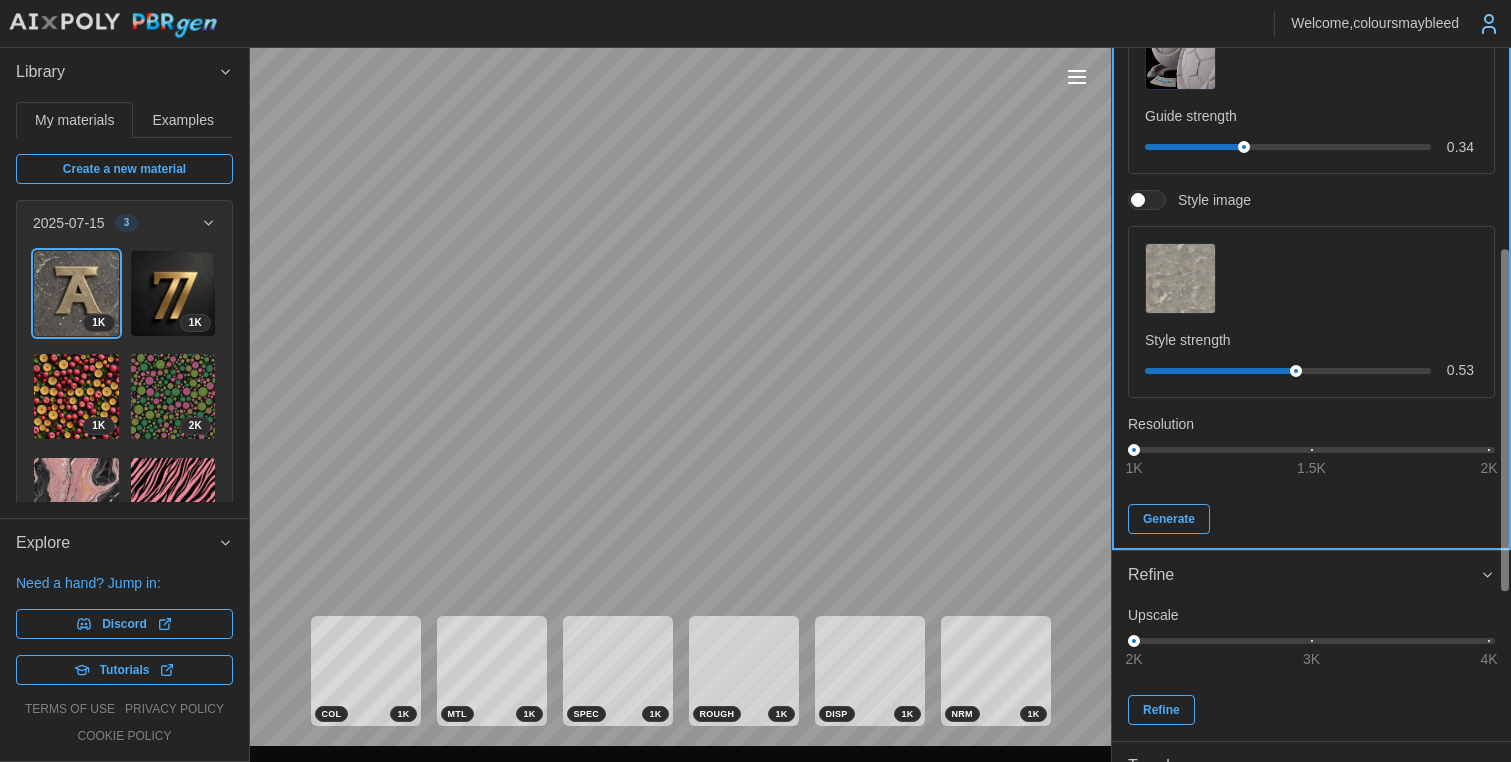 click on "Generate" at bounding box center [1169, 519] 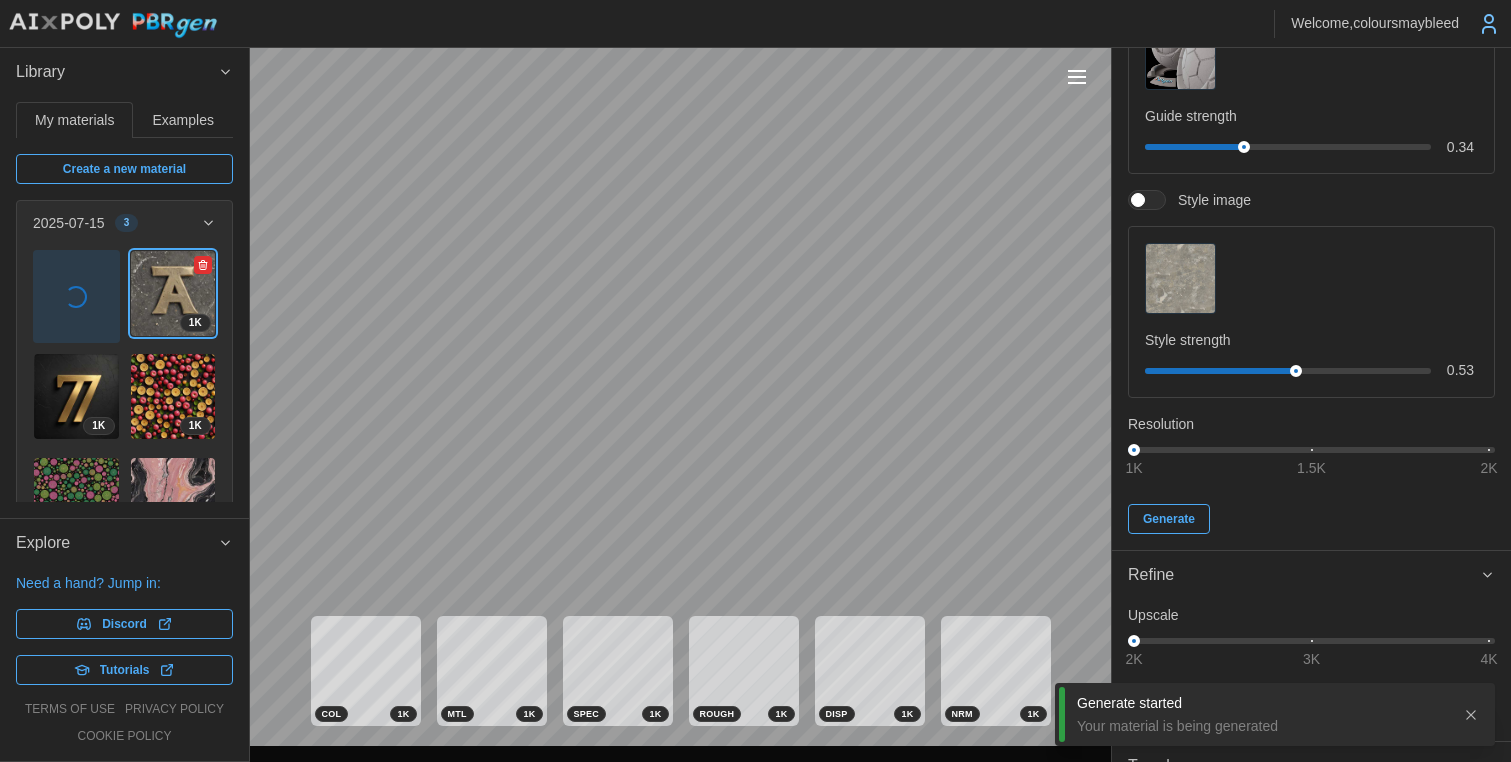 click 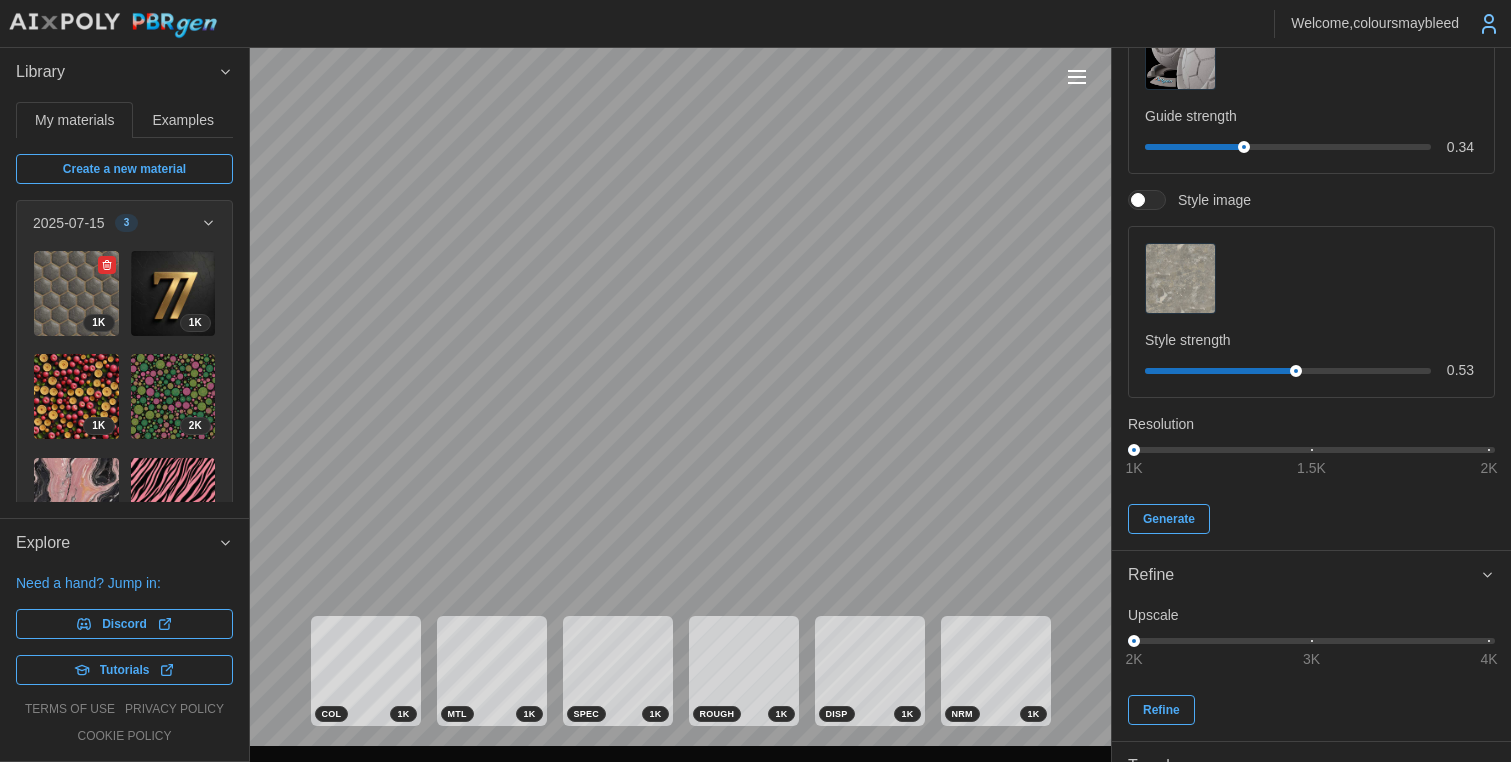 click at bounding box center (76, 293) 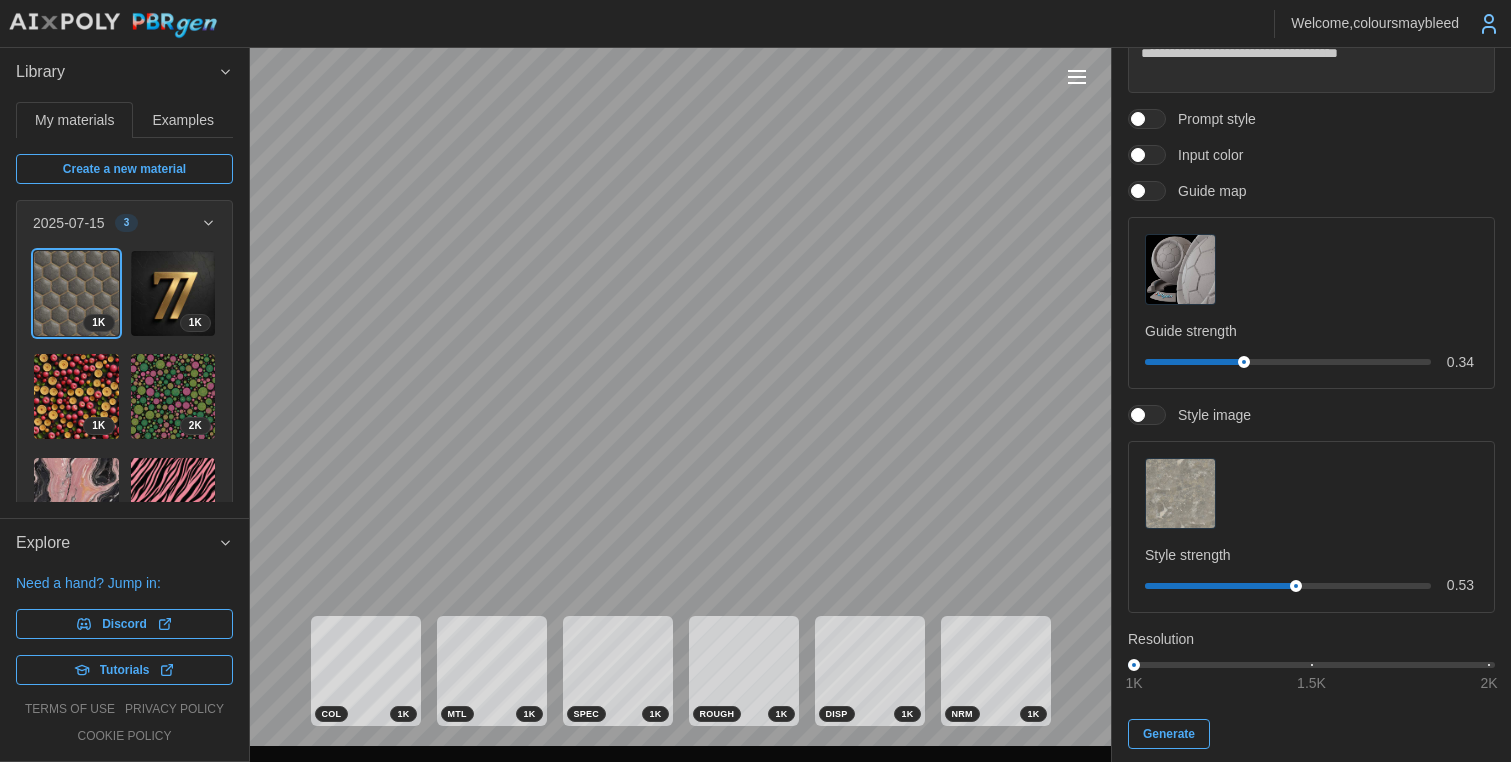 scroll, scrollTop: 416, scrollLeft: 0, axis: vertical 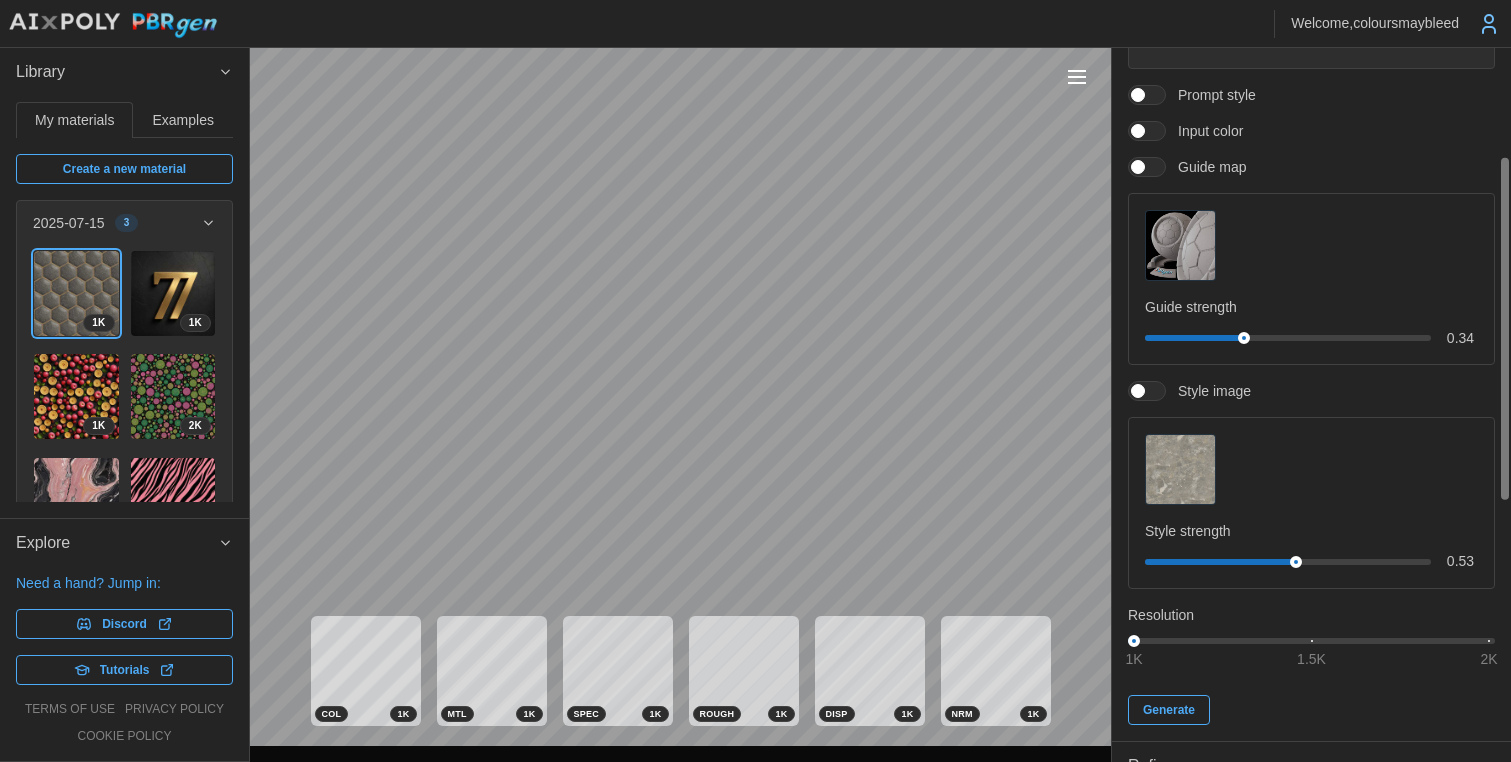 click at bounding box center (1180, 469) 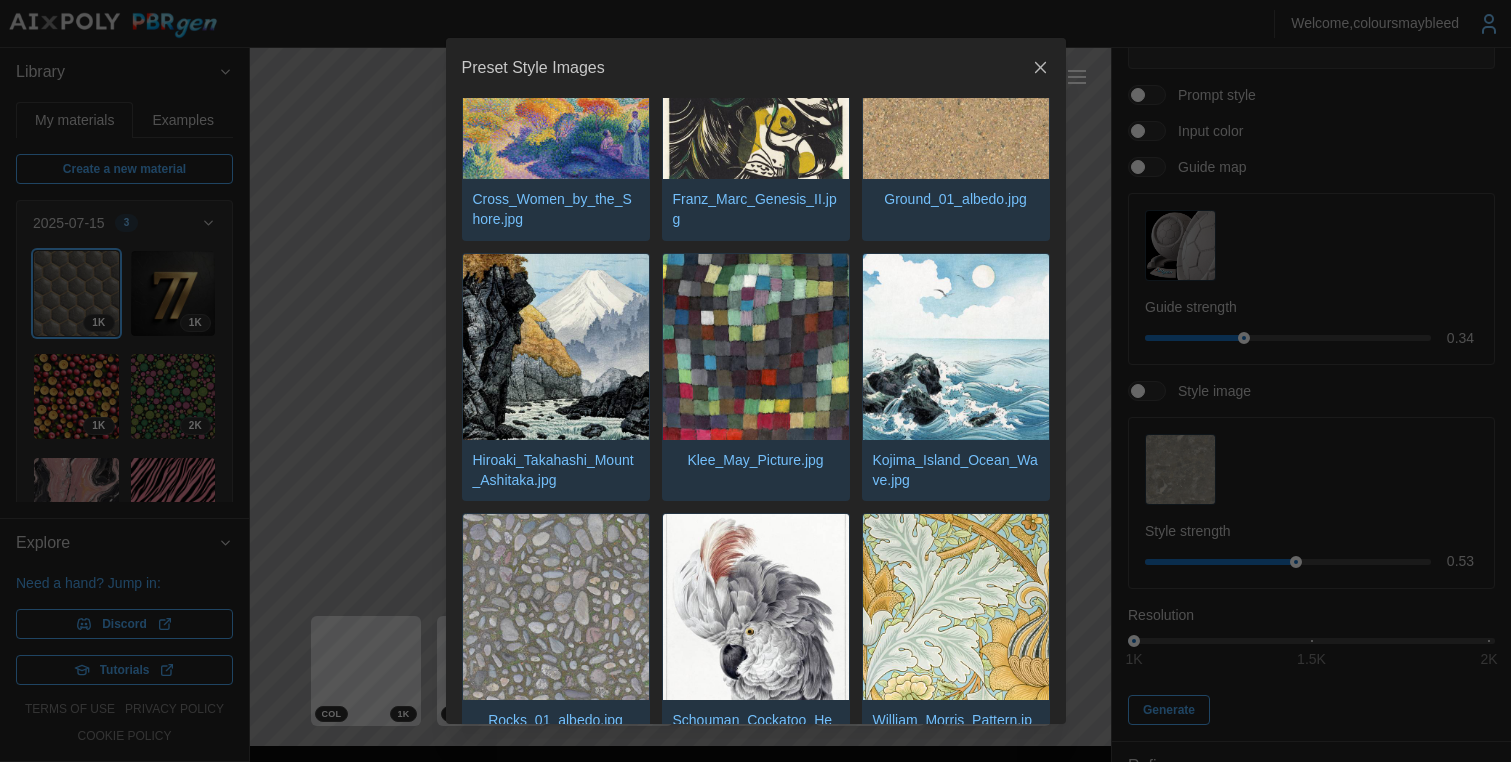 scroll, scrollTop: 0, scrollLeft: 0, axis: both 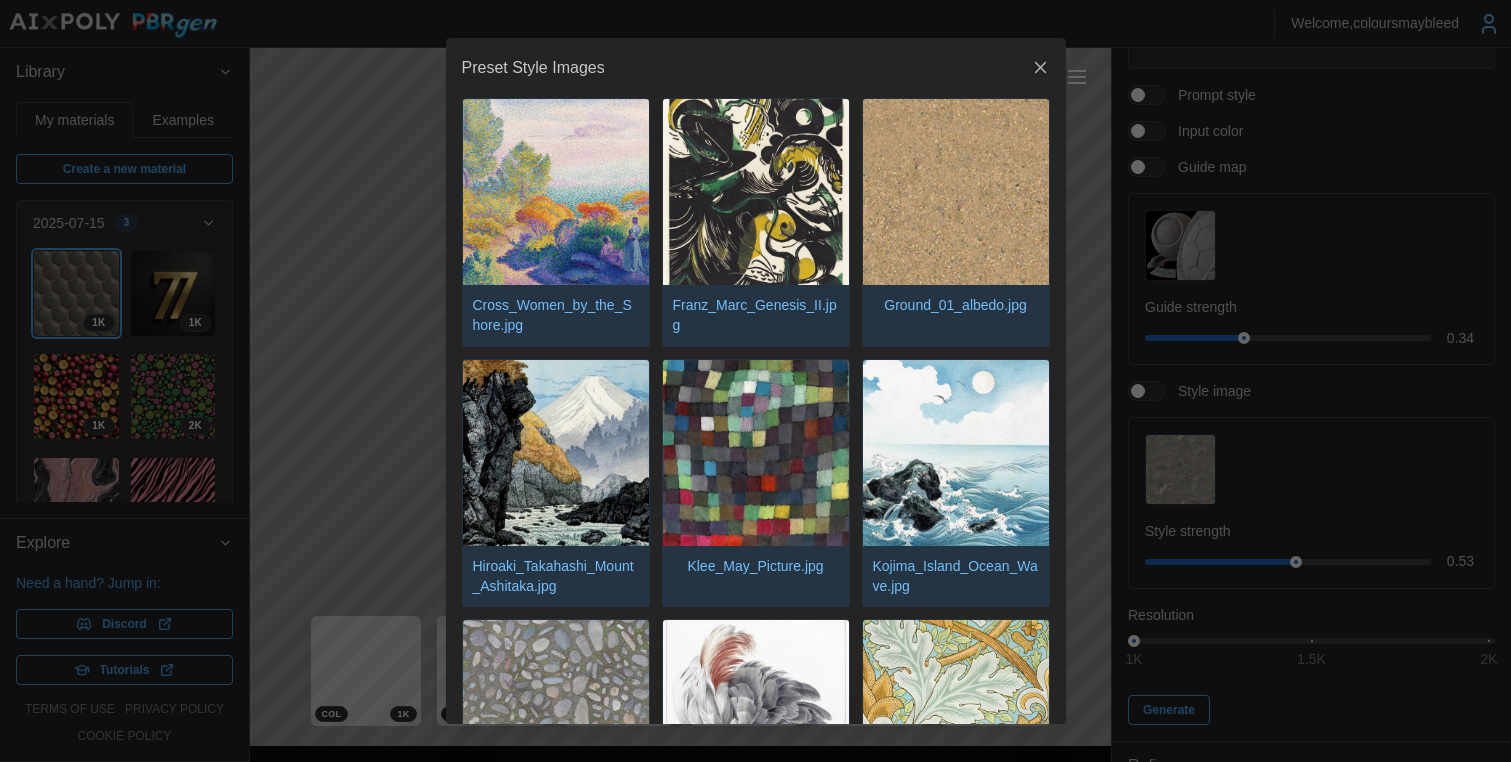 click at bounding box center (755, 381) 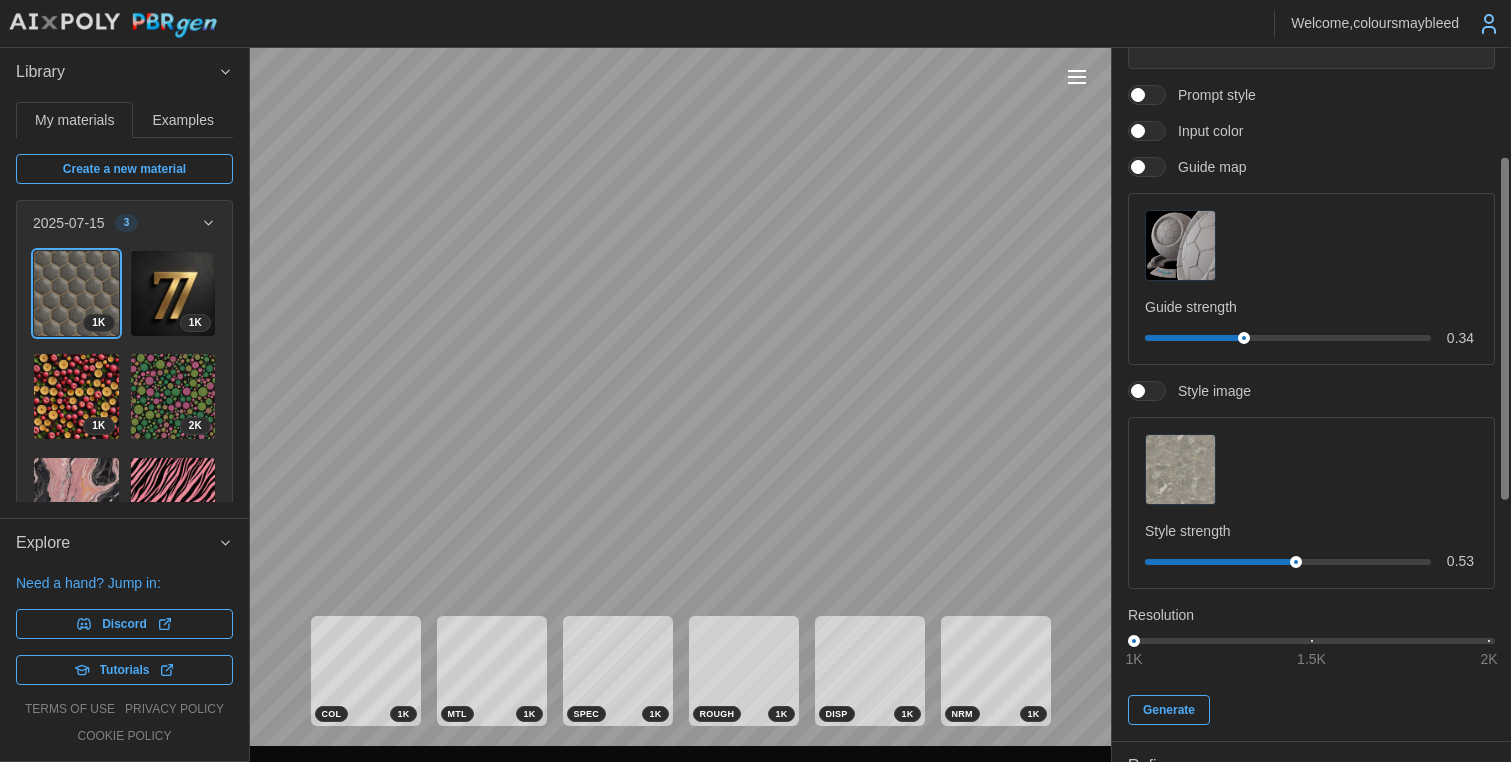 click at bounding box center (1180, 245) 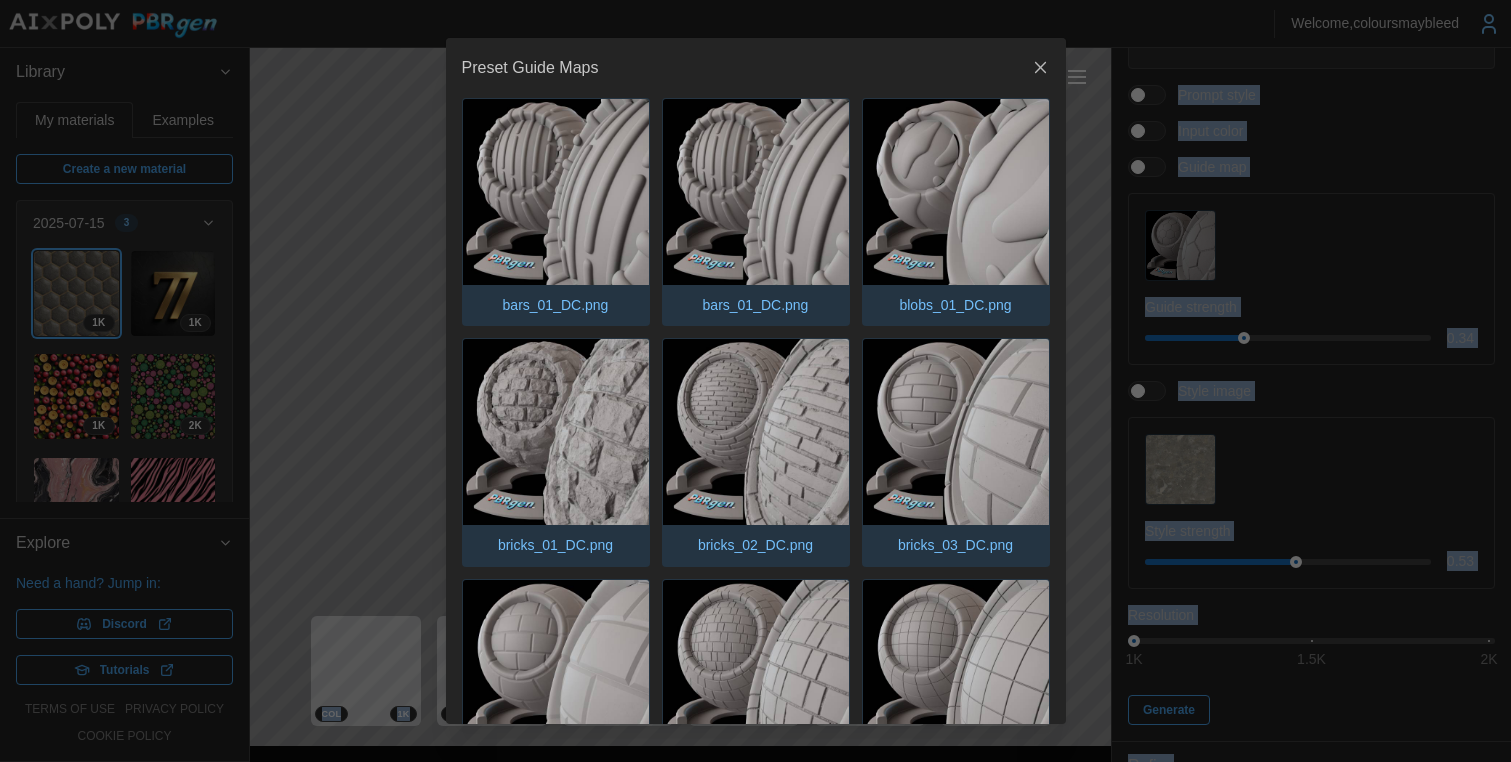 click on "**********" at bounding box center [755, 381] 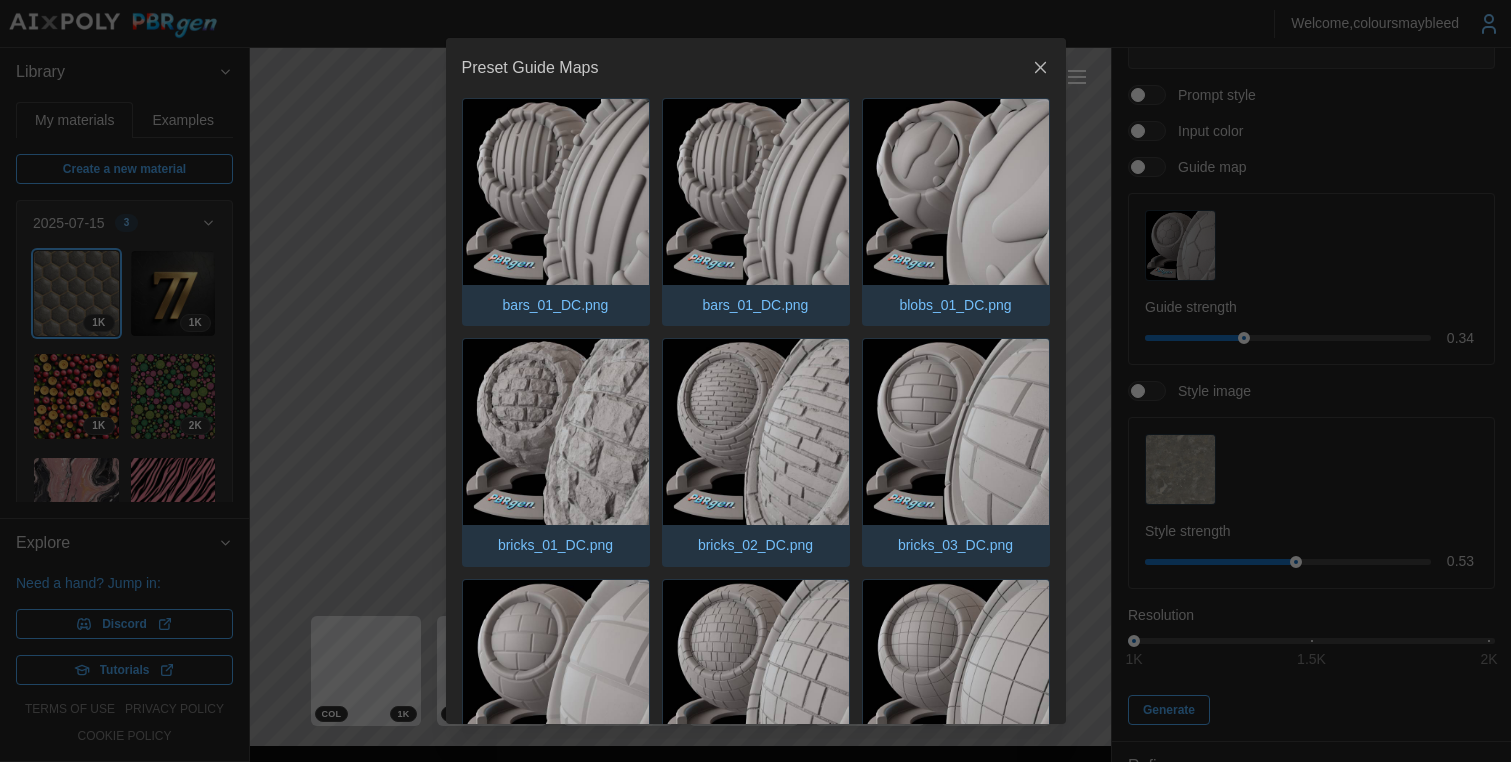 click at bounding box center (755, 381) 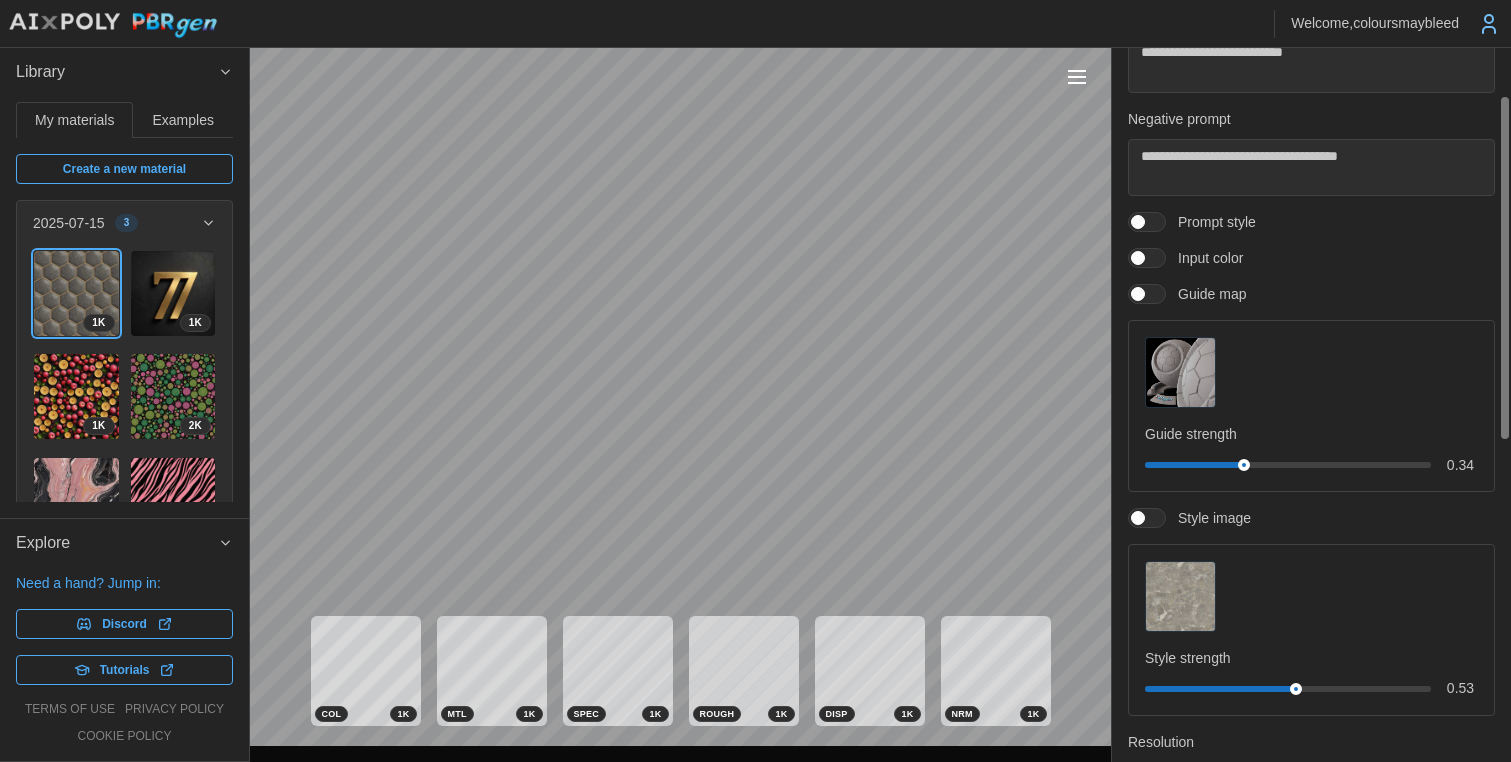 scroll, scrollTop: 0, scrollLeft: 0, axis: both 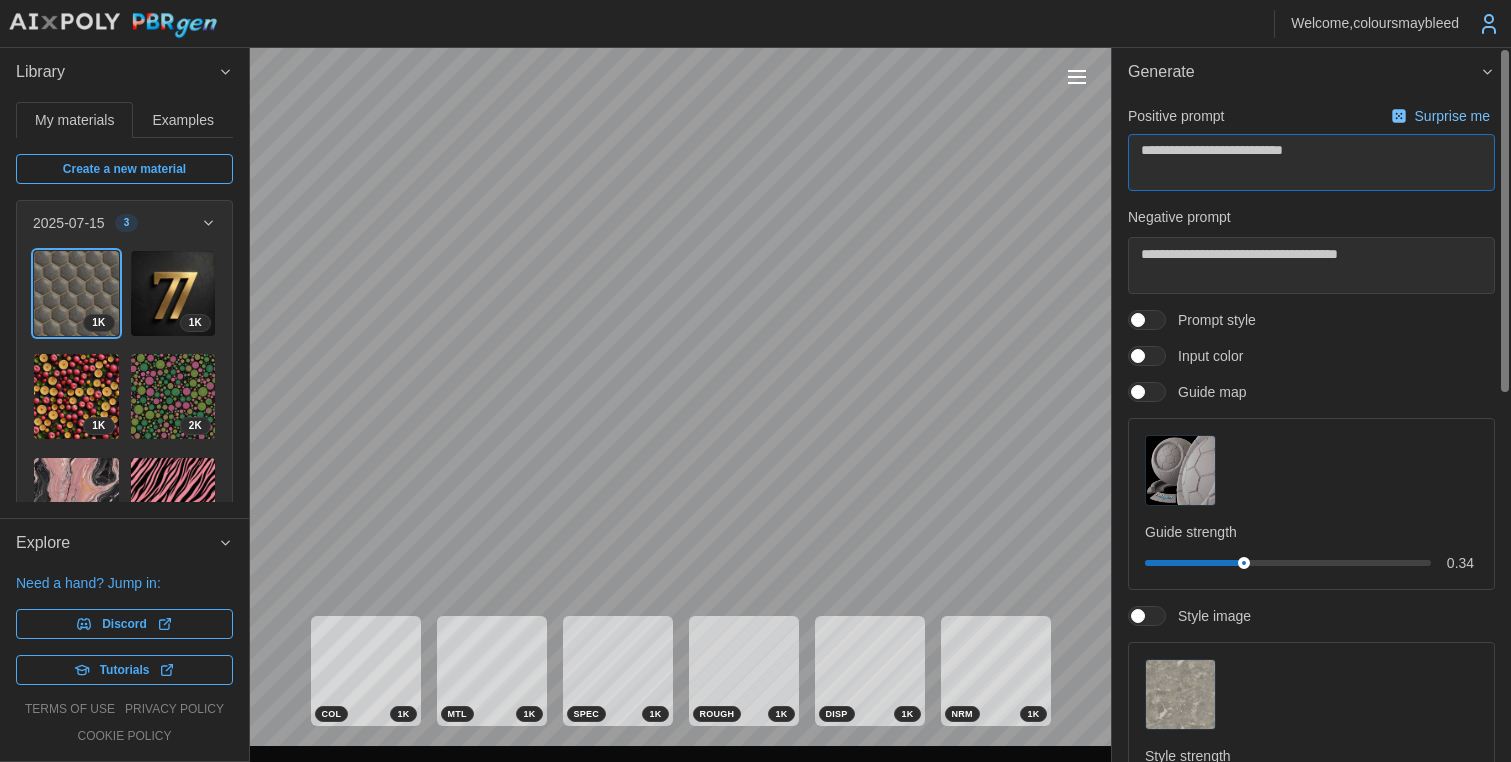 click on "**********" at bounding box center [755, 381] 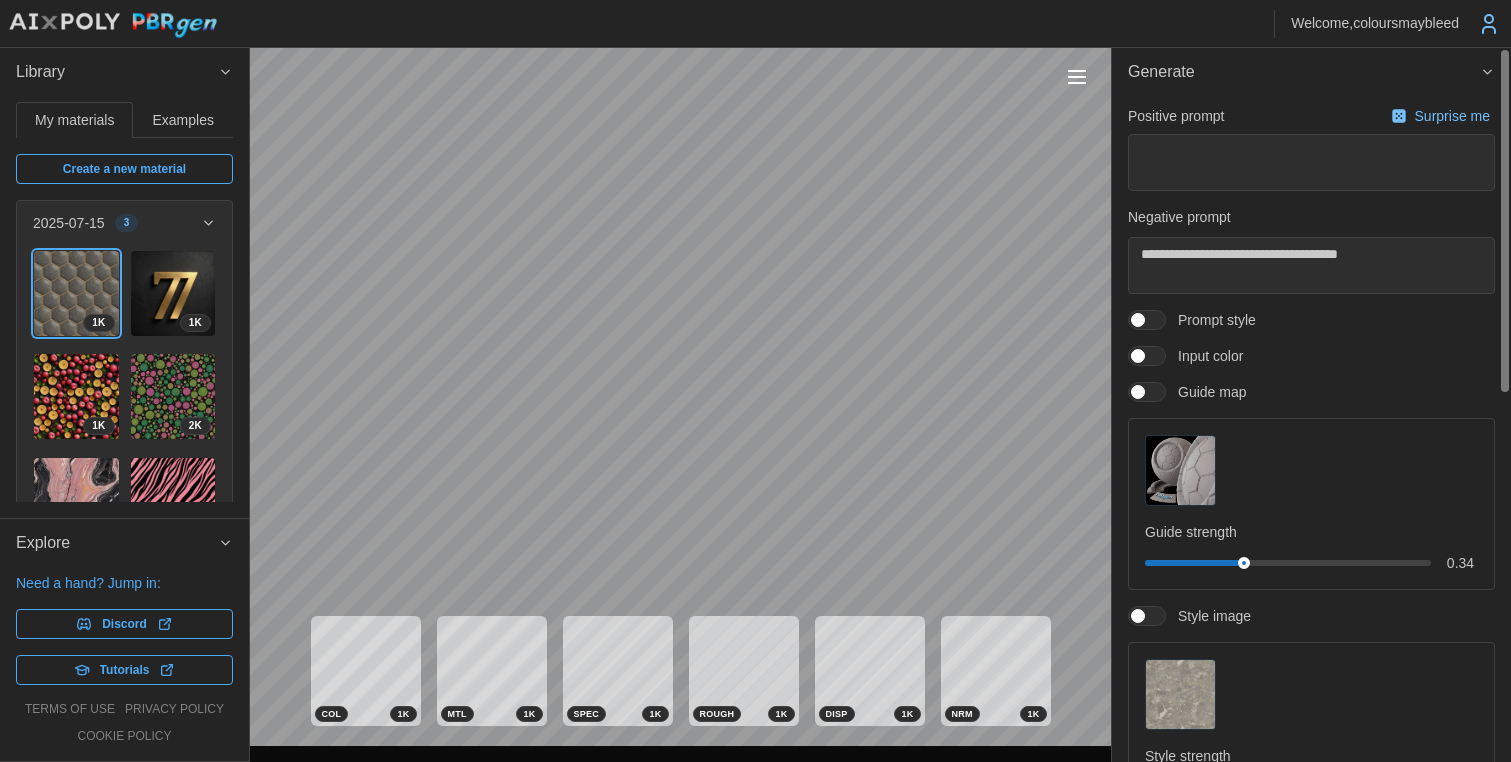 click on "Surprise me" at bounding box center (1454, 116) 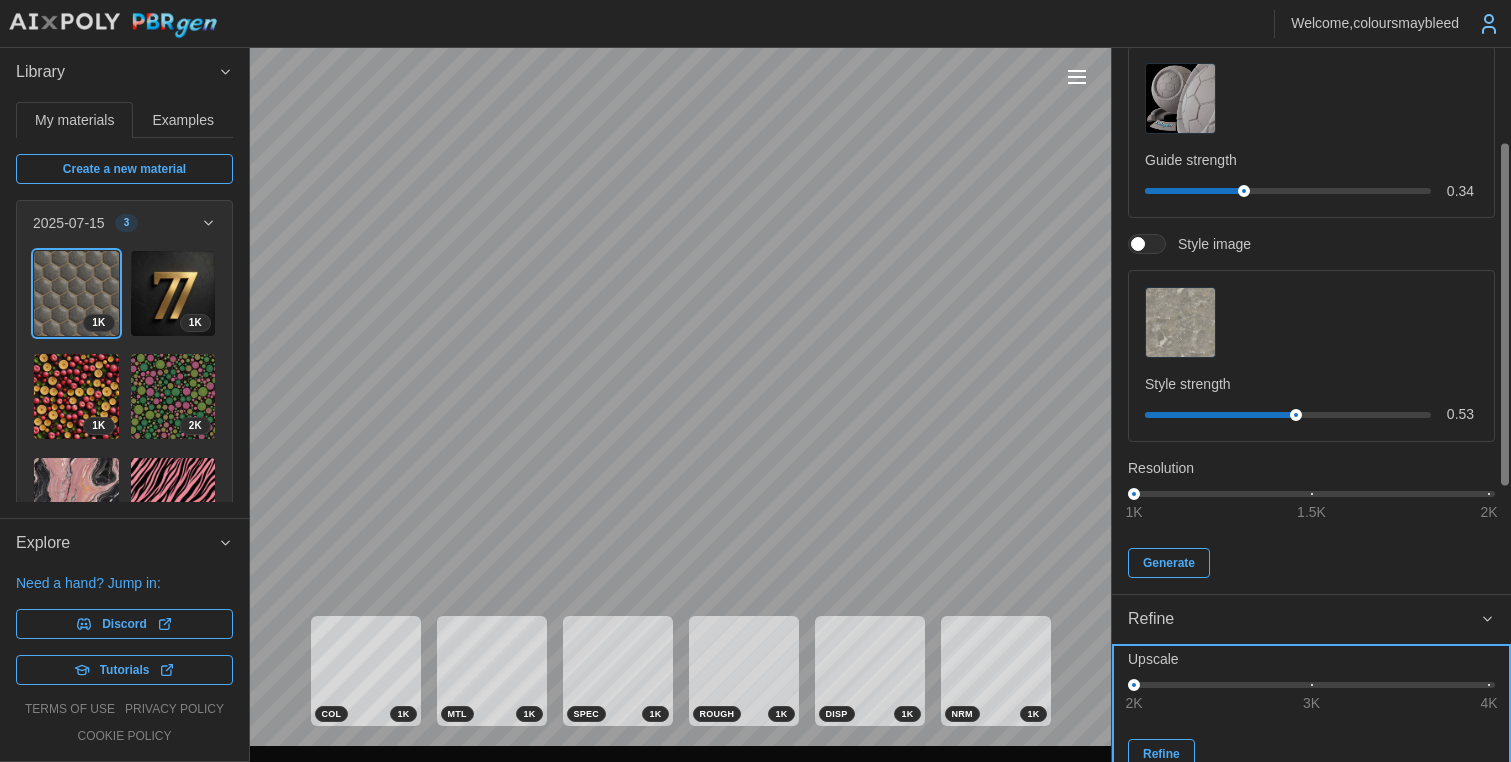 scroll, scrollTop: 575, scrollLeft: 0, axis: vertical 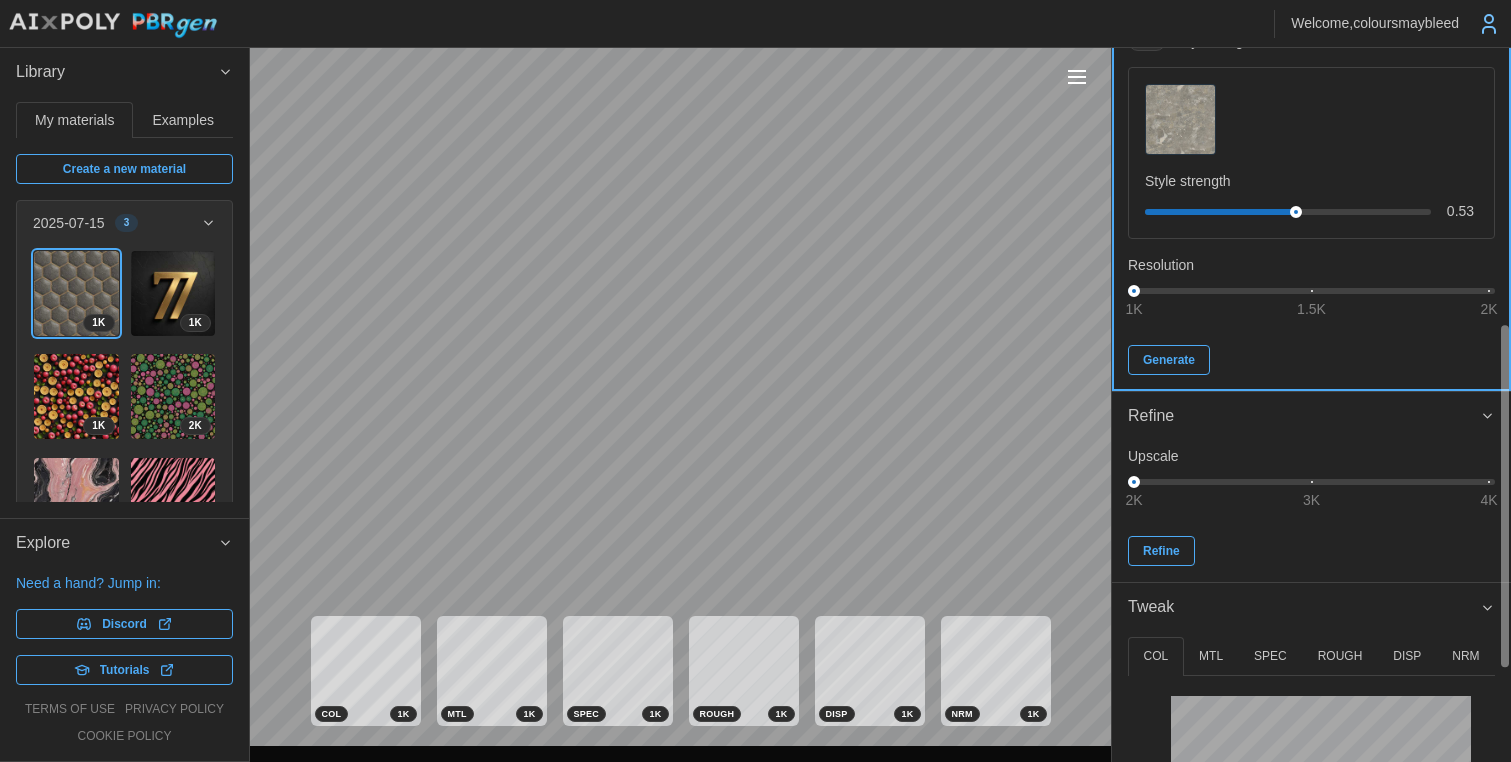click on "Generate" at bounding box center (1169, 360) 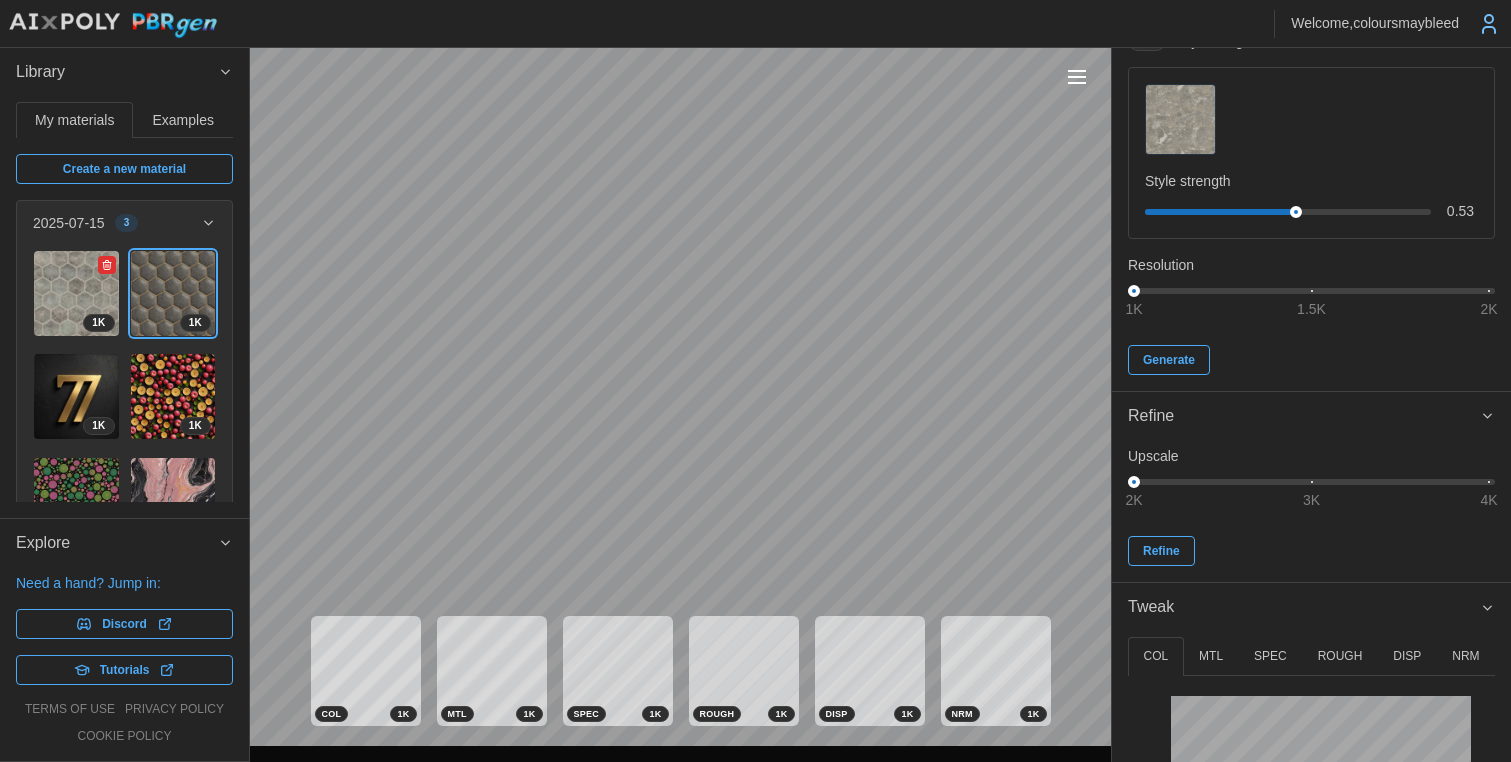 click at bounding box center (76, 293) 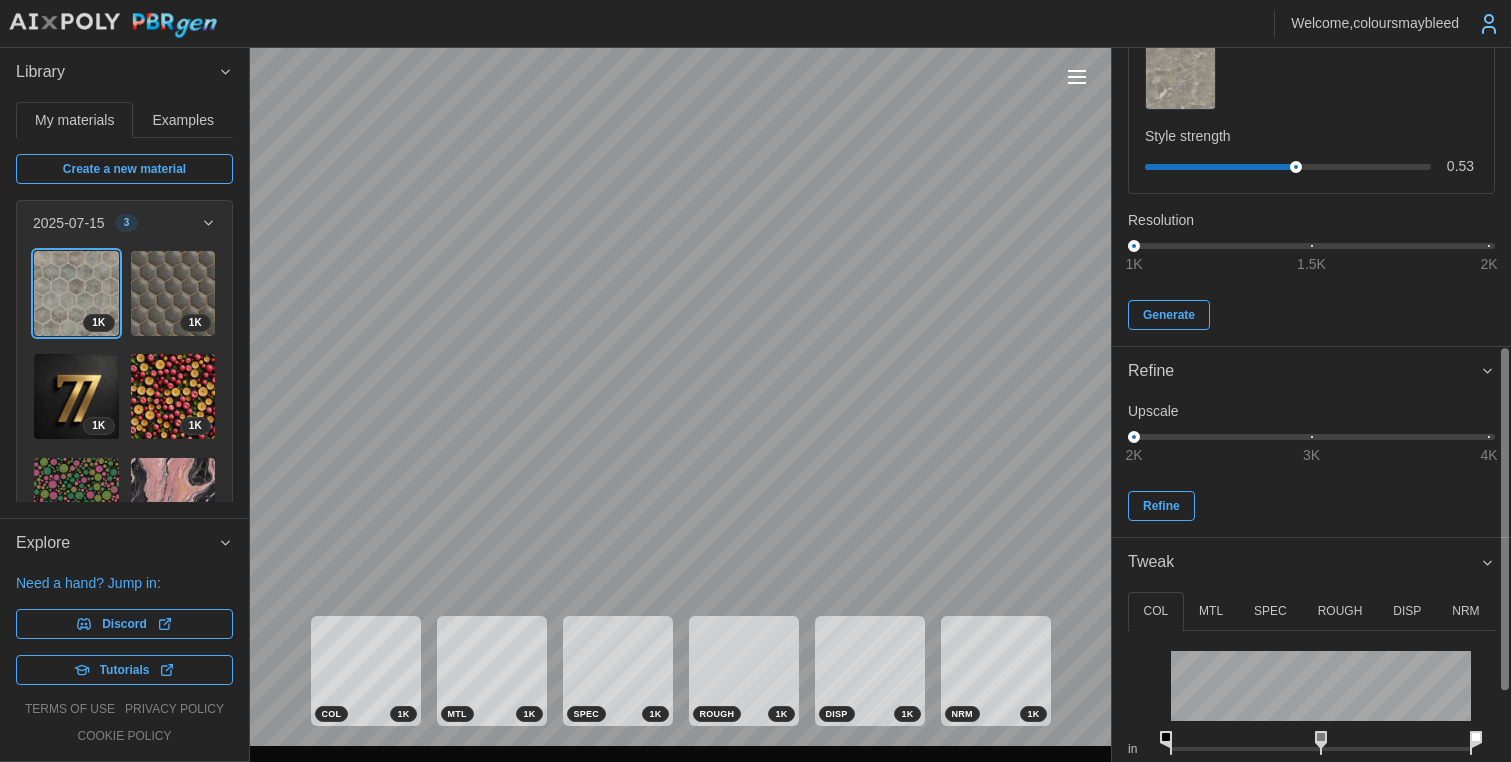 scroll, scrollTop: 770, scrollLeft: 0, axis: vertical 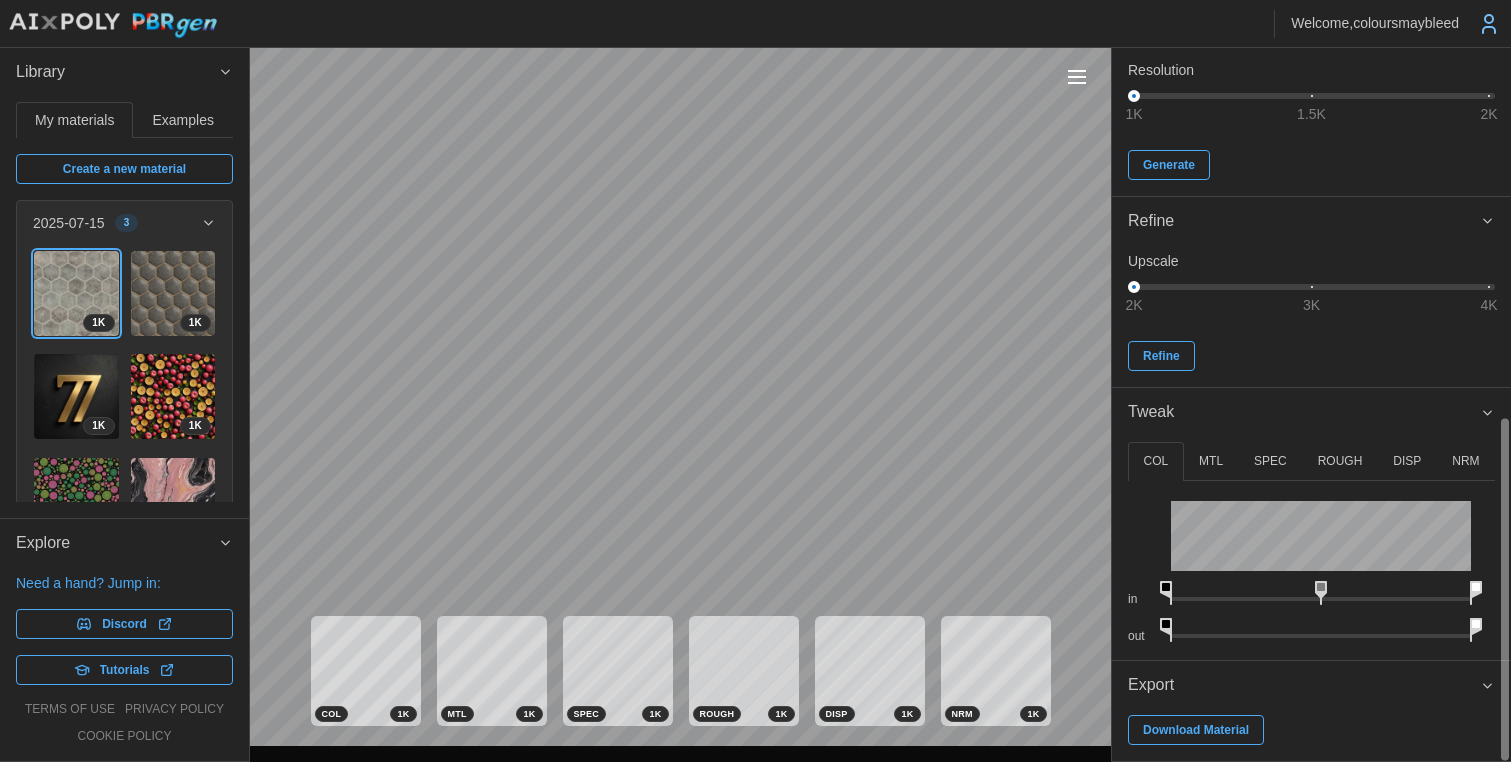 click on "MTL" at bounding box center [1211, 461] 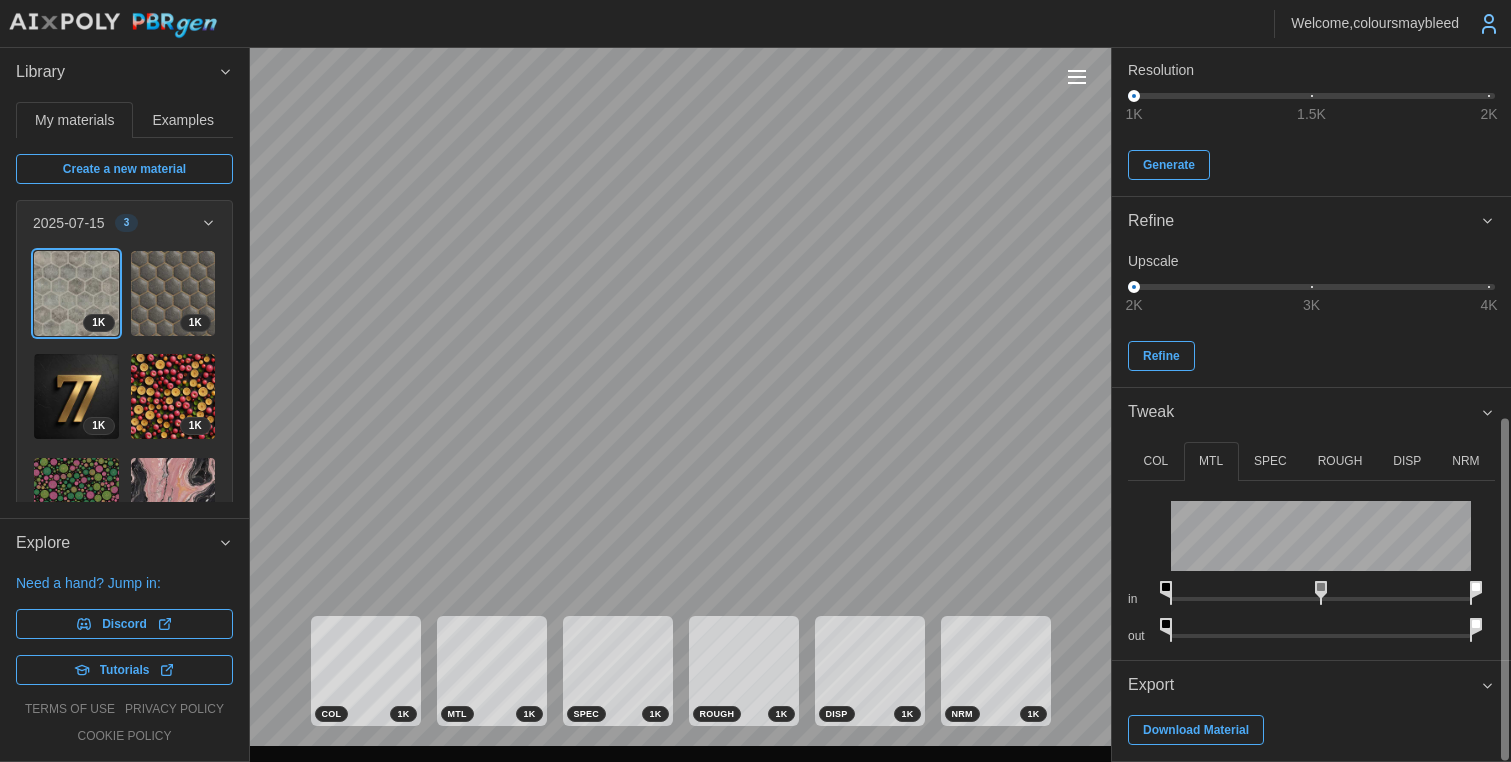 drag, startPoint x: 1181, startPoint y: 627, endPoint x: 1544, endPoint y: 638, distance: 363.16663 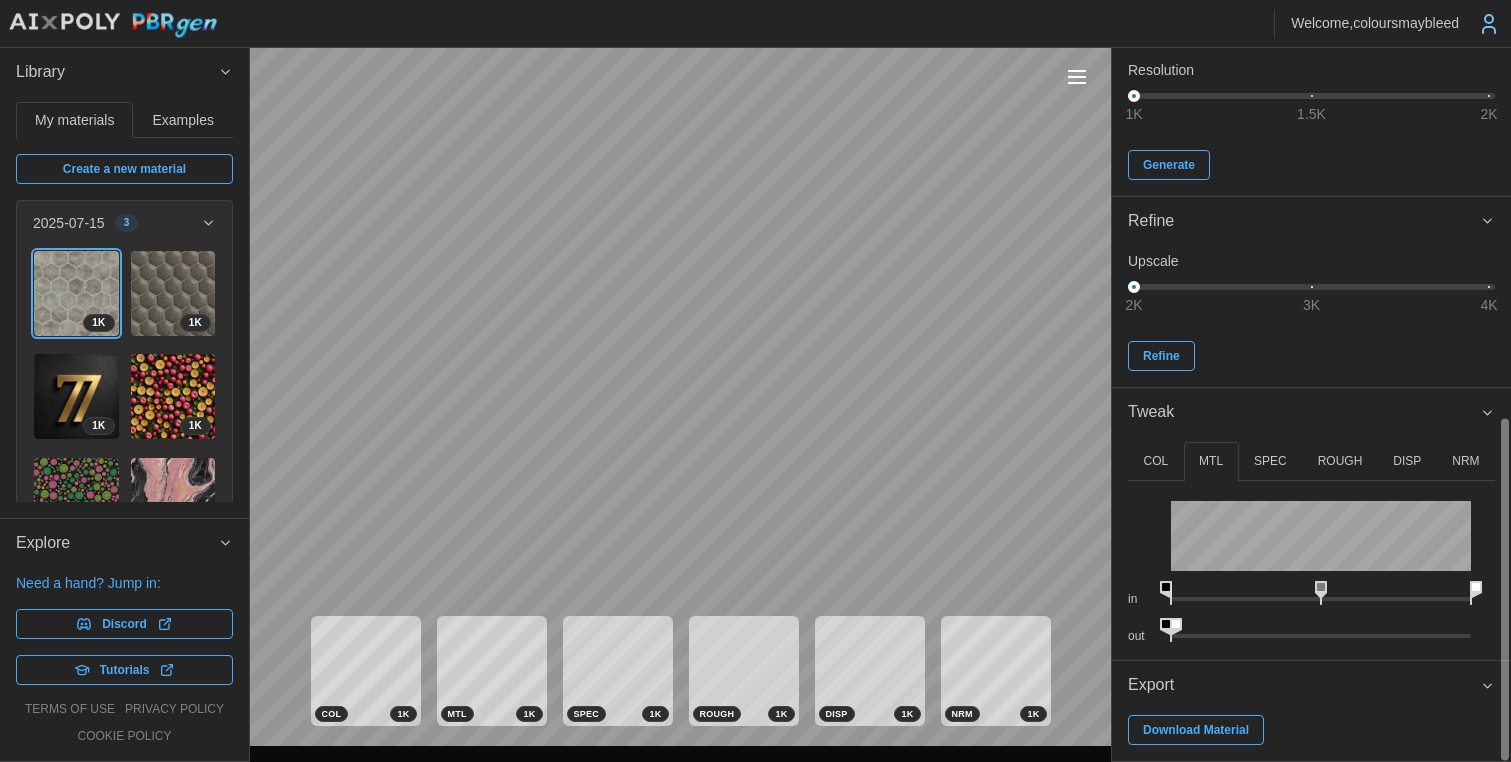 drag, startPoint x: 1475, startPoint y: 625, endPoint x: 1131, endPoint y: 601, distance: 344.83618 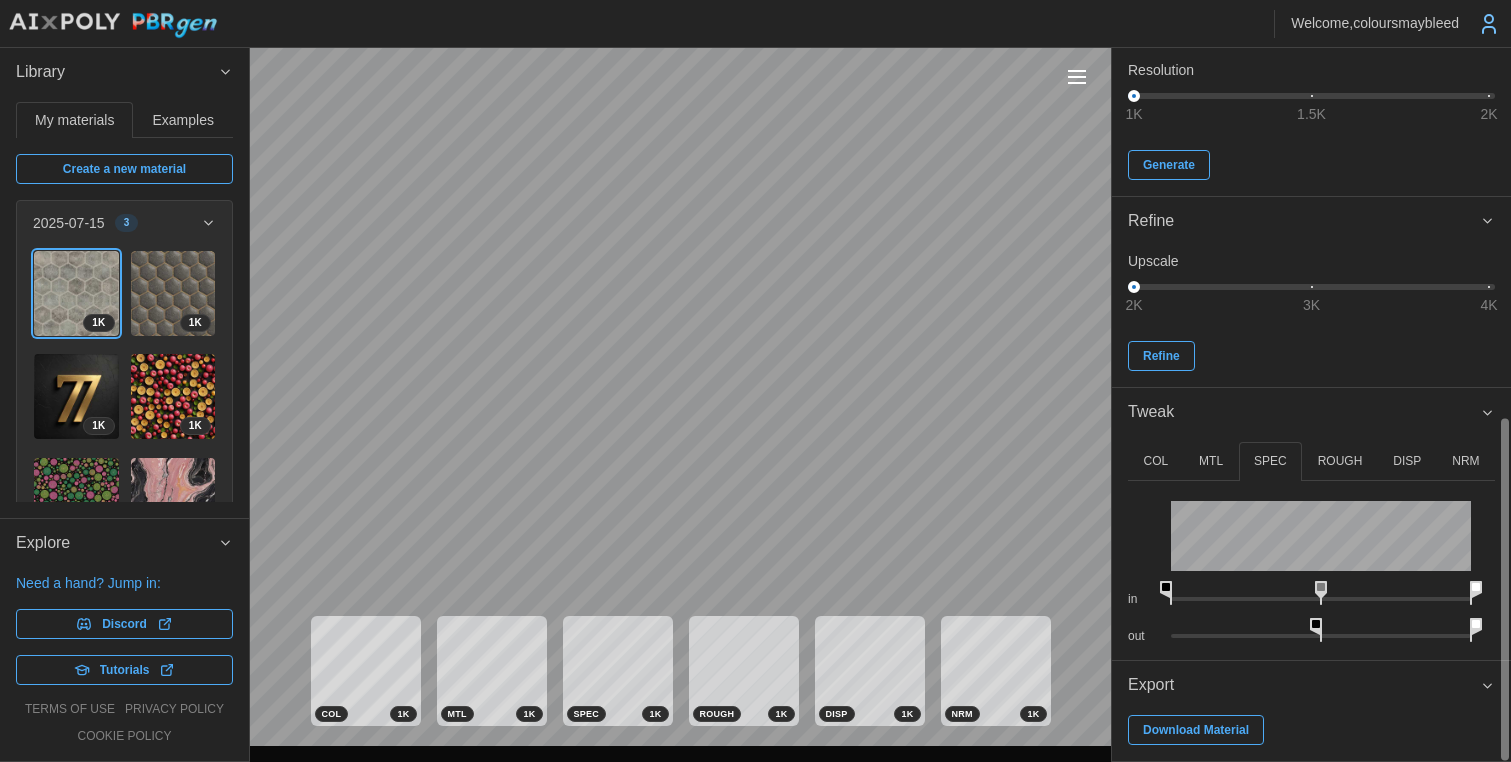 click on "ROUGH" at bounding box center (1340, 461) 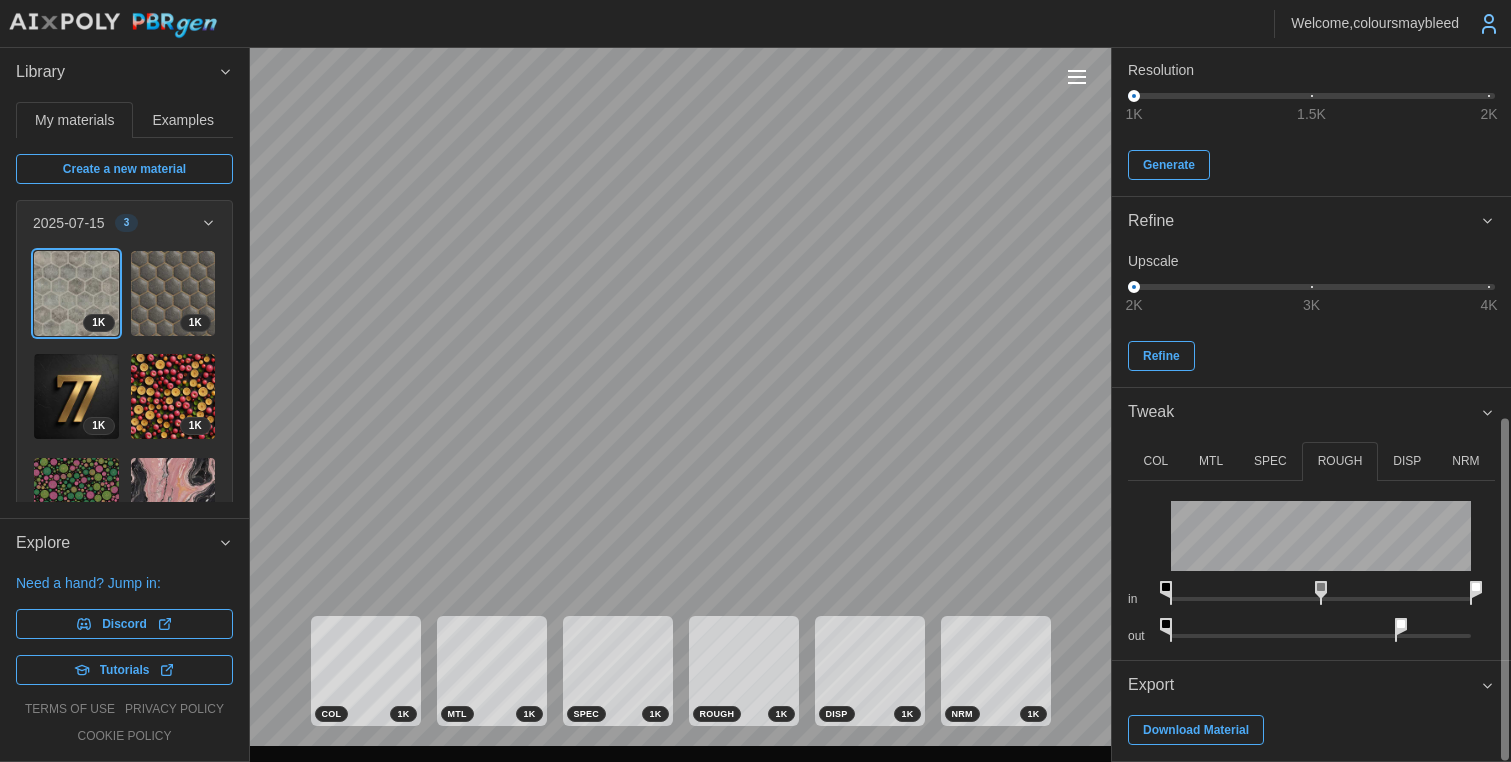 drag, startPoint x: 1332, startPoint y: 623, endPoint x: 1119, endPoint y: 626, distance: 213.02112 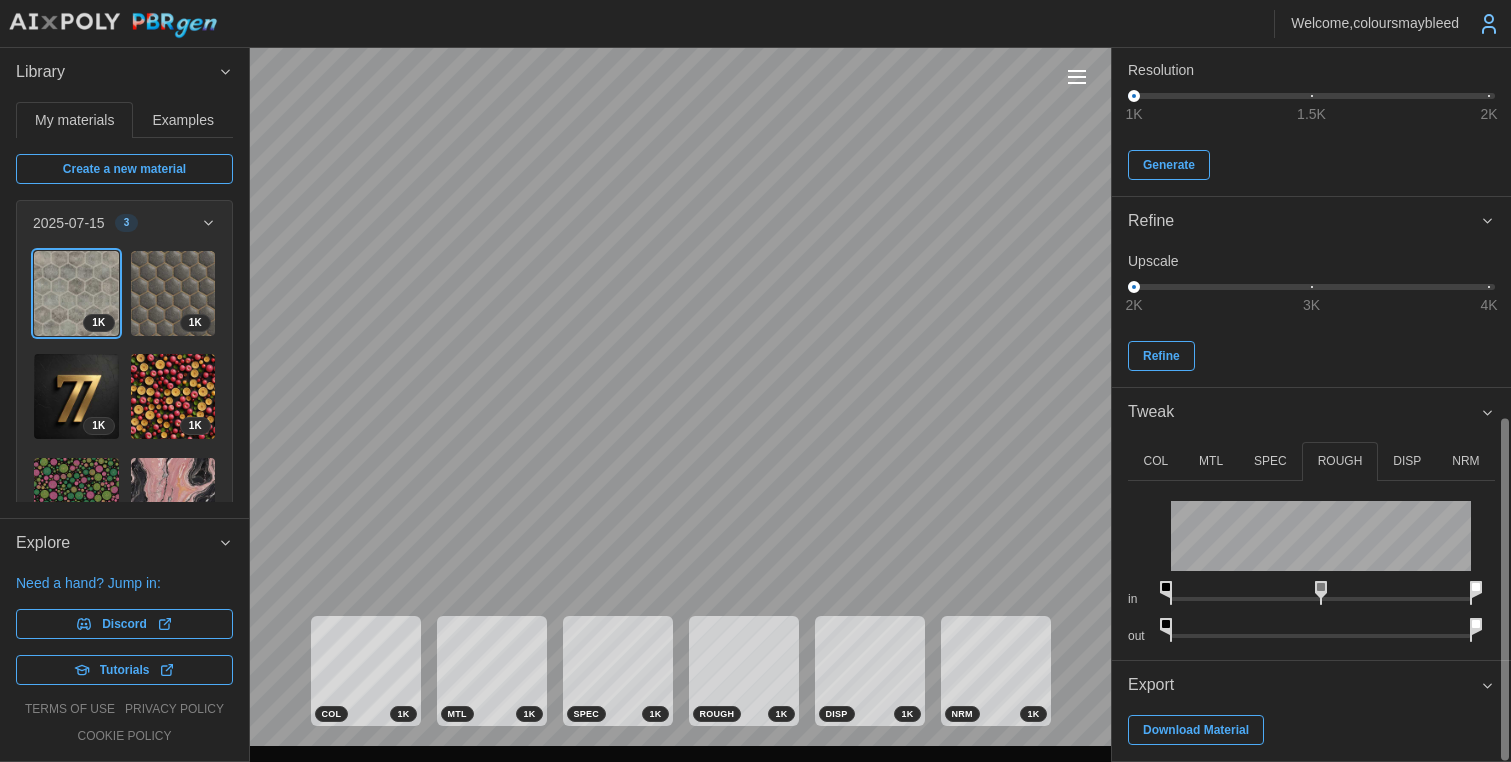 drag, startPoint x: 1403, startPoint y: 626, endPoint x: 1633, endPoint y: 638, distance: 230.31284 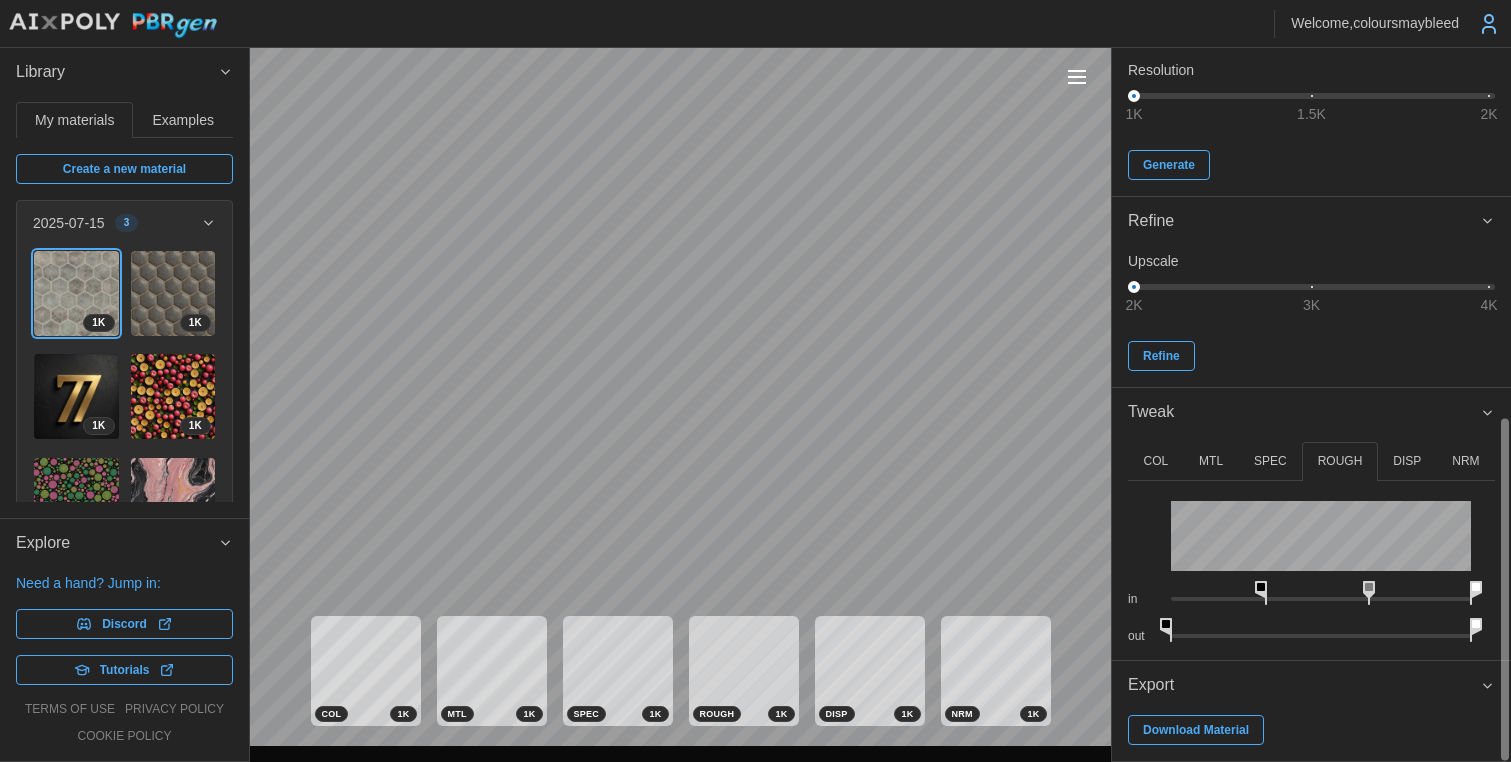 drag, startPoint x: 1175, startPoint y: 590, endPoint x: 1270, endPoint y: 589, distance: 95.005264 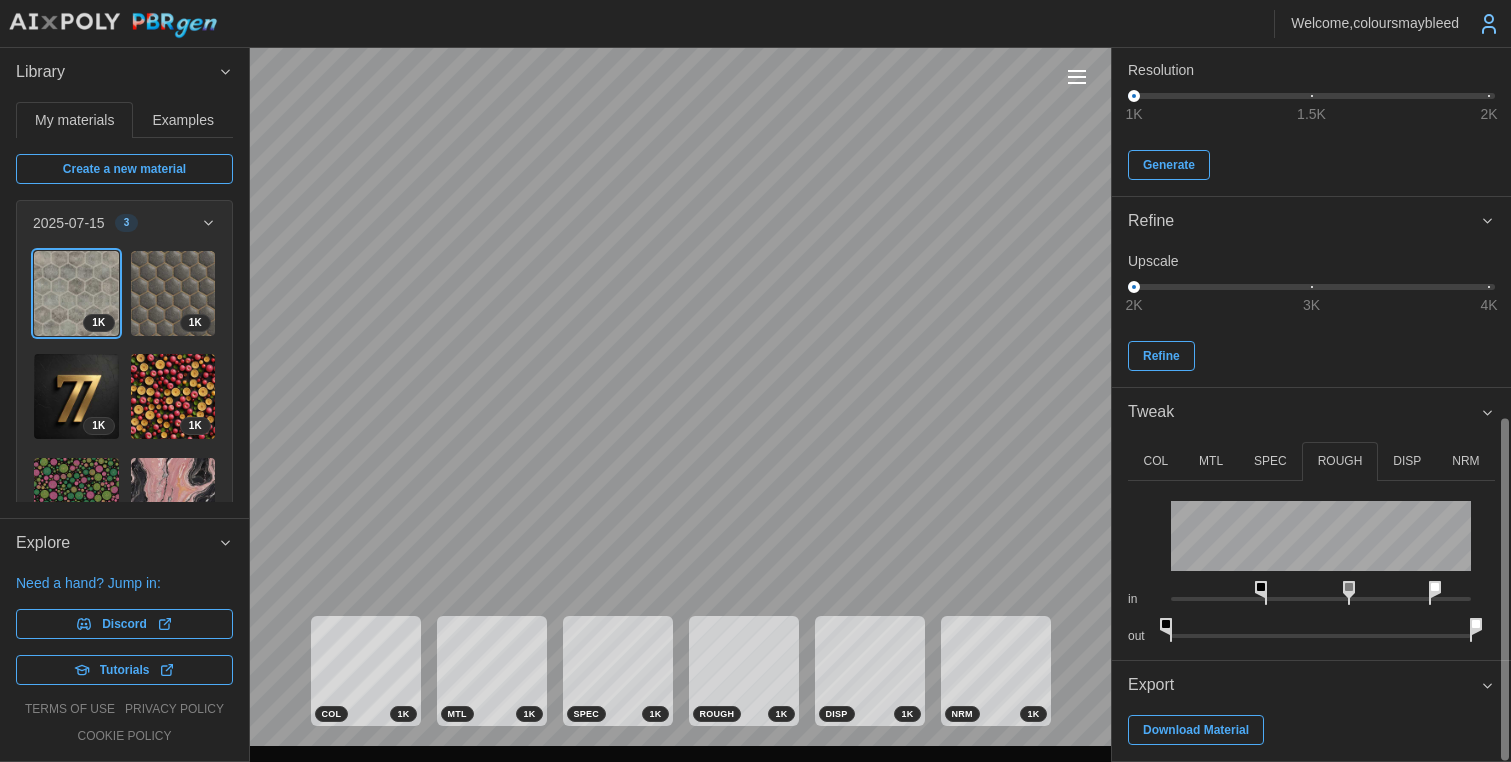 drag, startPoint x: 1476, startPoint y: 587, endPoint x: 1434, endPoint y: 593, distance: 42.426407 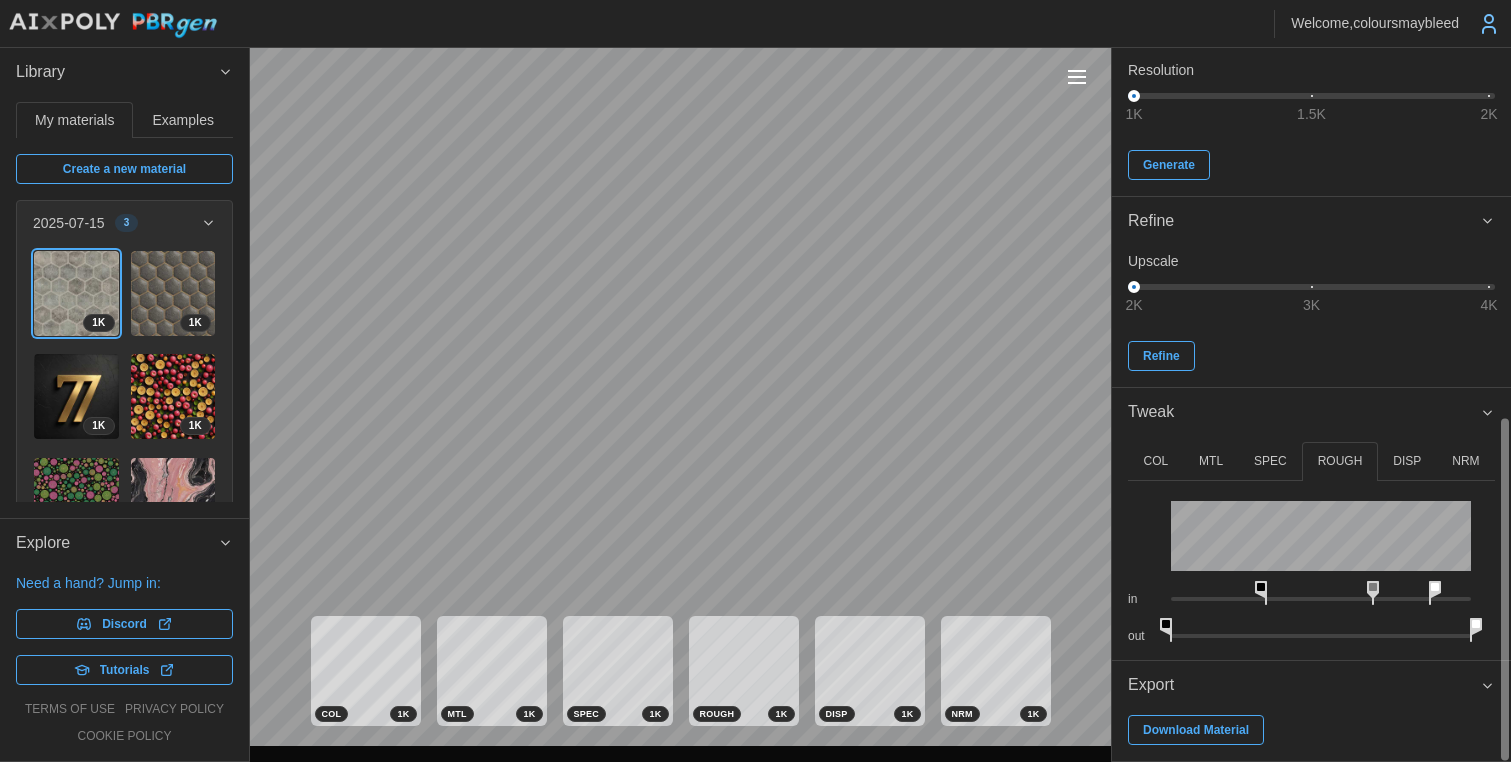 drag, startPoint x: 1354, startPoint y: 589, endPoint x: 1335, endPoint y: 591, distance: 19.104973 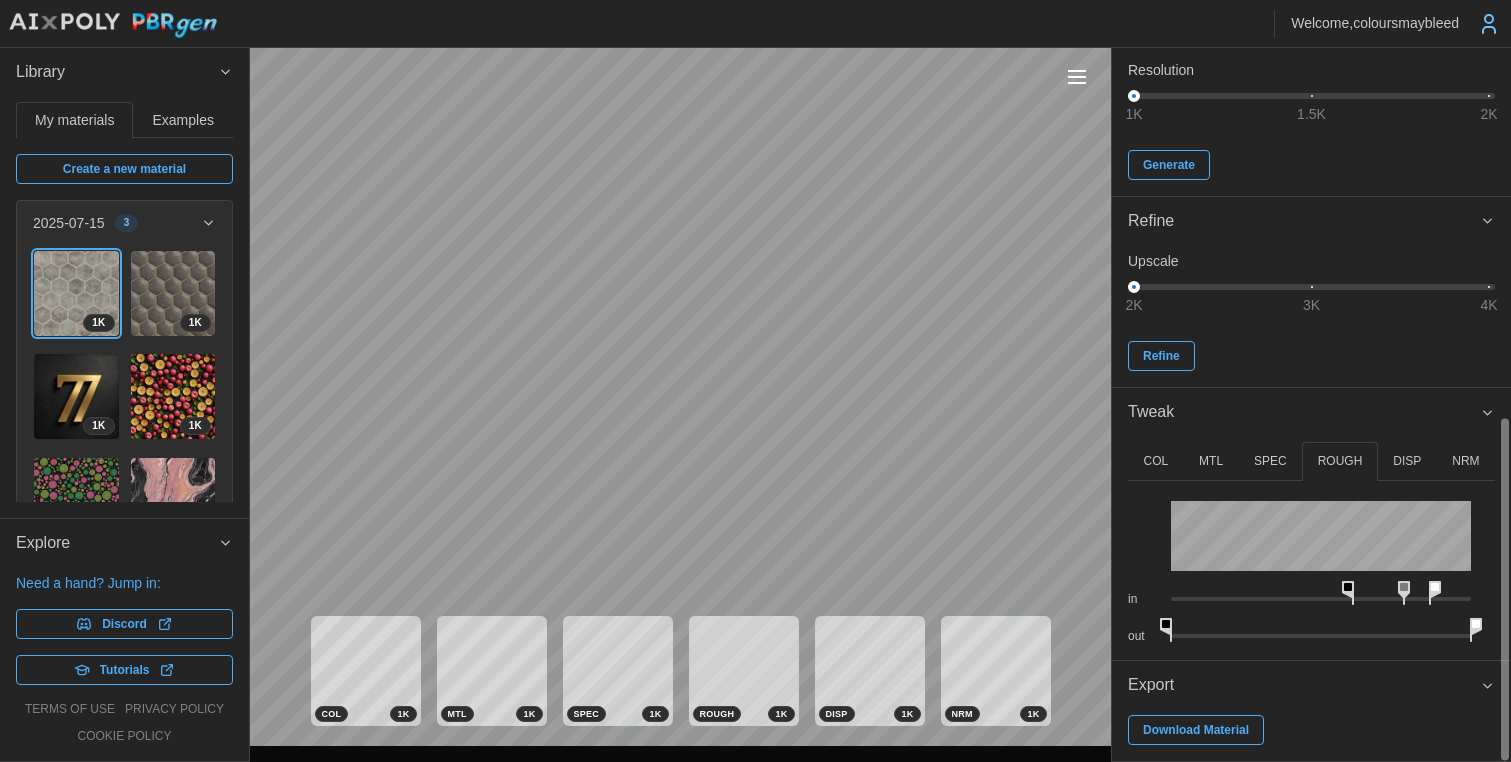 drag, startPoint x: 1266, startPoint y: 586, endPoint x: 1350, endPoint y: 588, distance: 84.0238 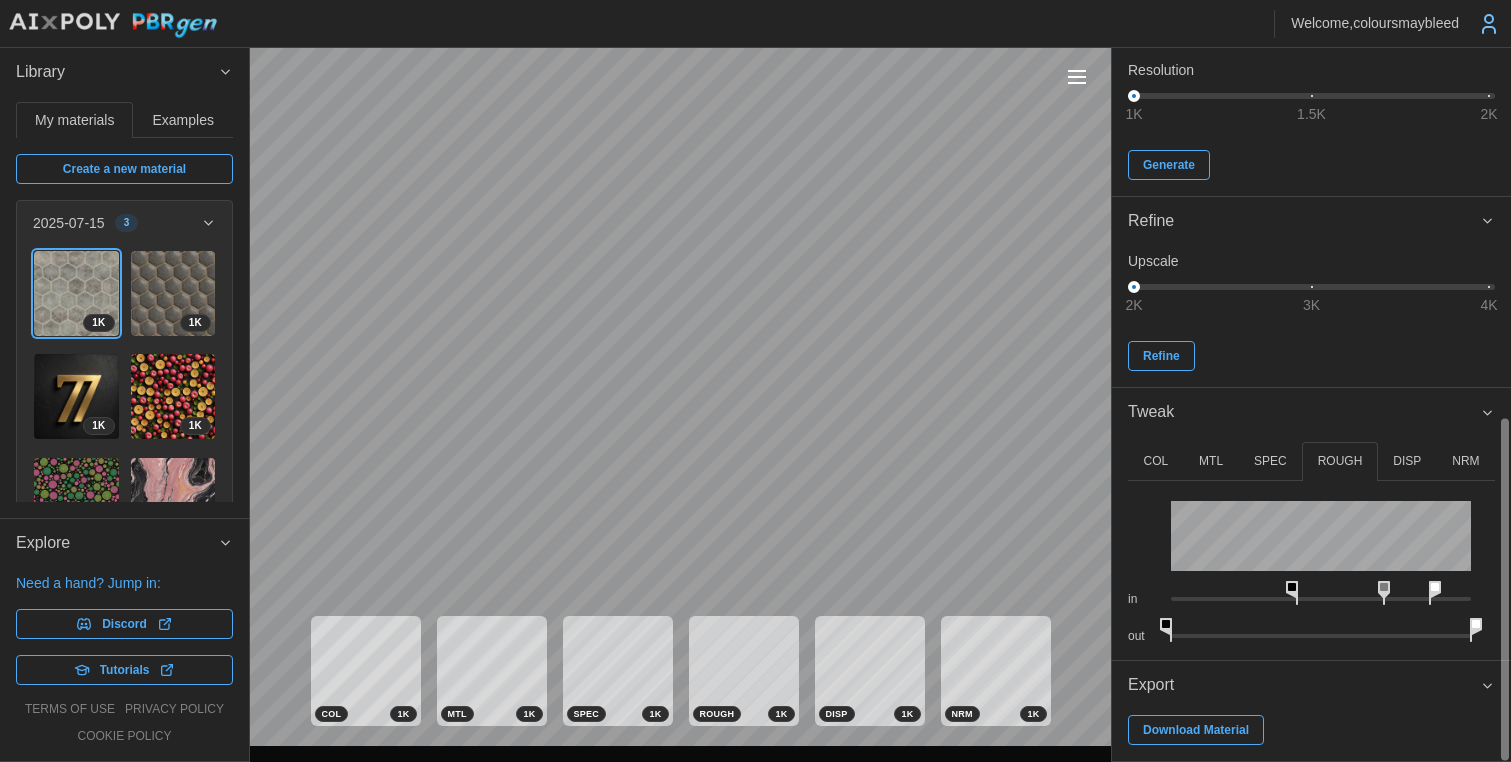 drag, startPoint x: 1344, startPoint y: 586, endPoint x: 1301, endPoint y: 590, distance: 43.185646 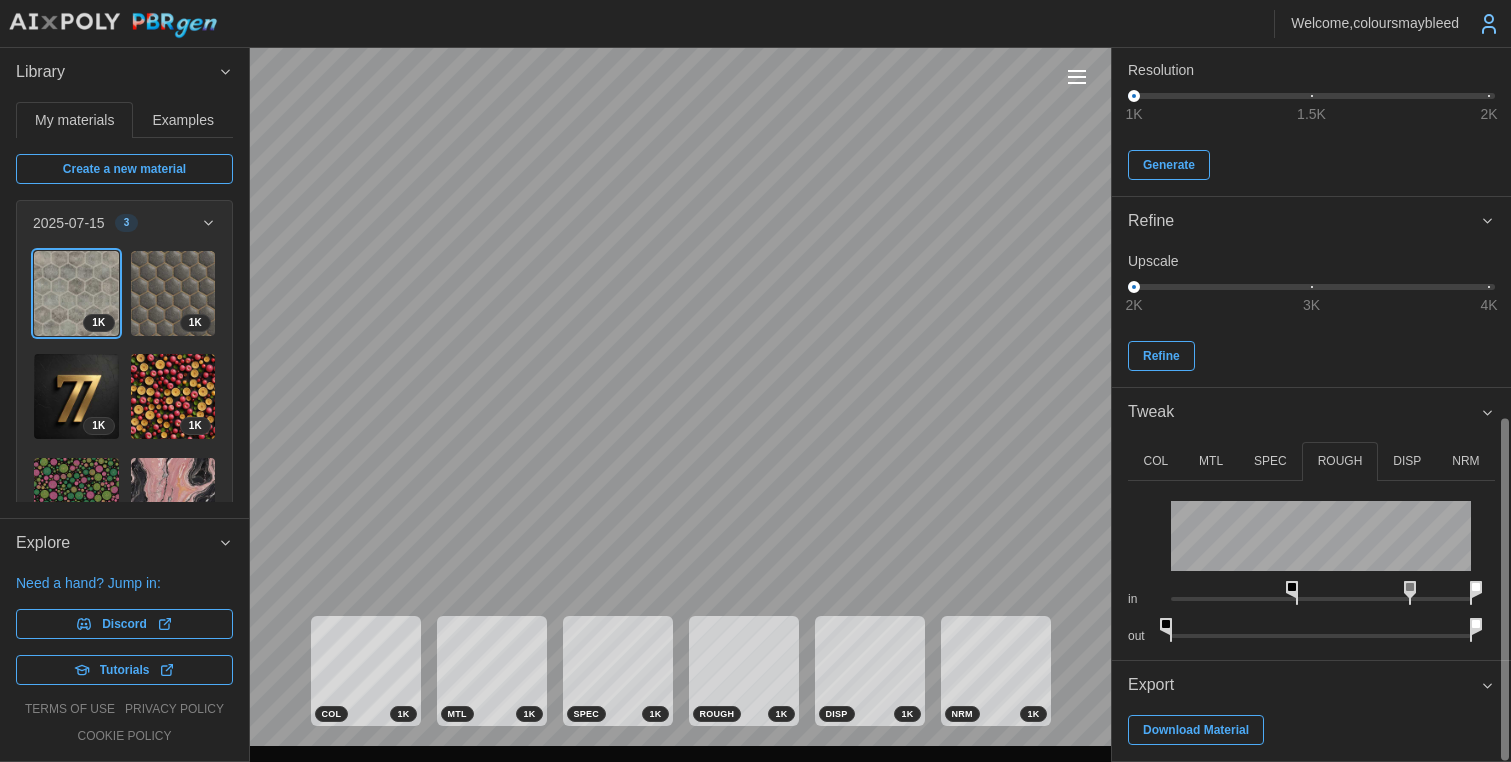 drag, startPoint x: 1466, startPoint y: 595, endPoint x: 1512, endPoint y: 605, distance: 47.07441 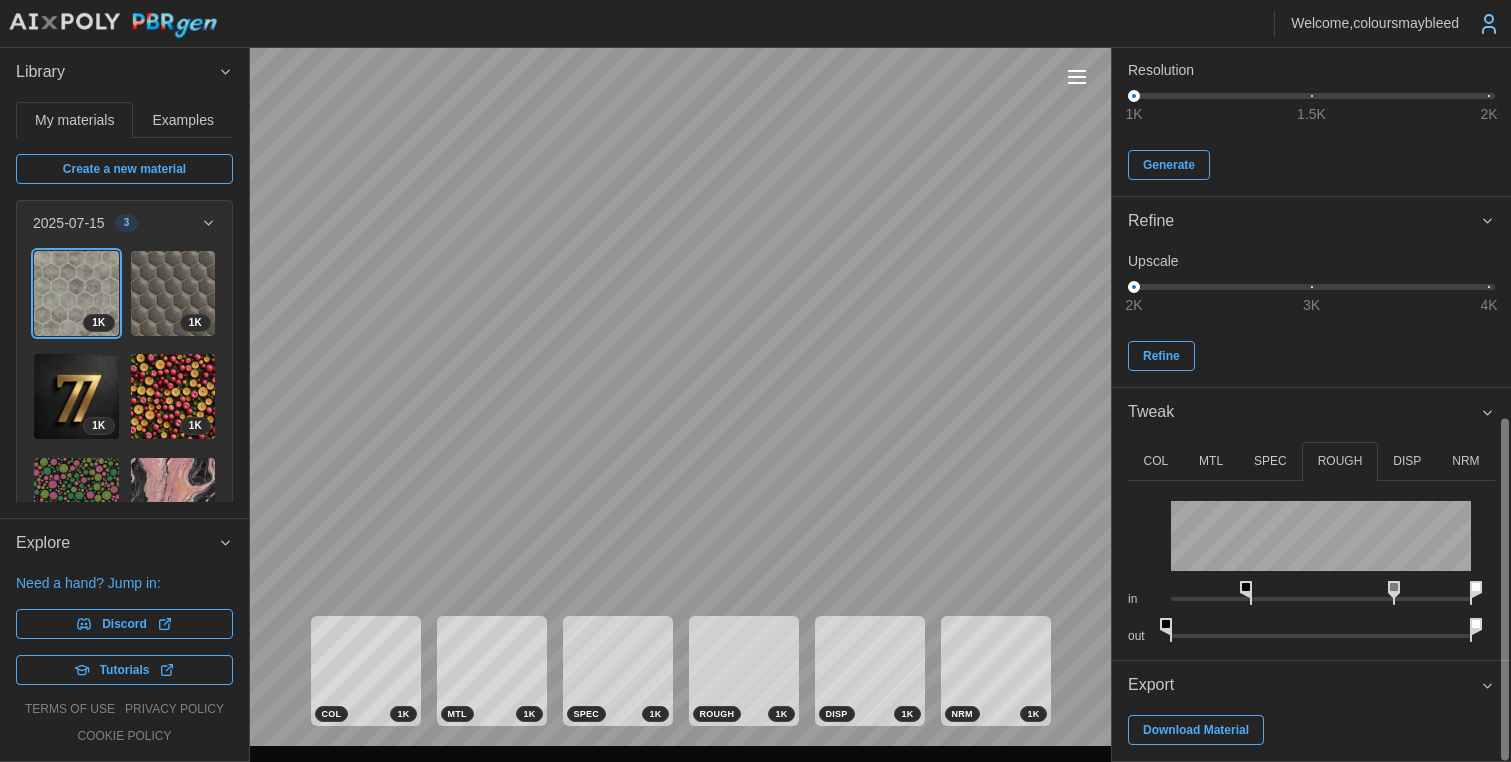 drag, startPoint x: 1296, startPoint y: 592, endPoint x: 1255, endPoint y: 589, distance: 41.109608 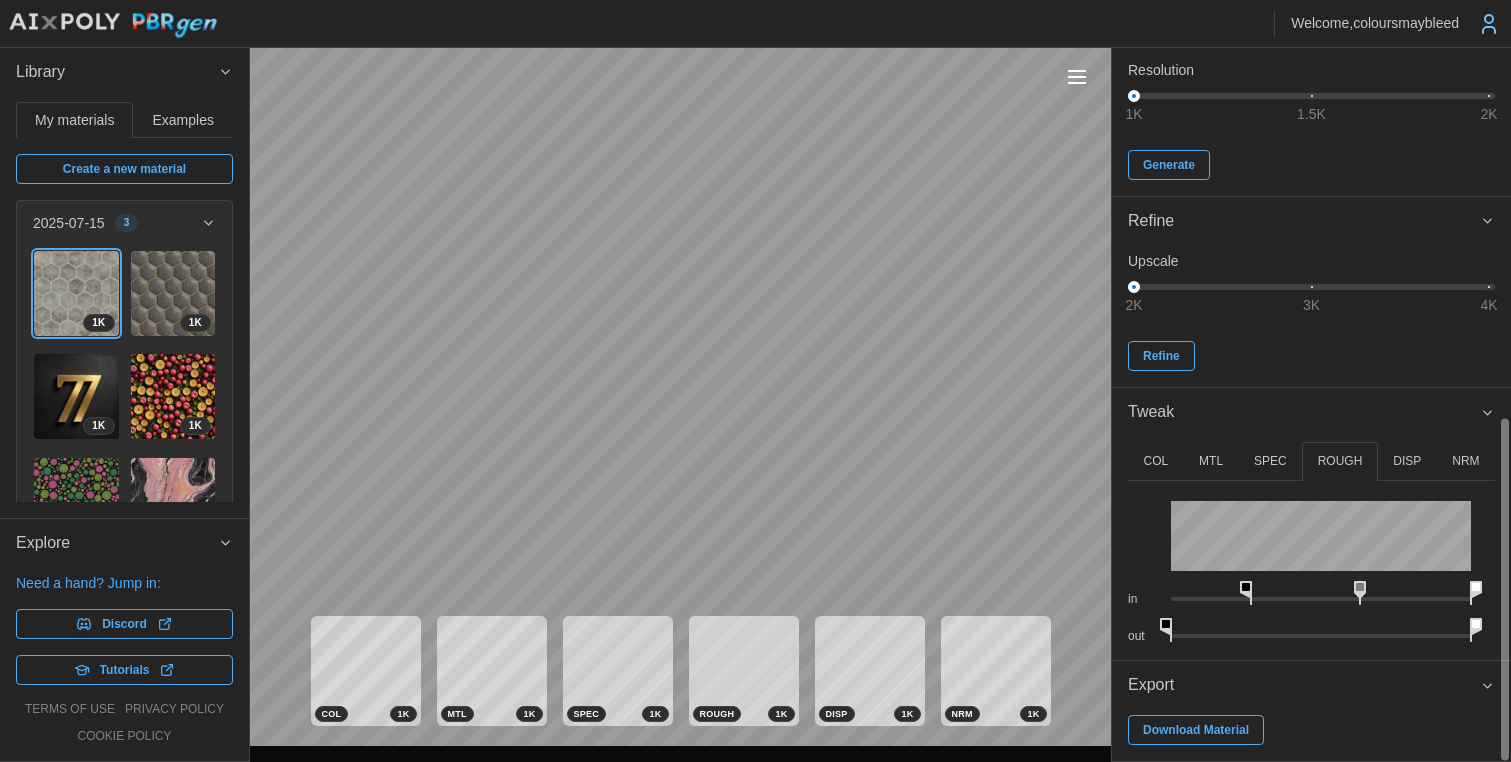 drag, startPoint x: 1401, startPoint y: 593, endPoint x: 1364, endPoint y: 590, distance: 37.12142 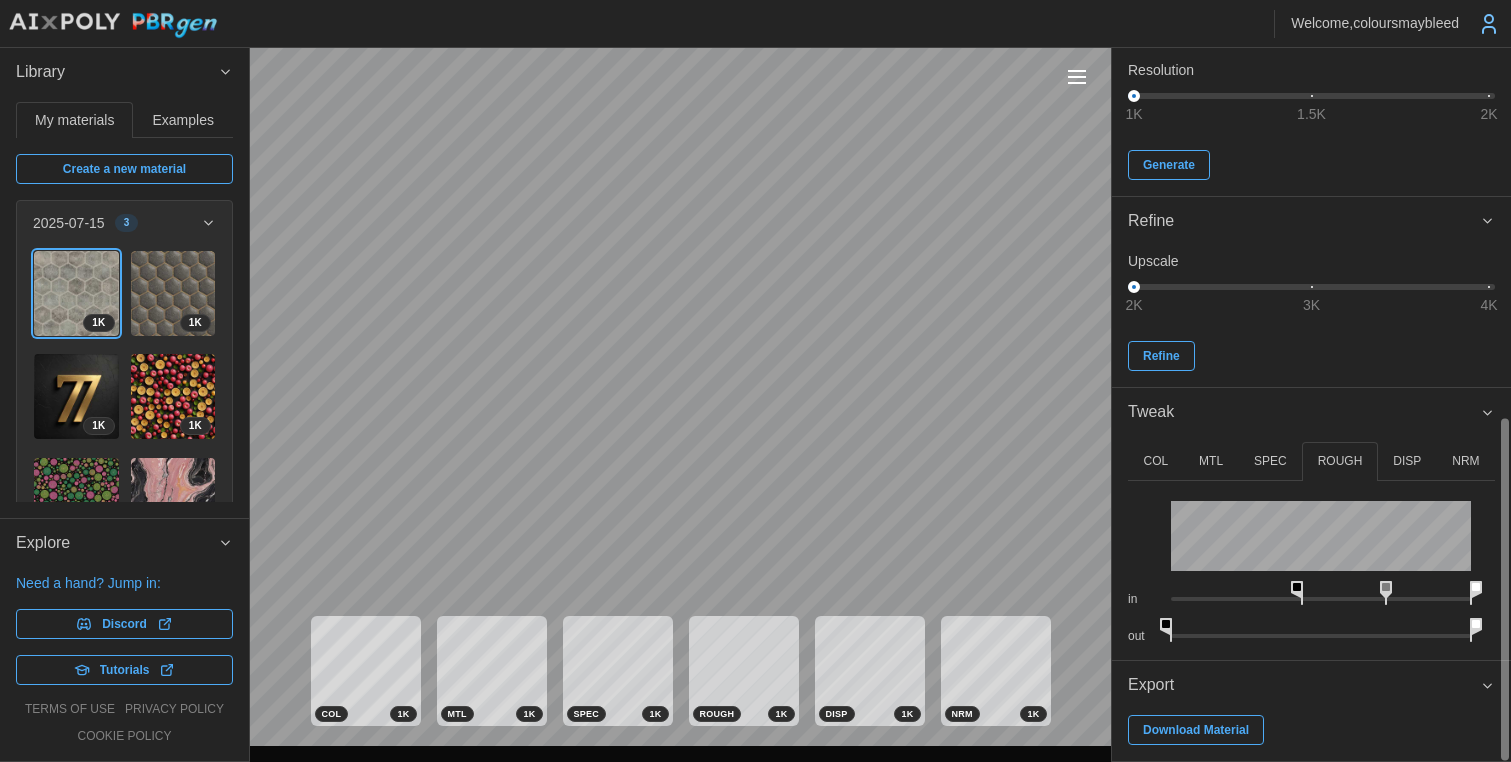 drag, startPoint x: 1247, startPoint y: 590, endPoint x: 1306, endPoint y: 585, distance: 59.211487 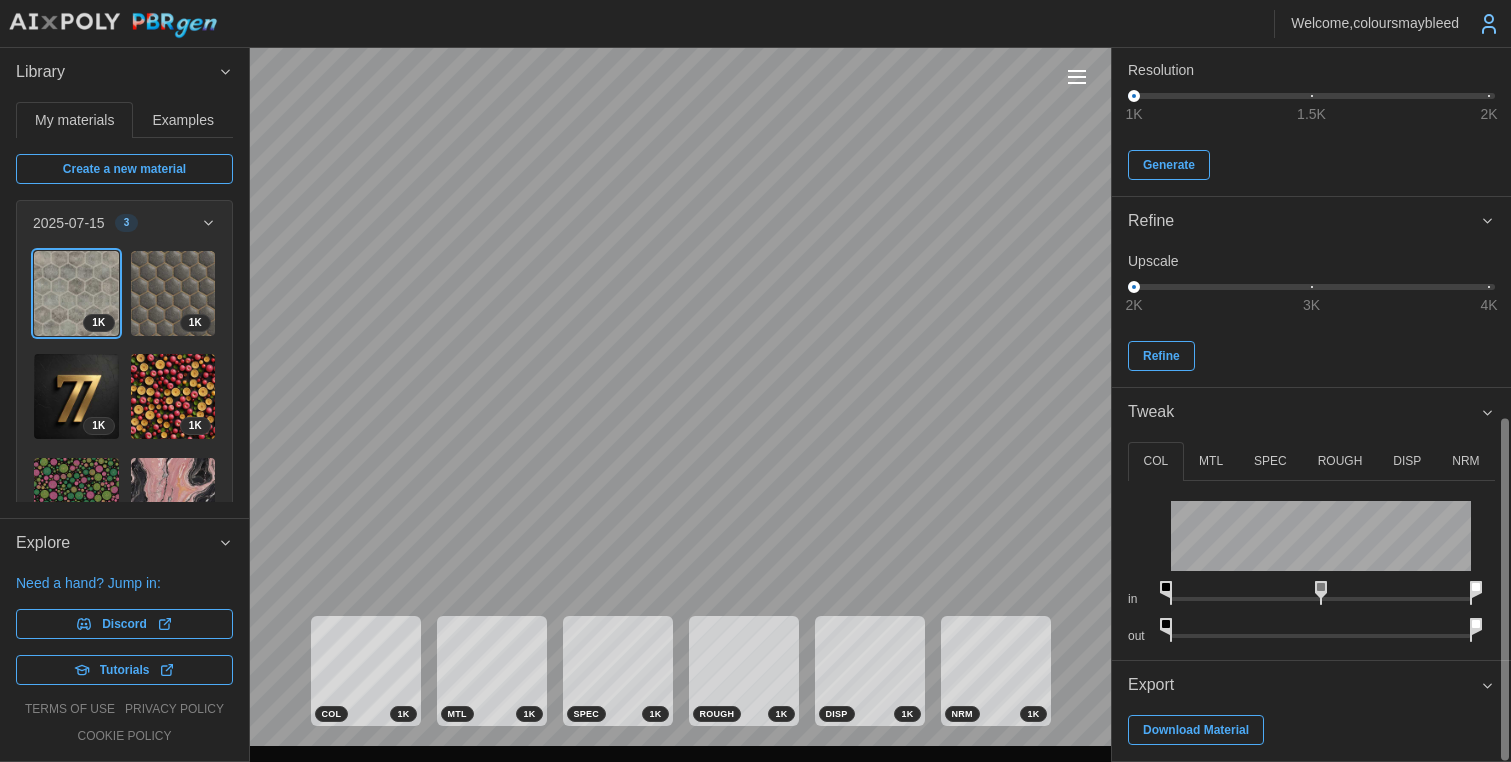 drag, startPoint x: 1172, startPoint y: 589, endPoint x: 1144, endPoint y: 584, distance: 28.442924 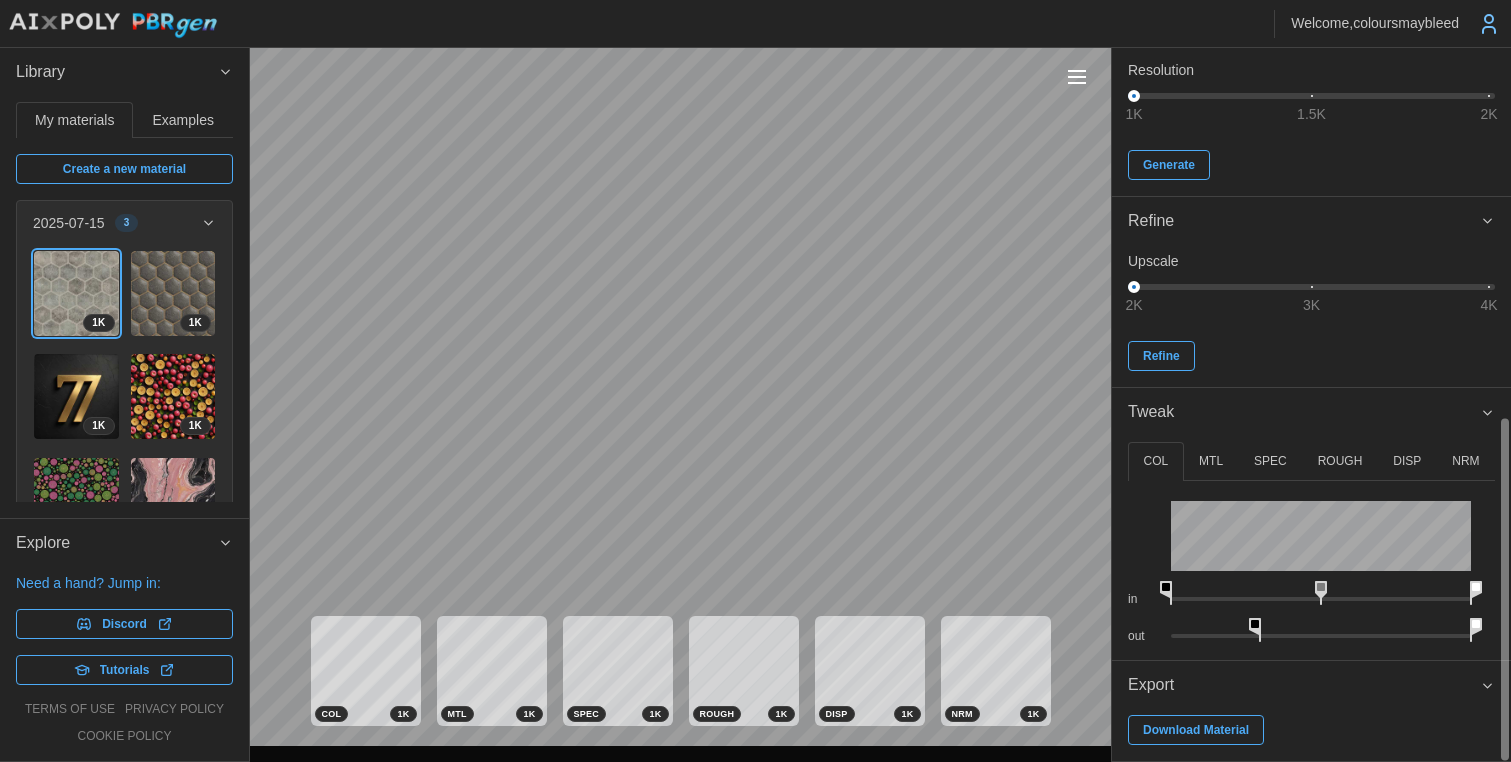 drag, startPoint x: 1168, startPoint y: 625, endPoint x: 1264, endPoint y: 627, distance: 96.02083 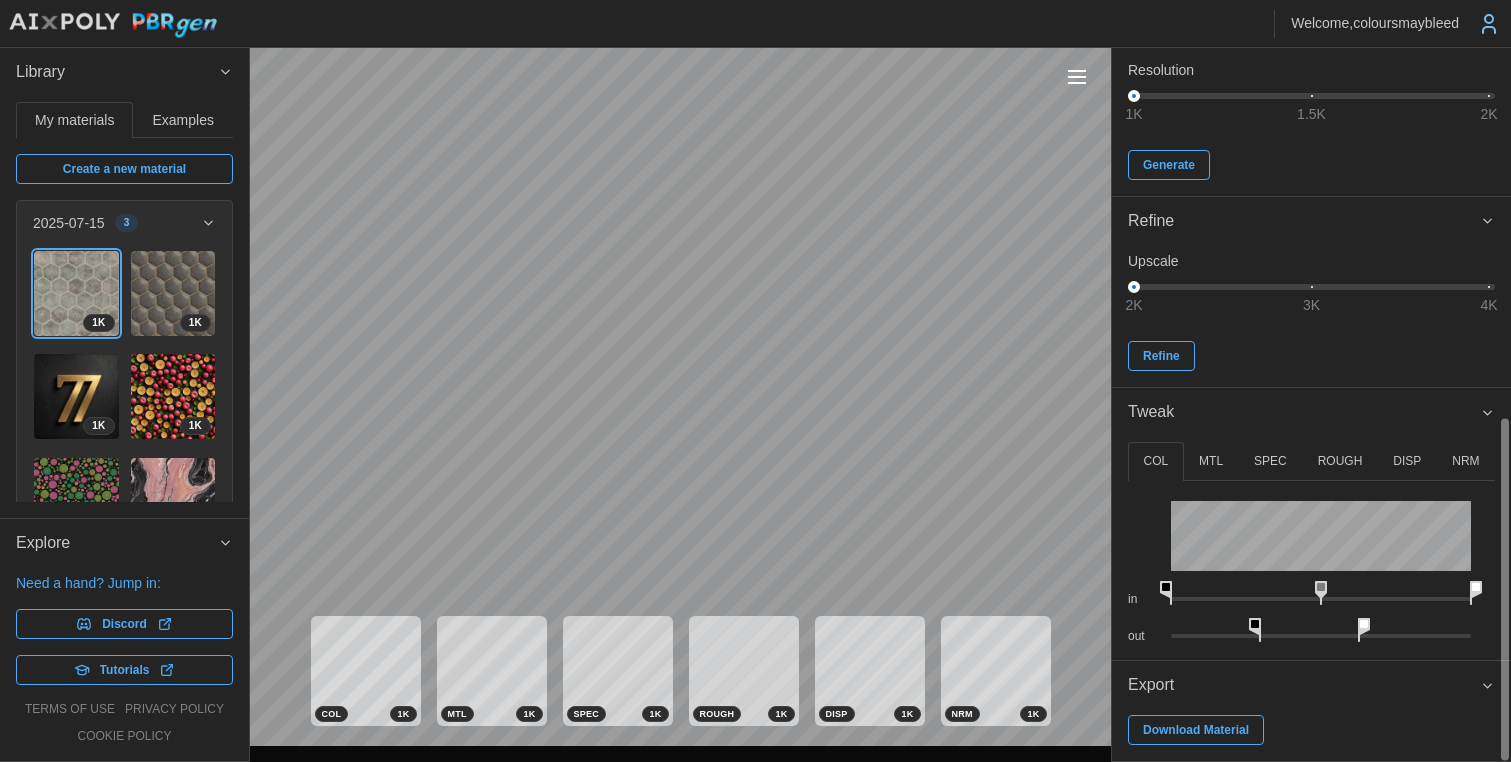 drag, startPoint x: 1474, startPoint y: 627, endPoint x: 1290, endPoint y: 632, distance: 184.06792 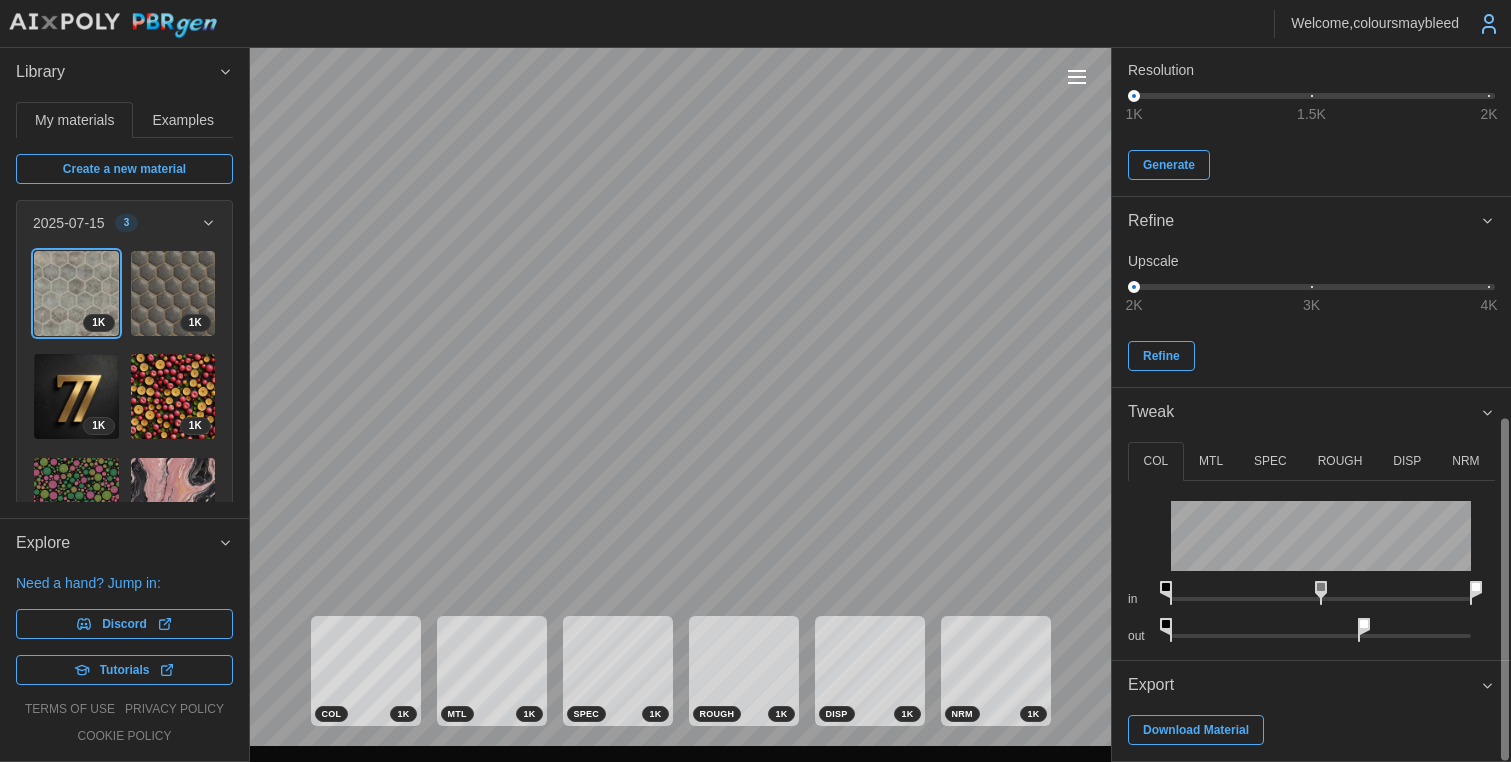 drag, startPoint x: 1259, startPoint y: 623, endPoint x: 1066, endPoint y: 630, distance: 193.1269 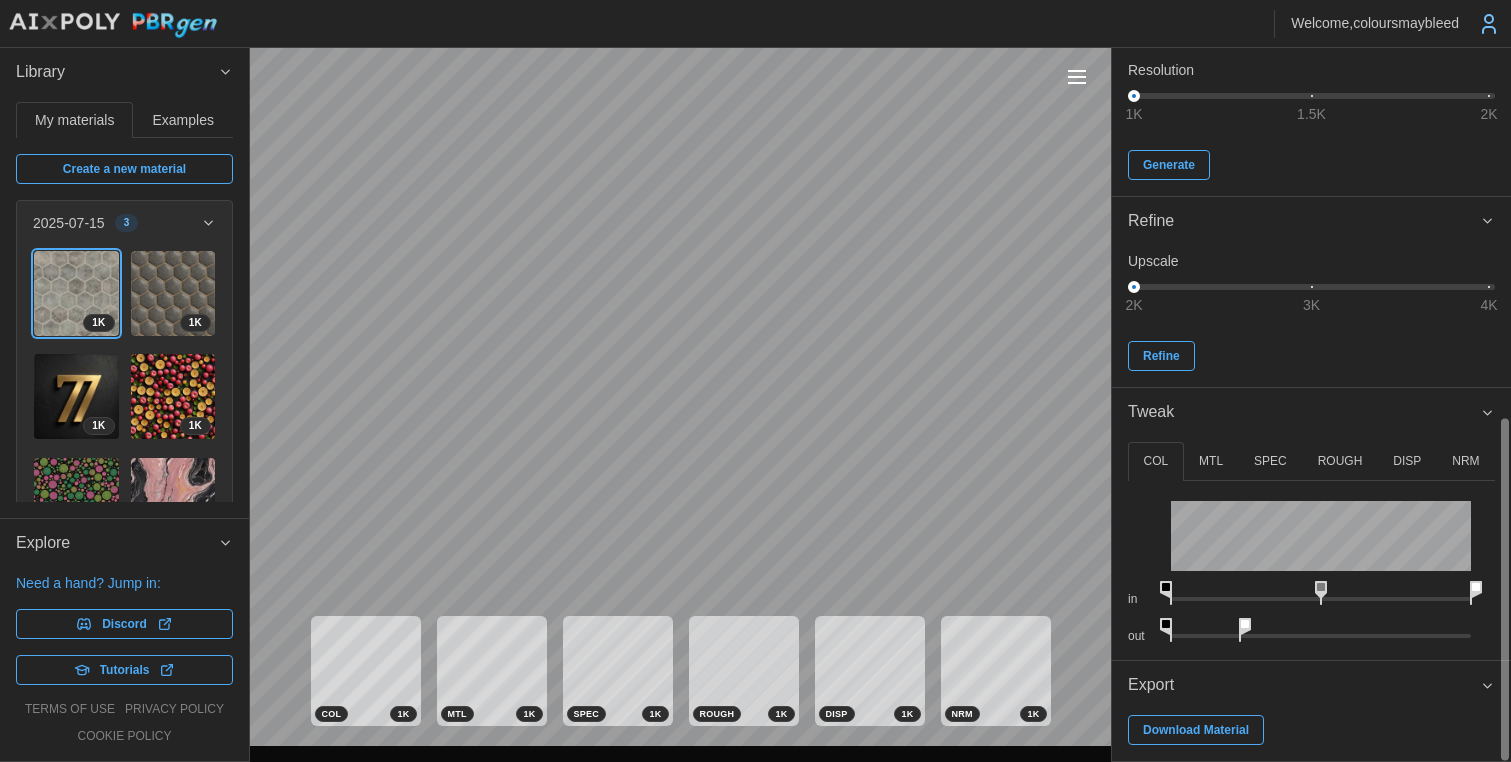 drag, startPoint x: 1364, startPoint y: 626, endPoint x: 1244, endPoint y: 628, distance: 120.01666 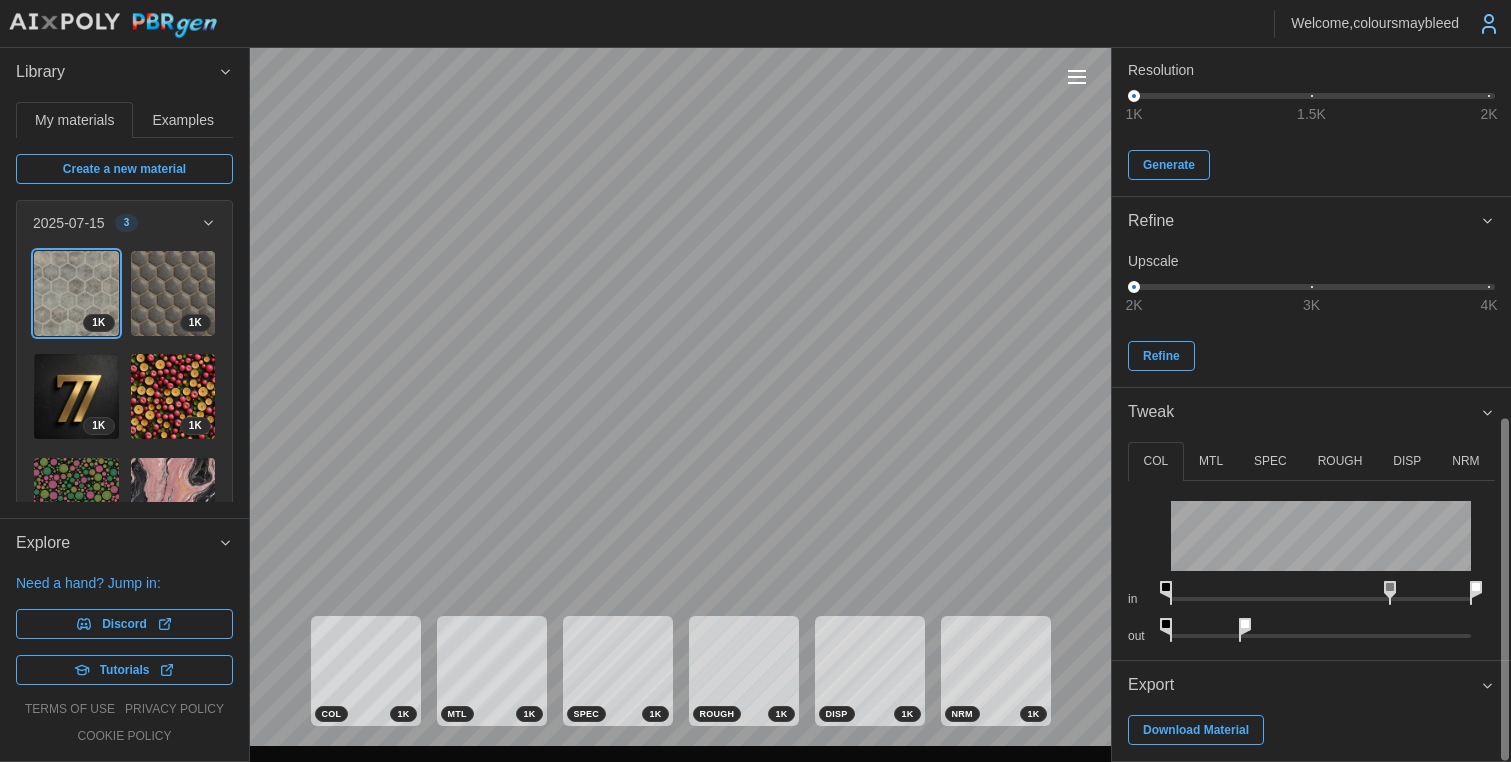 drag, startPoint x: 1320, startPoint y: 588, endPoint x: 1171, endPoint y: 562, distance: 151.25145 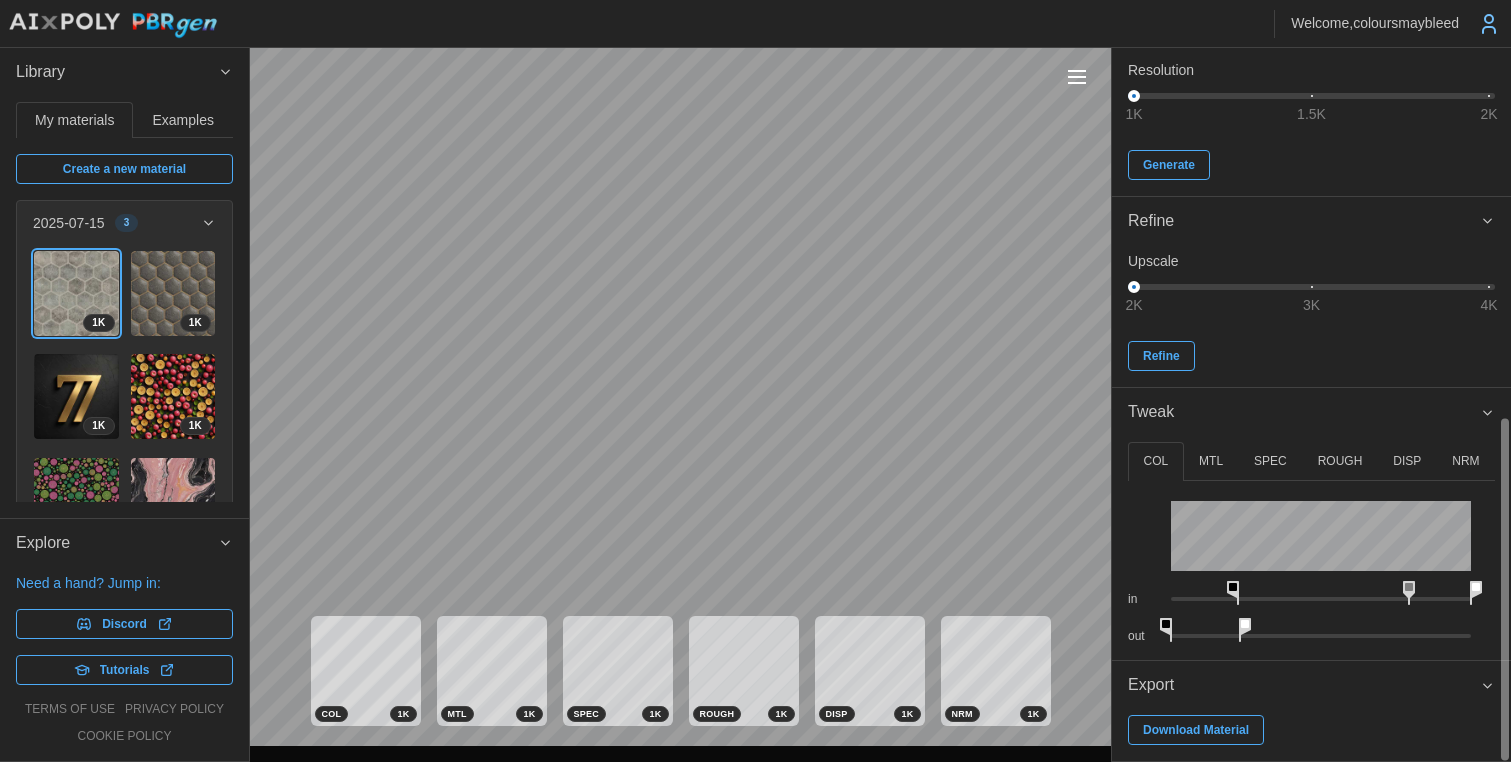 drag, startPoint x: 1169, startPoint y: 589, endPoint x: 1242, endPoint y: 587, distance: 73.02739 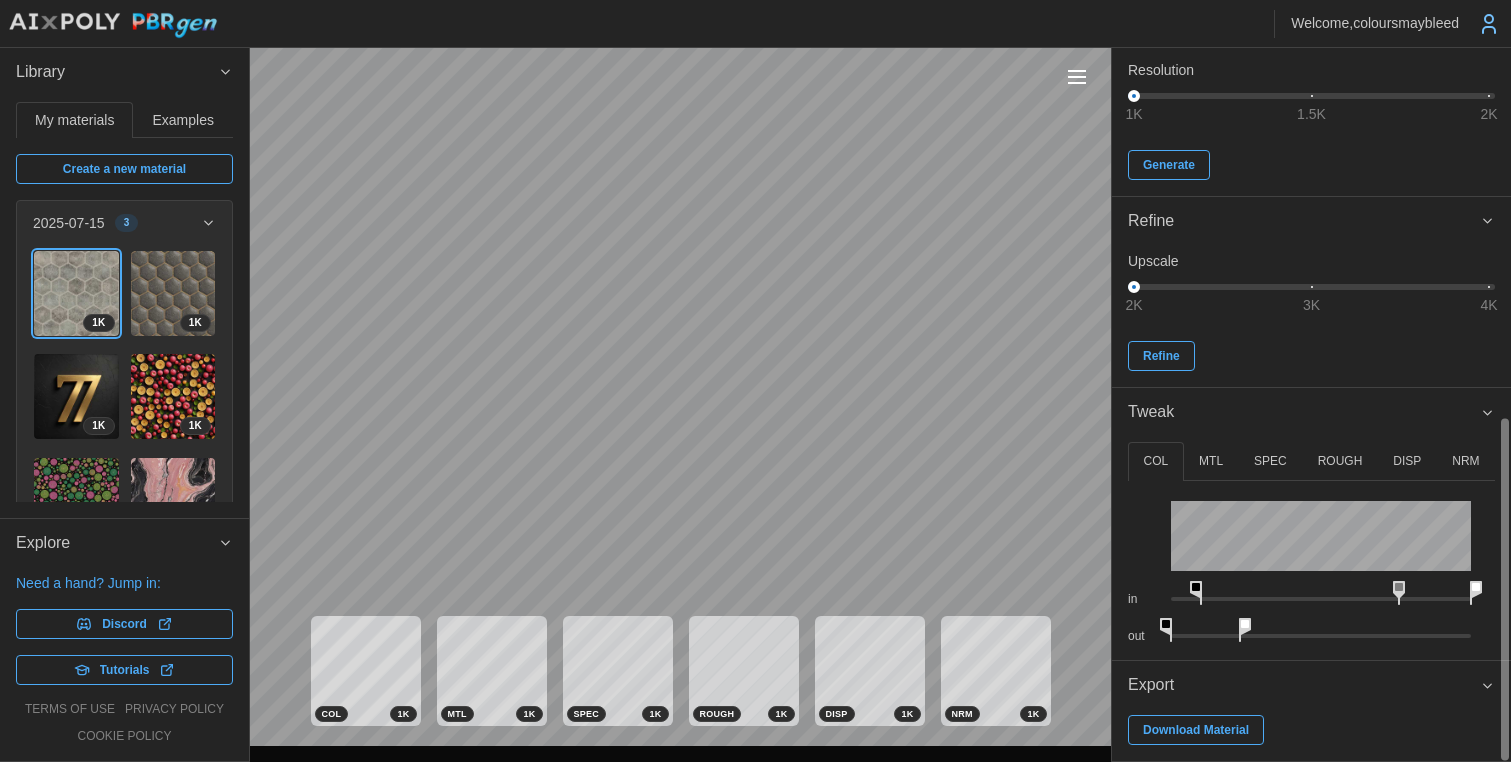 drag, startPoint x: 1235, startPoint y: 592, endPoint x: 1205, endPoint y: 591, distance: 30.016663 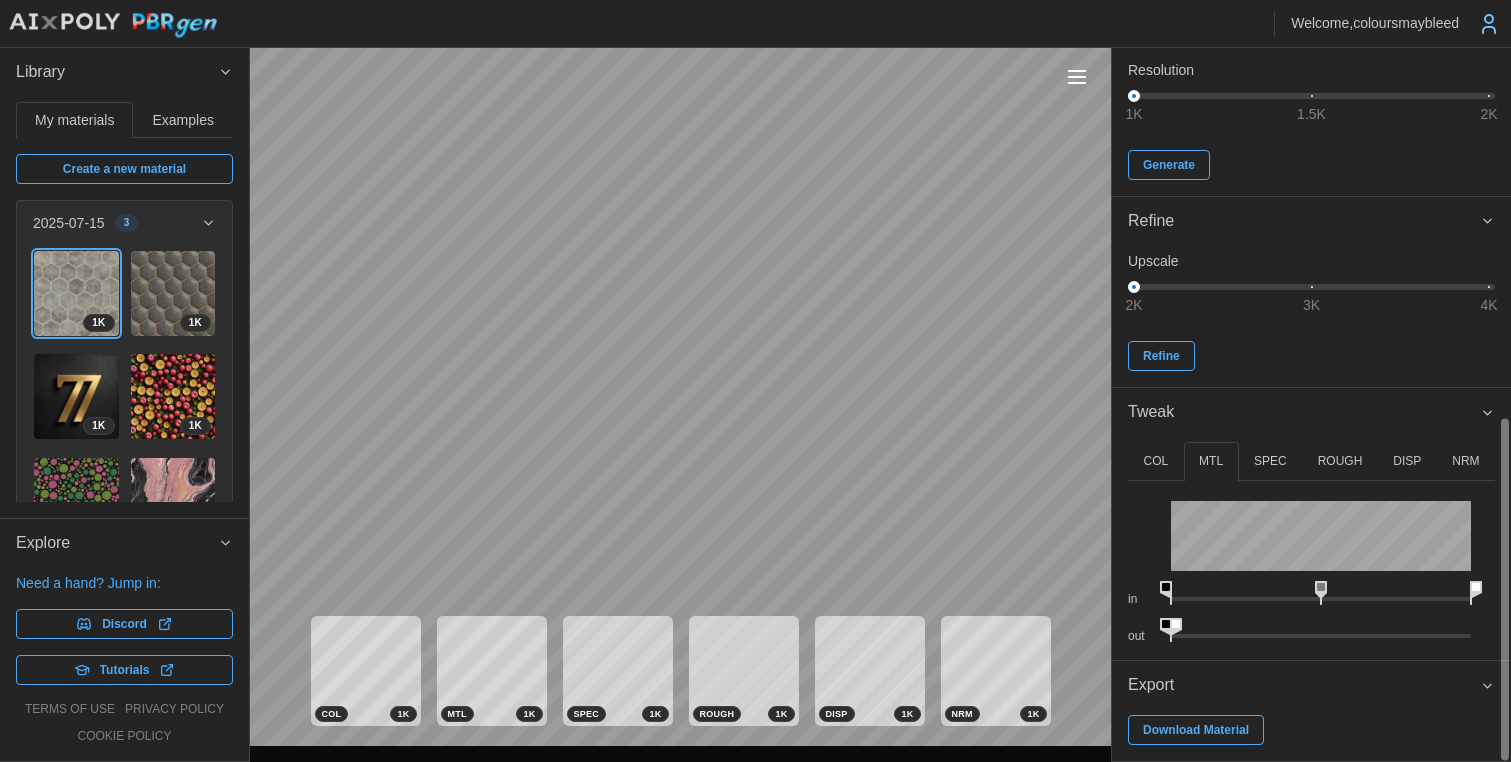 click on "**********" at bounding box center (755, 381) 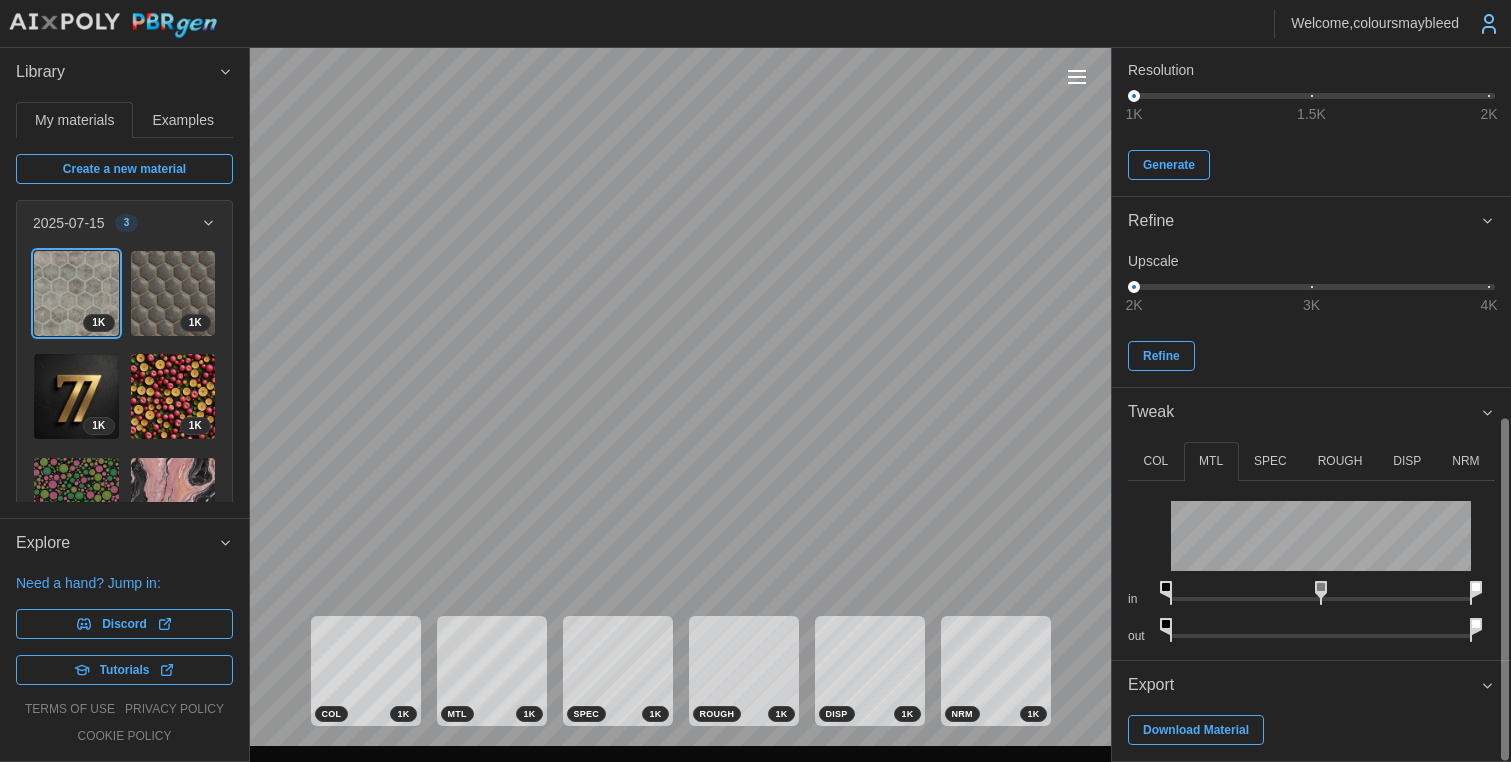 drag, startPoint x: 1182, startPoint y: 623, endPoint x: 1163, endPoint y: 565, distance: 61.03278 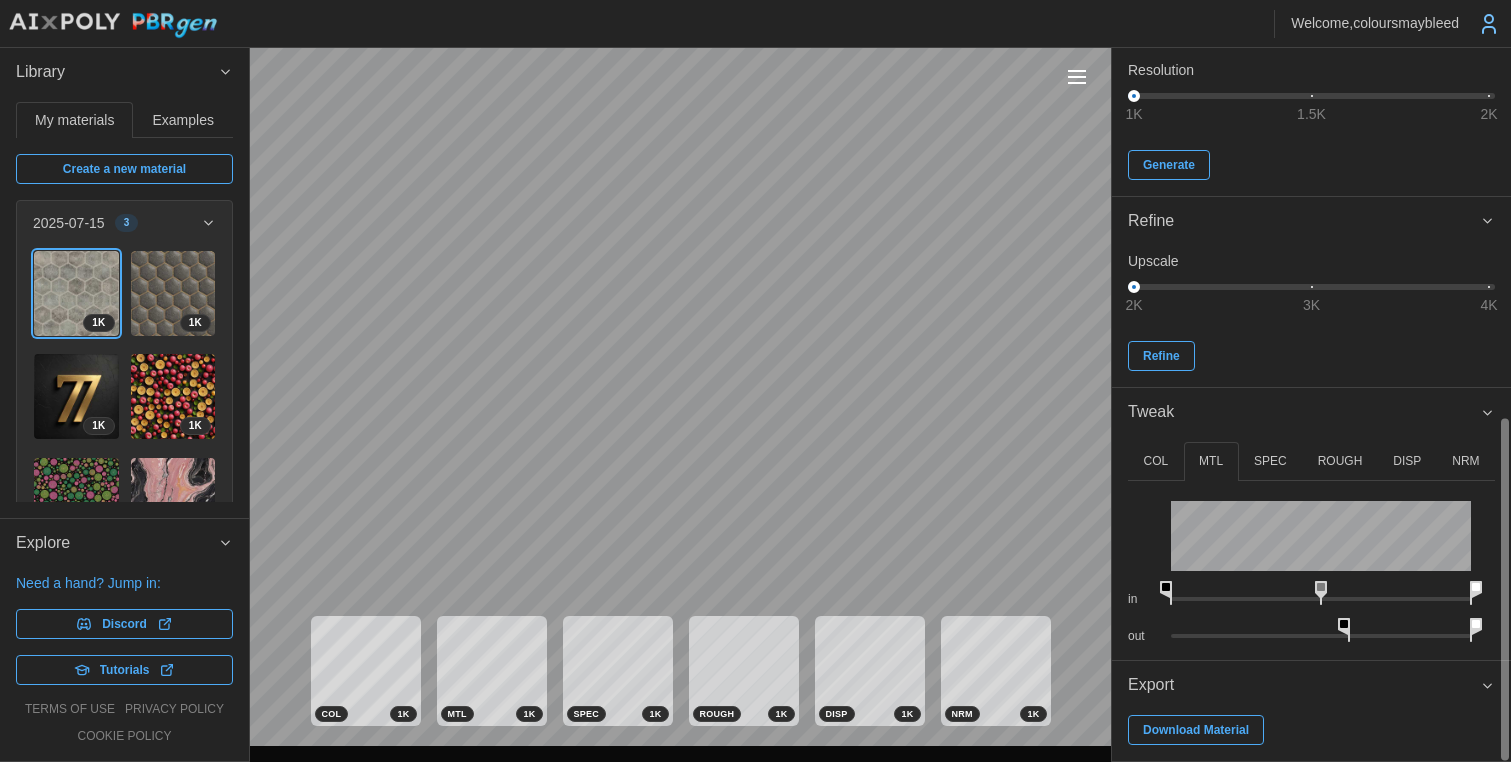 drag, startPoint x: 1176, startPoint y: 622, endPoint x: 1353, endPoint y: 631, distance: 177.22867 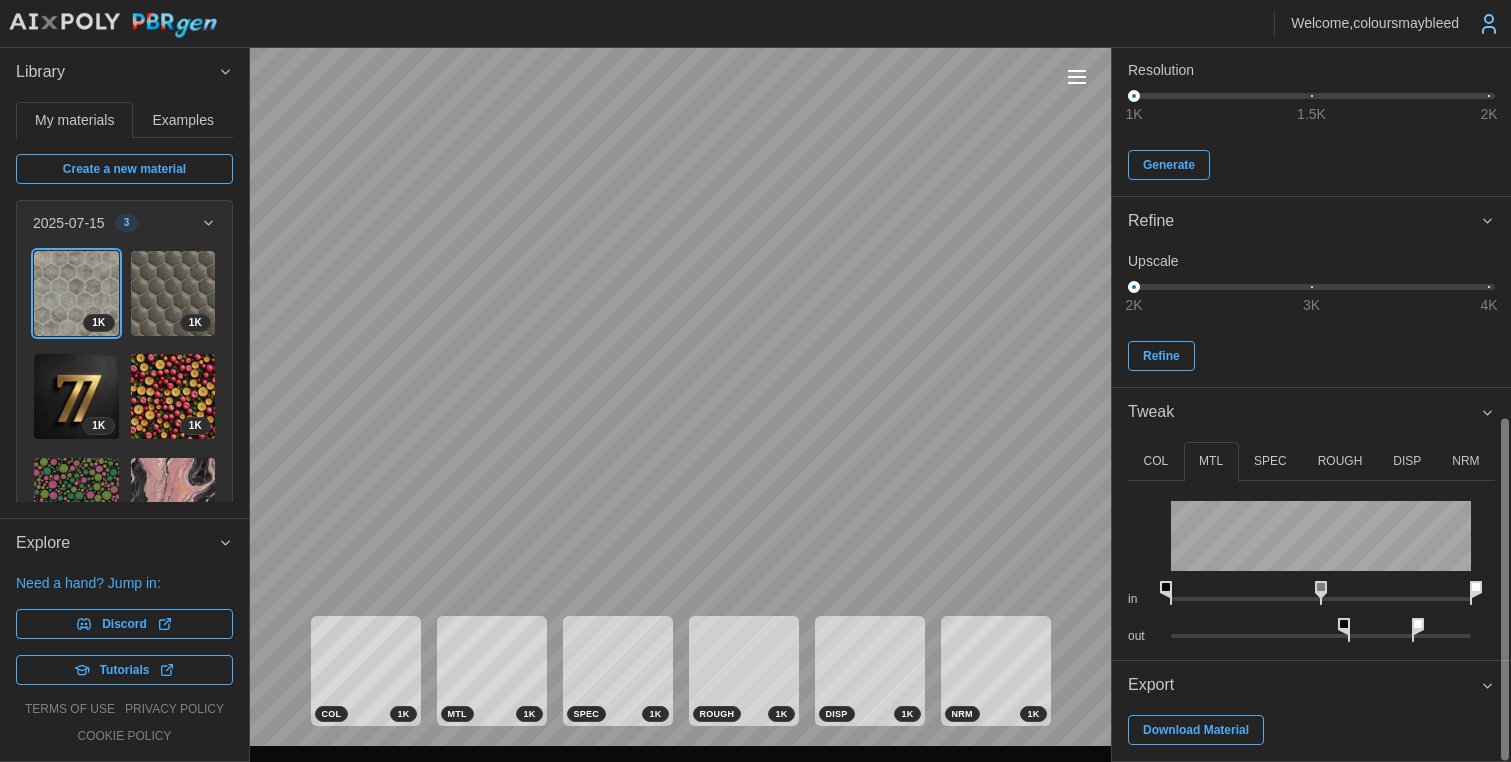 drag, startPoint x: 1483, startPoint y: 626, endPoint x: 1417, endPoint y: 633, distance: 66.37017 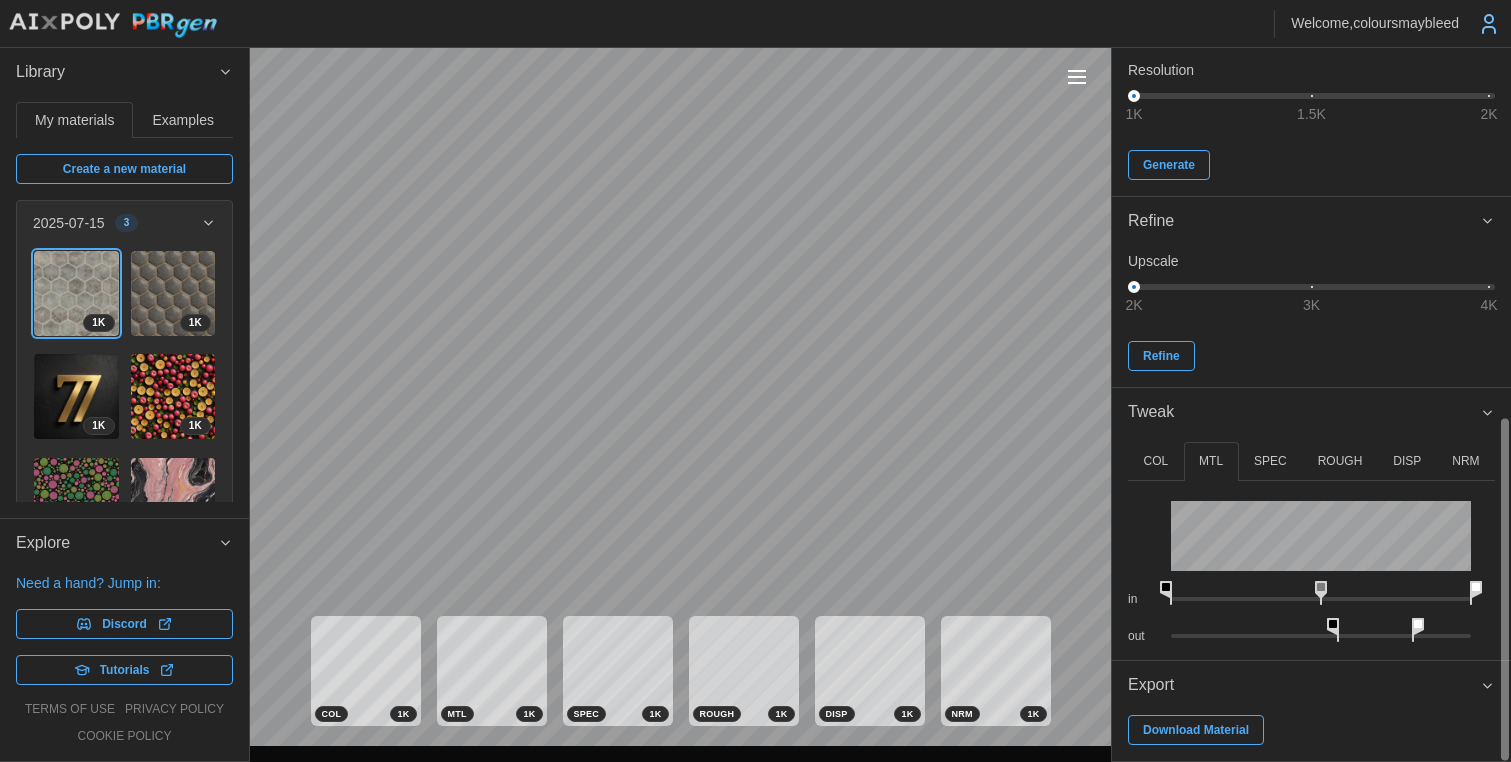 click 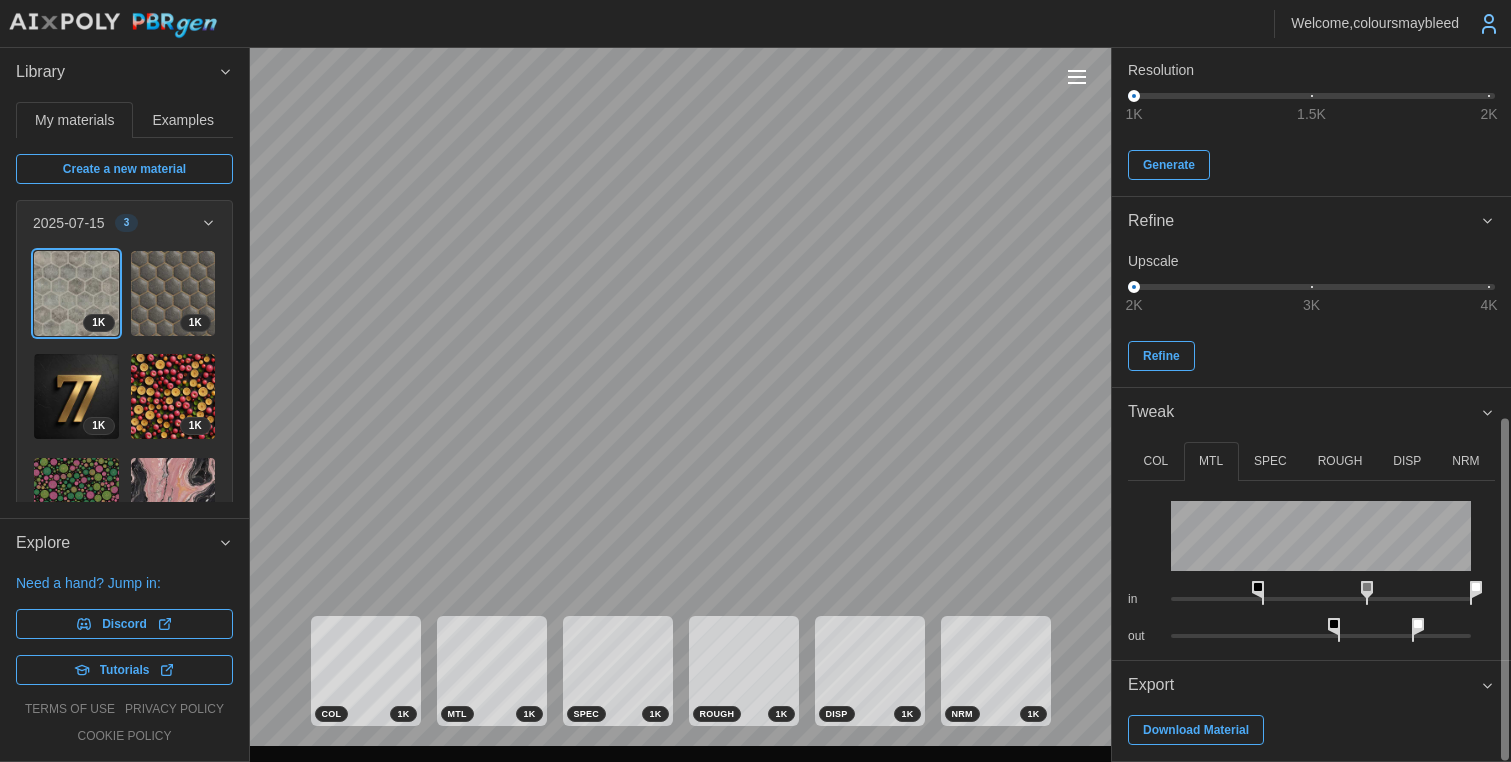 drag, startPoint x: 1171, startPoint y: 588, endPoint x: 1267, endPoint y: 593, distance: 96.13012 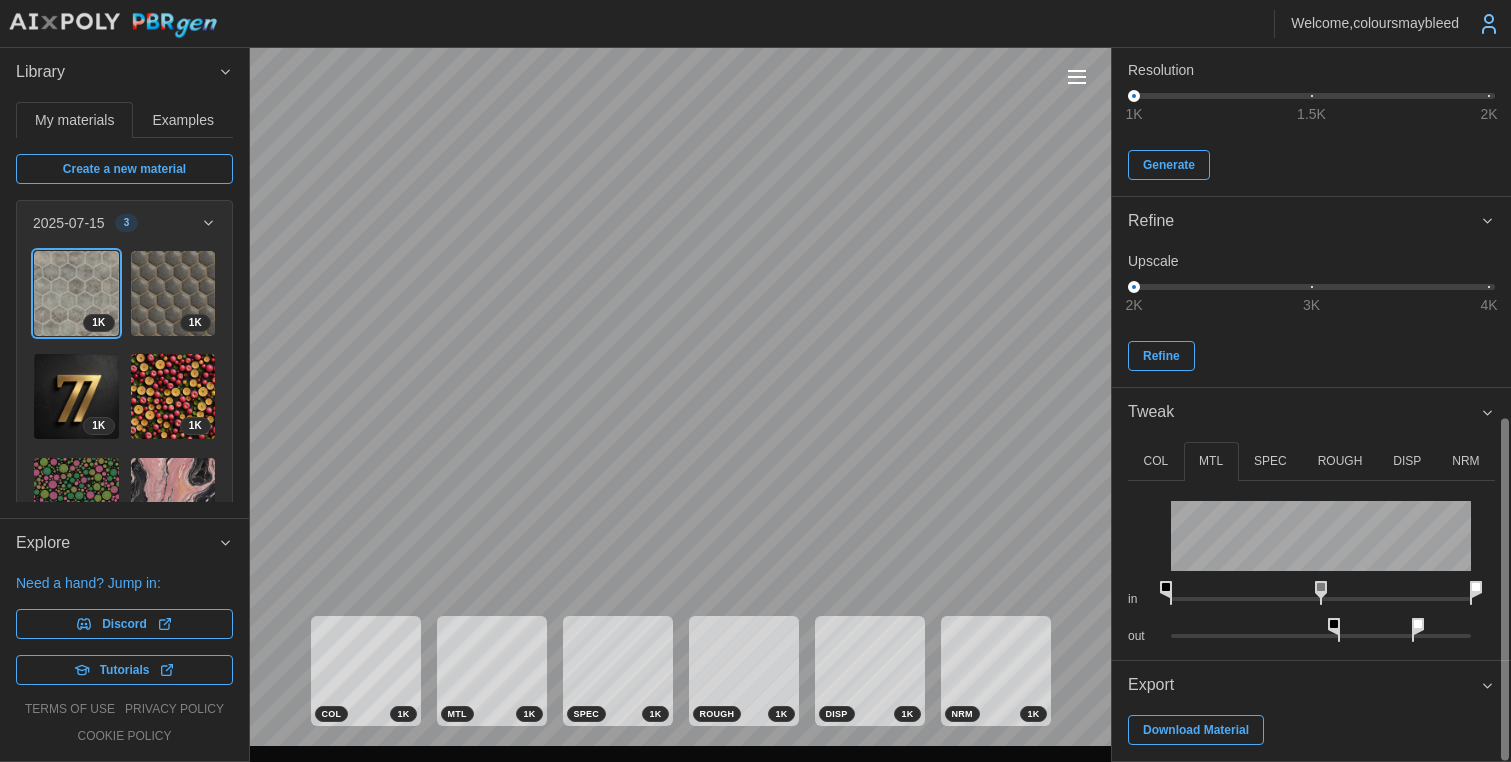 click on "**********" at bounding box center (755, 381) 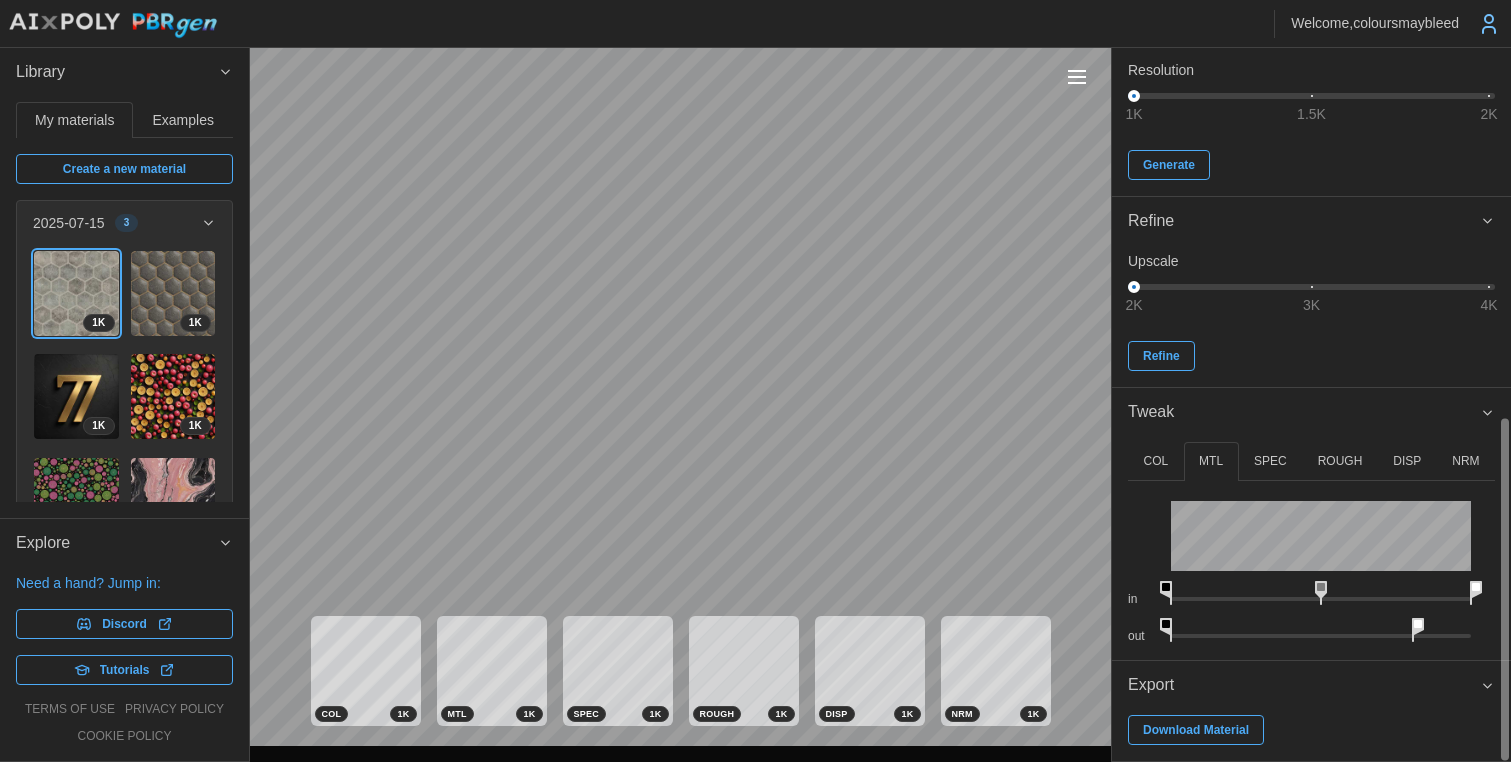 click on "**********" at bounding box center (755, 381) 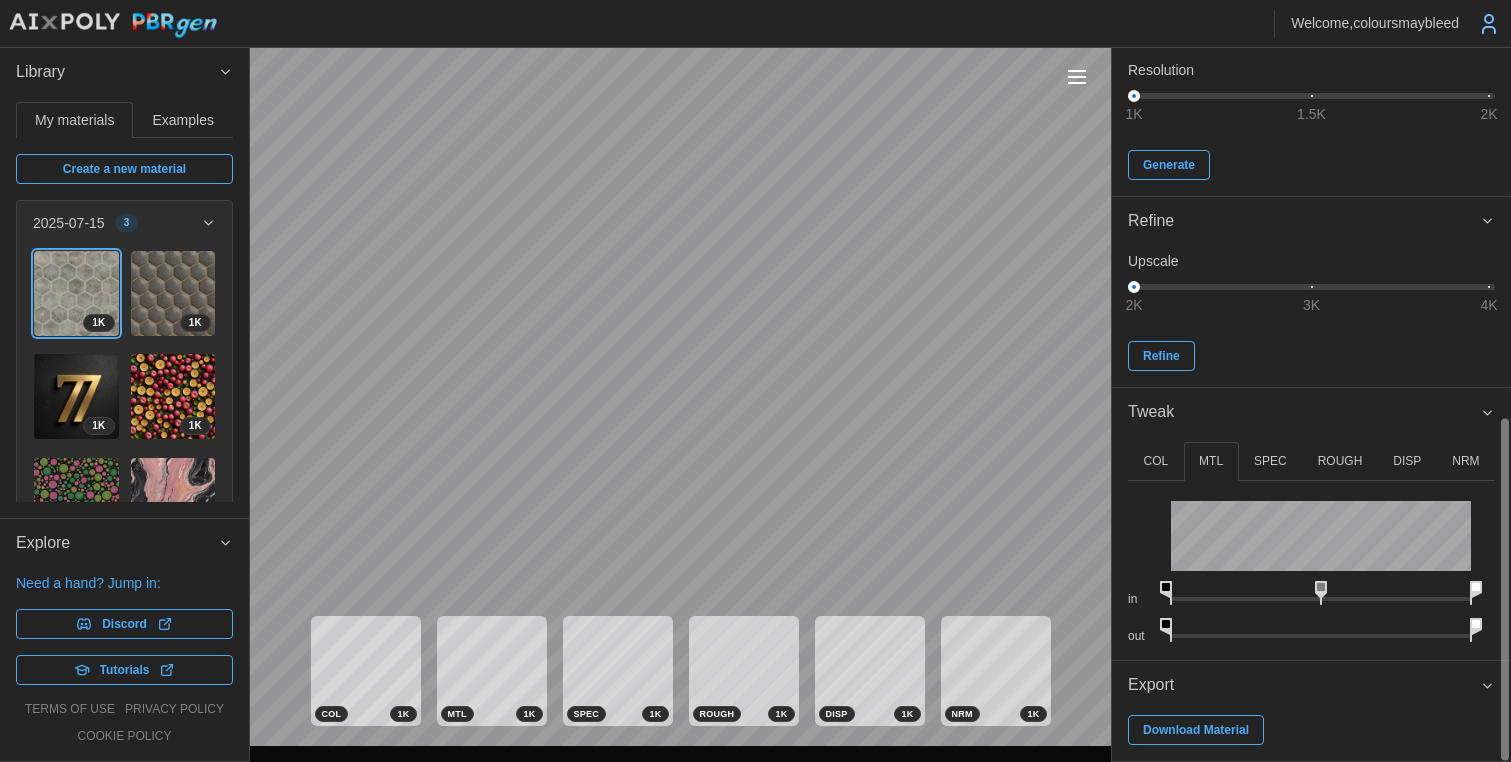 drag, startPoint x: 1424, startPoint y: 625, endPoint x: 1660, endPoint y: 635, distance: 236.21178 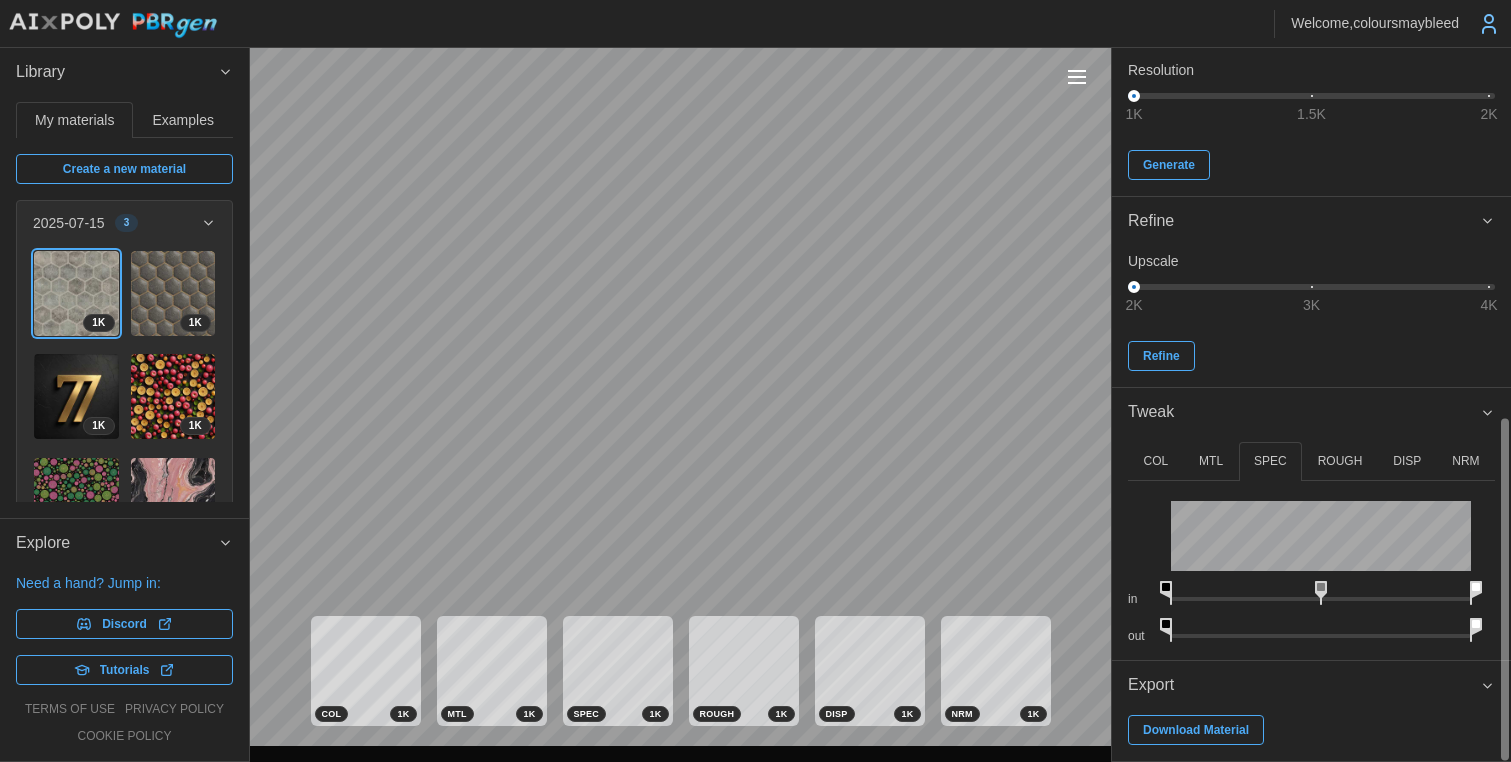 drag, startPoint x: 1322, startPoint y: 621, endPoint x: 1119, endPoint y: 631, distance: 203.24615 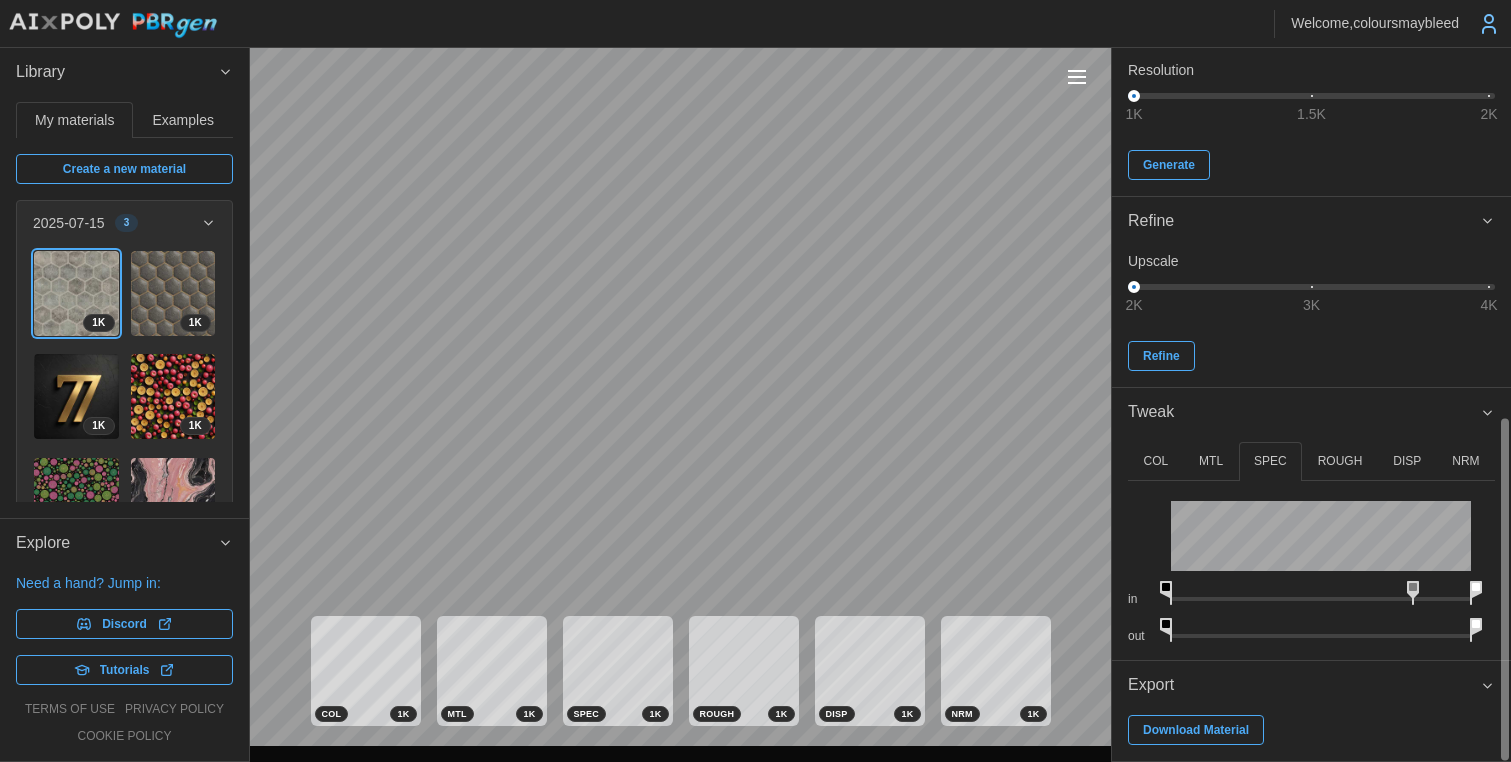drag, startPoint x: 1324, startPoint y: 588, endPoint x: 1119, endPoint y: 553, distance: 207.96634 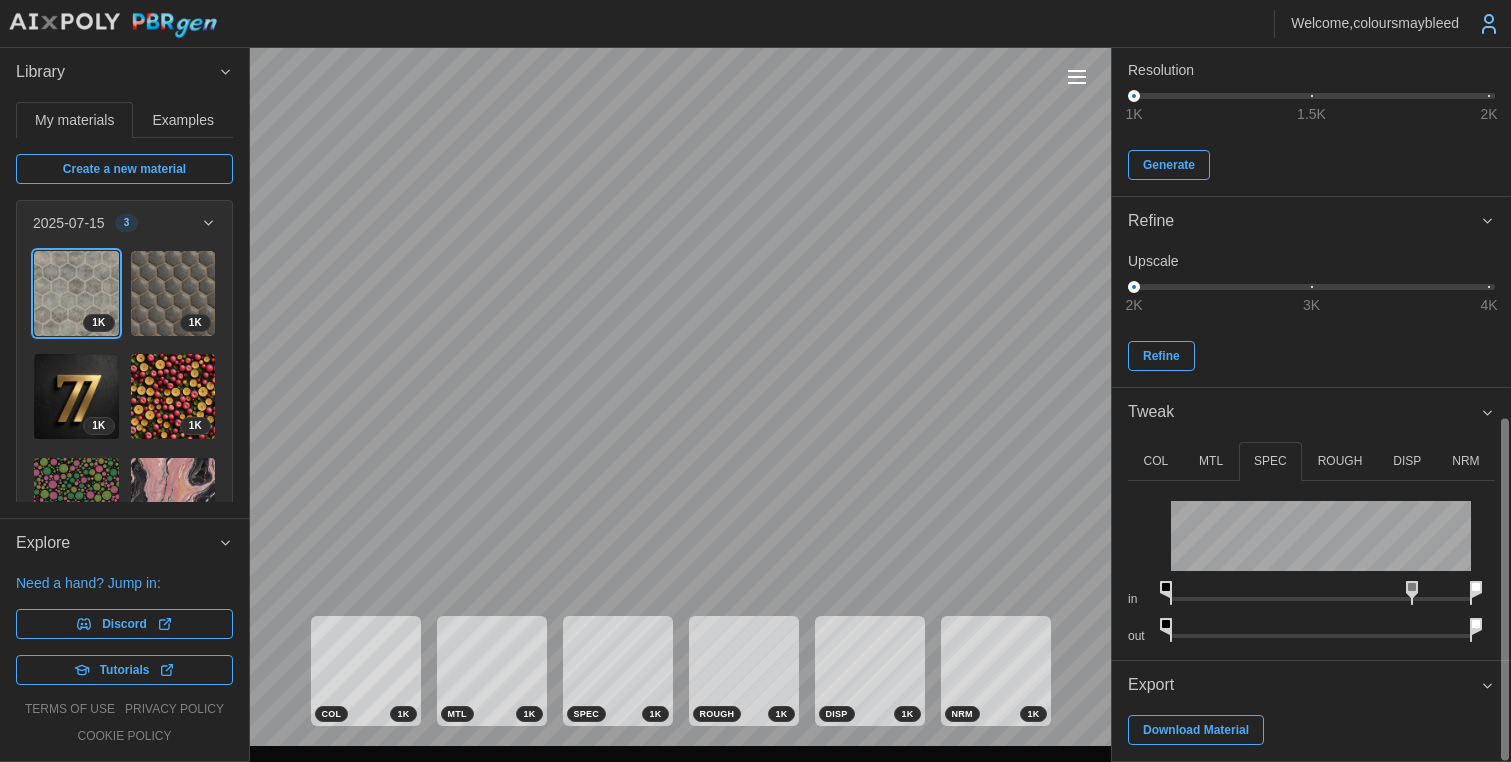 click on "**********" at bounding box center (755, 381) 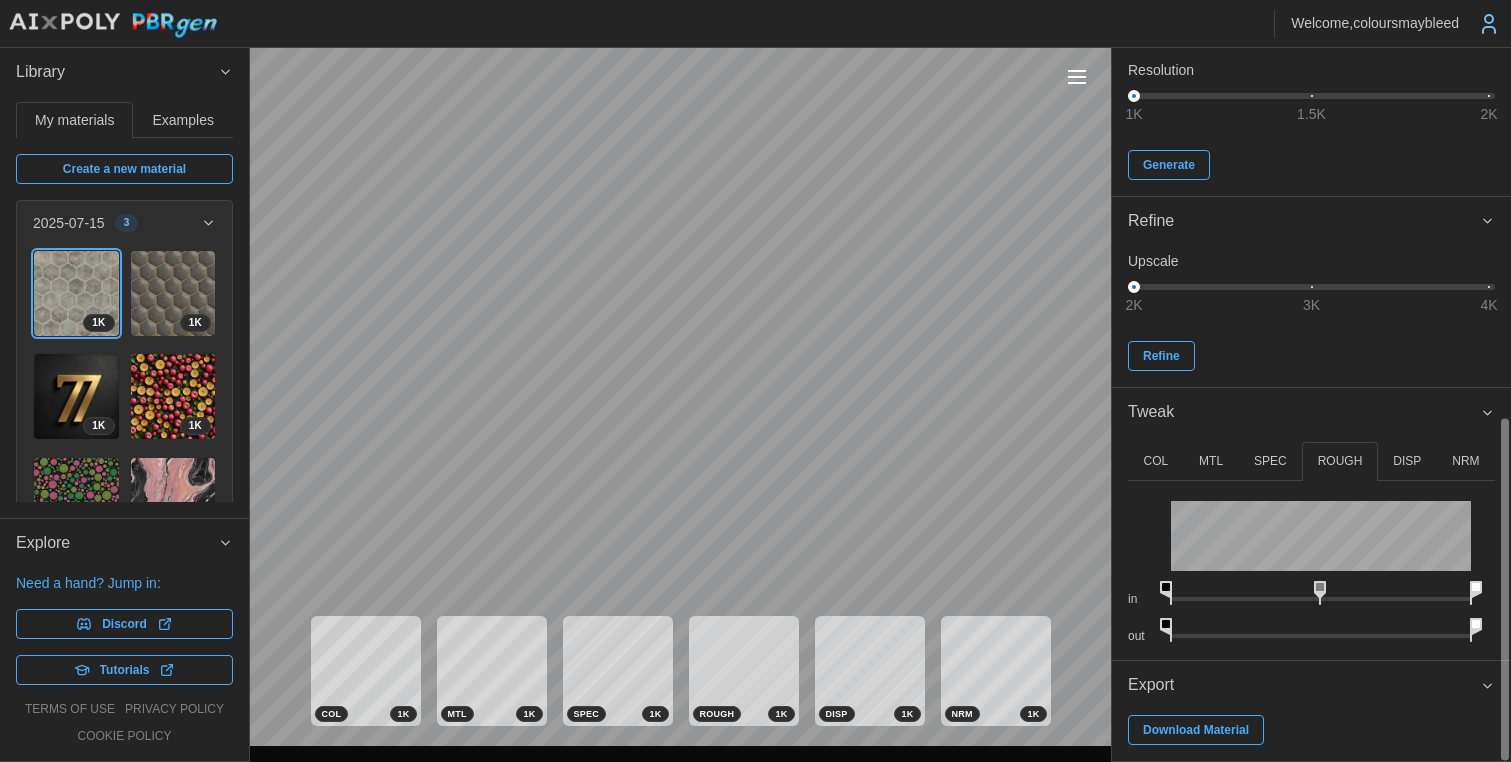 drag, startPoint x: 1302, startPoint y: 586, endPoint x: 1137, endPoint y: 581, distance: 165.07574 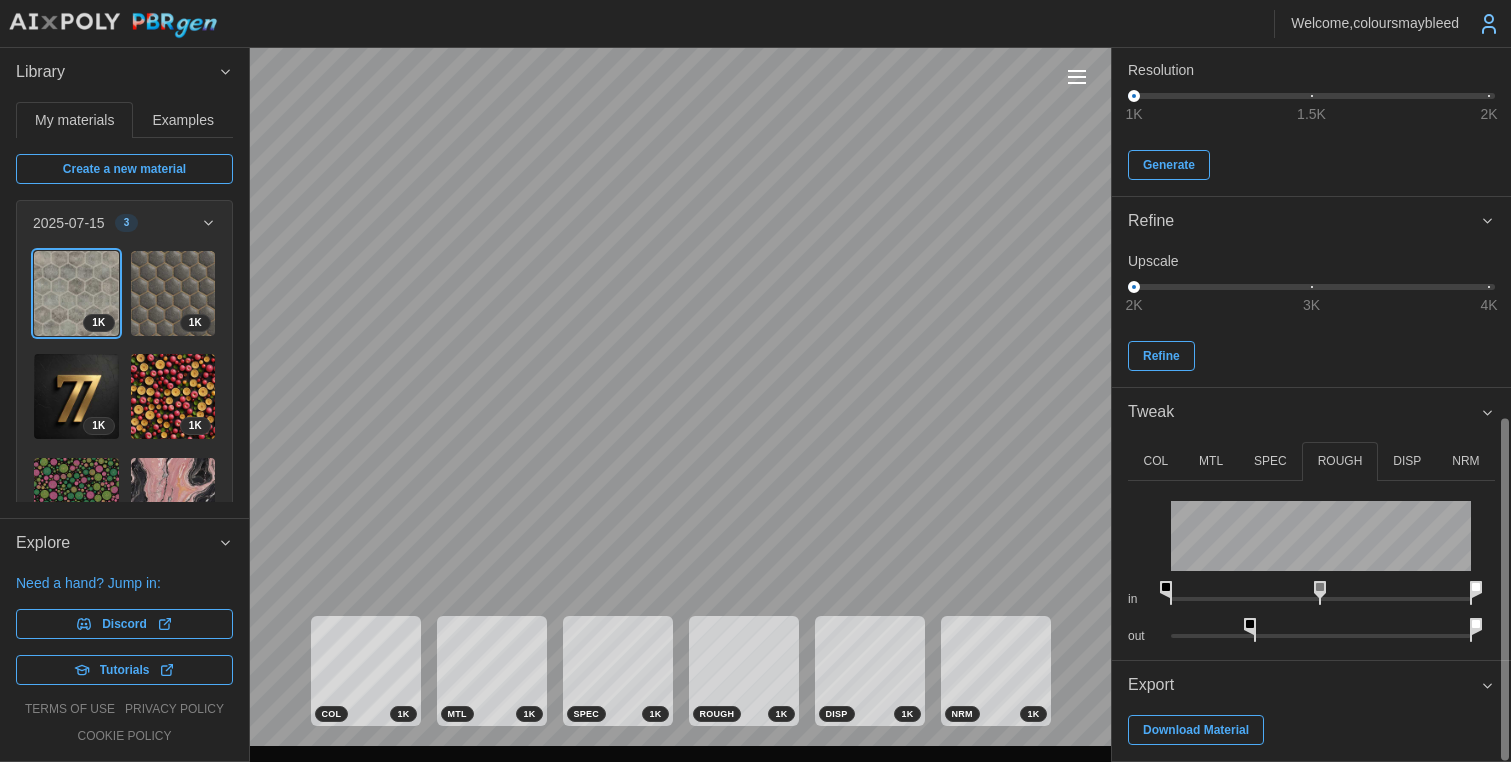 drag, startPoint x: 1169, startPoint y: 629, endPoint x: 1199, endPoint y: 603, distance: 39.698868 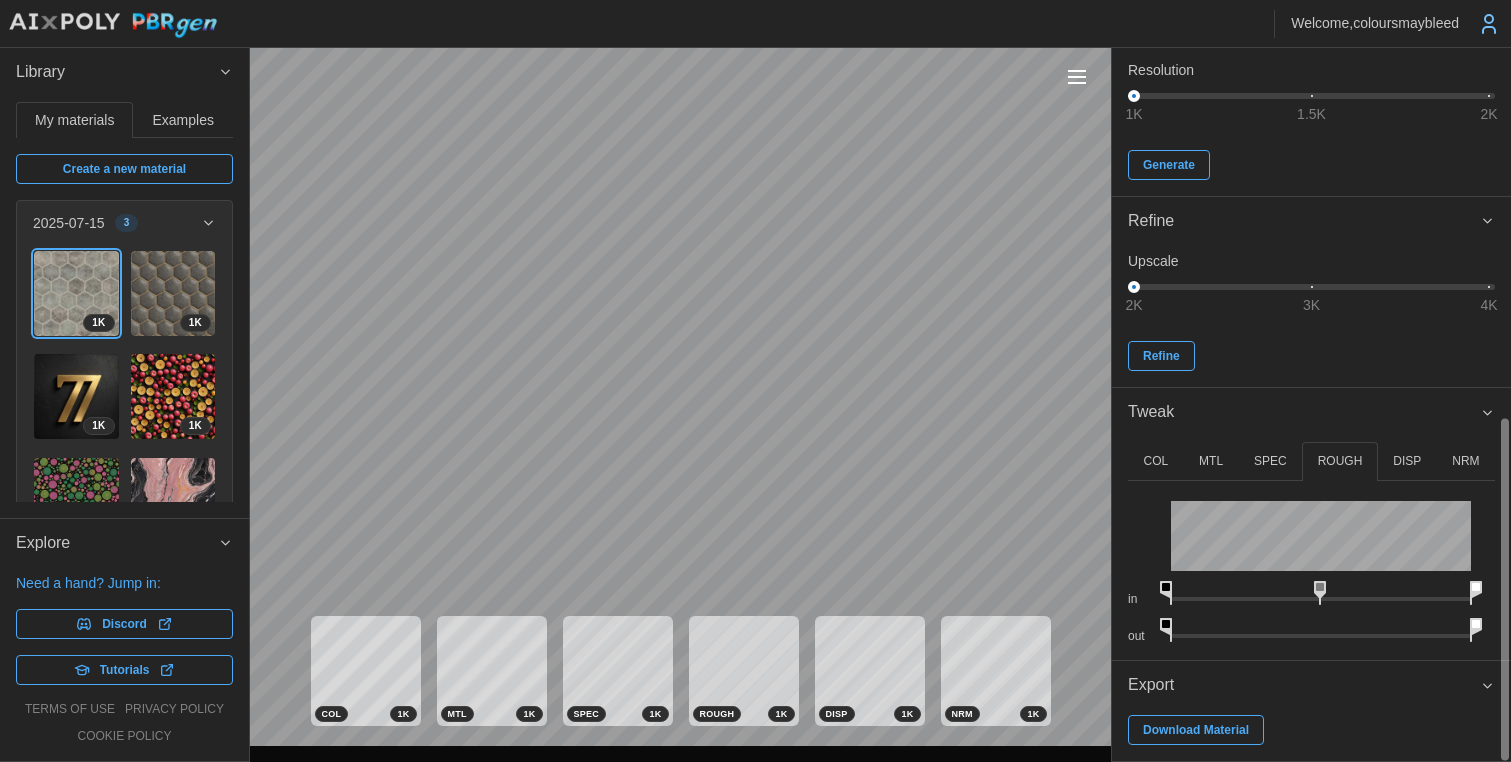 click on "**********" at bounding box center (755, 381) 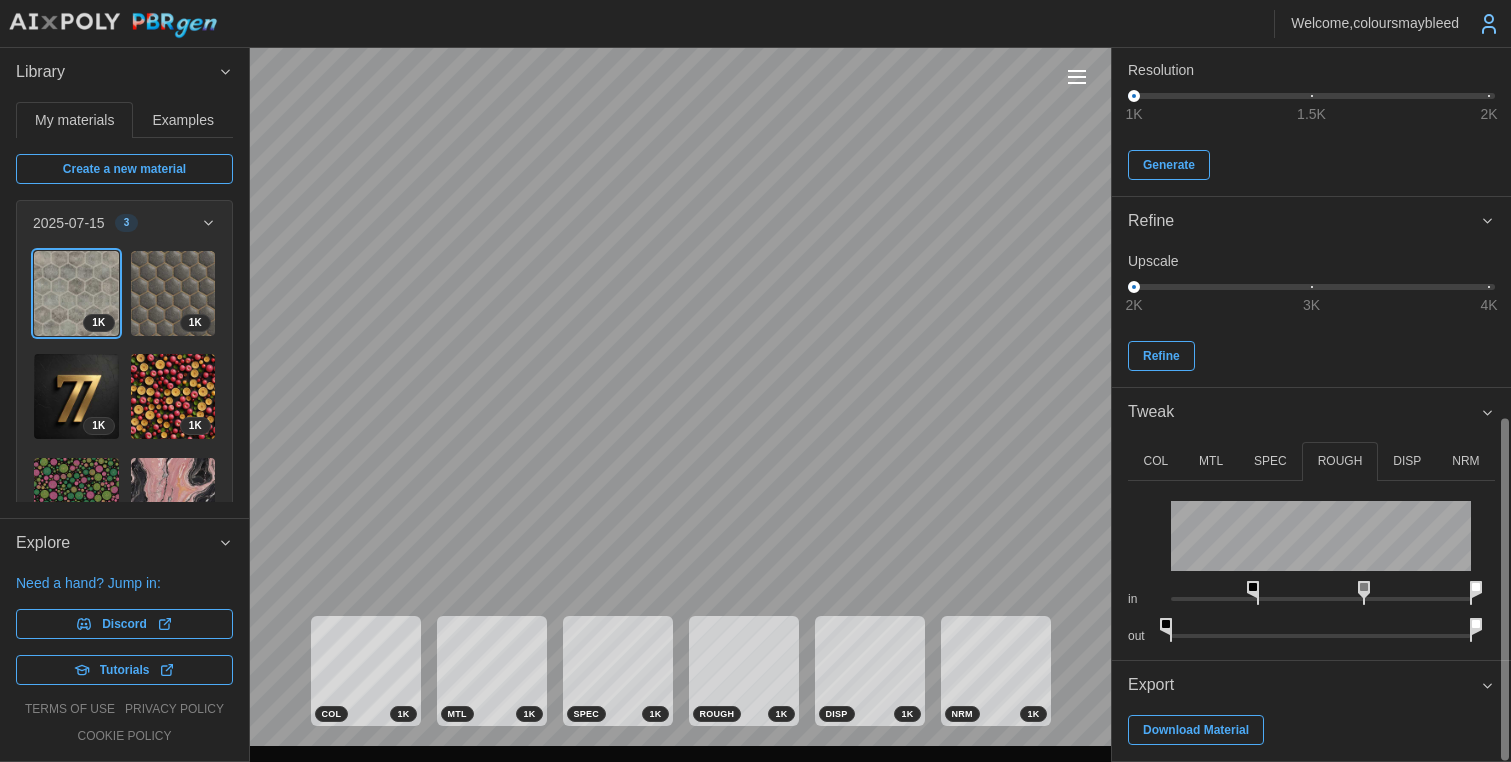 drag, startPoint x: 1171, startPoint y: 589, endPoint x: 1262, endPoint y: 597, distance: 91.350975 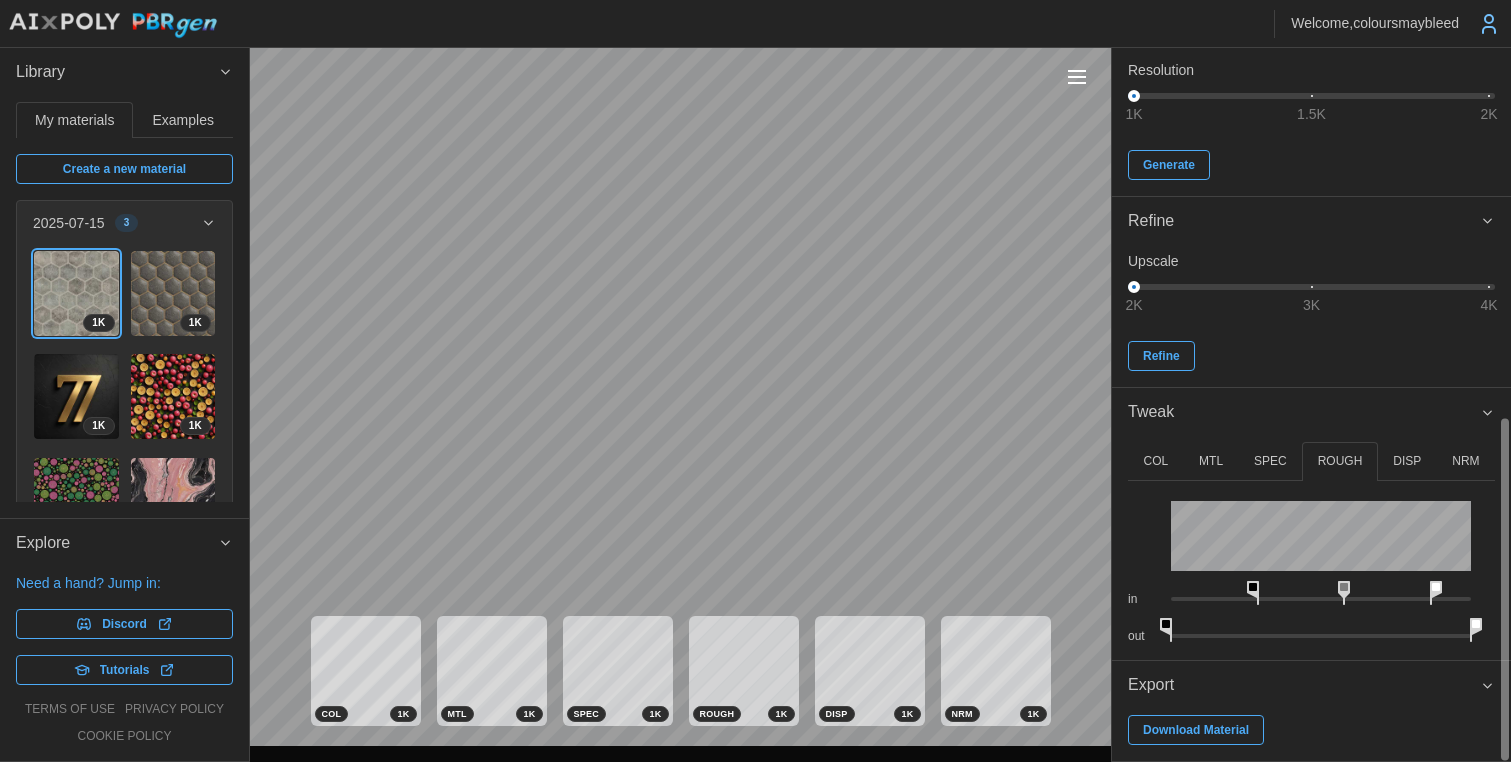 drag, startPoint x: 1459, startPoint y: 592, endPoint x: 1435, endPoint y: 598, distance: 24.738634 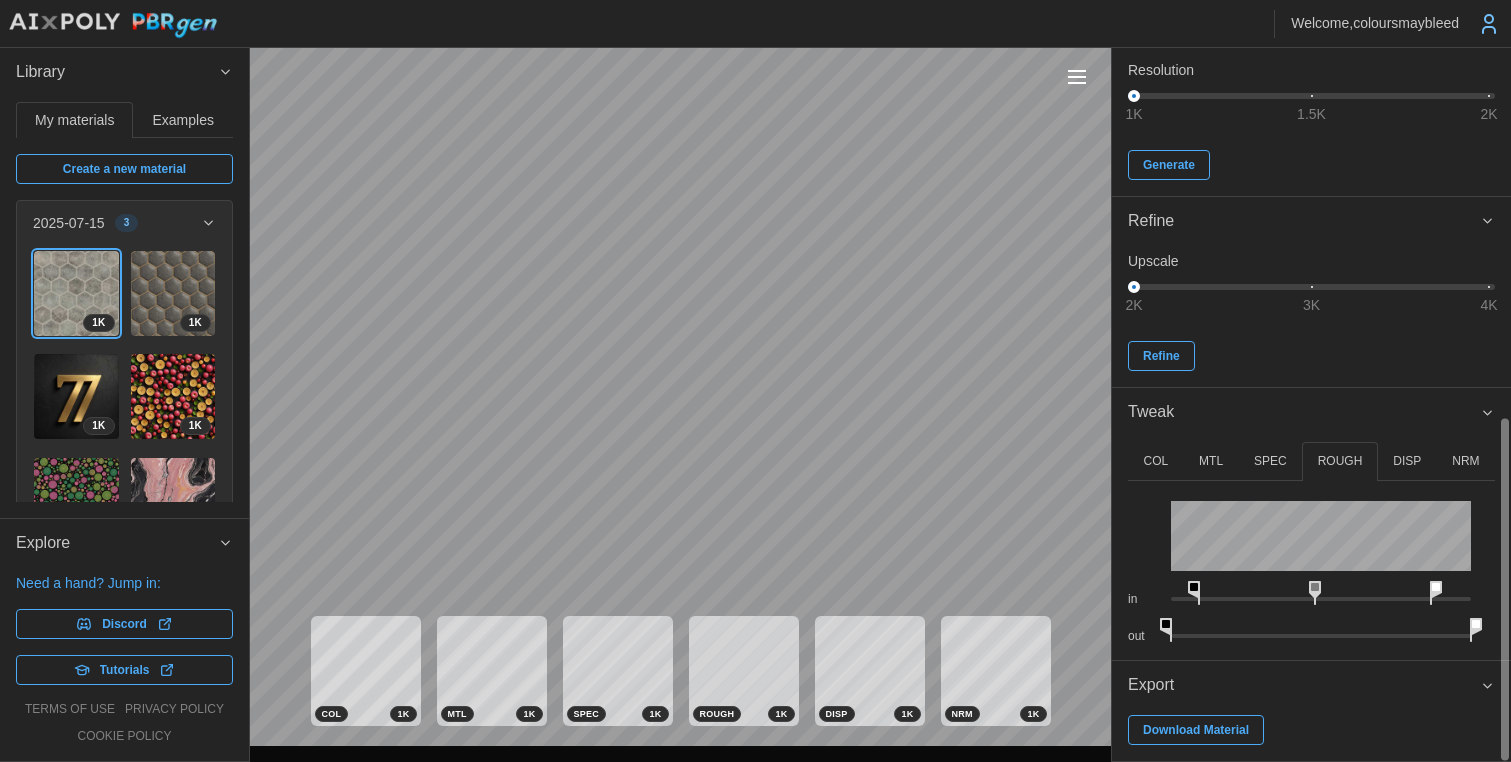 drag, startPoint x: 1257, startPoint y: 589, endPoint x: 1235, endPoint y: 598, distance: 23.769728 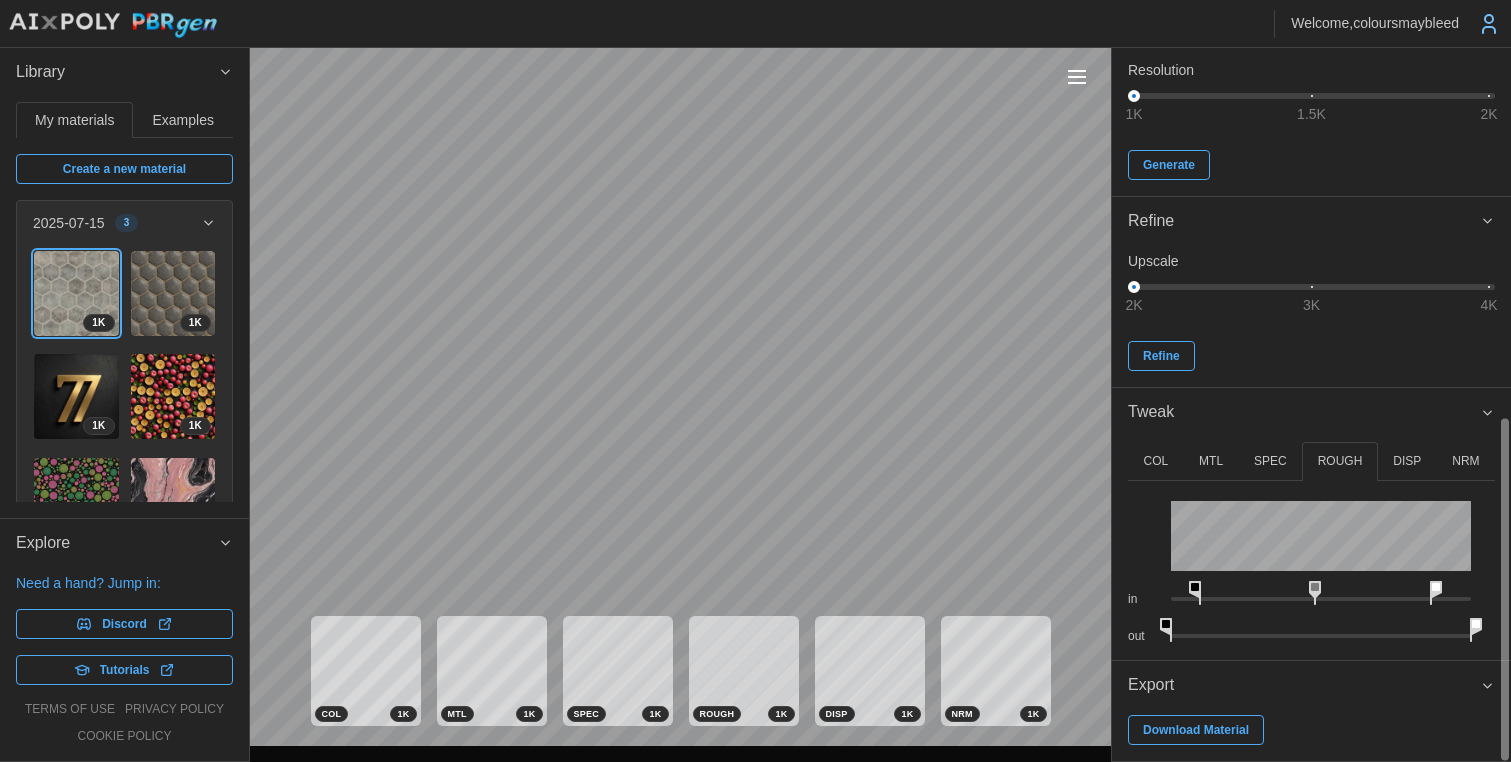 drag, startPoint x: 1311, startPoint y: 589, endPoint x: 1291, endPoint y: 595, distance: 20.880613 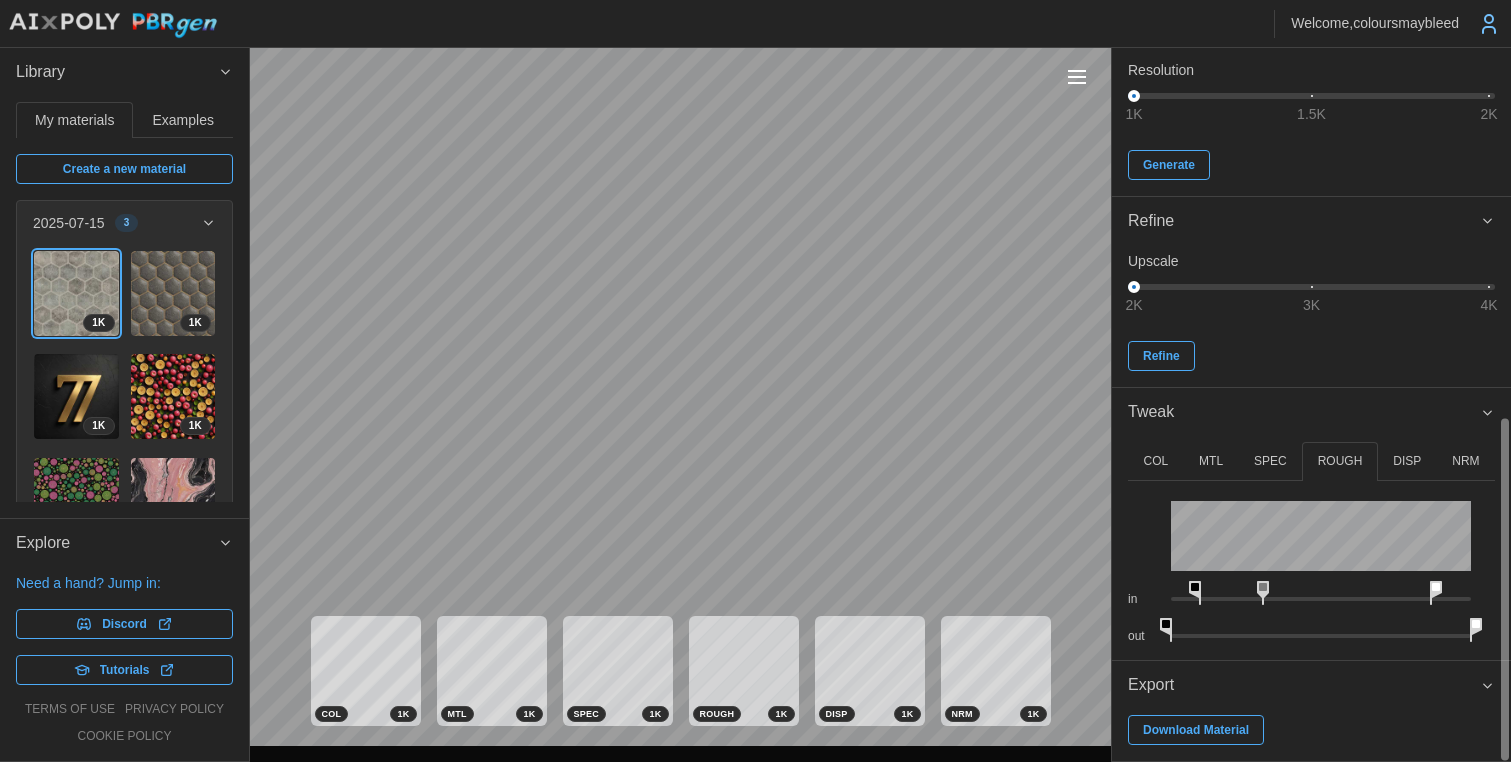 drag, startPoint x: 1319, startPoint y: 590, endPoint x: 1267, endPoint y: 597, distance: 52.46904 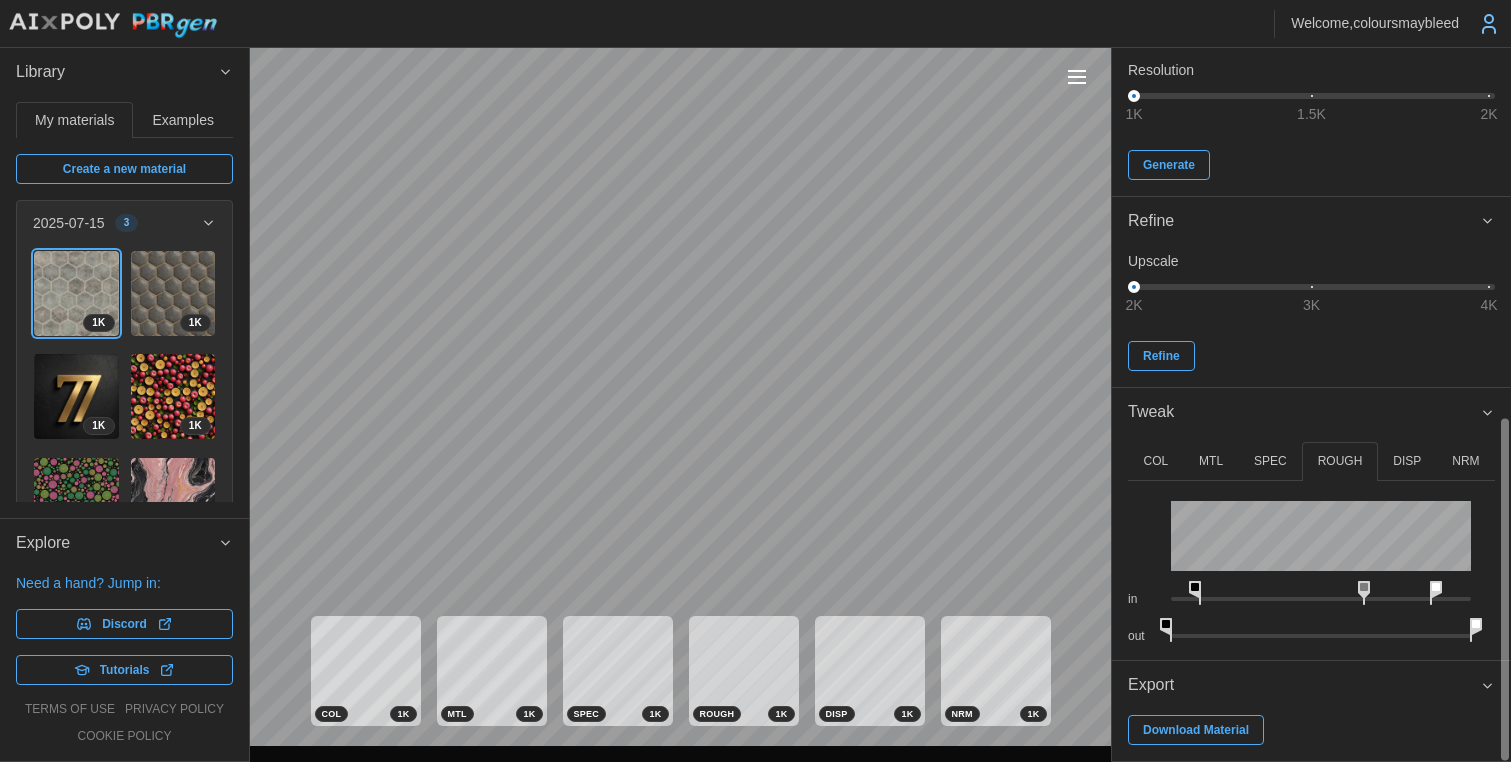drag, startPoint x: 1264, startPoint y: 586, endPoint x: 1368, endPoint y: 595, distance: 104.388695 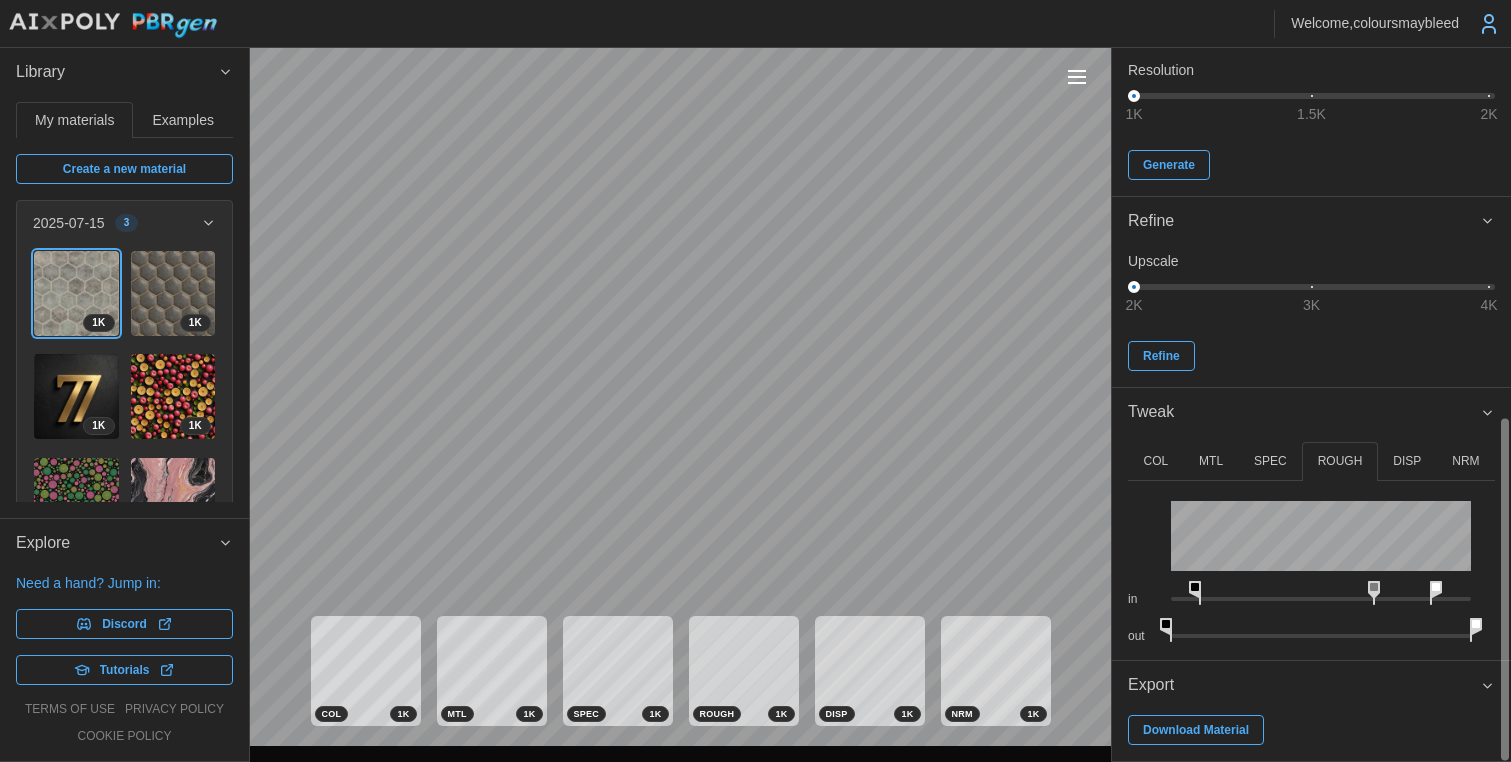 click 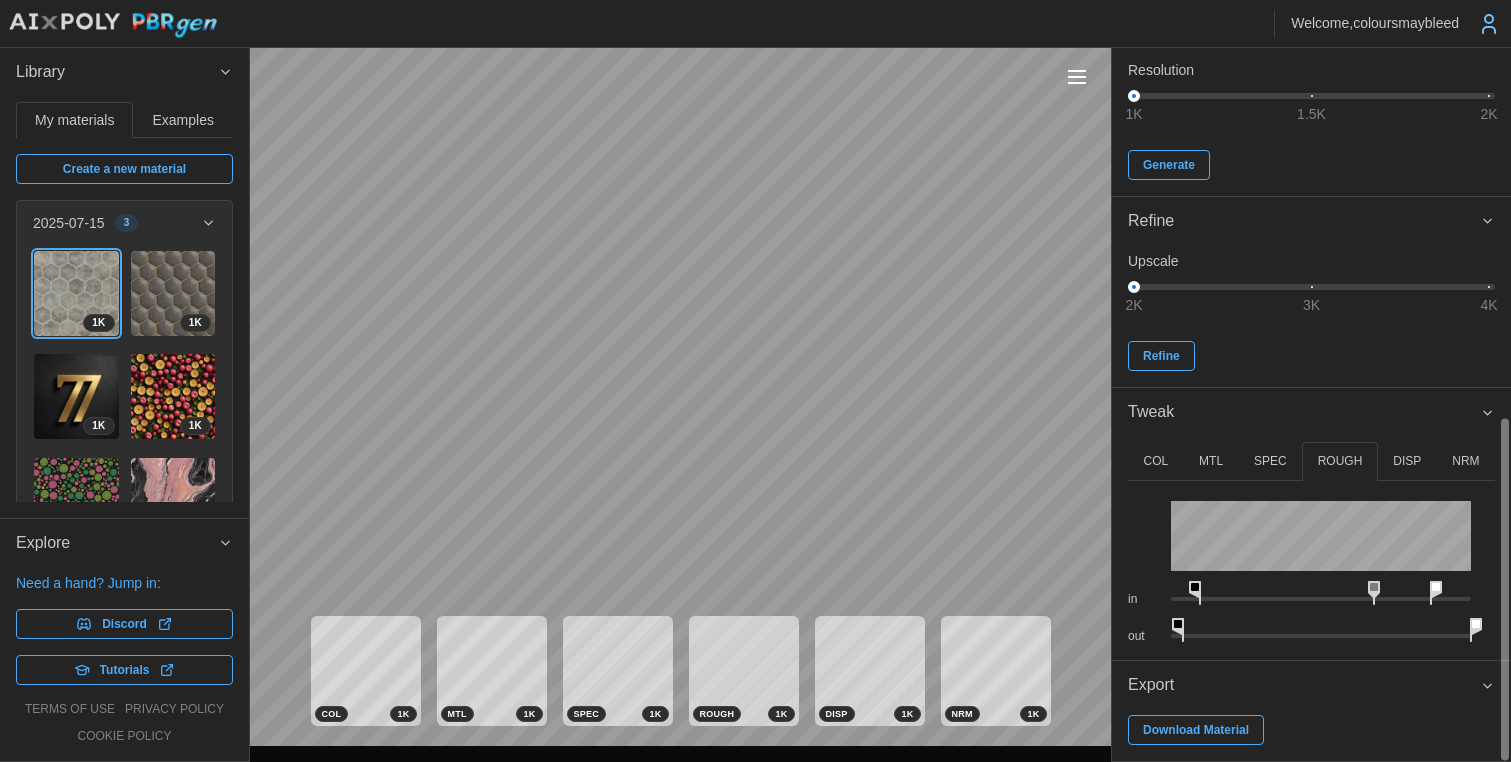 drag, startPoint x: 1169, startPoint y: 629, endPoint x: 1111, endPoint y: 576, distance: 78.56844 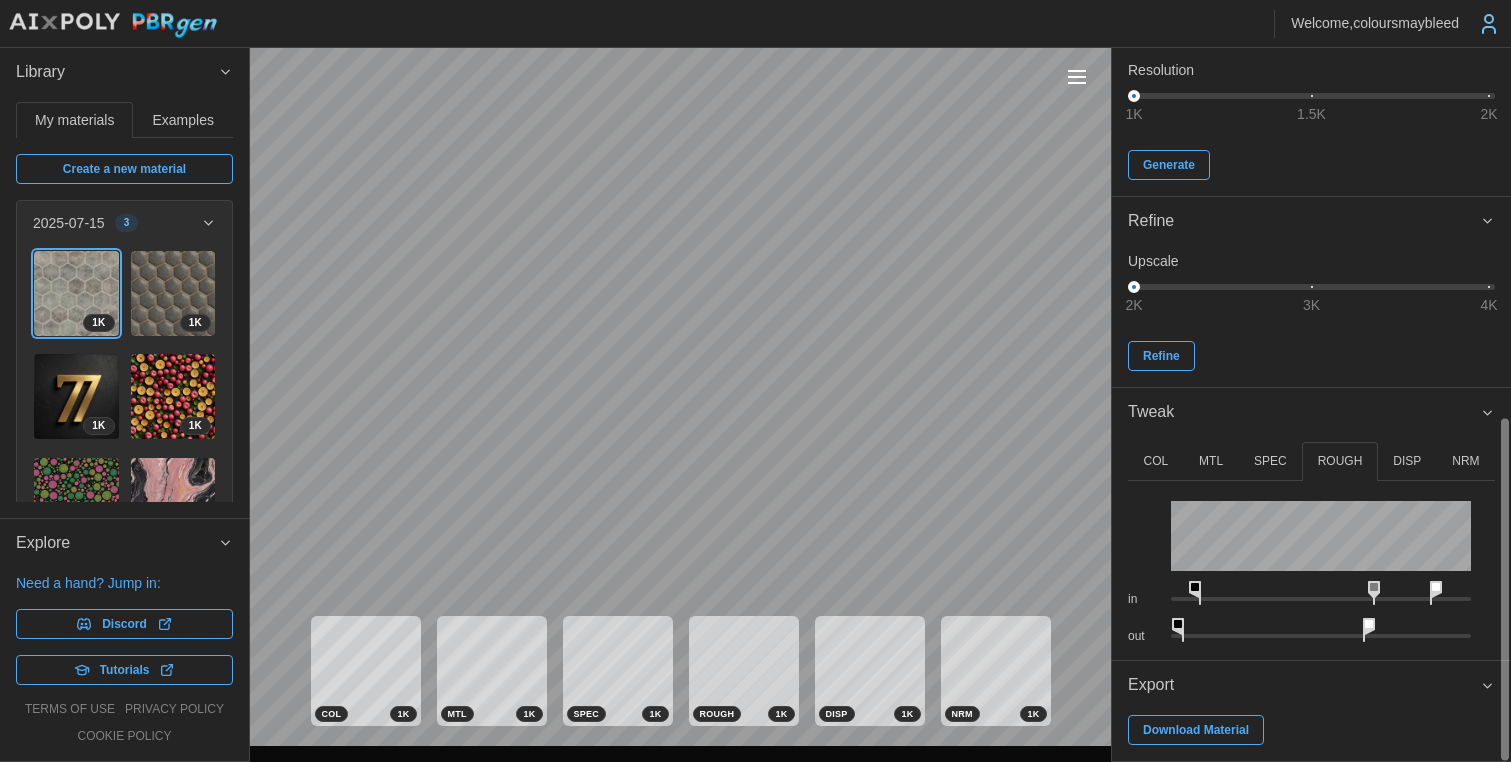 drag, startPoint x: 1478, startPoint y: 626, endPoint x: 1368, endPoint y: 629, distance: 110.0409 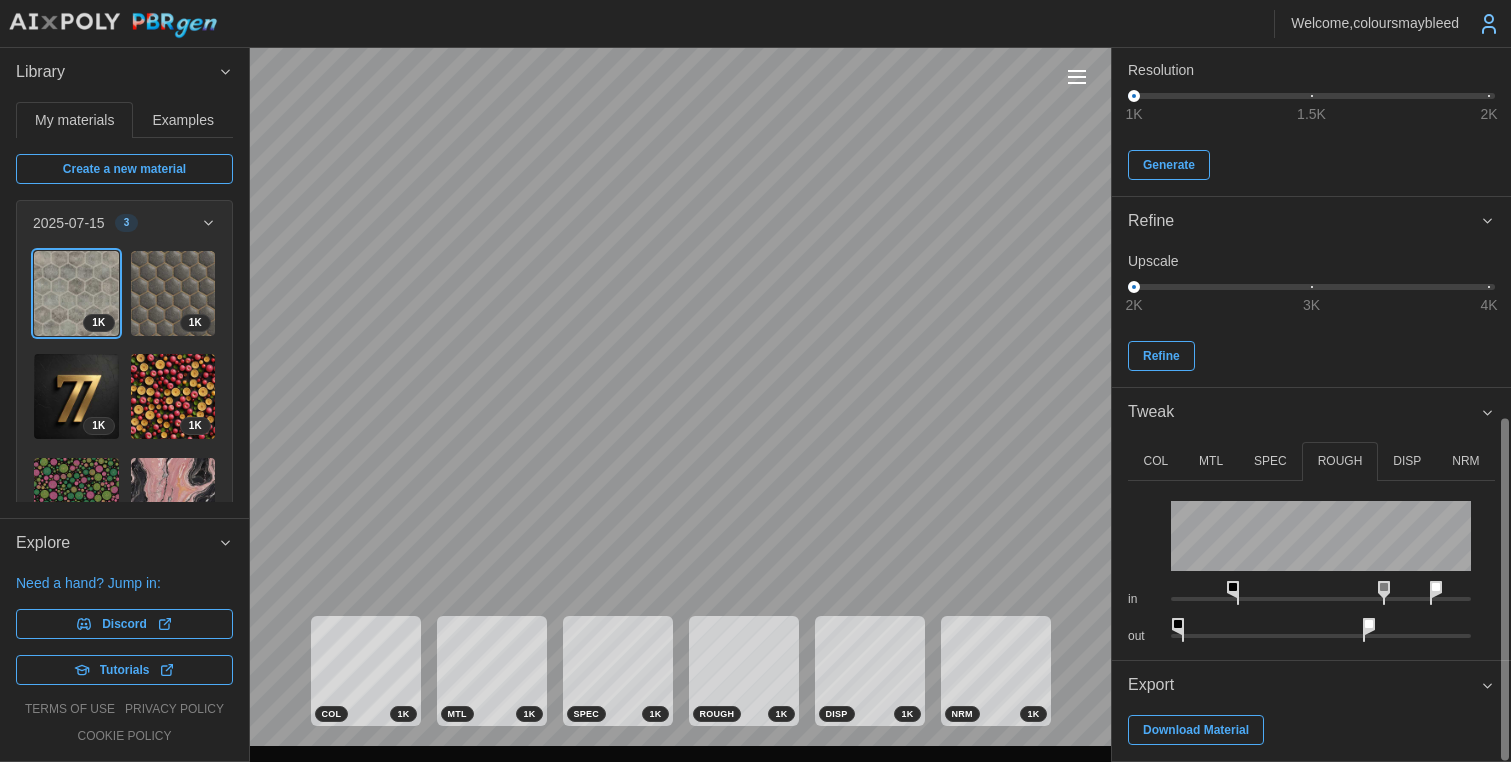 drag, startPoint x: 1202, startPoint y: 587, endPoint x: 1242, endPoint y: 589, distance: 40.04997 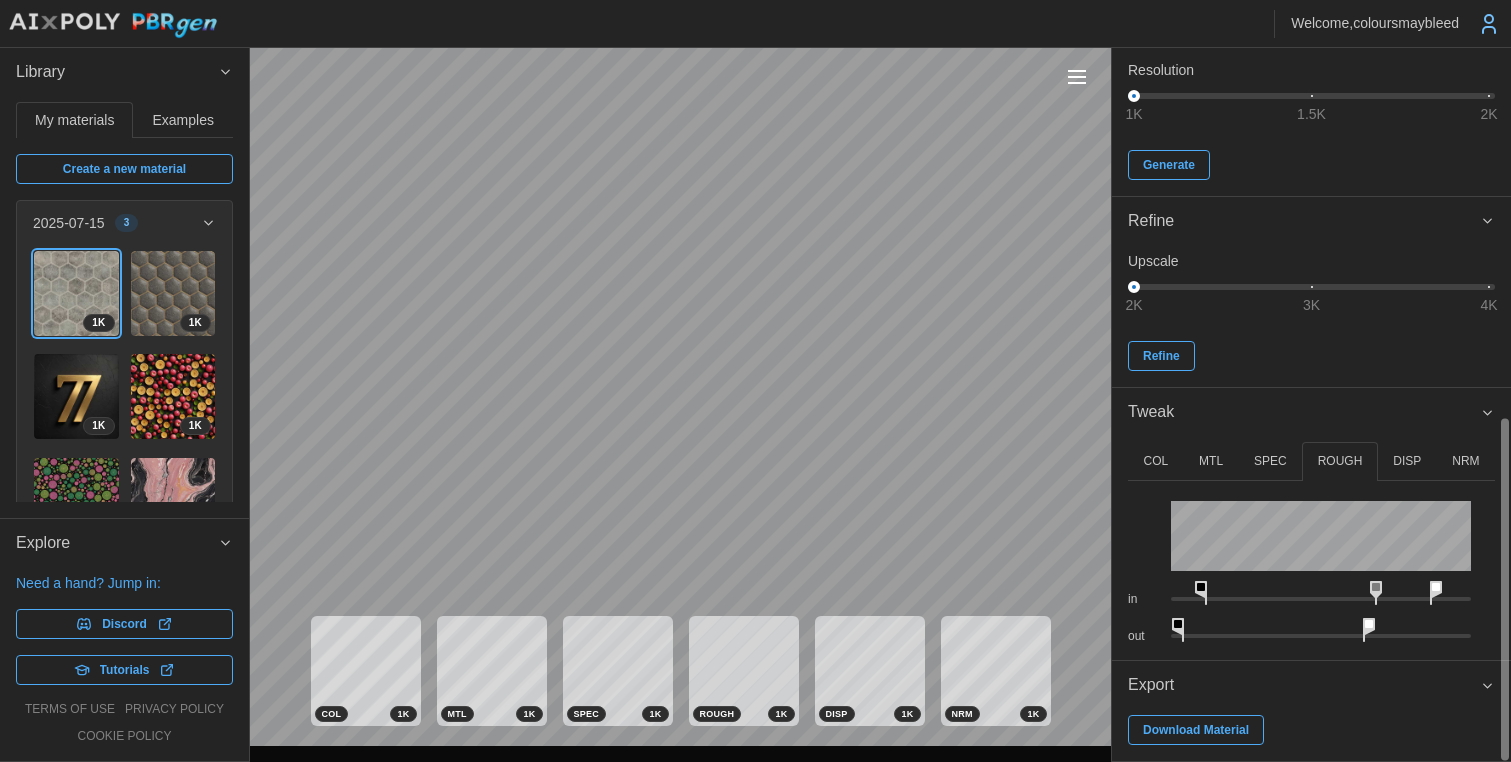 drag, startPoint x: 1235, startPoint y: 588, endPoint x: 1210, endPoint y: 588, distance: 25 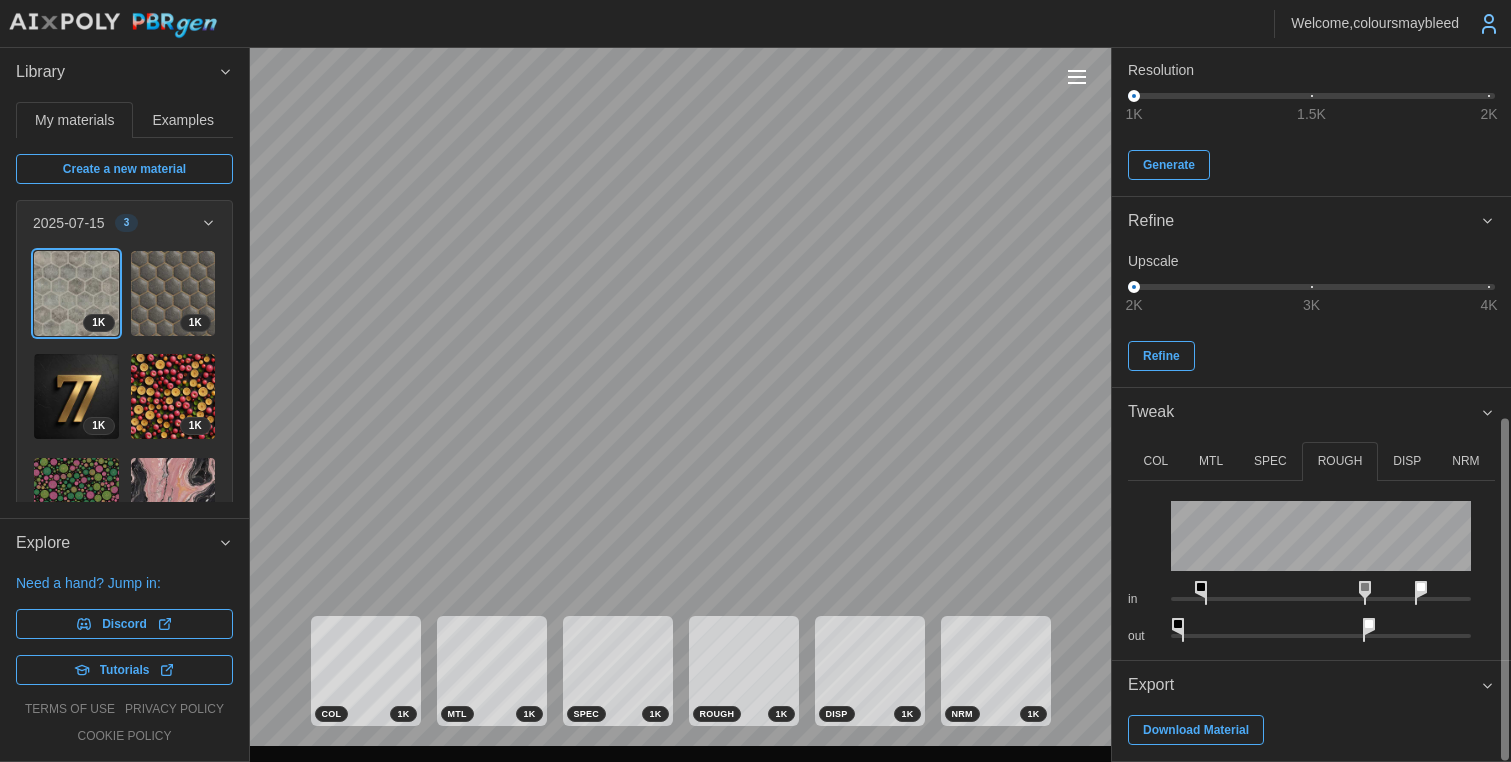 drag, startPoint x: 1439, startPoint y: 591, endPoint x: 1420, endPoint y: 598, distance: 20.248457 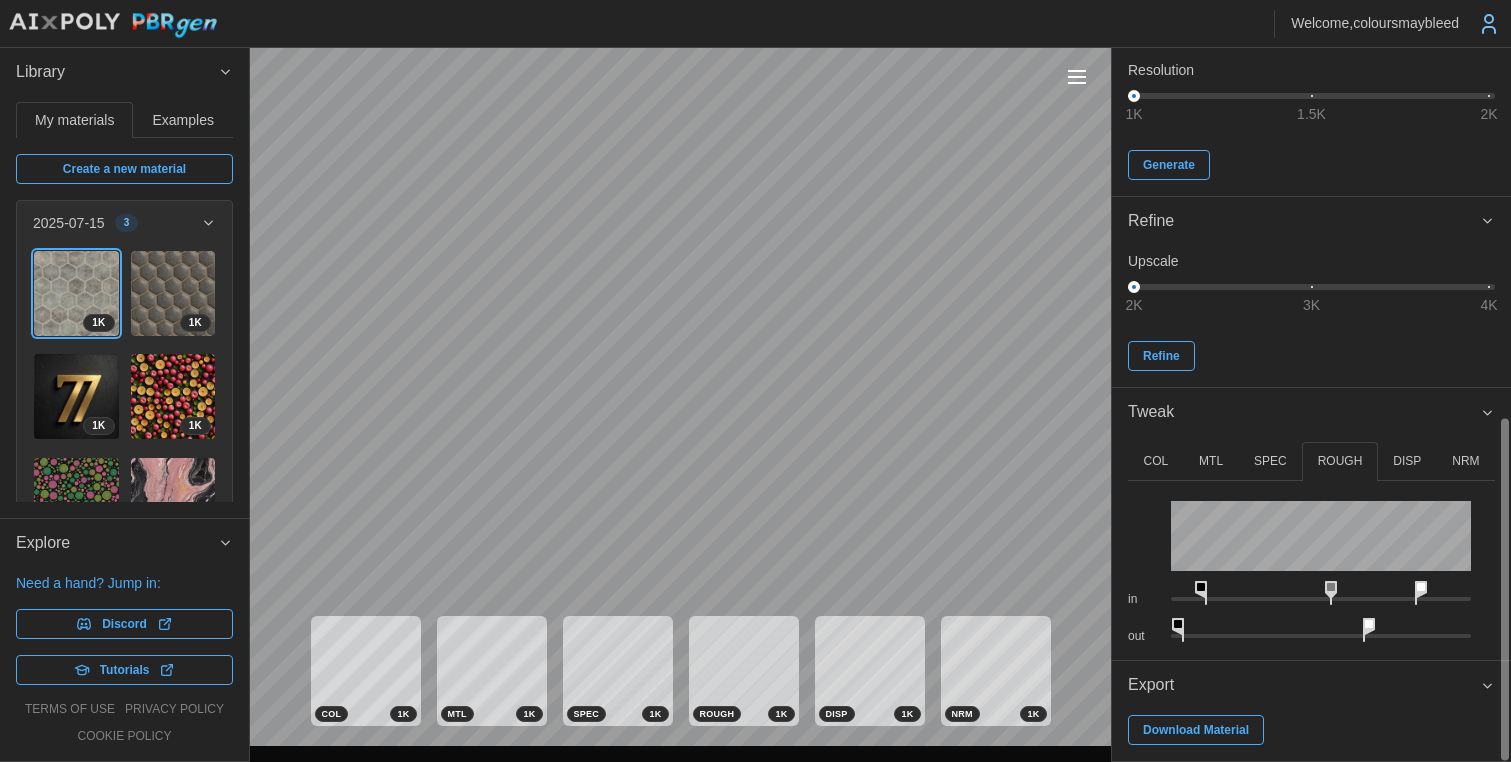 drag, startPoint x: 1370, startPoint y: 587, endPoint x: 1335, endPoint y: 589, distance: 35.057095 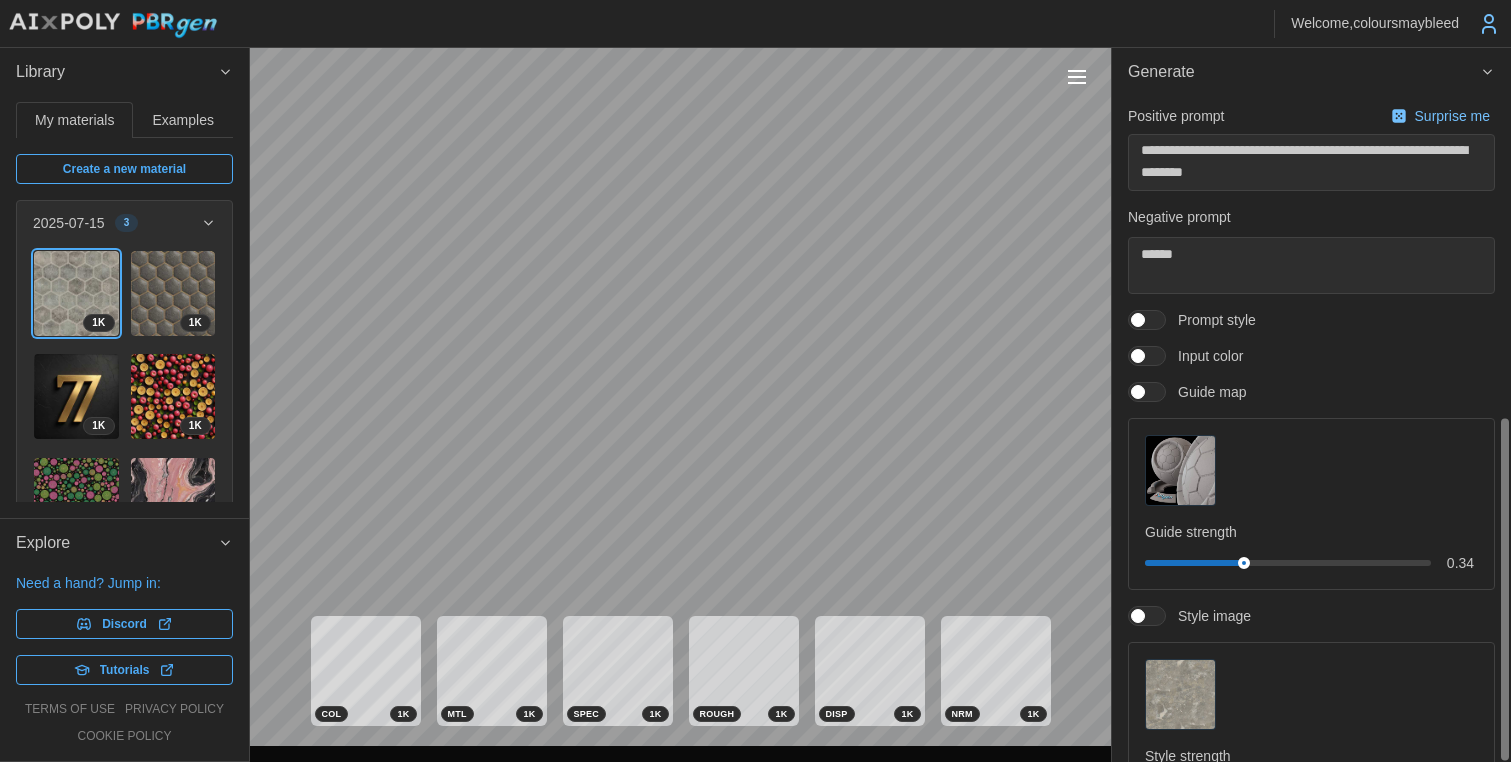 scroll, scrollTop: 0, scrollLeft: 0, axis: both 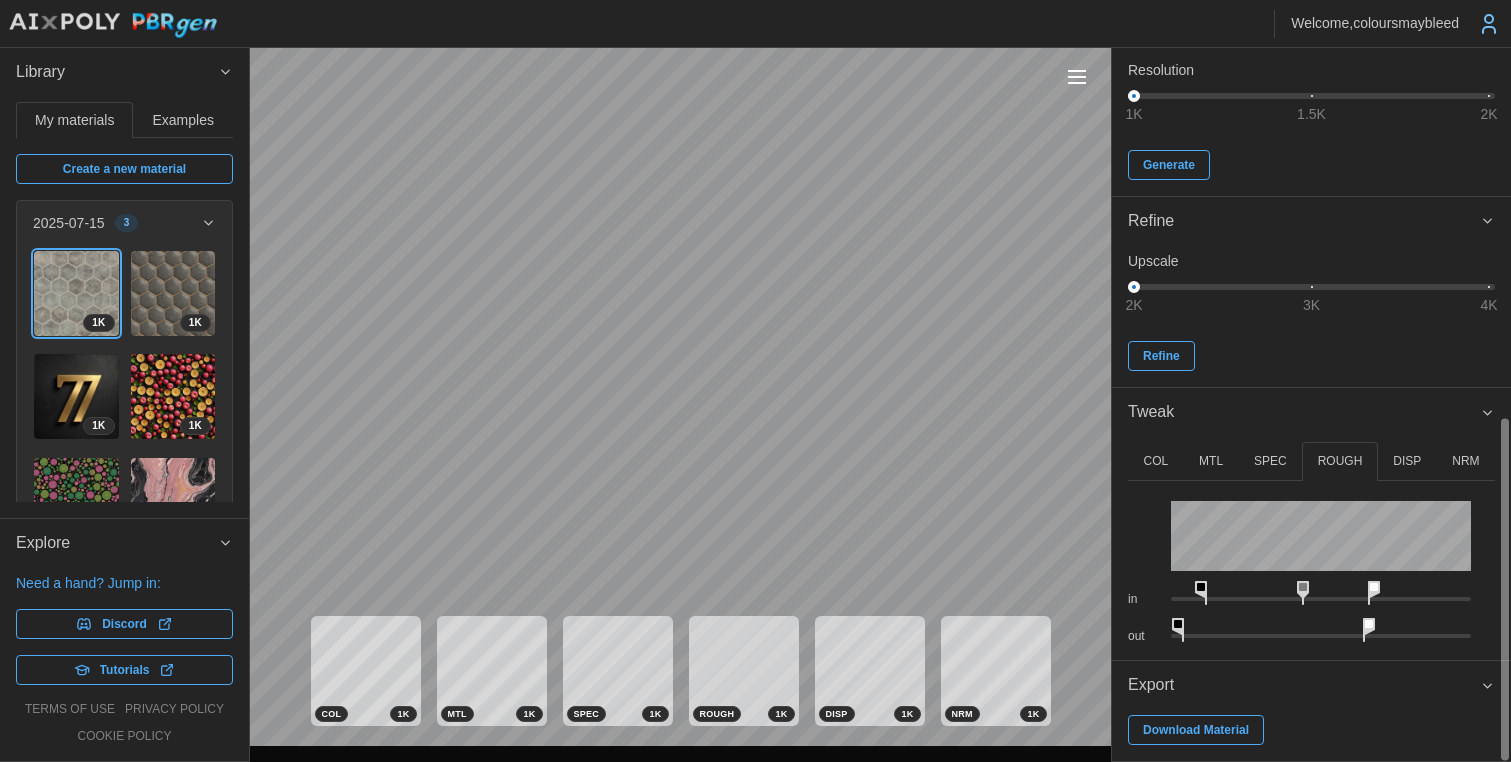 click 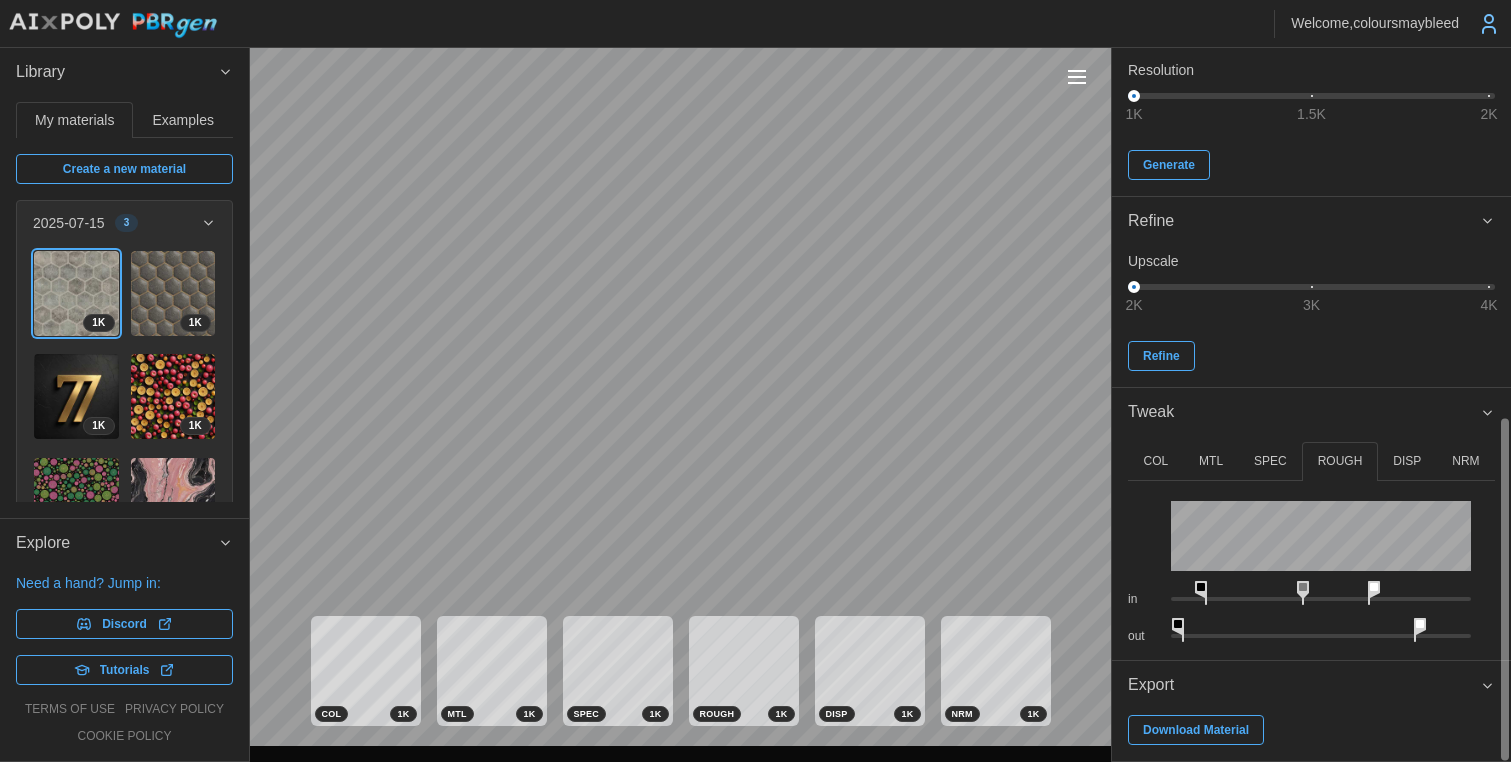drag, startPoint x: 1372, startPoint y: 626, endPoint x: 1419, endPoint y: 627, distance: 47.010635 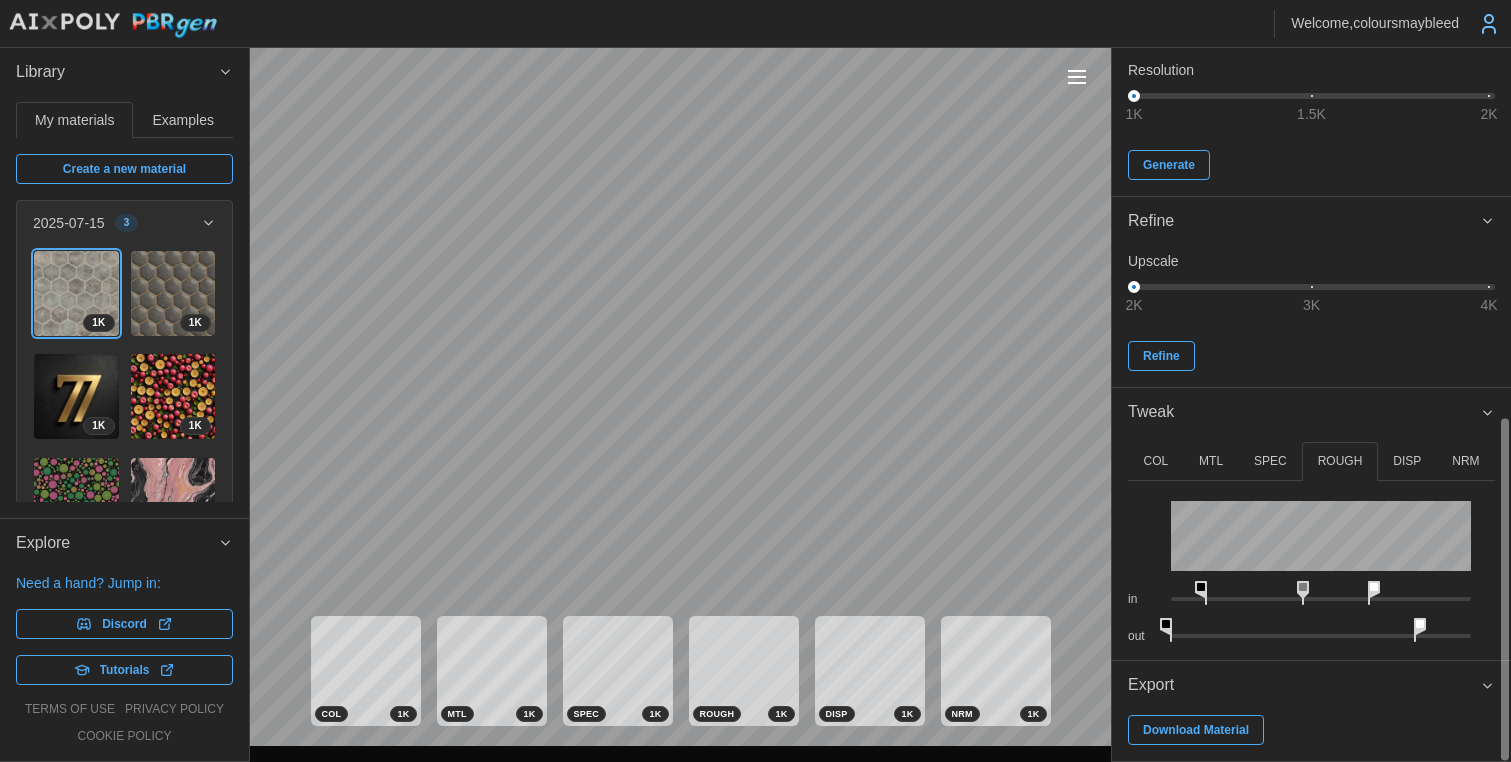 click on "**********" at bounding box center (755, 381) 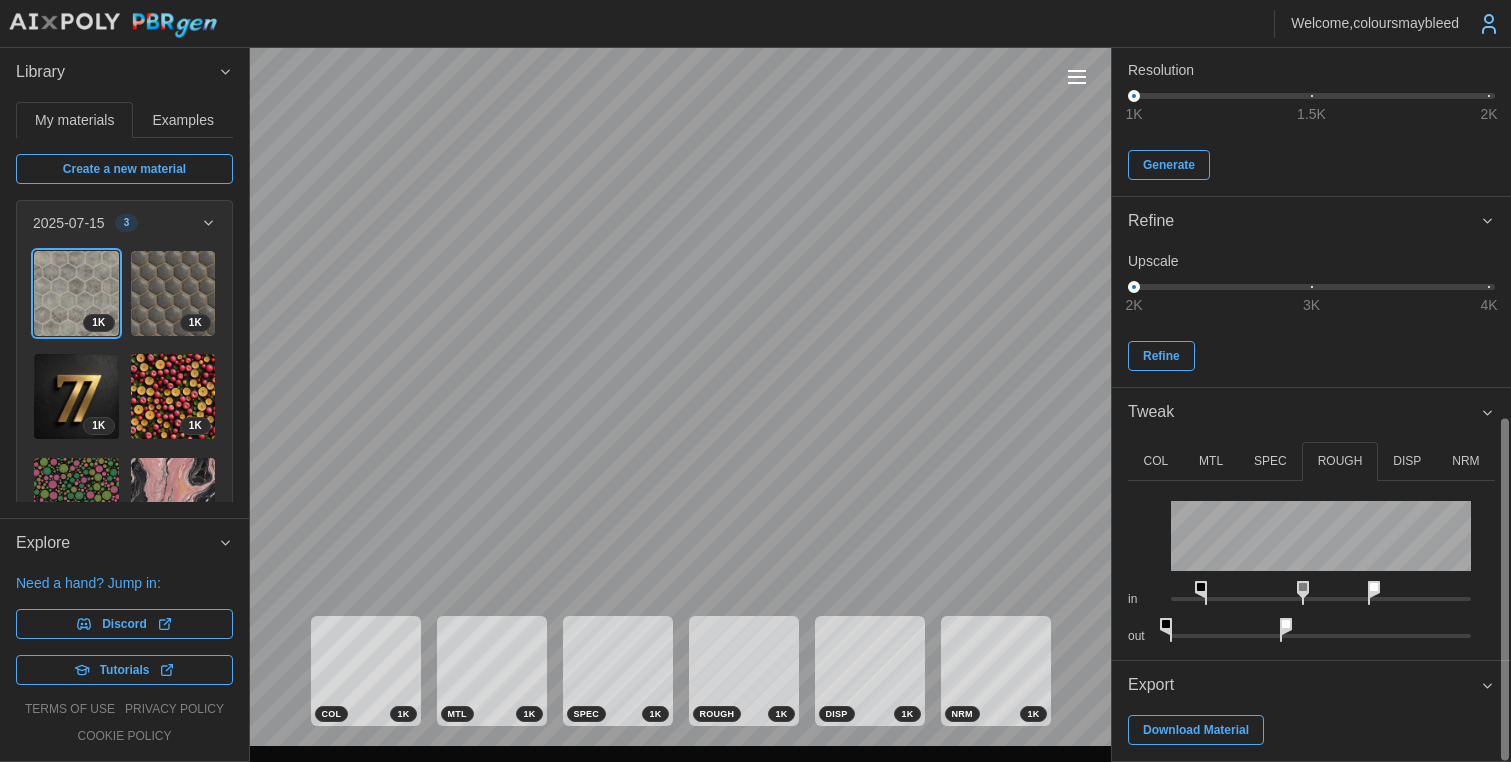 drag, startPoint x: 1424, startPoint y: 629, endPoint x: 1285, endPoint y: 630, distance: 139.0036 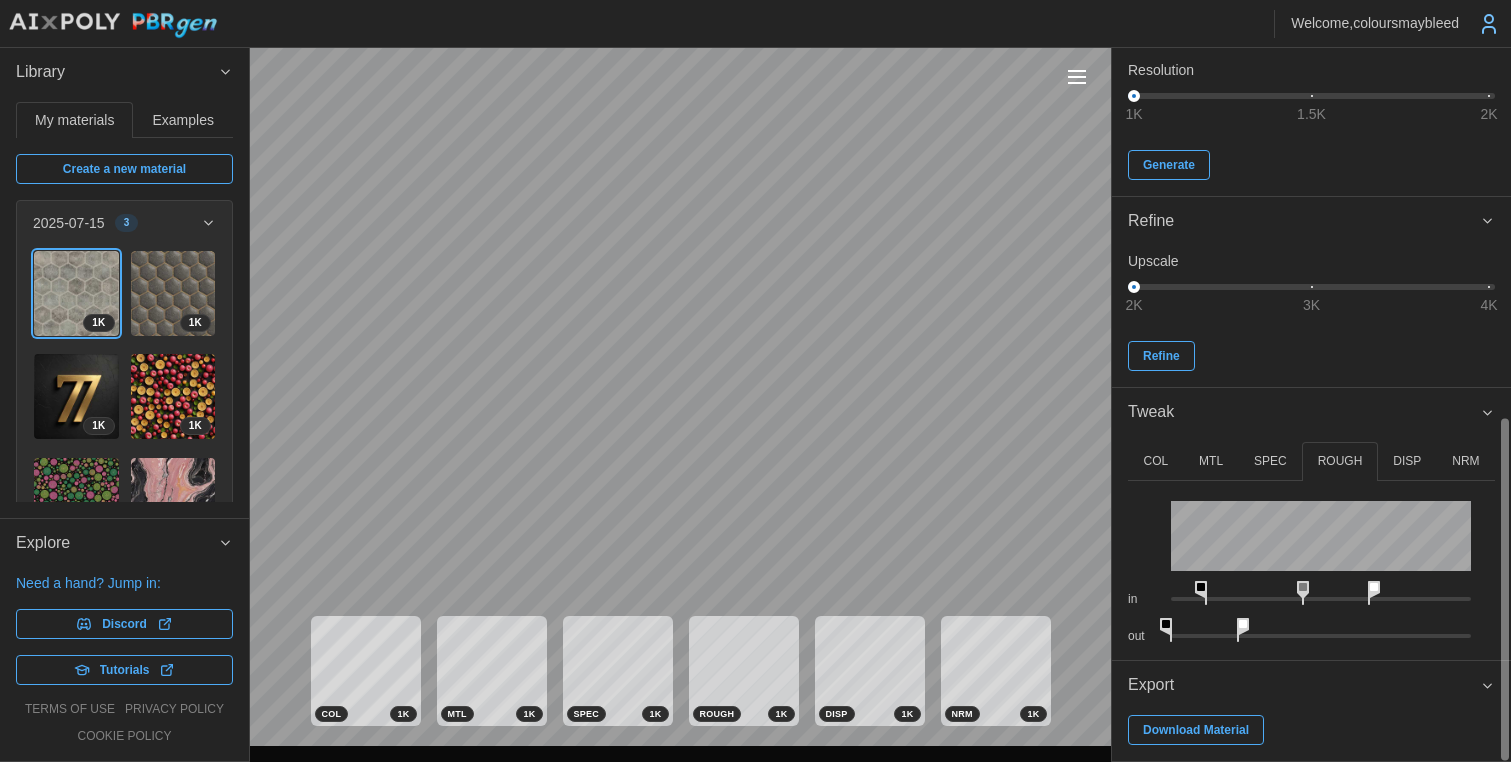 drag, startPoint x: 1285, startPoint y: 624, endPoint x: 1221, endPoint y: 622, distance: 64.03124 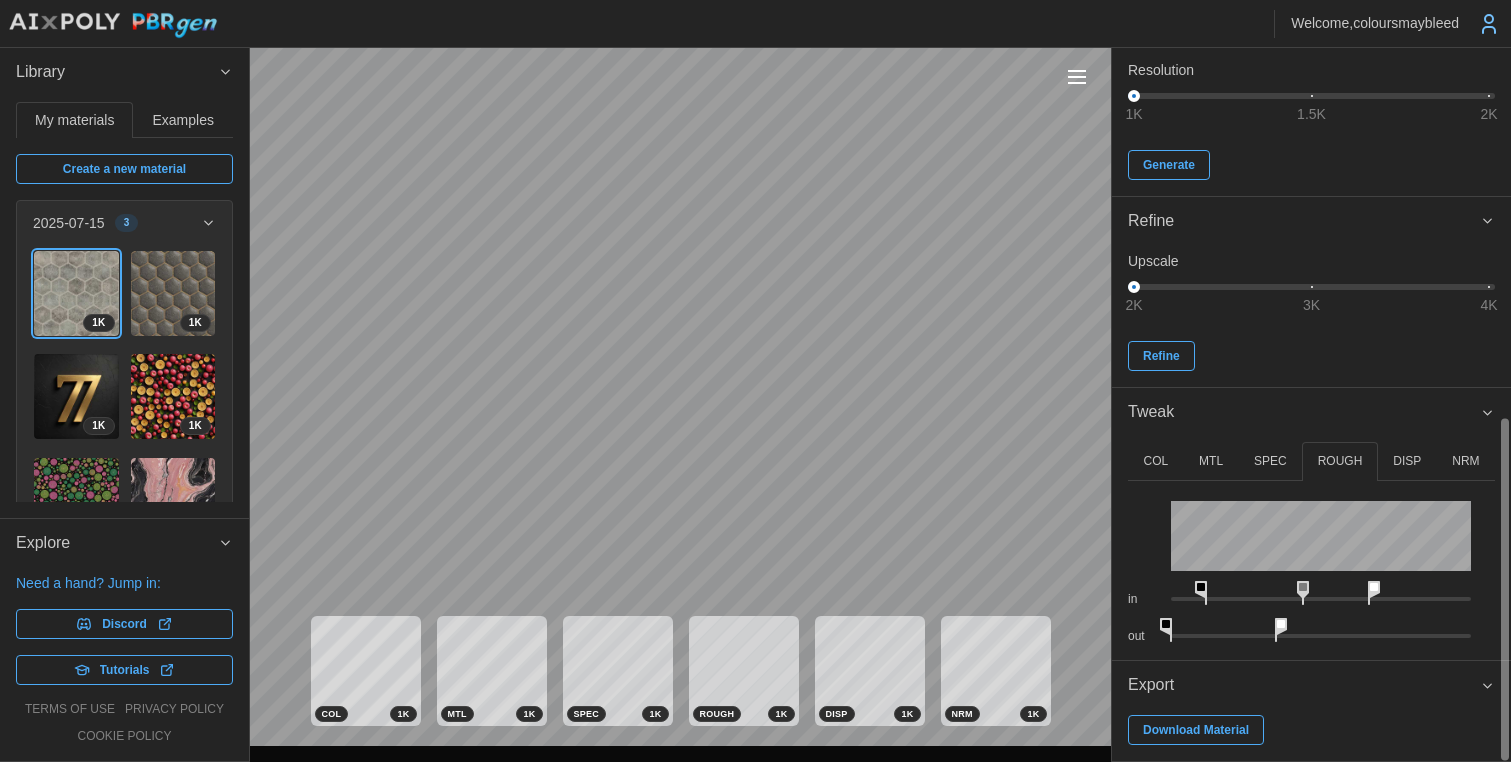 drag, startPoint x: 1247, startPoint y: 627, endPoint x: 1280, endPoint y: 631, distance: 33.24154 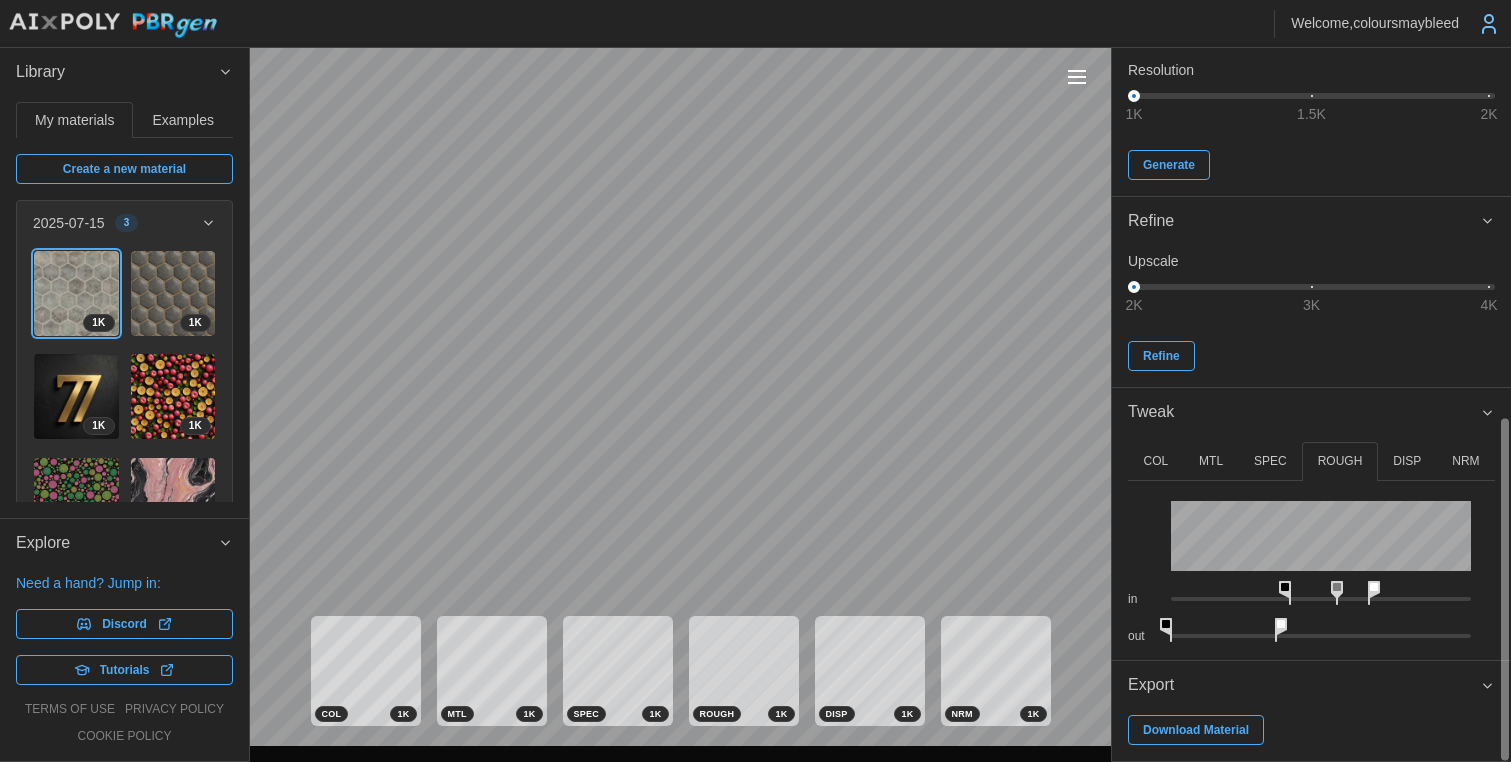 drag, startPoint x: 1206, startPoint y: 584, endPoint x: 1129, endPoint y: 549, distance: 84.58132 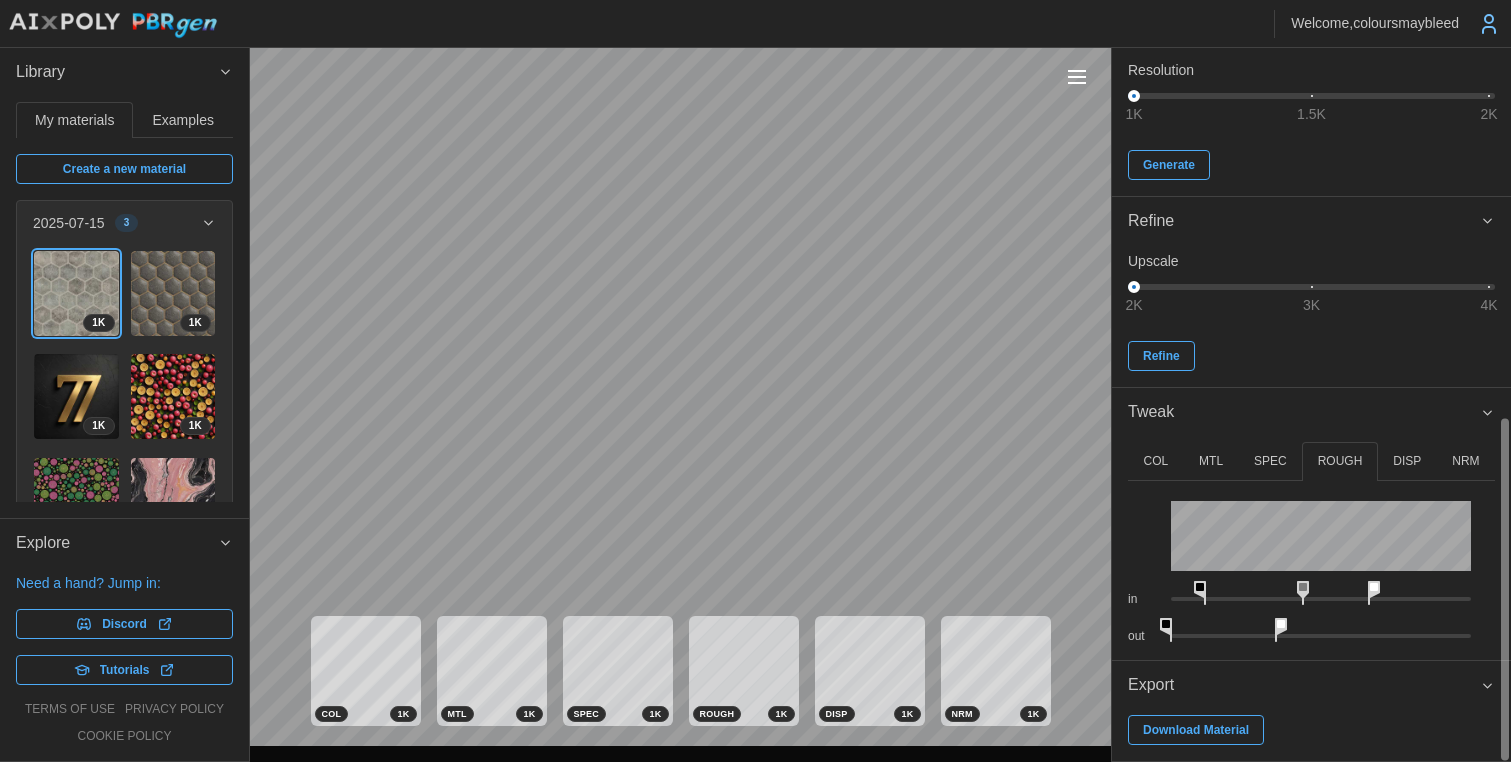 drag, startPoint x: 1291, startPoint y: 591, endPoint x: 1209, endPoint y: 587, distance: 82.0975 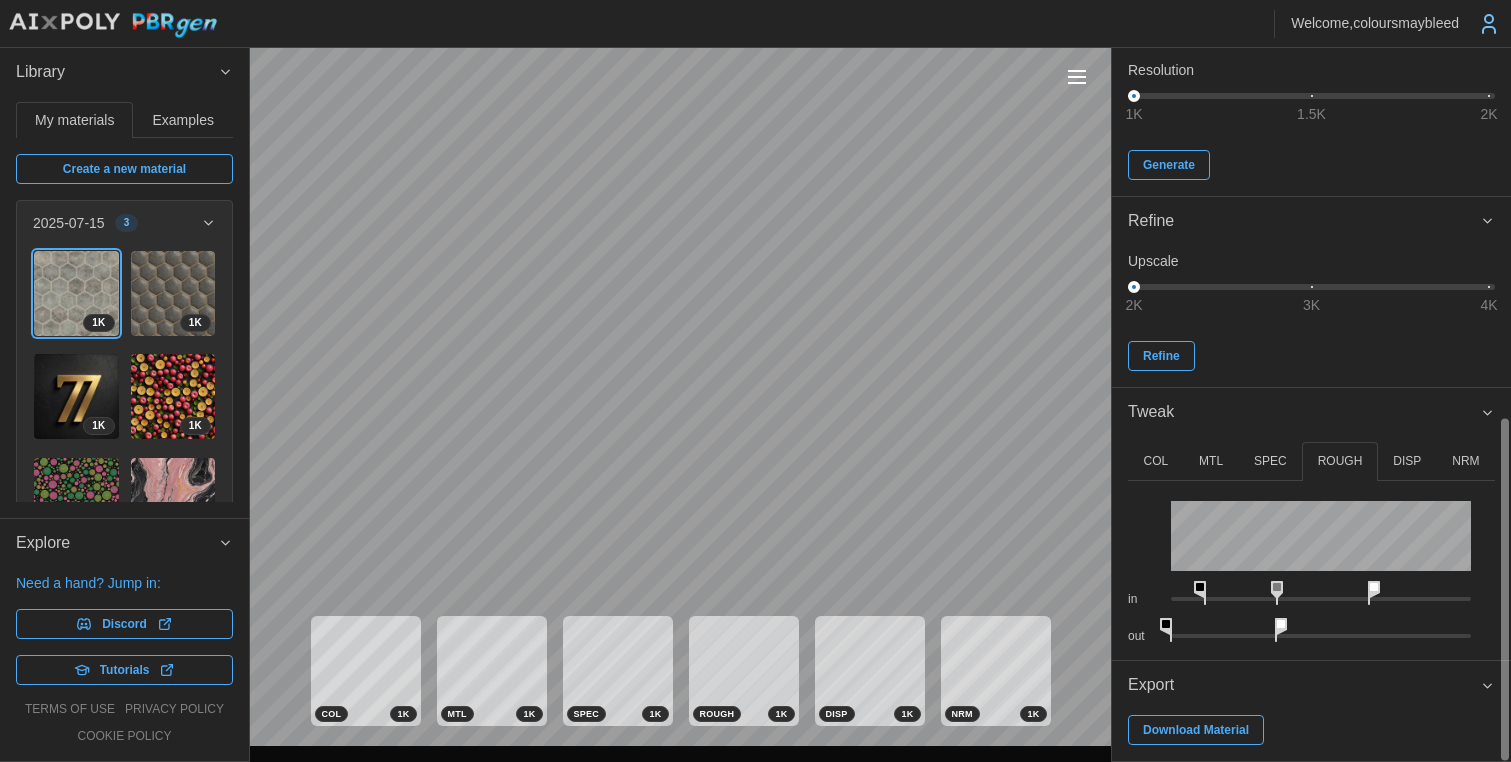 drag, startPoint x: 1303, startPoint y: 590, endPoint x: 1281, endPoint y: 591, distance: 22.022715 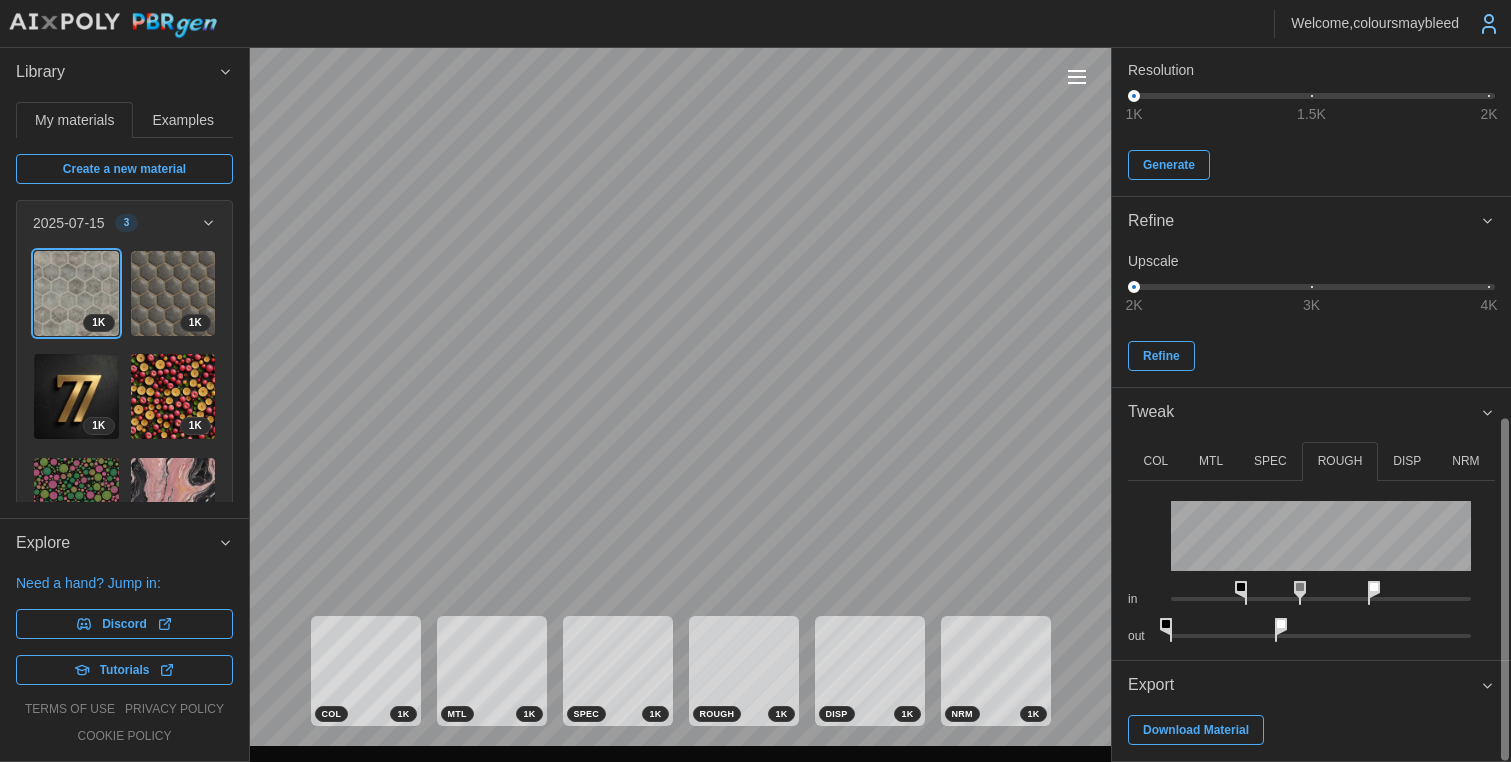 drag, startPoint x: 1210, startPoint y: 589, endPoint x: 1244, endPoint y: 592, distance: 34.132095 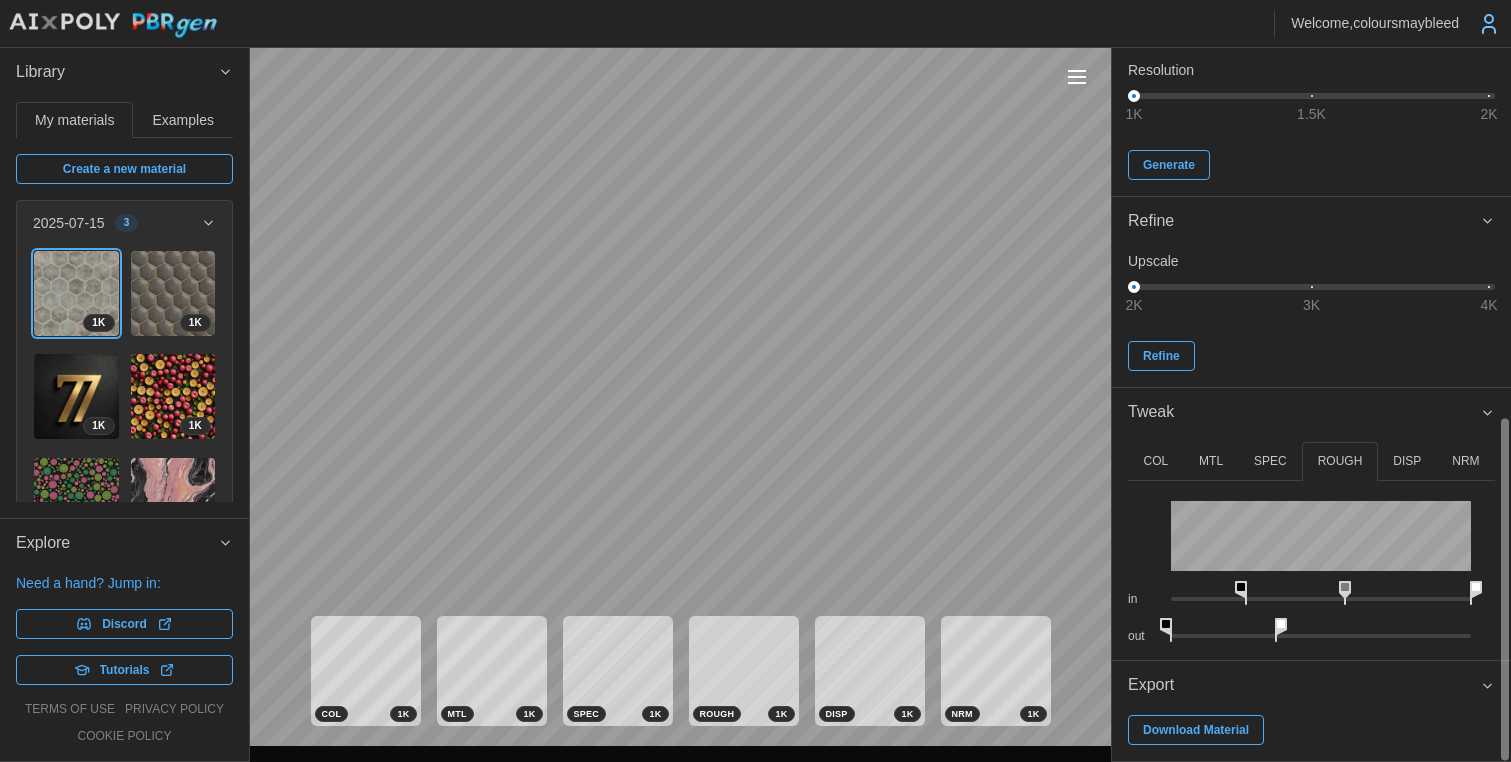drag, startPoint x: 1379, startPoint y: 594, endPoint x: 1507, endPoint y: 585, distance: 128.31601 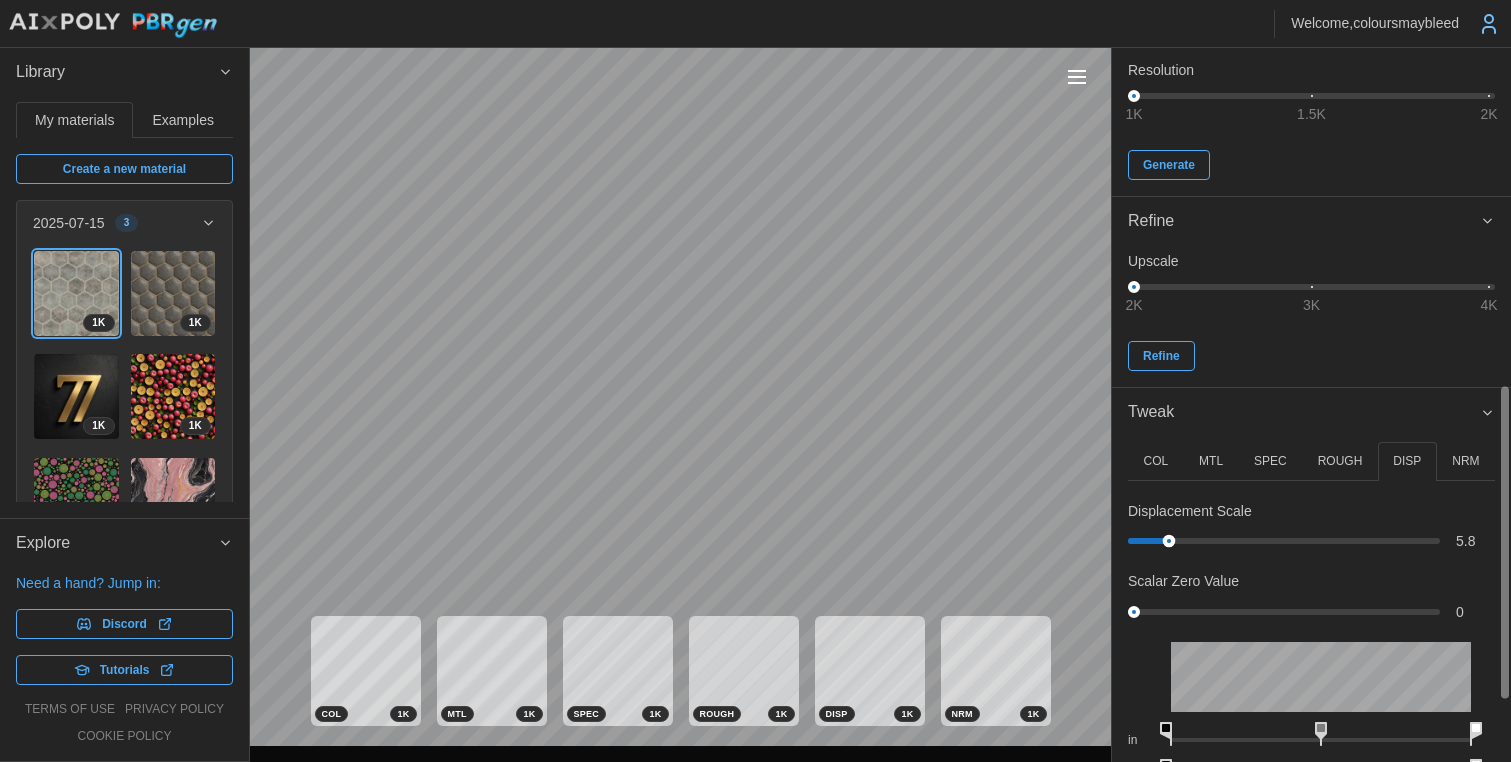 drag, startPoint x: 1144, startPoint y: 542, endPoint x: 1115, endPoint y: 536, distance: 29.614185 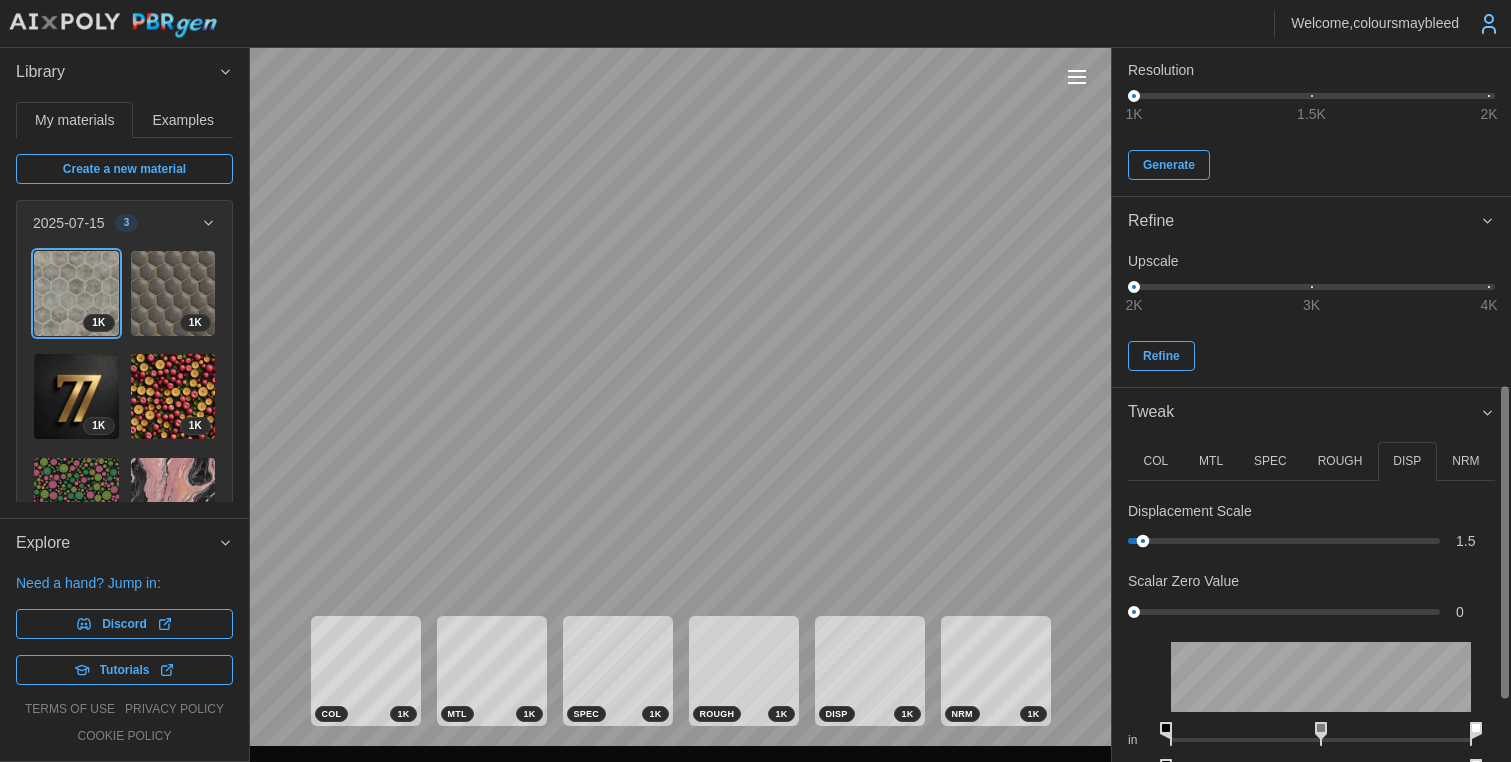 drag, startPoint x: 1167, startPoint y: 538, endPoint x: 1143, endPoint y: 539, distance: 24.020824 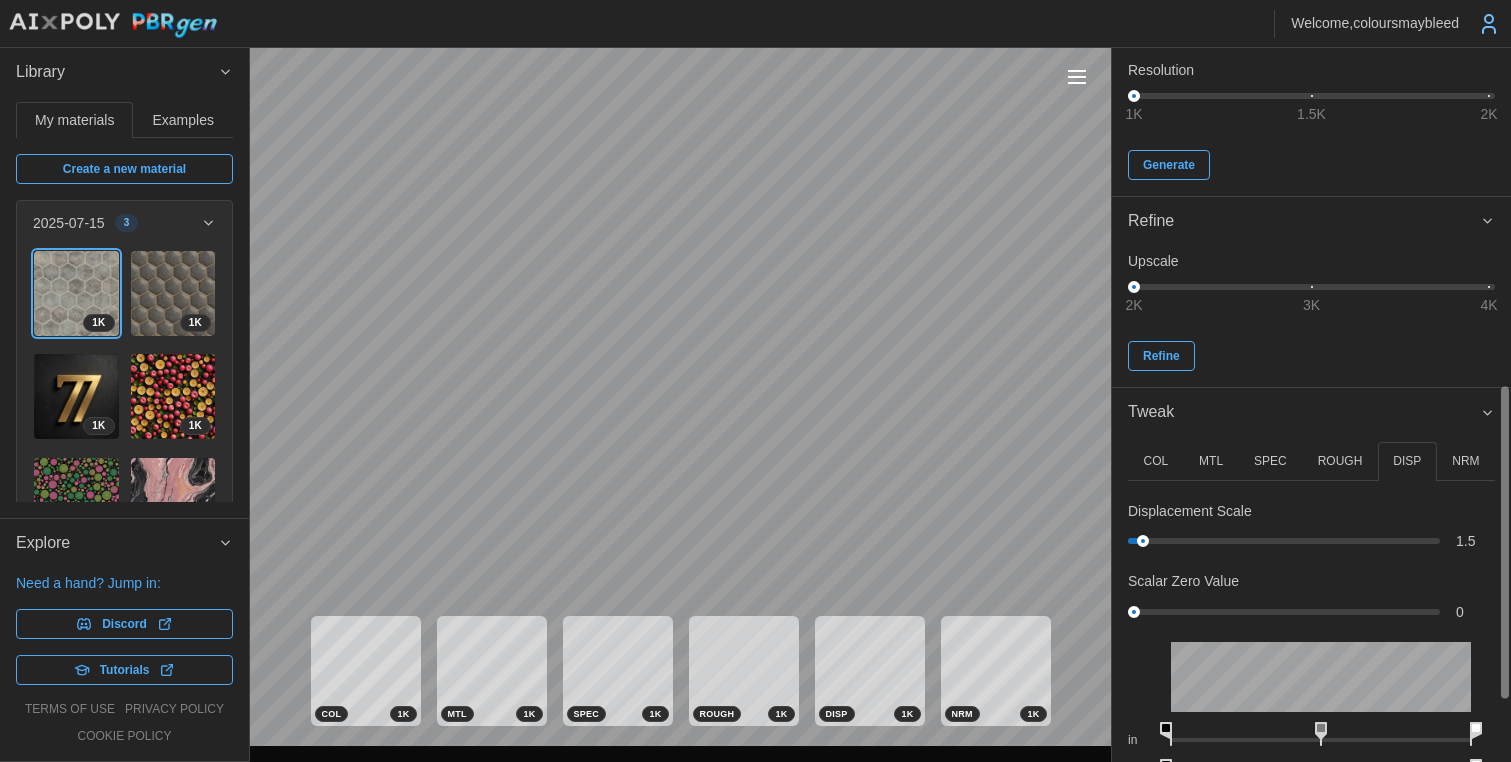 click on "NRM" at bounding box center (1465, 461) 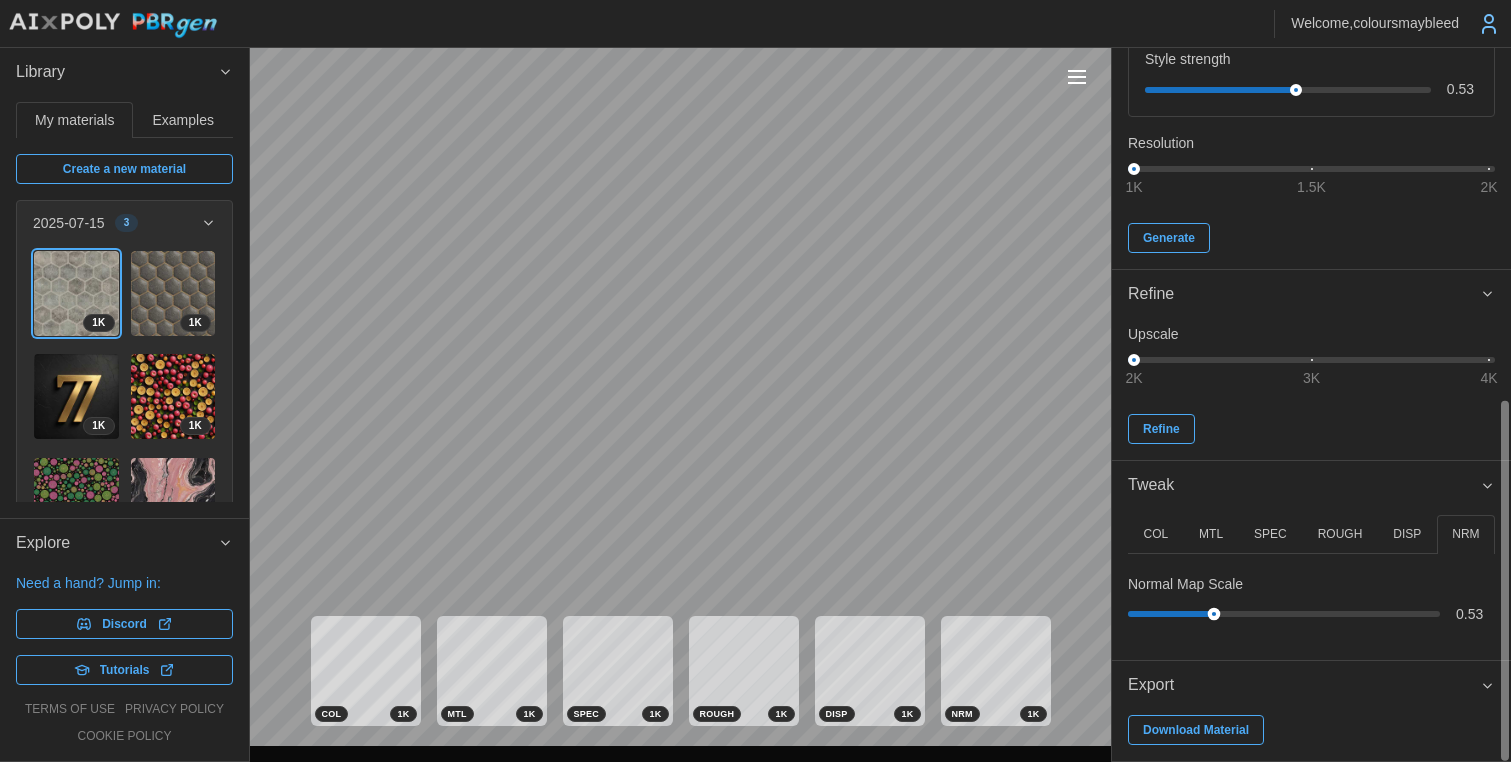 drag, startPoint x: 1172, startPoint y: 611, endPoint x: 1144, endPoint y: 596, distance: 31.764761 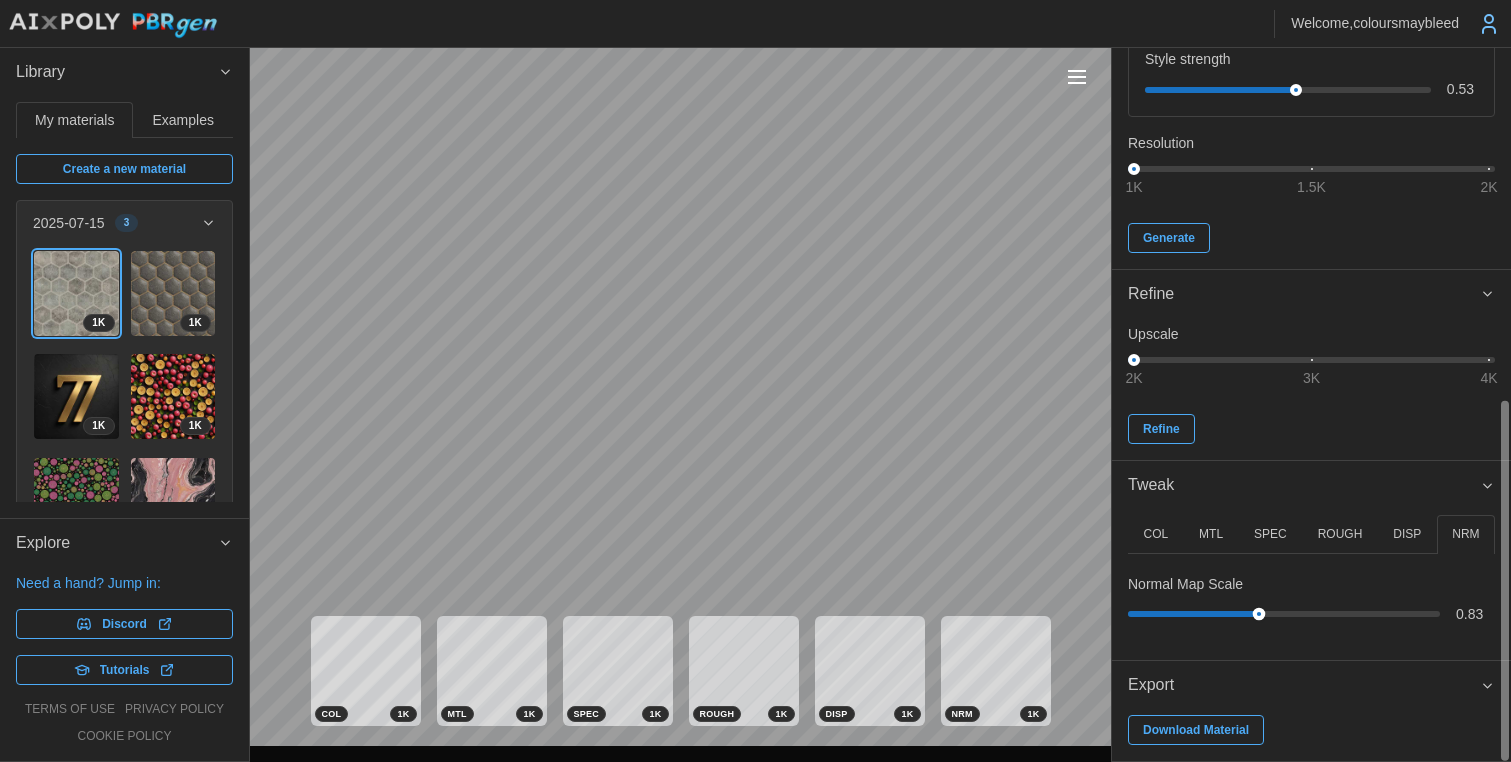 drag, startPoint x: 1212, startPoint y: 615, endPoint x: 1256, endPoint y: 617, distance: 44.04543 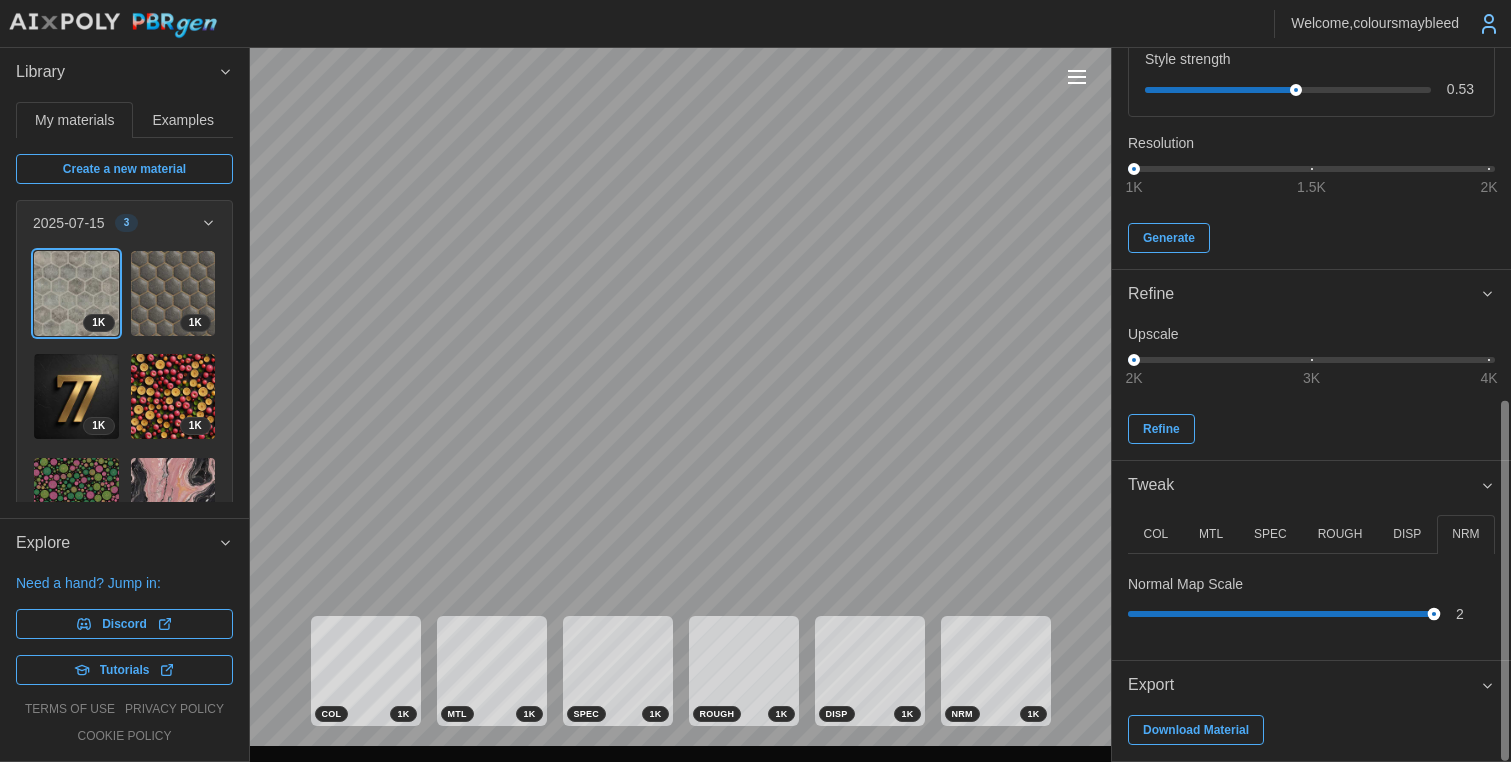 drag, startPoint x: 1252, startPoint y: 613, endPoint x: 1481, endPoint y: 621, distance: 229.1397 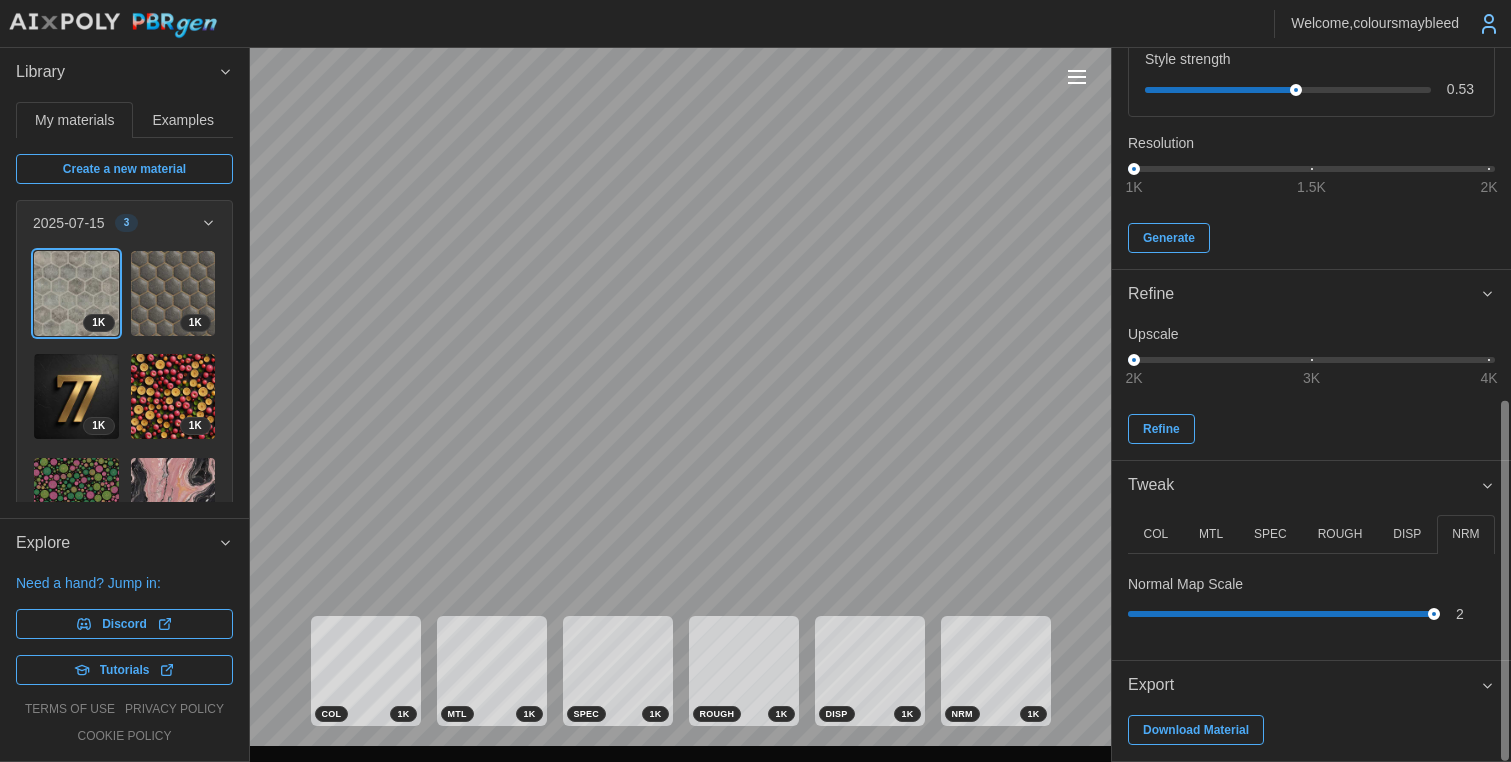 click on "ROUGH" at bounding box center [1340, 534] 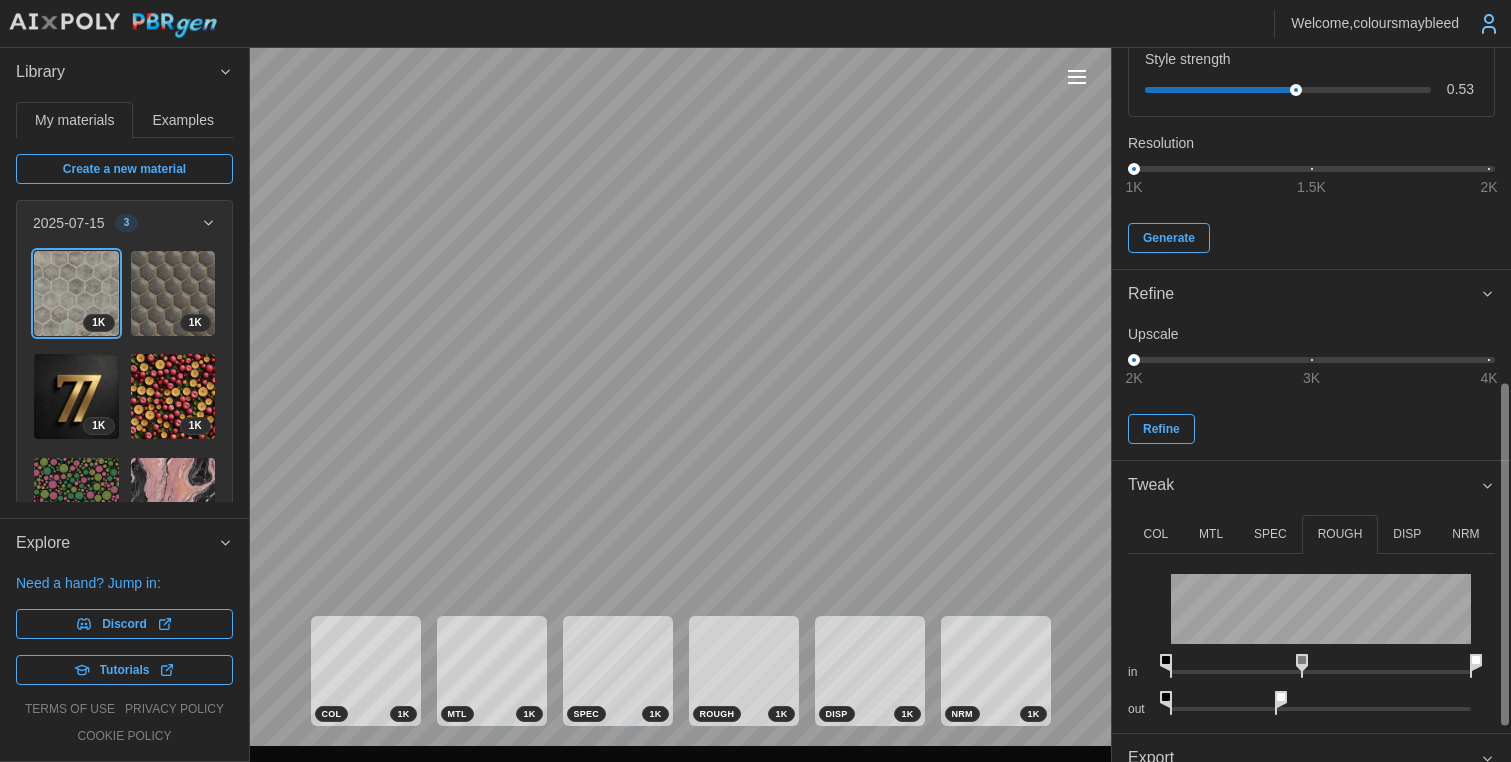 drag, startPoint x: 1246, startPoint y: 659, endPoint x: 1029, endPoint y: 609, distance: 222.68588 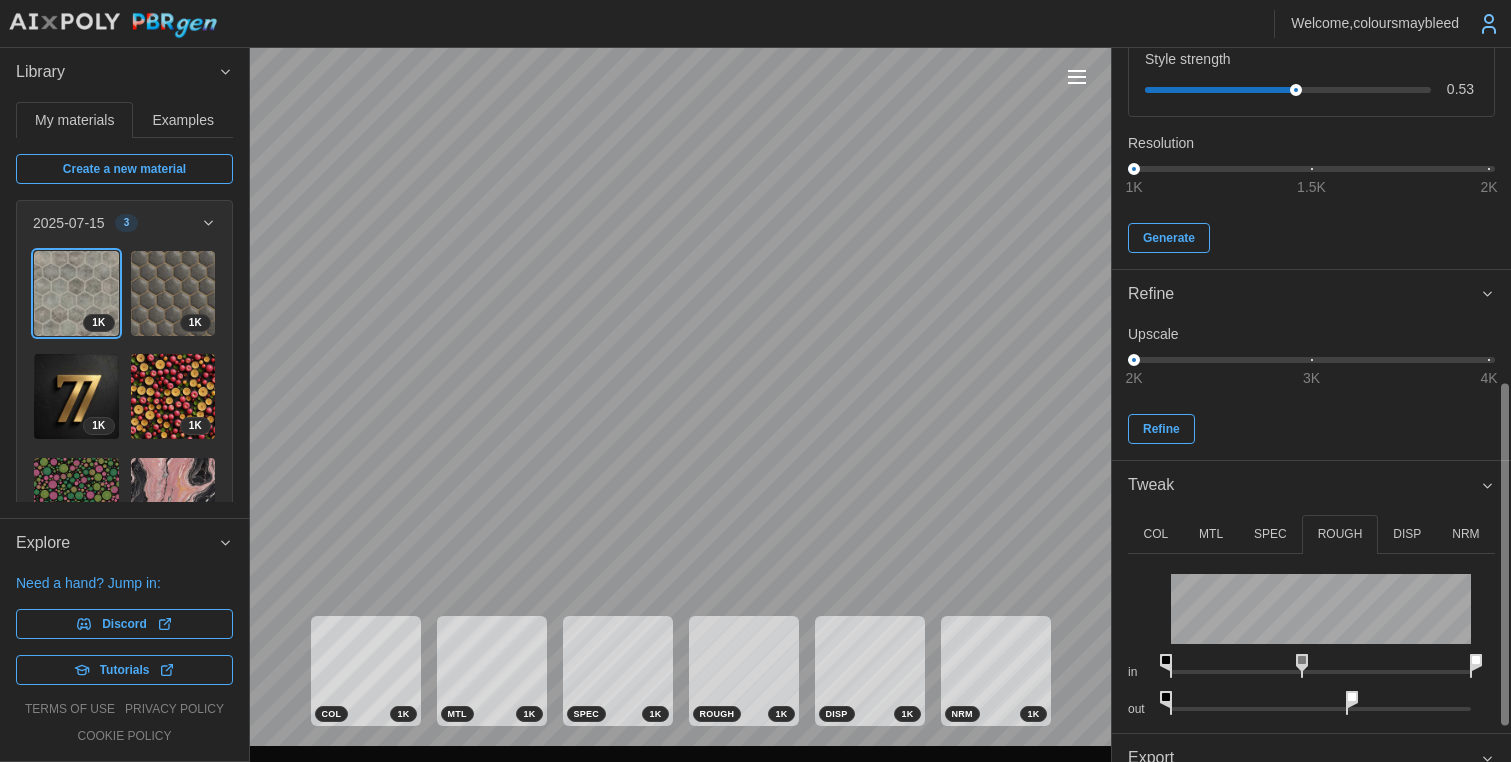 drag, startPoint x: 1287, startPoint y: 698, endPoint x: 1307, endPoint y: 689, distance: 21.931713 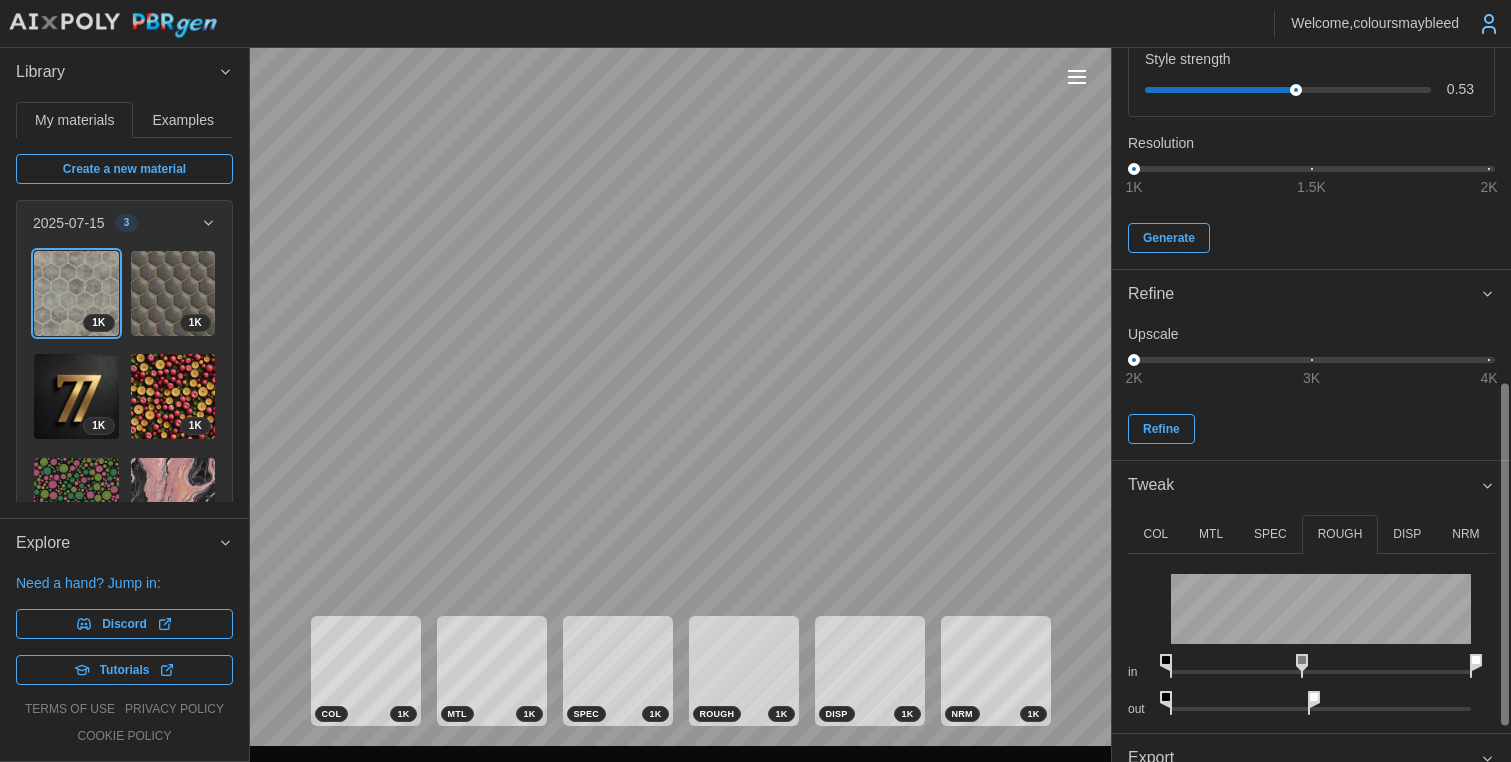 drag, startPoint x: 1351, startPoint y: 700, endPoint x: 1313, endPoint y: 706, distance: 38.470768 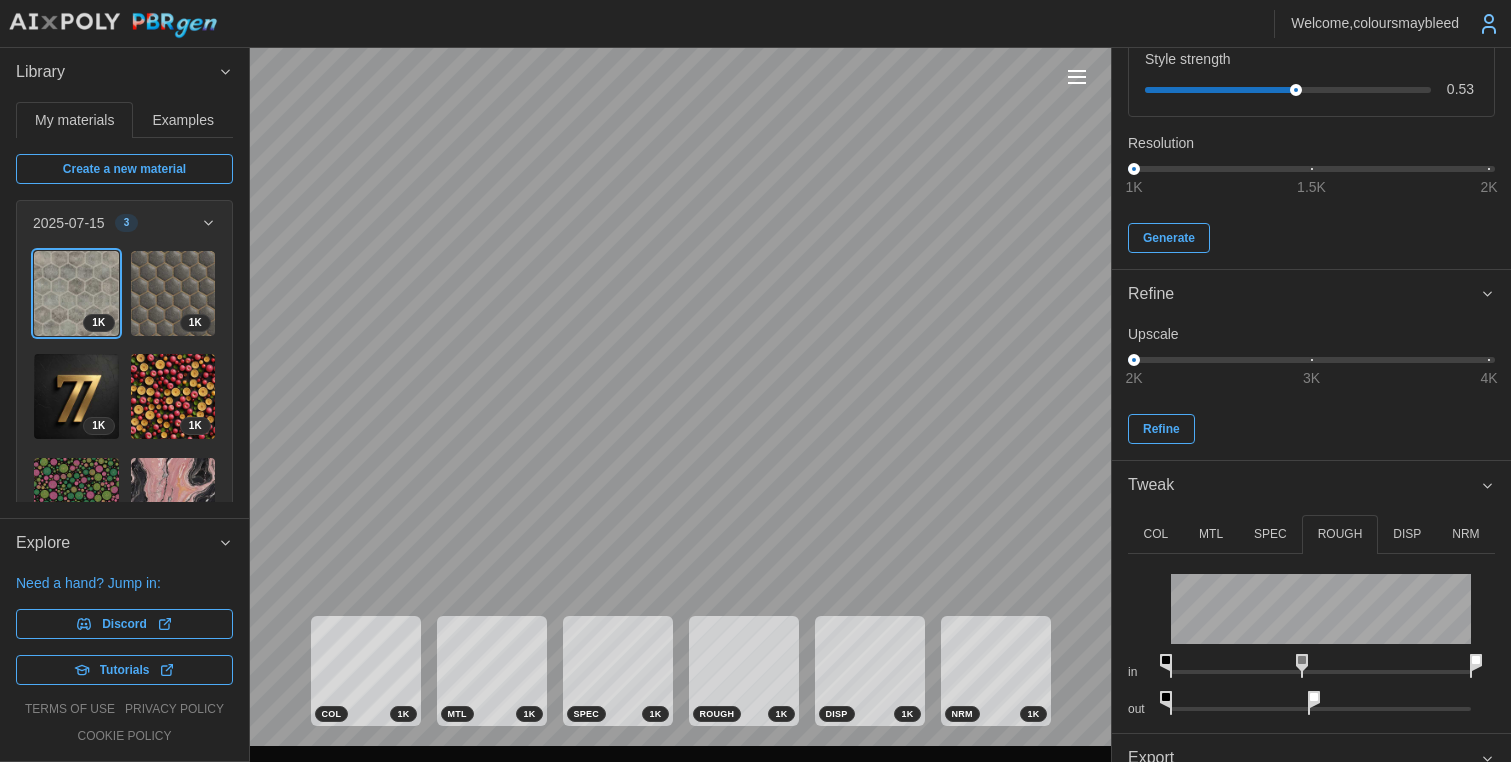 click on "COL 1 K MTL 1 K SPEC 1 K ROUGH 1 K DISP 1 K NRM 1 K" at bounding box center (680, 397) 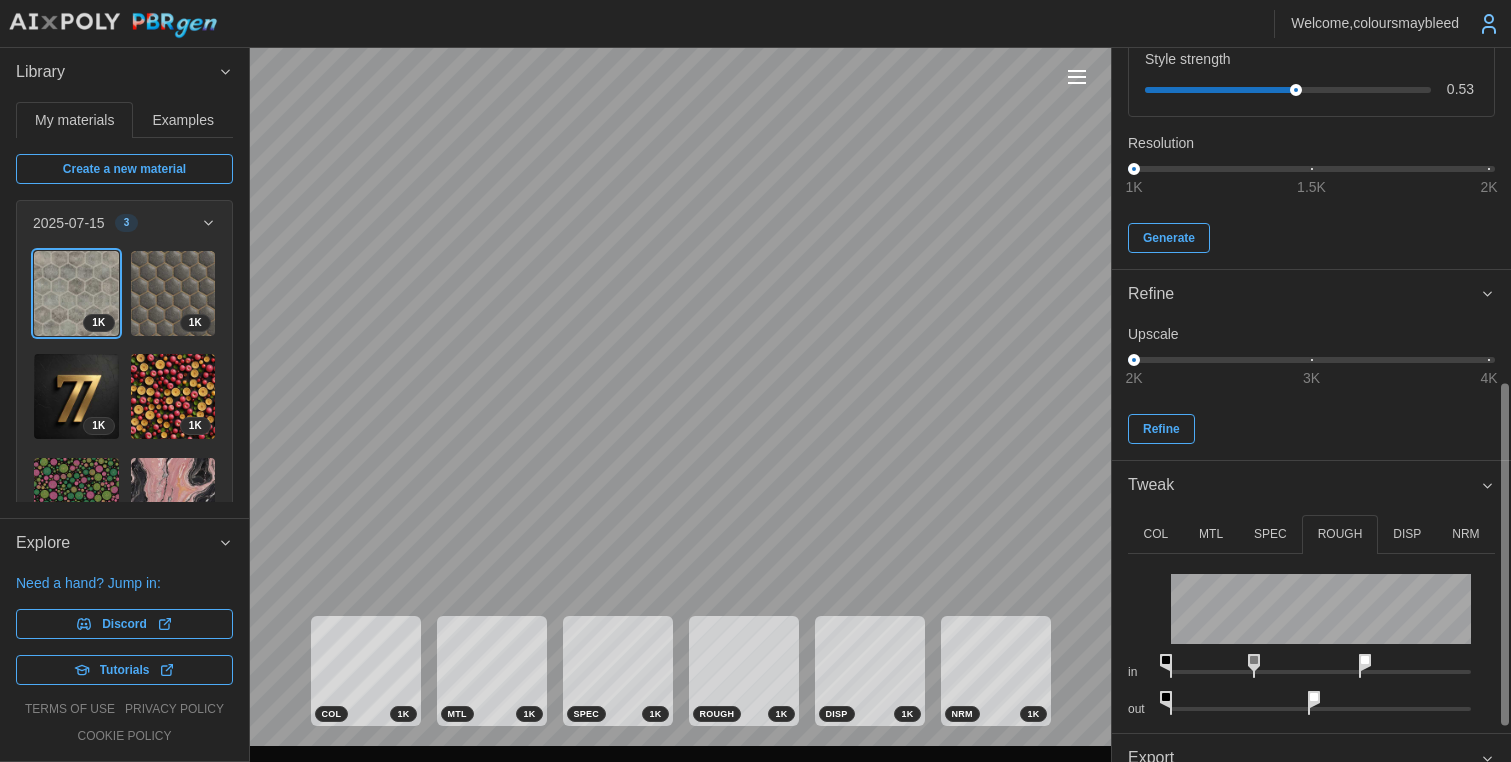drag, startPoint x: 1483, startPoint y: 664, endPoint x: 1364, endPoint y: 673, distance: 119.33985 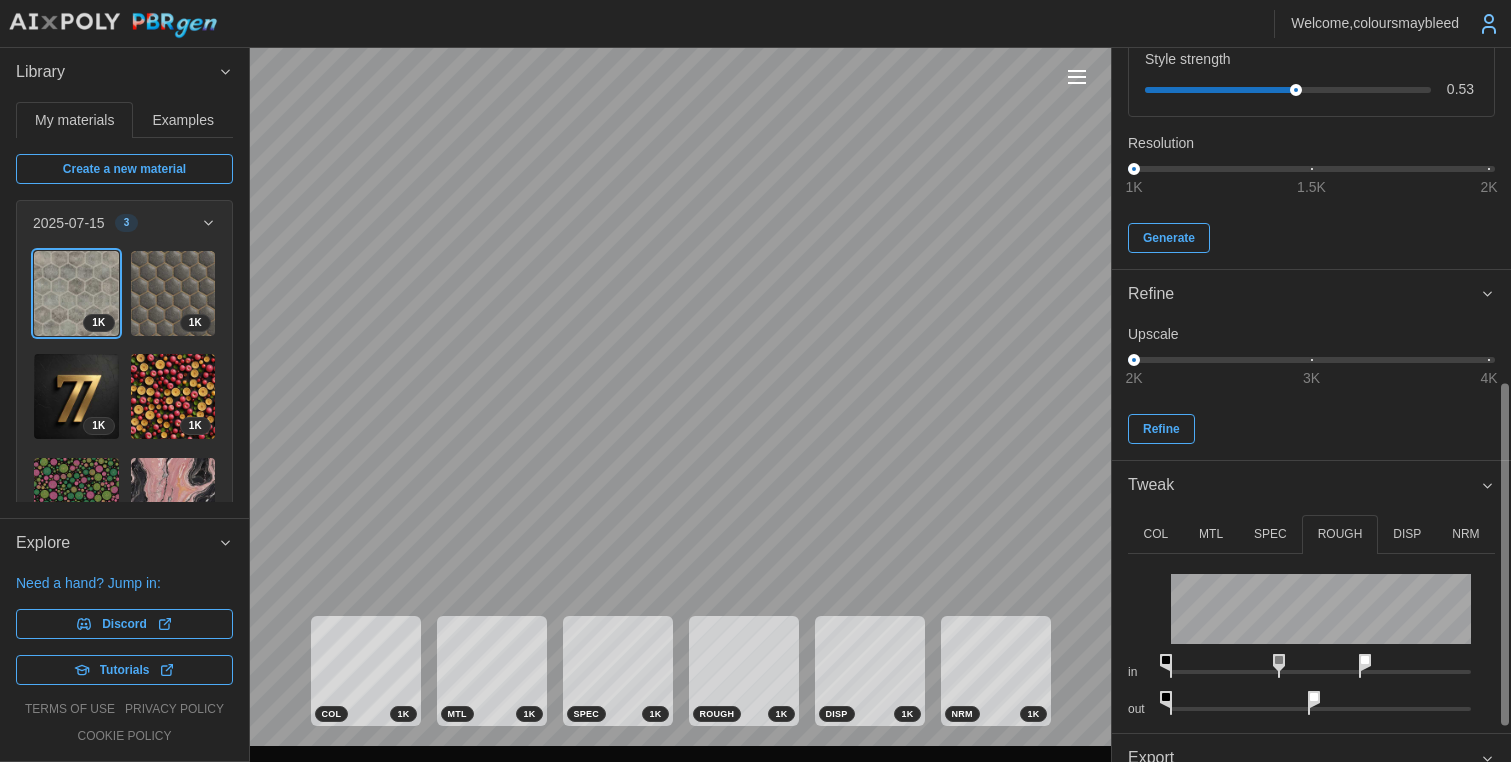 drag, startPoint x: 1258, startPoint y: 661, endPoint x: 1283, endPoint y: 661, distance: 25 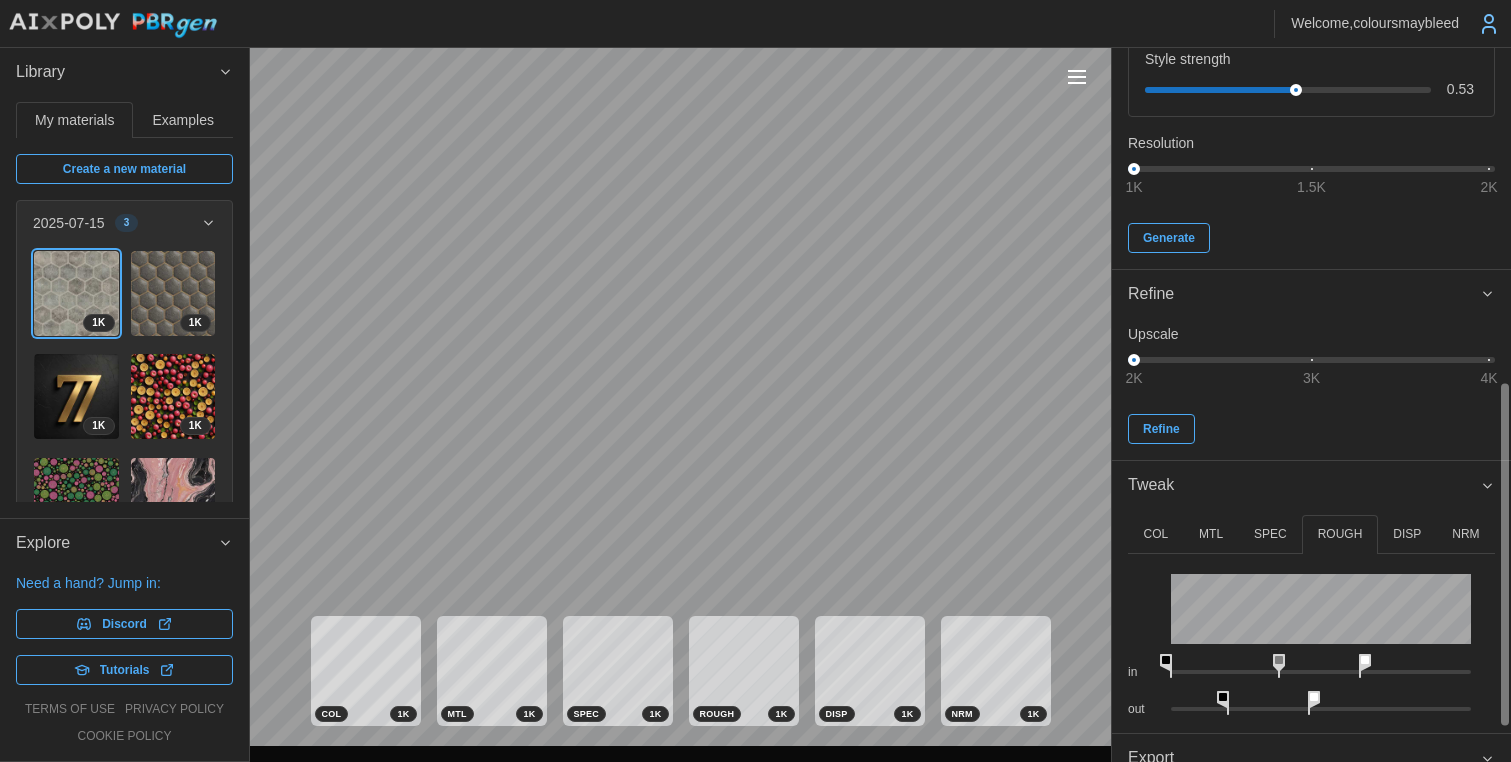 drag, startPoint x: 1171, startPoint y: 698, endPoint x: 1229, endPoint y: 702, distance: 58.137768 